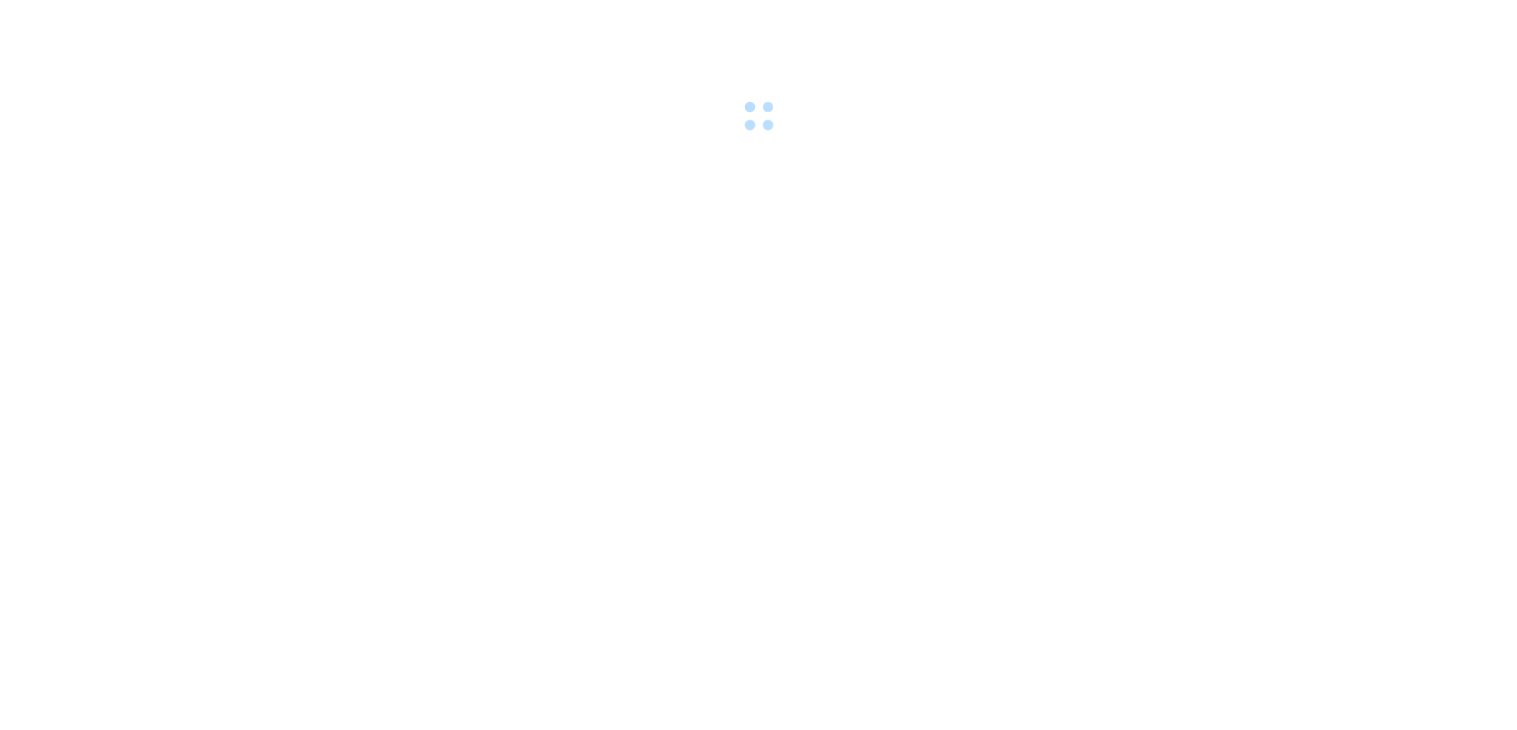 scroll, scrollTop: 0, scrollLeft: 0, axis: both 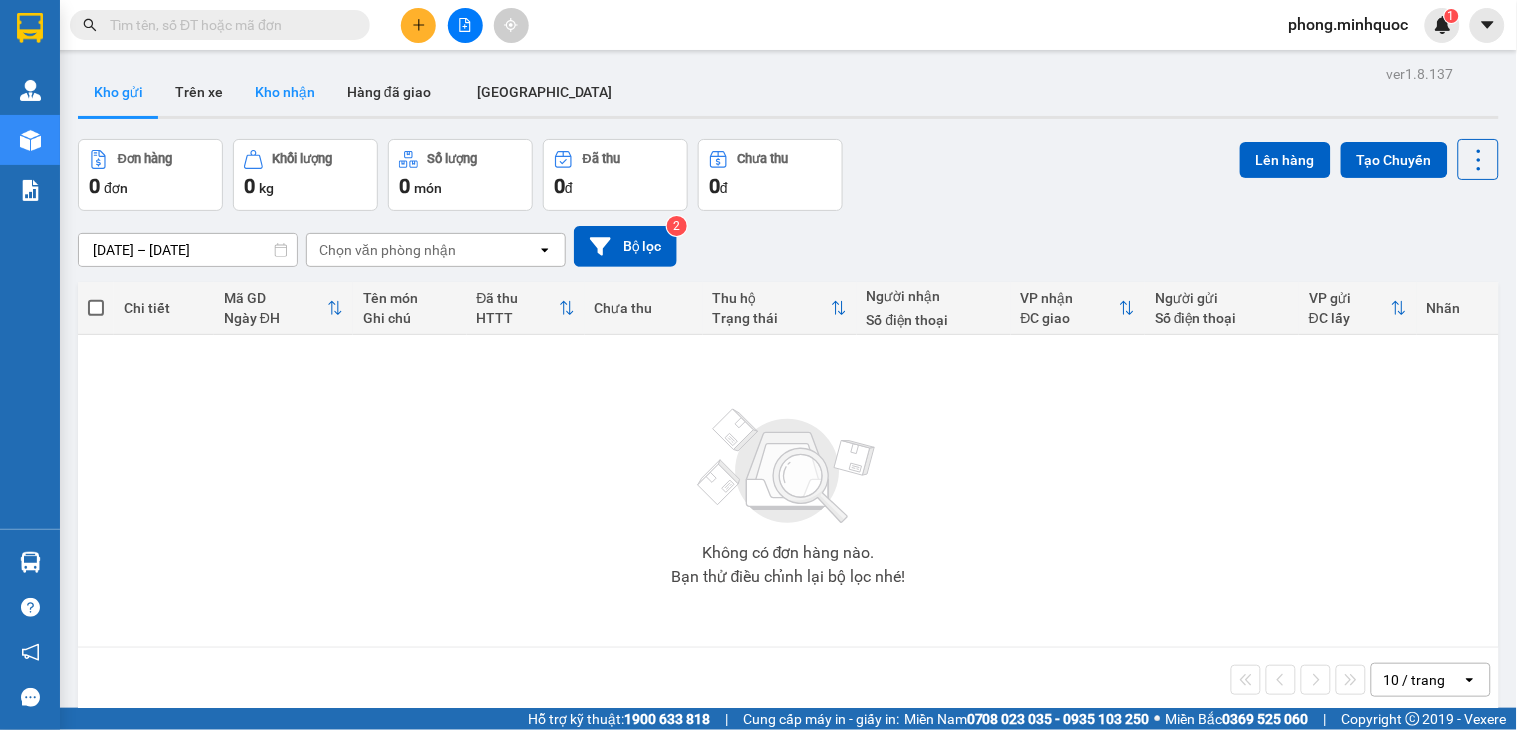 click on "Kho nhận" at bounding box center [285, 92] 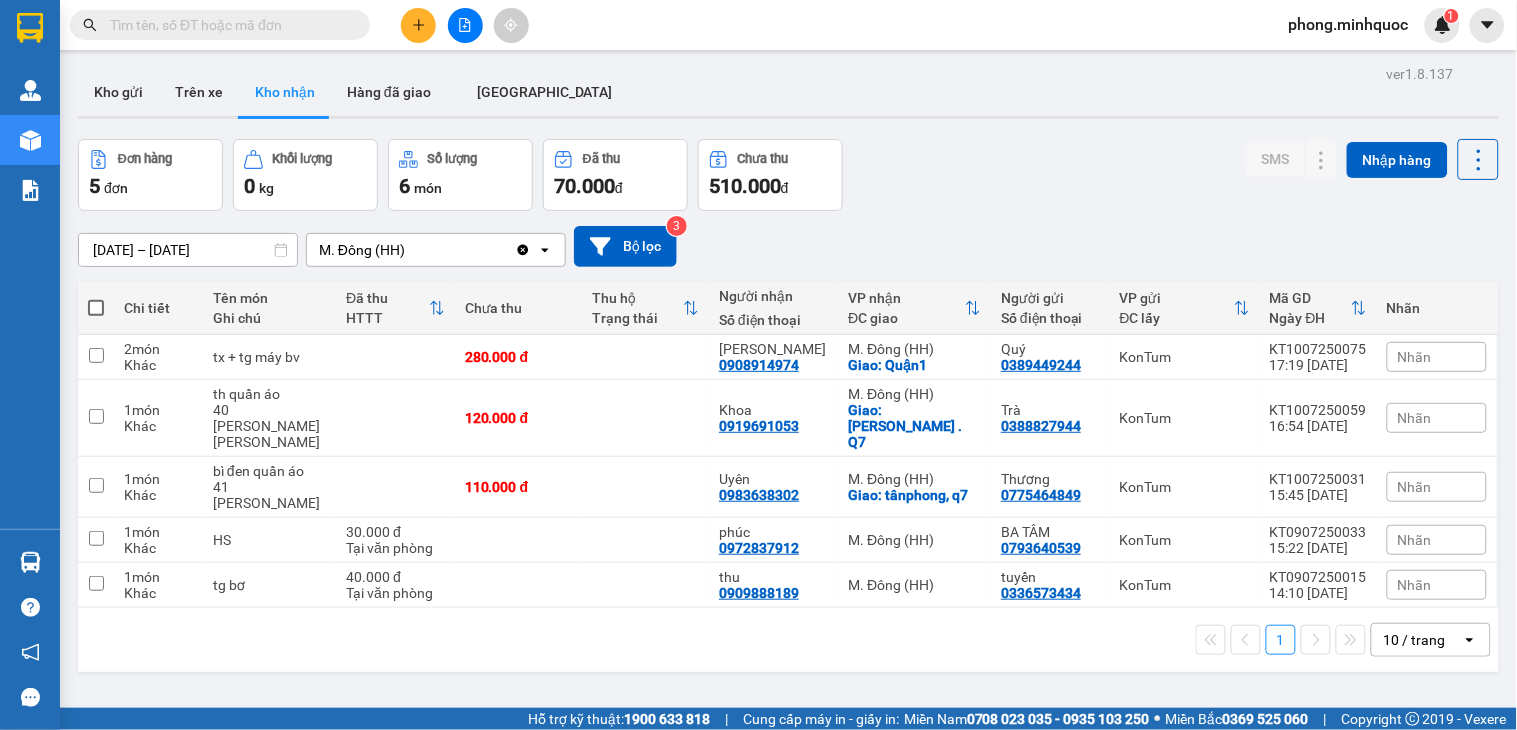 scroll, scrollTop: 92, scrollLeft: 0, axis: vertical 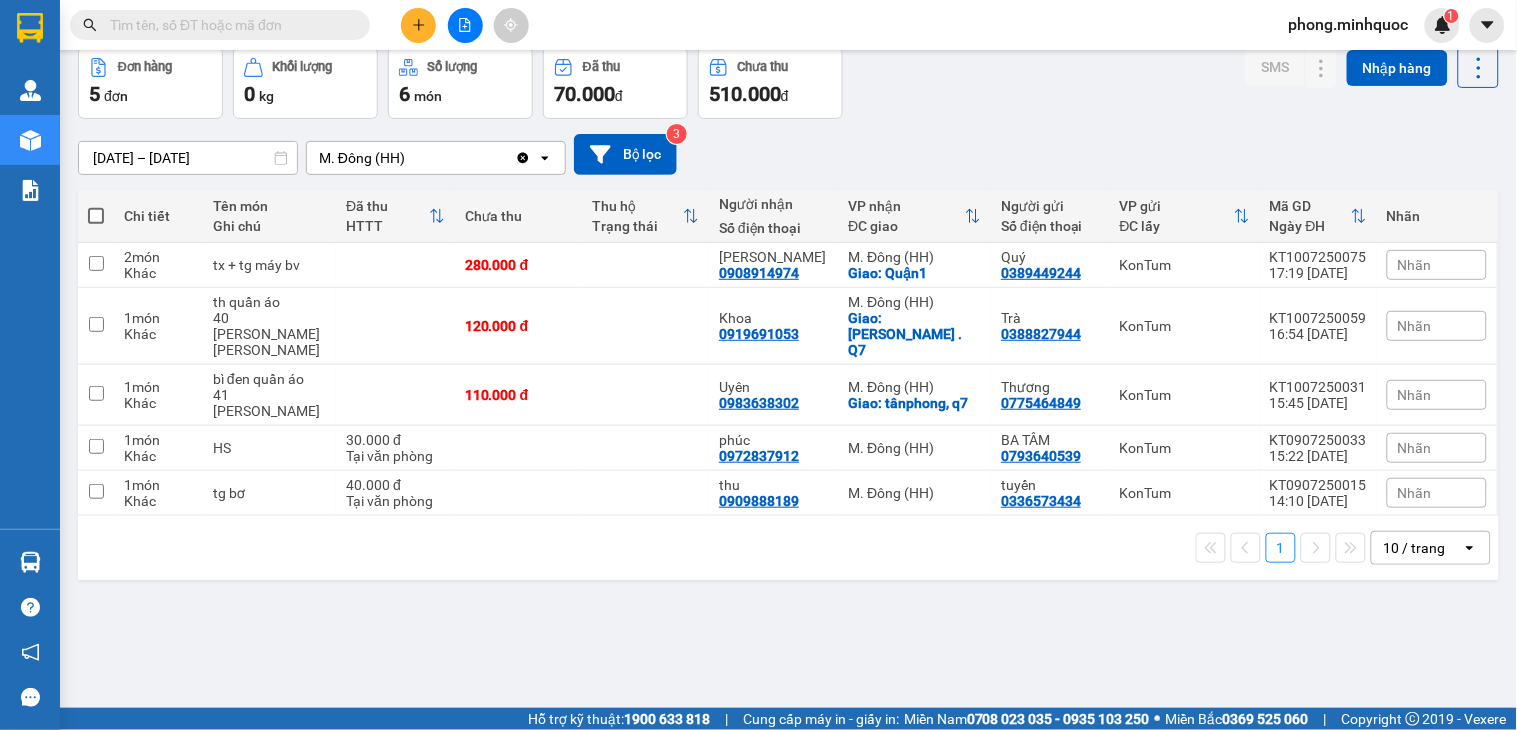 click on "10 / trang" at bounding box center (1415, 548) 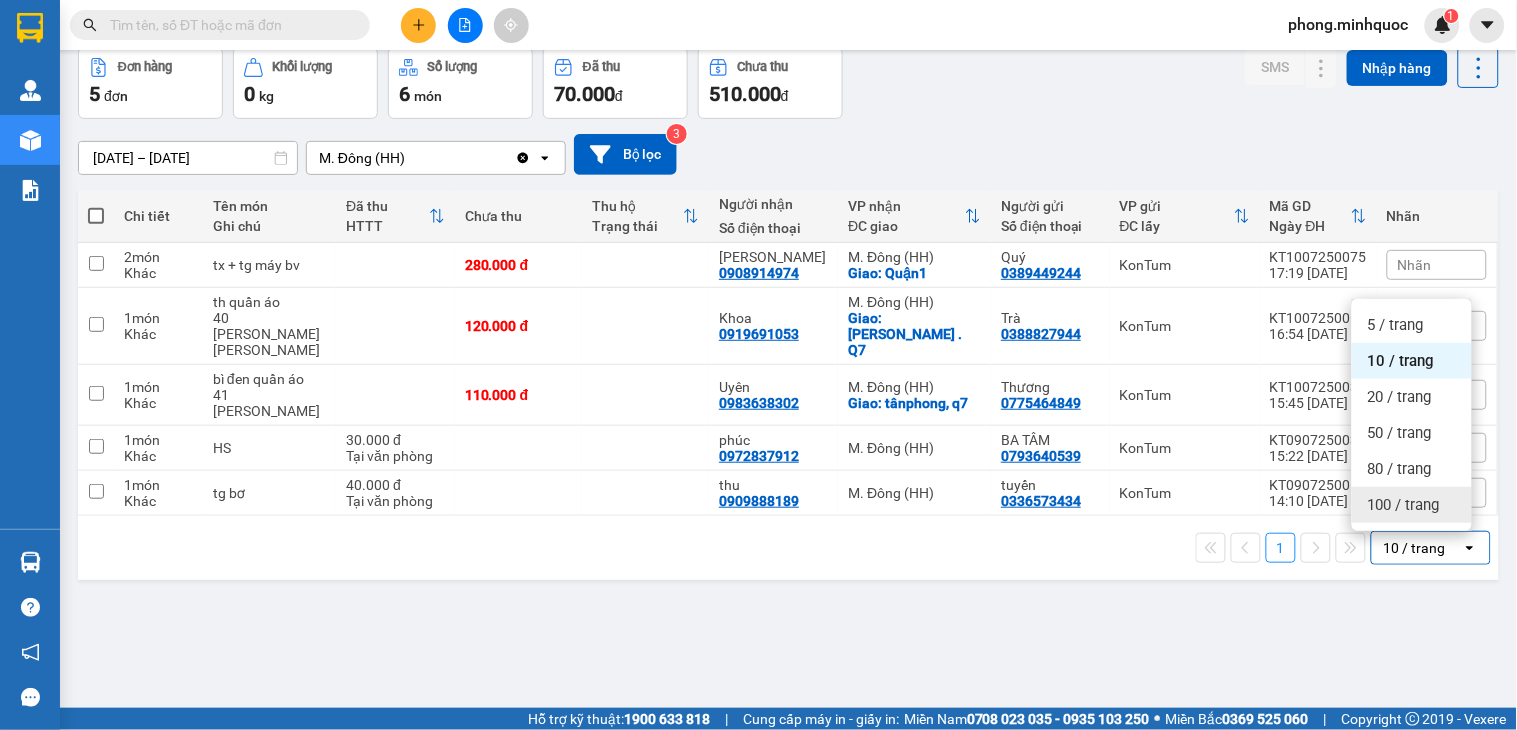 click on "100 / trang" at bounding box center (1404, 505) 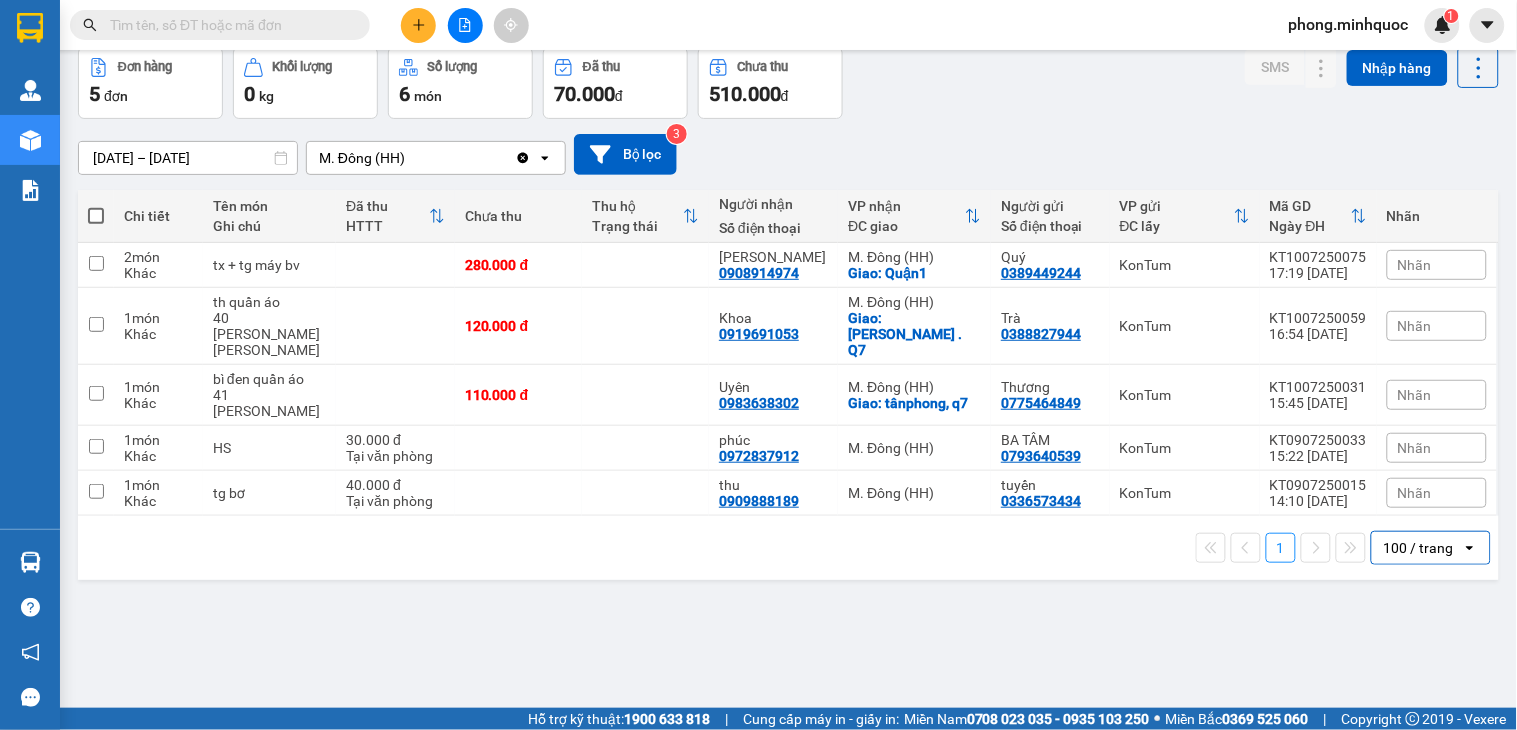 scroll, scrollTop: 0, scrollLeft: 0, axis: both 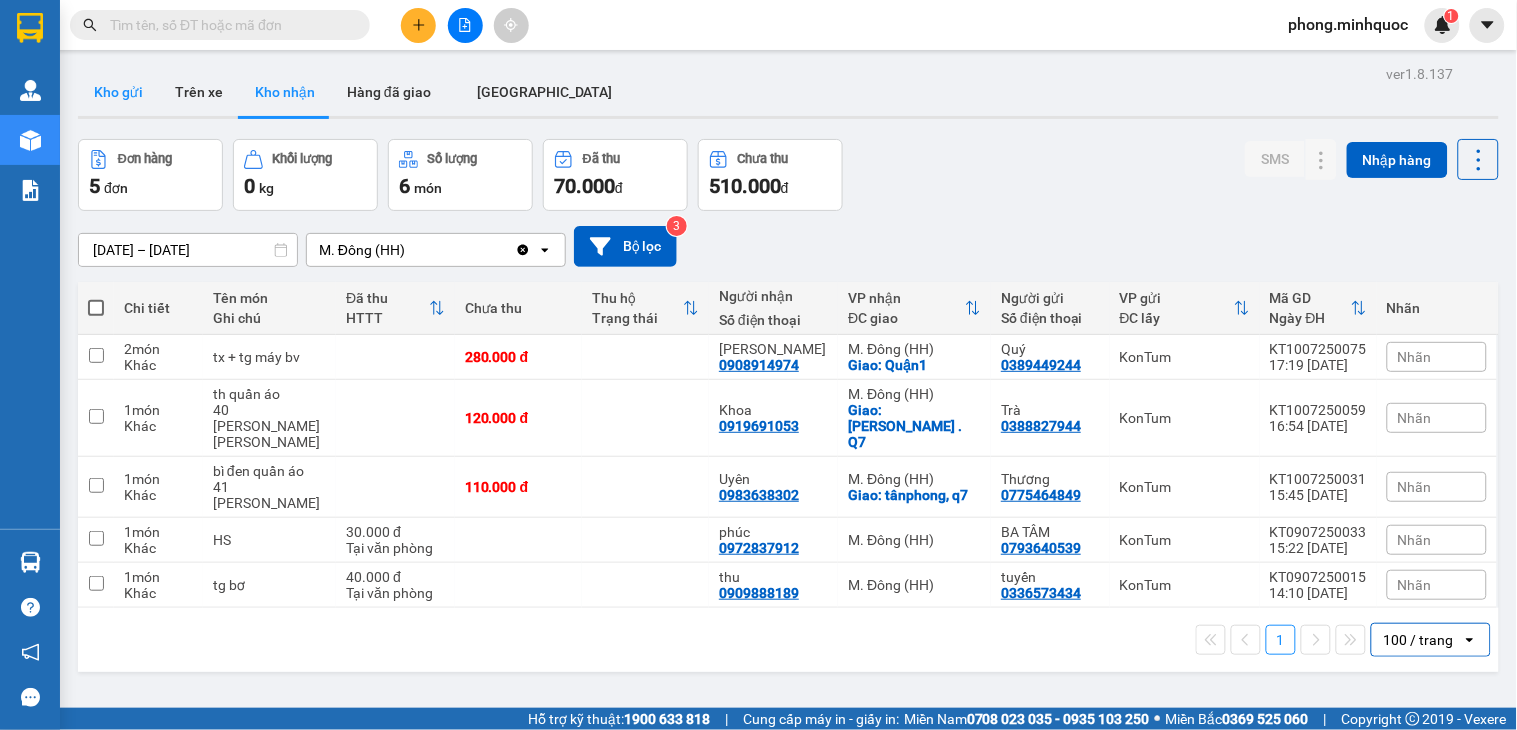 click on "Kho gửi" at bounding box center (118, 92) 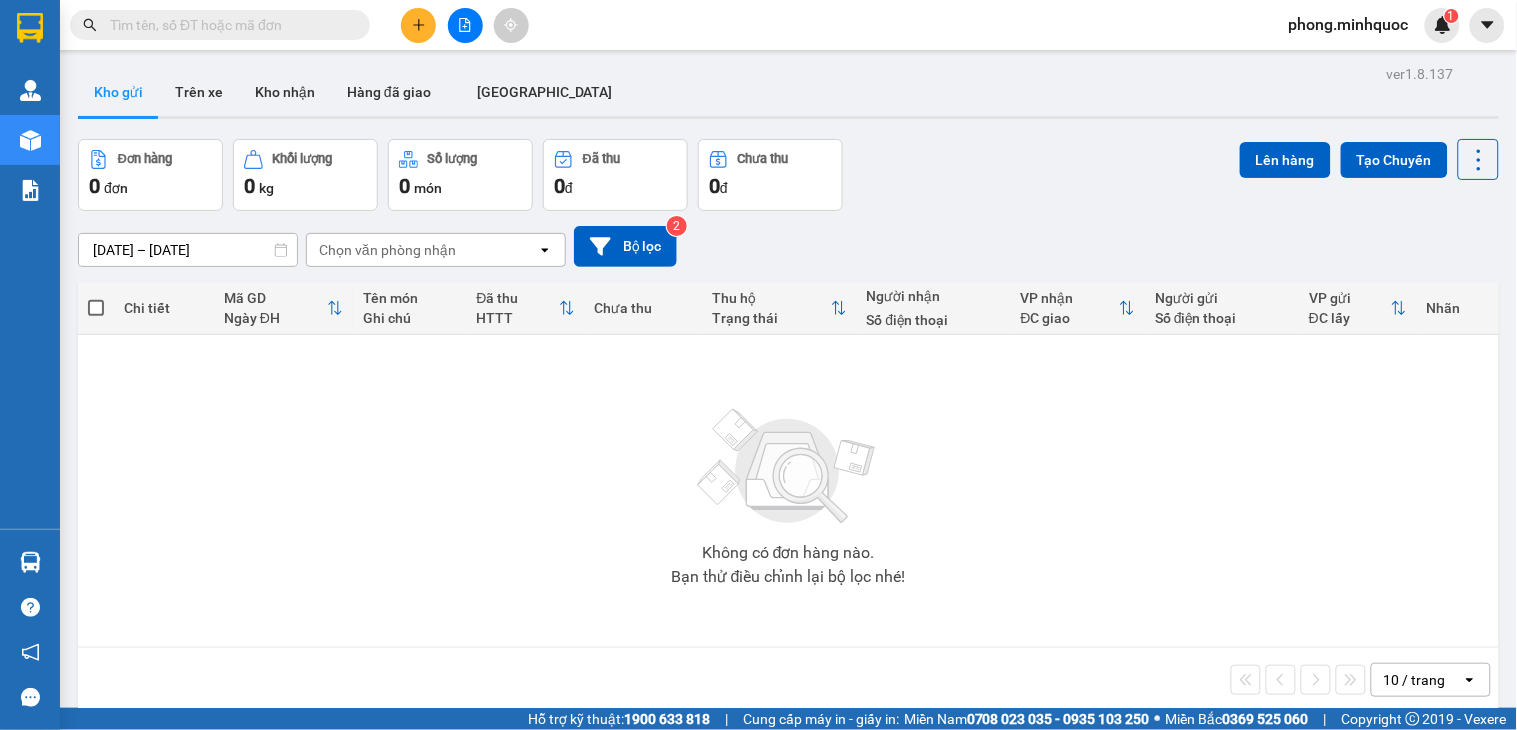 click on "10 / trang" at bounding box center [1415, 680] 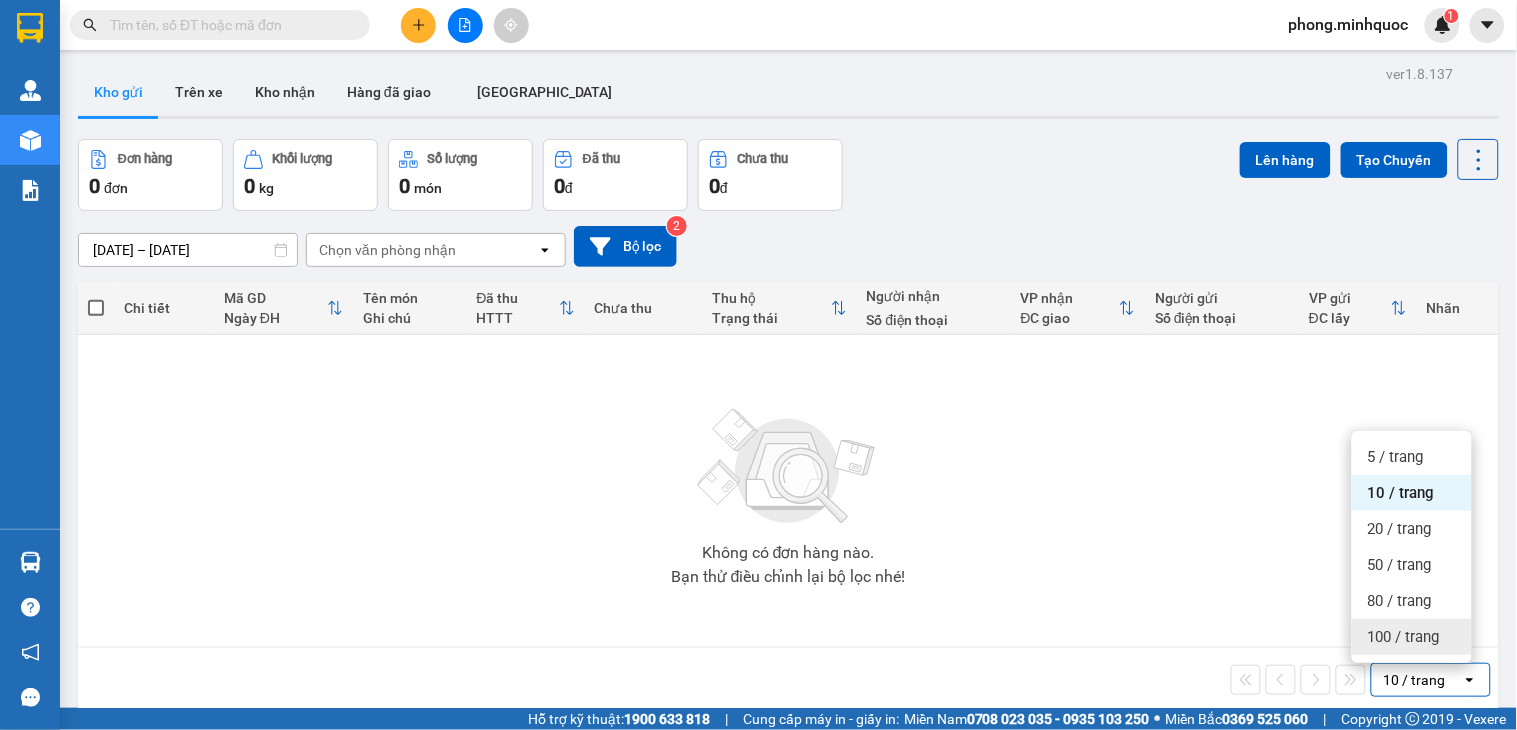 click on "100 / trang" at bounding box center [1404, 637] 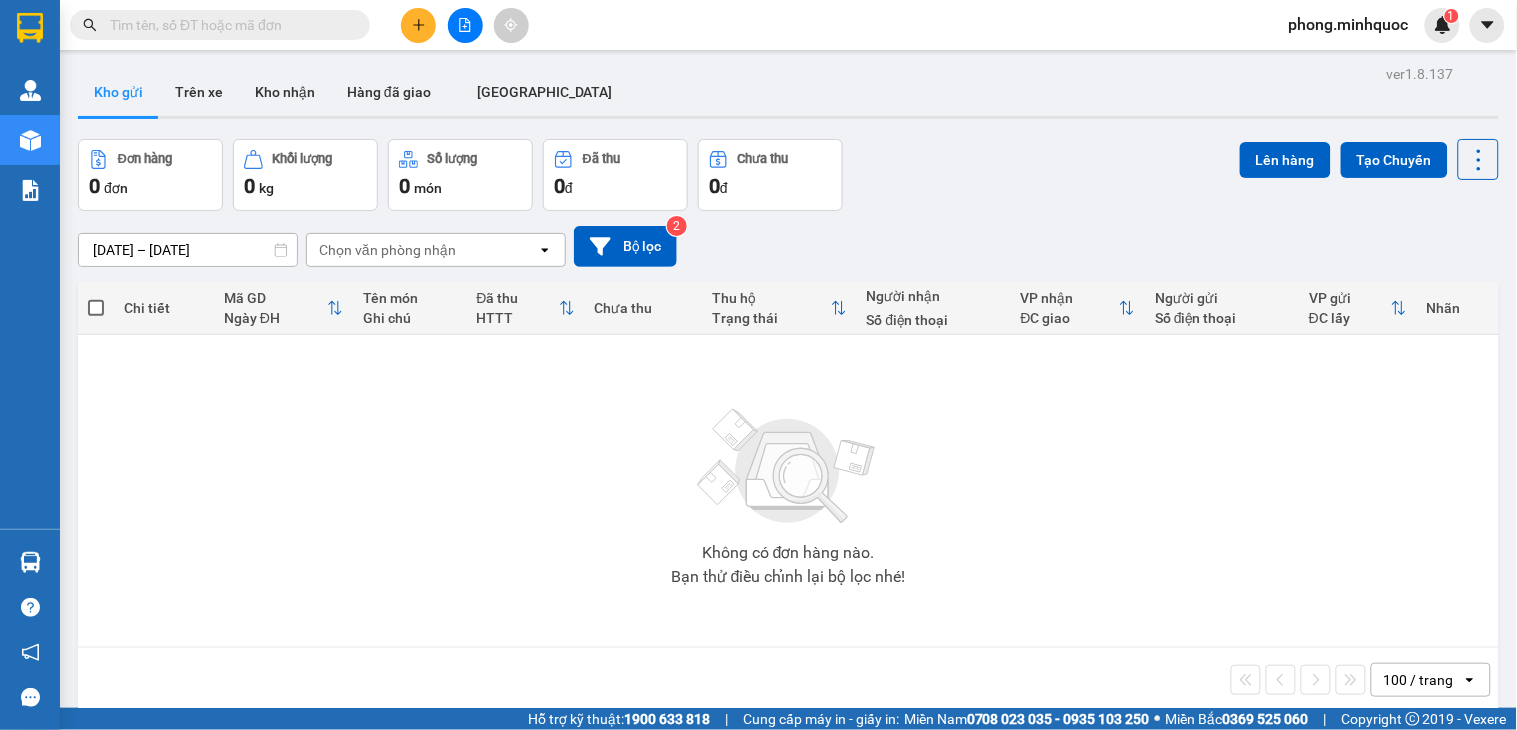 click at bounding box center (228, 25) 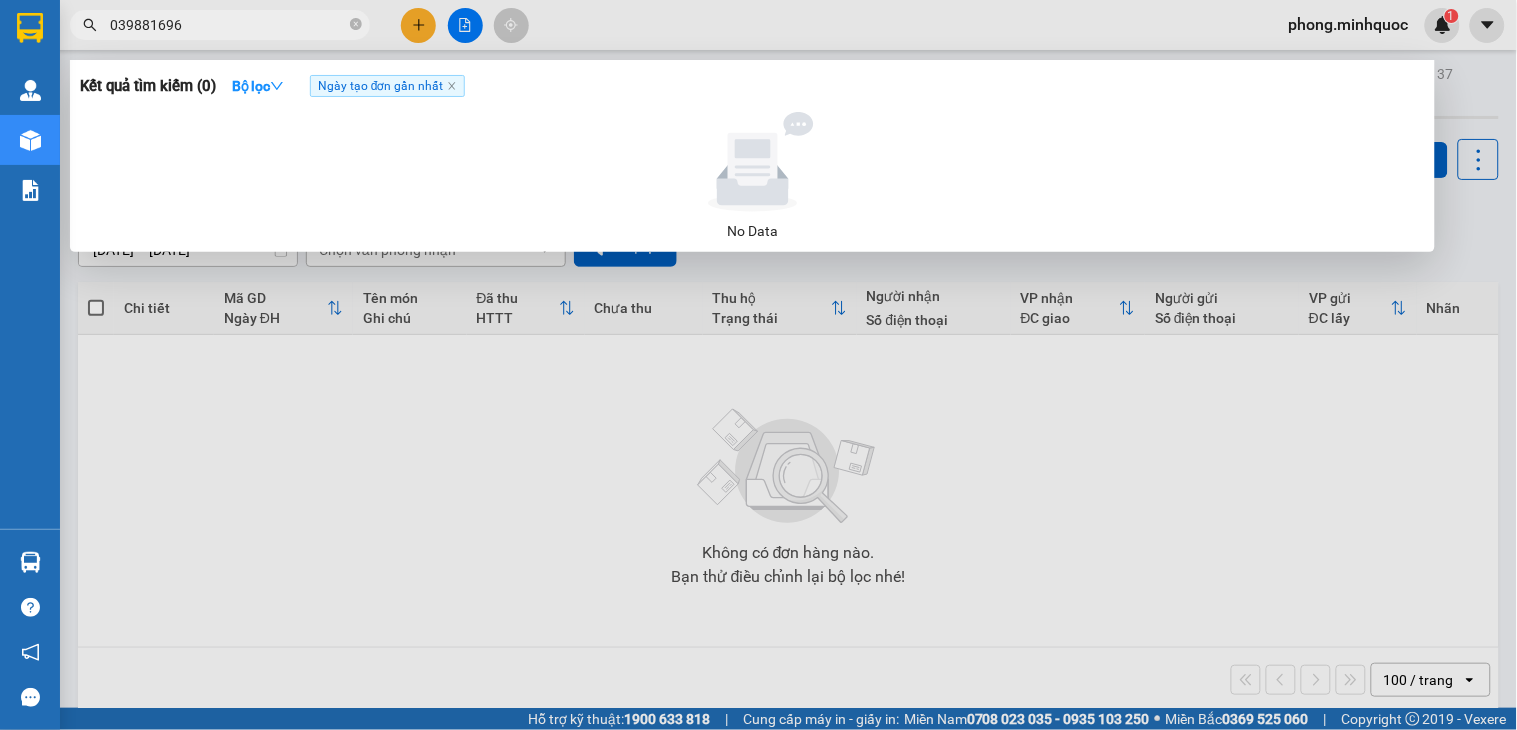type on "03988169" 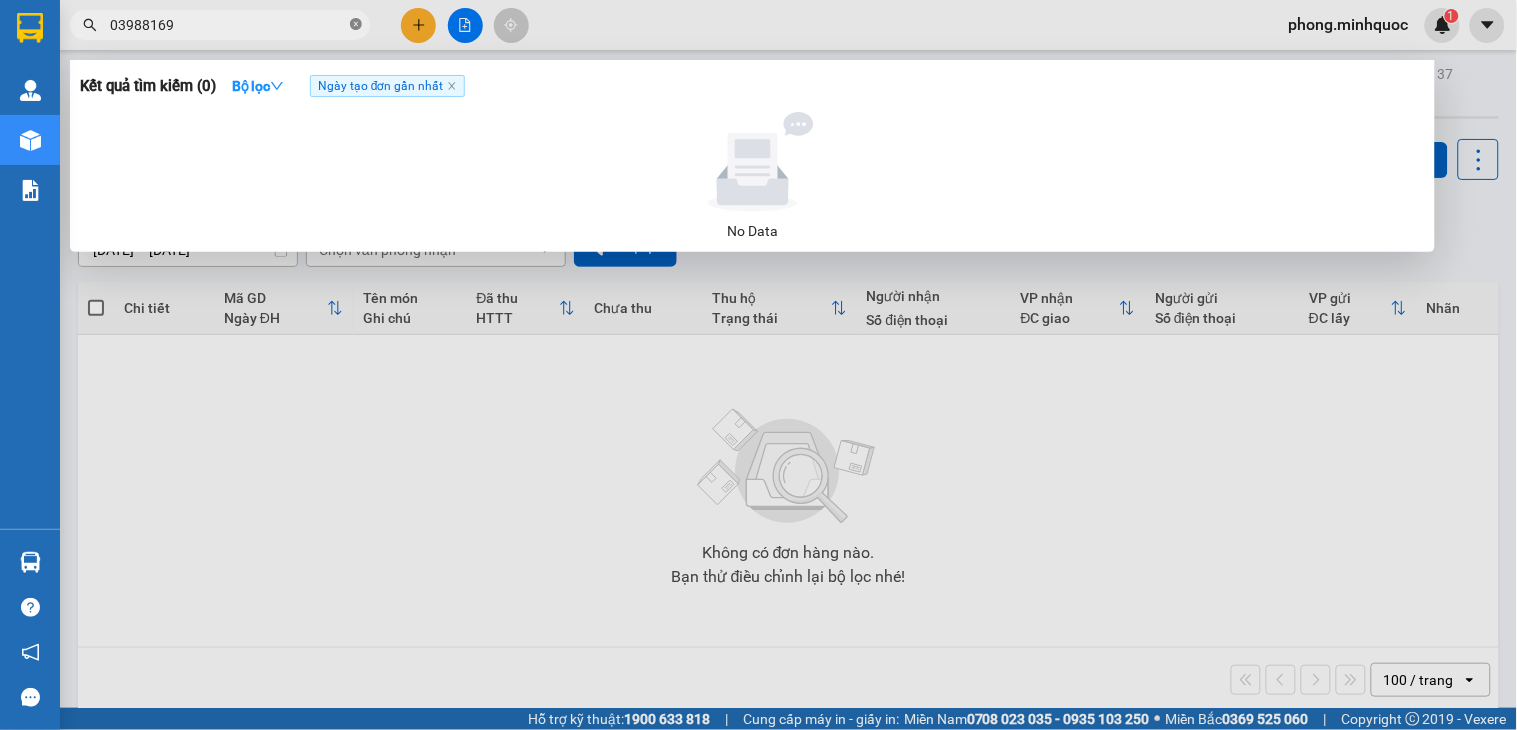 click 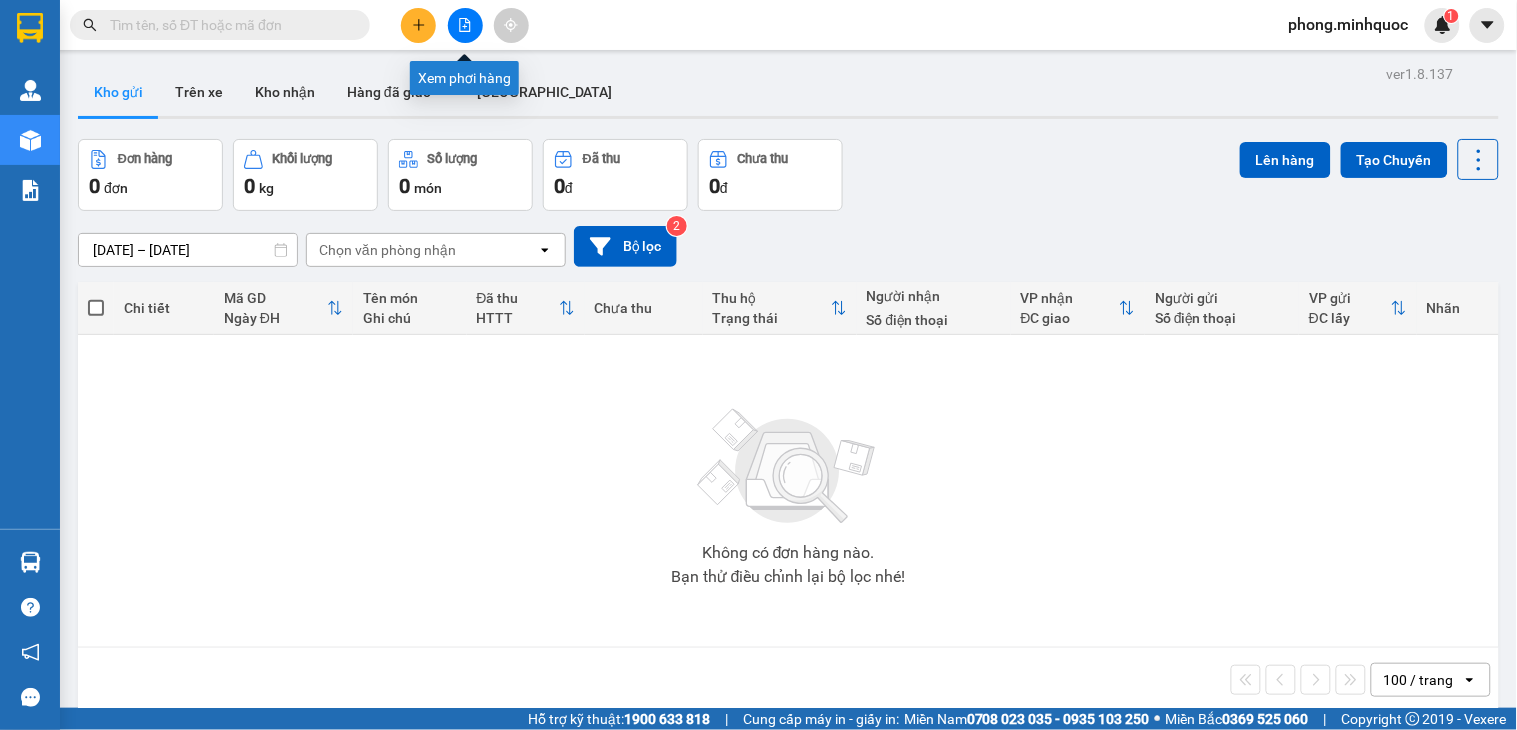 click 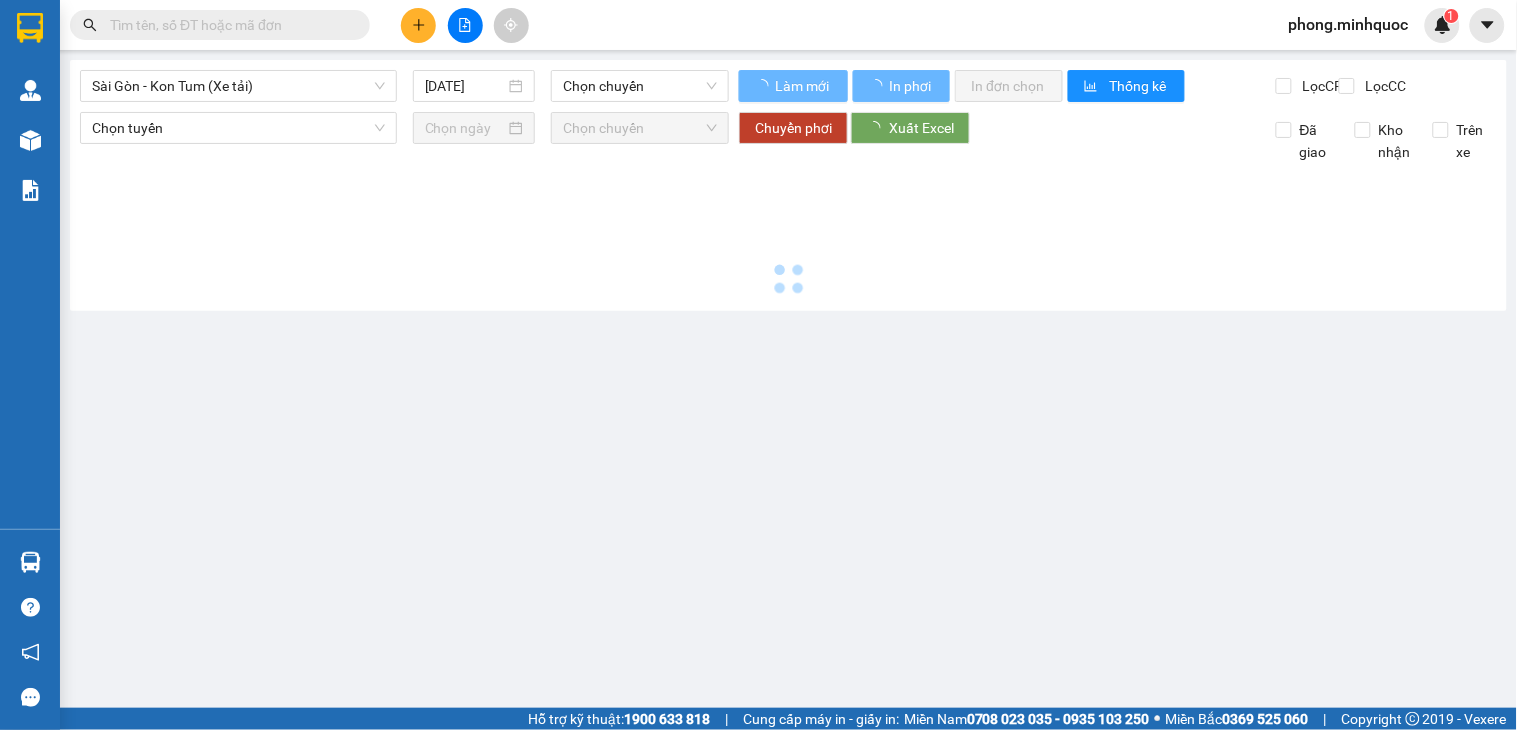 type on "[DATE]" 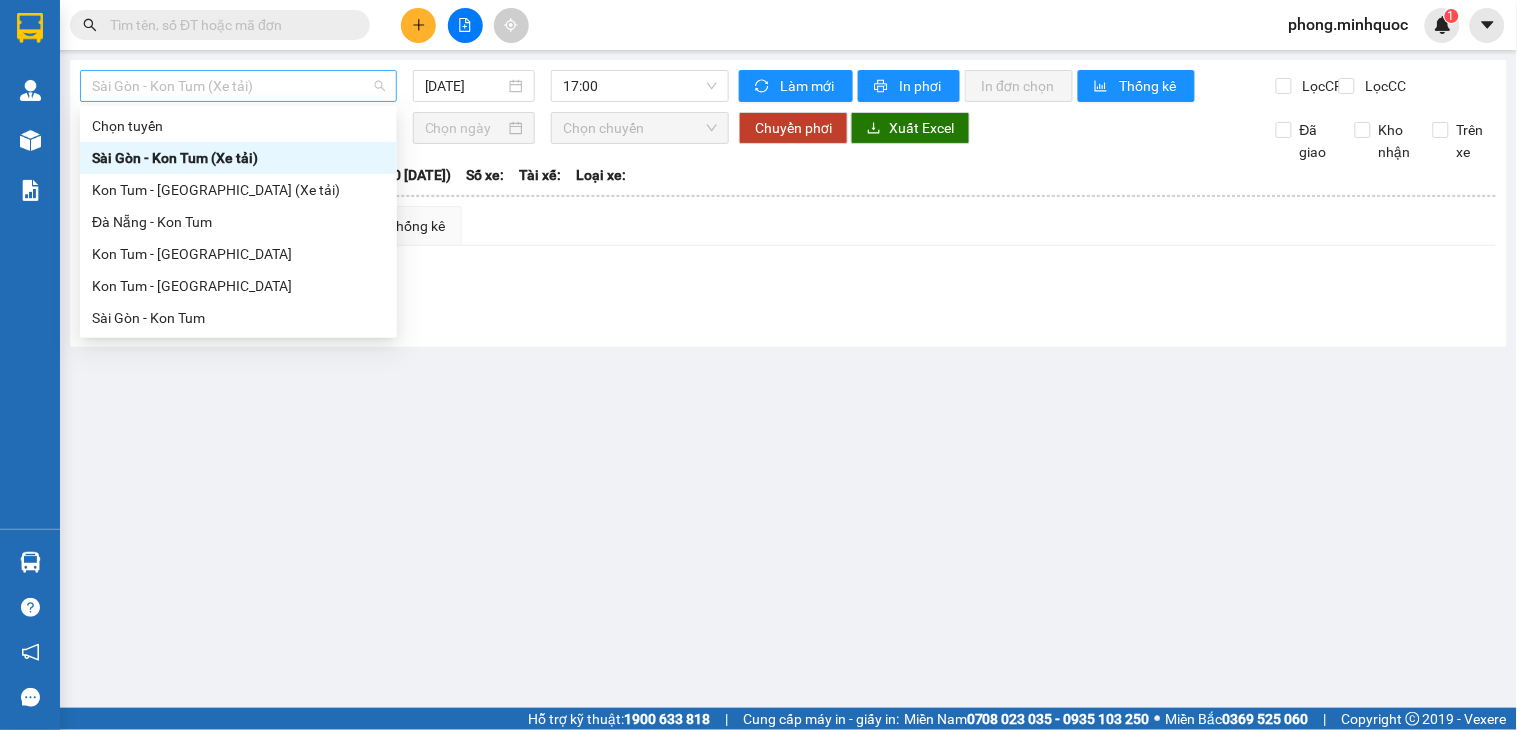 click on "Sài Gòn - Kon Tum (Xe tải)" at bounding box center (238, 86) 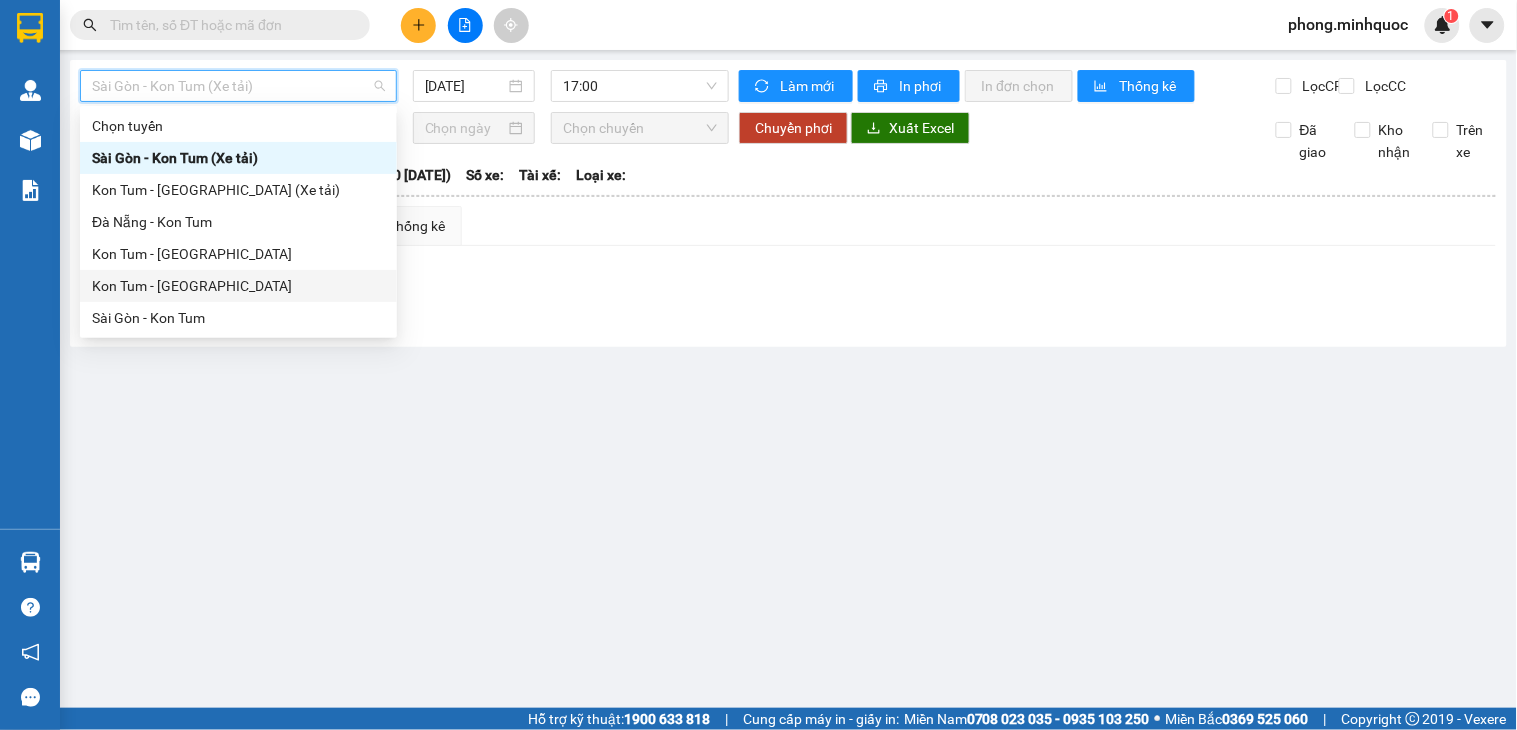 click on "Kon Tum - Sài Gòn" at bounding box center [238, 286] 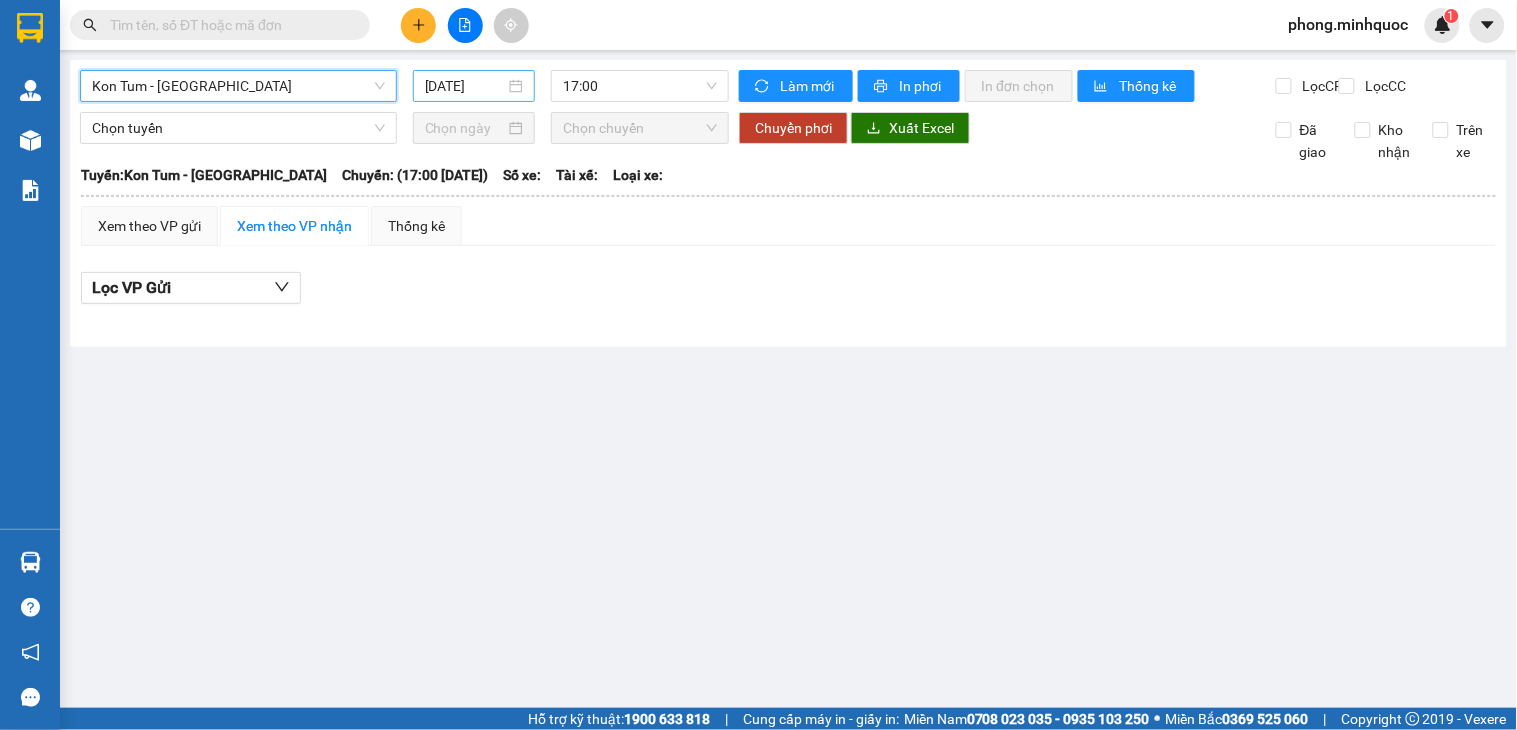 click on "[DATE]" at bounding box center (465, 86) 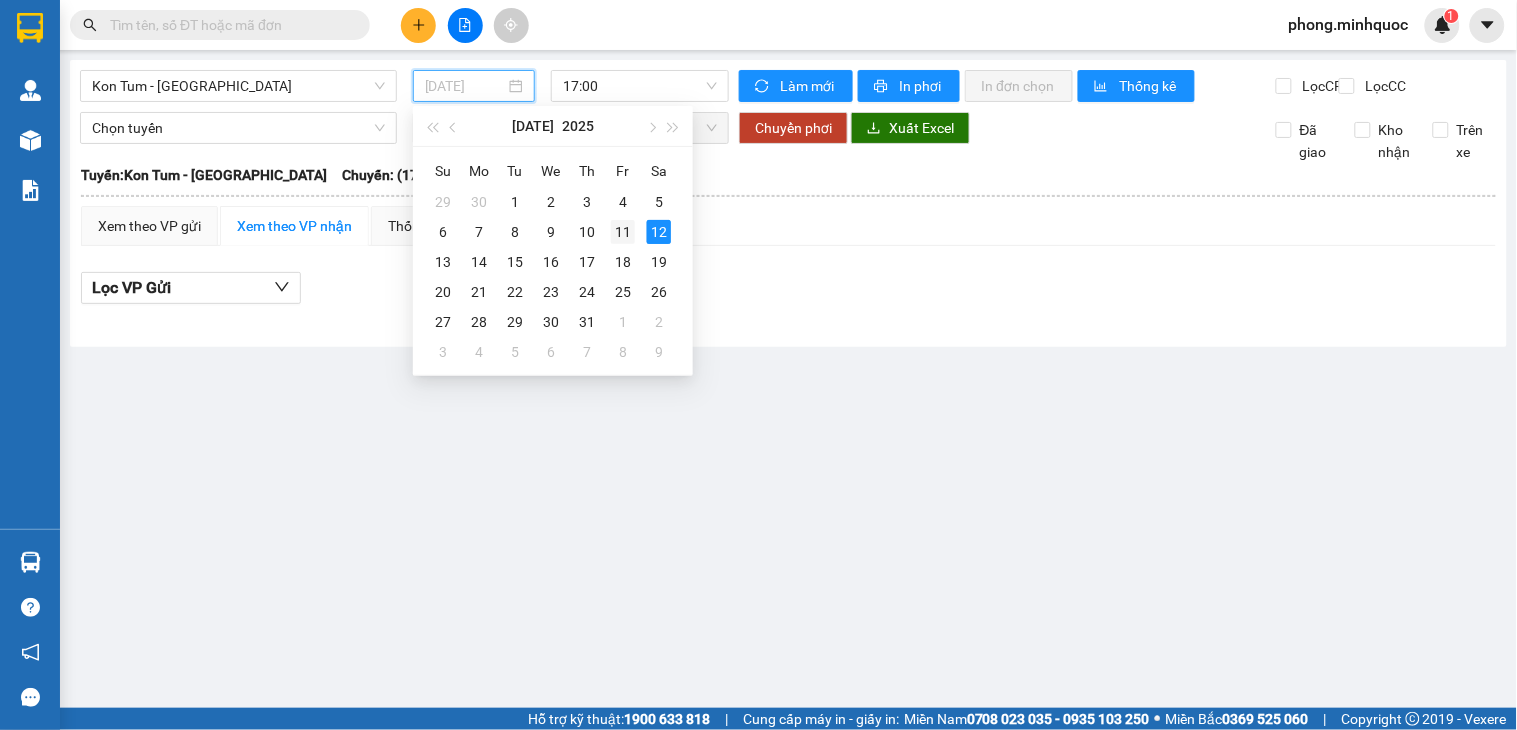 click on "11" at bounding box center (623, 232) 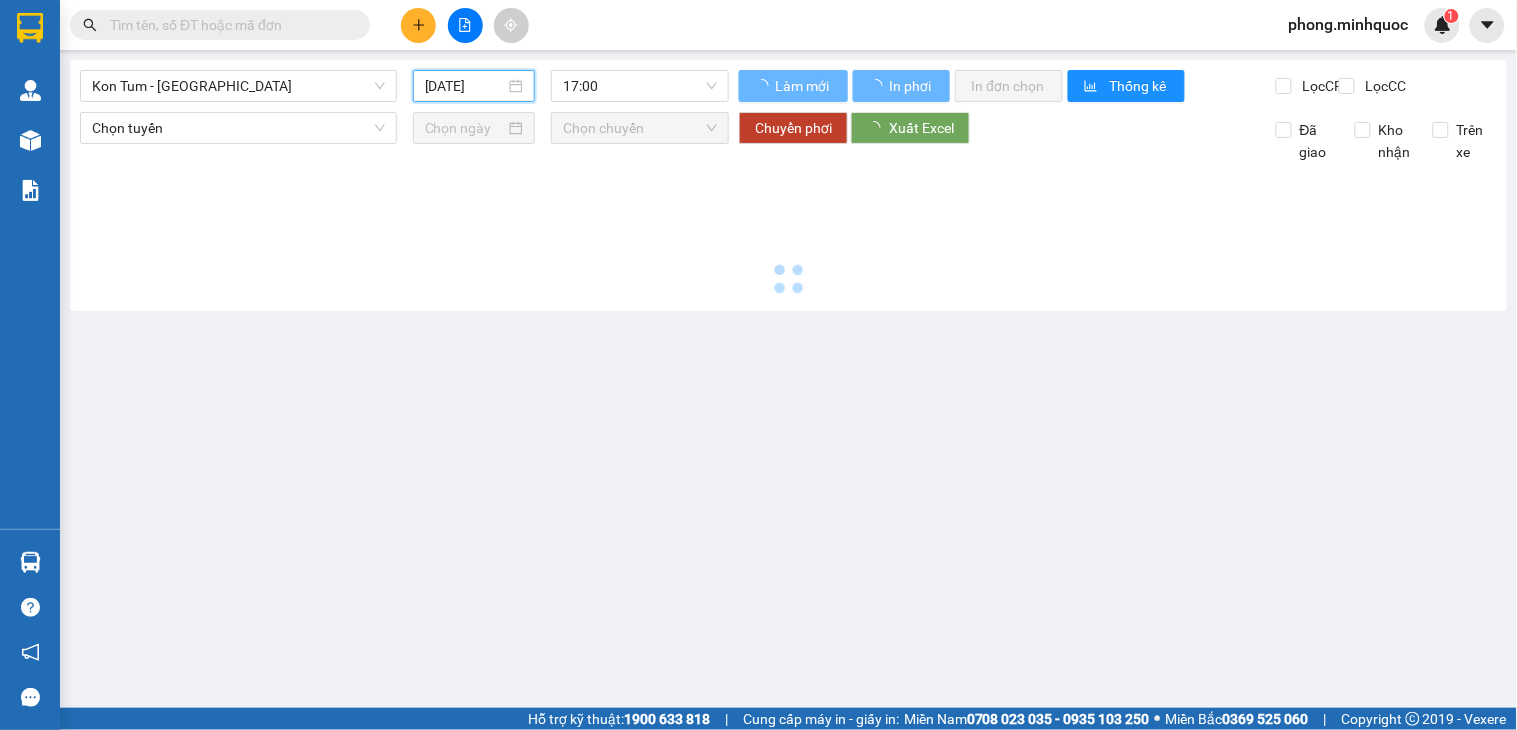 type on "[DATE]" 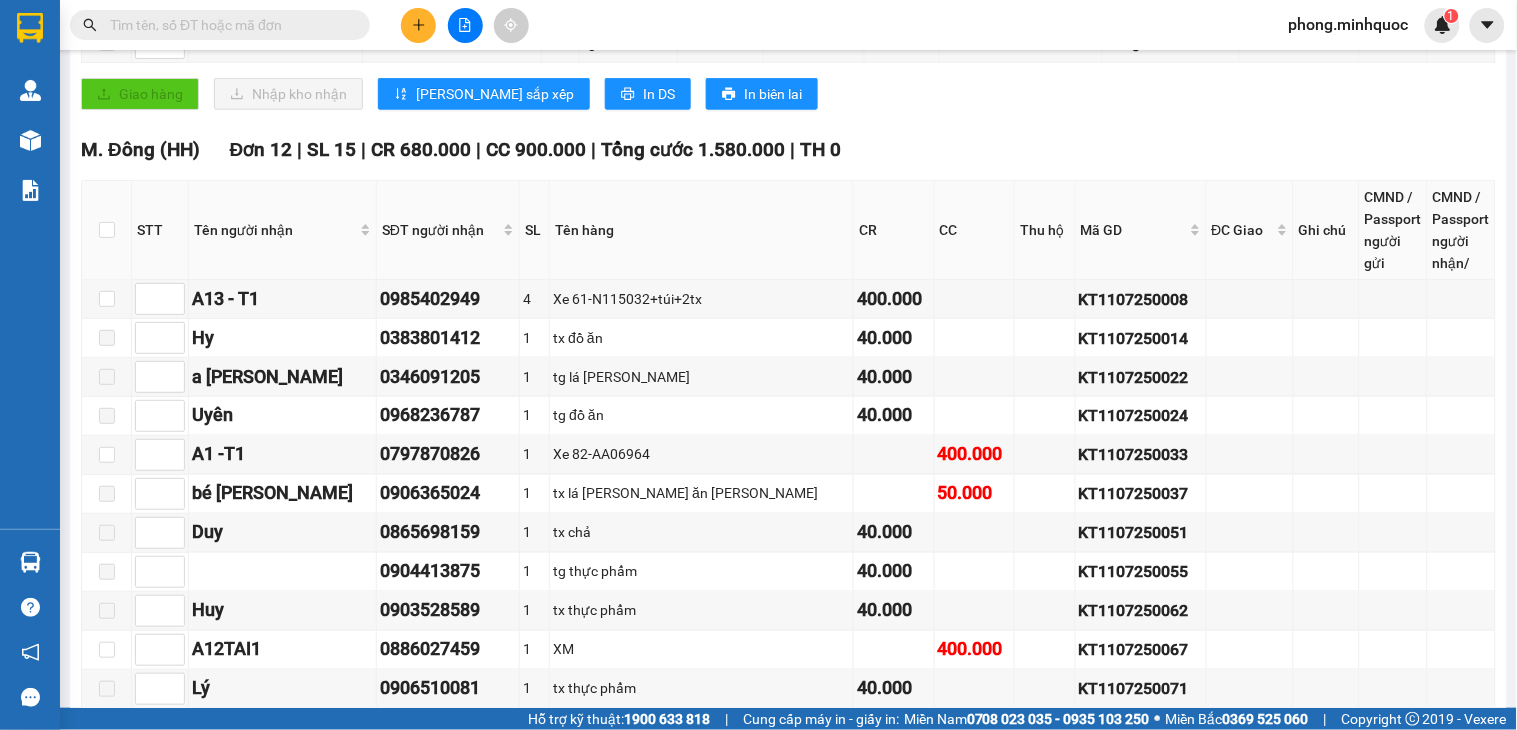 scroll, scrollTop: 0, scrollLeft: 0, axis: both 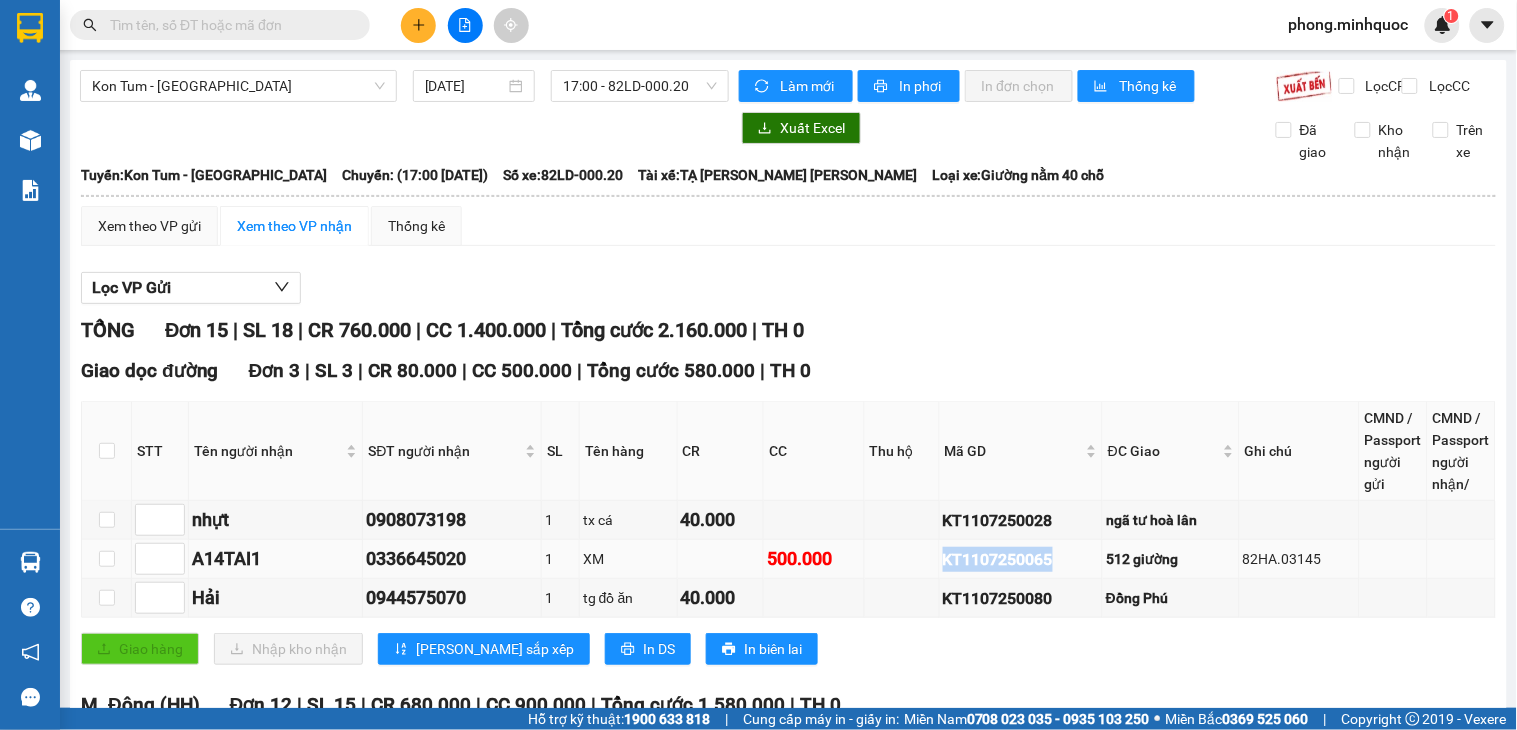 drag, startPoint x: 1047, startPoint y: 574, endPoint x: 931, endPoint y: 574, distance: 116 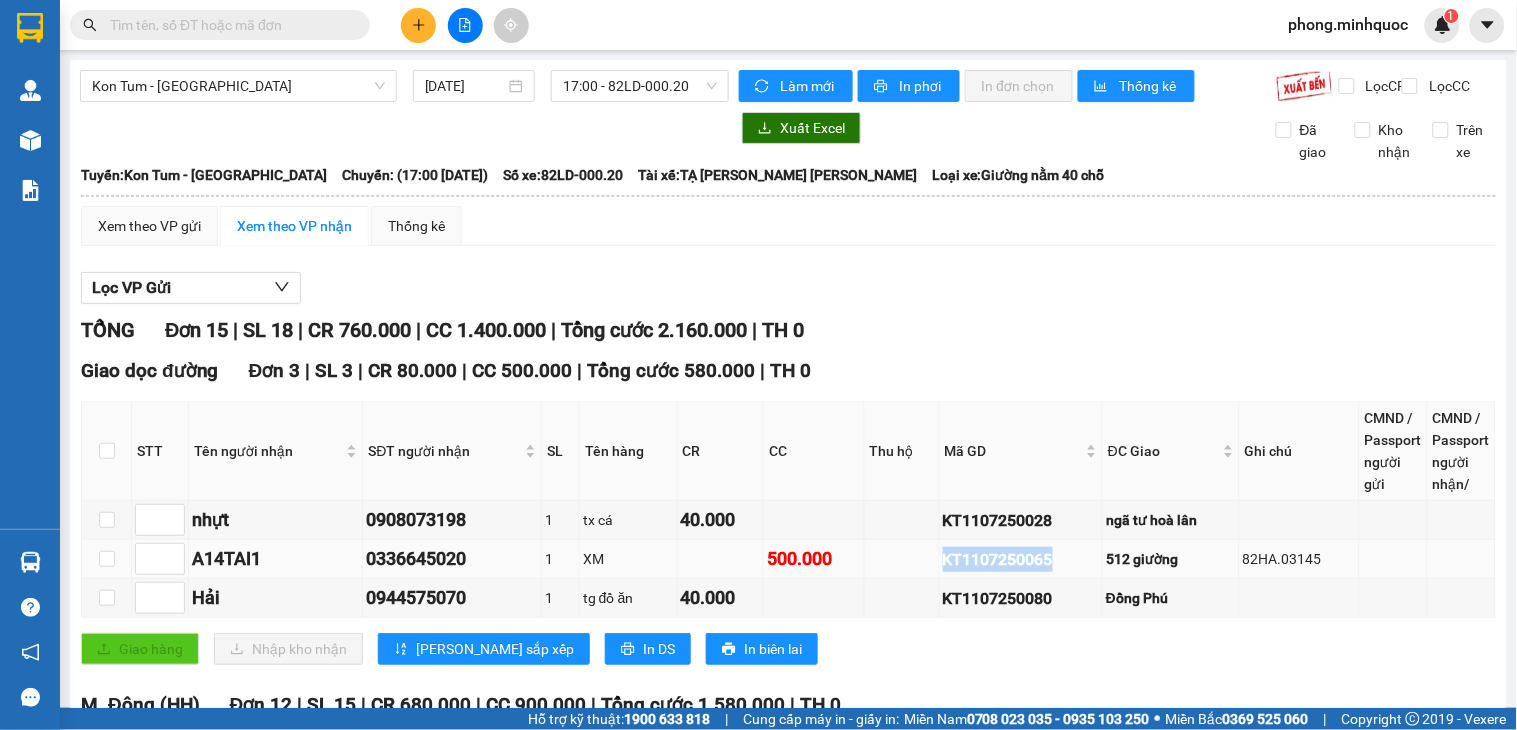 copy on "KT1107250065" 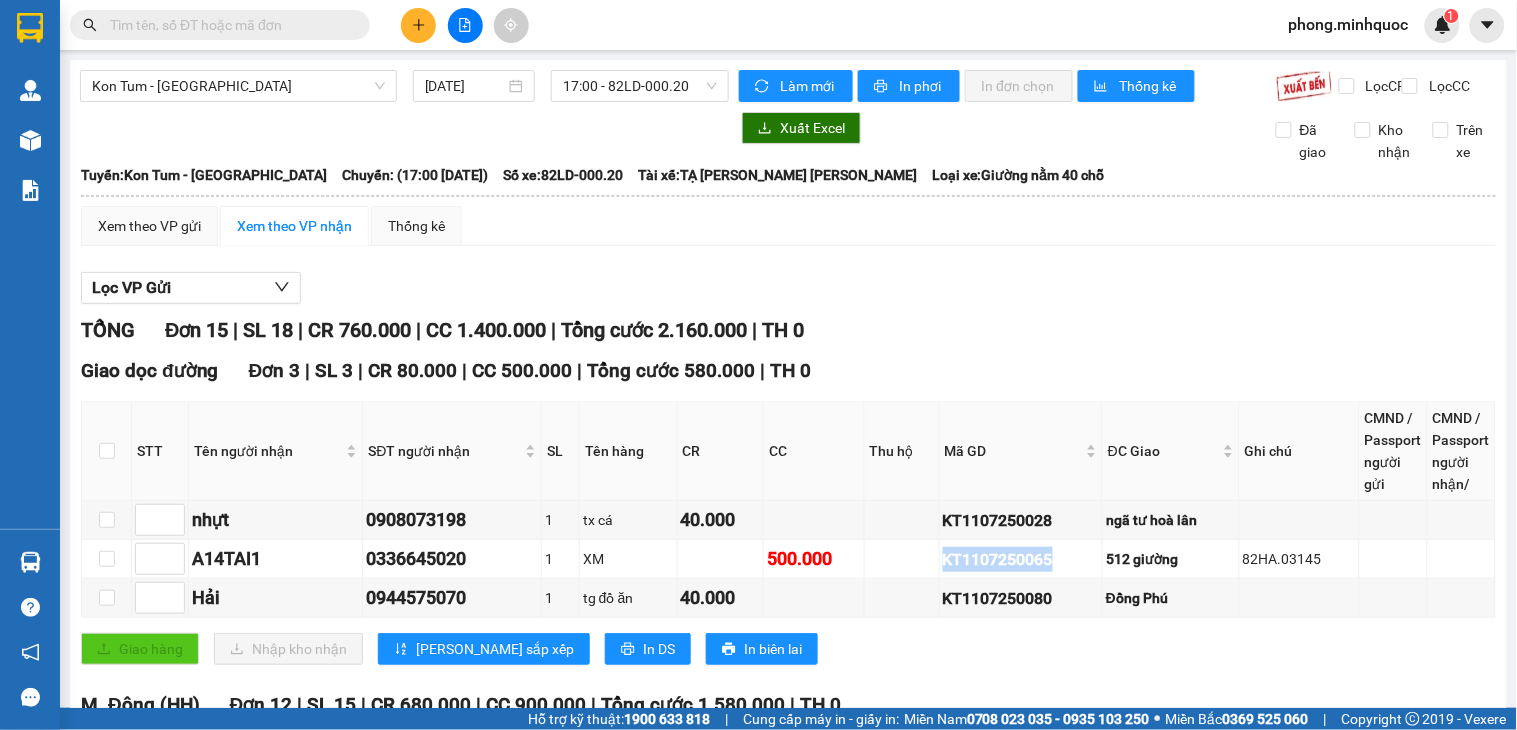 click at bounding box center (228, 25) 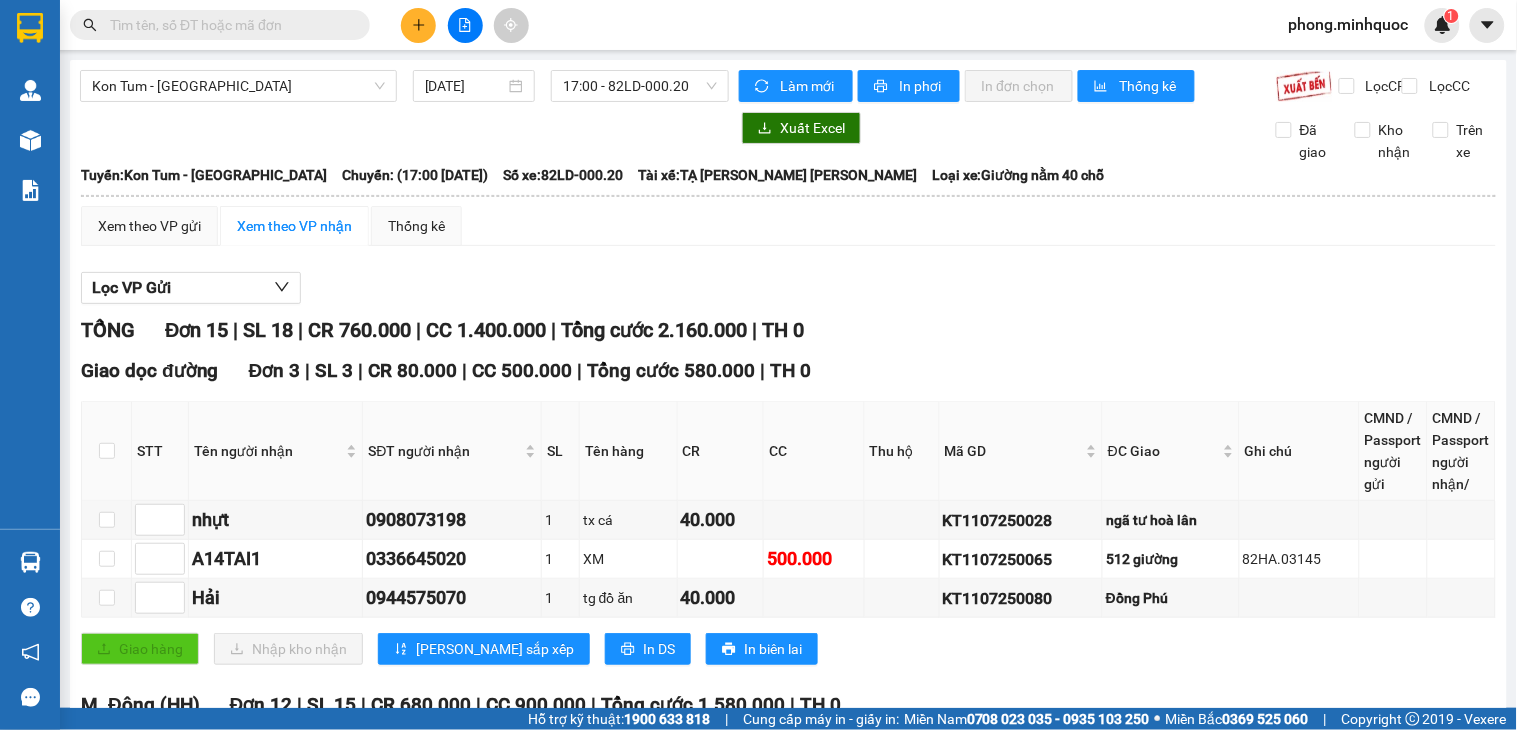 paste on "KT1107250065" 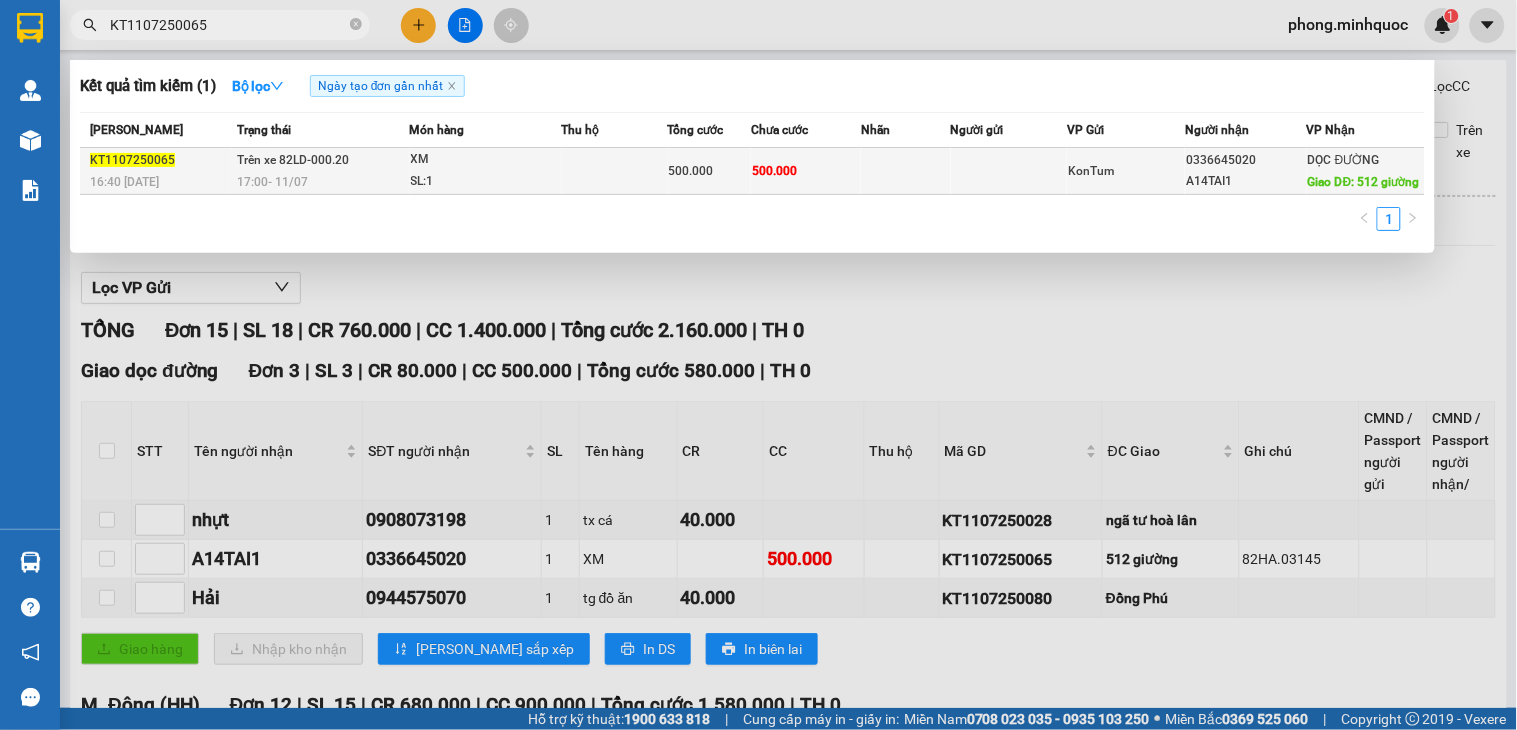 type on "KT1107250065" 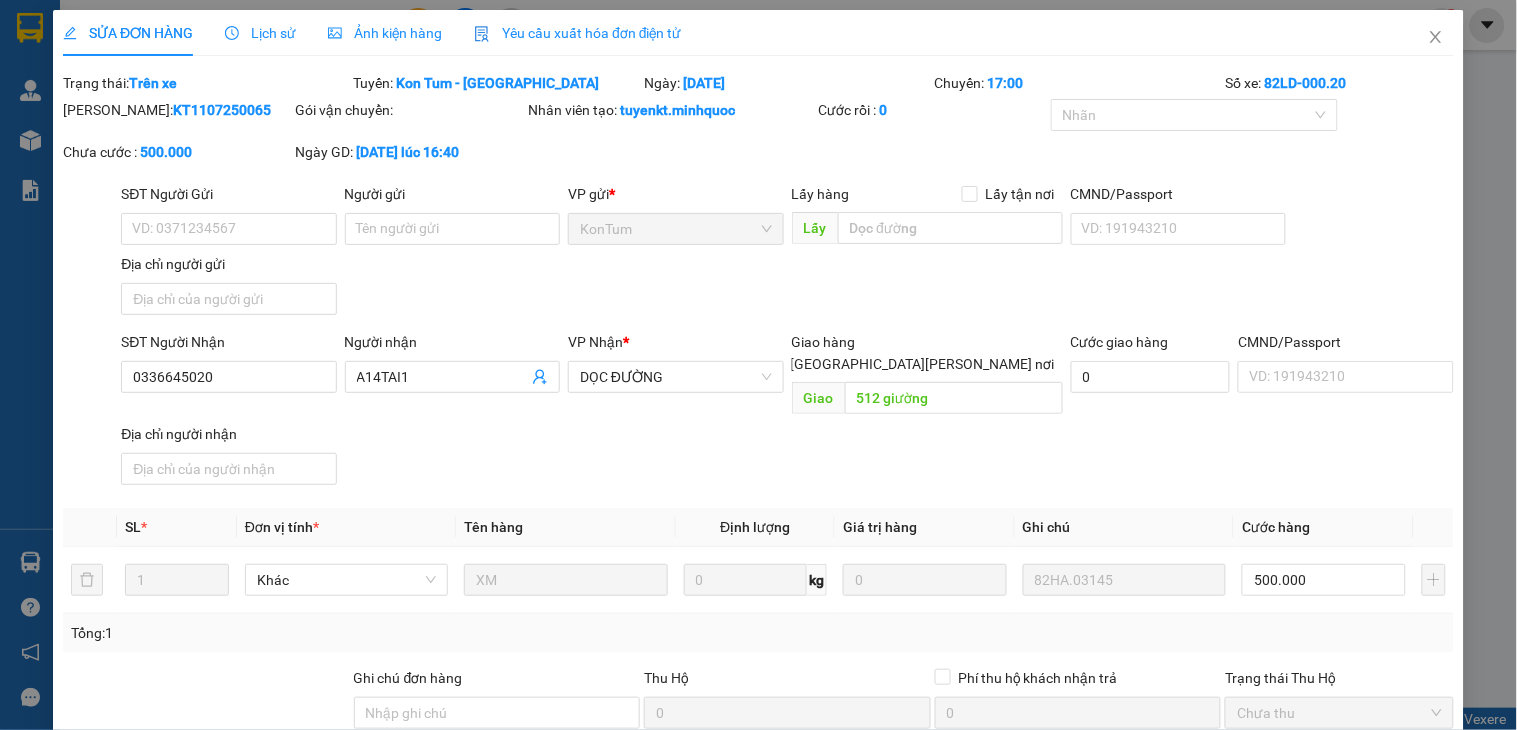 type on "0336645020" 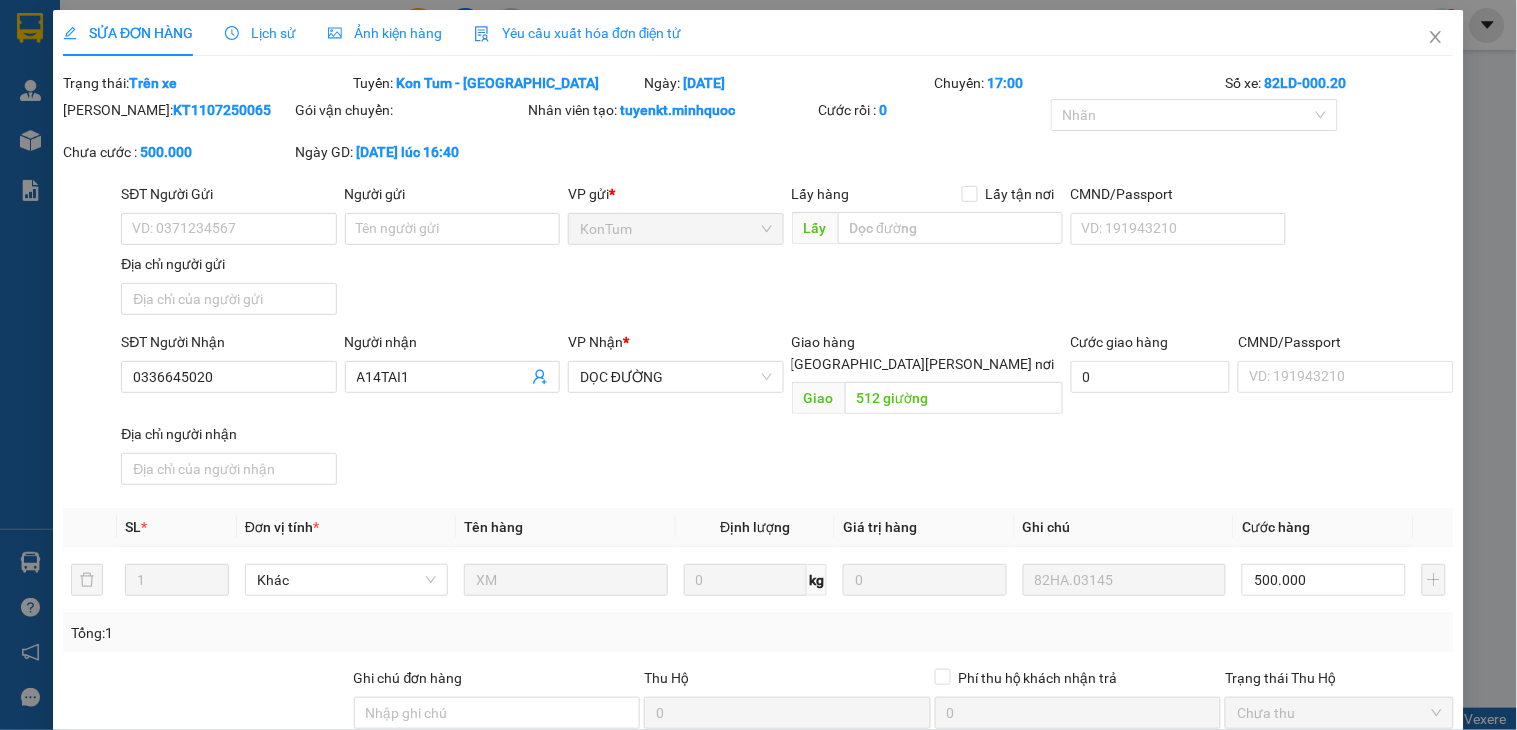 type on "A14TAI1" 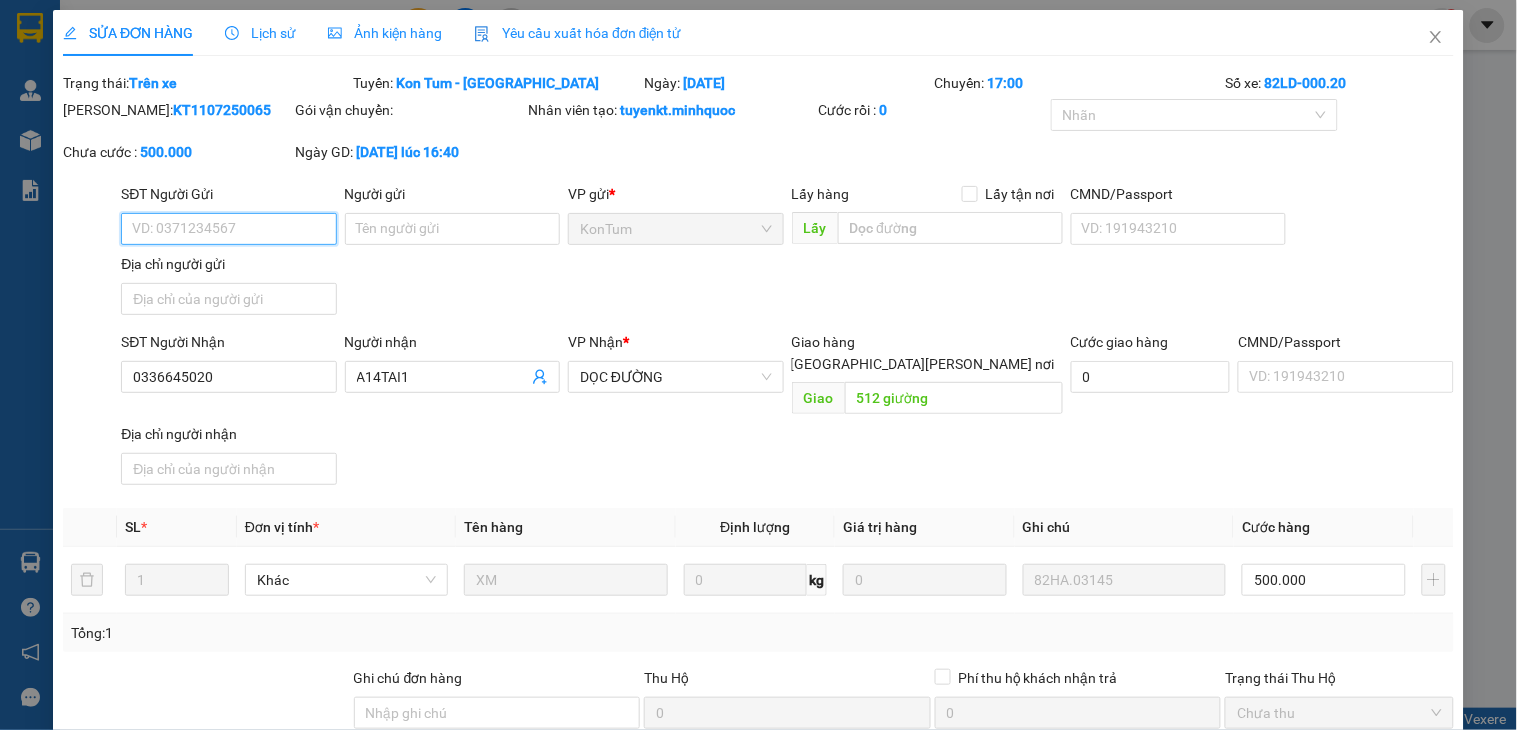 scroll, scrollTop: 181, scrollLeft: 0, axis: vertical 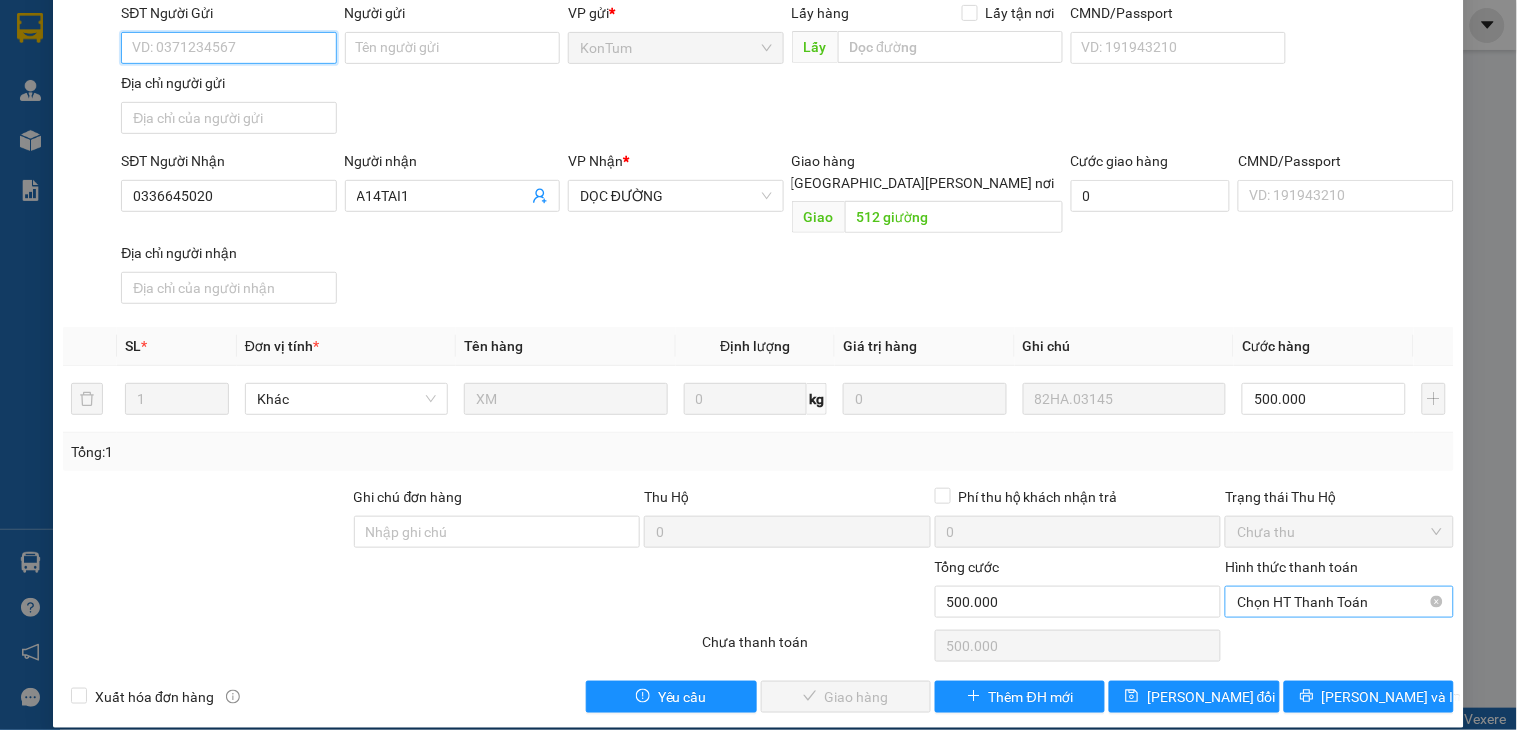 click on "Chọn HT Thanh Toán" at bounding box center [1339, 602] 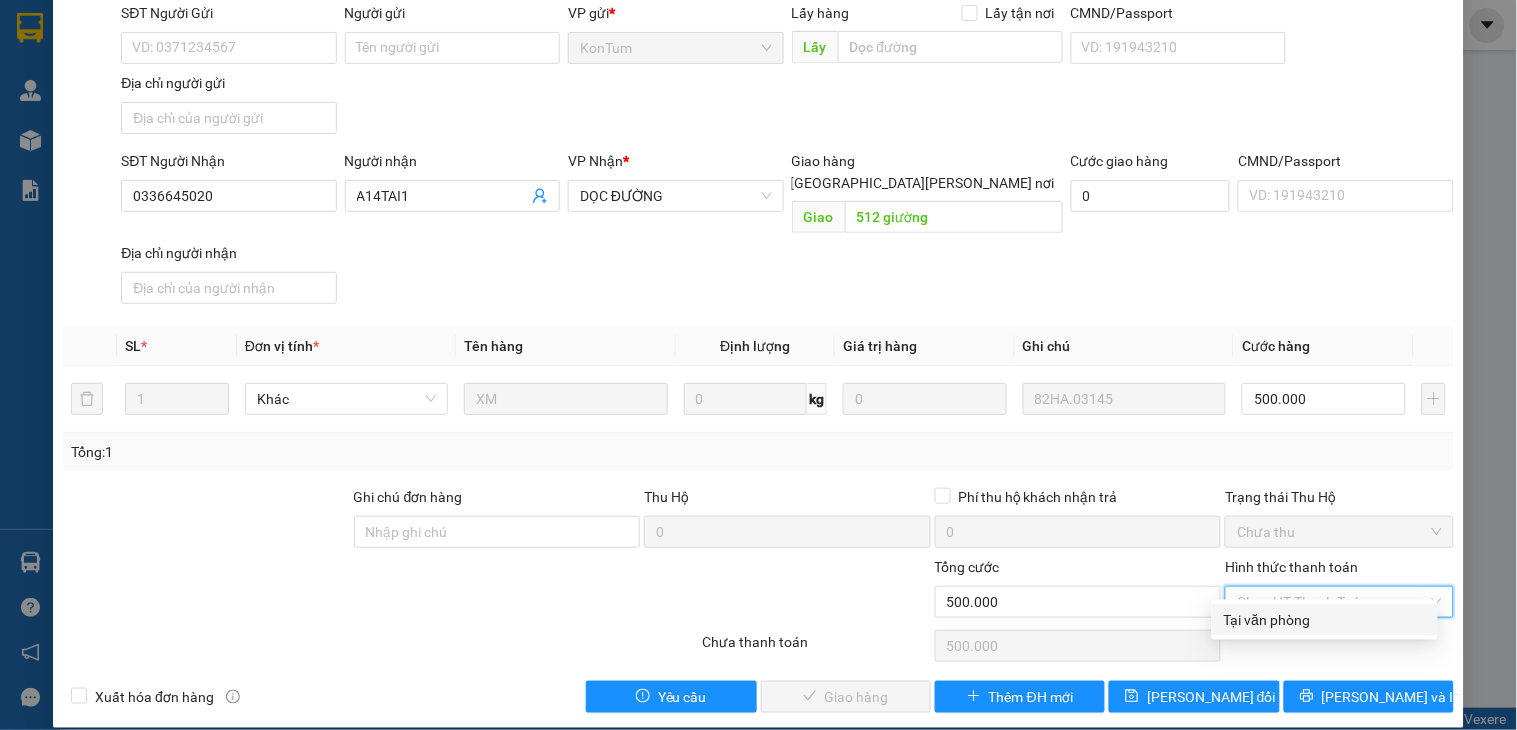 click on "Tại văn phòng" at bounding box center [1325, 620] 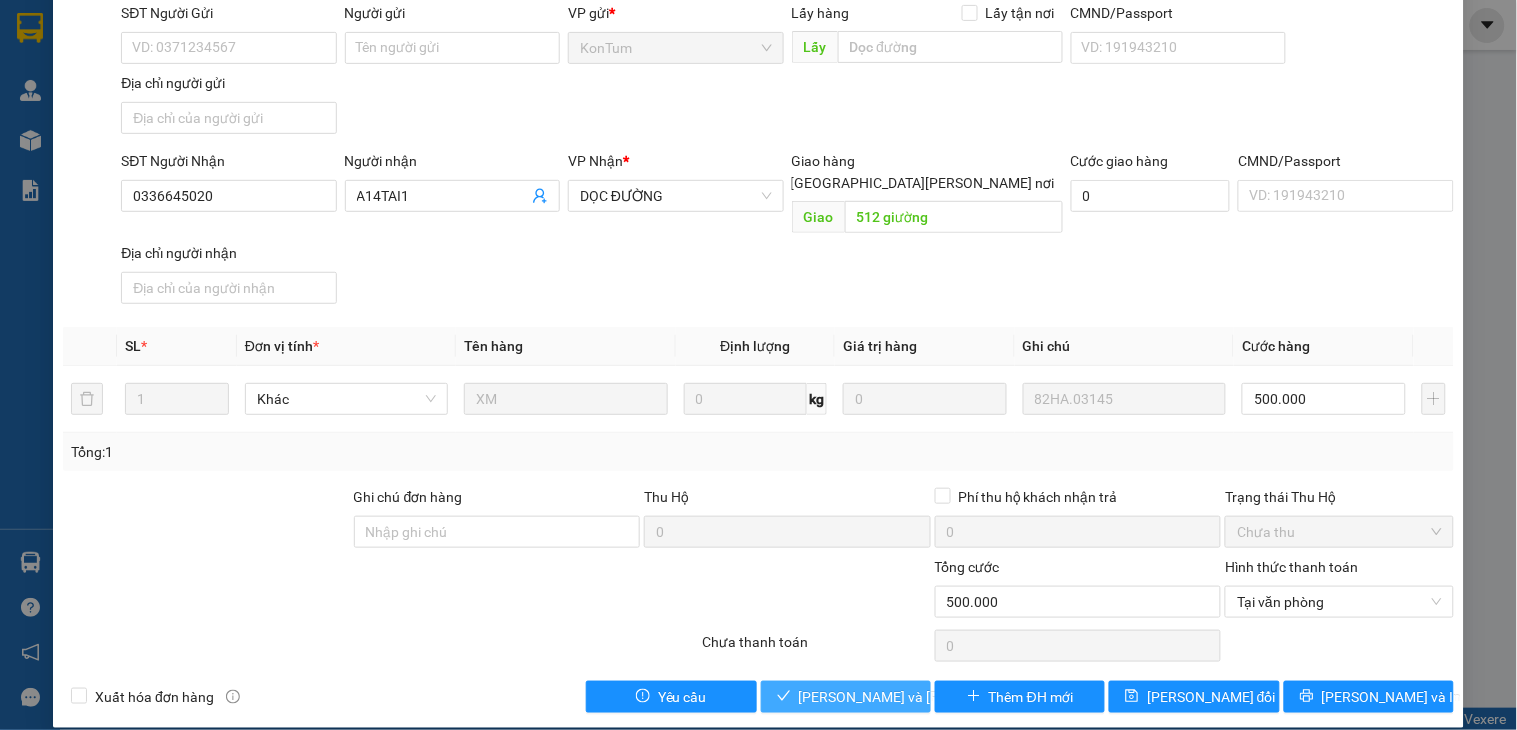 click on "[PERSON_NAME] và Giao hàng" at bounding box center (934, 697) 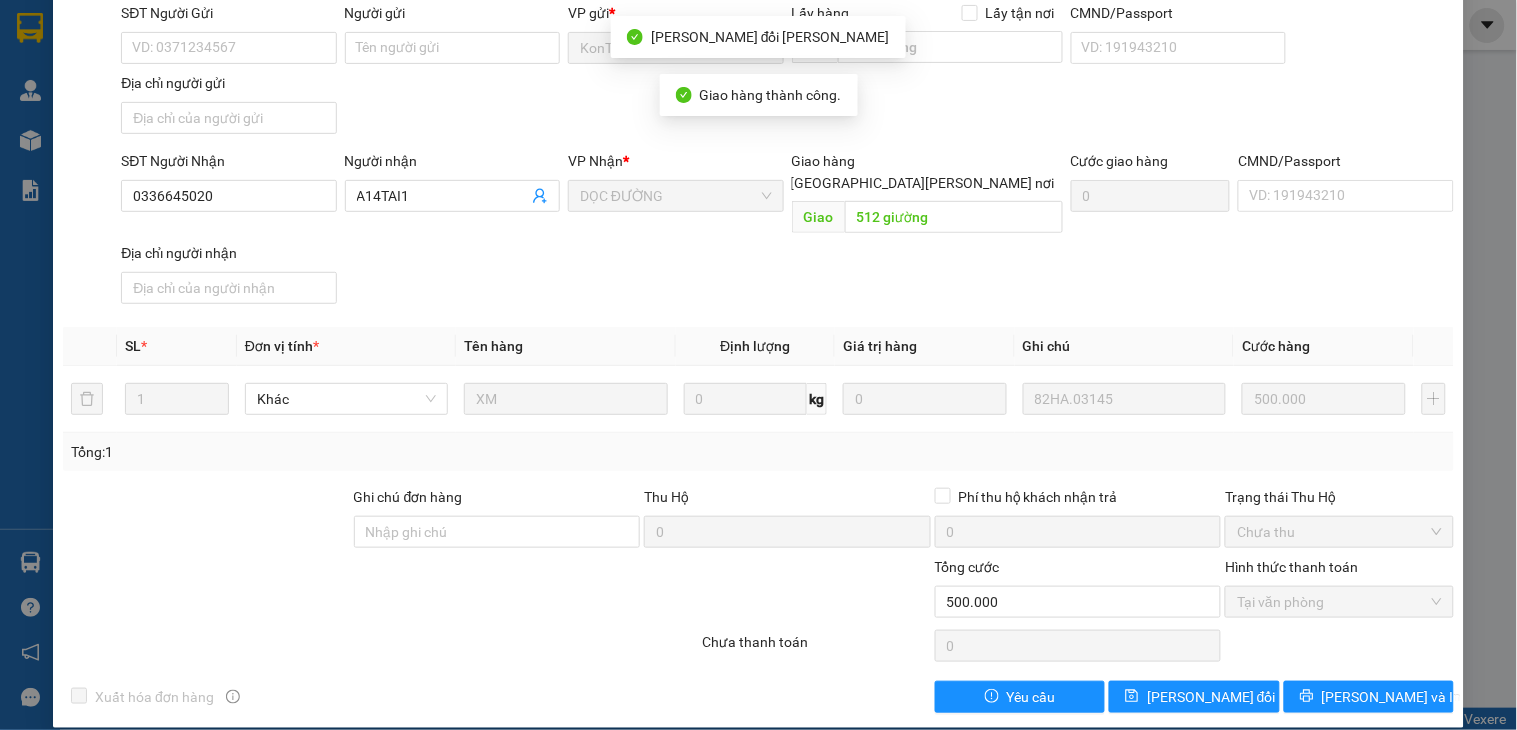 scroll, scrollTop: 0, scrollLeft: 0, axis: both 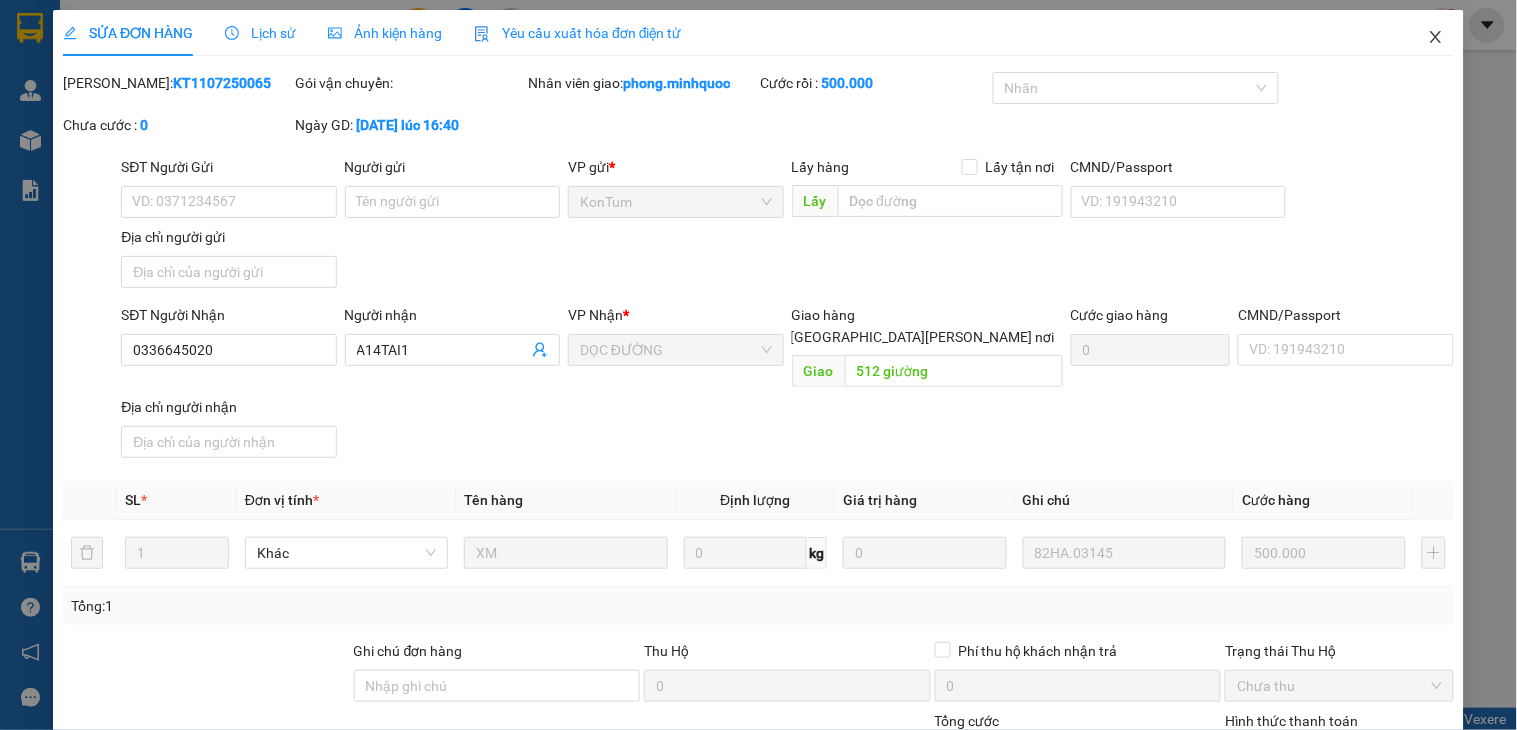 click 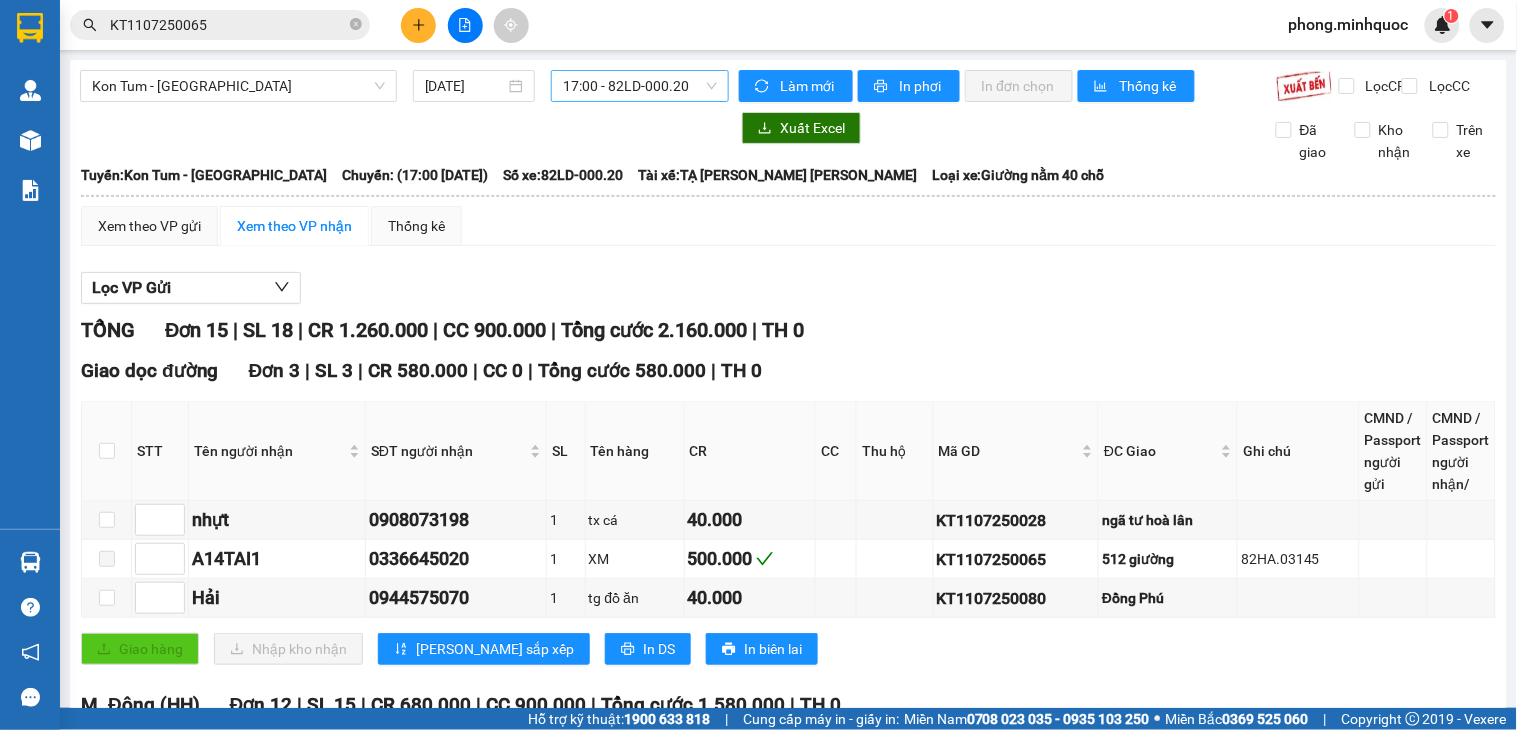 click on "17:00     - 82LD-000.20" at bounding box center [640, 86] 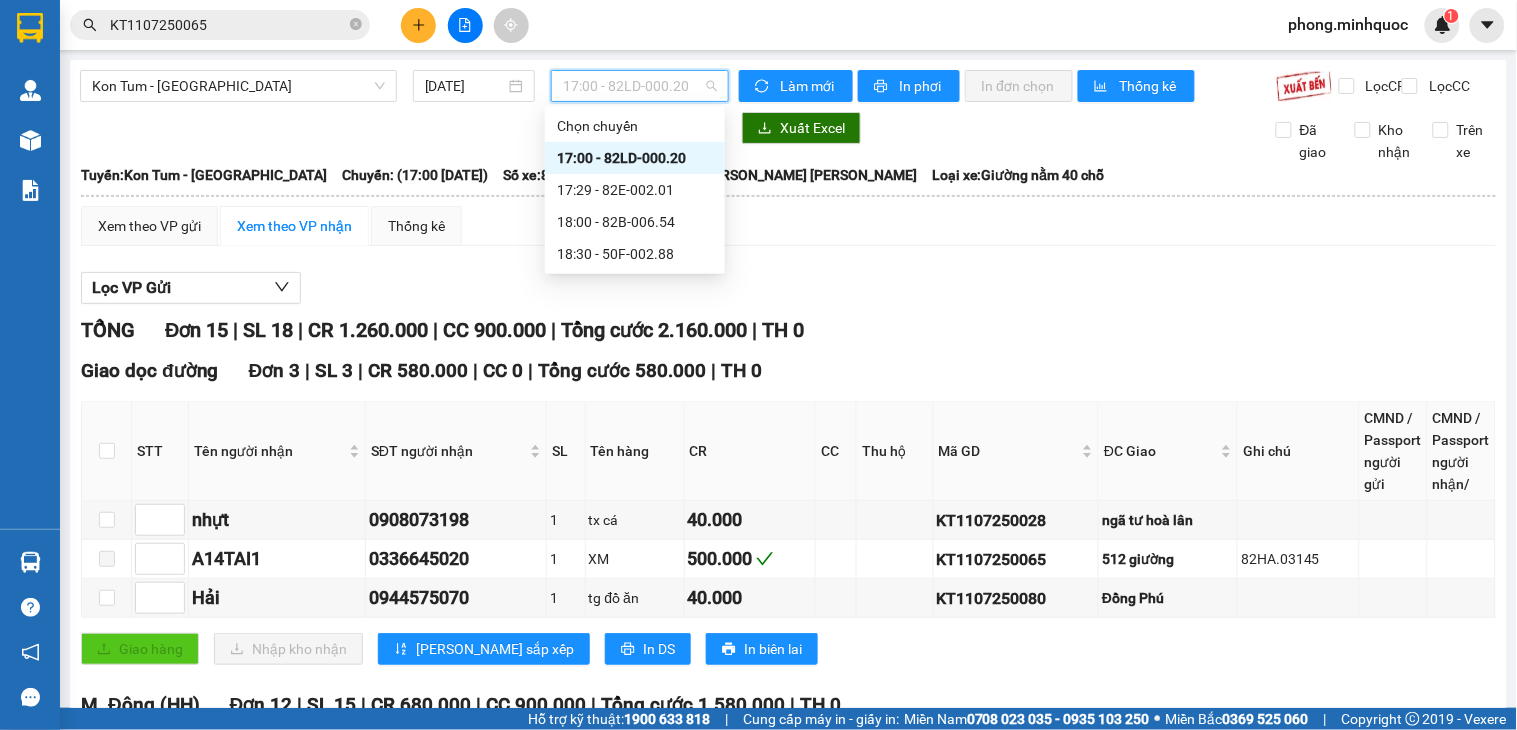 click on "17:00     - 82LD-000.20" at bounding box center (635, 158) 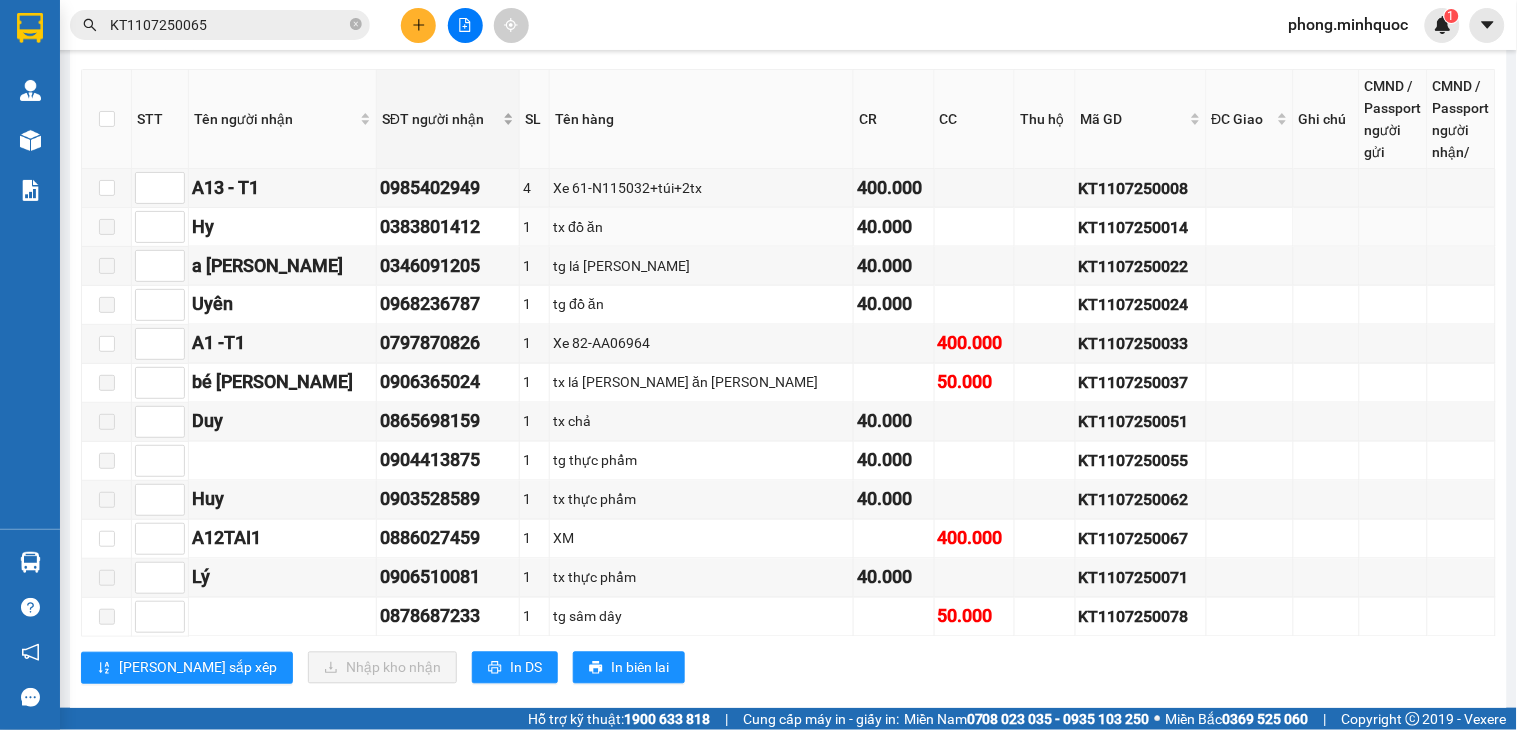 scroll, scrollTop: 333, scrollLeft: 0, axis: vertical 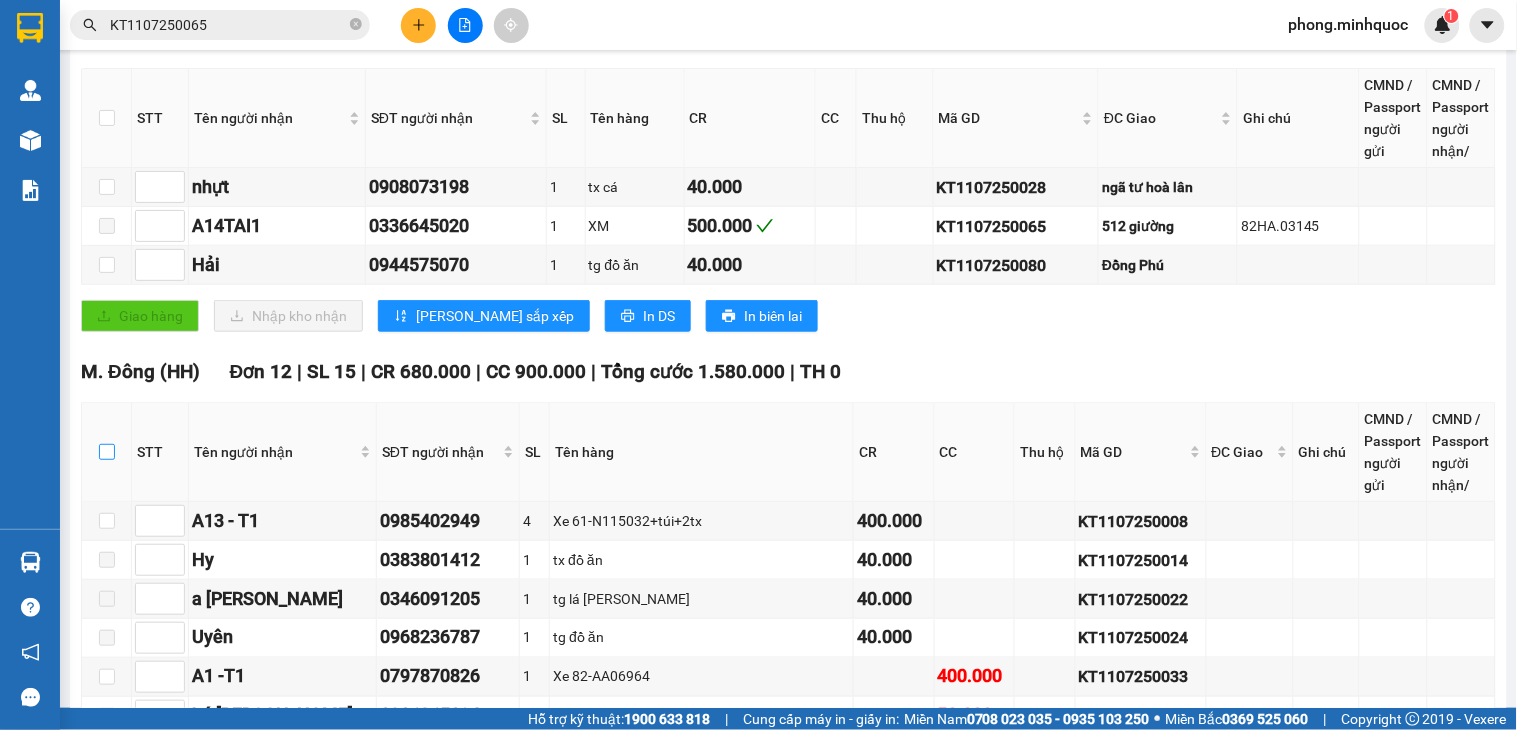 click at bounding box center [107, 452] 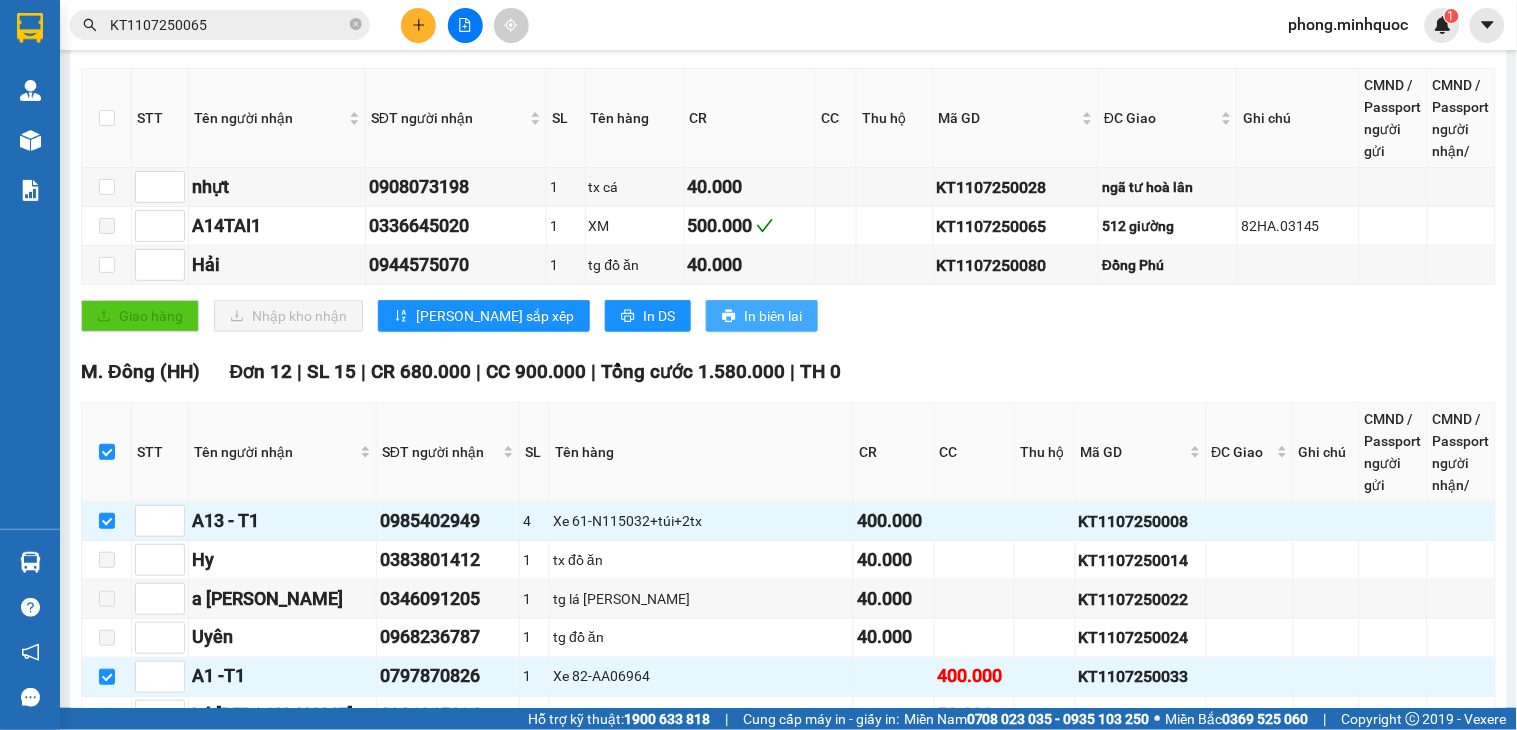 scroll, scrollTop: 720, scrollLeft: 0, axis: vertical 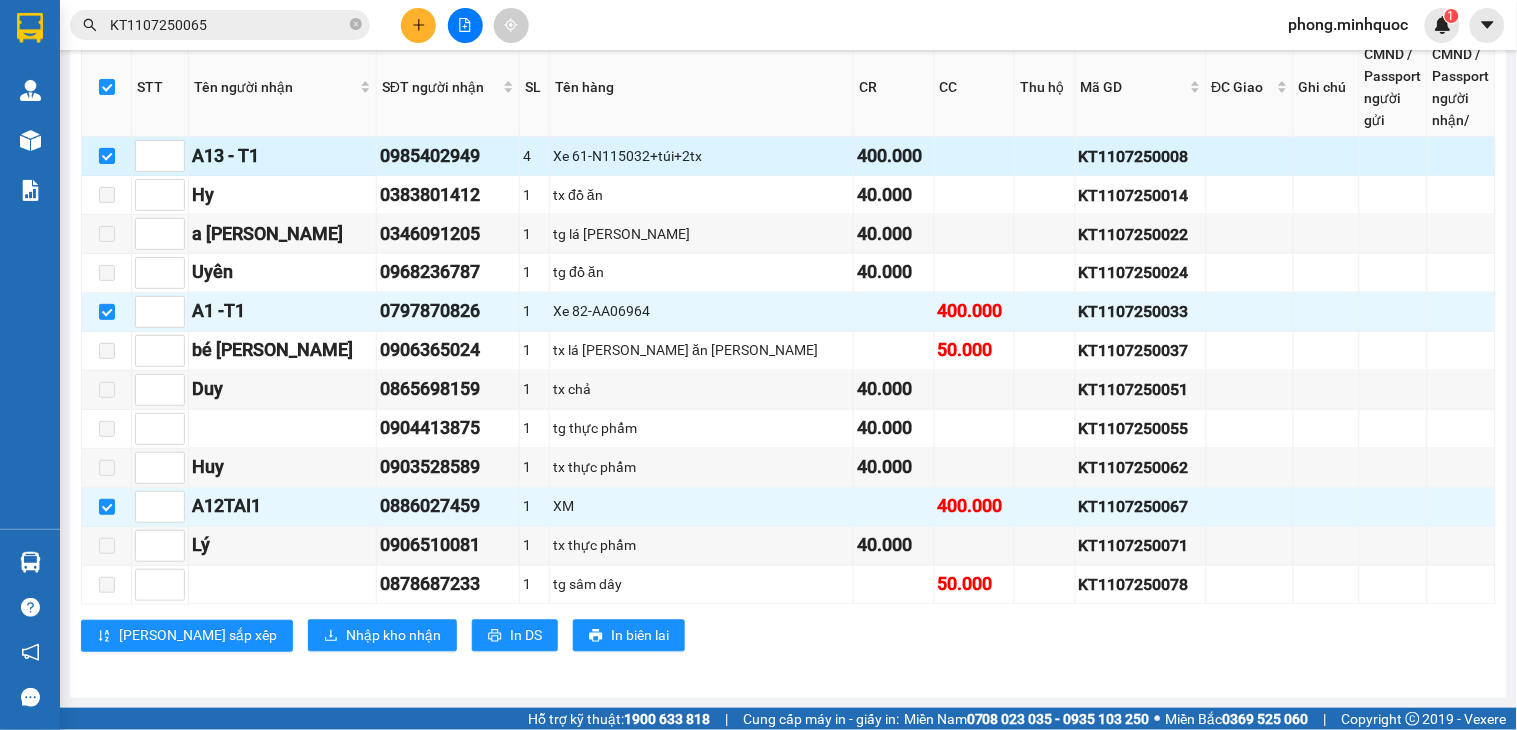 click at bounding box center (107, 156) 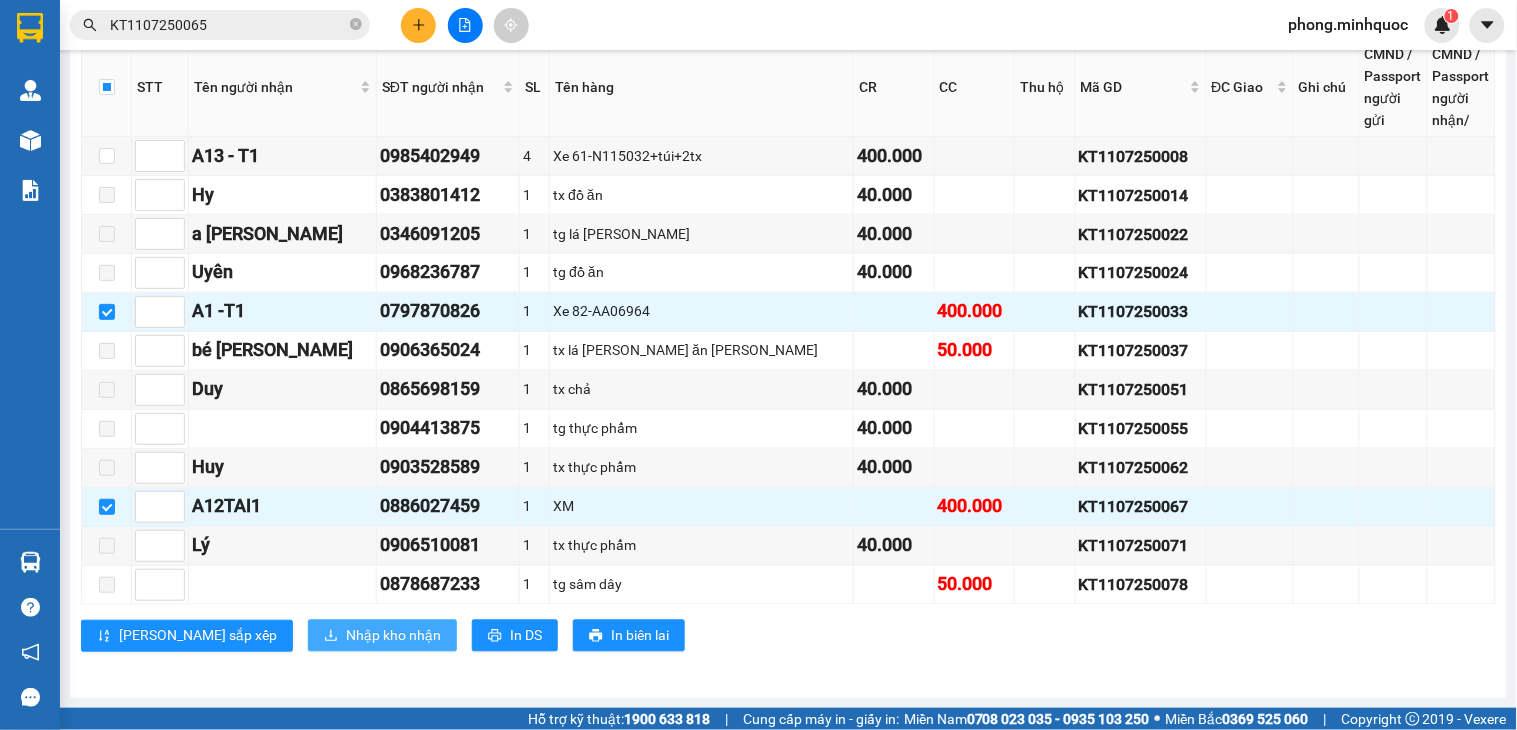 click on "Nhập kho nhận" at bounding box center [393, 636] 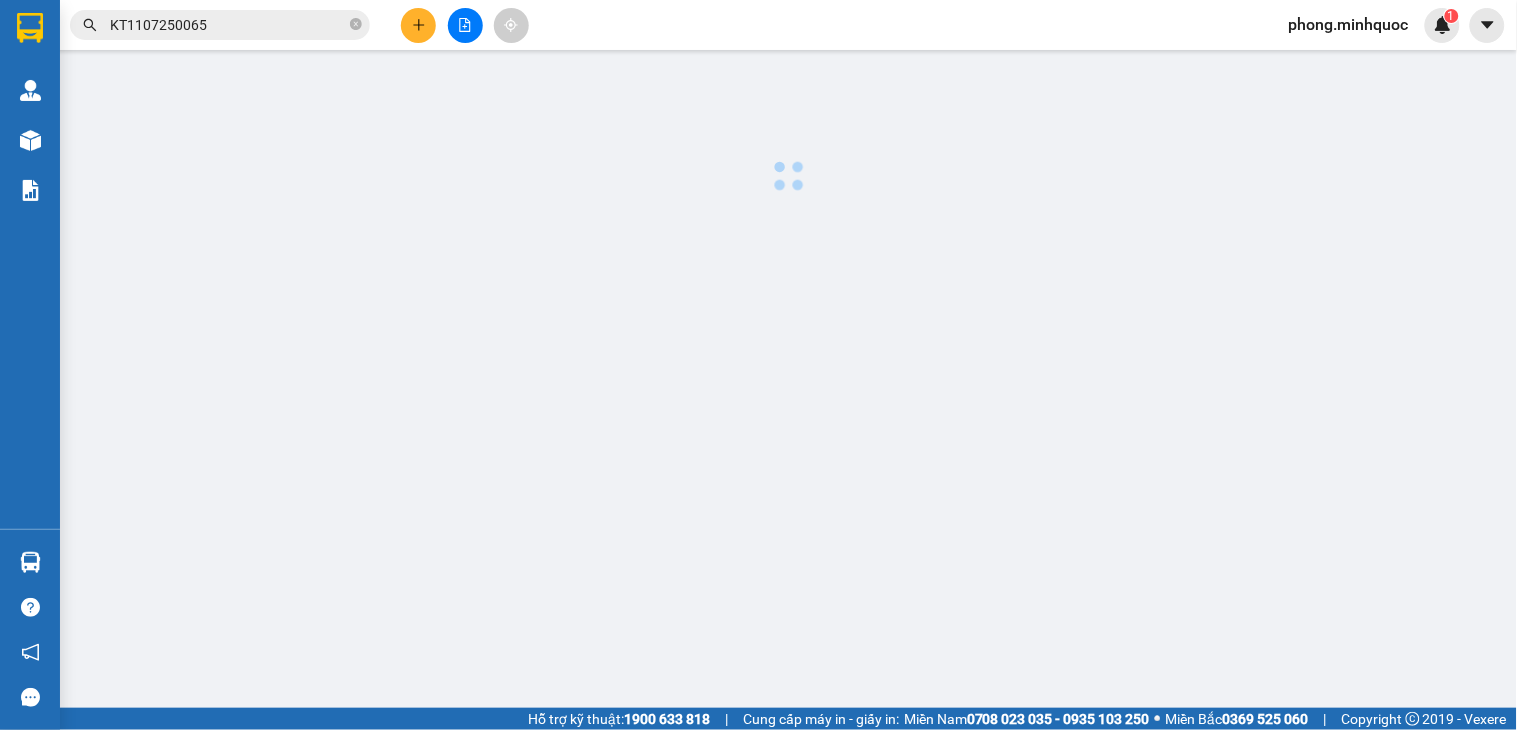 scroll, scrollTop: 0, scrollLeft: 0, axis: both 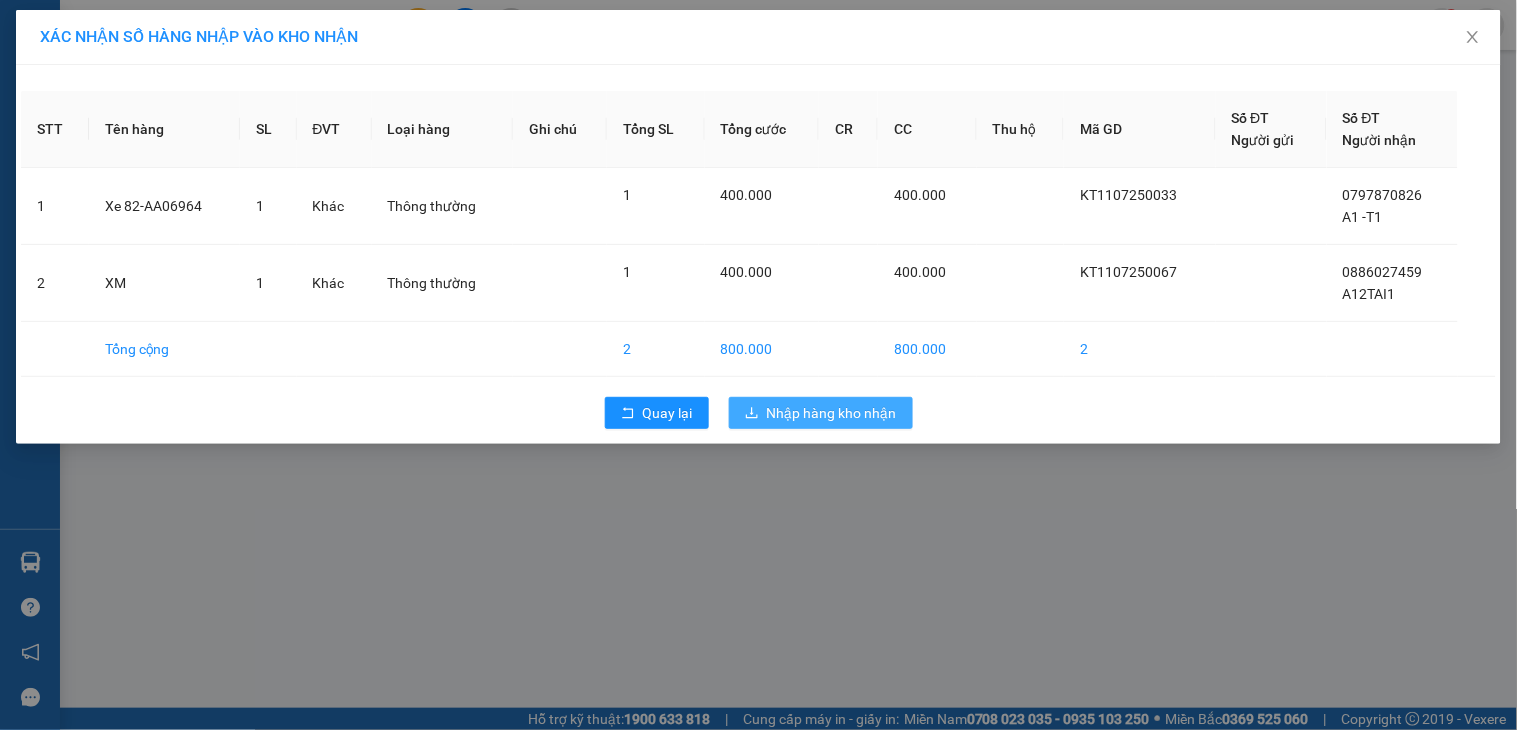 click on "Nhập hàng kho nhận" at bounding box center (832, 413) 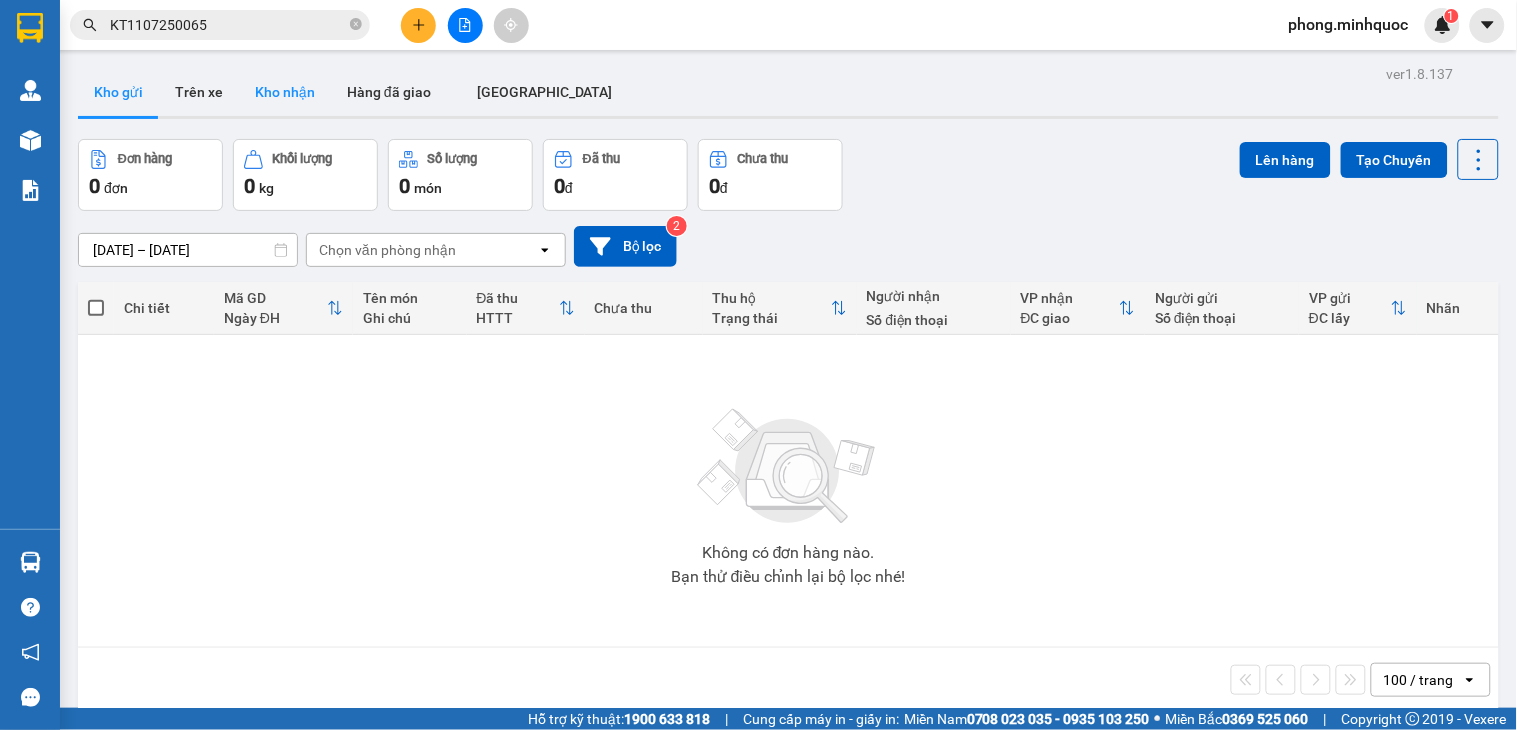 click on "Kho nhận" at bounding box center [285, 92] 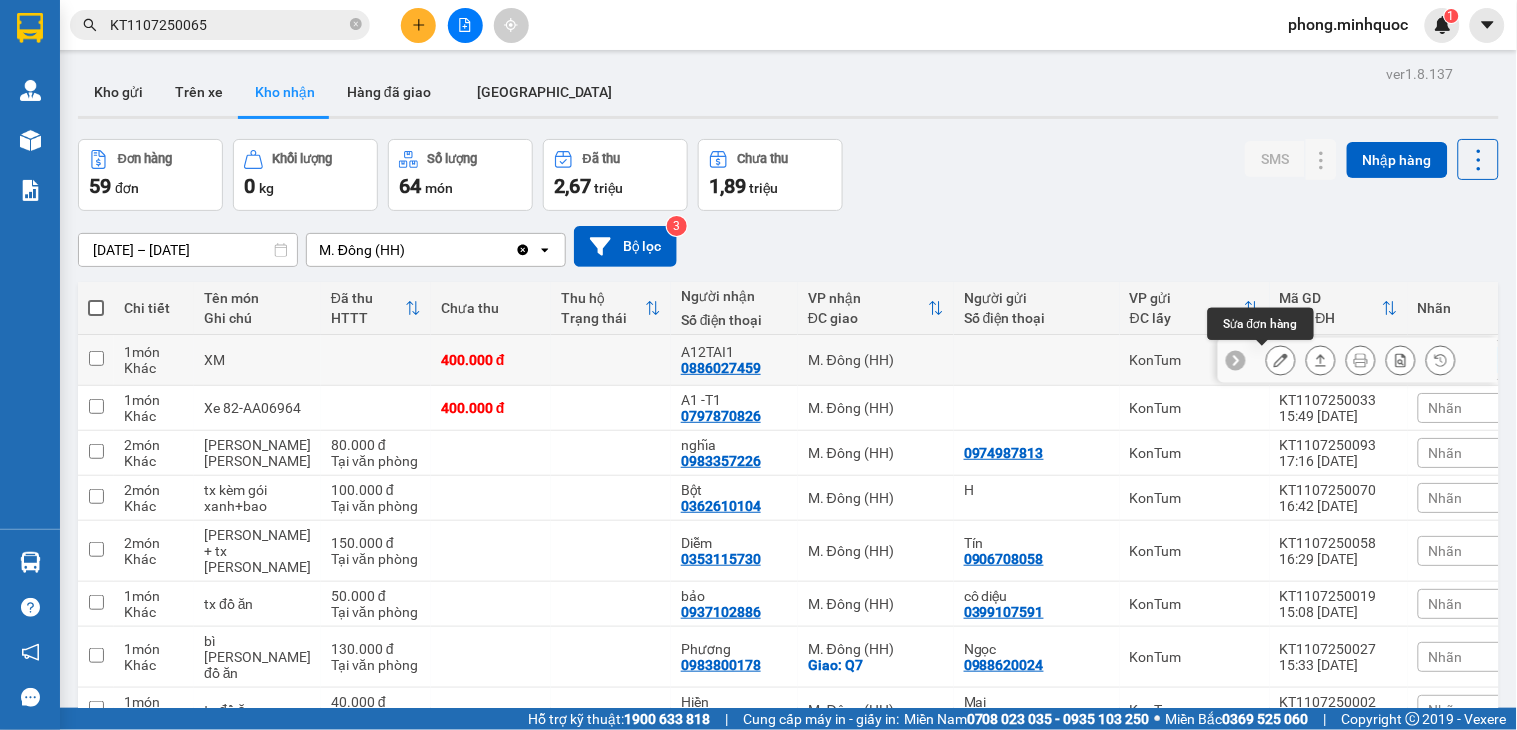 click 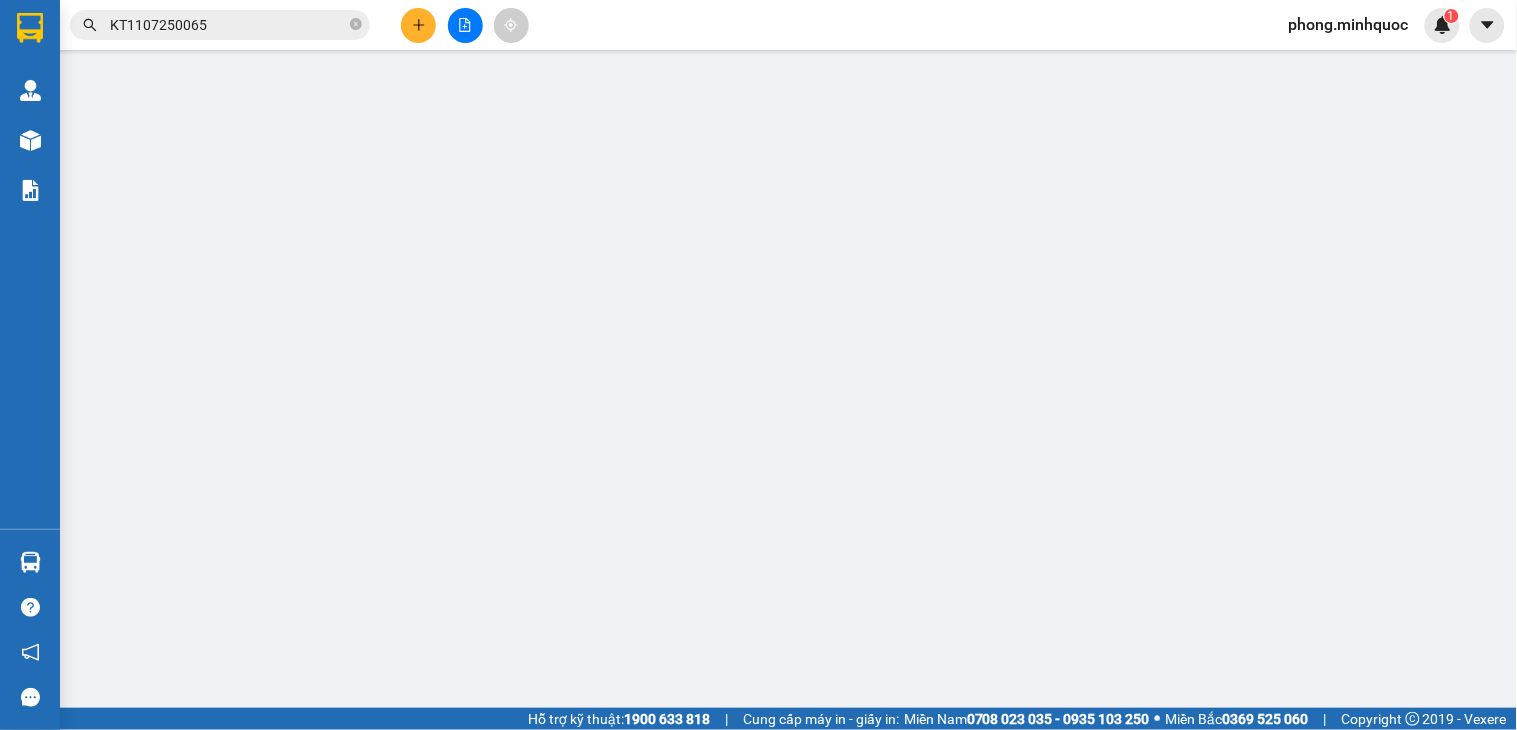 type on "0886027459" 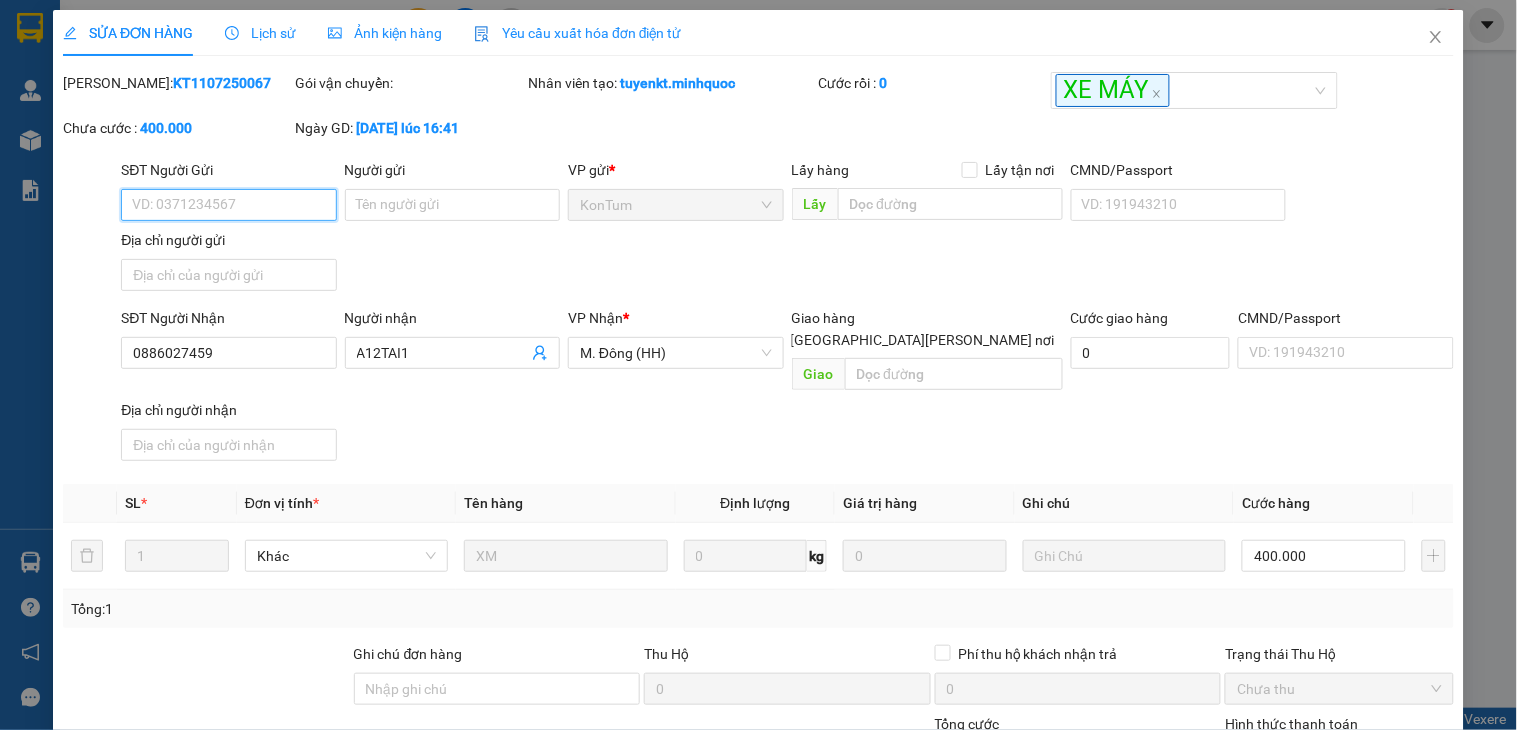 scroll, scrollTop: 157, scrollLeft: 0, axis: vertical 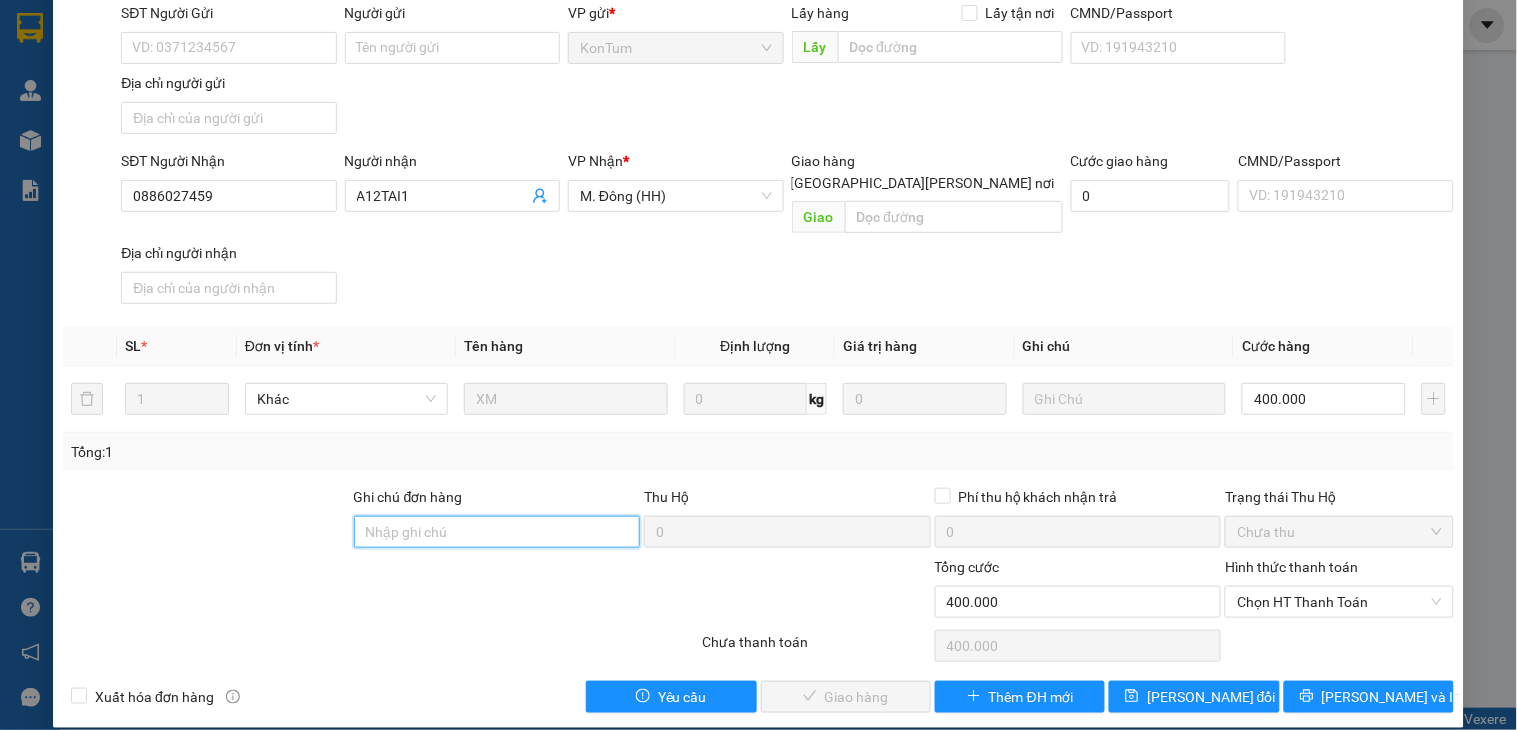 click on "Ghi chú đơn hàng" at bounding box center (497, 532) 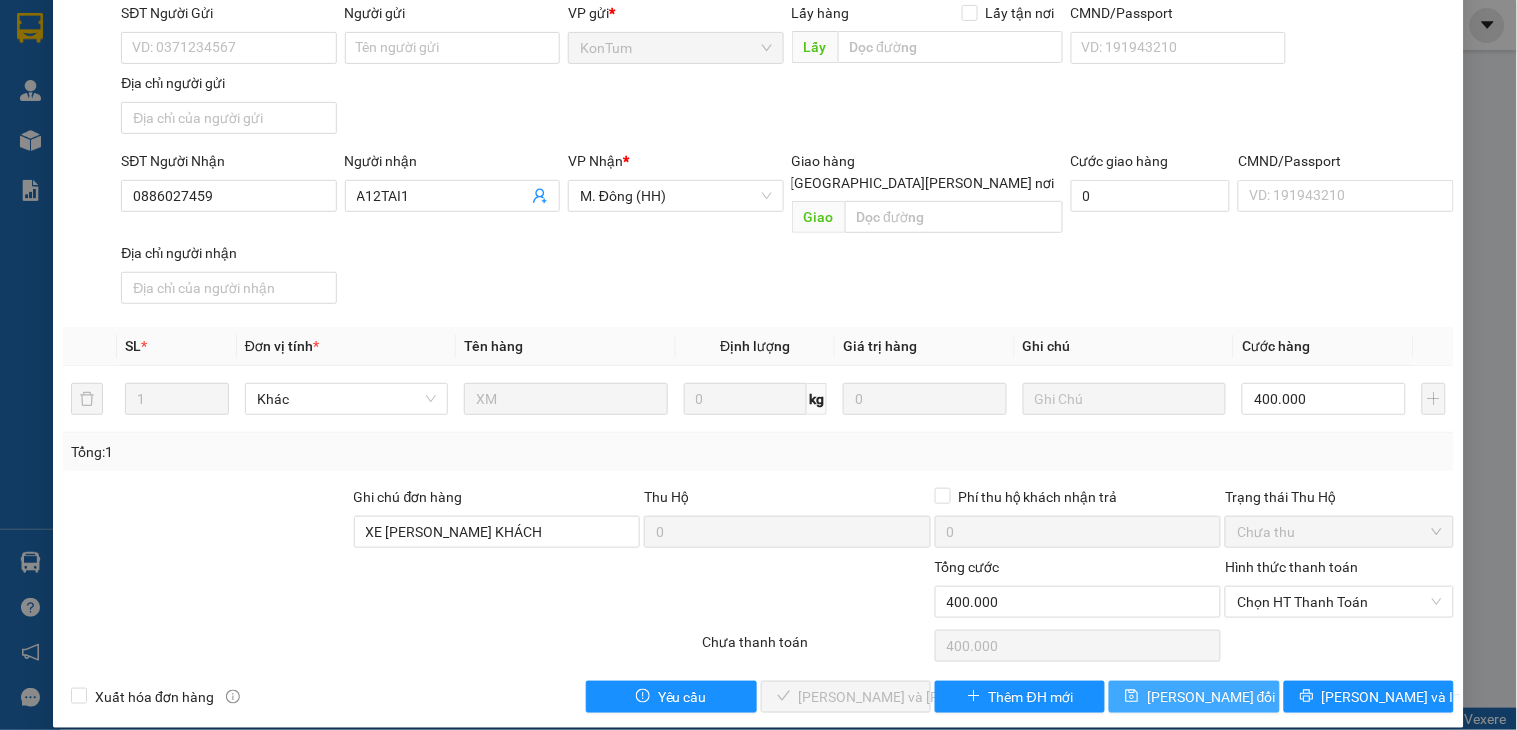 click on "[PERSON_NAME] thay đổi" at bounding box center (1211, 697) 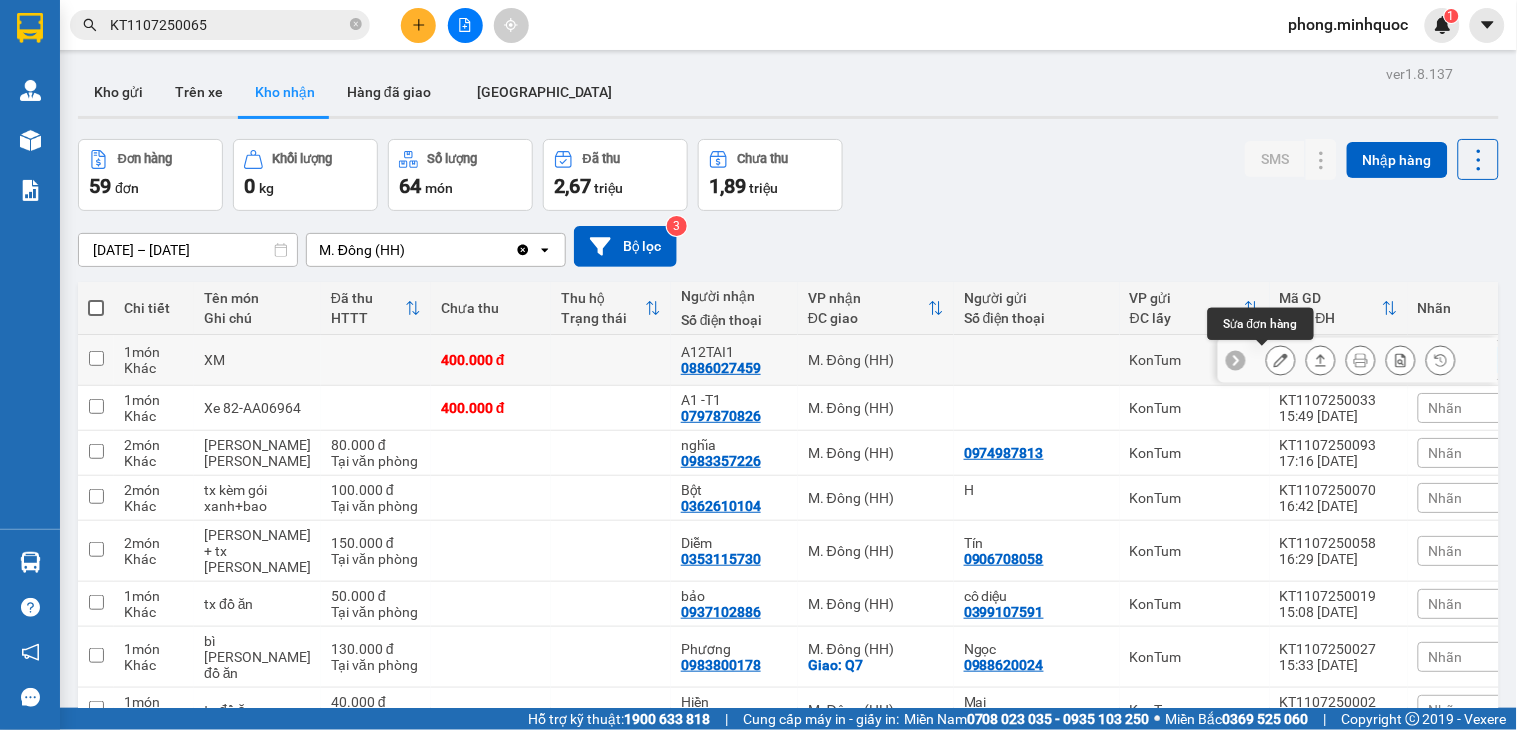 click 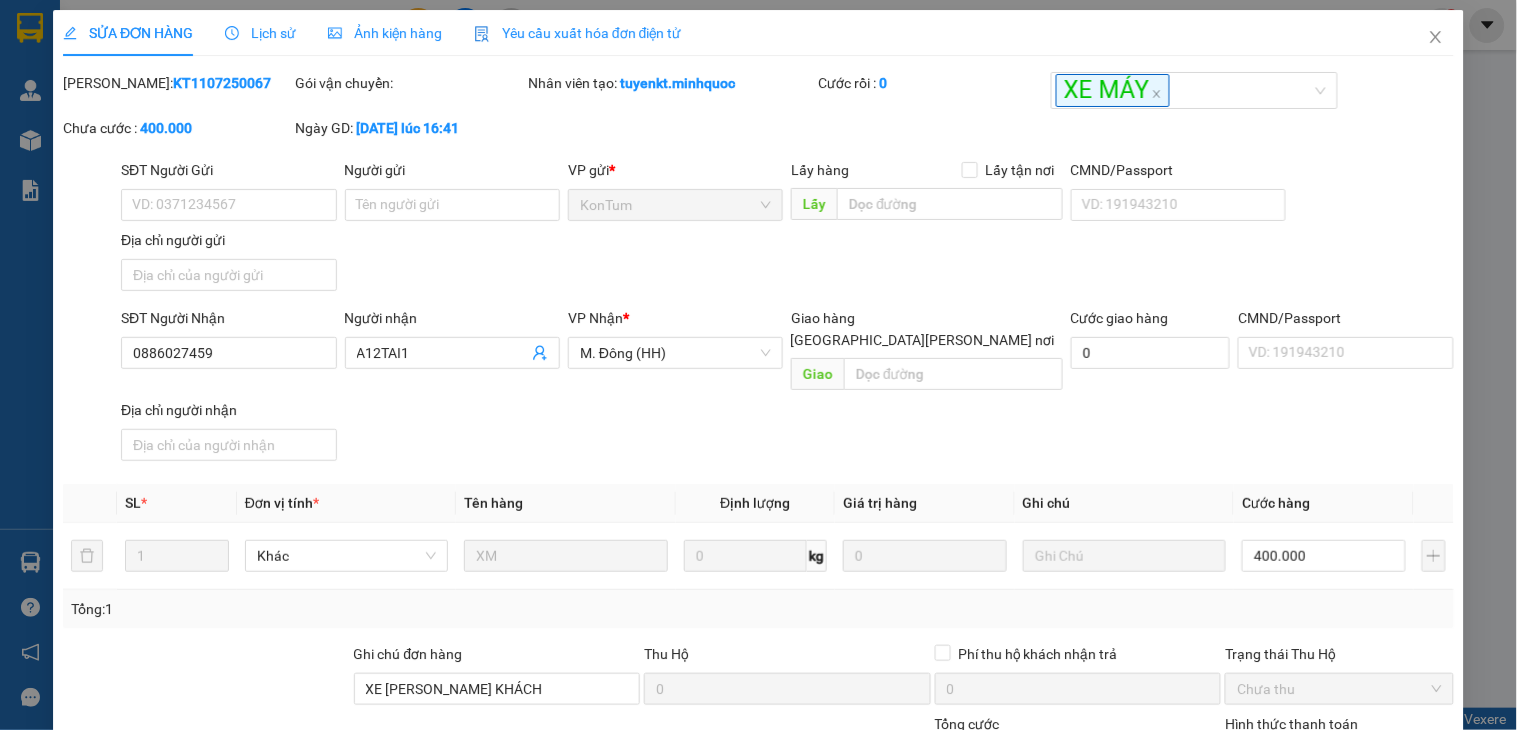 type on "0886027459" 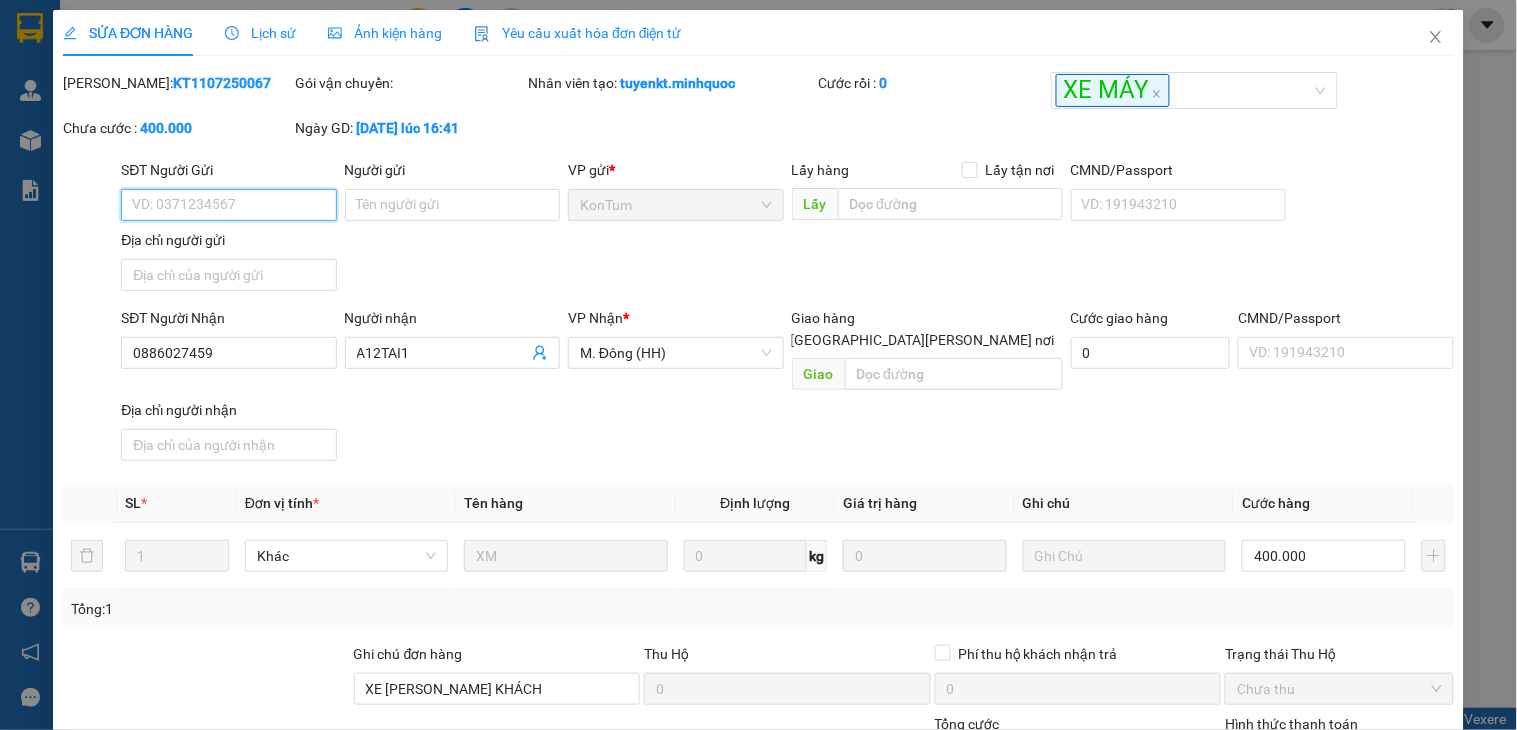 scroll, scrollTop: 157, scrollLeft: 0, axis: vertical 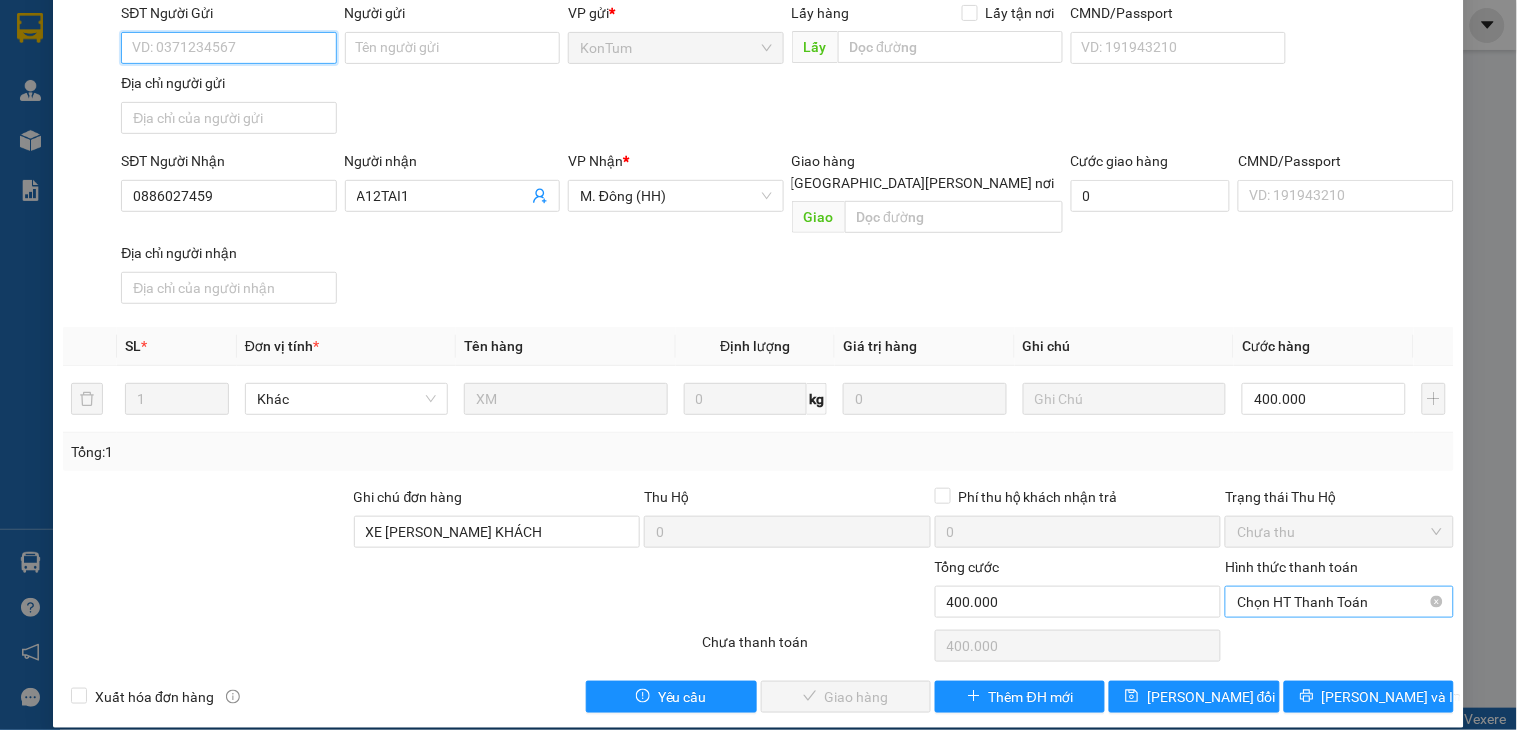 click on "Chọn HT Thanh Toán" at bounding box center [1339, 602] 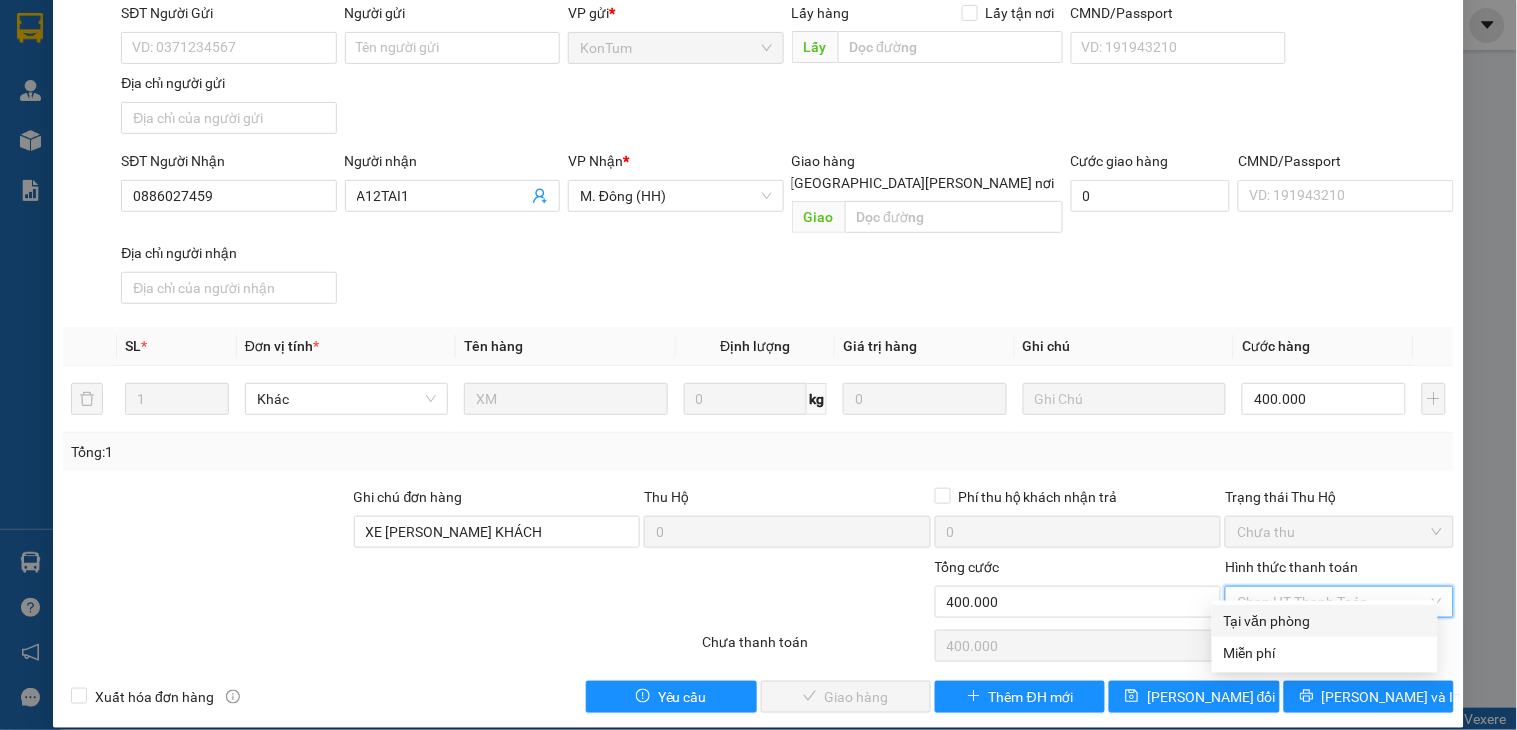 click on "Tại văn phòng" at bounding box center (1325, 621) 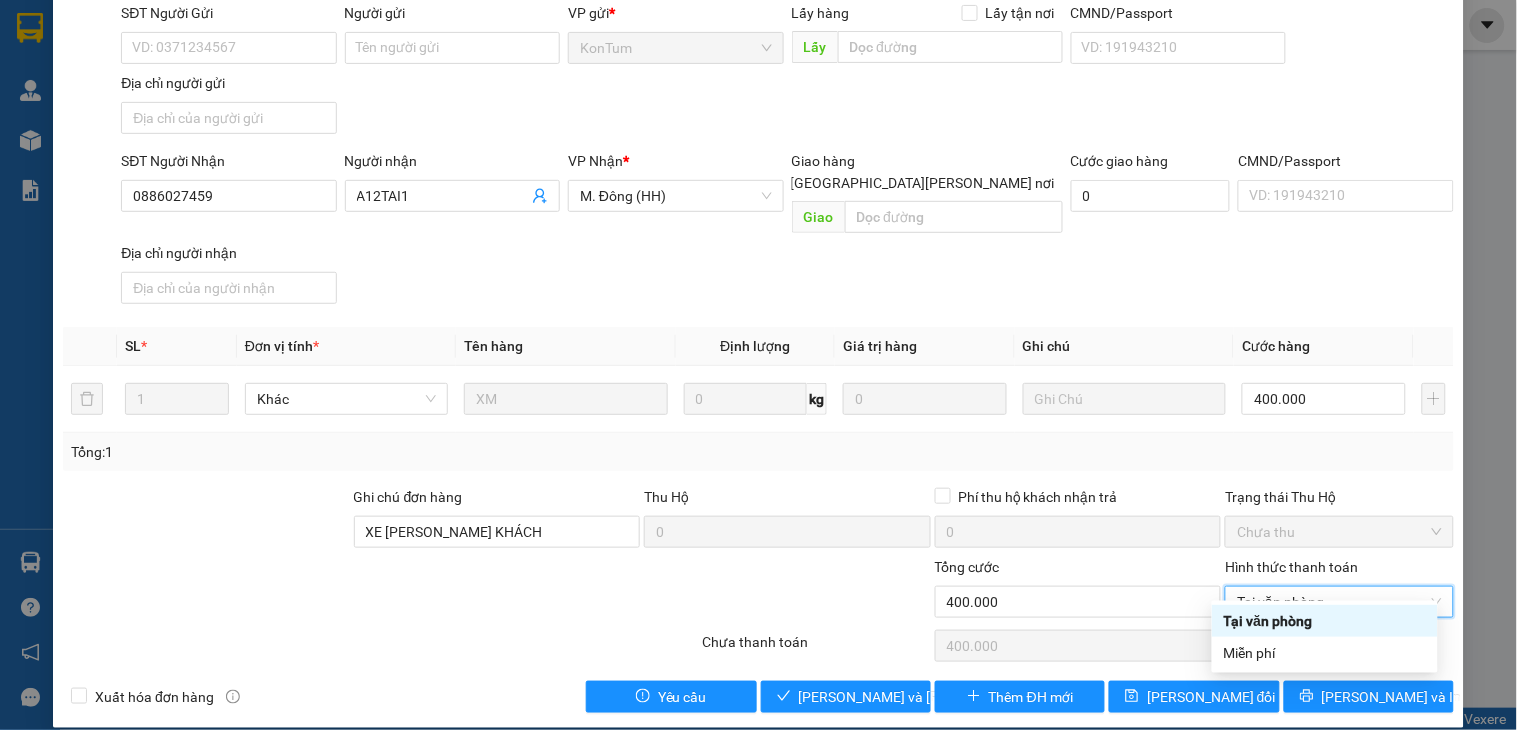 type on "0" 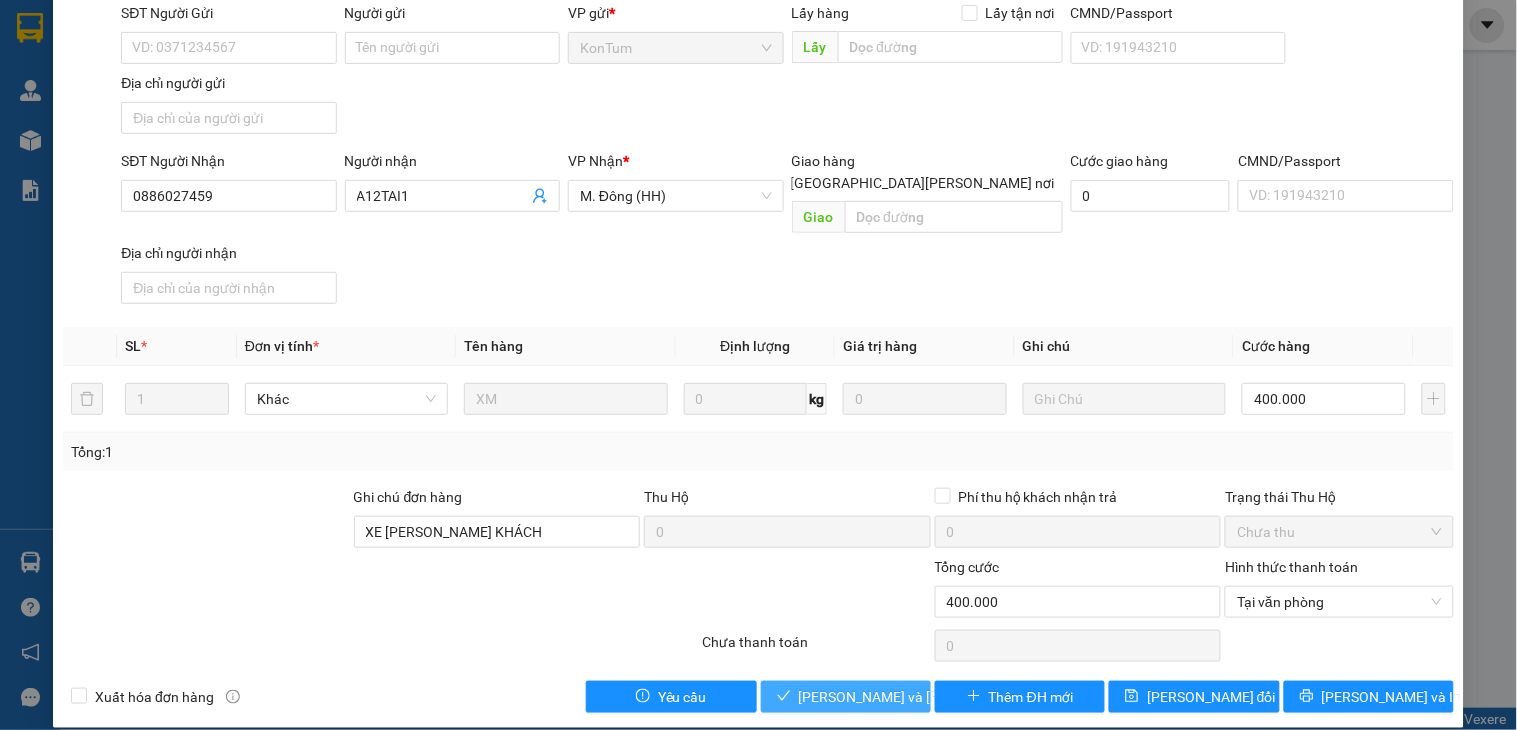 click on "[PERSON_NAME] và Giao hàng" at bounding box center (934, 697) 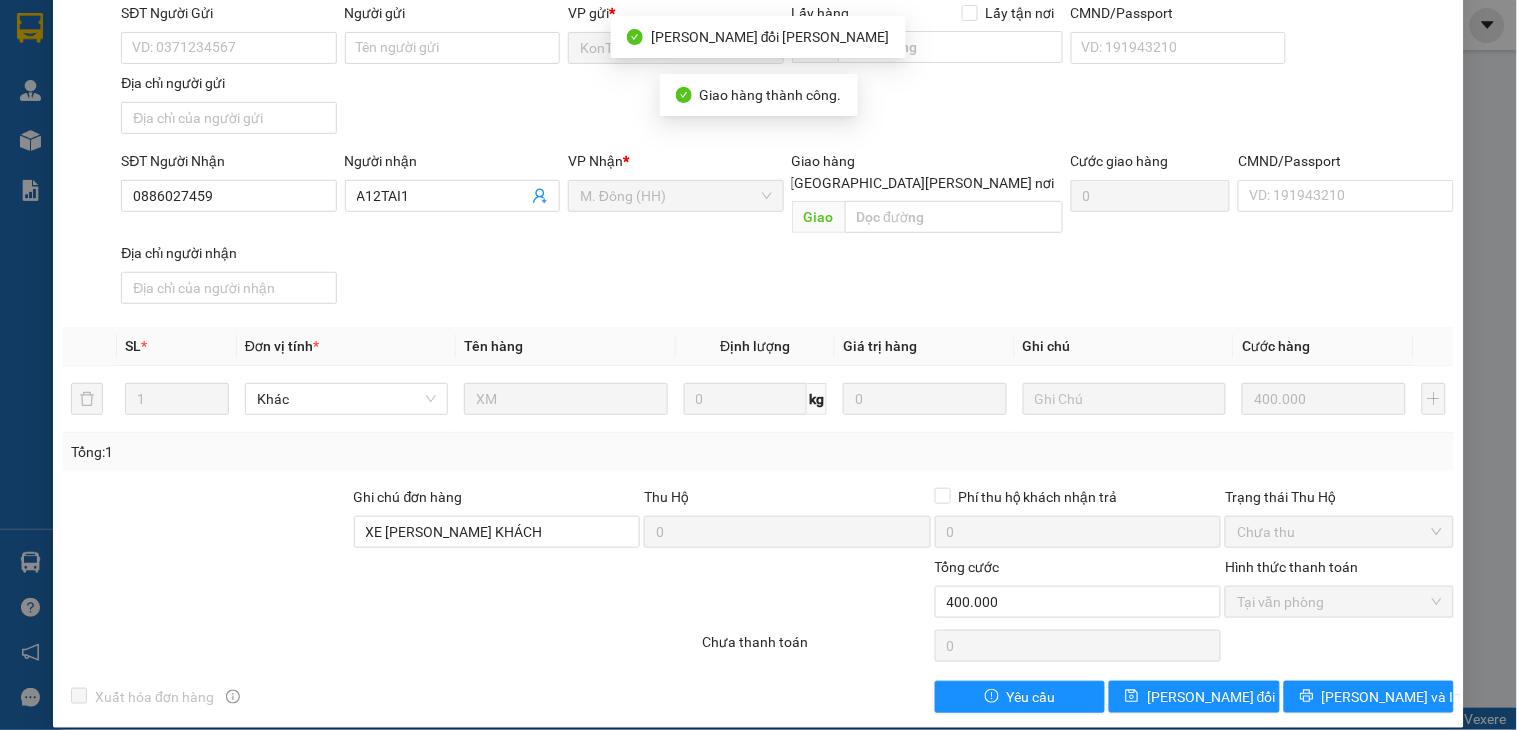 scroll, scrollTop: 0, scrollLeft: 0, axis: both 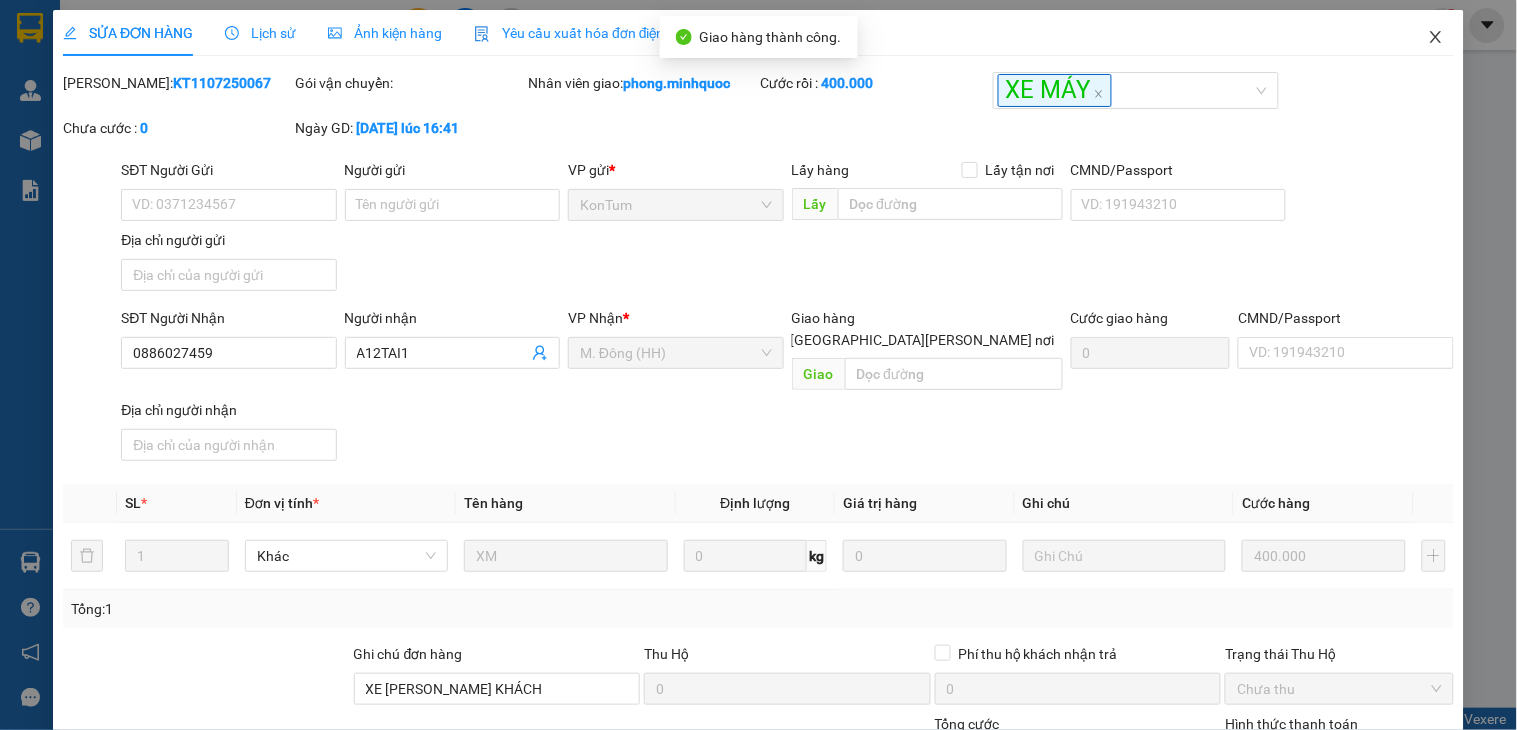 click 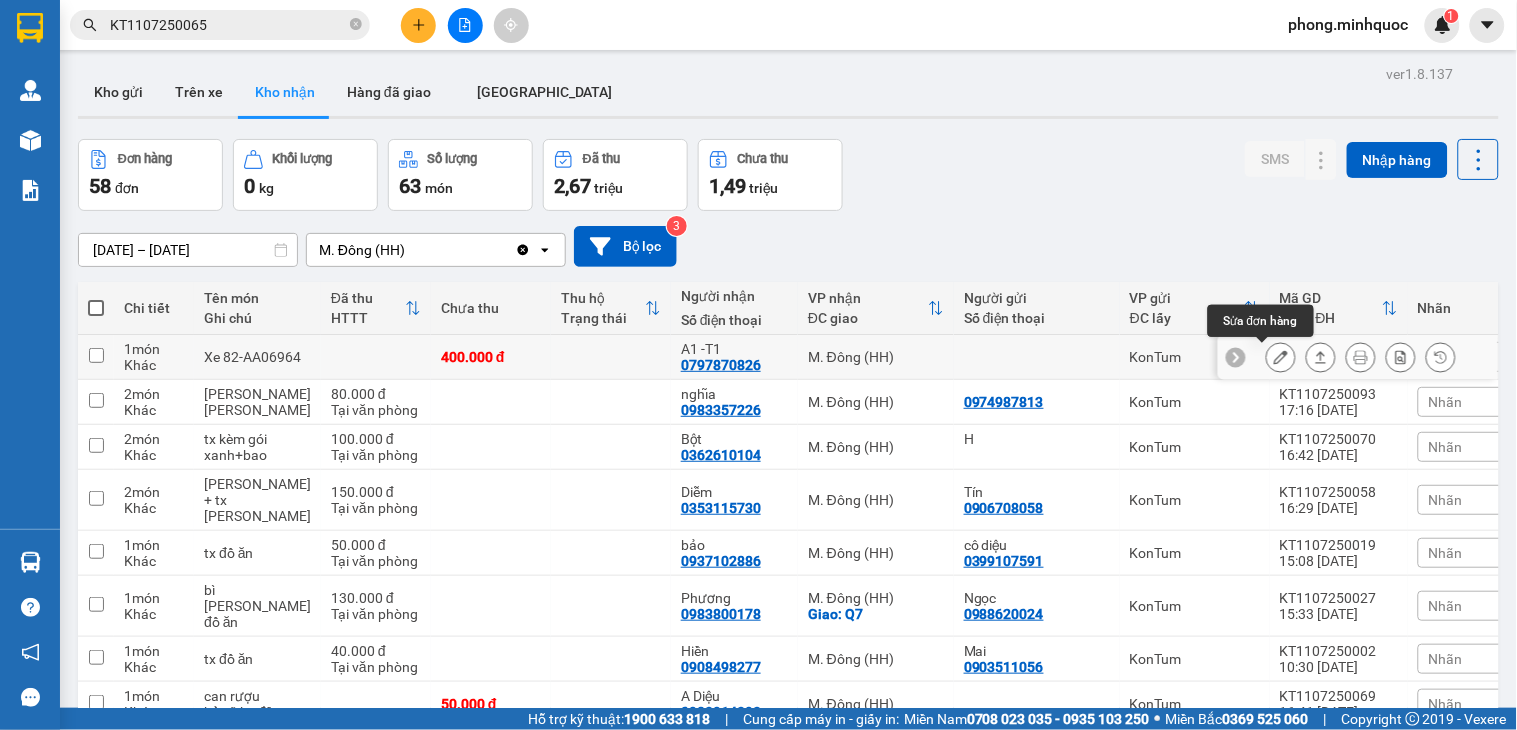 click 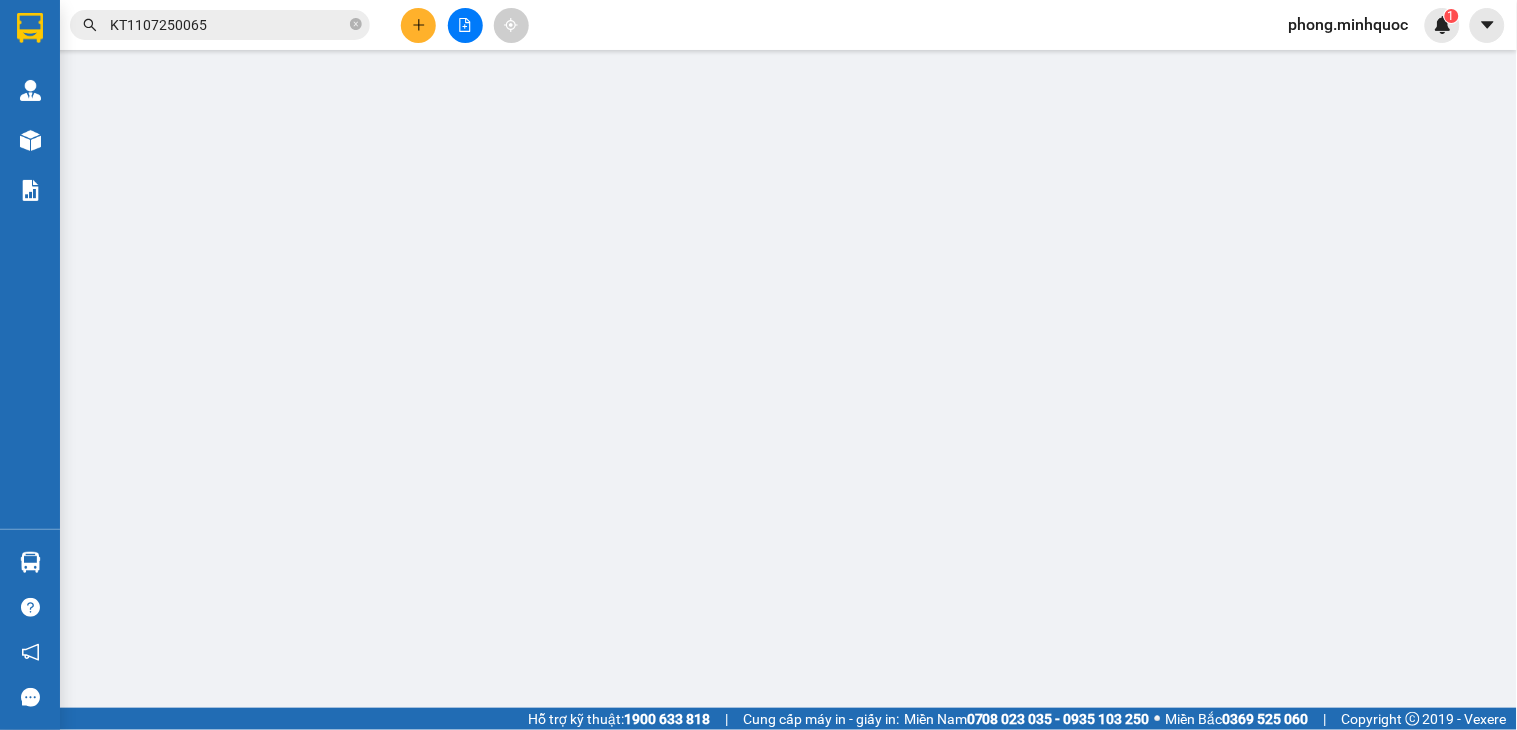 type on "0797870826" 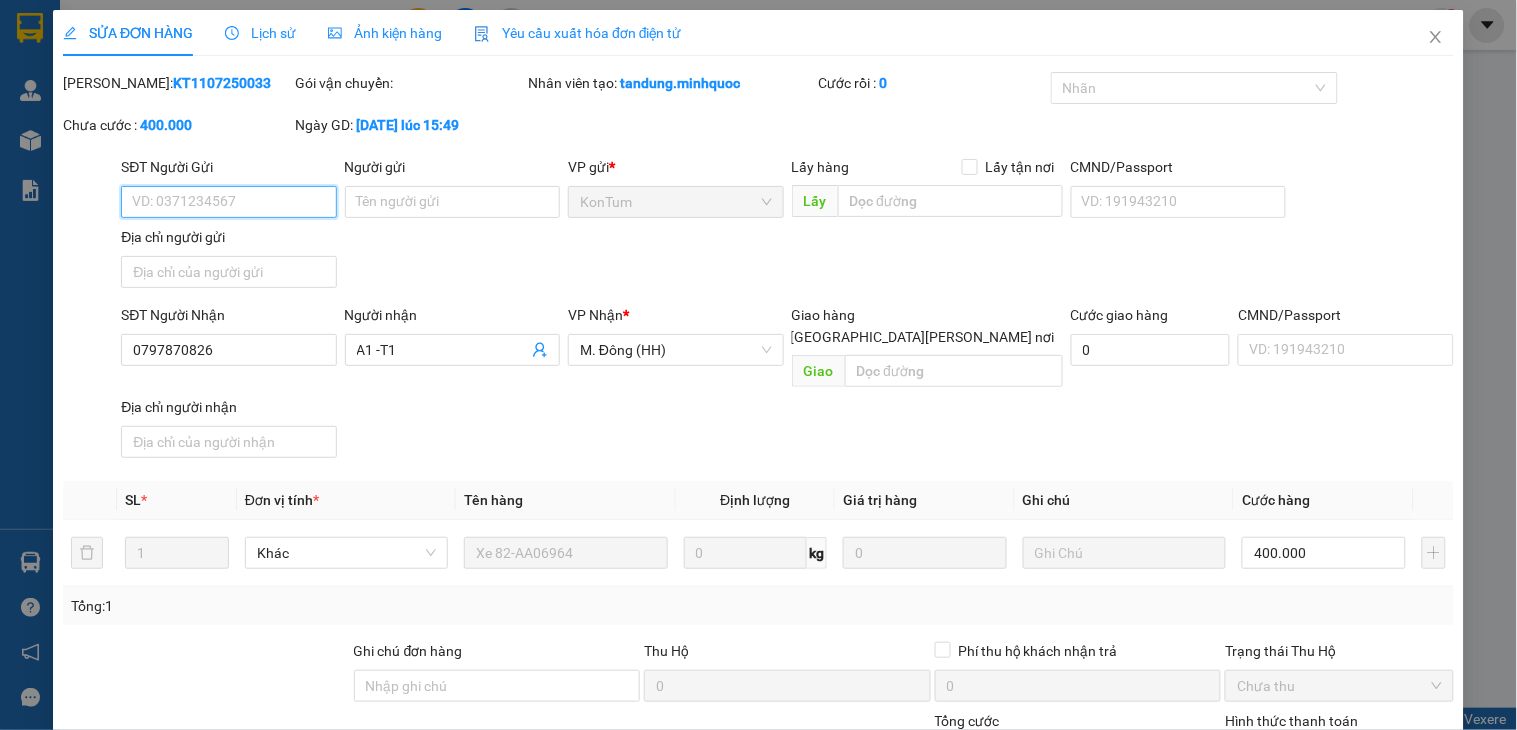 scroll, scrollTop: 154, scrollLeft: 0, axis: vertical 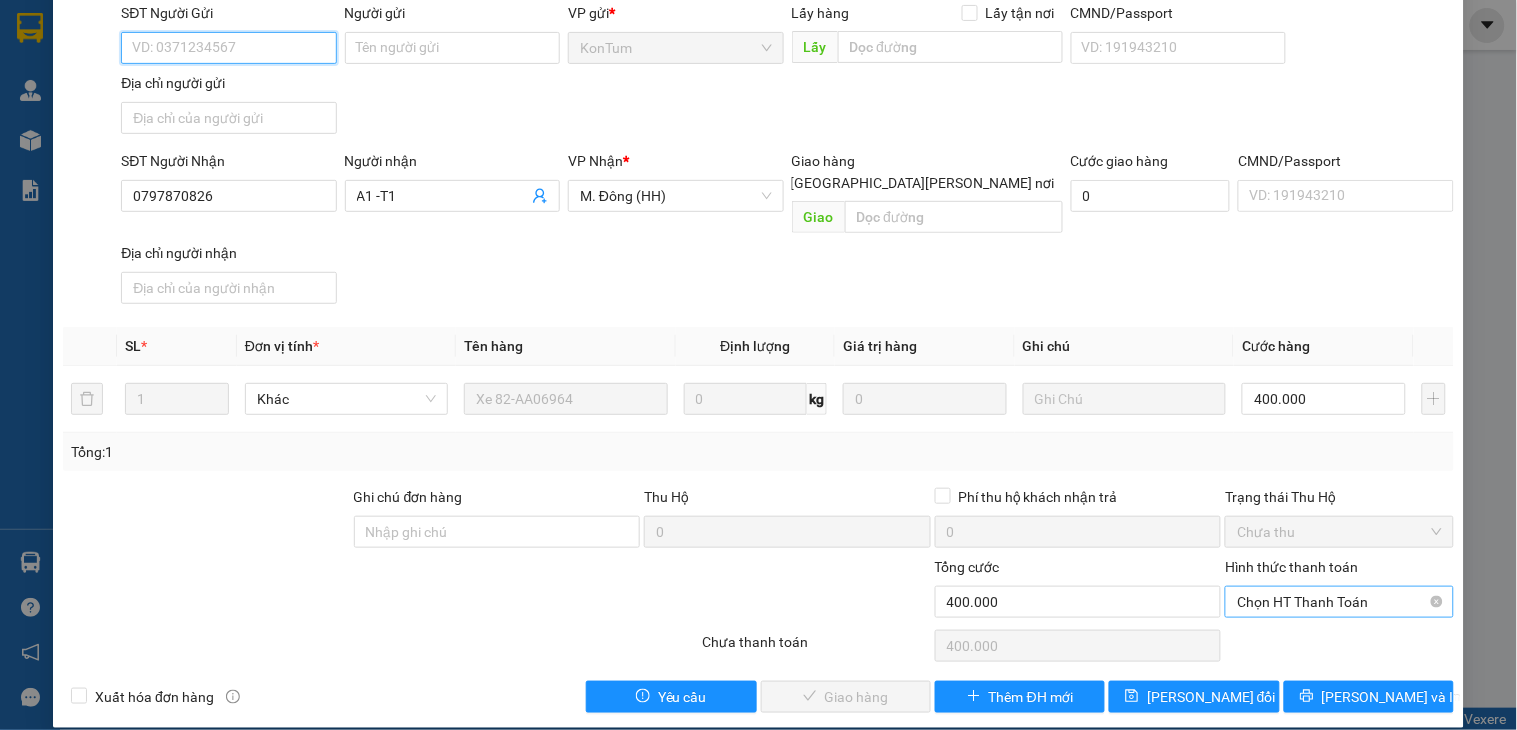 click on "Chọn HT Thanh Toán" at bounding box center [1339, 602] 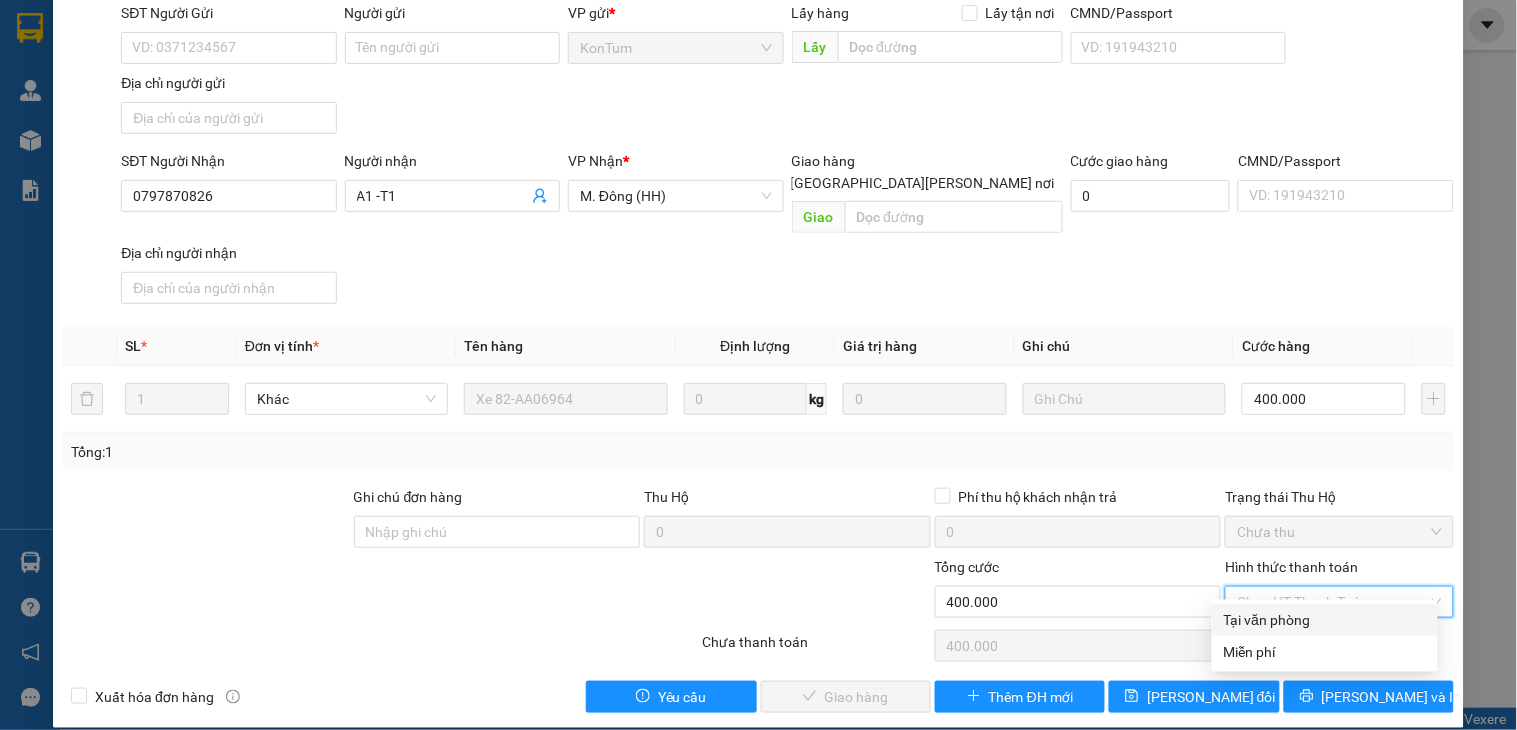 click on "Tại văn phòng" at bounding box center (1325, 620) 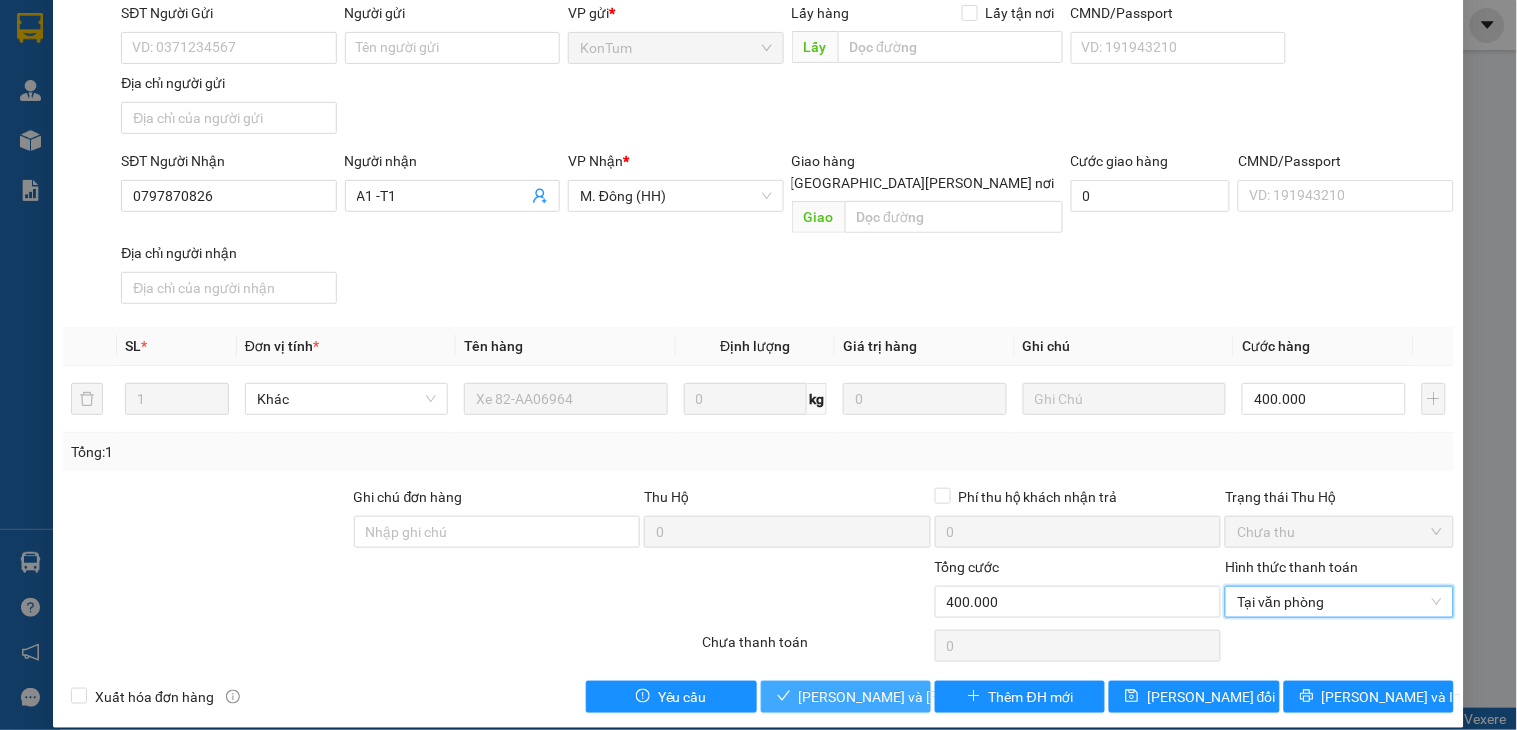 click on "[PERSON_NAME] và Giao hàng" at bounding box center (934, 697) 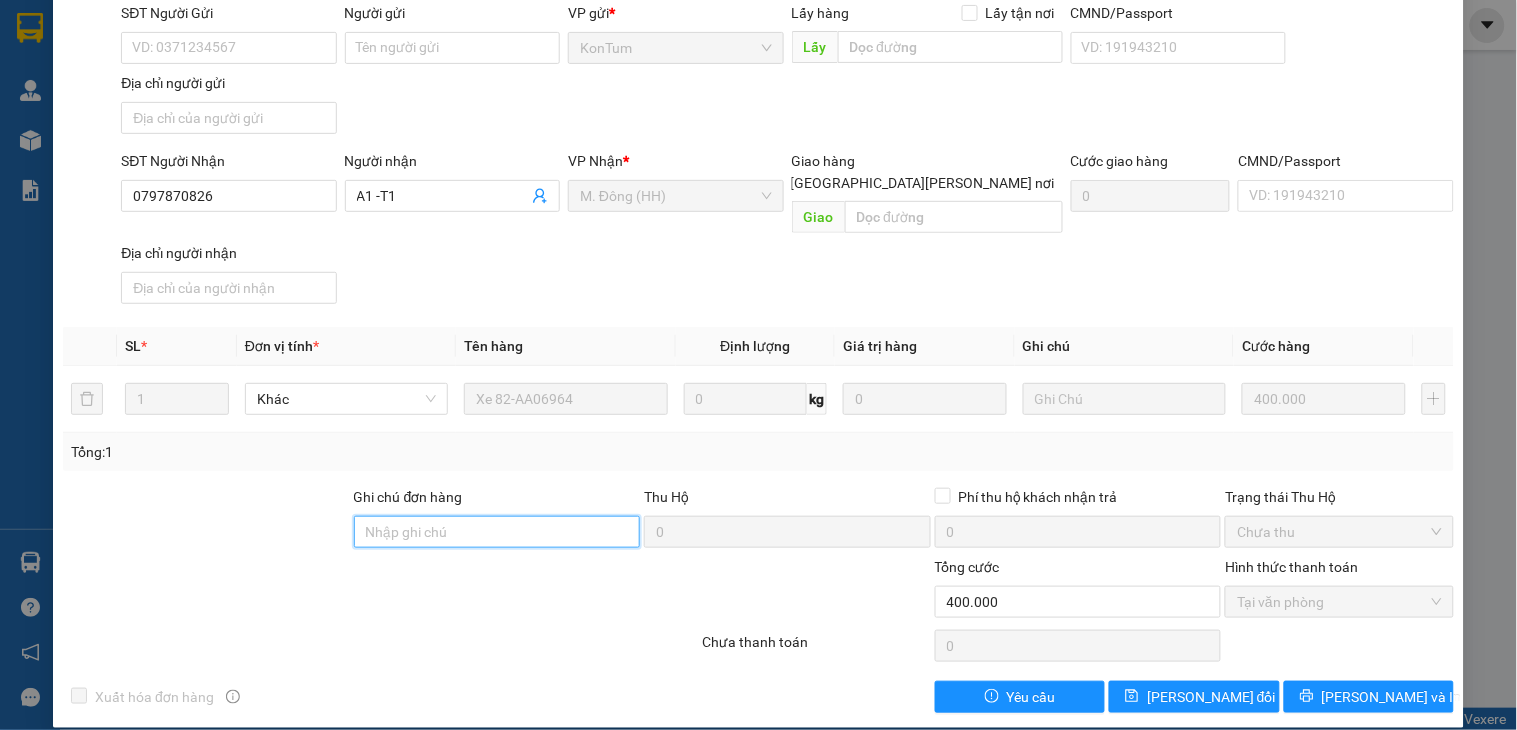 click on "Ghi chú đơn hàng" at bounding box center [497, 532] 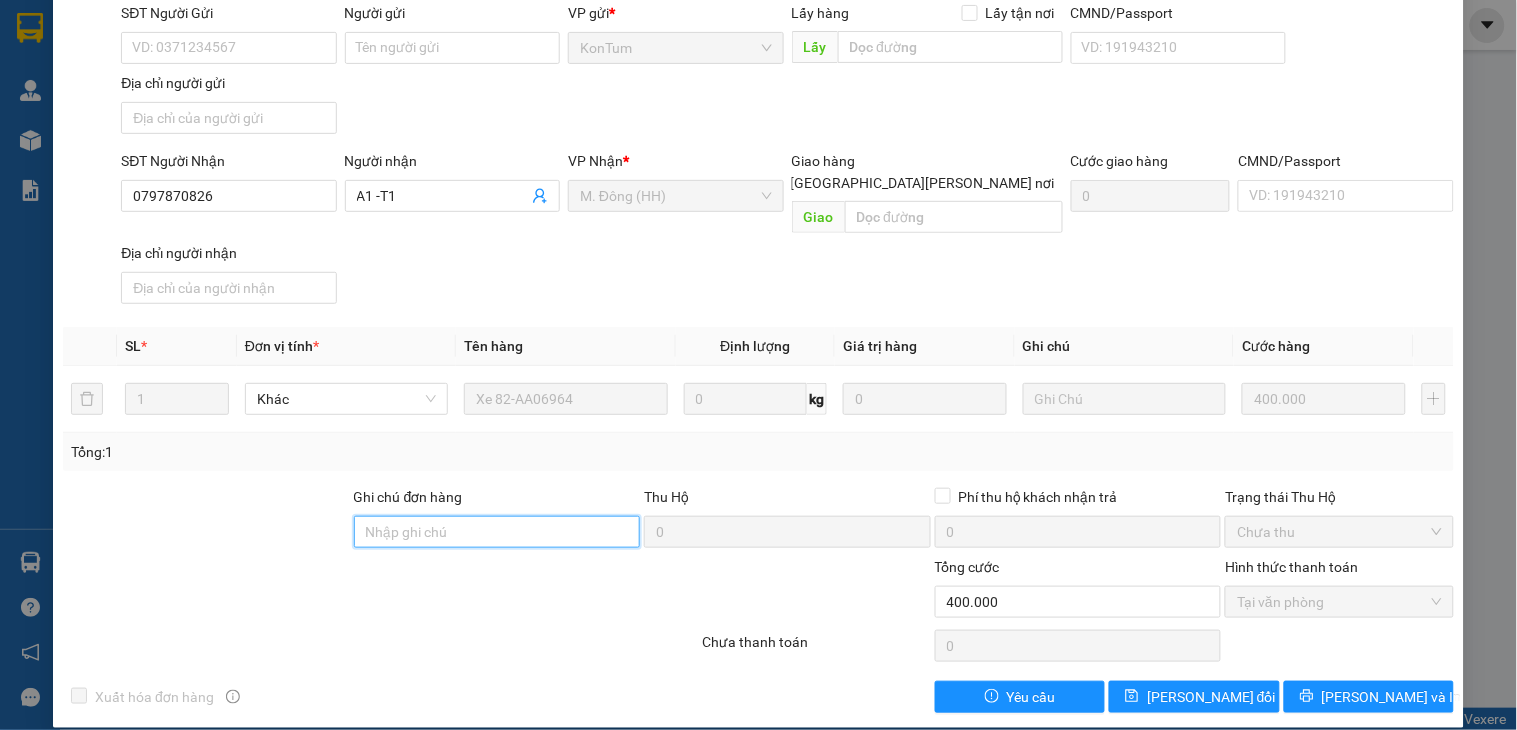 type on "XE GIAO CHO KHÁCH" 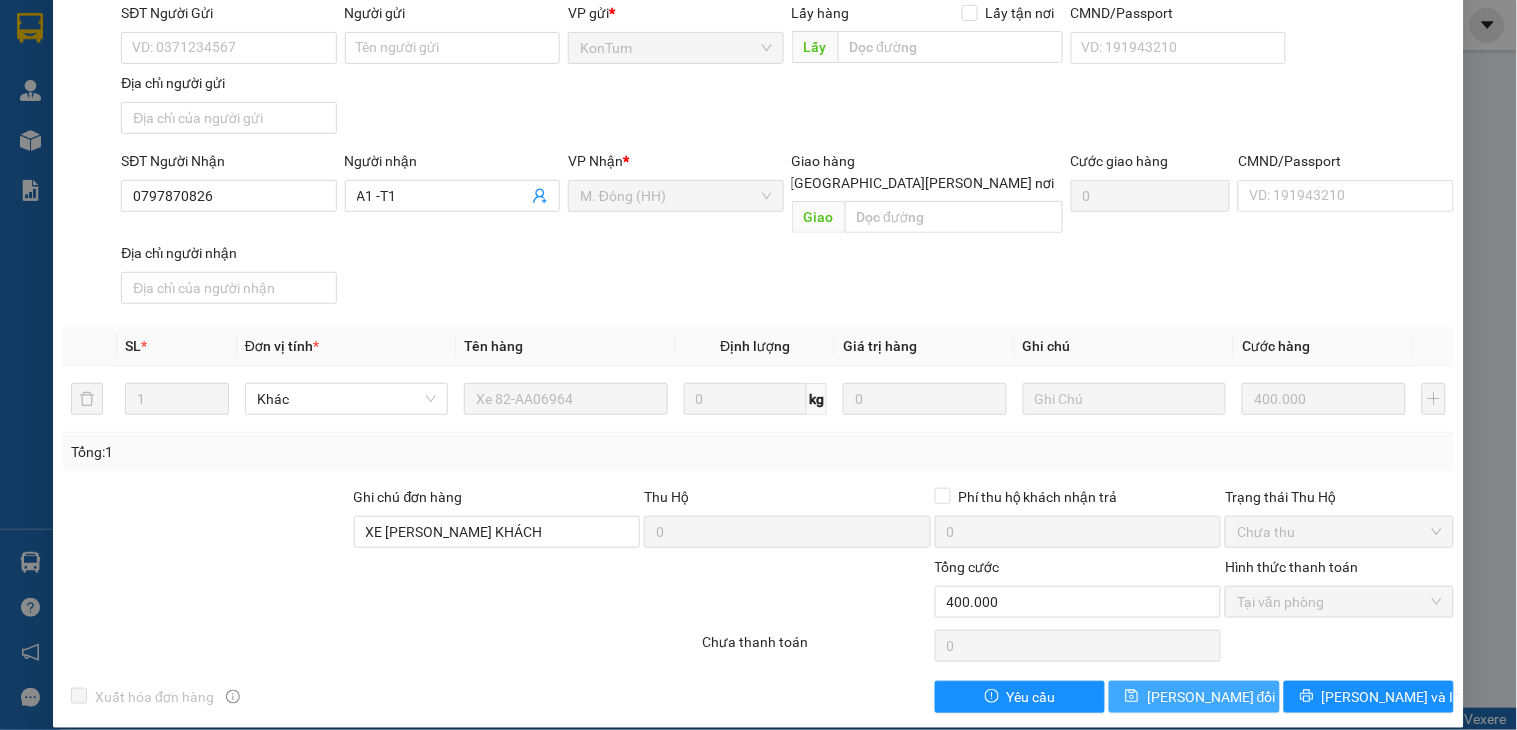 click on "[PERSON_NAME] thay đổi" at bounding box center [1211, 697] 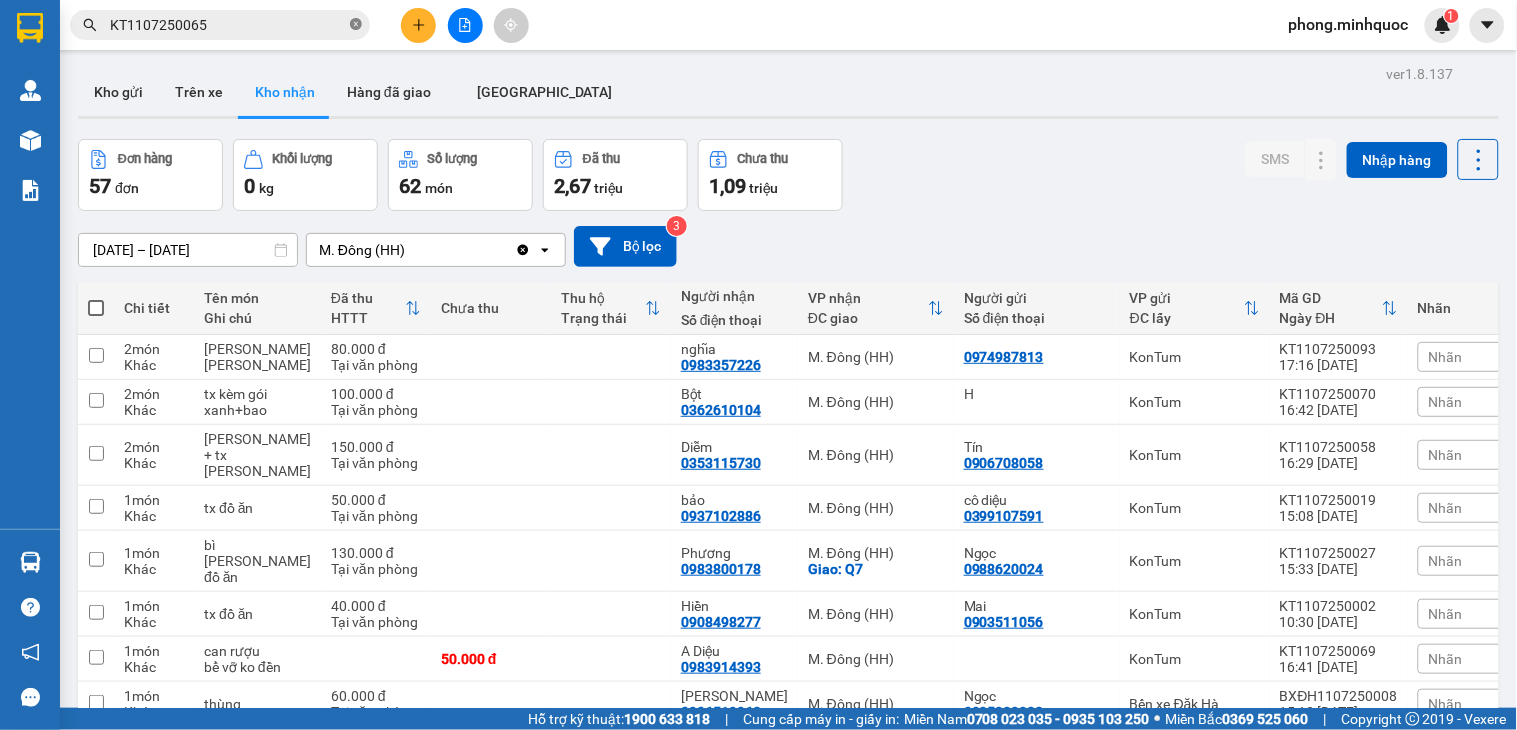 click 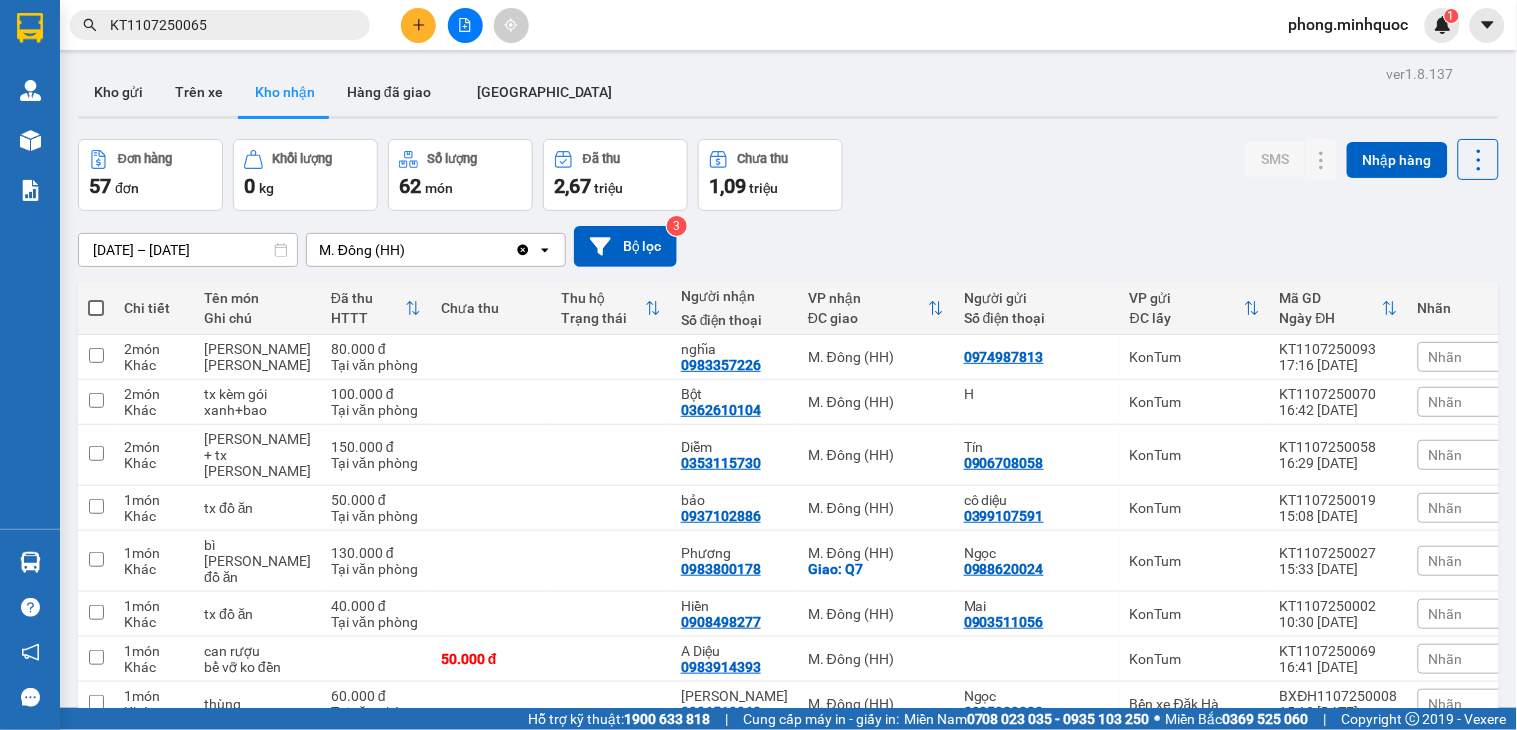 type 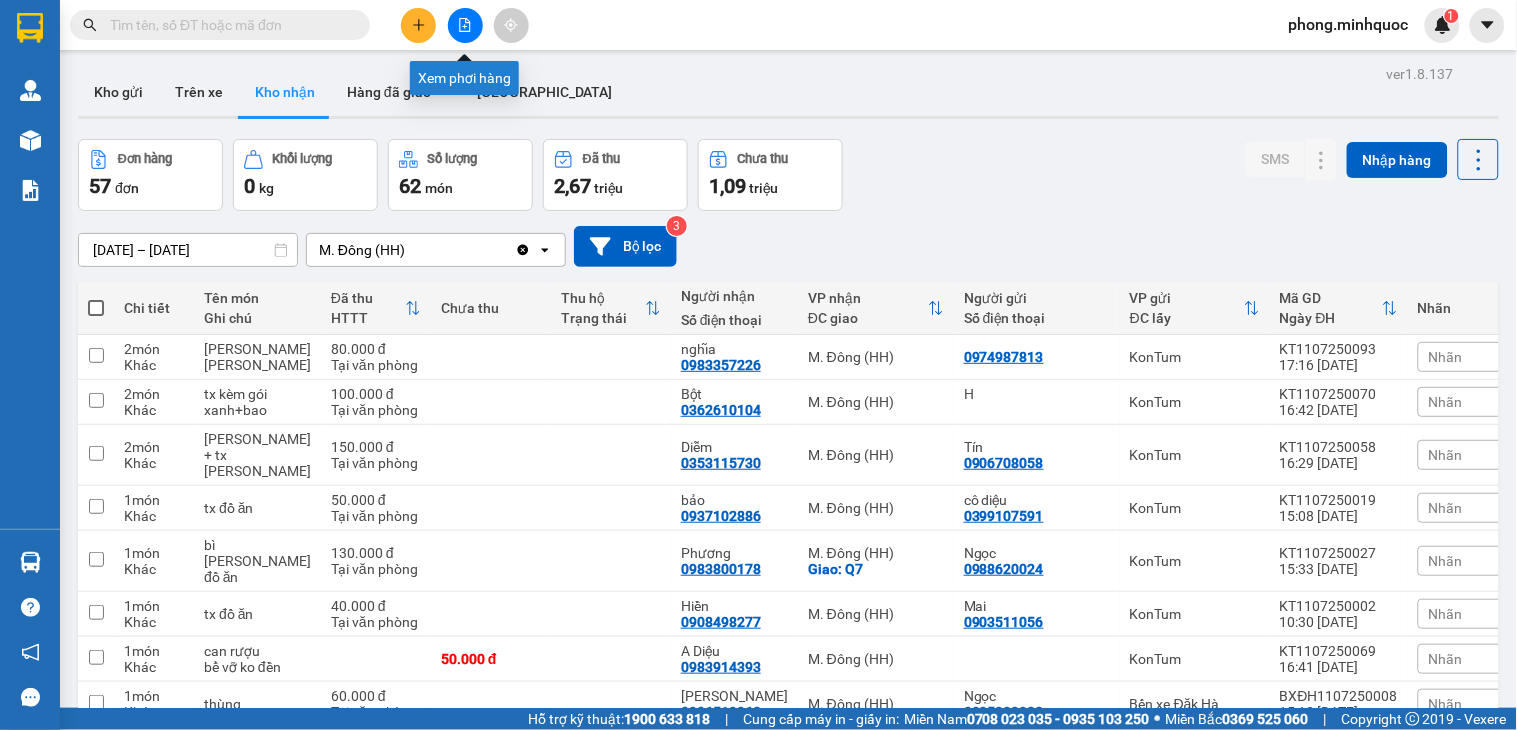 click 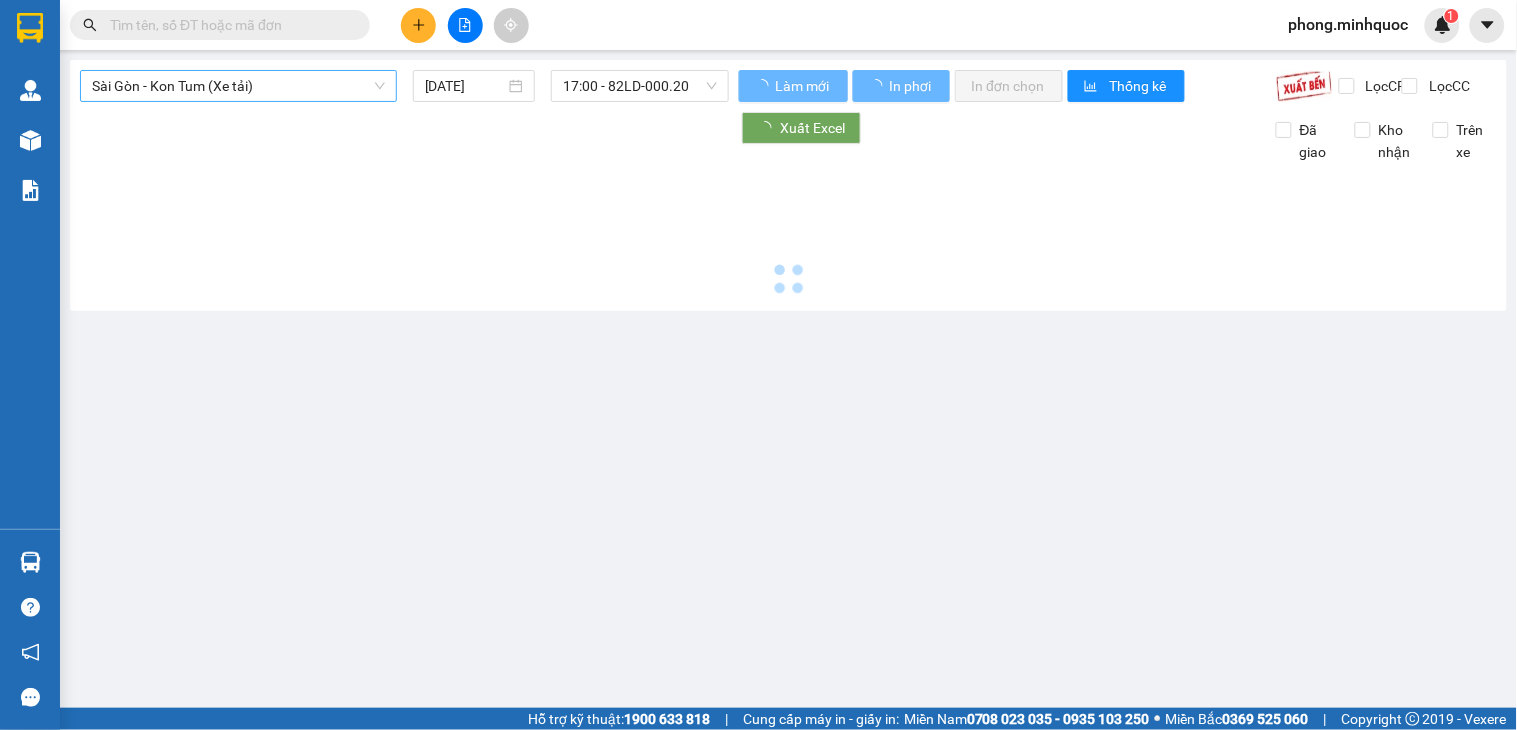 type on "[DATE]" 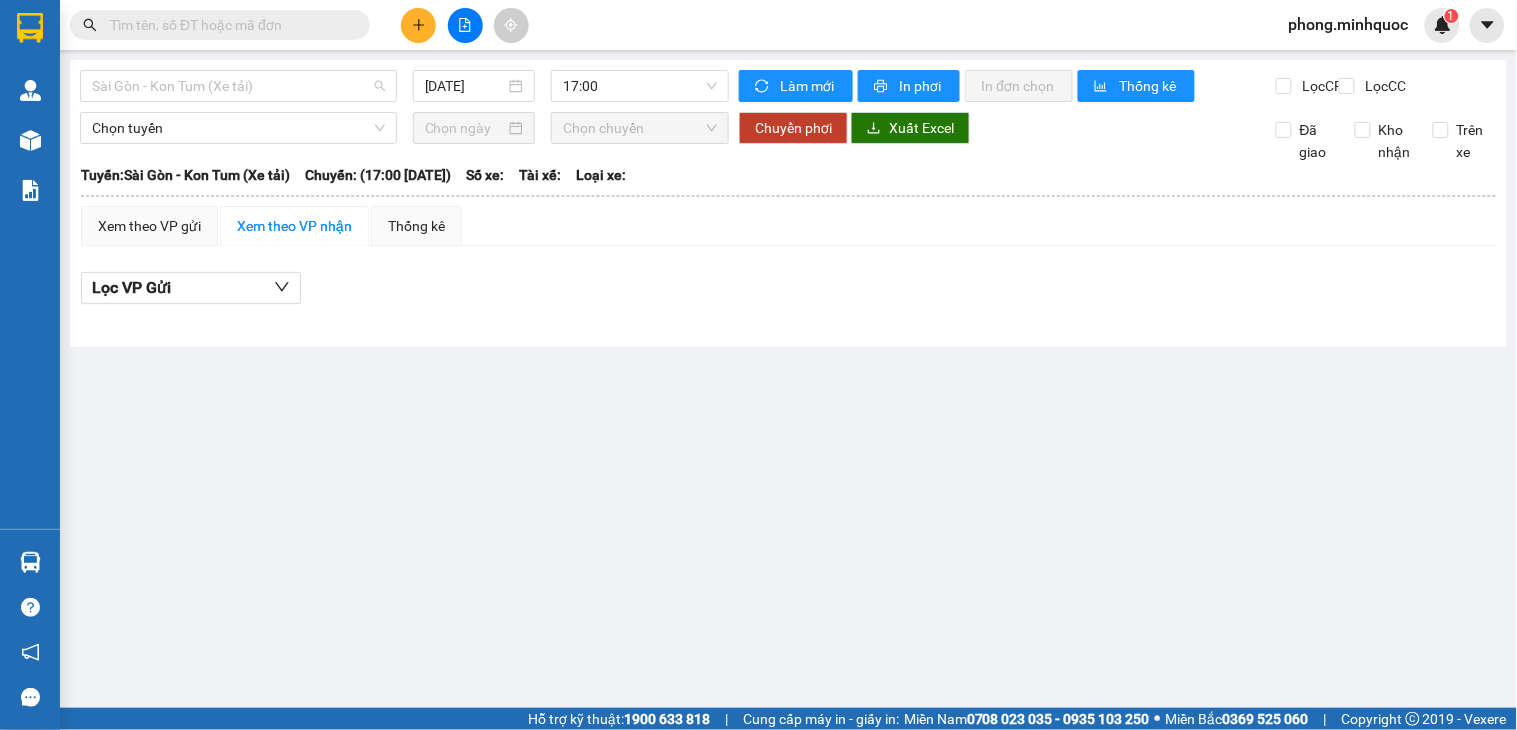 drag, startPoint x: 205, startPoint y: 87, endPoint x: 204, endPoint y: 147, distance: 60.00833 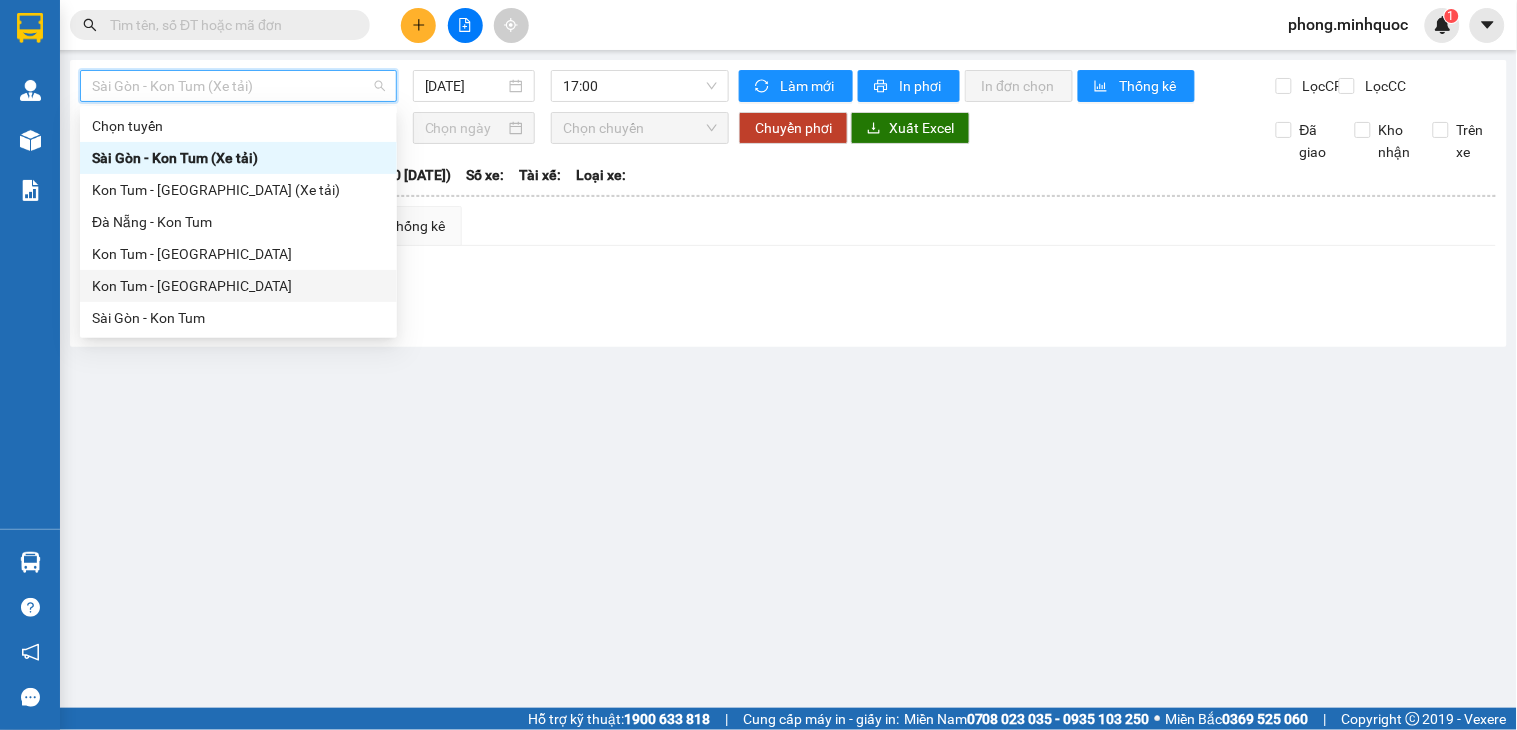 click on "Kon Tum - Sài Gòn" at bounding box center (238, 286) 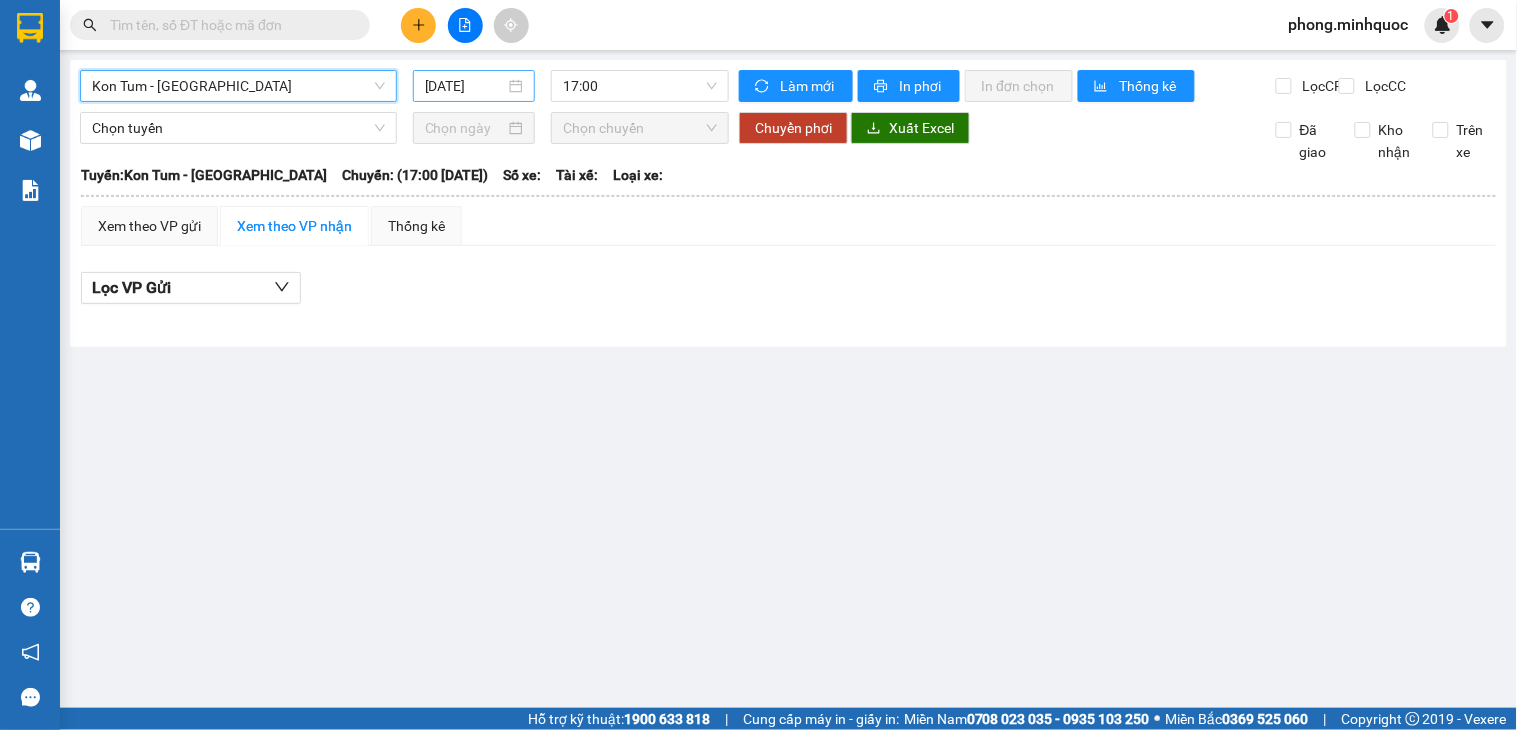 click on "[DATE]" at bounding box center (465, 86) 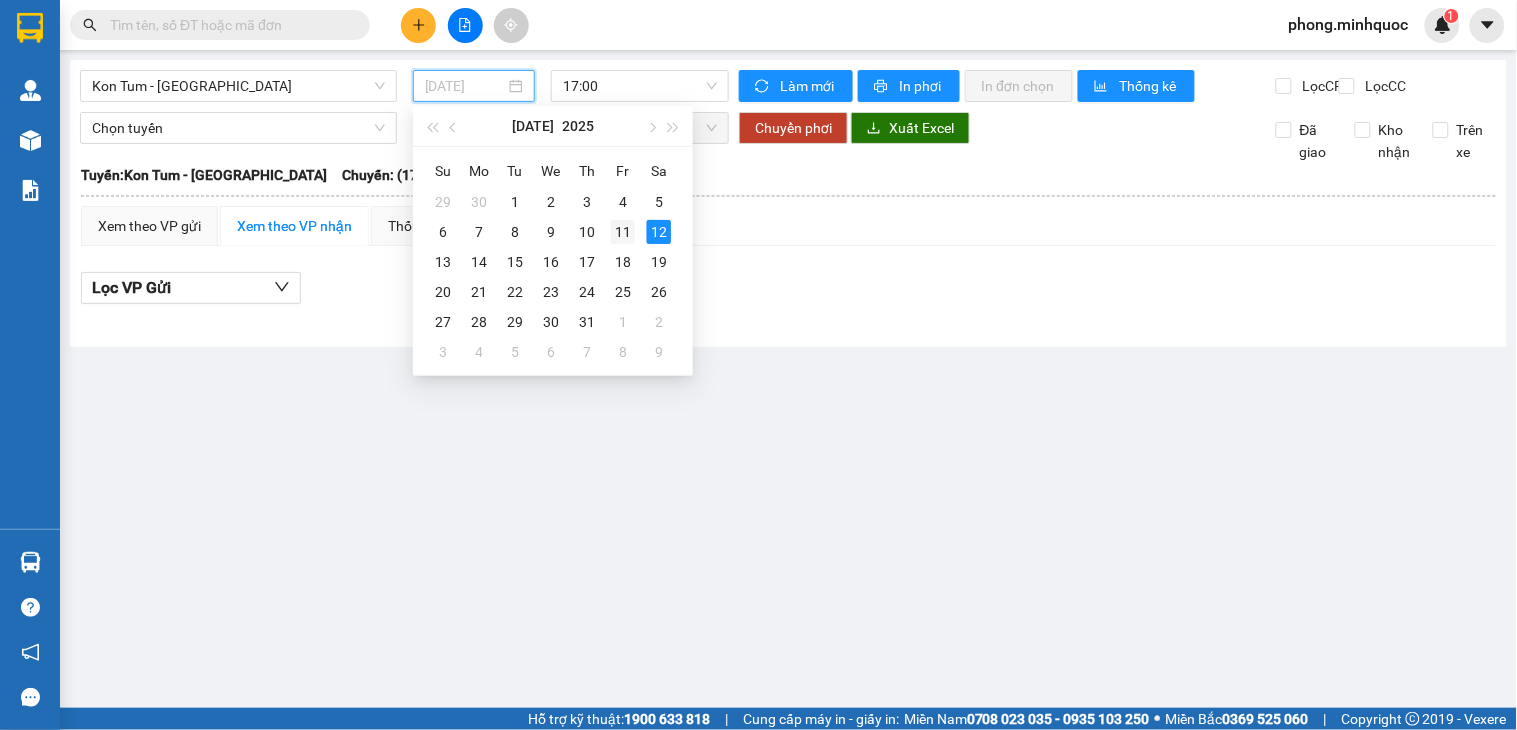 click on "11" at bounding box center [623, 232] 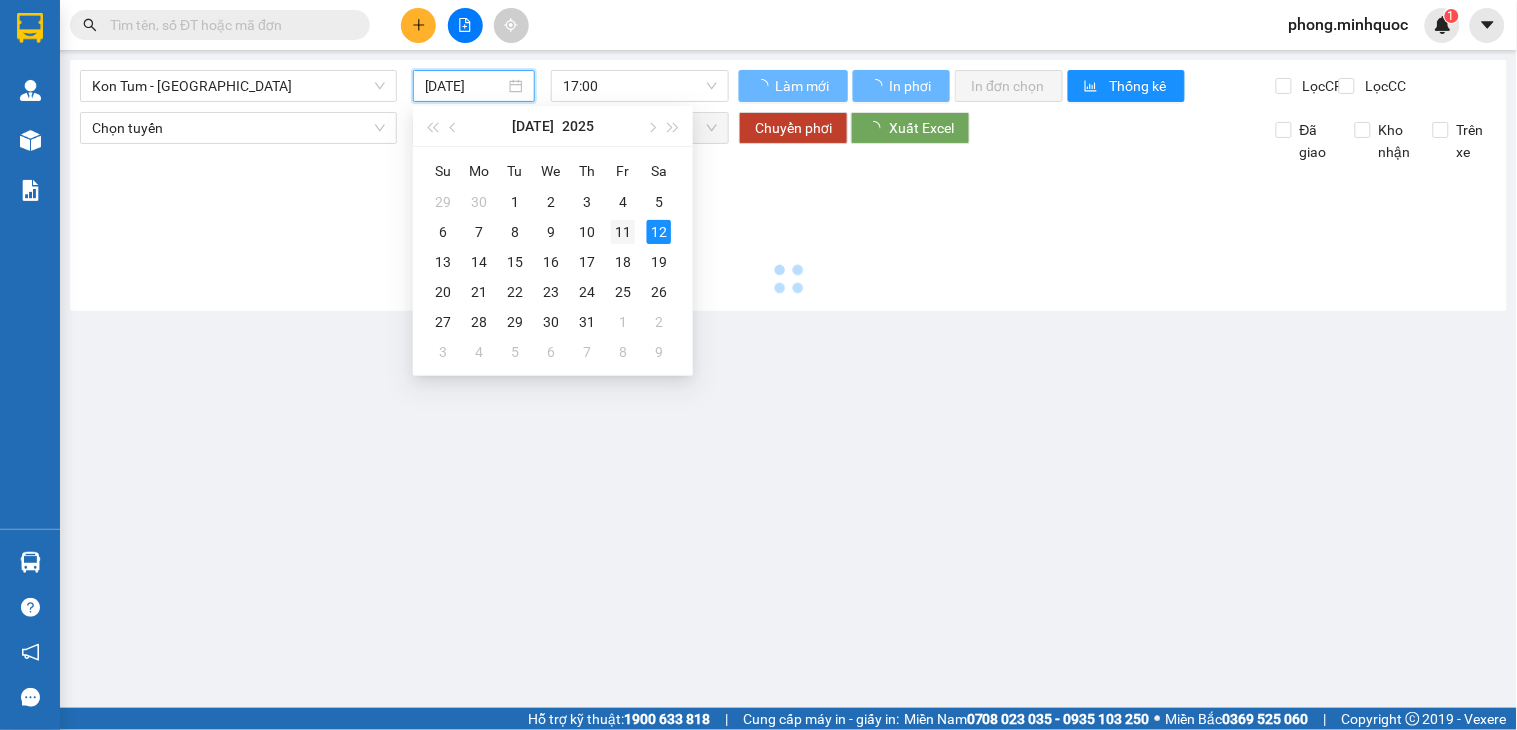 type on "[DATE]" 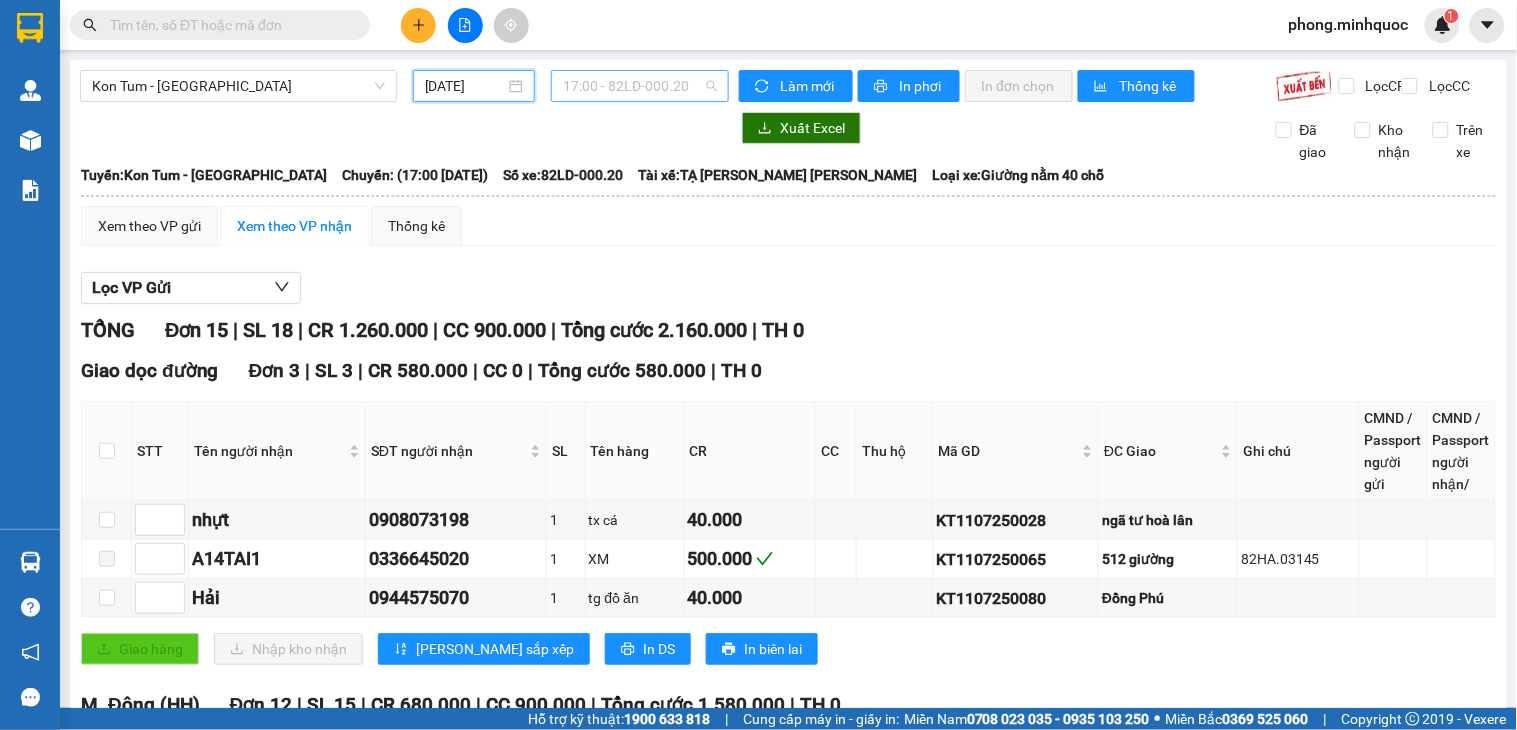 click on "17:00     - 82LD-000.20" at bounding box center [640, 86] 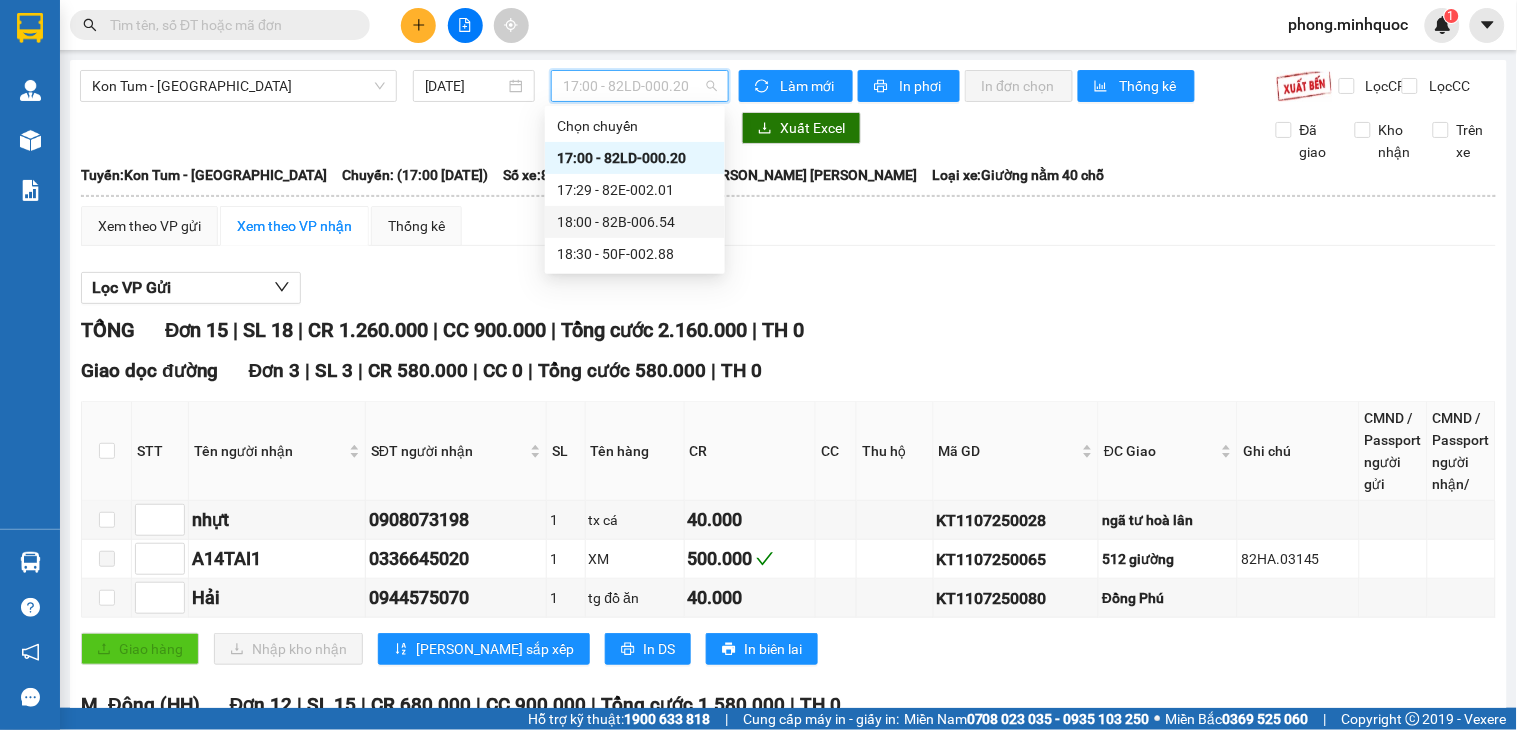 click on "18:00     - 82B-006.54" at bounding box center (635, 222) 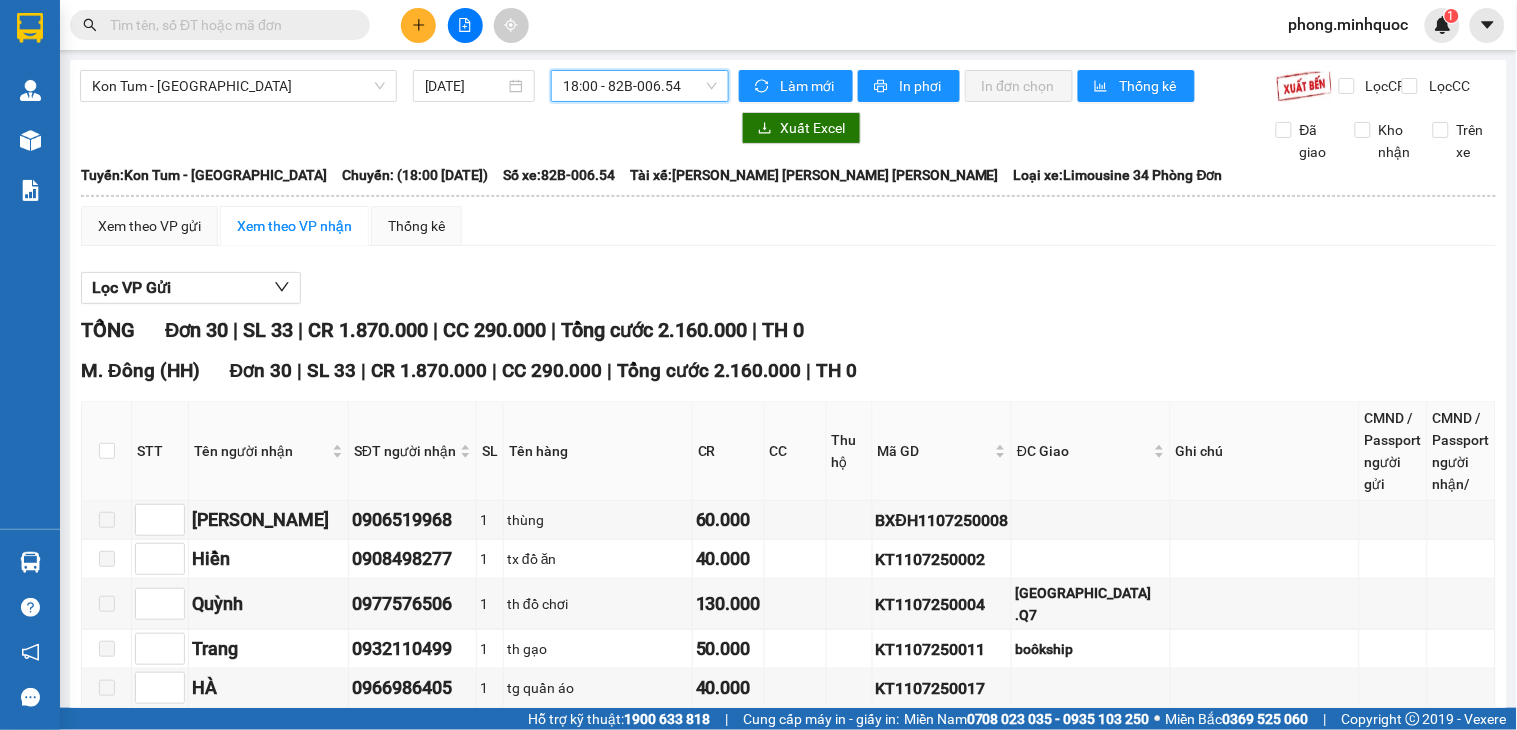 scroll, scrollTop: 222, scrollLeft: 0, axis: vertical 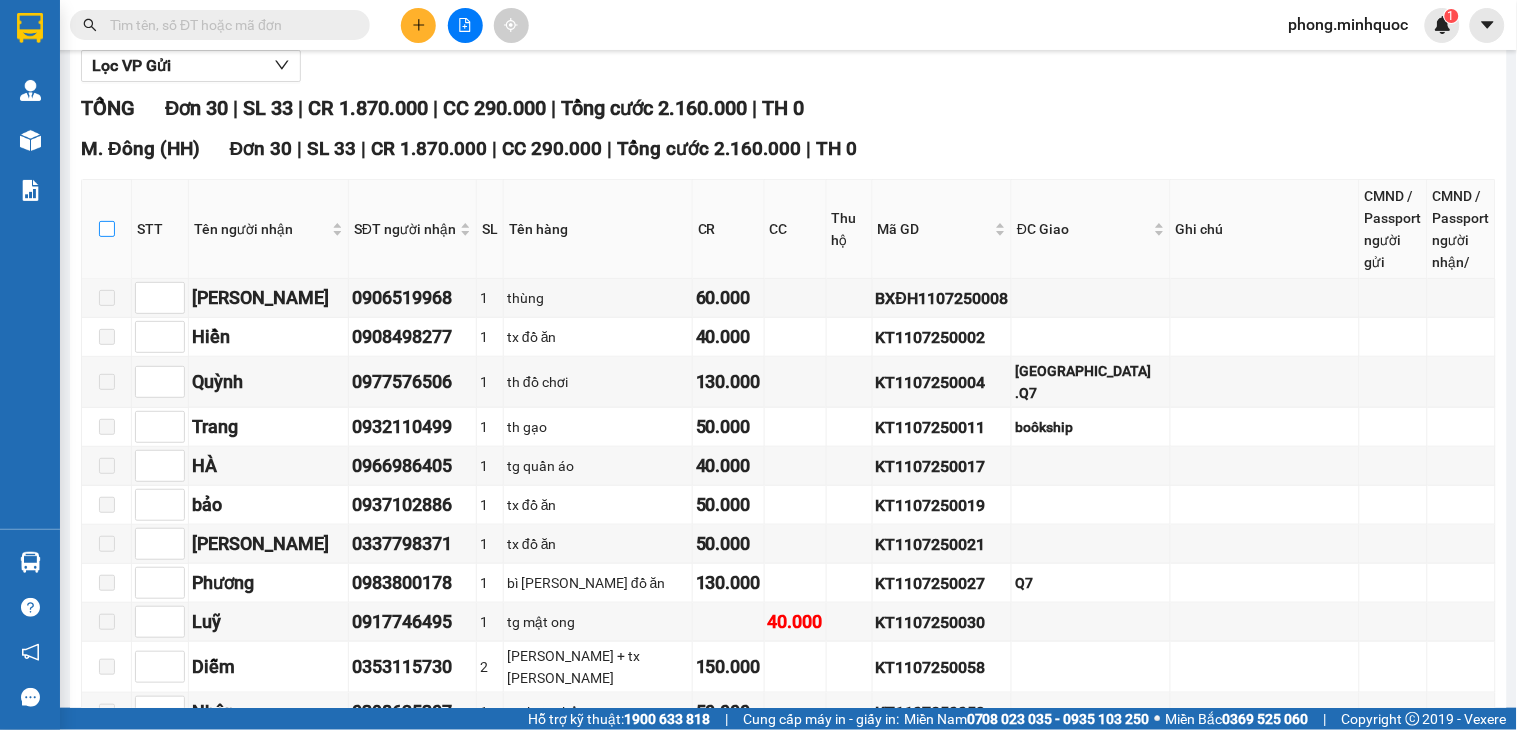 click at bounding box center [107, 229] 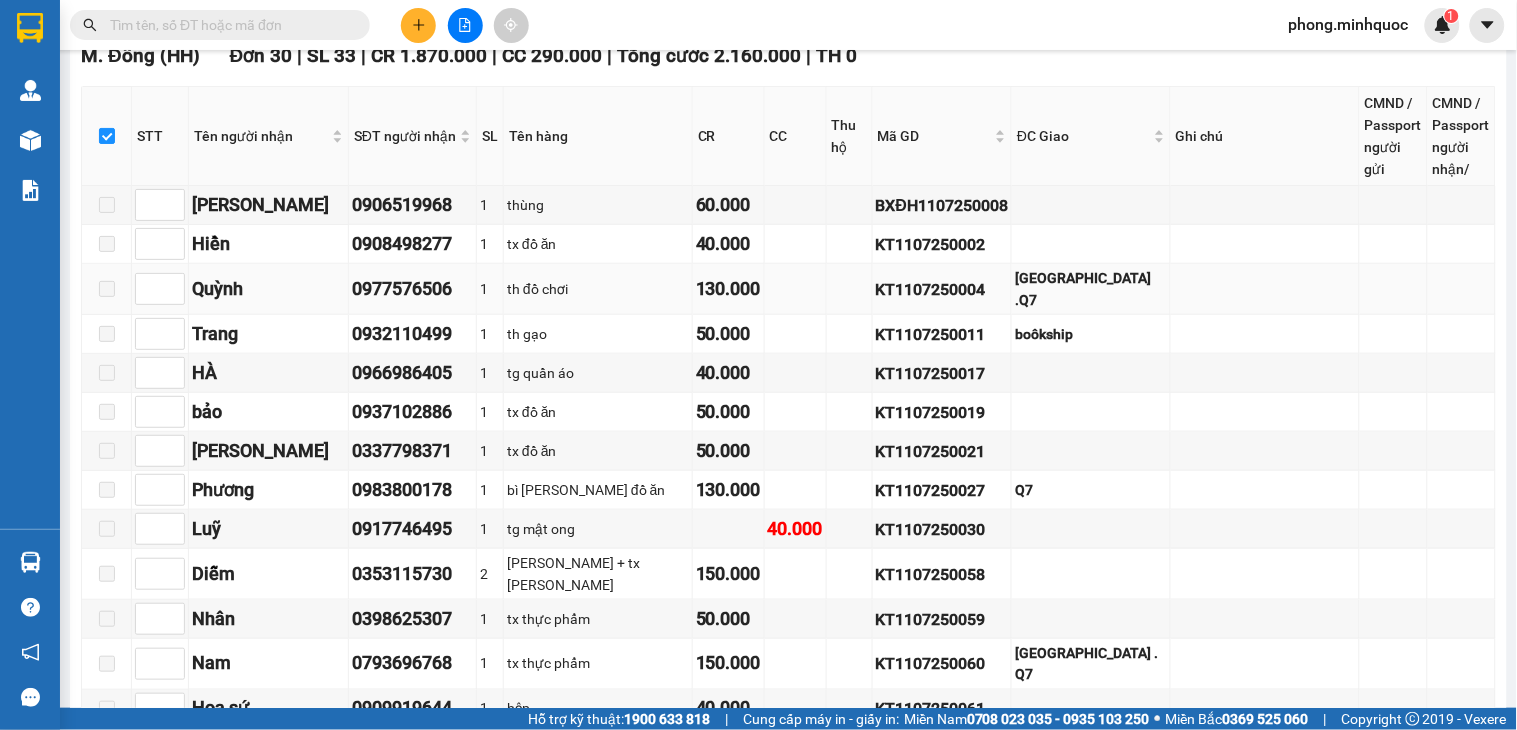 scroll, scrollTop: 1093, scrollLeft: 0, axis: vertical 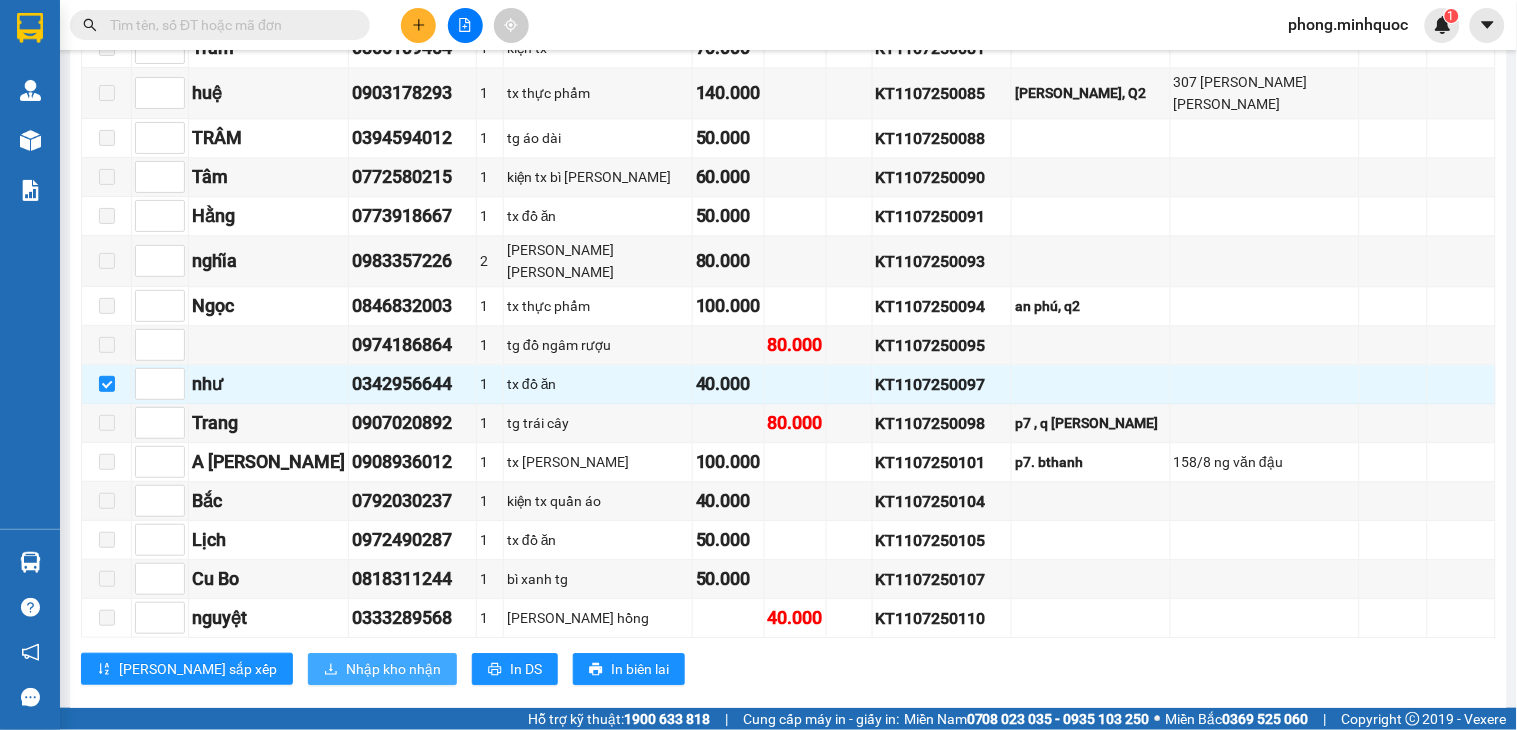 click on "Nhập kho nhận" at bounding box center (393, 669) 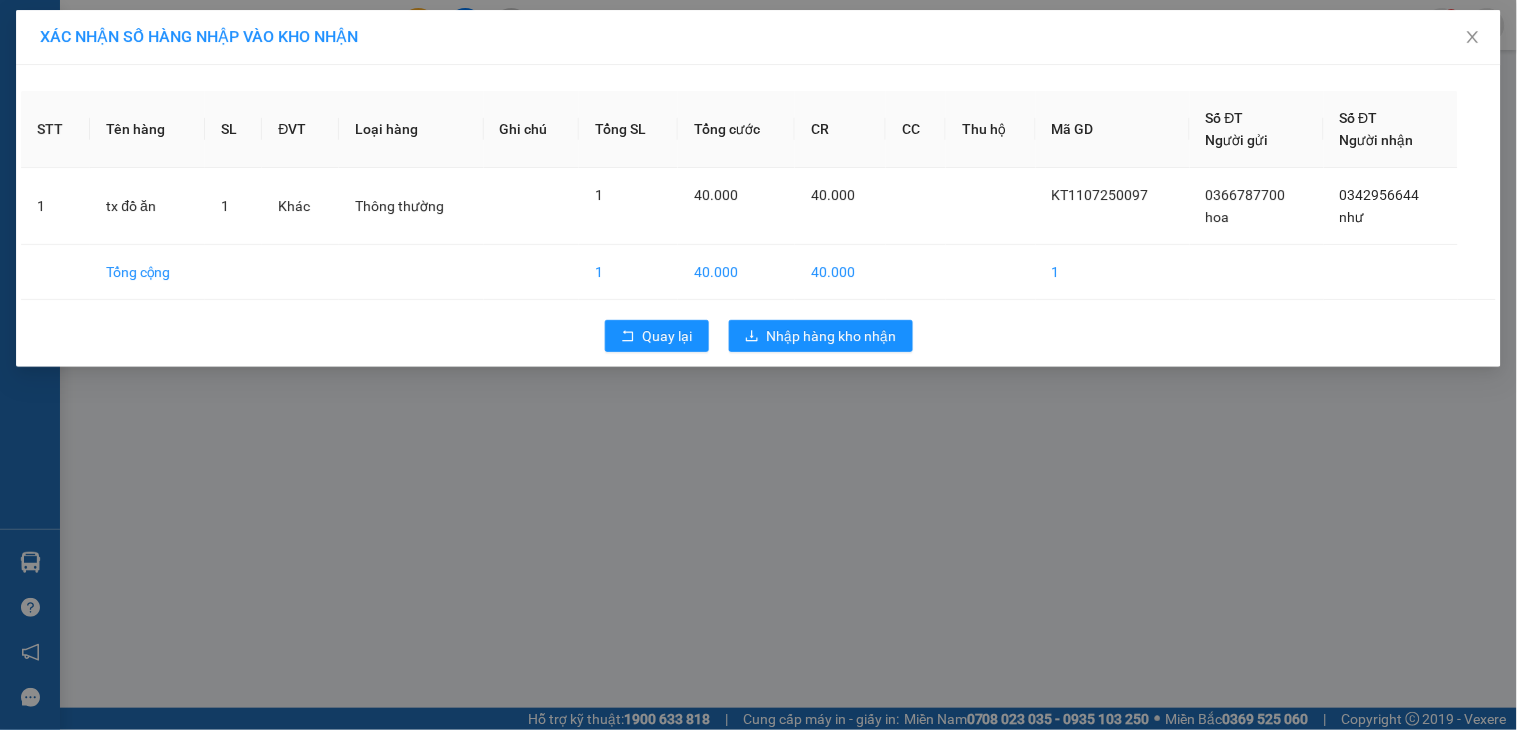 scroll, scrollTop: 0, scrollLeft: 0, axis: both 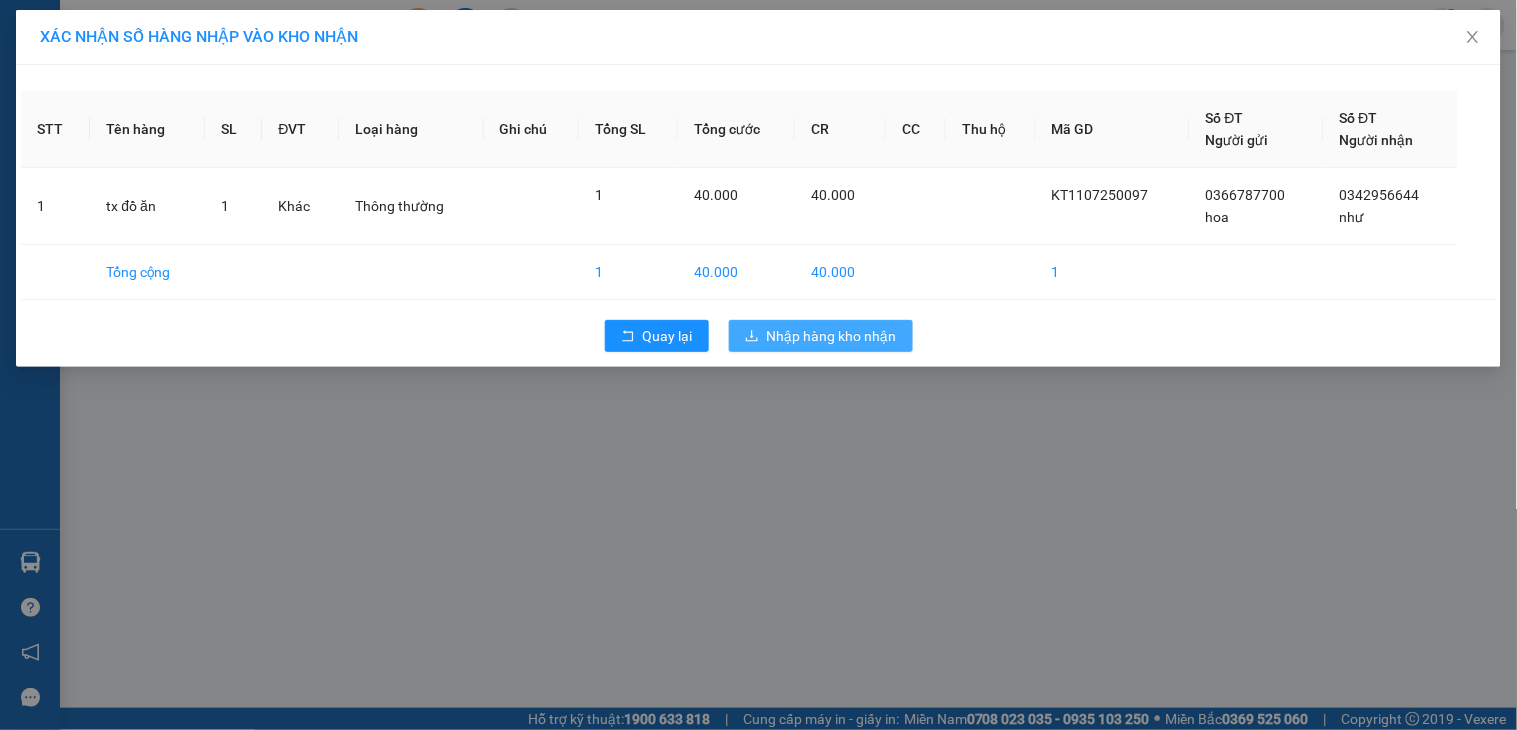 click on "Nhập hàng kho nhận" at bounding box center [832, 336] 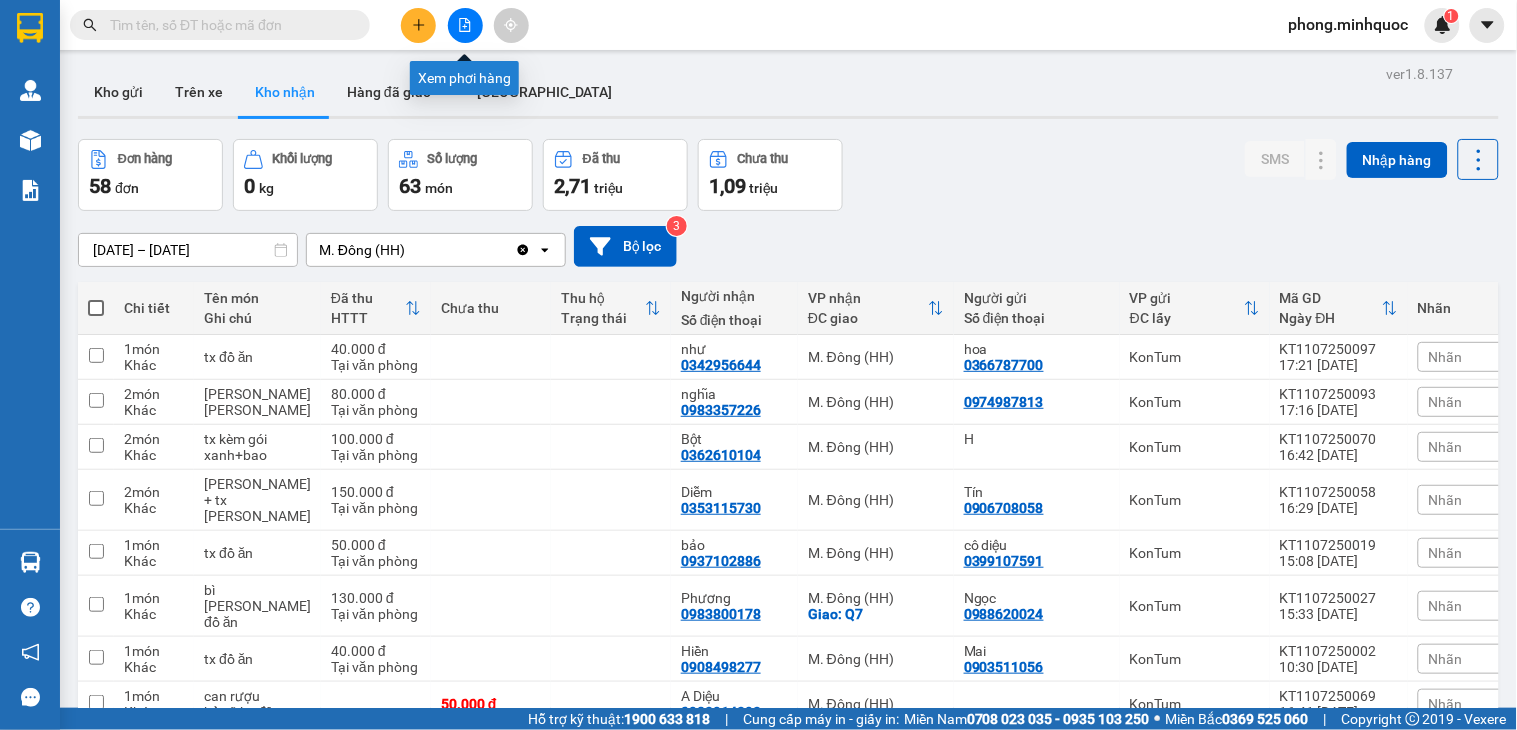 click 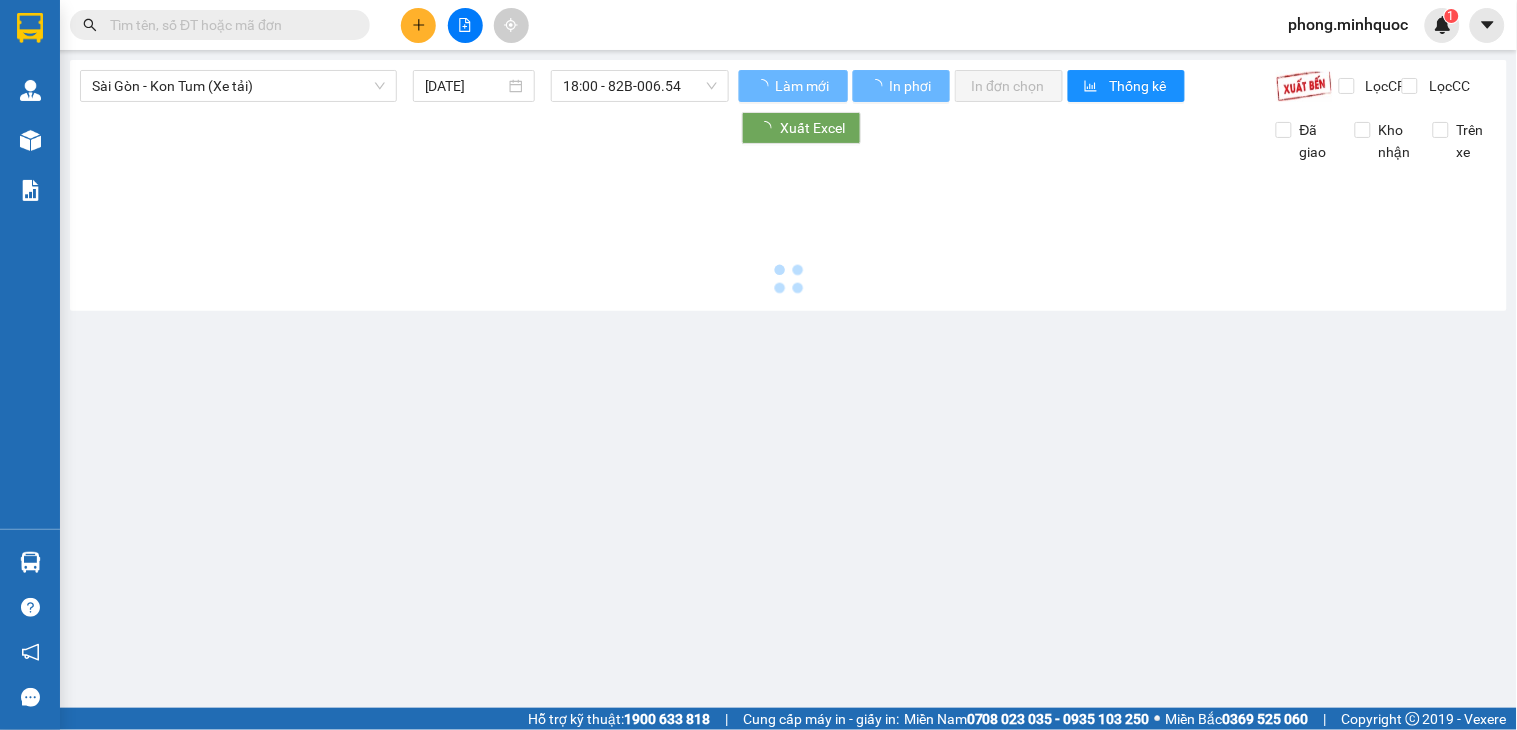 type on "[DATE]" 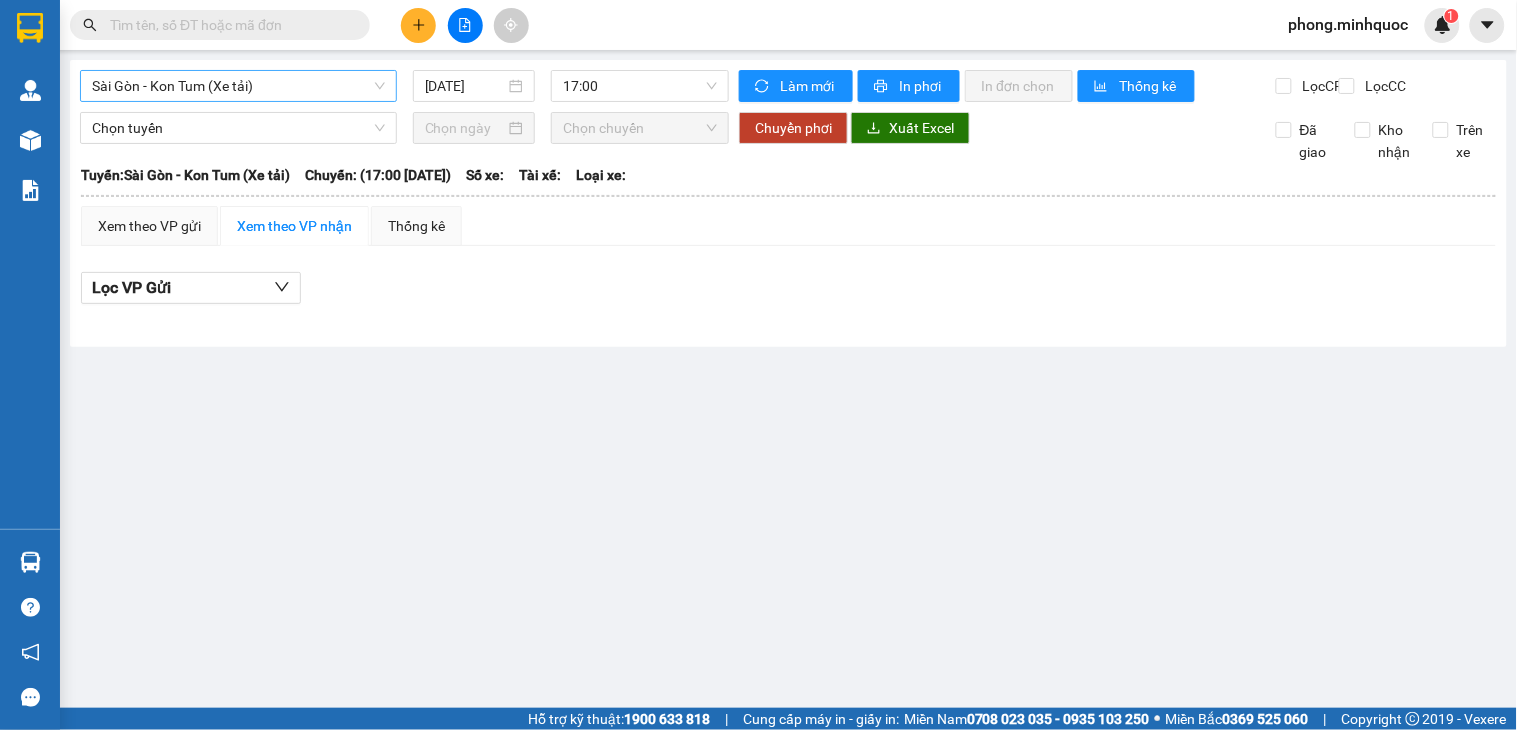 click on "Sài Gòn - Kon Tum (Xe tải)" at bounding box center [238, 86] 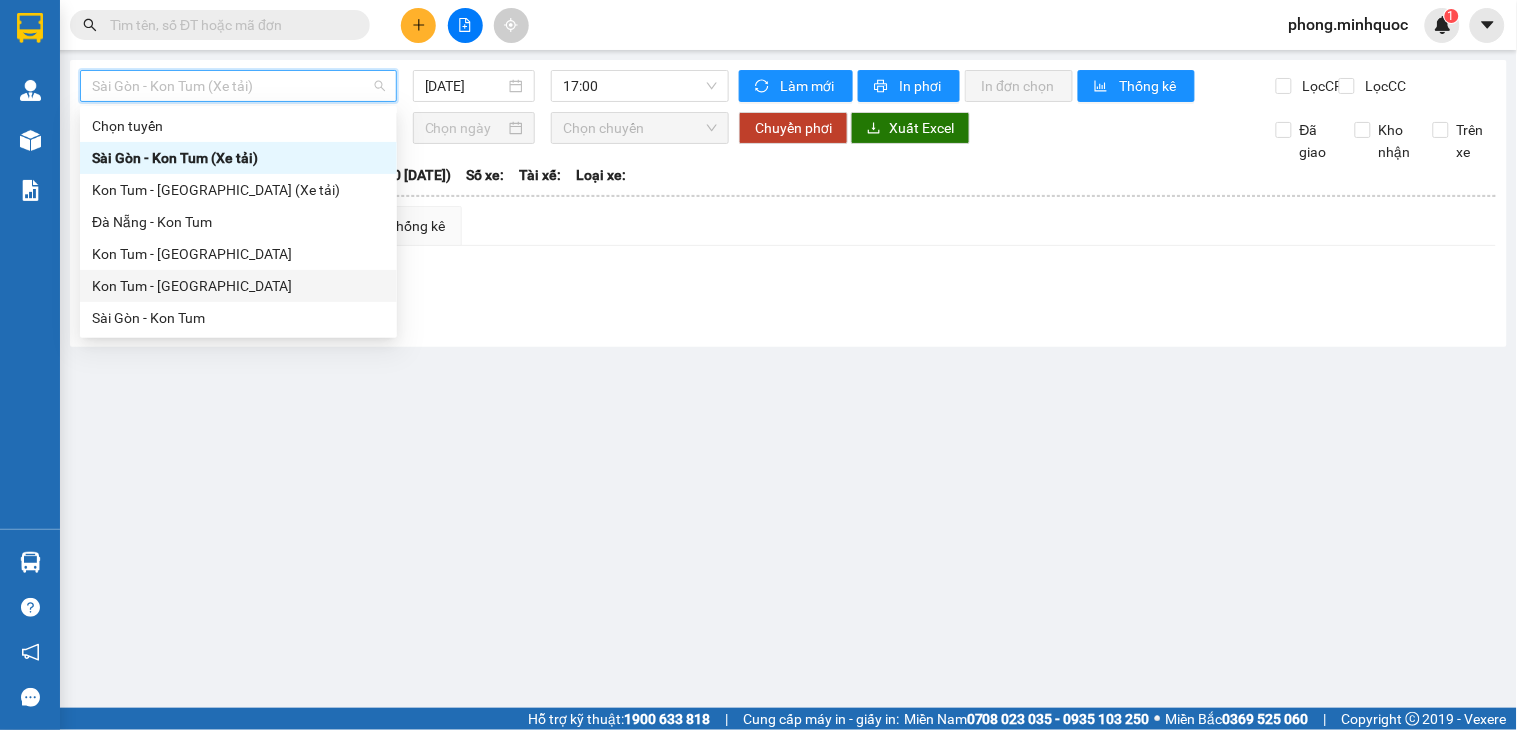 click on "Kon Tum - Sài Gòn" at bounding box center [238, 286] 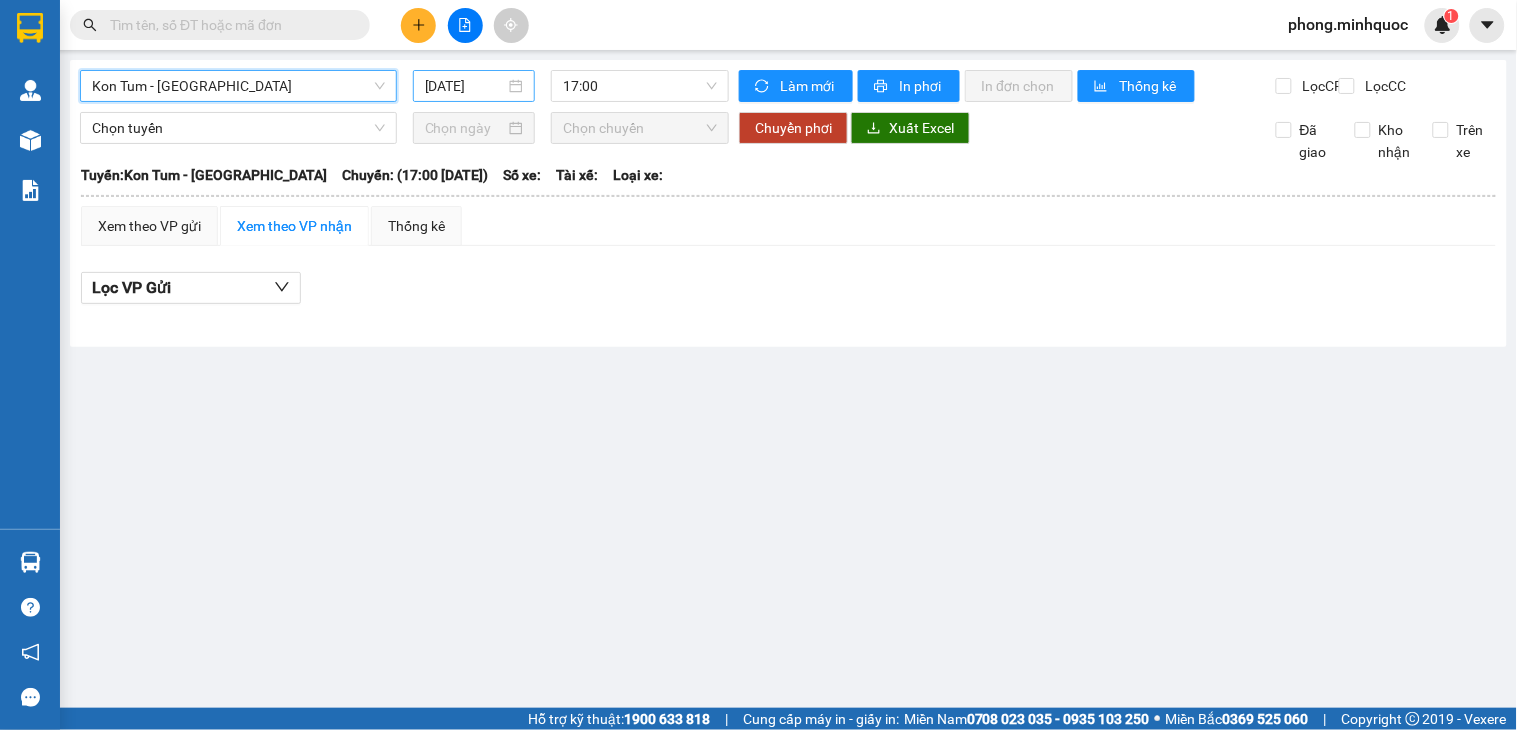 click on "[DATE]" at bounding box center (465, 86) 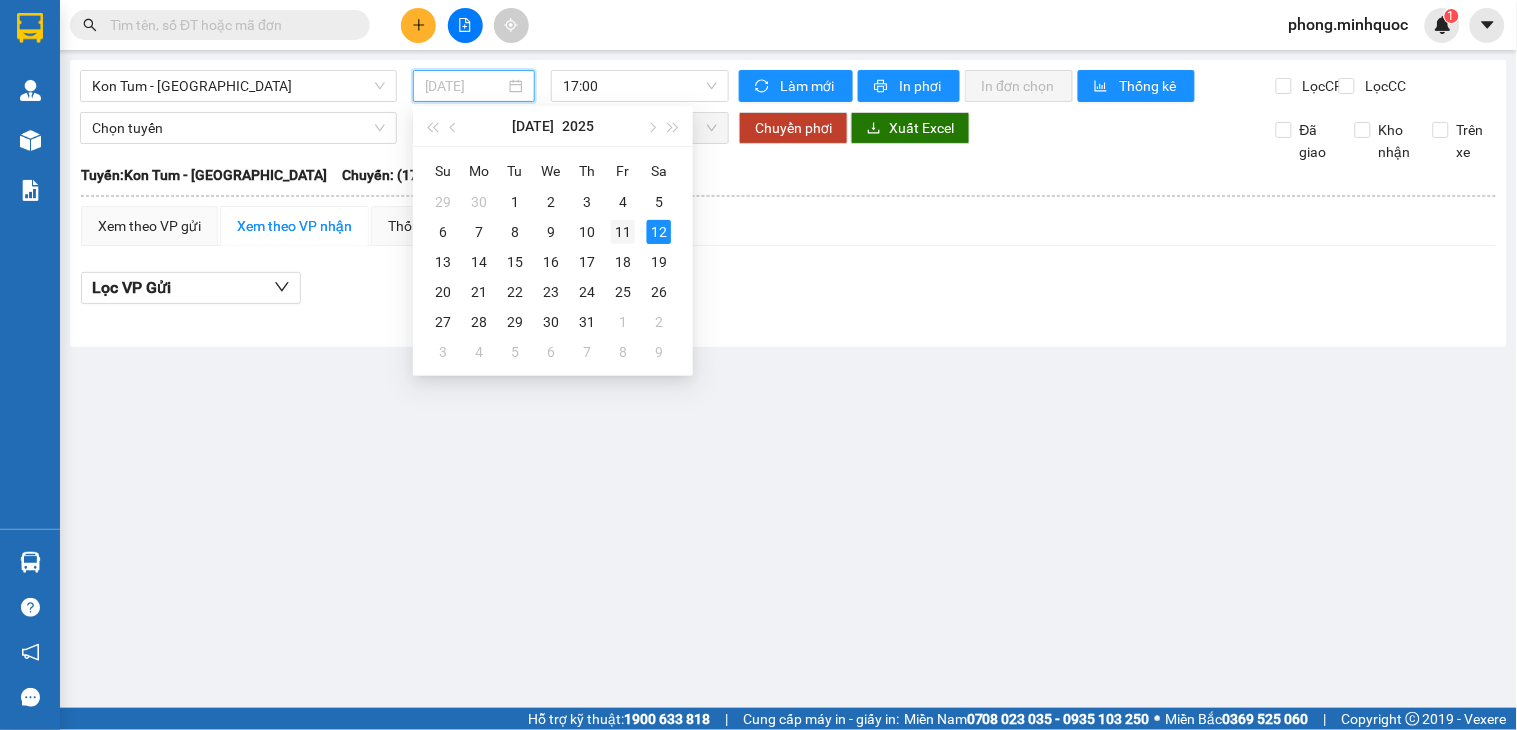 click on "11" at bounding box center [623, 232] 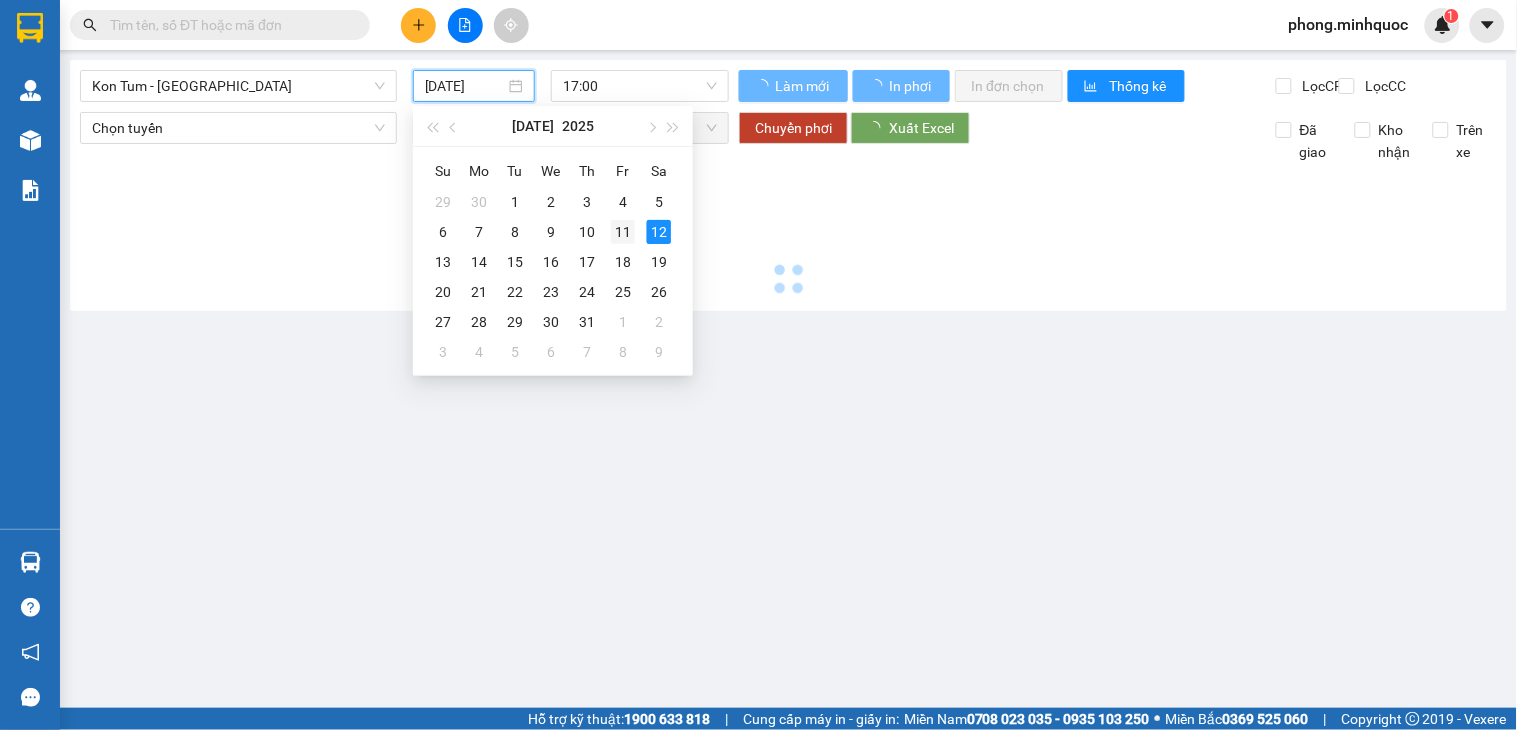 type on "[DATE]" 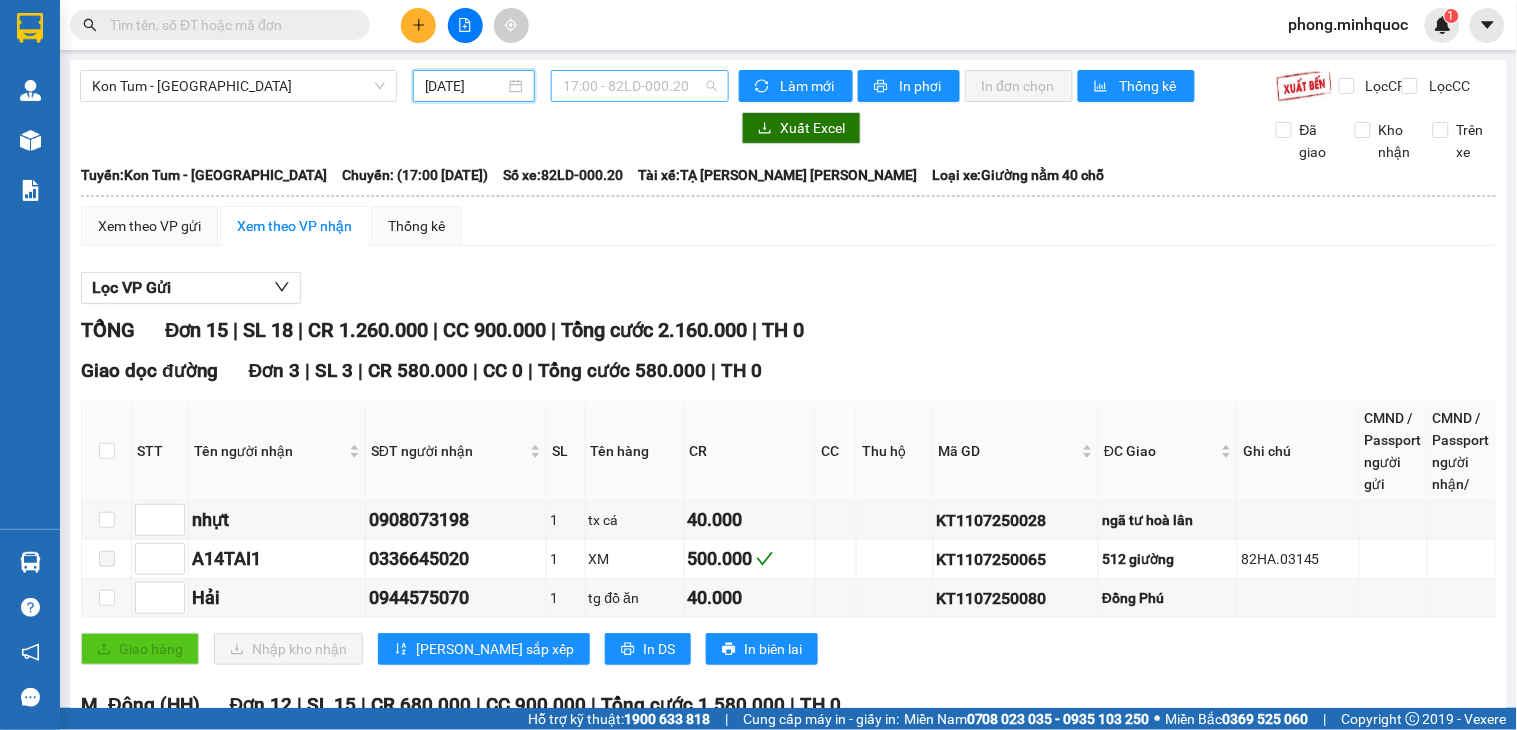 click on "17:00     - 82LD-000.20" at bounding box center [640, 86] 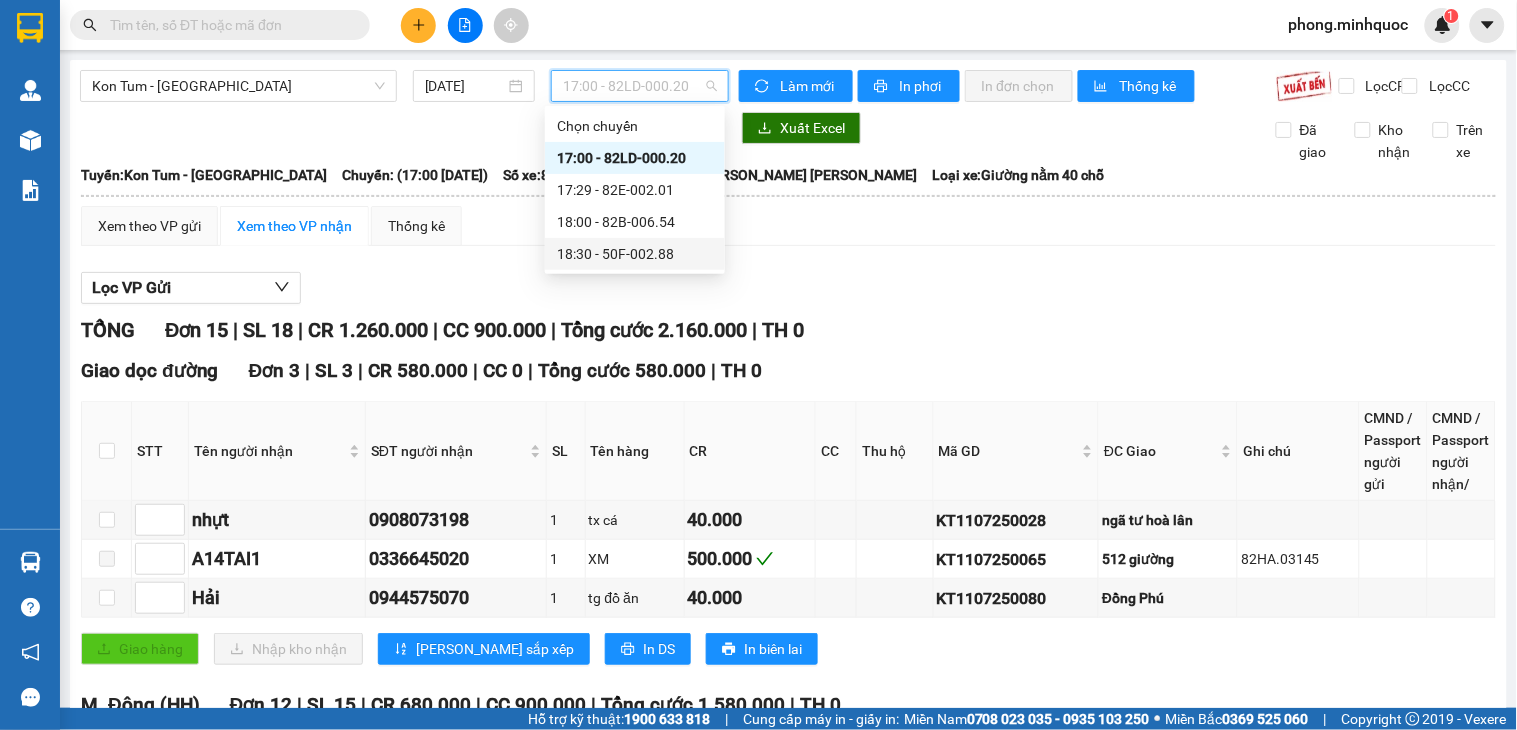 click on "18:30     - 50F-002.88" at bounding box center [635, 254] 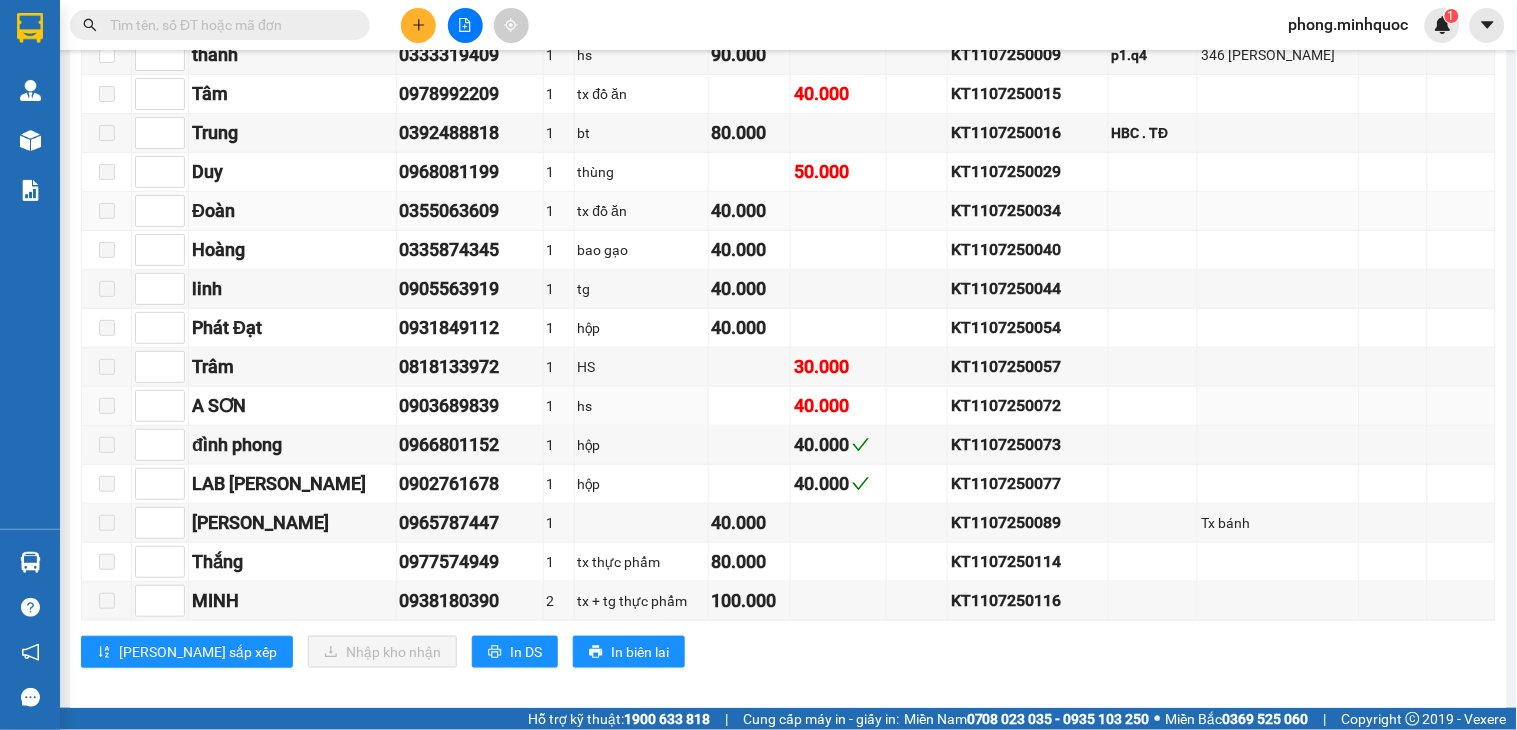 scroll, scrollTop: 1751, scrollLeft: 0, axis: vertical 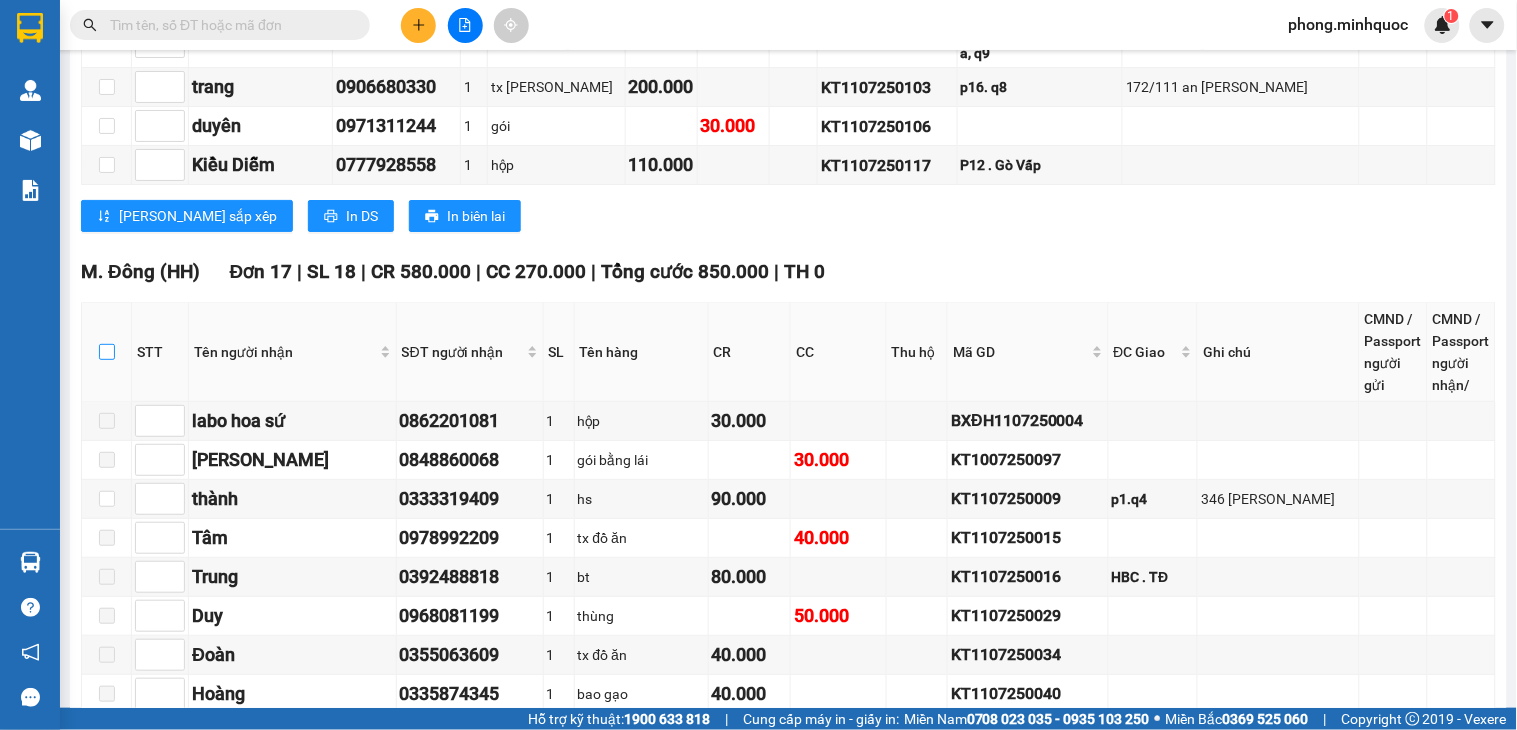 click at bounding box center [107, 352] 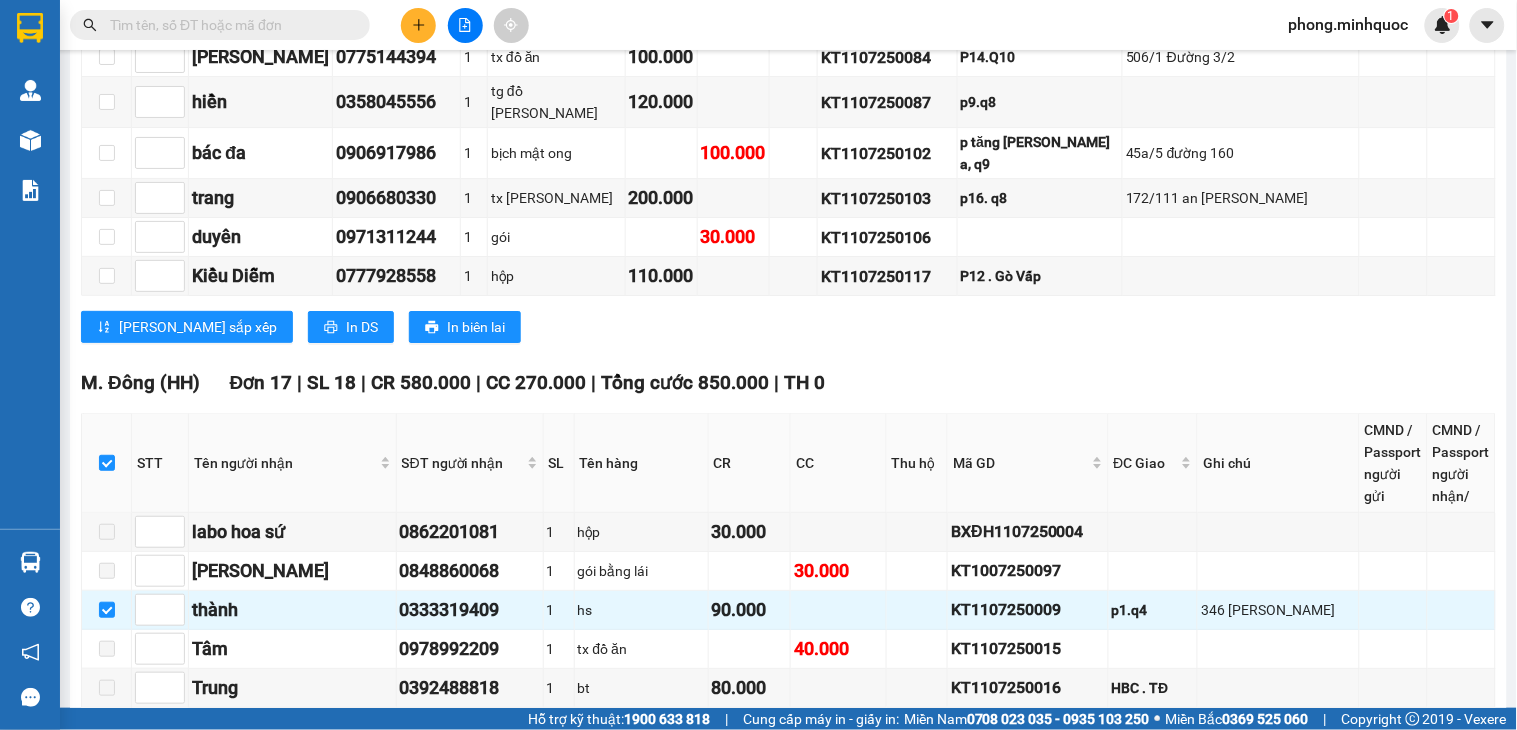 scroll, scrollTop: 1751, scrollLeft: 0, axis: vertical 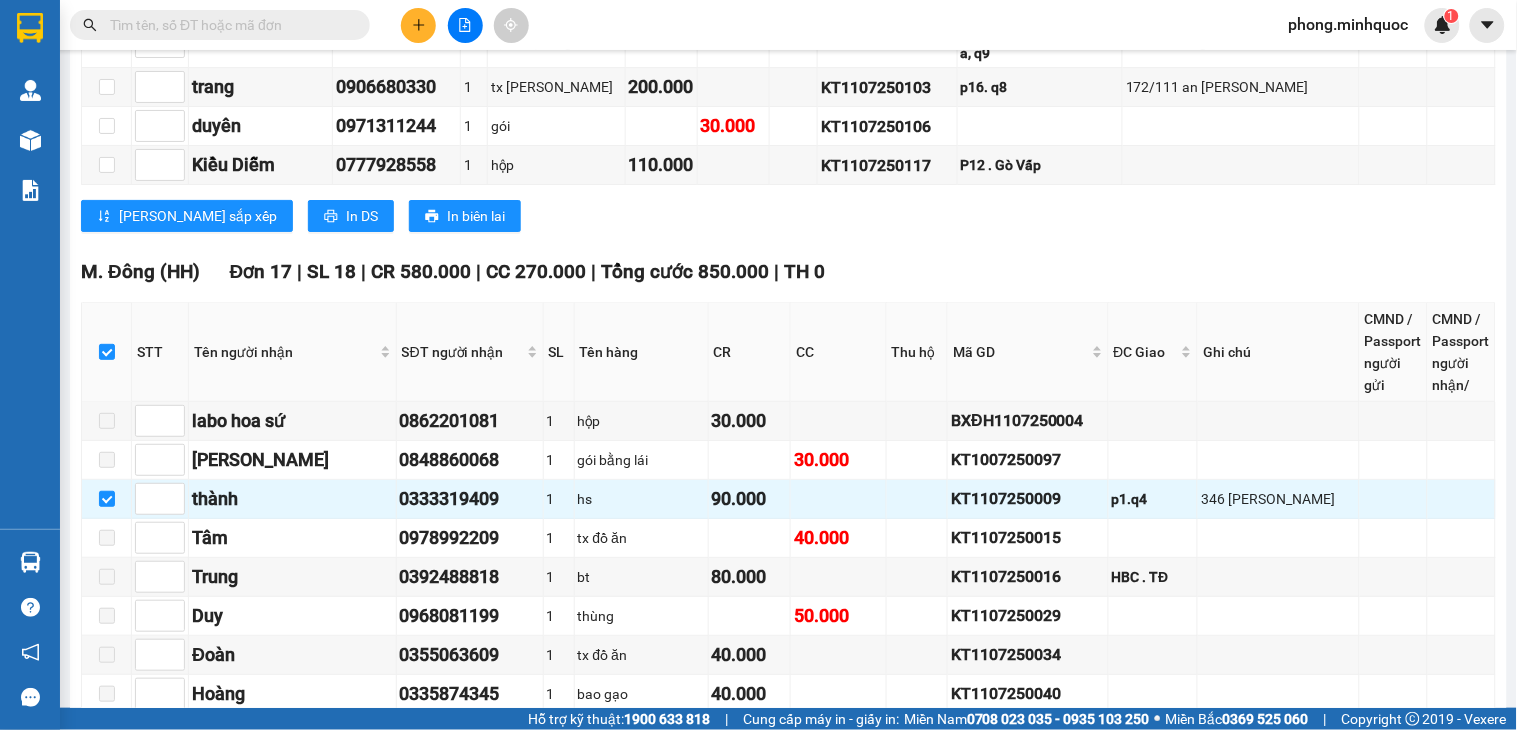 click at bounding box center (228, 25) 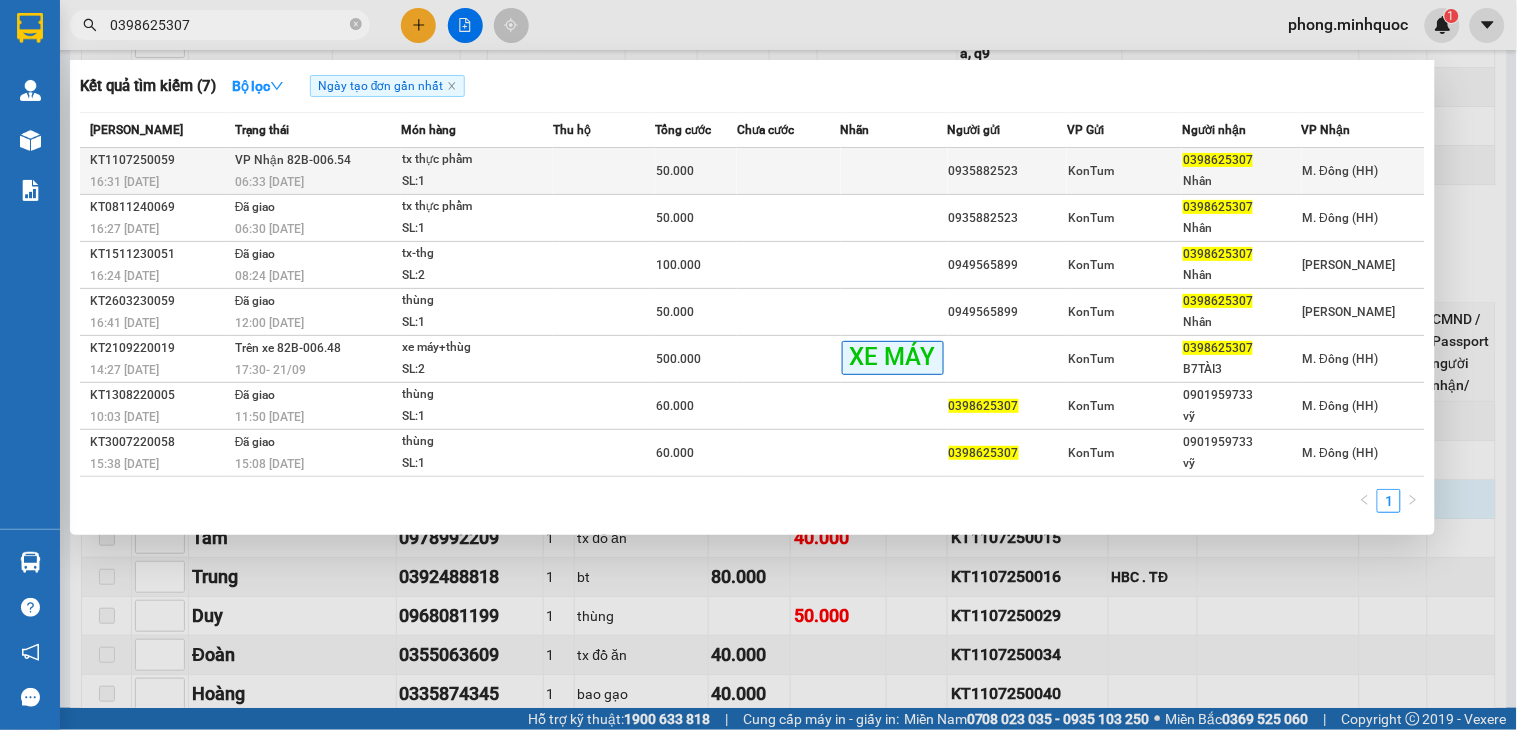 type on "0398625307" 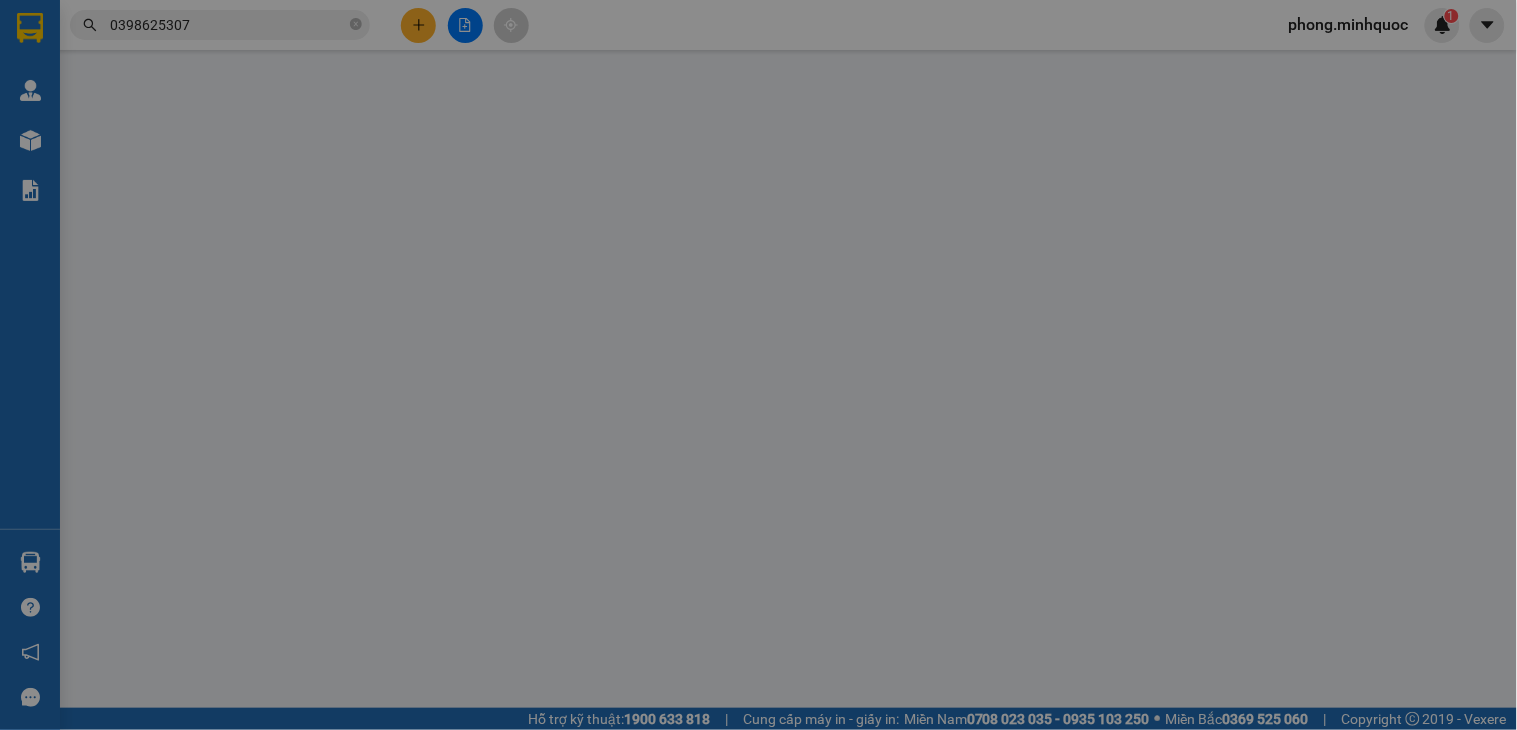 scroll, scrollTop: 0, scrollLeft: 0, axis: both 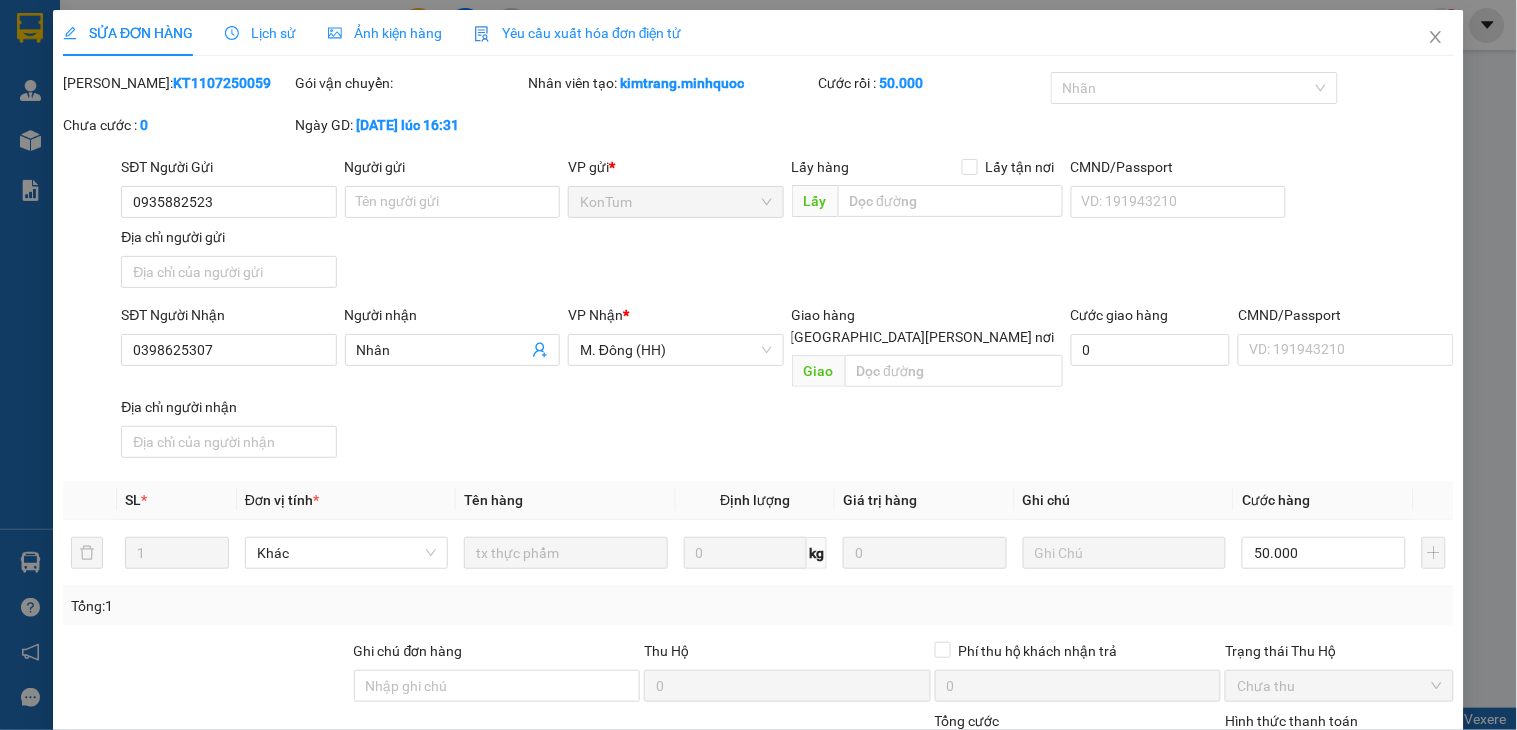 type on "0935882523" 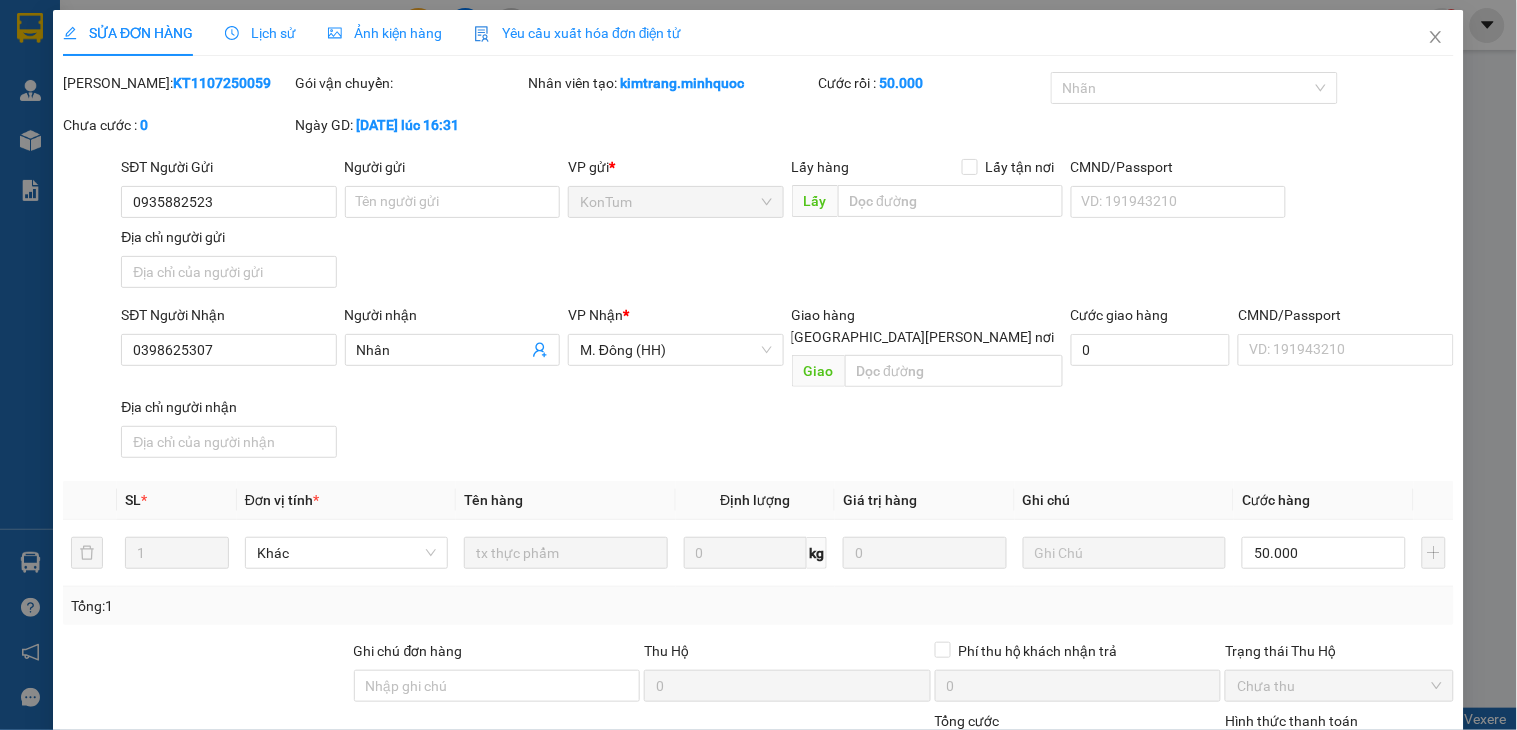 type on "0398625307" 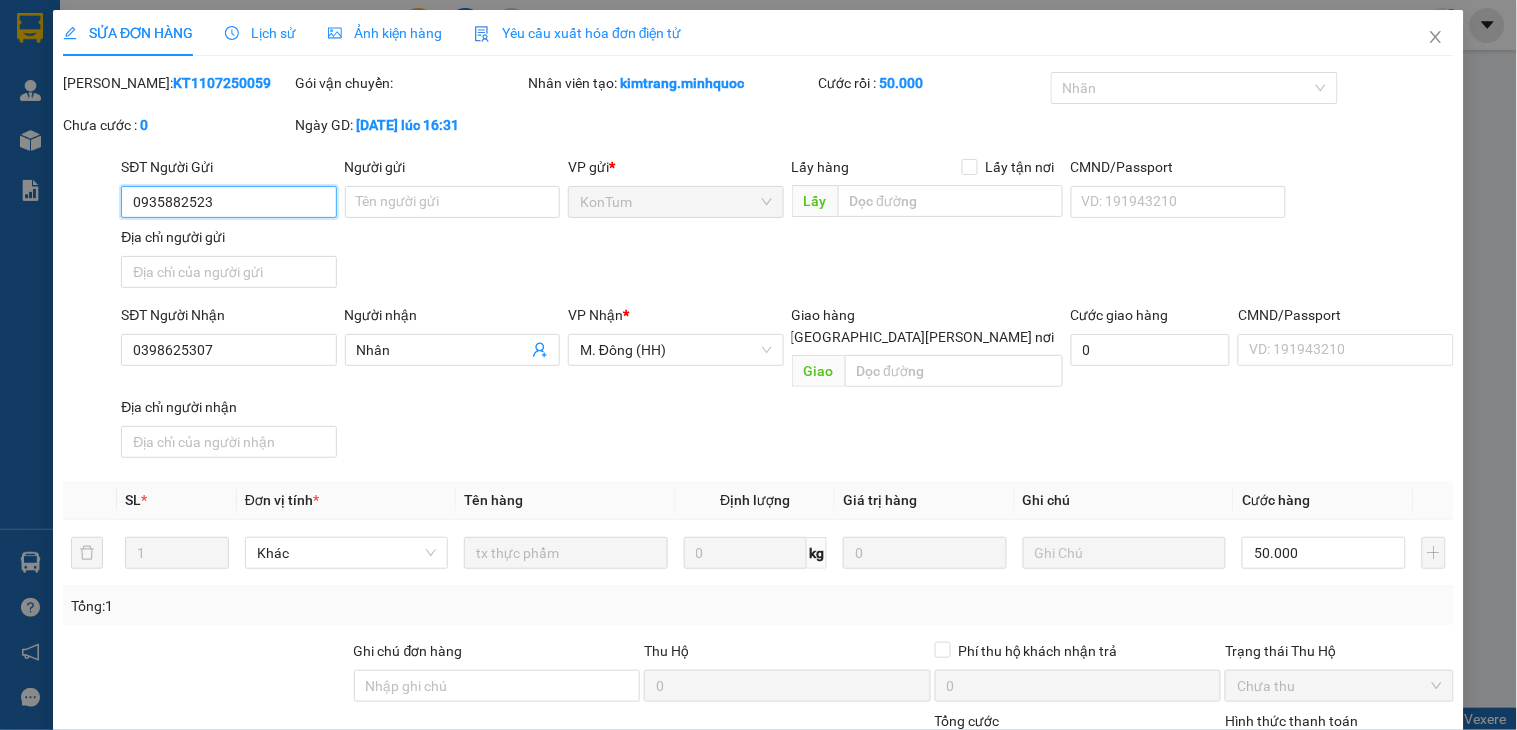 scroll, scrollTop: 154, scrollLeft: 0, axis: vertical 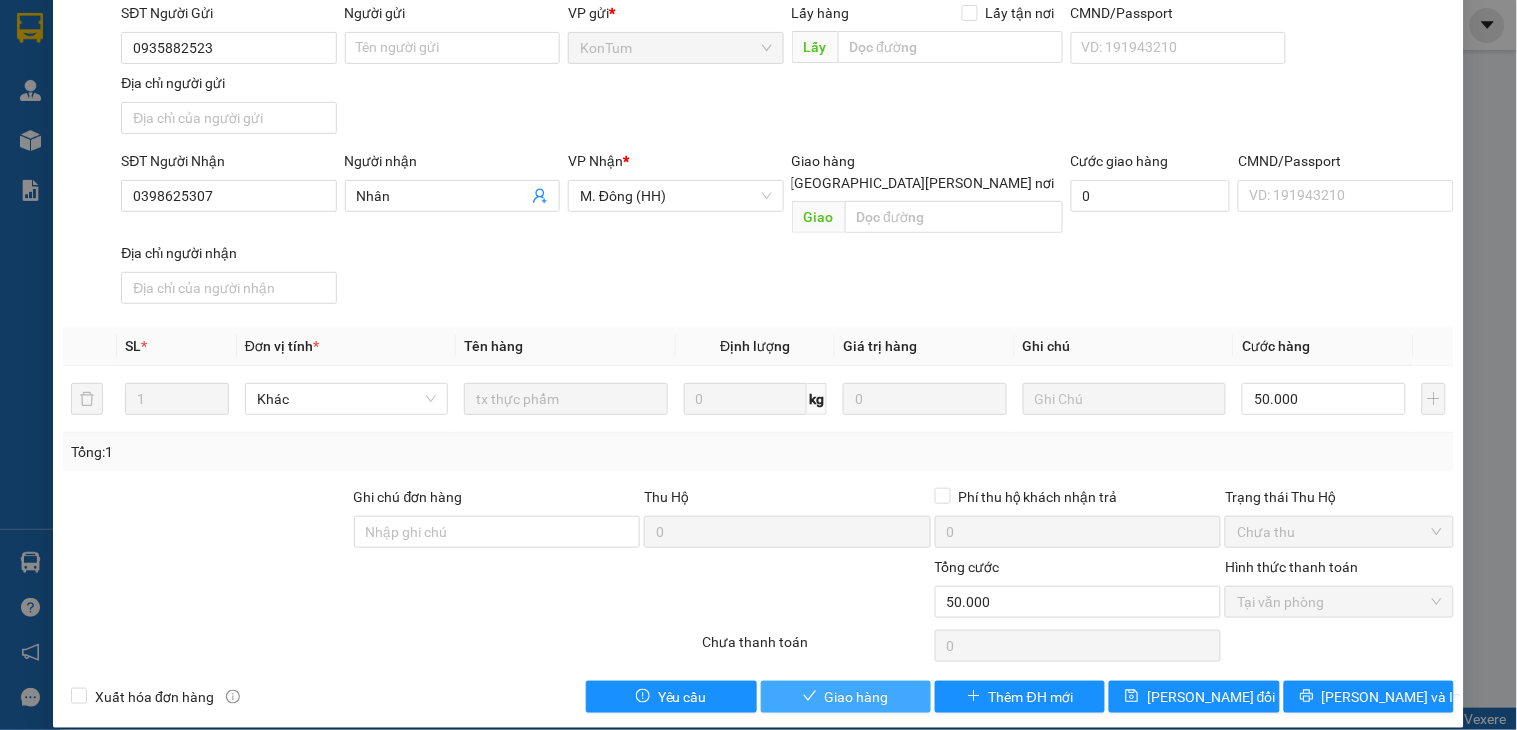 click 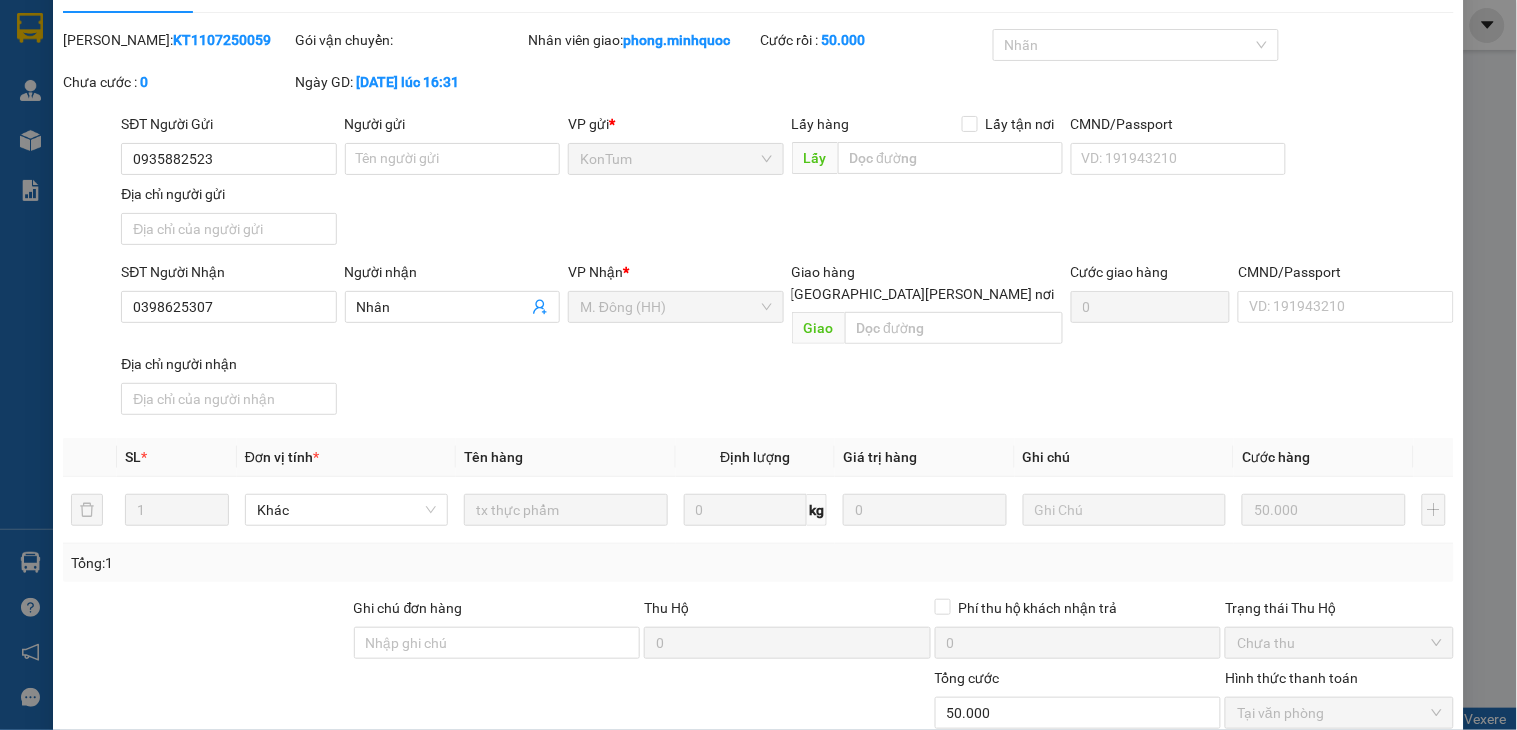 scroll, scrollTop: 0, scrollLeft: 0, axis: both 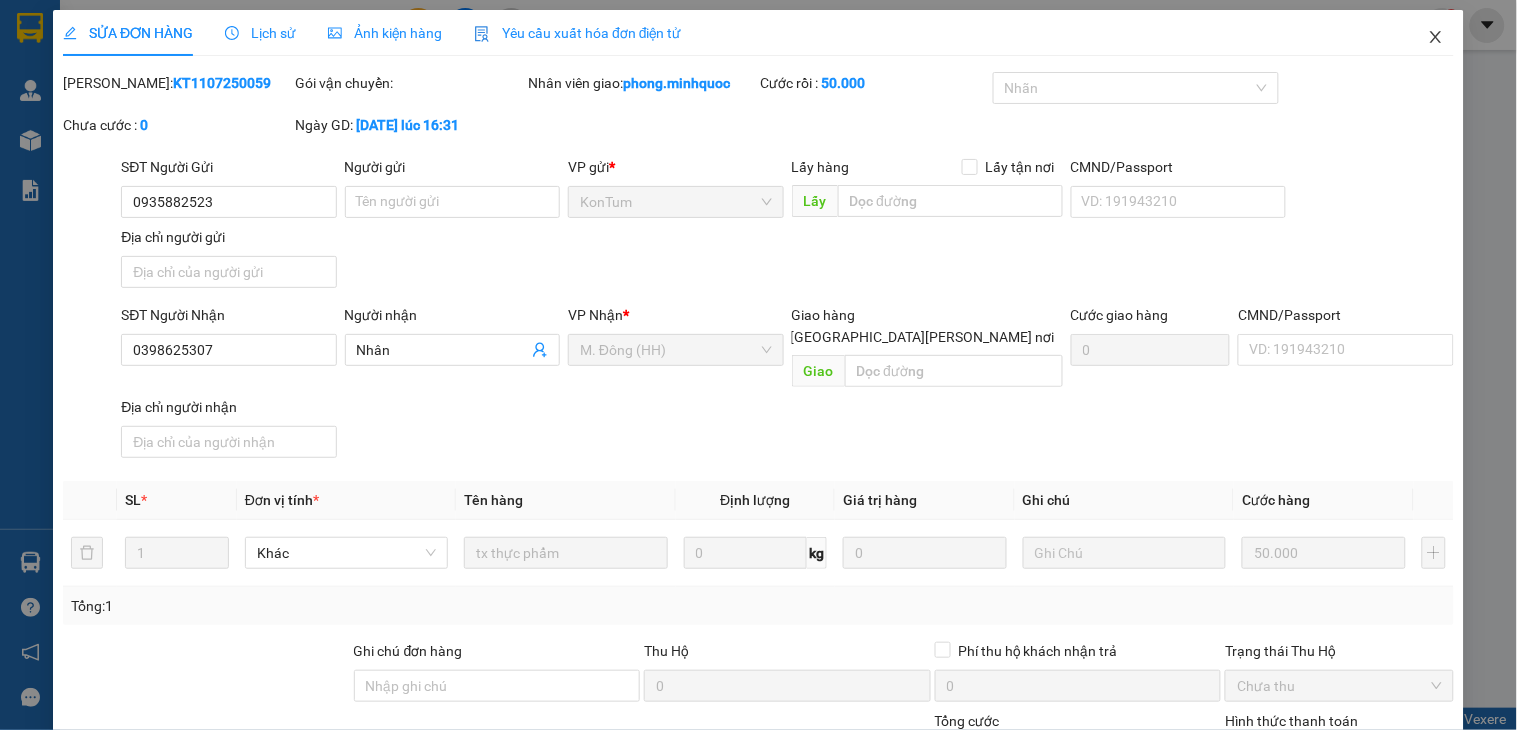click 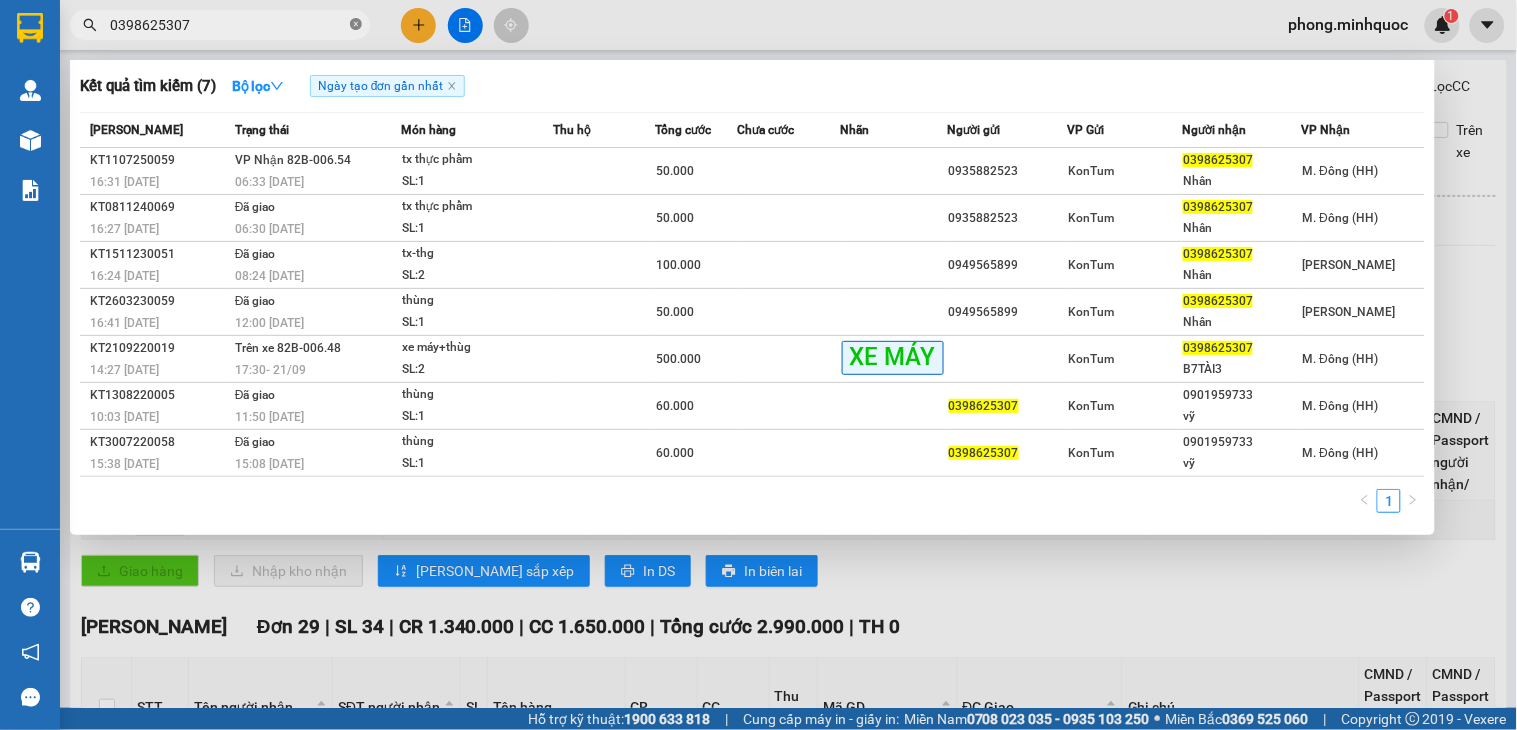 click 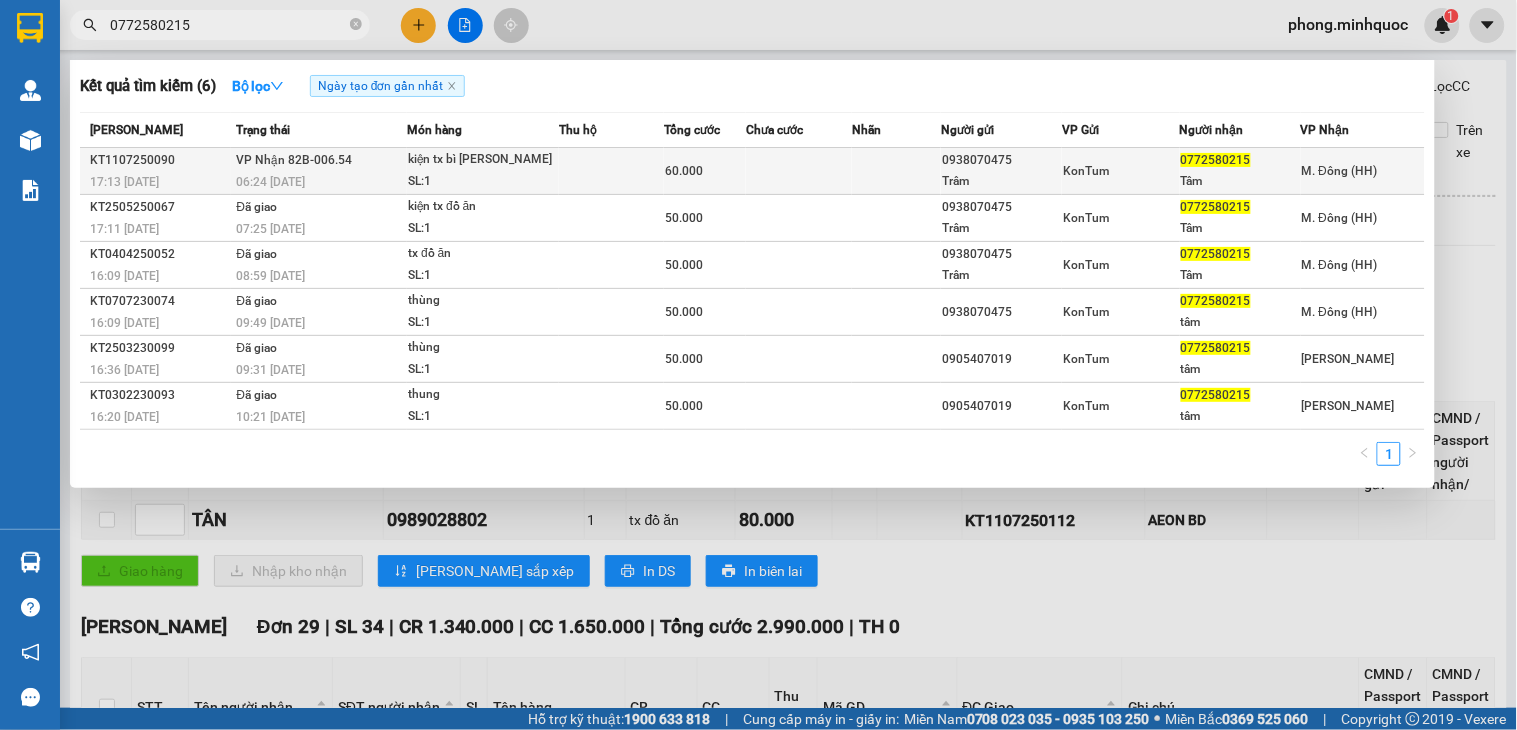 type on "0772580215" 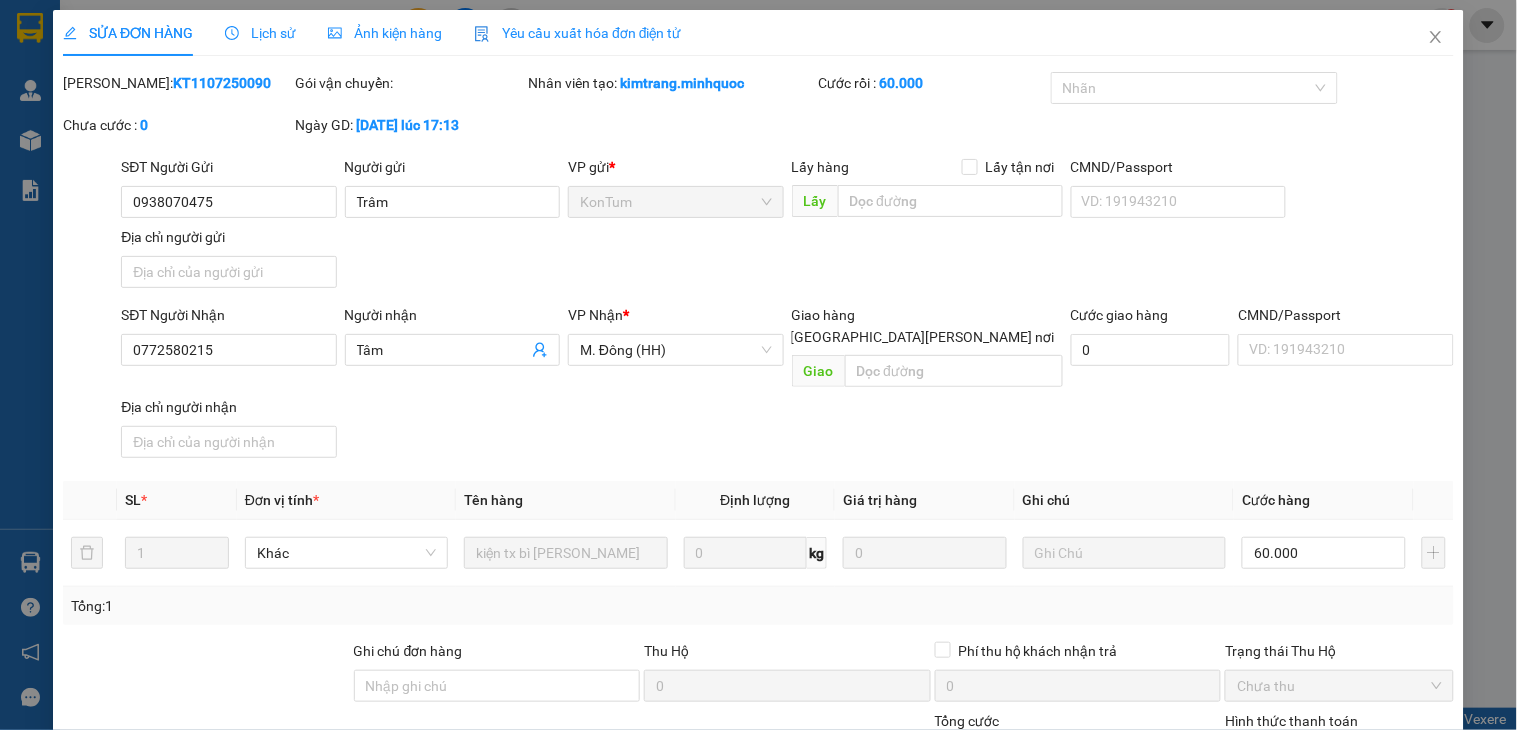 type on "0938070475" 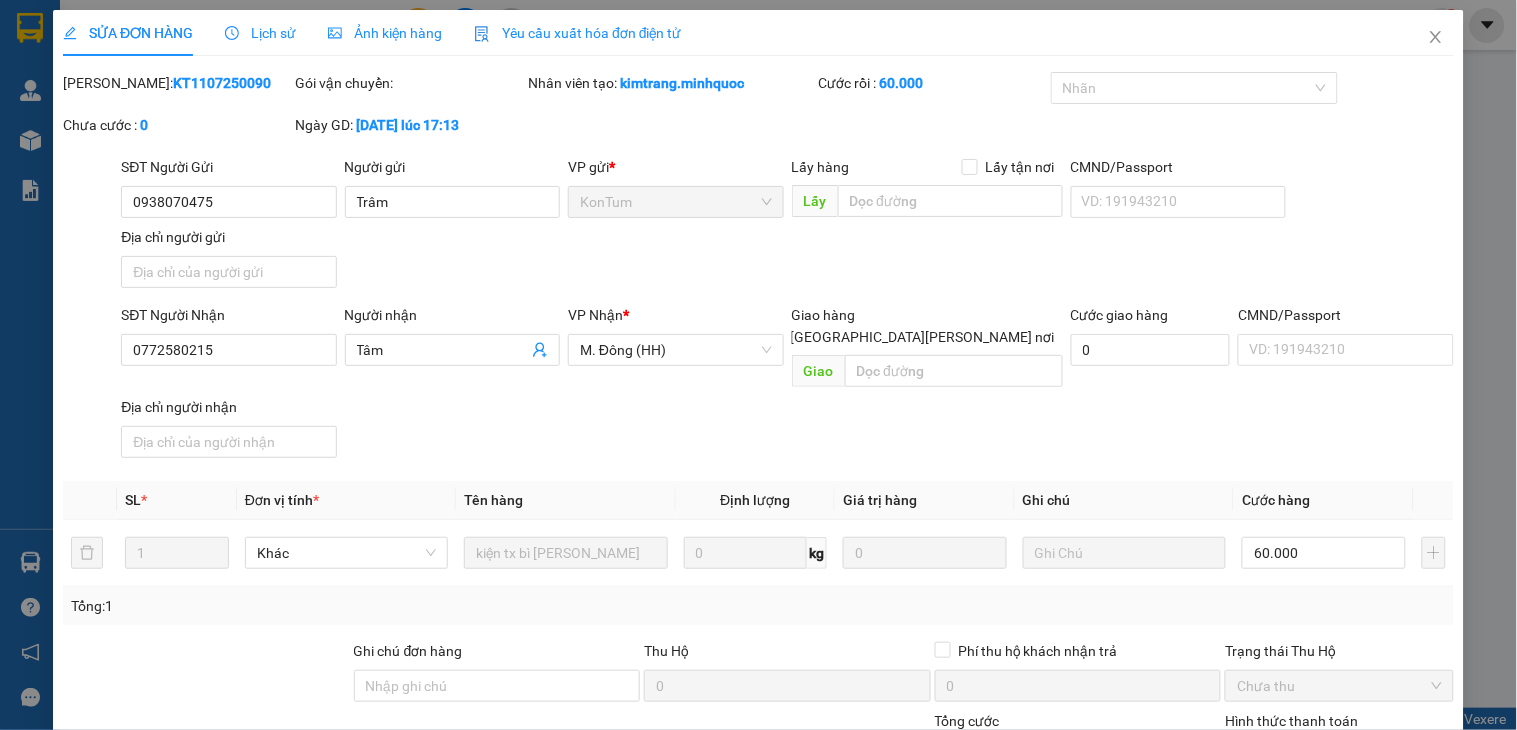 type on "Trâm" 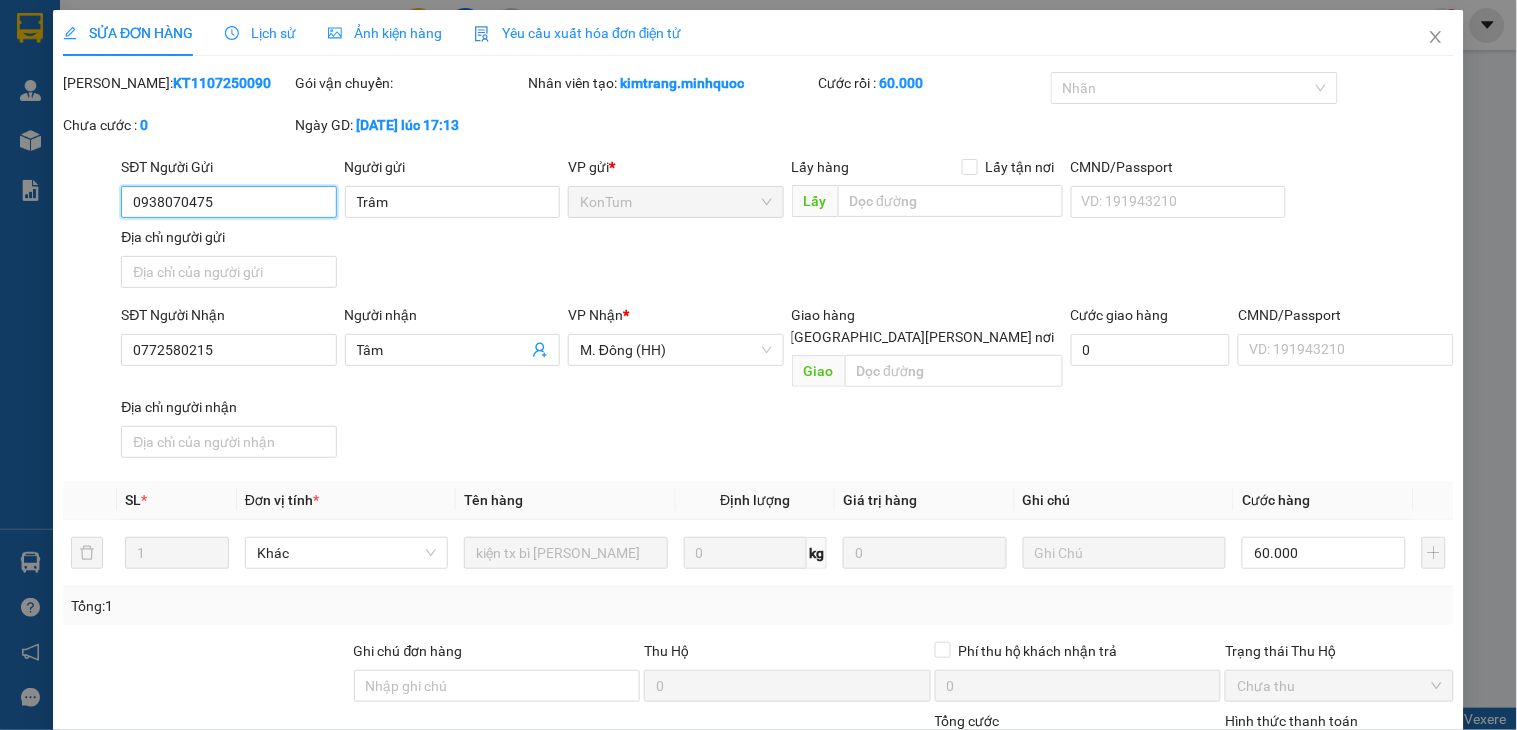 scroll, scrollTop: 154, scrollLeft: 0, axis: vertical 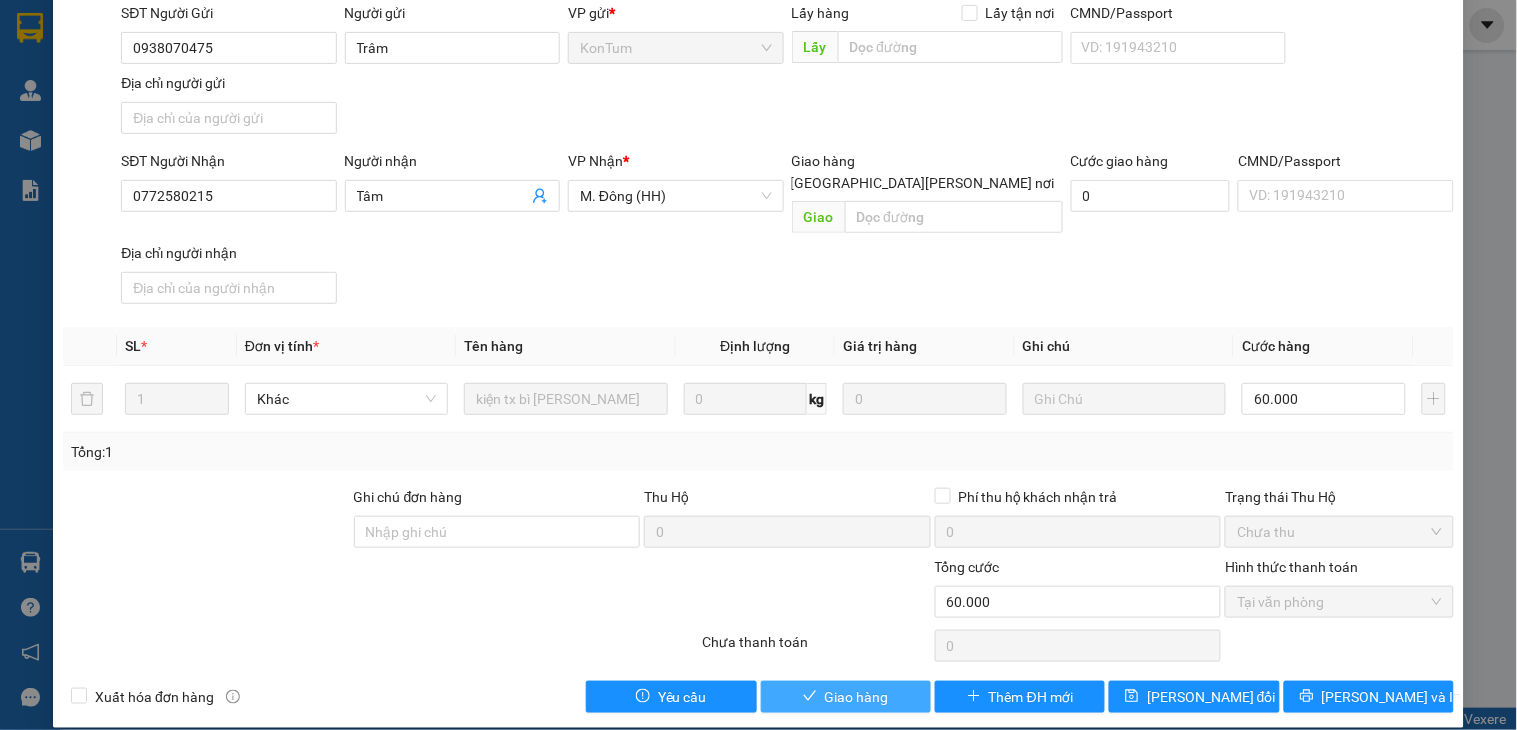 click on "Giao hàng" at bounding box center [846, 697] 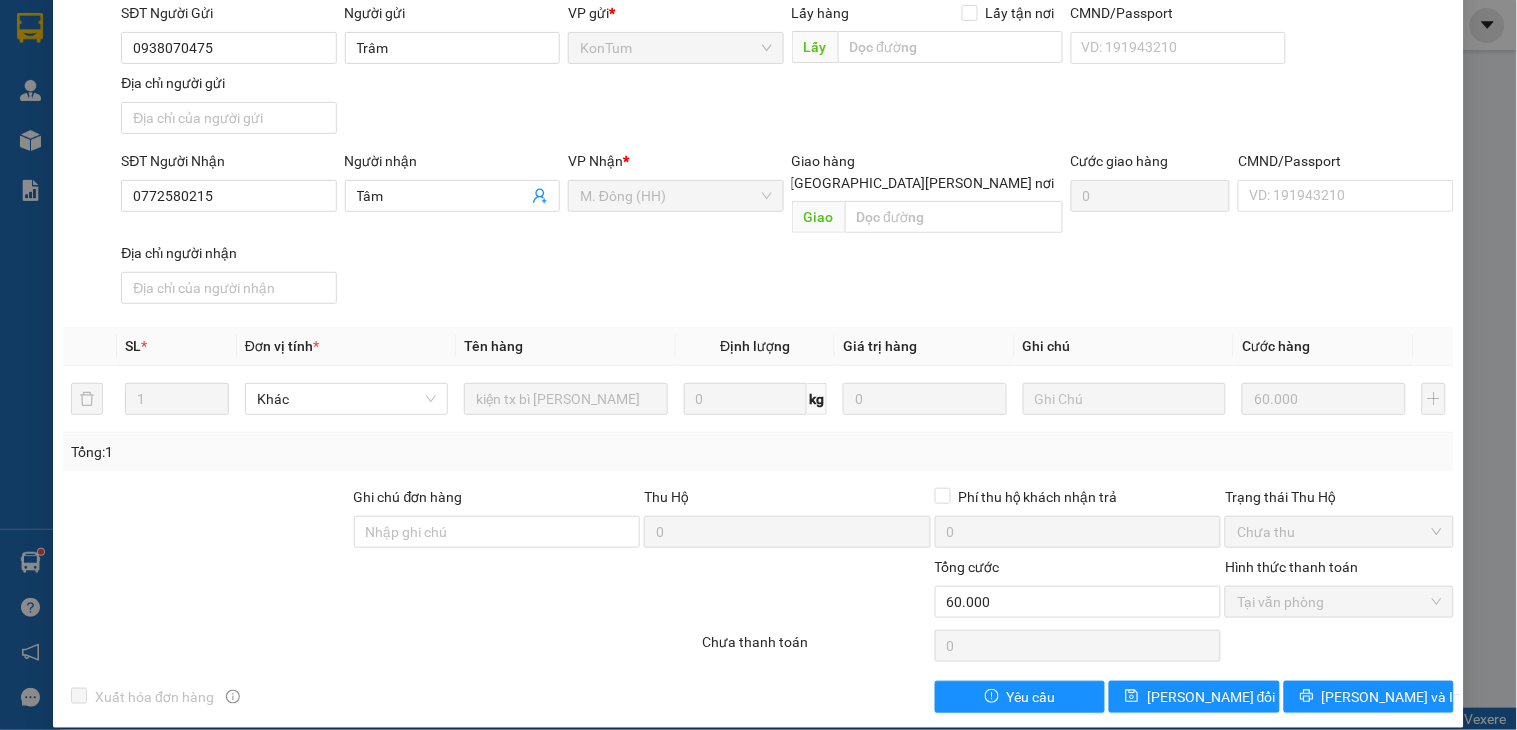 scroll, scrollTop: 0, scrollLeft: 0, axis: both 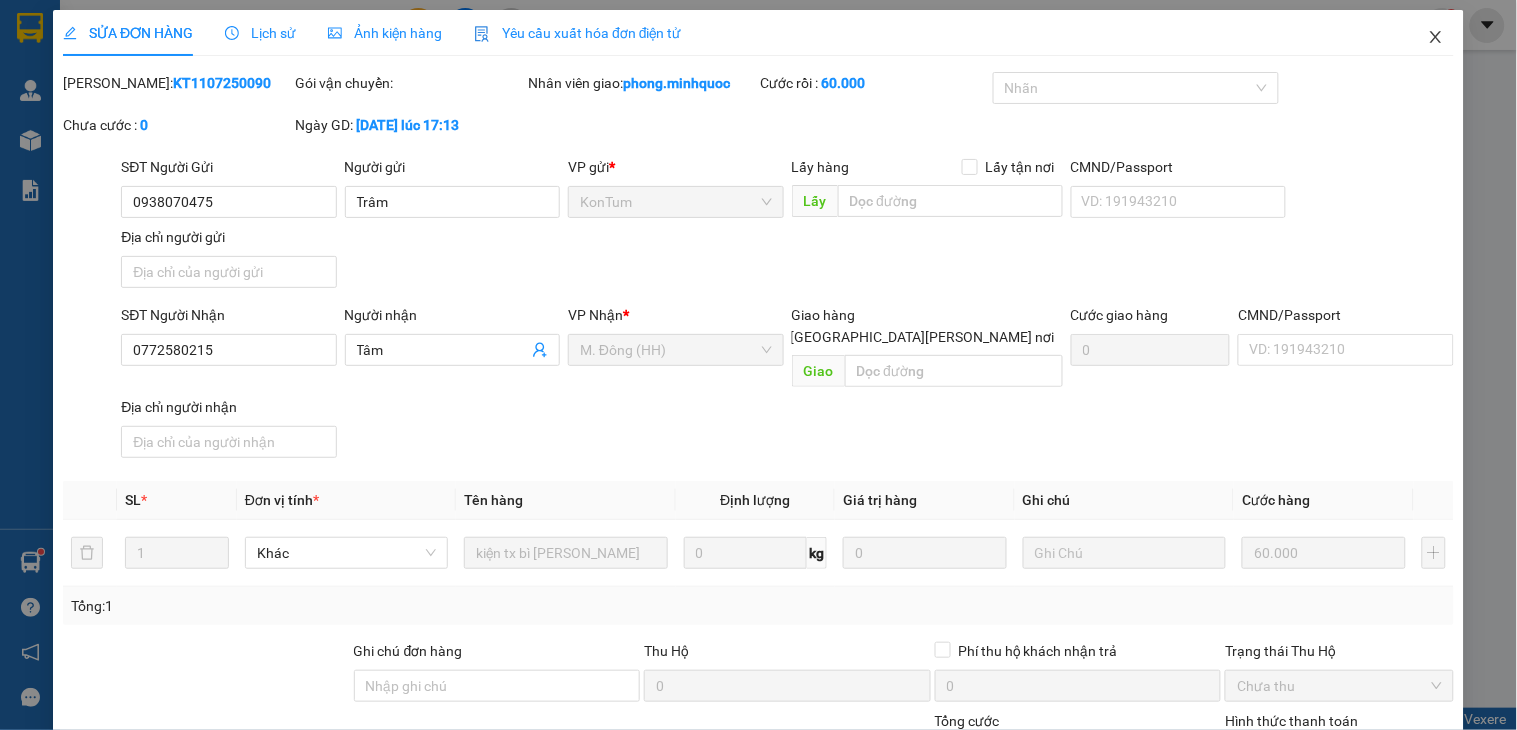 click 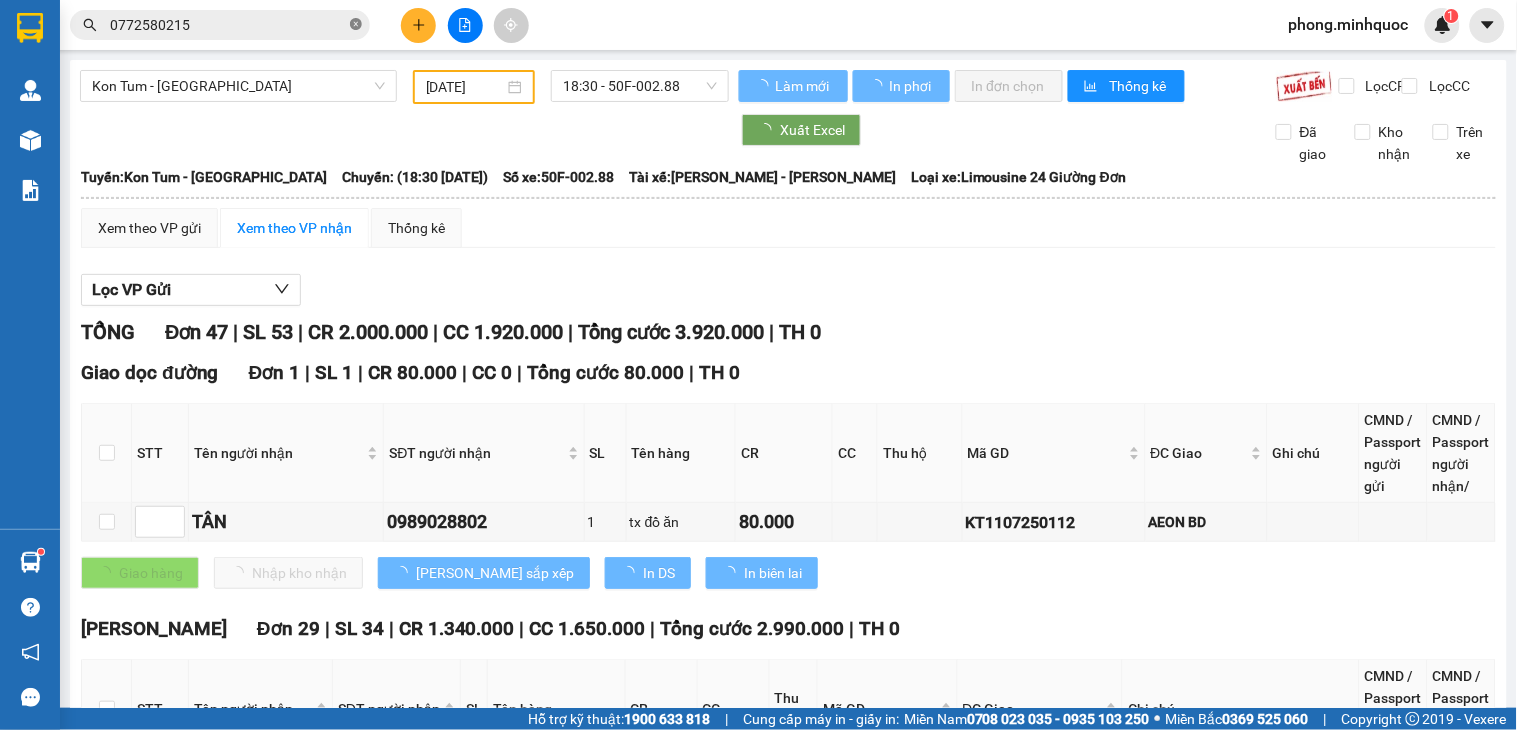 click 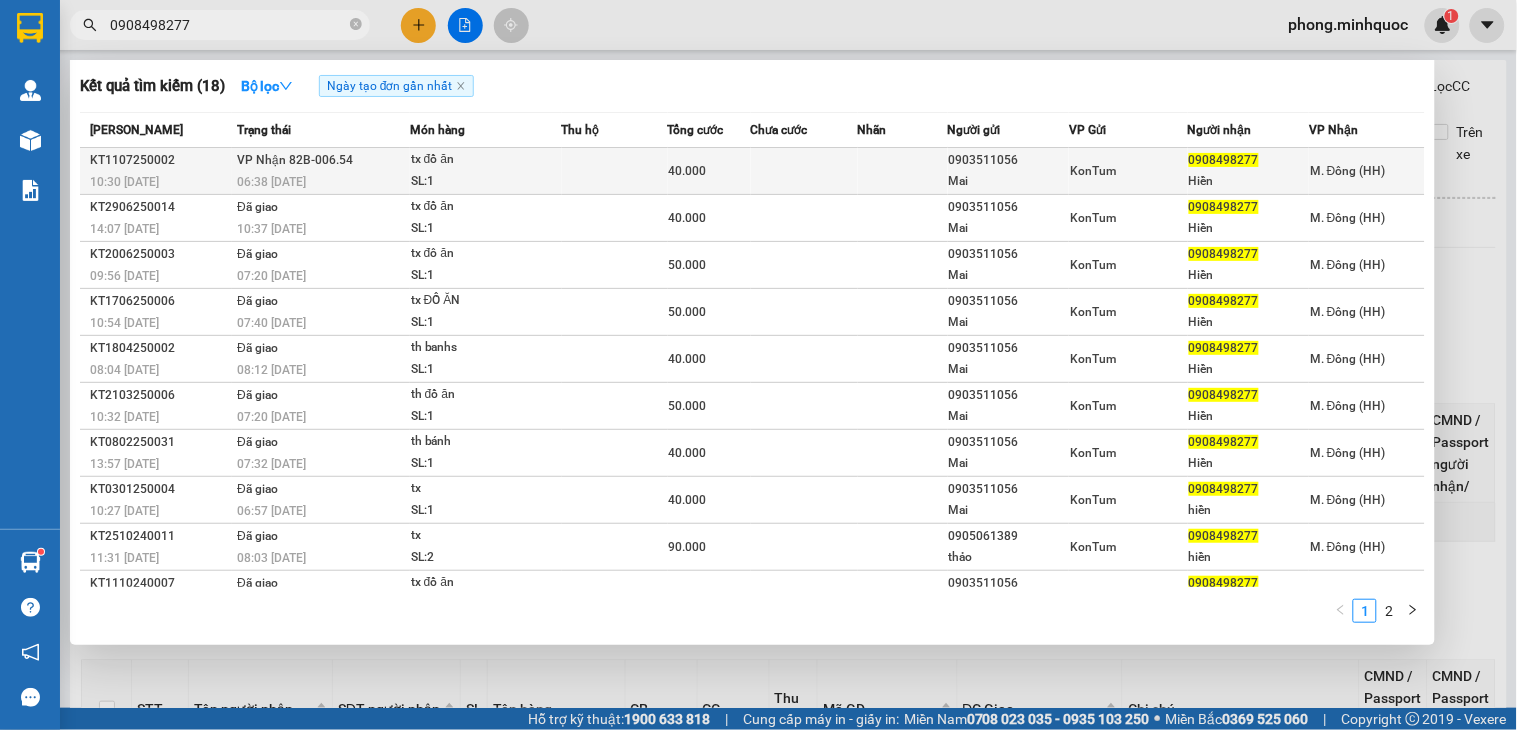 type on "0908498277" 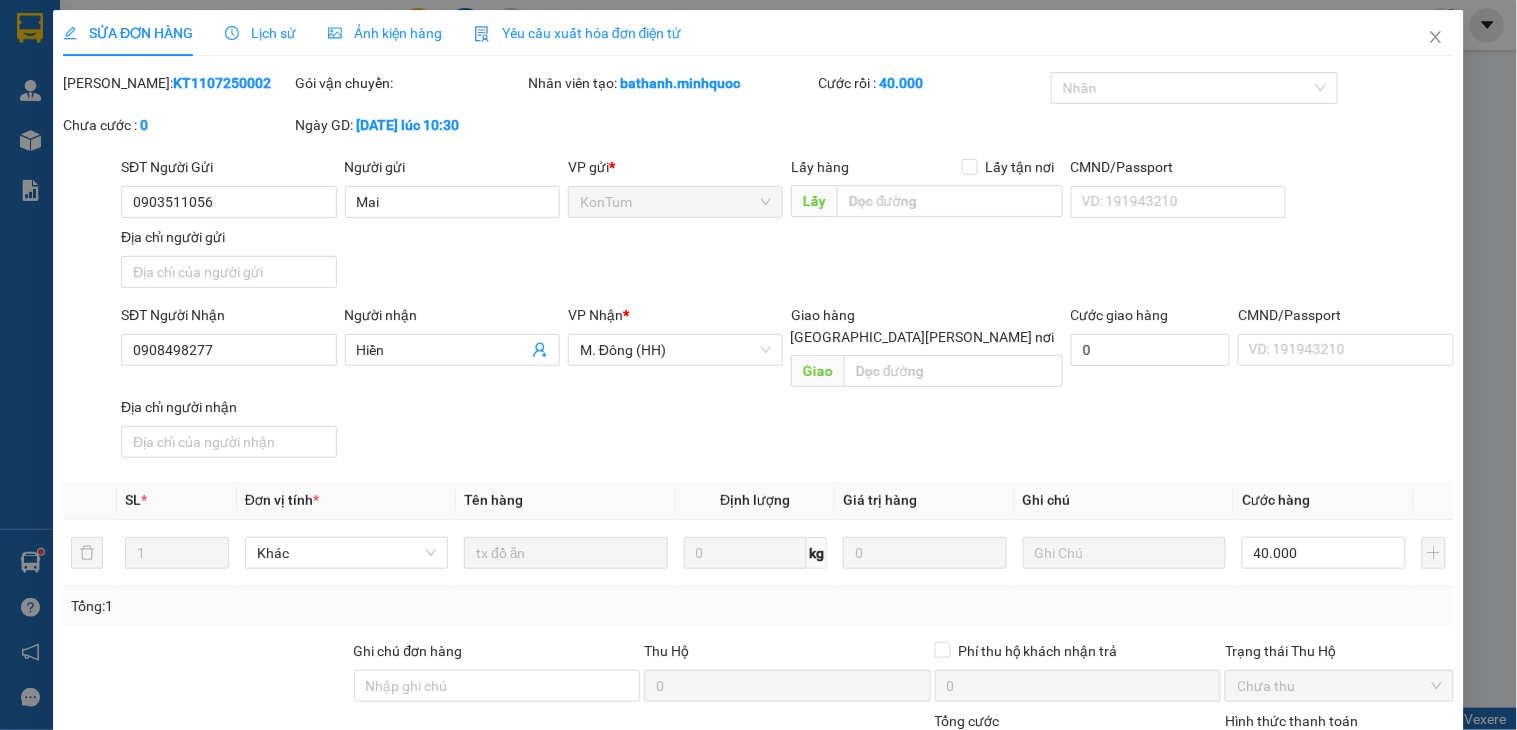 type on "0903511056" 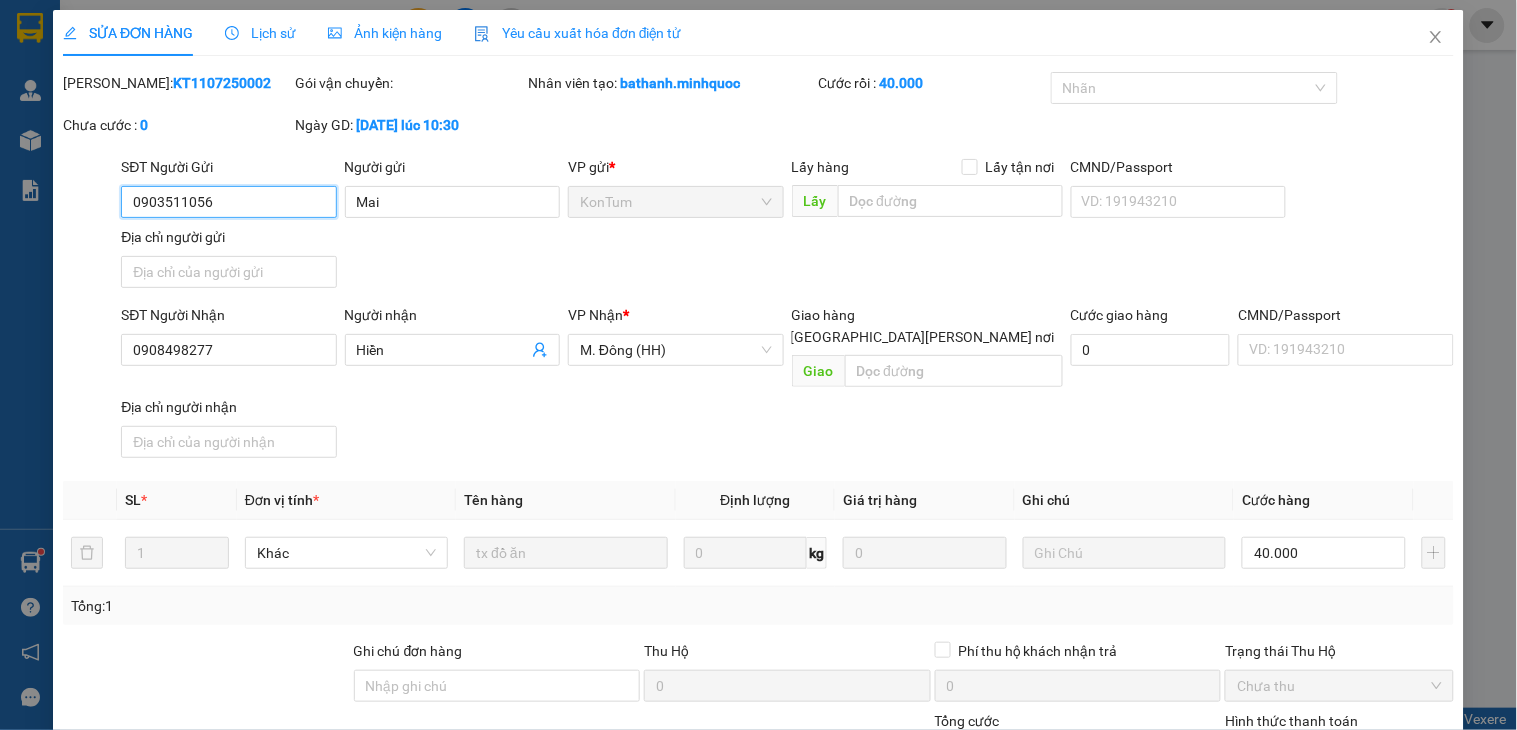 scroll, scrollTop: 154, scrollLeft: 0, axis: vertical 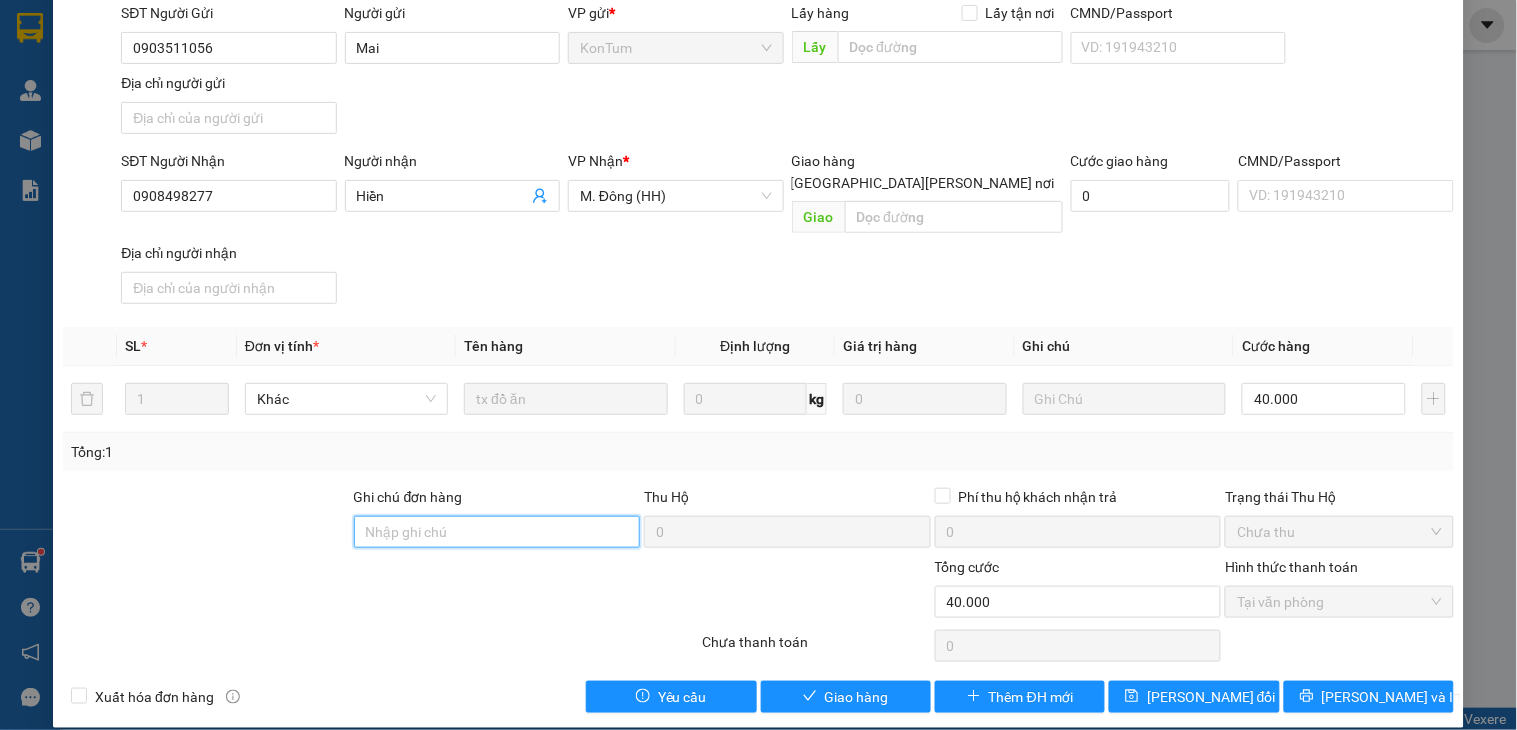 click on "Ghi chú đơn hàng" at bounding box center (497, 532) 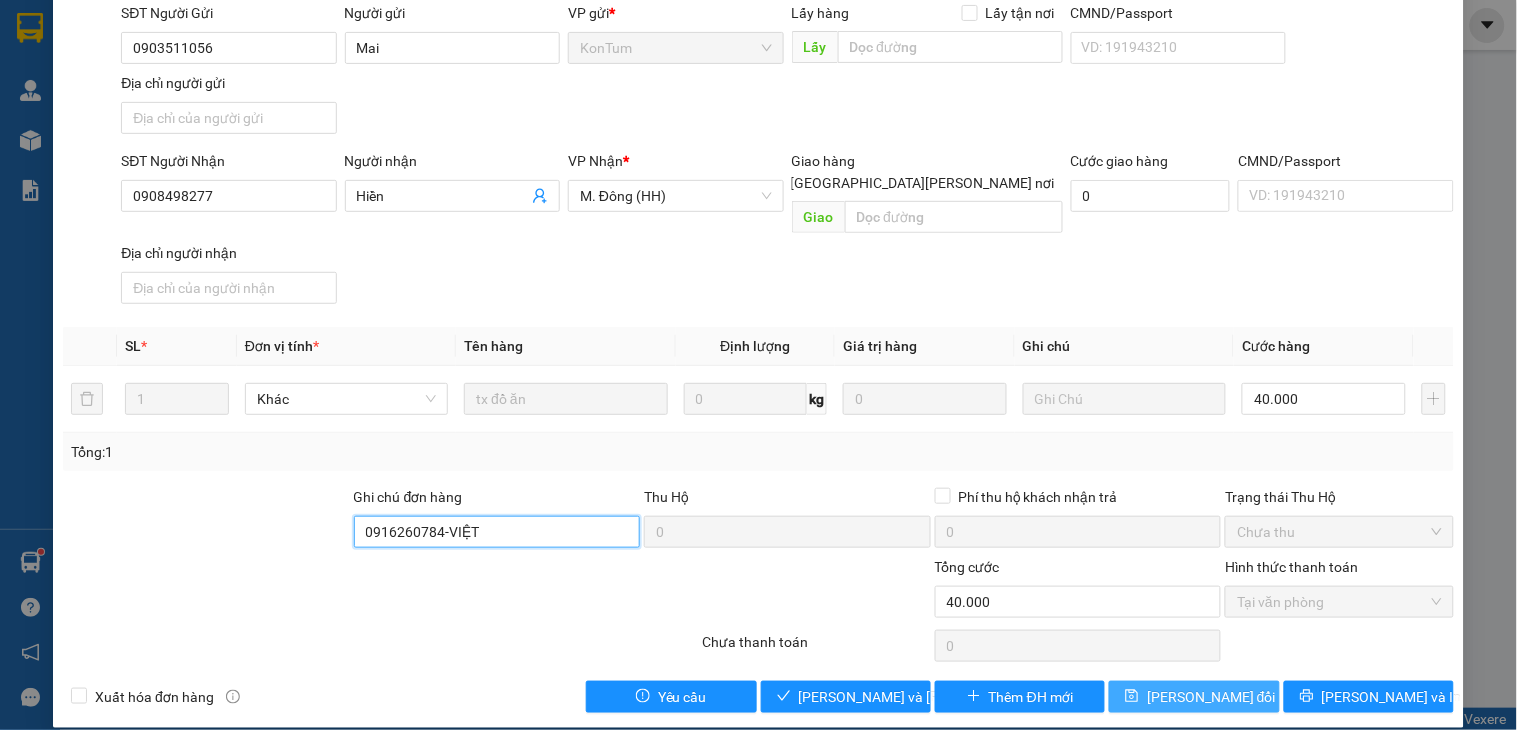 type on "0916260784-VIỆT" 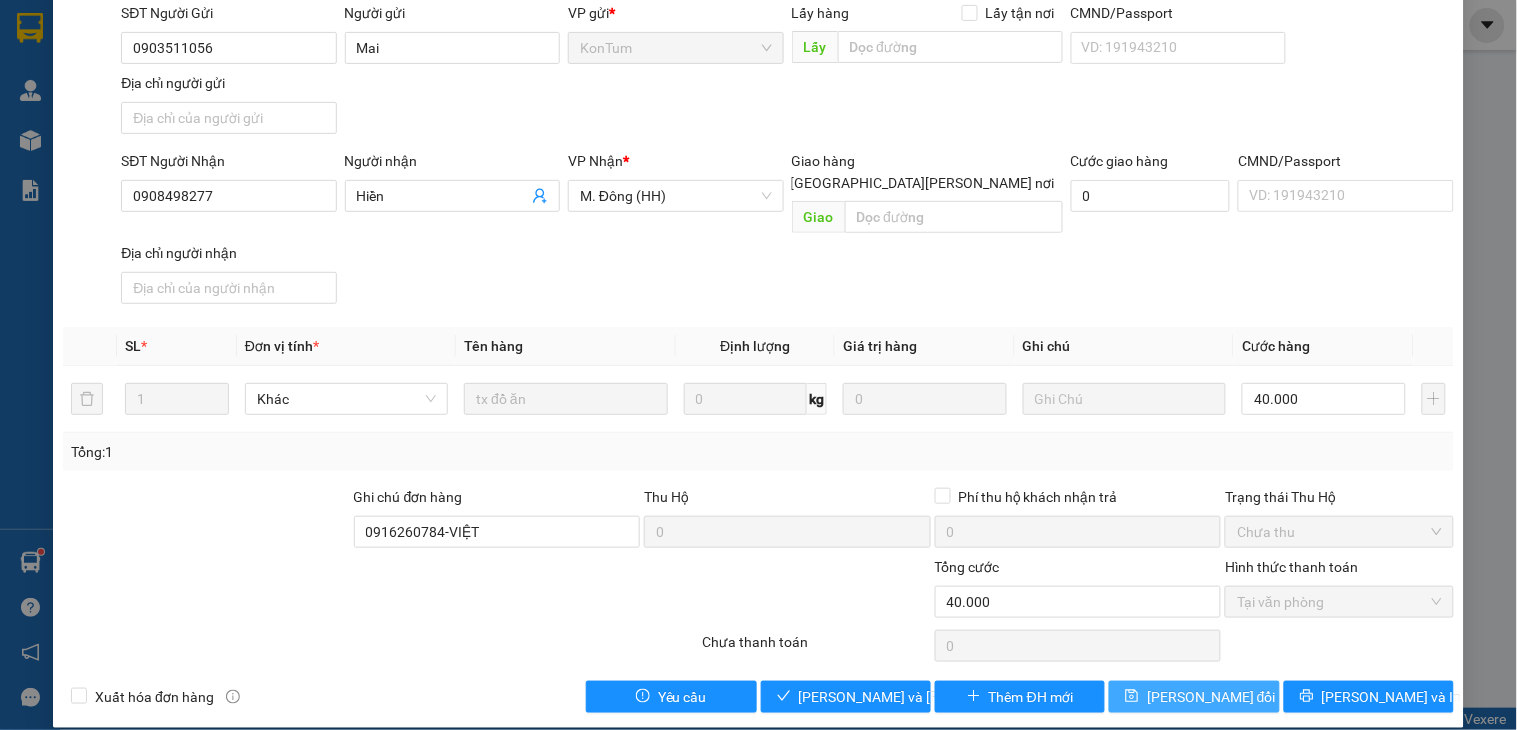 click on "[PERSON_NAME] thay đổi" at bounding box center (1211, 697) 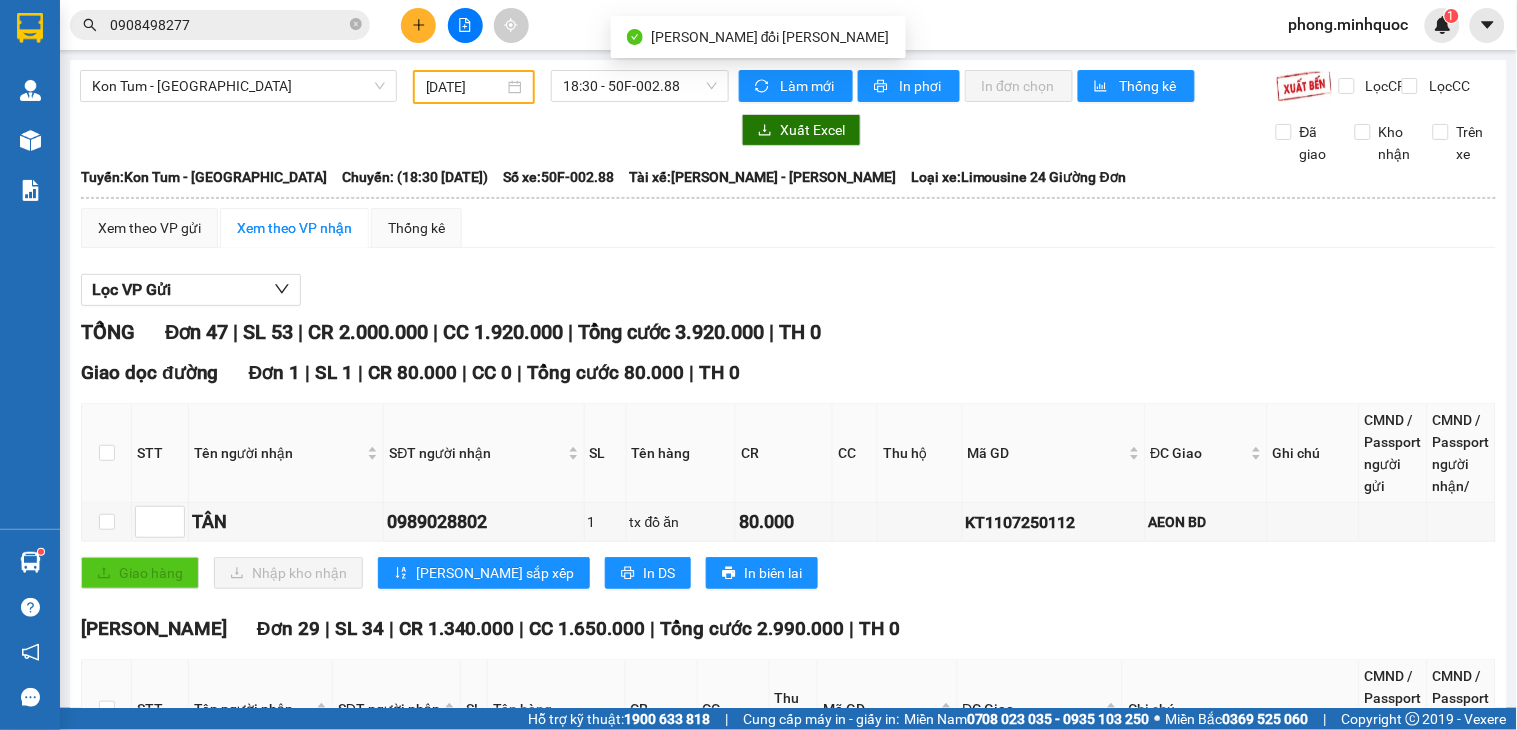 click on "0908498277" at bounding box center (220, 25) 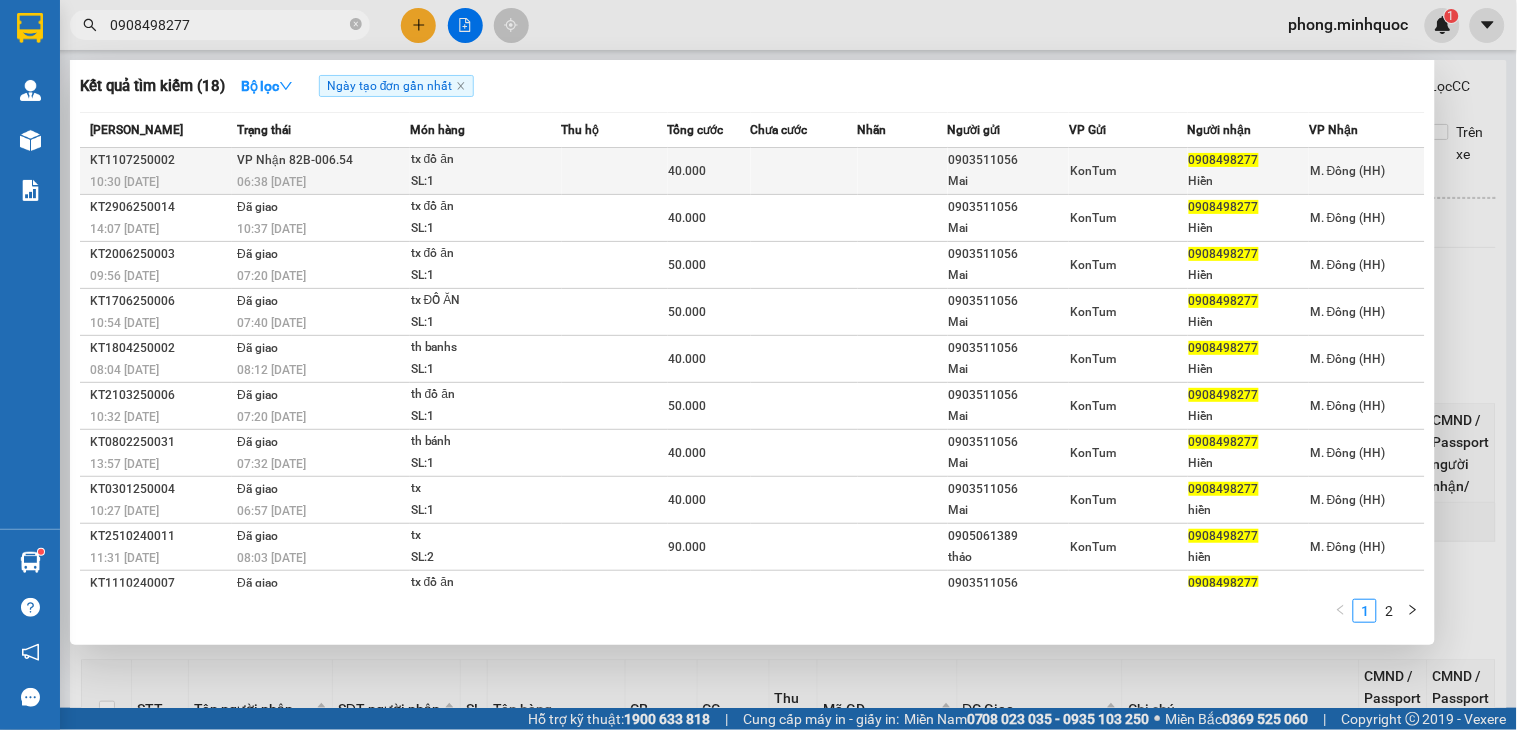click at bounding box center [615, 171] 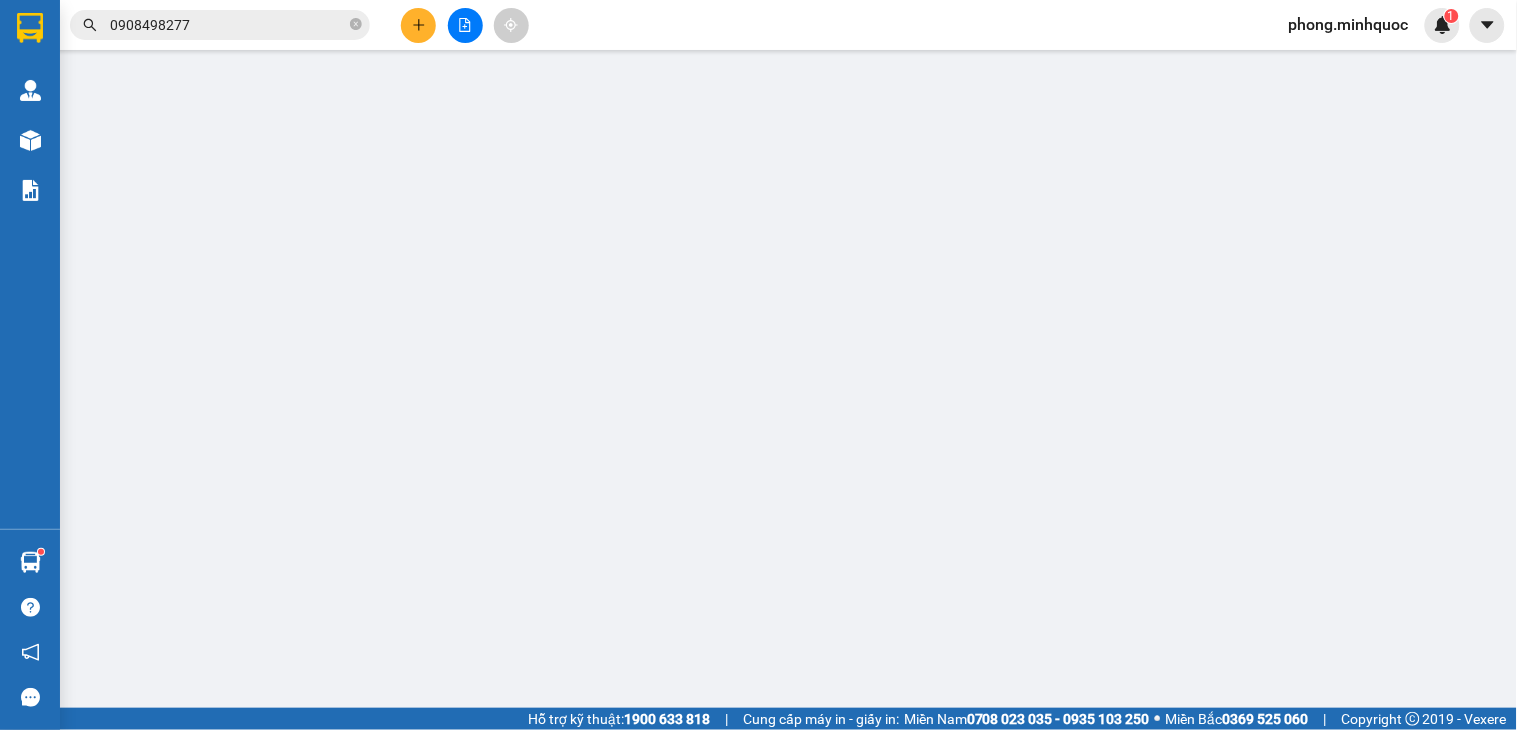 type on "0903511056" 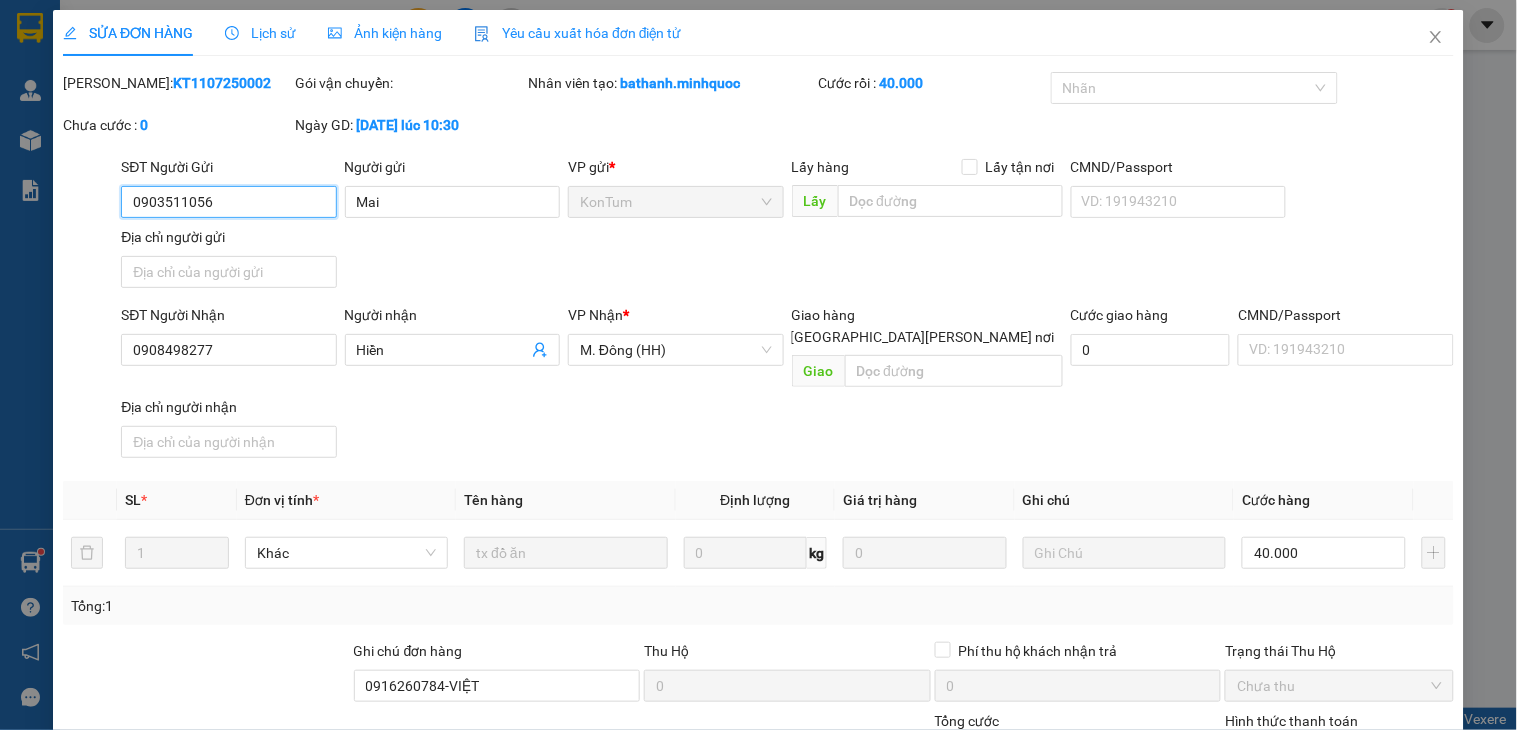 scroll, scrollTop: 154, scrollLeft: 0, axis: vertical 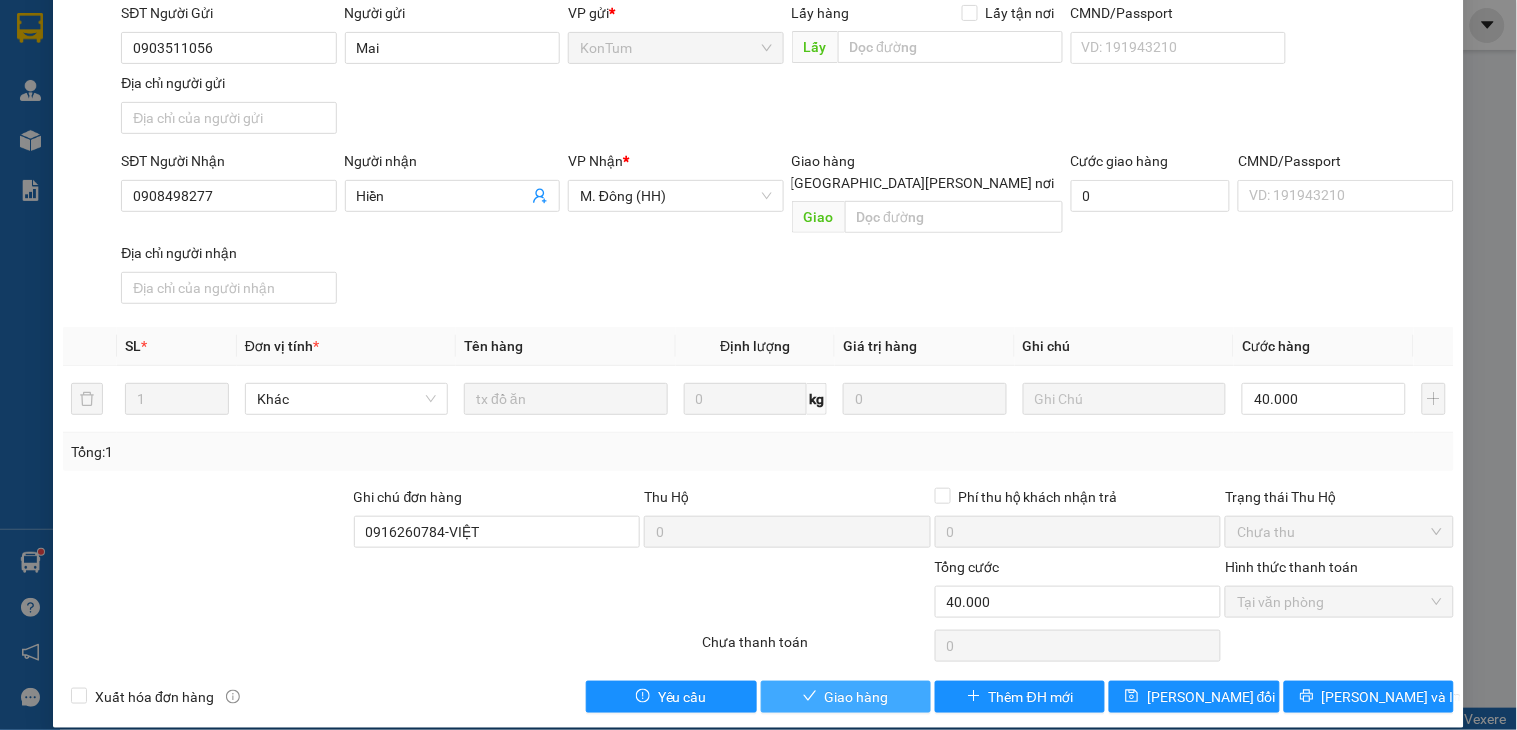 click on "Giao hàng" at bounding box center [857, 697] 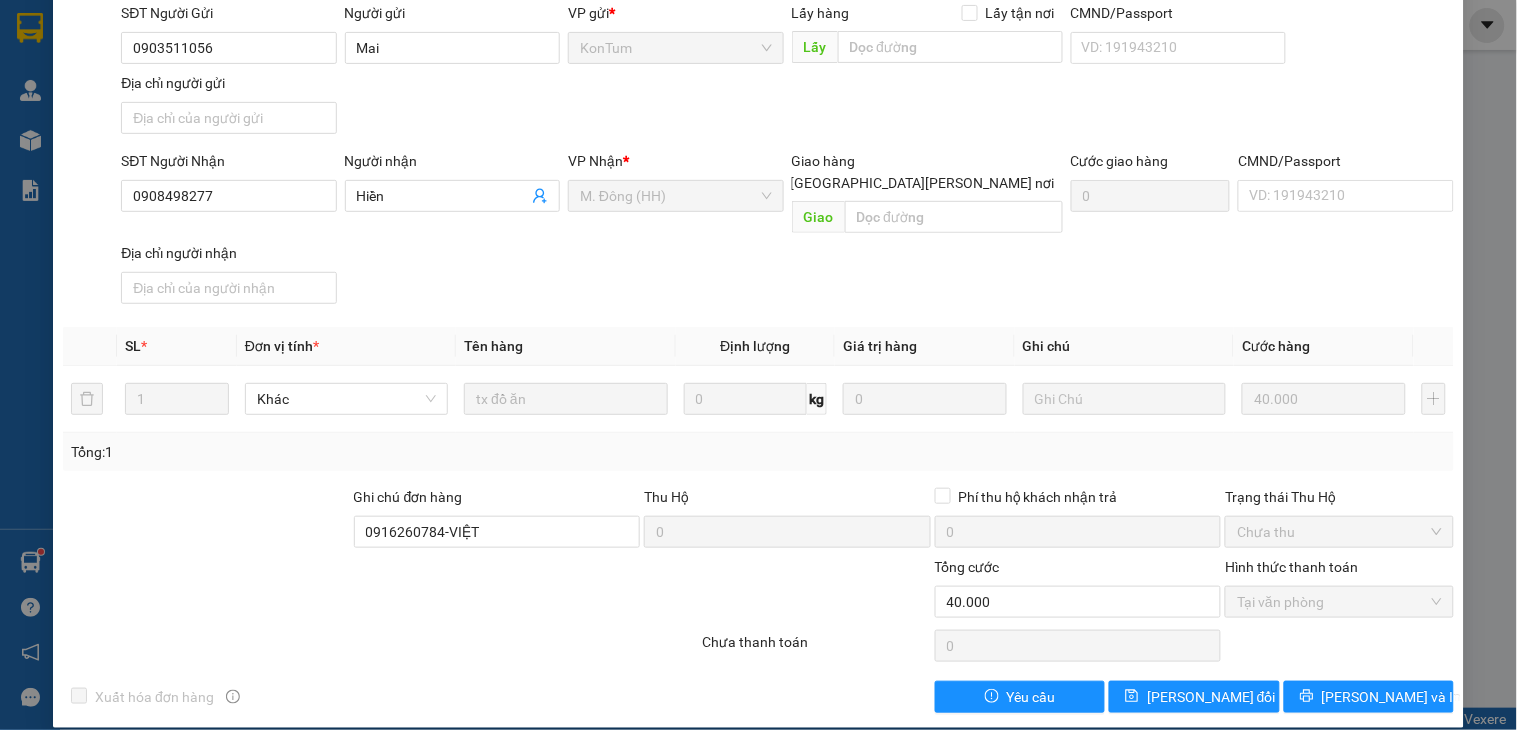 scroll, scrollTop: 0, scrollLeft: 0, axis: both 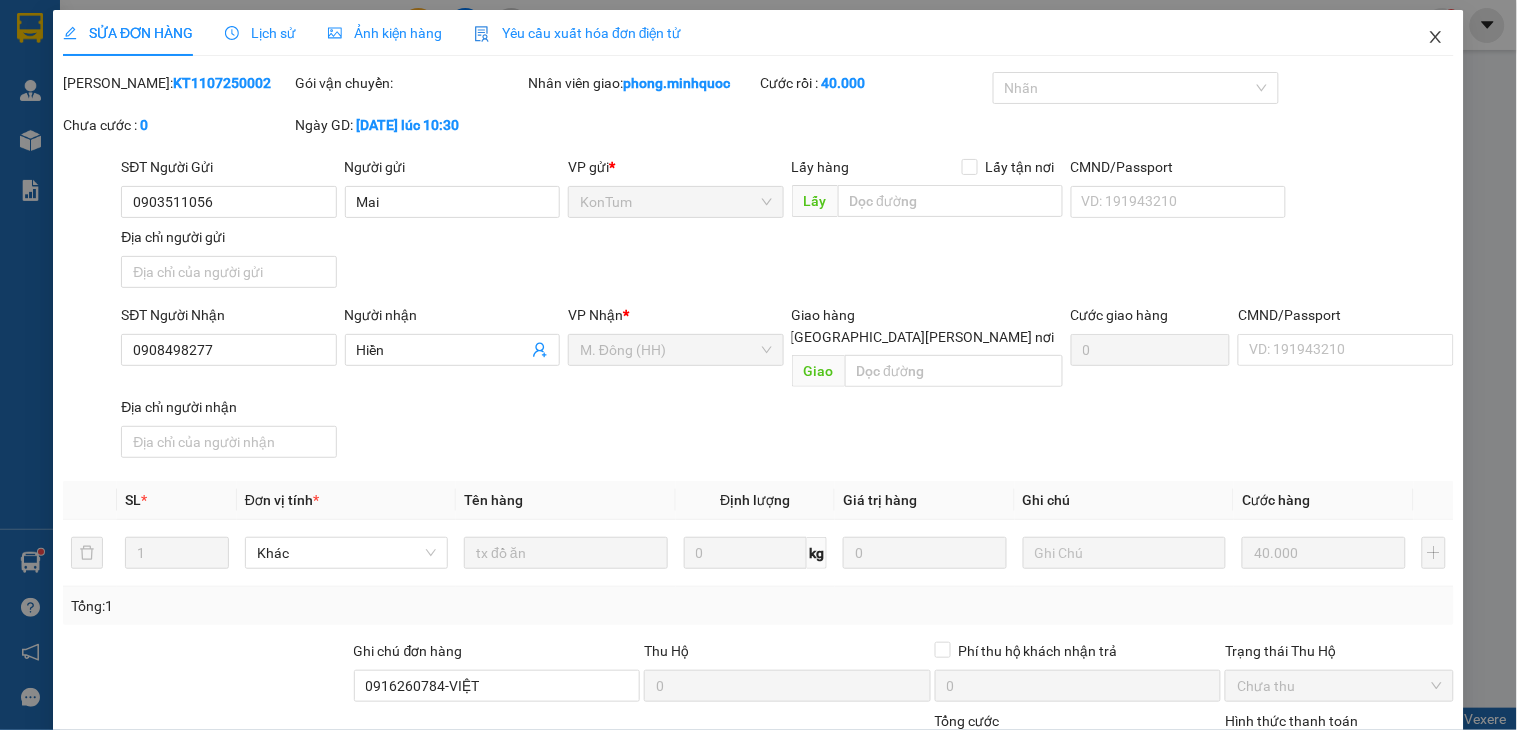 click 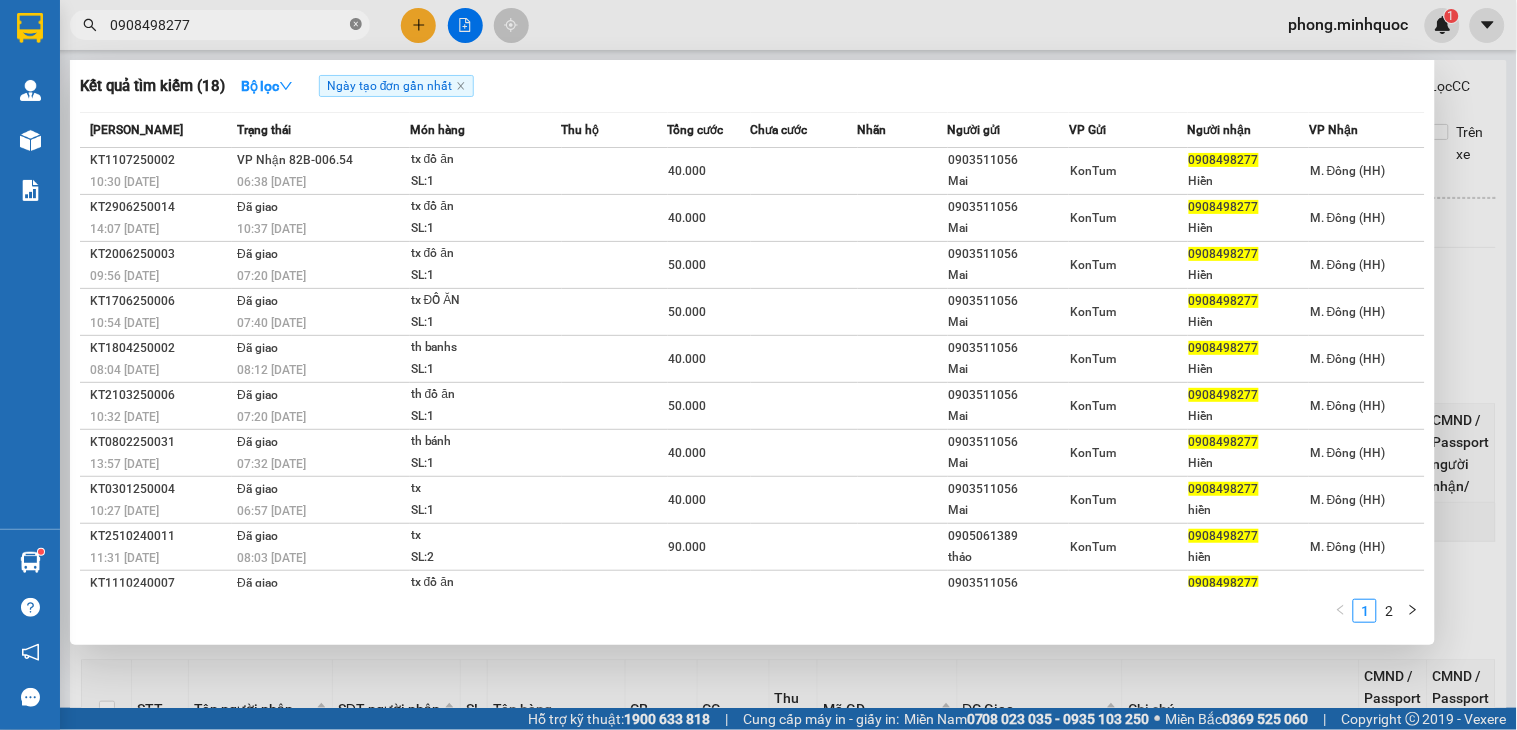 click 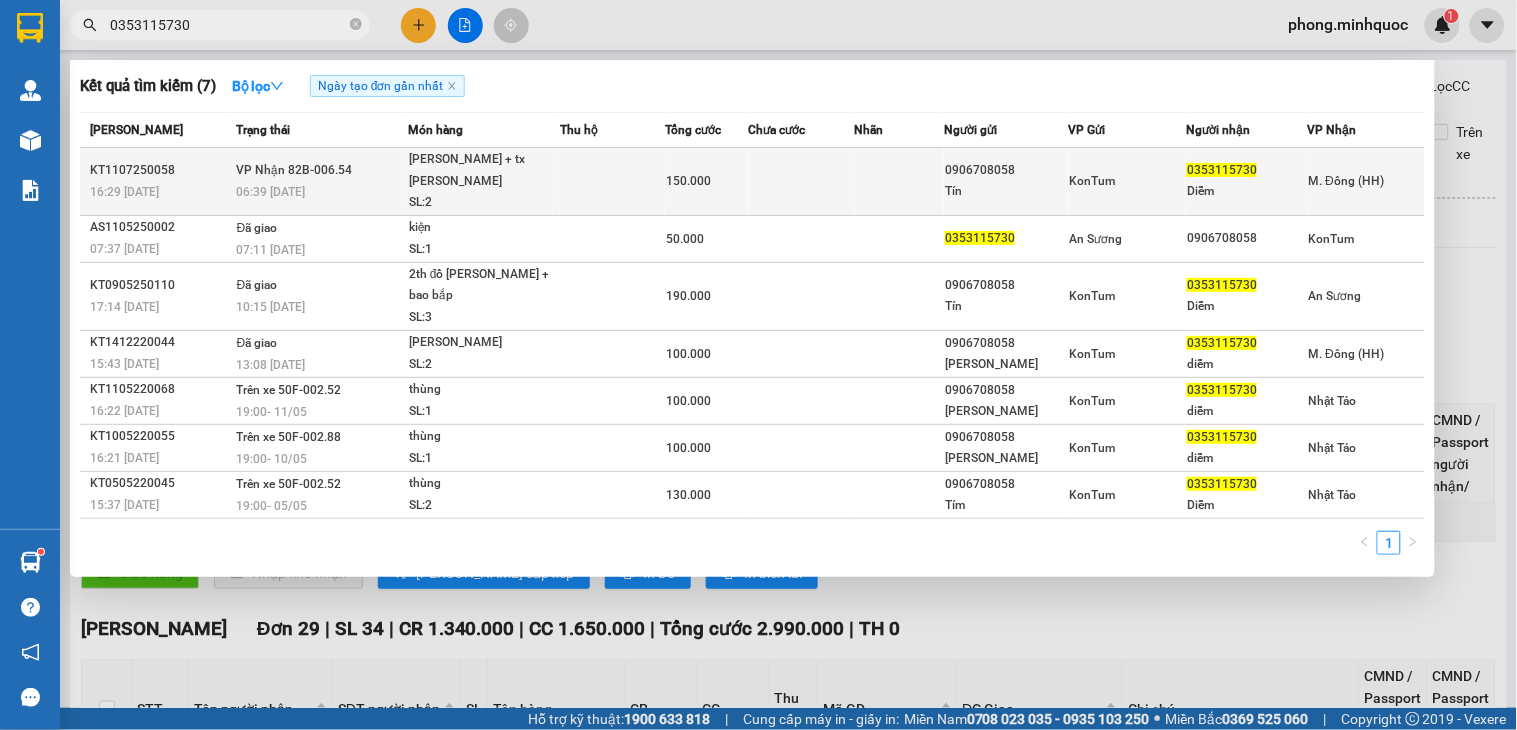 type on "0353115730" 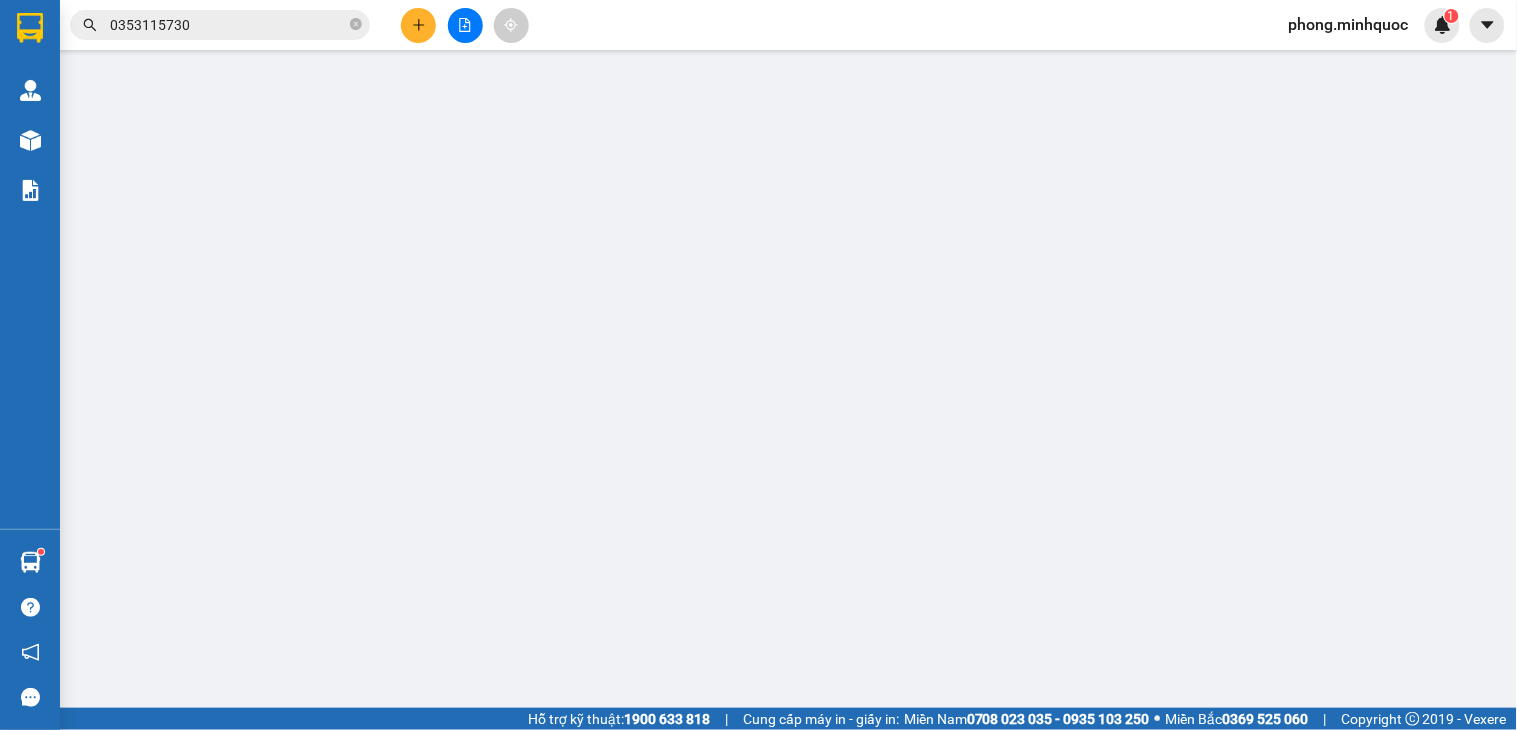 type on "0906708058" 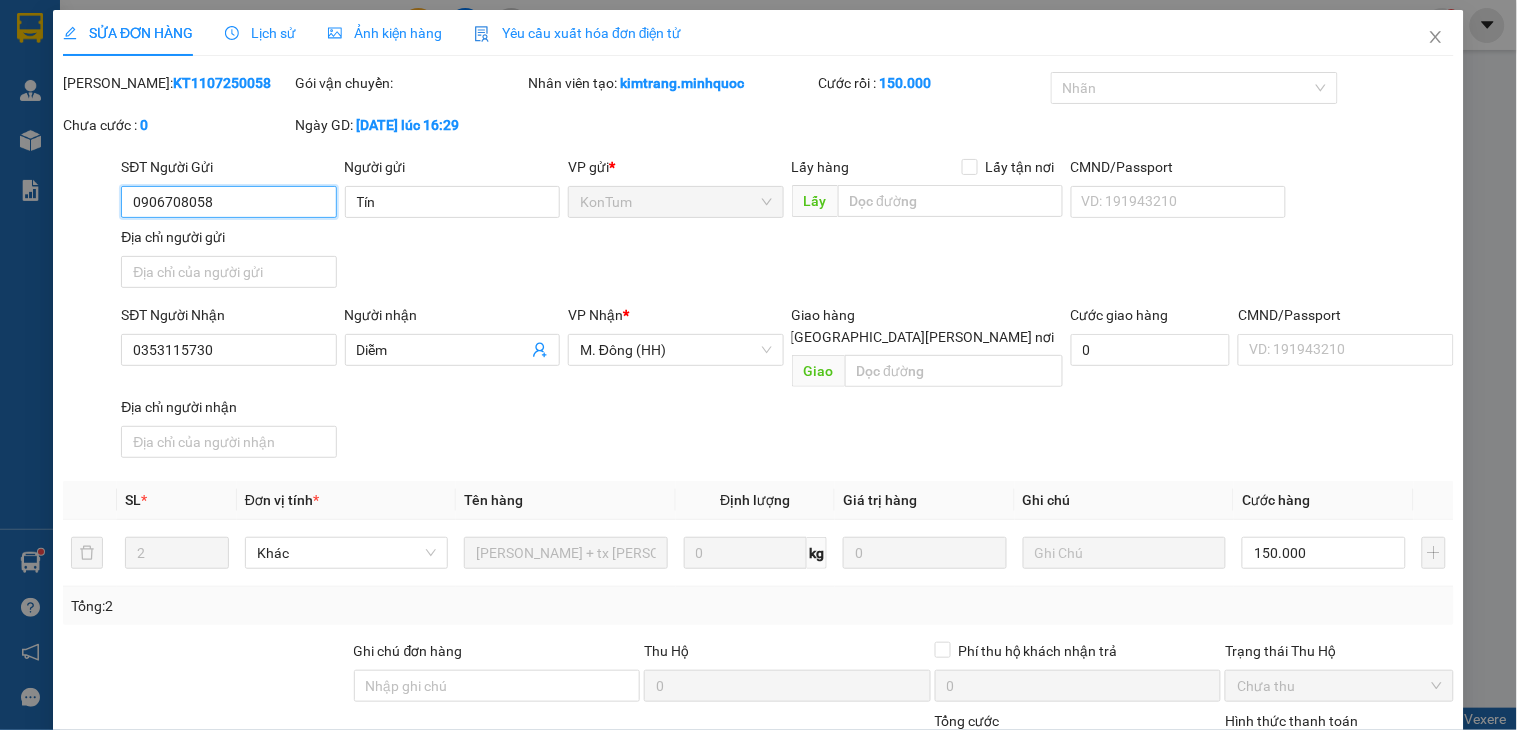 scroll, scrollTop: 154, scrollLeft: 0, axis: vertical 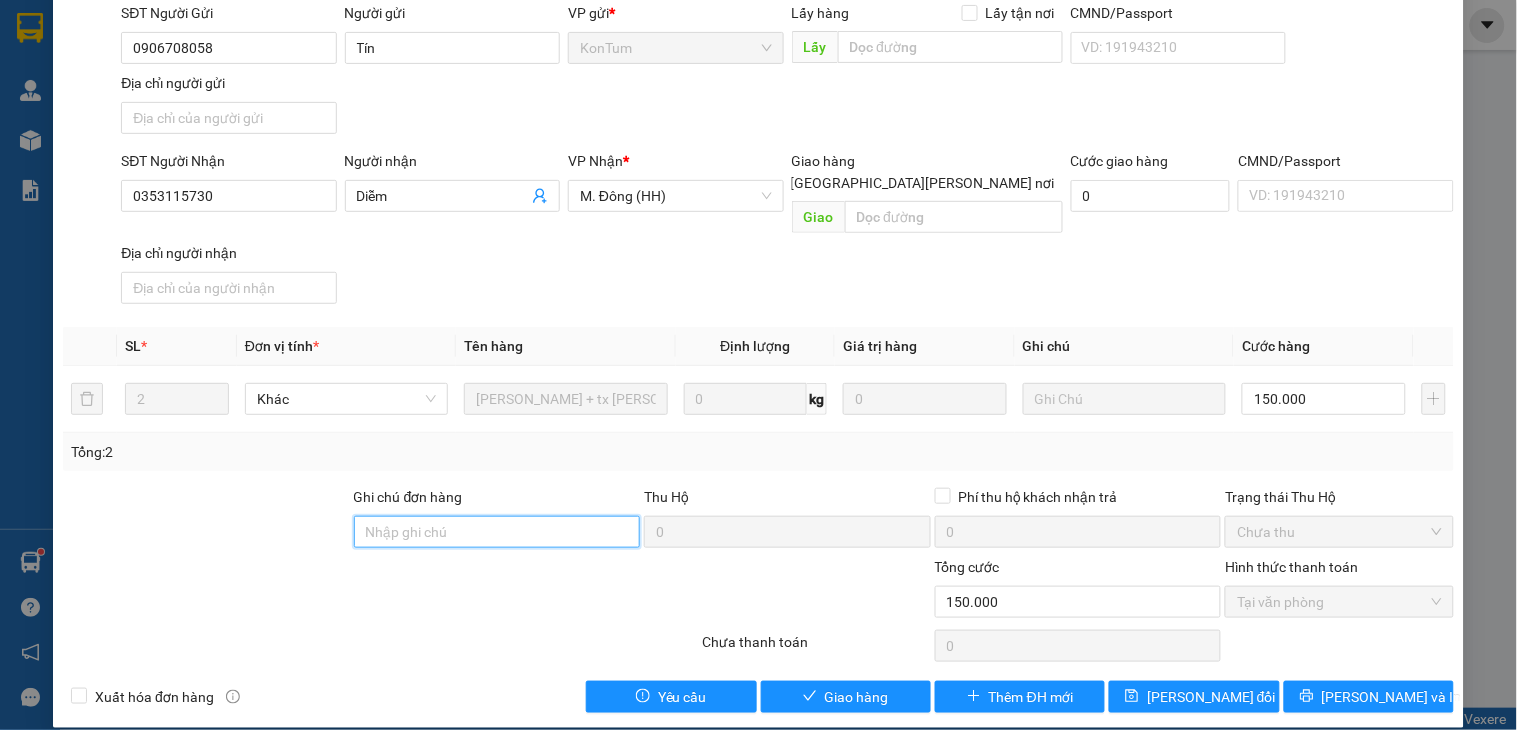 click on "Ghi chú đơn hàng" at bounding box center [497, 532] 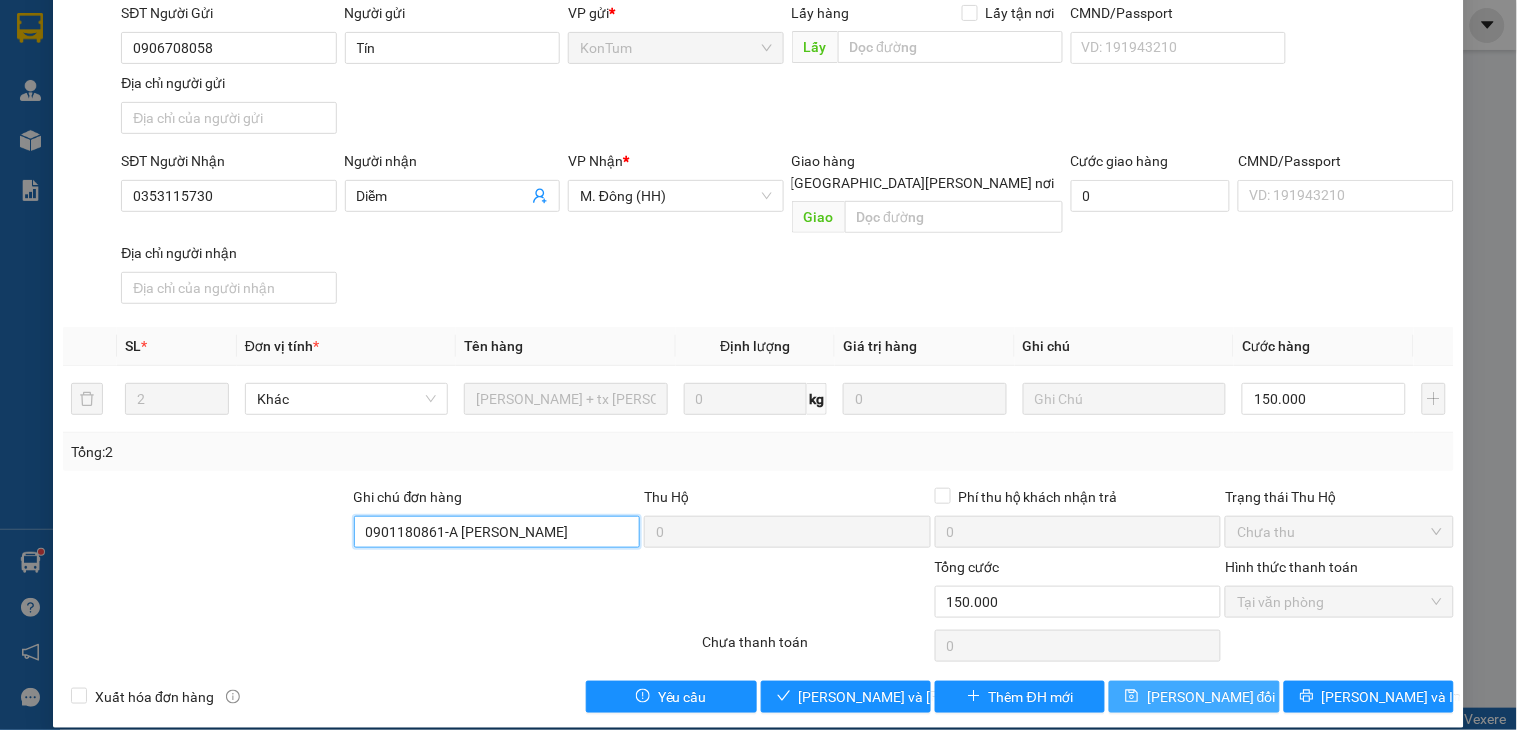 type on "0901180861-A LAM" 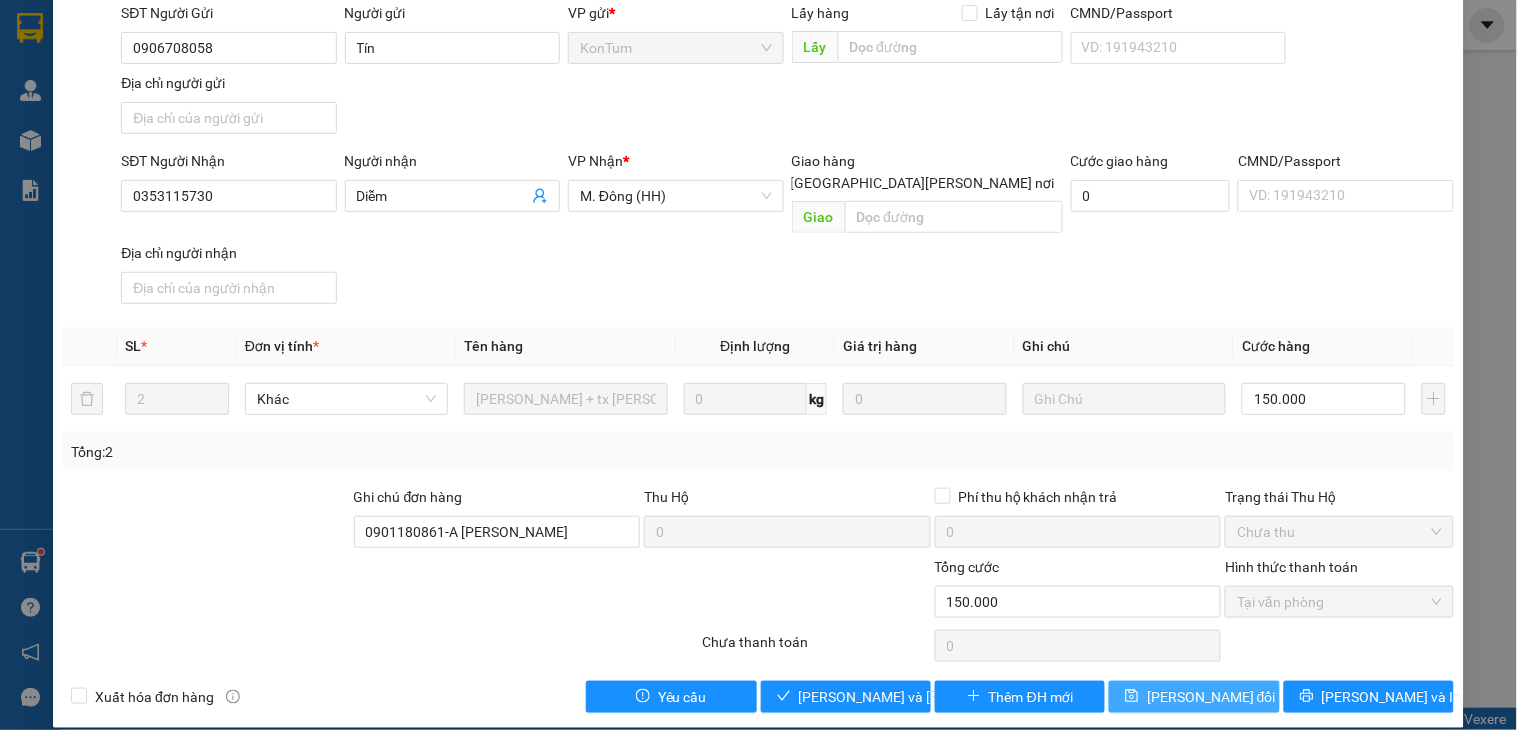 click on "[PERSON_NAME] thay đổi" at bounding box center [1211, 697] 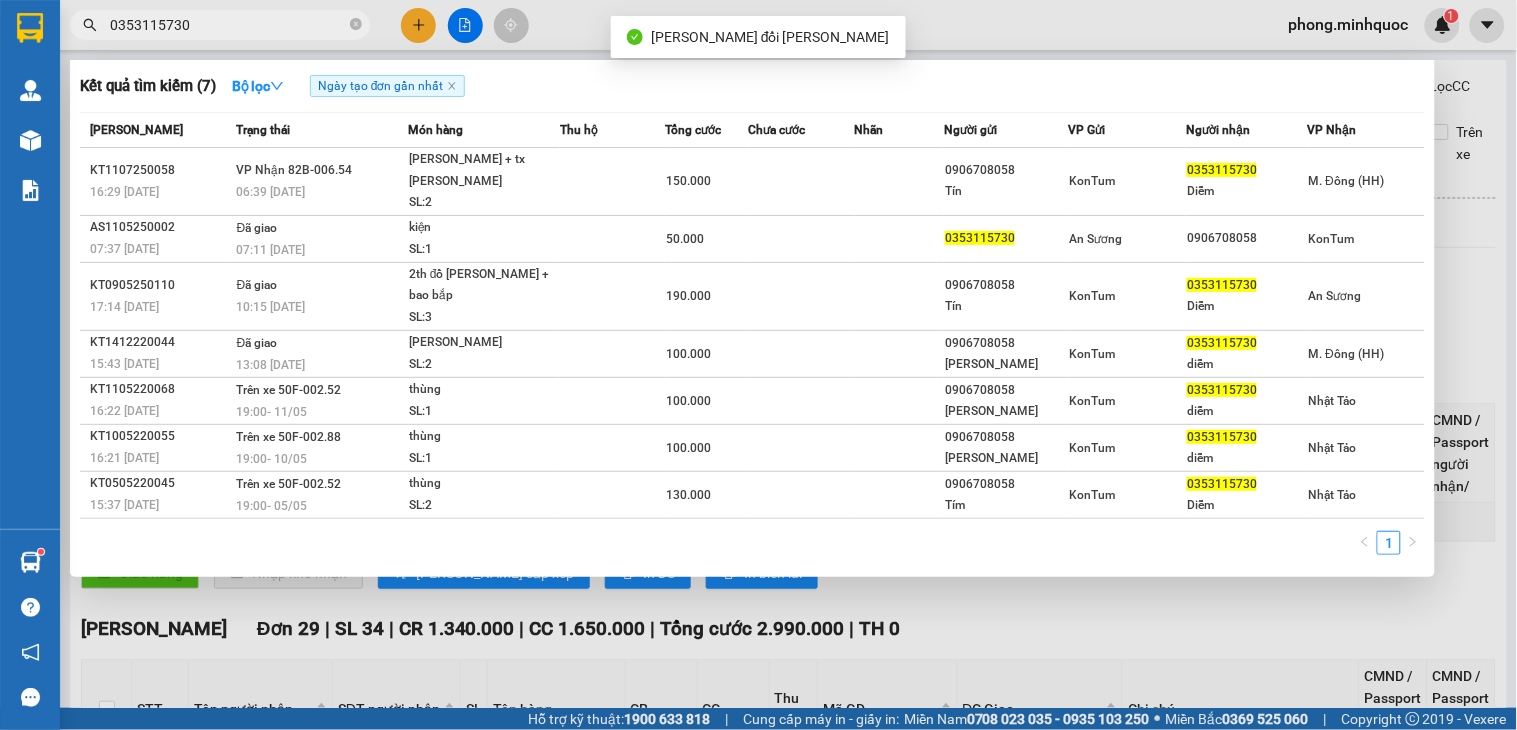 click on "0353115730" at bounding box center [228, 25] 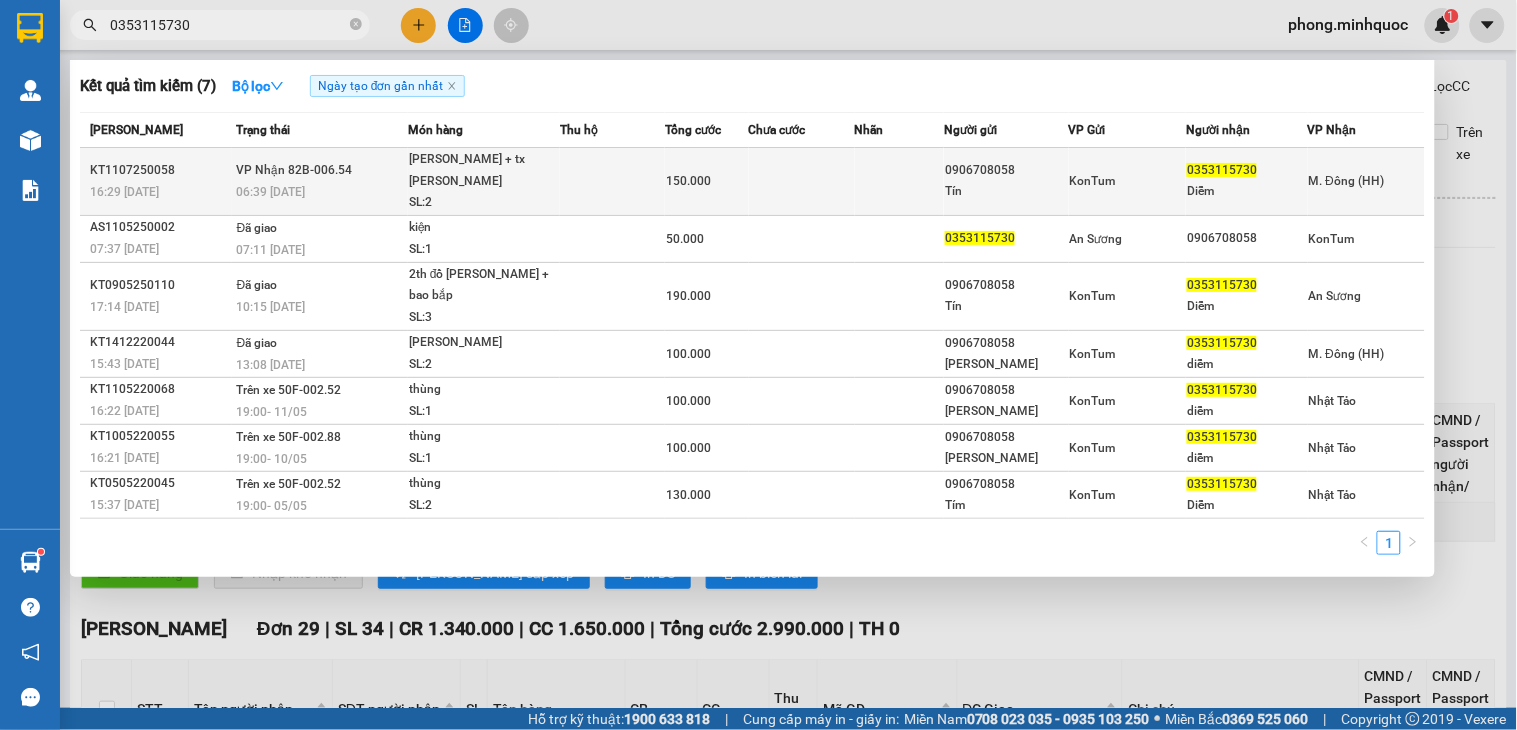 click at bounding box center (612, 182) 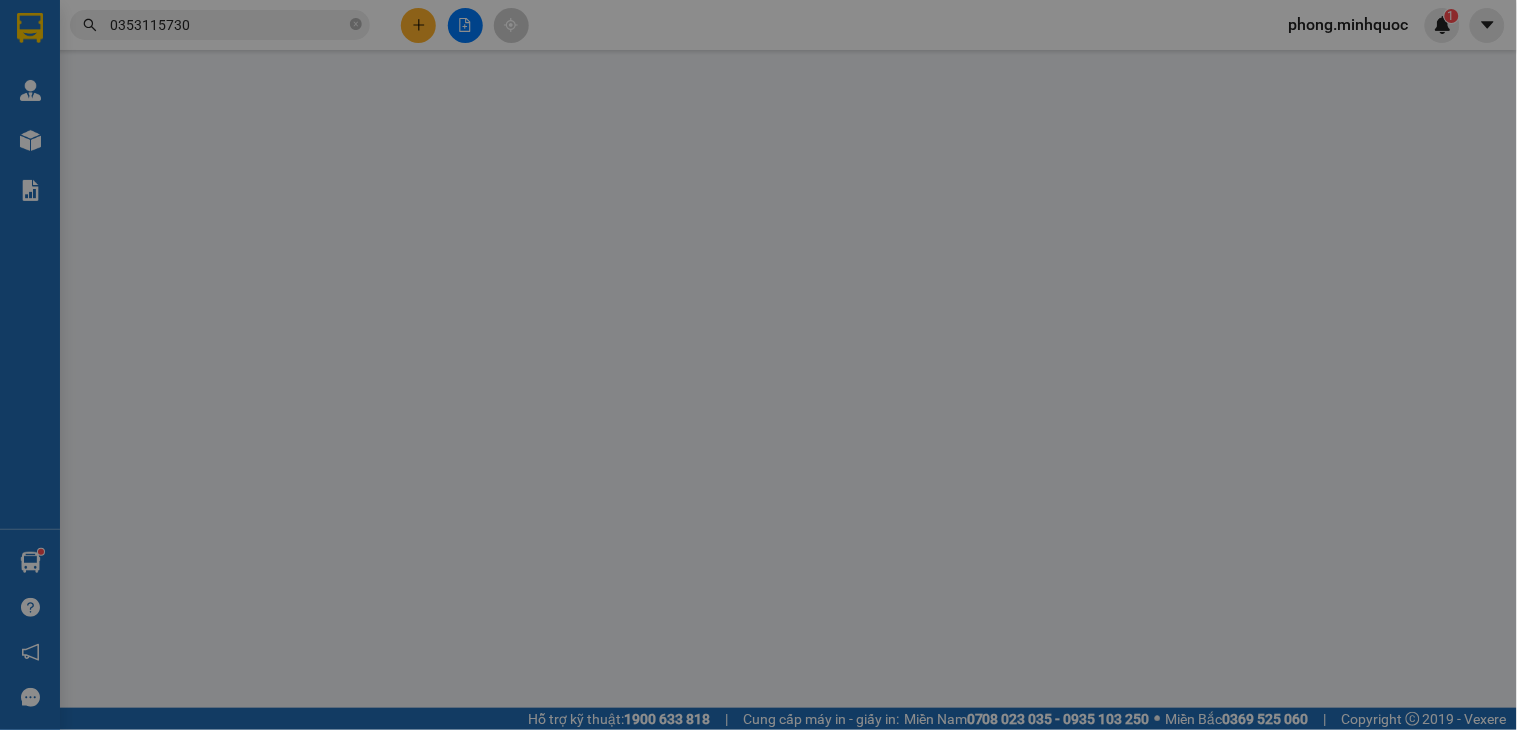 type on "0906708058" 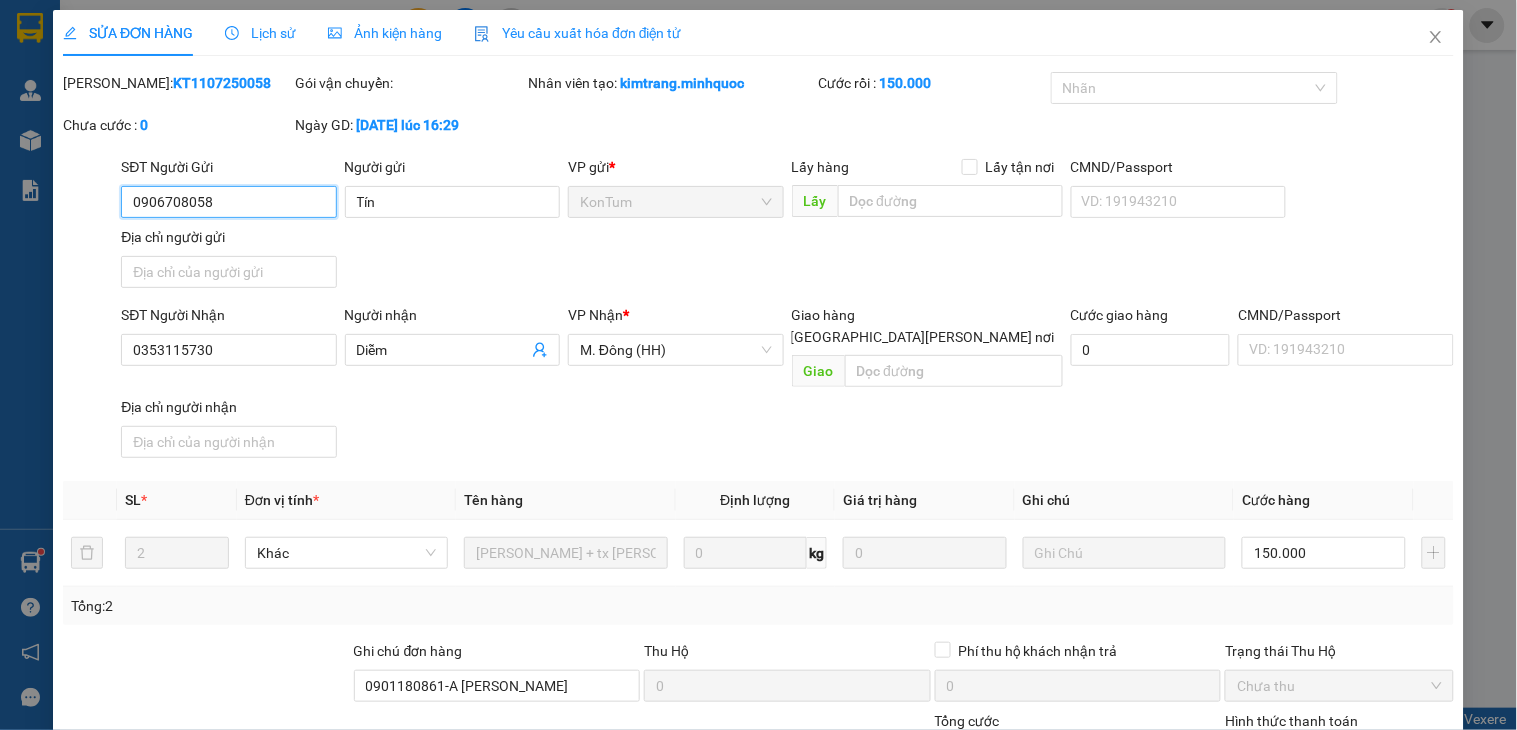 scroll, scrollTop: 154, scrollLeft: 0, axis: vertical 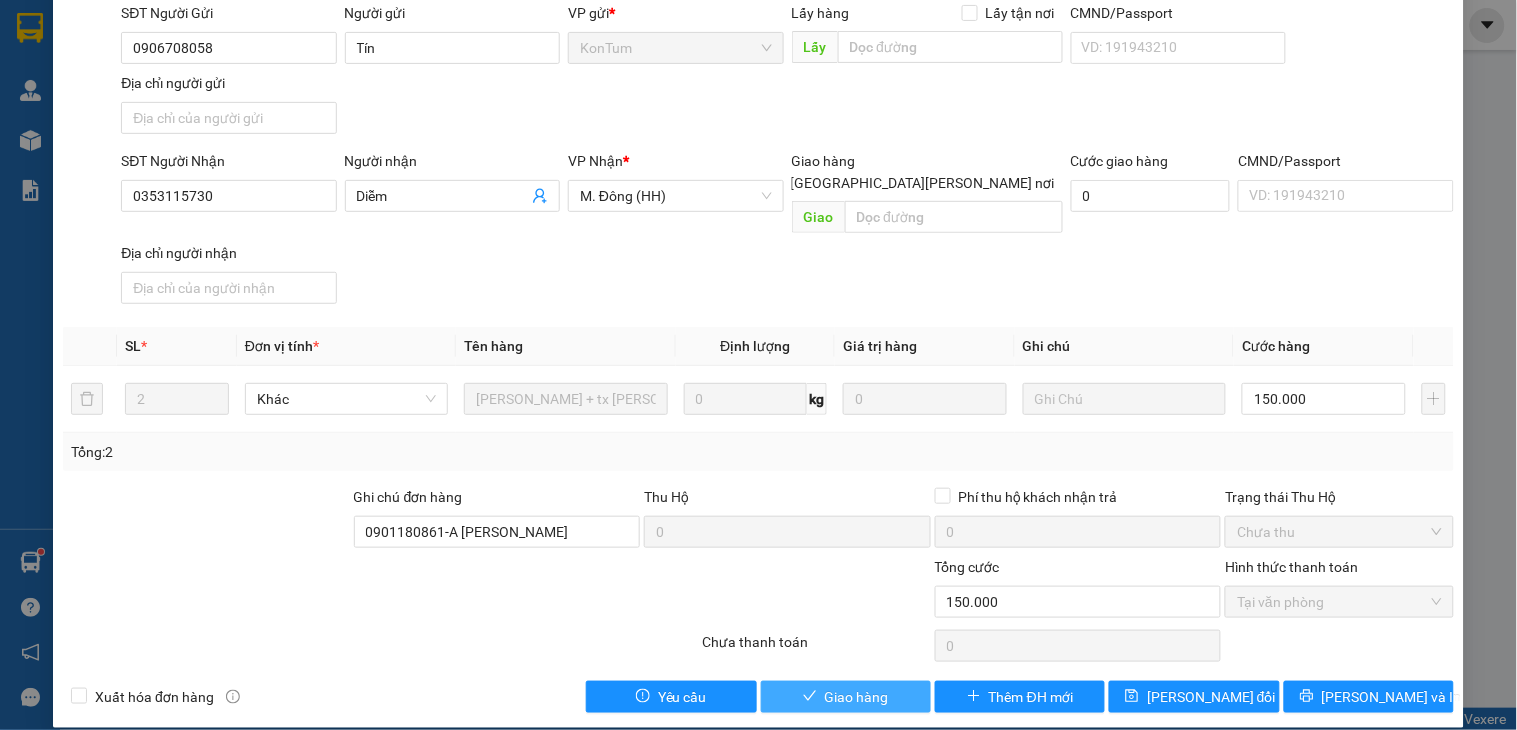click on "Giao hàng" at bounding box center (857, 697) 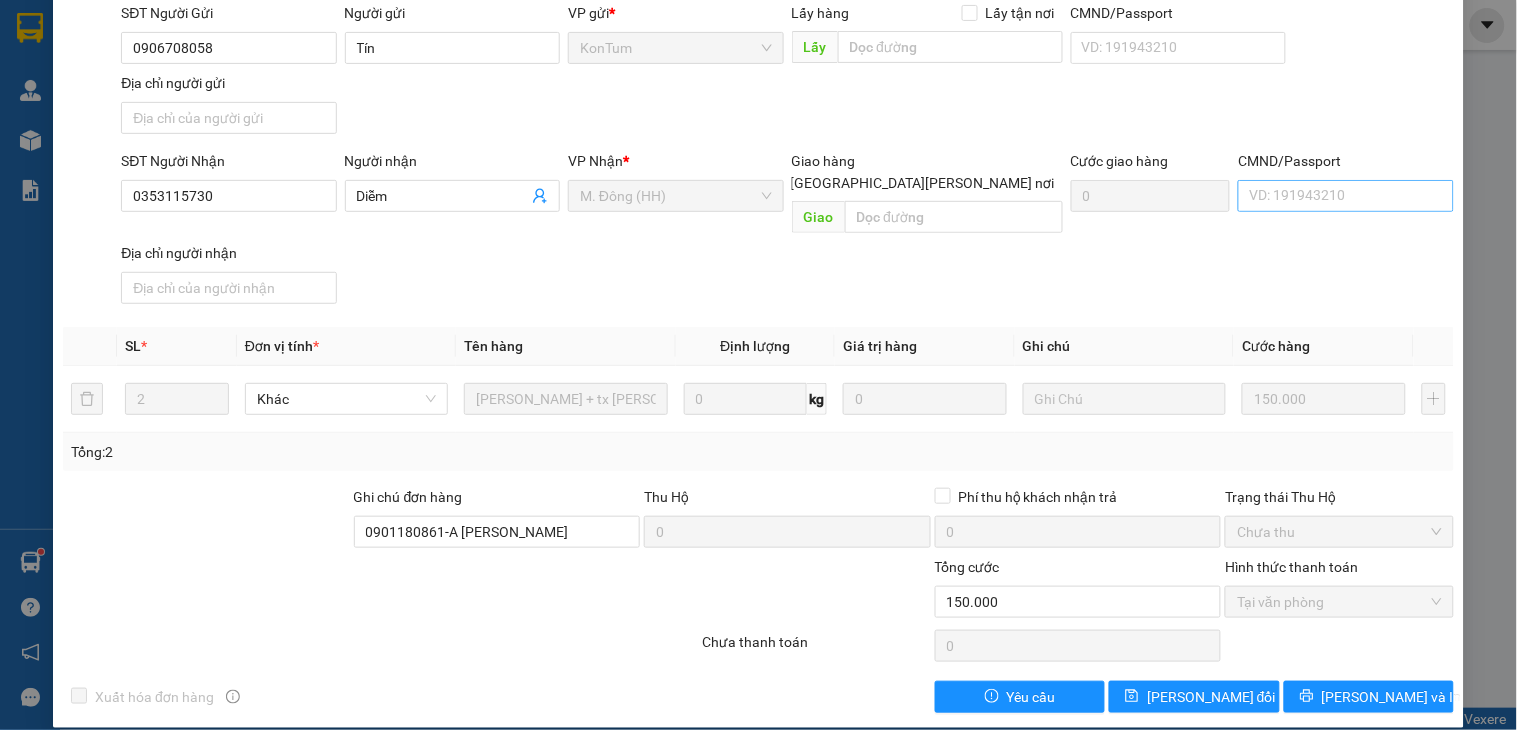 scroll, scrollTop: 0, scrollLeft: 0, axis: both 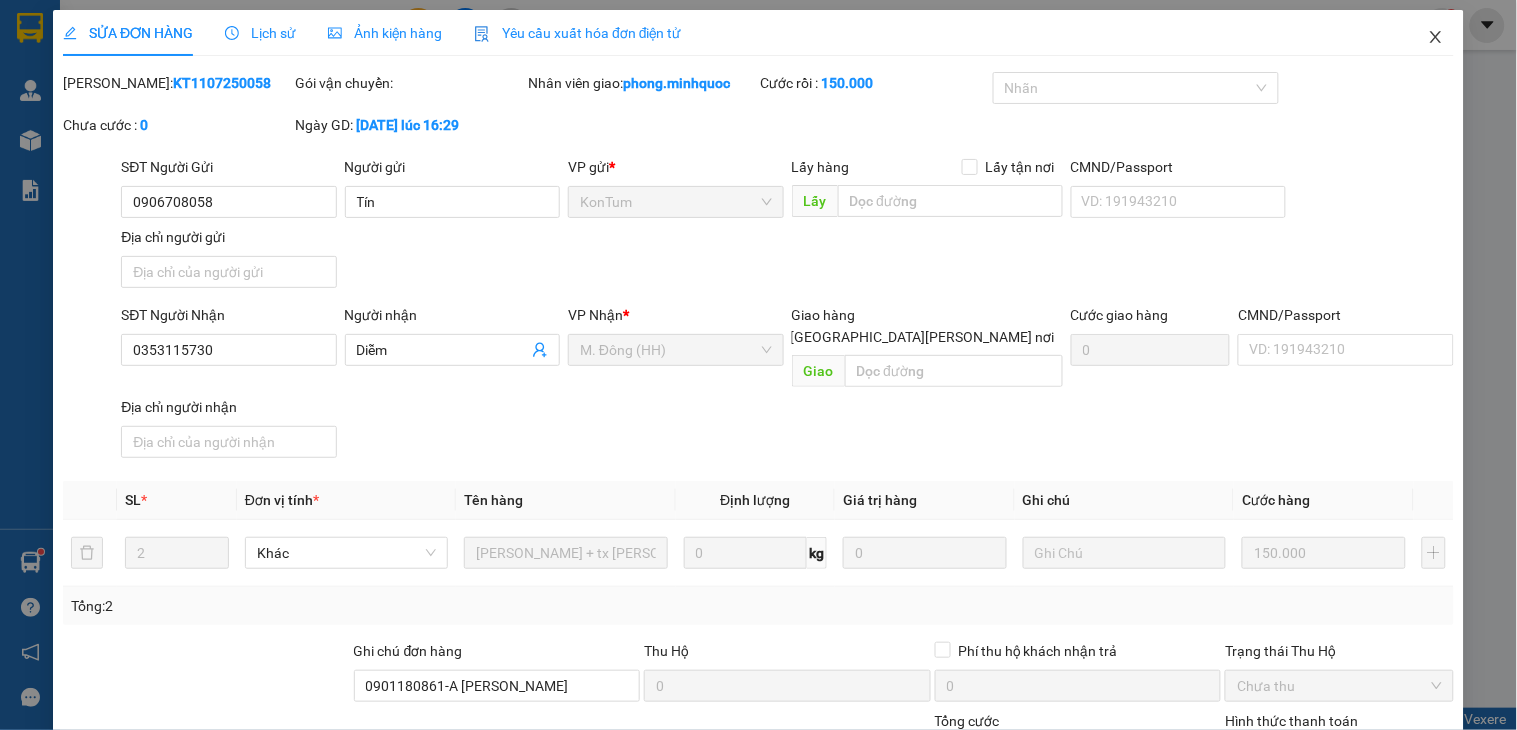 click 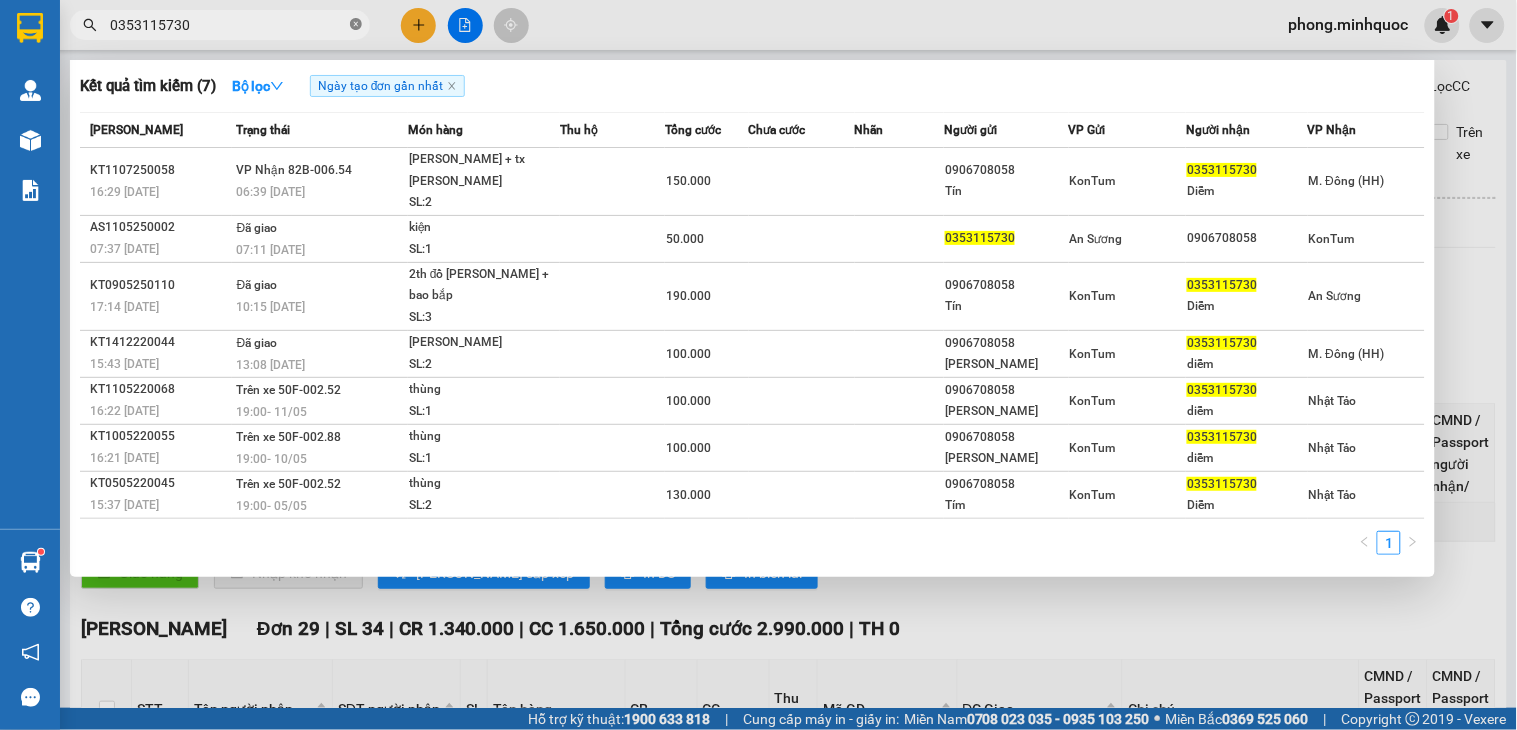 click 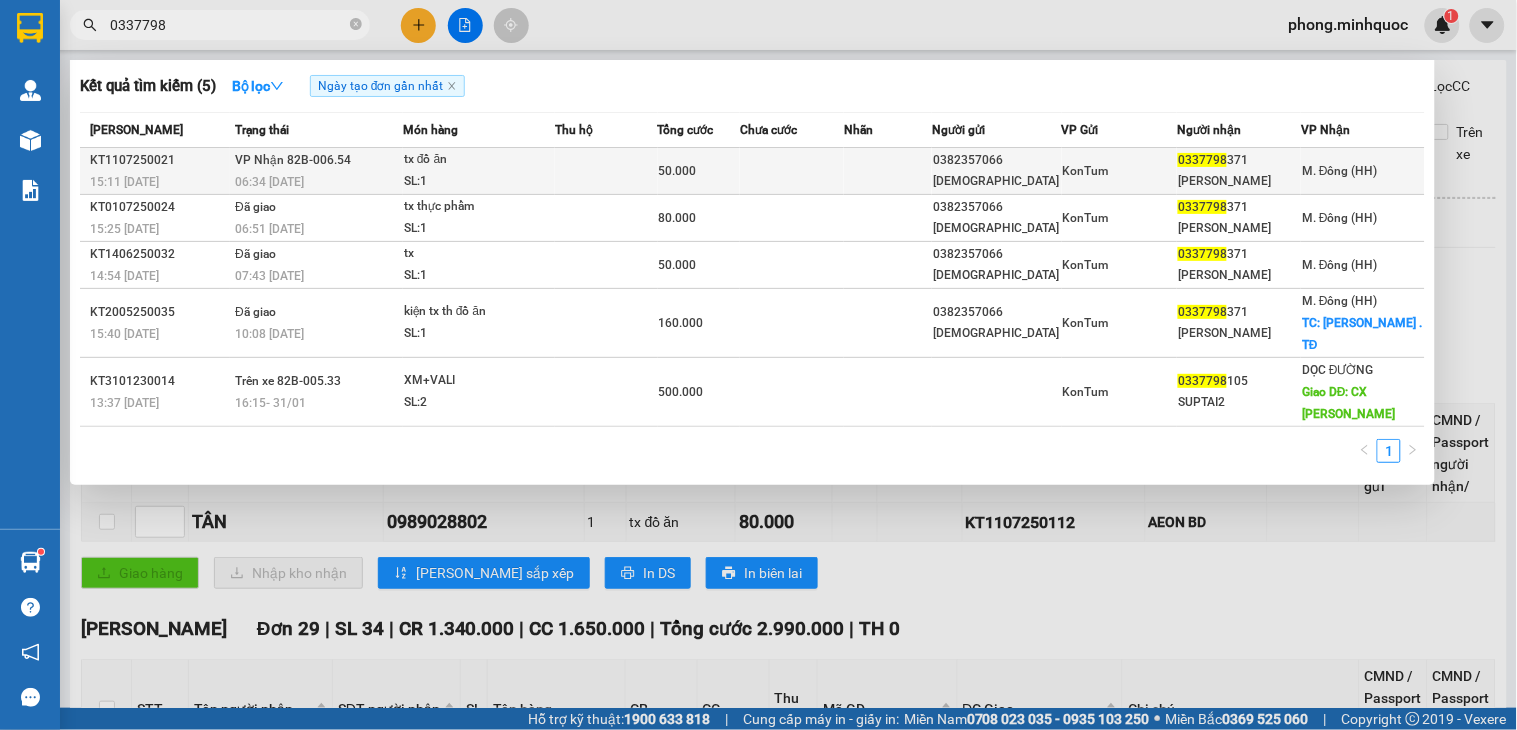type on "0337798" 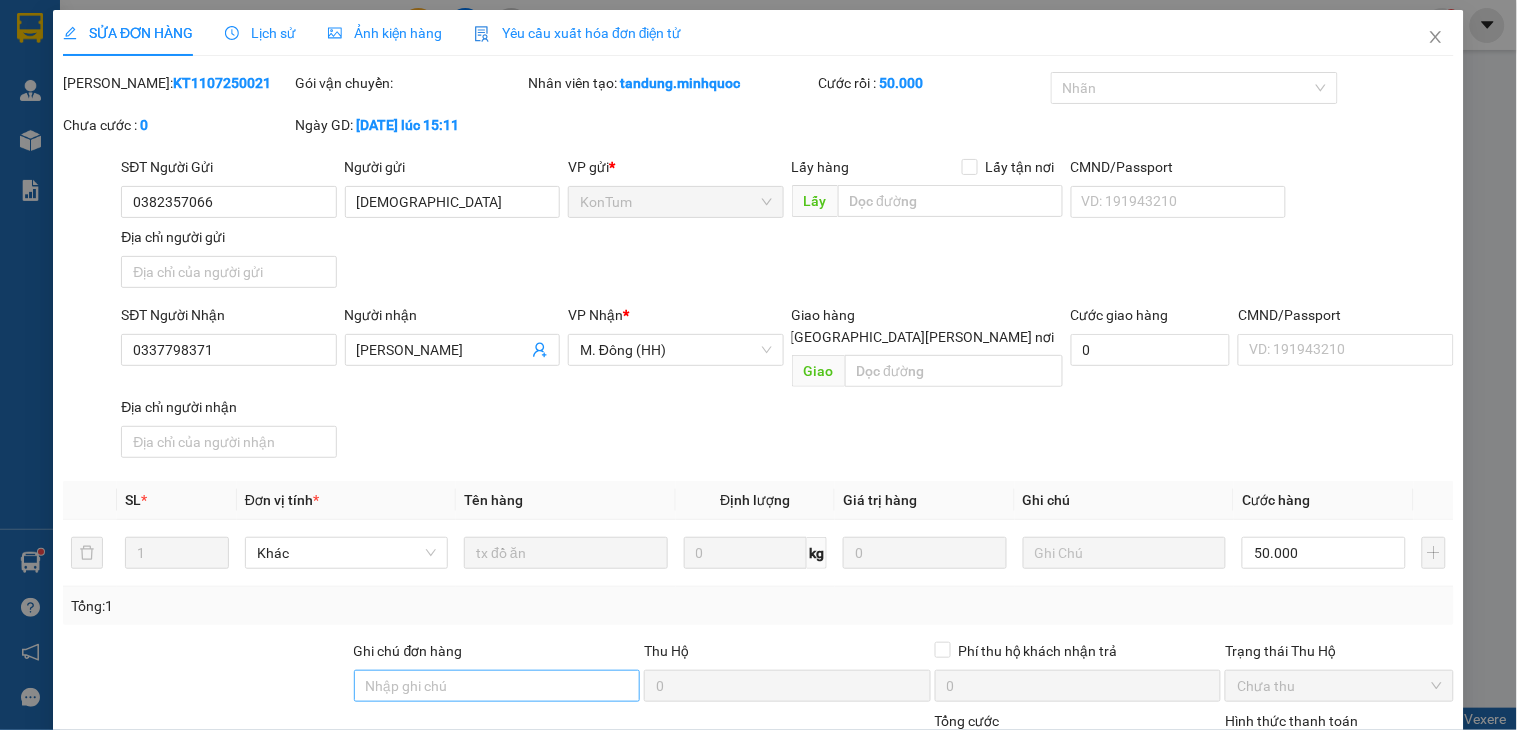 type on "0382357066" 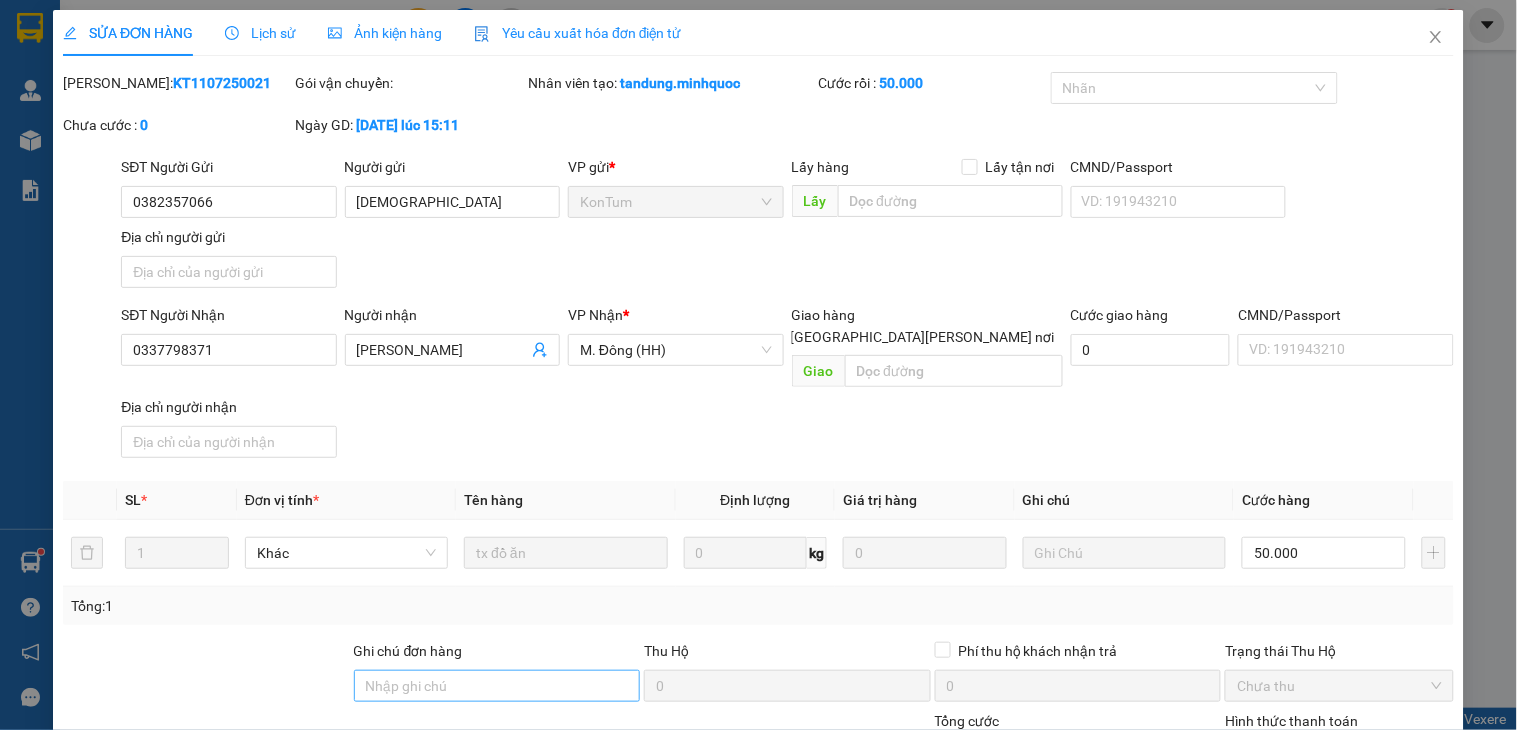 type on "Hoá" 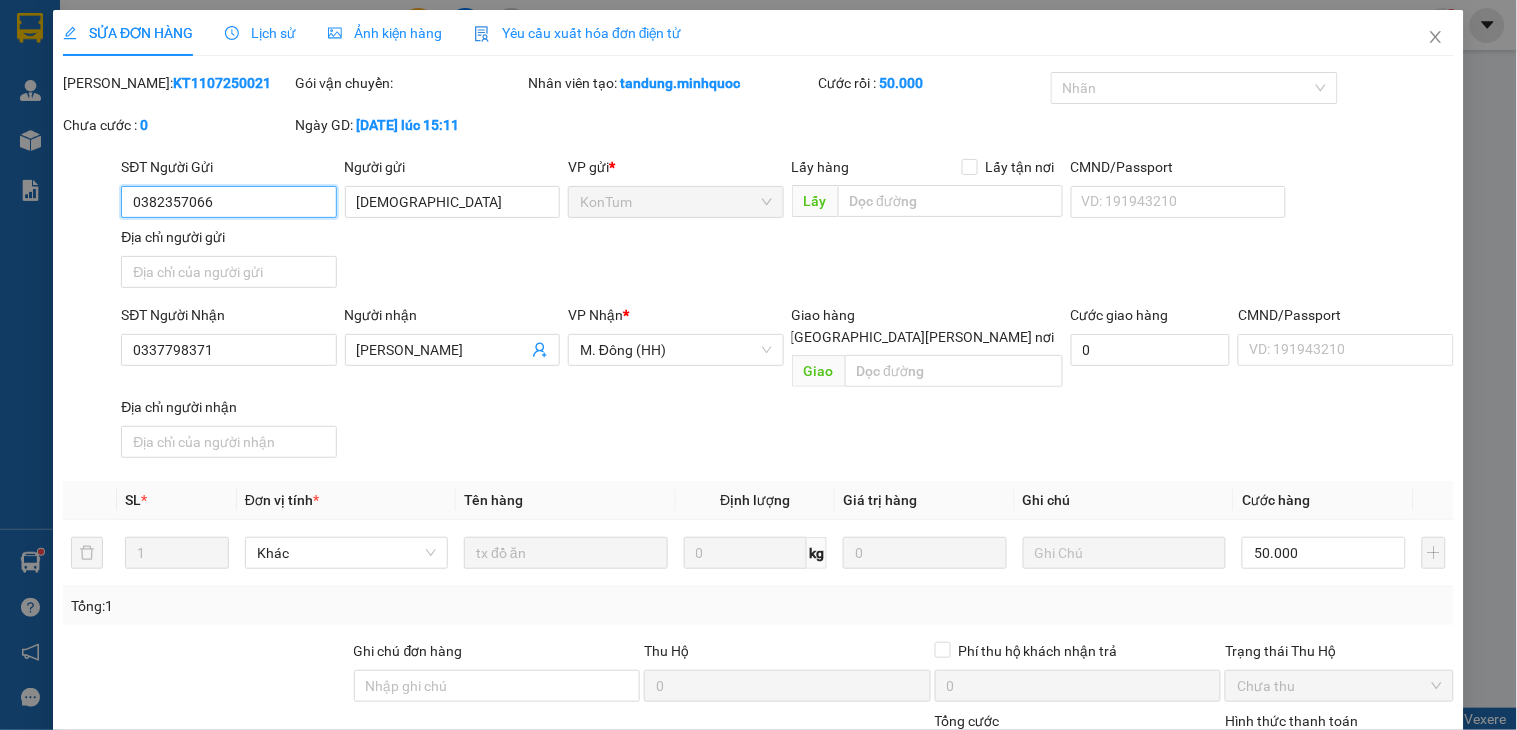 scroll, scrollTop: 154, scrollLeft: 0, axis: vertical 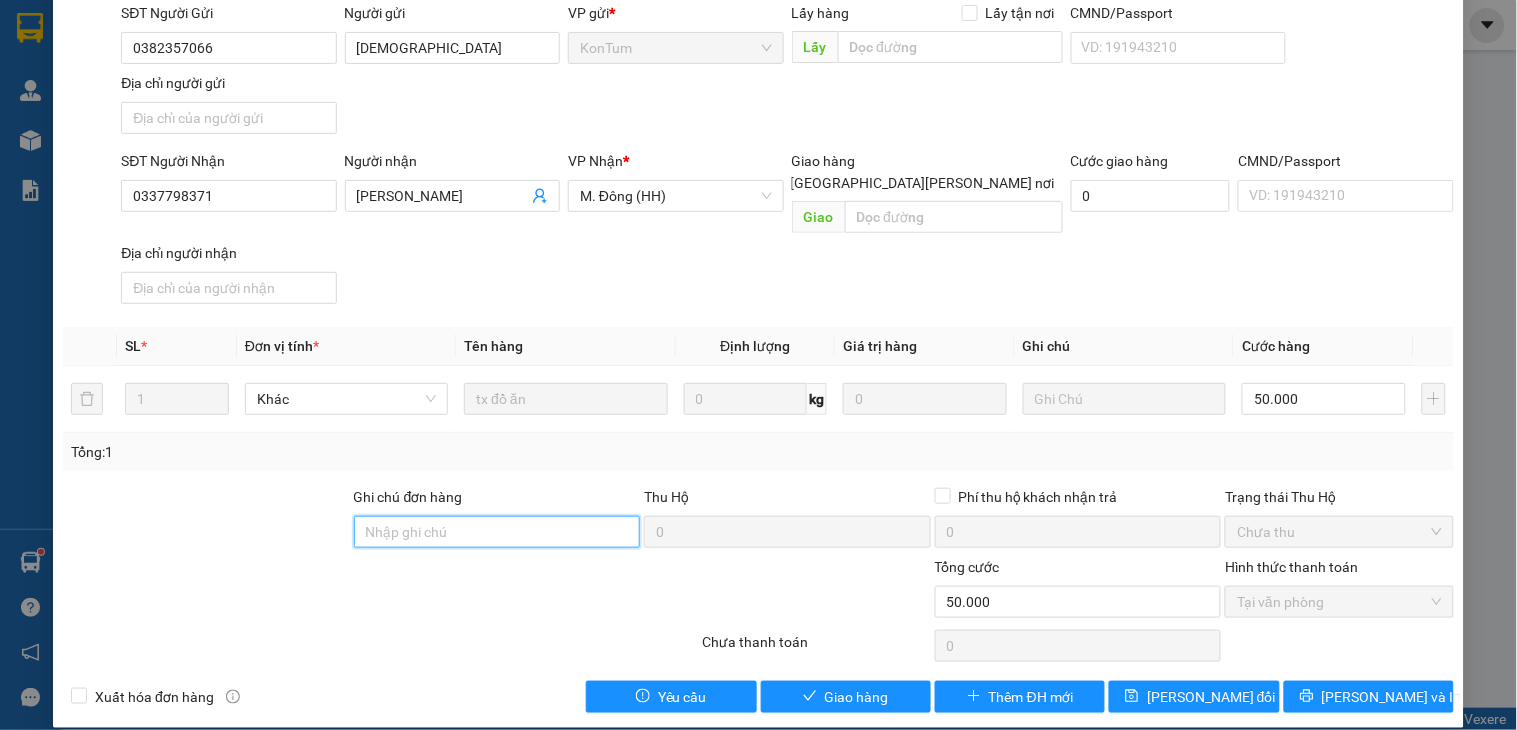 click on "Ghi chú đơn hàng" at bounding box center [497, 532] 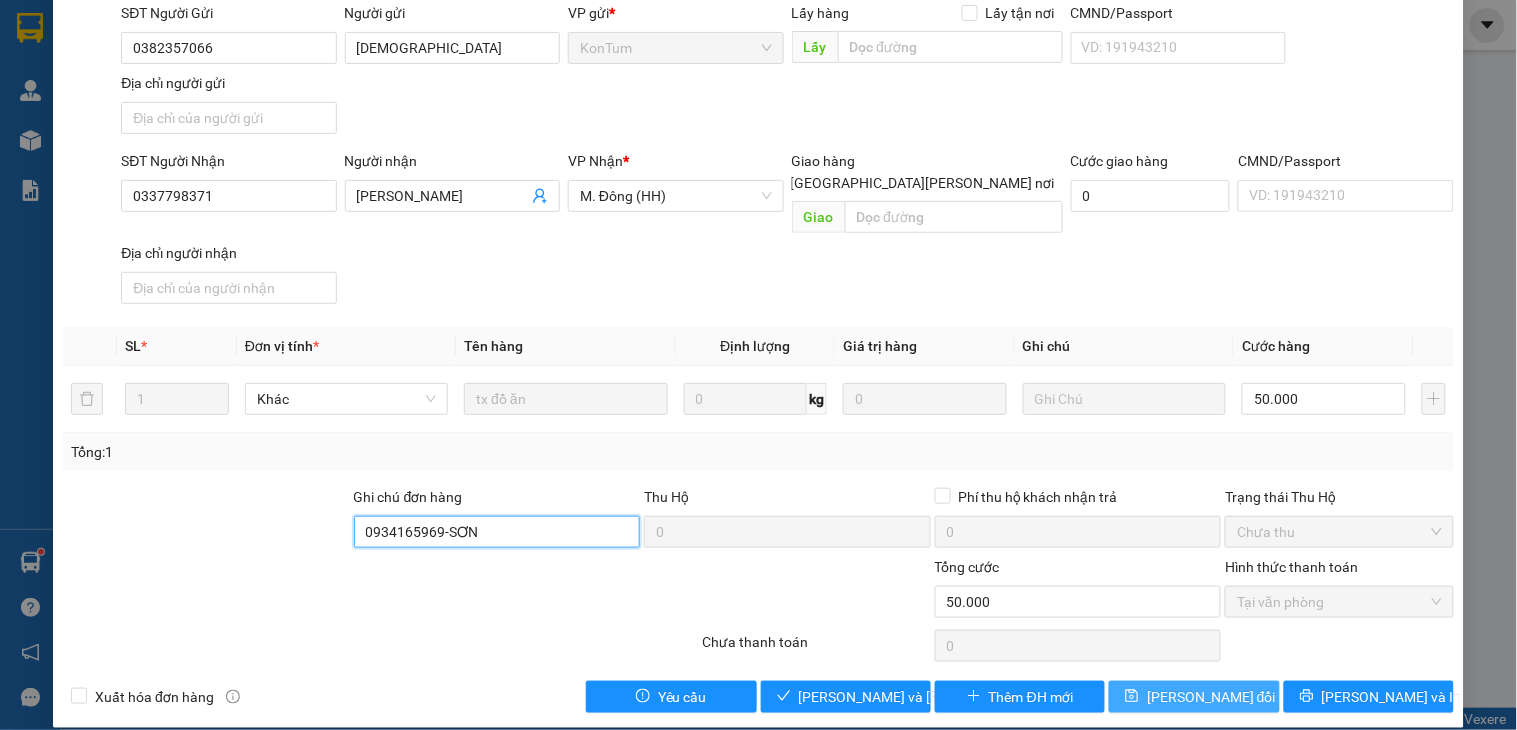 type on "0934165969-SƠN" 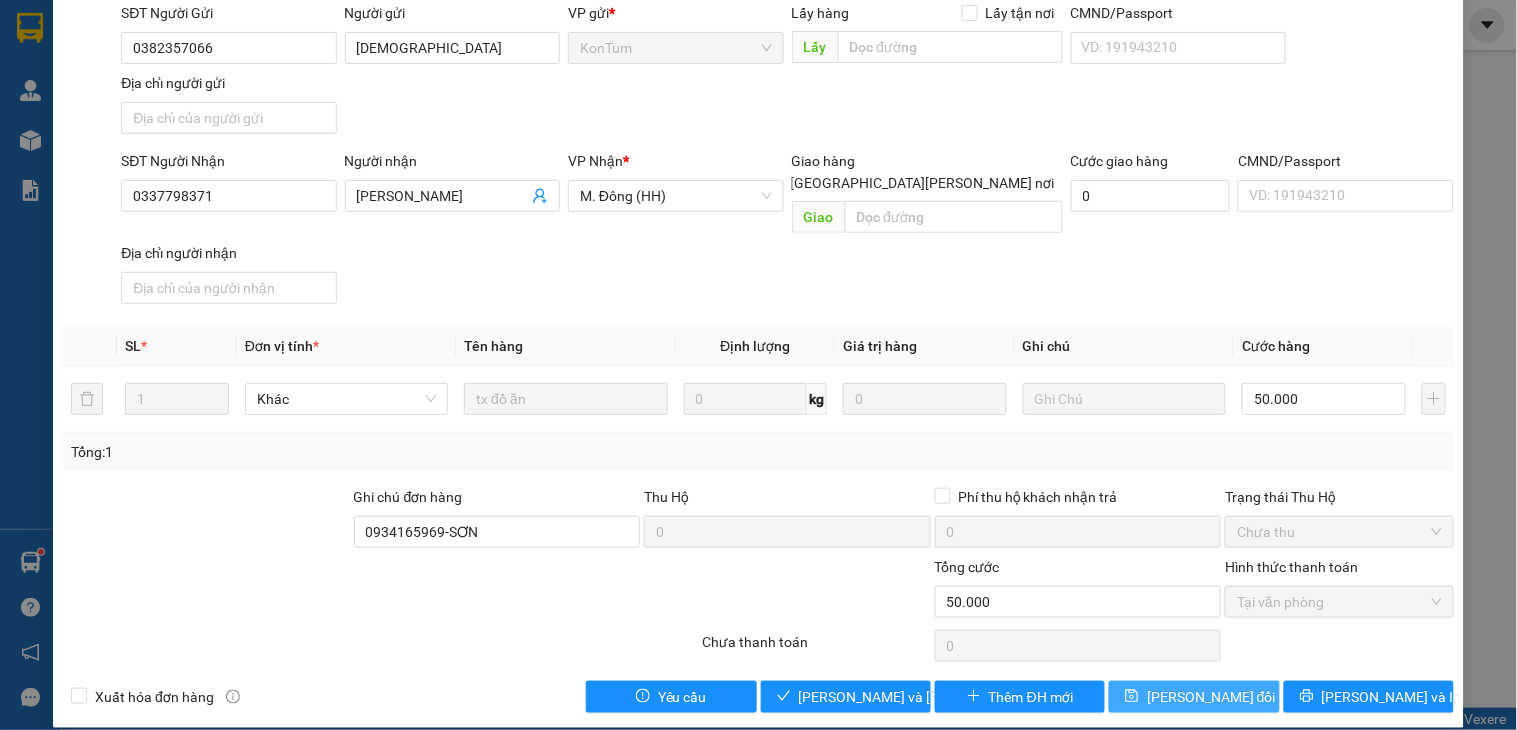 click on "[PERSON_NAME] thay đổi" at bounding box center (1194, 697) 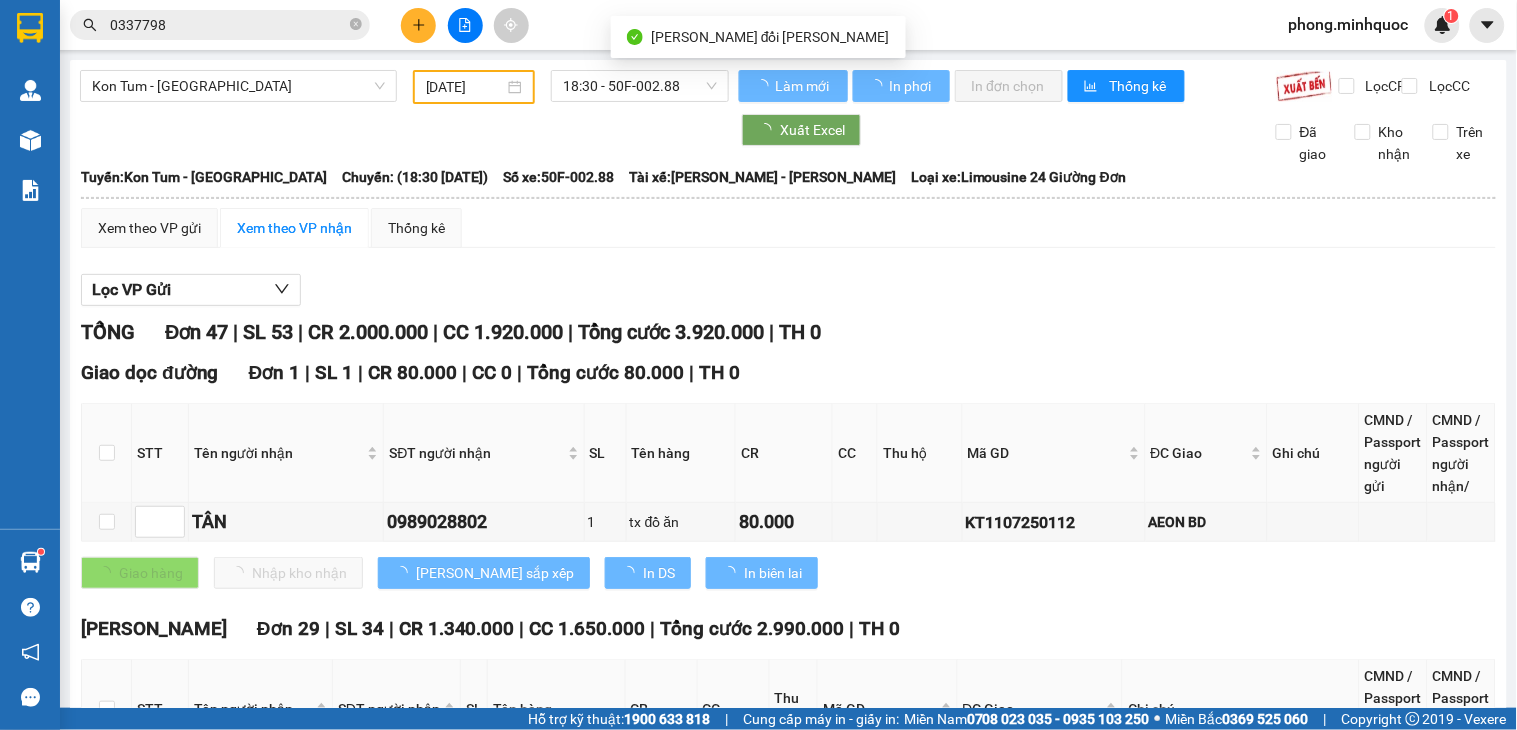 click on "0337798" at bounding box center (228, 25) 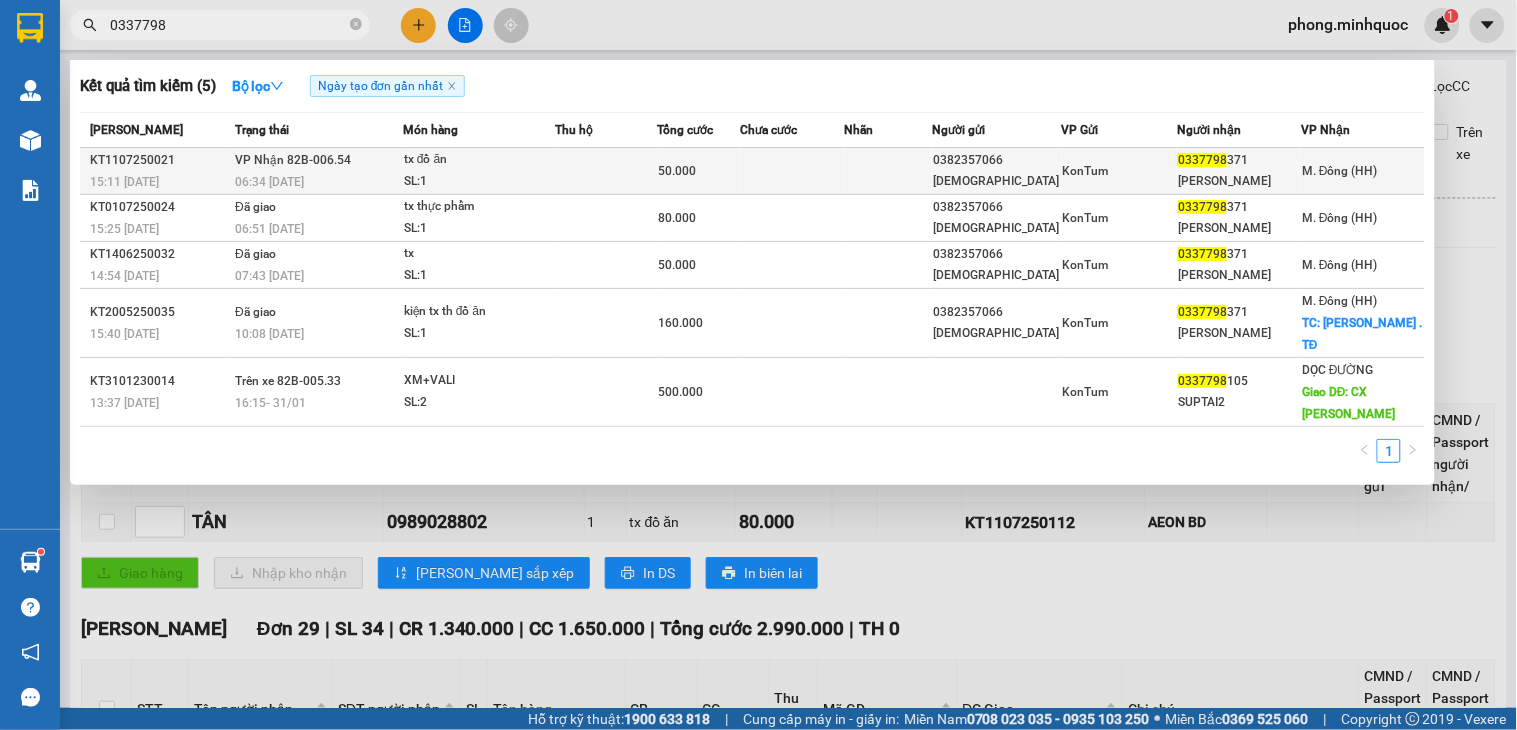 click on "tx đồ ăn" at bounding box center [479, 160] 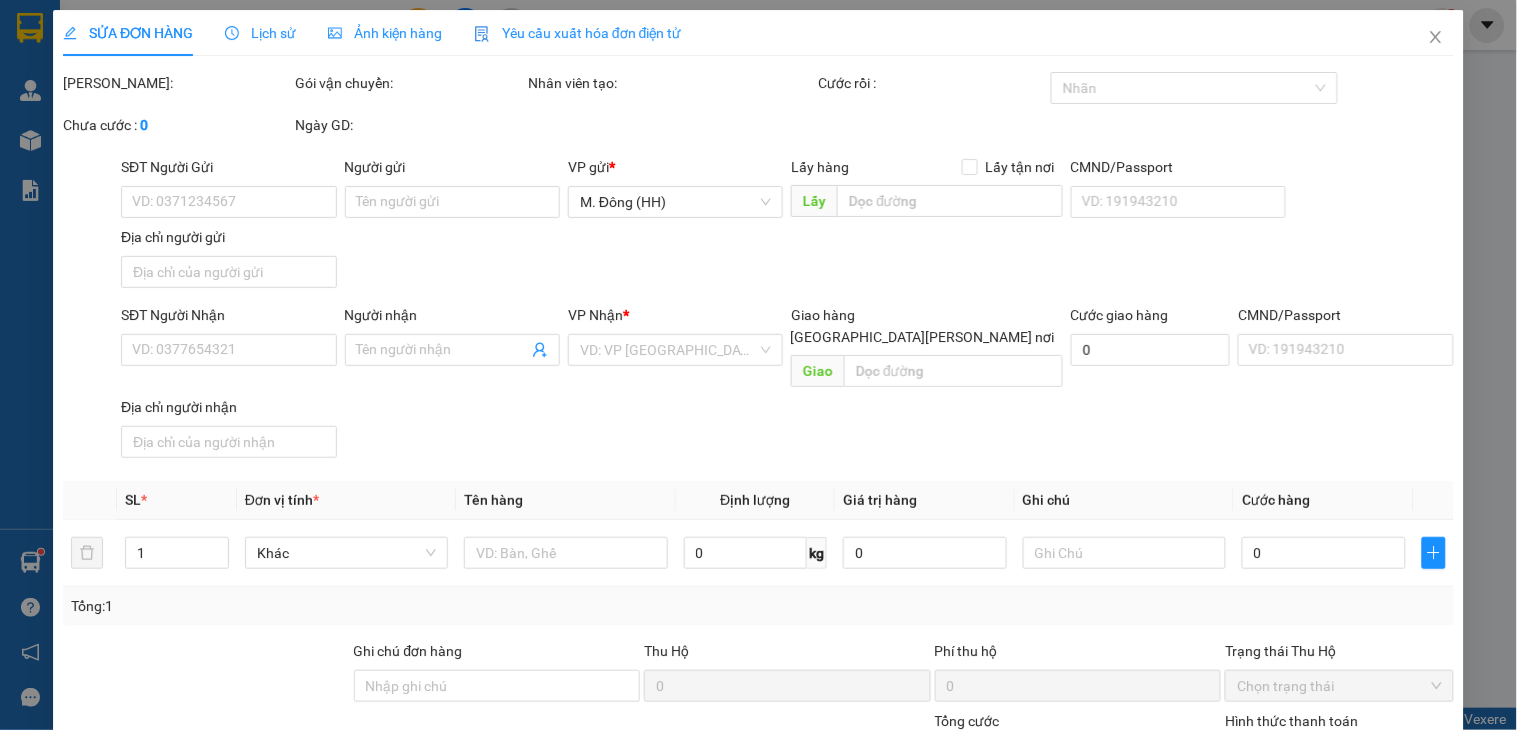 type on "0382357066" 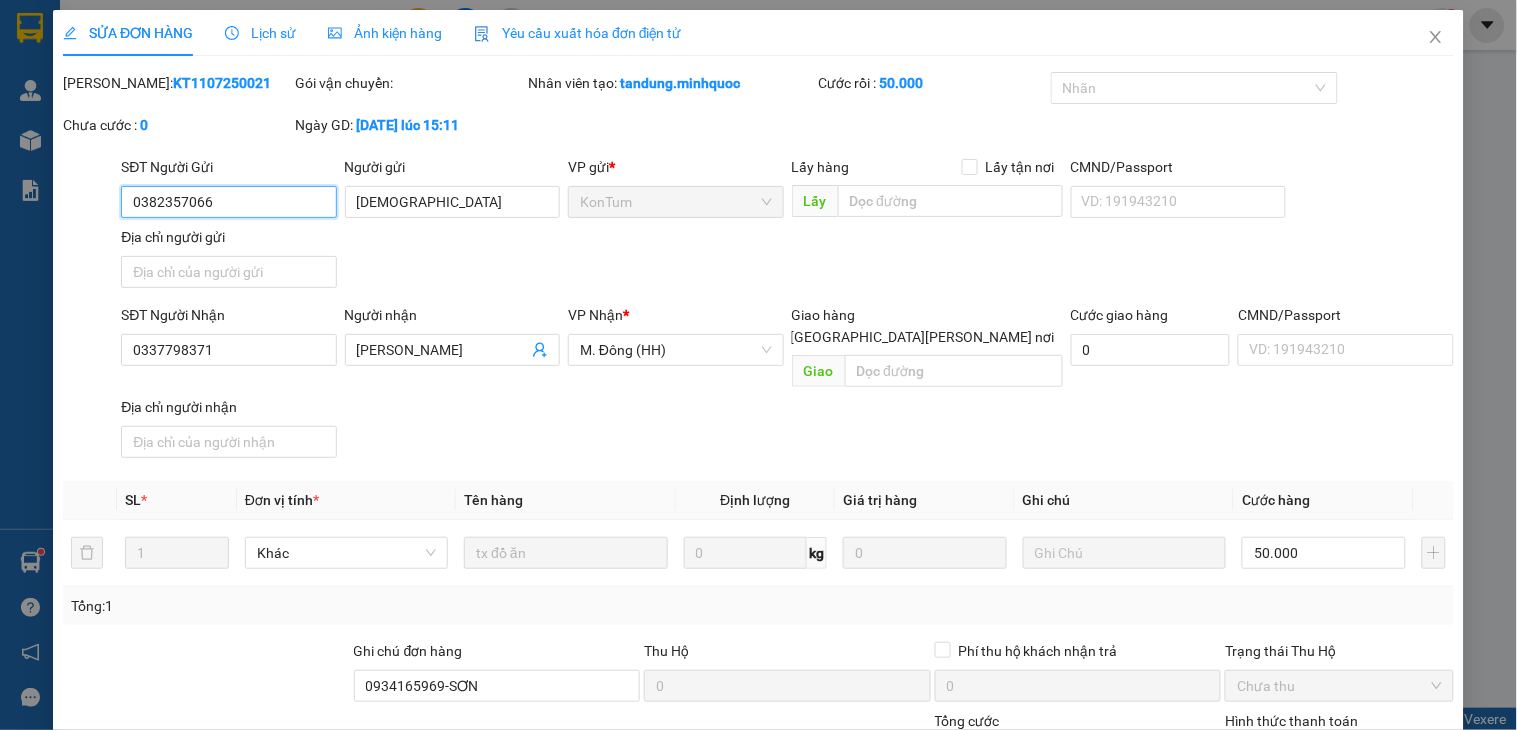 scroll, scrollTop: 154, scrollLeft: 0, axis: vertical 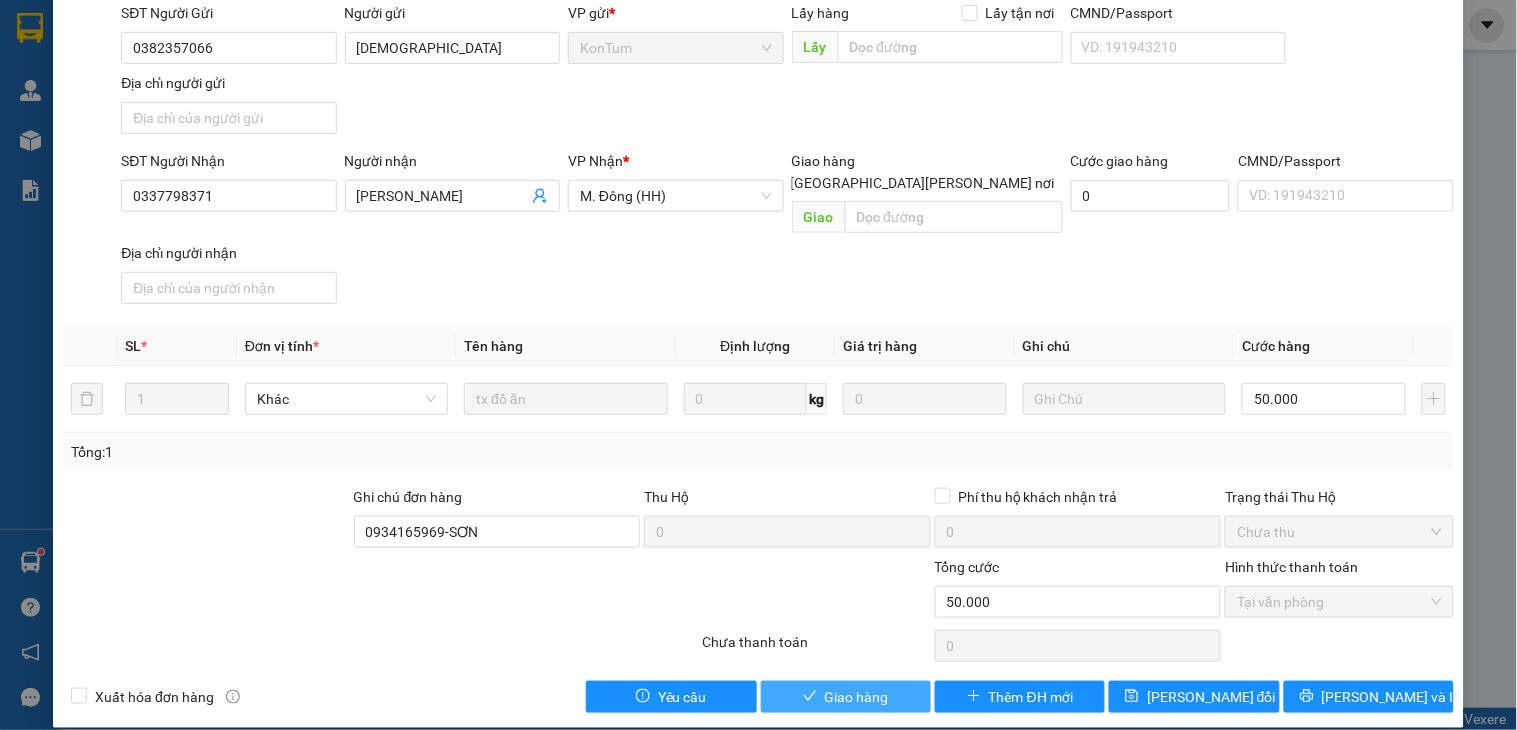 click on "Giao hàng" at bounding box center [857, 697] 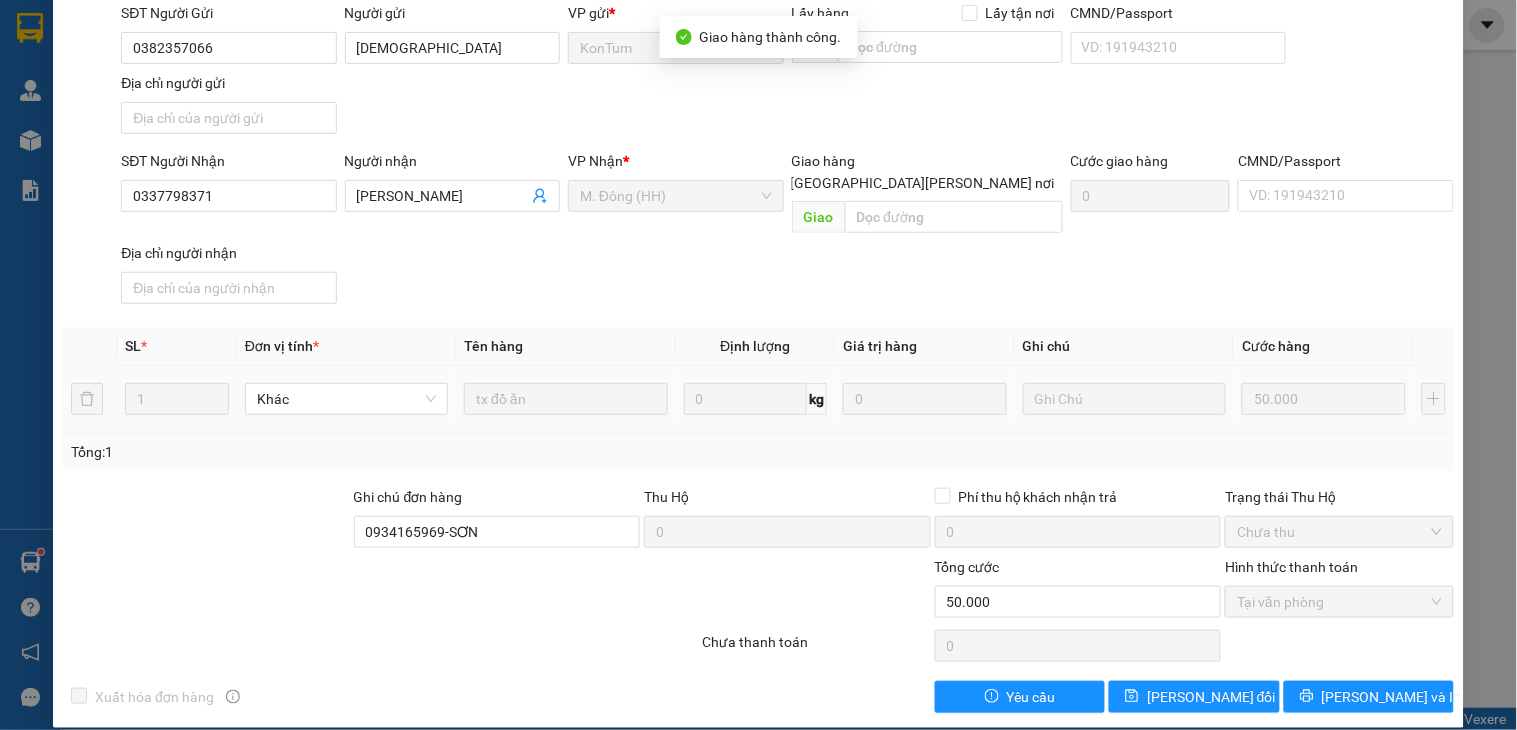 scroll, scrollTop: 0, scrollLeft: 0, axis: both 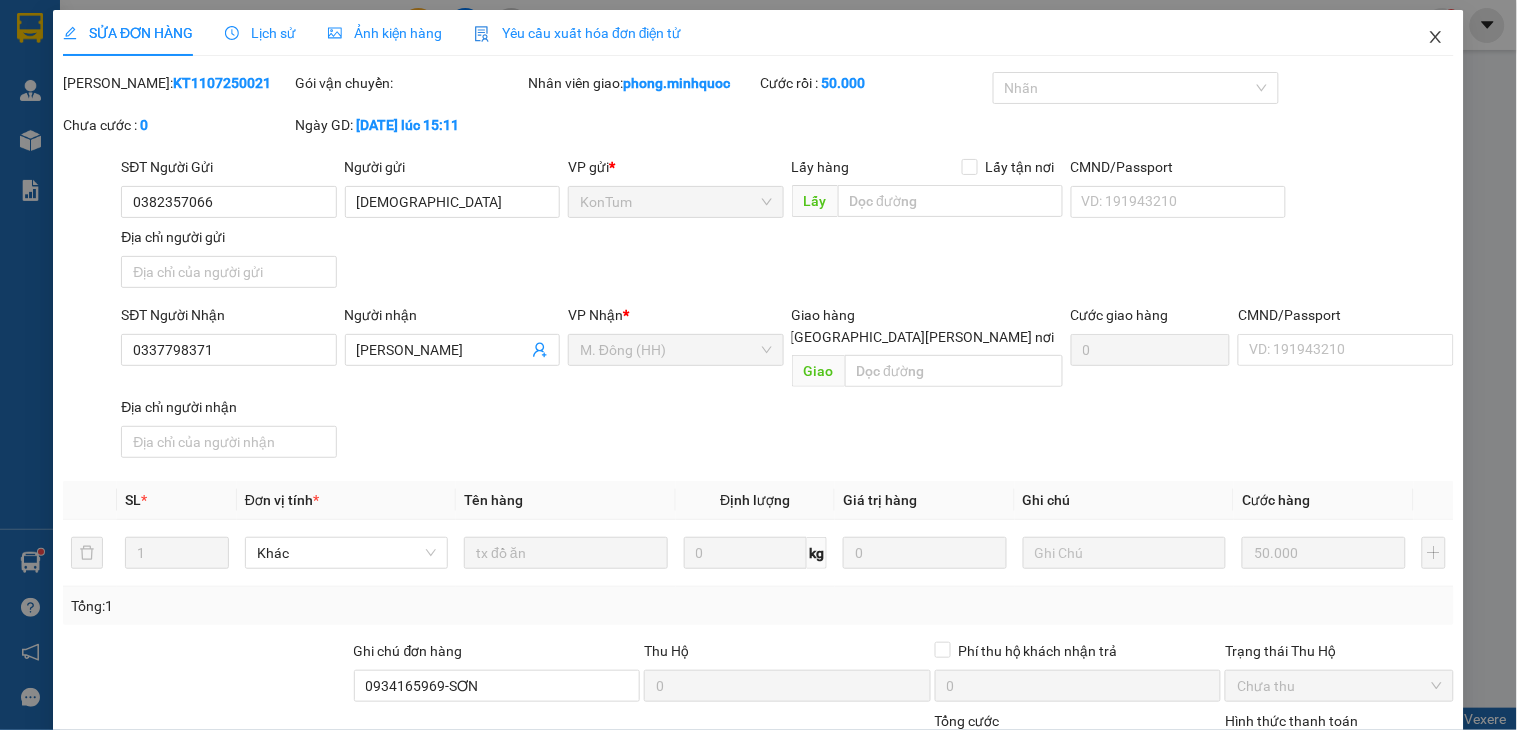 click 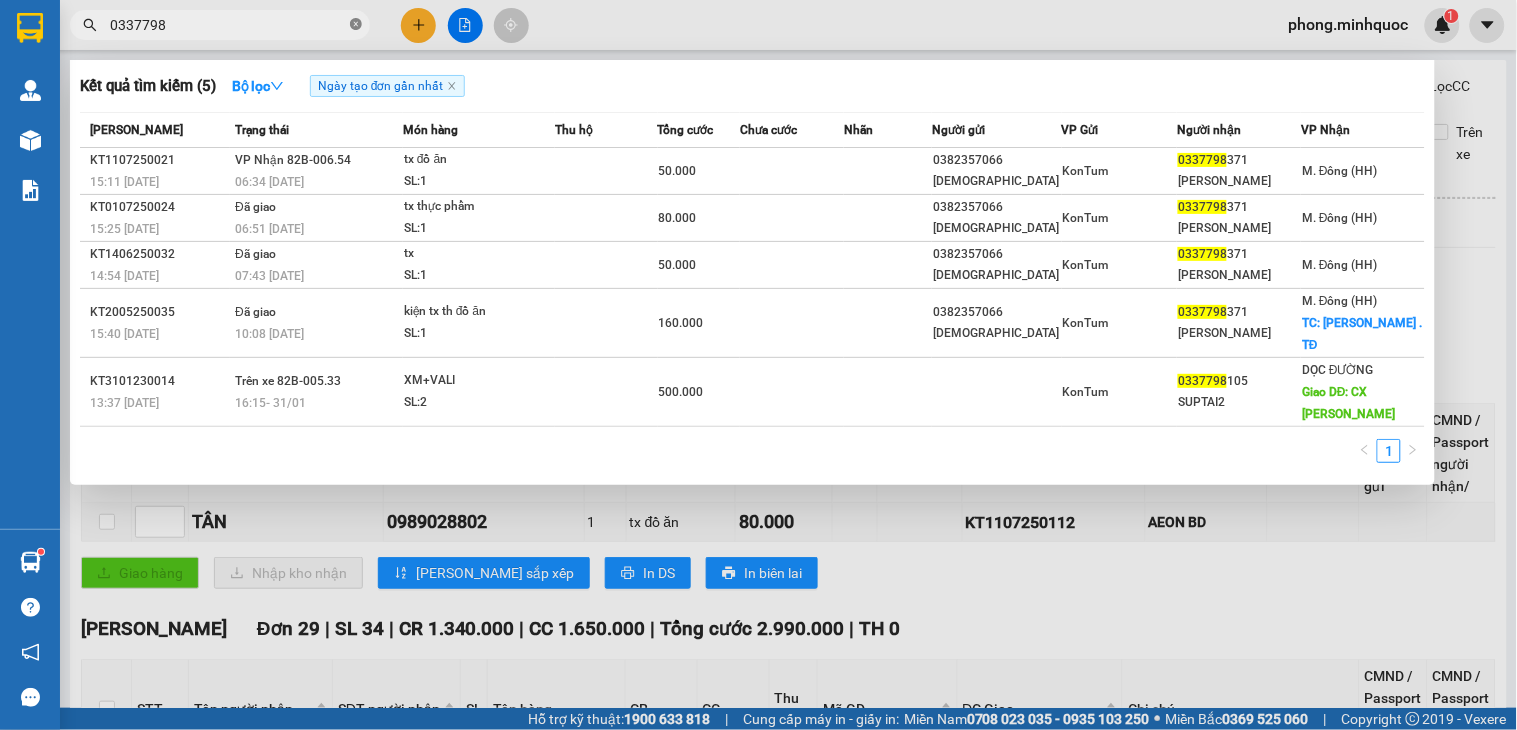 click 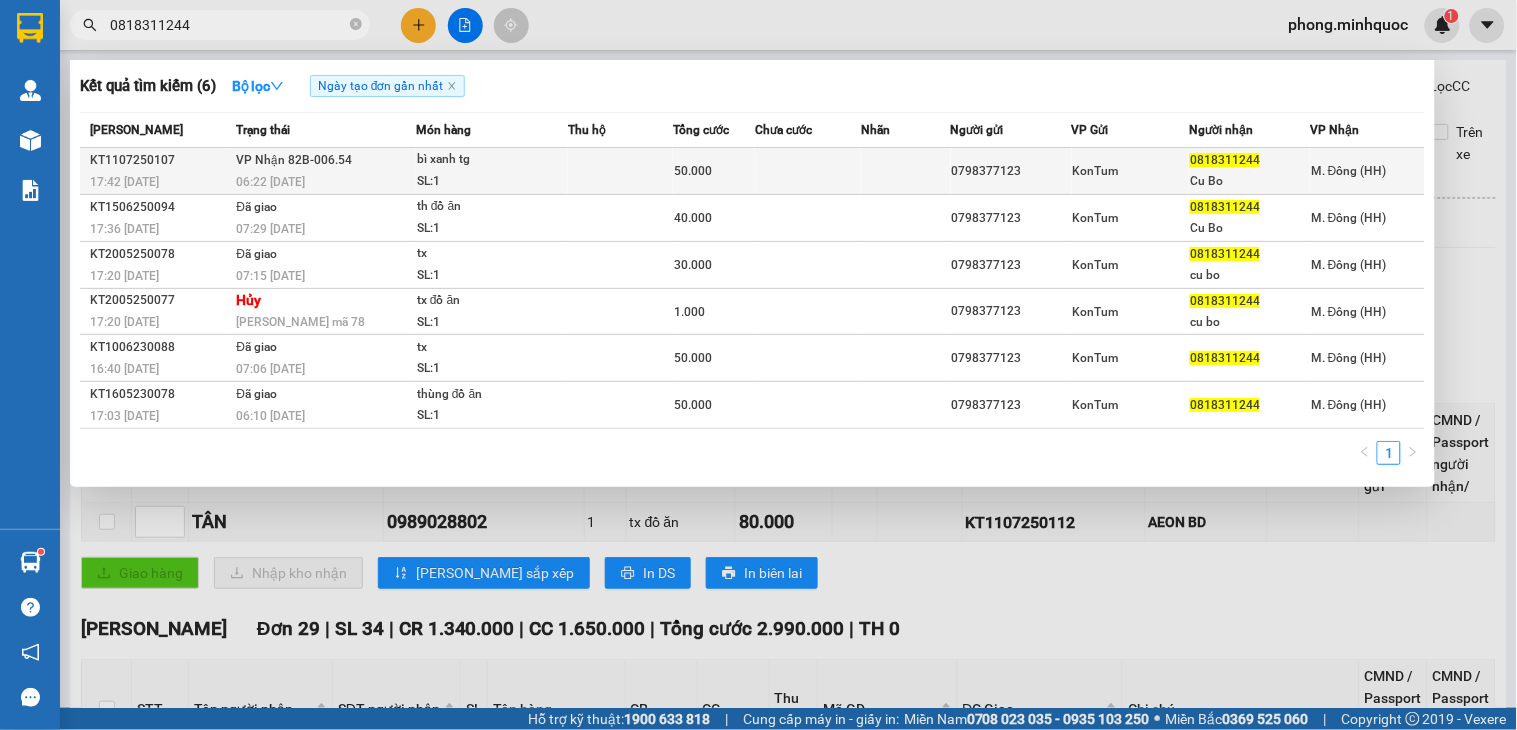type on "0818311244" 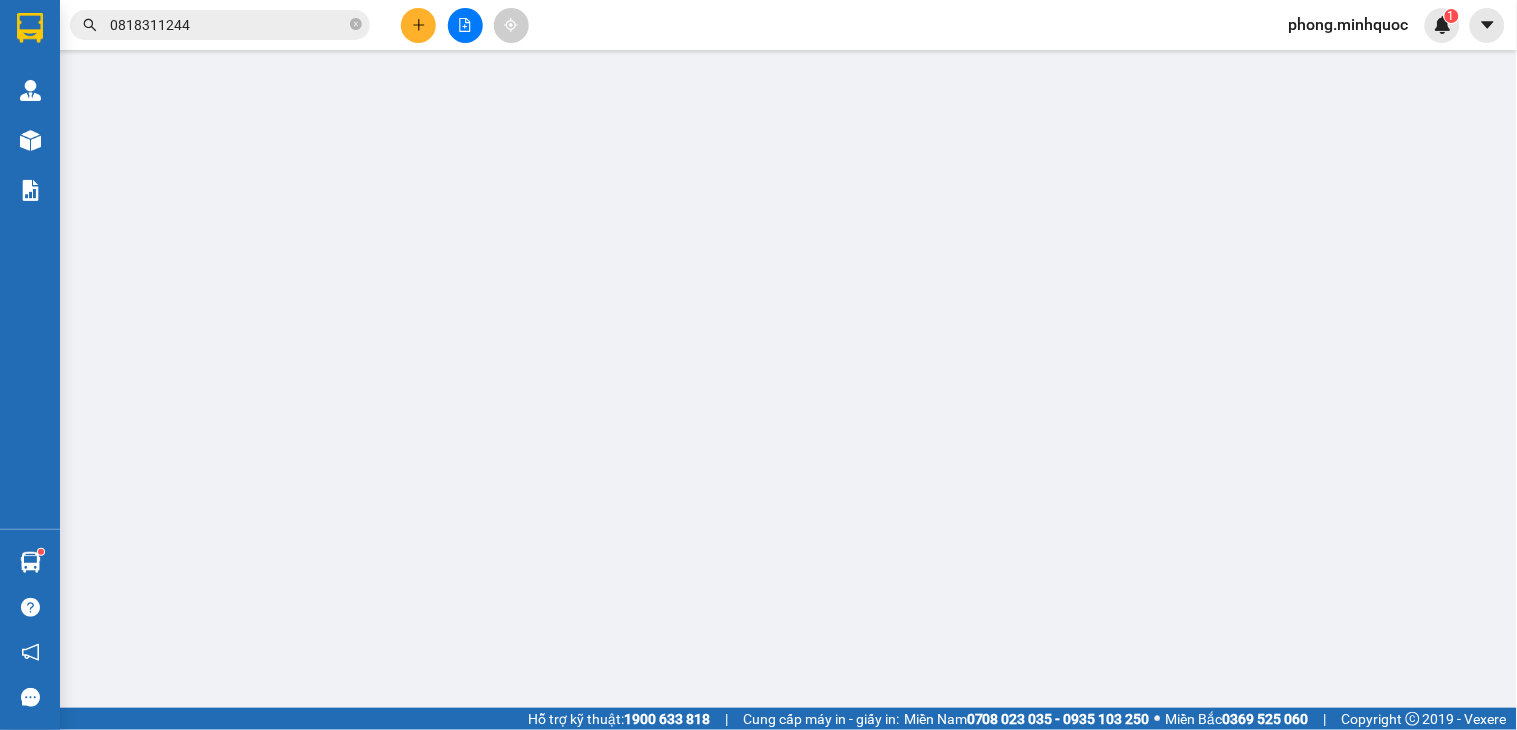 type on "0798377123" 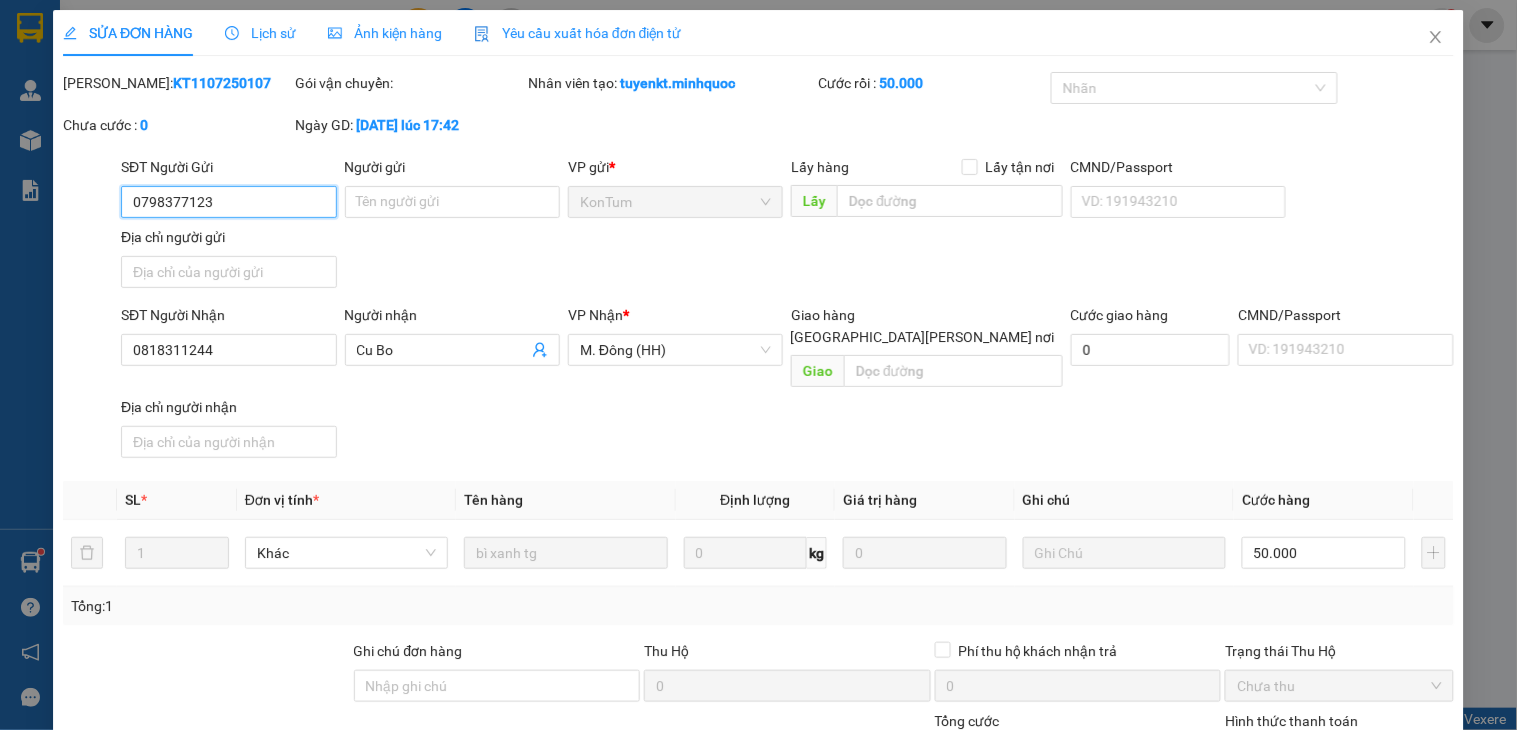scroll, scrollTop: 154, scrollLeft: 0, axis: vertical 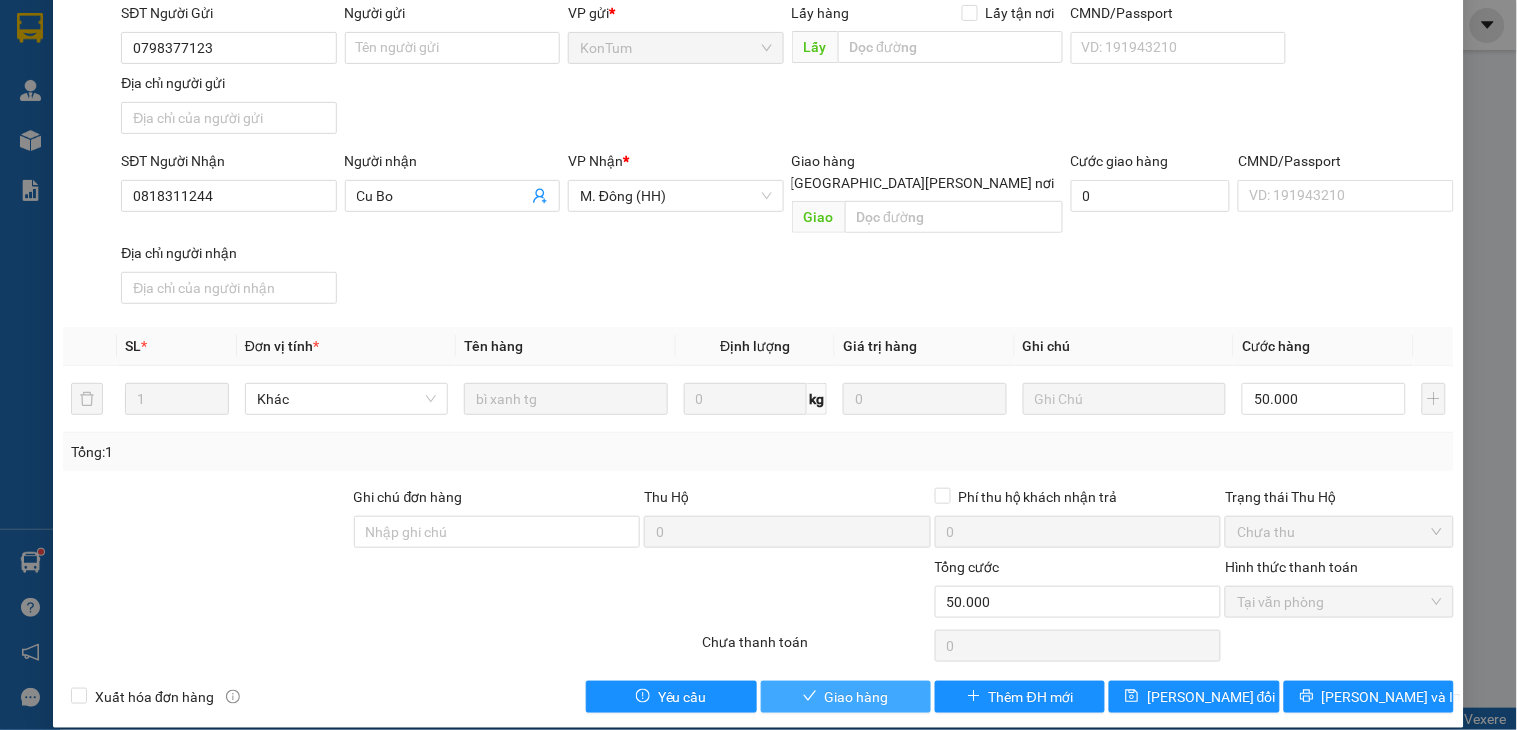 click on "Giao hàng" at bounding box center [857, 697] 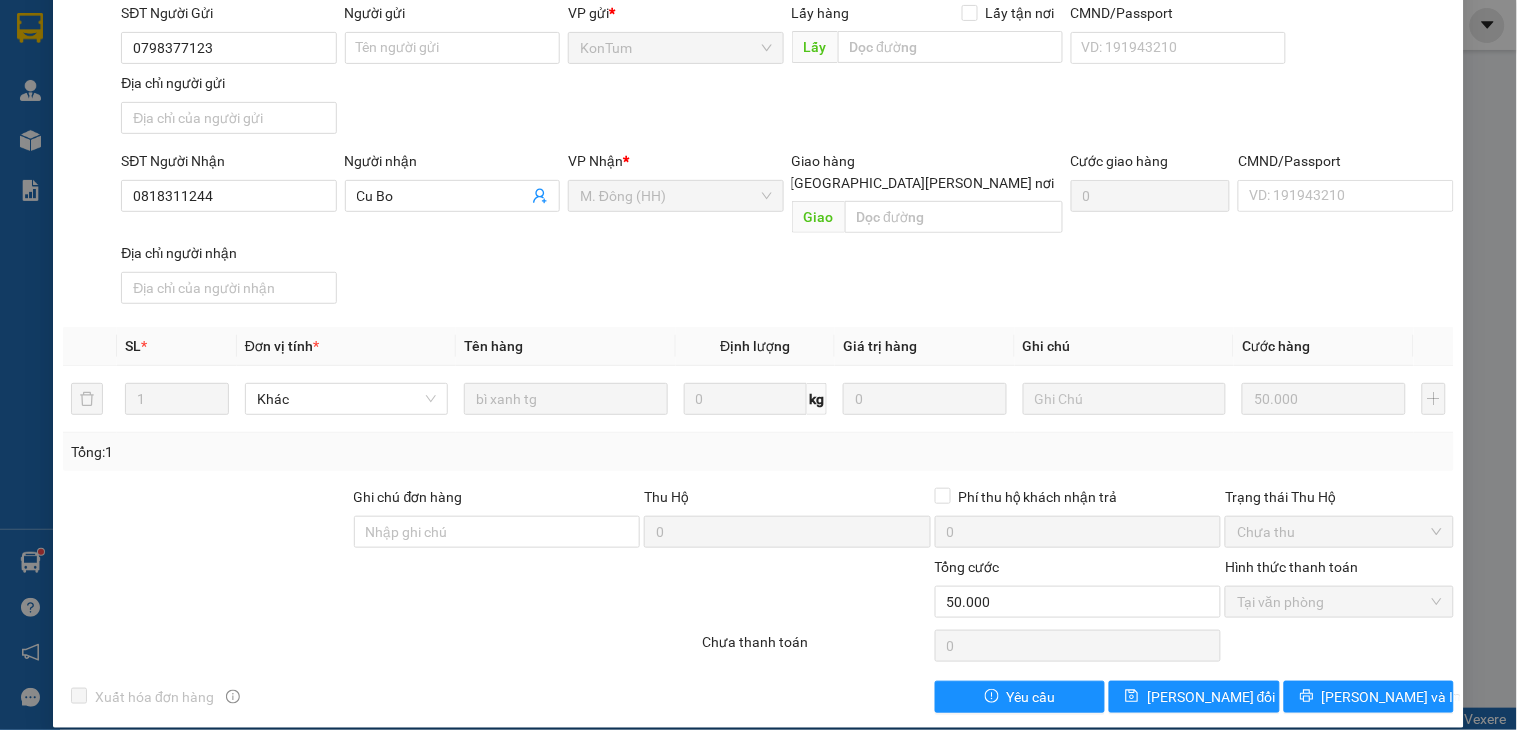 scroll, scrollTop: 0, scrollLeft: 0, axis: both 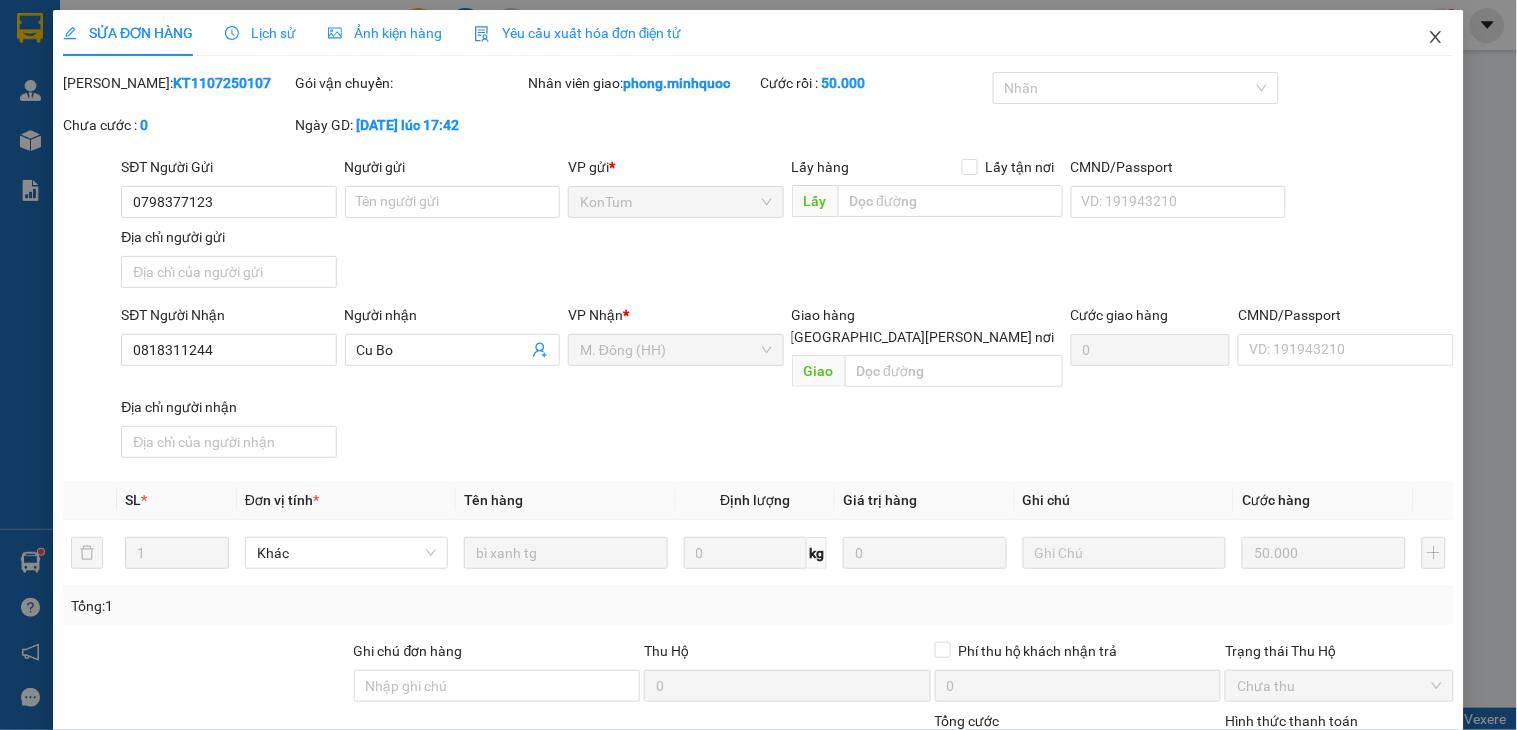 click 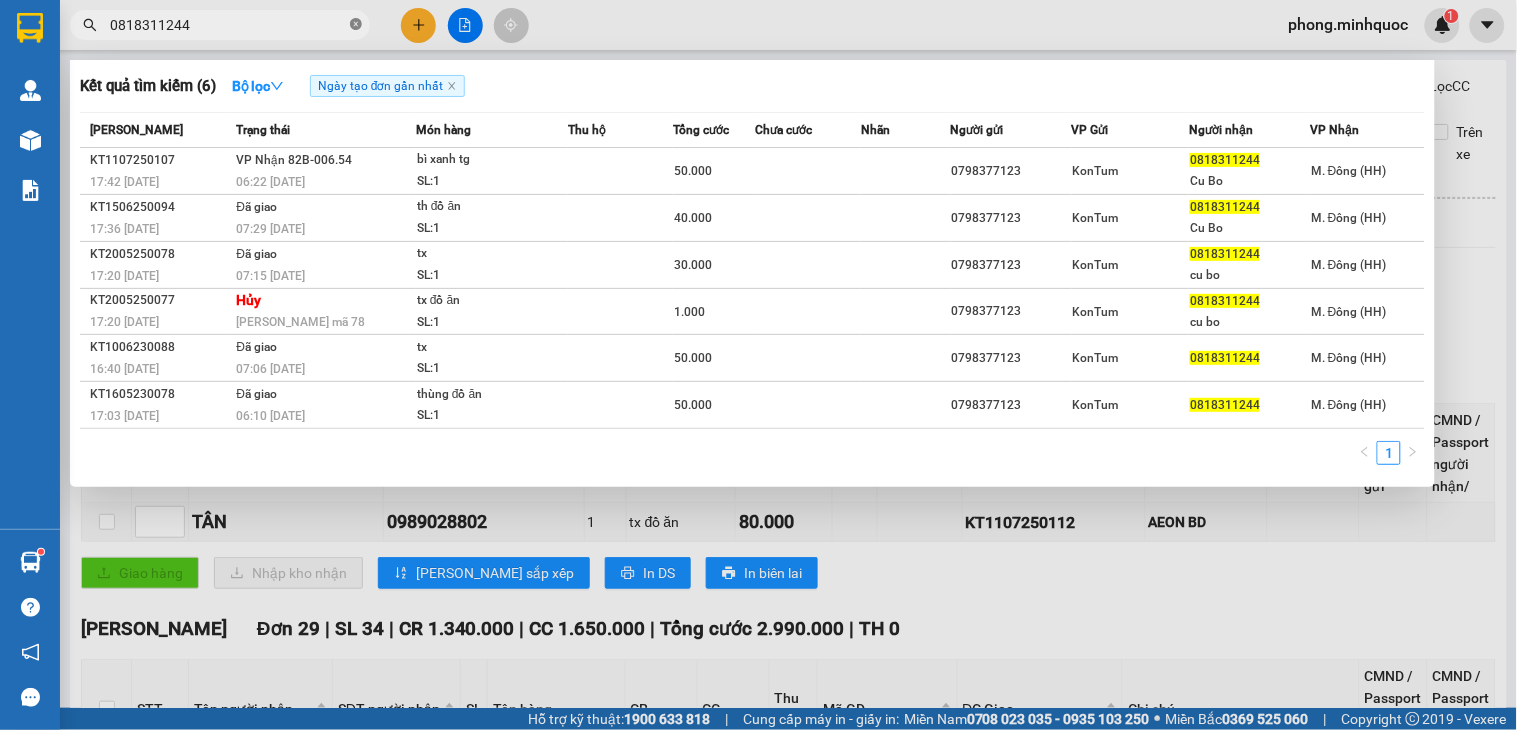 click 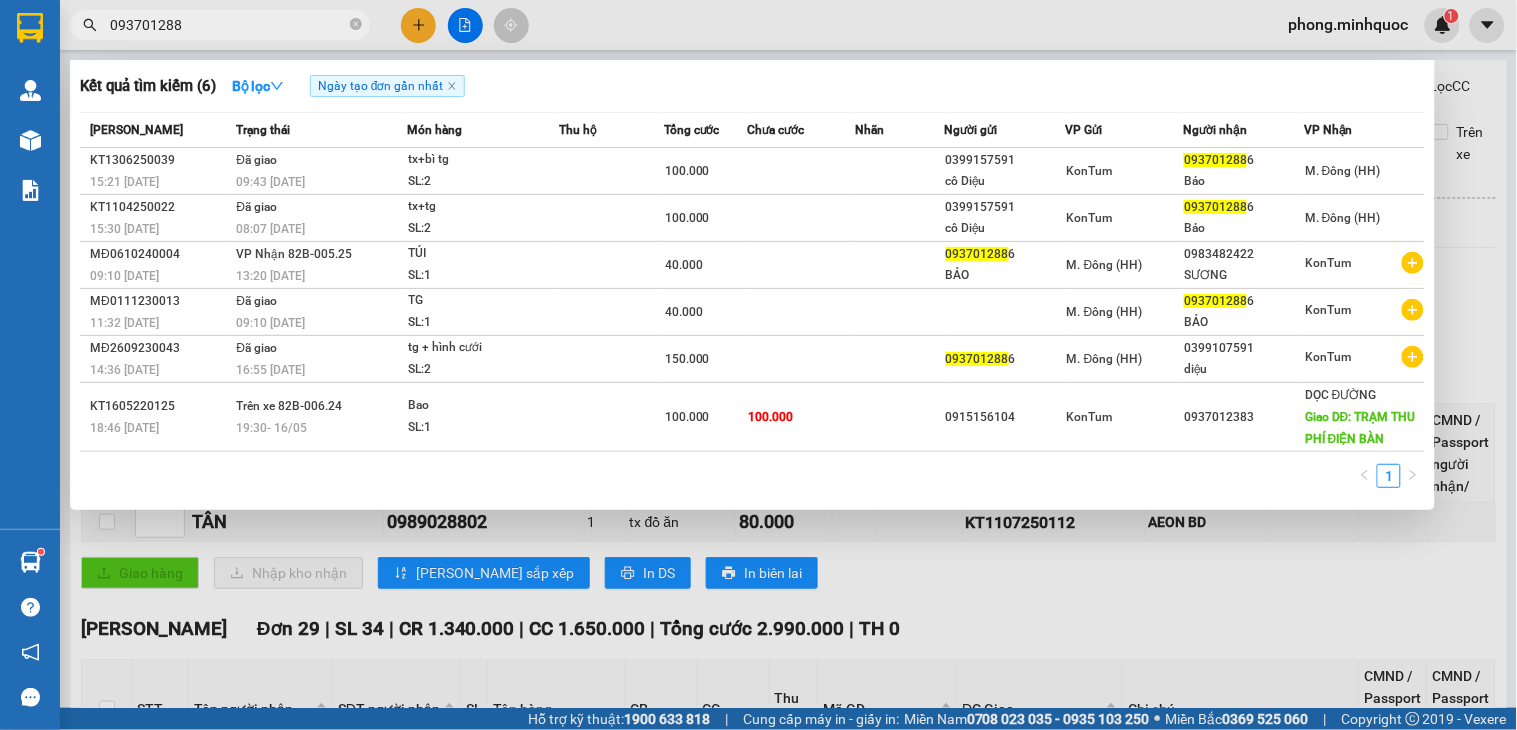 type on "0937012886" 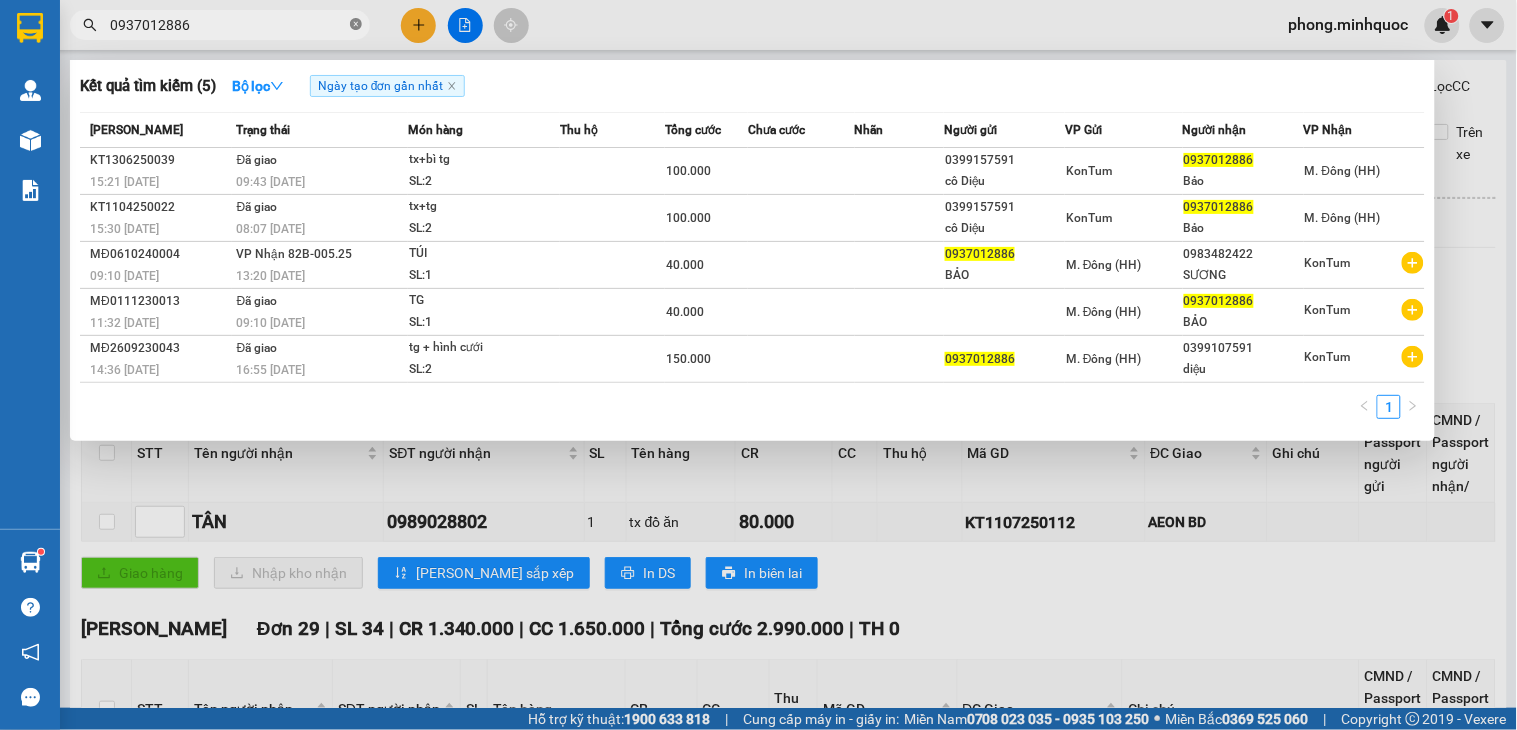 click 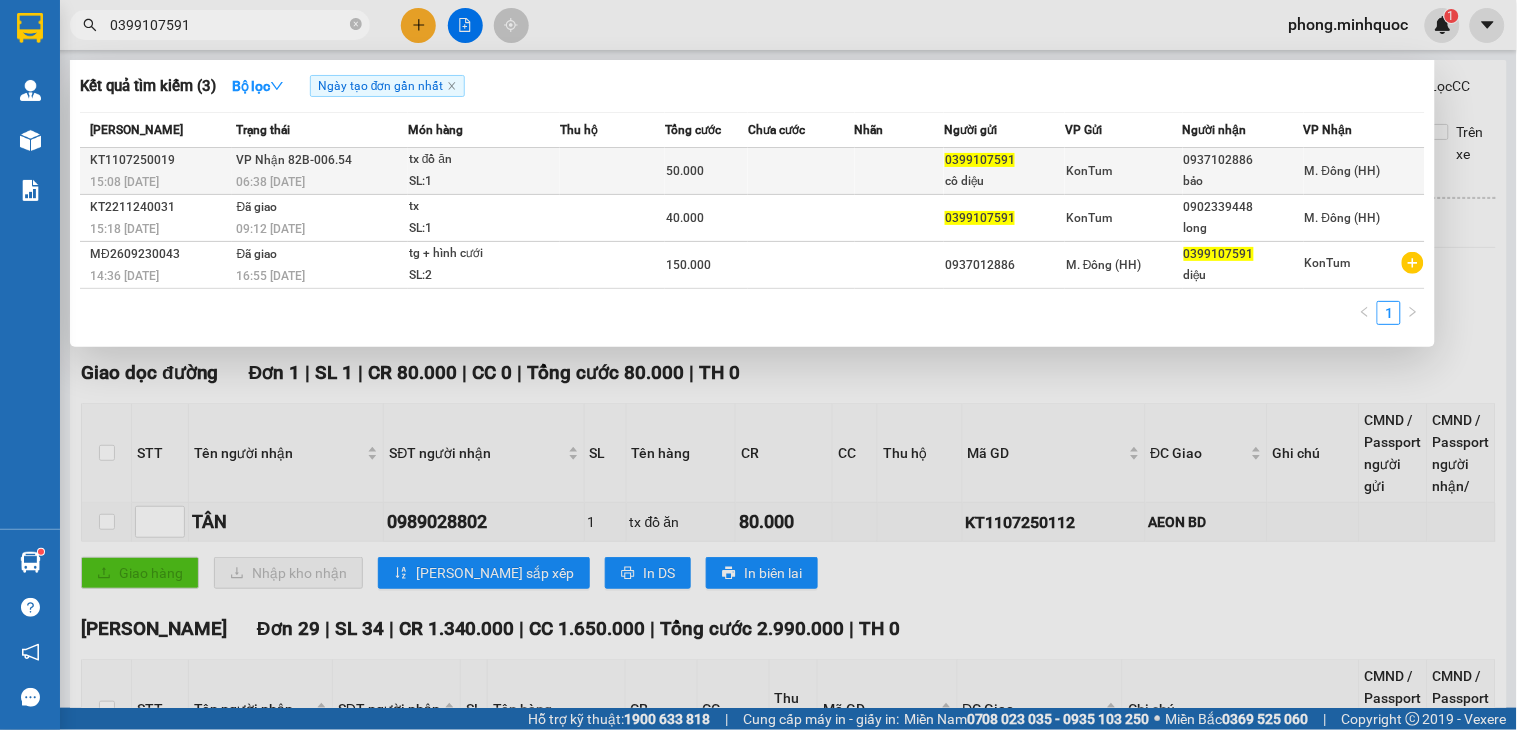 type on "0399107591" 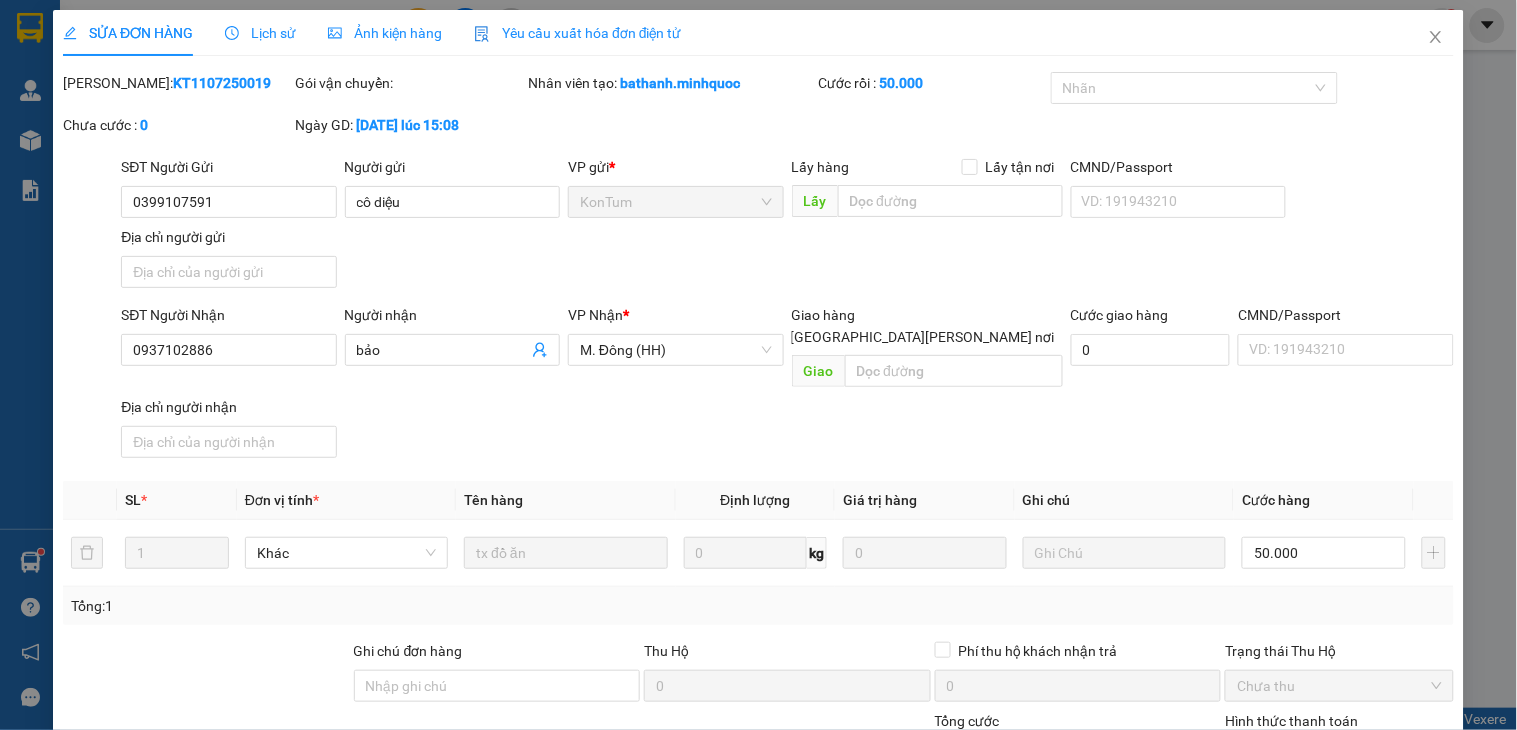 type on "0399107591" 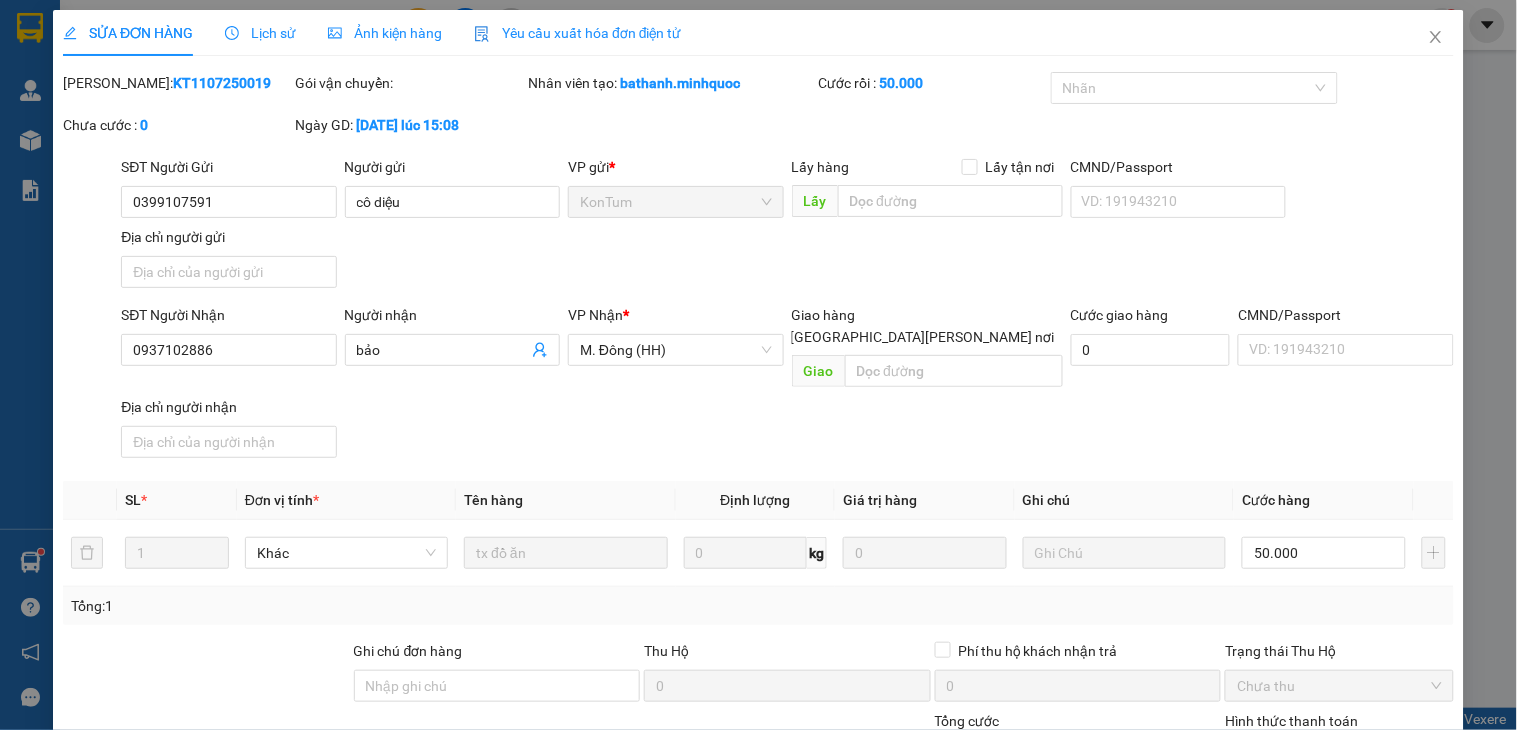 type on "cô diệu" 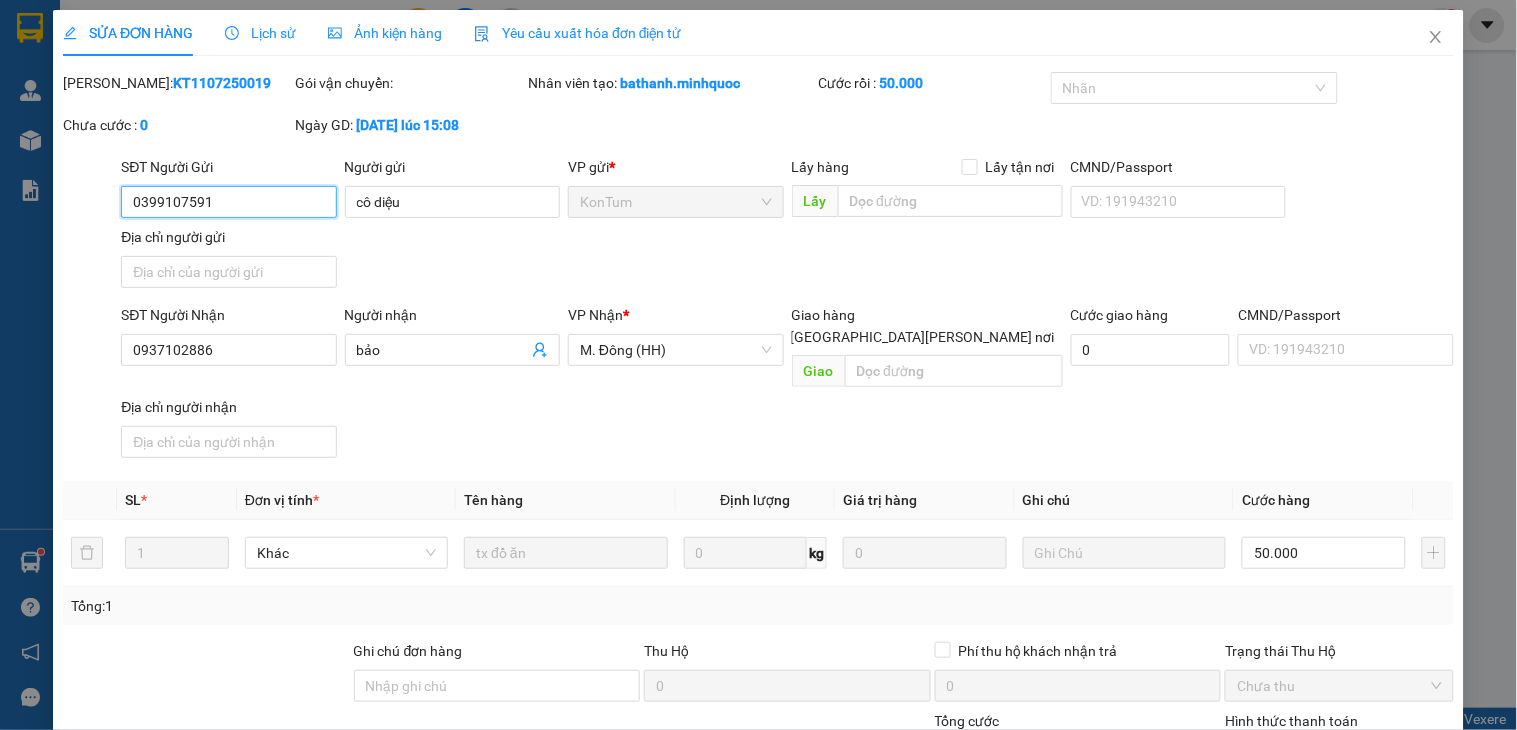 scroll, scrollTop: 154, scrollLeft: 0, axis: vertical 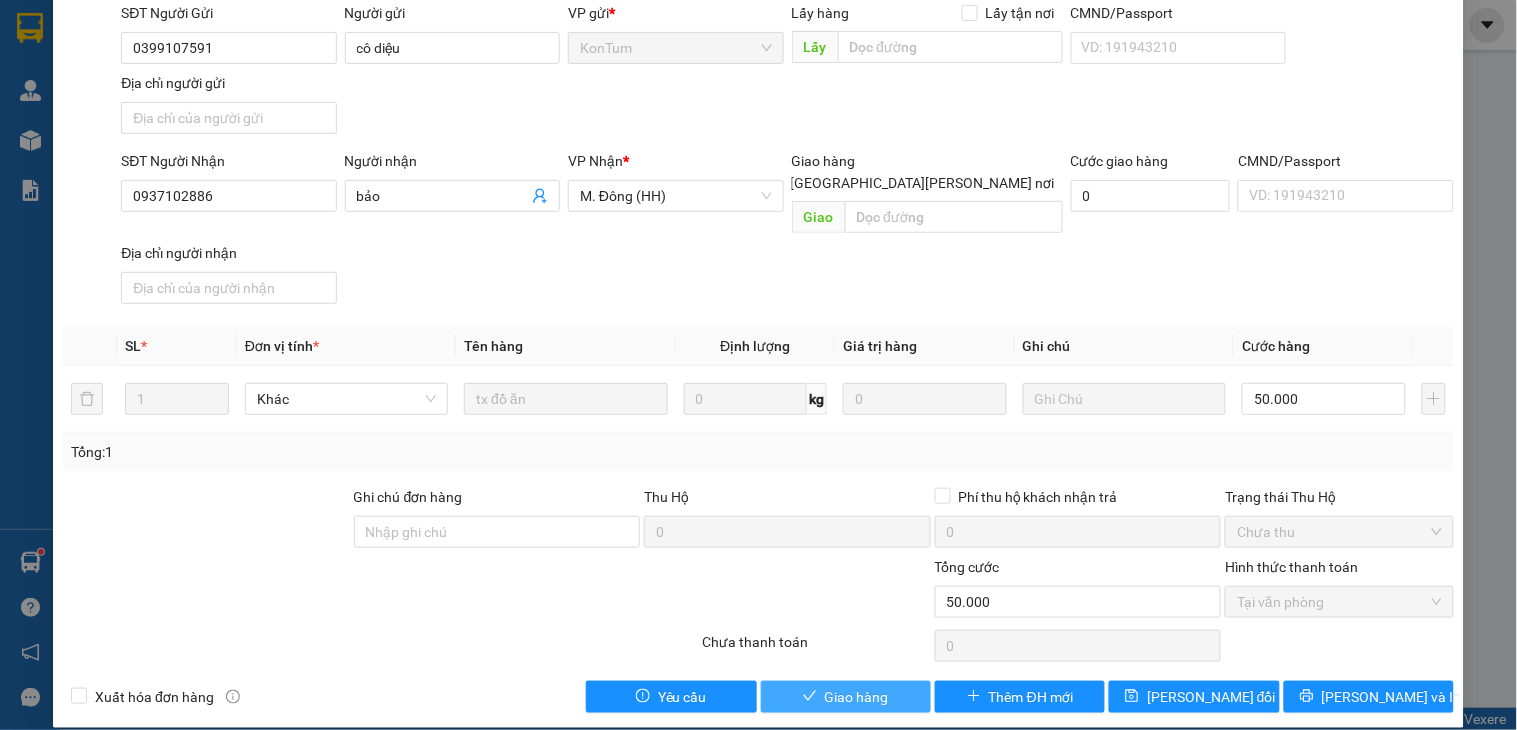 click 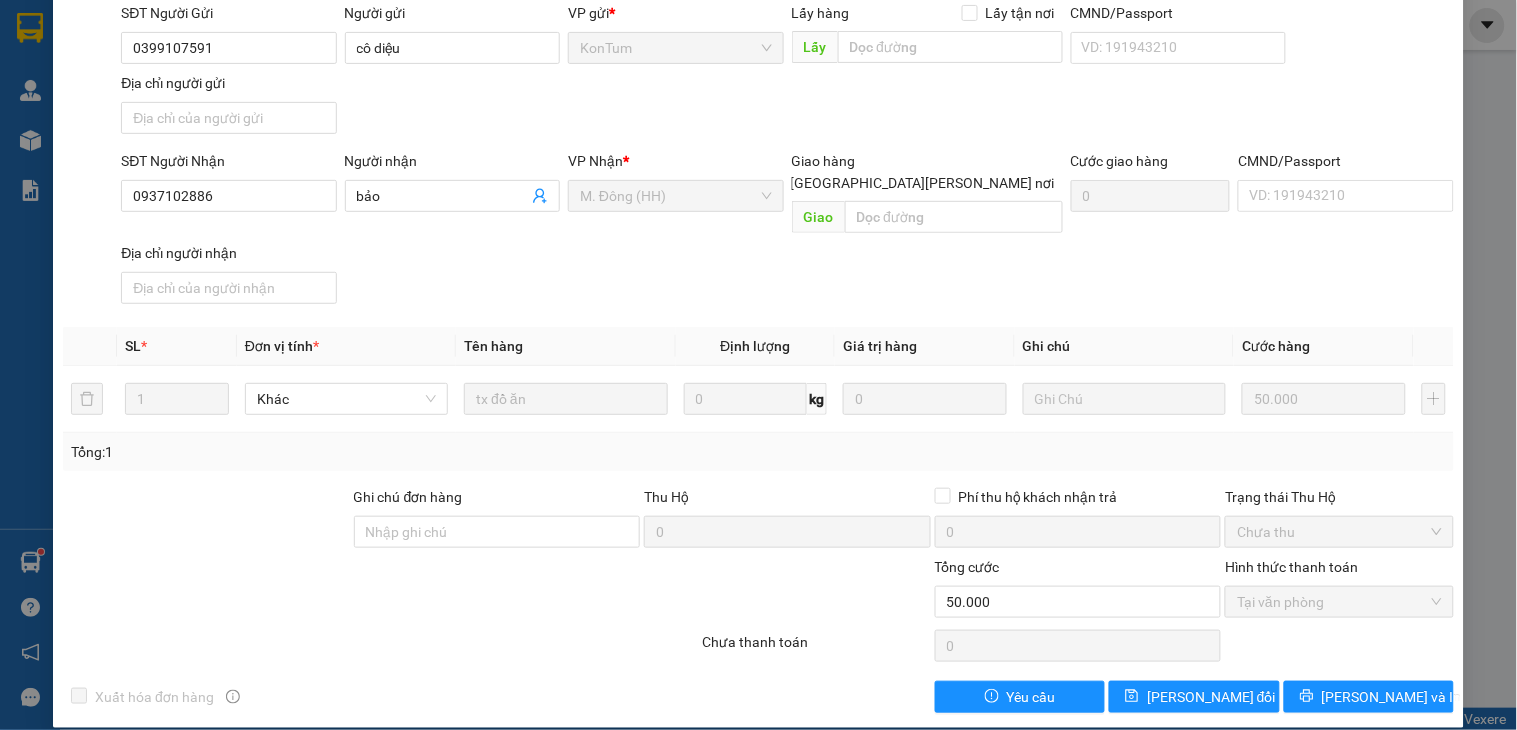 scroll, scrollTop: 0, scrollLeft: 0, axis: both 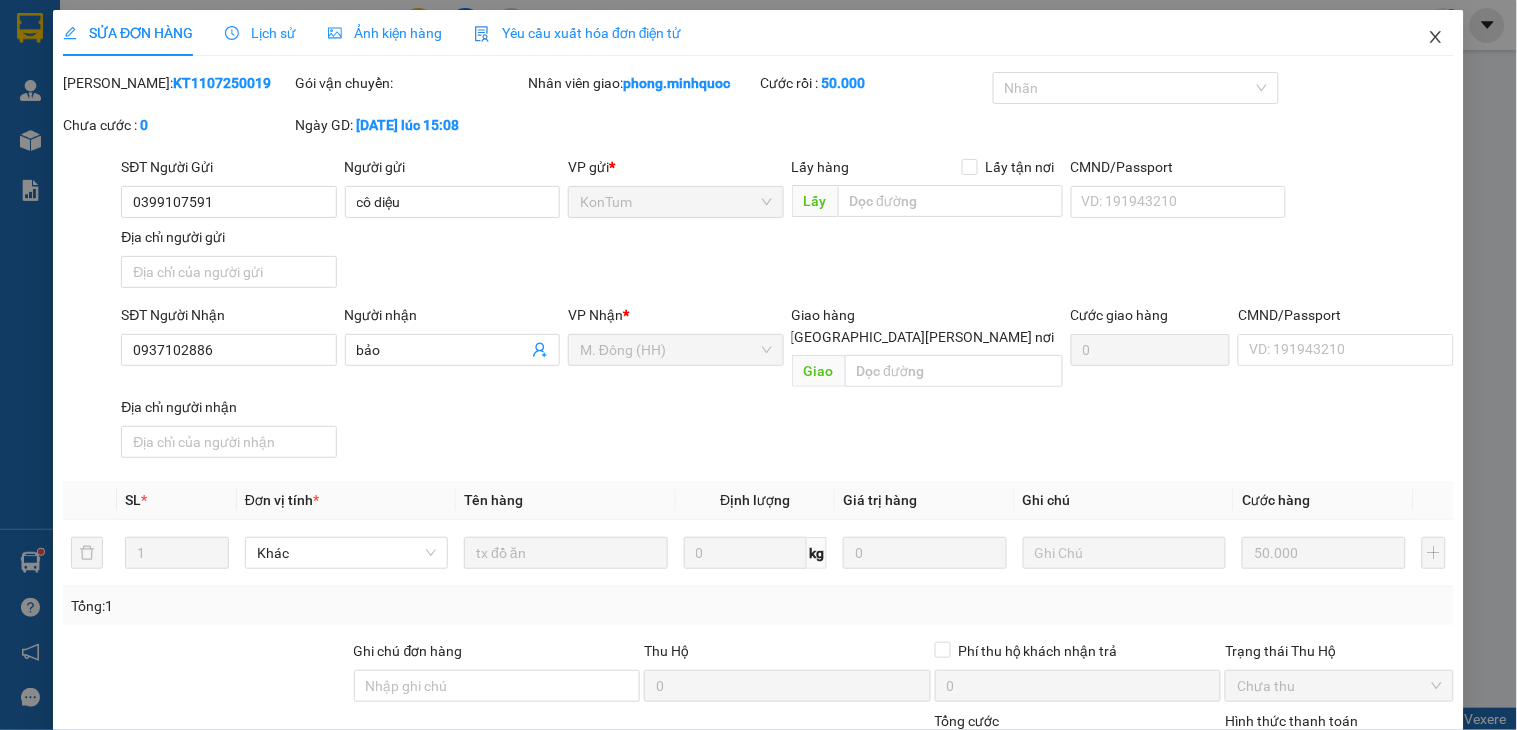click 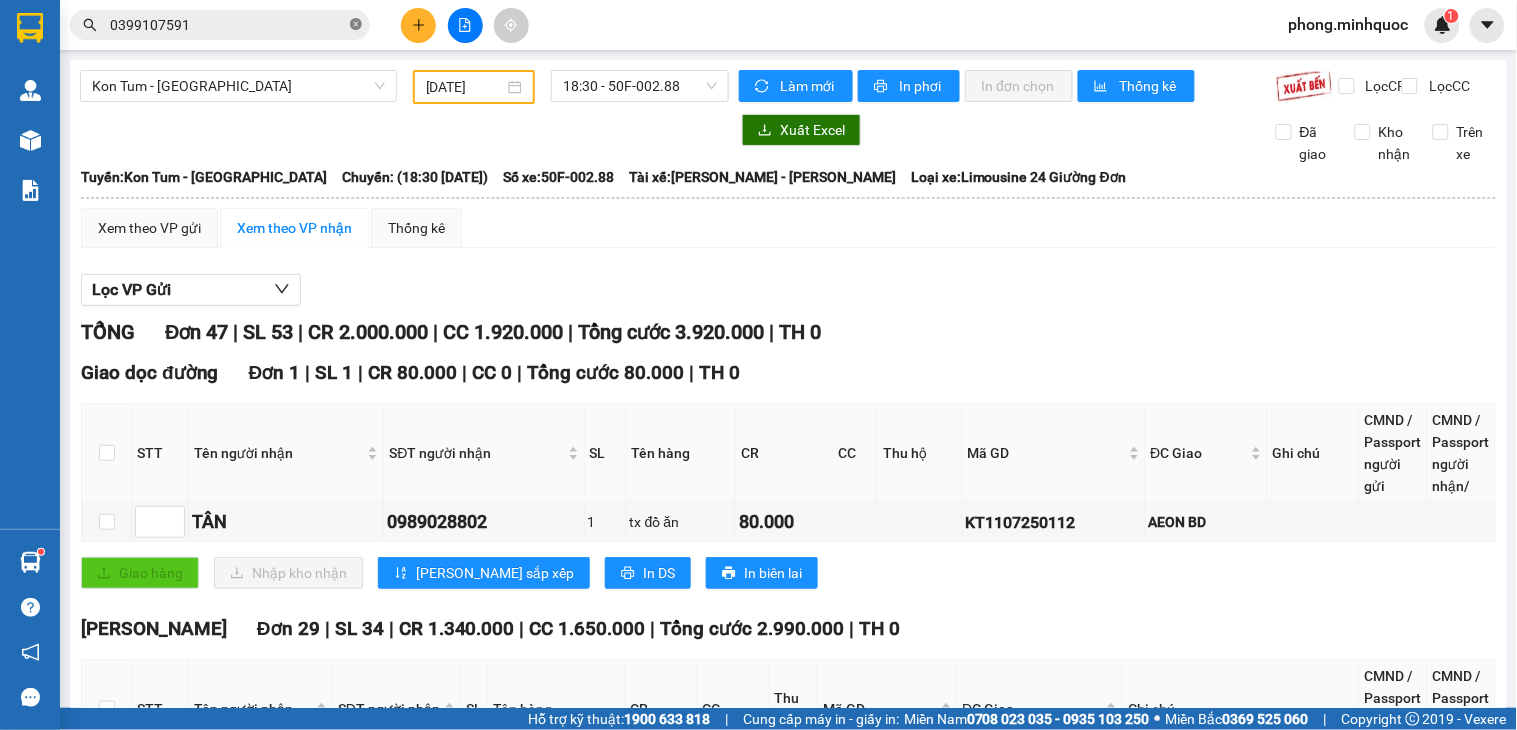 click 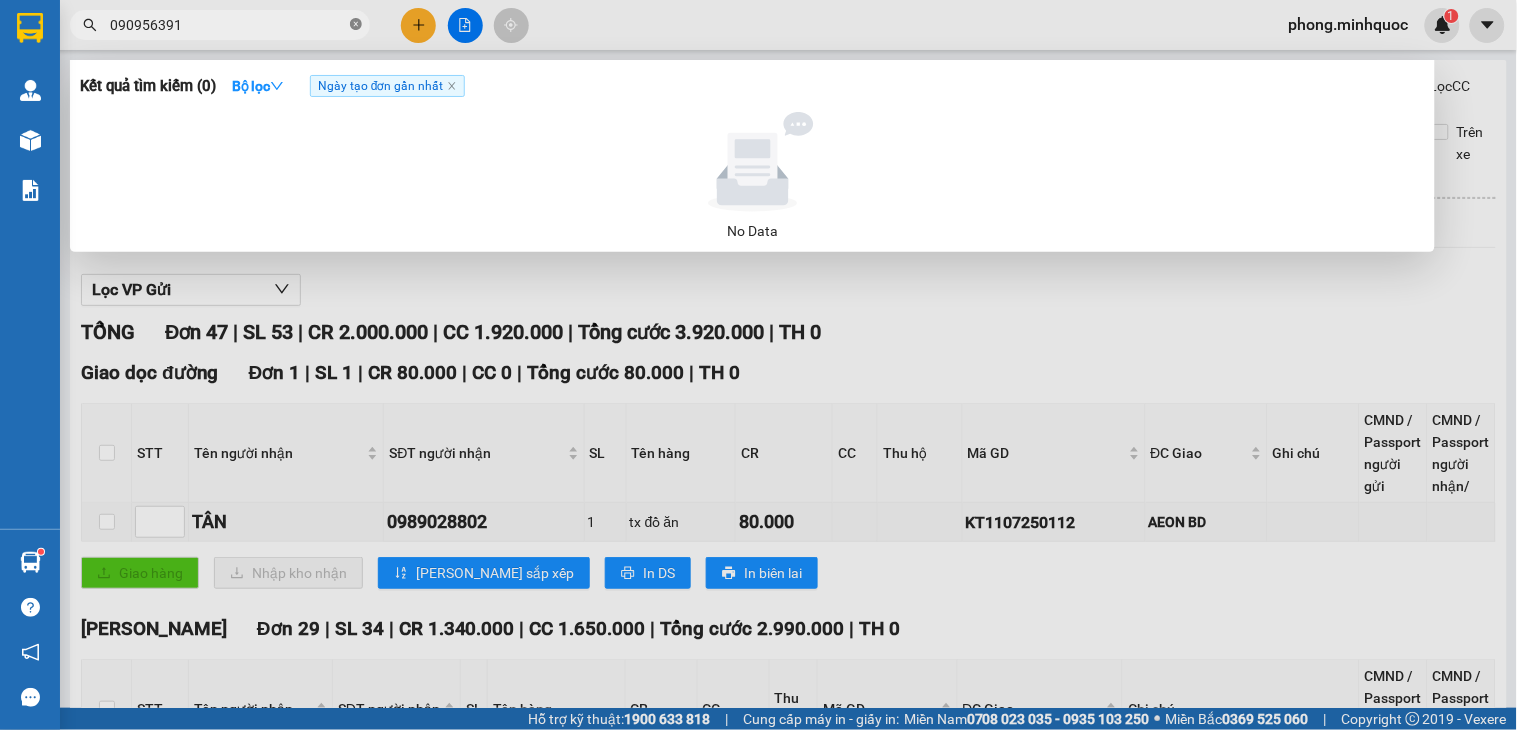 type on "0909563919" 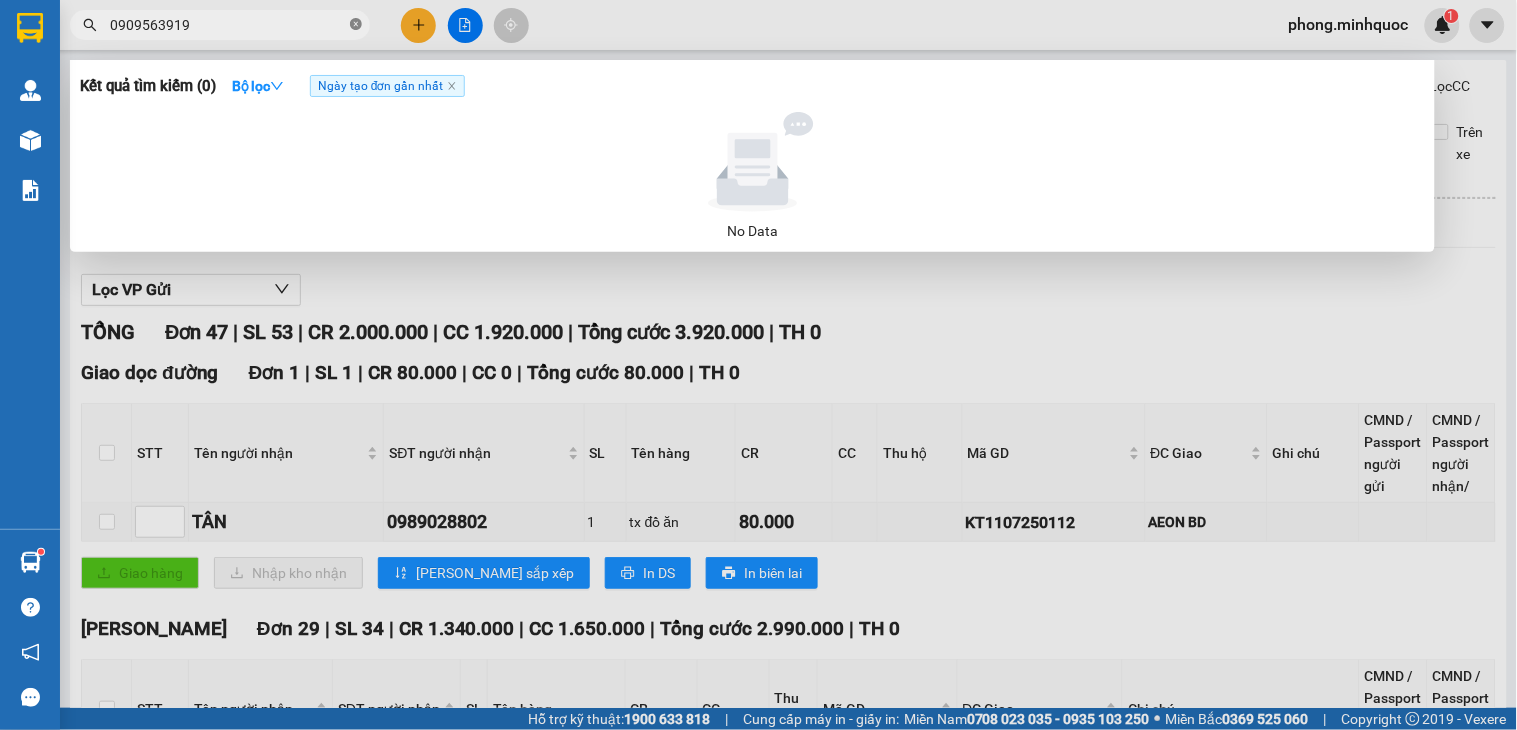 click 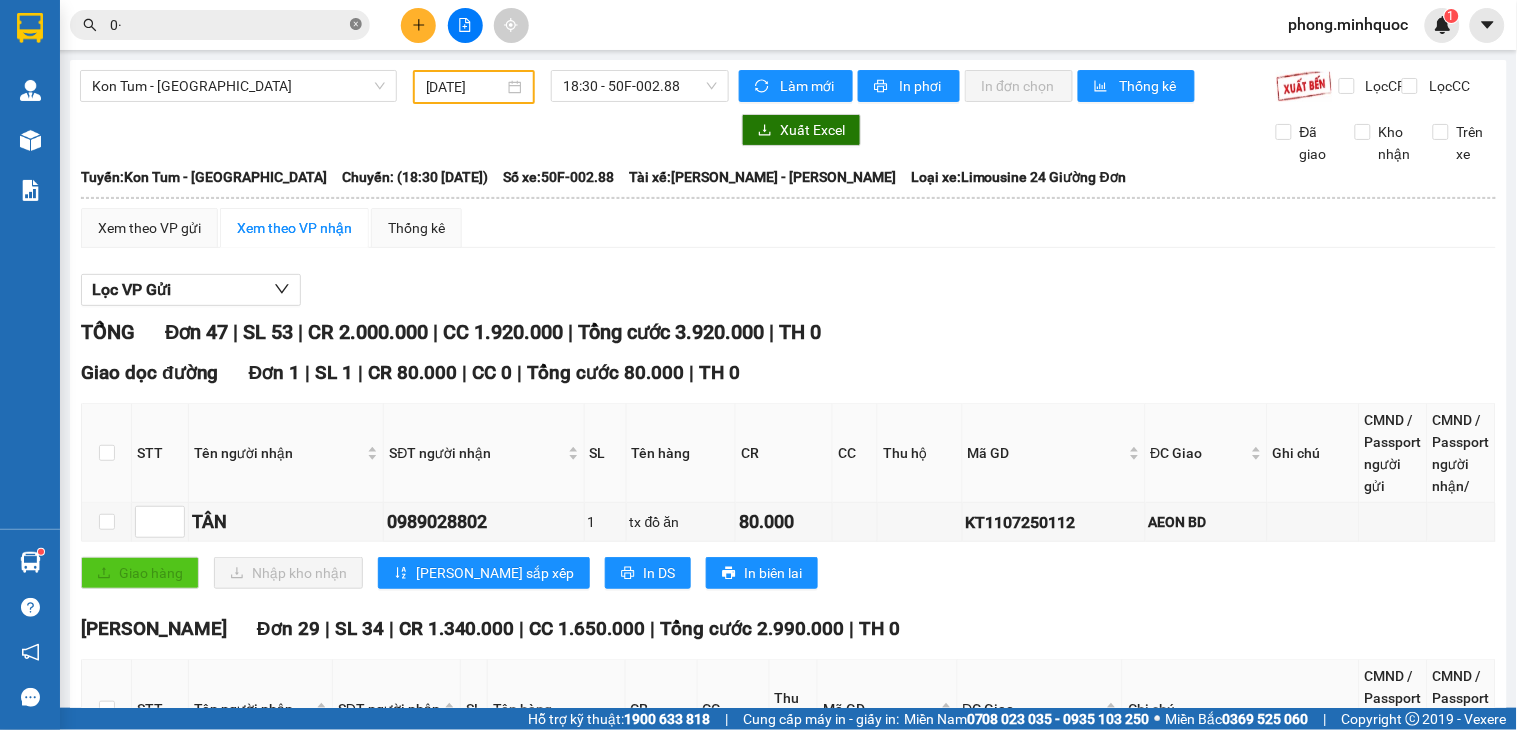 type on "0" 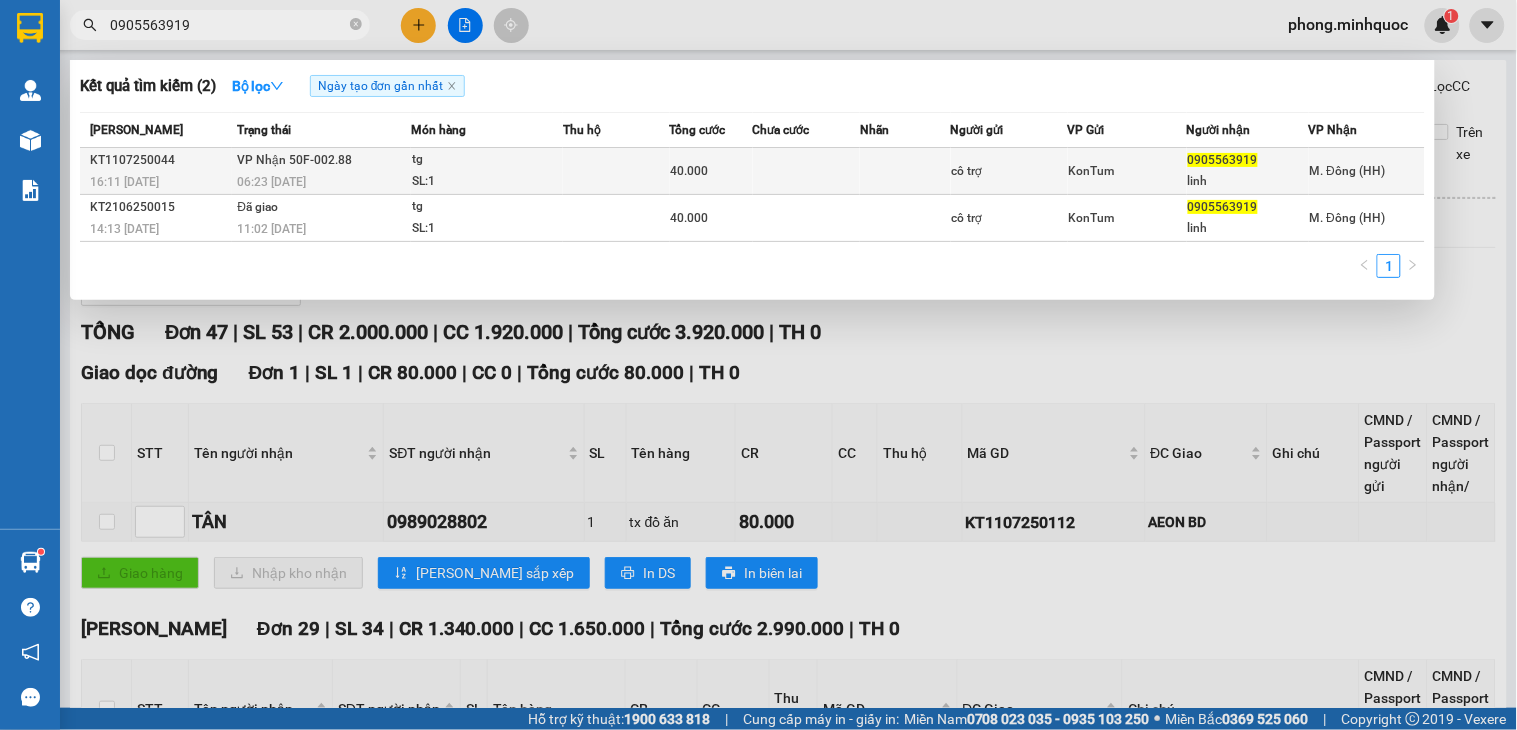 type on "0905563919" 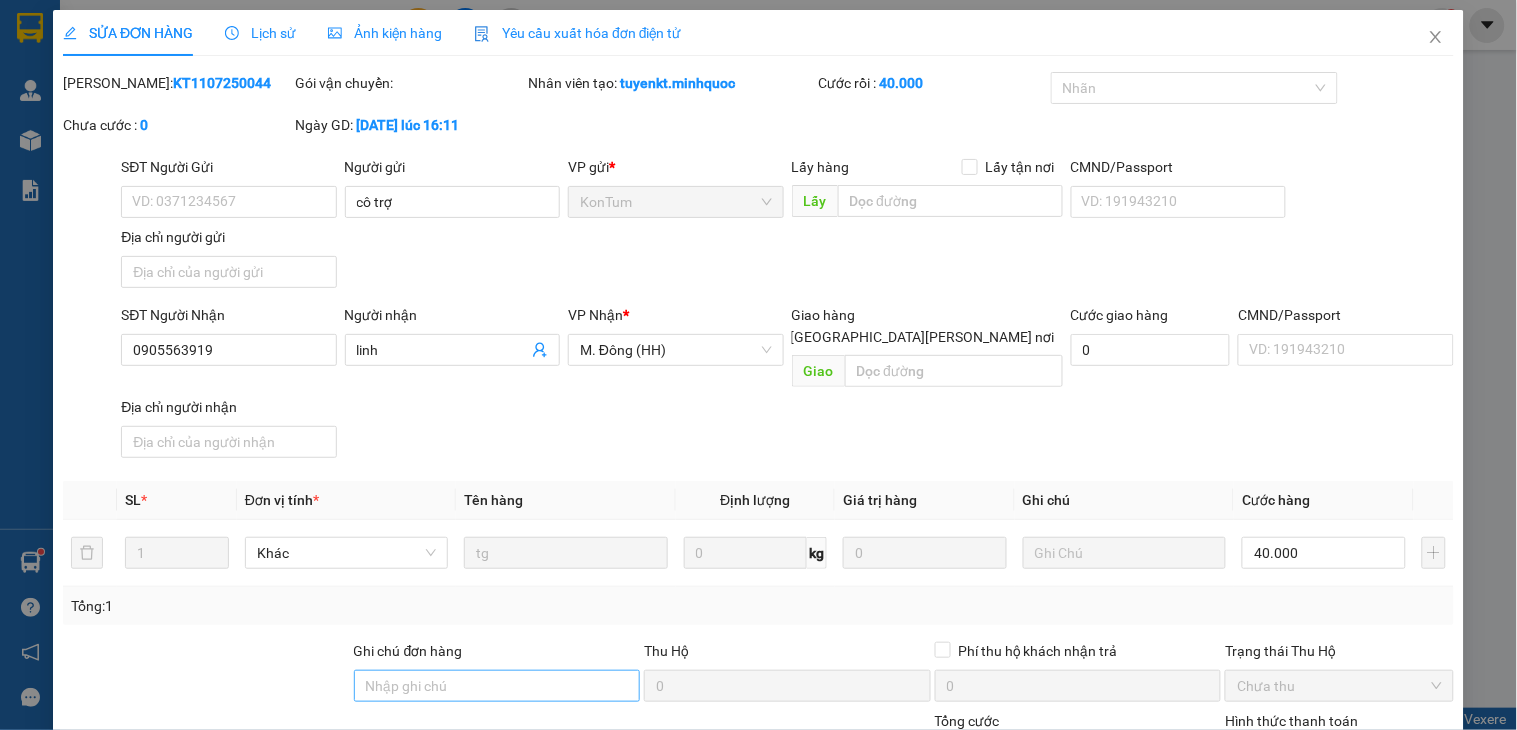 type on "cô trợ" 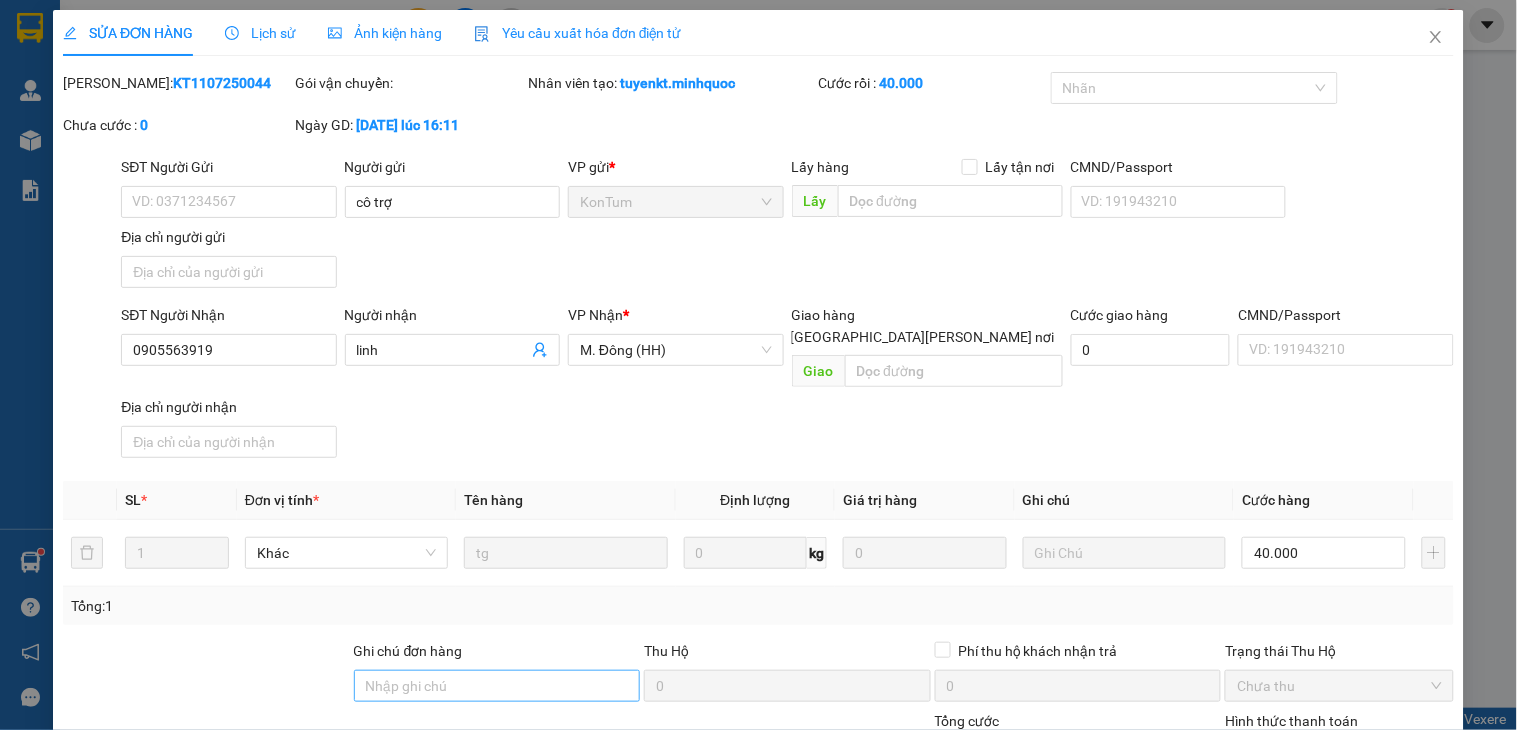 type on "0905563919" 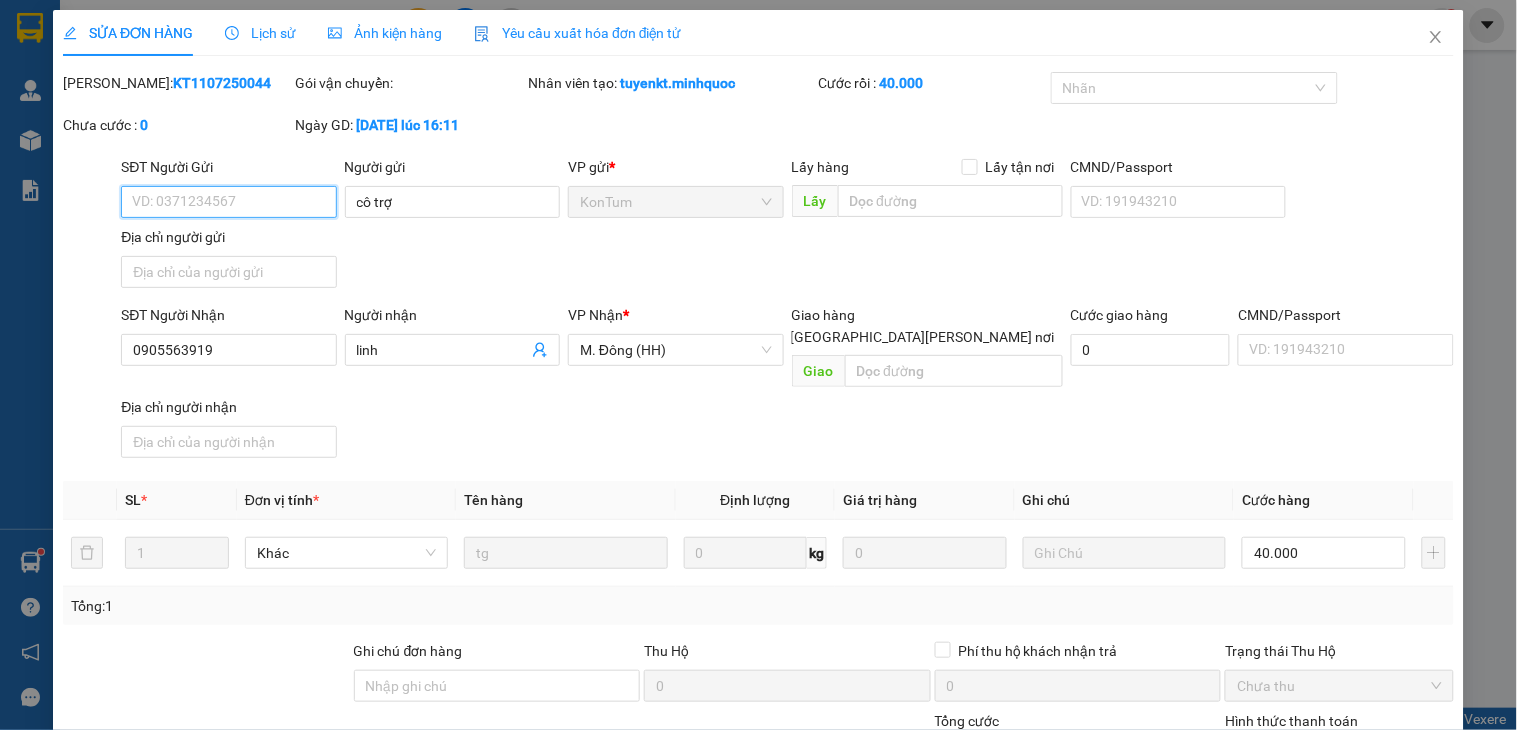 scroll, scrollTop: 154, scrollLeft: 0, axis: vertical 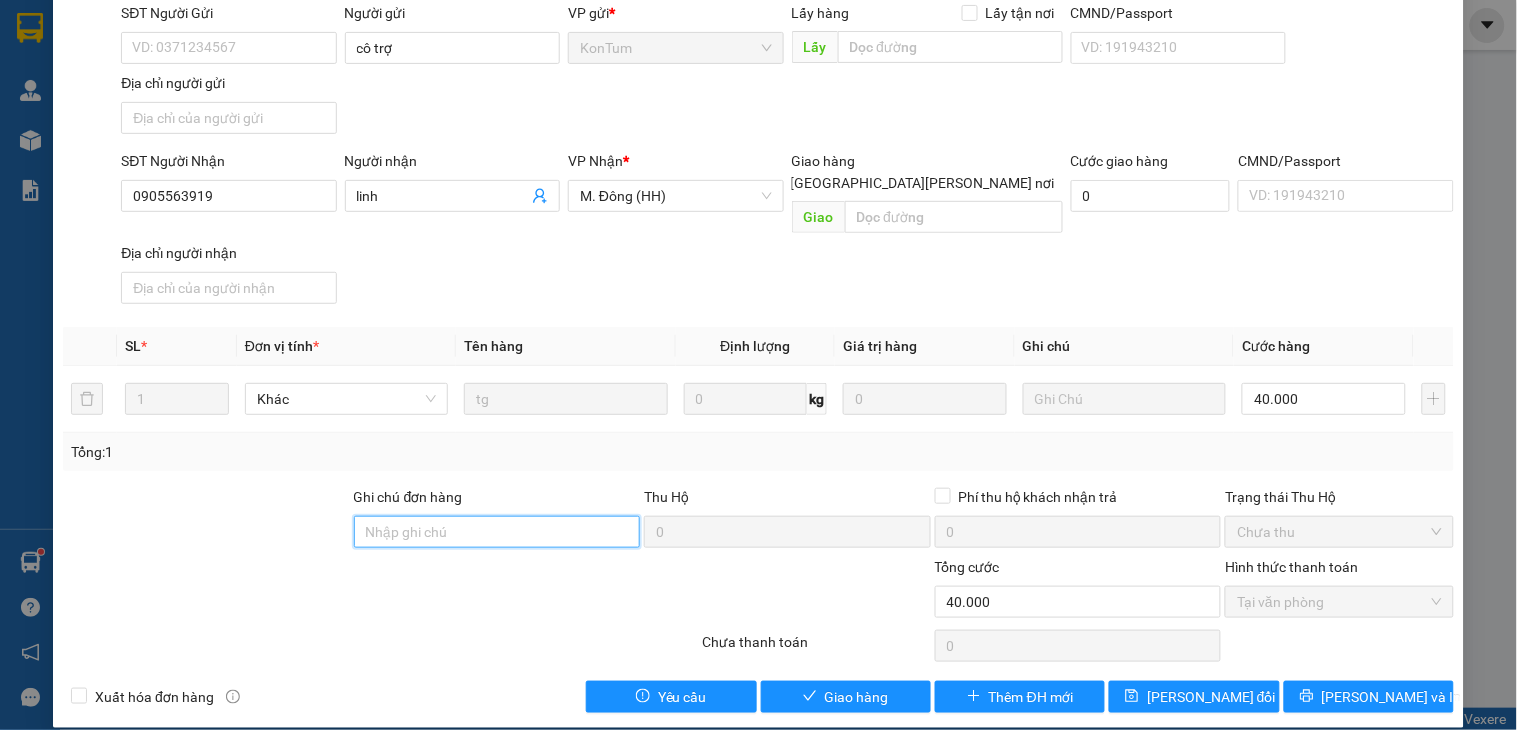 click on "Ghi chú đơn hàng" at bounding box center (497, 532) 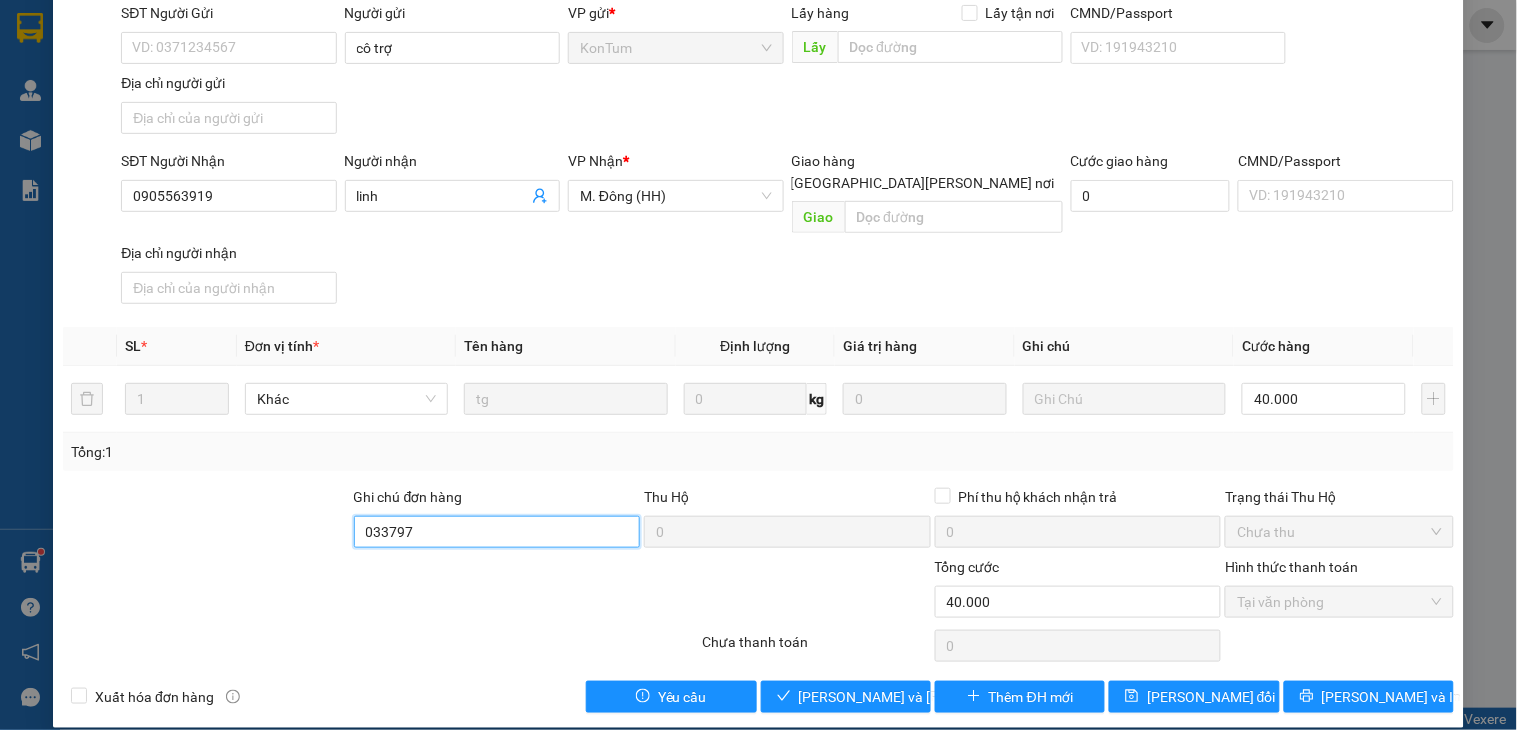 type on "0337971918-PHÁT" 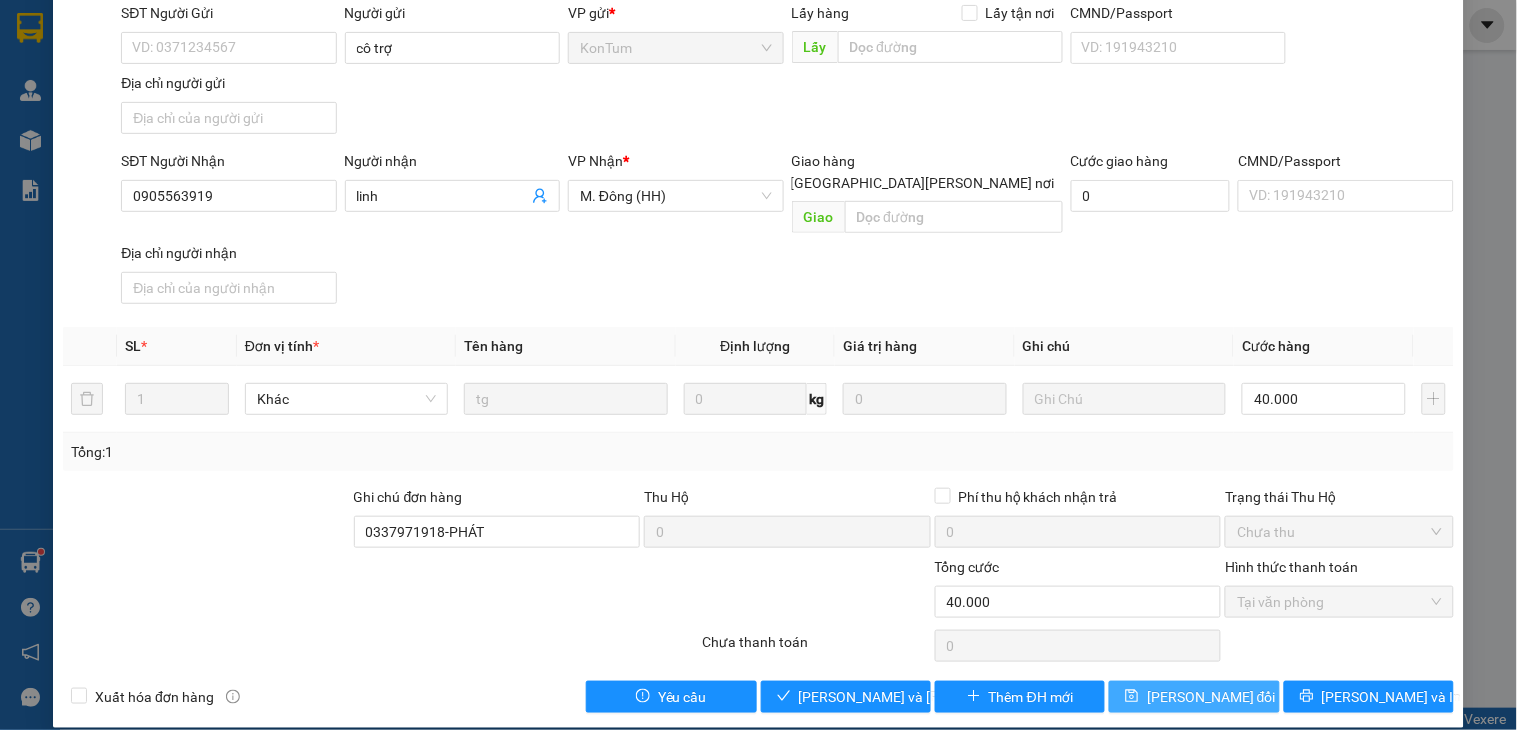 click 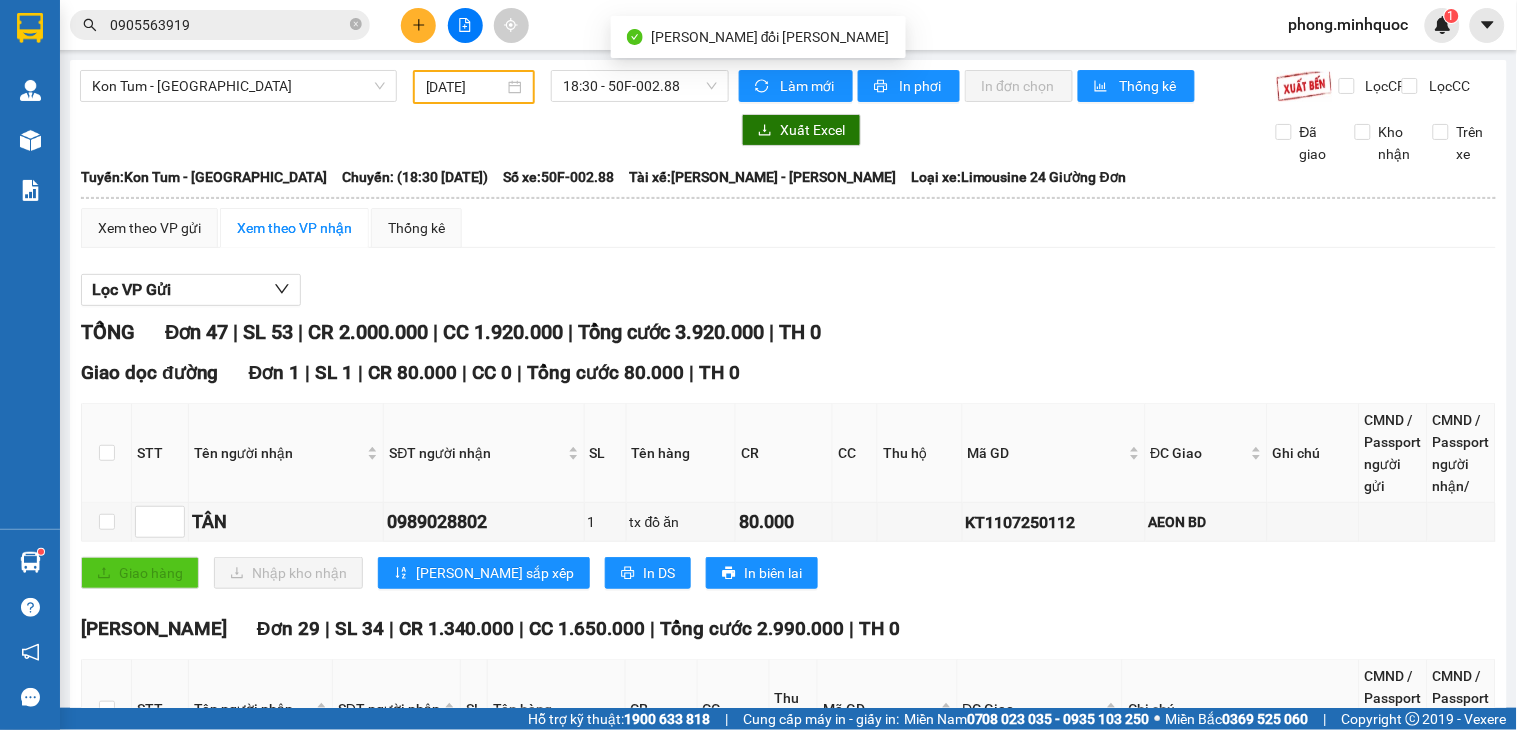 click on "0905563919" at bounding box center (220, 25) 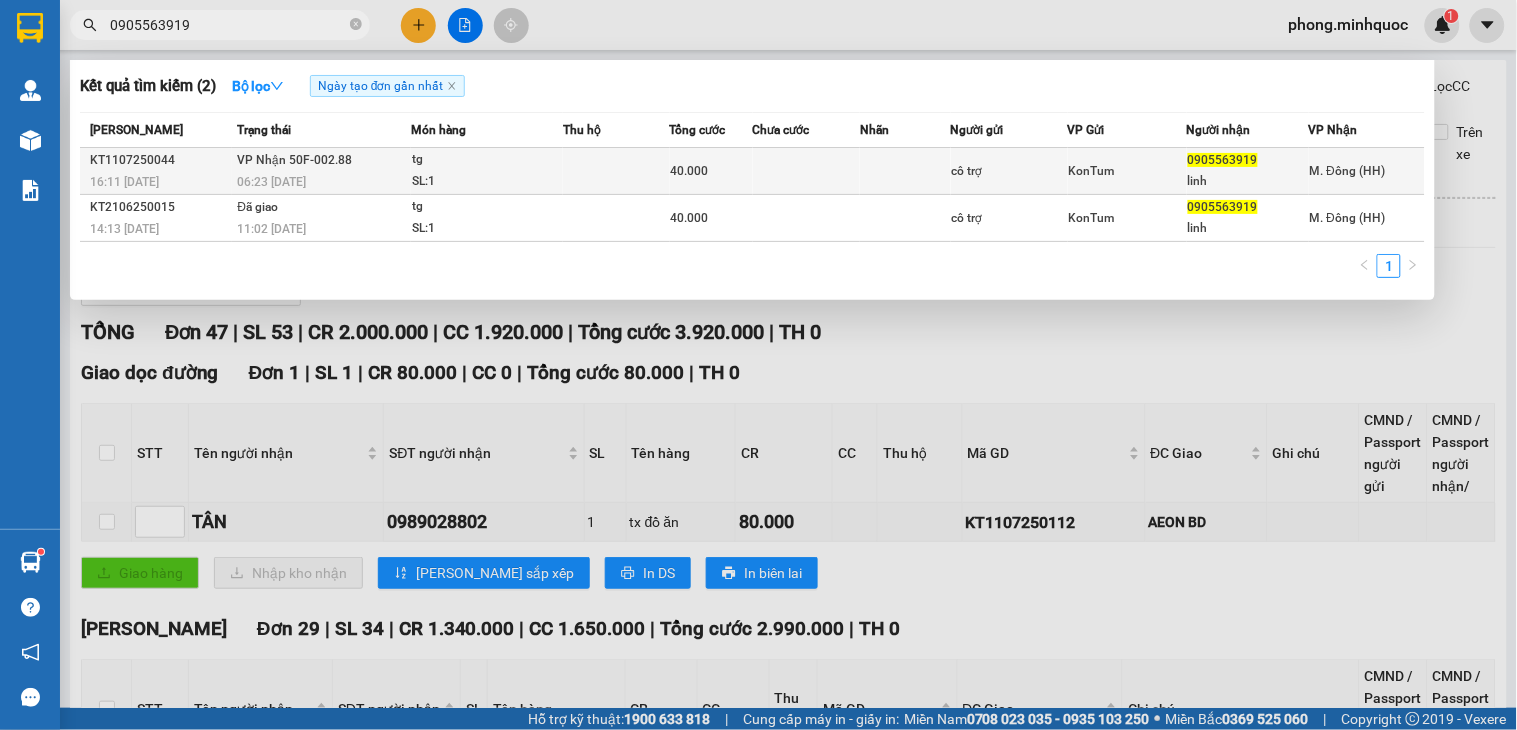click at bounding box center [616, 171] 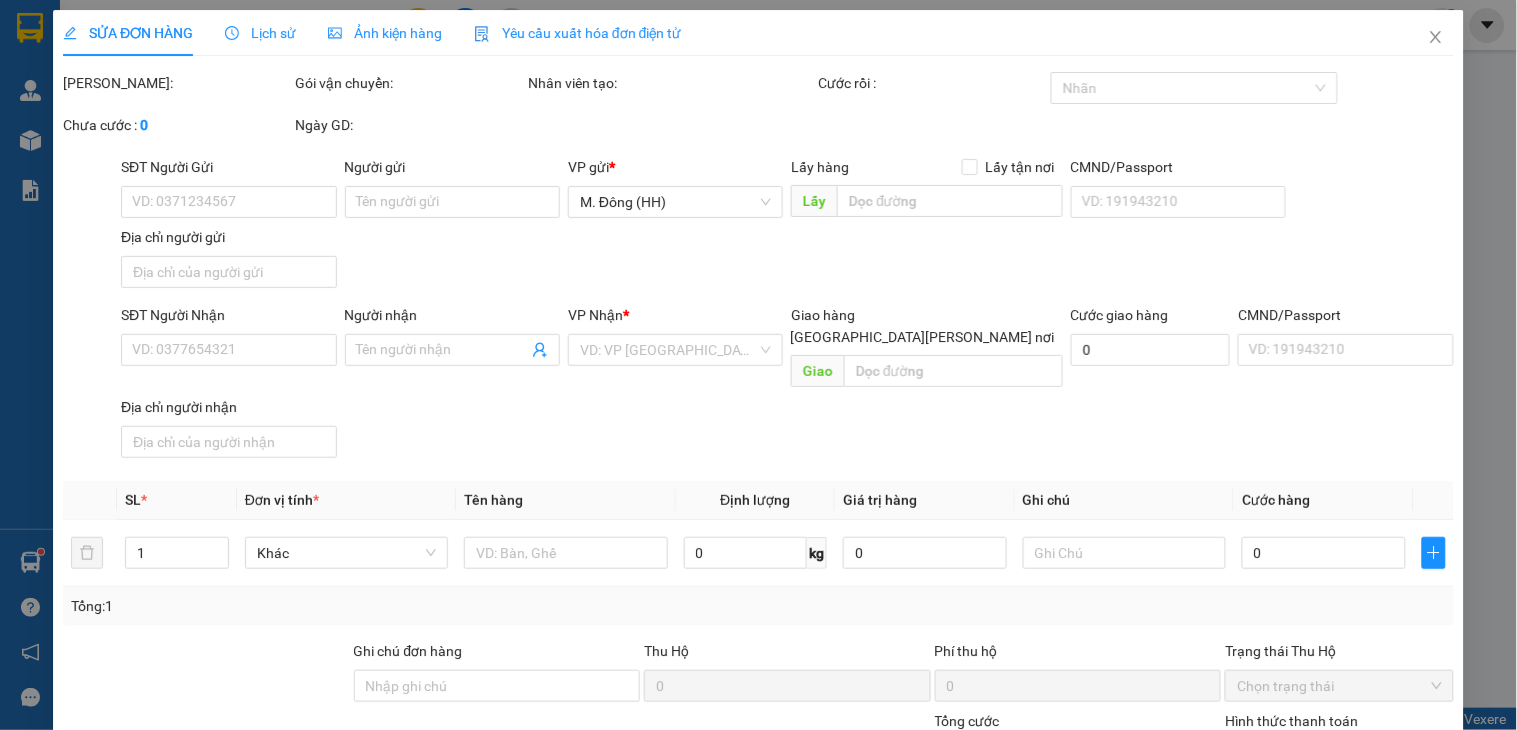 type on "cô trợ" 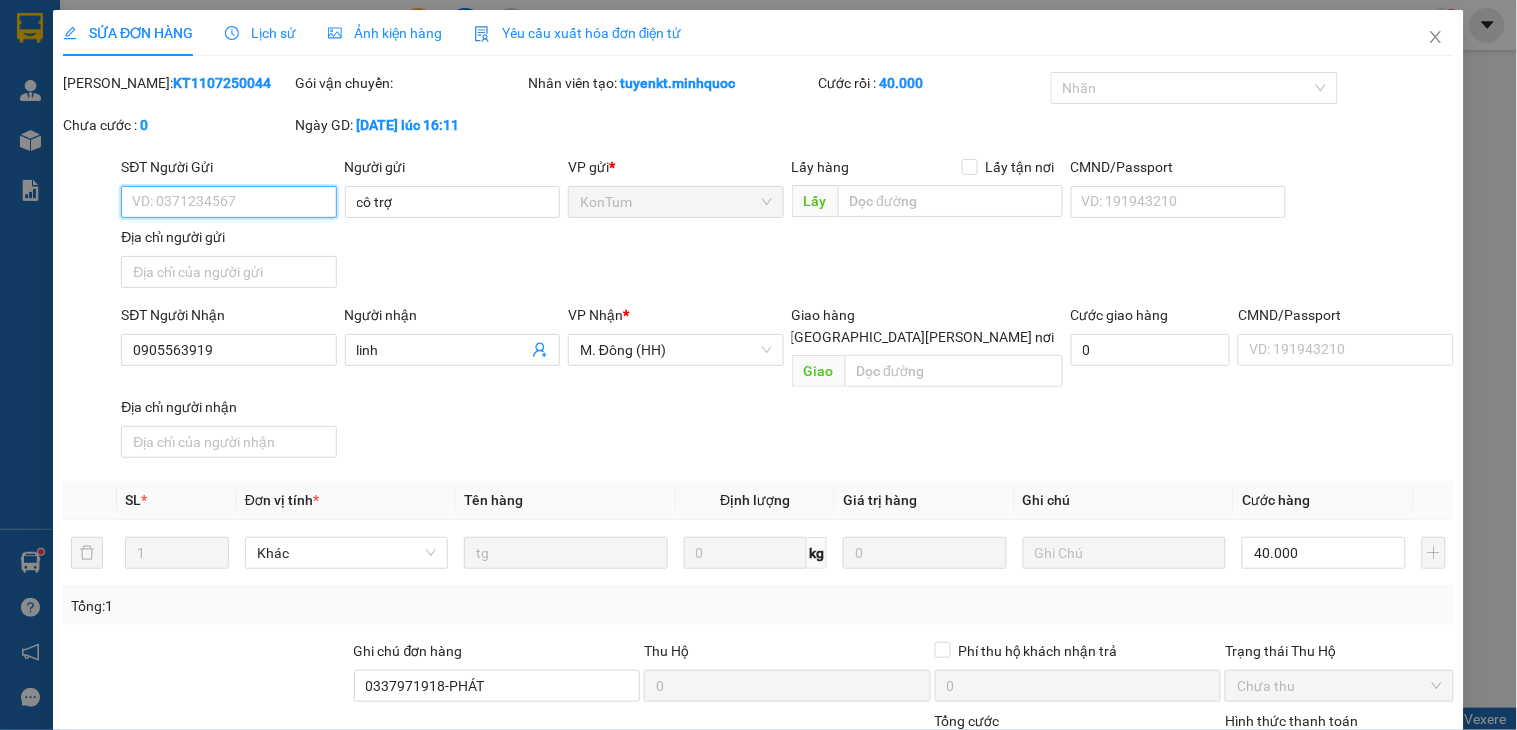 scroll, scrollTop: 154, scrollLeft: 0, axis: vertical 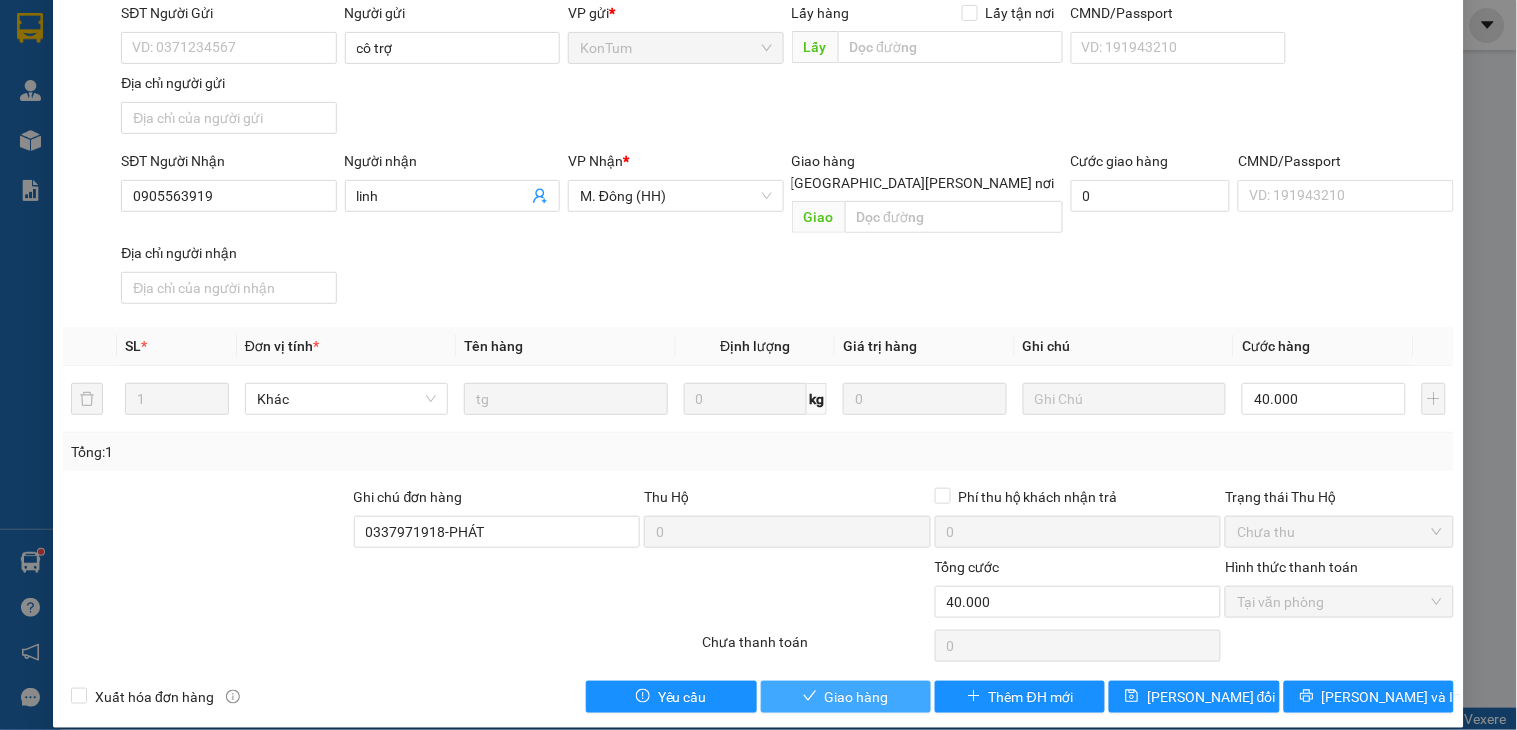 click on "Giao hàng" at bounding box center (857, 697) 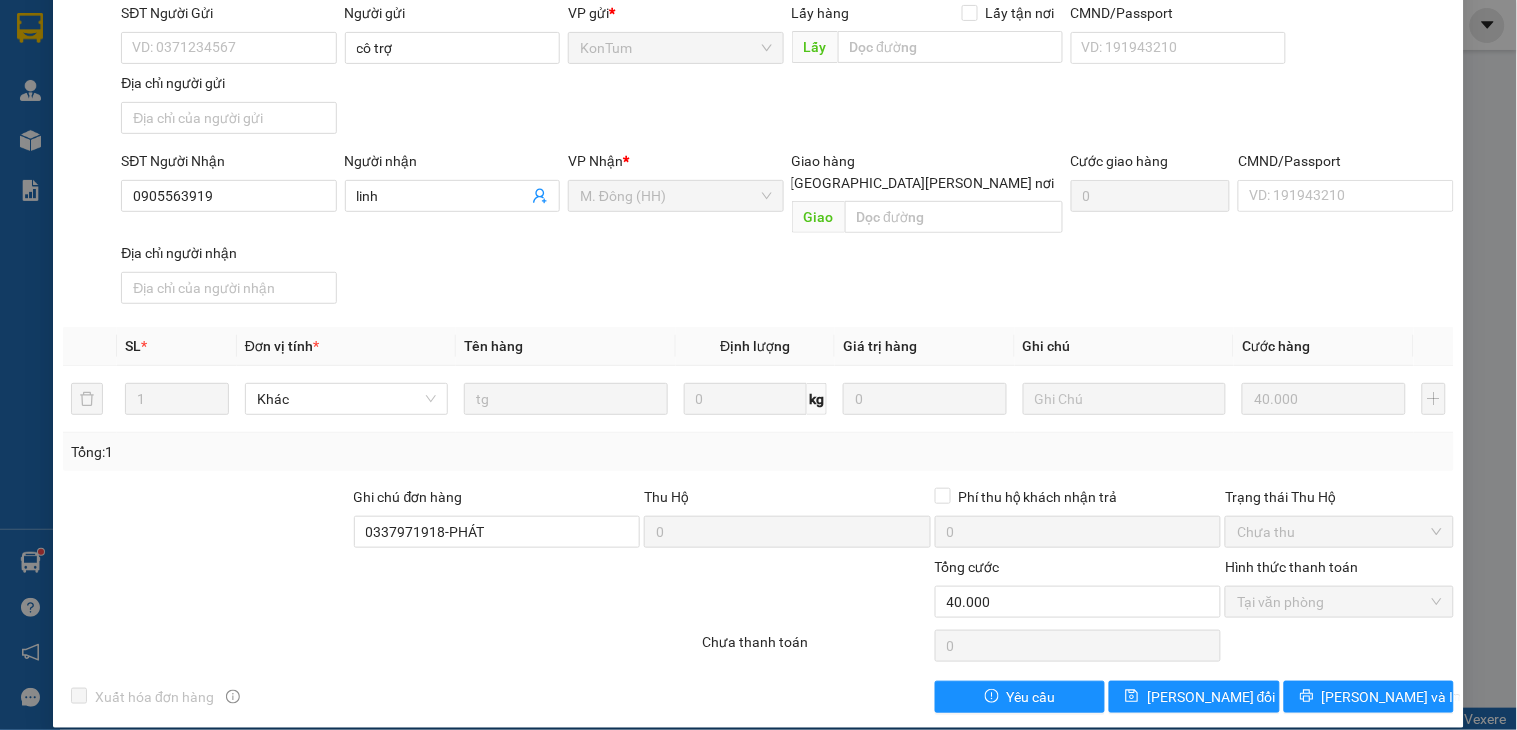 scroll, scrollTop: 0, scrollLeft: 0, axis: both 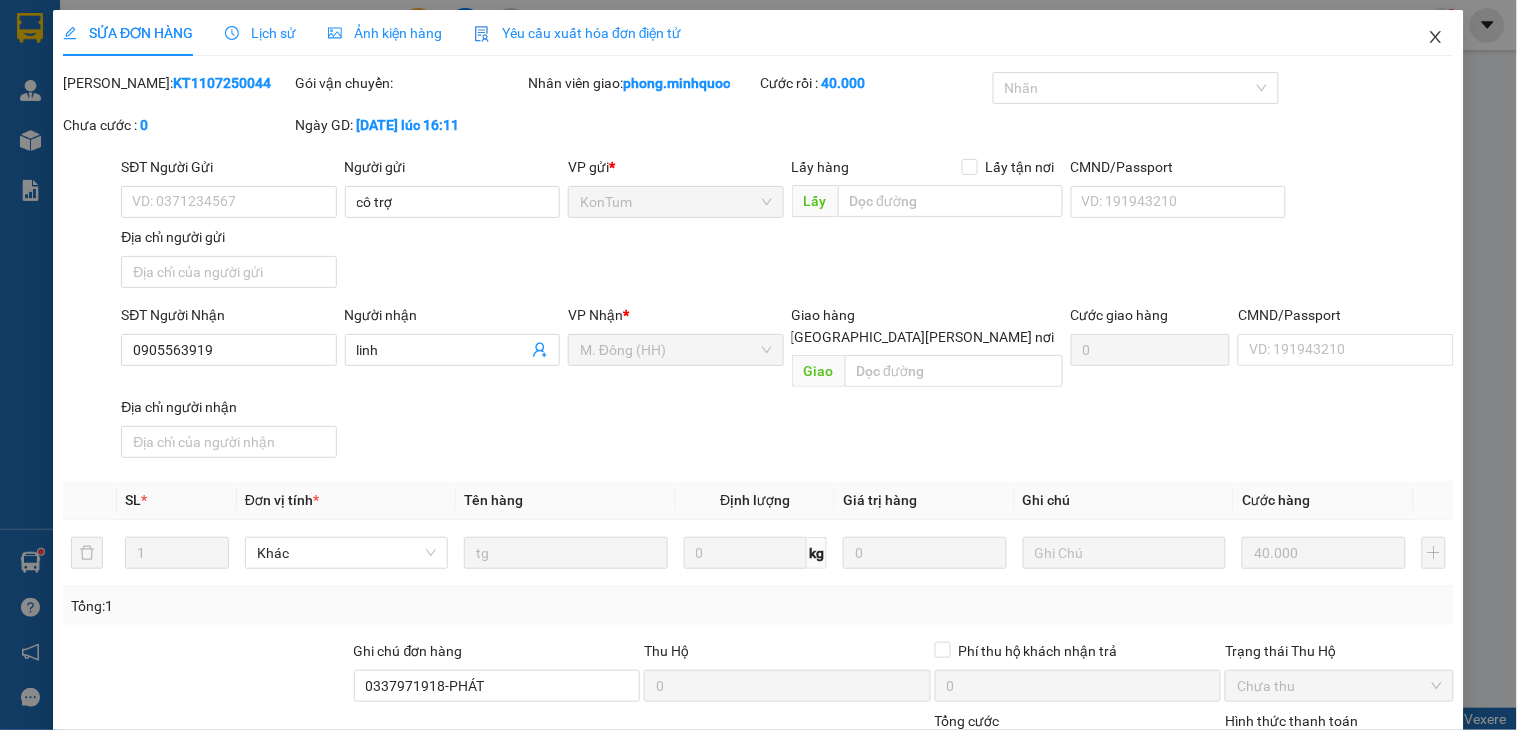 click 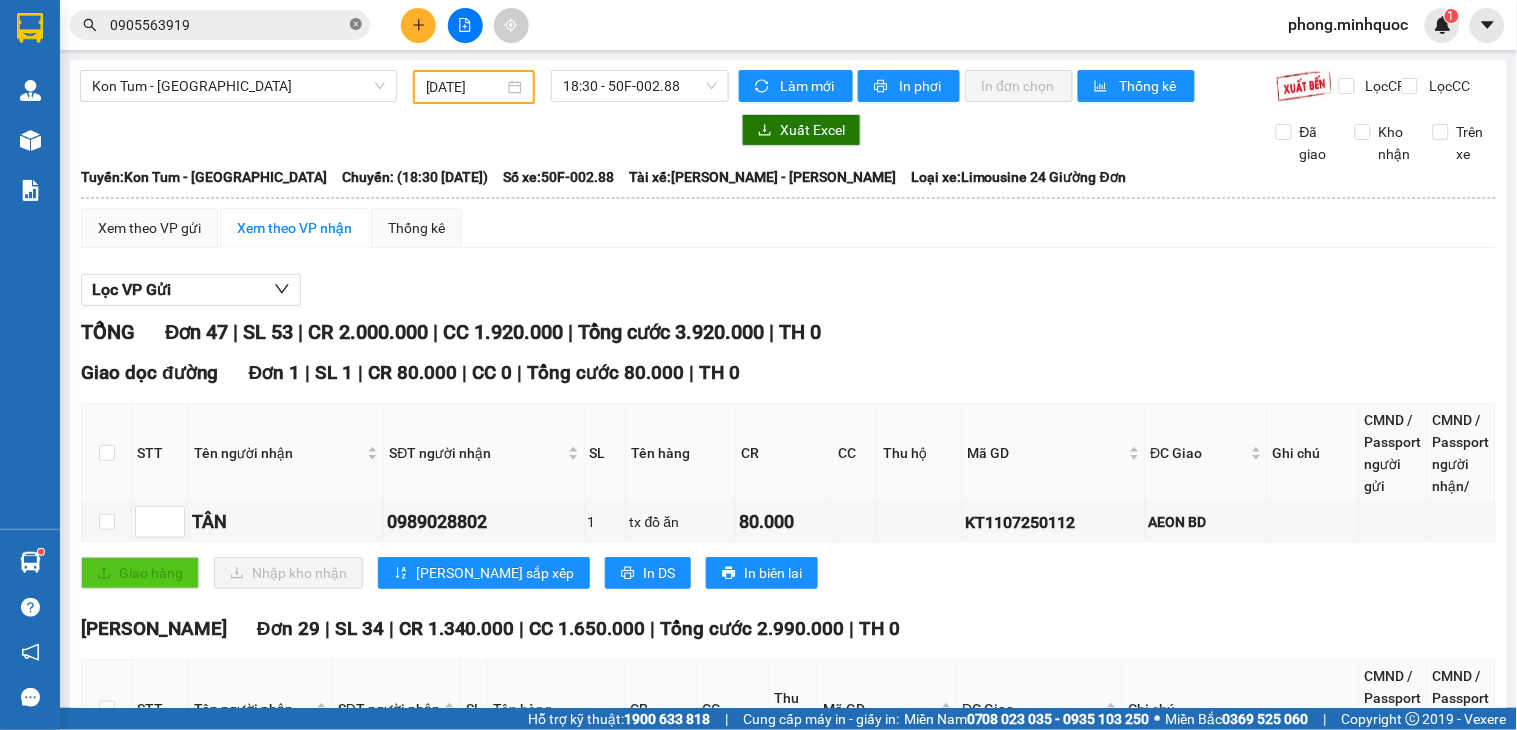 click 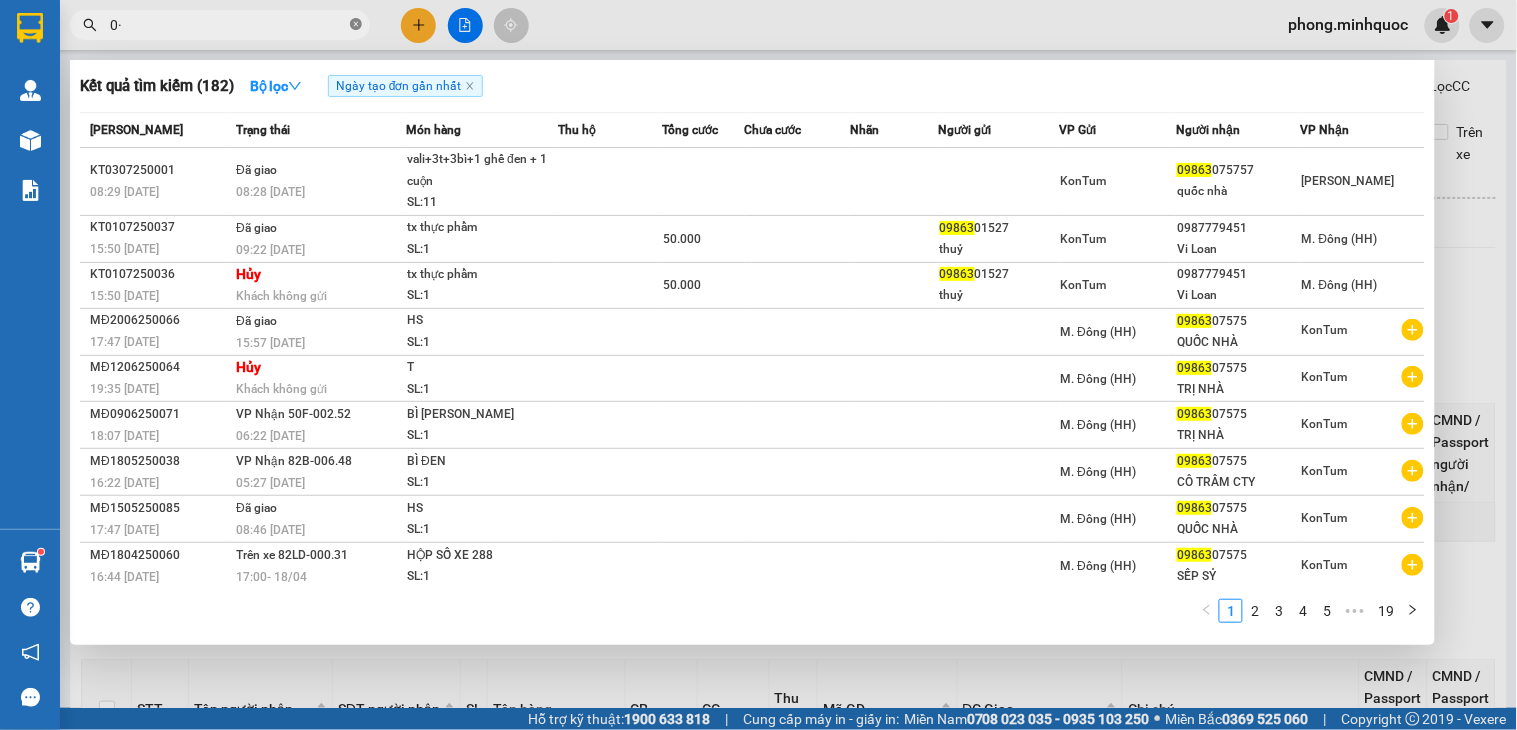 type on "0" 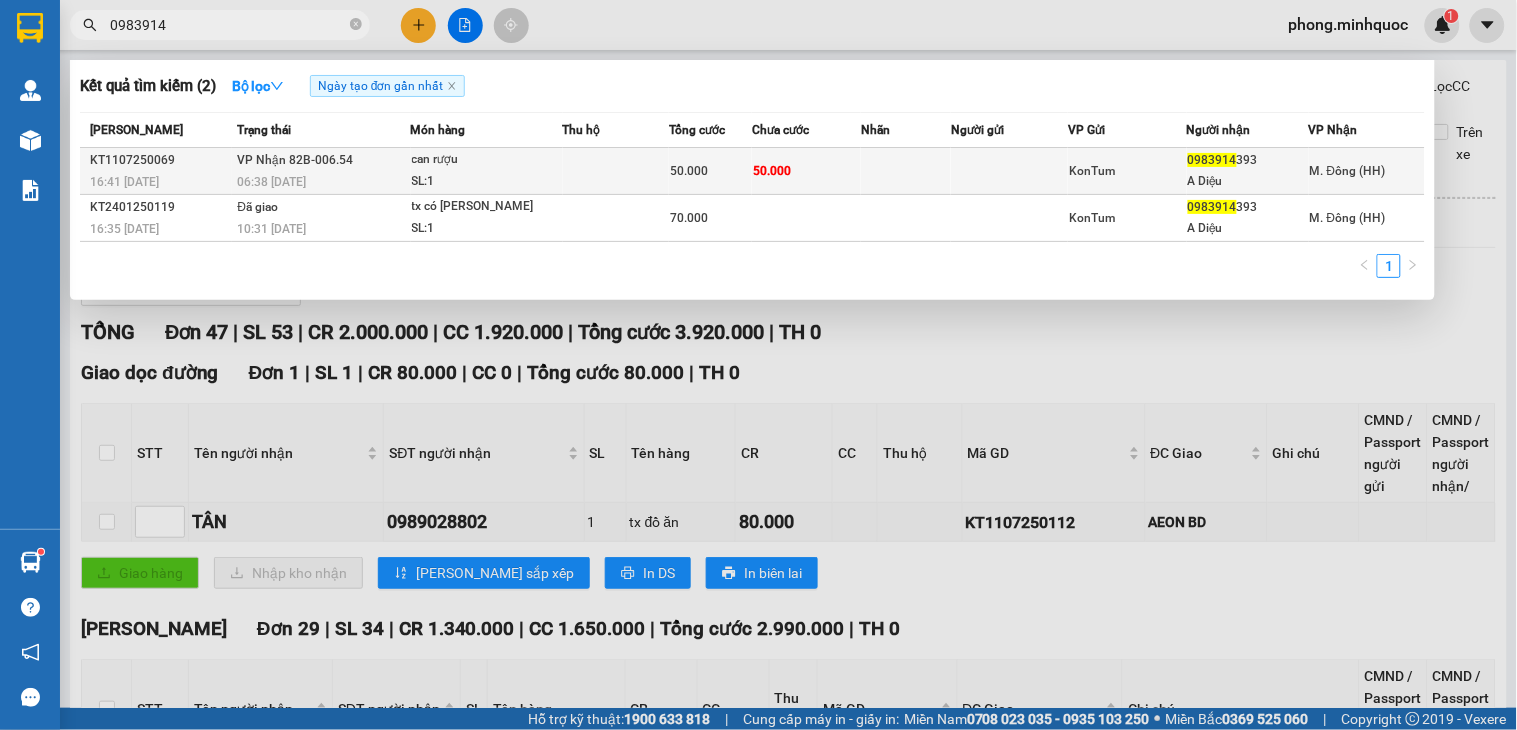 type on "0983914" 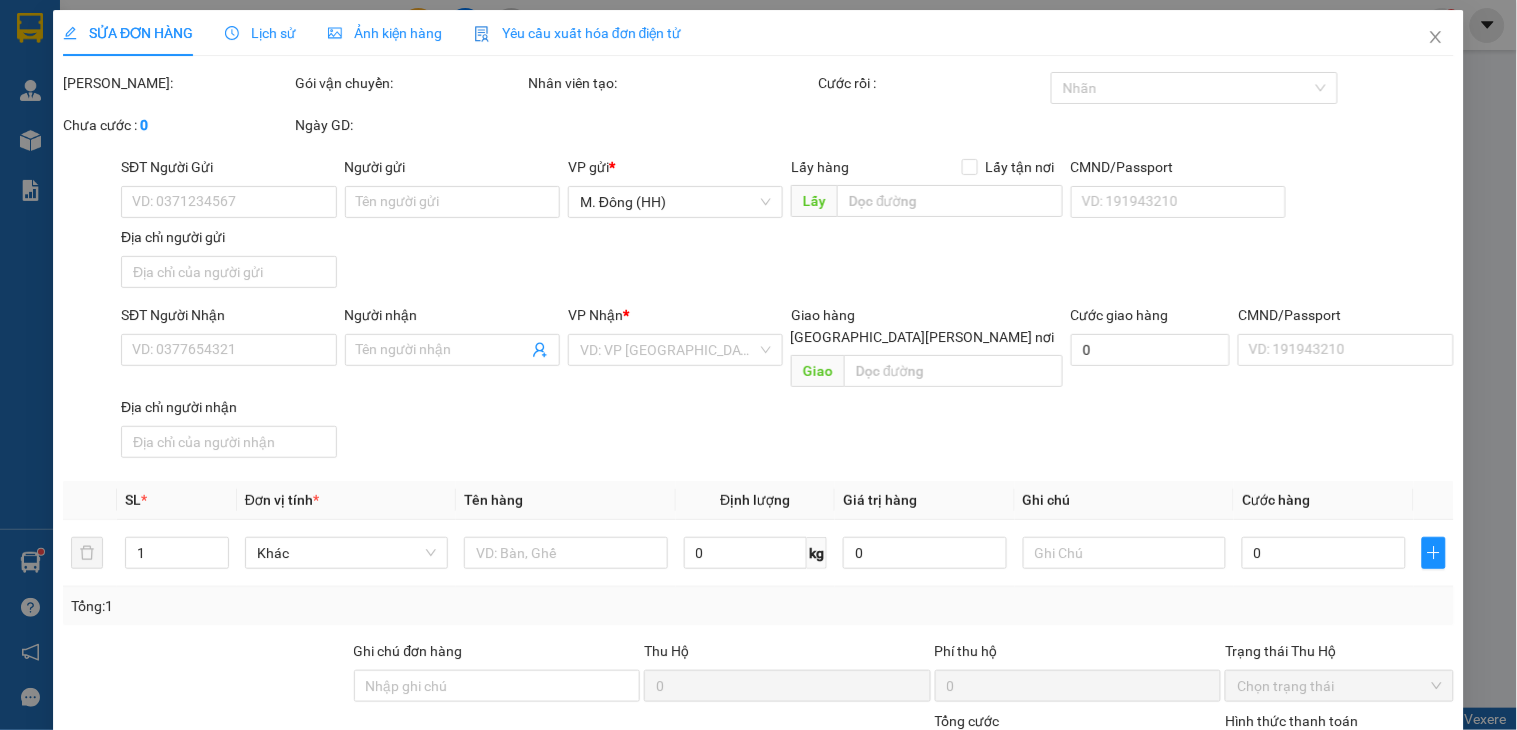 type on "0983914393" 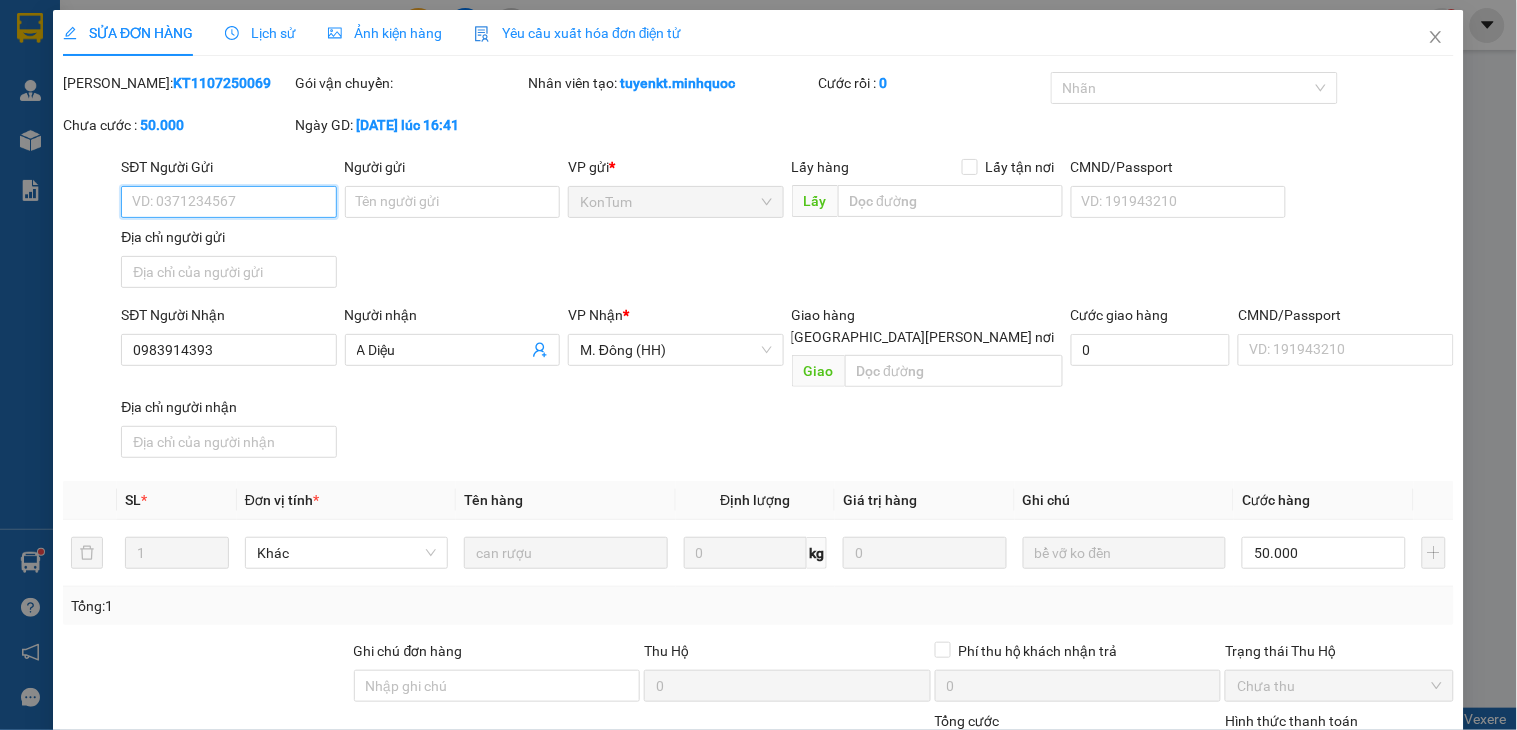 scroll, scrollTop: 154, scrollLeft: 0, axis: vertical 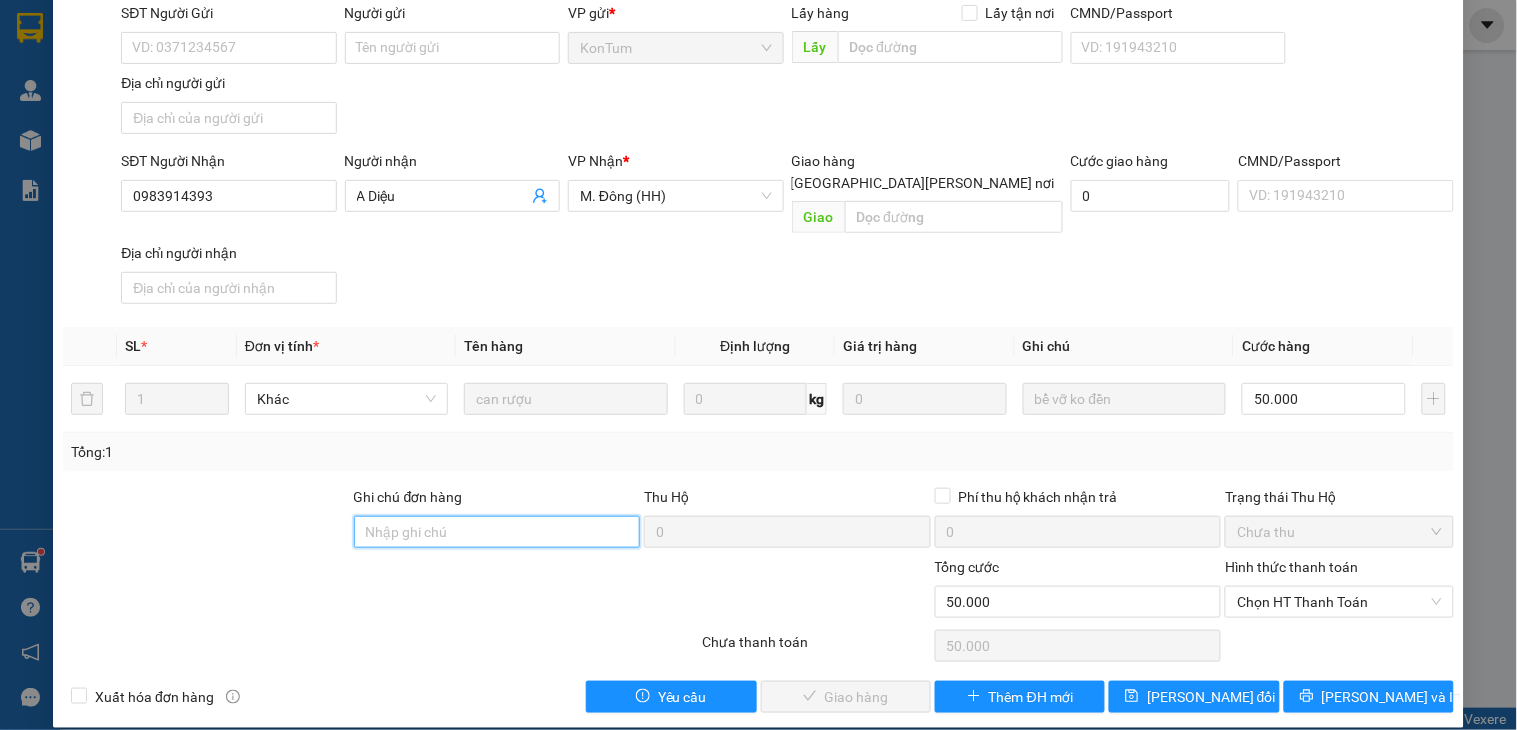 click on "Ghi chú đơn hàng" at bounding box center [497, 532] 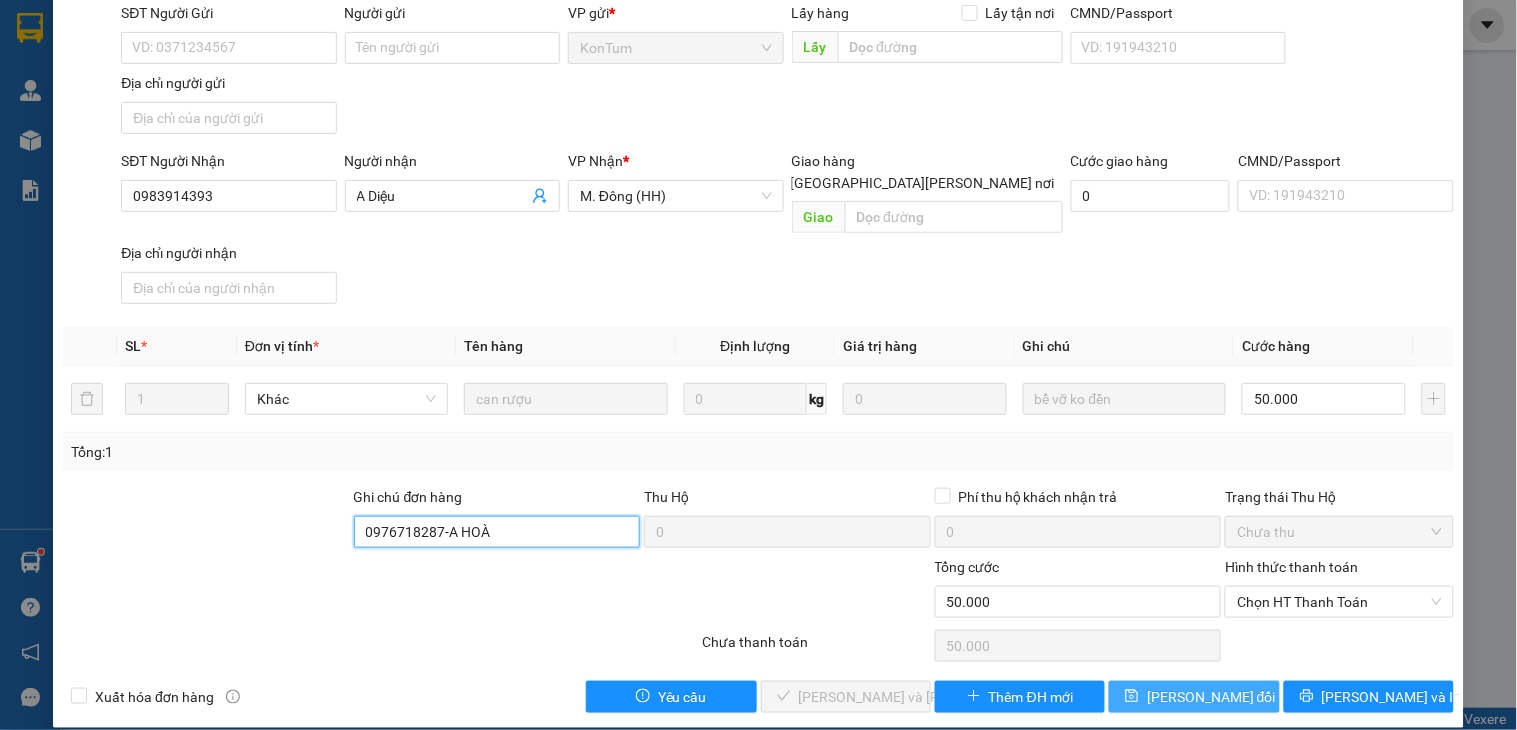 type on "0976718287-A HOÀ" 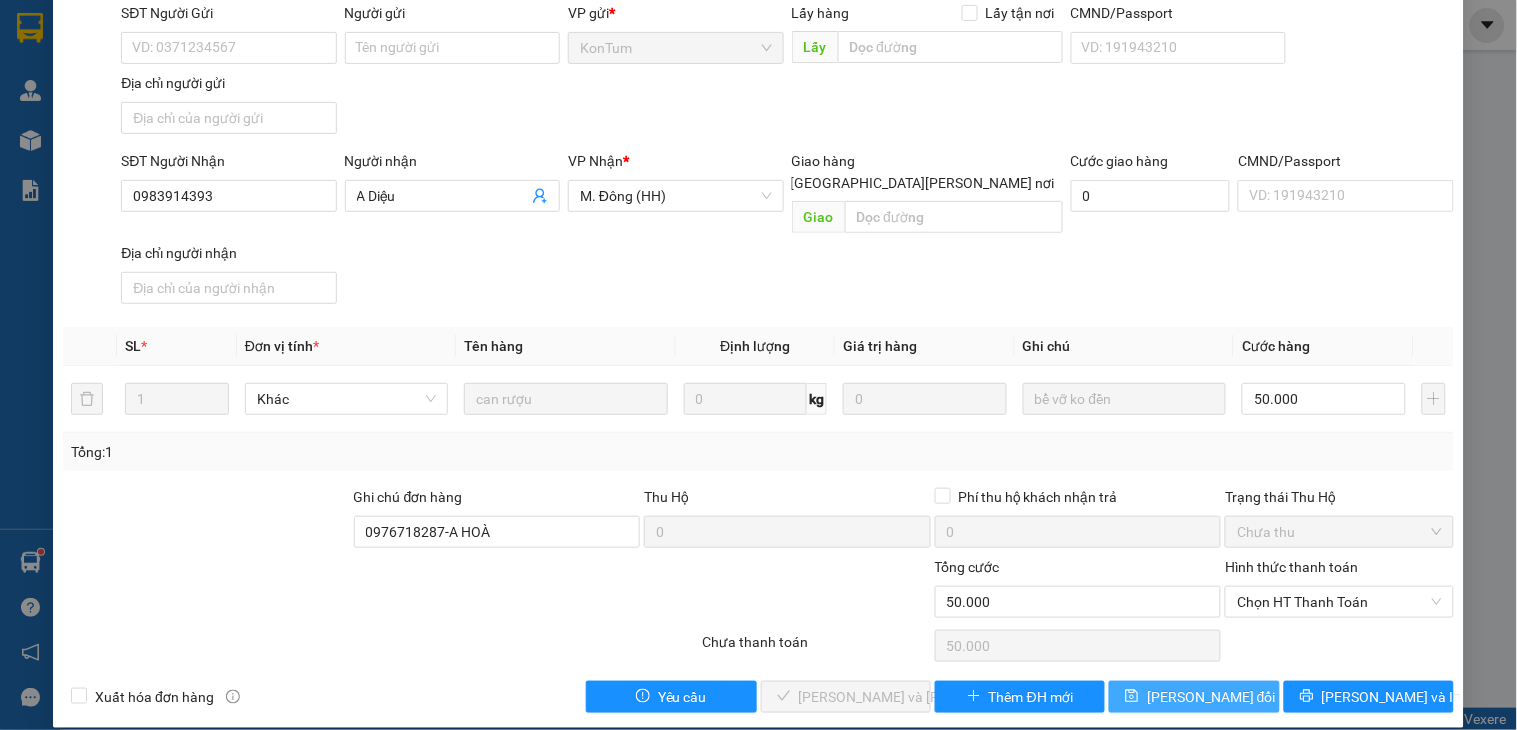 click 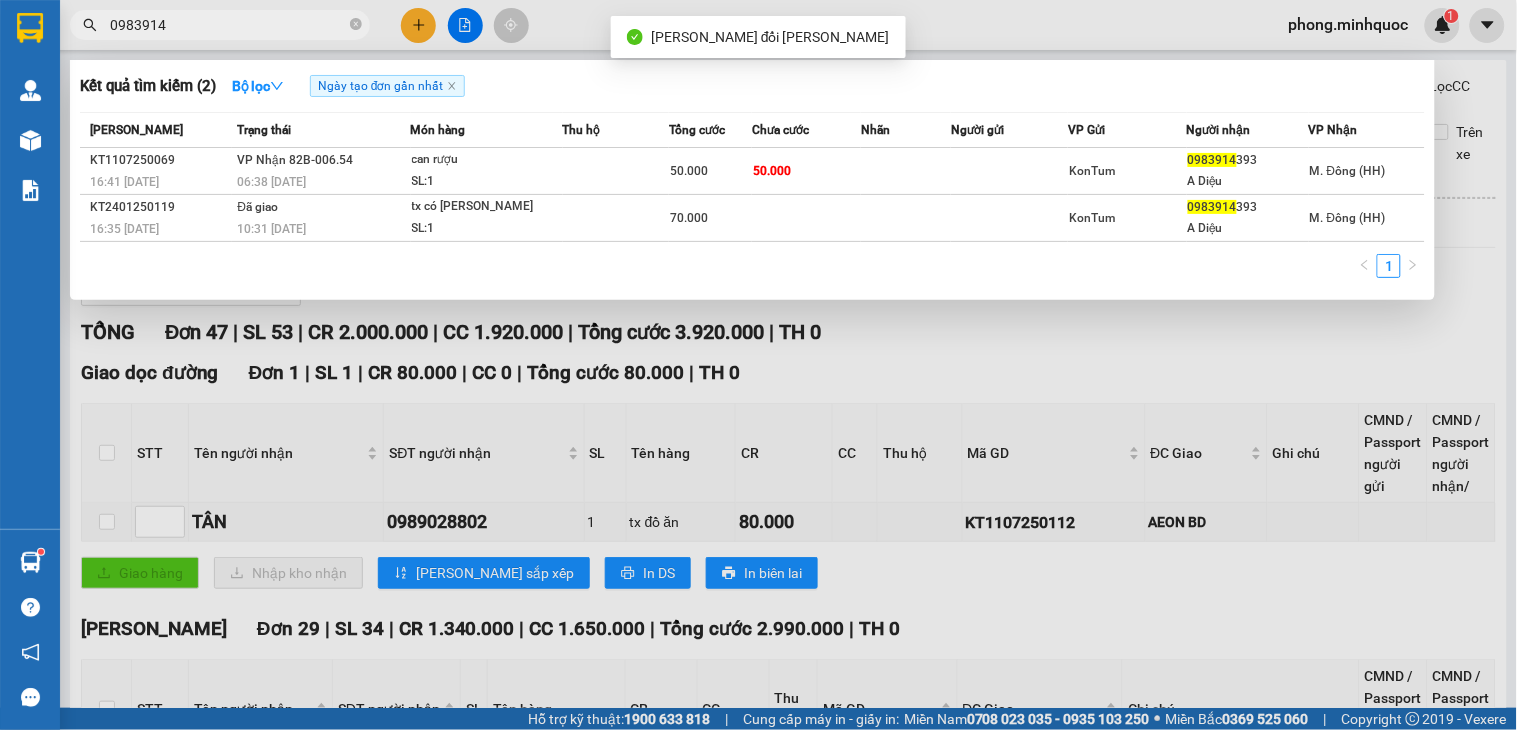 click on "0983914" at bounding box center [228, 25] 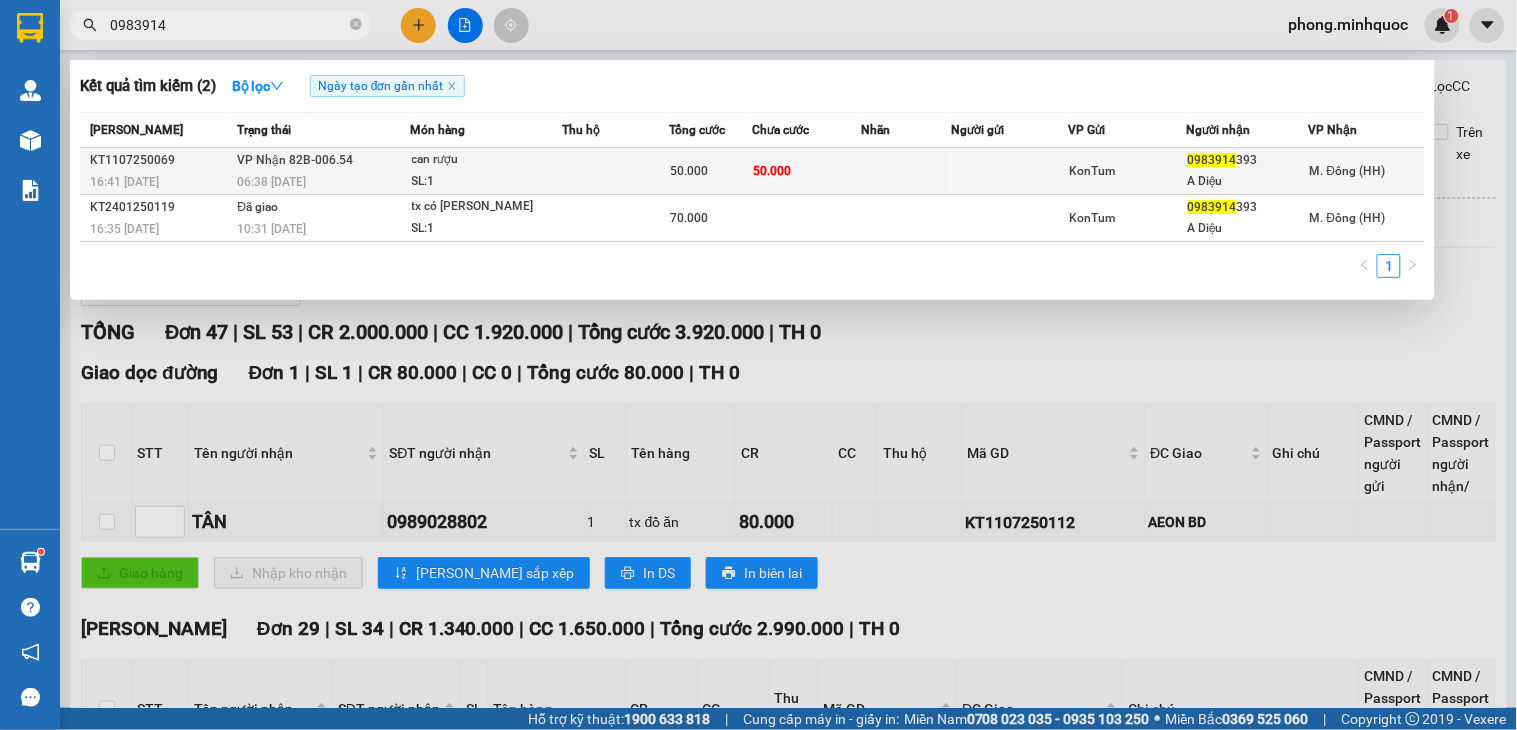 click on "can rượu" at bounding box center (487, 160) 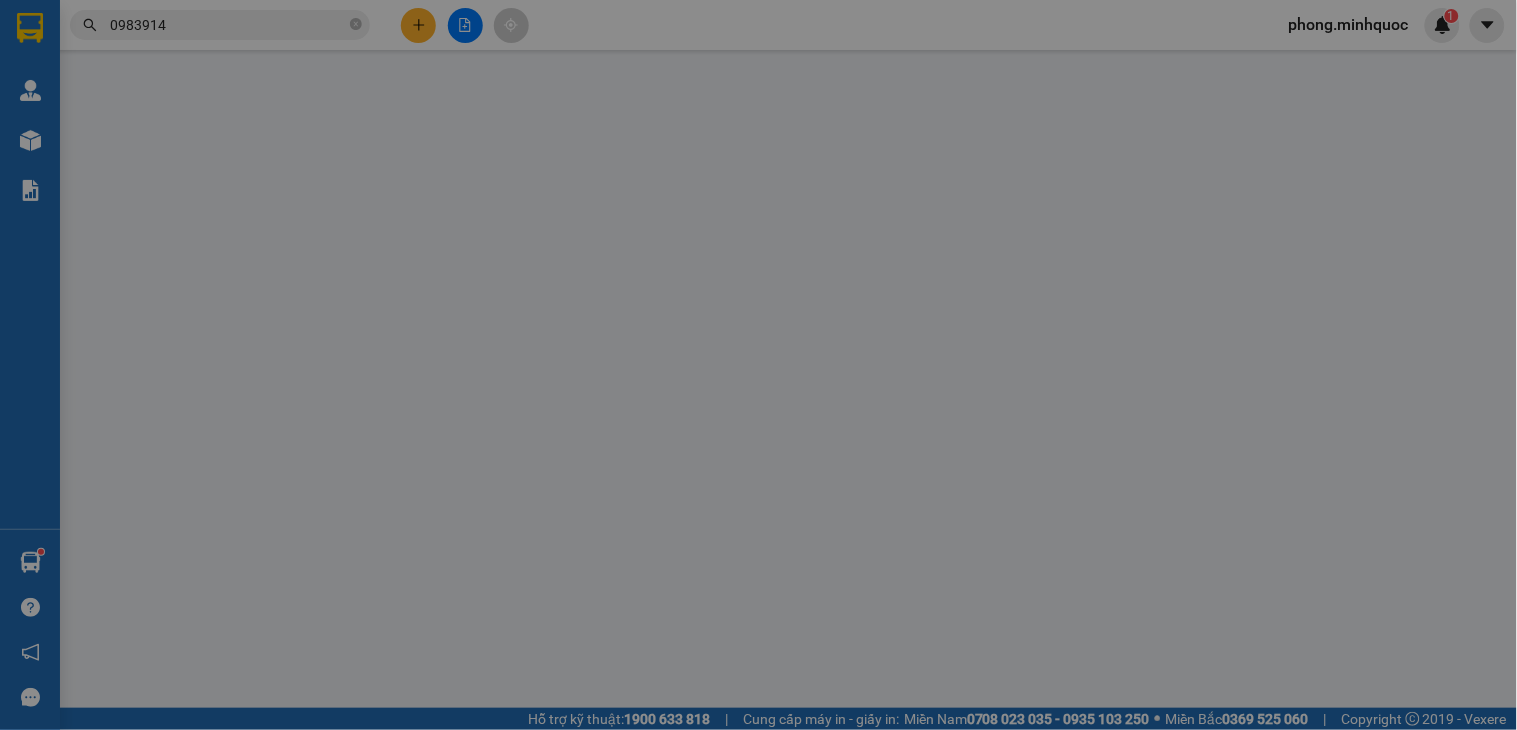 type on "0983914393" 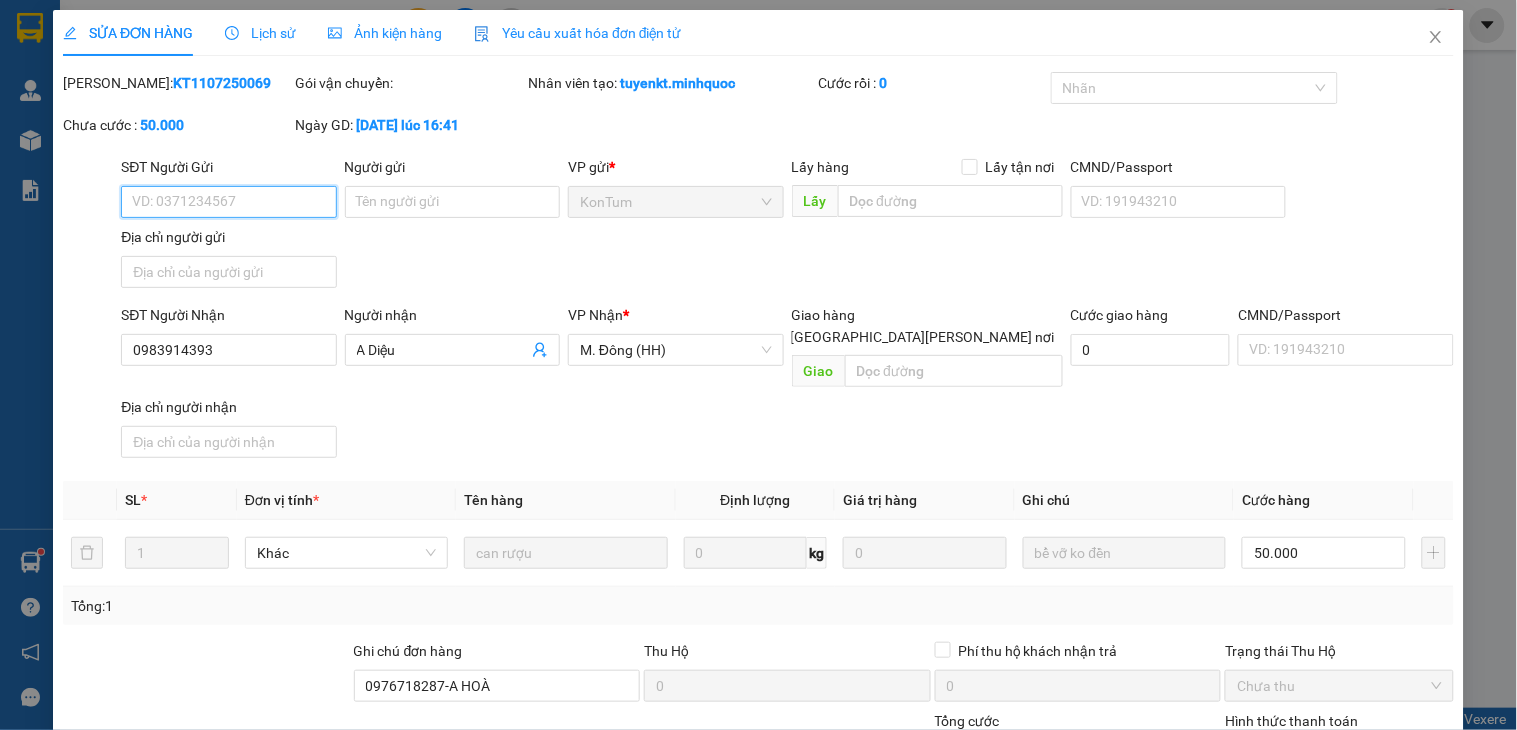 scroll, scrollTop: 154, scrollLeft: 0, axis: vertical 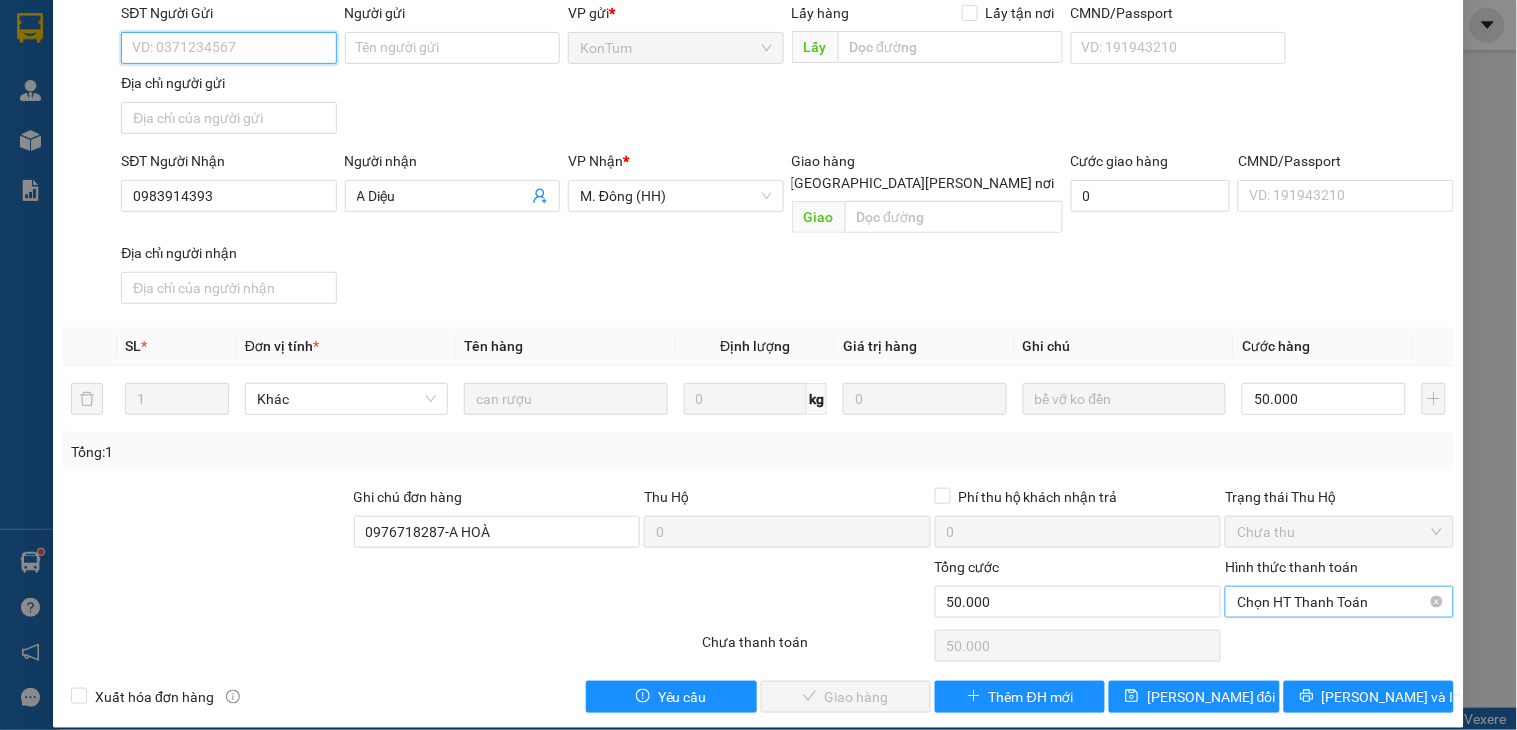 click on "Chọn HT Thanh Toán" at bounding box center (1339, 602) 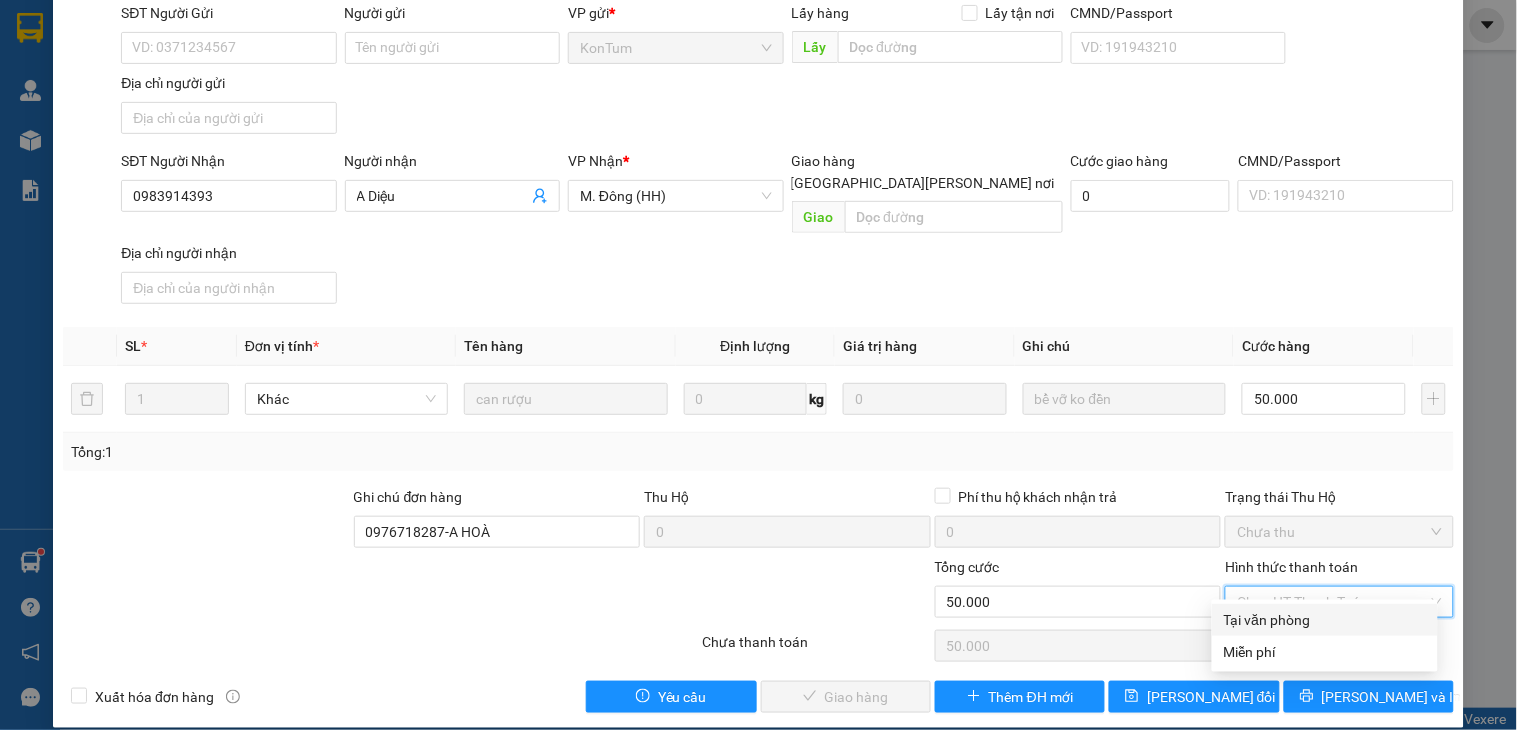 drag, startPoint x: 1295, startPoint y: 613, endPoint x: 1028, endPoint y: 643, distance: 268.6801 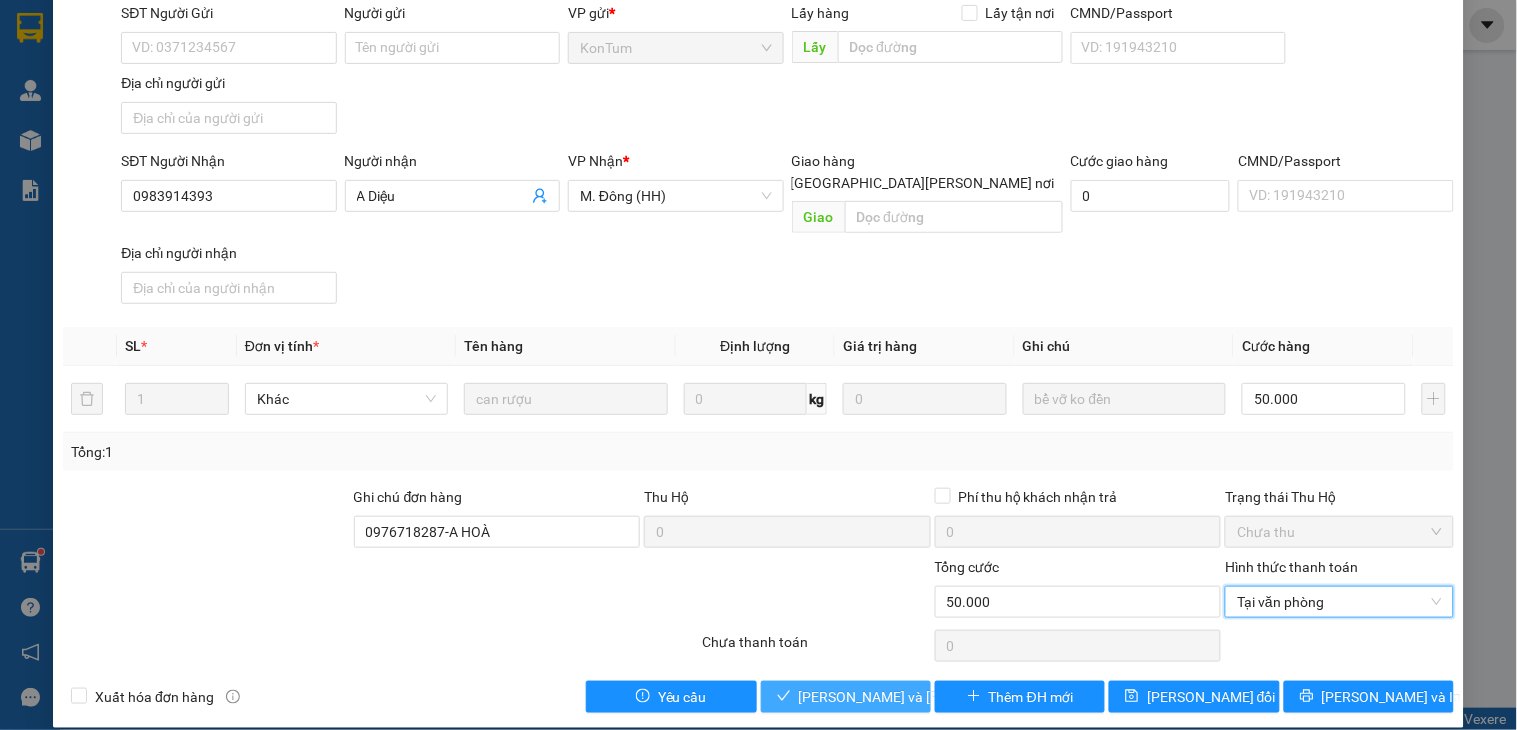 click on "Lưu và Giao hàng" at bounding box center [934, 697] 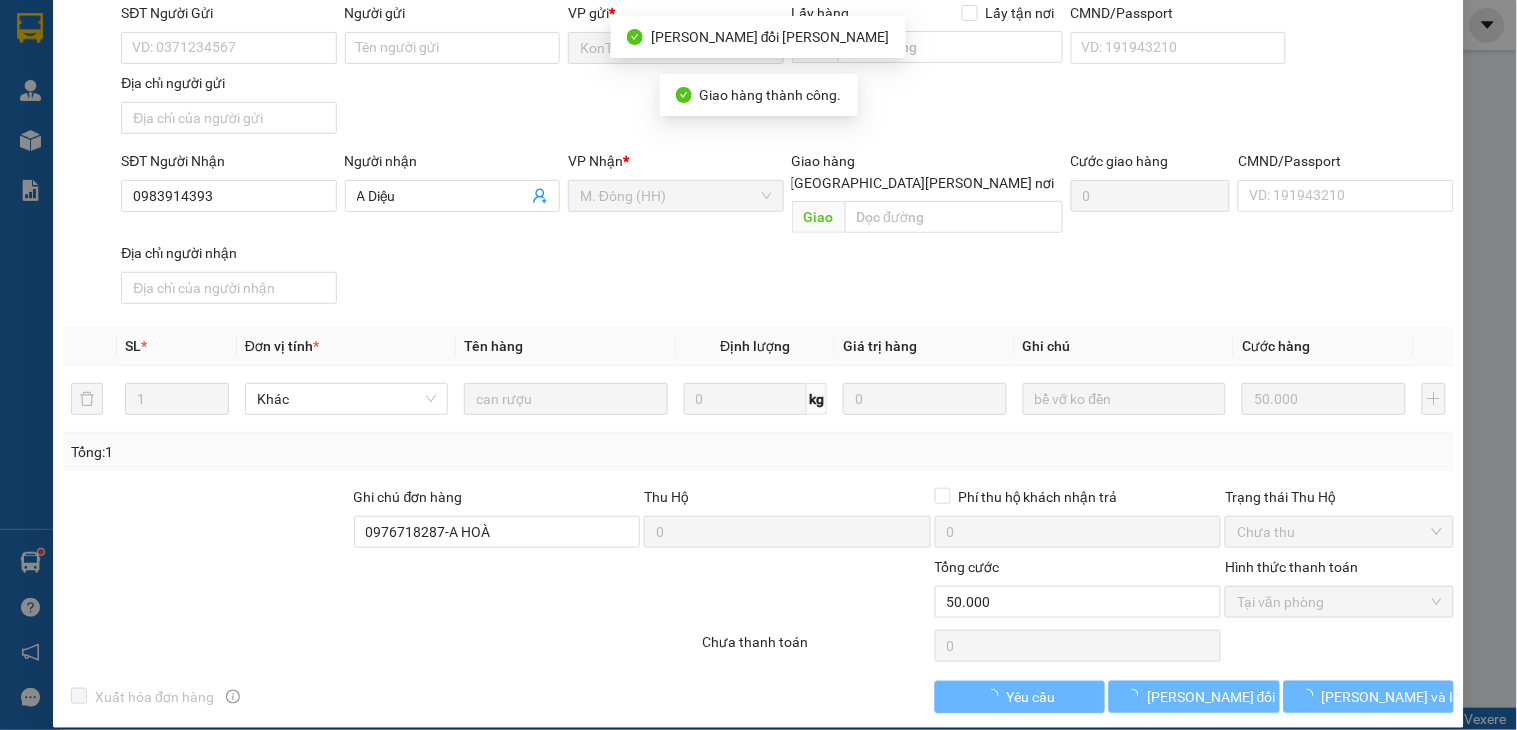 scroll, scrollTop: 0, scrollLeft: 0, axis: both 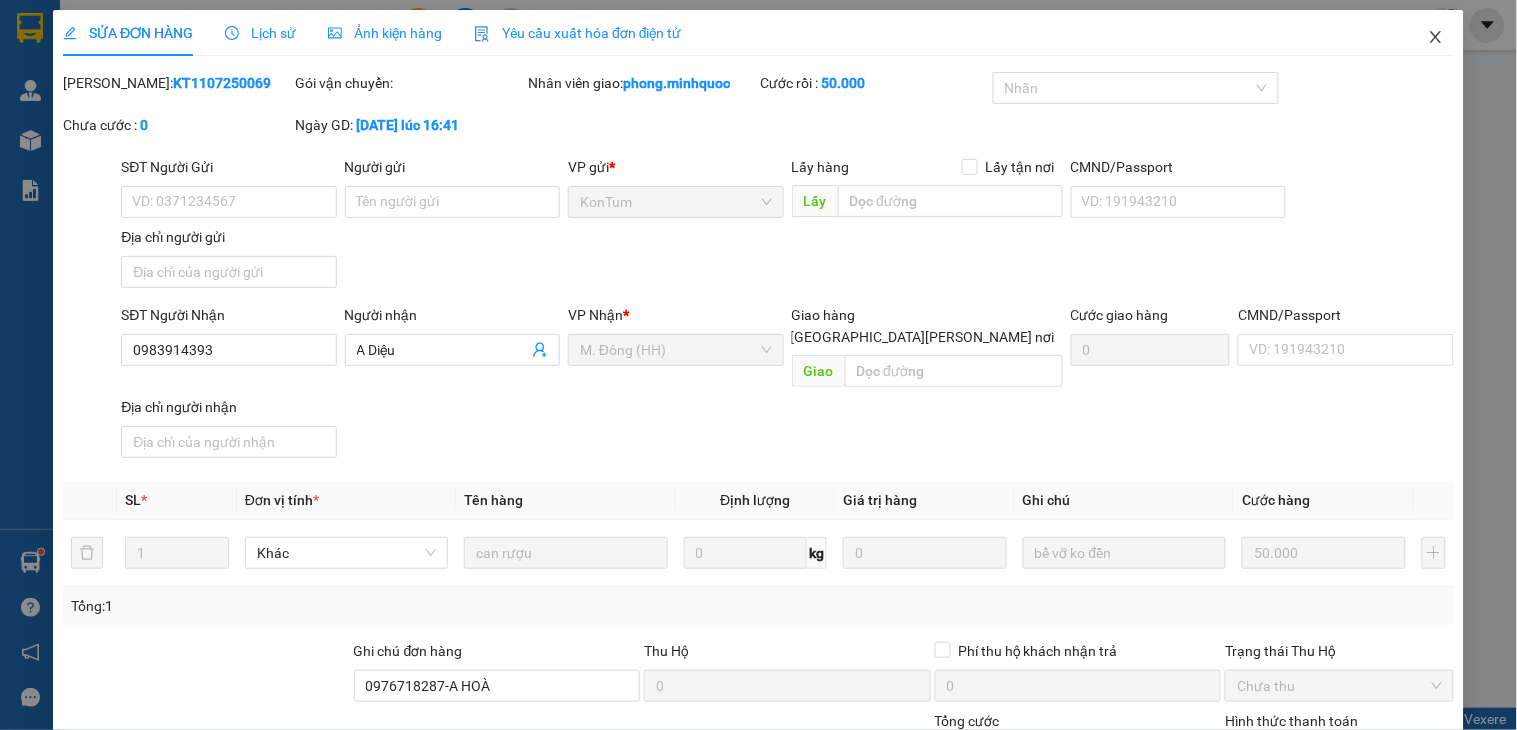 click 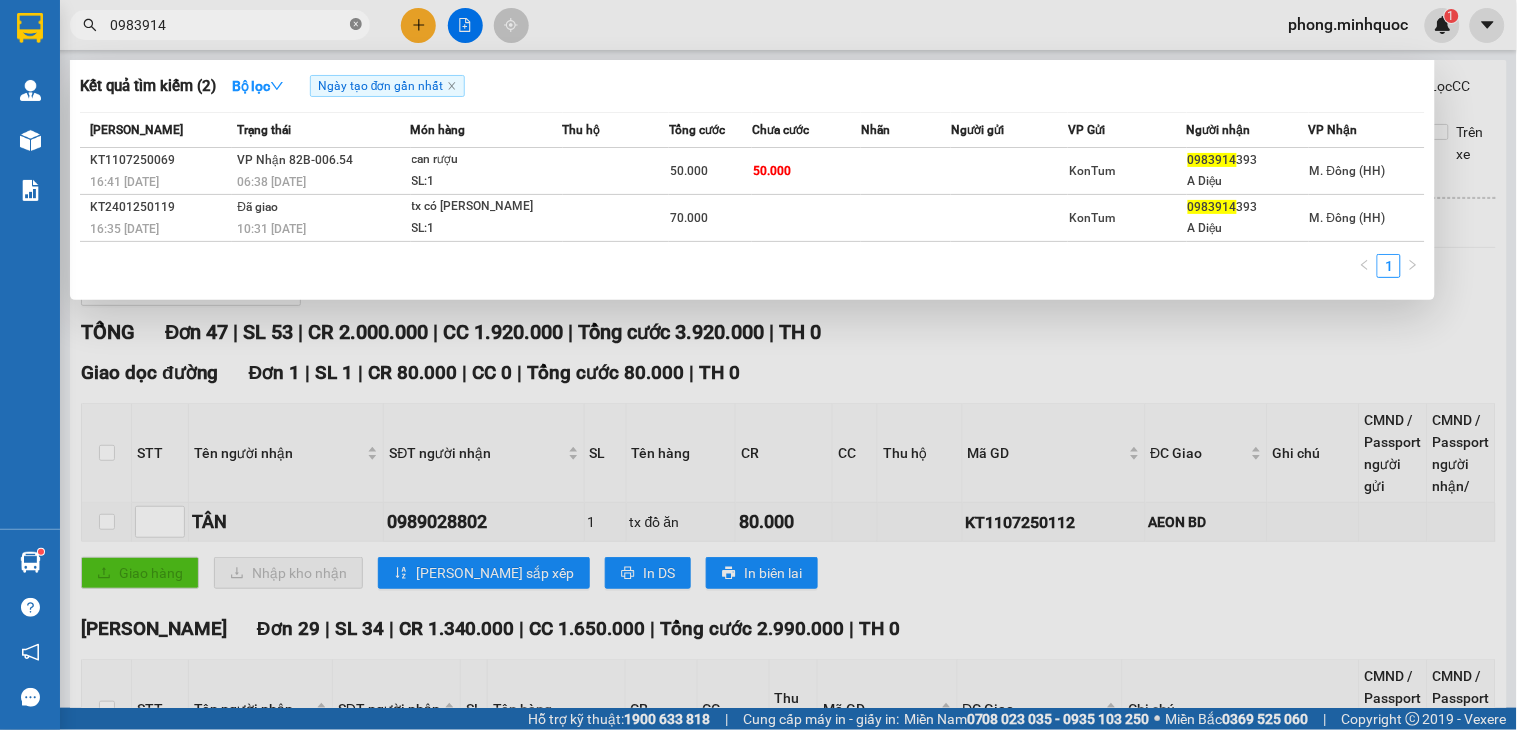 click 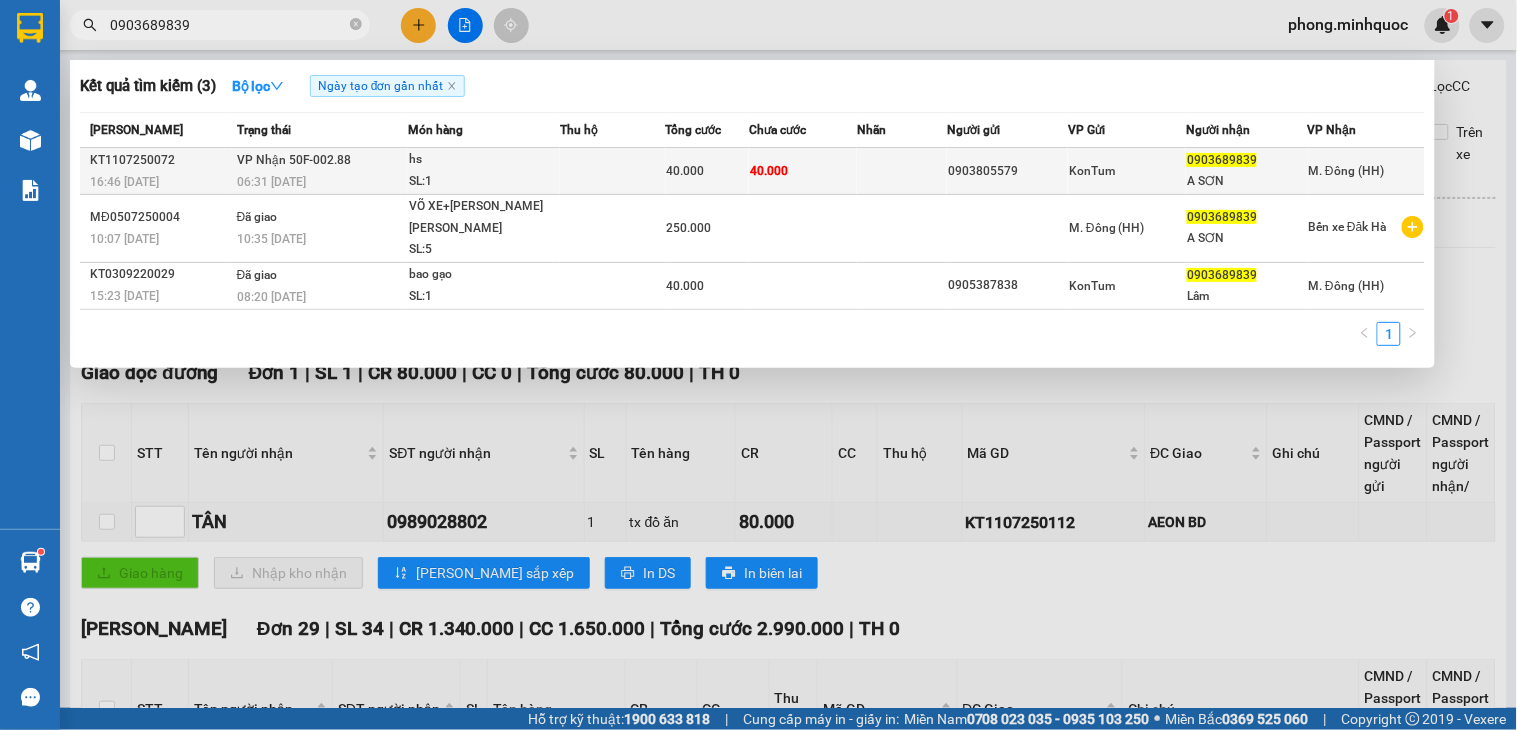 type on "0903689839" 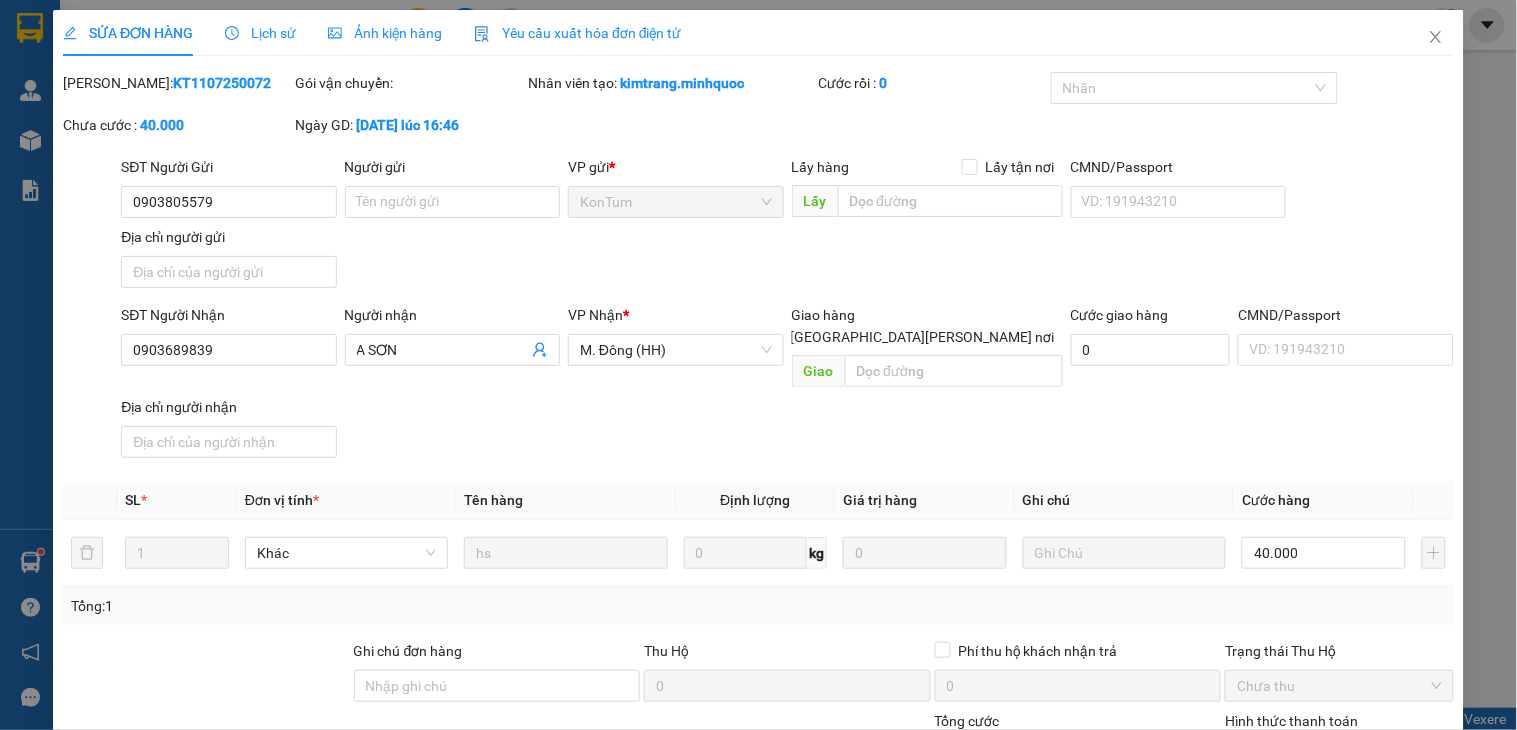 type on "0903805579" 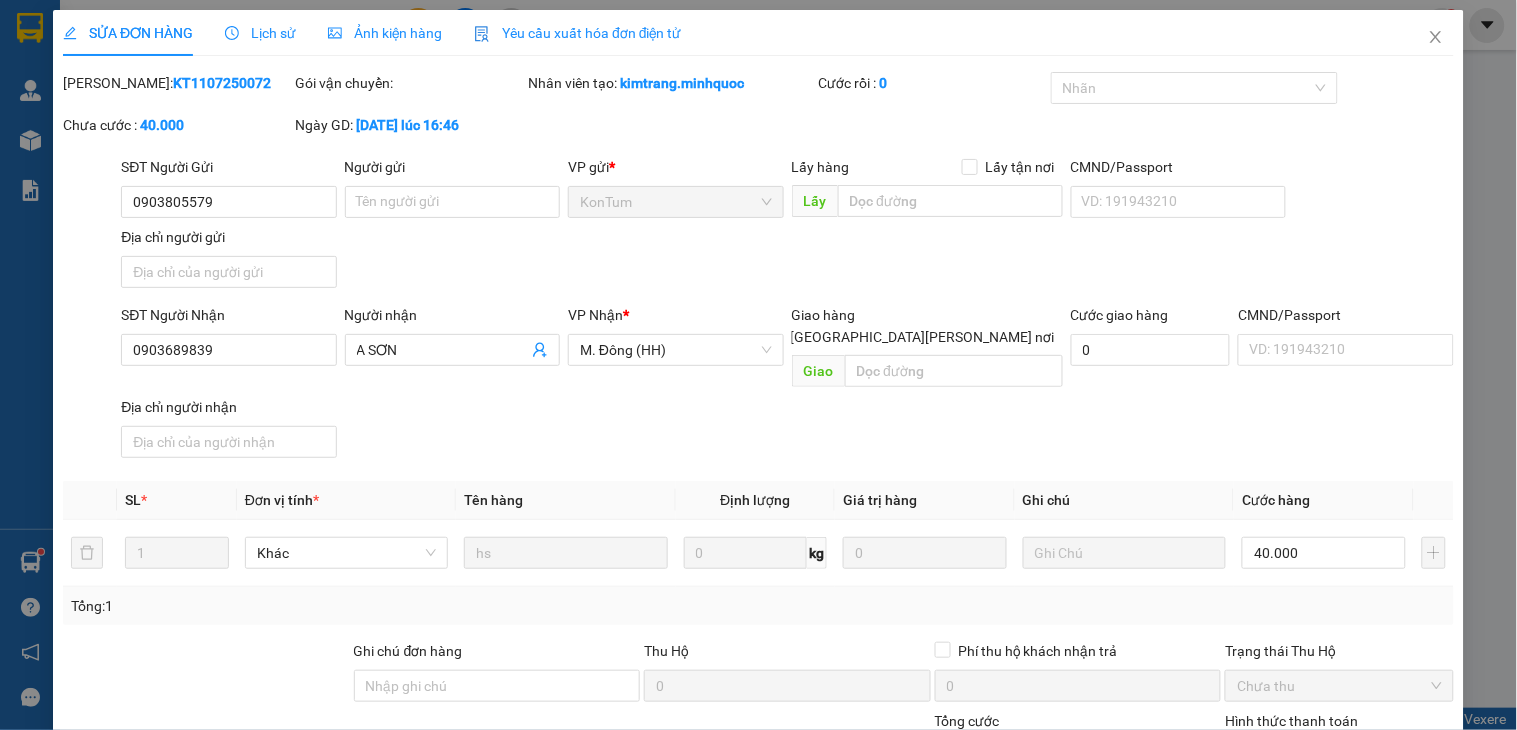 type on "0903689839" 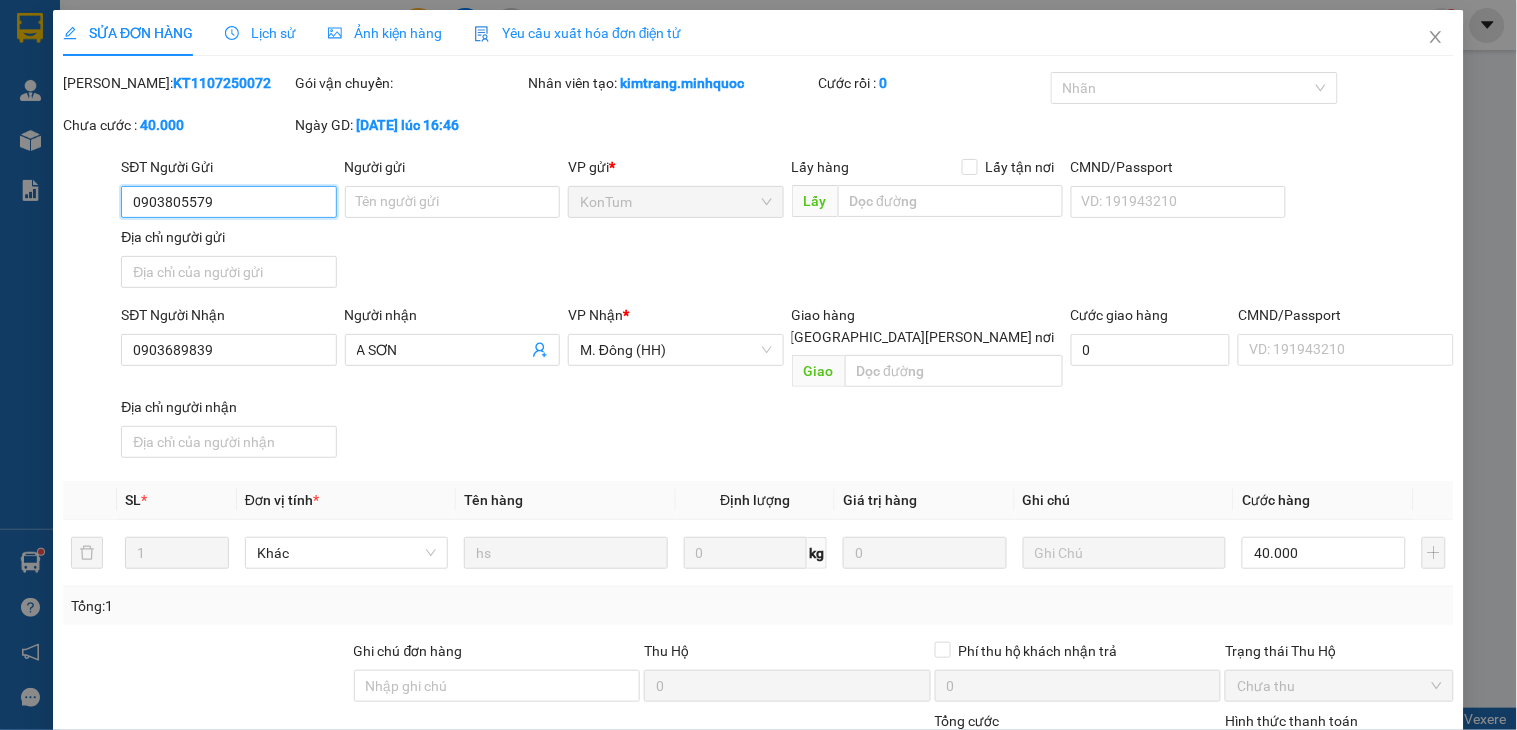 scroll, scrollTop: 154, scrollLeft: 0, axis: vertical 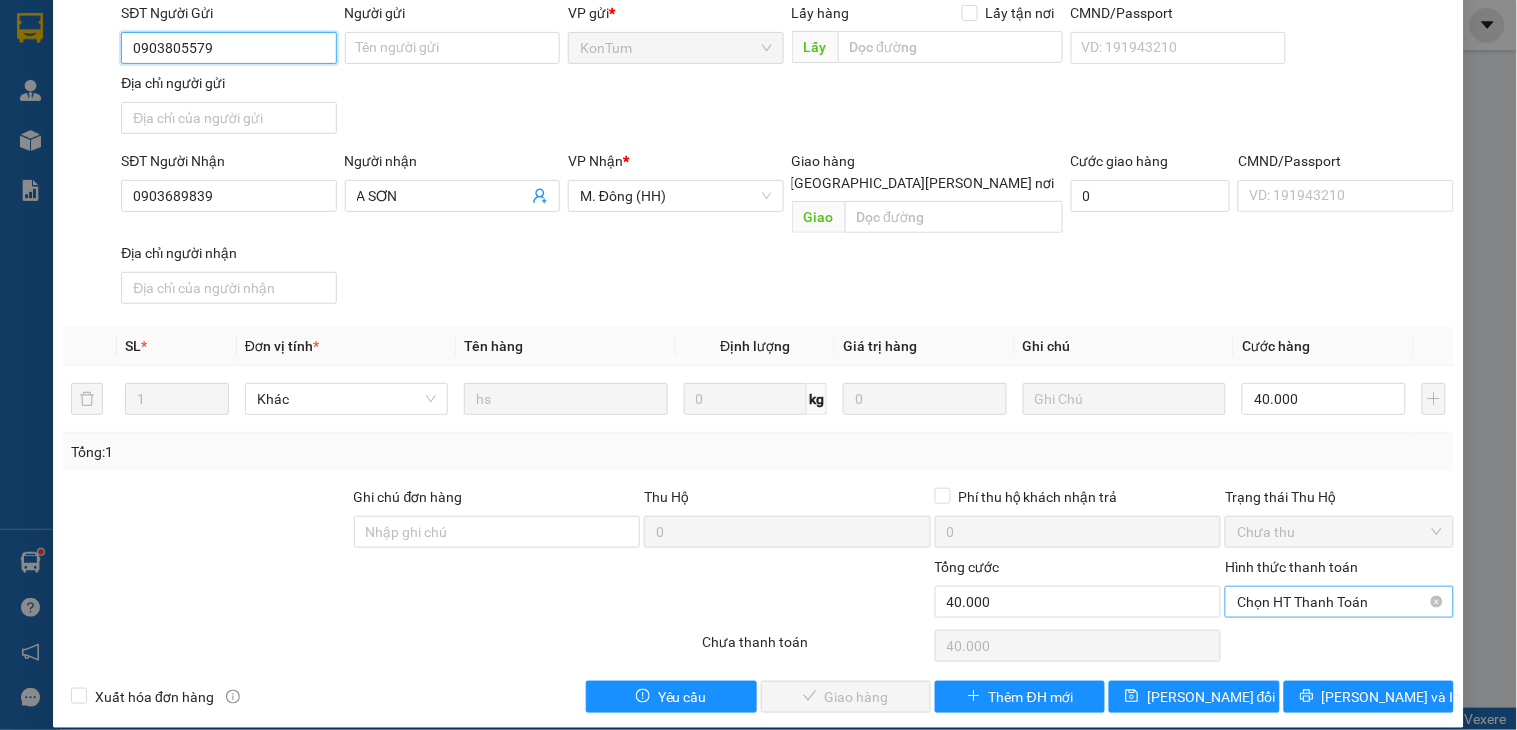 click on "Chọn HT Thanh Toán" at bounding box center [1339, 602] 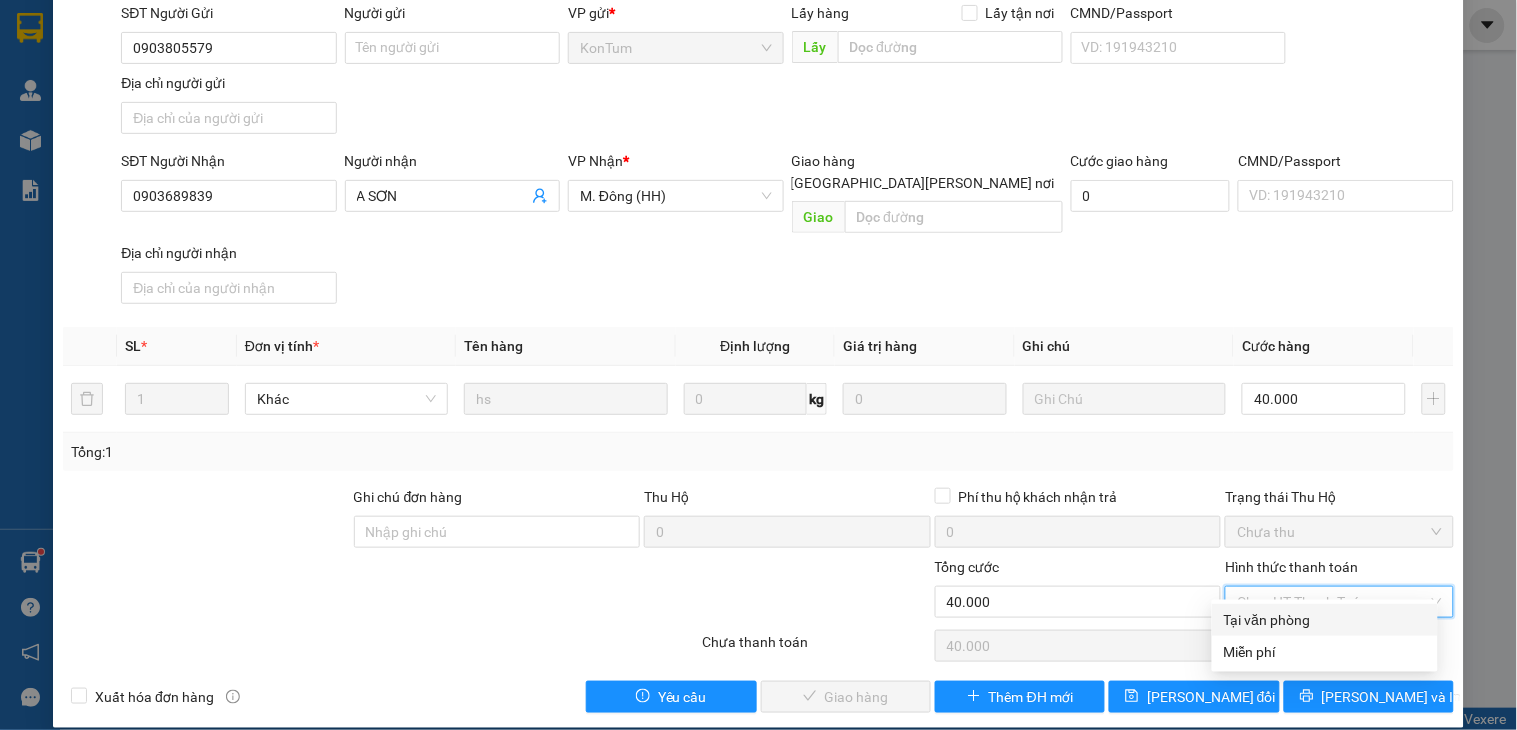 click on "Tại văn phòng" at bounding box center [1325, 620] 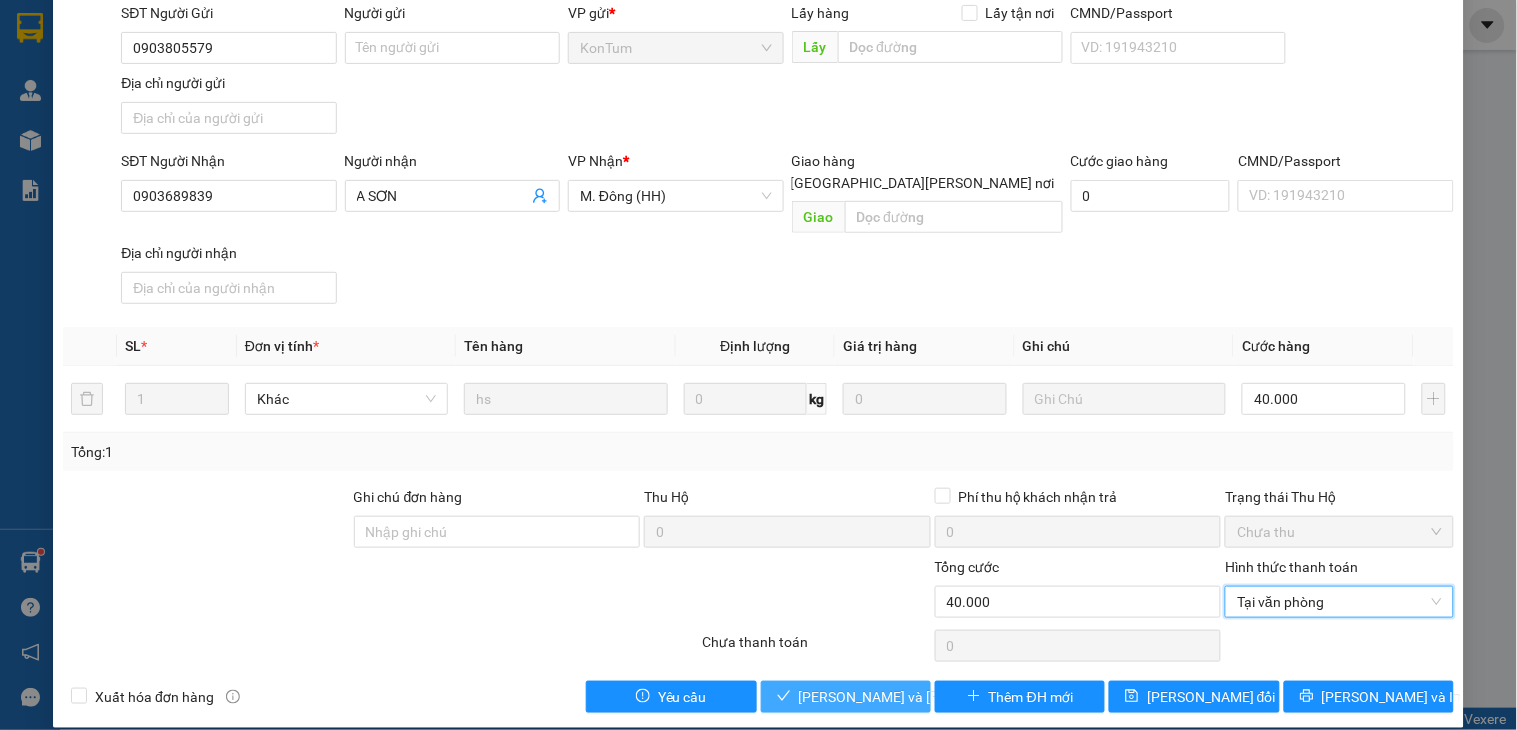 click on "Lưu và Giao hàng" at bounding box center (934, 697) 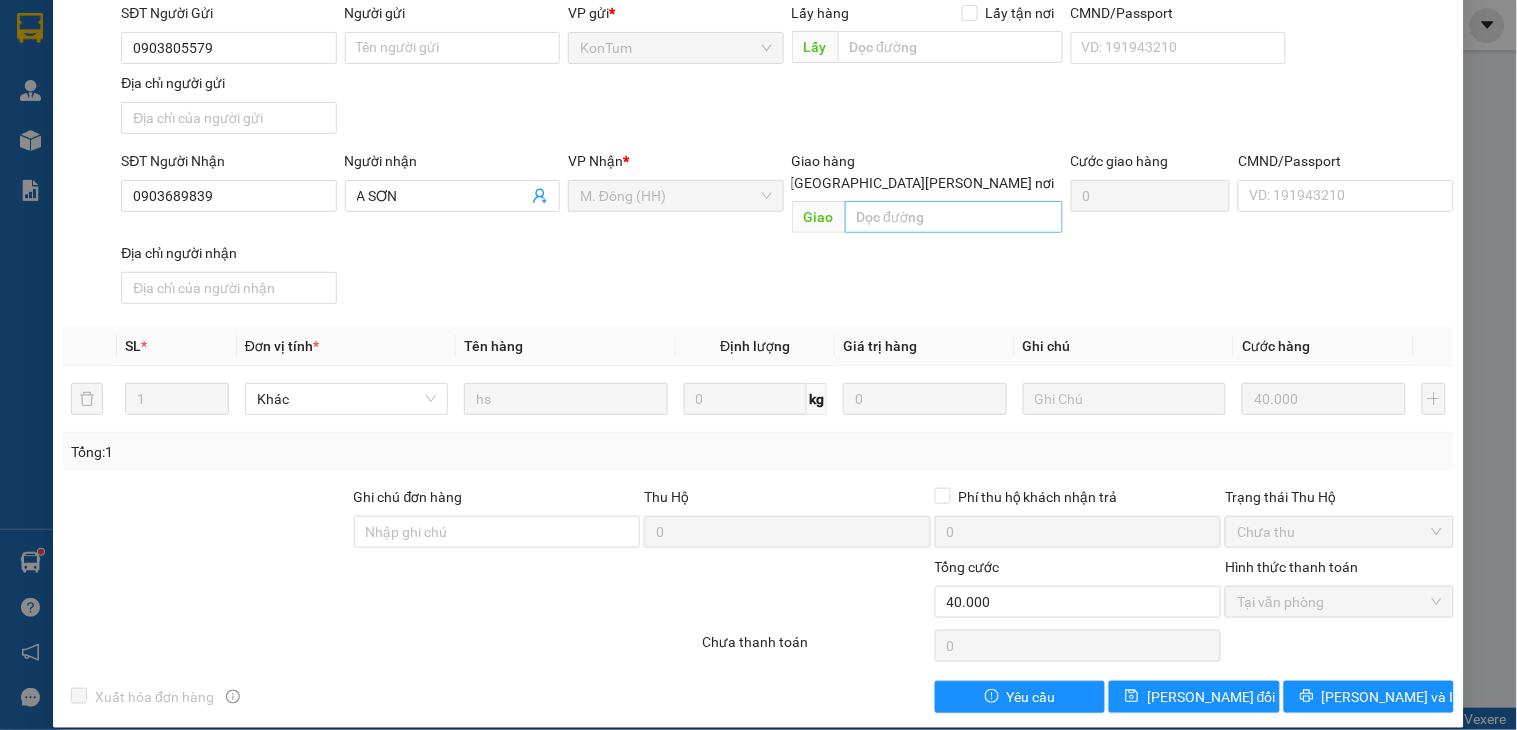 scroll, scrollTop: 0, scrollLeft: 0, axis: both 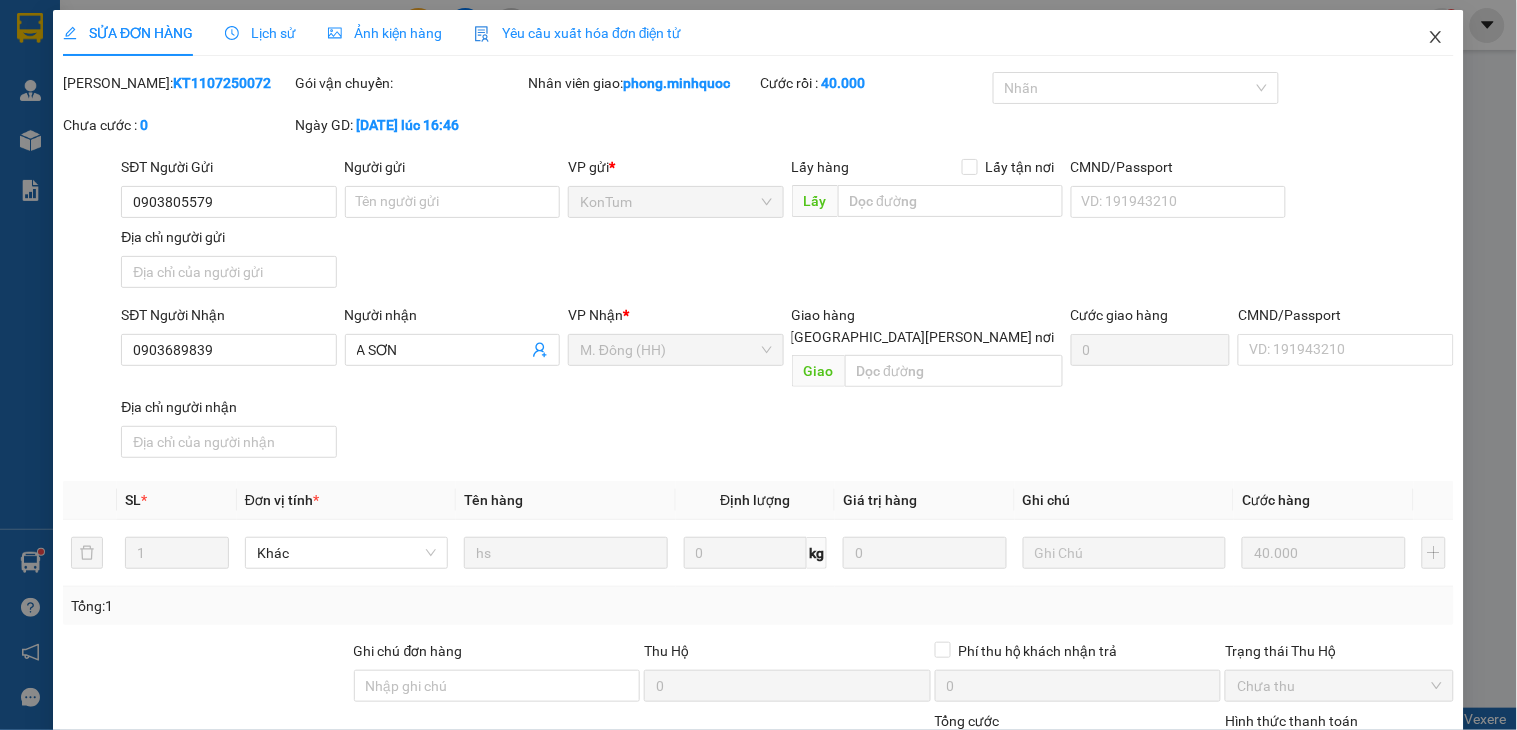 click 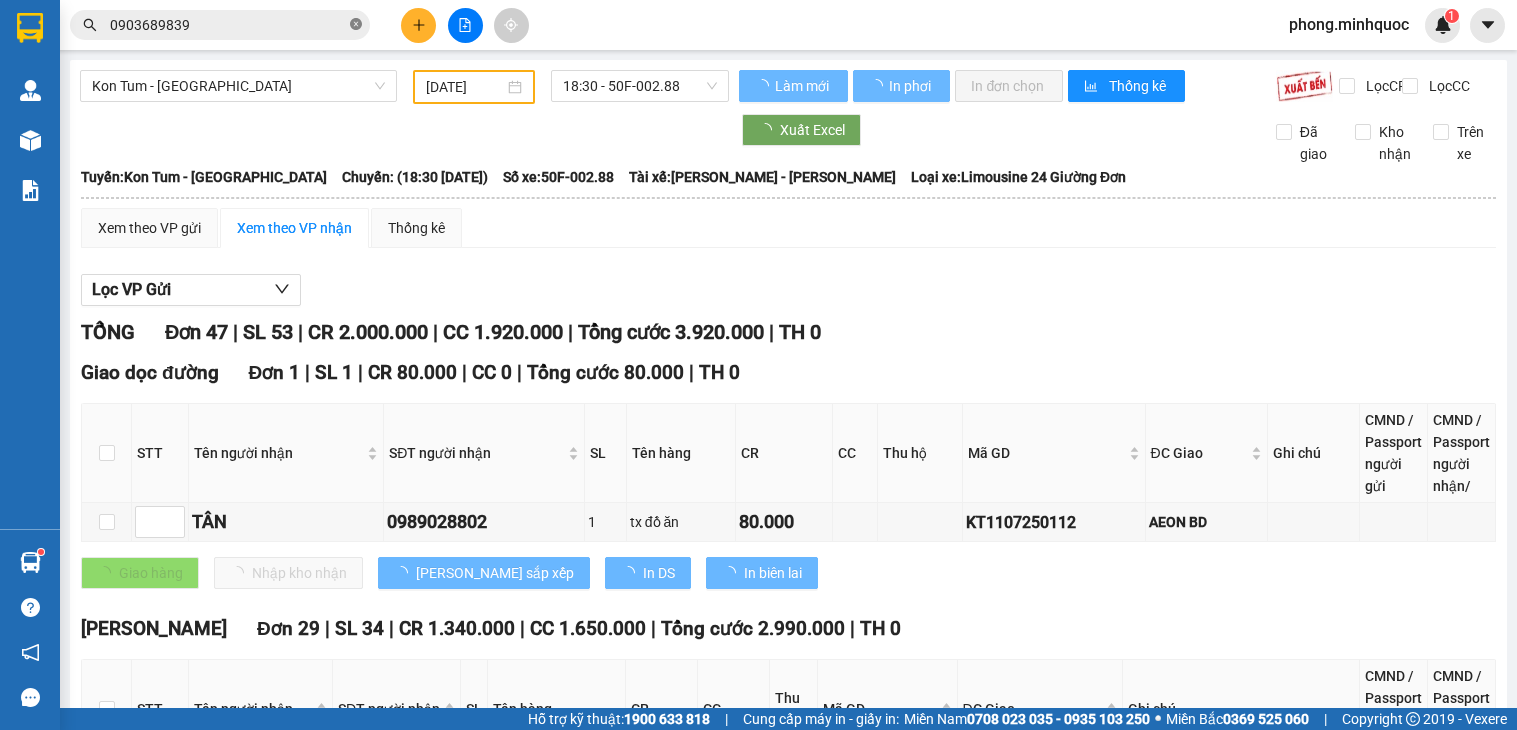 scroll, scrollTop: 0, scrollLeft: 0, axis: both 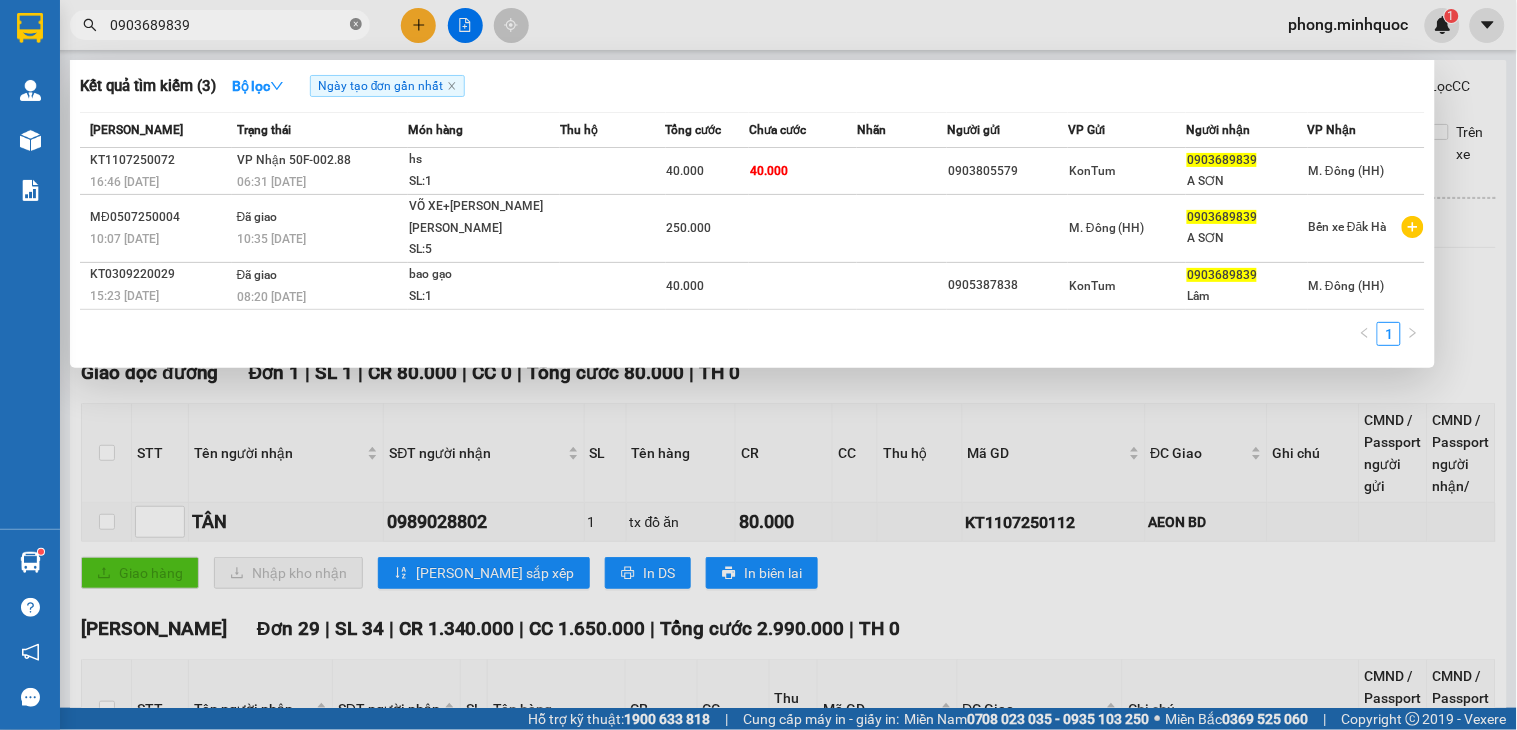 click 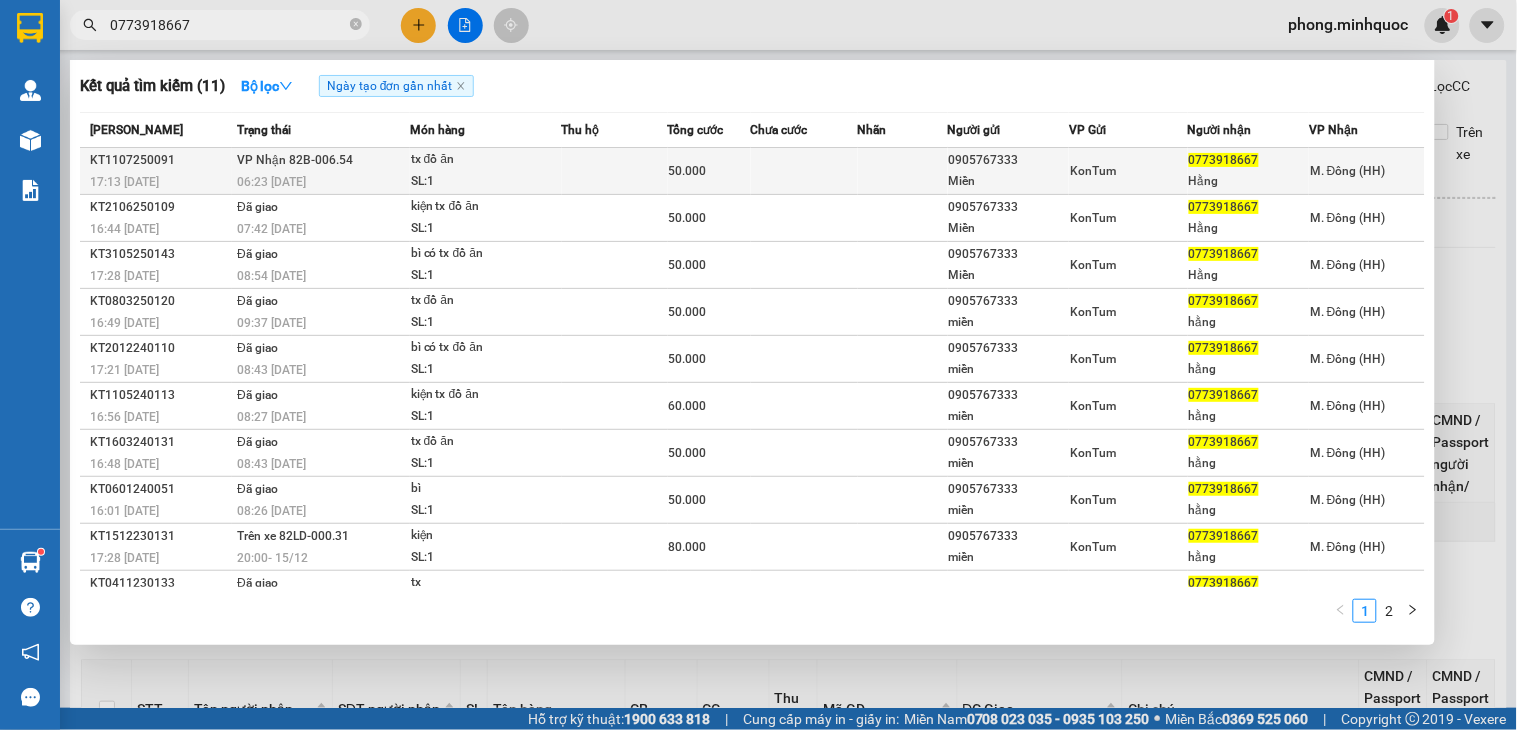 type on "0773918667" 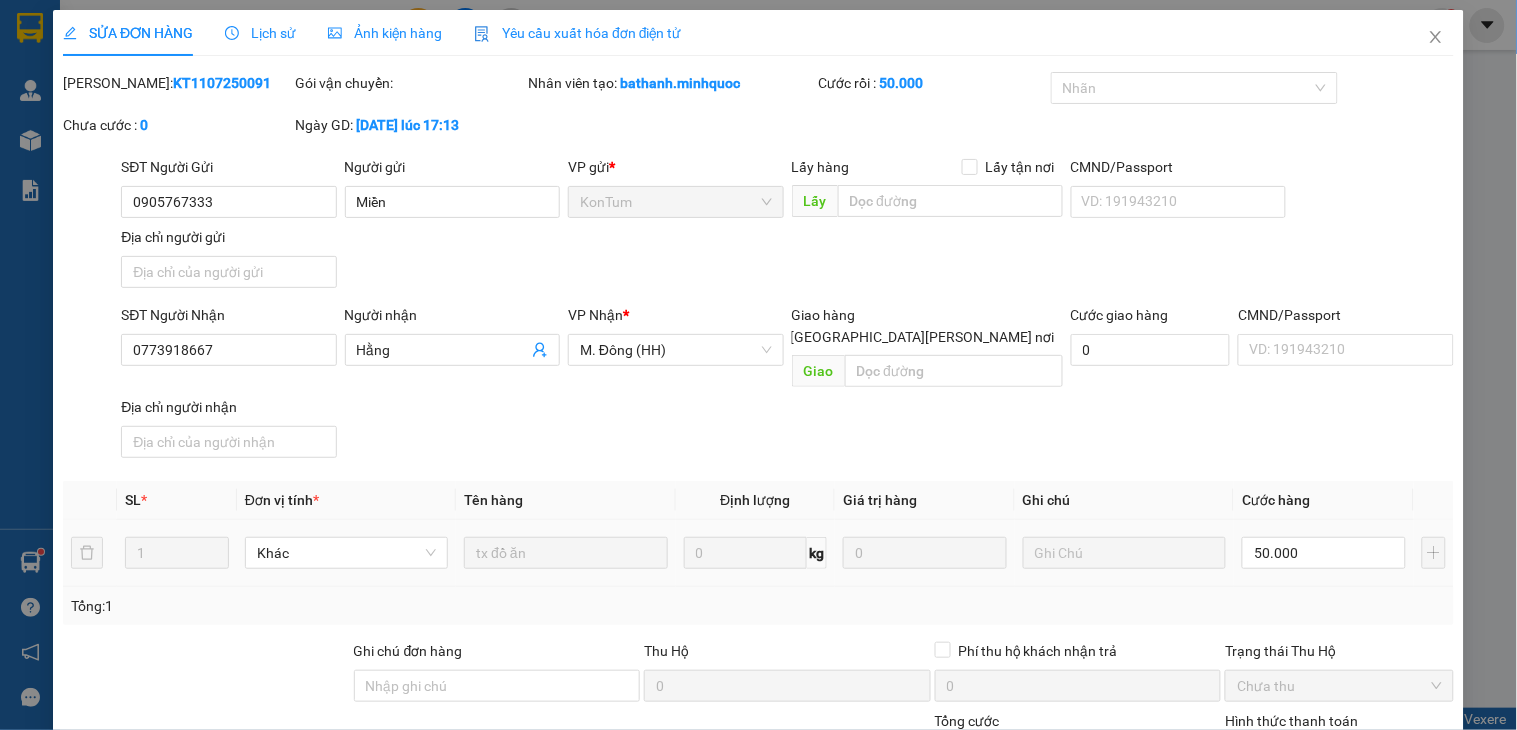 type on "0905767333" 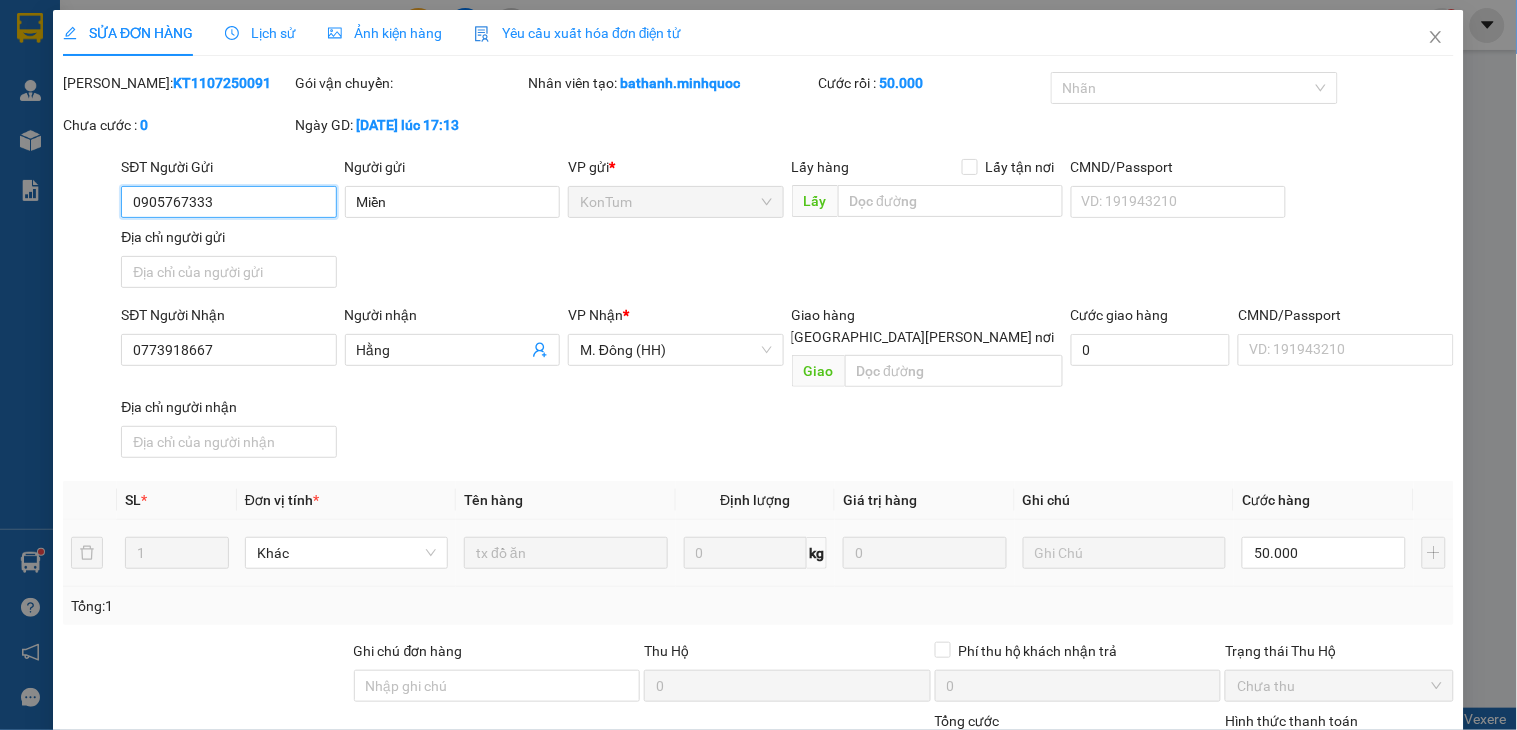 scroll, scrollTop: 154, scrollLeft: 0, axis: vertical 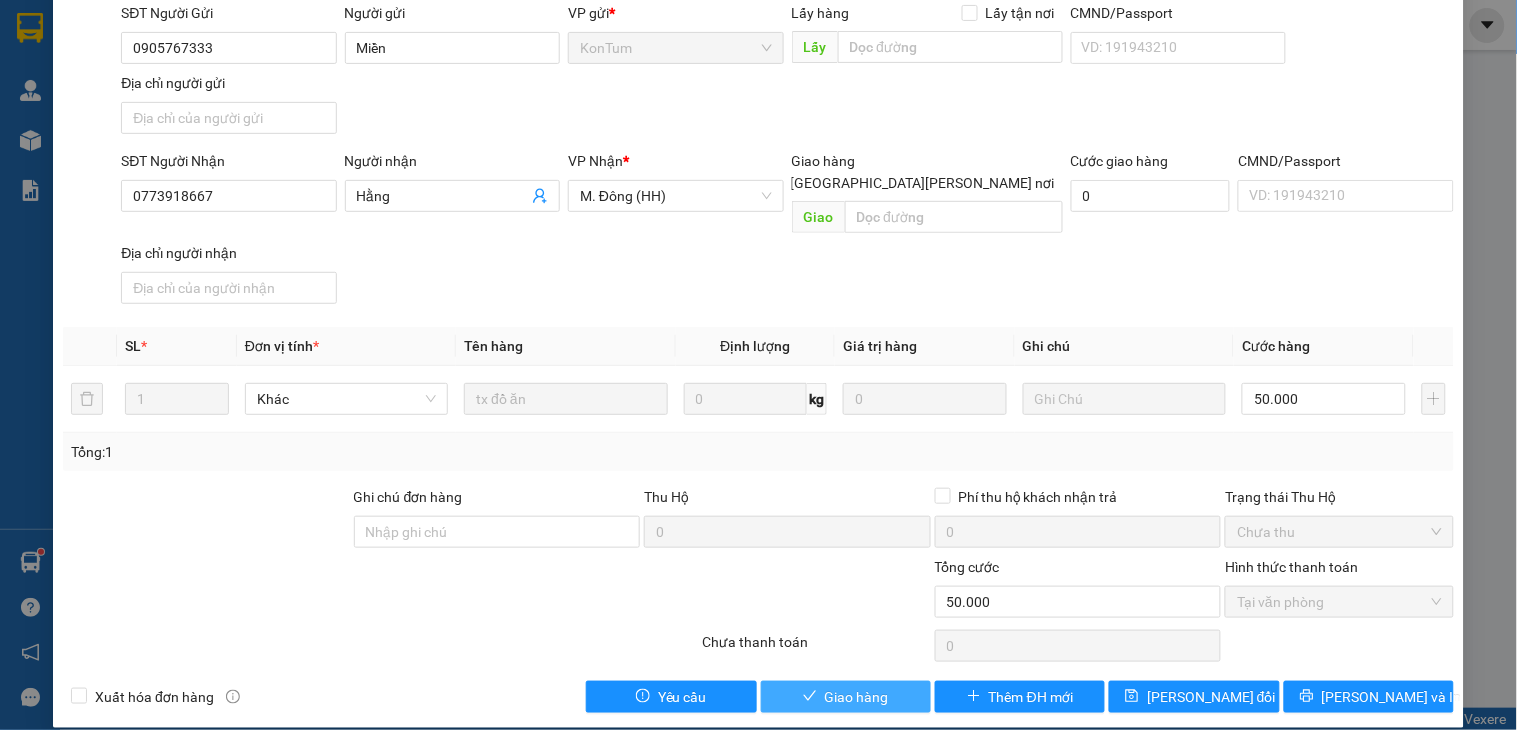 click on "Giao hàng" at bounding box center [857, 697] 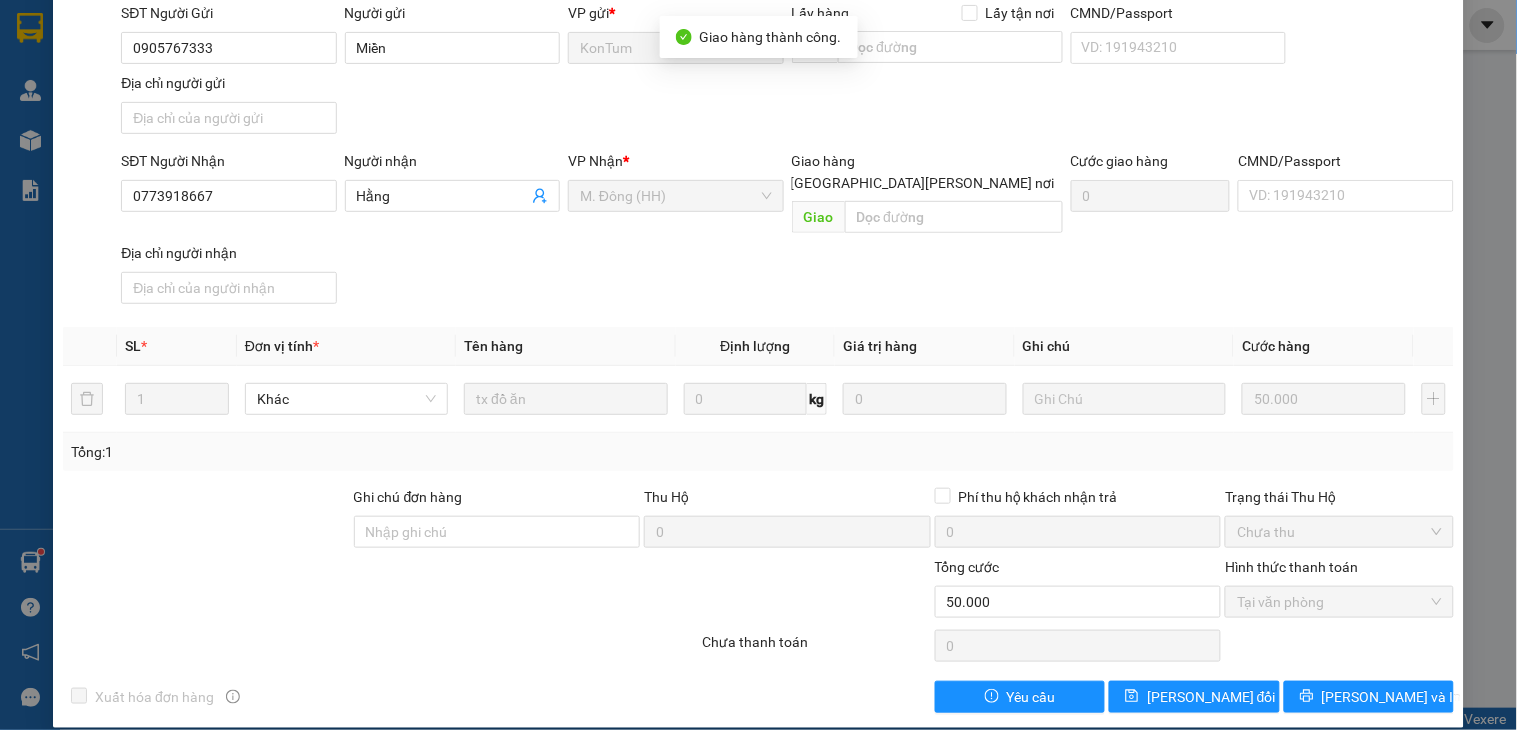 scroll, scrollTop: 0, scrollLeft: 0, axis: both 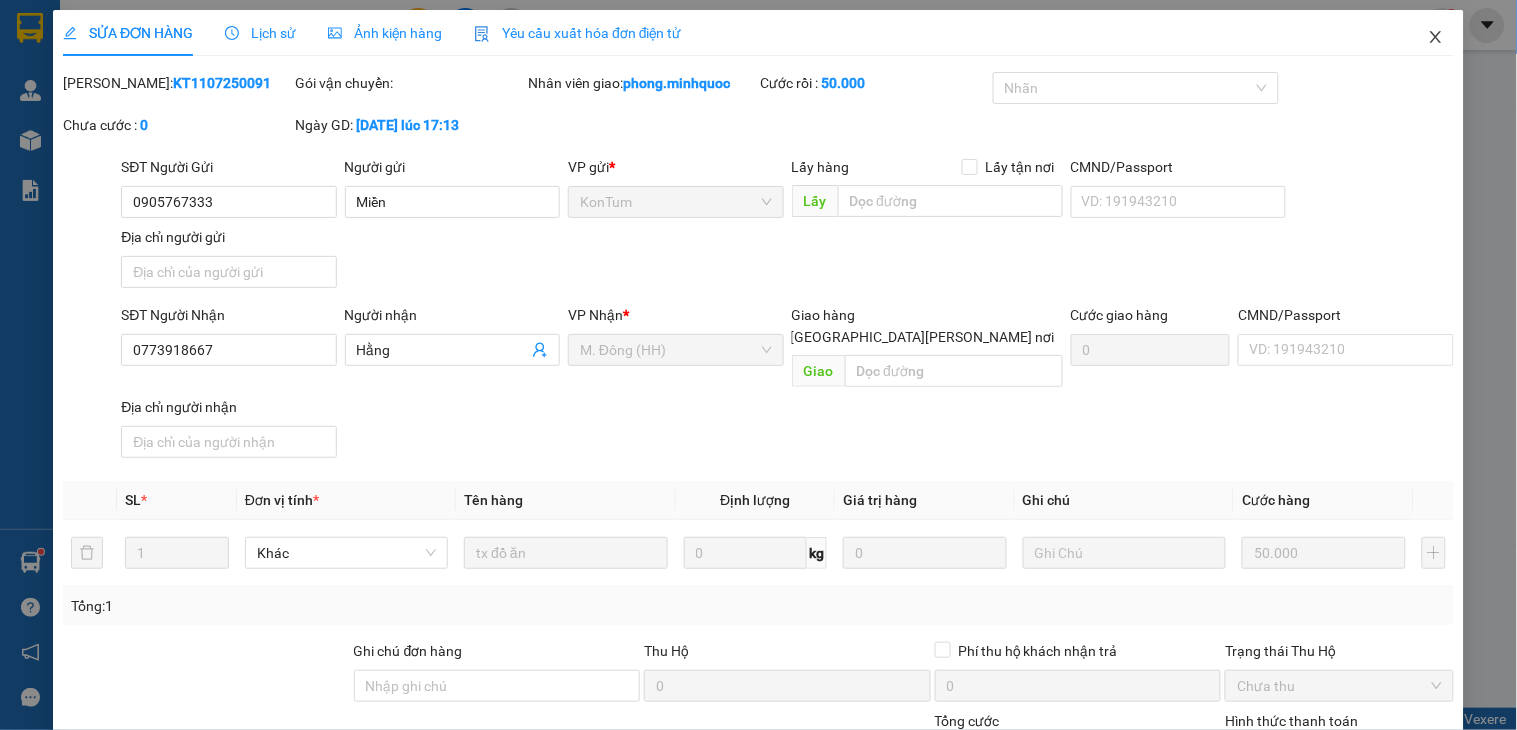 click 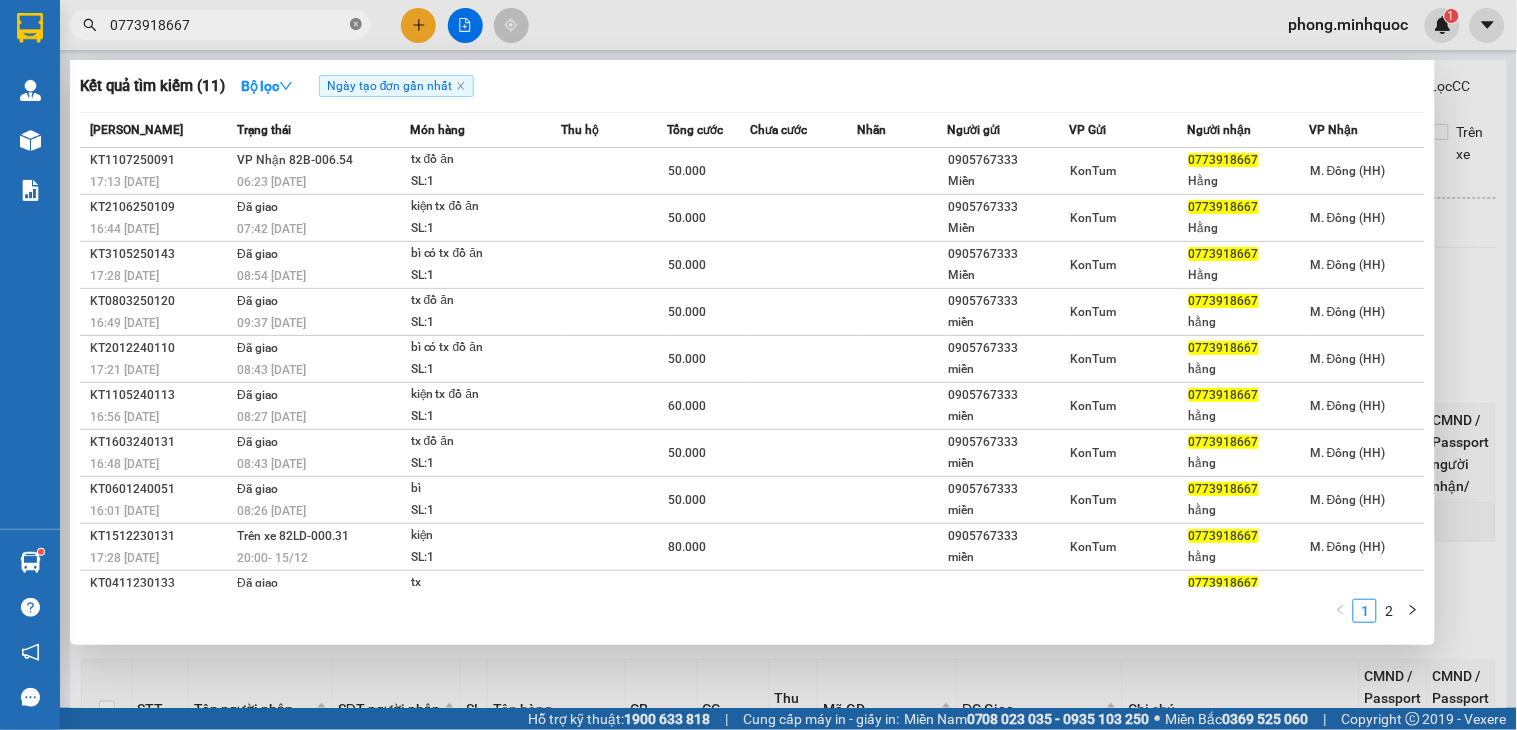 click 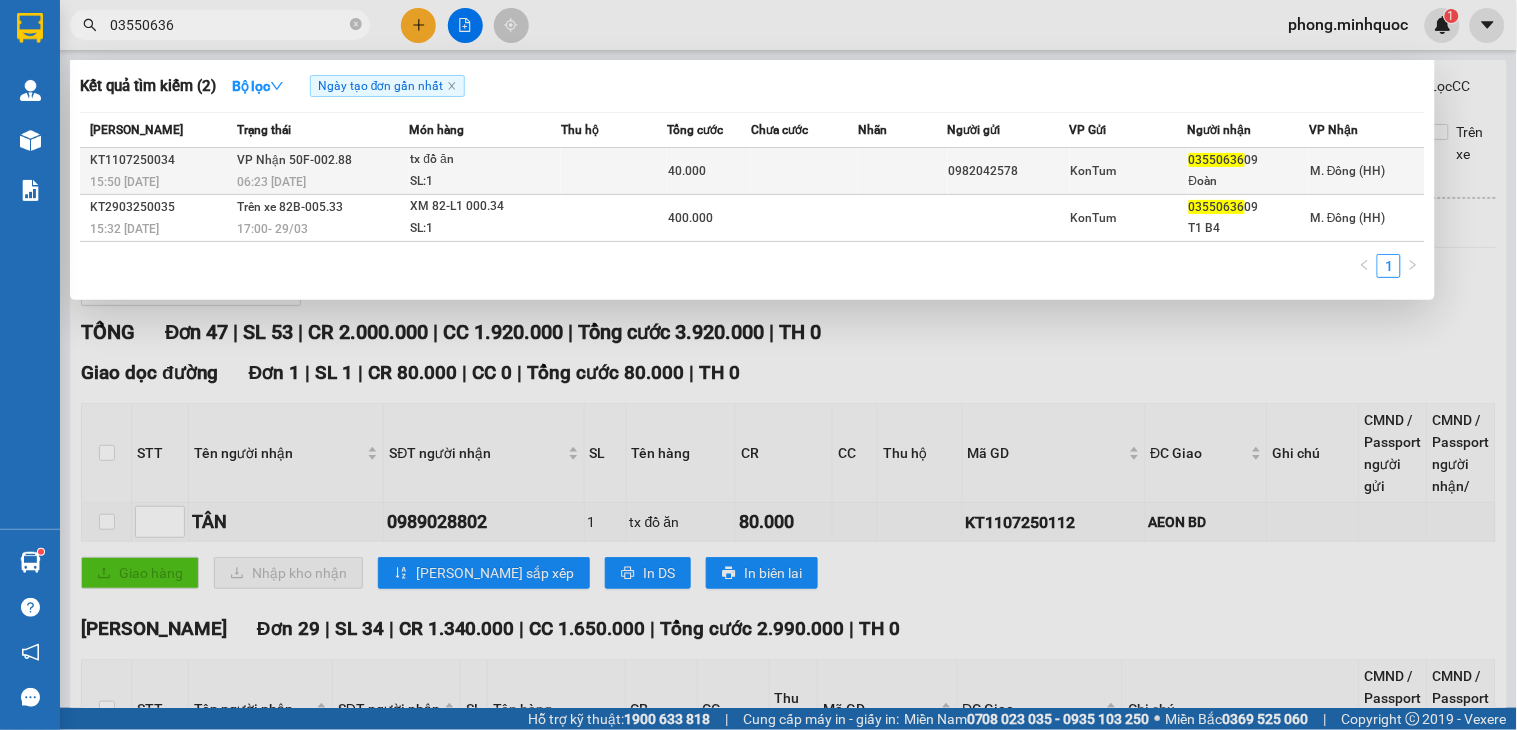 type on "03550636" 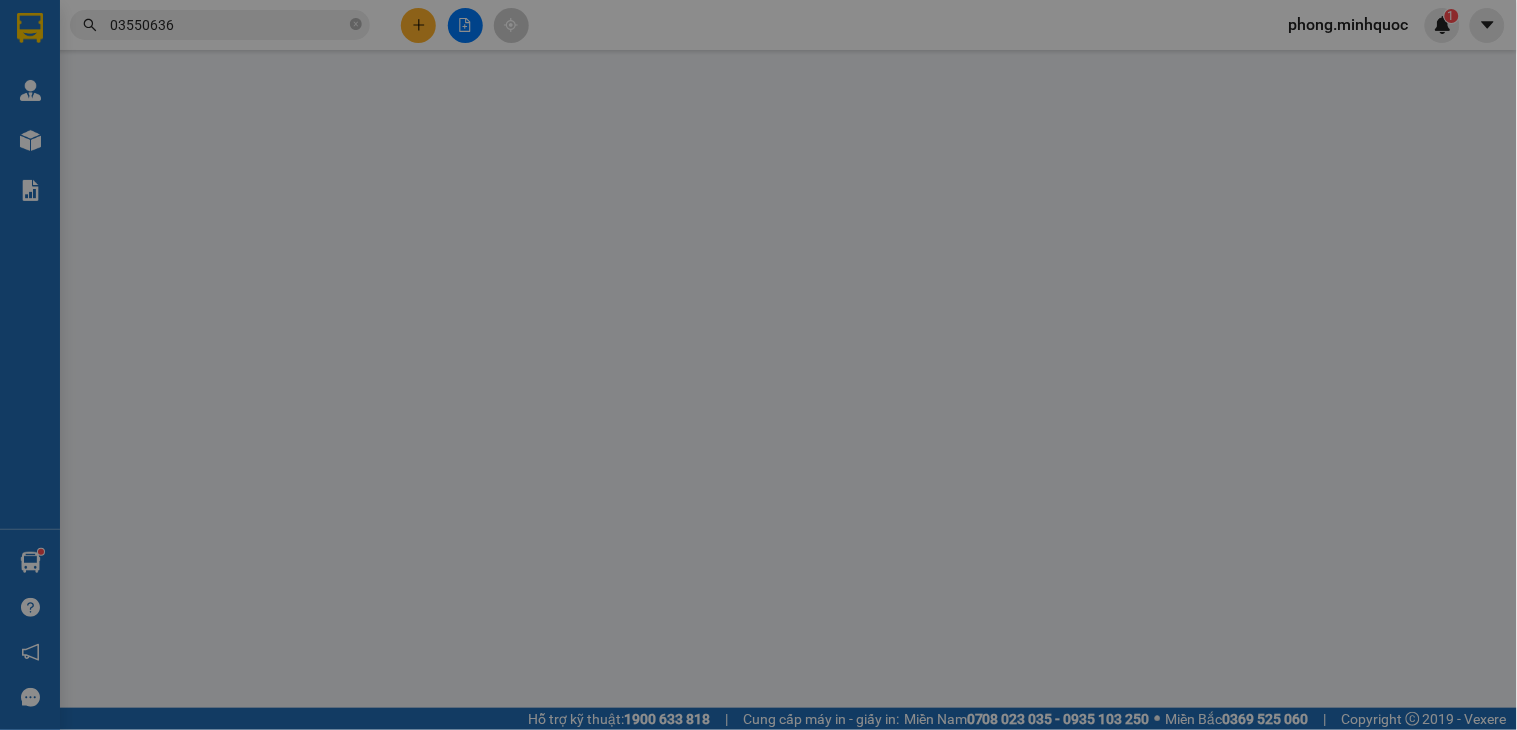 type on "0982042578" 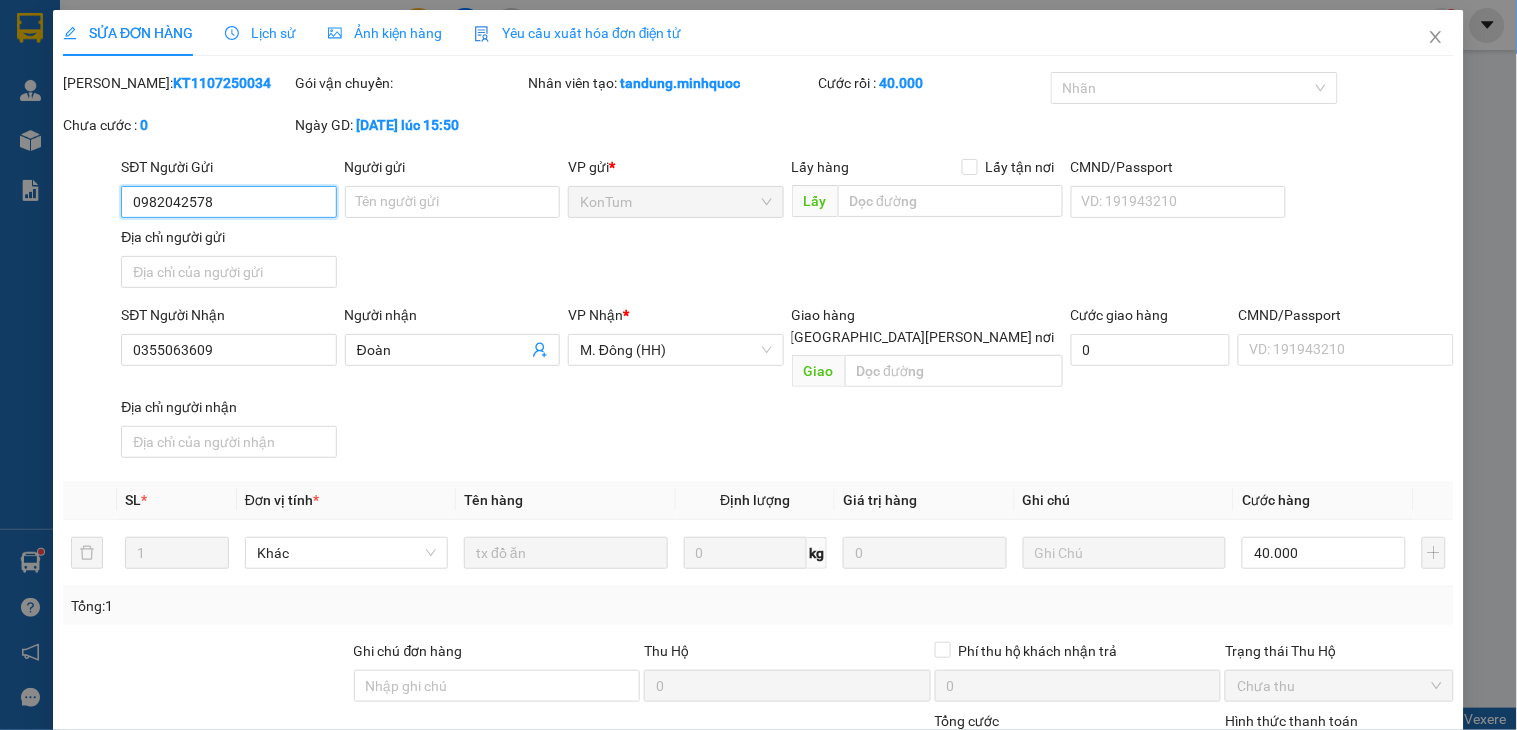 scroll, scrollTop: 154, scrollLeft: 0, axis: vertical 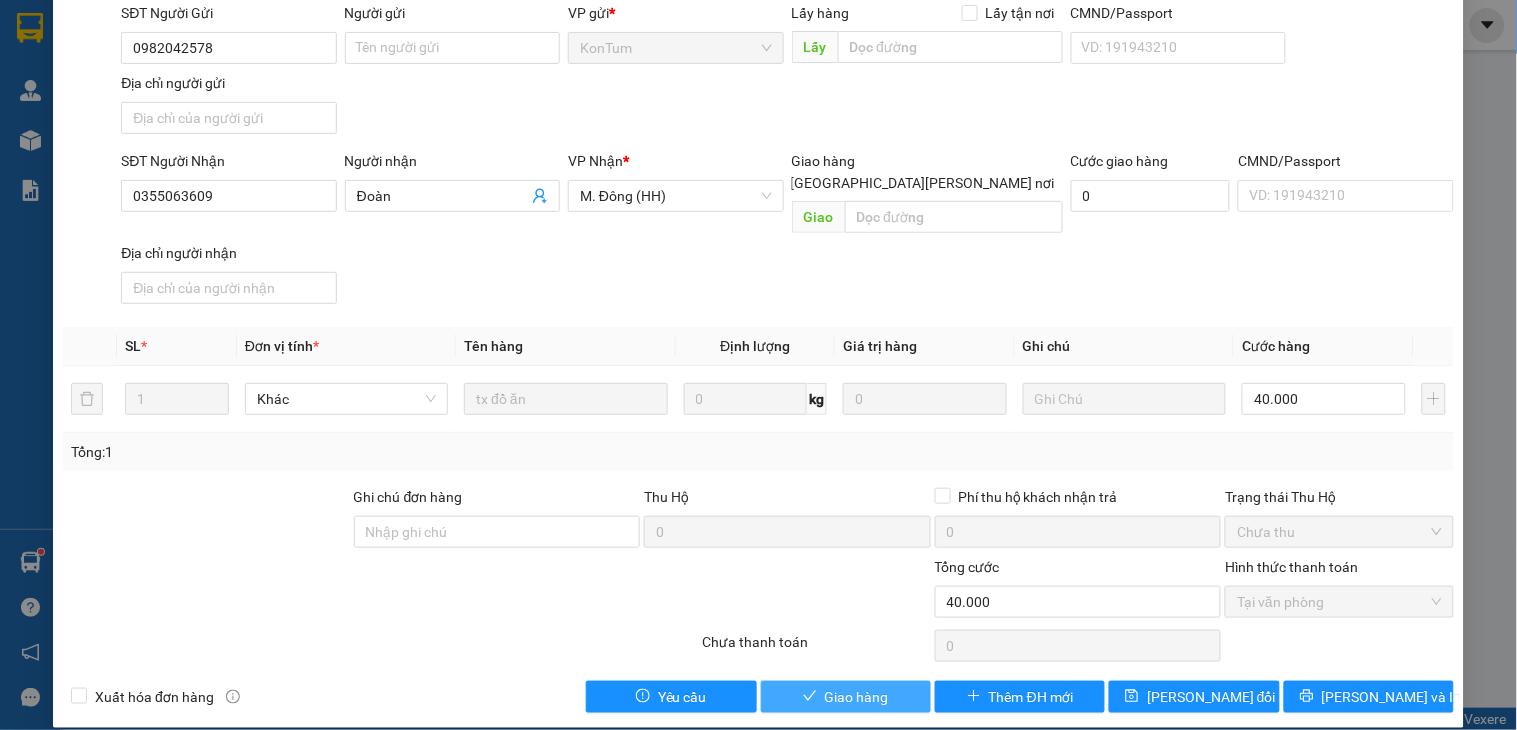 click on "Giao hàng" at bounding box center [857, 697] 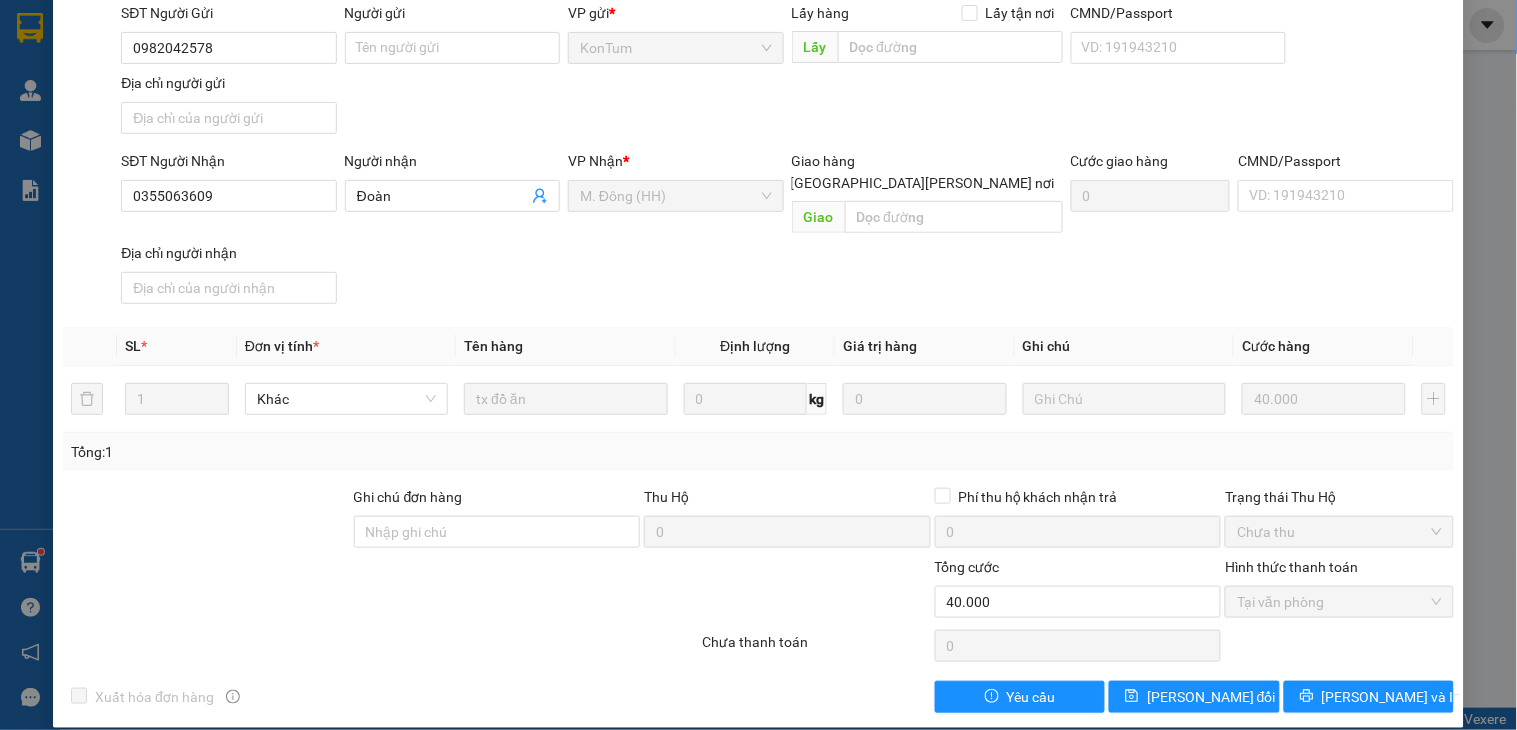 scroll, scrollTop: 0, scrollLeft: 0, axis: both 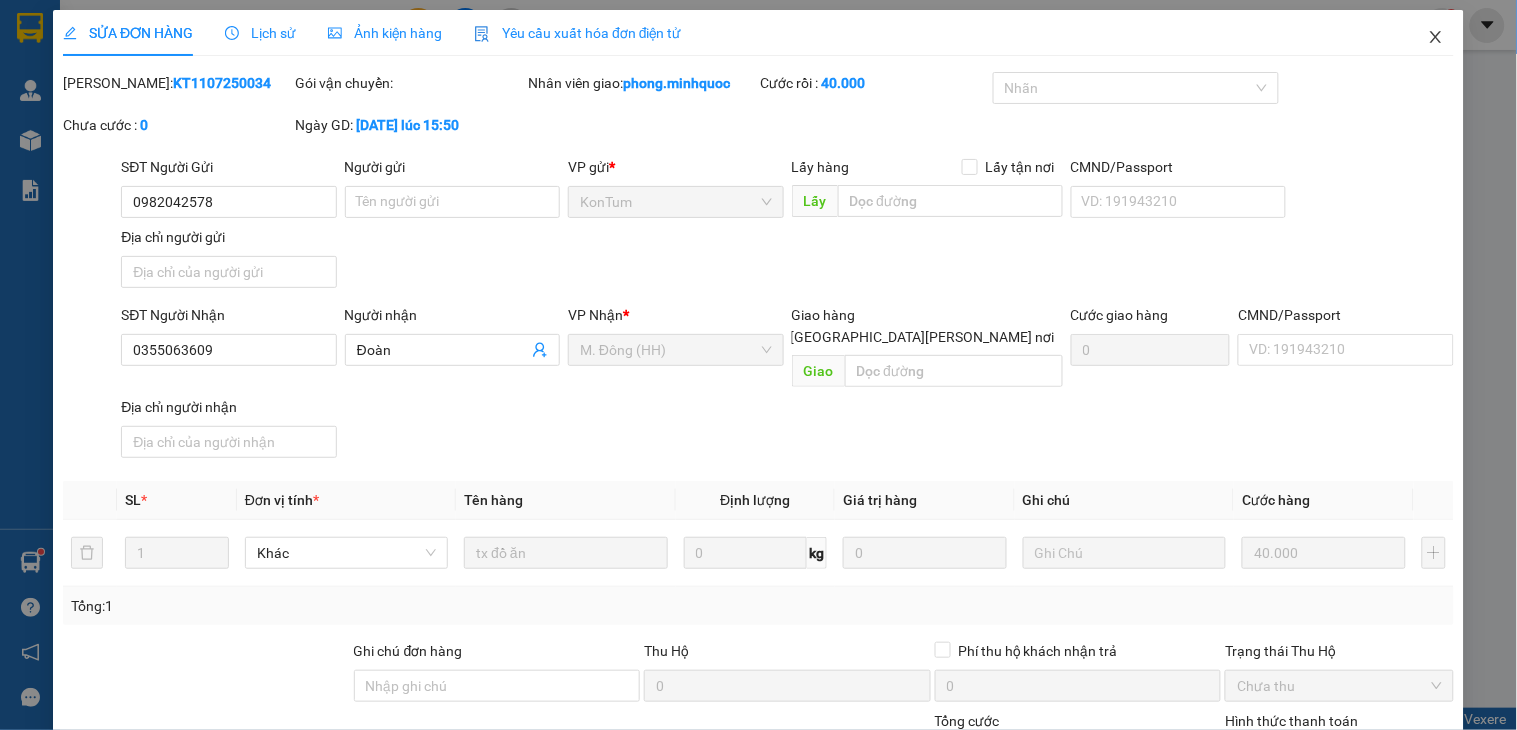click 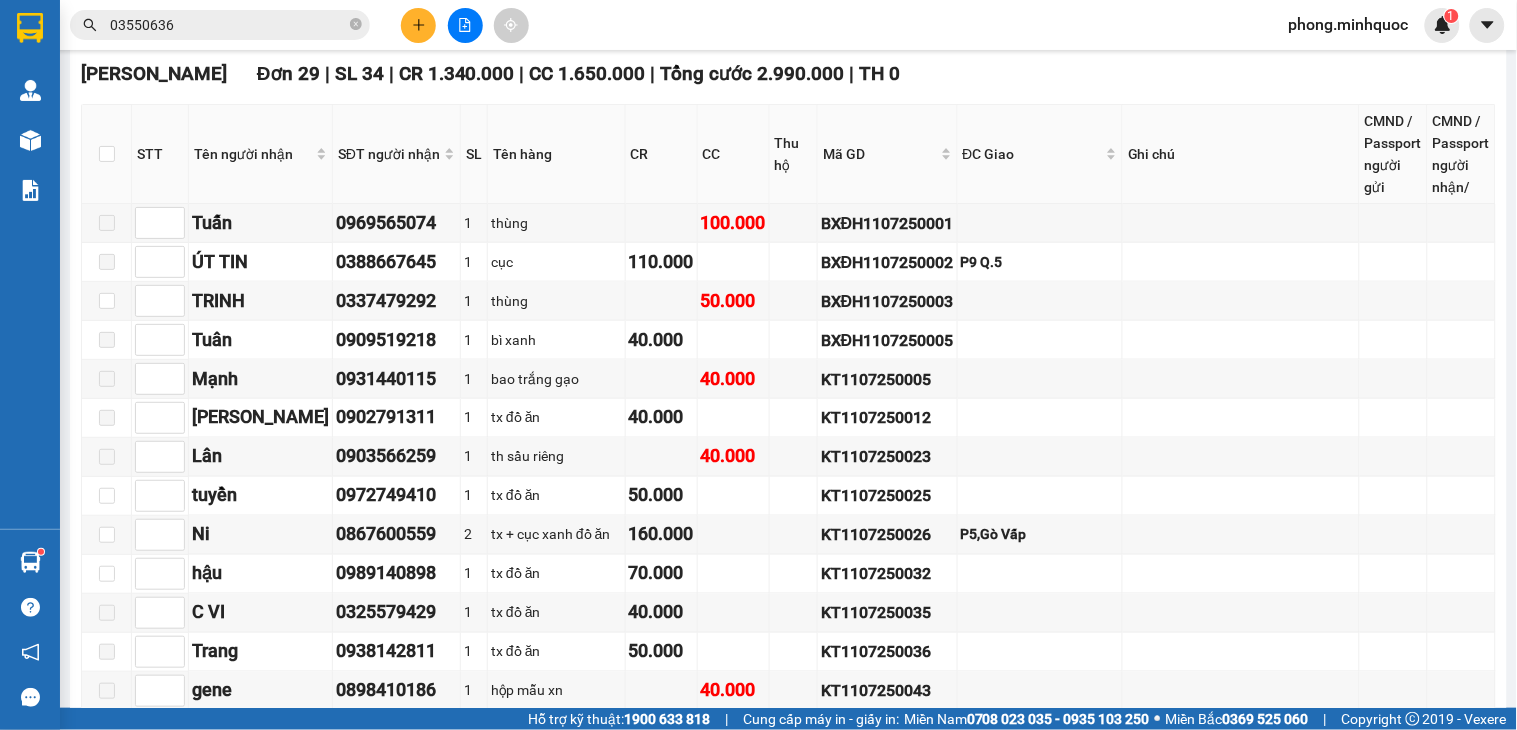 scroll, scrollTop: 0, scrollLeft: 0, axis: both 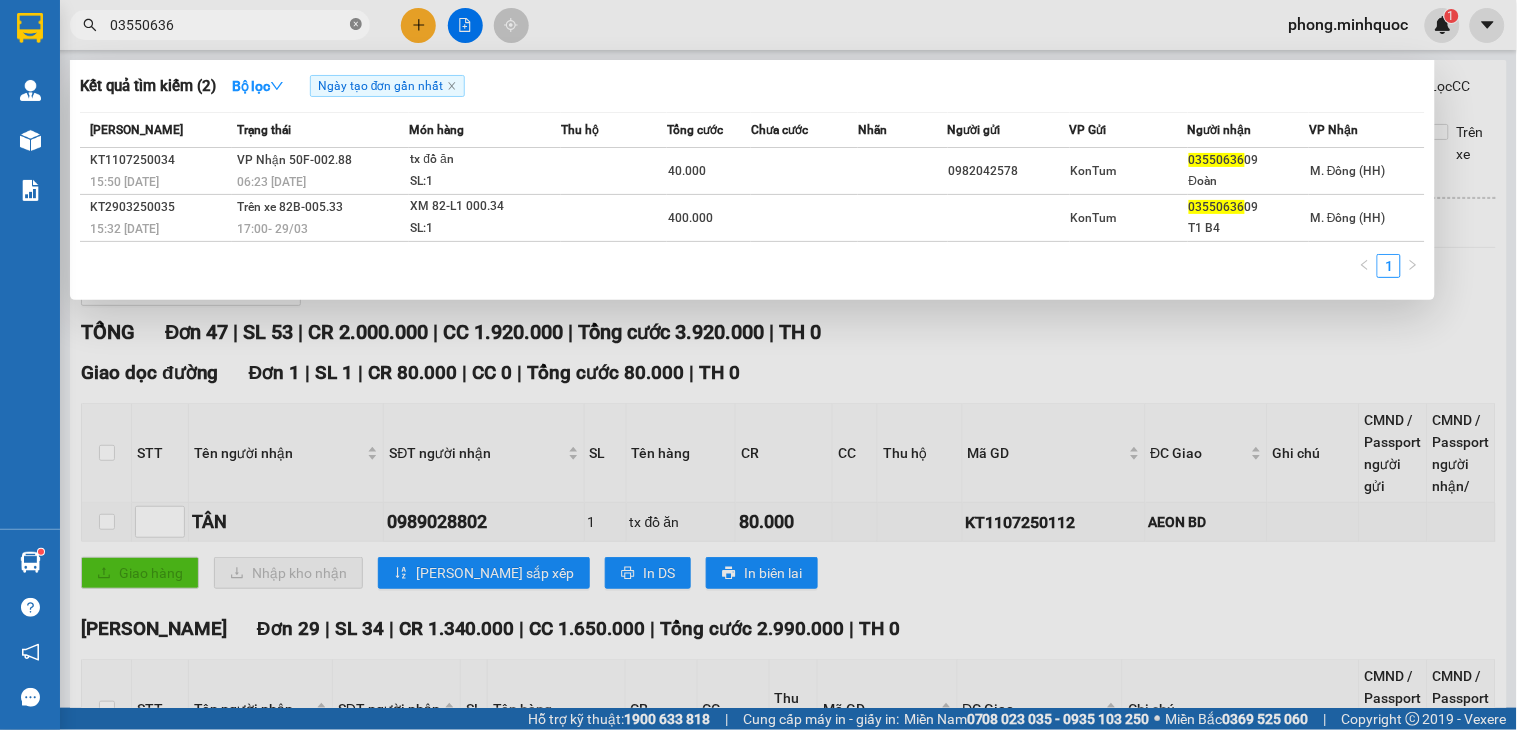 click 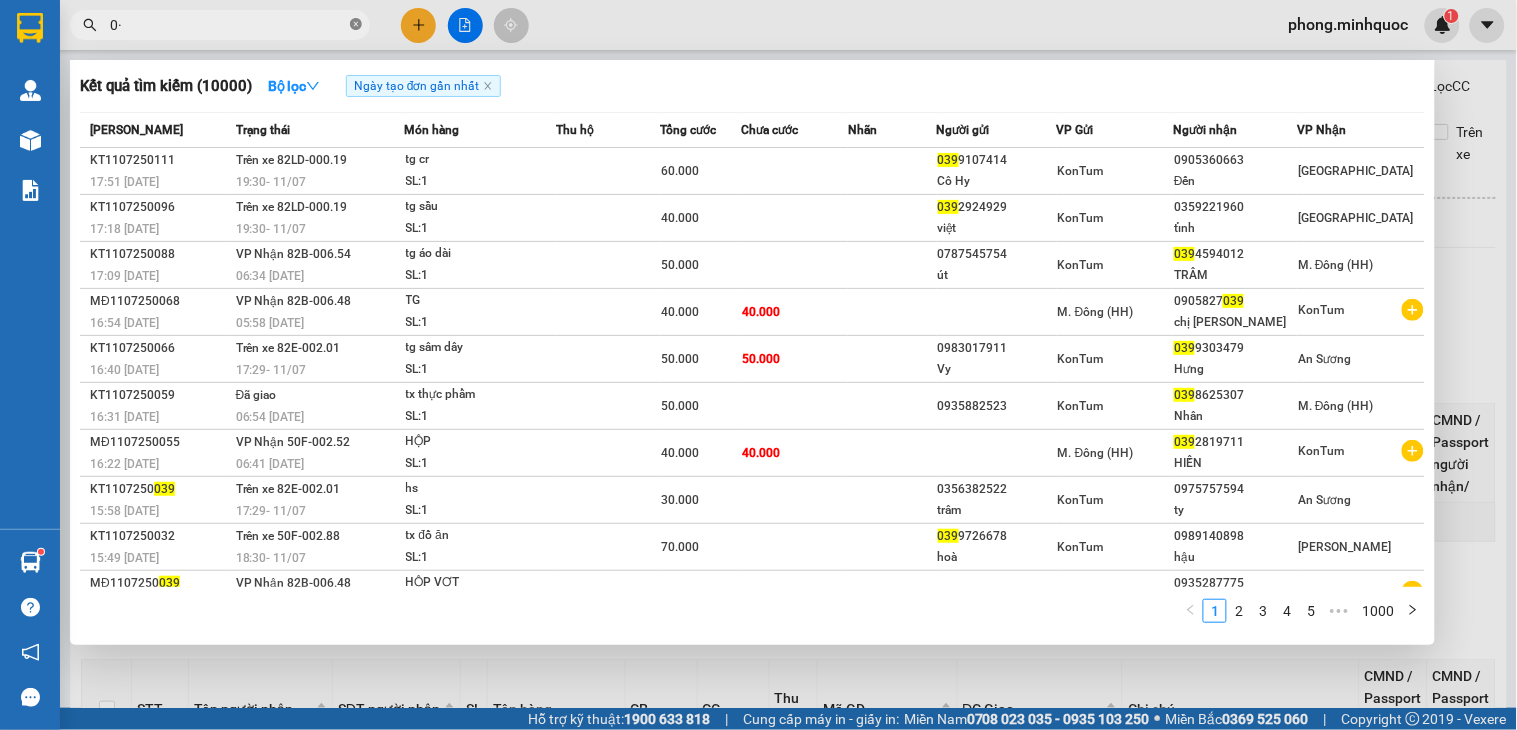 type on "0" 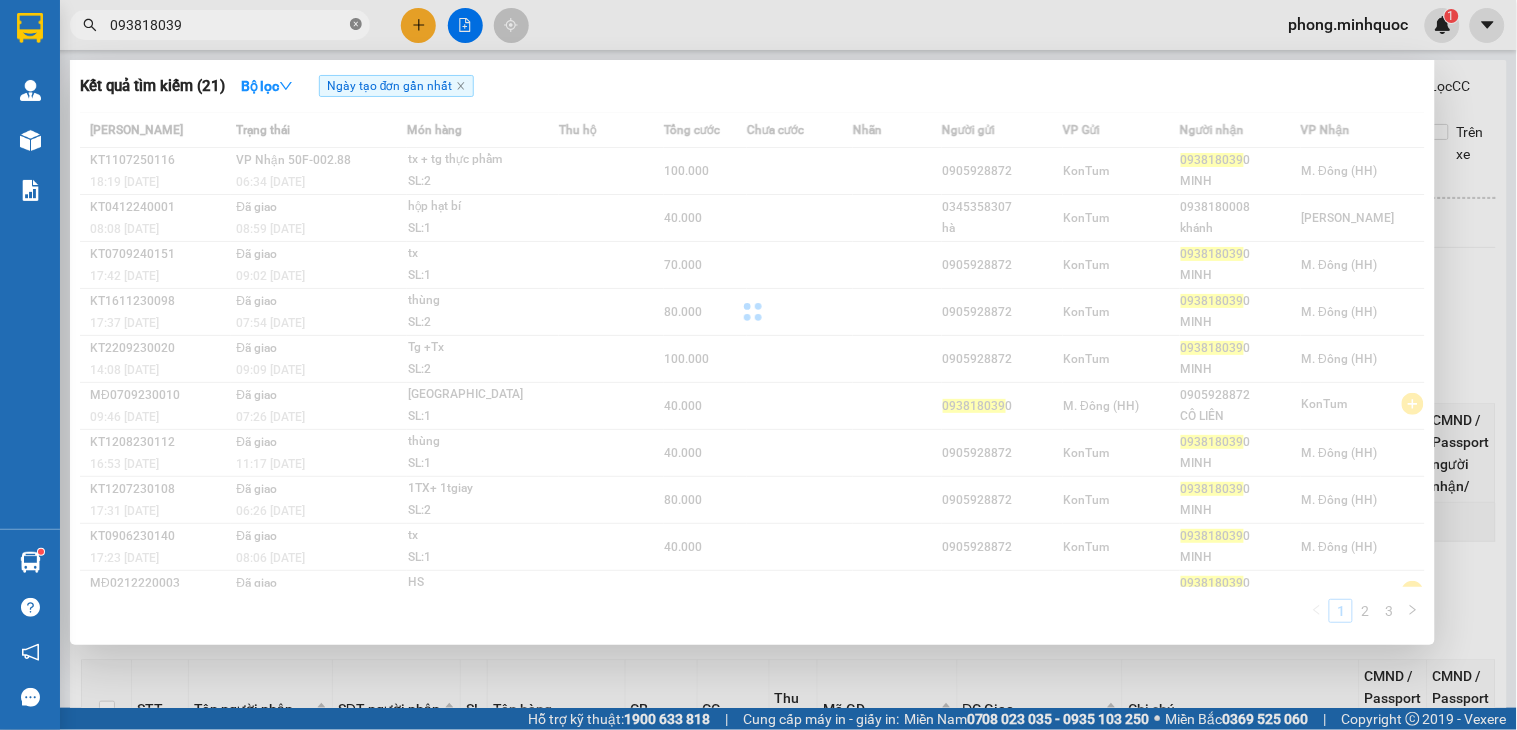 type on "0938180390" 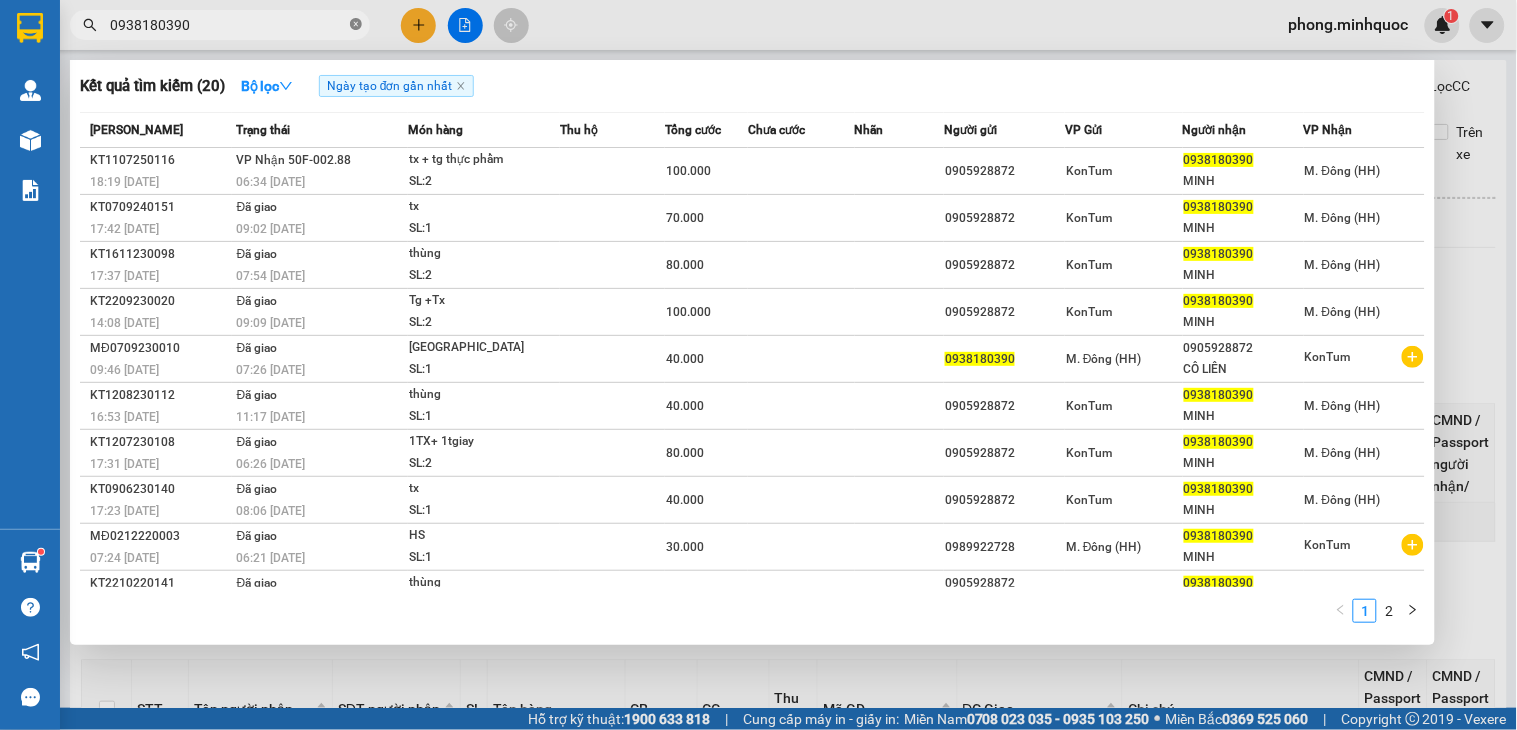 click 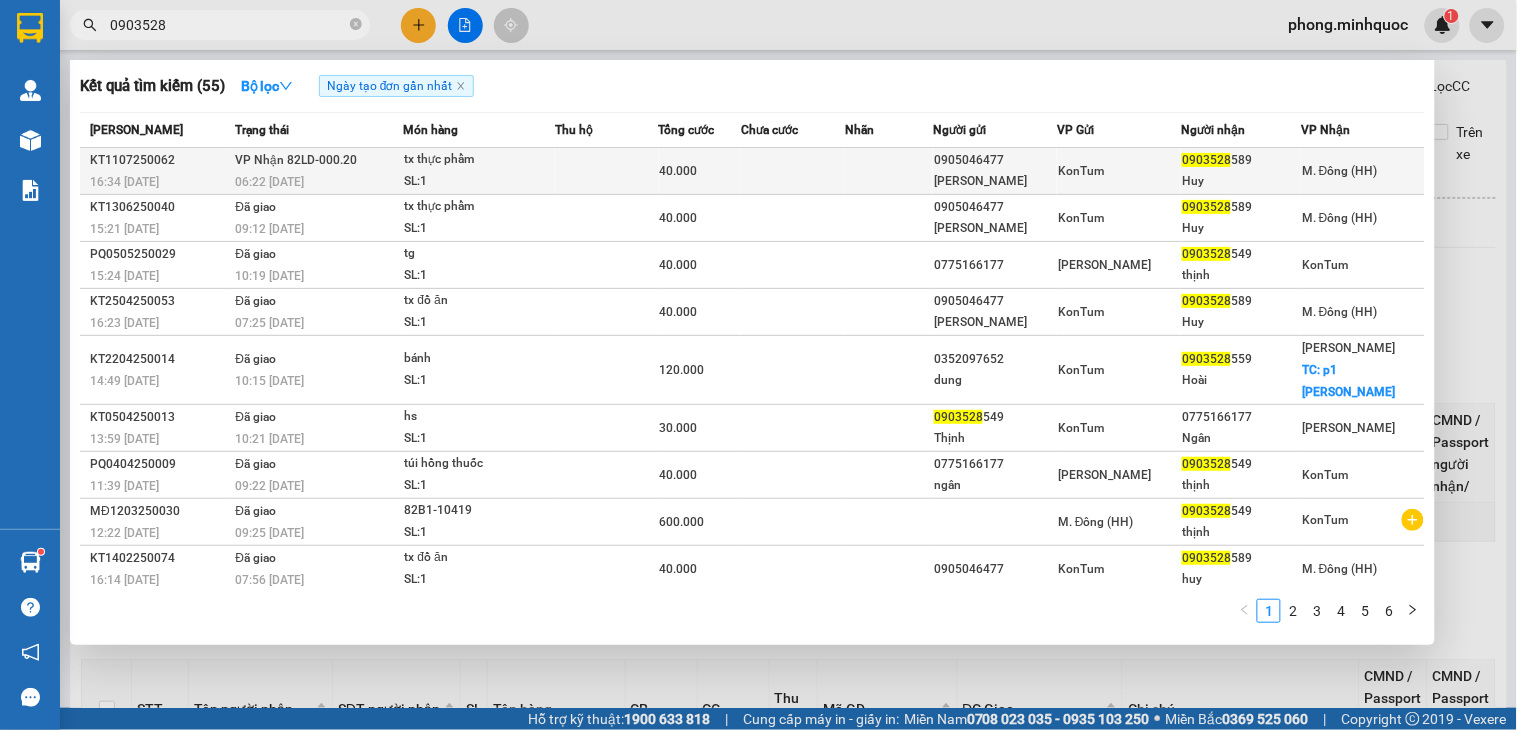 type on "0903528" 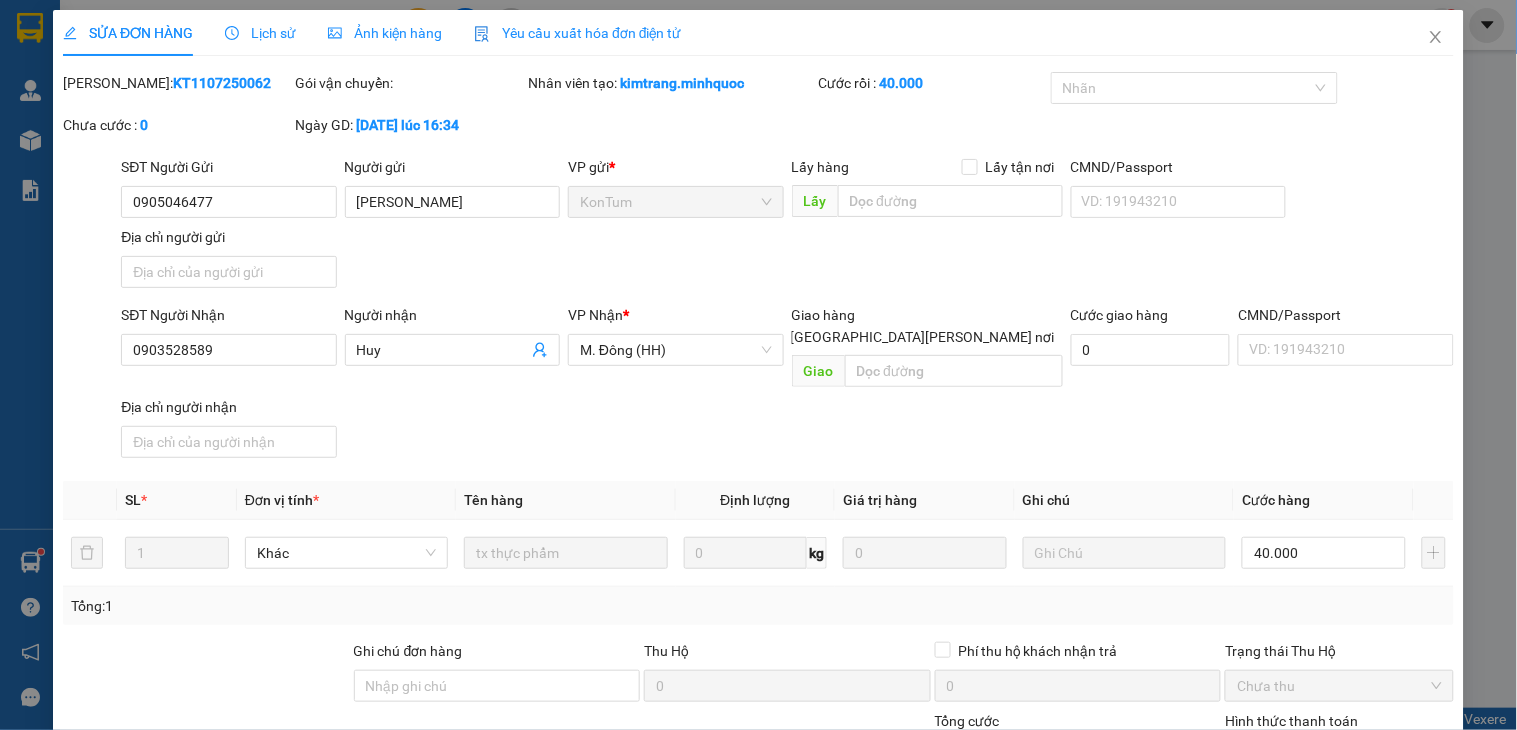 type on "0905046477" 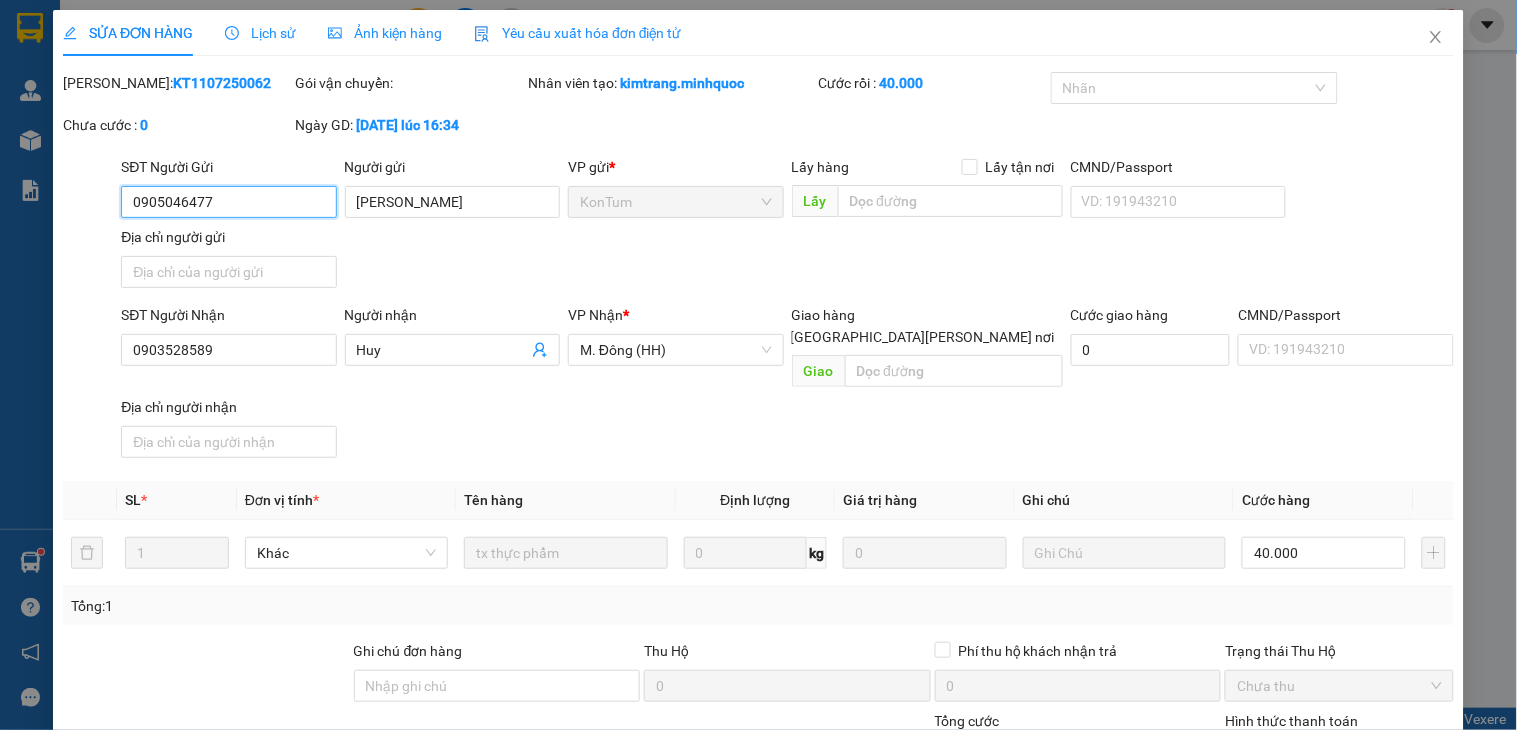 scroll, scrollTop: 154, scrollLeft: 0, axis: vertical 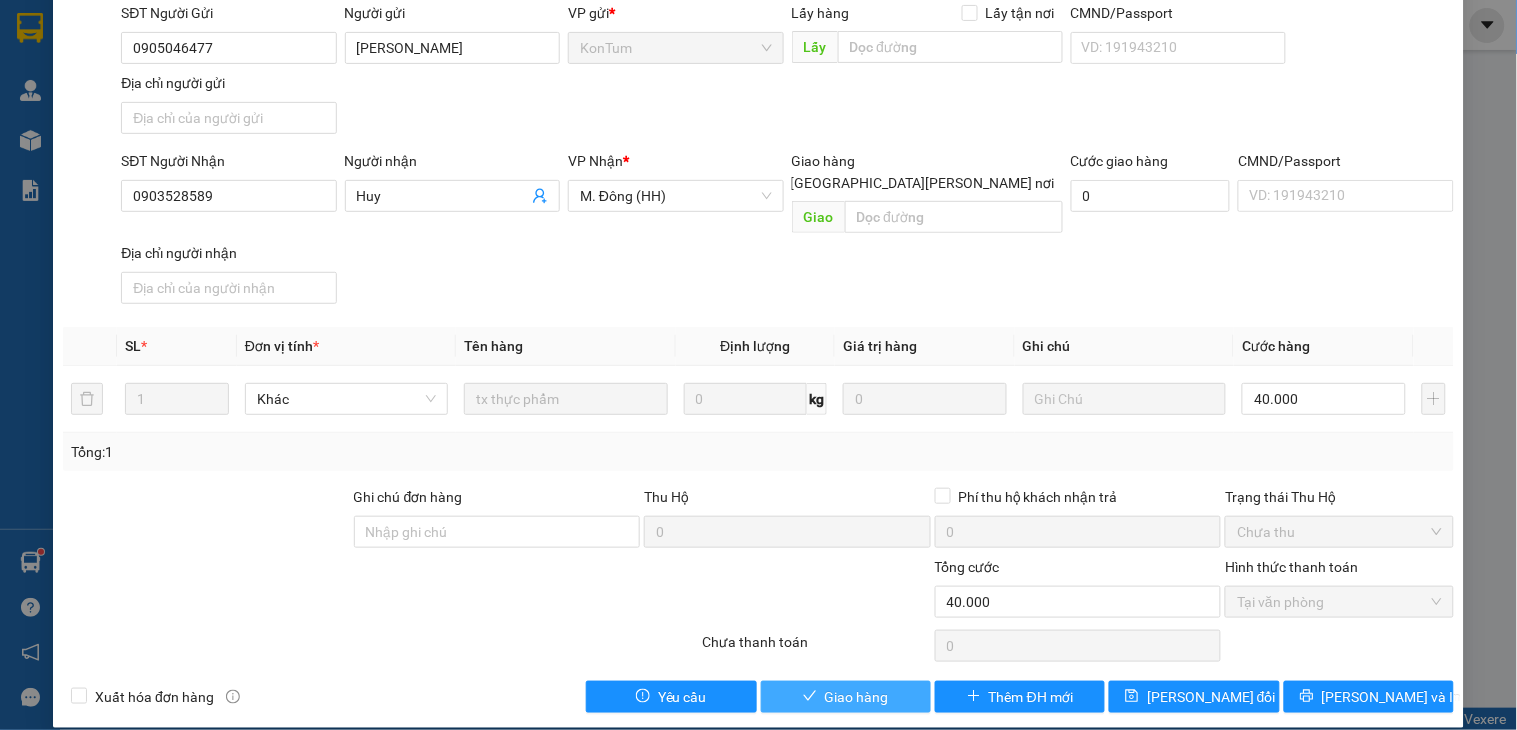 click on "Giao hàng" at bounding box center [846, 697] 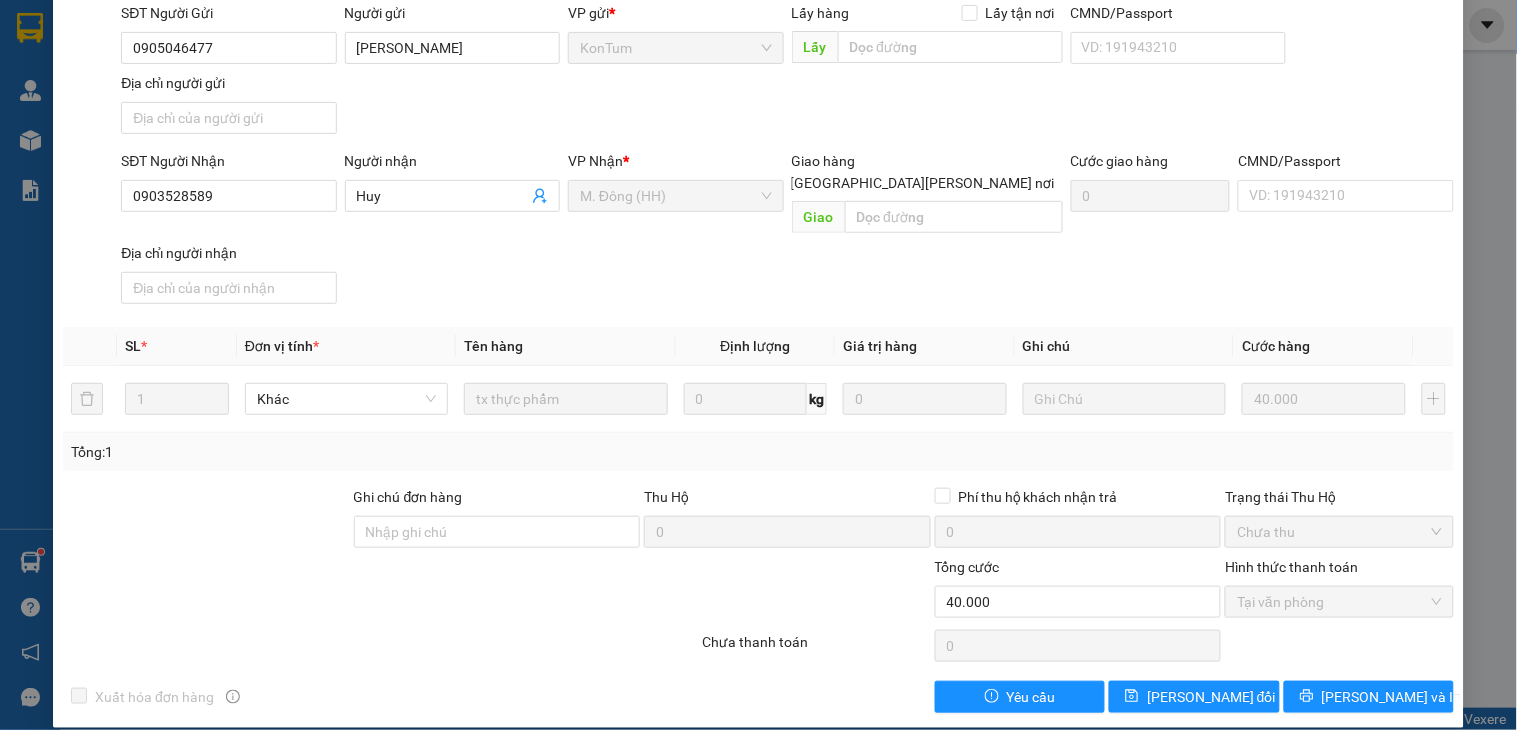 scroll, scrollTop: 0, scrollLeft: 0, axis: both 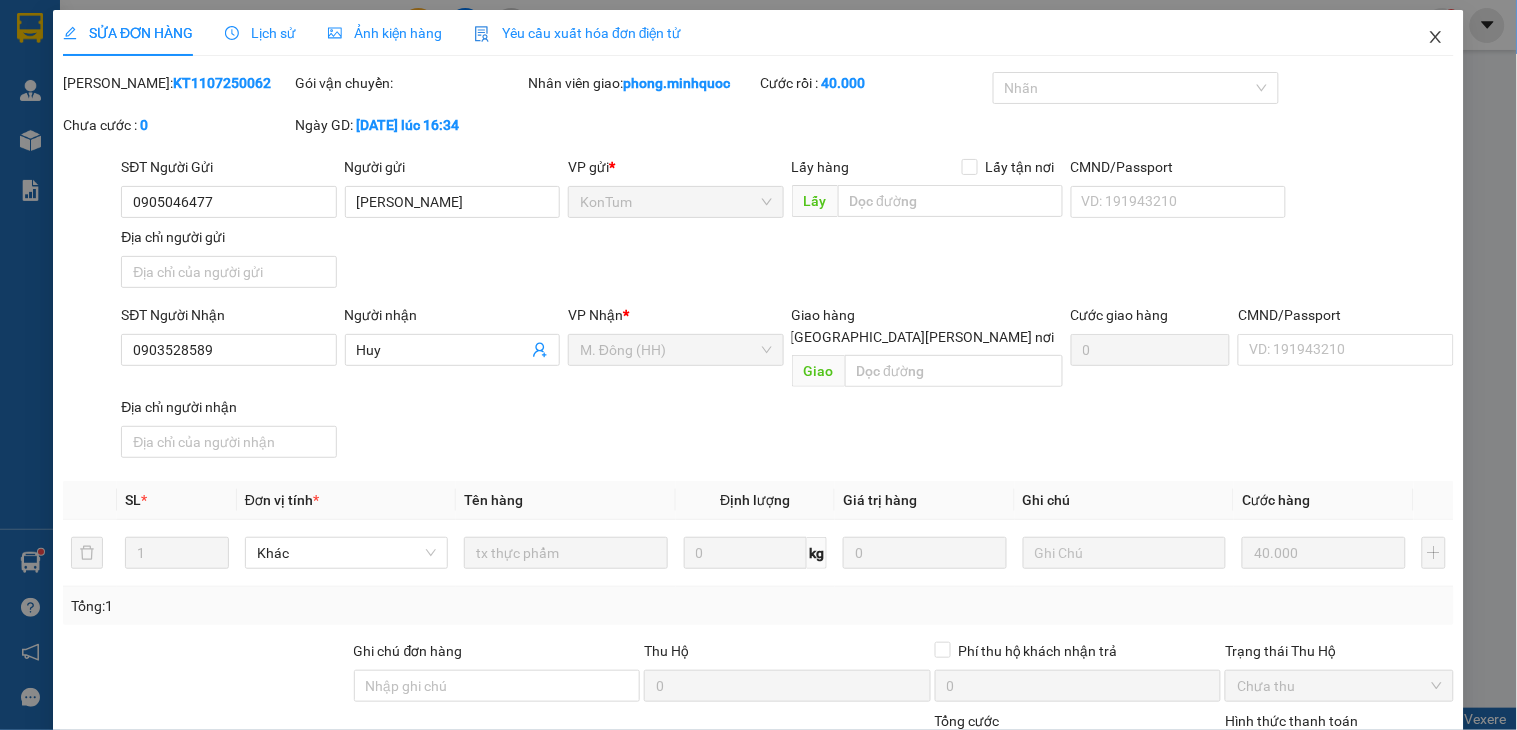 click 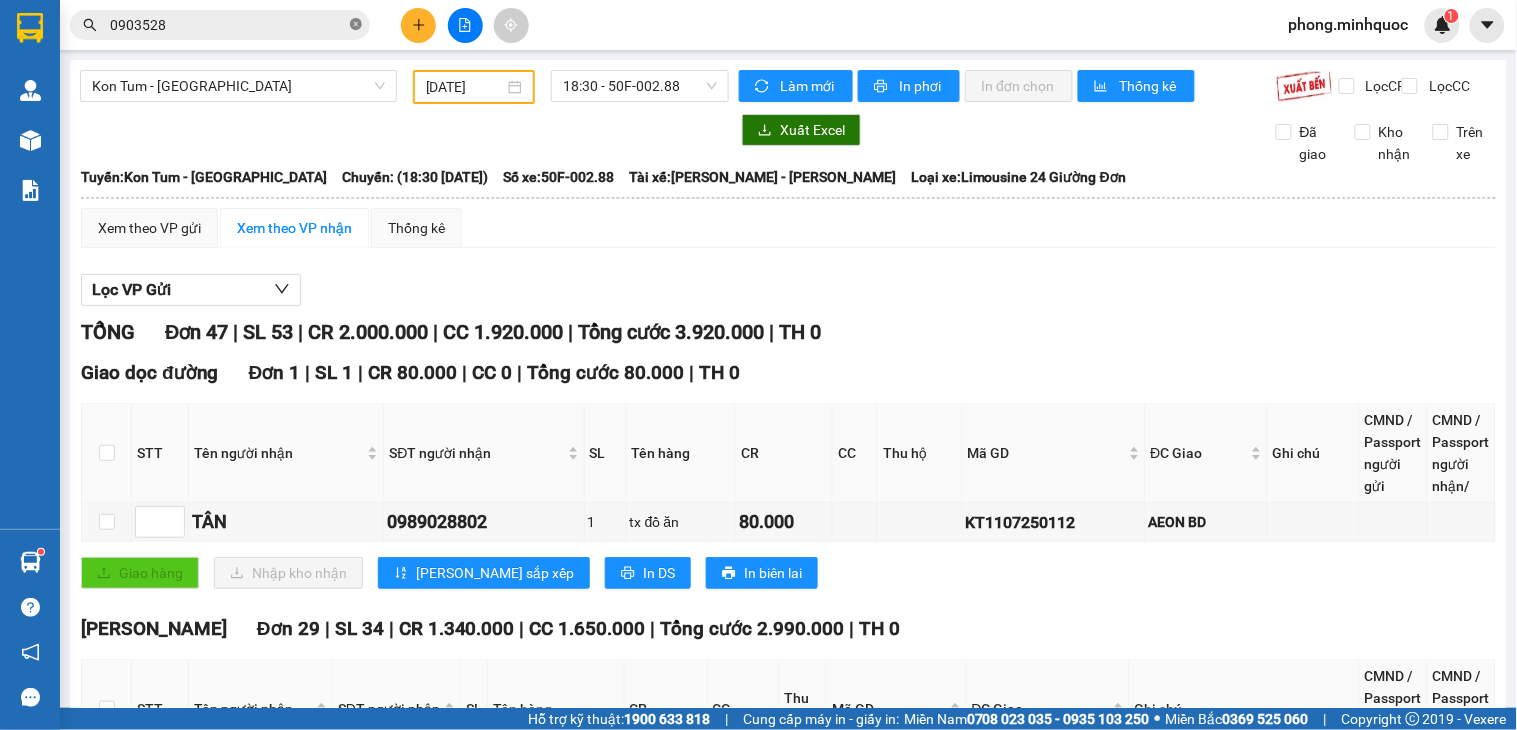 click 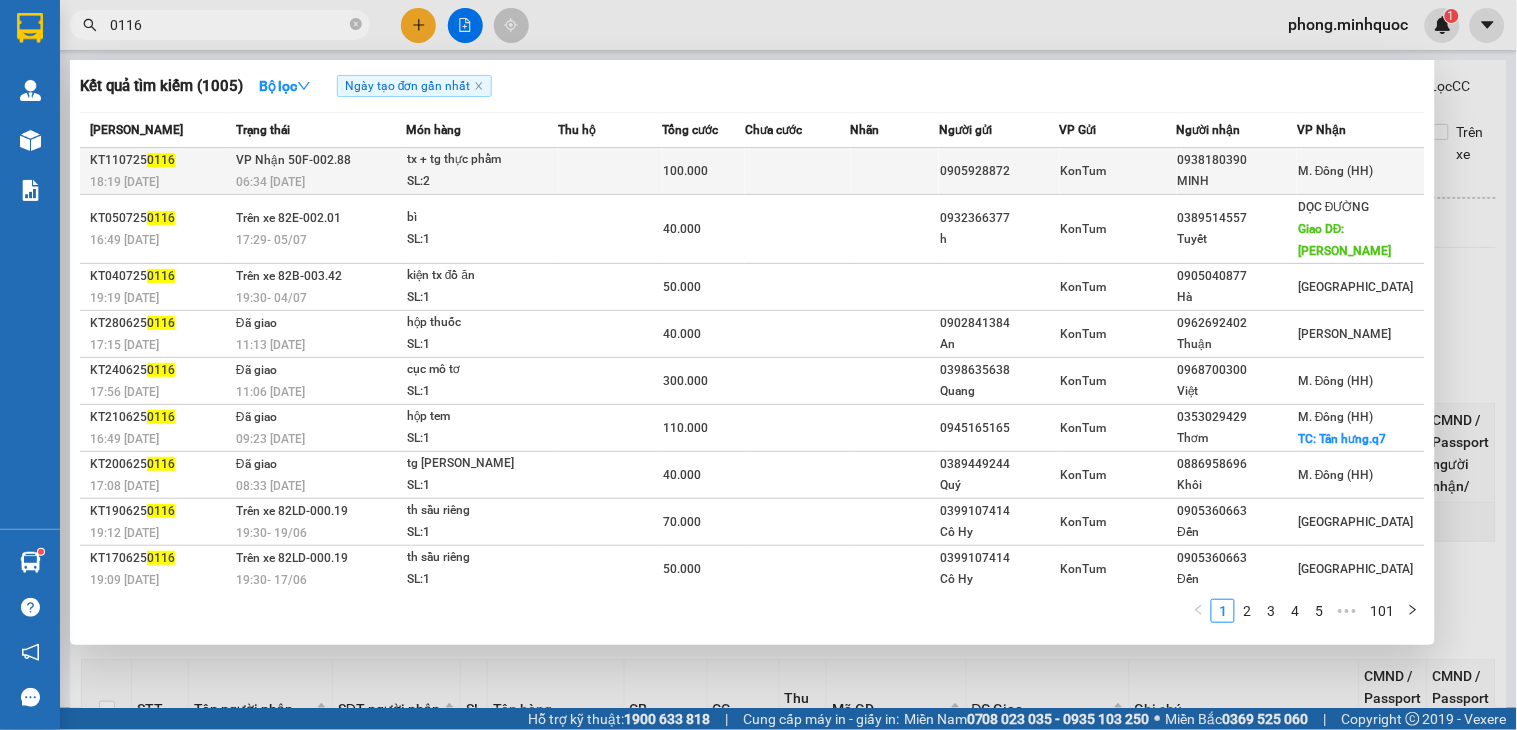 type on "0116" 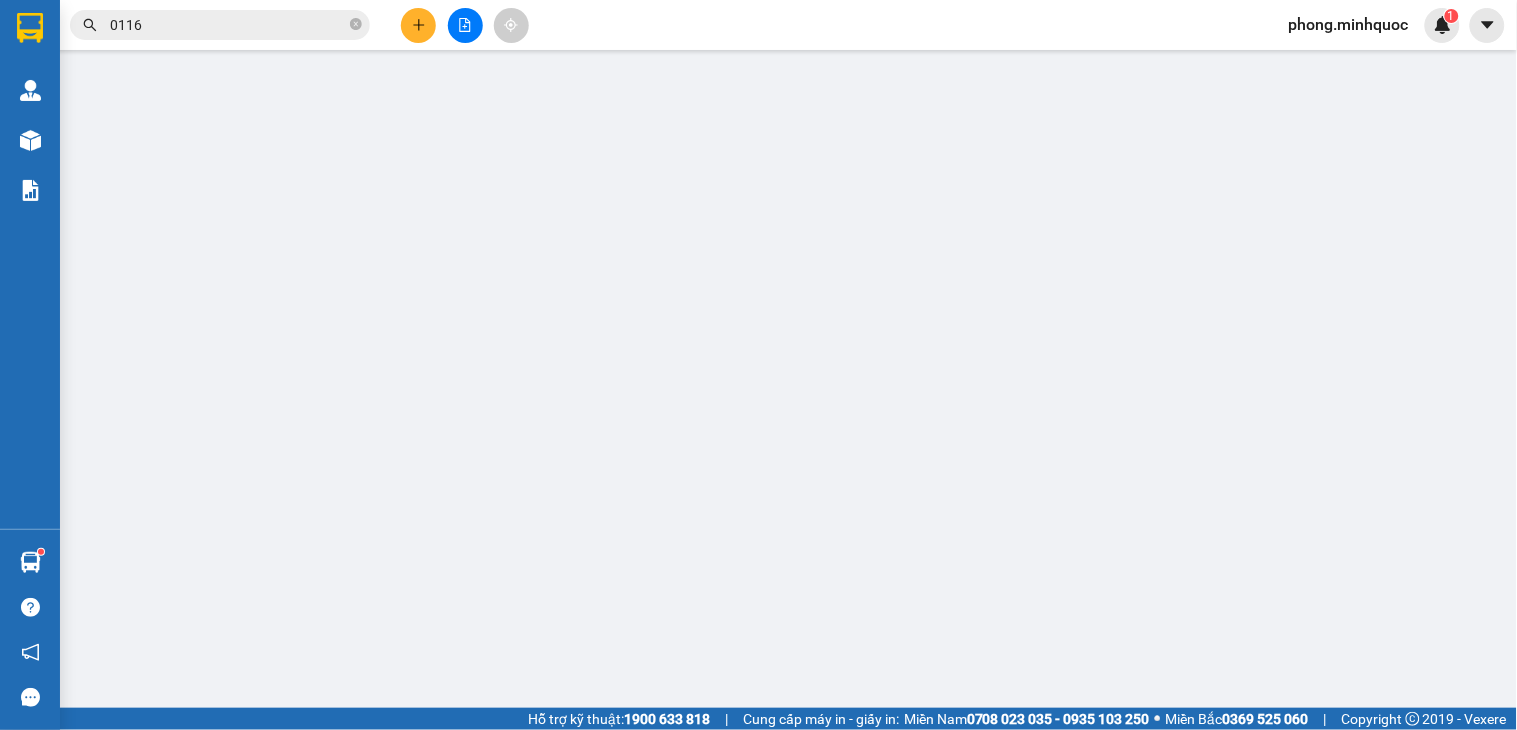 type on "0905928872" 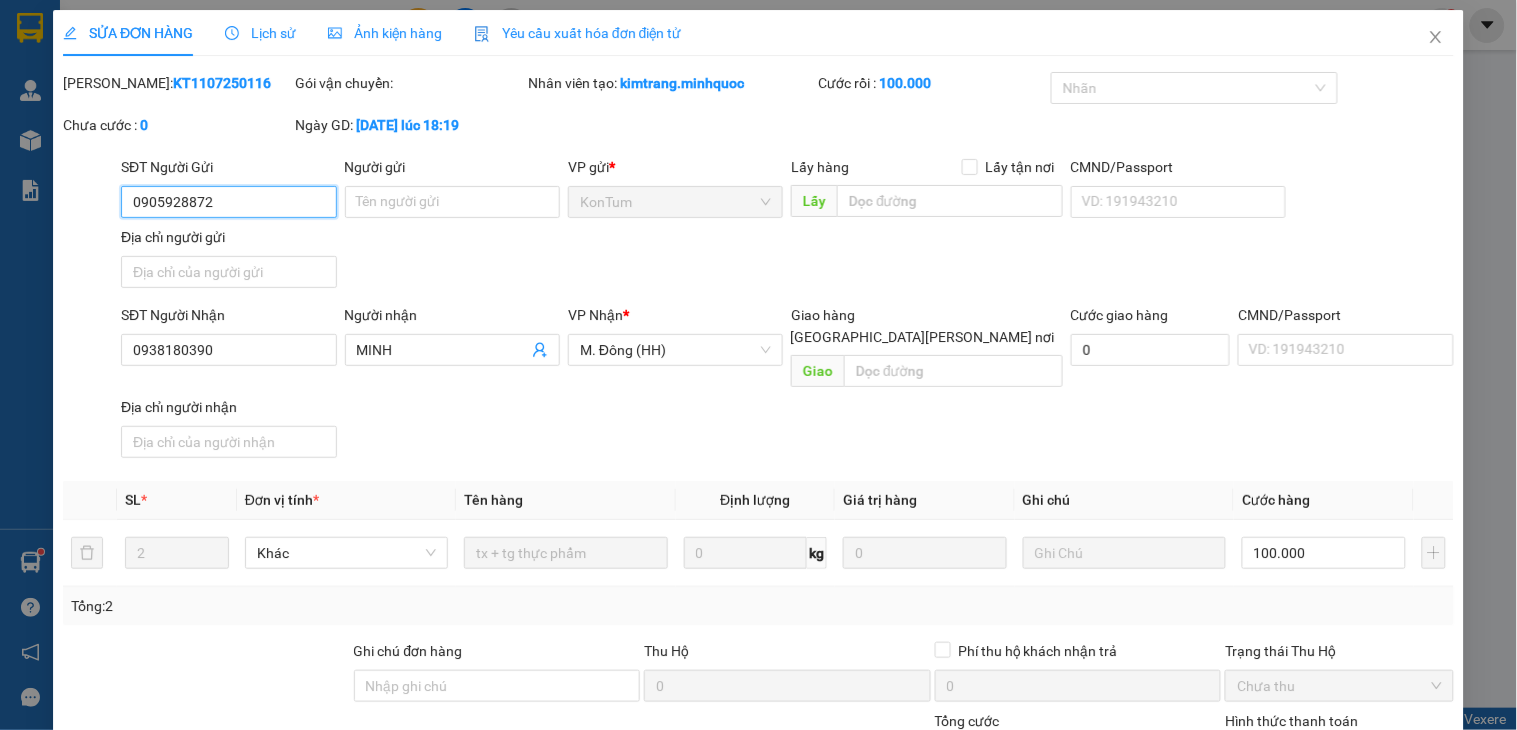 scroll, scrollTop: 154, scrollLeft: 0, axis: vertical 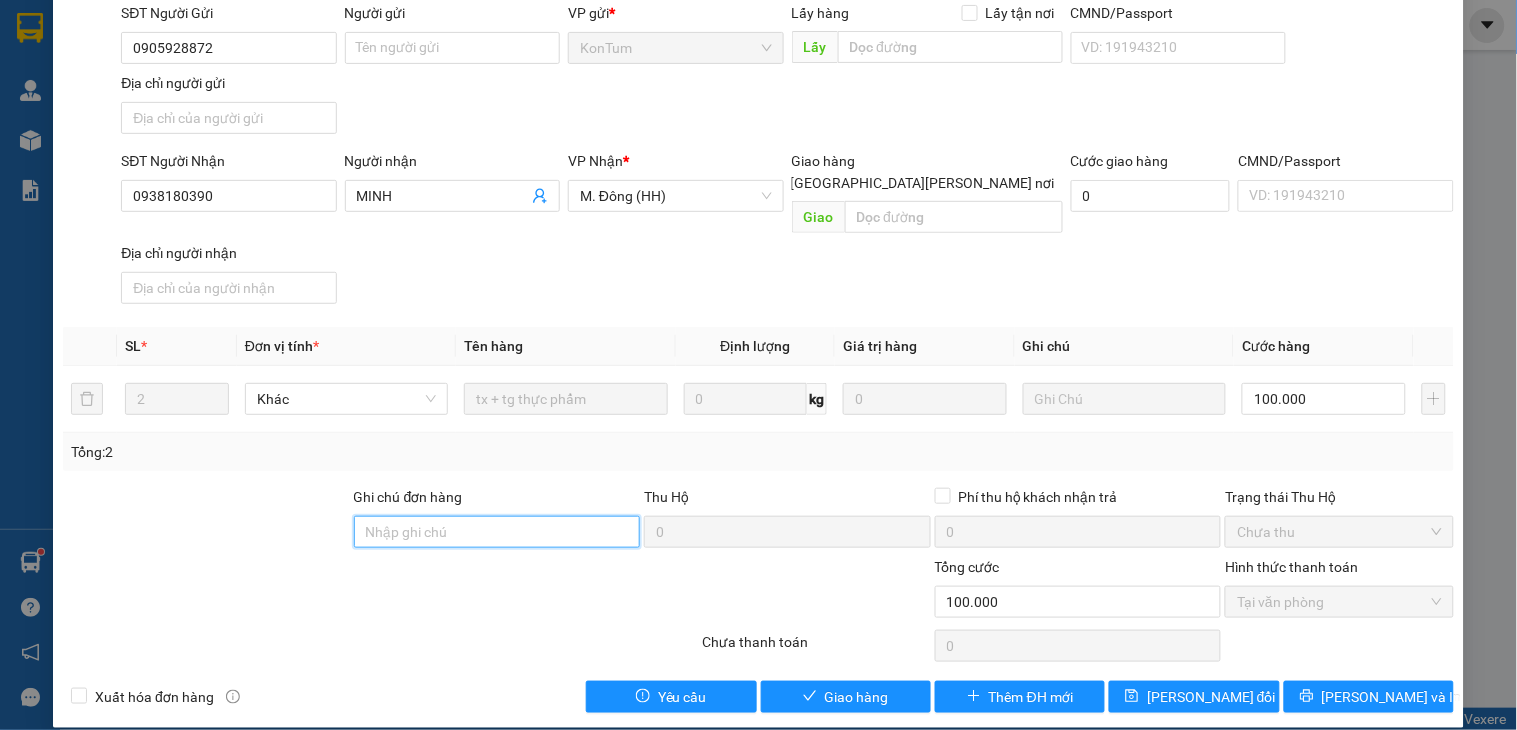 click on "Ghi chú đơn hàng" at bounding box center (497, 532) 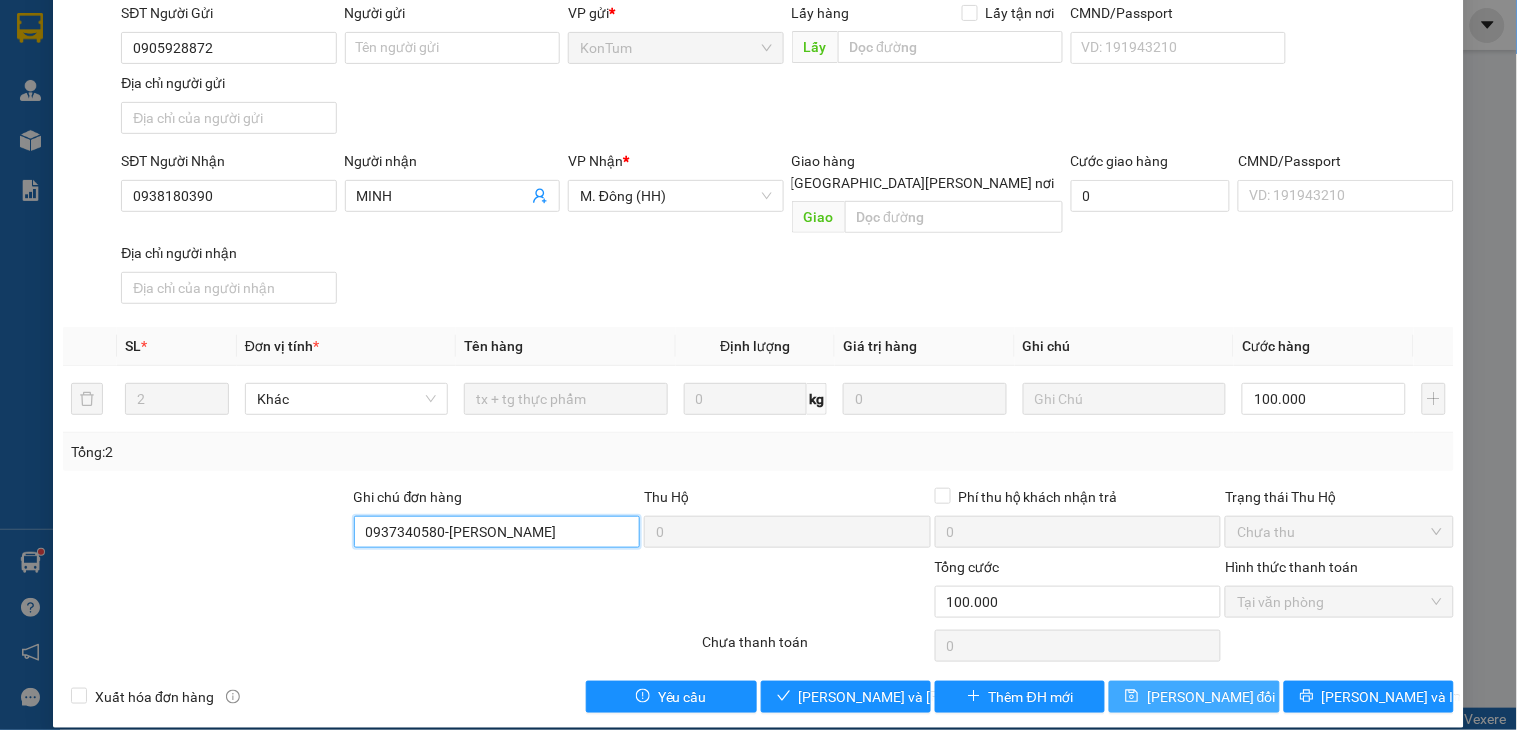 type on "0937340580-DANH" 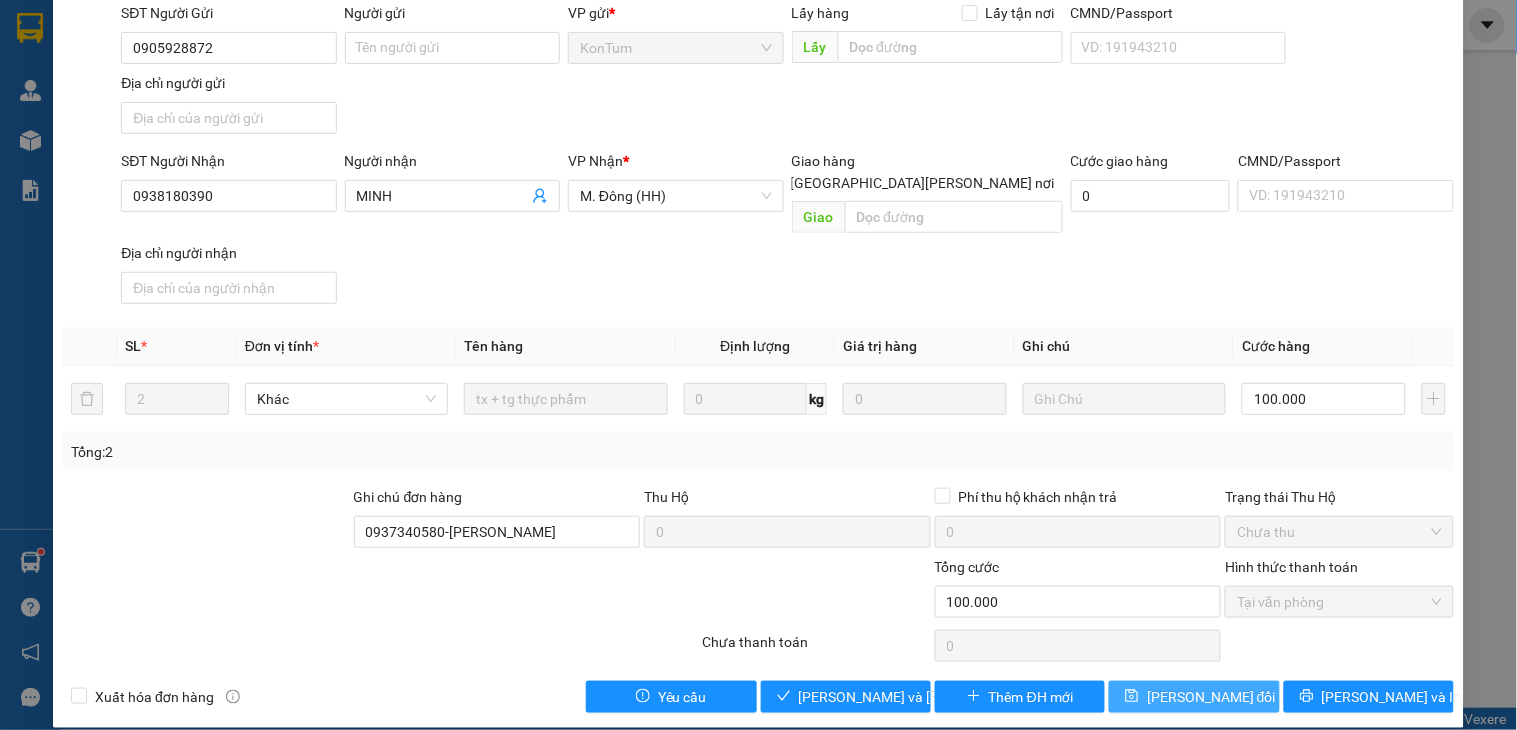 click on "[PERSON_NAME] thay đổi" at bounding box center (1194, 697) 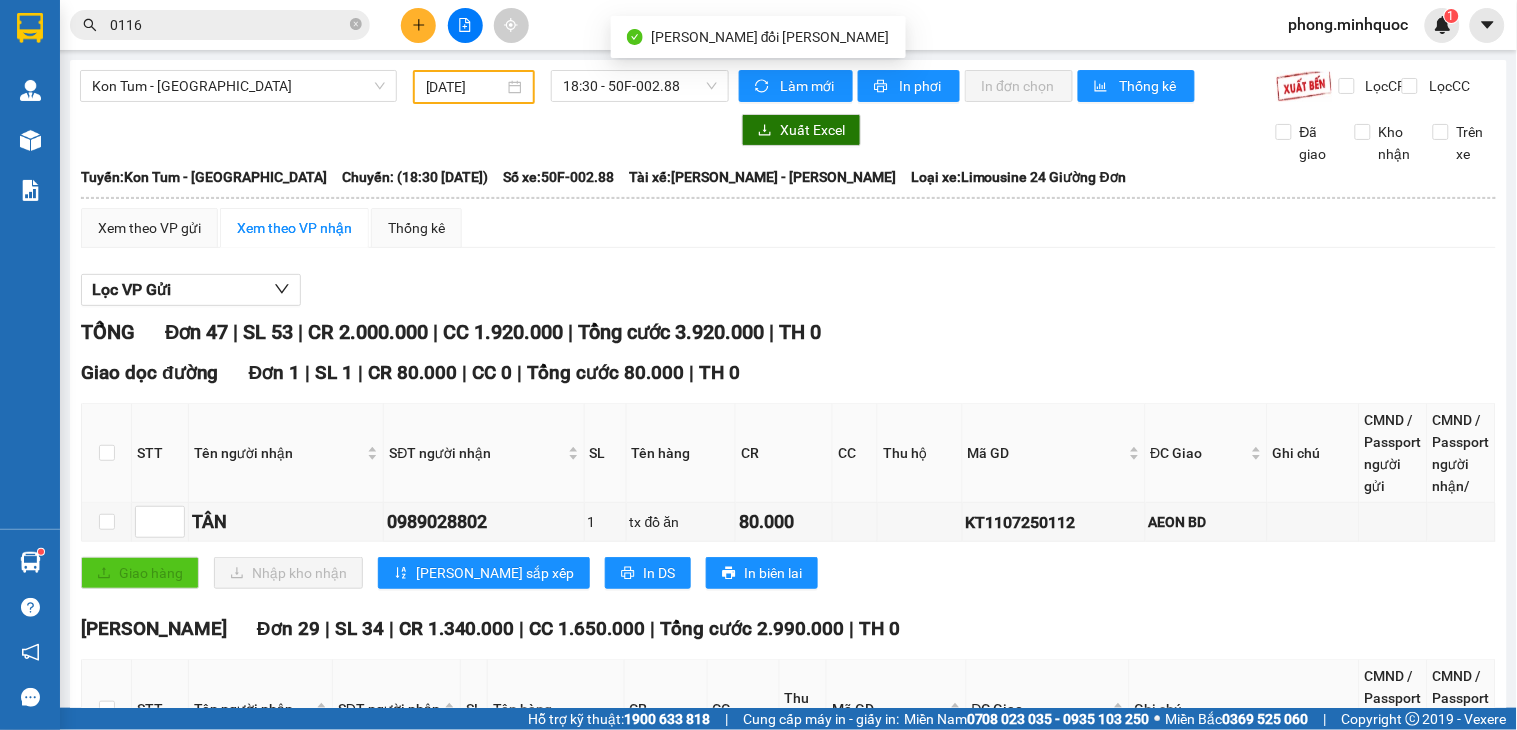 click on "0116" at bounding box center (228, 25) 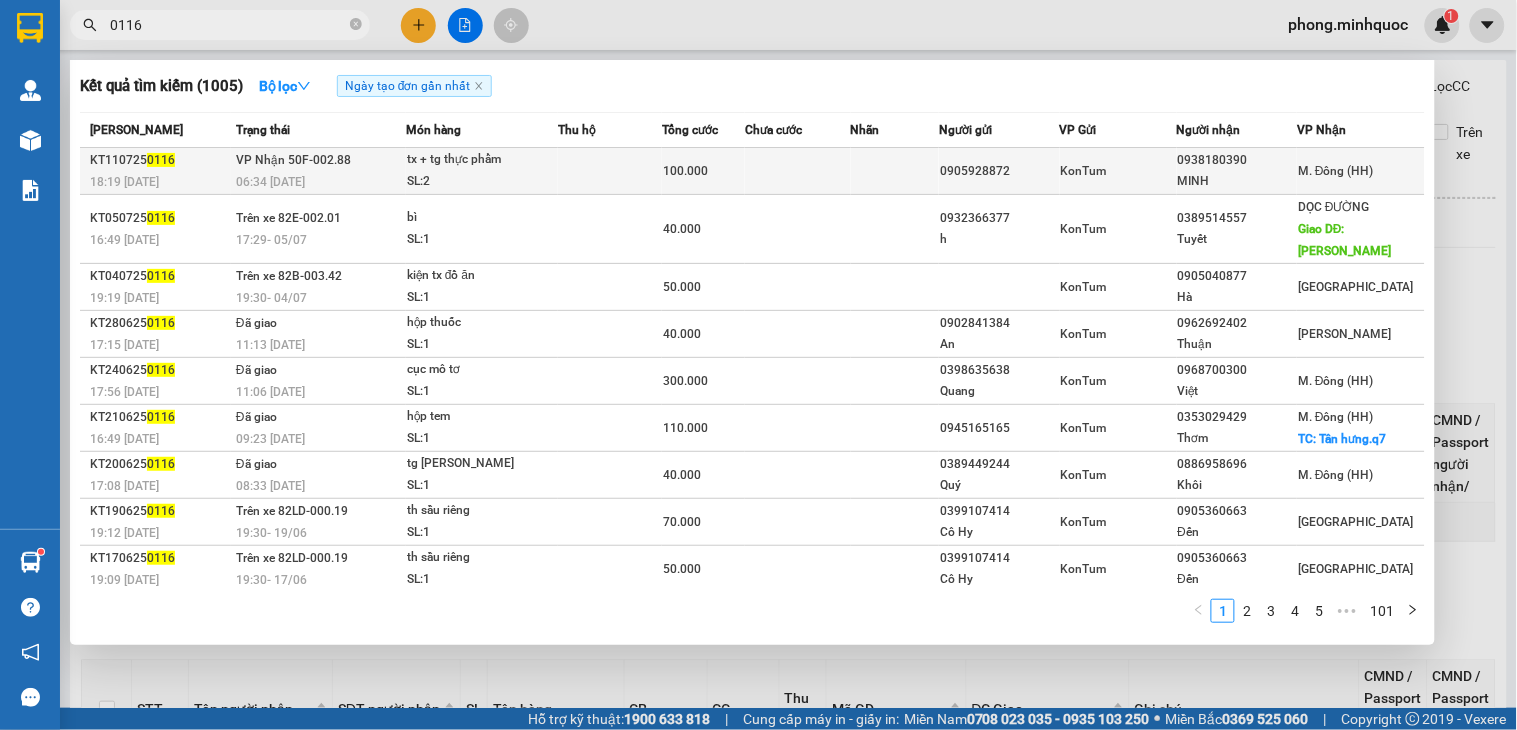 click on "SL:  2" at bounding box center (482, 182) 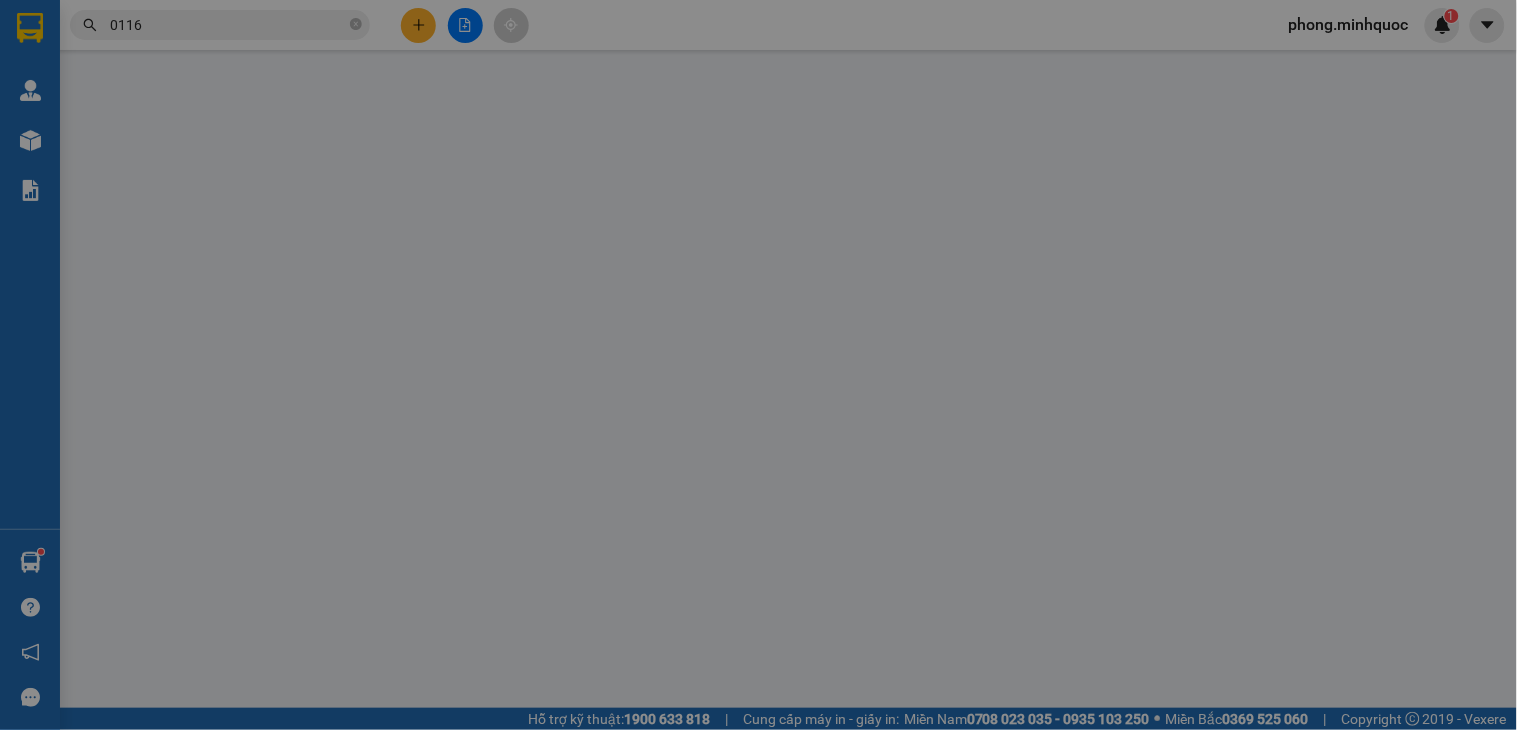 type on "0905928872" 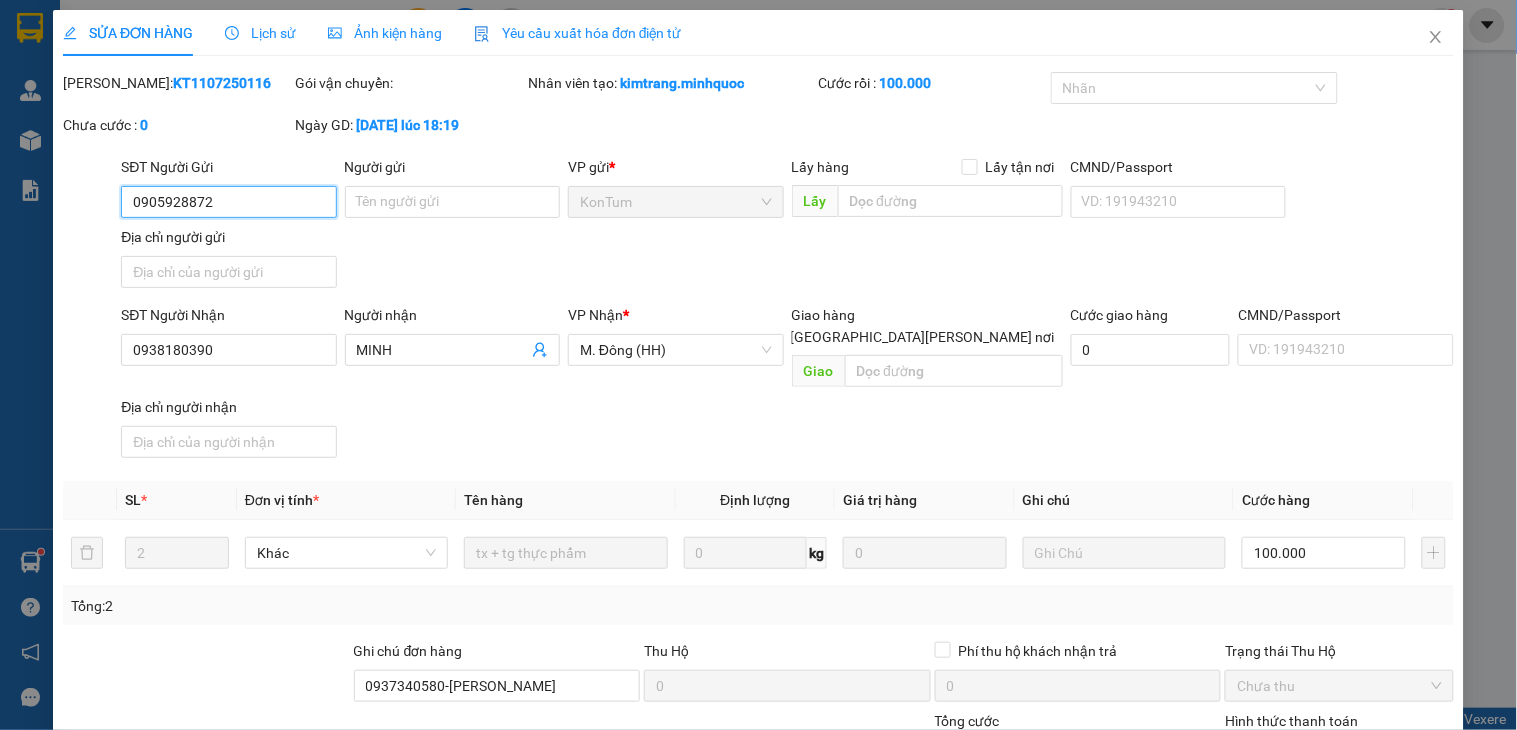 scroll, scrollTop: 154, scrollLeft: 0, axis: vertical 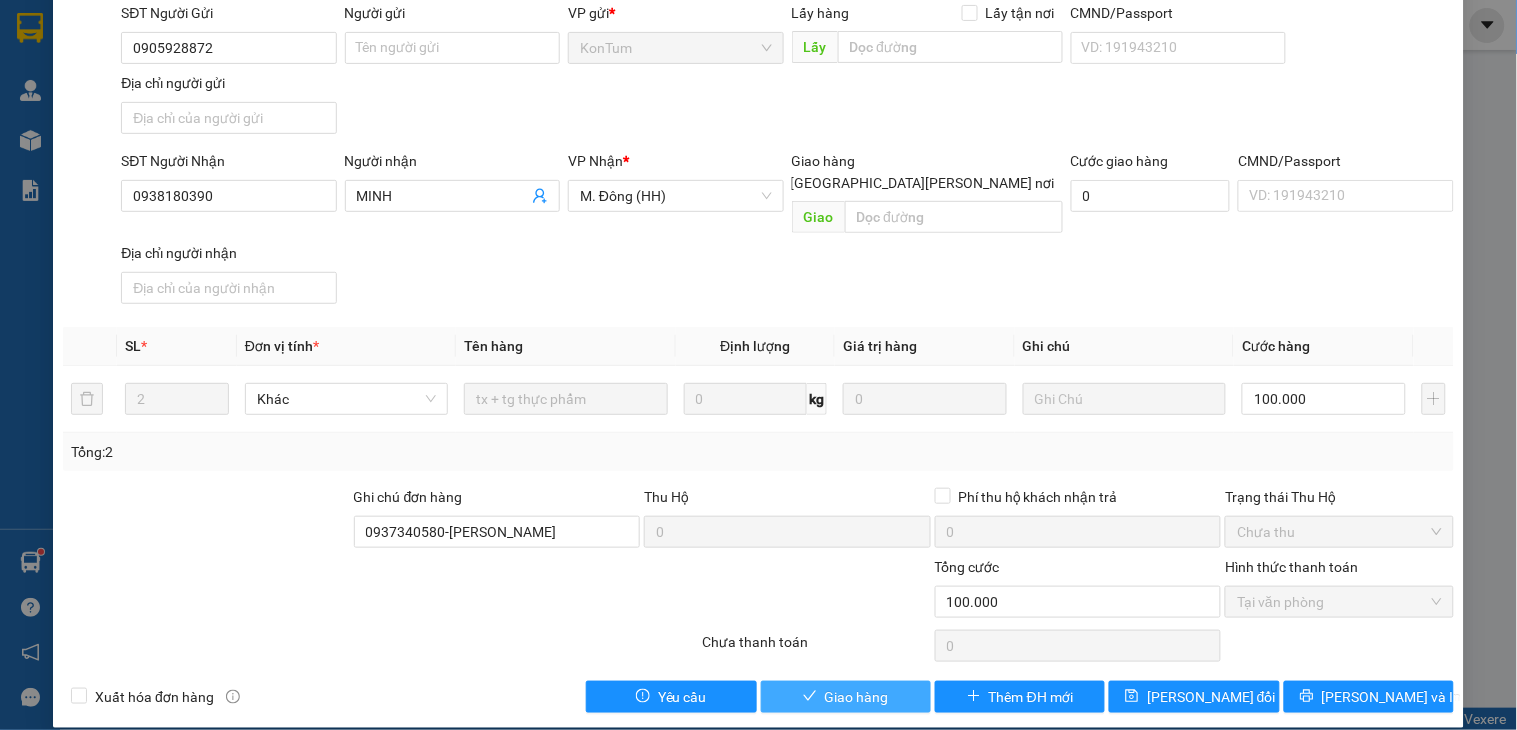 click on "Giao hàng" at bounding box center (846, 697) 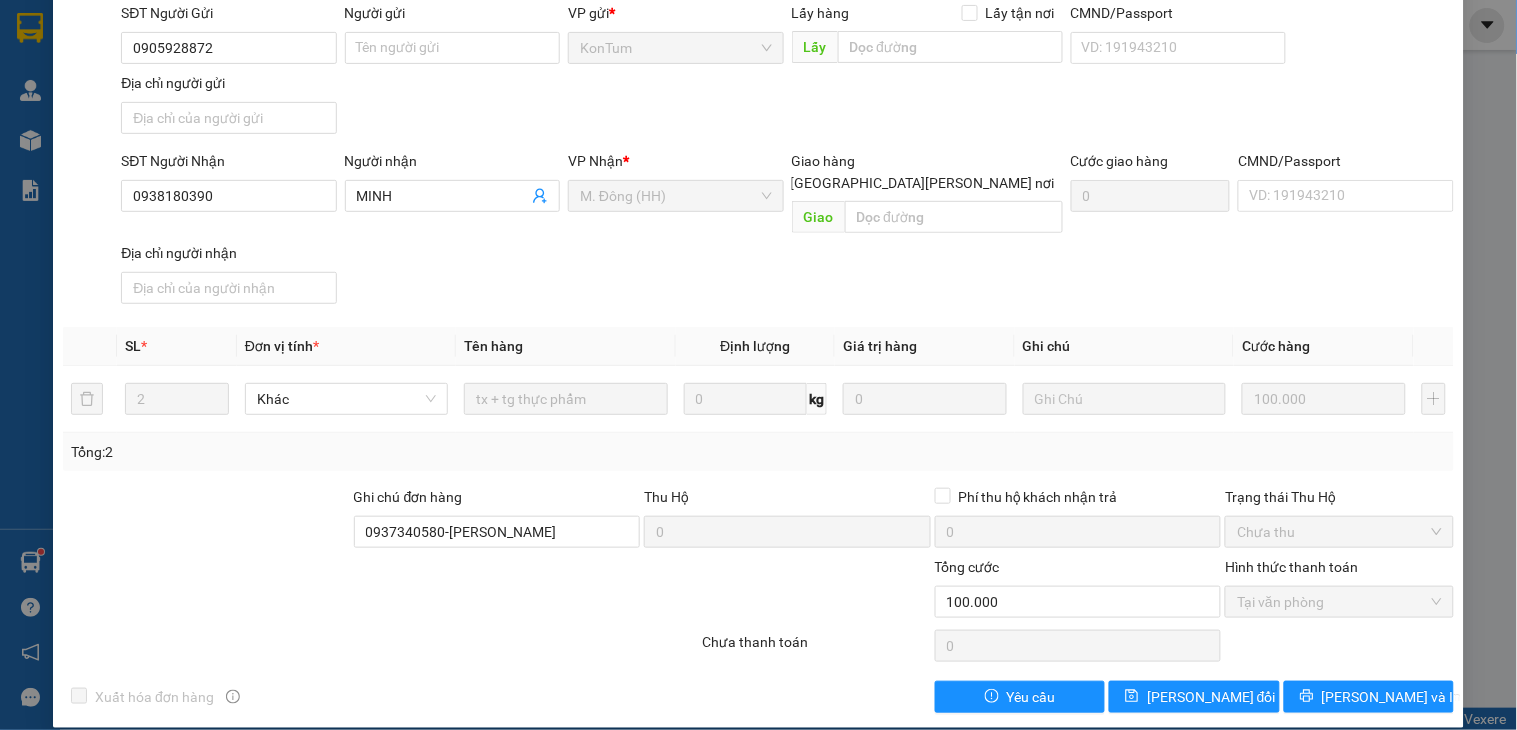 scroll, scrollTop: 0, scrollLeft: 0, axis: both 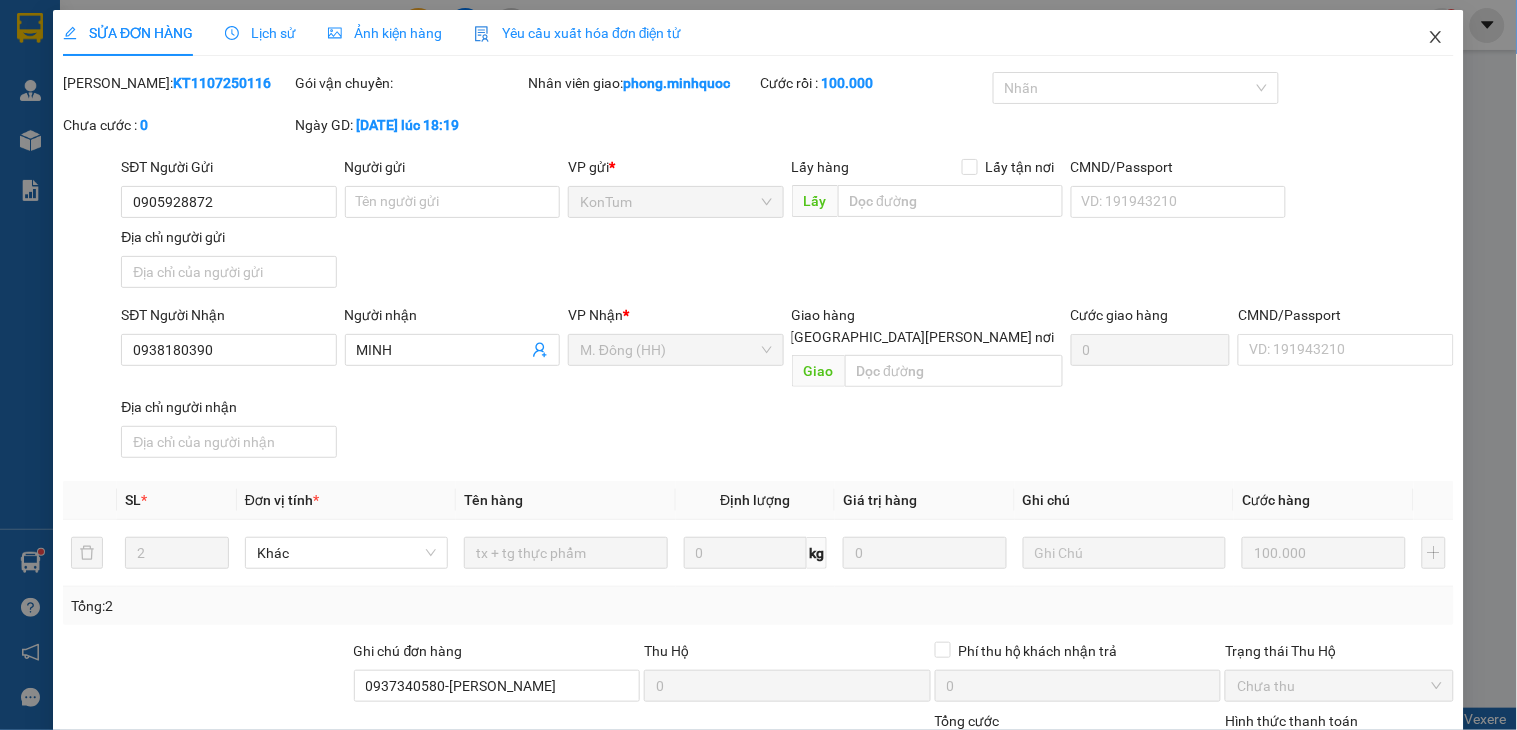 click 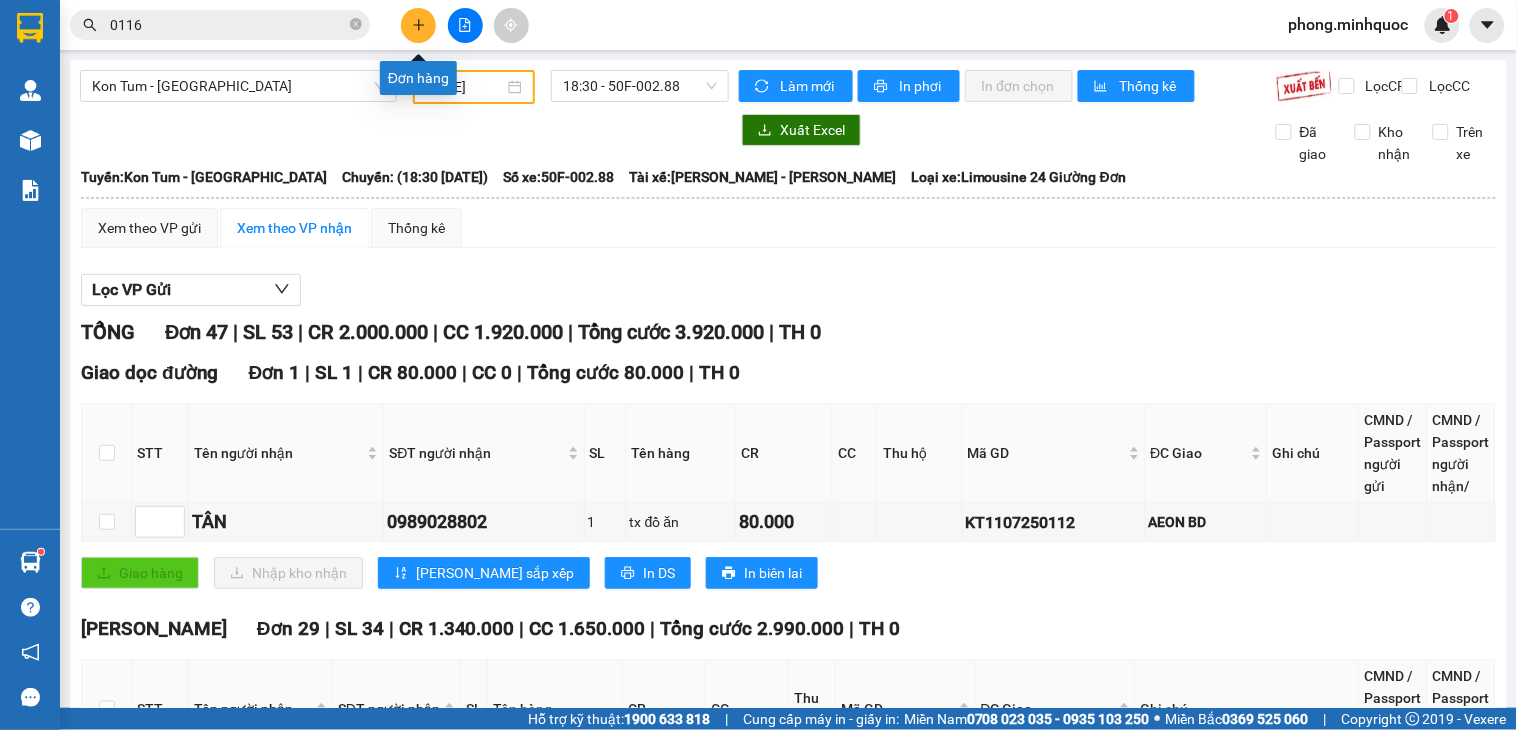 click 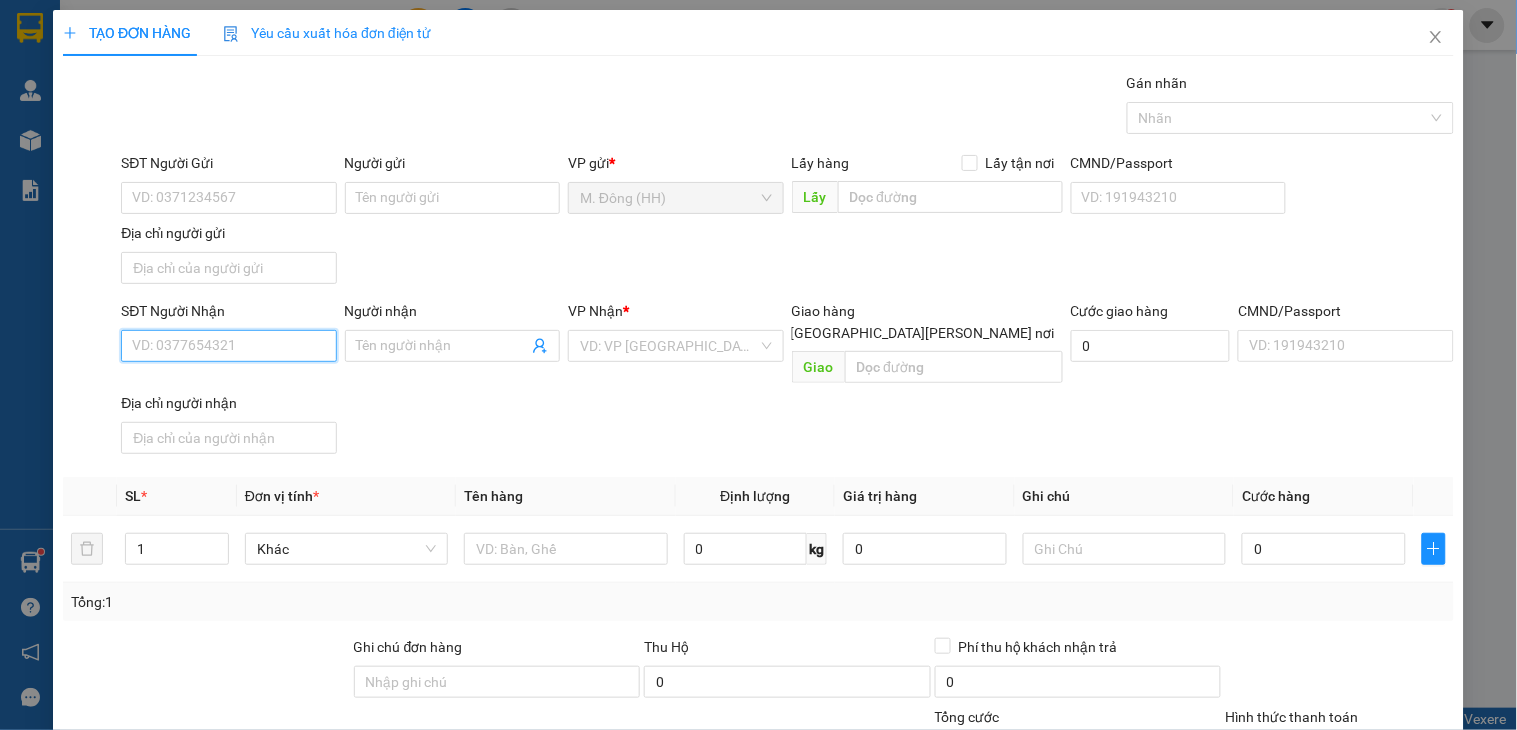 click on "SĐT Người Nhận" at bounding box center [228, 346] 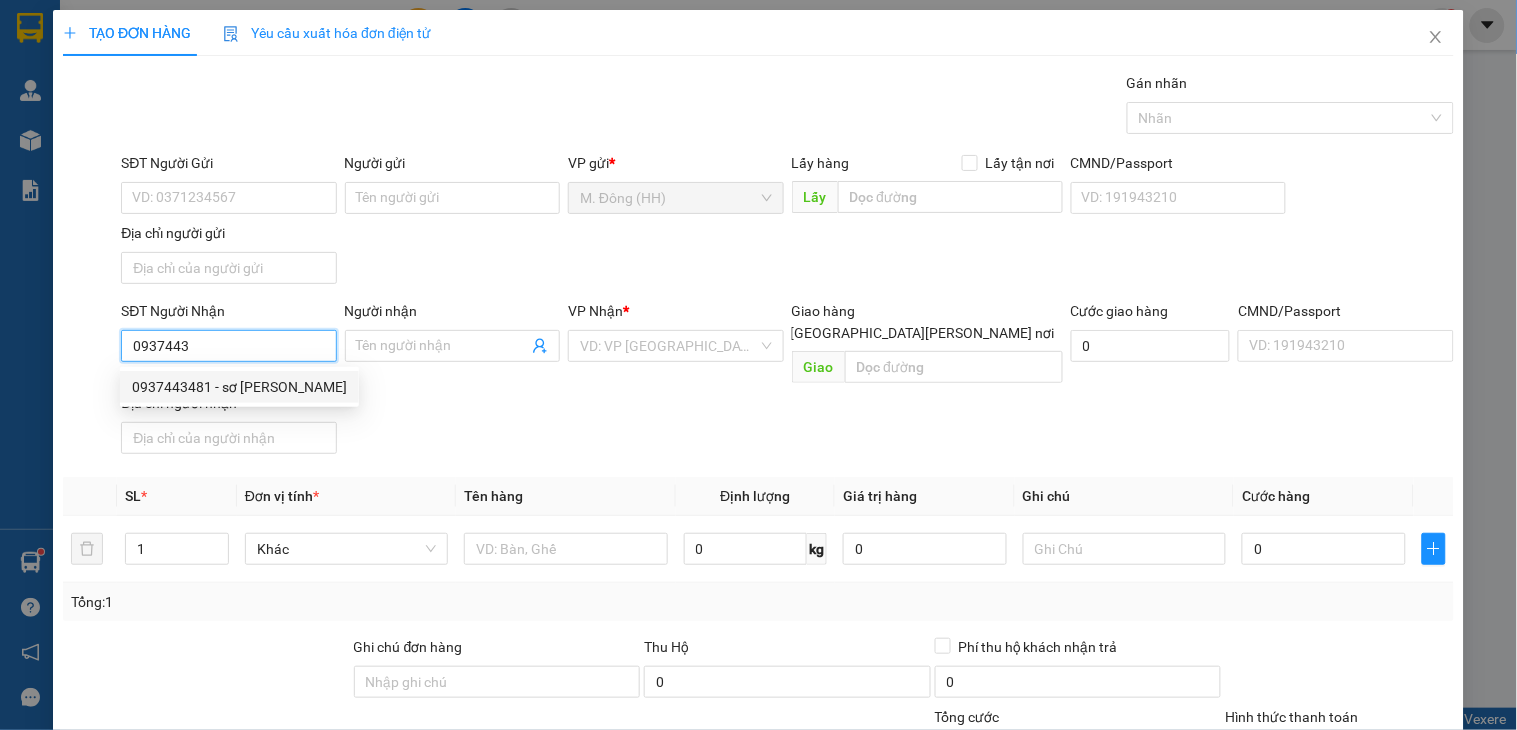 click on "0937443481 - sơ thảo" at bounding box center (239, 387) 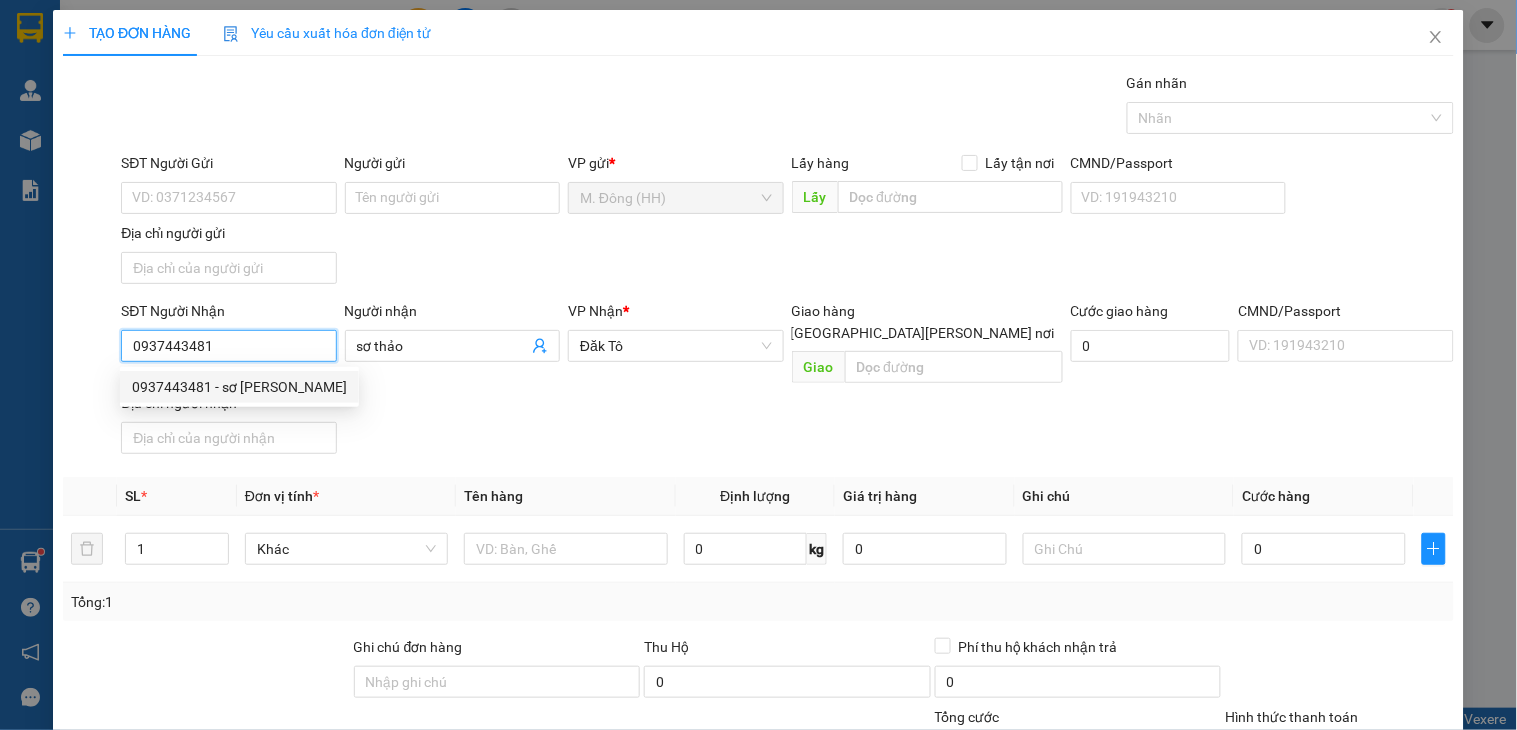 scroll, scrollTop: 150, scrollLeft: 0, axis: vertical 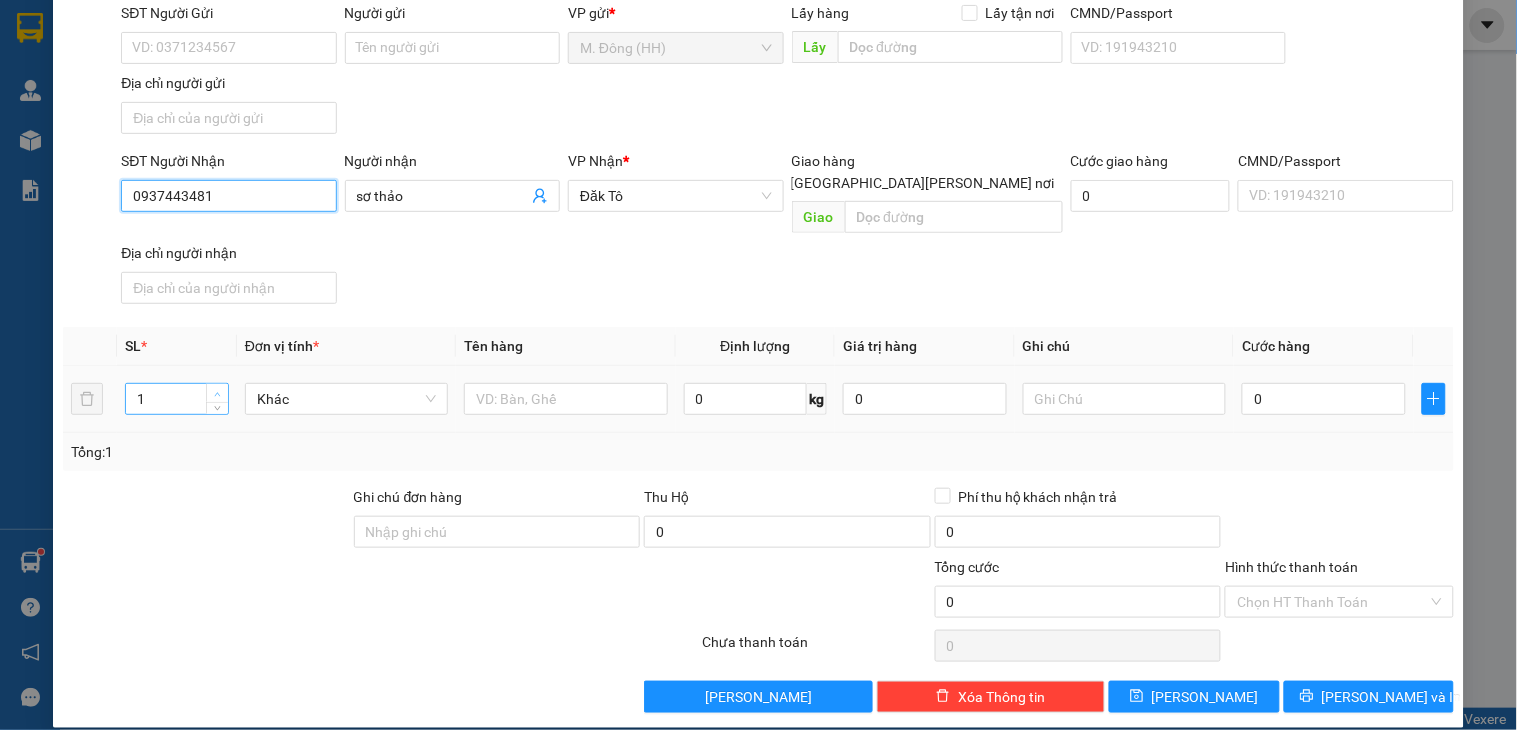 type on "0937443481" 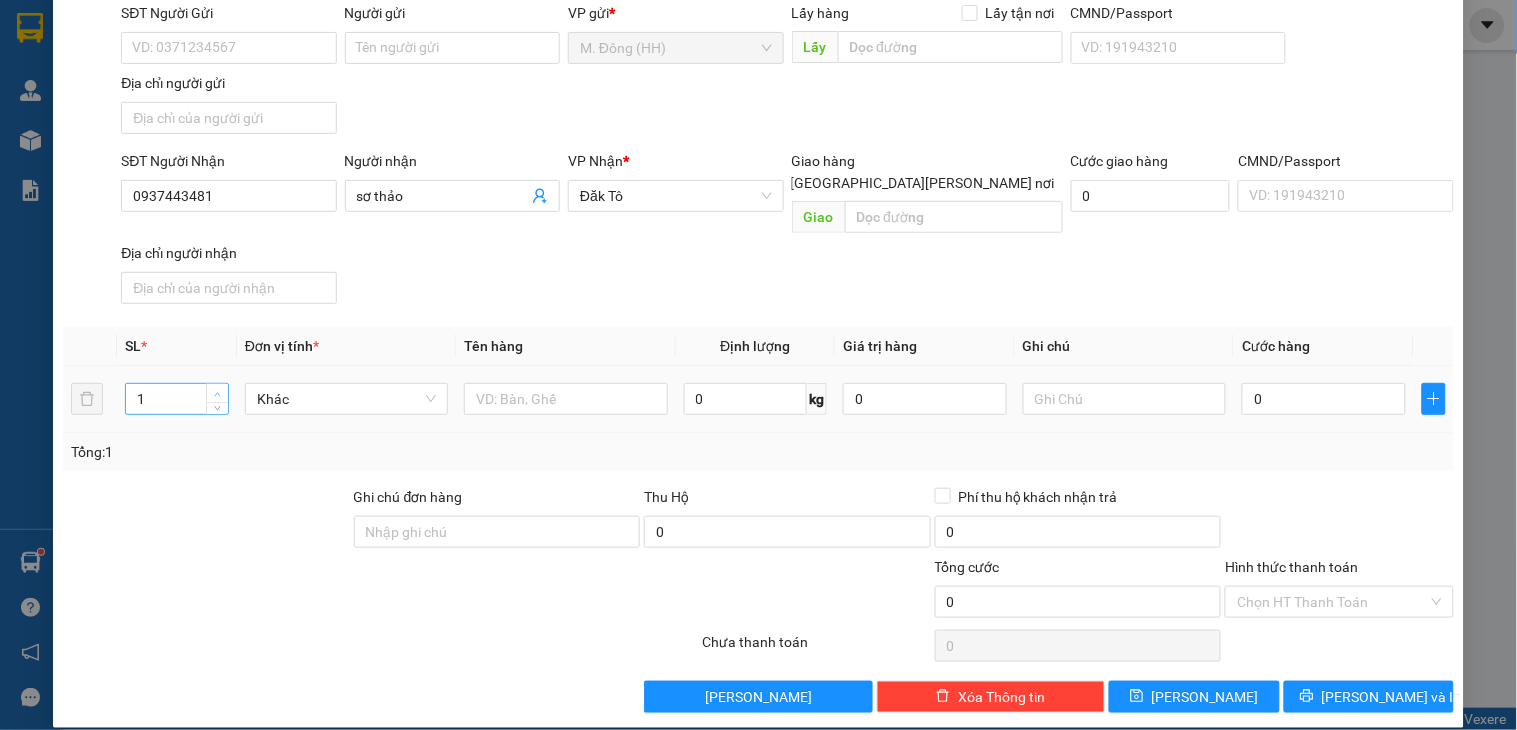 type on "2" 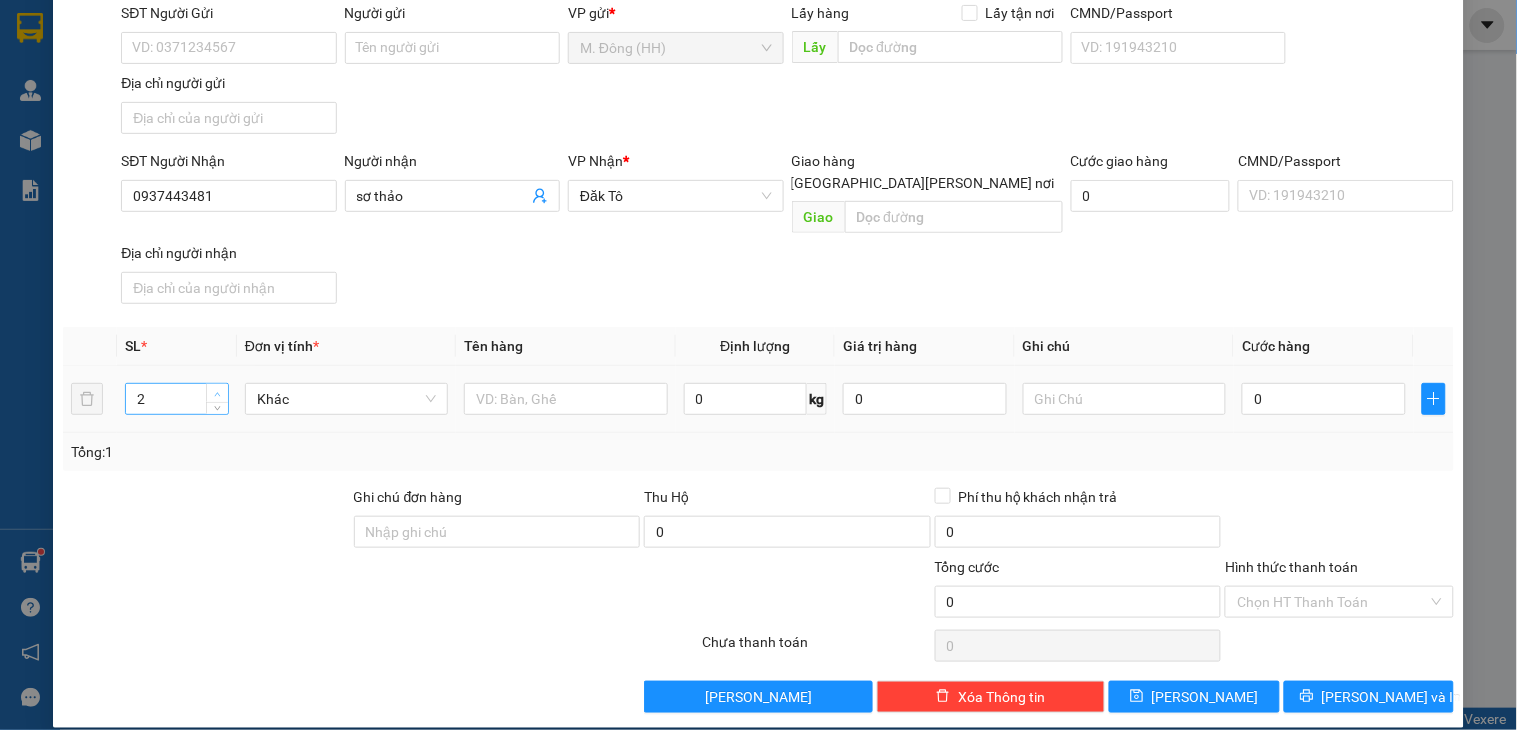 click at bounding box center [217, 393] 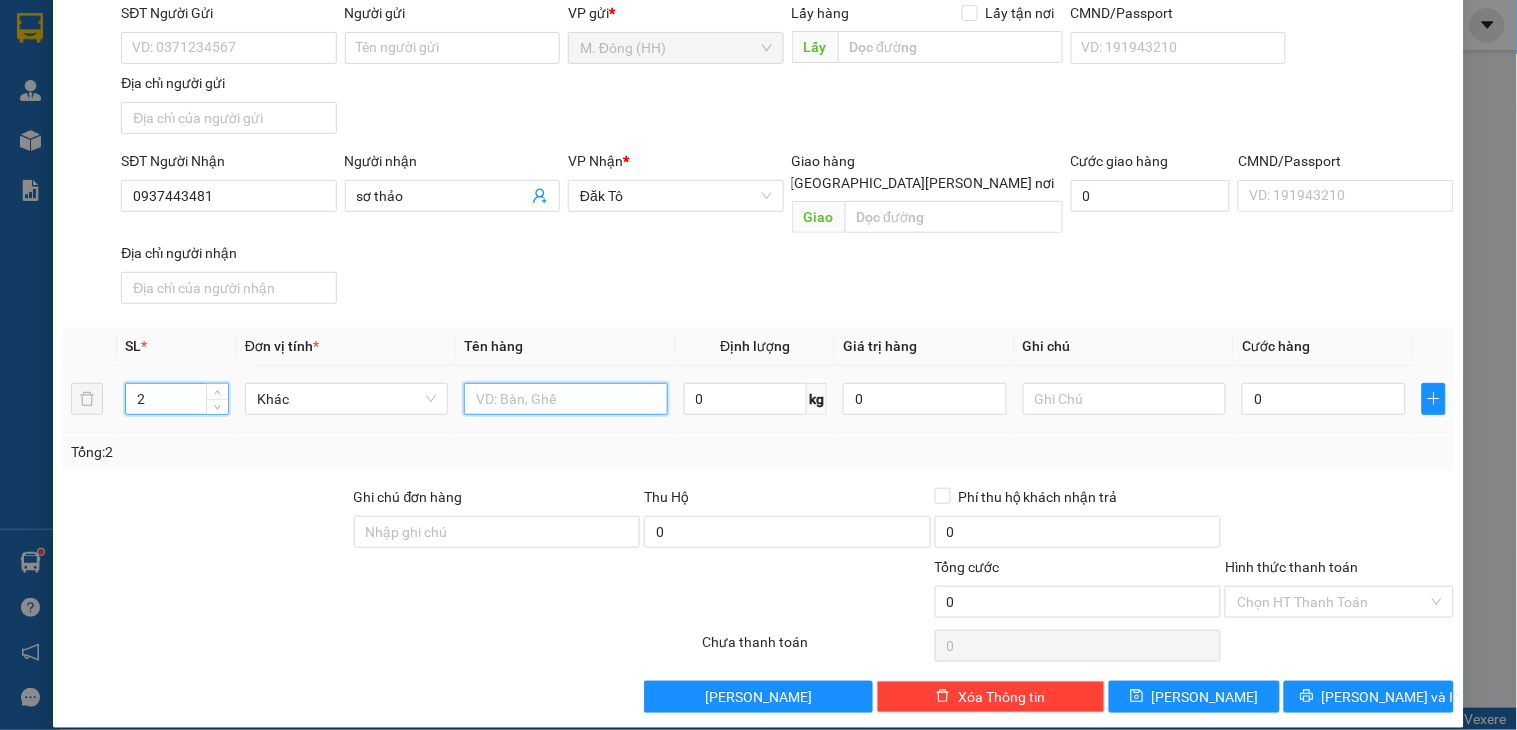 click at bounding box center (565, 399) 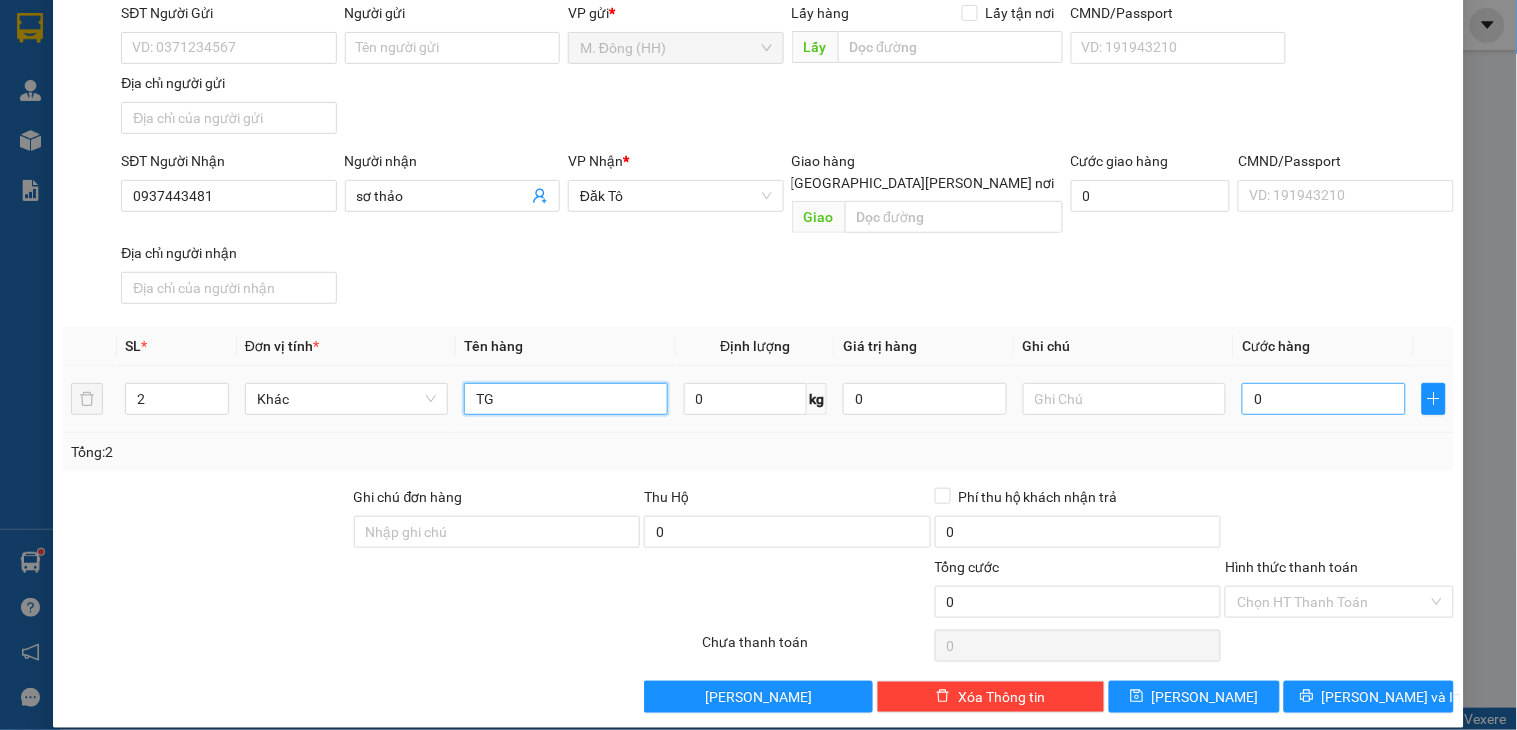 type on "TG" 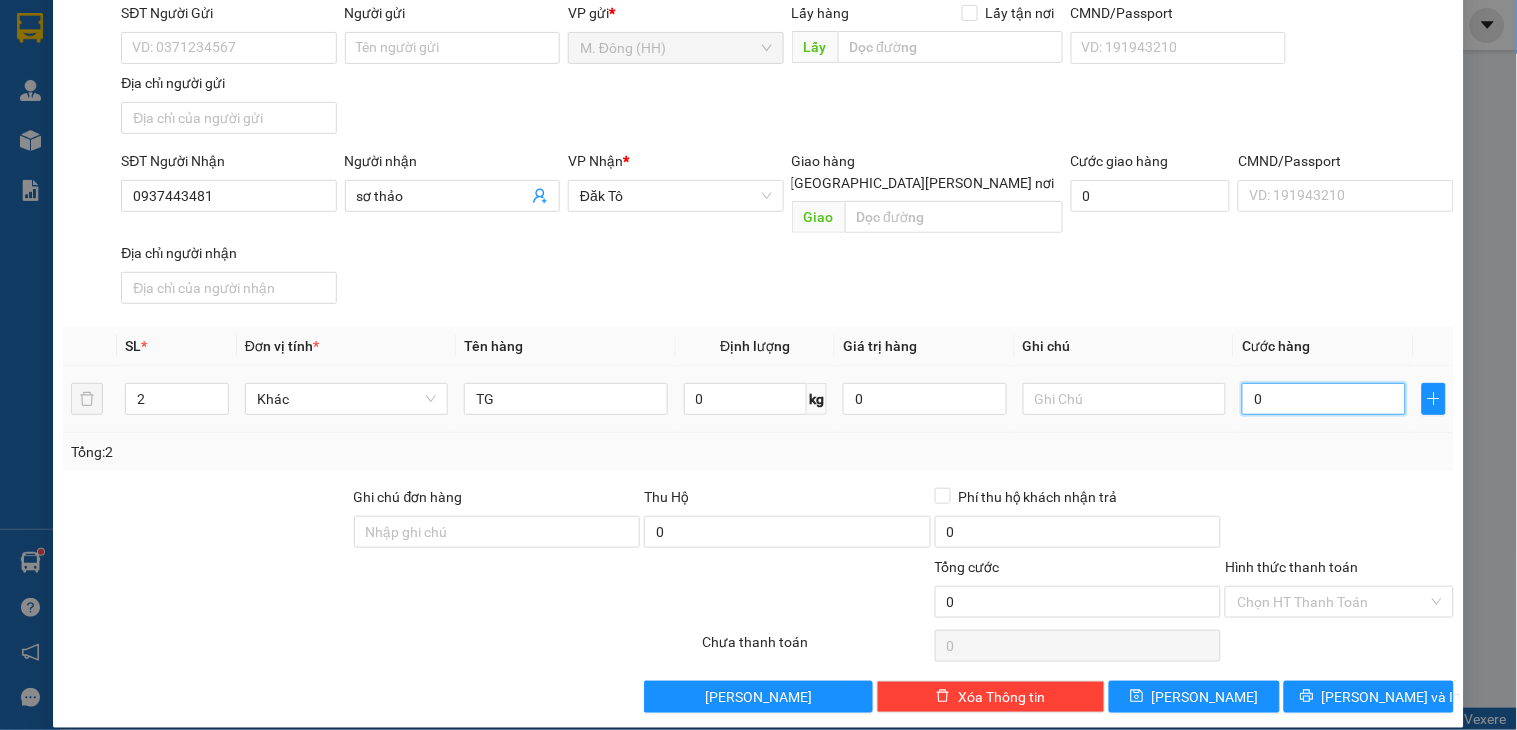 click on "0" at bounding box center [1324, 399] 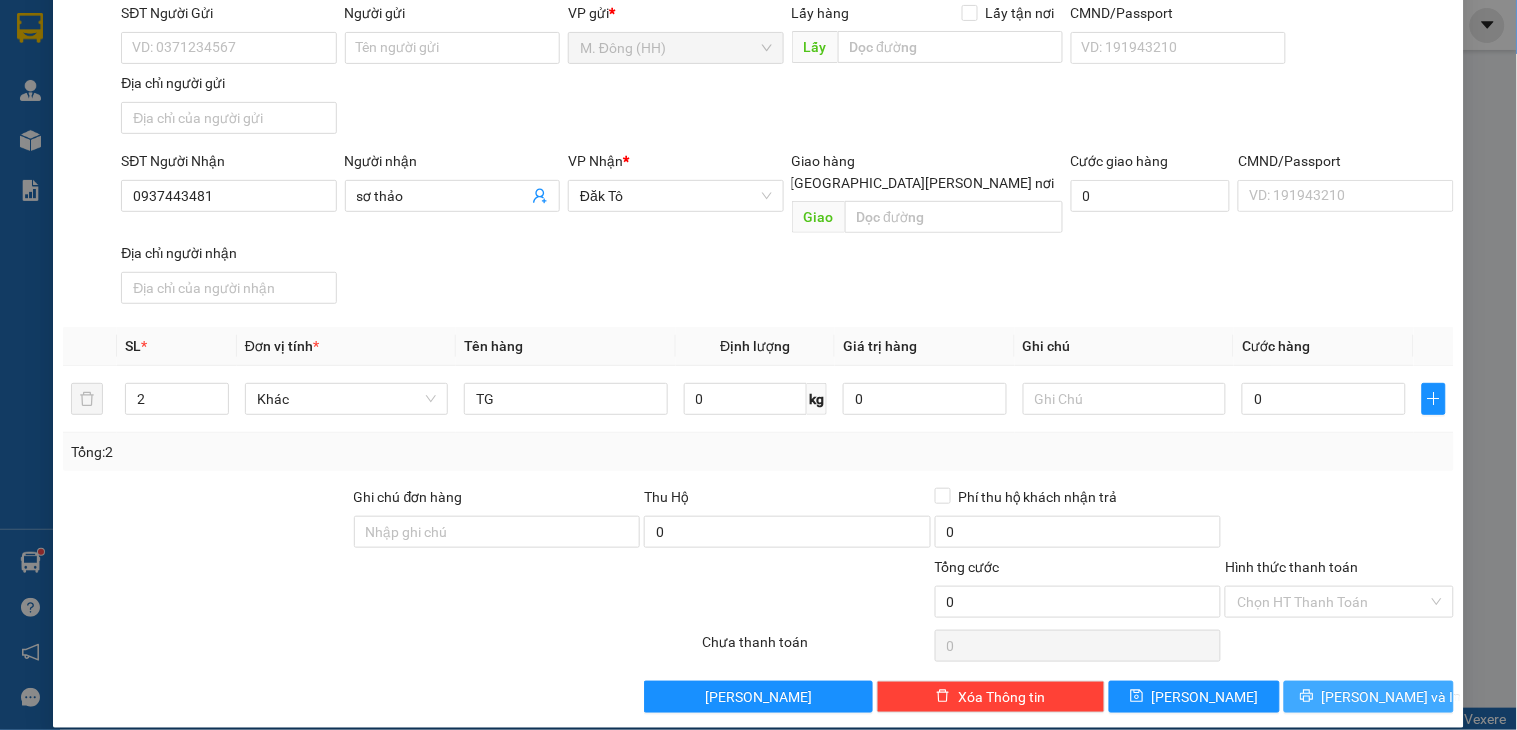 click on "[PERSON_NAME] và In" at bounding box center (1369, 697) 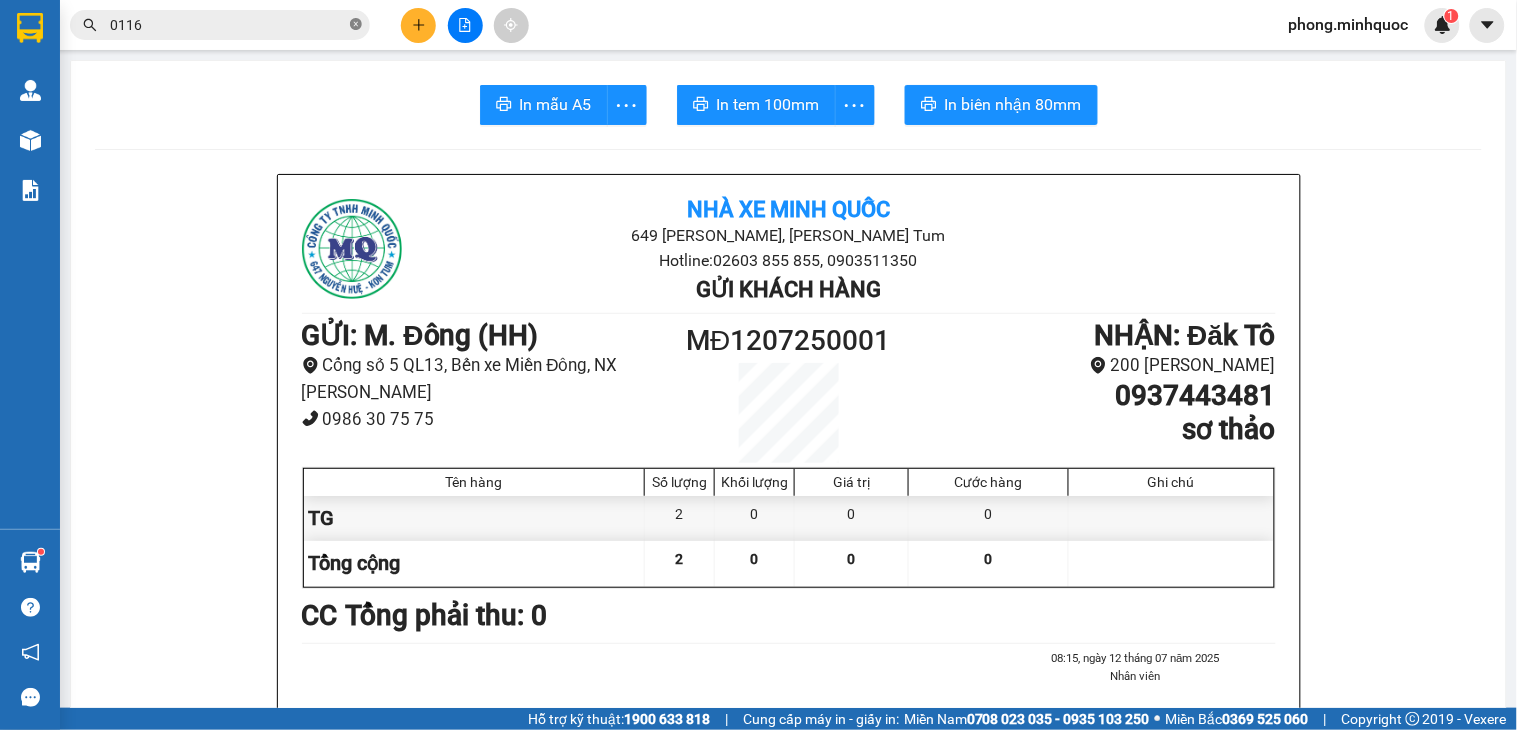 click 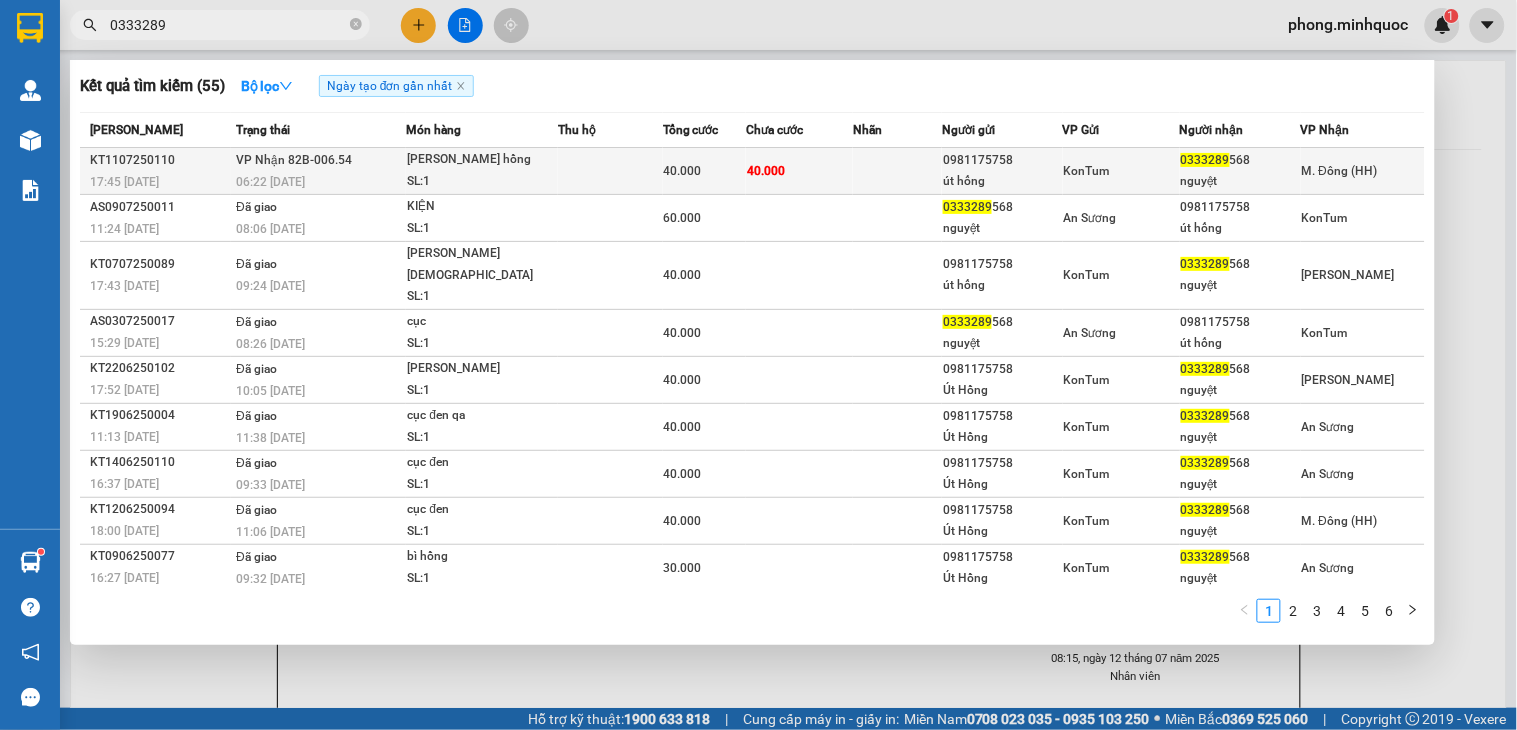 type on "0333289" 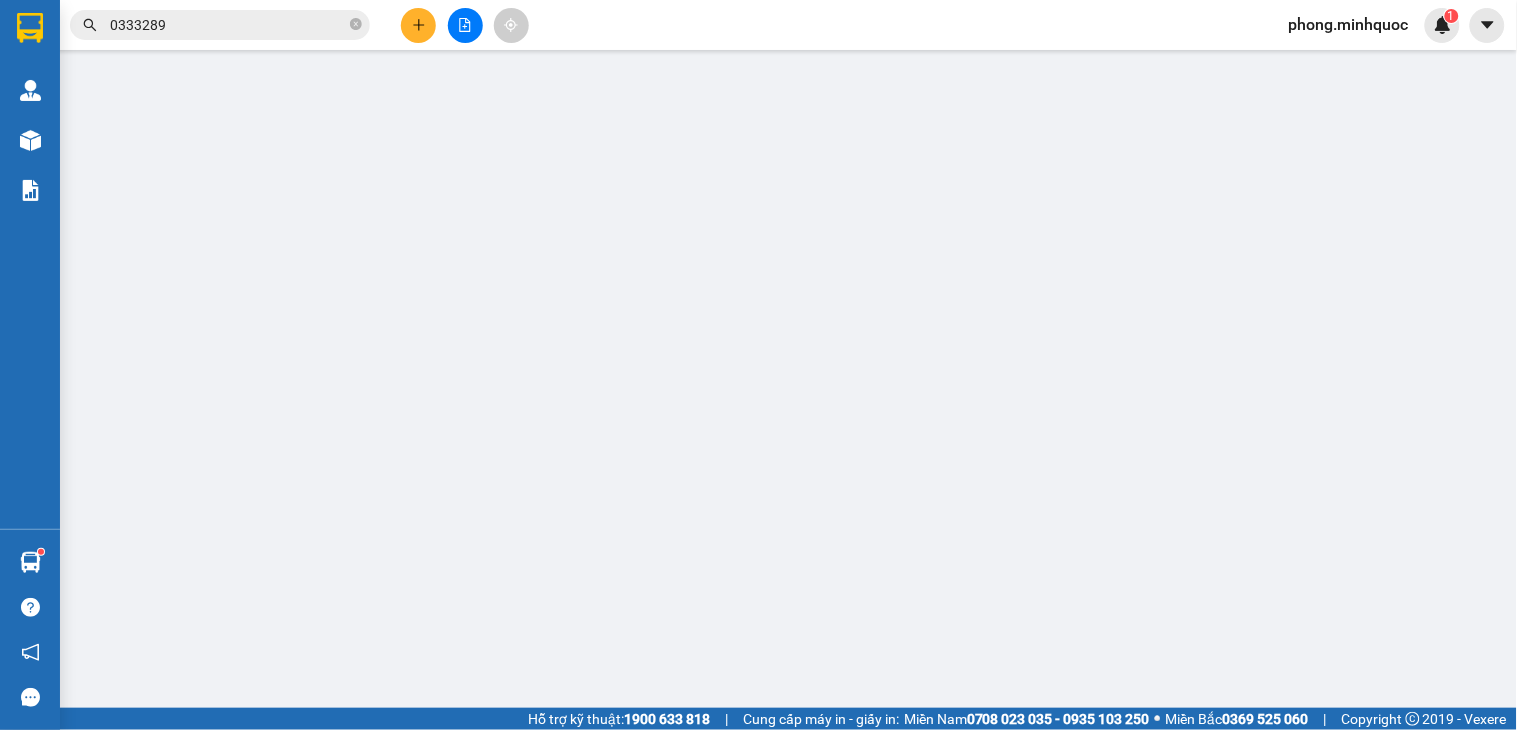 type on "0981175758" 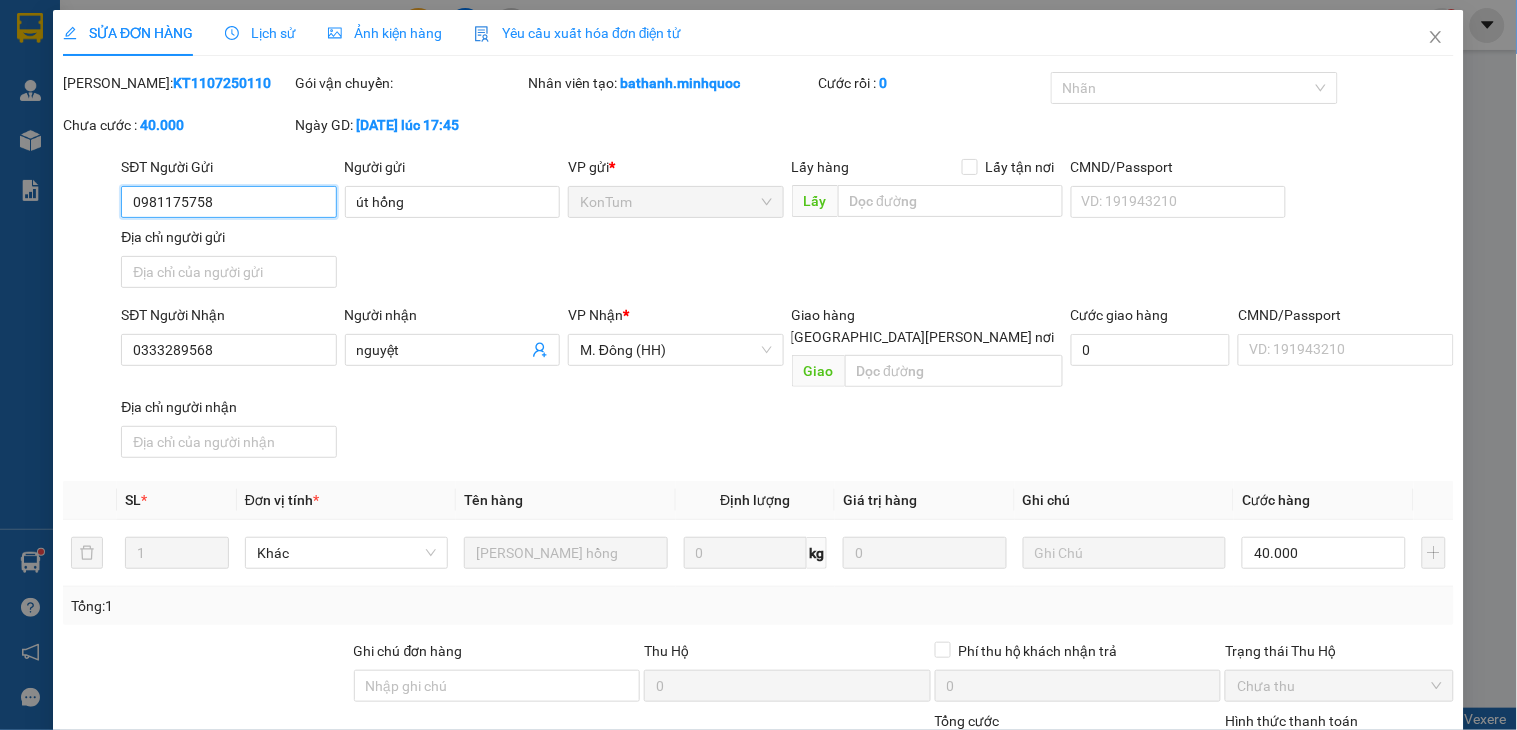 scroll, scrollTop: 154, scrollLeft: 0, axis: vertical 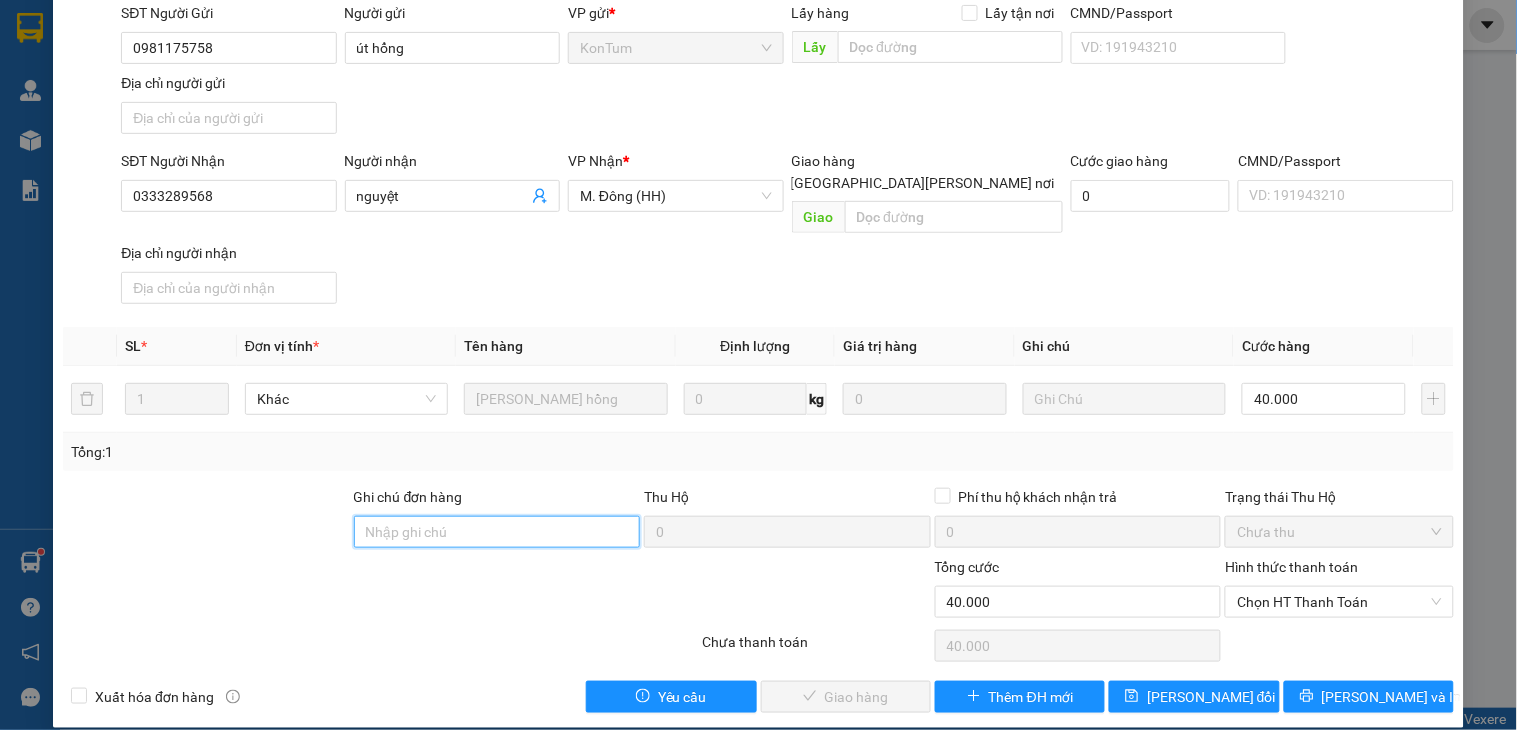 click on "Ghi chú đơn hàng" at bounding box center [497, 532] 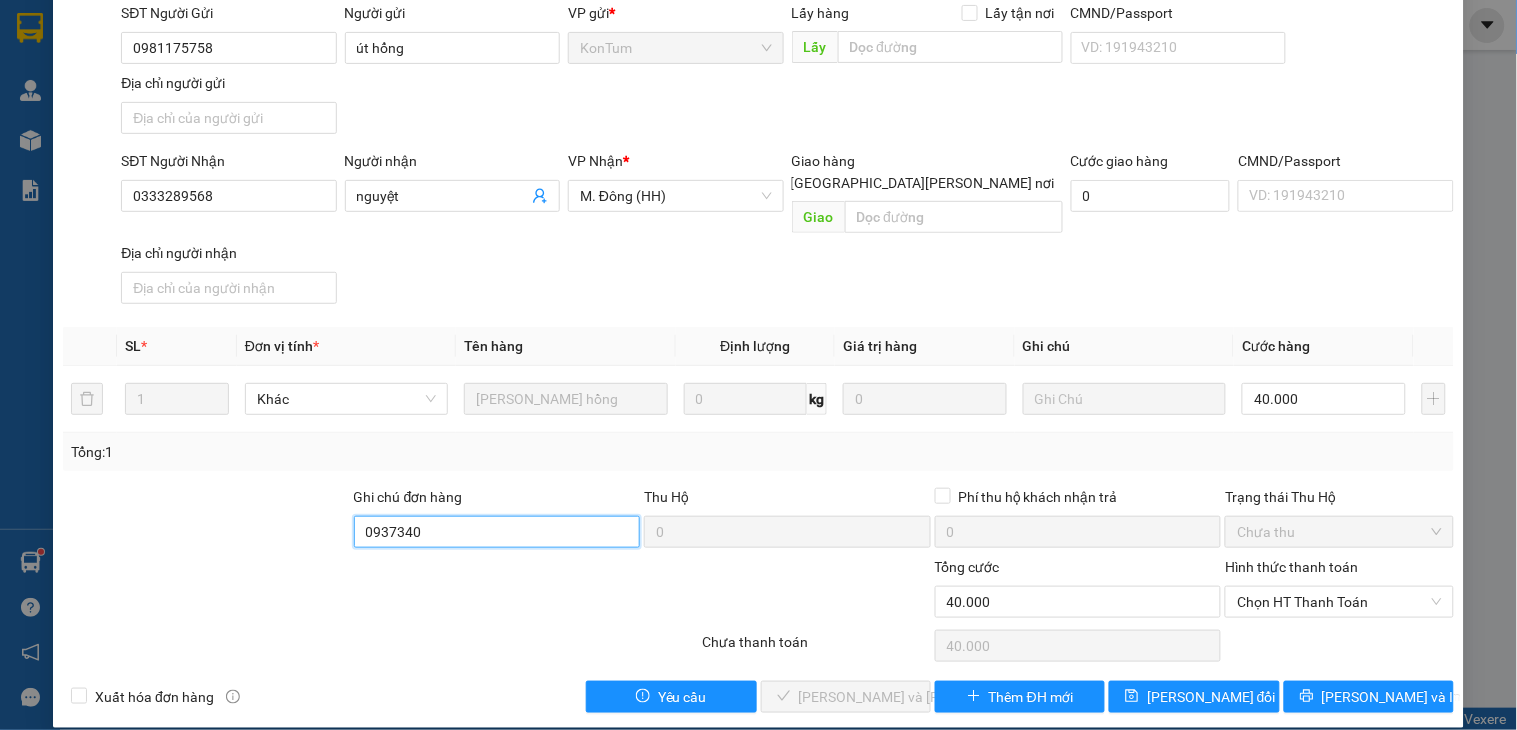 type on "0937340580-DANH" 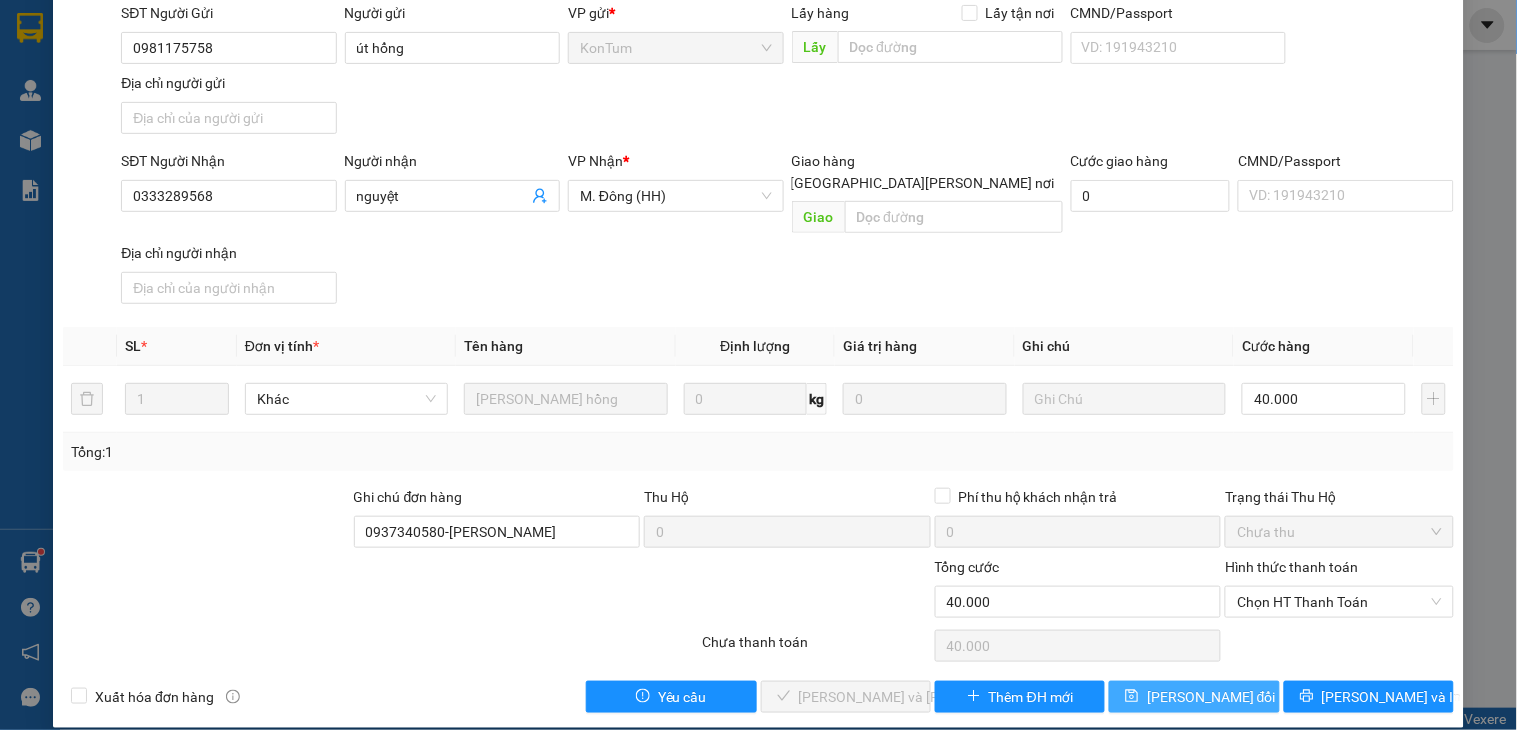 click on "[PERSON_NAME] thay đổi" at bounding box center (1211, 697) 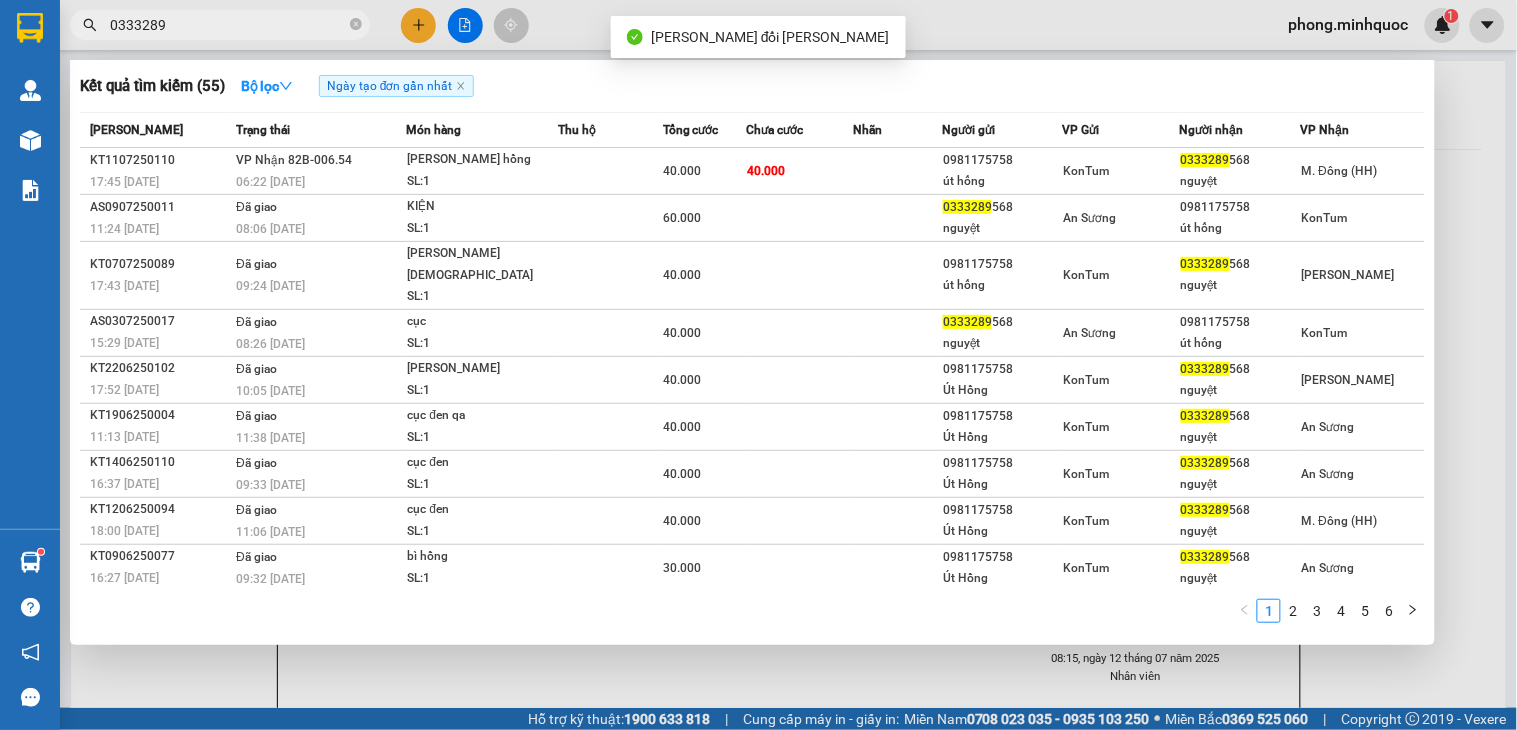 click on "0333289" at bounding box center (228, 25) 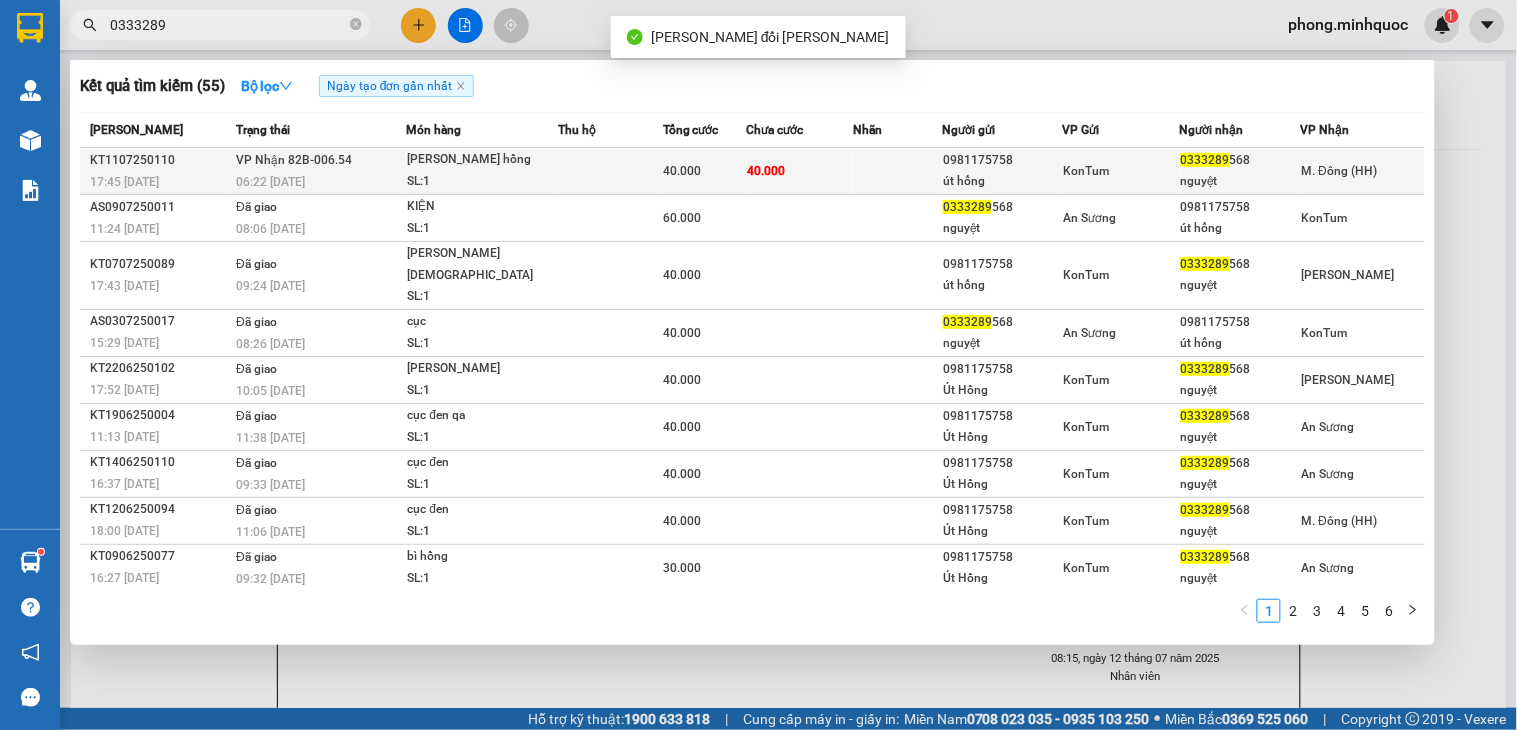 click on "40.000" at bounding box center [799, 171] 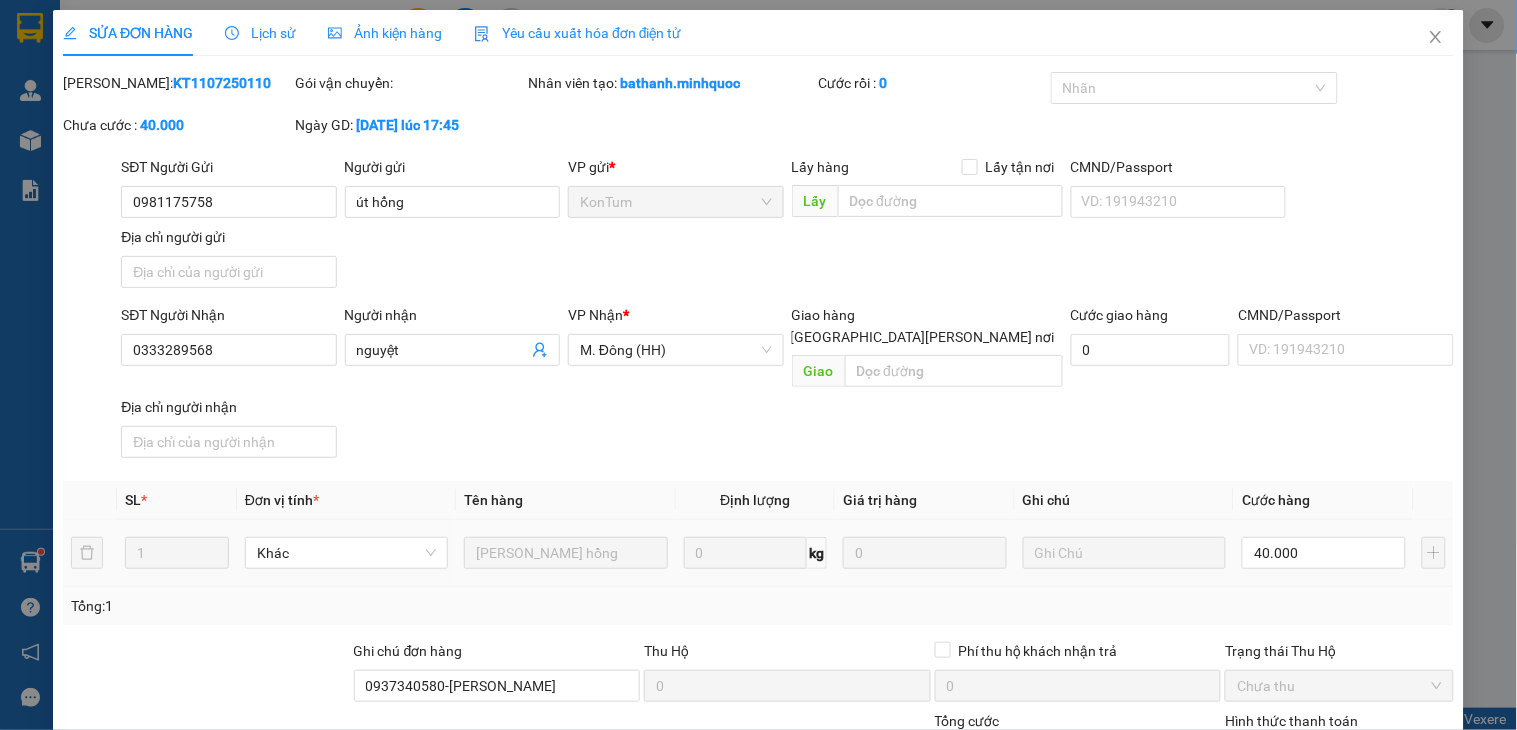 type on "0981175758" 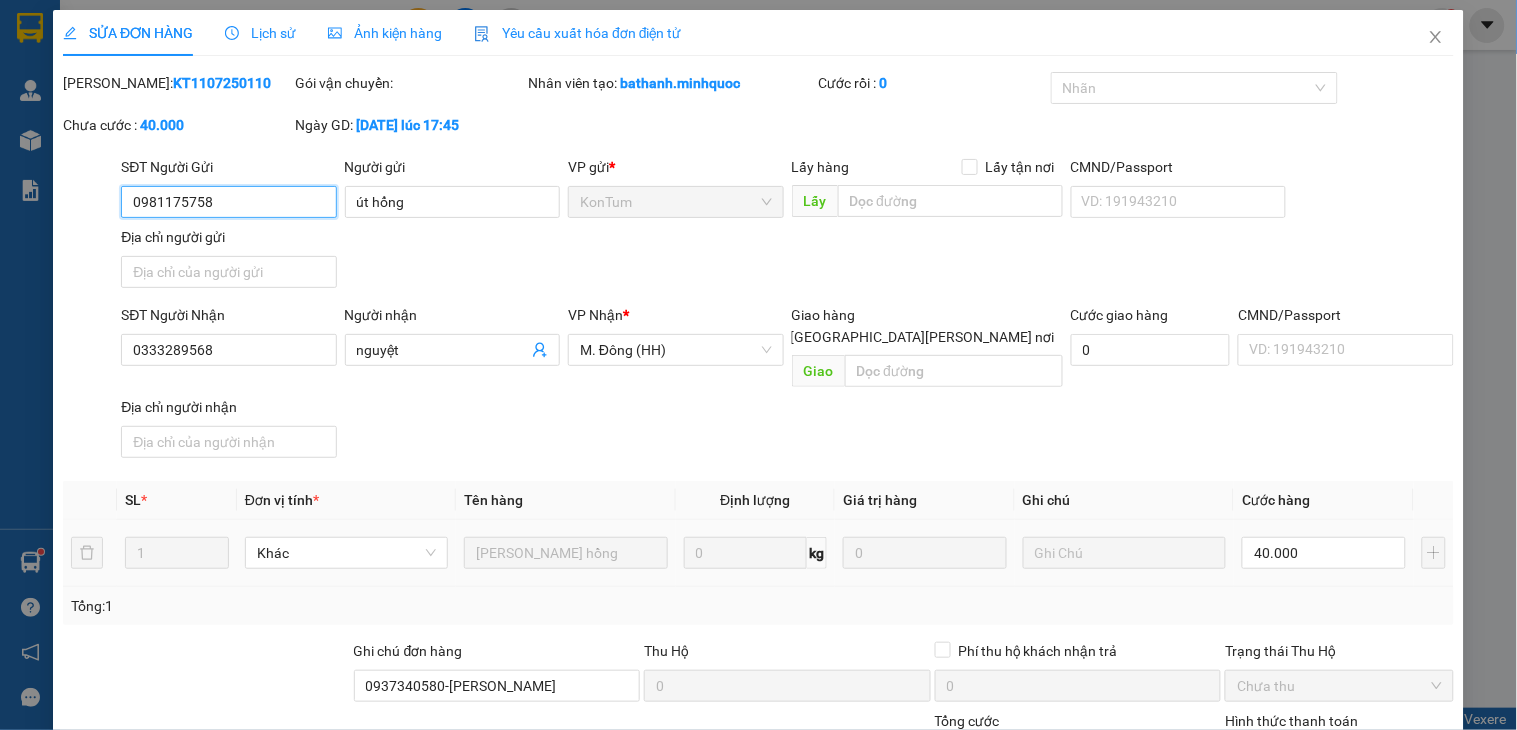 scroll, scrollTop: 154, scrollLeft: 0, axis: vertical 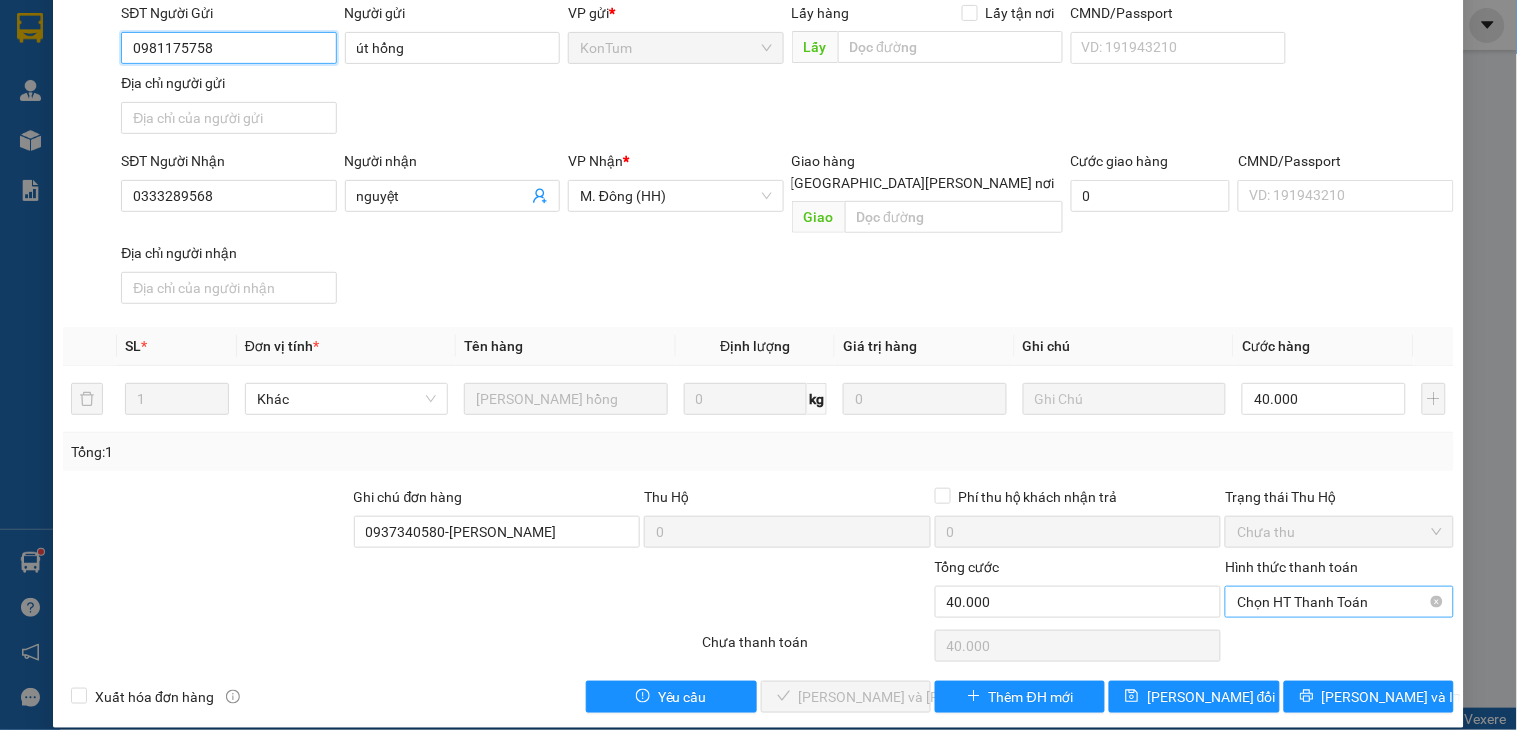 click on "Chọn HT Thanh Toán" at bounding box center (1339, 602) 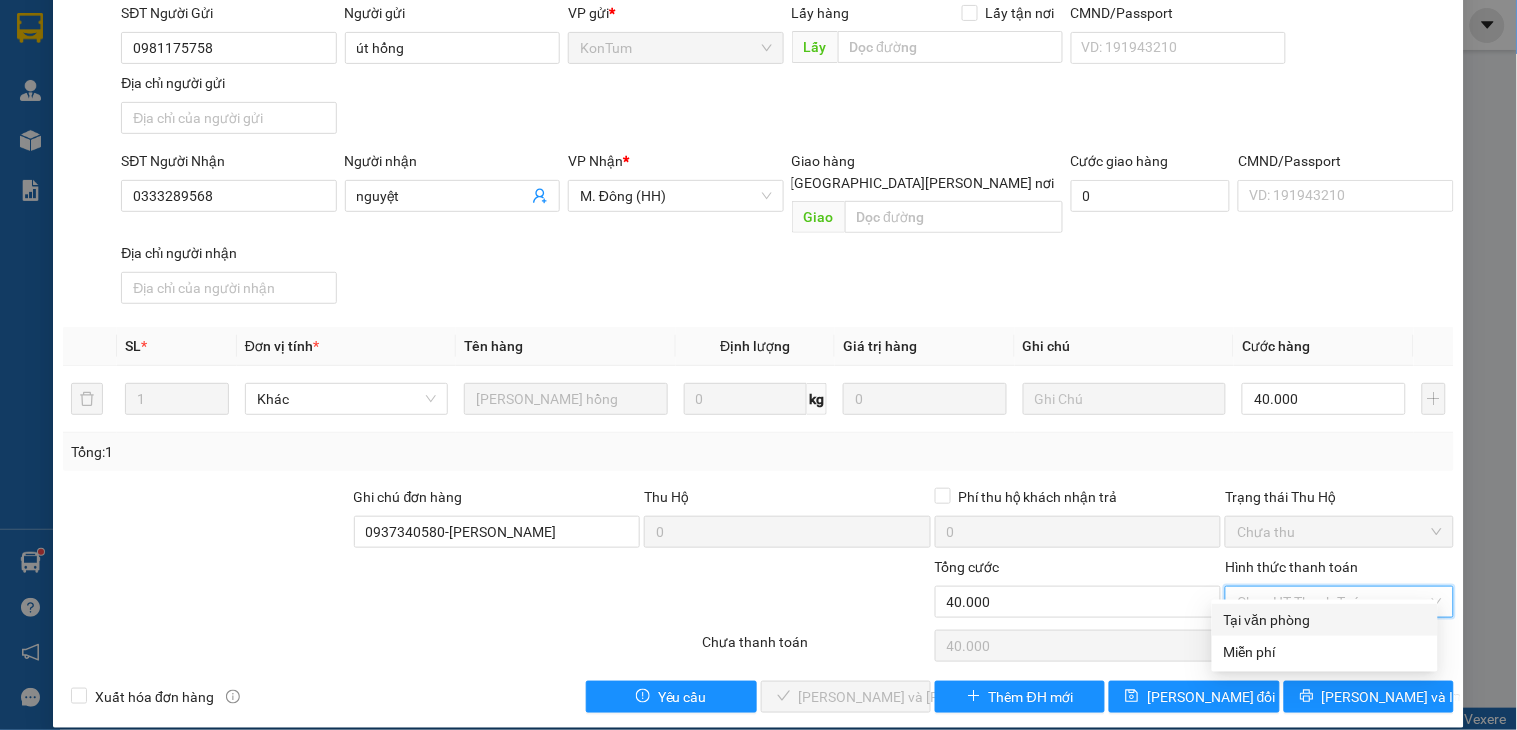 click on "Tại văn phòng" at bounding box center [1325, 620] 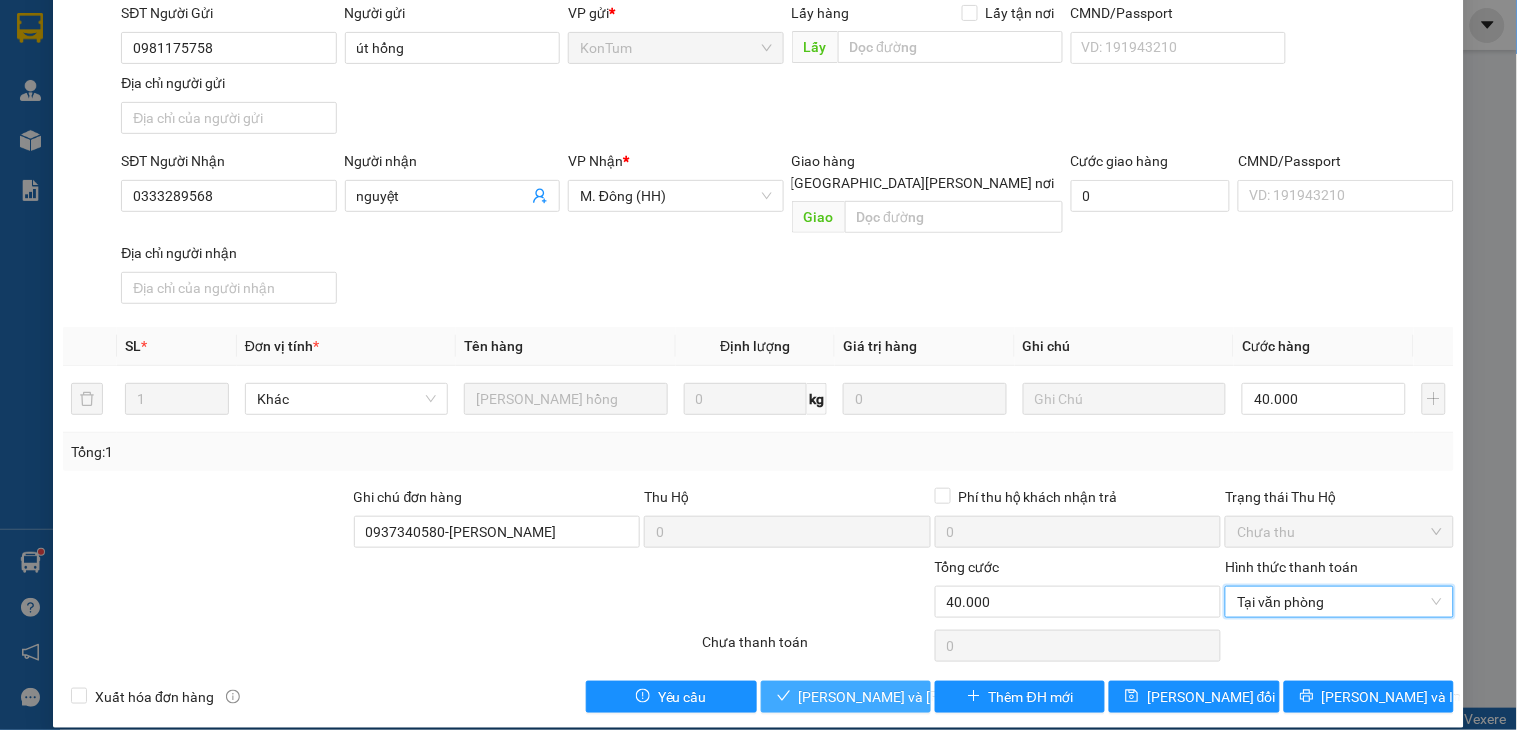 click on "[PERSON_NAME] và Giao hàng" at bounding box center (934, 697) 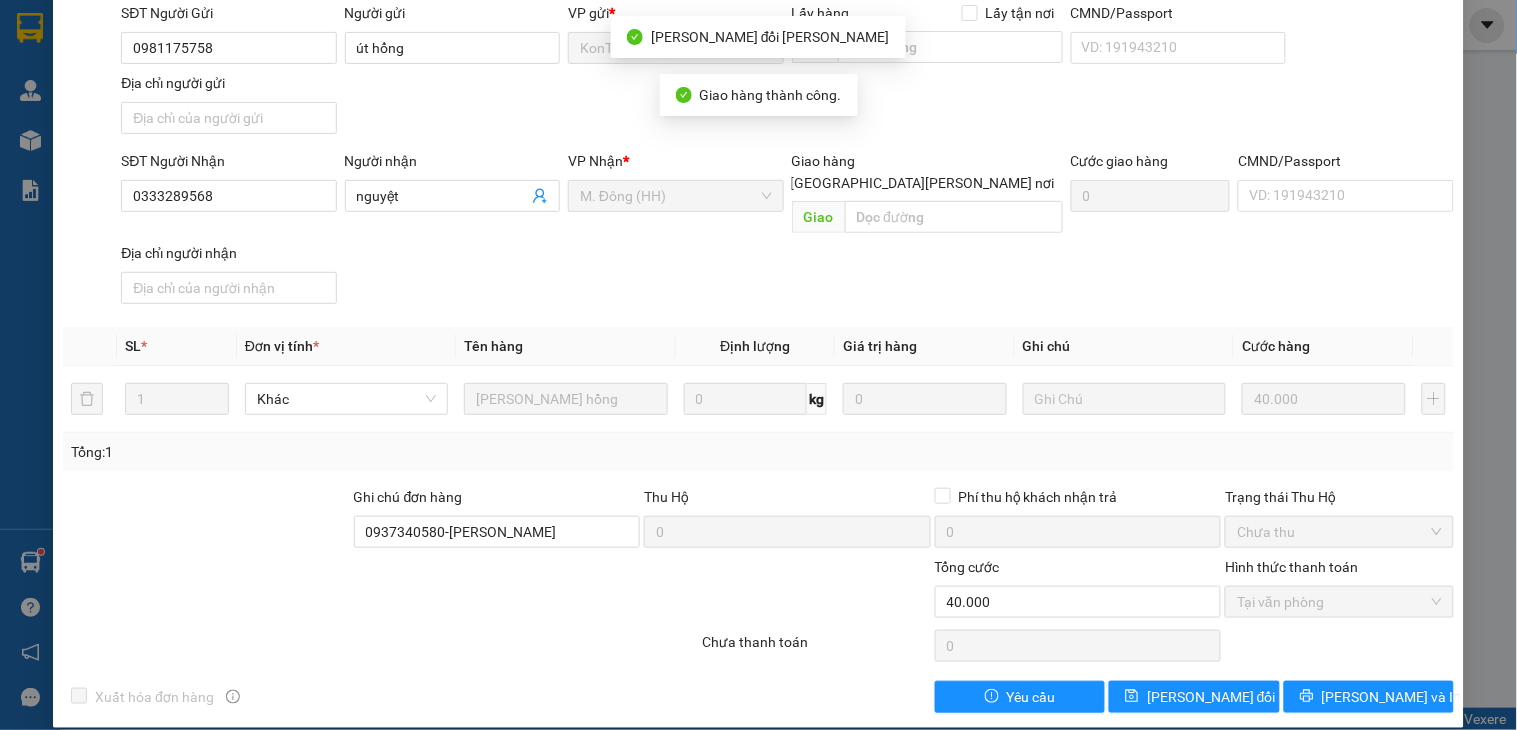 scroll, scrollTop: 0, scrollLeft: 0, axis: both 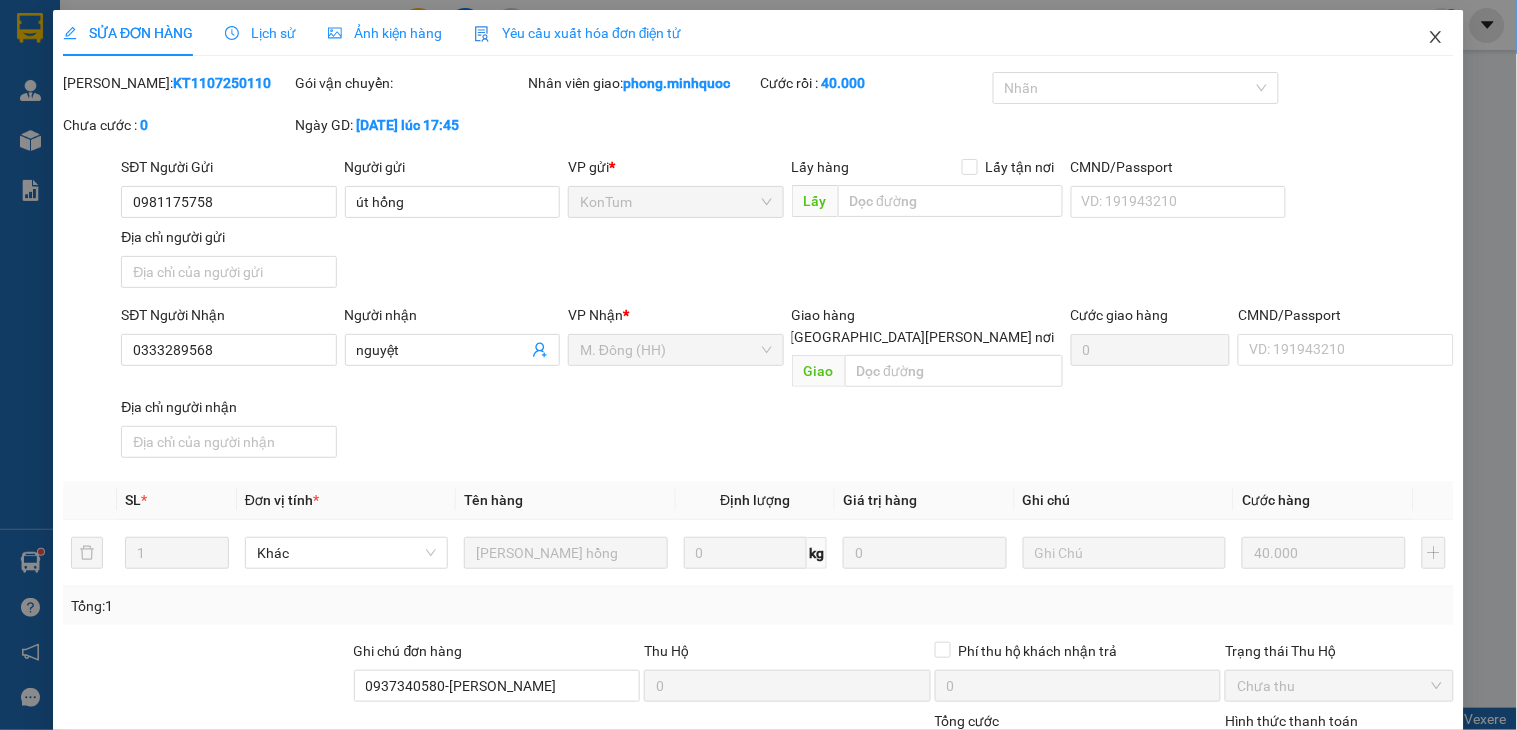 click 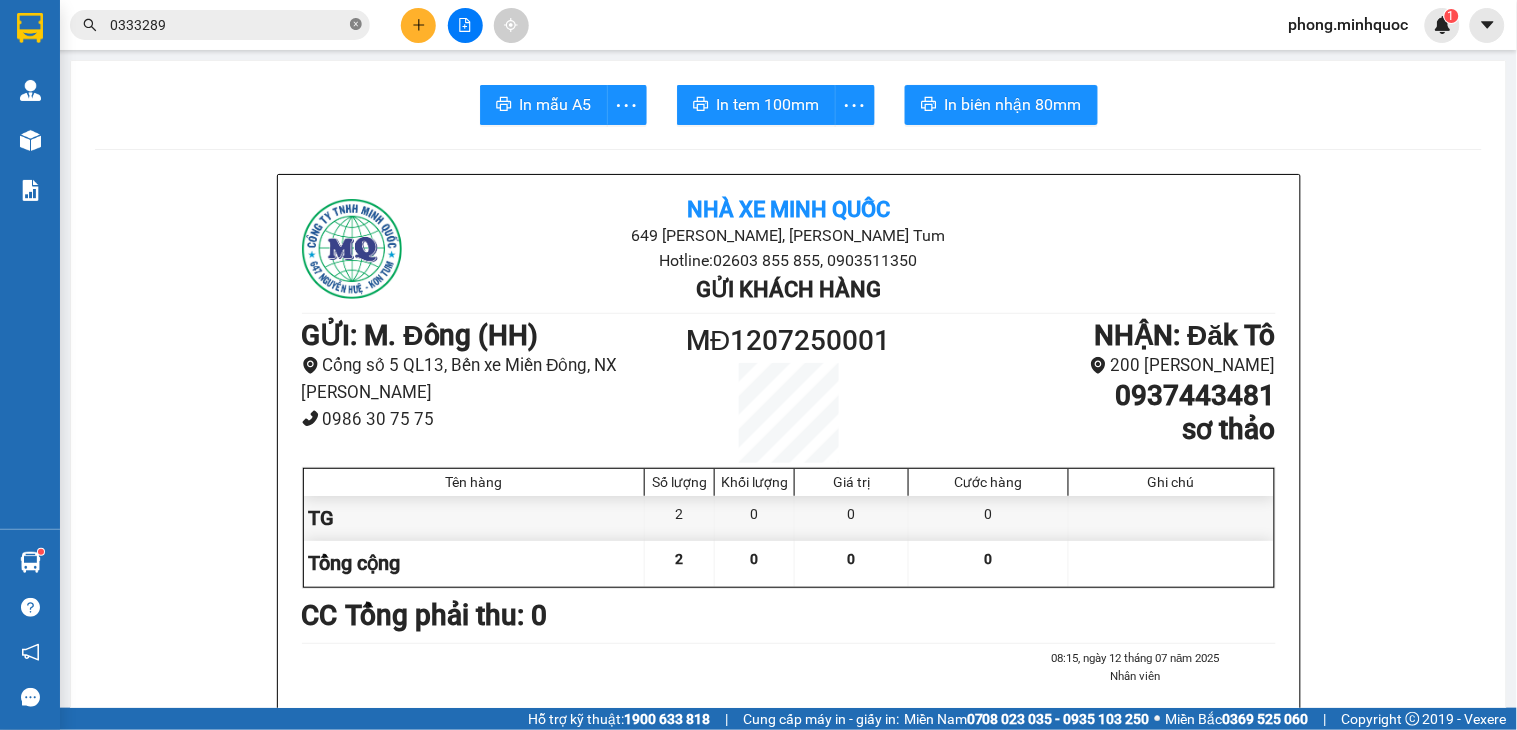 click 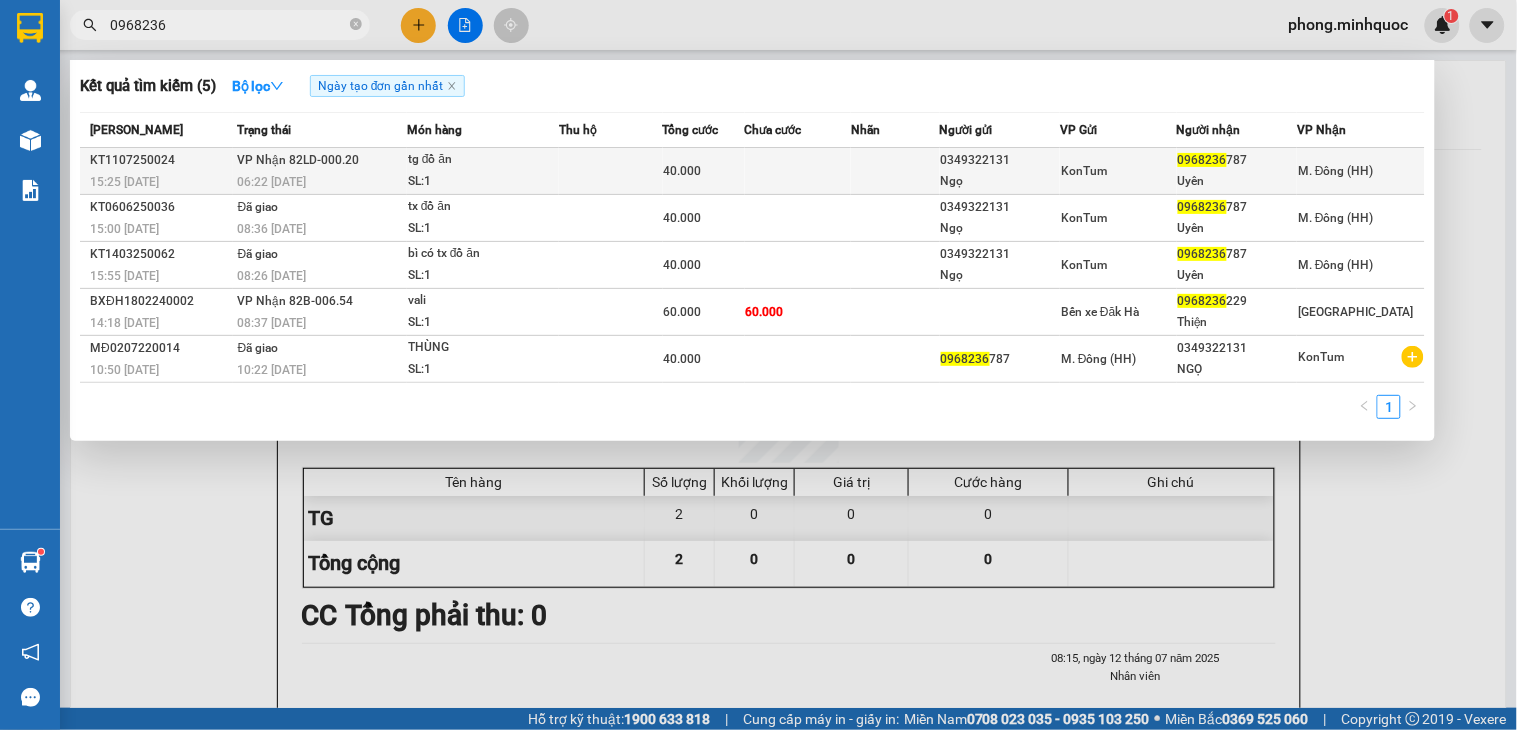 type on "0968236" 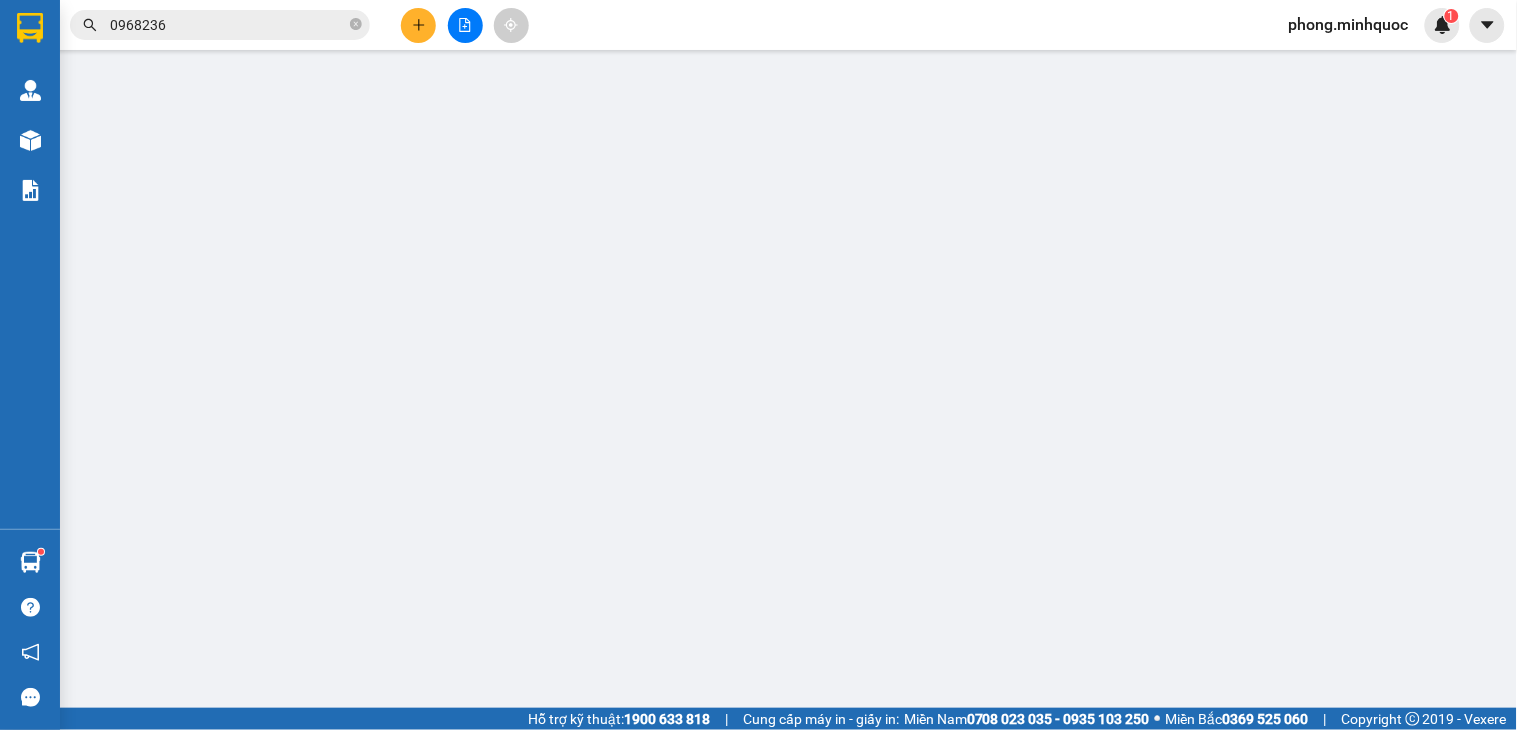 type on "0349322131" 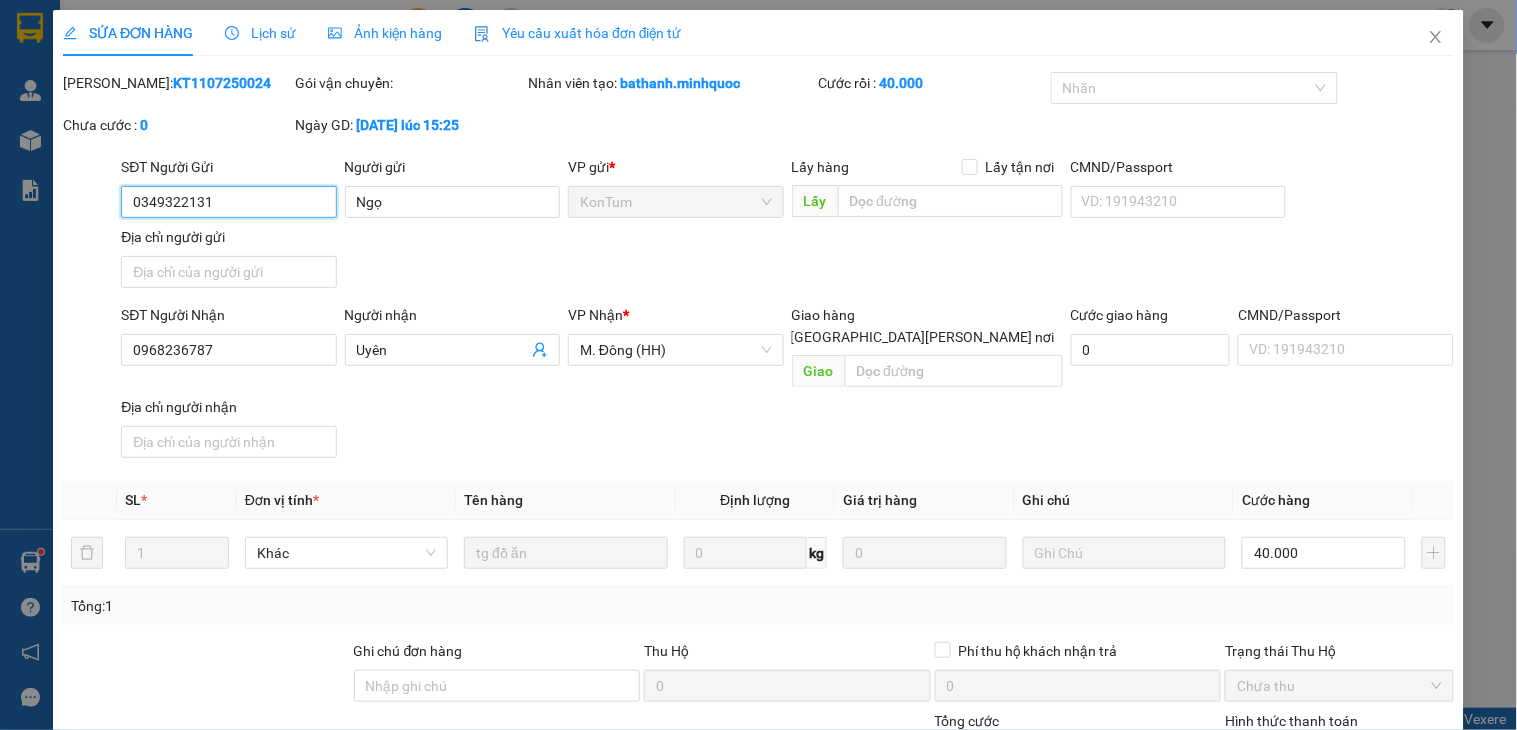 scroll, scrollTop: 154, scrollLeft: 0, axis: vertical 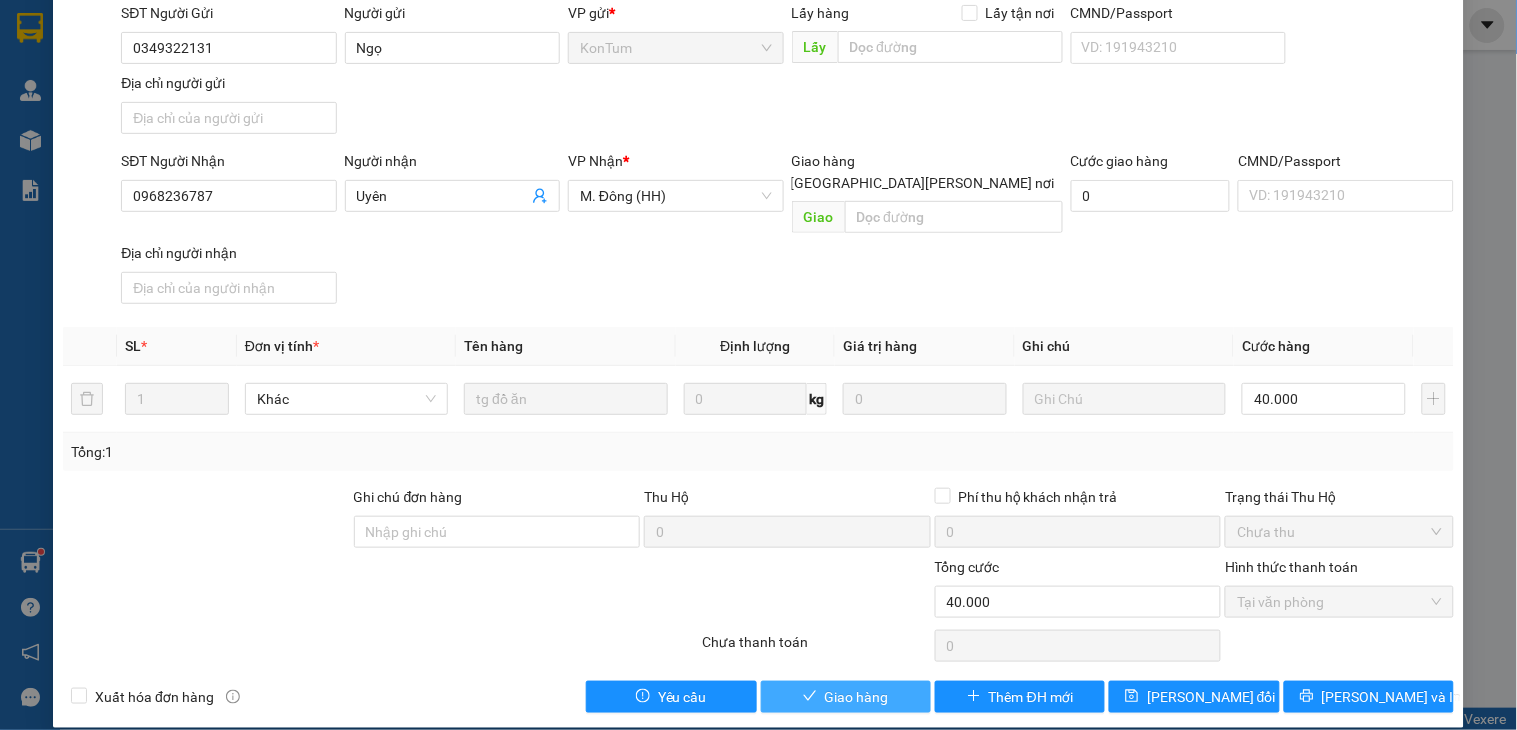 click on "Giao hàng" at bounding box center (857, 697) 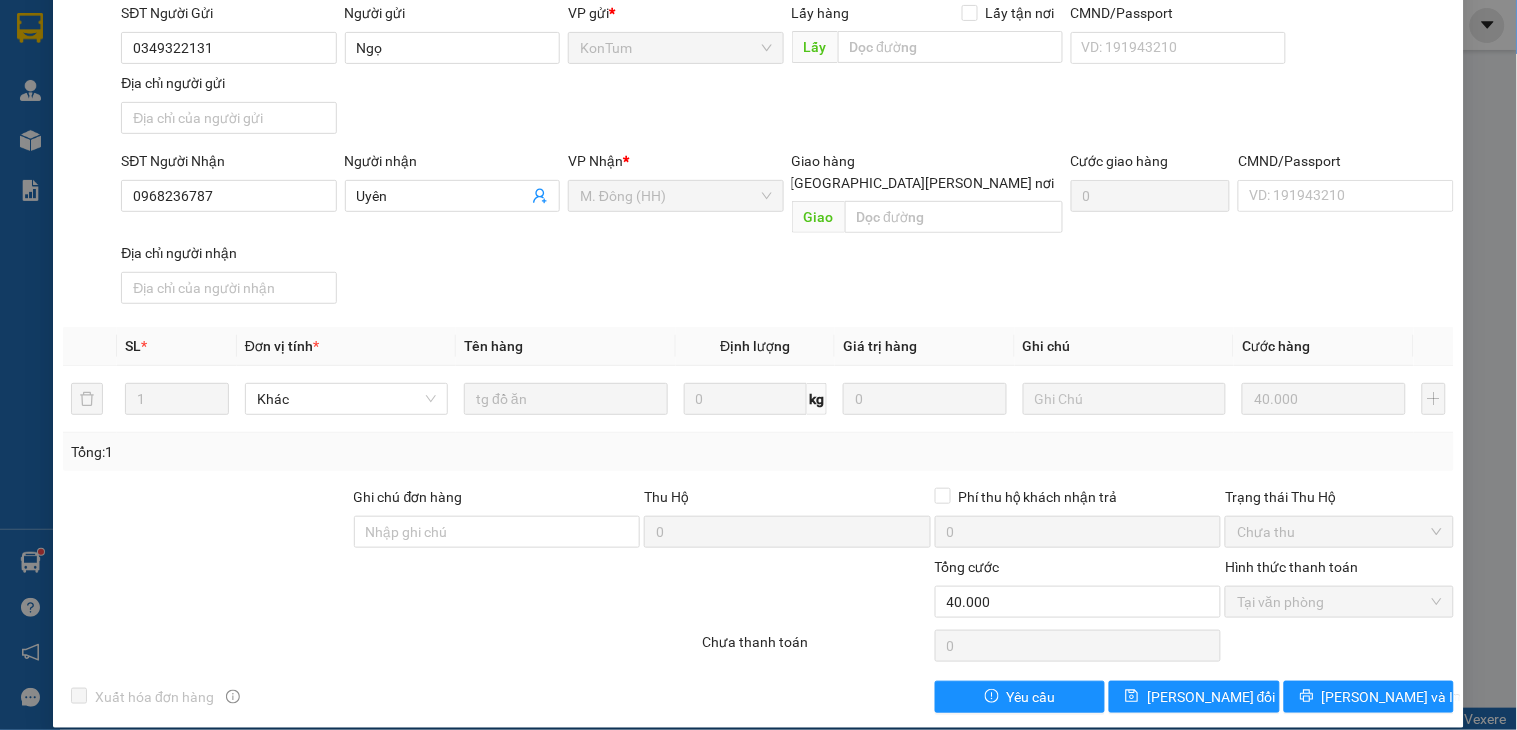 scroll, scrollTop: 0, scrollLeft: 0, axis: both 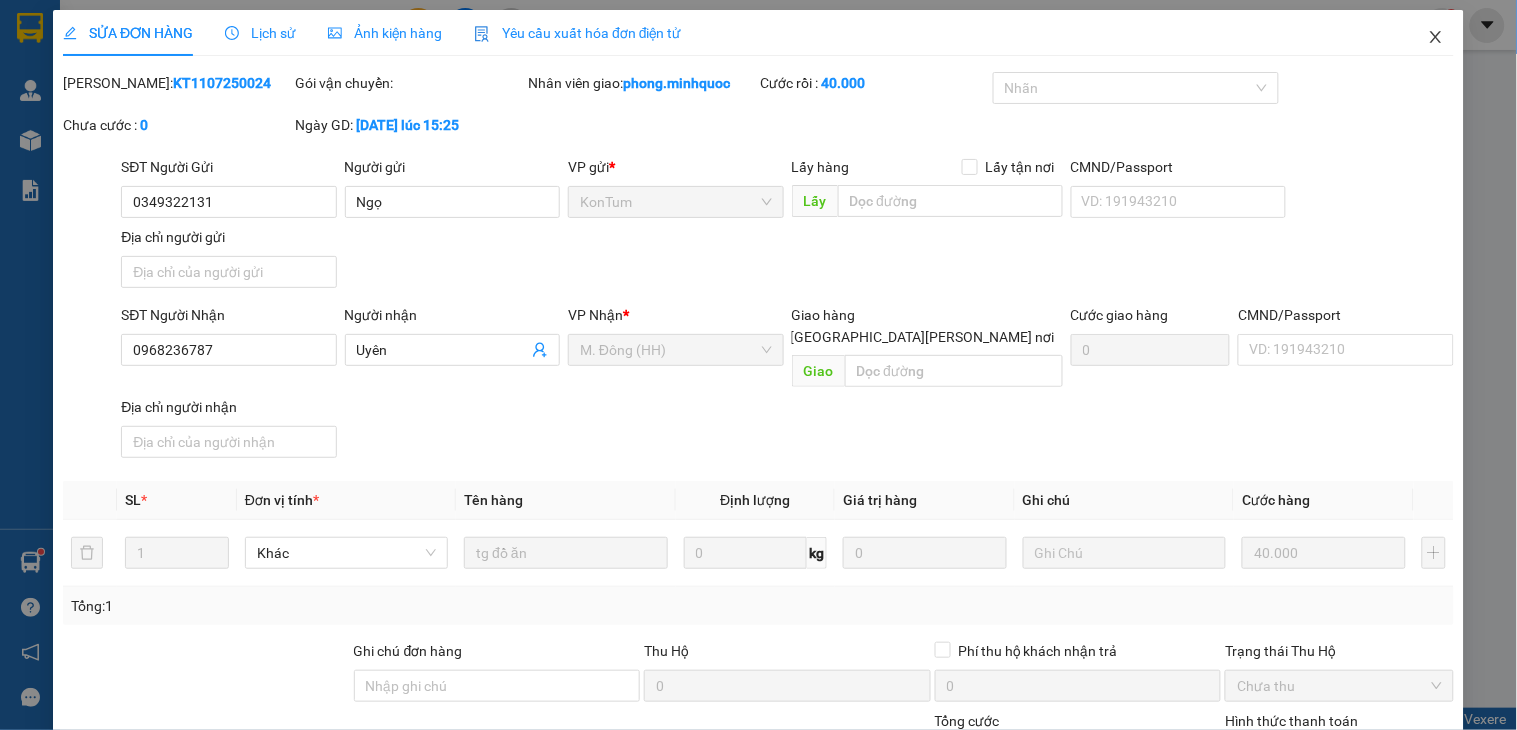 click 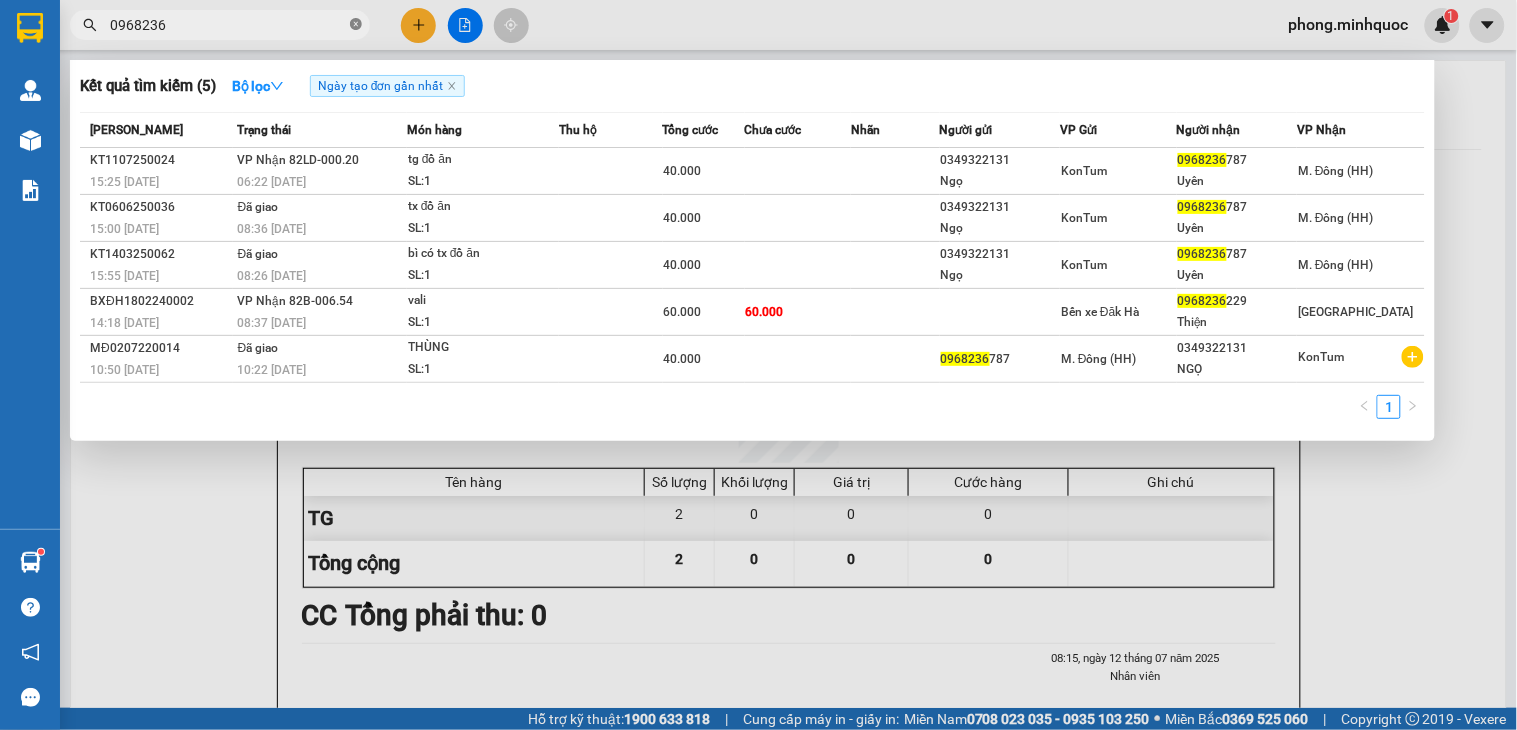 click 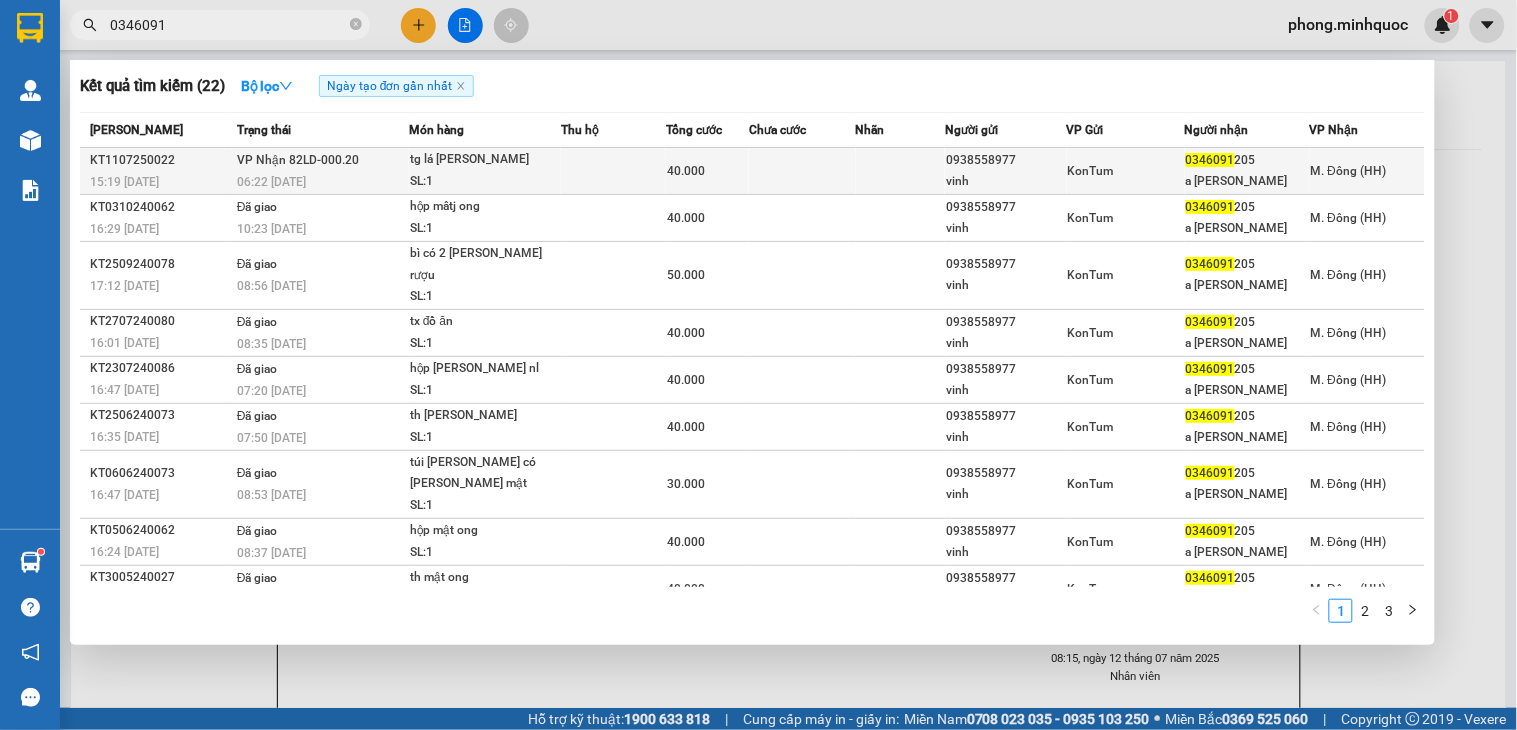 type on "0346091" 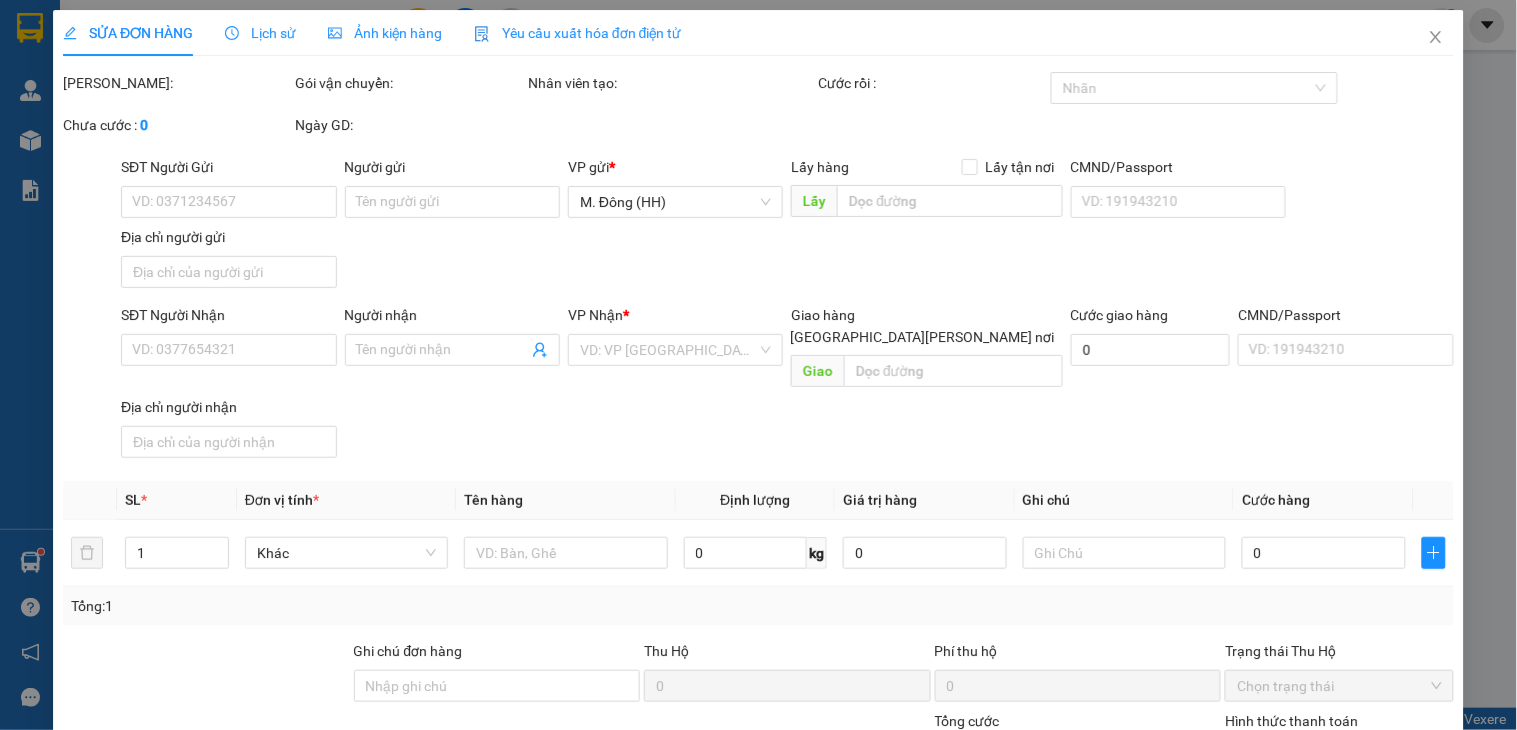 type on "0938558977" 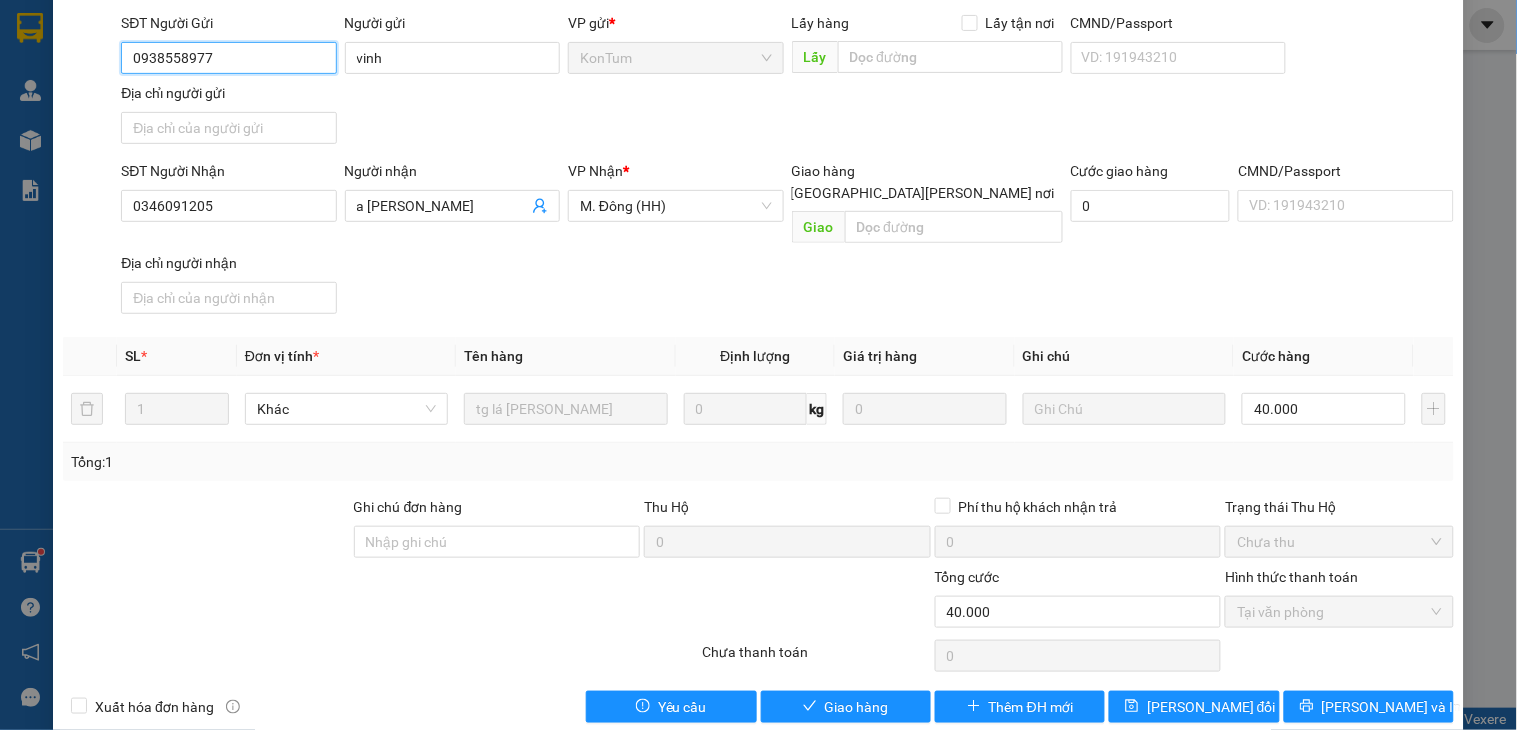 scroll, scrollTop: 154, scrollLeft: 0, axis: vertical 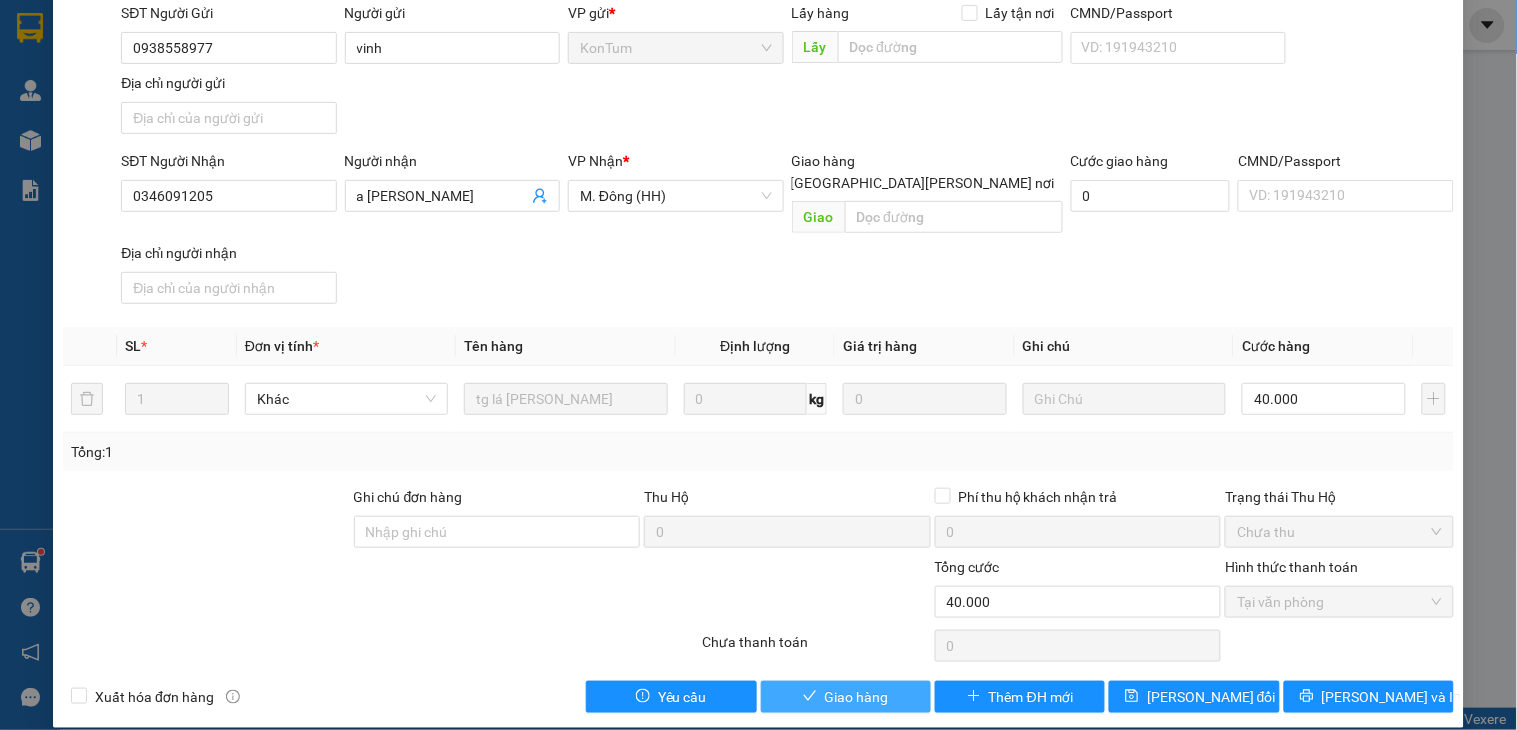 click on "Giao hàng" at bounding box center (857, 697) 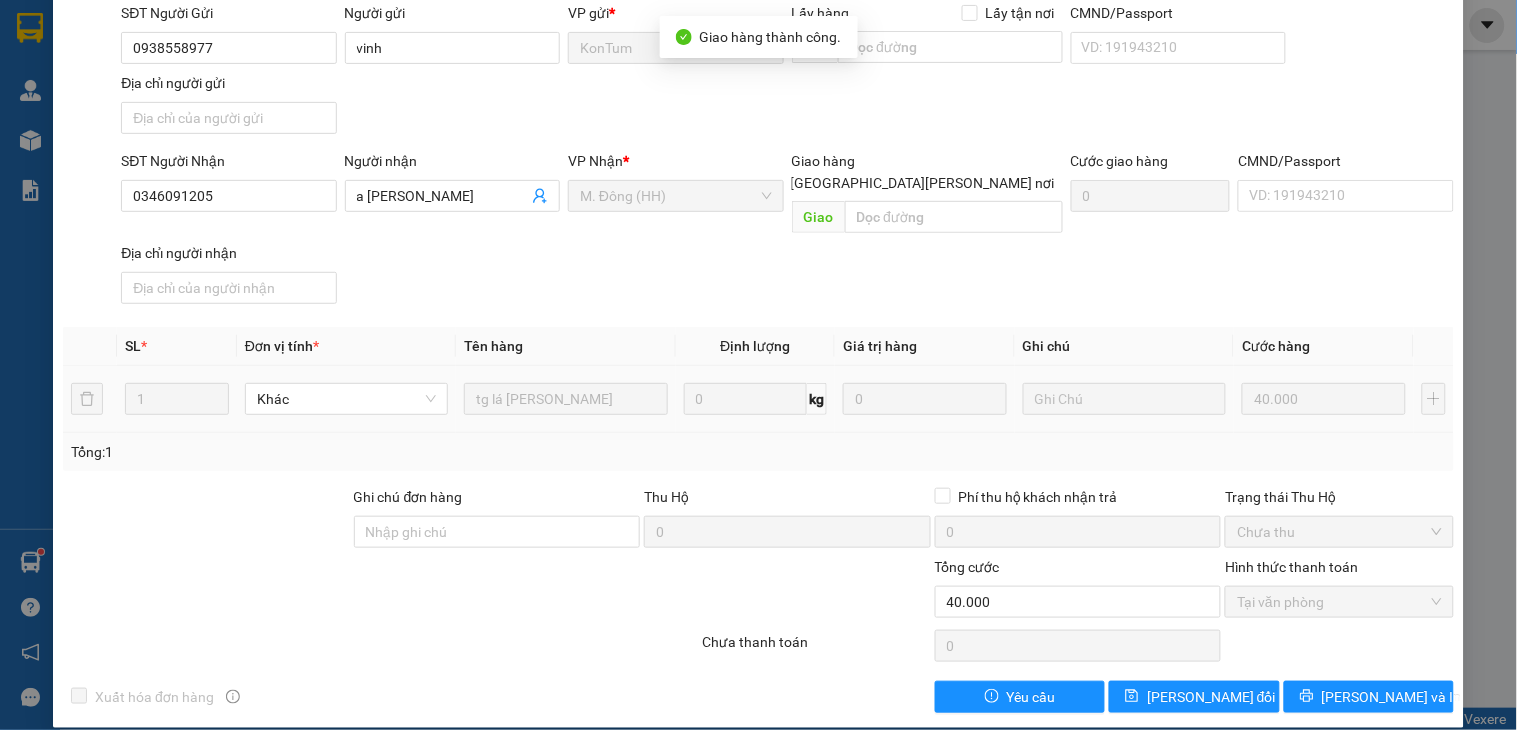 scroll, scrollTop: 0, scrollLeft: 0, axis: both 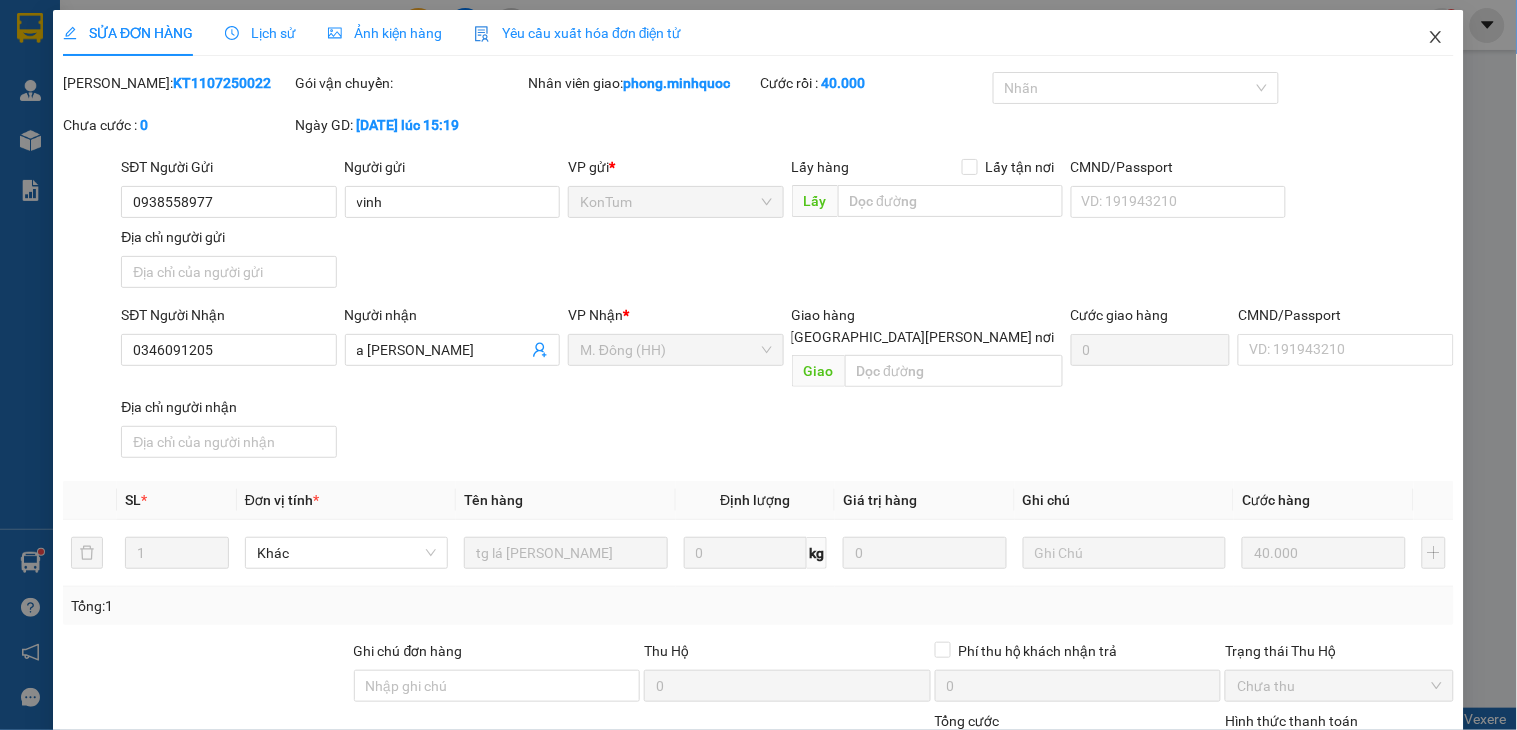 click 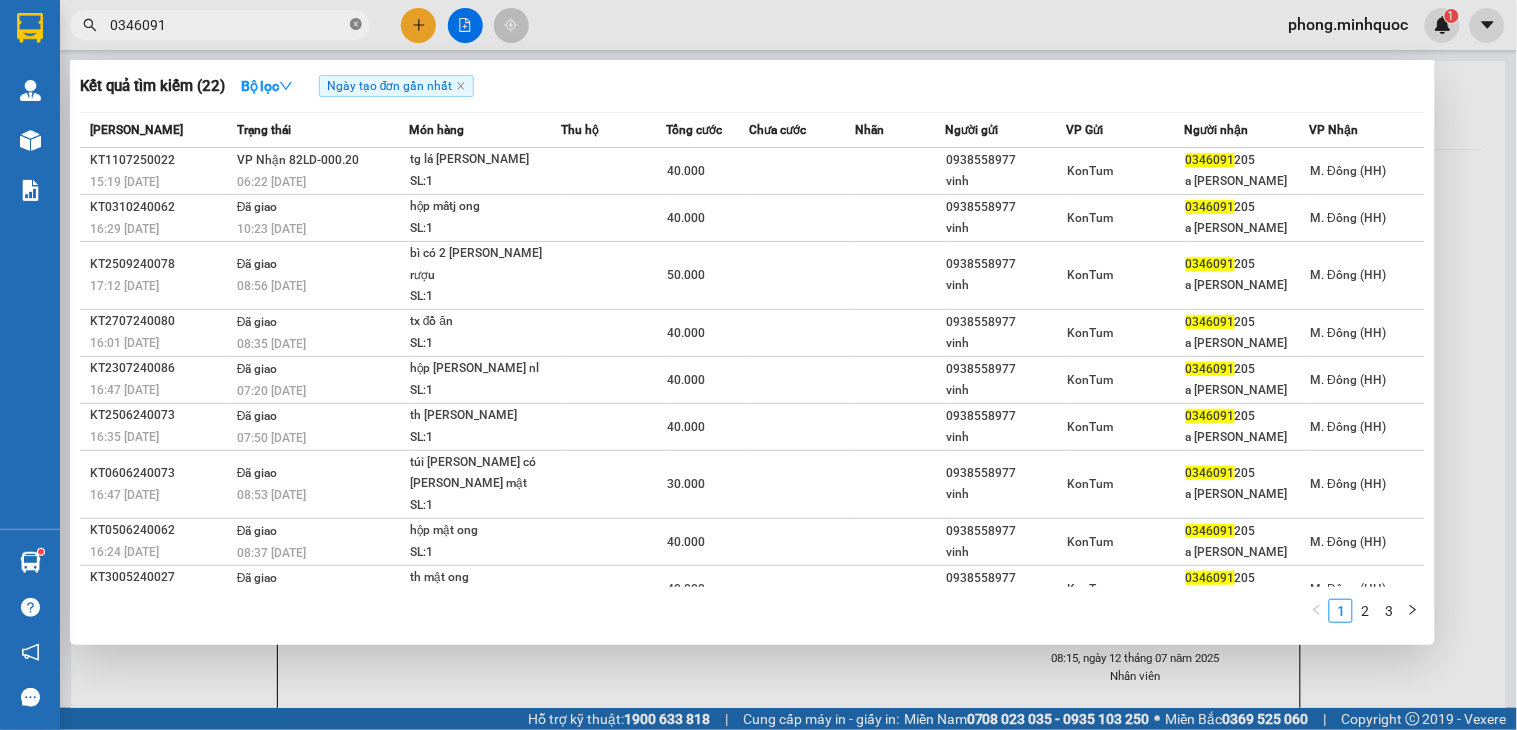 click 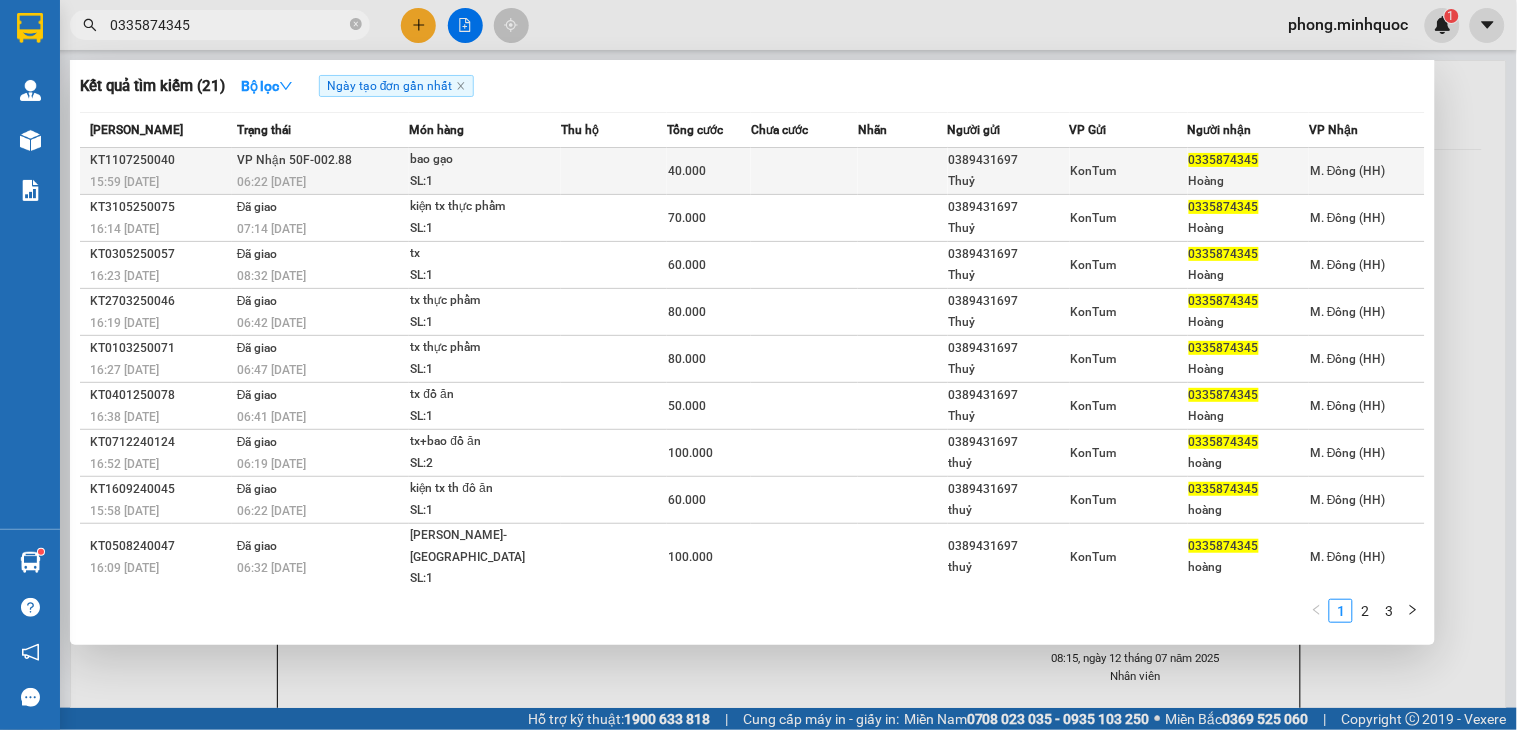 type on "0335874345" 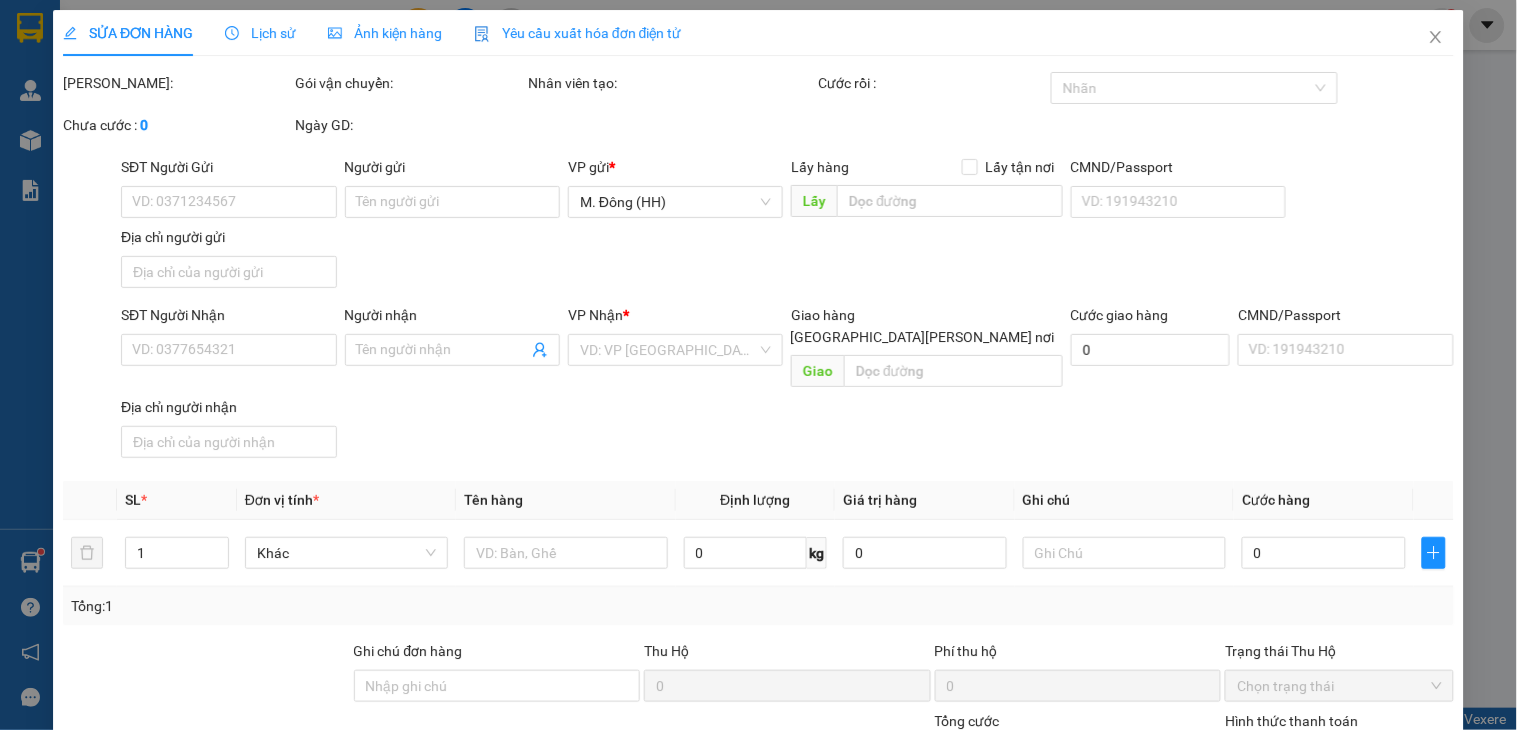 type on "0389431697" 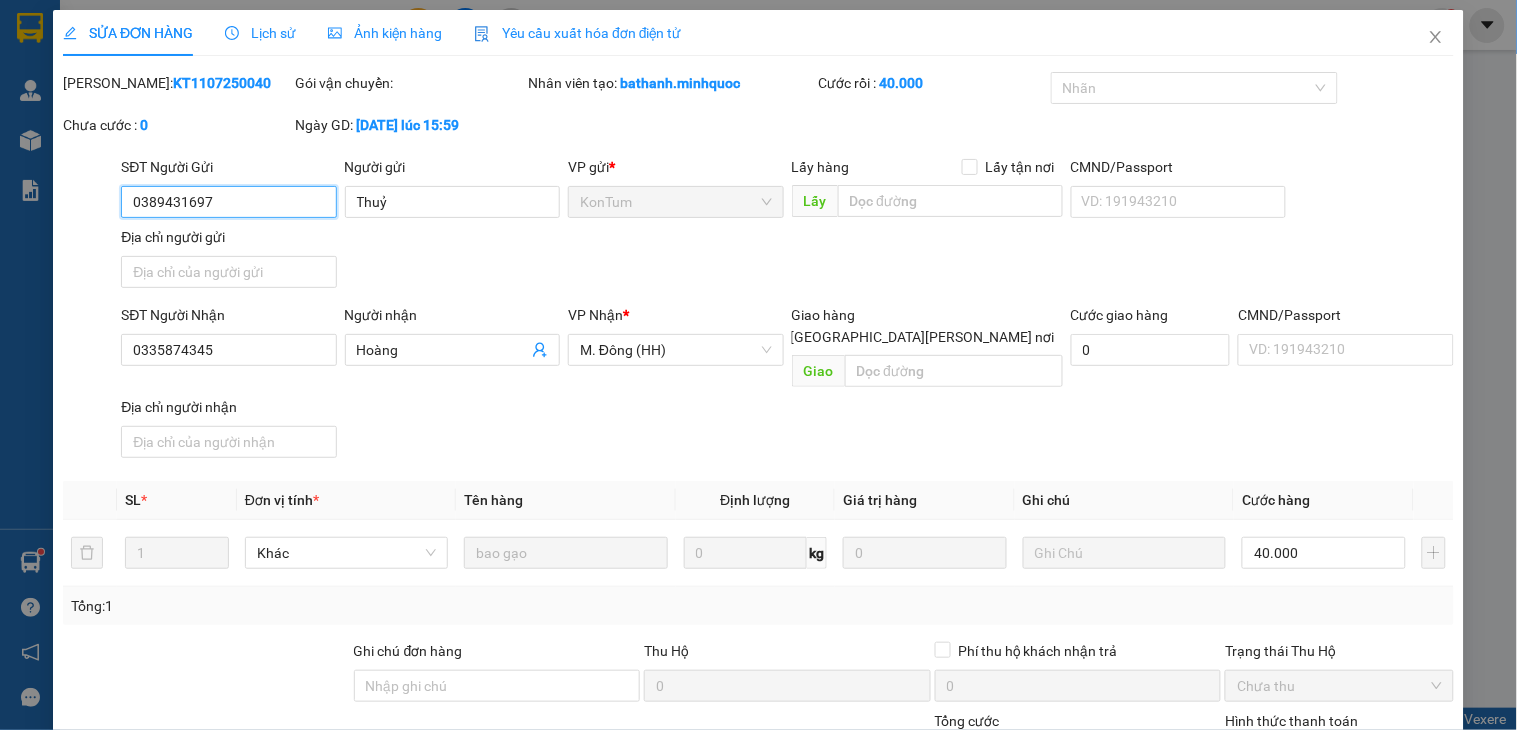 scroll, scrollTop: 154, scrollLeft: 0, axis: vertical 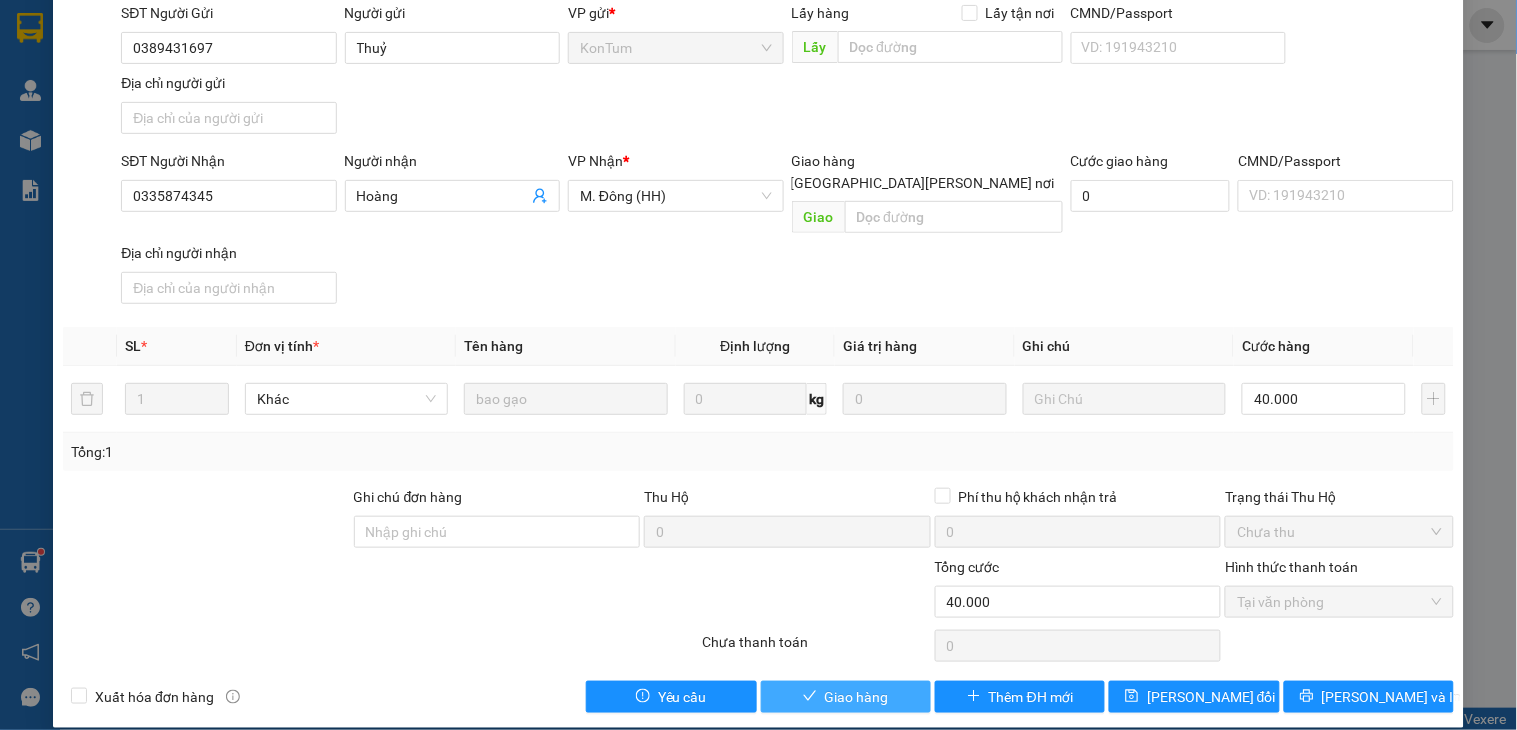 drag, startPoint x: 844, startPoint y: 672, endPoint x: 828, endPoint y: 675, distance: 16.27882 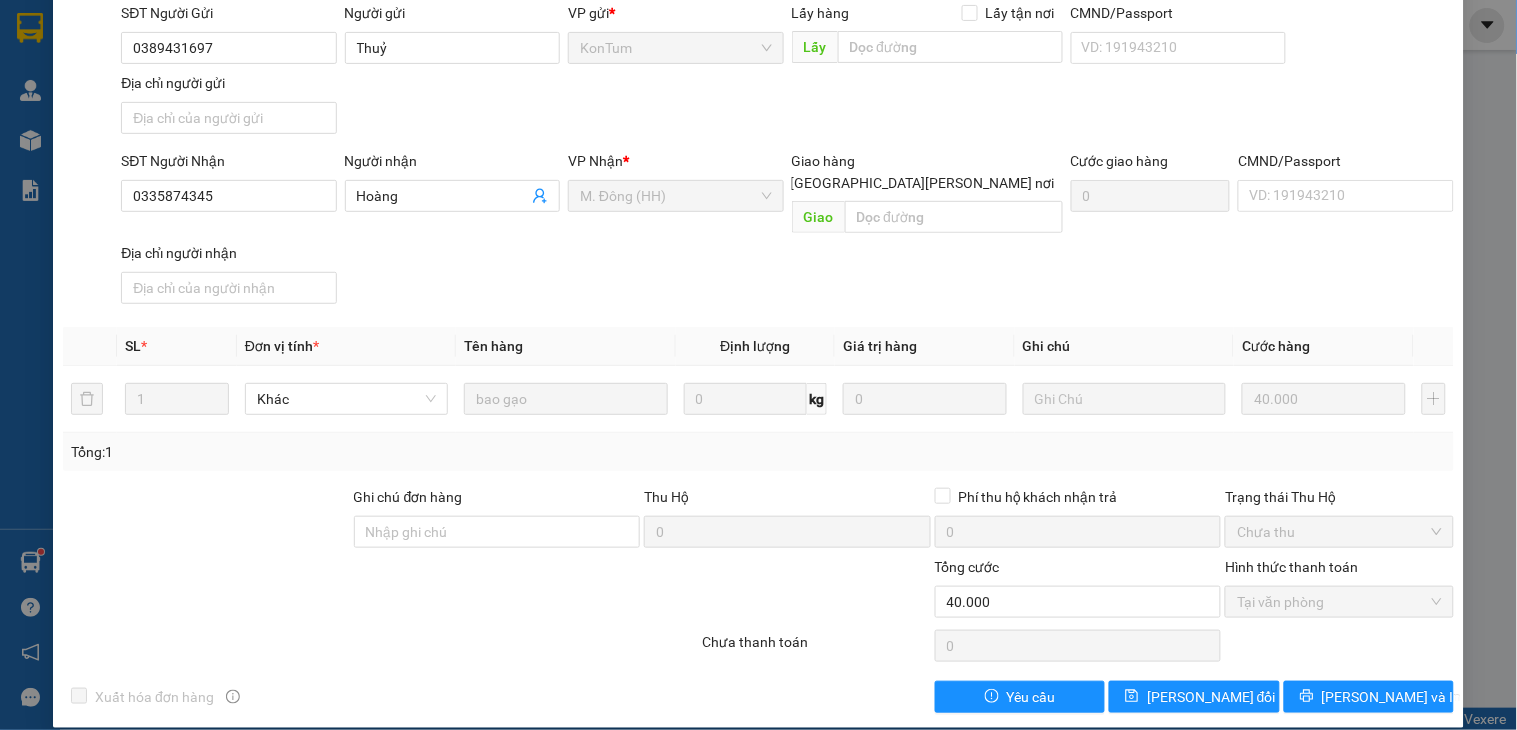 scroll, scrollTop: 0, scrollLeft: 0, axis: both 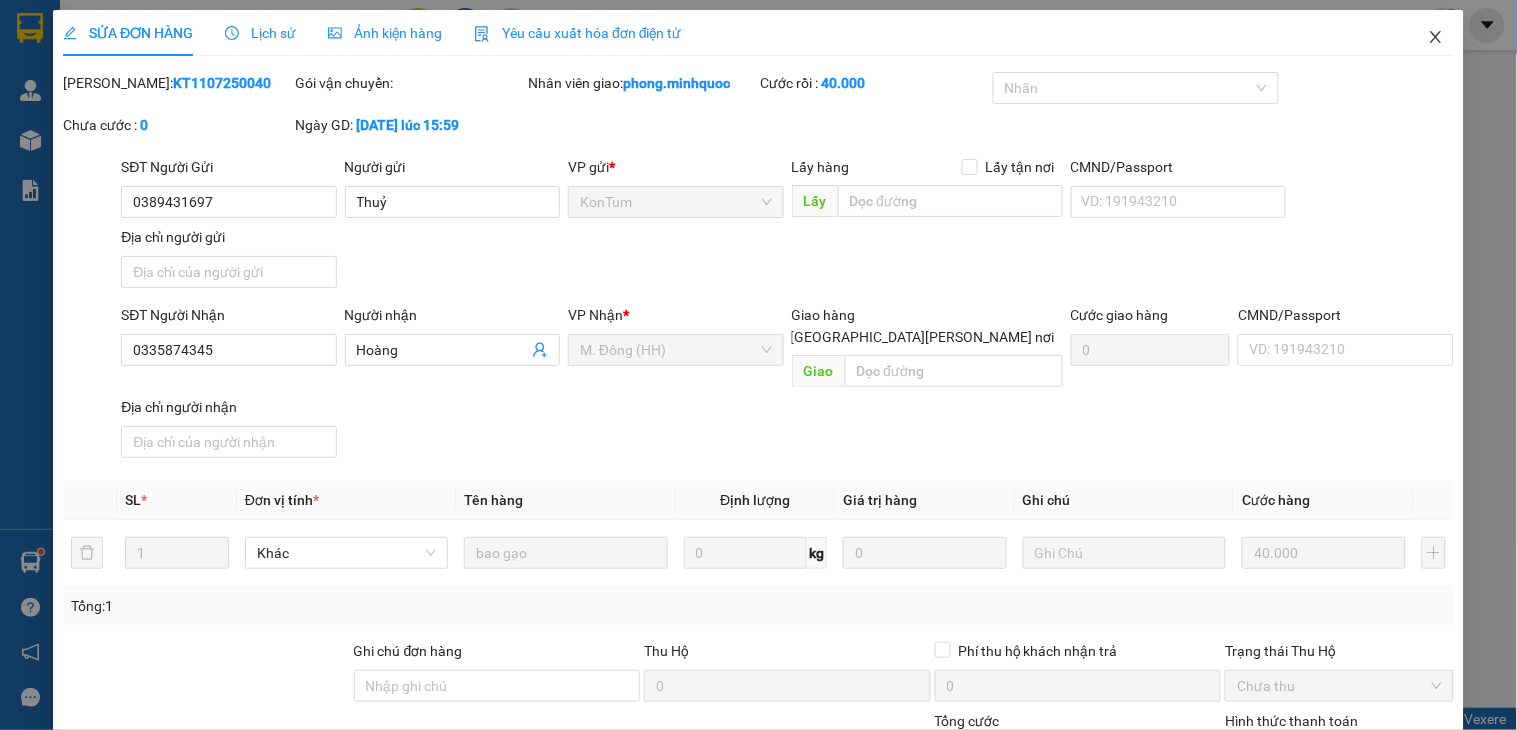 click 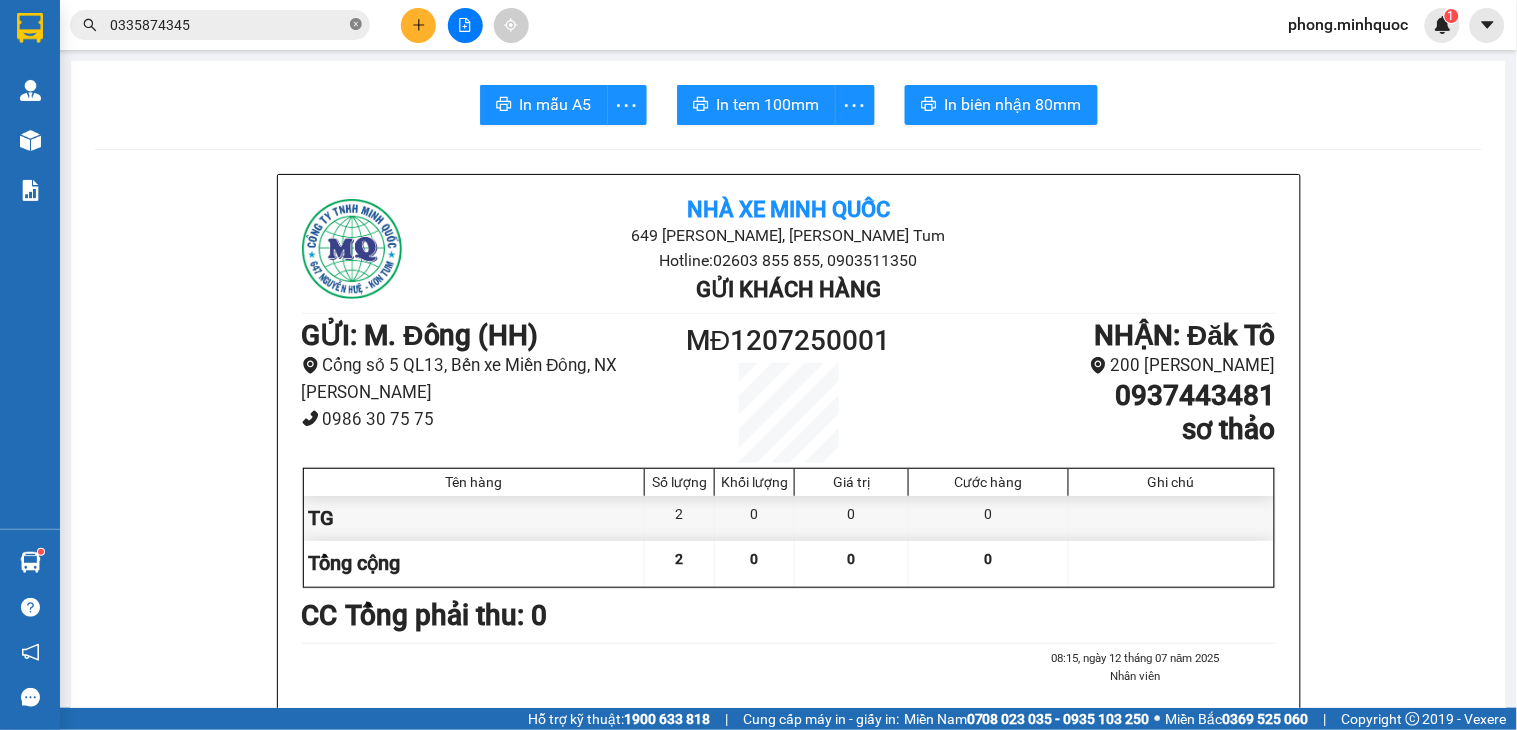 click 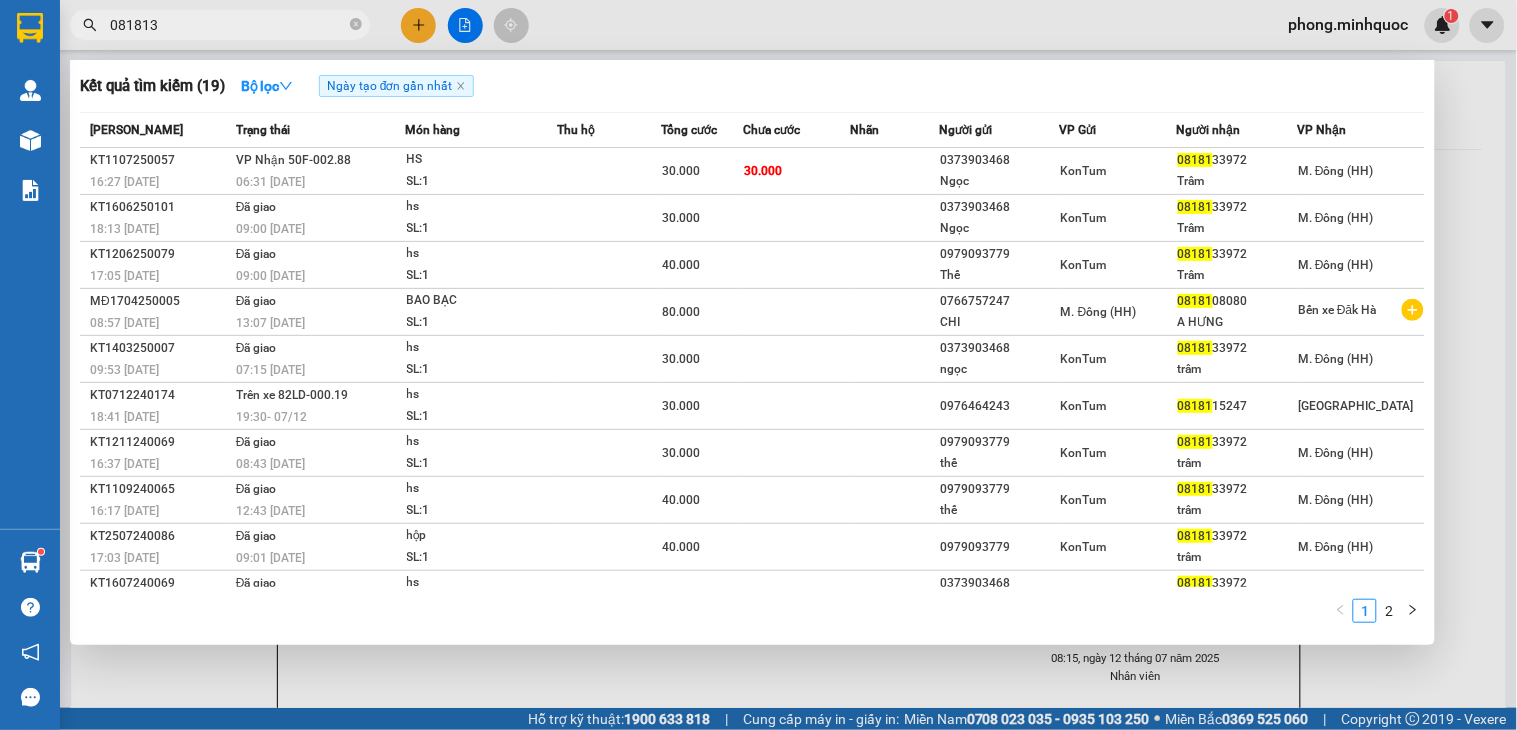 type on "0818133" 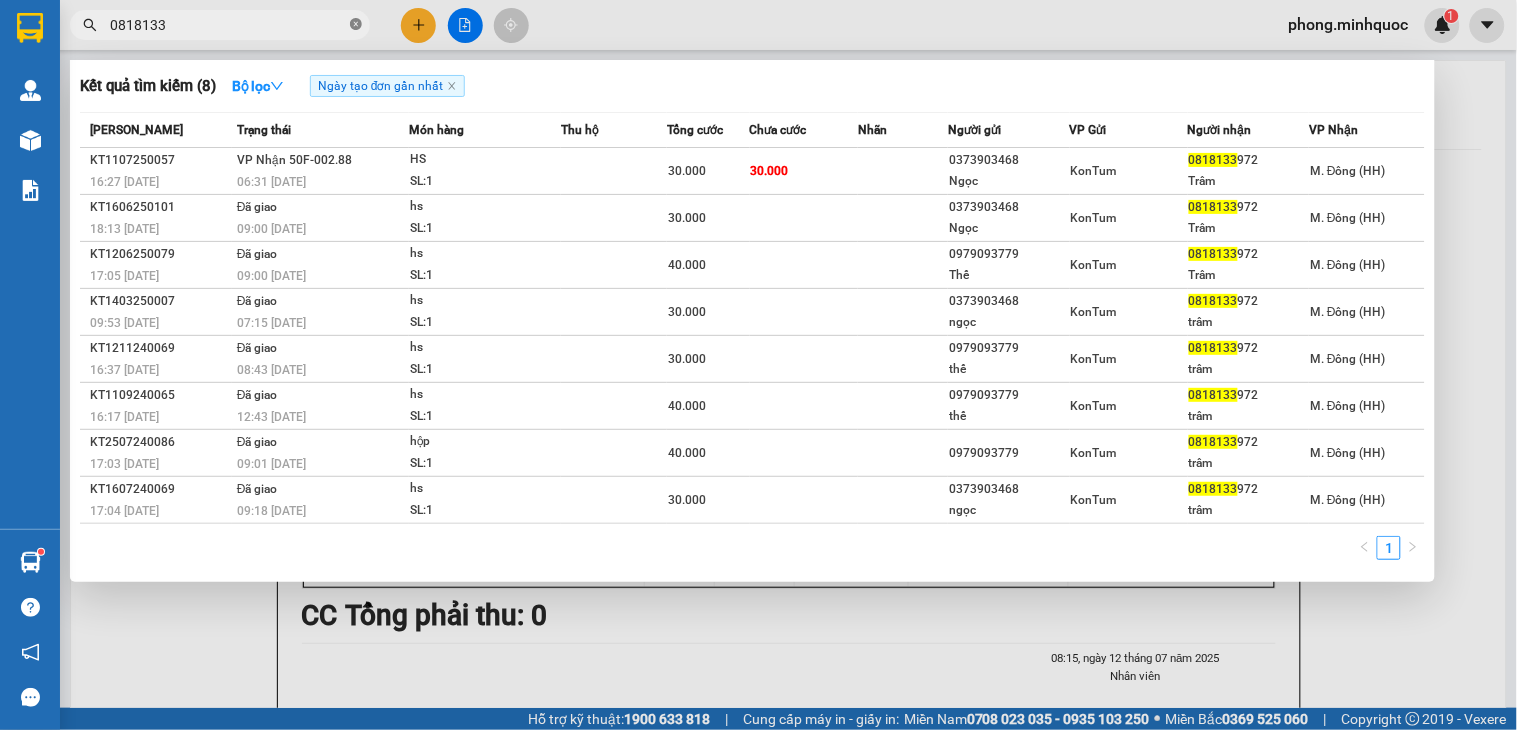 click 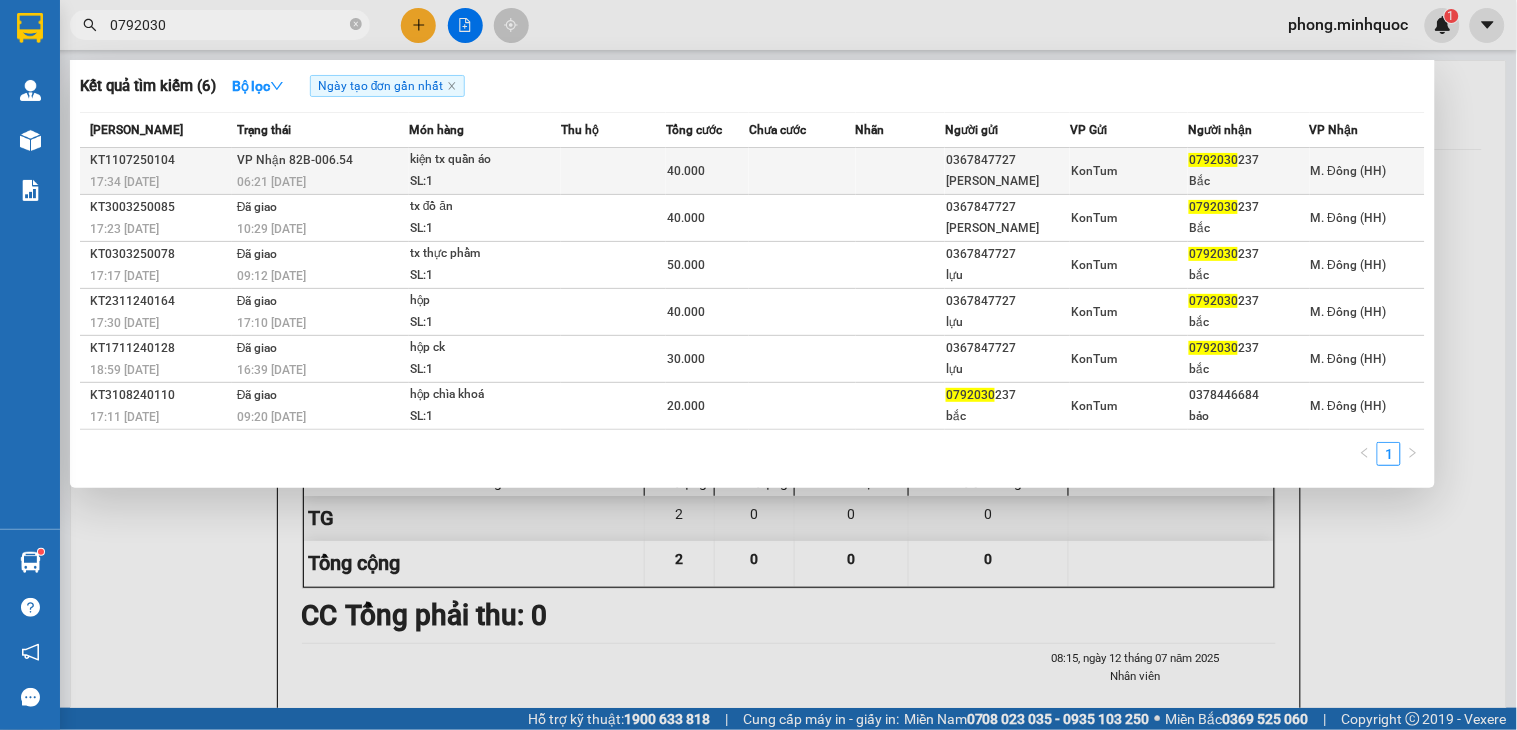 type on "0792030" 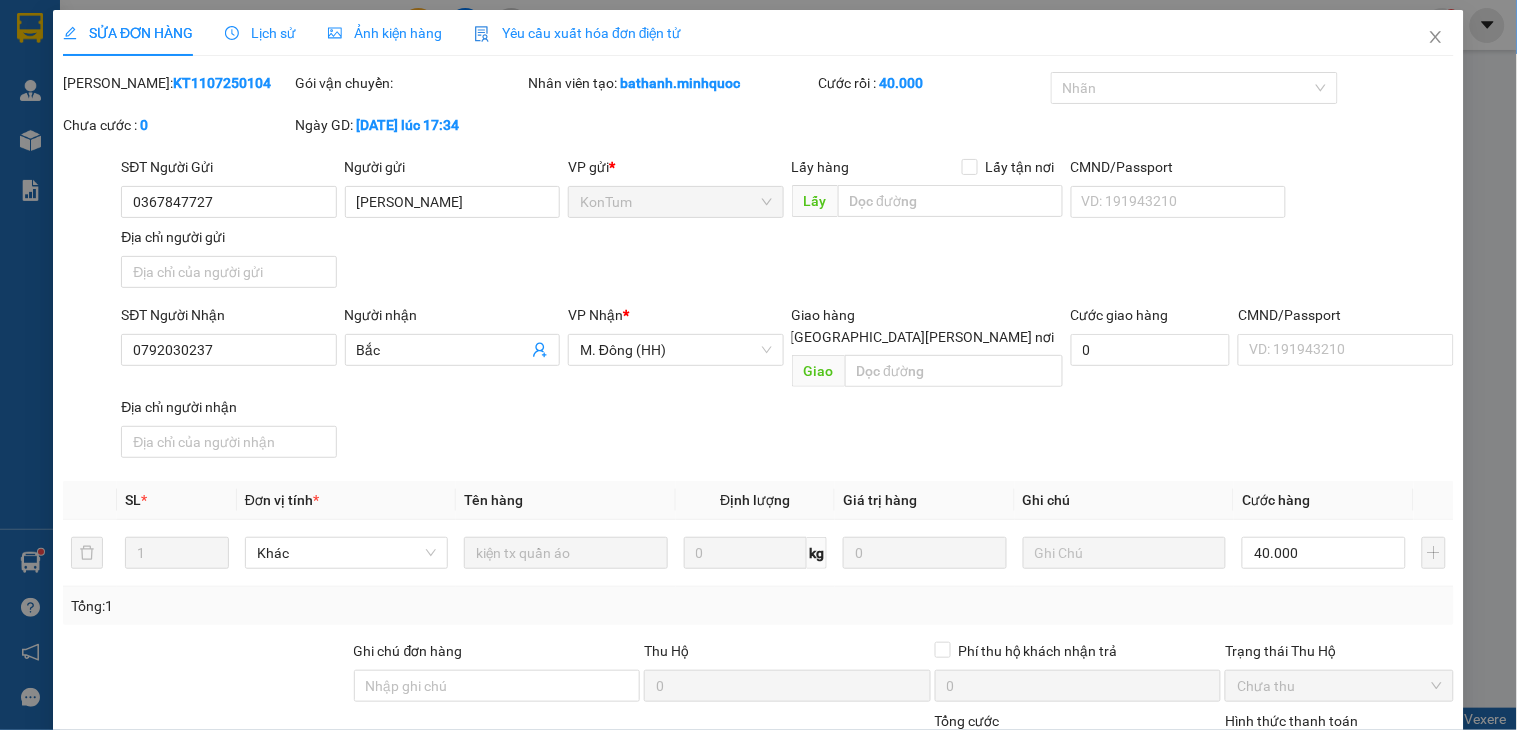 type on "0367847727" 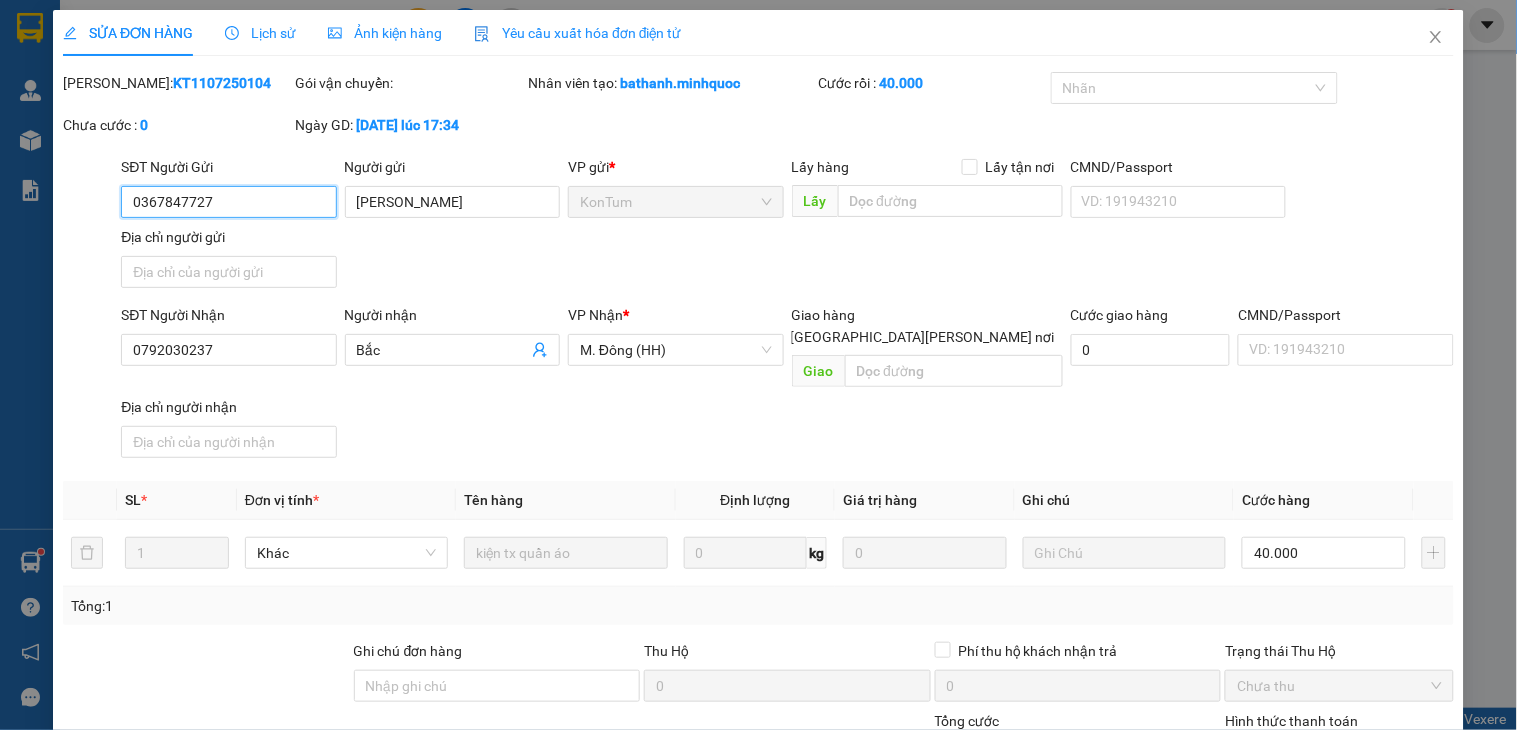 scroll, scrollTop: 154, scrollLeft: 0, axis: vertical 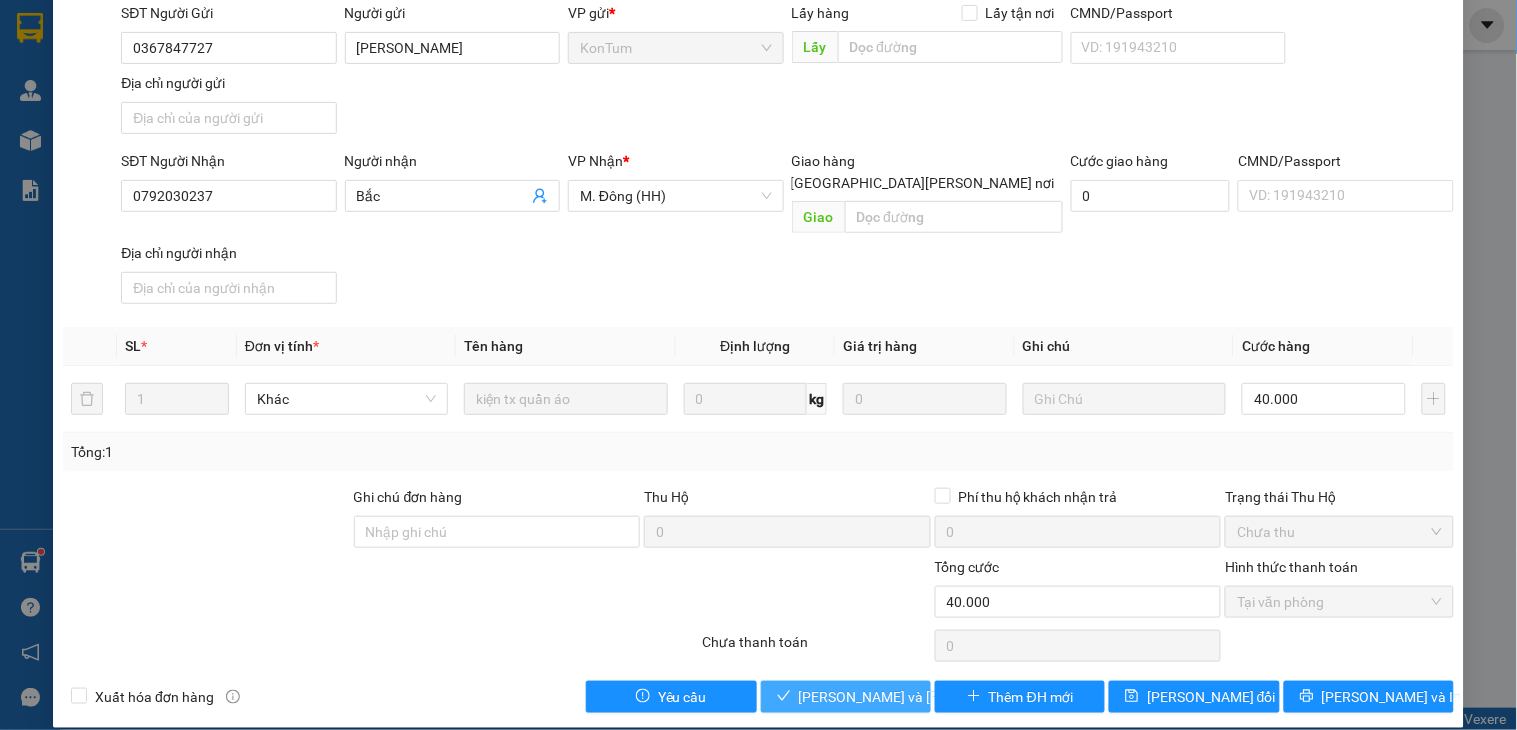click on "[PERSON_NAME] và Giao hàng" at bounding box center [934, 697] 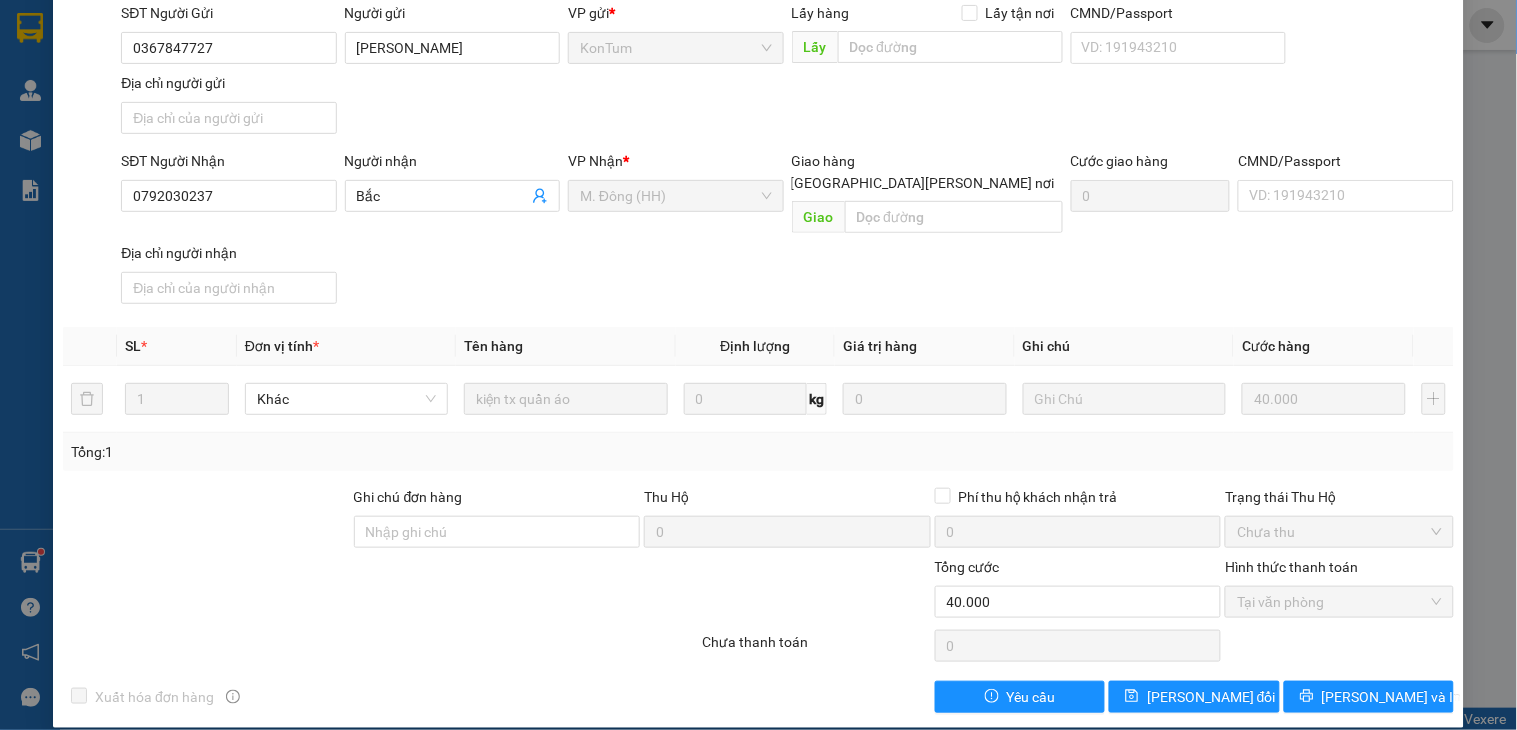 scroll, scrollTop: 0, scrollLeft: 0, axis: both 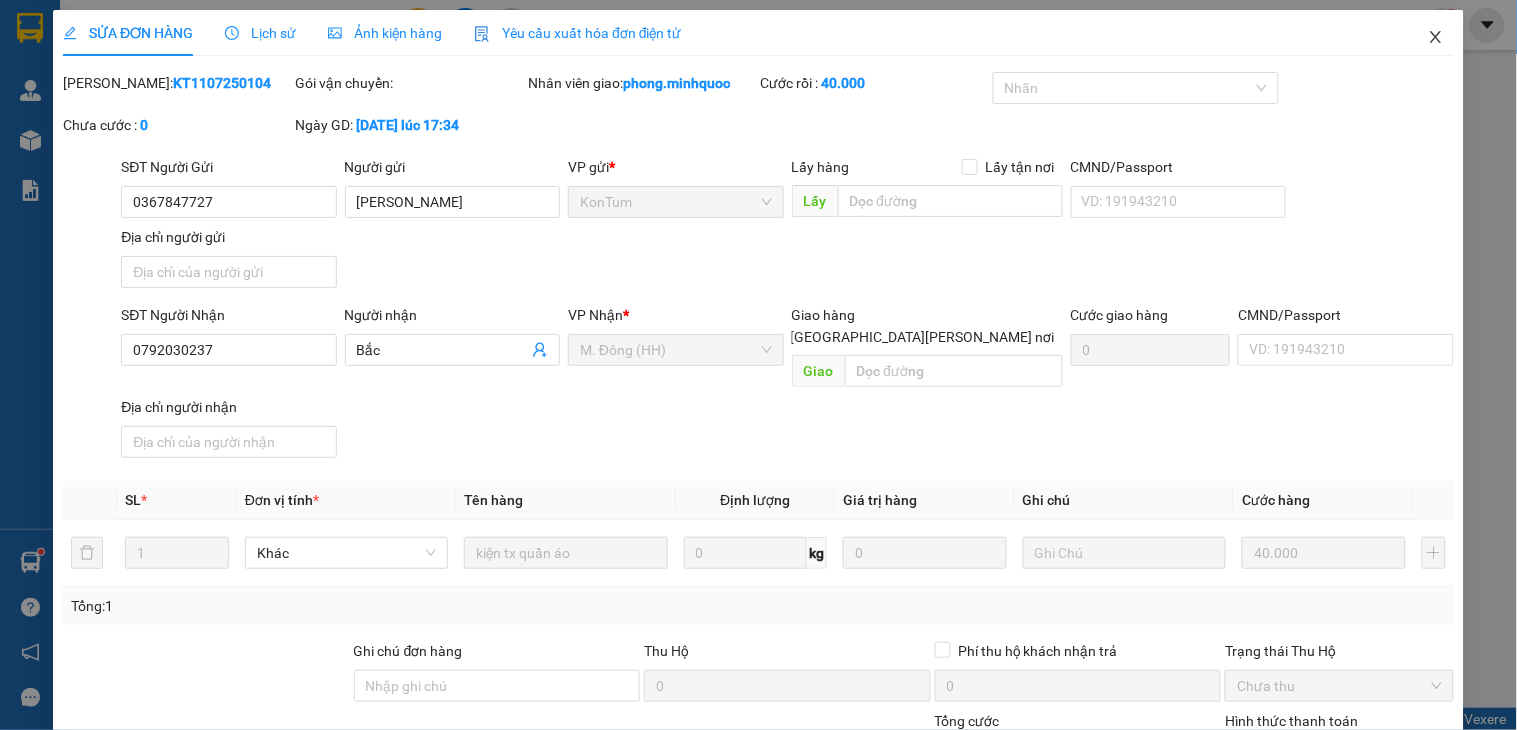 click 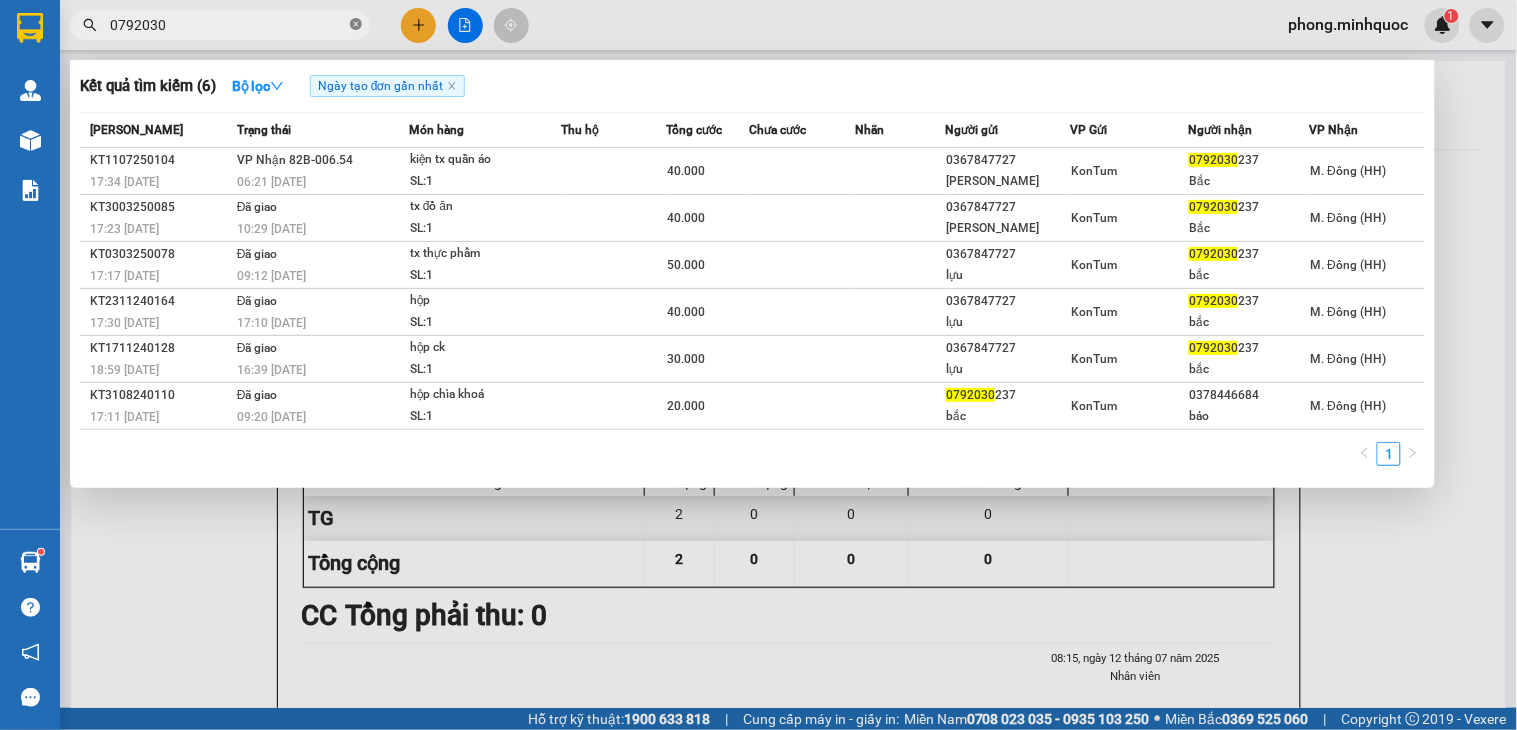 click 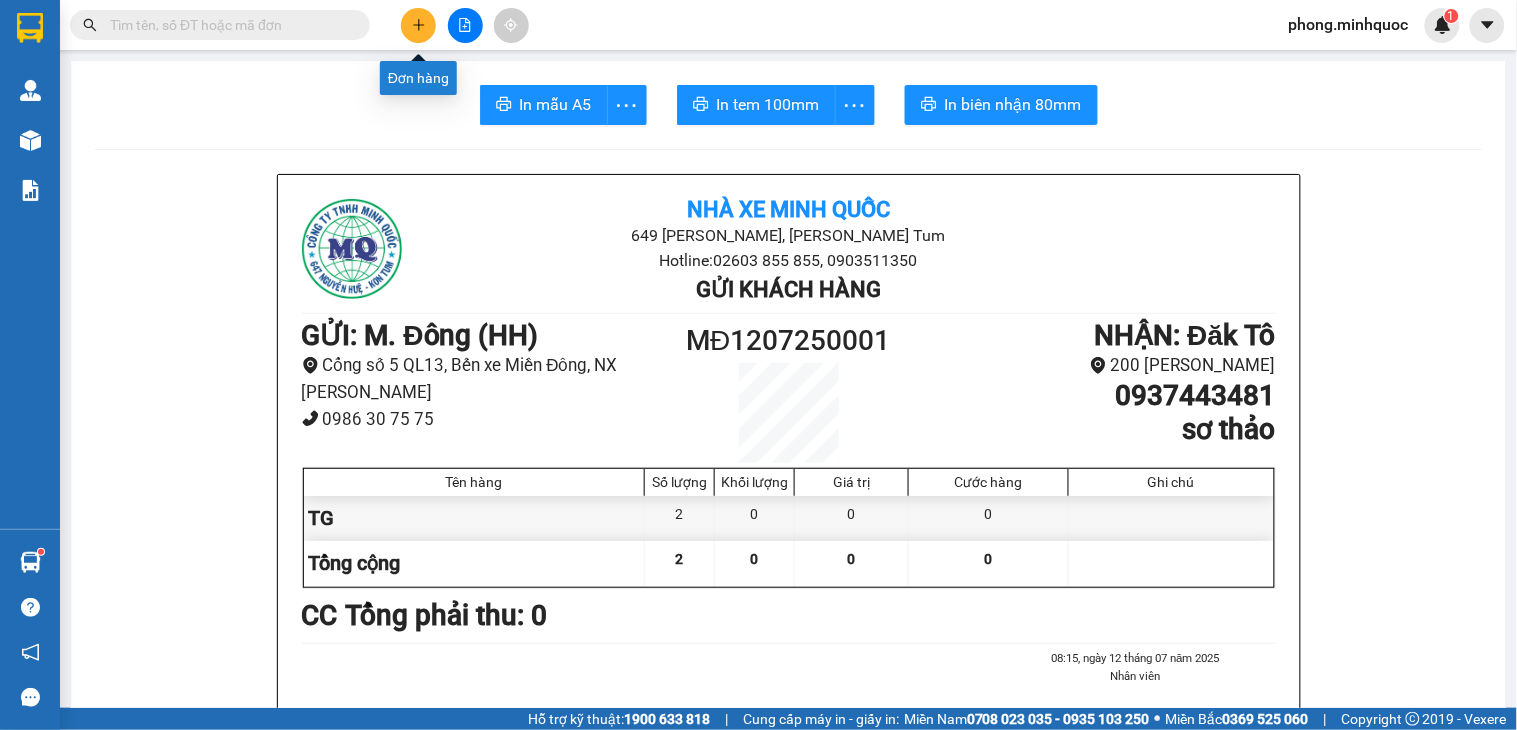 click at bounding box center (418, 25) 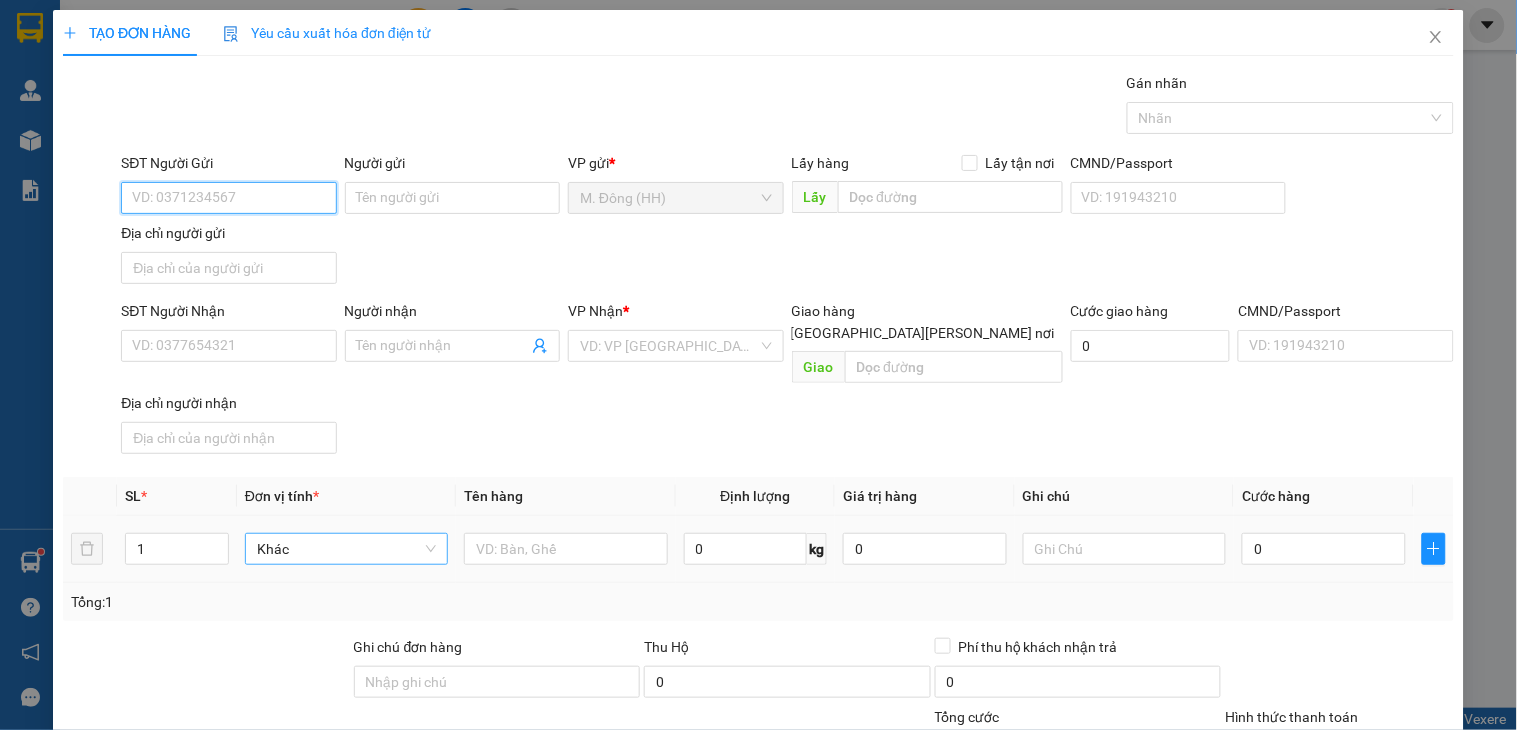 scroll, scrollTop: 150, scrollLeft: 0, axis: vertical 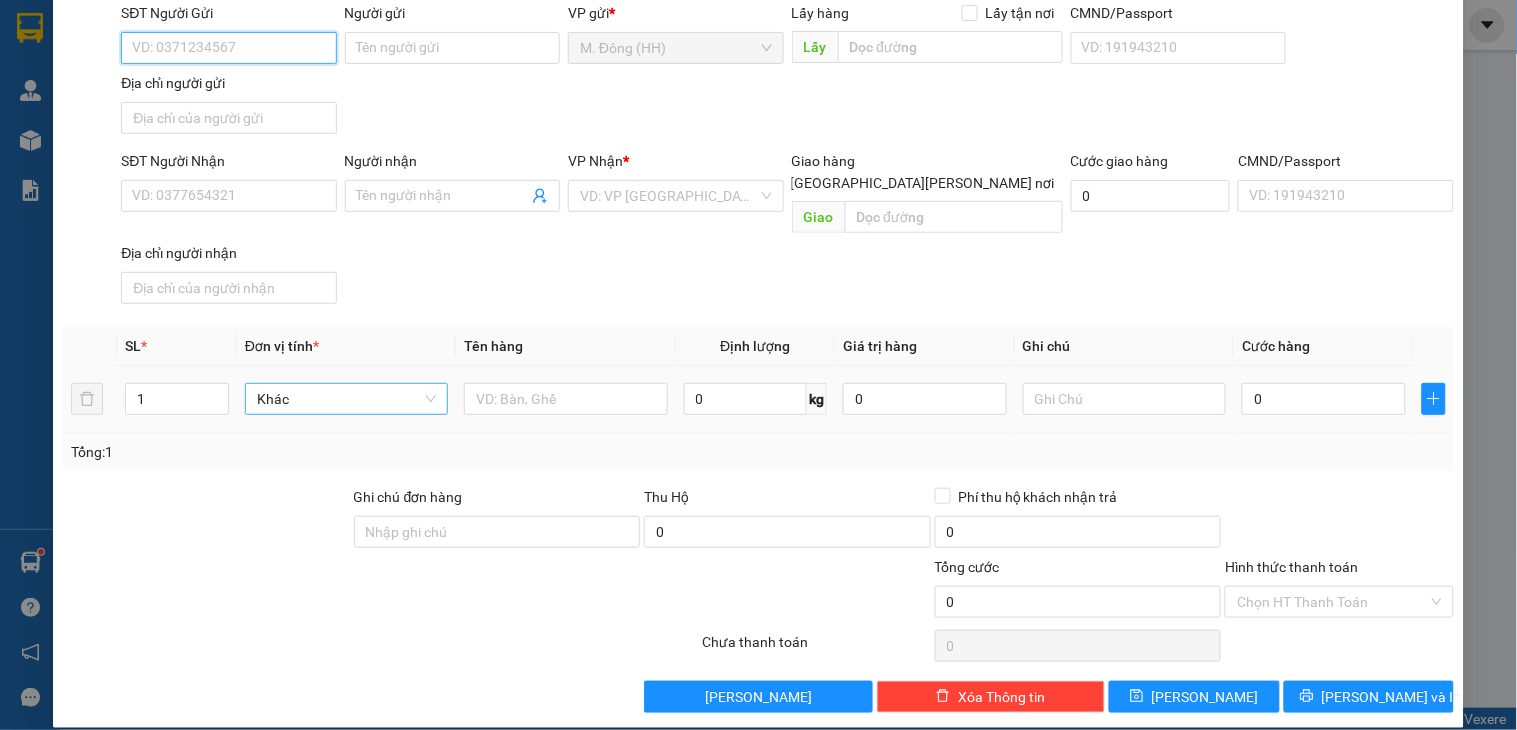 click on "Khác" at bounding box center [346, 399] 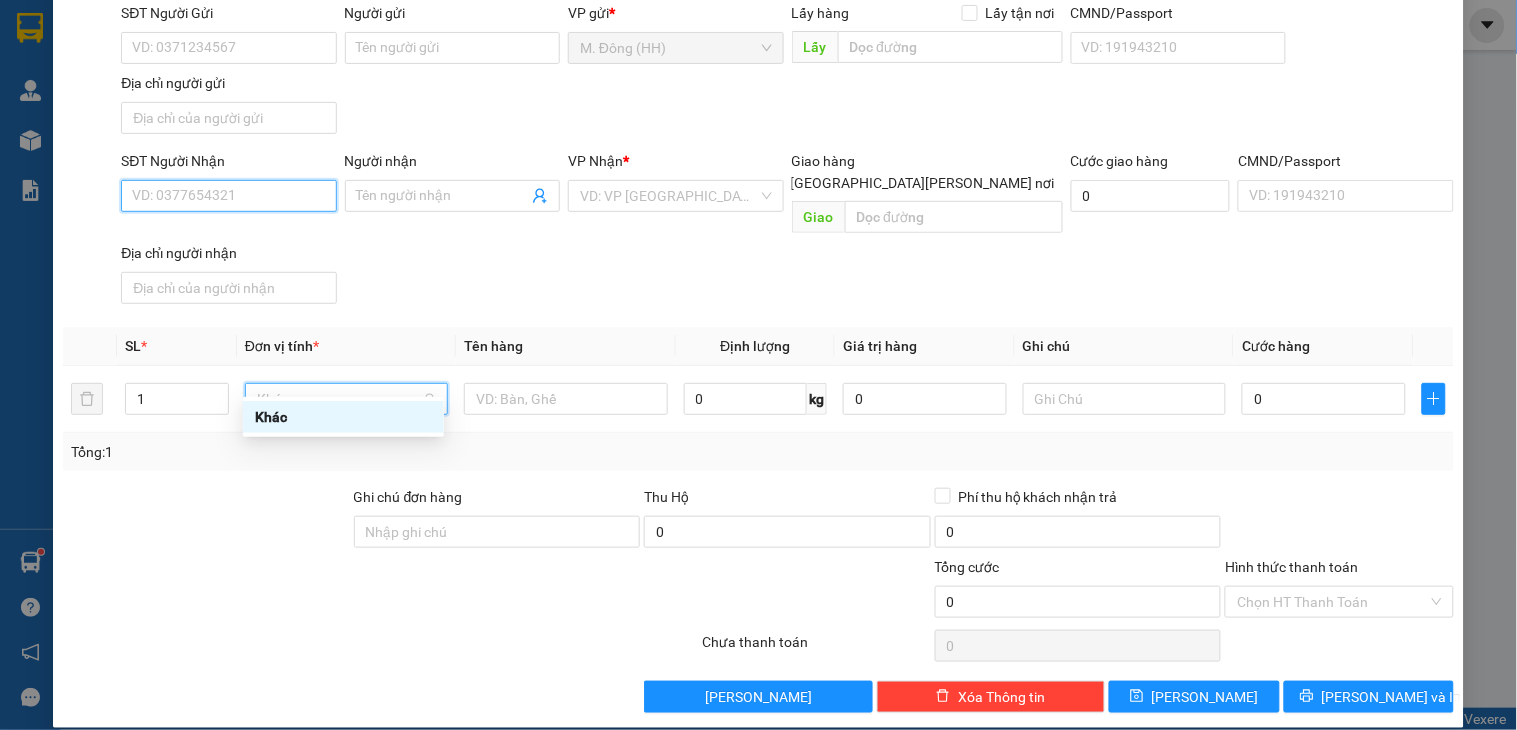 click on "SĐT Người Nhận" at bounding box center [228, 196] 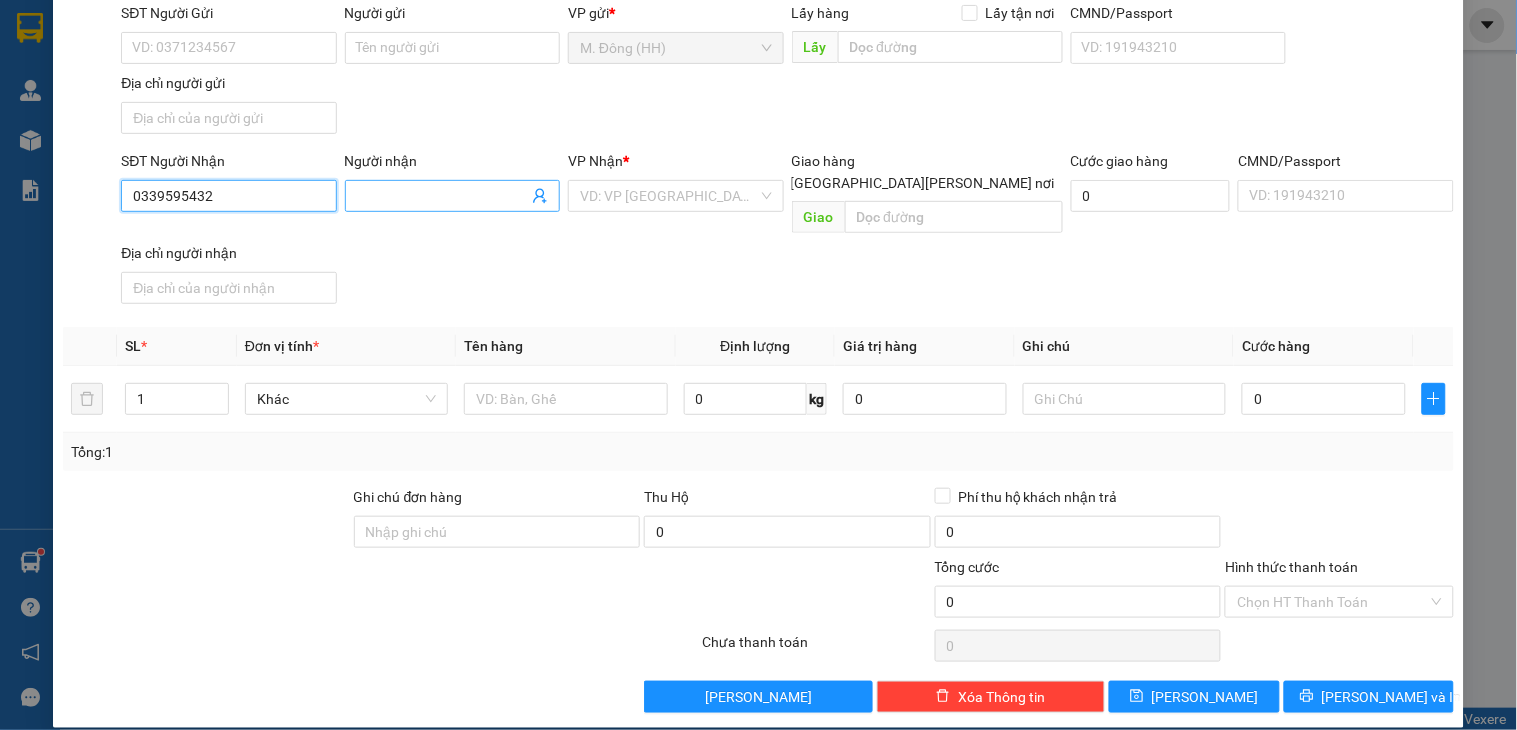 type on "0339595432" 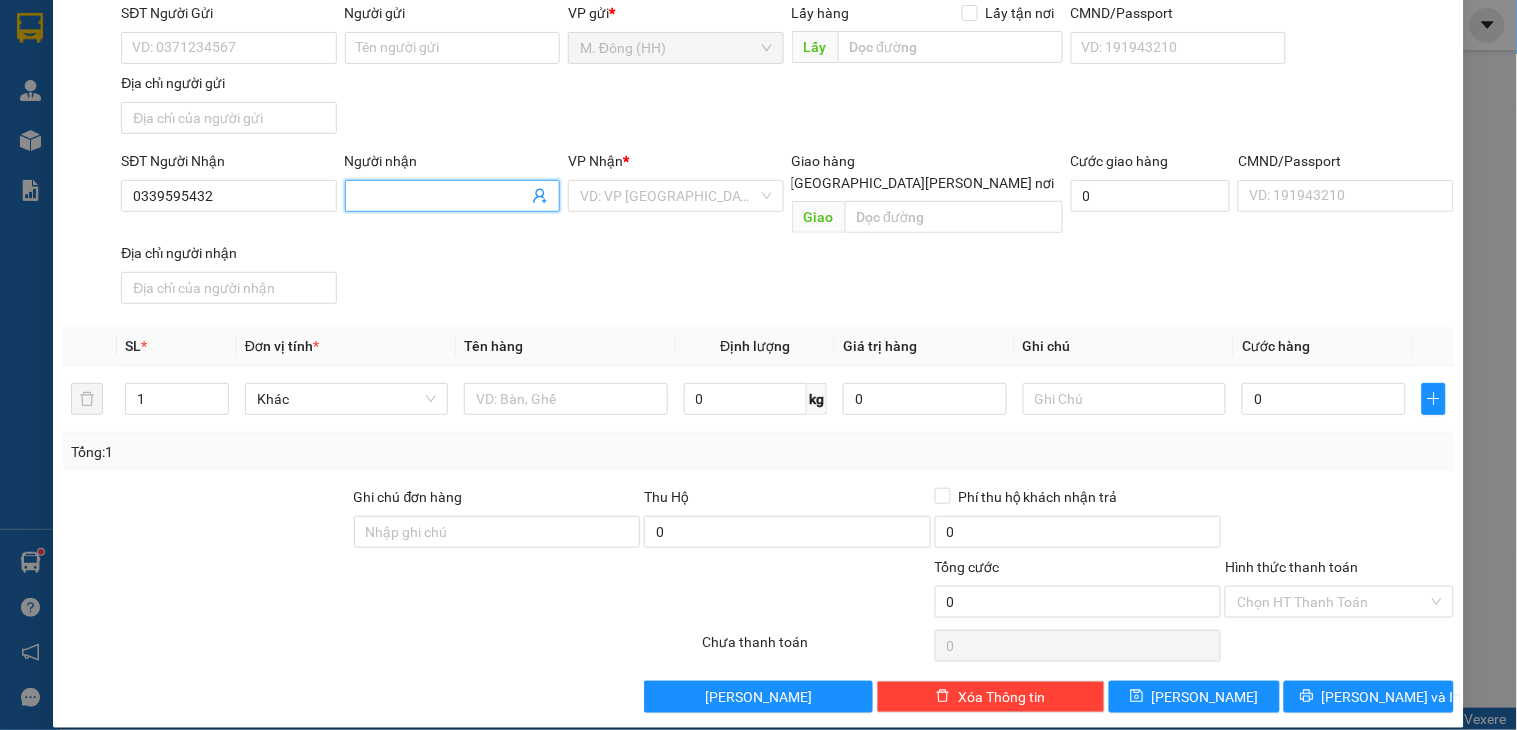click on "Người nhận" at bounding box center [442, 196] 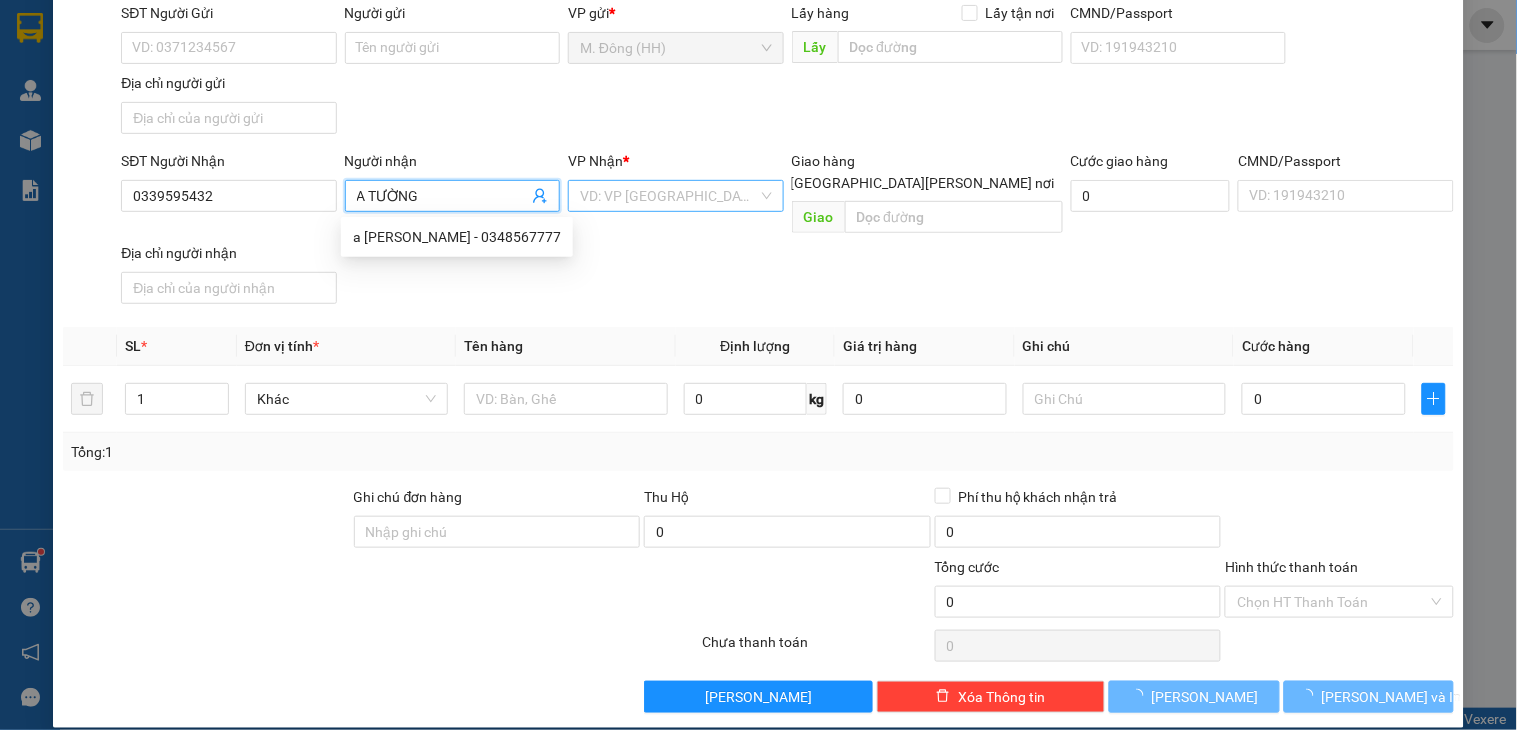 type on "A TƯỜNG" 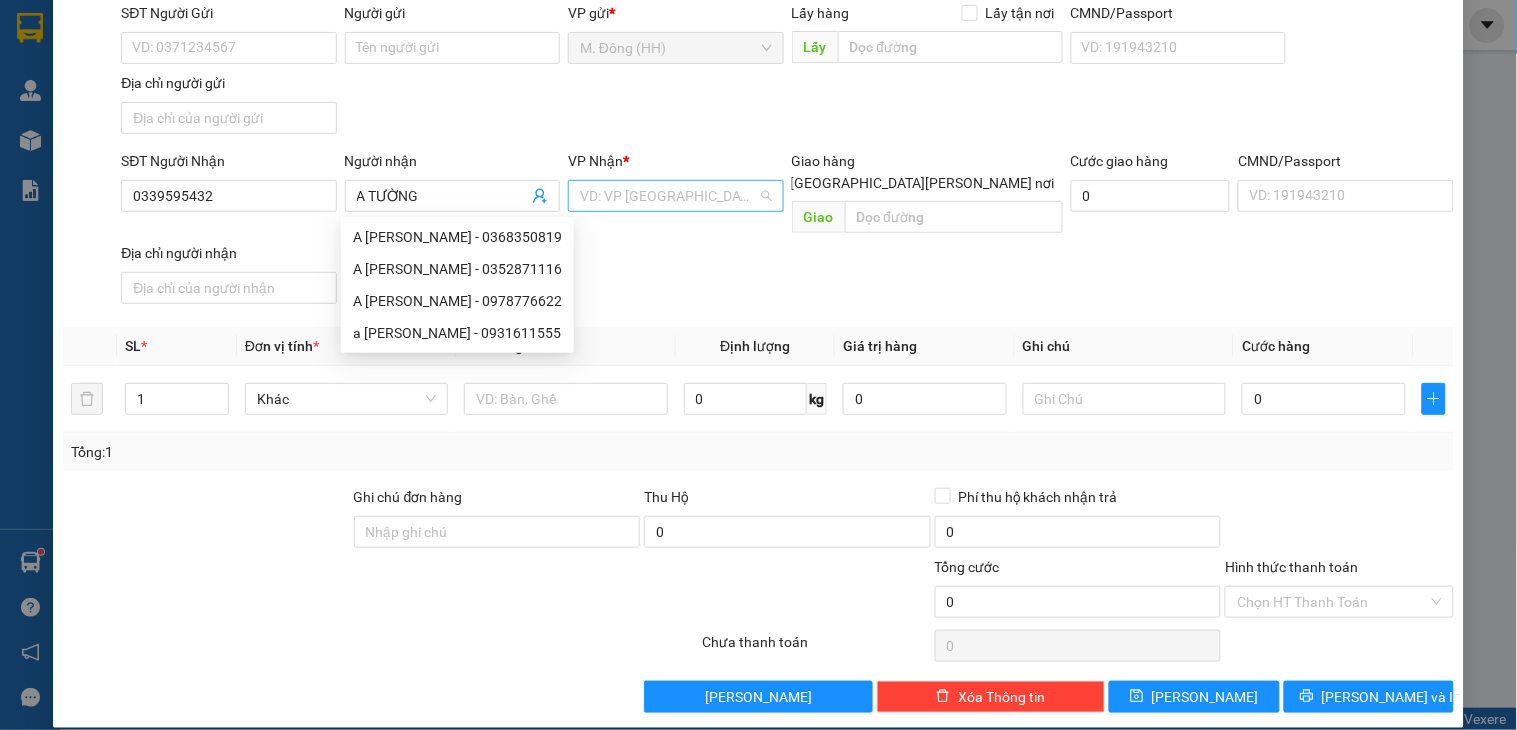 click at bounding box center (668, 196) 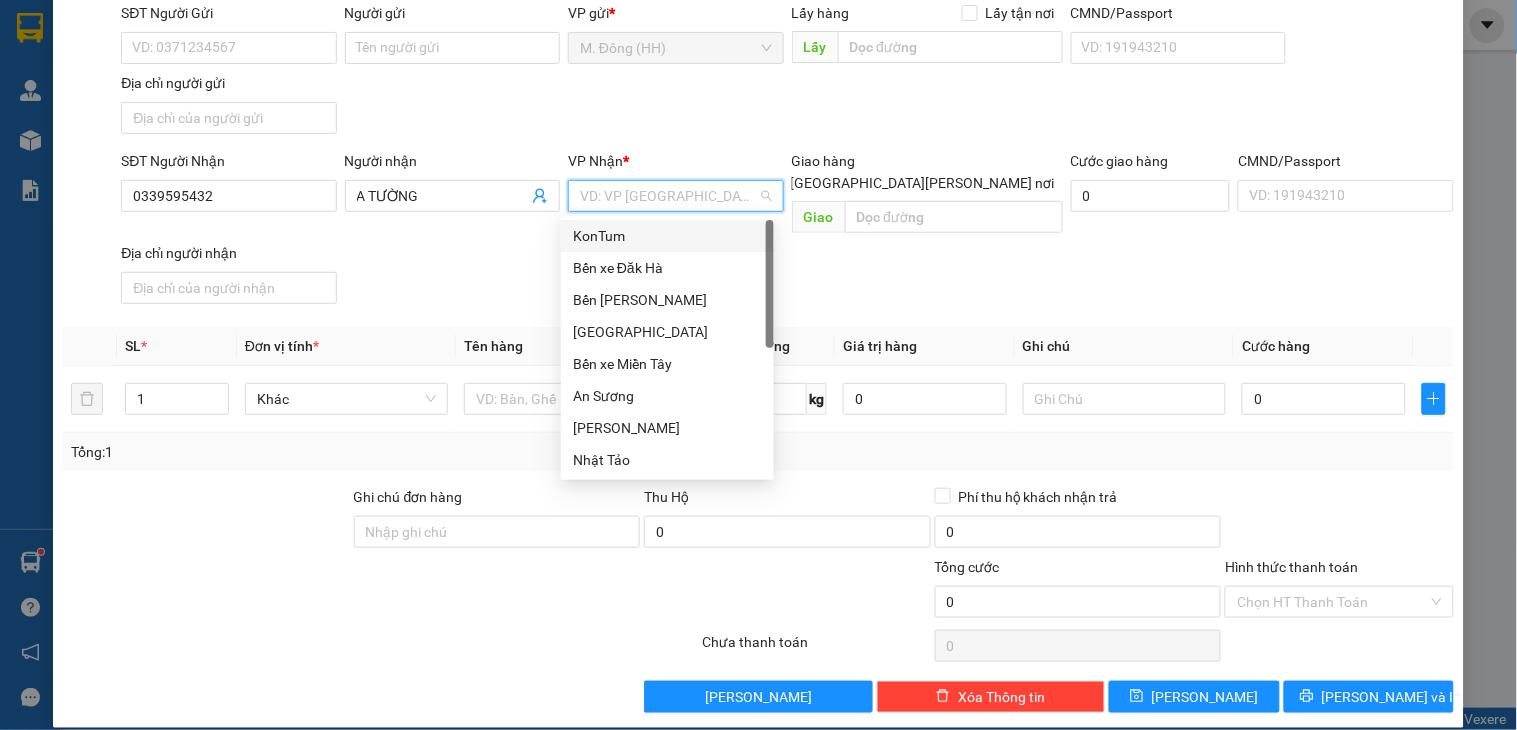 click on "KonTum" at bounding box center [667, 236] 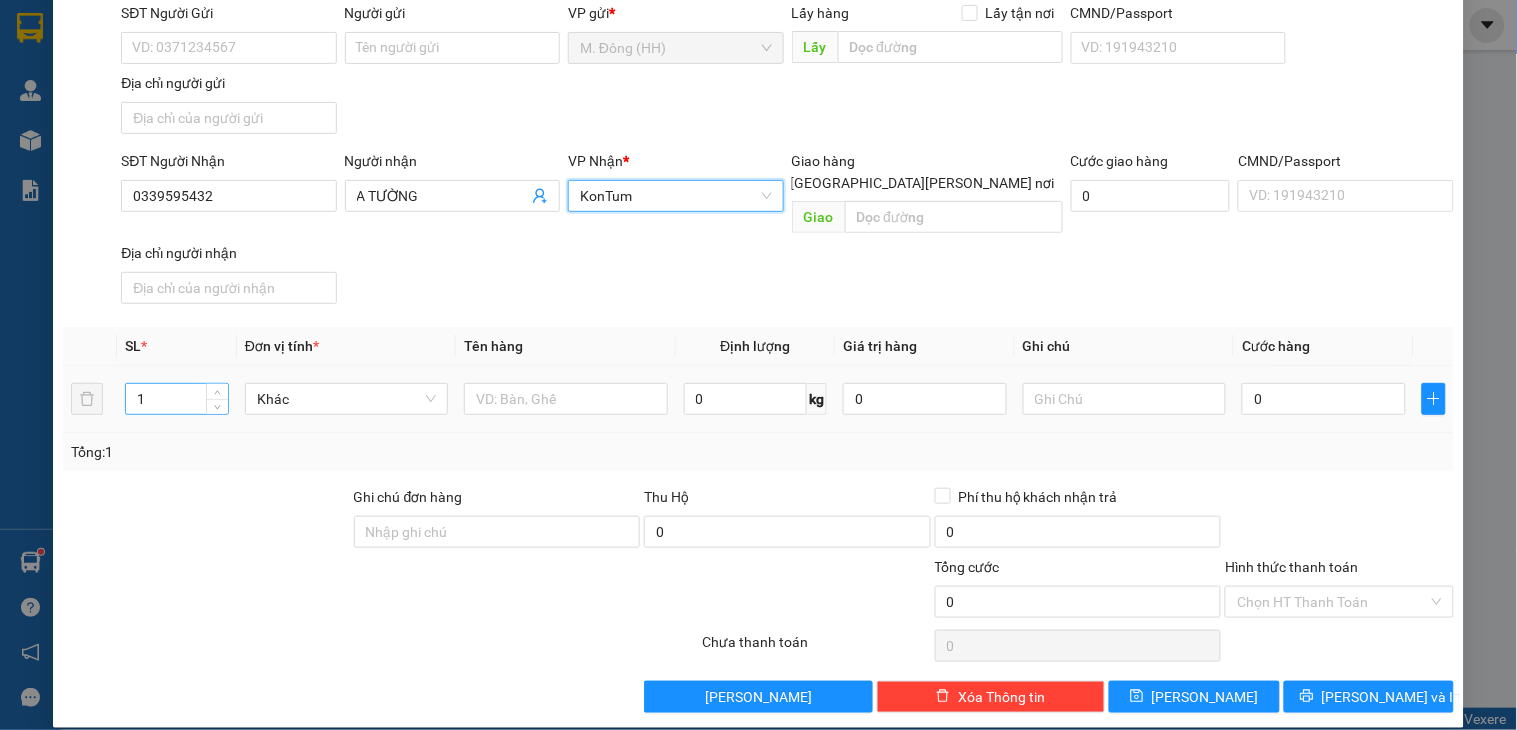 click on "1" at bounding box center (177, 399) 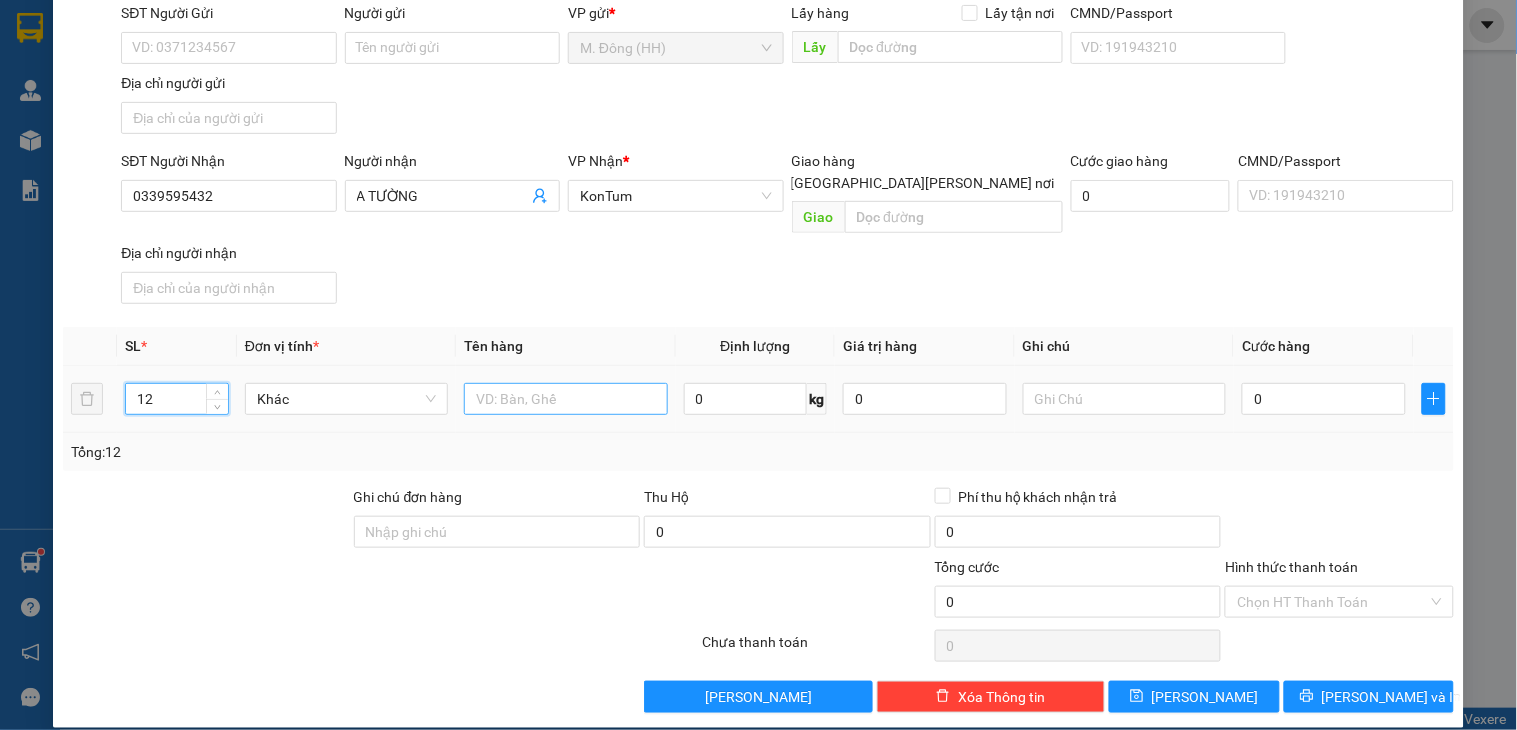 type on "12" 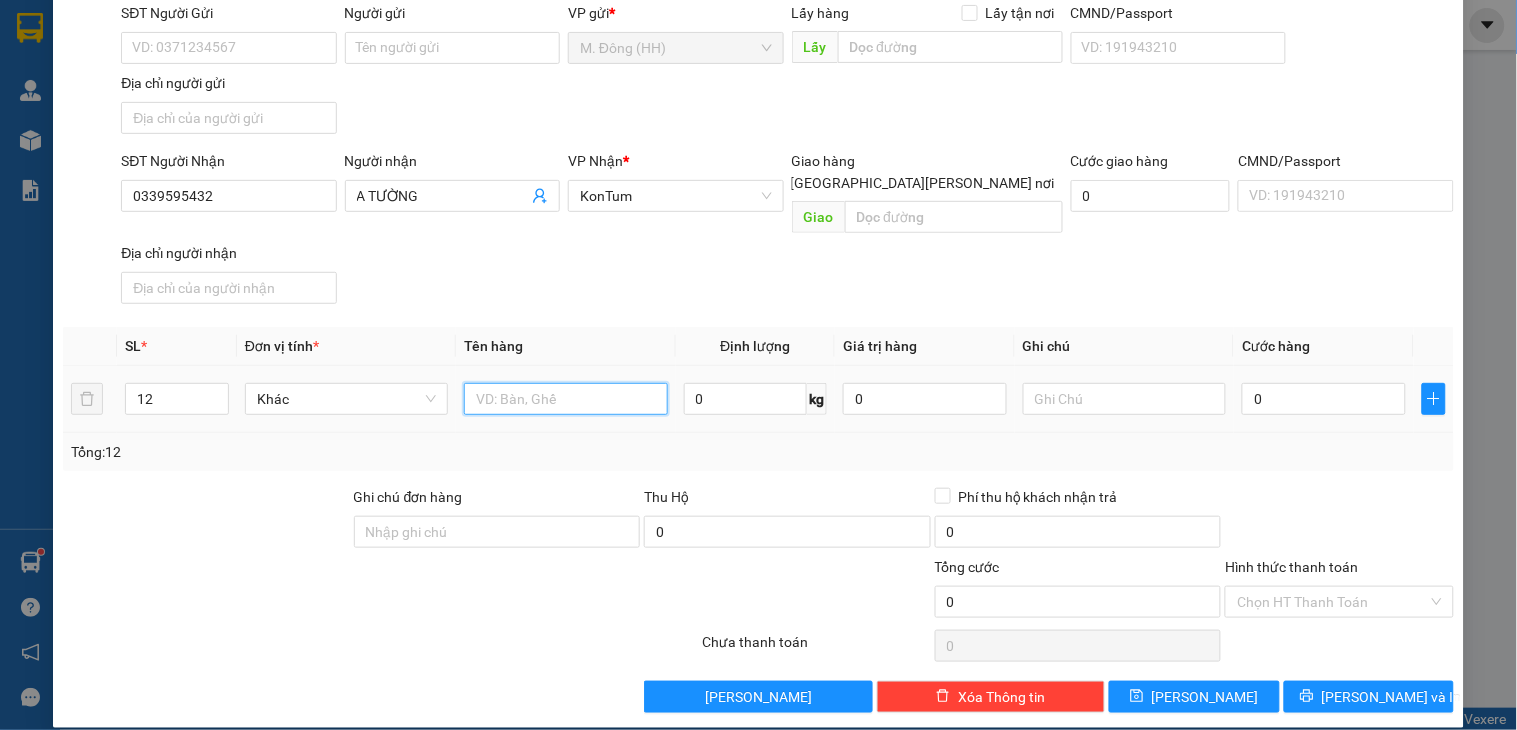 click at bounding box center (565, 399) 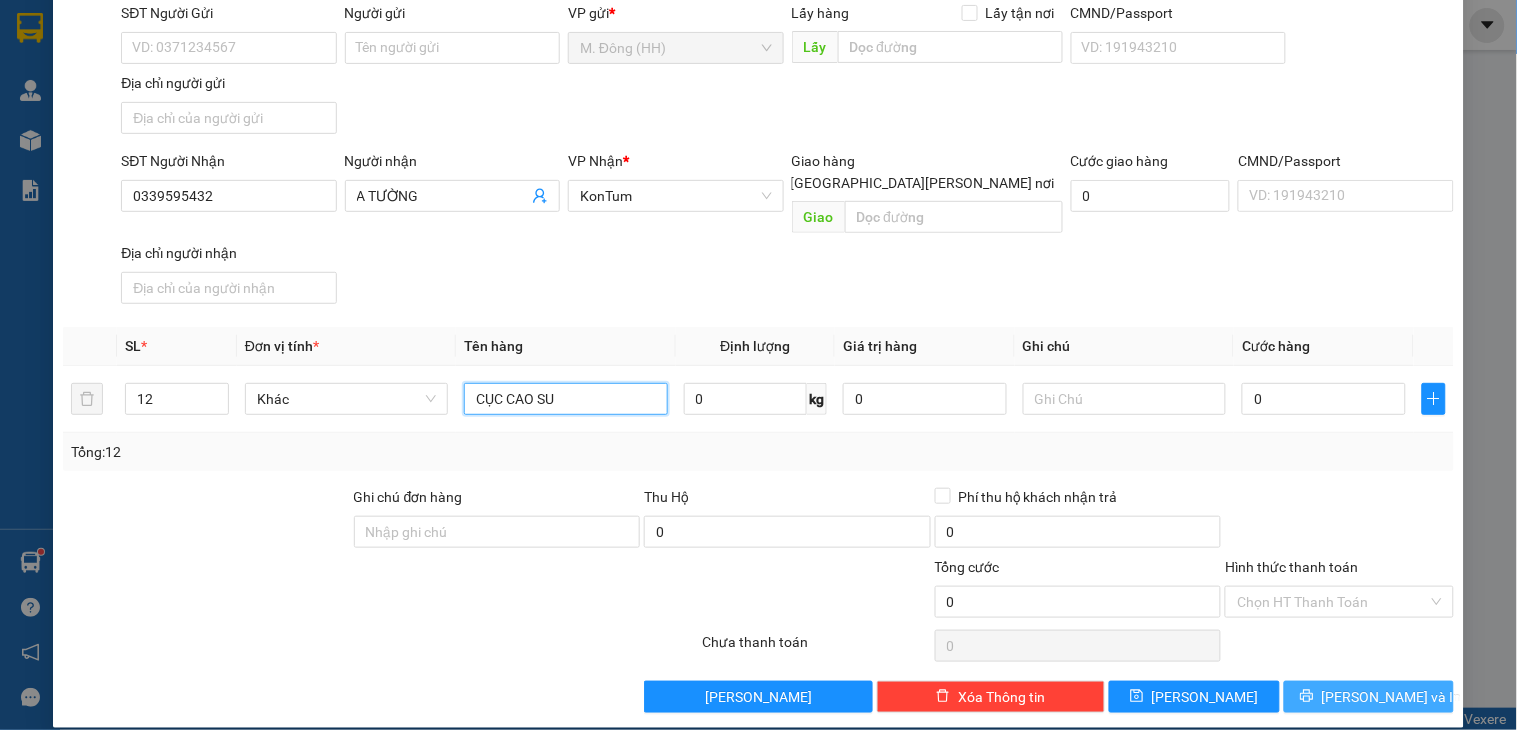 type on "CỤC CAO SU" 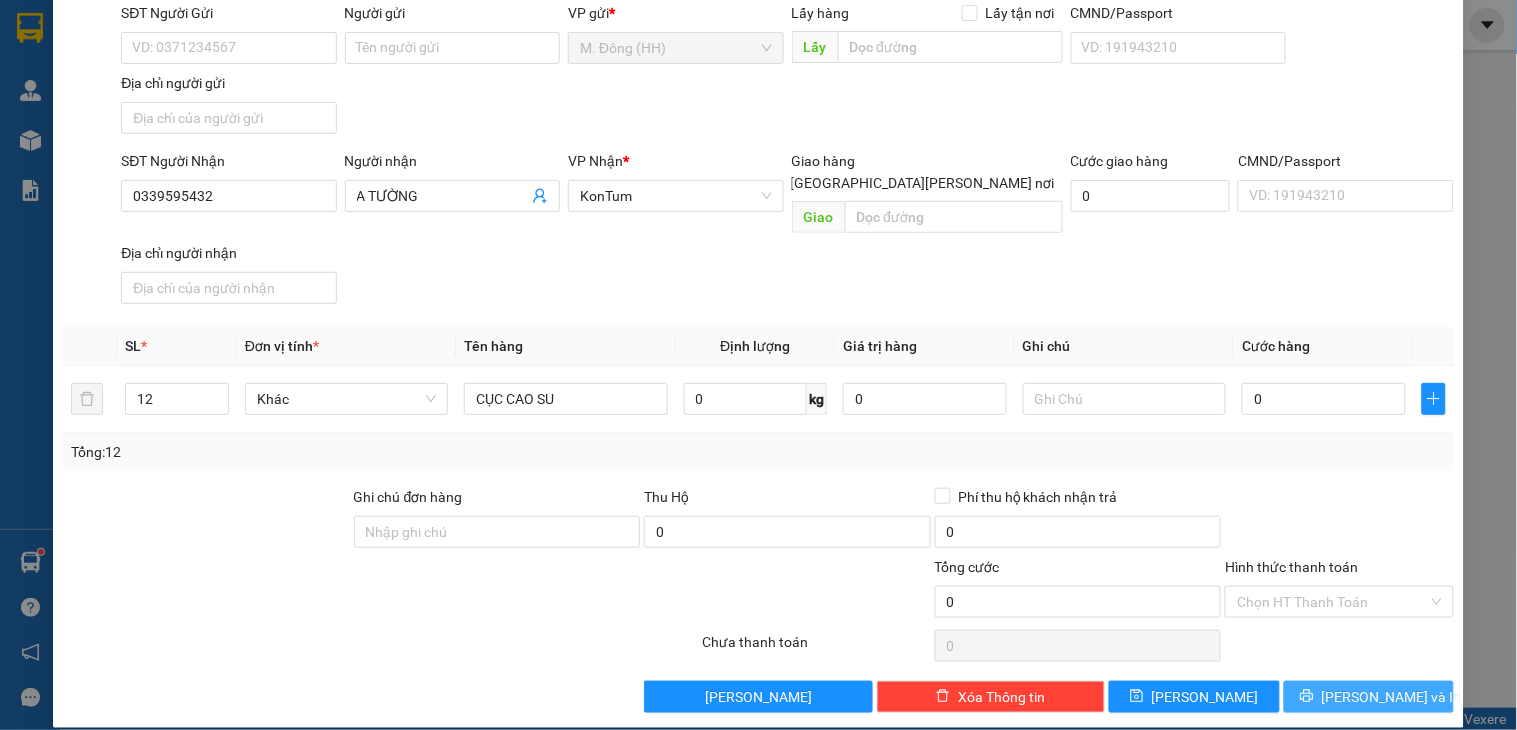 click on "[PERSON_NAME] và In" at bounding box center [1392, 697] 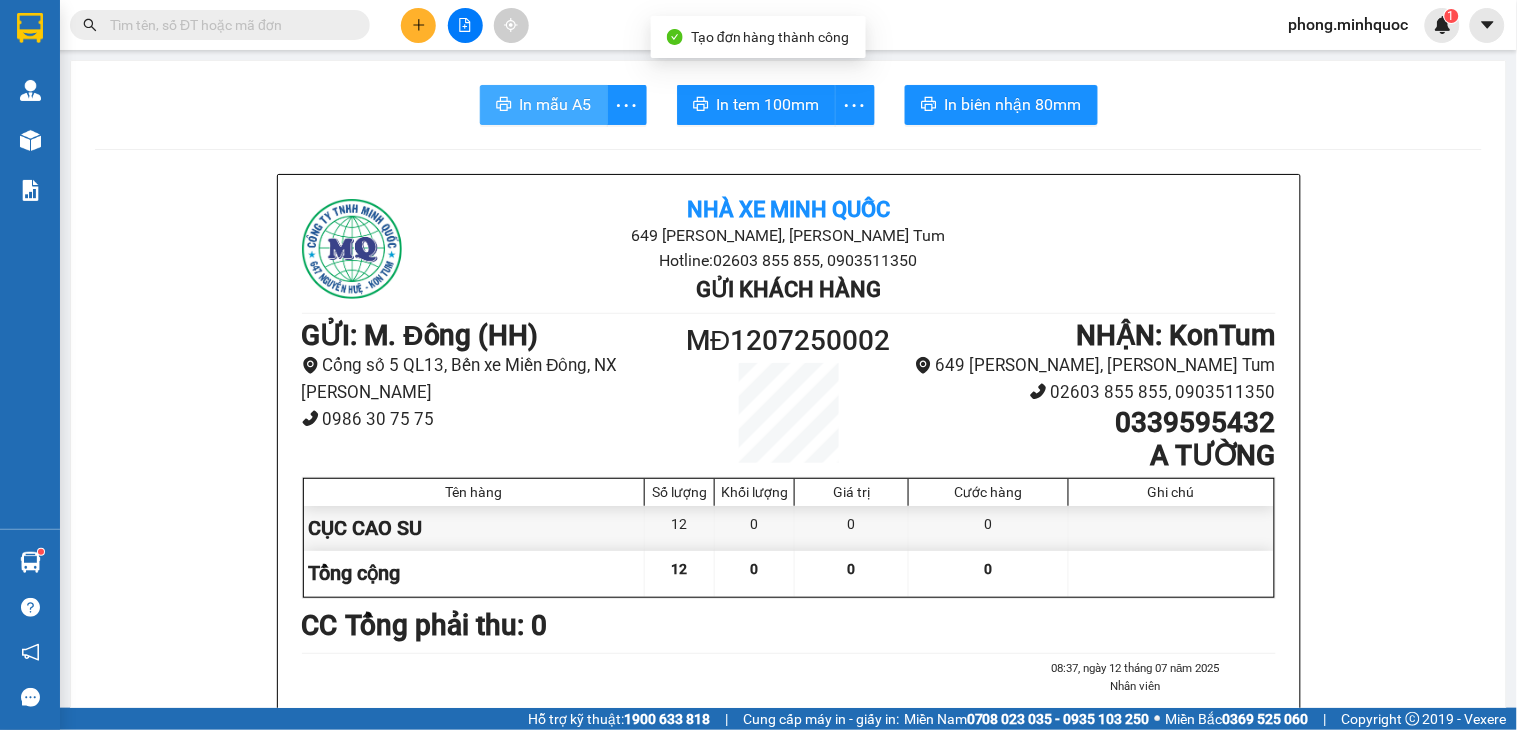 click on "In mẫu A5" at bounding box center (556, 104) 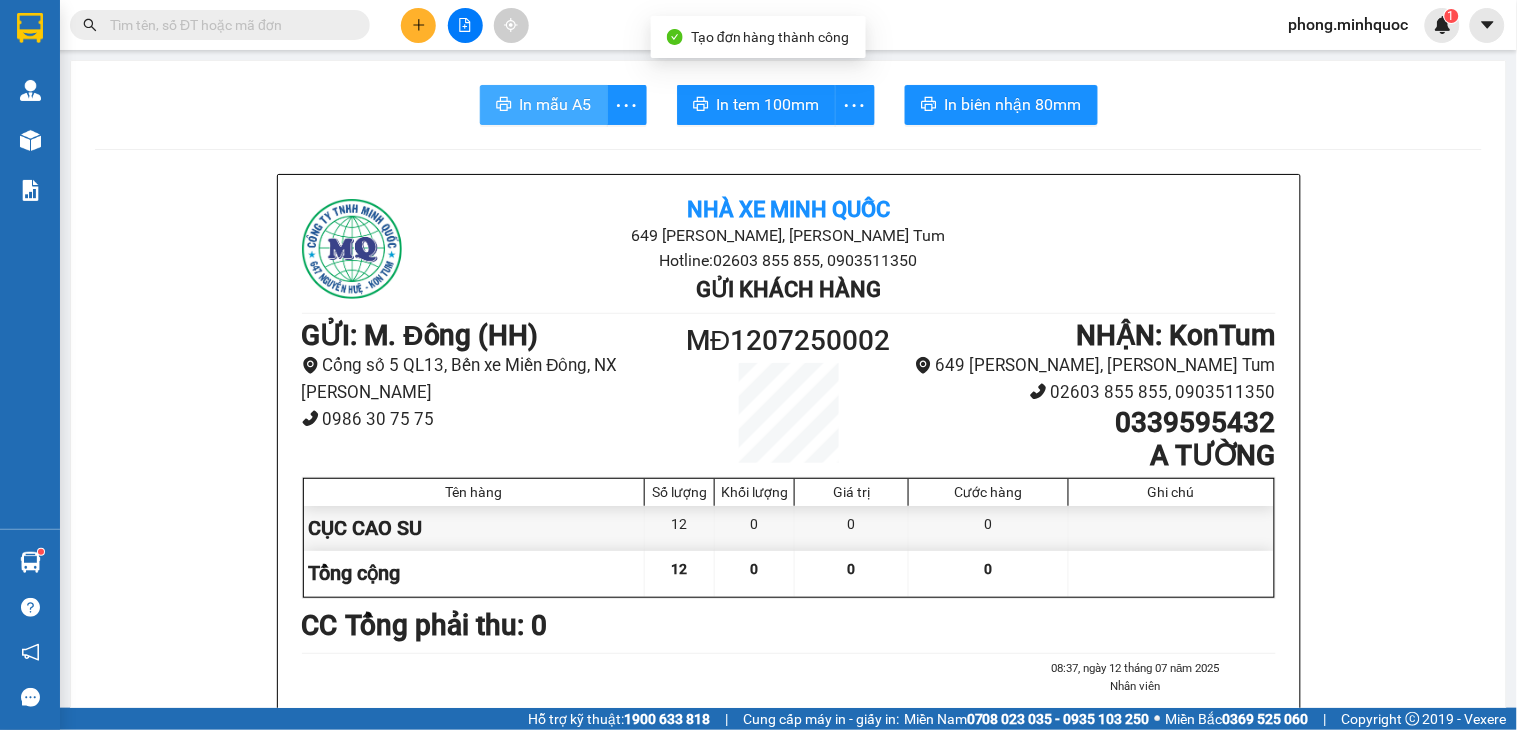 scroll, scrollTop: 0, scrollLeft: 0, axis: both 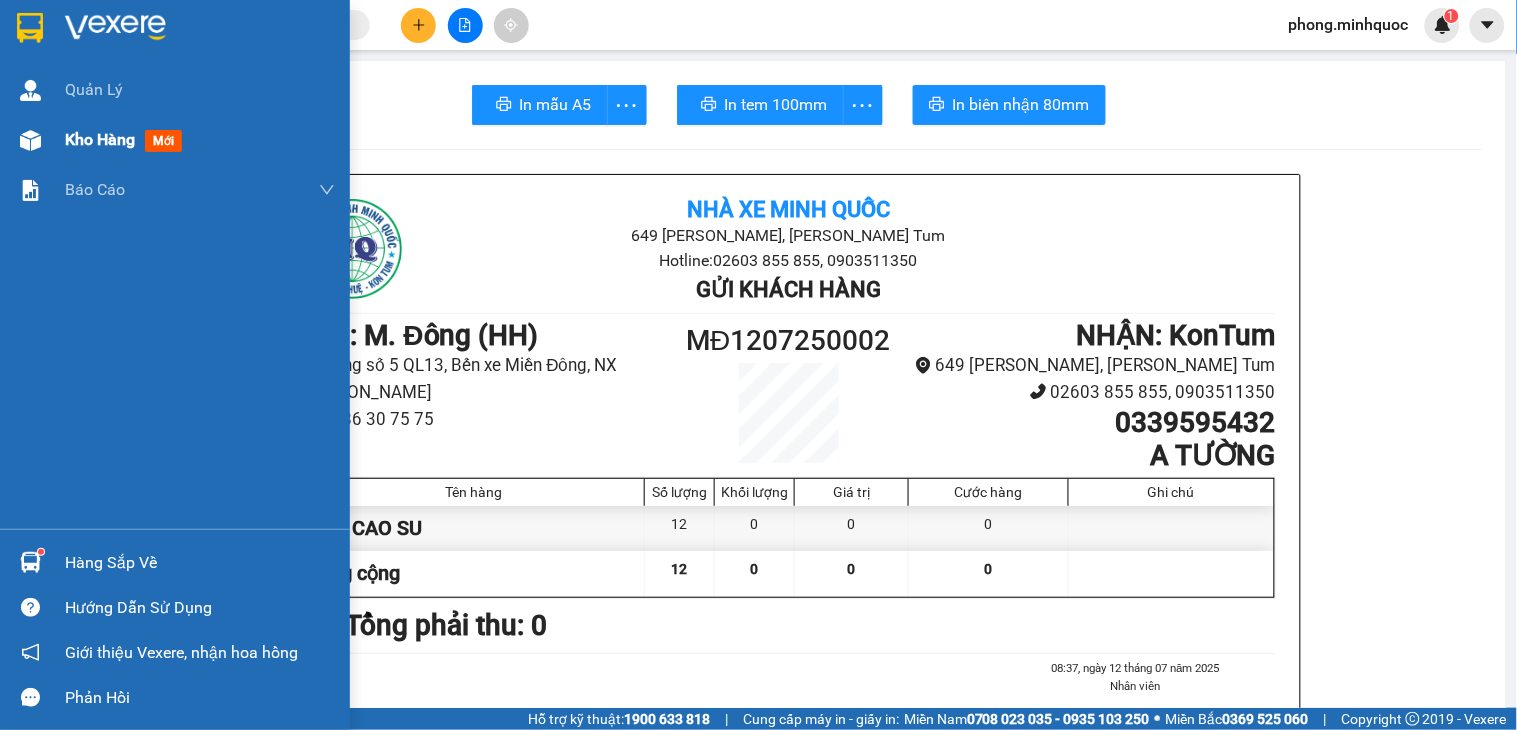 click on "mới" at bounding box center (163, 141) 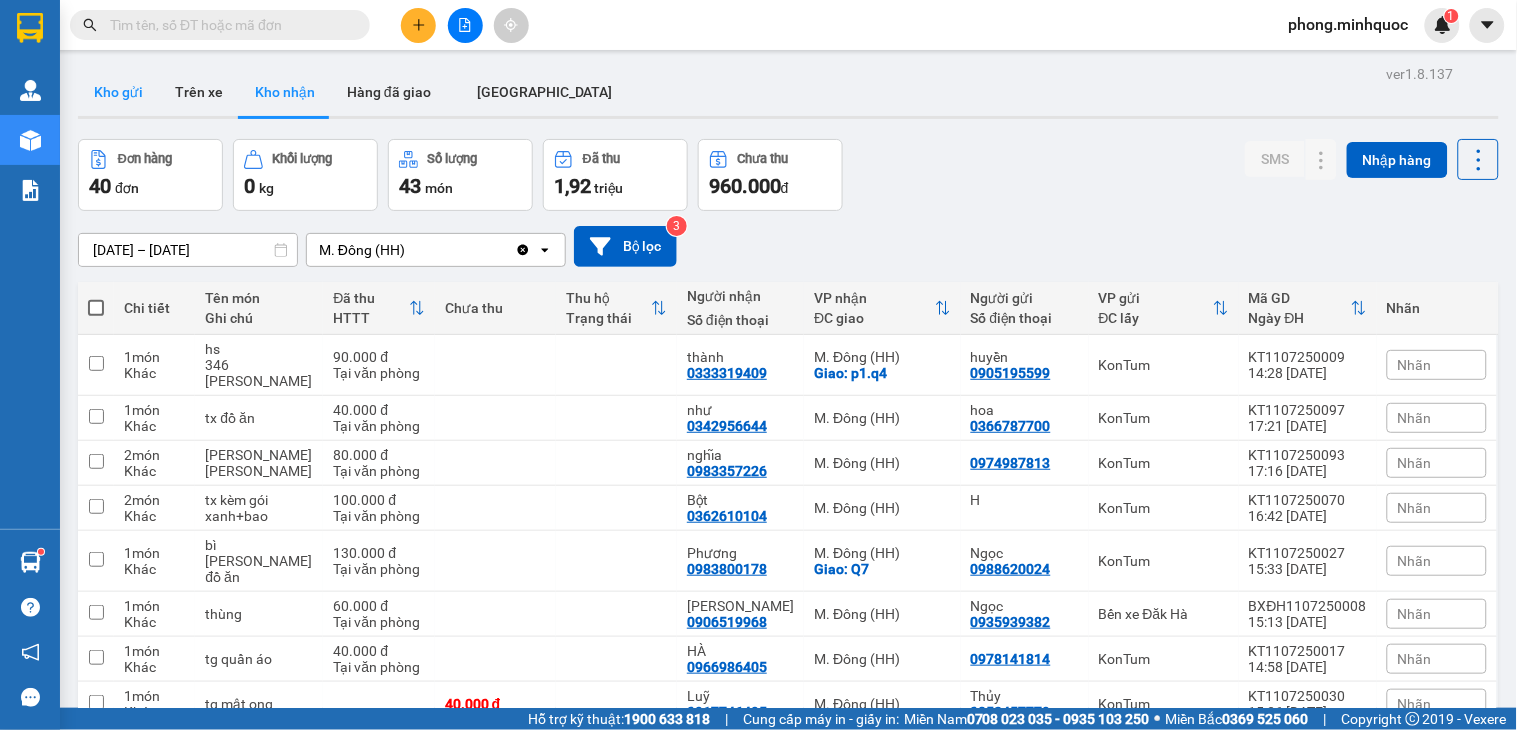 click on "Kho gửi" at bounding box center (118, 92) 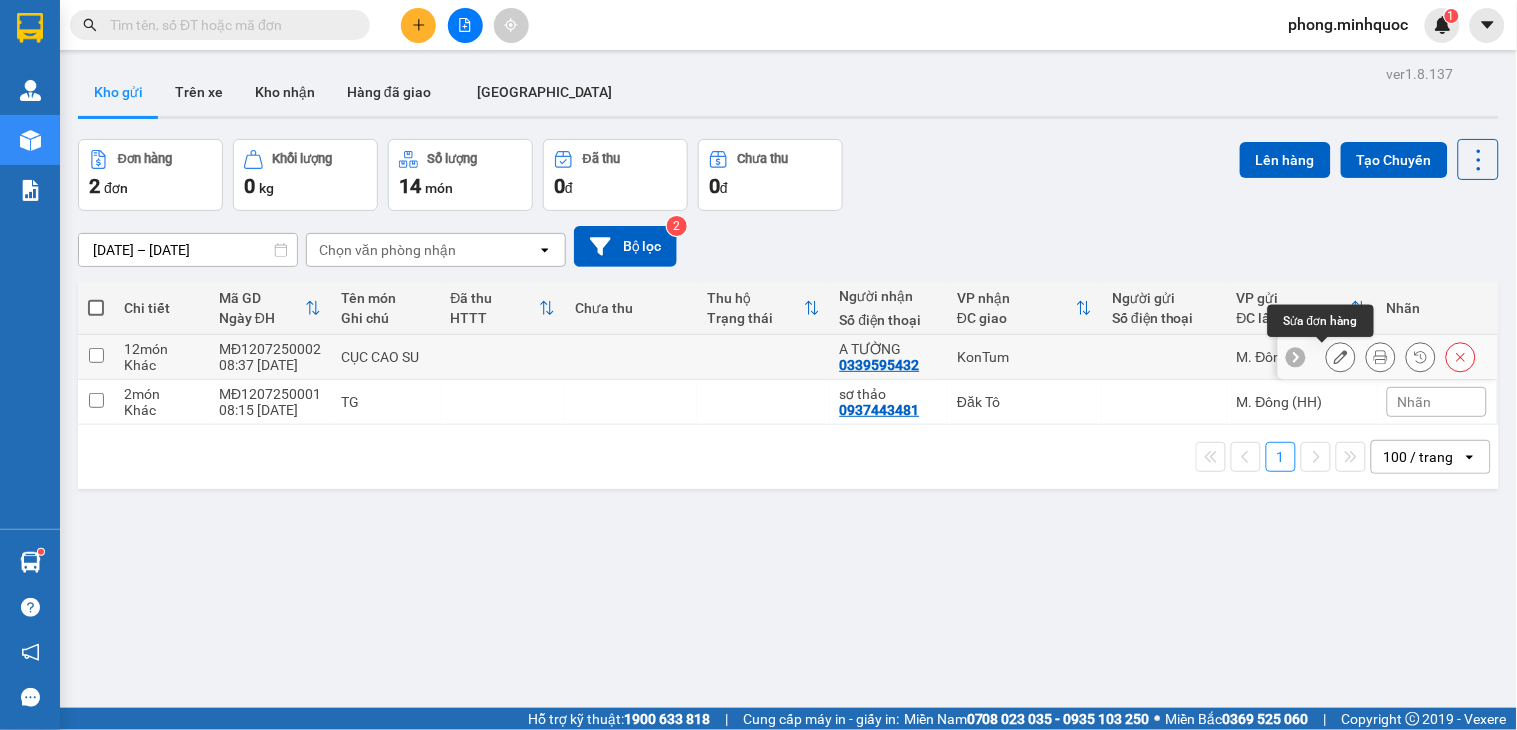 click 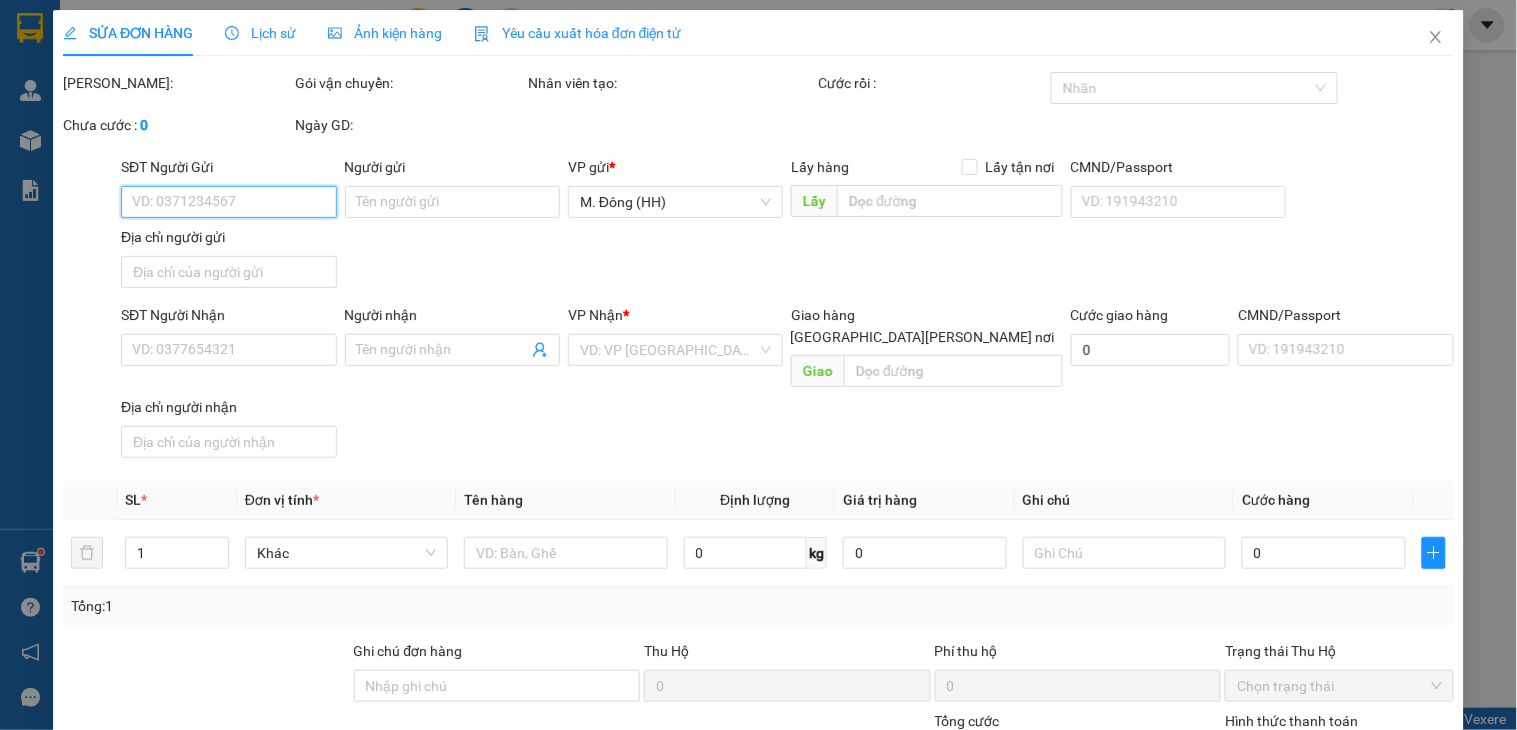 type on "0339595432" 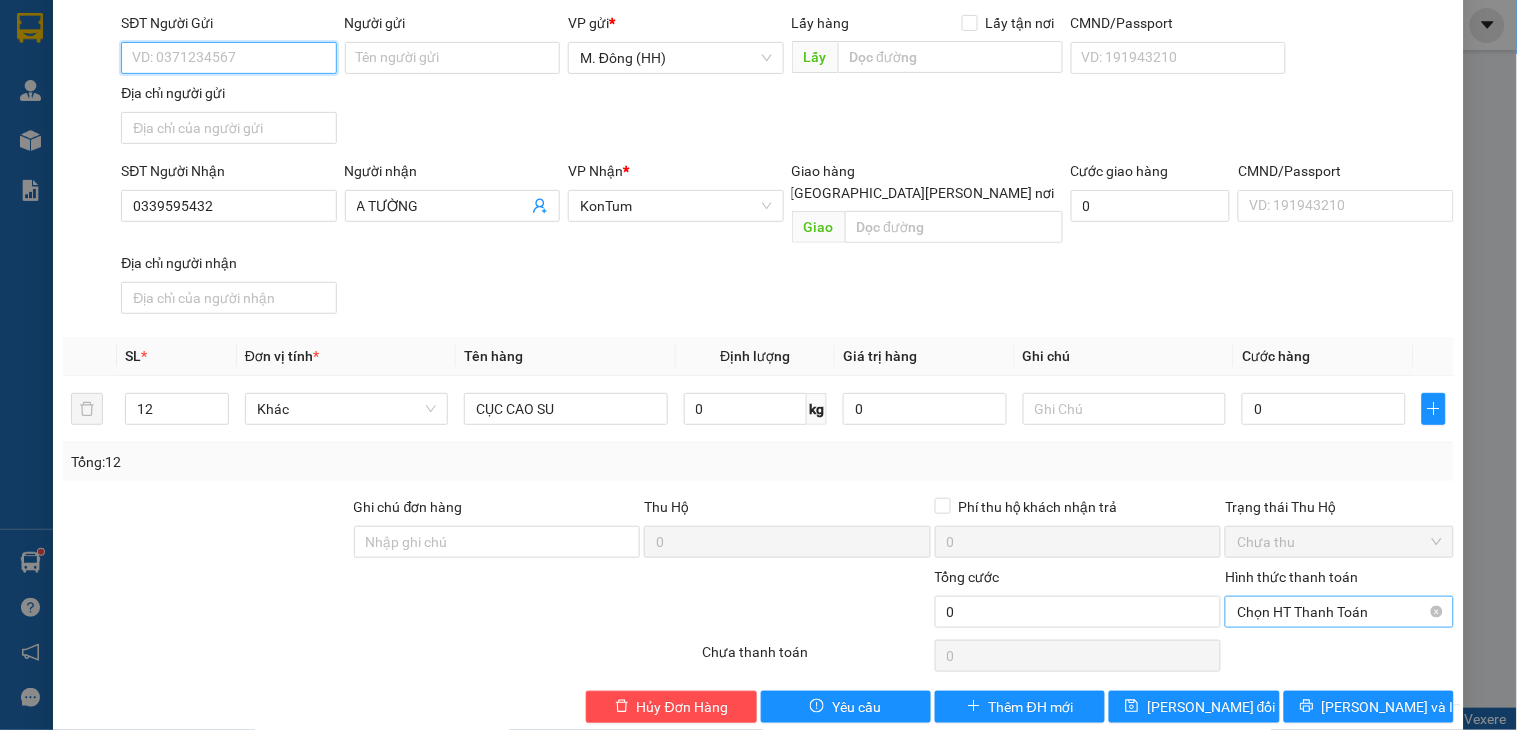 scroll, scrollTop: 154, scrollLeft: 0, axis: vertical 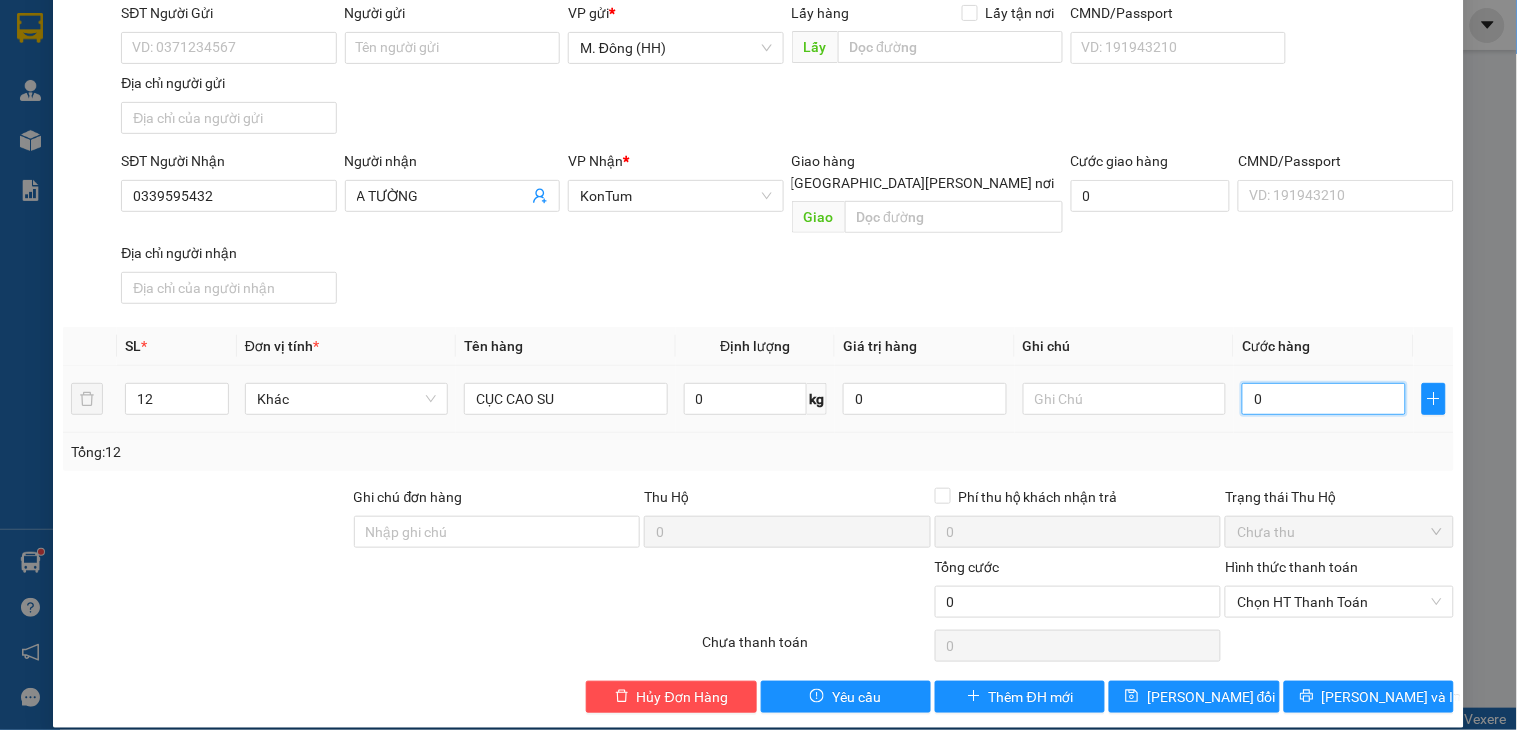 click on "0" at bounding box center (1324, 399) 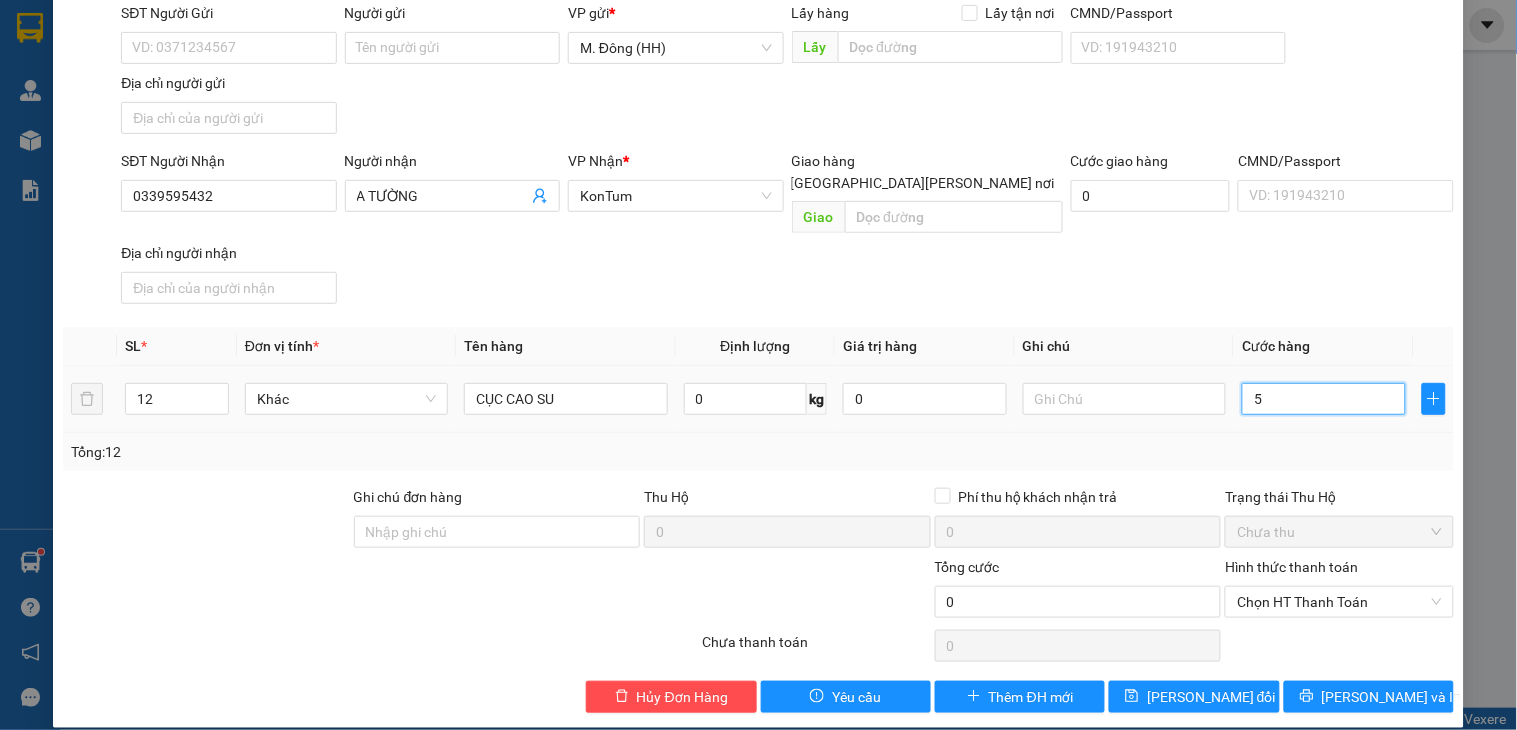 type on "5" 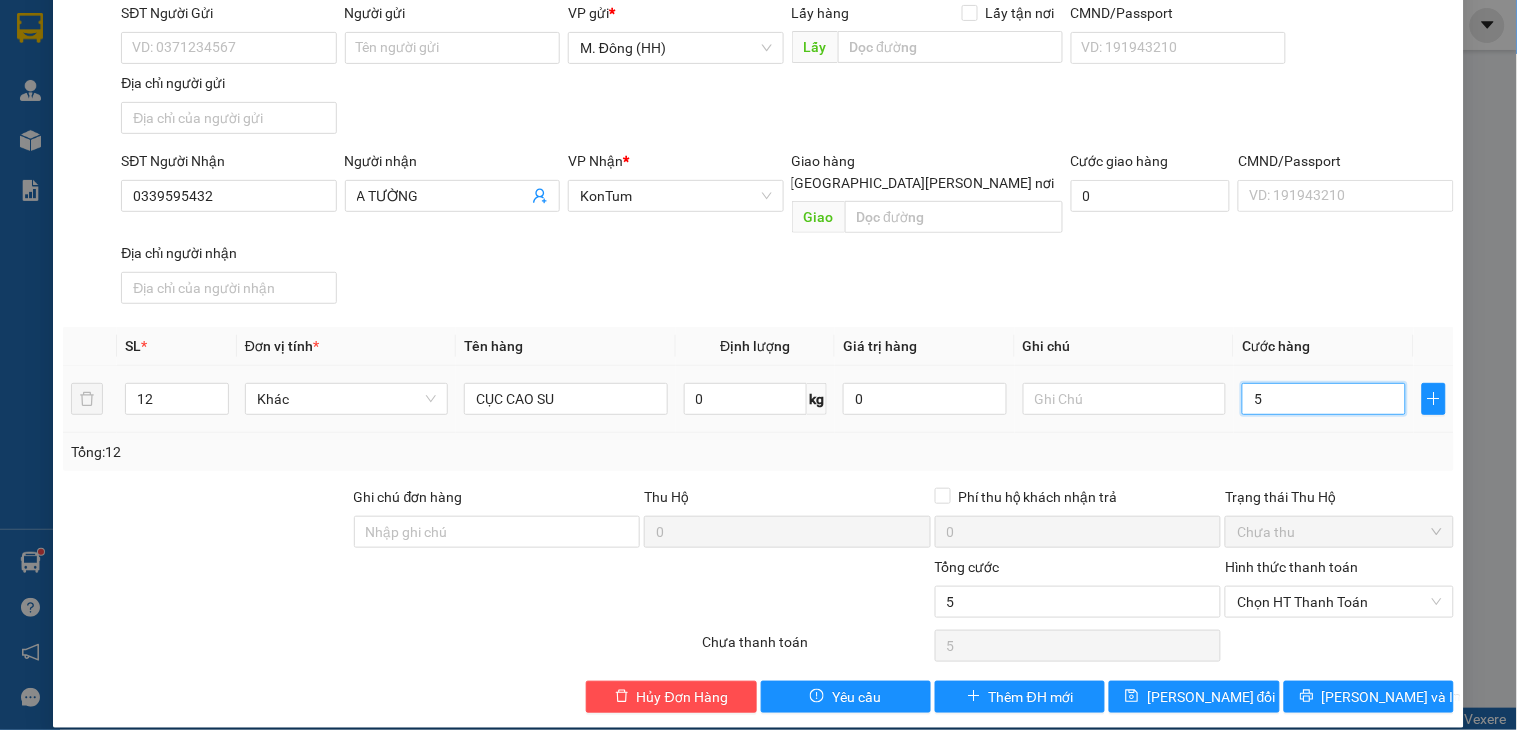 type on "50" 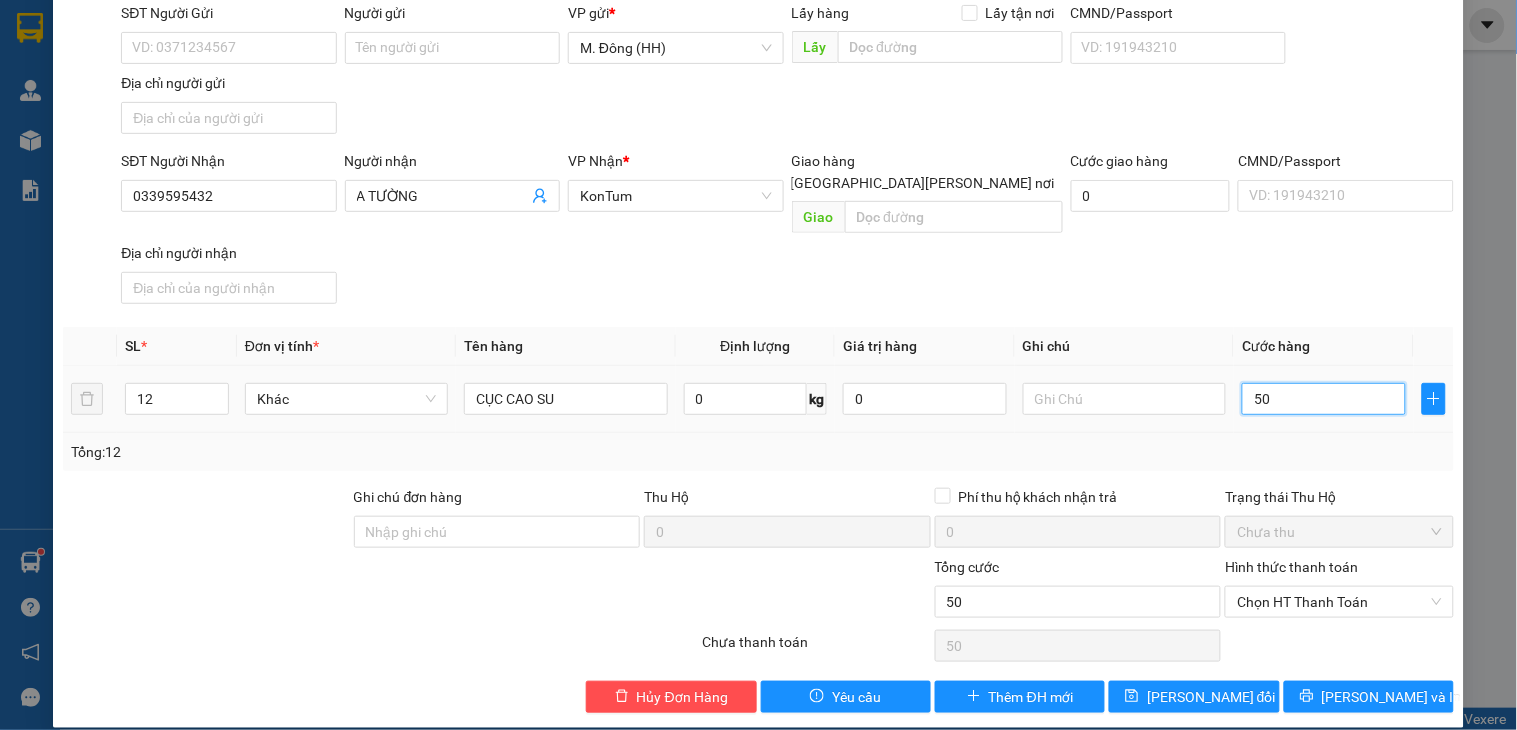 type on "500" 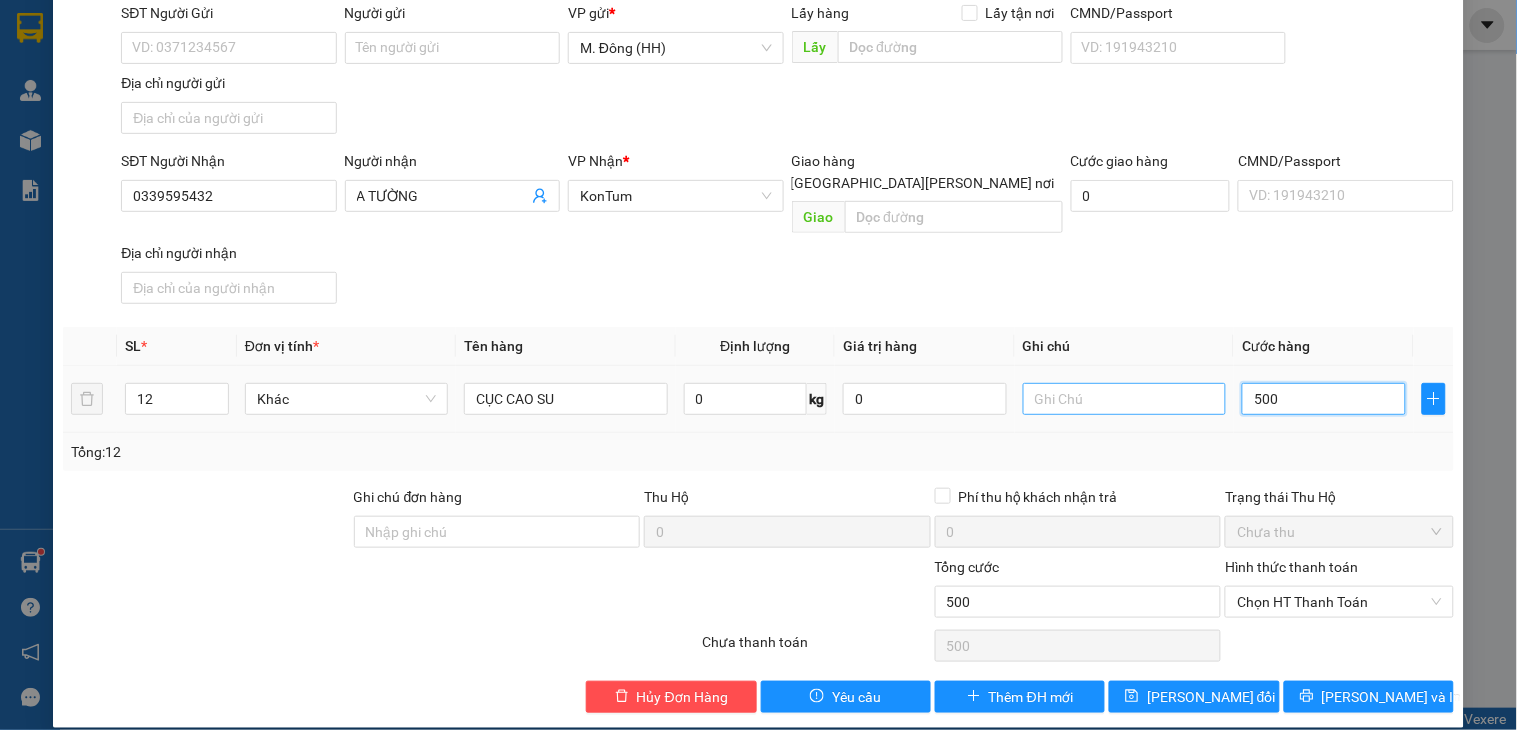 type on "500" 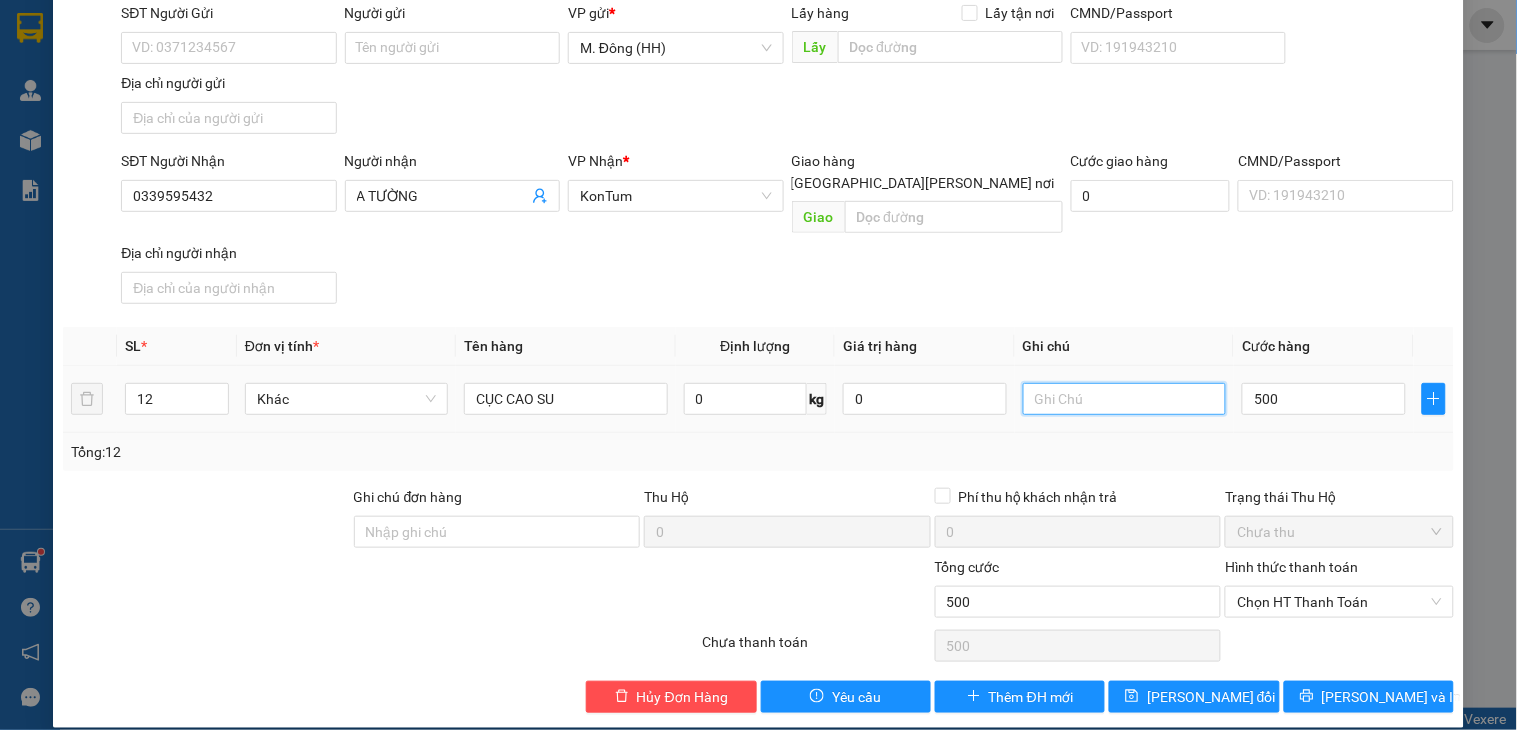 type on "500.000" 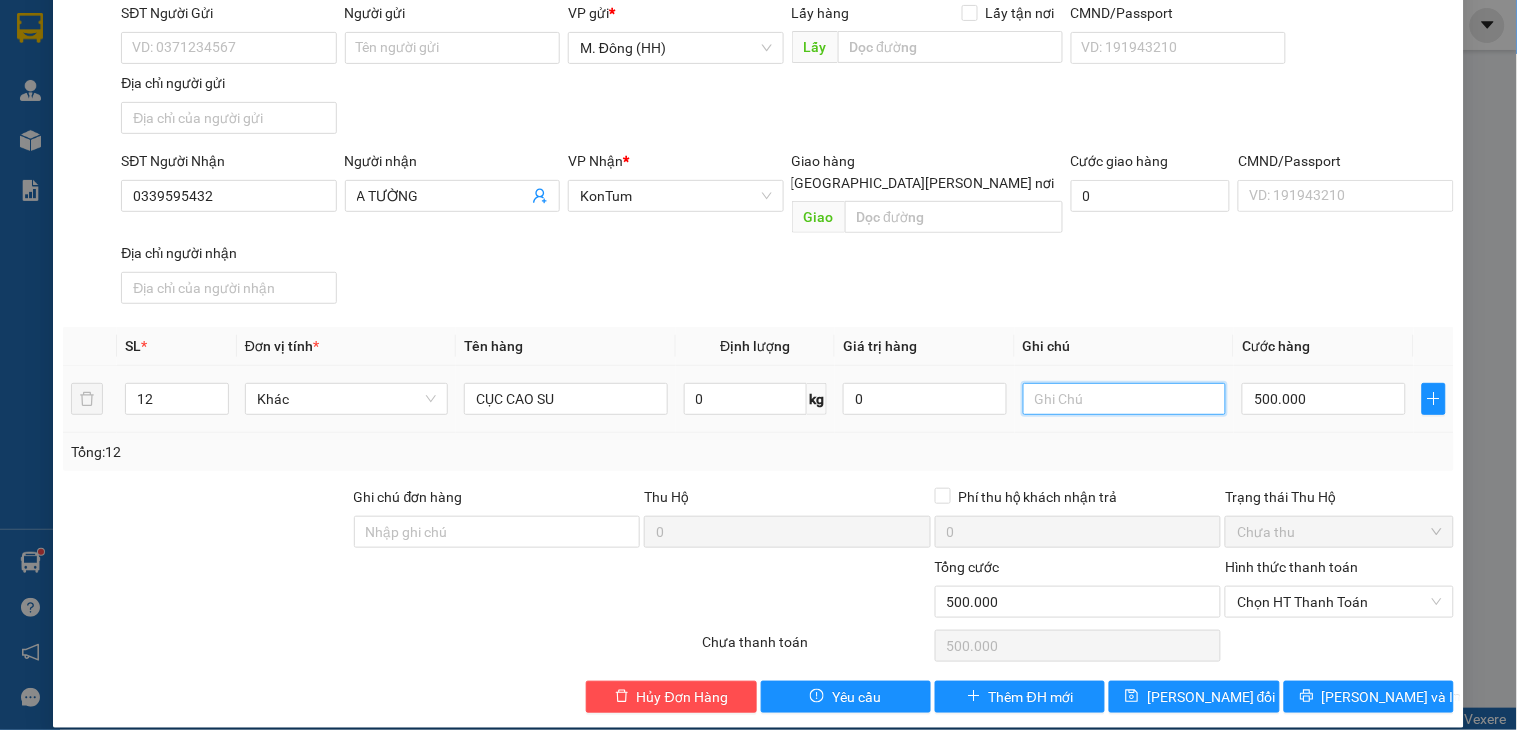 click at bounding box center (1124, 399) 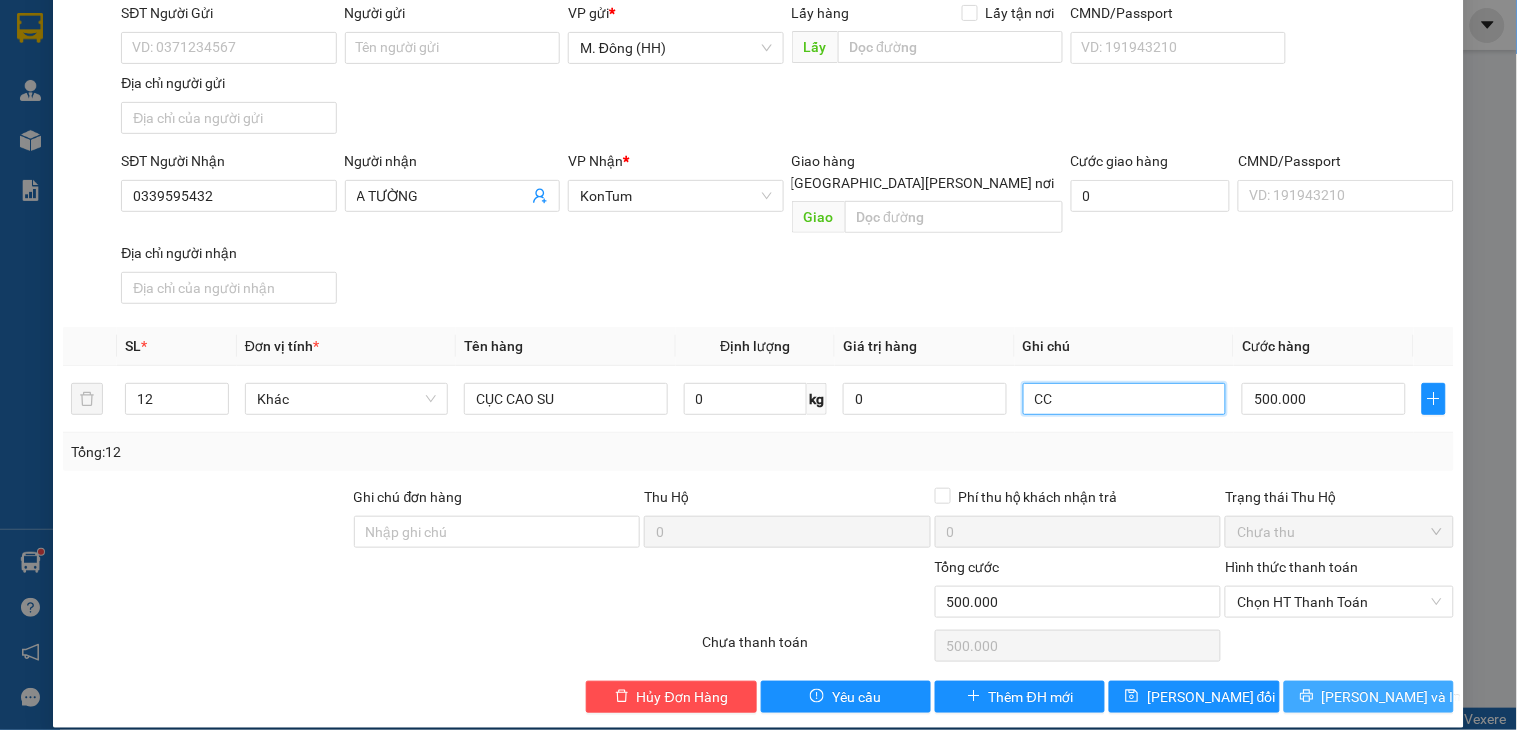 type on "CC" 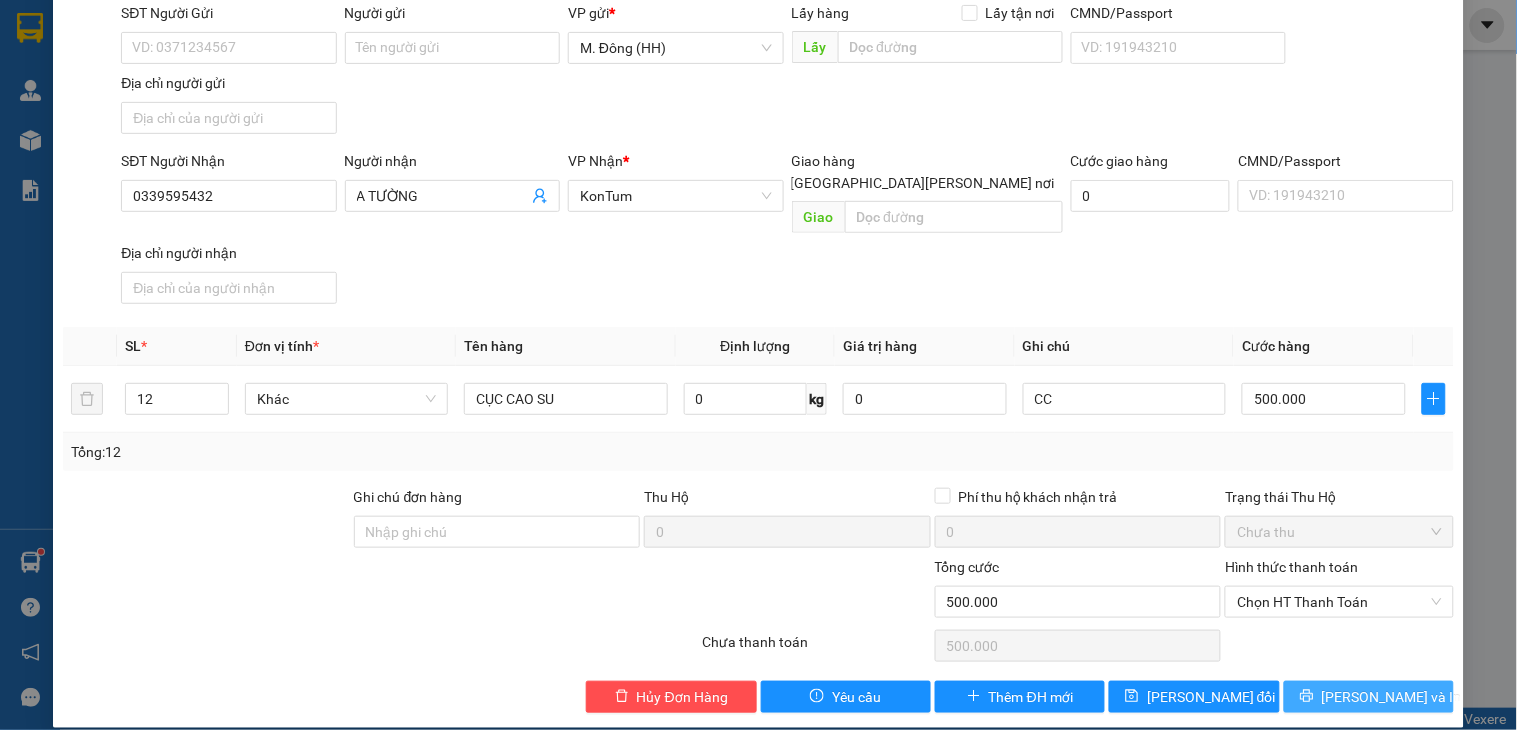 click on "[PERSON_NAME] và In" at bounding box center [1392, 697] 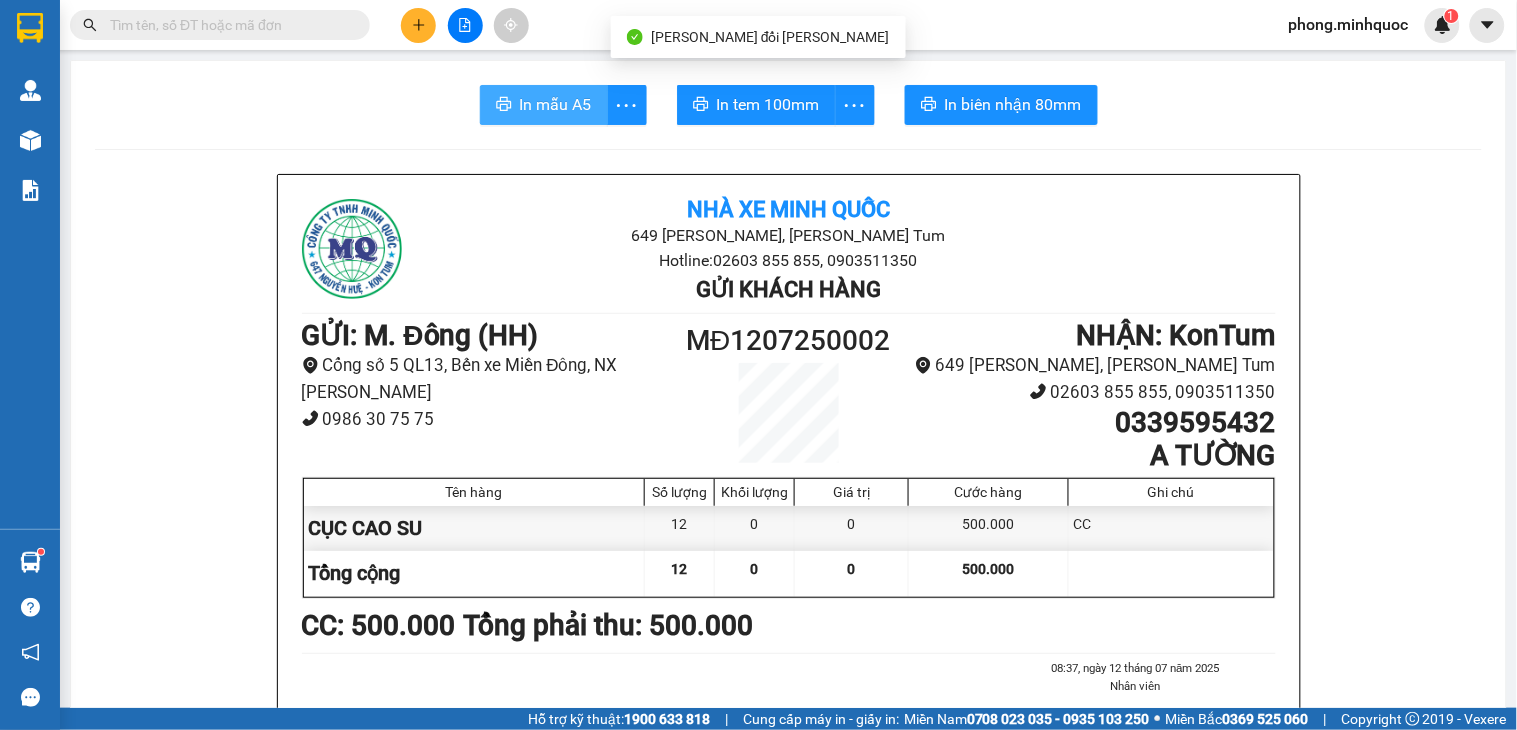 click on "In mẫu A5" at bounding box center [556, 104] 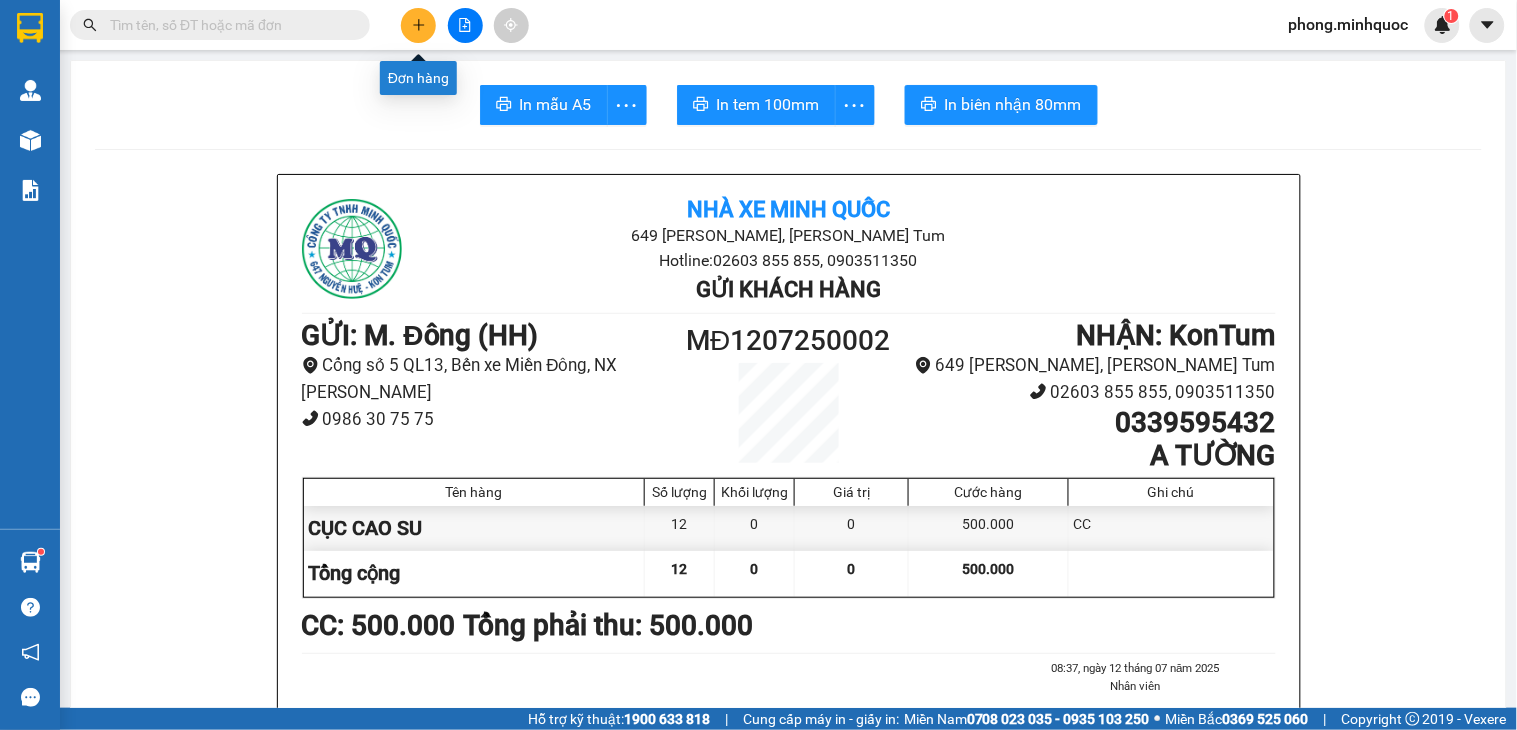 click 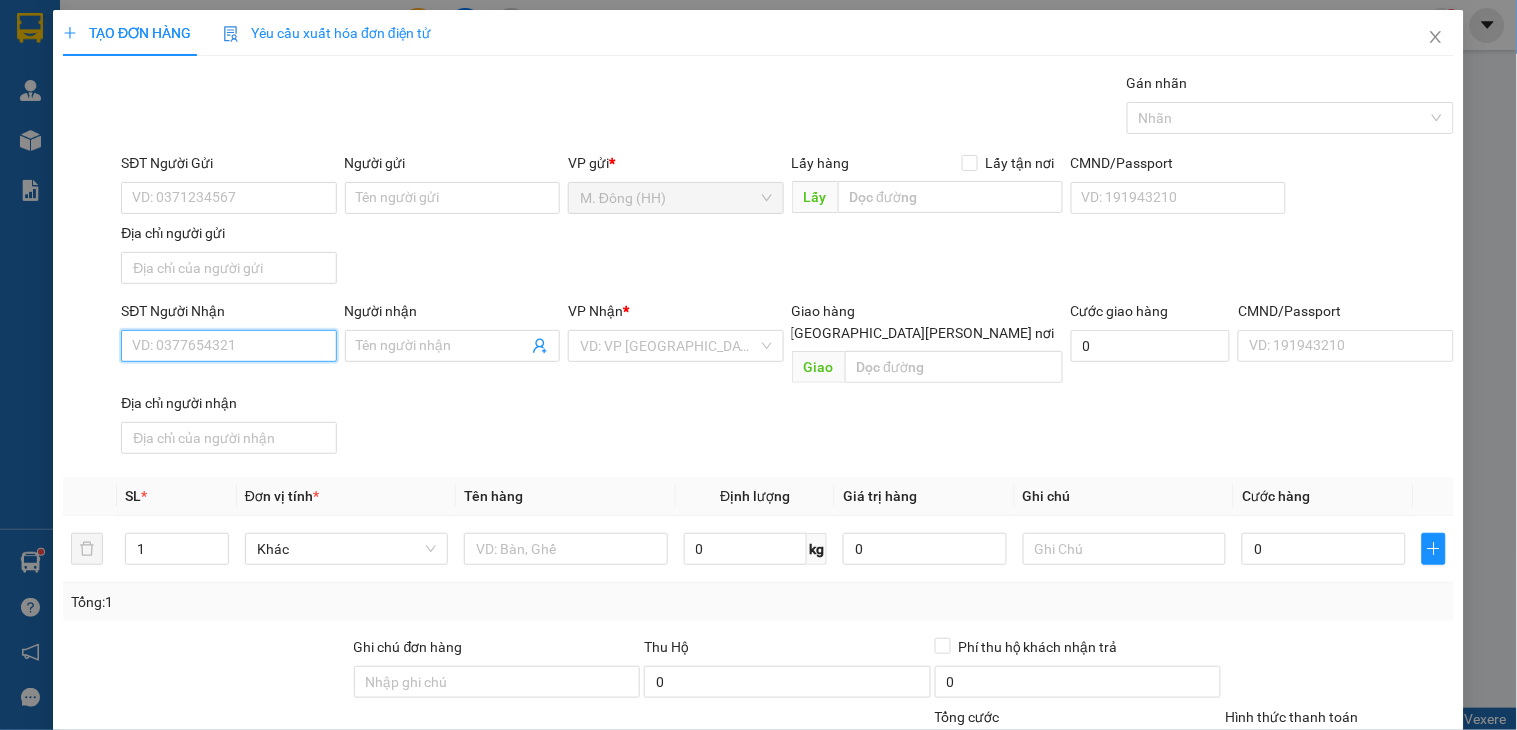 click on "SĐT Người Nhận" at bounding box center (228, 346) 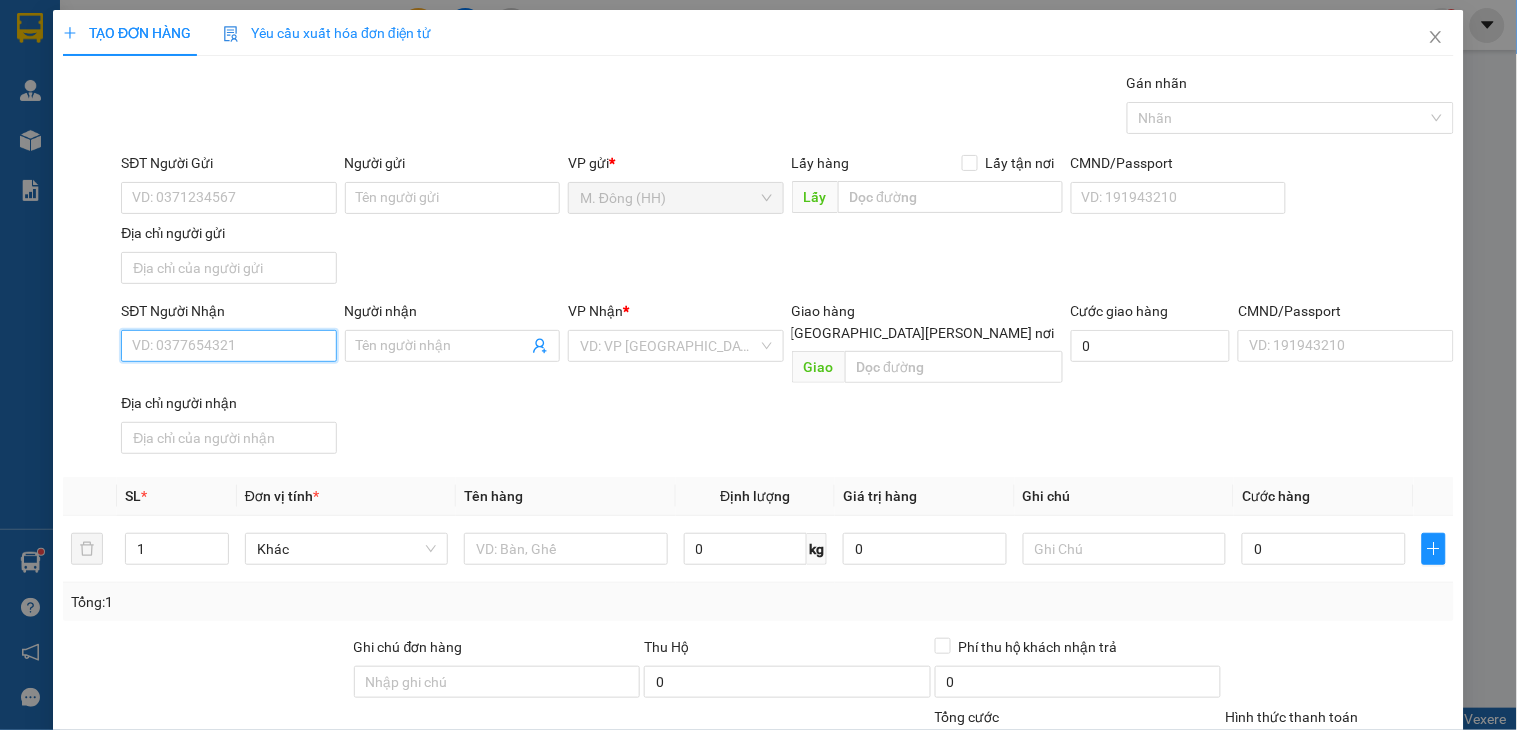 paste on "/kt  C/Hạnh   0978033400" 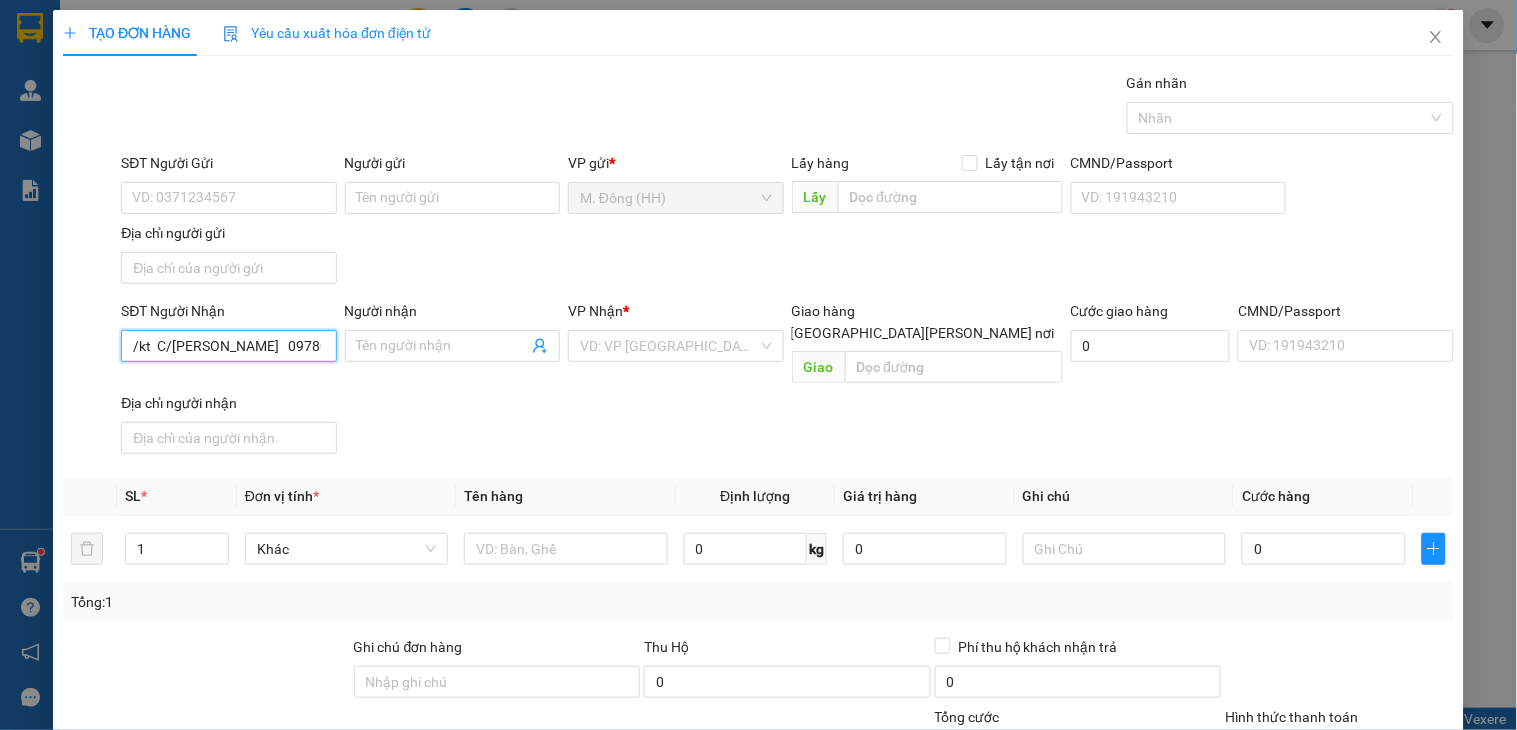 click on "/kt  C/Hạnh   0978033400" at bounding box center (228, 346) 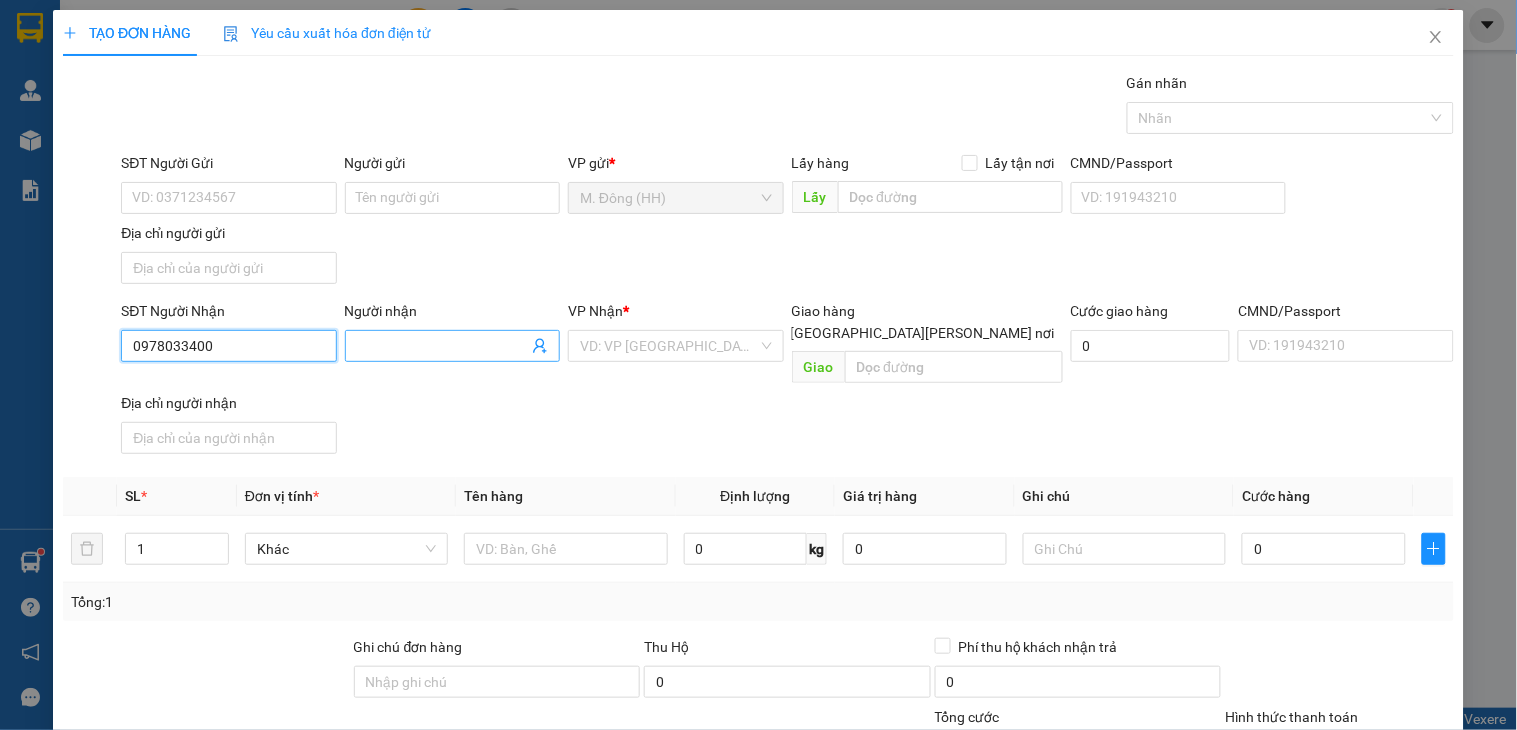 type on "0978033400" 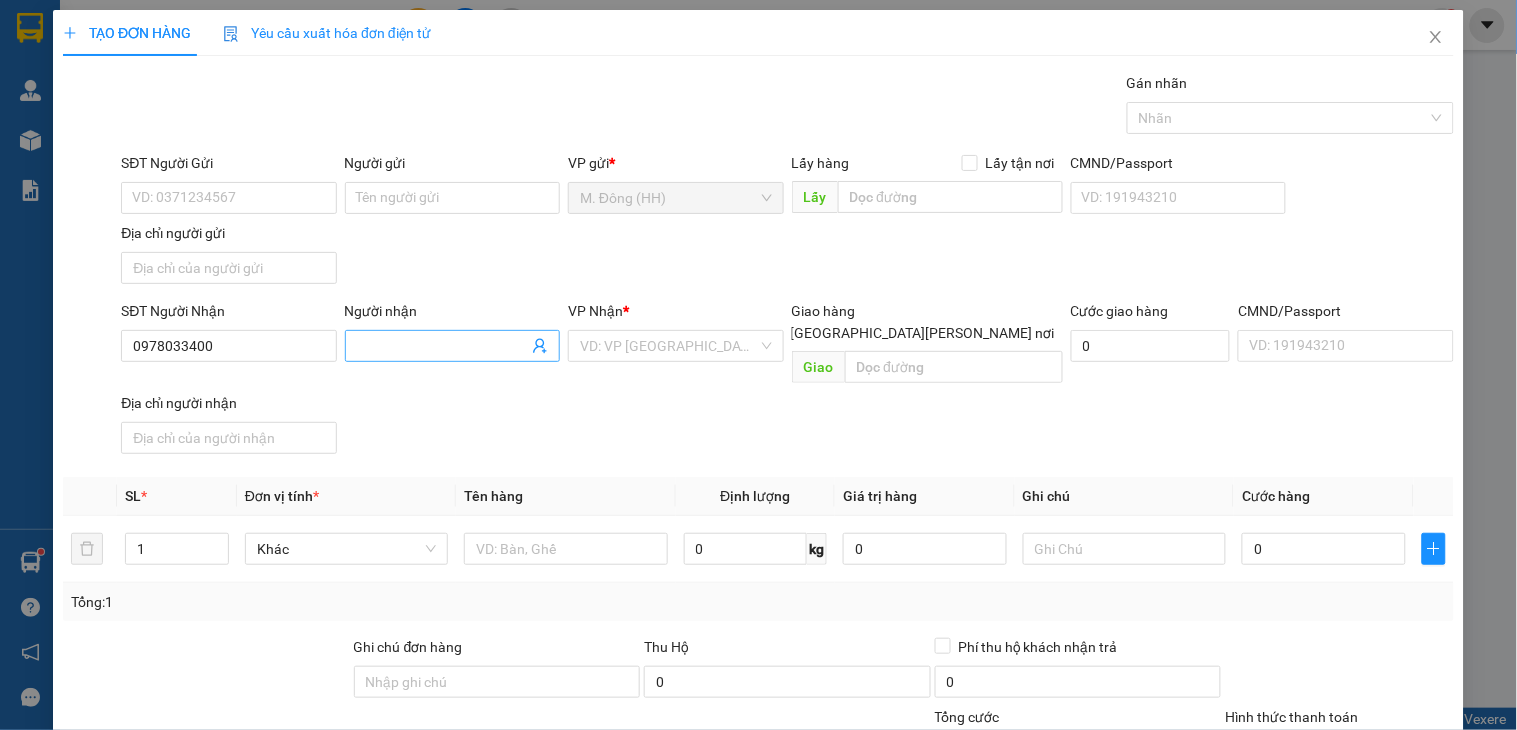 click on "Người nhận" at bounding box center [442, 346] 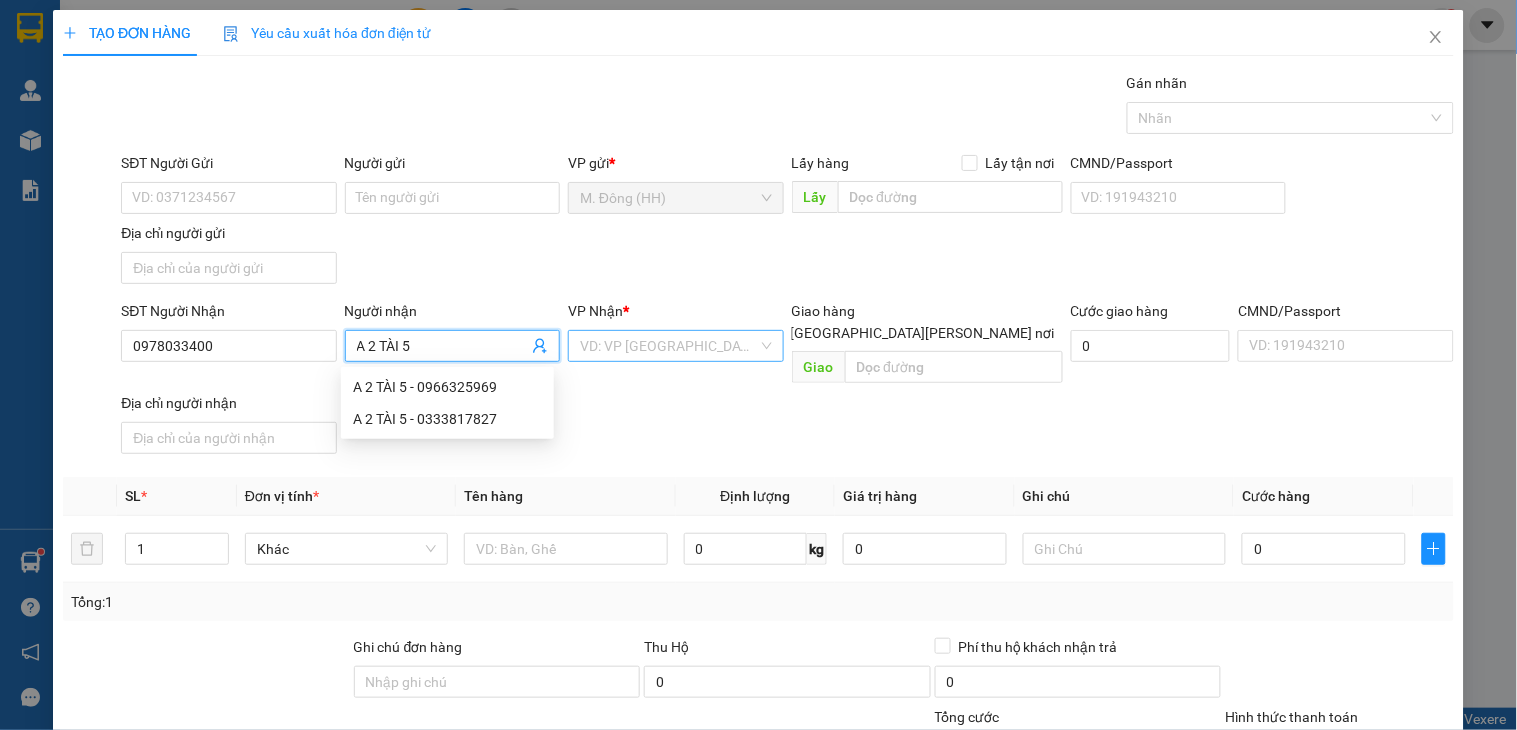 type on "A 2 TÀI 5" 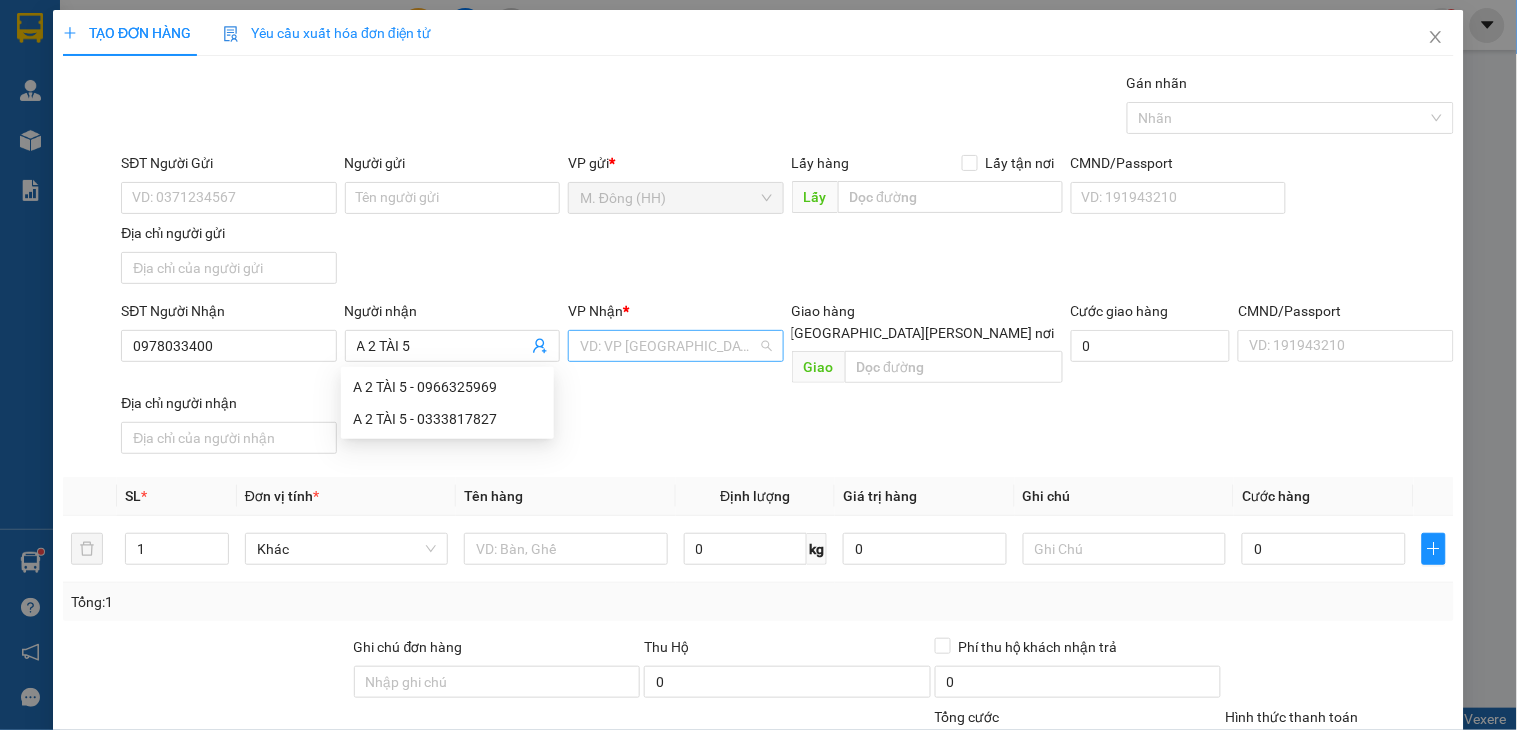 click at bounding box center [668, 346] 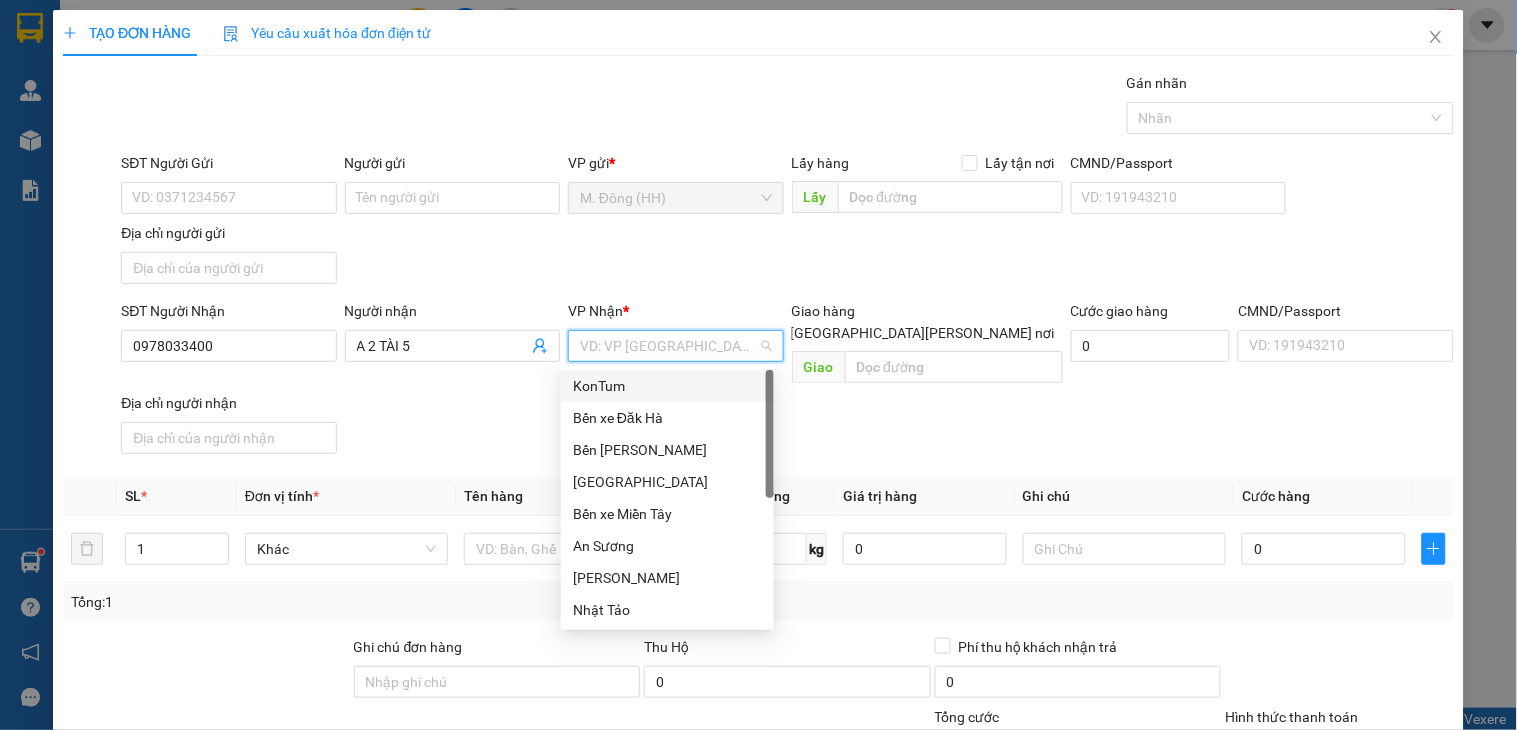 click on "KonTum" at bounding box center [667, 386] 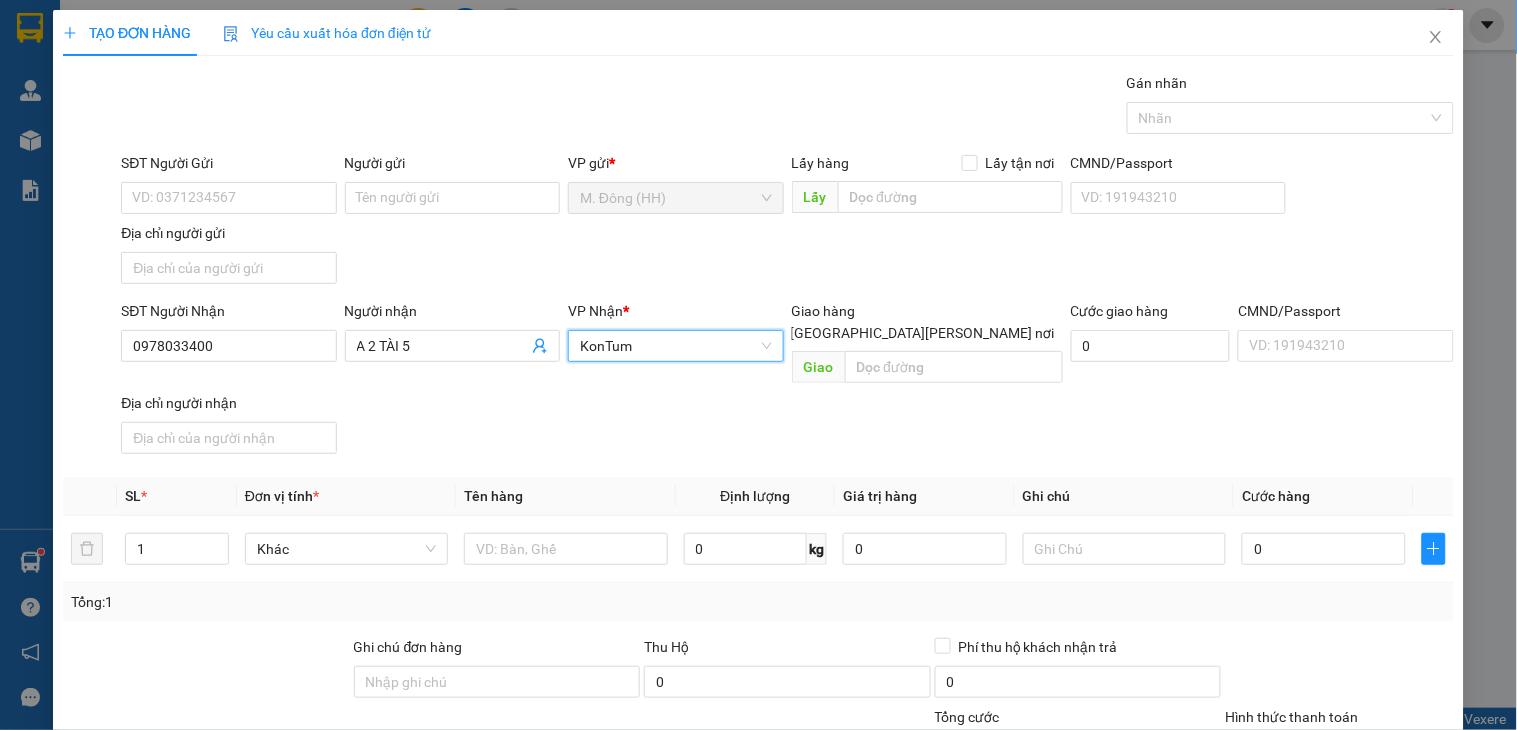 scroll, scrollTop: 150, scrollLeft: 0, axis: vertical 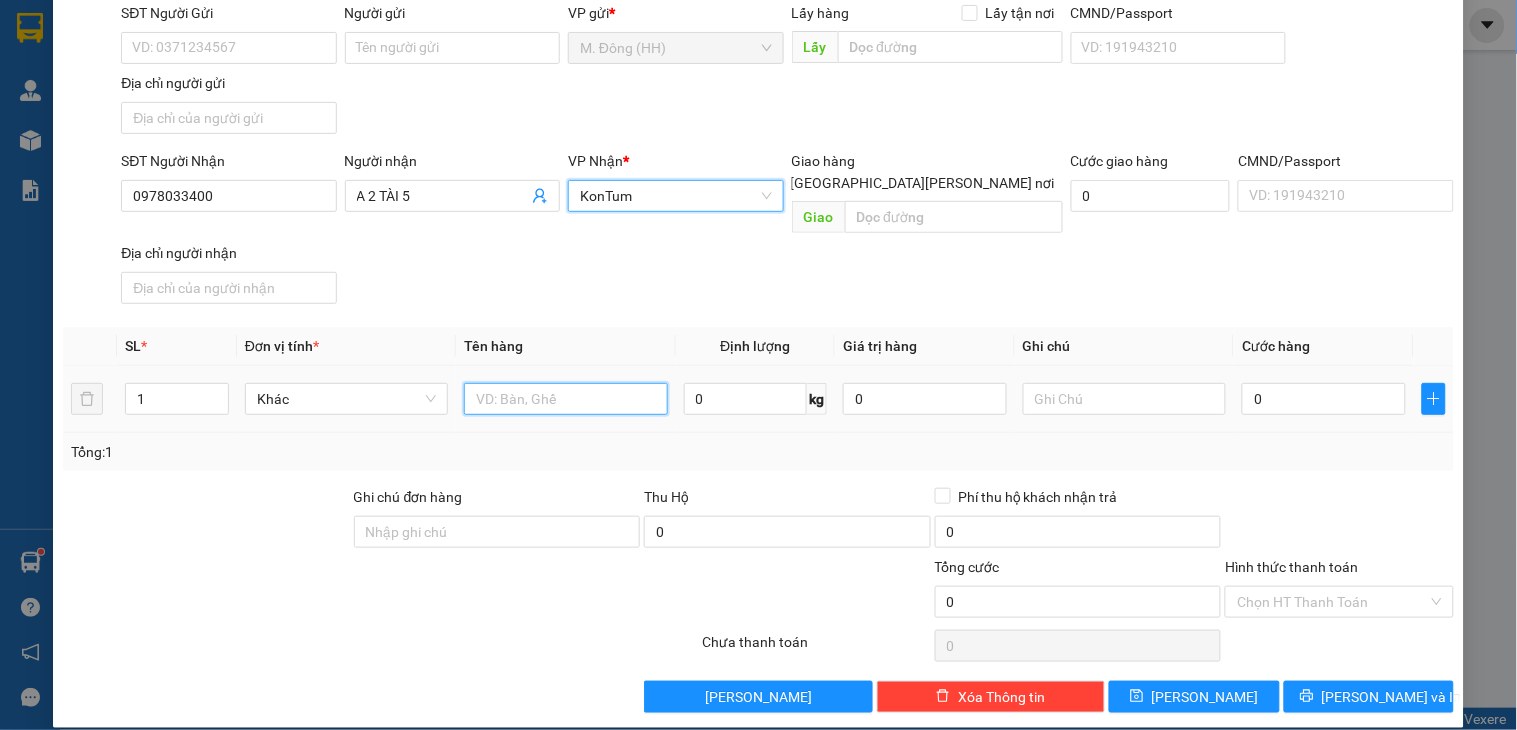 click at bounding box center [565, 399] 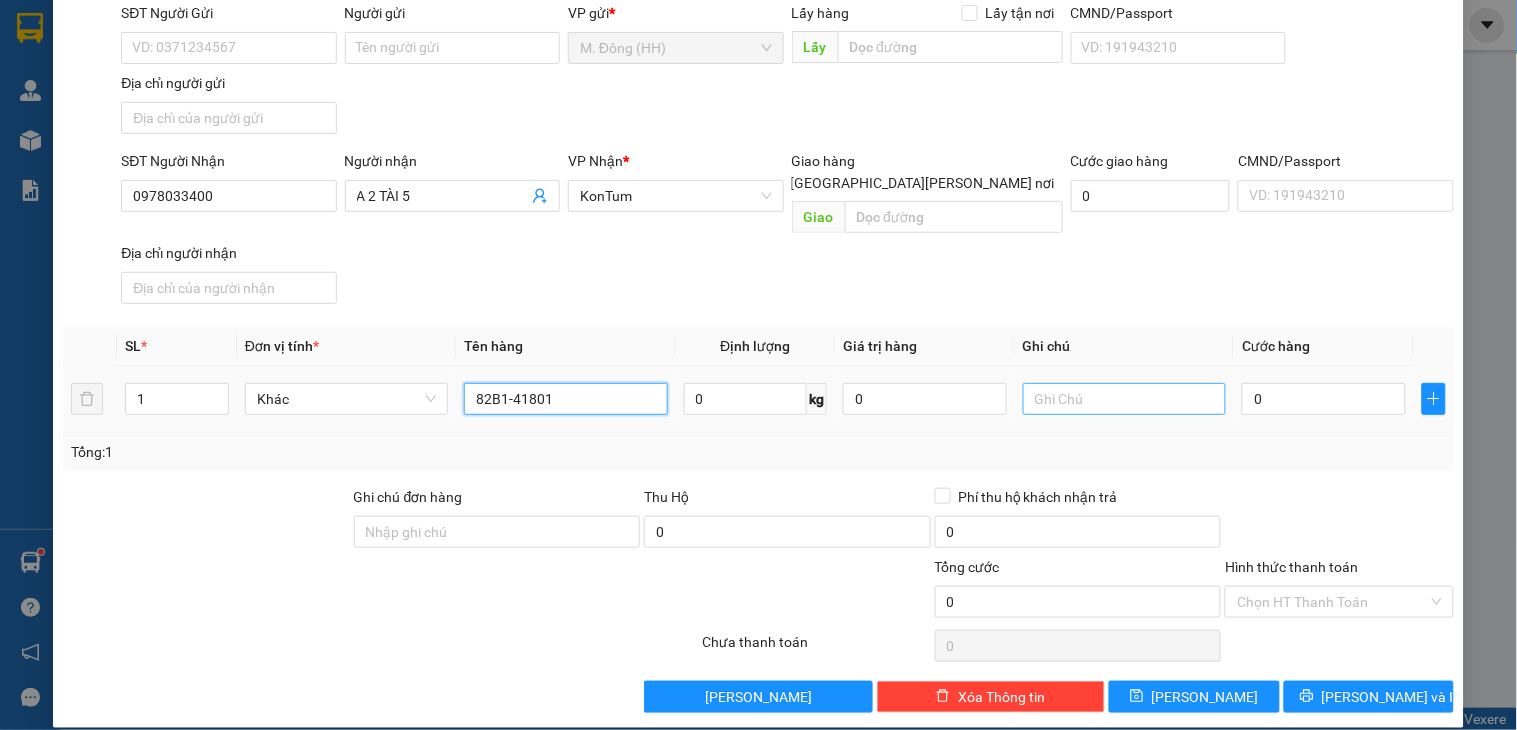 type on "82B1-41801" 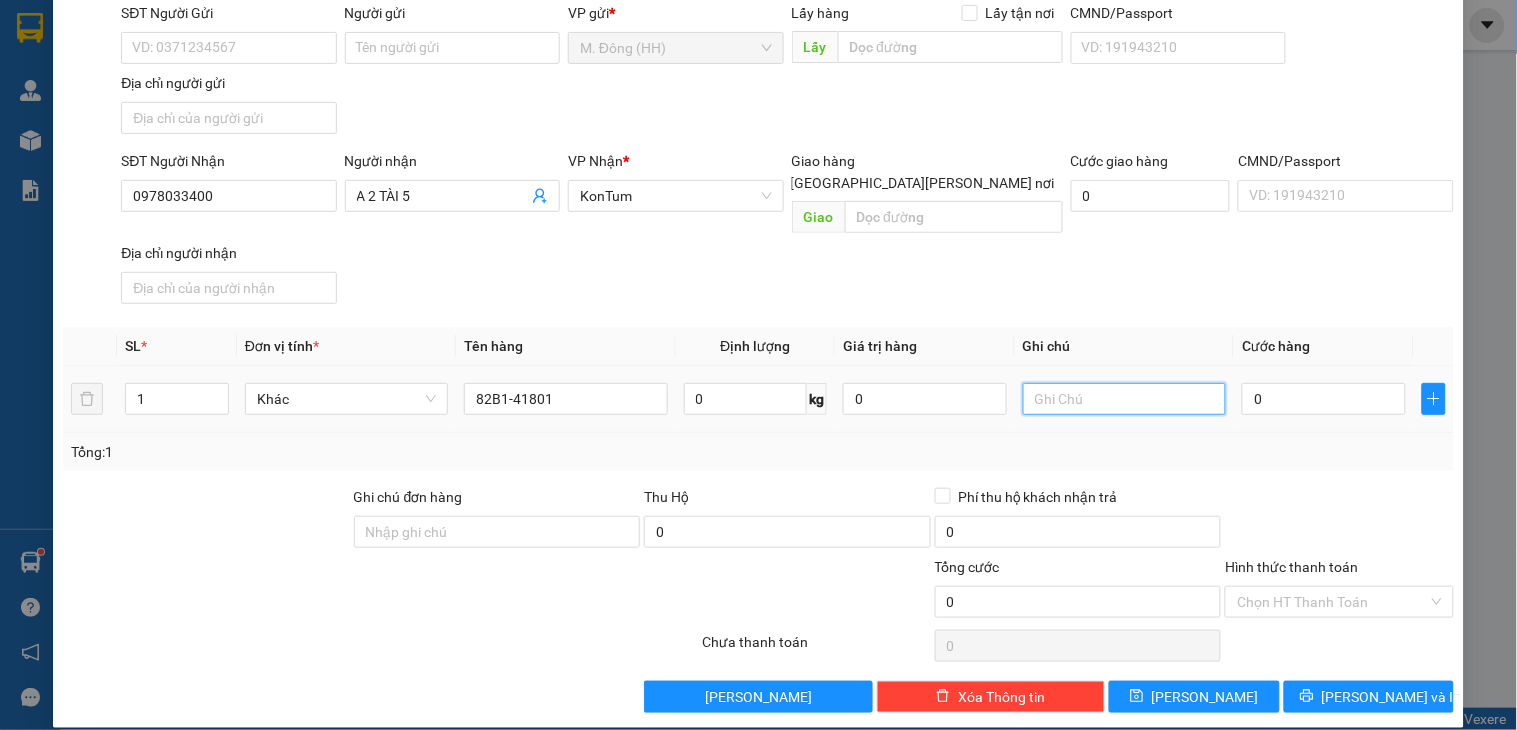 click at bounding box center (1124, 399) 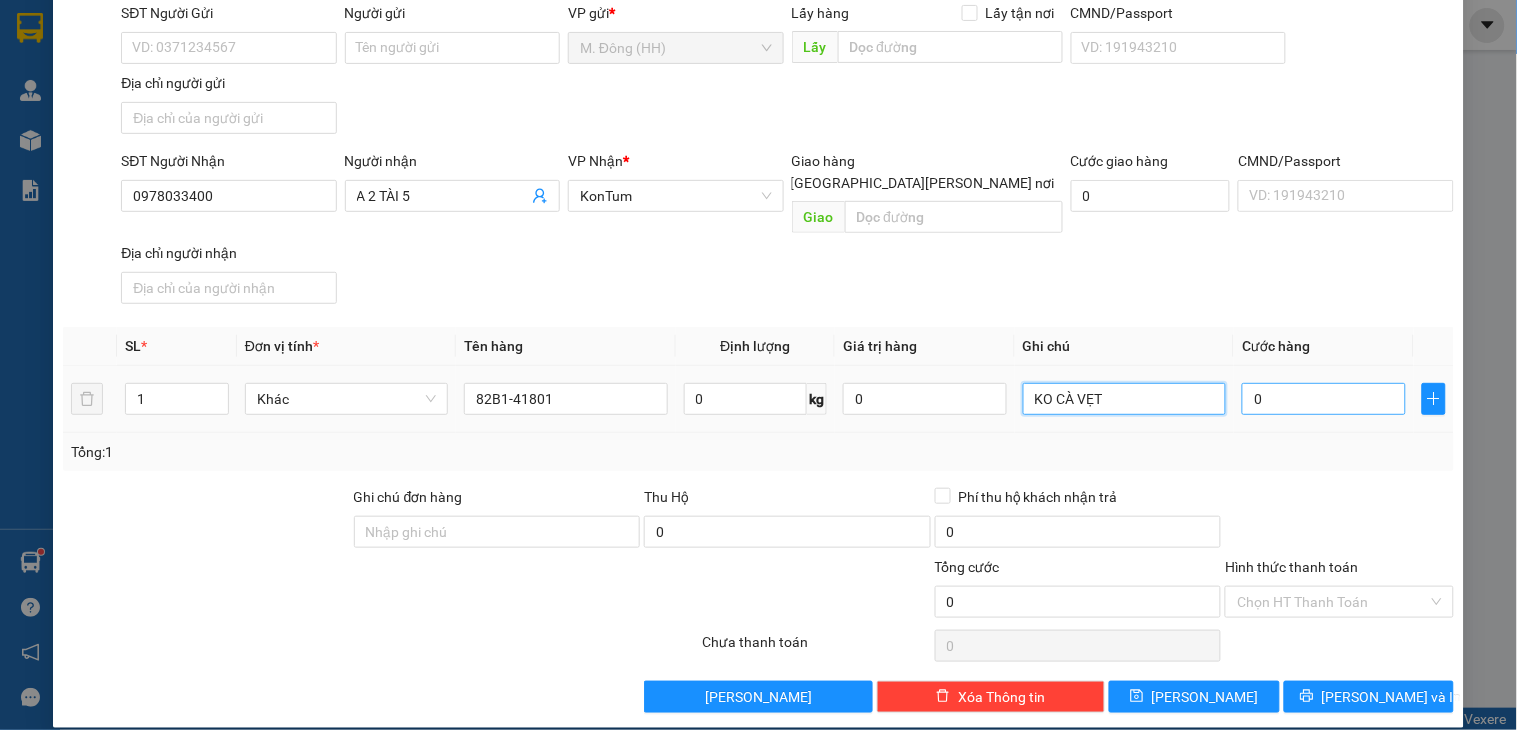 type on "KO CÀ VẸT" 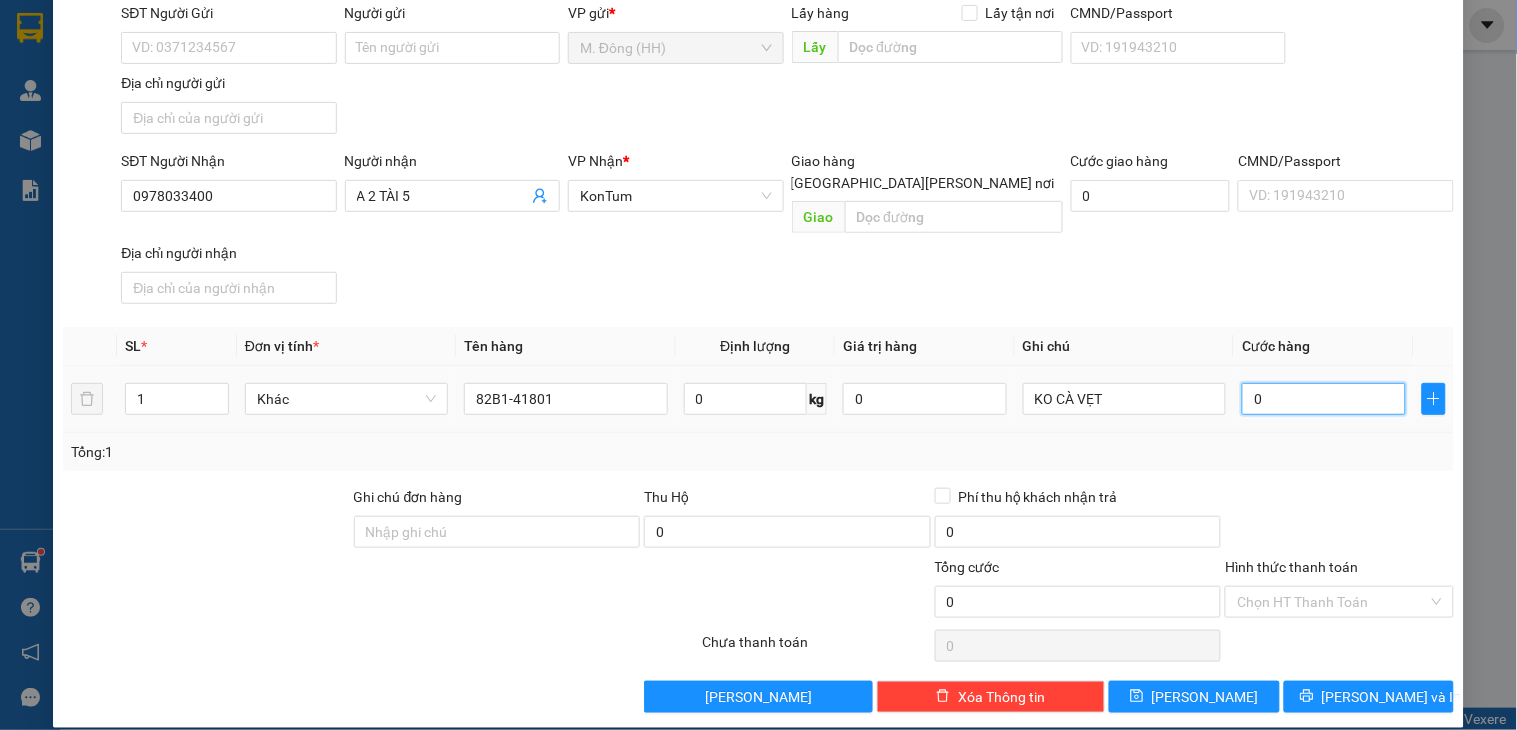 click on "0" at bounding box center [1324, 399] 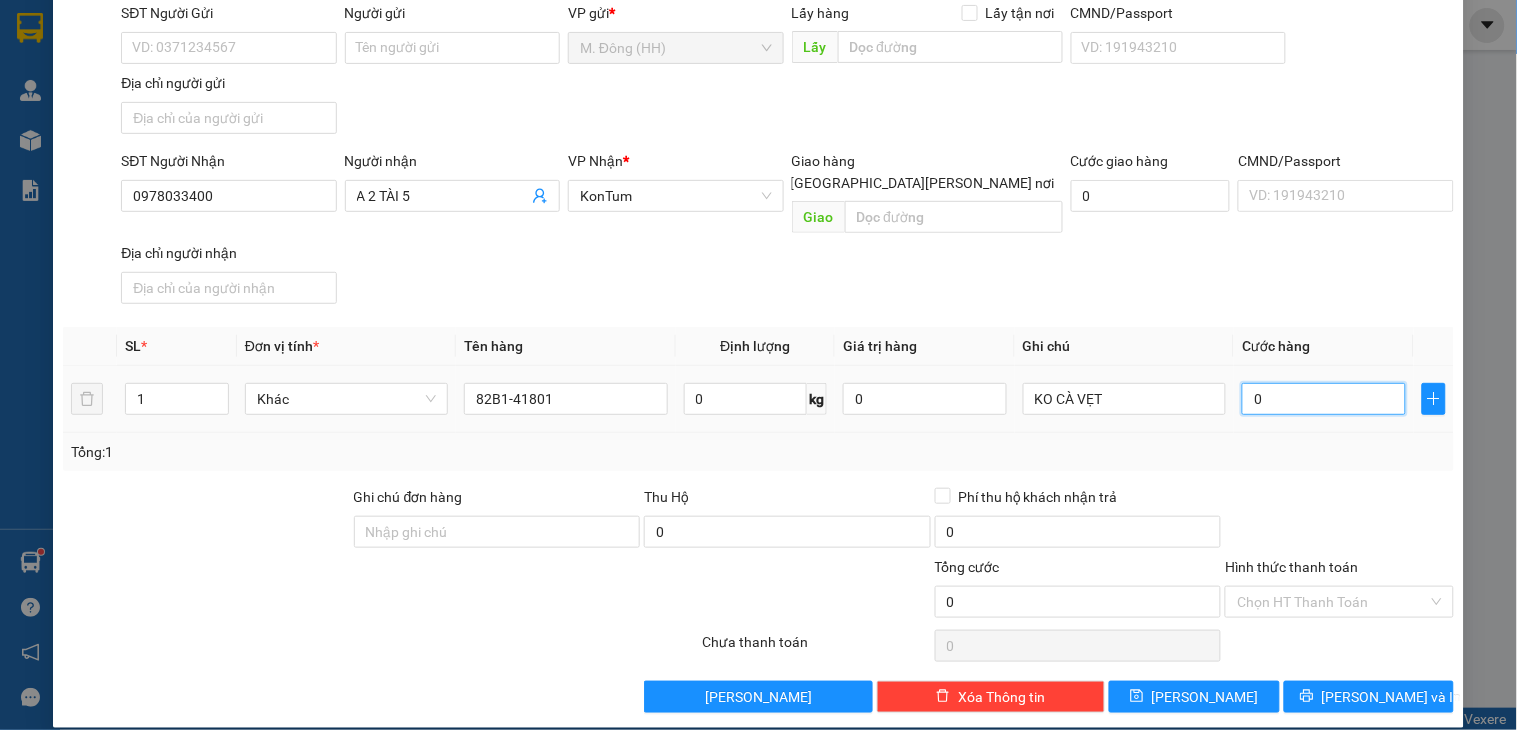 type on "4" 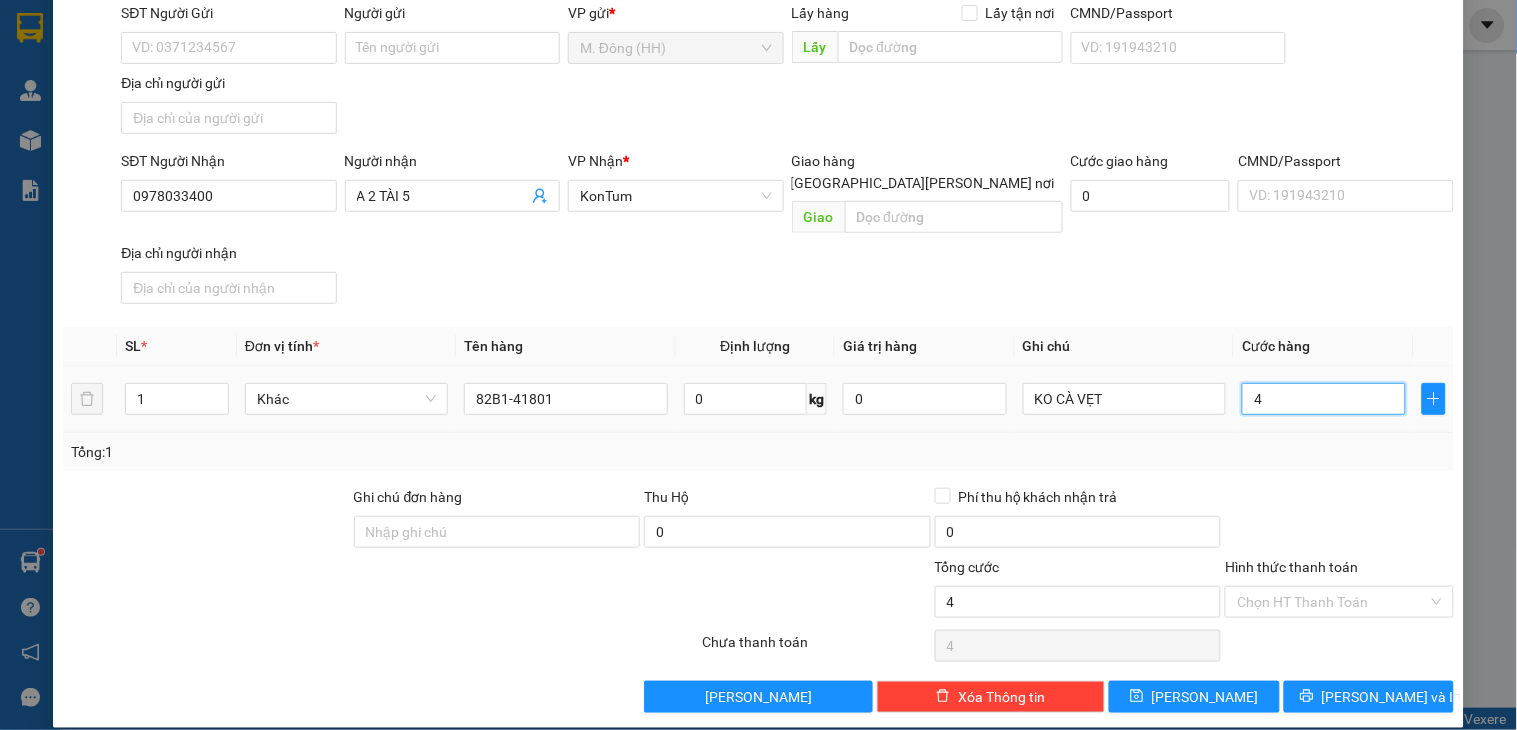 type on "45" 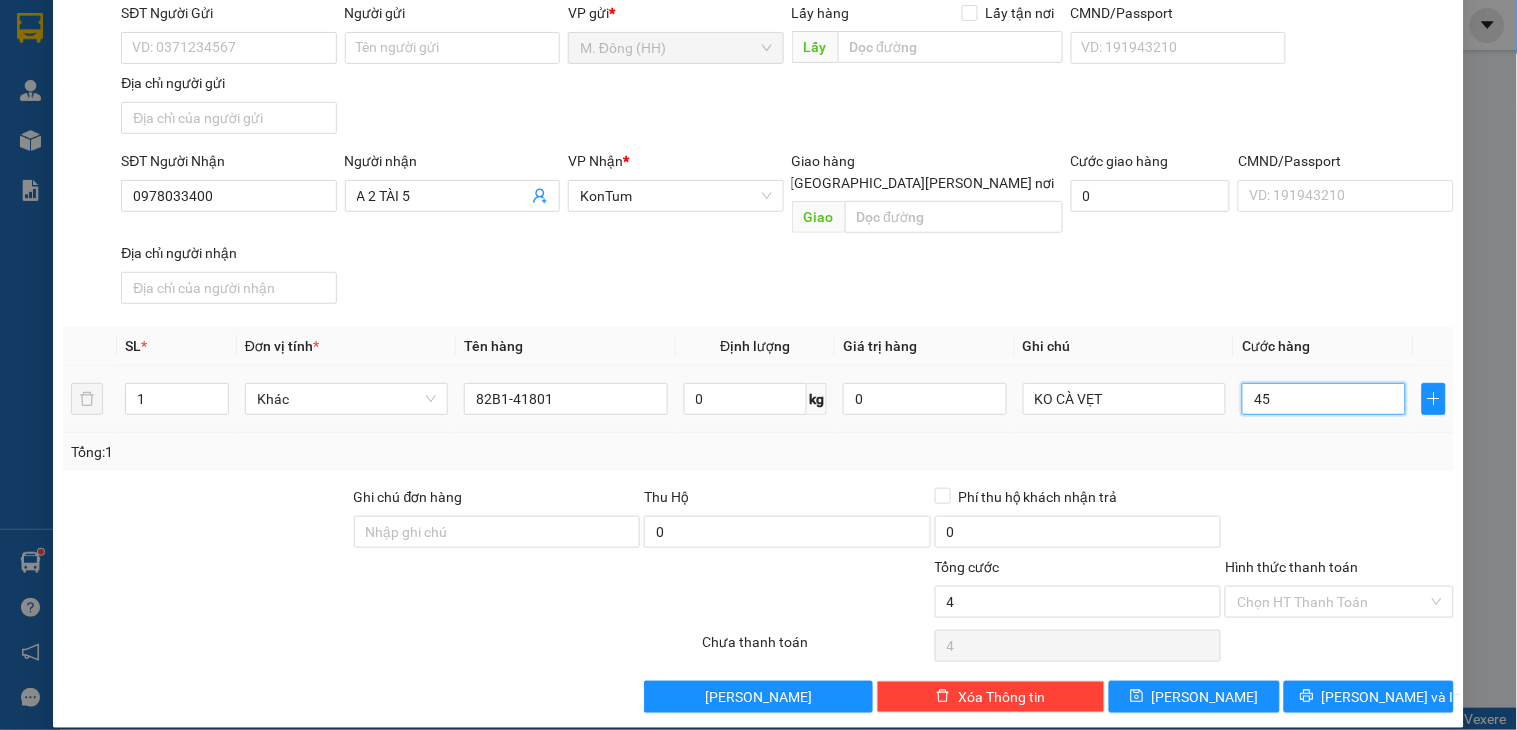 type on "45" 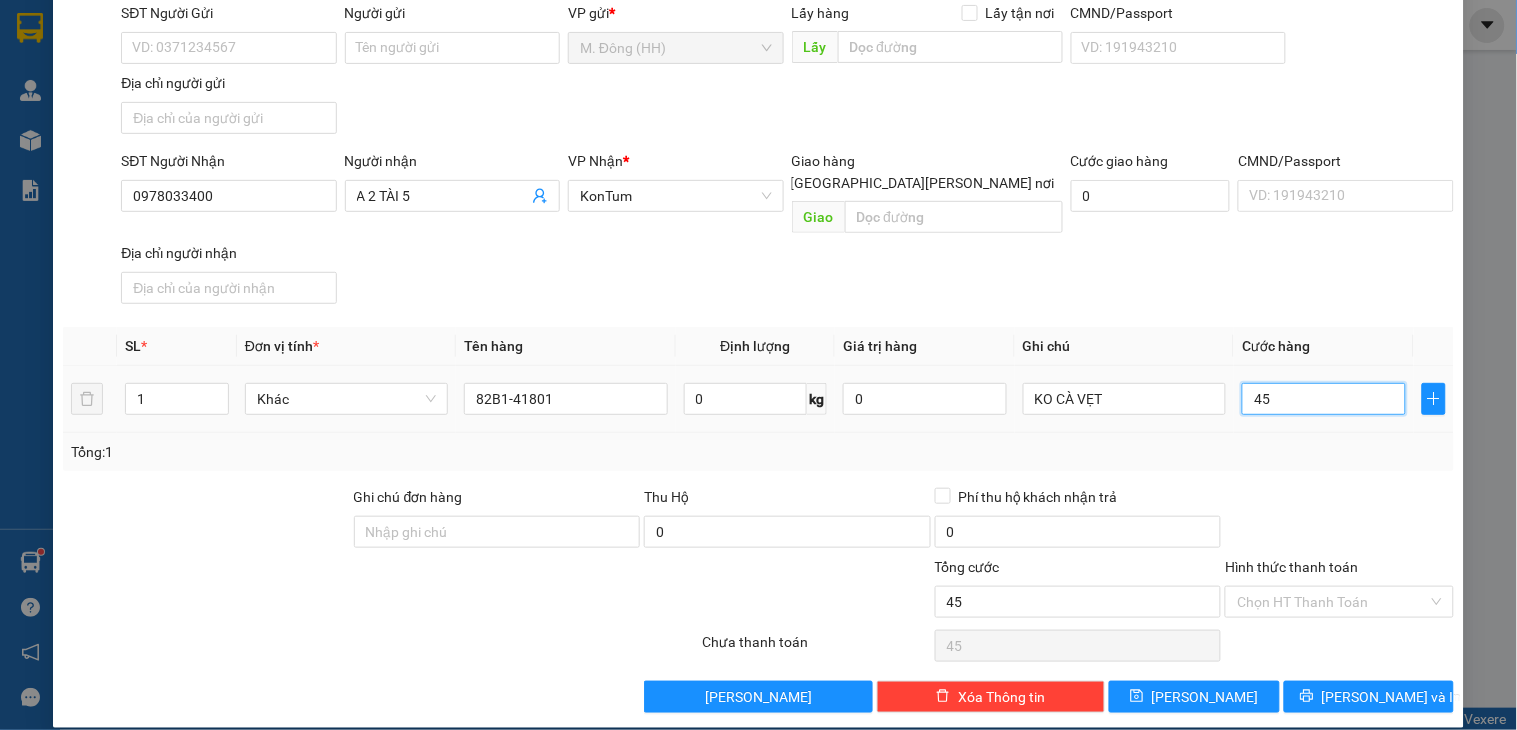 type on "450" 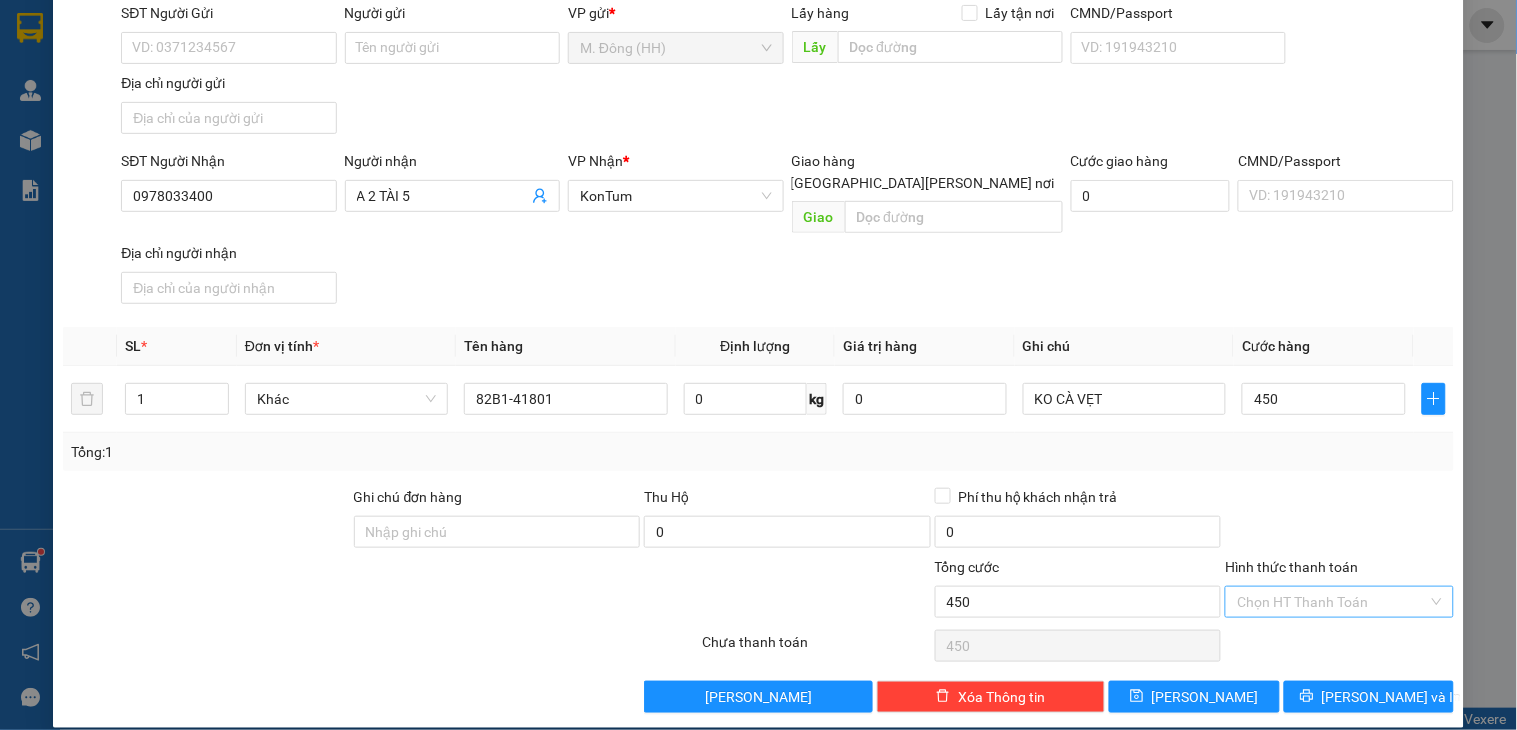 type on "450.000" 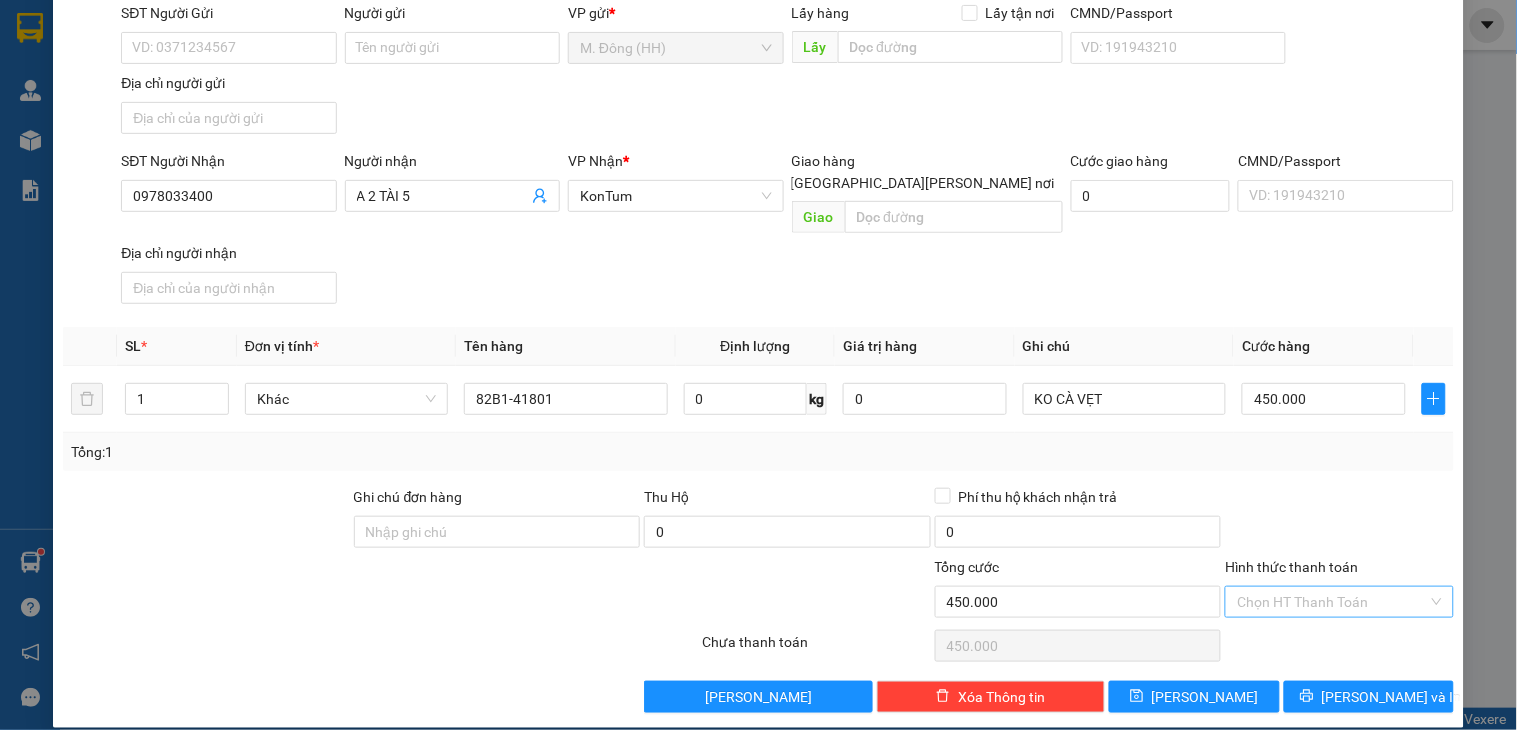click on "Hình thức thanh toán" at bounding box center (1332, 602) 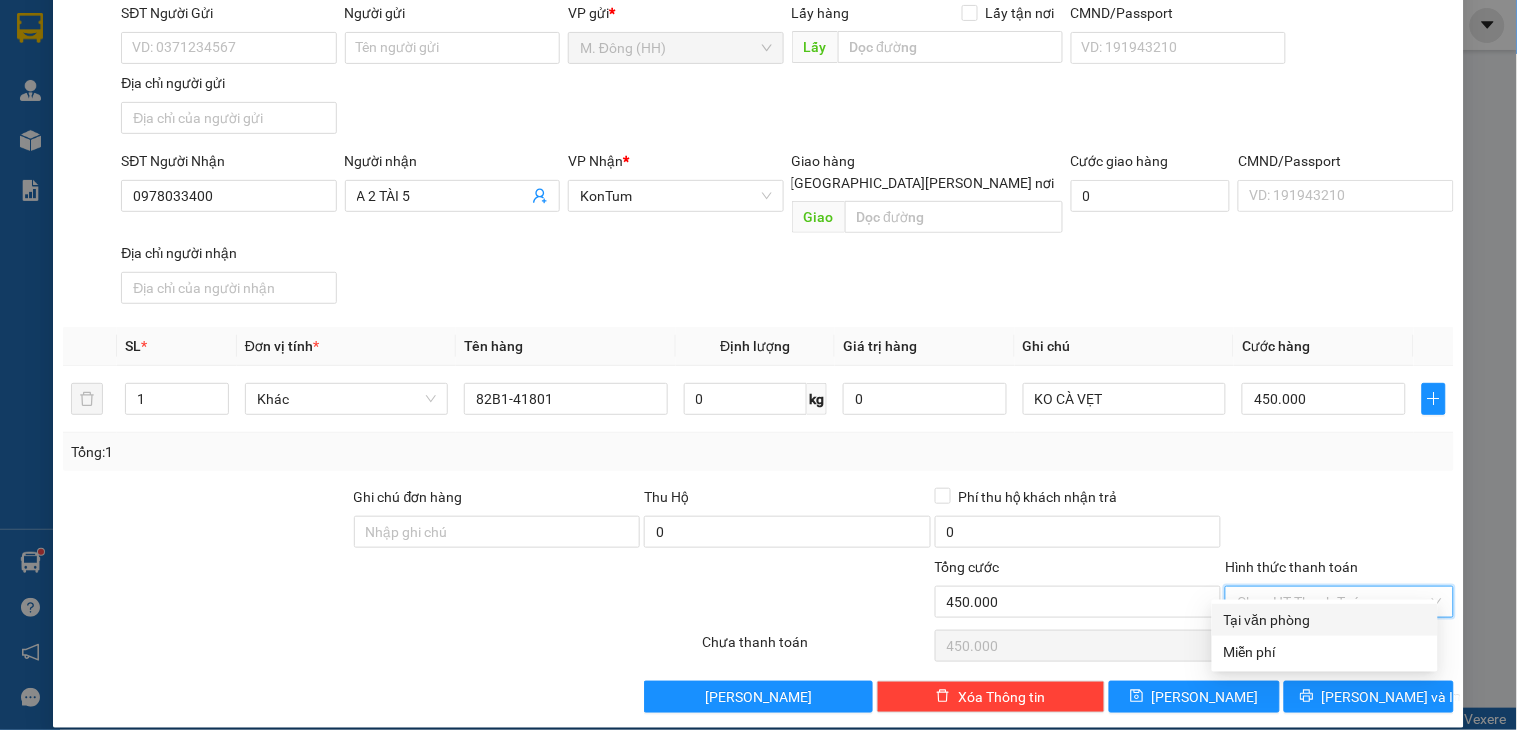 click on "Tại văn phòng" at bounding box center (1325, 620) 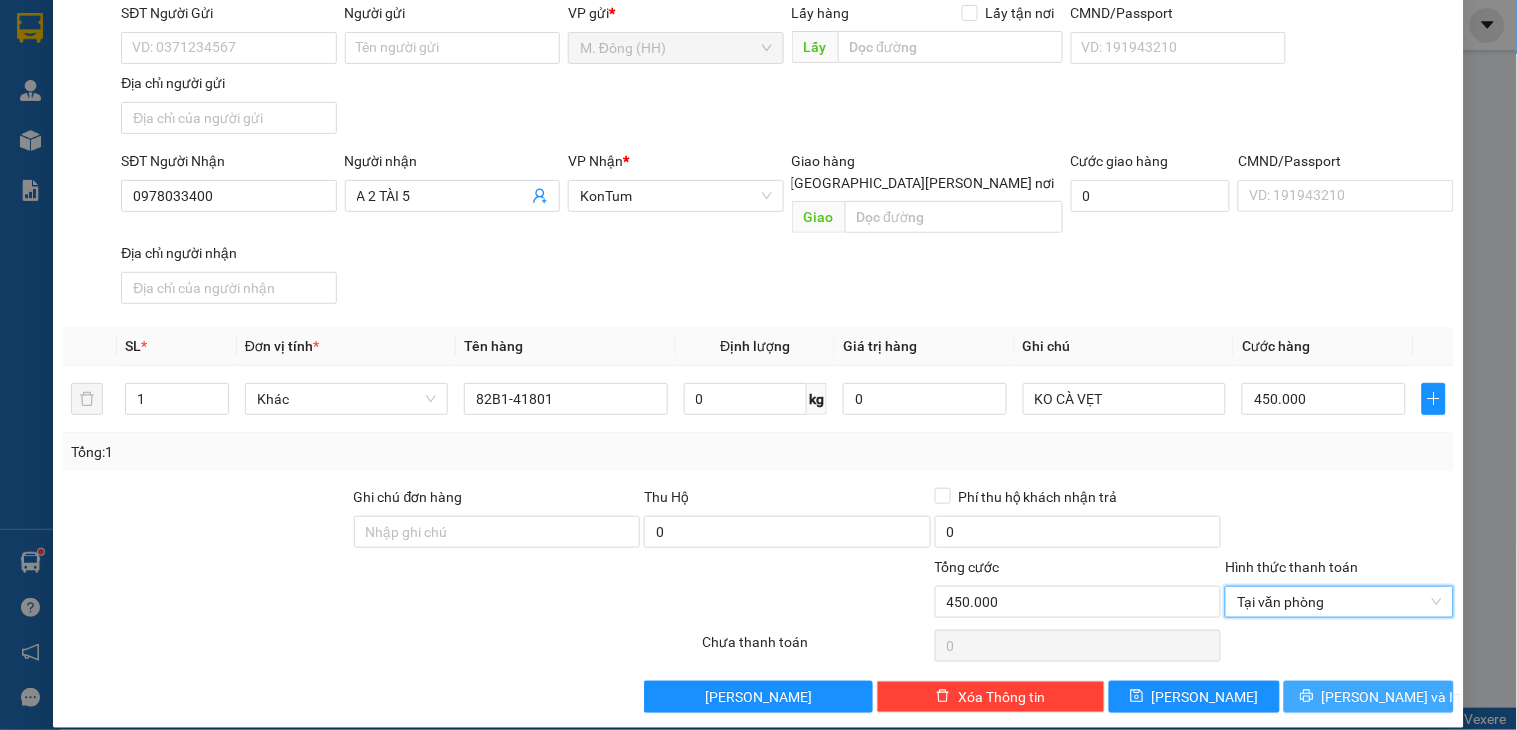 click 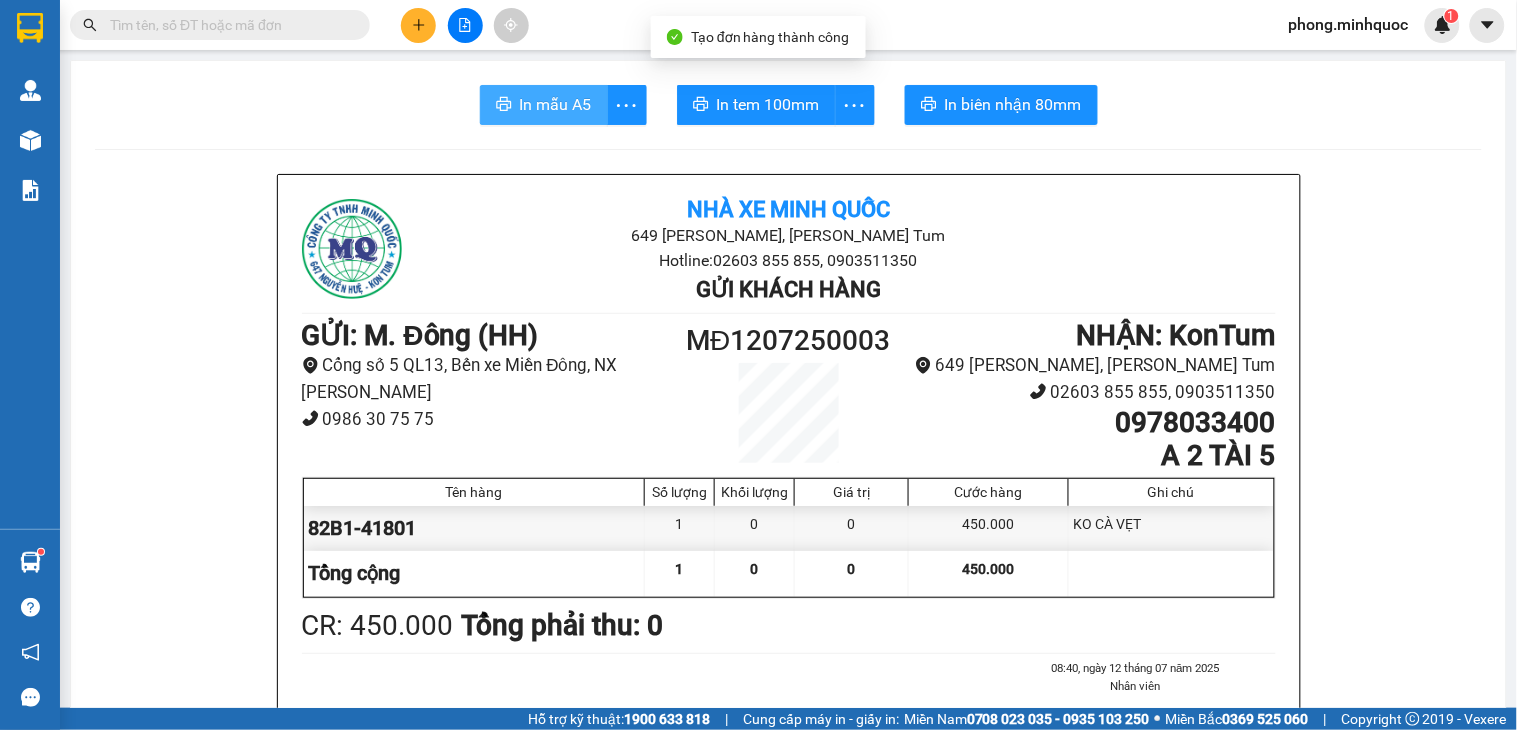 click on "In mẫu A5" at bounding box center [556, 104] 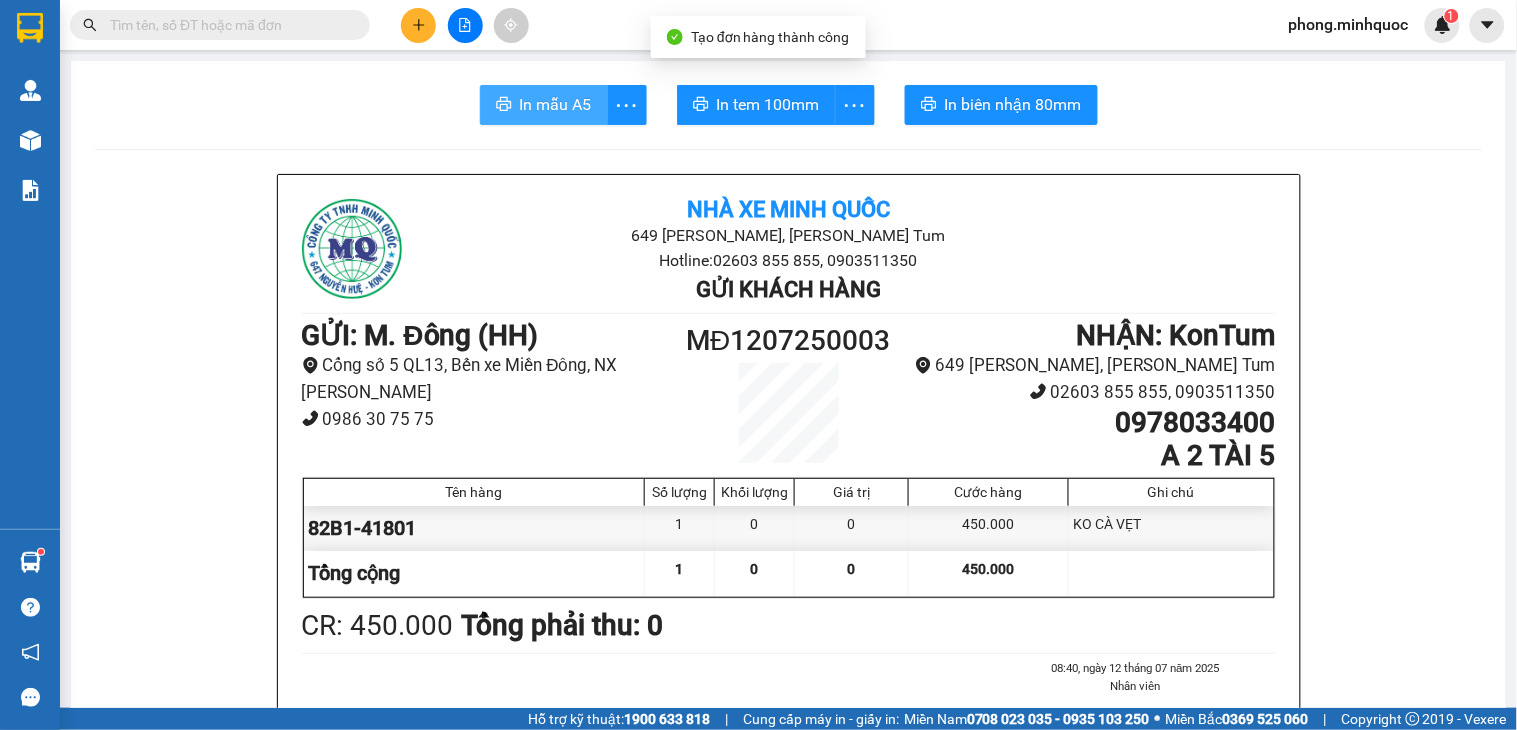 scroll, scrollTop: 0, scrollLeft: 0, axis: both 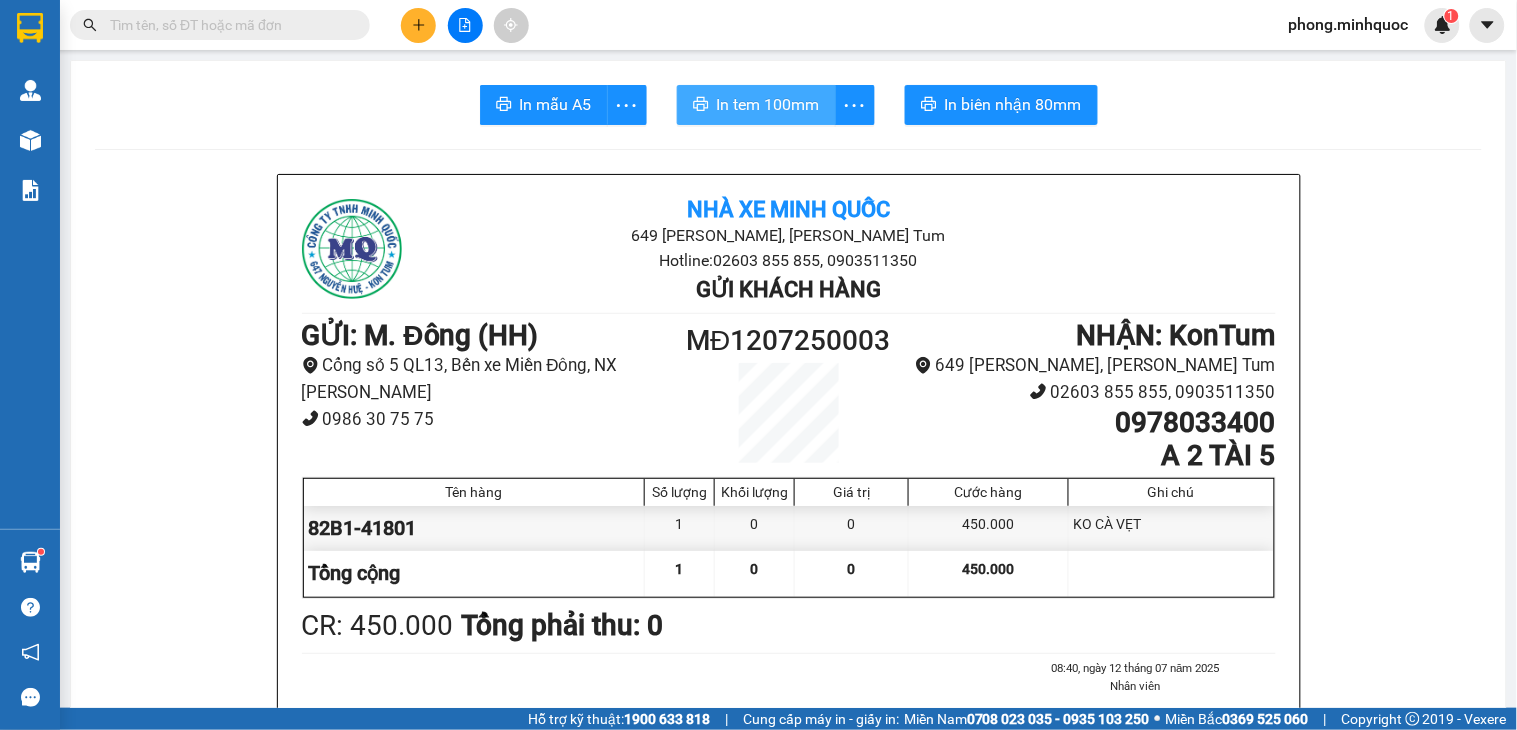 click on "In tem 100mm" at bounding box center (768, 104) 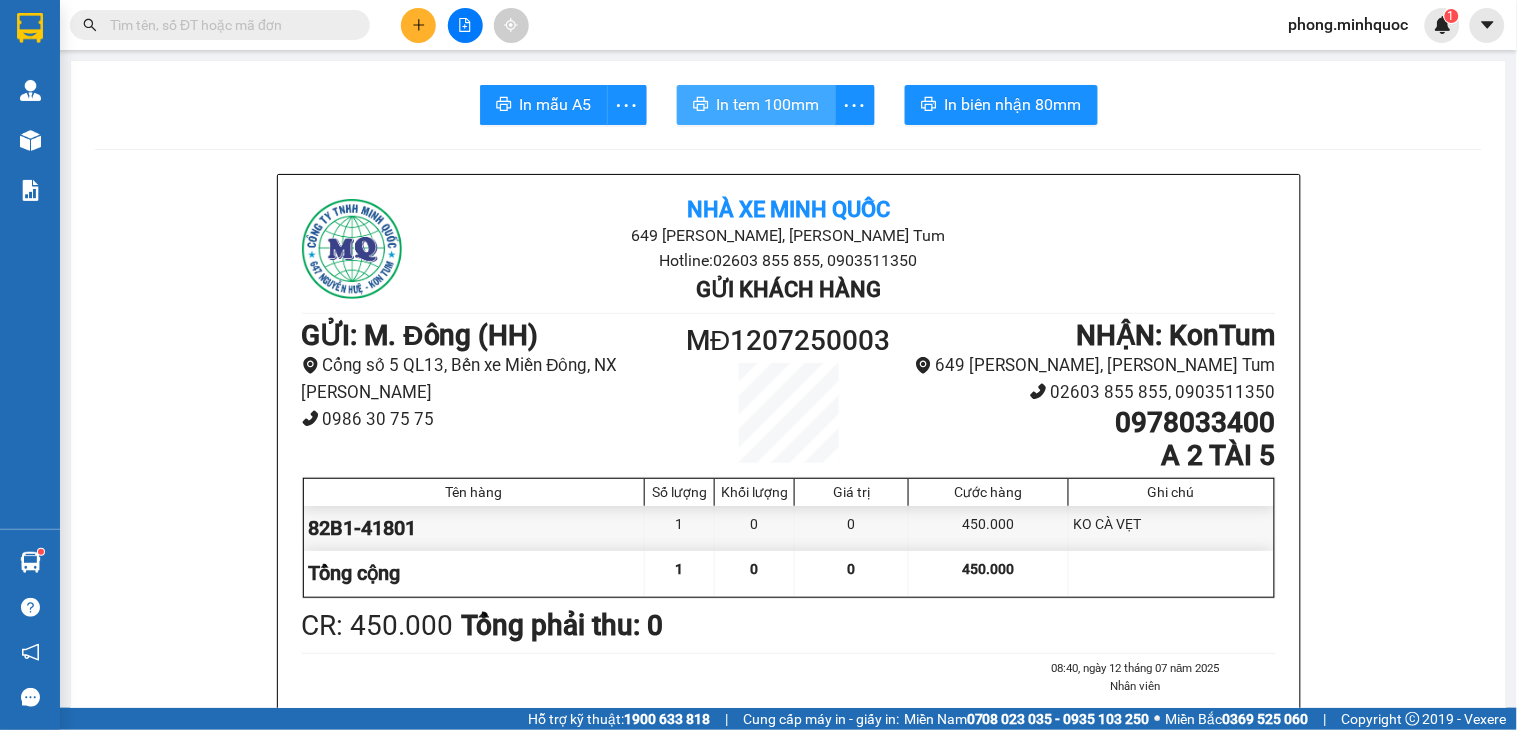 scroll, scrollTop: 0, scrollLeft: 0, axis: both 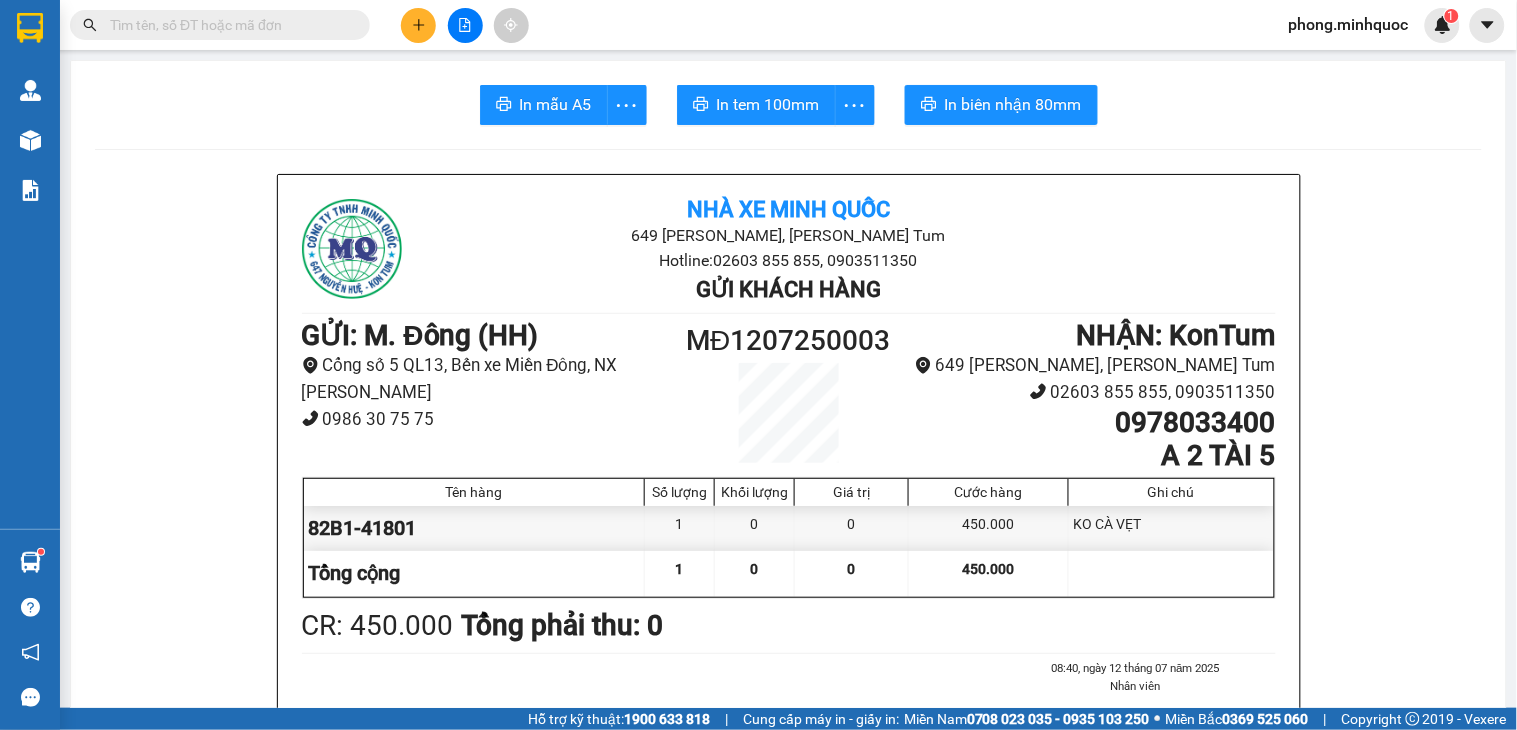 click at bounding box center (220, 25) 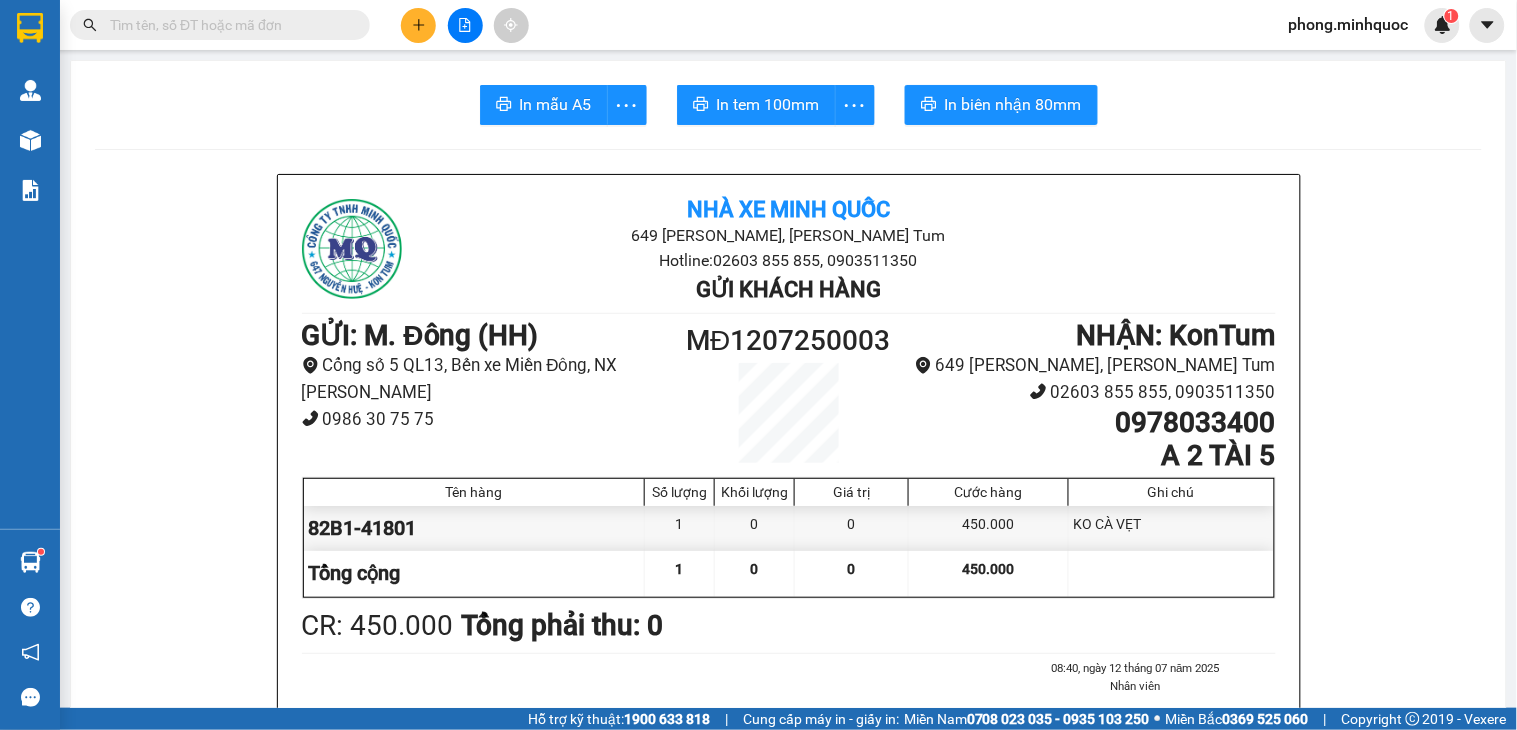 click at bounding box center (228, 25) 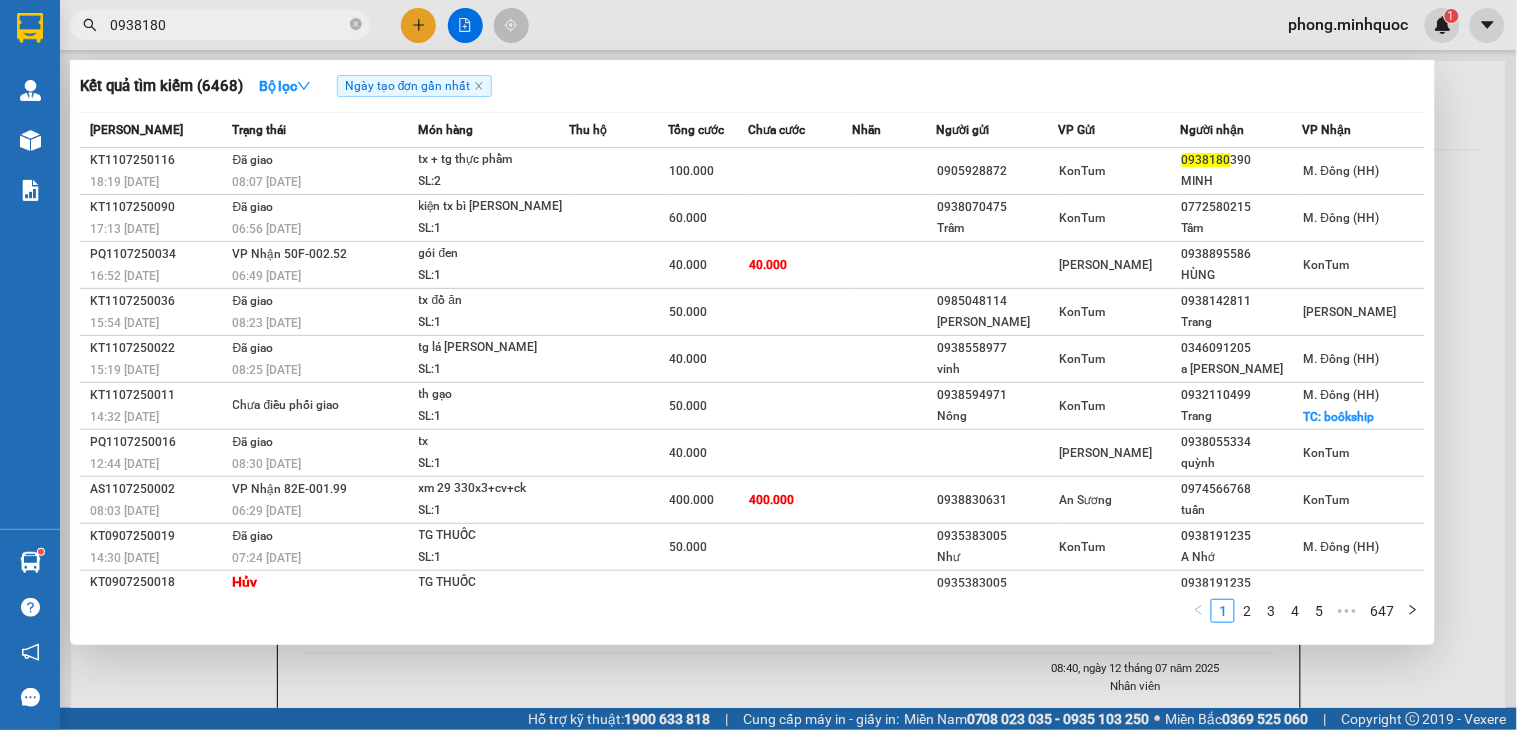 type on "09381803" 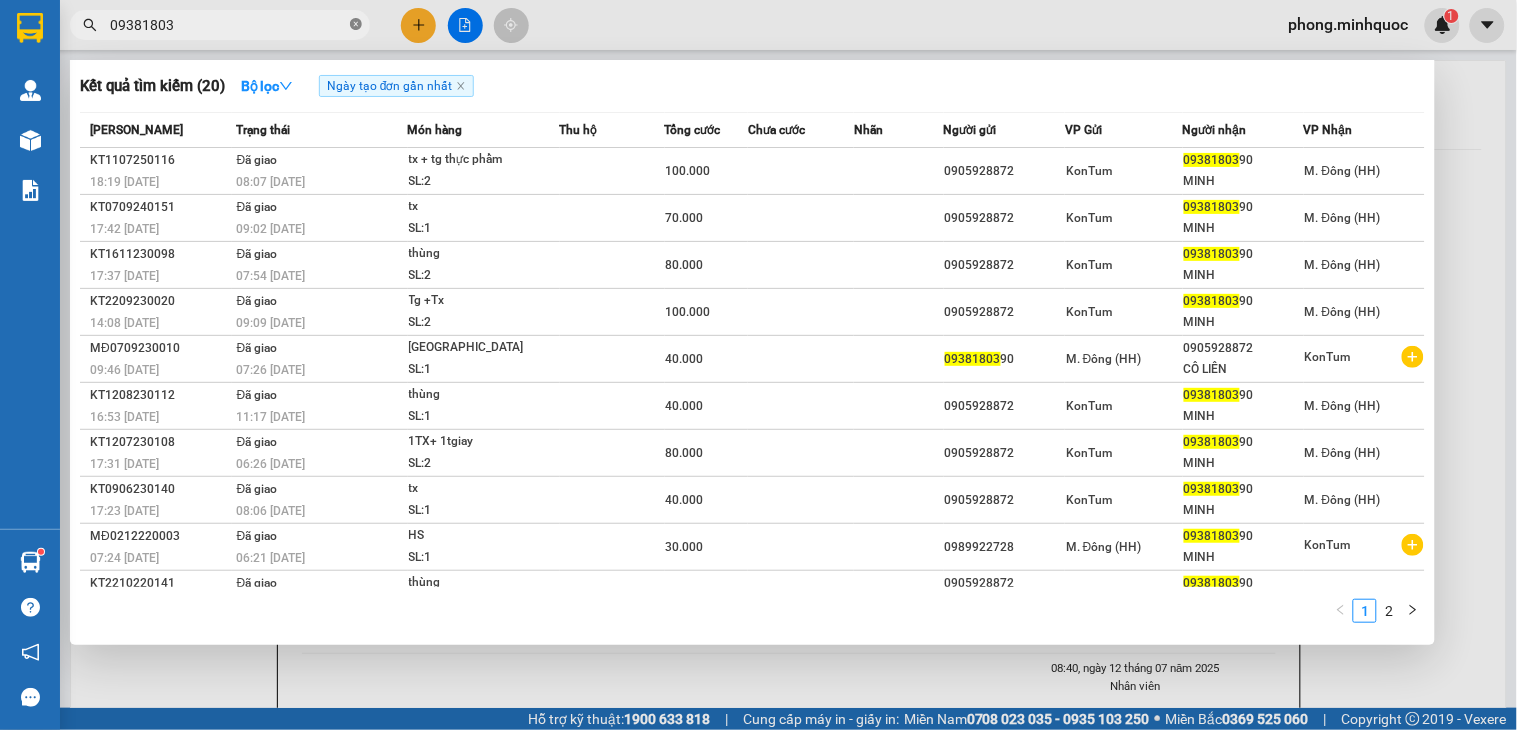 click 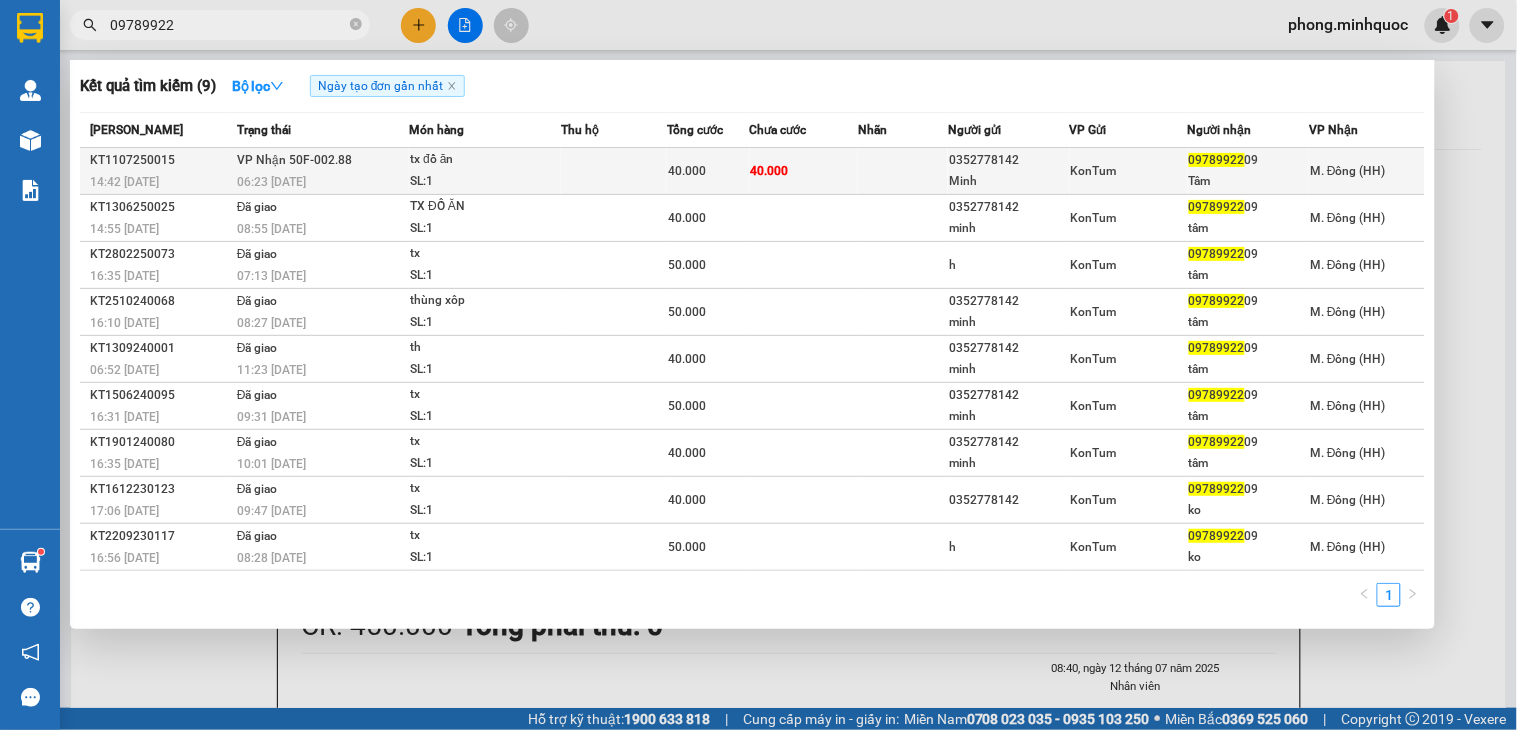 type on "09789922" 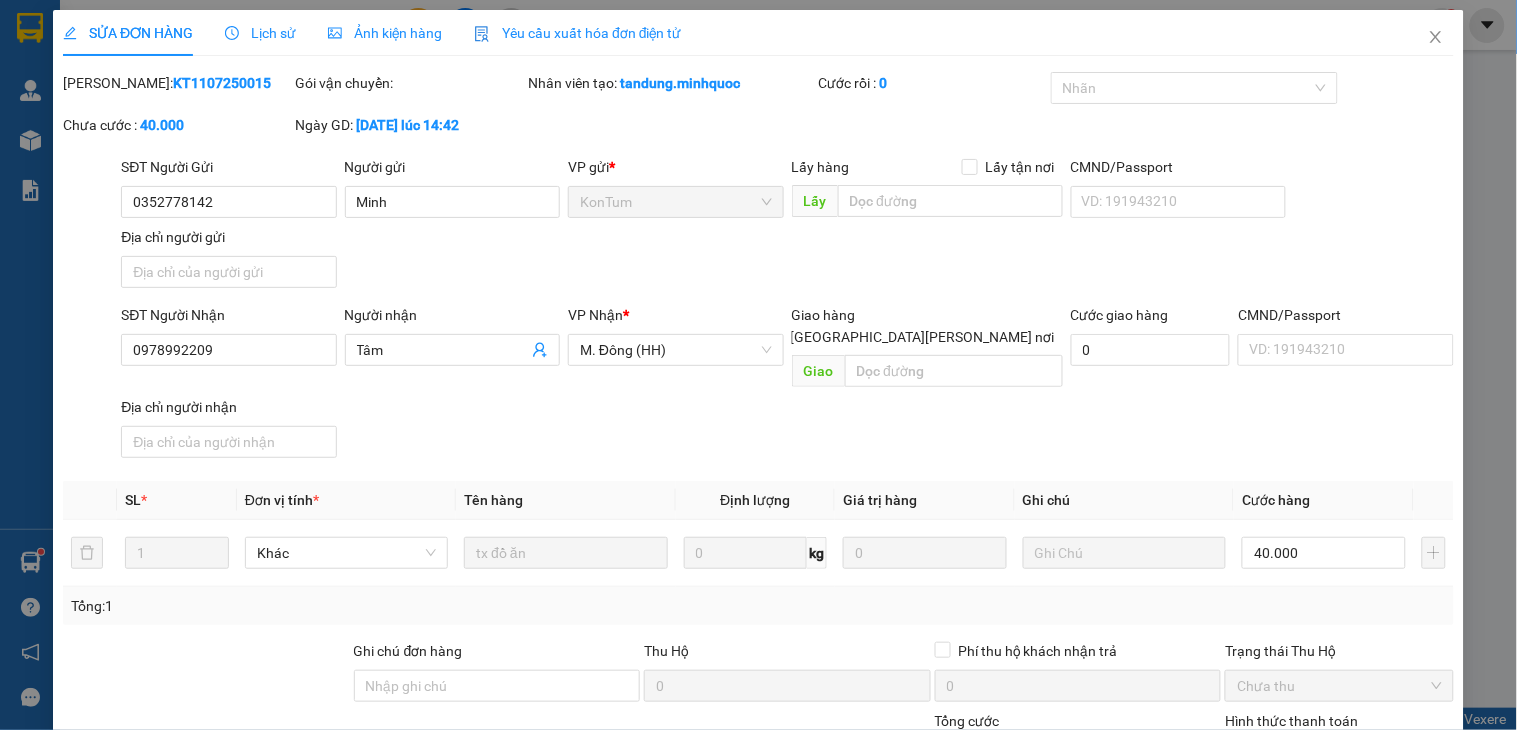 type on "0352778142" 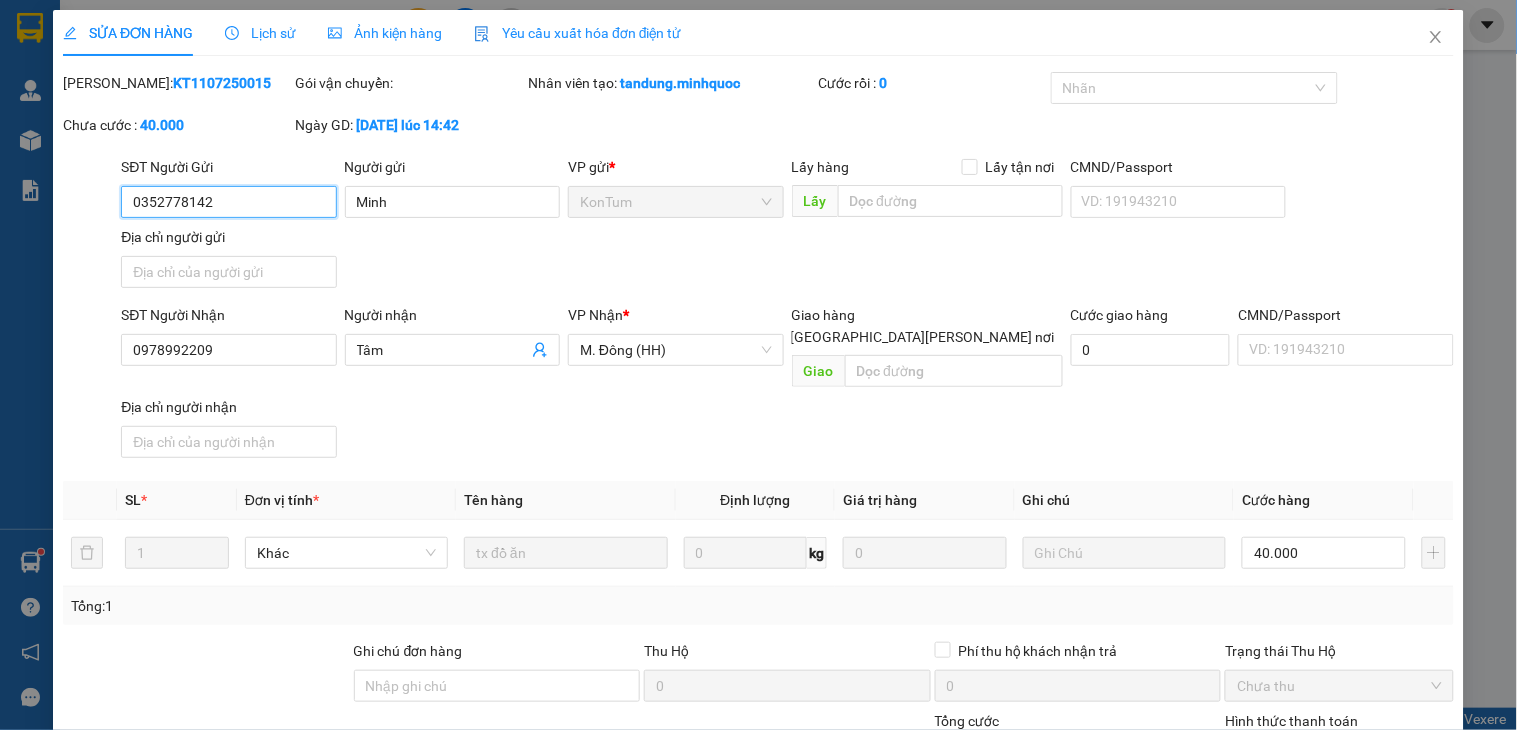scroll, scrollTop: 154, scrollLeft: 0, axis: vertical 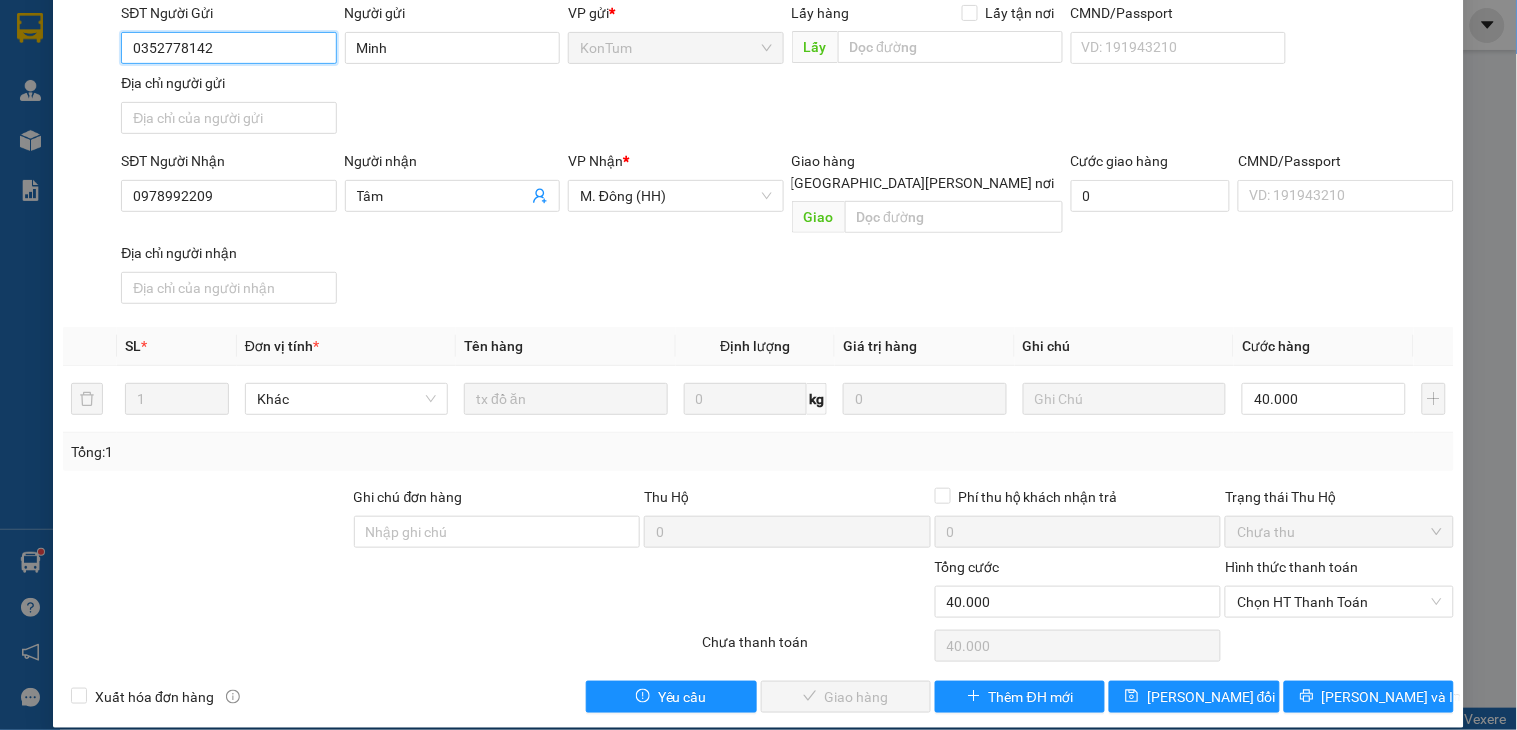 drag, startPoint x: 1303, startPoint y: 583, endPoint x: 1298, endPoint y: 628, distance: 45.276924 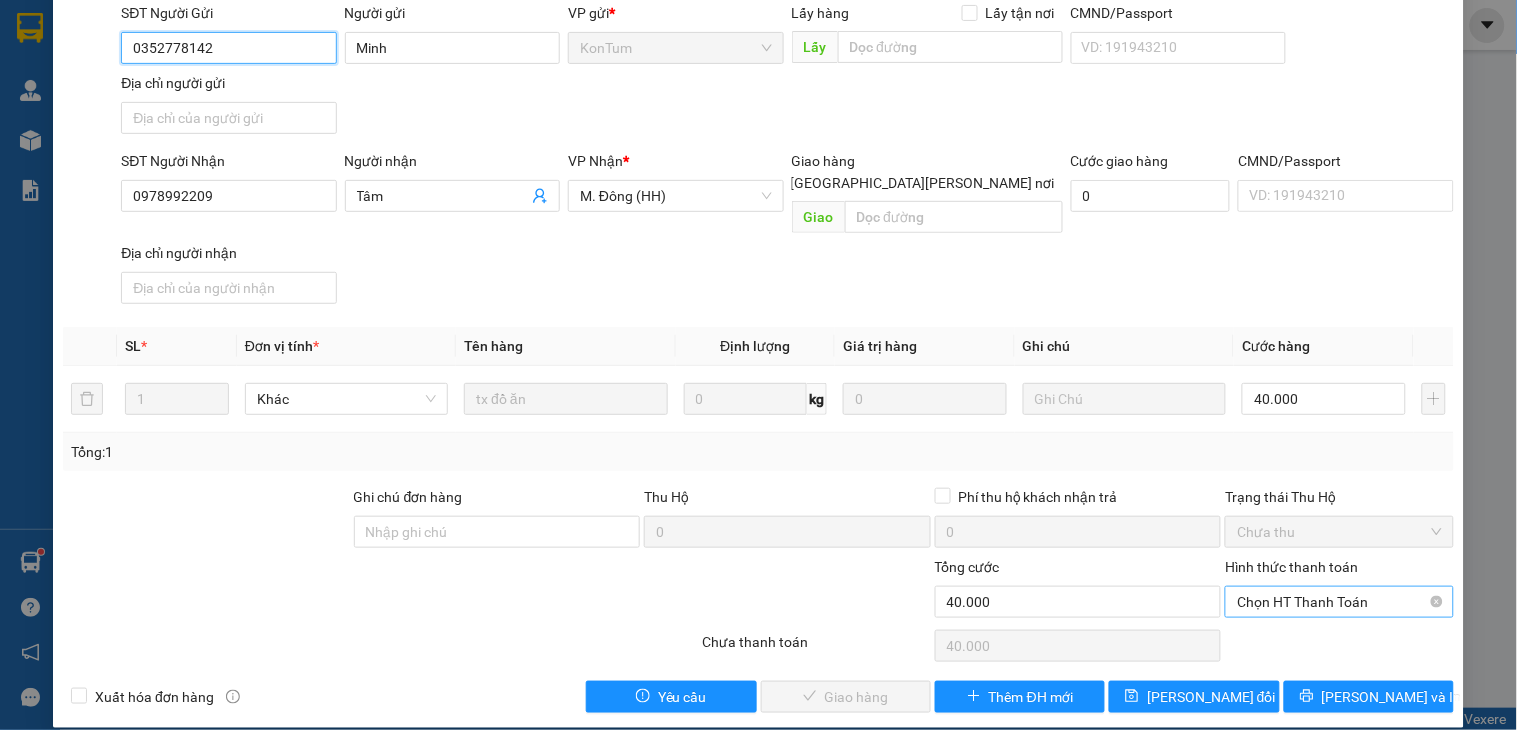 click on "Chọn HT Thanh Toán" at bounding box center (1339, 602) 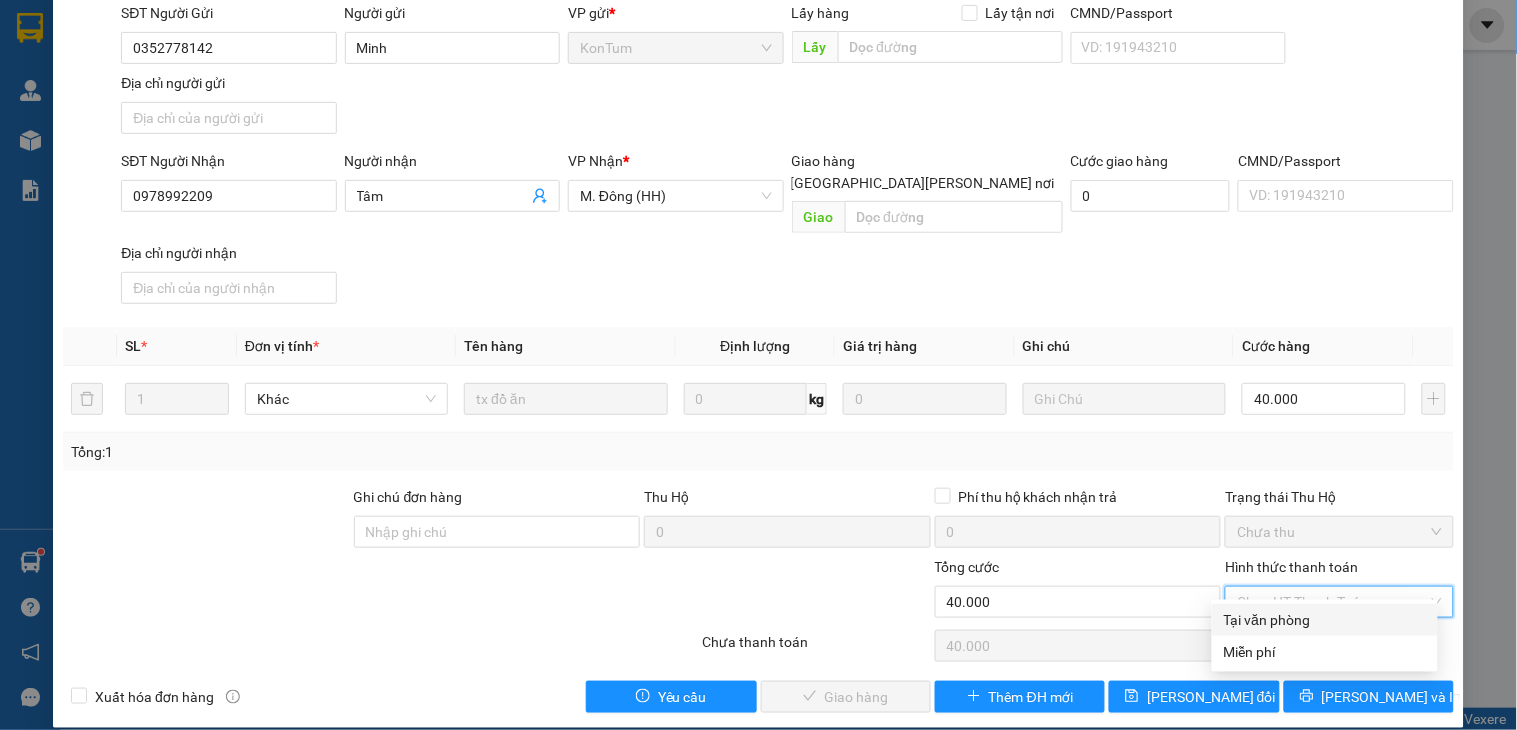 drag, startPoint x: 1280, startPoint y: 615, endPoint x: 886, endPoint y: 634, distance: 394.45786 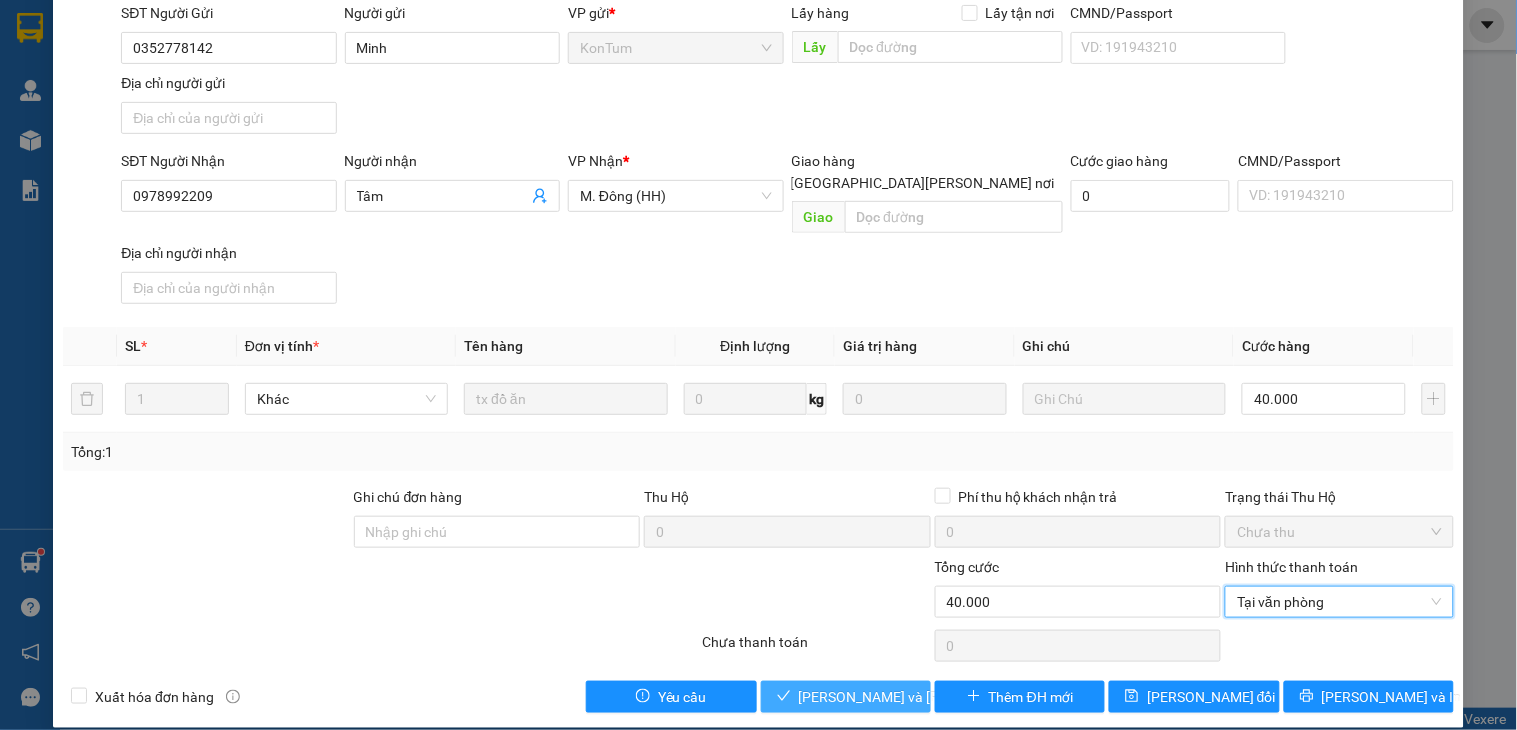 drag, startPoint x: 832, startPoint y: 664, endPoint x: 887, endPoint y: 678, distance: 56.753853 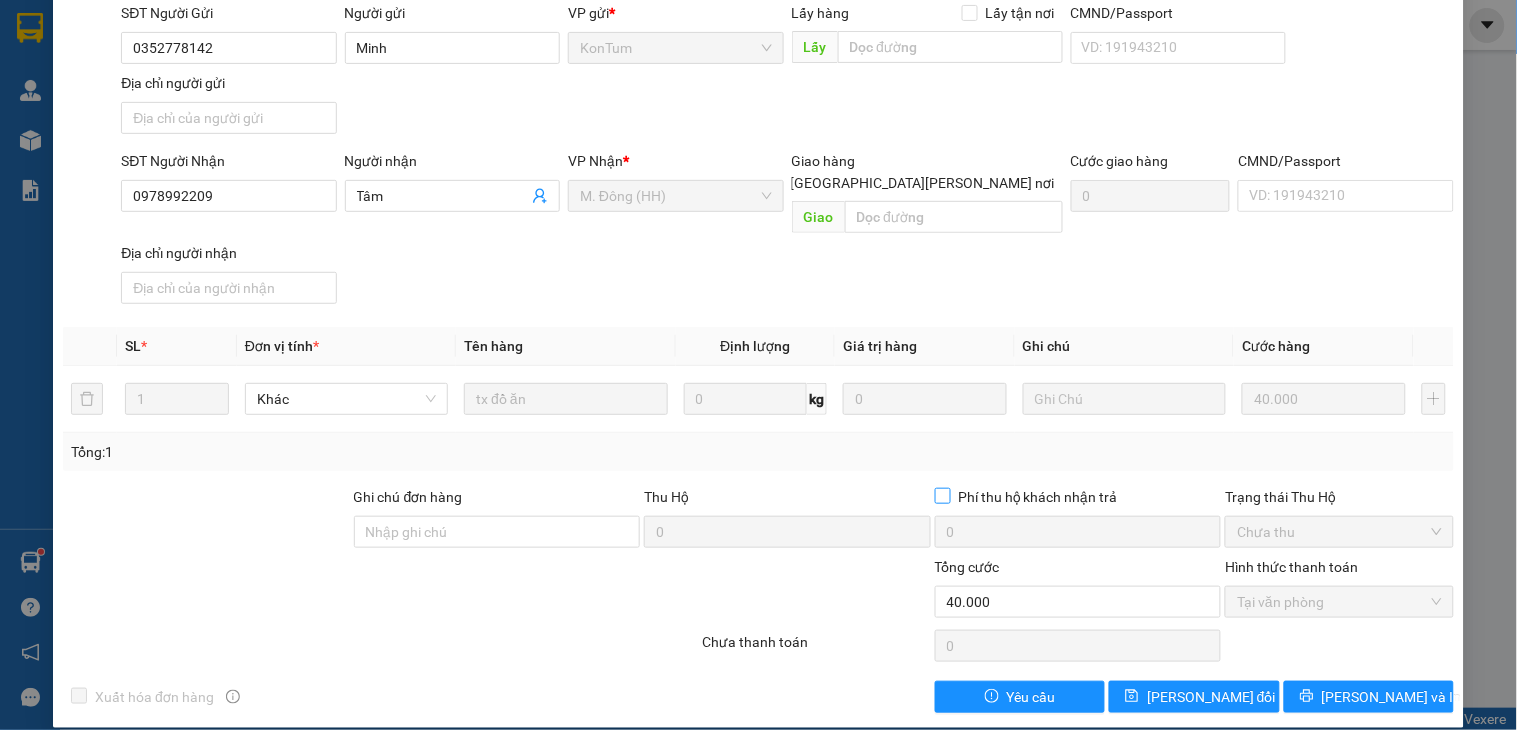 scroll, scrollTop: 0, scrollLeft: 0, axis: both 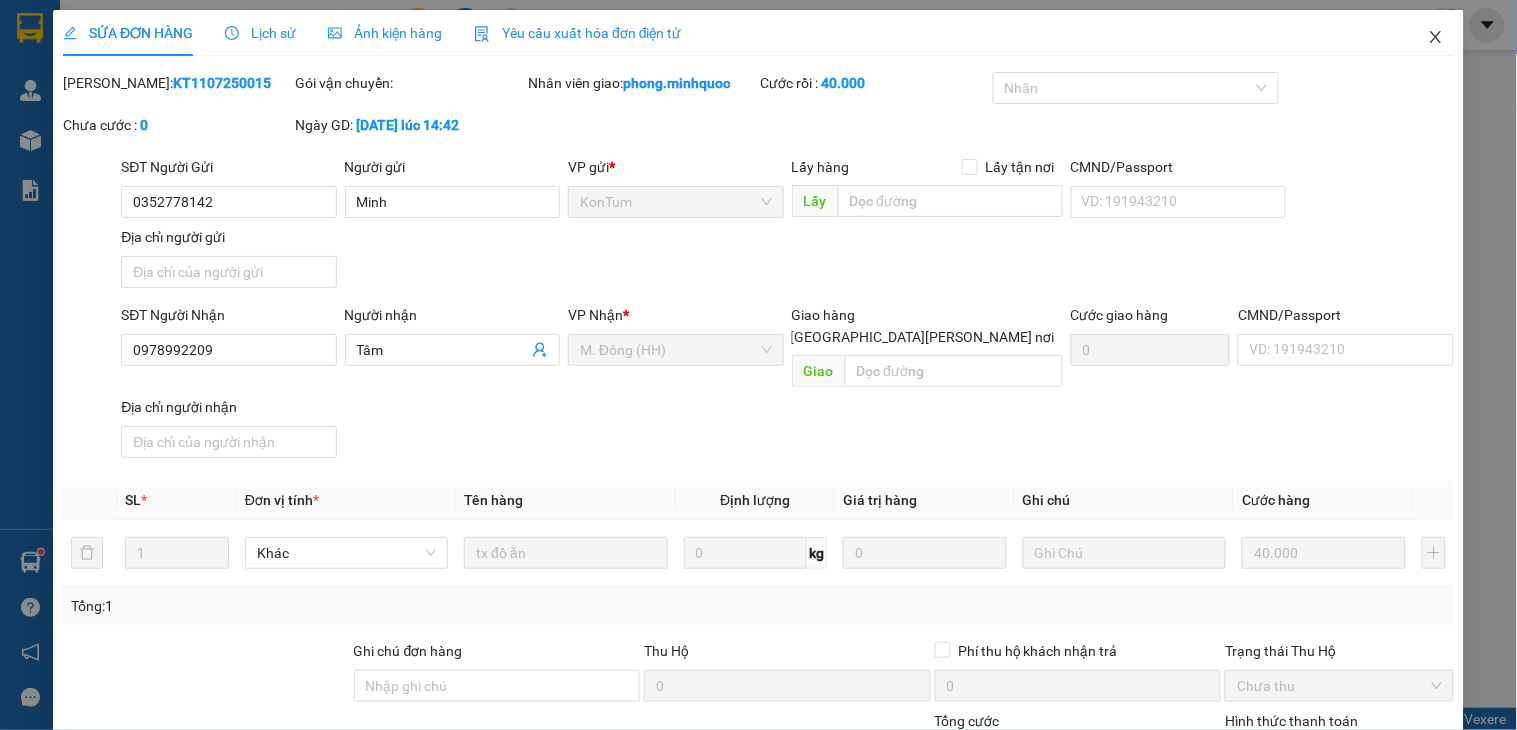 click 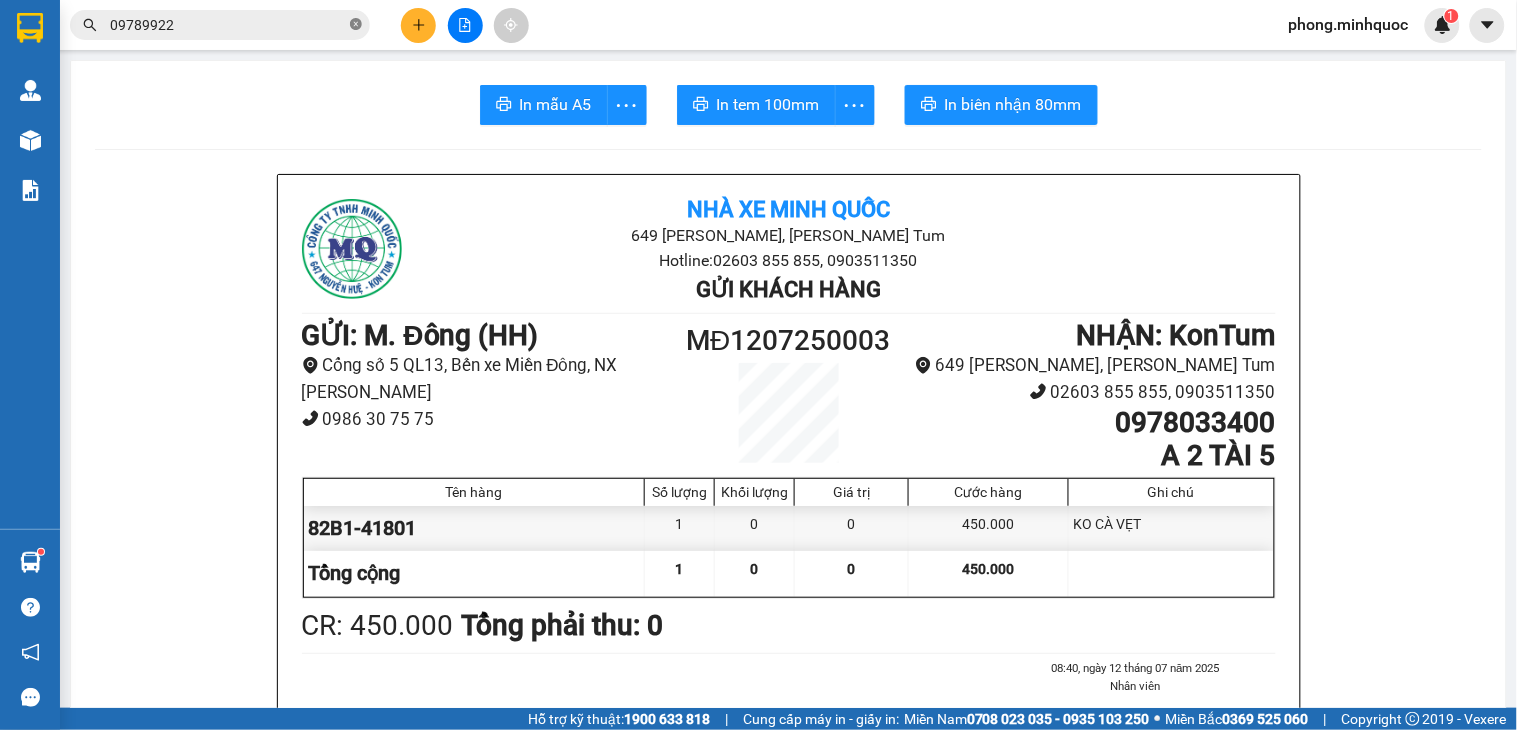 click 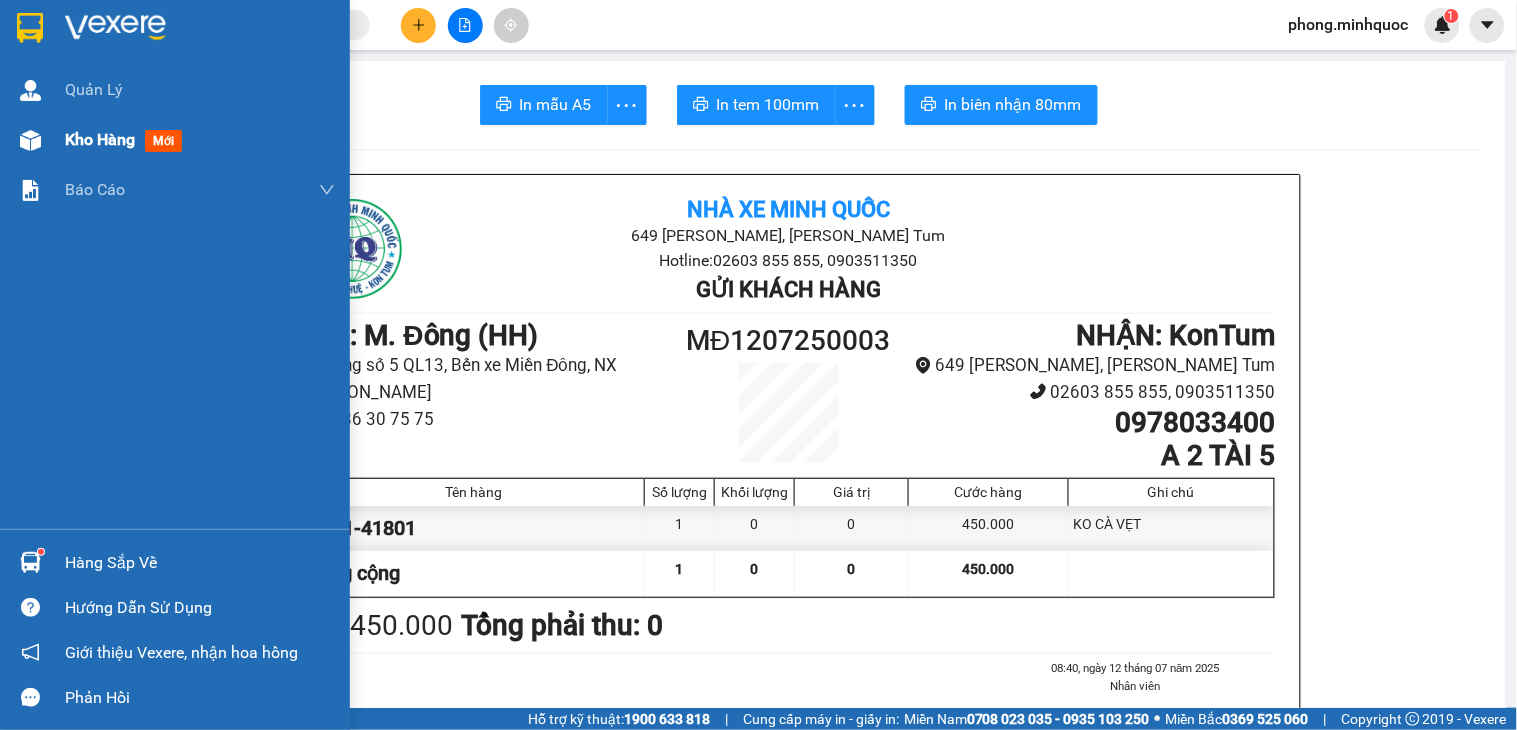 click on "mới" at bounding box center (163, 141) 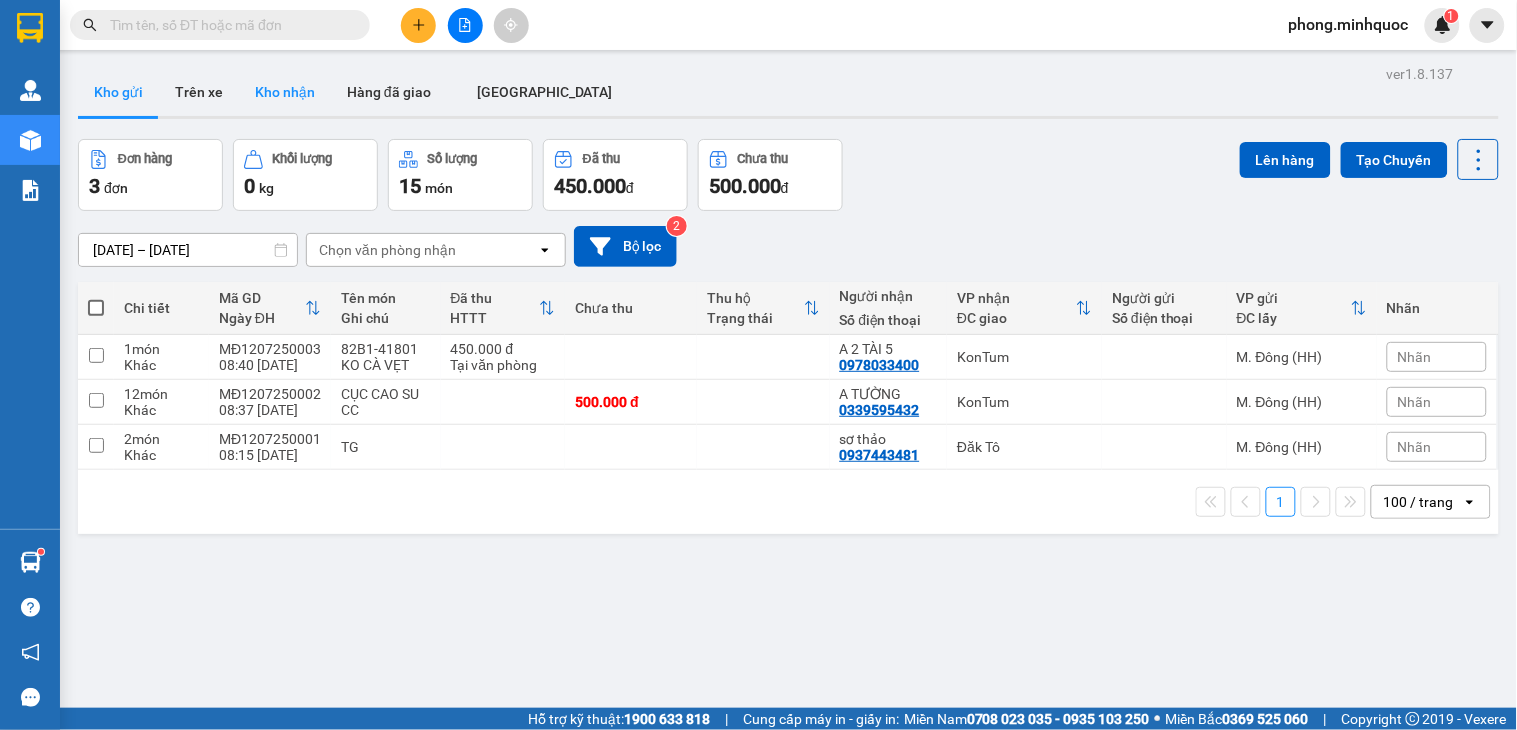 click on "Kho nhận" at bounding box center (285, 92) 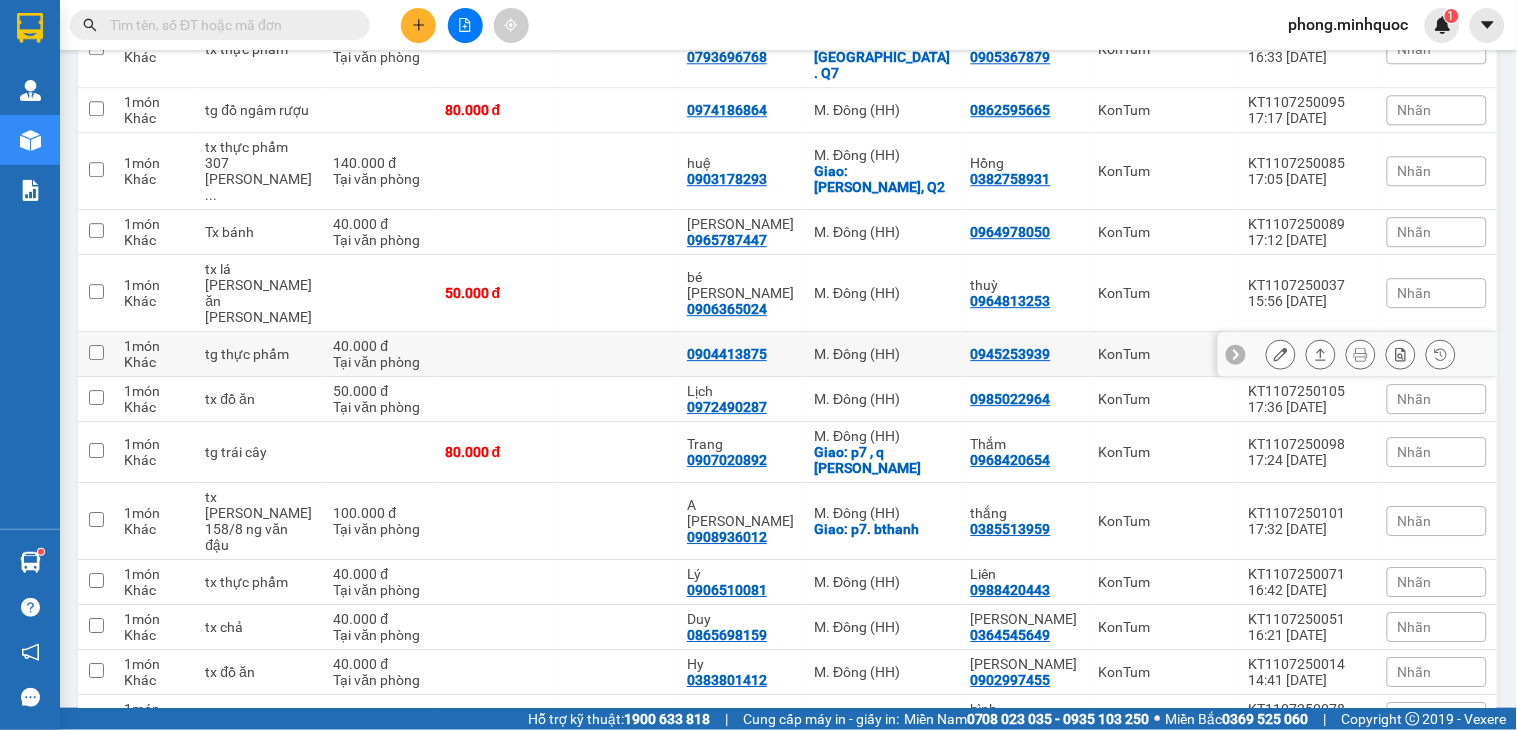 scroll, scrollTop: 1580, scrollLeft: 0, axis: vertical 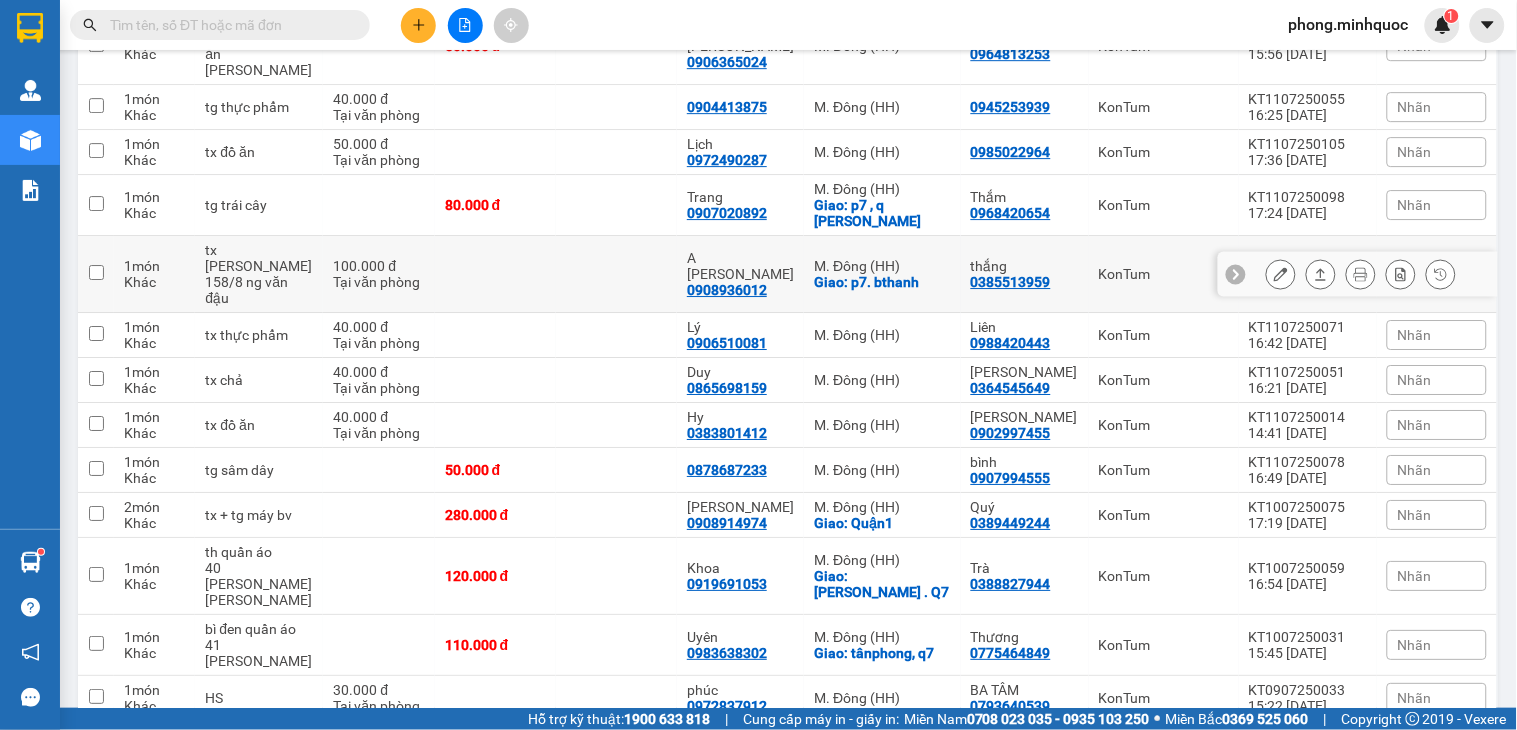 click on "Giao: p7. bthanh" at bounding box center (882, 282) 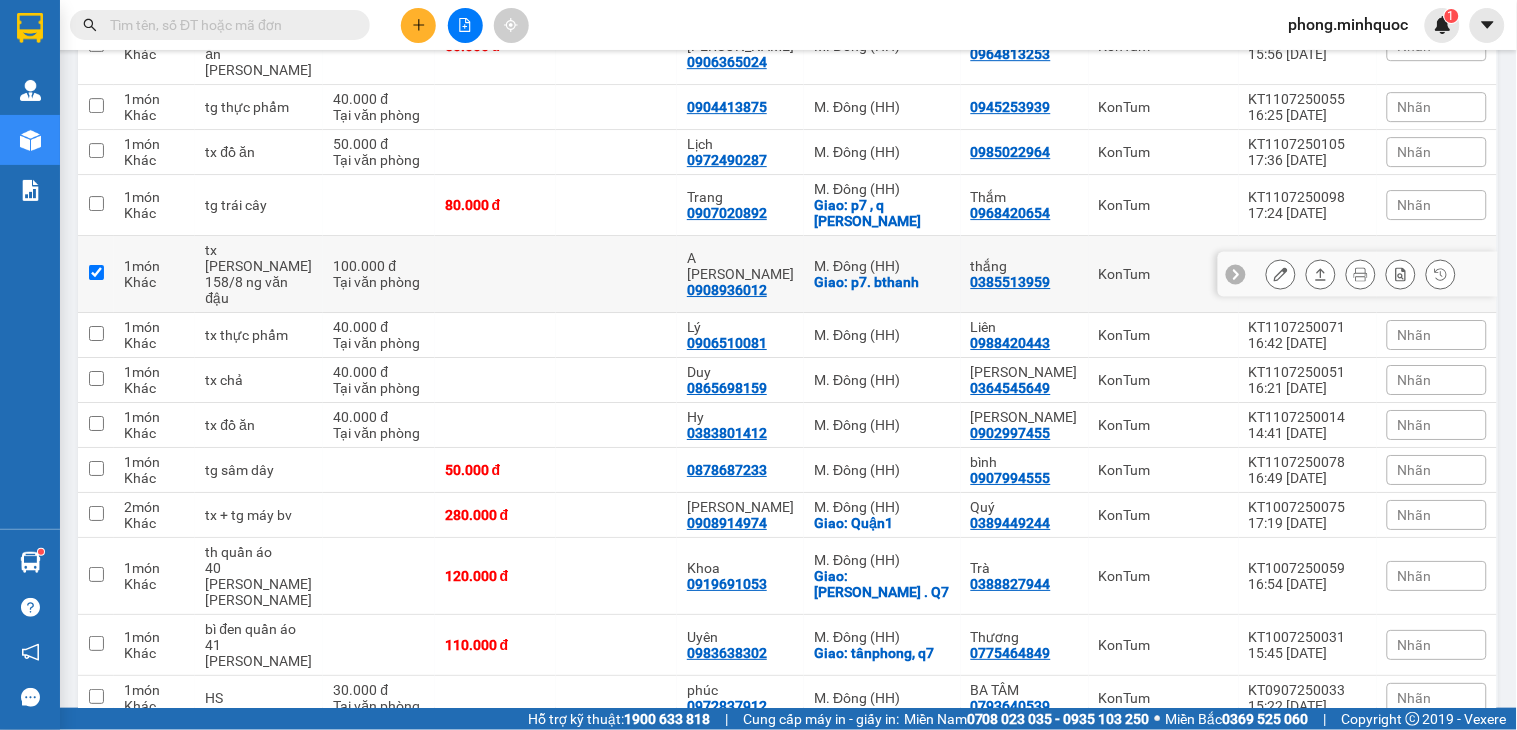 checkbox on "true" 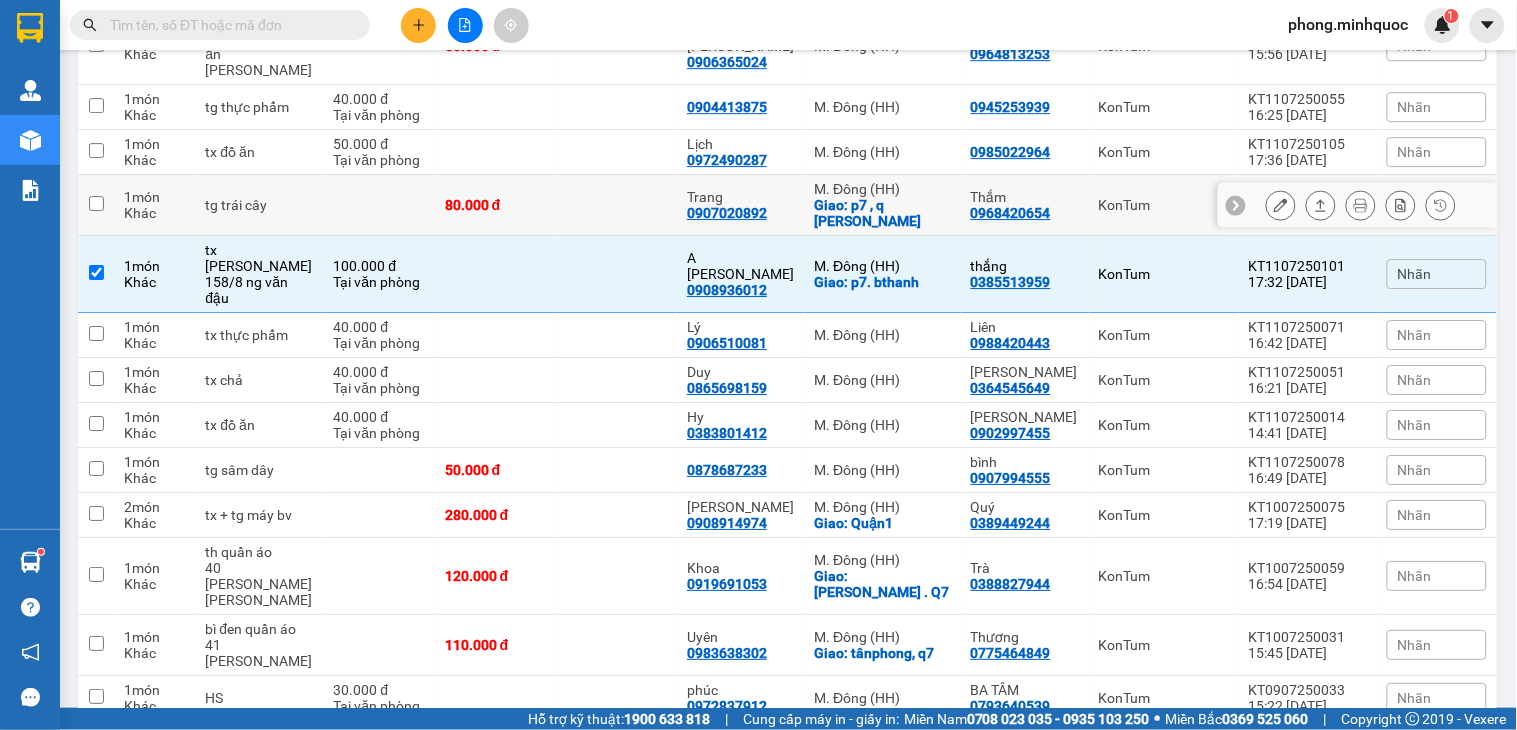 click on "Giao: p7 , q bình thạnh" at bounding box center (882, 213) 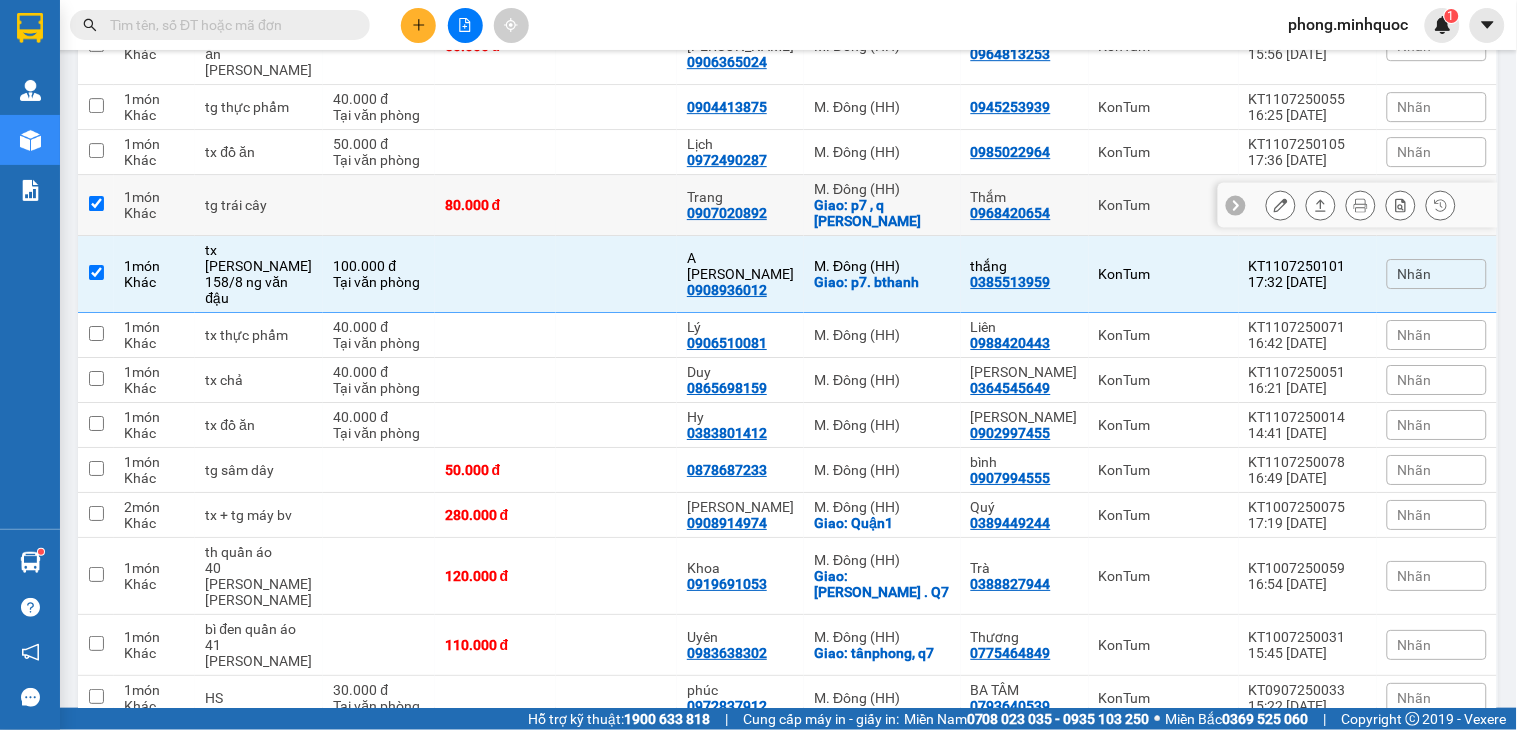 checkbox on "true" 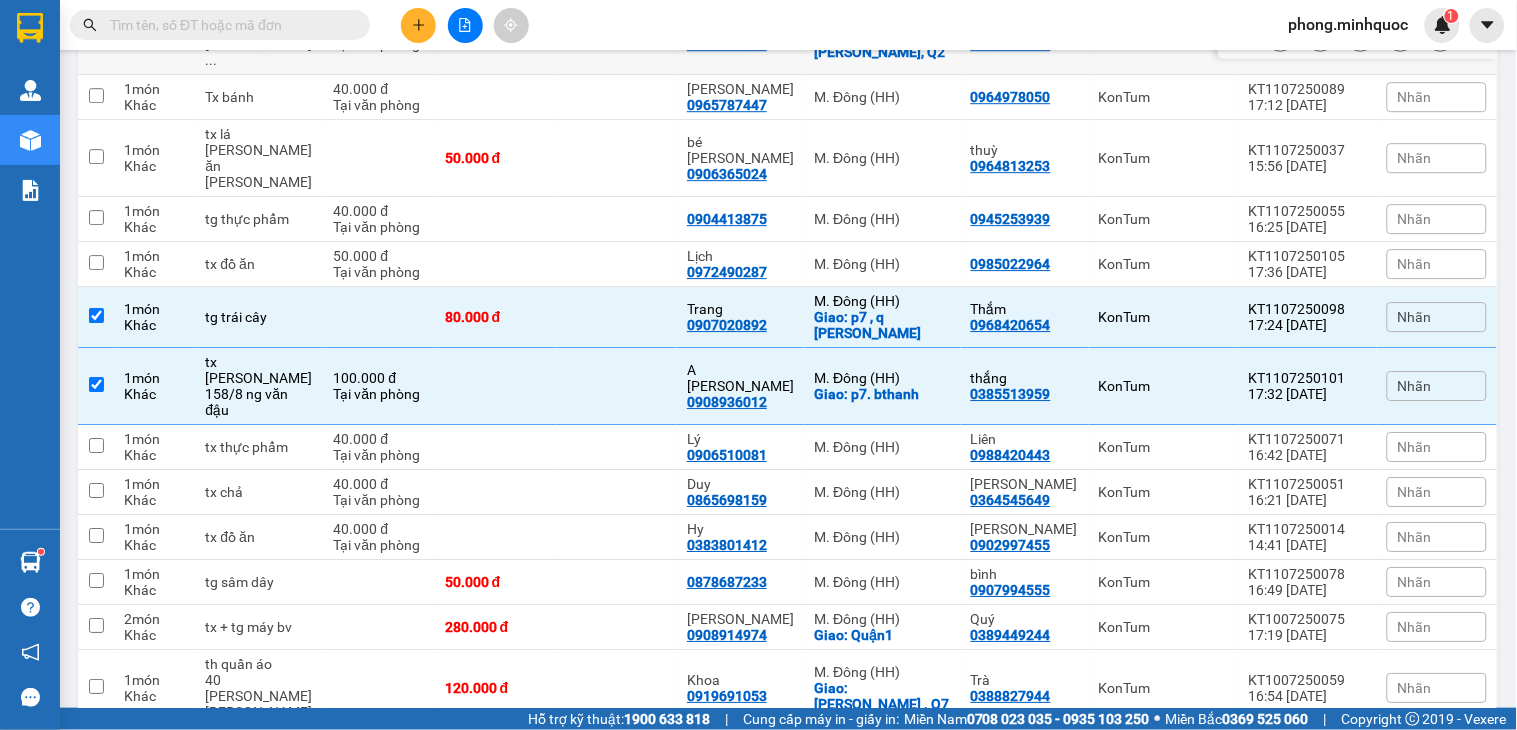 scroll, scrollTop: 1357, scrollLeft: 0, axis: vertical 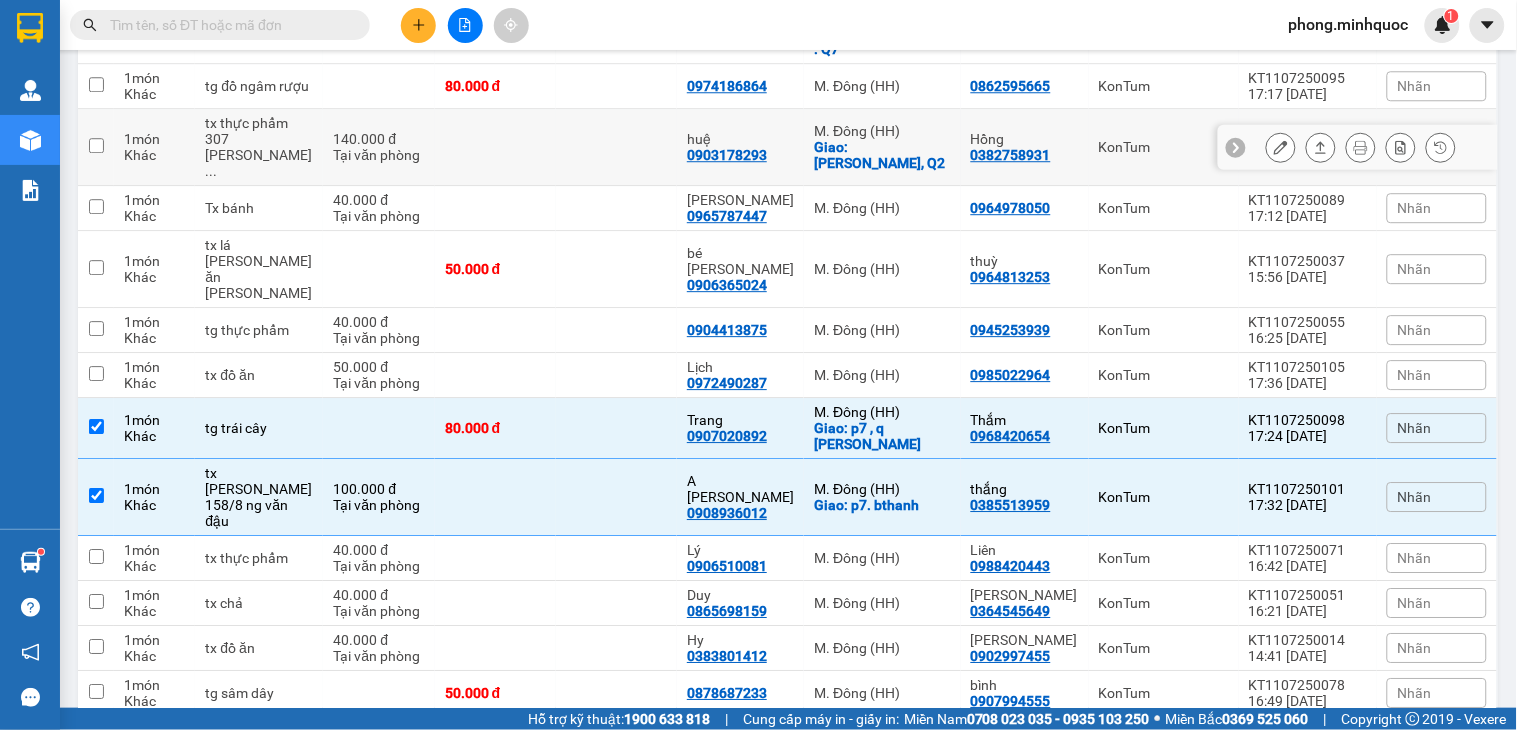 click on "Giao: Bình Trưng Tây, Q2" at bounding box center (882, 155) 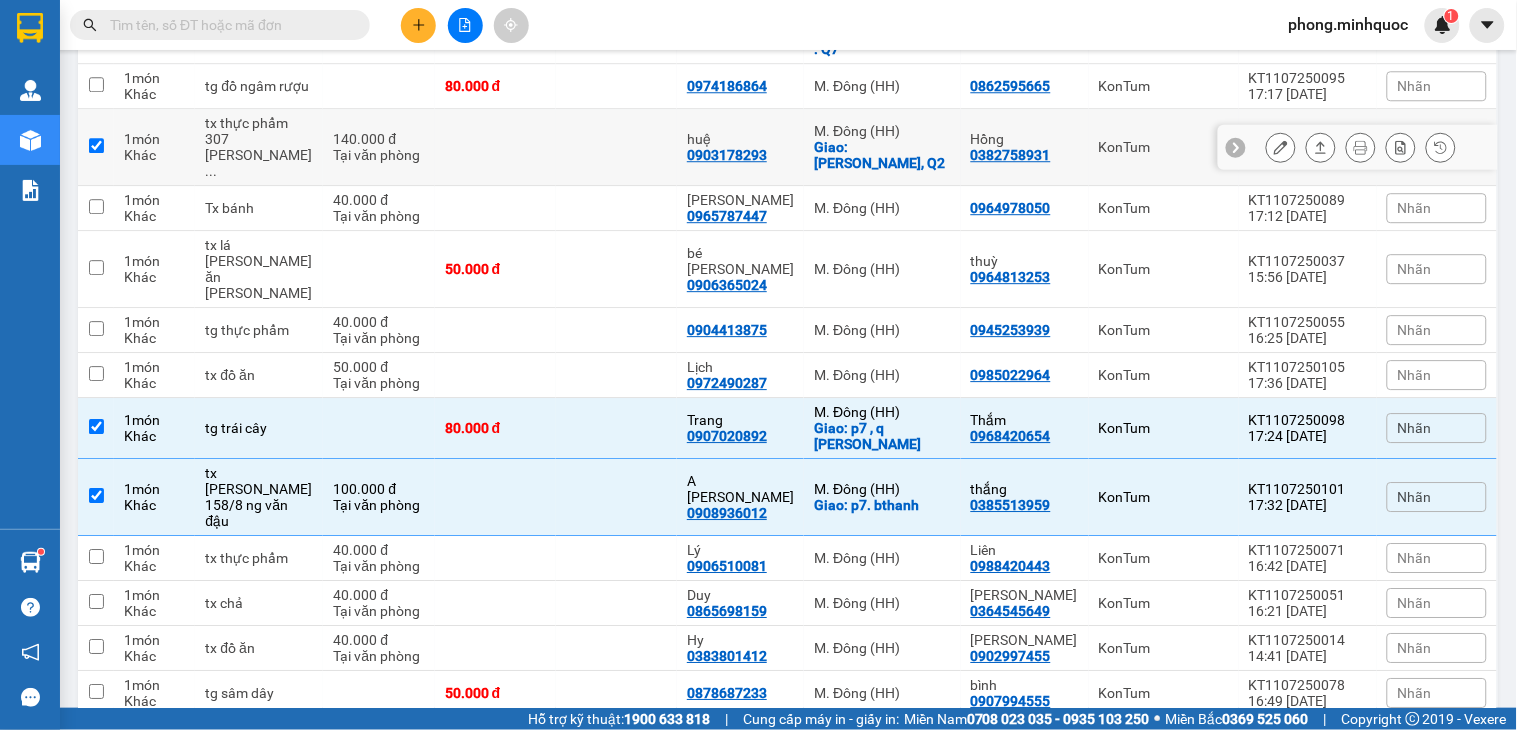 checkbox on "true" 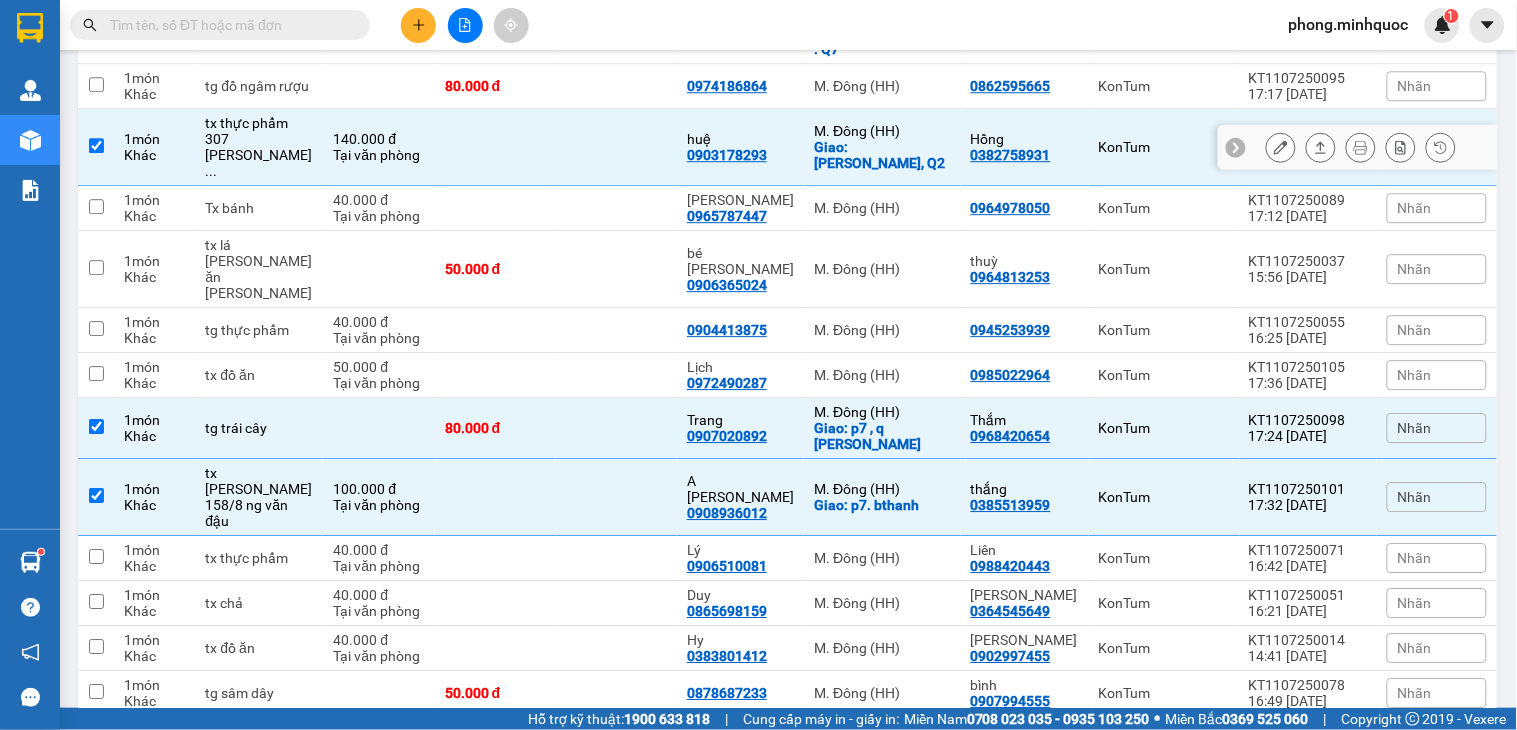 scroll, scrollTop: 1246, scrollLeft: 0, axis: vertical 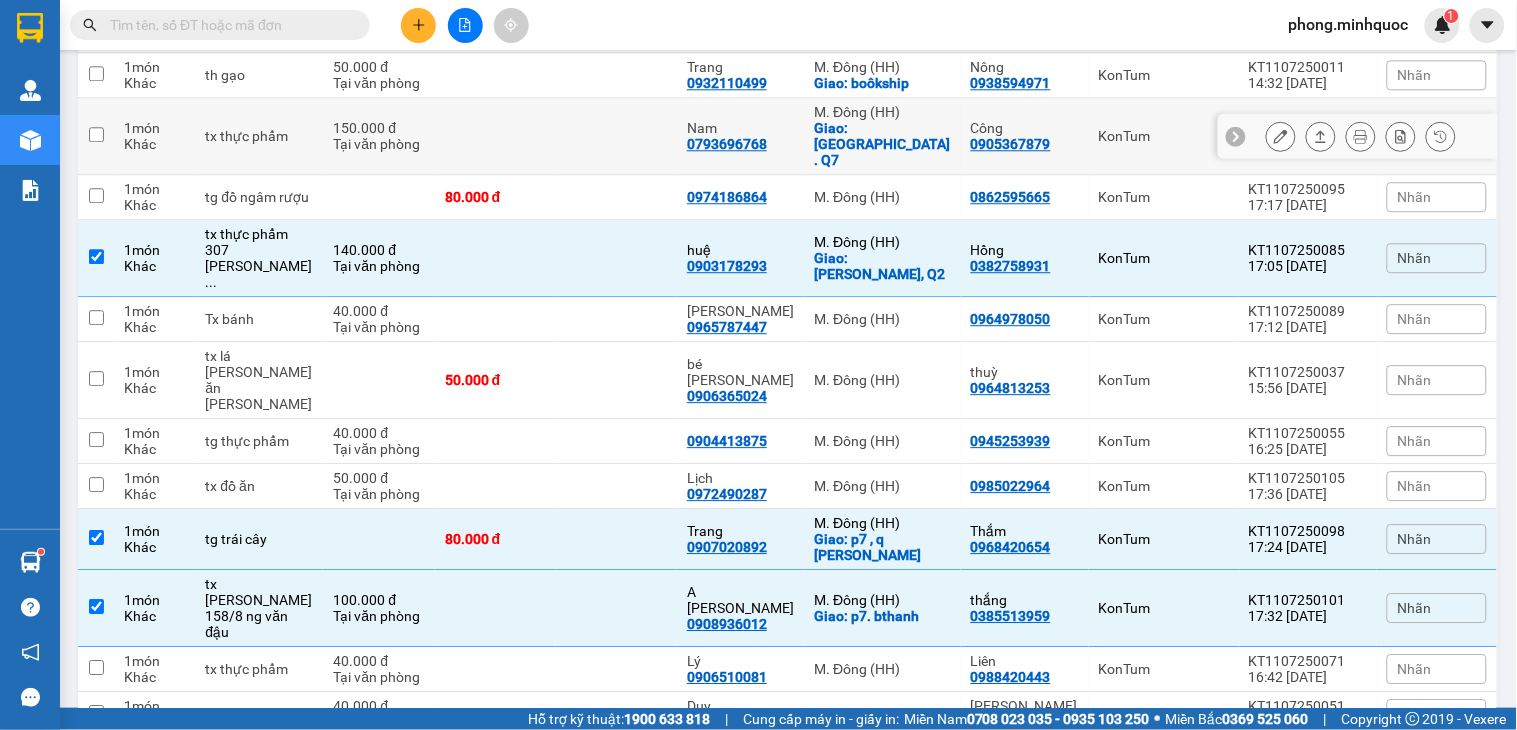 click on "Giao: Phú Mỹ . Q7" at bounding box center [882, 144] 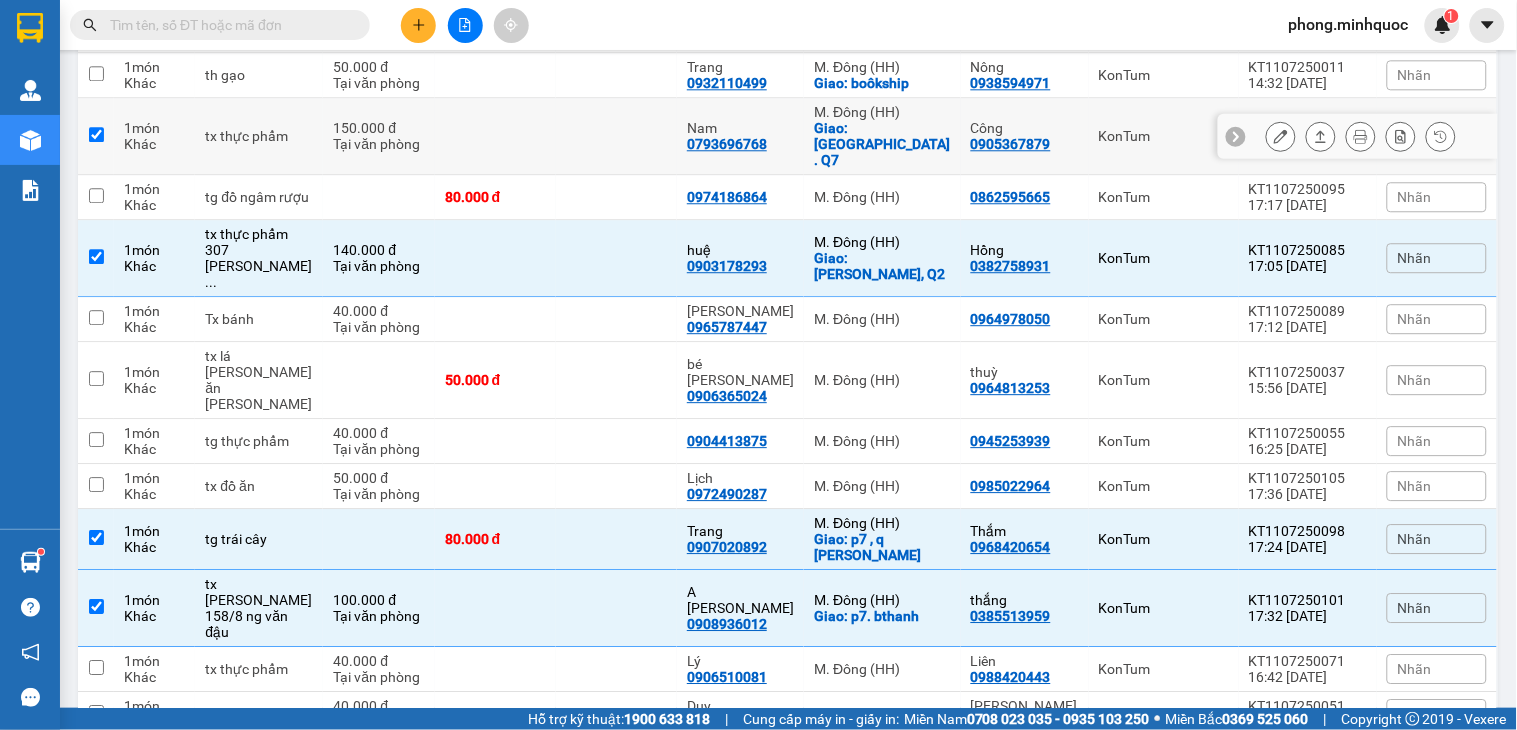 checkbox on "true" 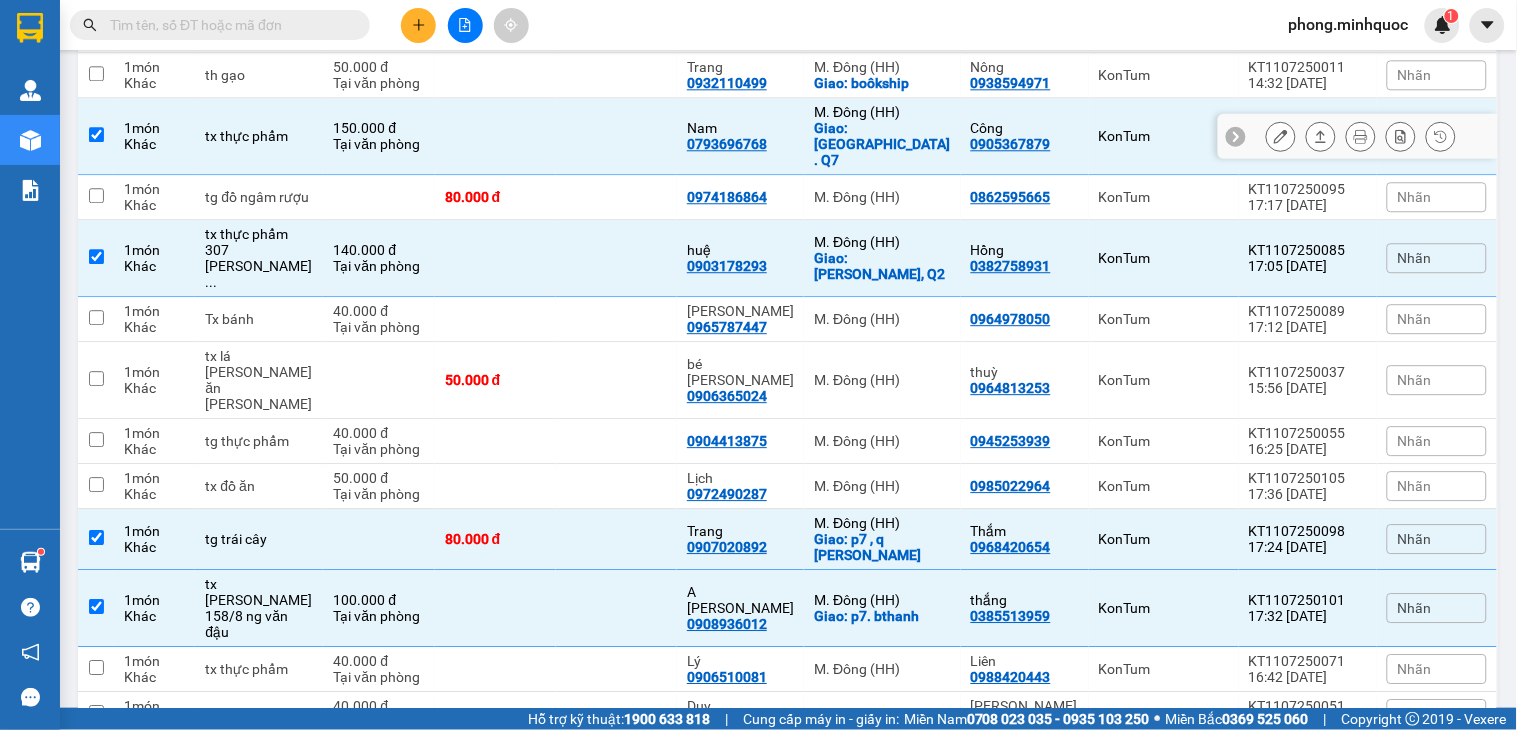 scroll, scrollTop: 1135, scrollLeft: 0, axis: vertical 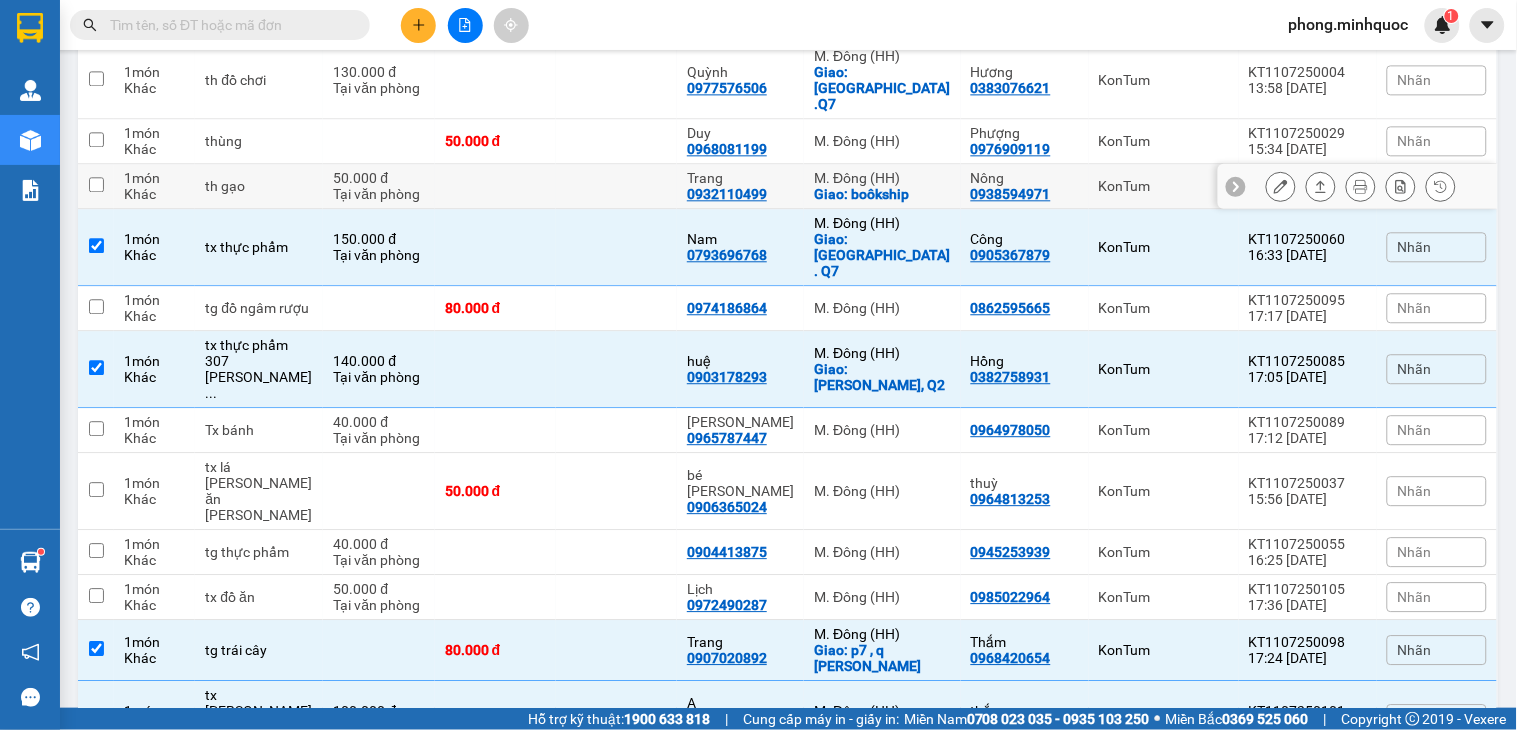 click on "Giao: boôkship" at bounding box center (882, 194) 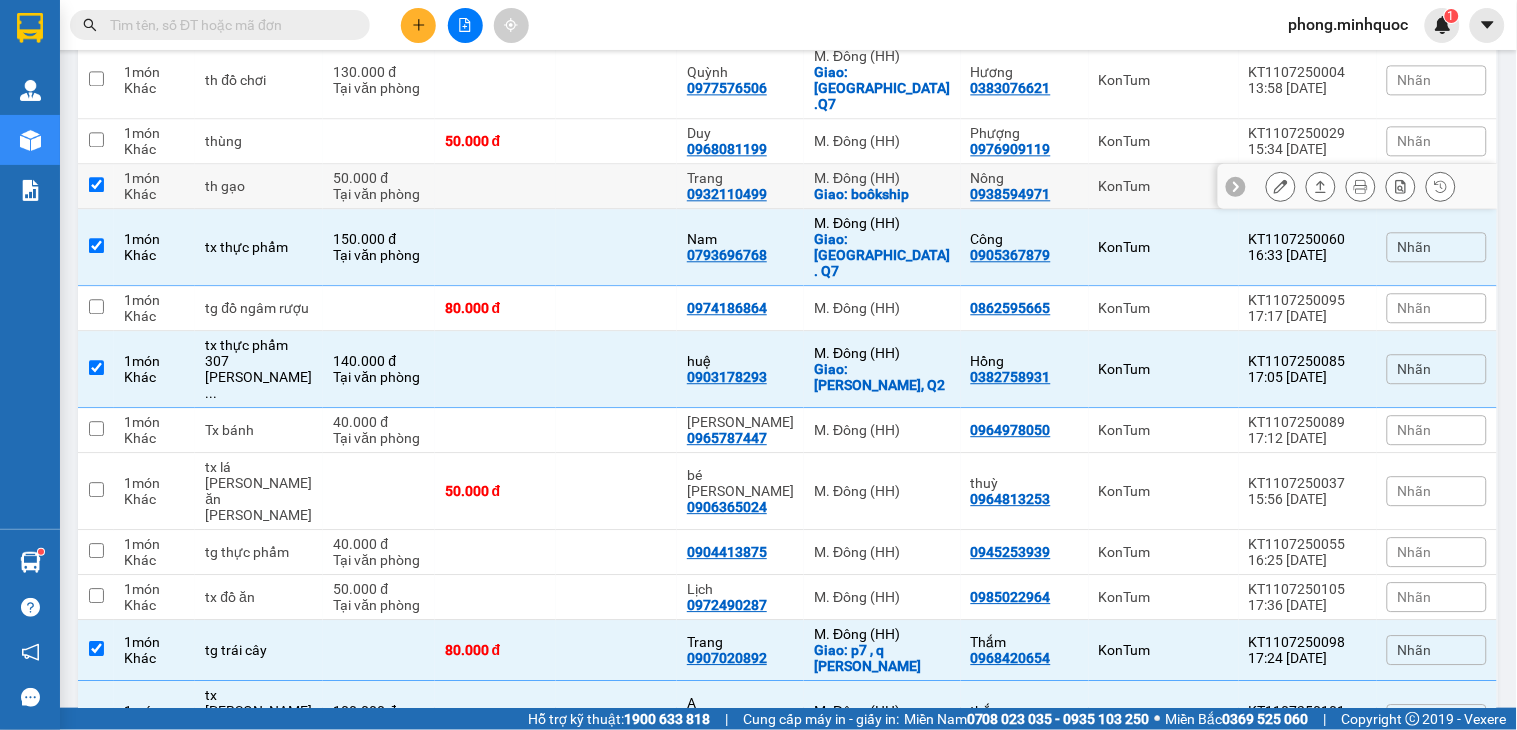checkbox on "true" 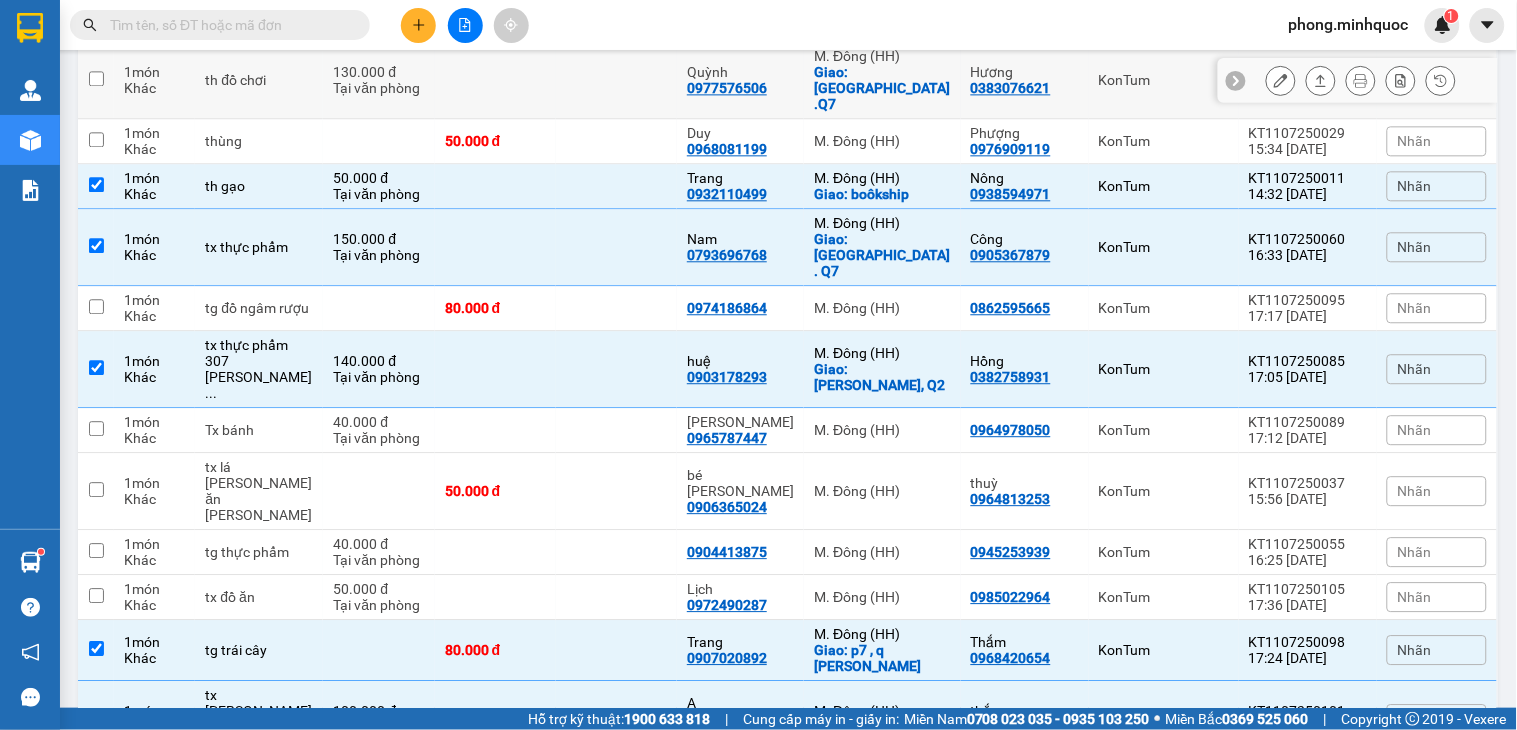 click on "Giao: Phú Mỹ .Q7" at bounding box center (882, 88) 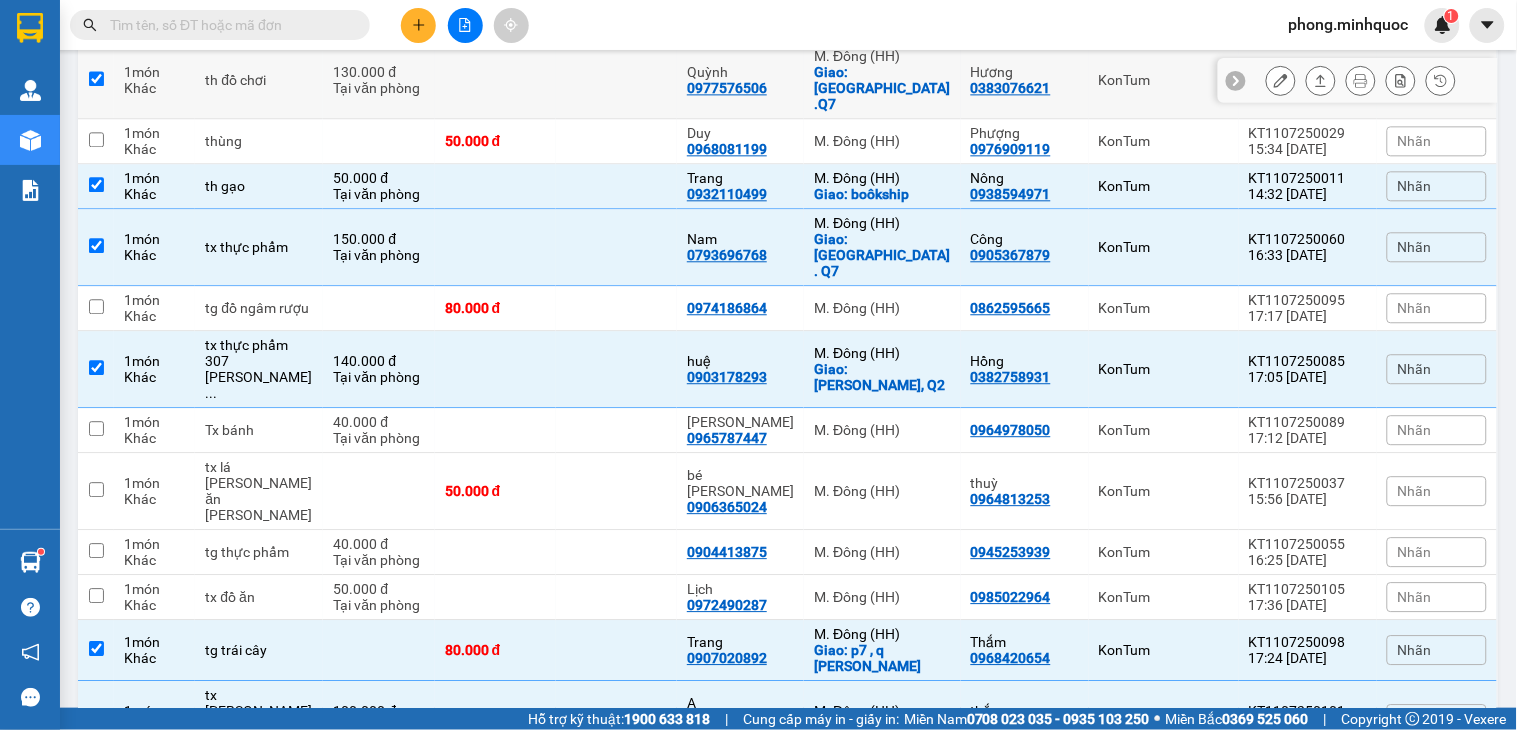 checkbox on "true" 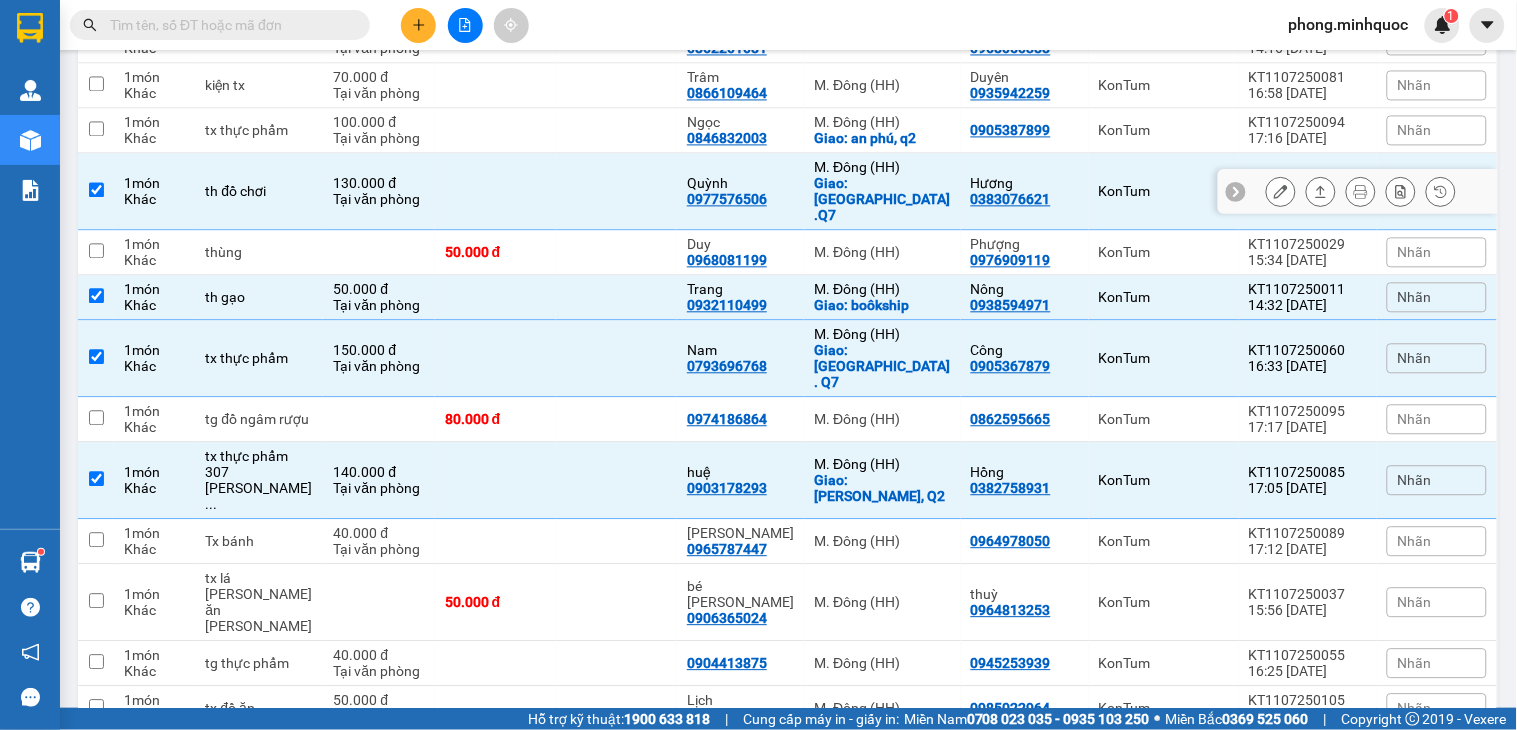 scroll, scrollTop: 913, scrollLeft: 0, axis: vertical 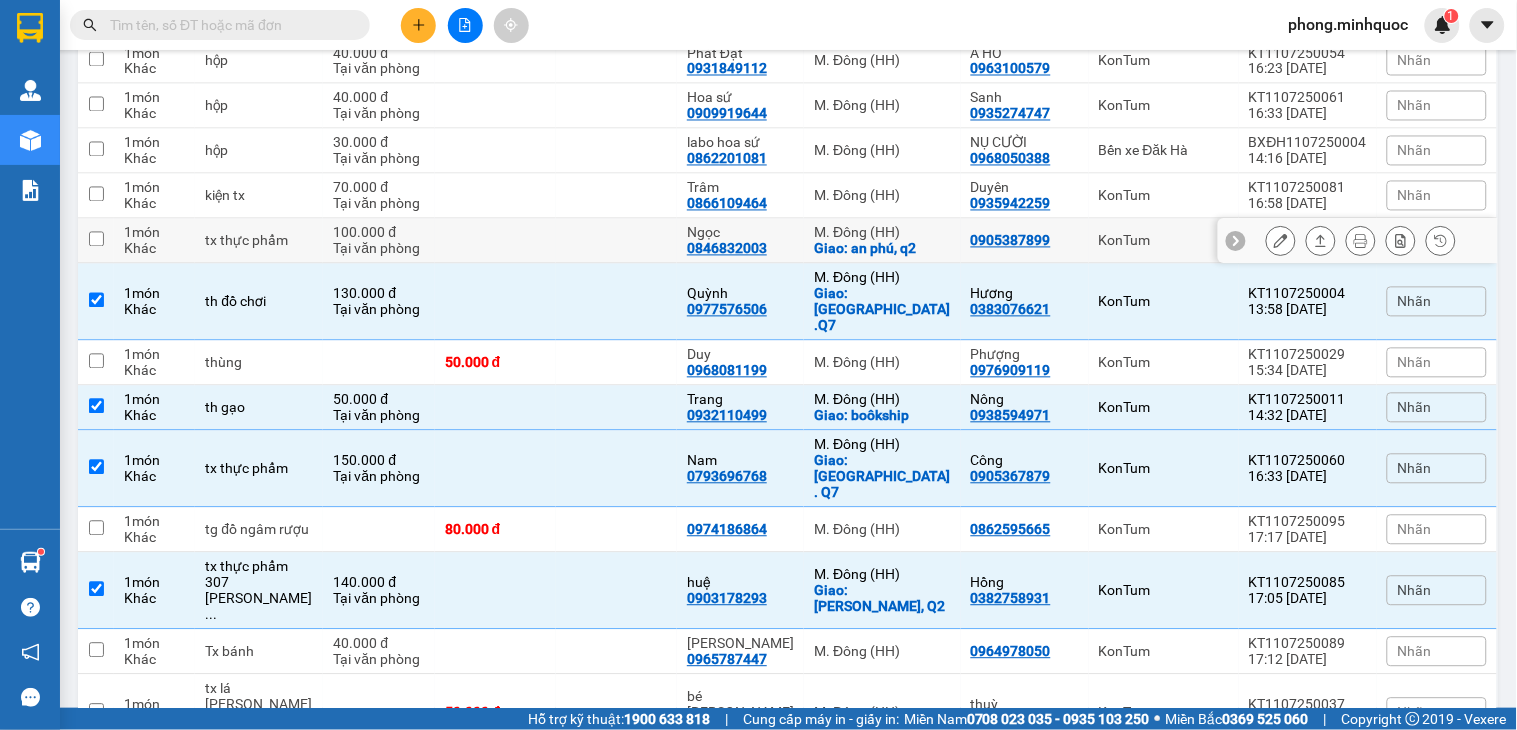 click on "M. Đông (HH)" at bounding box center [882, 233] 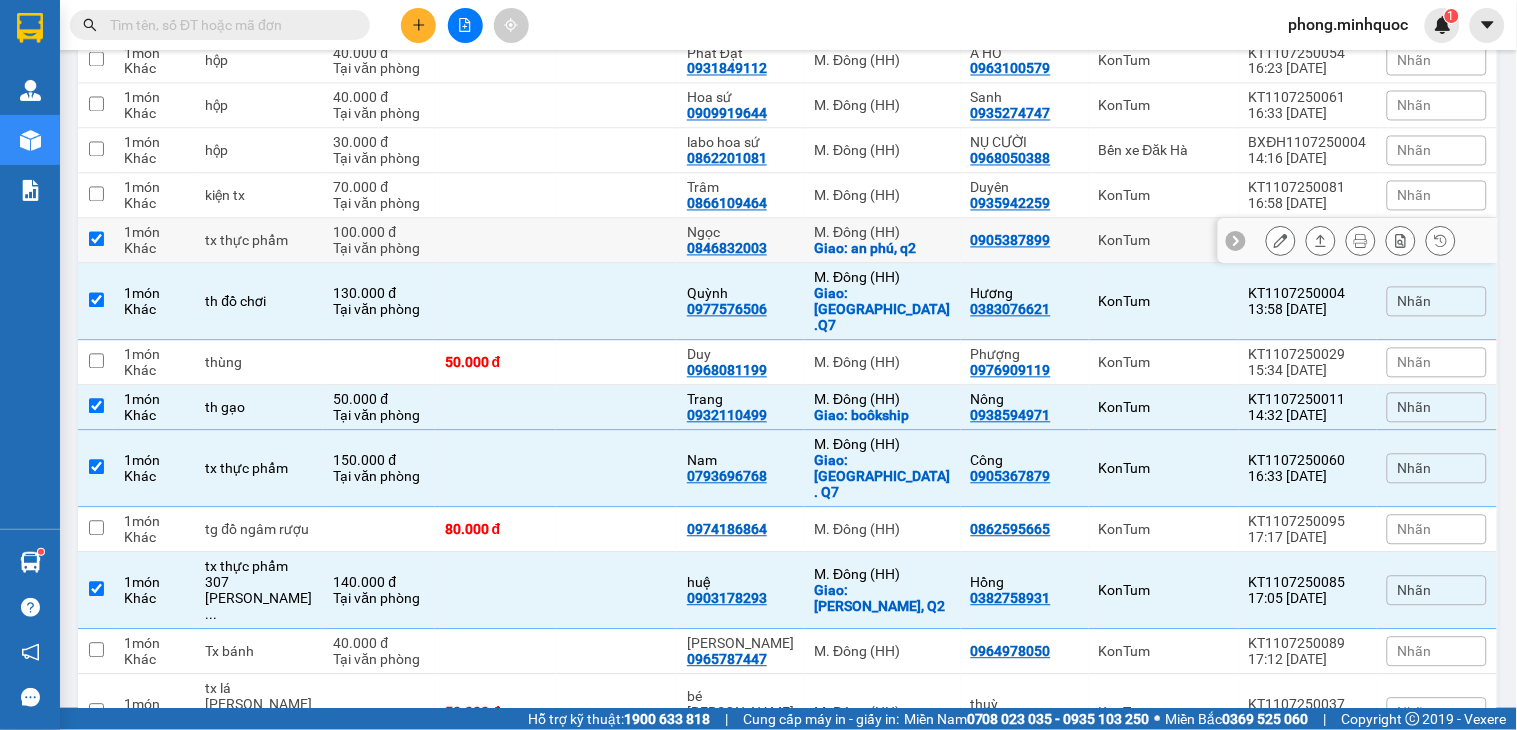 checkbox on "true" 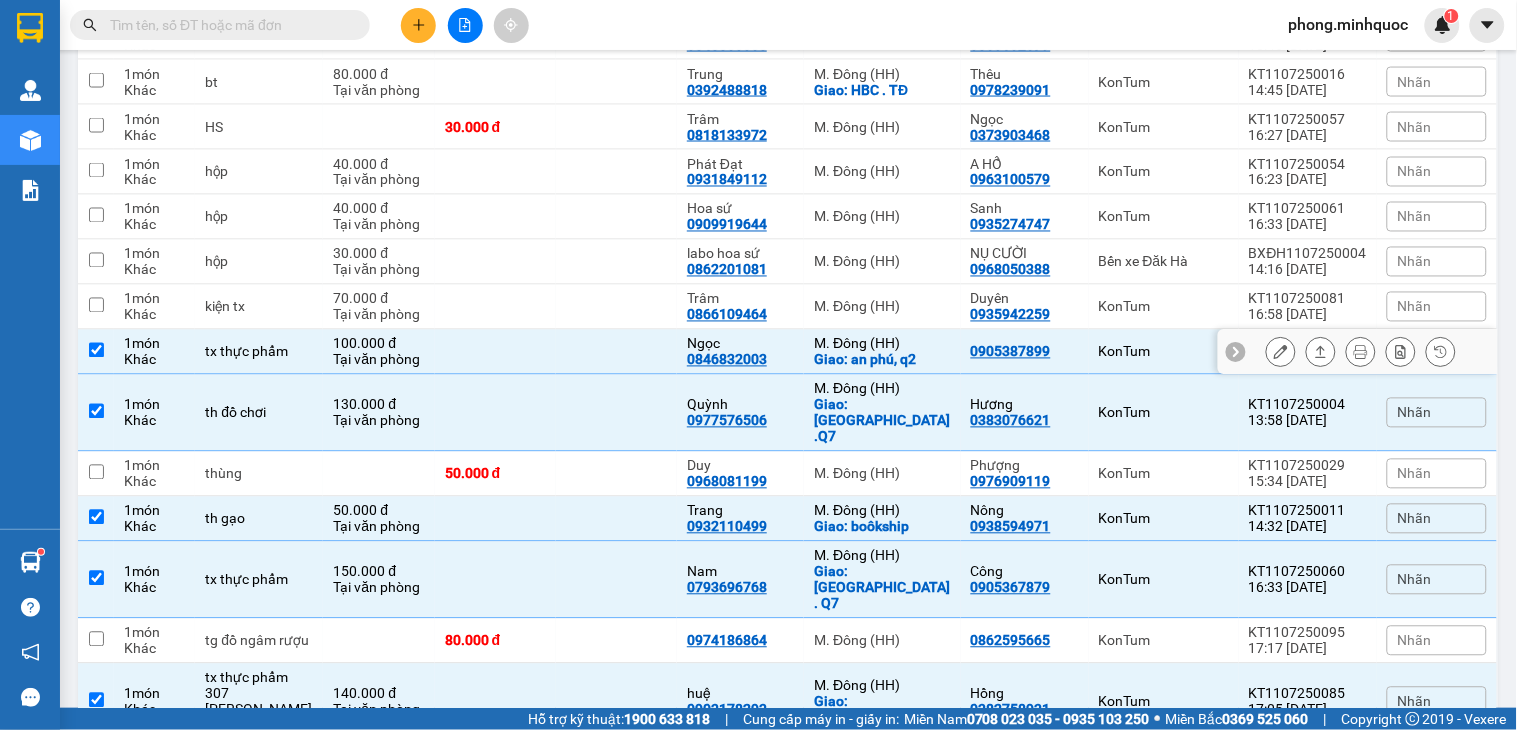scroll, scrollTop: 691, scrollLeft: 0, axis: vertical 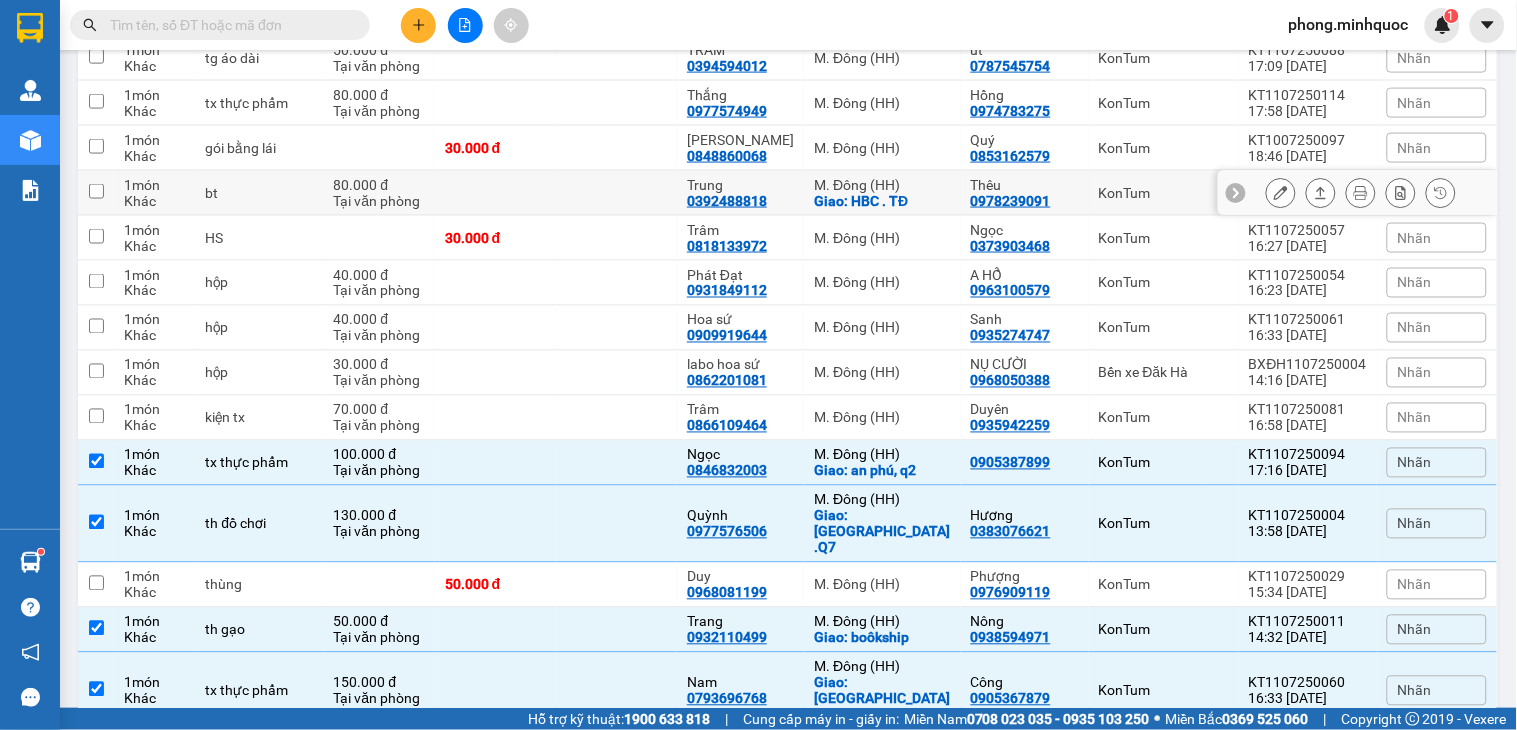 click on "Giao: HBC . TĐ" at bounding box center [882, 201] 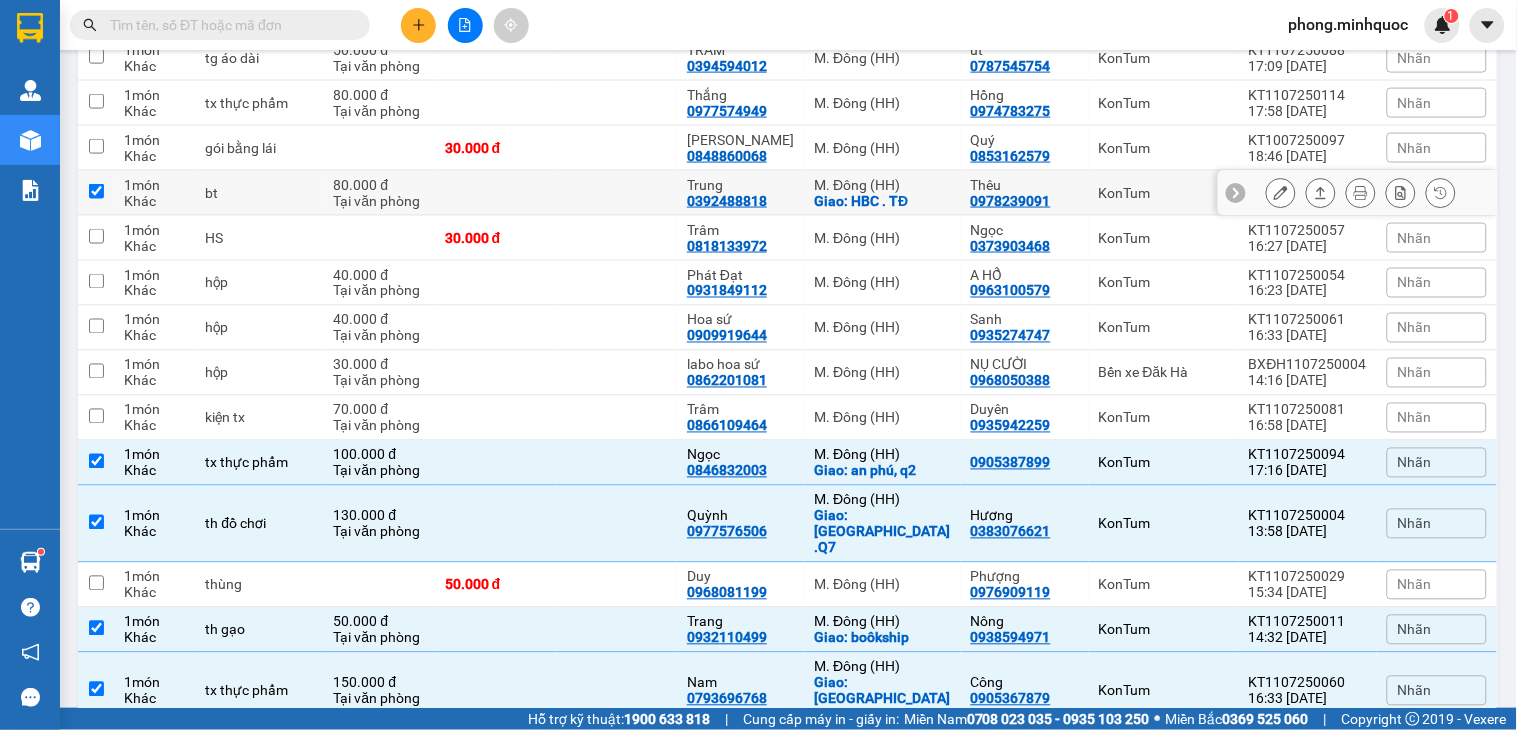 checkbox on "true" 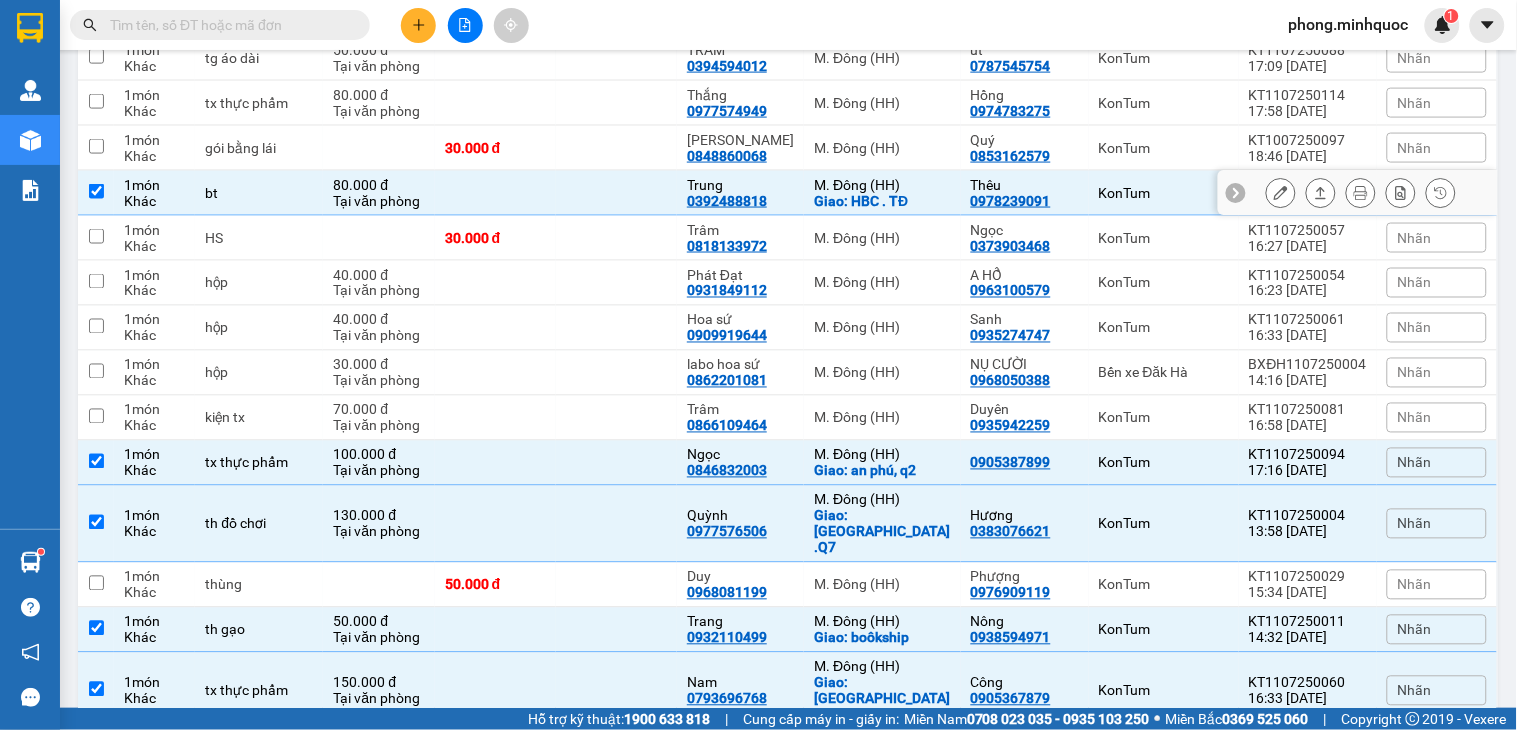 scroll, scrollTop: 357, scrollLeft: 0, axis: vertical 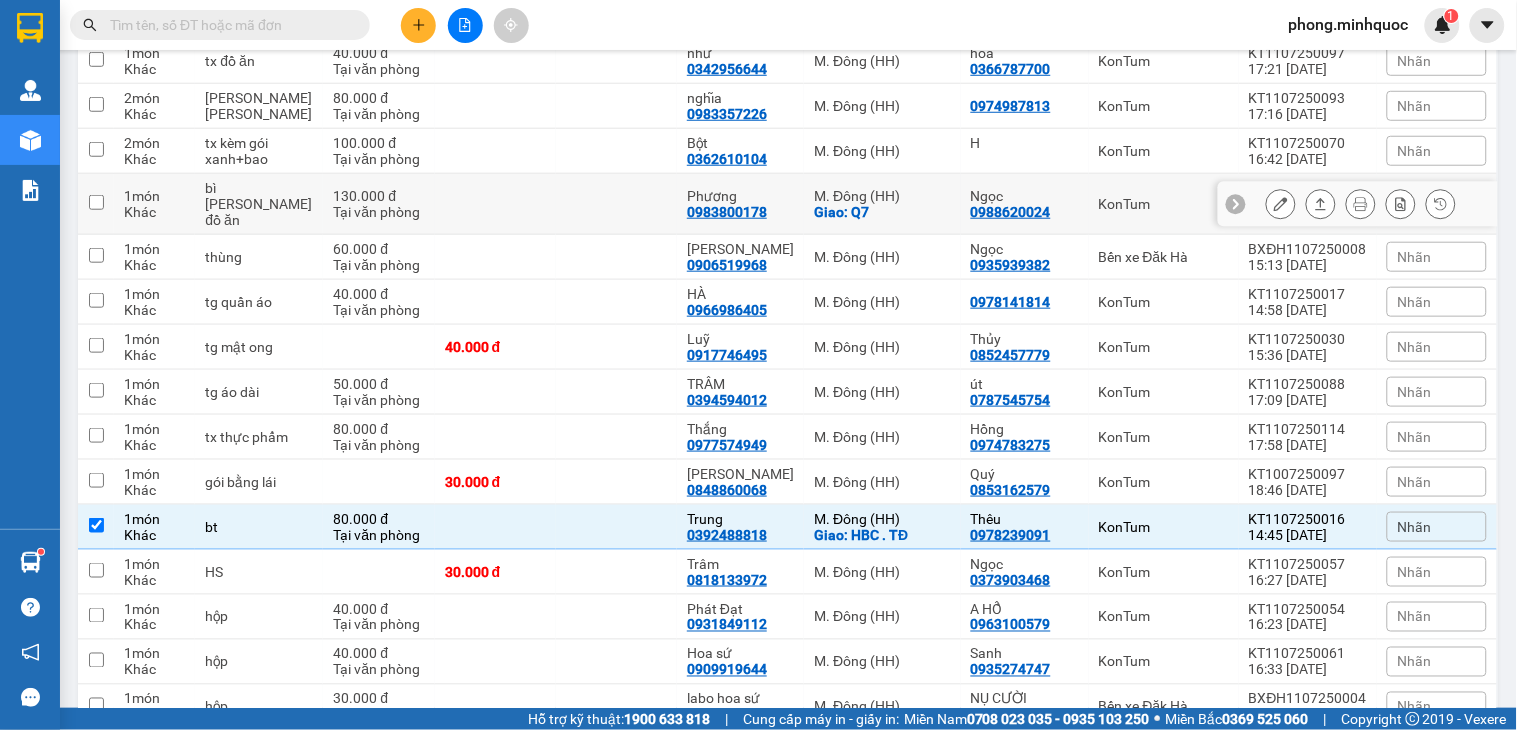 click on "Giao: Q7" at bounding box center (882, 212) 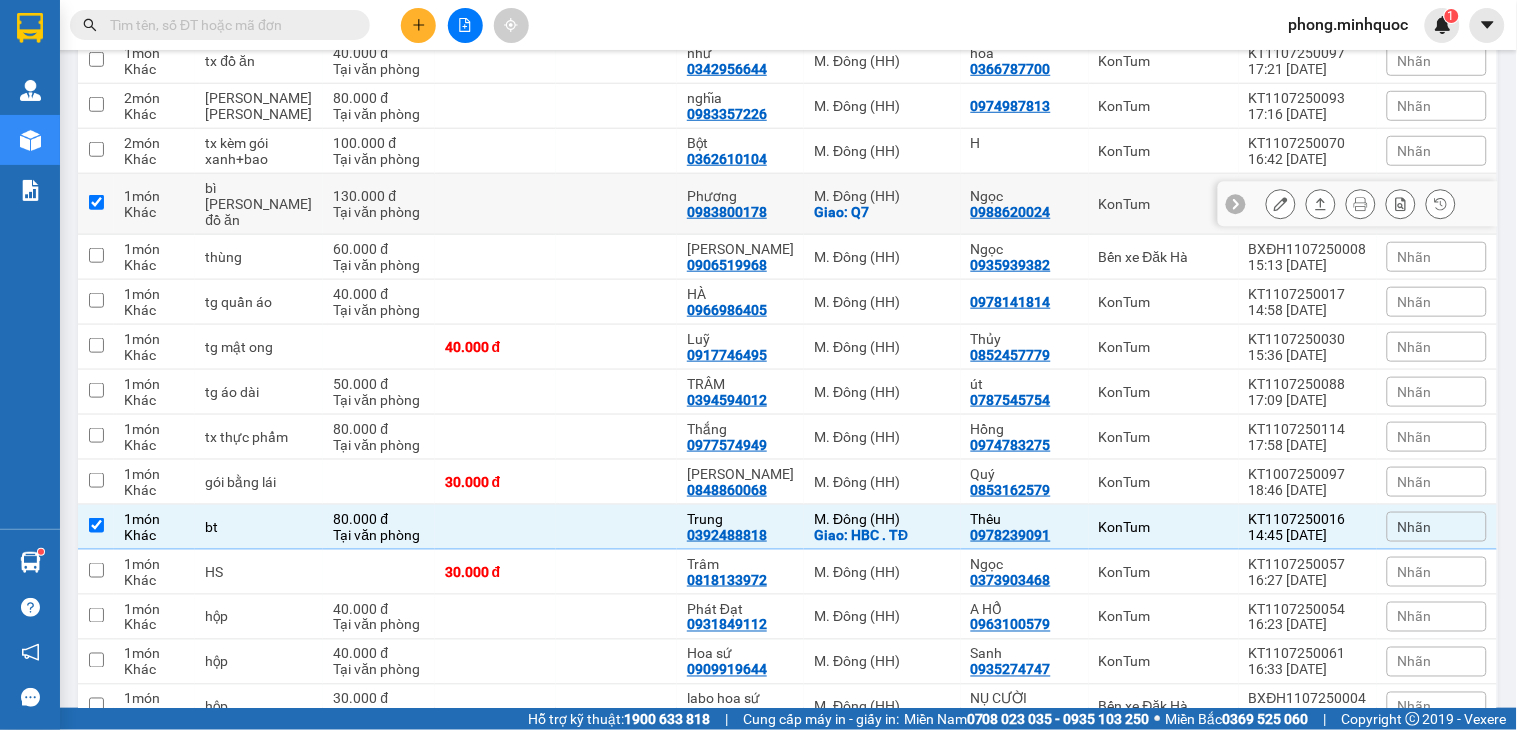 checkbox on "true" 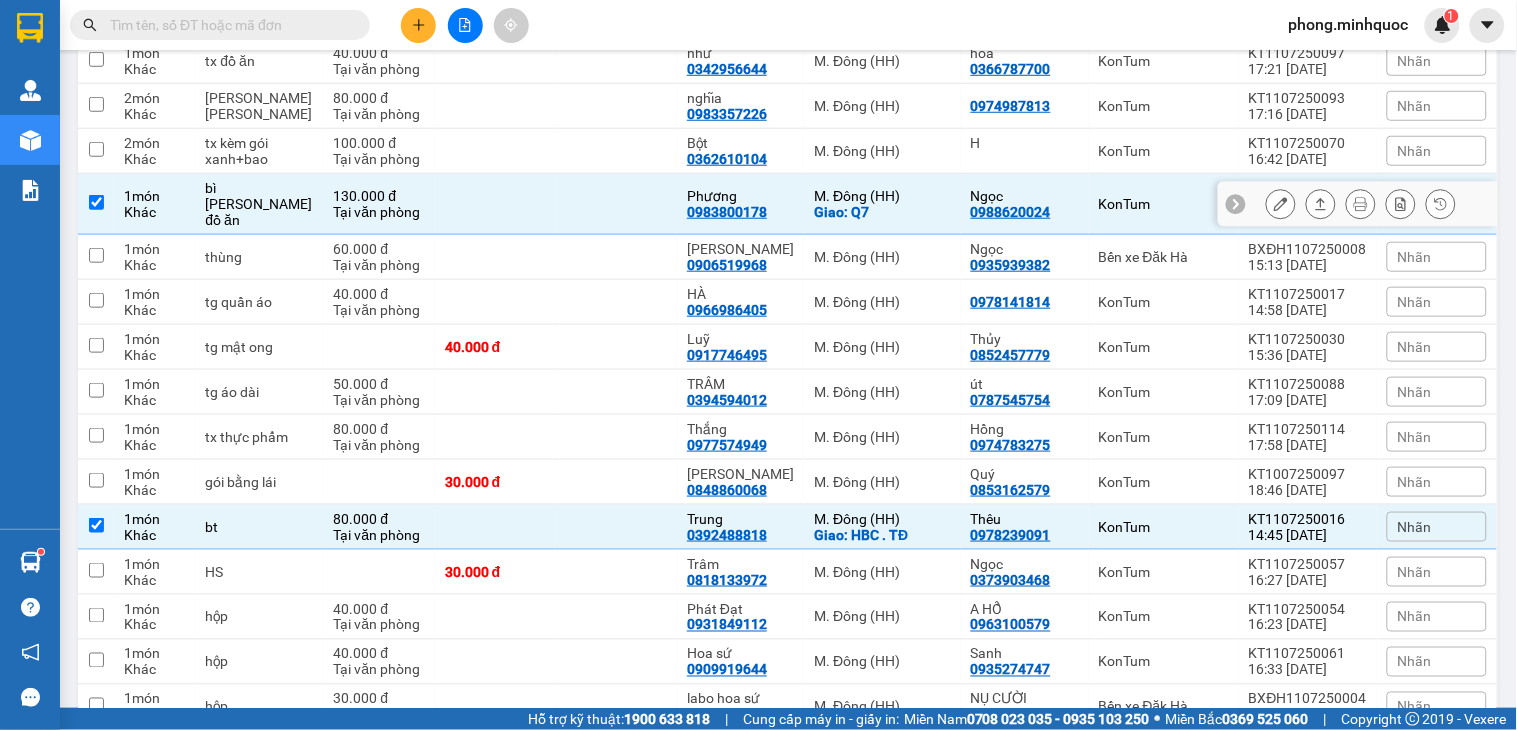 scroll, scrollTop: 135, scrollLeft: 0, axis: vertical 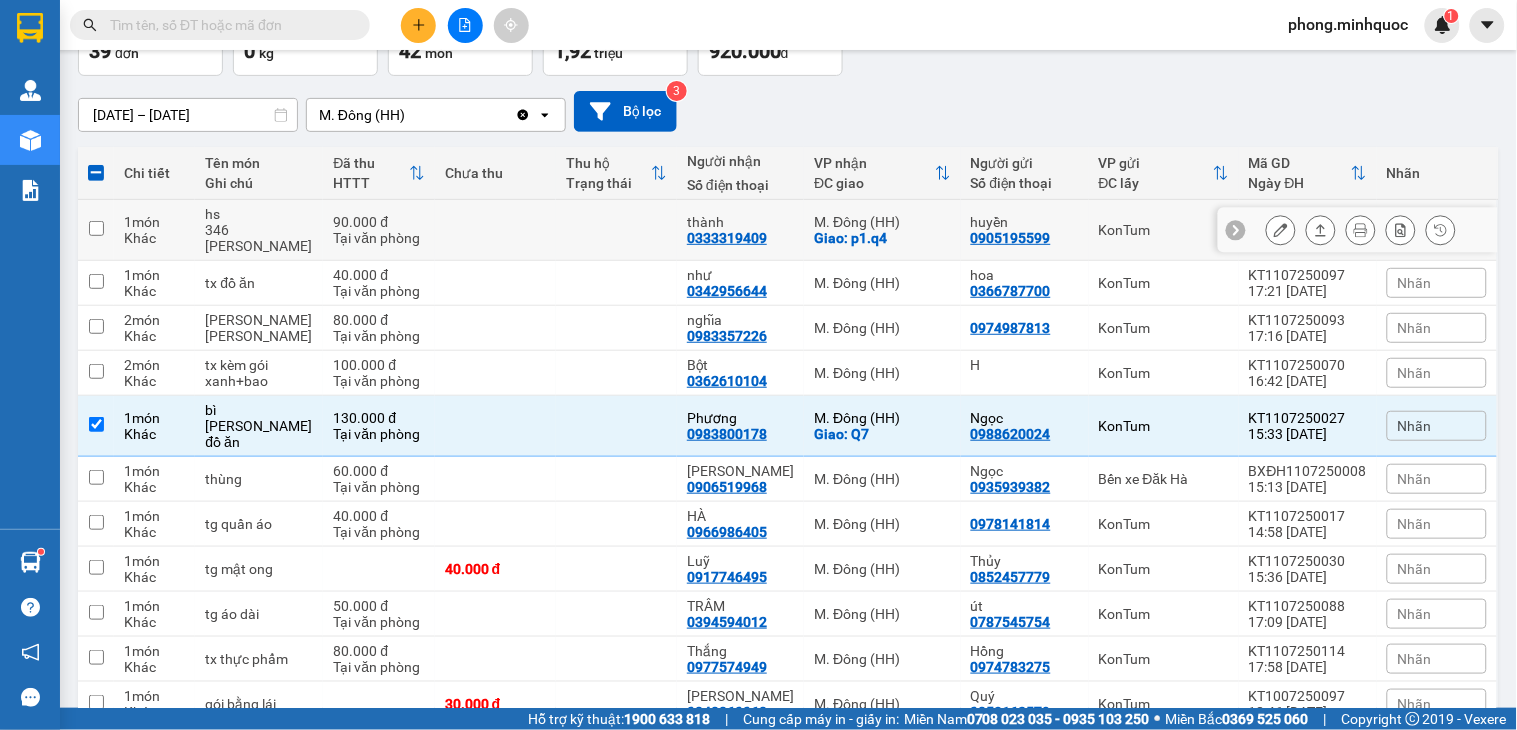 click on "M. Đông (HH)" at bounding box center (882, 222) 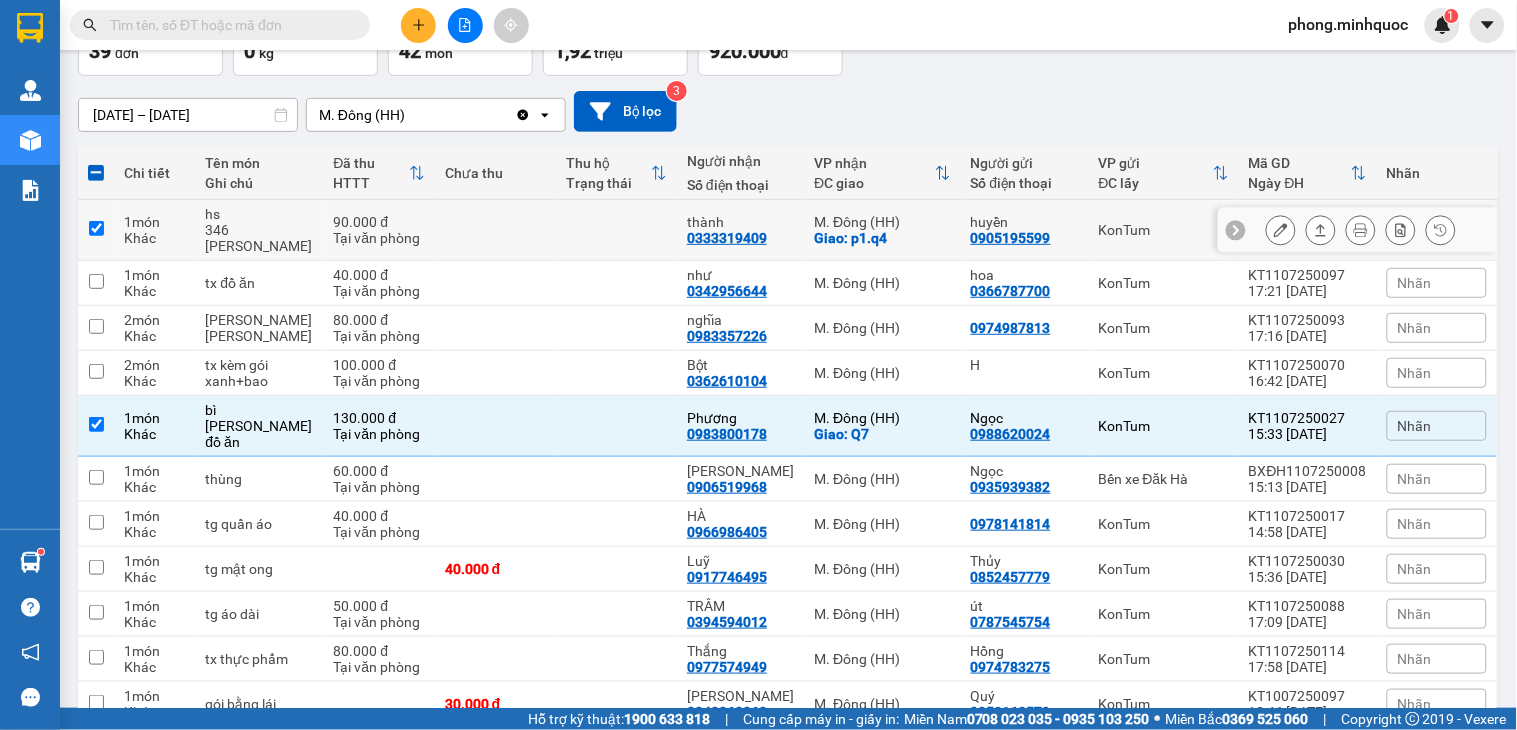 checkbox on "true" 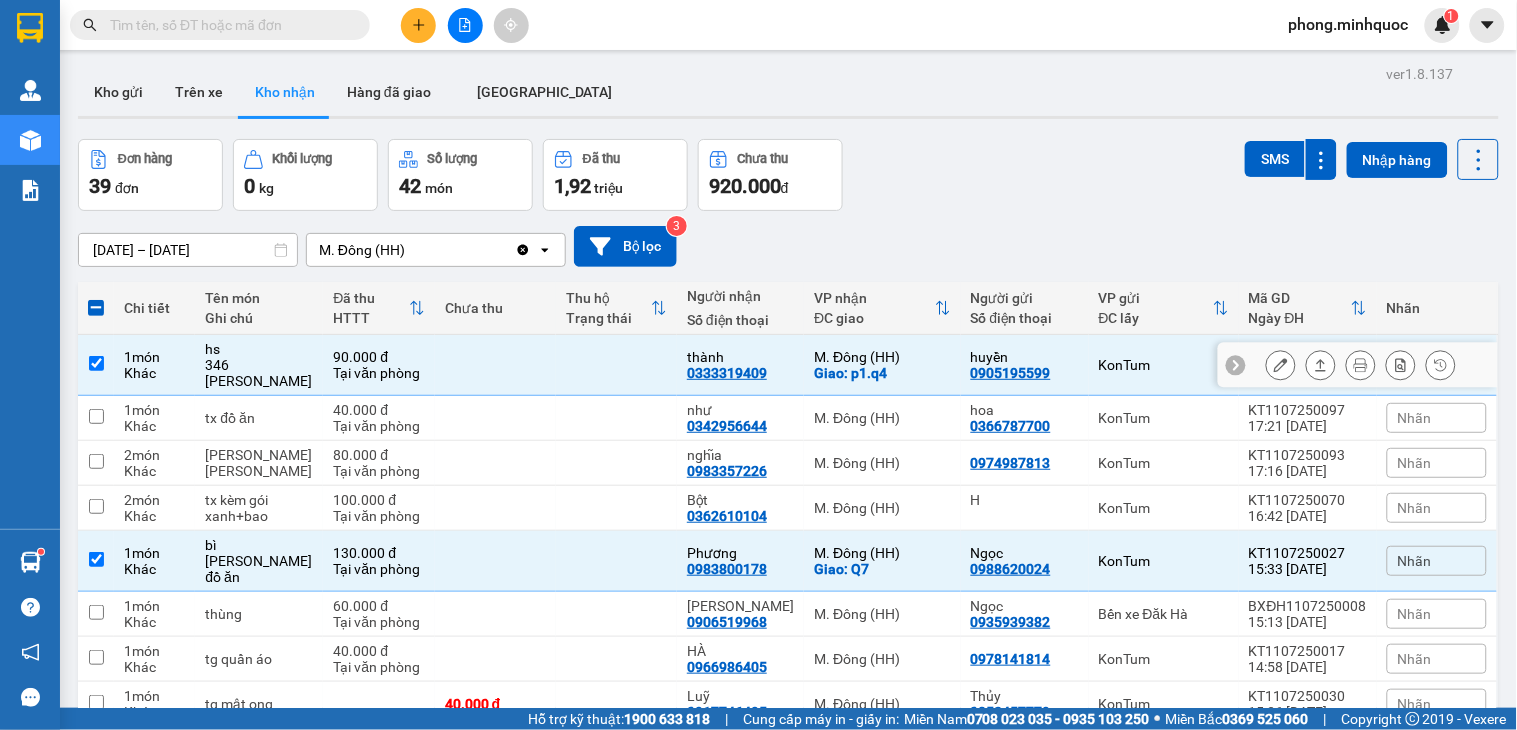 scroll, scrollTop: 0, scrollLeft: 0, axis: both 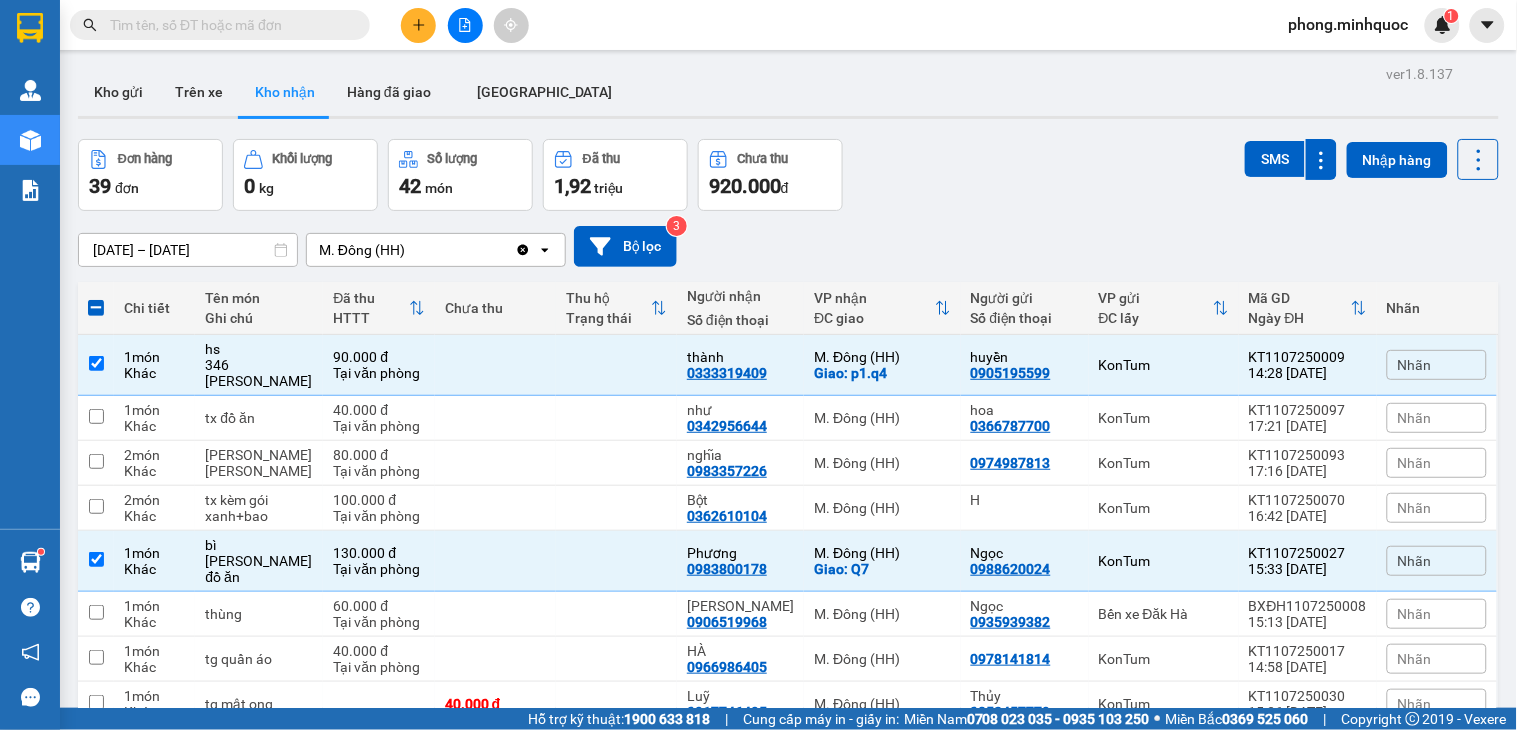 click on "10/07/2025 – 12/07/2025" at bounding box center (188, 250) 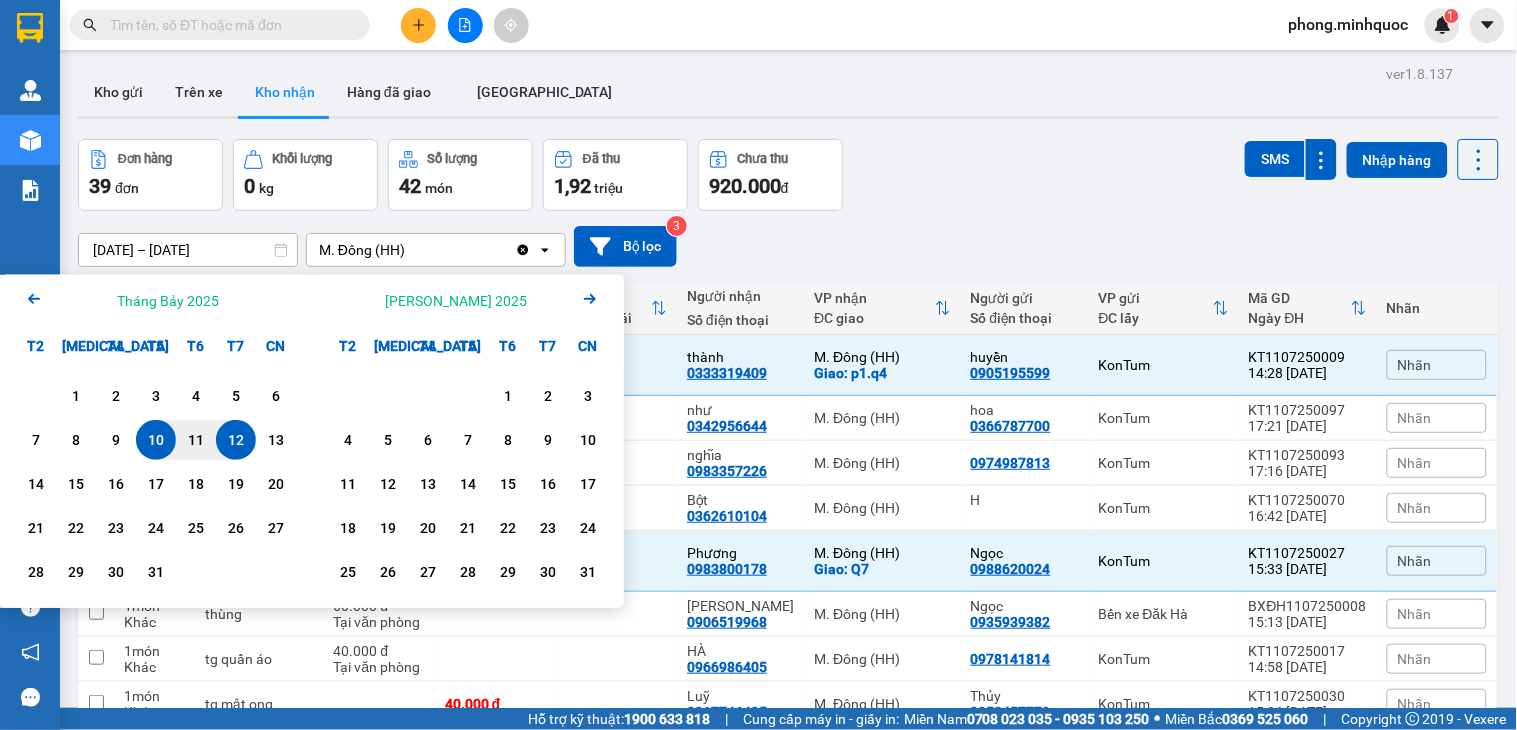 click 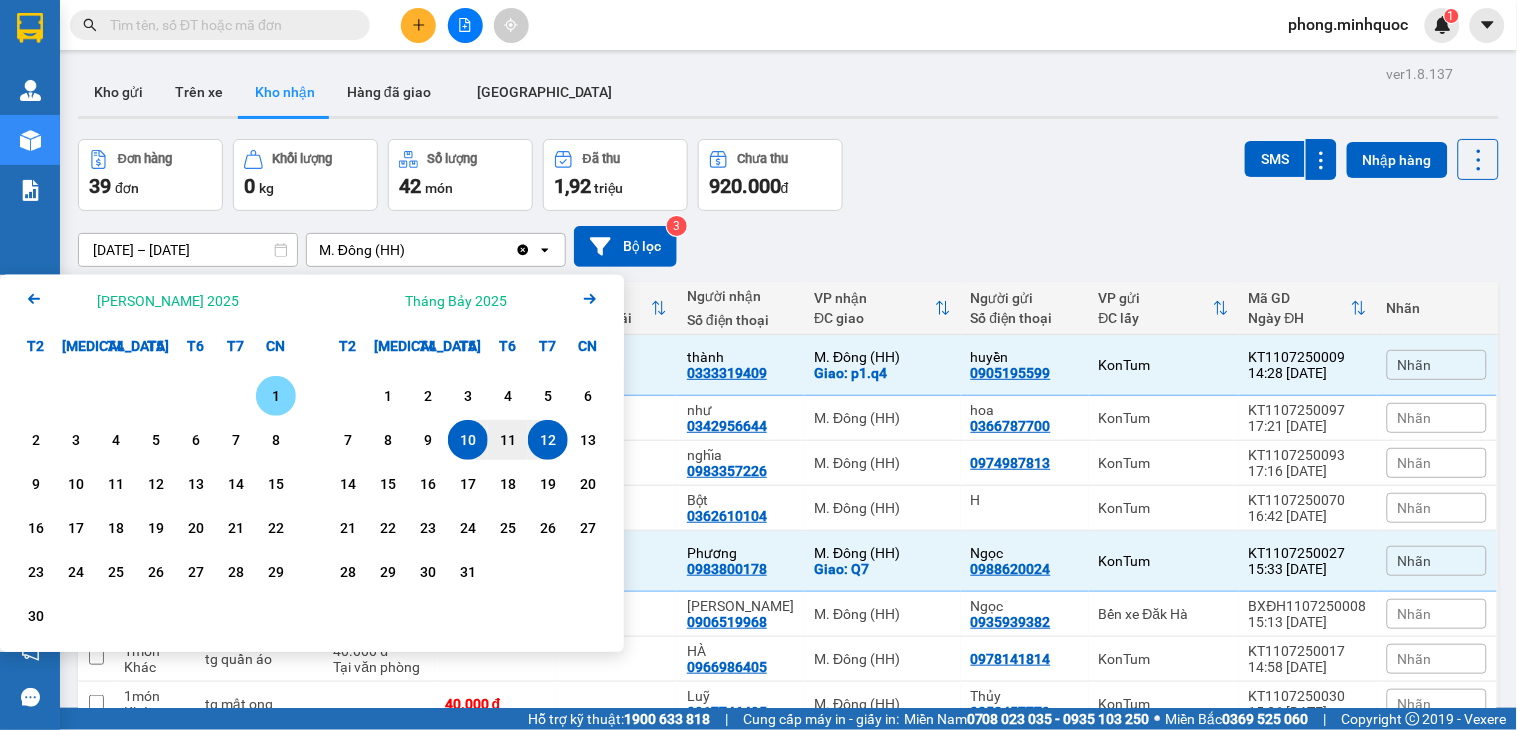 click on "1" at bounding box center (276, 396) 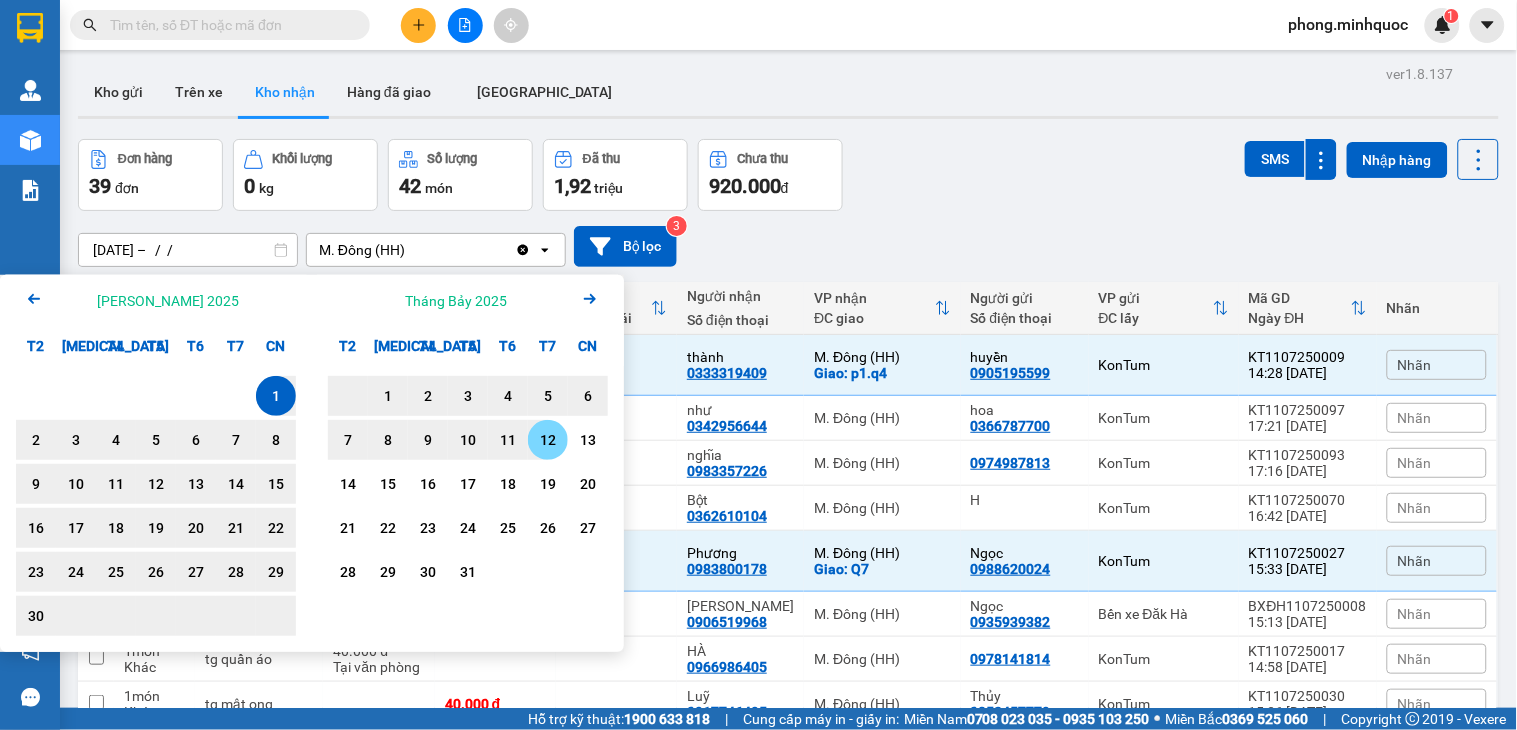 click on "12" at bounding box center [548, 440] 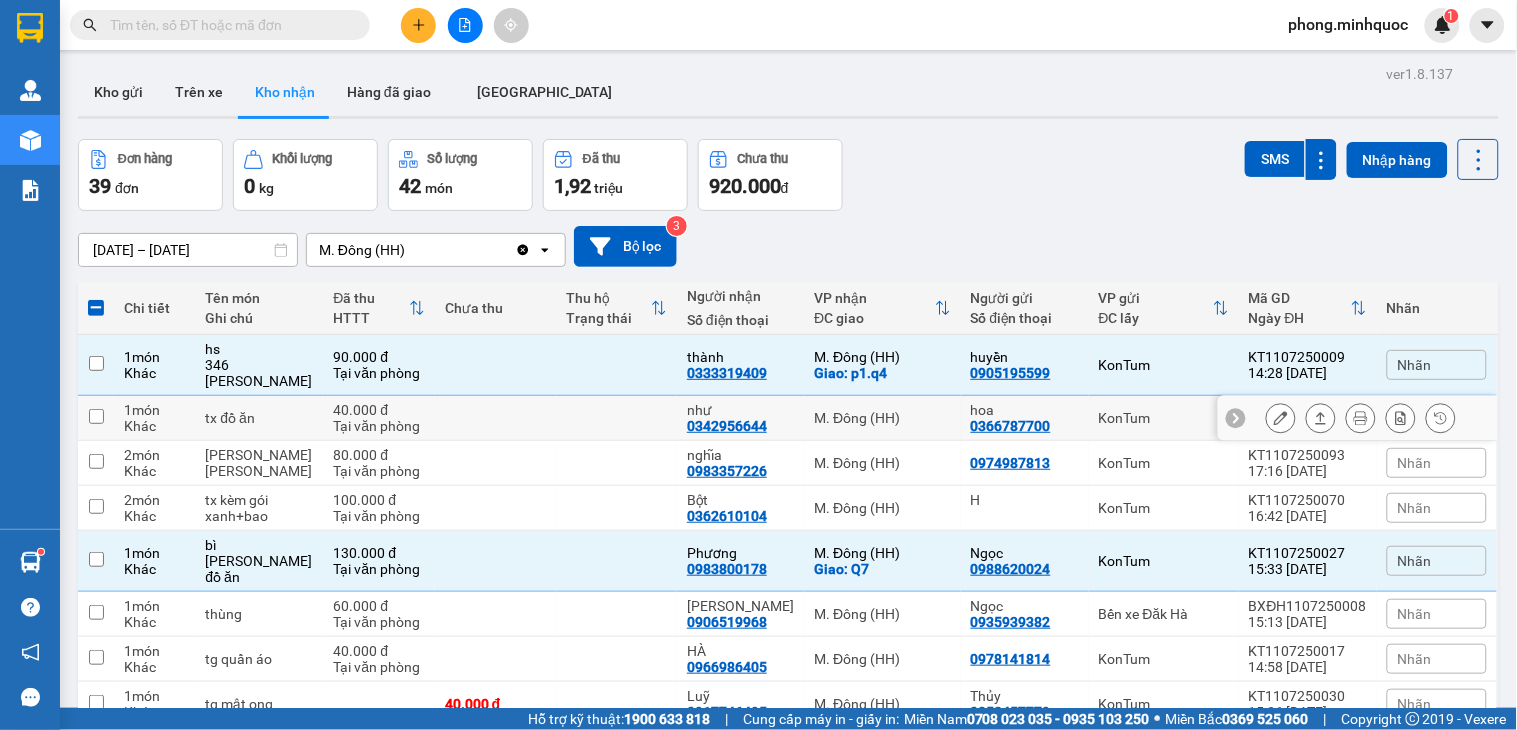 checkbox on "false" 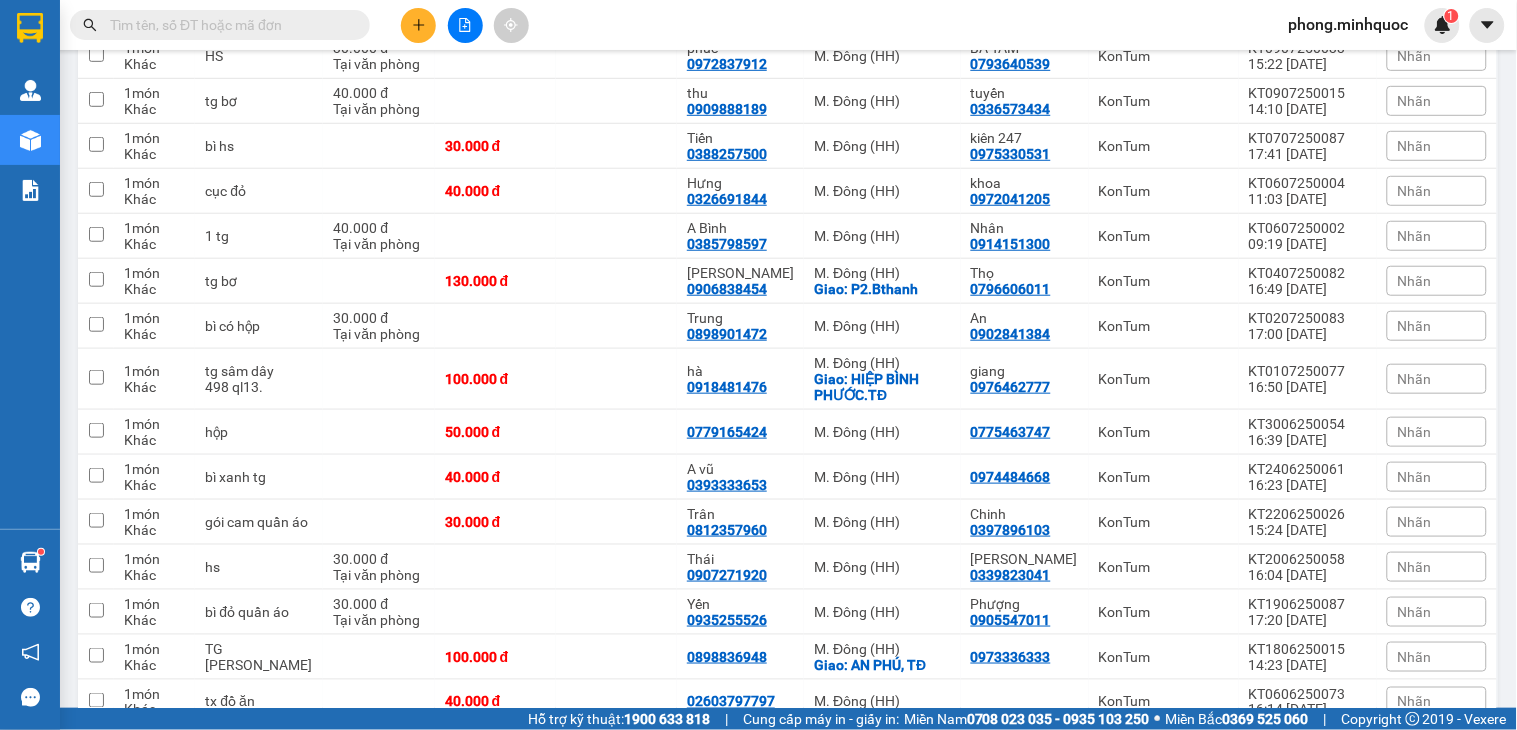 scroll, scrollTop: 2226, scrollLeft: 0, axis: vertical 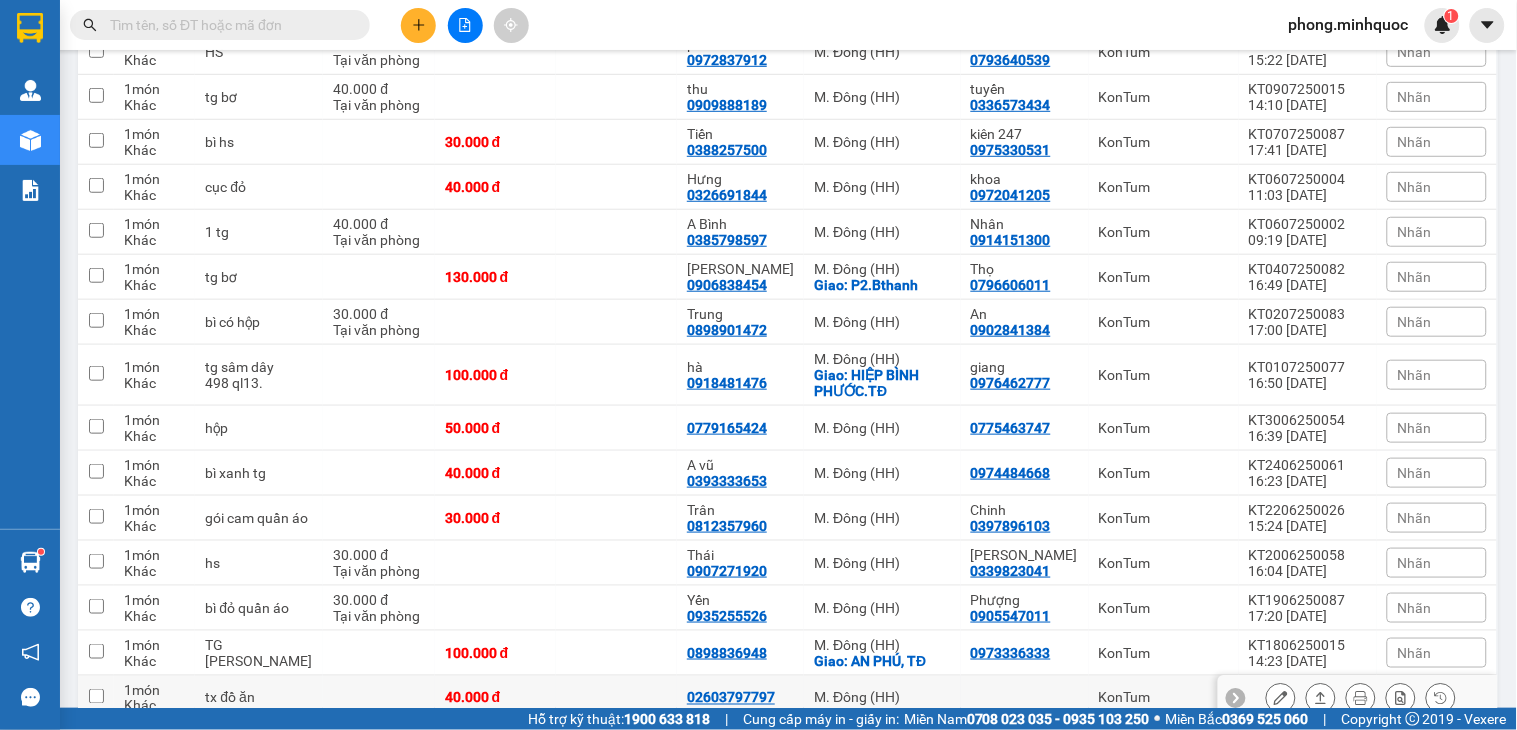 click at bounding box center (1281, 698) 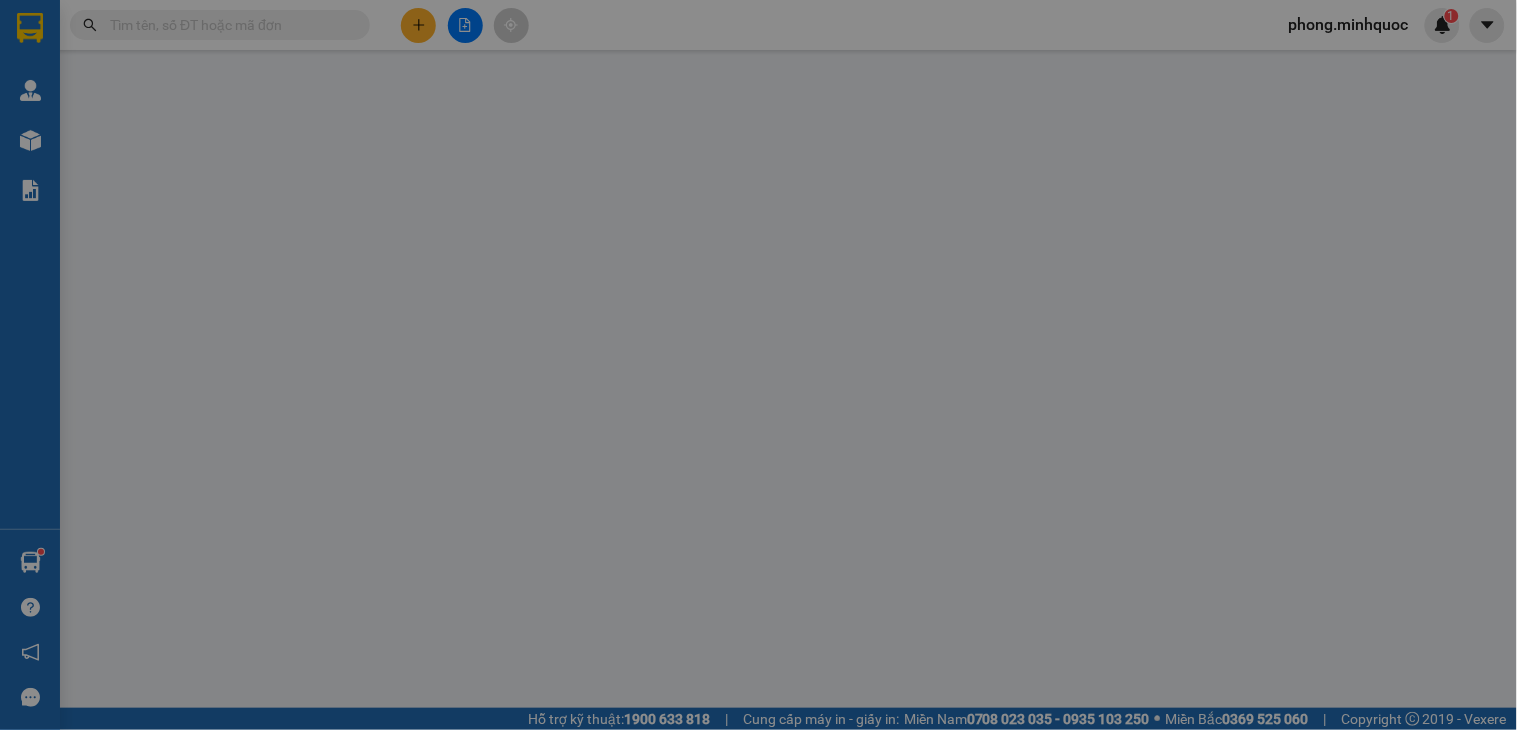 type on "02603797797" 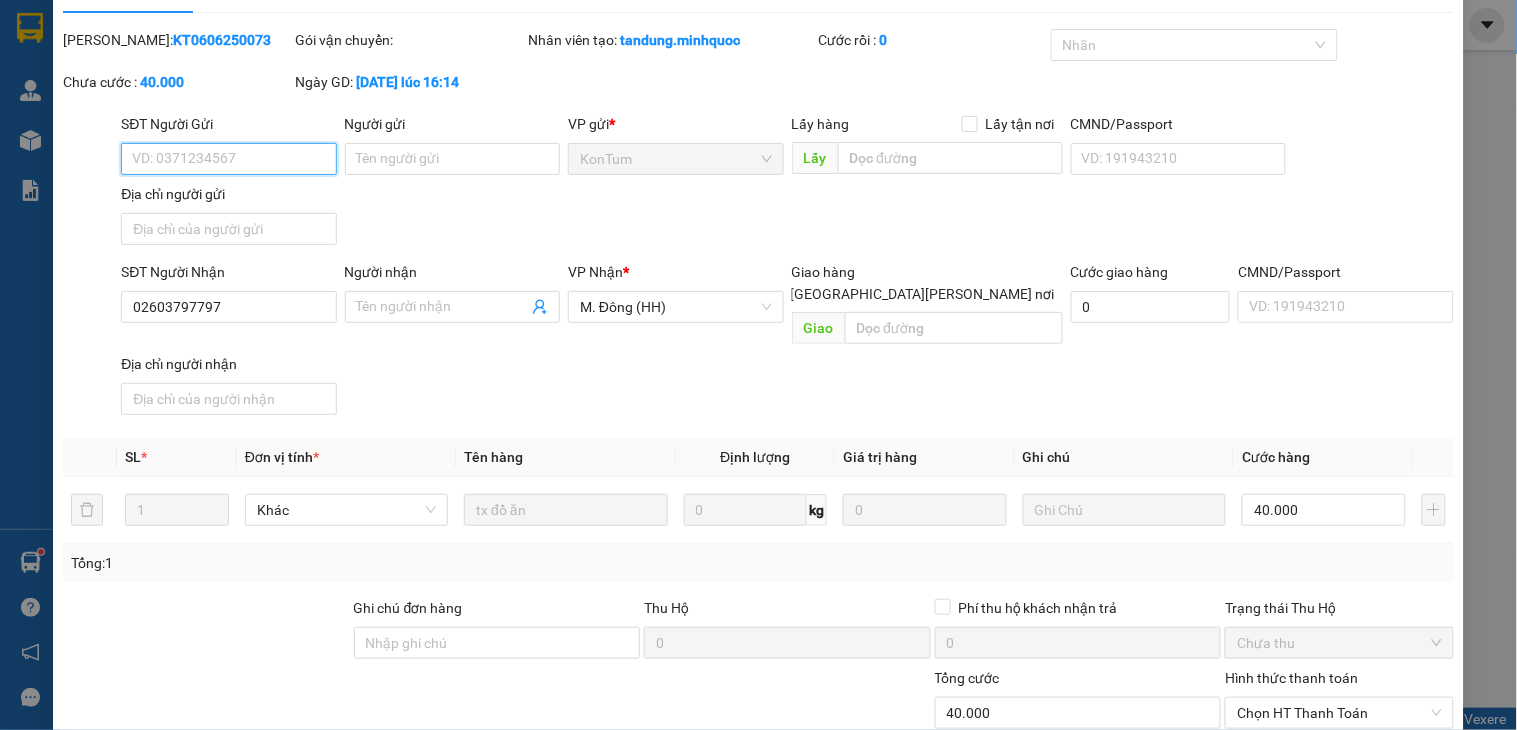 scroll, scrollTop: 0, scrollLeft: 0, axis: both 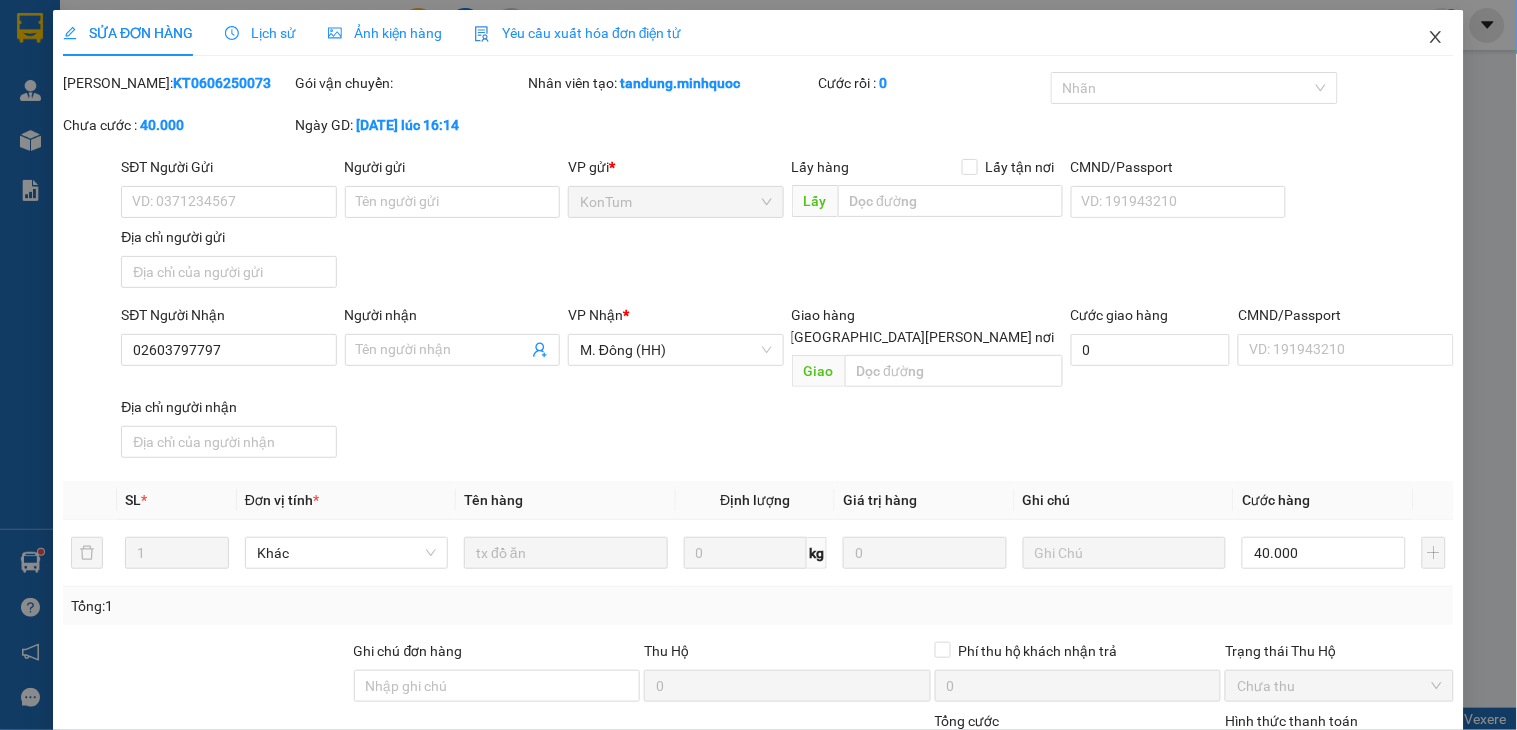 click at bounding box center (1436, 38) 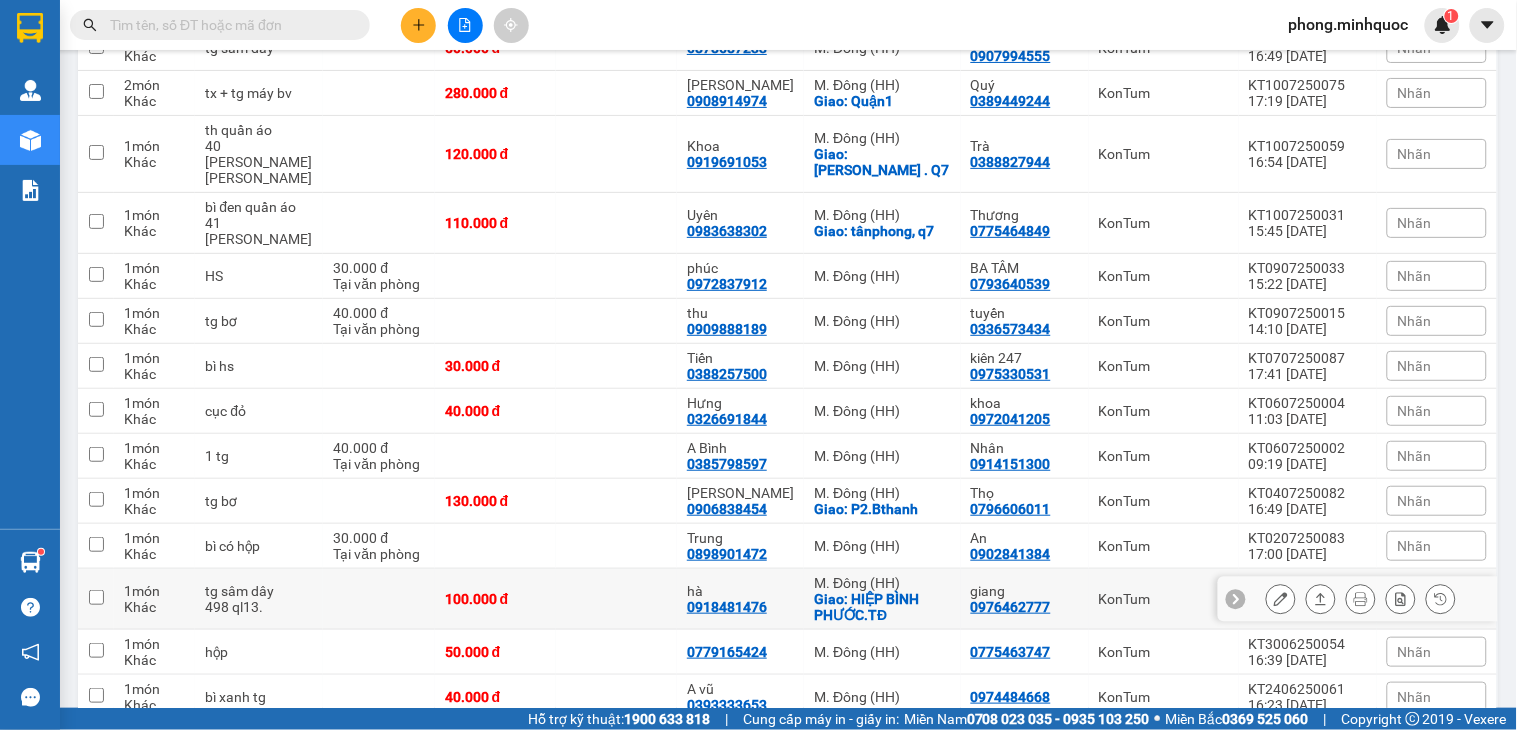 scroll, scrollTop: 2226, scrollLeft: 0, axis: vertical 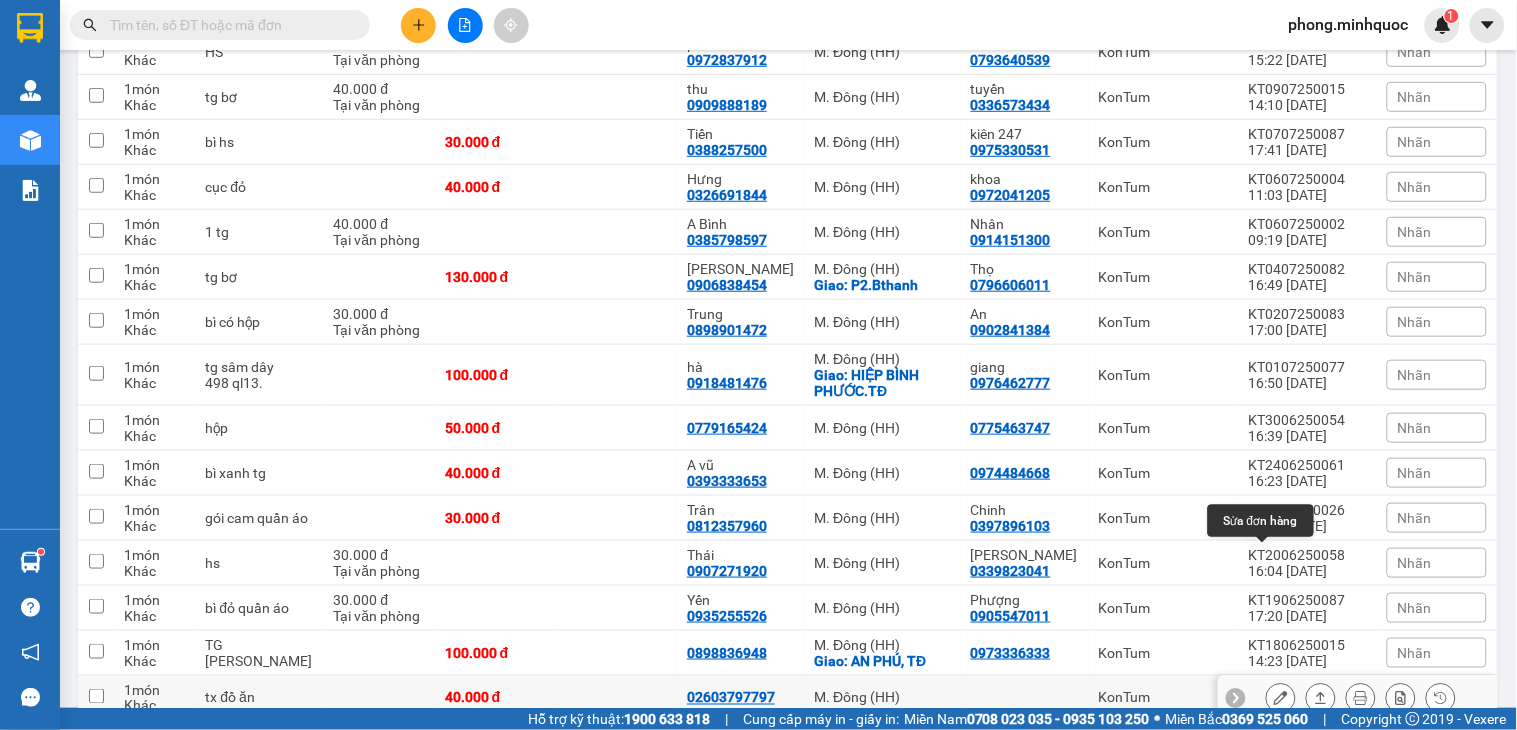 click 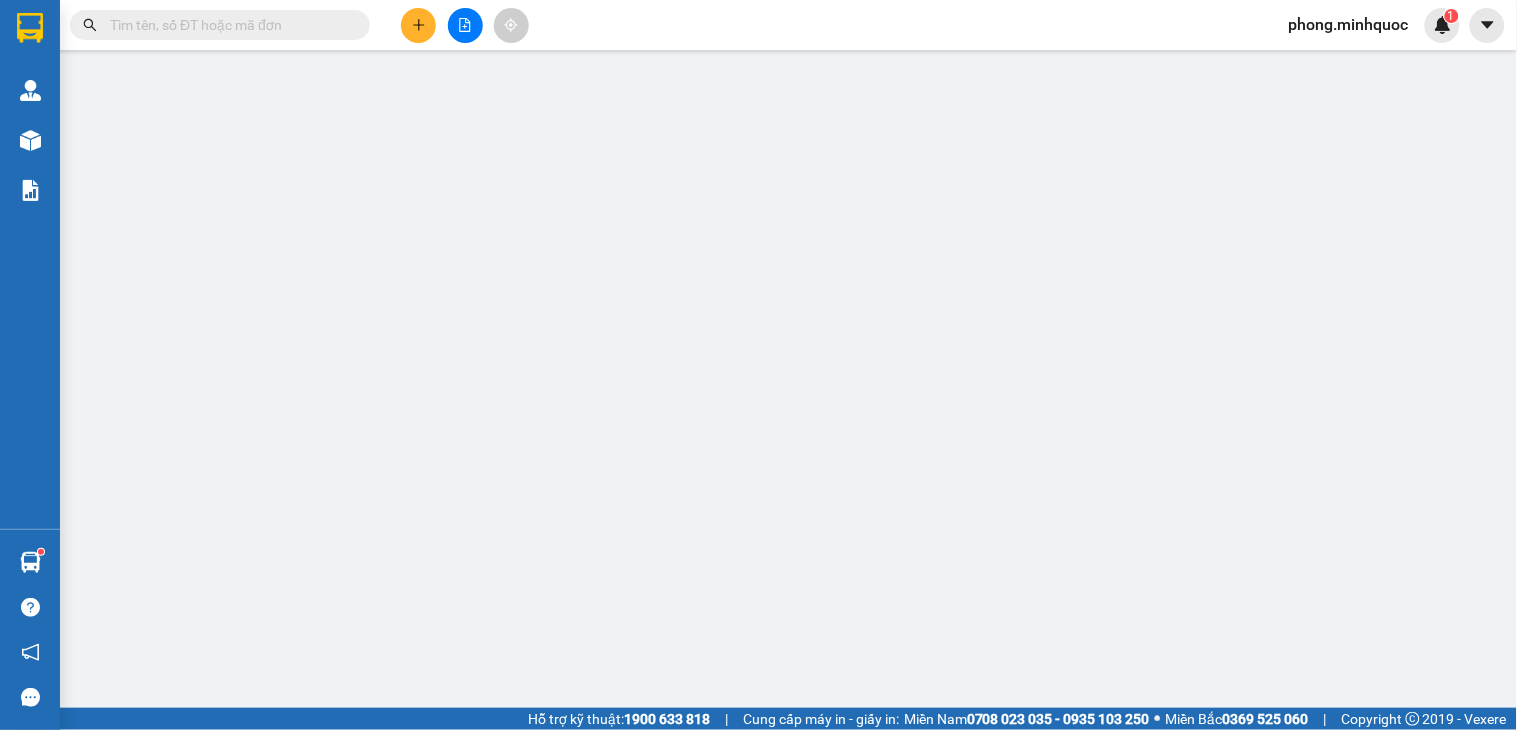 scroll, scrollTop: 0, scrollLeft: 0, axis: both 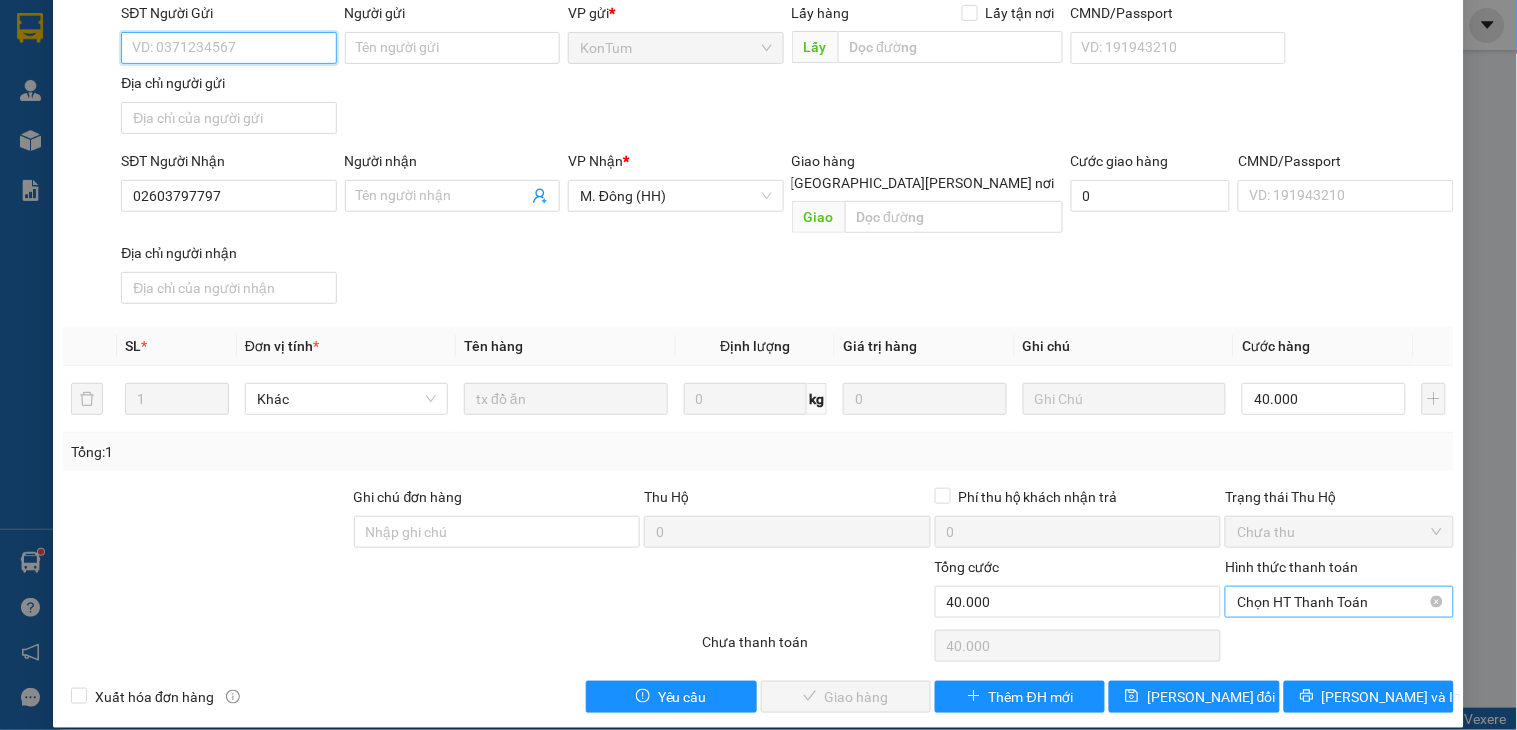 click on "Chọn HT Thanh Toán" at bounding box center [1339, 602] 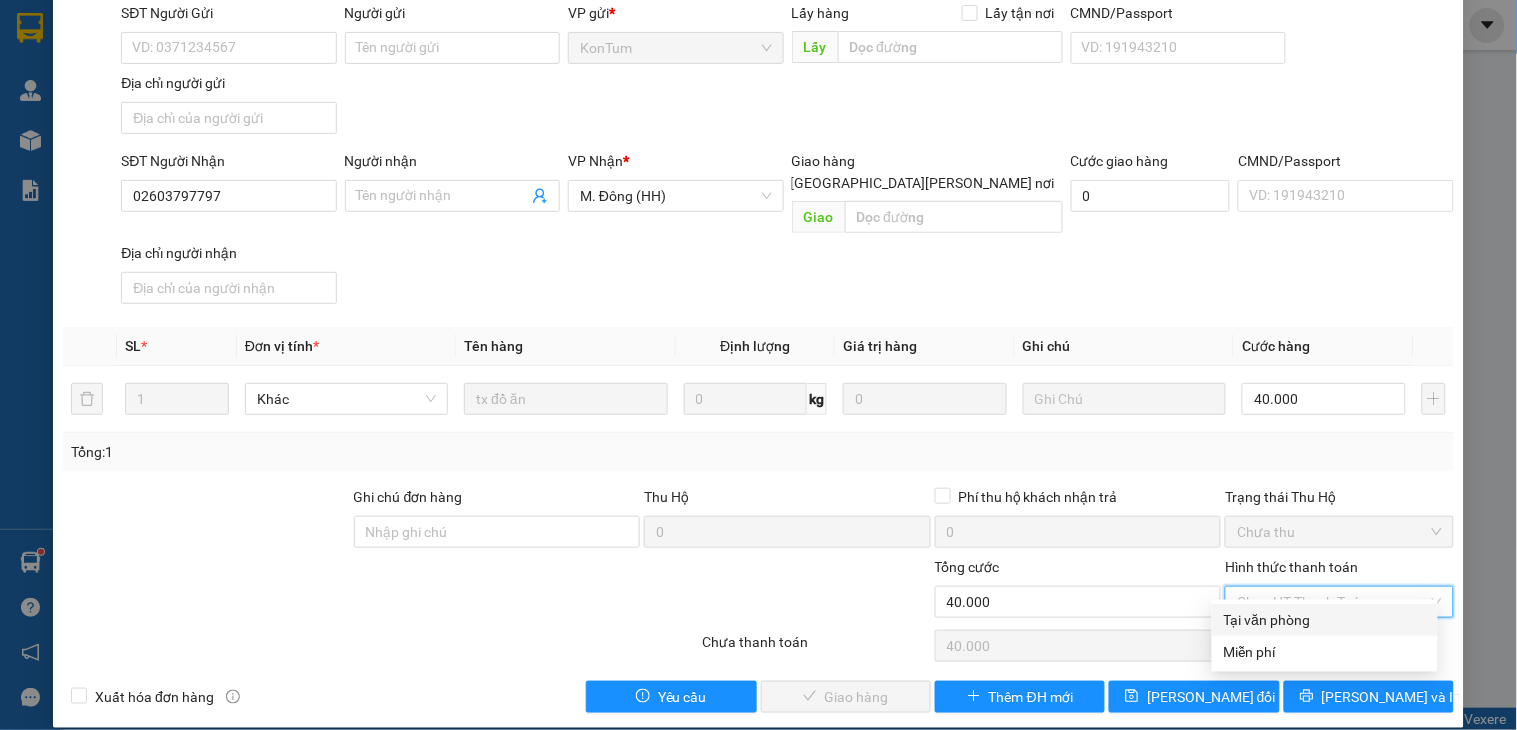 click on "Tại văn phòng" at bounding box center (1325, 620) 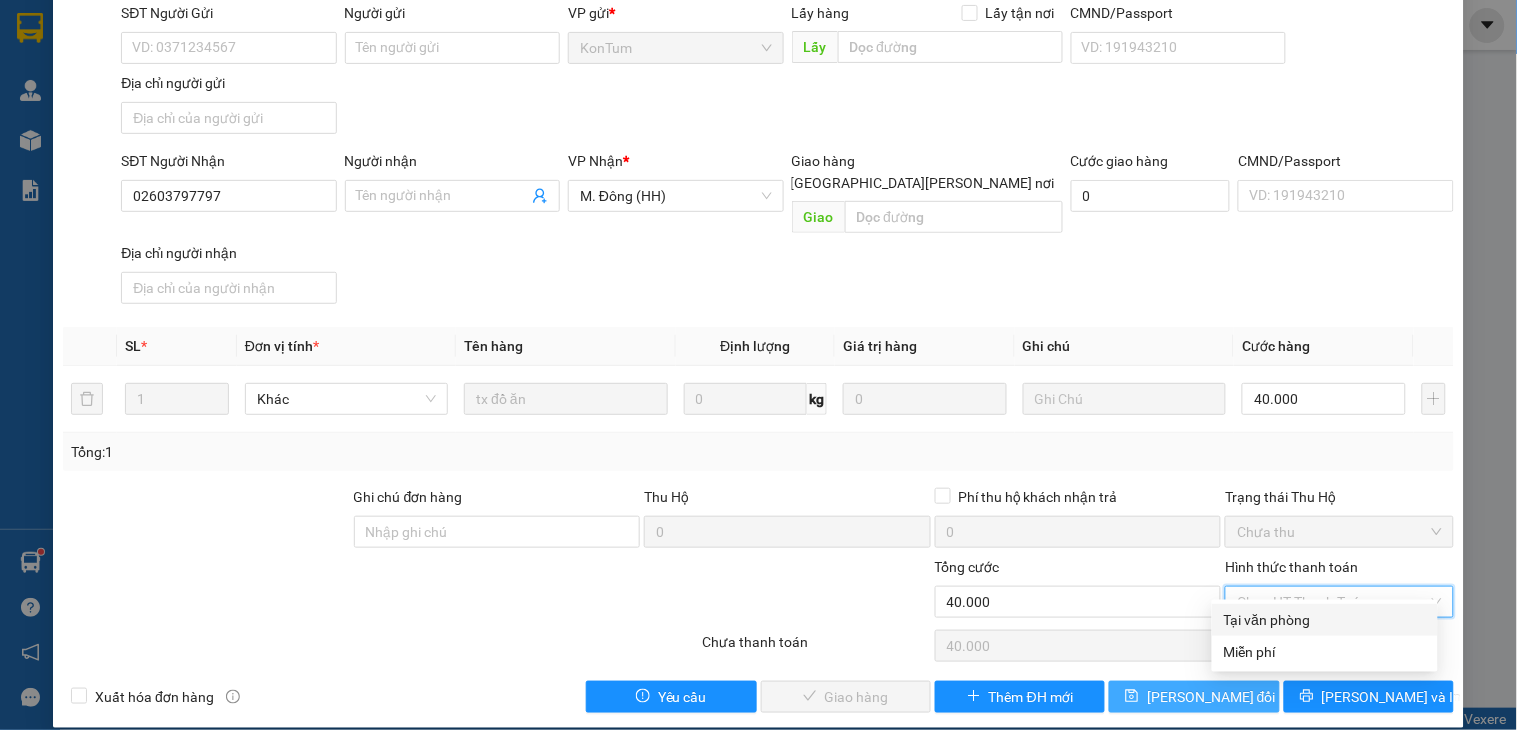type on "0" 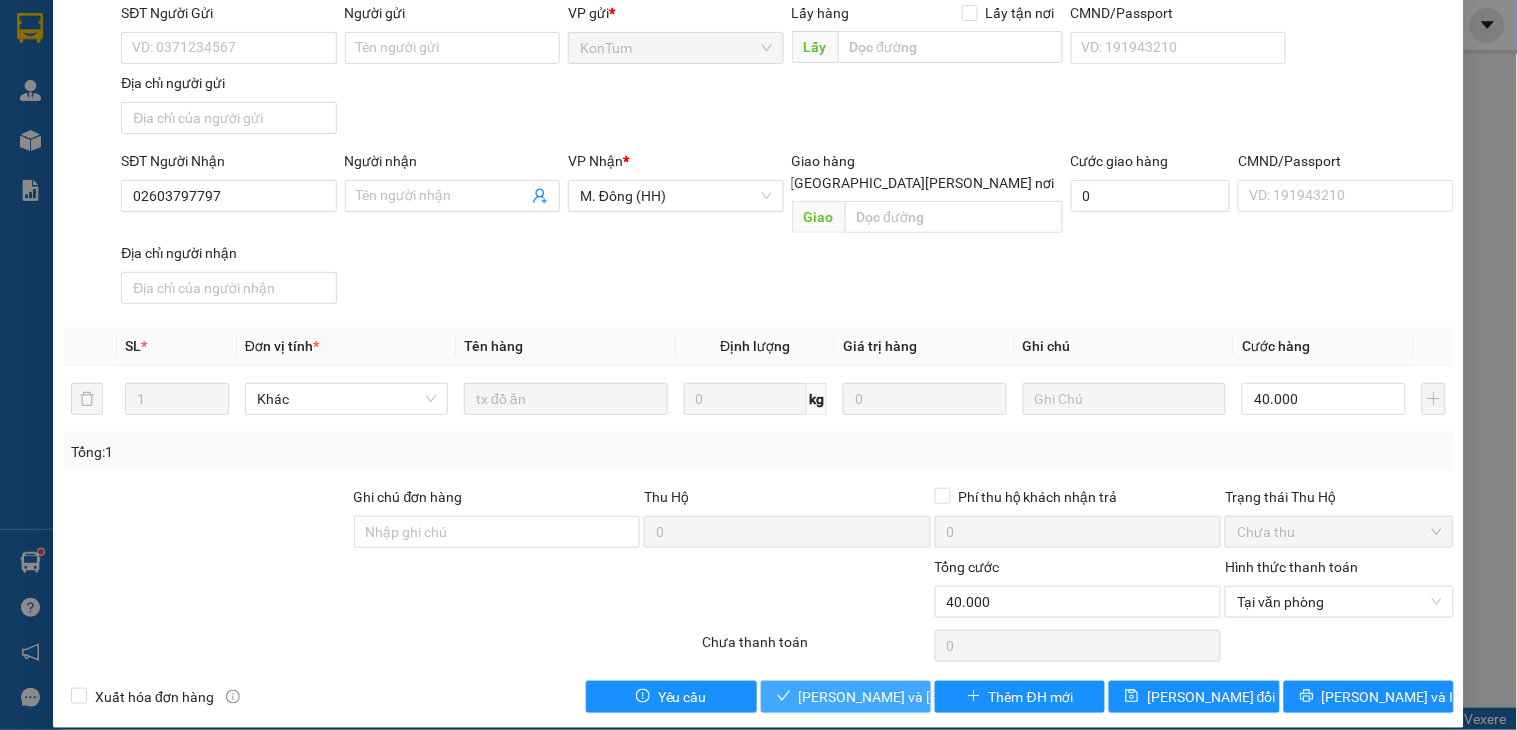 click on "Lưu và Giao hàng" at bounding box center (934, 697) 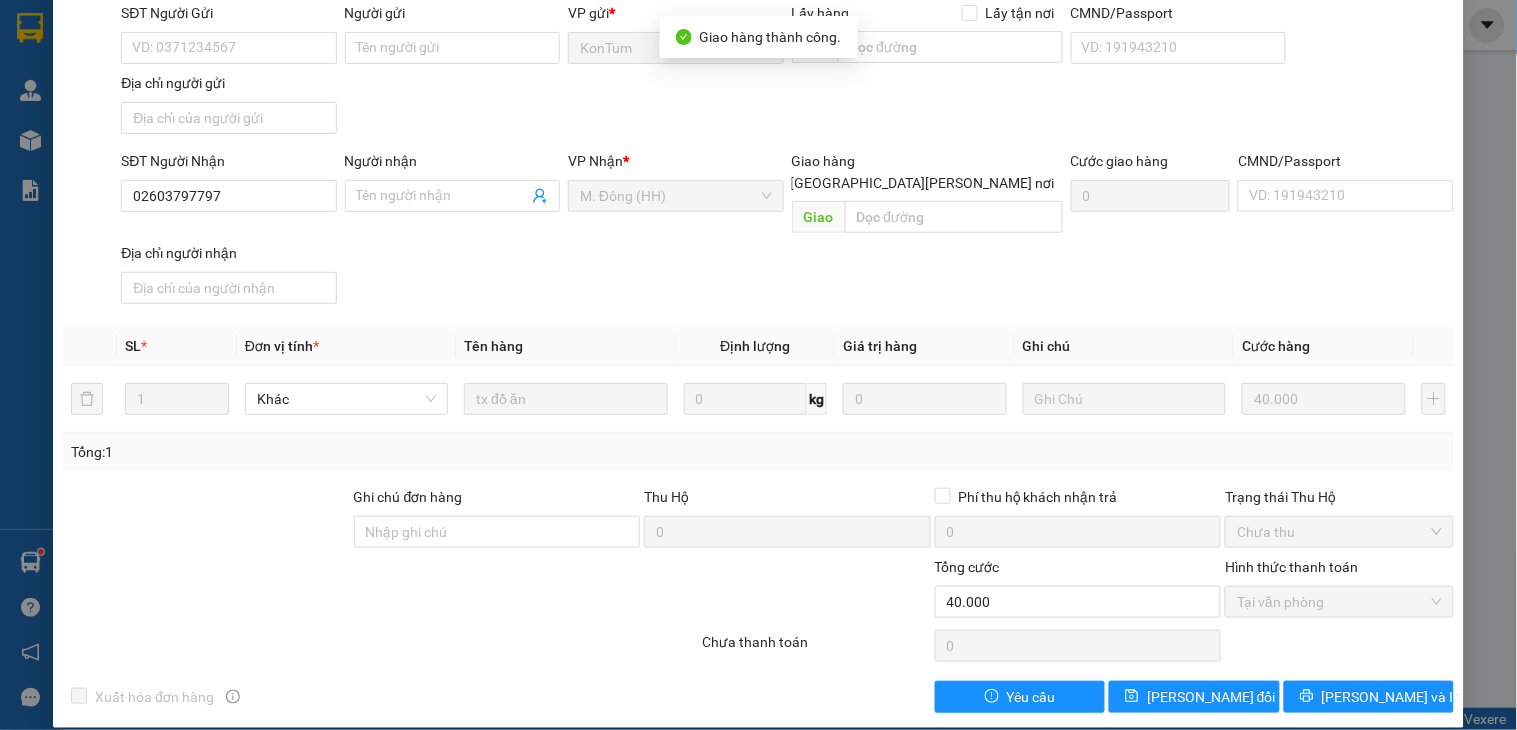 scroll, scrollTop: 0, scrollLeft: 0, axis: both 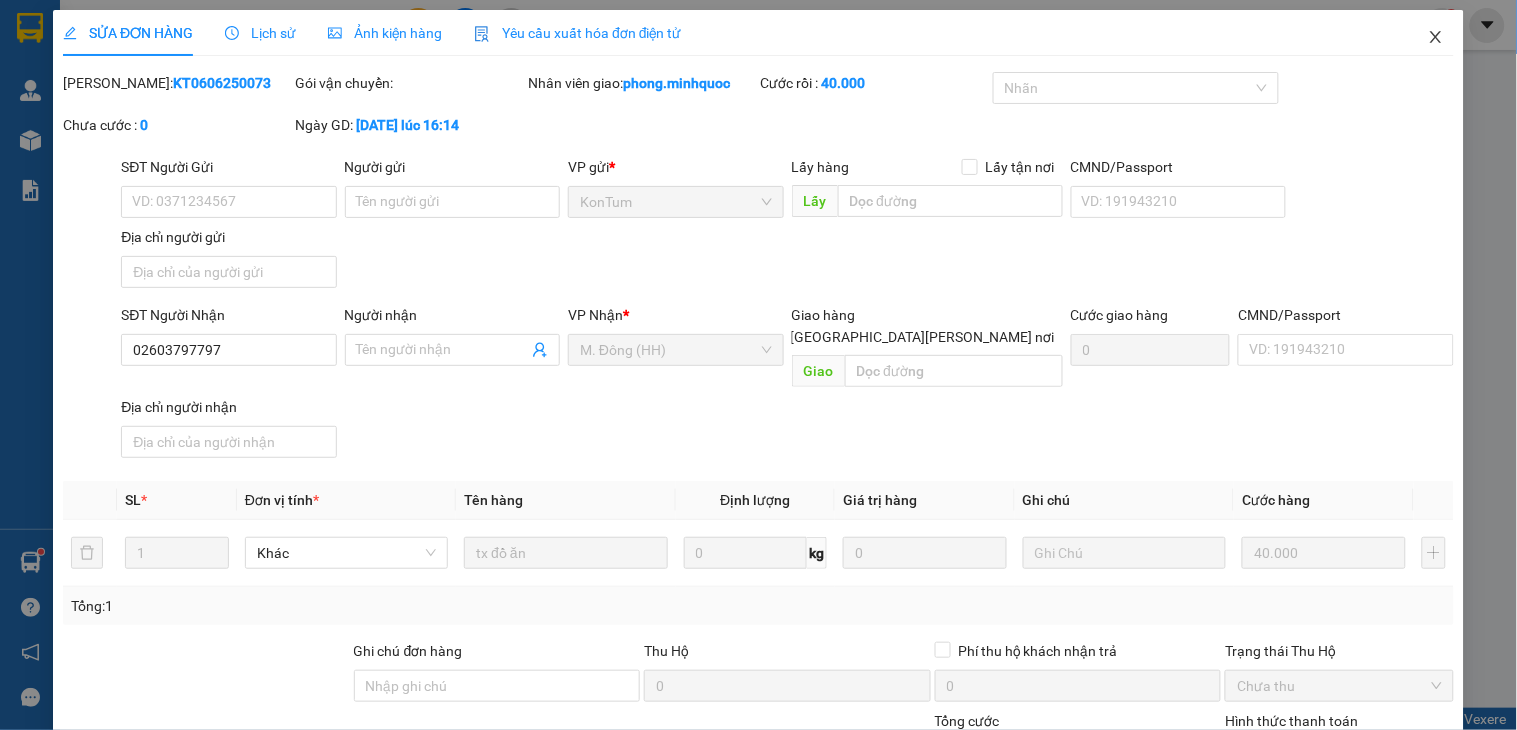 click 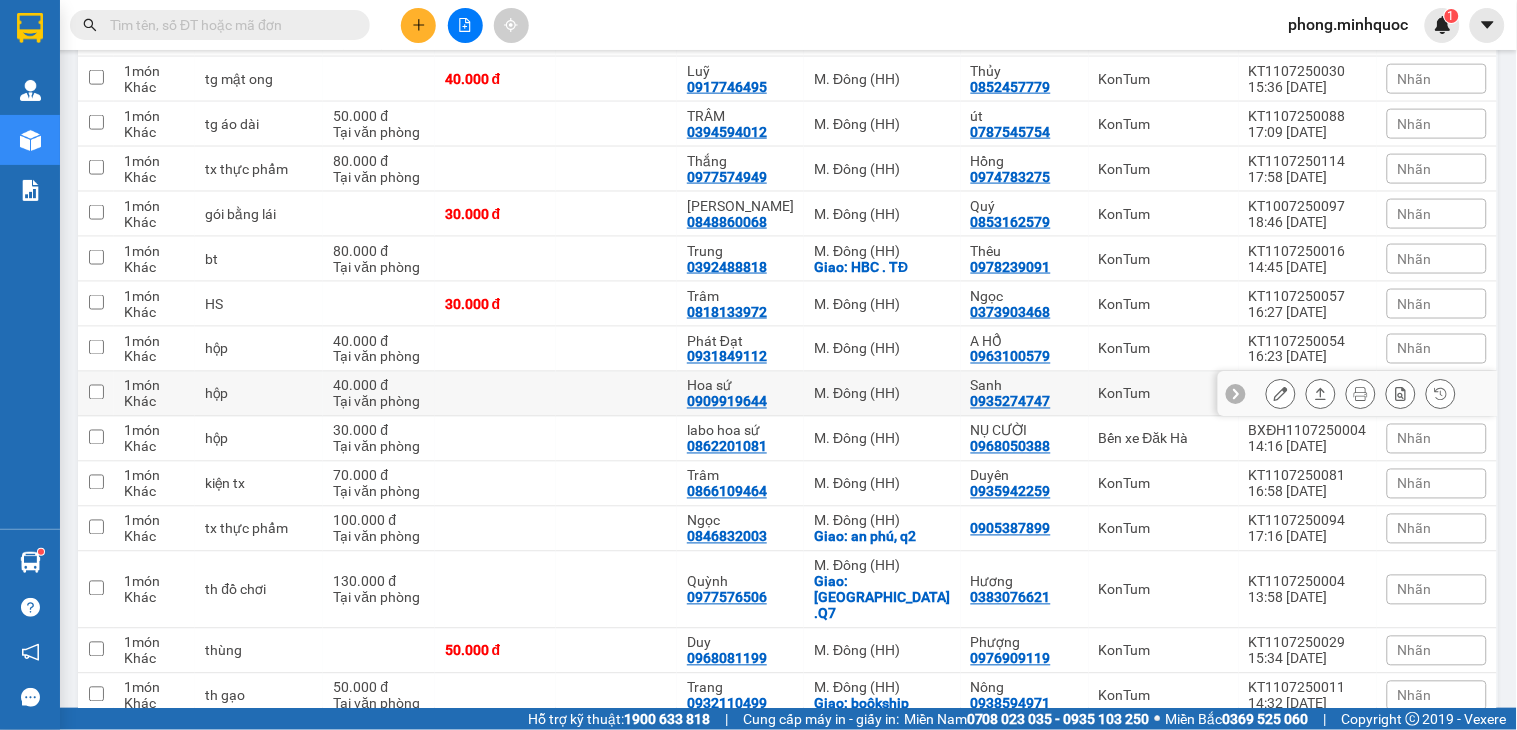 scroll, scrollTop: 70, scrollLeft: 0, axis: vertical 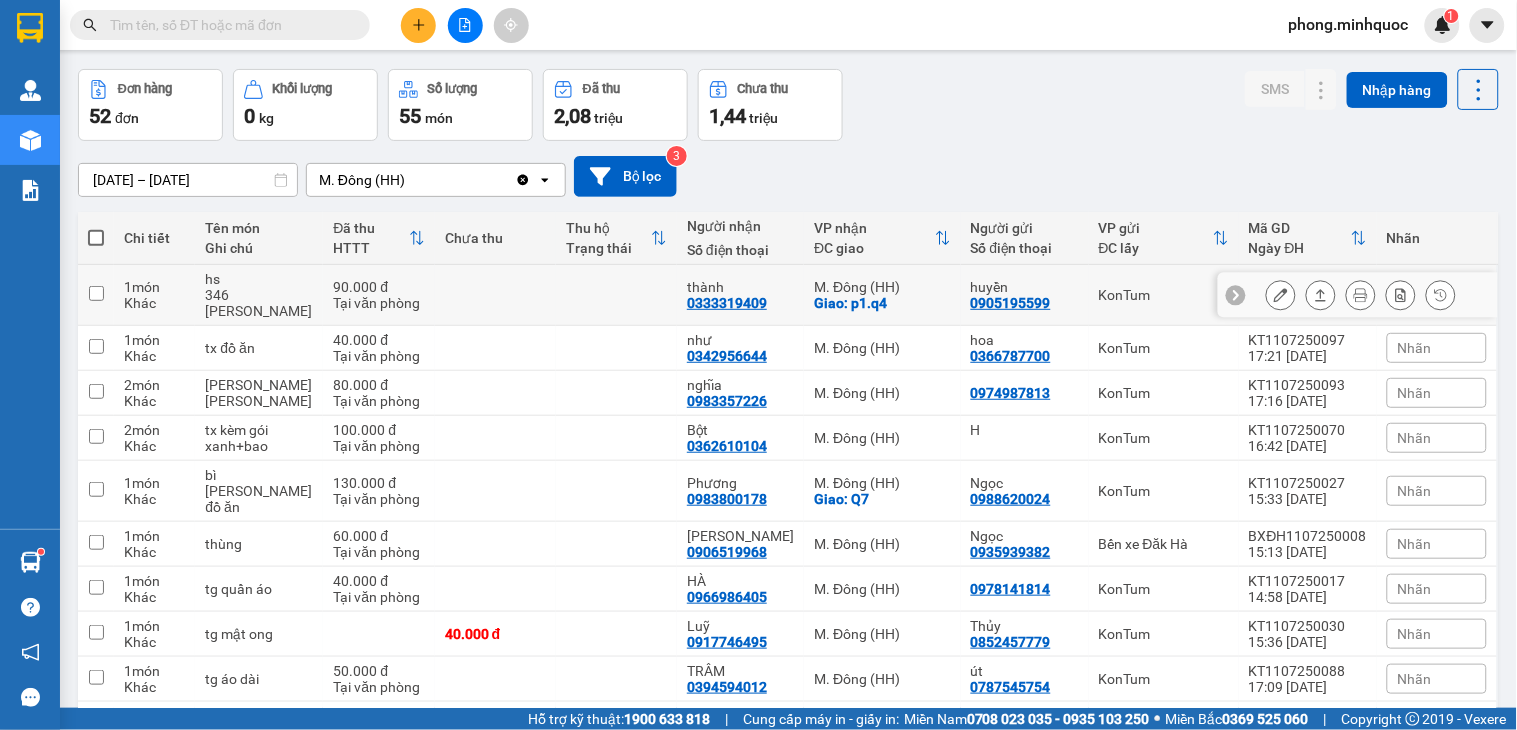 click on "KonTum" at bounding box center (1164, 295) 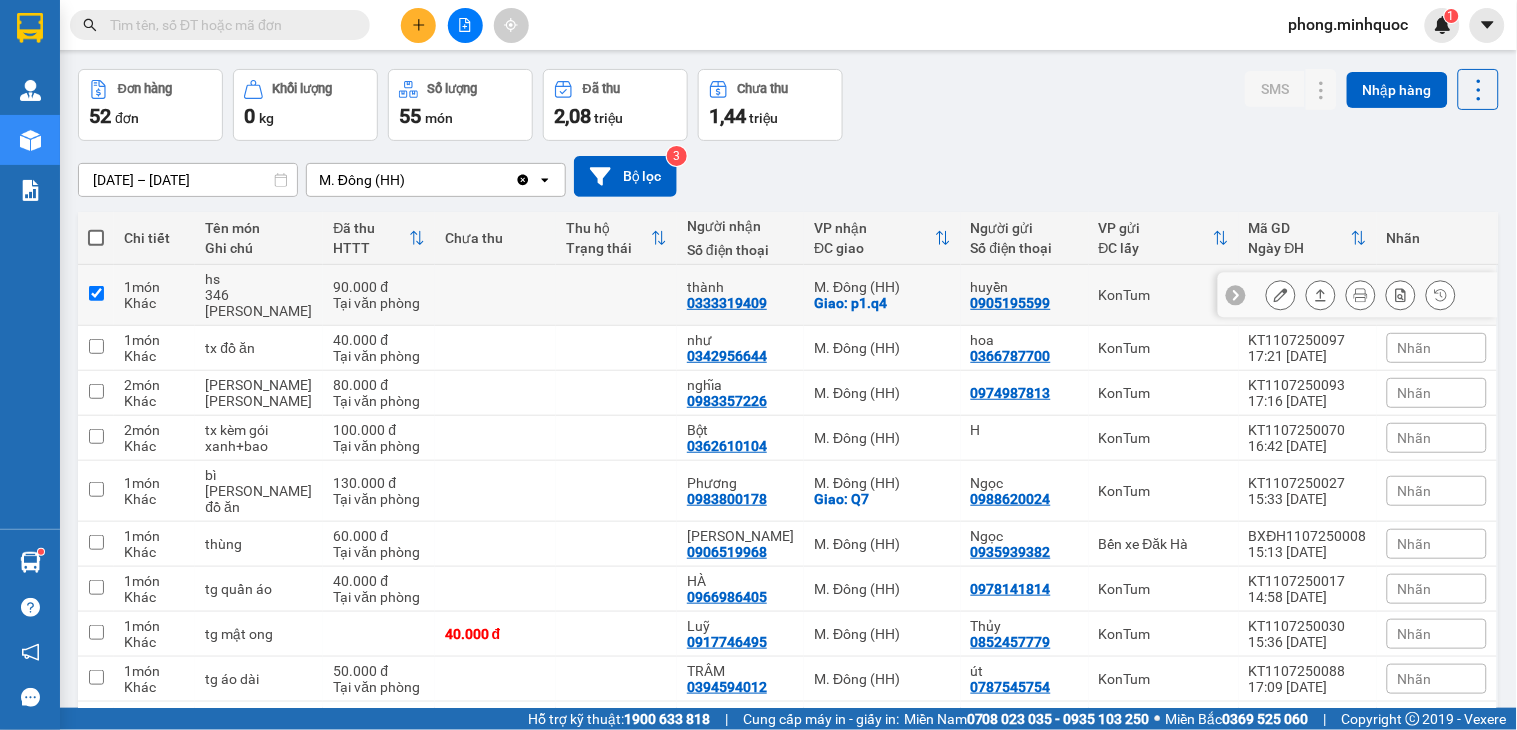 checkbox on "true" 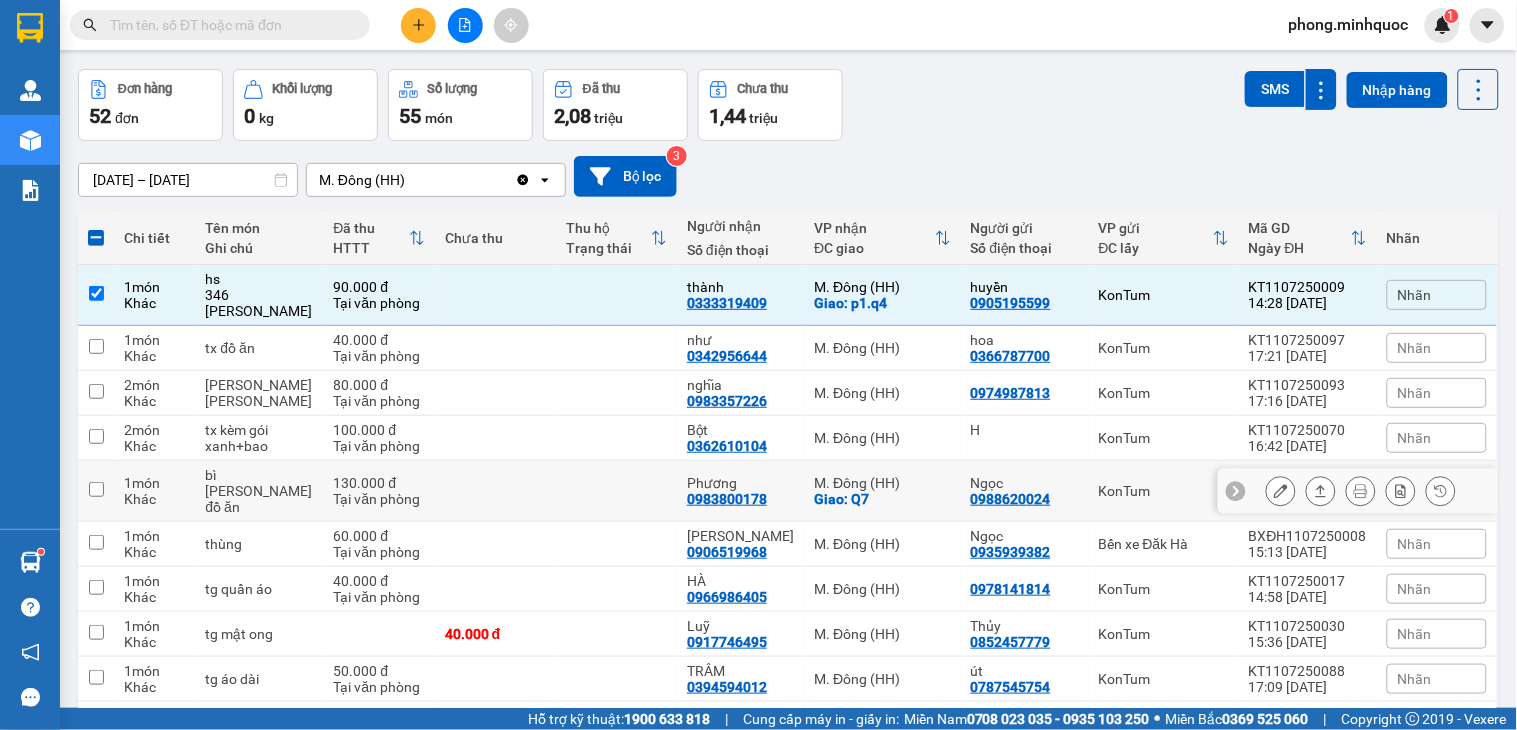 click on "KonTum" at bounding box center [1164, 491] 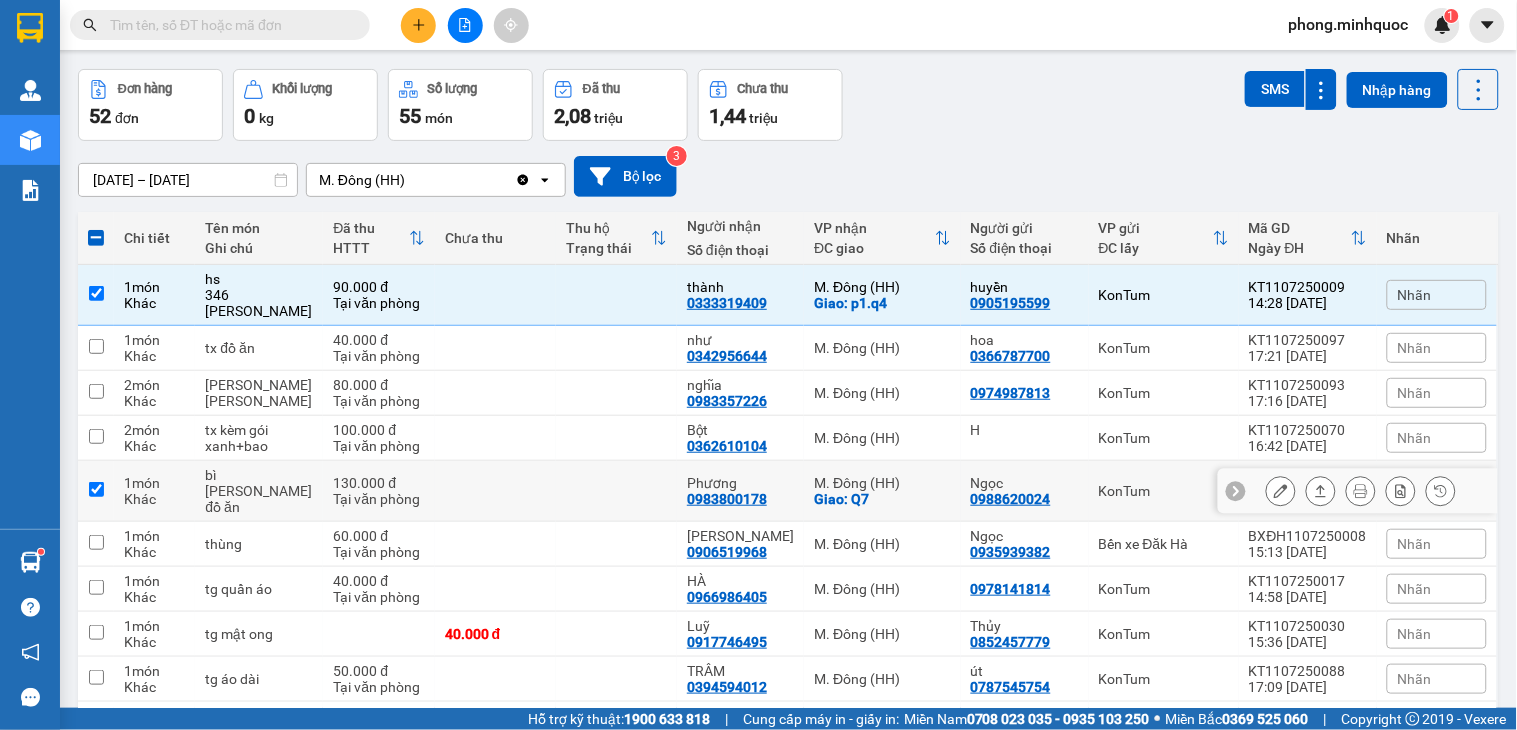 checkbox on "true" 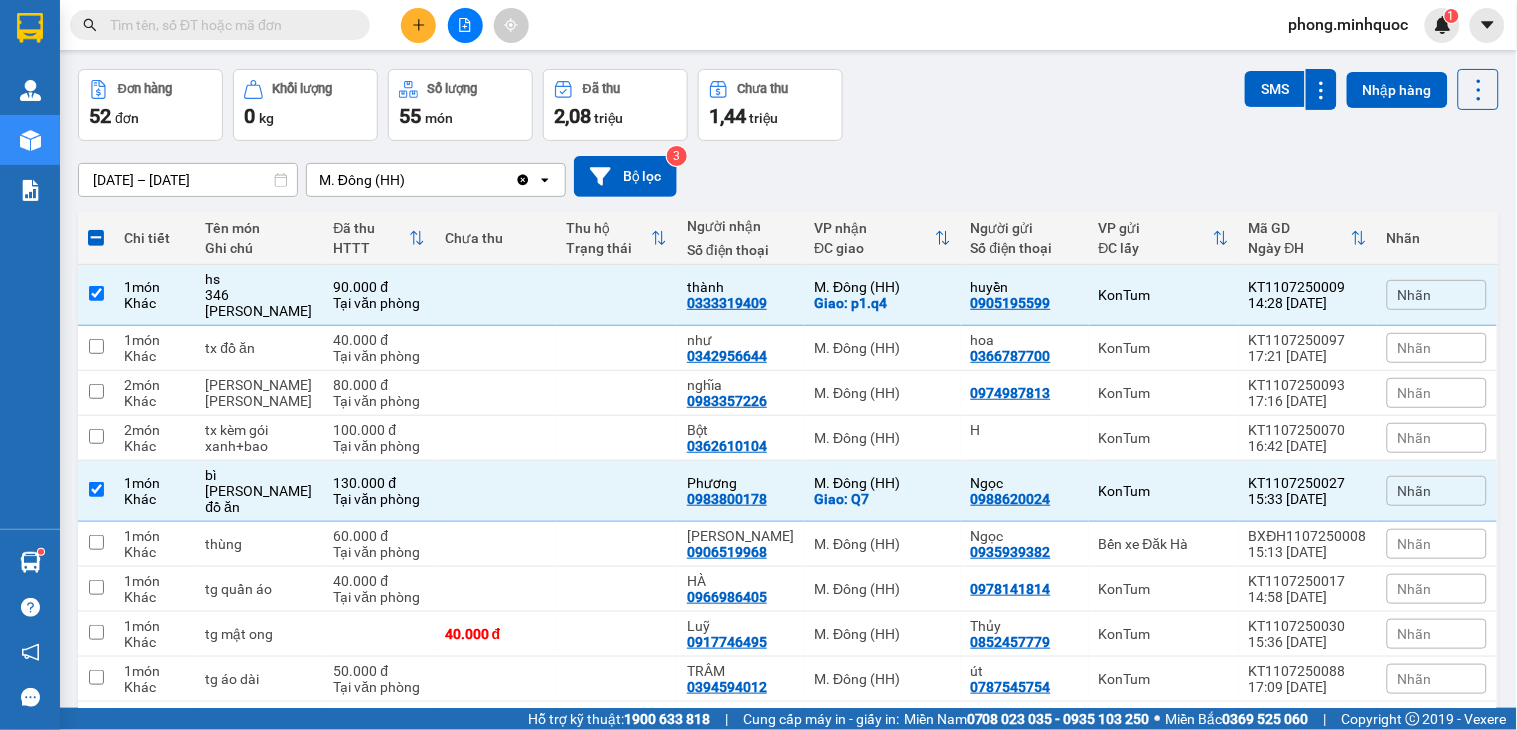 click on "01/06/2025 – 12/07/2025" at bounding box center [188, 180] 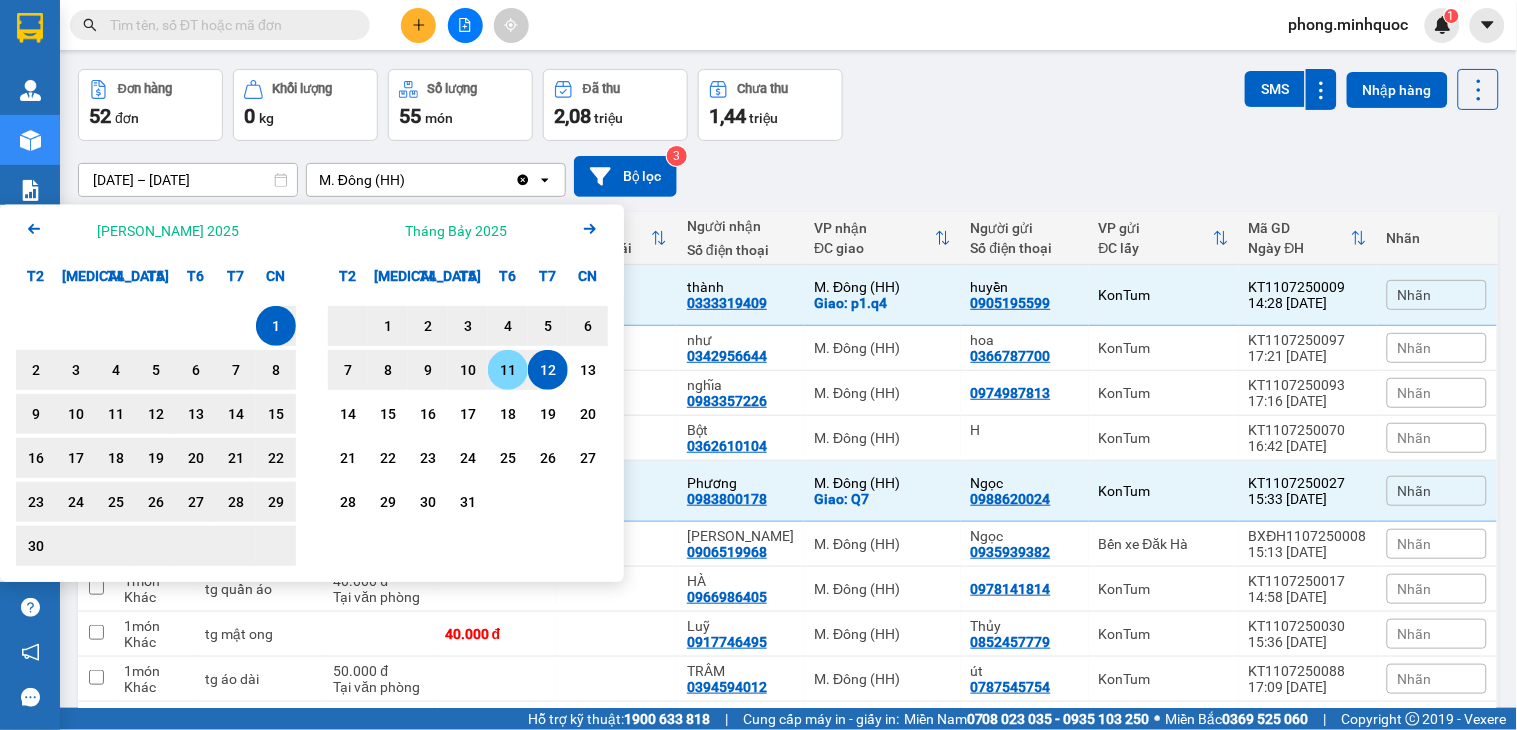 click on "11" at bounding box center [508, 370] 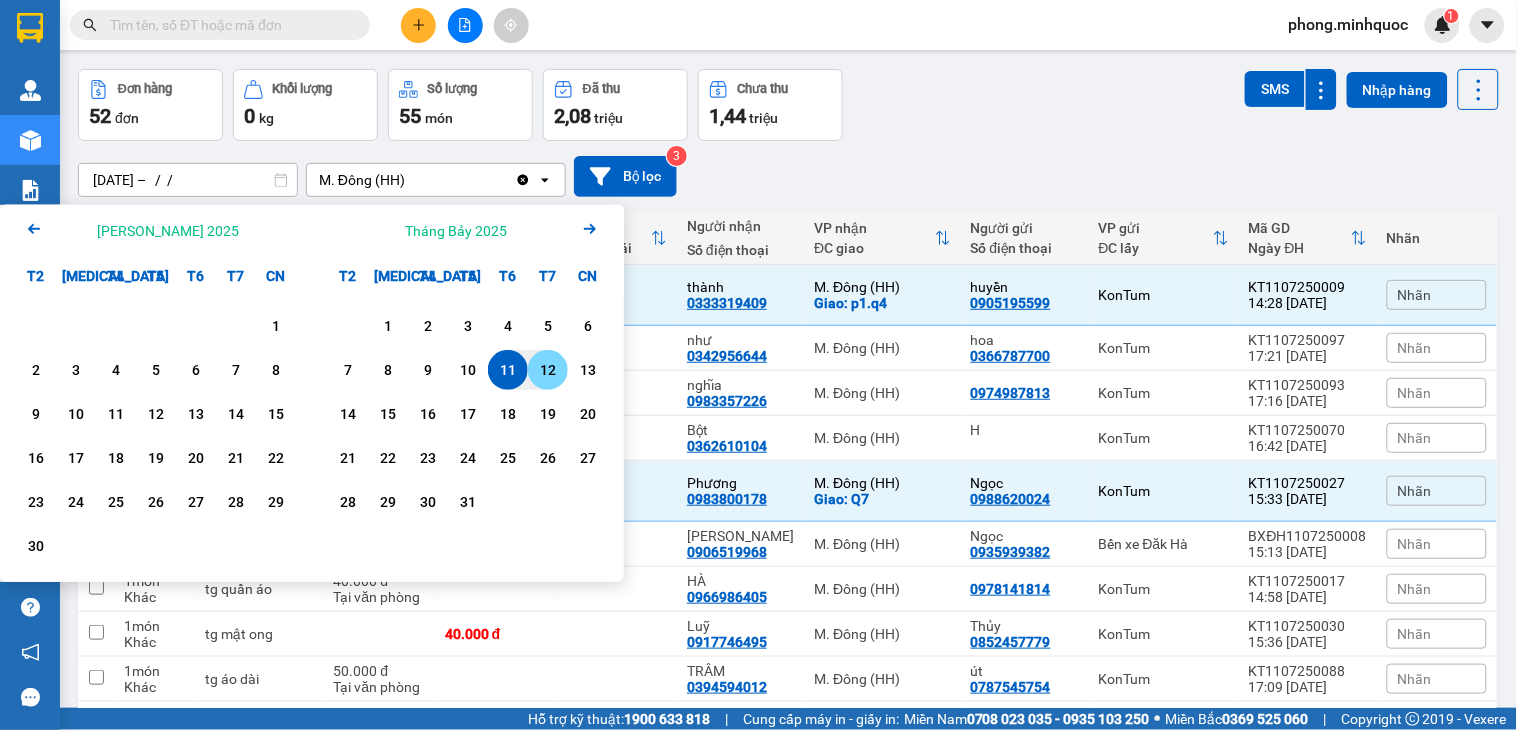 click on "12" at bounding box center (548, 370) 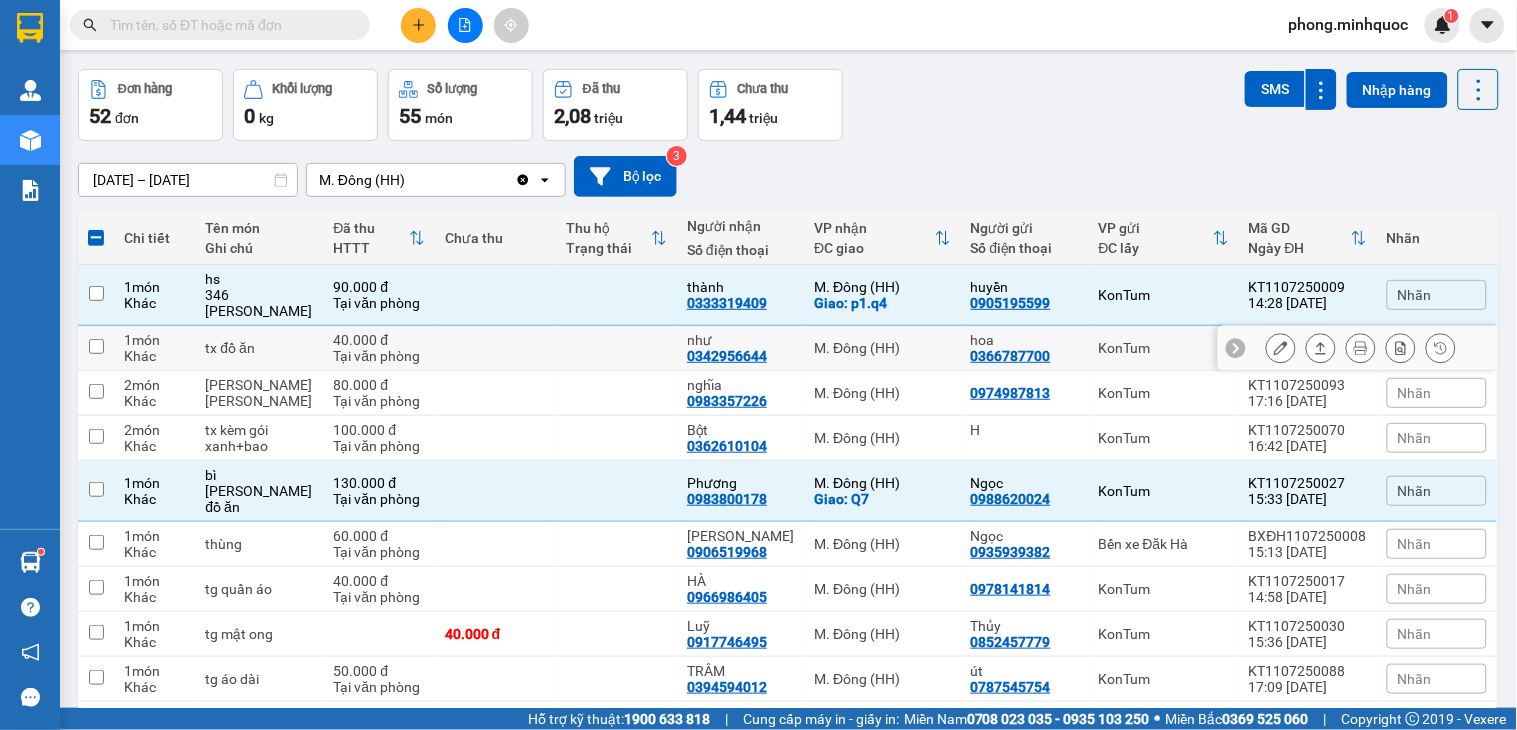 checkbox on "false" 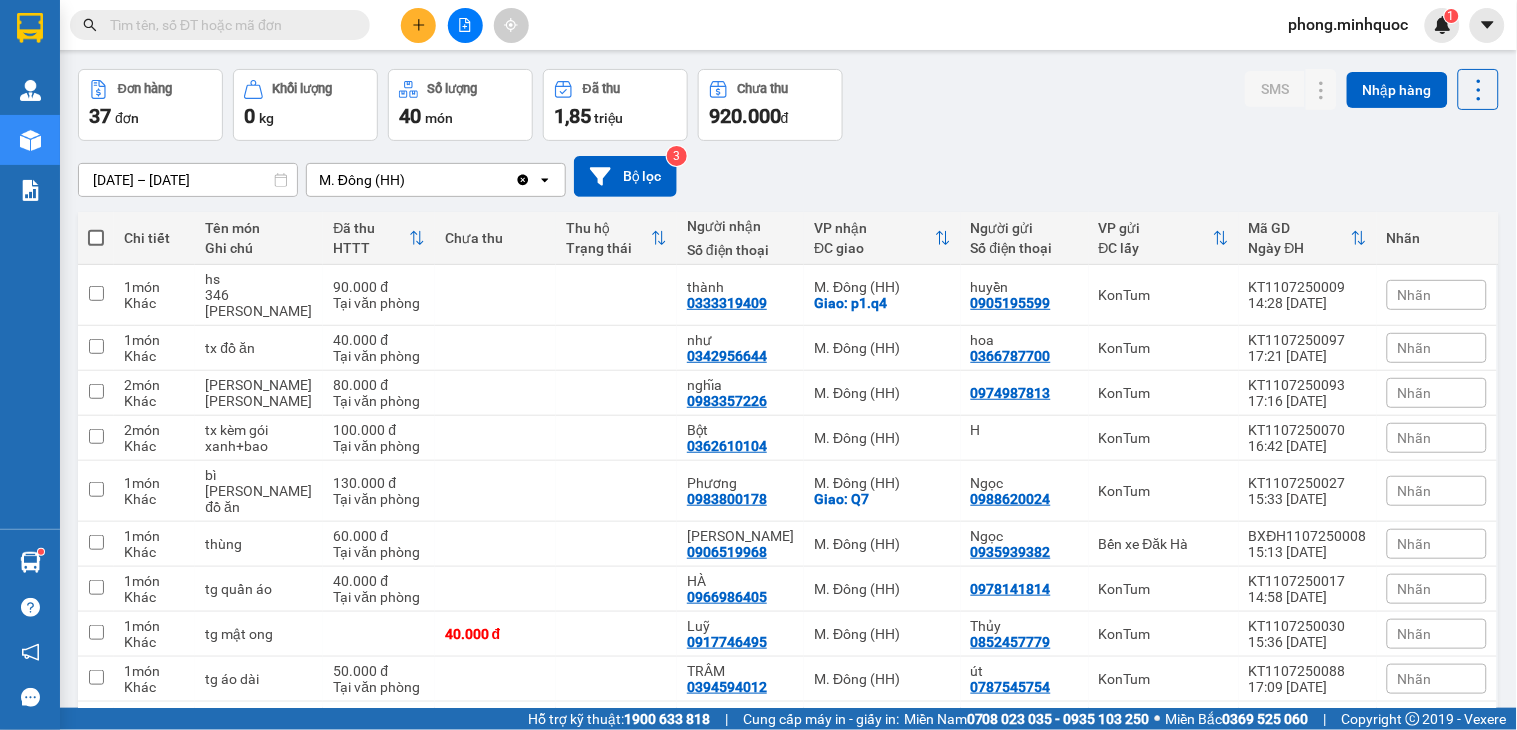 click on "11/07/2025 – 12/07/2025" at bounding box center (188, 180) 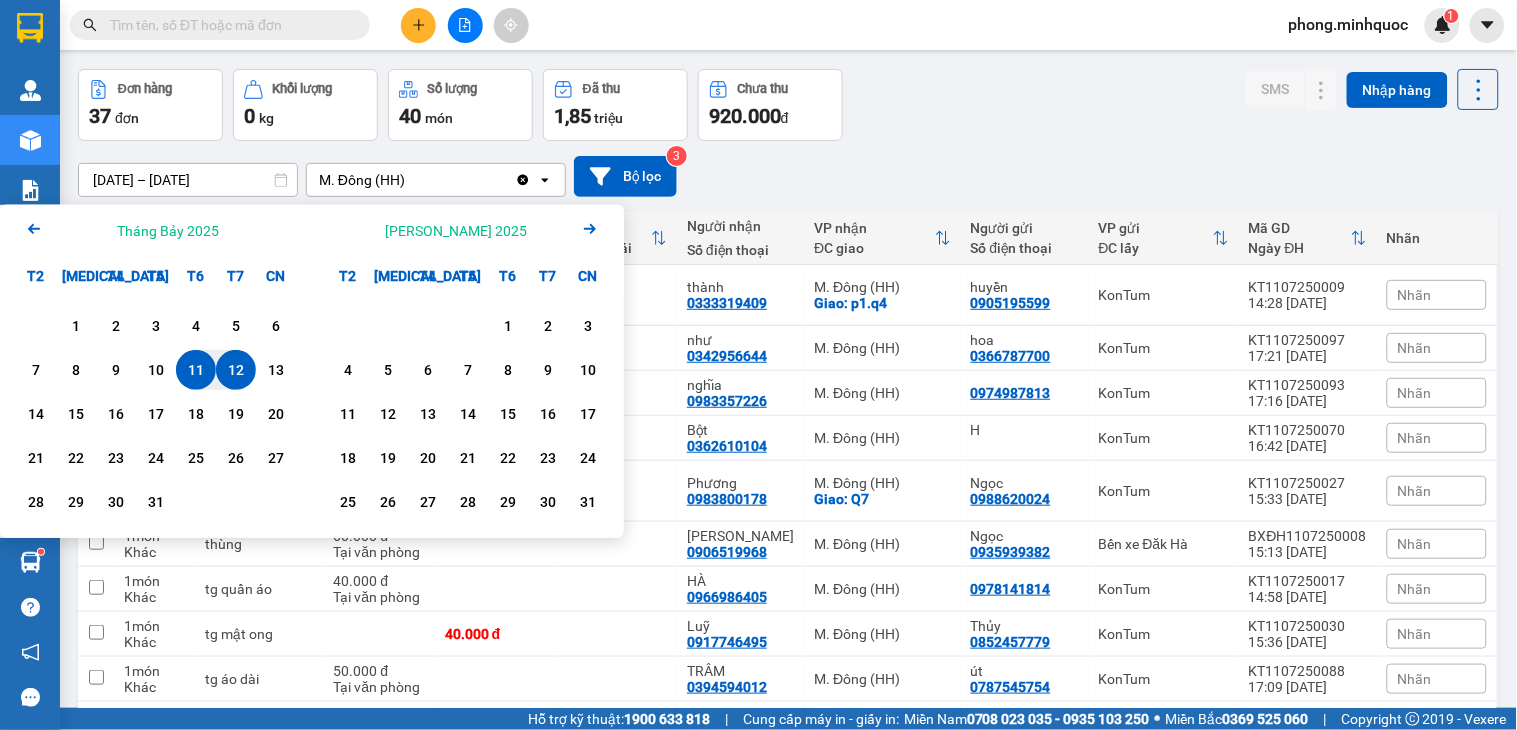 click on "12" at bounding box center [236, 370] 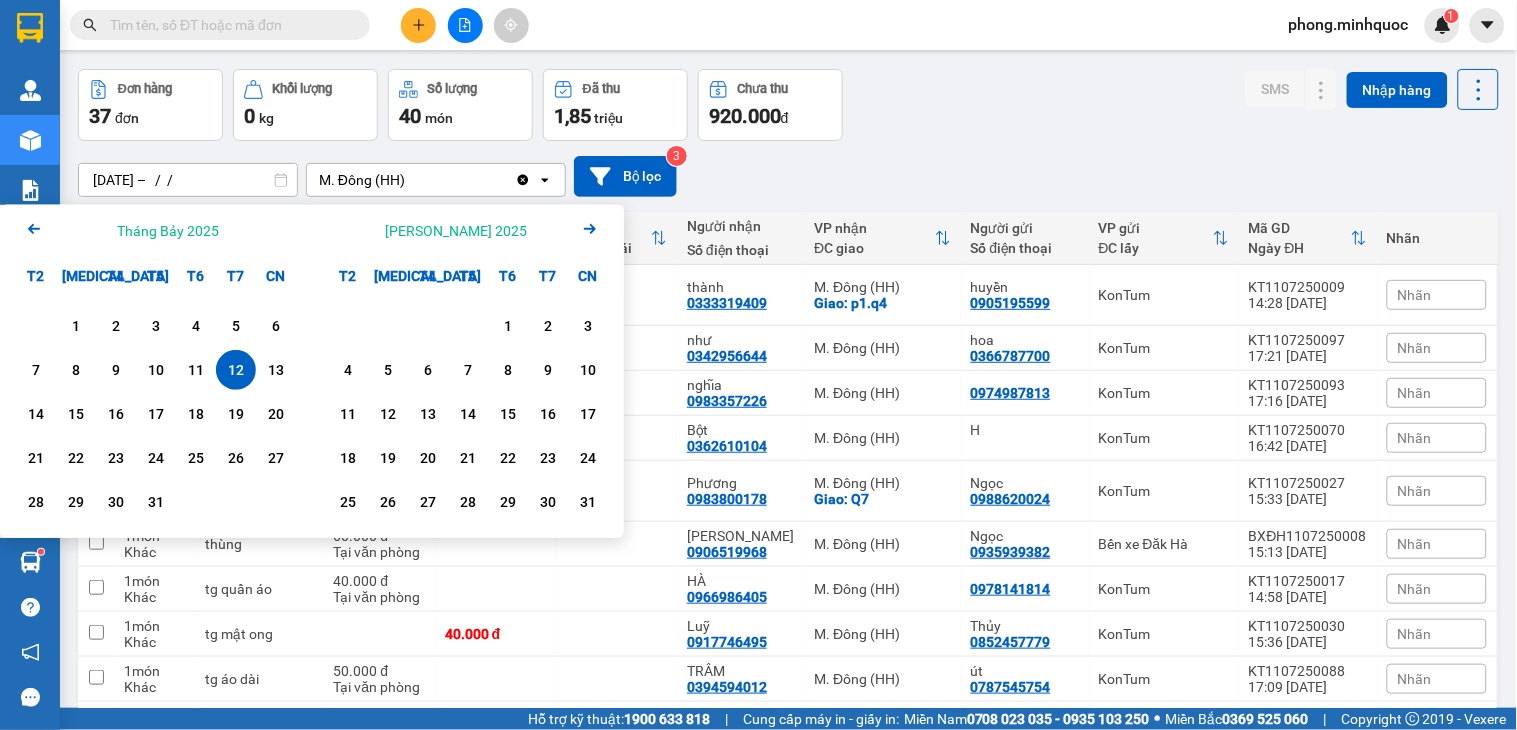 click on "M. Đông (HH)" at bounding box center [411, 180] 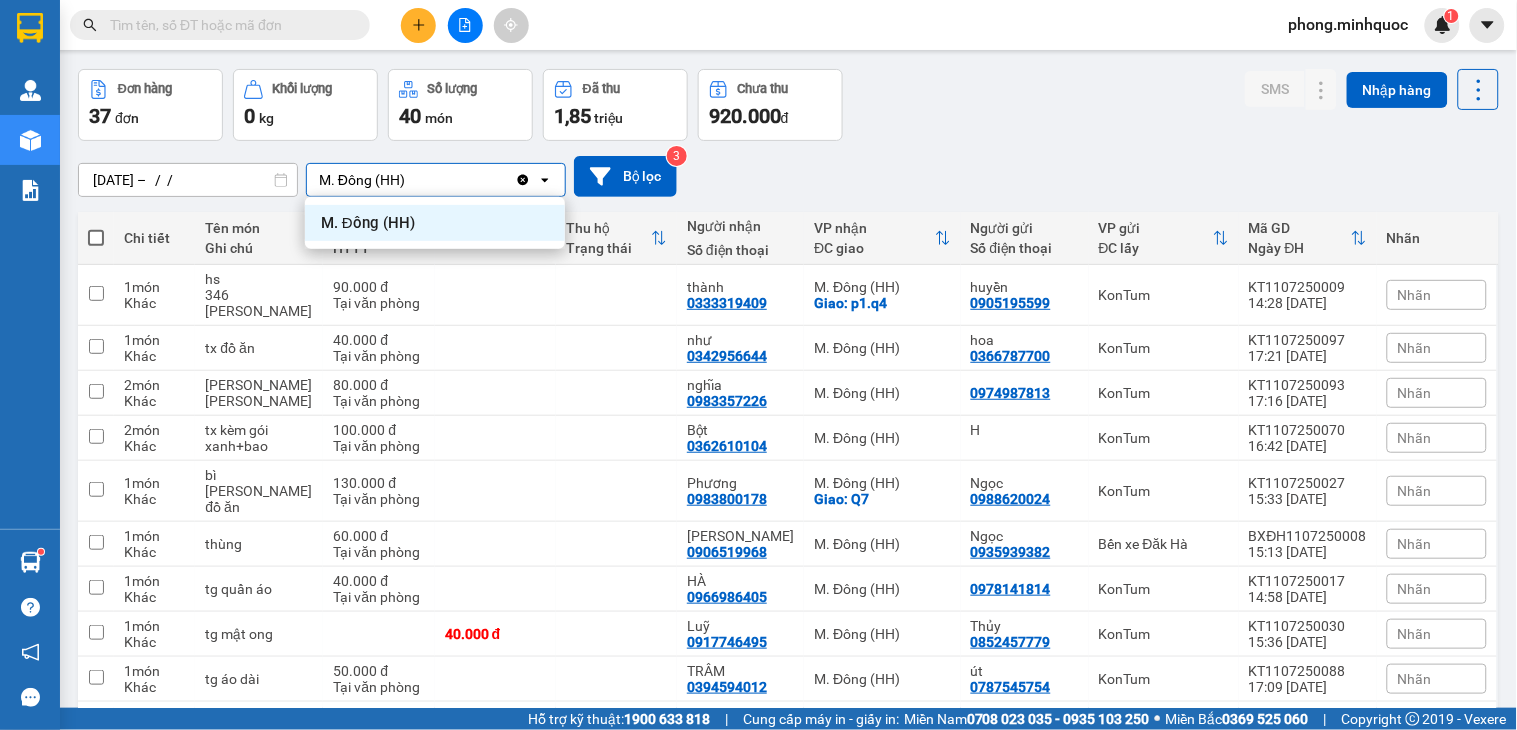click on "12/07/2025 –   /  /" at bounding box center [188, 180] 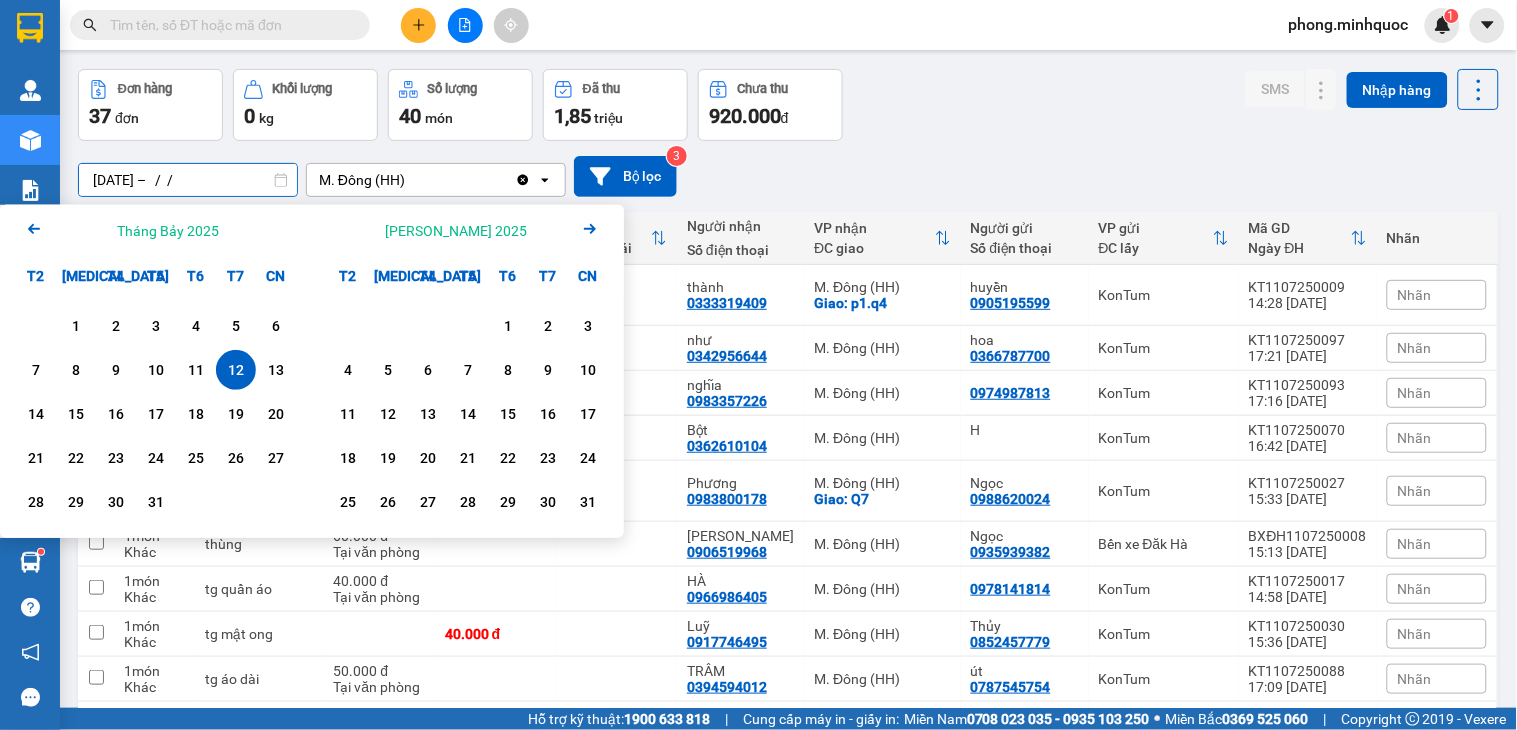 click on "12" at bounding box center [236, 370] 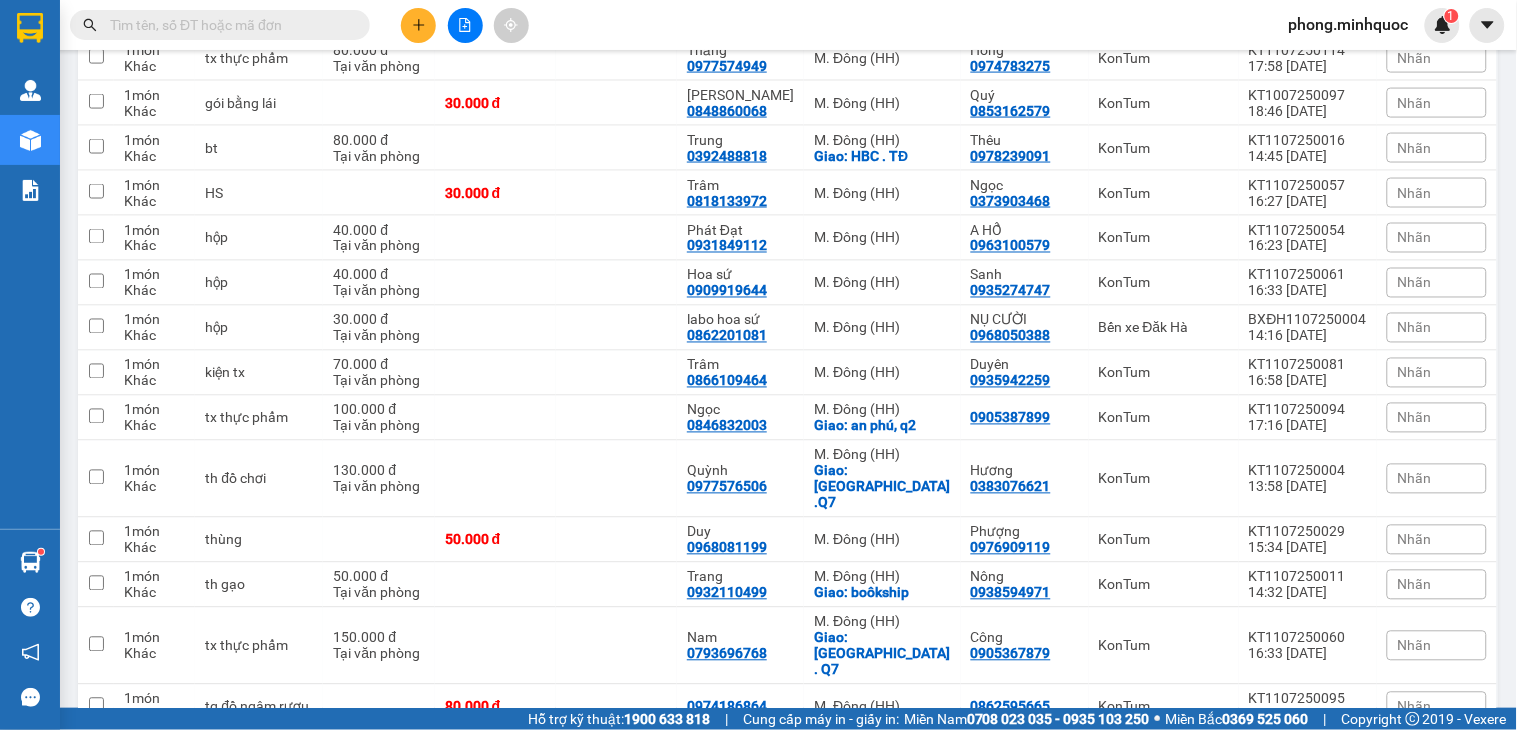 scroll, scrollTop: 1306, scrollLeft: 0, axis: vertical 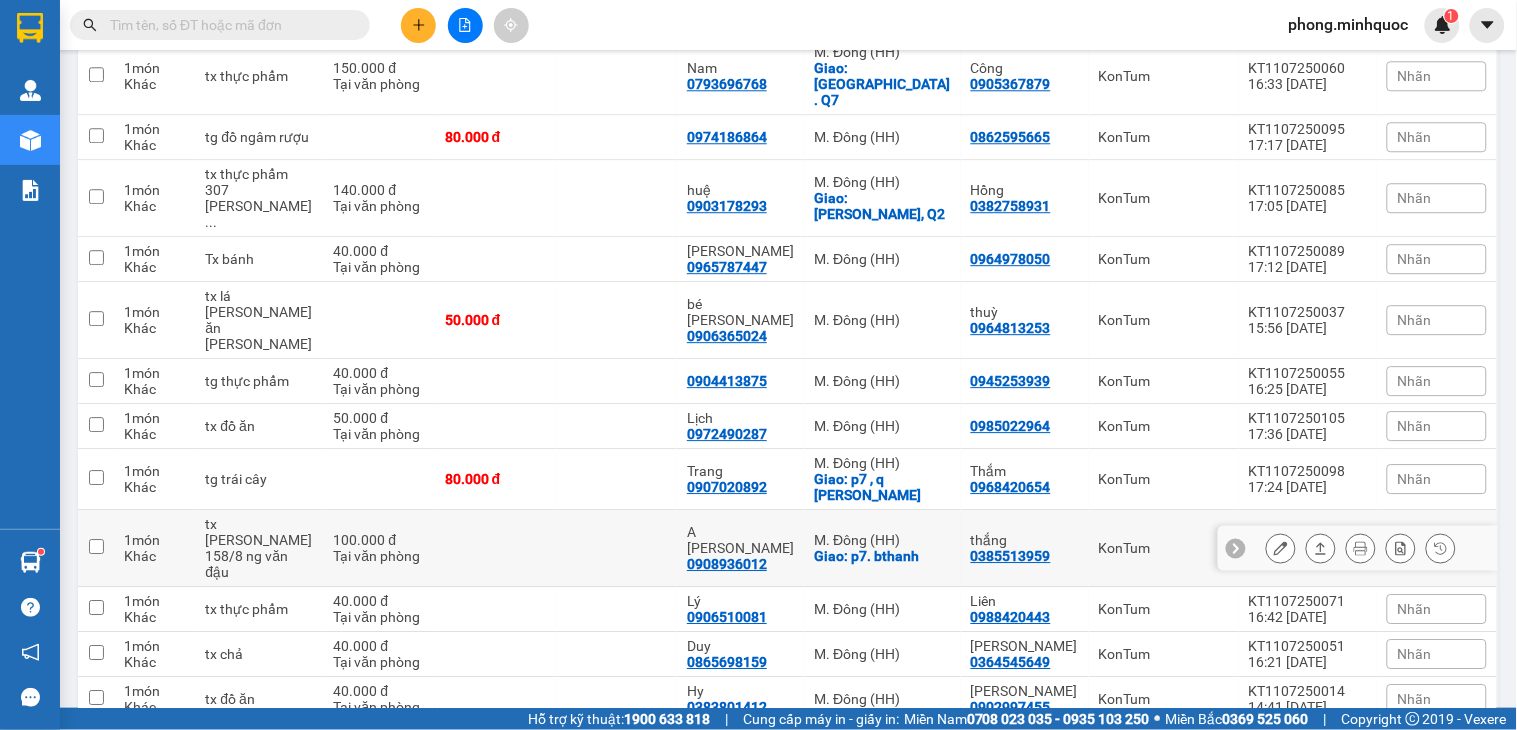 click on "0908936012" at bounding box center [727, 564] 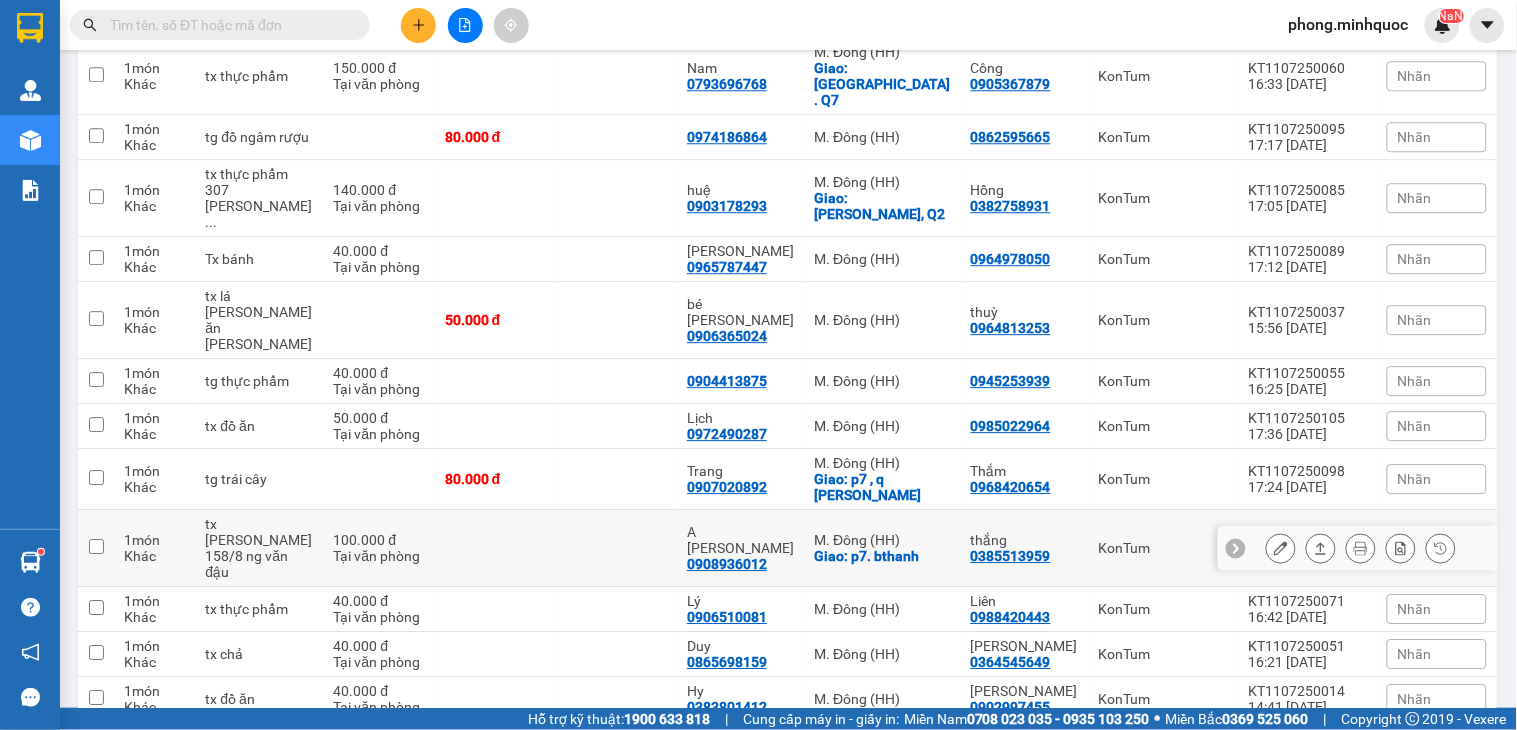 click on "0908936012" at bounding box center (727, 564) 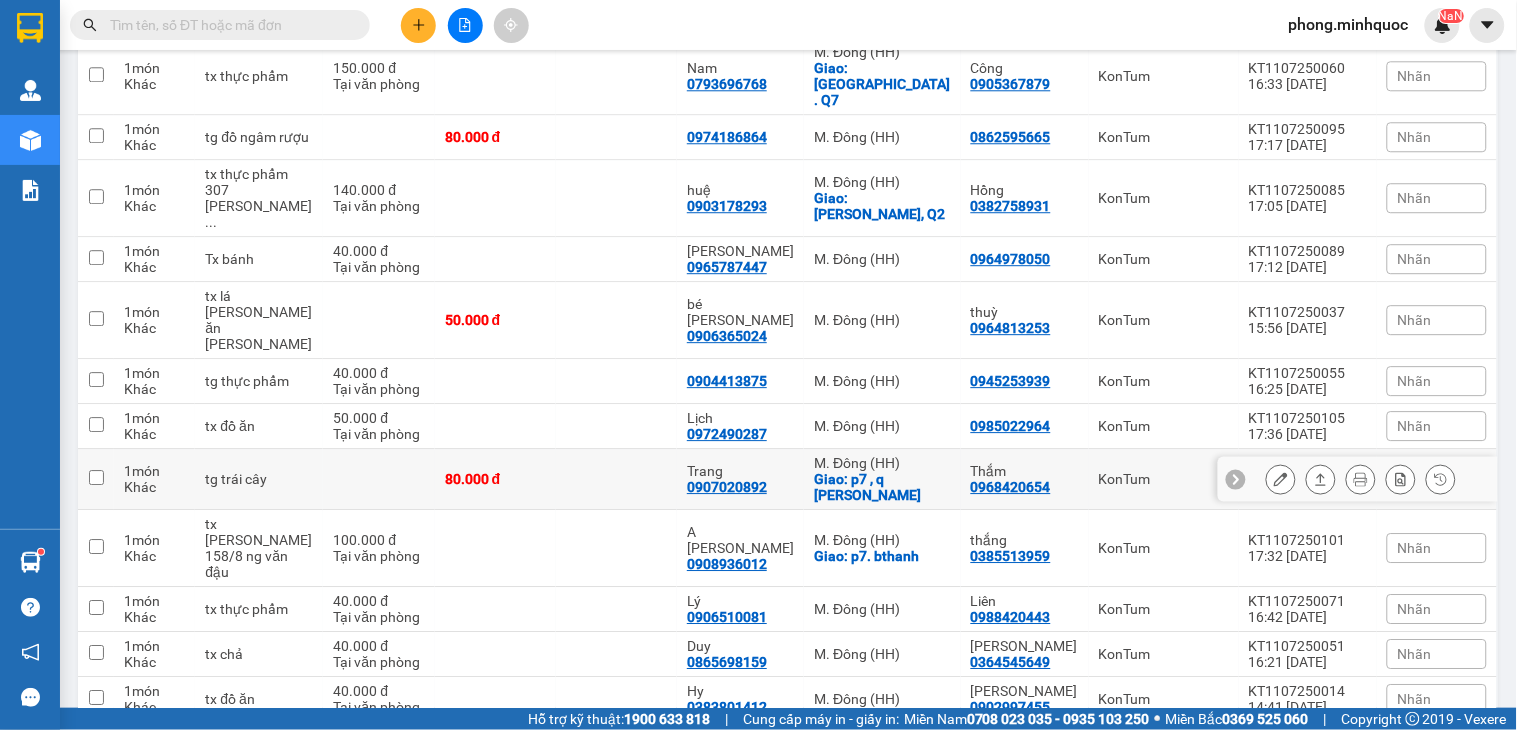 click on "Trang  0907020892" at bounding box center [740, 479] 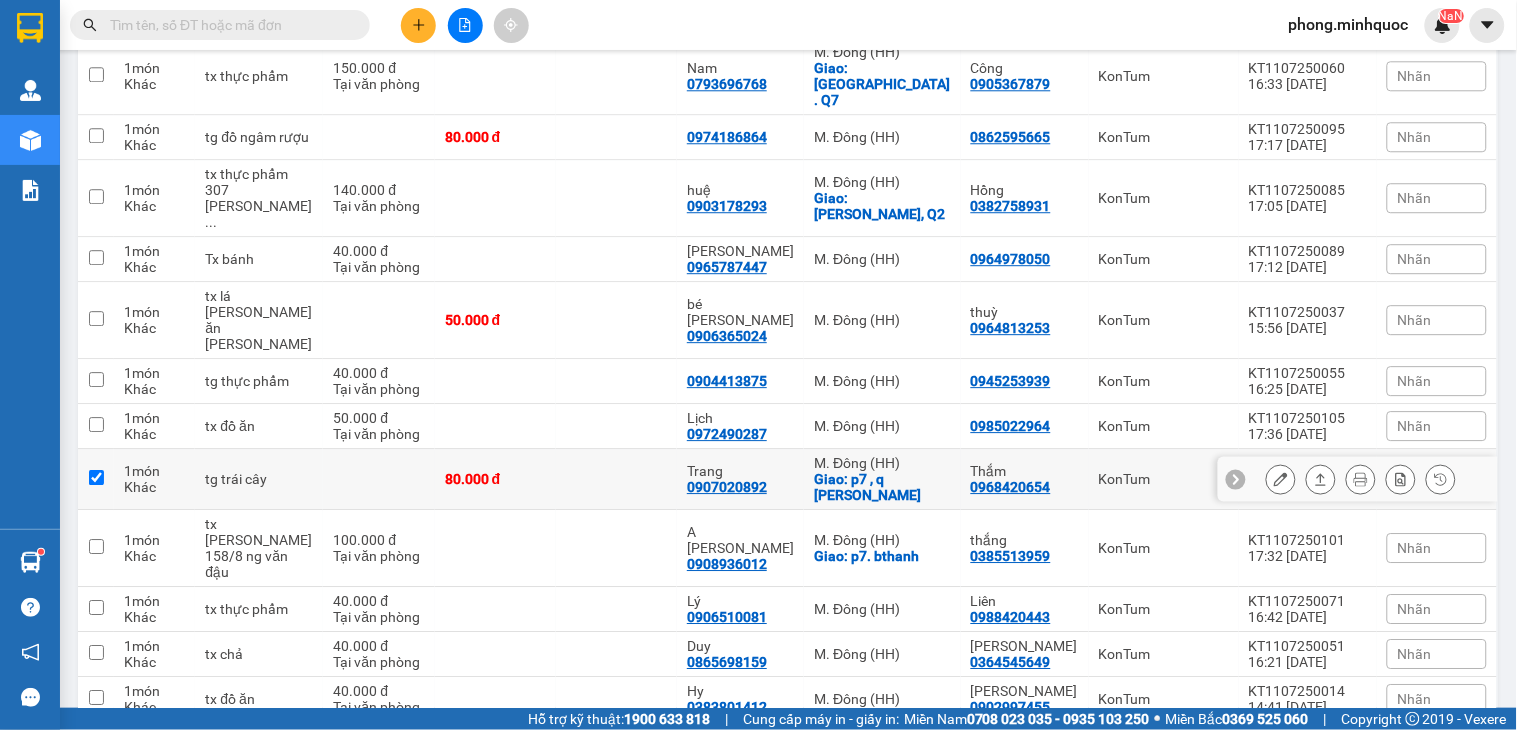 checkbox on "true" 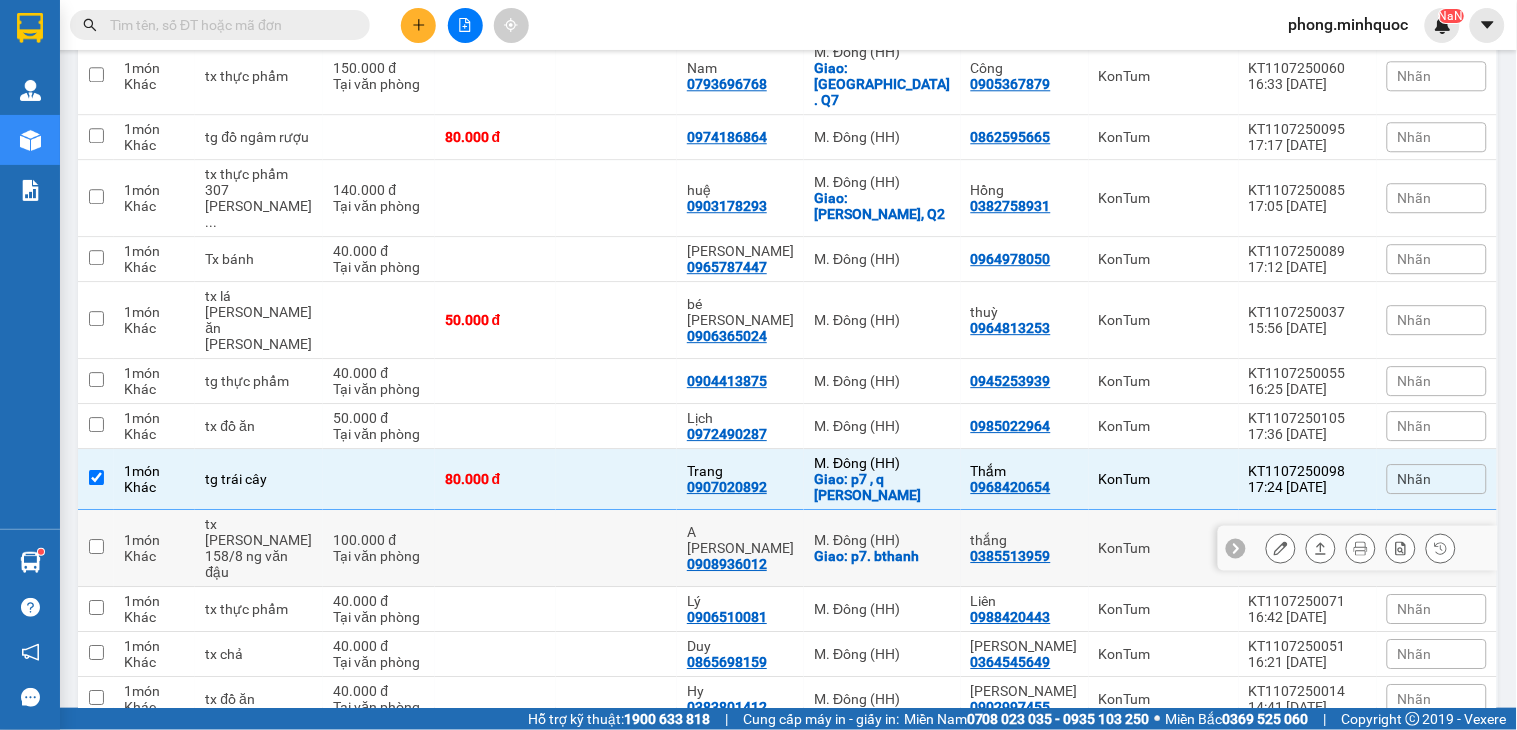 click on "A hiếu" at bounding box center [740, 540] 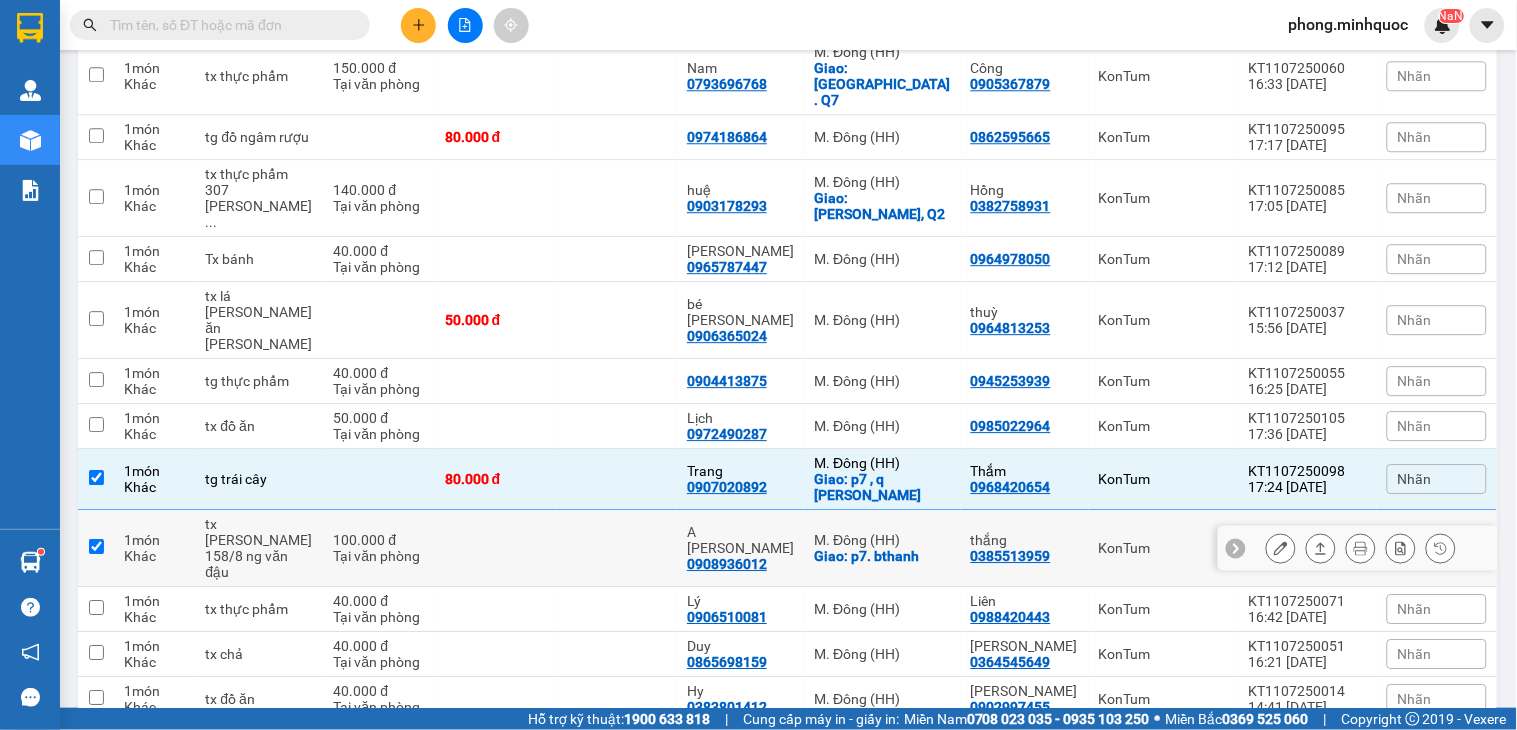 checkbox on "true" 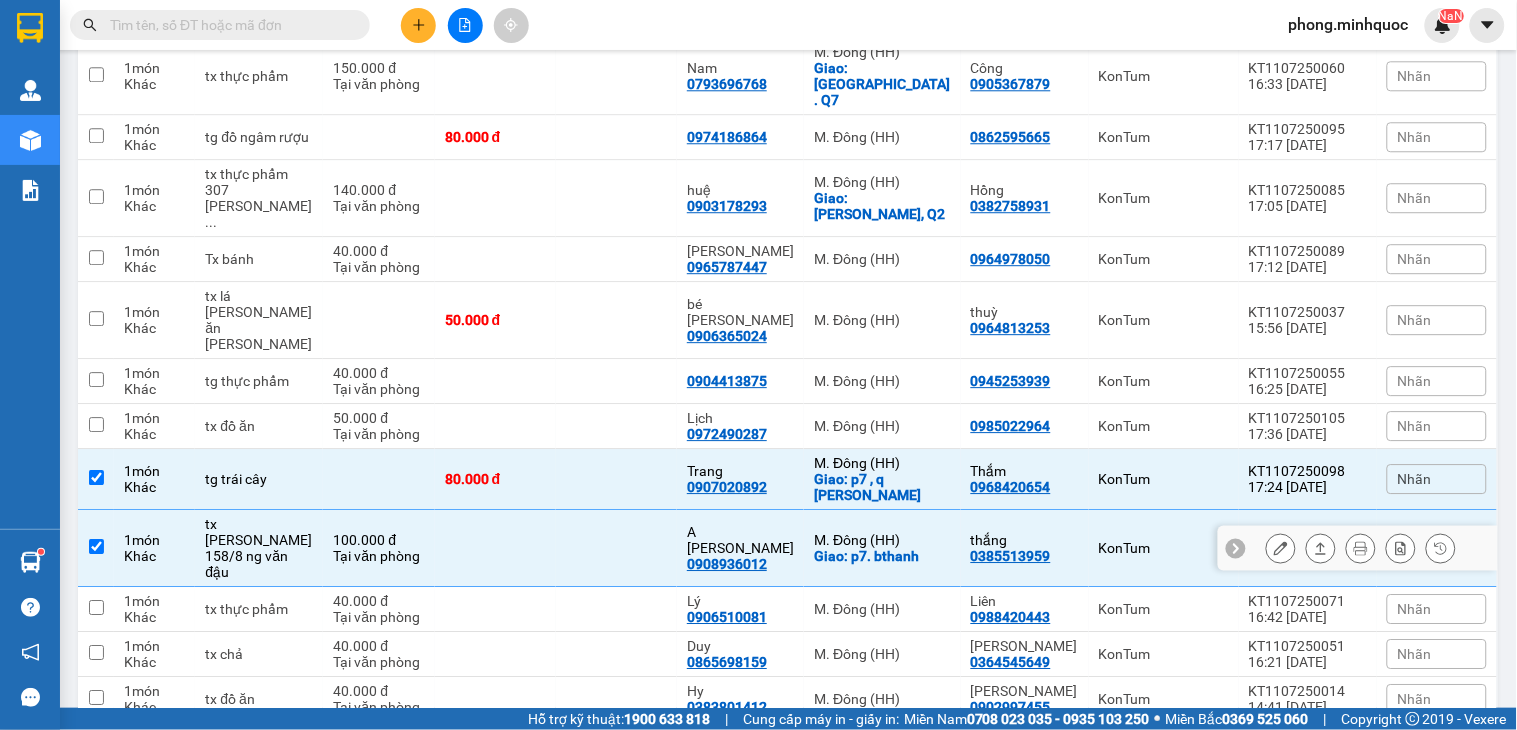 scroll, scrollTop: 1084, scrollLeft: 0, axis: vertical 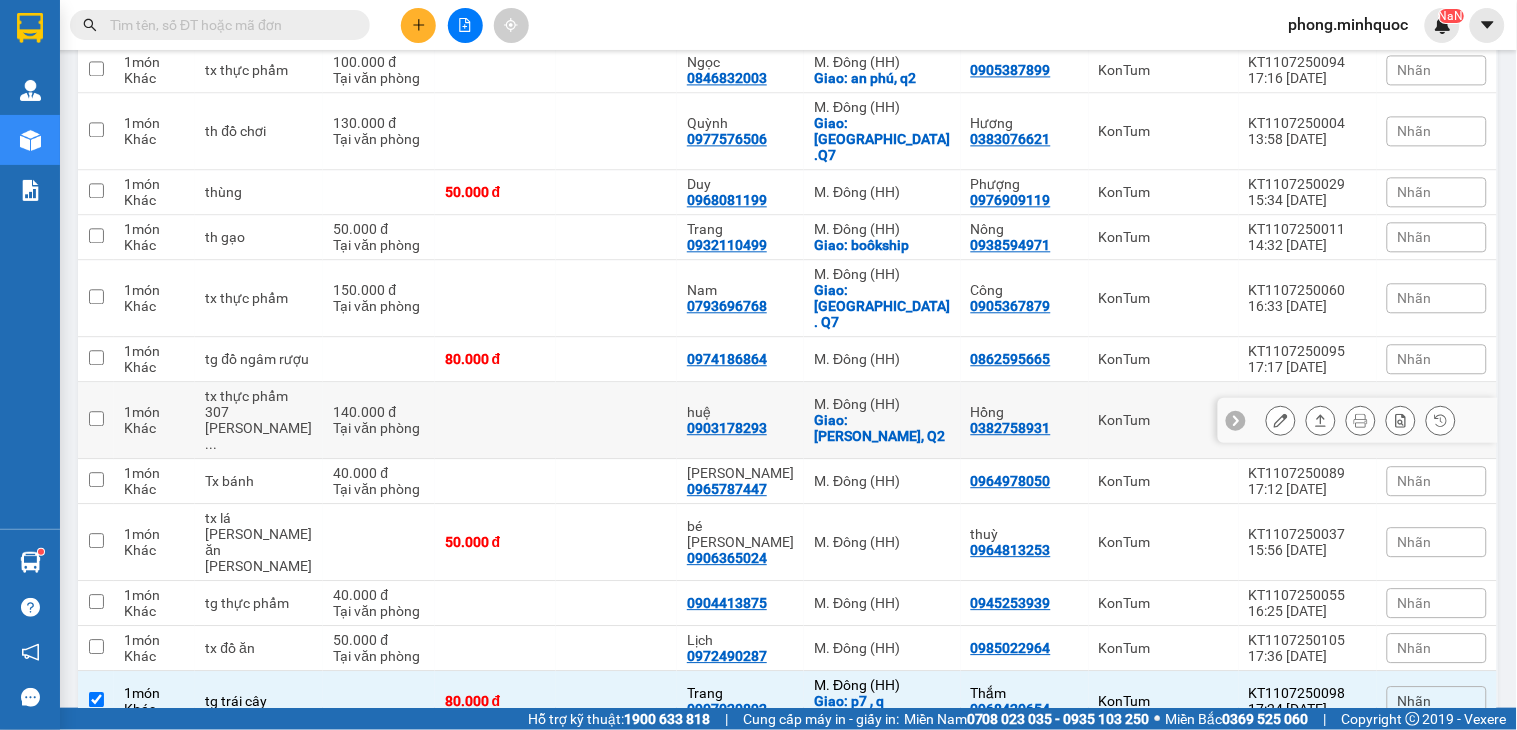 click on "0903178293" at bounding box center [727, 428] 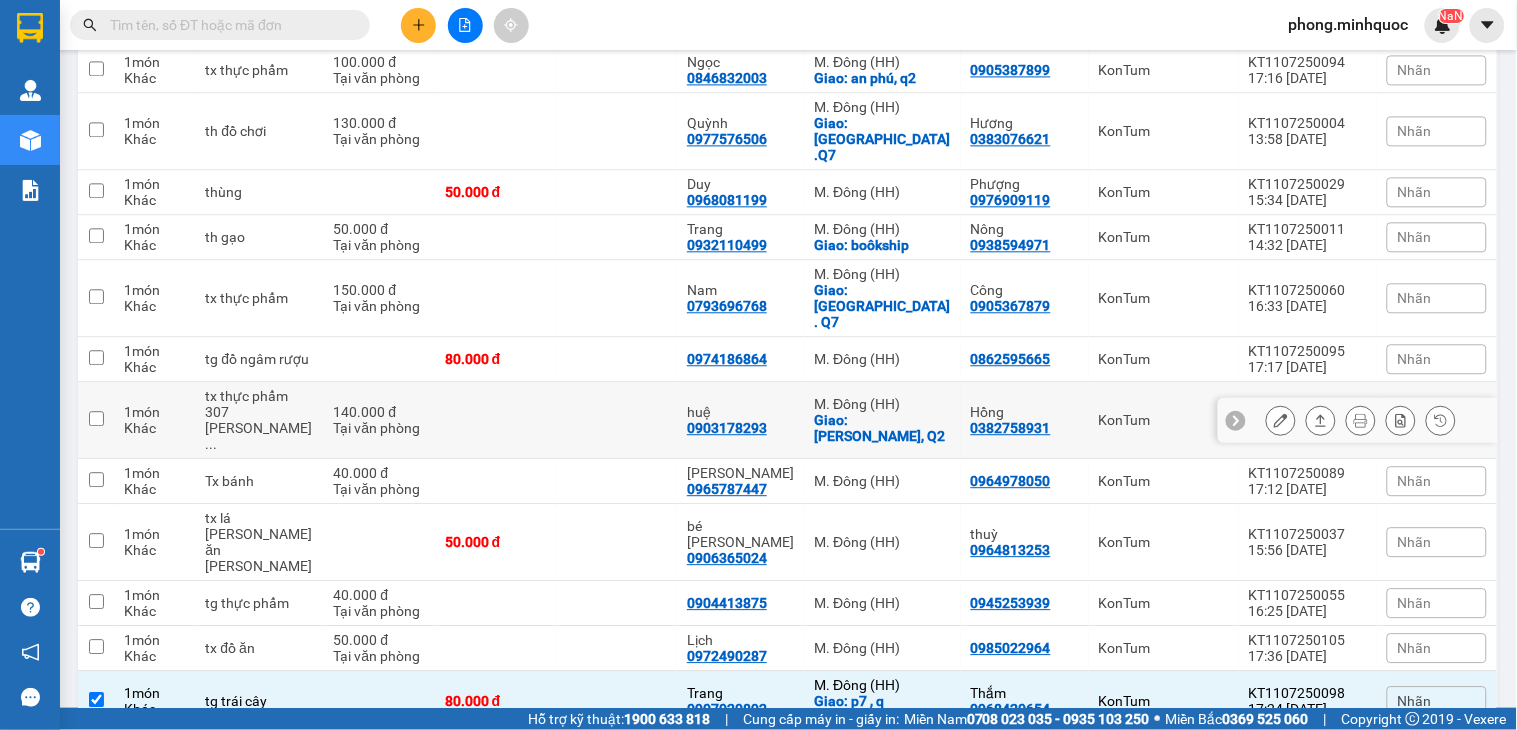 click on "0903178293" at bounding box center [727, 428] 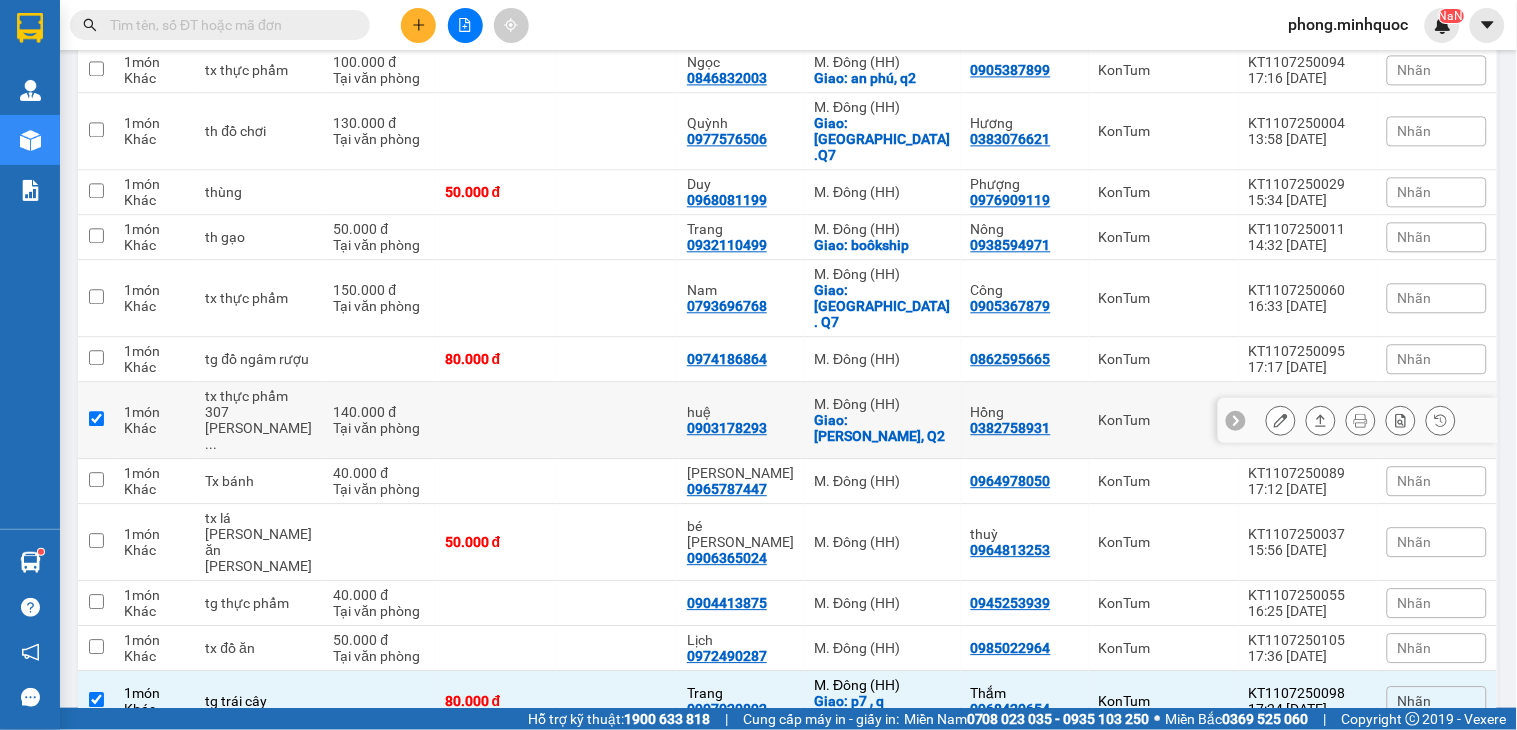 checkbox on "true" 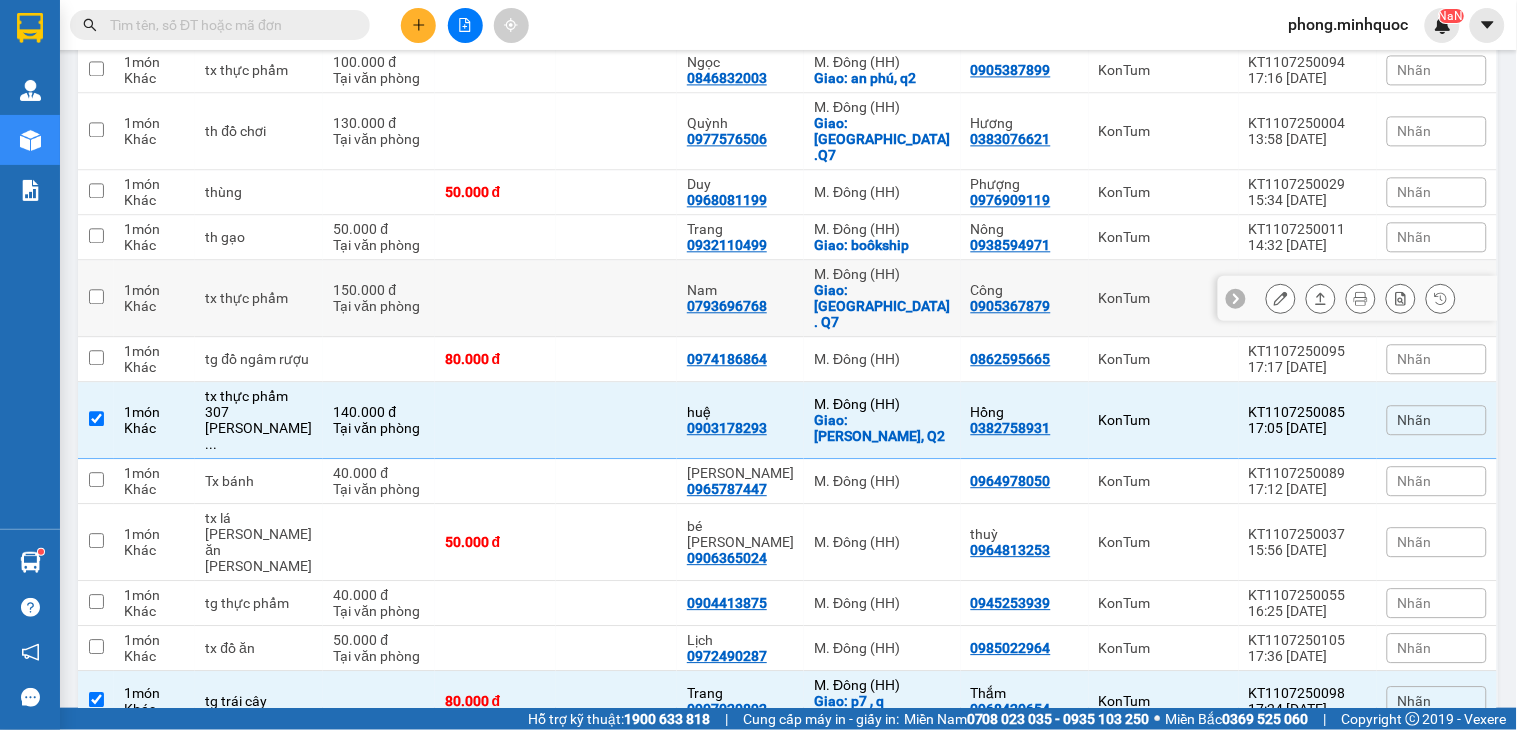 click on "0793696768" at bounding box center [727, 306] 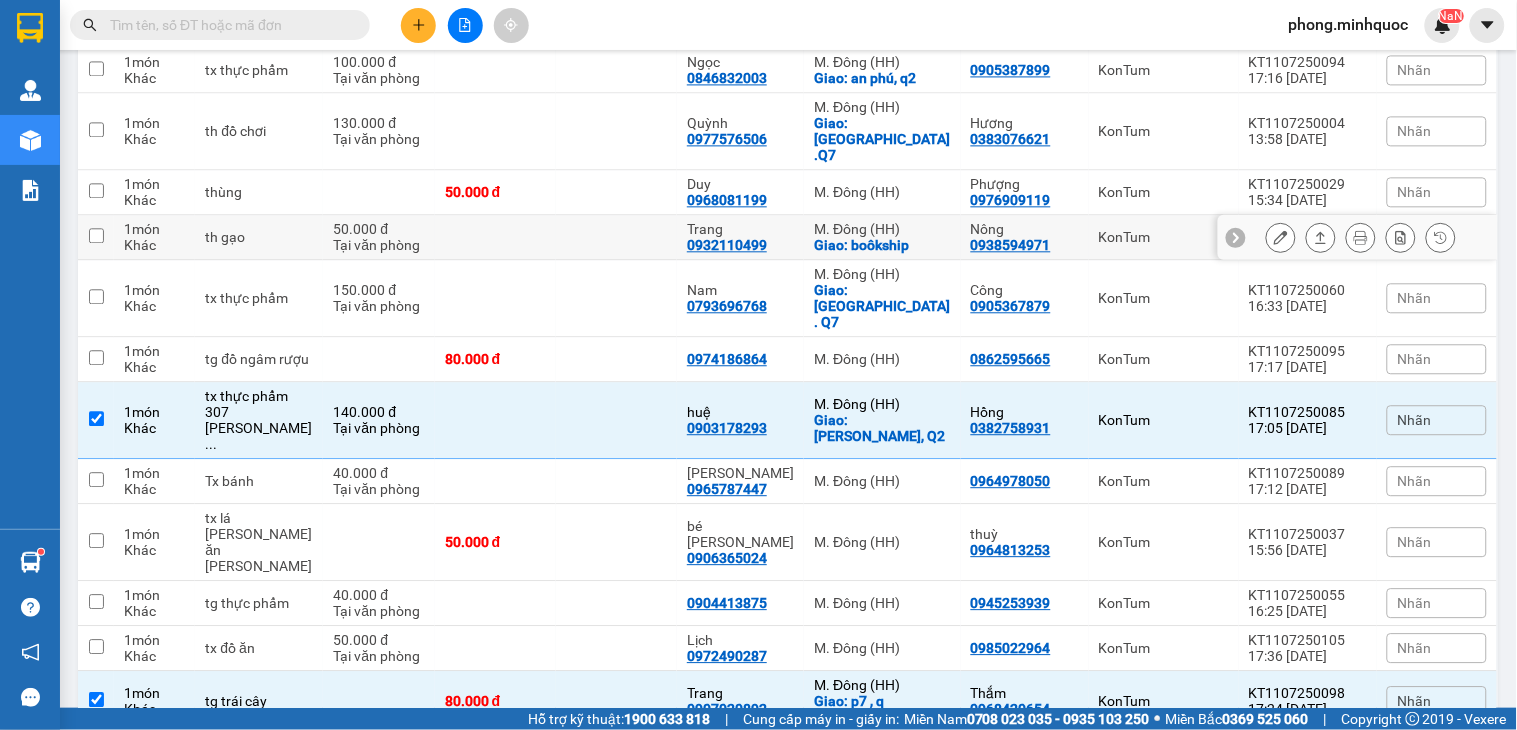 click on "Trang" at bounding box center (740, 229) 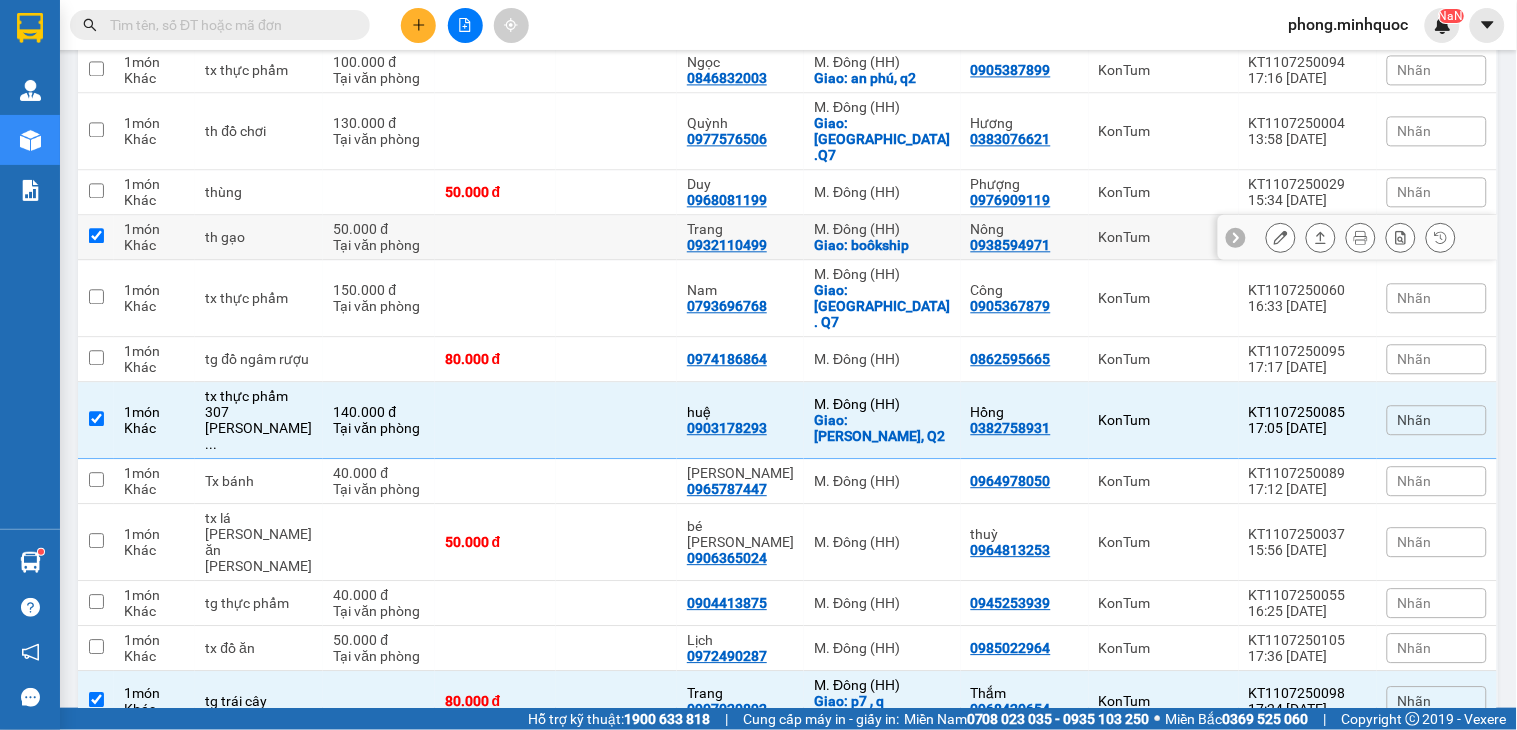 checkbox on "true" 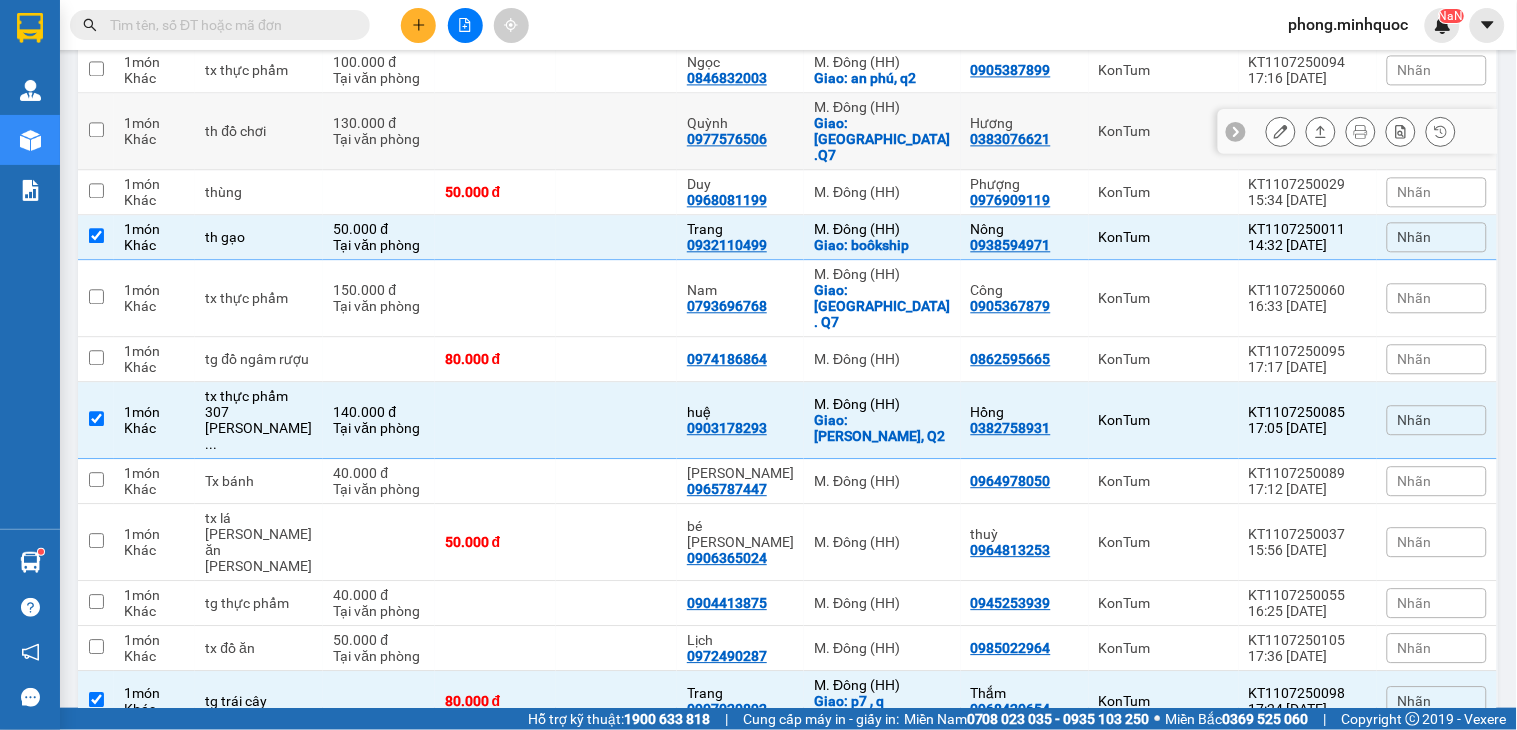 click on "0977576506" at bounding box center (727, 139) 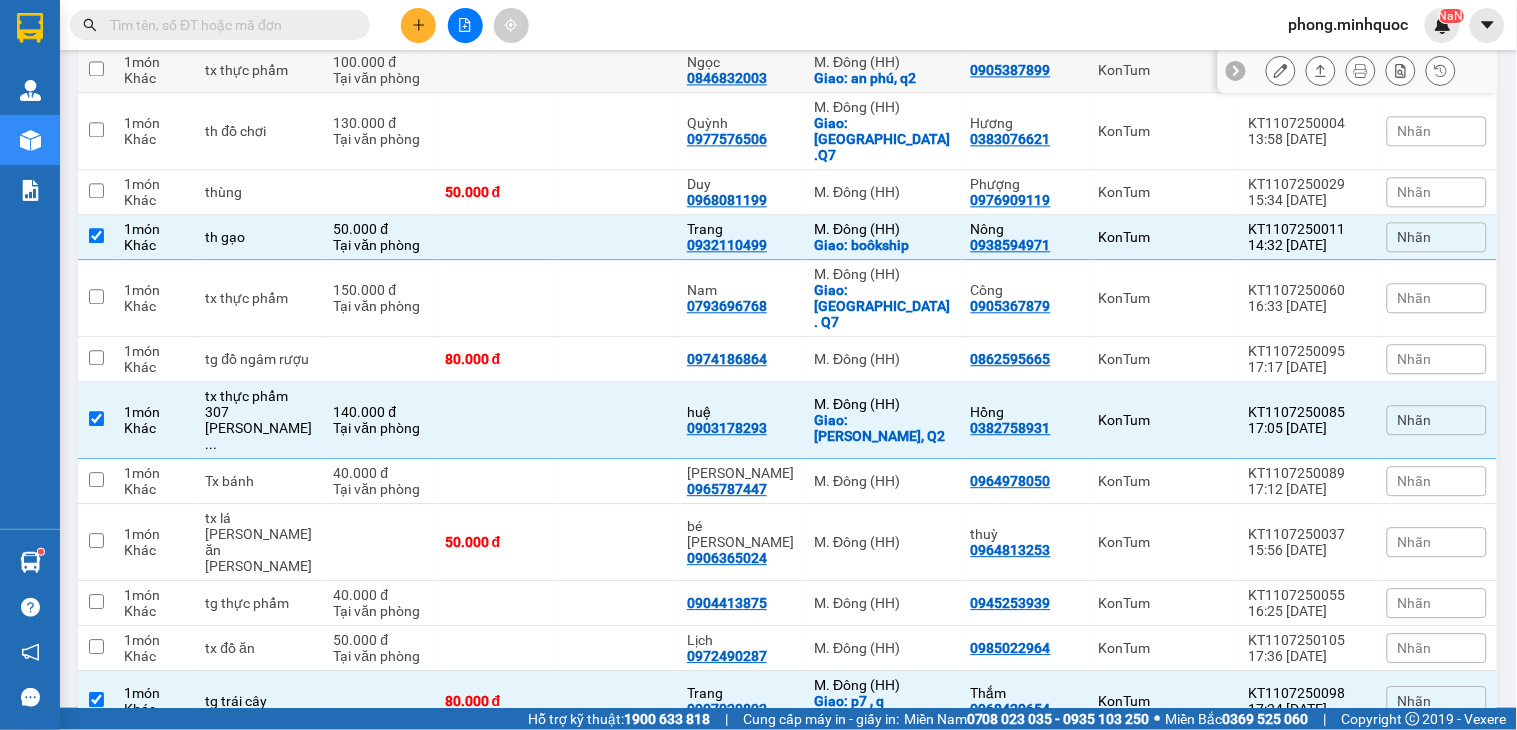 click on "Ngọc 0846832003" at bounding box center (740, 70) 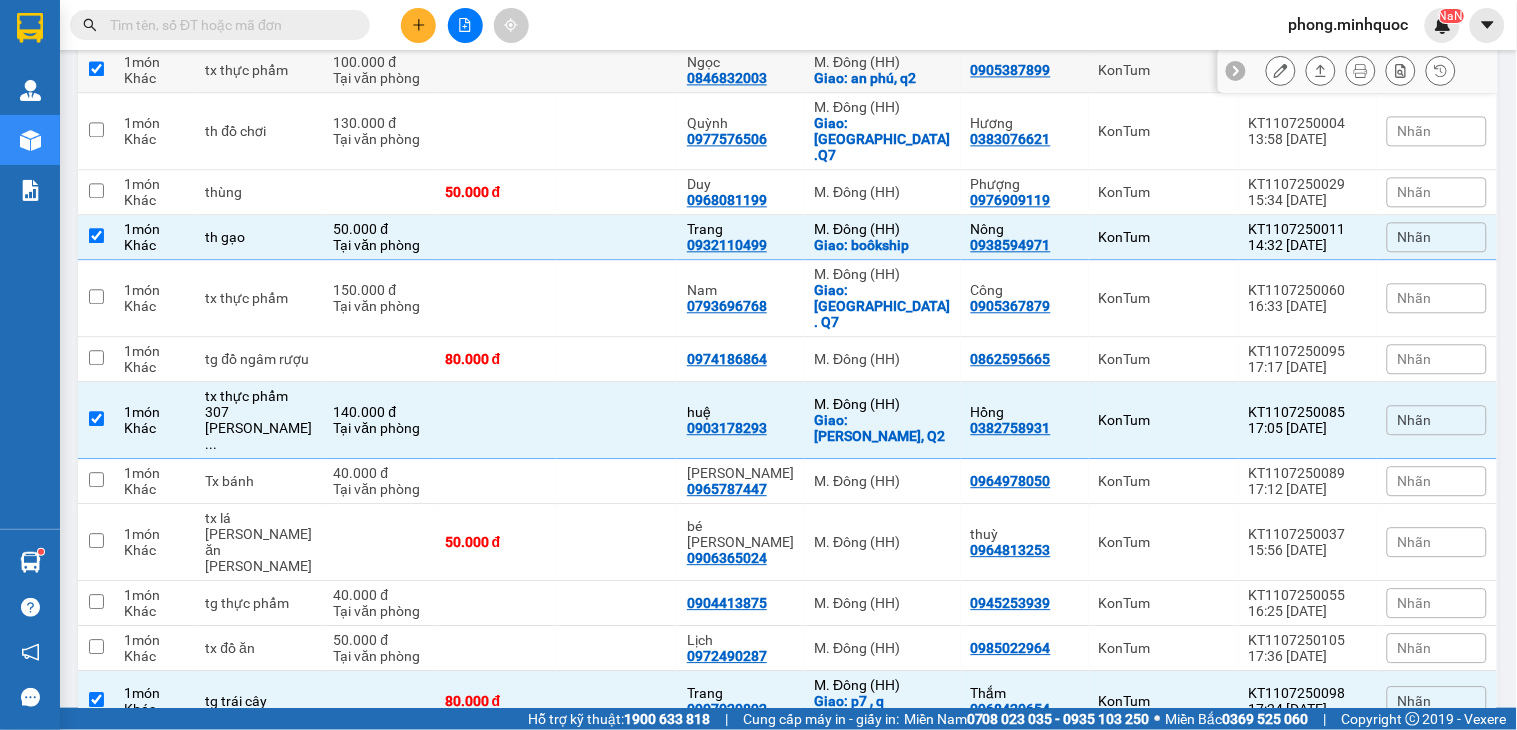 checkbox on "true" 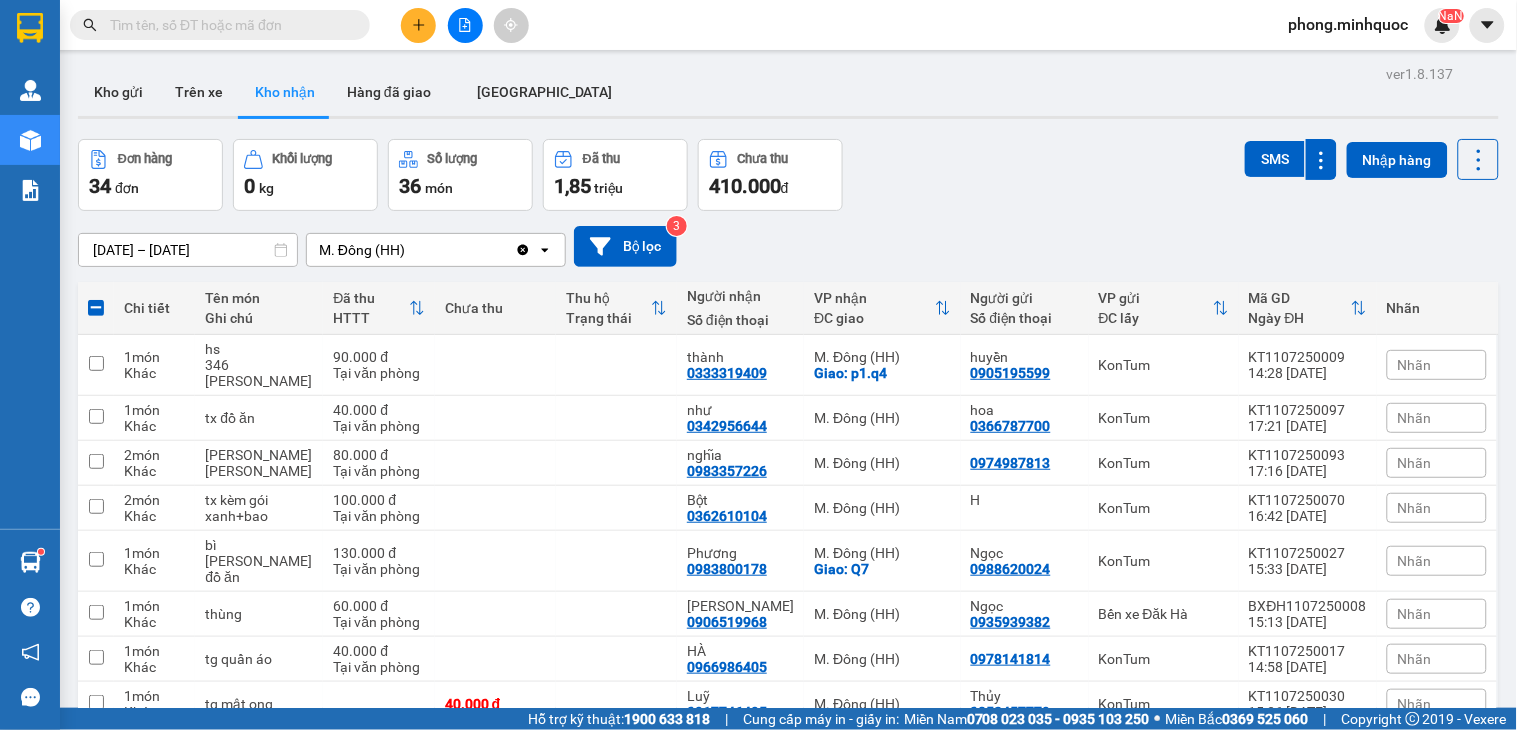 scroll, scrollTop: 444, scrollLeft: 0, axis: vertical 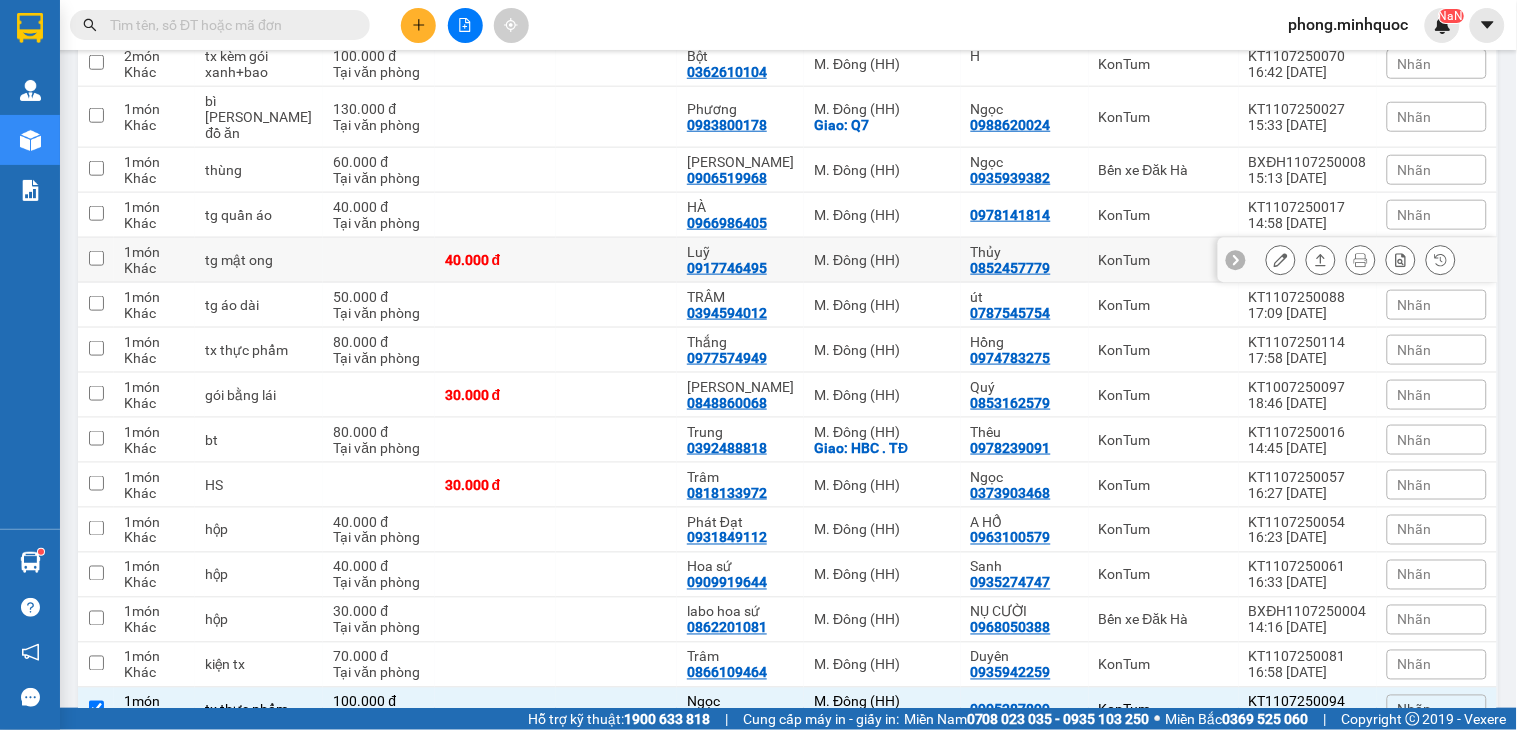 type 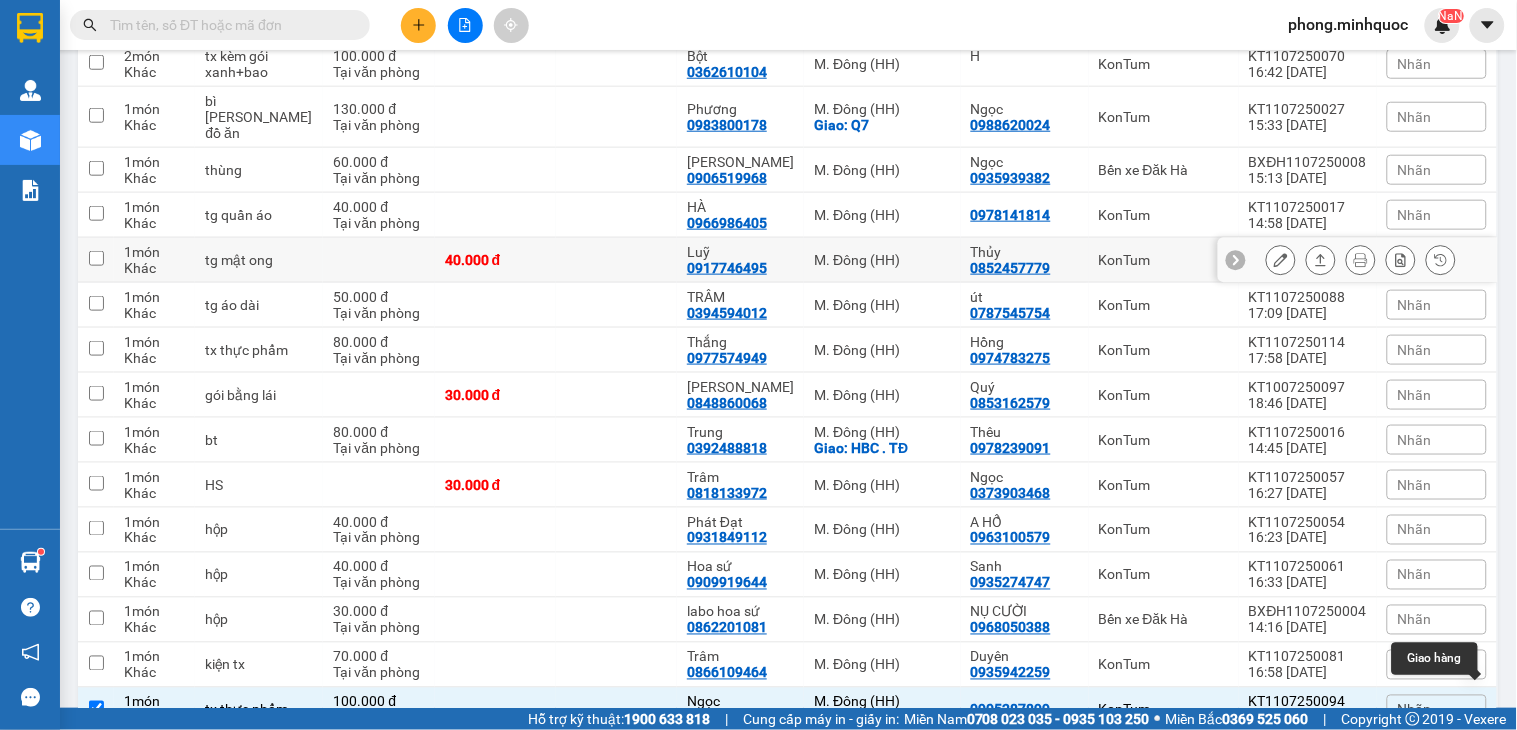 type 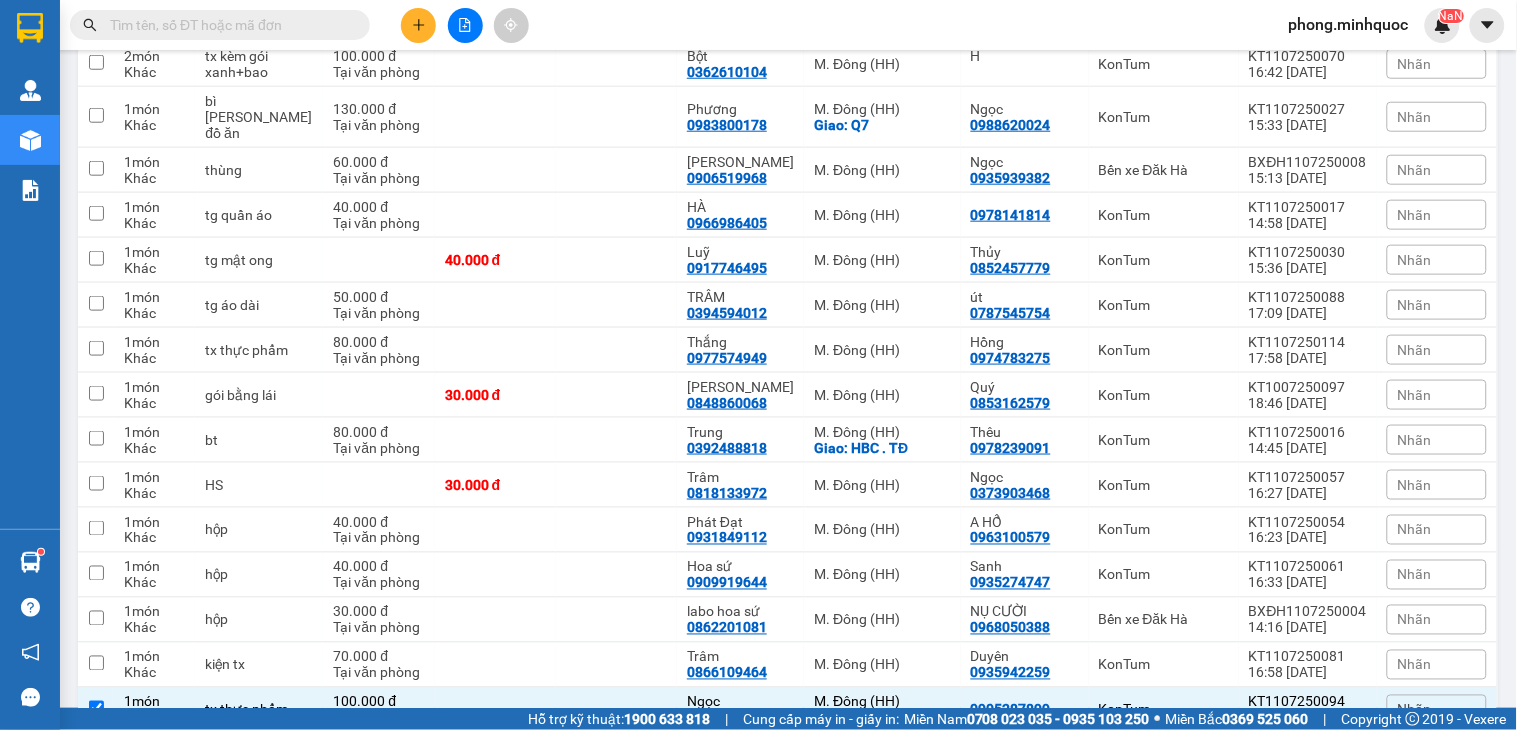 scroll, scrollTop: 0, scrollLeft: 223, axis: horizontal 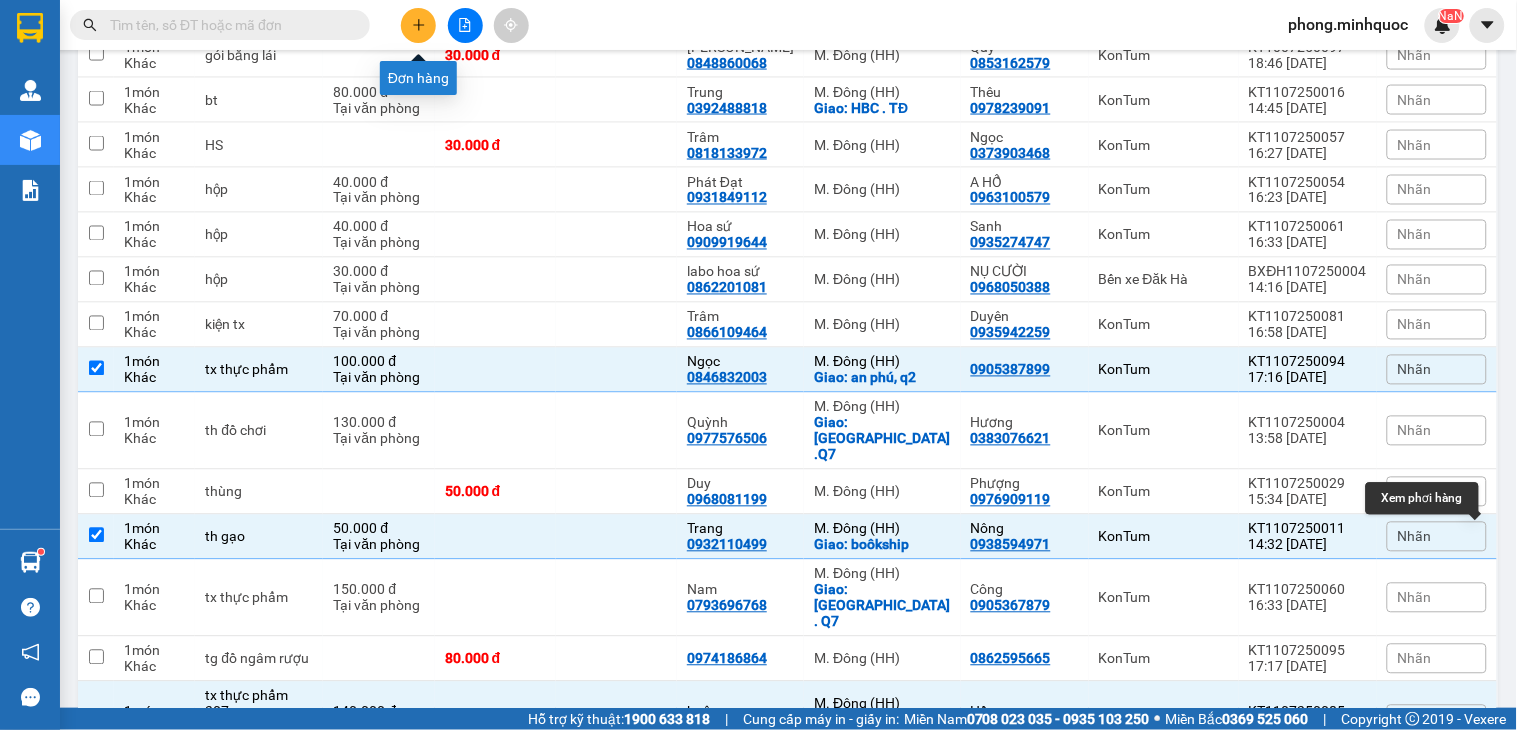 click at bounding box center (418, 25) 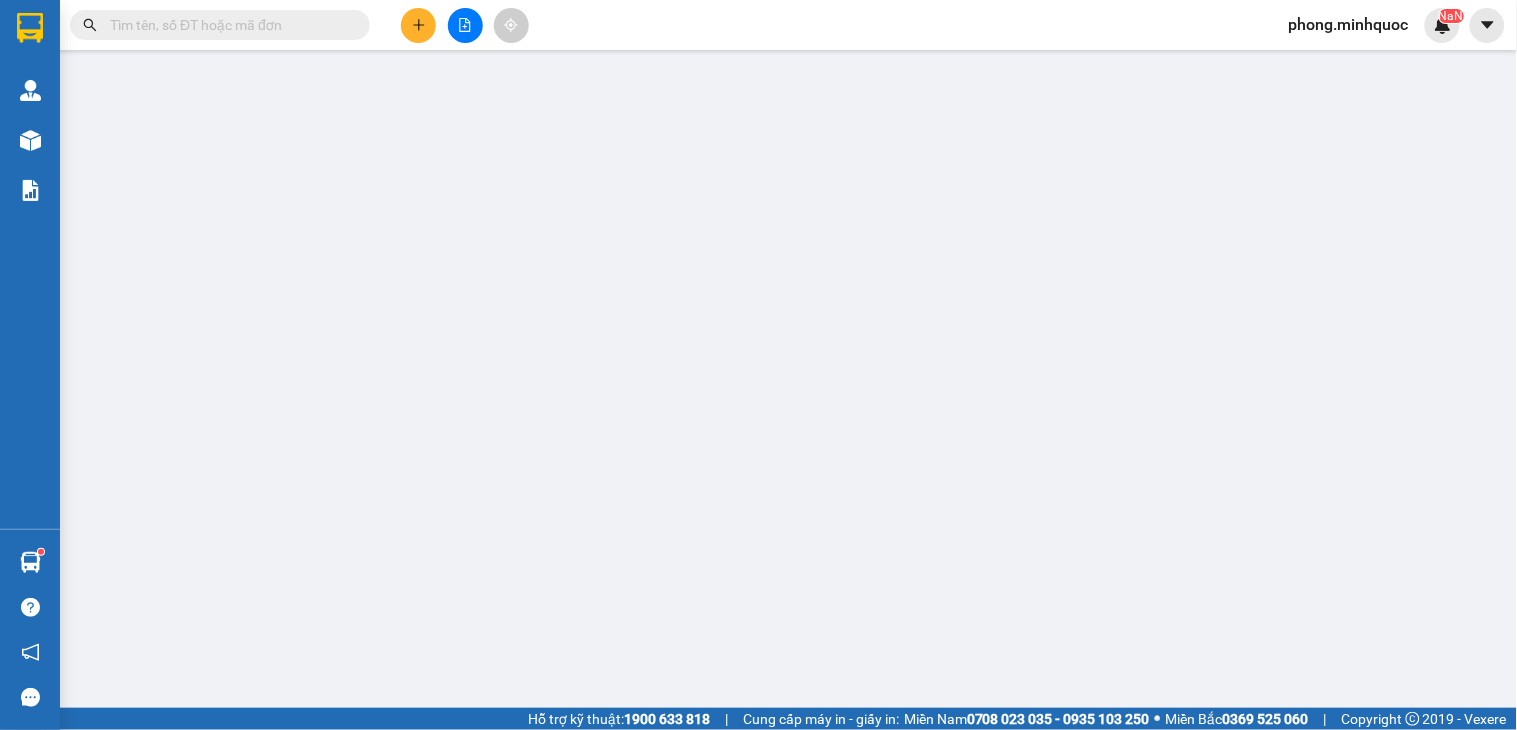 scroll, scrollTop: 0, scrollLeft: 0, axis: both 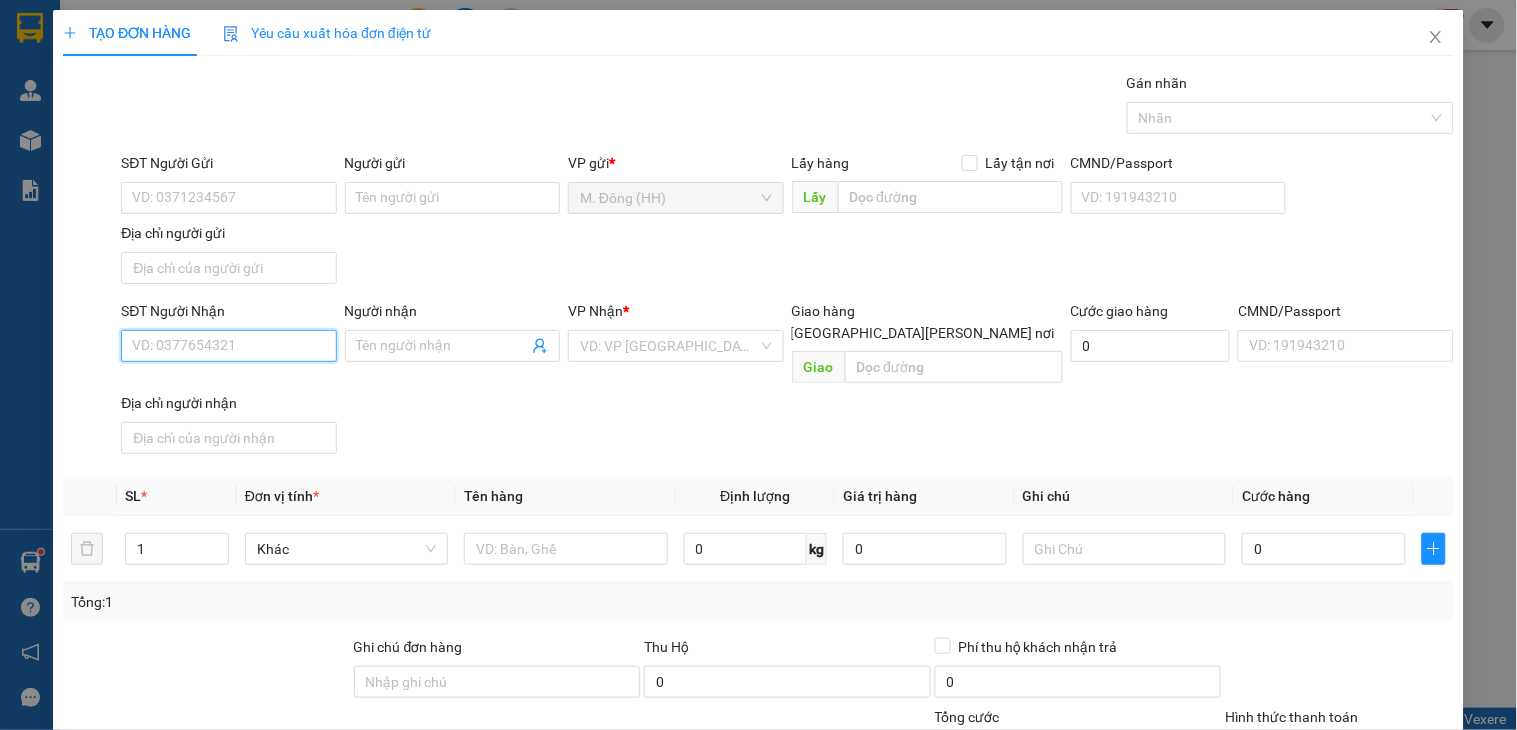 click on "SĐT Người Nhận" at bounding box center [228, 346] 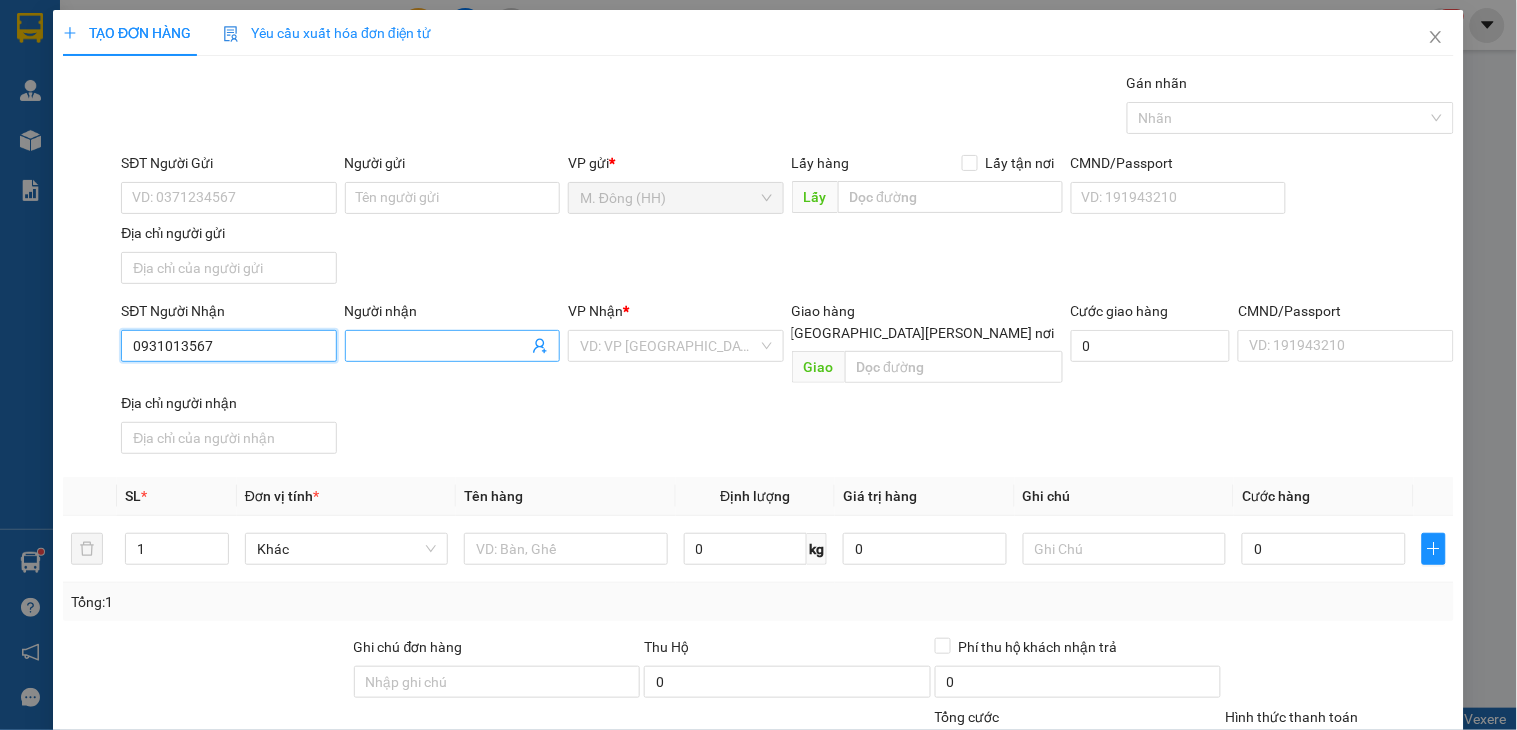 type on "0931013567" 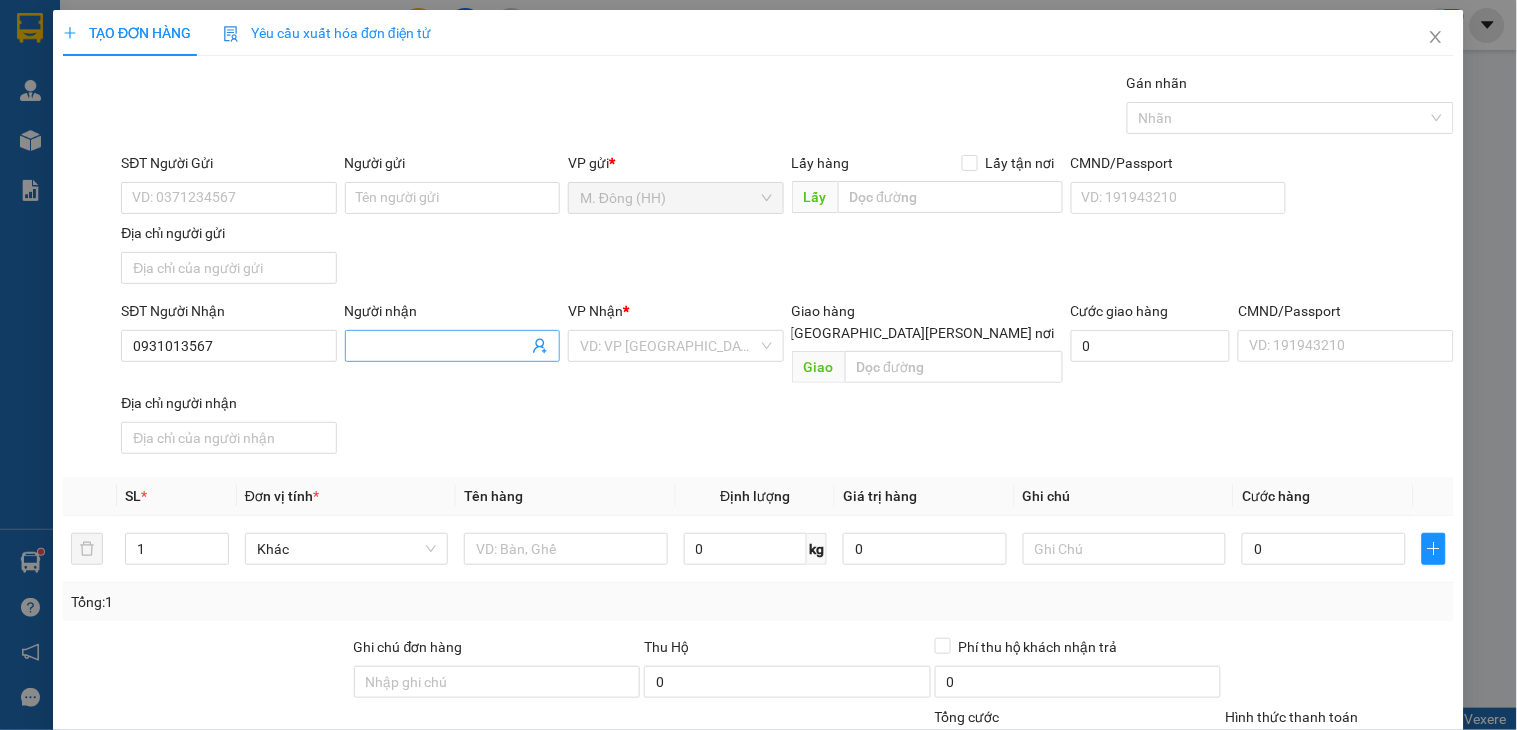 click on "Người nhận" at bounding box center [442, 346] 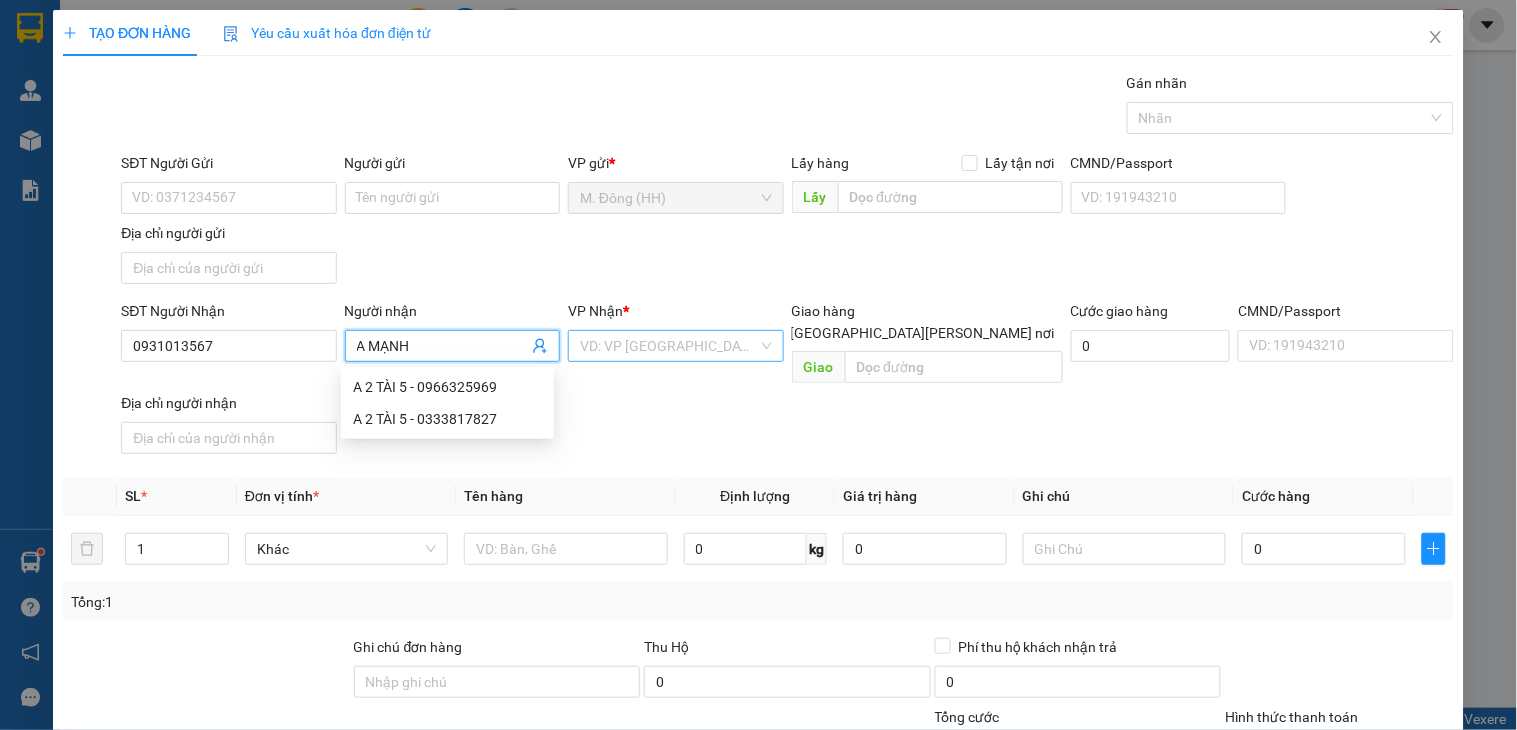 type on "A MẠNH" 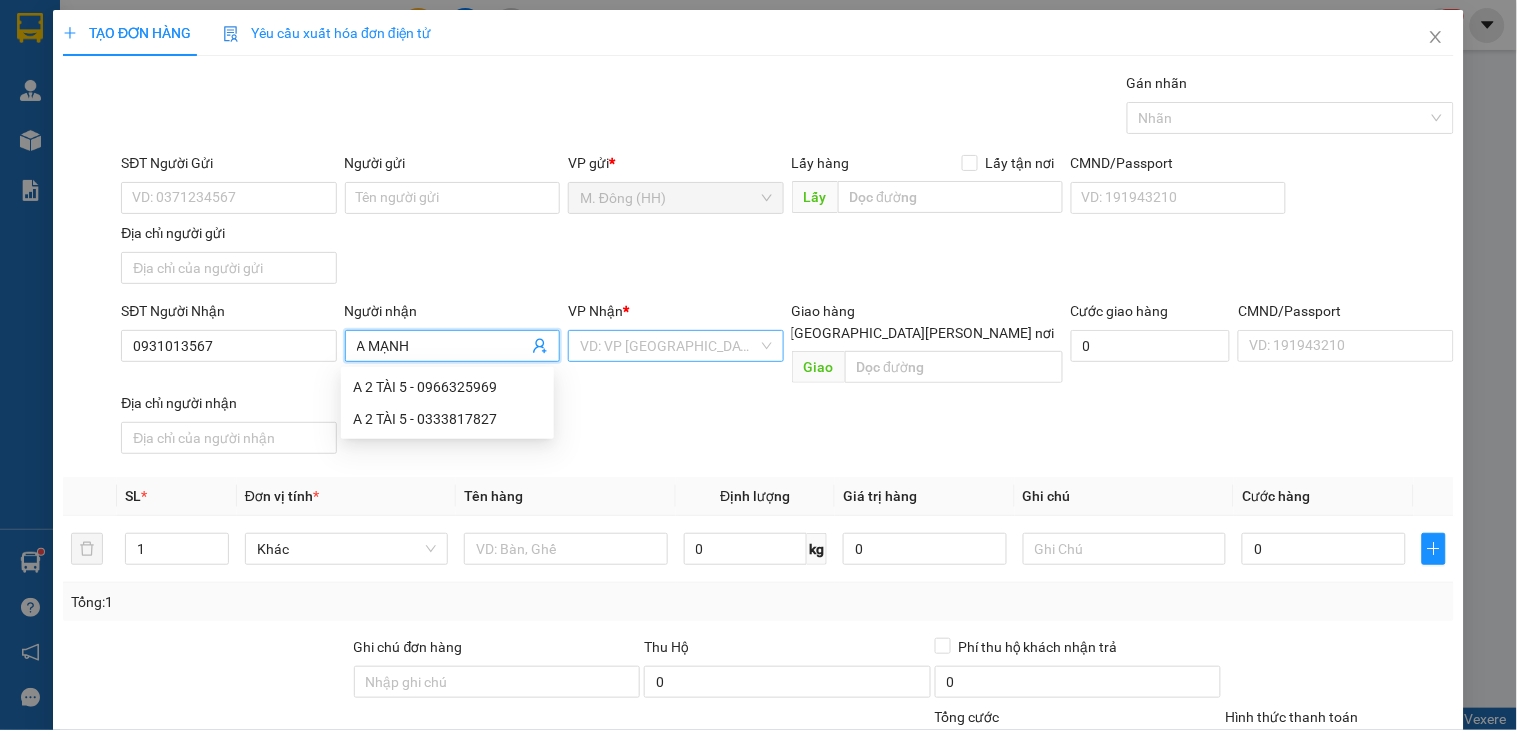 click at bounding box center (668, 346) 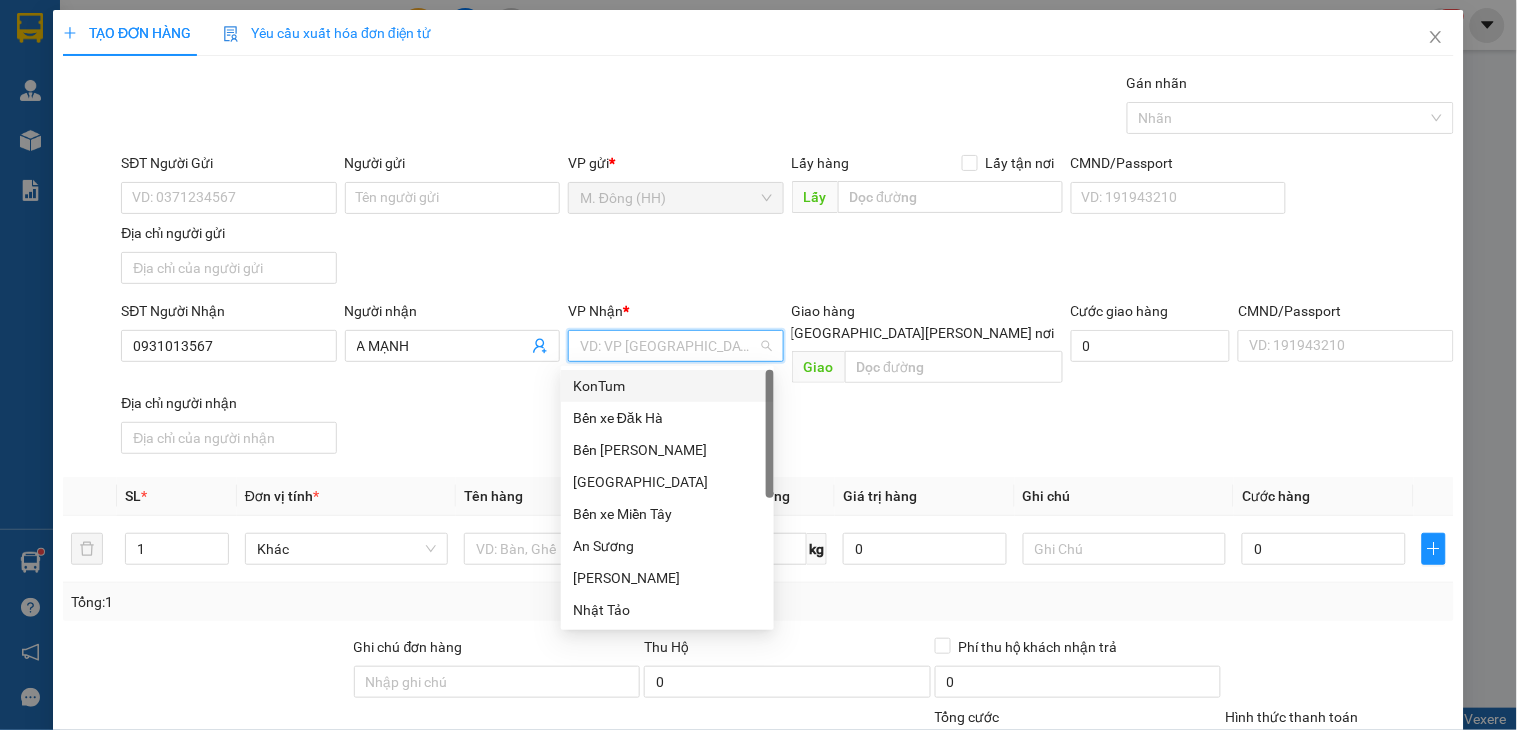 click on "KonTum" at bounding box center (667, 386) 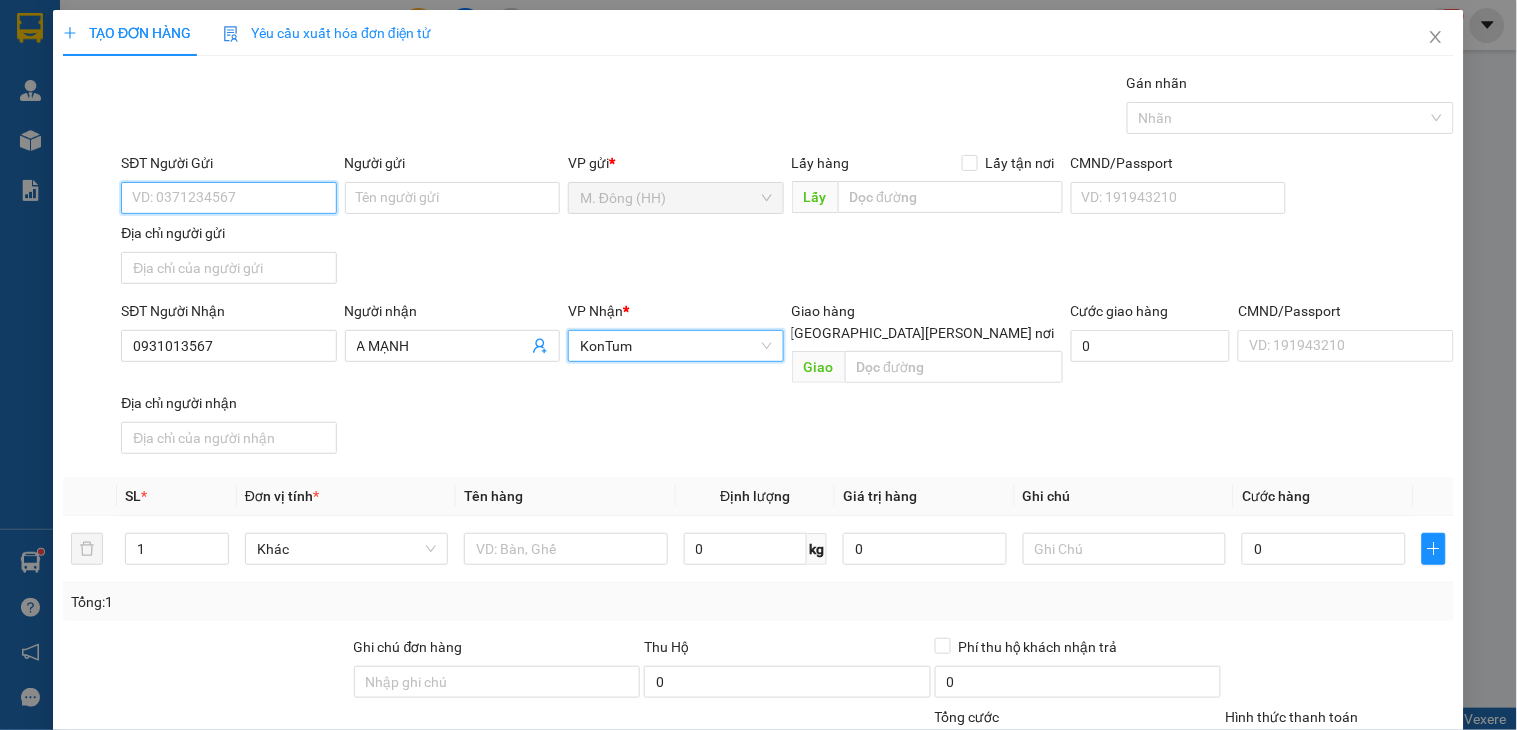 click on "SĐT Người Gửi" at bounding box center (228, 198) 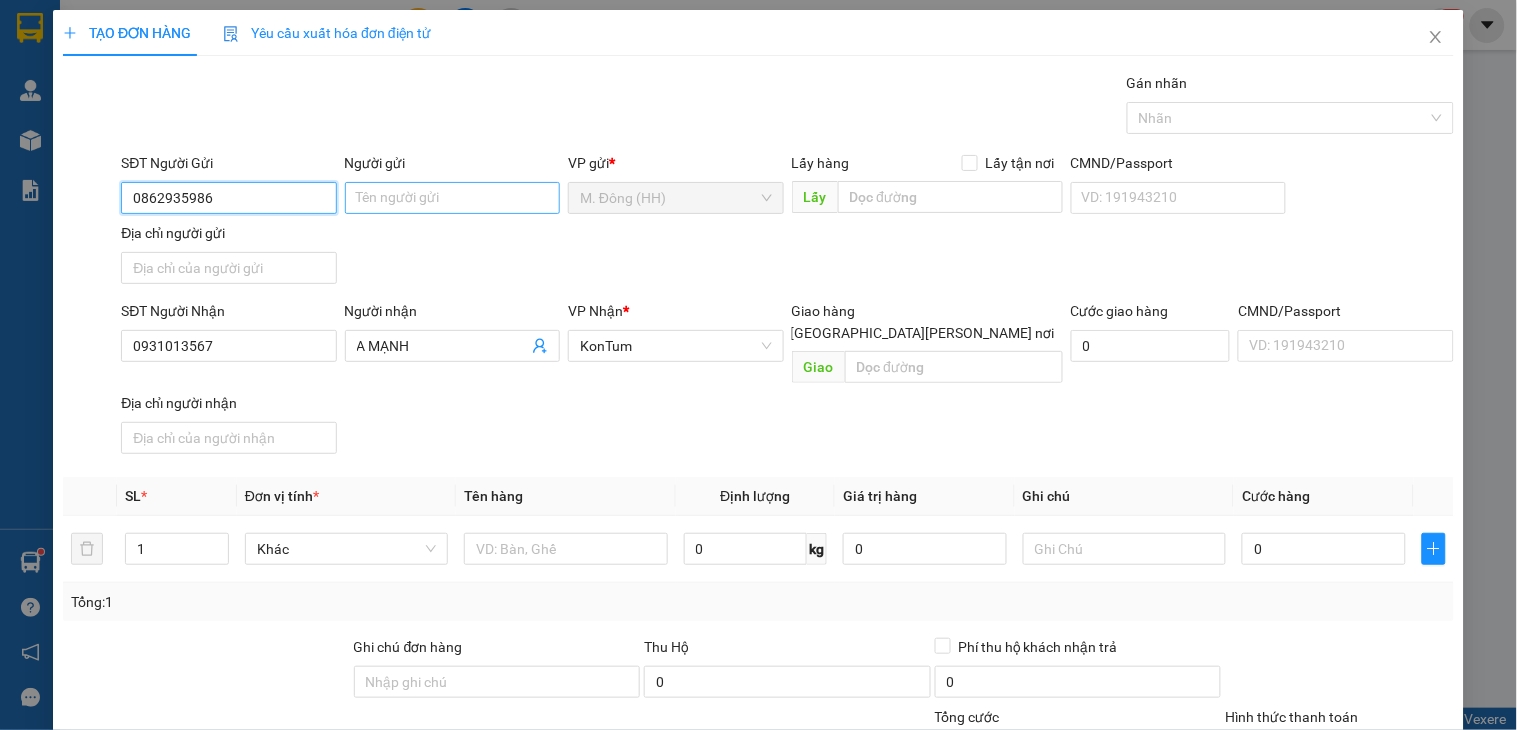 type on "0862935986" 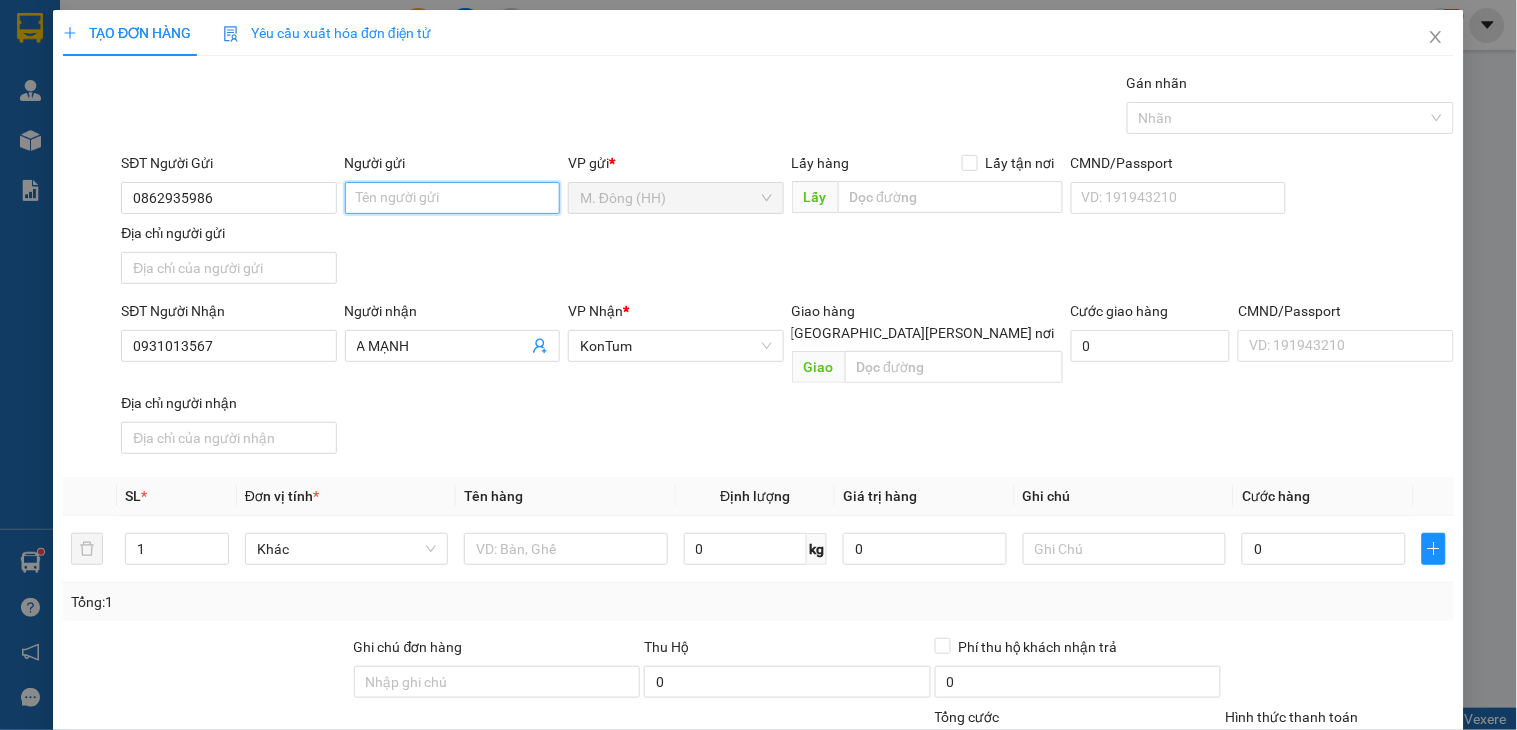 click on "Người gửi" at bounding box center (452, 198) 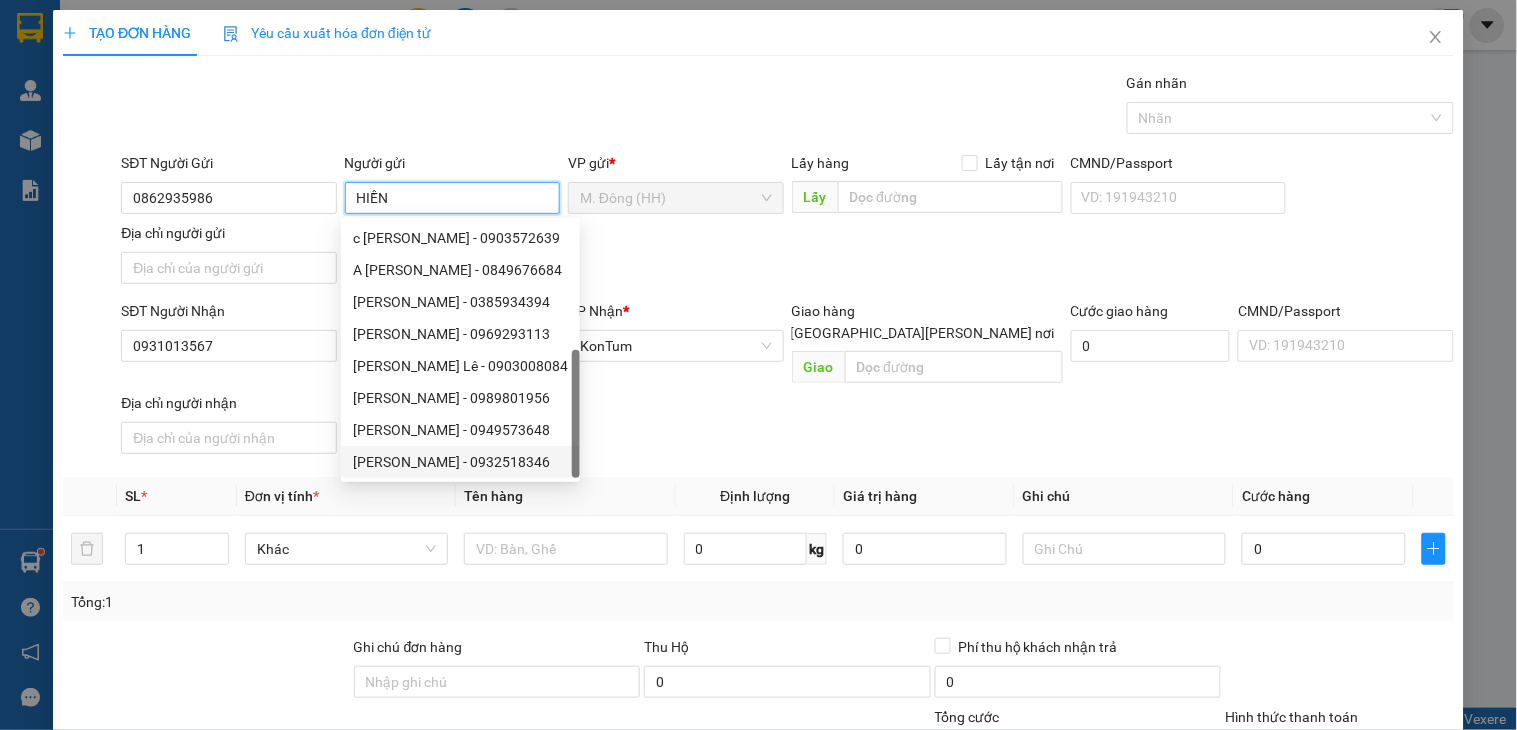 scroll, scrollTop: 63, scrollLeft: 0, axis: vertical 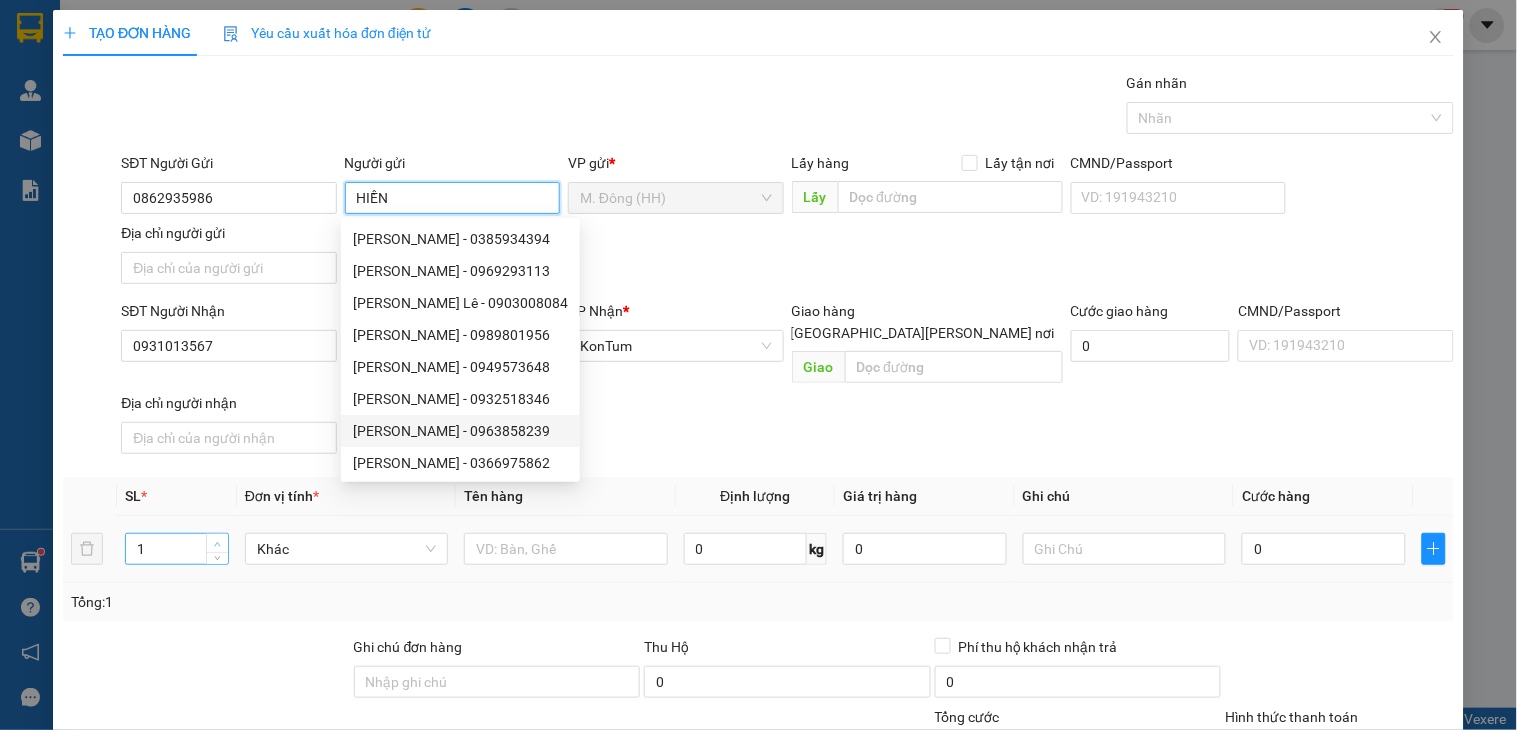 type on "HIỀN" 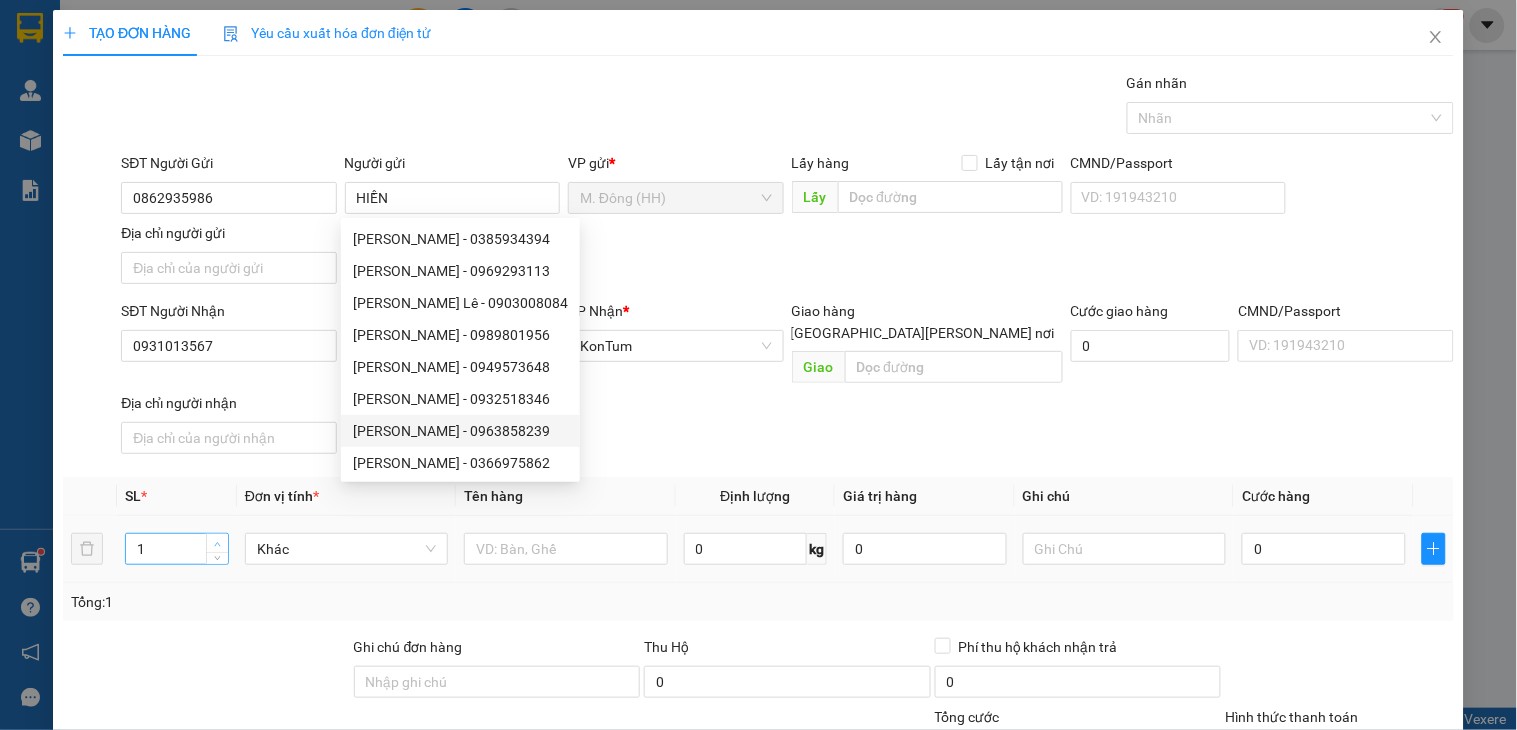 click at bounding box center (218, 544) 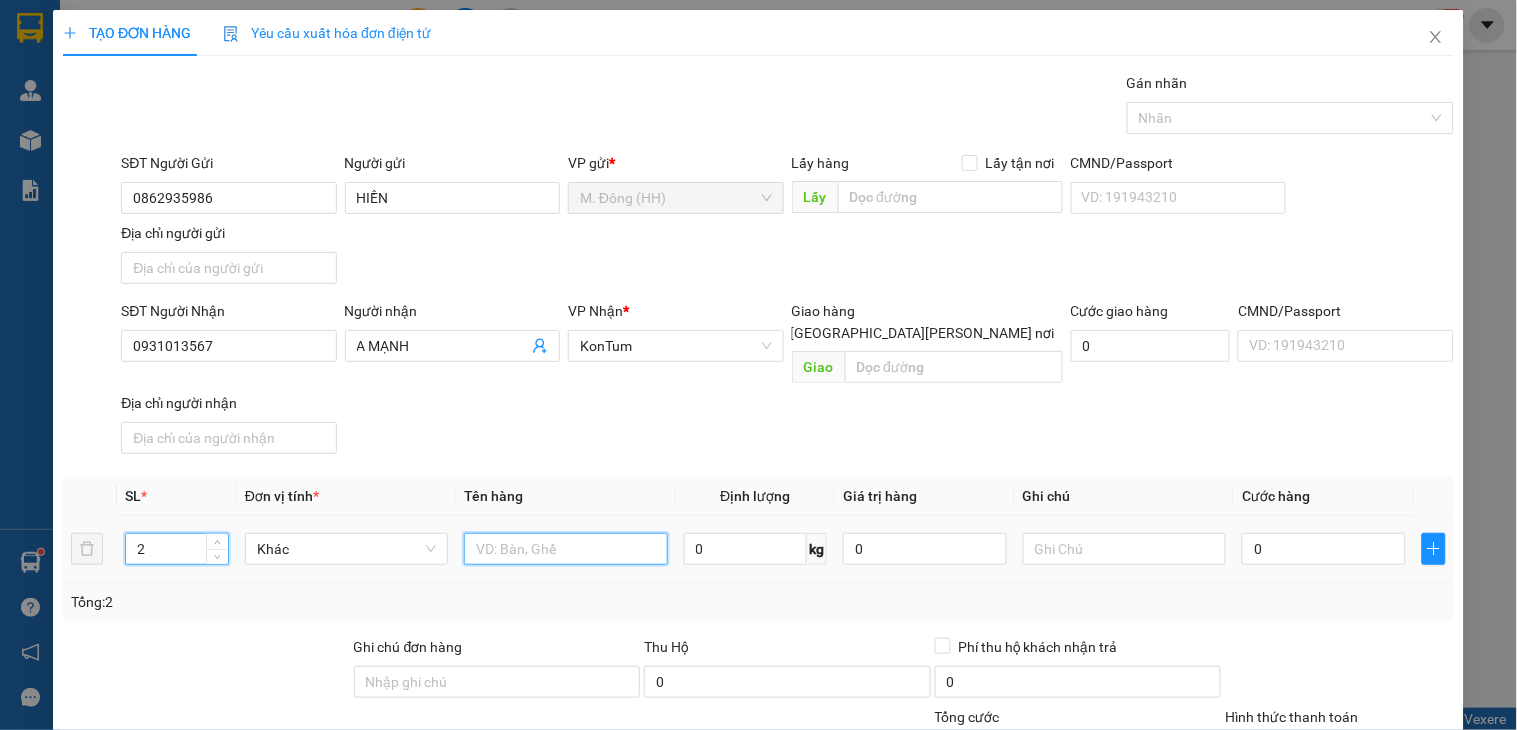 click at bounding box center (565, 549) 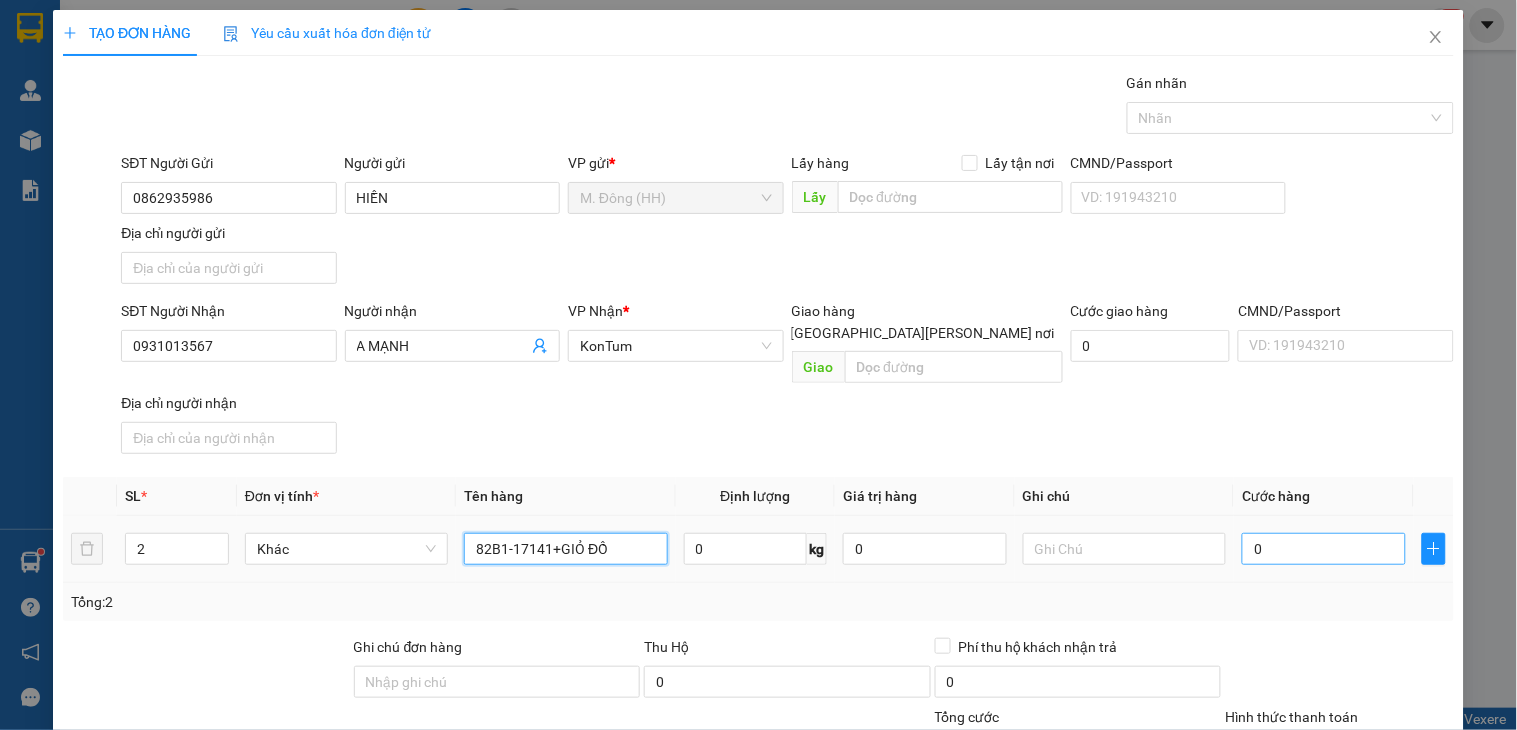 type on "82B1-17141+GIỎ ĐỒ" 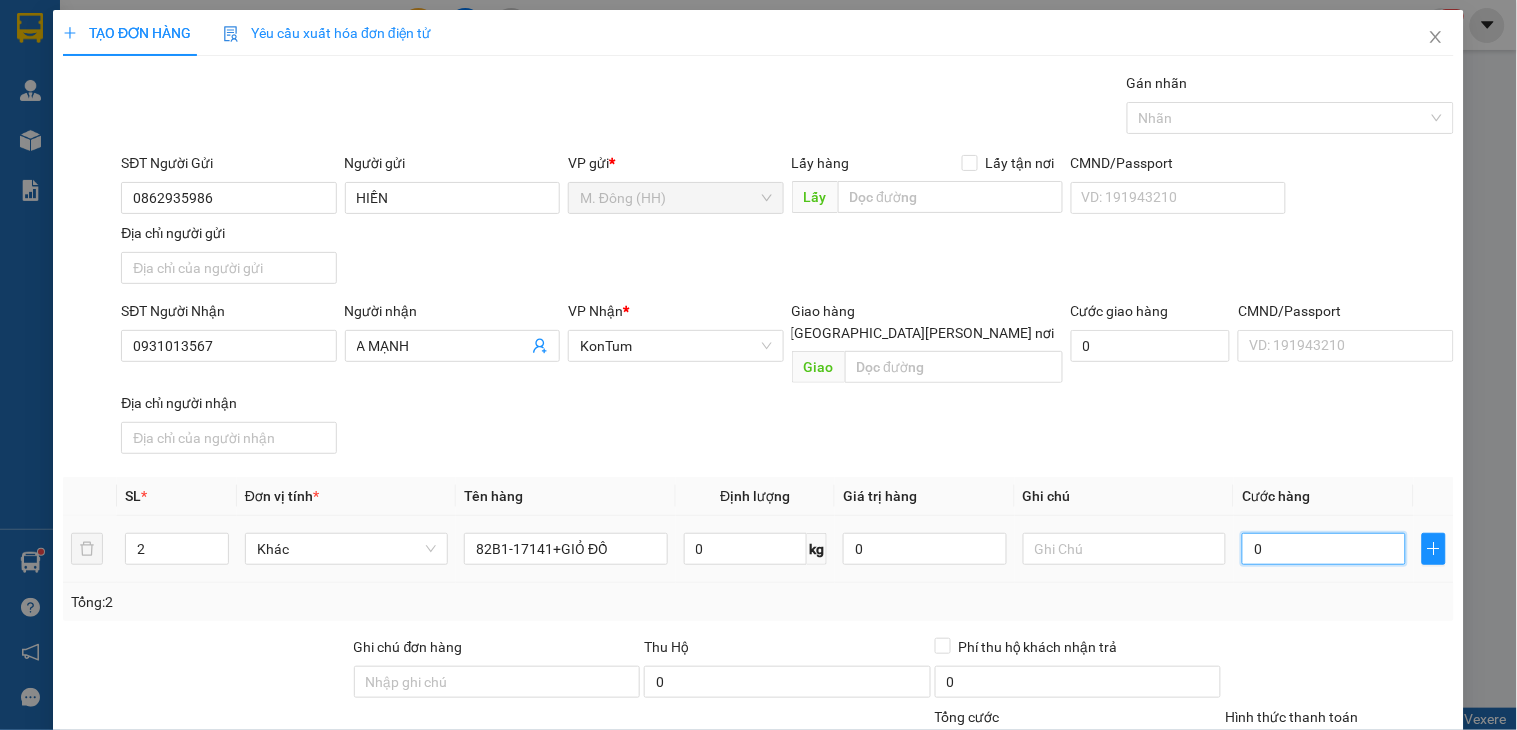 click on "0" at bounding box center (1324, 549) 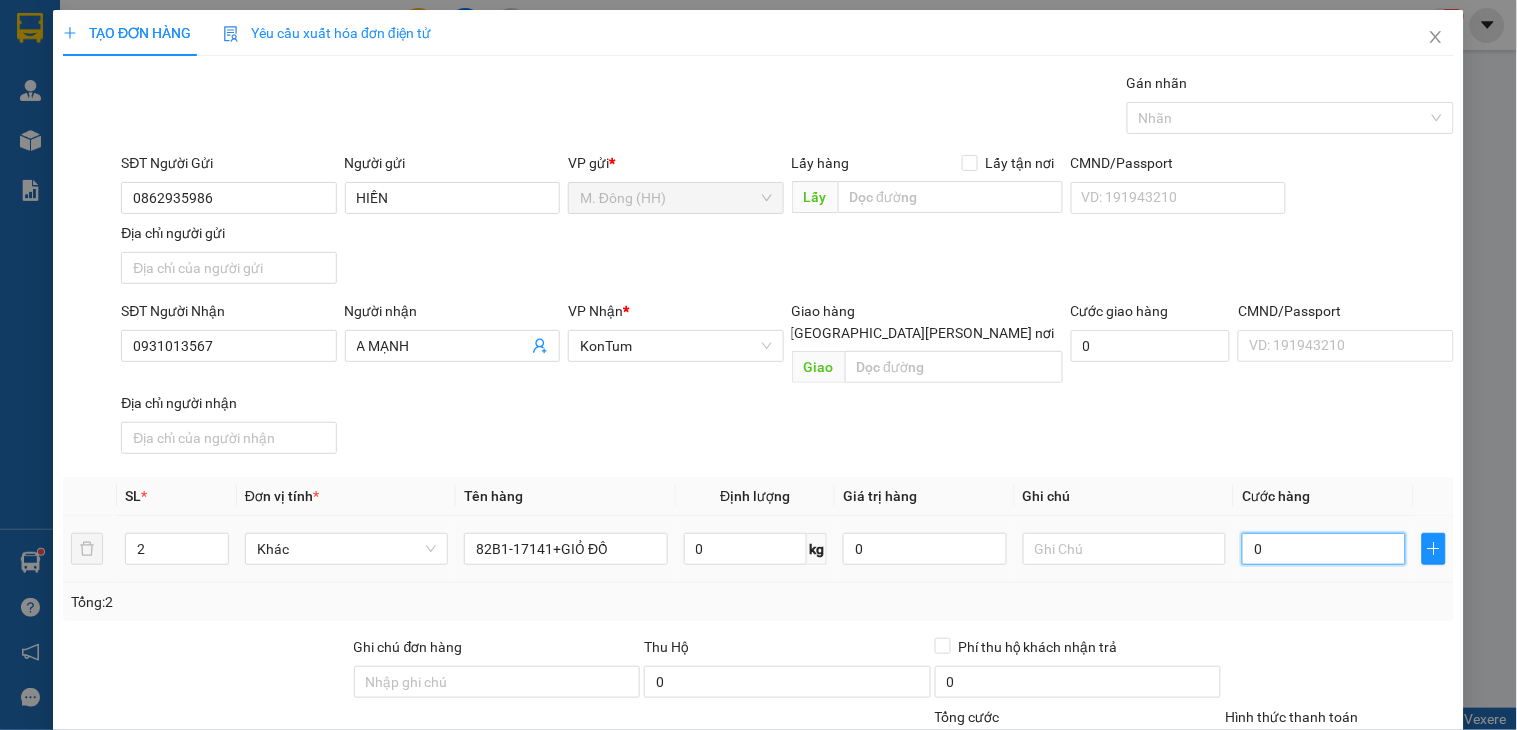 type on "6" 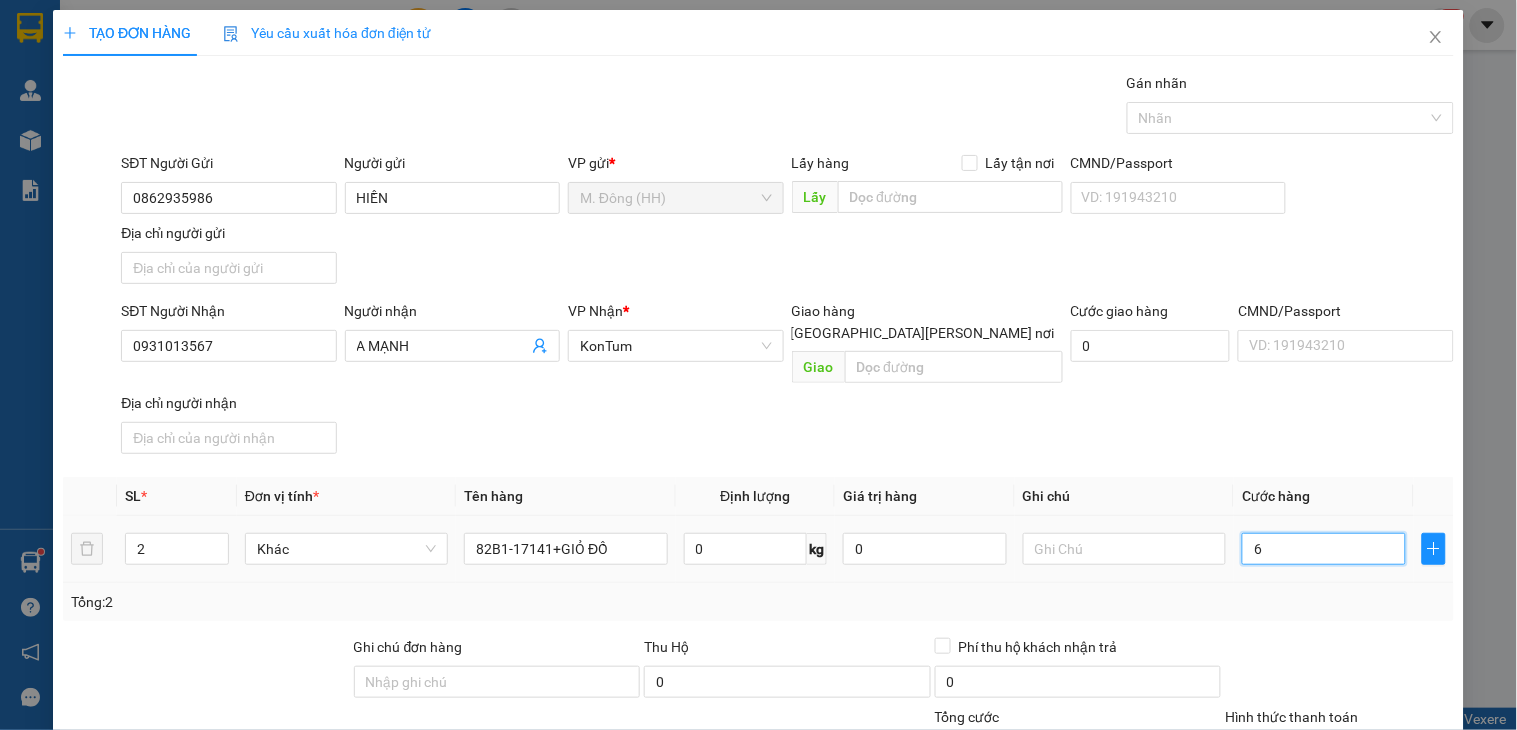 type on "6" 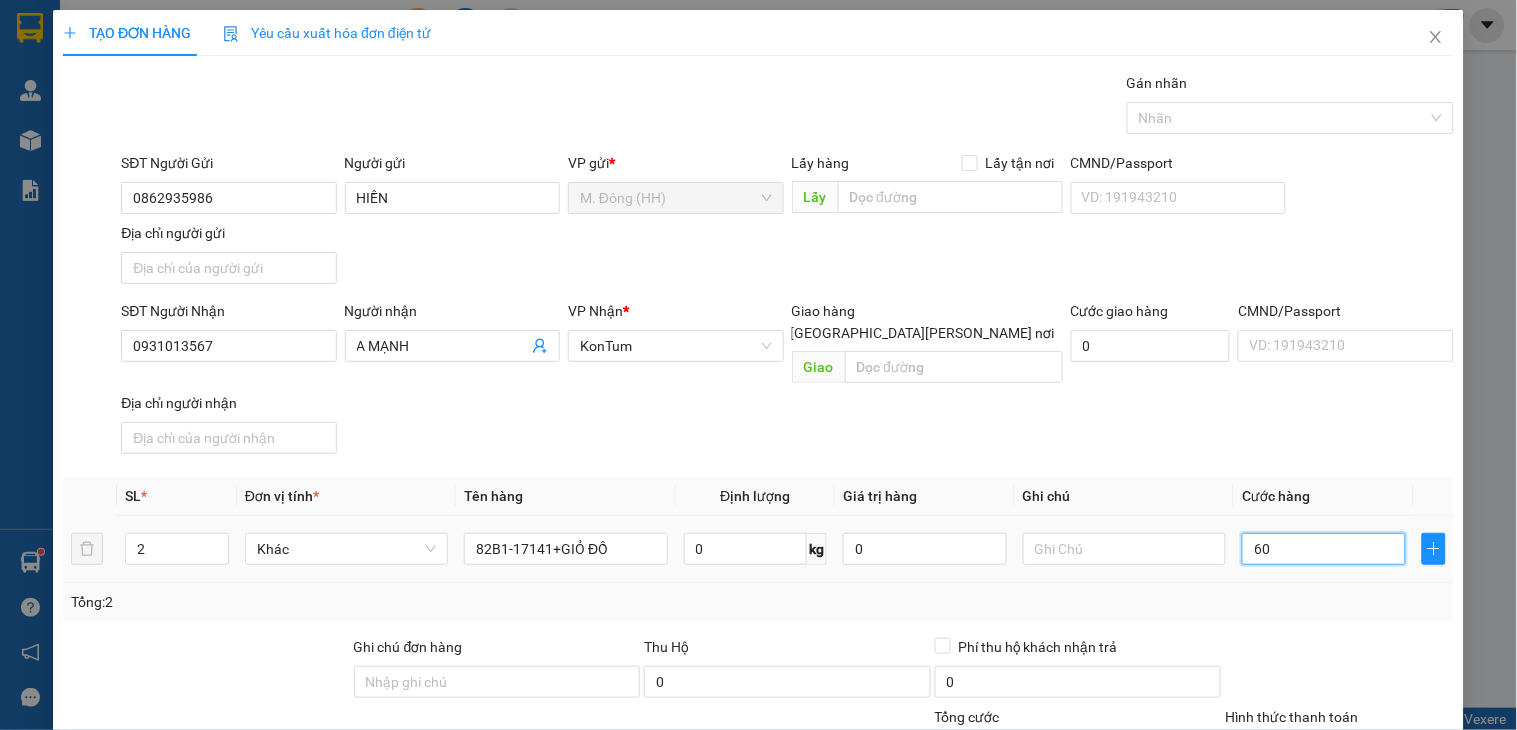 type on "60" 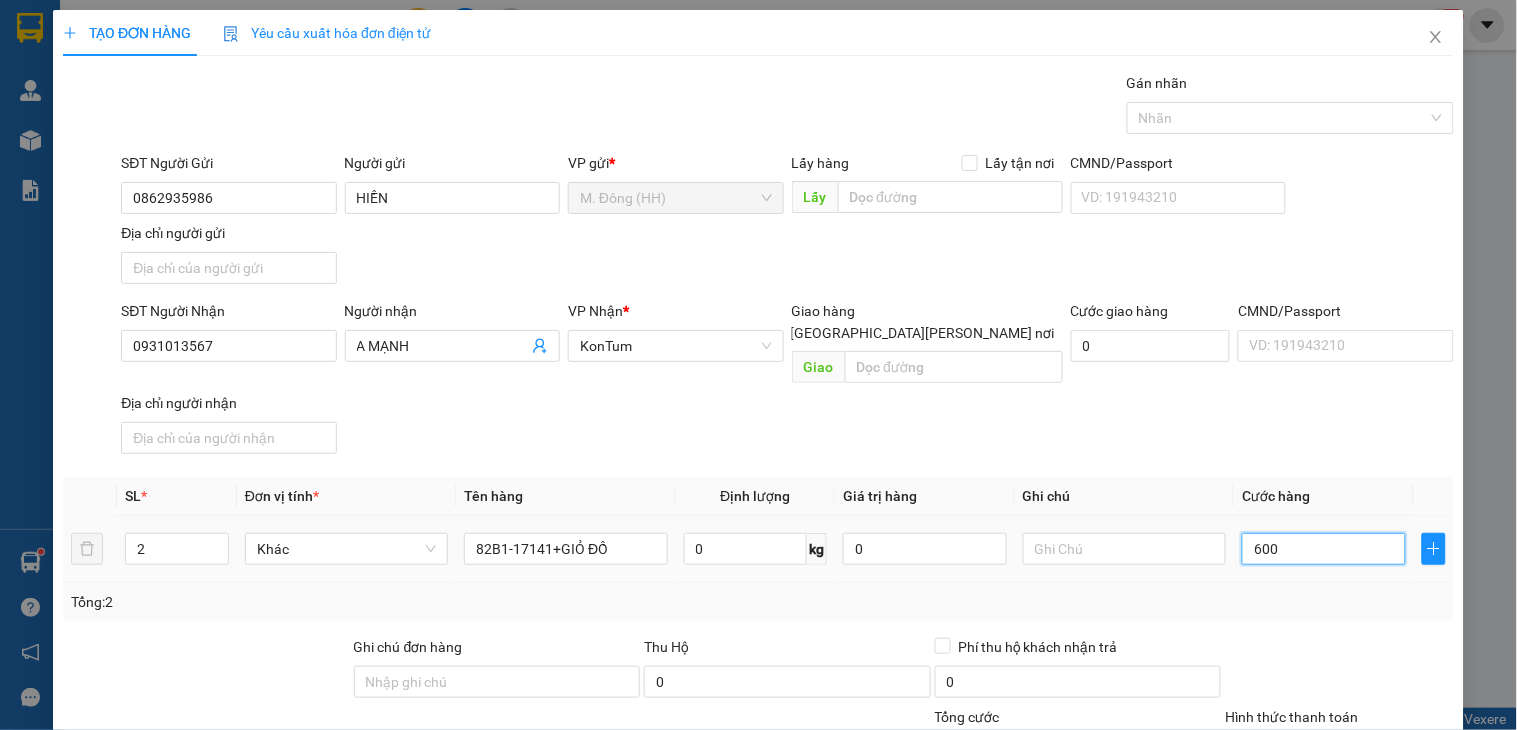 type on "600" 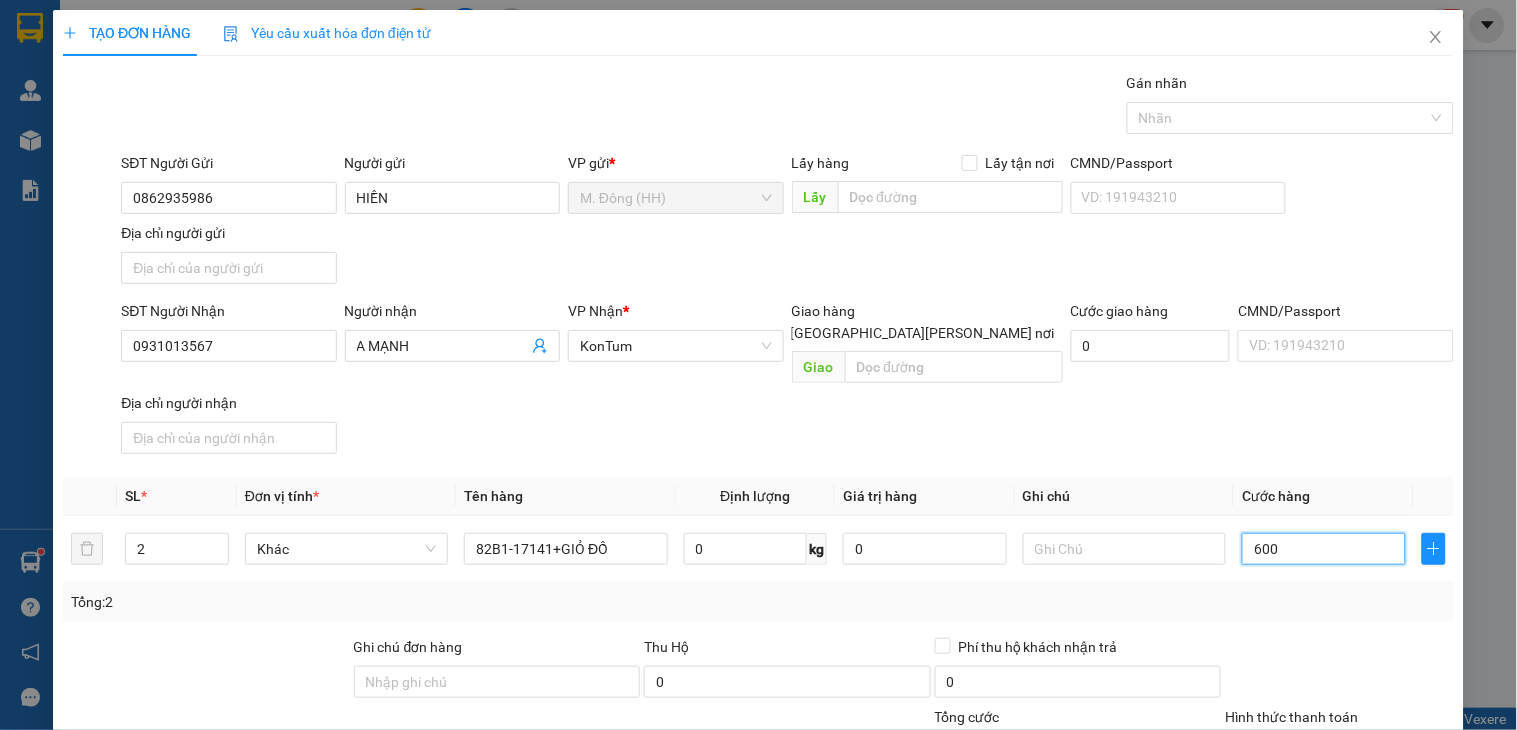 scroll, scrollTop: 150, scrollLeft: 0, axis: vertical 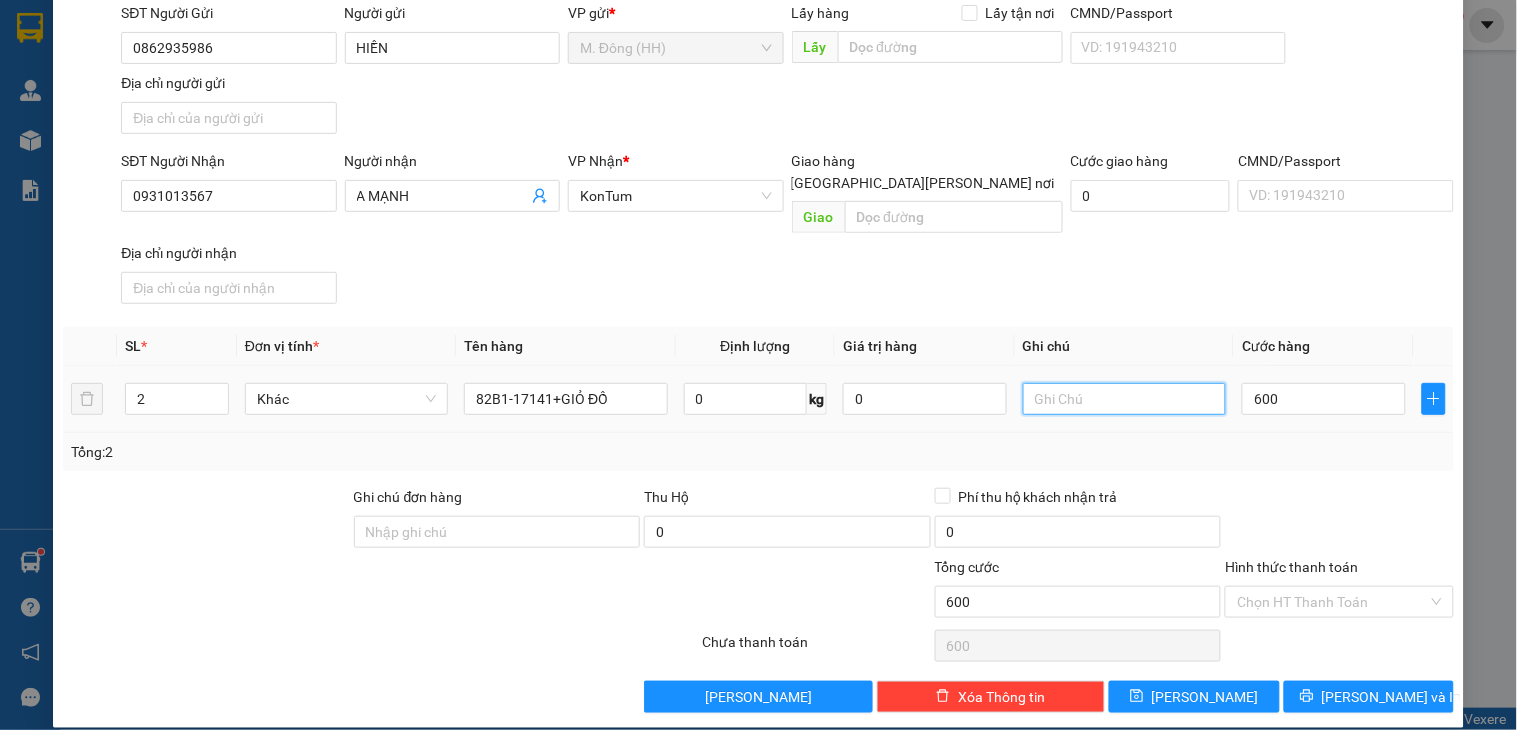type on "600.000" 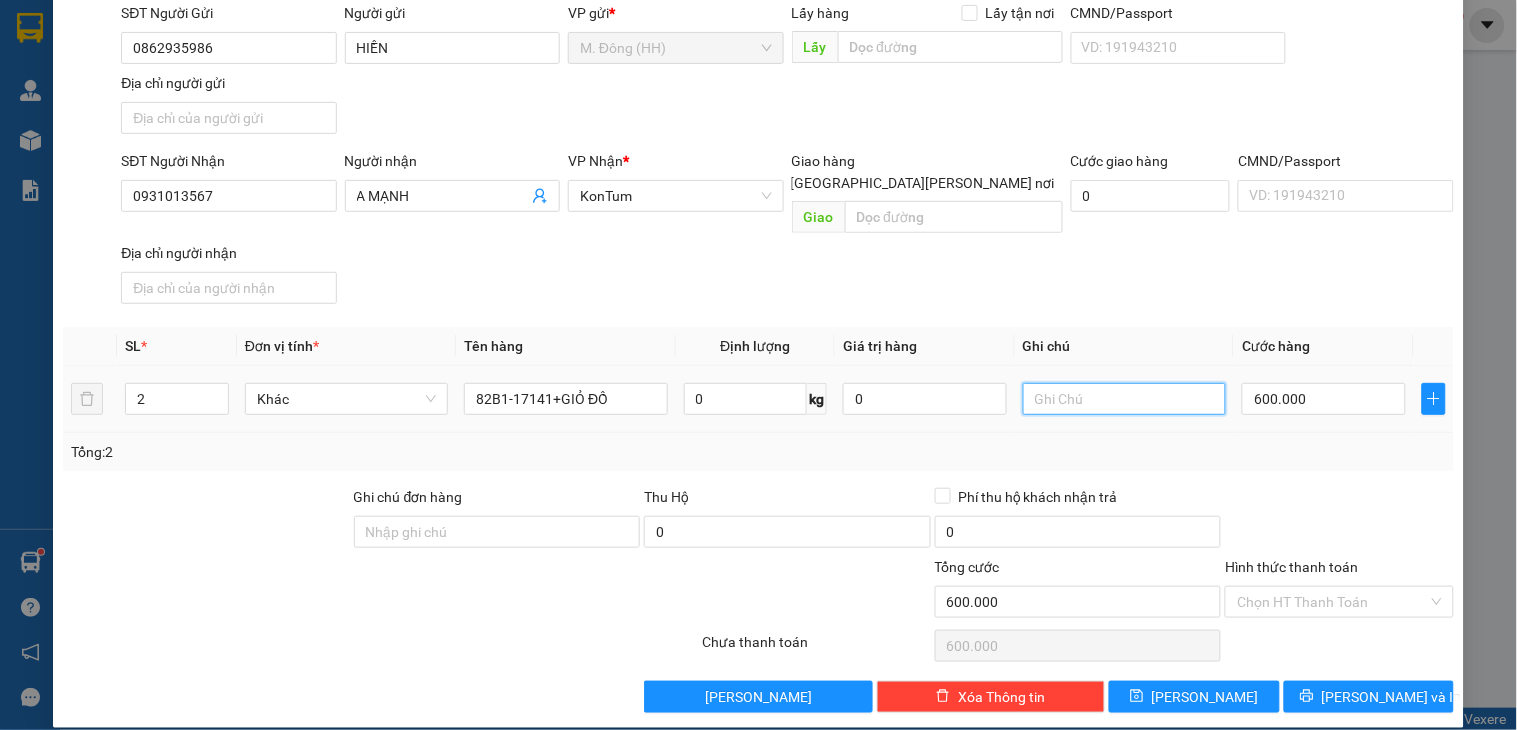 click at bounding box center [1124, 399] 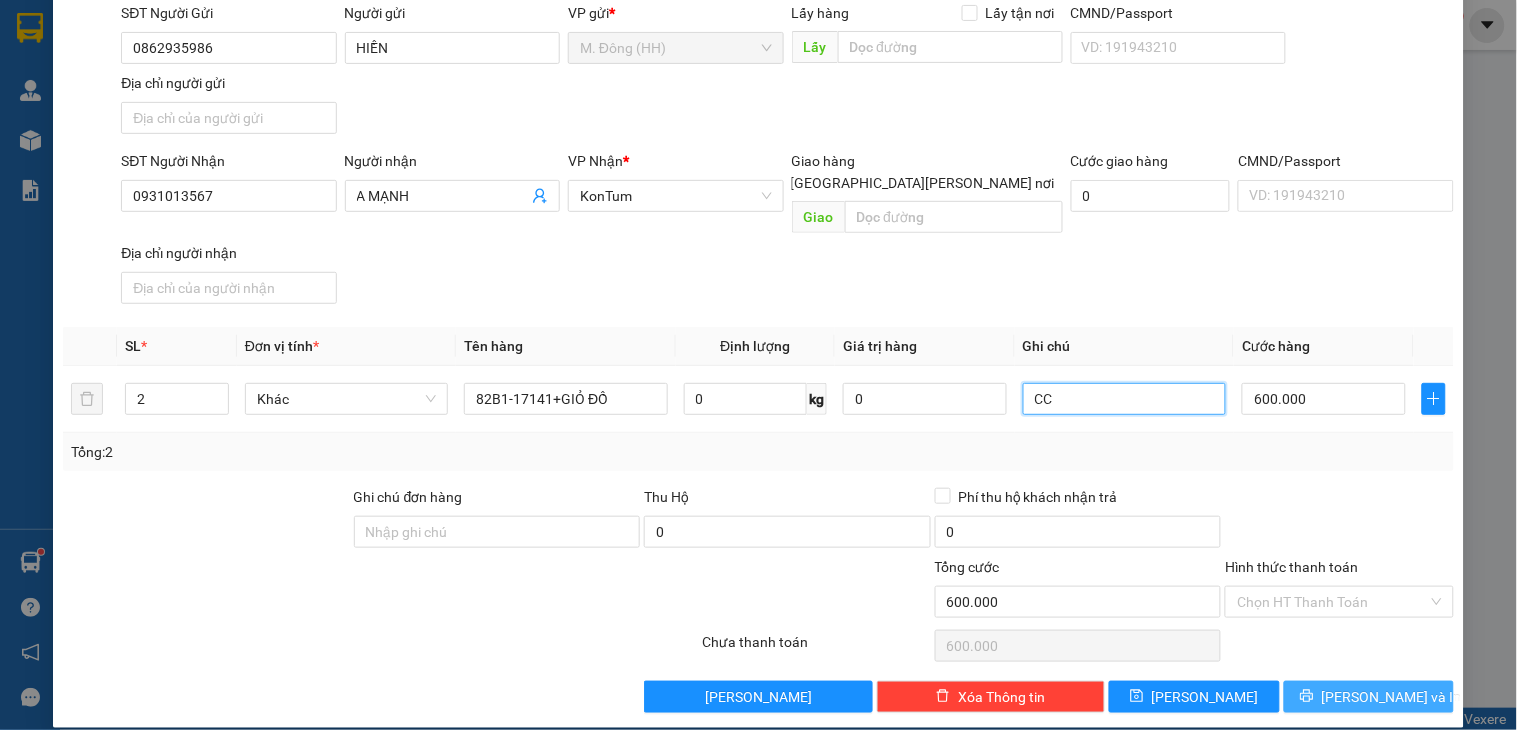 type on "CC" 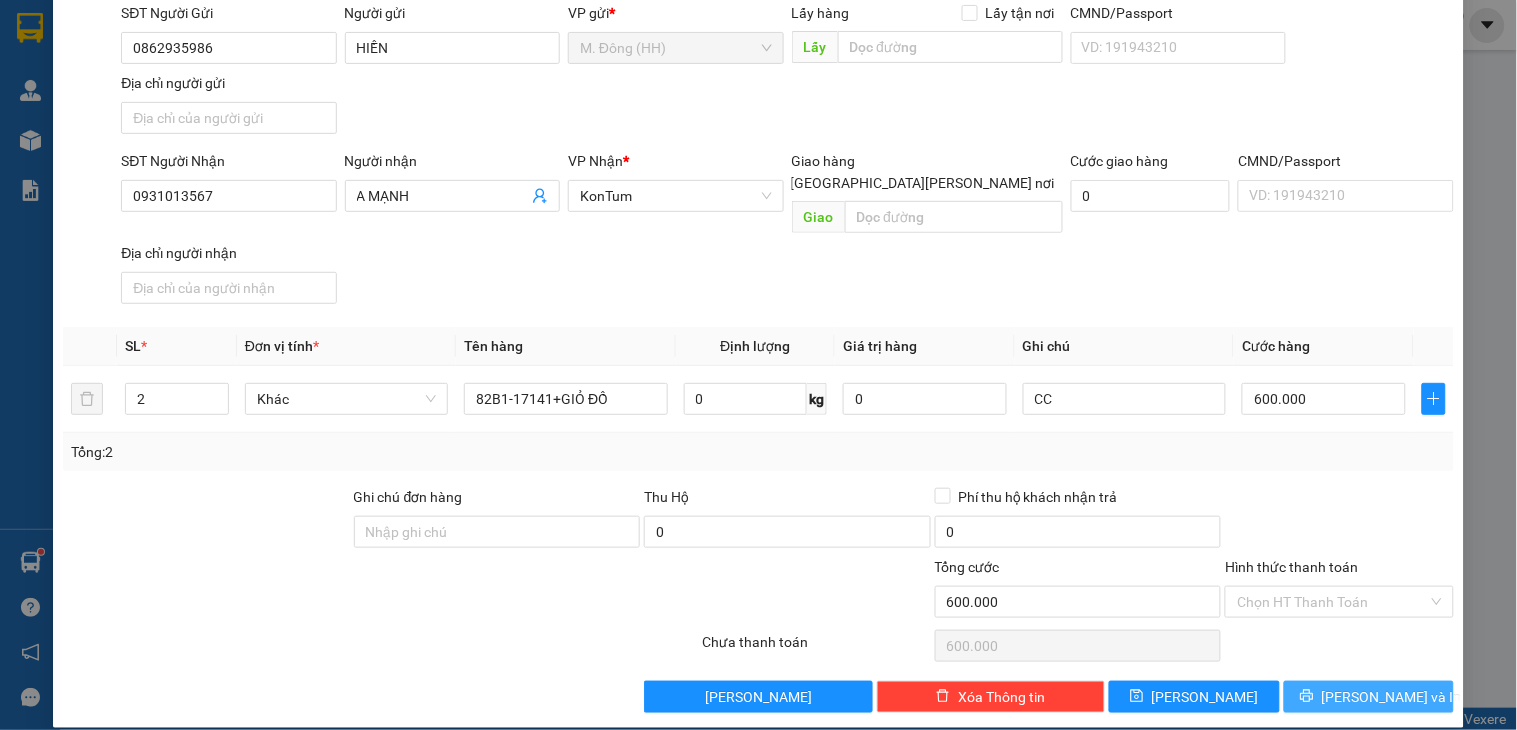 click on "[PERSON_NAME] và In" at bounding box center (1392, 697) 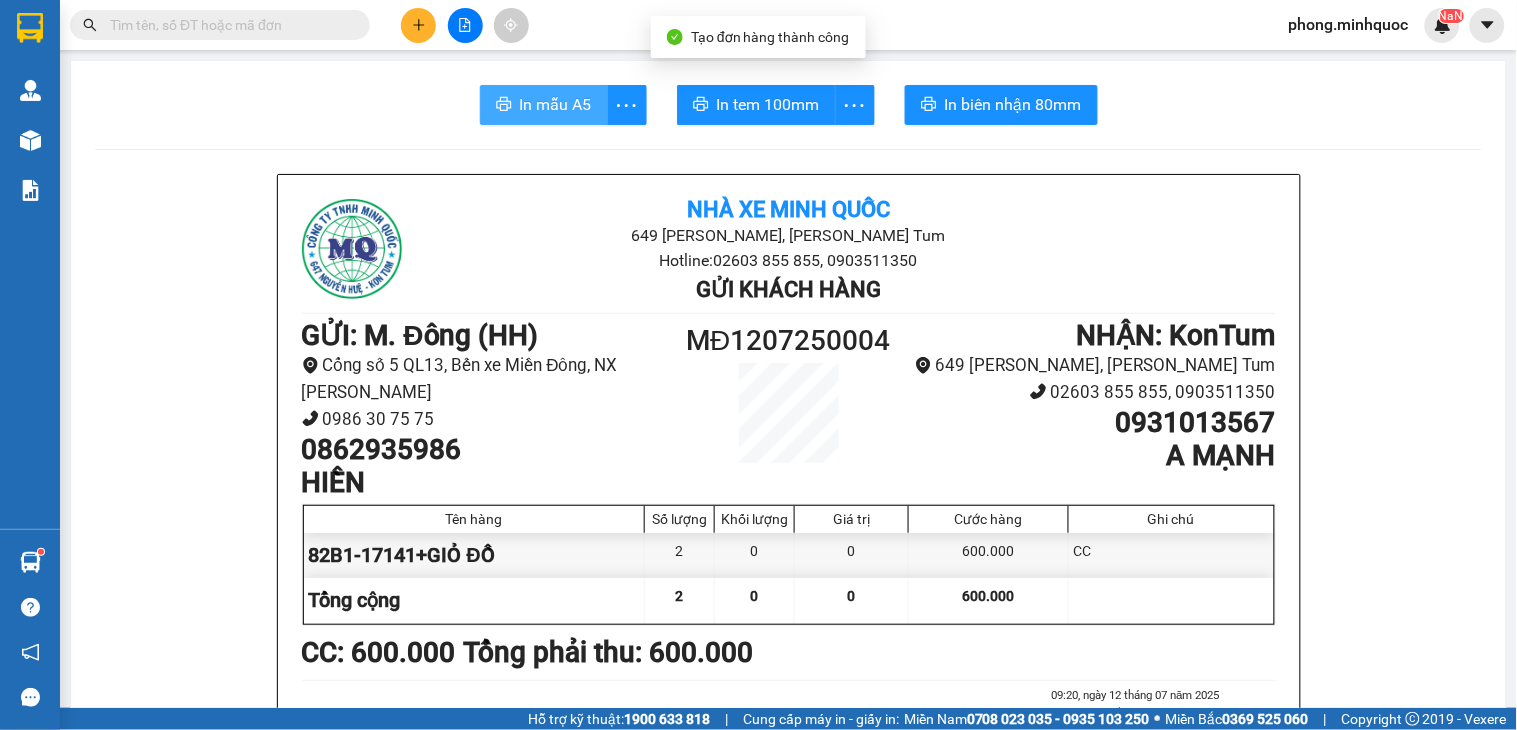 click on "In mẫu A5" at bounding box center (556, 104) 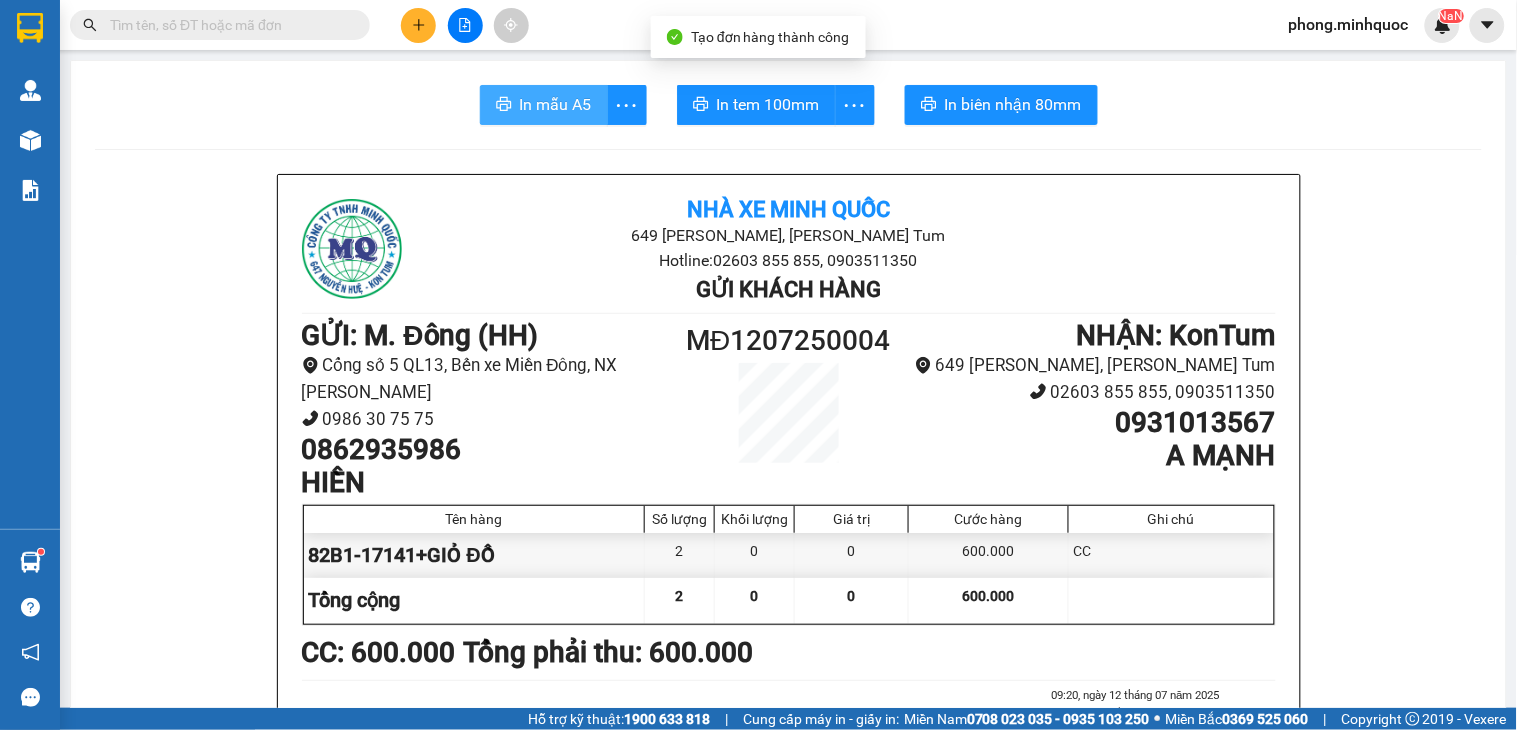 scroll, scrollTop: 0, scrollLeft: 0, axis: both 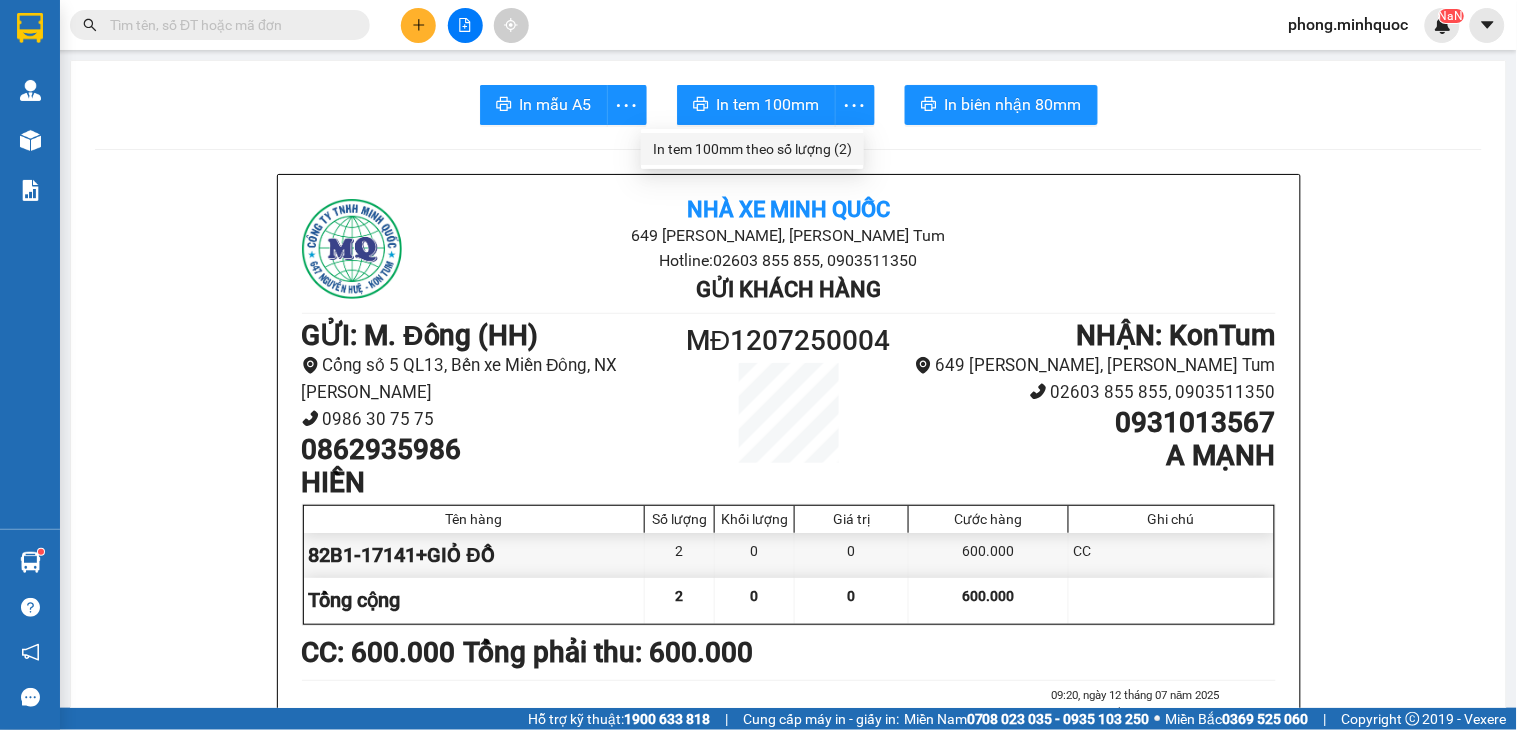 click on "In tem 100mm theo số lượng   (2)" at bounding box center (752, 149) 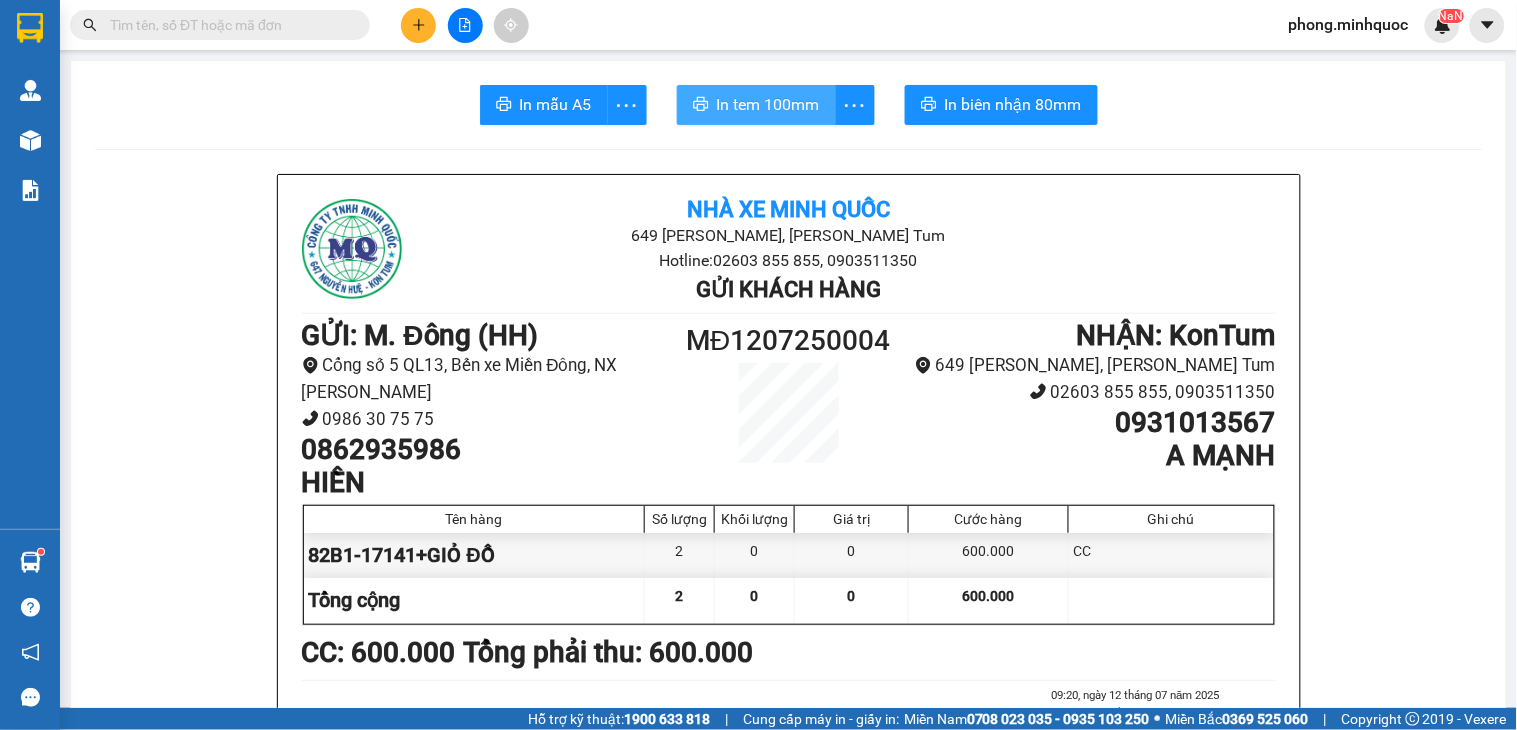 click on "In tem 100mm" at bounding box center (768, 104) 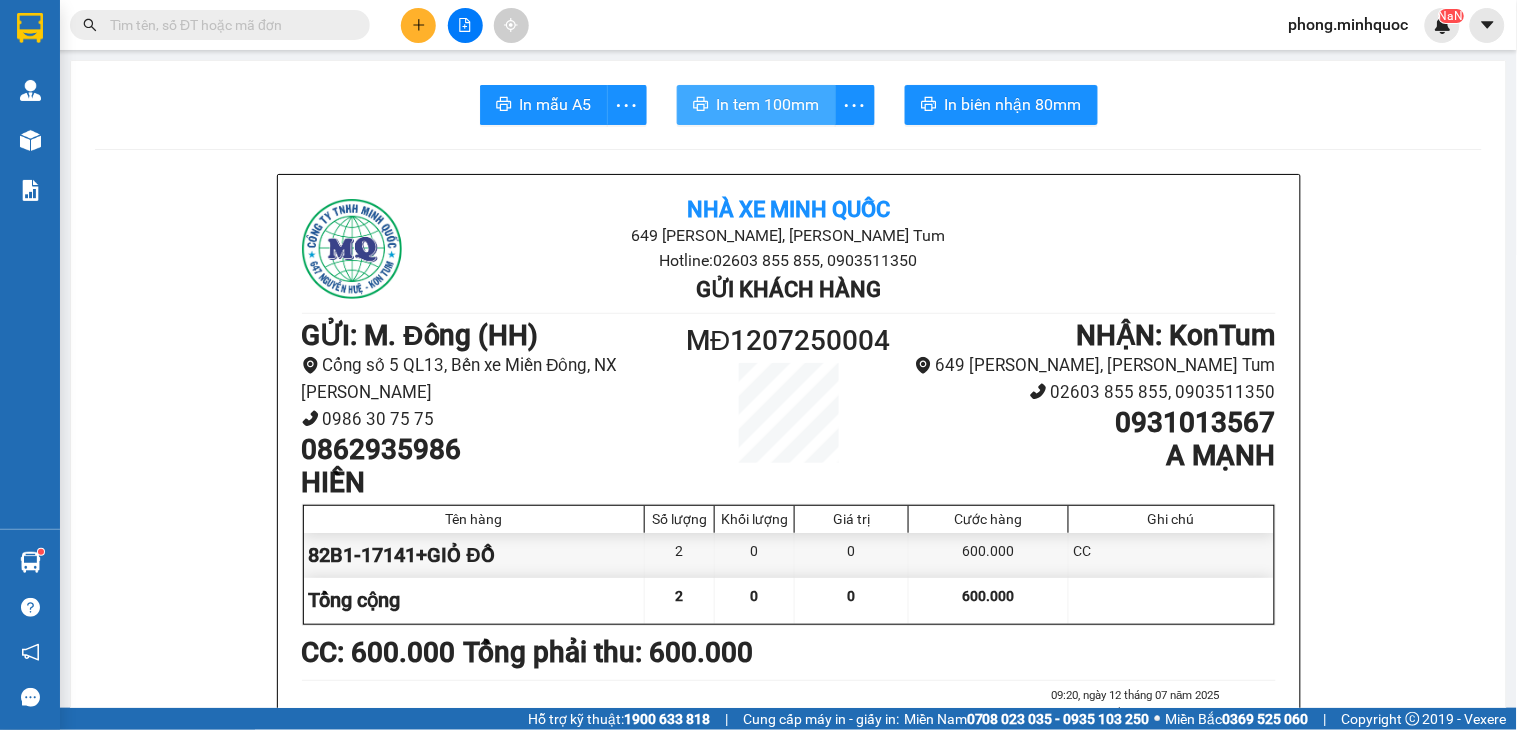 scroll, scrollTop: 0, scrollLeft: 0, axis: both 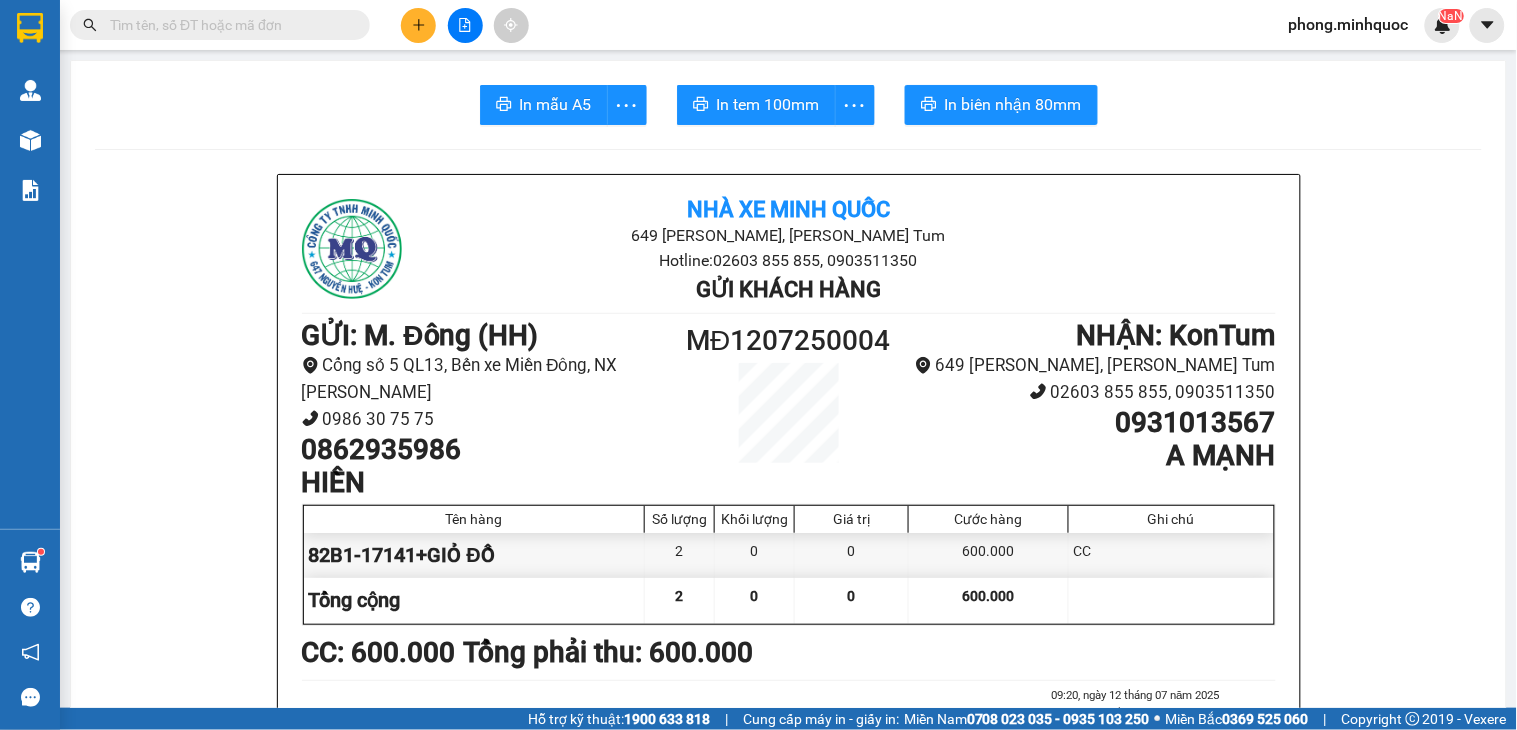 click at bounding box center [228, 25] 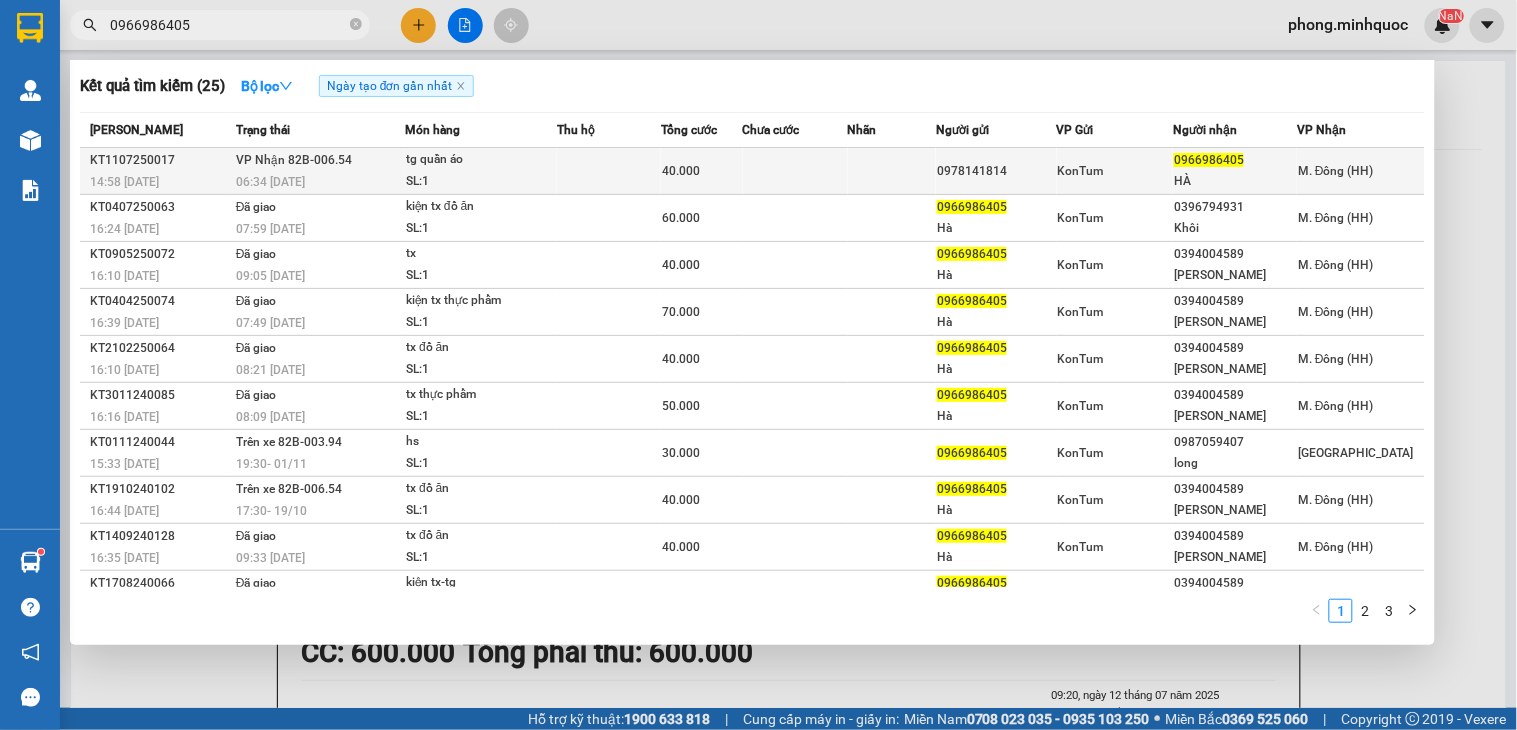 type on "0966986405" 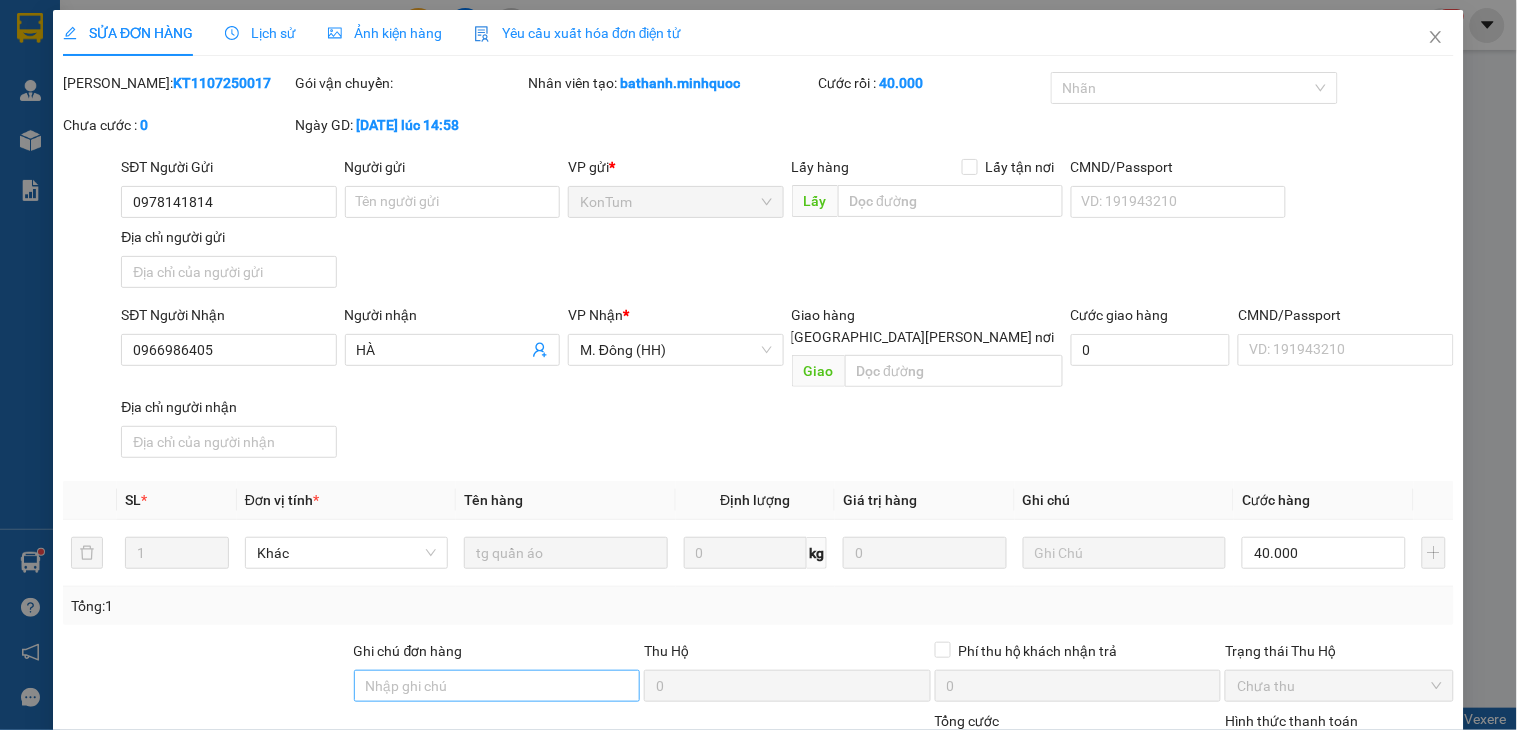 type on "0978141814" 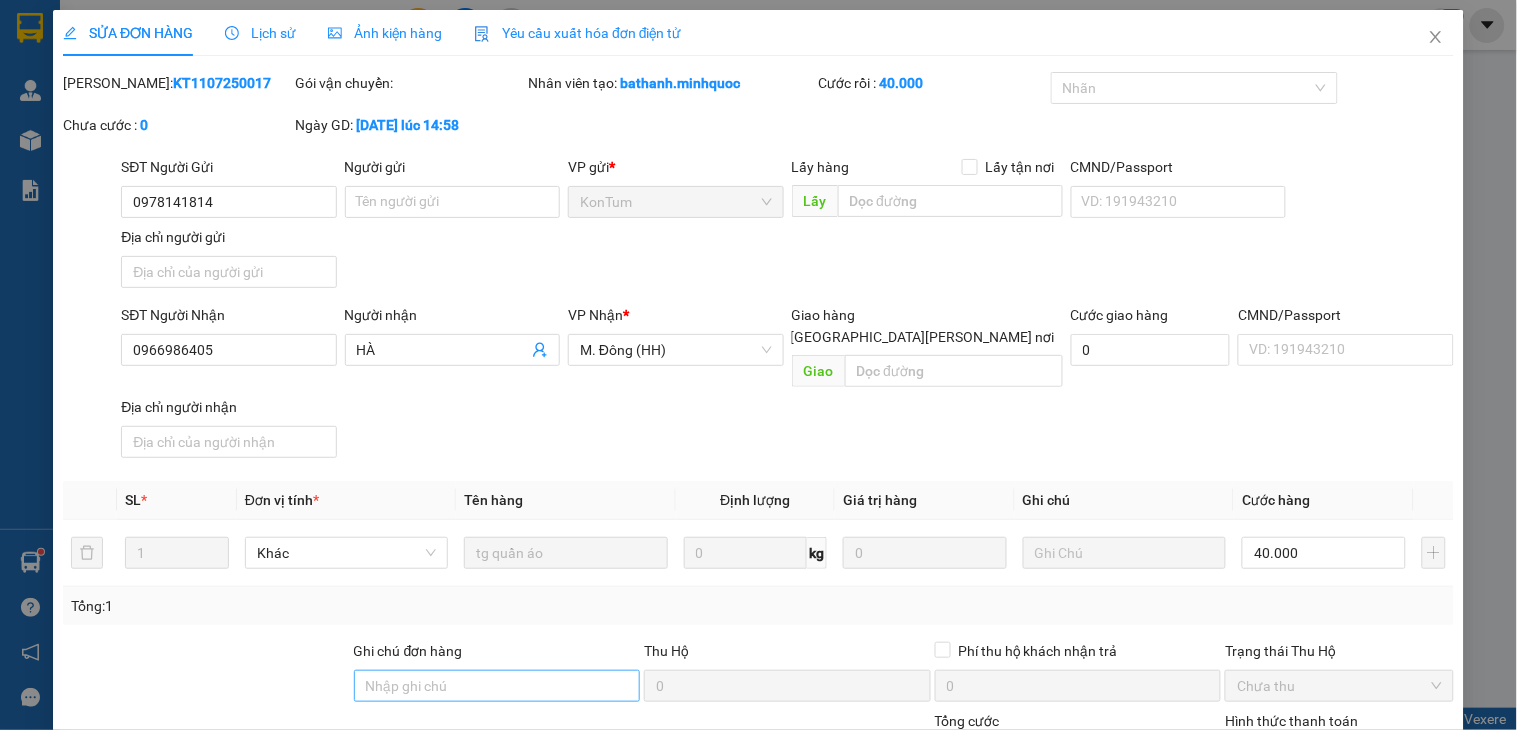 type on "0966986405" 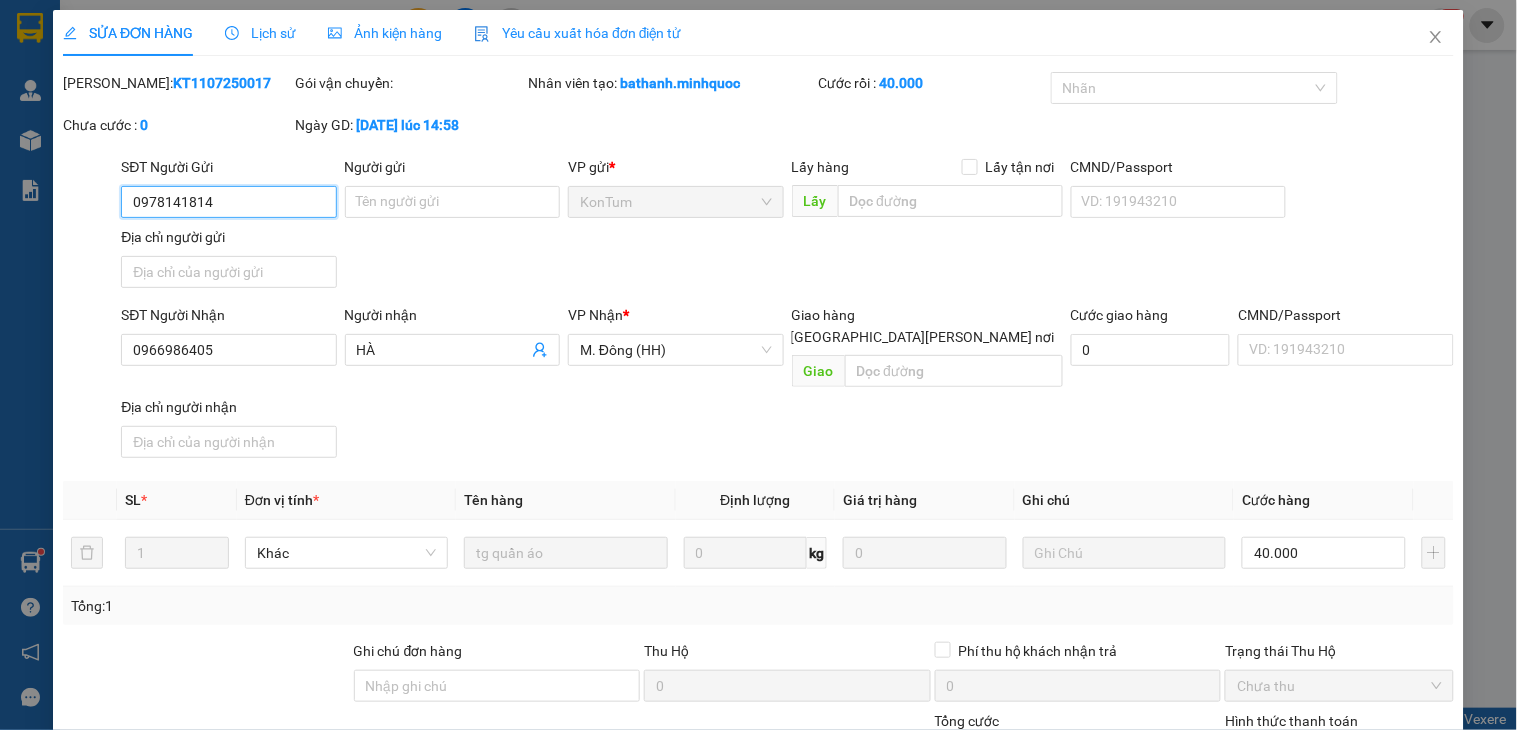 scroll, scrollTop: 154, scrollLeft: 0, axis: vertical 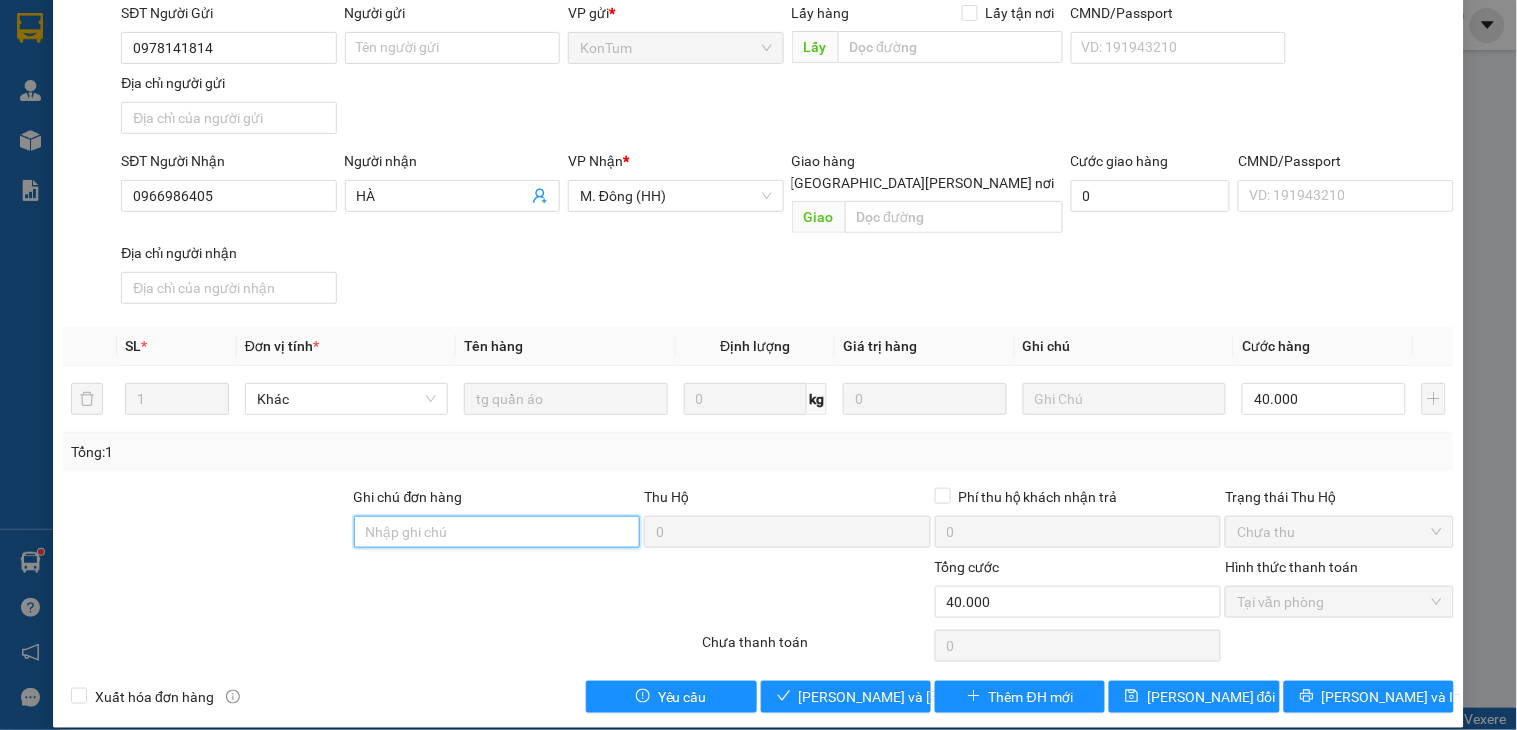 click on "Ghi chú đơn hàng" at bounding box center [497, 532] 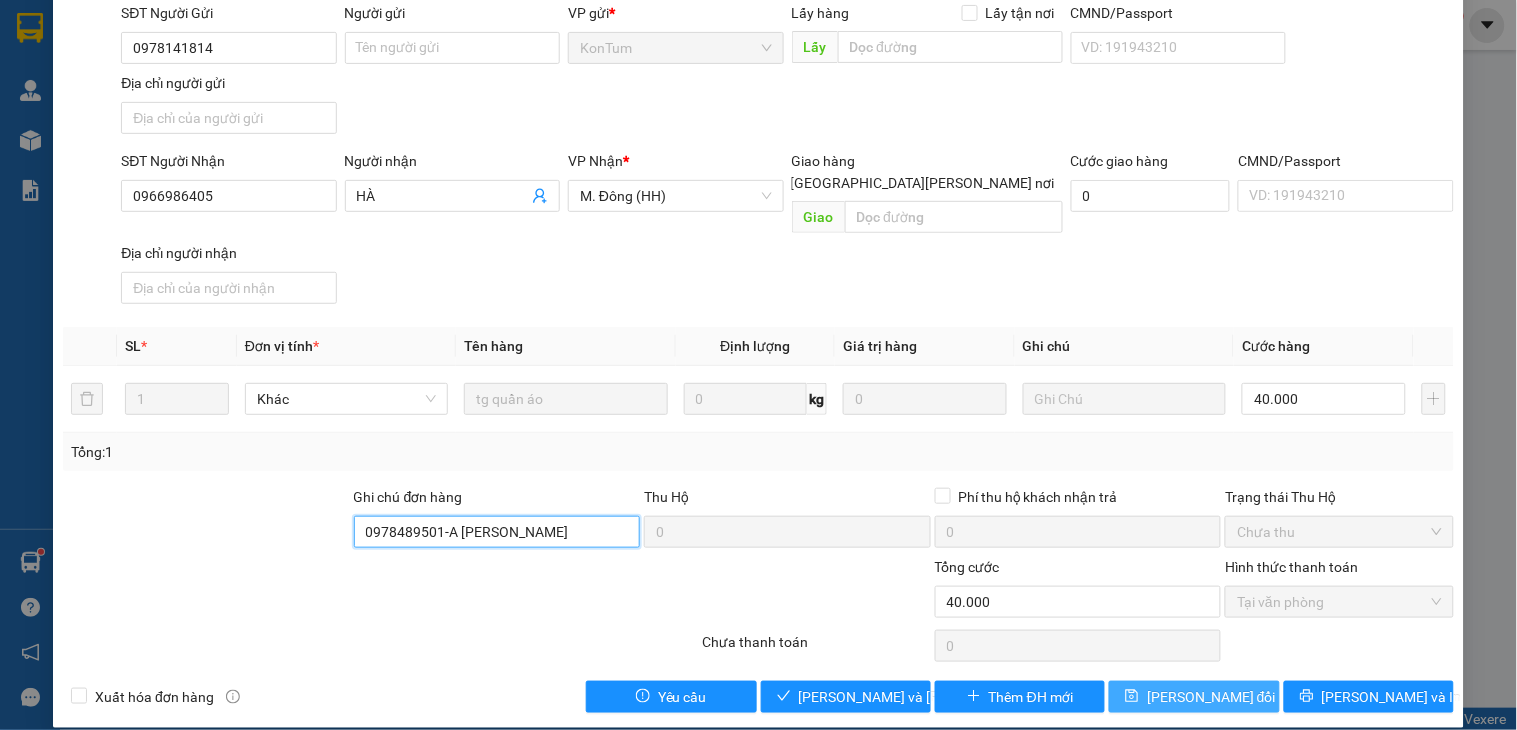 type on "0978489501-A DƯƠNG" 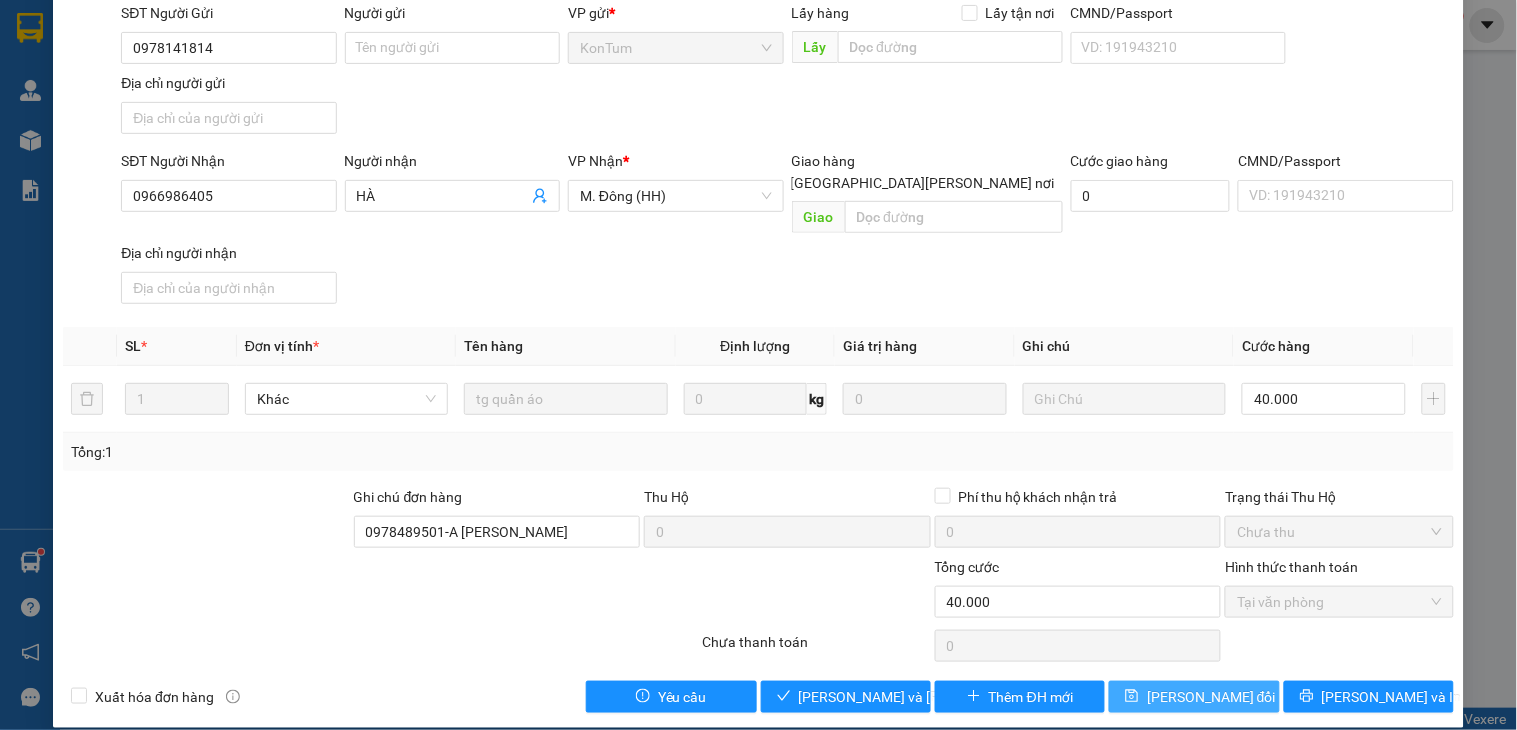 click on "[PERSON_NAME] thay đổi" at bounding box center [1211, 697] 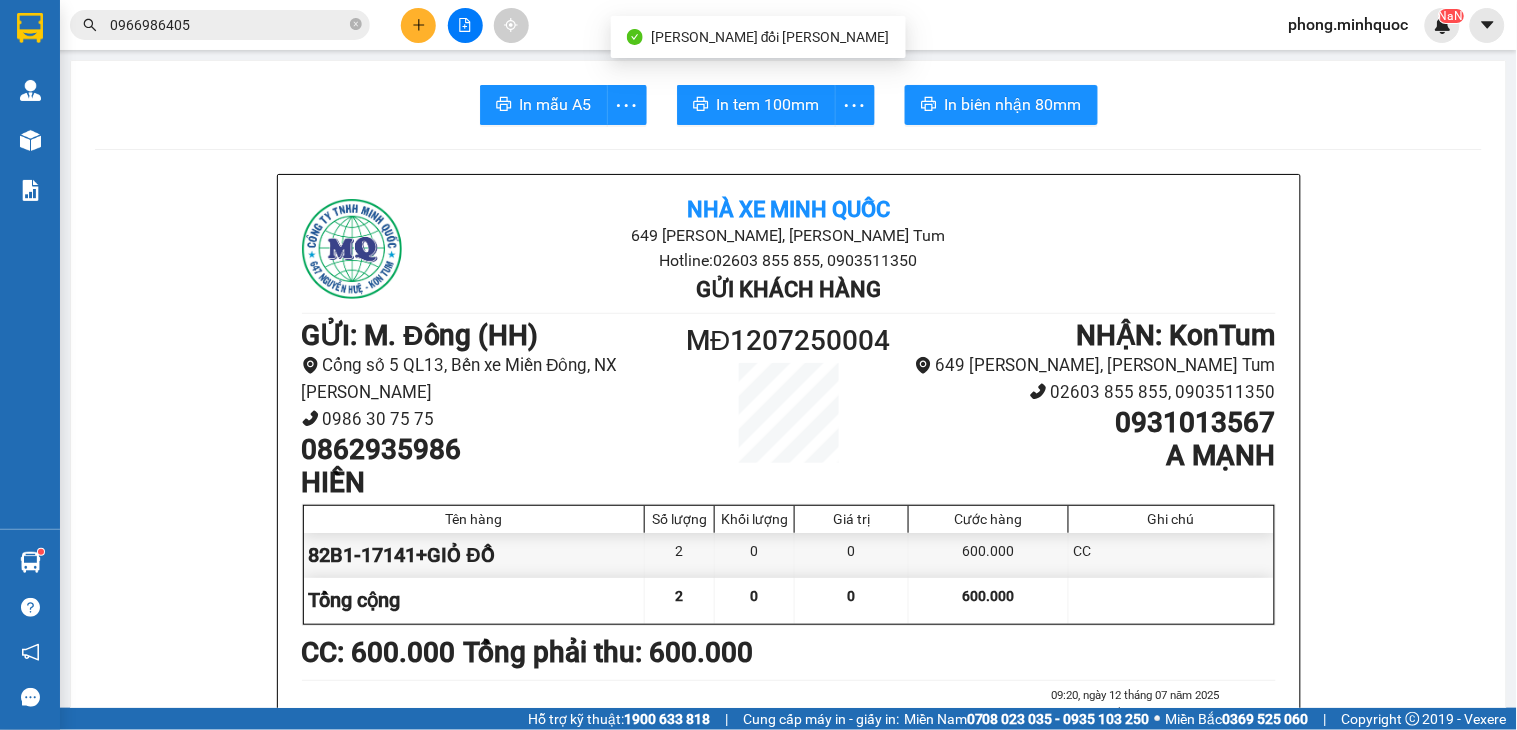 click on "0966986405" at bounding box center (228, 25) 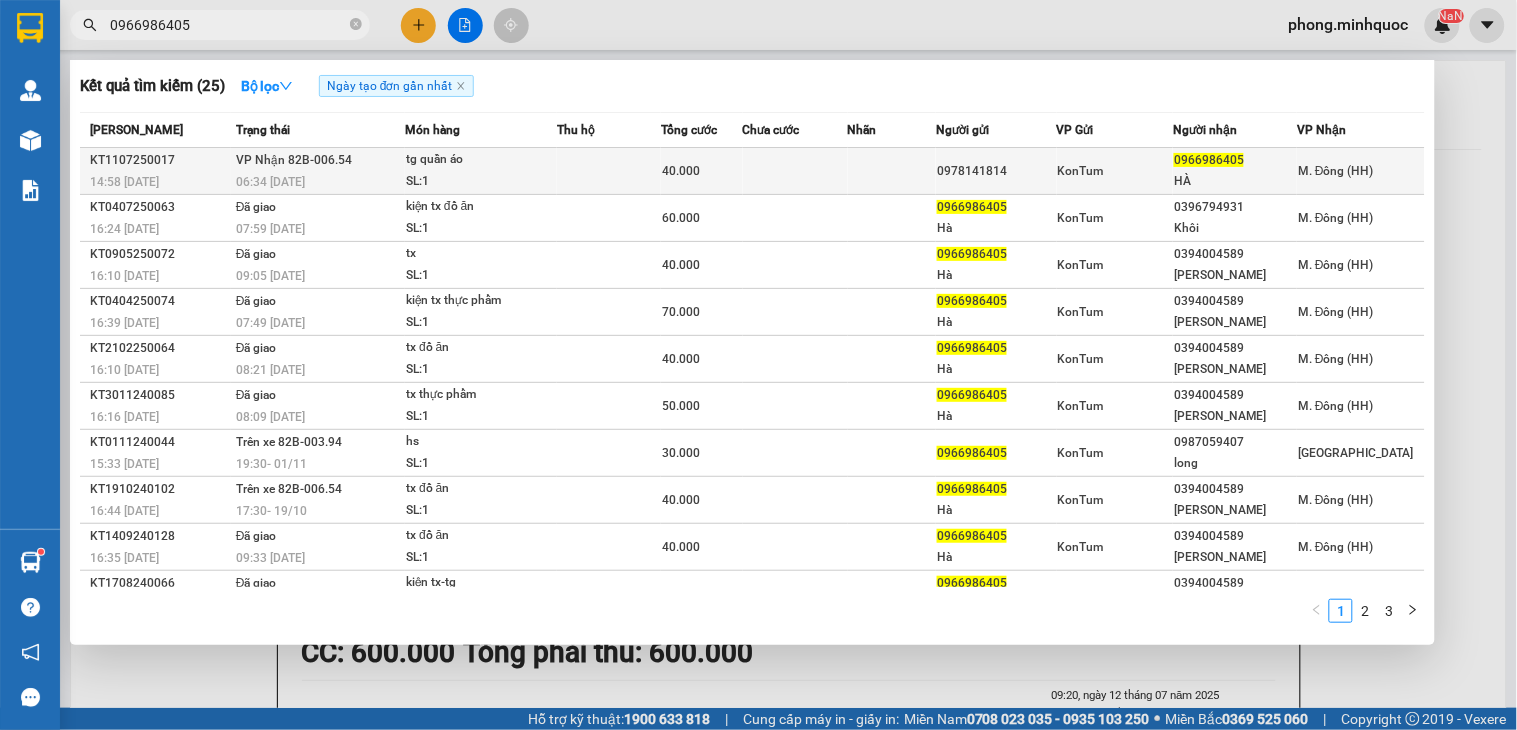 click on "SL:  1" at bounding box center (481, 182) 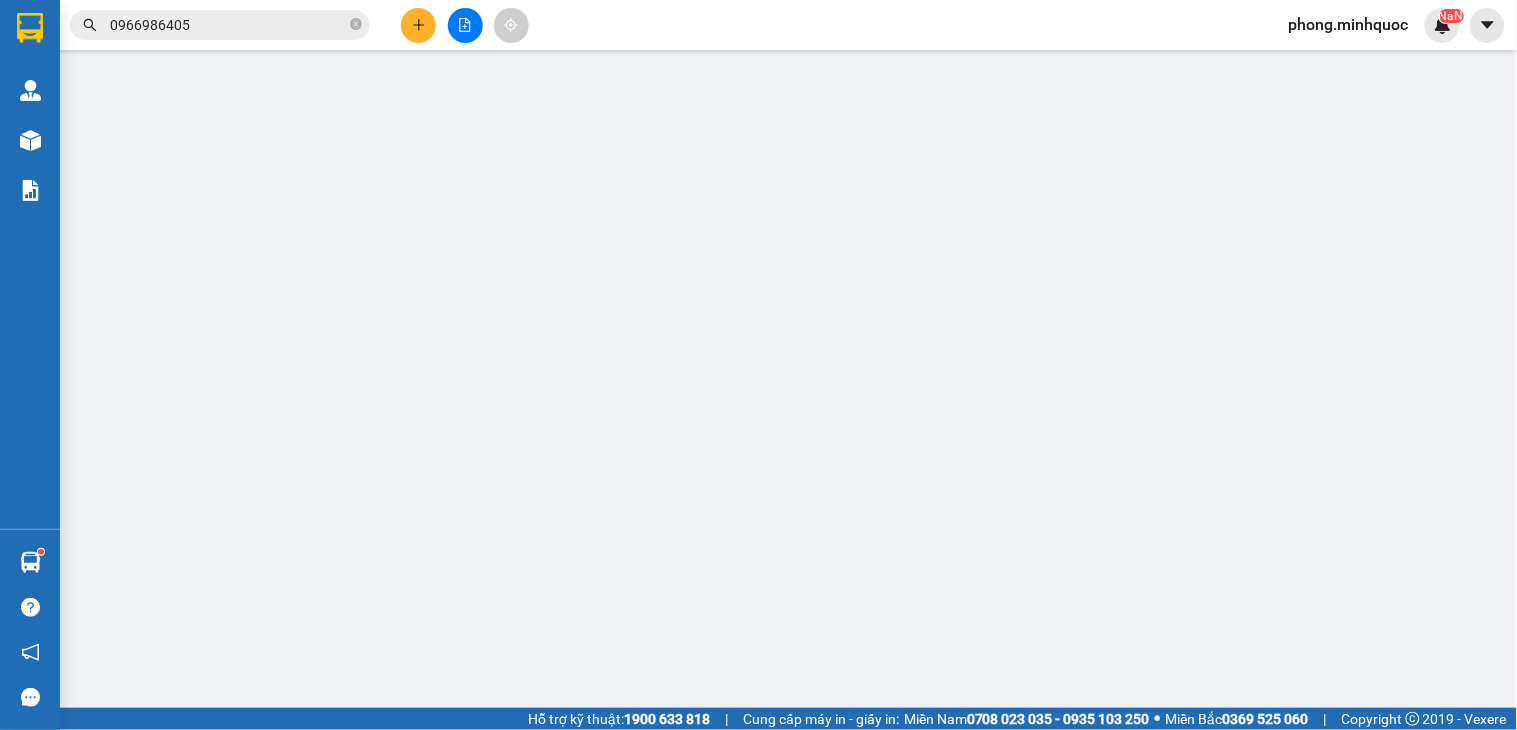 type on "0978141814" 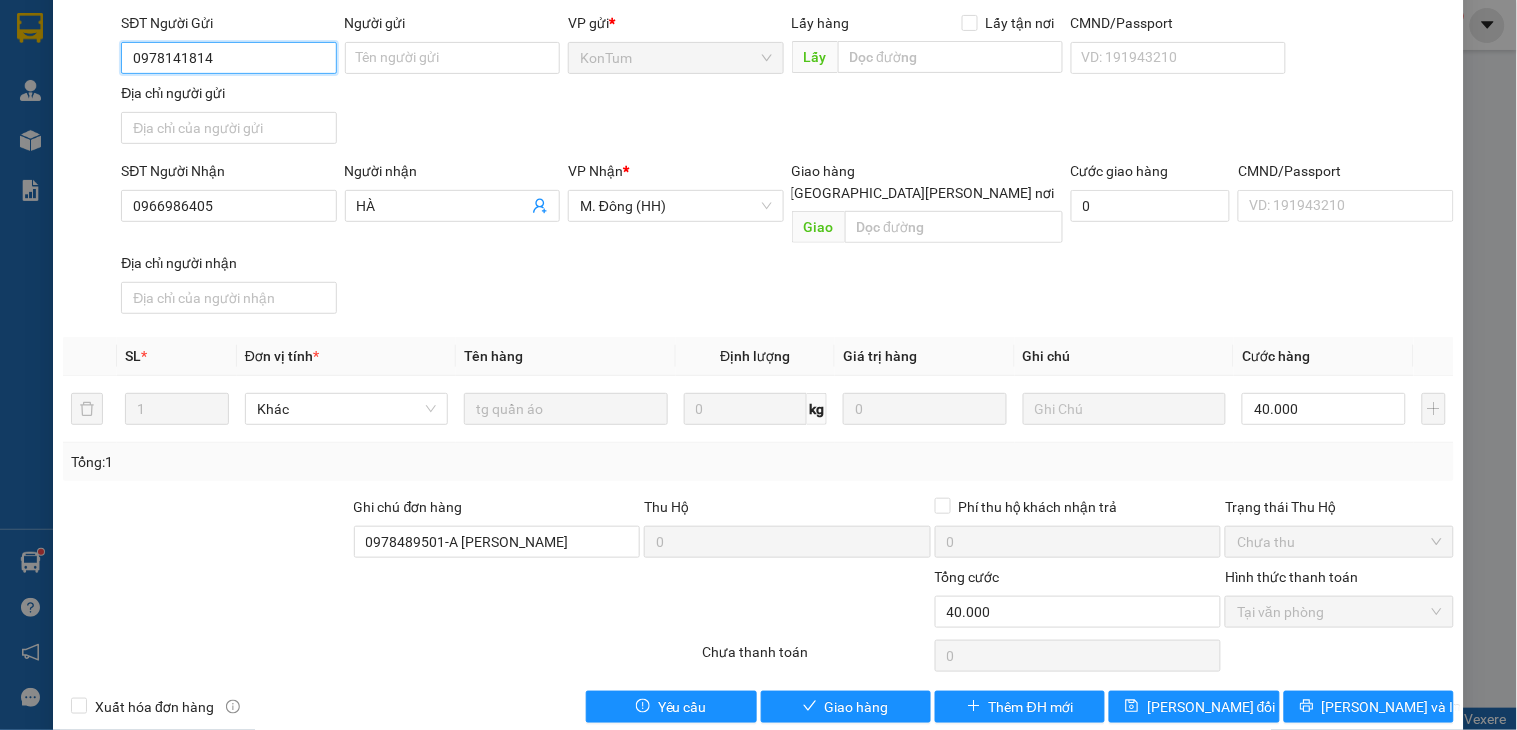 scroll, scrollTop: 154, scrollLeft: 0, axis: vertical 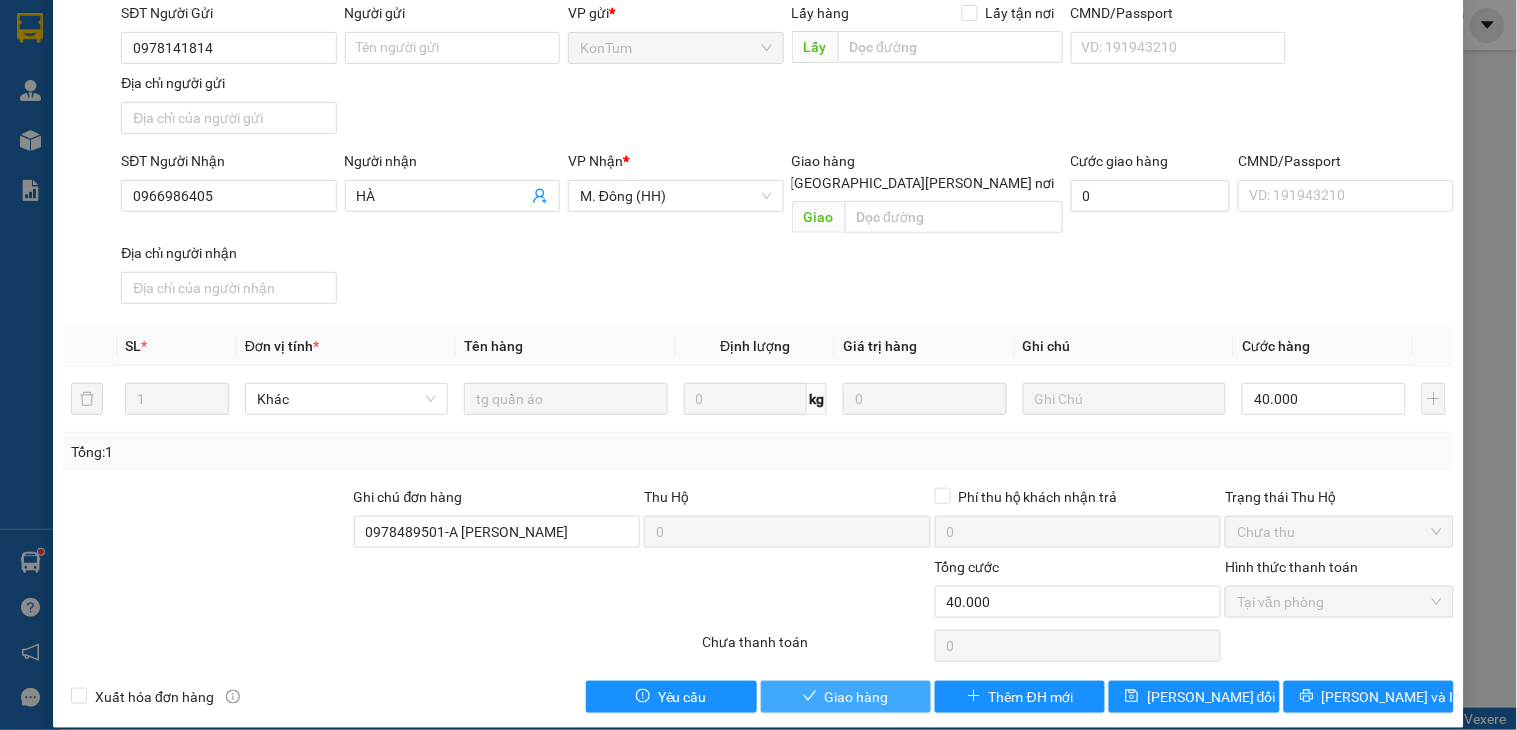 click on "Giao hàng" at bounding box center [857, 697] 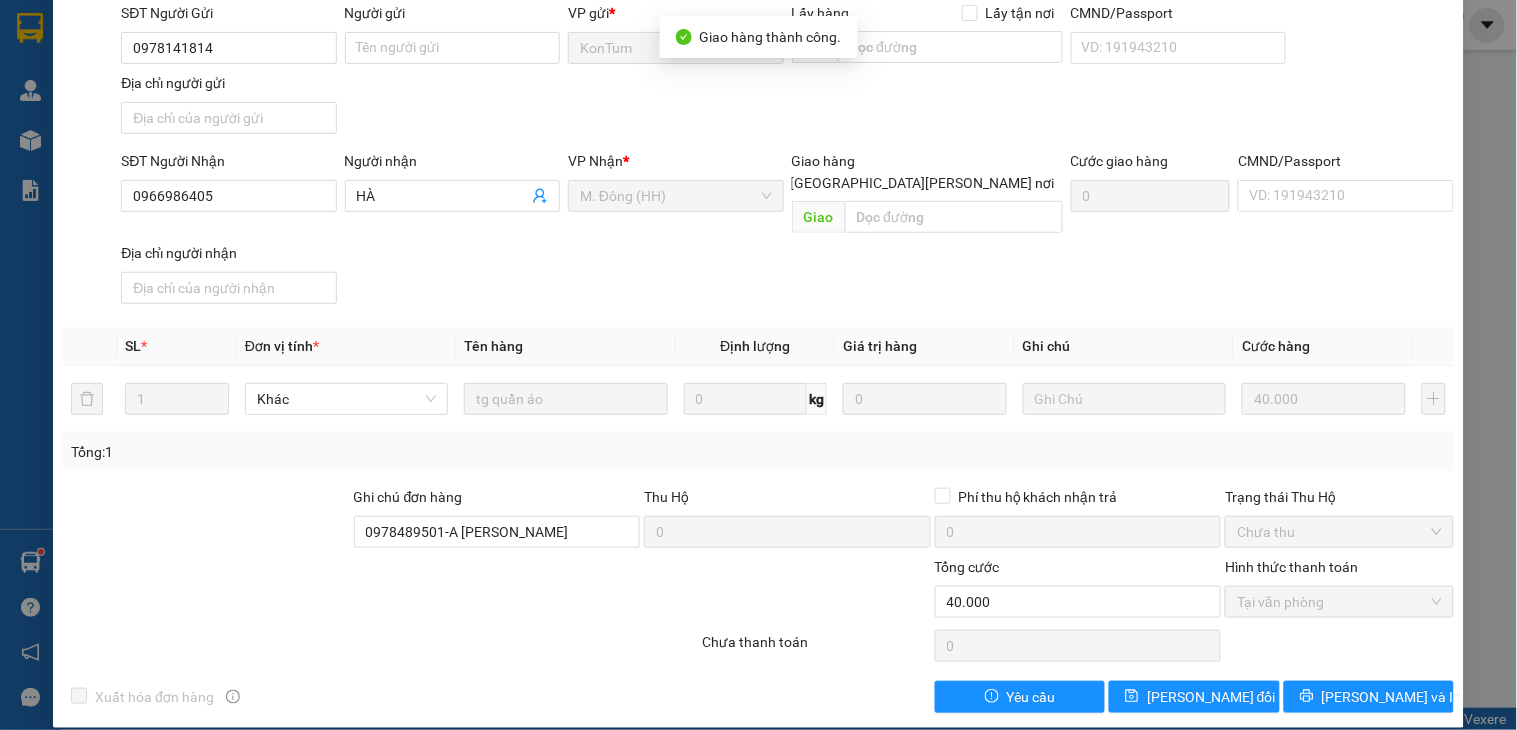 scroll, scrollTop: 0, scrollLeft: 0, axis: both 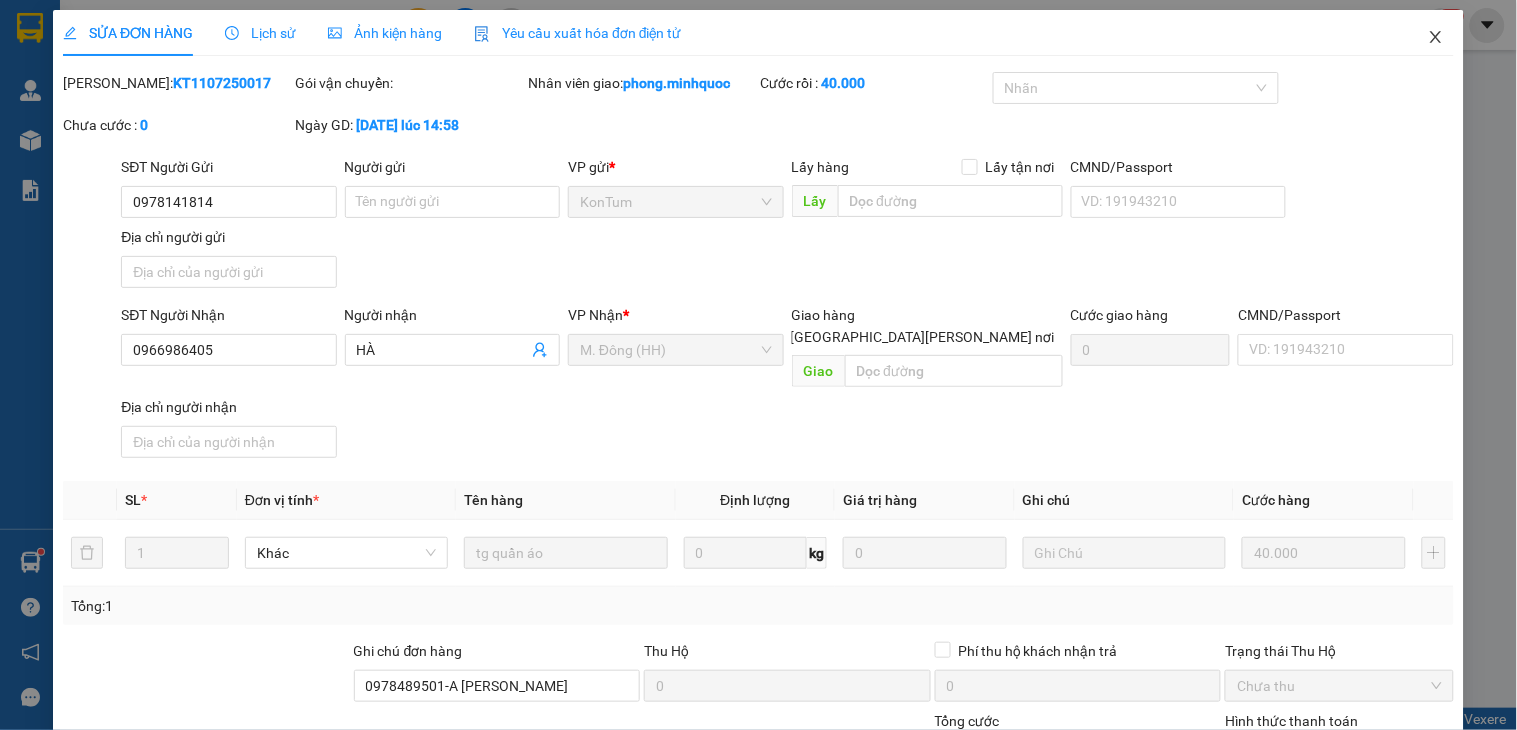 click 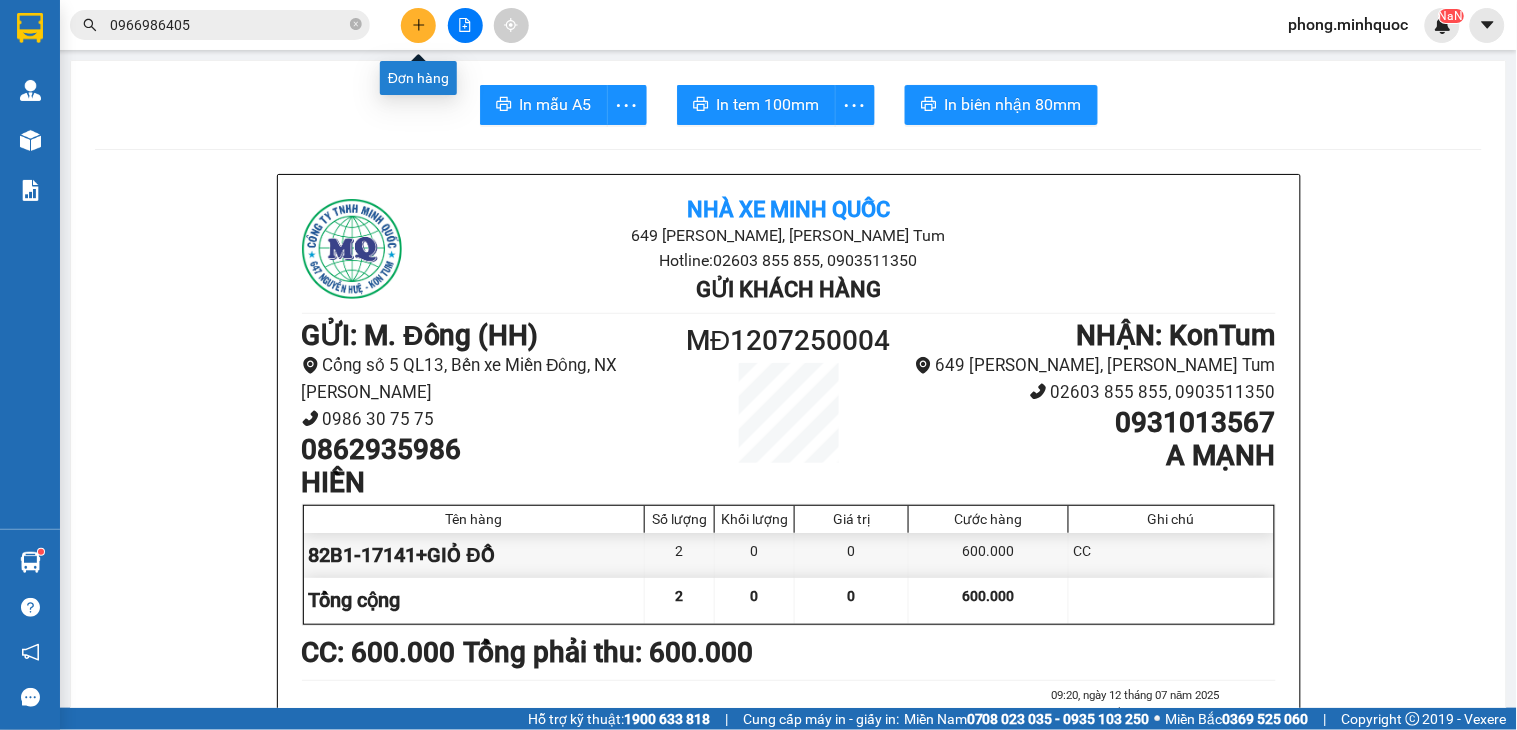 click 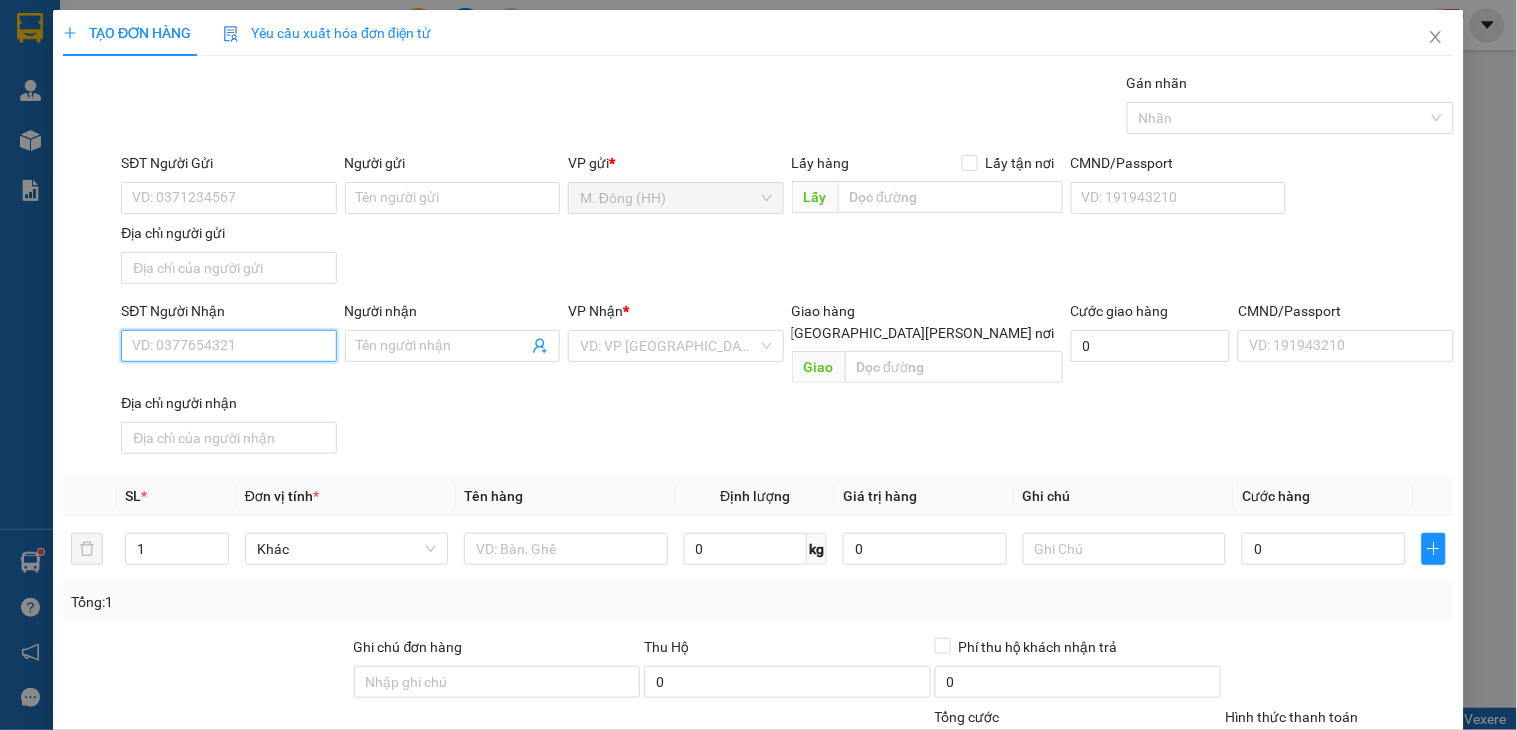 click on "SĐT Người Nhận" at bounding box center [228, 346] 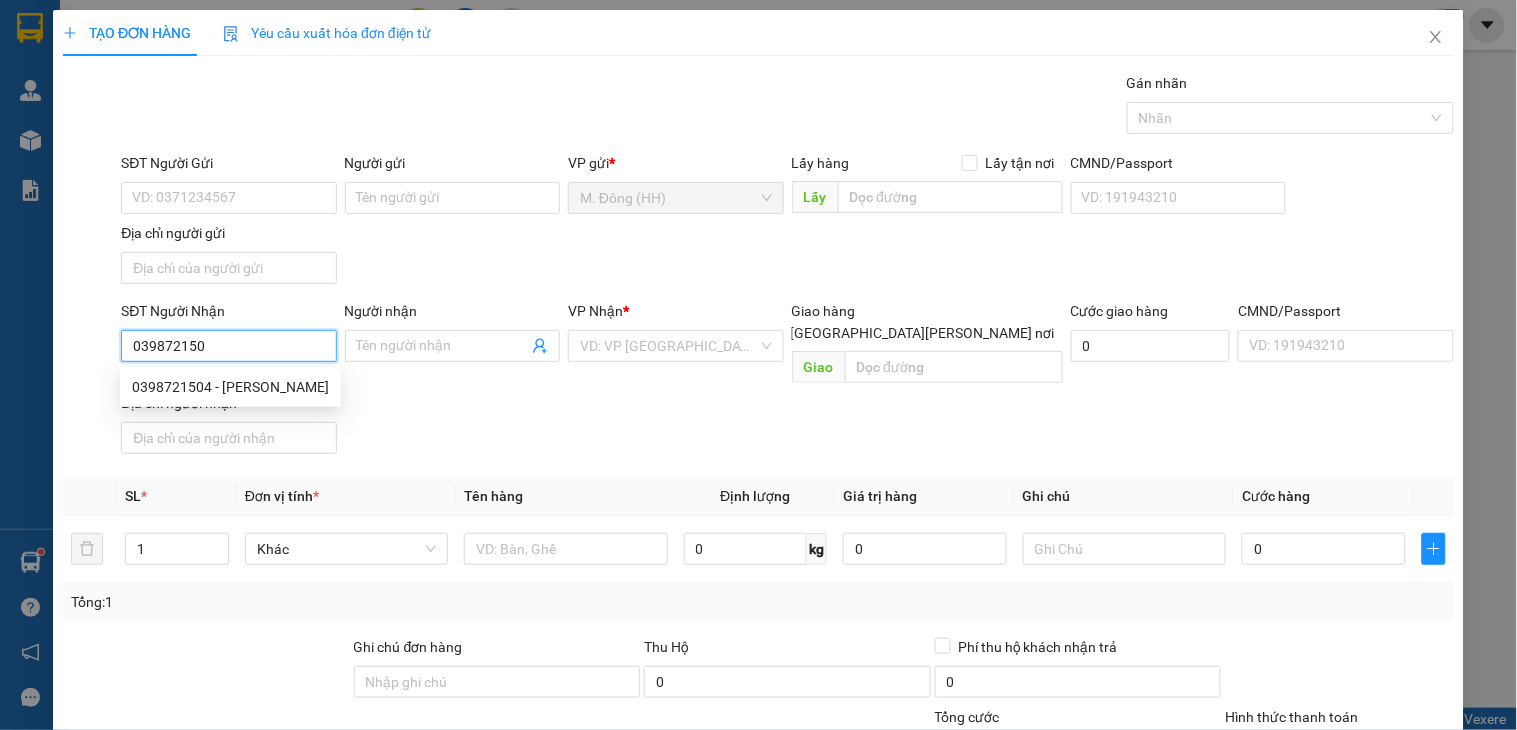 type on "0398721504" 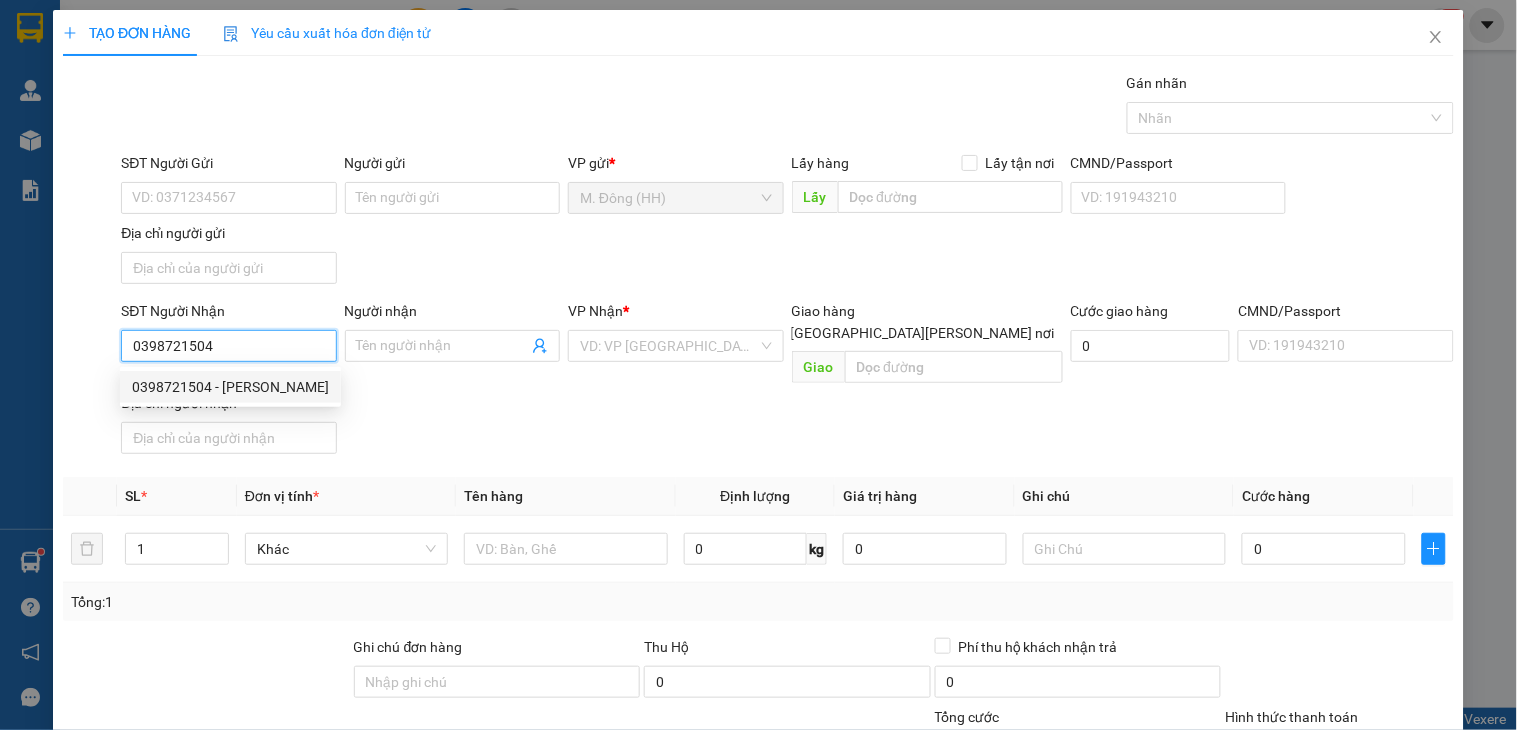 click on "0398721504 - VÂN NAM" at bounding box center [230, 387] 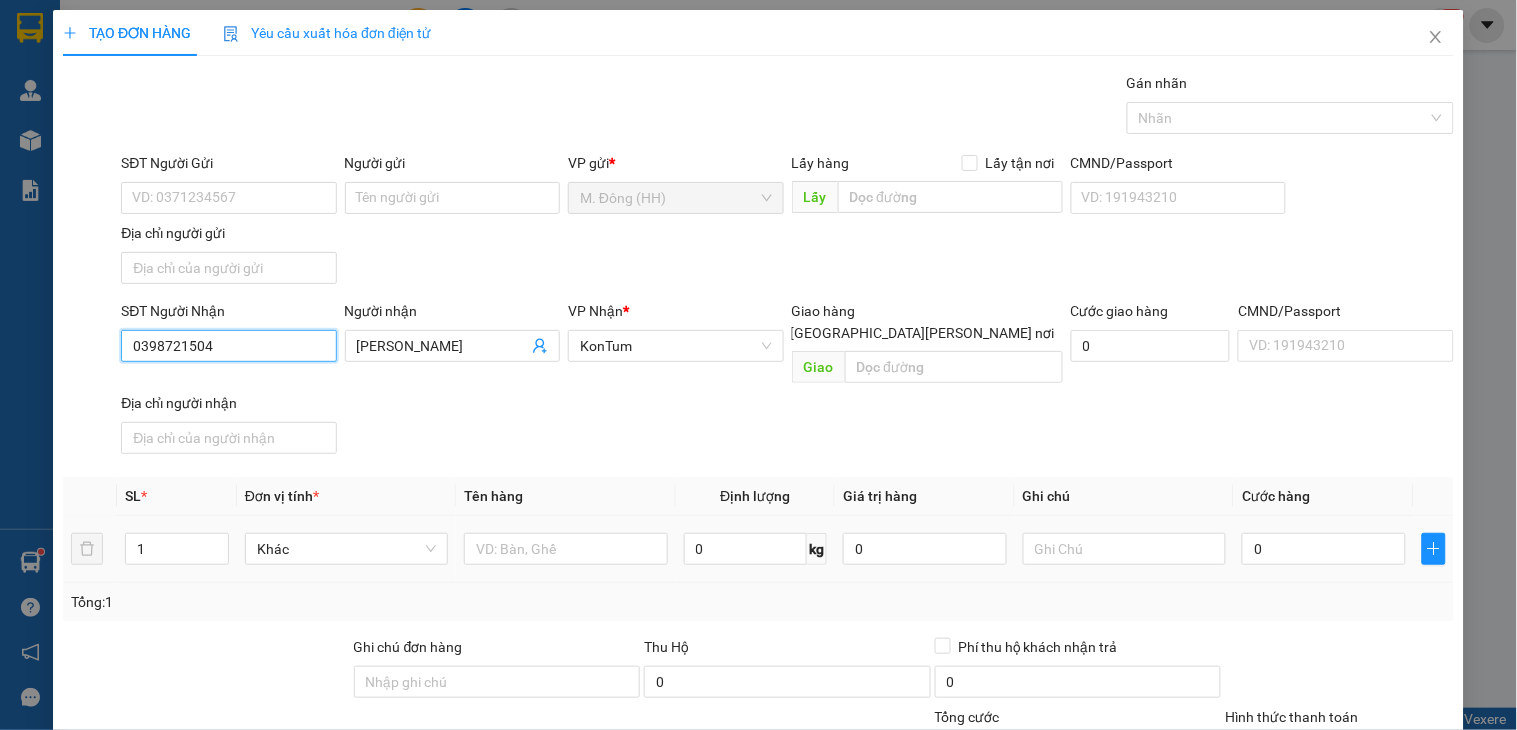 scroll, scrollTop: 150, scrollLeft: 0, axis: vertical 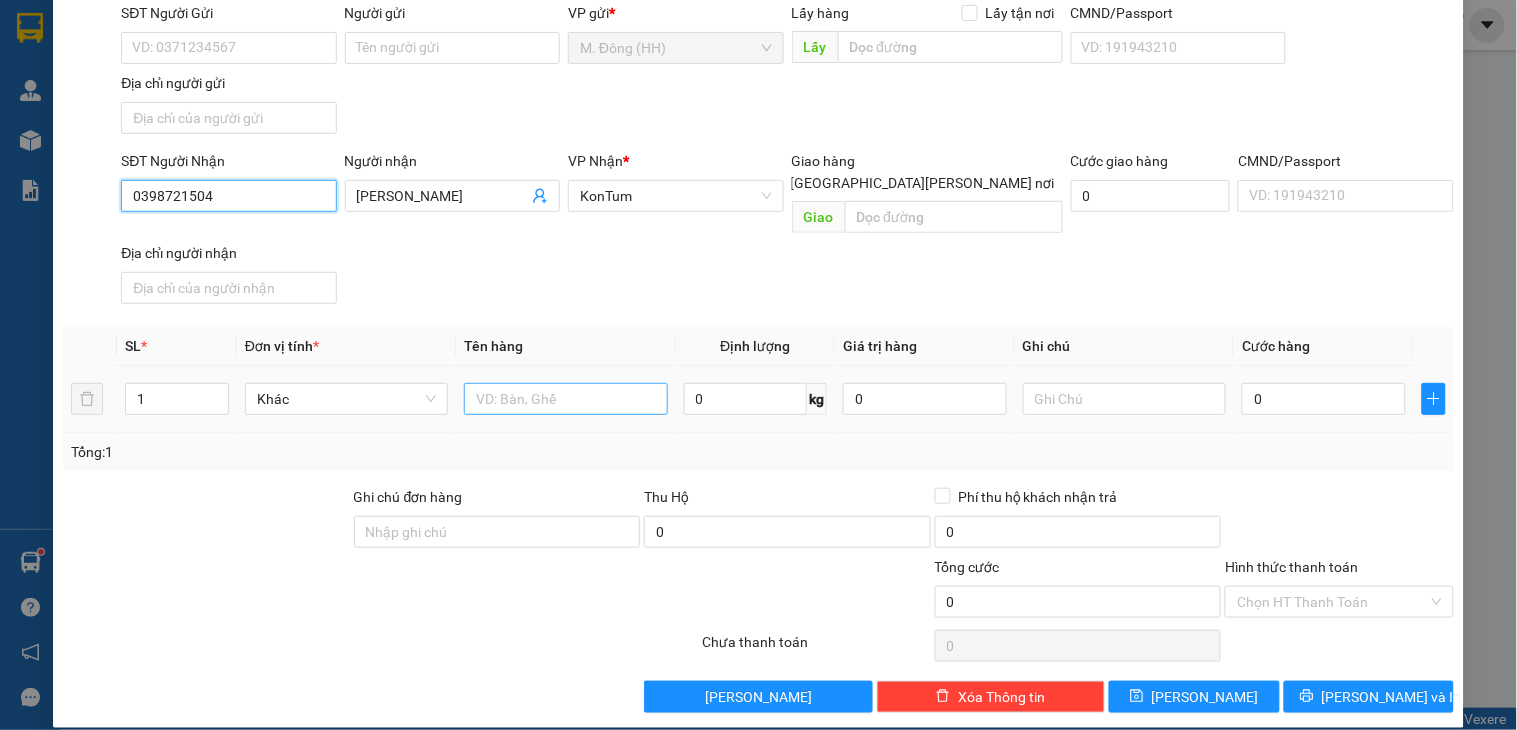 type on "0398721504" 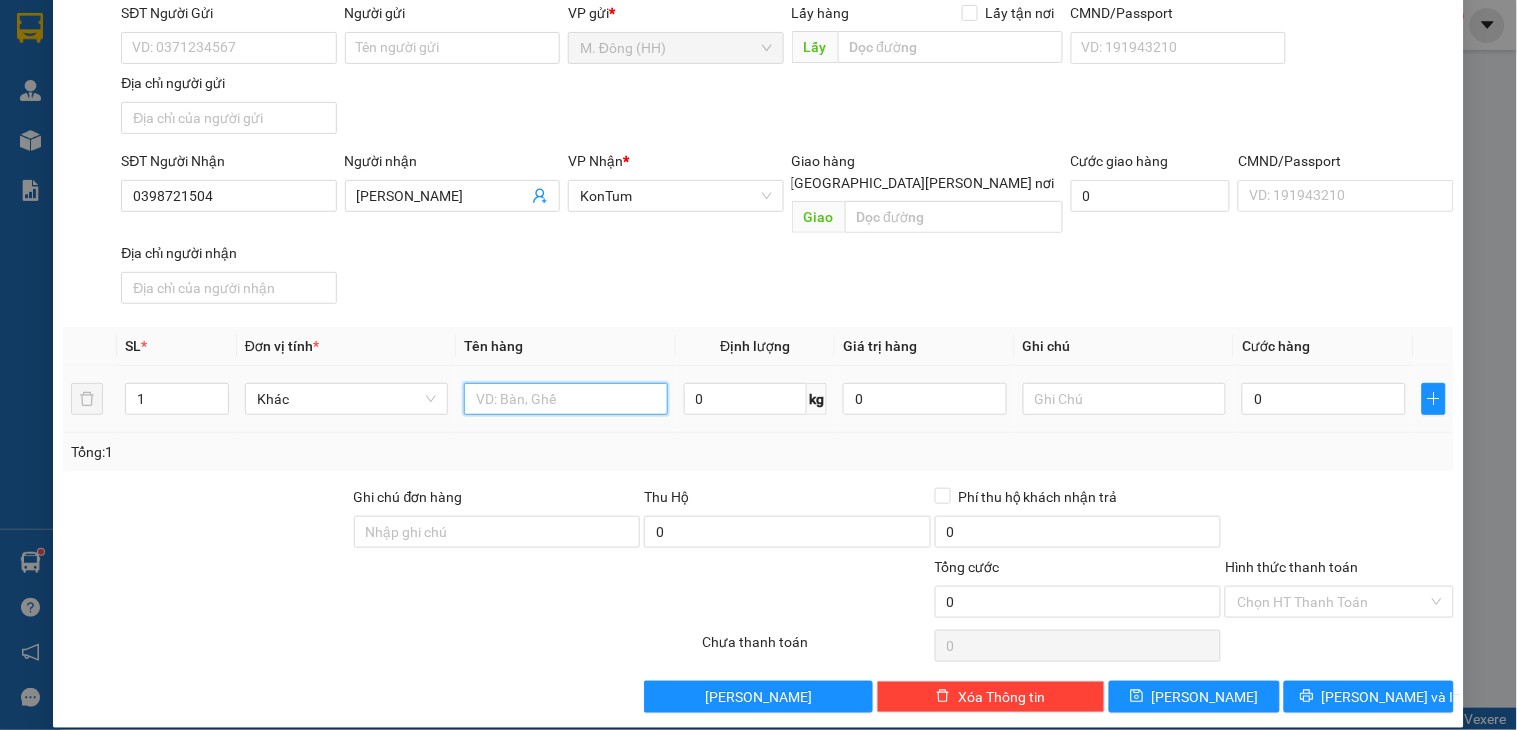 click at bounding box center (565, 399) 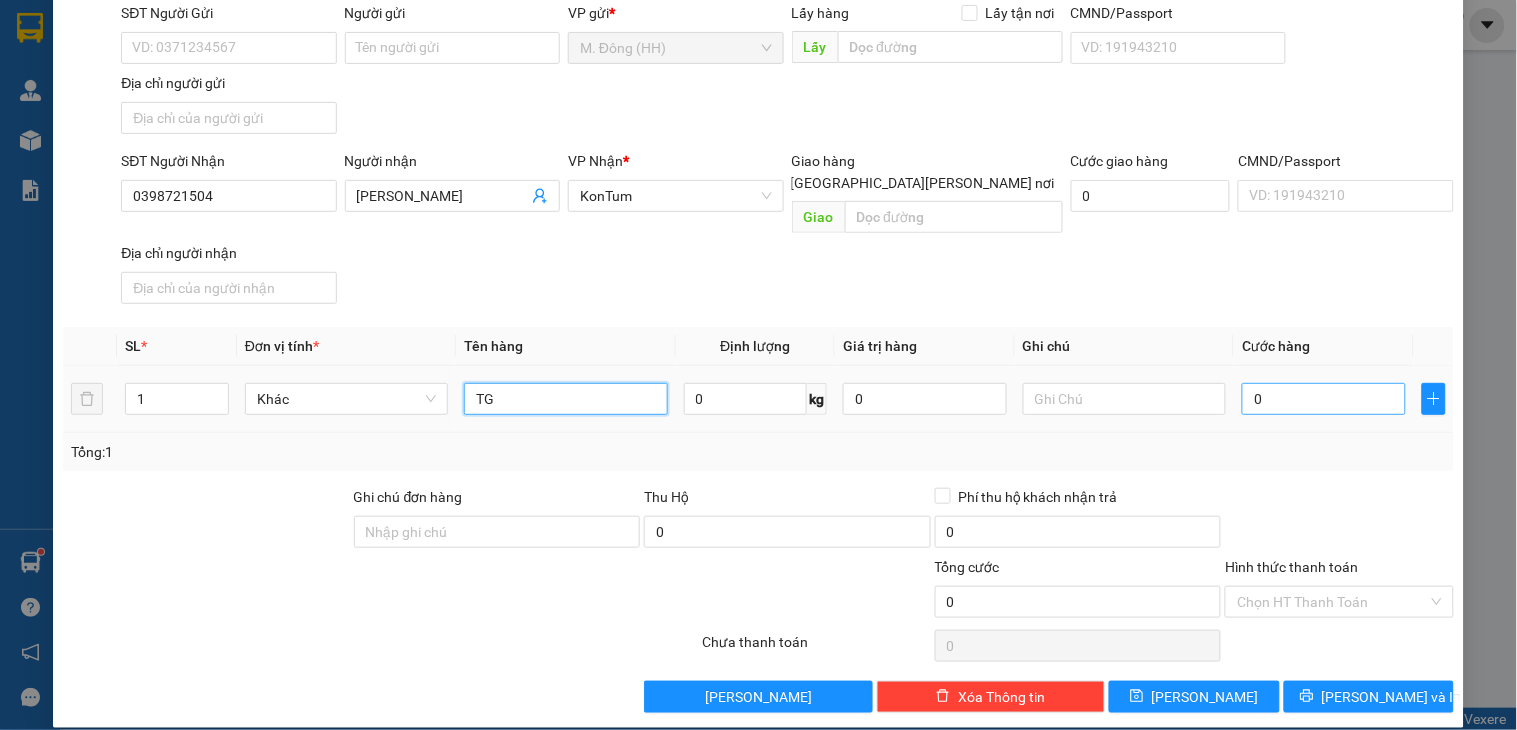 type on "TG" 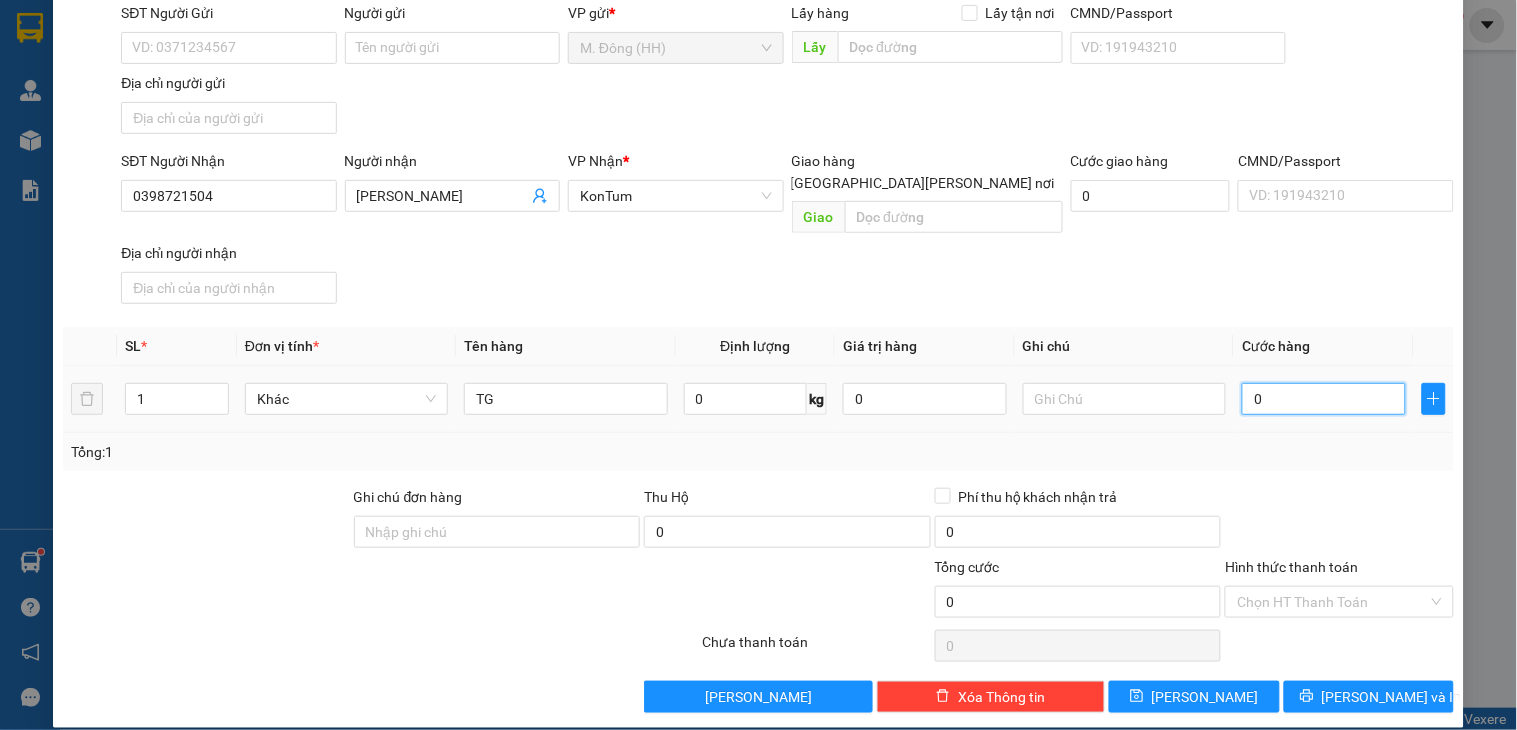 click on "0" at bounding box center (1324, 399) 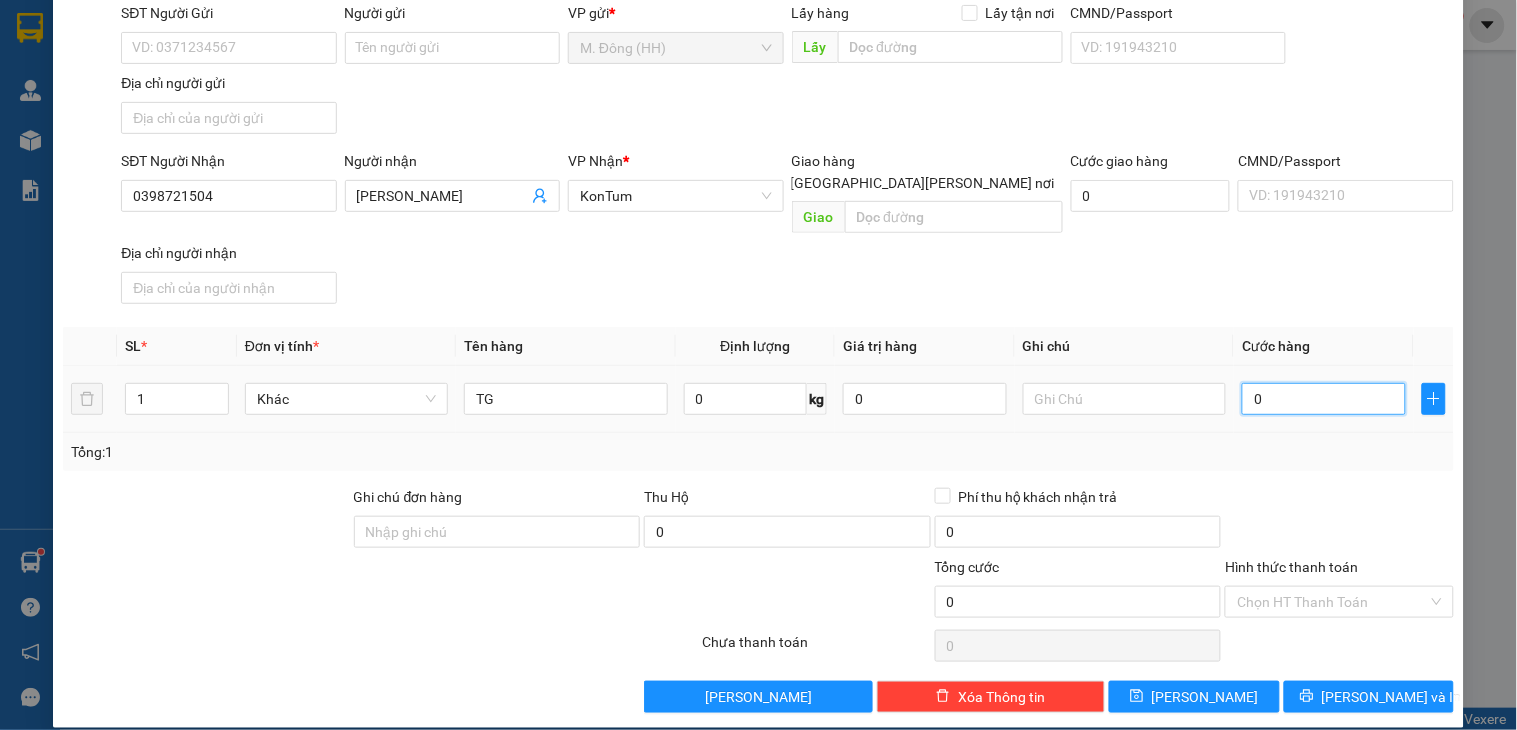 type on "4" 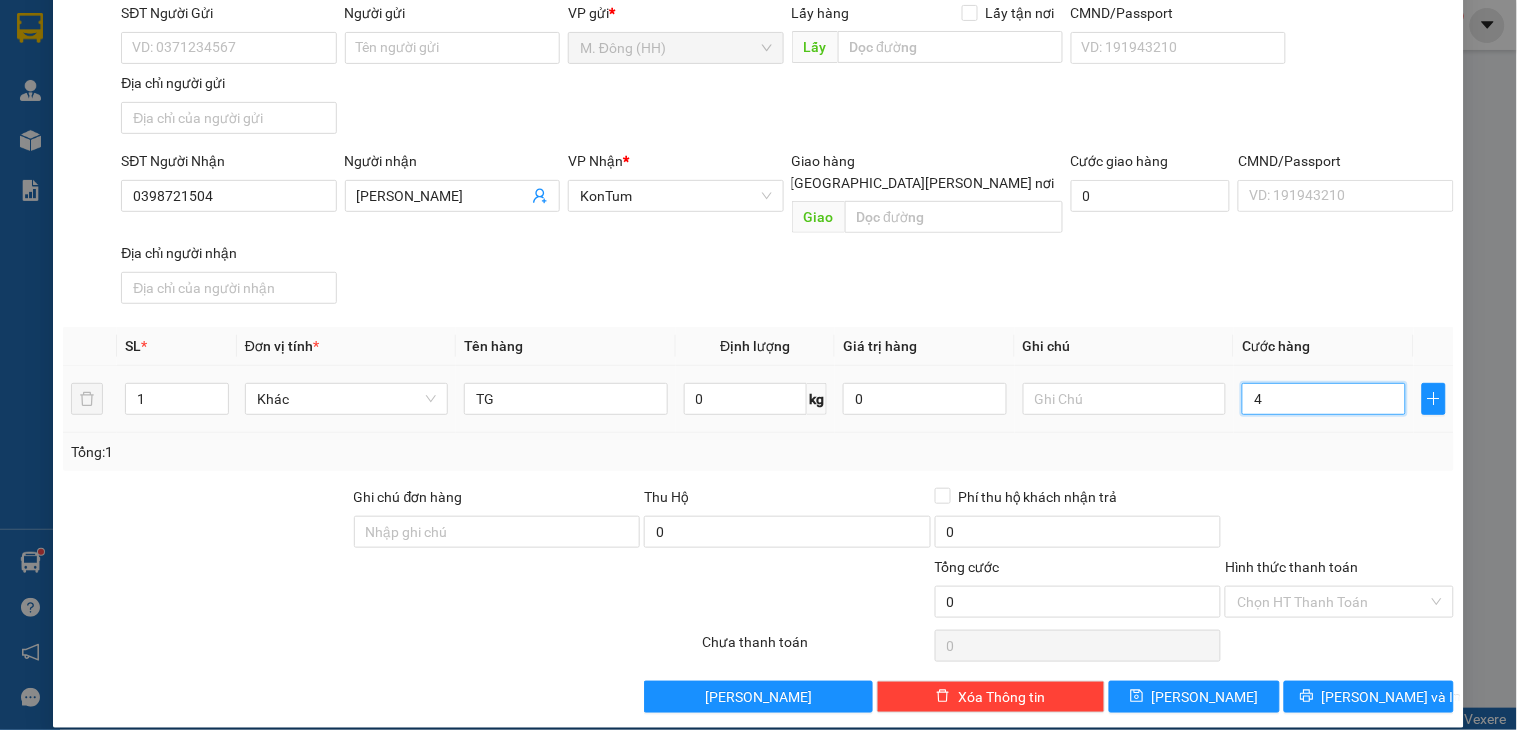 type on "4" 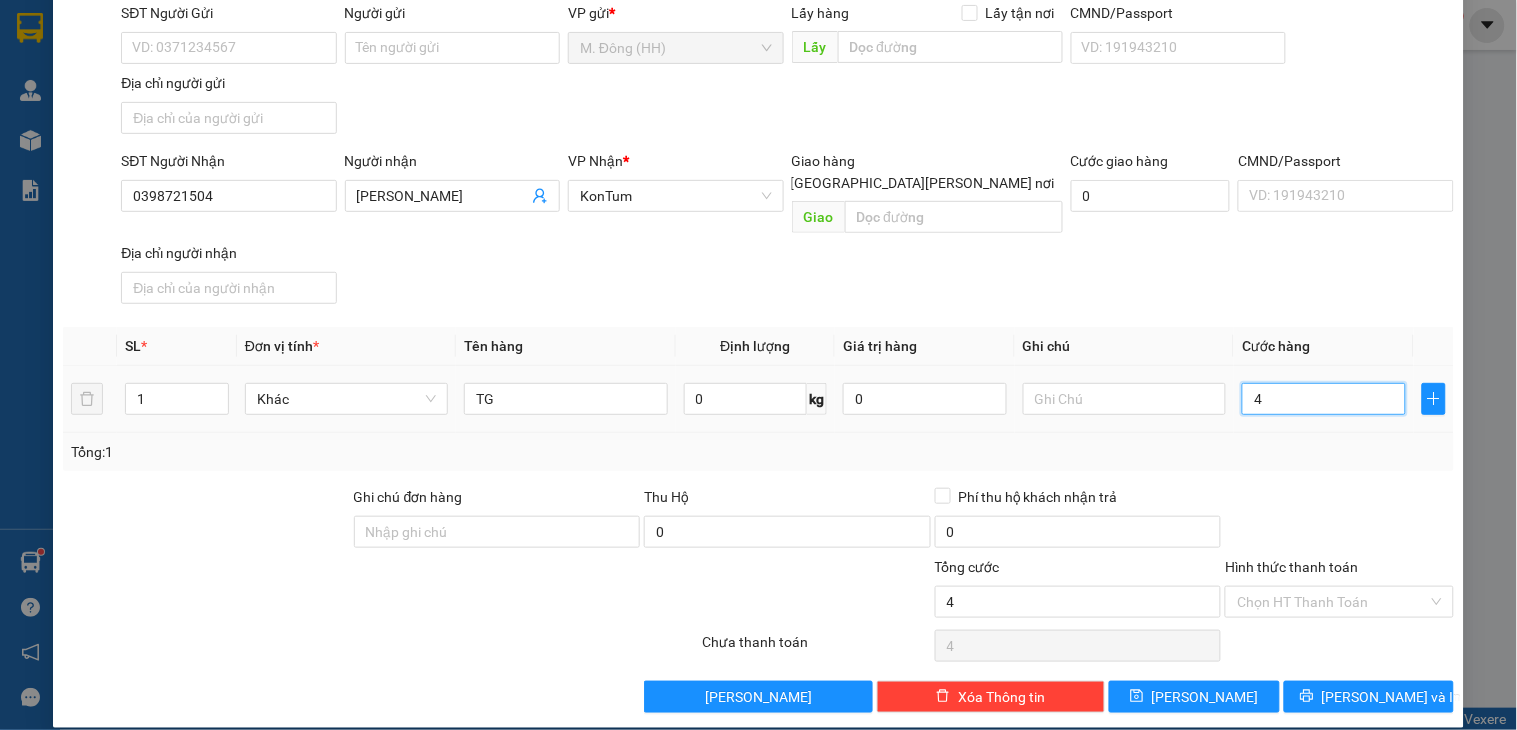 type on "40" 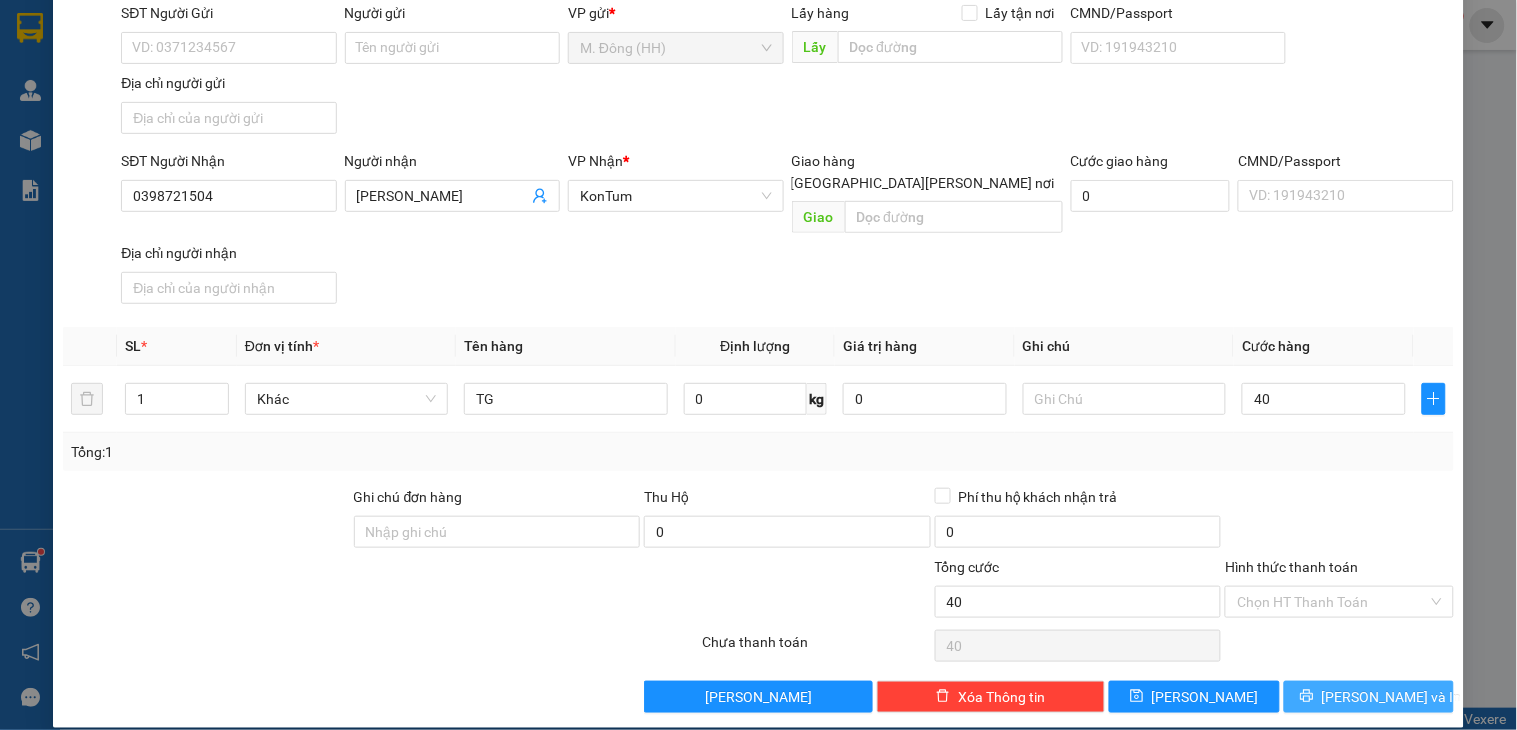 type on "40.000" 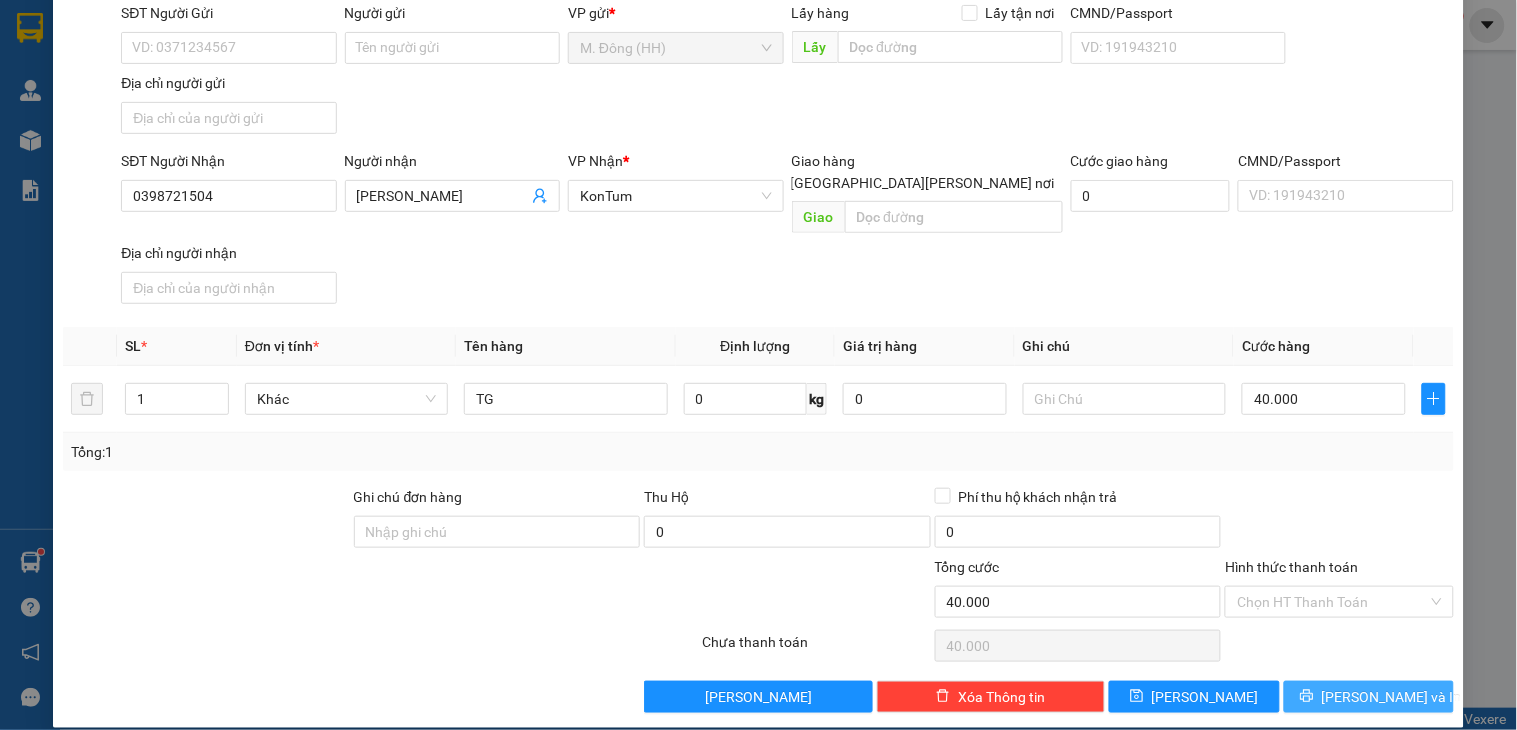 click 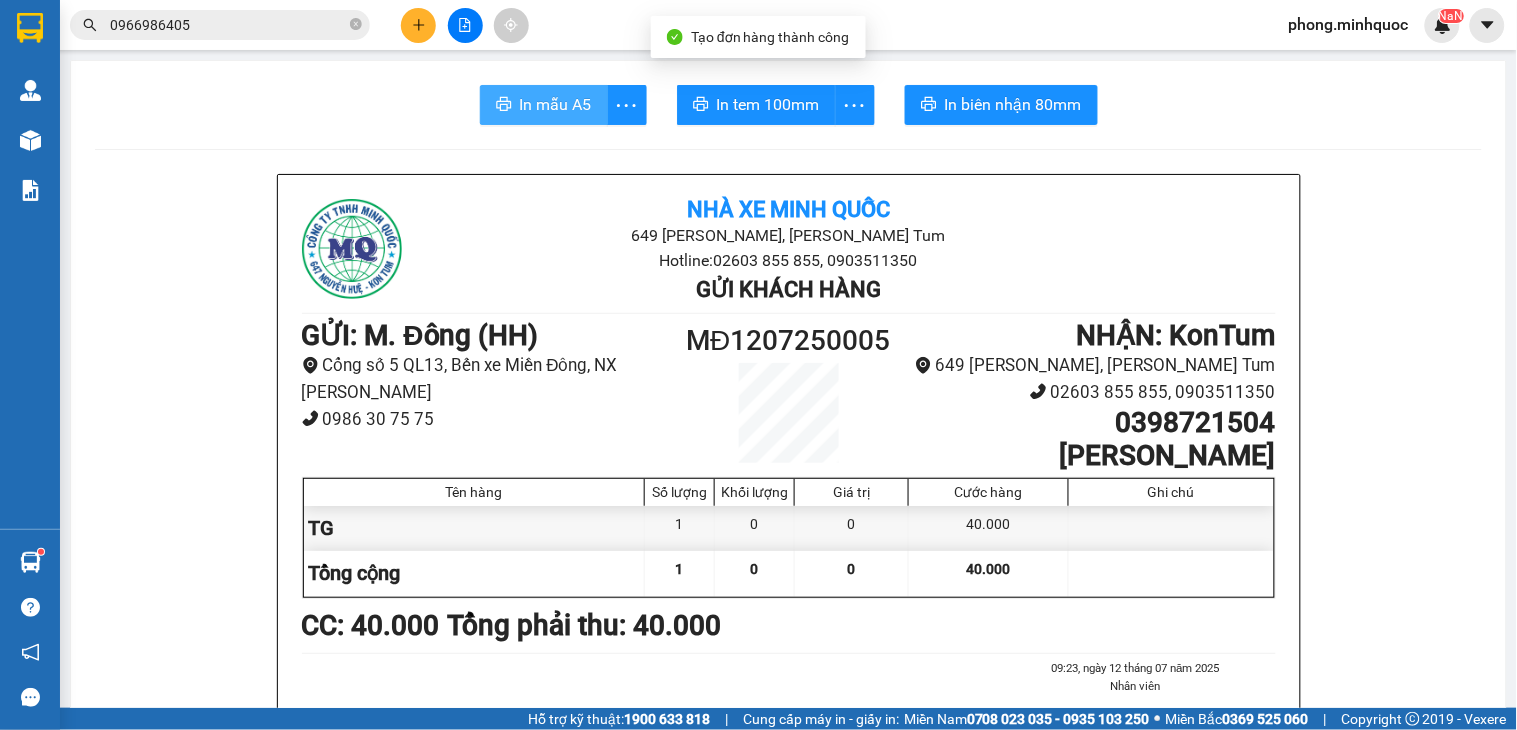 click on "In mẫu A5" at bounding box center [544, 105] 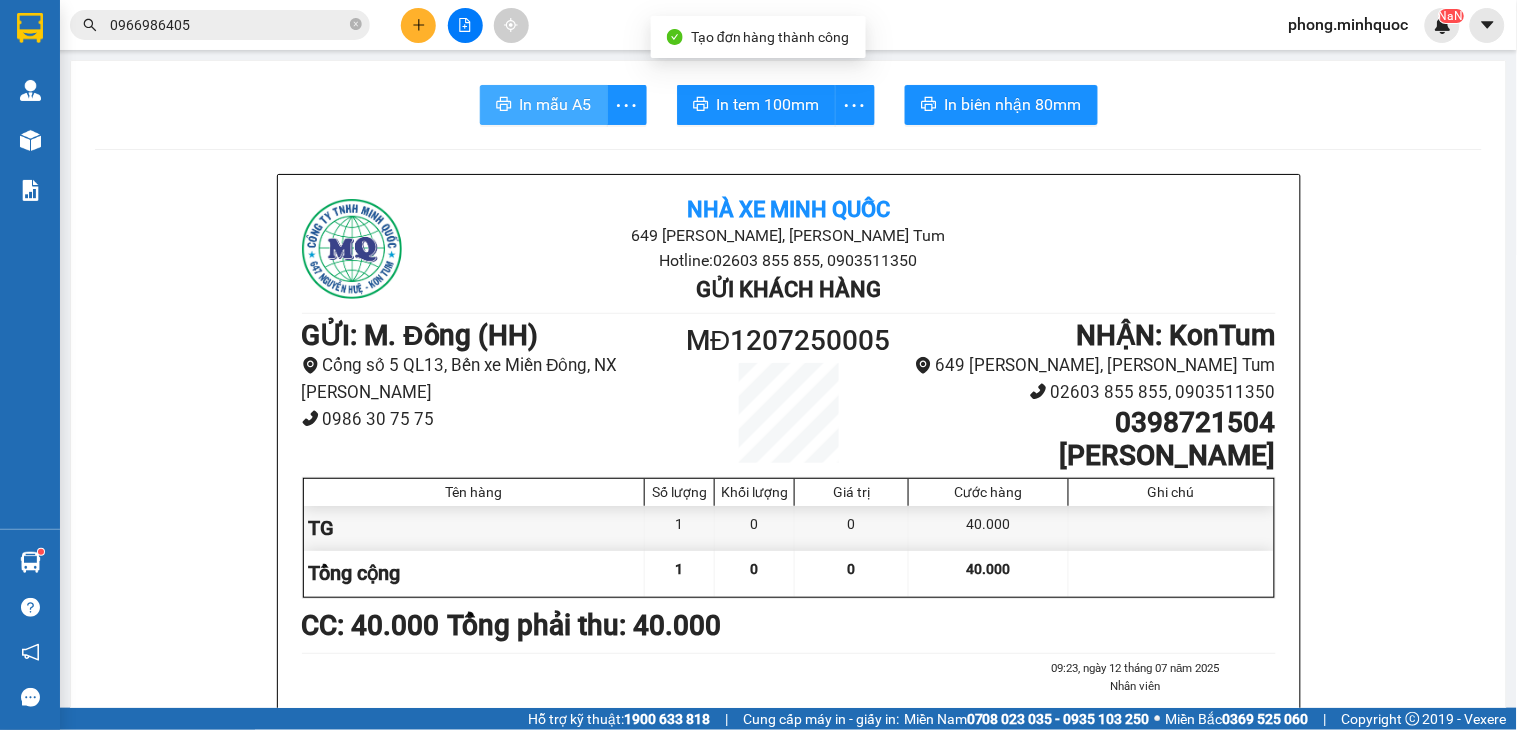scroll, scrollTop: 0, scrollLeft: 0, axis: both 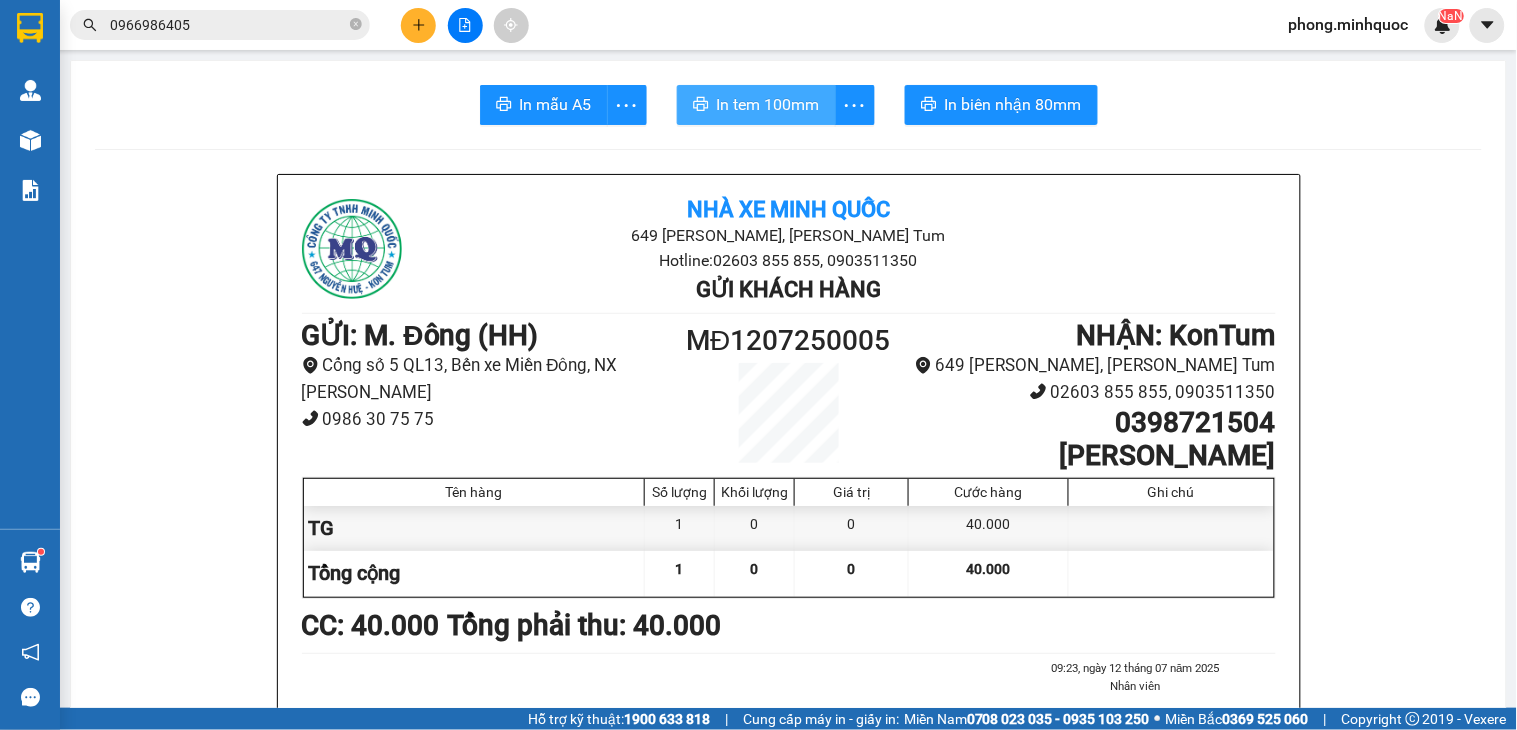 click on "In tem 100mm" at bounding box center [768, 104] 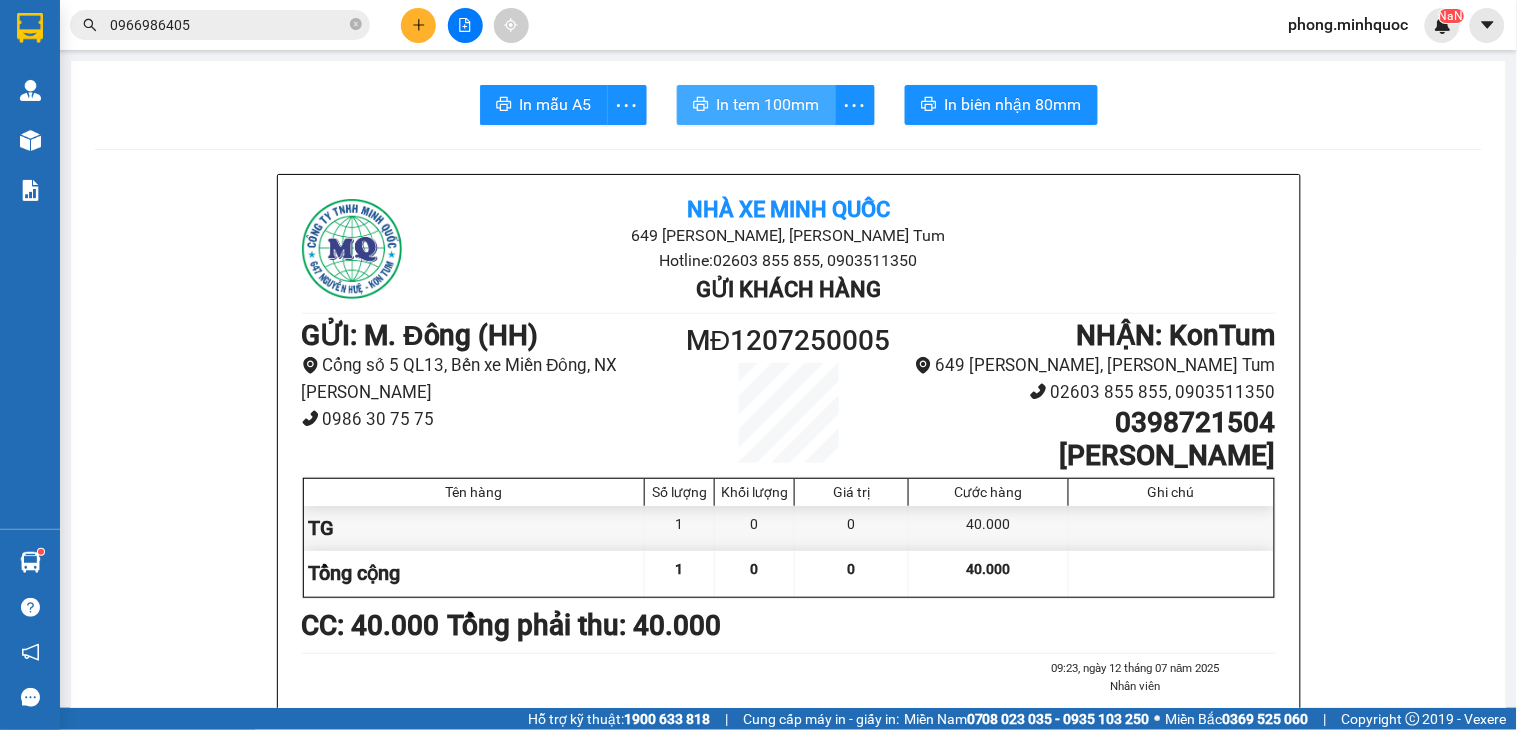 scroll, scrollTop: 0, scrollLeft: 0, axis: both 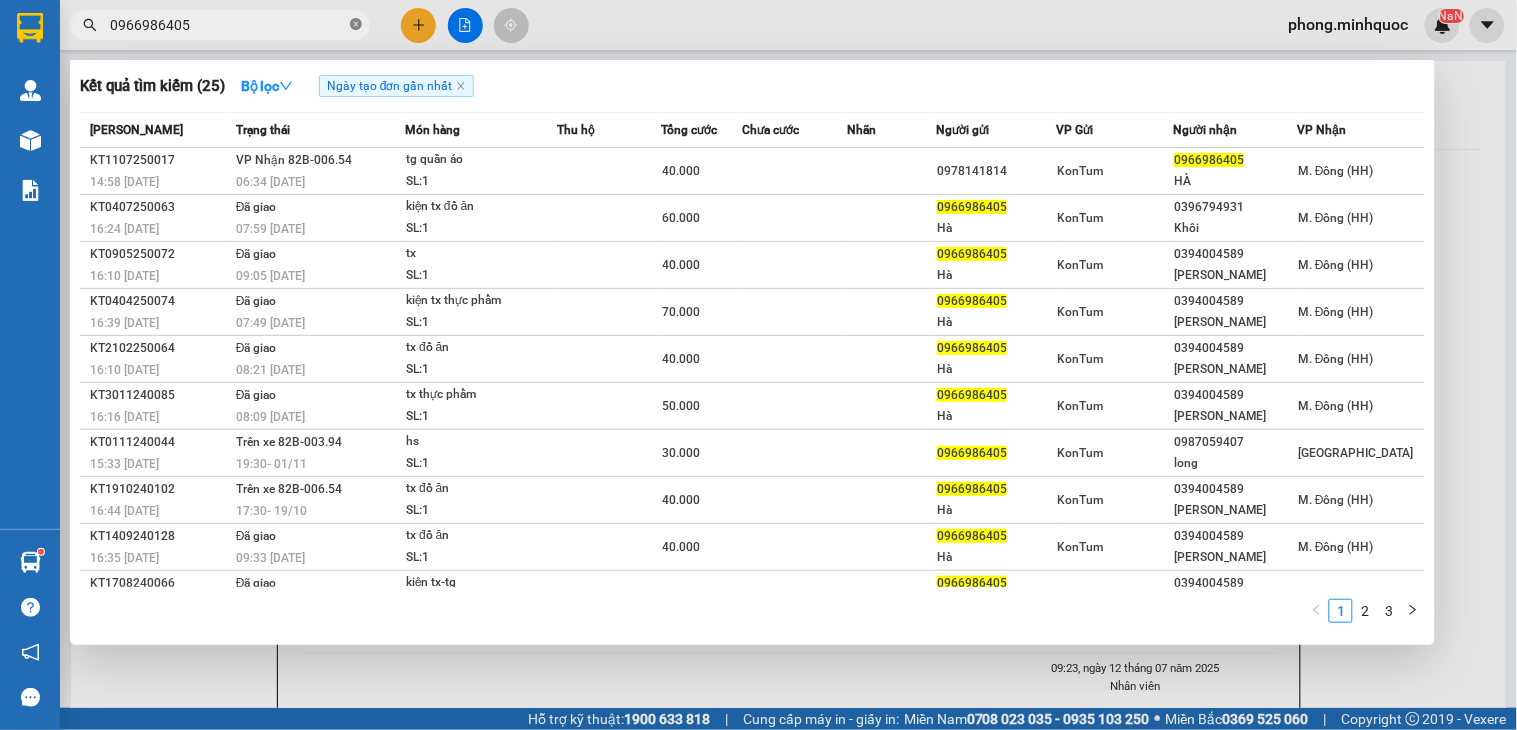 click 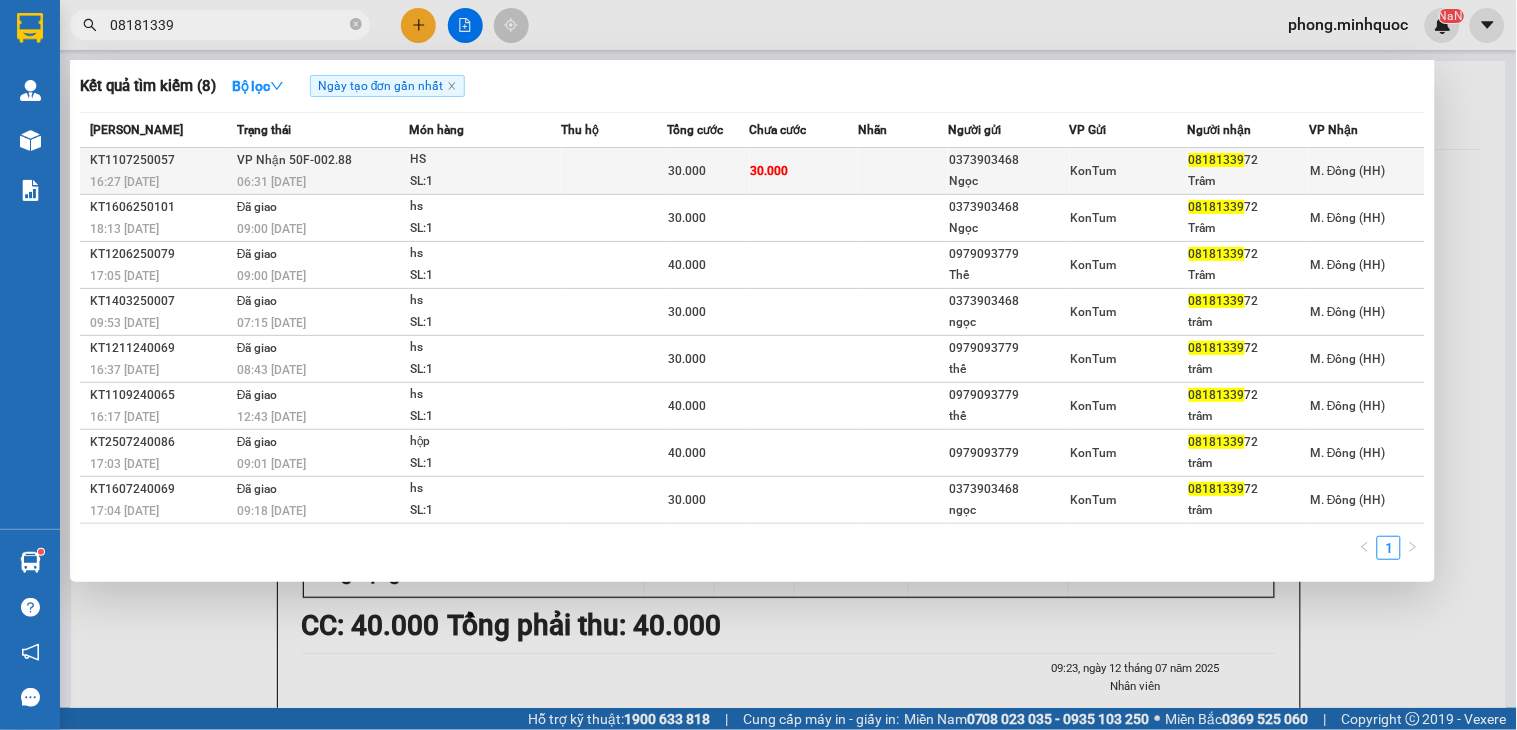 type on "08181339" 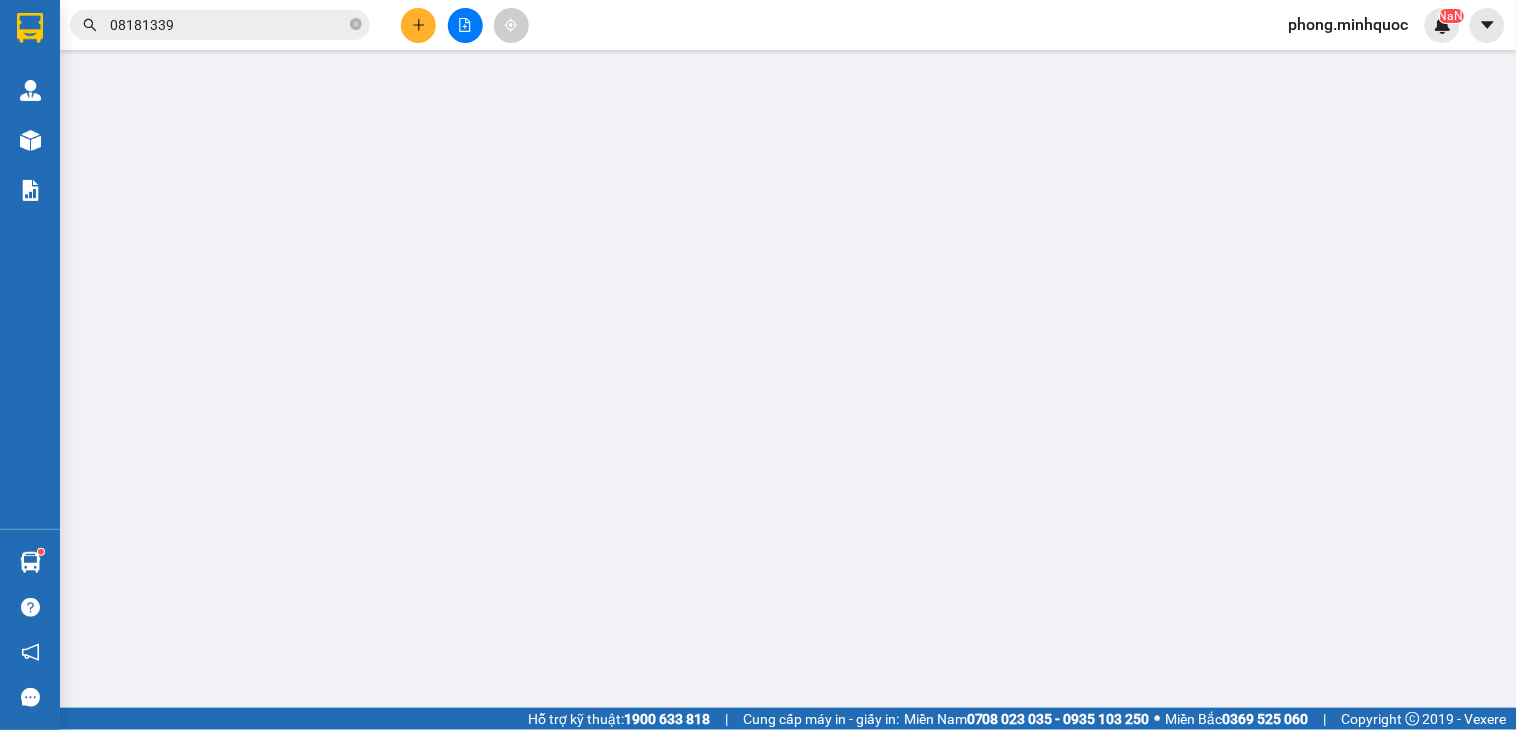 type on "0373903468" 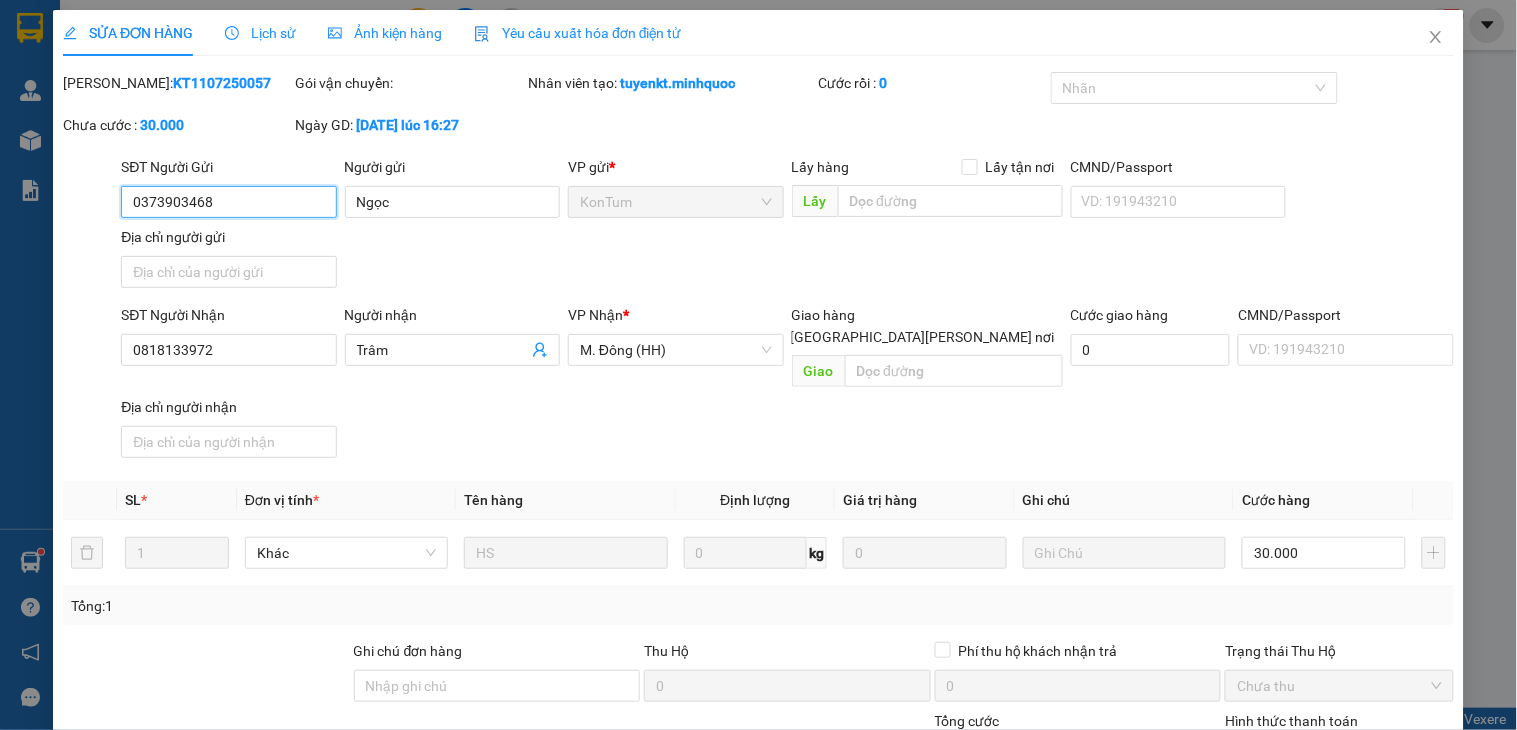 scroll, scrollTop: 154, scrollLeft: 0, axis: vertical 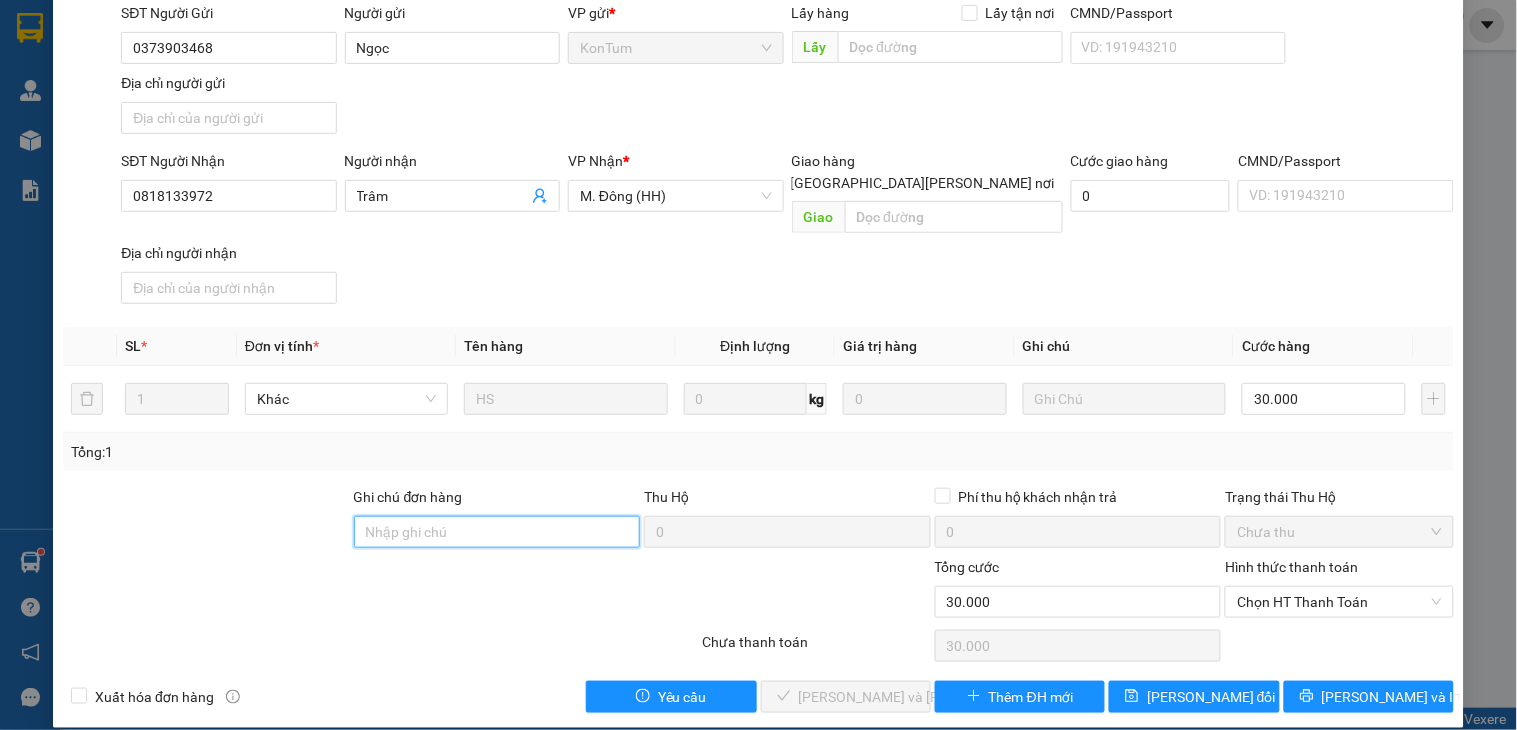 click on "Ghi chú đơn hàng" at bounding box center [497, 532] 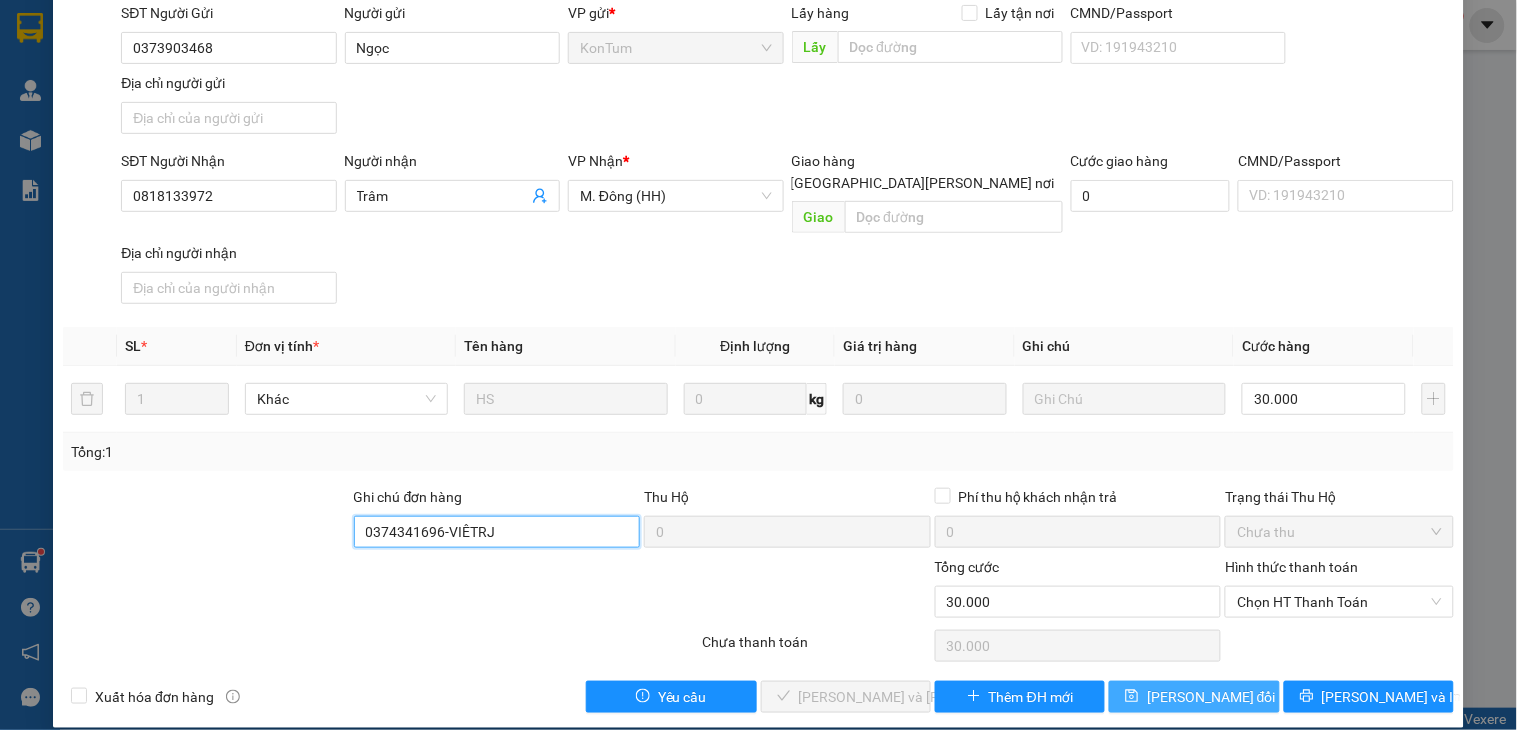 type on "0374341696-VIÊTRJ" 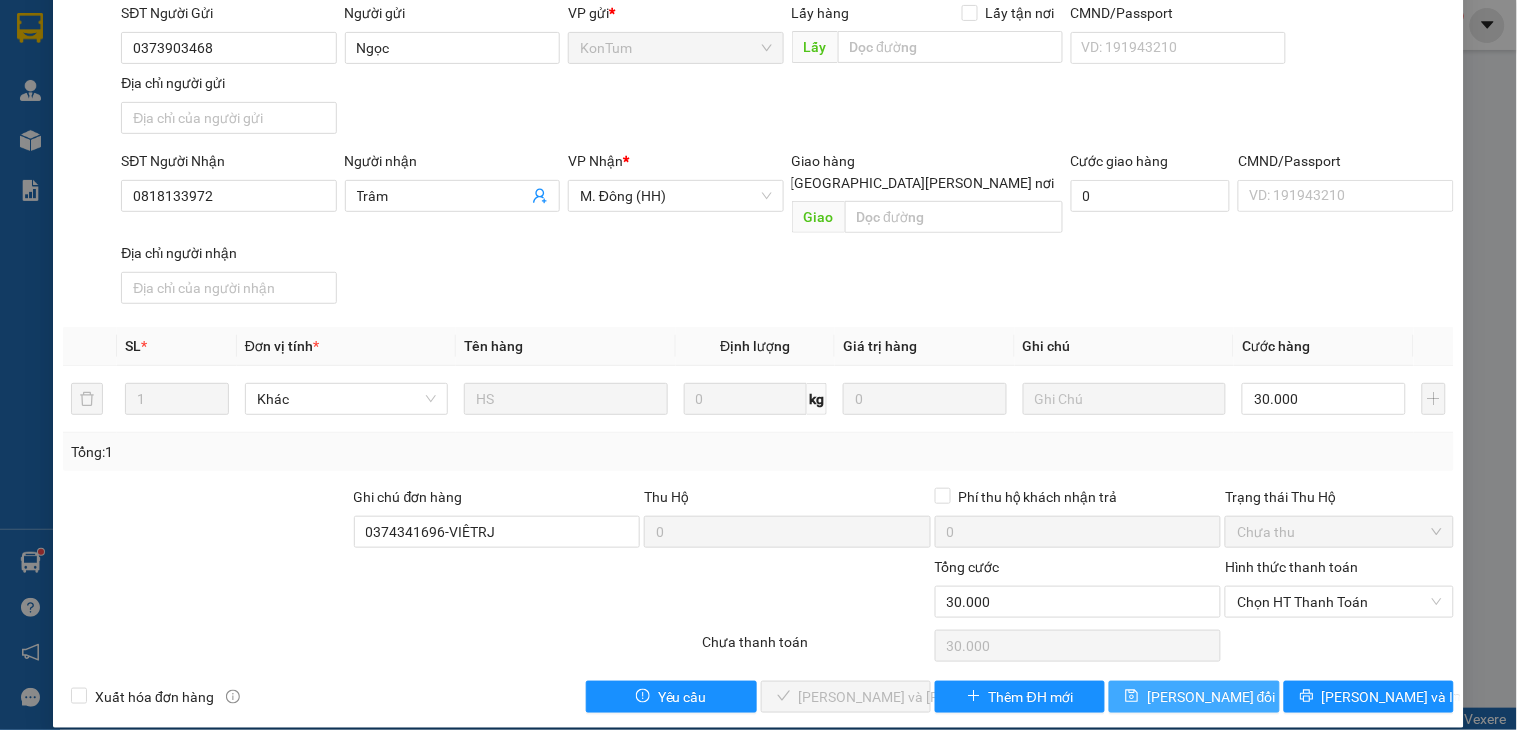 click on "[PERSON_NAME] thay đổi" at bounding box center [1211, 697] 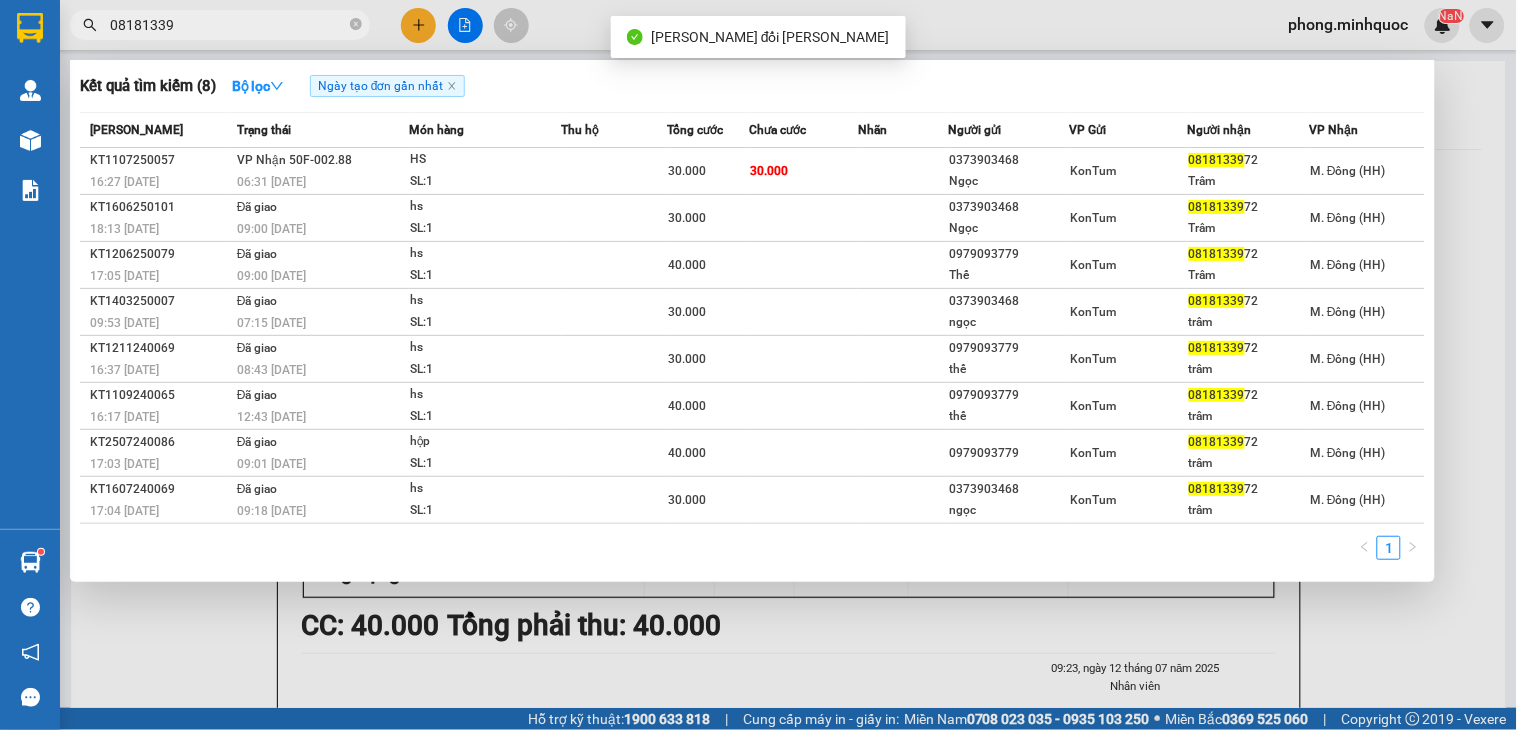 click on "08181339" at bounding box center (228, 25) 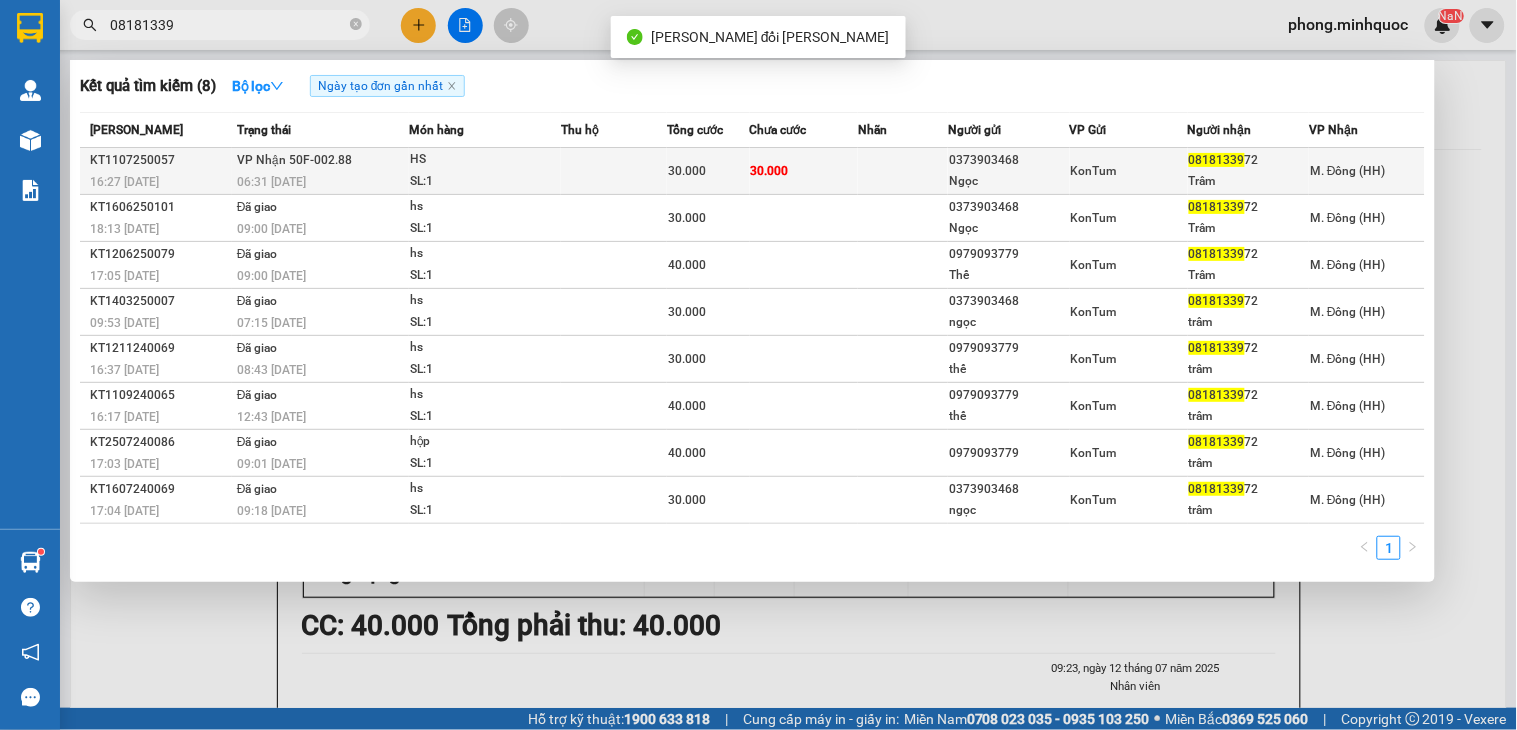 click on "HS" at bounding box center [485, 160] 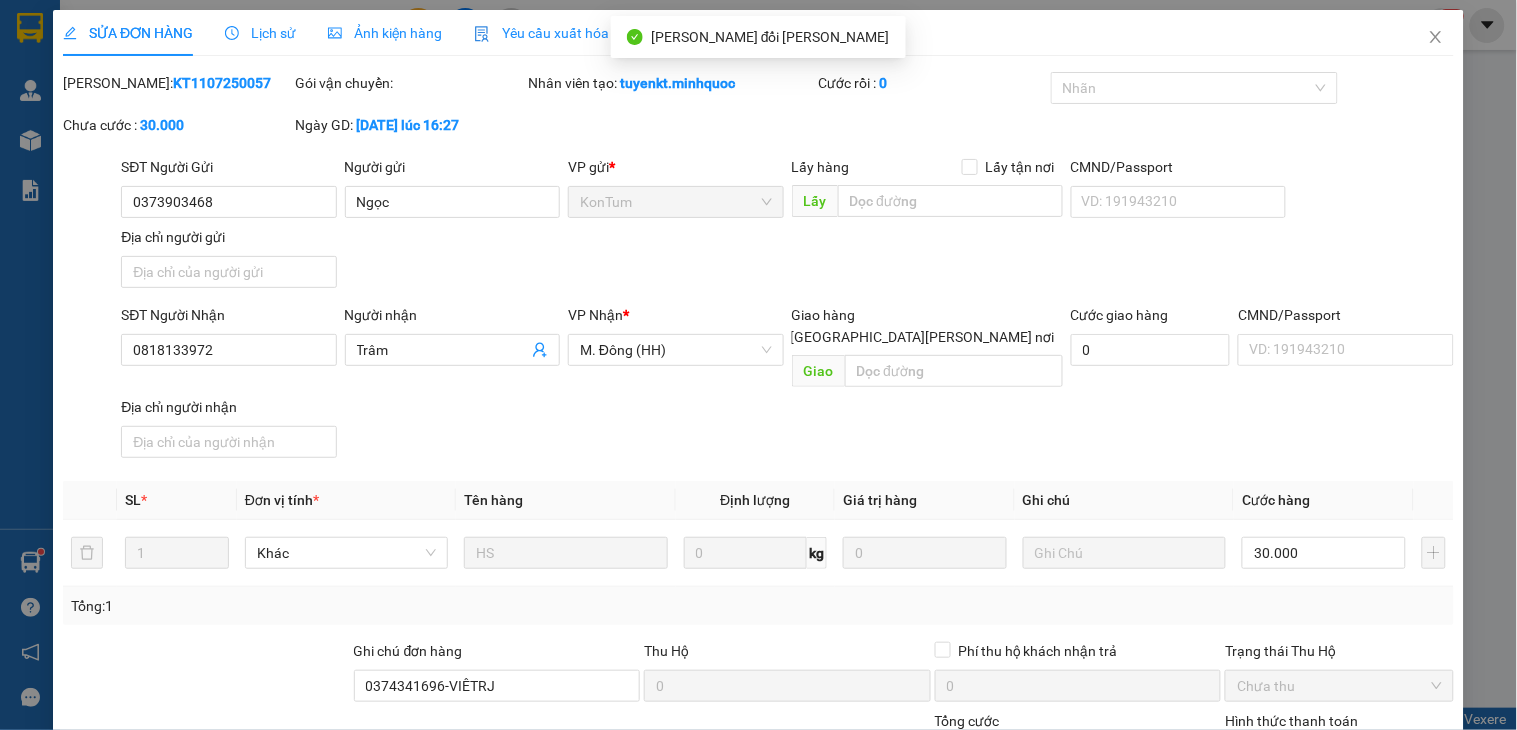 type on "0373903468" 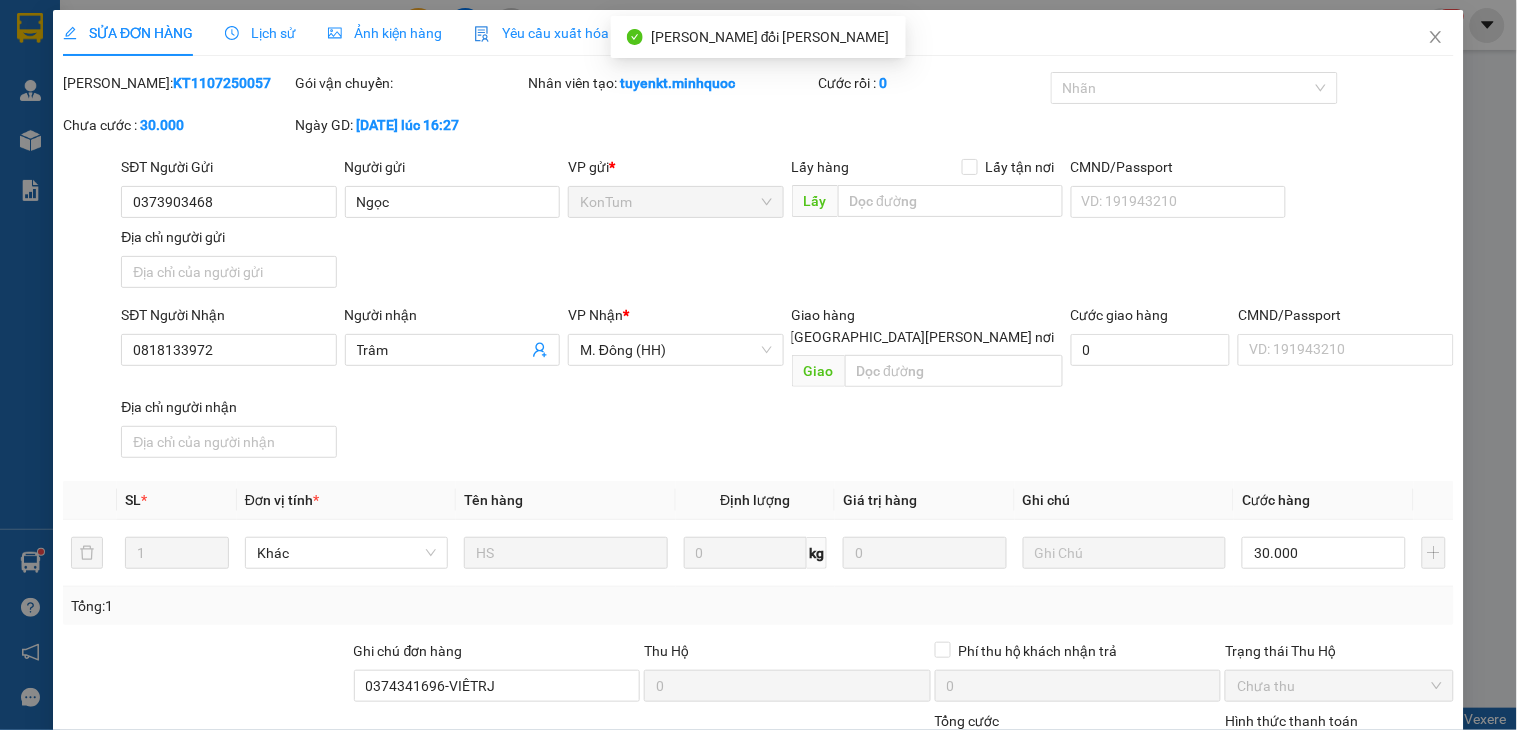 type on "Ngọc" 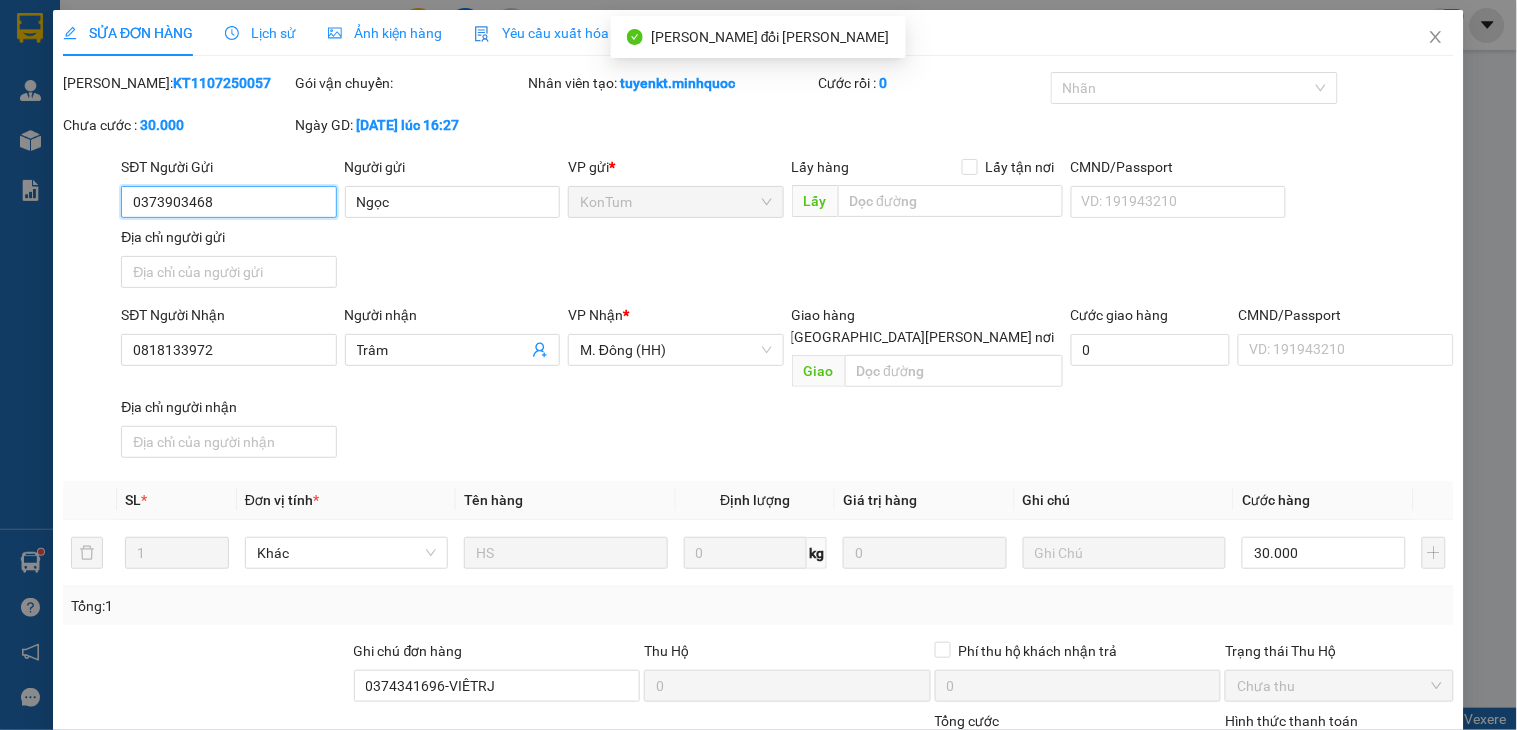 scroll, scrollTop: 154, scrollLeft: 0, axis: vertical 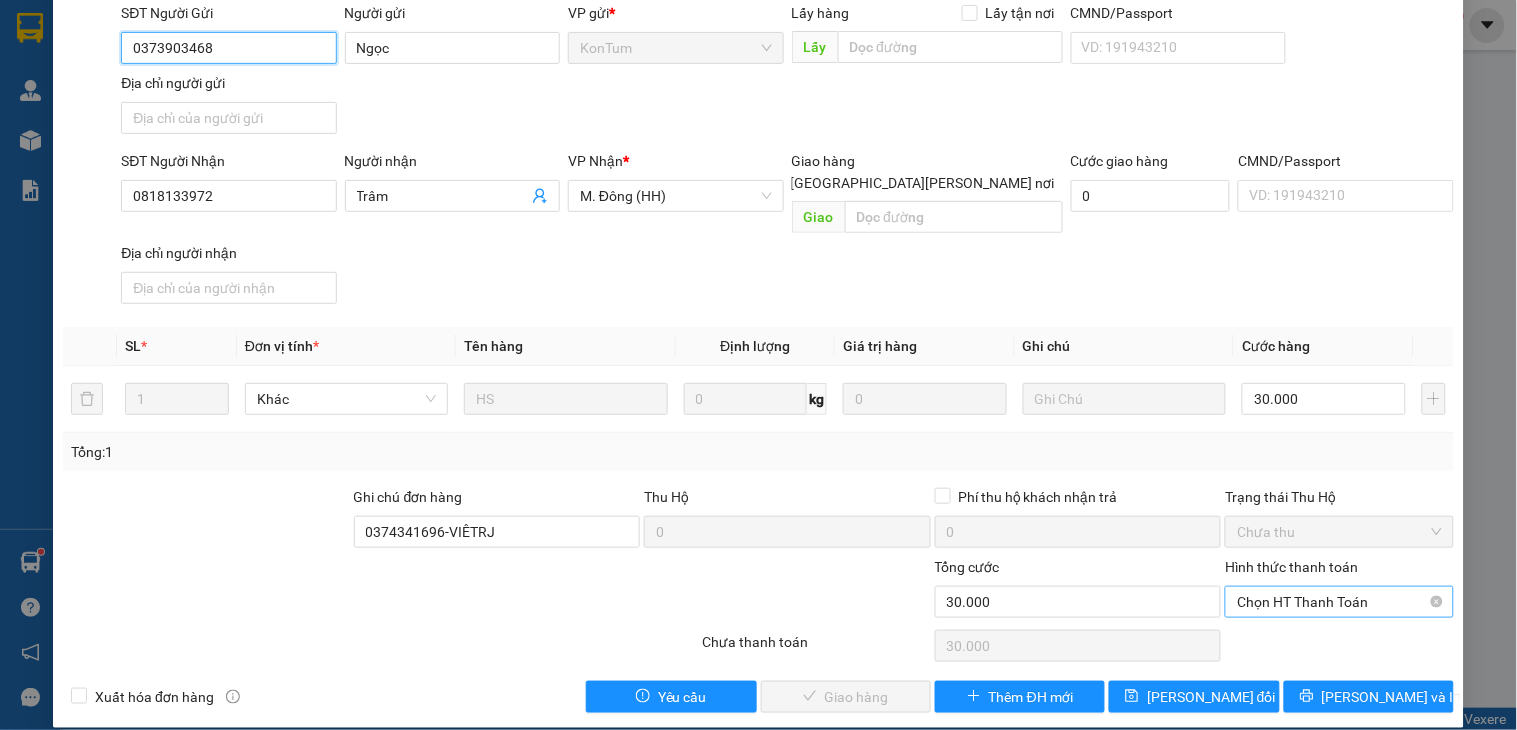 click on "Chọn HT Thanh Toán" at bounding box center [1339, 602] 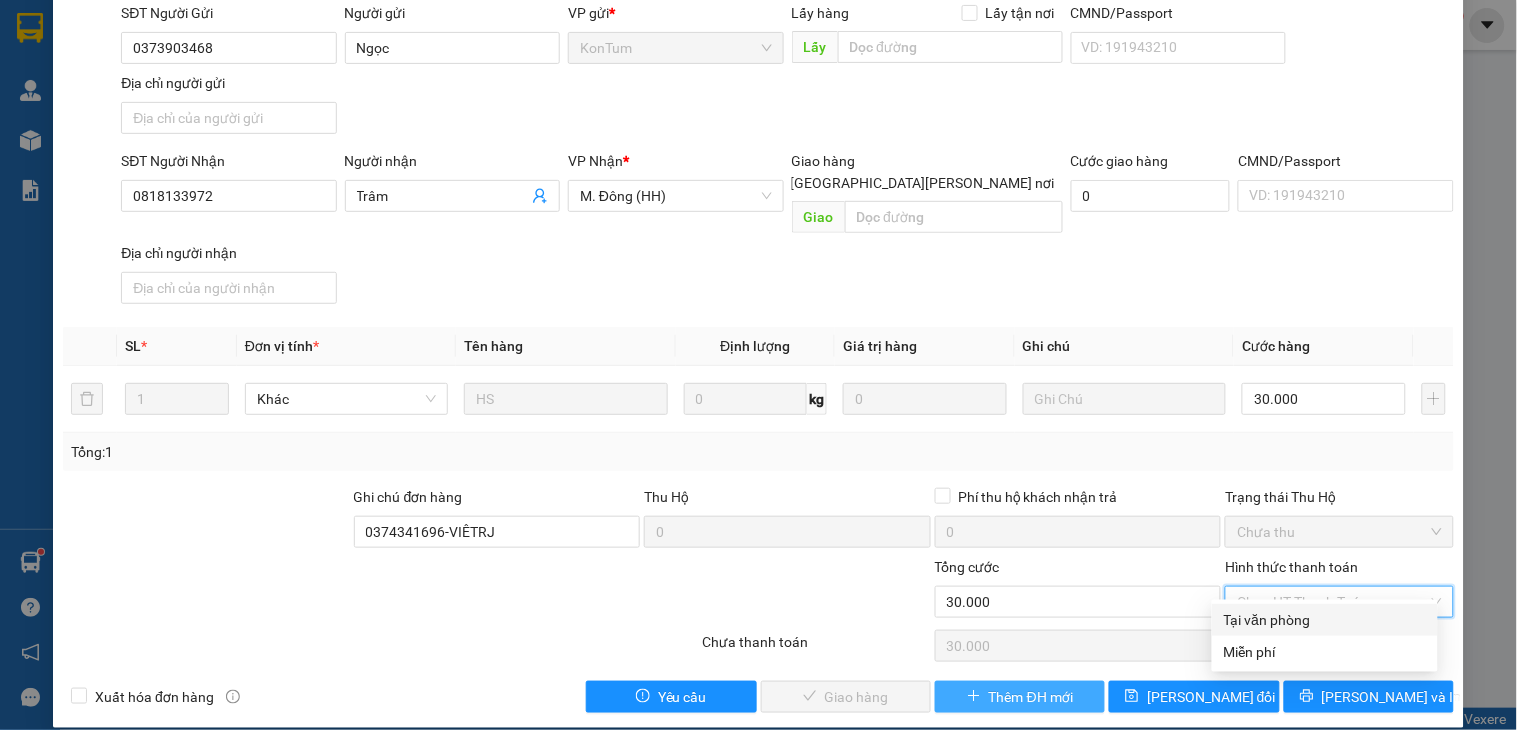 drag, startPoint x: 1298, startPoint y: 613, endPoint x: 1026, endPoint y: 671, distance: 278.11508 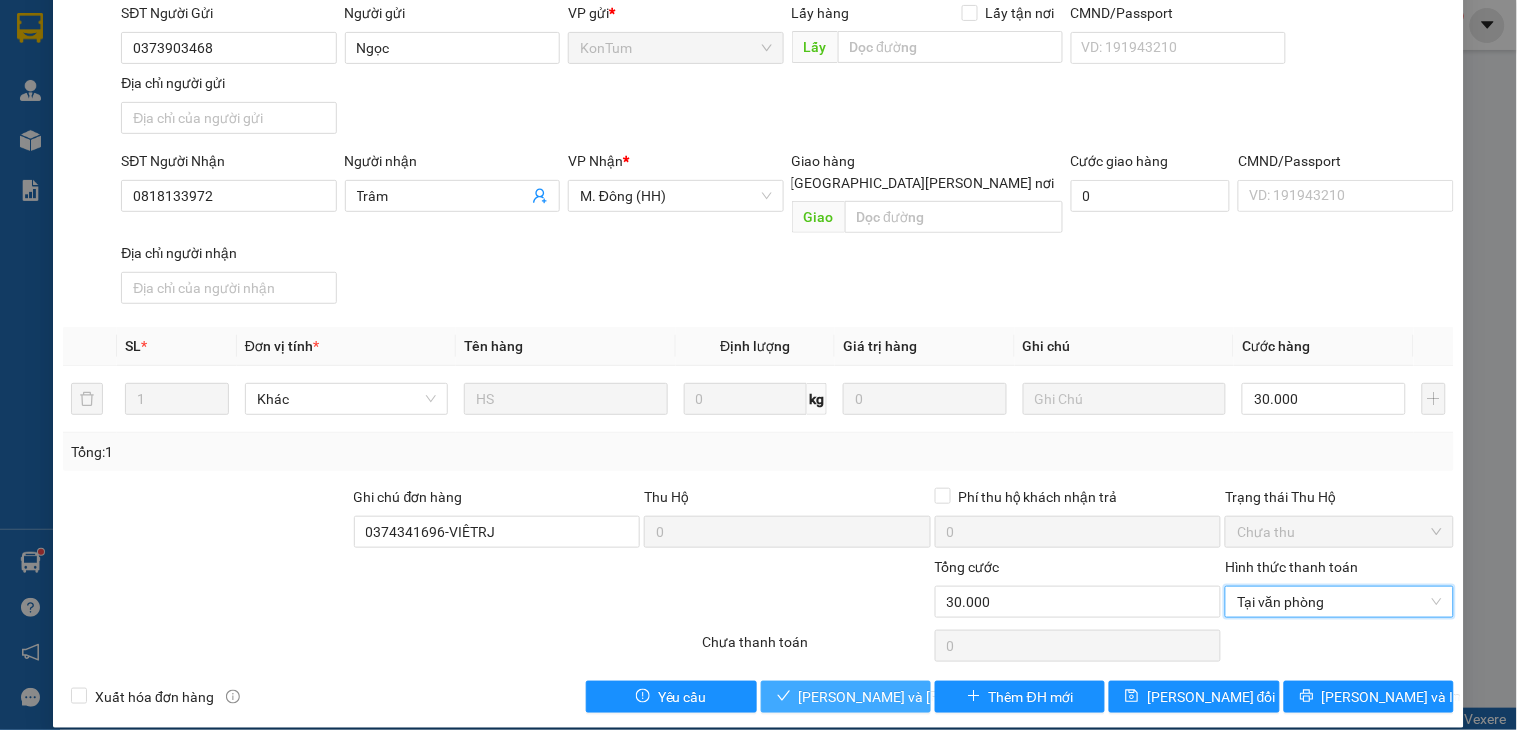 click on "[PERSON_NAME] và Giao hàng" at bounding box center [934, 697] 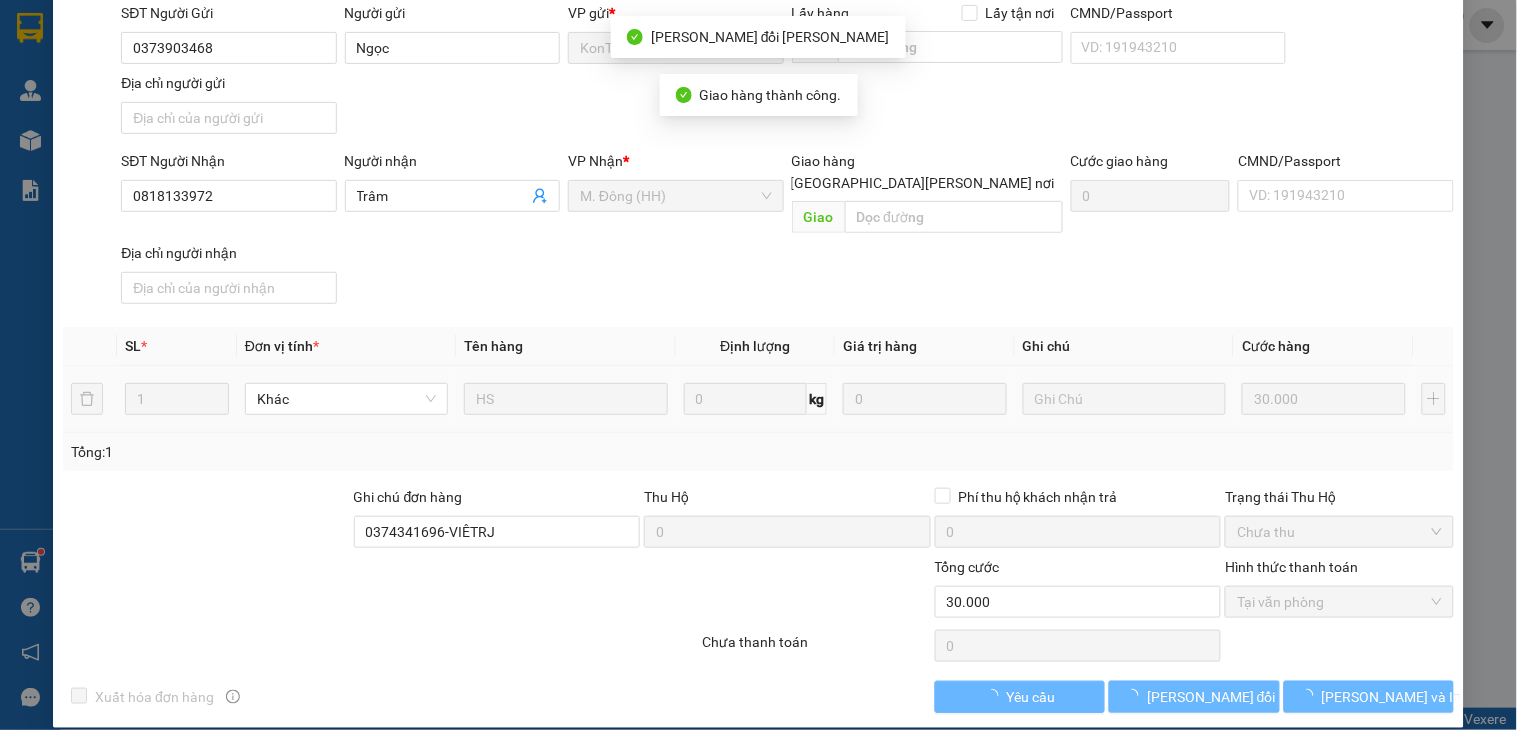 scroll, scrollTop: 0, scrollLeft: 0, axis: both 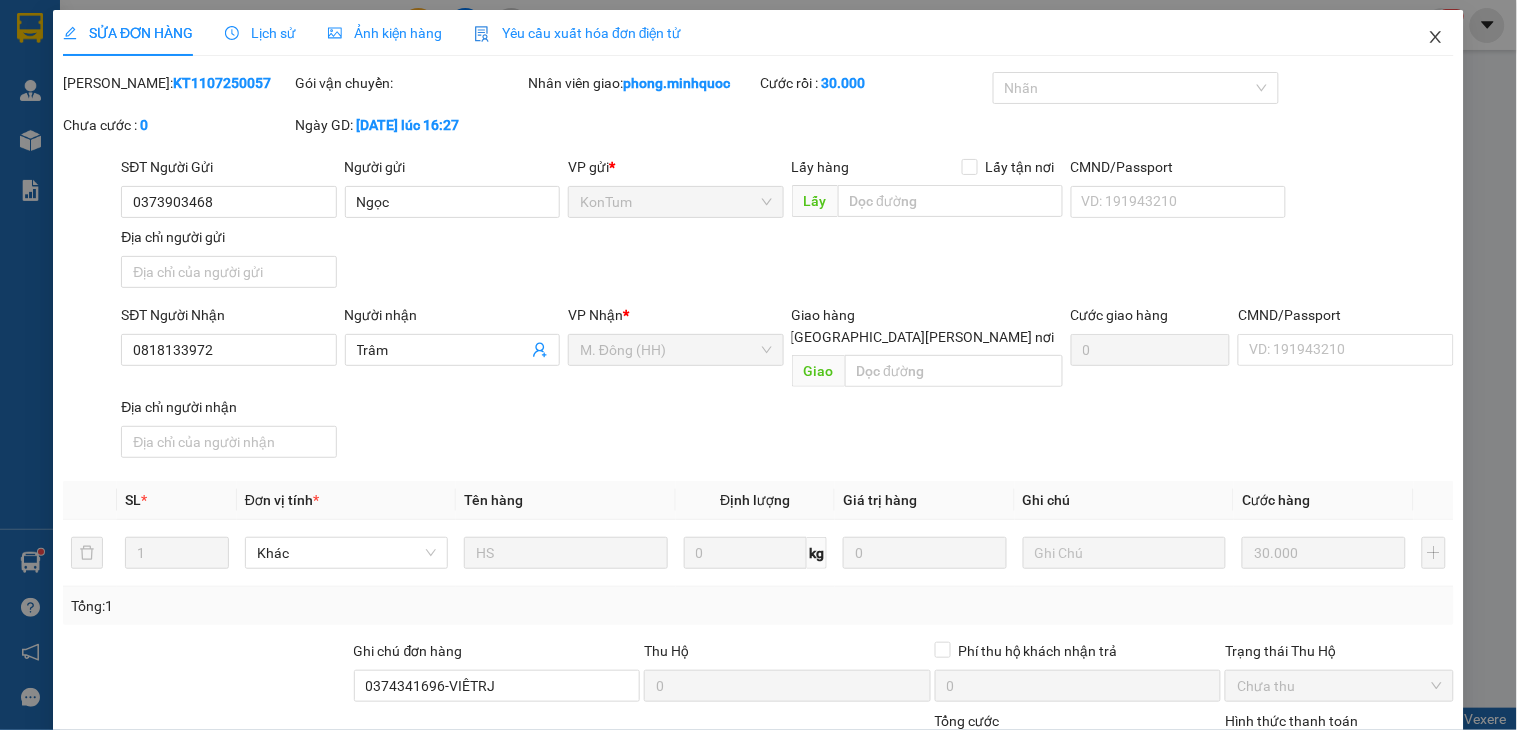 click 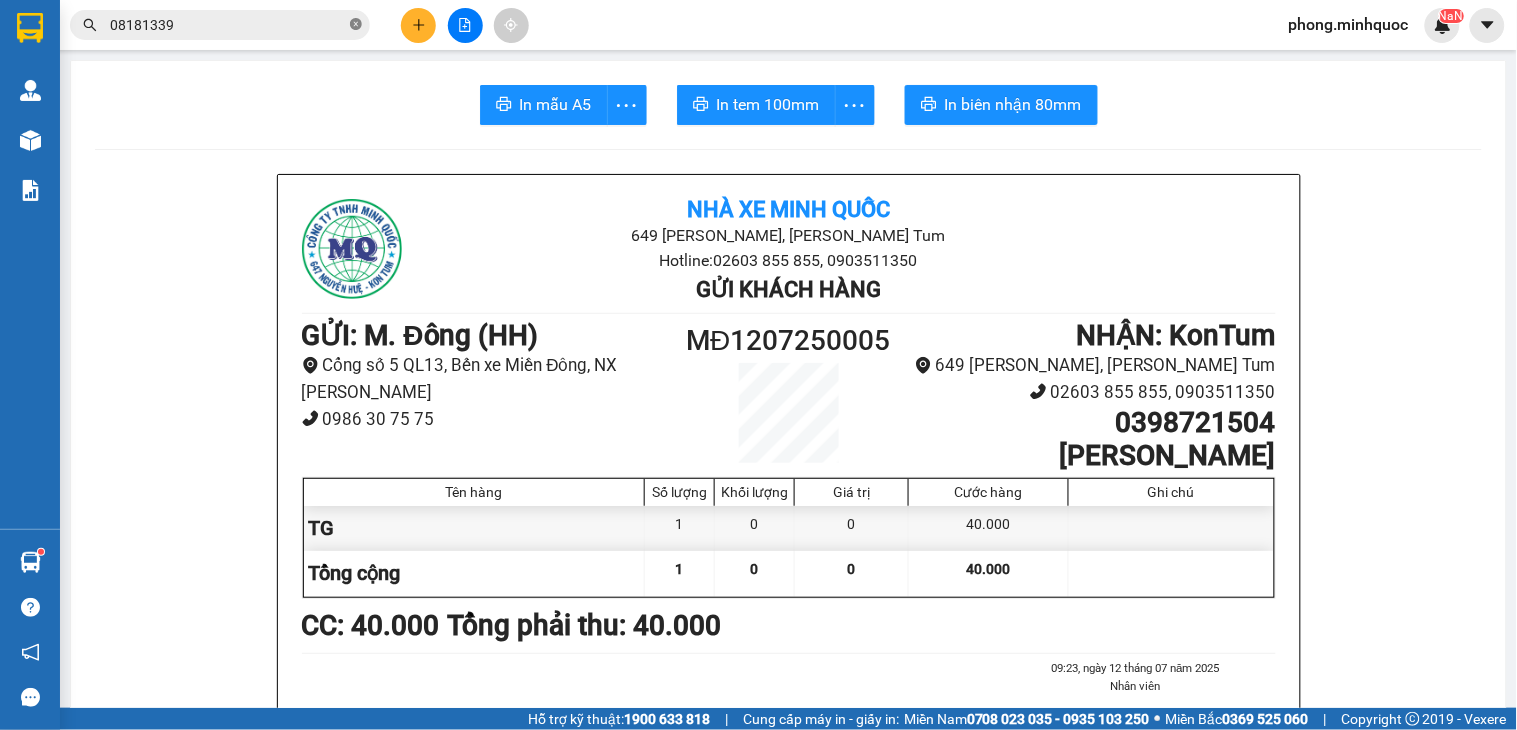 click 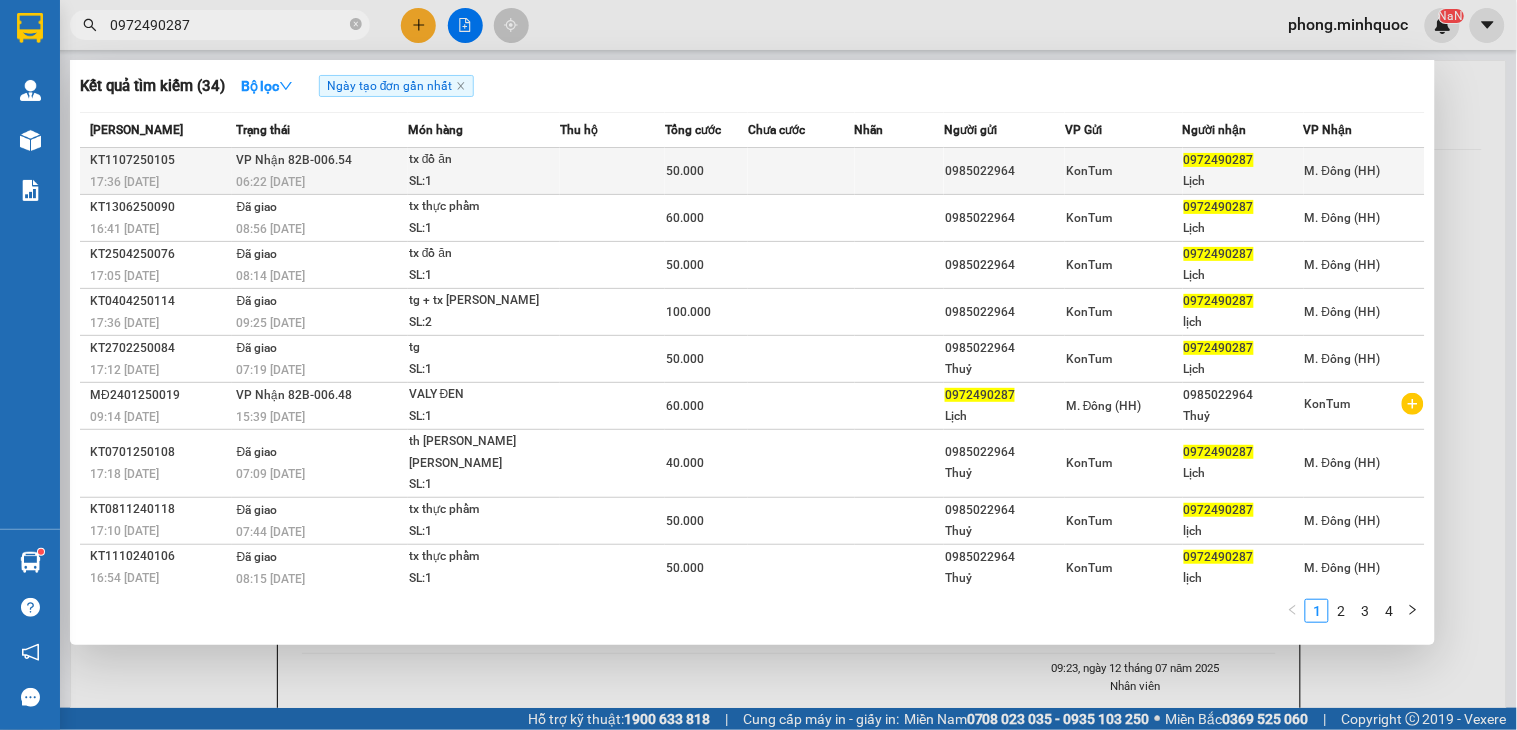 type on "0972490287" 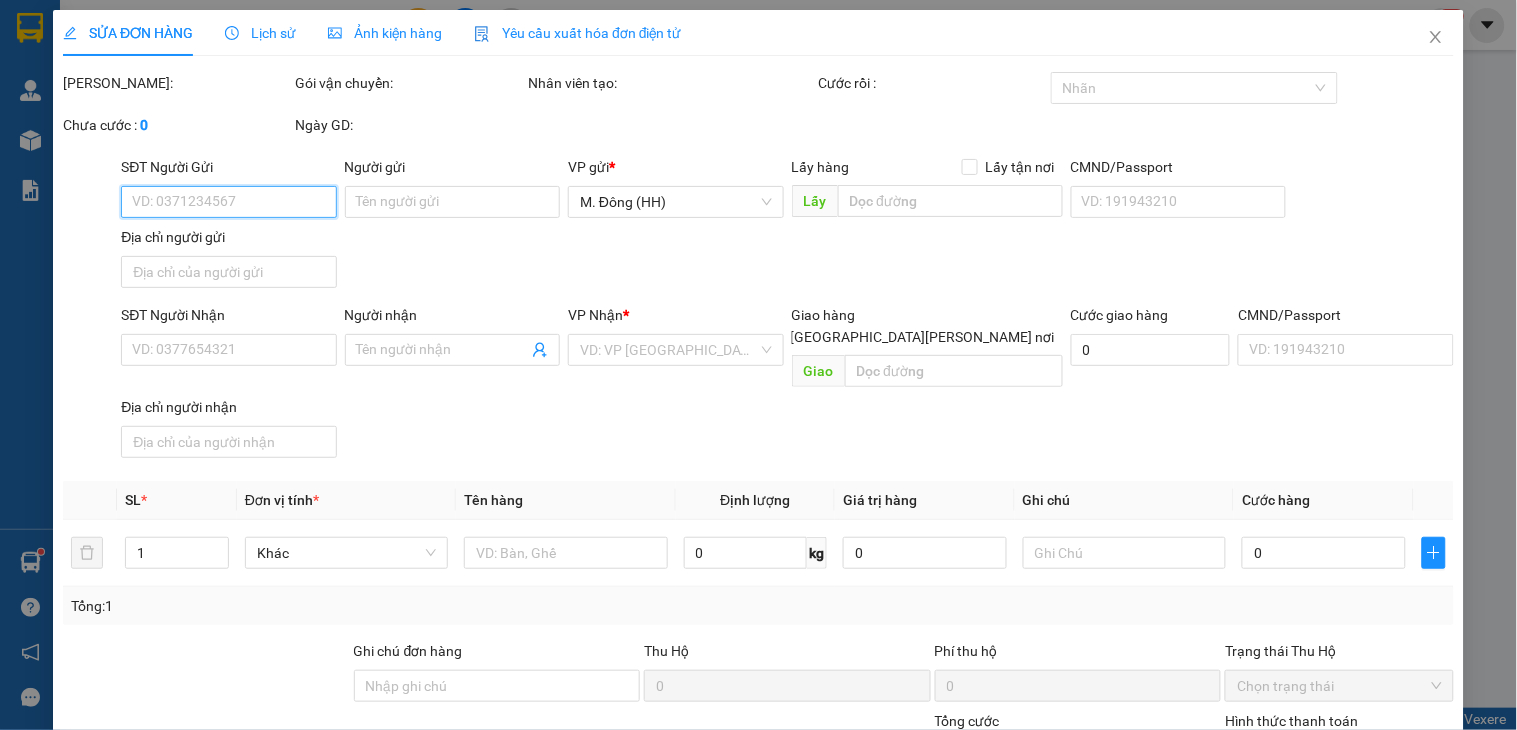 type on "0985022964" 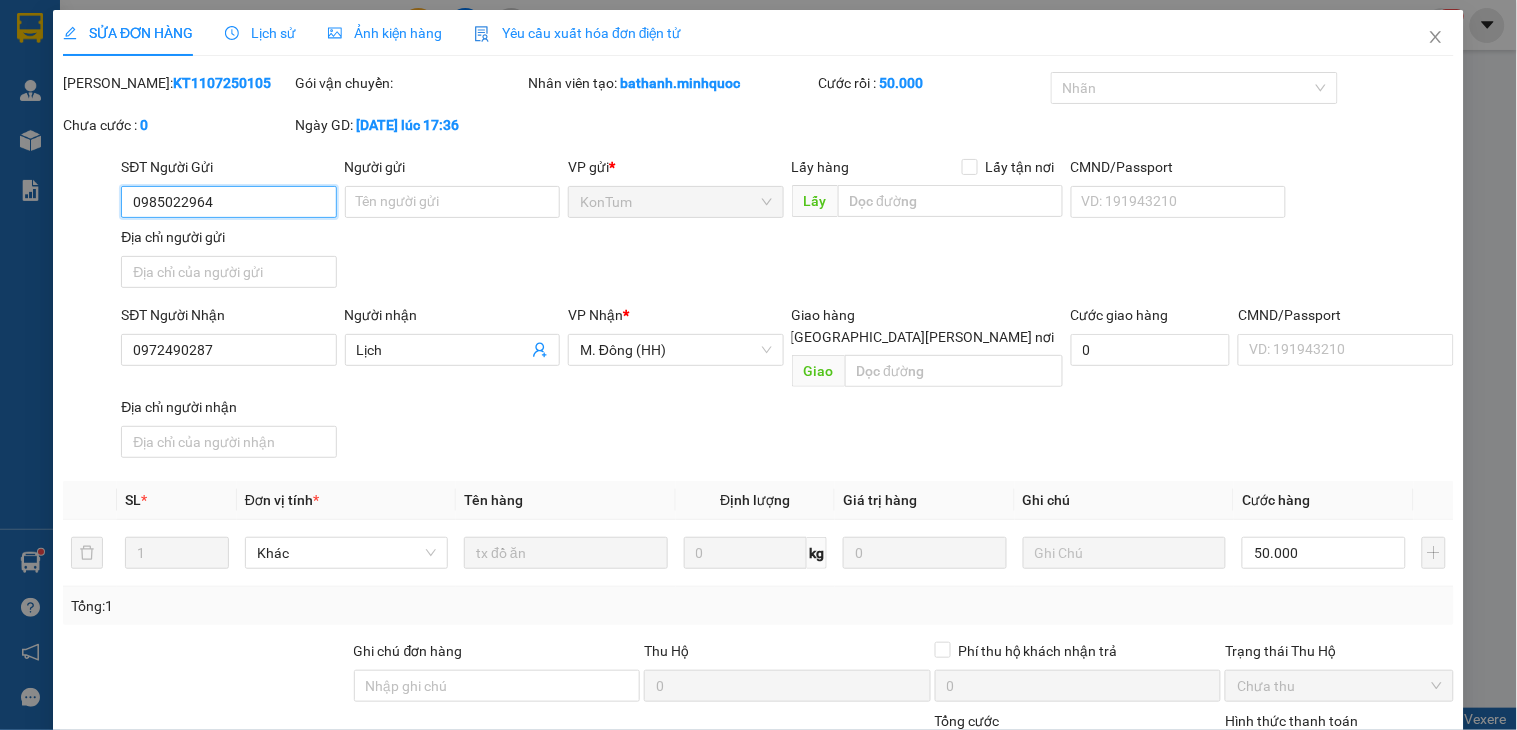 scroll, scrollTop: 154, scrollLeft: 0, axis: vertical 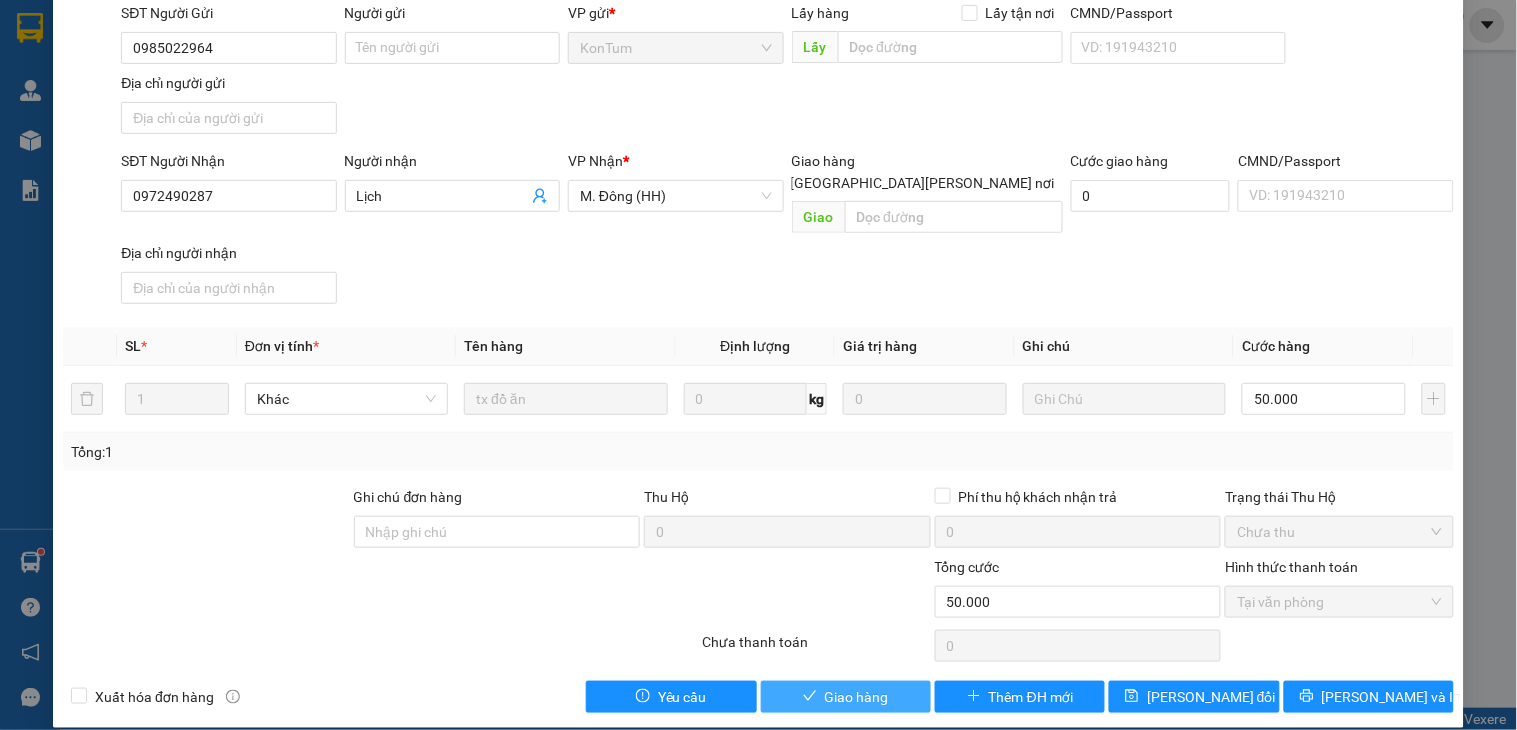click on "Giao hàng" at bounding box center [857, 697] 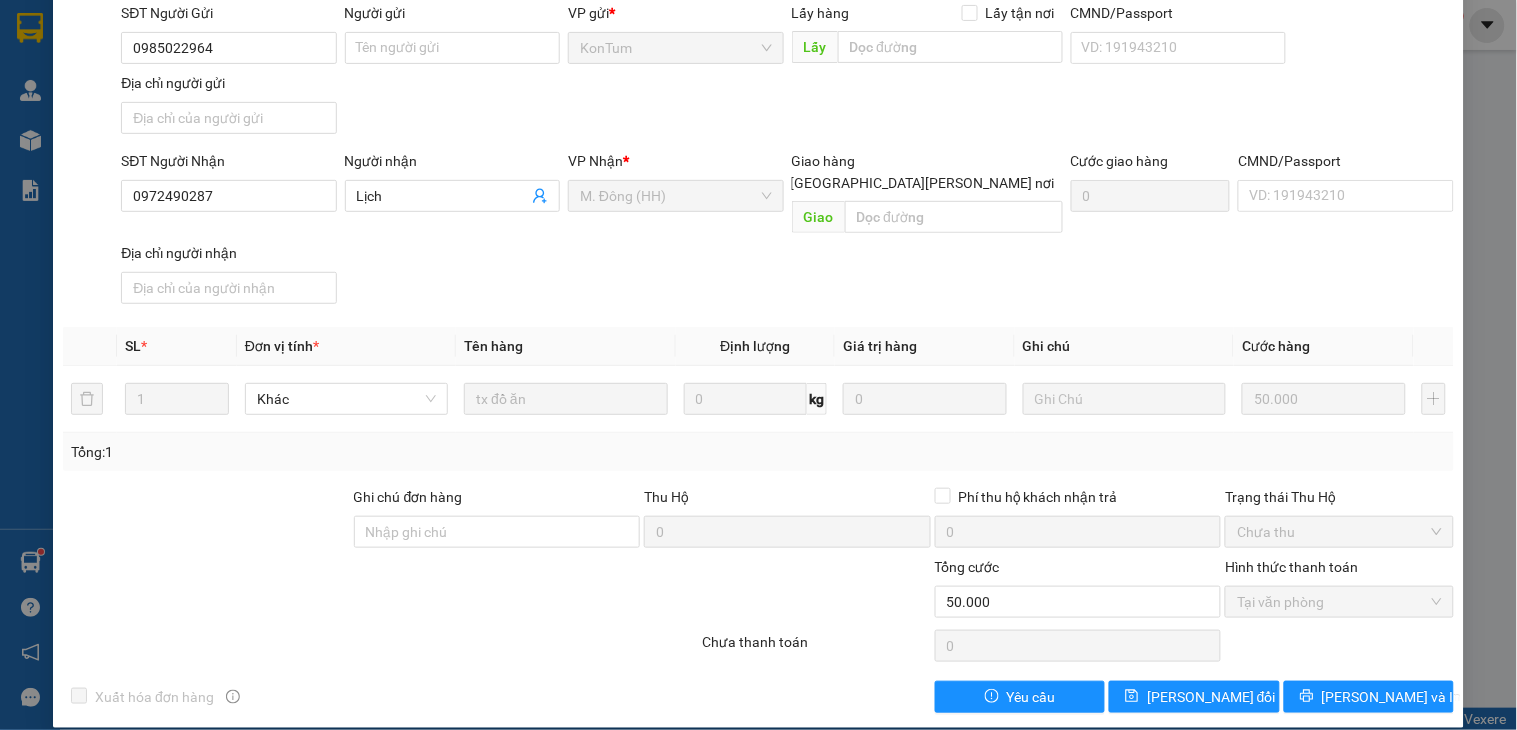 scroll, scrollTop: 0, scrollLeft: 0, axis: both 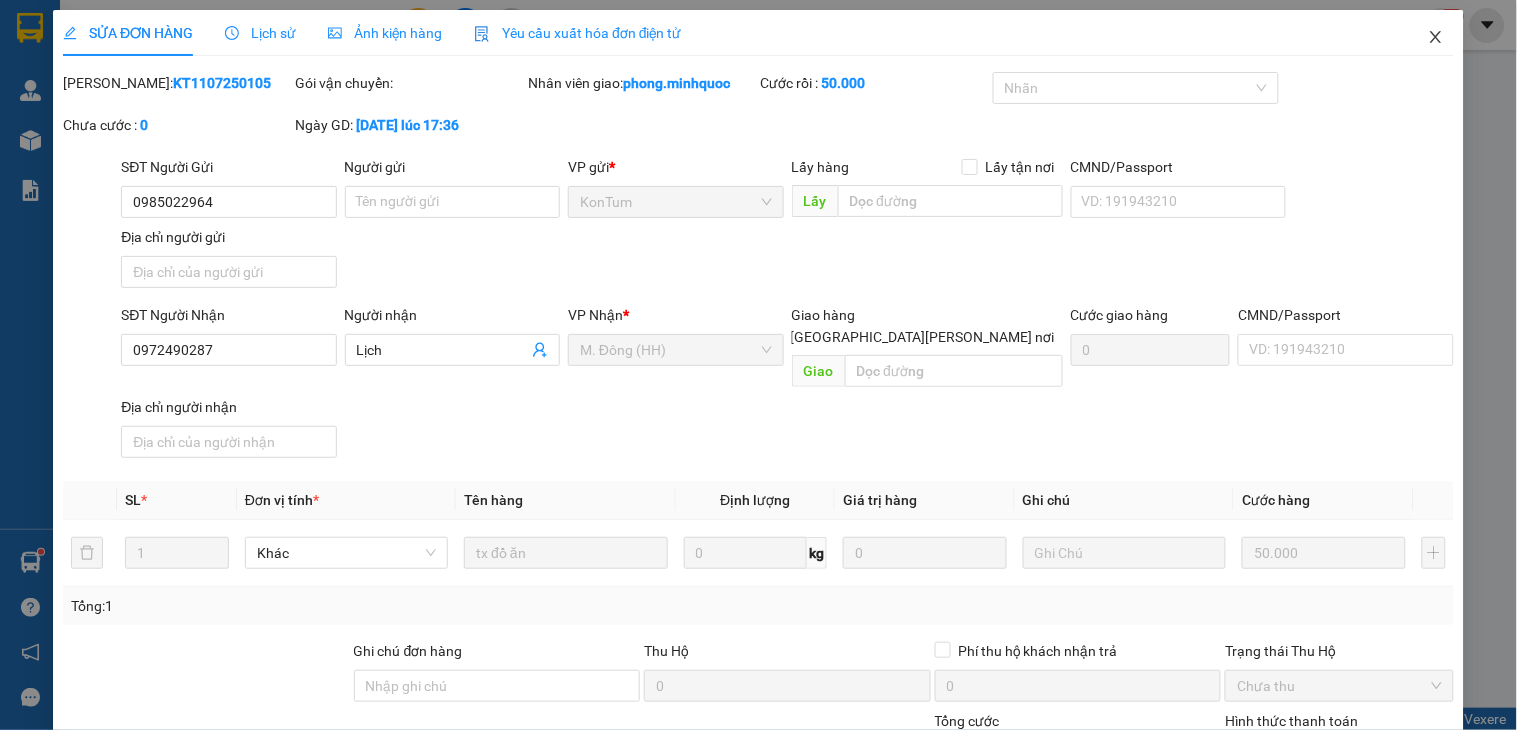 click 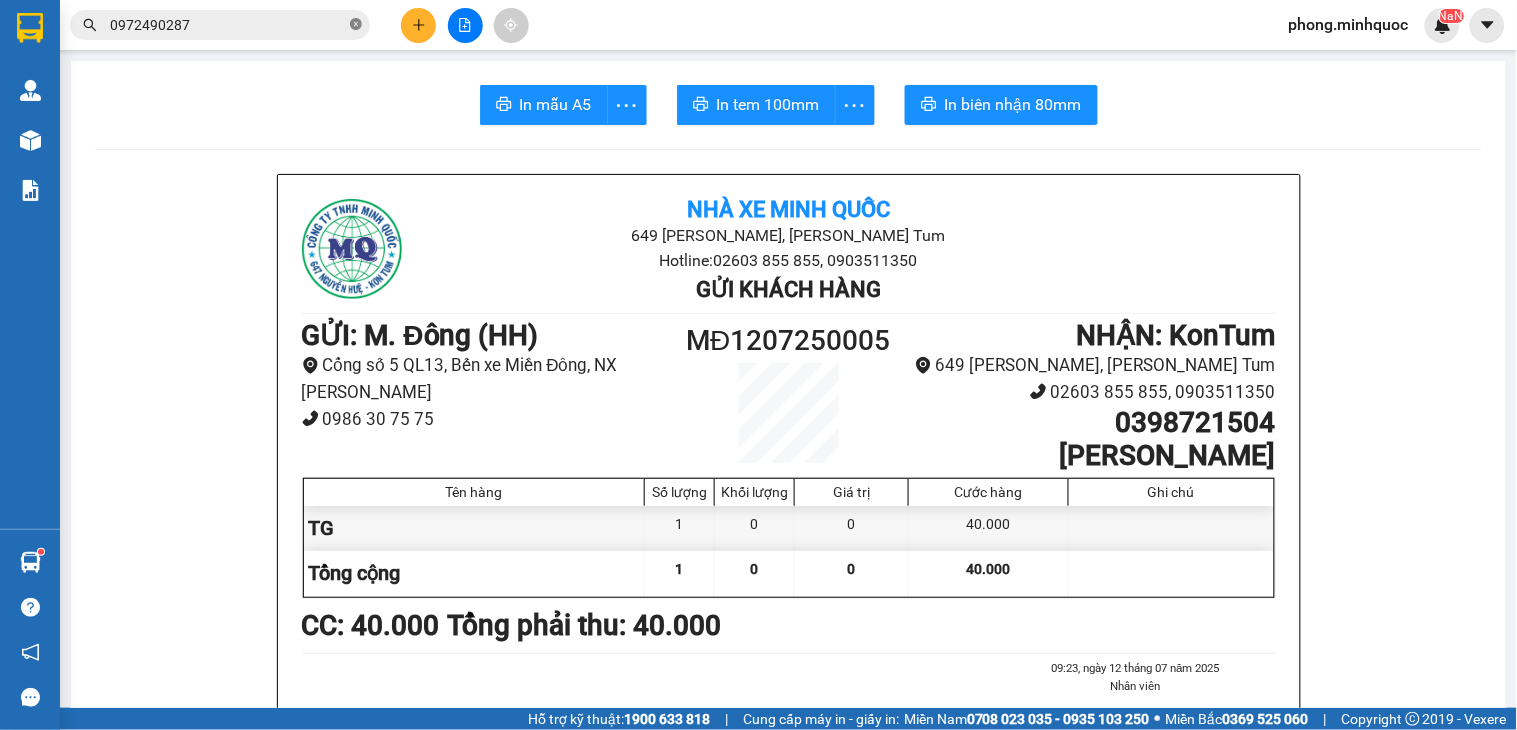 click 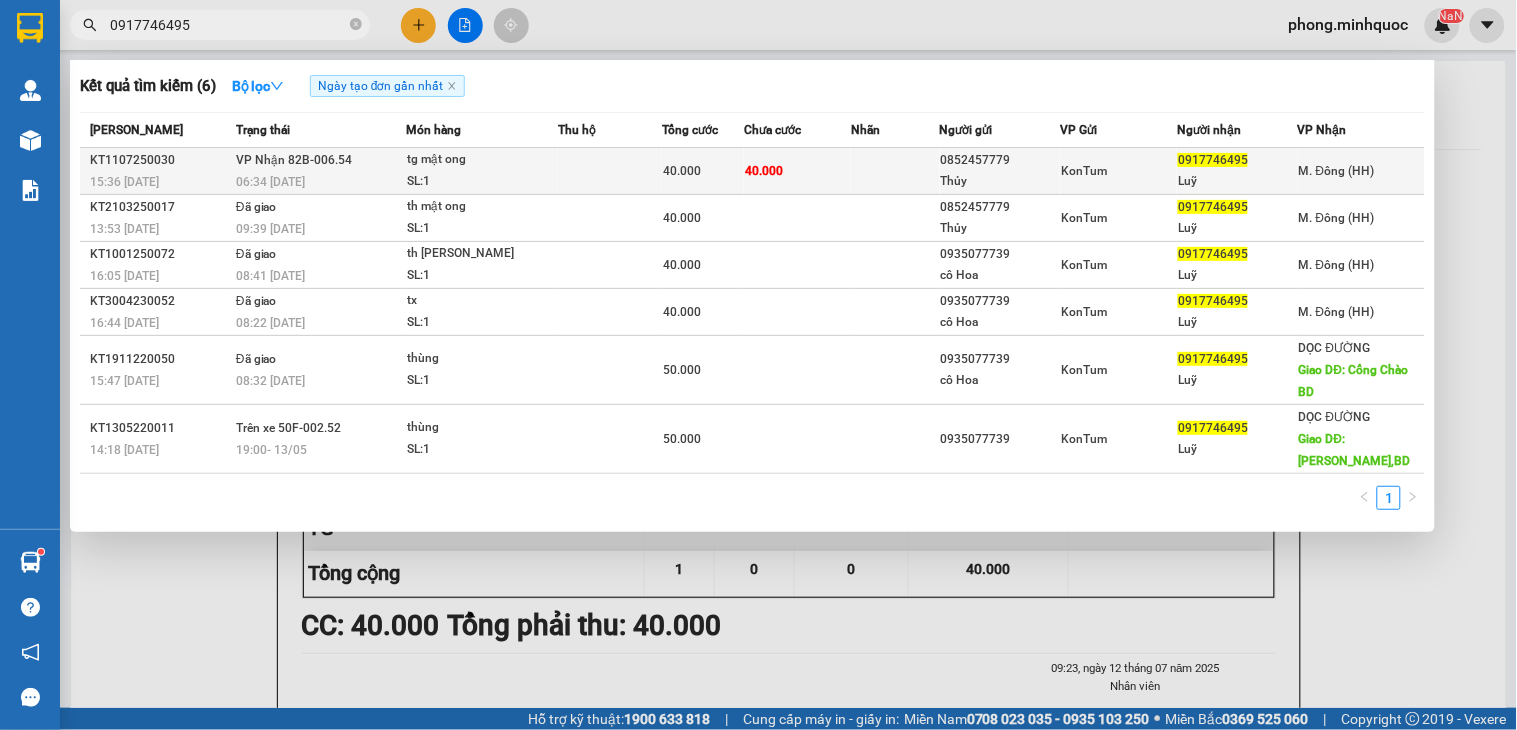 type on "0917746495" 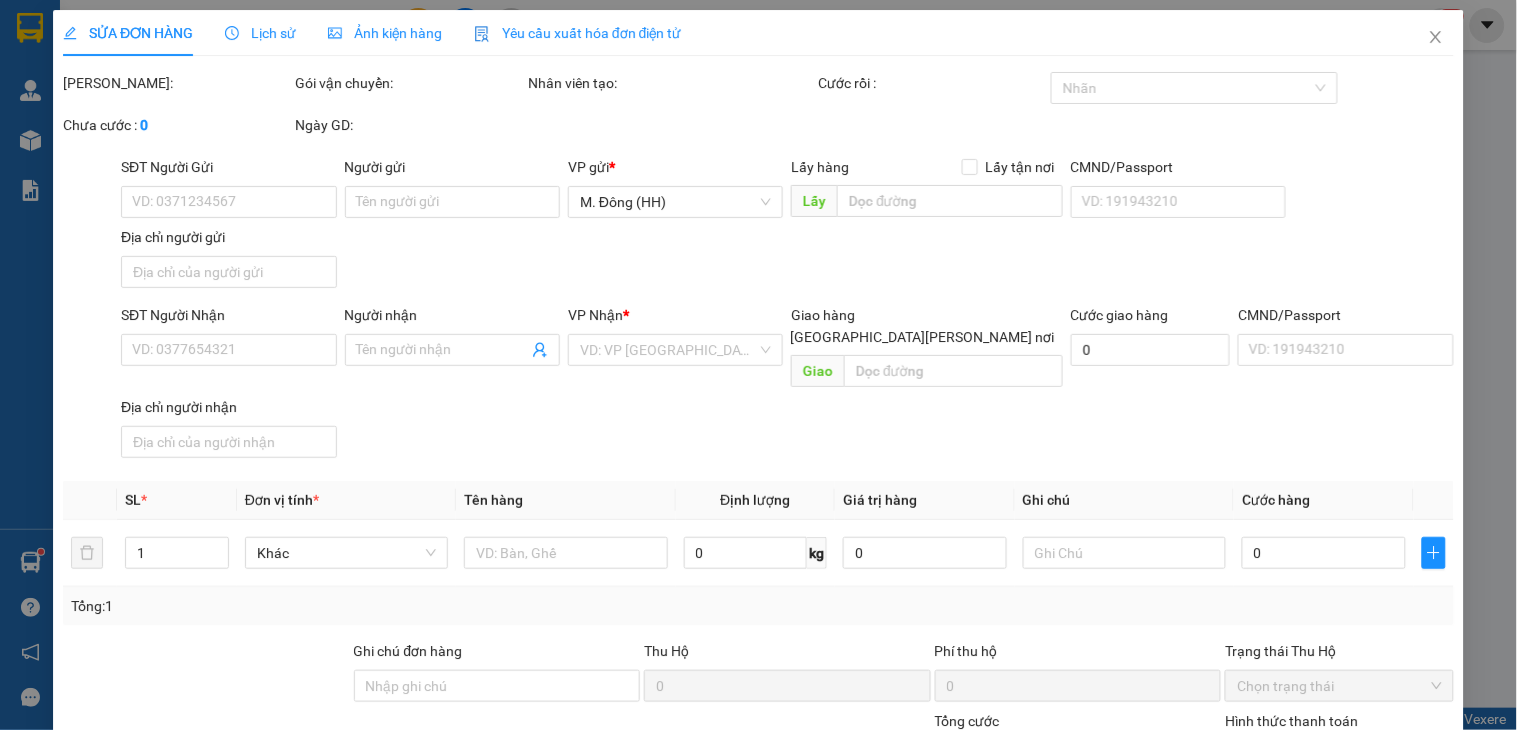 type on "0852457779" 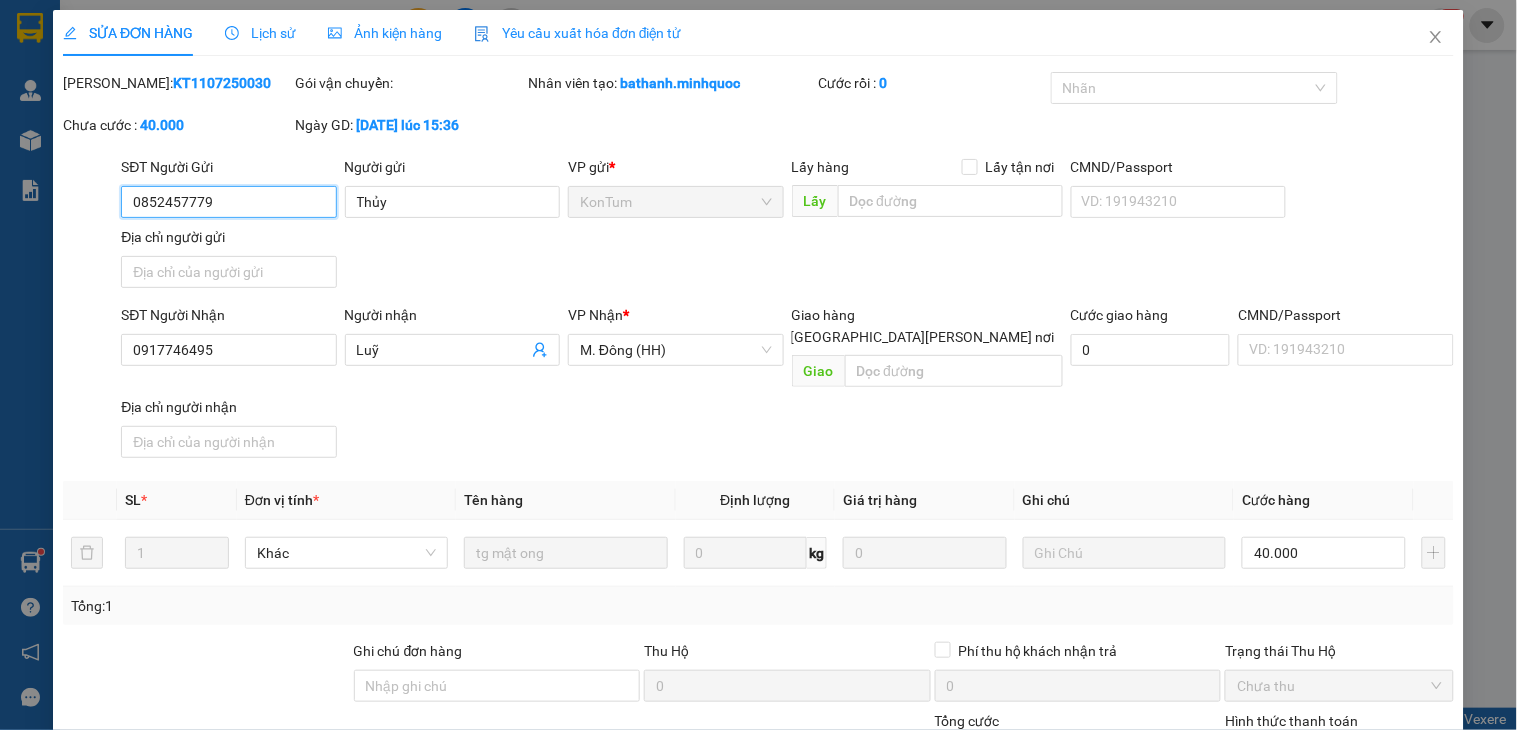 scroll, scrollTop: 154, scrollLeft: 0, axis: vertical 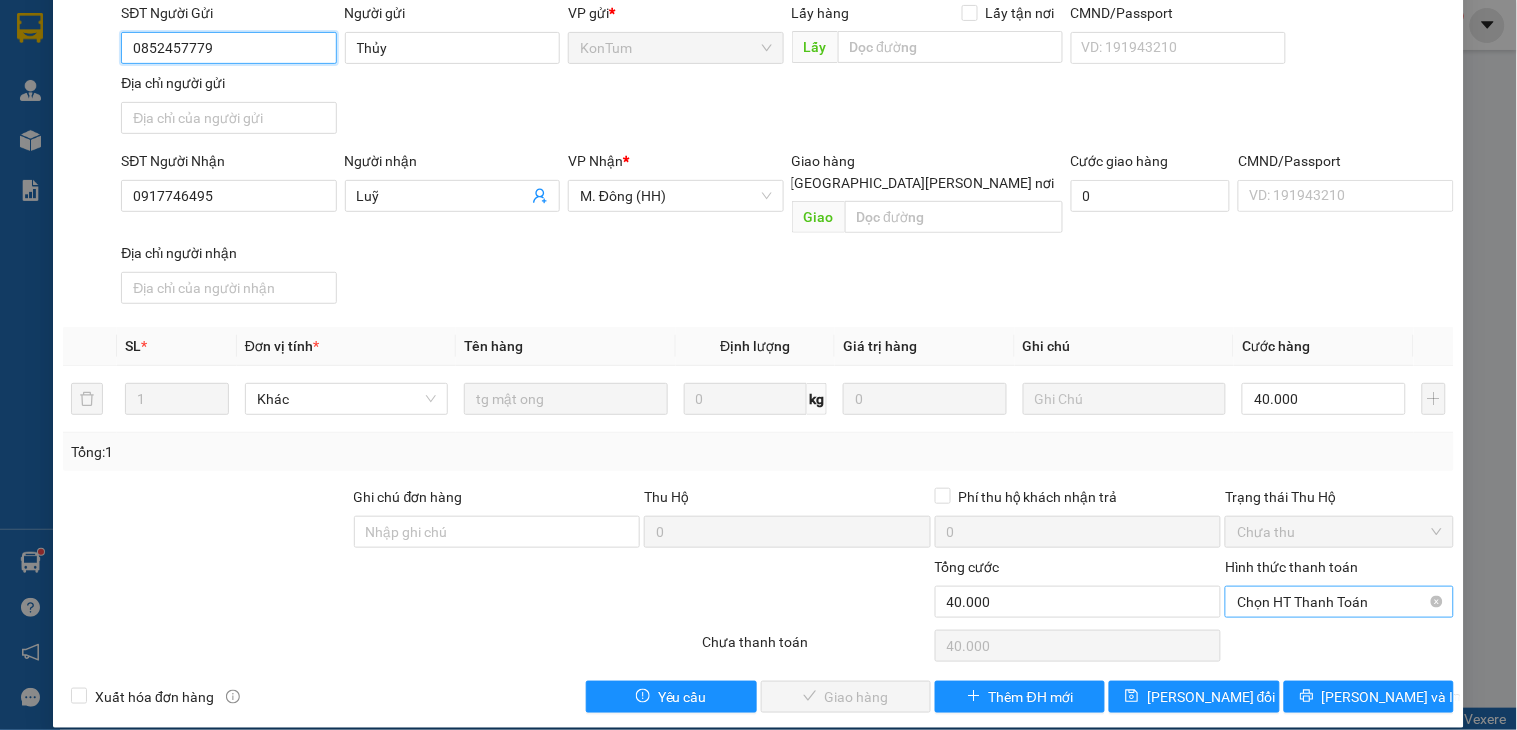 click on "Chọn HT Thanh Toán" at bounding box center [1339, 602] 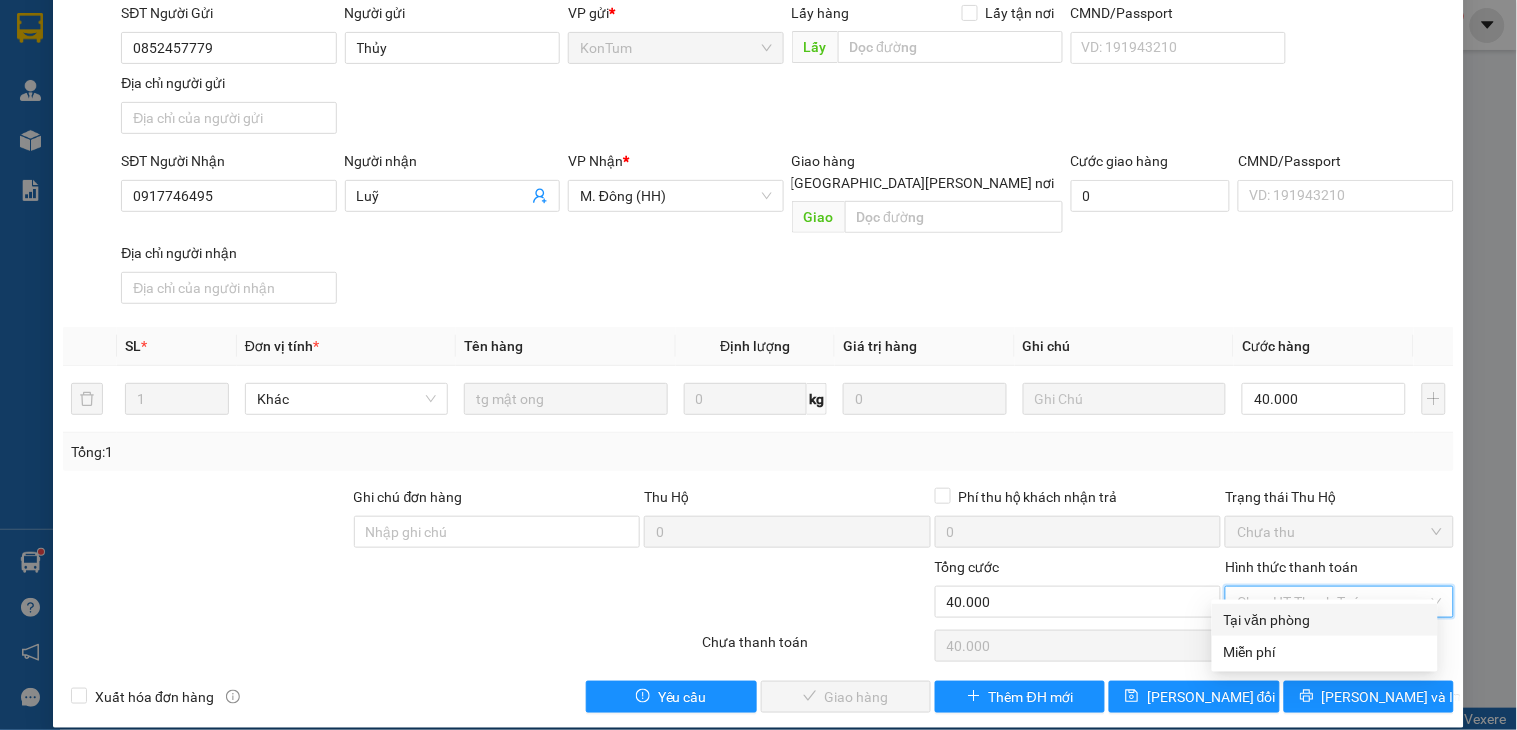 click on "Tại văn phòng" at bounding box center (1325, 620) 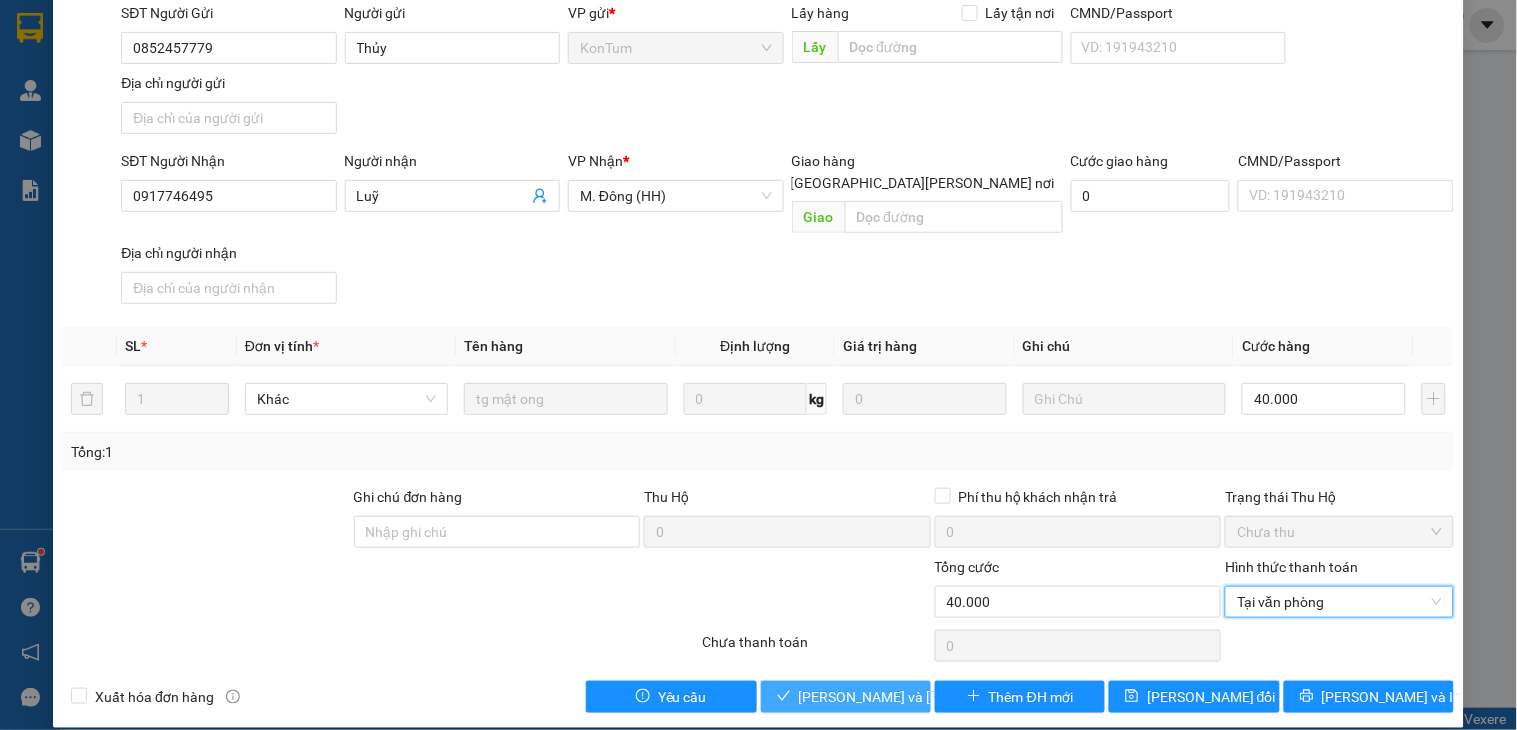 click on "[PERSON_NAME] và Giao hàng" at bounding box center [934, 697] 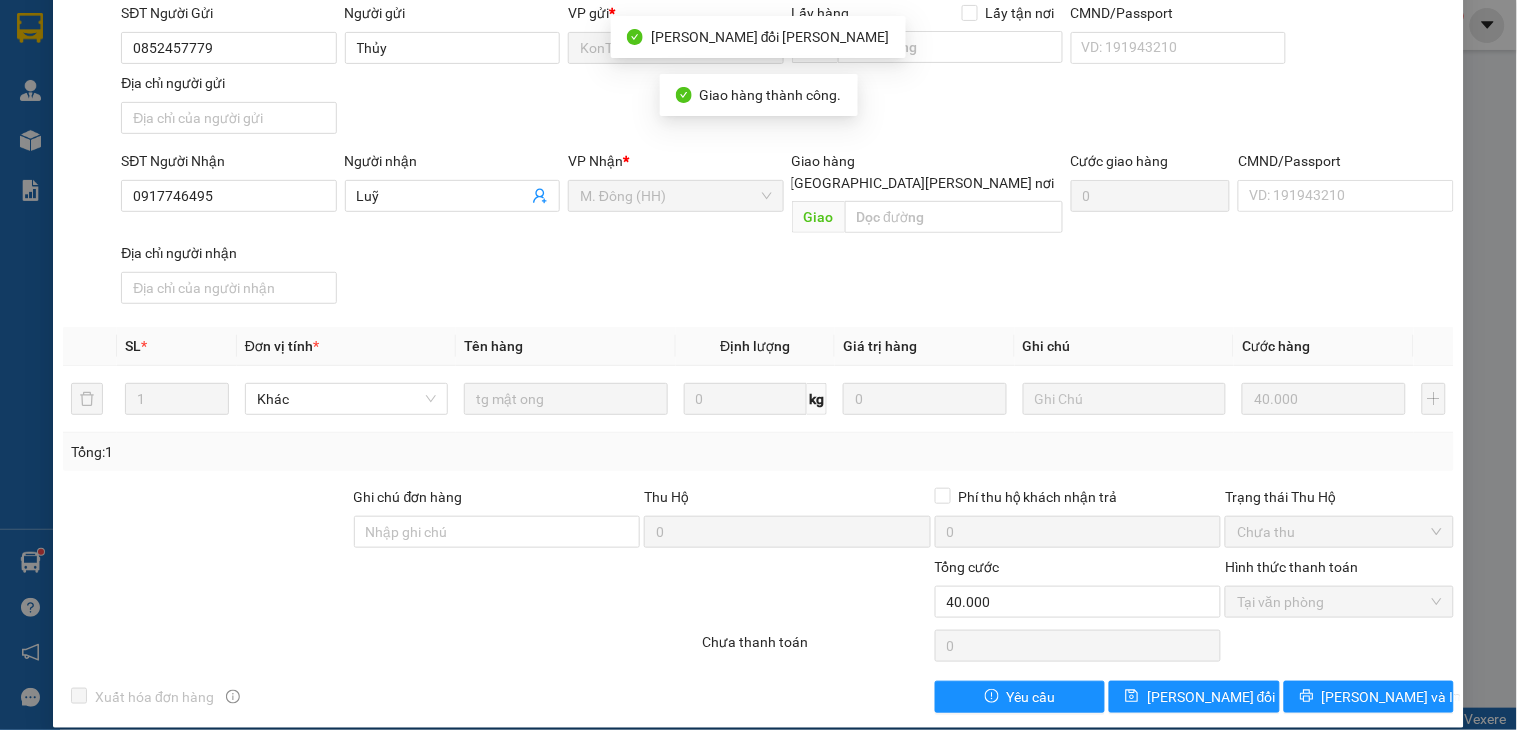 scroll, scrollTop: 0, scrollLeft: 0, axis: both 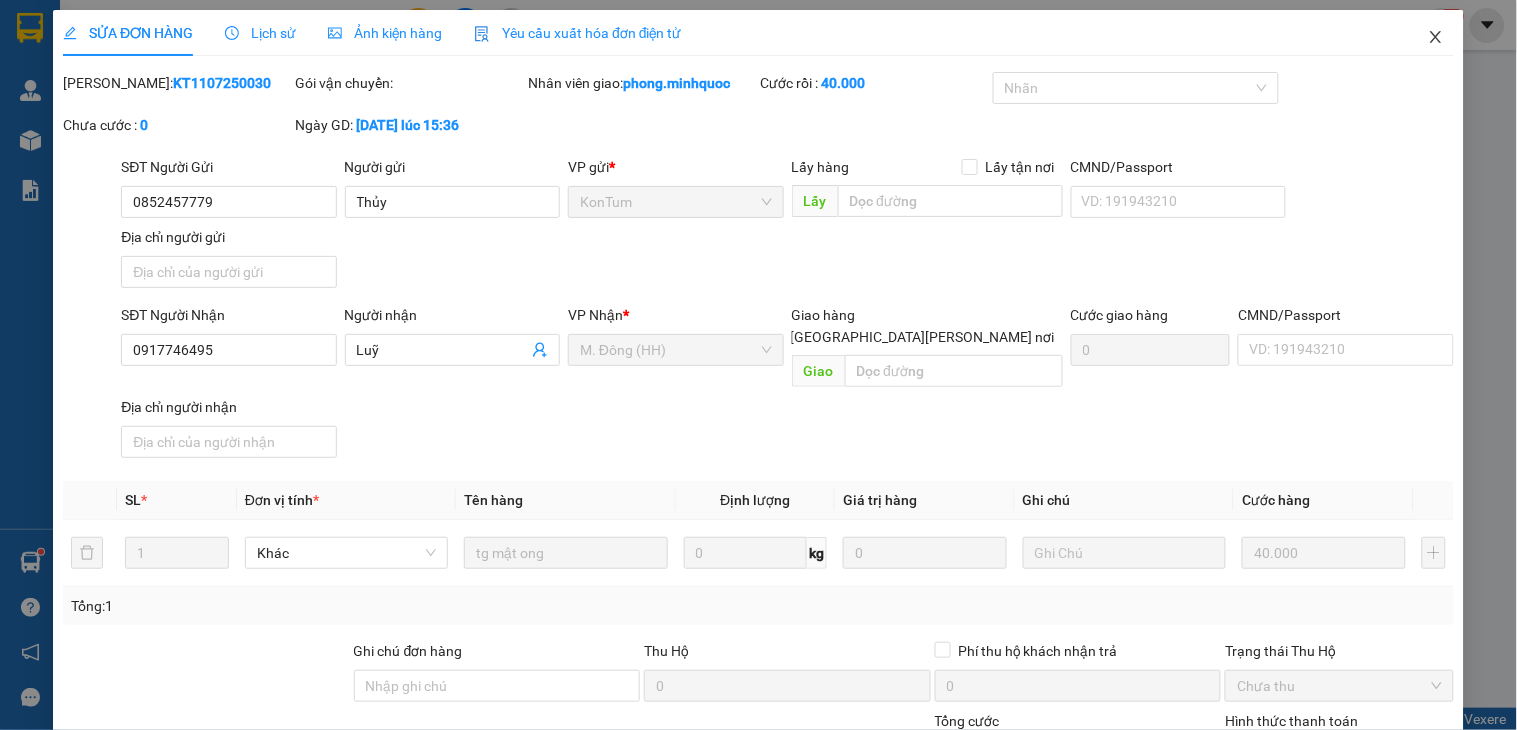 click 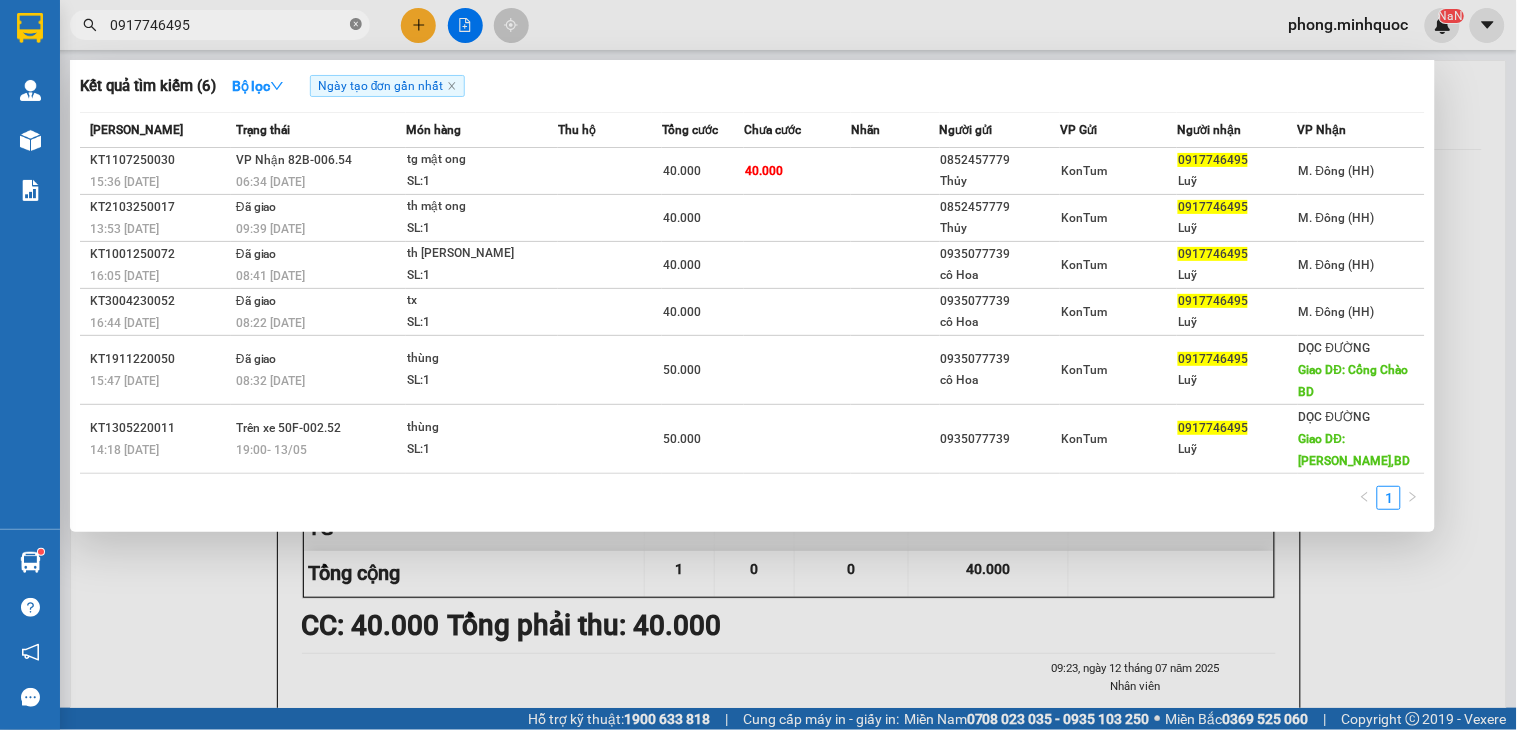 click 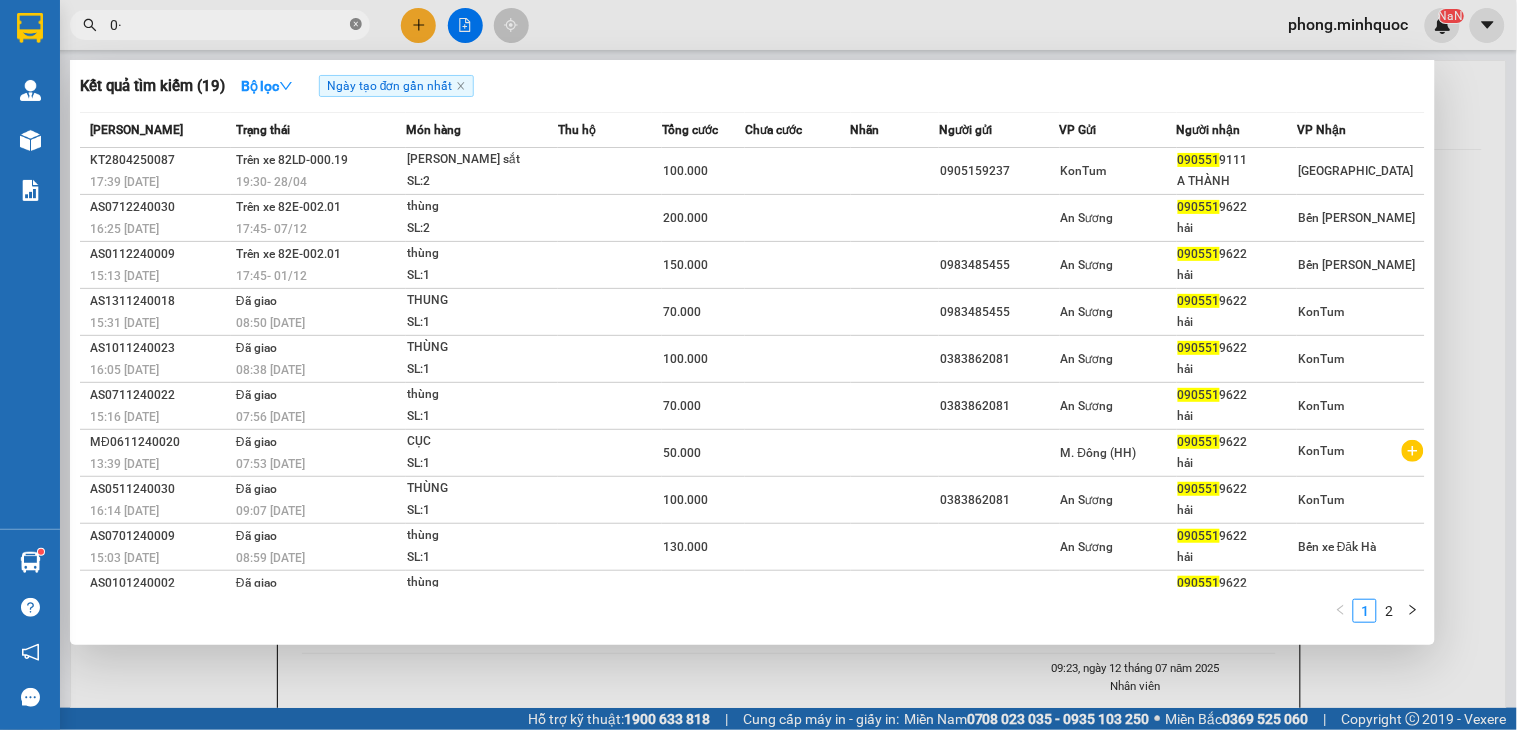 type on "0" 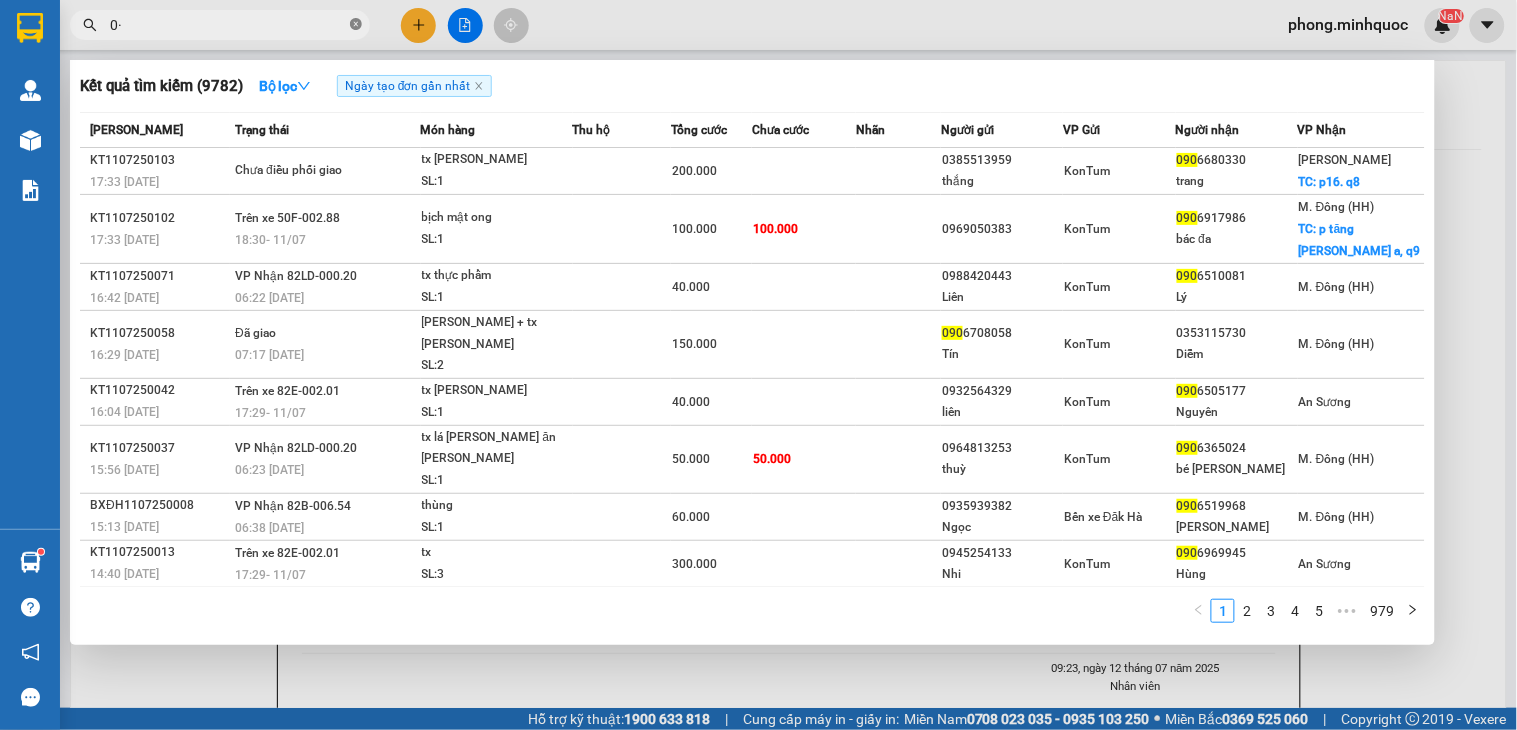 type on "0" 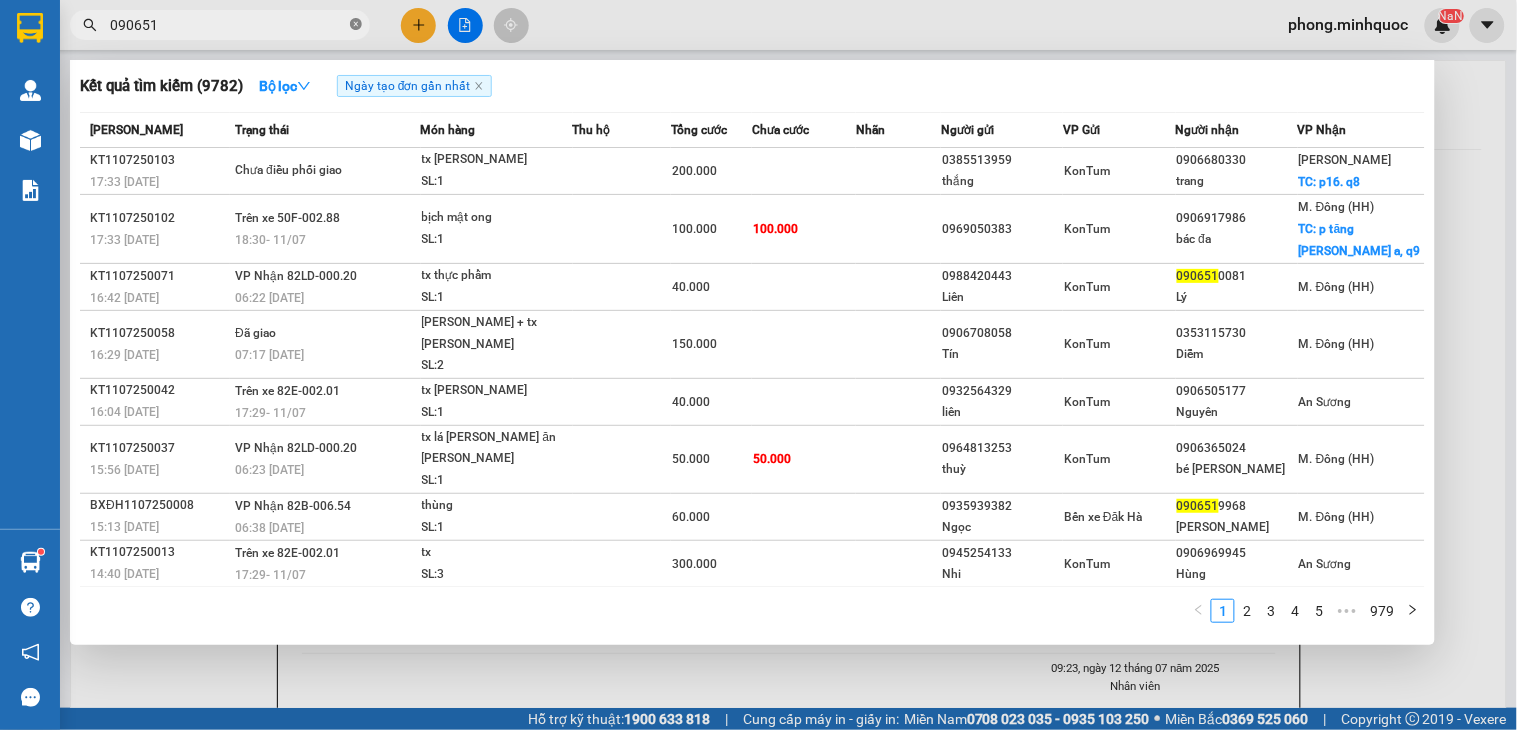 type on "0906519" 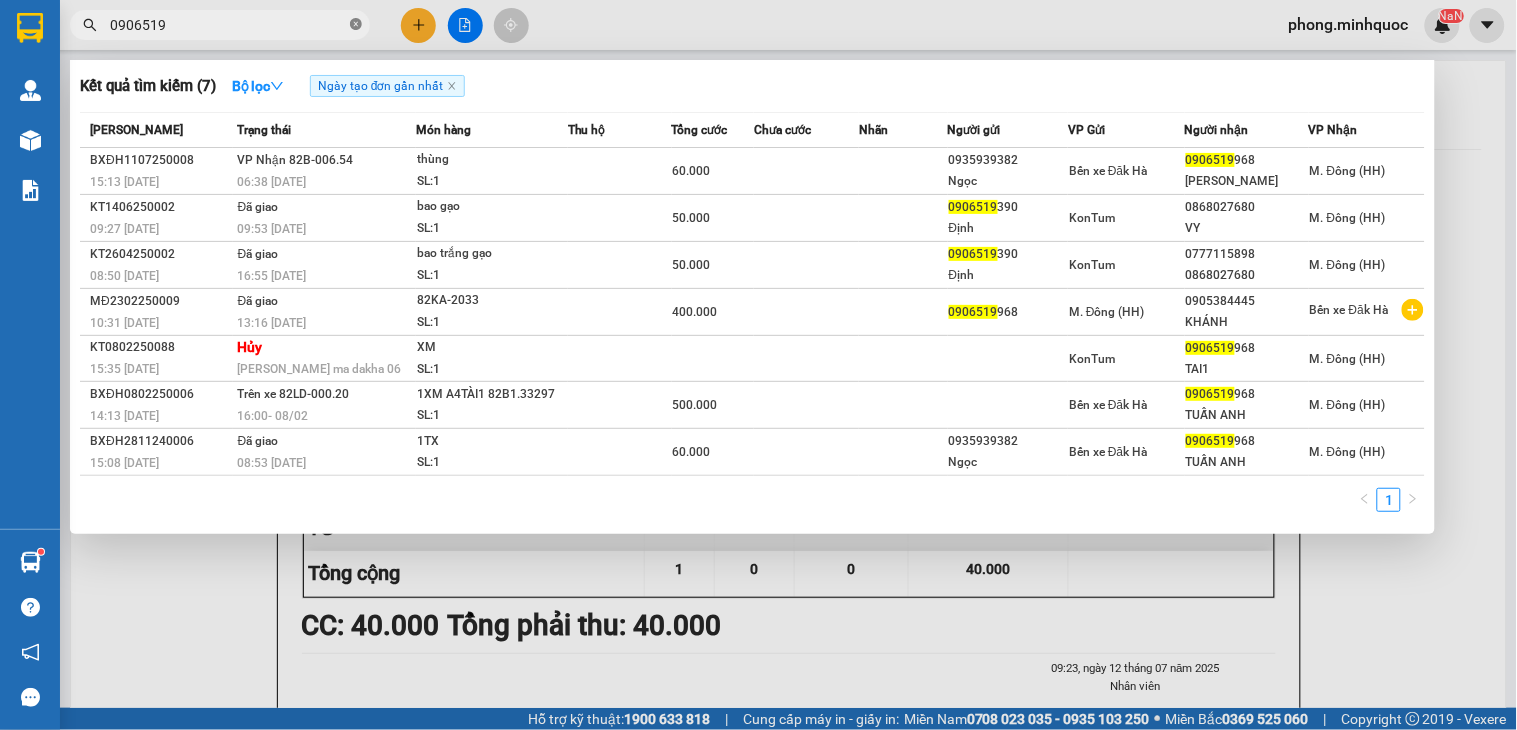 click 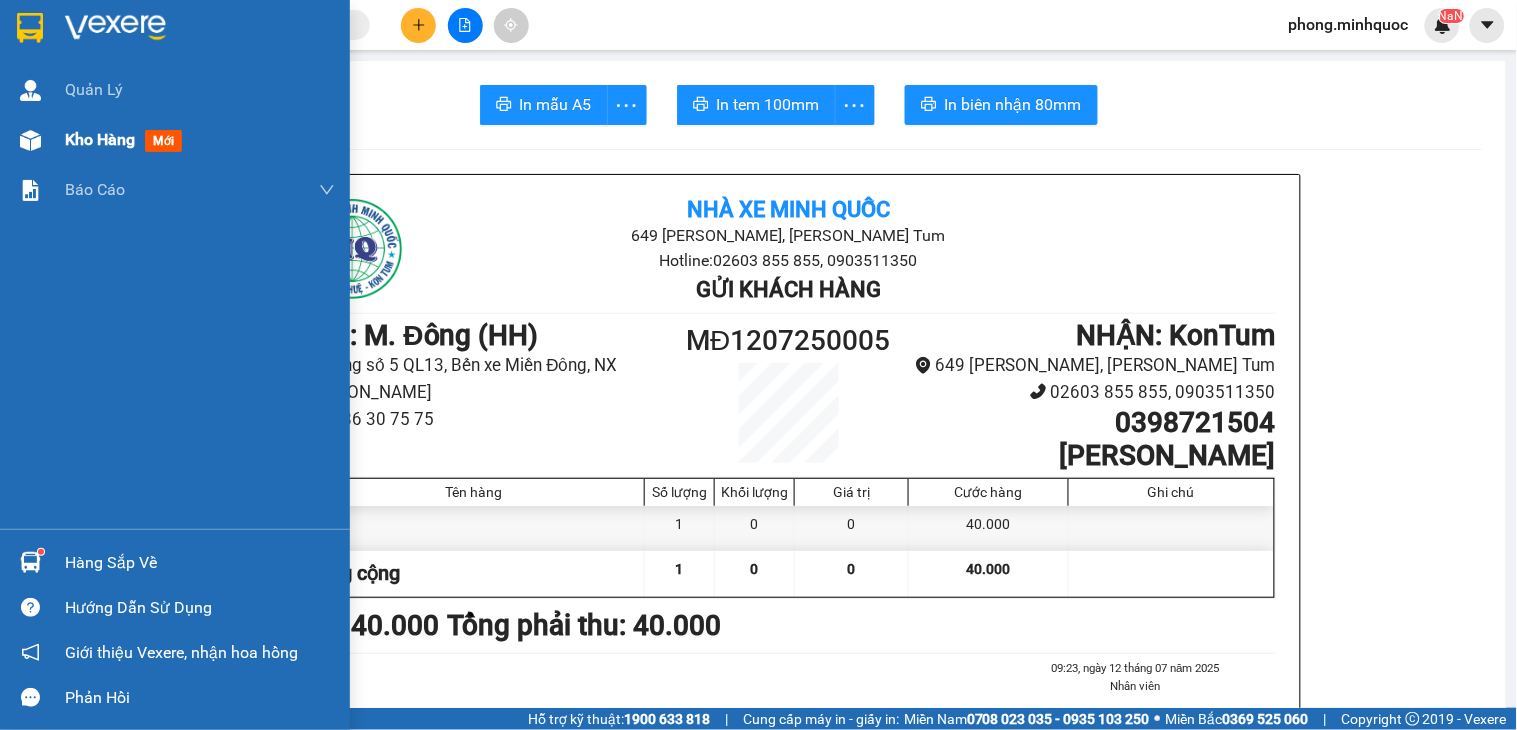 click on "mới" at bounding box center [163, 141] 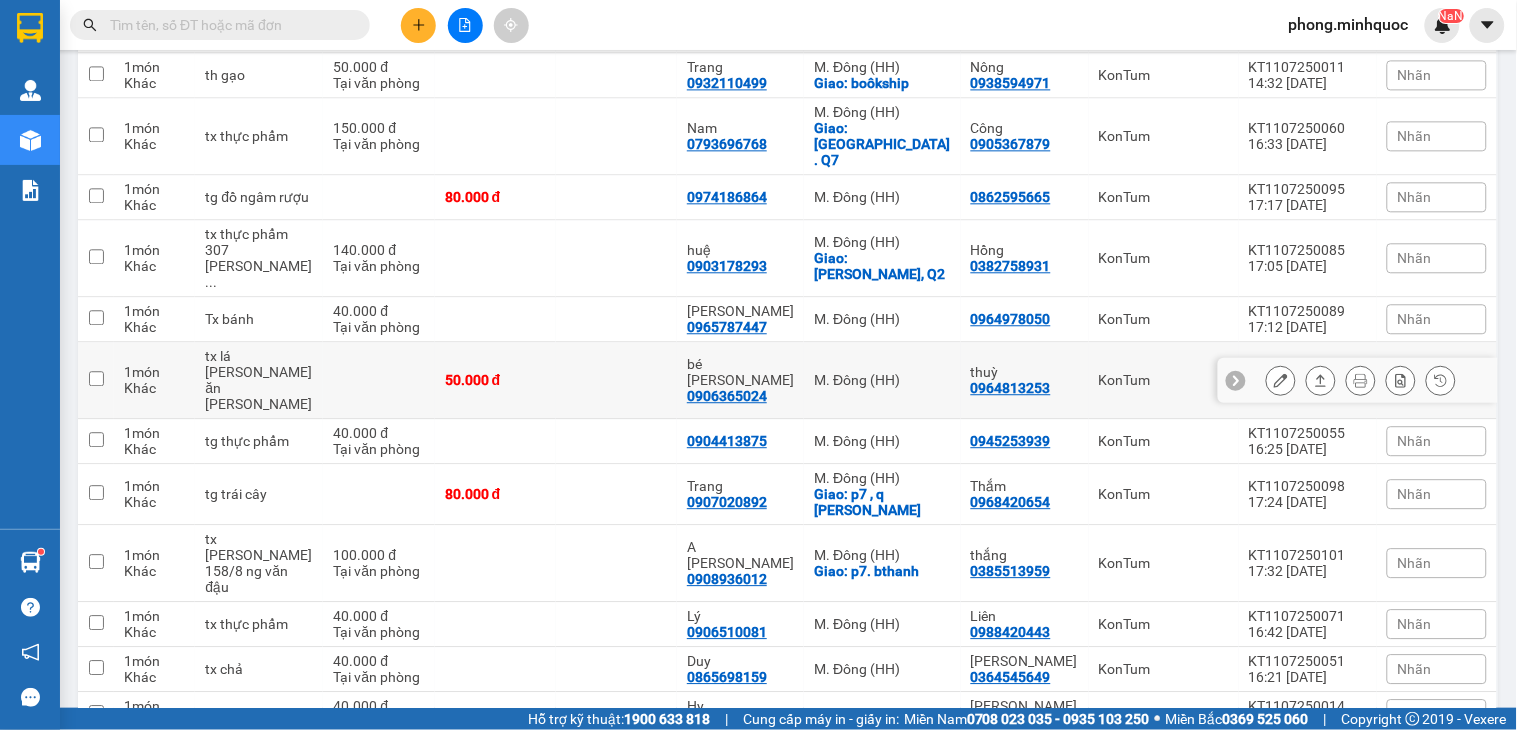 scroll, scrollTop: 1125, scrollLeft: 0, axis: vertical 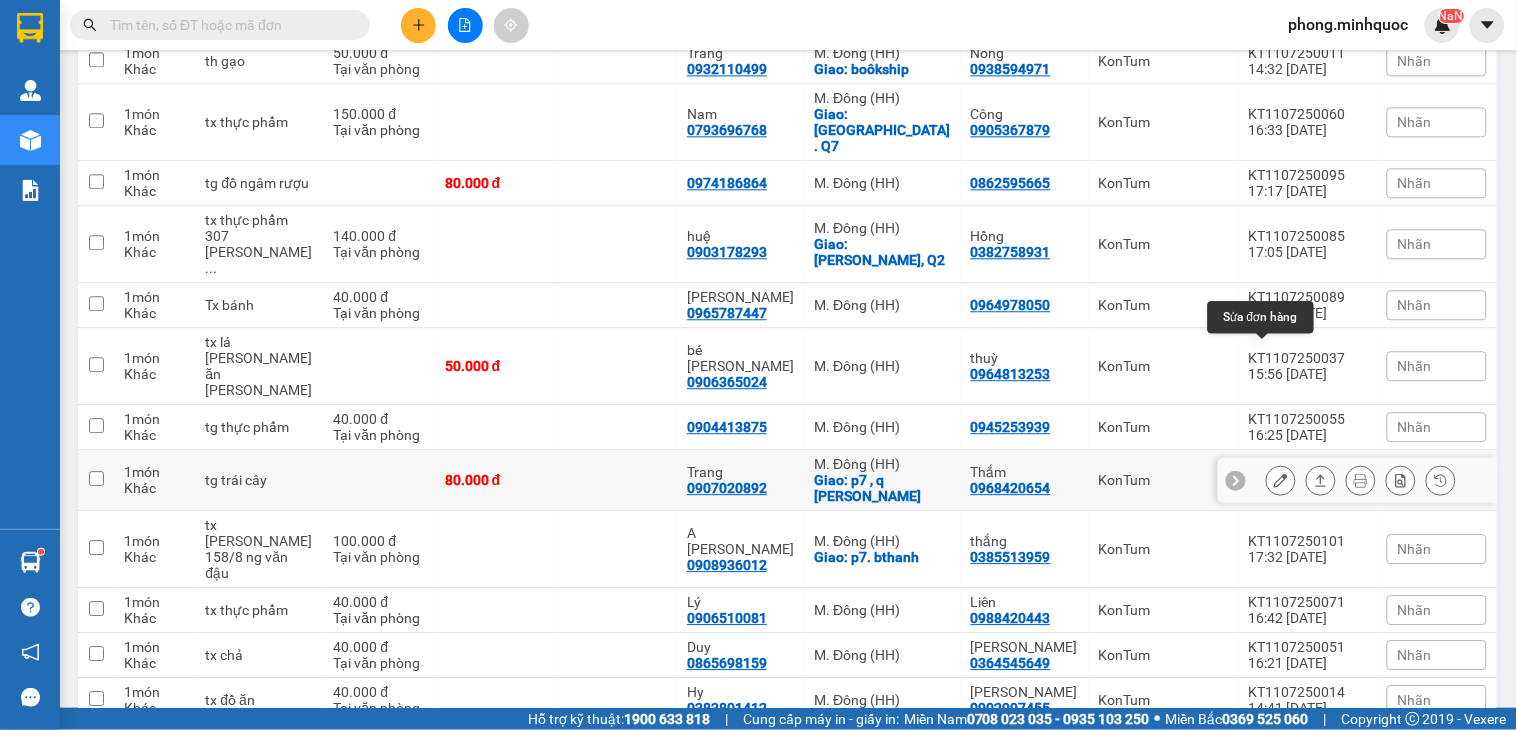 click 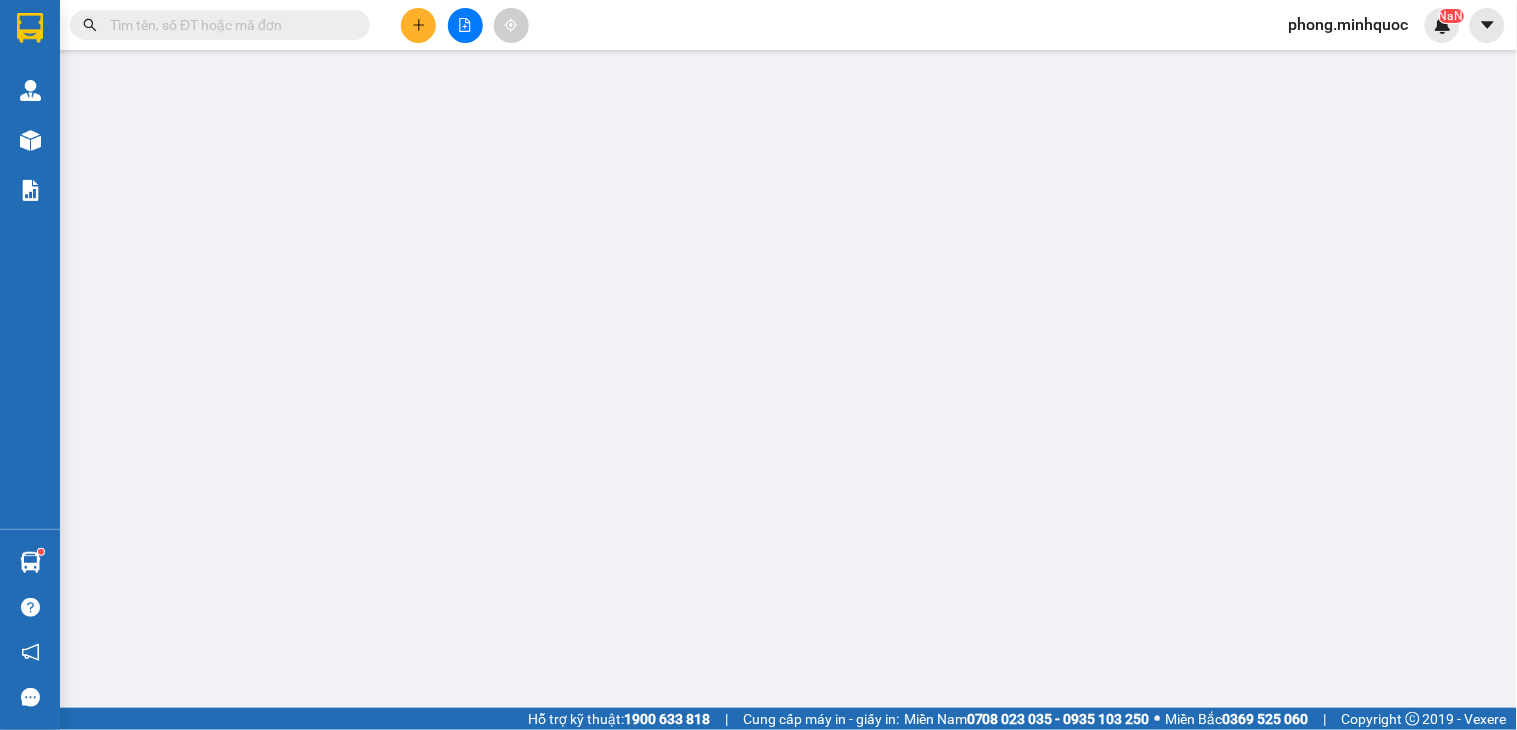 scroll, scrollTop: 0, scrollLeft: 0, axis: both 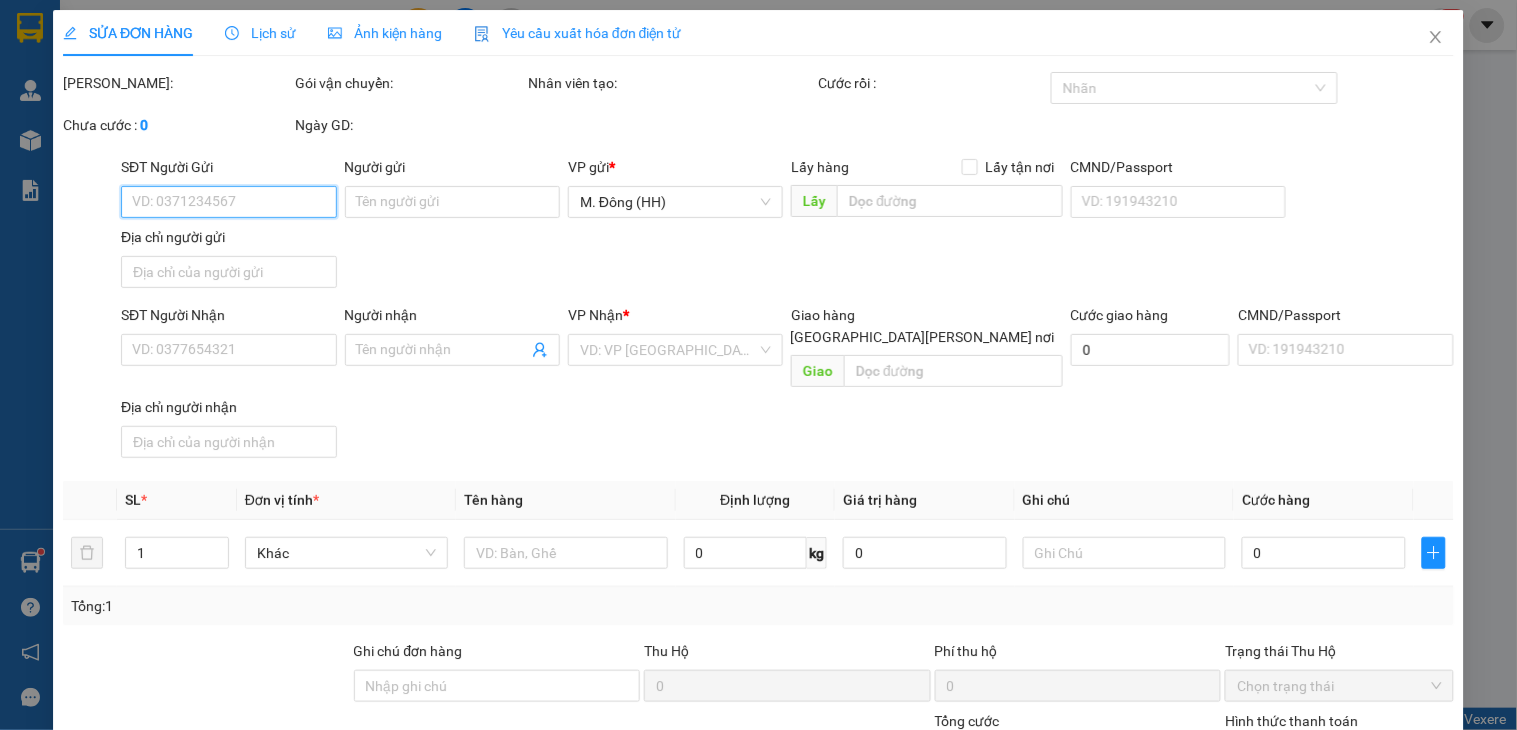 type on "0968420654" 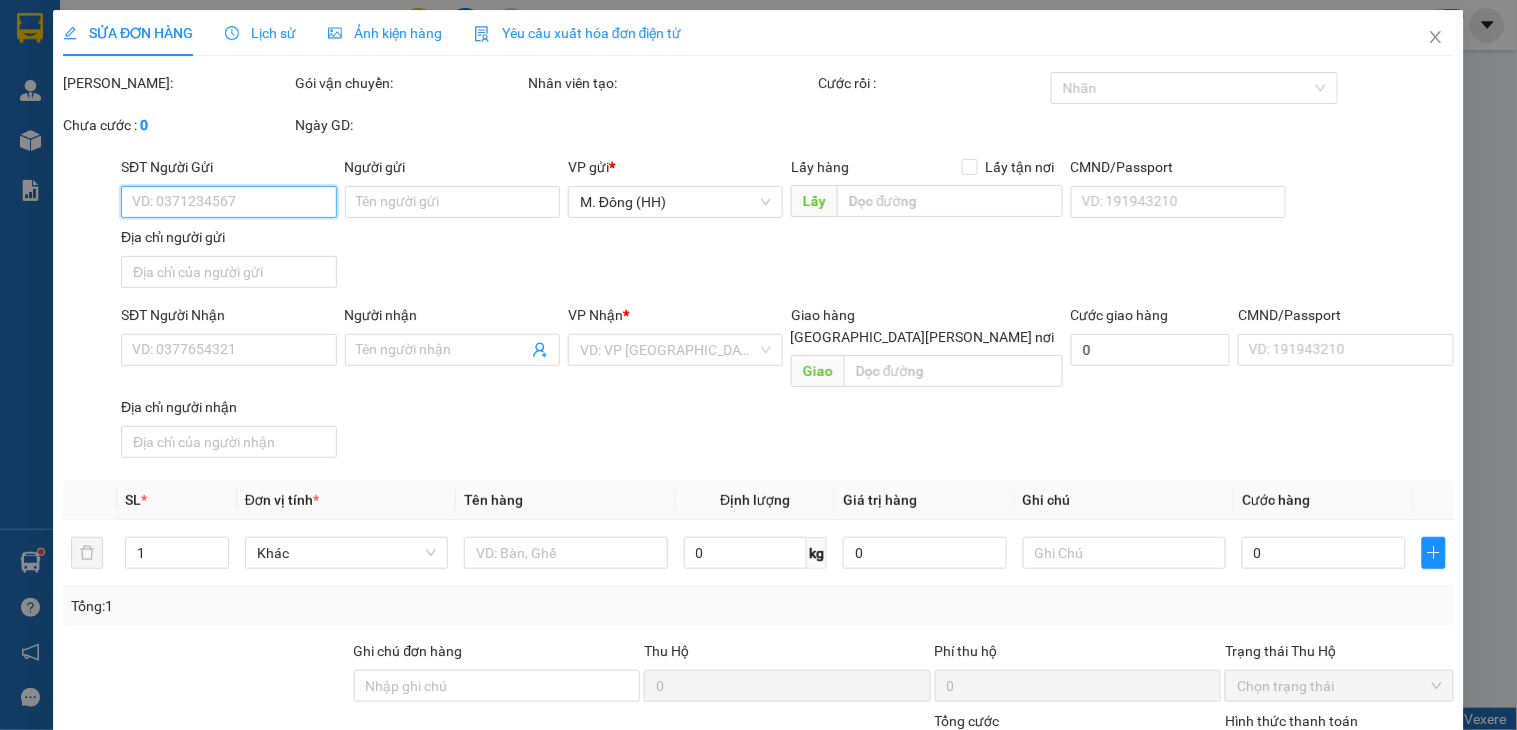 type on "Thắm" 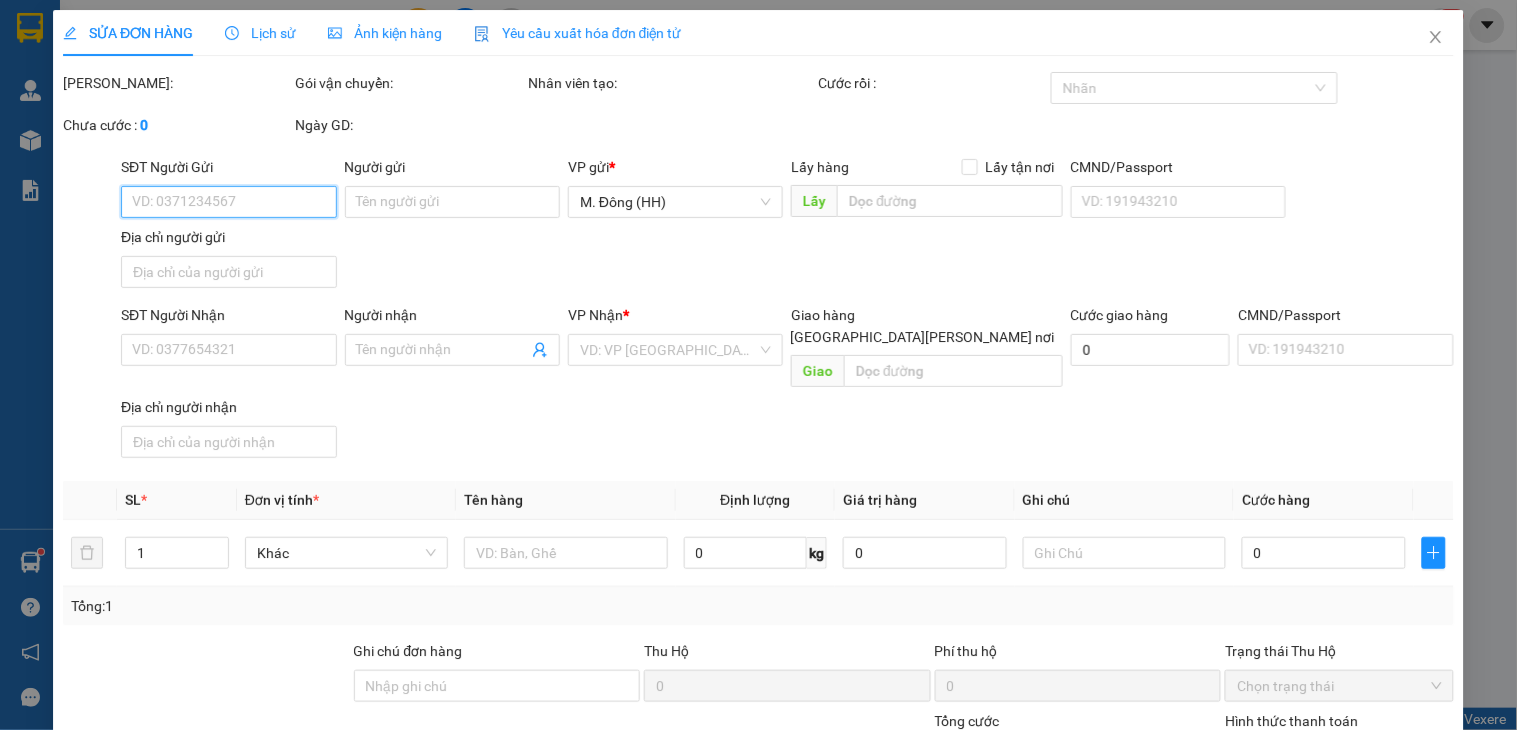 type on "0907020892" 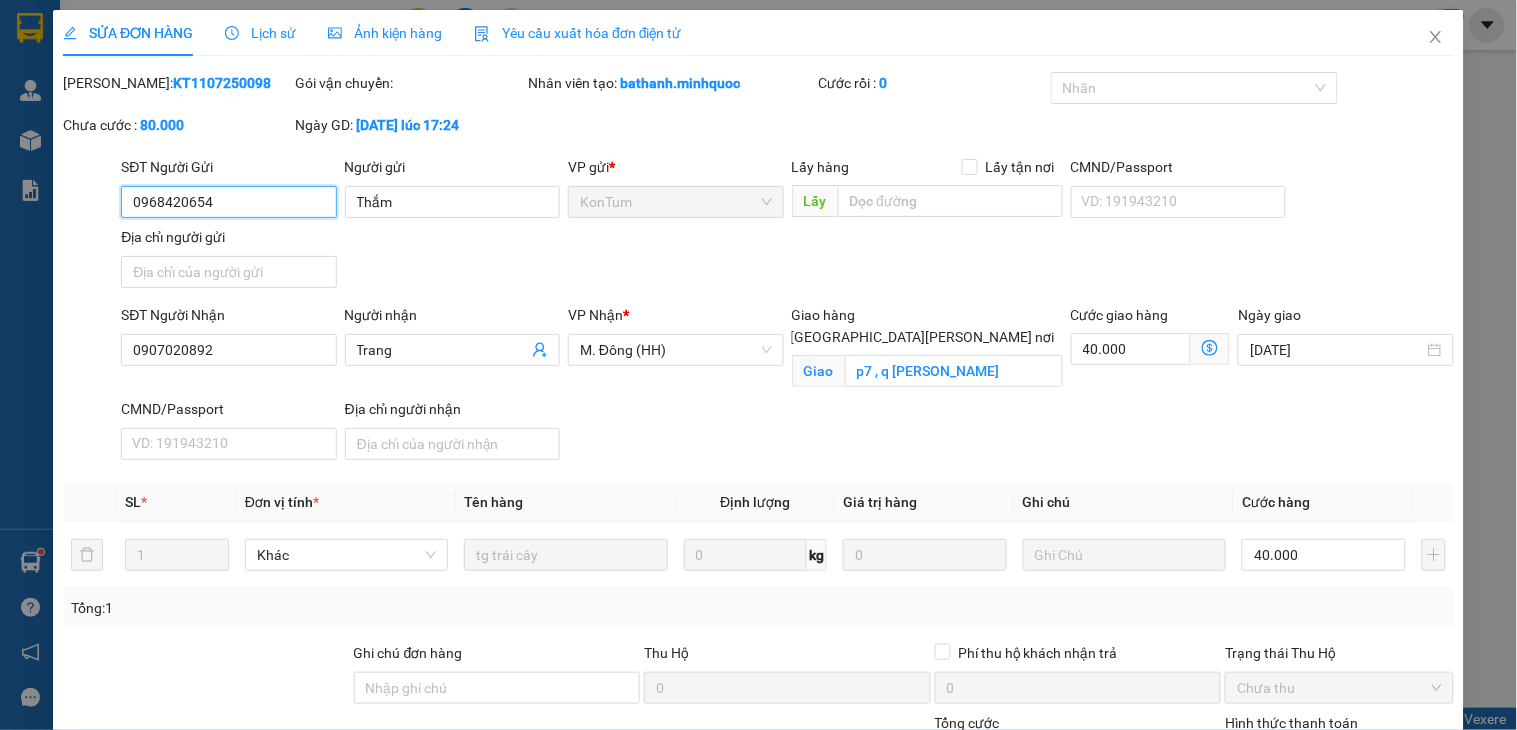scroll, scrollTop: 178, scrollLeft: 0, axis: vertical 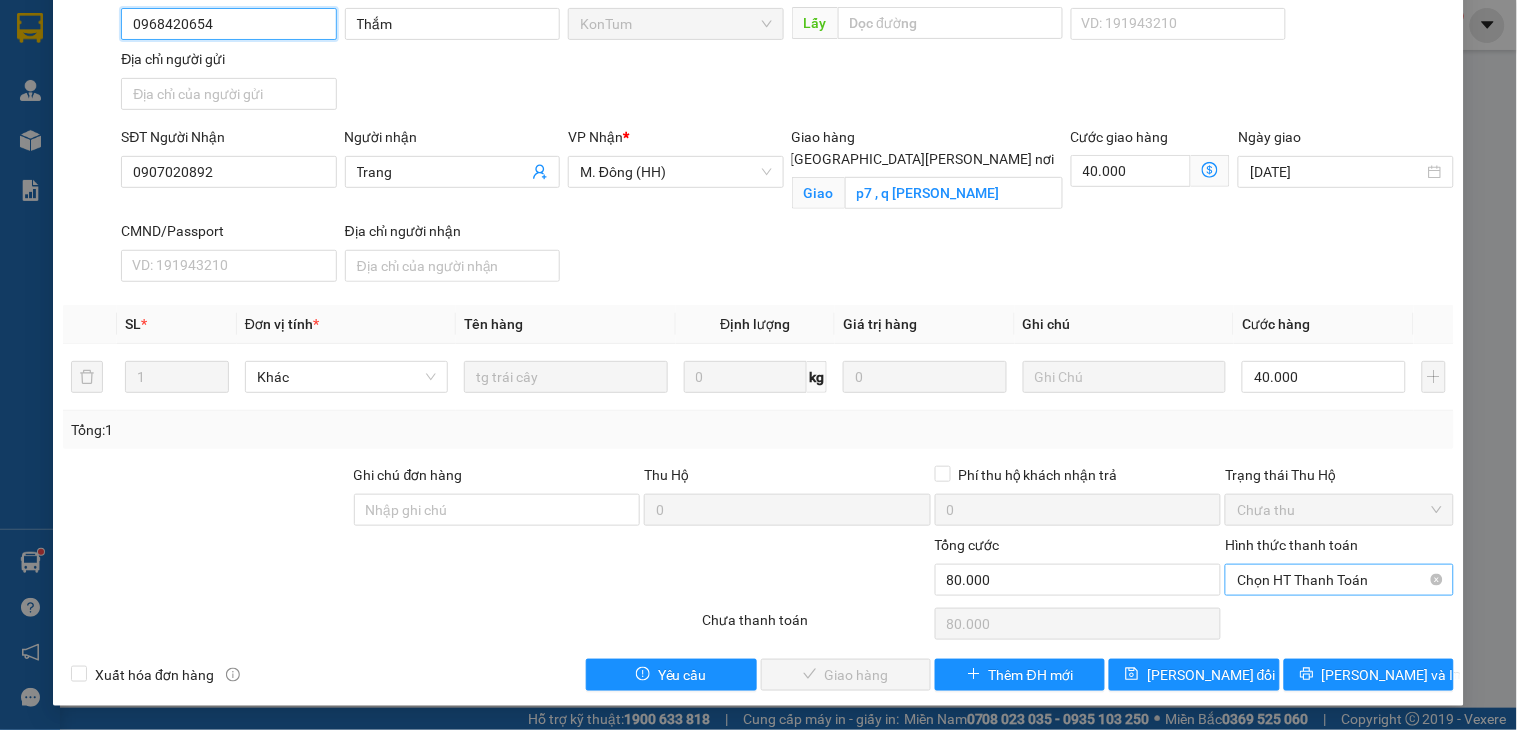 click on "Chọn HT Thanh Toán" at bounding box center (1339, 580) 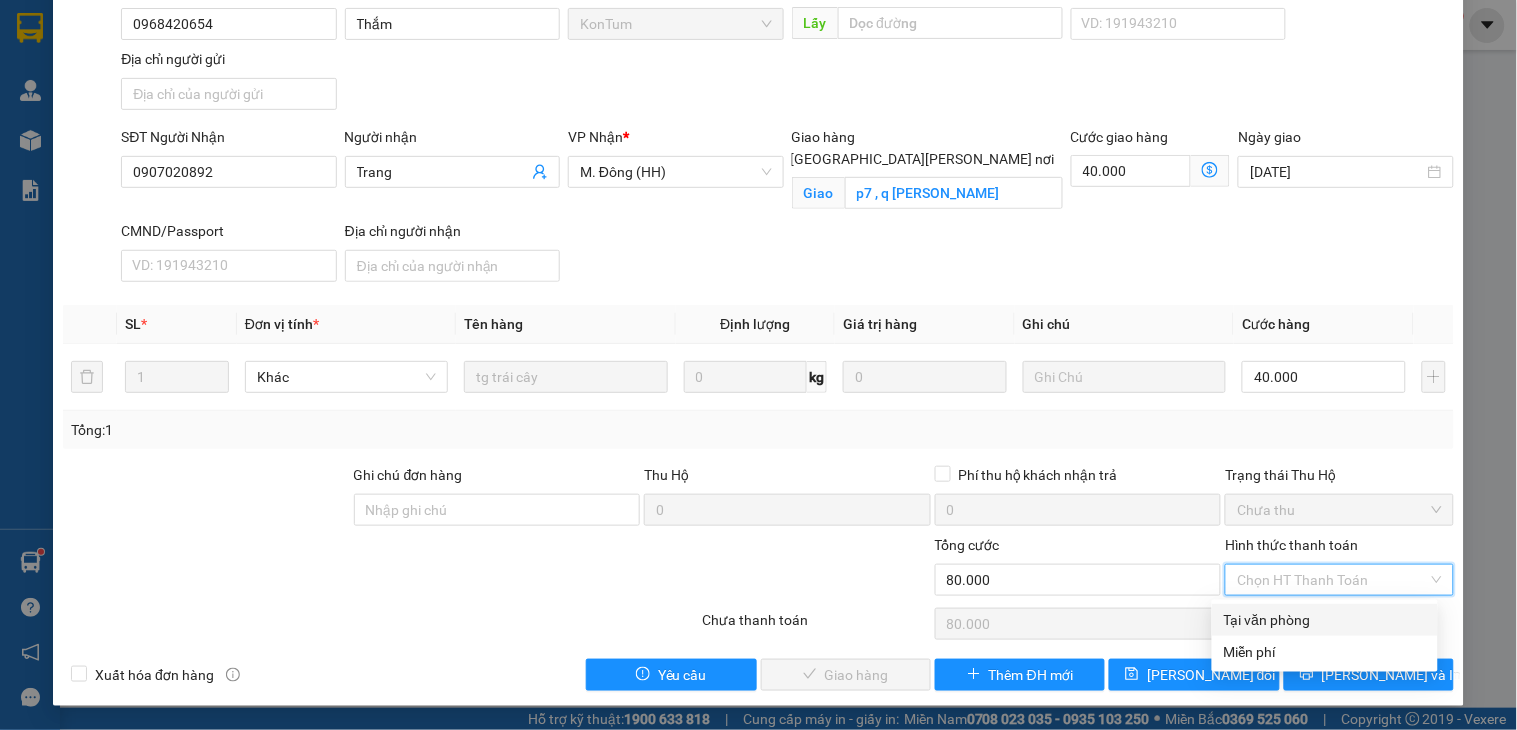 click on "Tại văn phòng" at bounding box center [1325, 620] 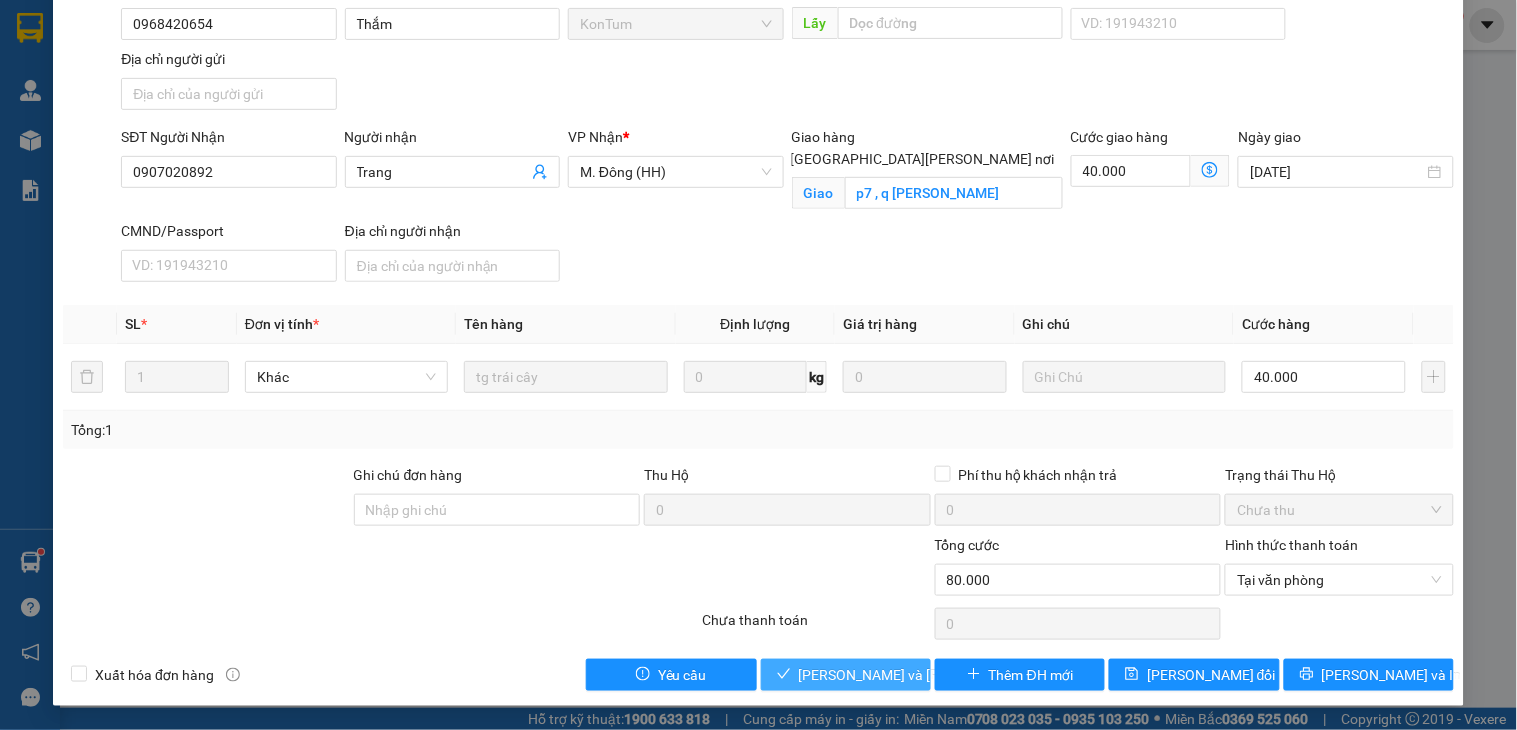 click on "[PERSON_NAME] và Giao hàng" at bounding box center [934, 675] 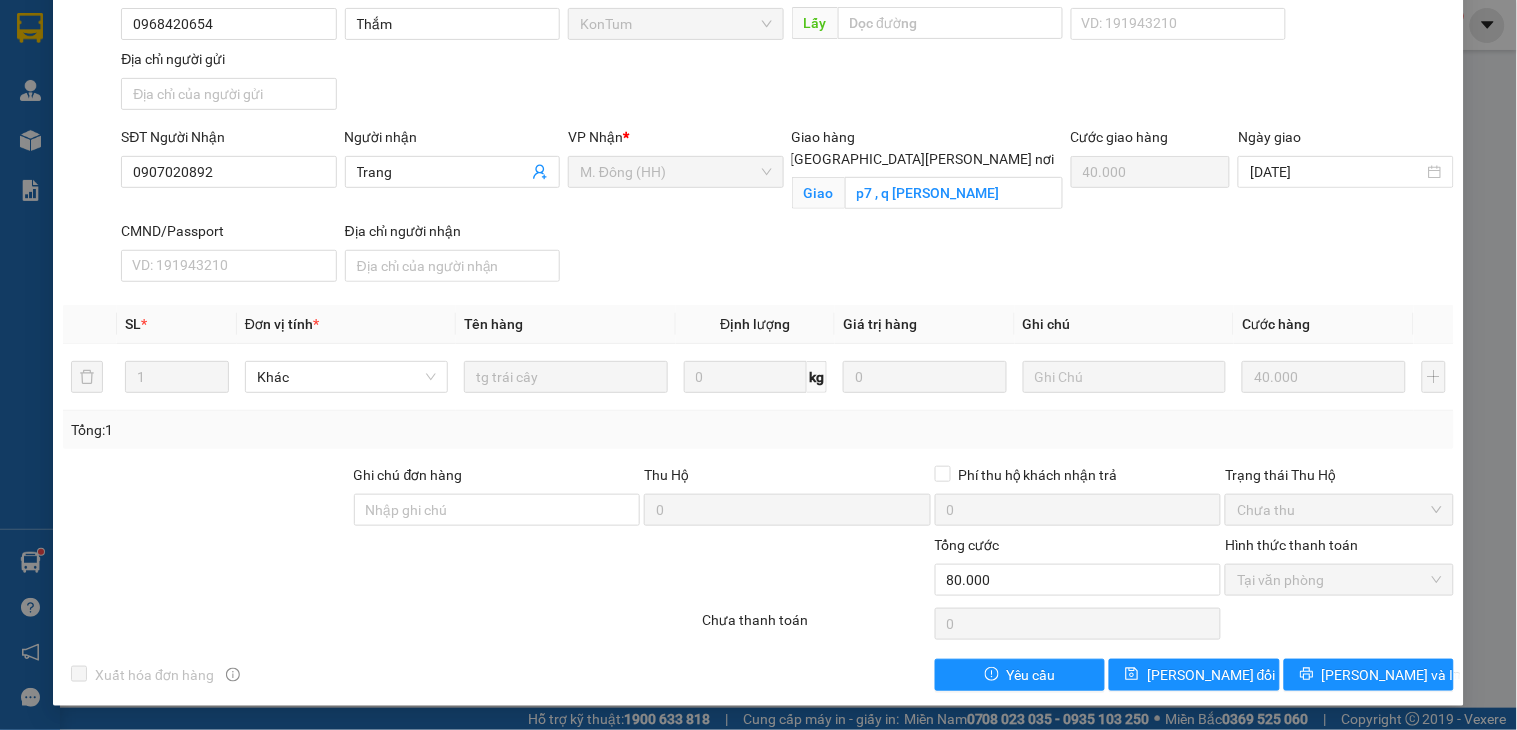 scroll, scrollTop: 0, scrollLeft: 0, axis: both 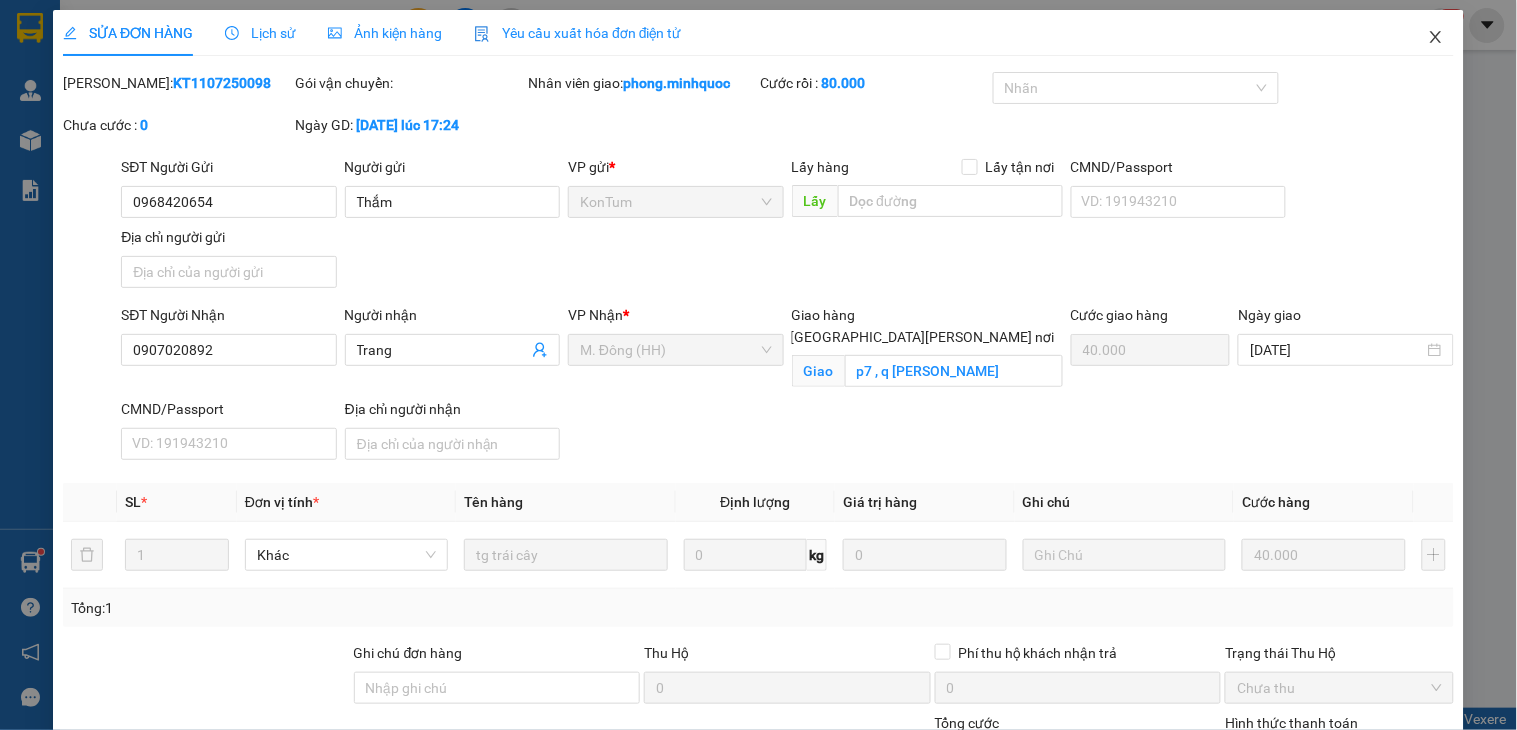 click 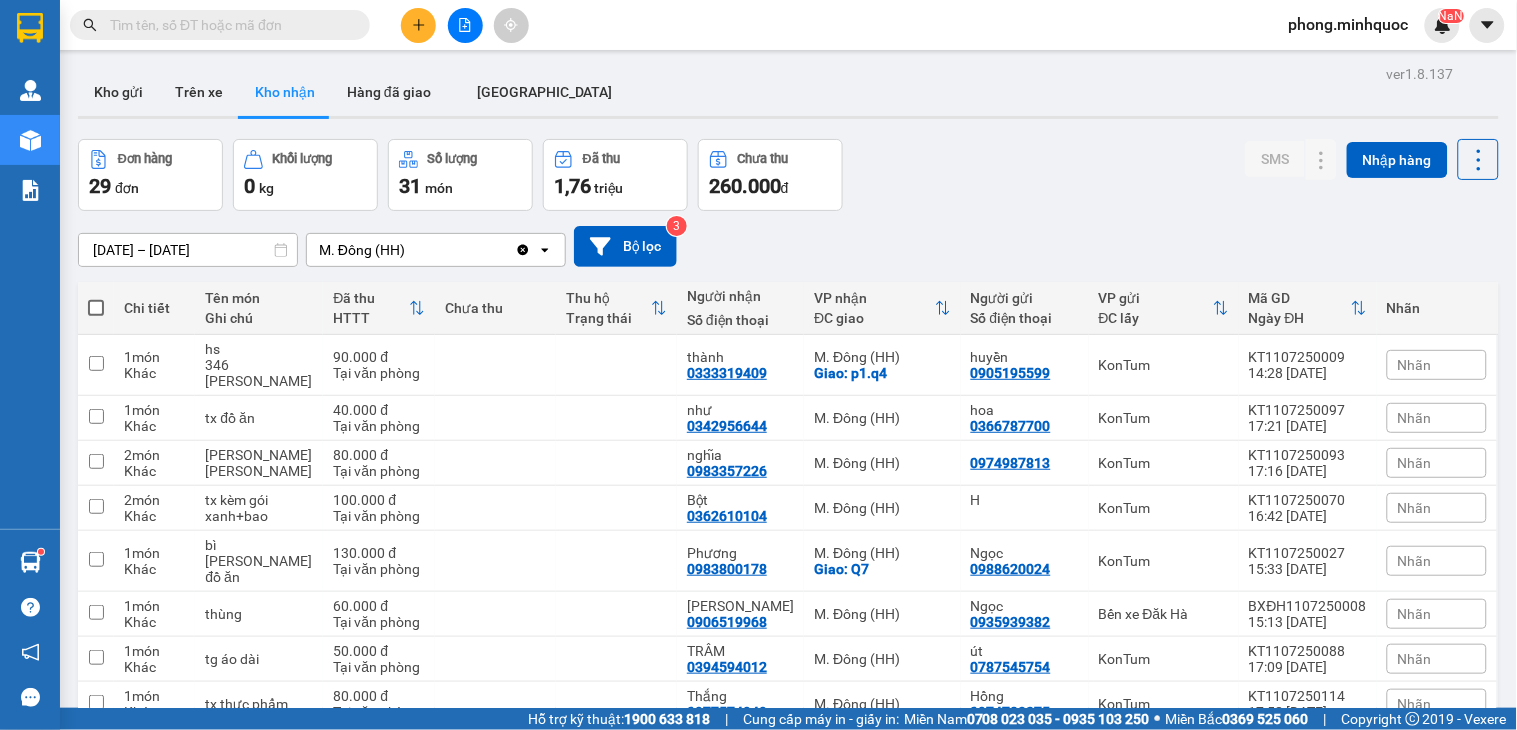 click at bounding box center [228, 25] 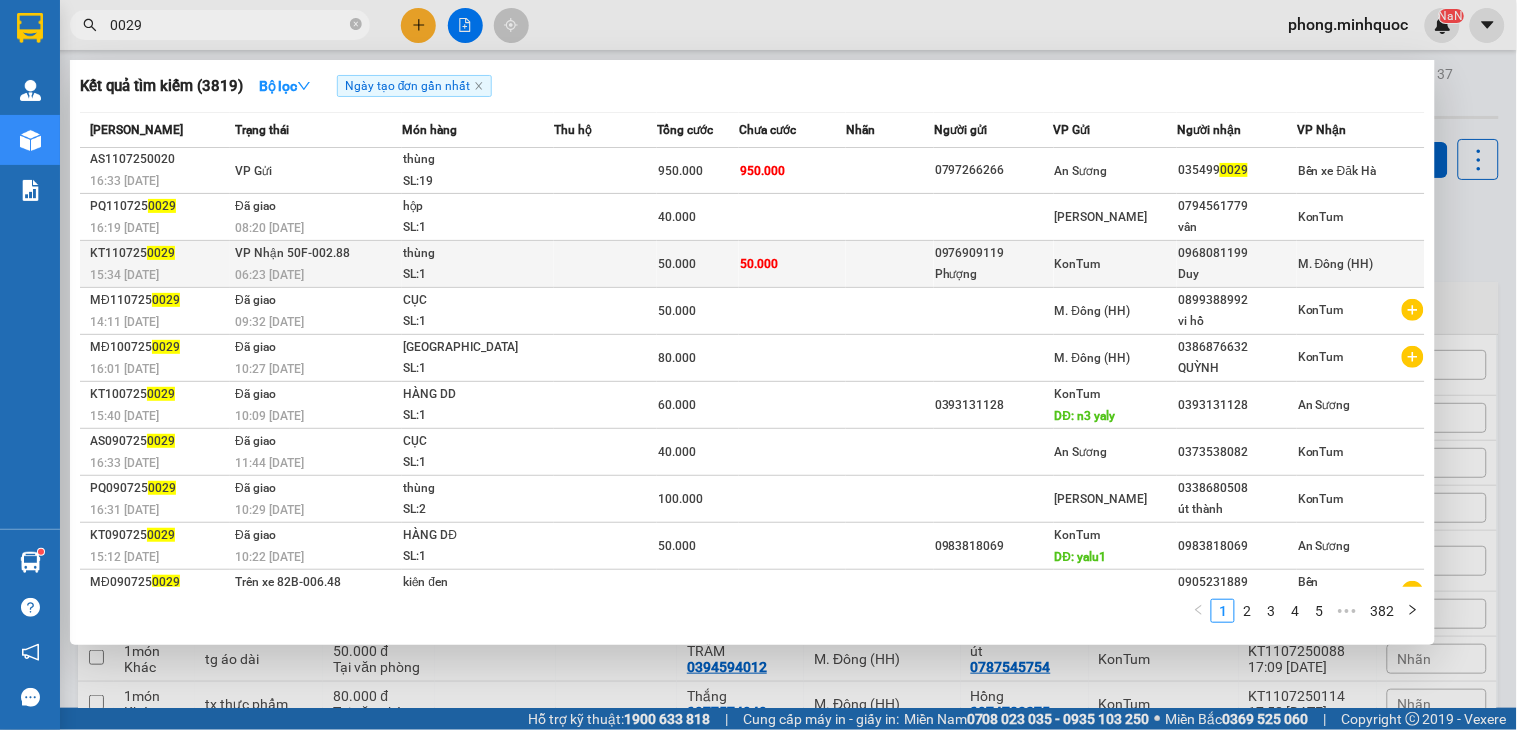 type on "0029" 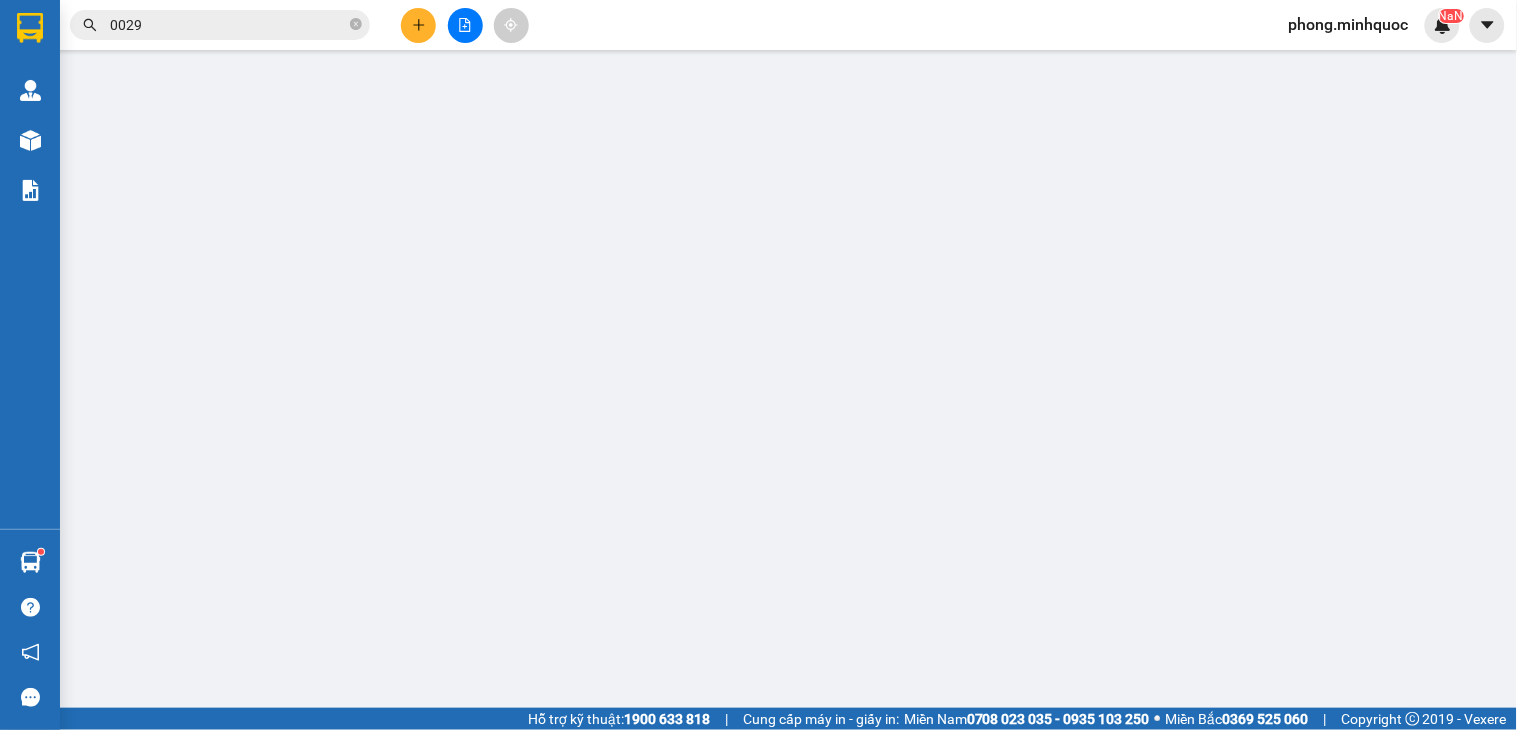 type on "0976909119" 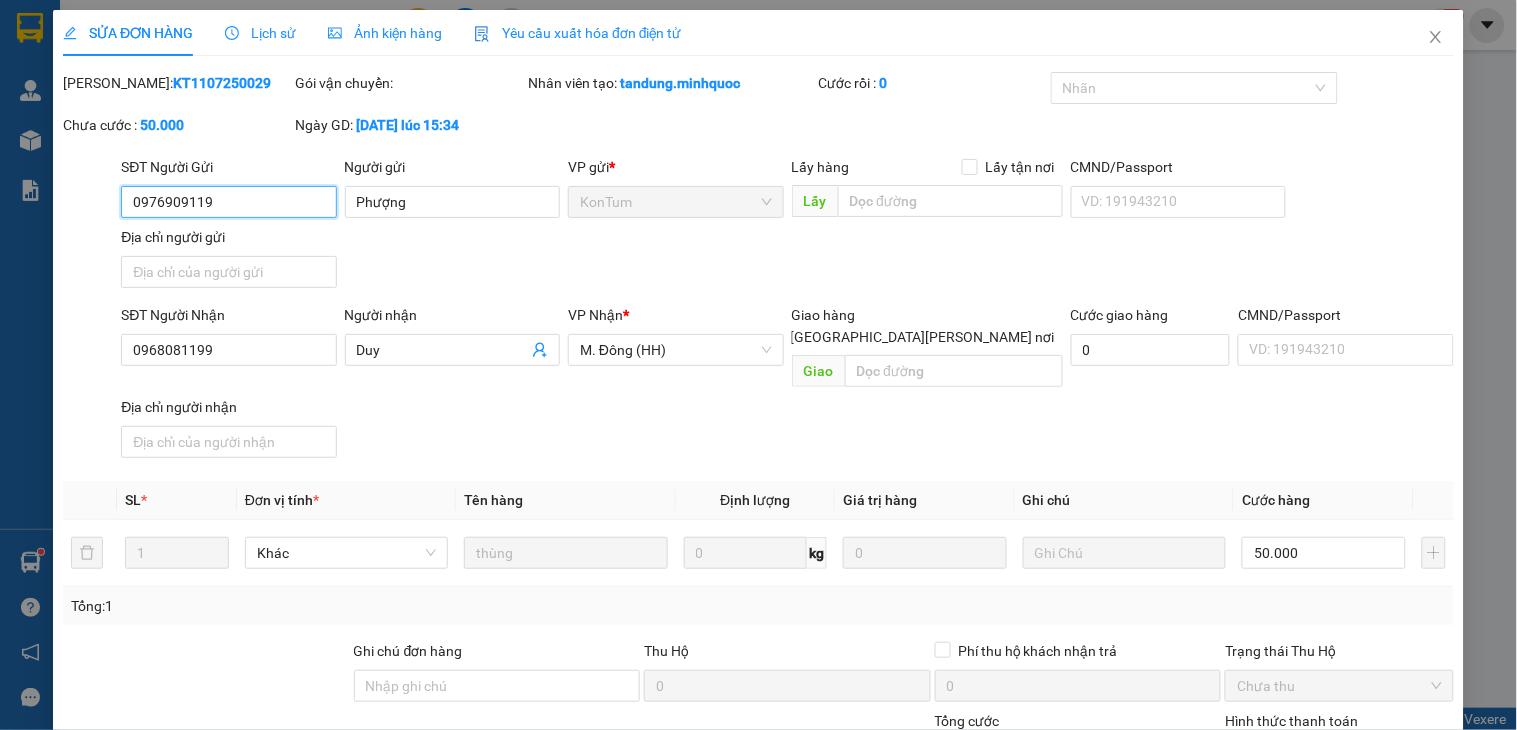 scroll, scrollTop: 154, scrollLeft: 0, axis: vertical 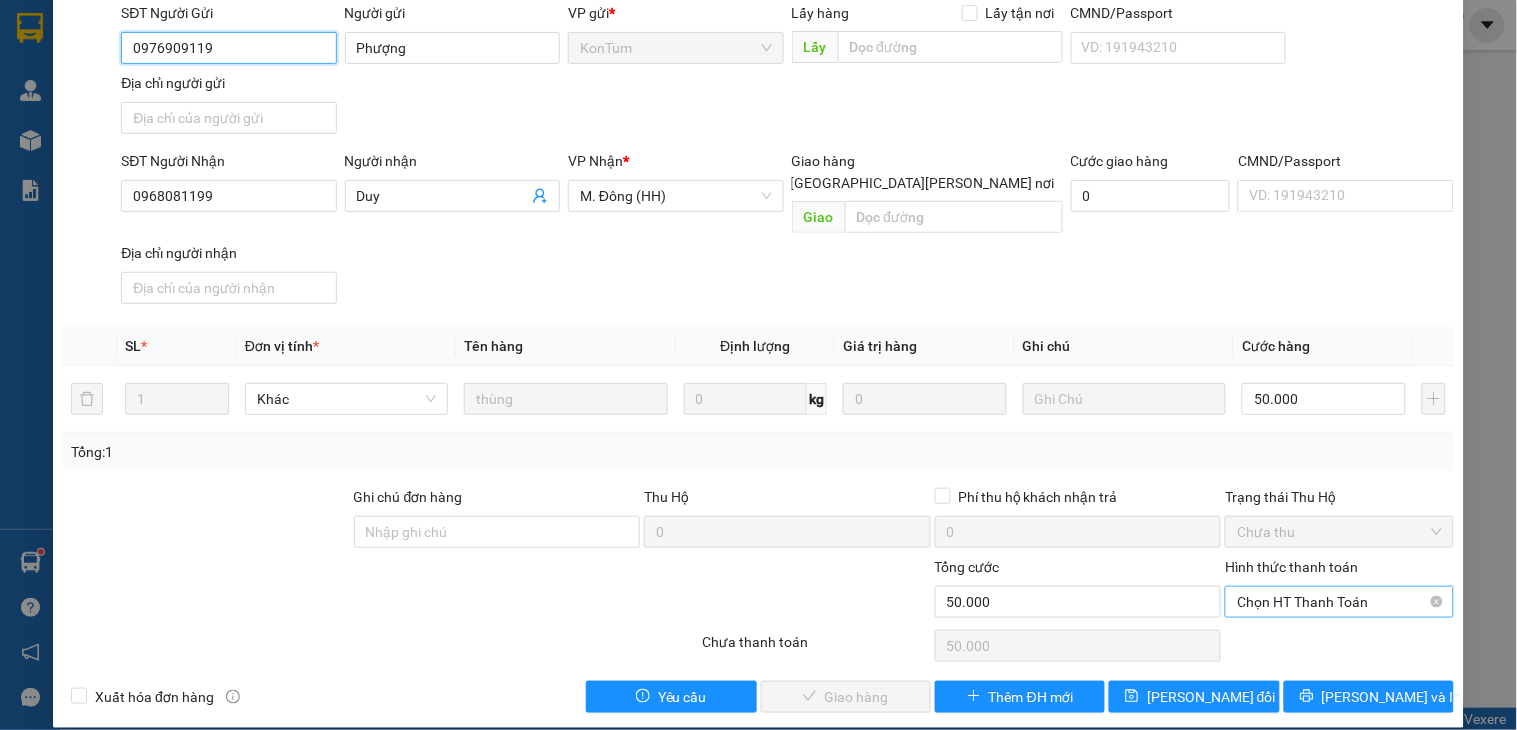 click on "Chọn HT Thanh Toán" at bounding box center (1339, 602) 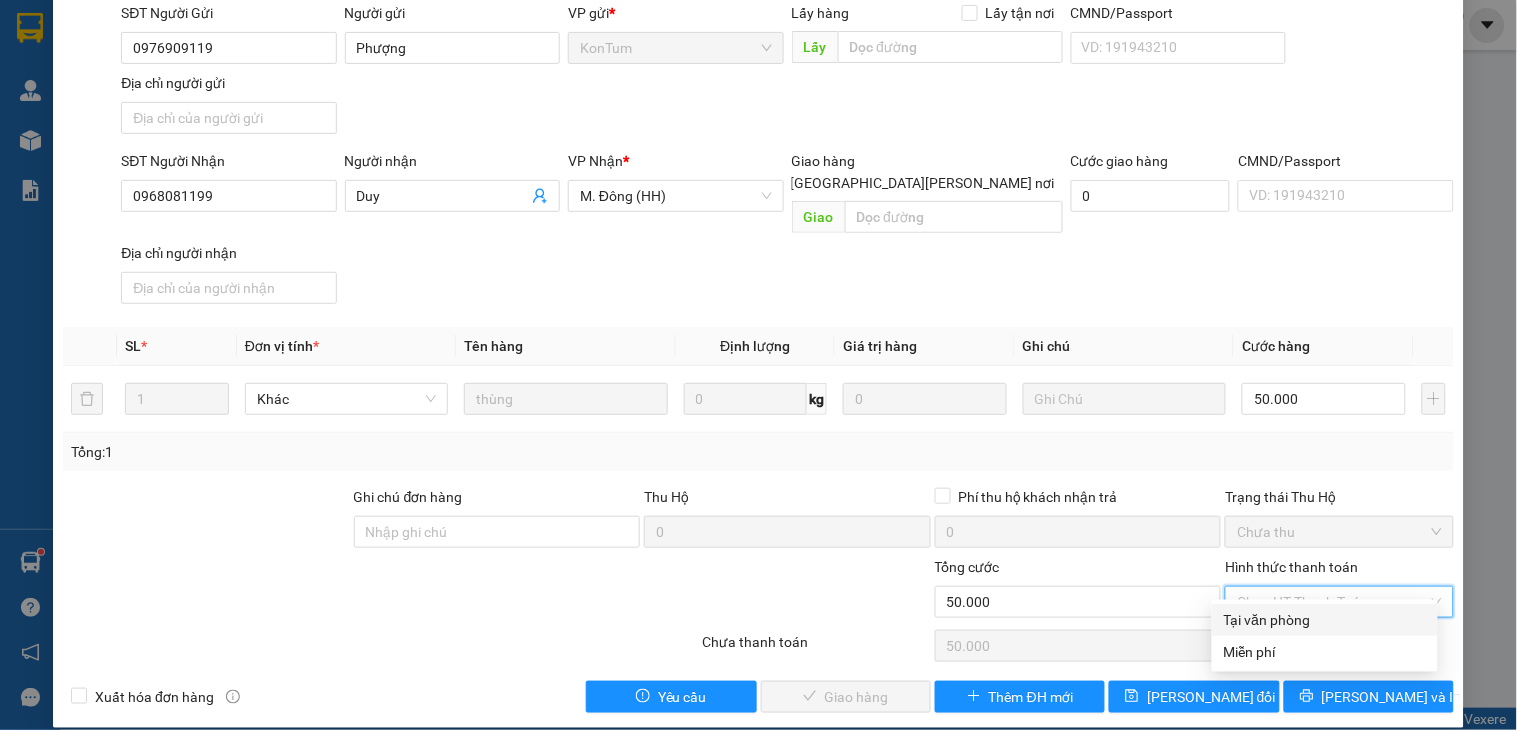 click on "Tại văn phòng" at bounding box center (1325, 620) 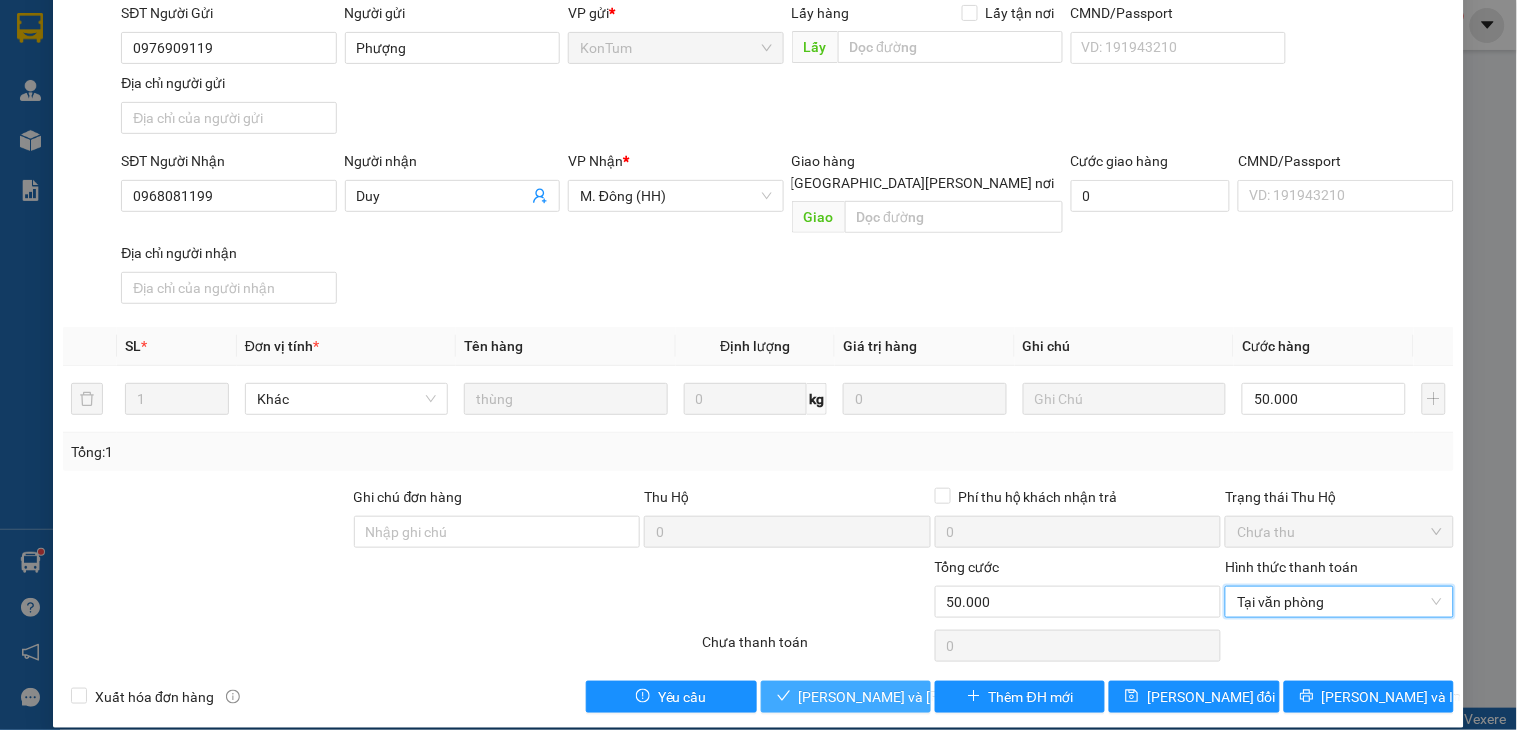 click on "[PERSON_NAME] và Giao hàng" at bounding box center (934, 697) 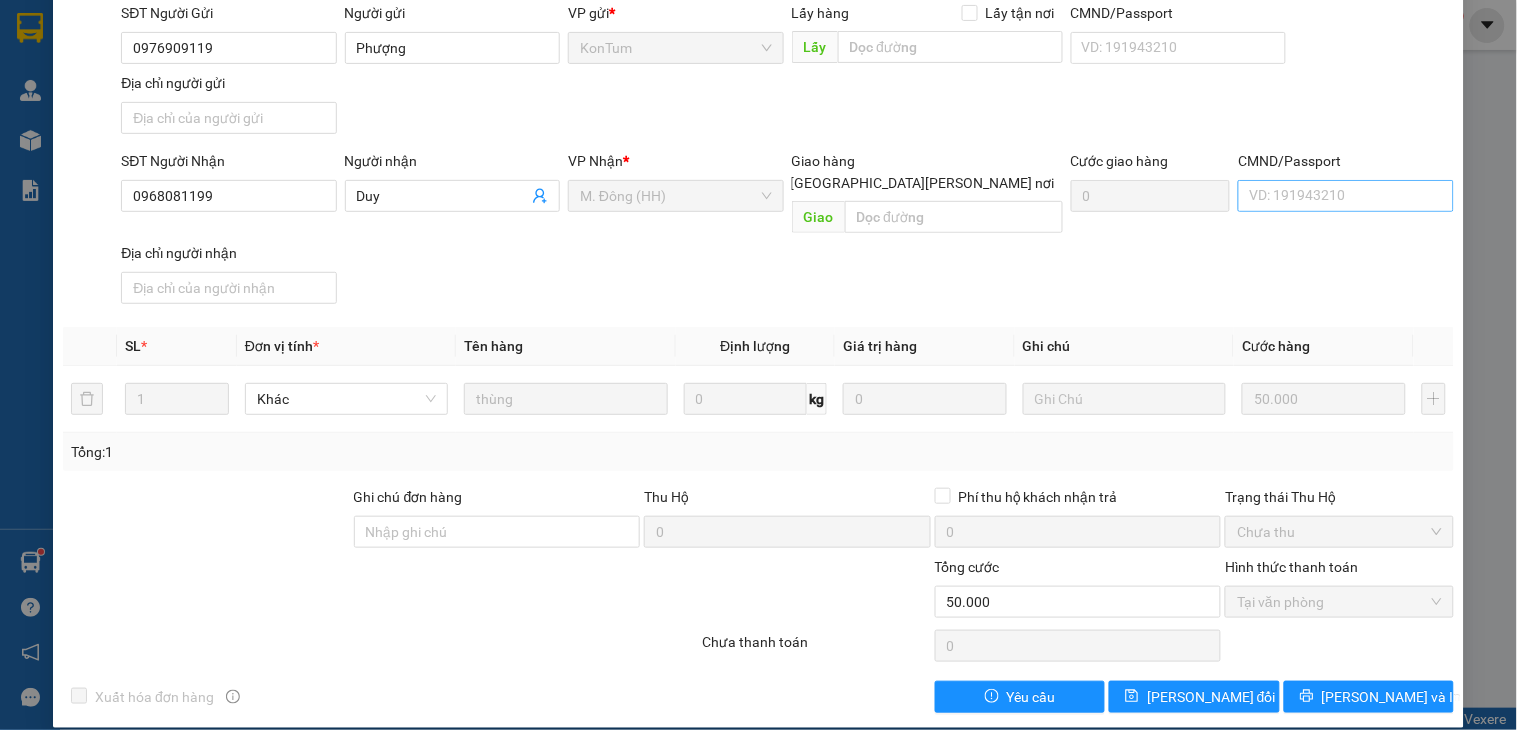 scroll, scrollTop: 0, scrollLeft: 0, axis: both 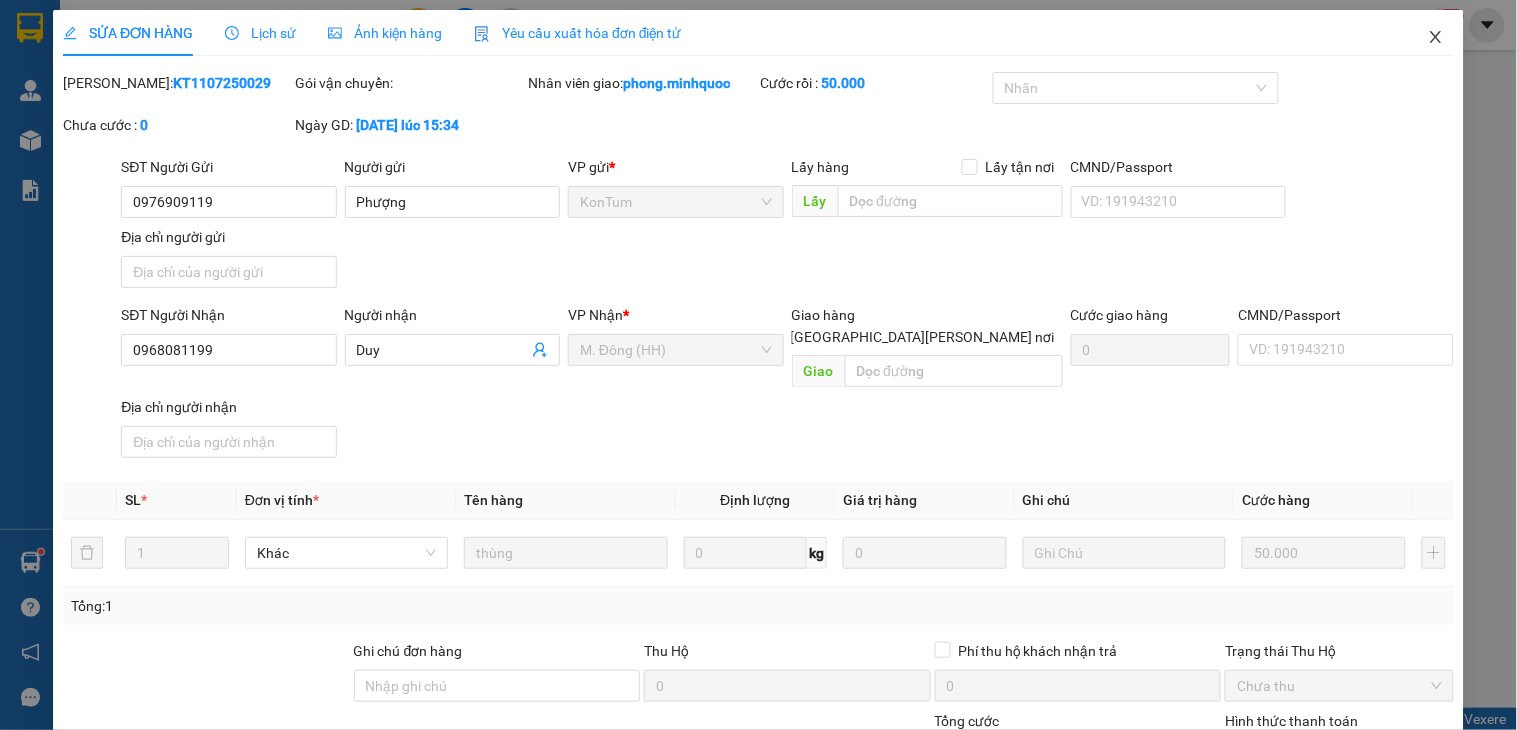 click 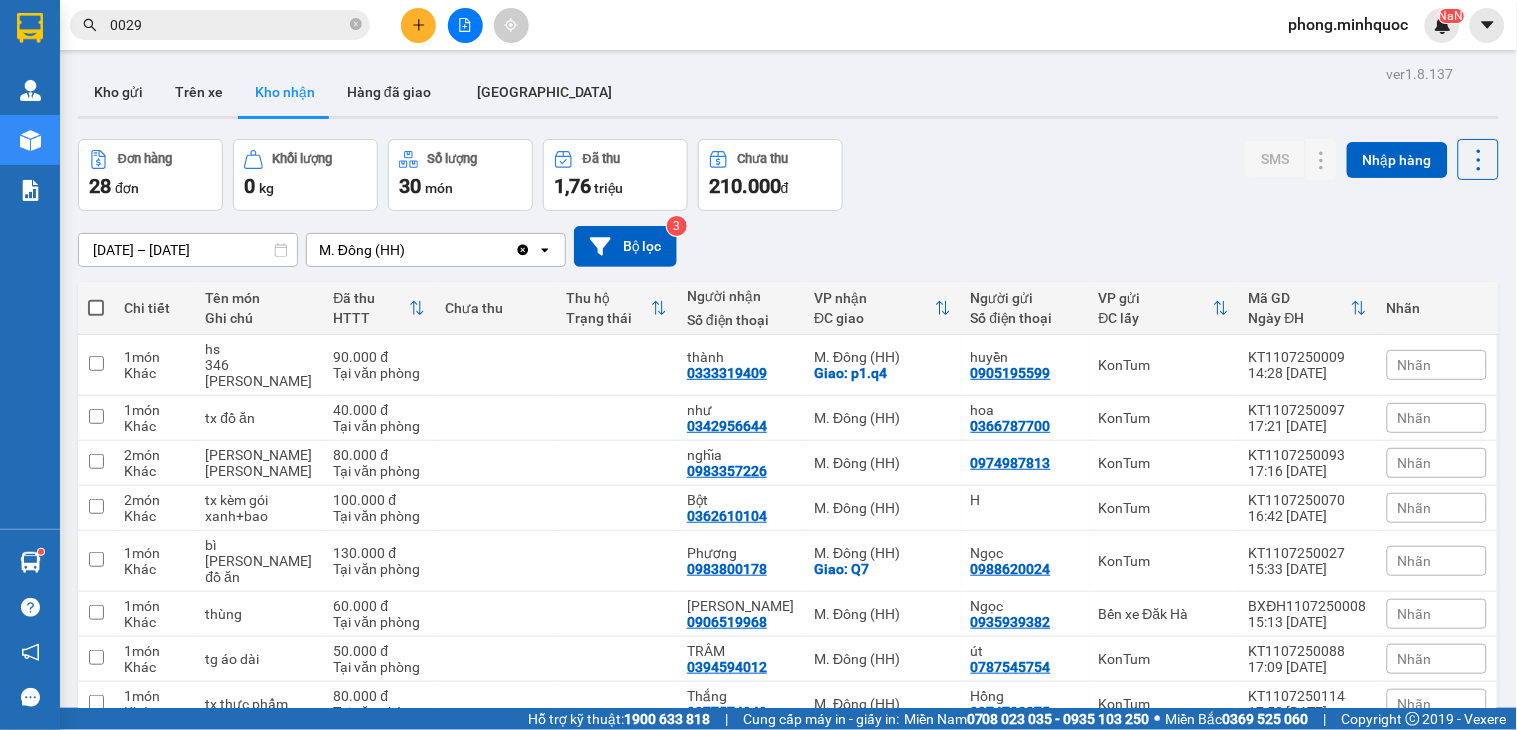 click 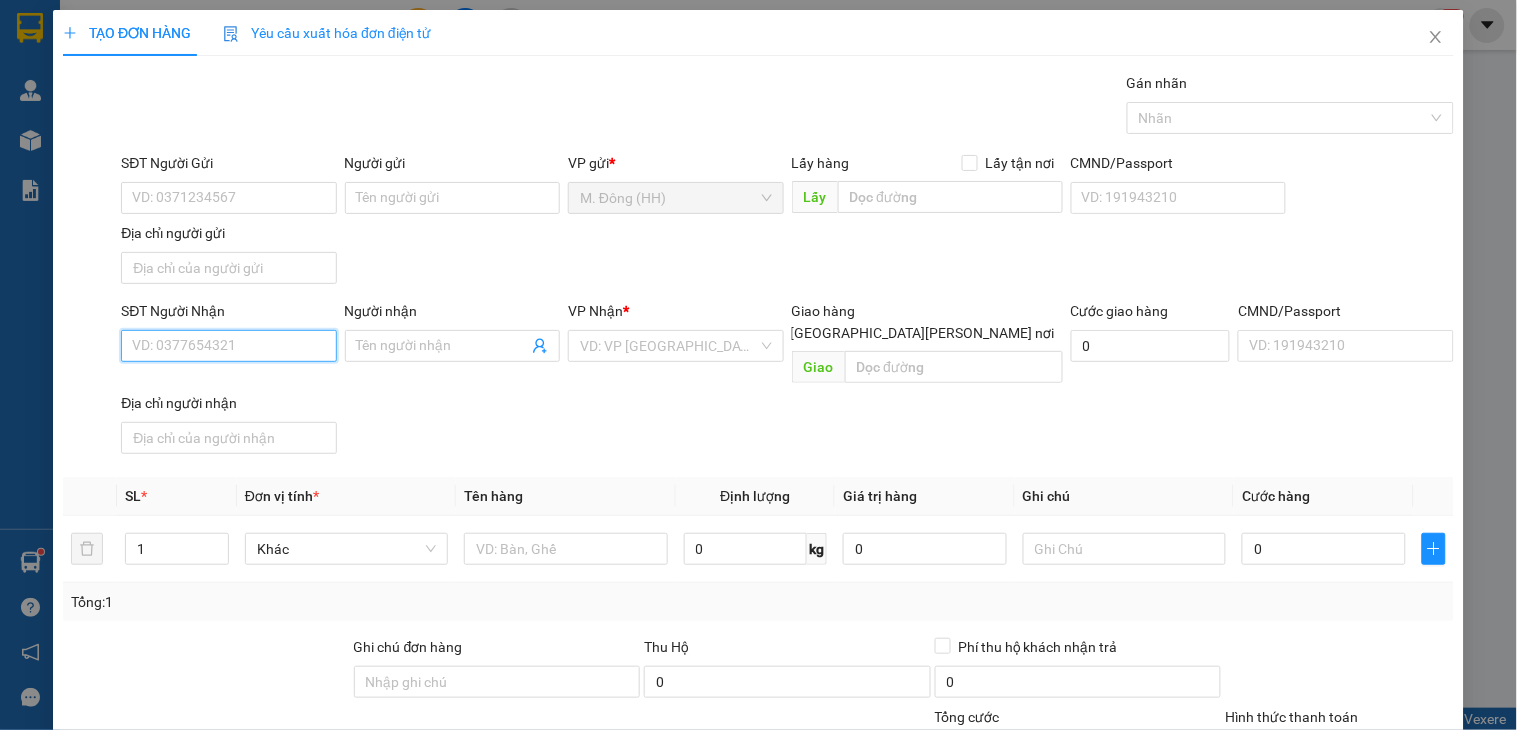 click on "SĐT Người Nhận" at bounding box center (228, 346) 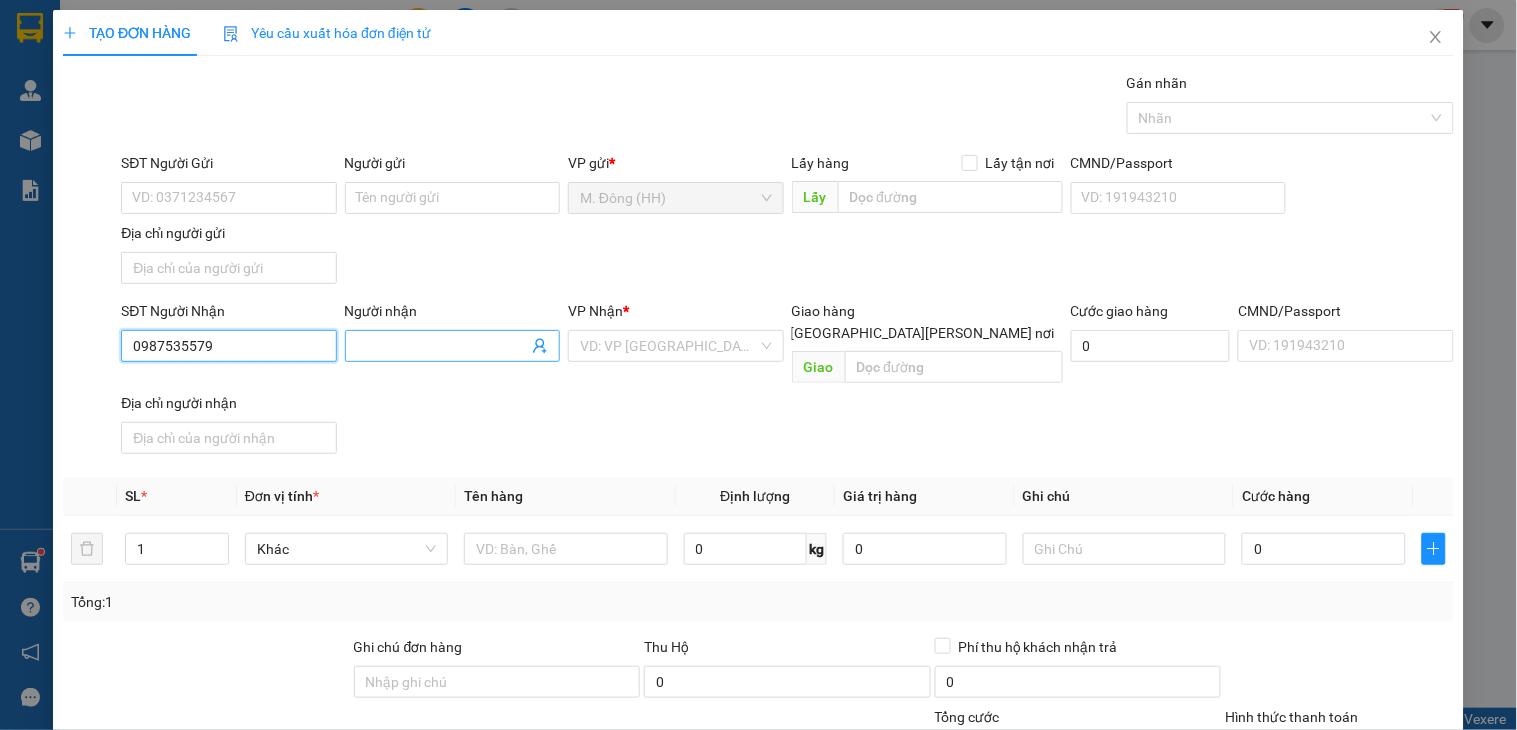 type on "0987535579" 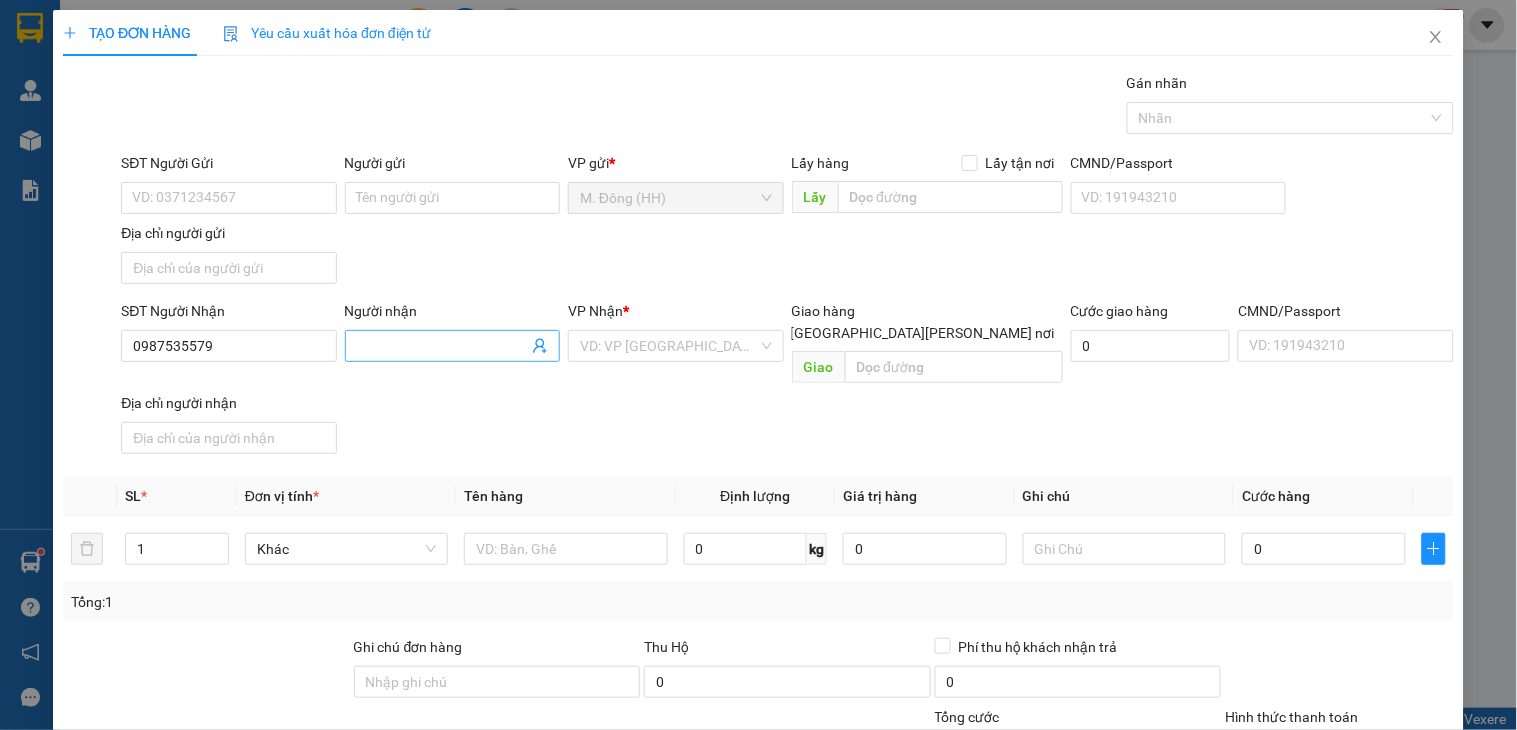 click on "Người nhận" at bounding box center (442, 346) 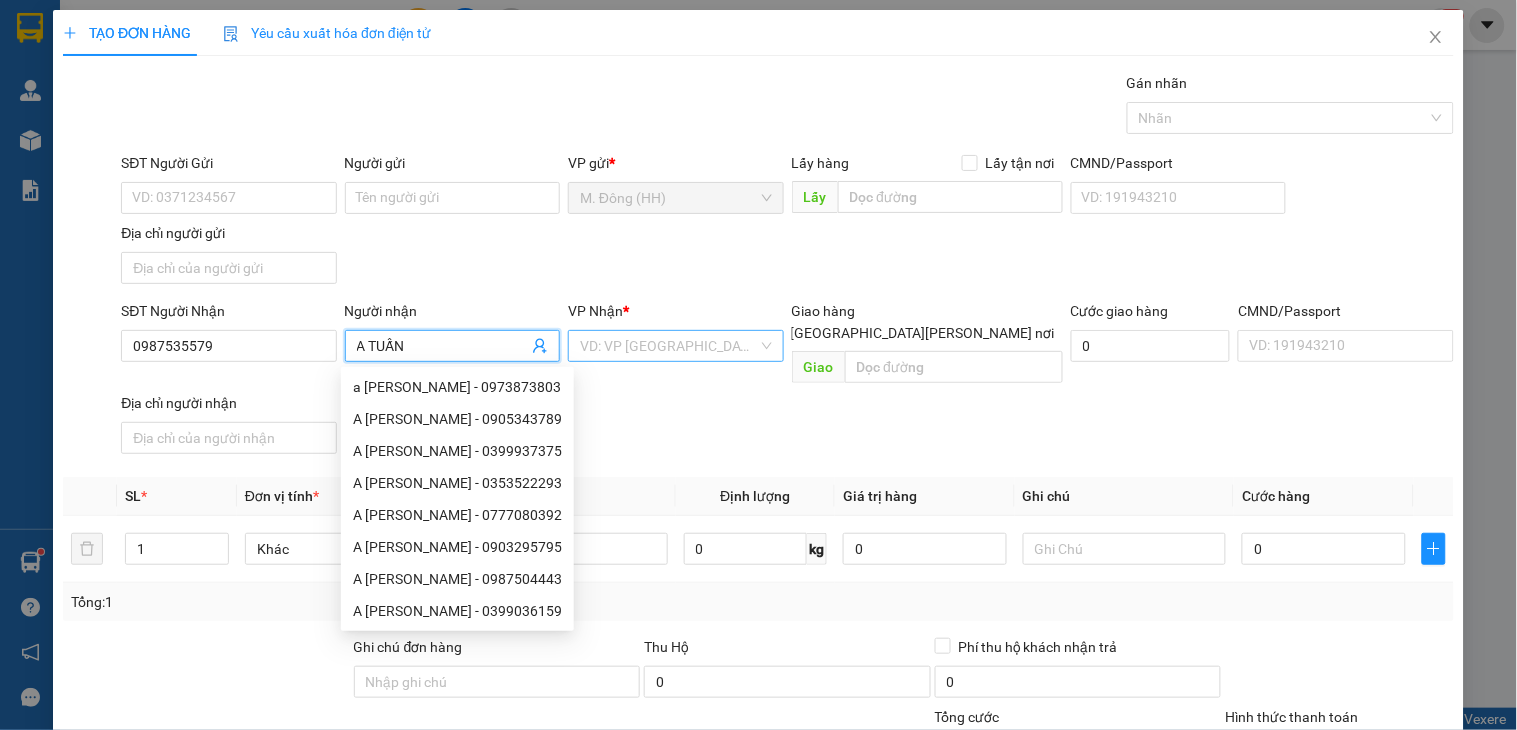 type on "A TUẤN" 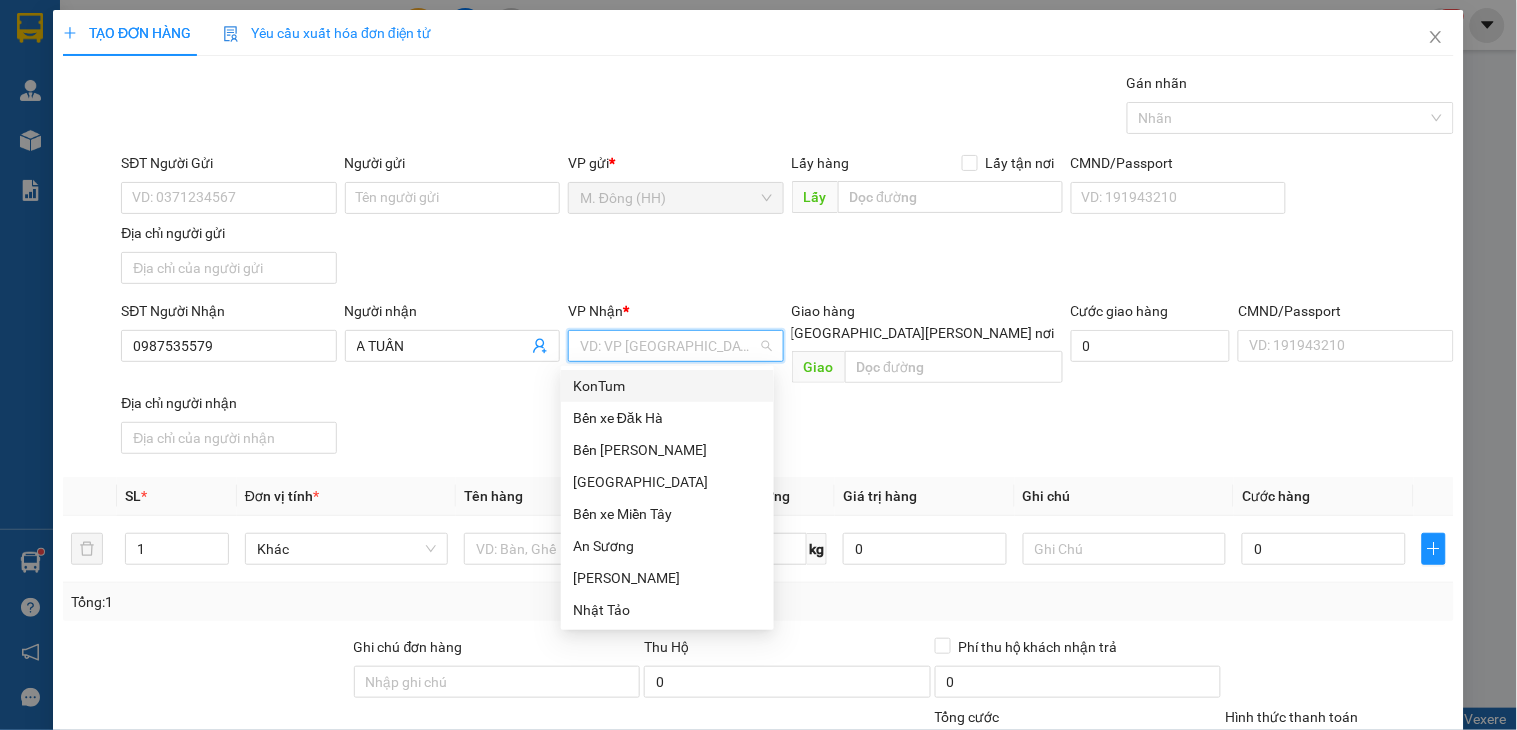 click on "KonTum" at bounding box center [667, 386] 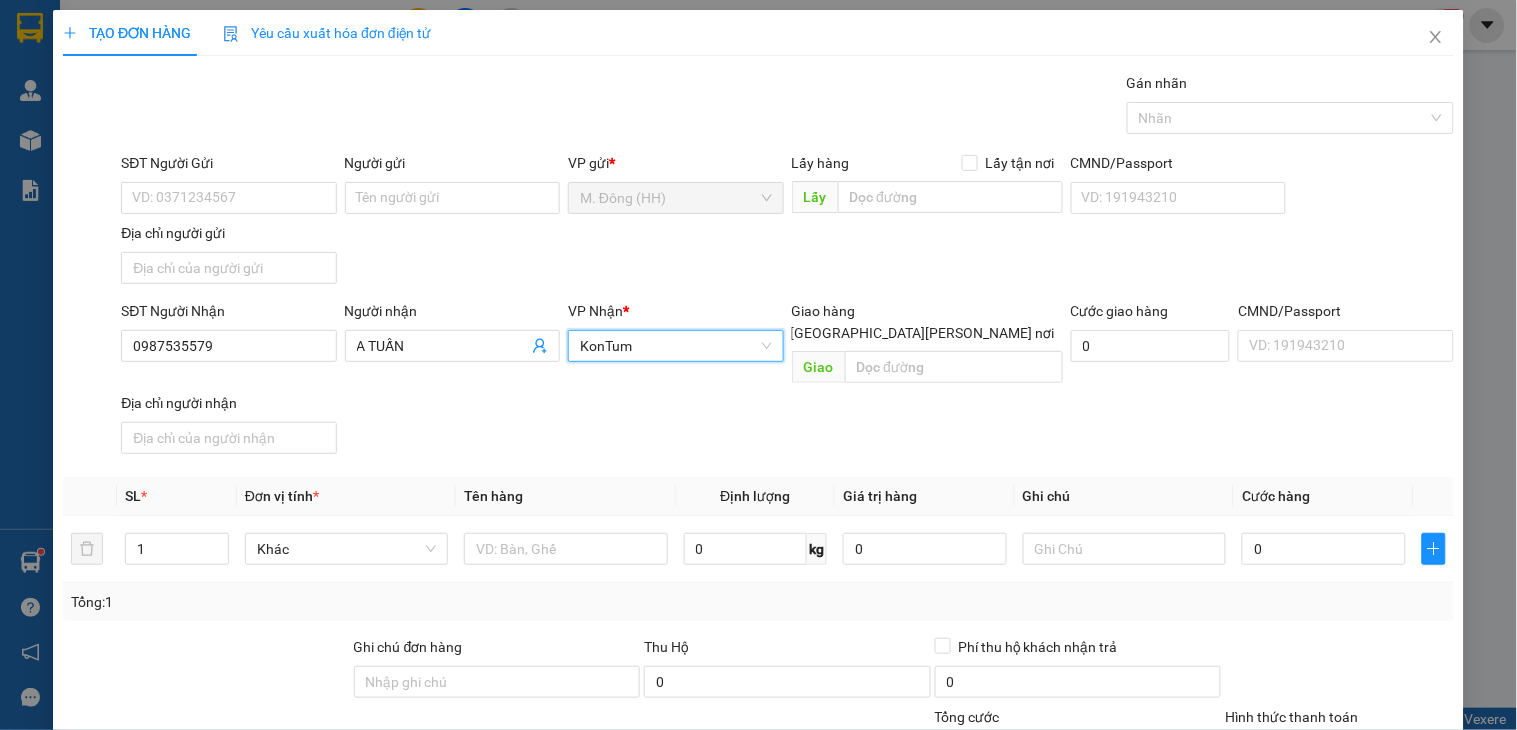 scroll, scrollTop: 150, scrollLeft: 0, axis: vertical 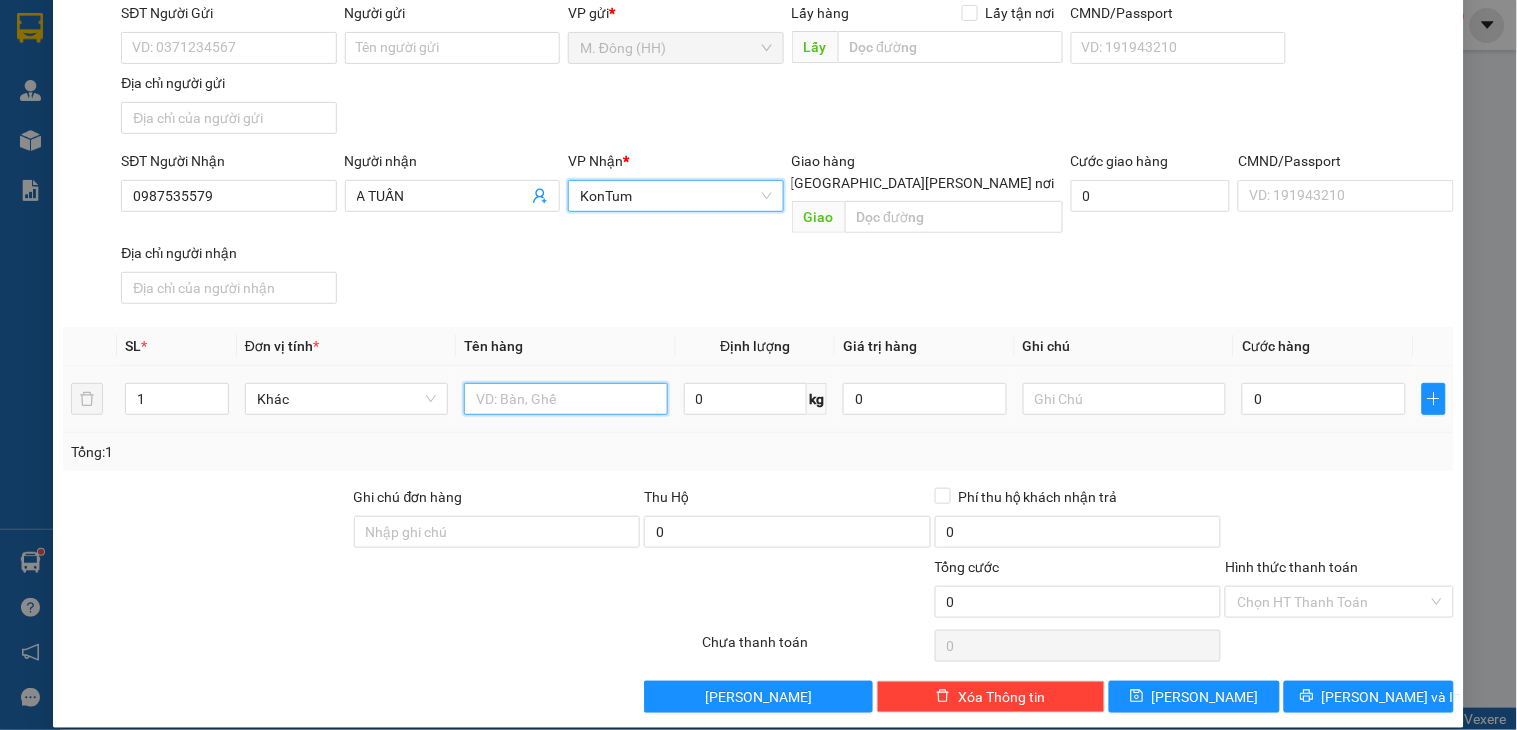 click at bounding box center (565, 399) 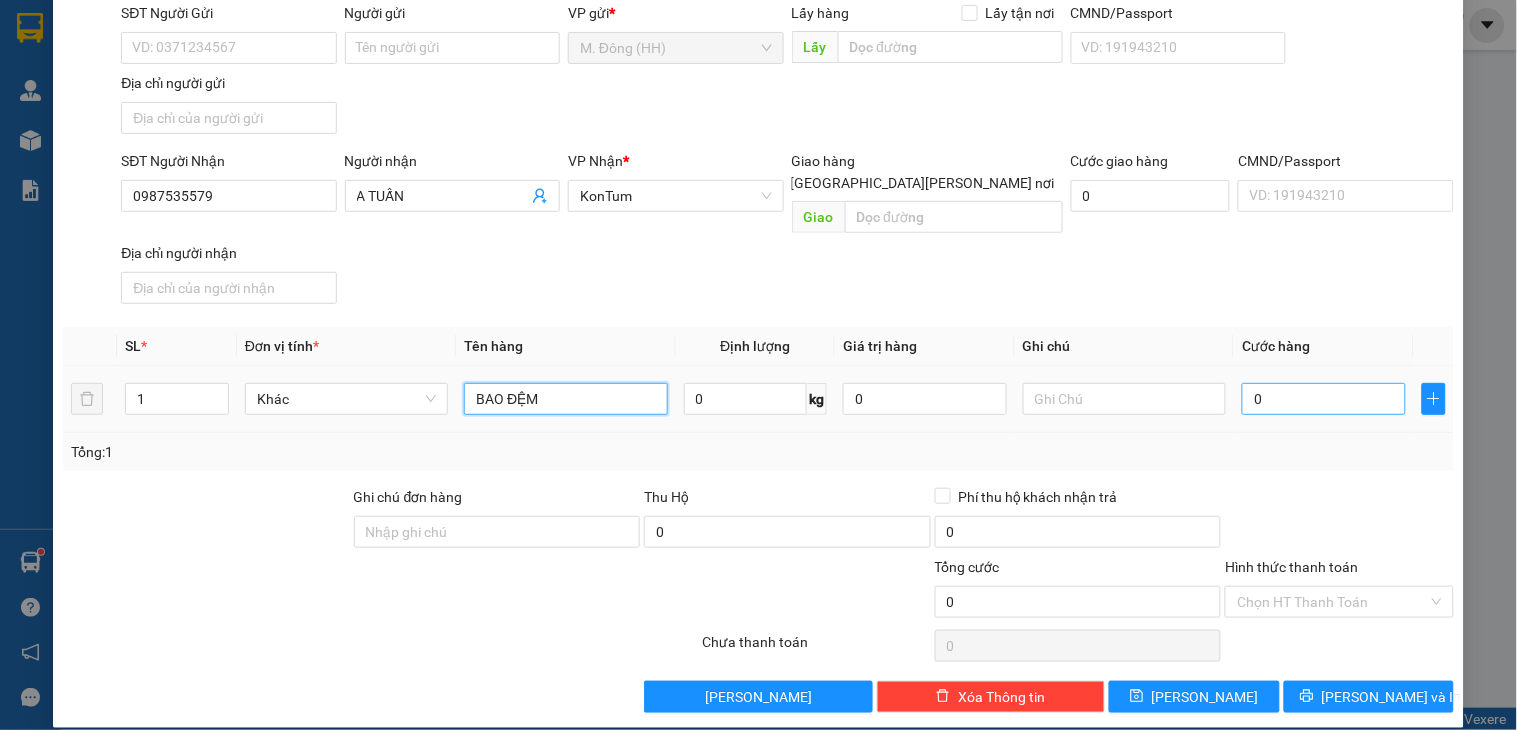 type on "BAO ĐỆM" 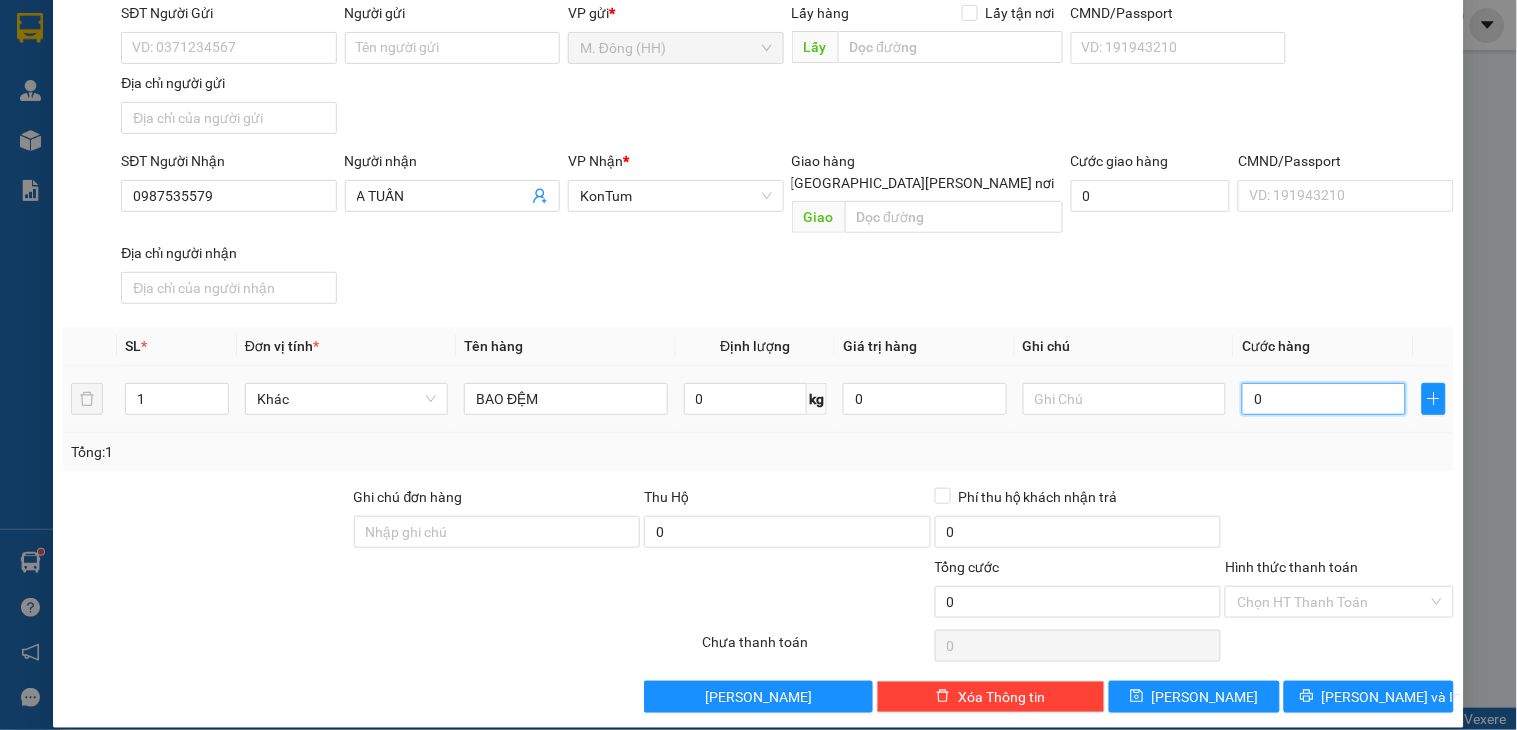 click on "0" at bounding box center [1324, 399] 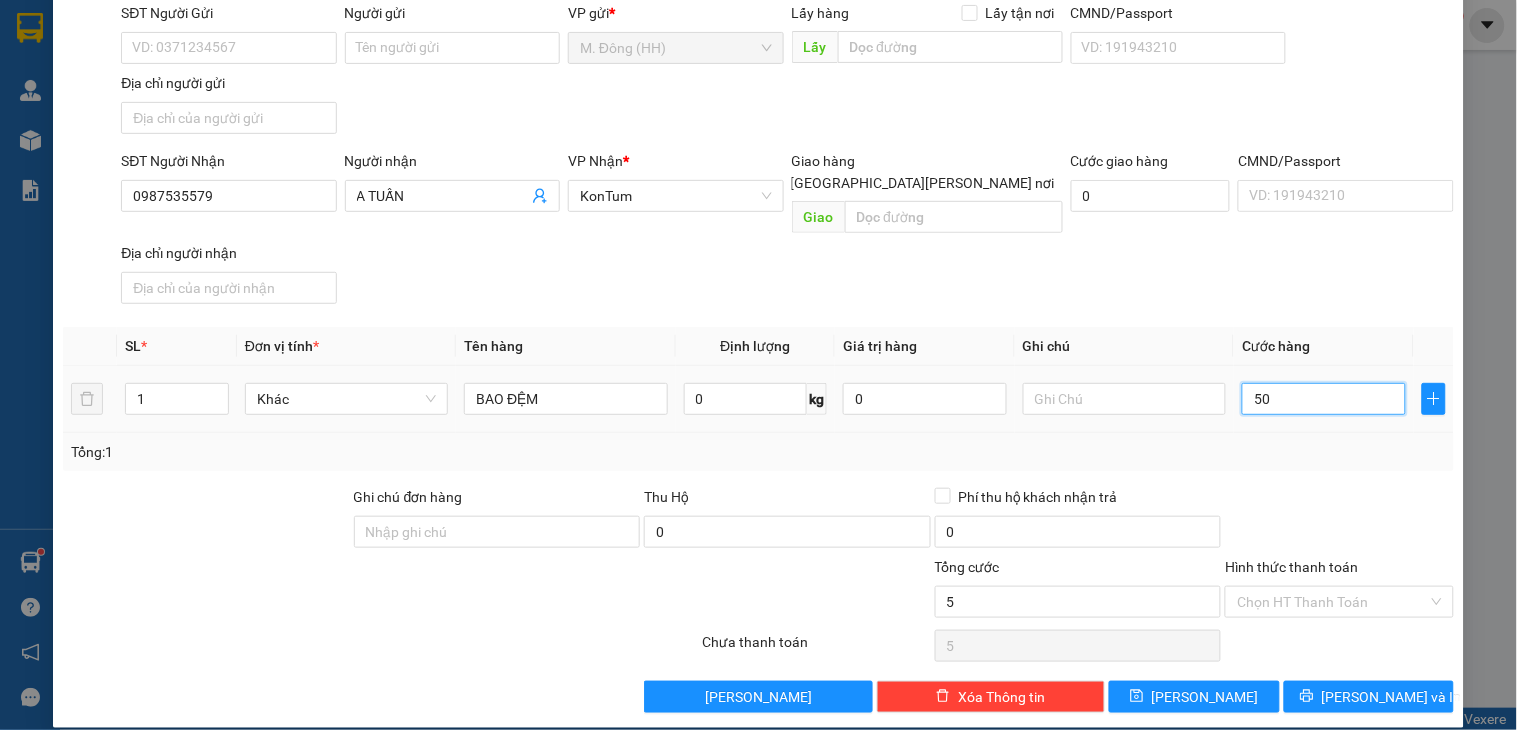 type on "500" 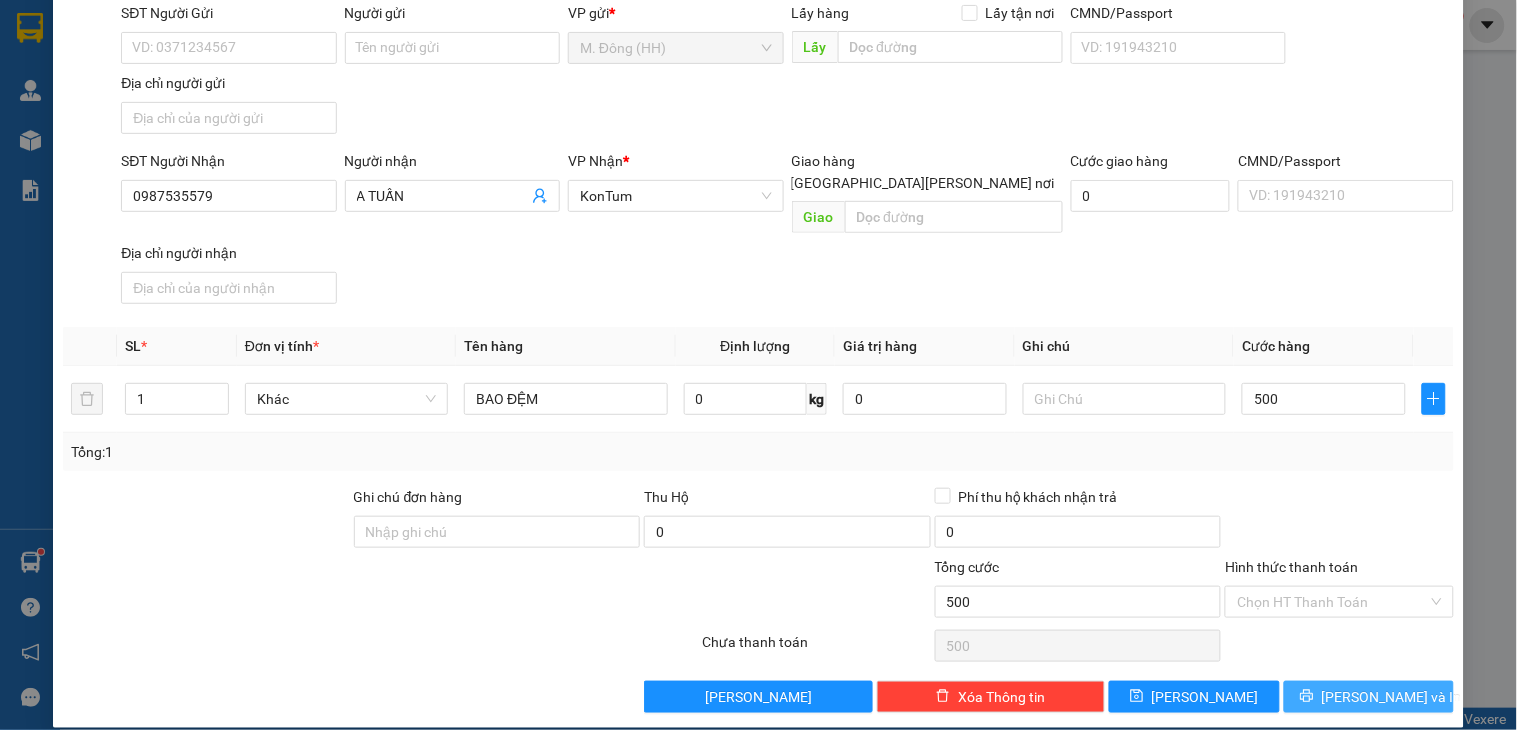 type on "500.000" 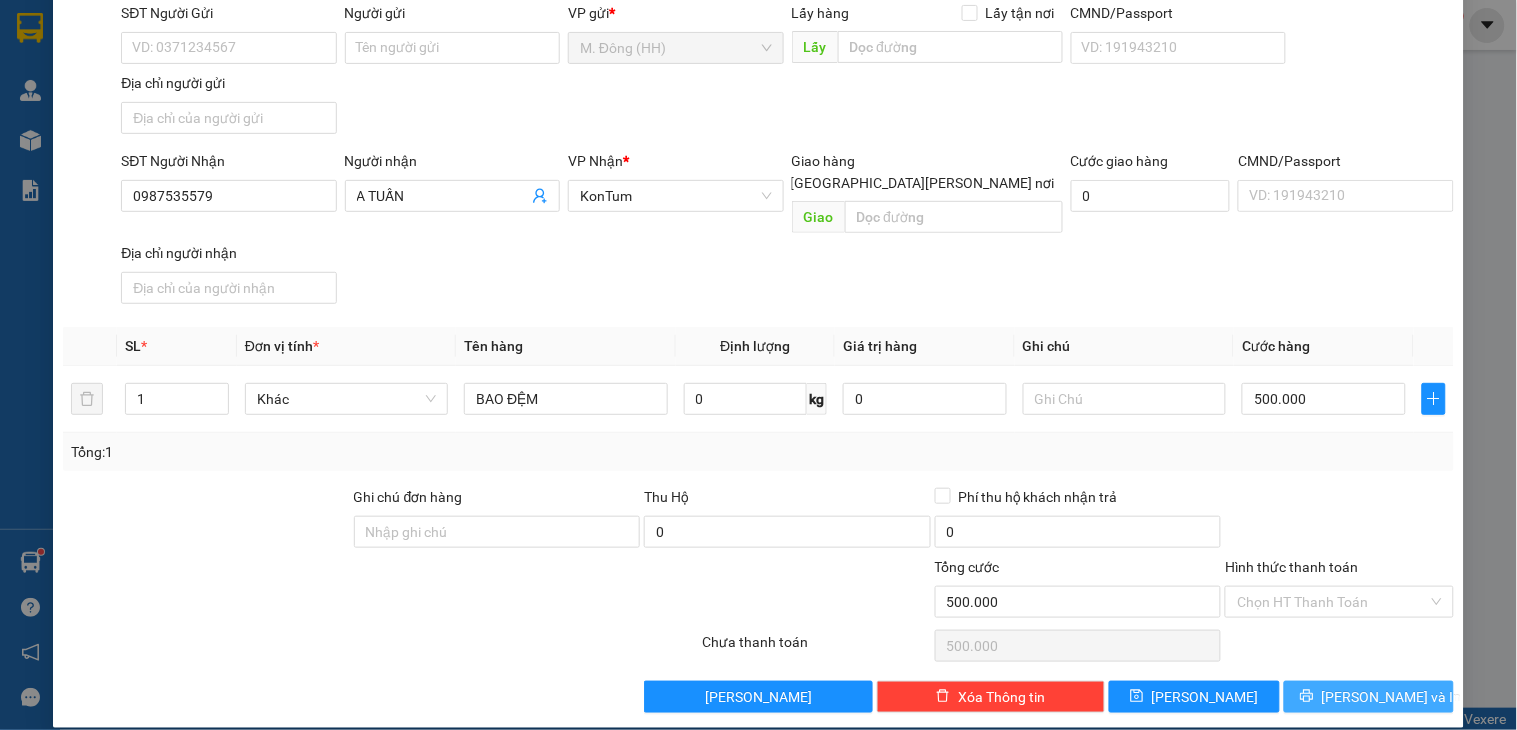 click on "[PERSON_NAME] và In" at bounding box center (1369, 697) 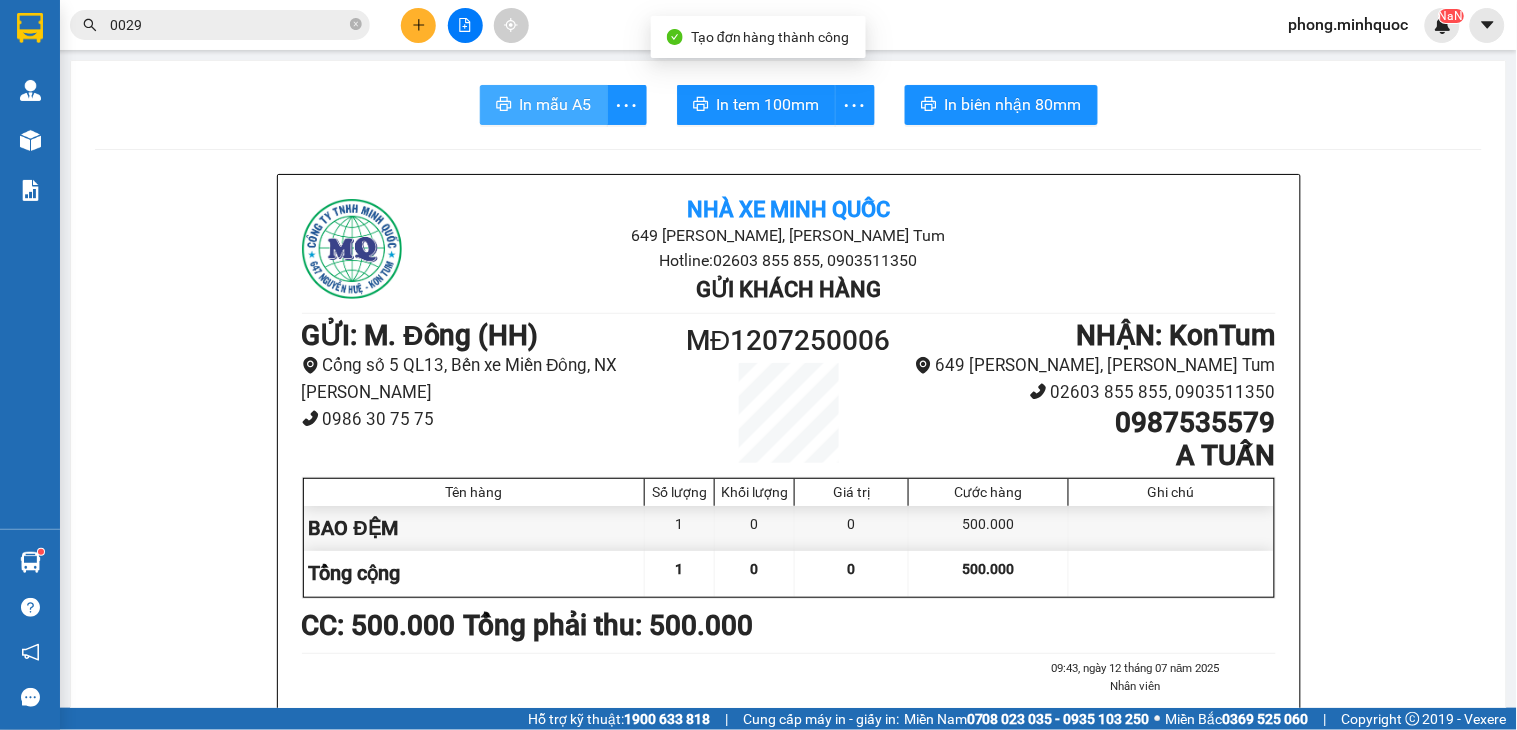 click on "In mẫu A5" at bounding box center (556, 104) 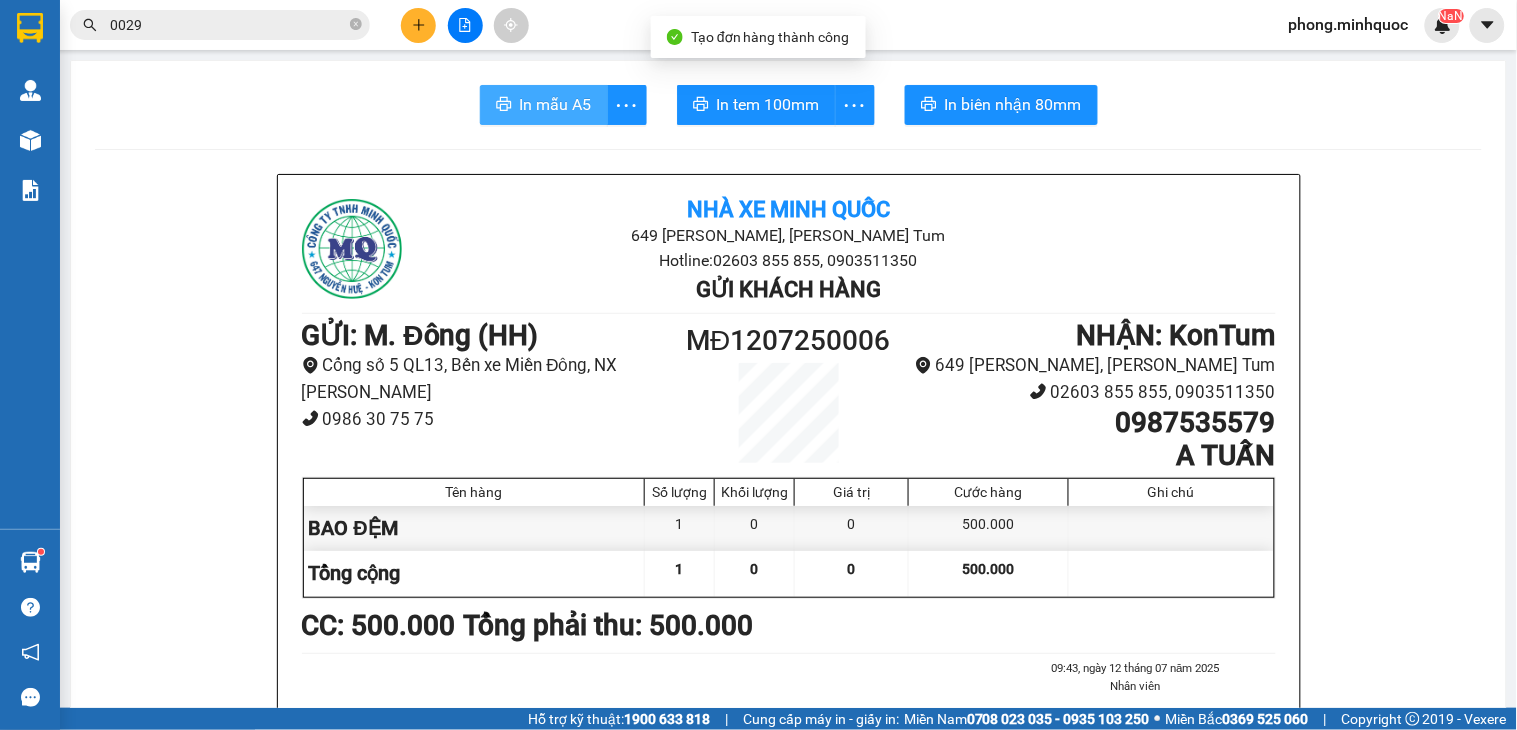 scroll, scrollTop: 0, scrollLeft: 0, axis: both 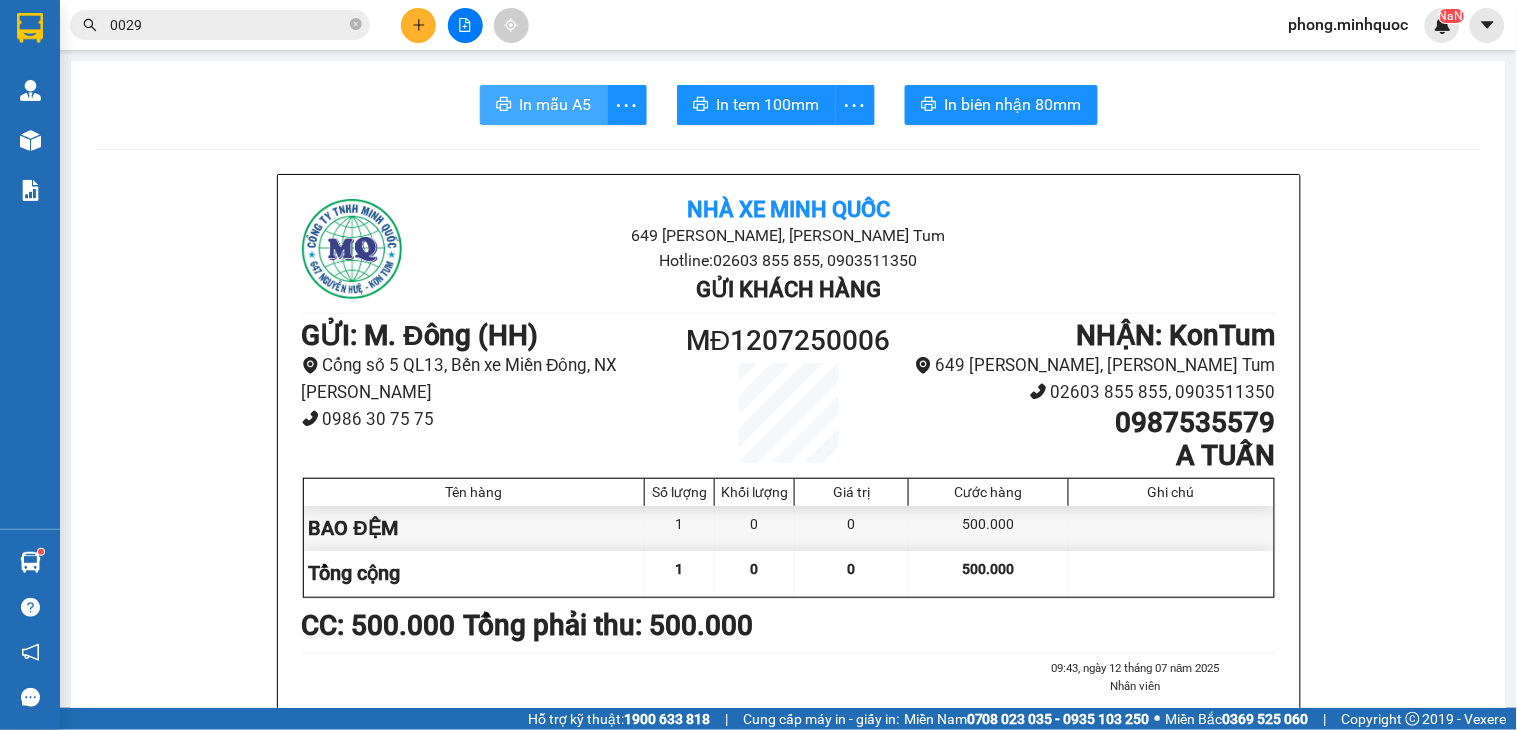 click on "In mẫu A5" at bounding box center [556, 104] 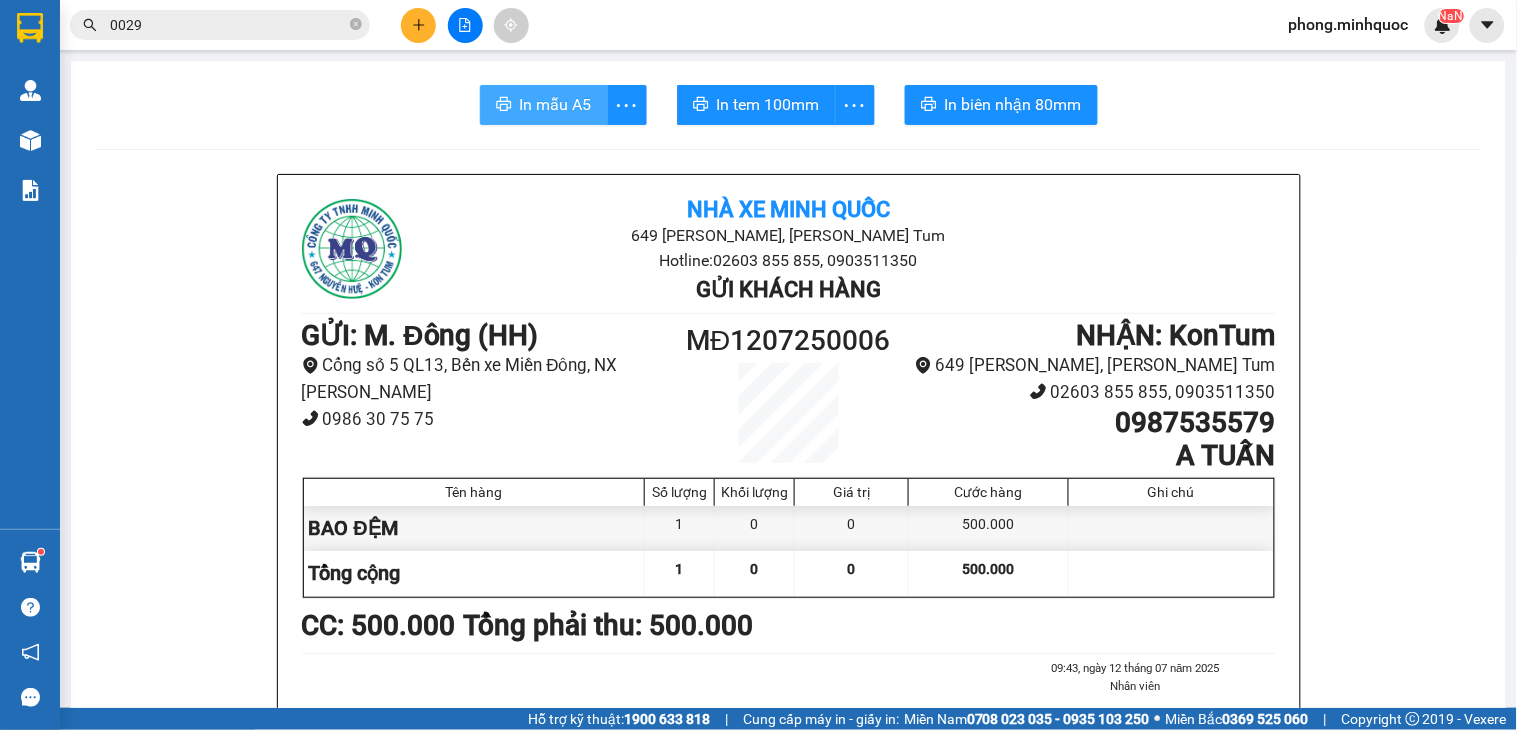 scroll, scrollTop: 0, scrollLeft: 0, axis: both 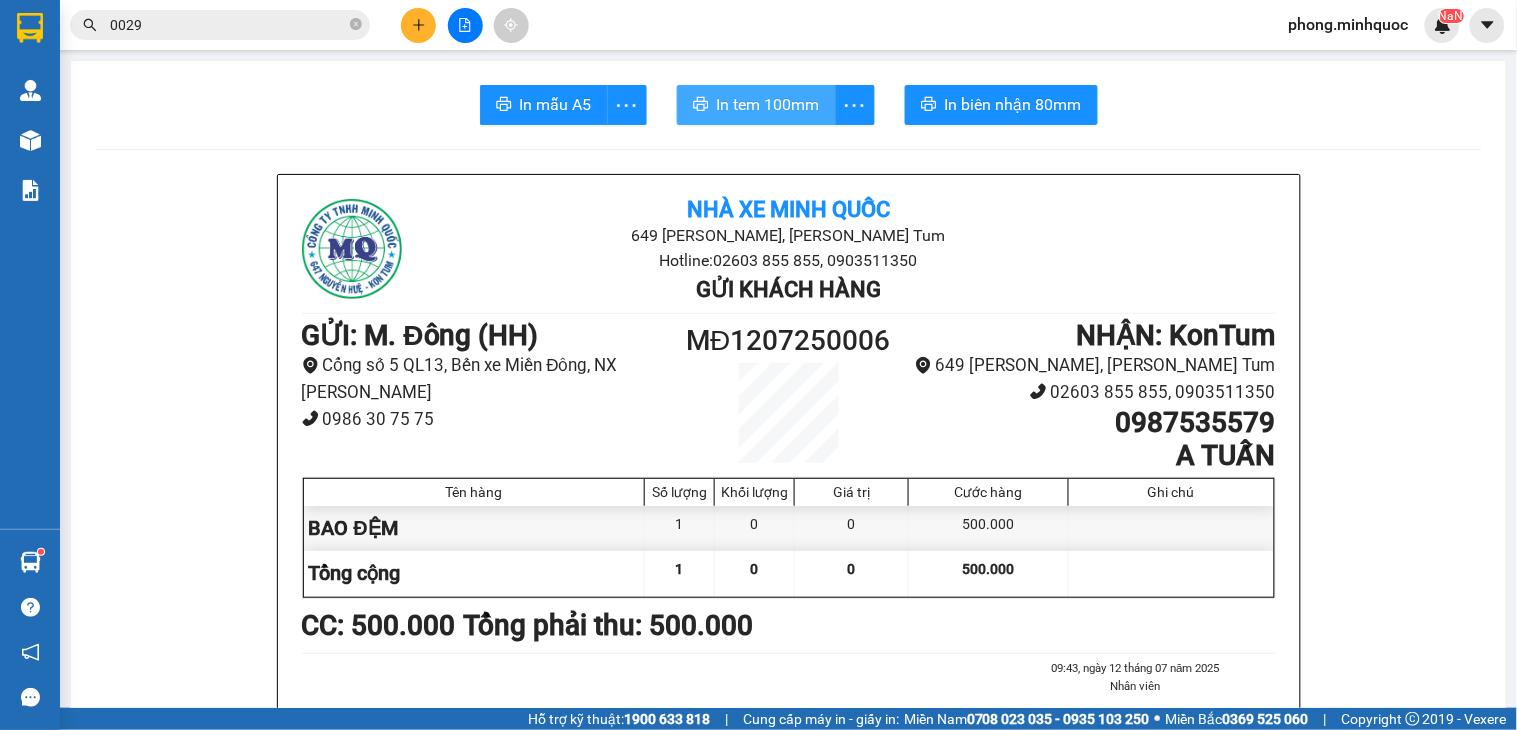 click on "In tem 100mm" at bounding box center [768, 104] 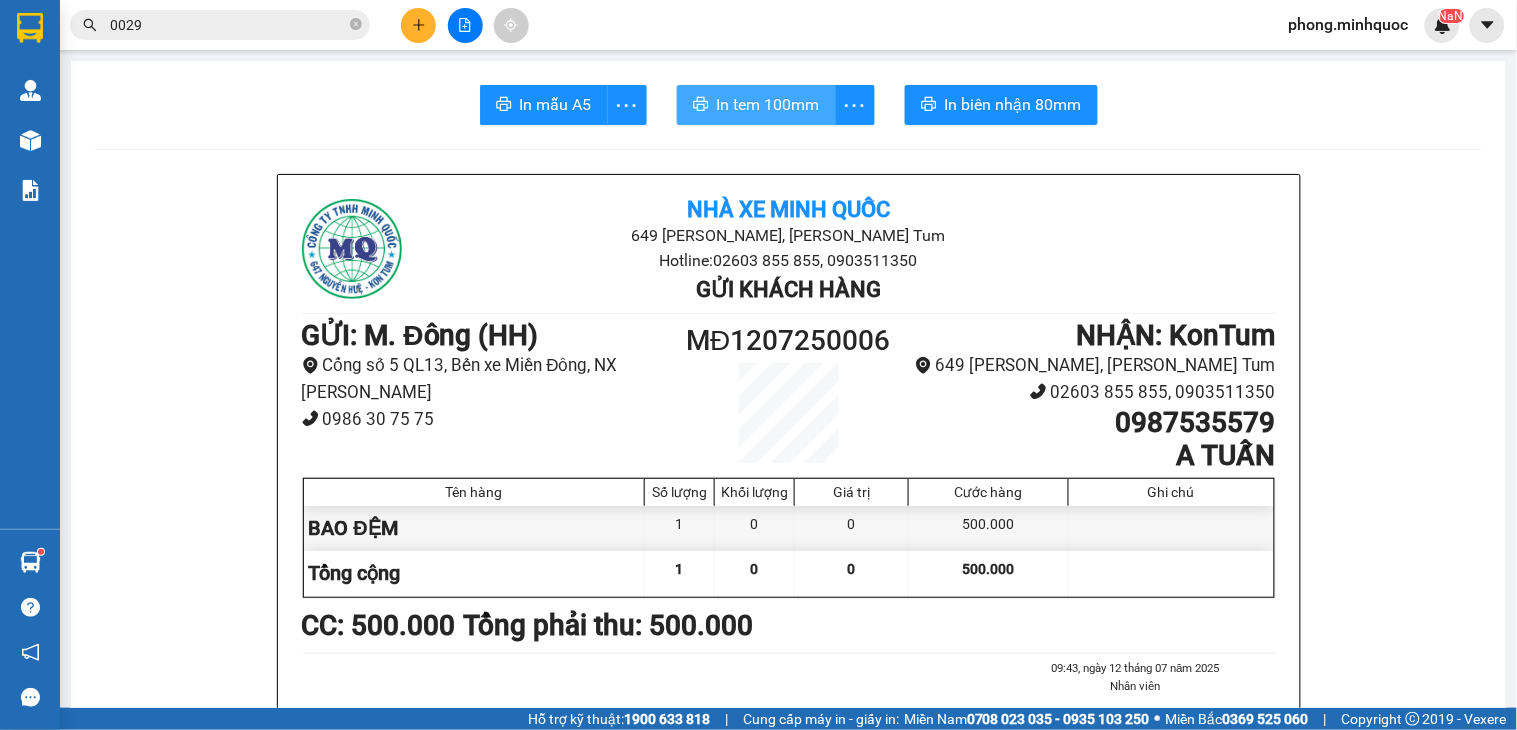 scroll, scrollTop: 0, scrollLeft: 0, axis: both 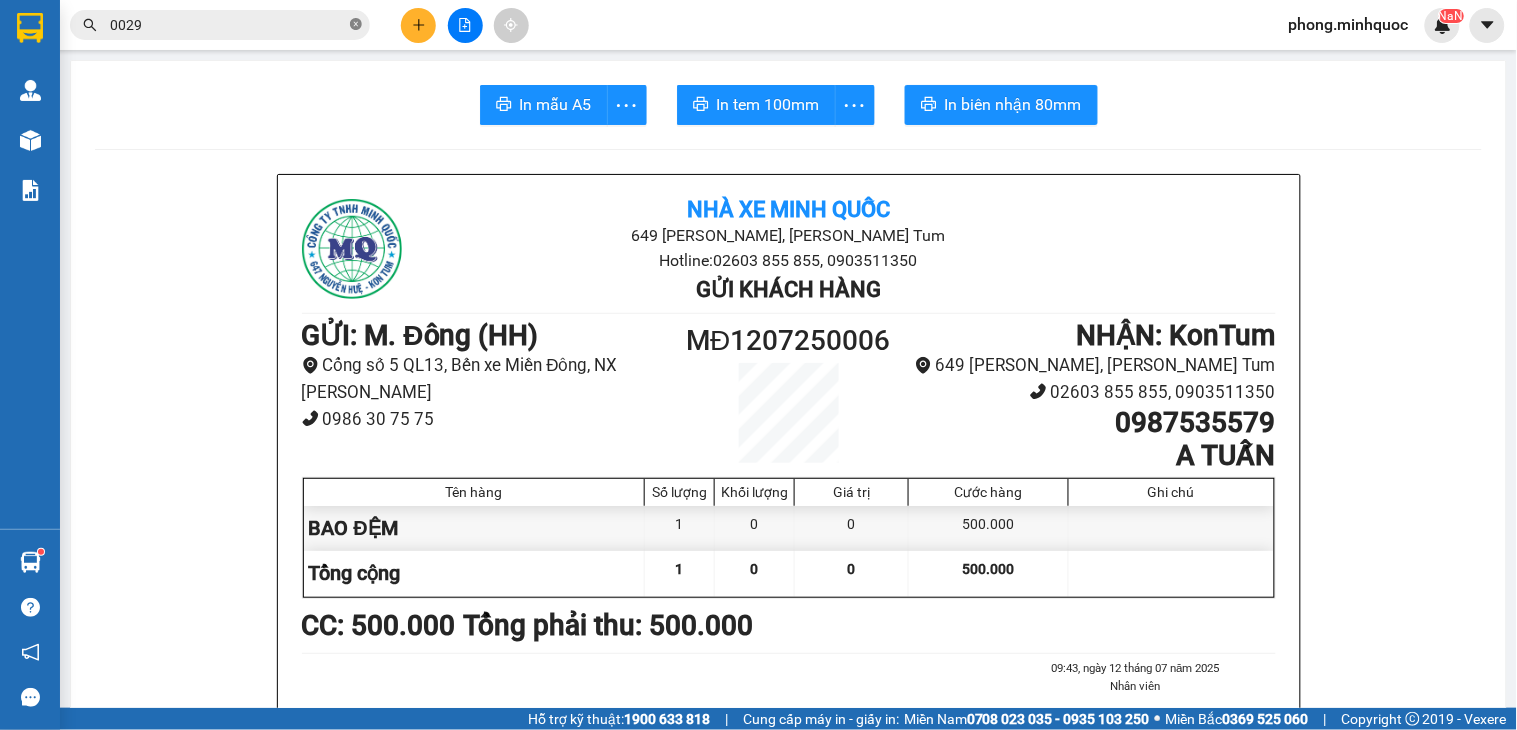 click 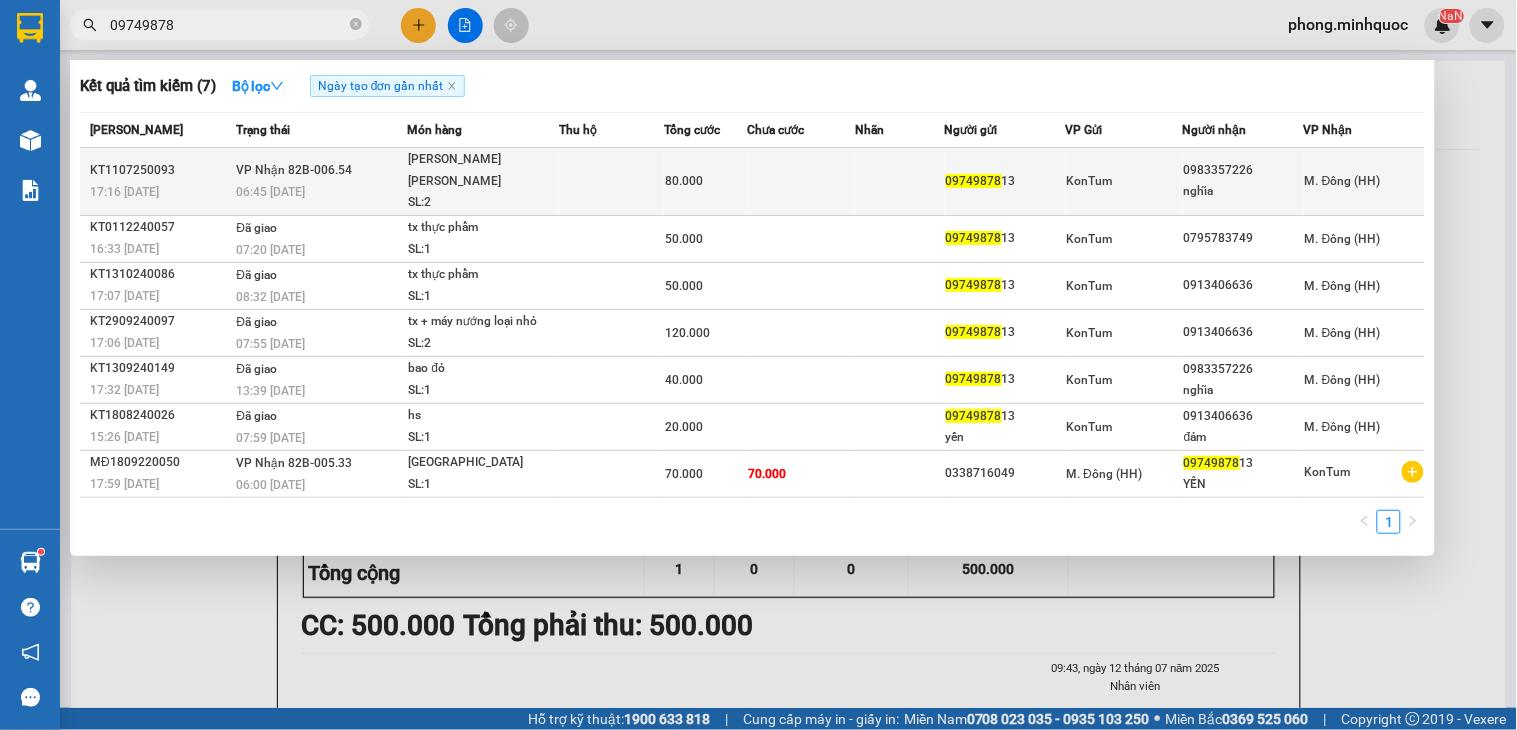 type on "09749878" 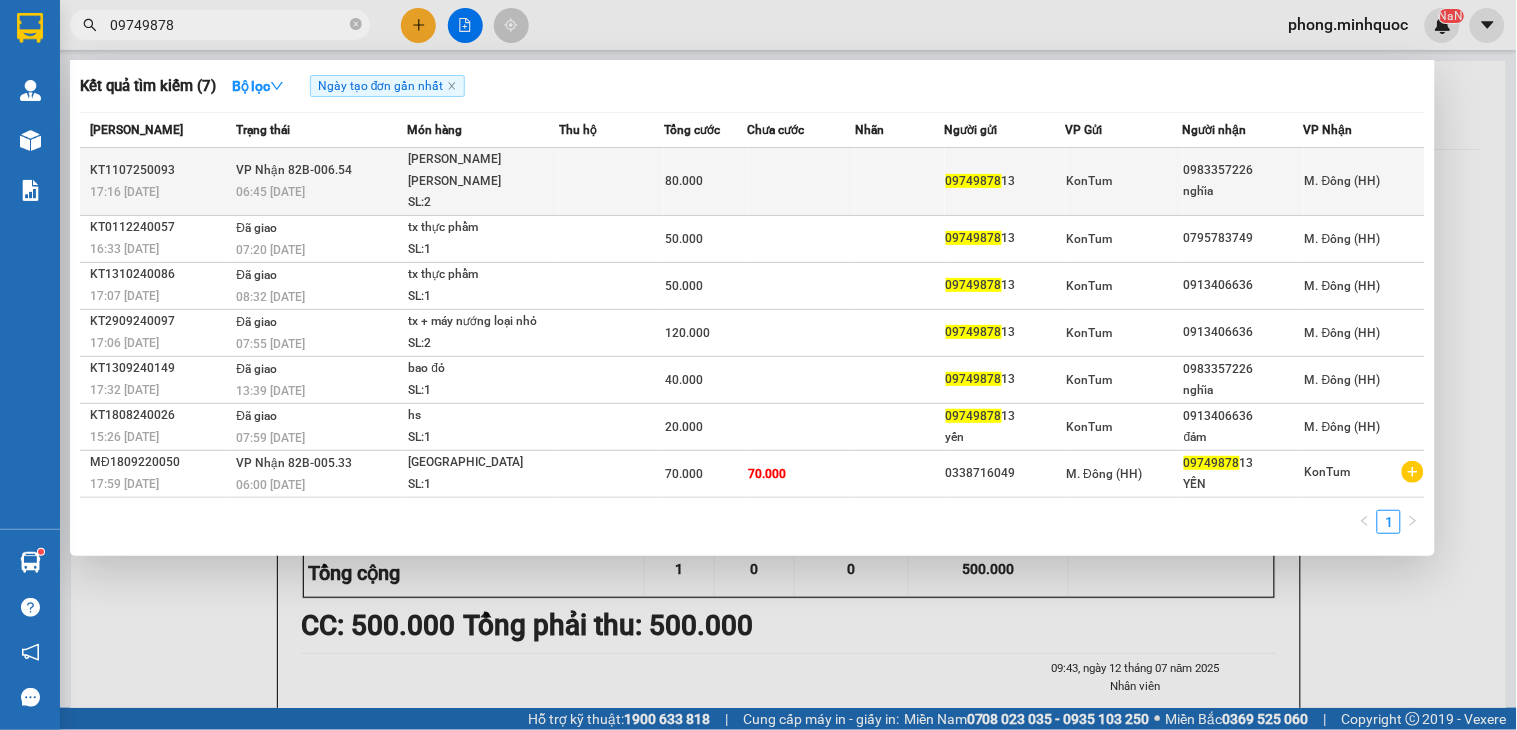 click at bounding box center (802, 182) 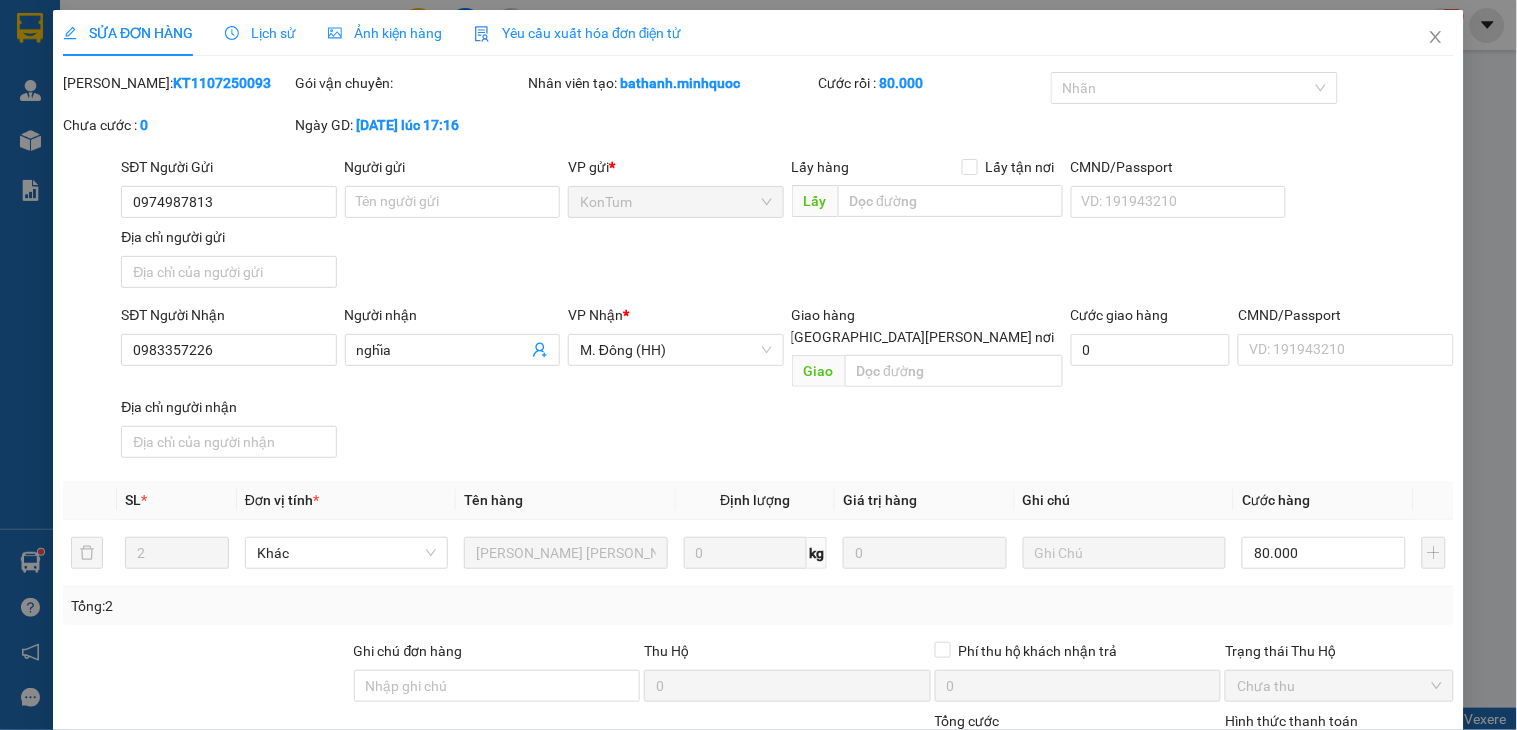 type on "0974987813" 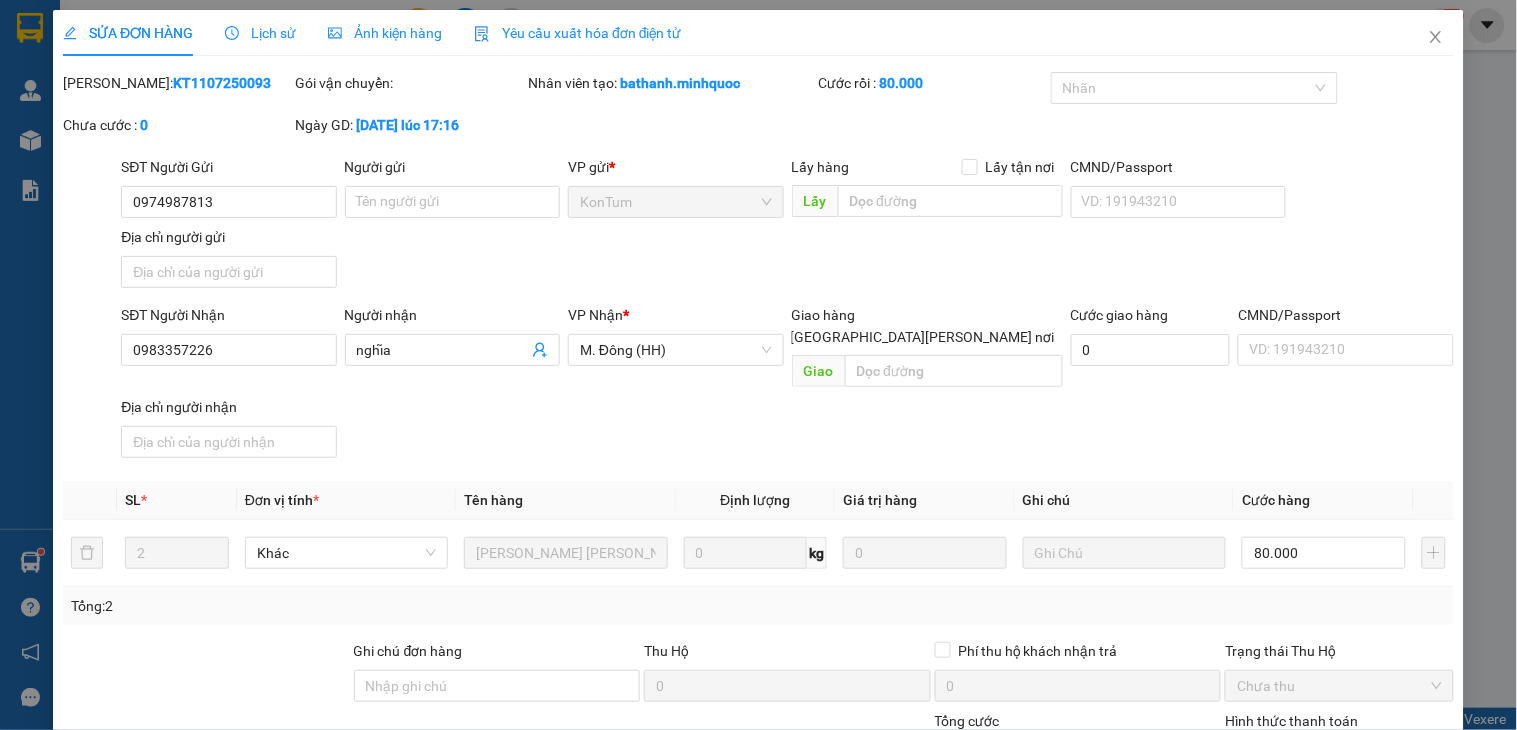 type on "0983357226" 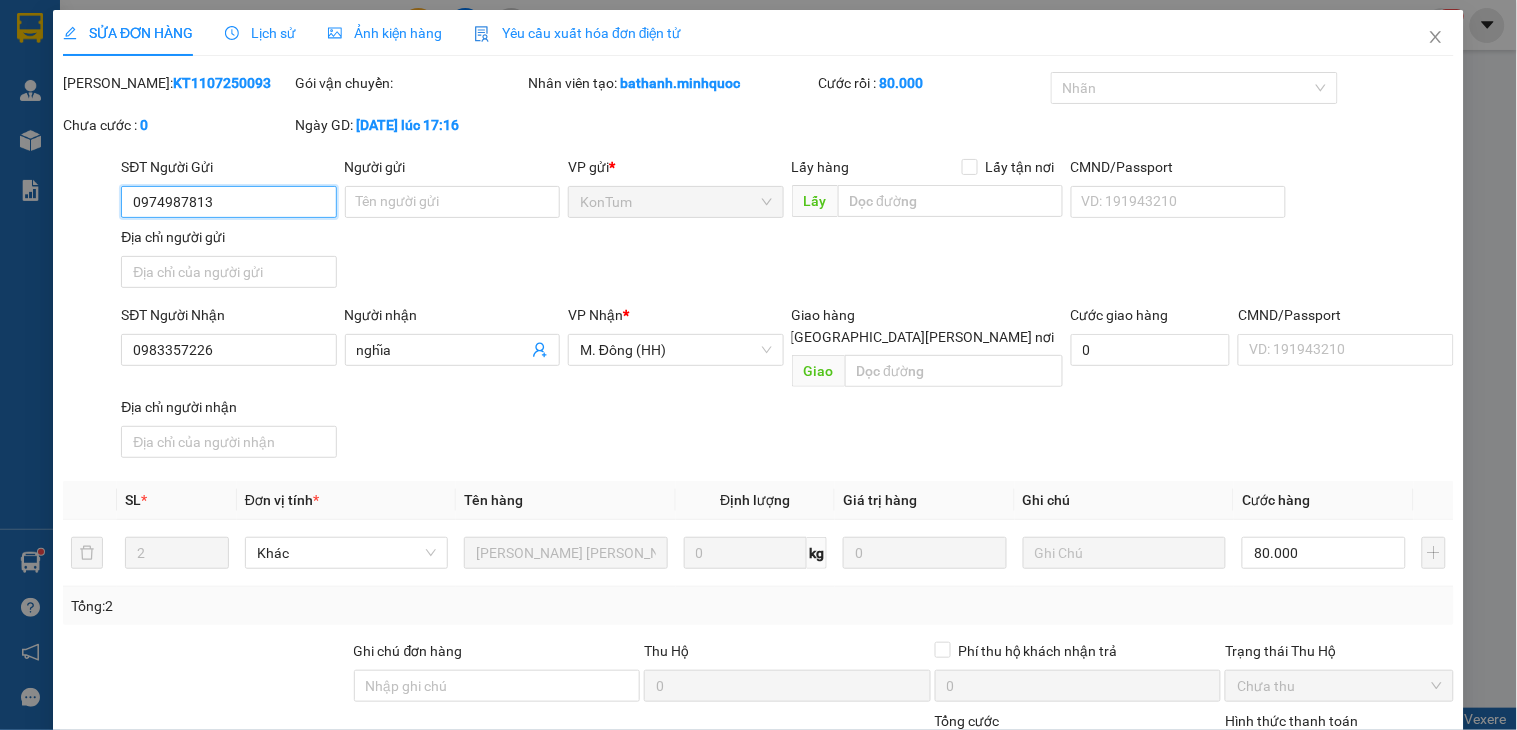 scroll, scrollTop: 154, scrollLeft: 0, axis: vertical 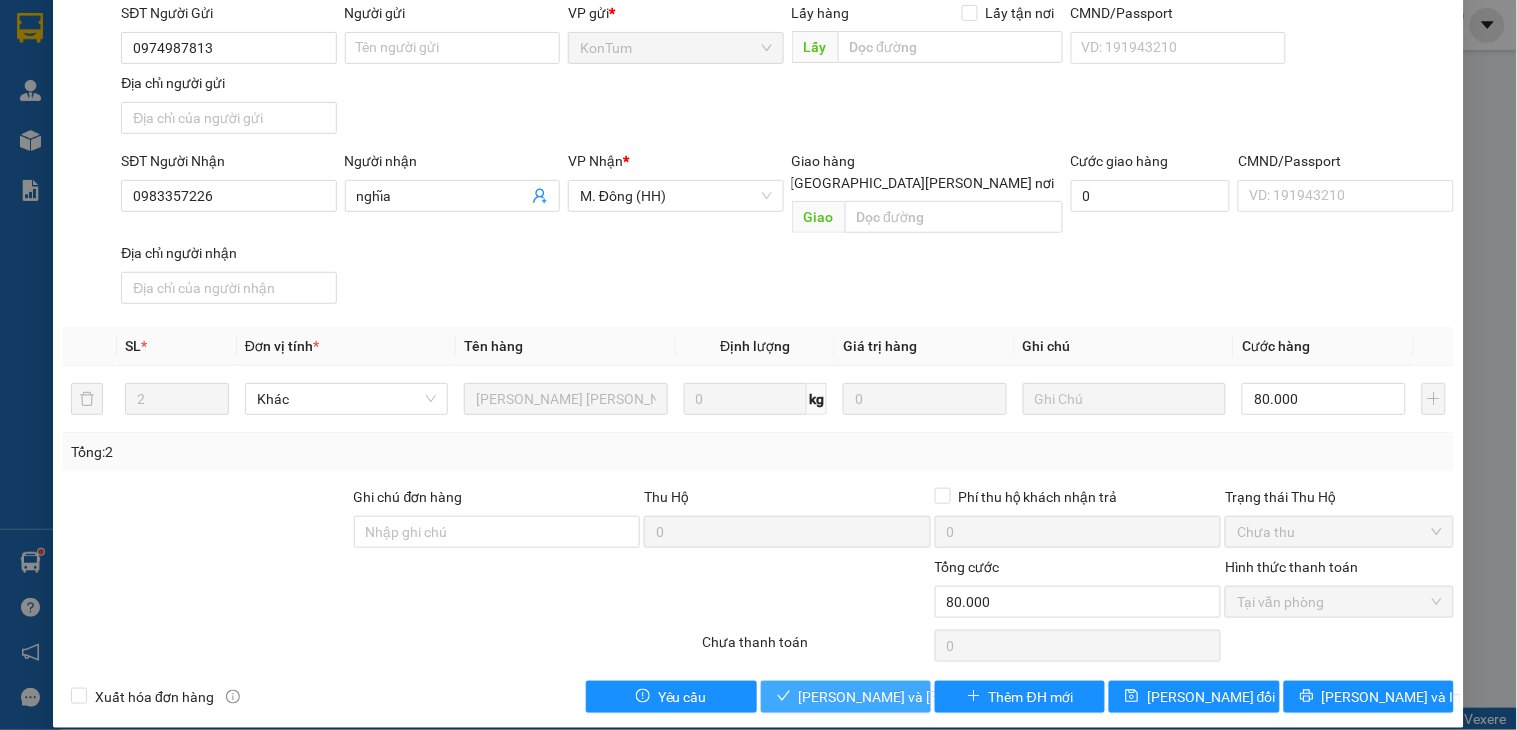 click on "[PERSON_NAME] và Giao hàng" at bounding box center [934, 697] 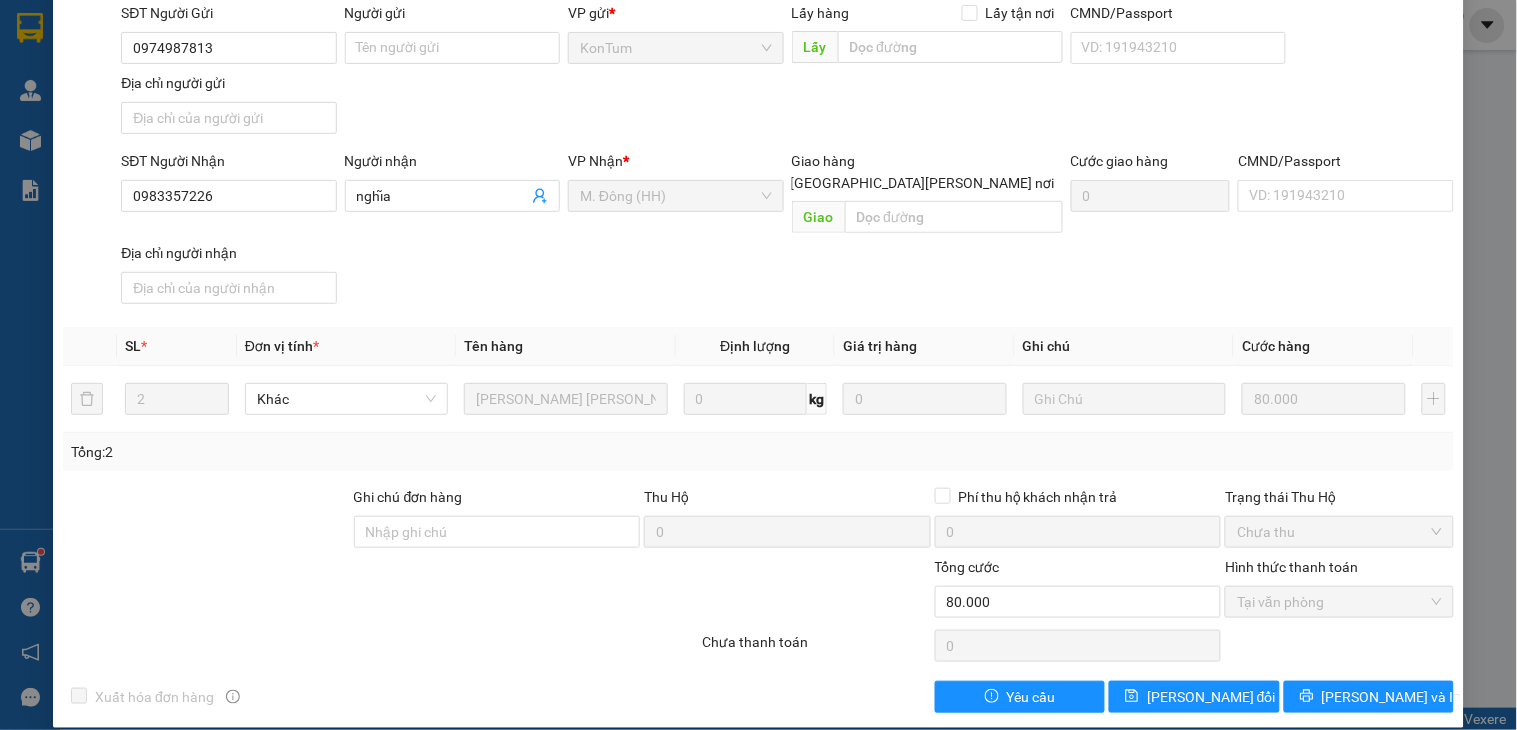 scroll, scrollTop: 0, scrollLeft: 0, axis: both 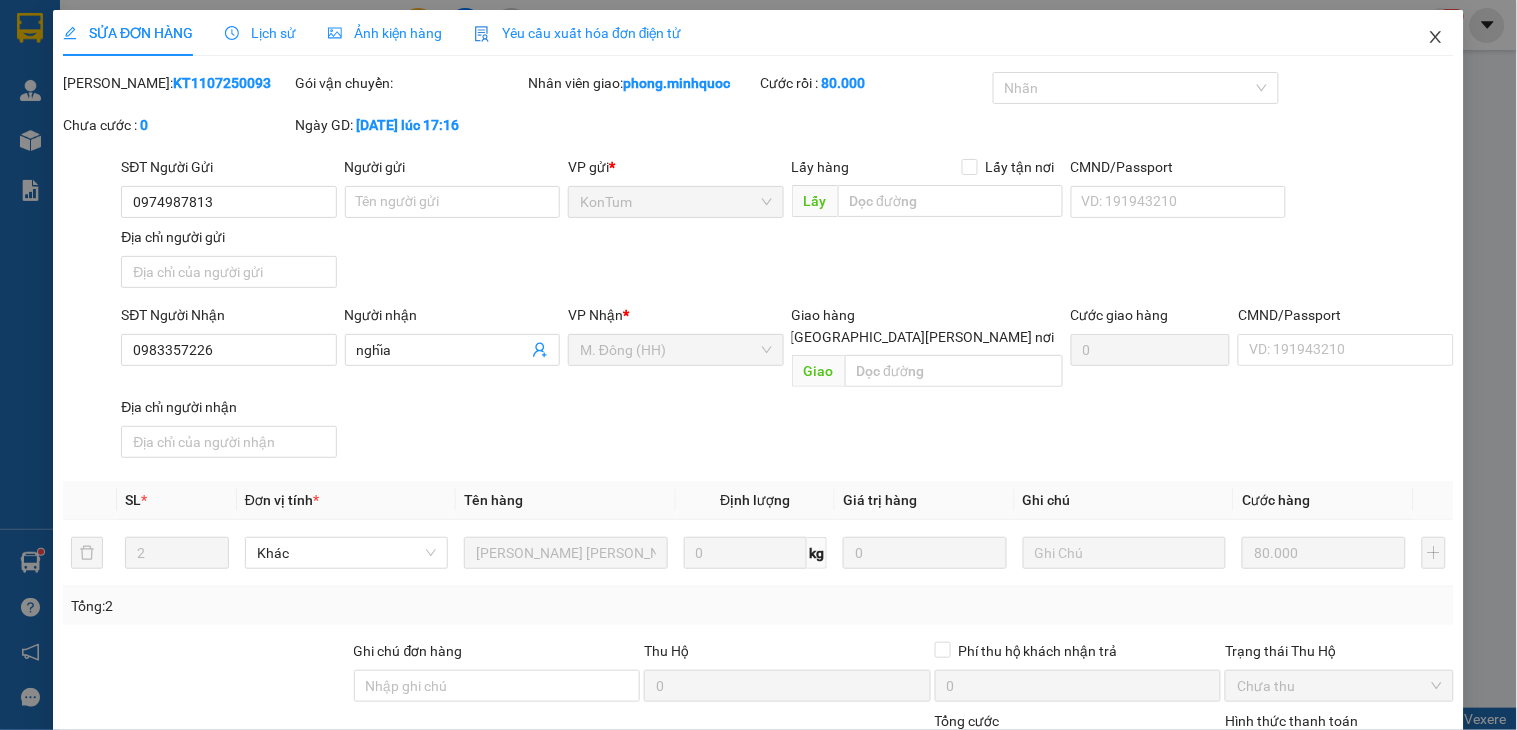 click 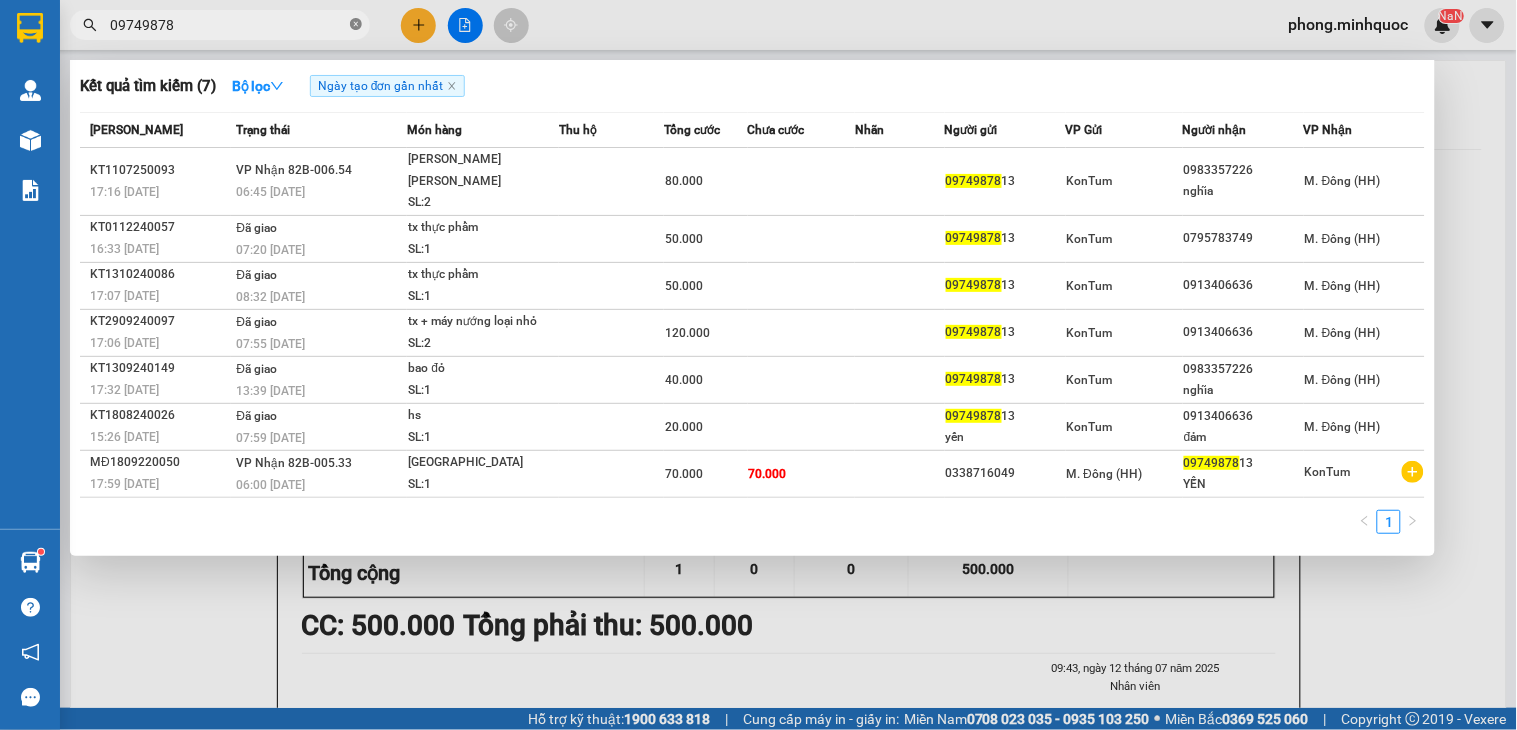 click 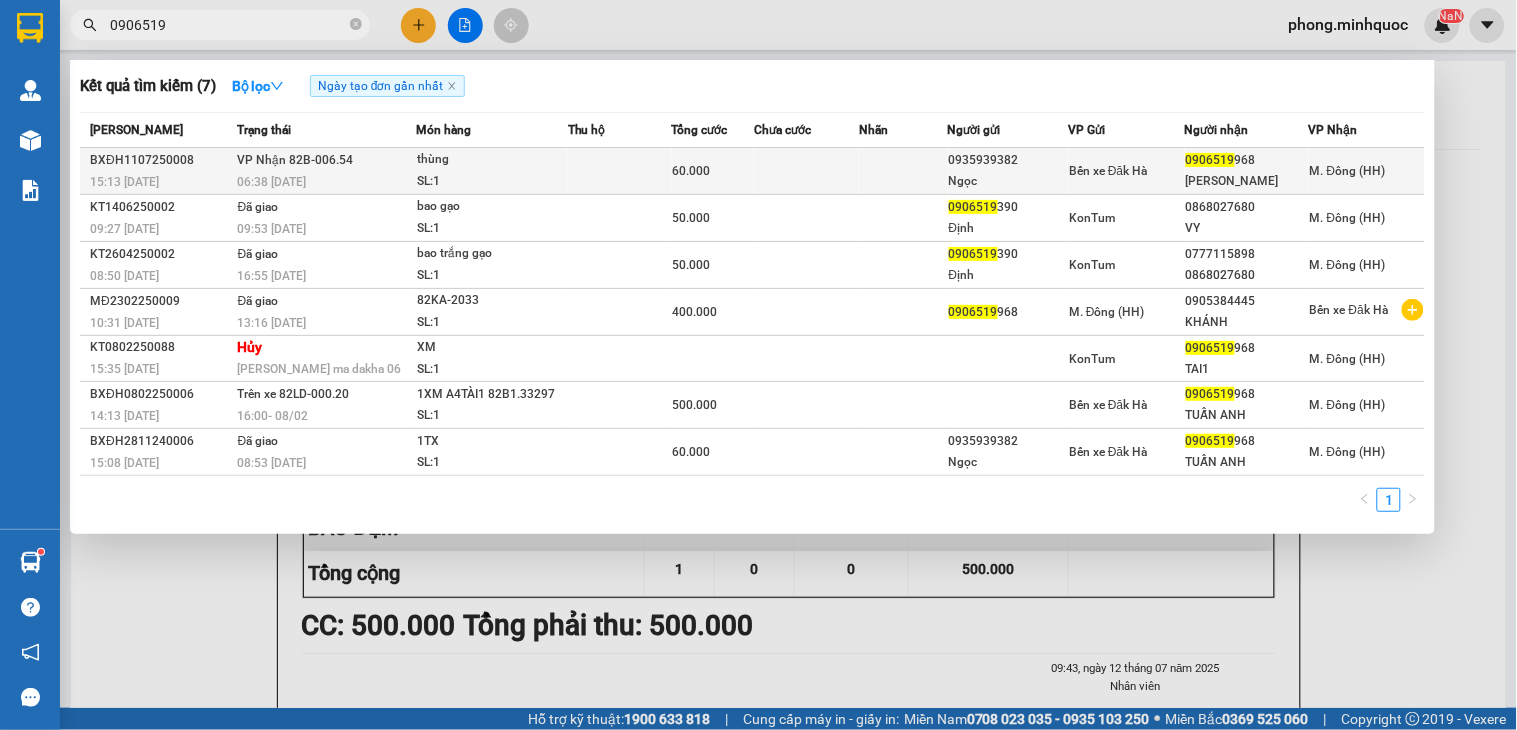 type on "0906519" 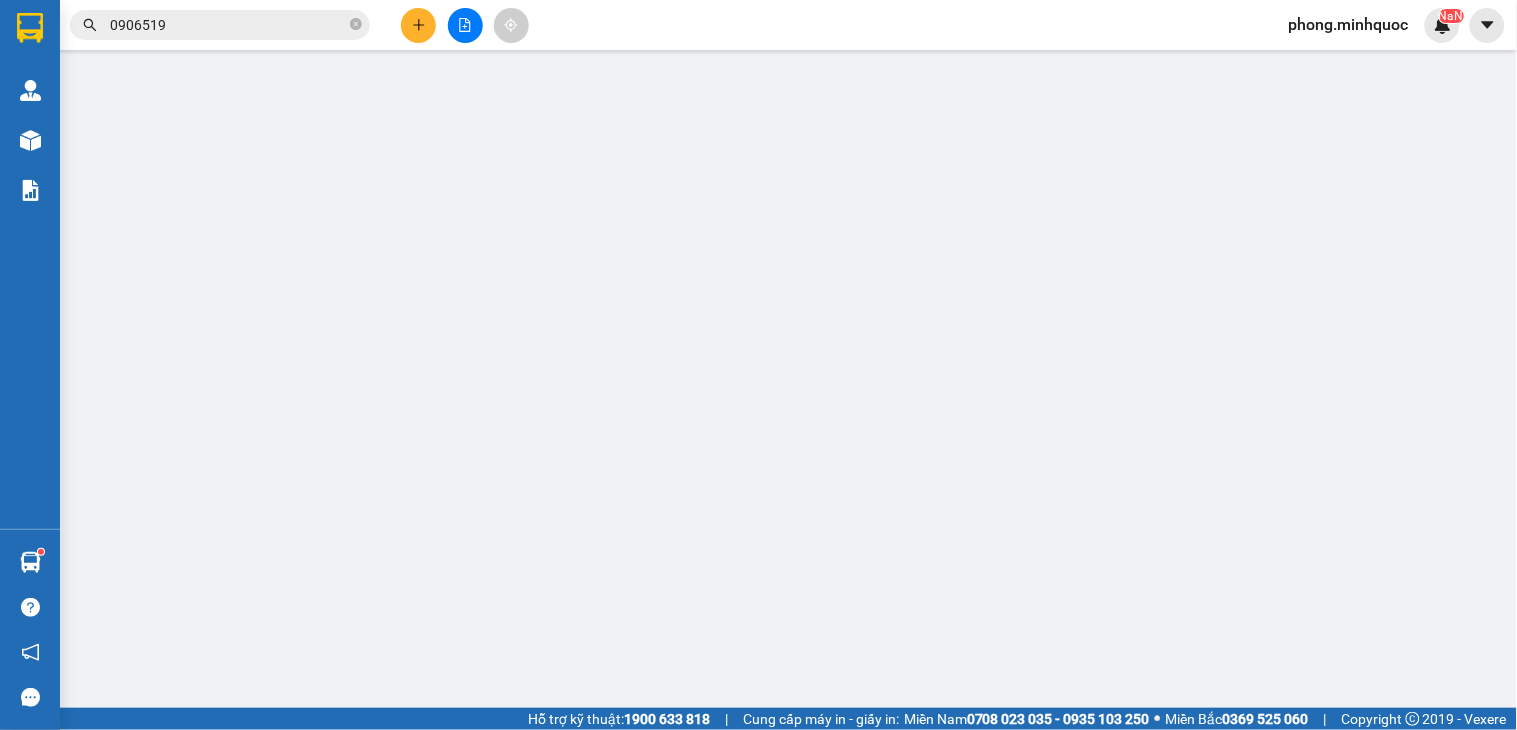 type on "0935939382" 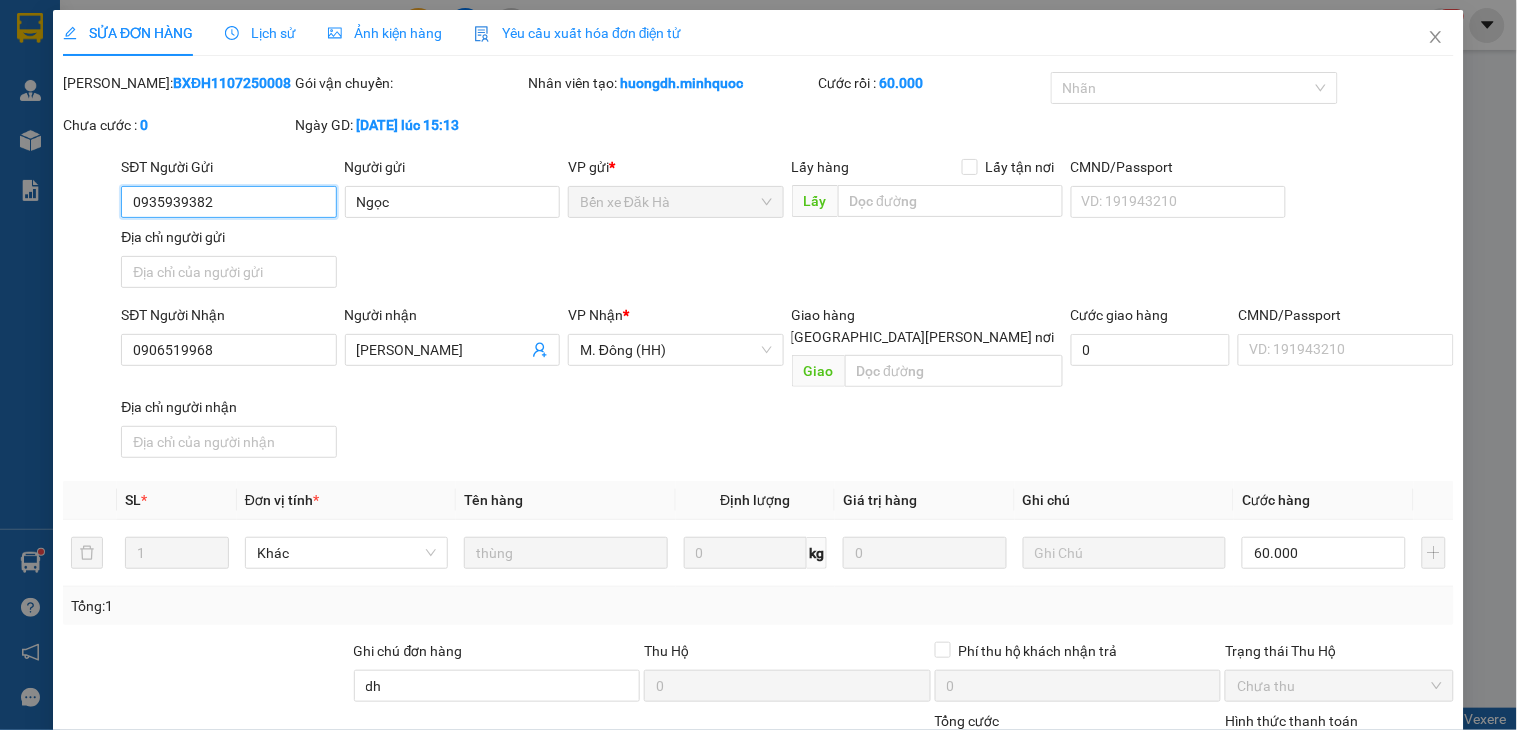 scroll, scrollTop: 154, scrollLeft: 0, axis: vertical 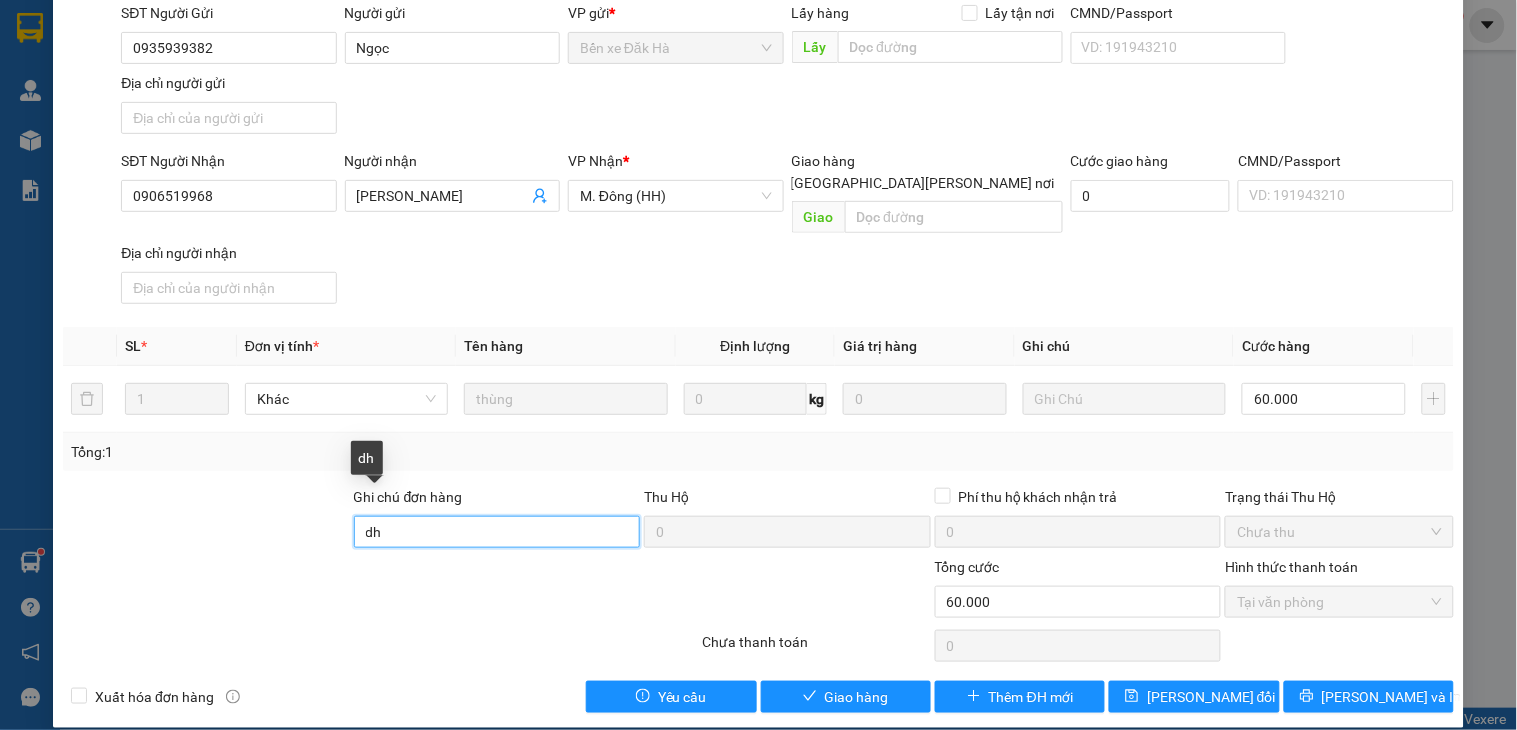 click on "dh" at bounding box center [497, 532] 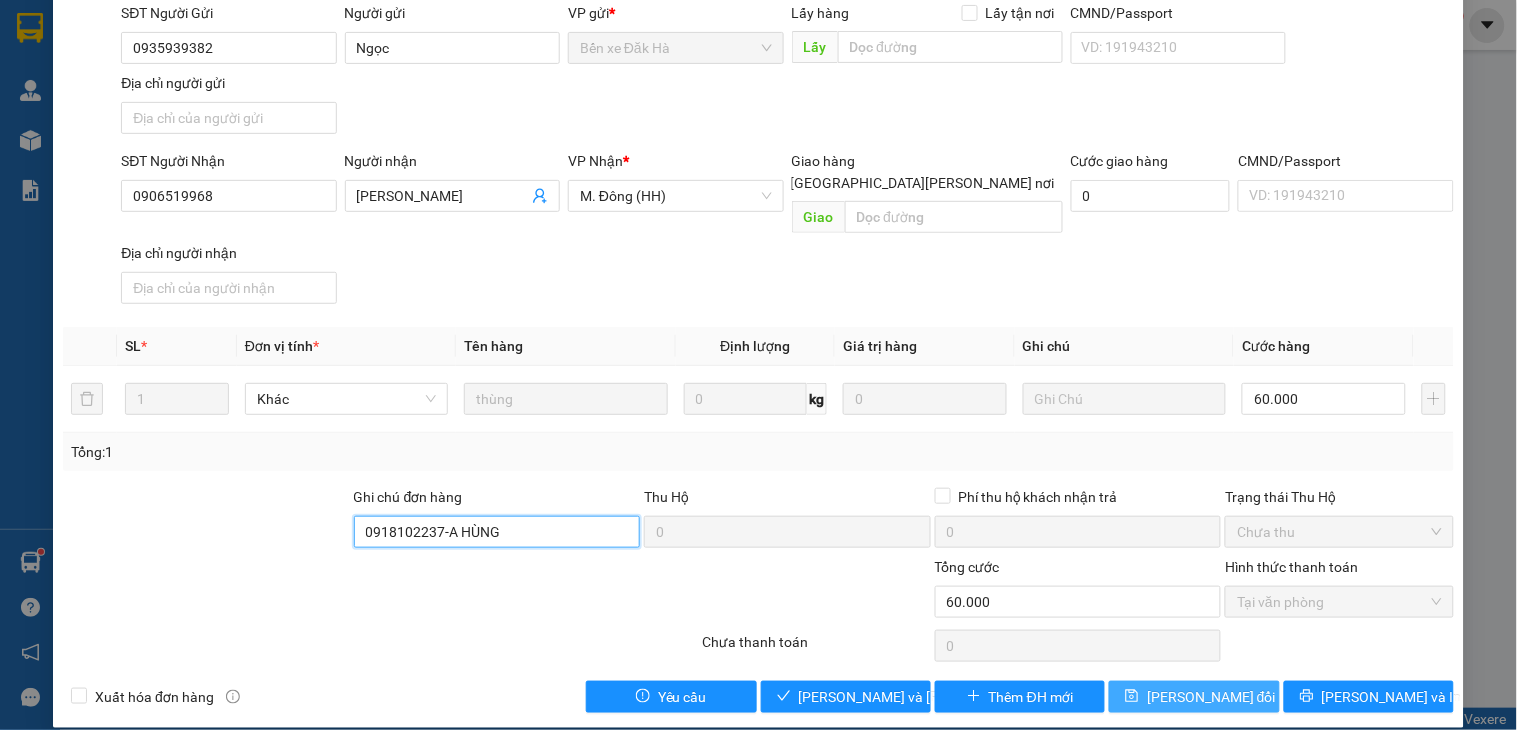 type on "0918102237-A HÙNG" 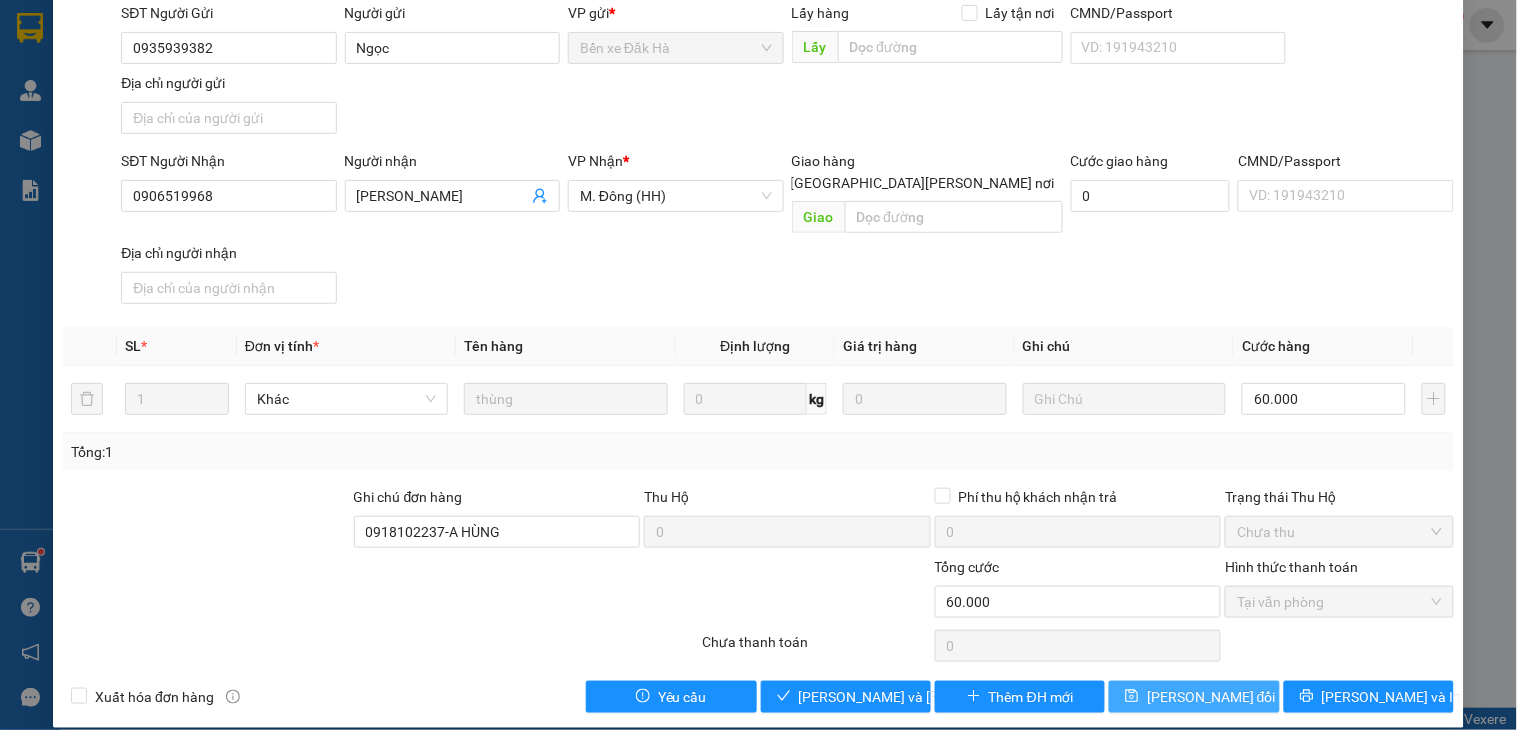 click on "[PERSON_NAME] thay đổi" at bounding box center (1211, 697) 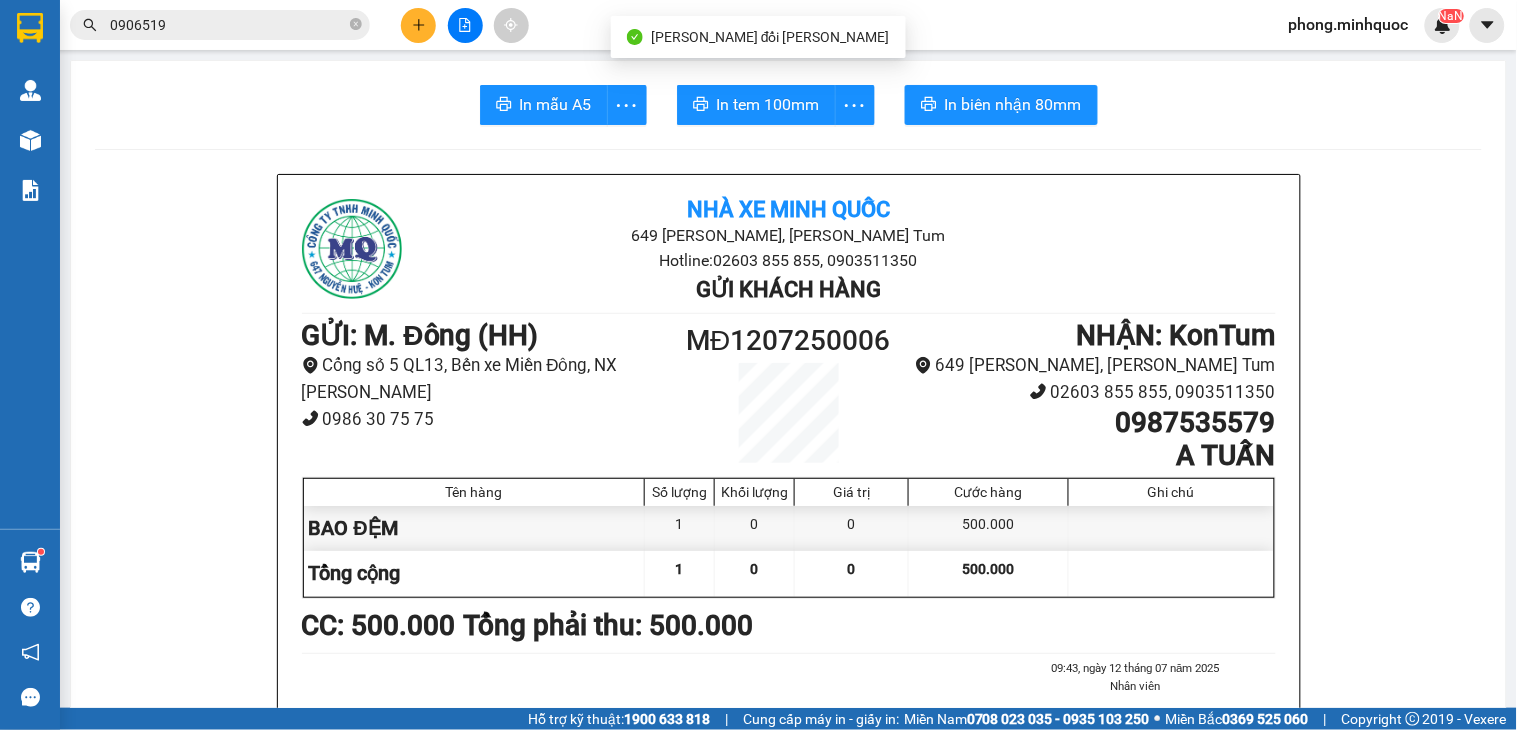 click on "0906519" at bounding box center (228, 25) 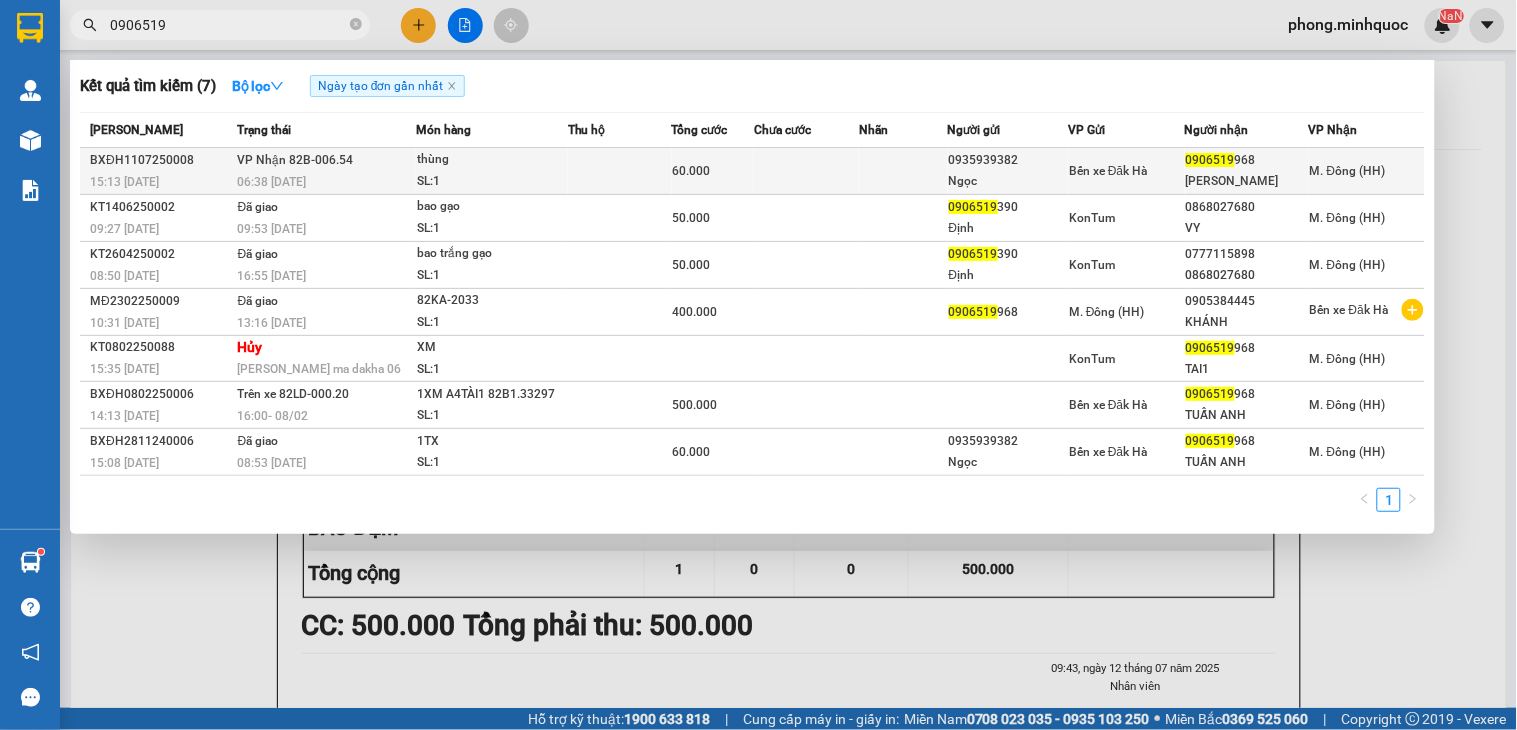click at bounding box center (620, 171) 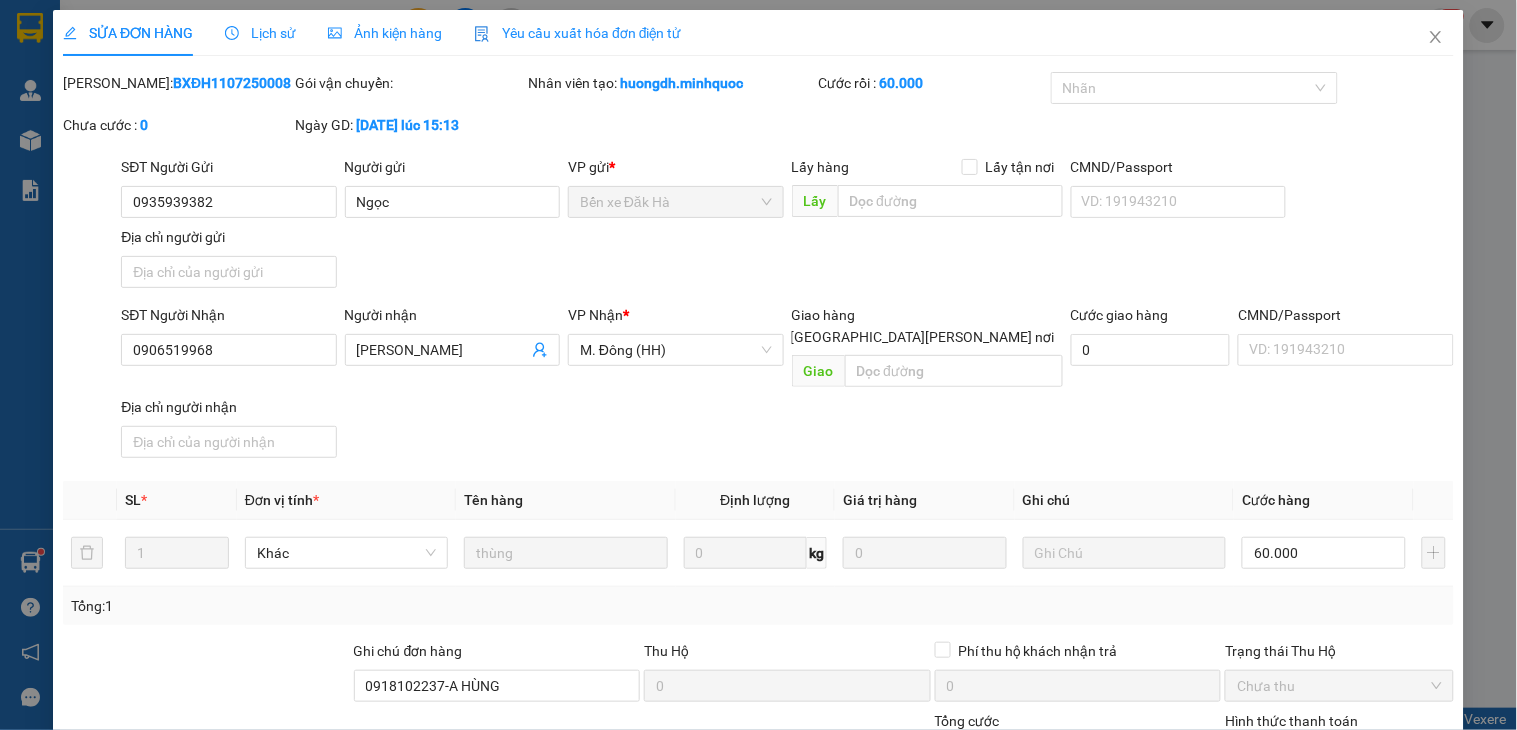 type on "0935939382" 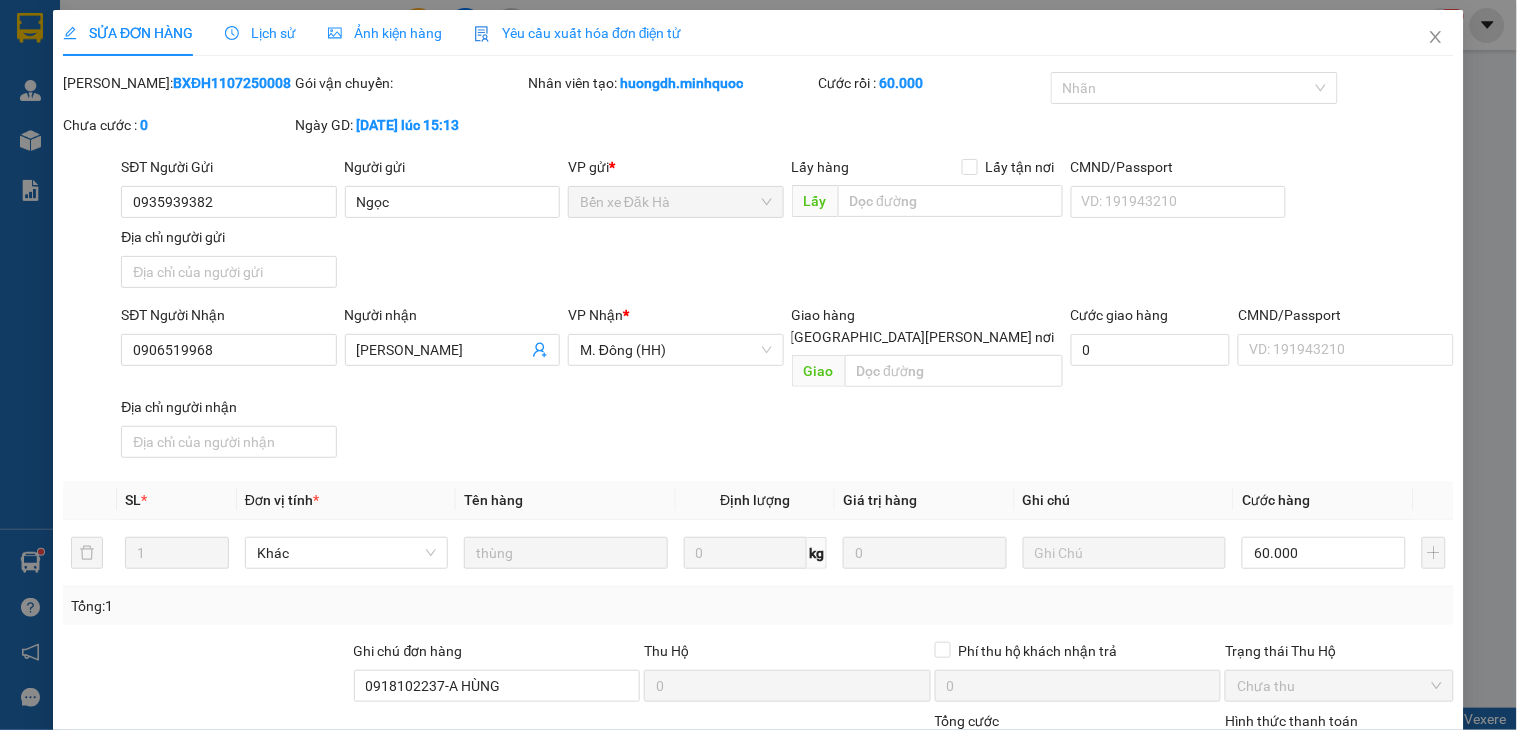 type on "Ngọc" 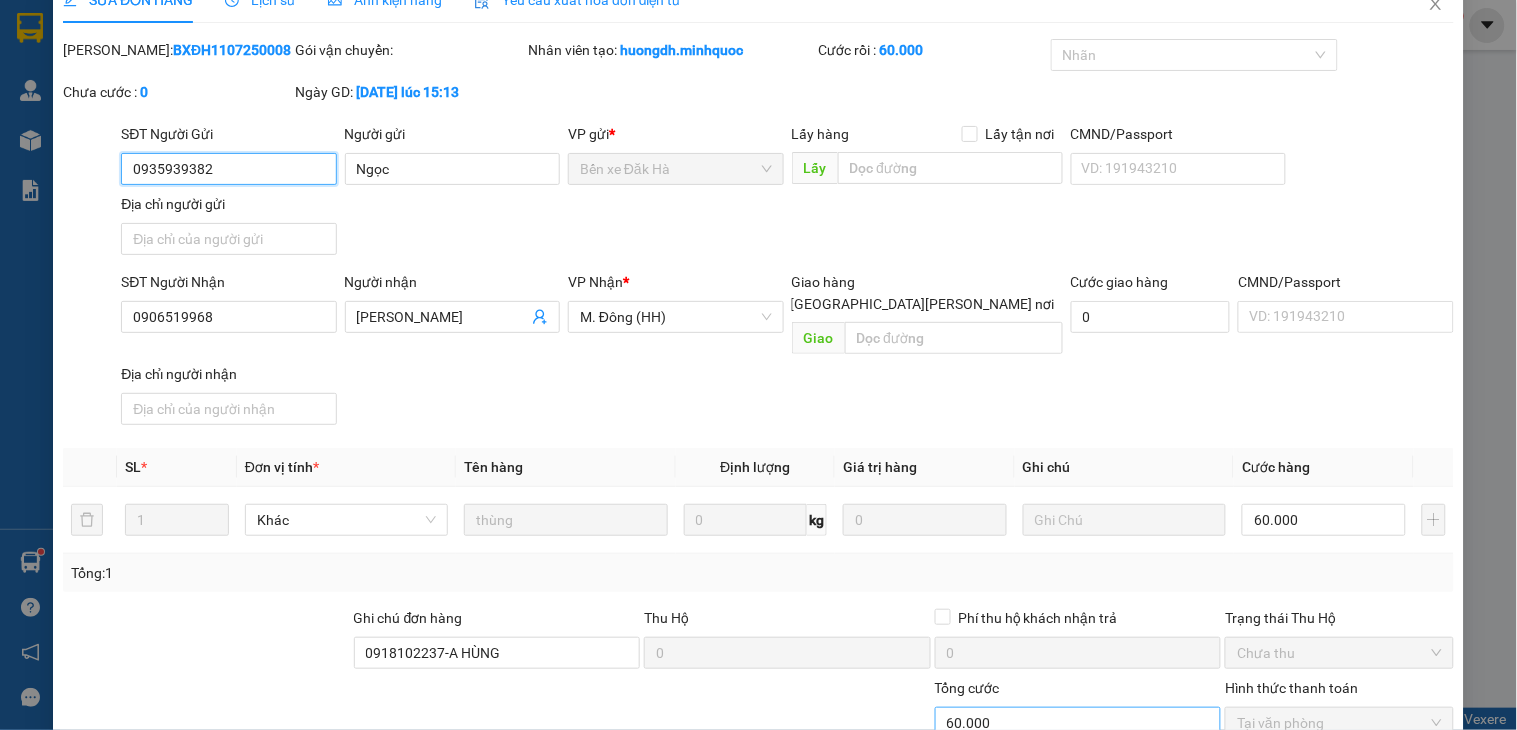scroll, scrollTop: 154, scrollLeft: 0, axis: vertical 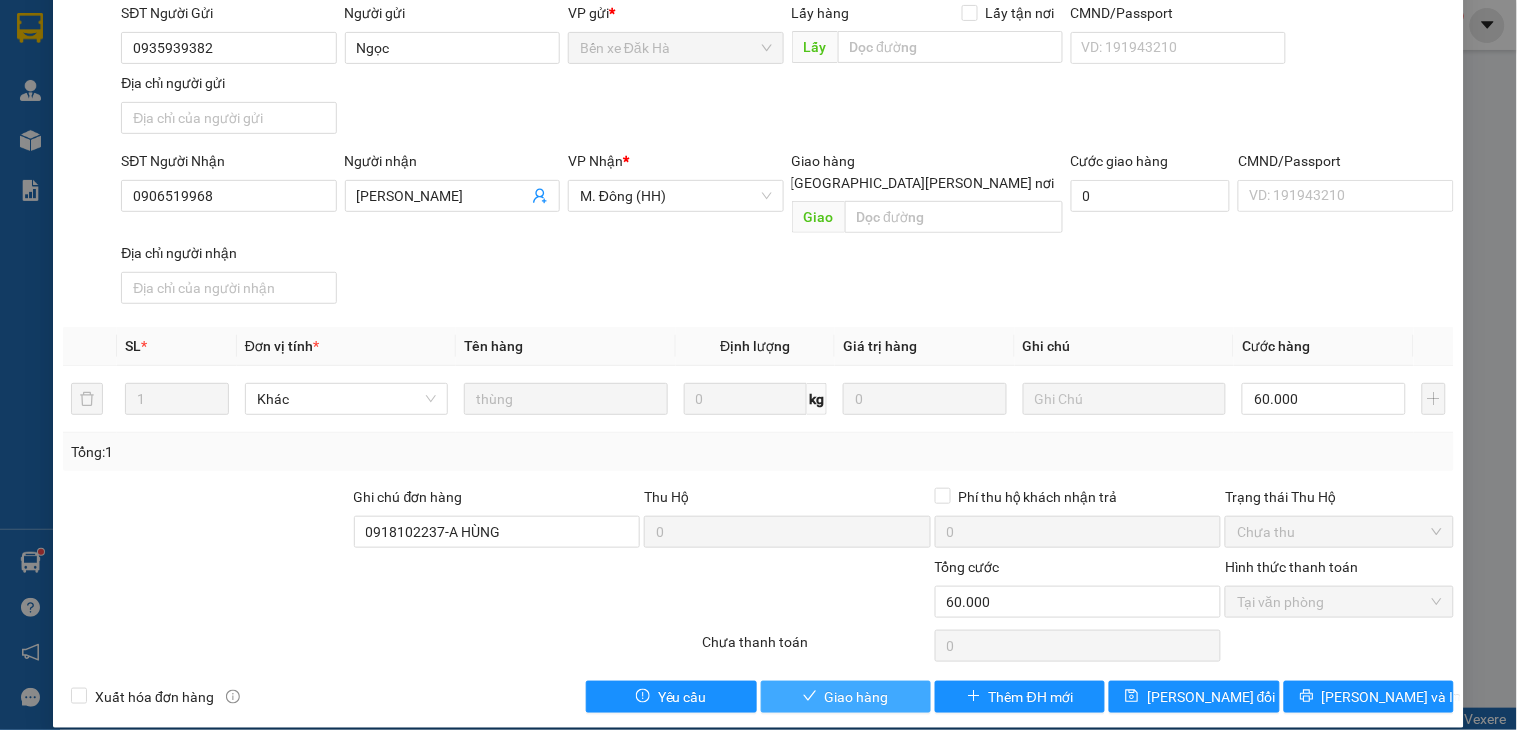 click on "Giao hàng" at bounding box center [857, 697] 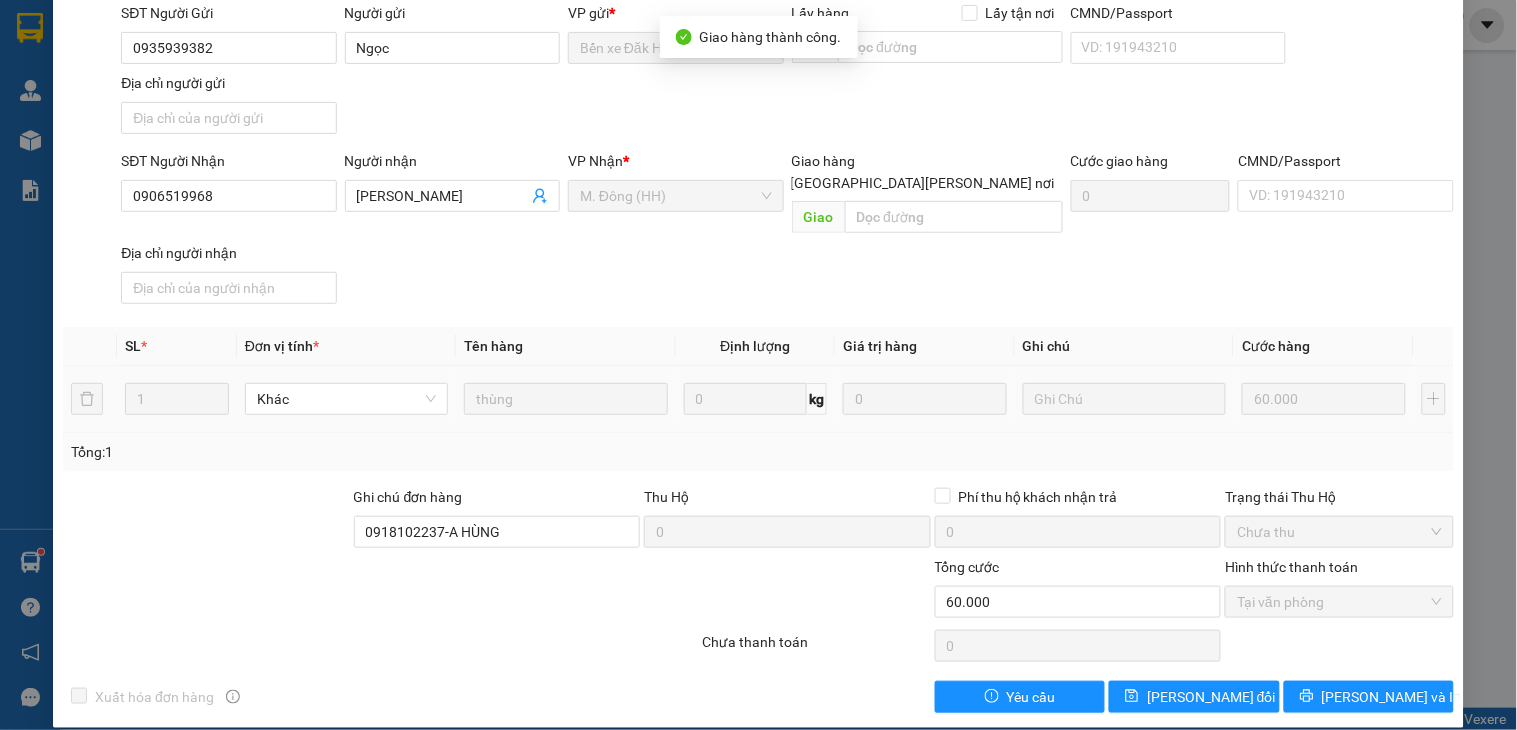 scroll, scrollTop: 0, scrollLeft: 0, axis: both 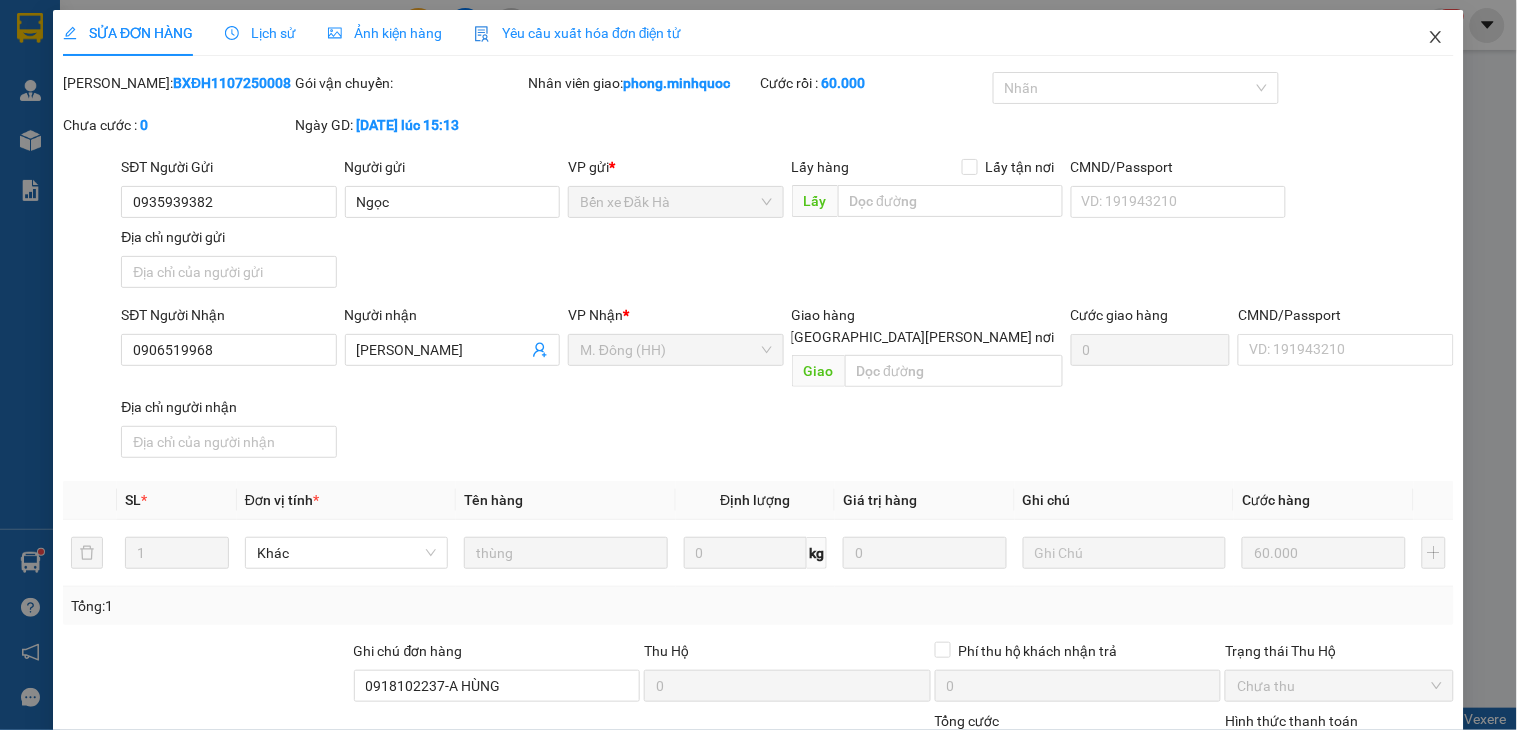 click 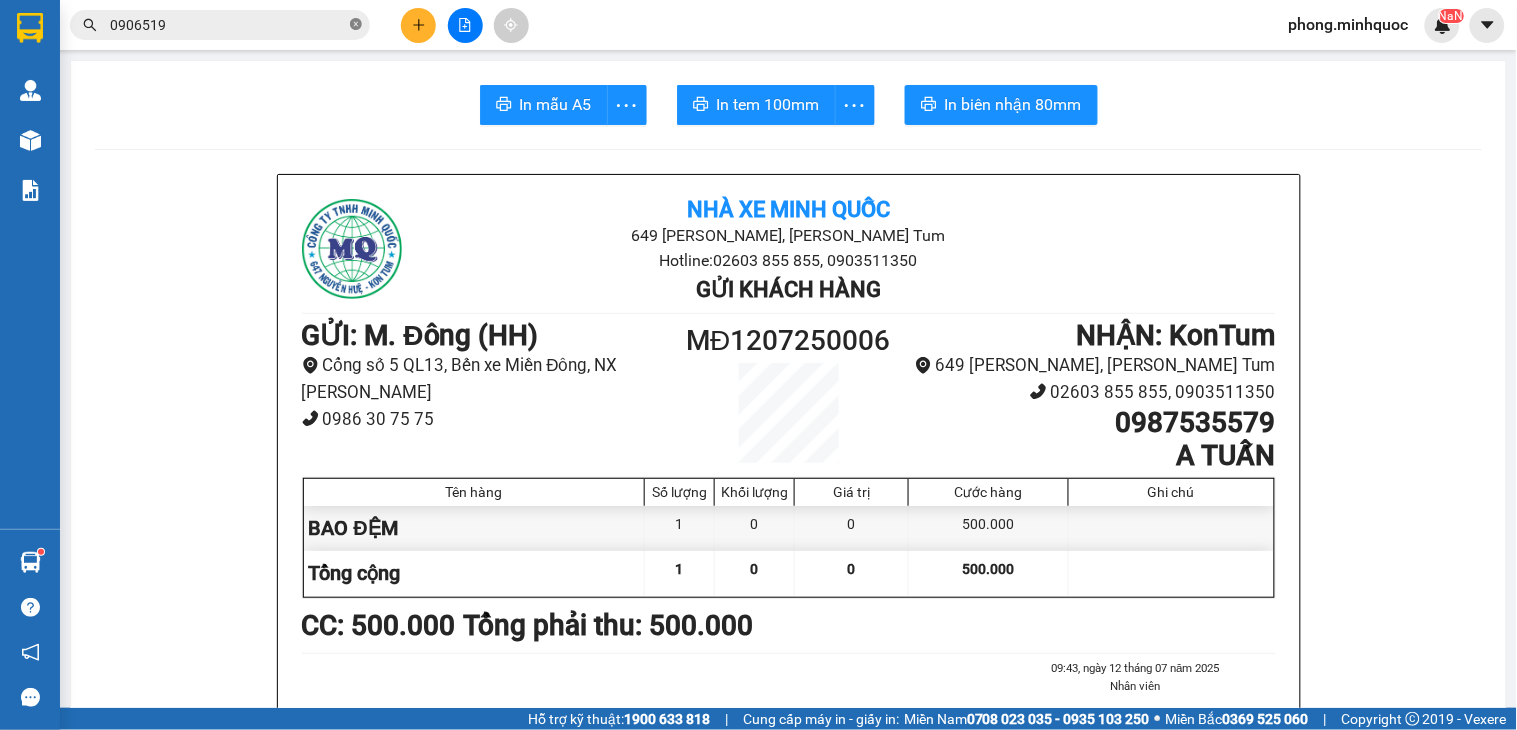 click 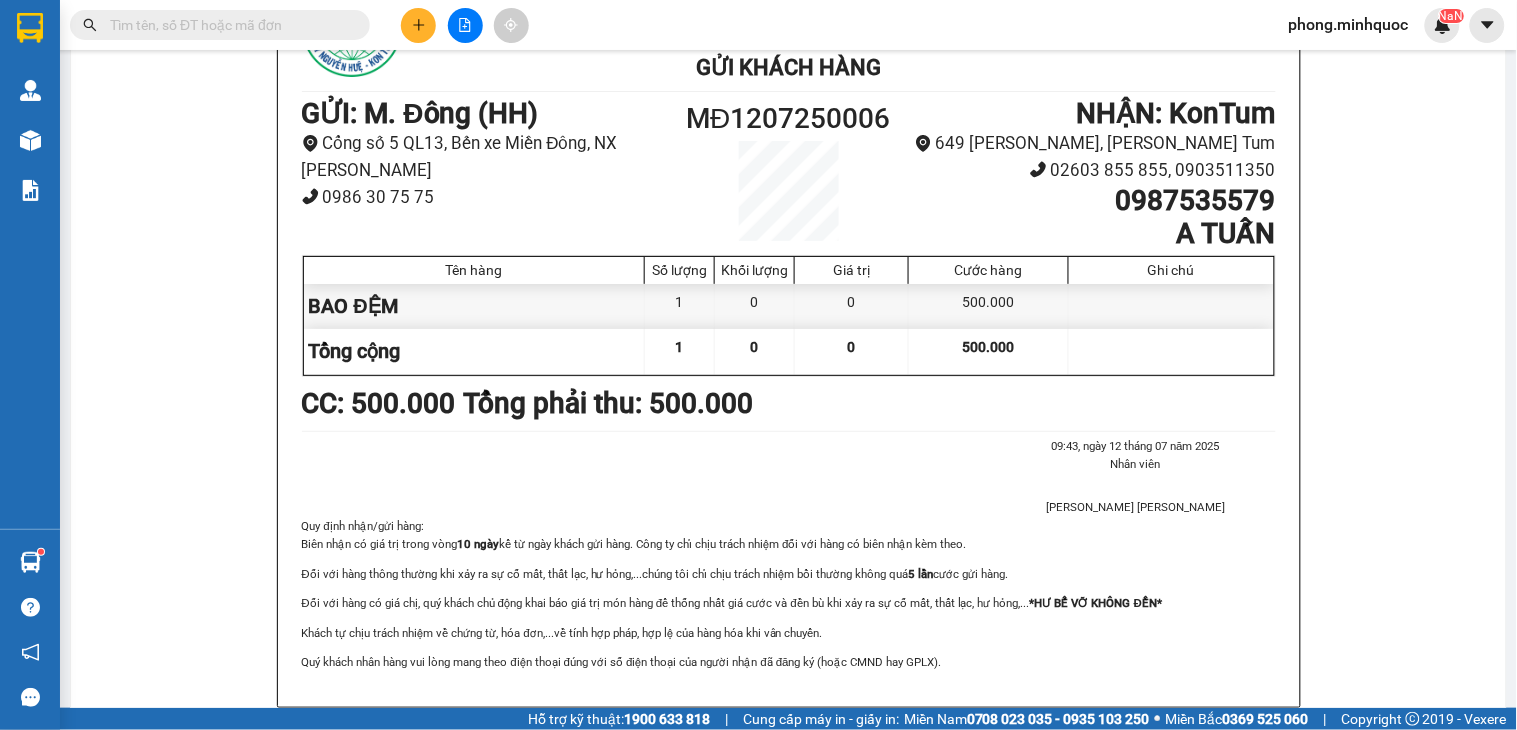 scroll, scrollTop: 0, scrollLeft: 0, axis: both 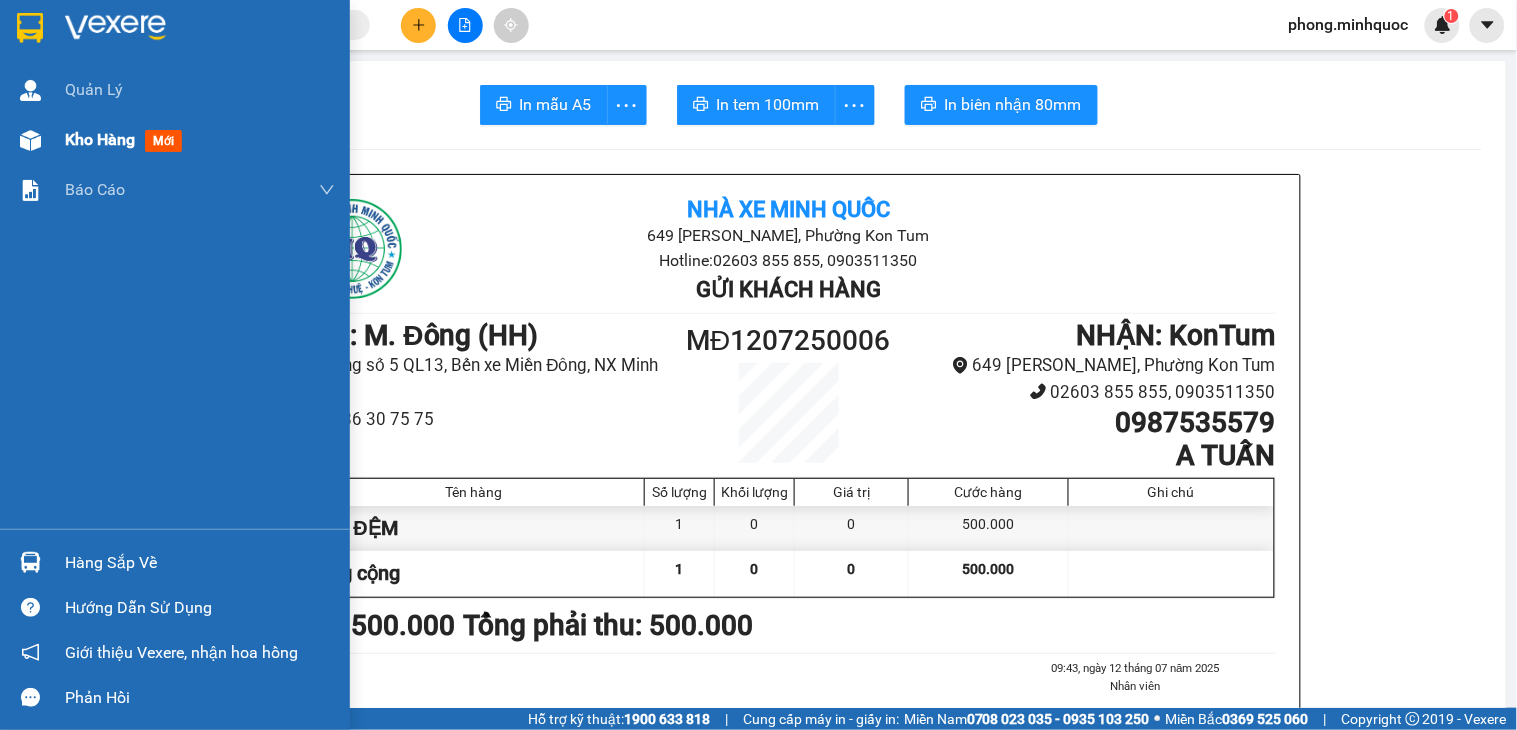 click on "mới" at bounding box center (163, 141) 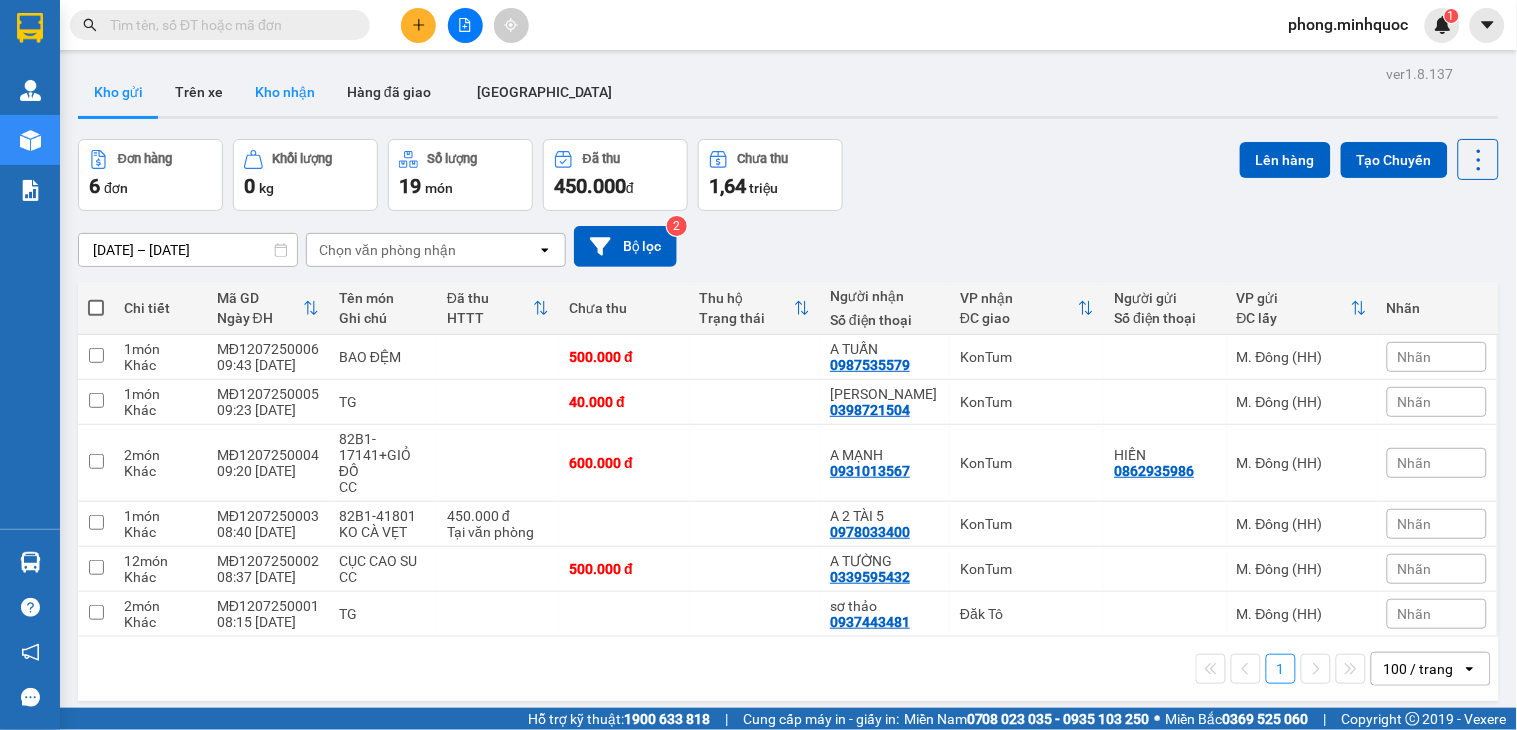 click on "Kho nhận" at bounding box center (285, 92) 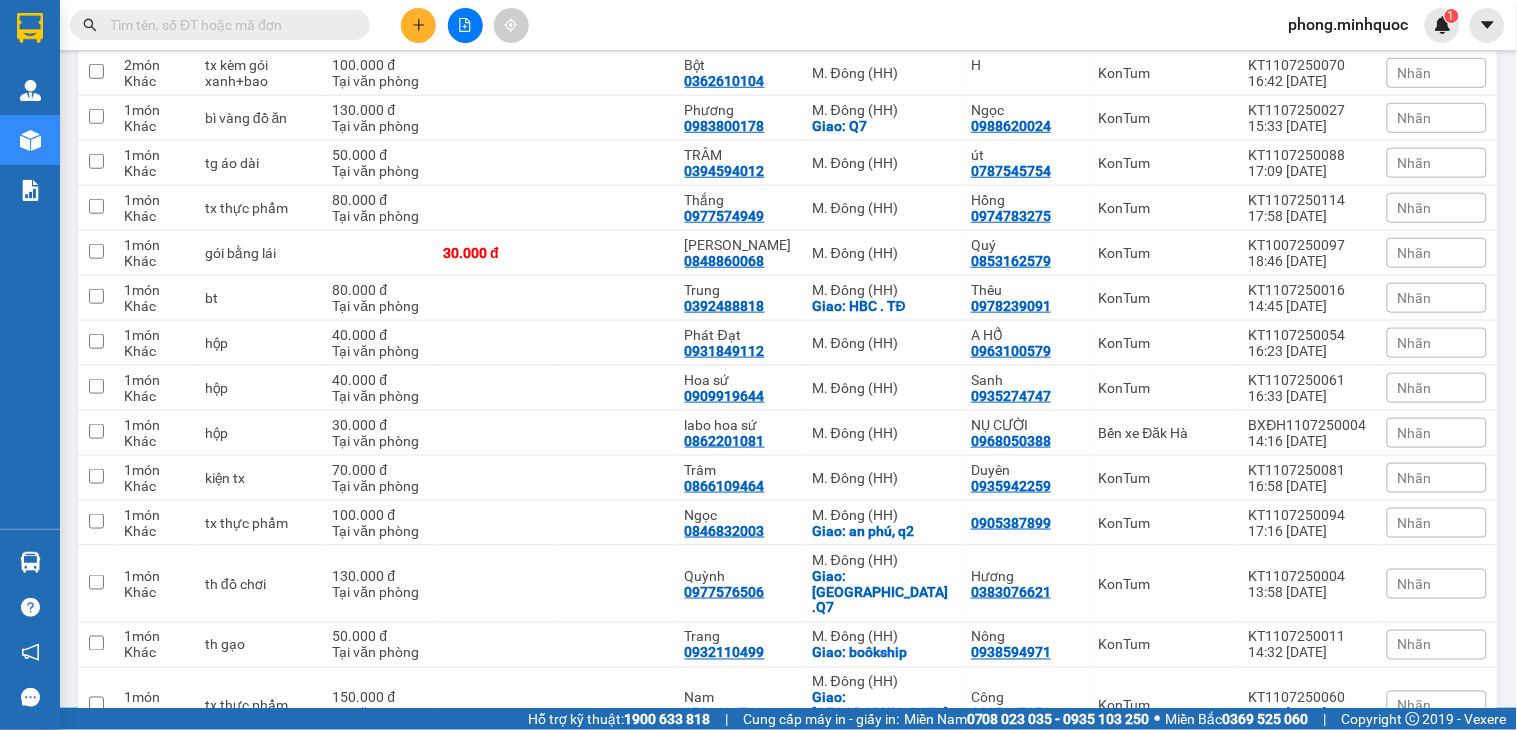 scroll, scrollTop: 0, scrollLeft: 0, axis: both 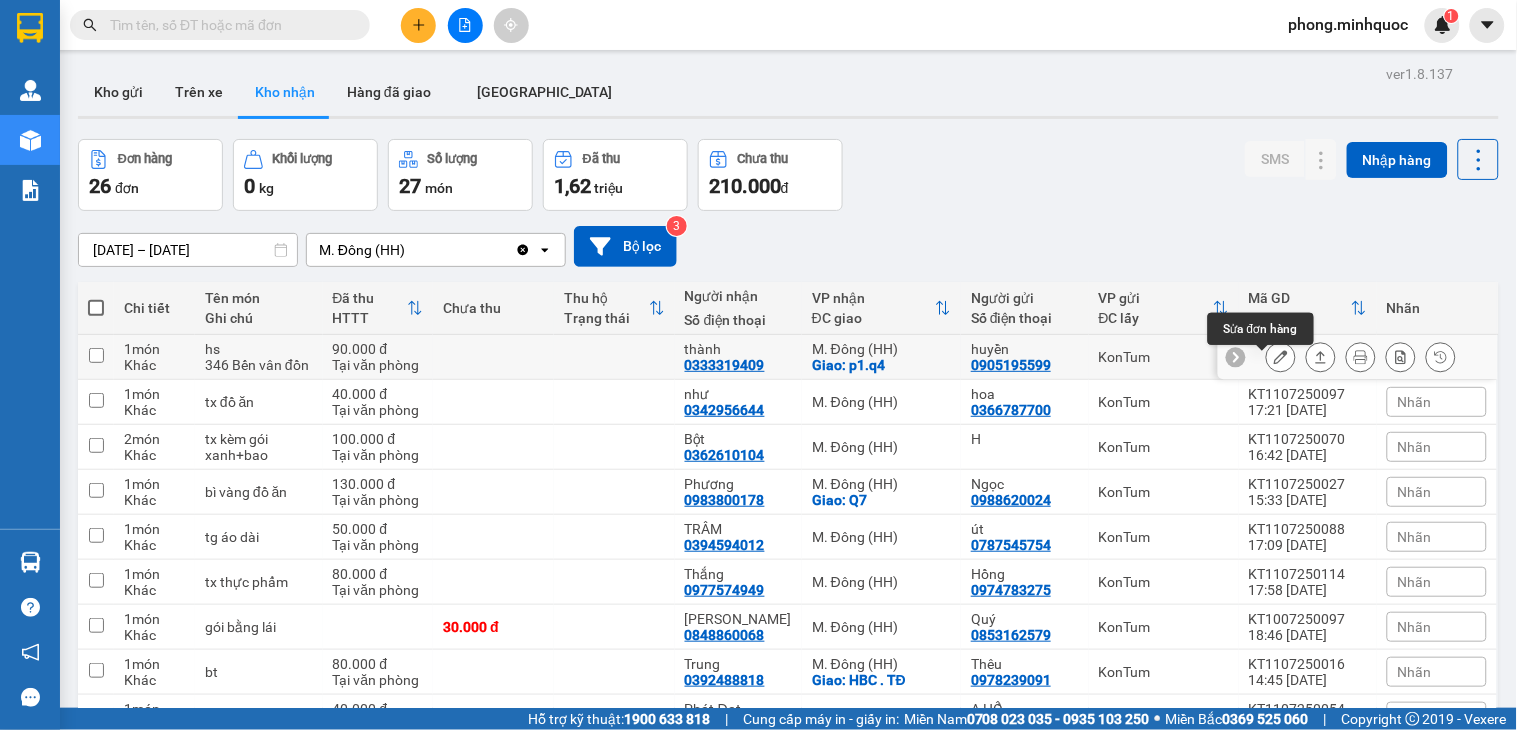 click 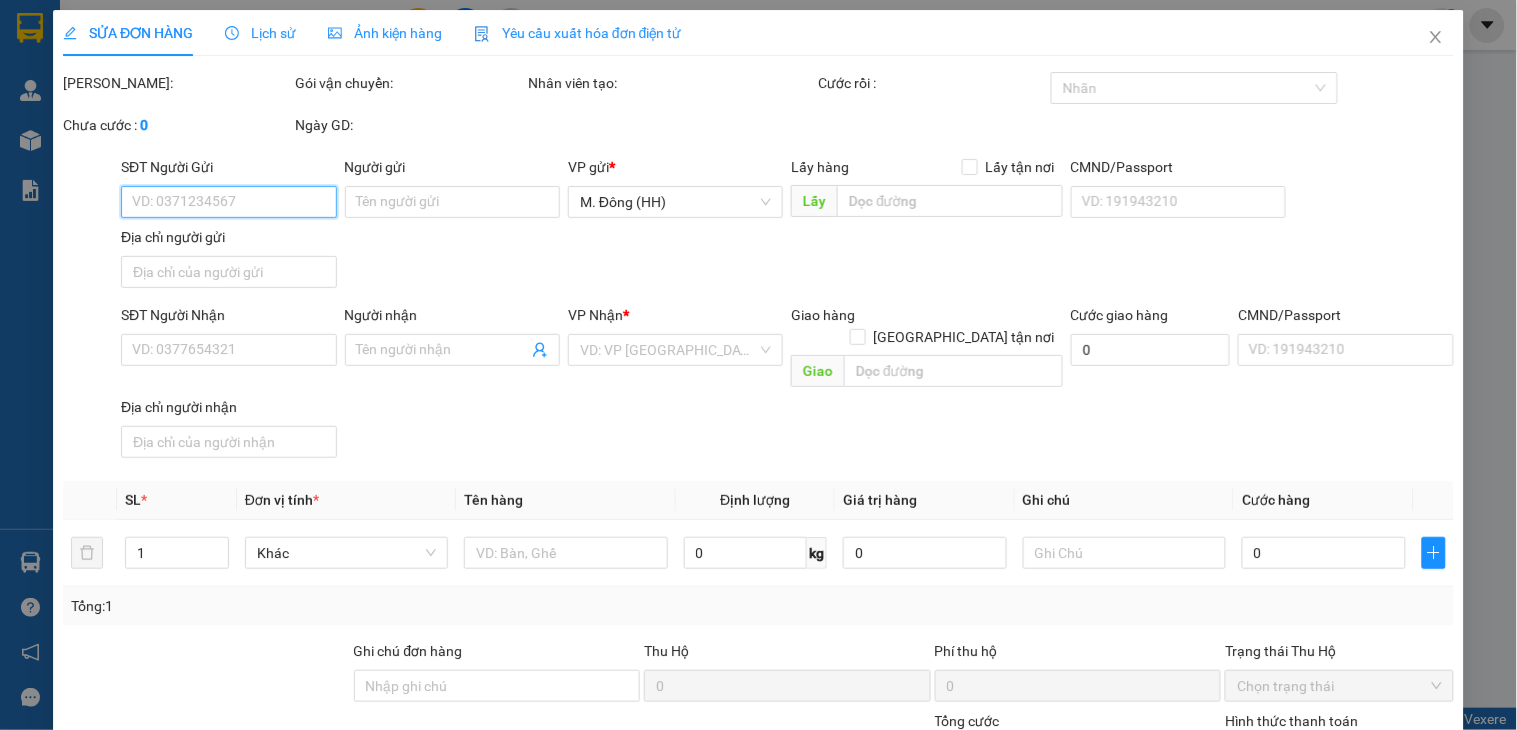 type on "0905195599" 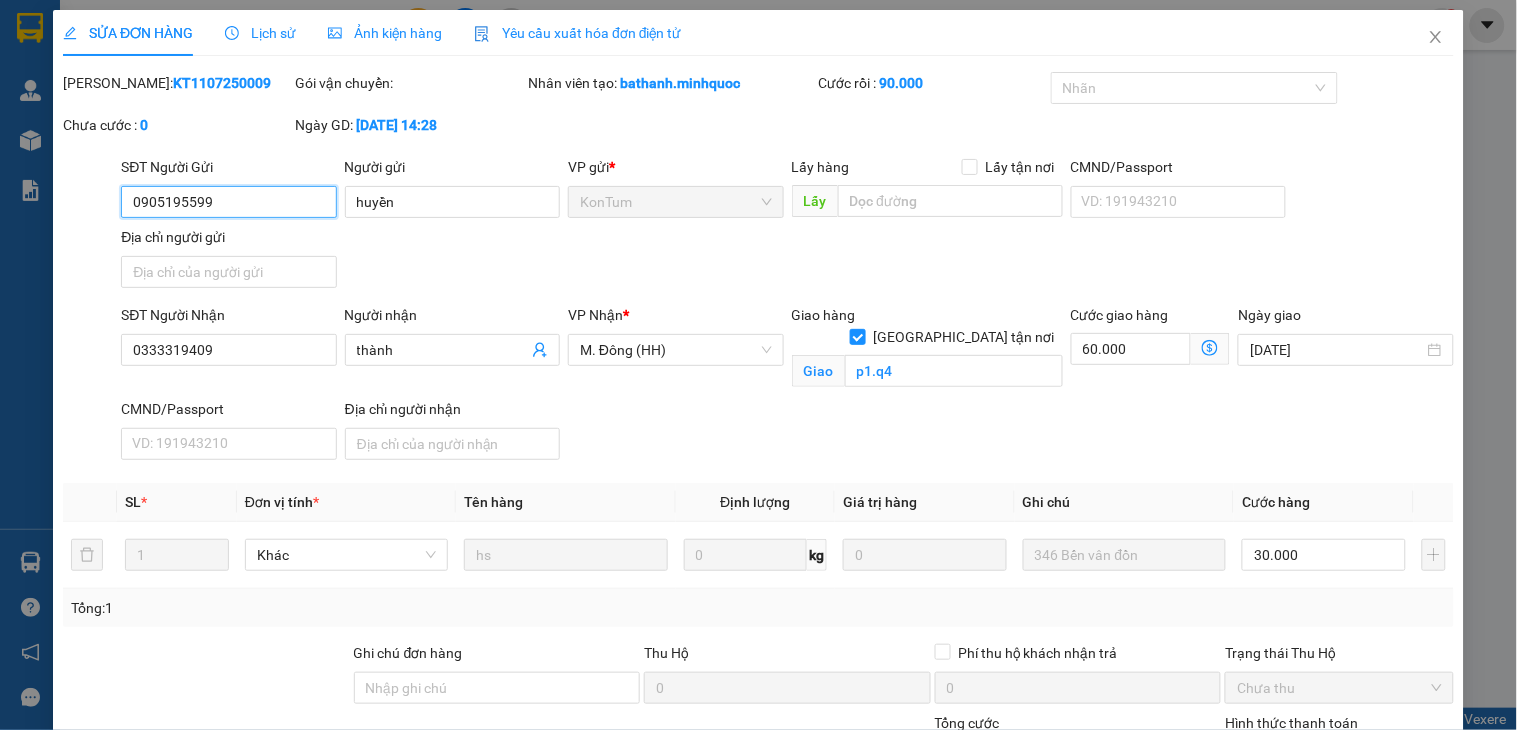 scroll, scrollTop: 178, scrollLeft: 0, axis: vertical 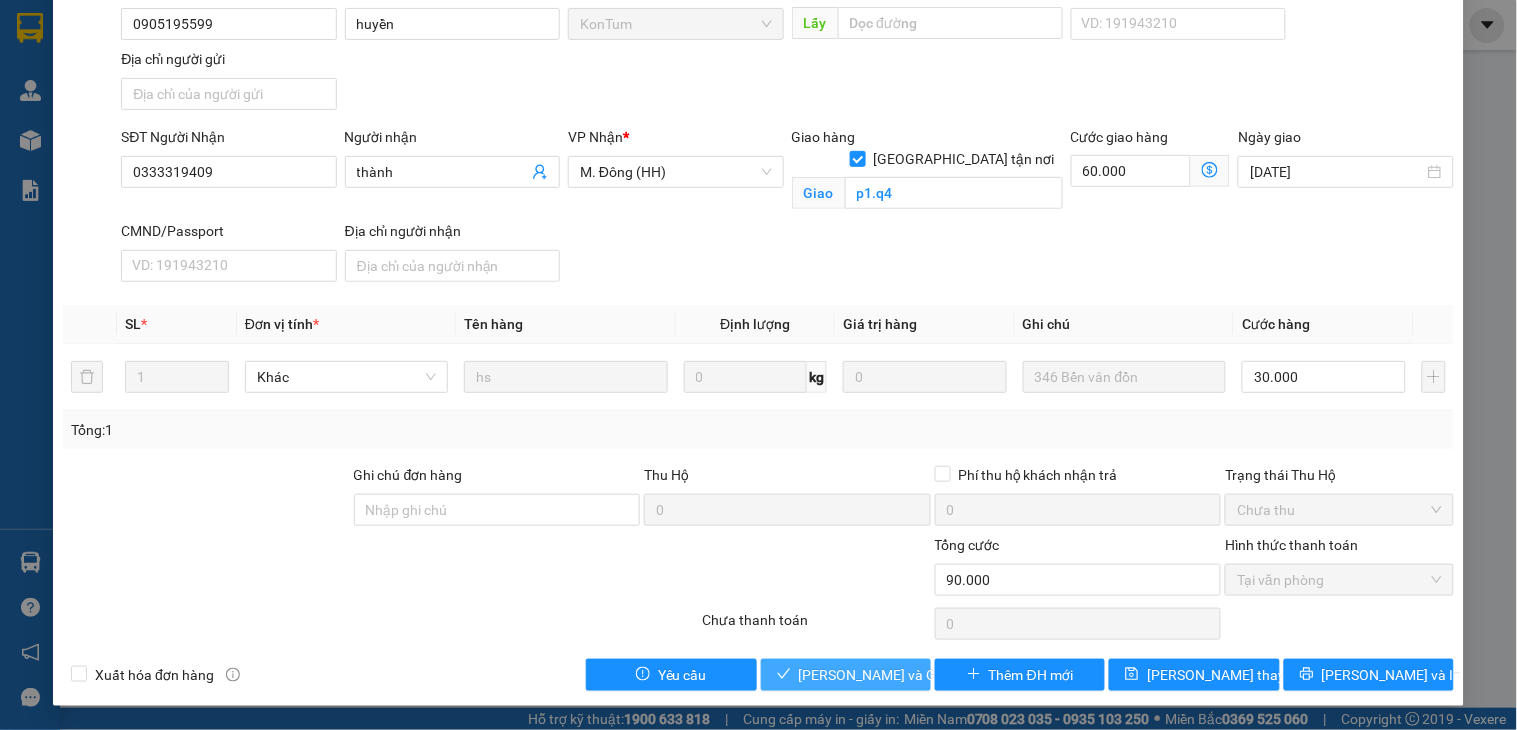 click on "[PERSON_NAME] và Giao hàng" at bounding box center (895, 675) 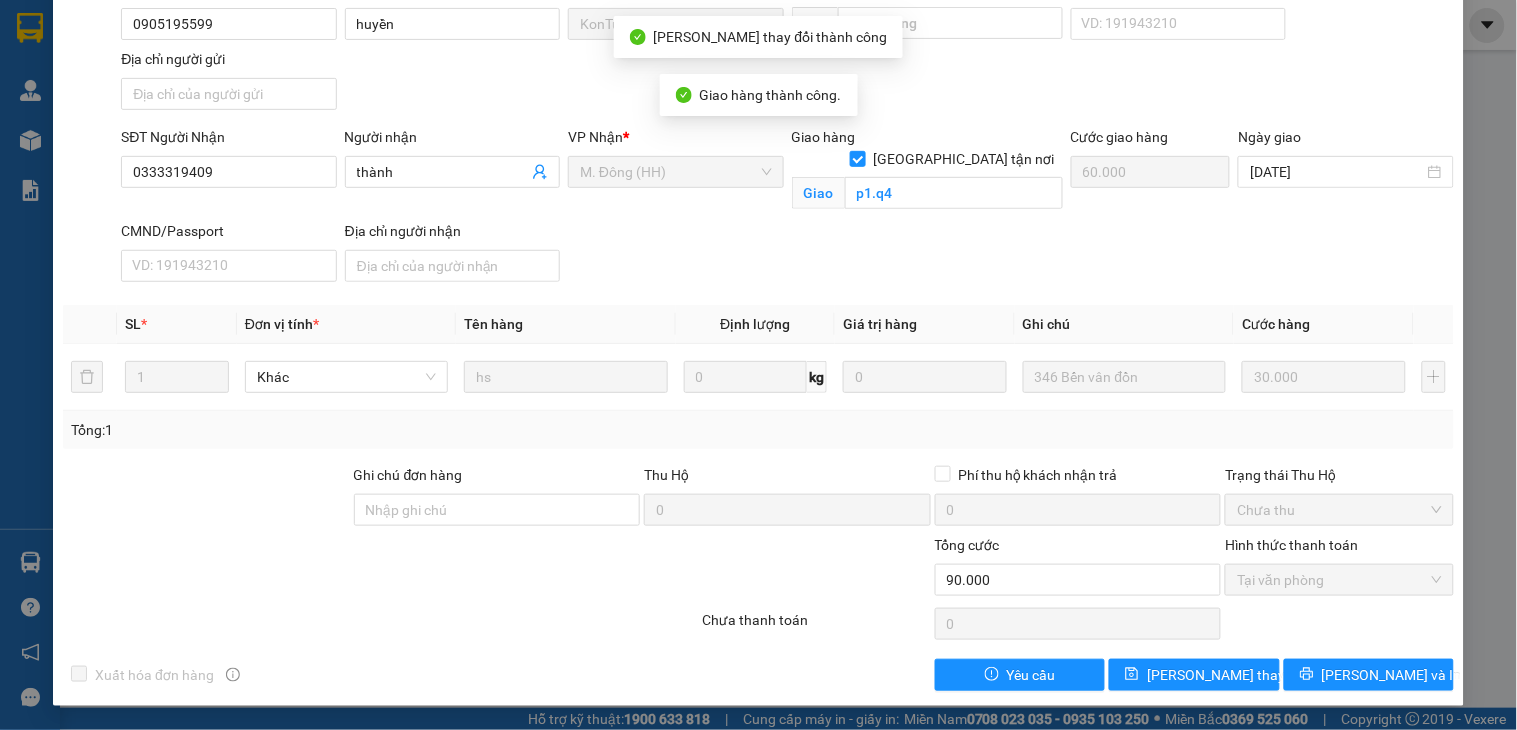scroll, scrollTop: 0, scrollLeft: 0, axis: both 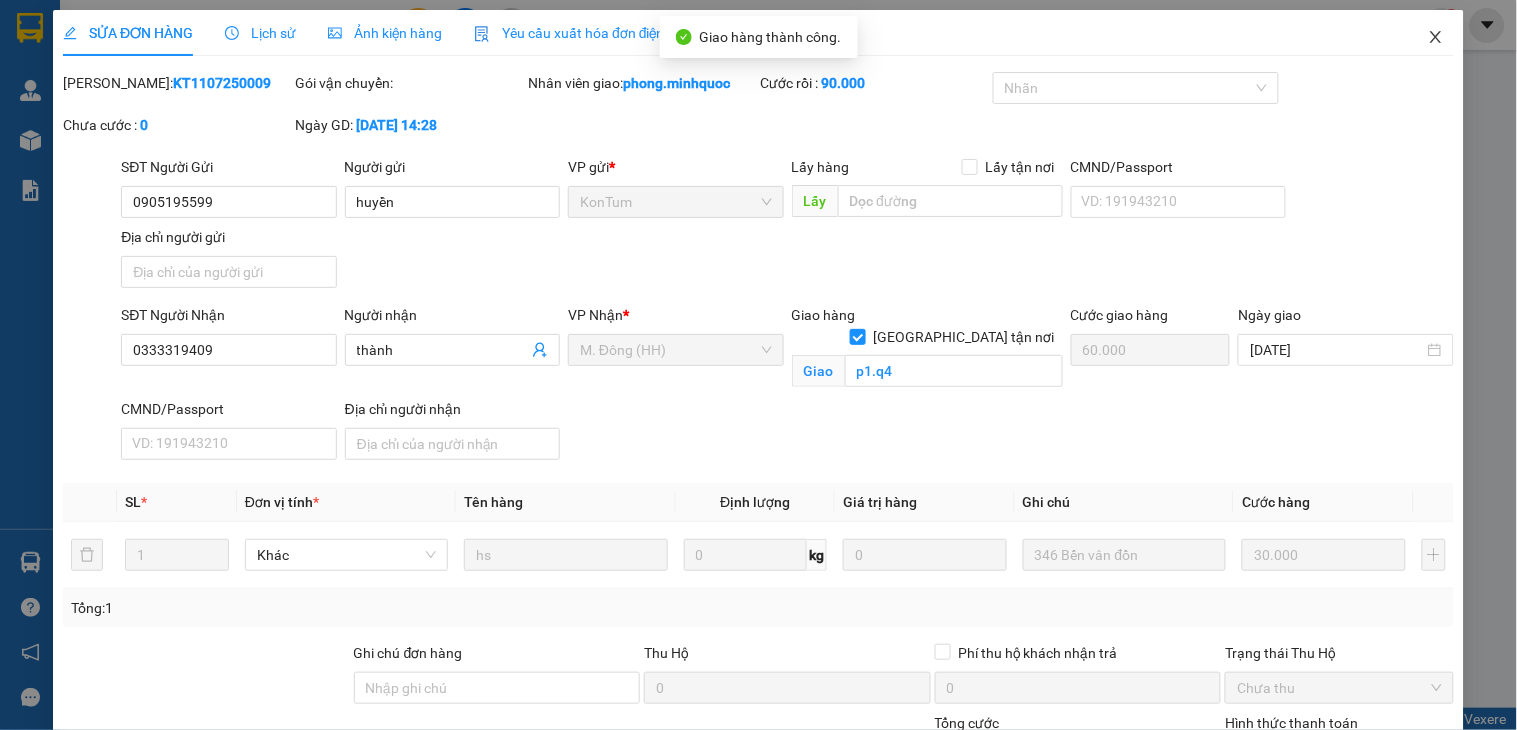click 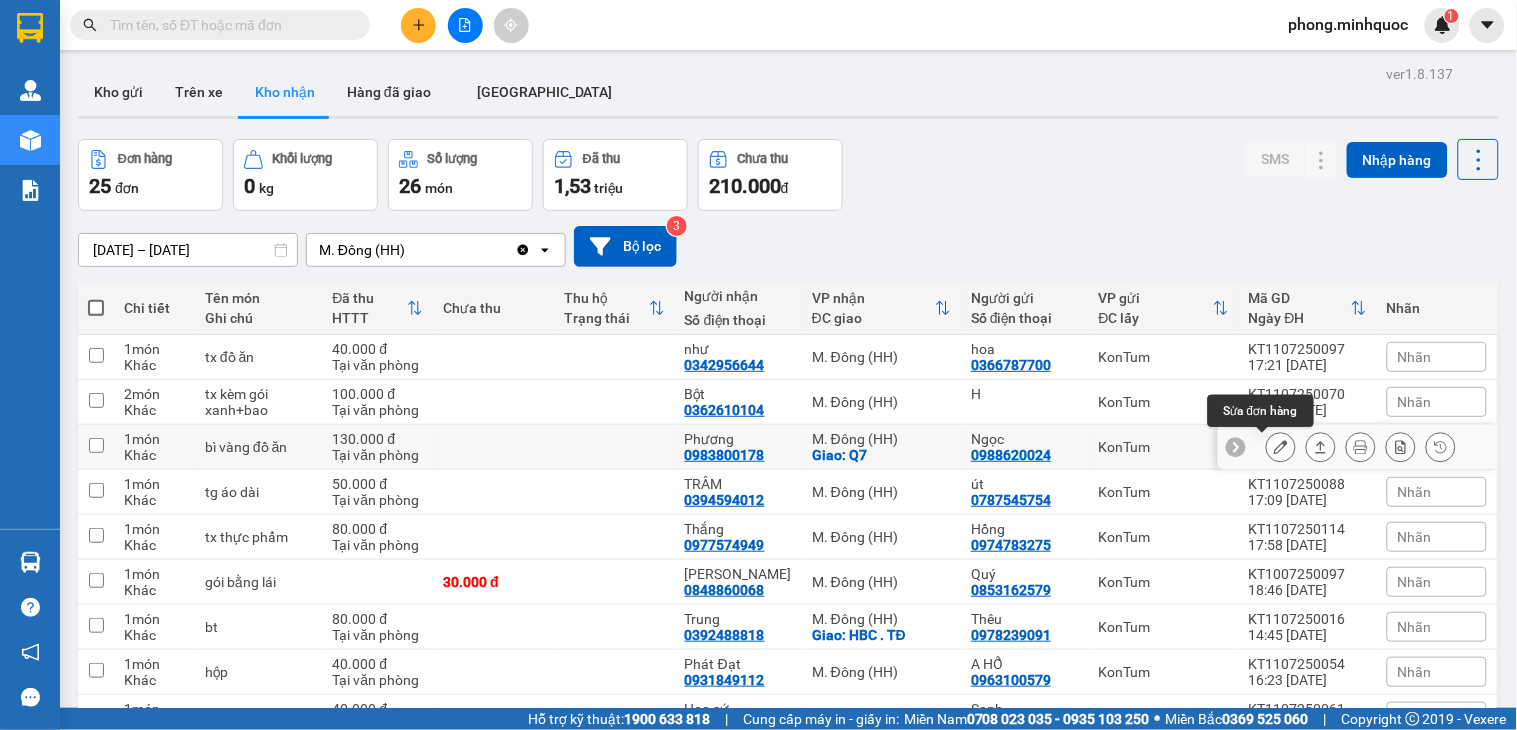 click 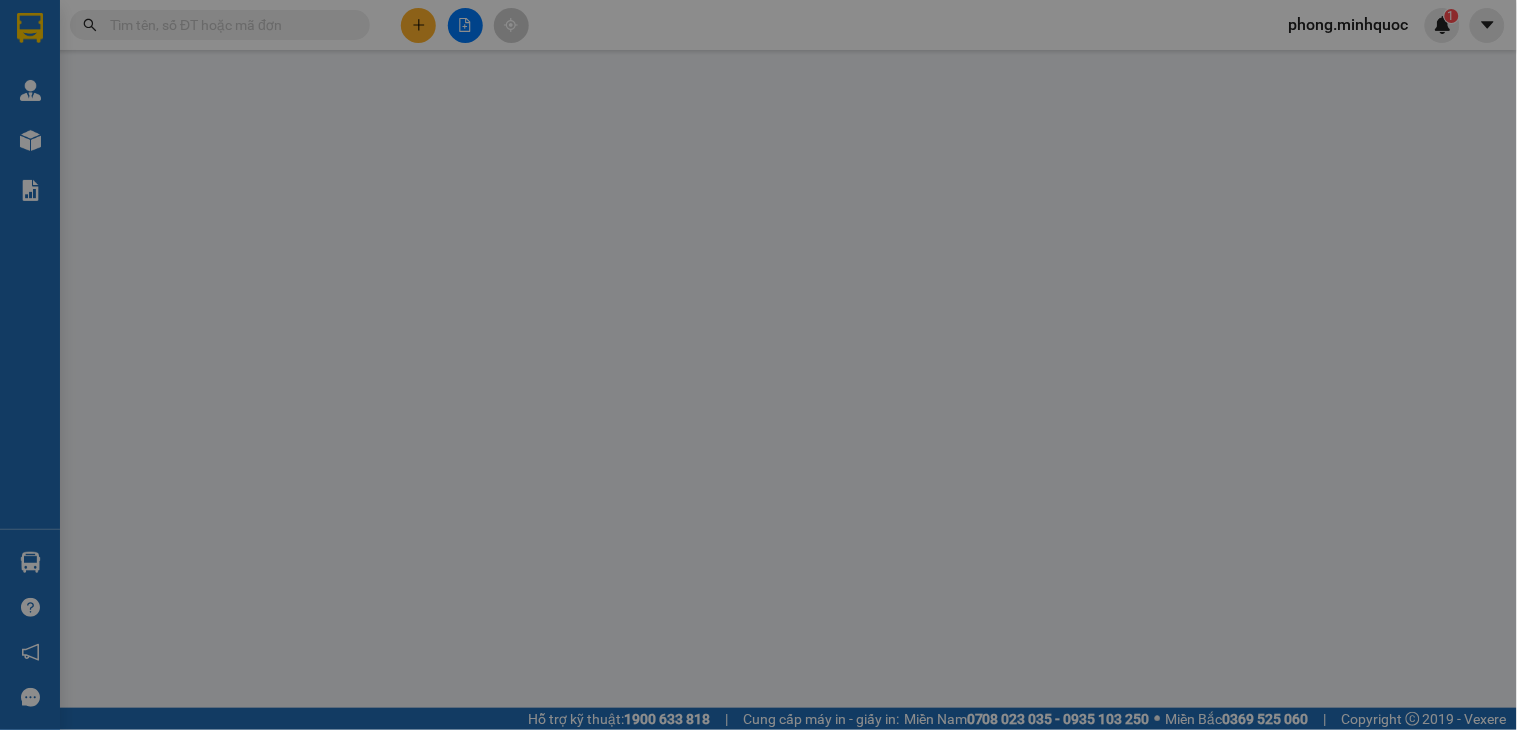type on "0988620024" 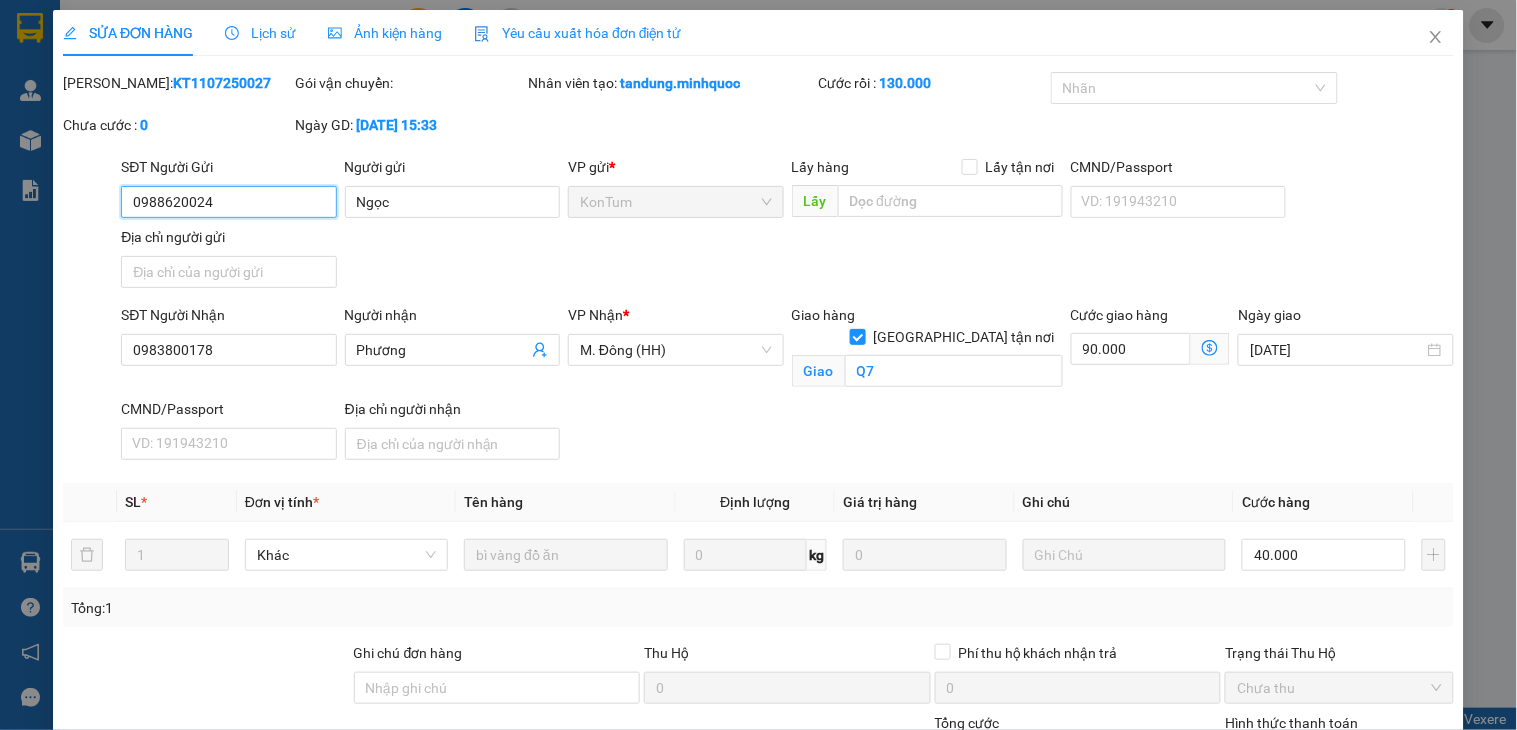 scroll, scrollTop: 178, scrollLeft: 0, axis: vertical 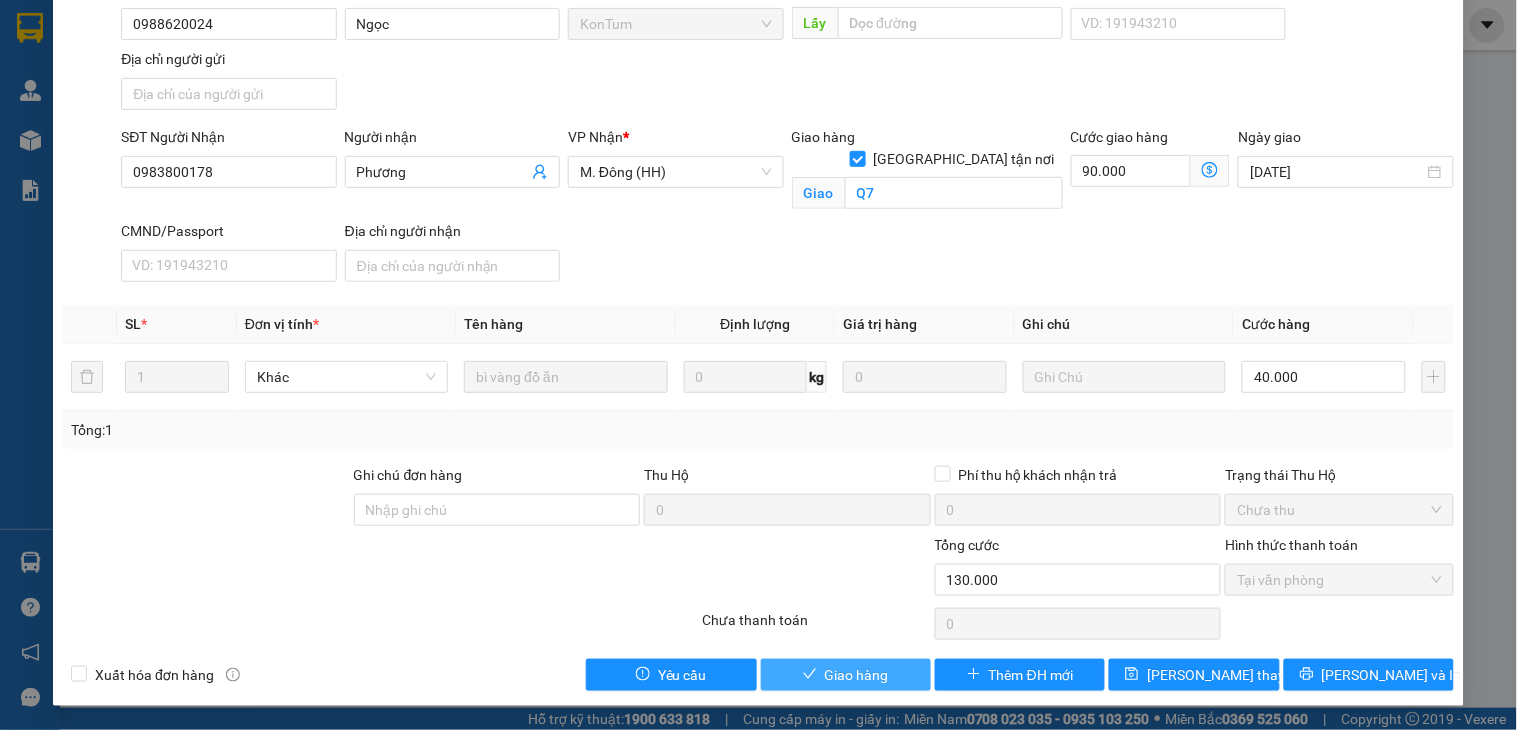 click on "Giao hàng" at bounding box center [857, 675] 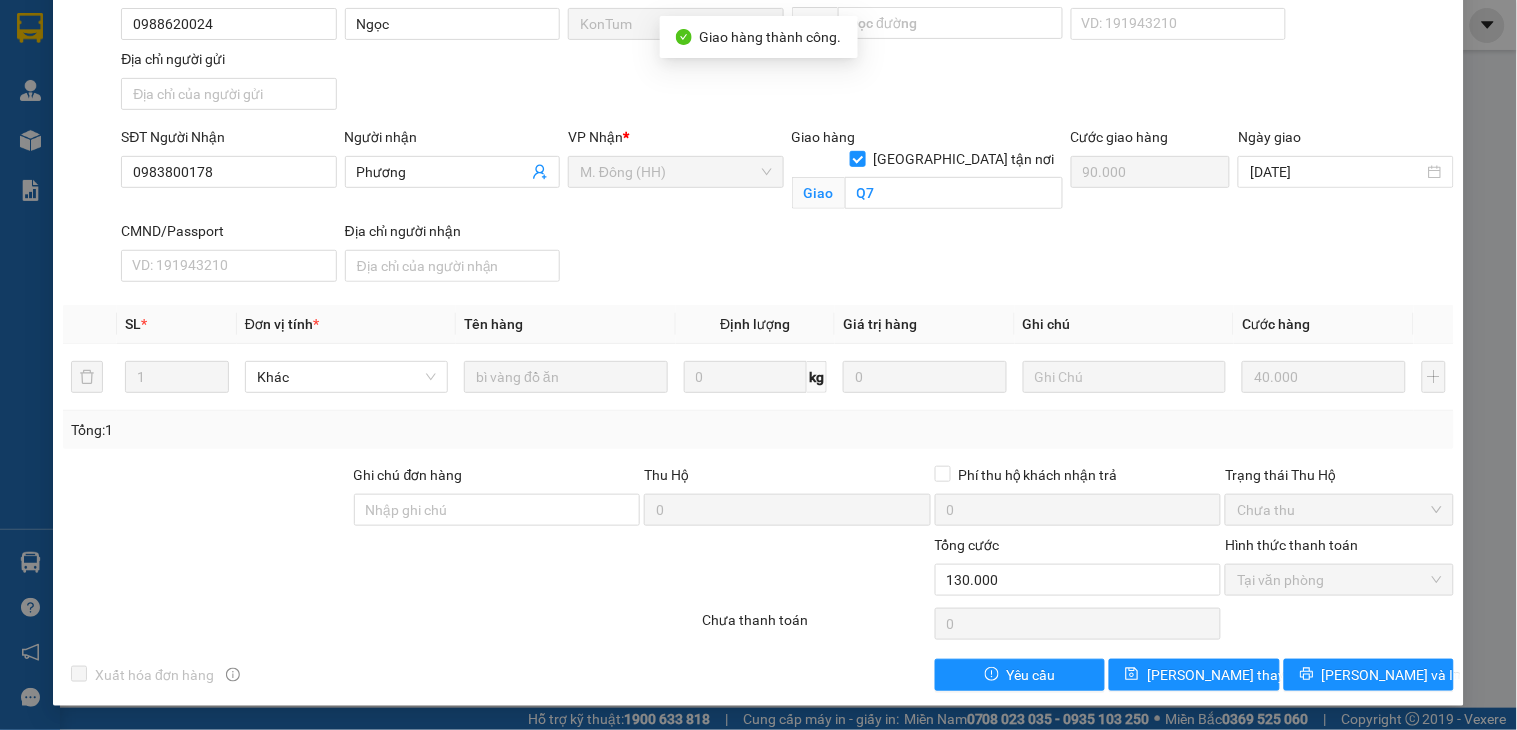 scroll, scrollTop: 0, scrollLeft: 0, axis: both 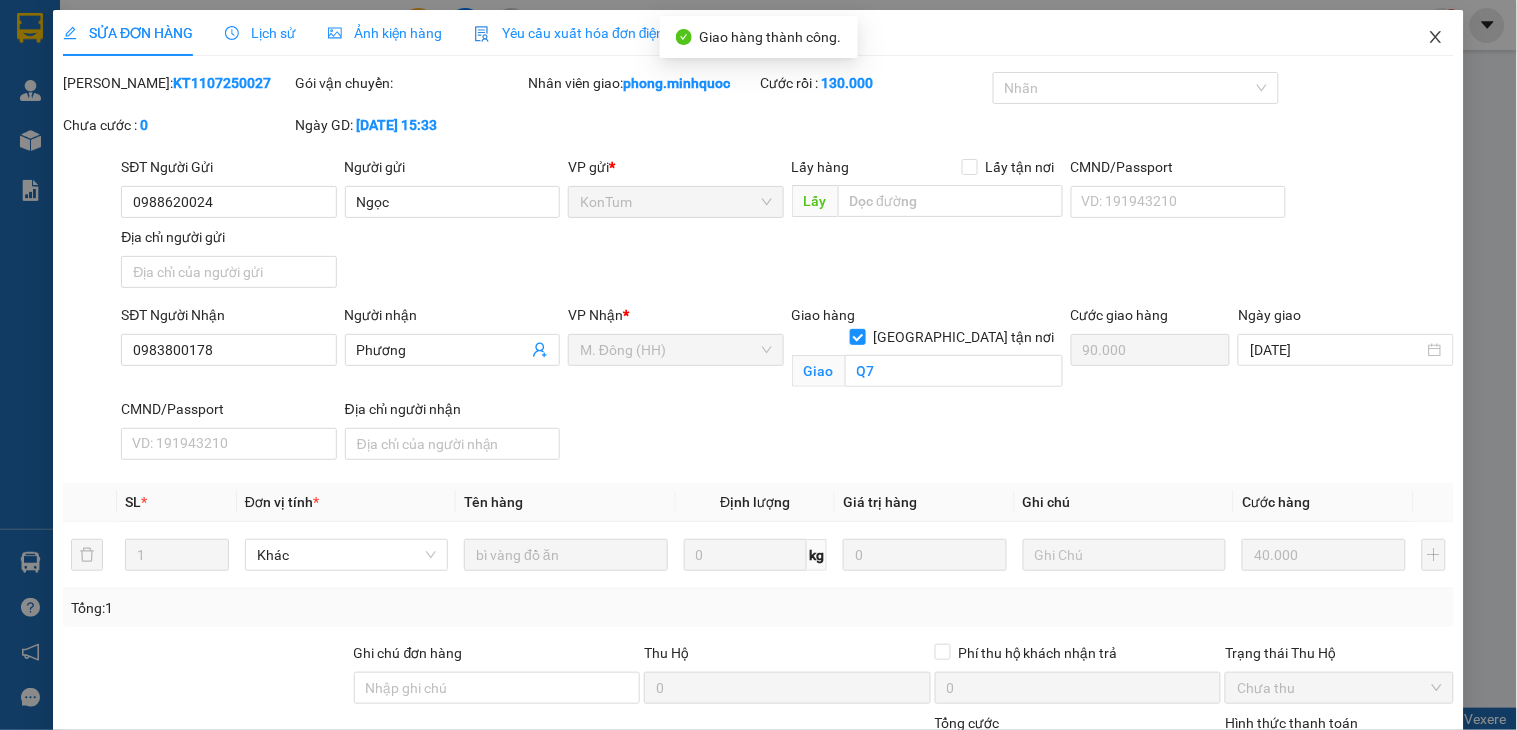 click 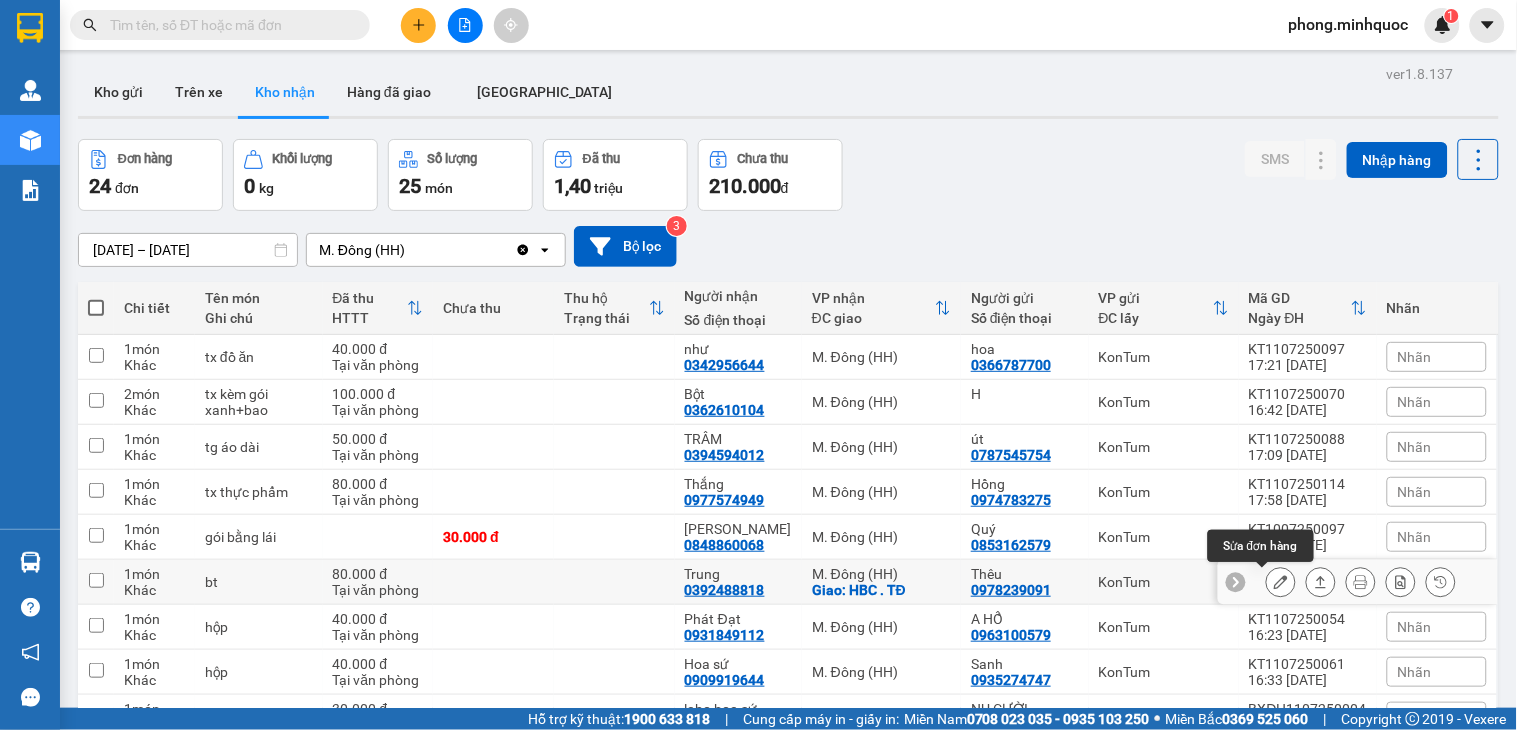 click 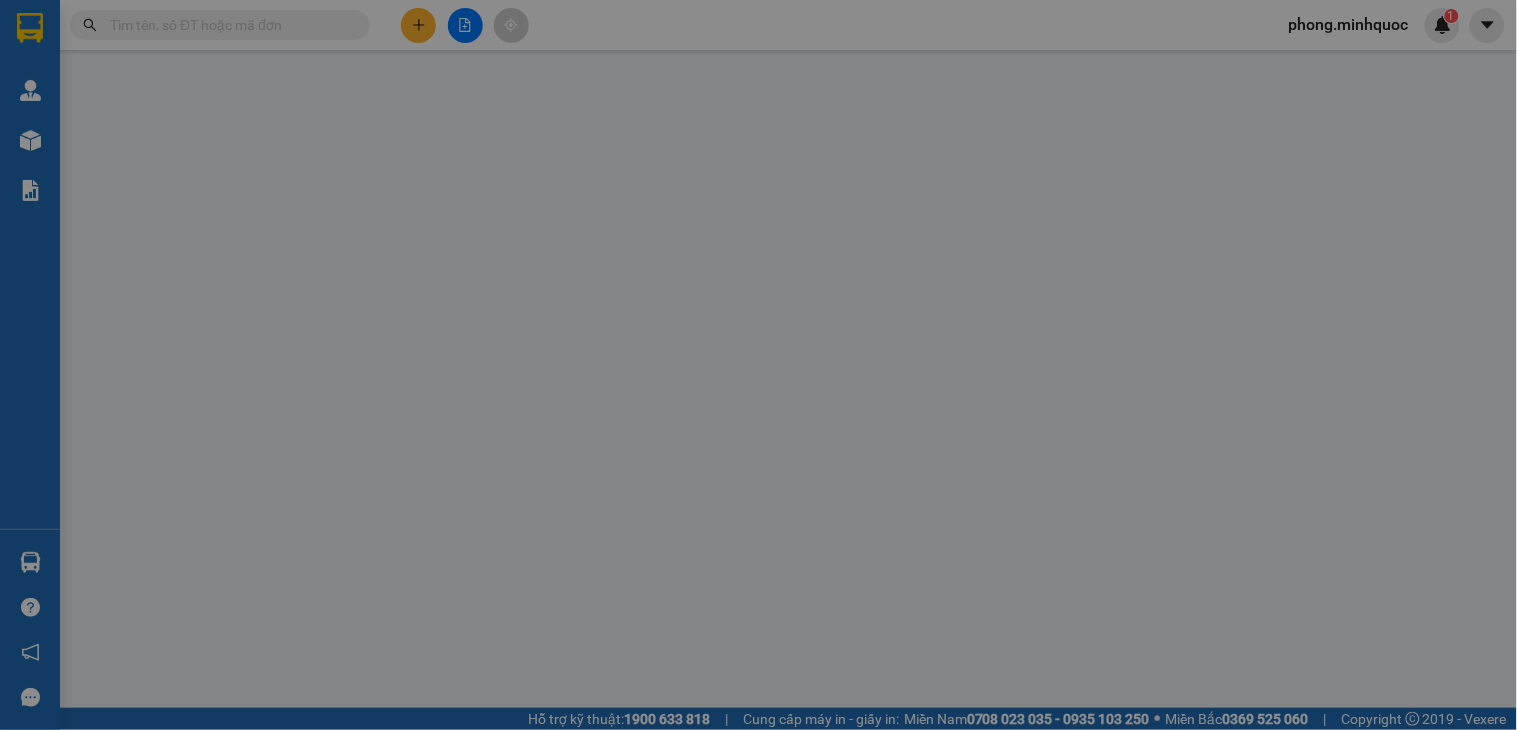 type on "0978239091" 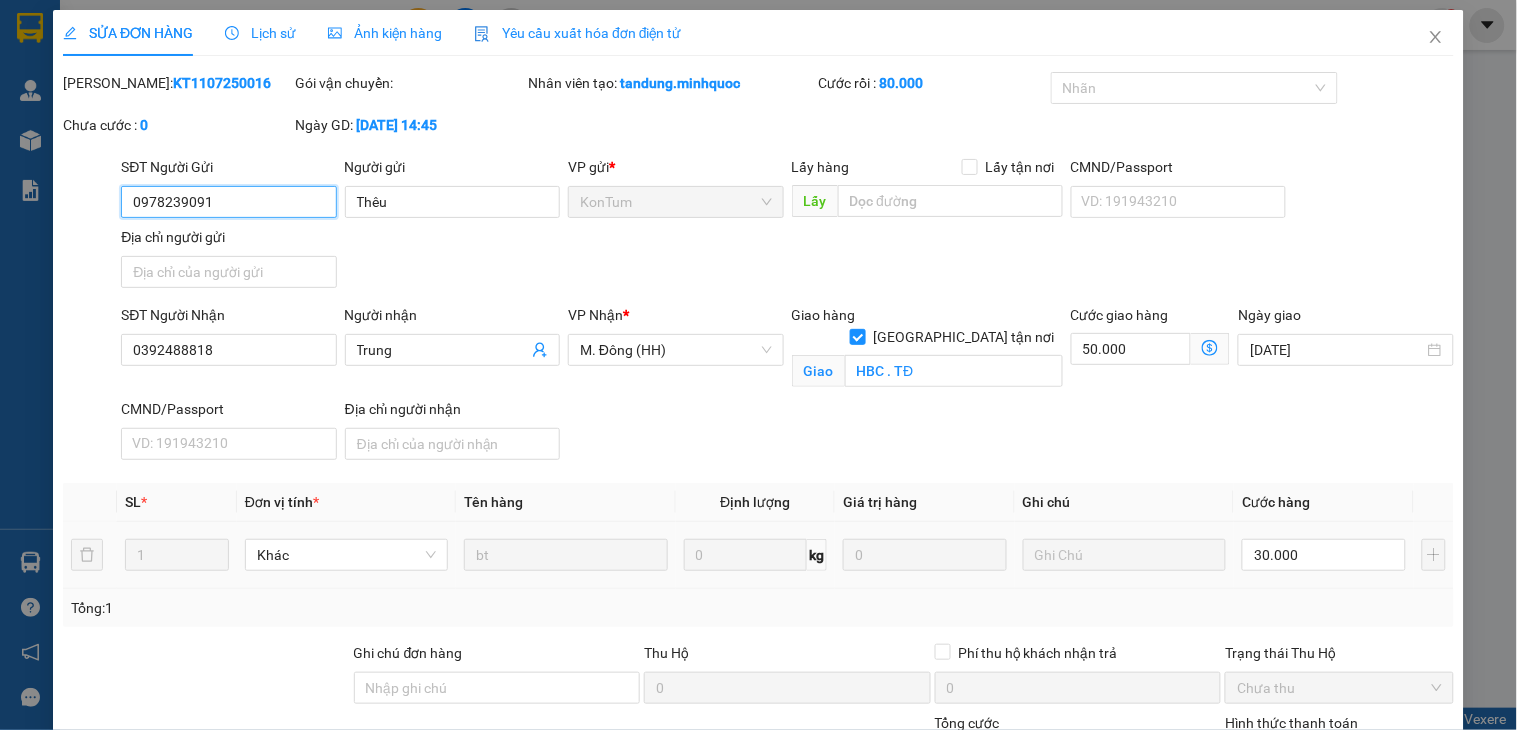 scroll, scrollTop: 178, scrollLeft: 0, axis: vertical 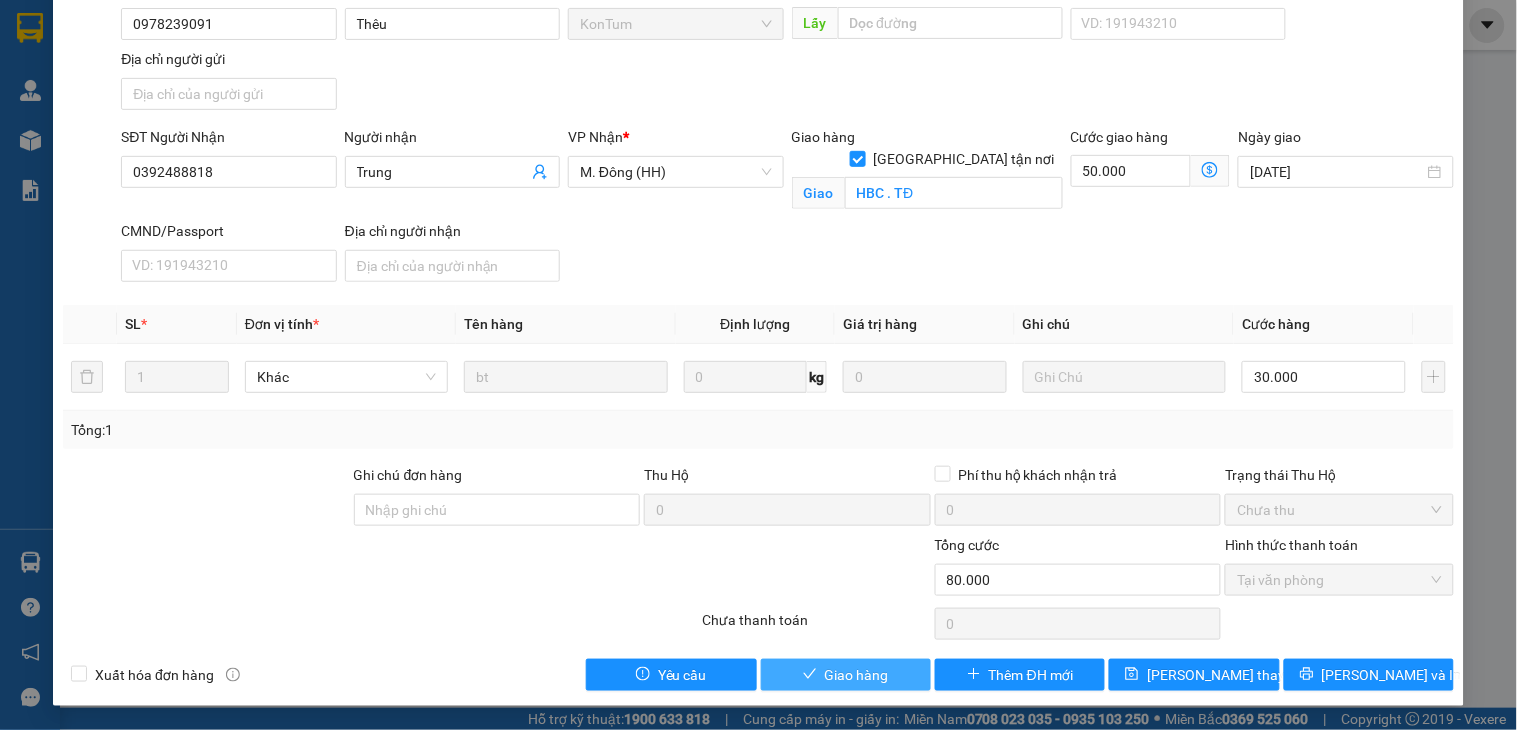 click on "Giao hàng" at bounding box center [857, 675] 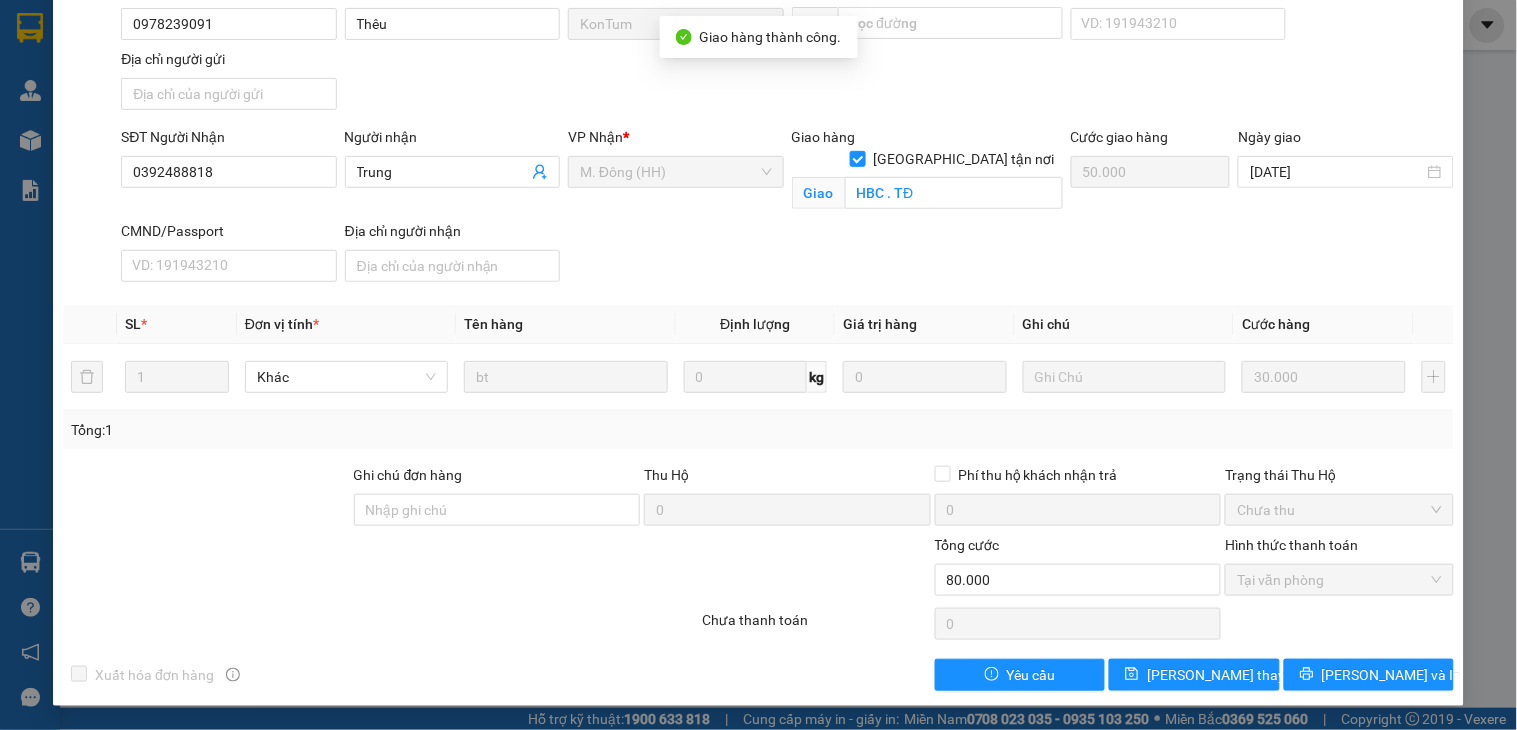 scroll, scrollTop: 0, scrollLeft: 0, axis: both 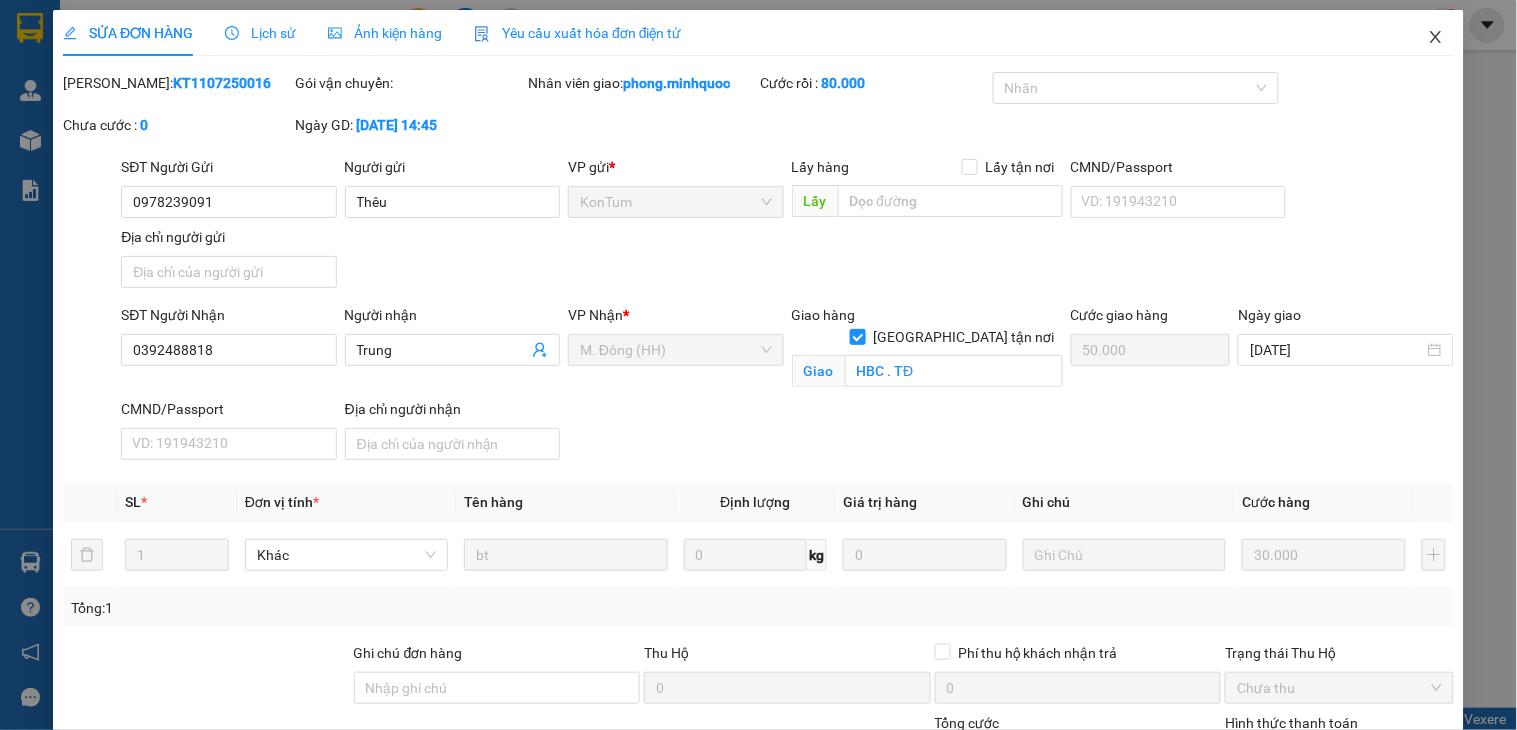click 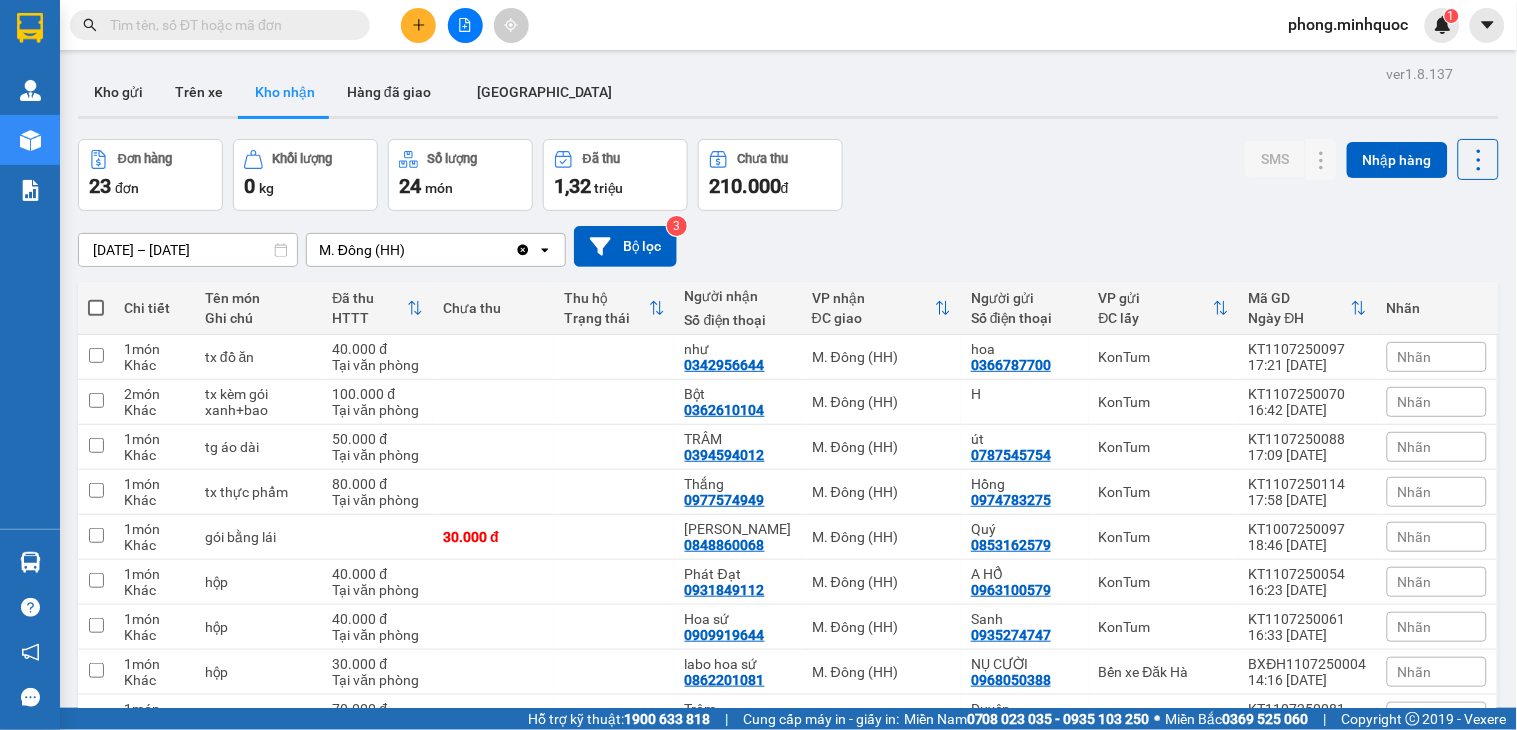 scroll, scrollTop: 666, scrollLeft: 0, axis: vertical 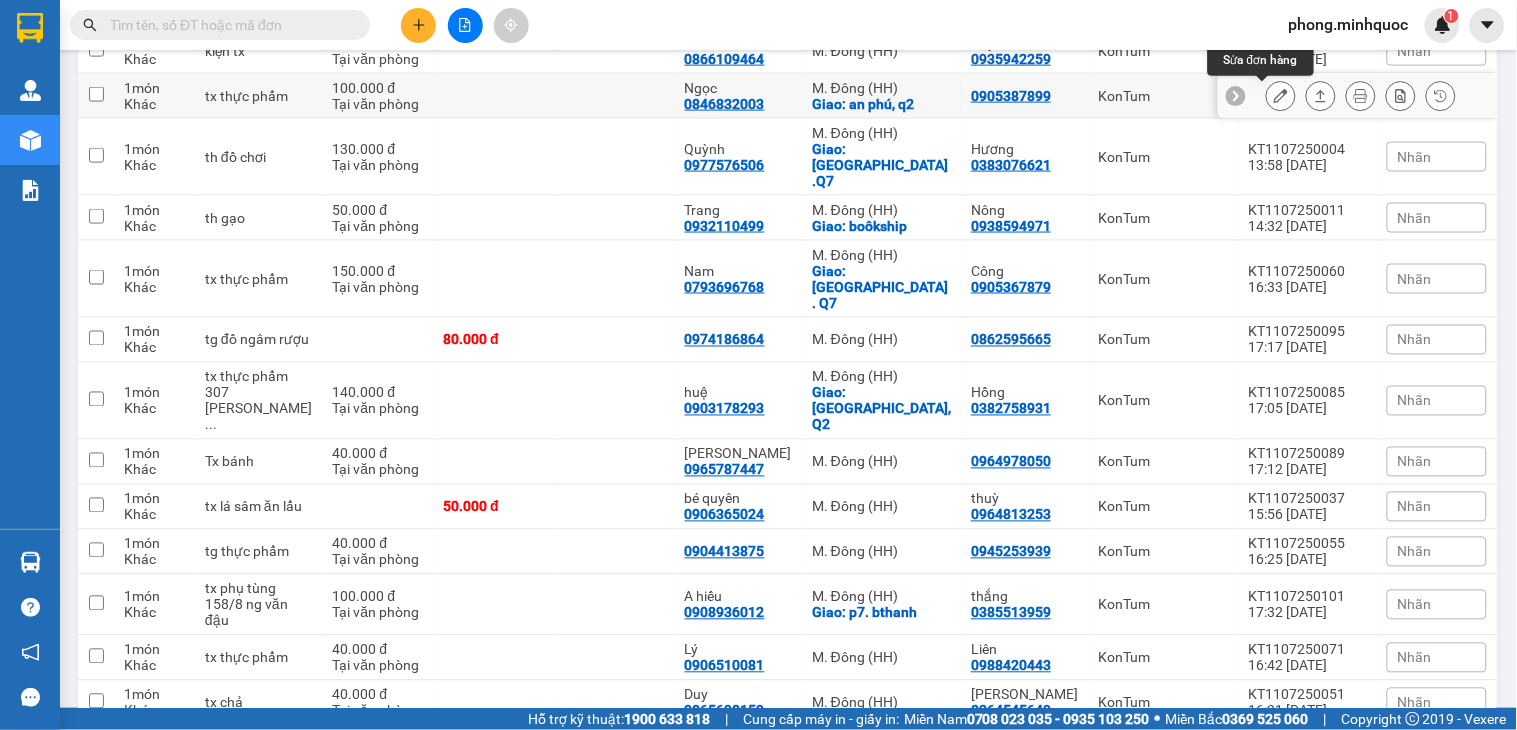 click 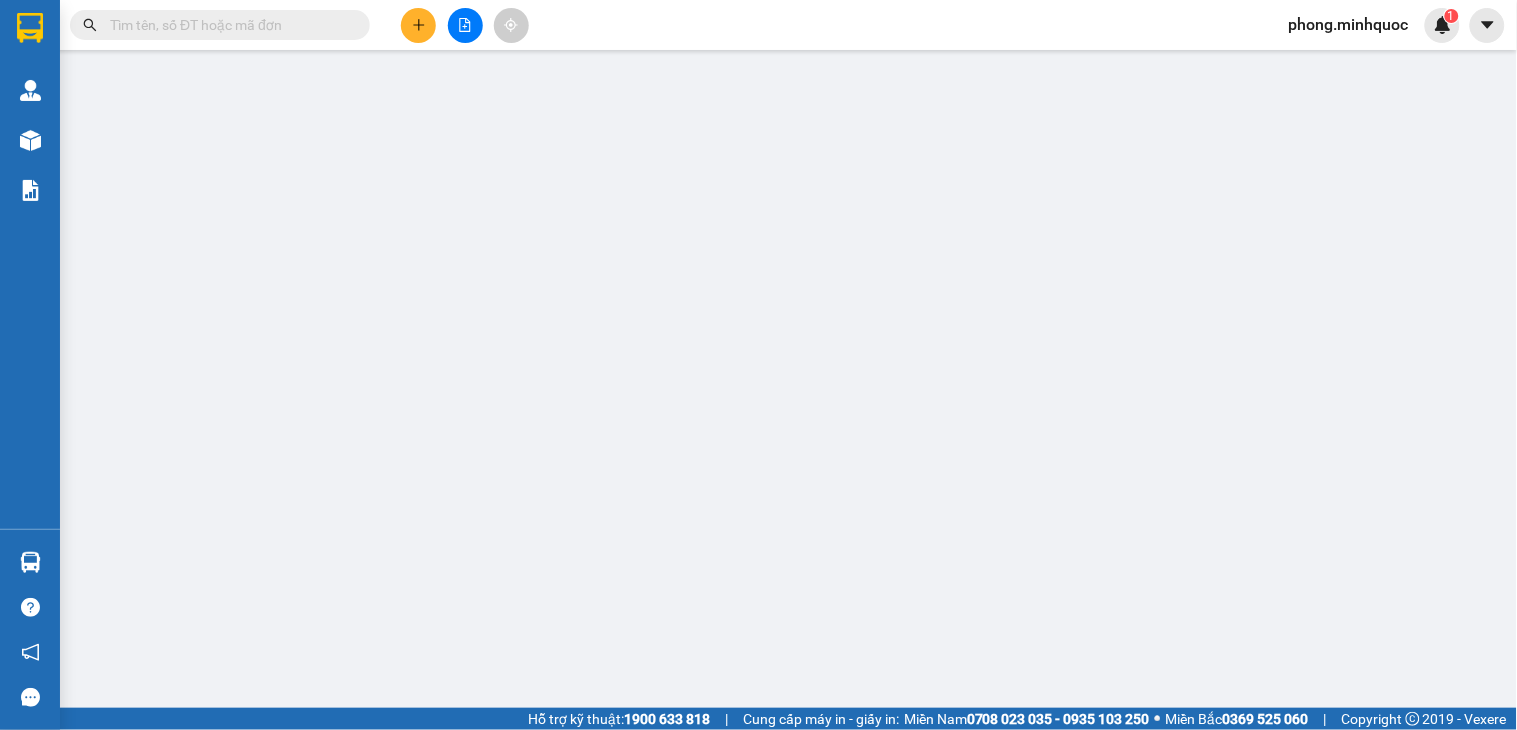 scroll, scrollTop: 0, scrollLeft: 0, axis: both 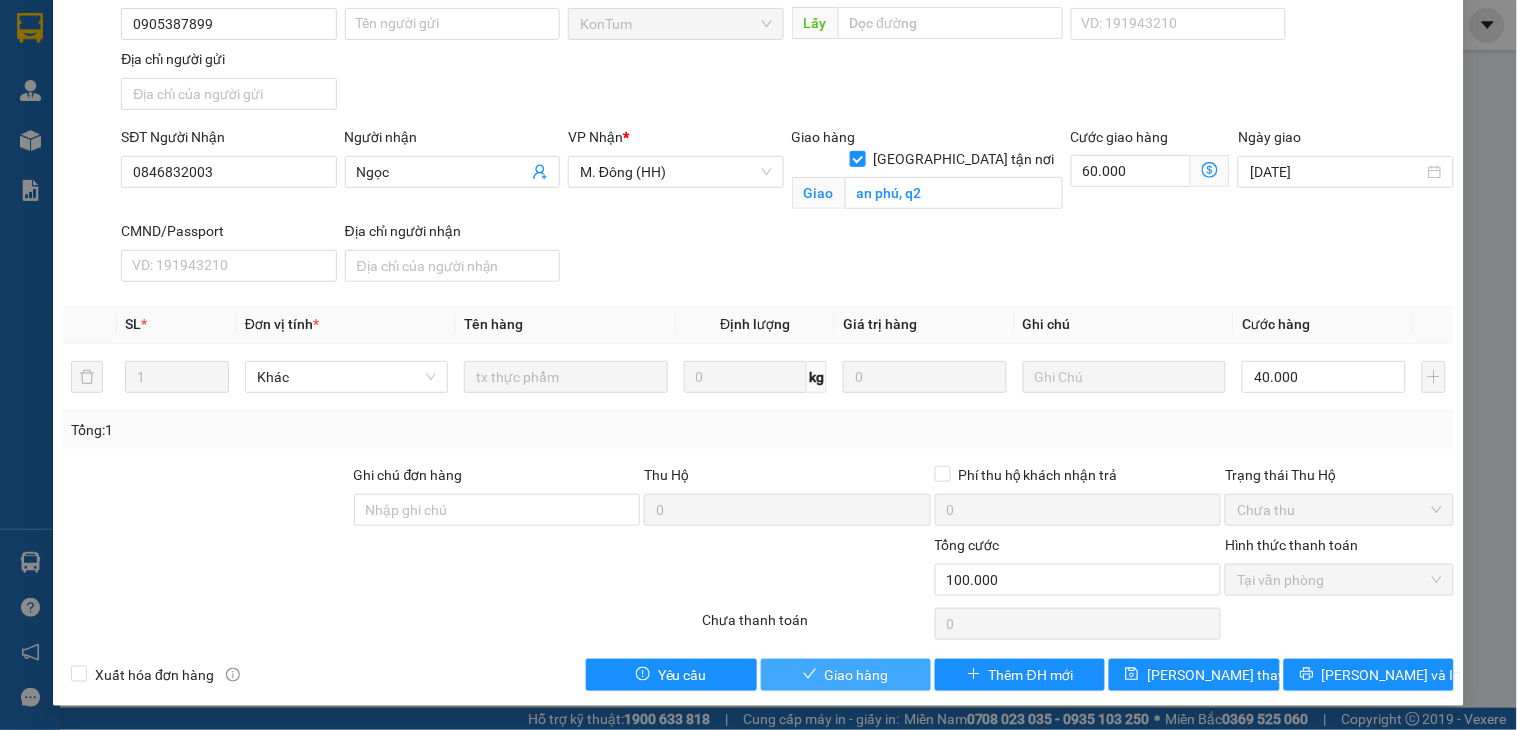 click on "Giao hàng" at bounding box center (857, 675) 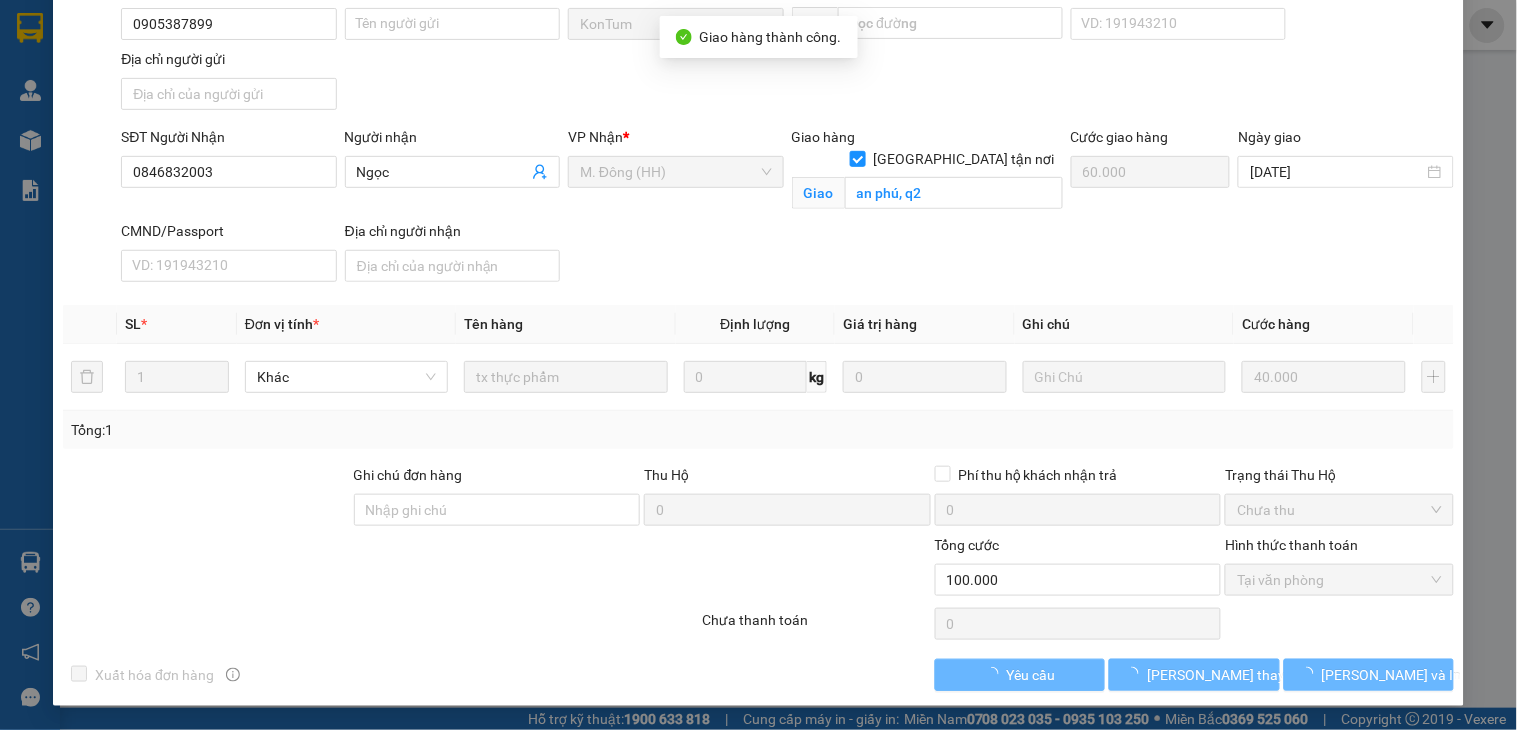 scroll, scrollTop: 0, scrollLeft: 0, axis: both 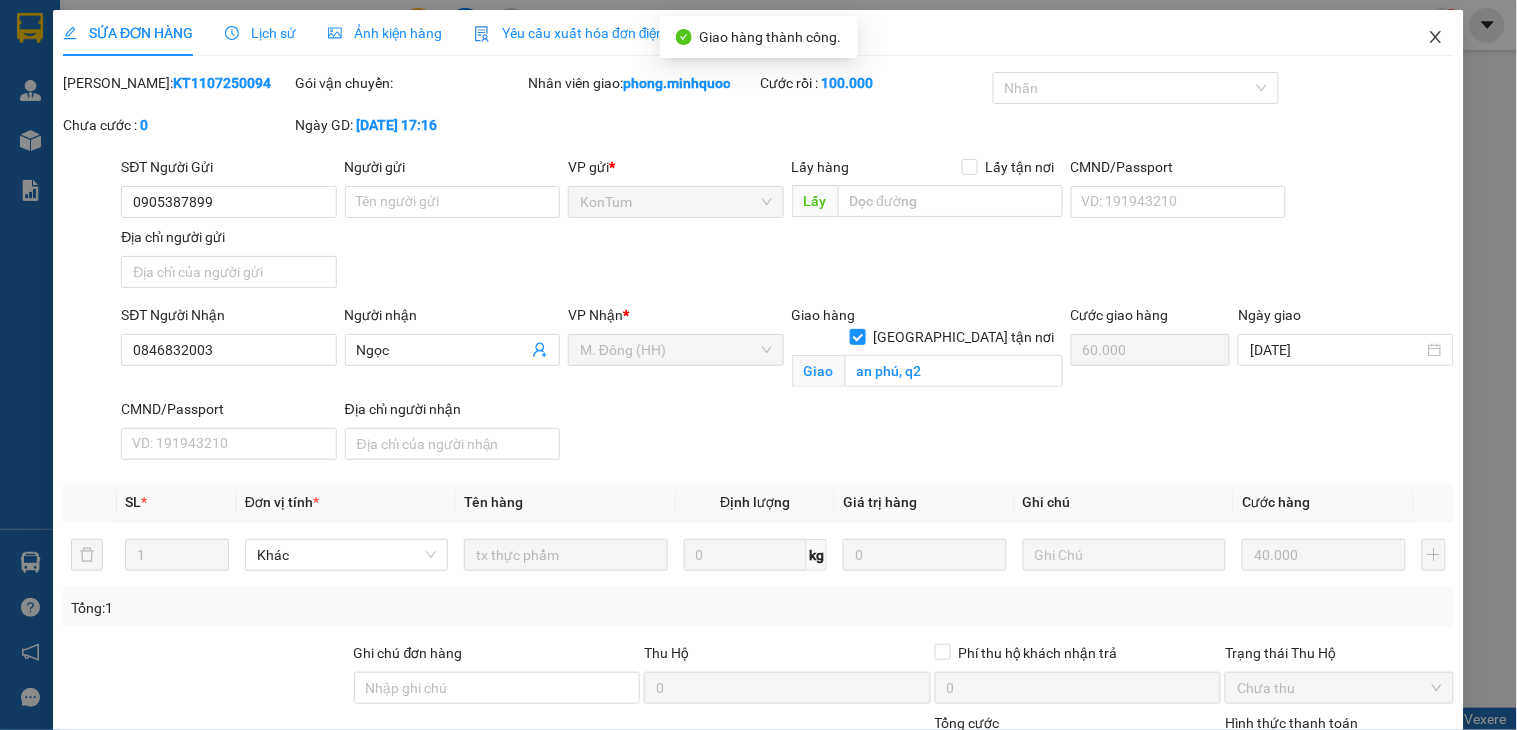 click 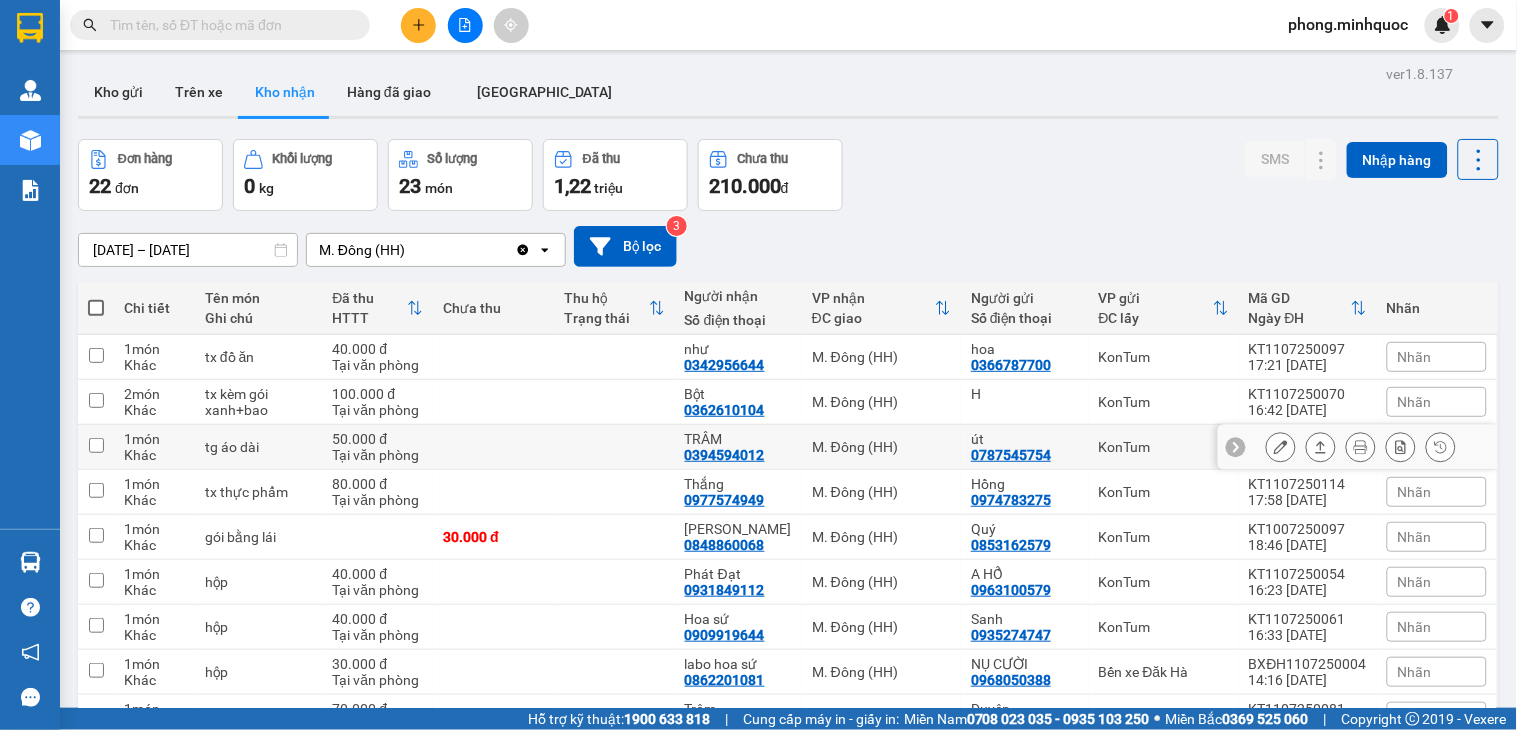 scroll, scrollTop: 333, scrollLeft: 0, axis: vertical 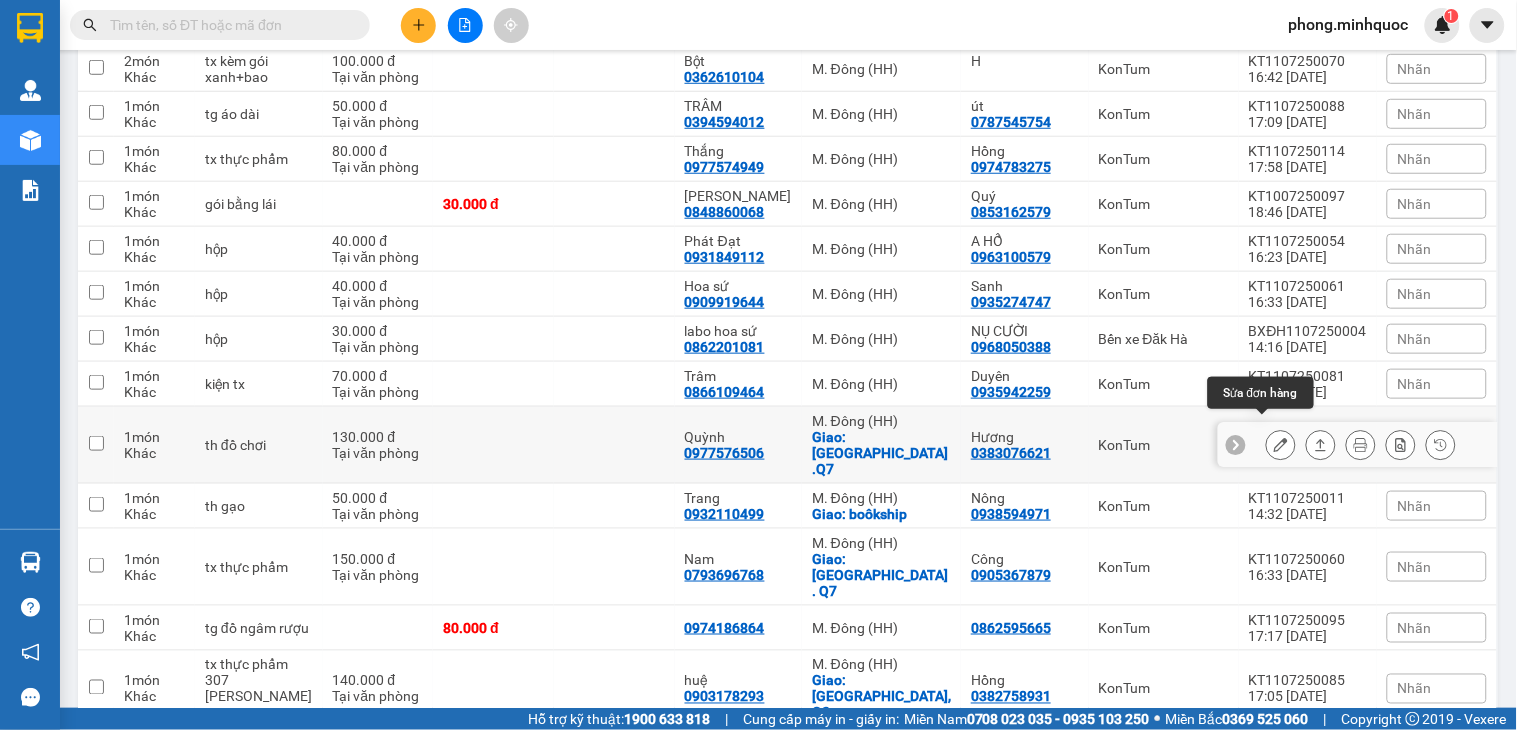 click 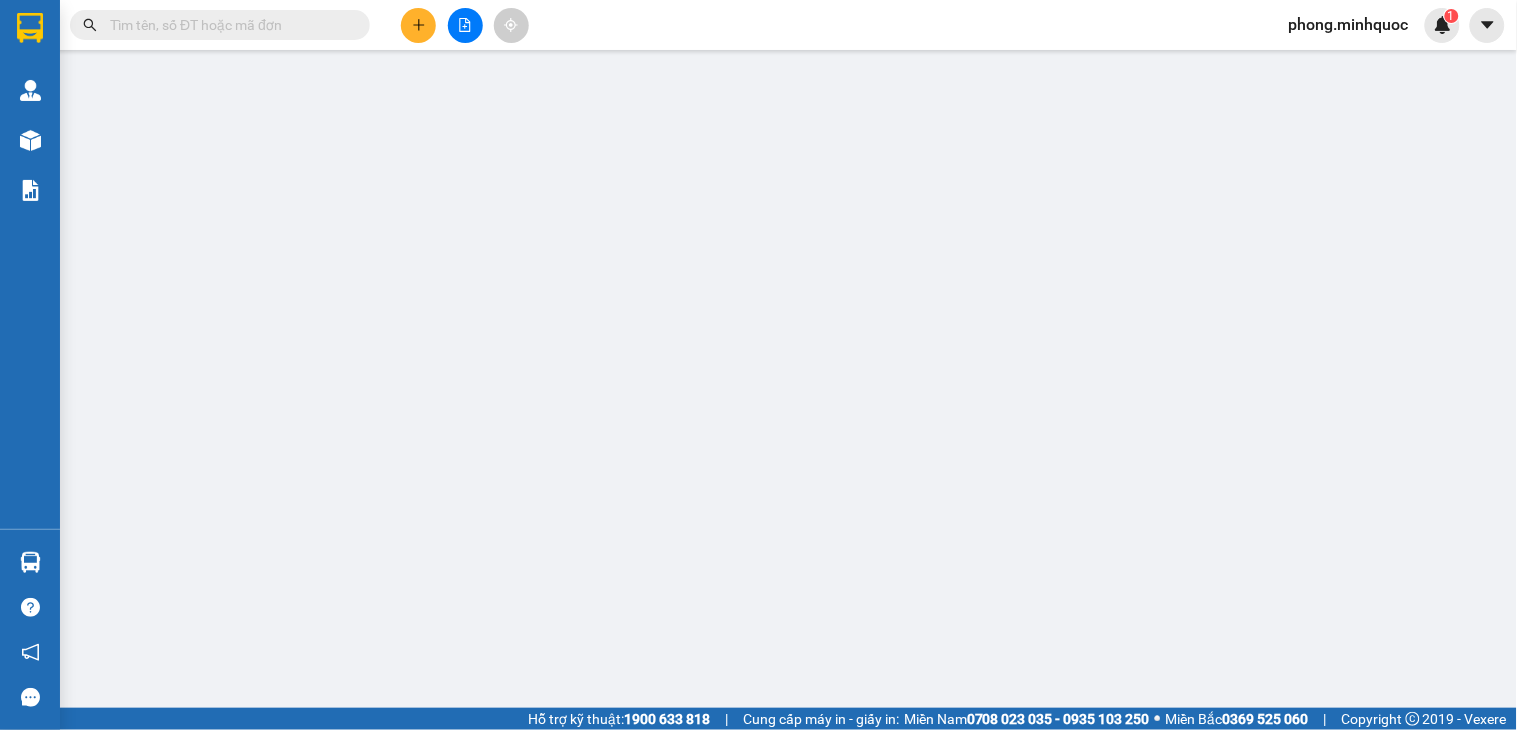 scroll, scrollTop: 0, scrollLeft: 0, axis: both 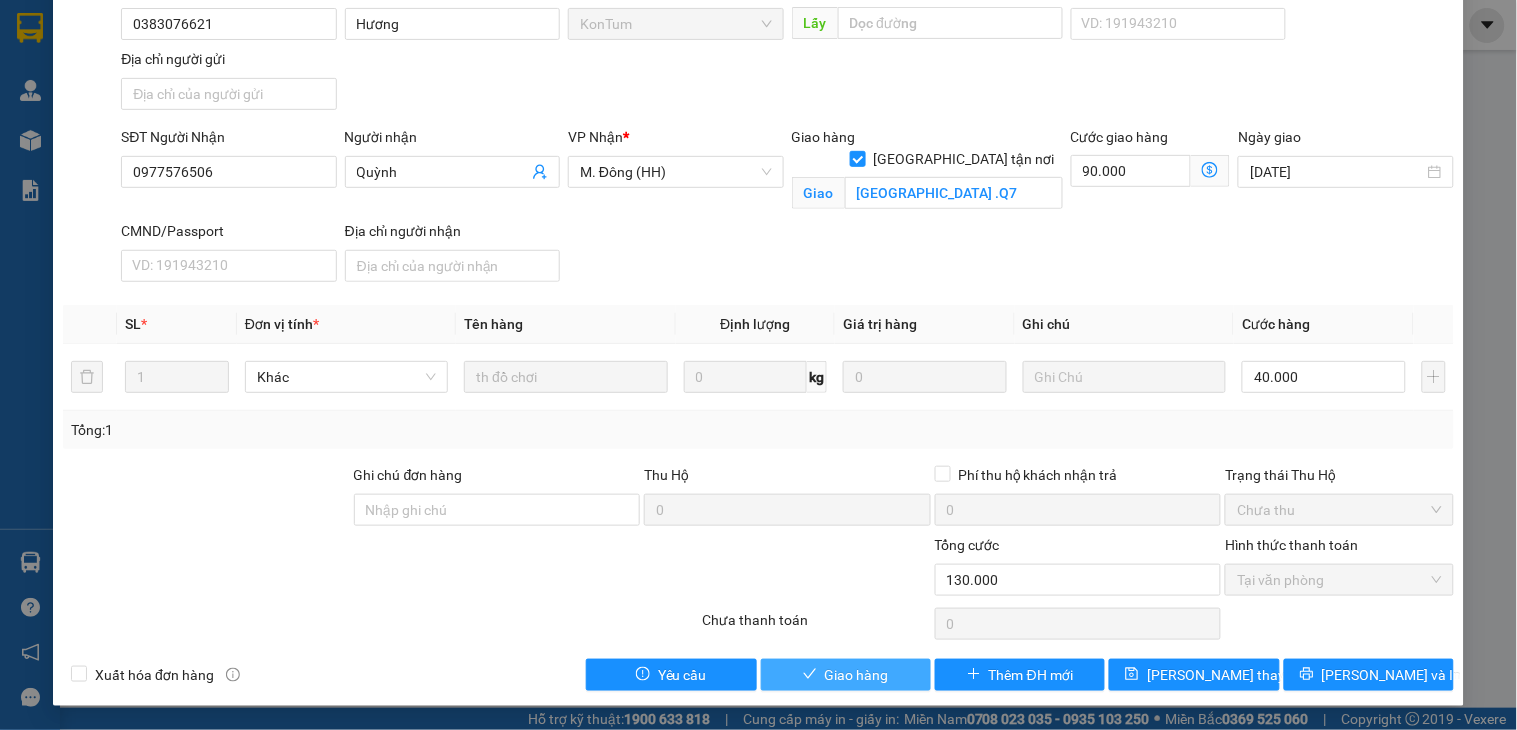 click on "Giao hàng" at bounding box center [857, 675] 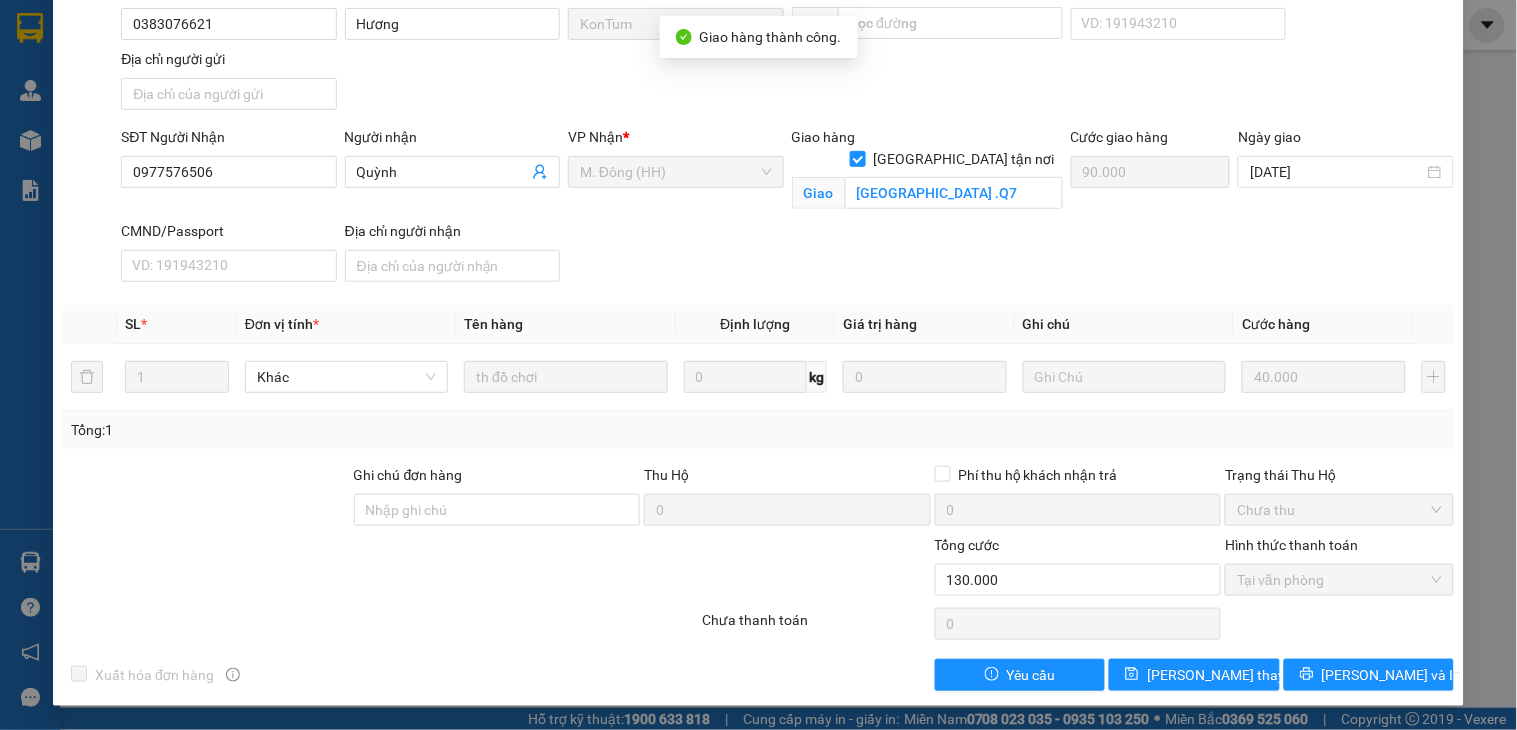scroll, scrollTop: 0, scrollLeft: 0, axis: both 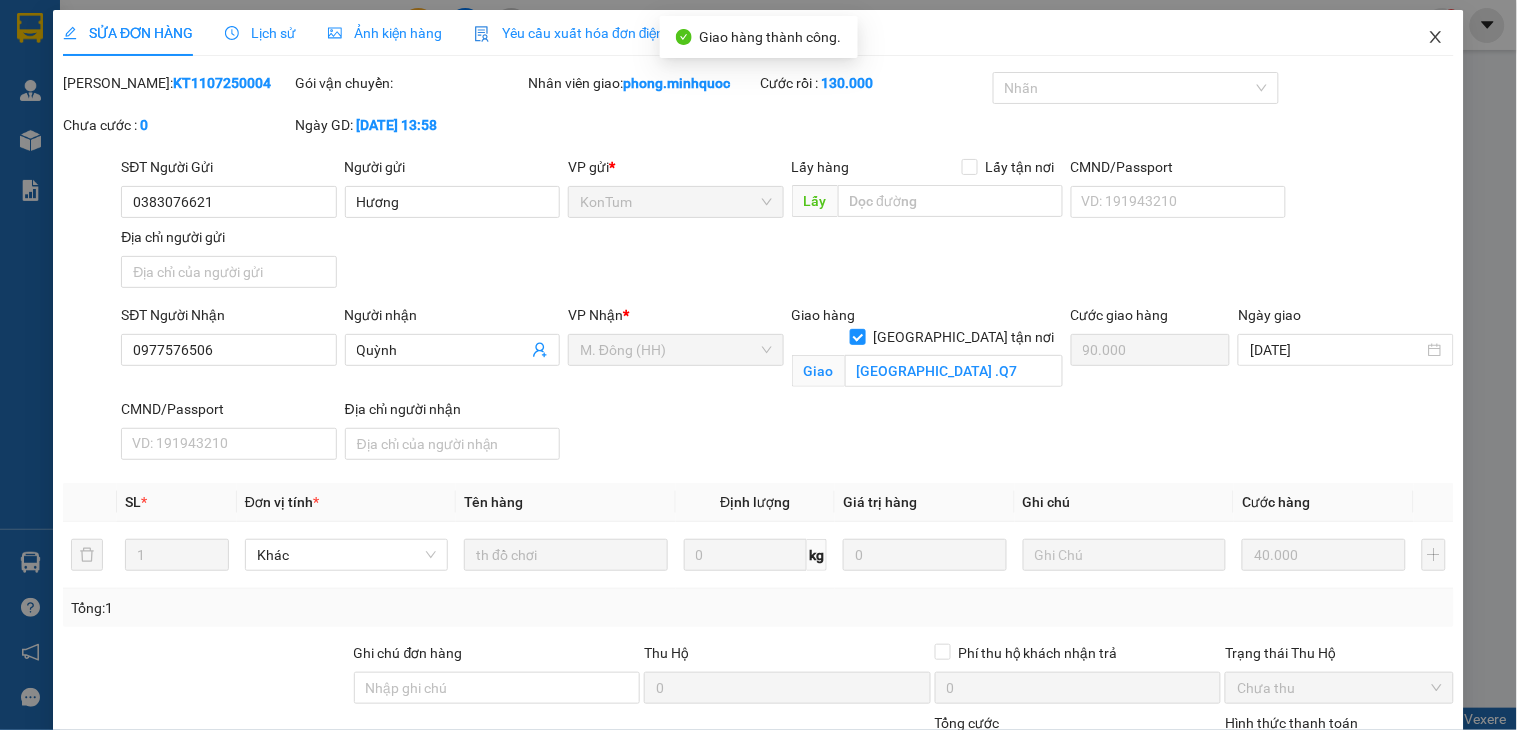 click 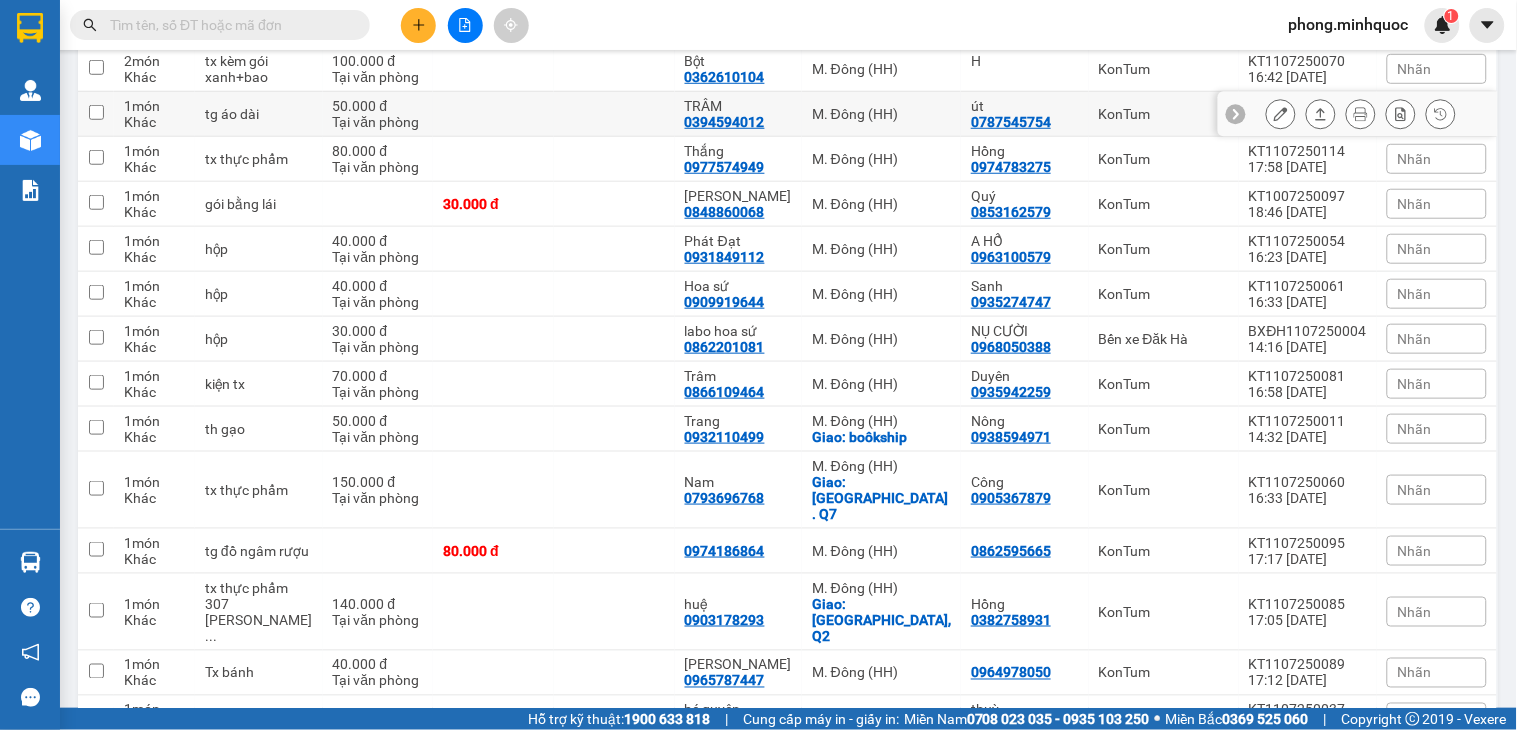 scroll, scrollTop: 444, scrollLeft: 0, axis: vertical 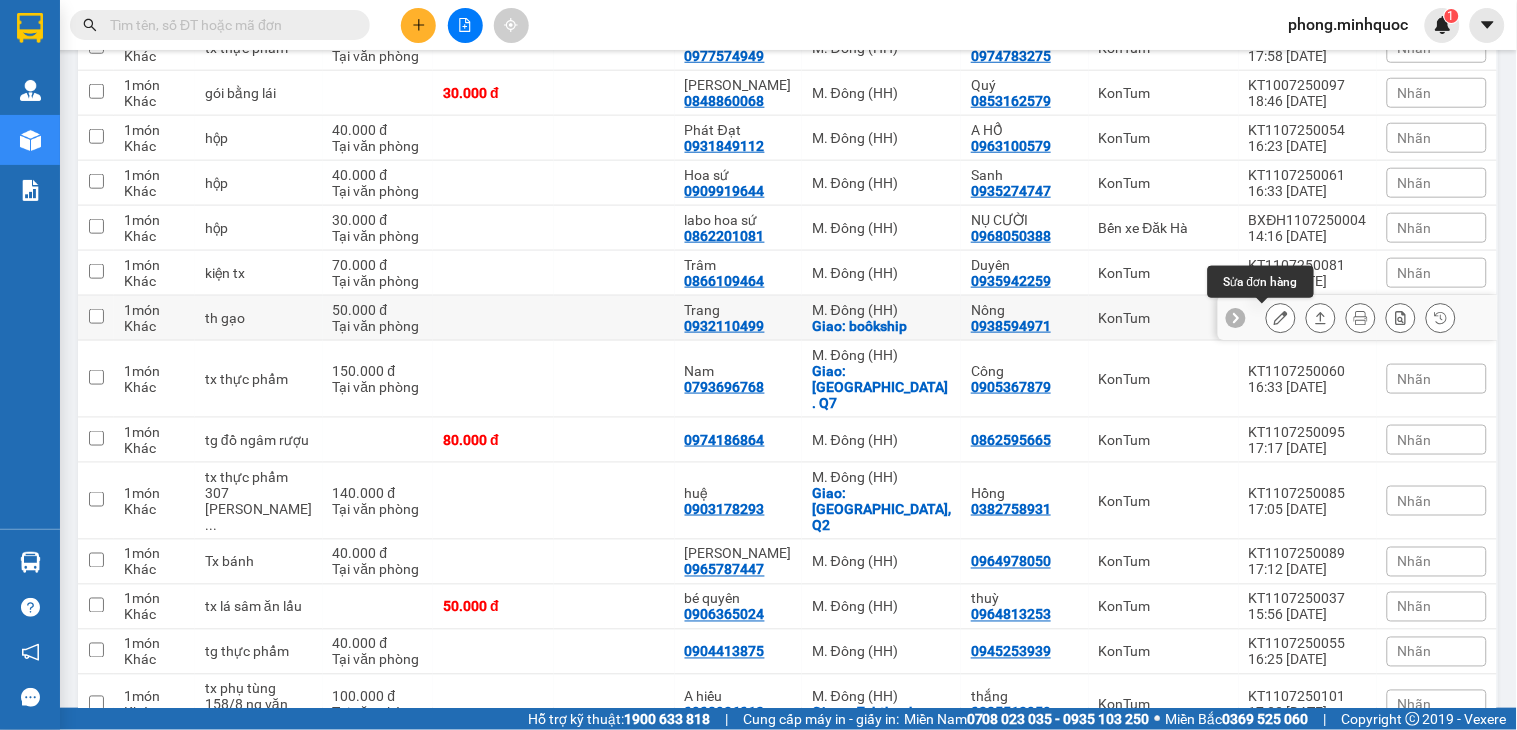 click at bounding box center (1281, 318) 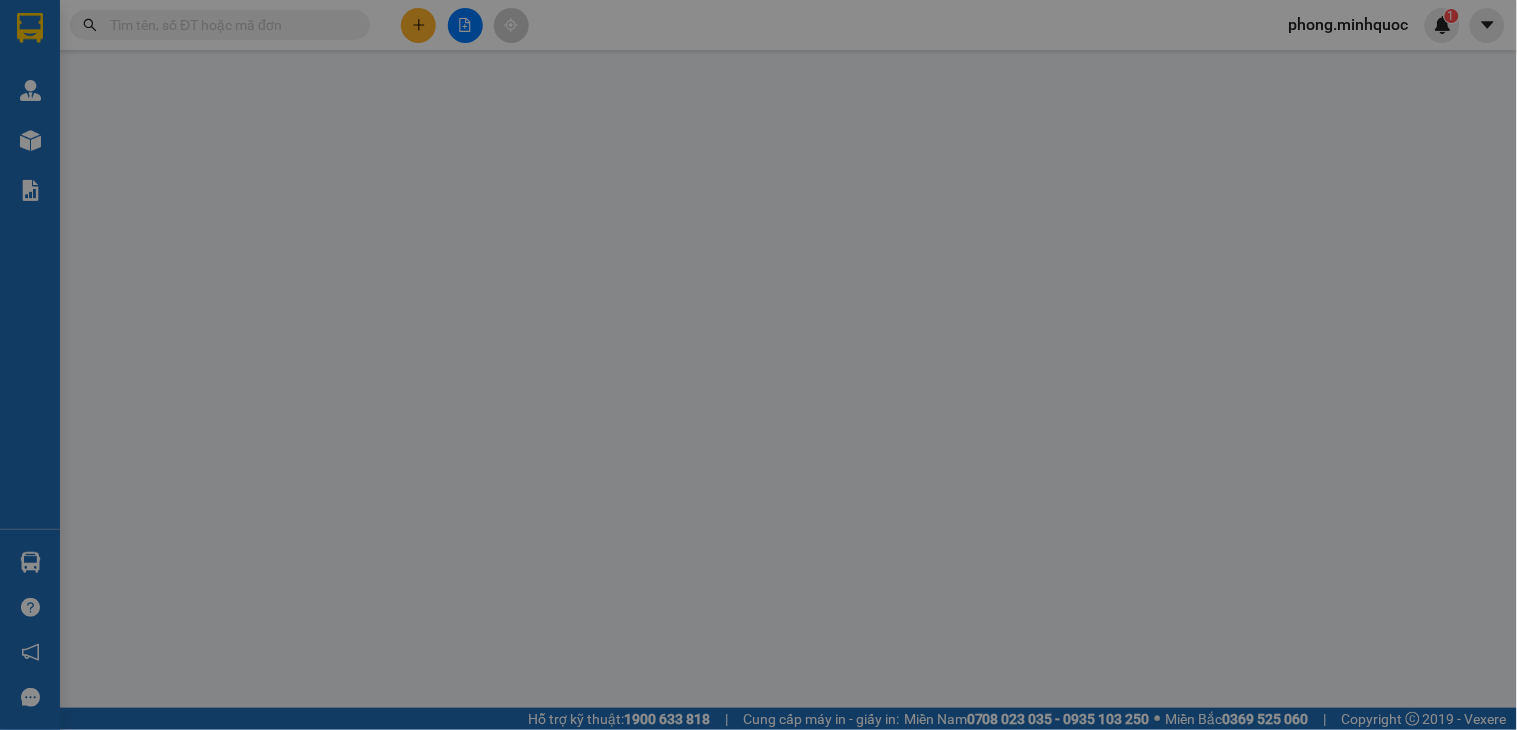 scroll, scrollTop: 0, scrollLeft: 0, axis: both 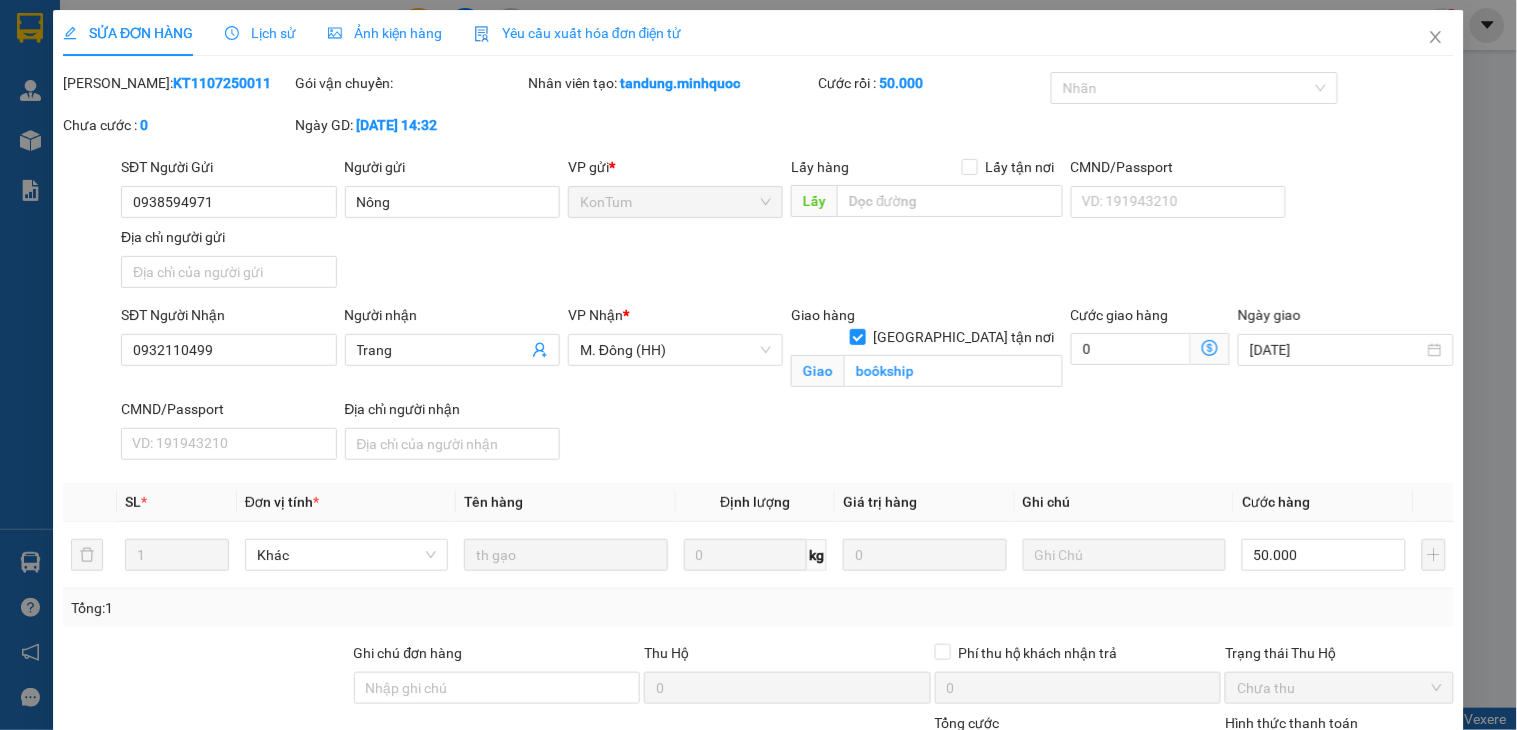 type on "0938594971" 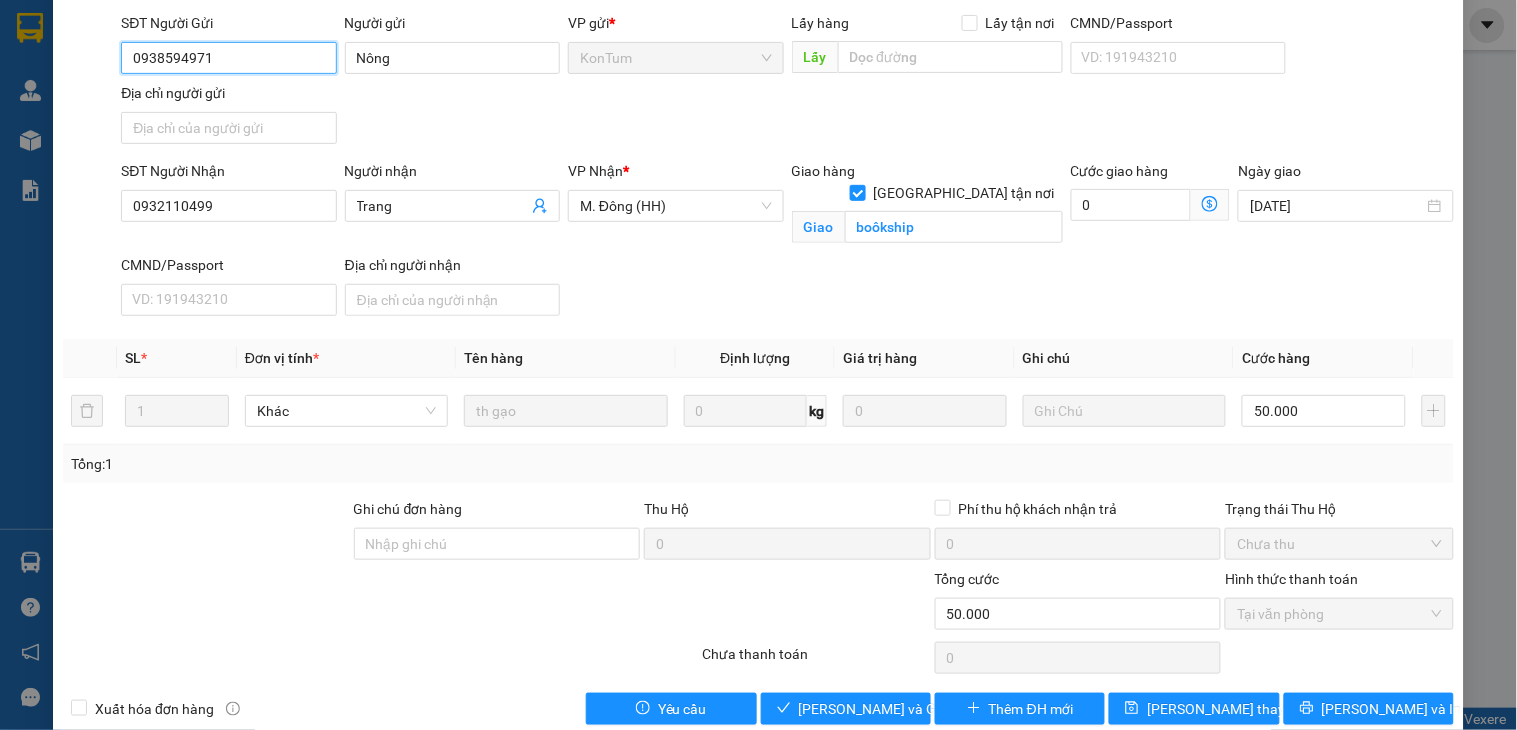 scroll, scrollTop: 178, scrollLeft: 0, axis: vertical 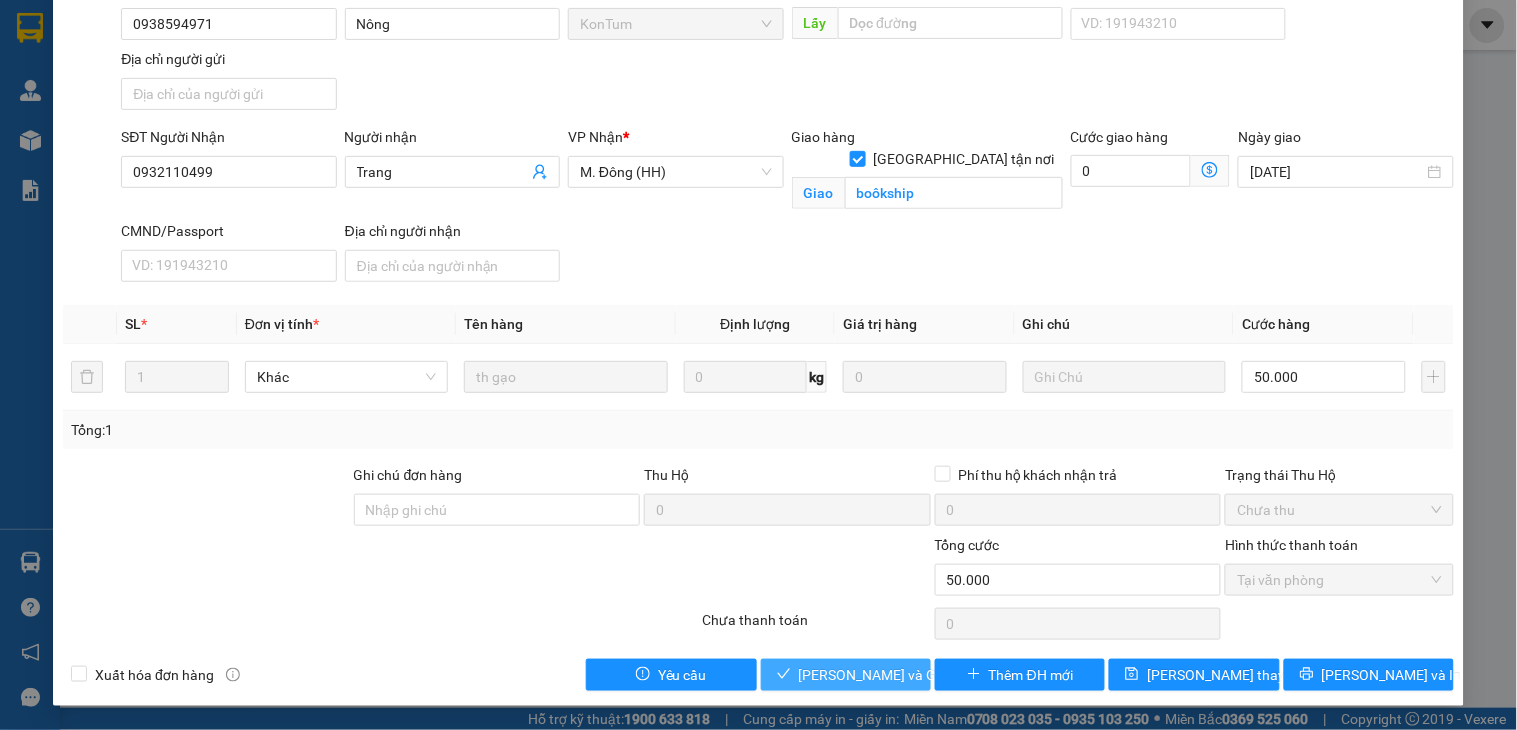 click on "[PERSON_NAME] và Giao hàng" at bounding box center [895, 675] 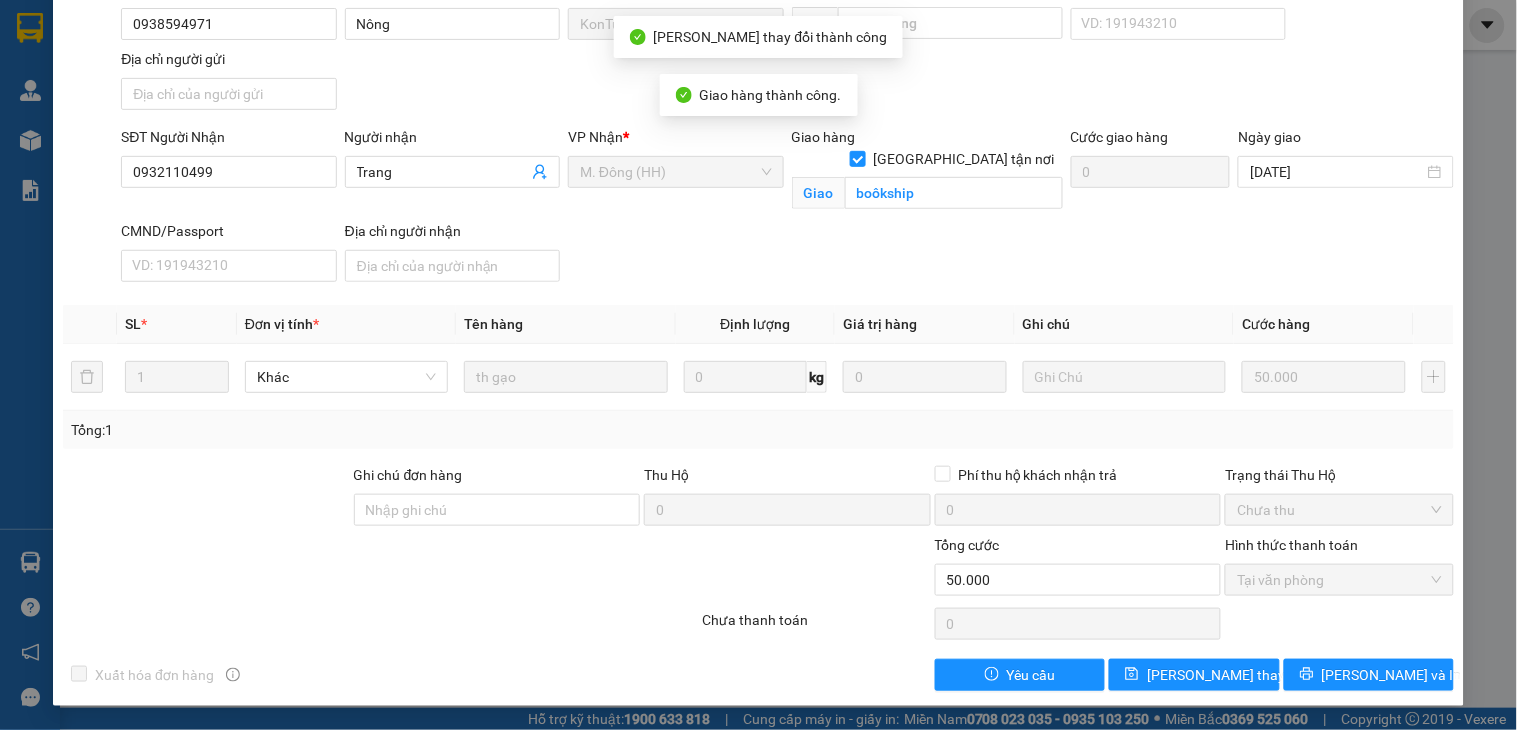 scroll, scrollTop: 0, scrollLeft: 0, axis: both 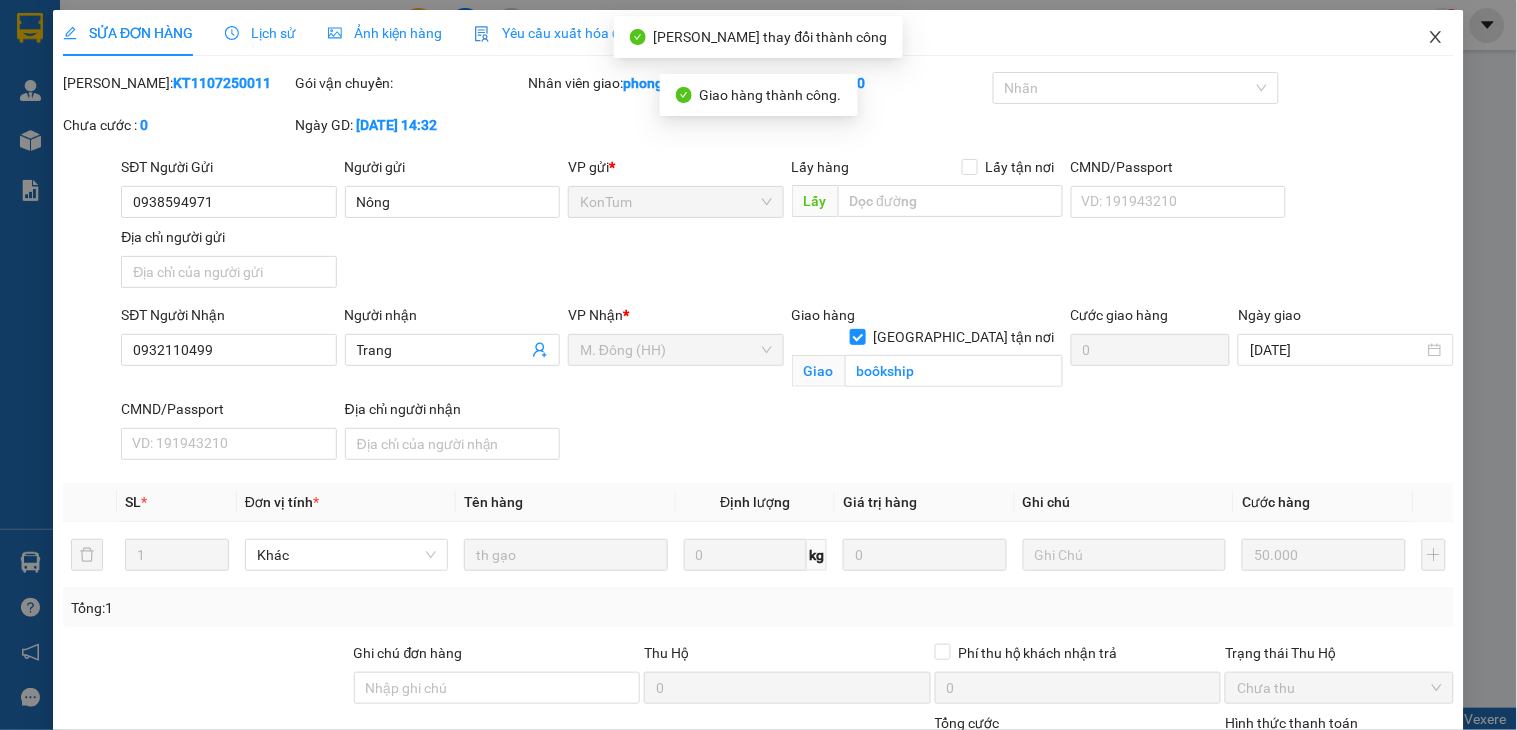 click 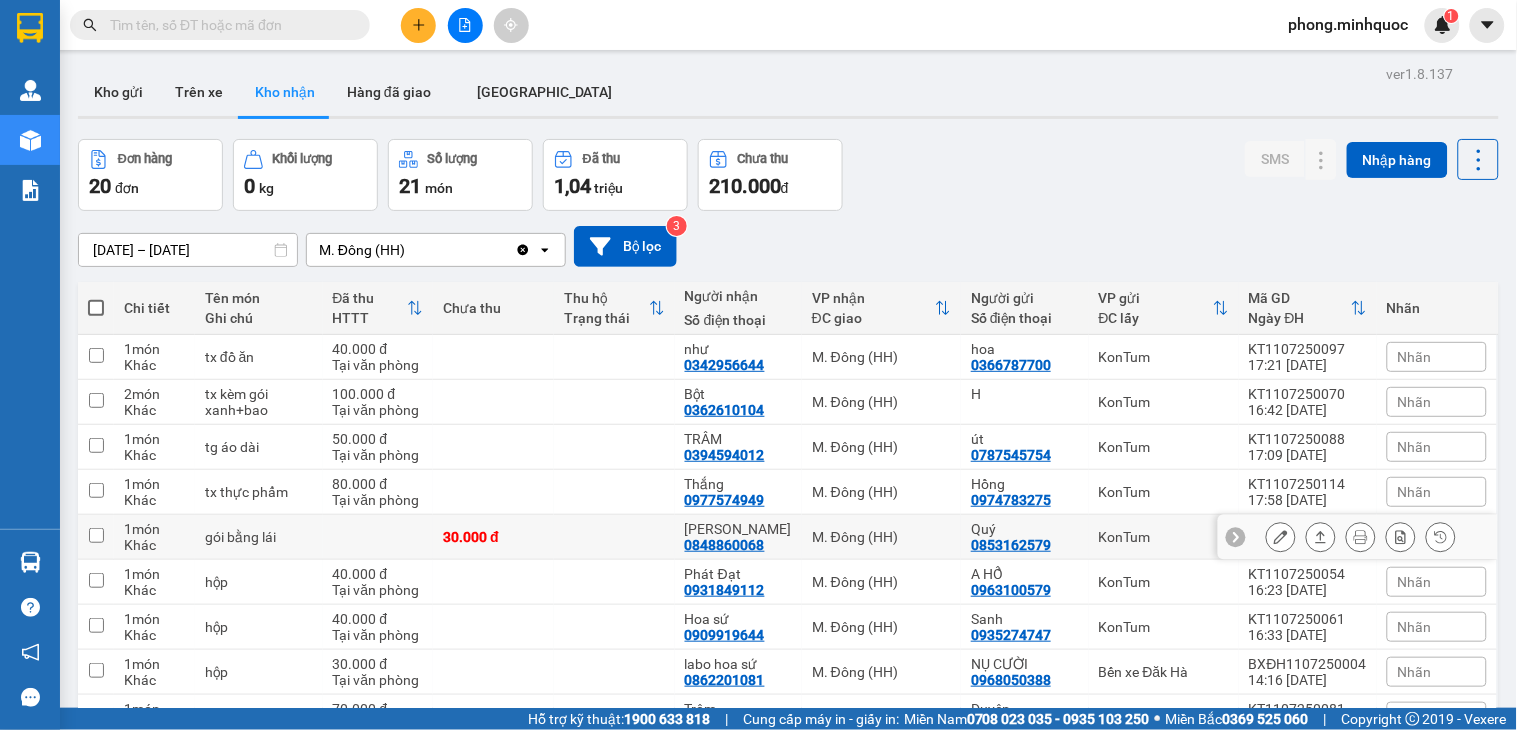 scroll, scrollTop: 333, scrollLeft: 0, axis: vertical 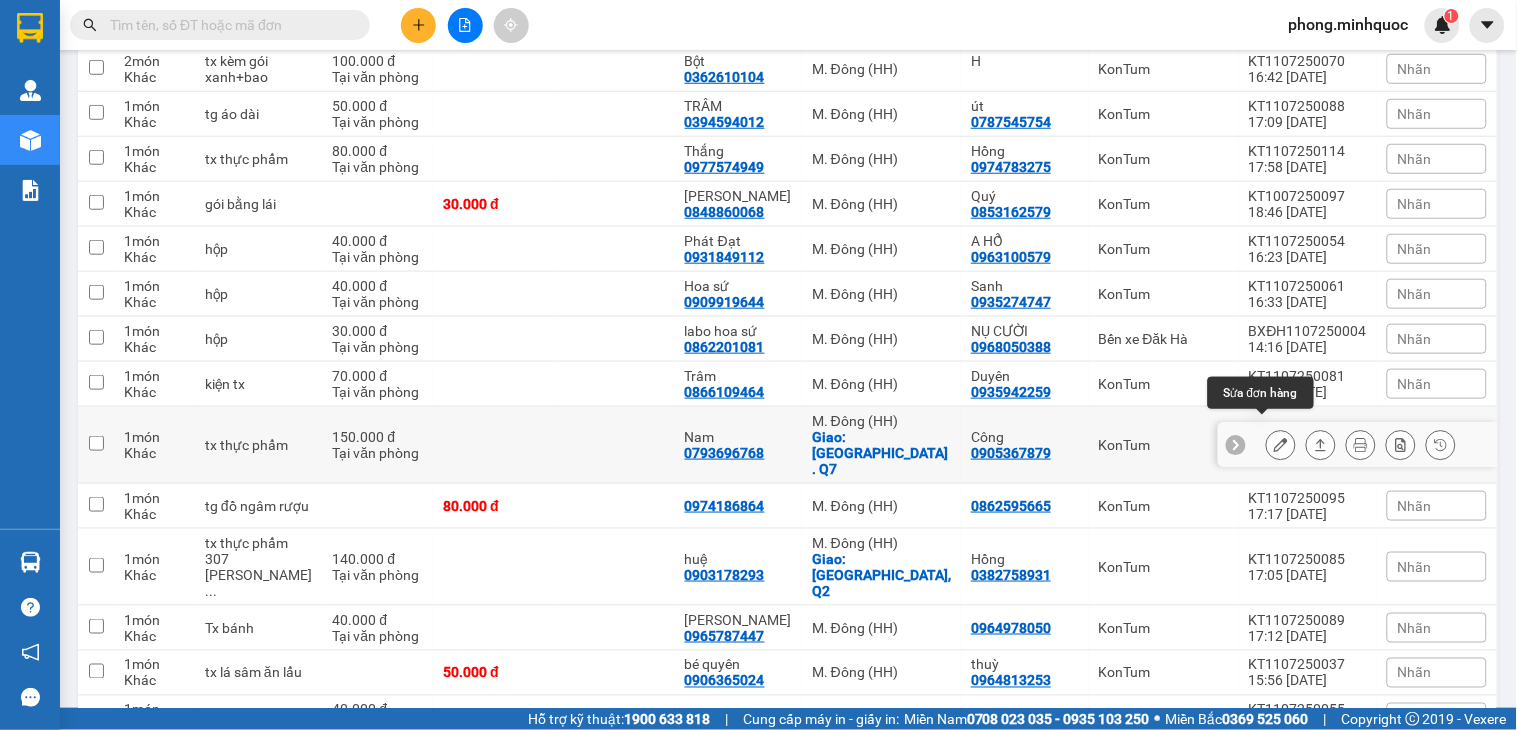 click 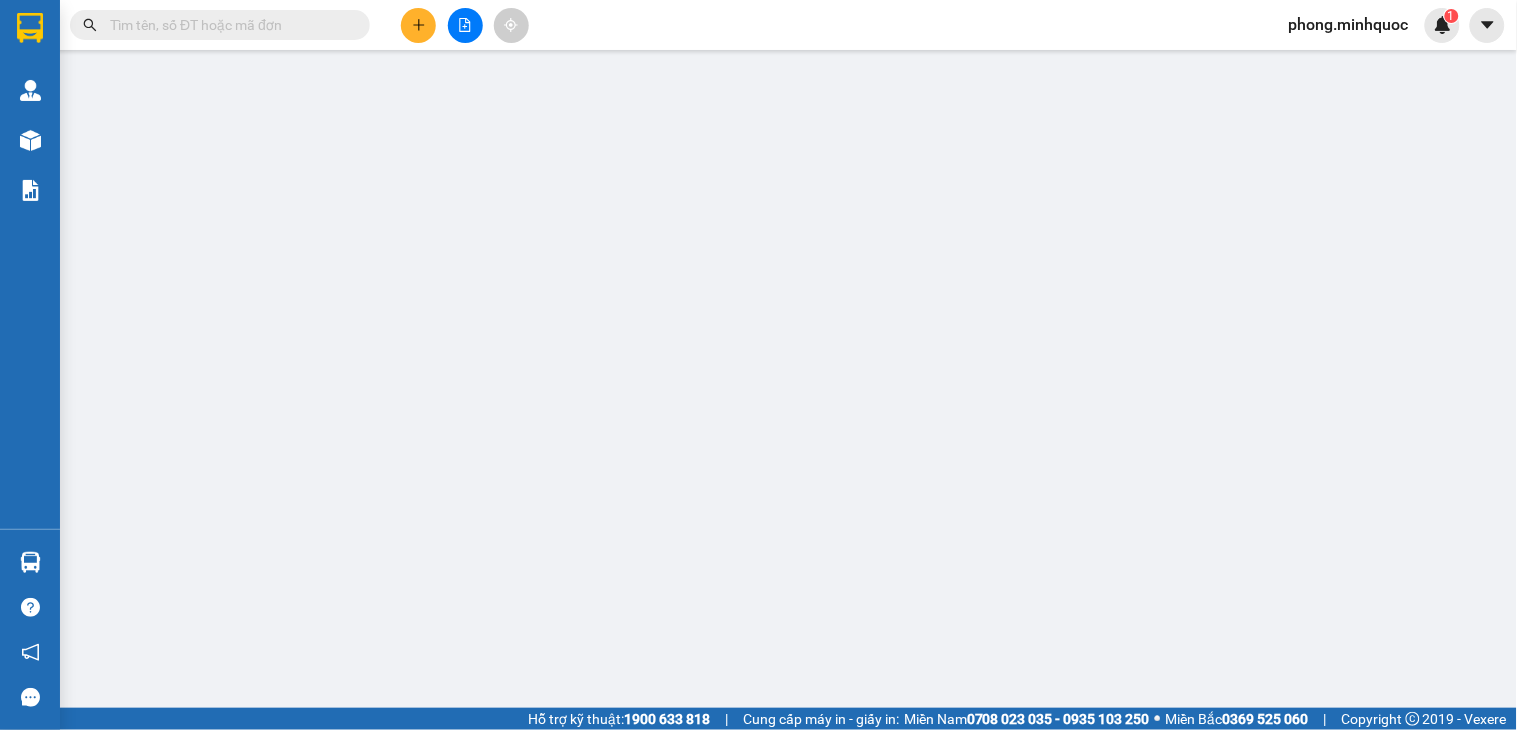scroll, scrollTop: 0, scrollLeft: 0, axis: both 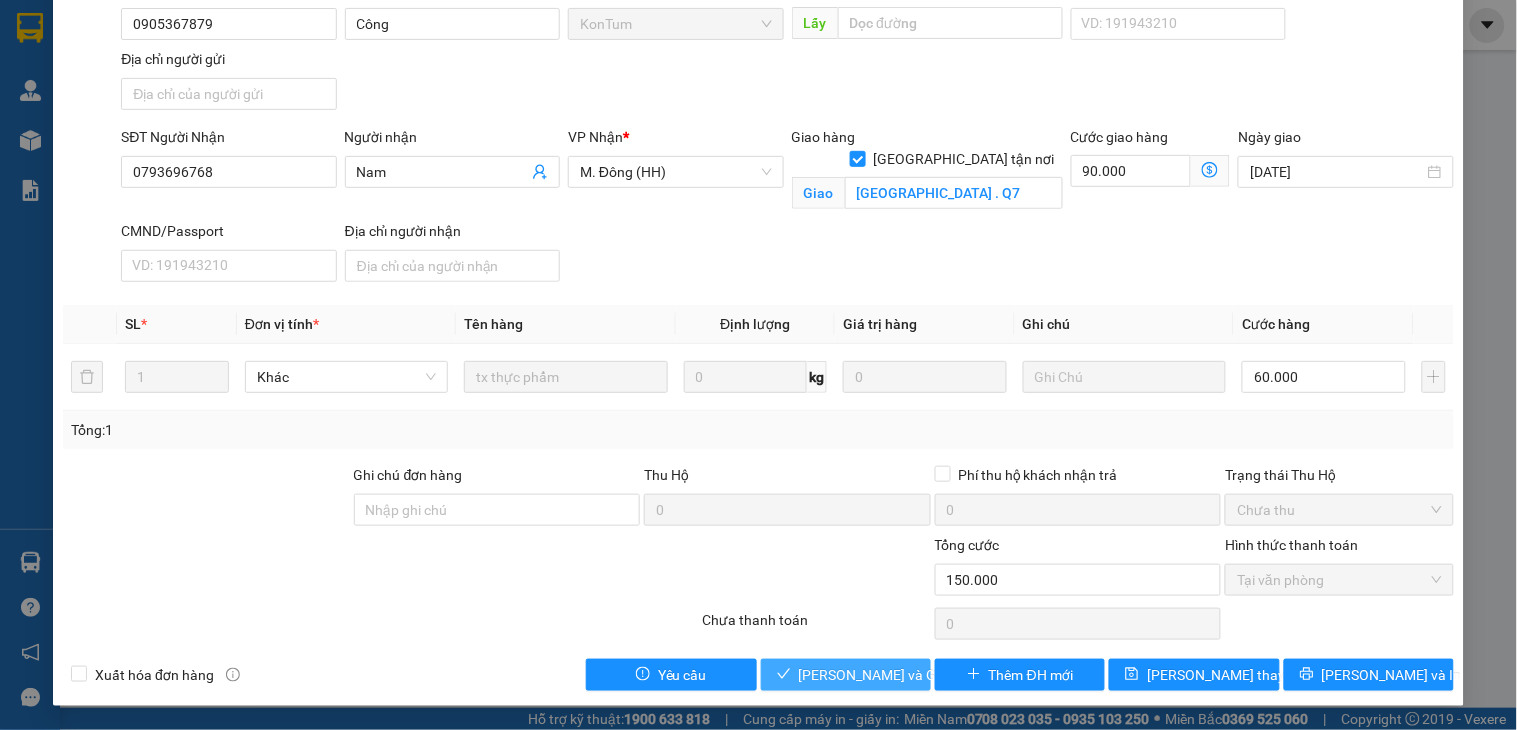 click on "[PERSON_NAME] và Giao hàng" at bounding box center (895, 675) 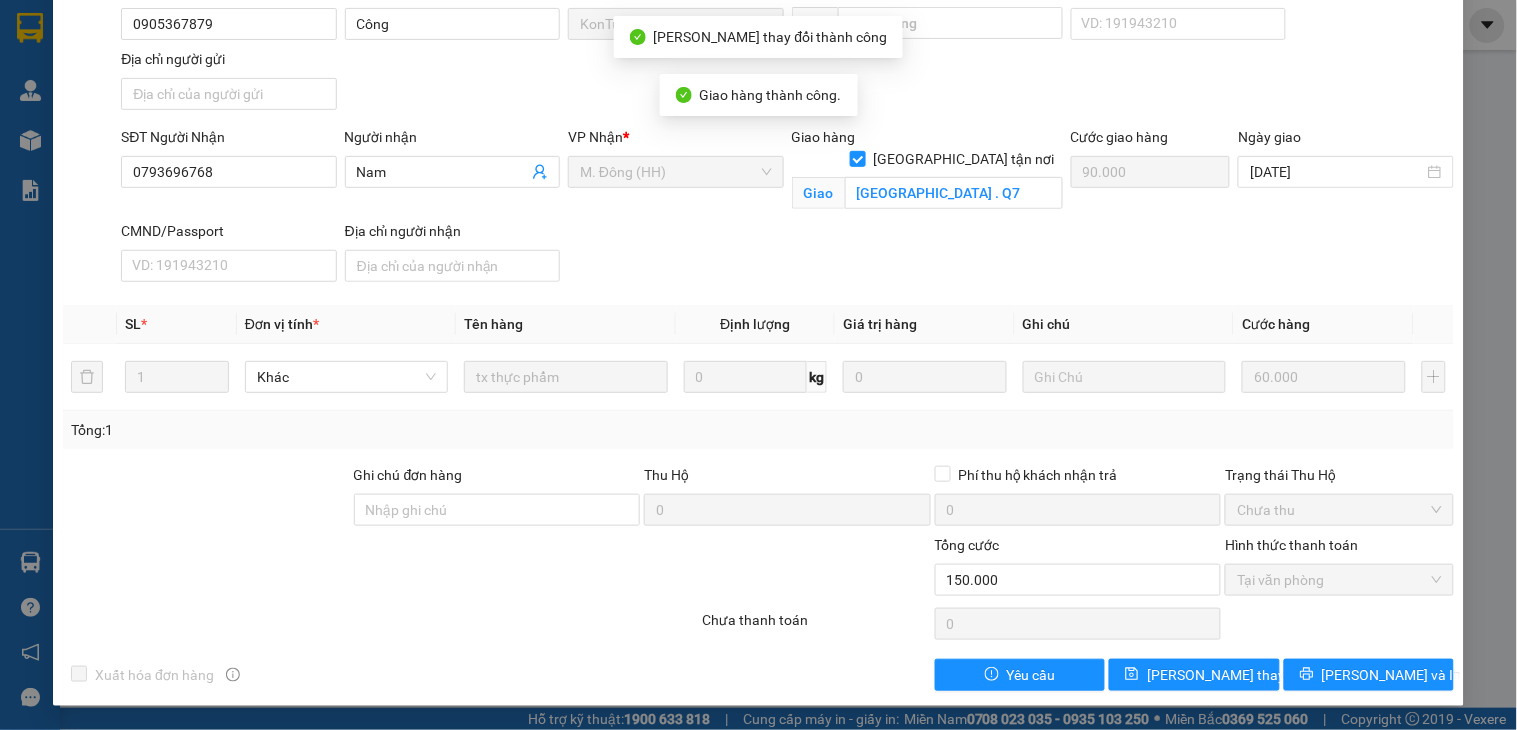 scroll, scrollTop: 0, scrollLeft: 0, axis: both 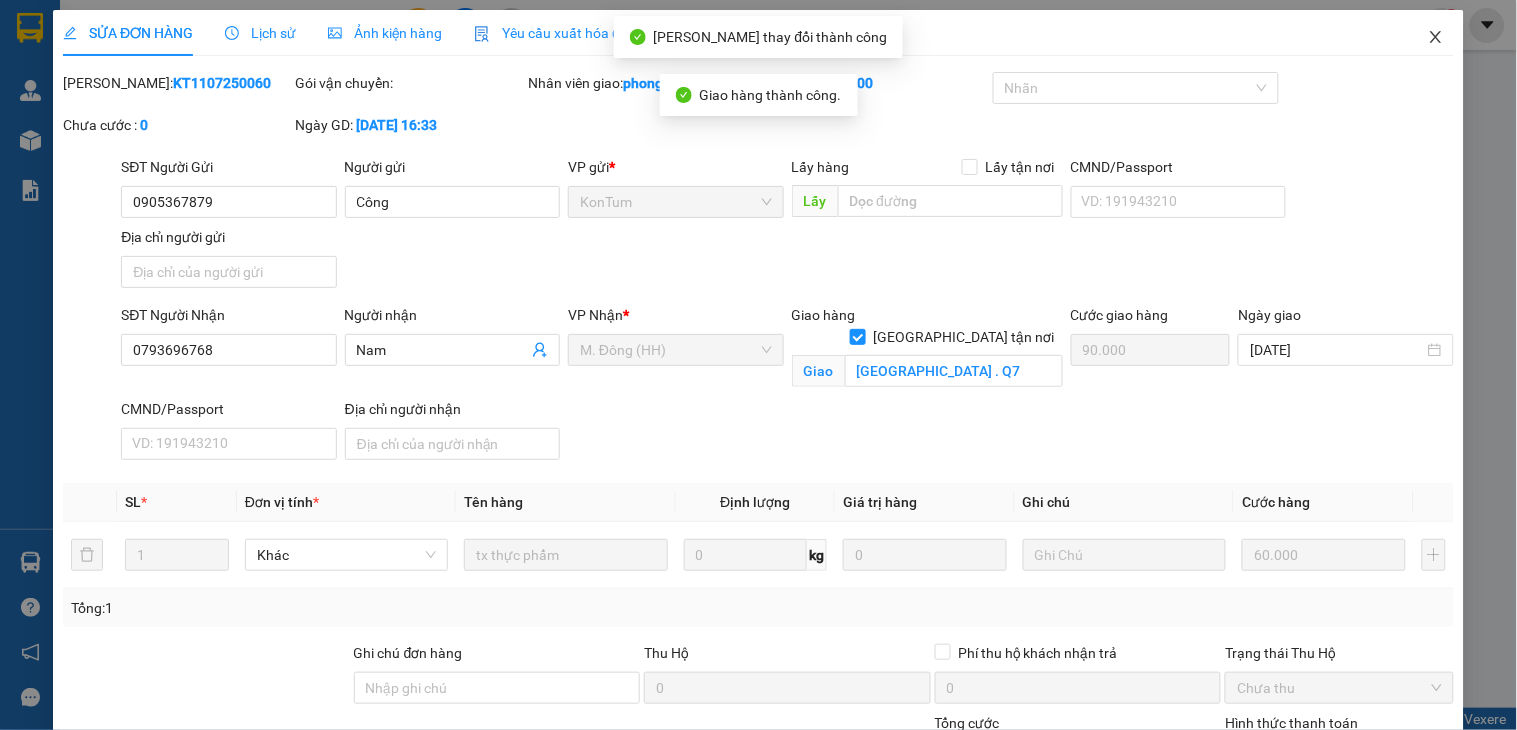 click 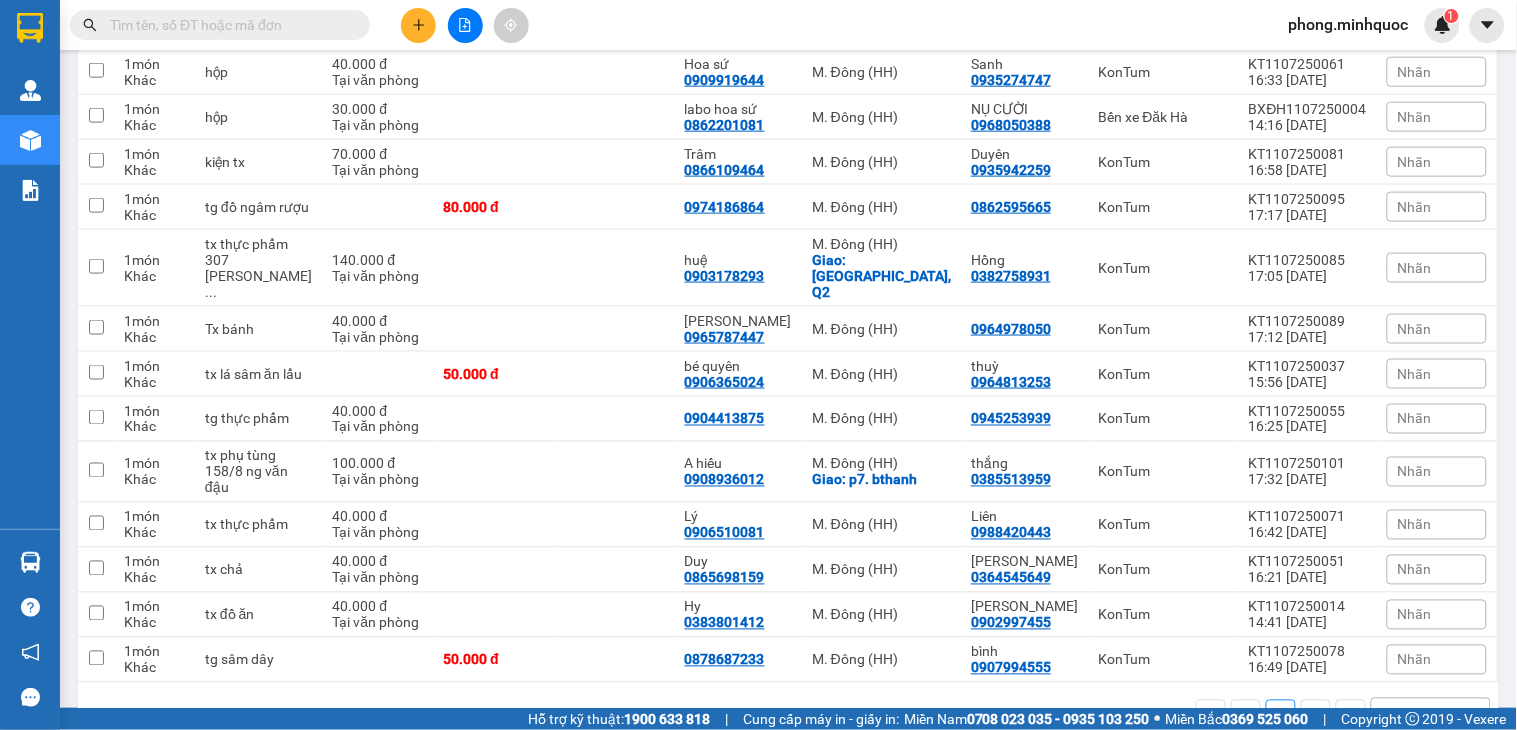 scroll, scrollTop: 597, scrollLeft: 0, axis: vertical 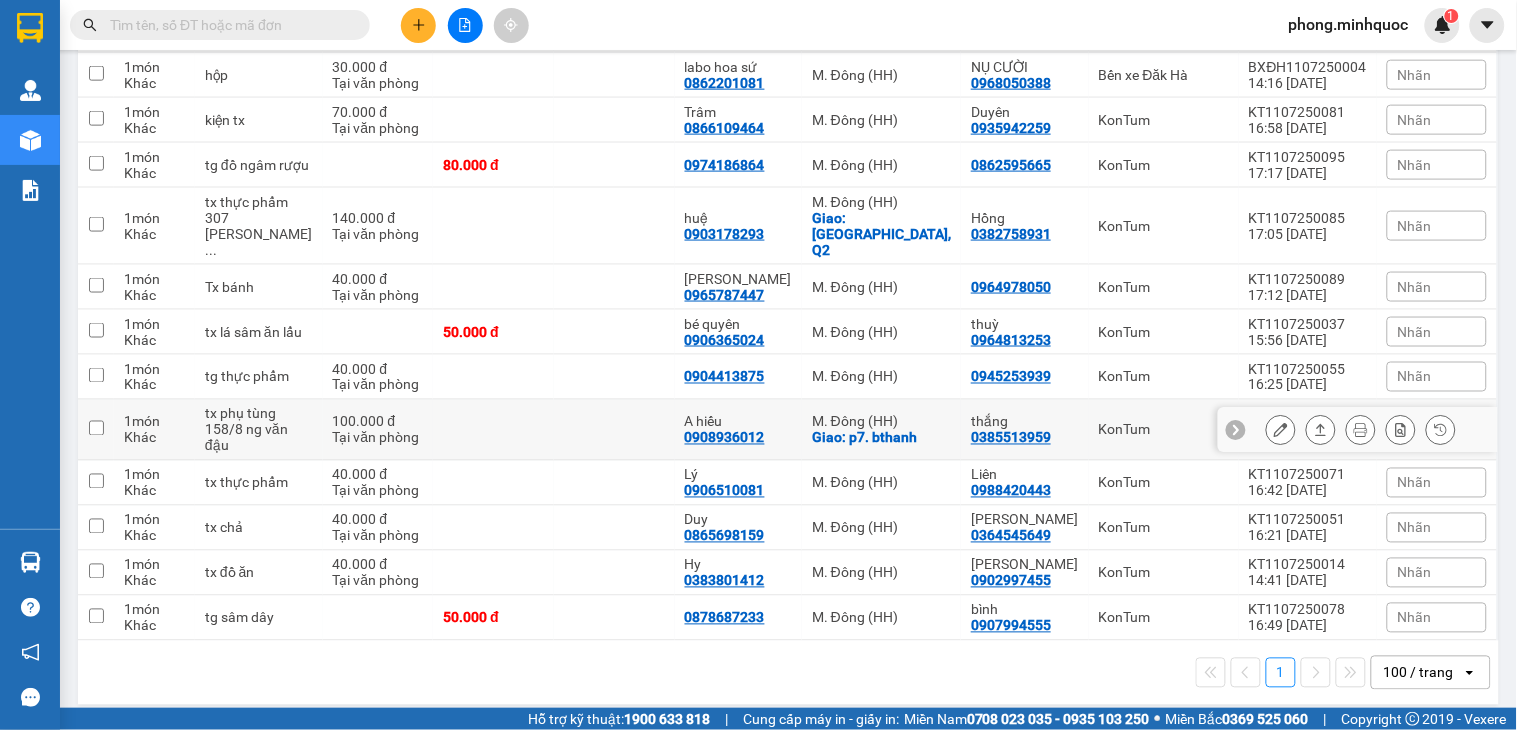 click at bounding box center [1358, 430] 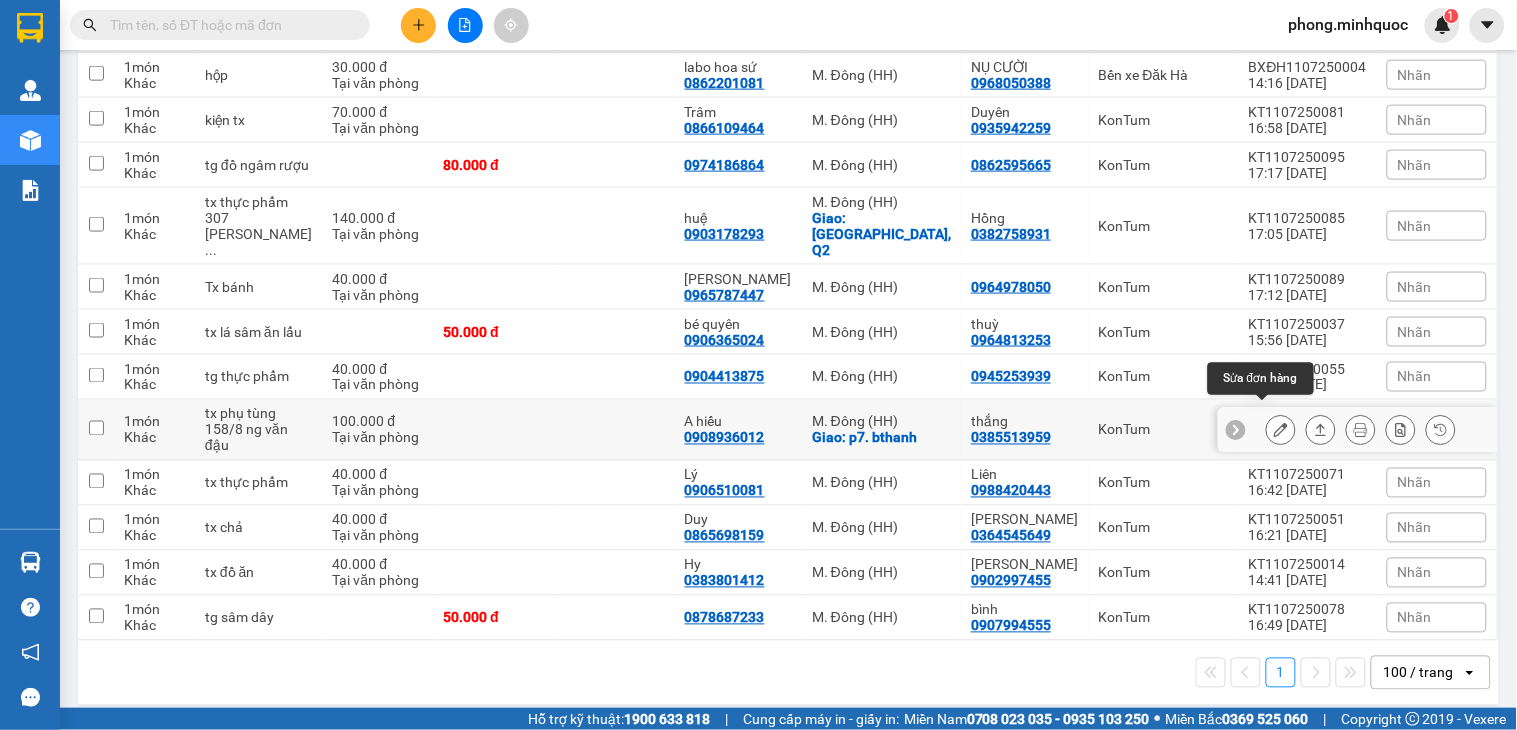 click at bounding box center [1281, 430] 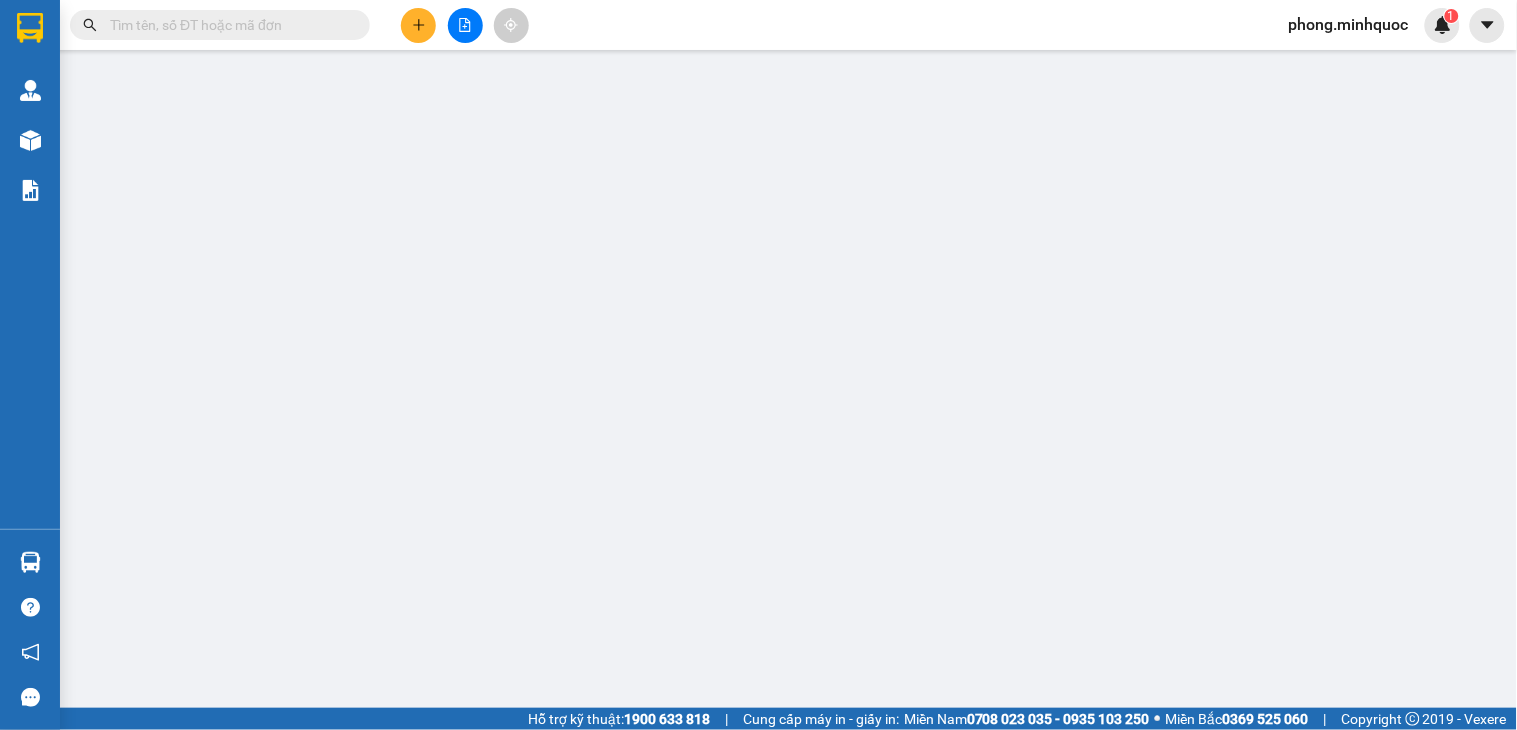 scroll, scrollTop: 0, scrollLeft: 0, axis: both 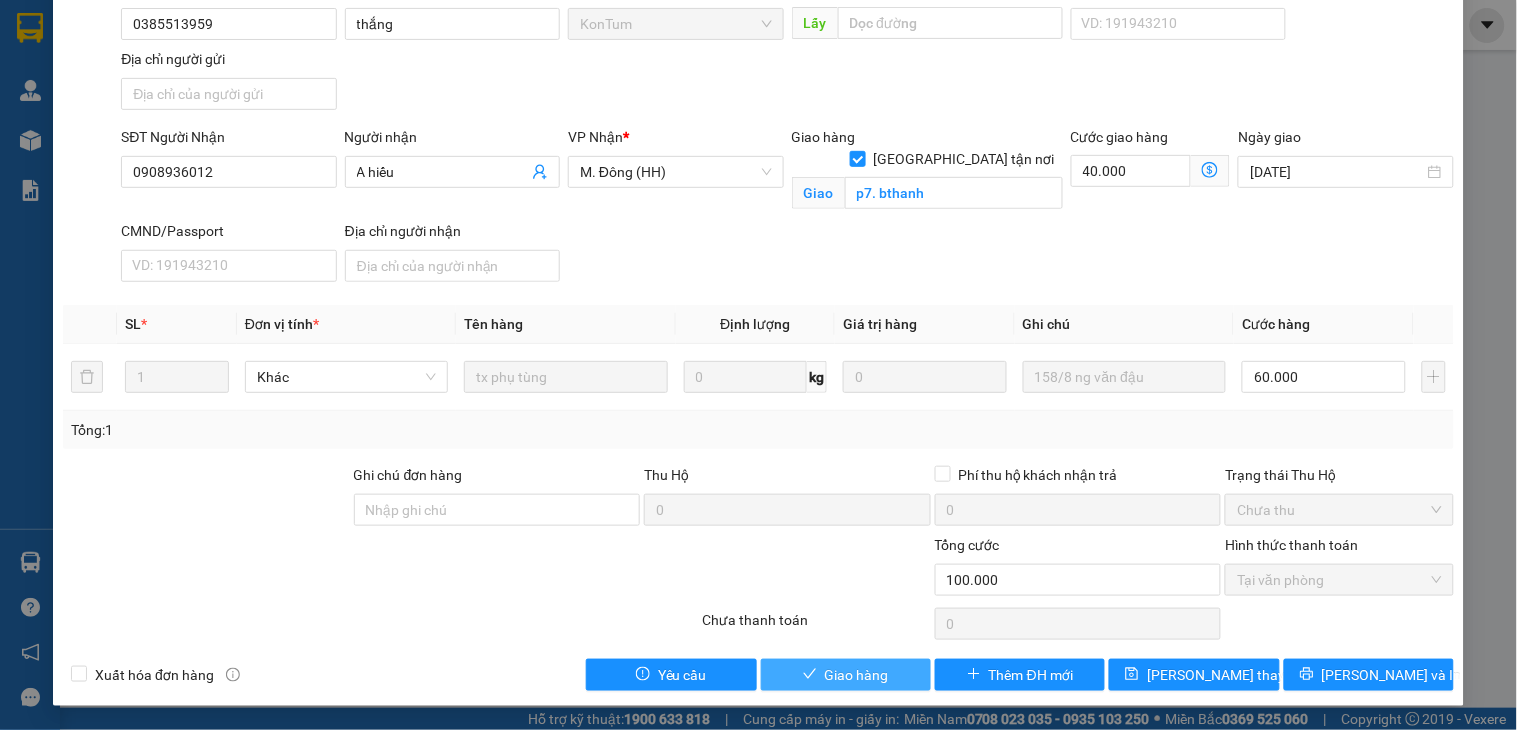 click on "Giao hàng" at bounding box center (857, 675) 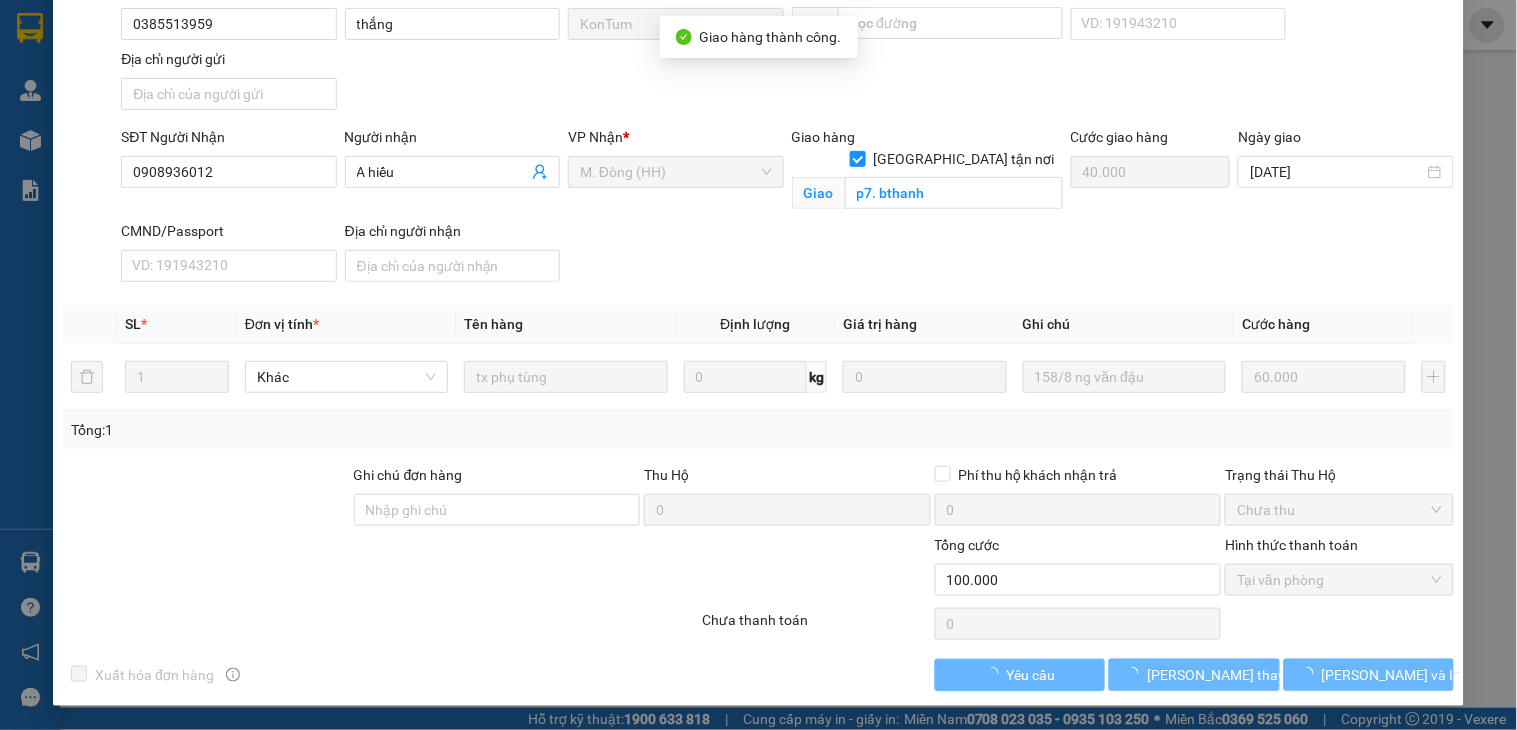 scroll, scrollTop: 0, scrollLeft: 0, axis: both 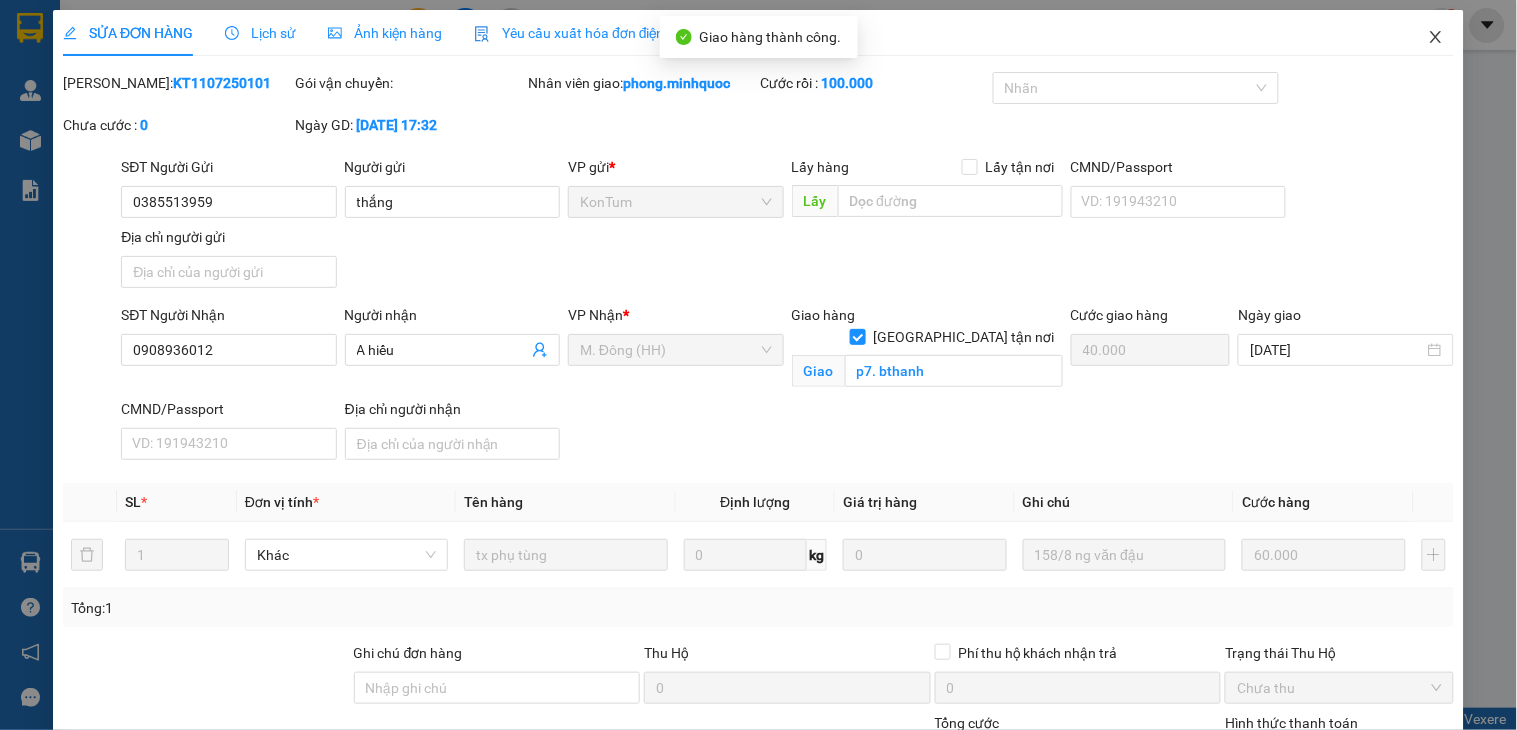 click 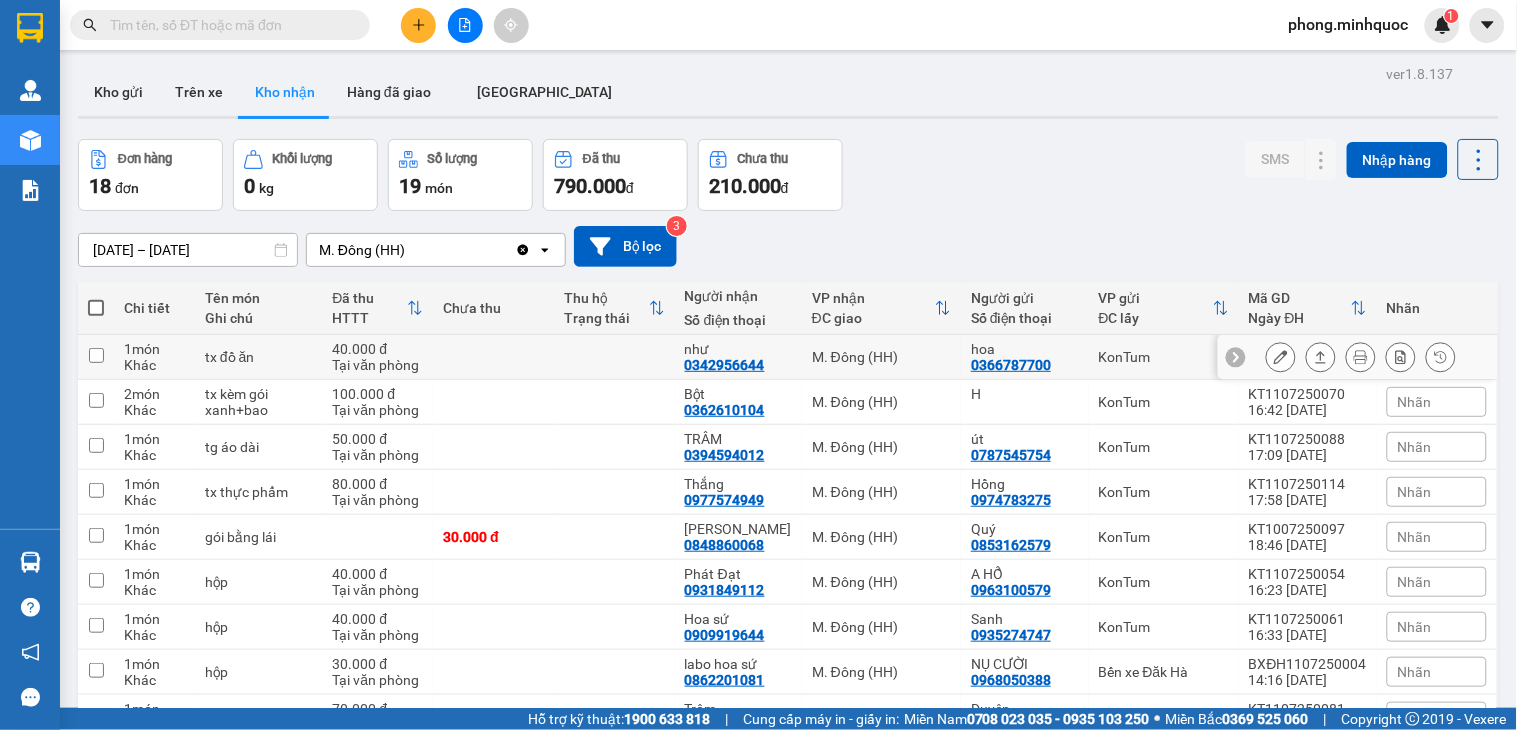 scroll, scrollTop: 444, scrollLeft: 0, axis: vertical 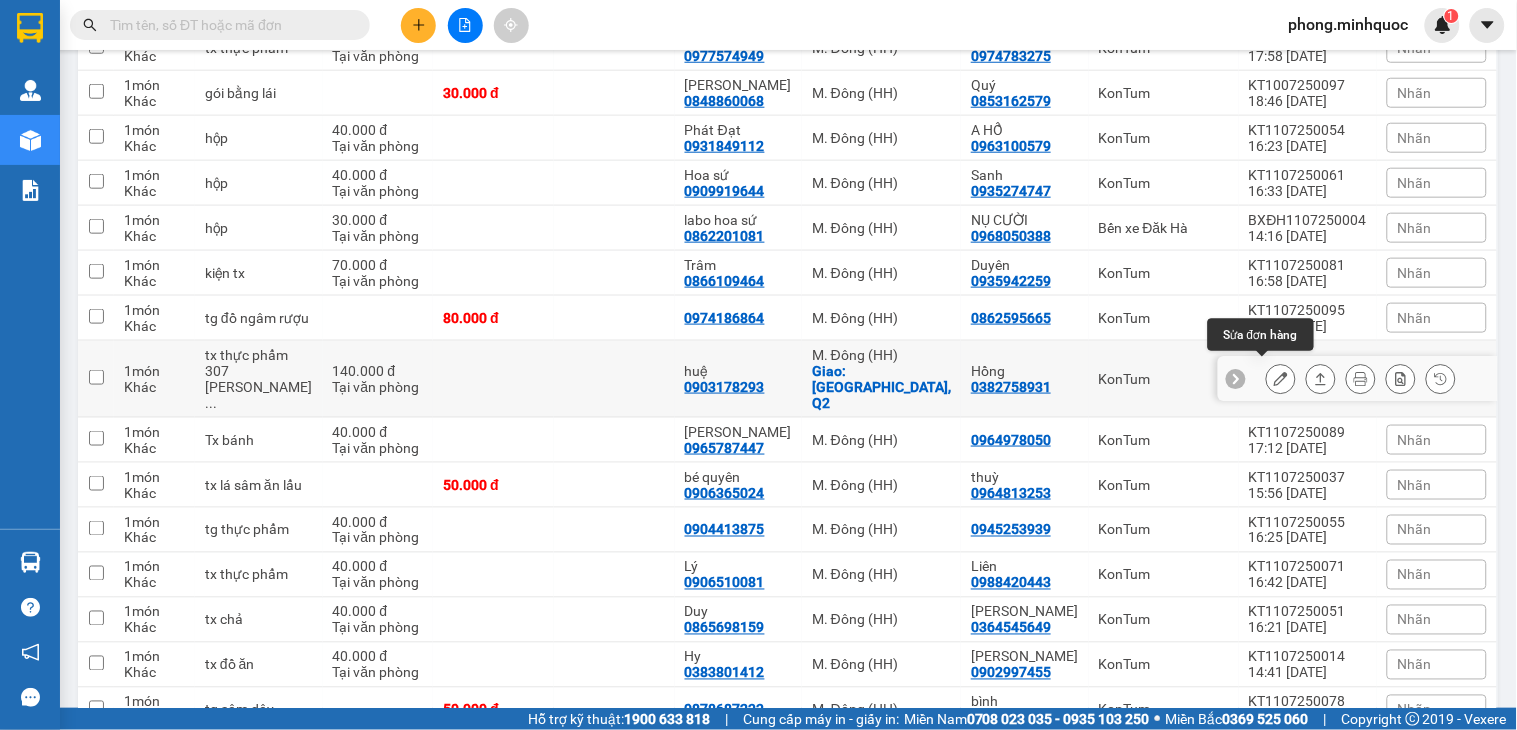 click at bounding box center [1281, 379] 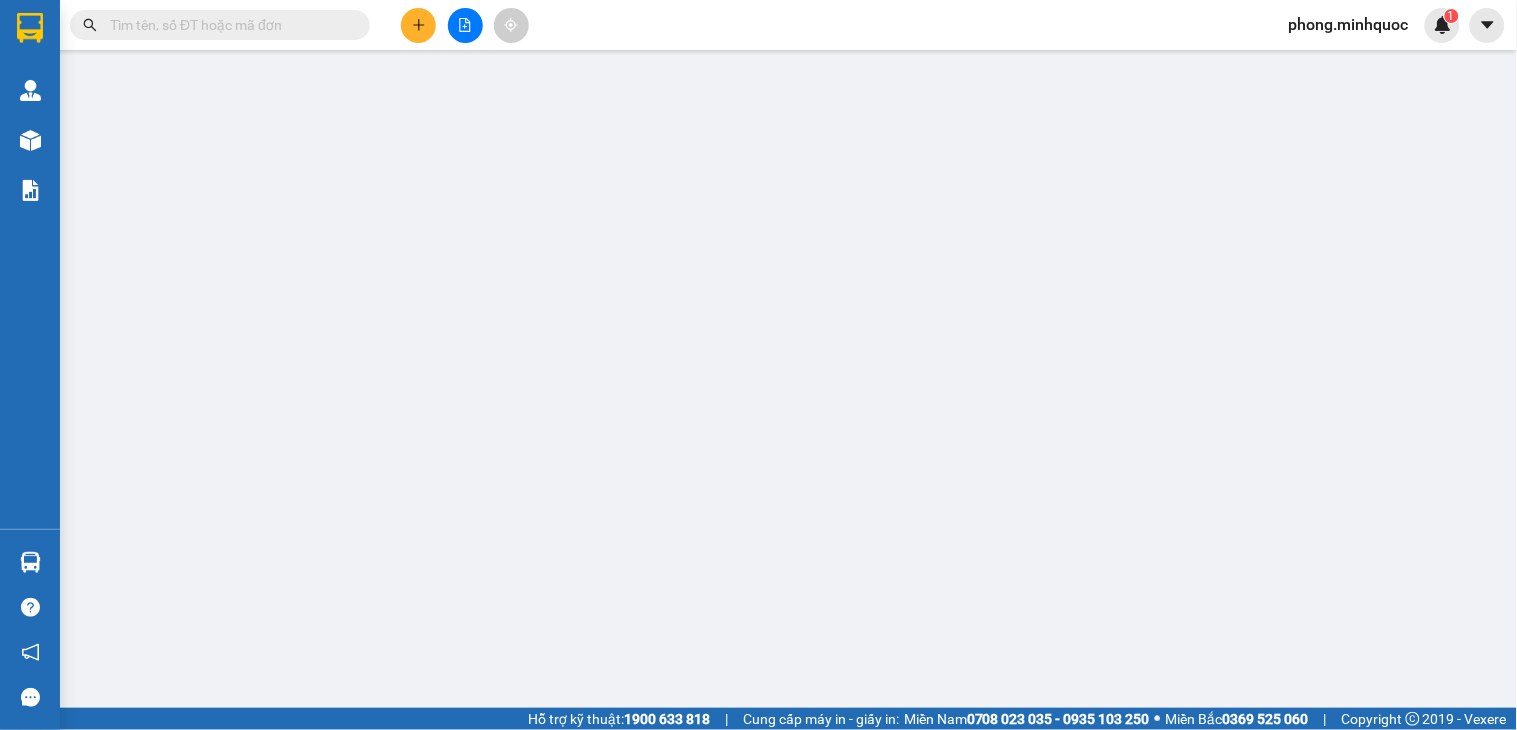 scroll, scrollTop: 0, scrollLeft: 0, axis: both 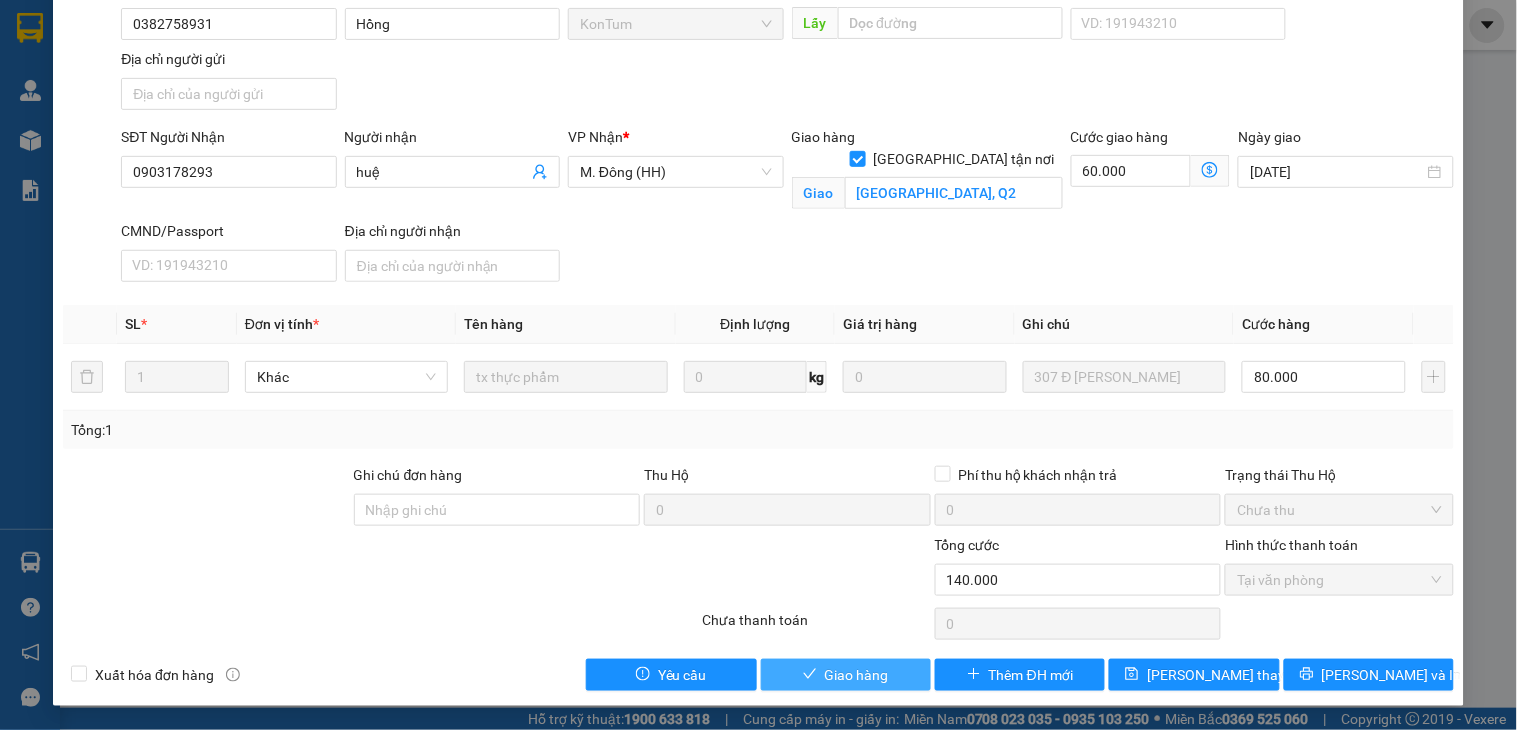 click on "Giao hàng" at bounding box center (846, 675) 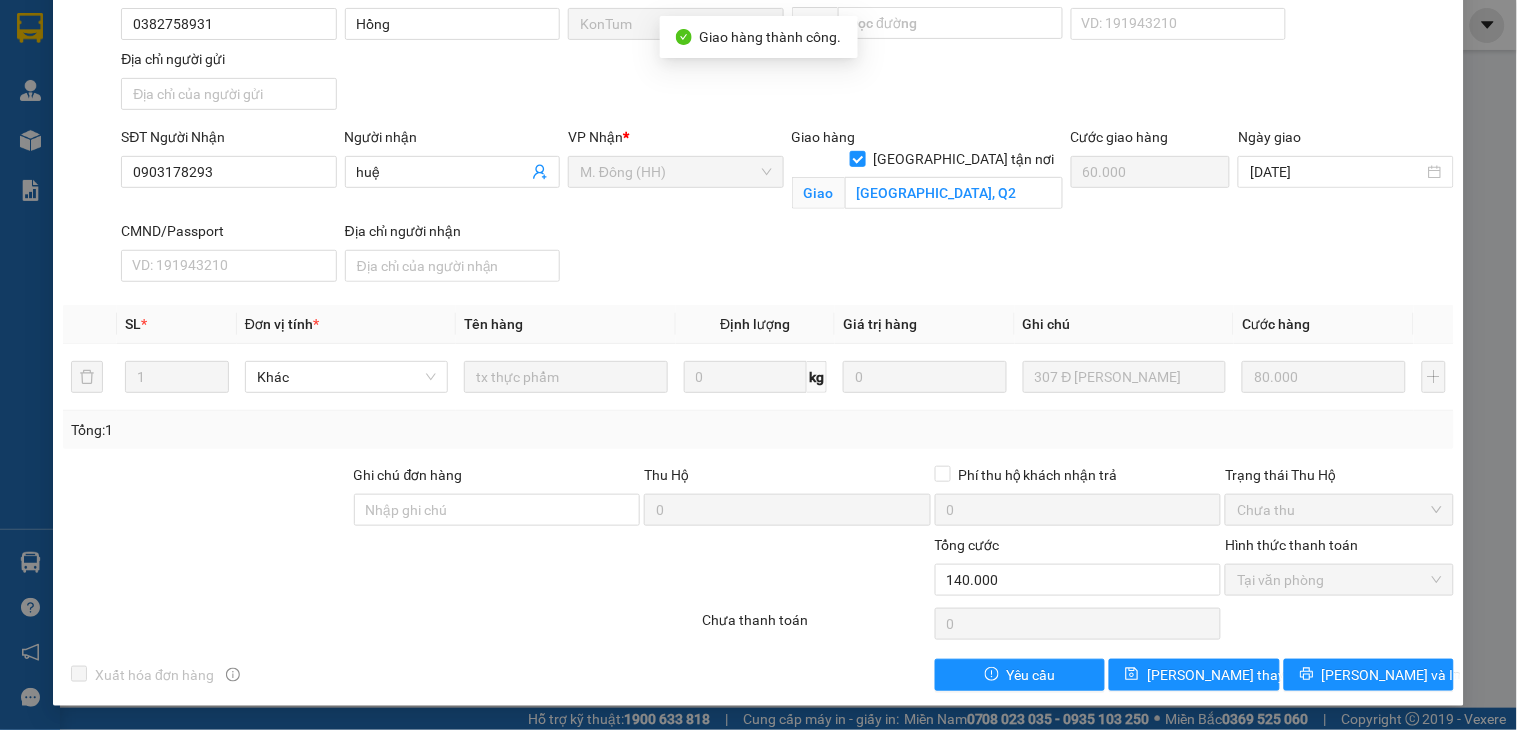 scroll, scrollTop: 0, scrollLeft: 0, axis: both 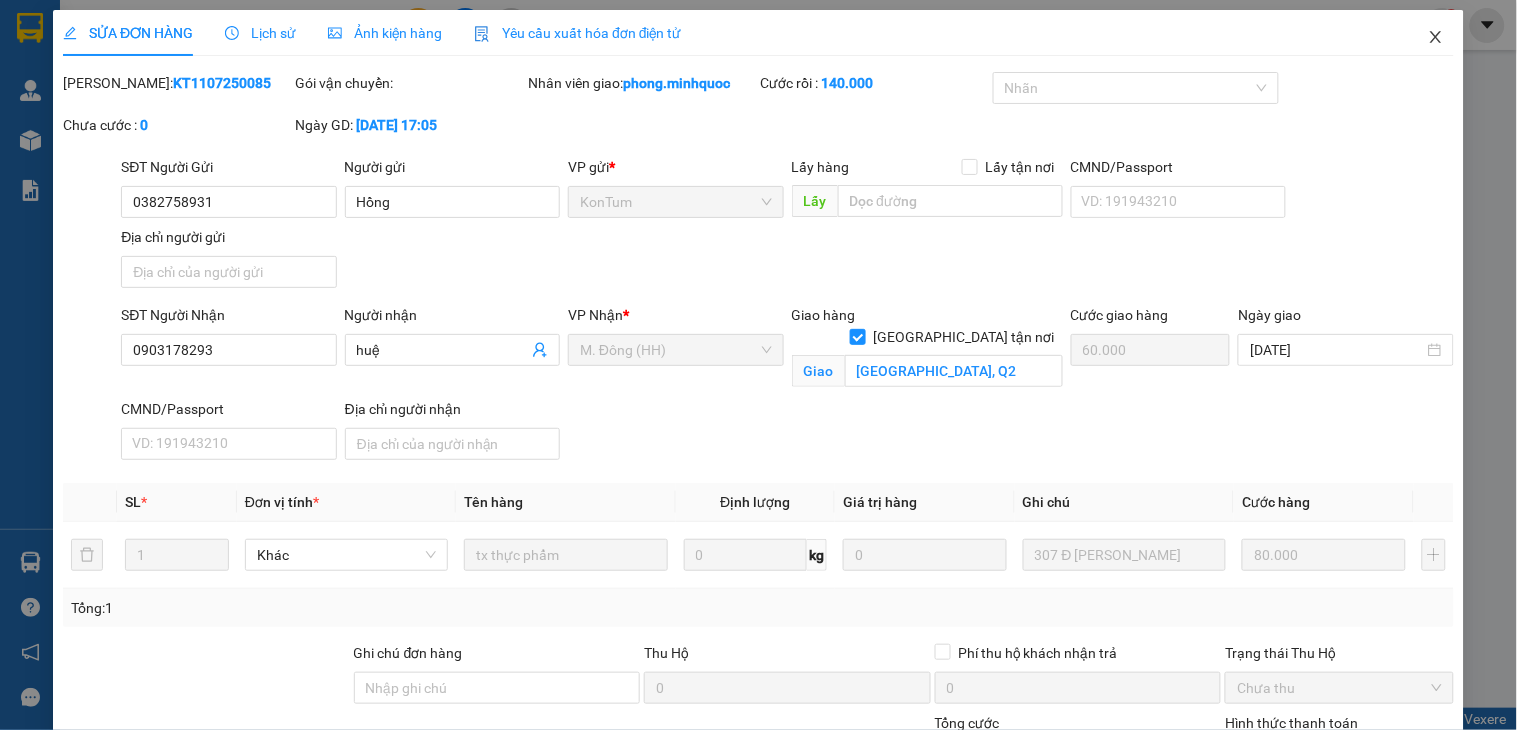 click 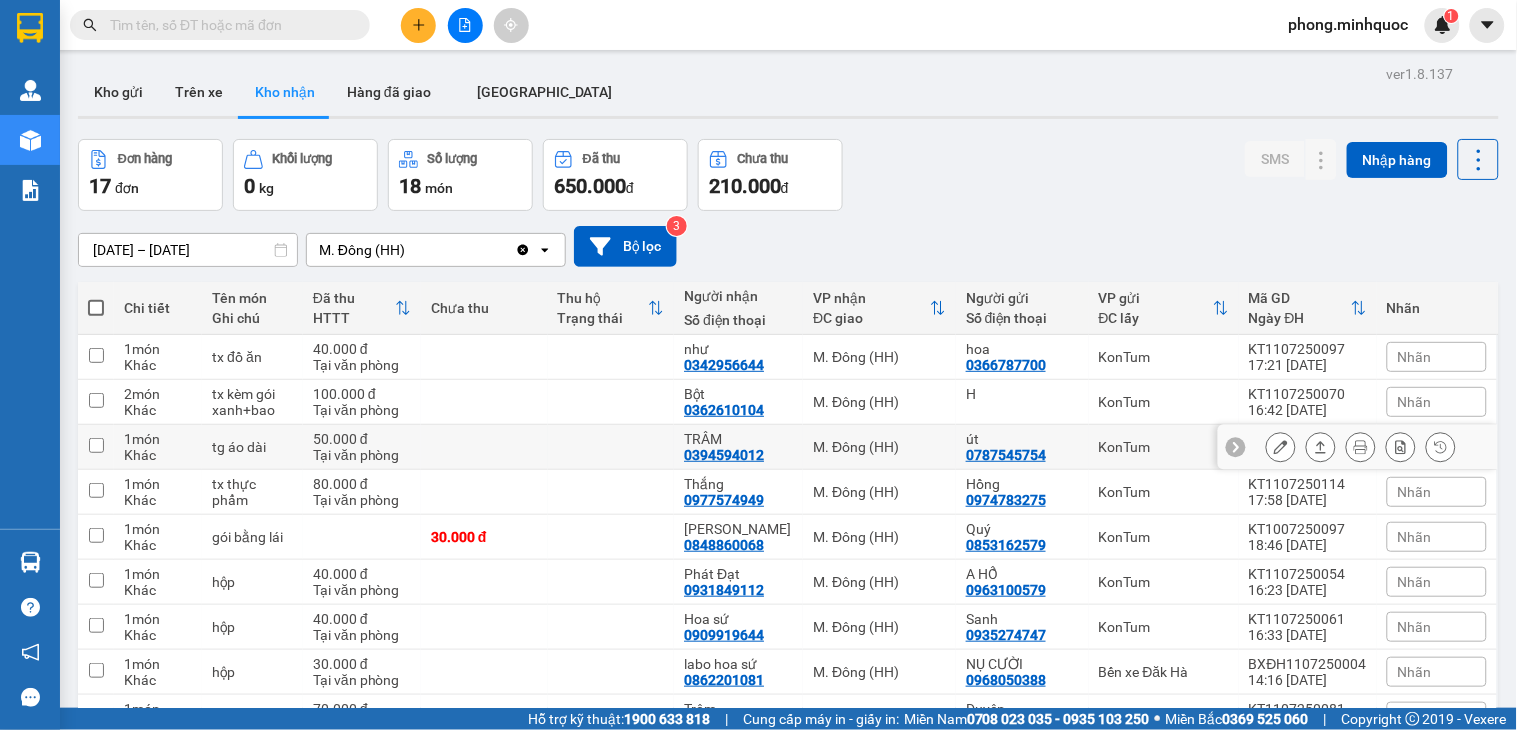 scroll, scrollTop: 476, scrollLeft: 0, axis: vertical 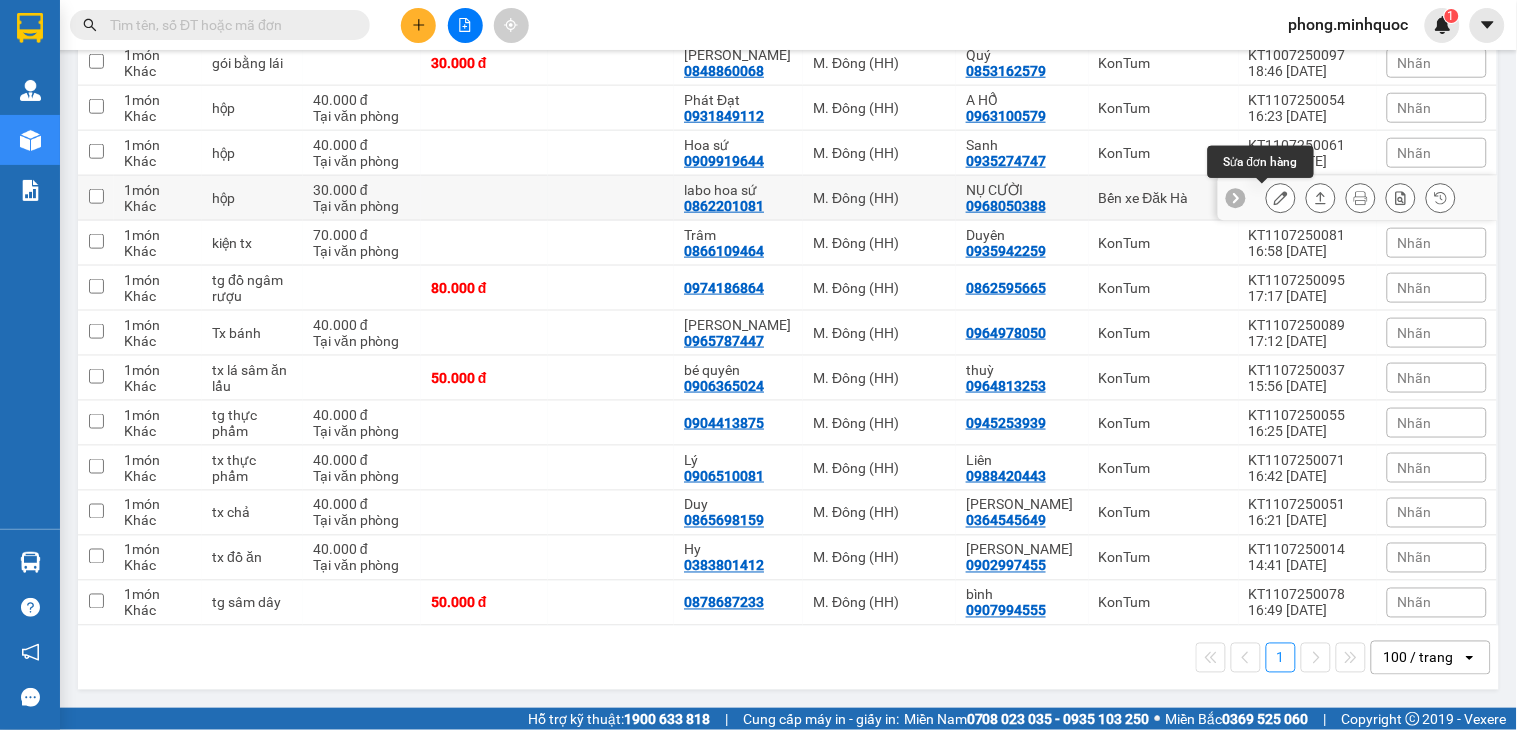 click at bounding box center [1281, 198] 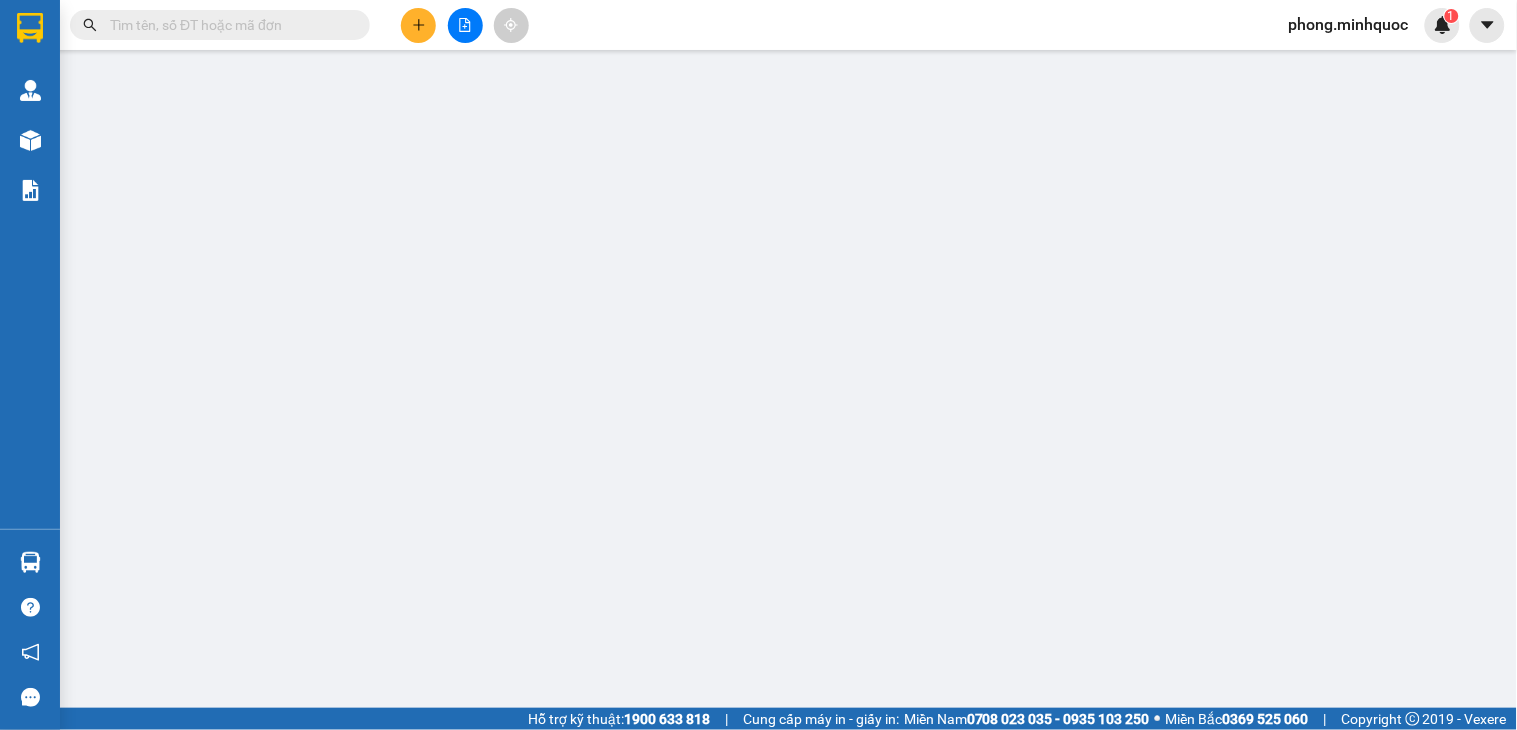 scroll, scrollTop: 0, scrollLeft: 0, axis: both 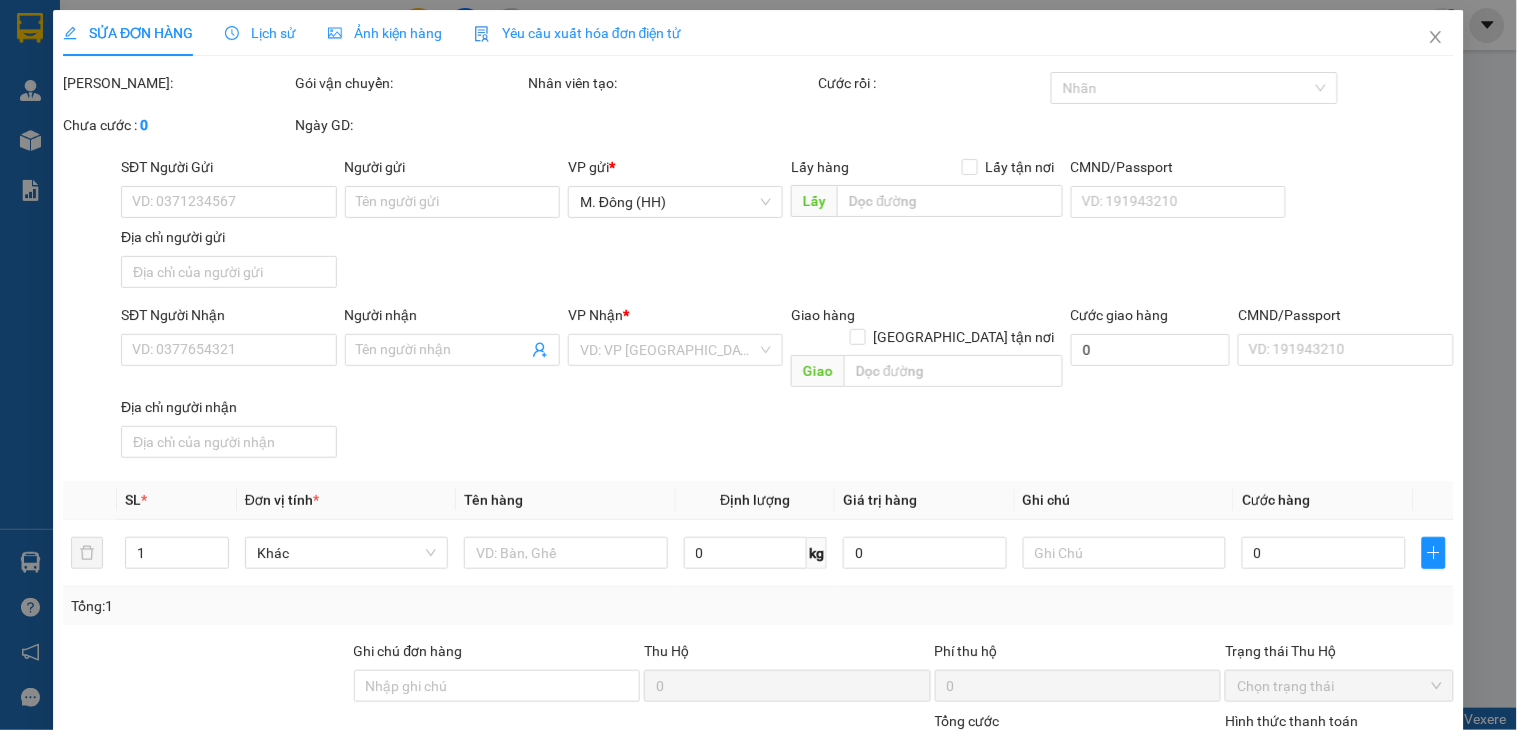 type on "0968050388" 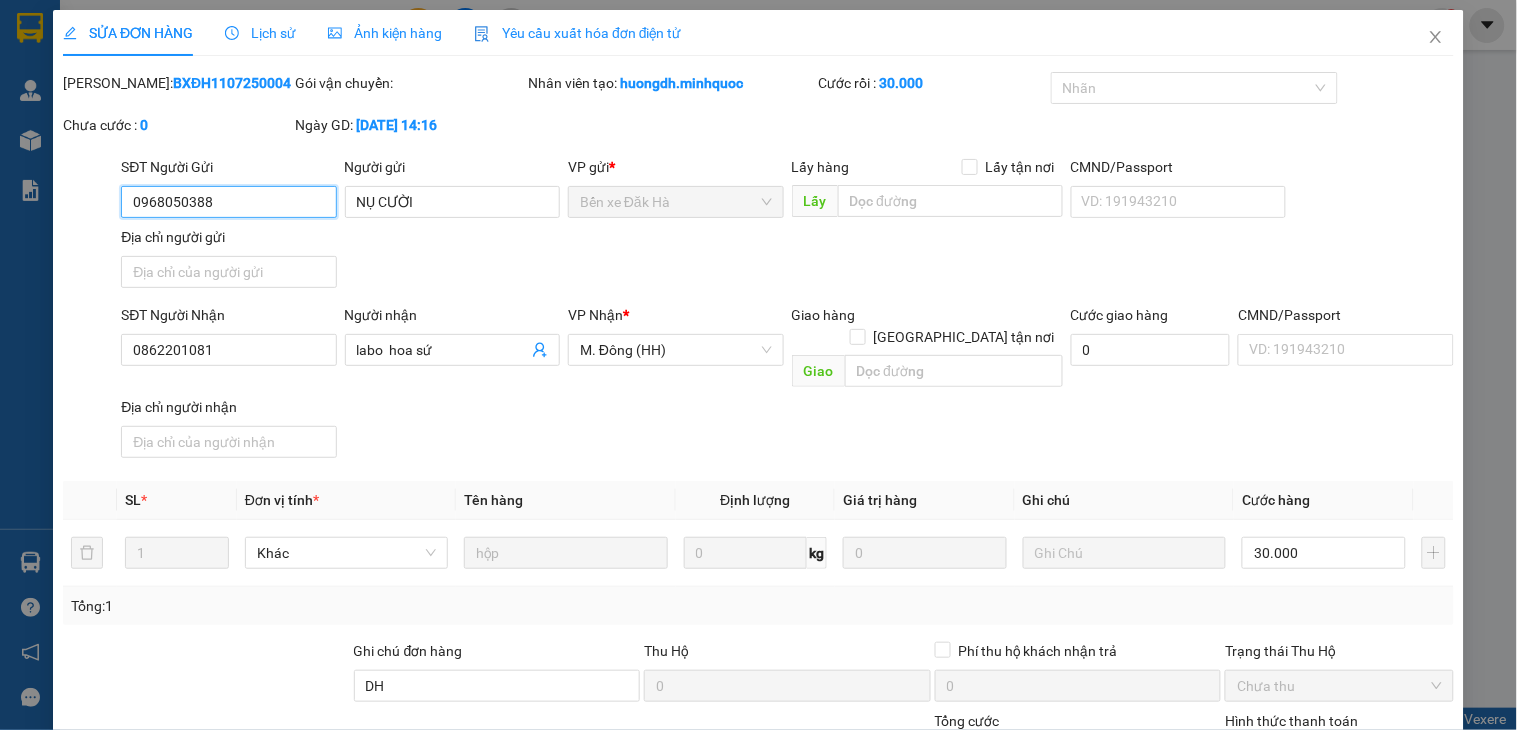 scroll, scrollTop: 154, scrollLeft: 0, axis: vertical 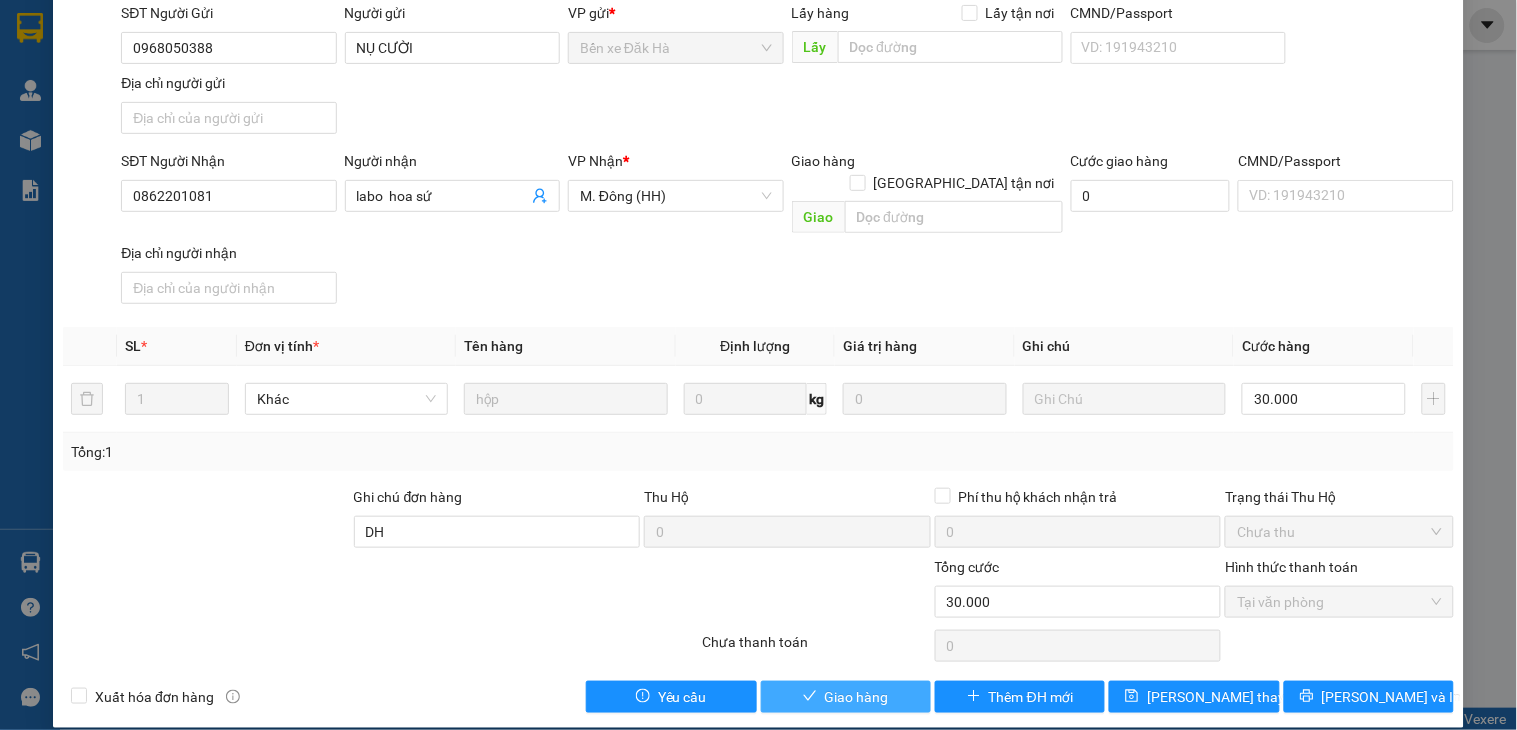 click 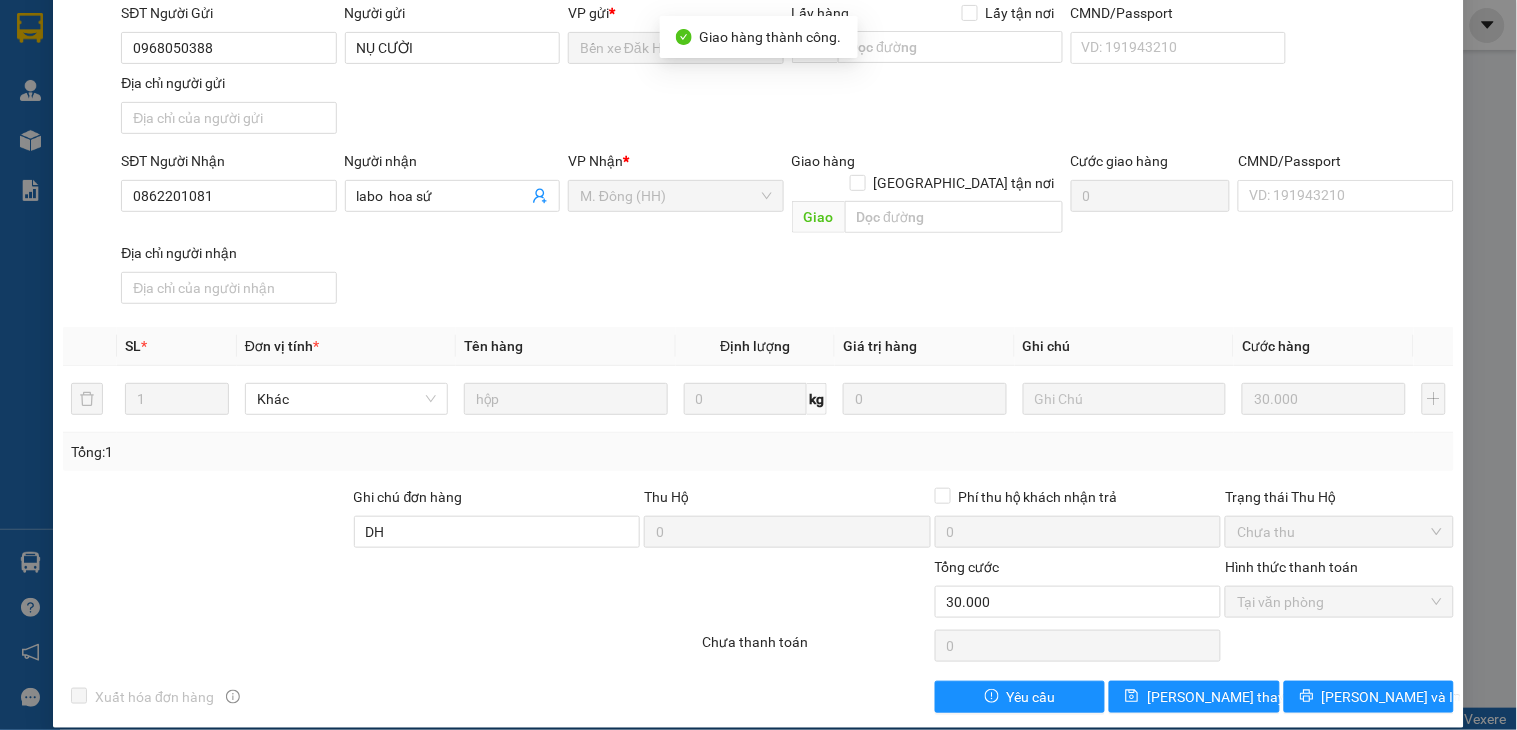 scroll, scrollTop: 0, scrollLeft: 0, axis: both 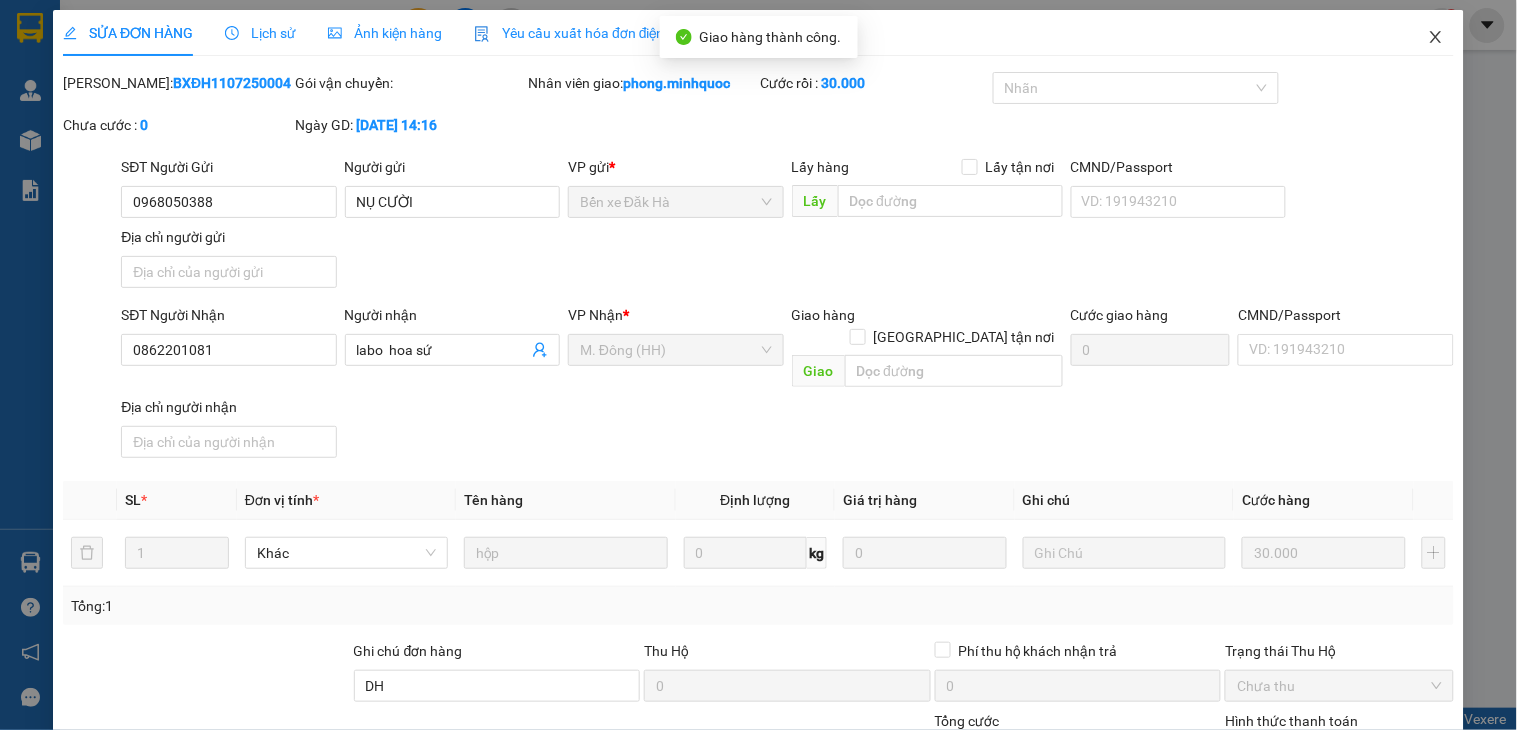 click 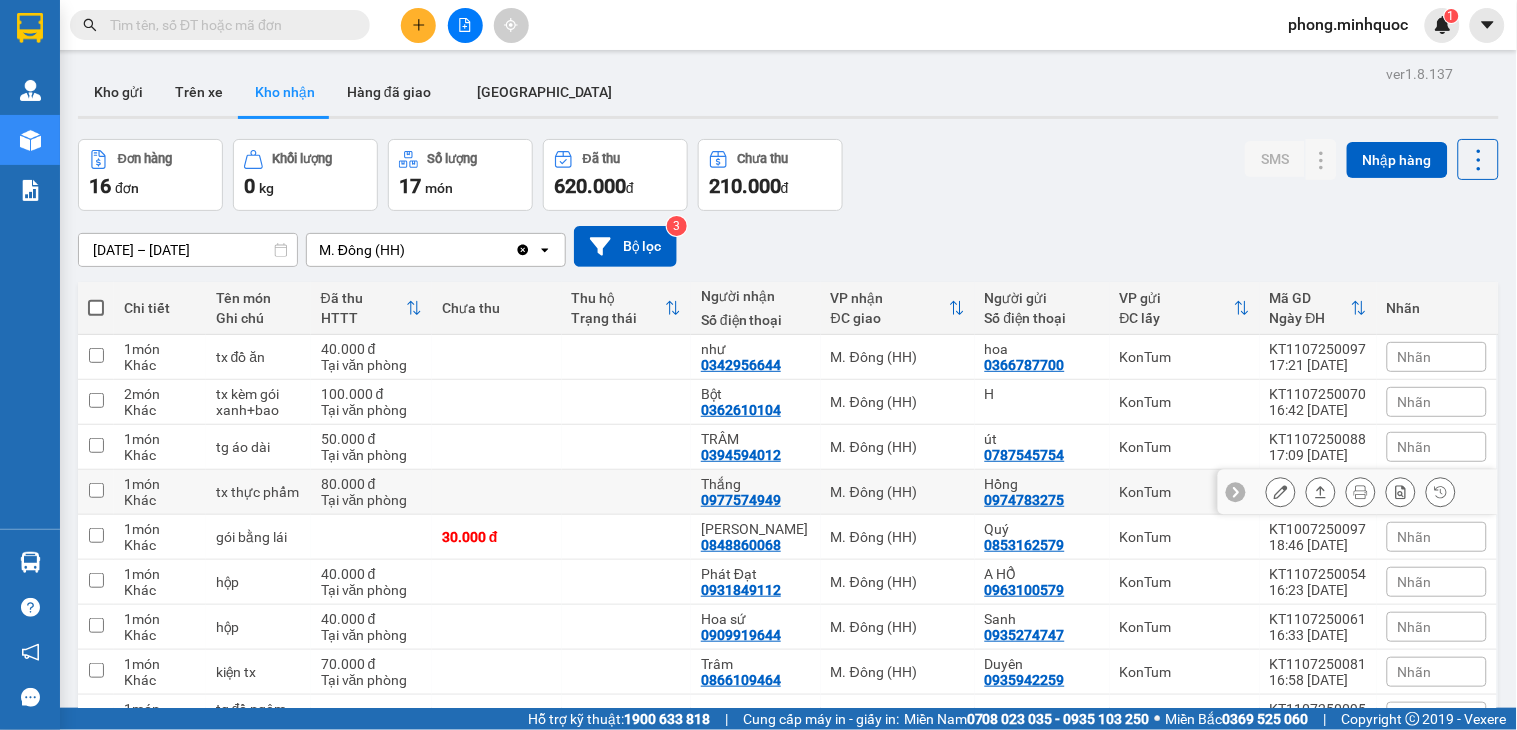 scroll, scrollTop: 333, scrollLeft: 0, axis: vertical 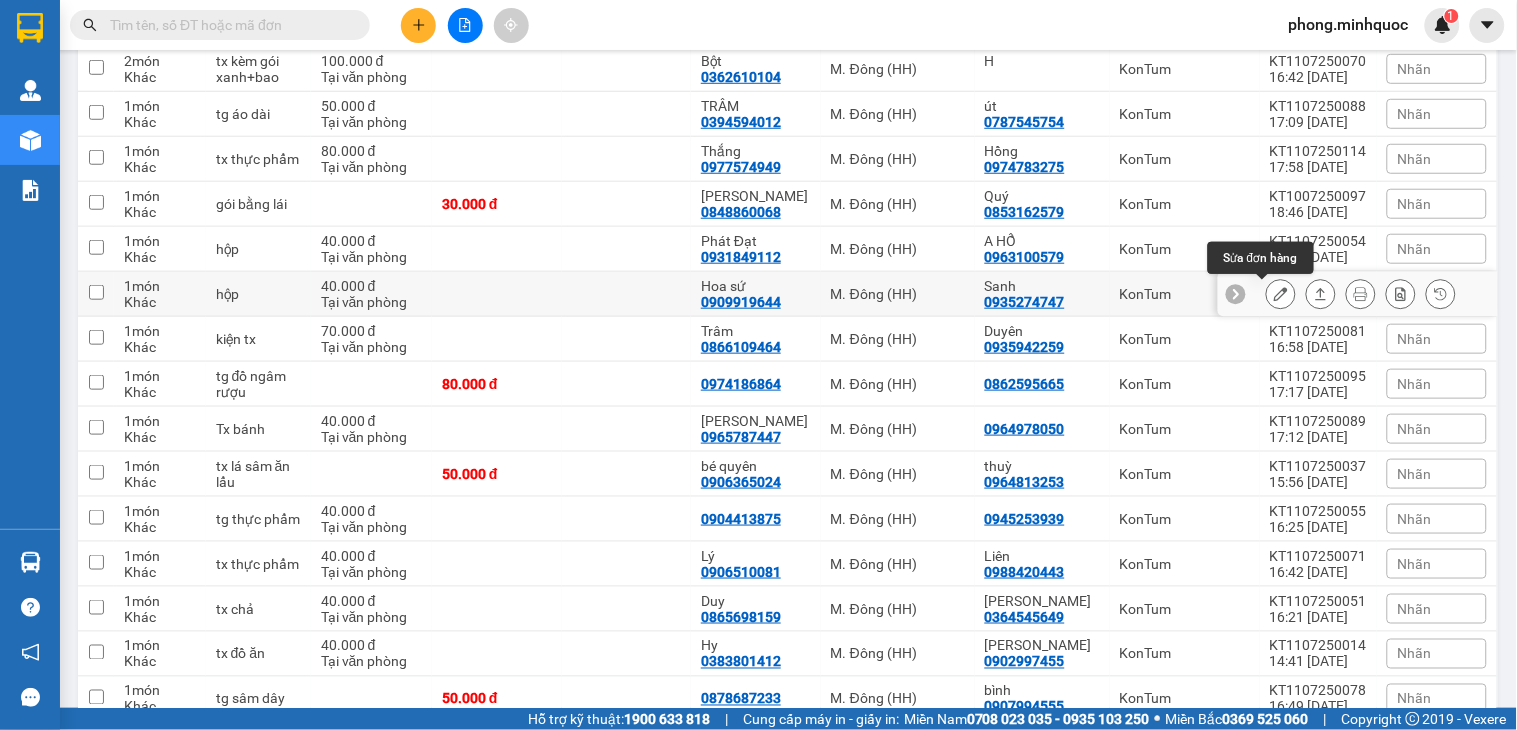 click at bounding box center [1281, 294] 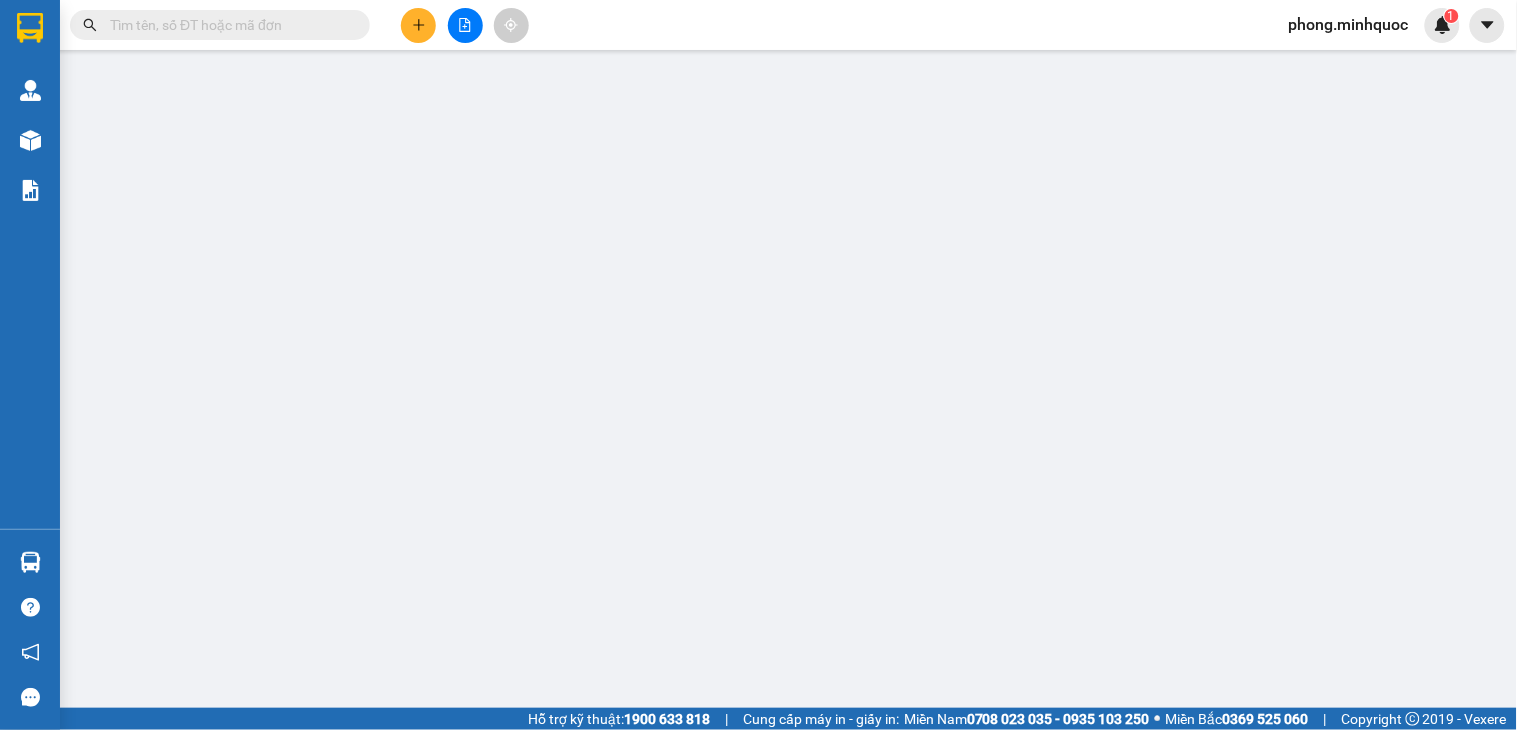 scroll, scrollTop: 0, scrollLeft: 0, axis: both 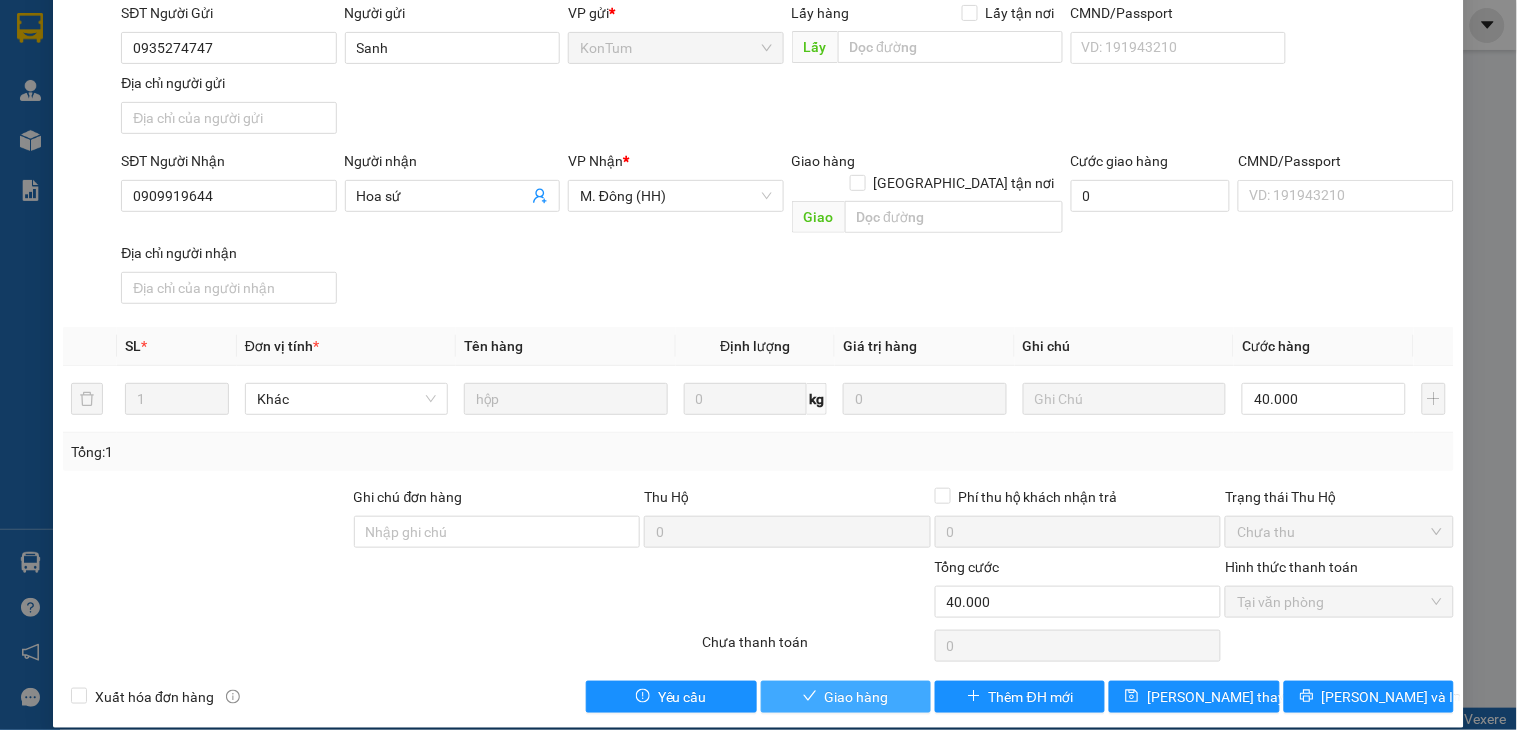 click 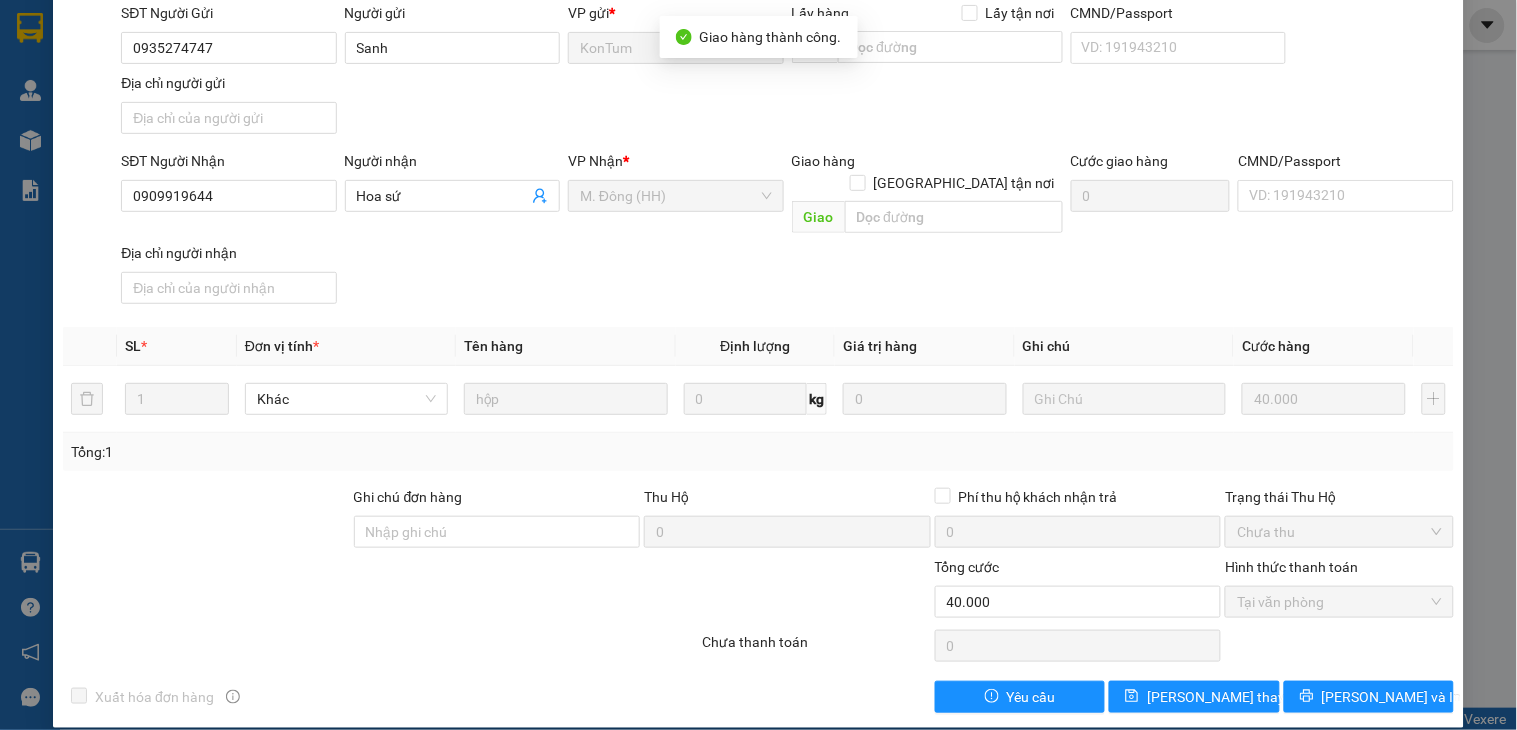 scroll, scrollTop: 0, scrollLeft: 0, axis: both 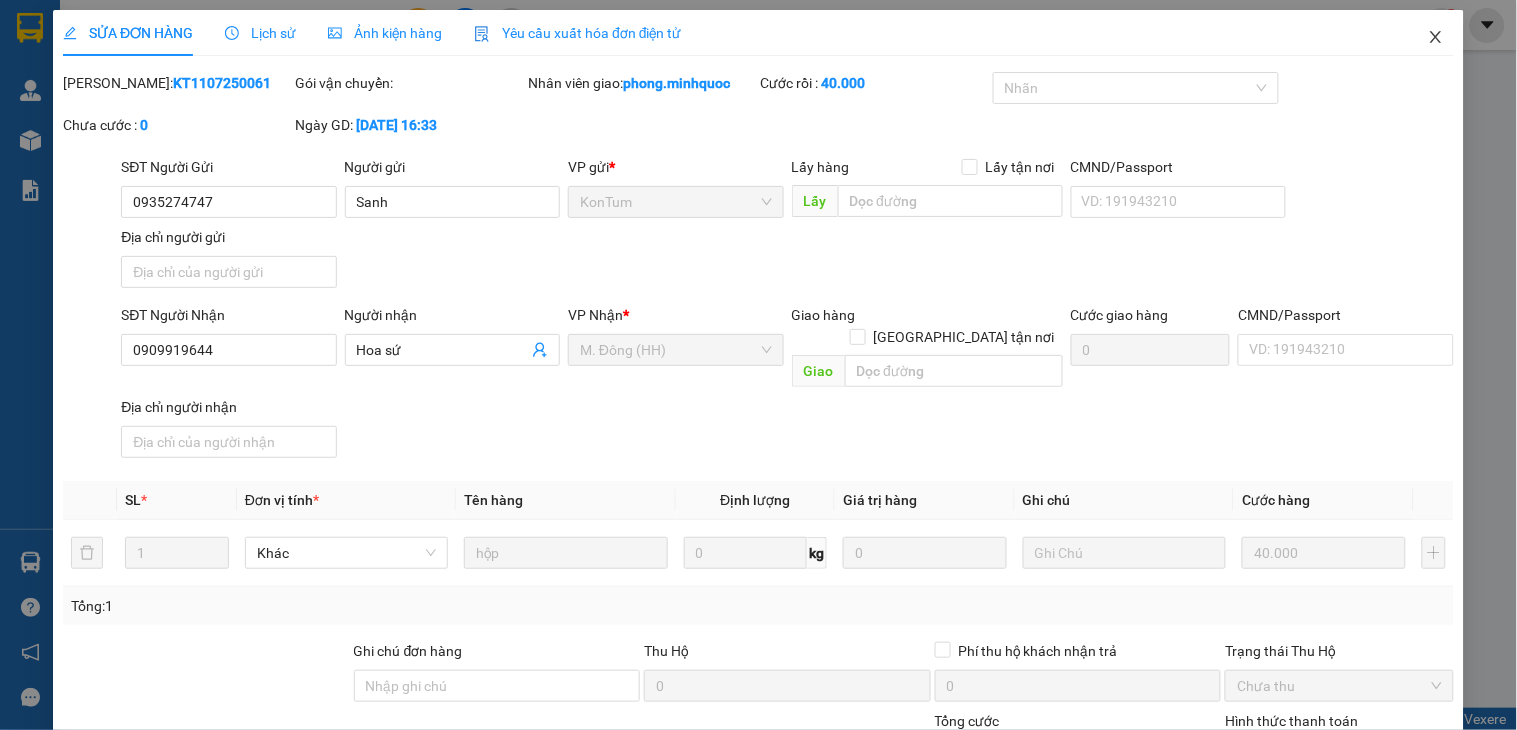 click 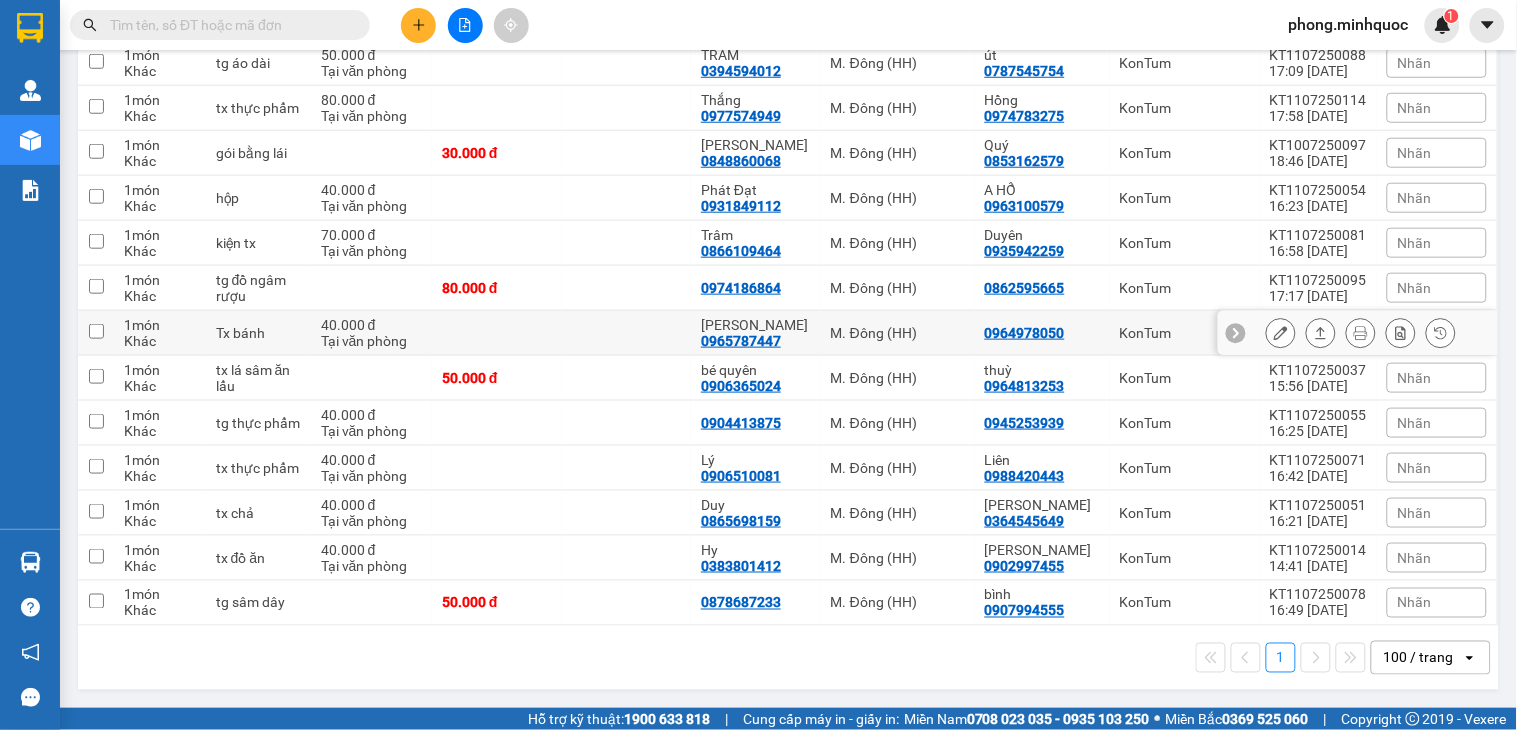 scroll, scrollTop: 0, scrollLeft: 0, axis: both 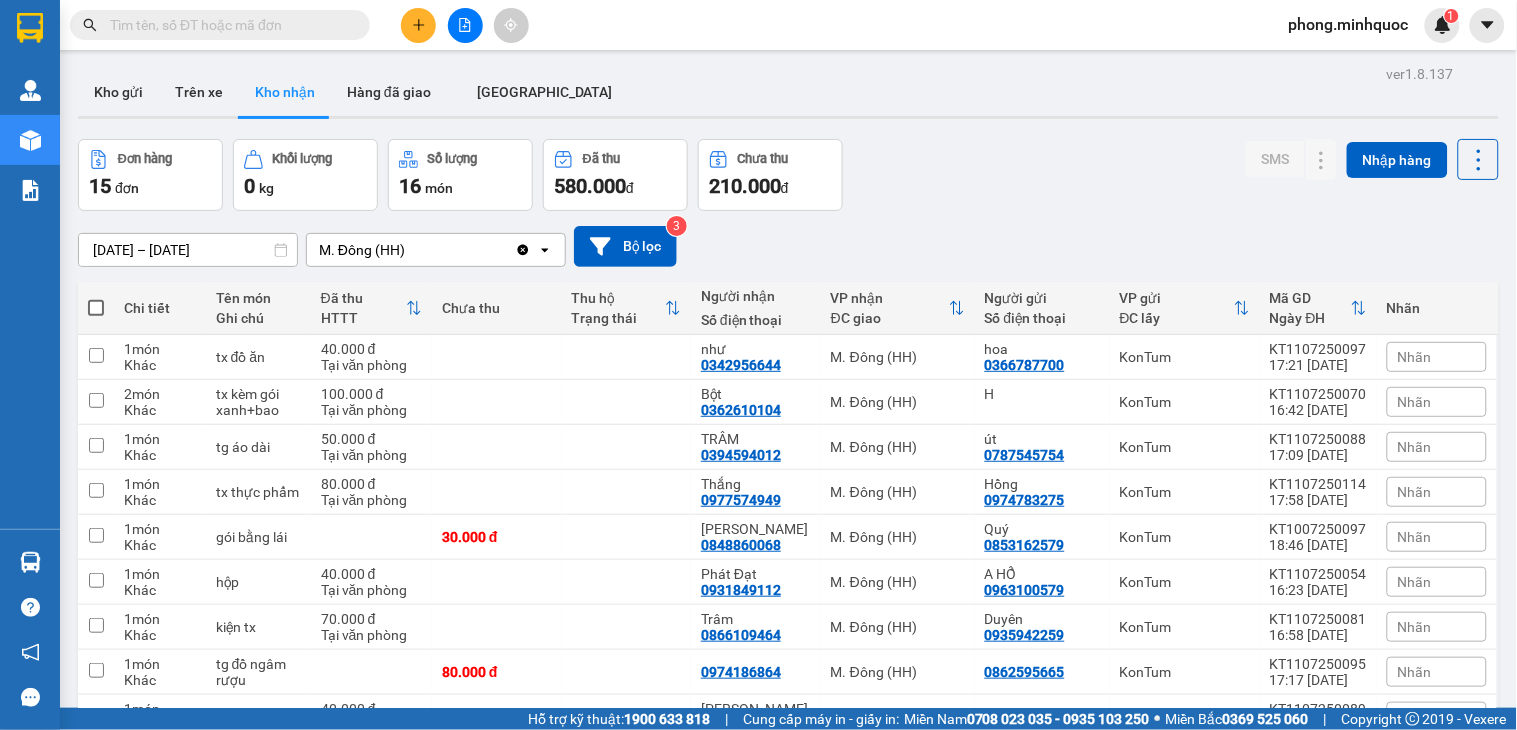 click on "[DATE] – [DATE]" at bounding box center [188, 250] 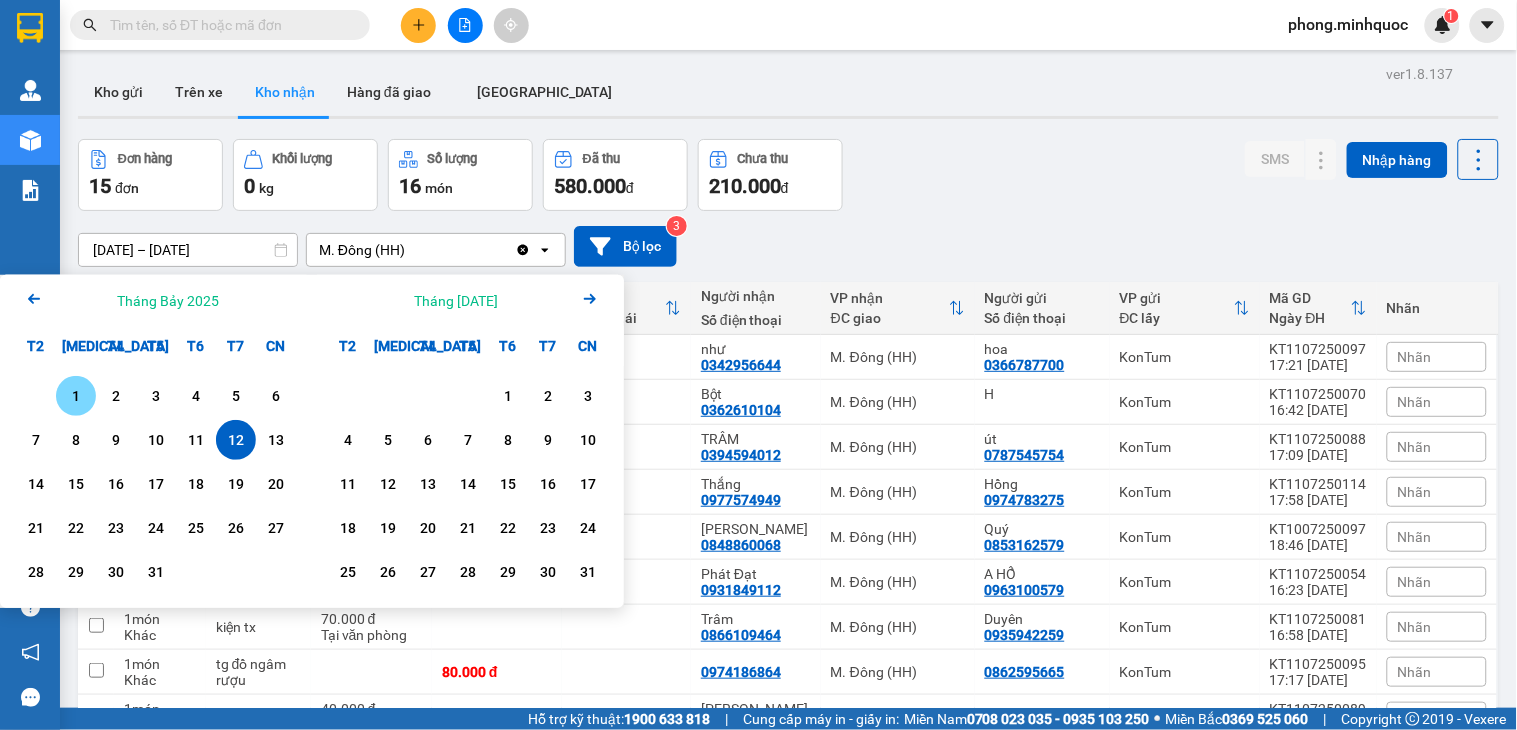 click on "1" at bounding box center [76, 396] 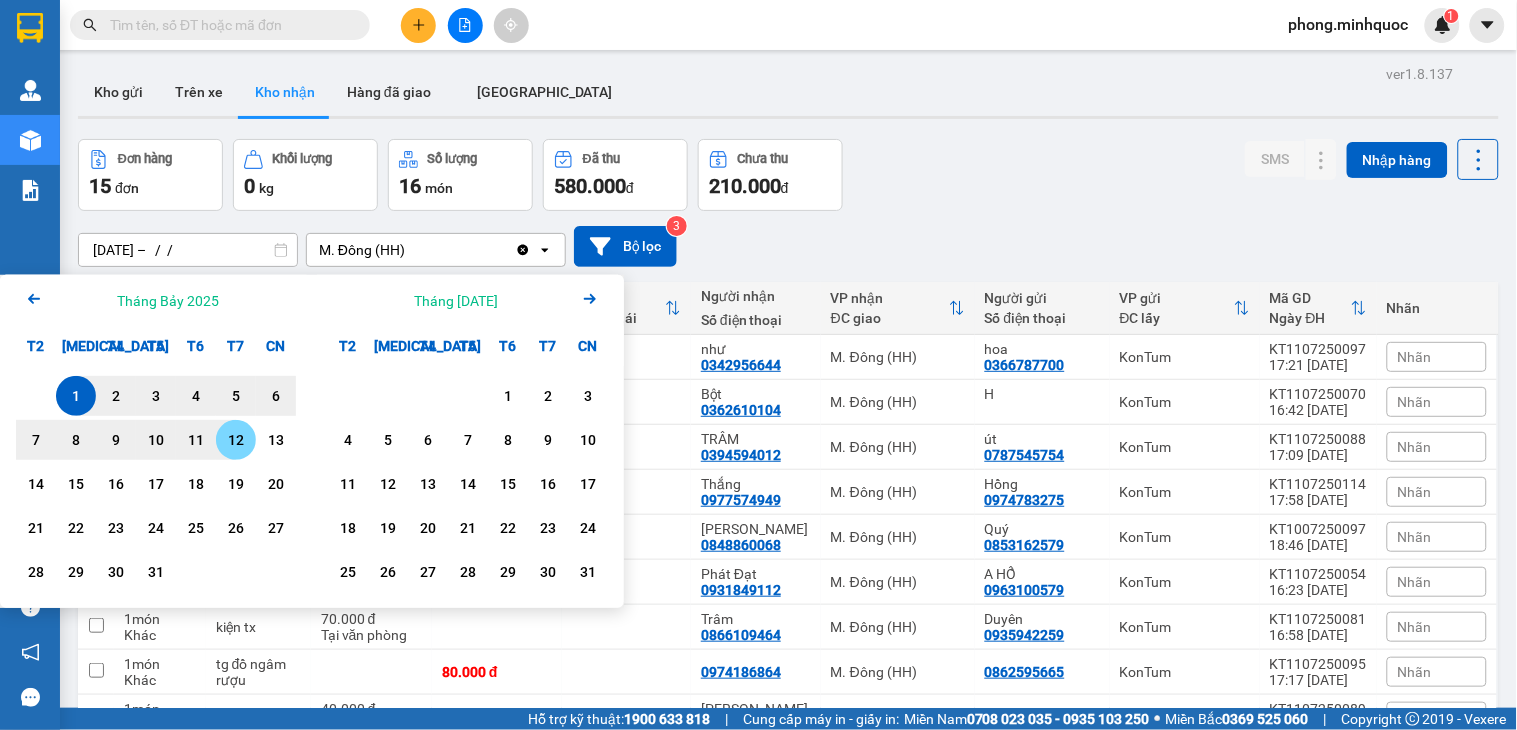 click on "12" at bounding box center (236, 440) 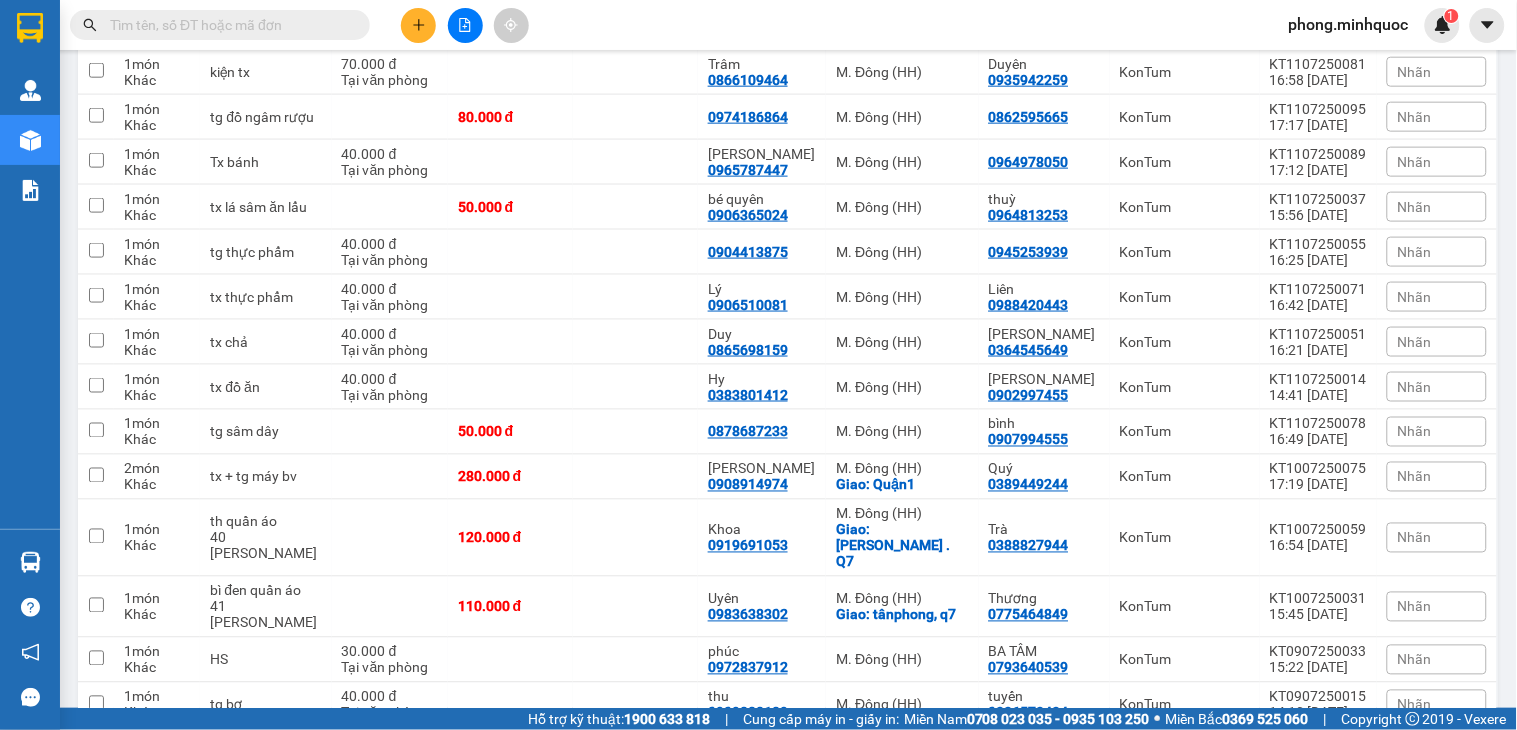 scroll, scrollTop: 991, scrollLeft: 0, axis: vertical 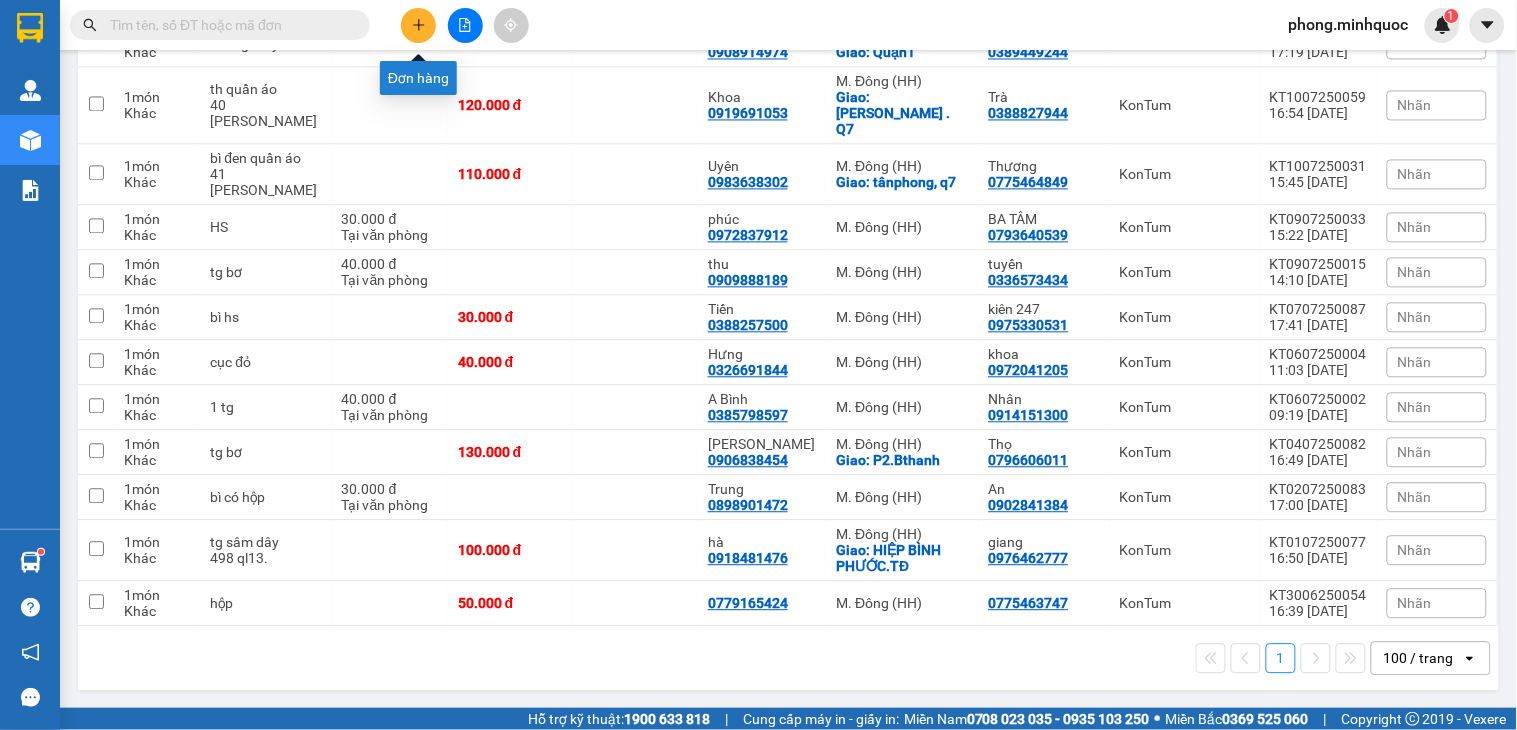 click at bounding box center [418, 25] 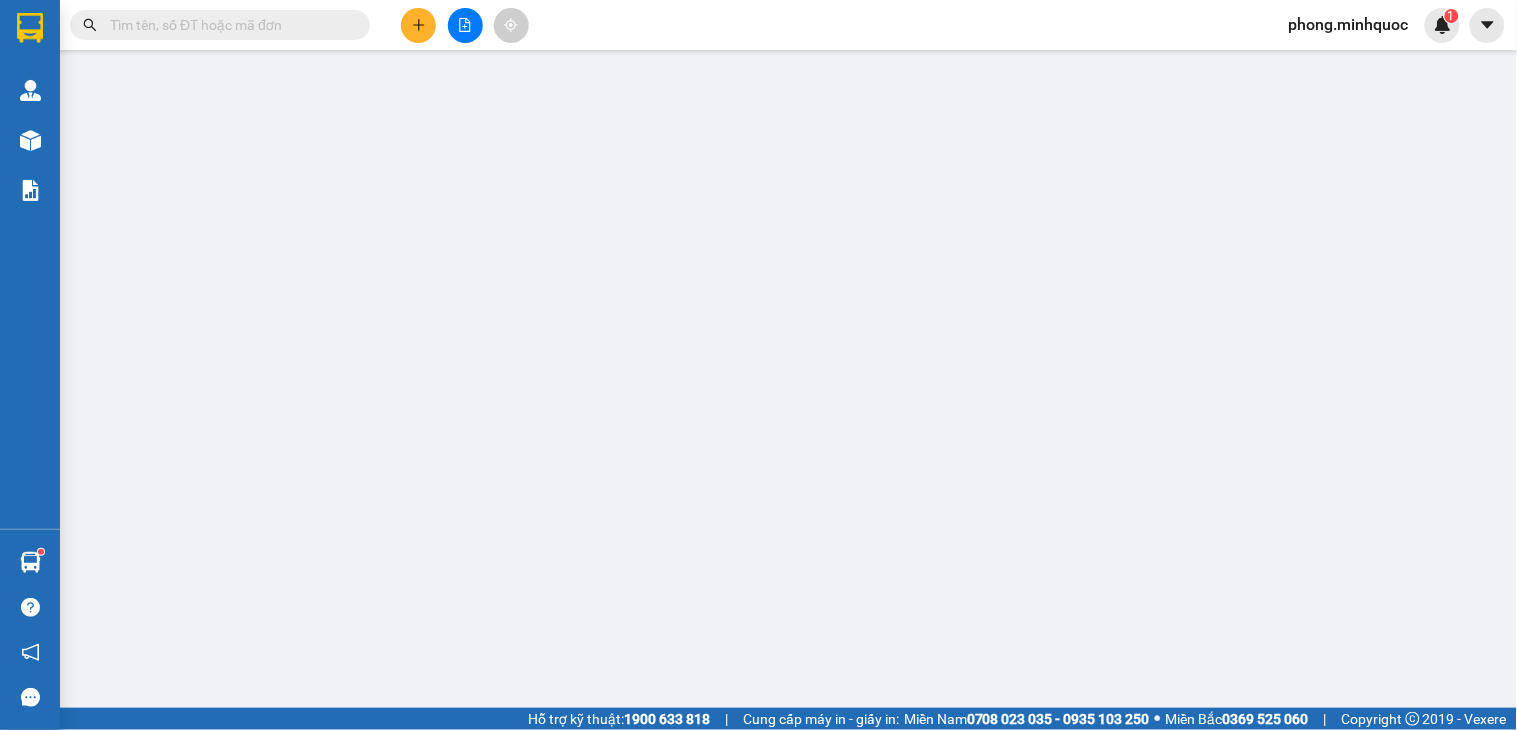 scroll, scrollTop: 0, scrollLeft: 0, axis: both 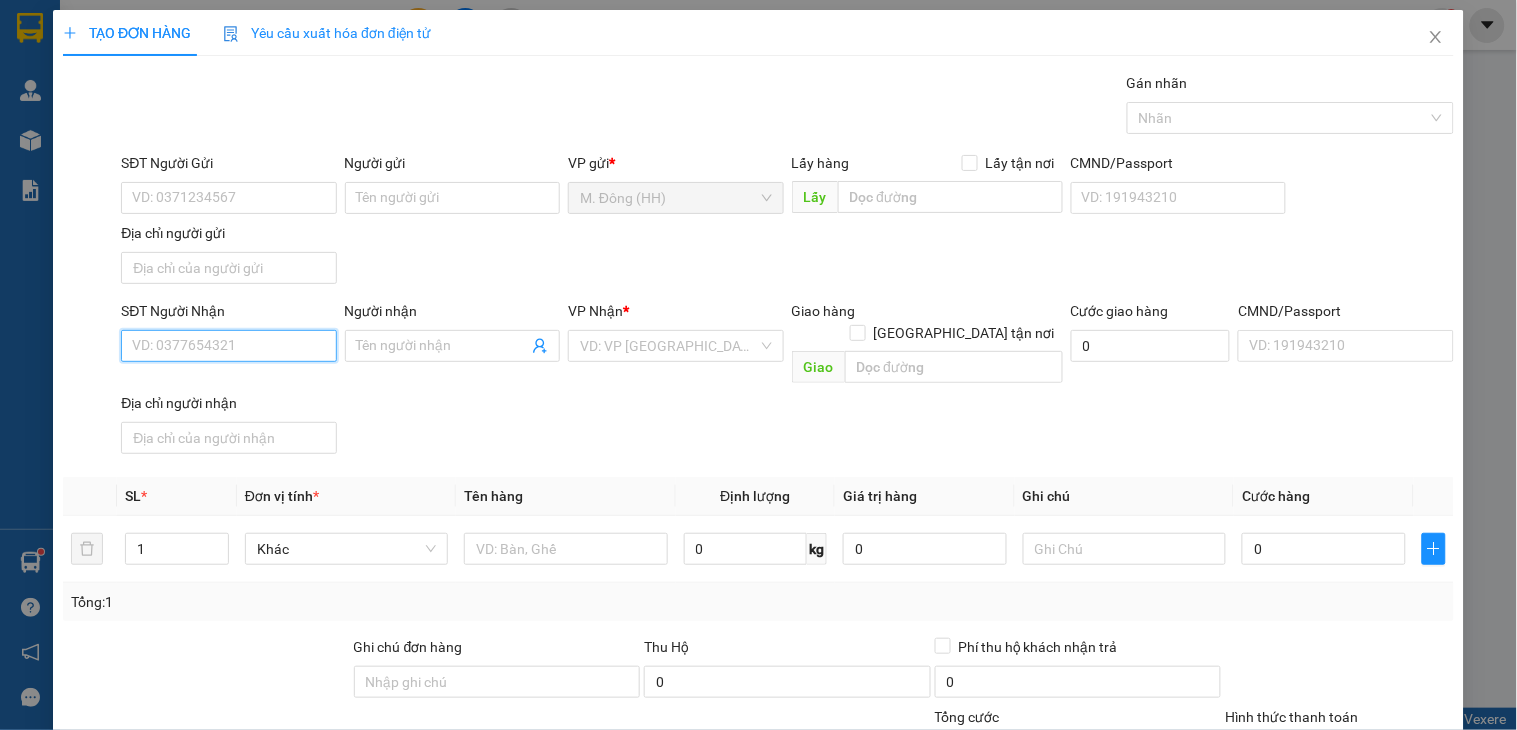 click on "SĐT Người Nhận" at bounding box center [228, 346] 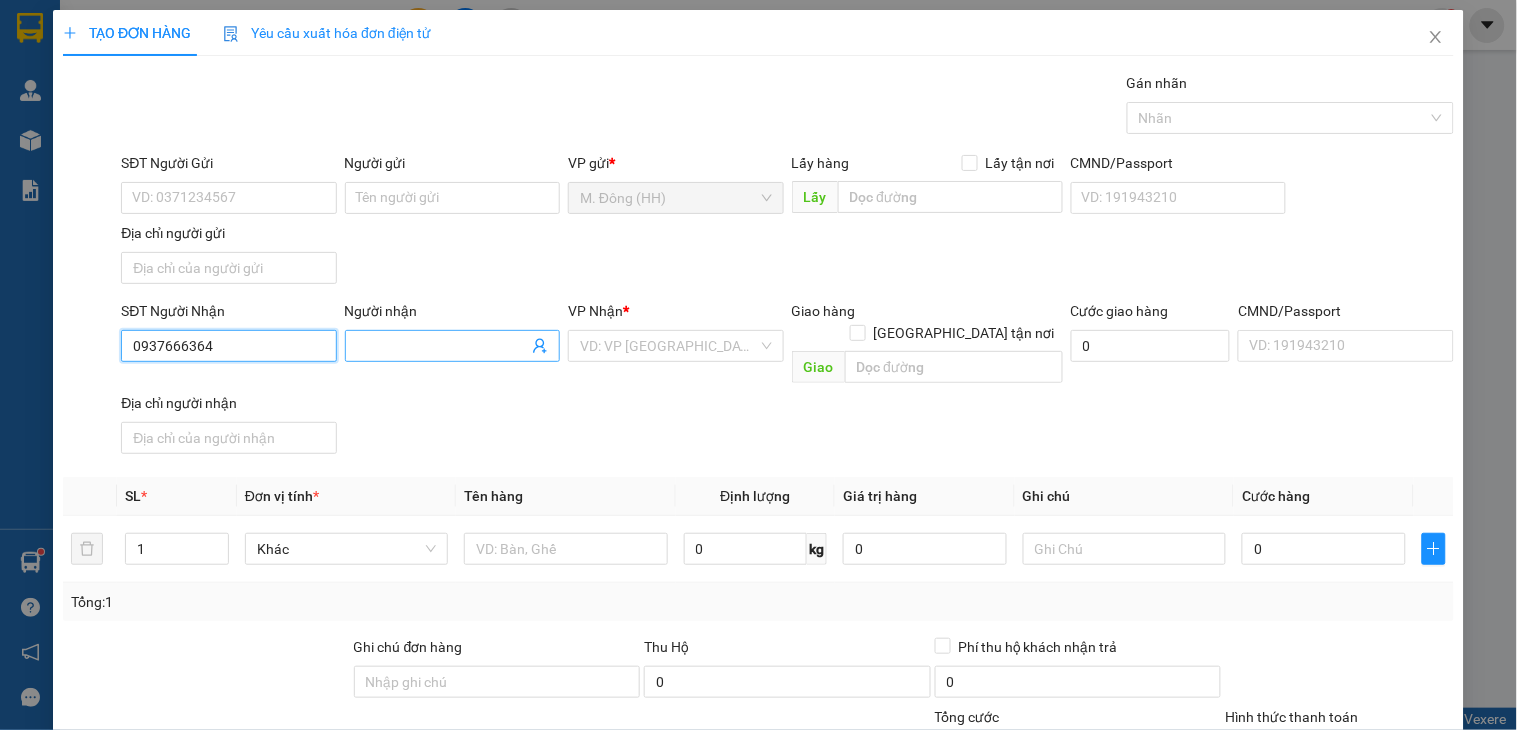 type on "0937666364" 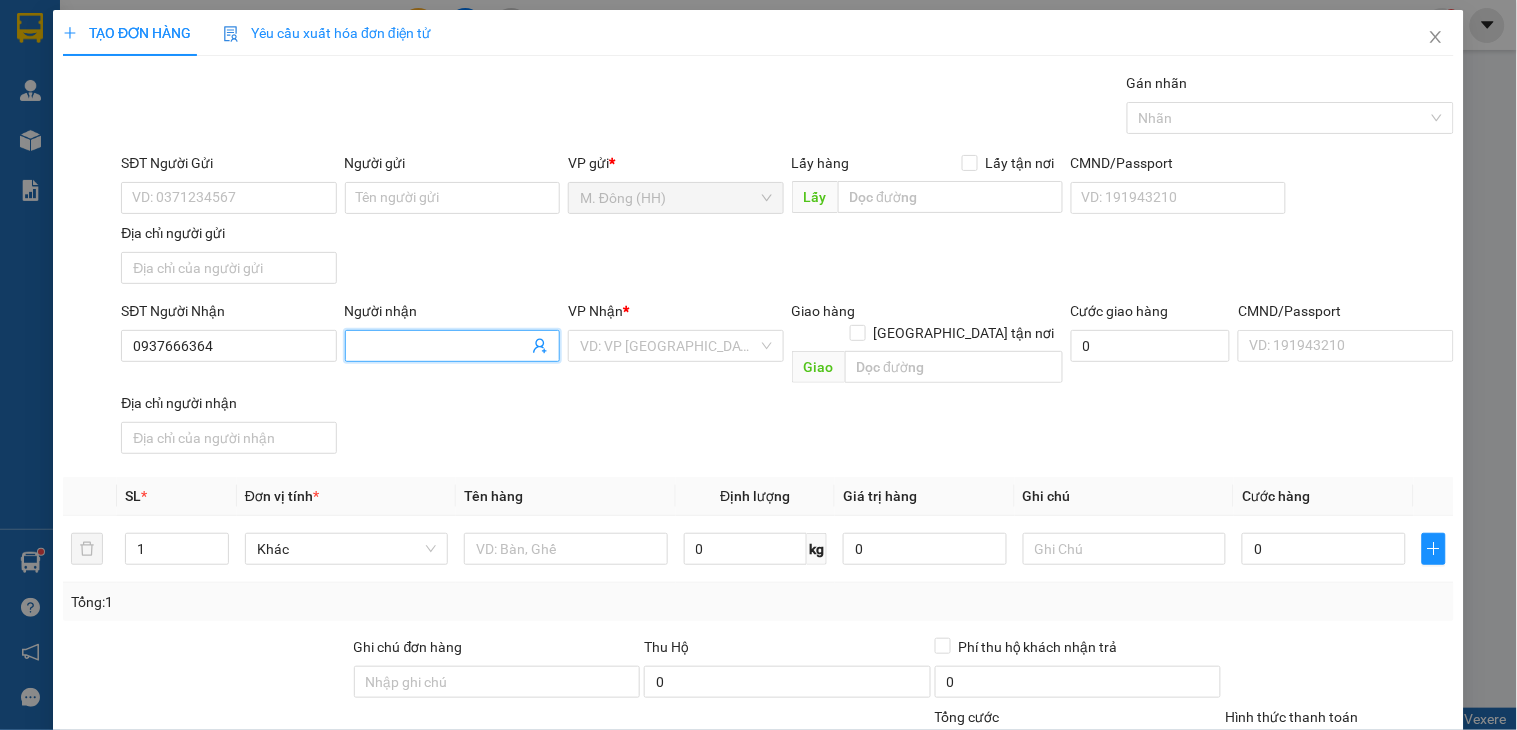 click on "Người nhận" at bounding box center [442, 346] 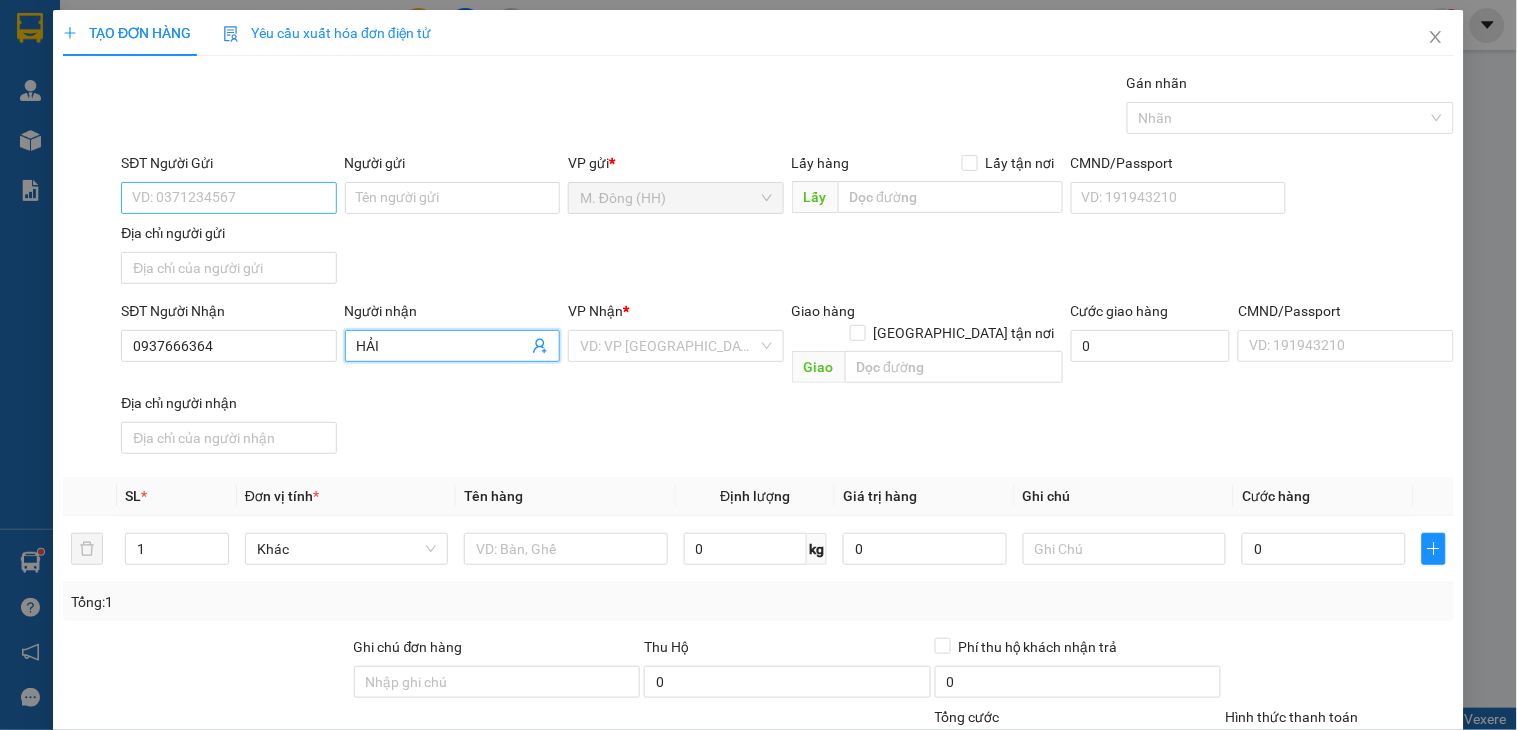 type on "HẢI" 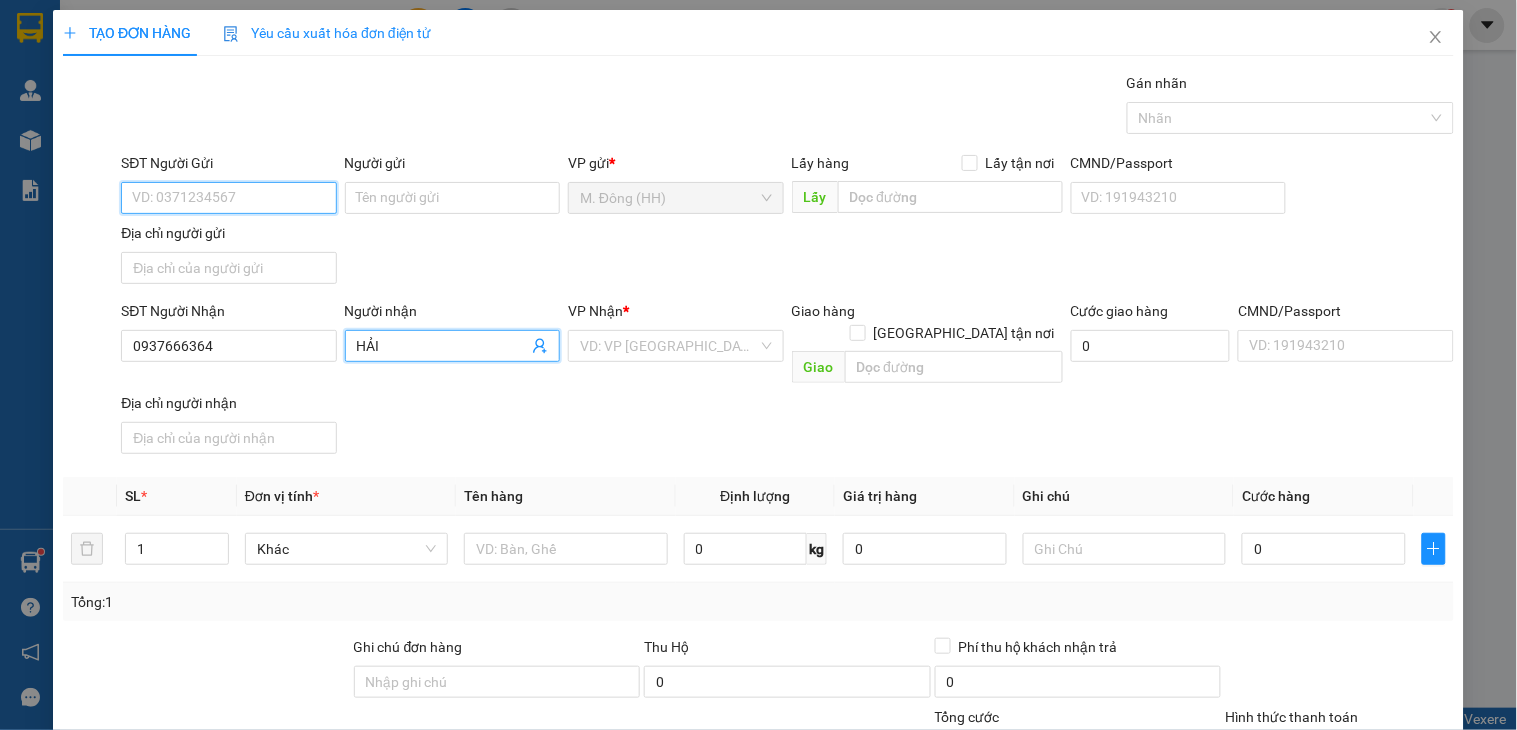 click on "SĐT Người Gửi" at bounding box center [228, 198] 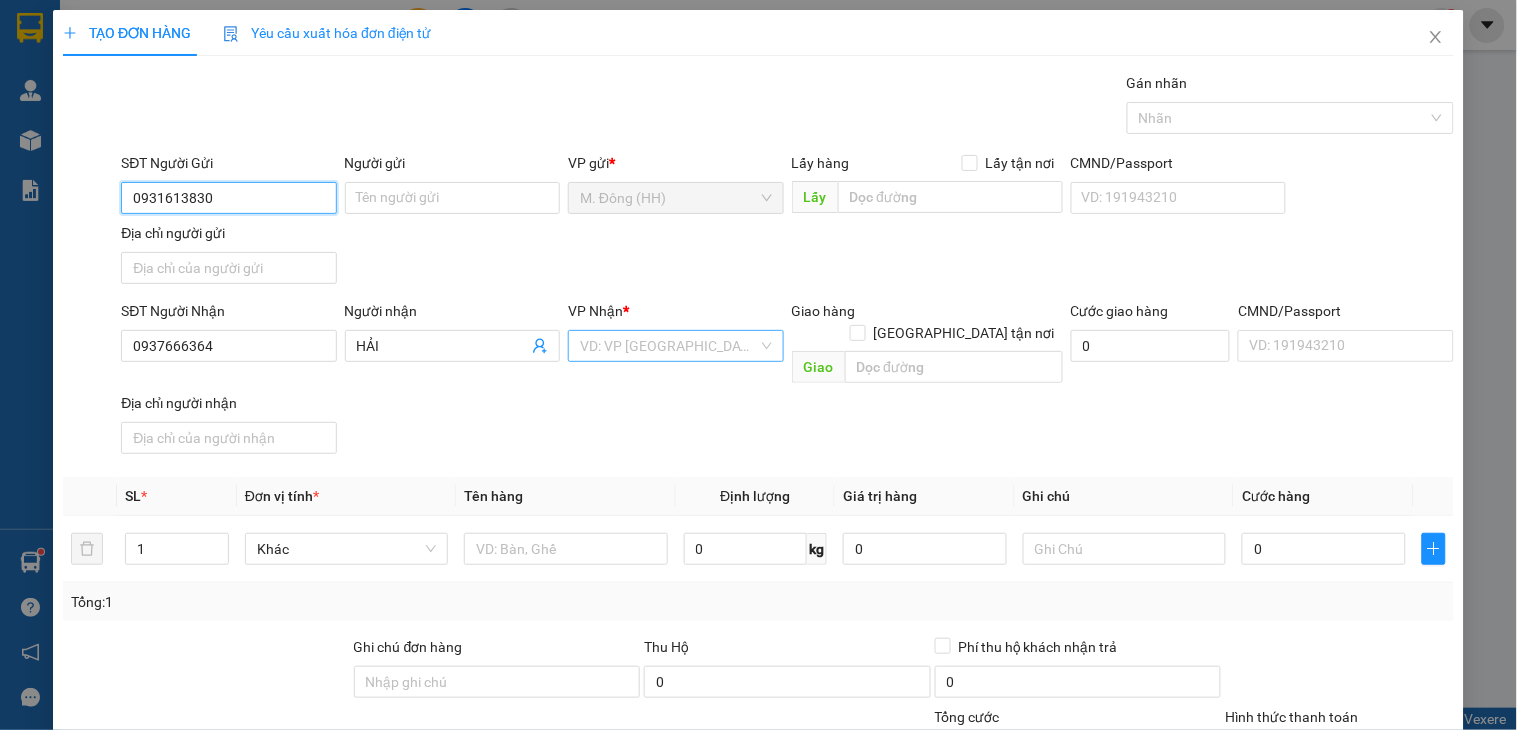 type on "0931613830" 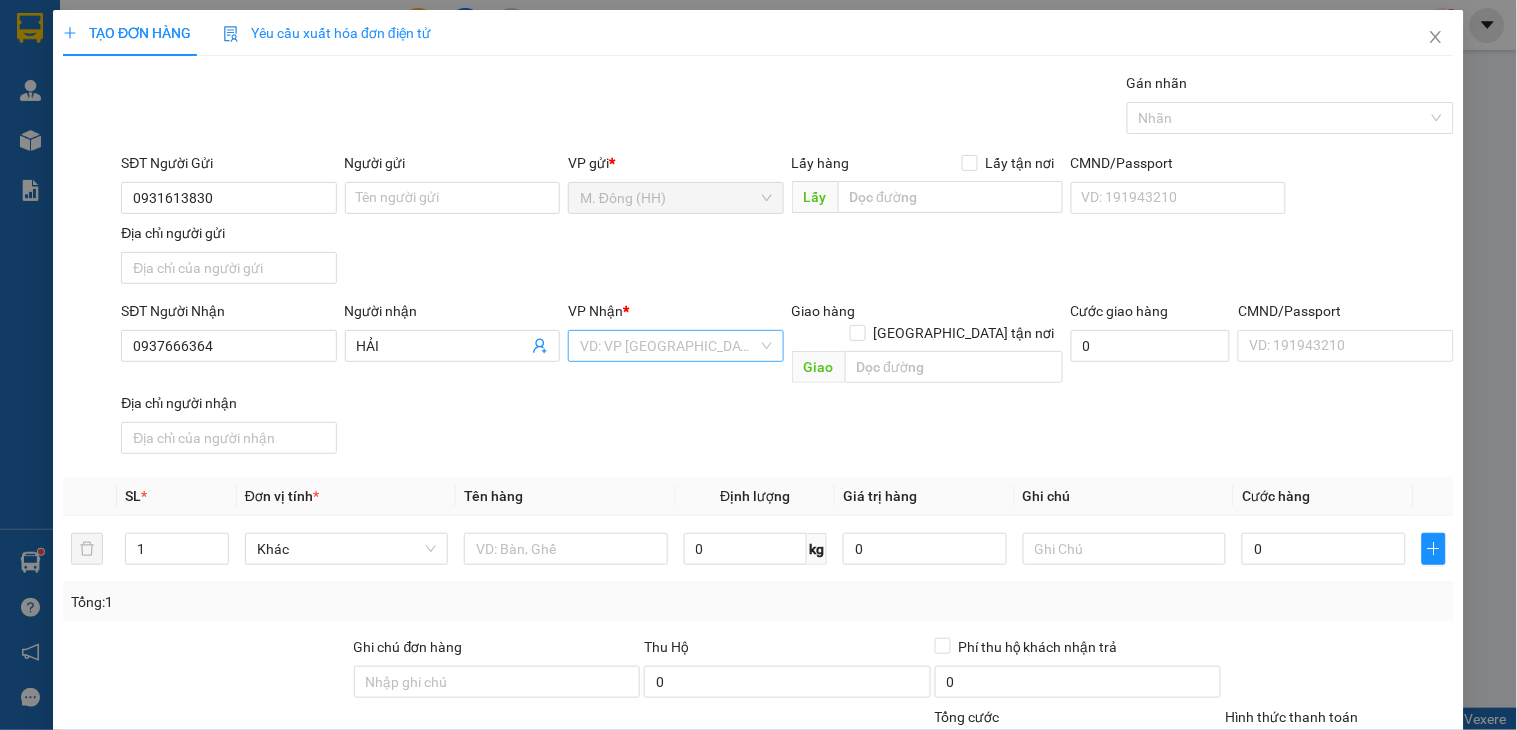 click at bounding box center [668, 346] 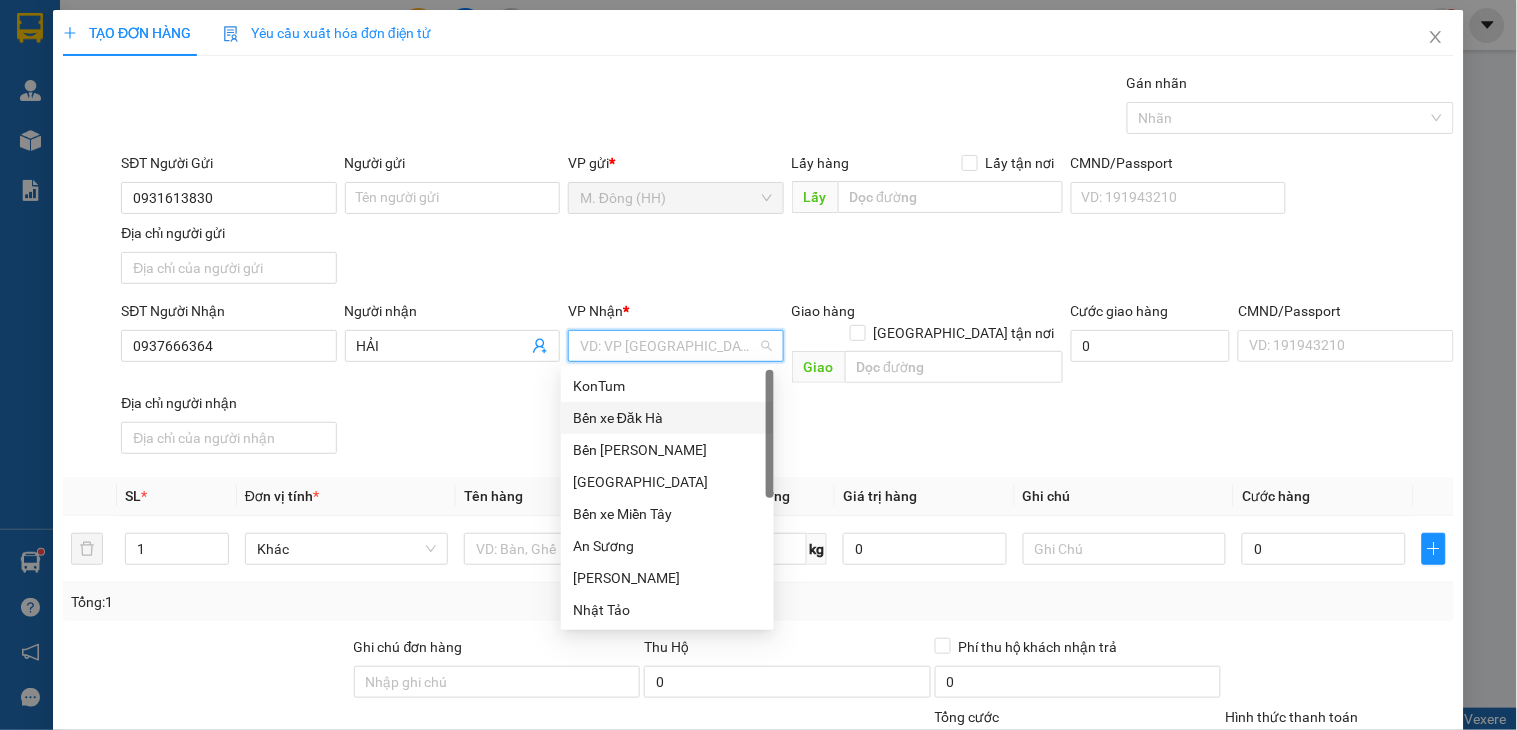 click on "Bến xe Đăk Hà" at bounding box center [667, 418] 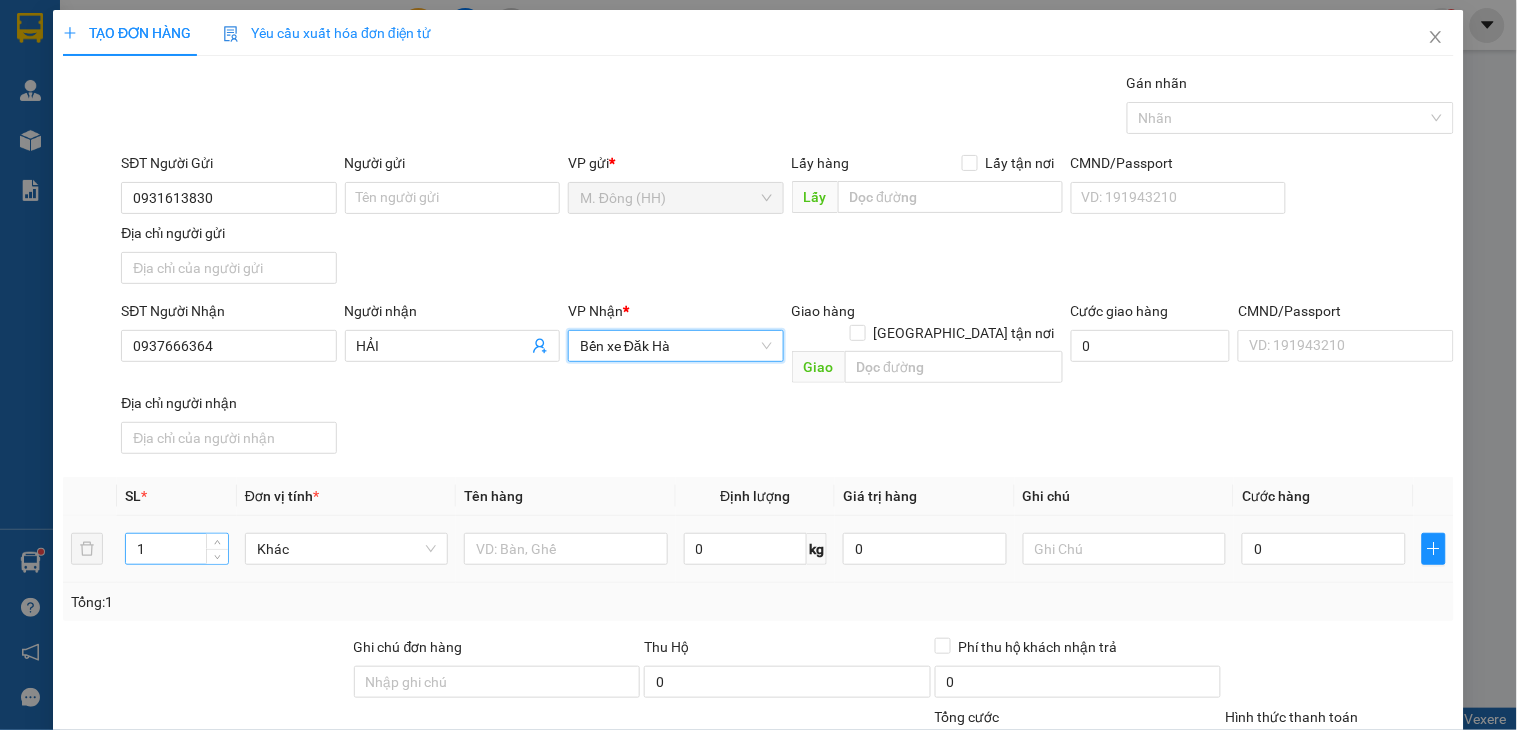 click on "1" at bounding box center (177, 549) 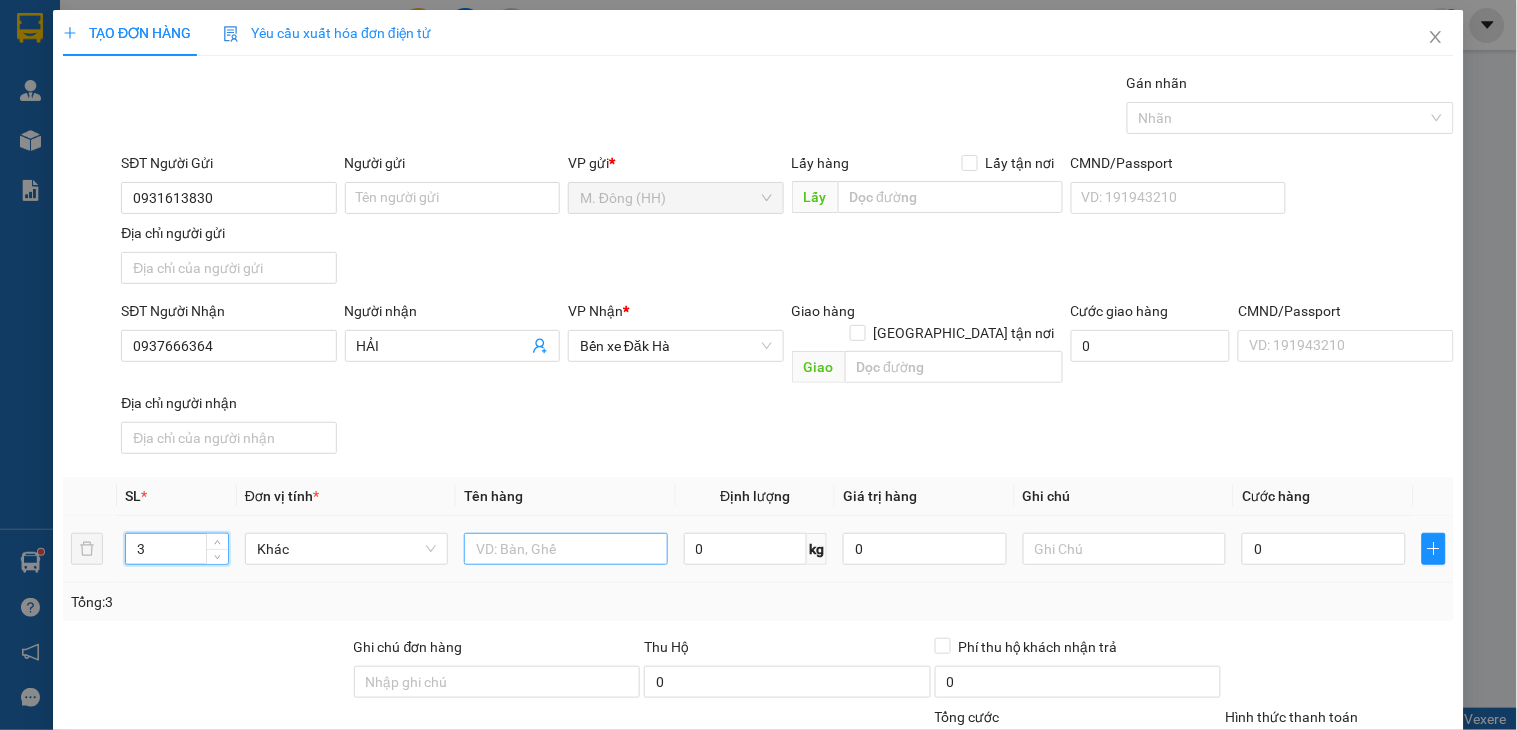 type on "3" 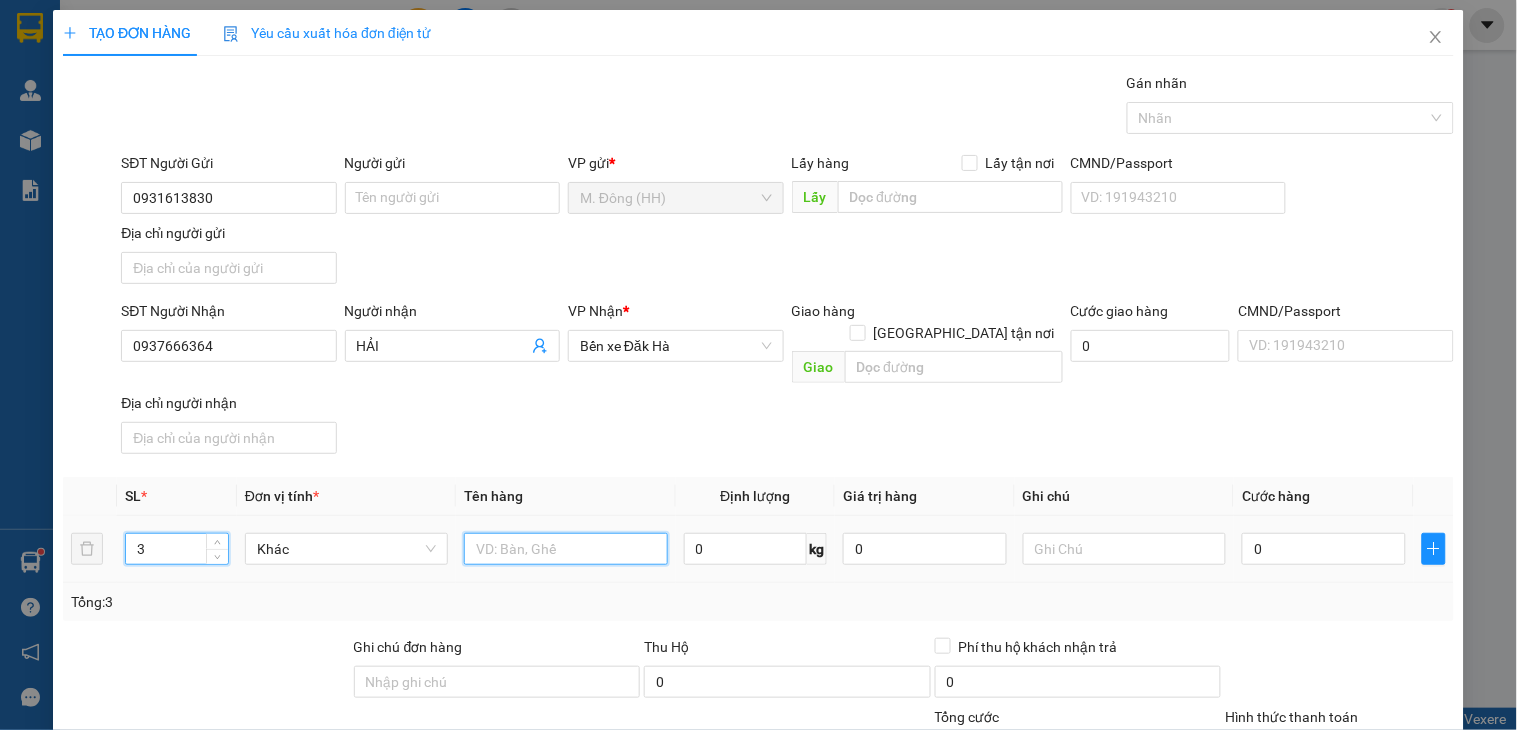click at bounding box center [565, 549] 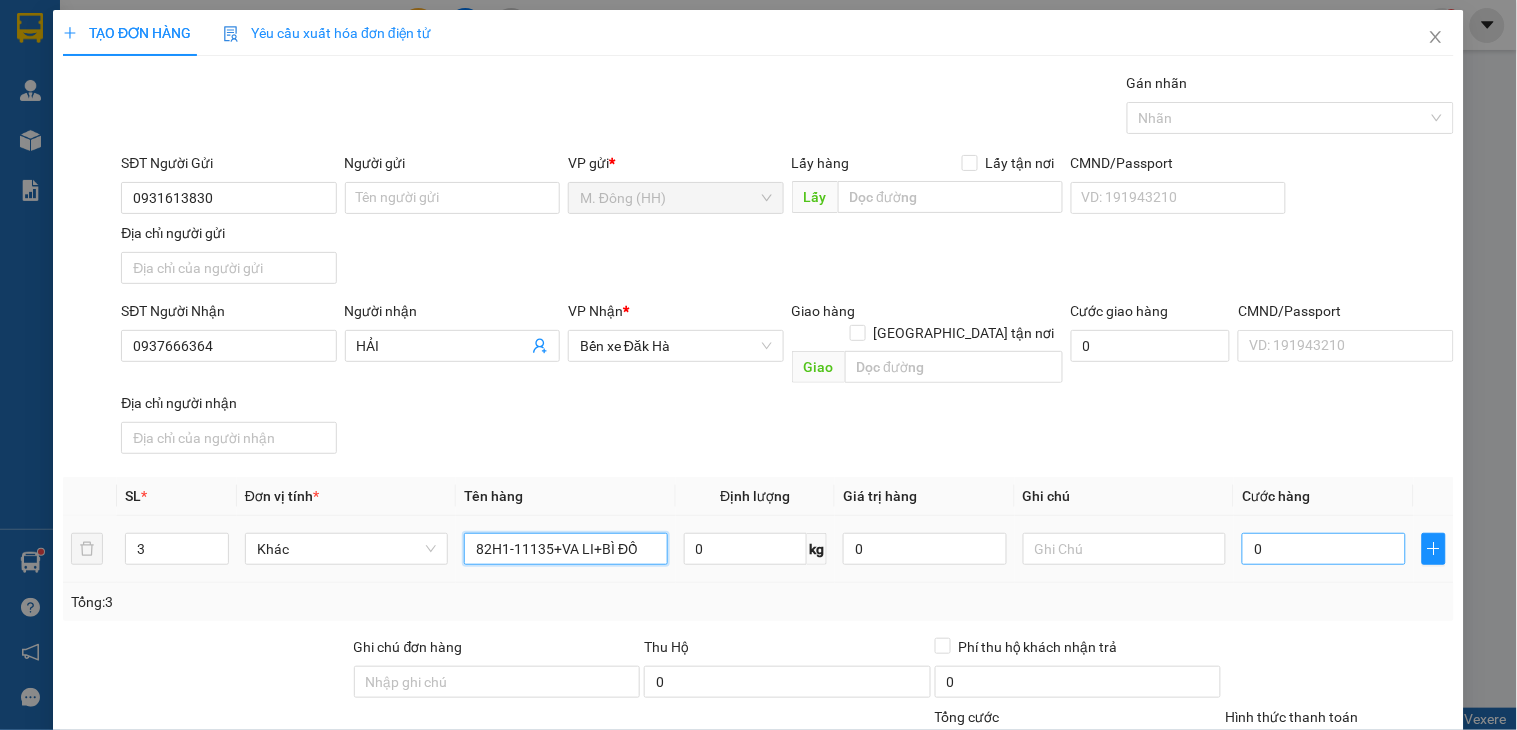 type on "82H1-11135+VA LI+BÌ ĐỒ" 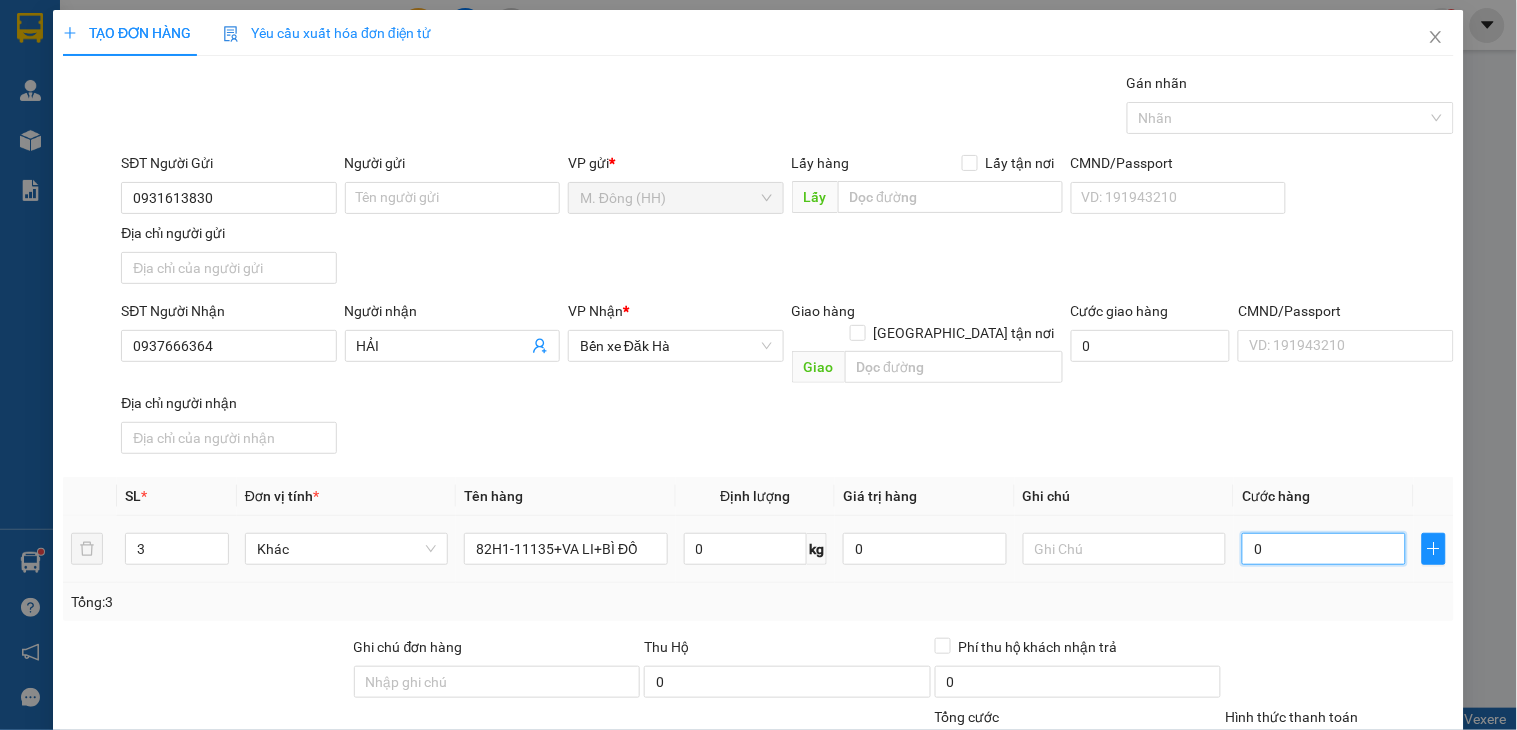 click on "0" at bounding box center [1324, 549] 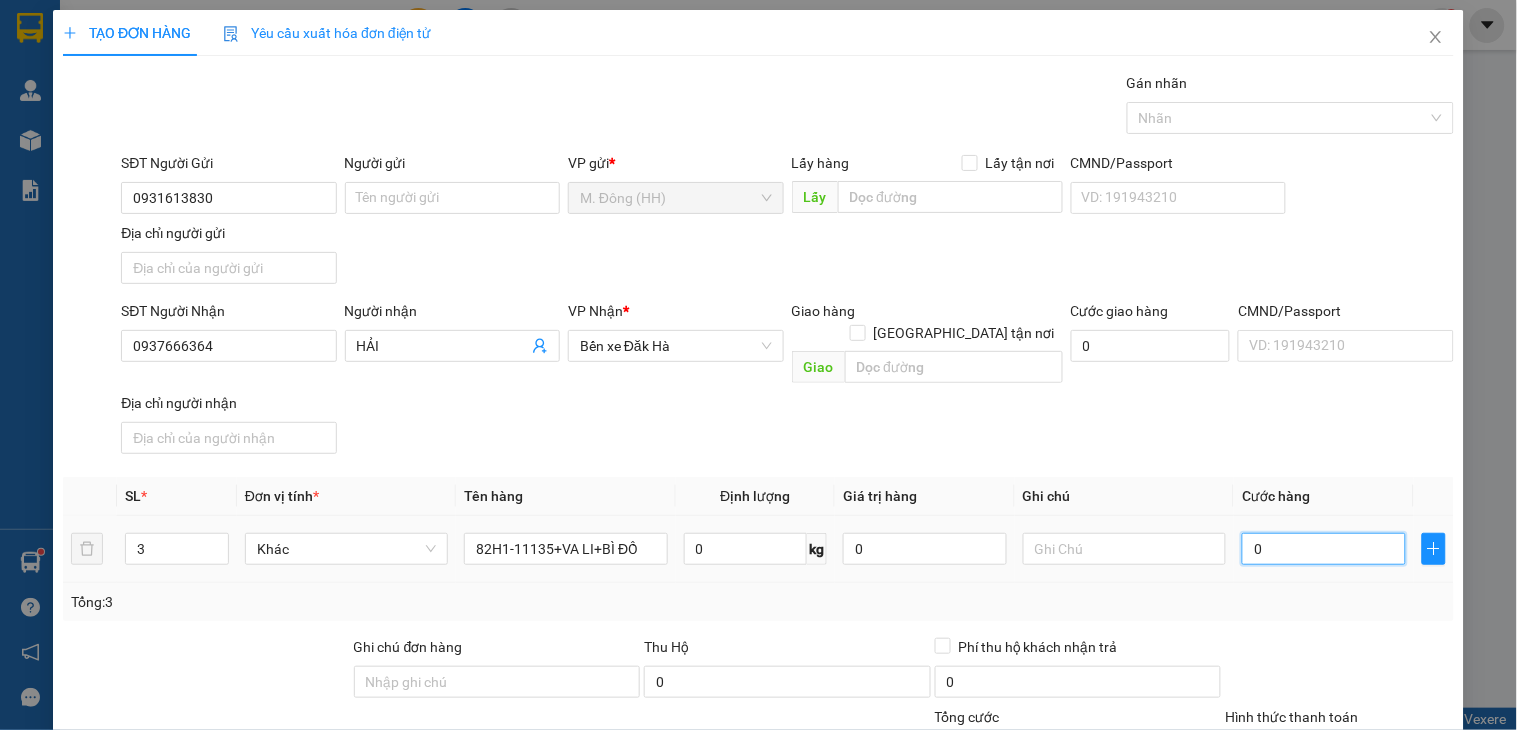 type on "5" 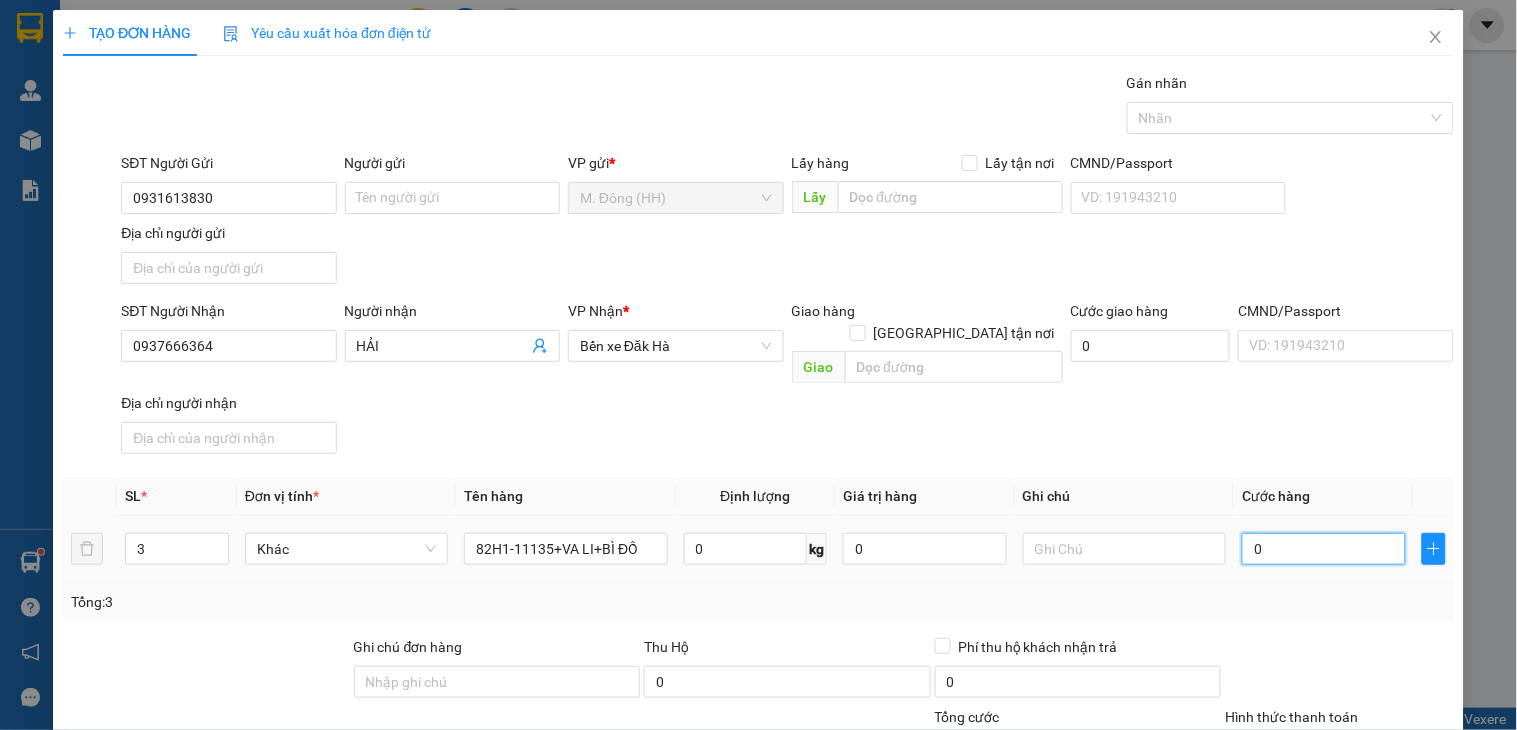 type on "5" 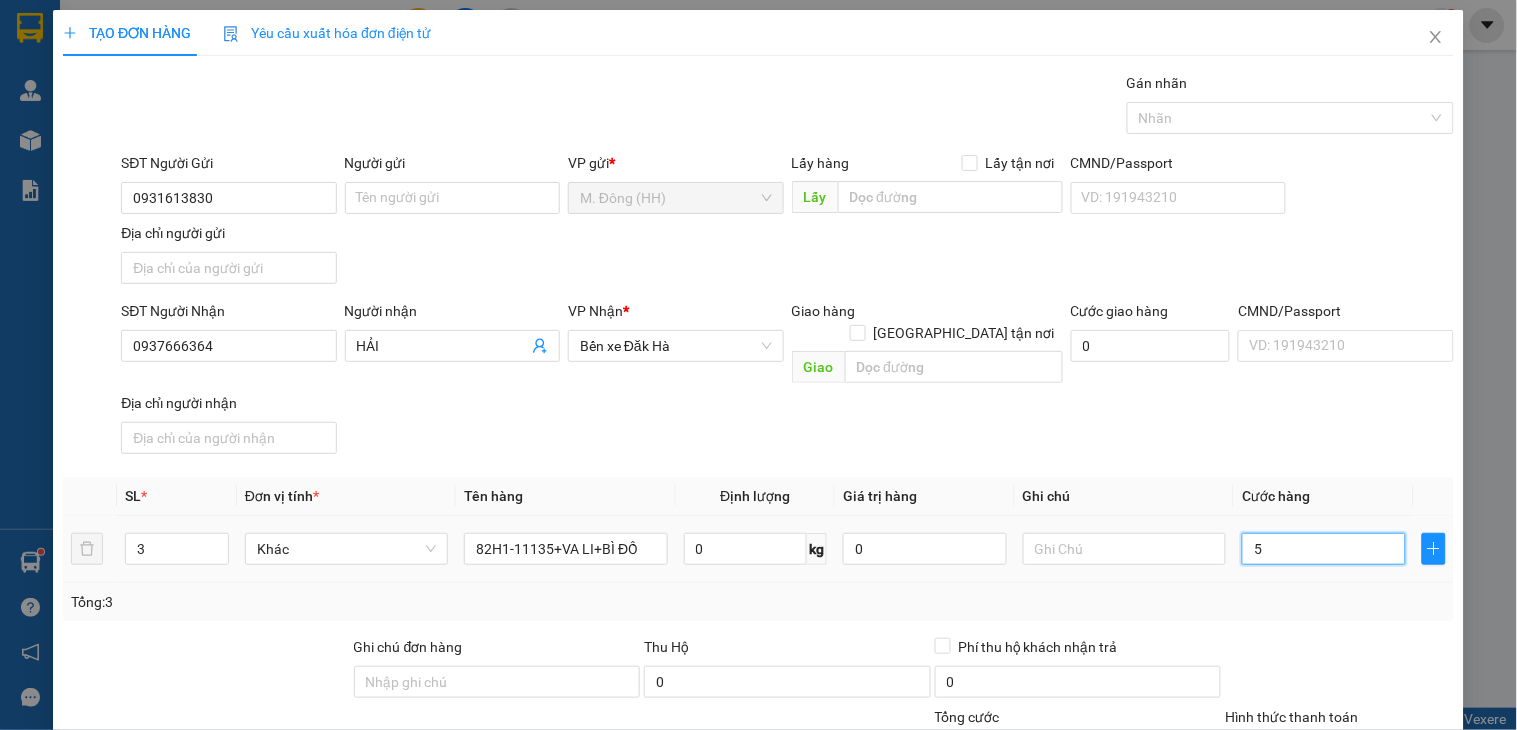 type on "50" 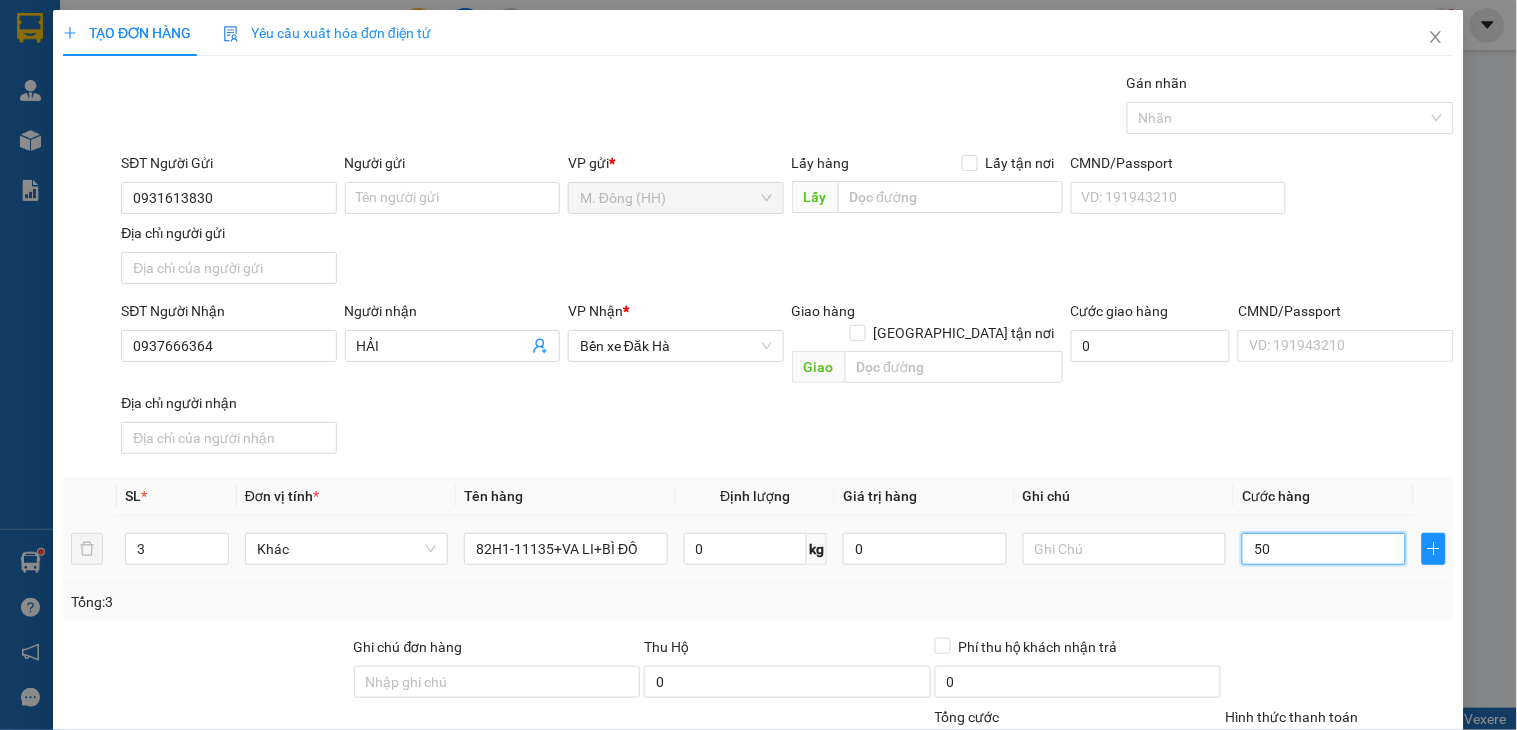 type on "50" 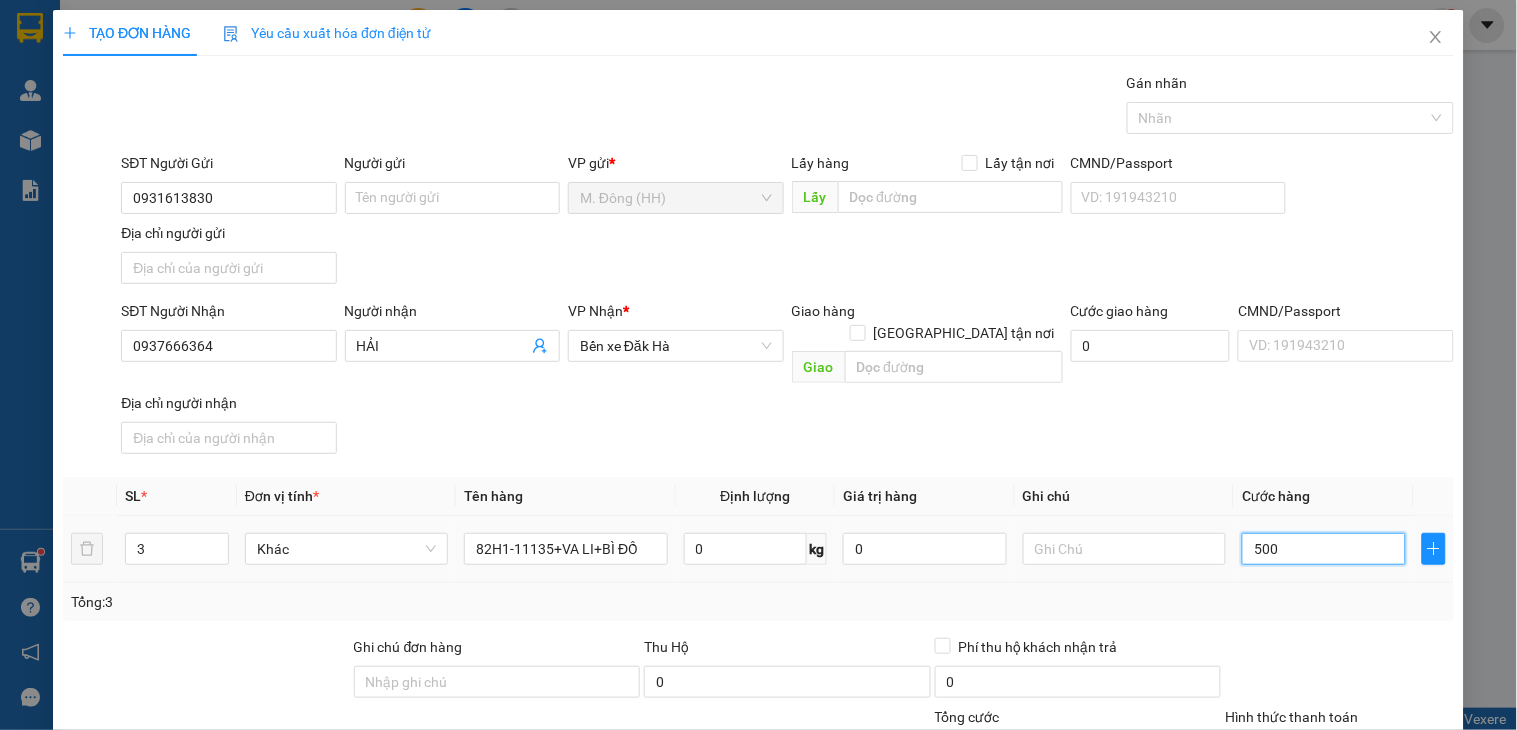 type on "500" 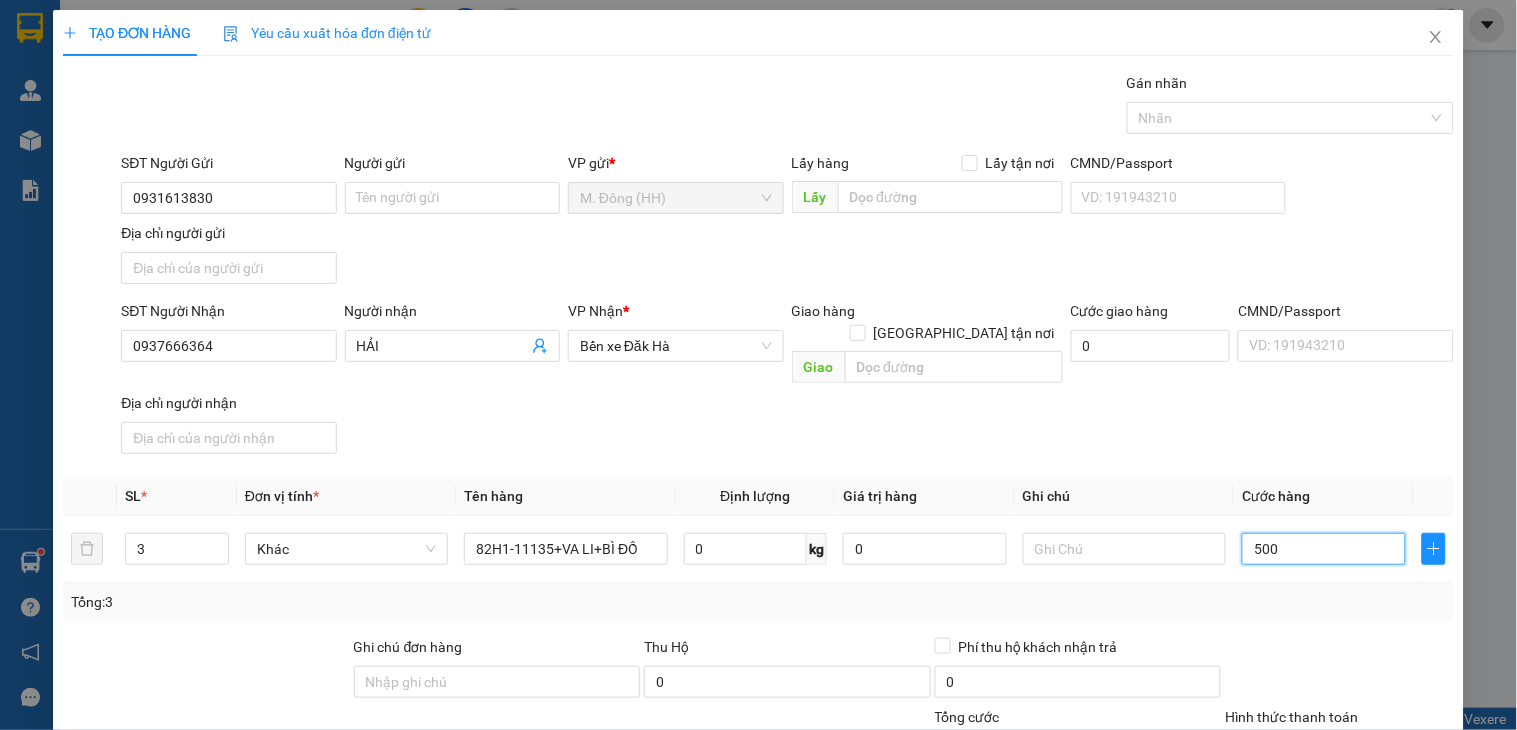scroll, scrollTop: 150, scrollLeft: 0, axis: vertical 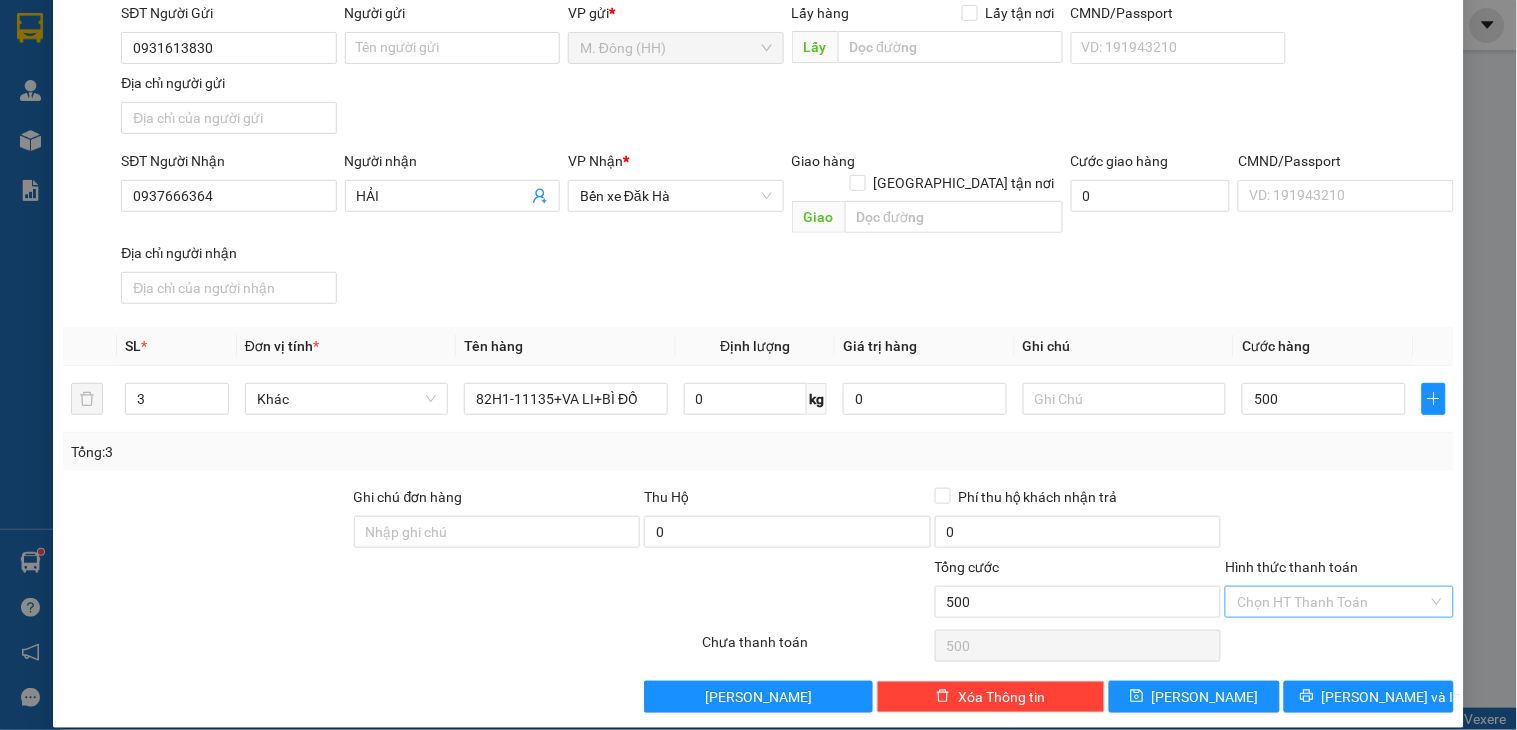 type on "500.000" 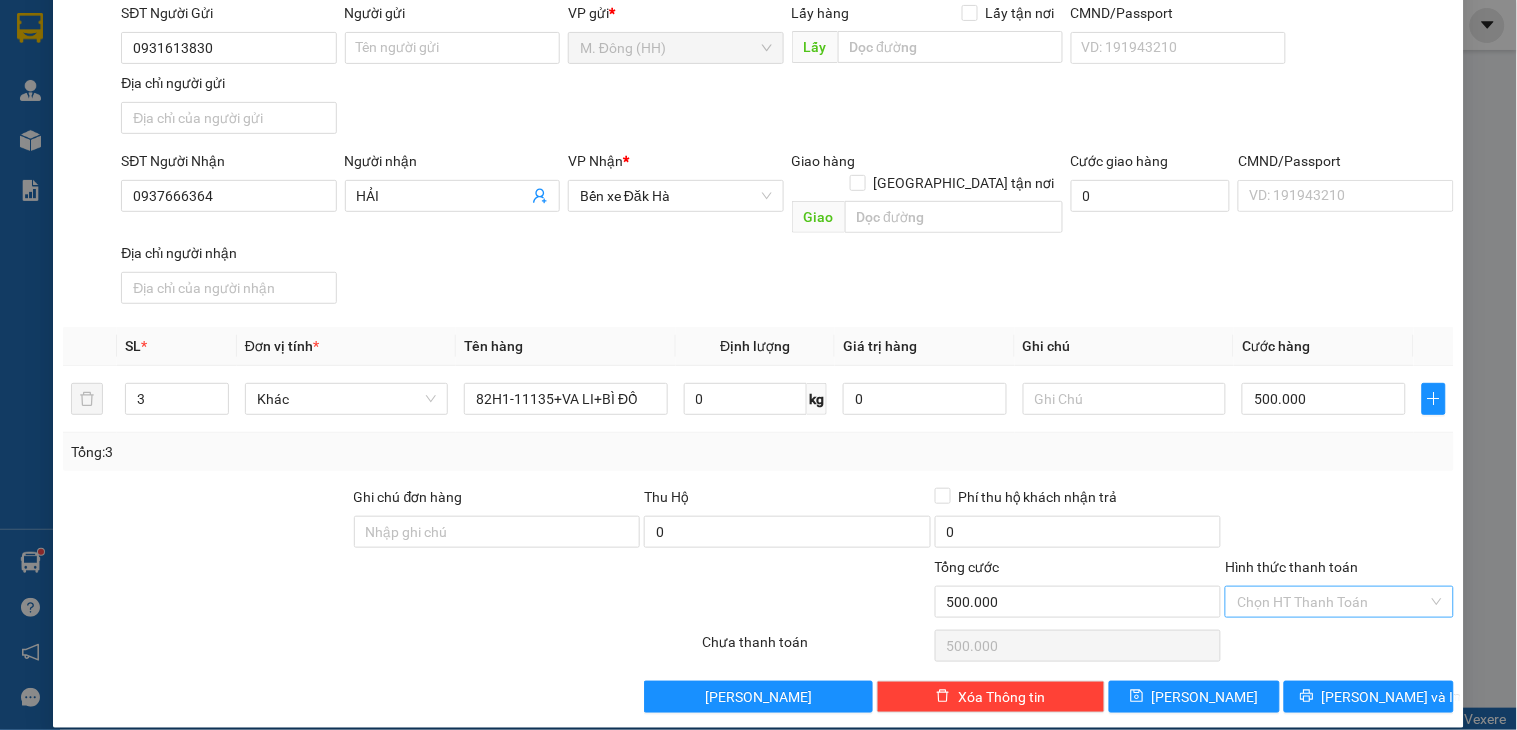click on "Hình thức thanh toán" at bounding box center [1332, 602] 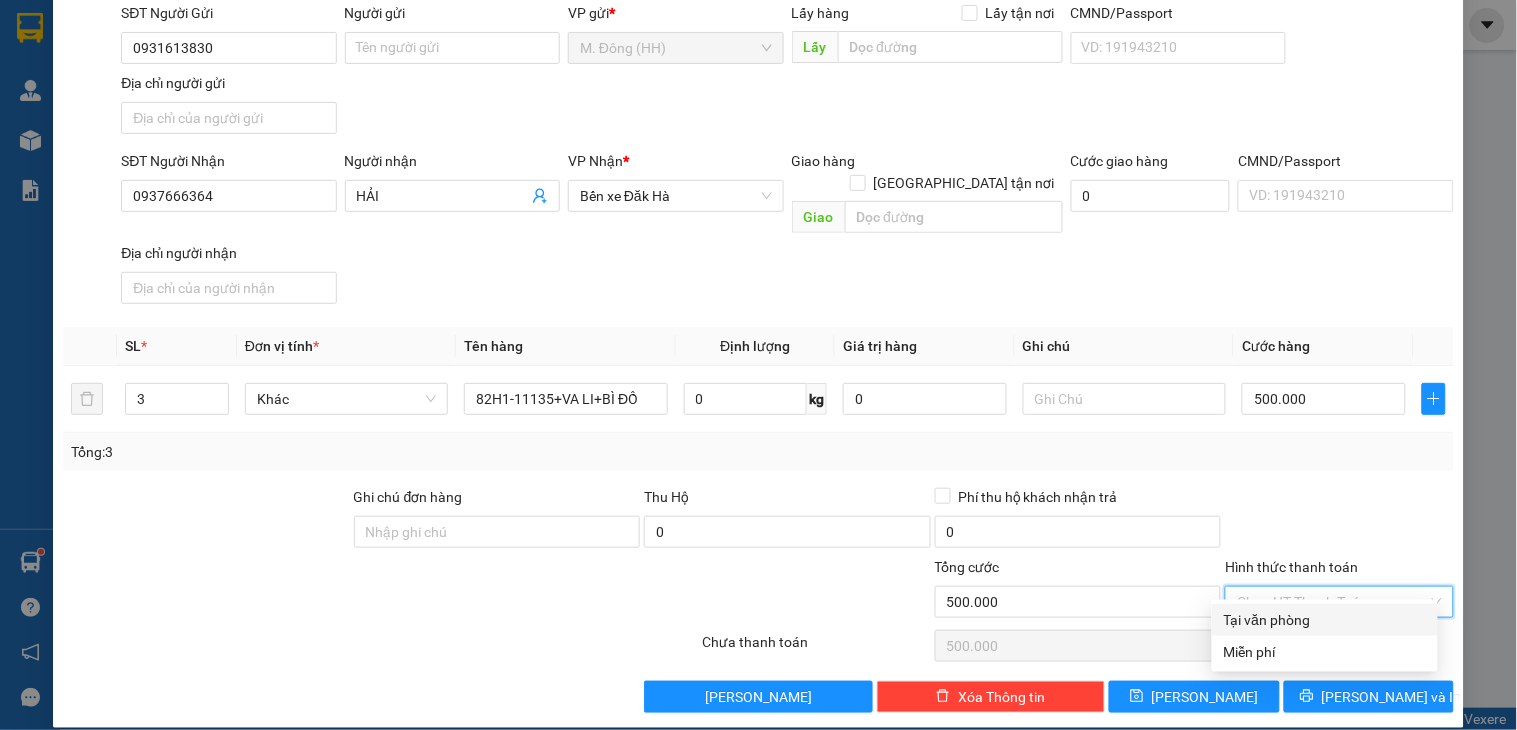click on "Tại văn phòng" at bounding box center (1325, 620) 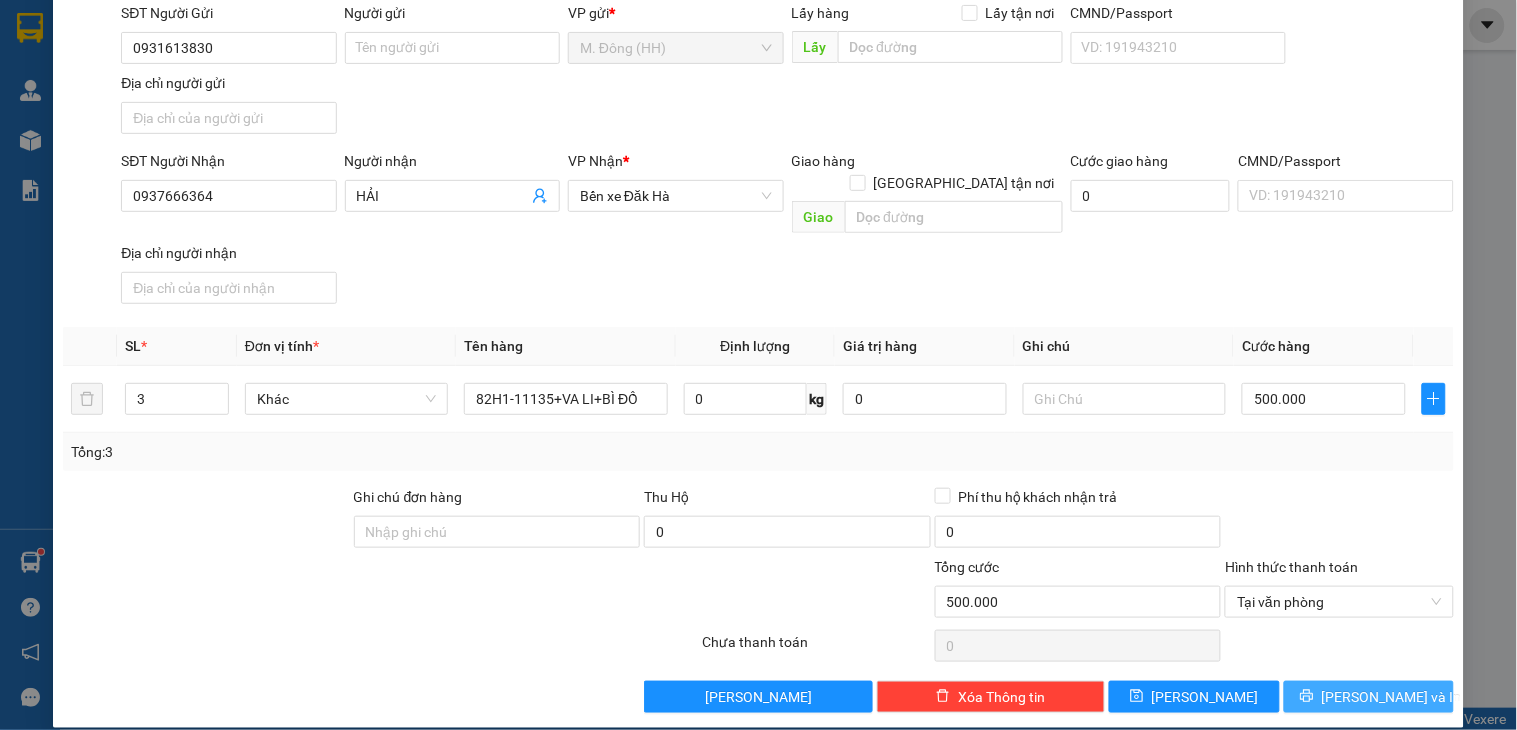 click on "[PERSON_NAME] và In" at bounding box center [1392, 697] 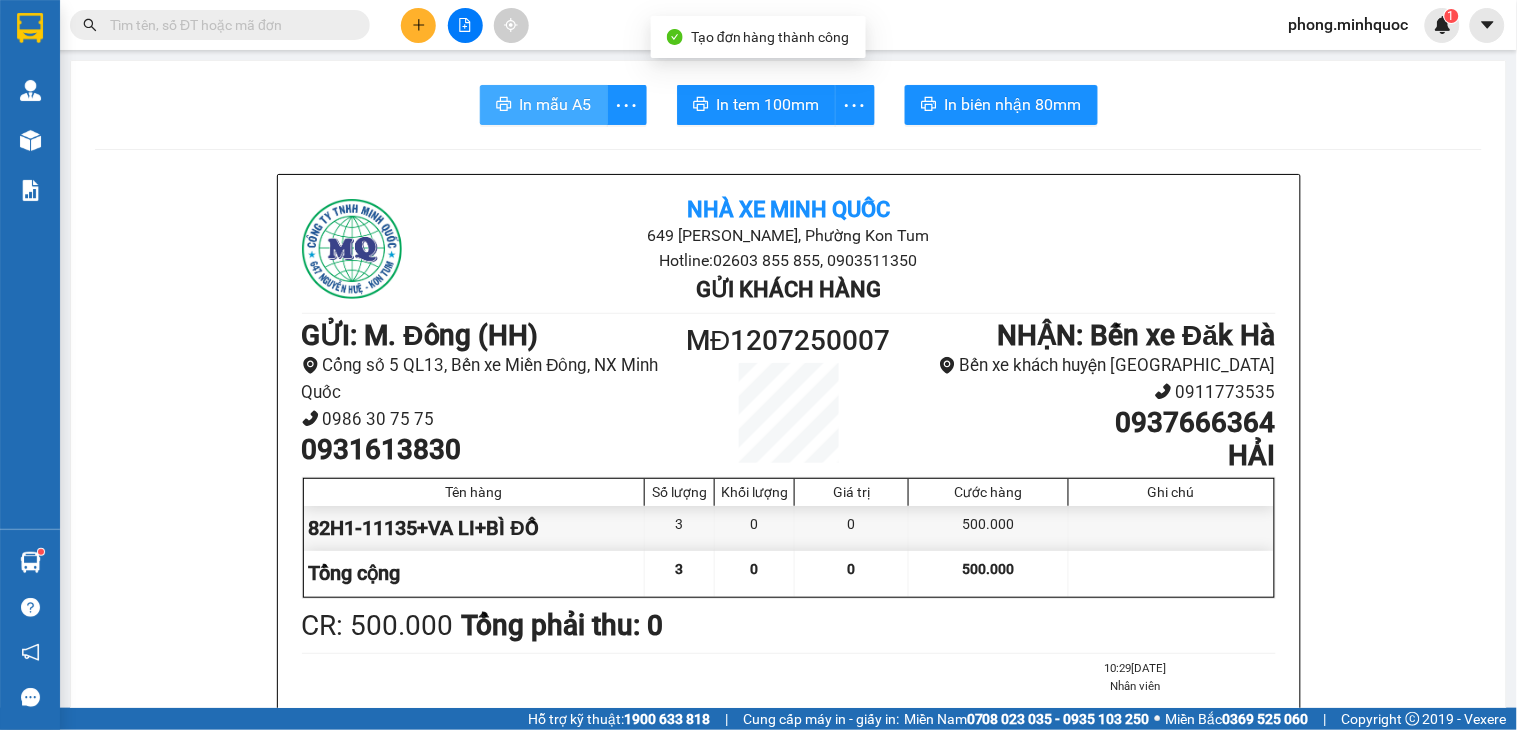 click on "In mẫu A5" at bounding box center [556, 104] 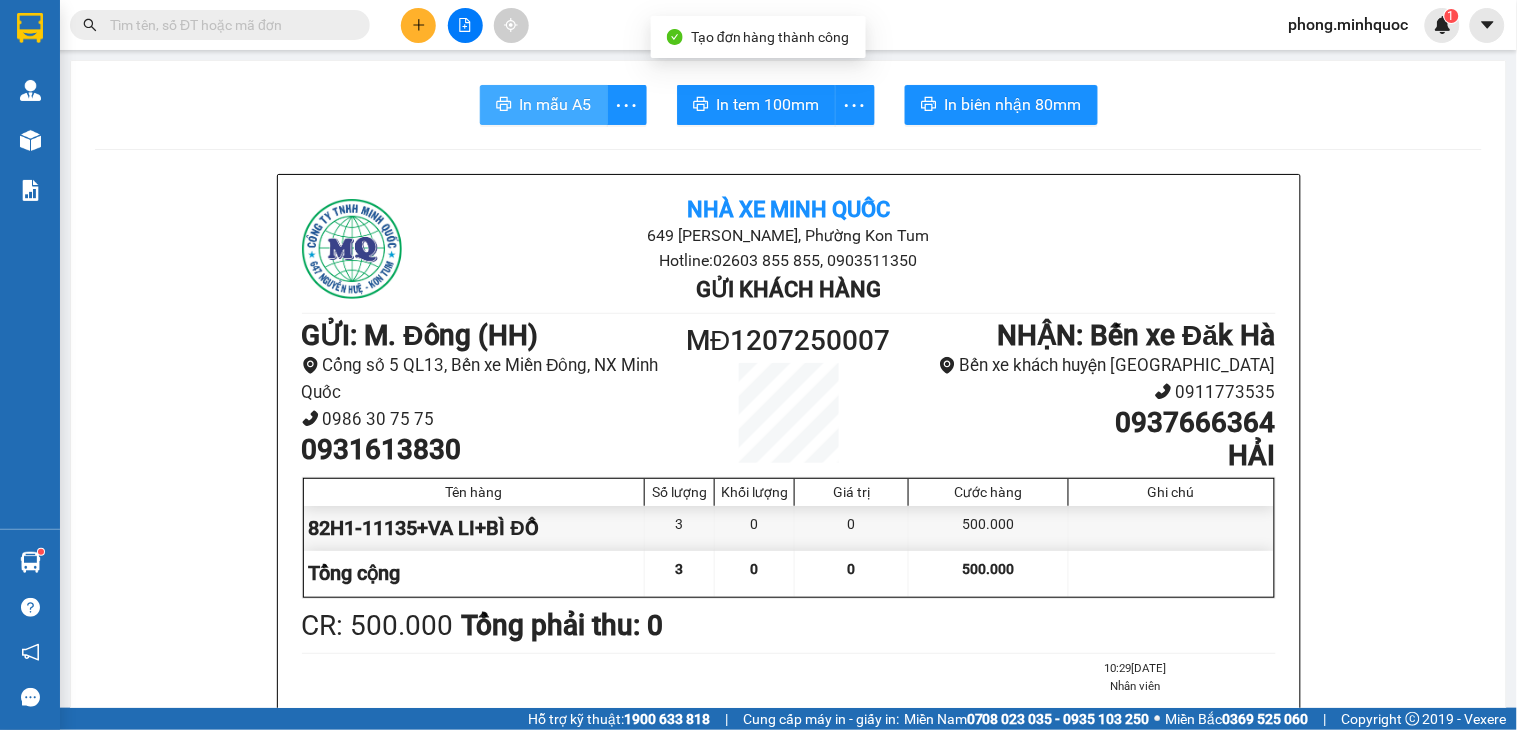 scroll, scrollTop: 0, scrollLeft: 0, axis: both 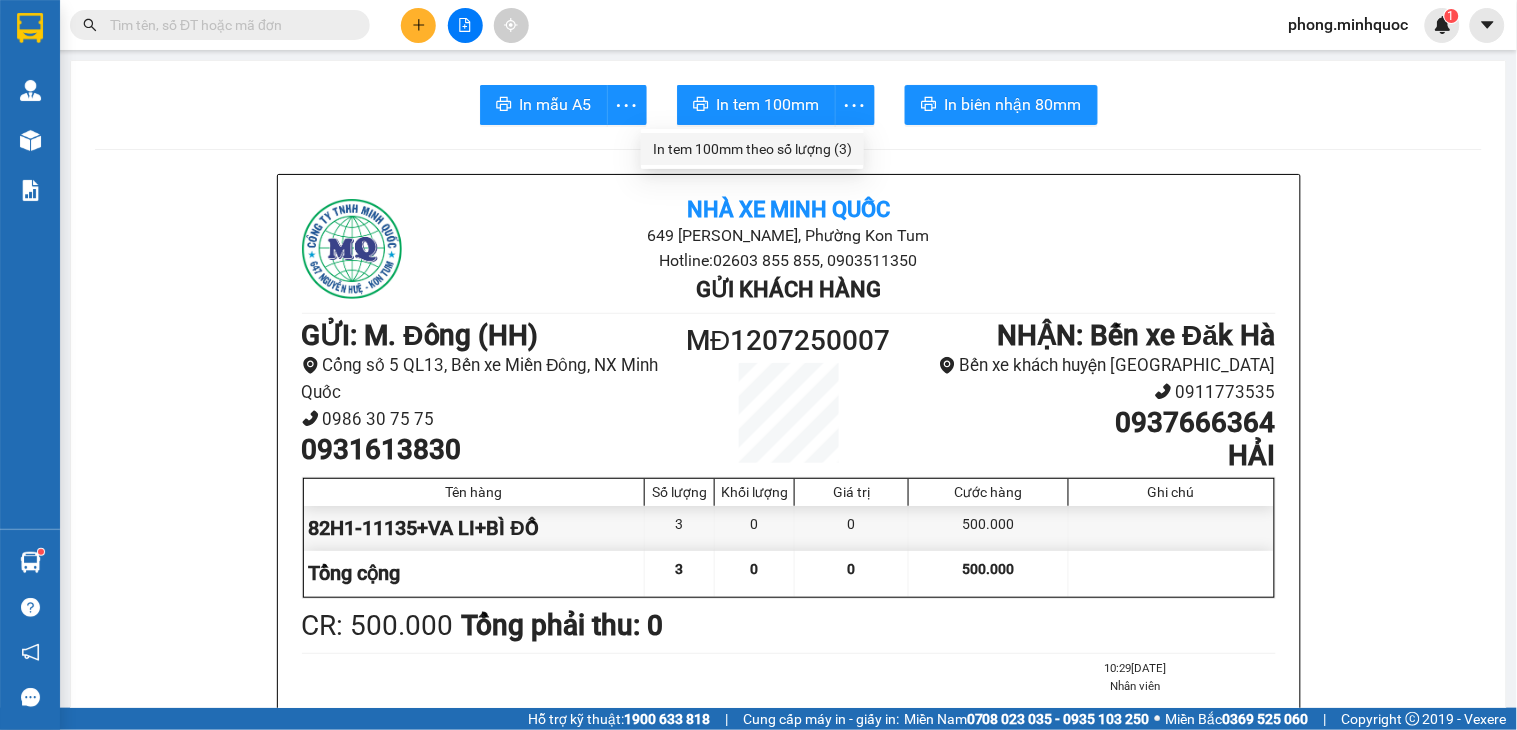 click on "In tem 100mm theo số lượng   (3)" at bounding box center (752, 149) 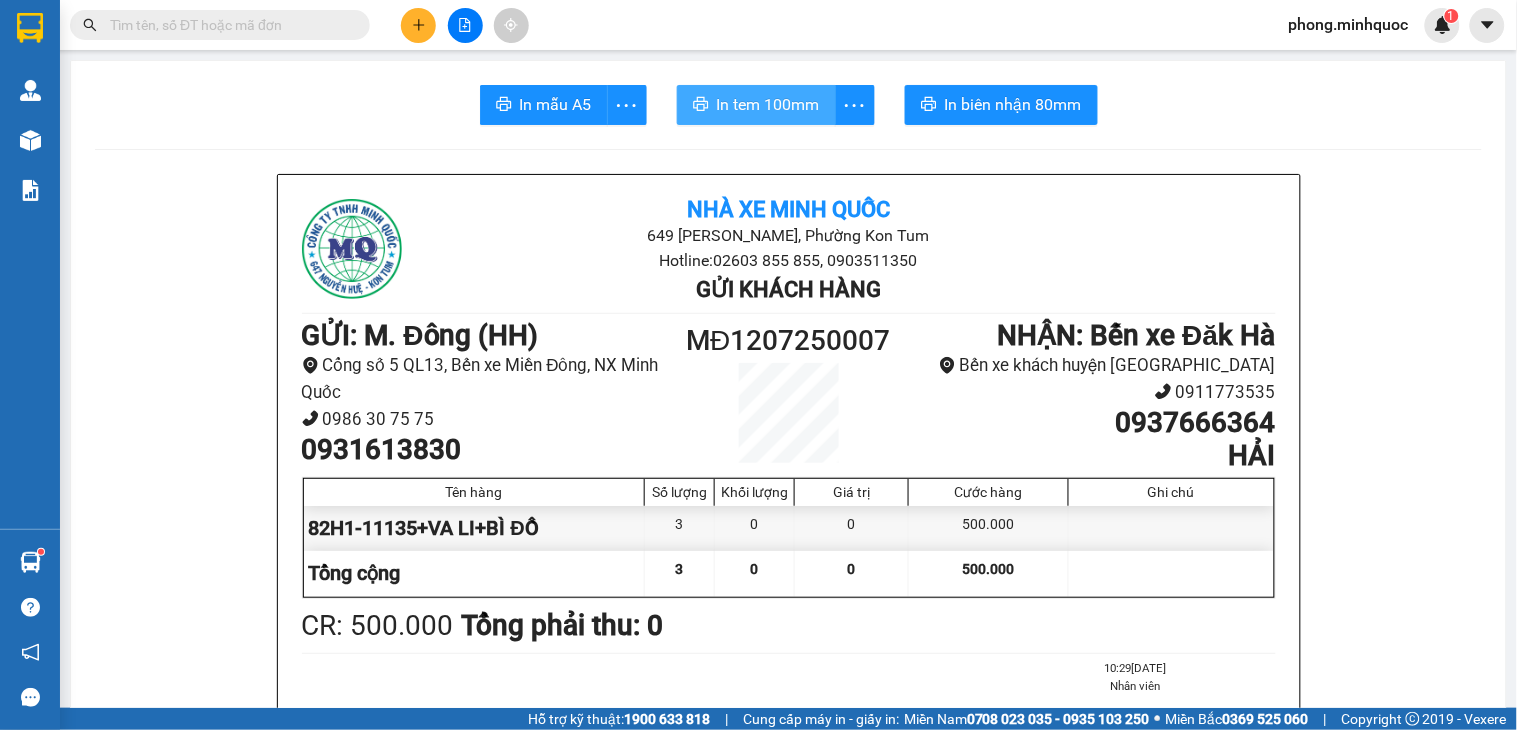 click on "In tem 100mm" at bounding box center (768, 104) 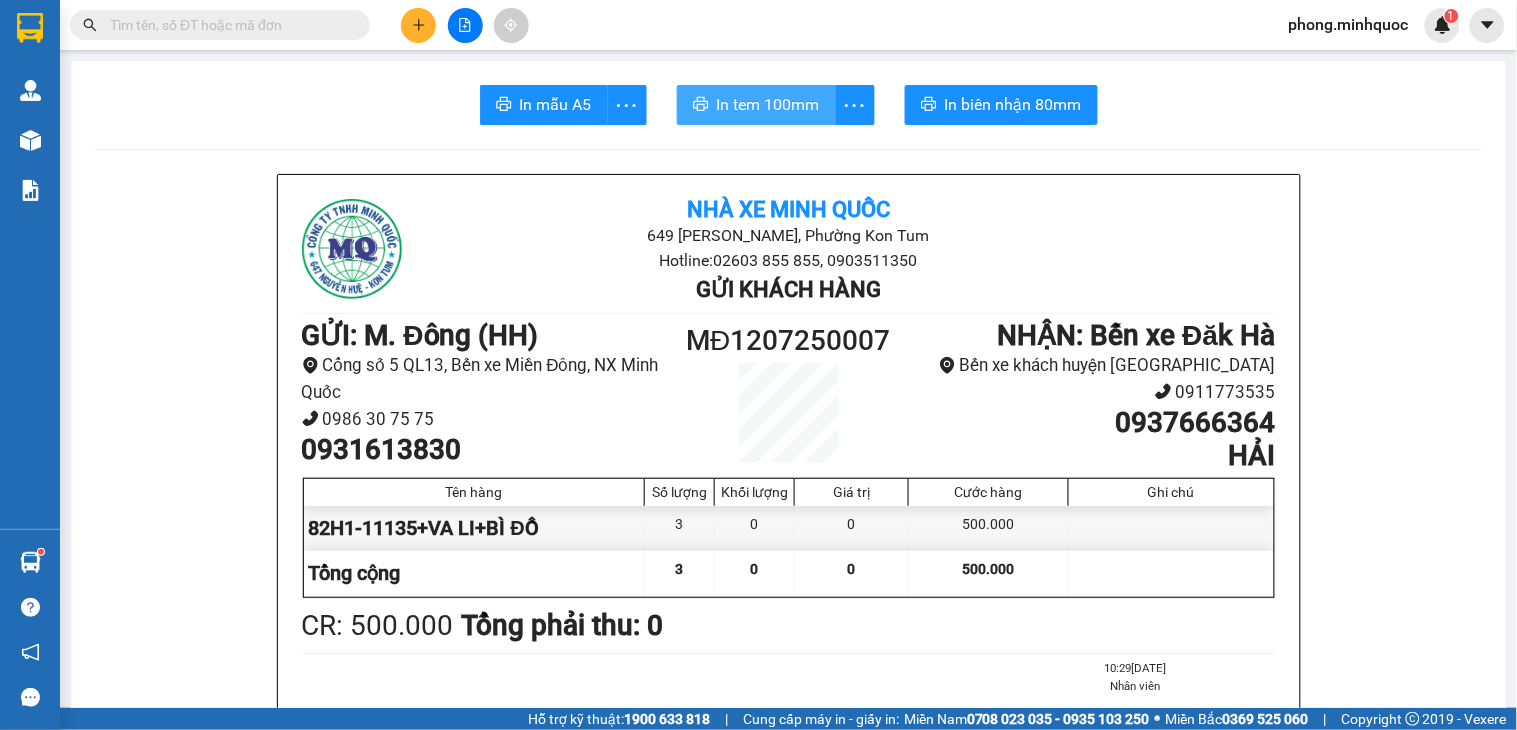 scroll, scrollTop: 0, scrollLeft: 0, axis: both 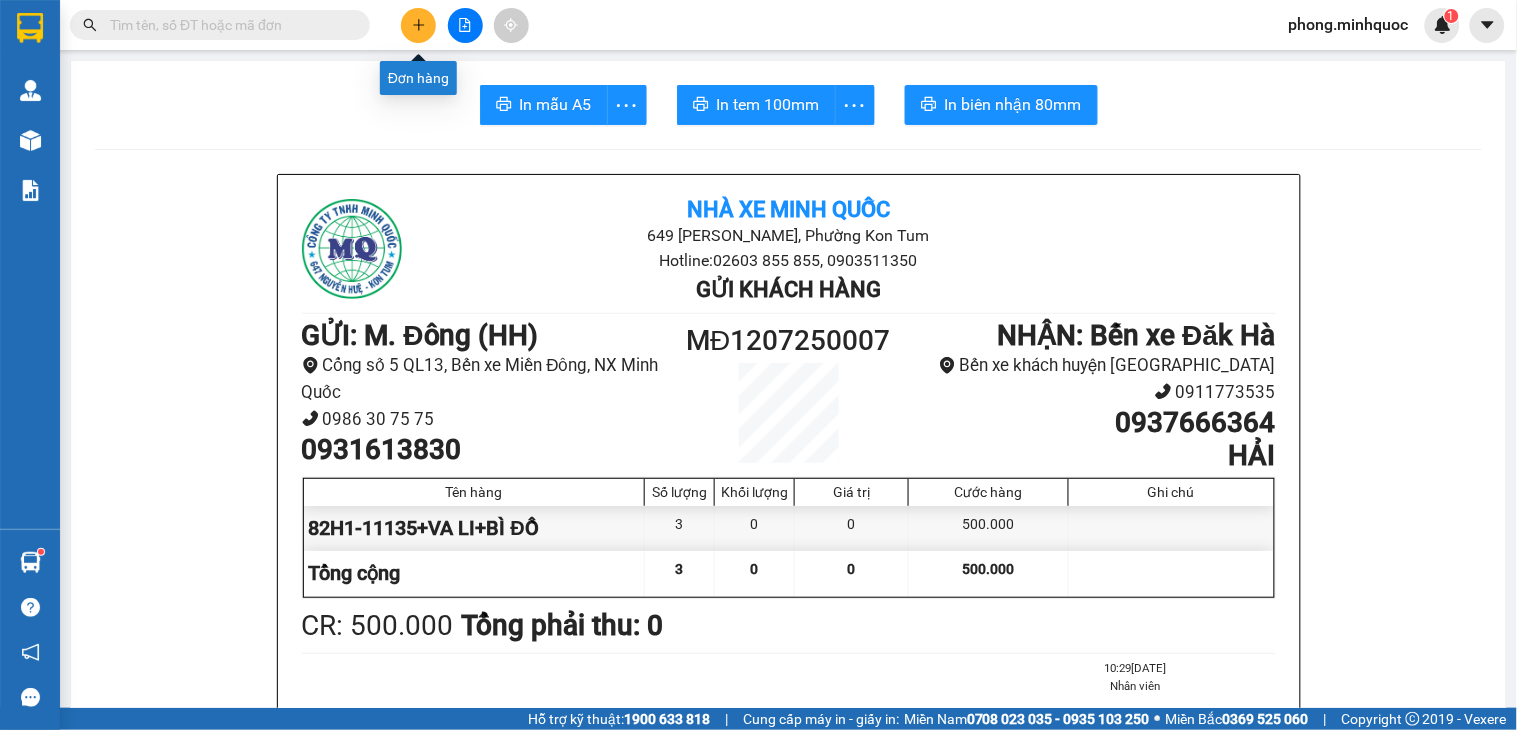 click at bounding box center [418, 25] 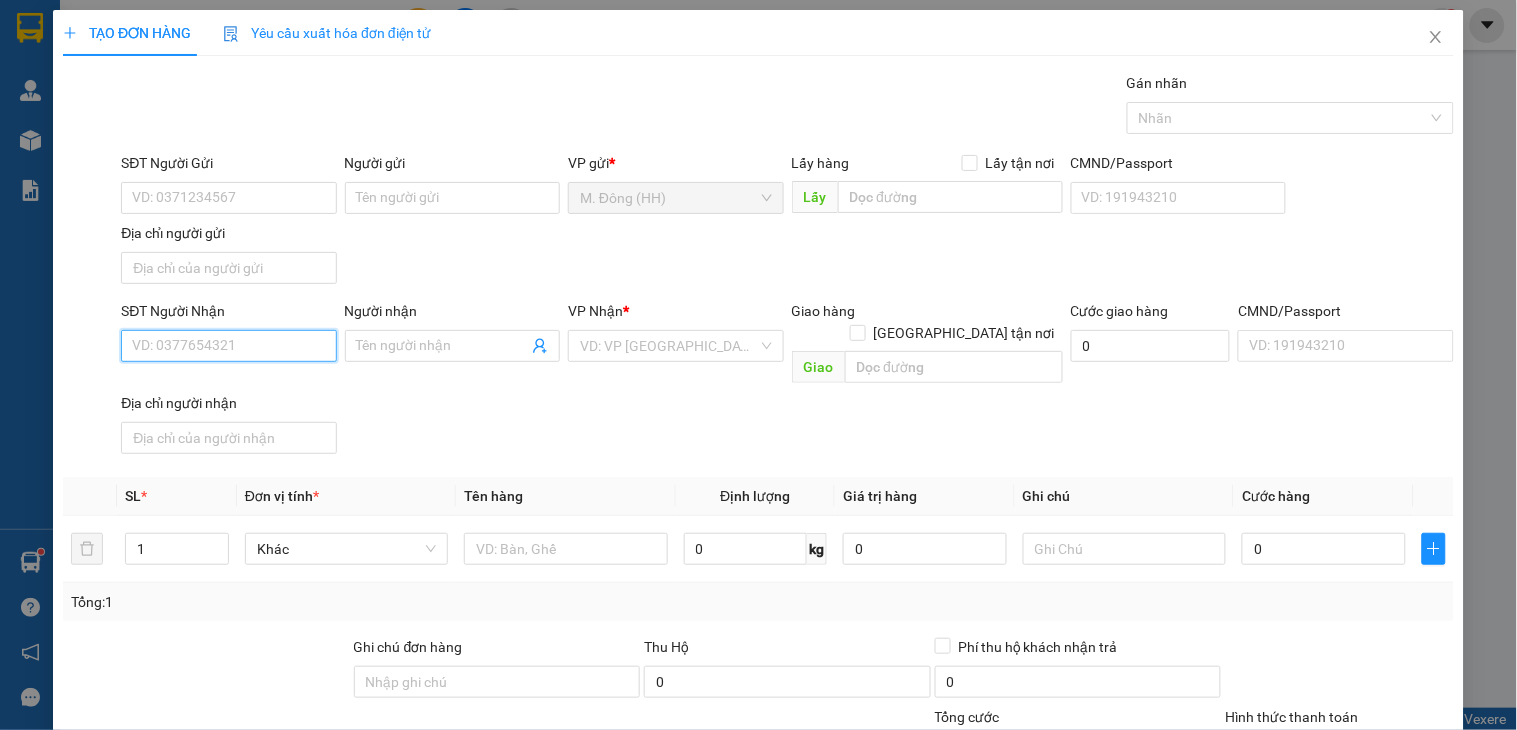 click on "SĐT Người Nhận" at bounding box center (228, 346) 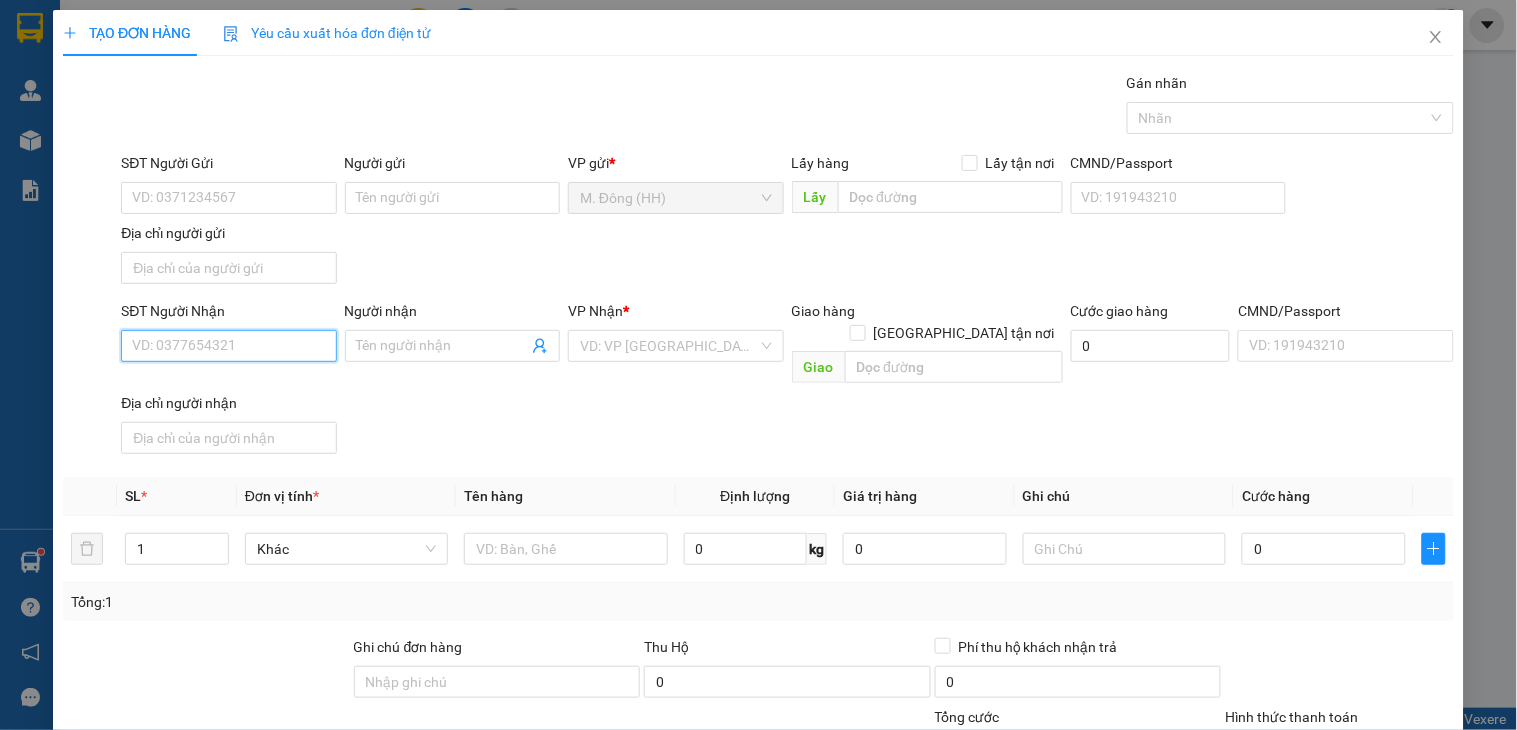 click on "SĐT Người Nhận" at bounding box center [228, 346] 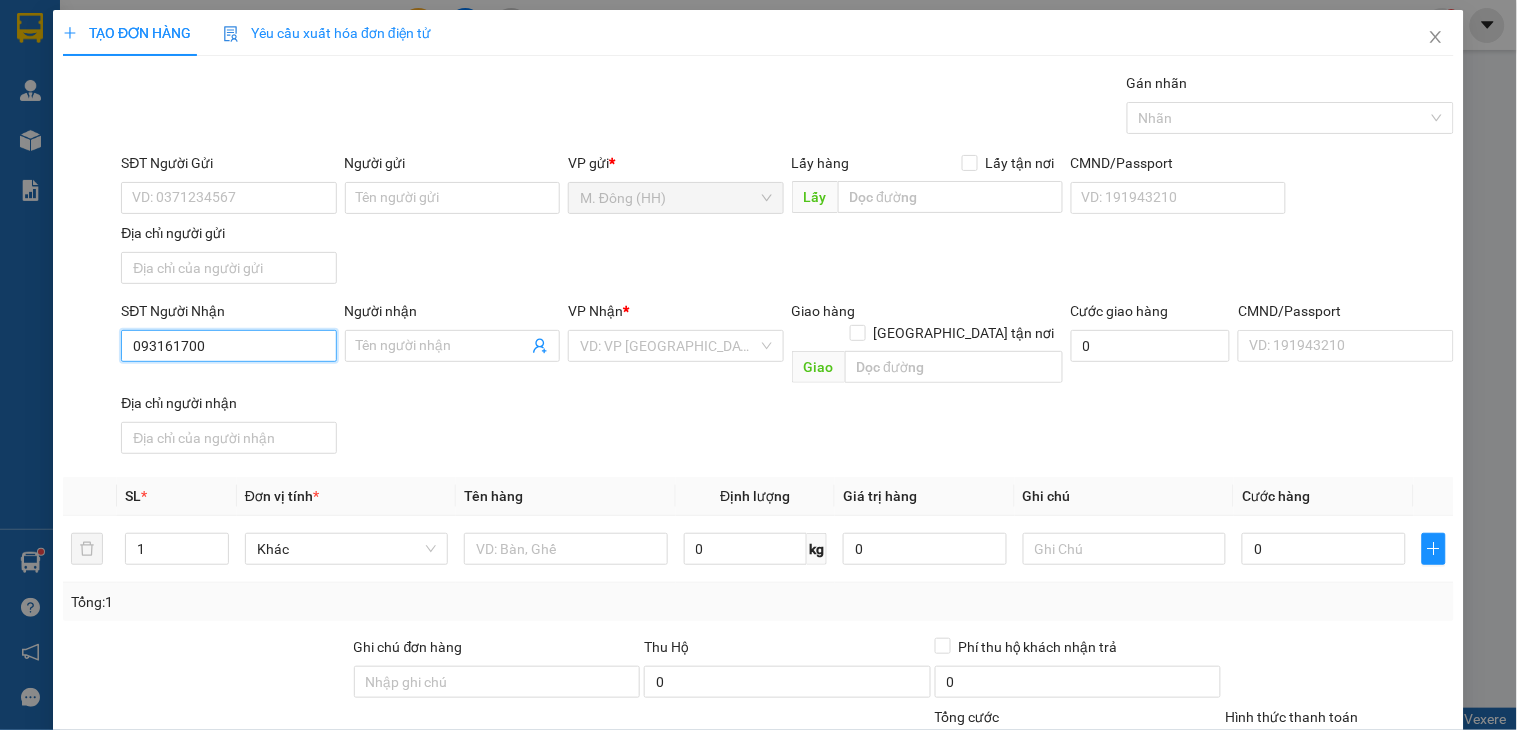 type on "0931617005" 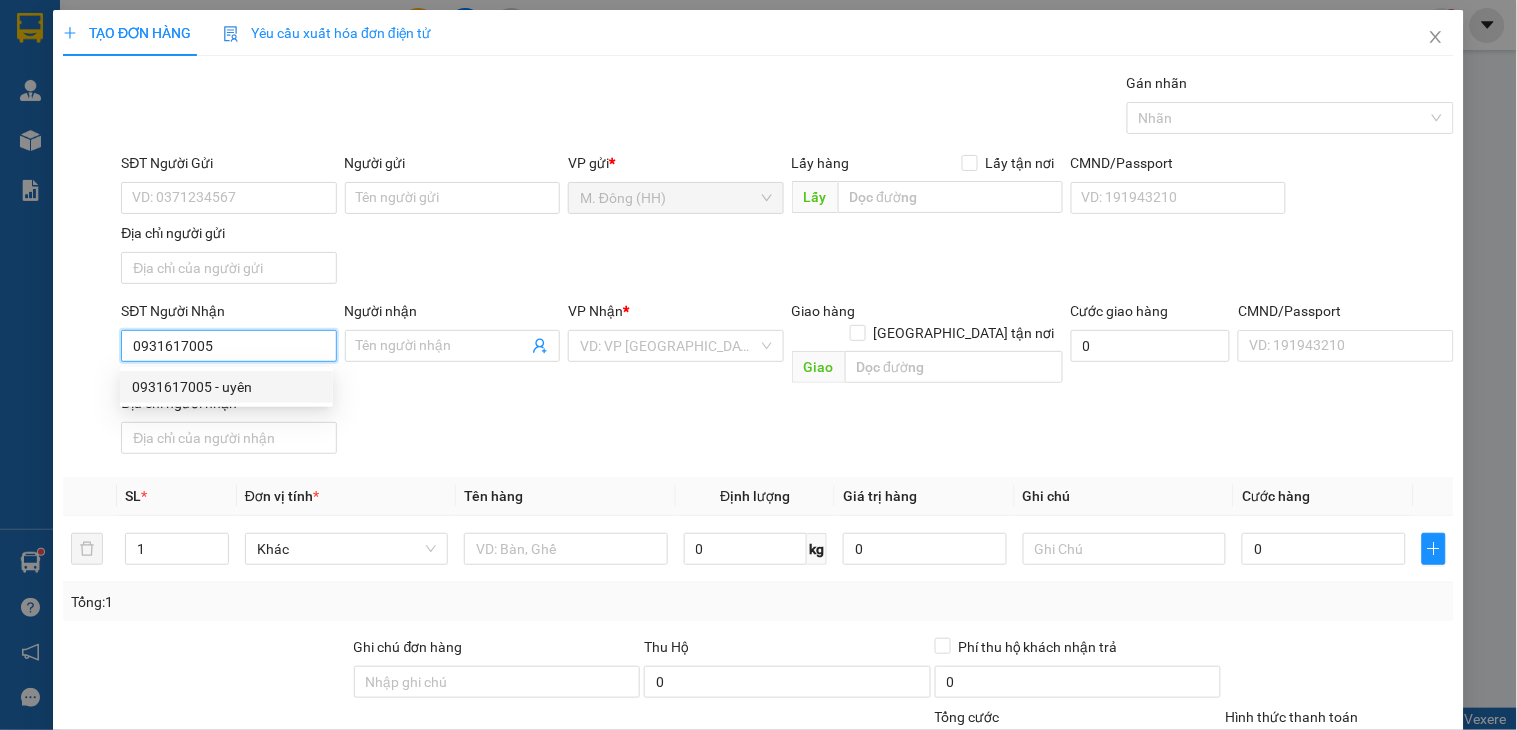 click on "0931617005 - uyên" at bounding box center (226, 387) 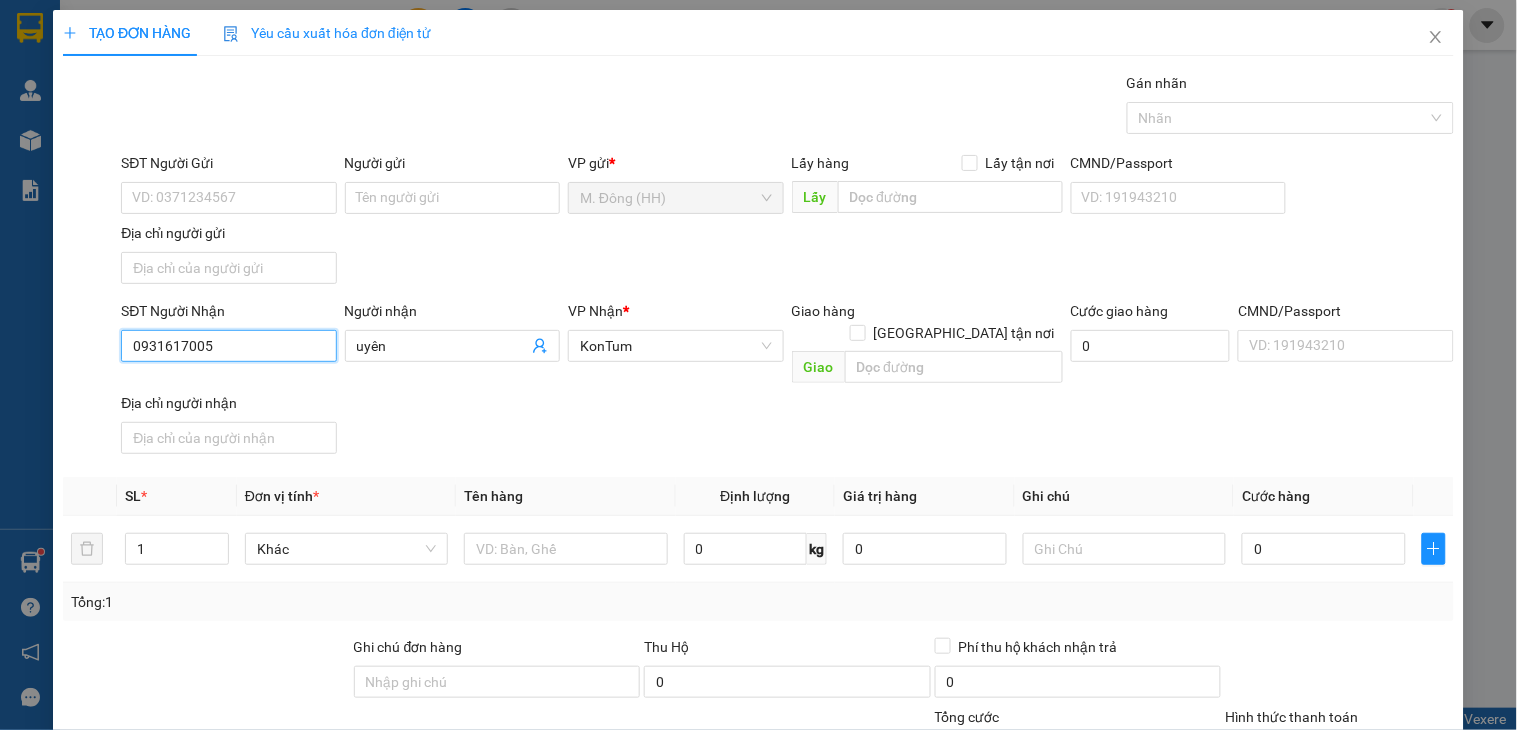 scroll, scrollTop: 150, scrollLeft: 0, axis: vertical 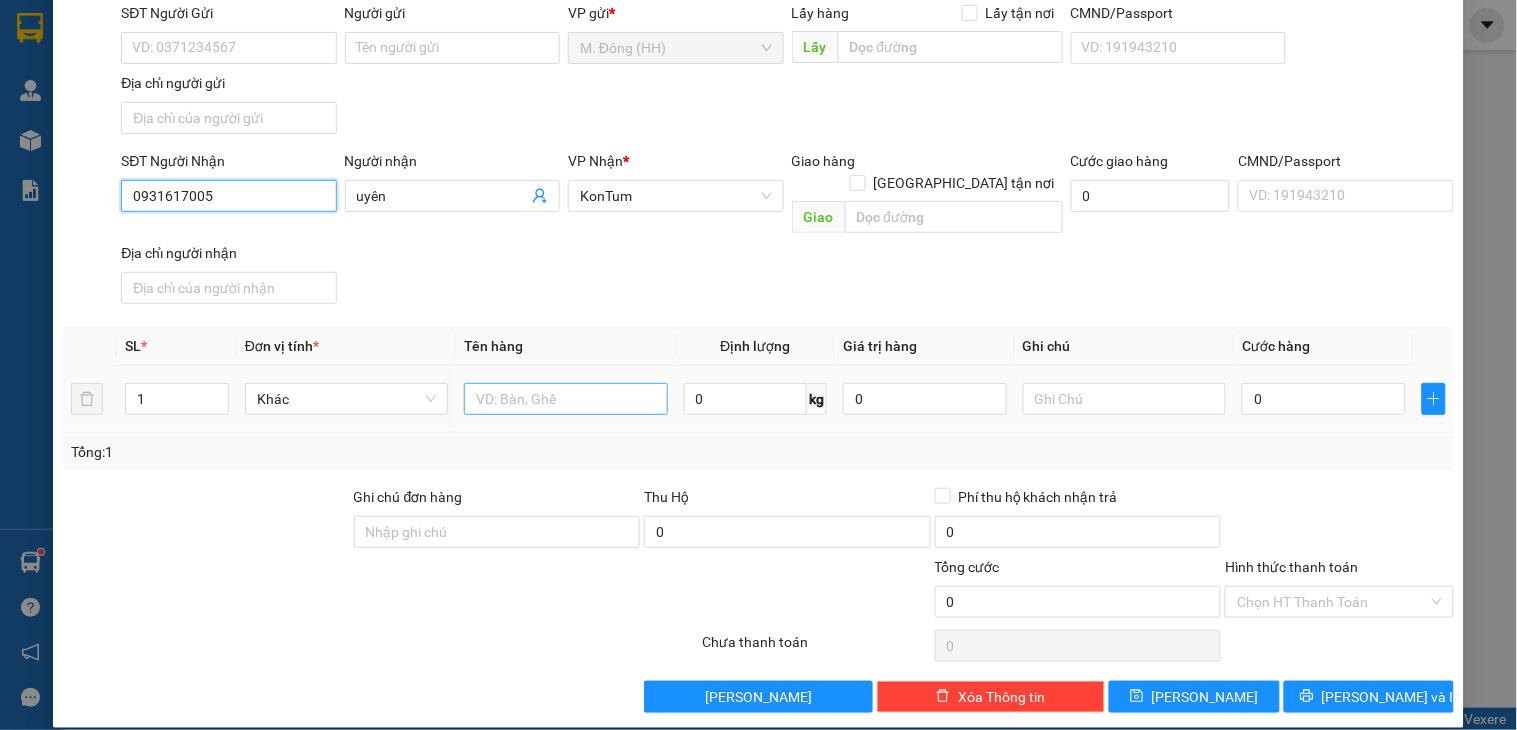 type on "0931617005" 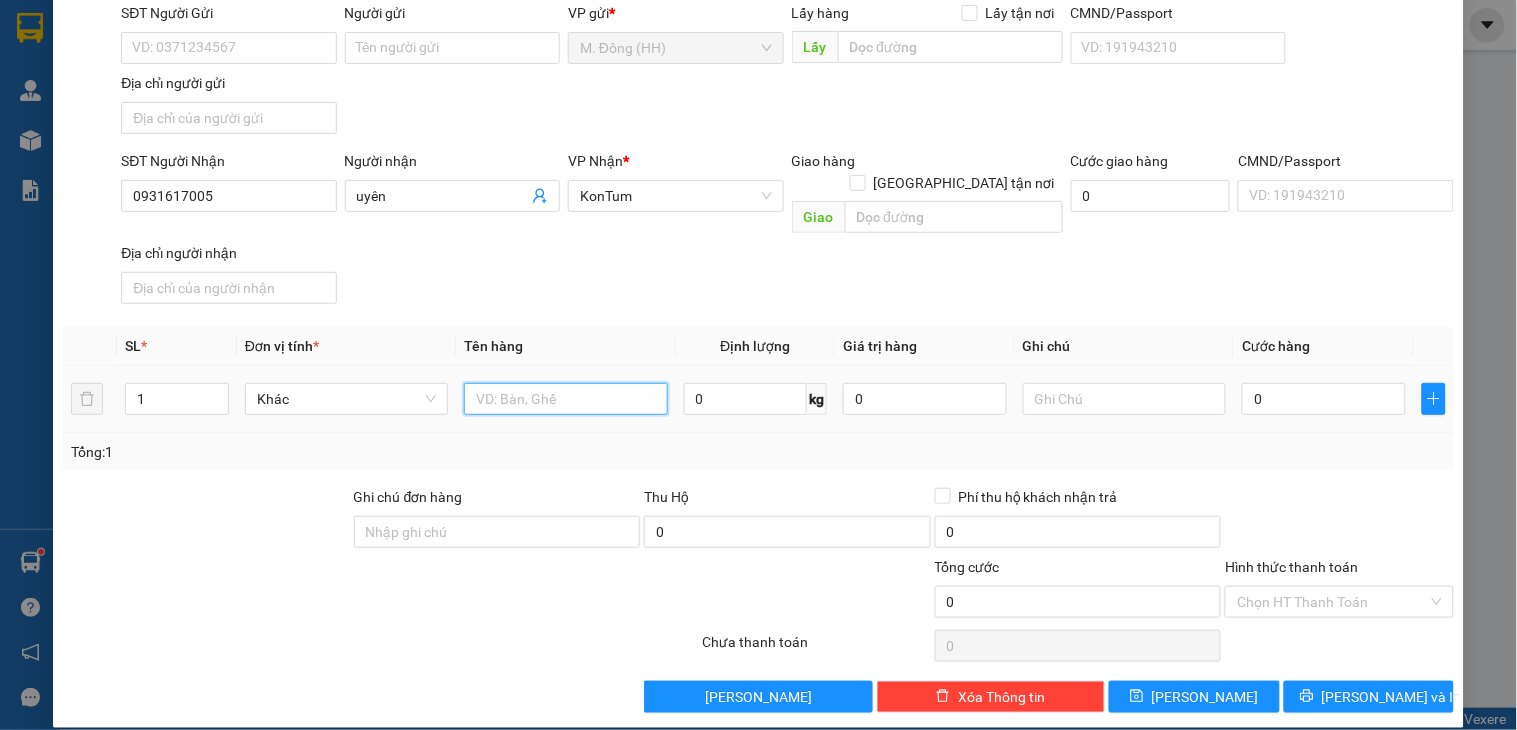click at bounding box center (565, 399) 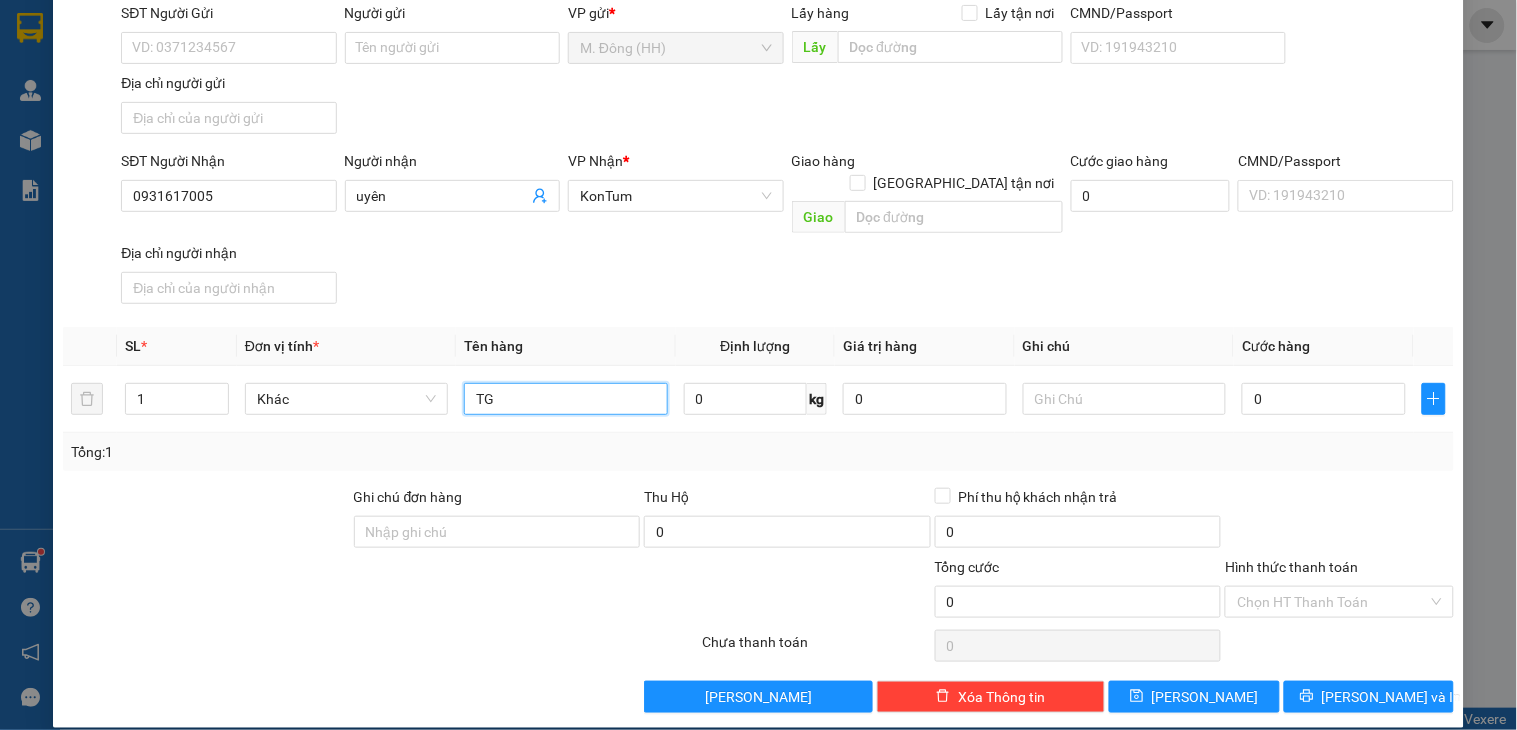 type on "TG" 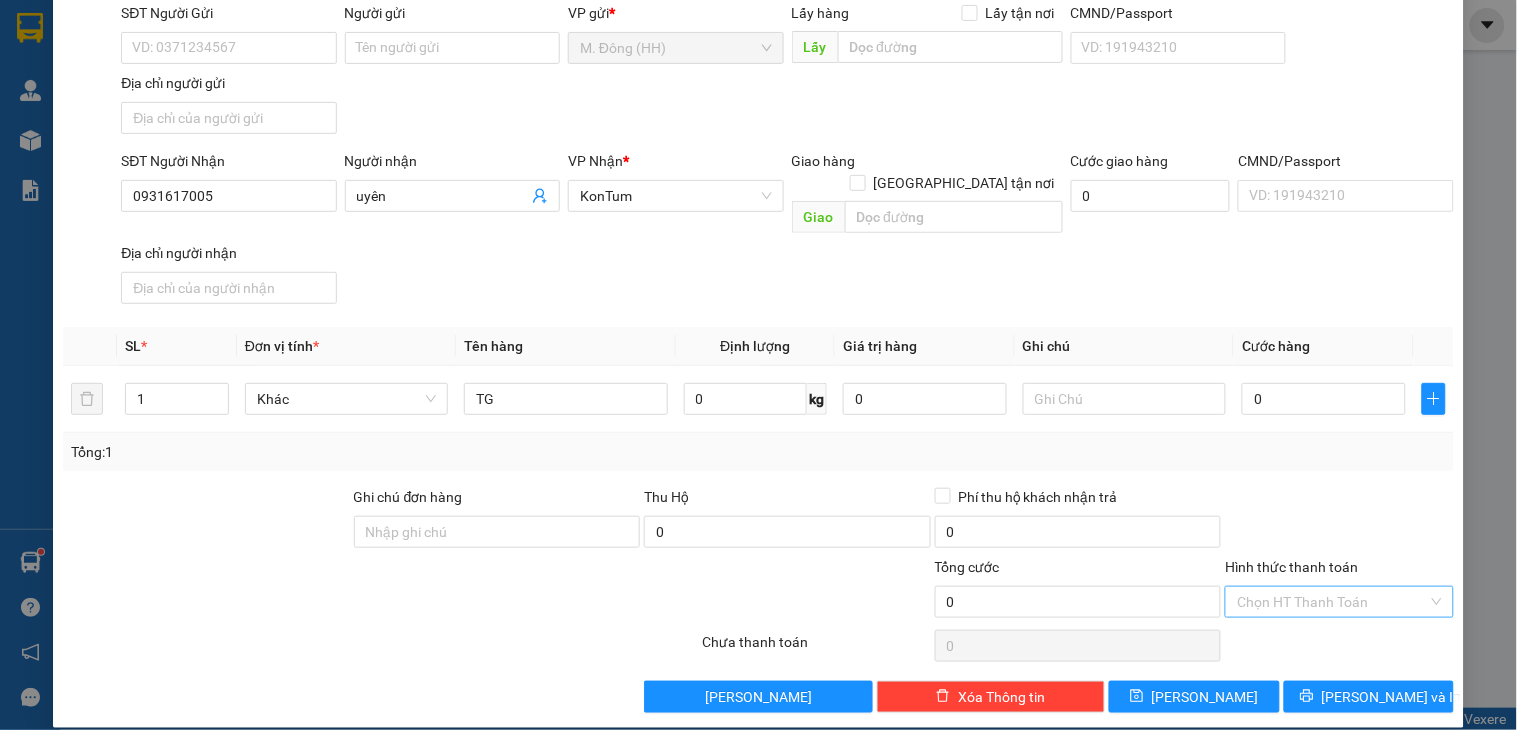 click on "Hình thức thanh toán" at bounding box center (1332, 602) 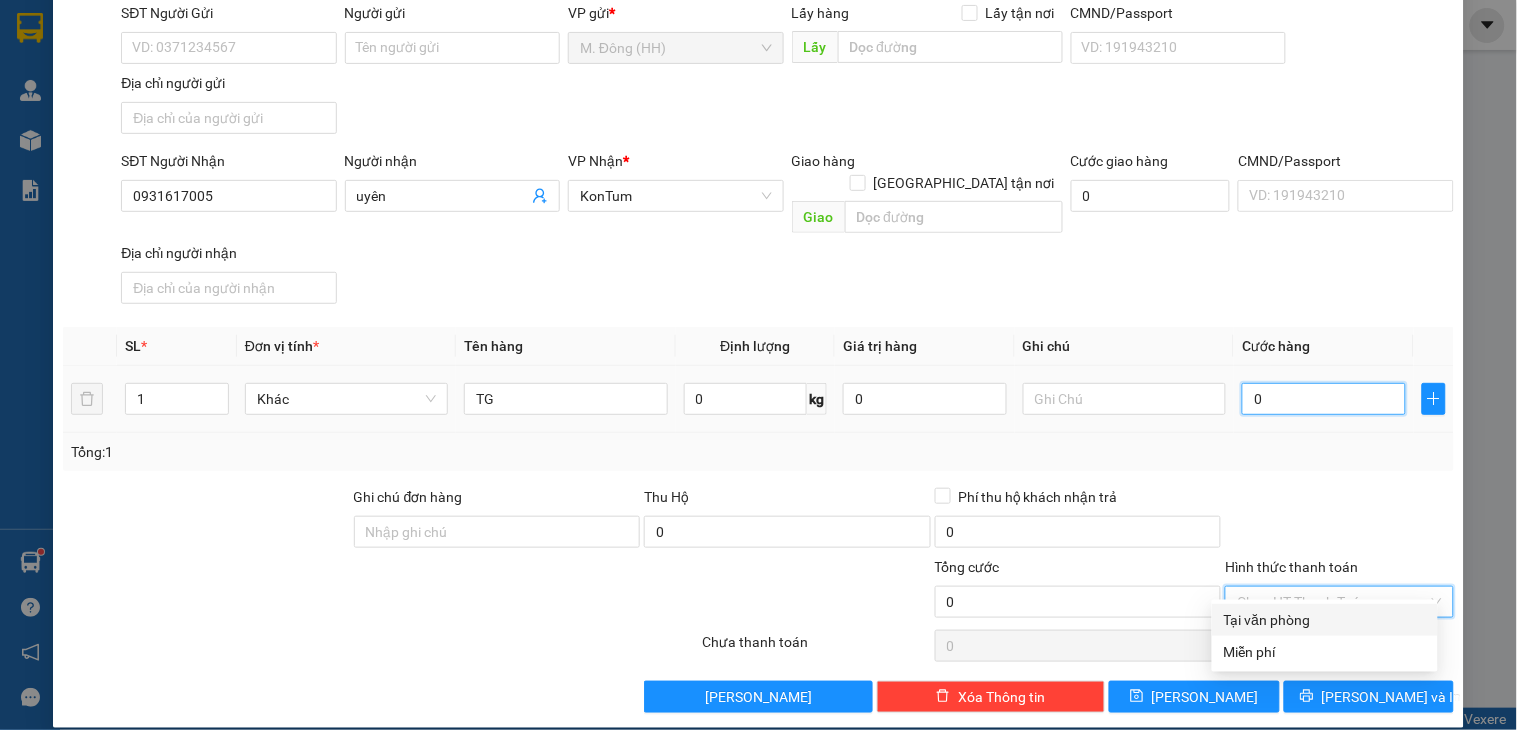 click on "0" at bounding box center (1324, 399) 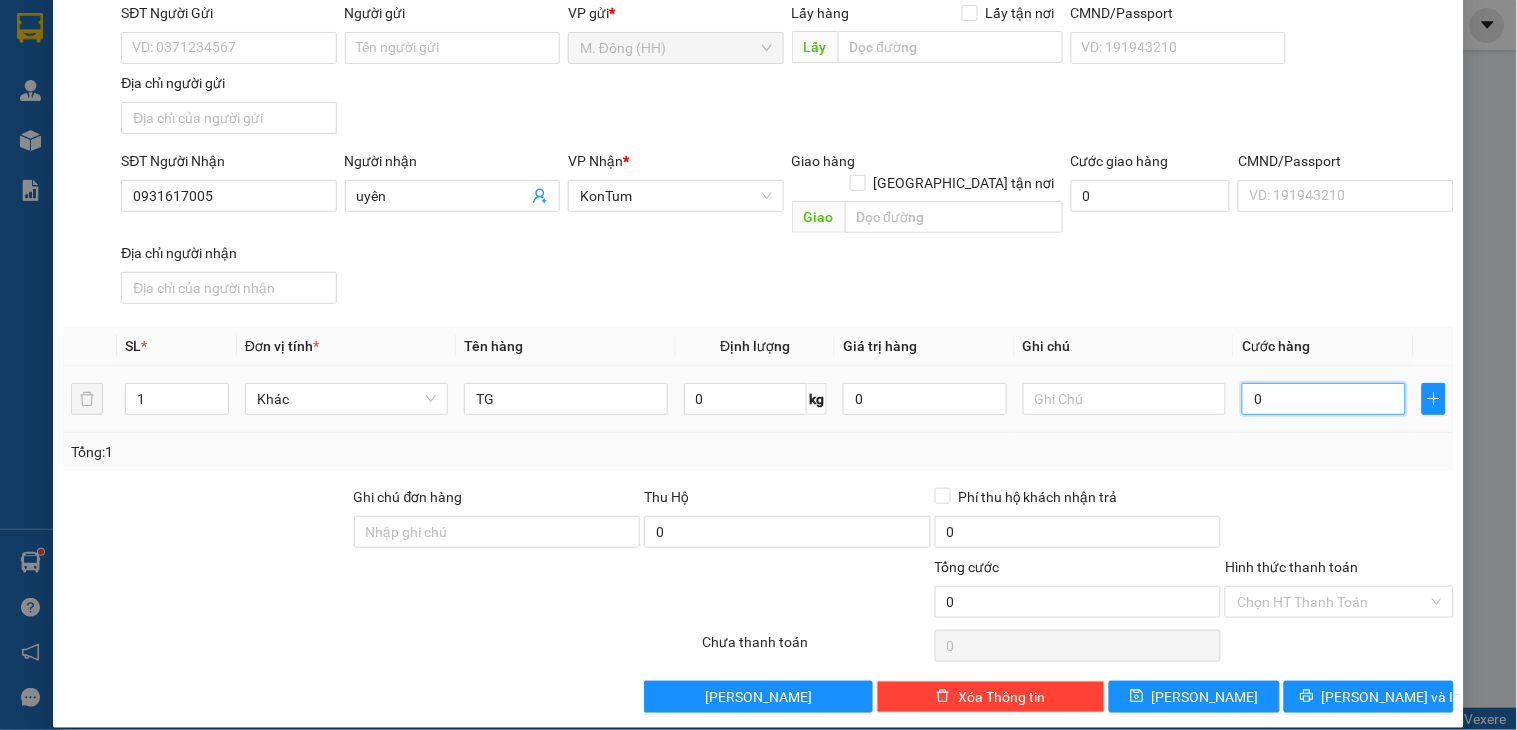 type on "5" 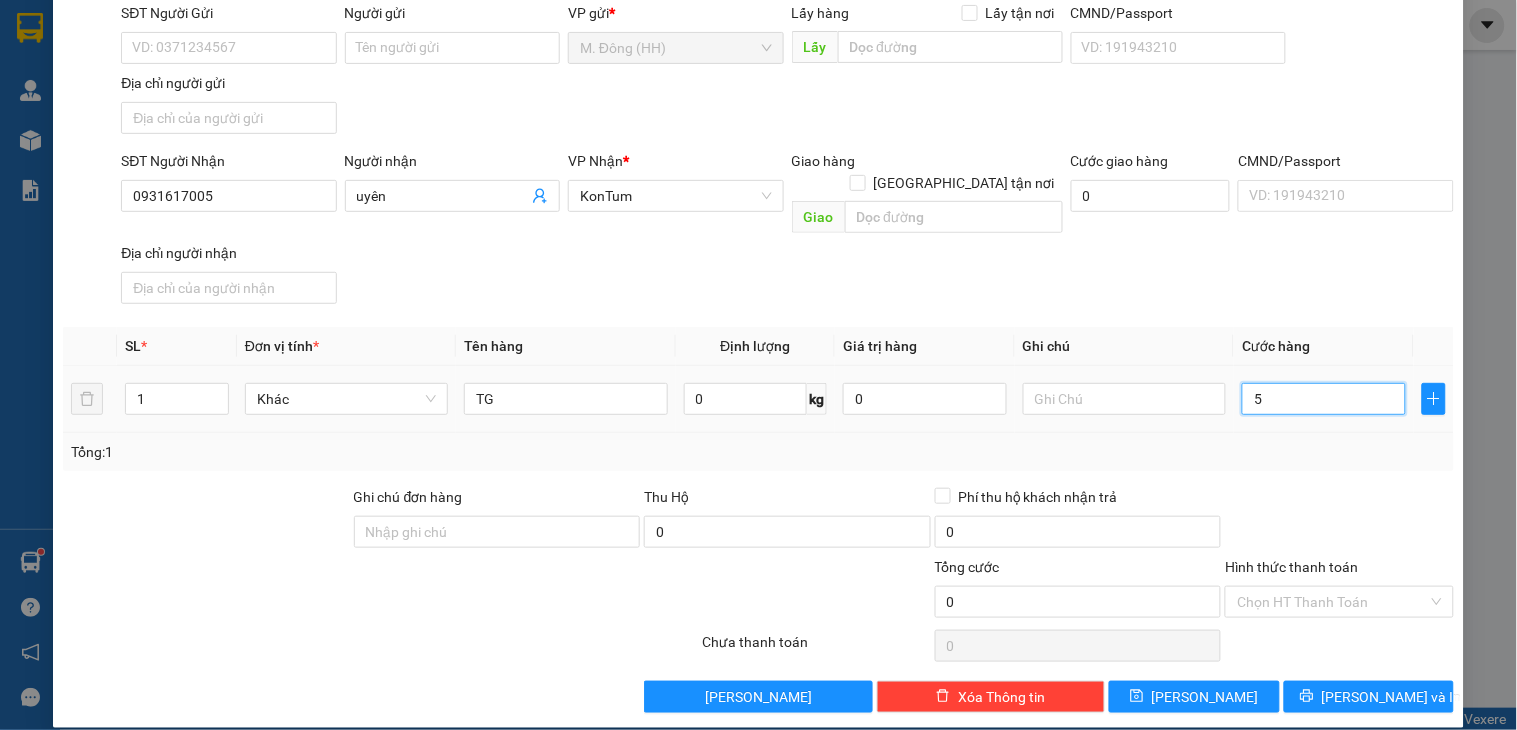 type on "5" 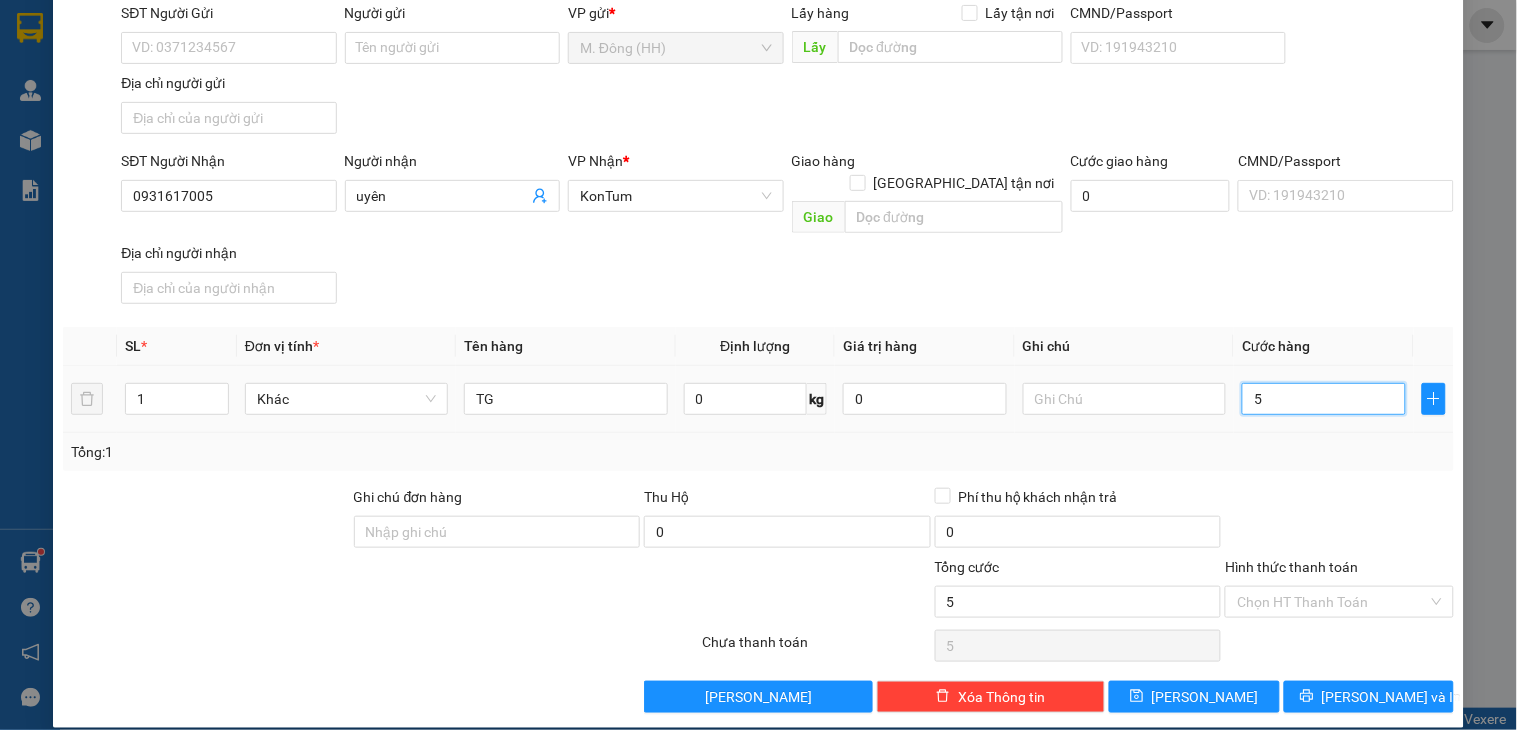 type on "50" 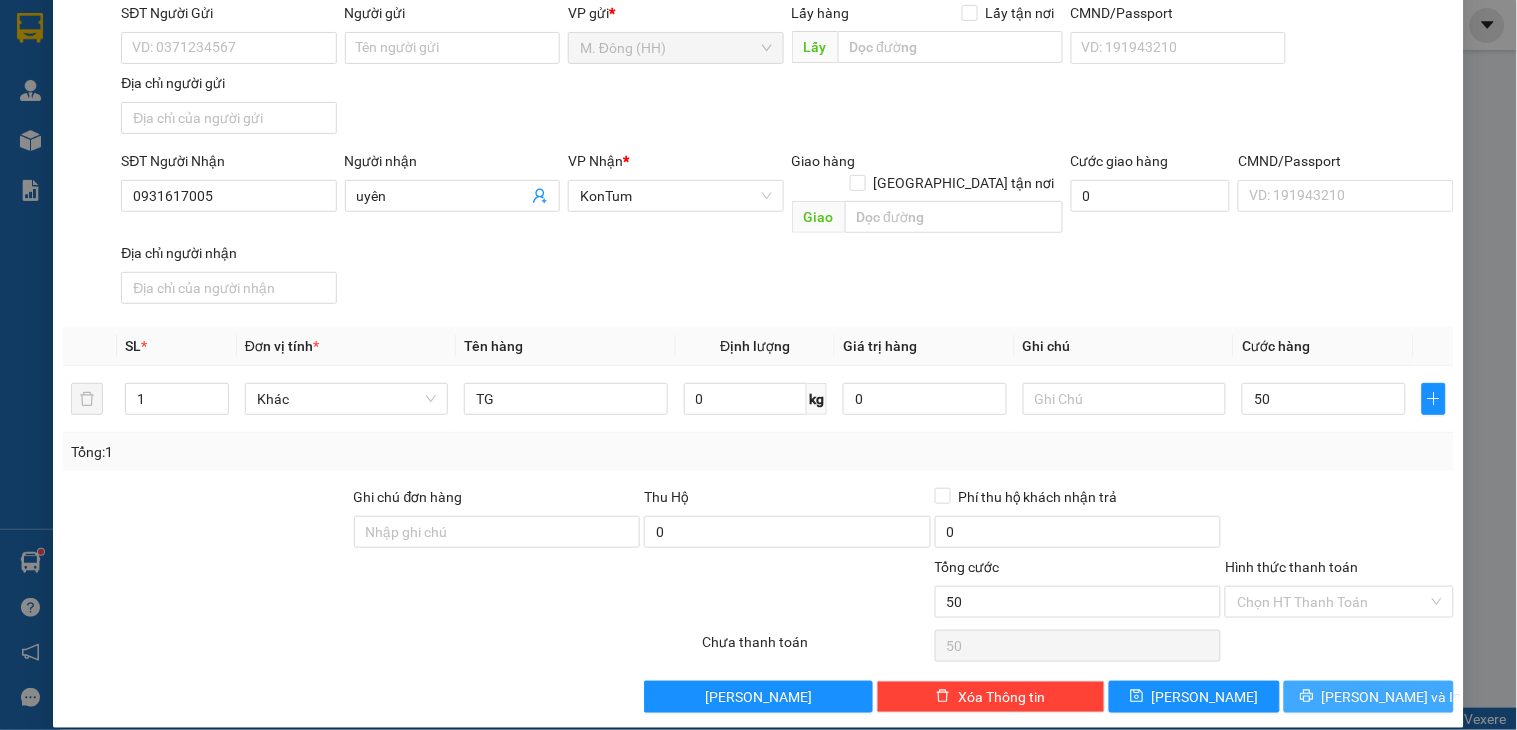 type on "50.000" 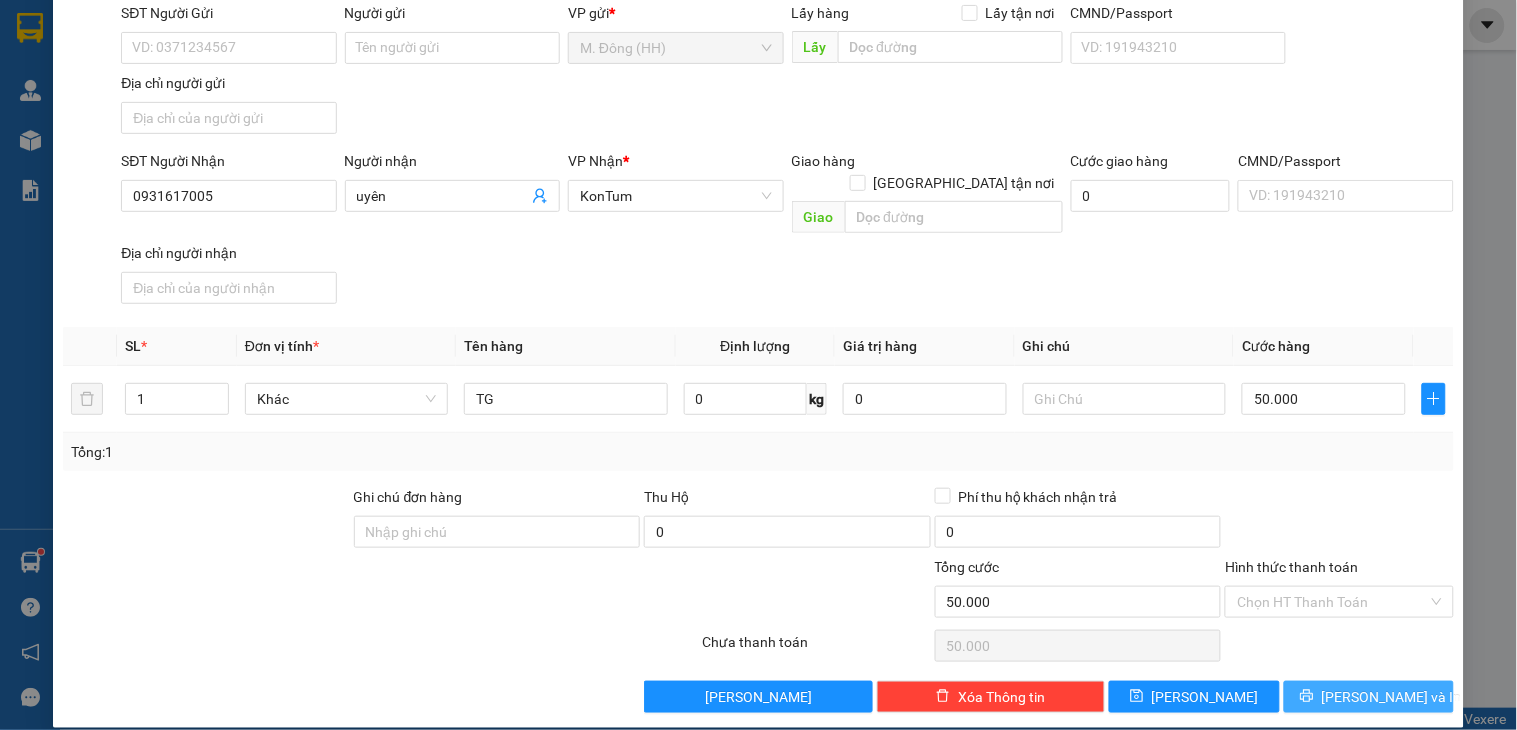 click on "[PERSON_NAME] và In" at bounding box center (1392, 697) 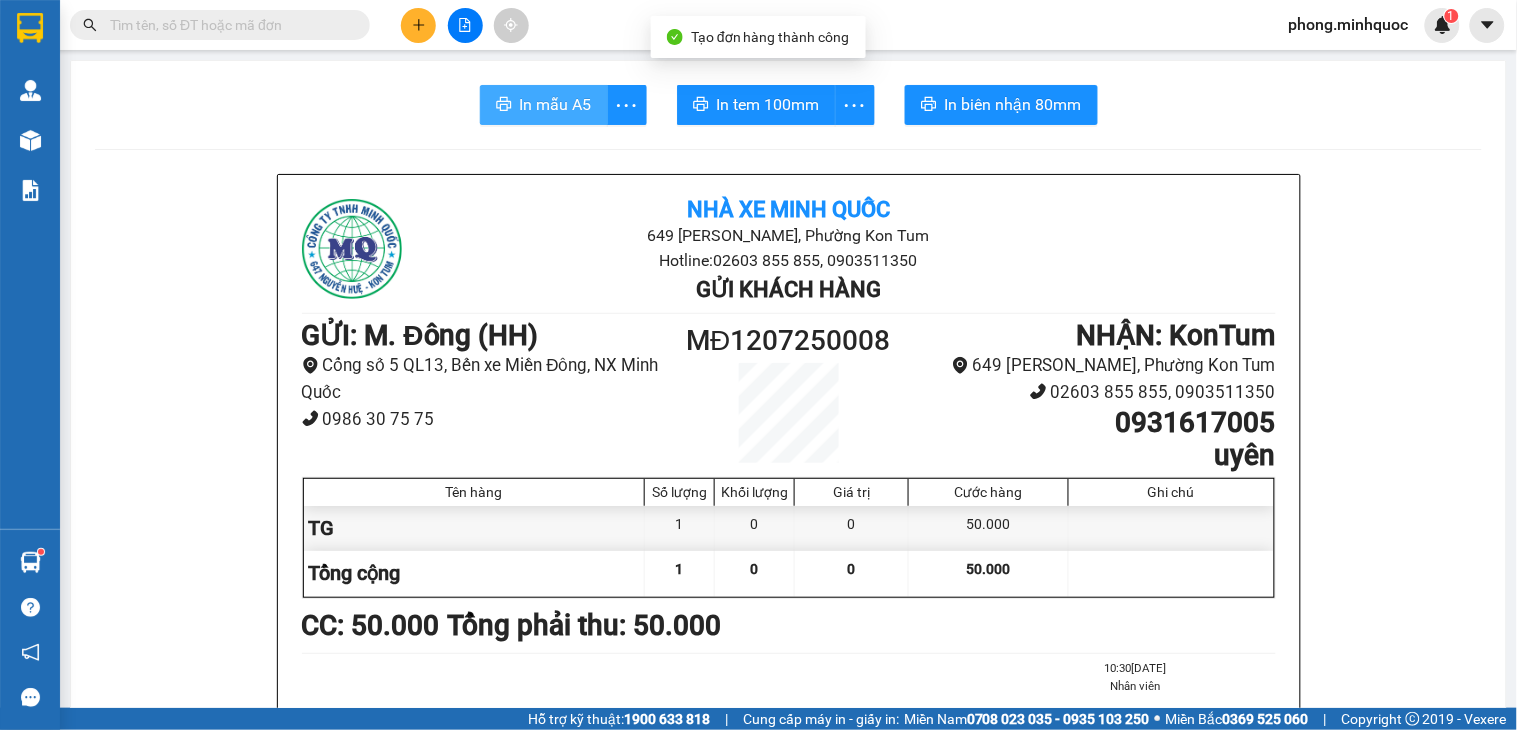 click on "In mẫu A5" at bounding box center [556, 104] 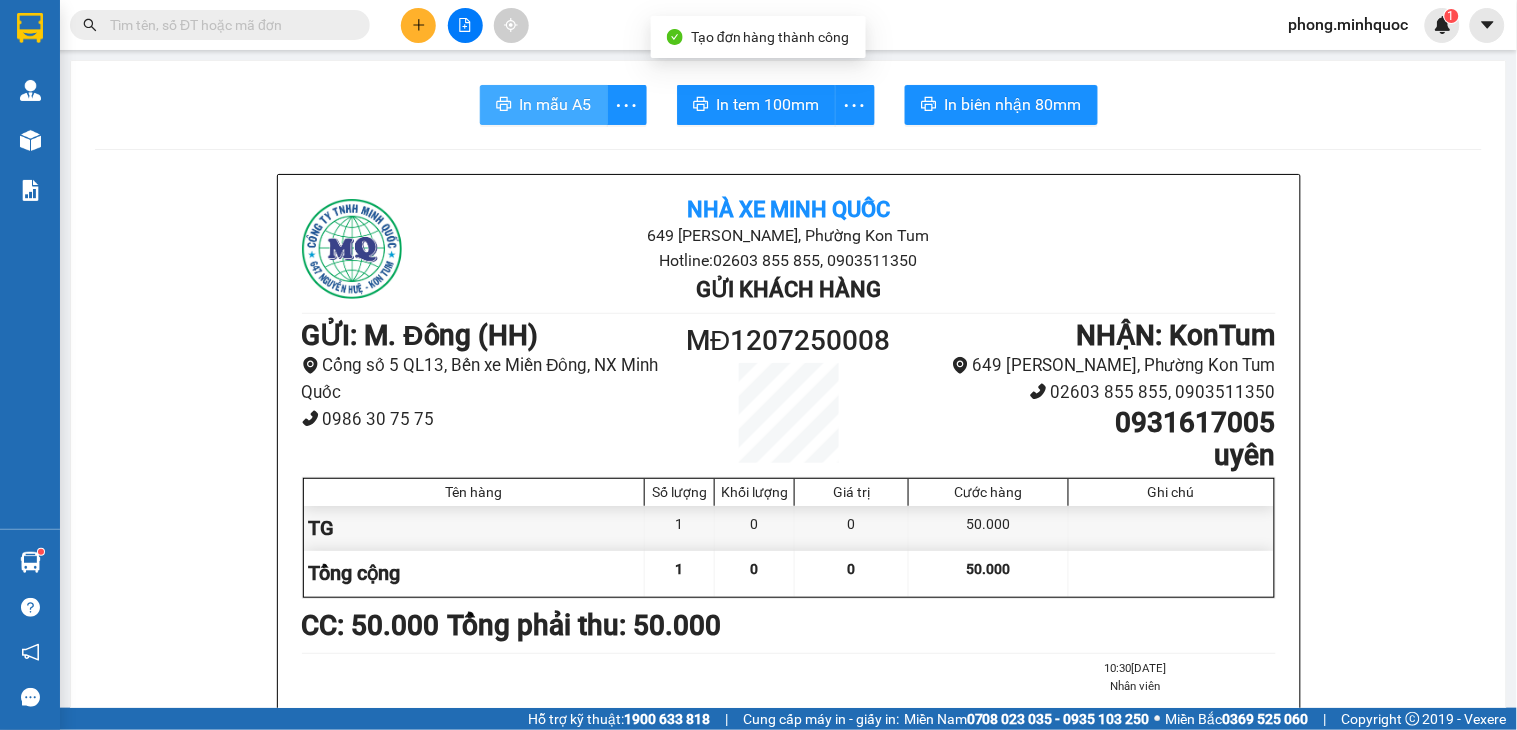 scroll, scrollTop: 0, scrollLeft: 0, axis: both 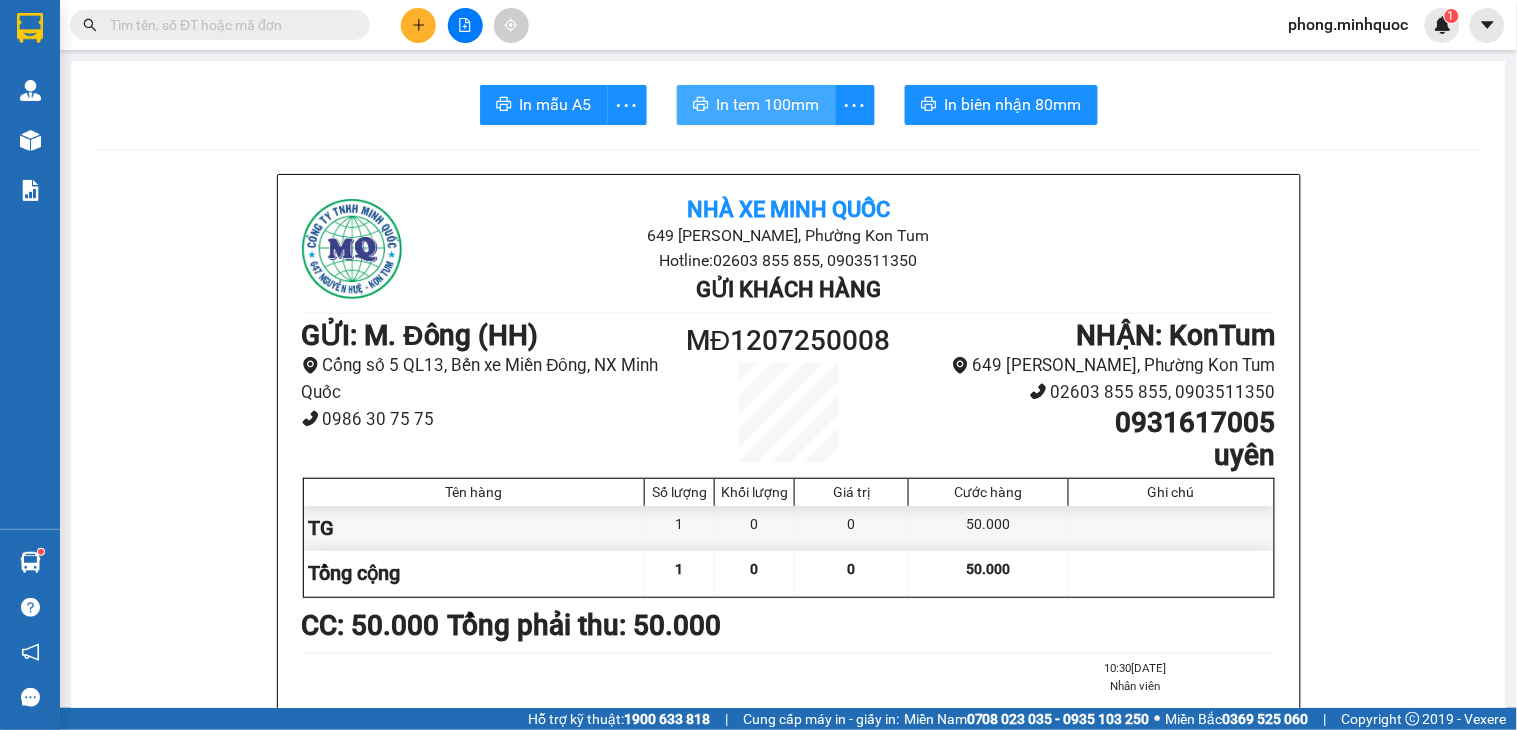 click on "In tem 100mm" at bounding box center [768, 104] 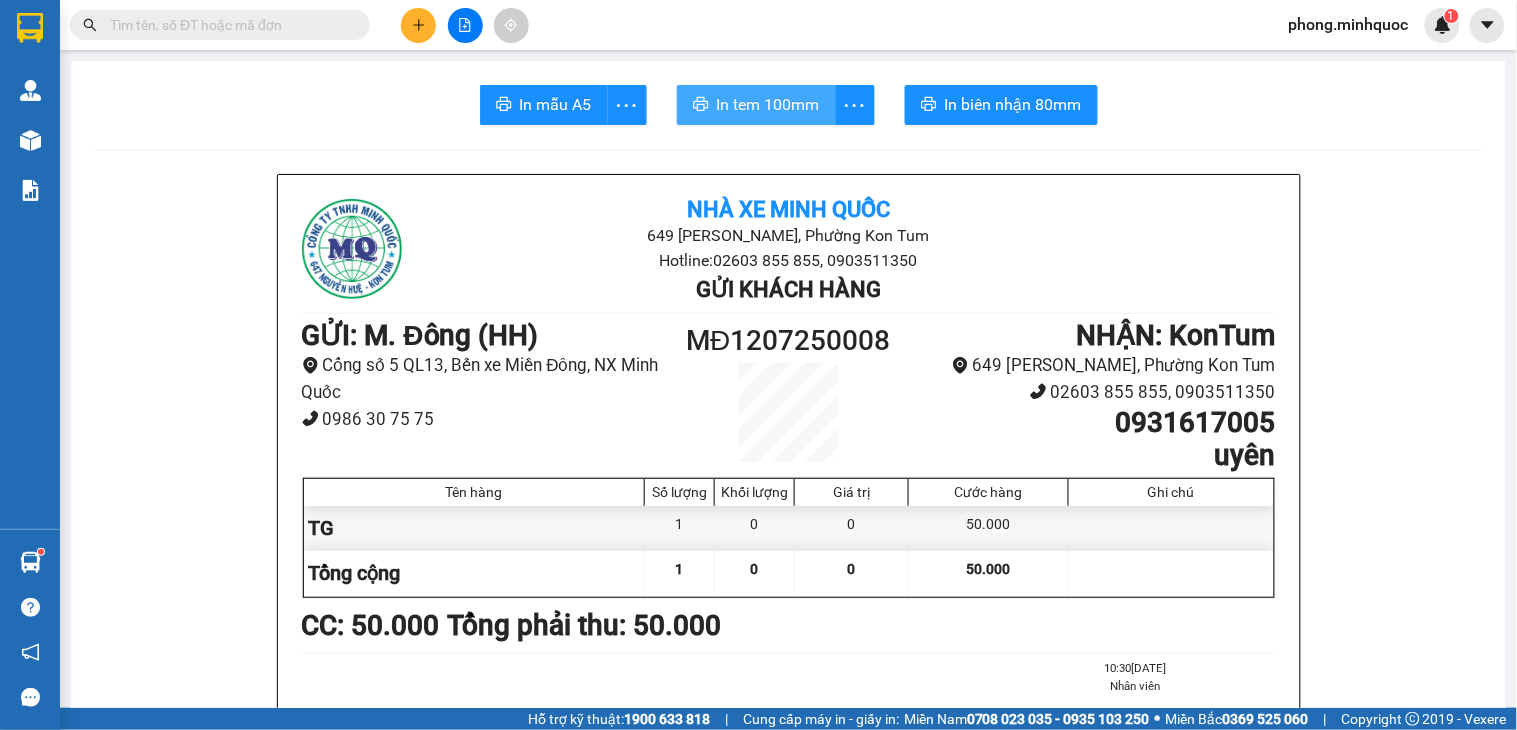 scroll, scrollTop: 0, scrollLeft: 0, axis: both 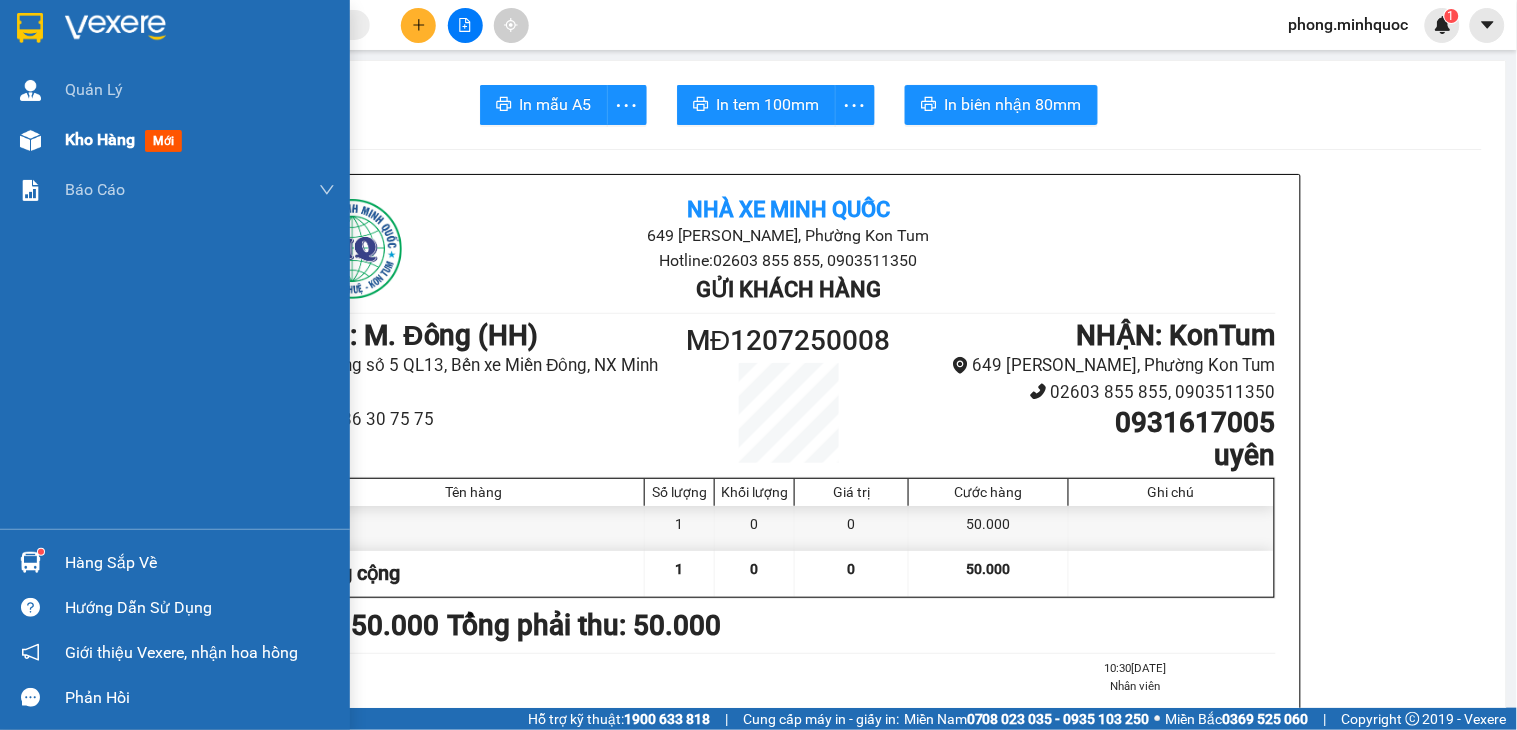 click on "mới" at bounding box center [163, 141] 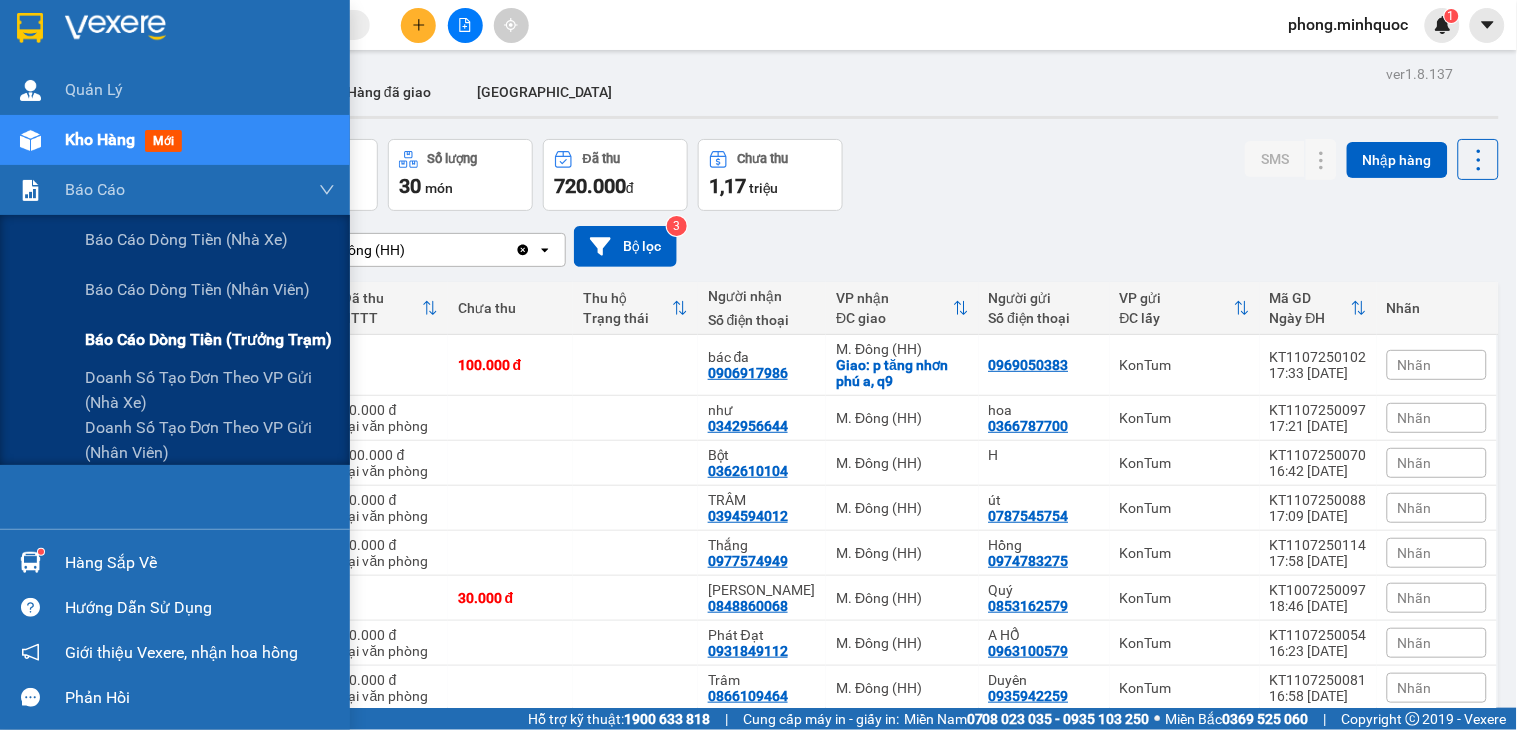 click on "Báo cáo dòng tiền (trưởng trạm)" at bounding box center (208, 339) 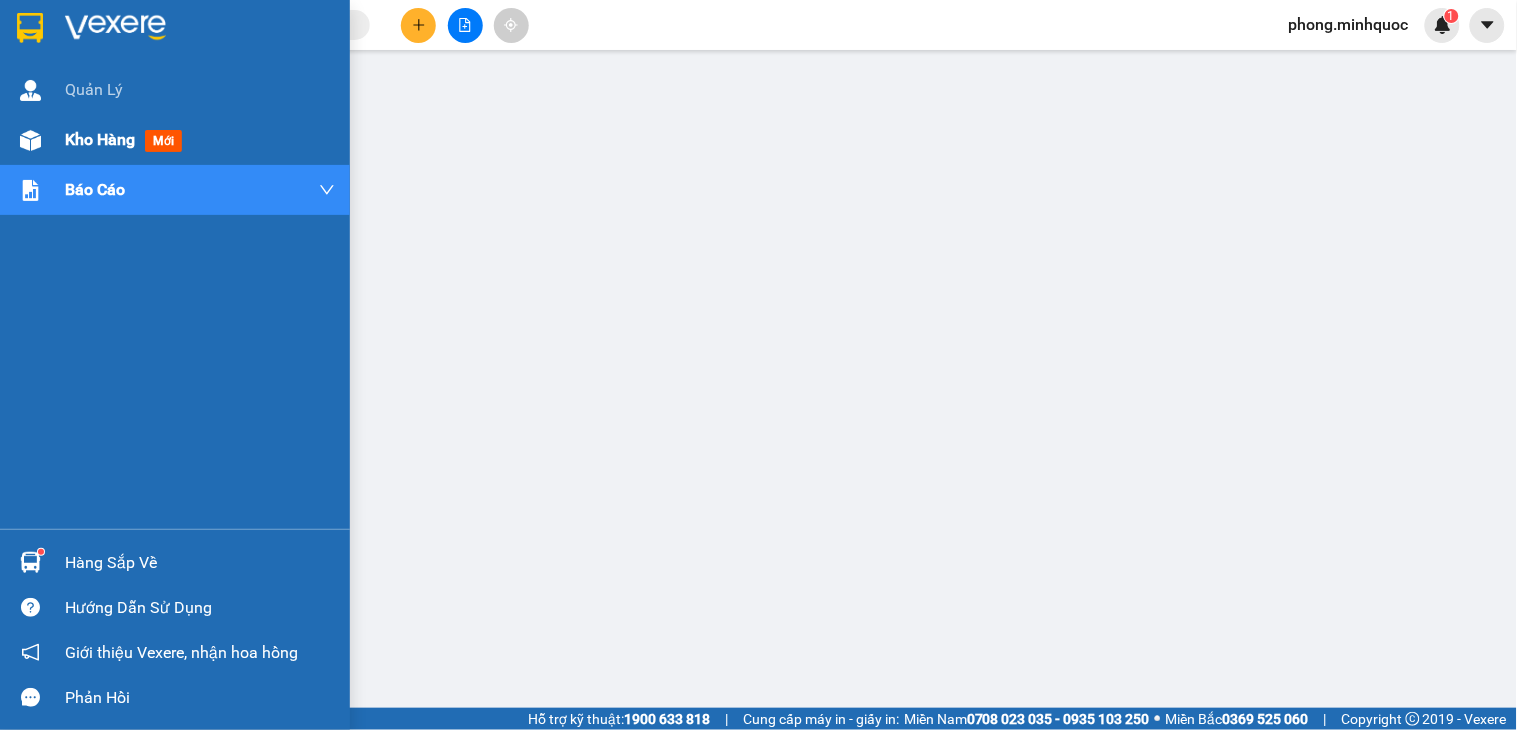 click on "mới" at bounding box center [163, 141] 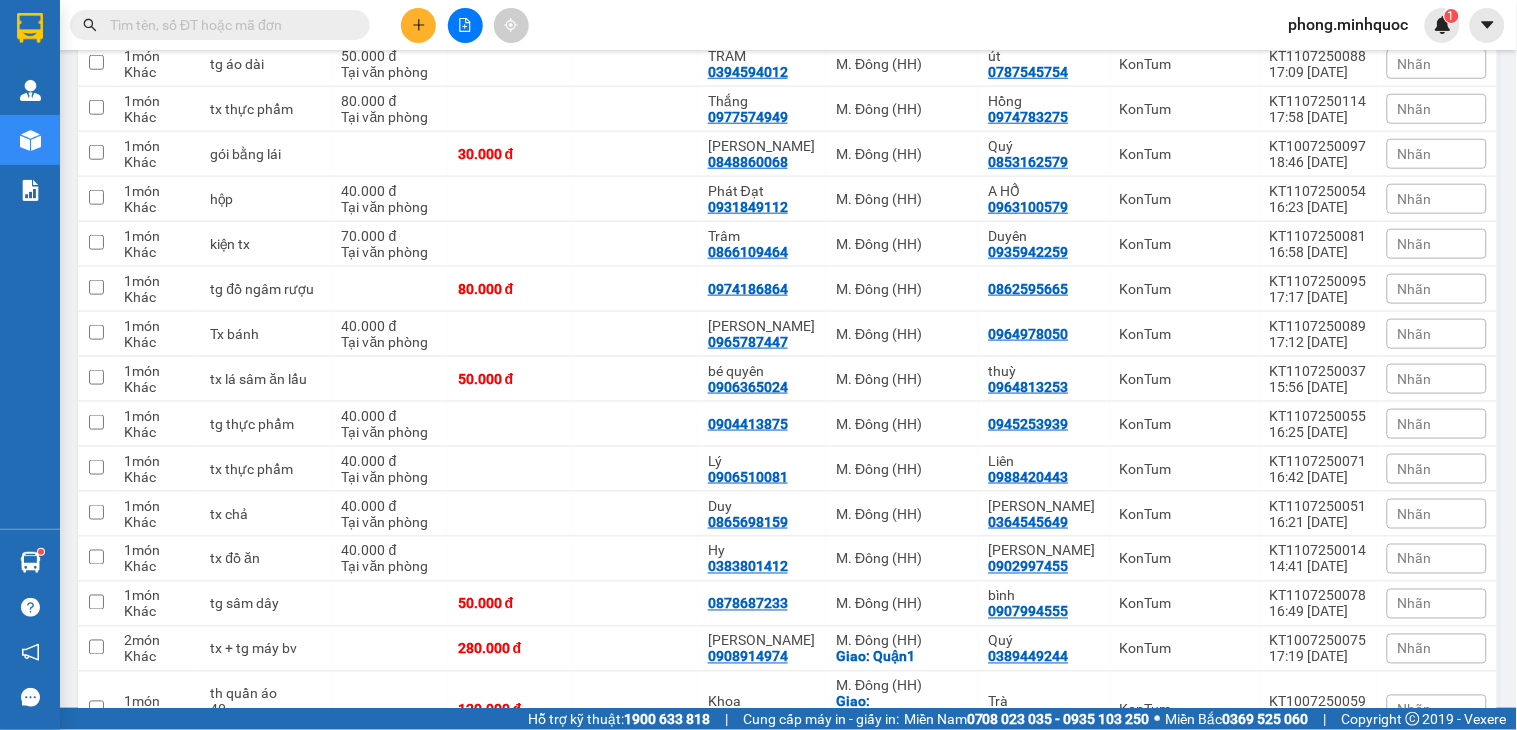 scroll, scrollTop: 0, scrollLeft: 0, axis: both 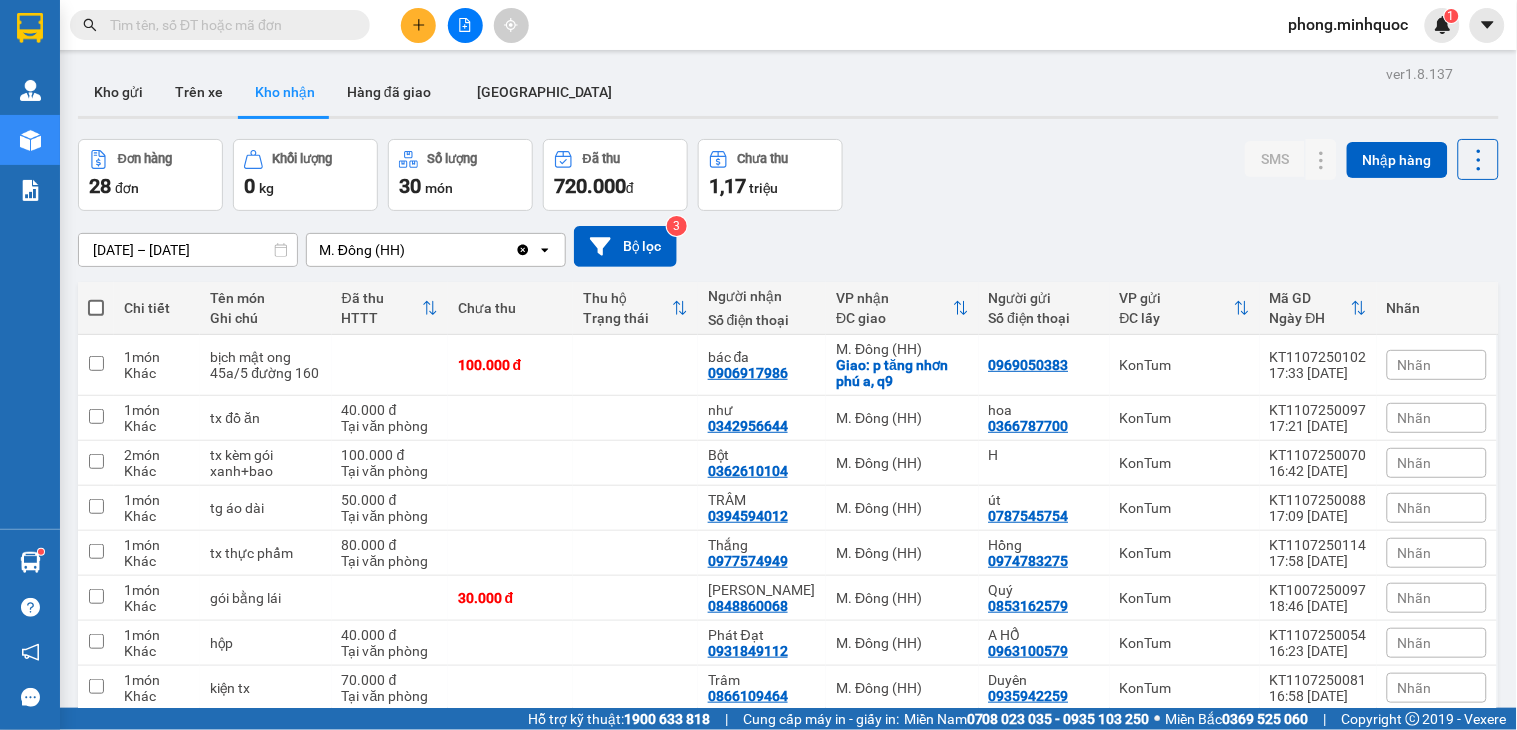 click at bounding box center (228, 25) 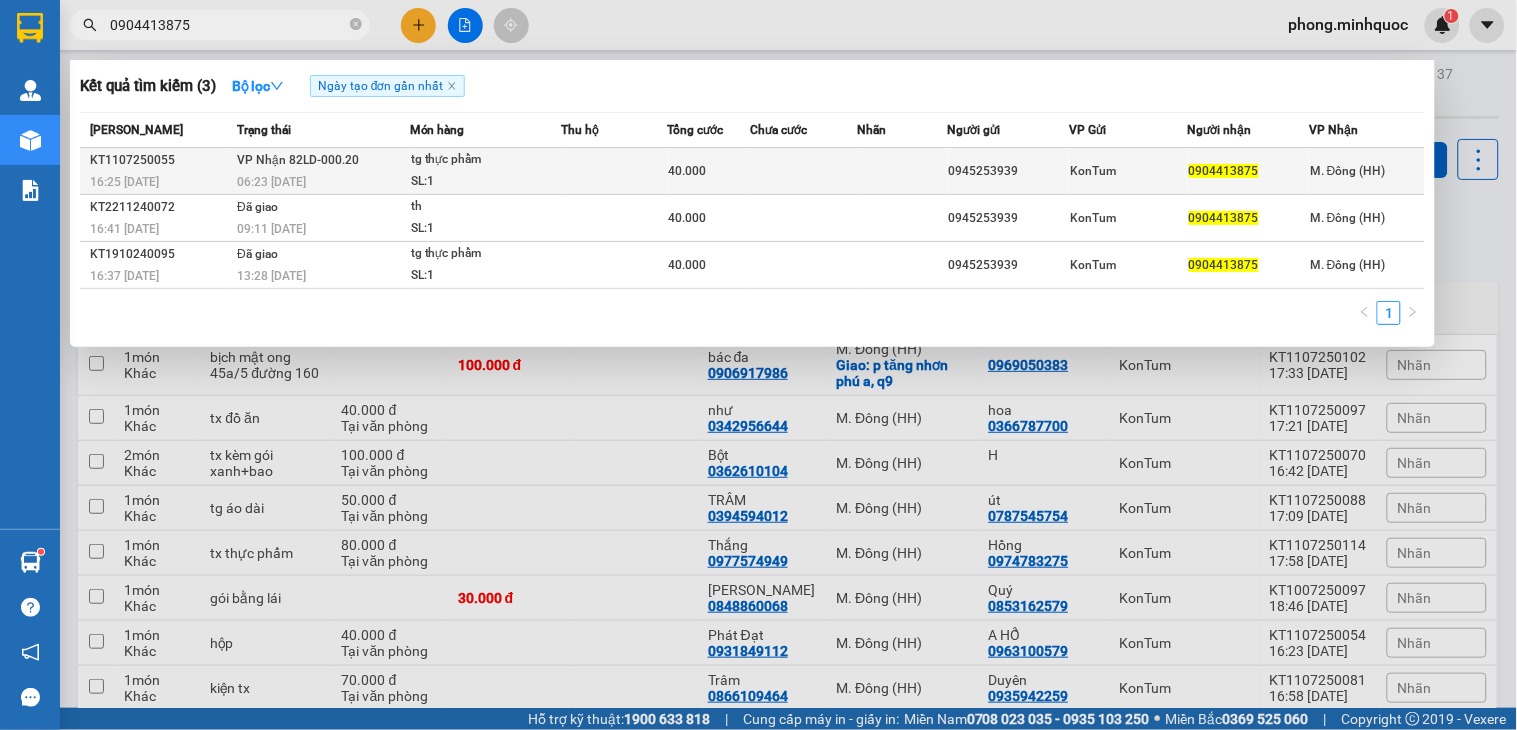 type on "0904413875" 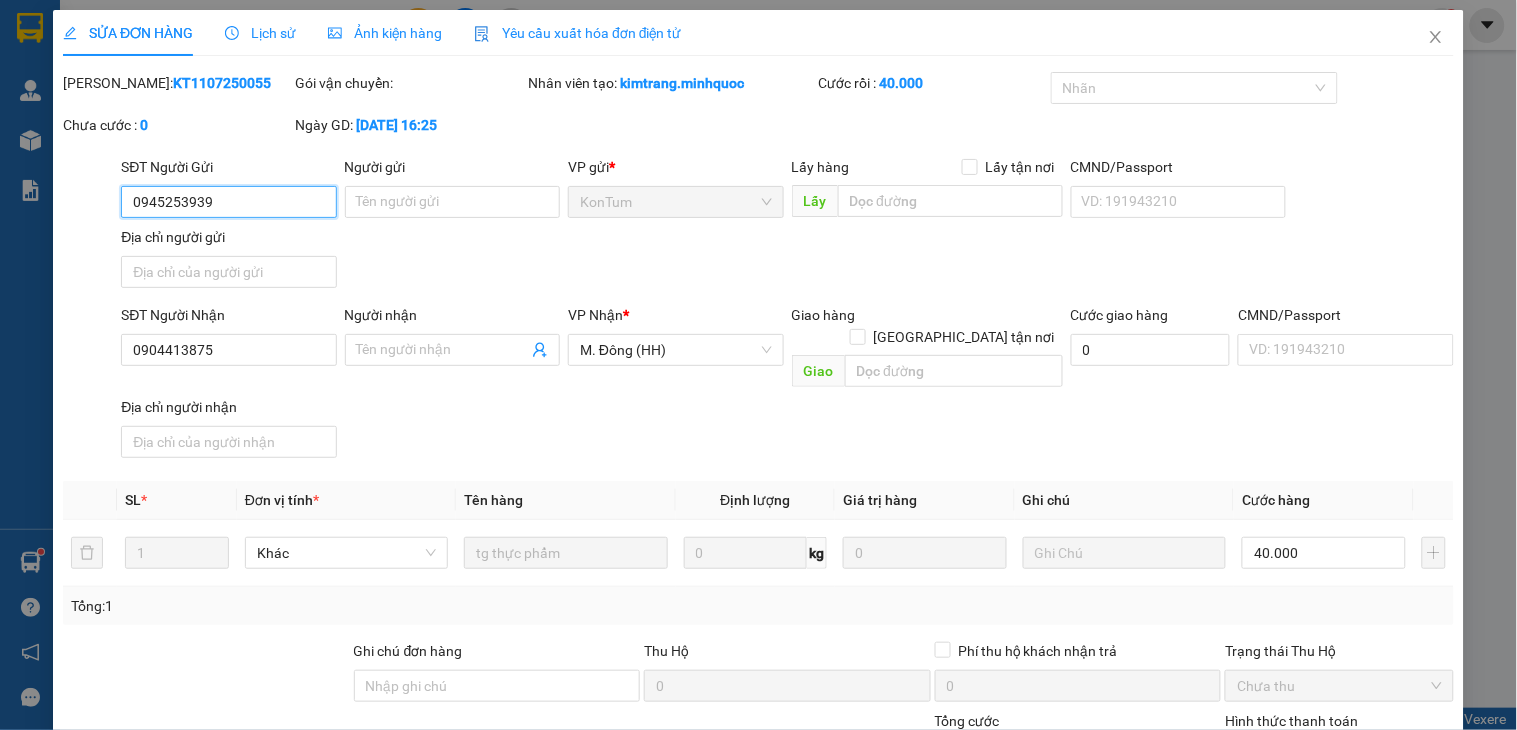 type on "0945253939" 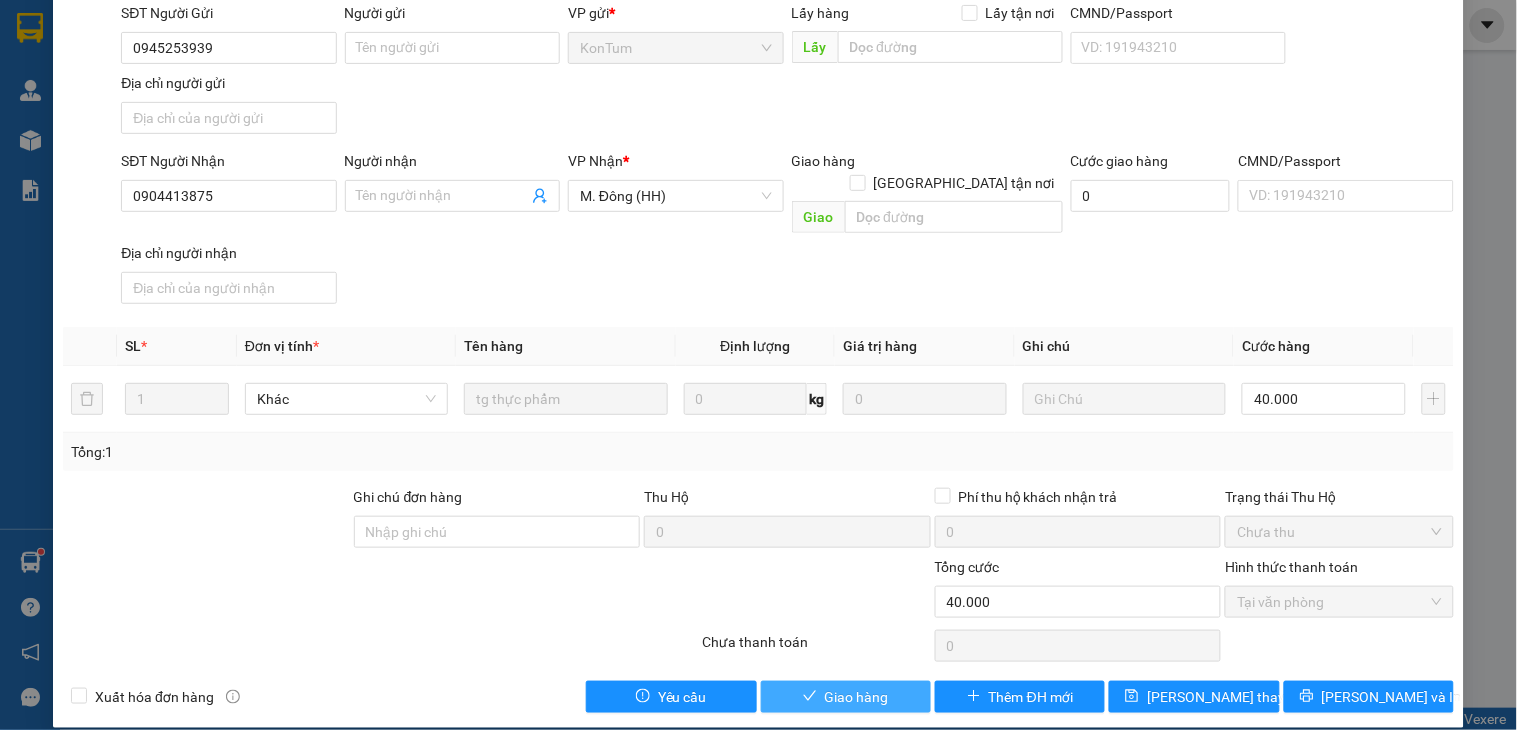 click on "Giao hàng" at bounding box center (846, 697) 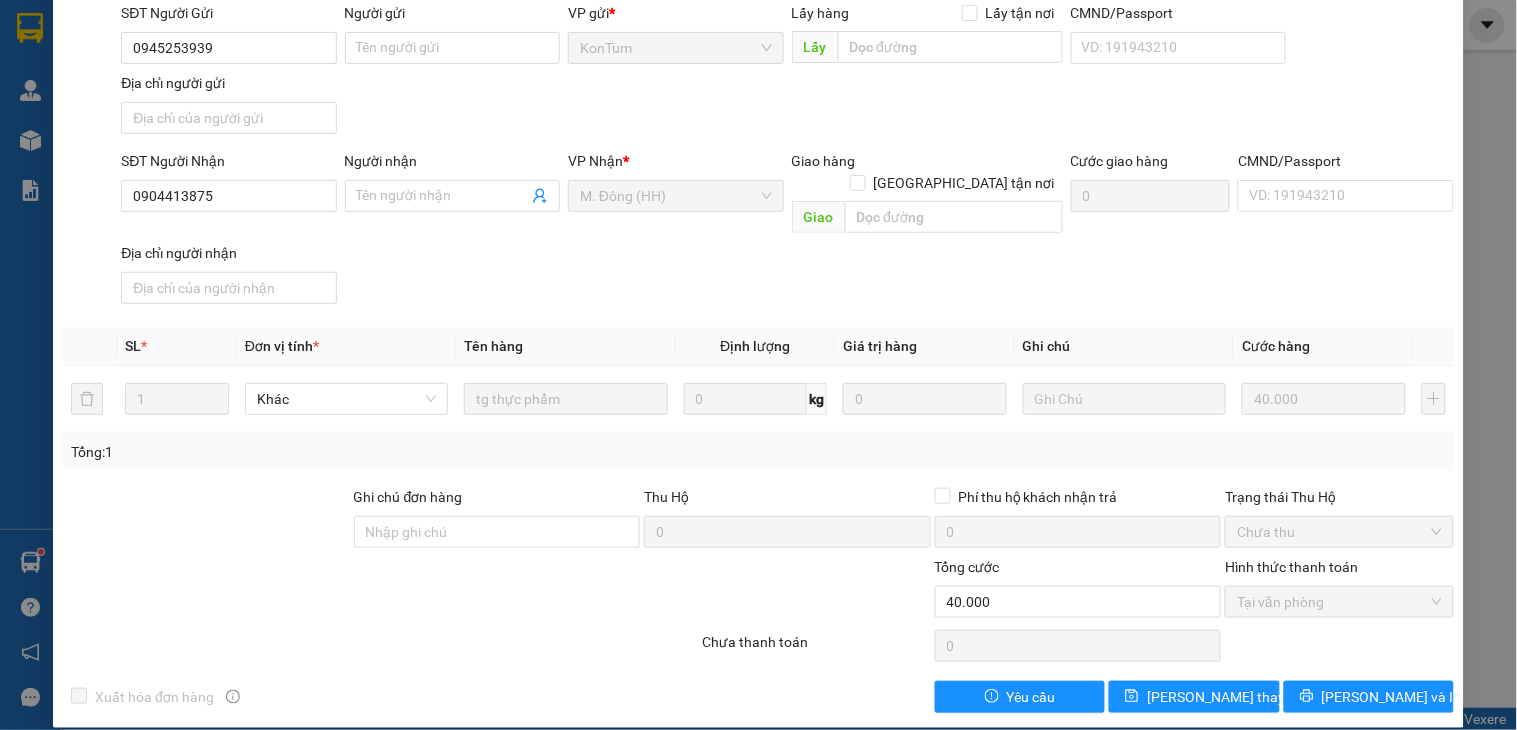 scroll, scrollTop: 0, scrollLeft: 0, axis: both 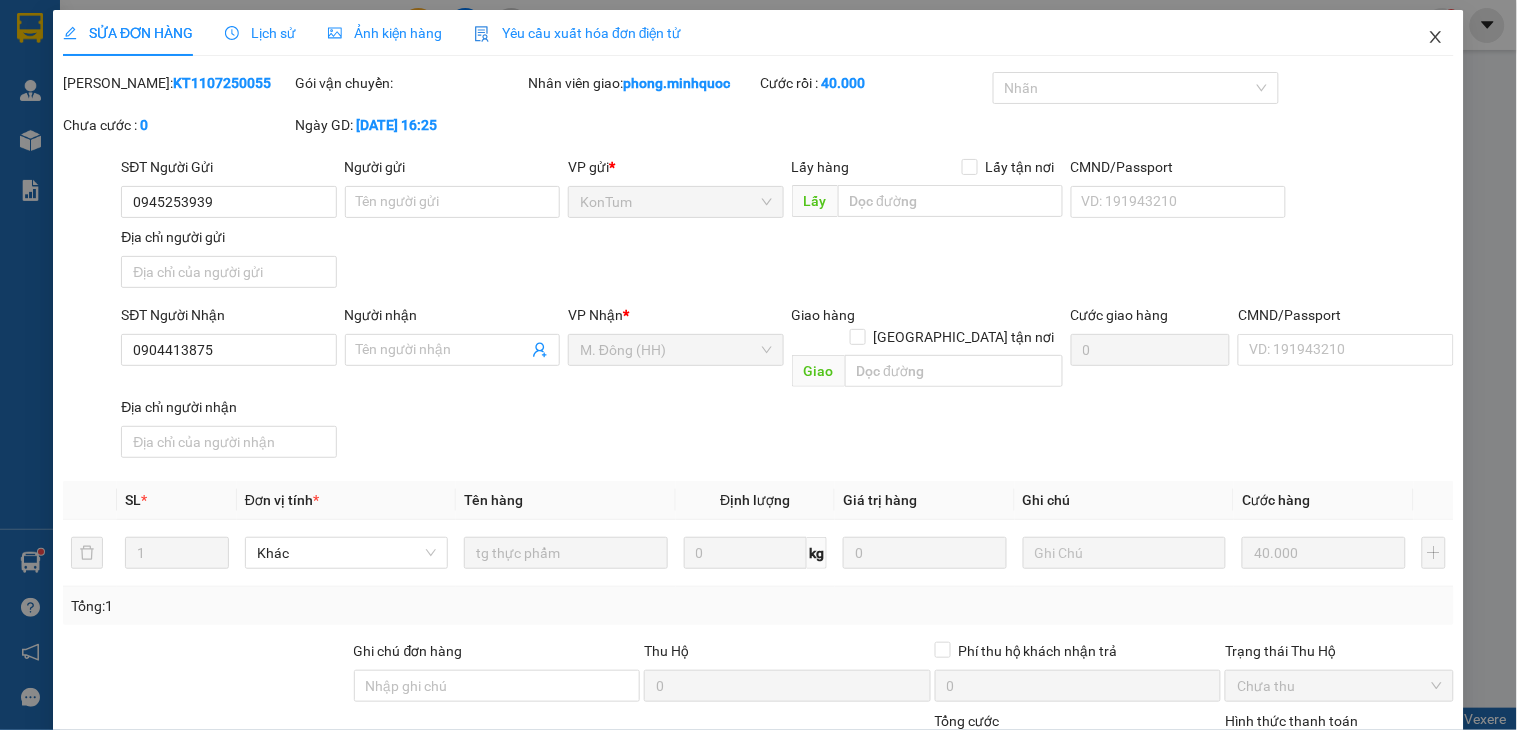 click 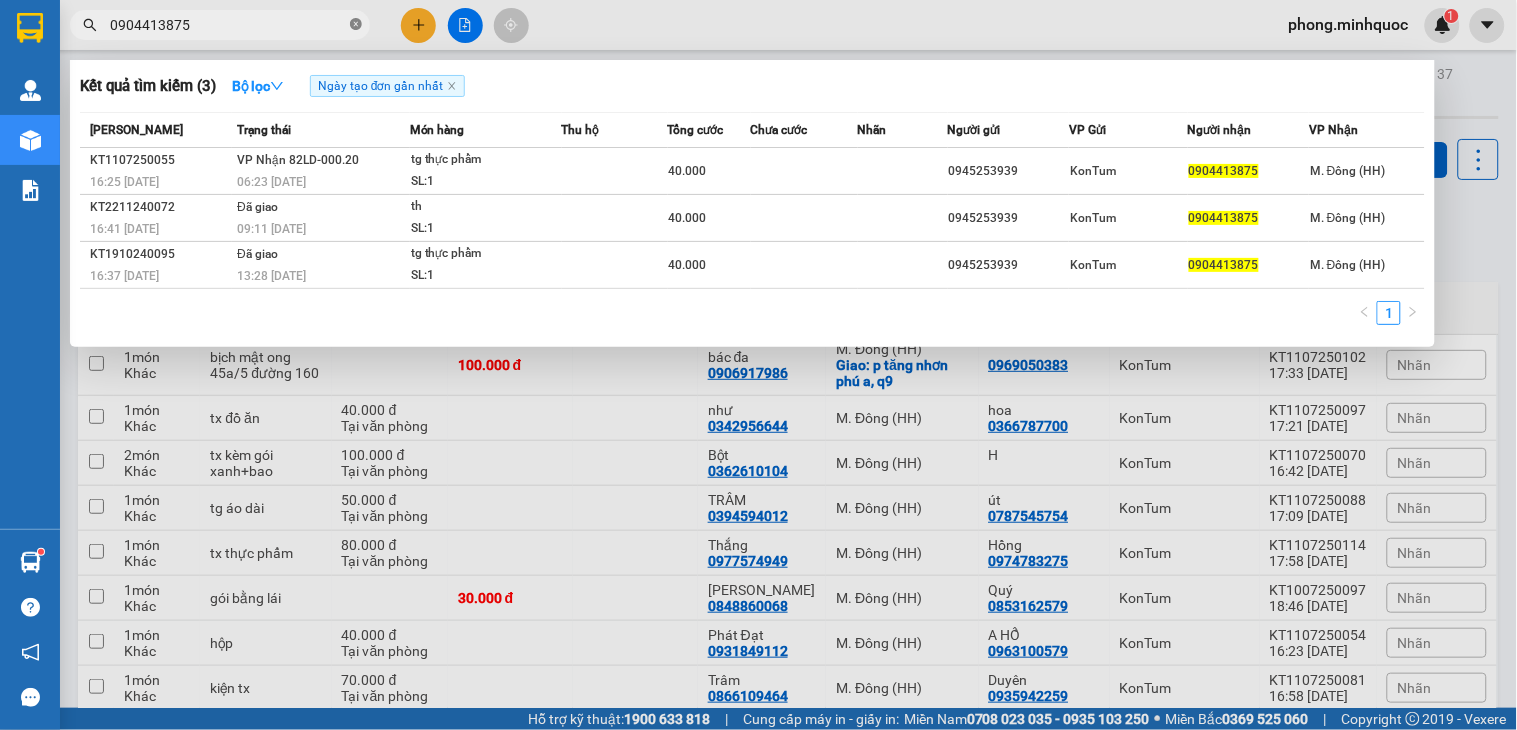 click 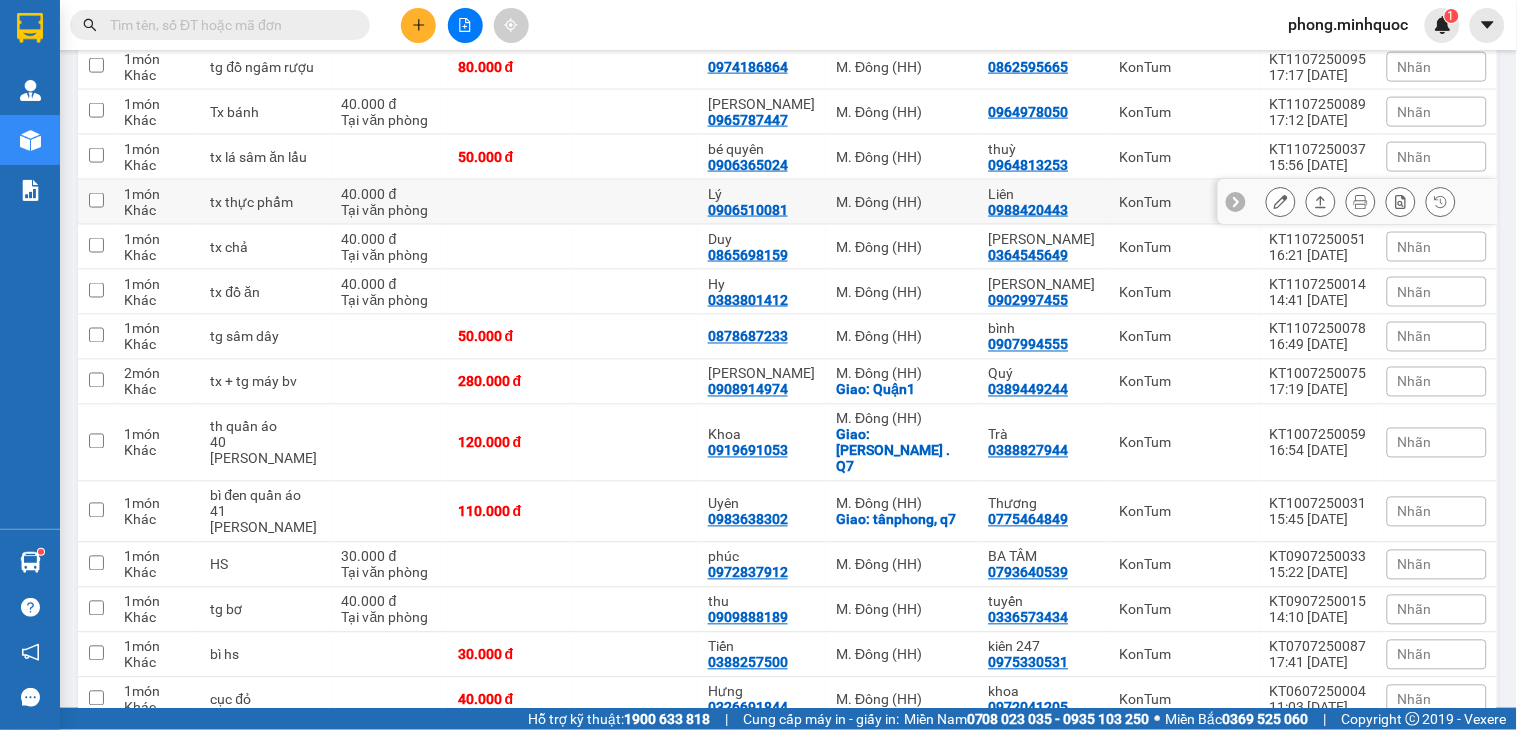 scroll, scrollTop: 111, scrollLeft: 0, axis: vertical 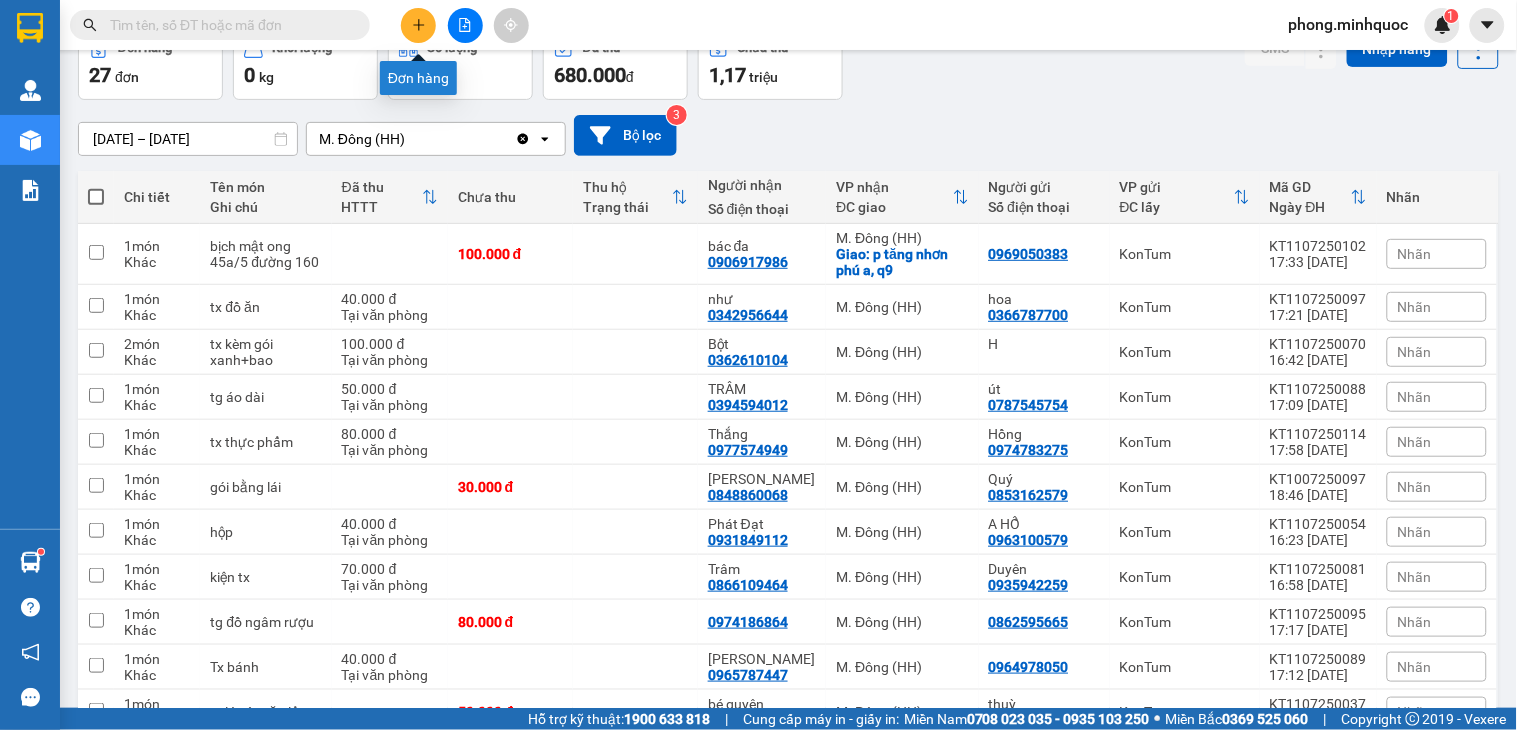 click 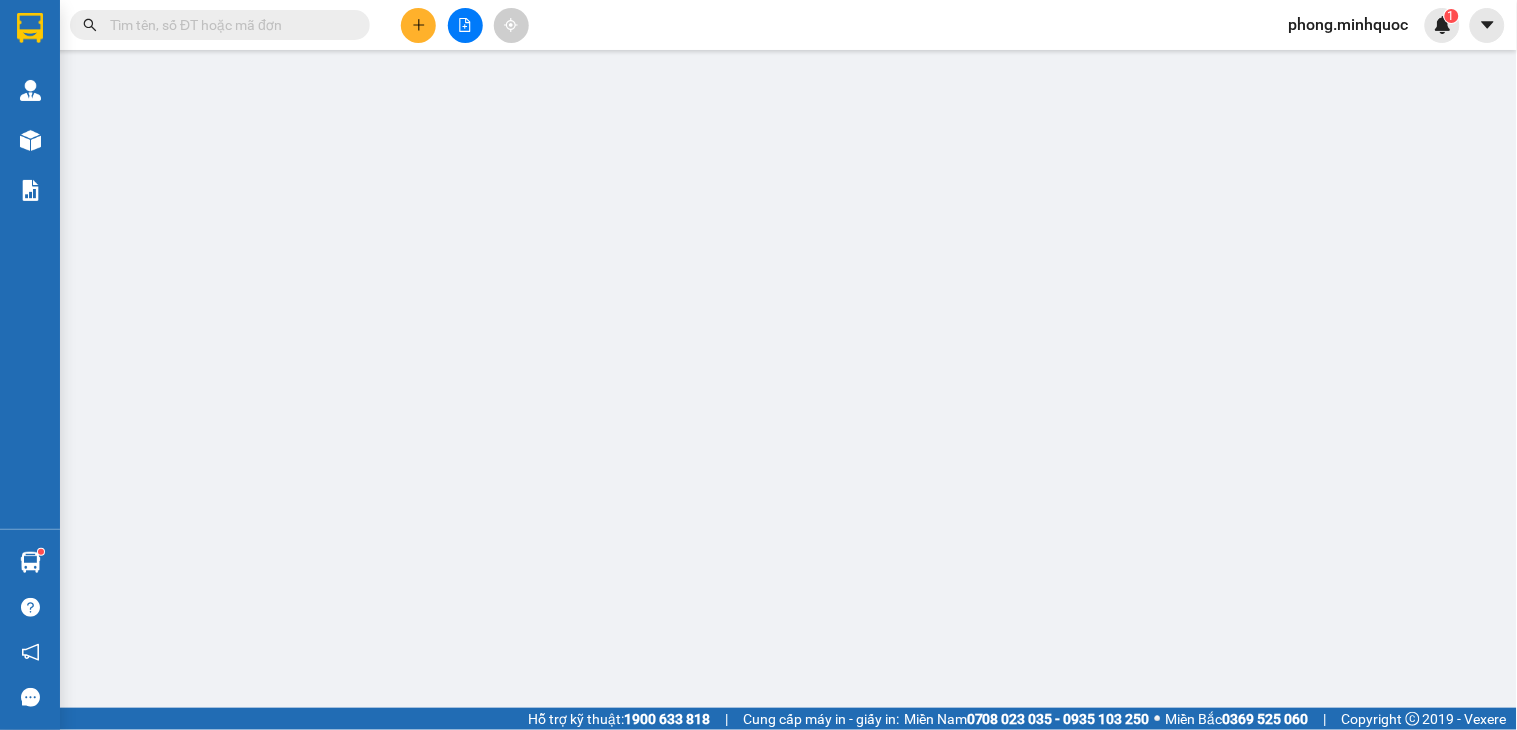scroll, scrollTop: 0, scrollLeft: 0, axis: both 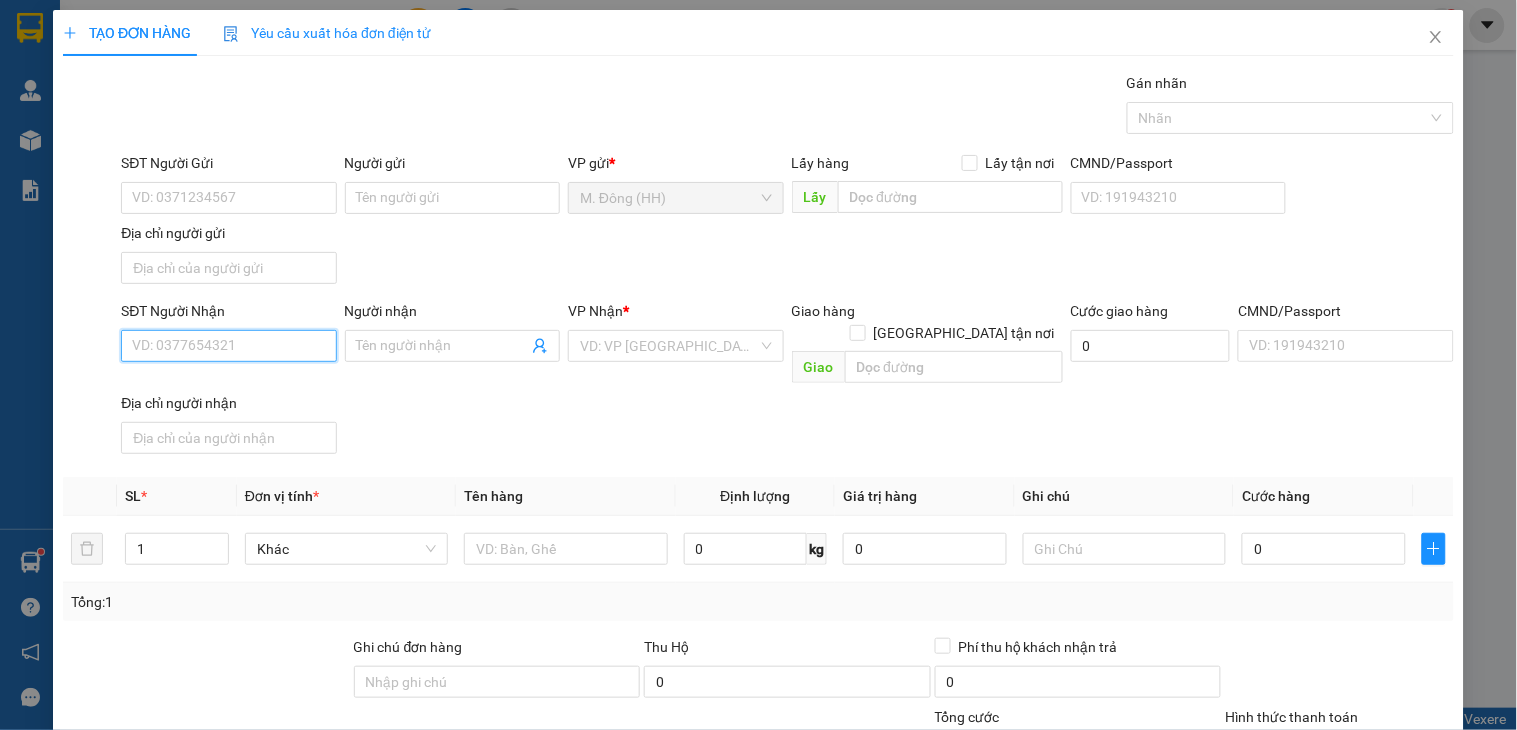 click on "SĐT Người Nhận" at bounding box center (228, 346) 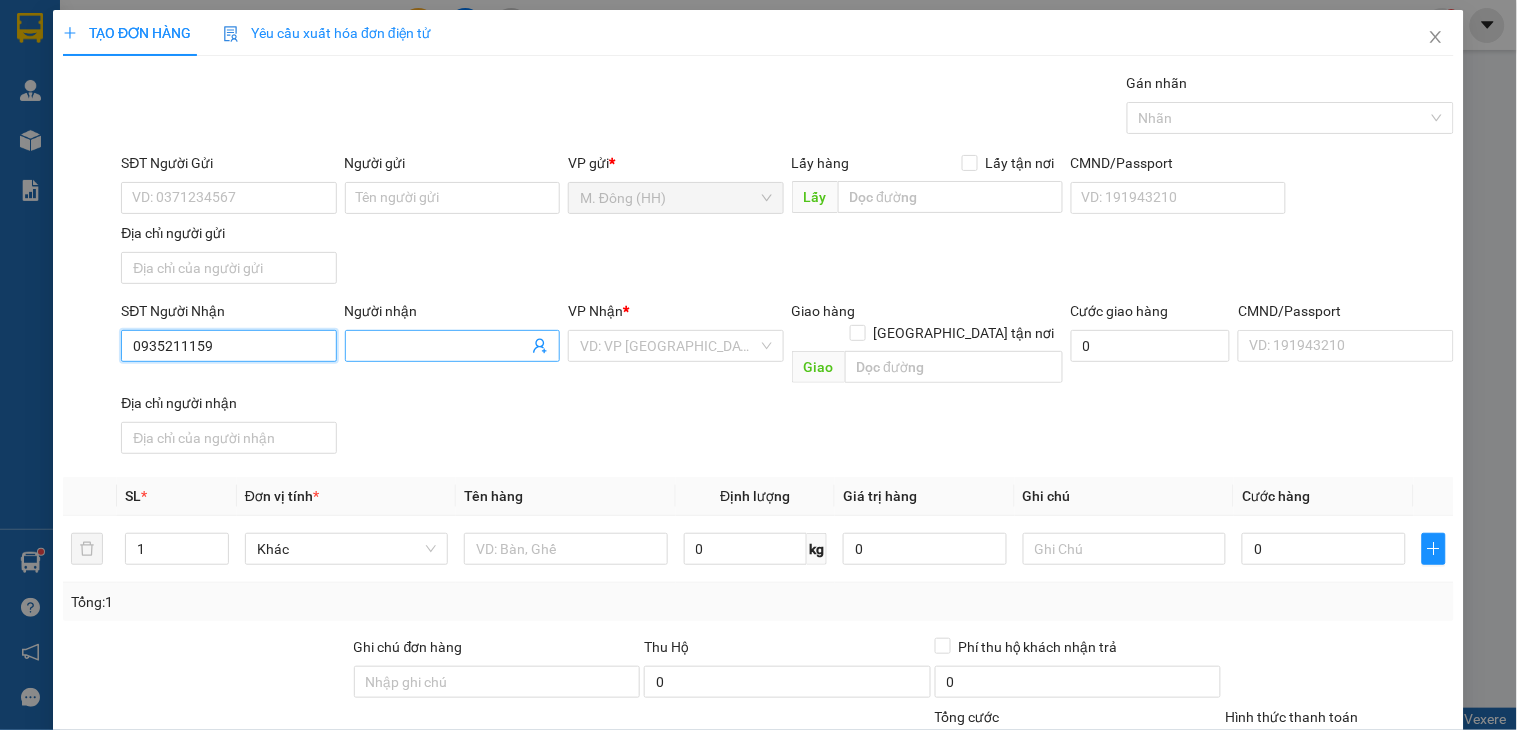 type on "0935211159" 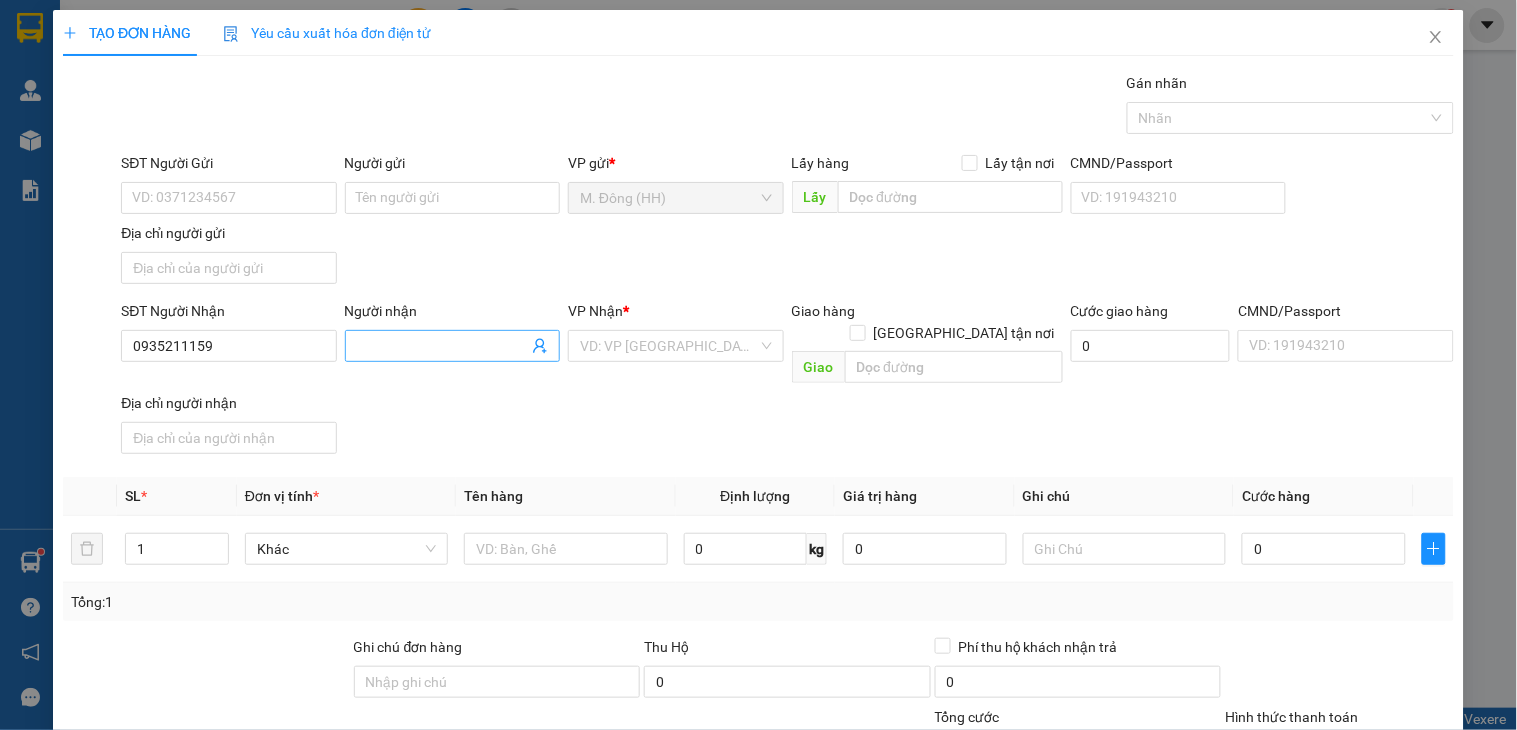 click on "Người nhận" at bounding box center [442, 346] 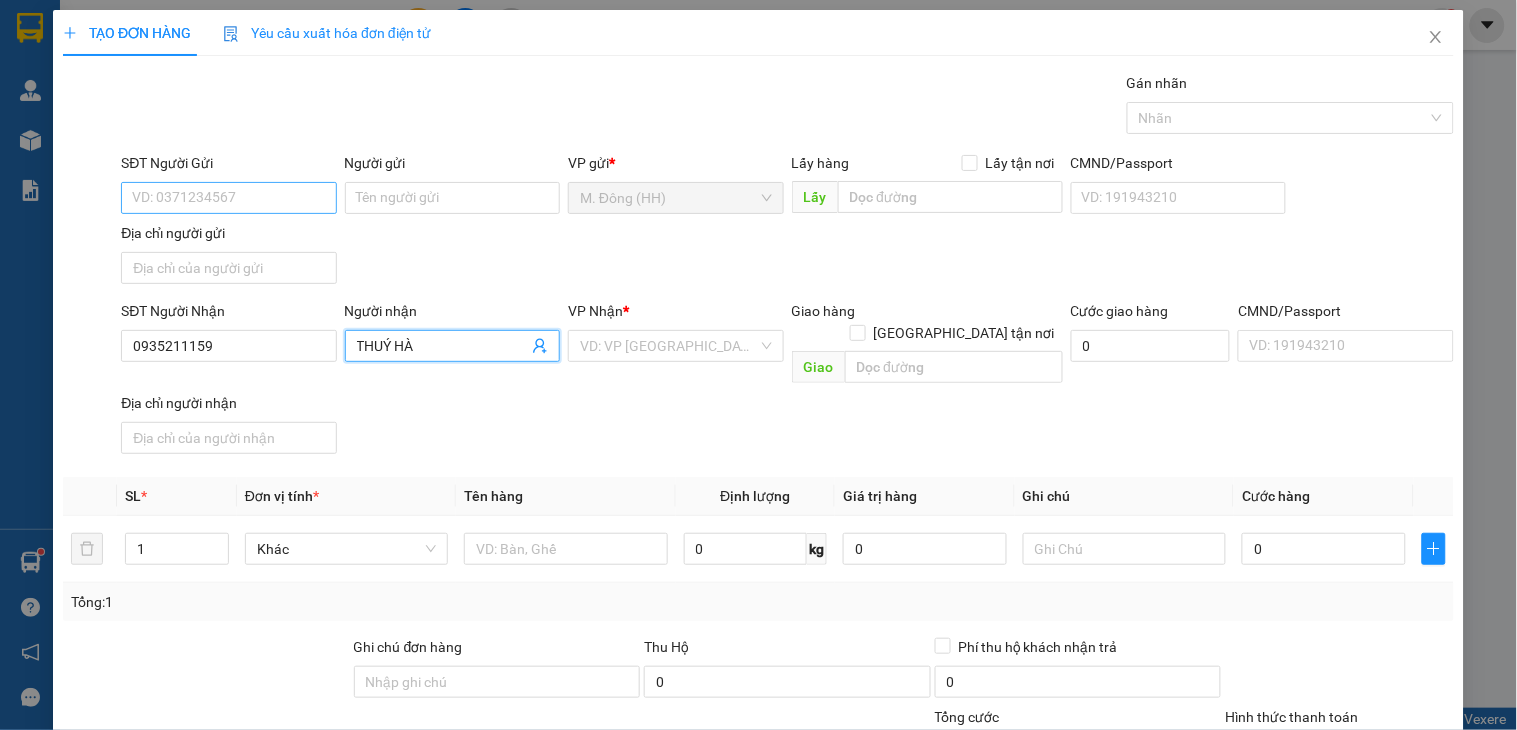 type on "THUÝ HÀ" 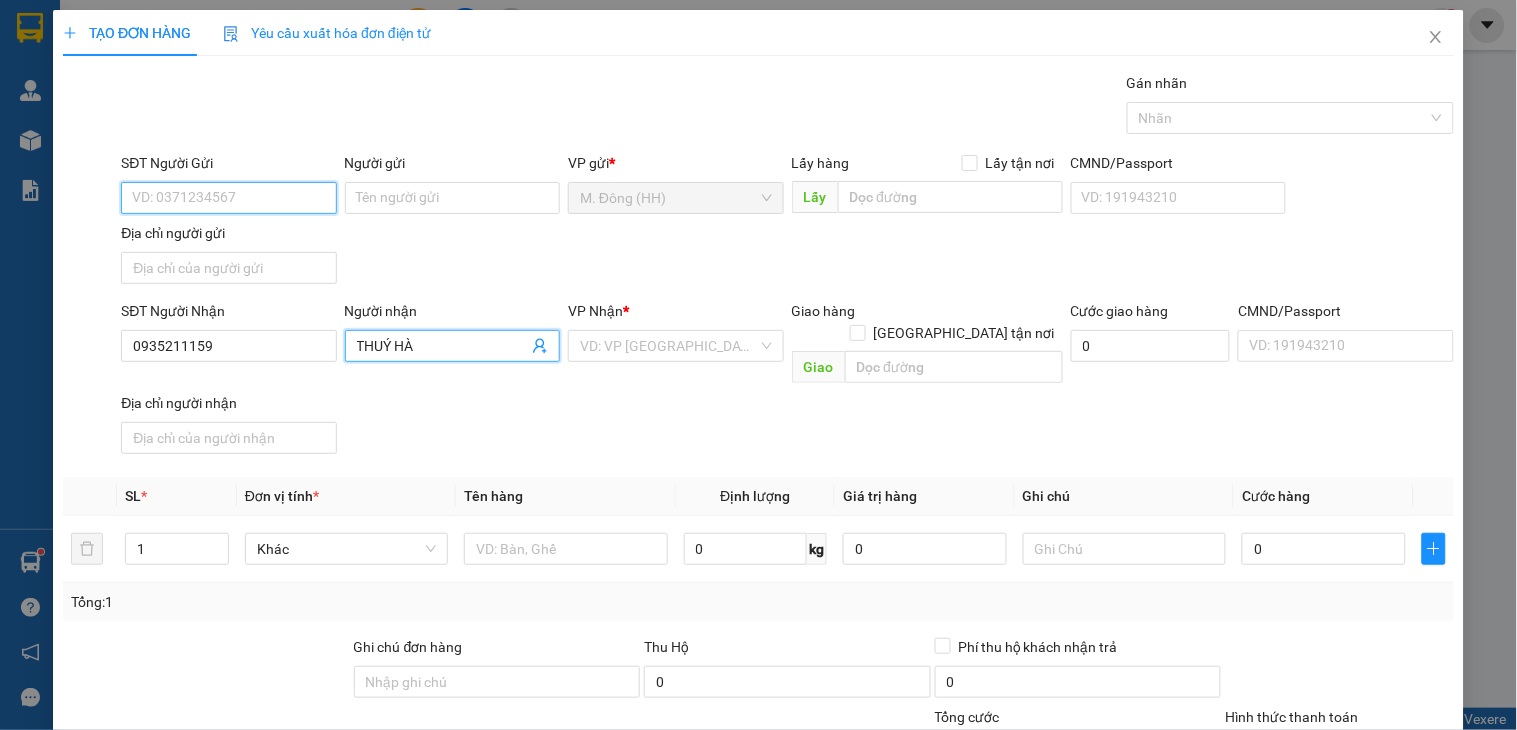 click on "SĐT Người Gửi" at bounding box center [228, 198] 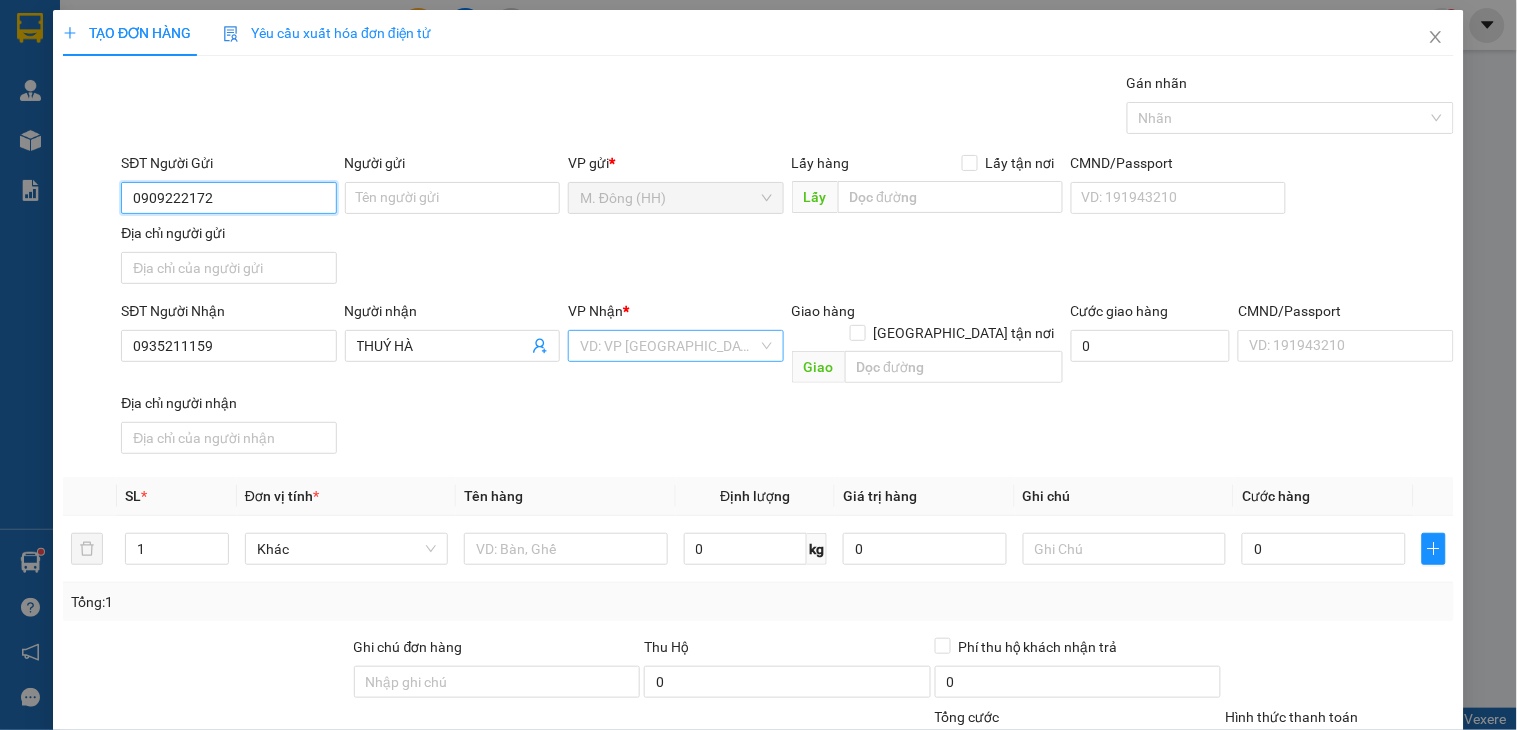 type on "0909222172" 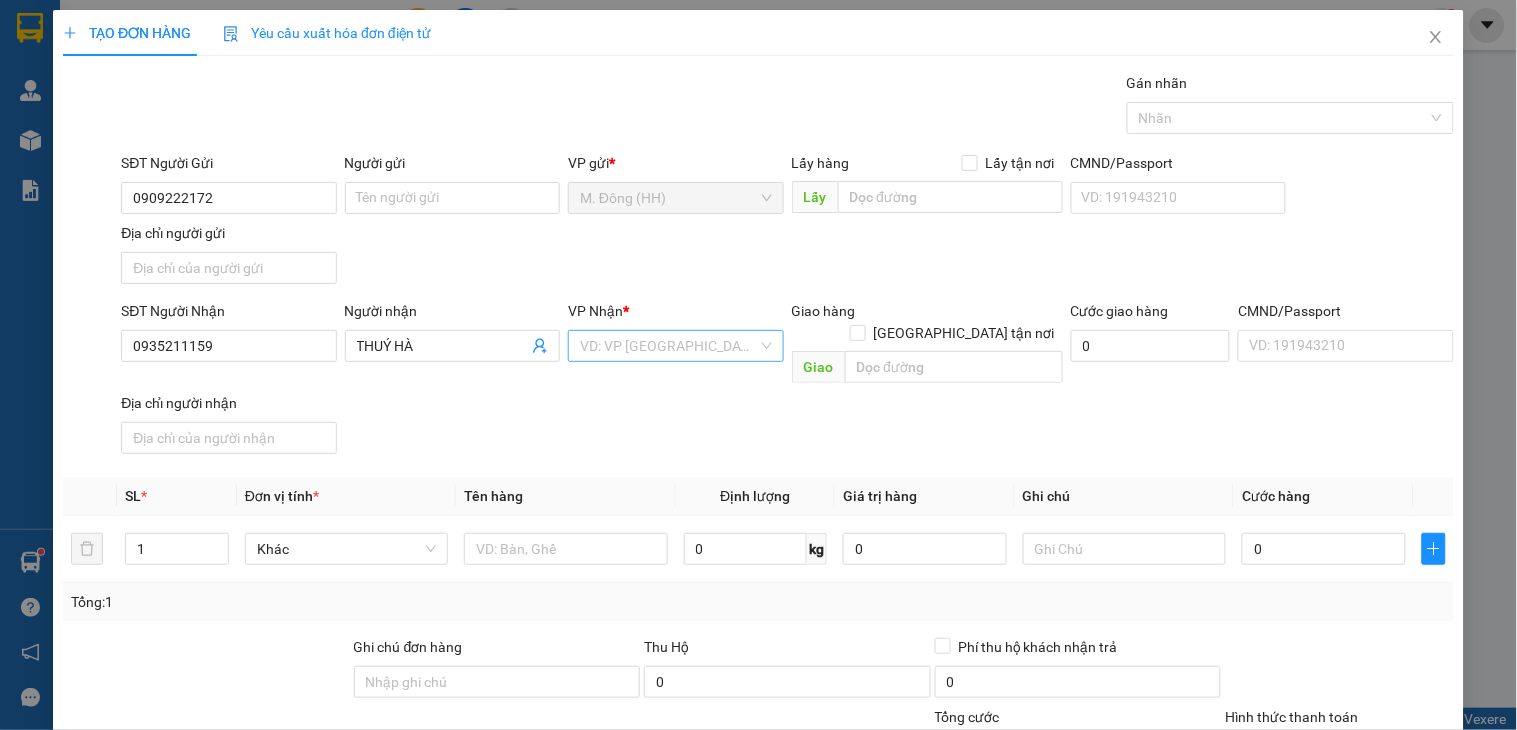 click at bounding box center (668, 346) 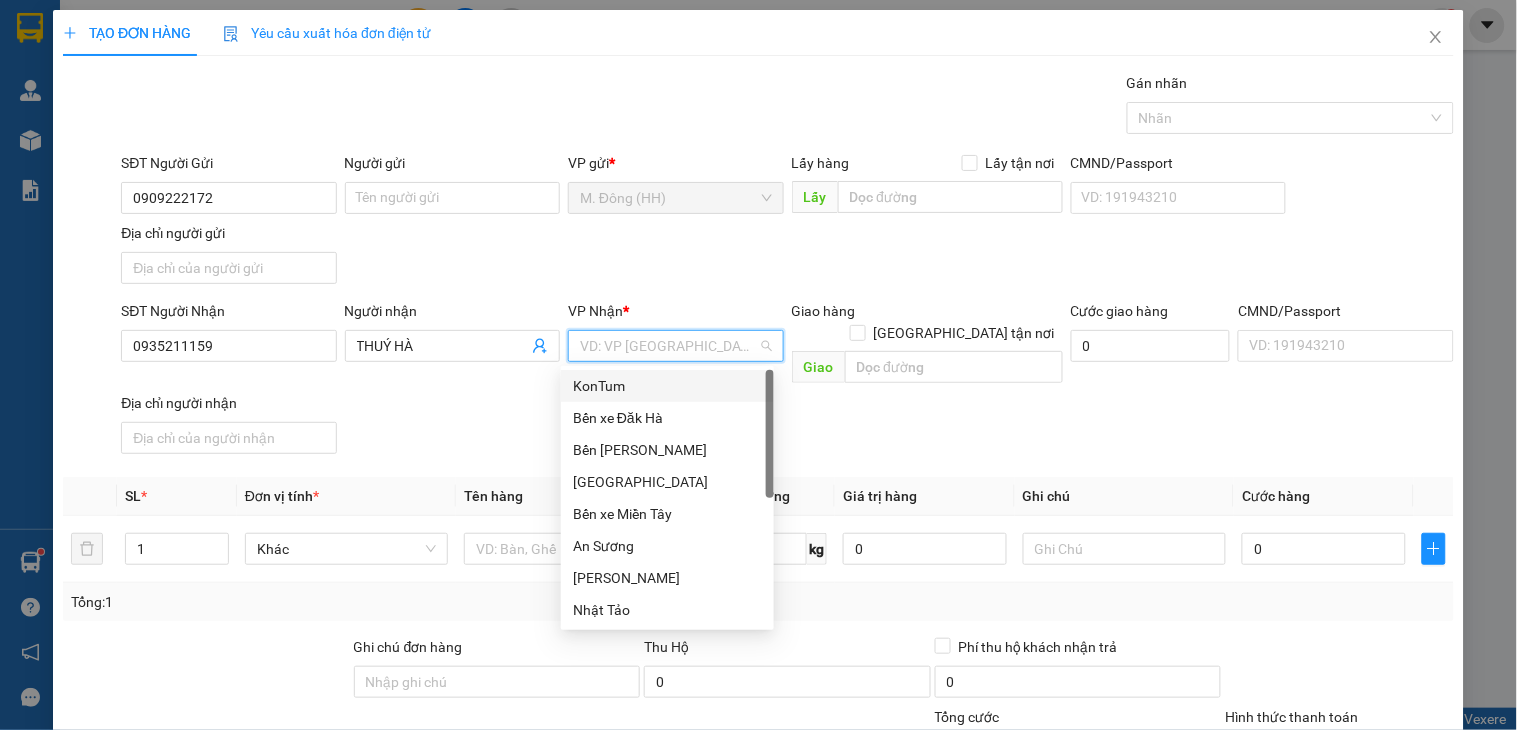 click on "KonTum" at bounding box center (667, 386) 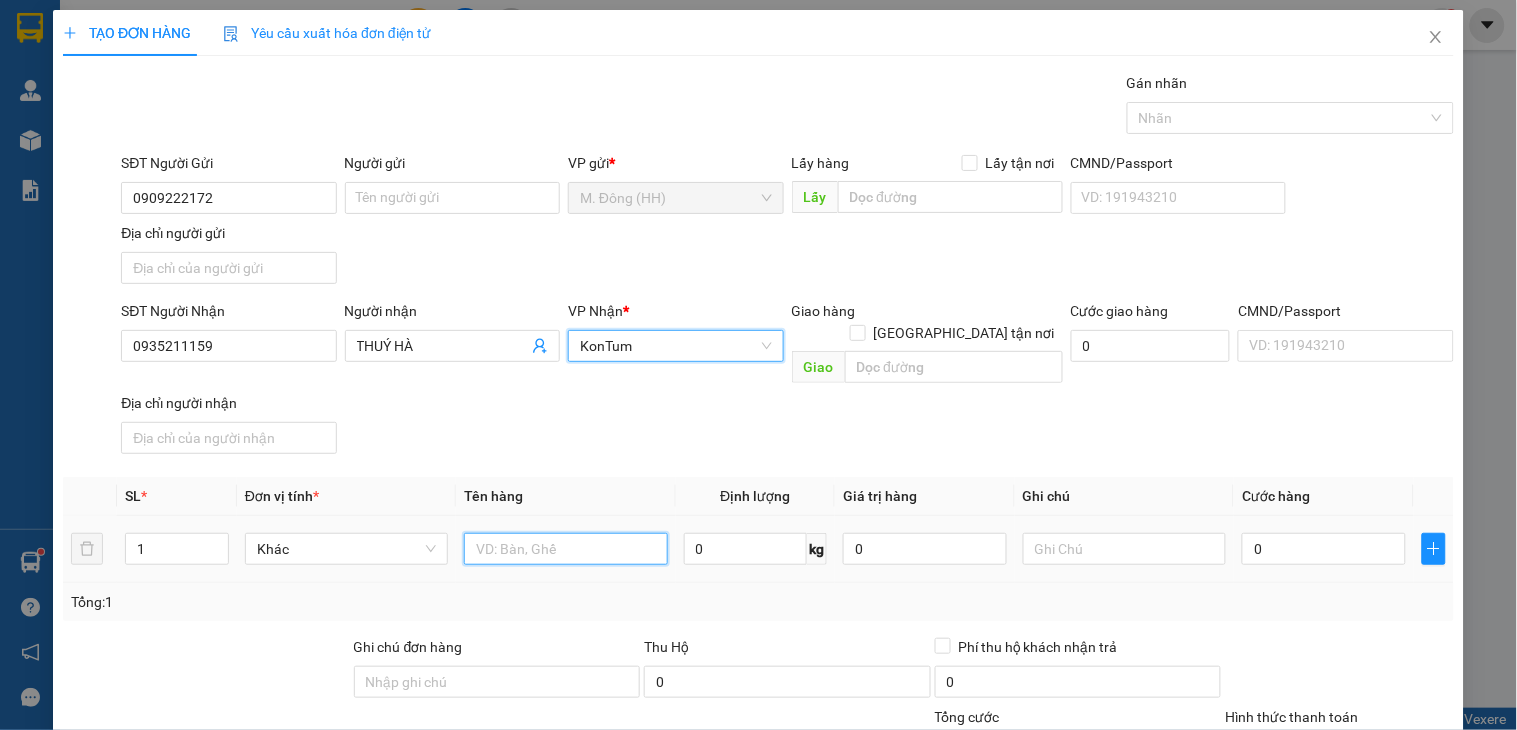 click at bounding box center [565, 549] 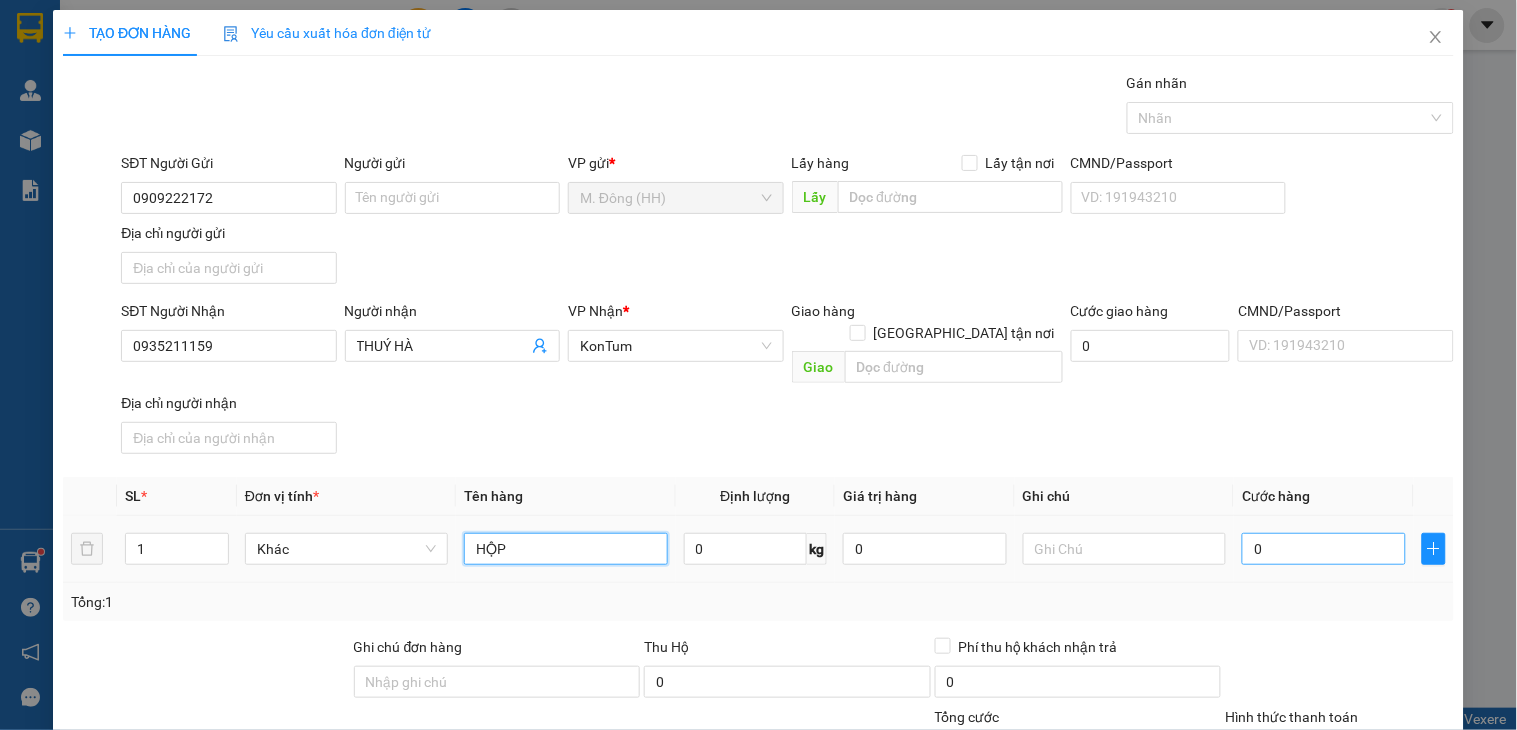 type on "HỘP" 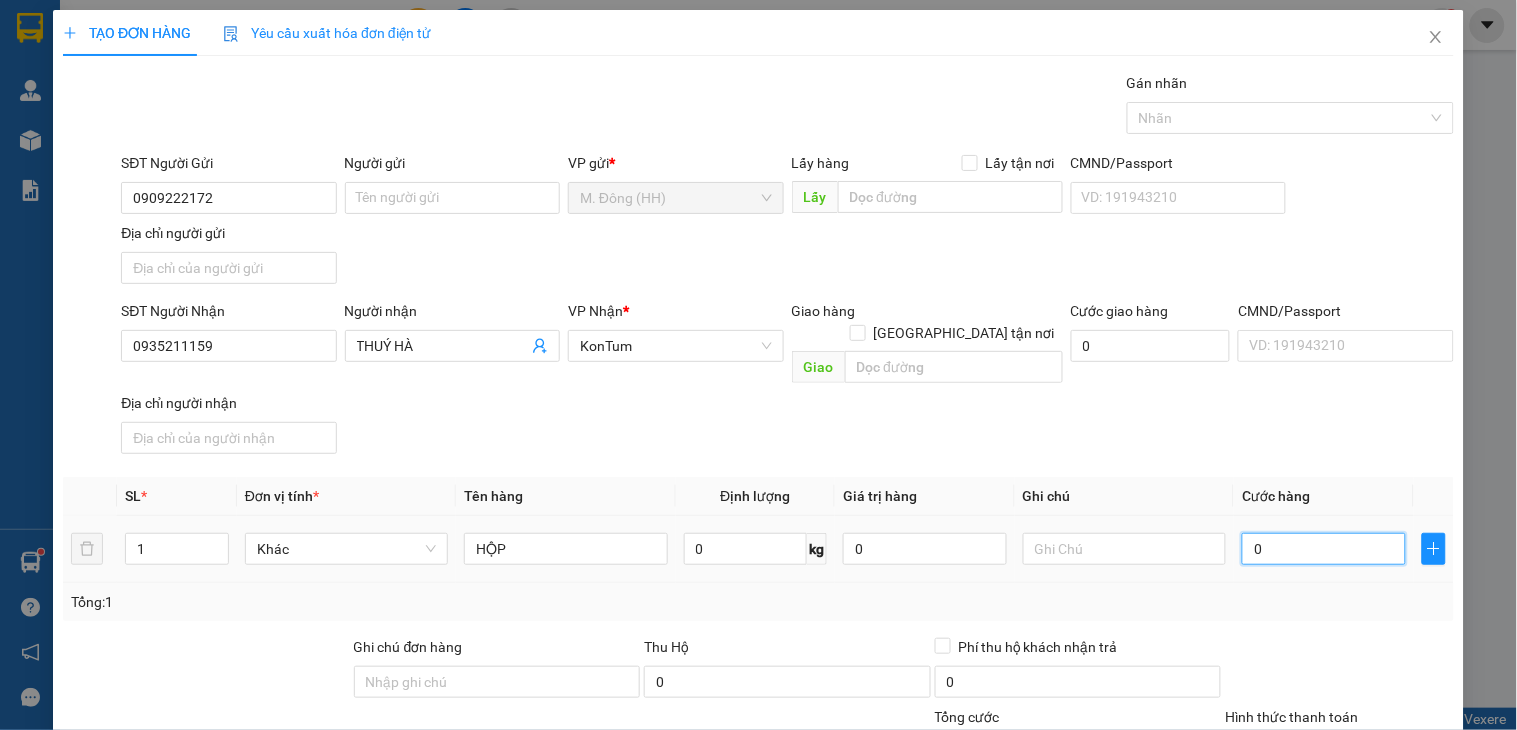click on "0" at bounding box center [1324, 549] 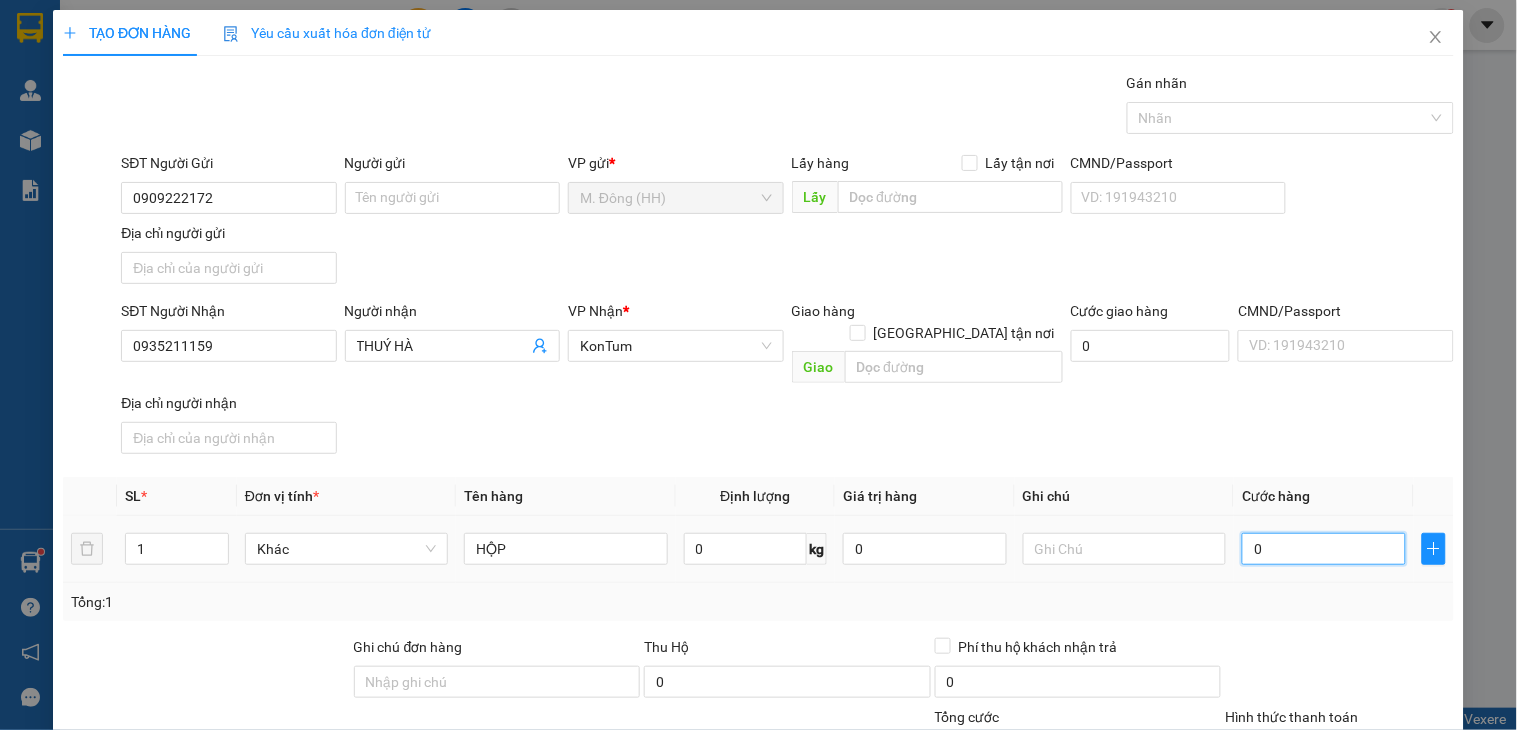 type on "4" 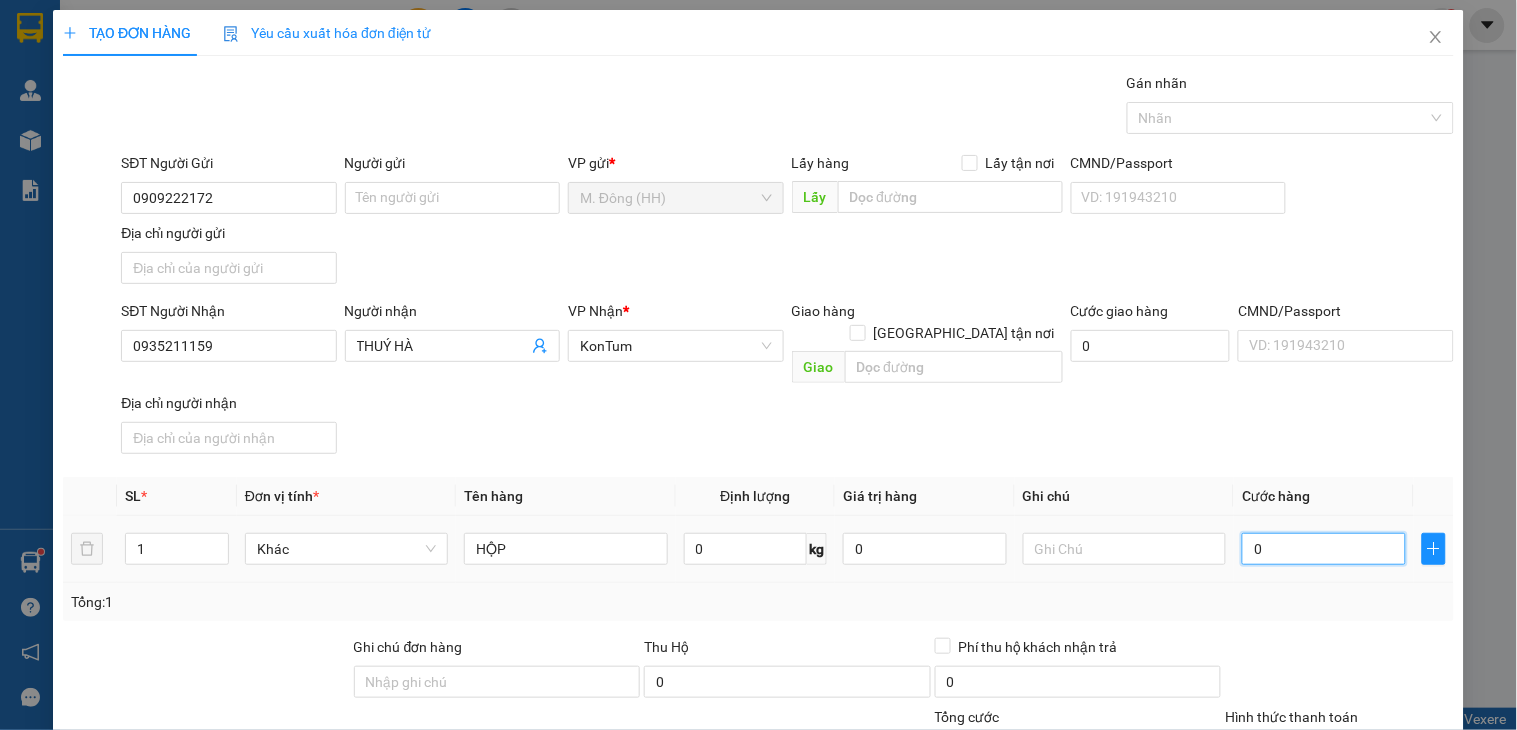 type on "4" 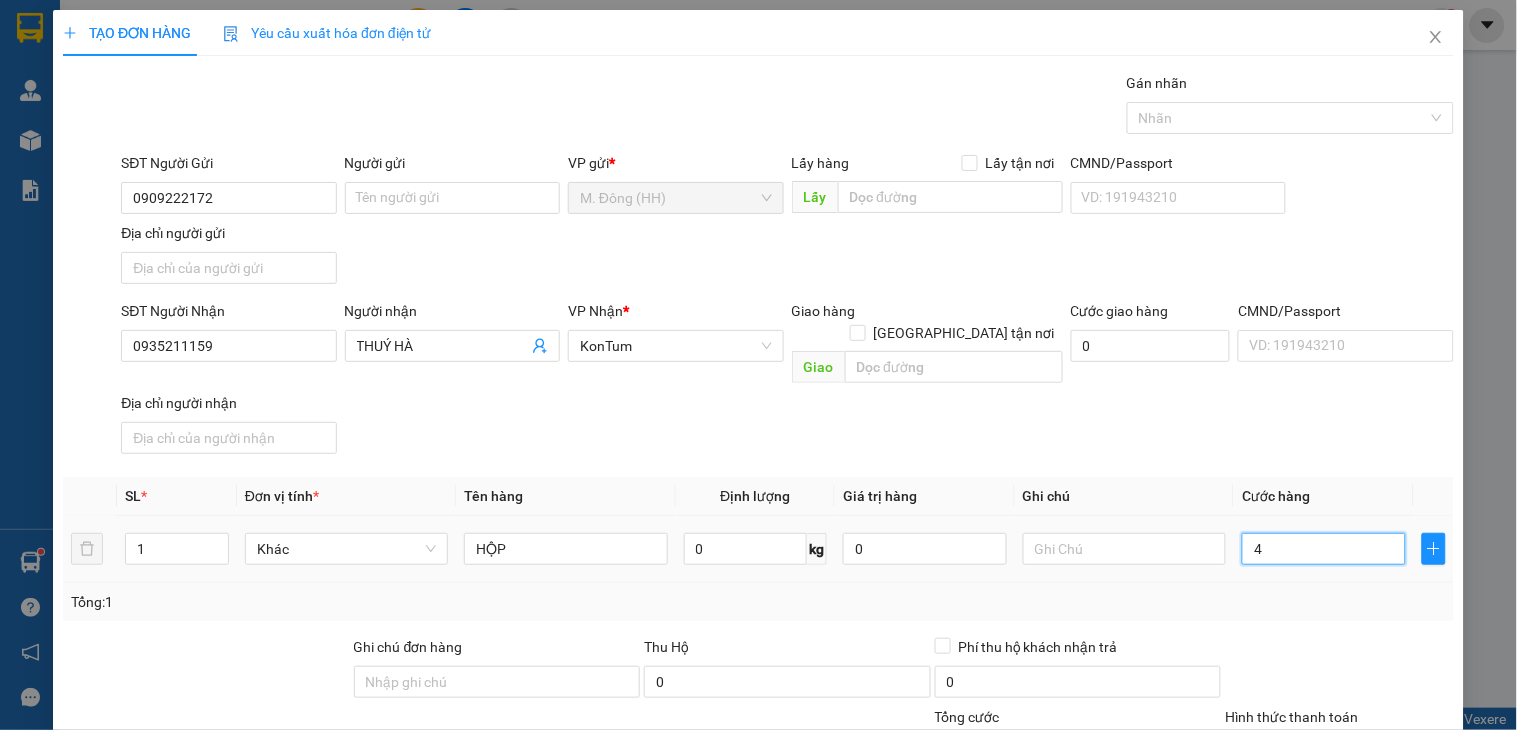 type on "40" 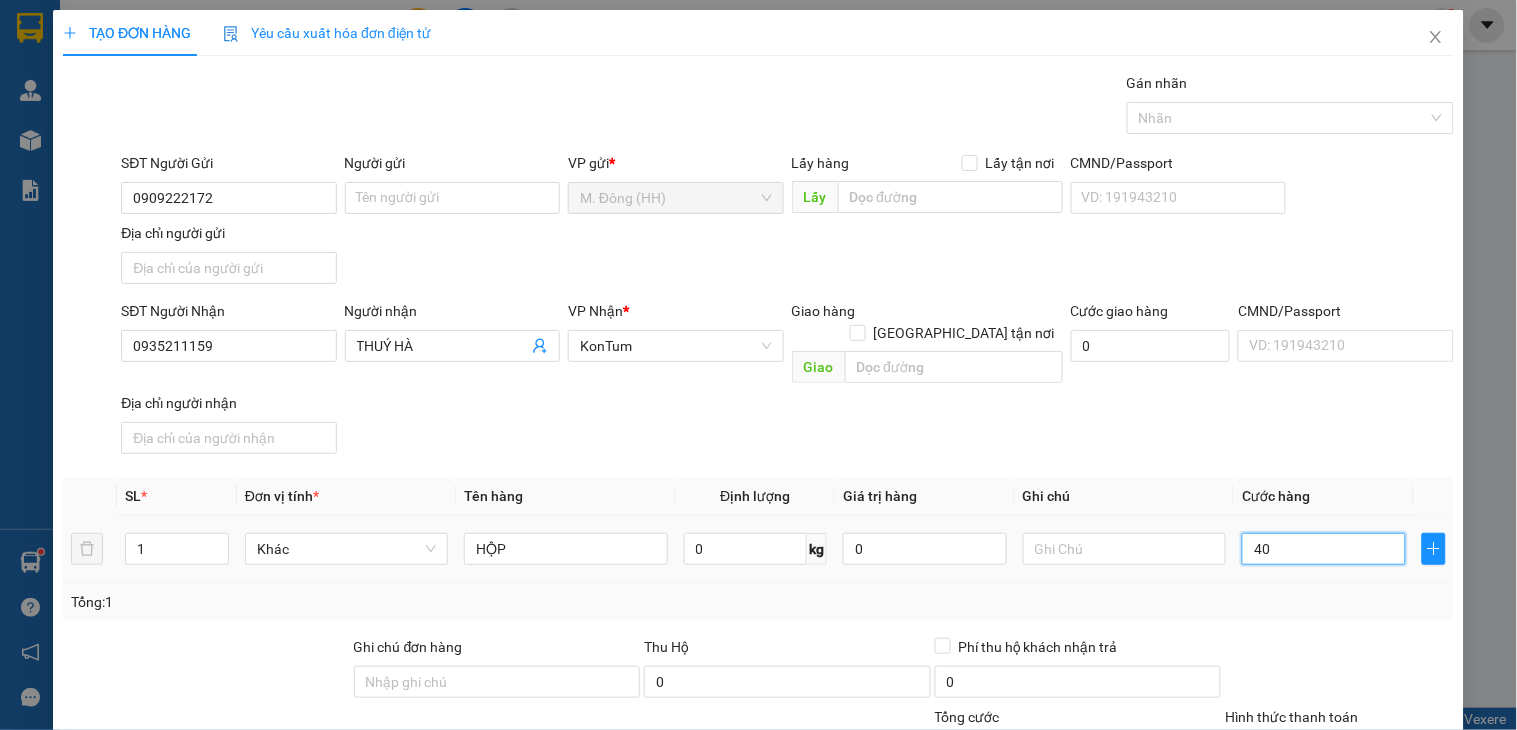 scroll, scrollTop: 150, scrollLeft: 0, axis: vertical 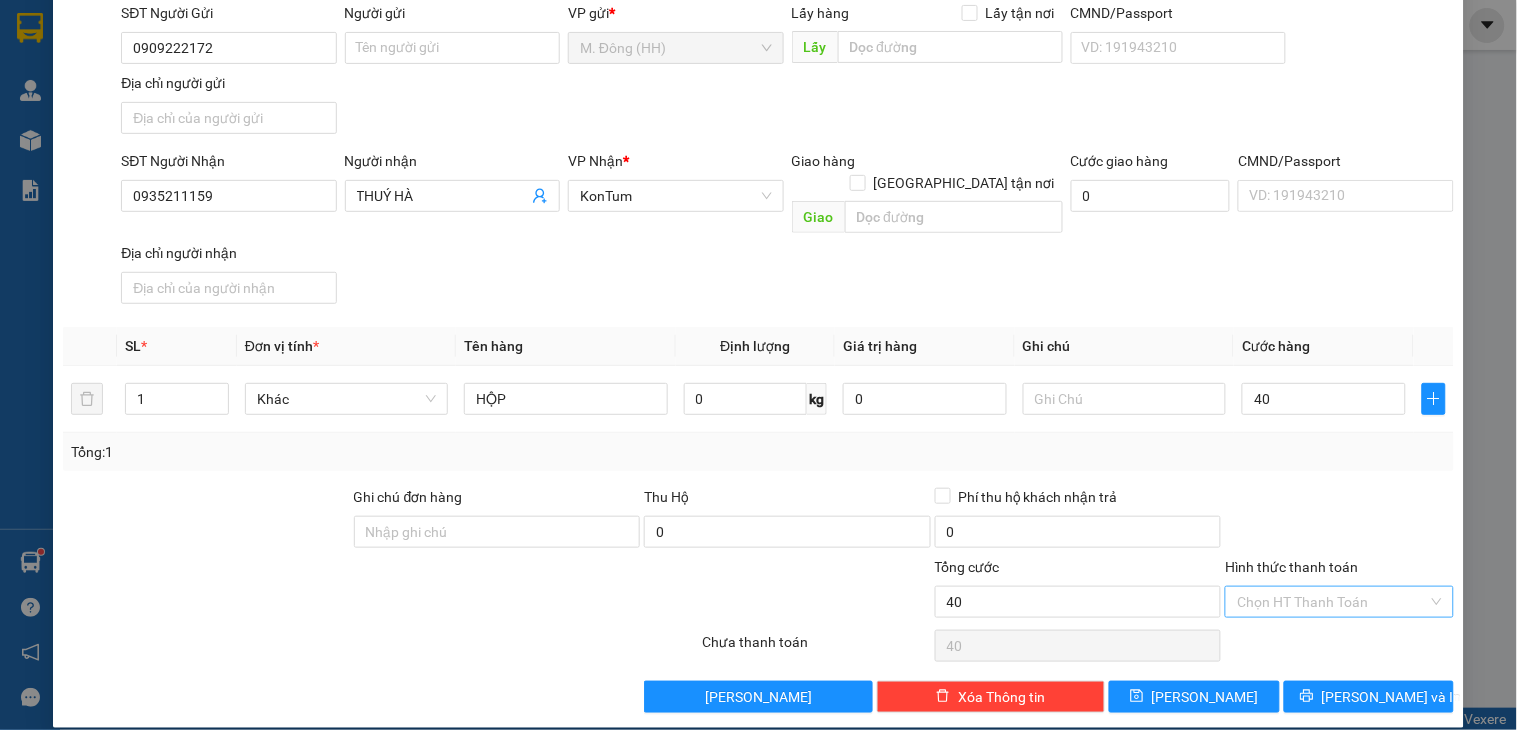 type on "40.000" 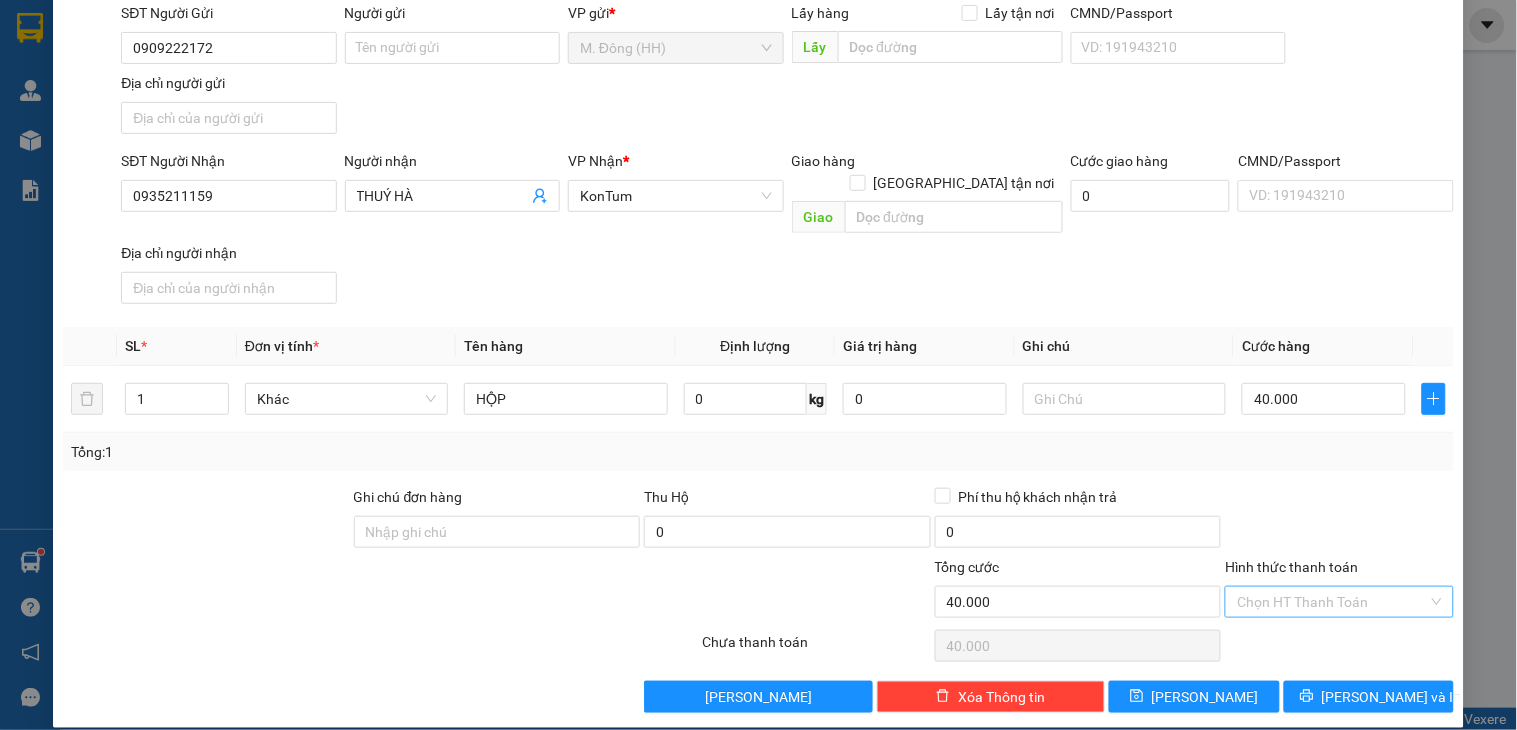 click on "Hình thức thanh toán" at bounding box center (1332, 602) 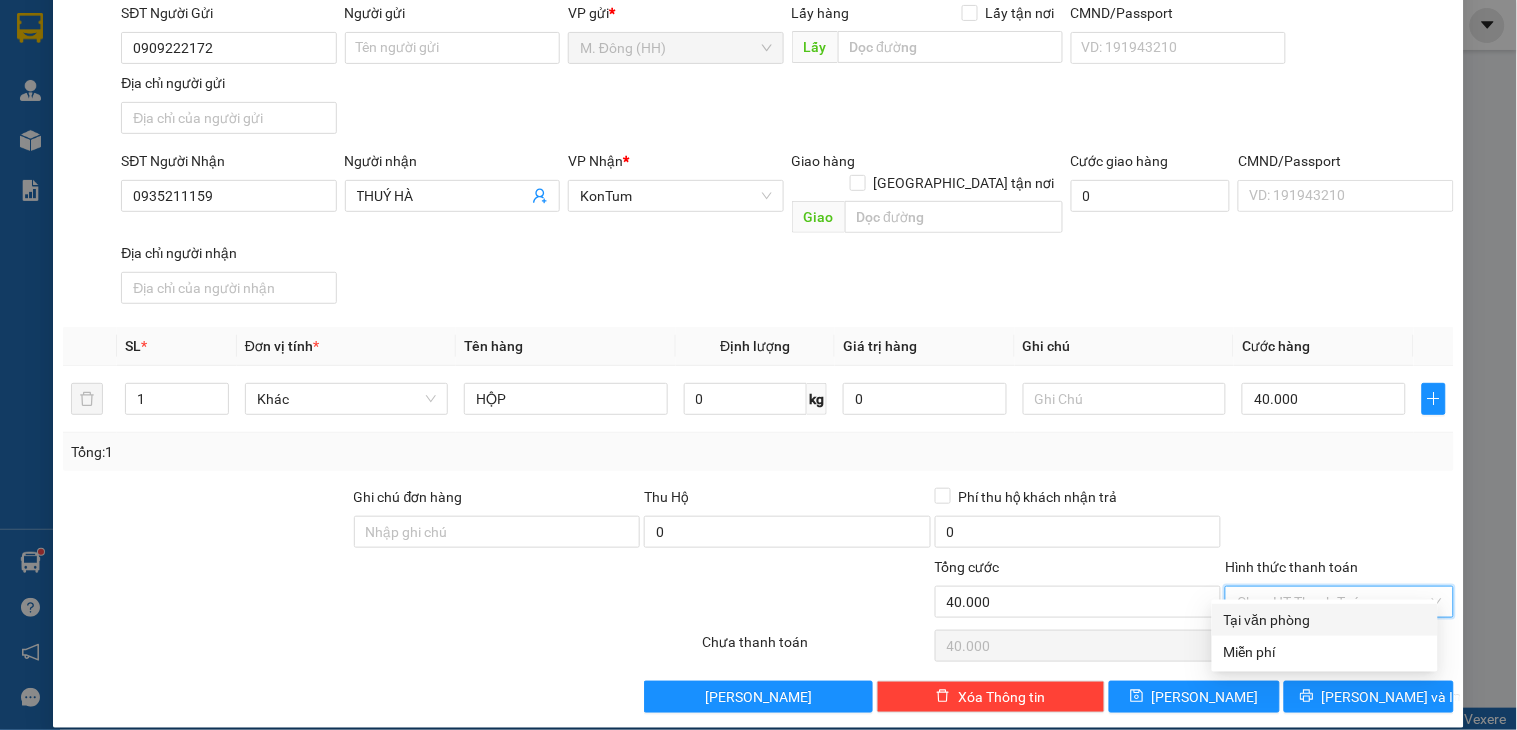 click on "Tại văn phòng" at bounding box center (1325, 620) 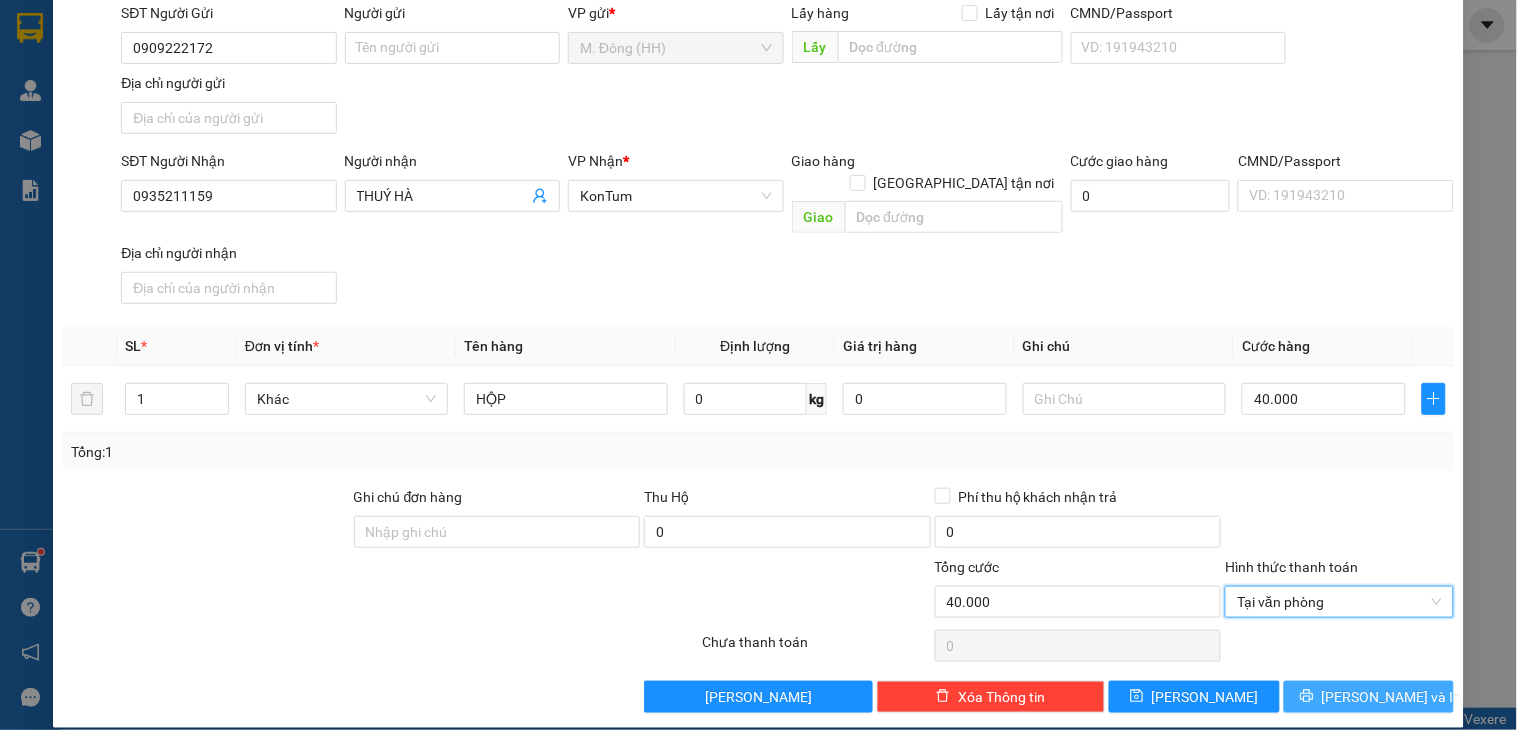 click on "[PERSON_NAME] và In" at bounding box center (1392, 697) 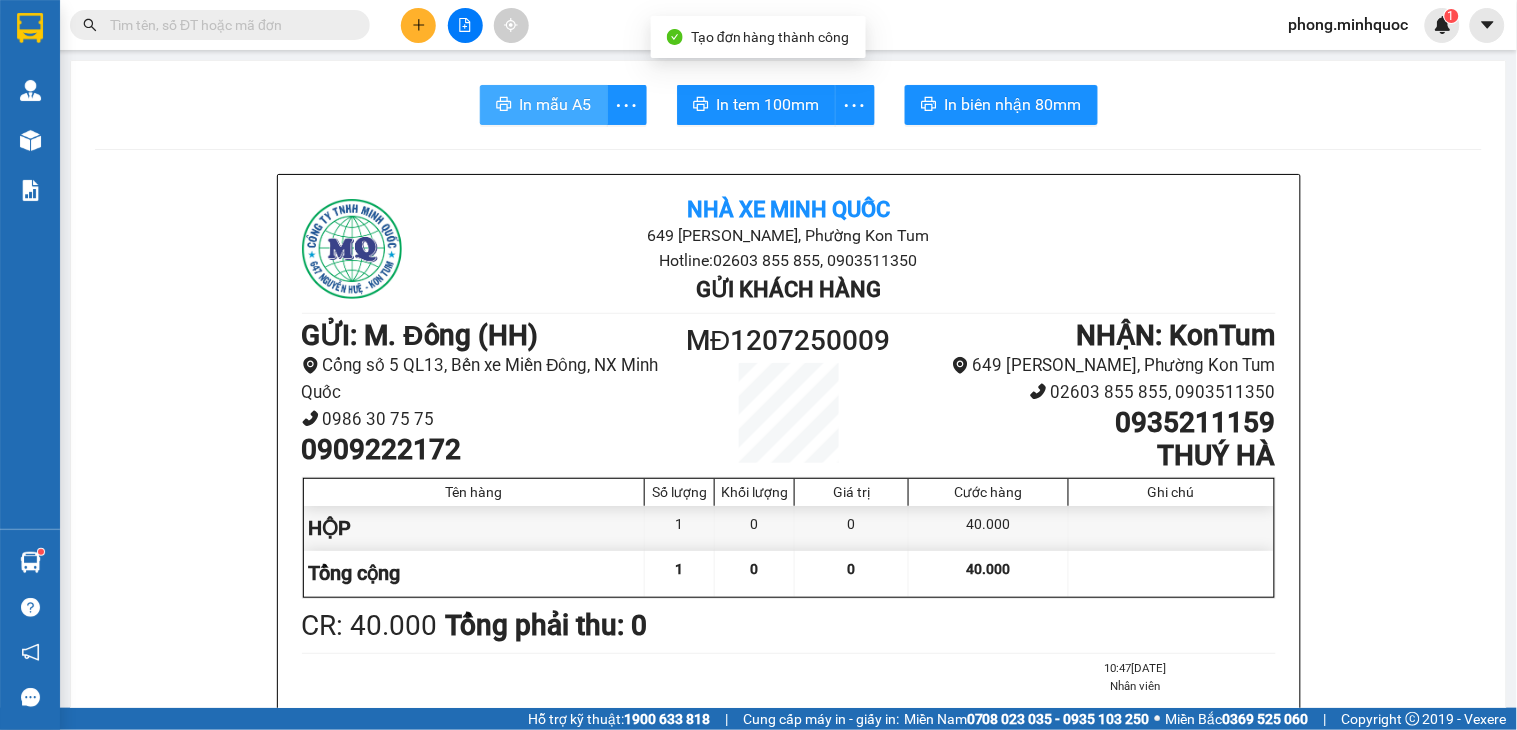 click on "In mẫu A5" at bounding box center [556, 104] 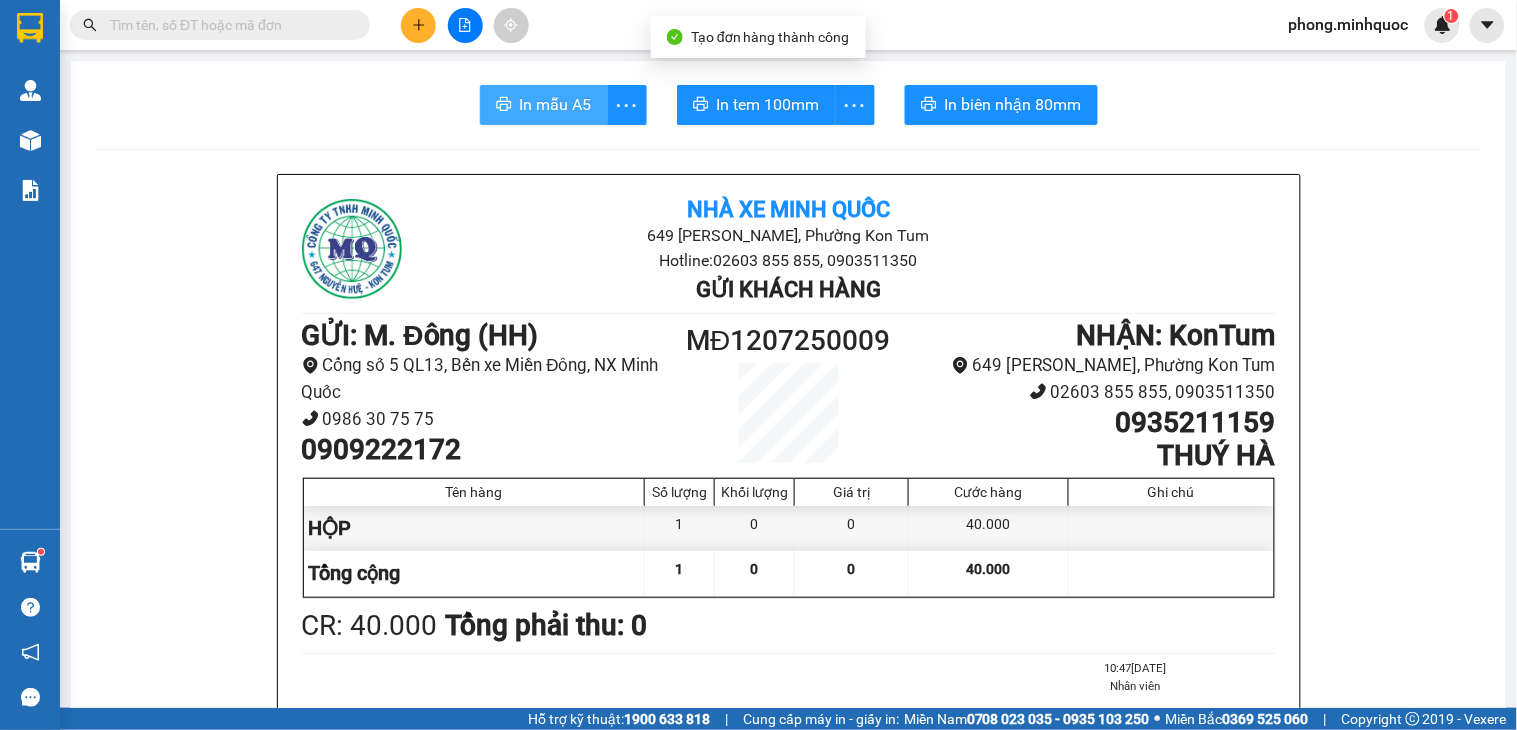 scroll, scrollTop: 0, scrollLeft: 0, axis: both 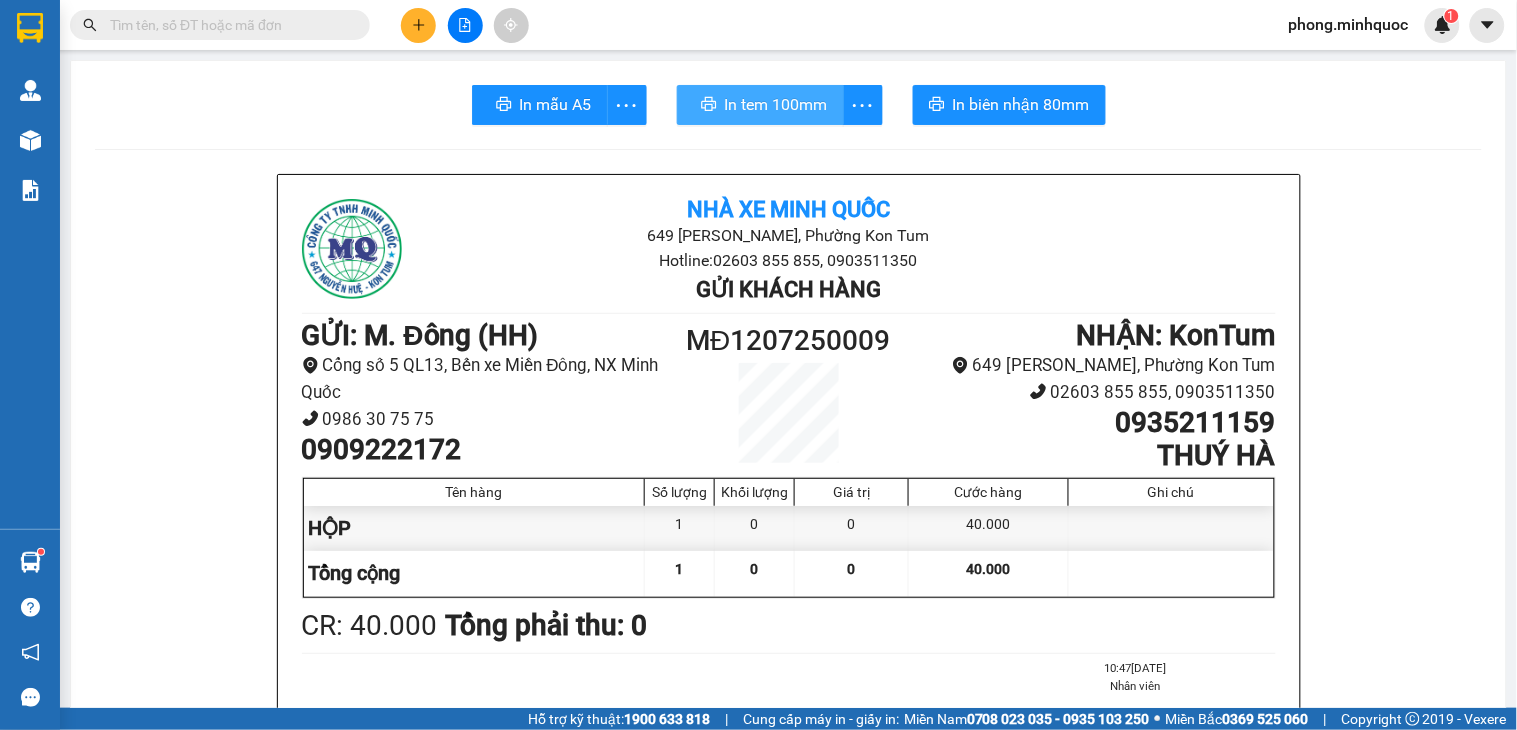 click on "In tem 100mm" at bounding box center (776, 104) 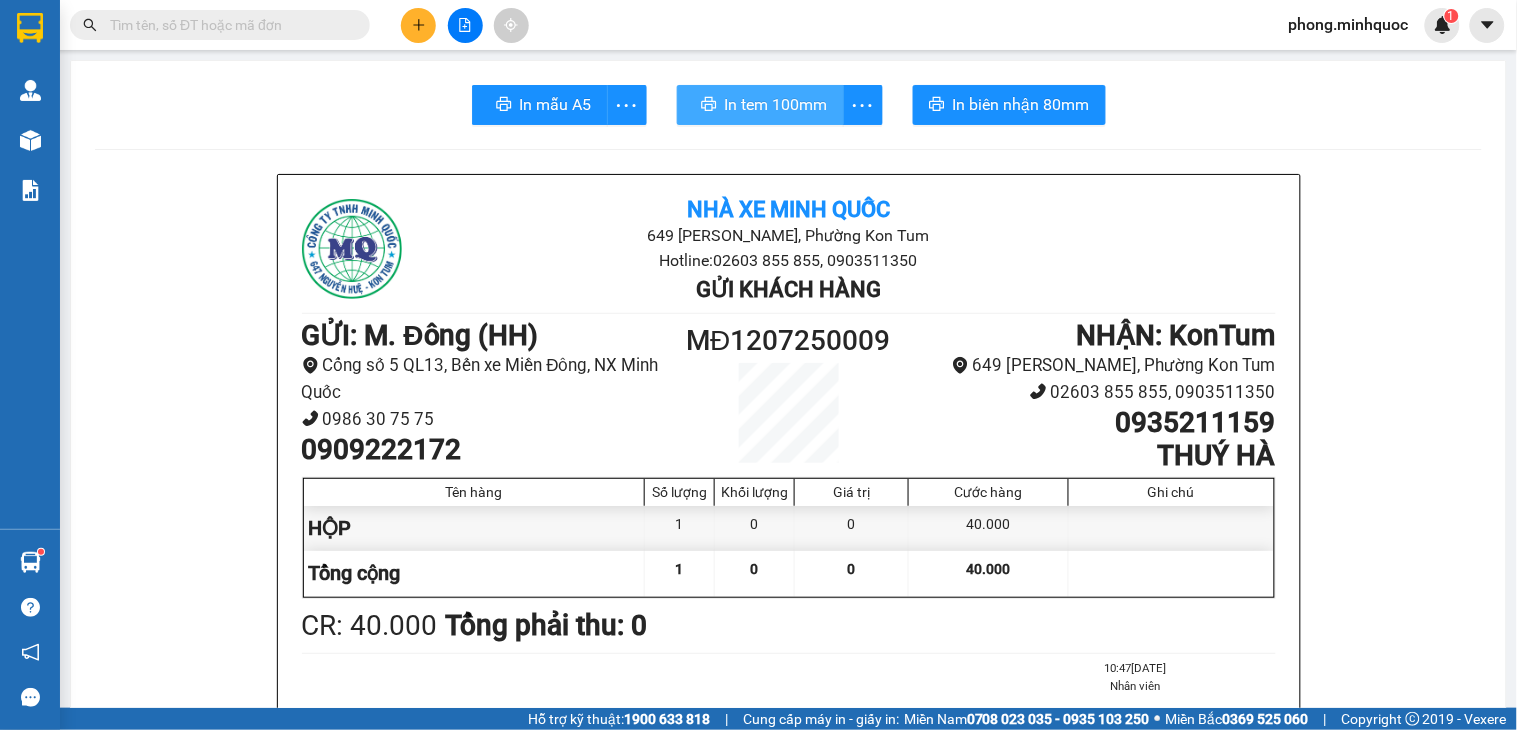 scroll, scrollTop: 0, scrollLeft: 0, axis: both 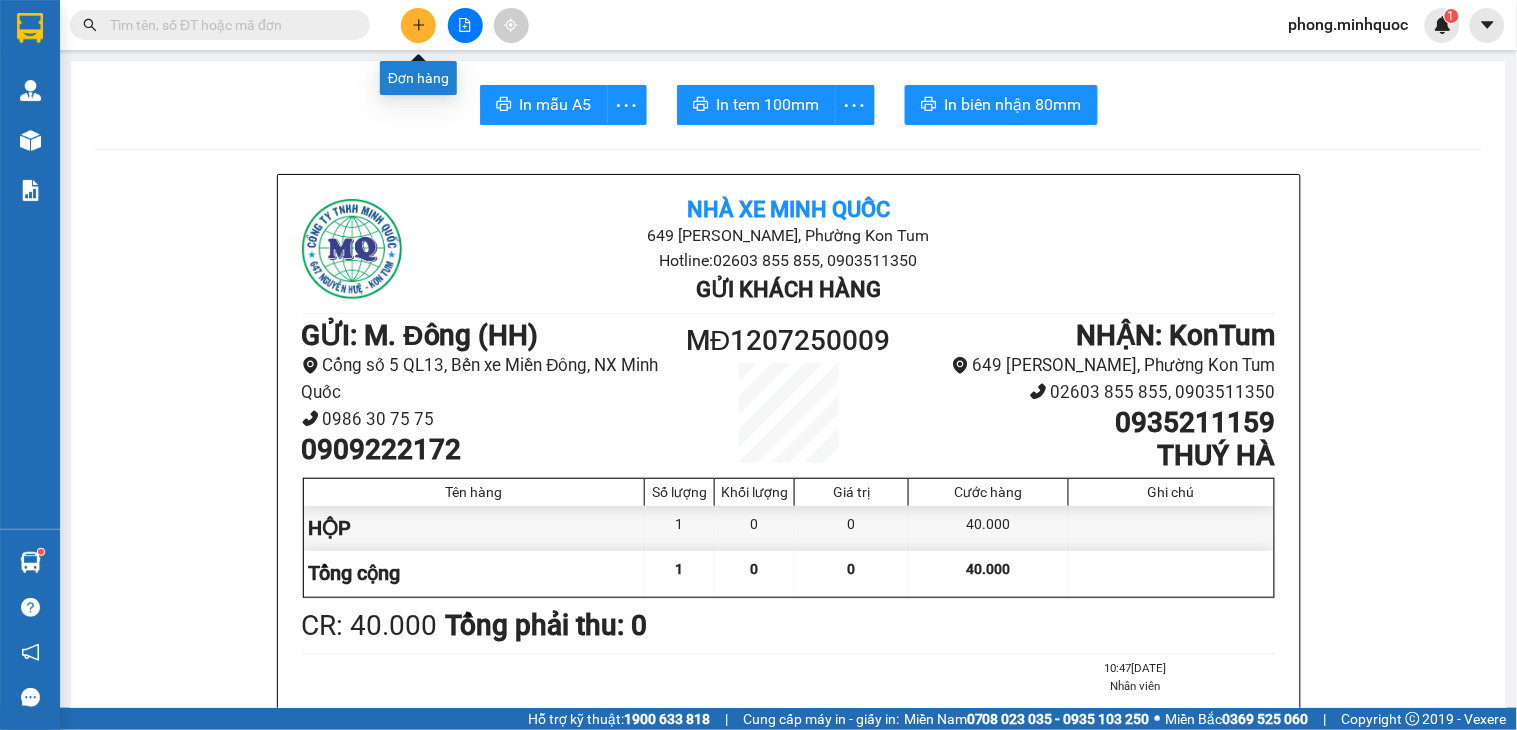 click at bounding box center [418, 25] 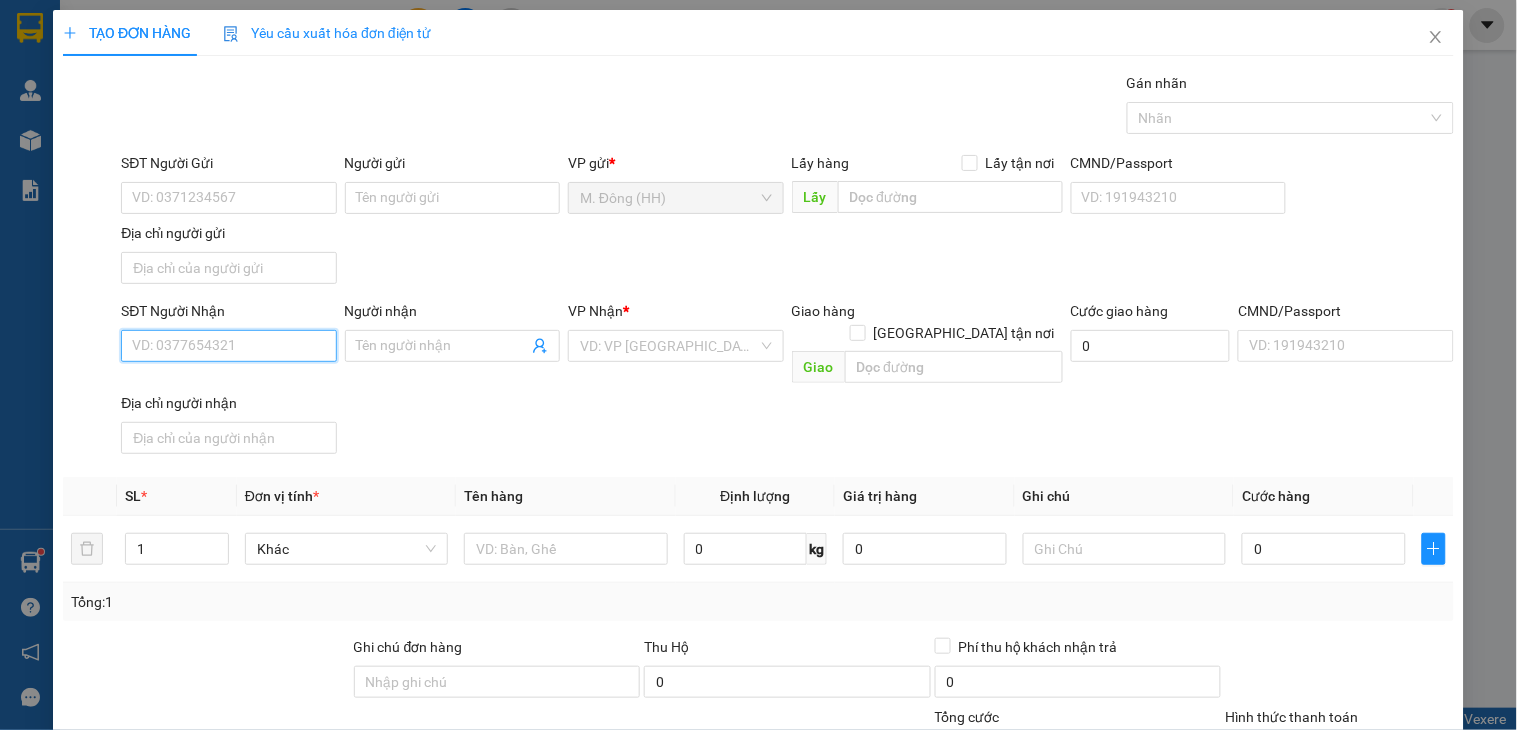 click on "SĐT Người Nhận" at bounding box center (228, 346) 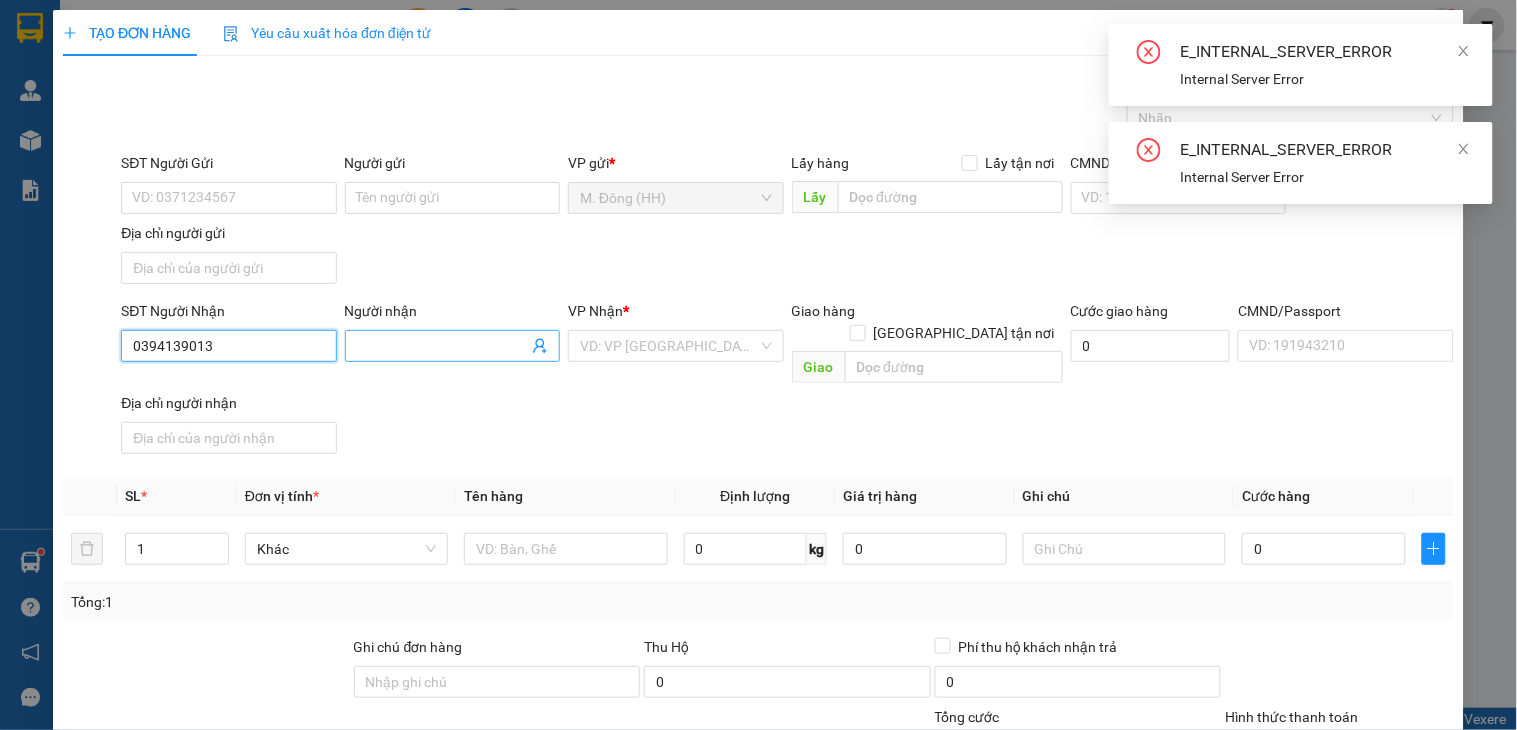 type on "0394139013" 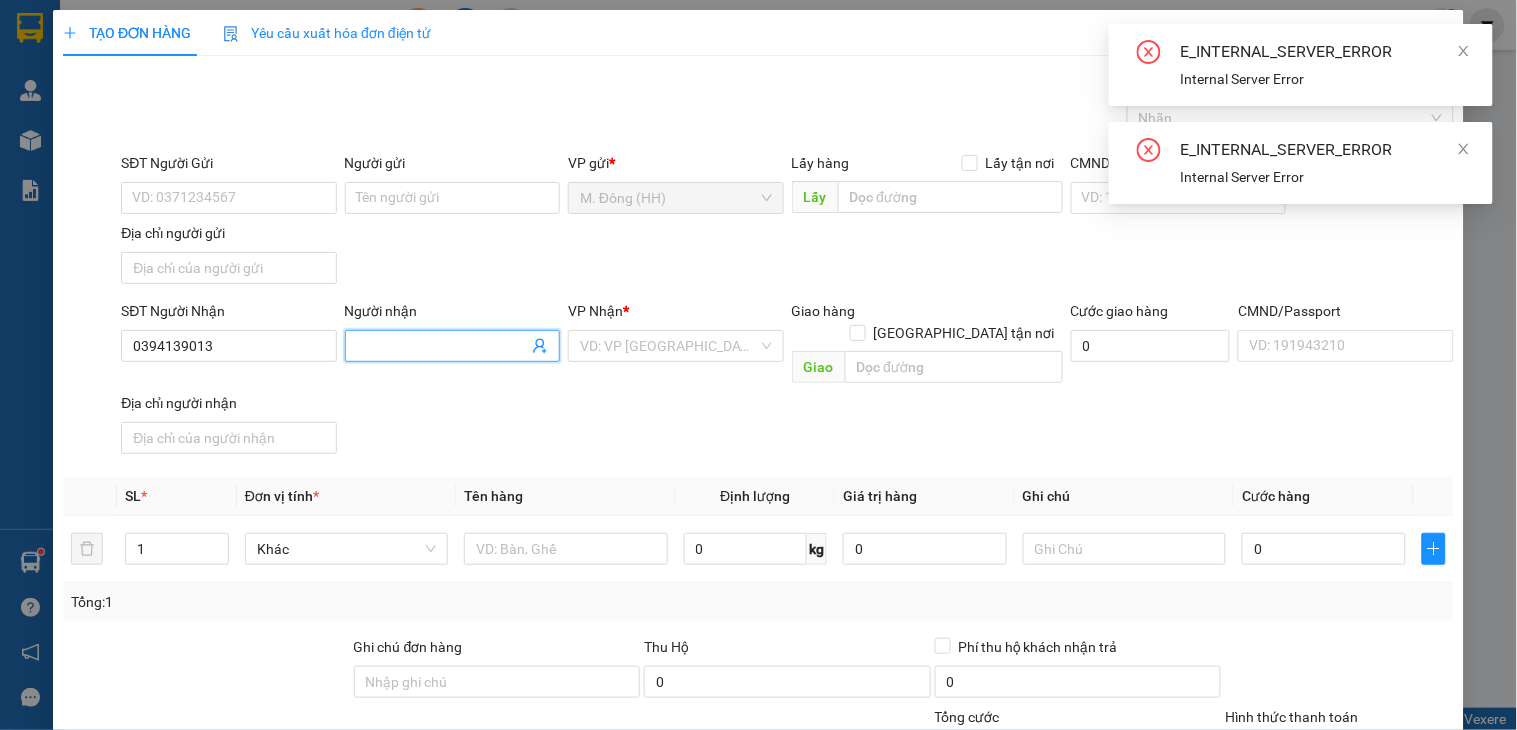 click at bounding box center (452, 346) 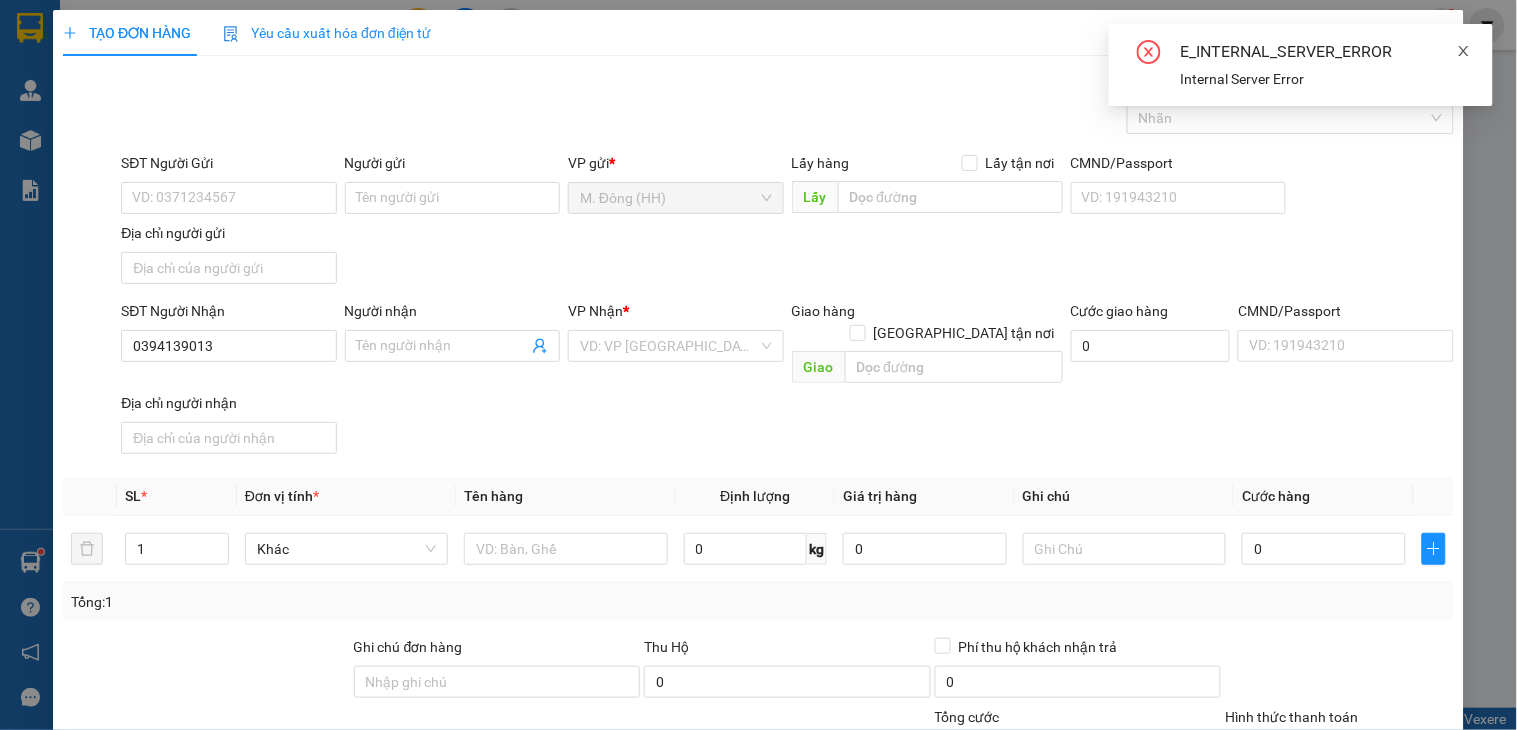 click 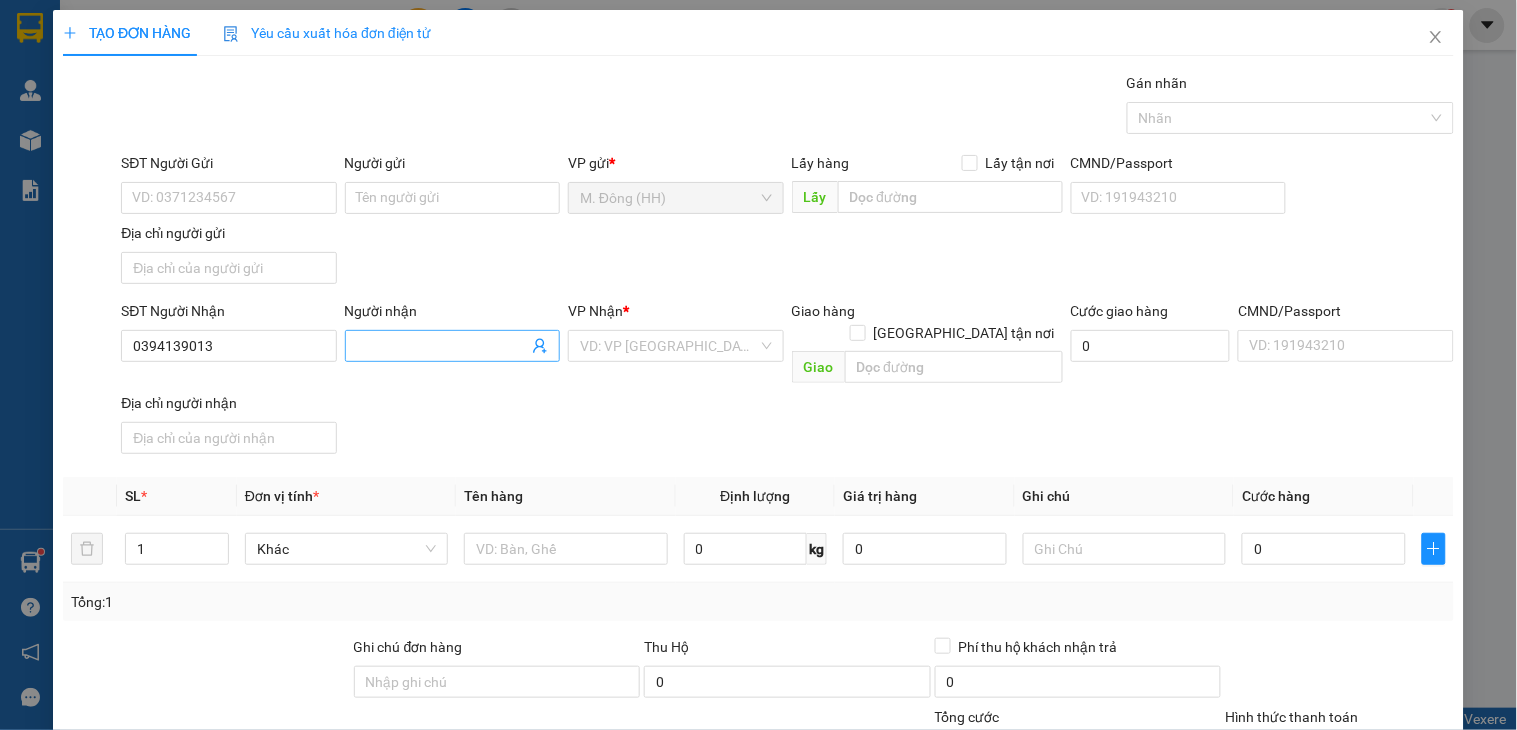 click on "Người nhận" at bounding box center [442, 346] 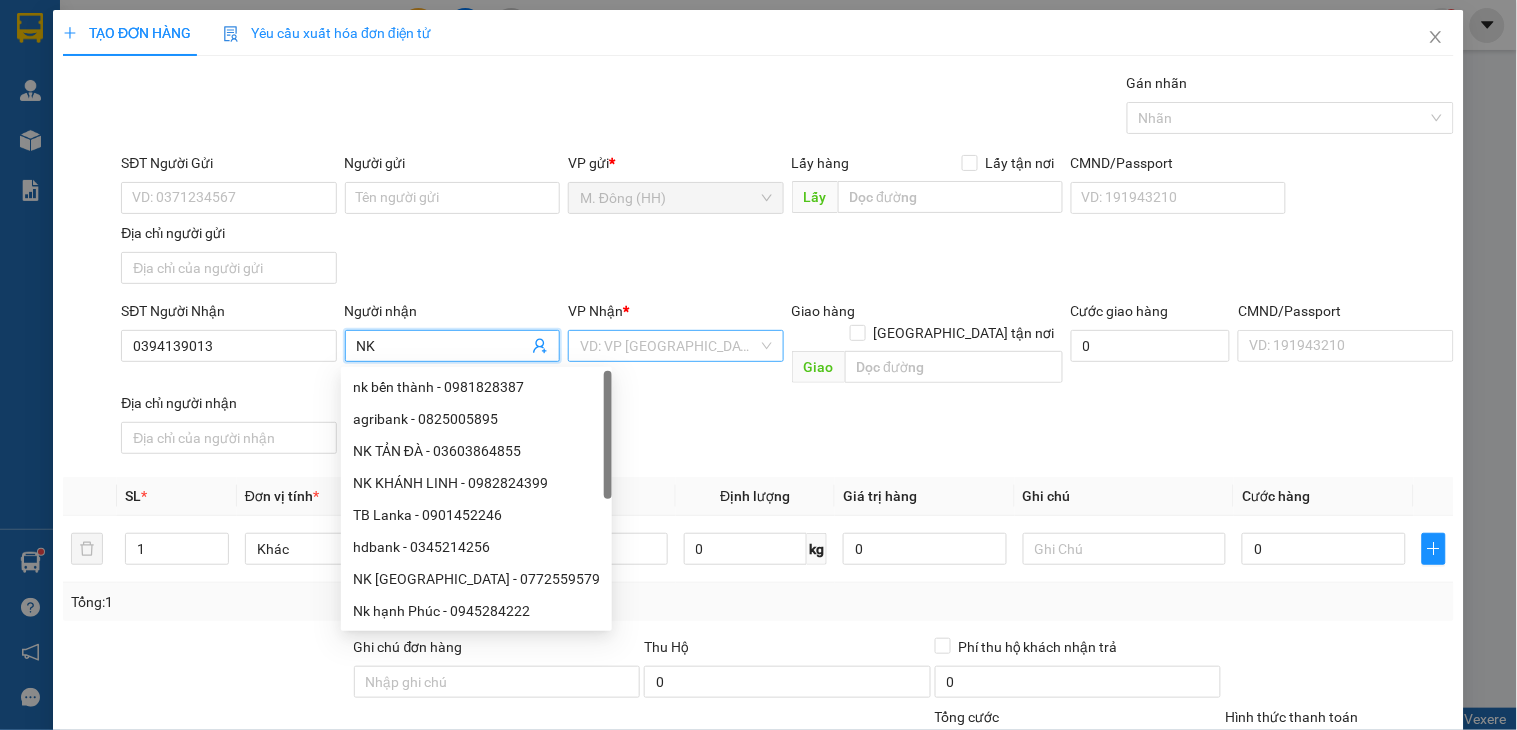 type on "NK" 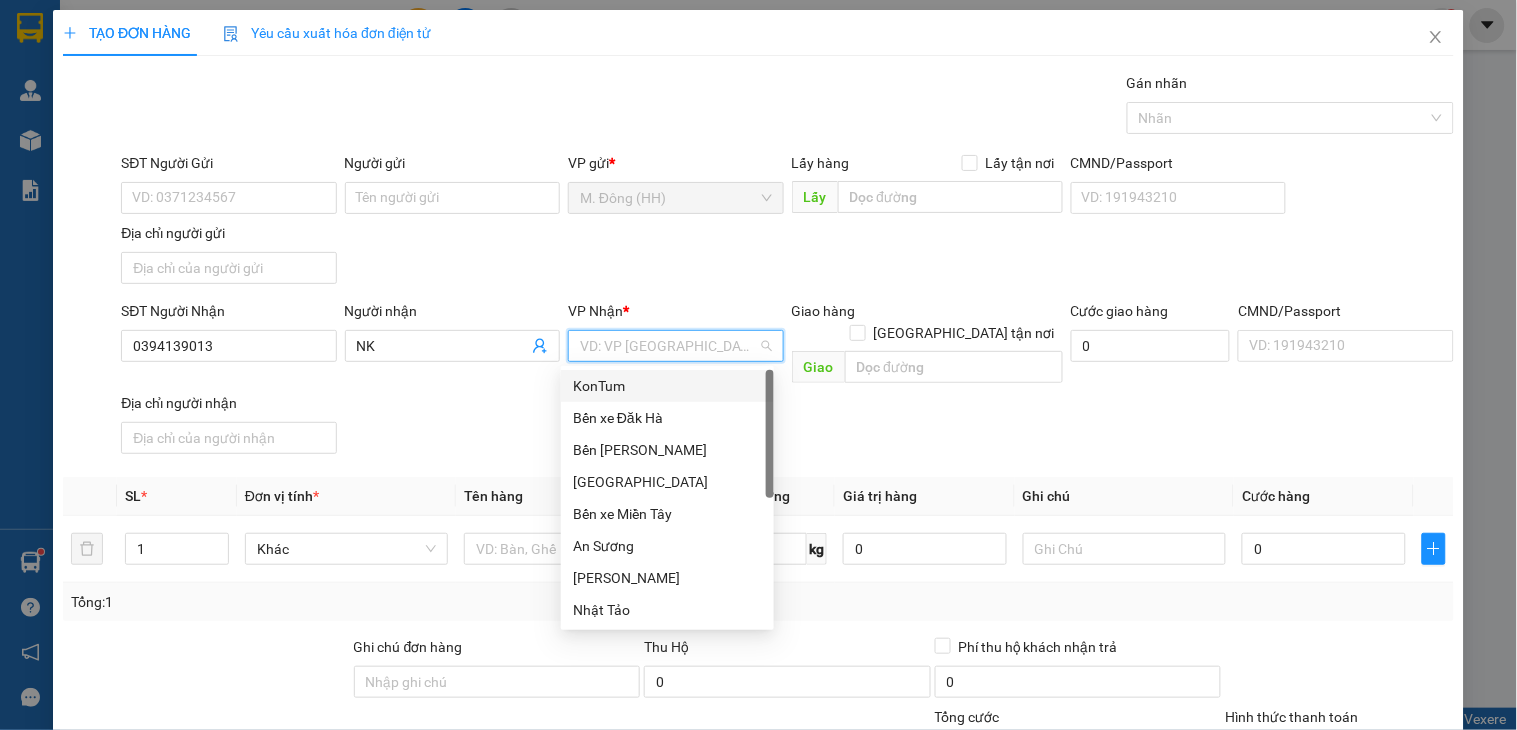 click on "KonTum" at bounding box center [667, 386] 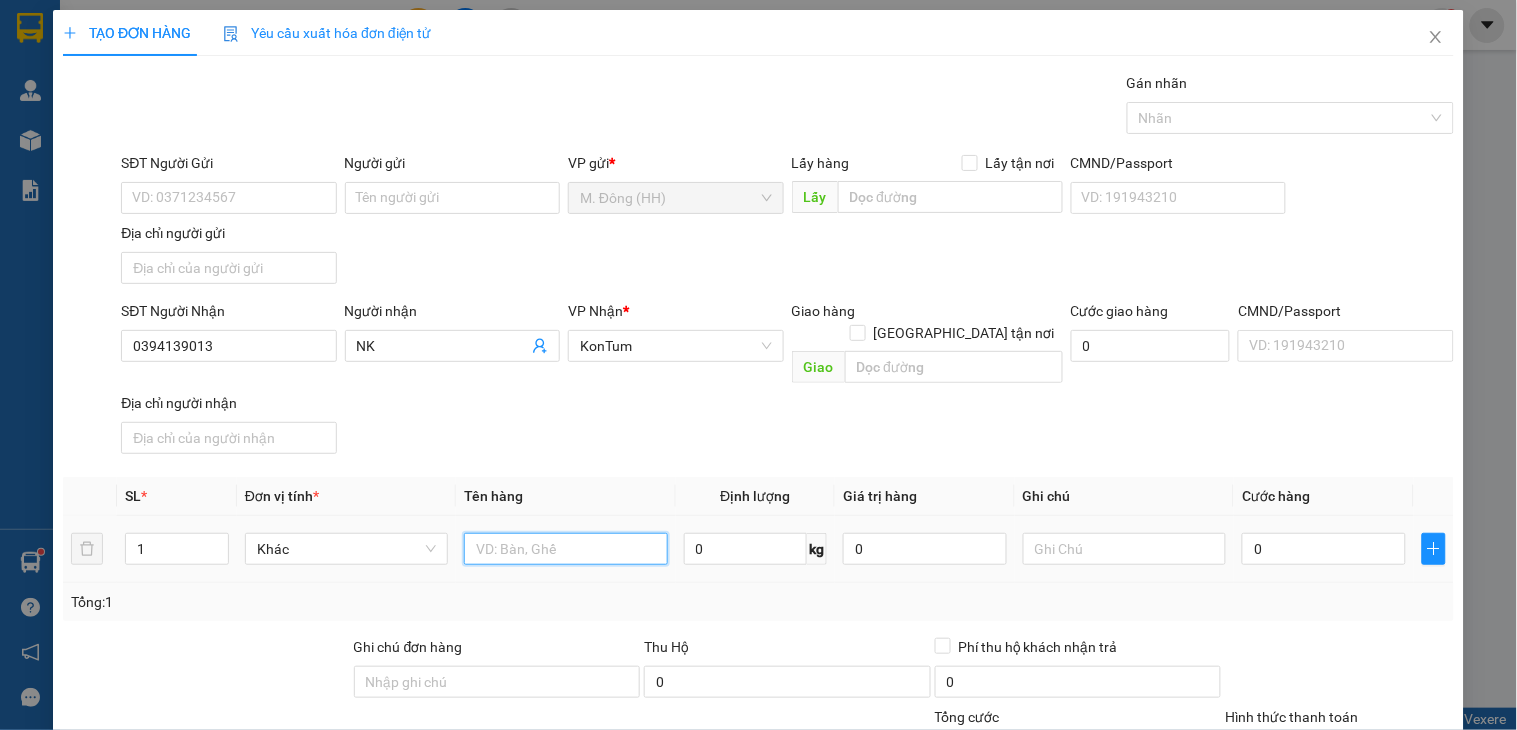 click at bounding box center (565, 549) 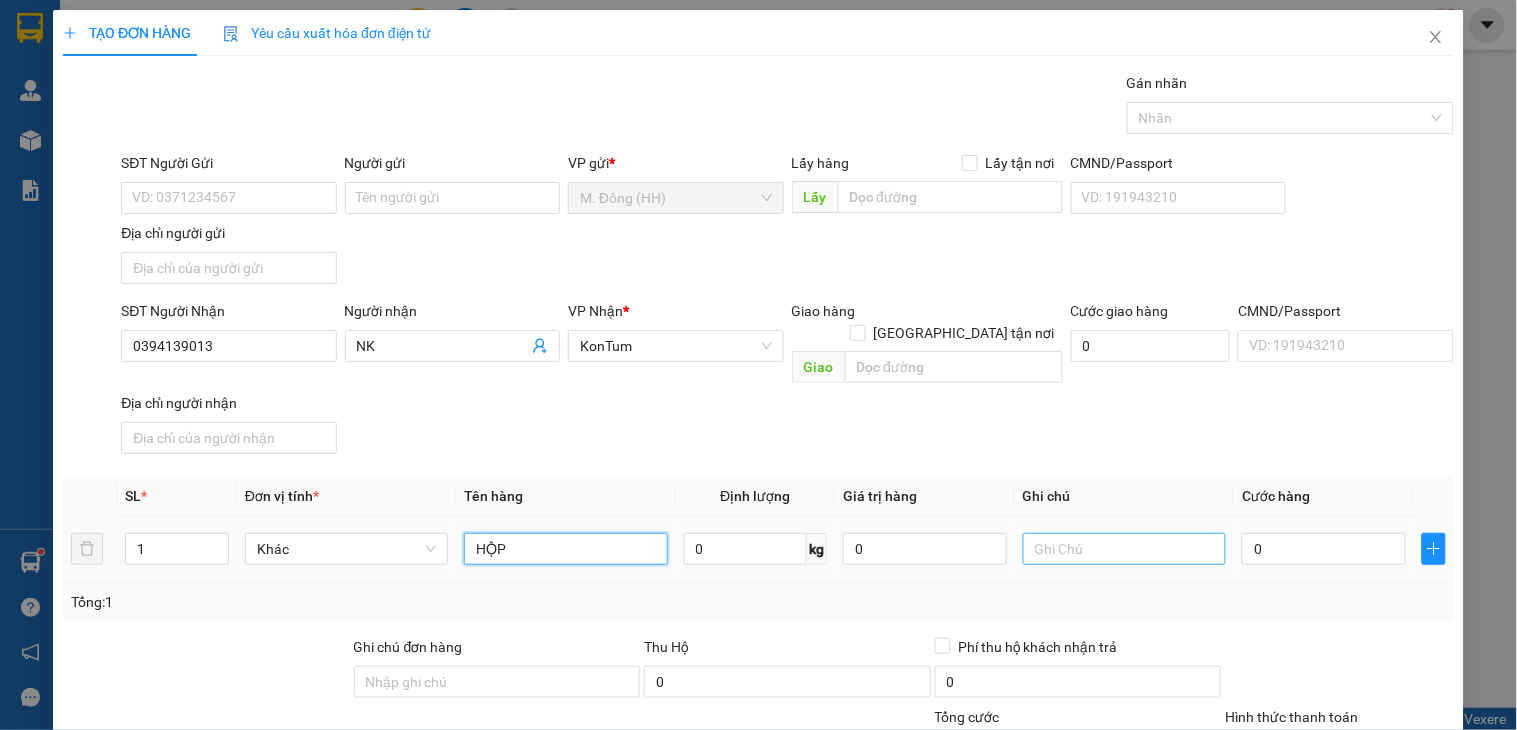 type on "HỘP" 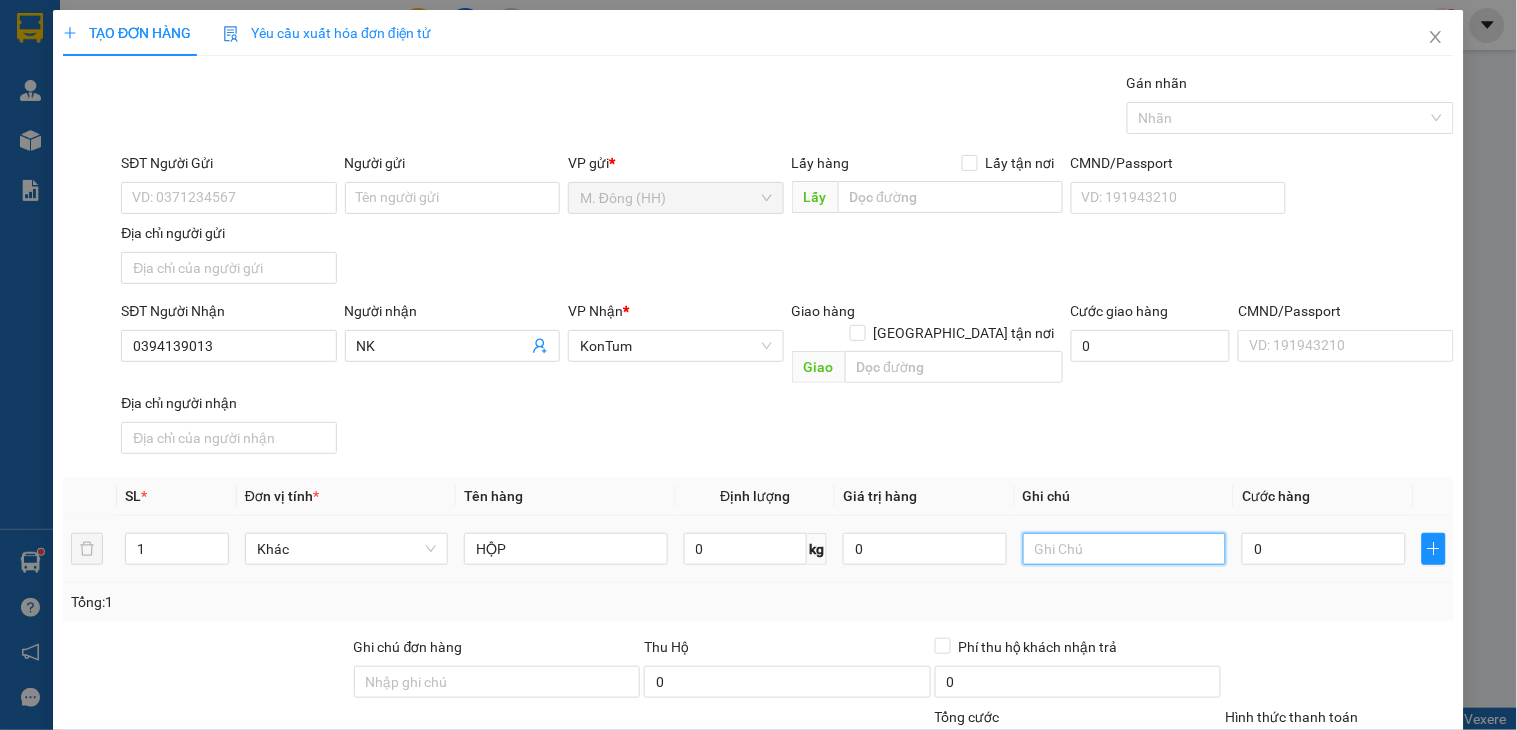 click at bounding box center [1124, 549] 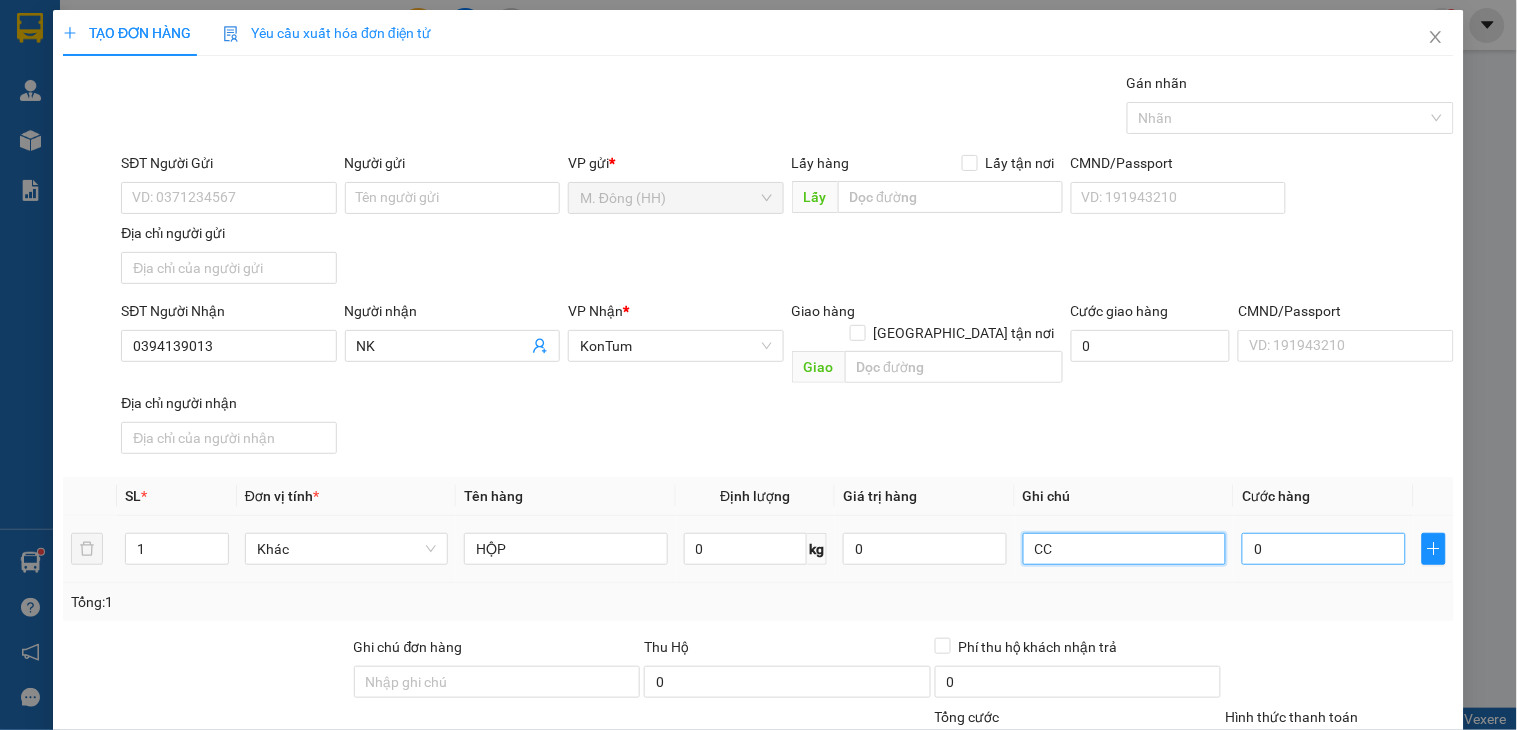 type on "CC" 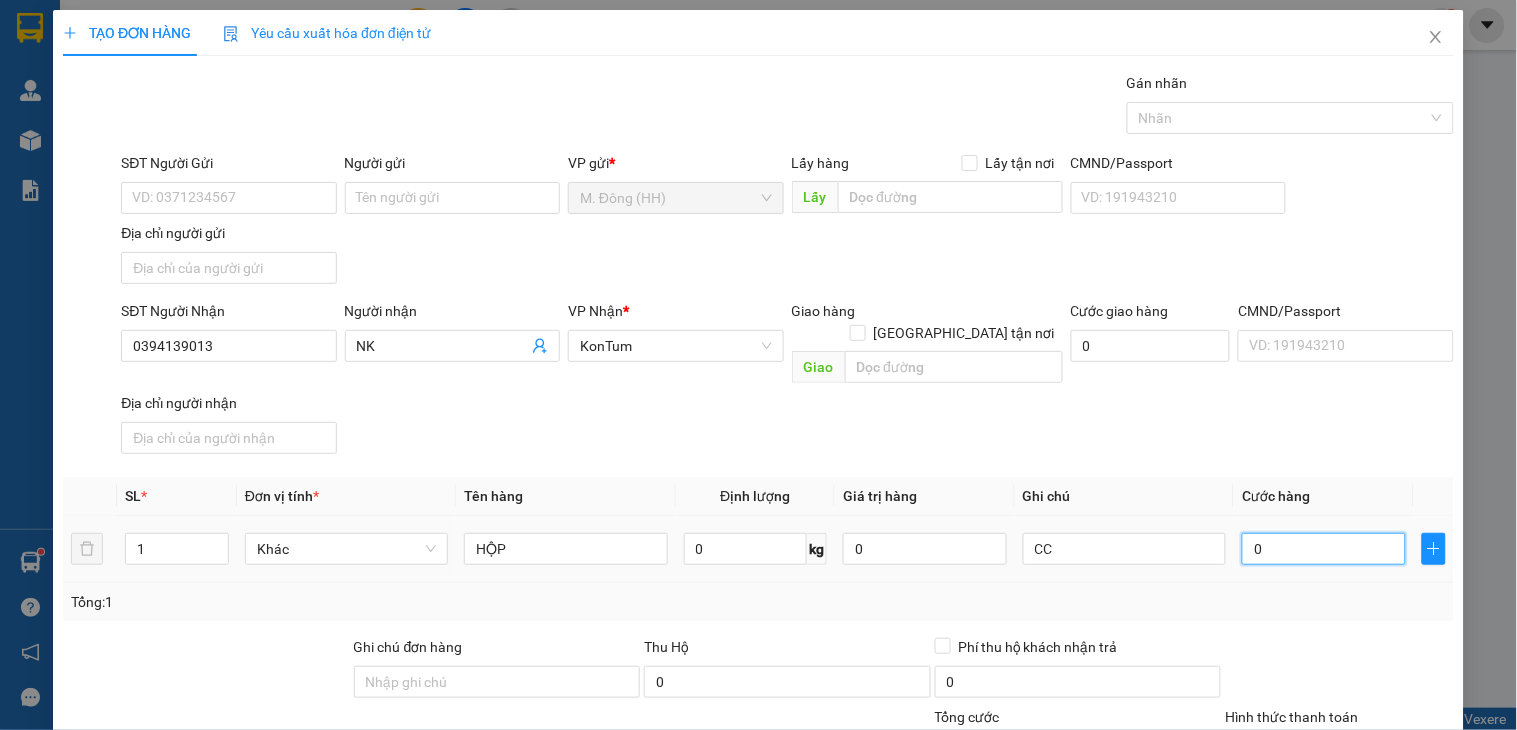 click on "0" at bounding box center [1324, 549] 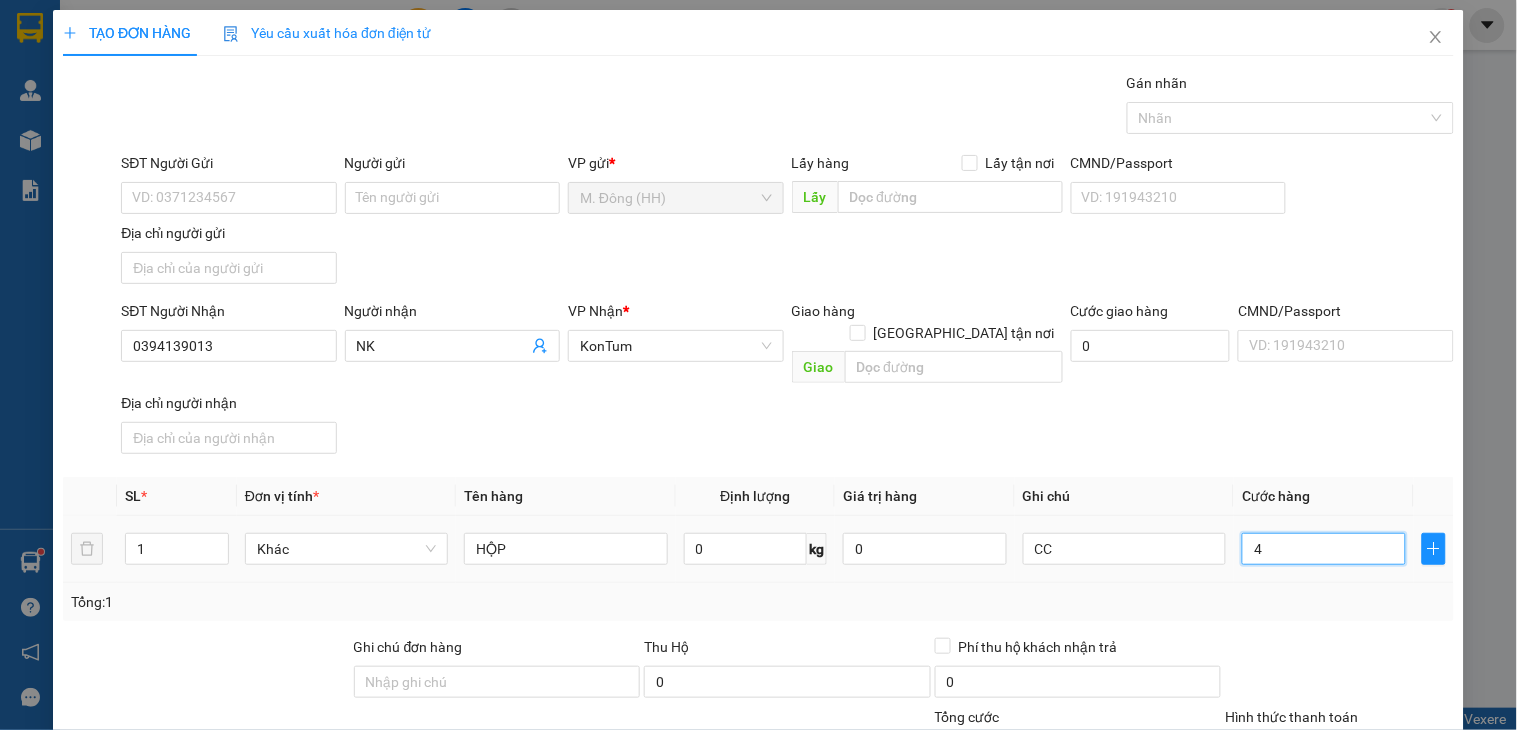 type on "4" 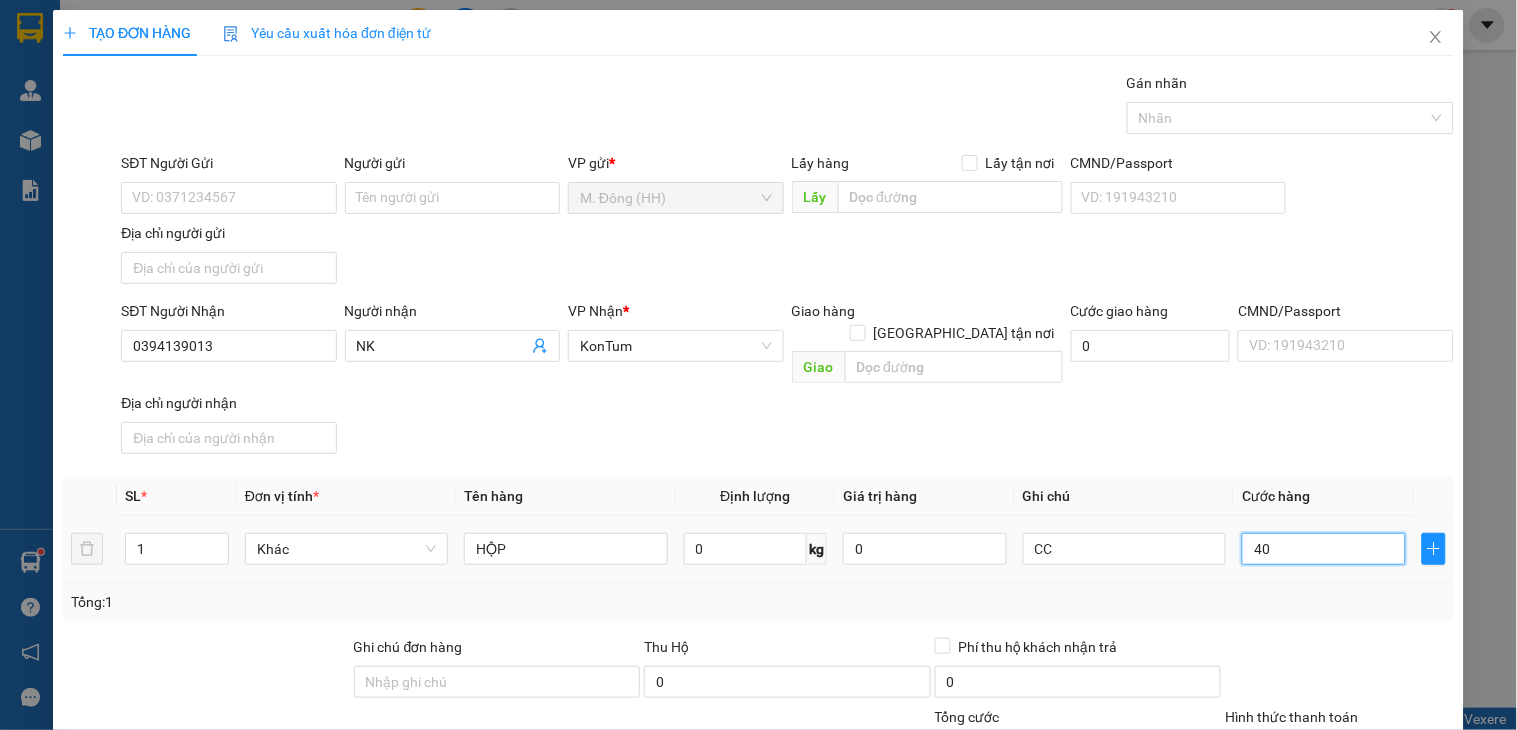 scroll, scrollTop: 150, scrollLeft: 0, axis: vertical 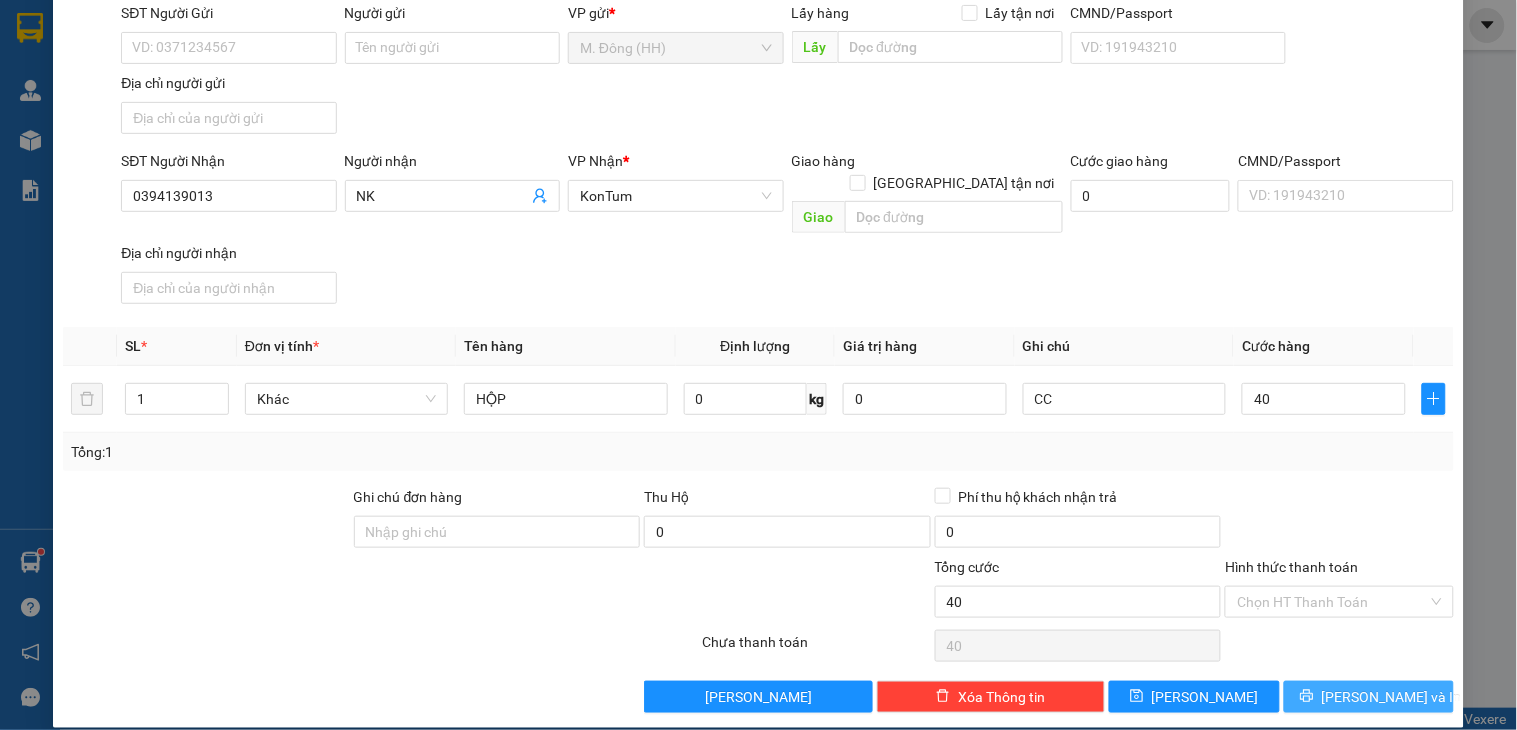 type on "40.000" 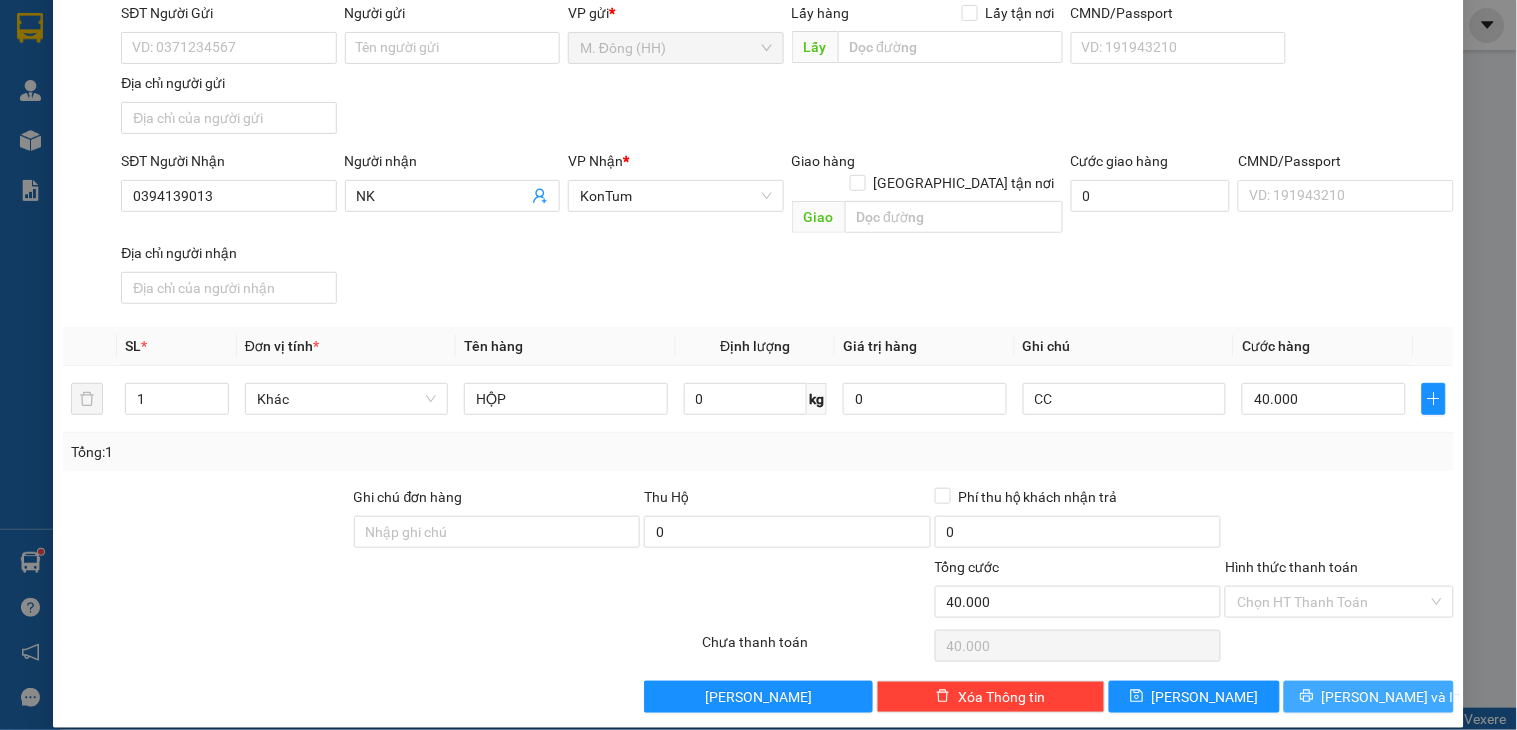 click on "[PERSON_NAME] và In" at bounding box center (1369, 697) 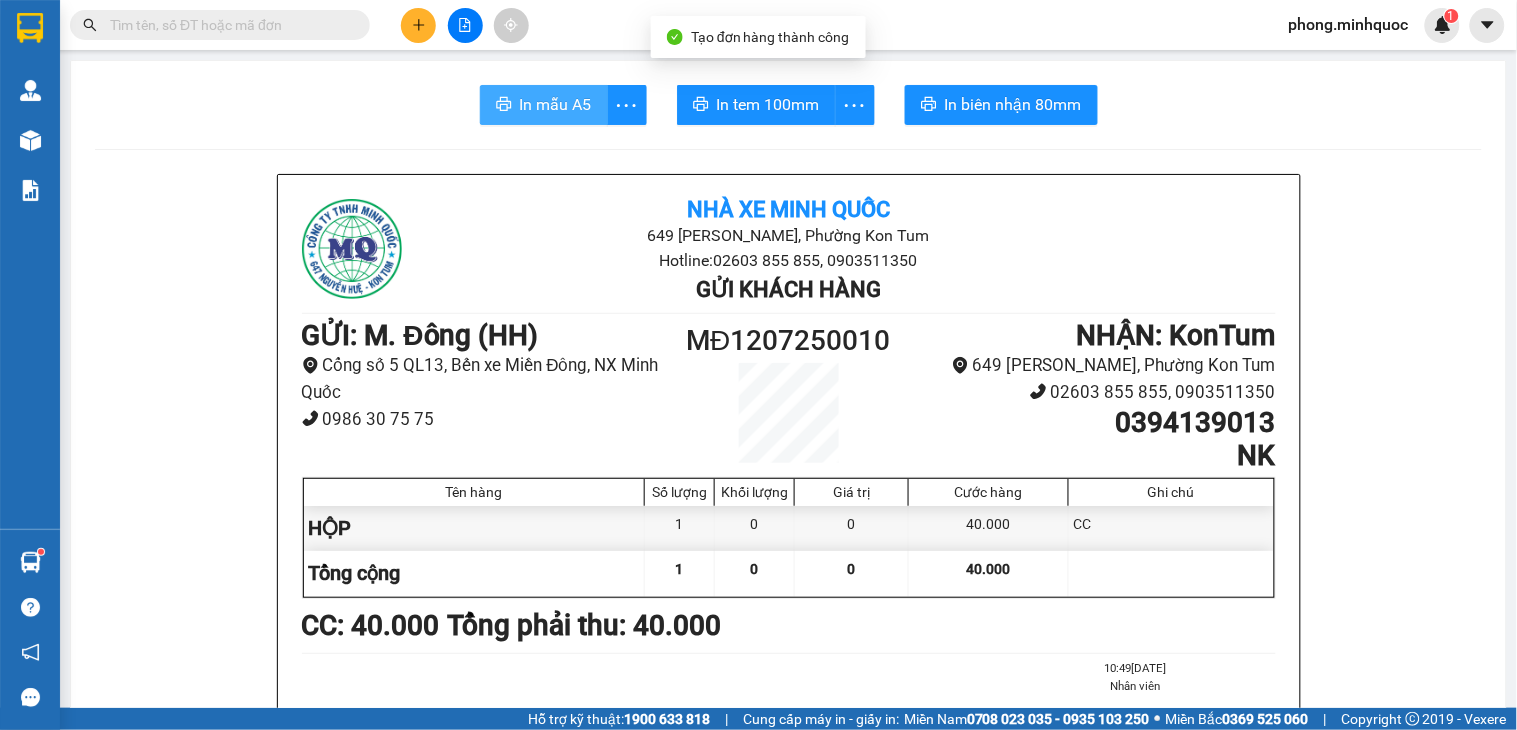 click on "In mẫu A5" at bounding box center [556, 104] 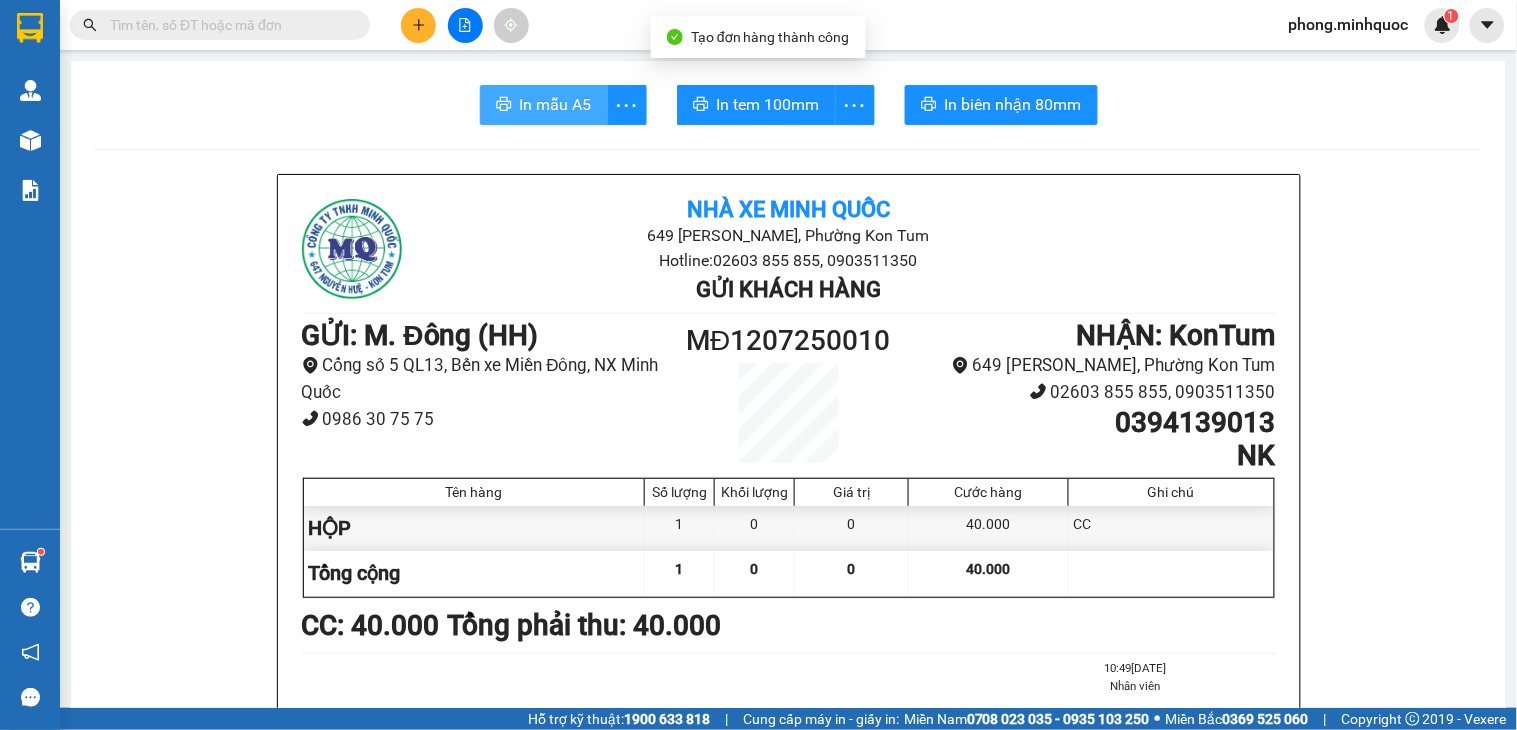 scroll, scrollTop: 0, scrollLeft: 0, axis: both 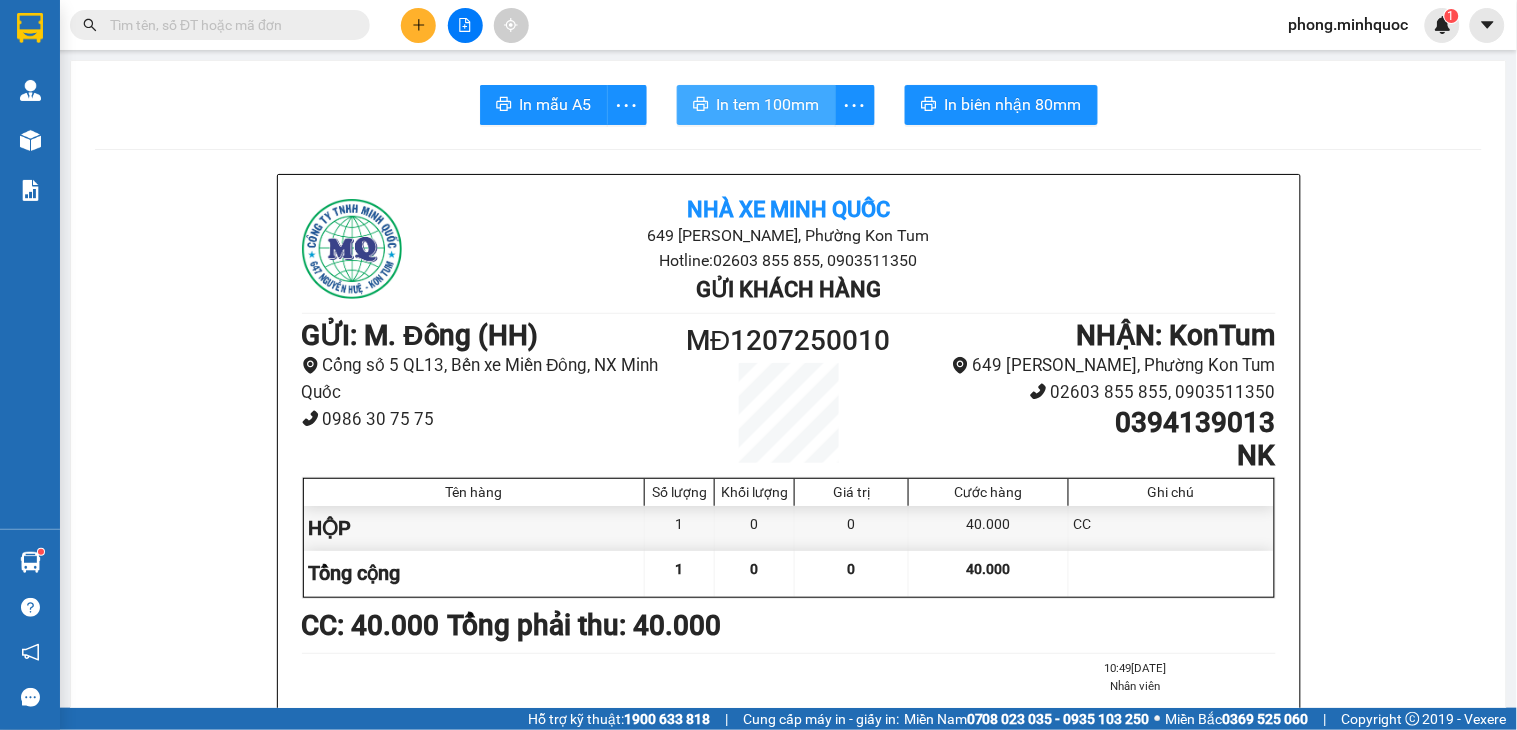click on "In tem 100mm" at bounding box center [768, 104] 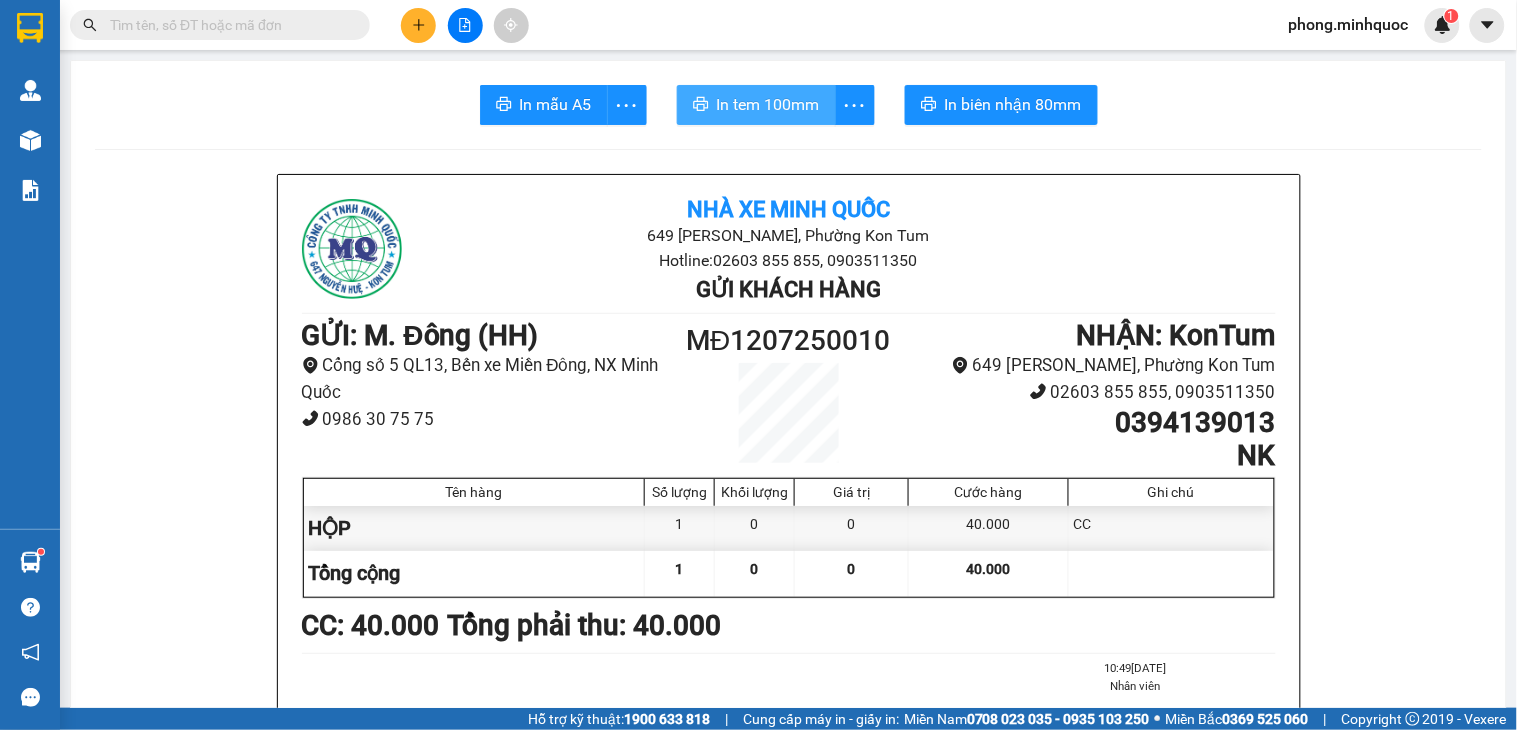 scroll, scrollTop: 0, scrollLeft: 0, axis: both 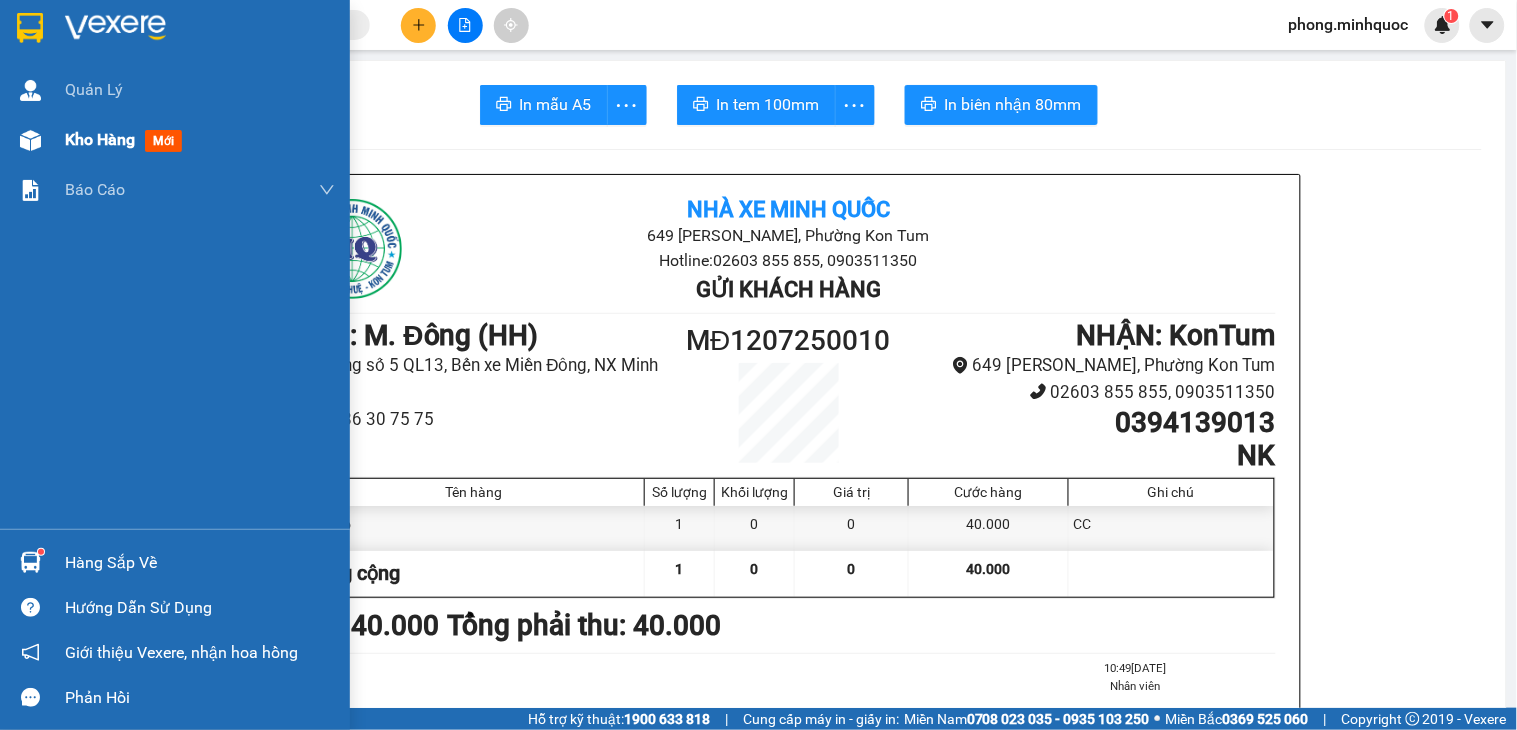 click on "mới" at bounding box center [163, 141] 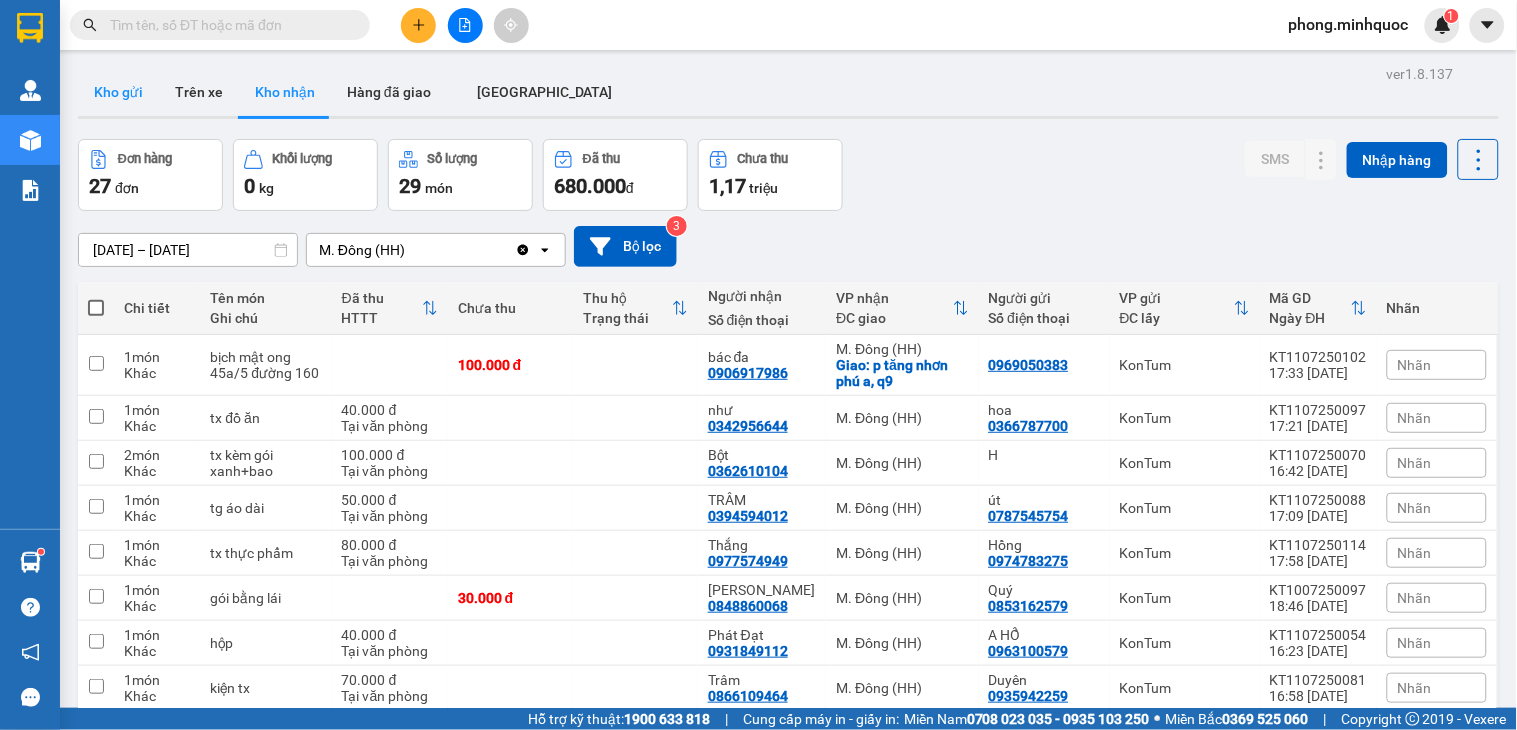 click on "Kho gửi" at bounding box center [118, 92] 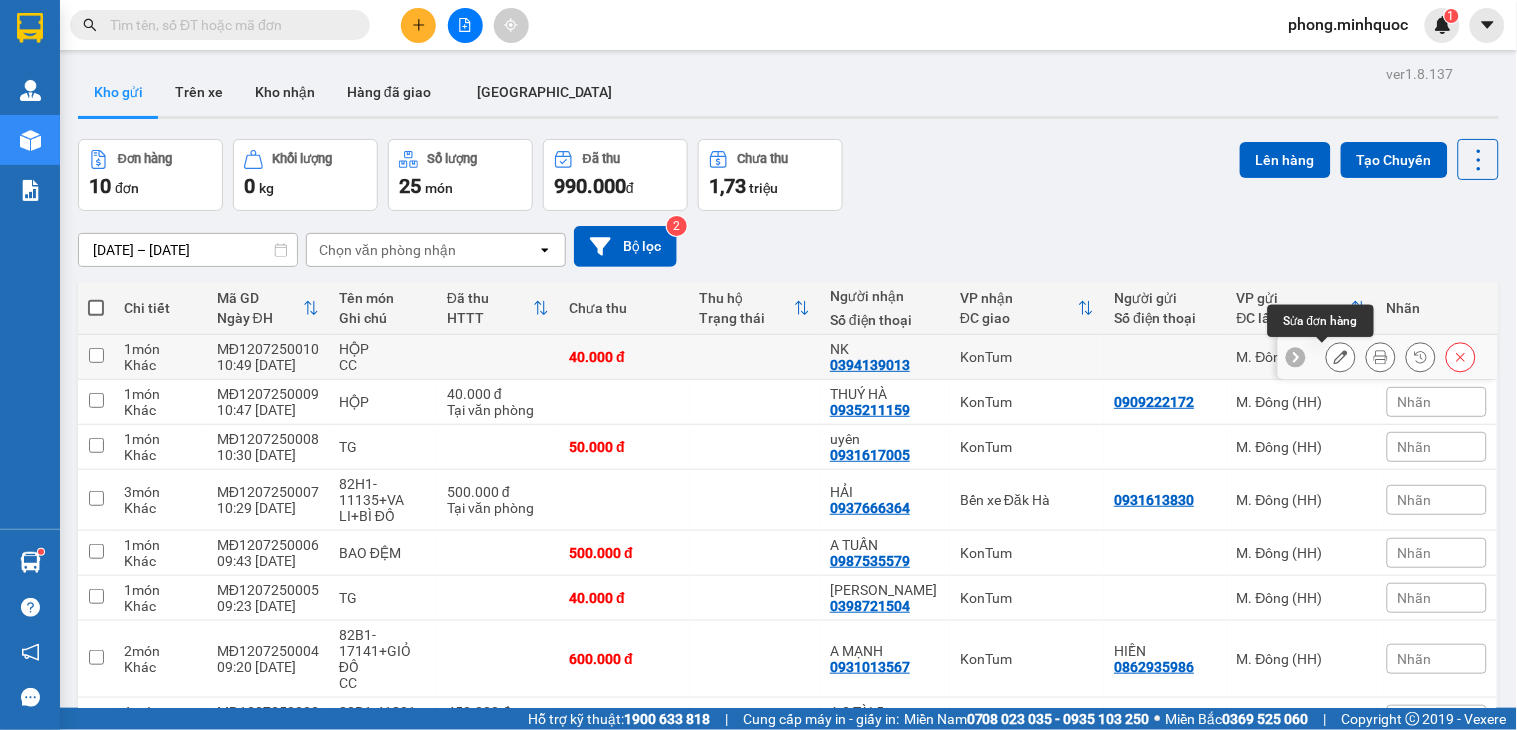 click 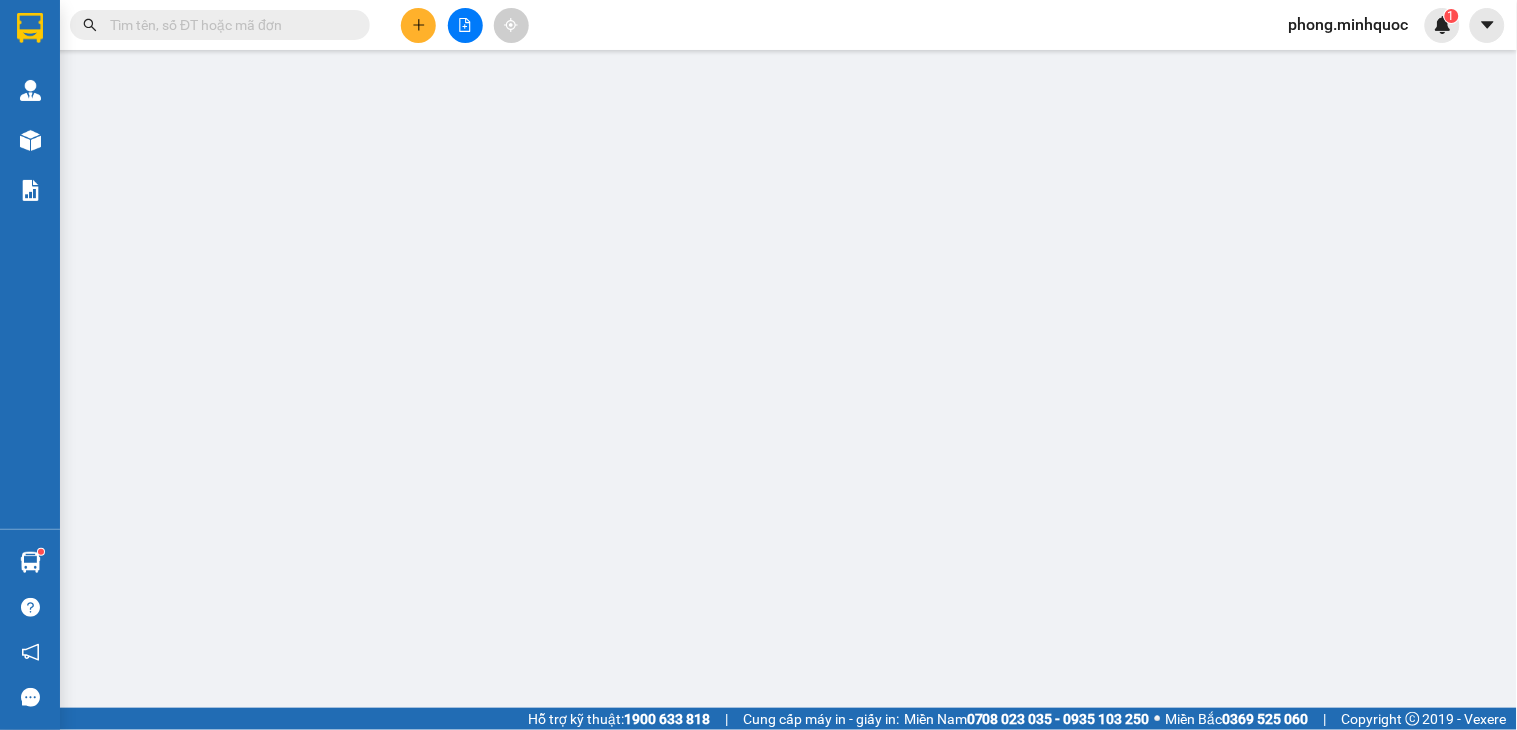 type on "0394139013" 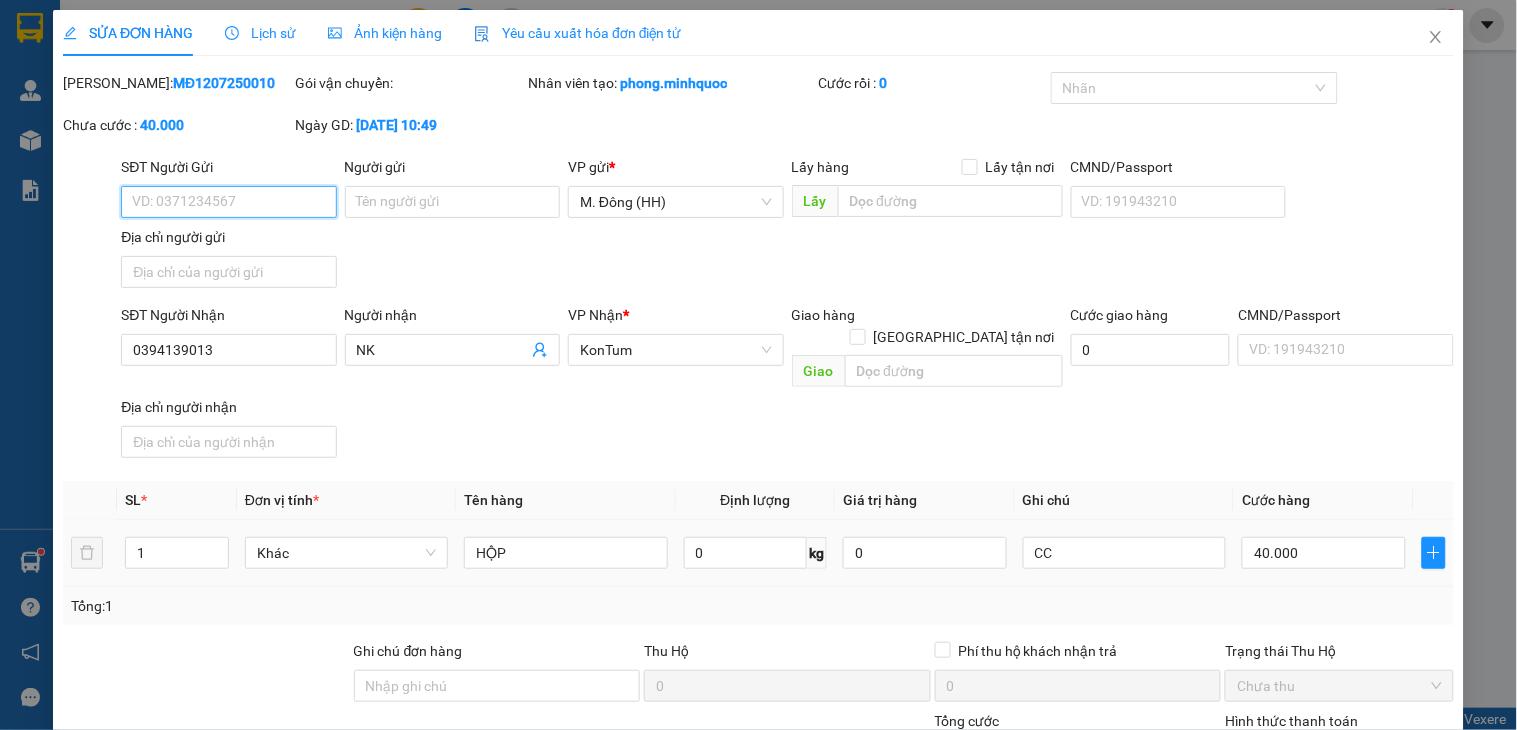 scroll, scrollTop: 154, scrollLeft: 0, axis: vertical 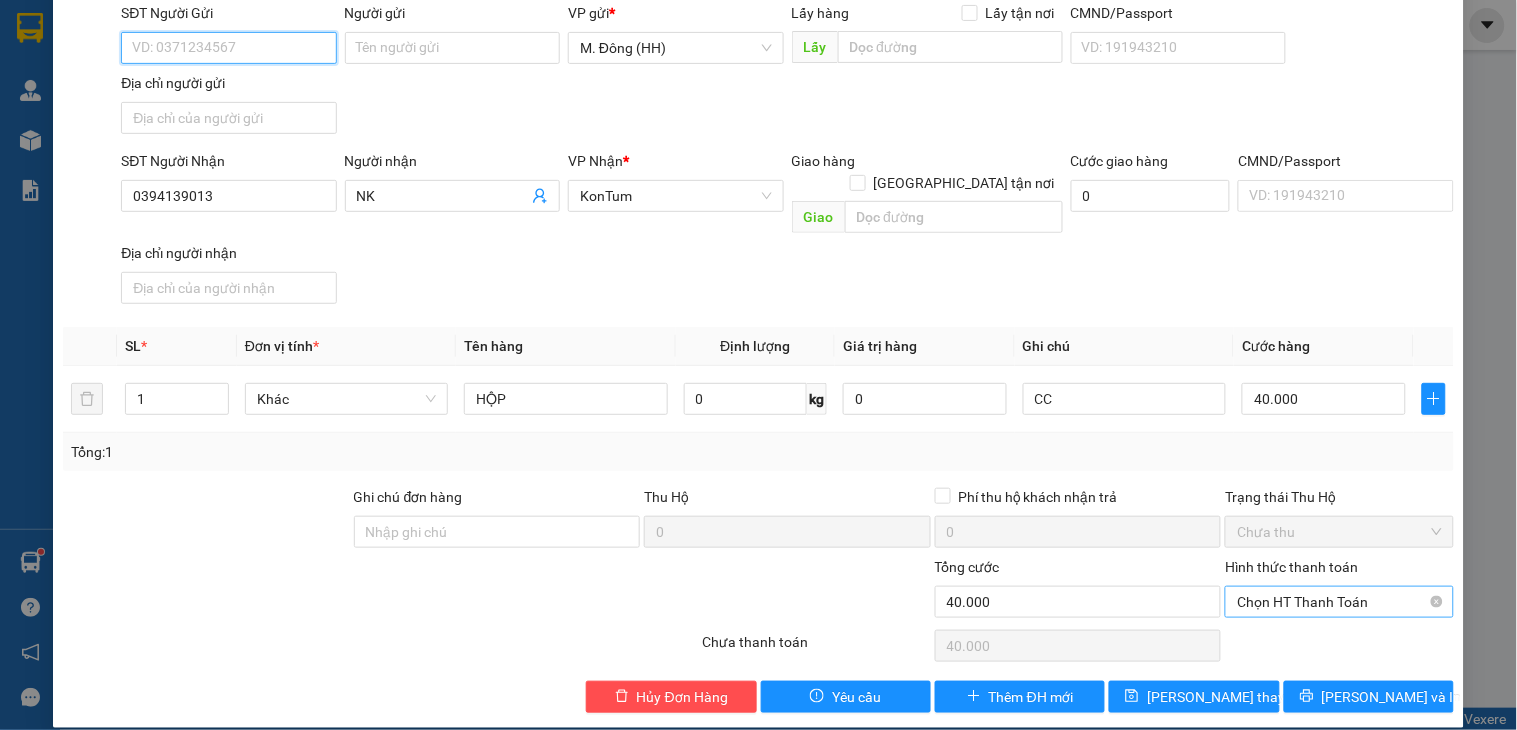 click on "Chọn HT Thanh Toán" at bounding box center [1339, 602] 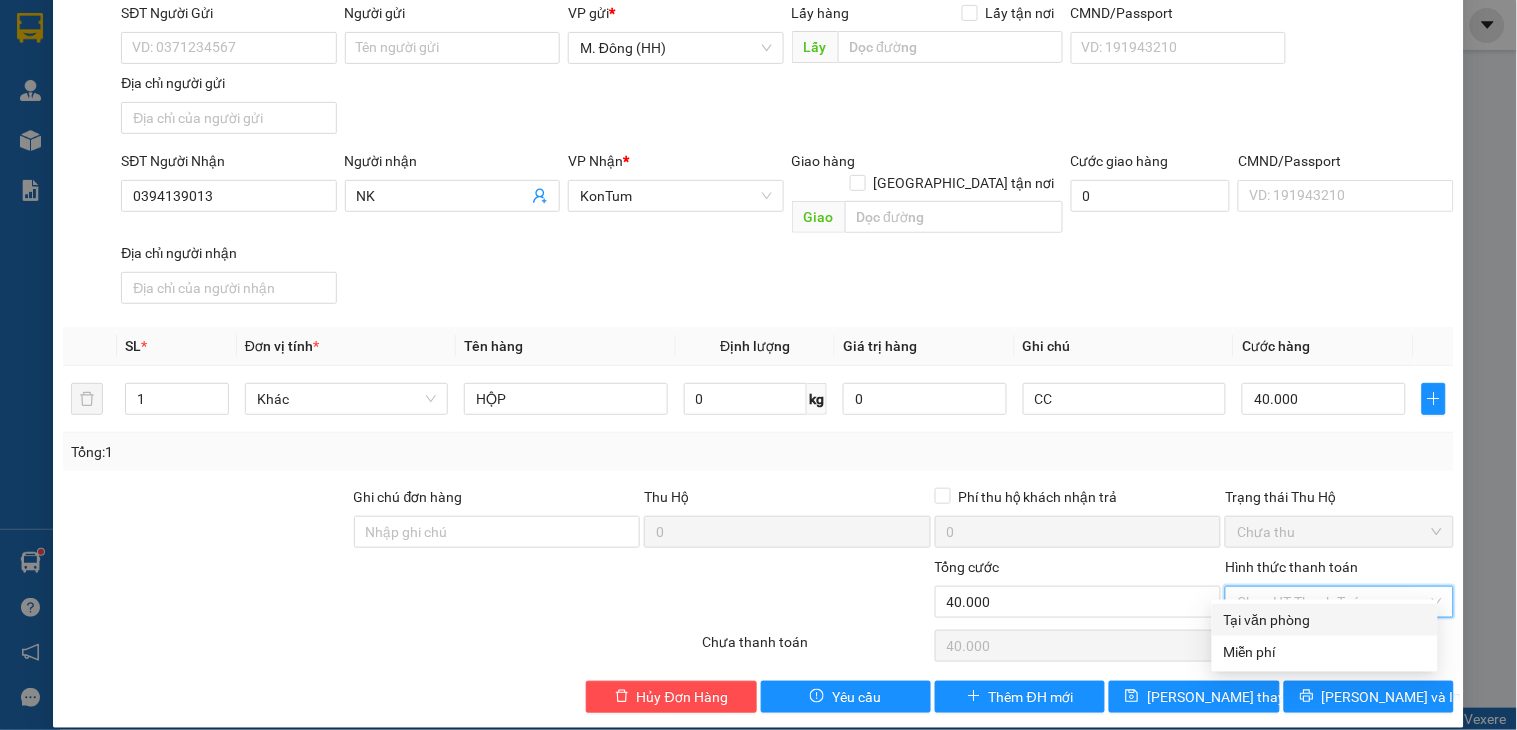 click on "Tại văn phòng" at bounding box center (1325, 620) 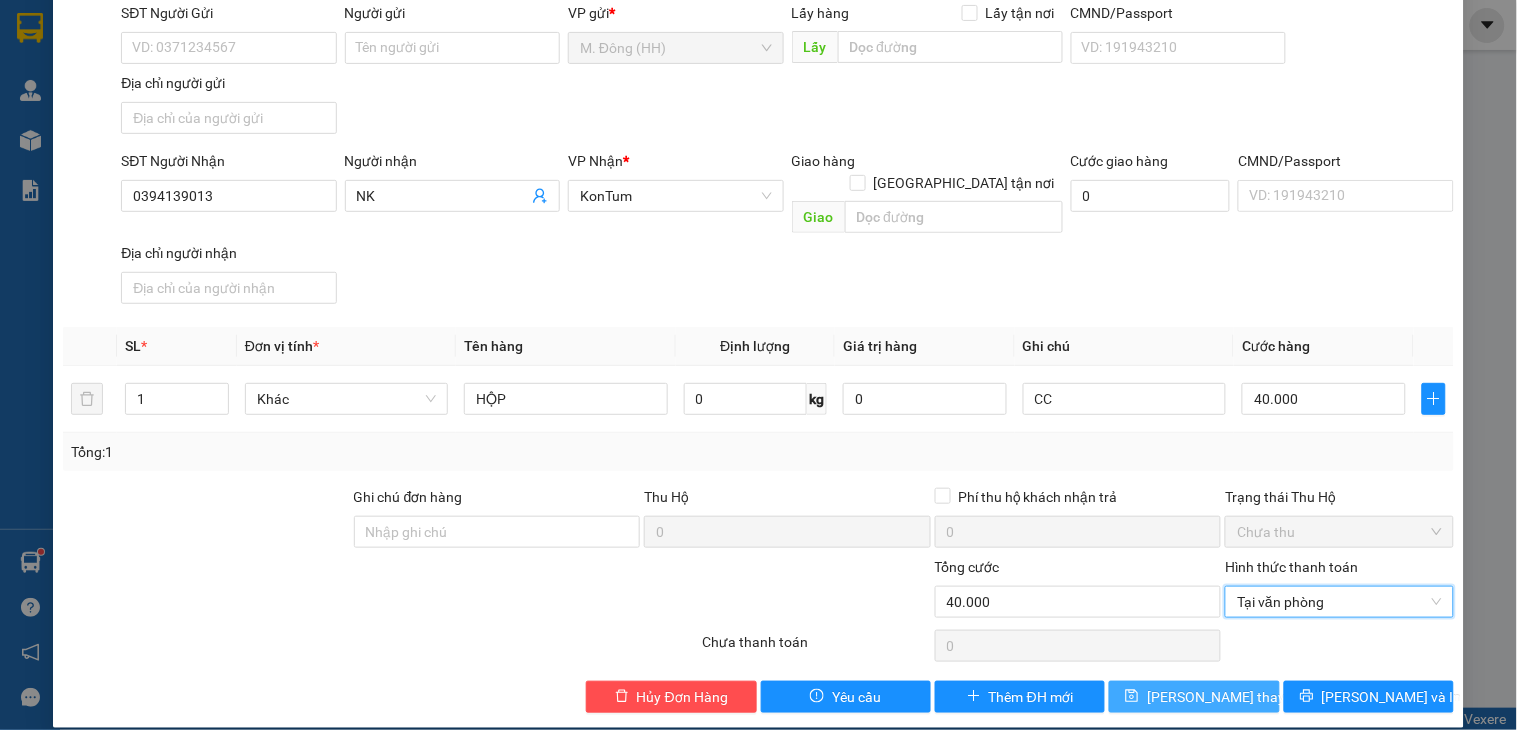 click on "[PERSON_NAME] thay đổi" at bounding box center [1227, 697] 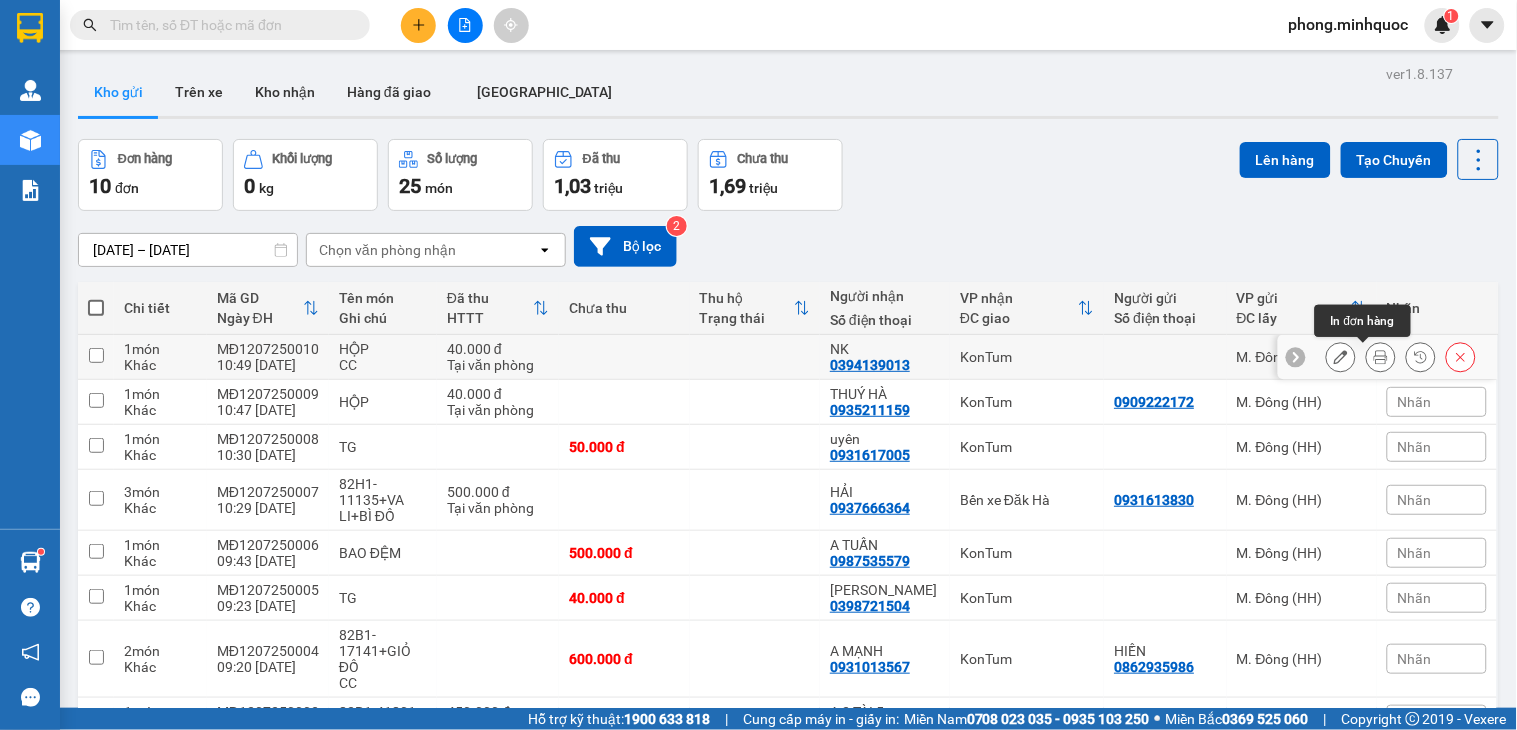 click 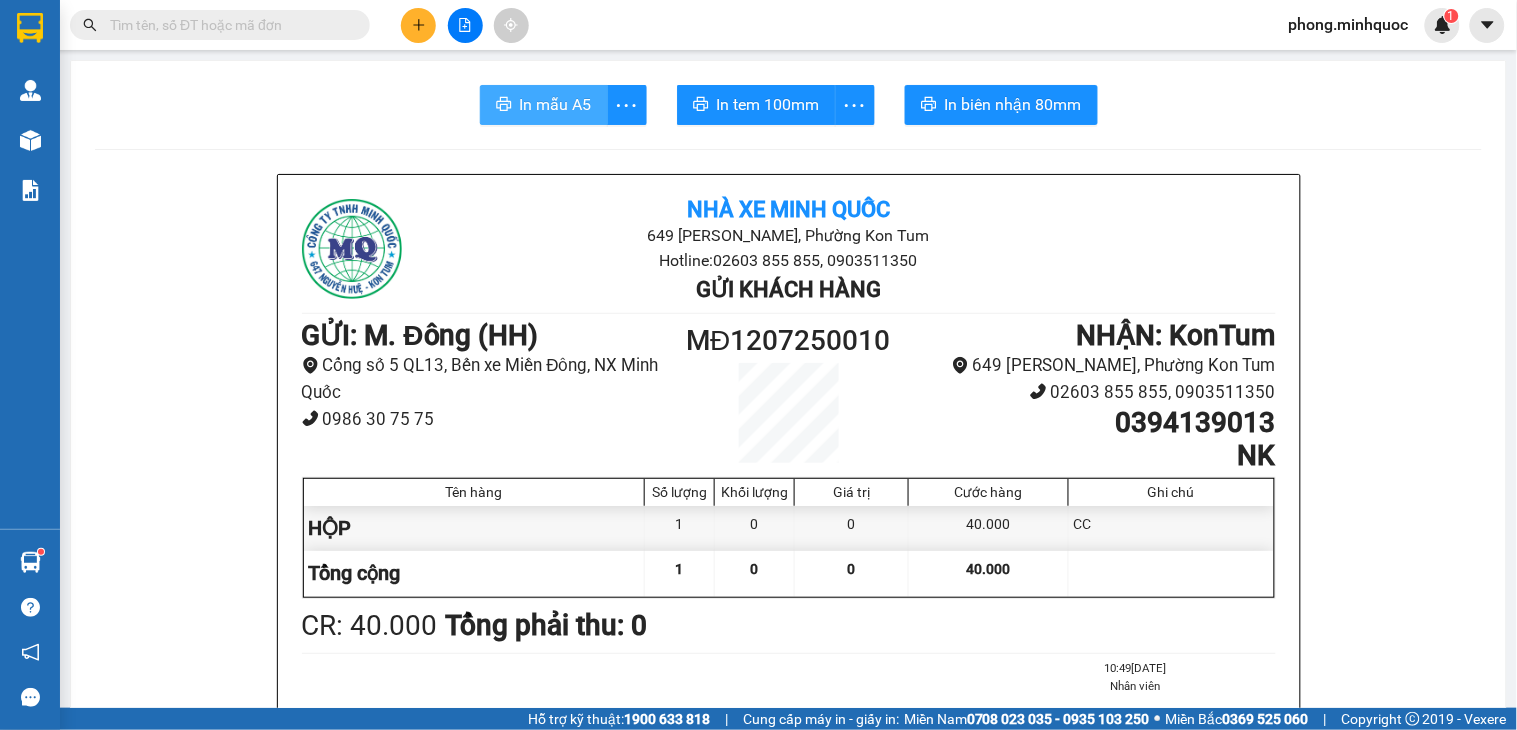click on "In mẫu A5" at bounding box center [556, 104] 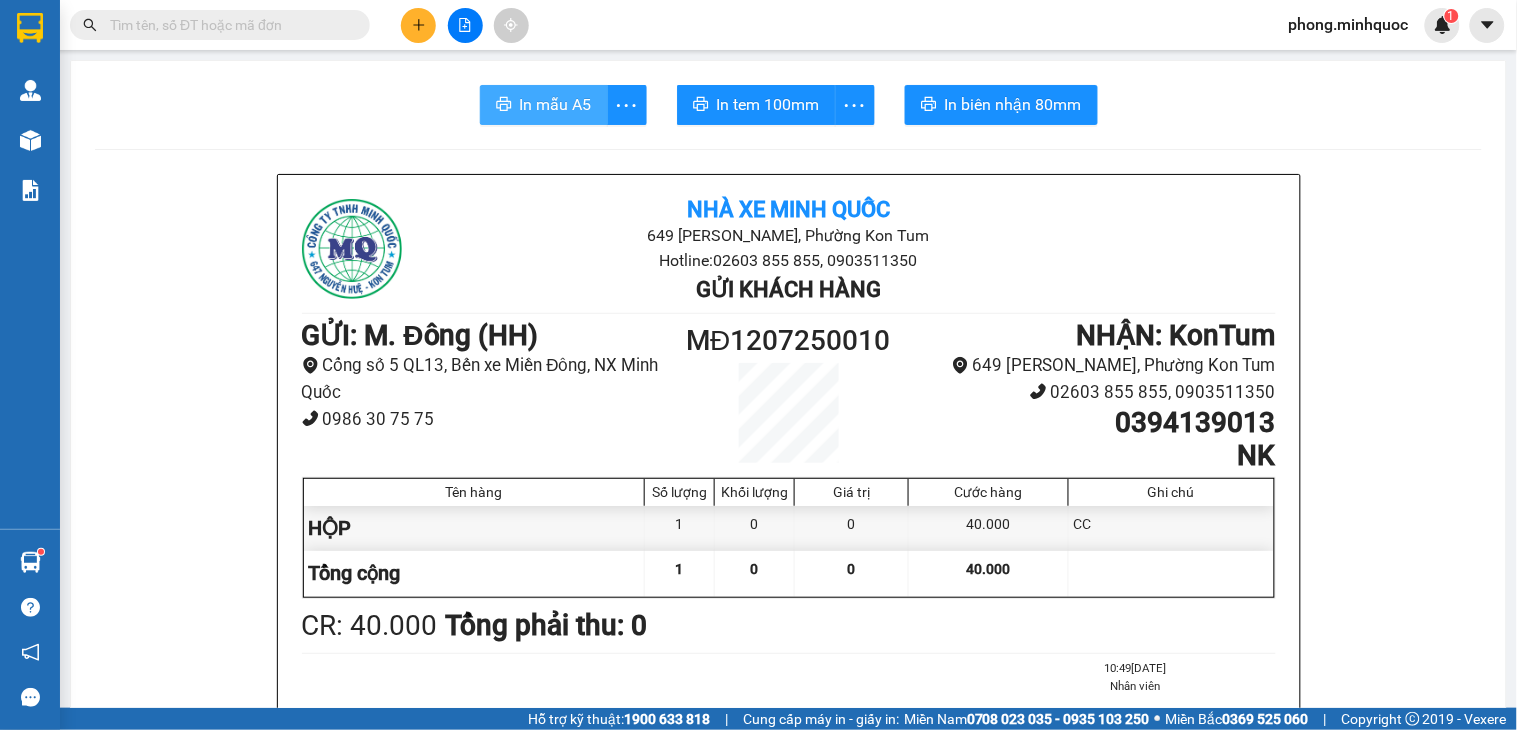 scroll, scrollTop: 0, scrollLeft: 0, axis: both 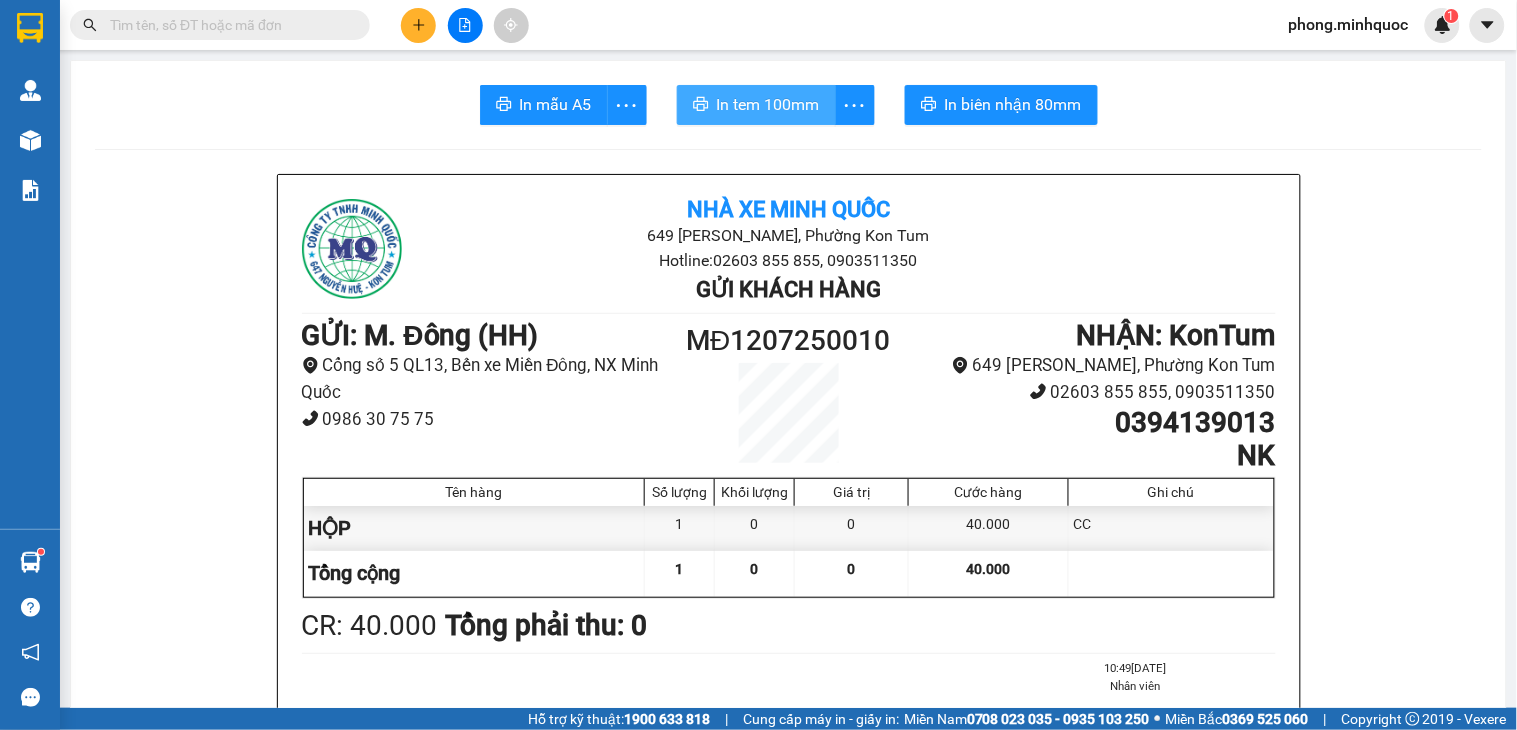 click on "In tem 100mm" at bounding box center [768, 104] 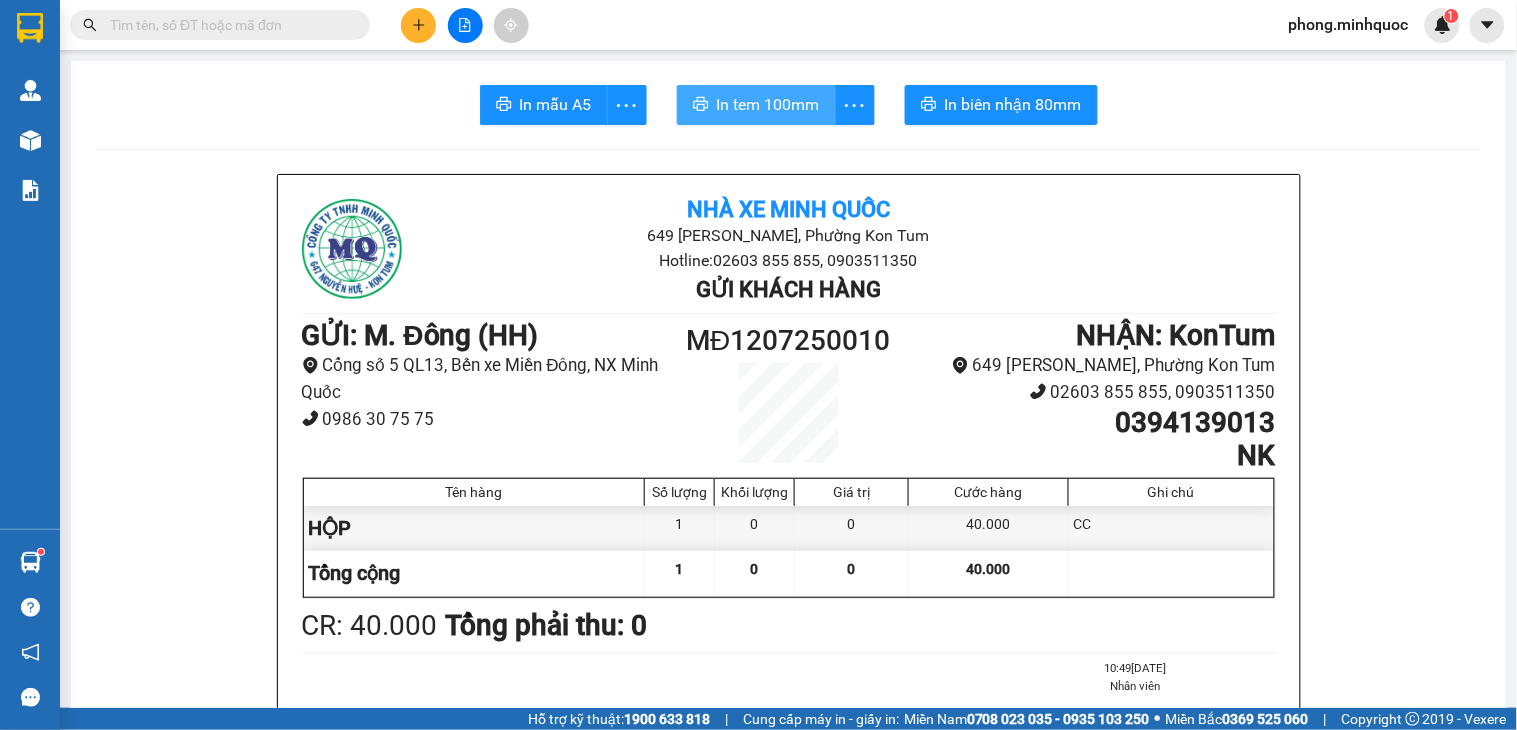 scroll, scrollTop: 0, scrollLeft: 0, axis: both 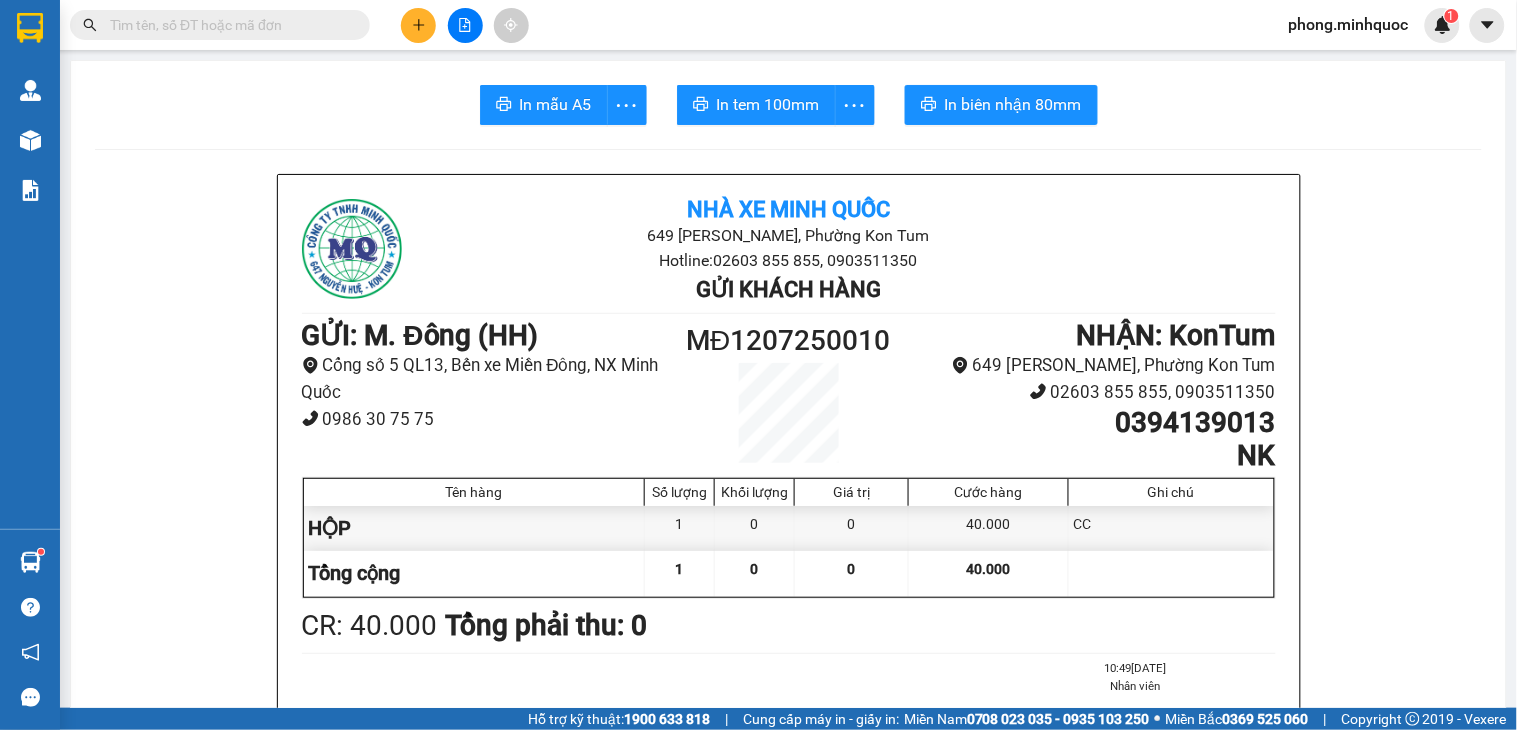 click at bounding box center (228, 25) 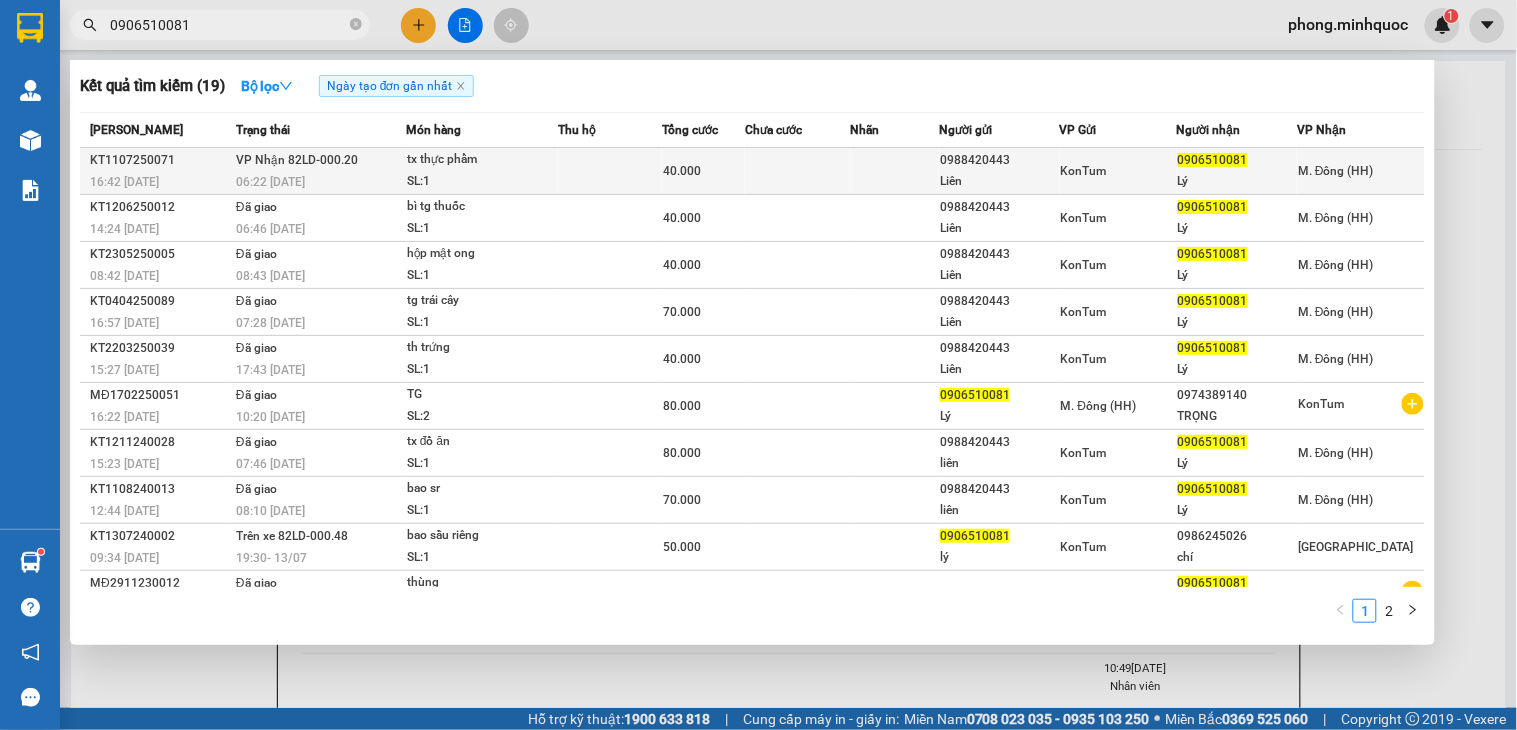 type on "0906510081" 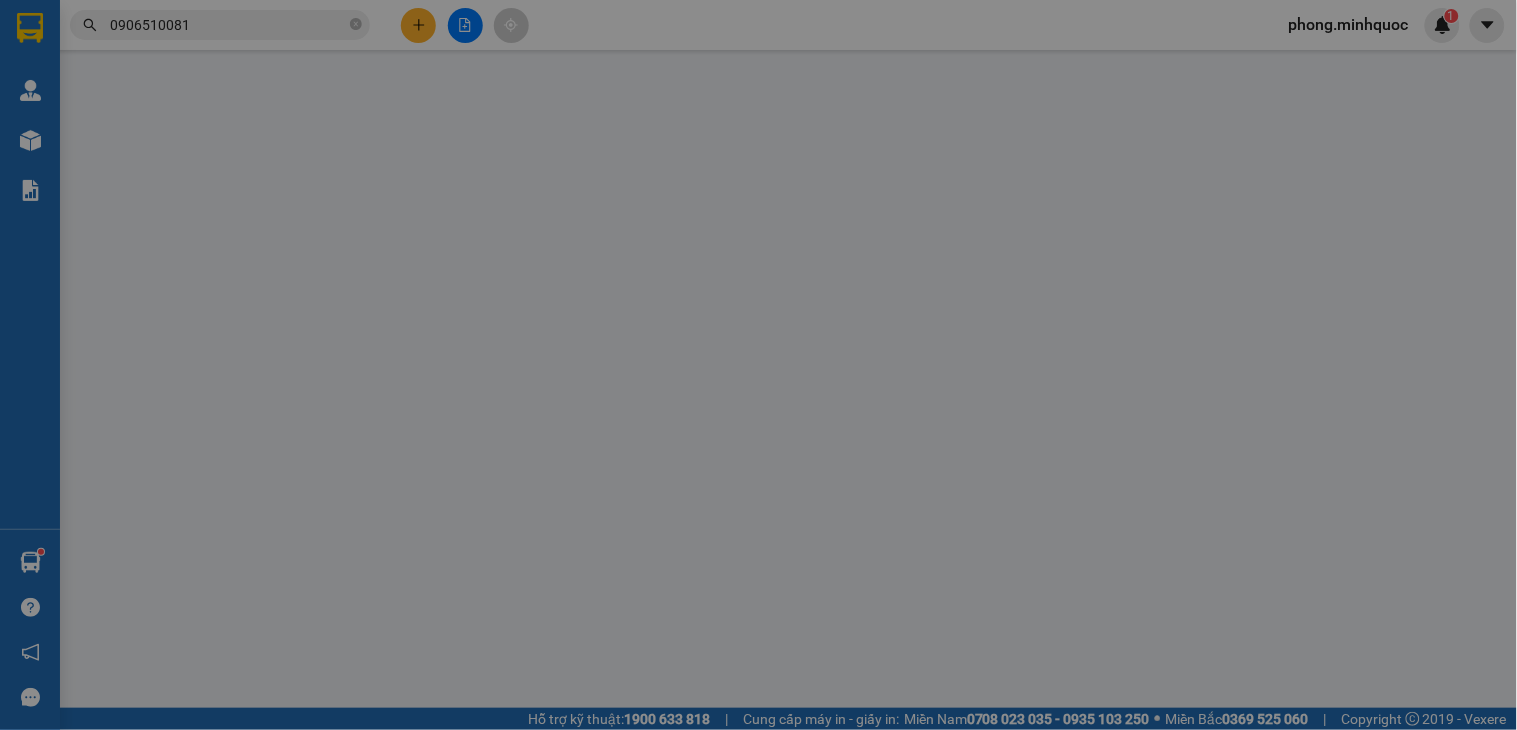 type on "0988420443" 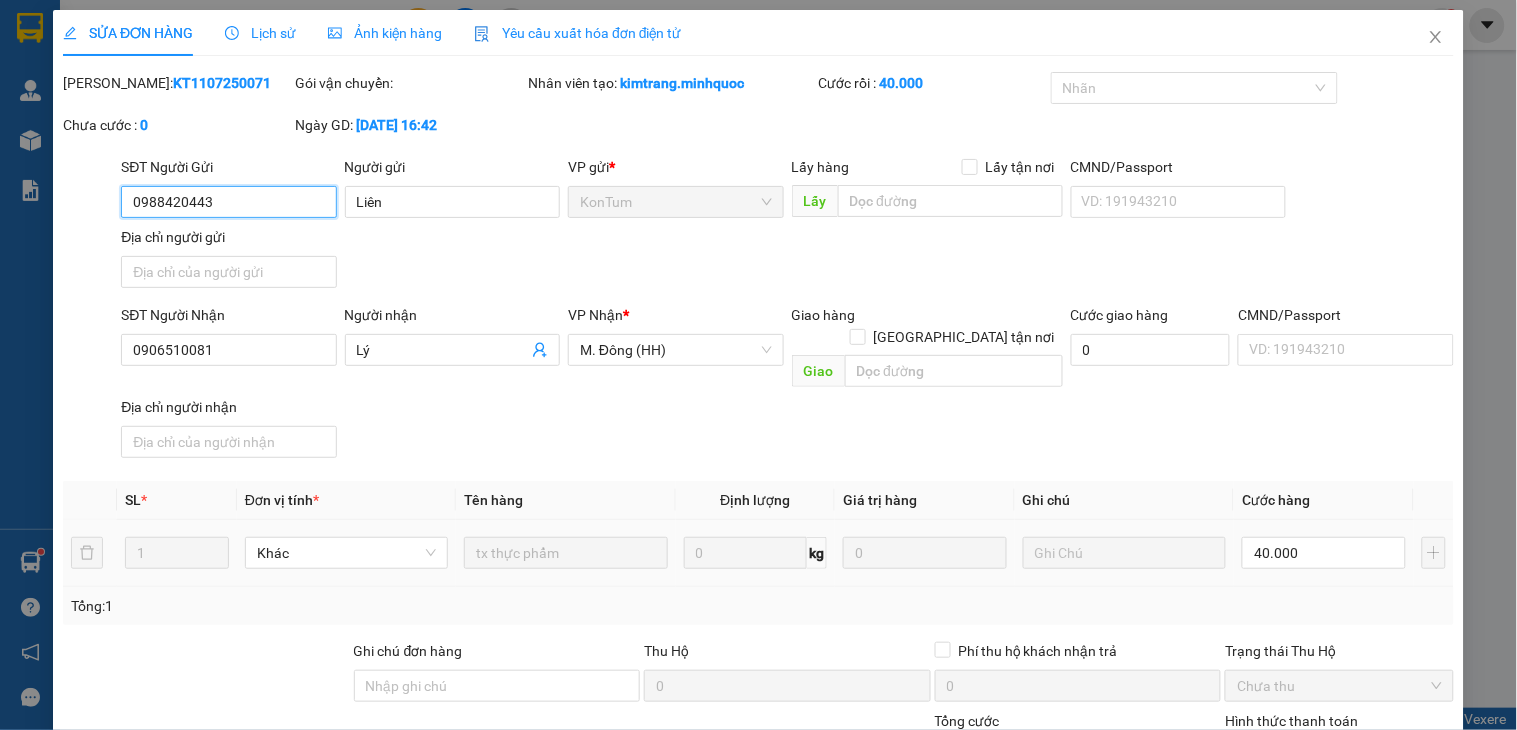 scroll, scrollTop: 154, scrollLeft: 0, axis: vertical 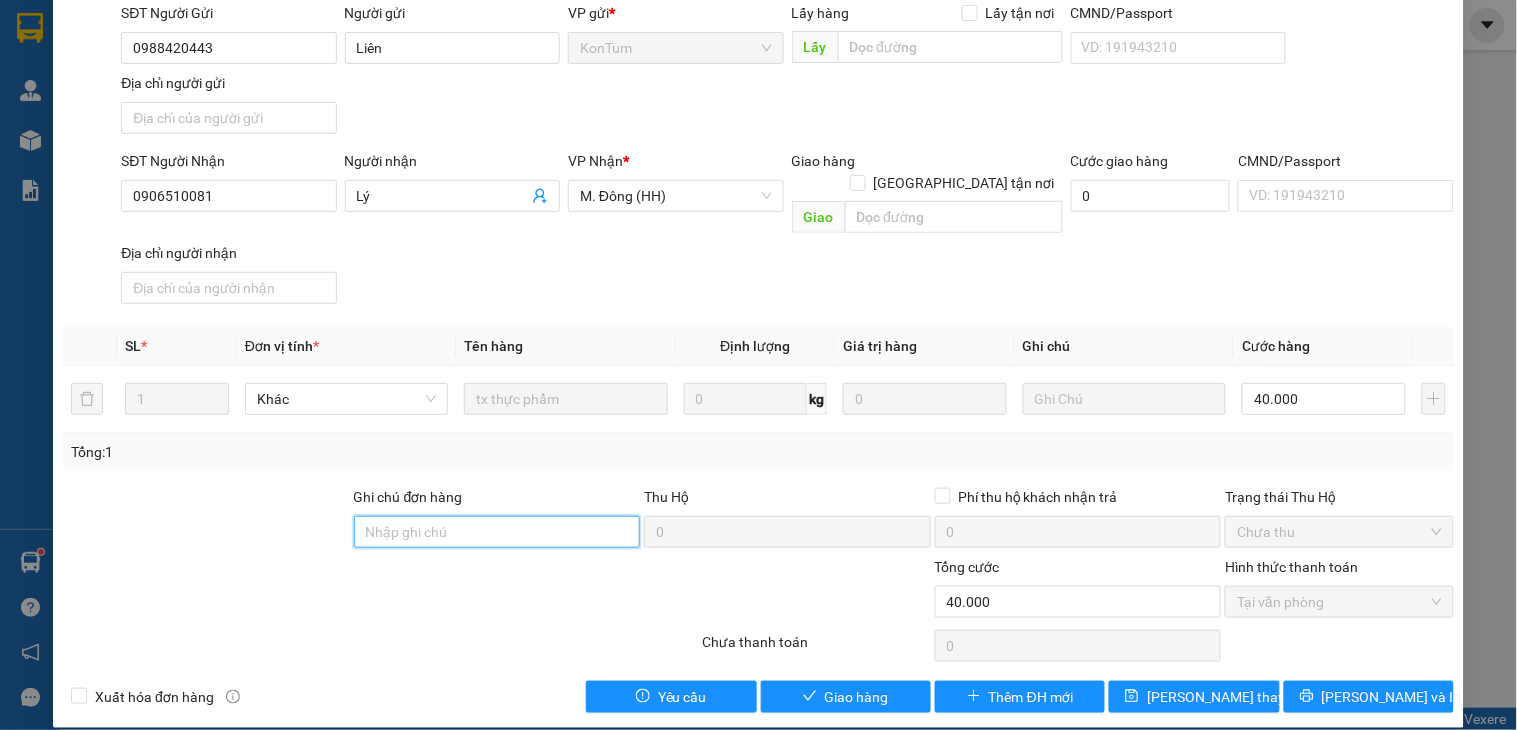 click on "Ghi chú đơn hàng" at bounding box center (497, 532) 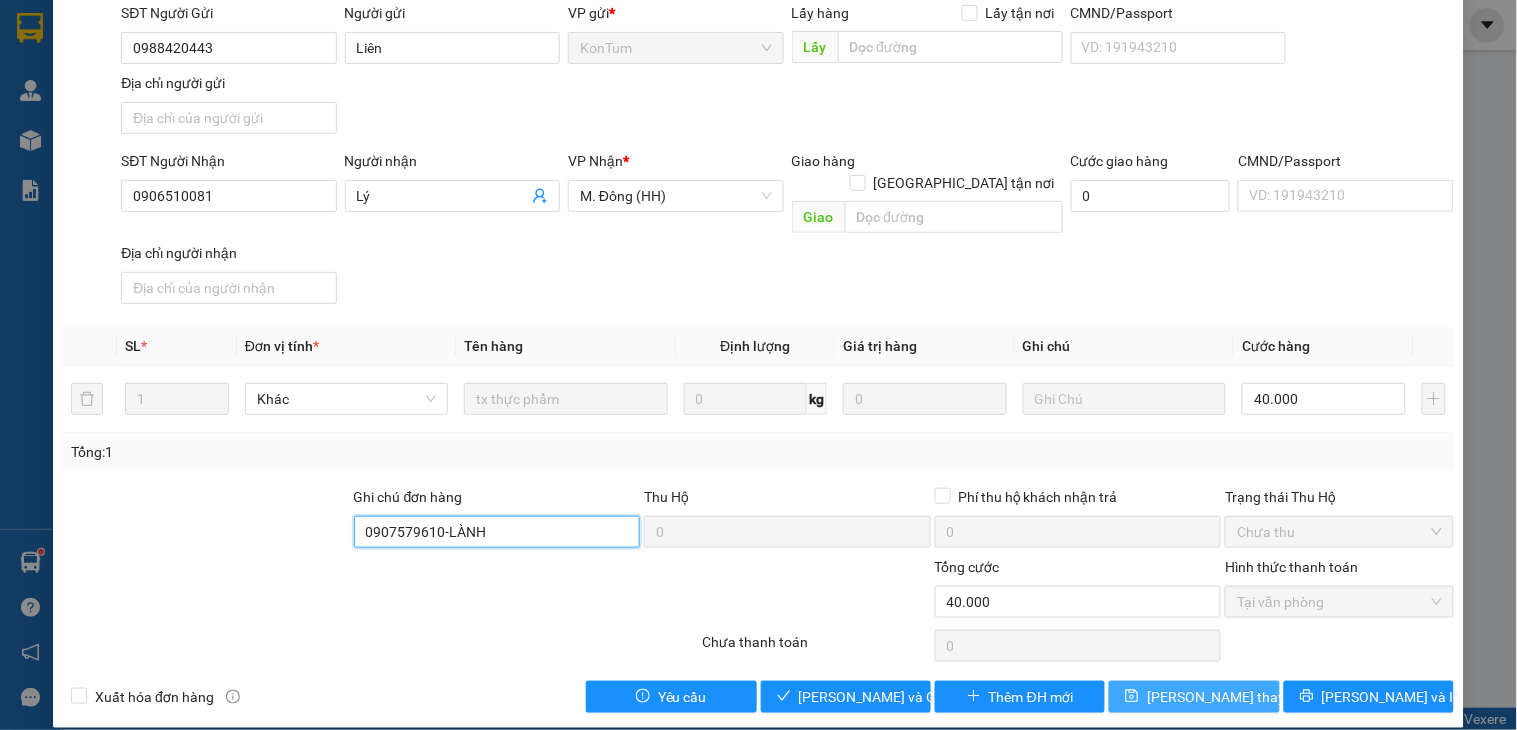 type on "0907579610-LÀNH" 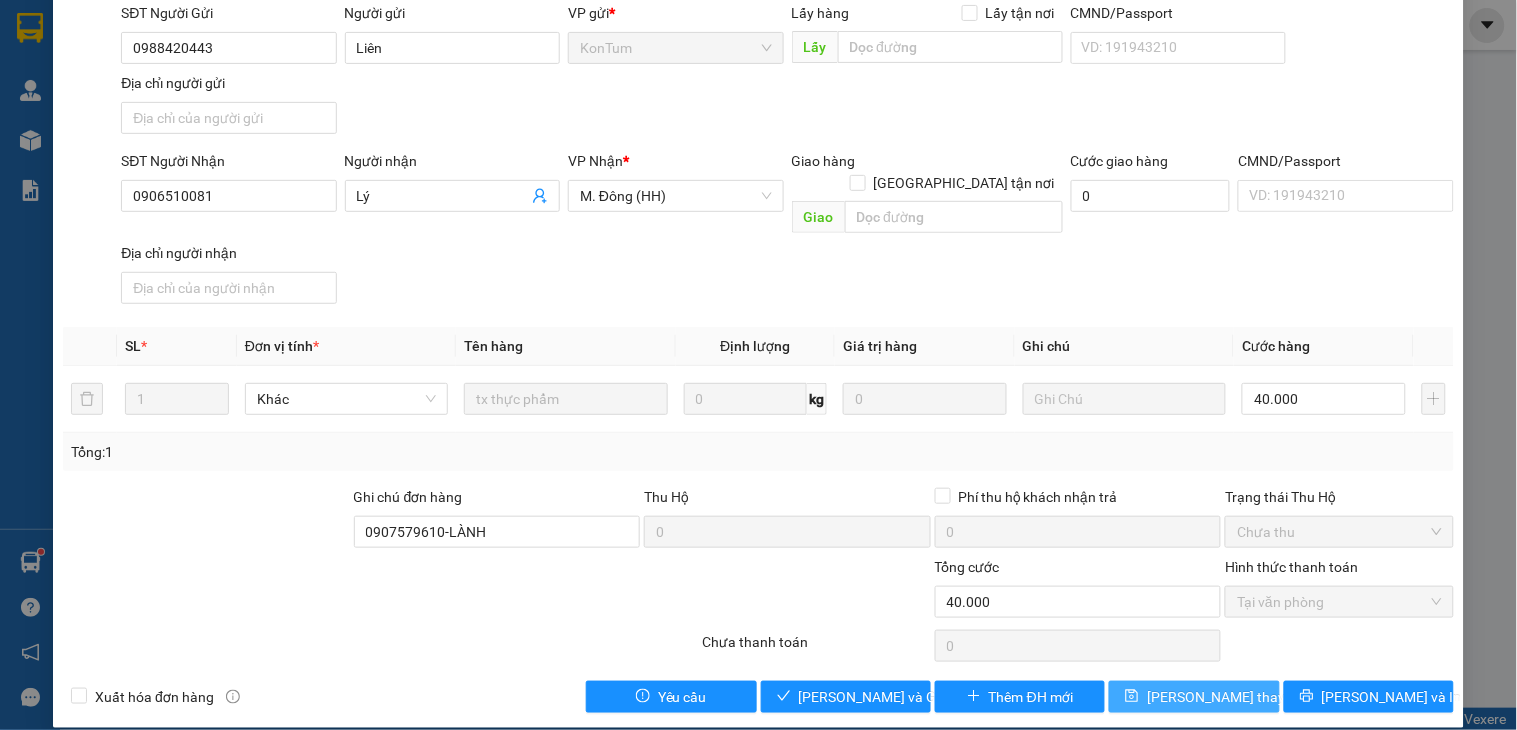 click on "[PERSON_NAME] thay đổi" at bounding box center [1227, 697] 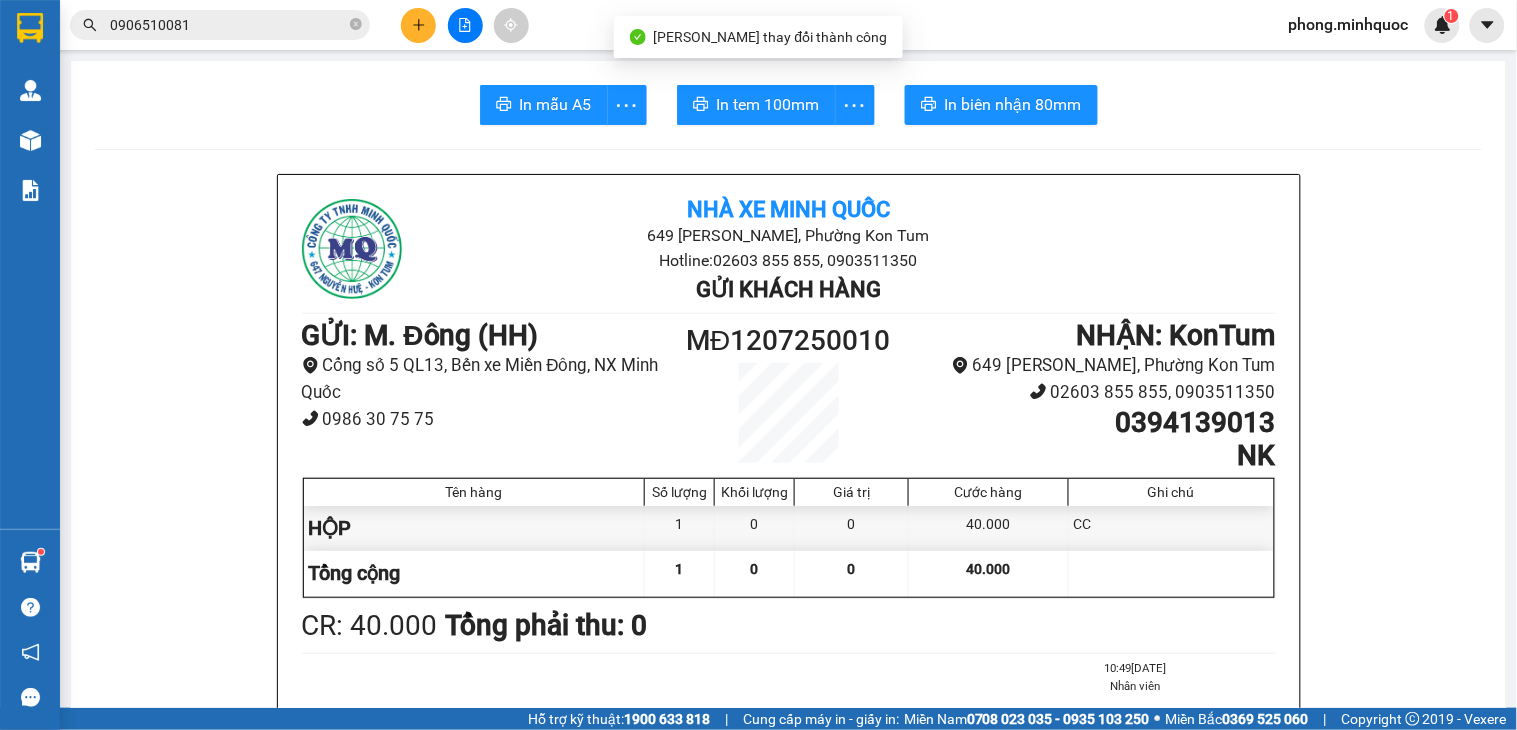 click on "0906510081" at bounding box center [228, 25] 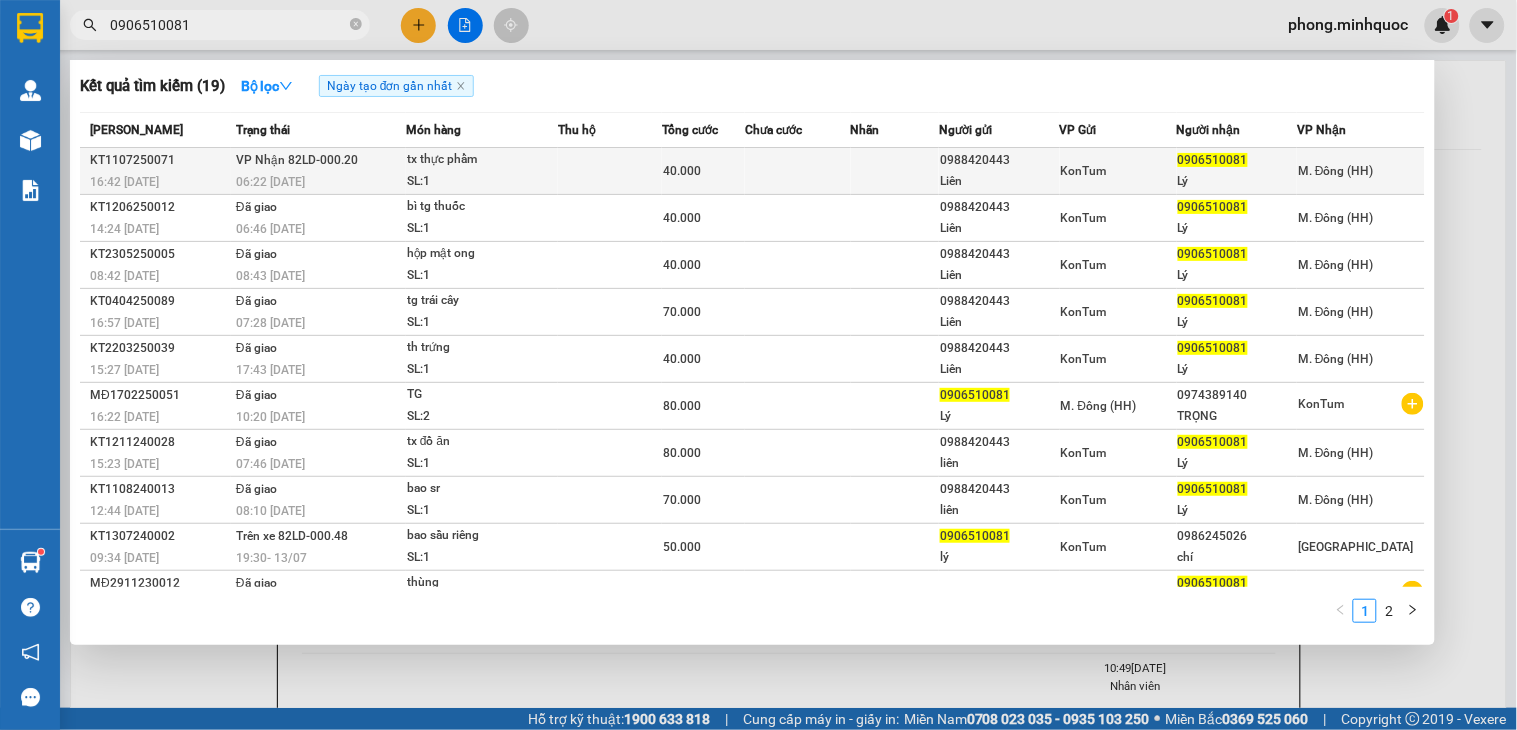 click on "SL:  1" at bounding box center (482, 182) 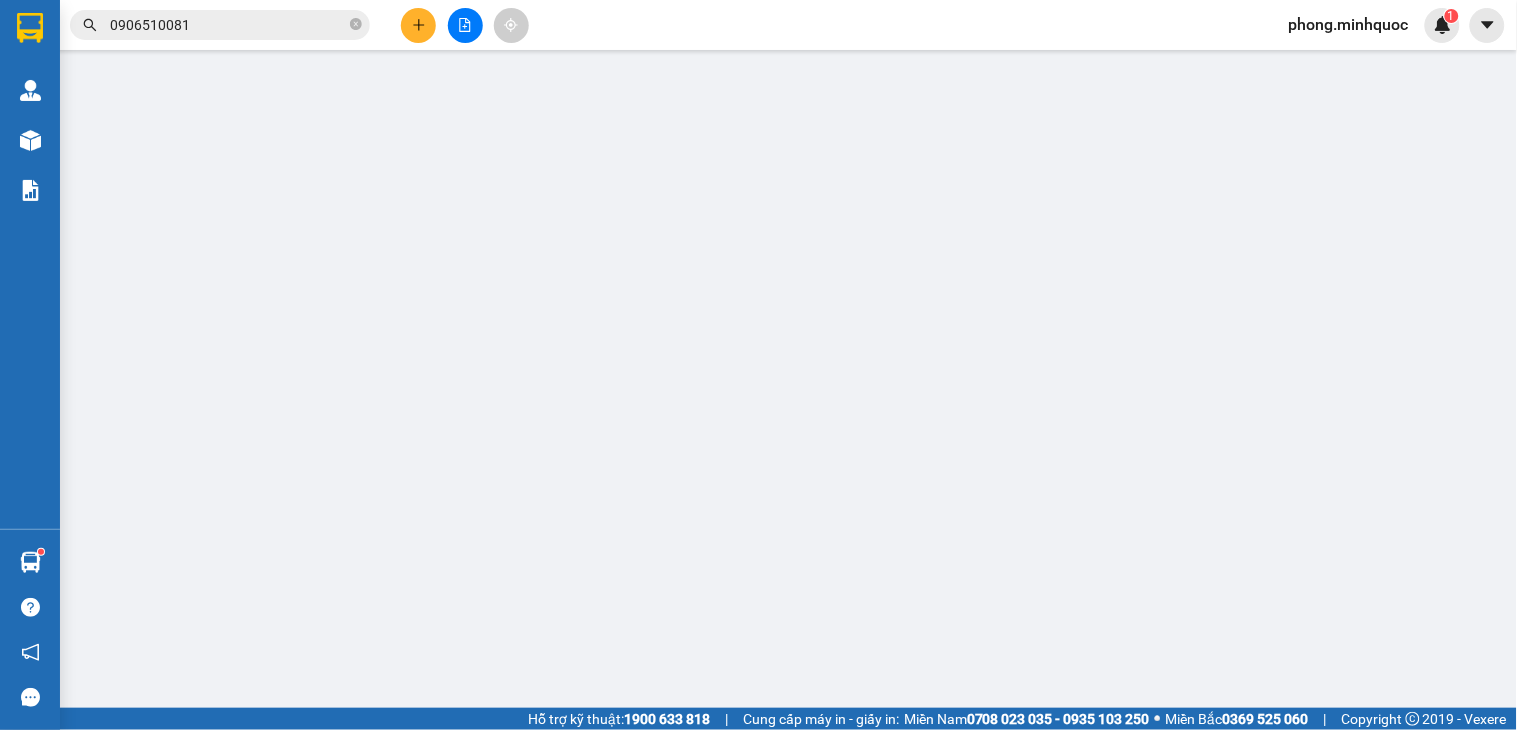 type on "0988420443" 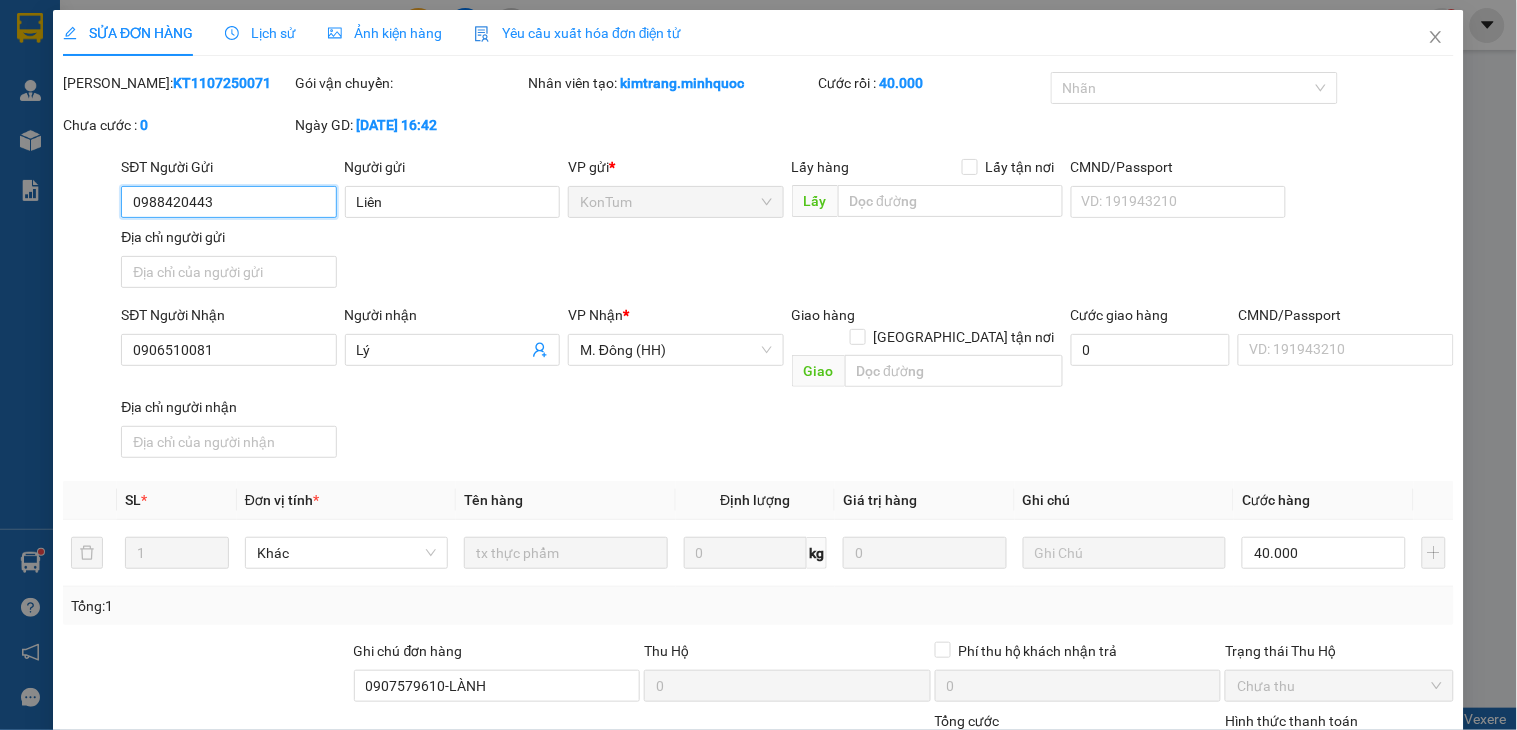 scroll, scrollTop: 154, scrollLeft: 0, axis: vertical 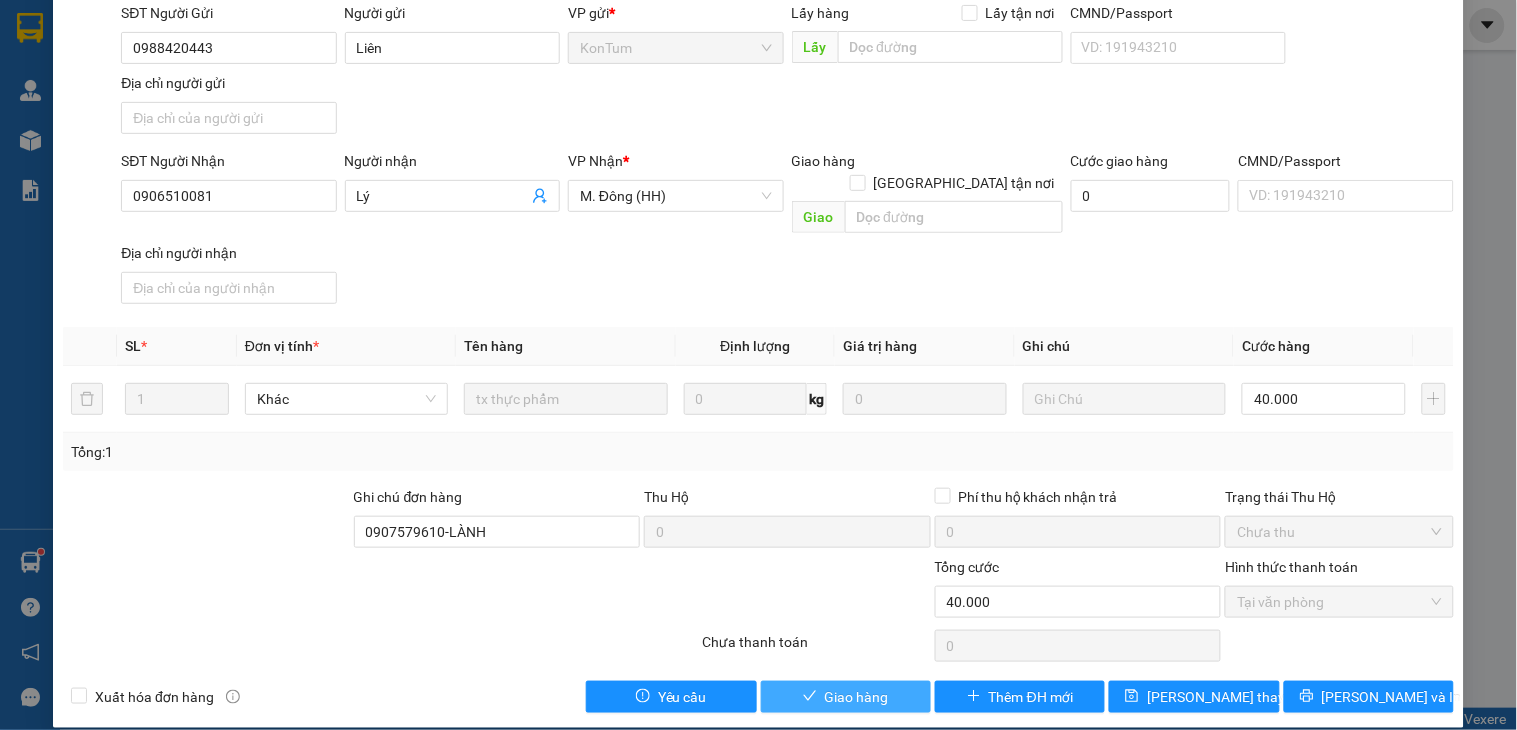 click on "Giao hàng" at bounding box center (857, 697) 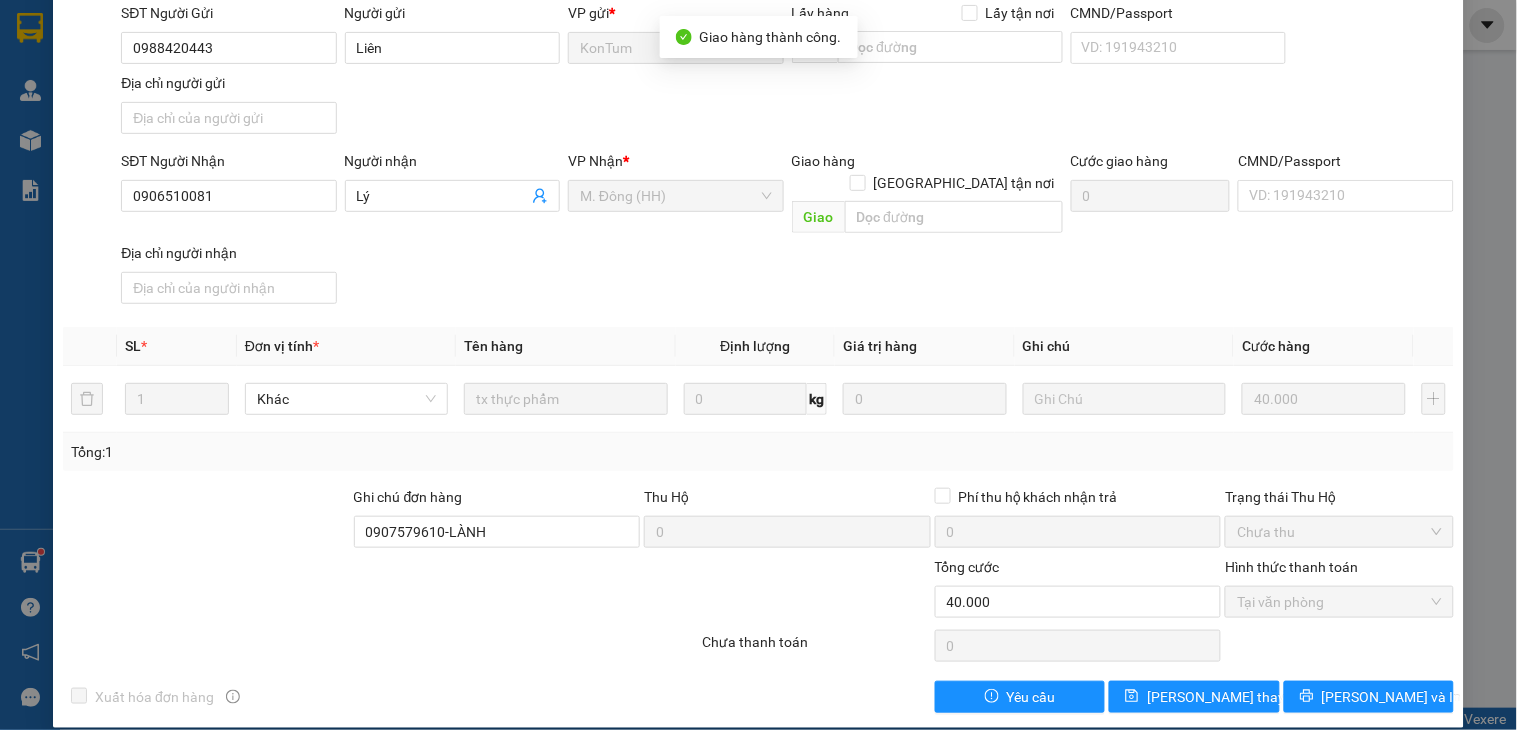 scroll, scrollTop: 0, scrollLeft: 0, axis: both 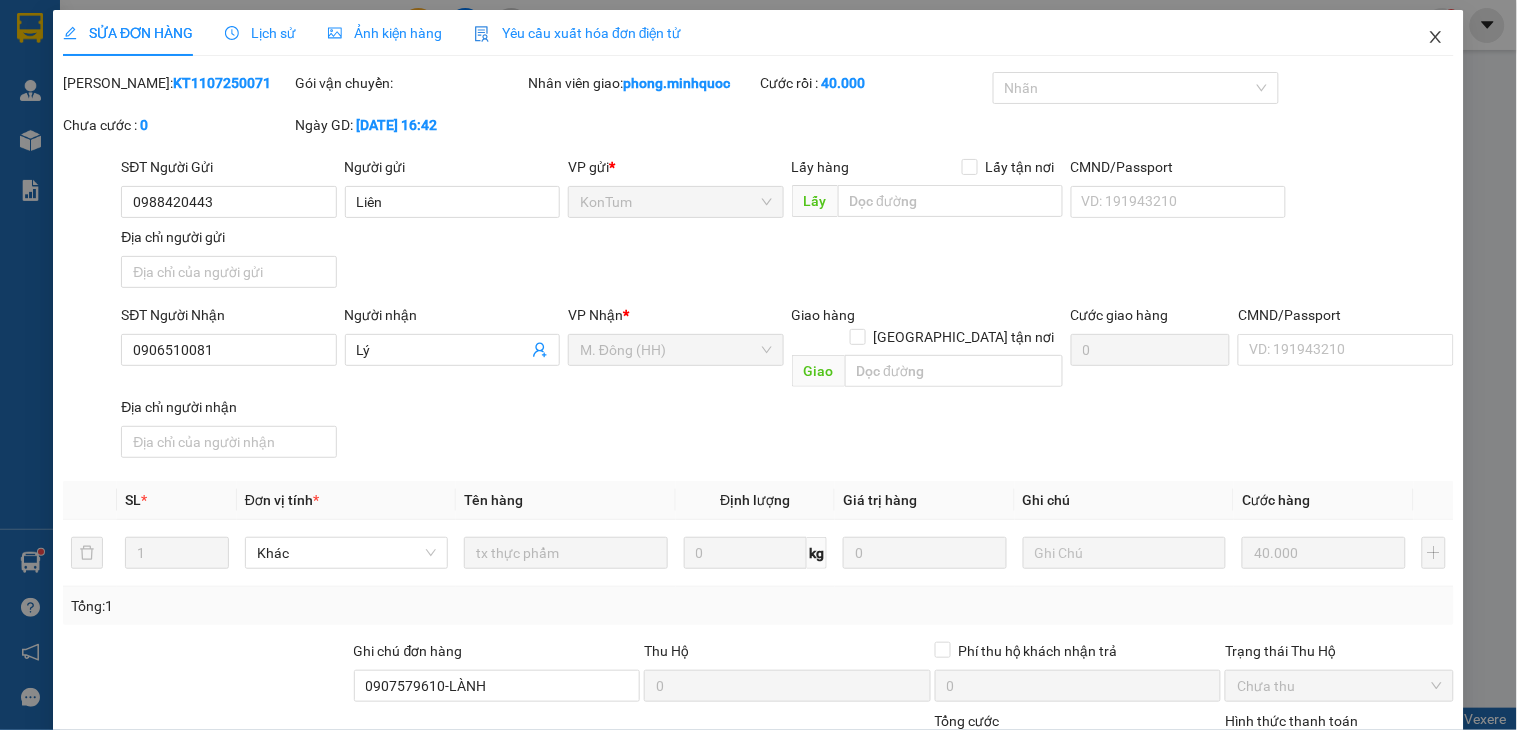 click 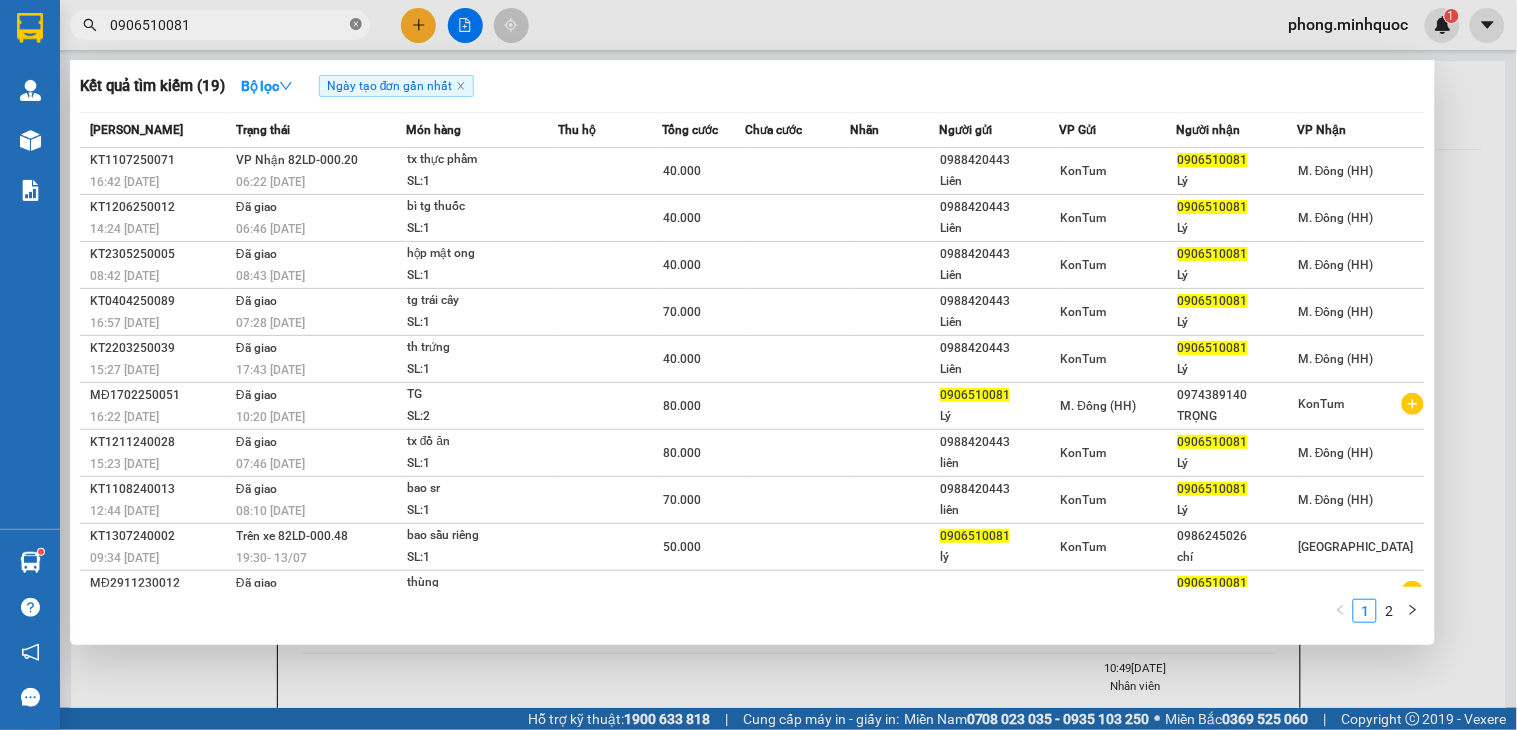 click 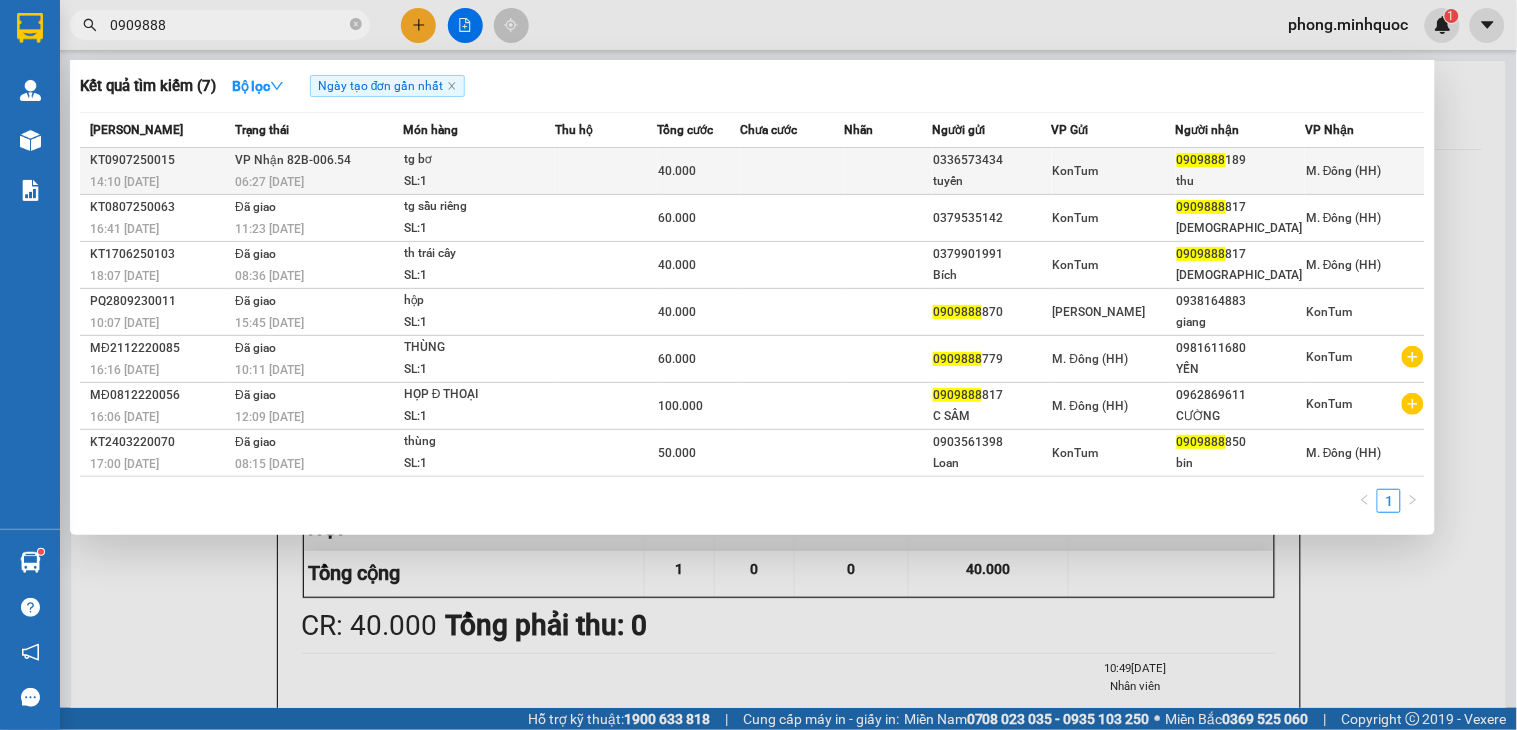 type on "0909888" 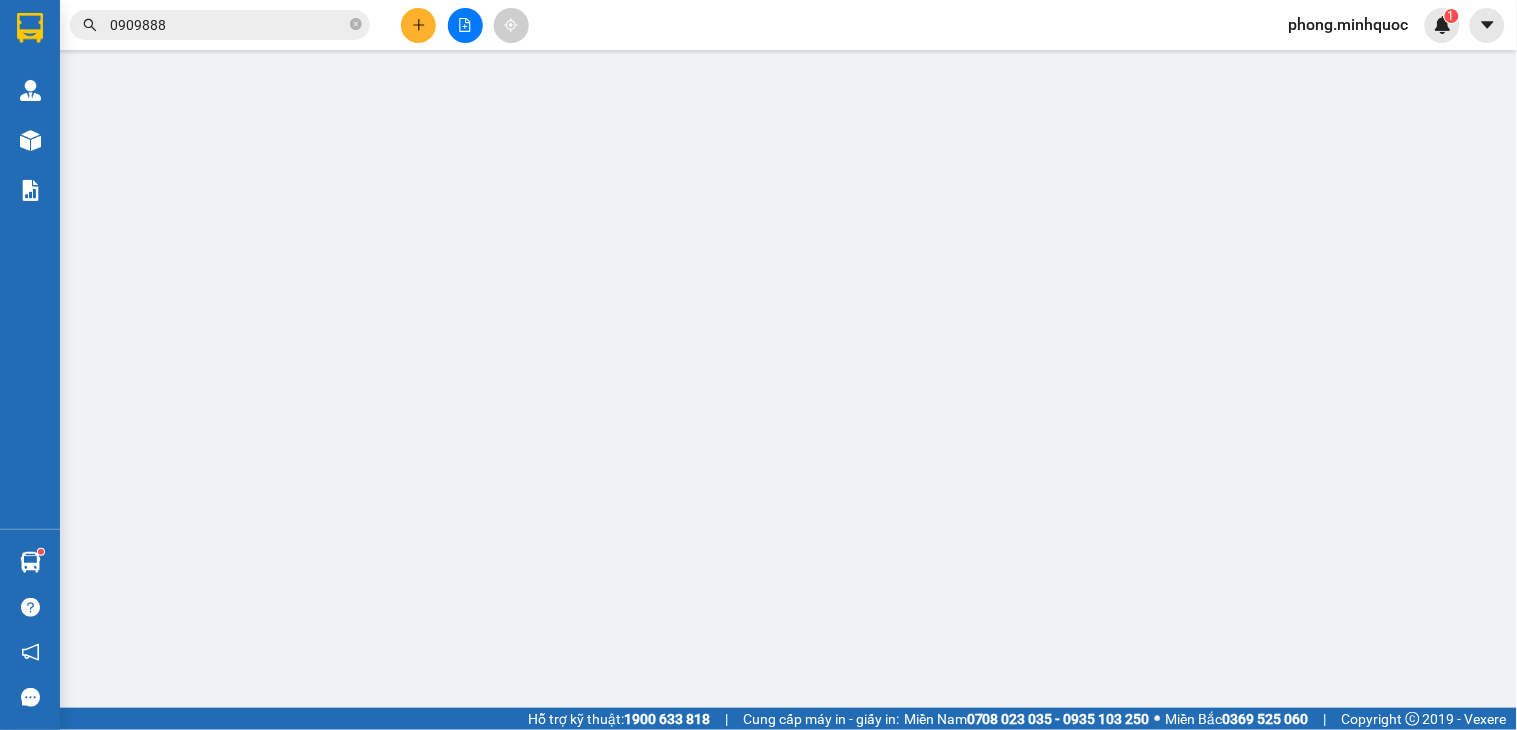 type on "0336573434" 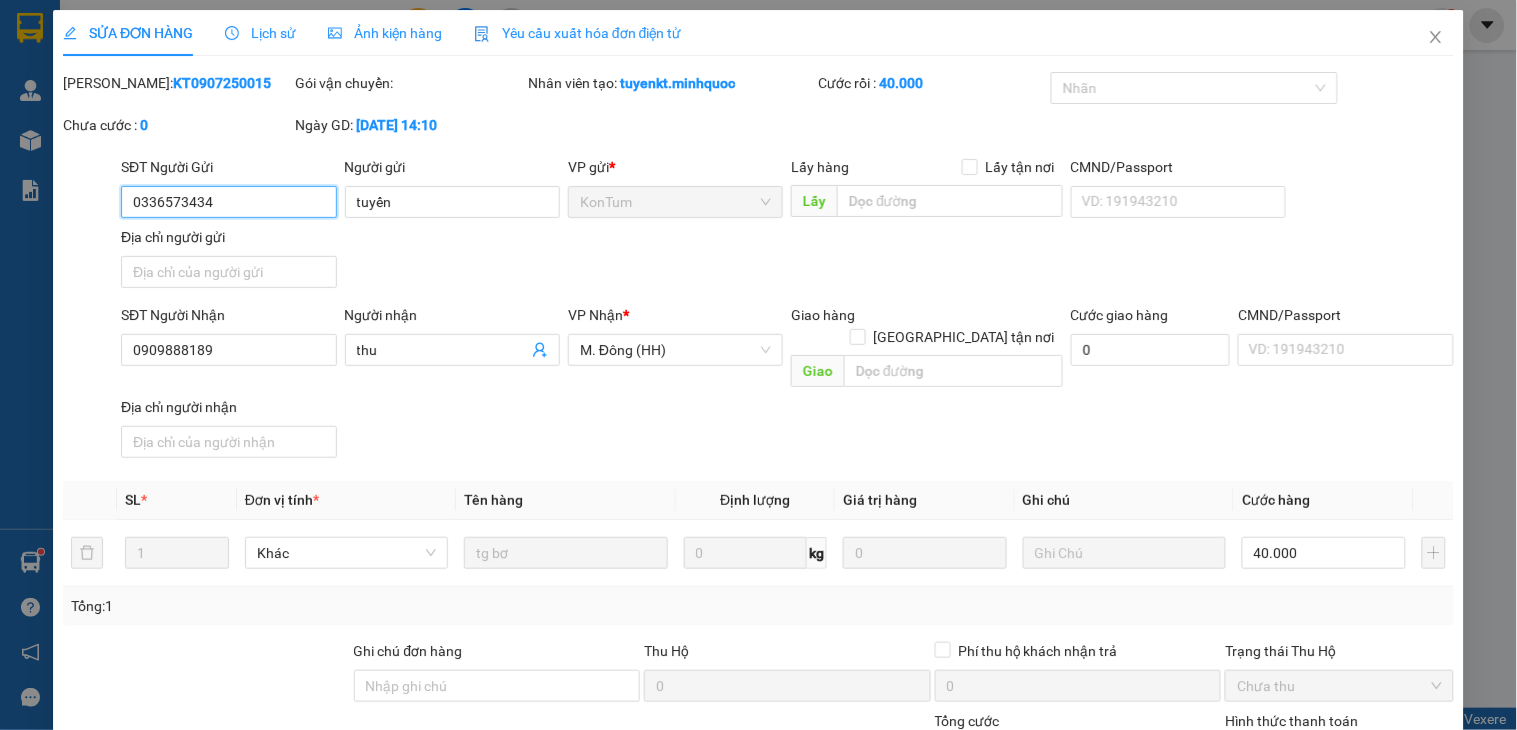 scroll, scrollTop: 154, scrollLeft: 0, axis: vertical 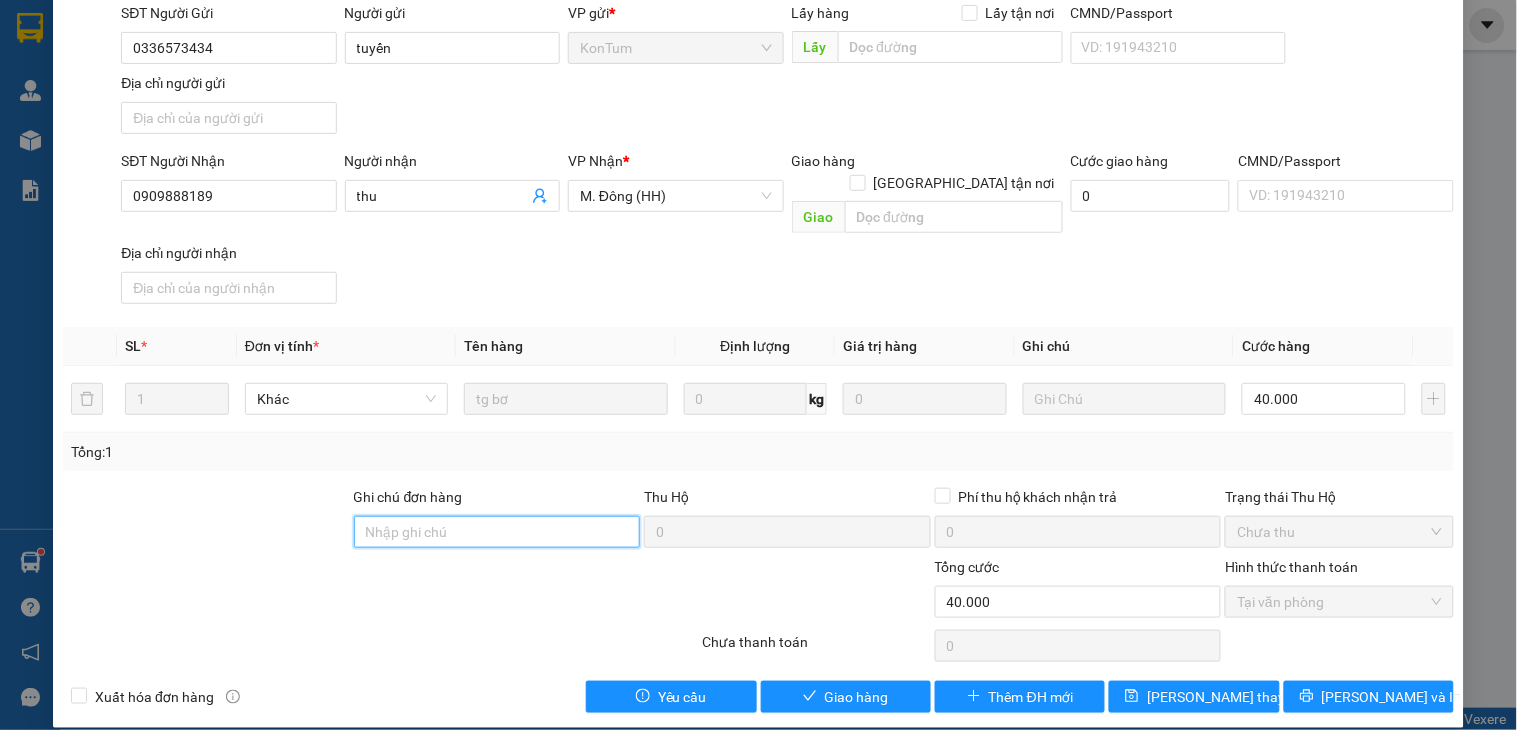 click on "Ghi chú đơn hàng" at bounding box center (497, 532) 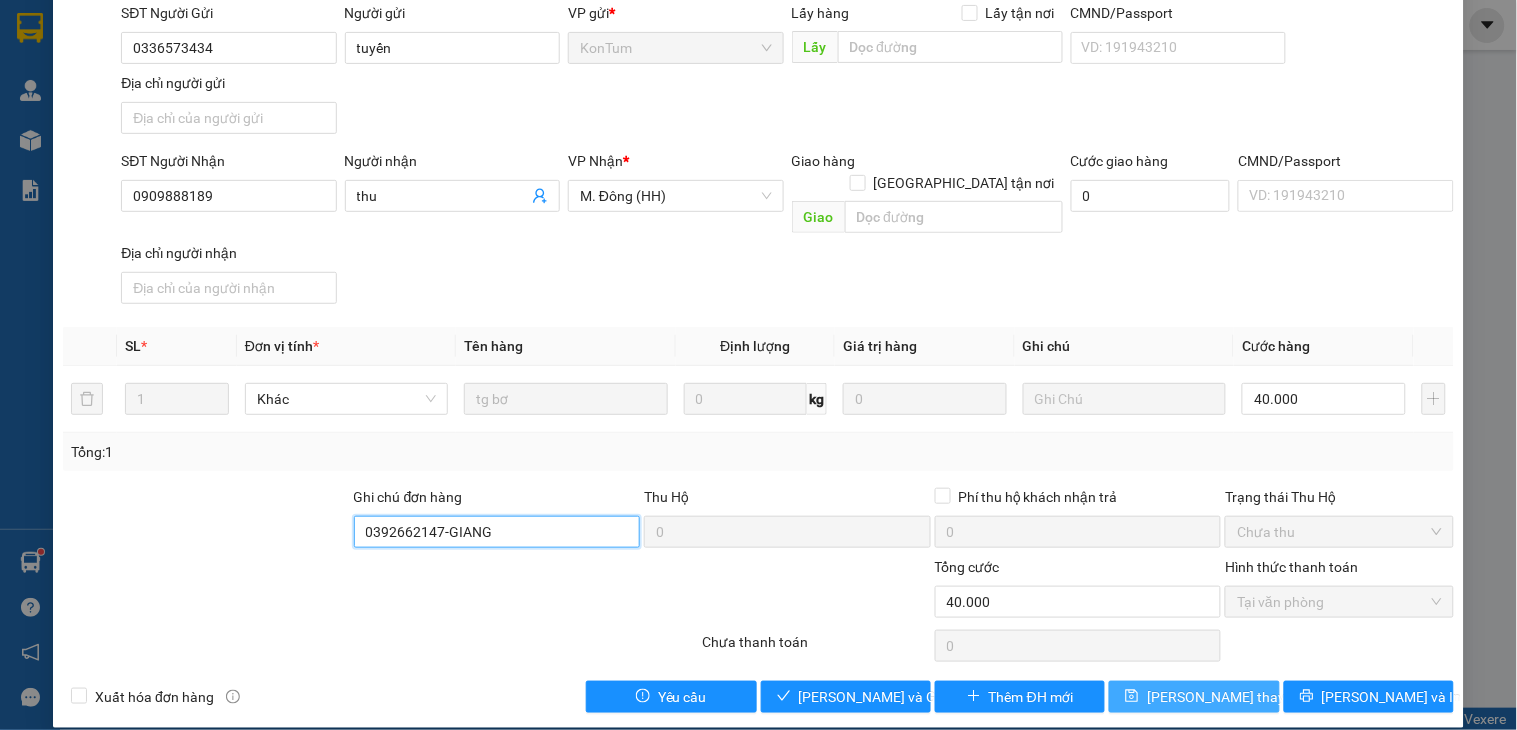 type on "0392662147-GIANG" 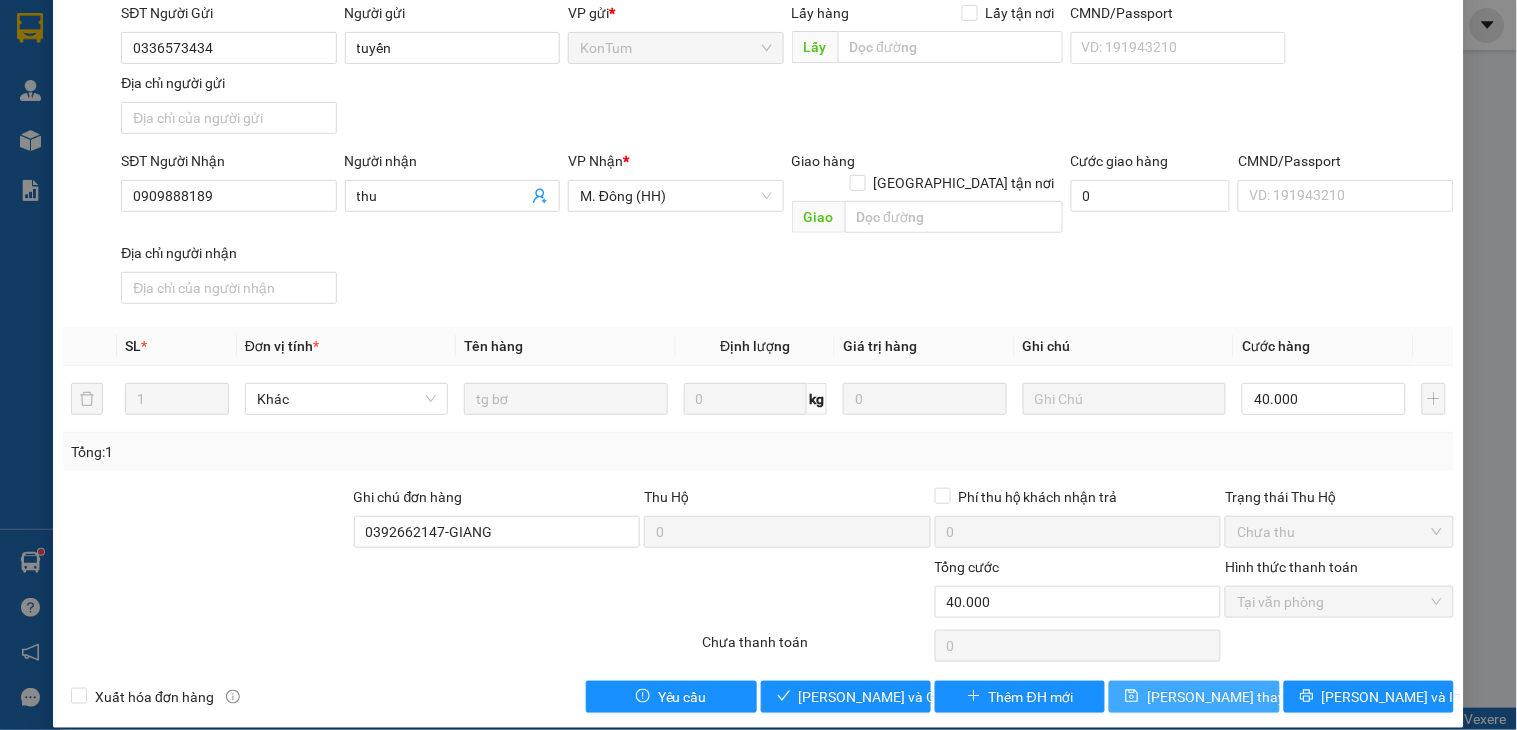 click on "[PERSON_NAME] thay đổi" at bounding box center [1227, 697] 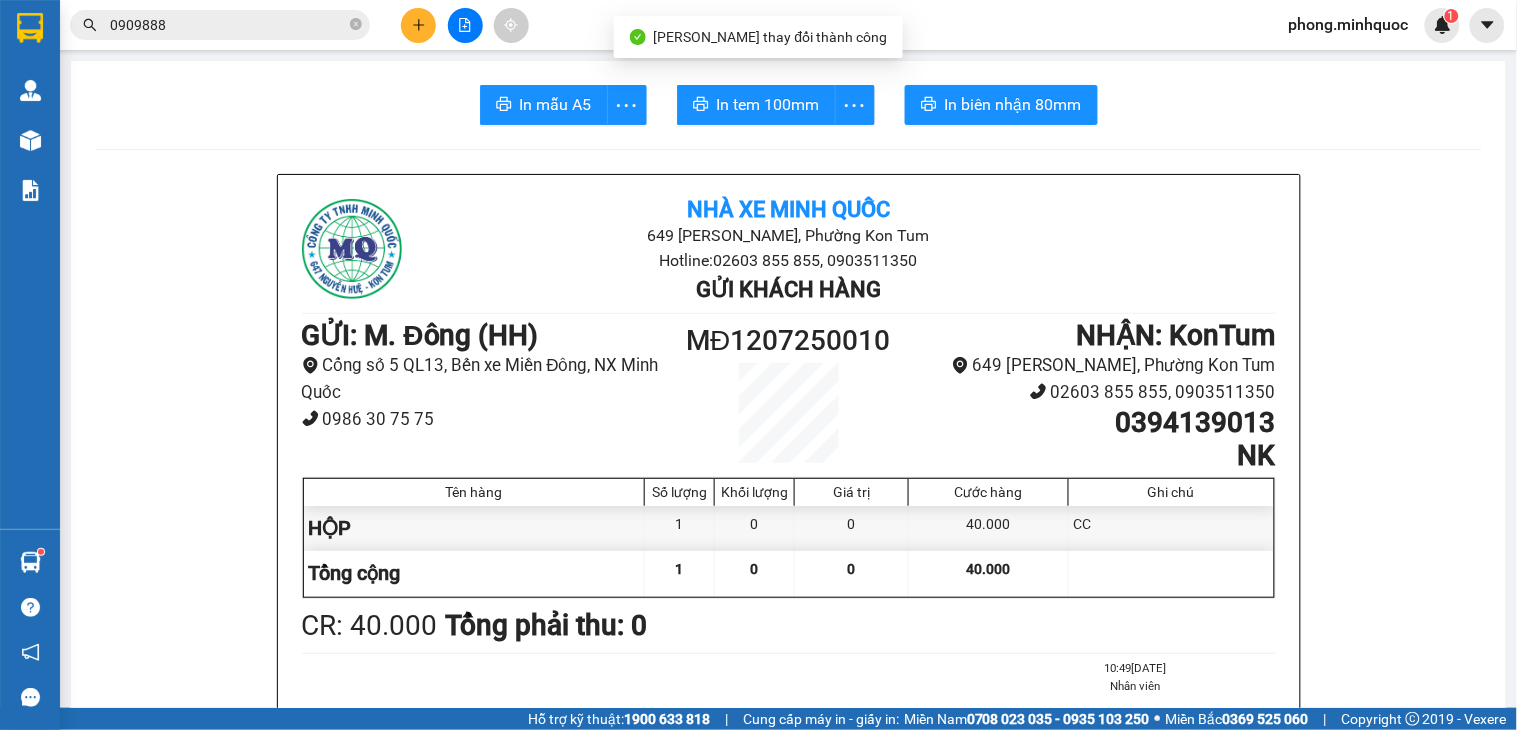 click on "0909888" at bounding box center [228, 25] 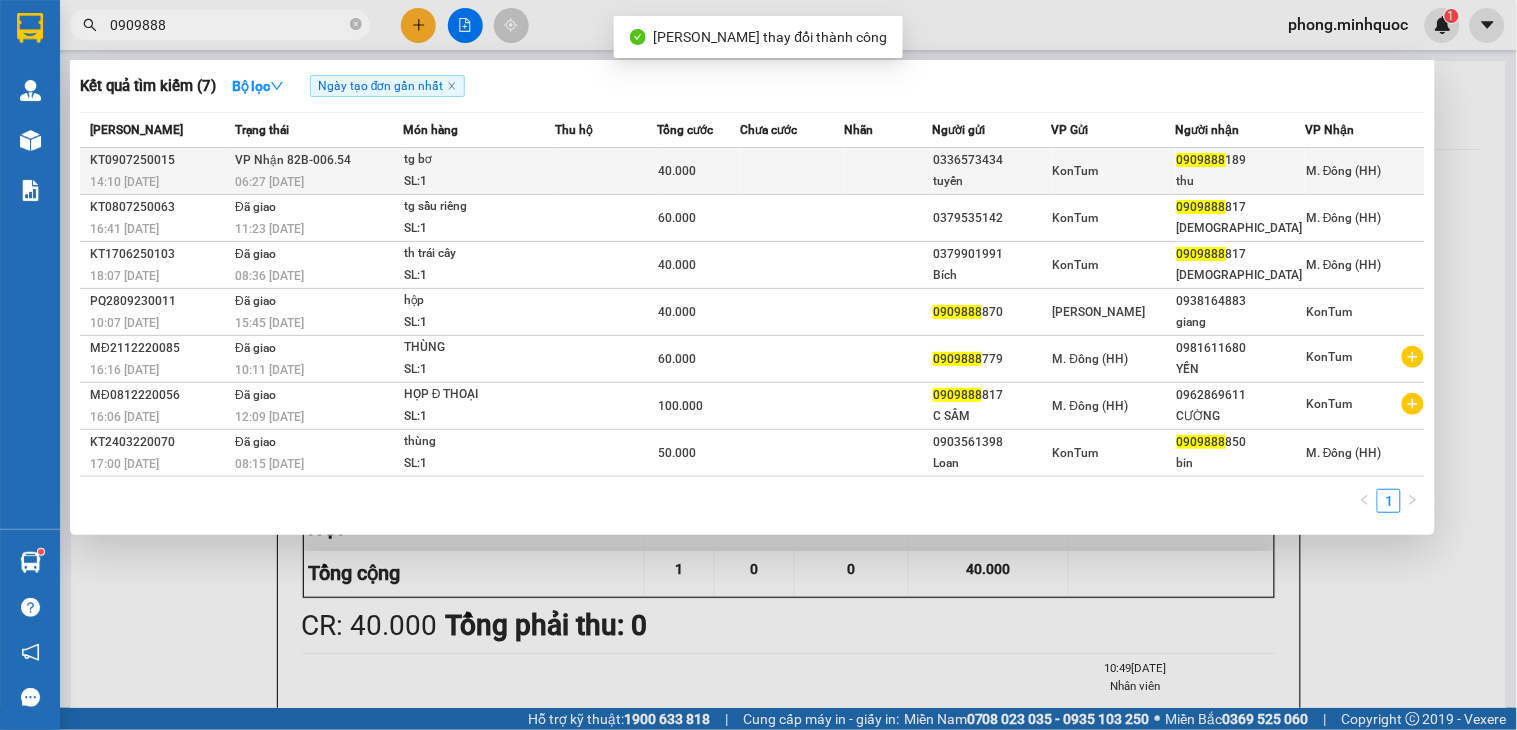 click at bounding box center [606, 171] 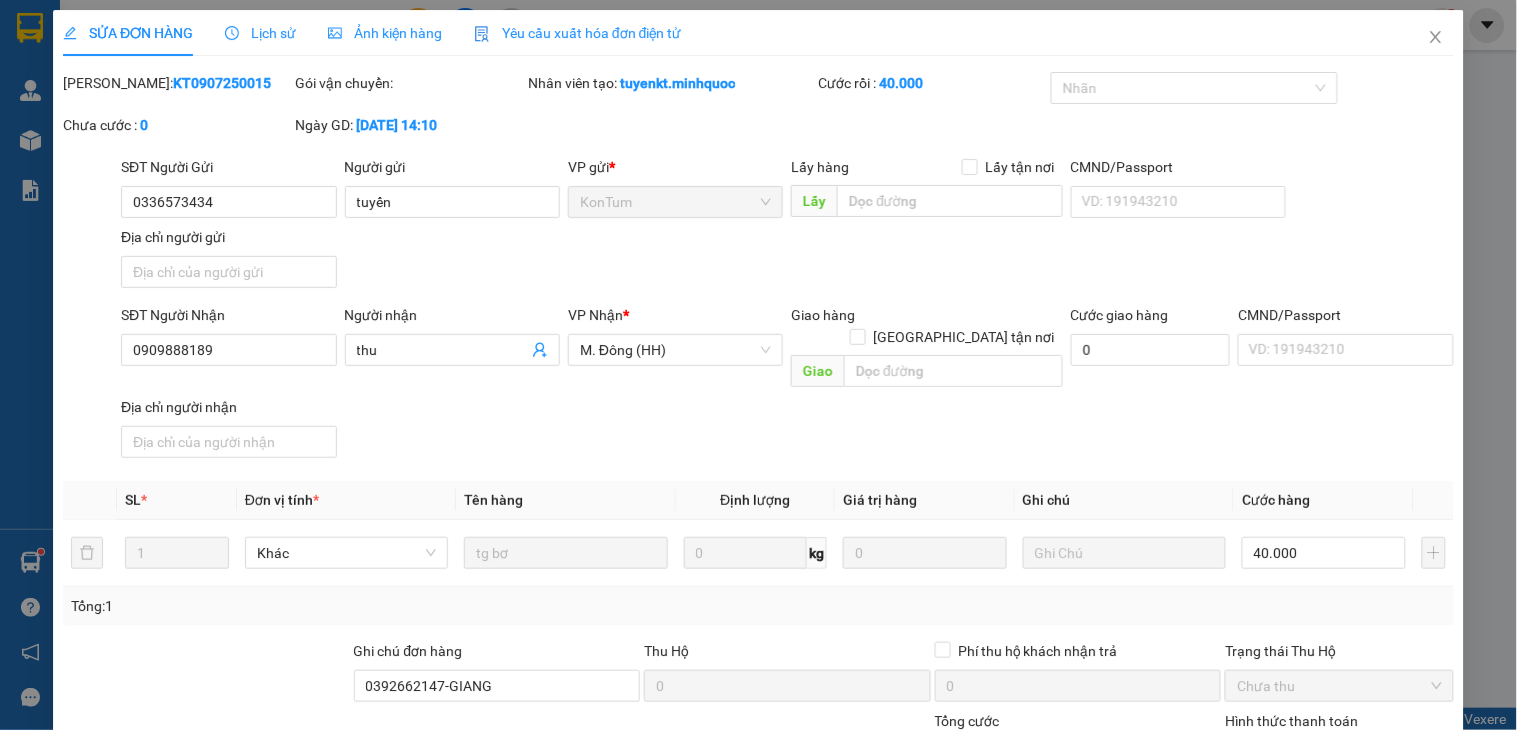 type on "0336573434" 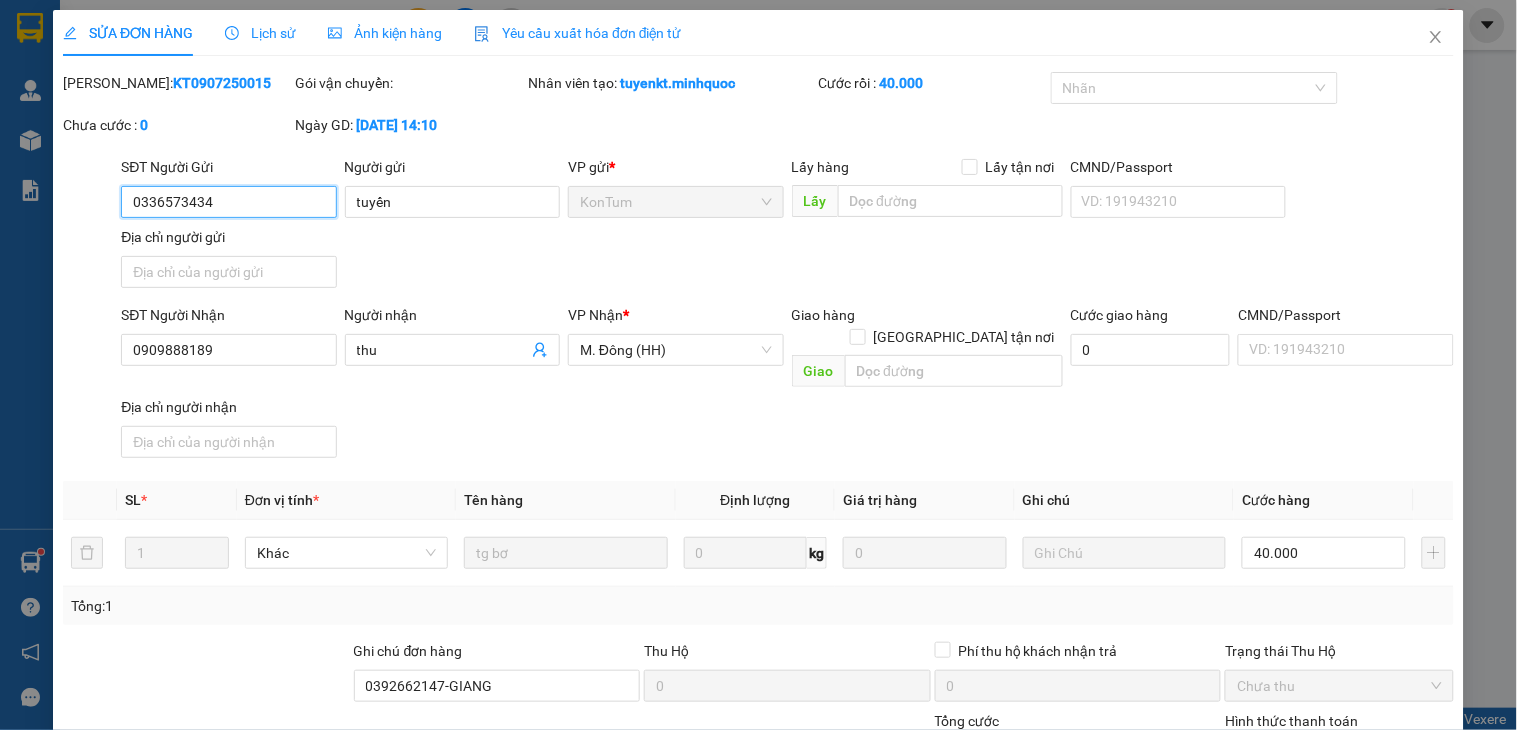 scroll, scrollTop: 154, scrollLeft: 0, axis: vertical 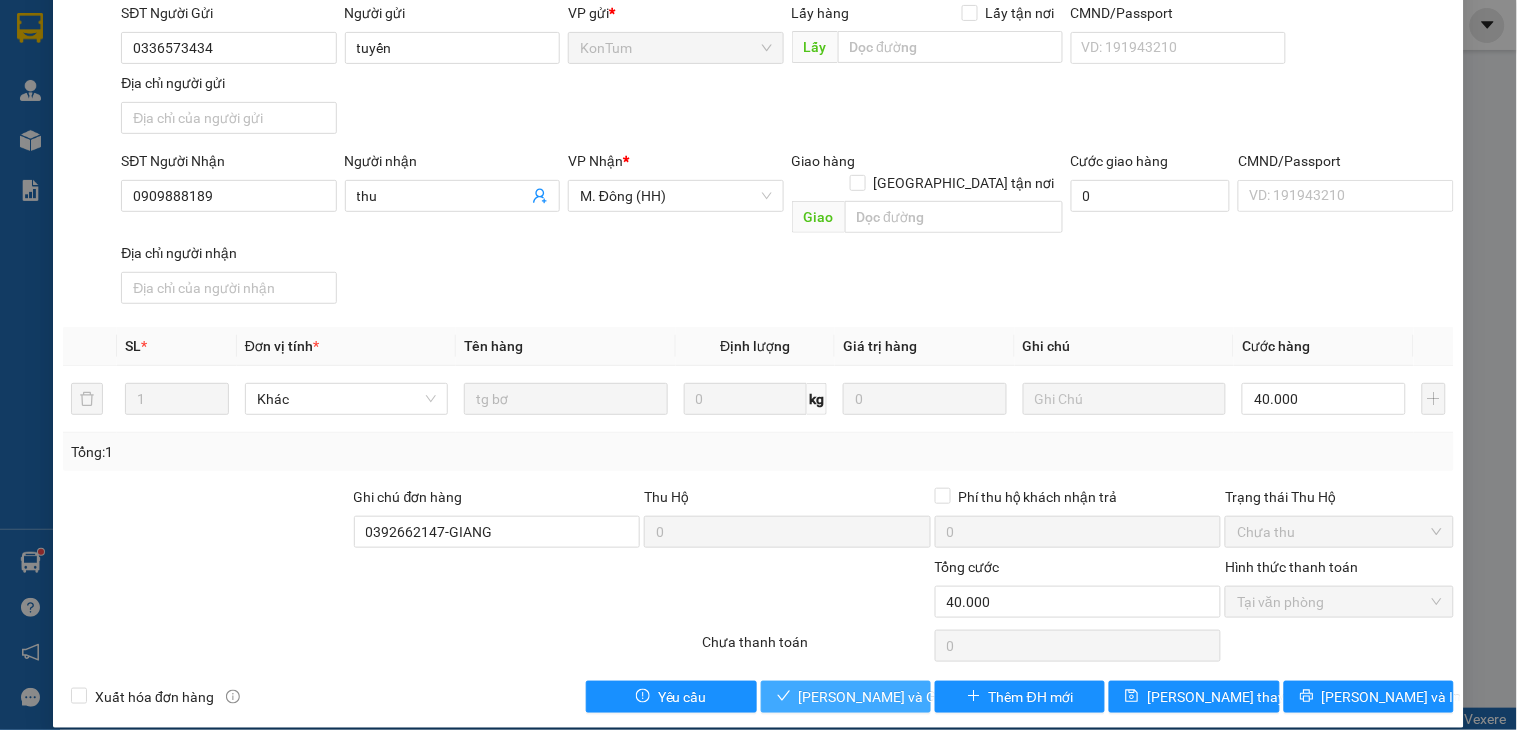 click on "[PERSON_NAME] và Giao hàng" at bounding box center [895, 697] 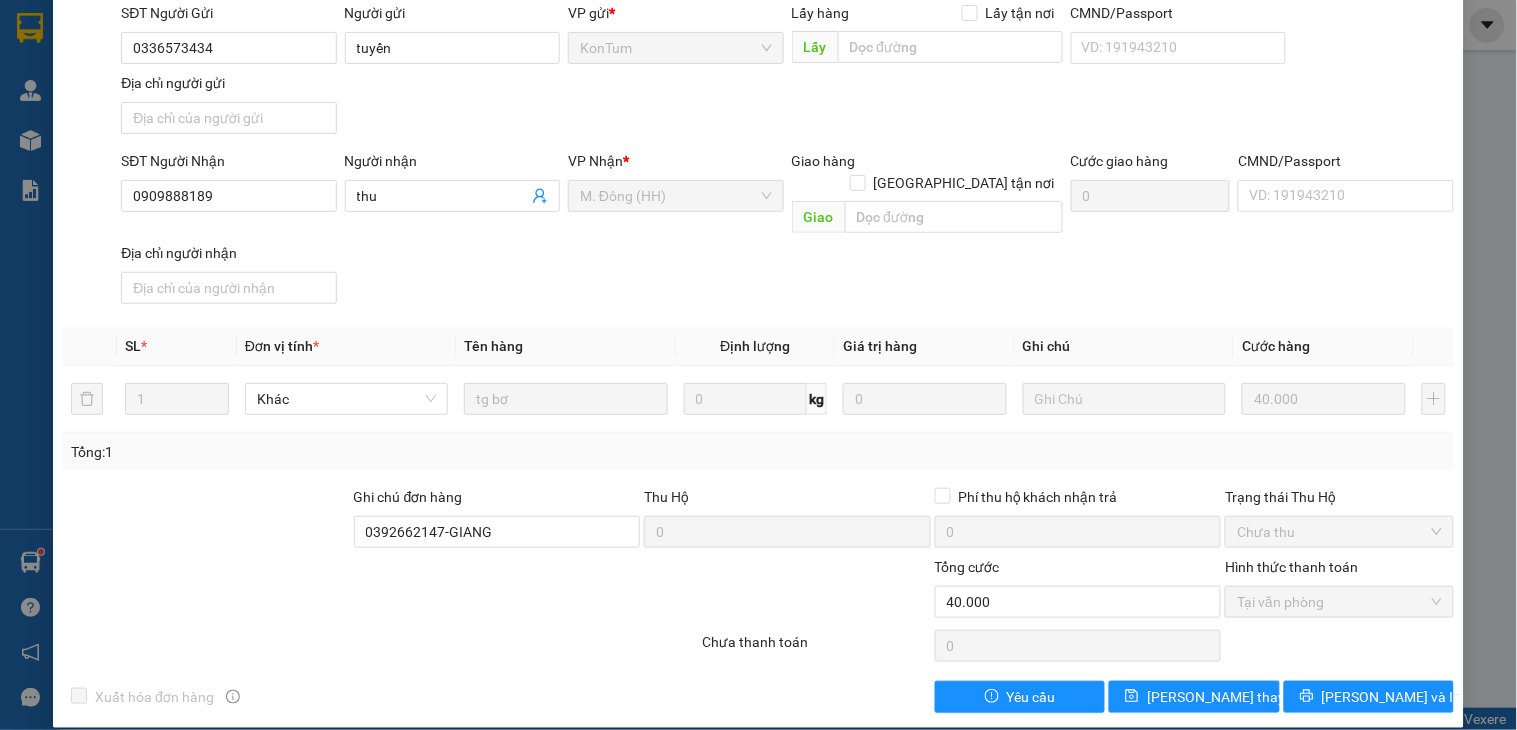scroll, scrollTop: 0, scrollLeft: 0, axis: both 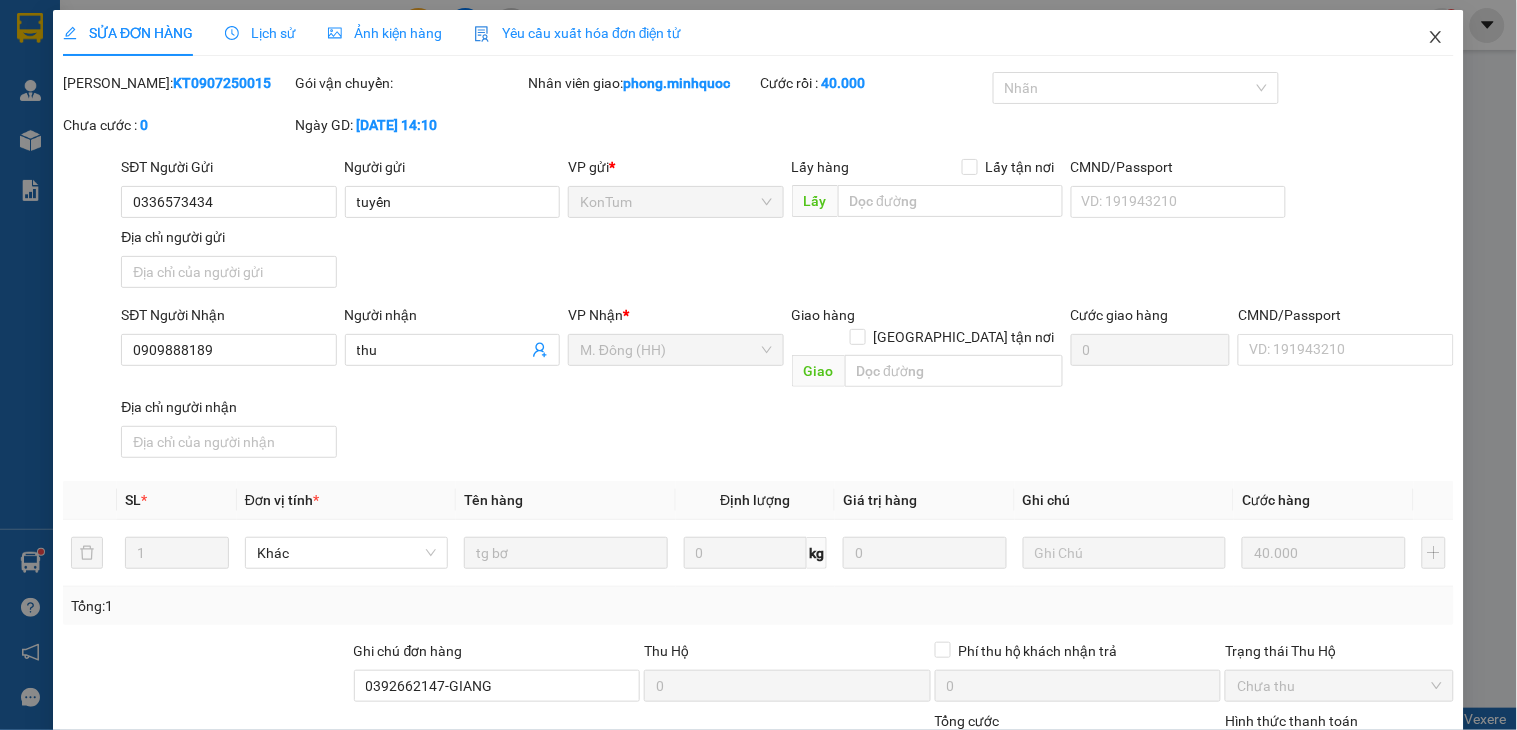 click 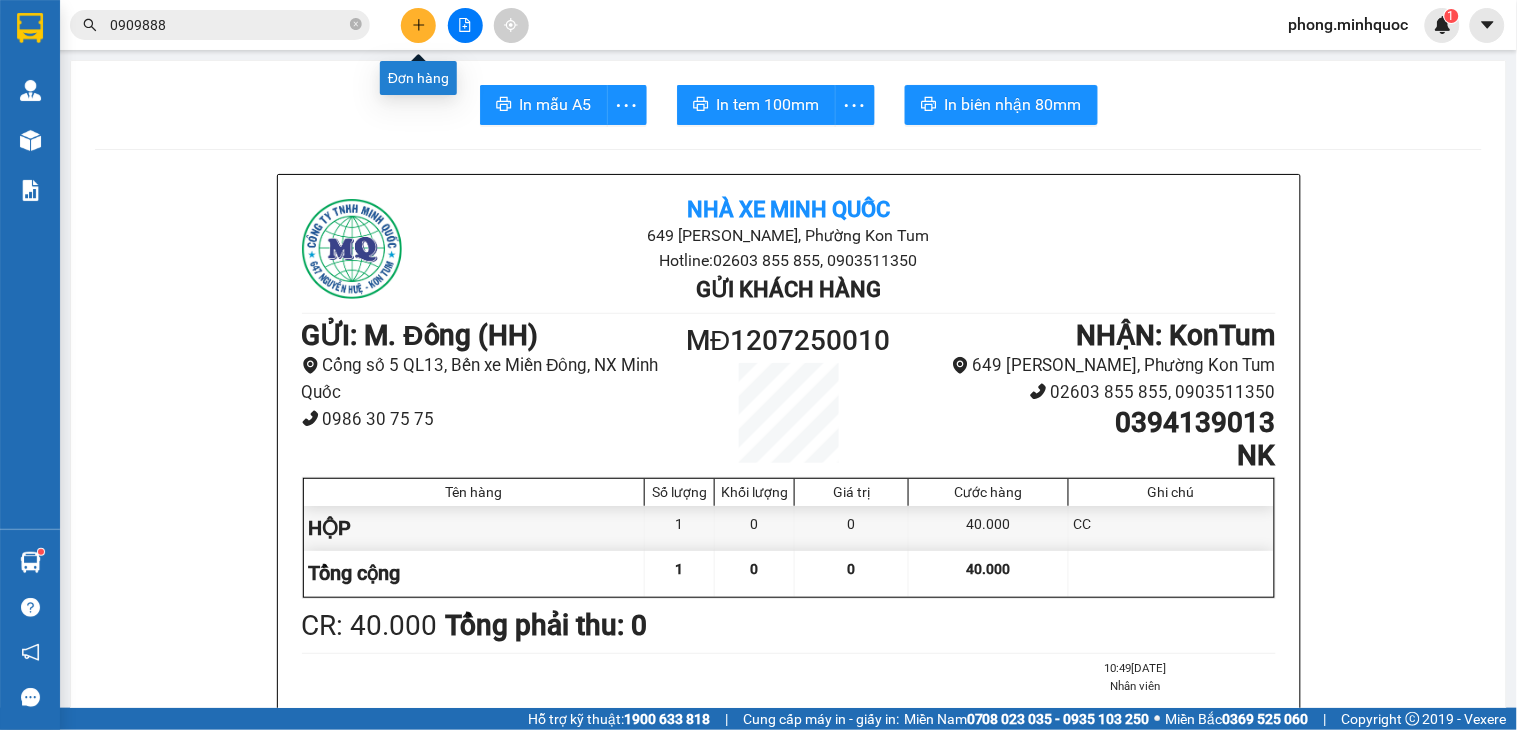 click 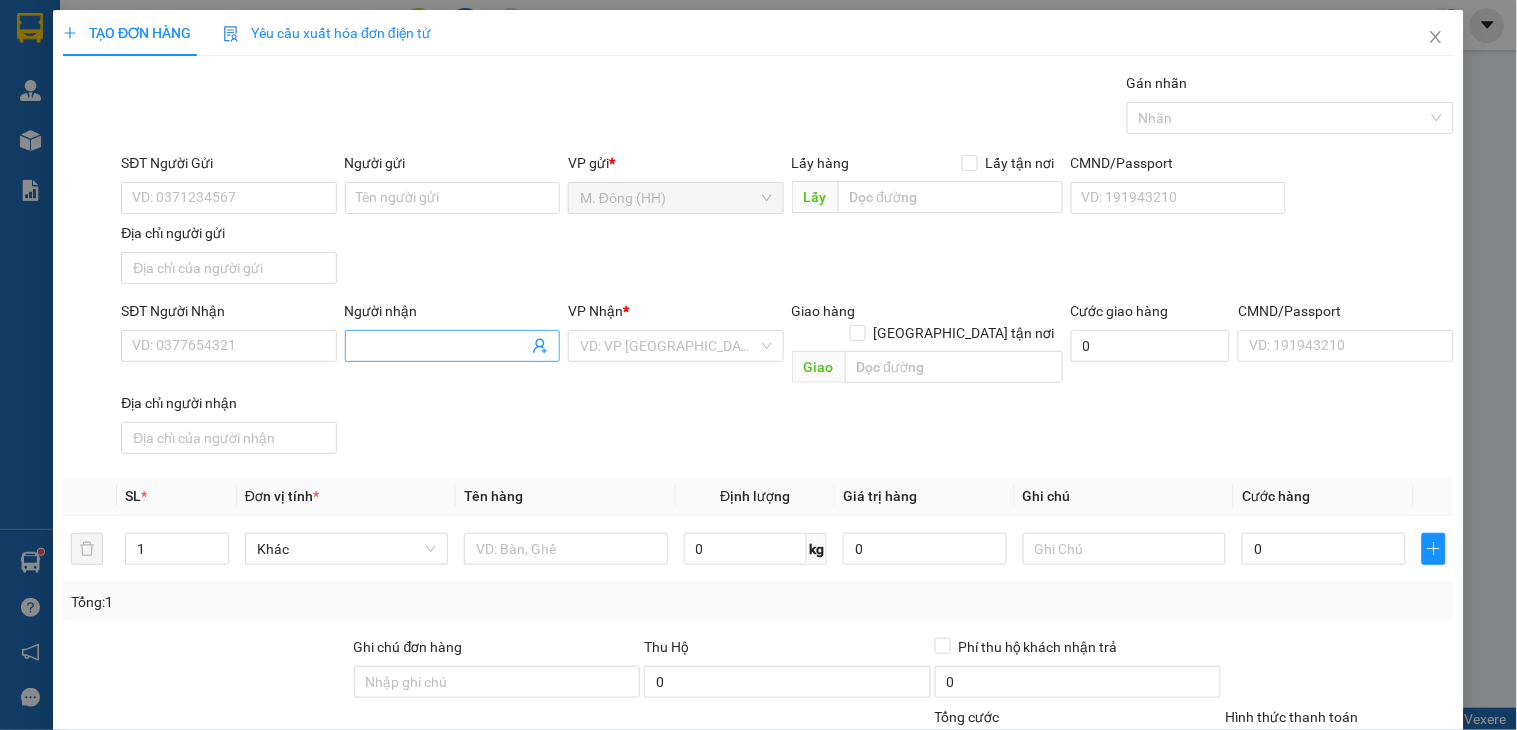 click on "Người nhận" at bounding box center [442, 346] 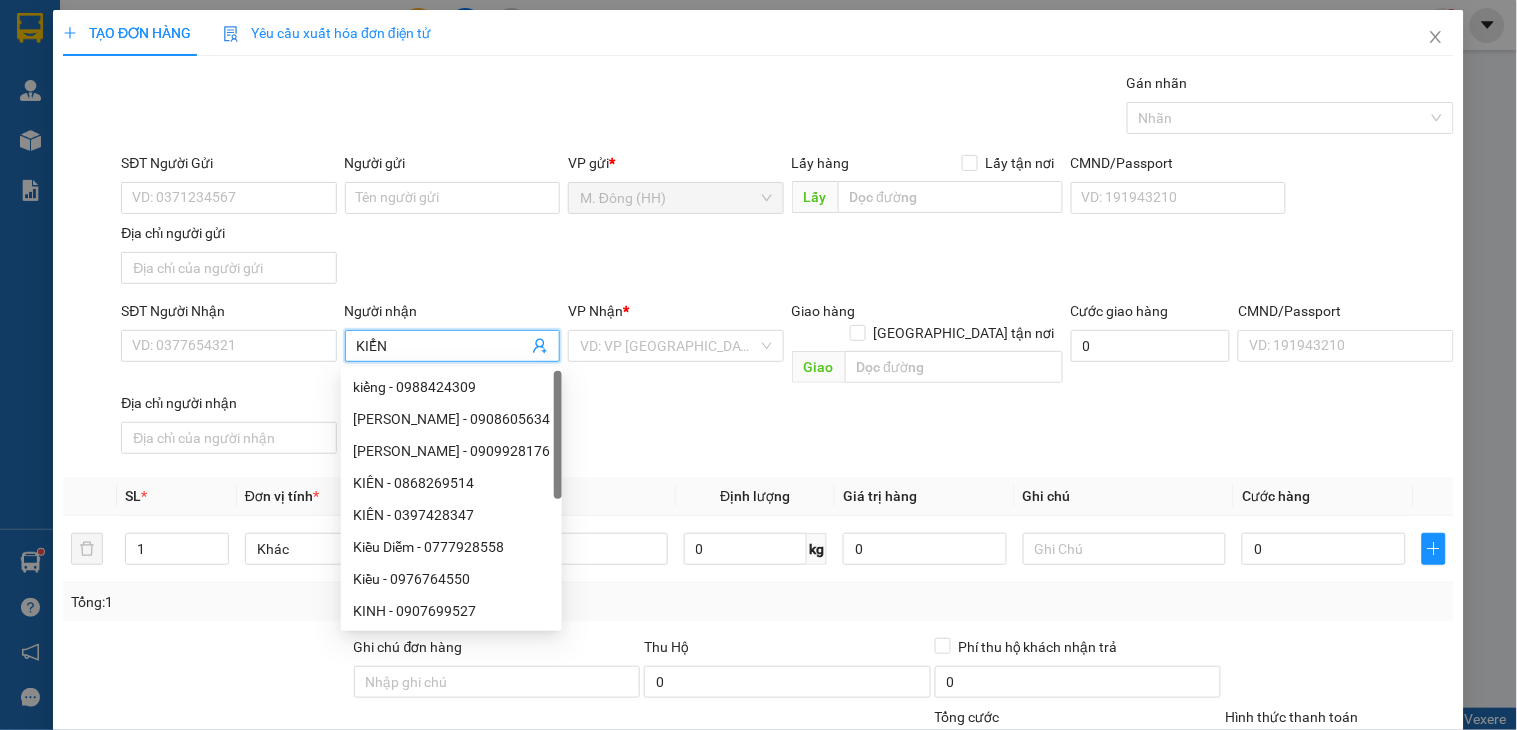 type on "KIỂNG" 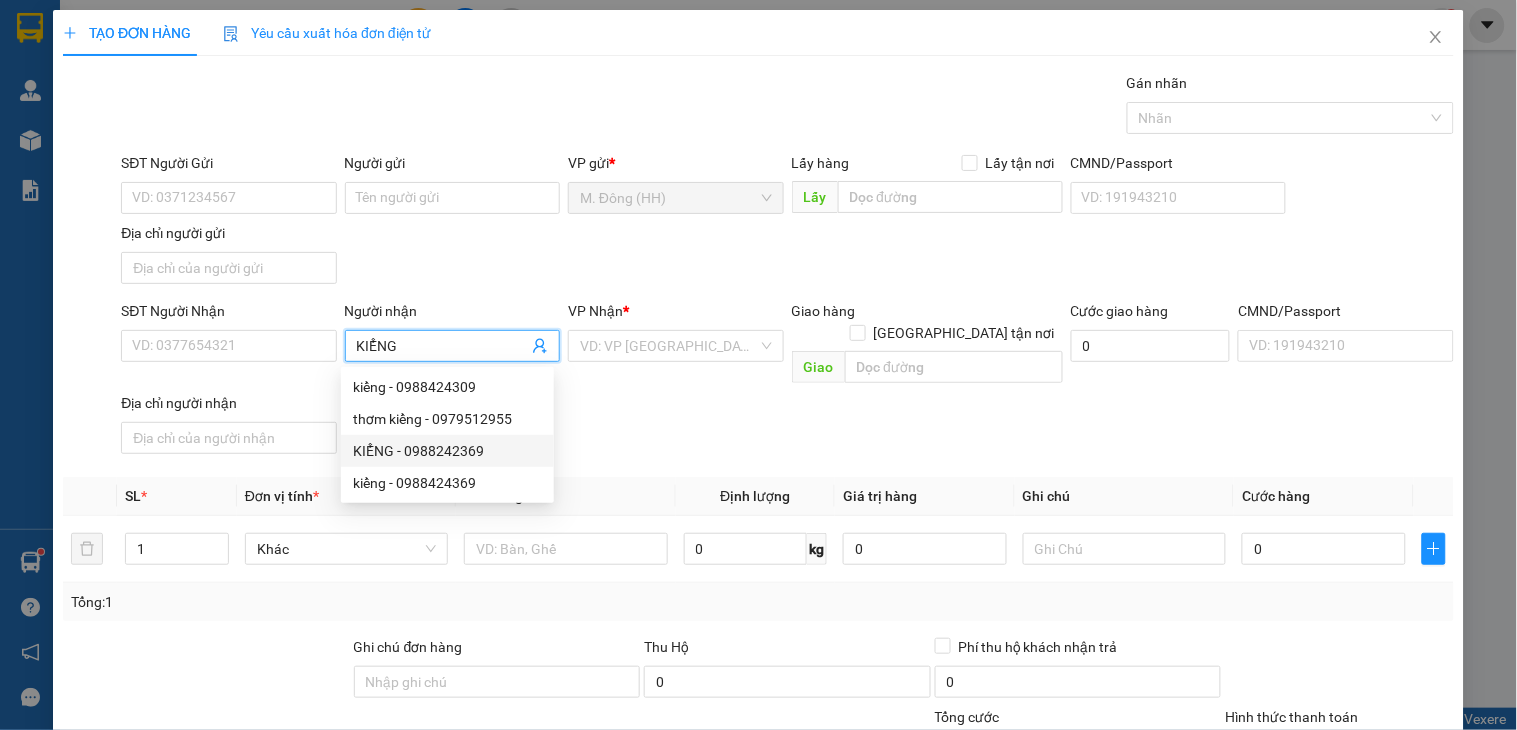click on "KIỂNG - 0988242369" at bounding box center [447, 451] 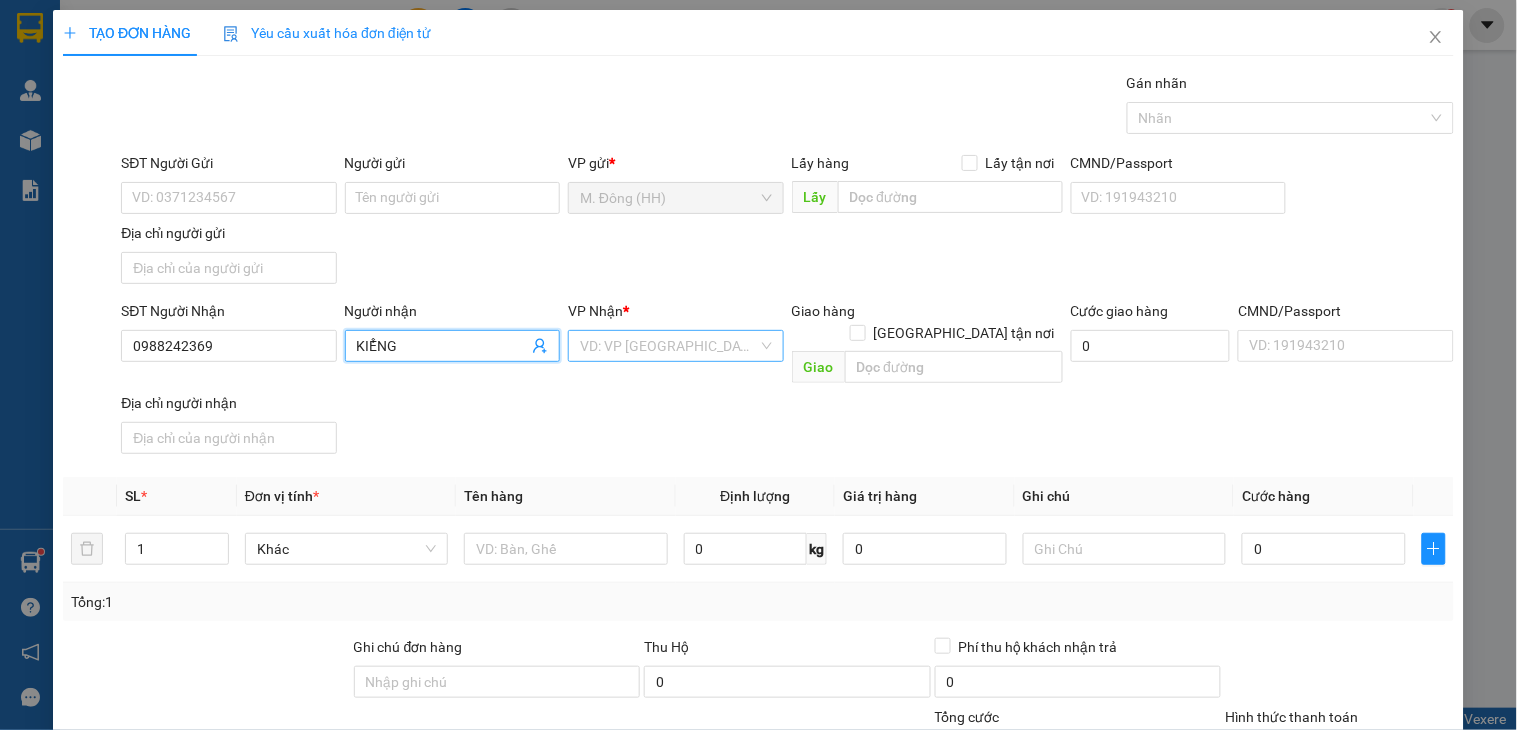 type on "KIỂNG" 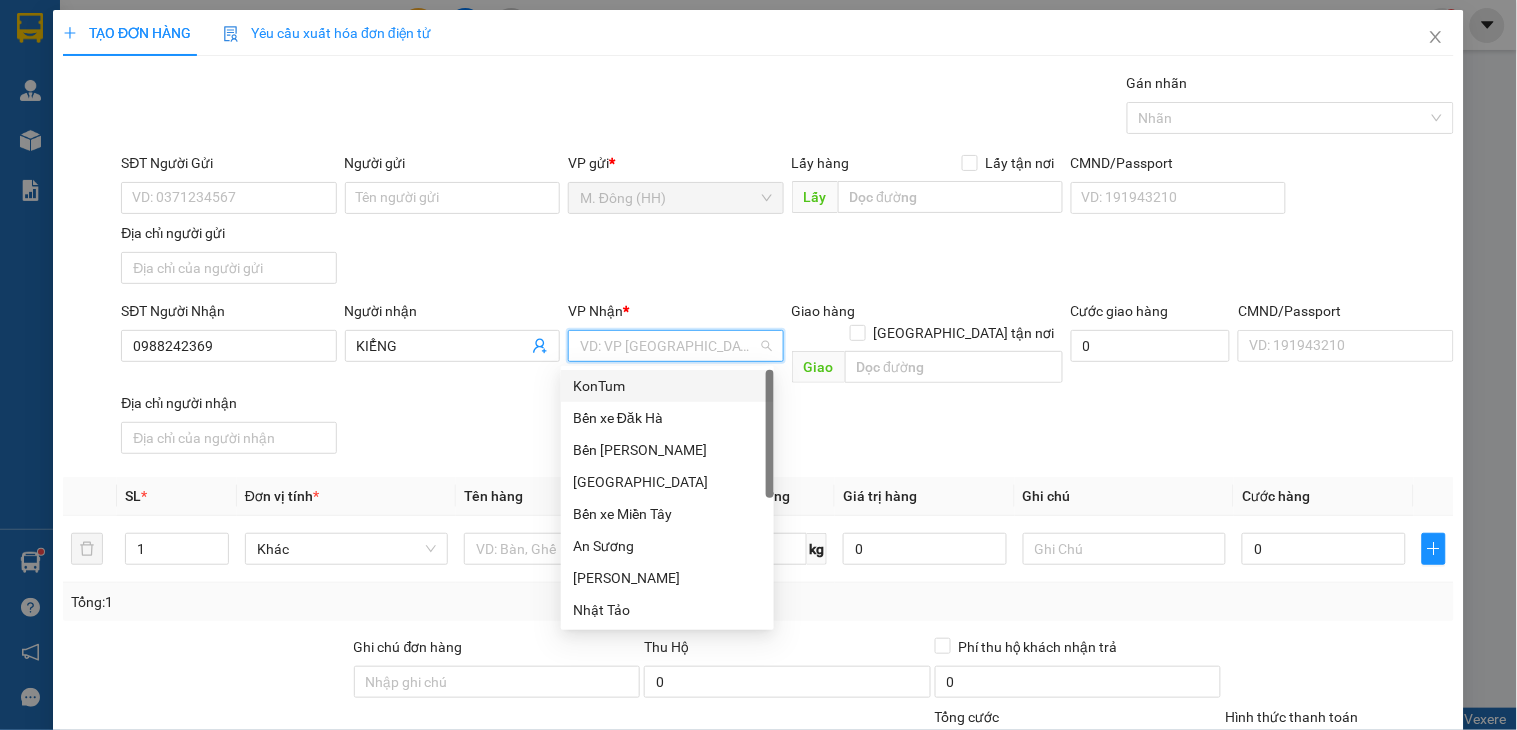 click at bounding box center (668, 346) 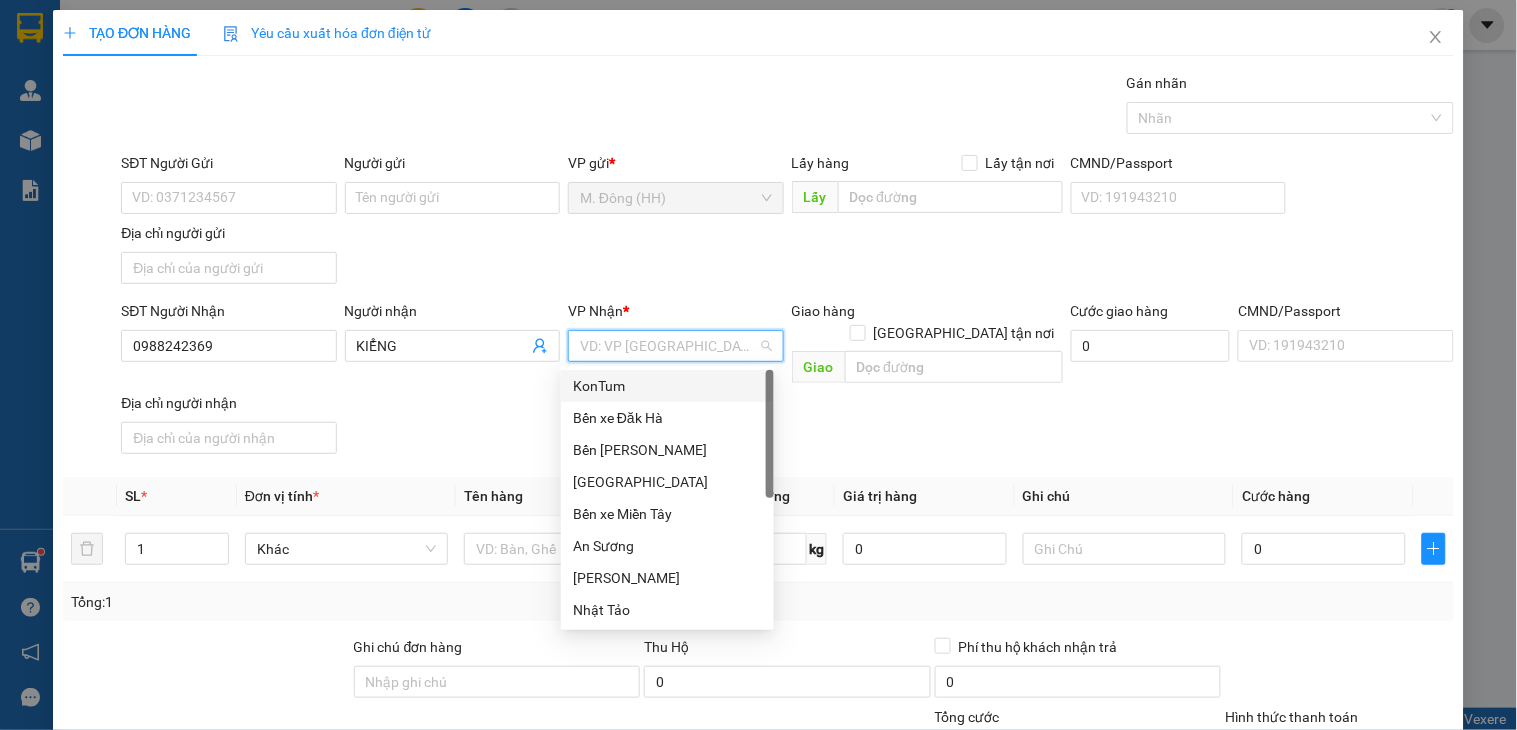 click on "KonTum" at bounding box center (667, 386) 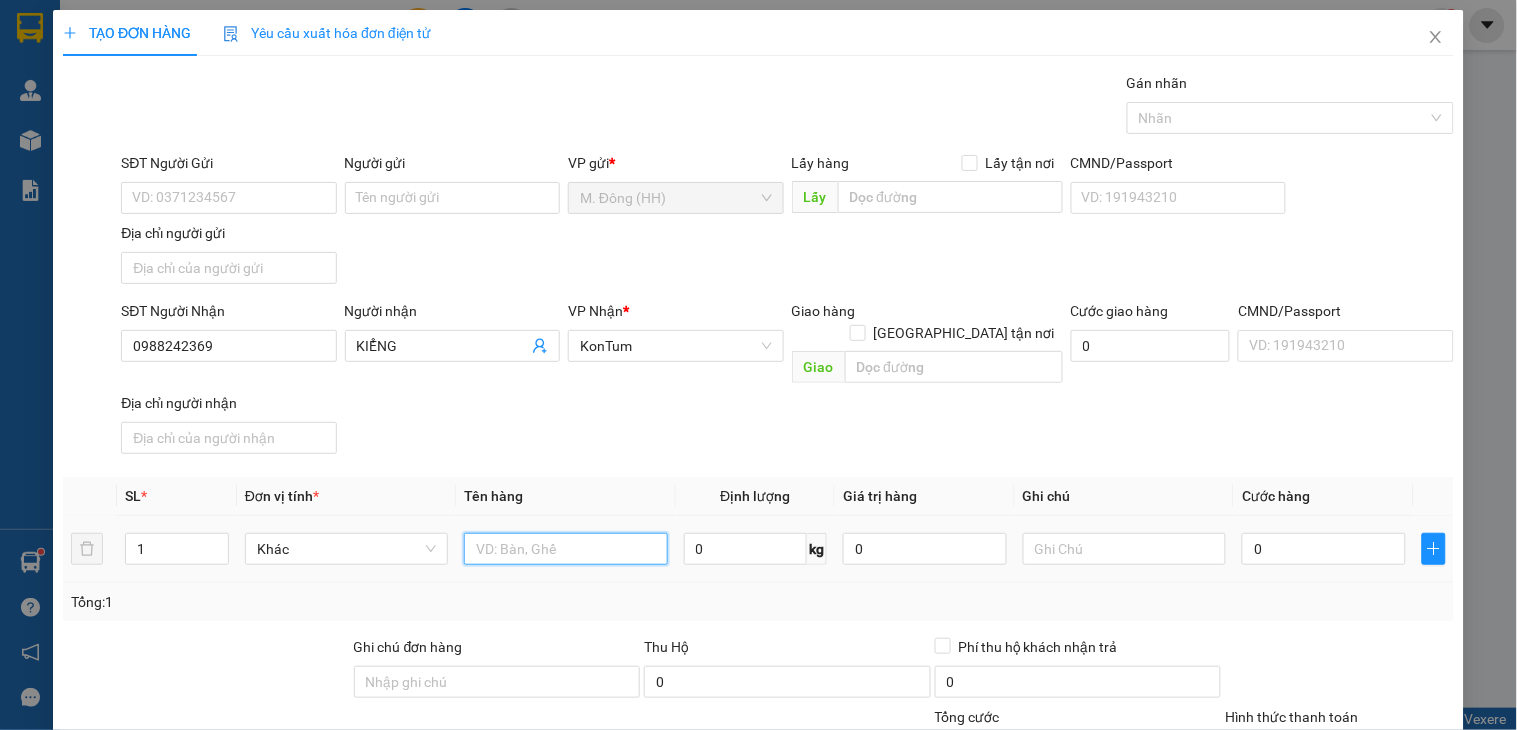 click at bounding box center [565, 549] 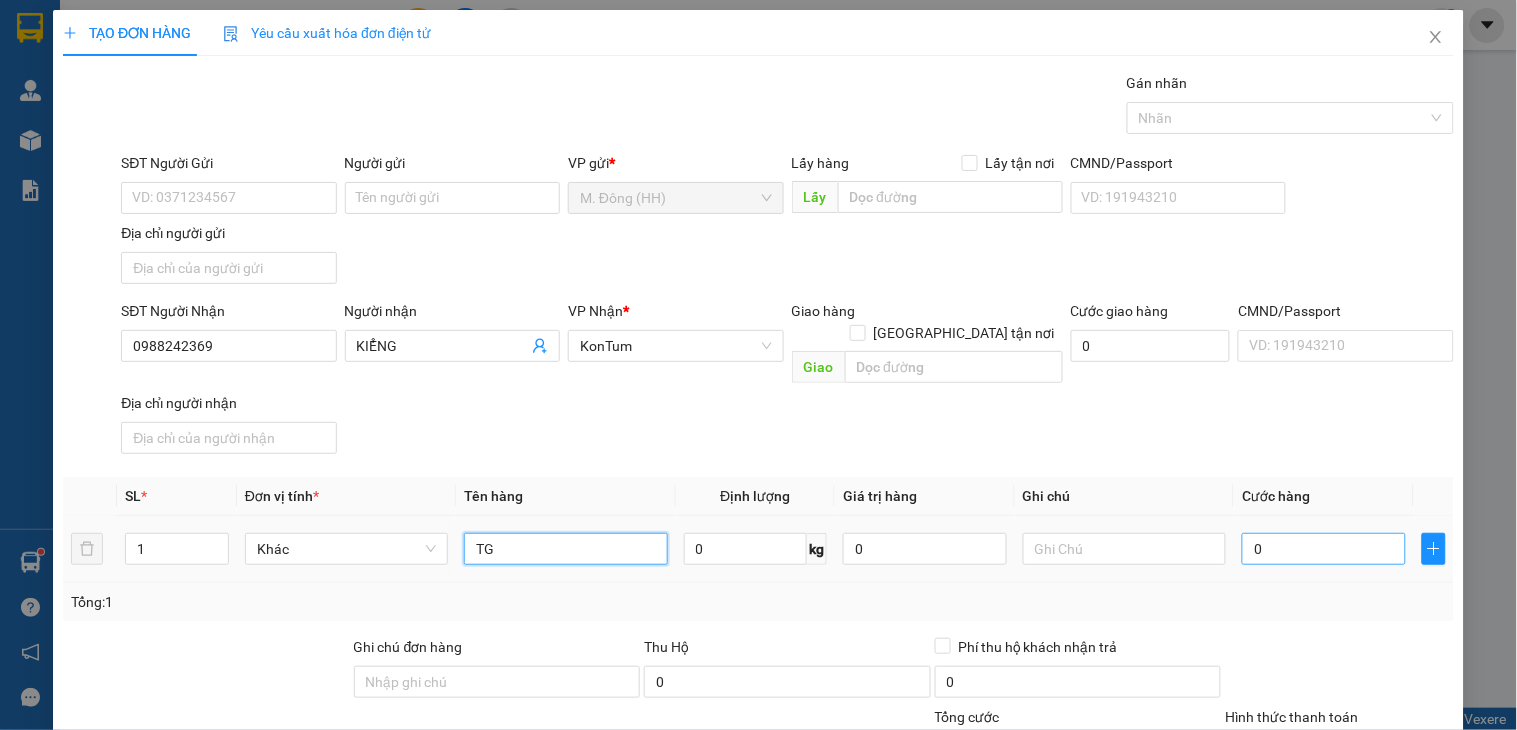 type on "TG" 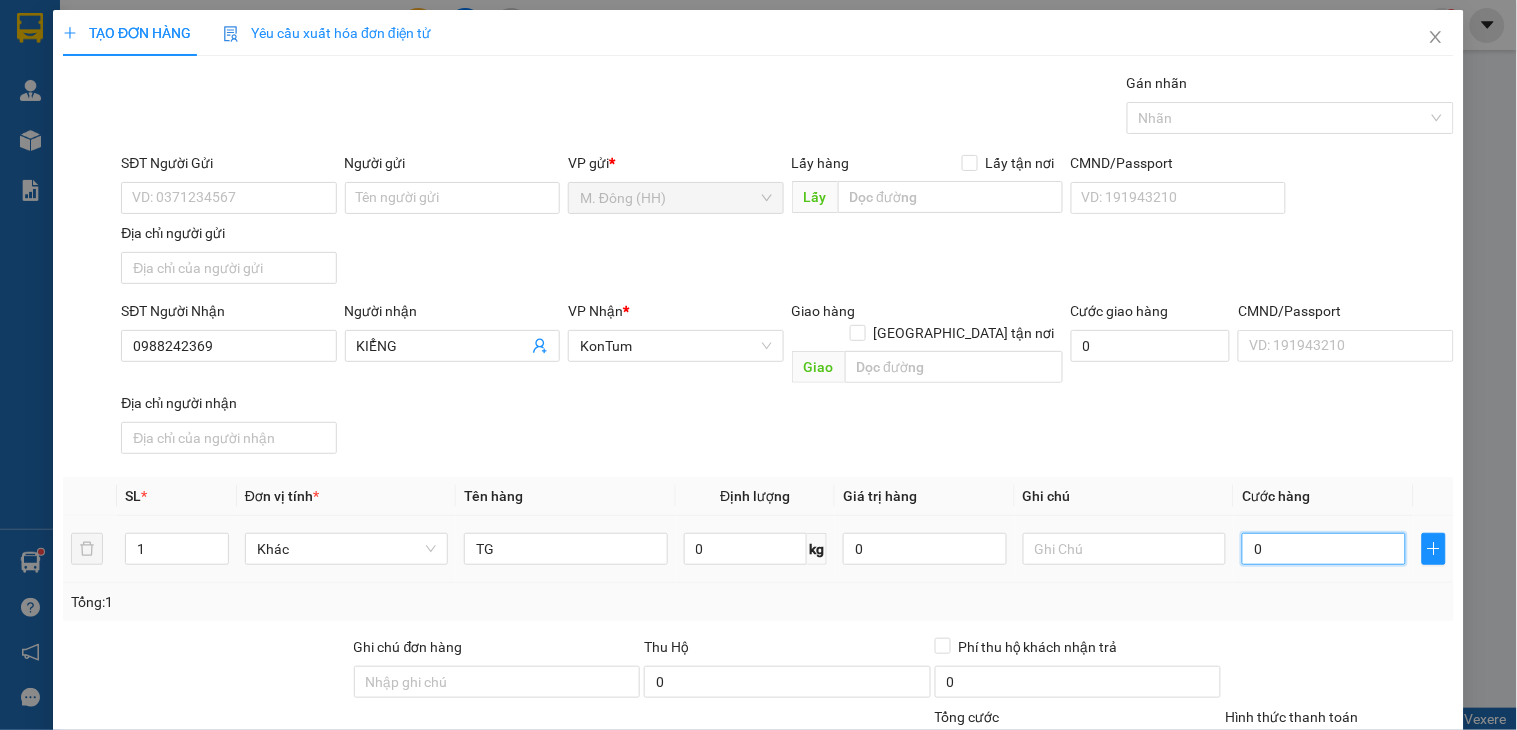 click on "0" at bounding box center (1324, 549) 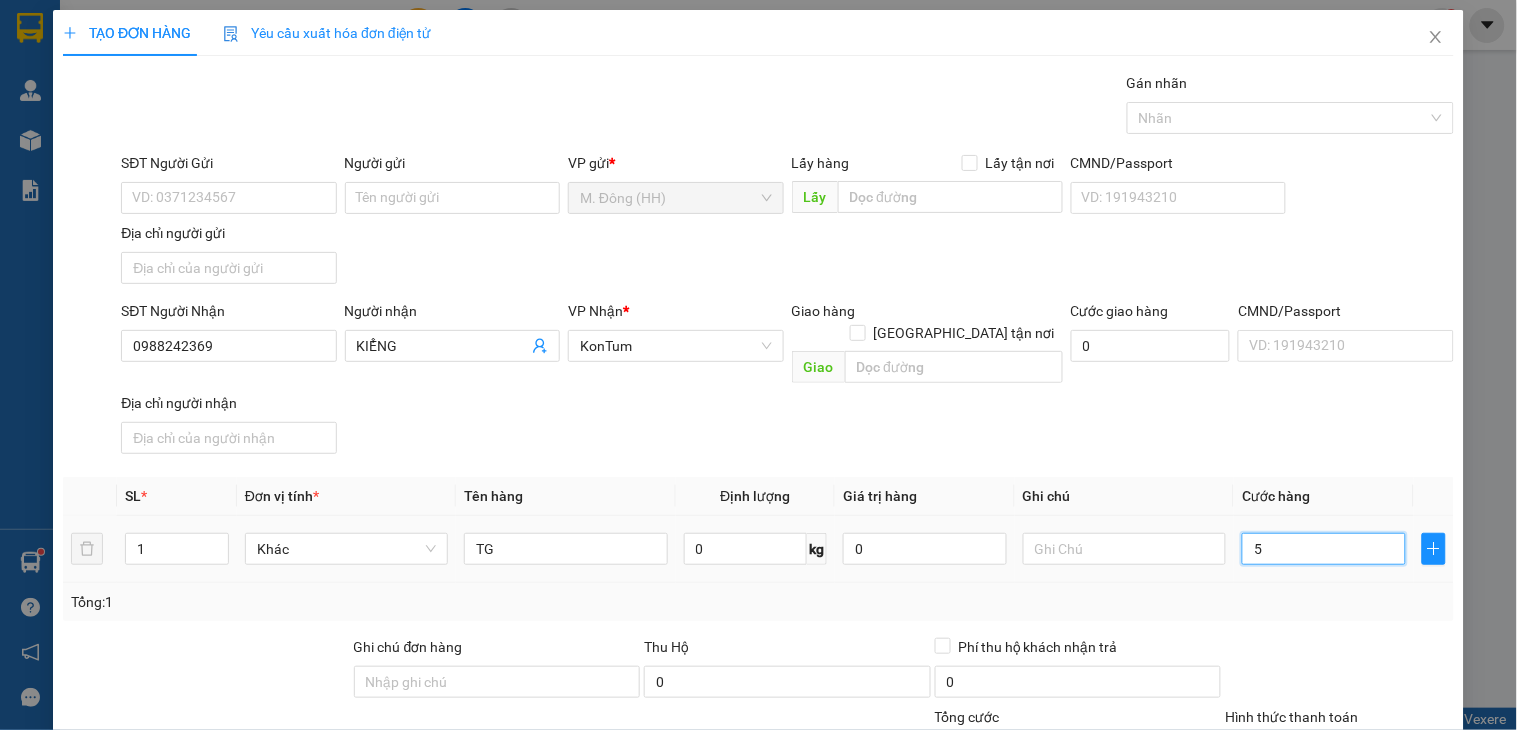 type on "5" 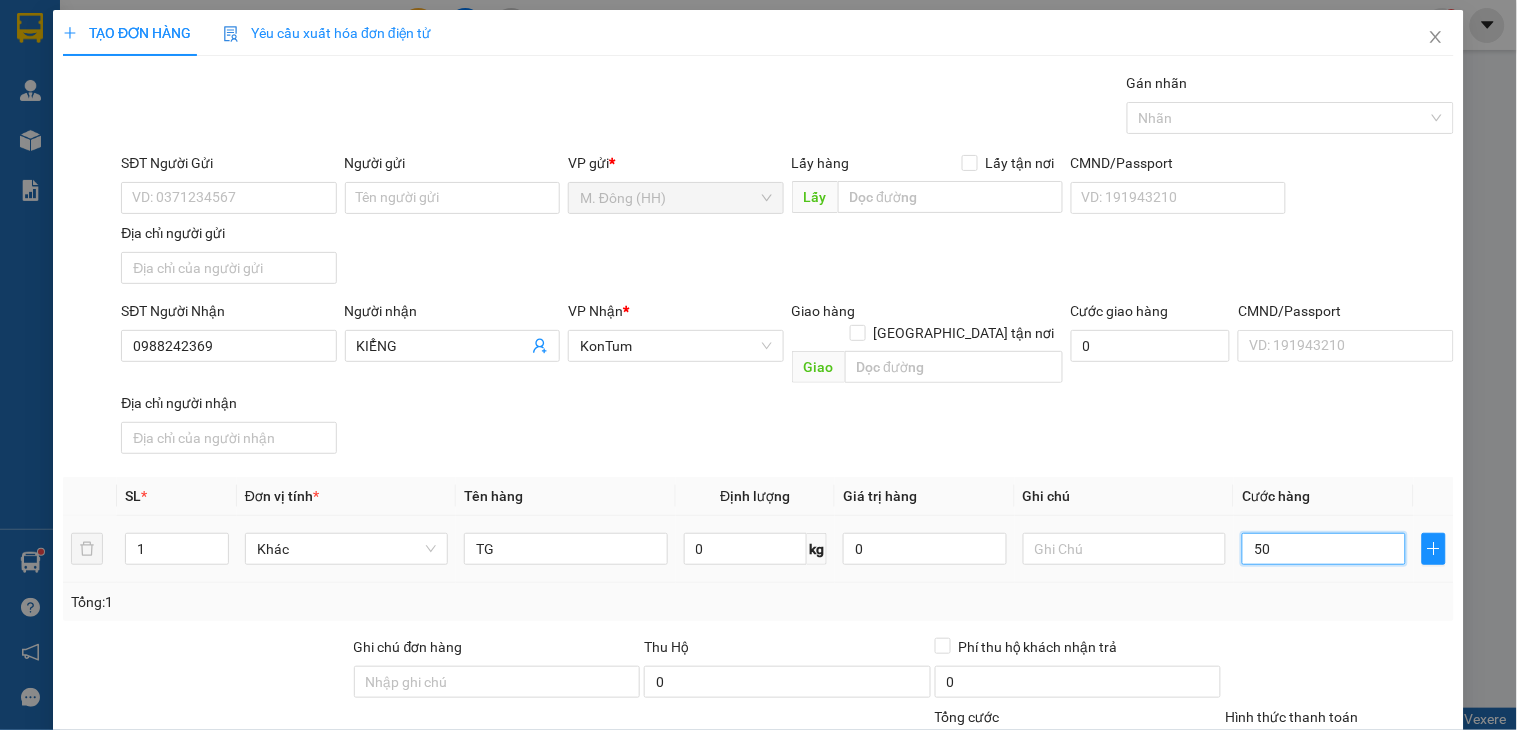 scroll, scrollTop: 150, scrollLeft: 0, axis: vertical 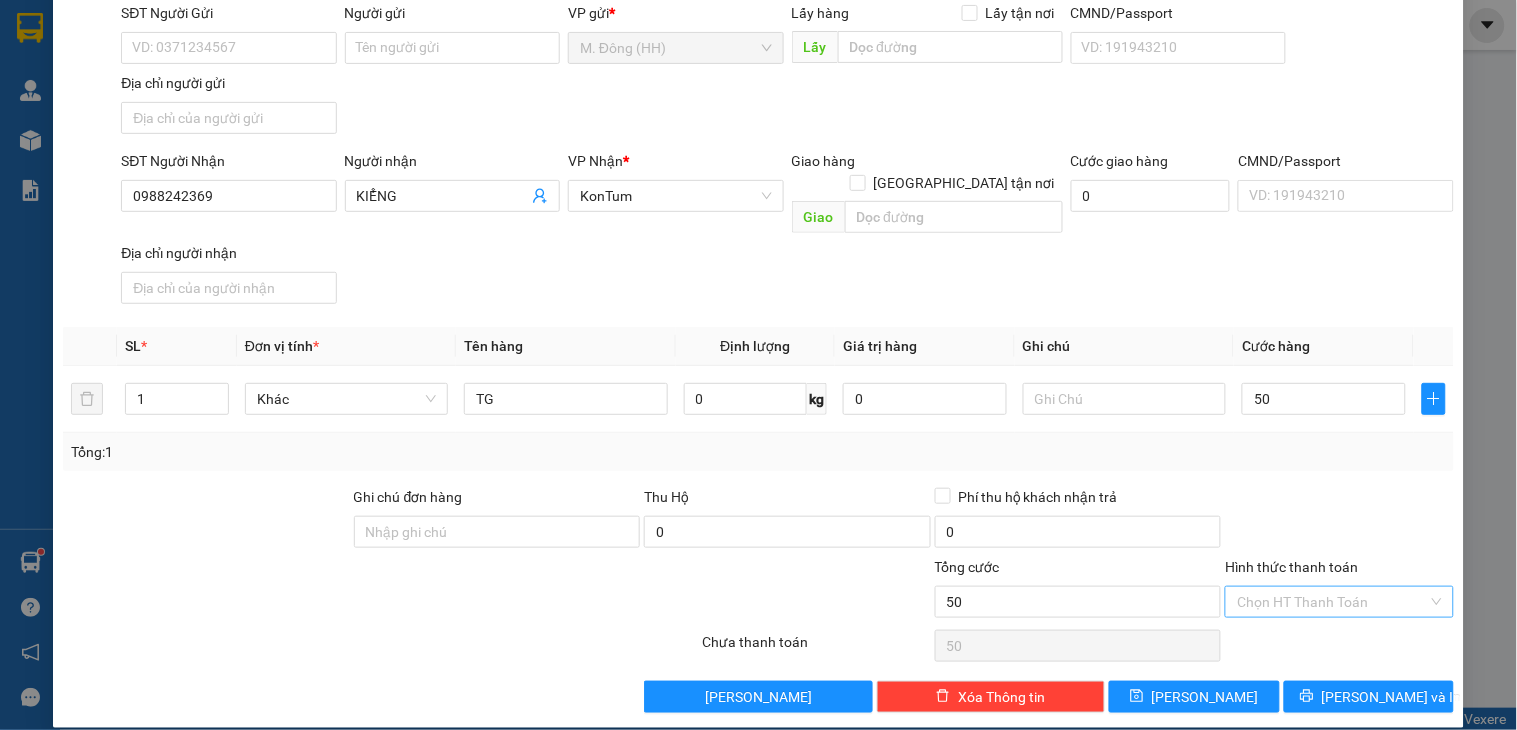 type on "50.000" 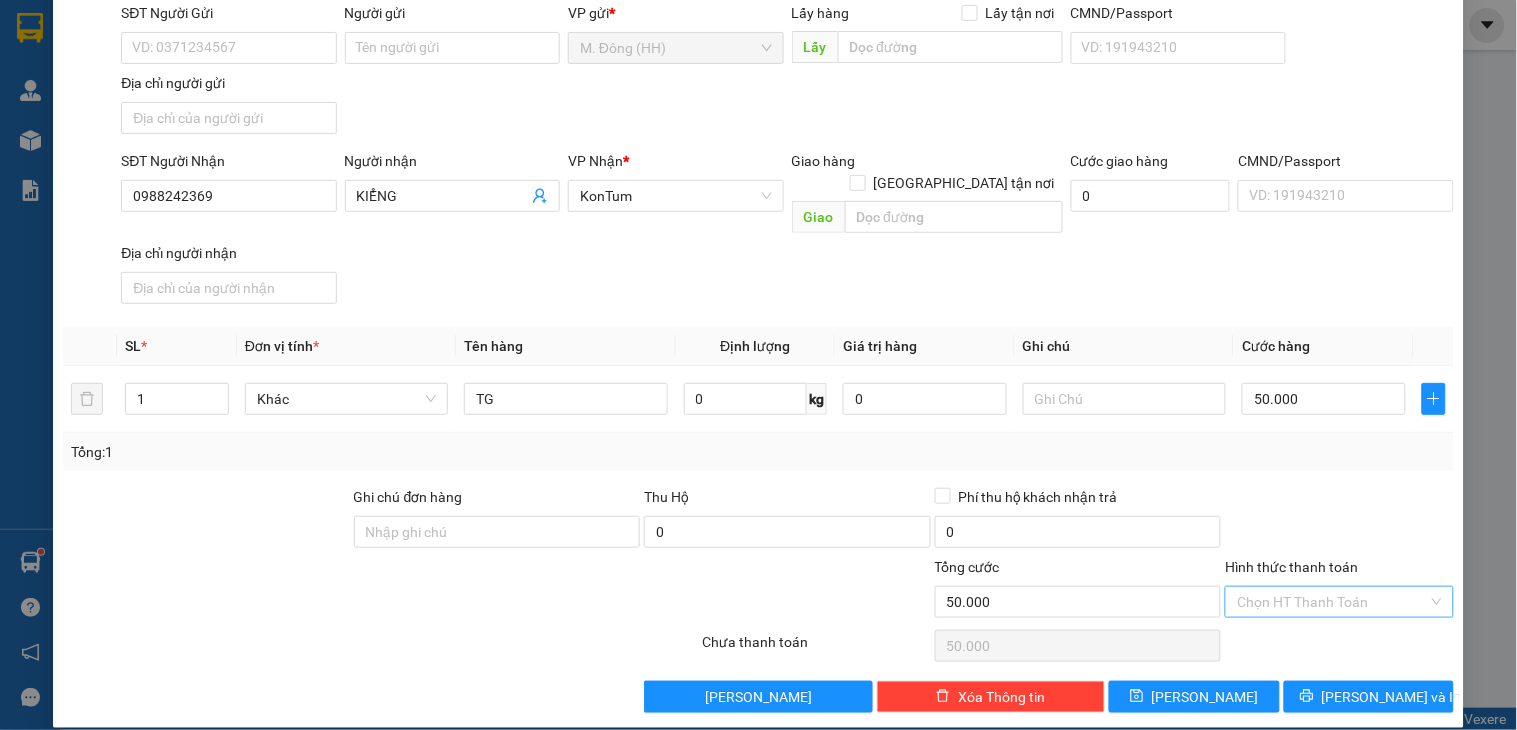 click on "Hình thức thanh toán" at bounding box center [1332, 602] 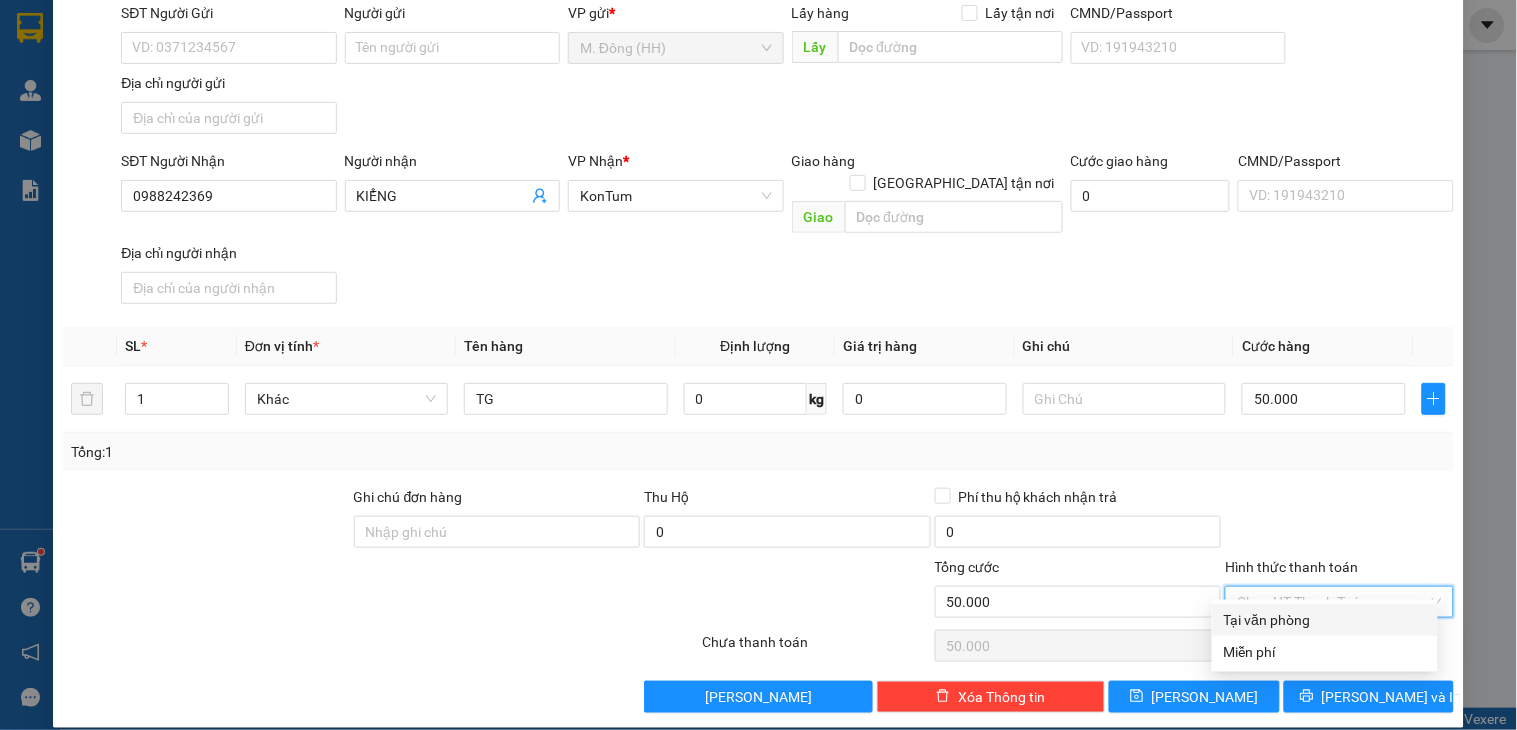 click on "Tại văn phòng" at bounding box center [1325, 620] 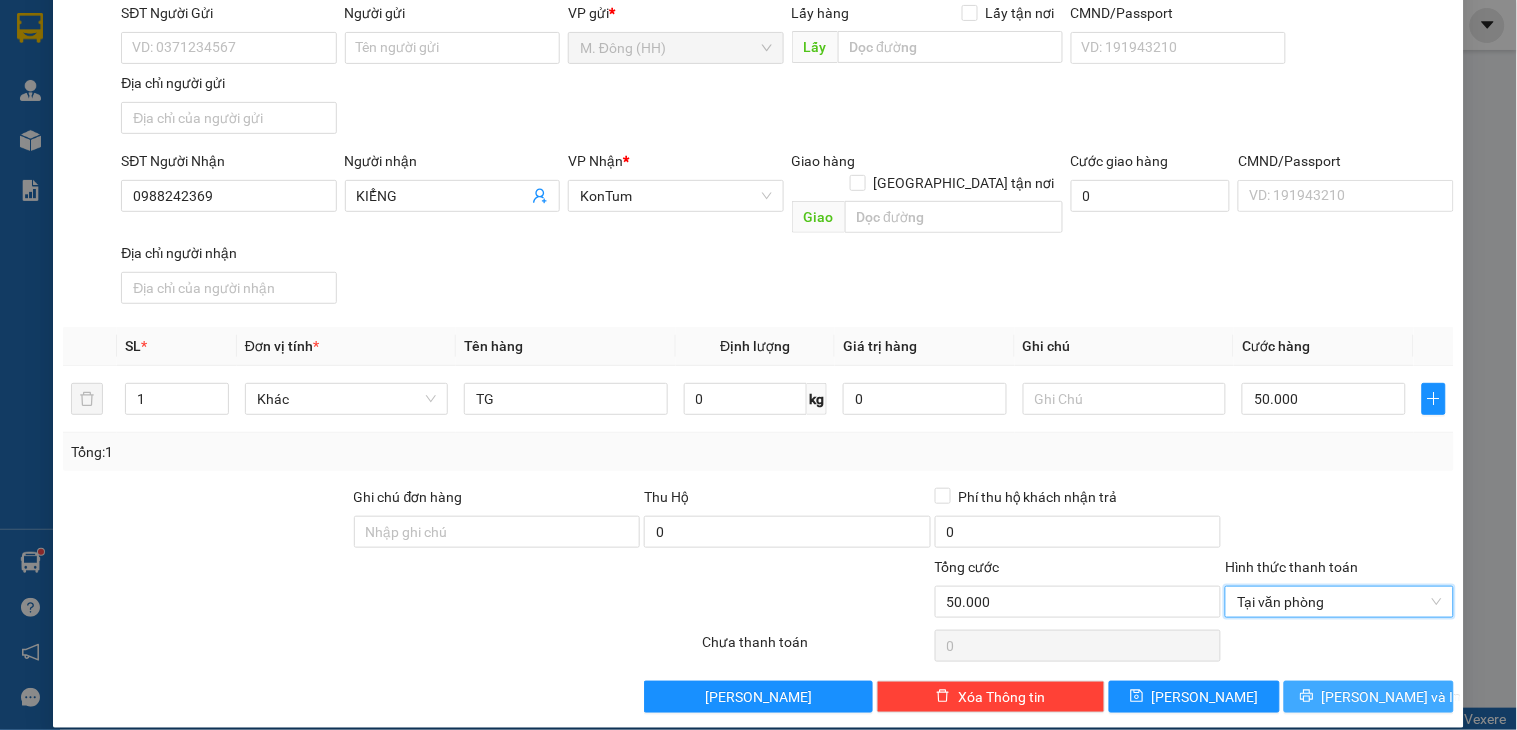 click on "[PERSON_NAME] và In" at bounding box center [1369, 697] 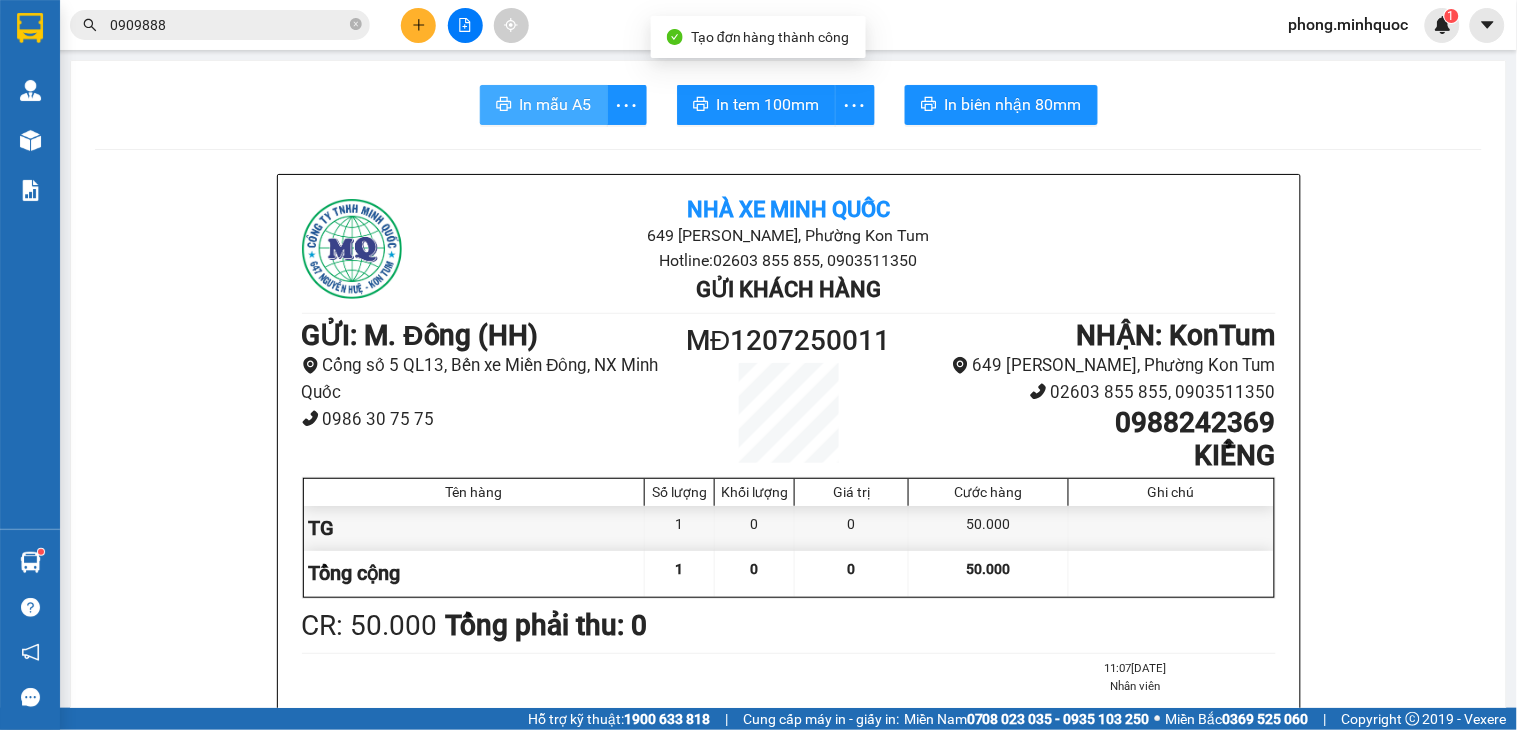 click on "In mẫu A5" at bounding box center (556, 104) 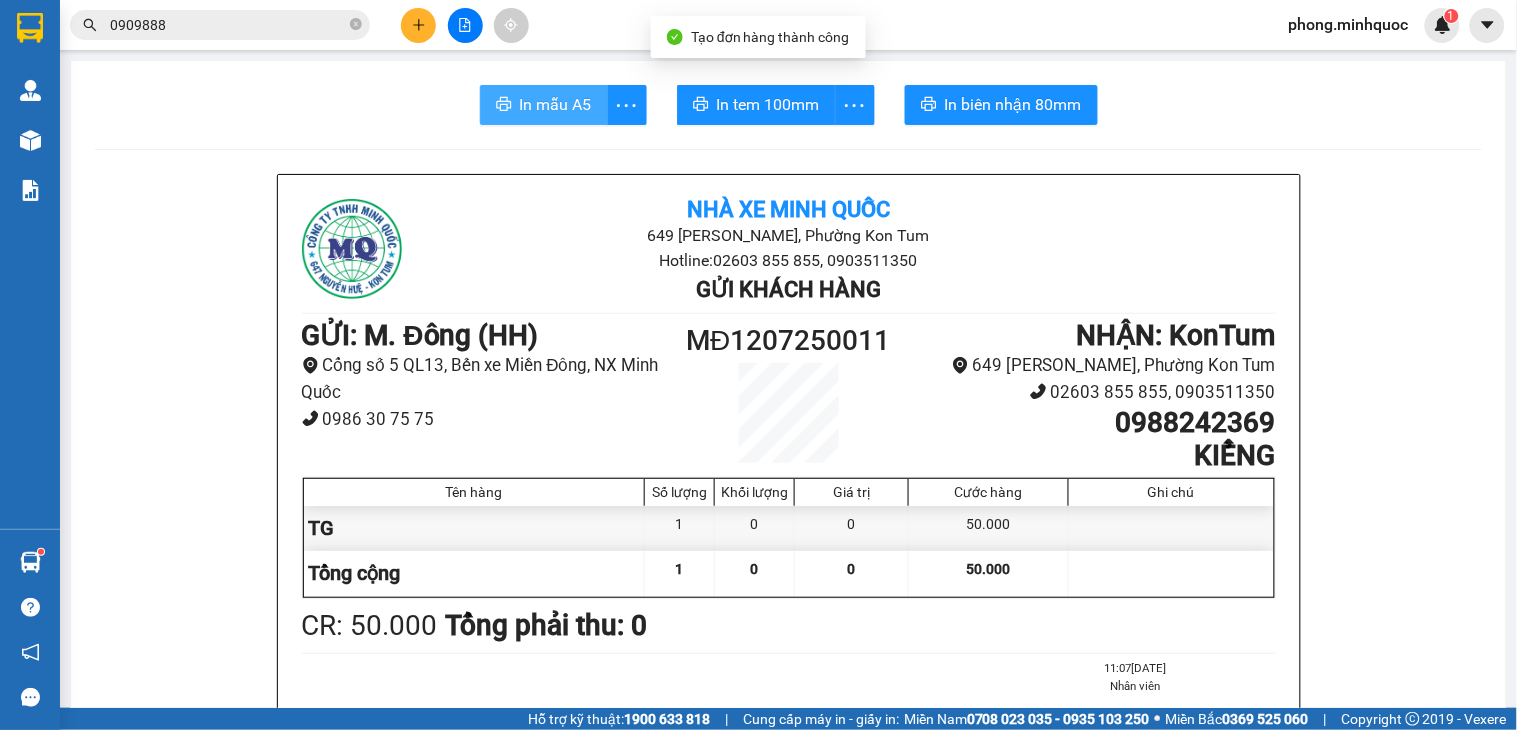 scroll, scrollTop: 0, scrollLeft: 0, axis: both 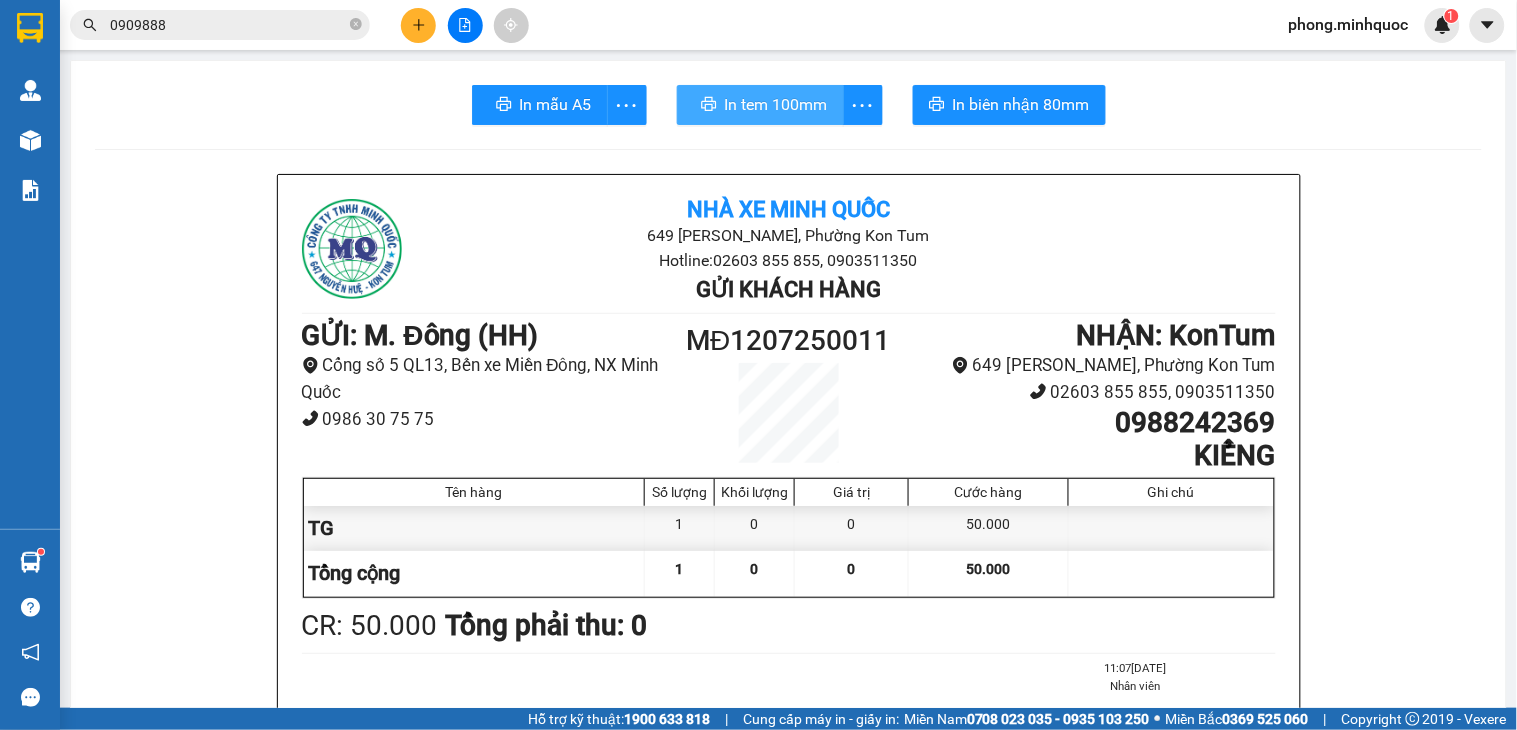 click on "In tem 100mm" at bounding box center (776, 104) 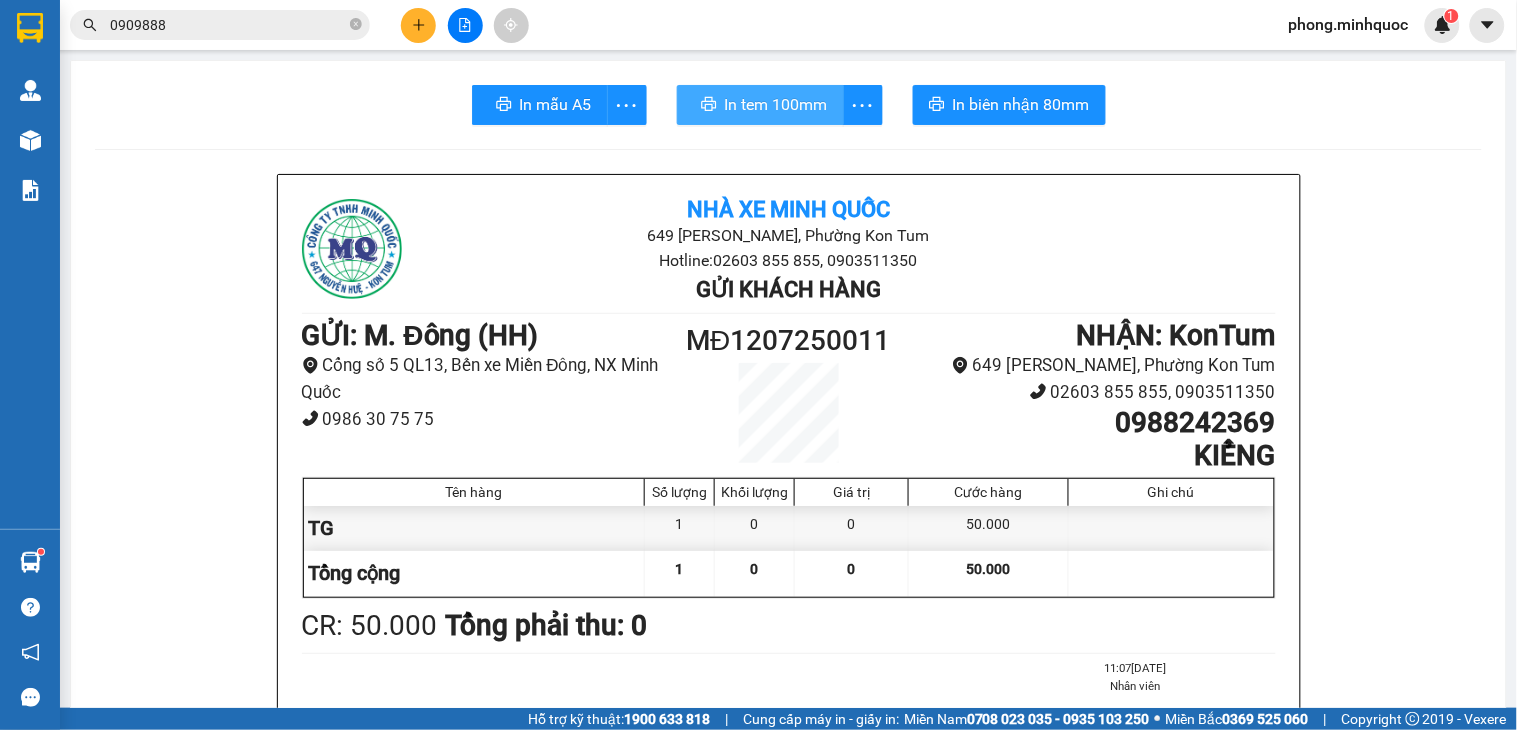 scroll, scrollTop: 0, scrollLeft: 0, axis: both 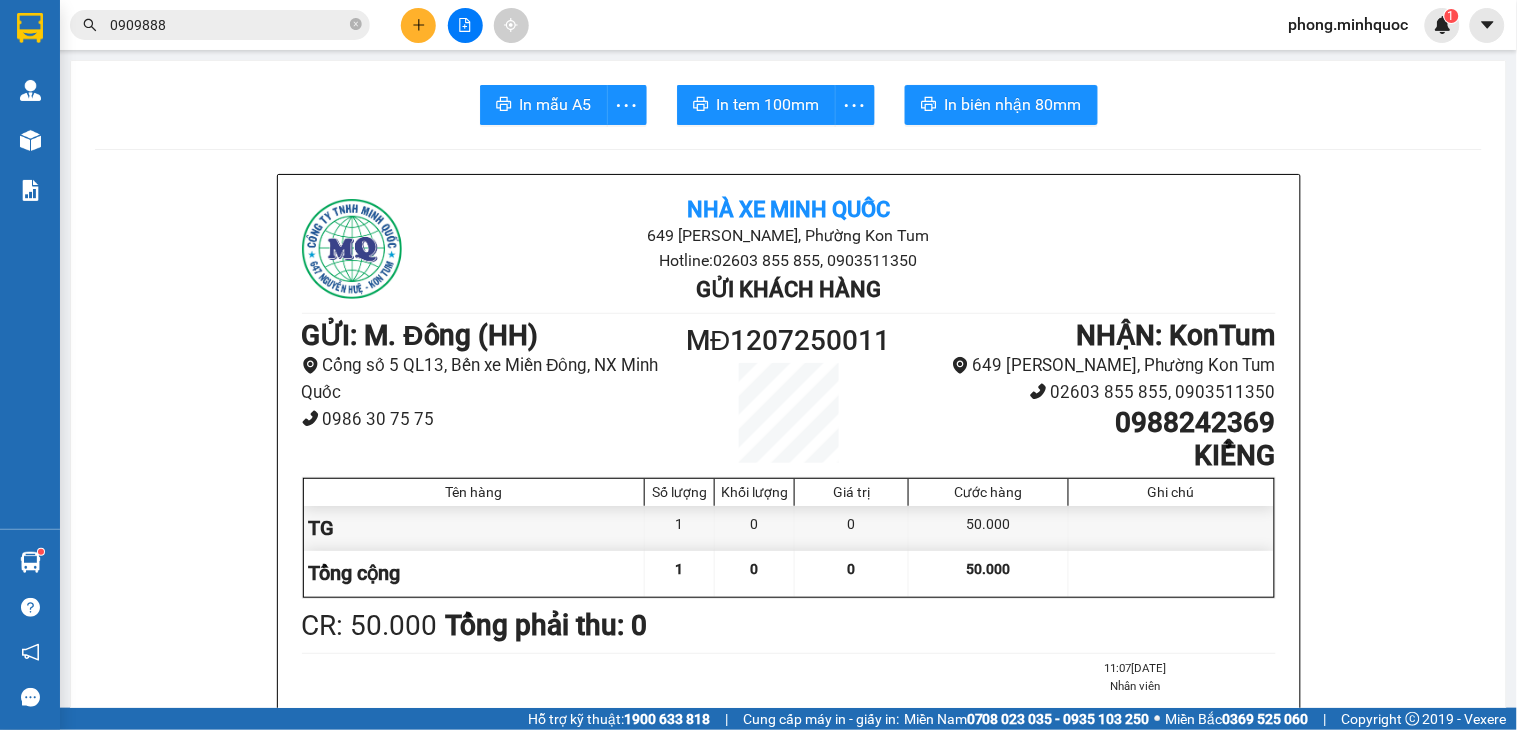 click on "0909888" at bounding box center [220, 25] 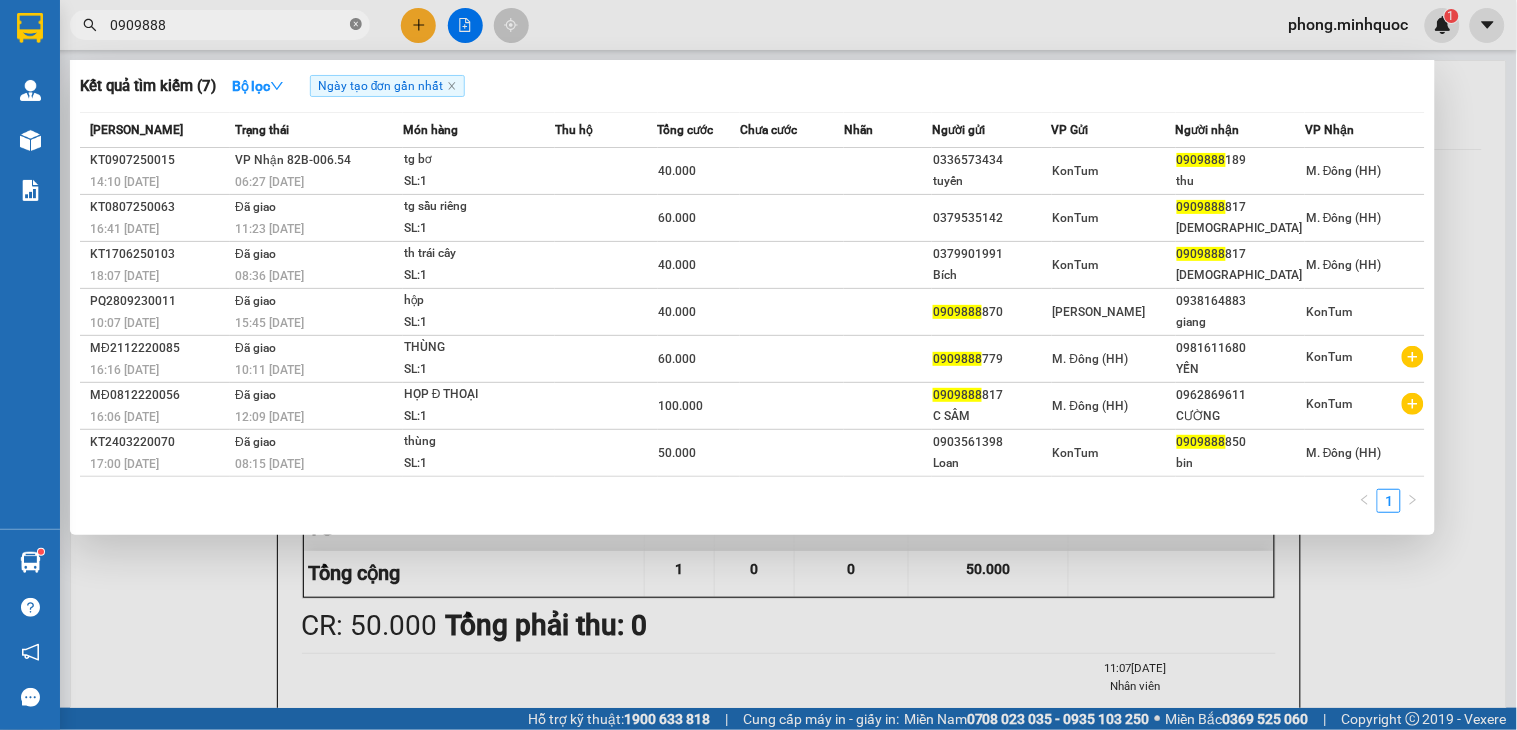 click 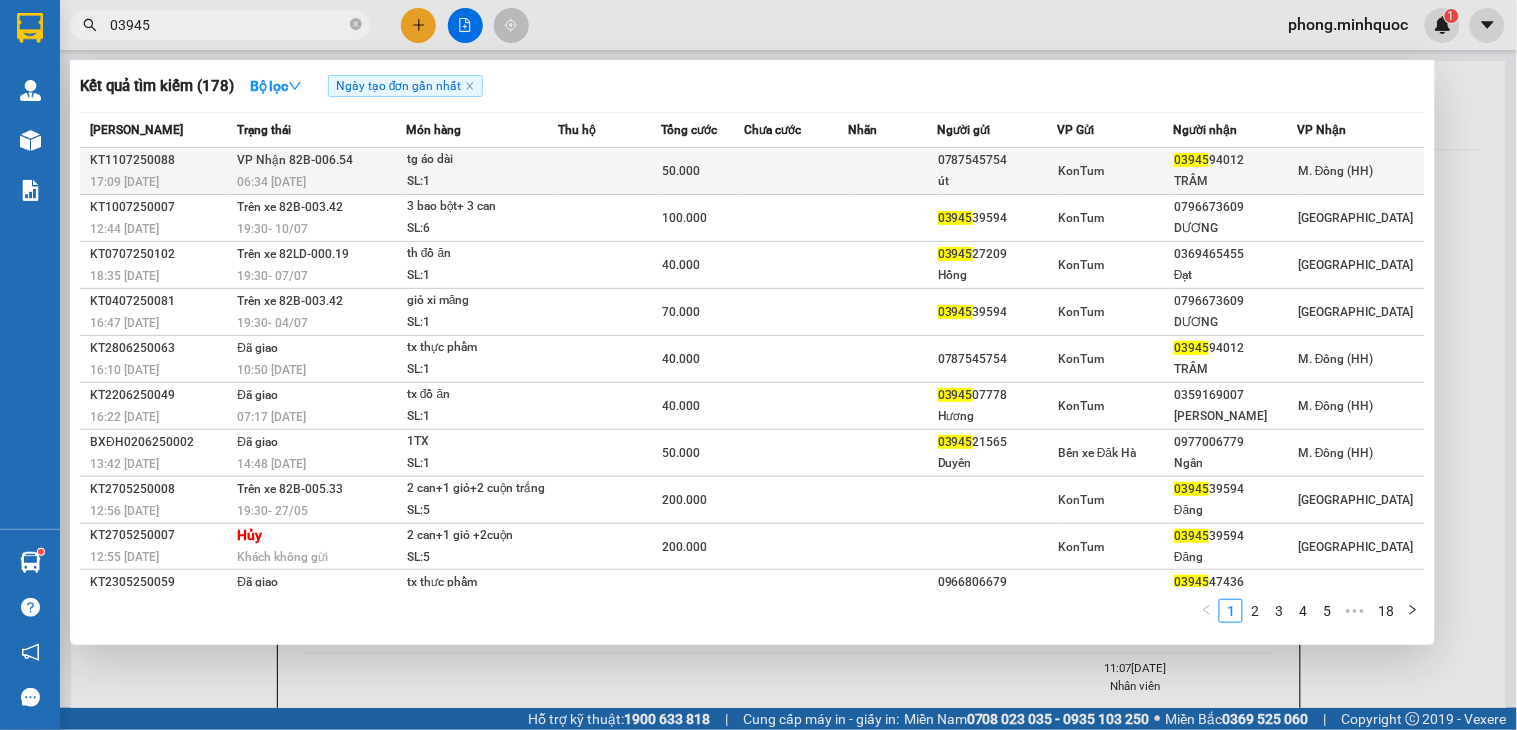 type on "03945" 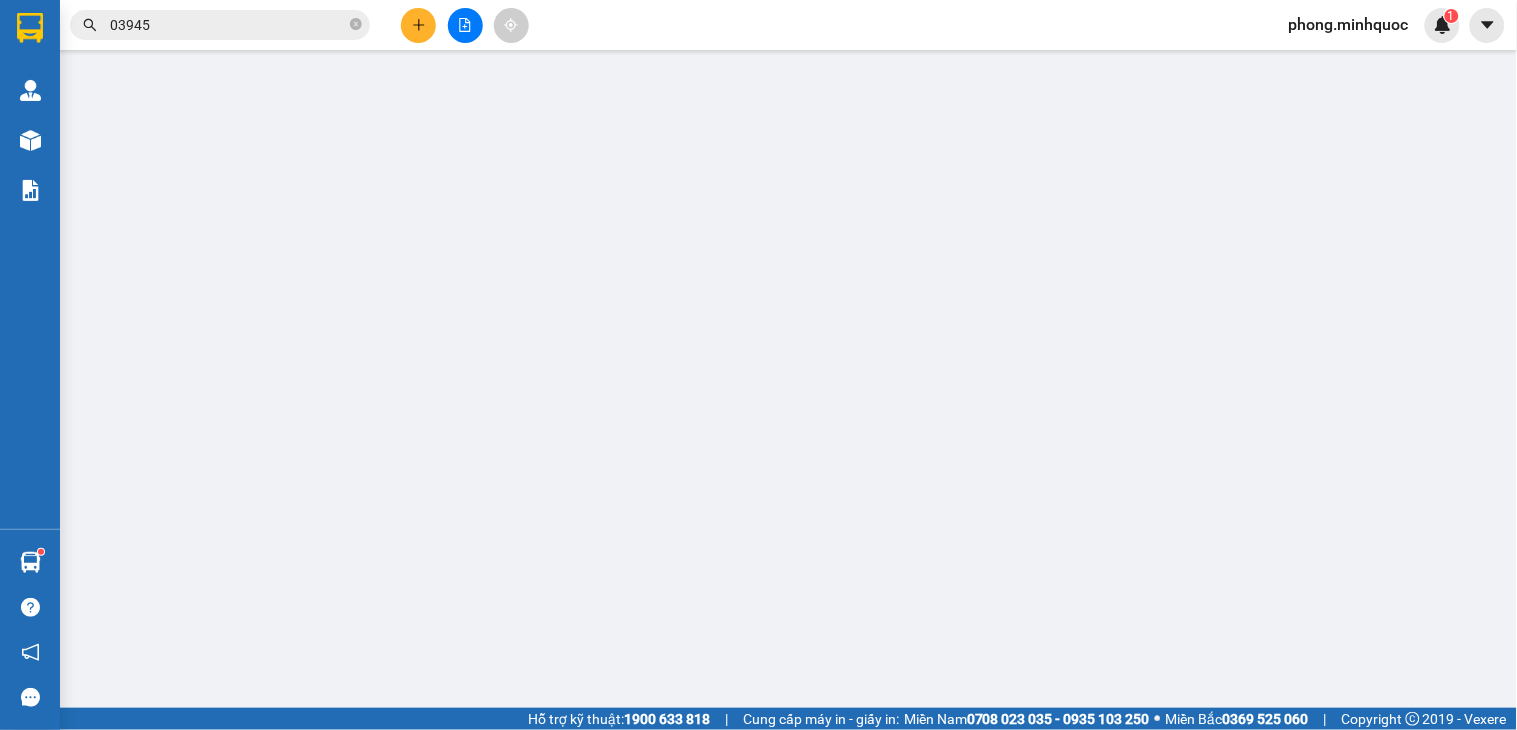 type on "0787545754" 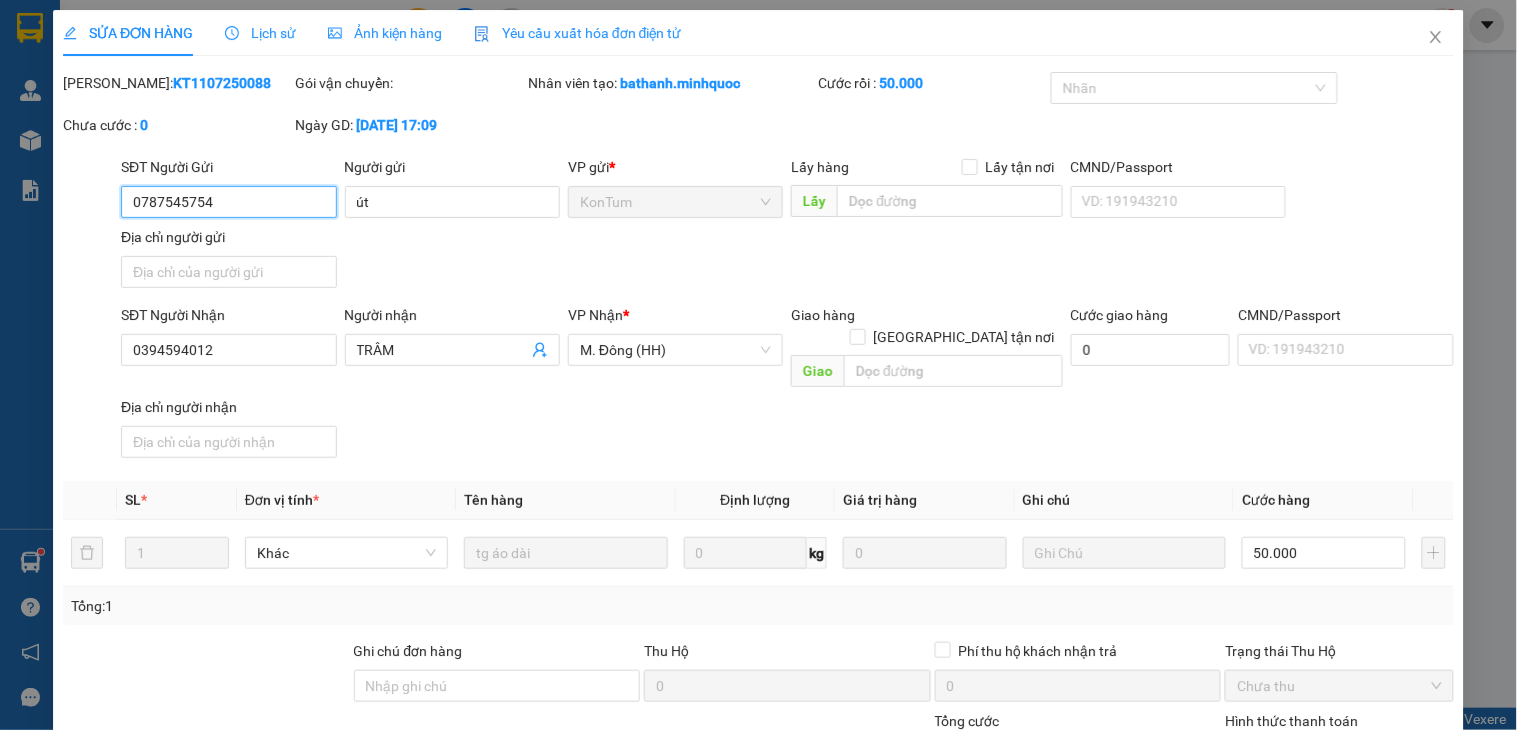 scroll, scrollTop: 154, scrollLeft: 0, axis: vertical 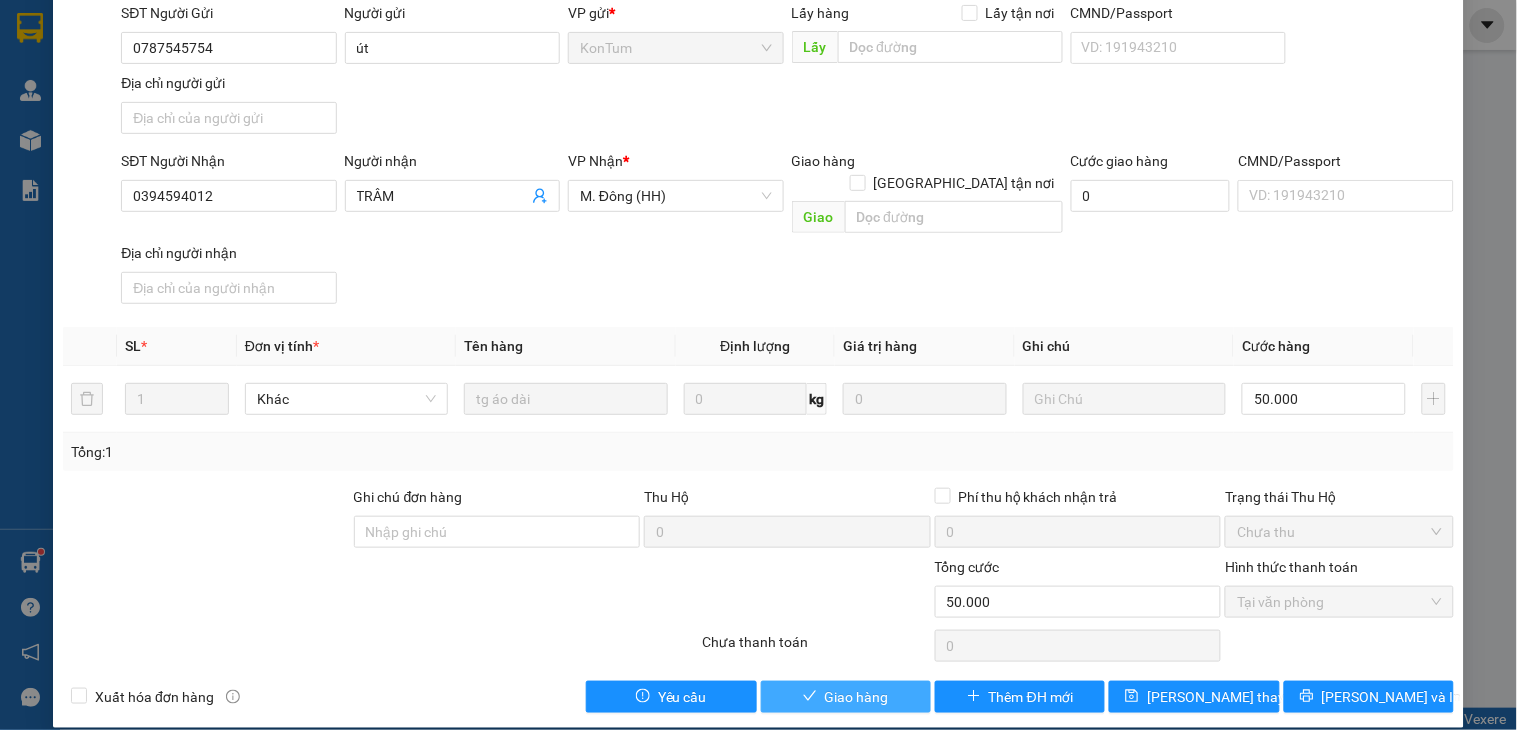click on "Giao hàng" at bounding box center [857, 697] 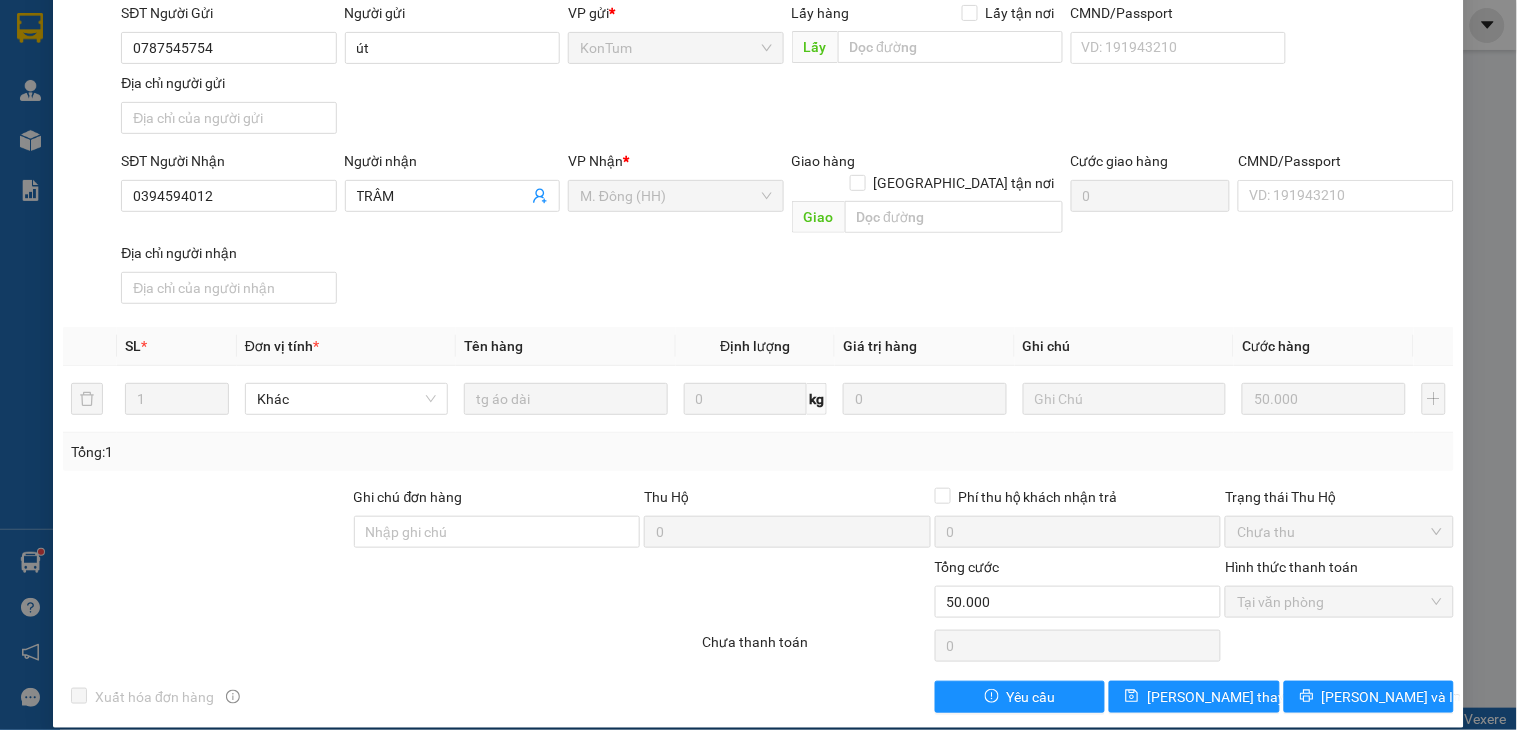 scroll, scrollTop: 0, scrollLeft: 0, axis: both 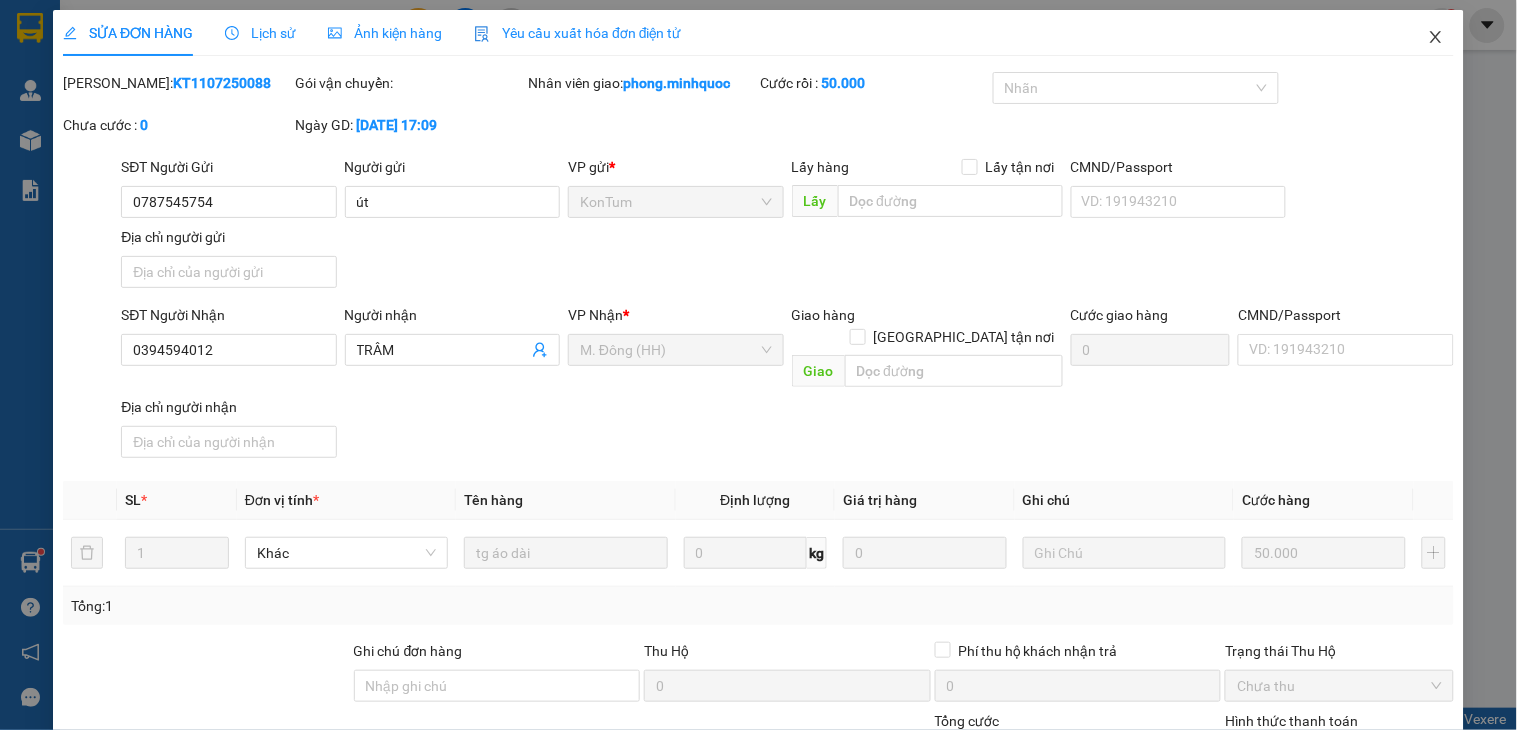 click 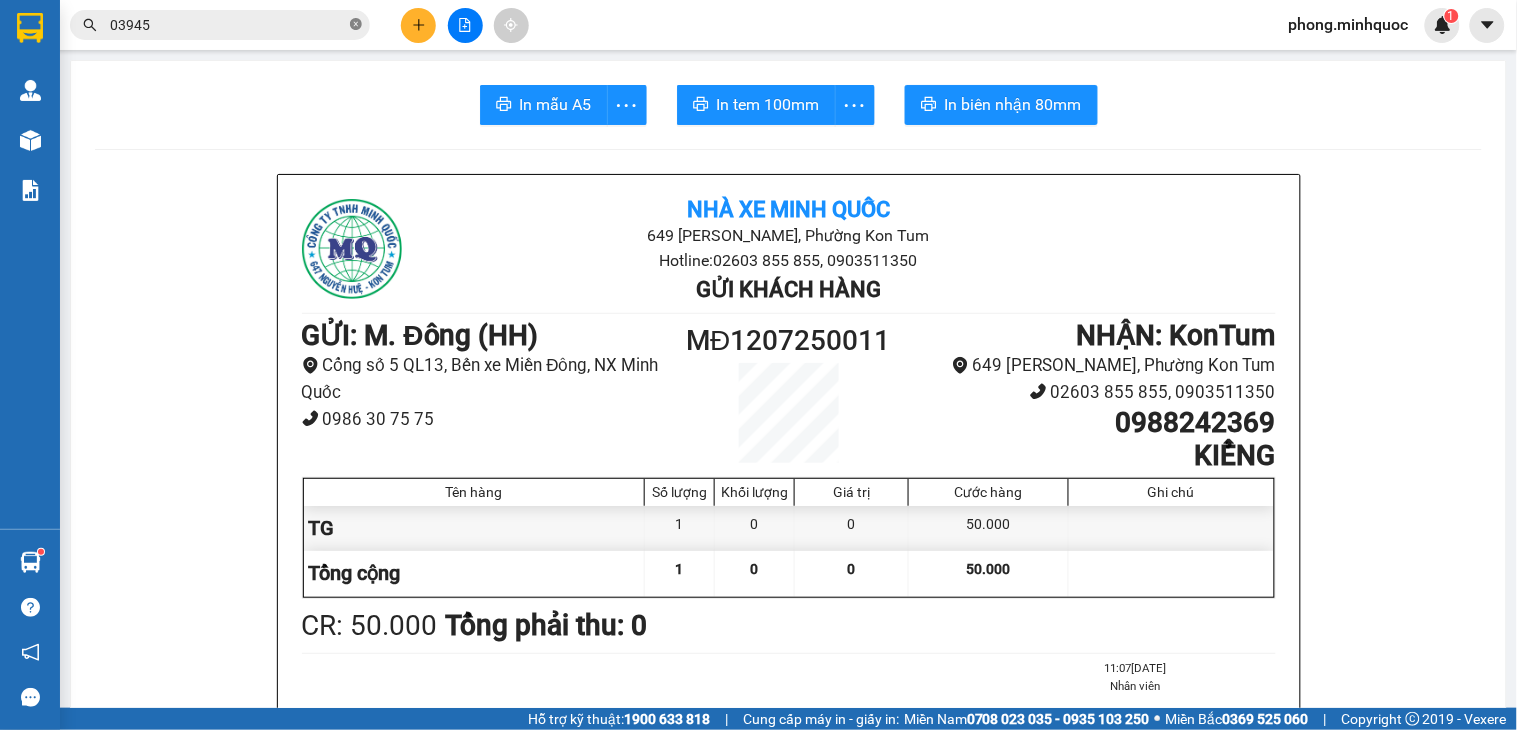 click 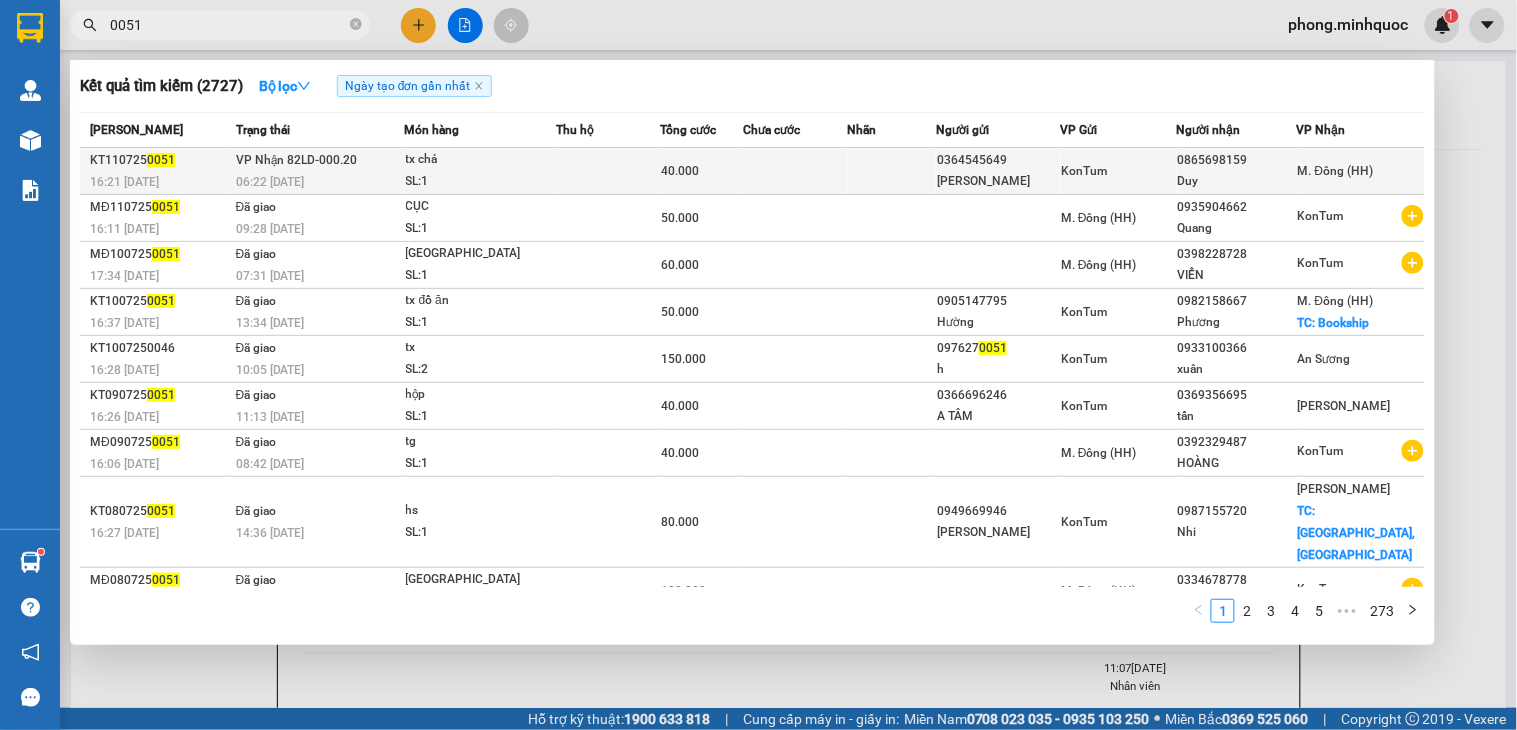 type on "0051" 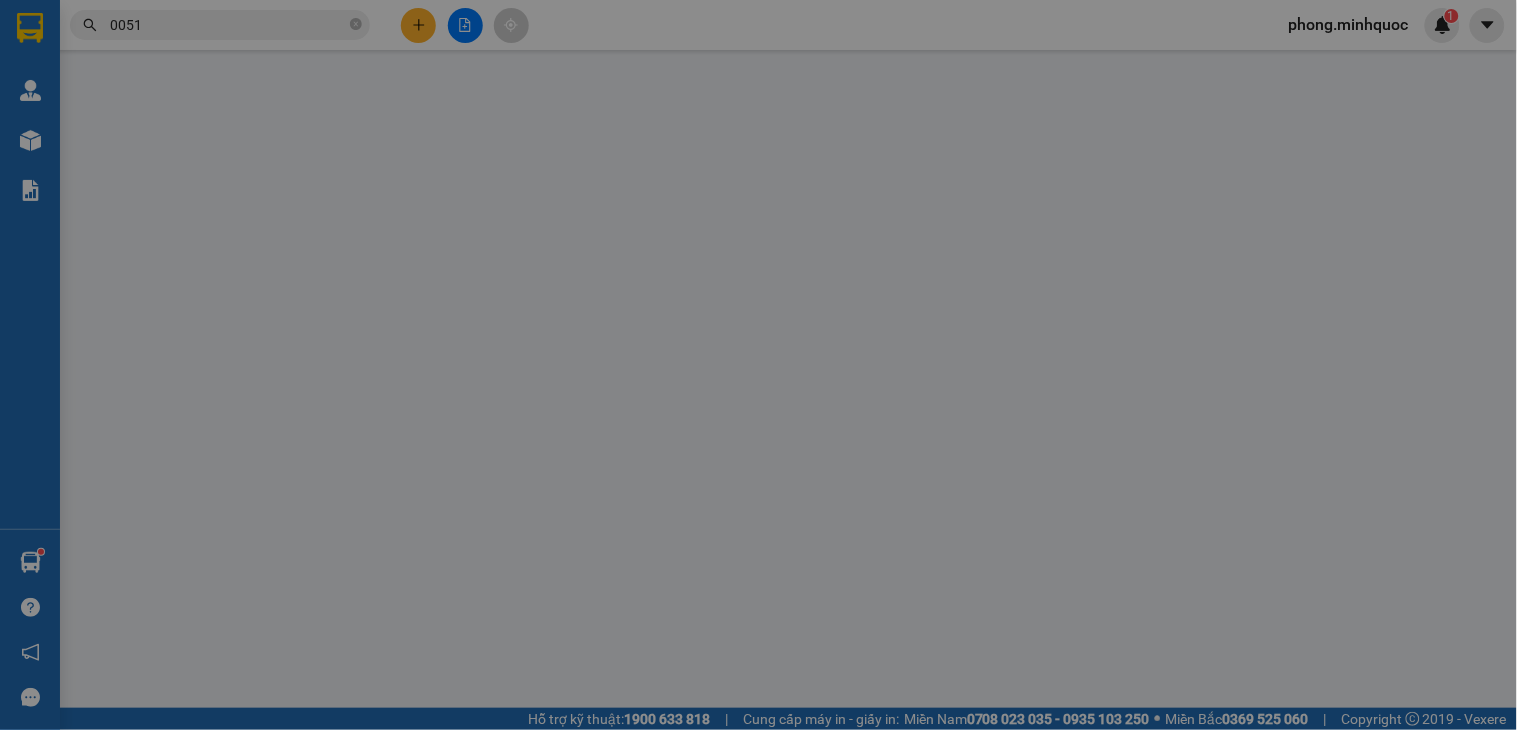 type on "0364545649" 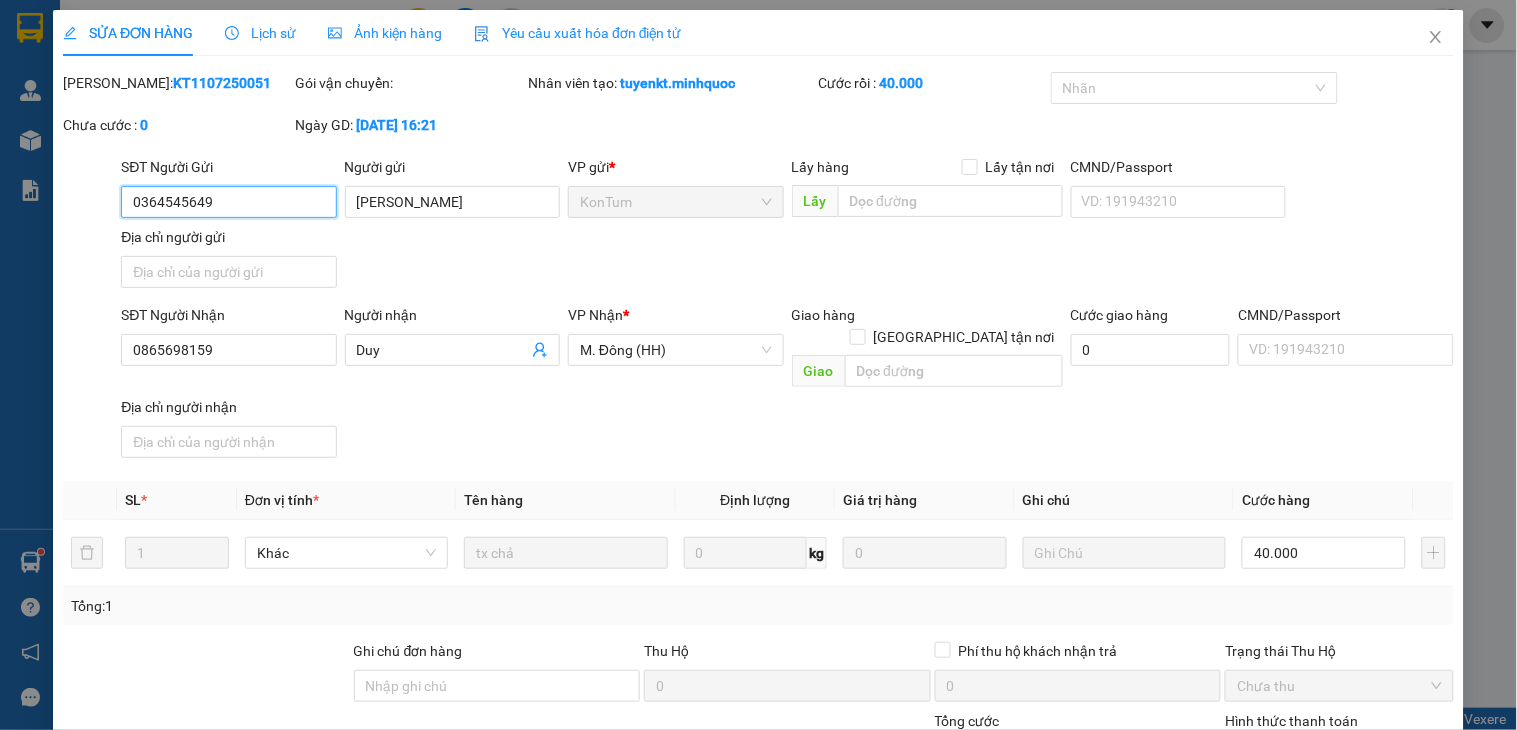scroll, scrollTop: 154, scrollLeft: 0, axis: vertical 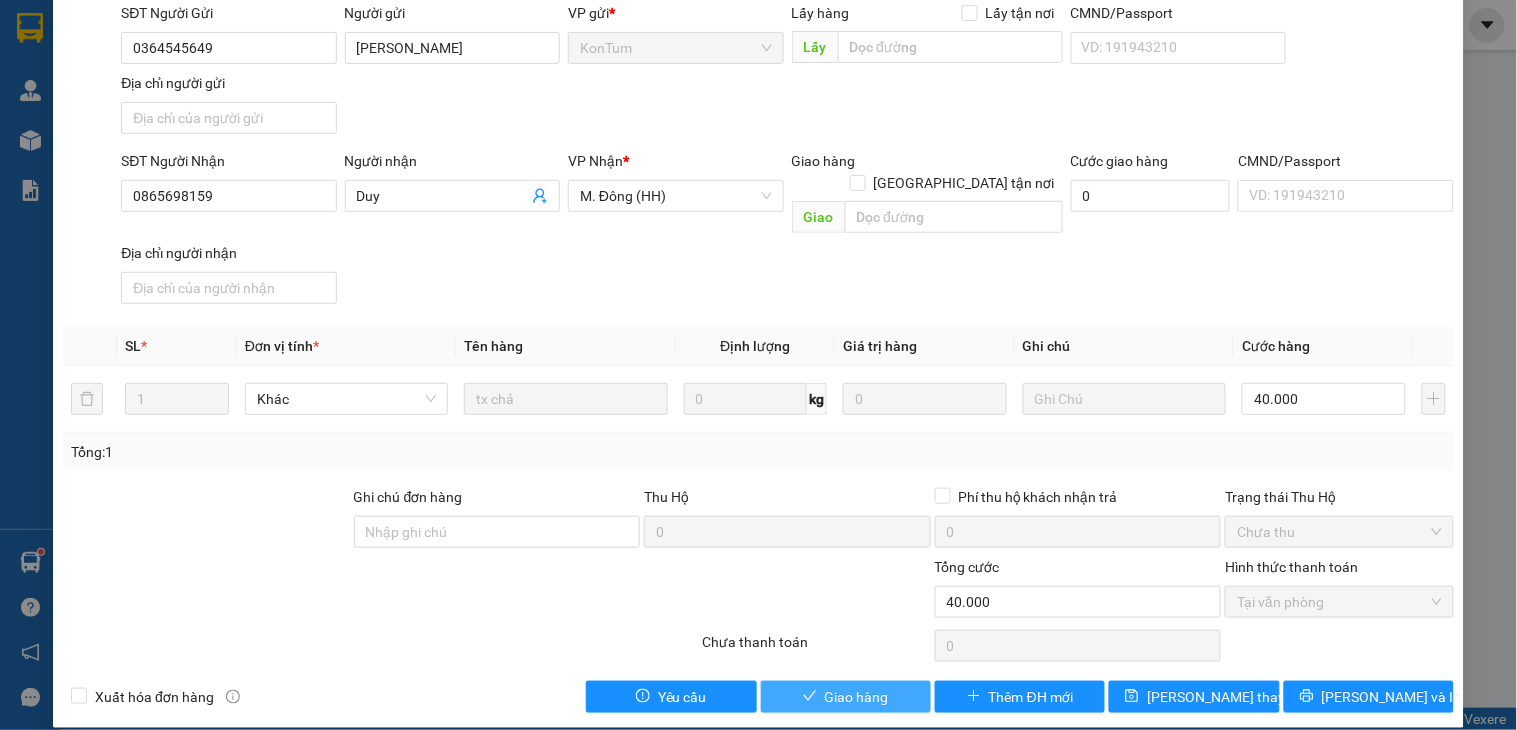 click on "Giao hàng" at bounding box center (857, 697) 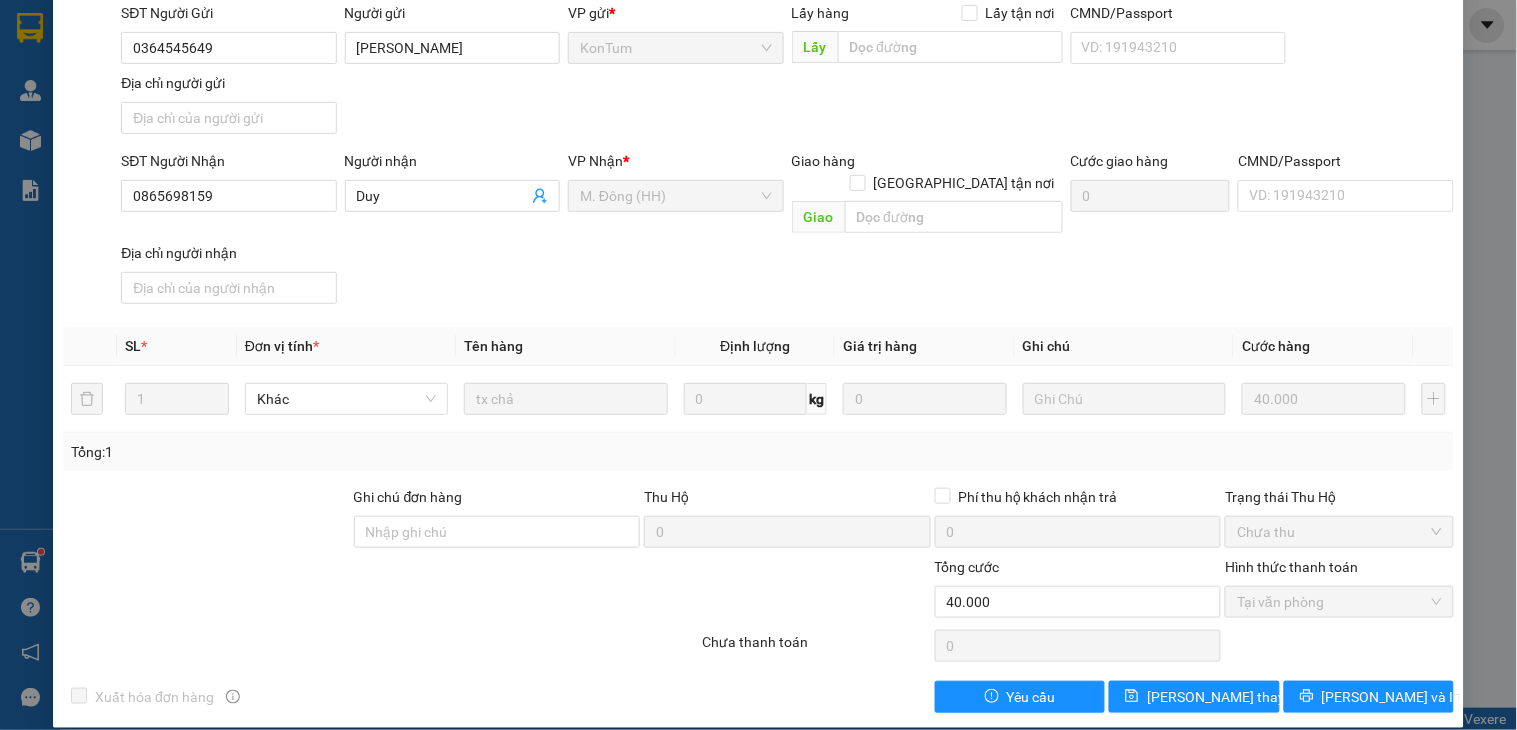 scroll, scrollTop: 0, scrollLeft: 0, axis: both 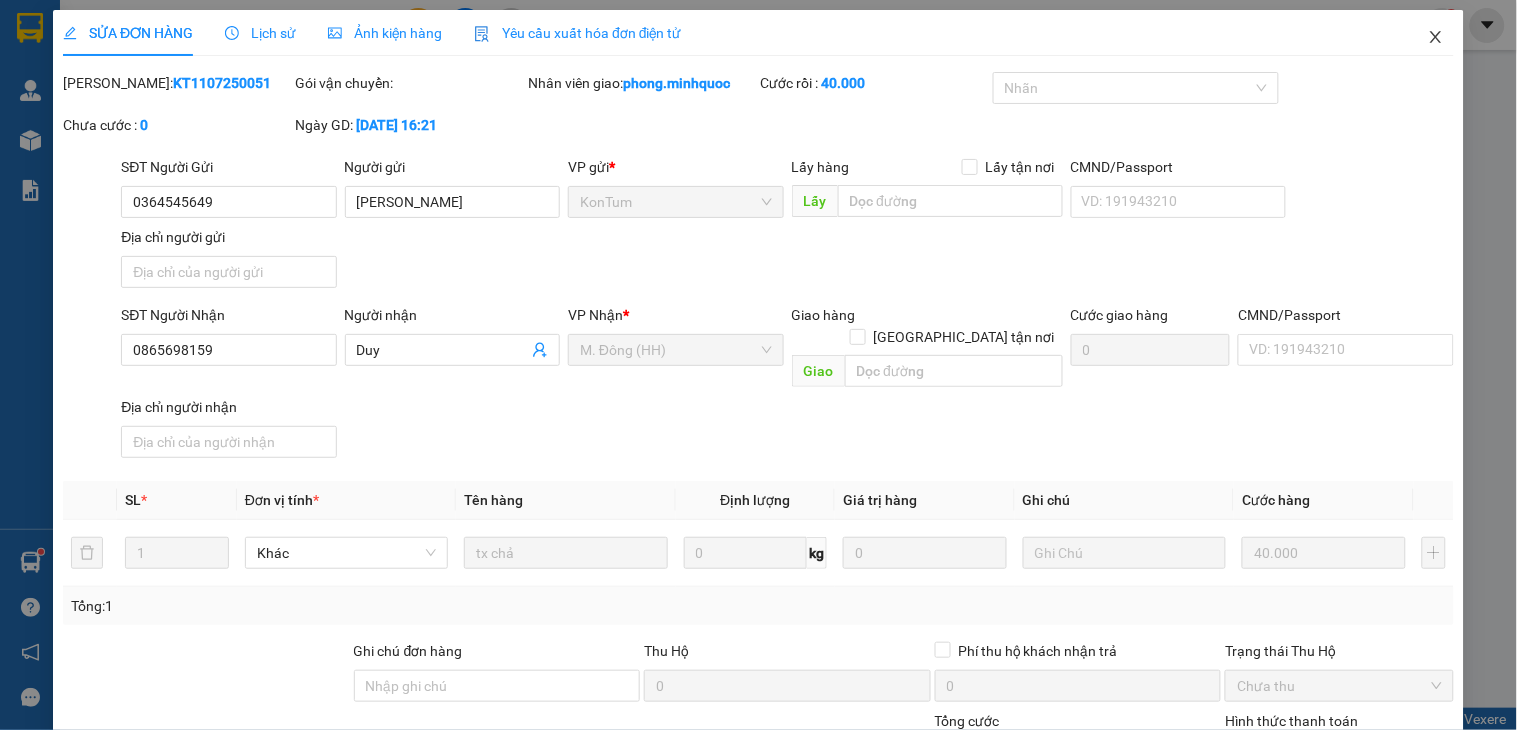 click 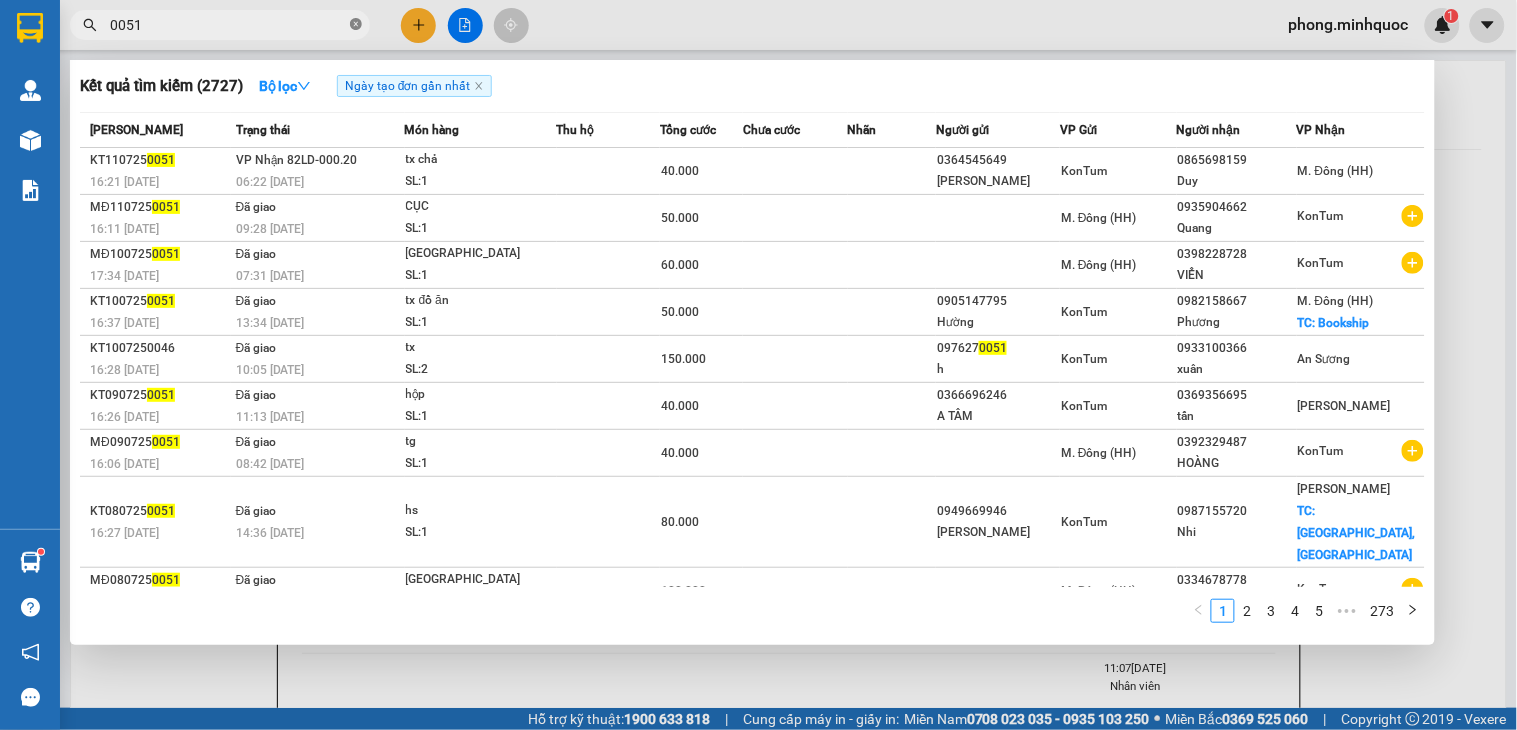 click 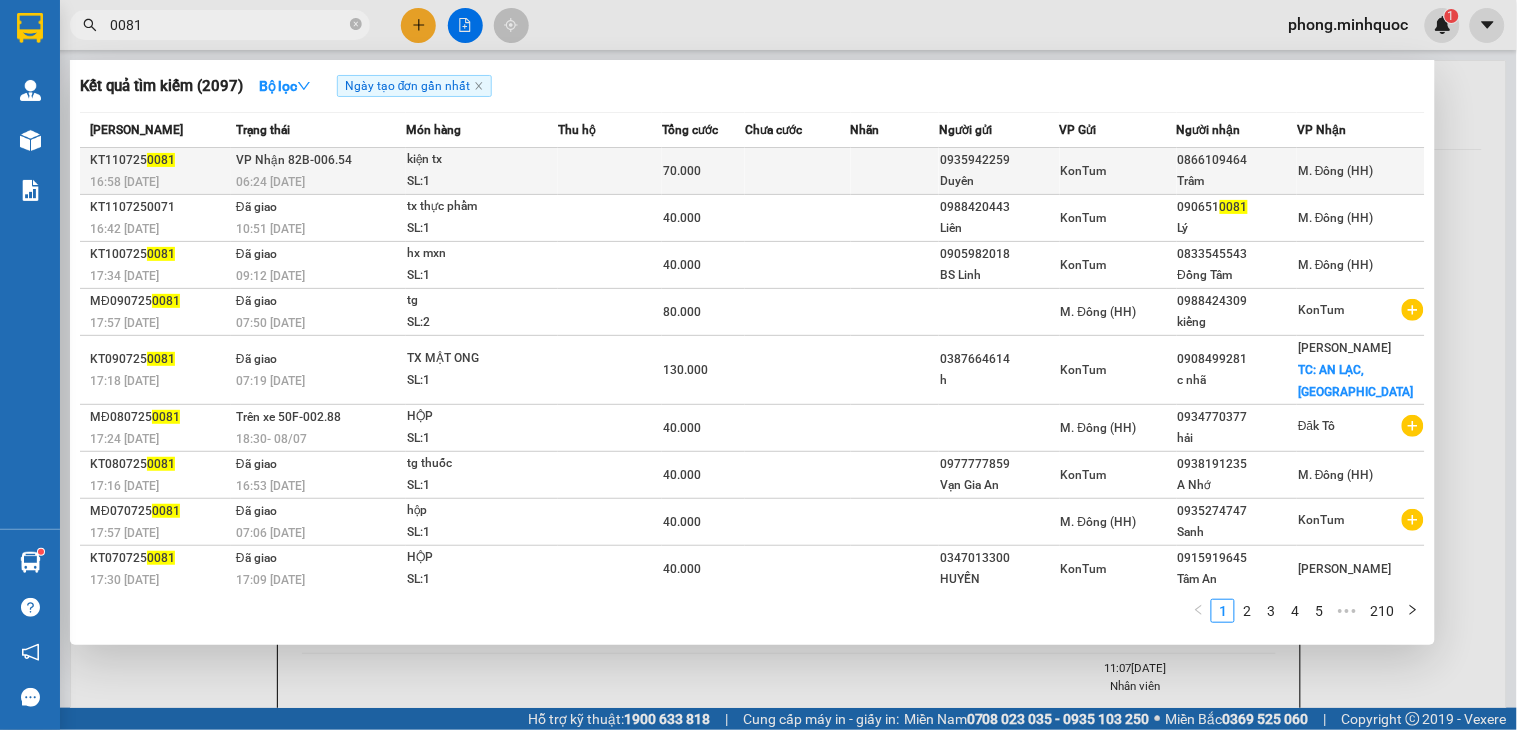 click at bounding box center [610, 171] 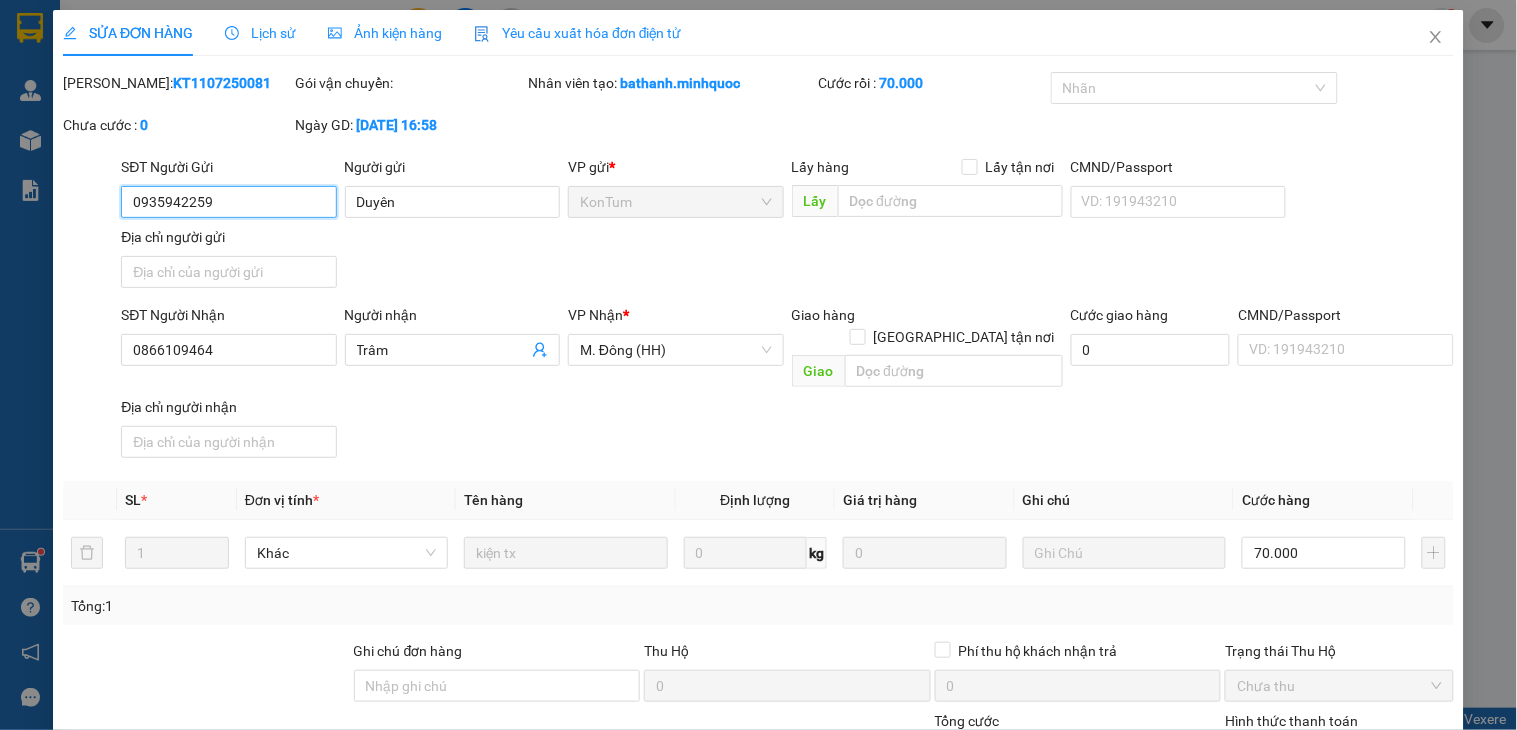 scroll, scrollTop: 154, scrollLeft: 0, axis: vertical 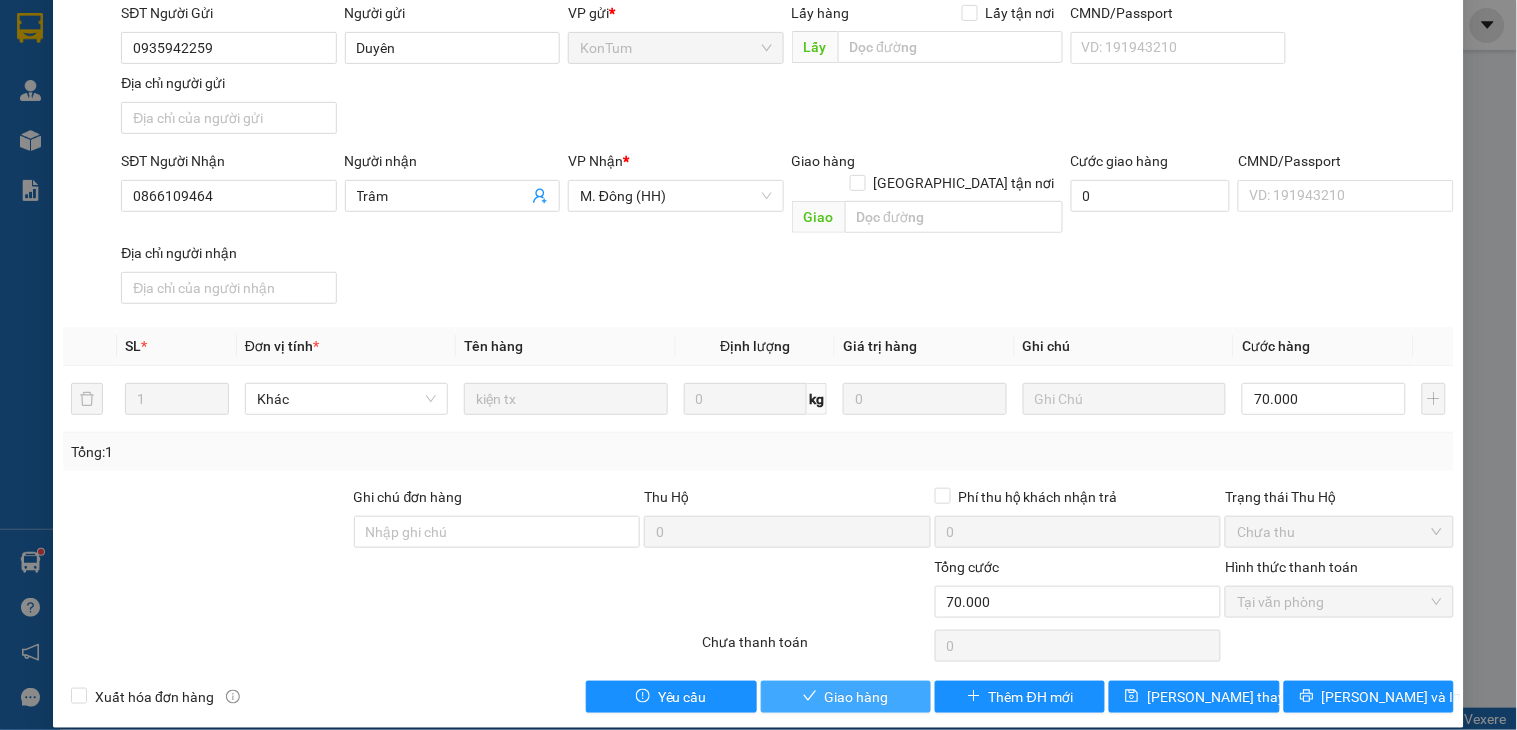 click on "Giao hàng" at bounding box center (857, 697) 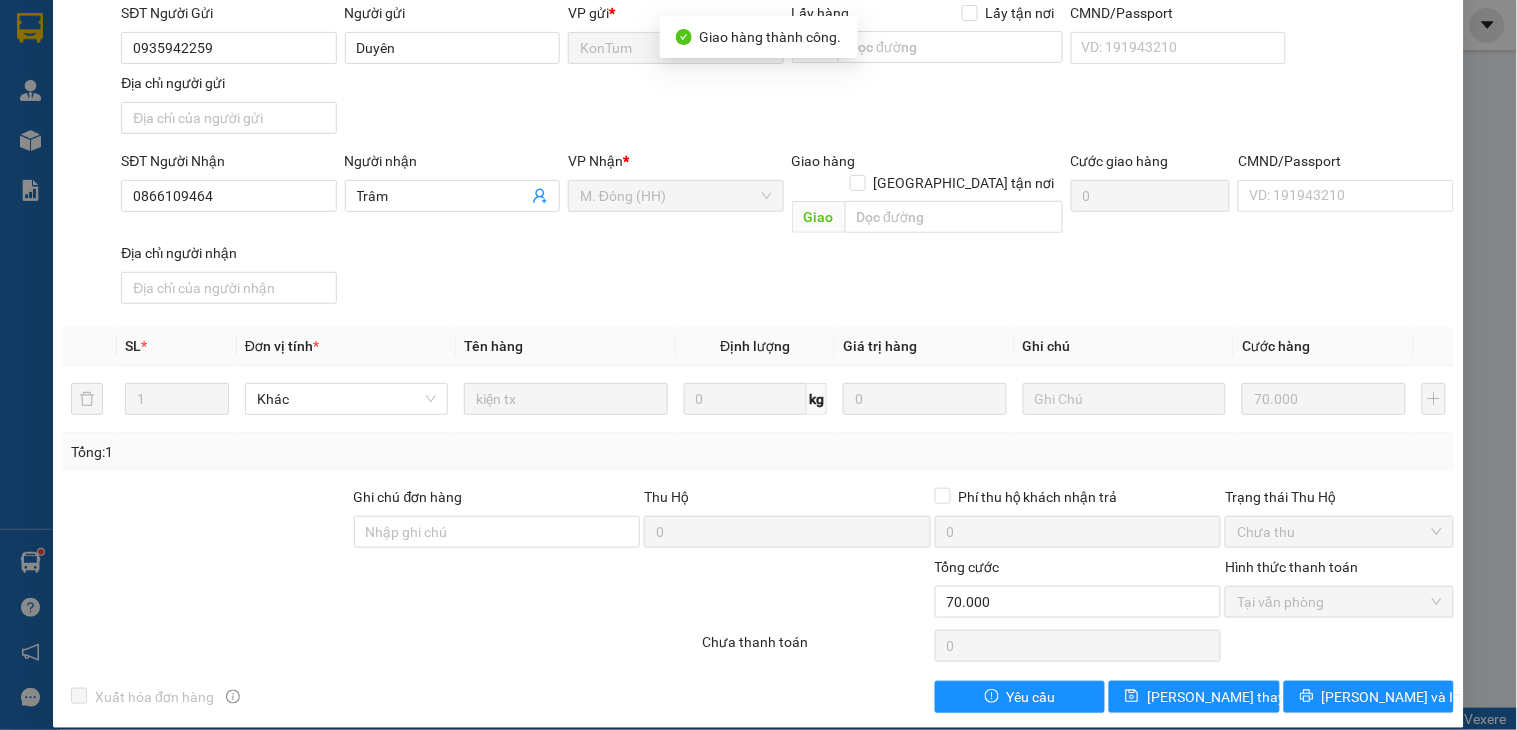 scroll, scrollTop: 0, scrollLeft: 0, axis: both 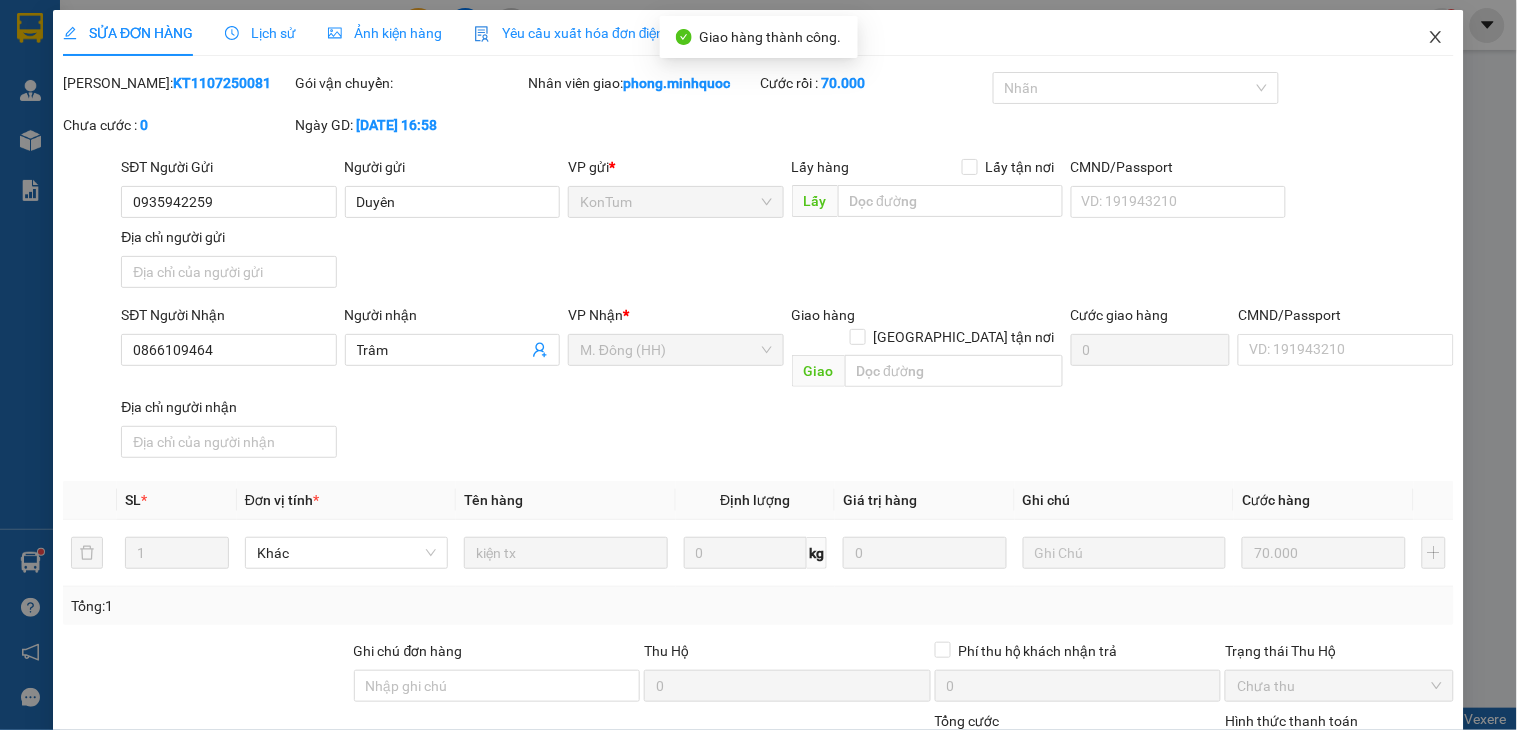 click 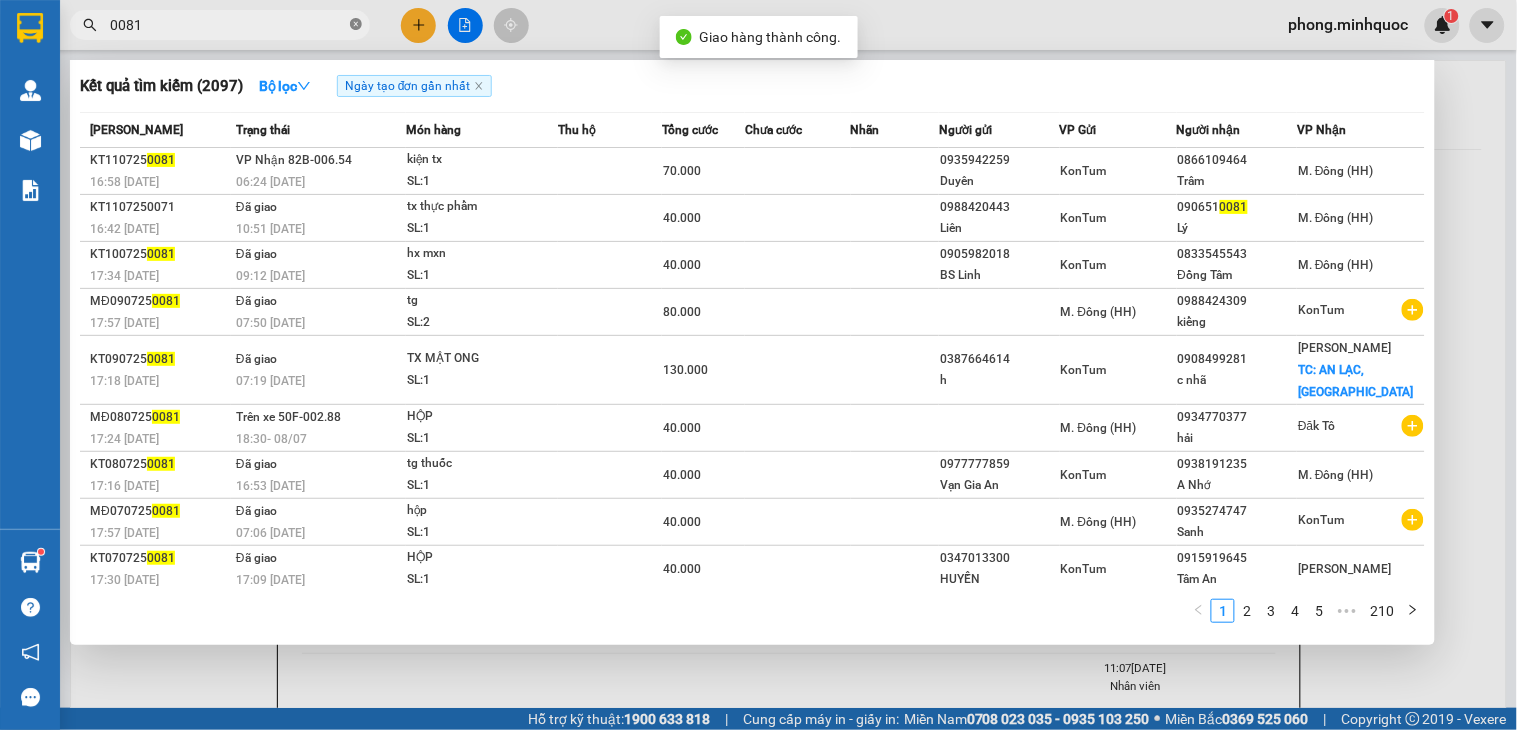 click 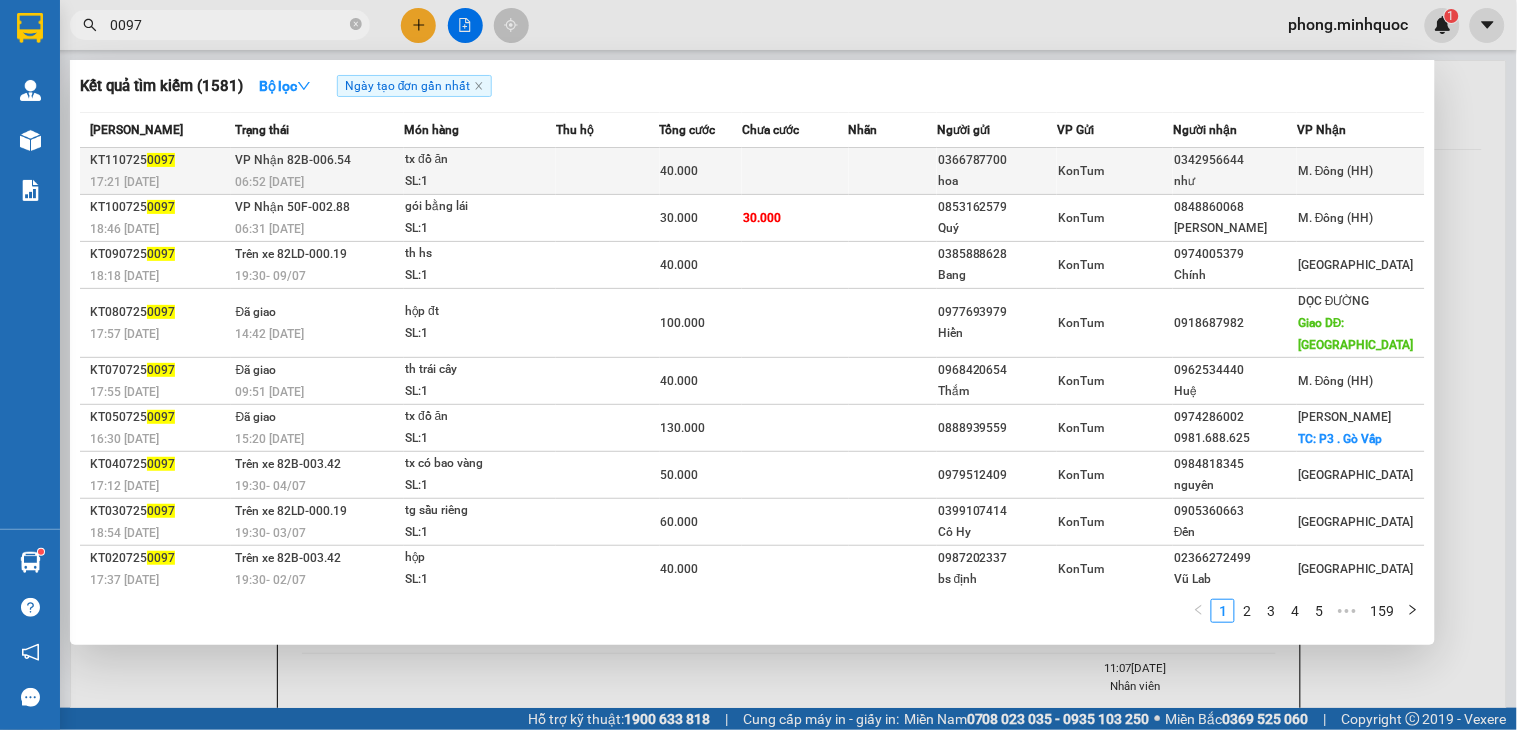 click at bounding box center [607, 171] 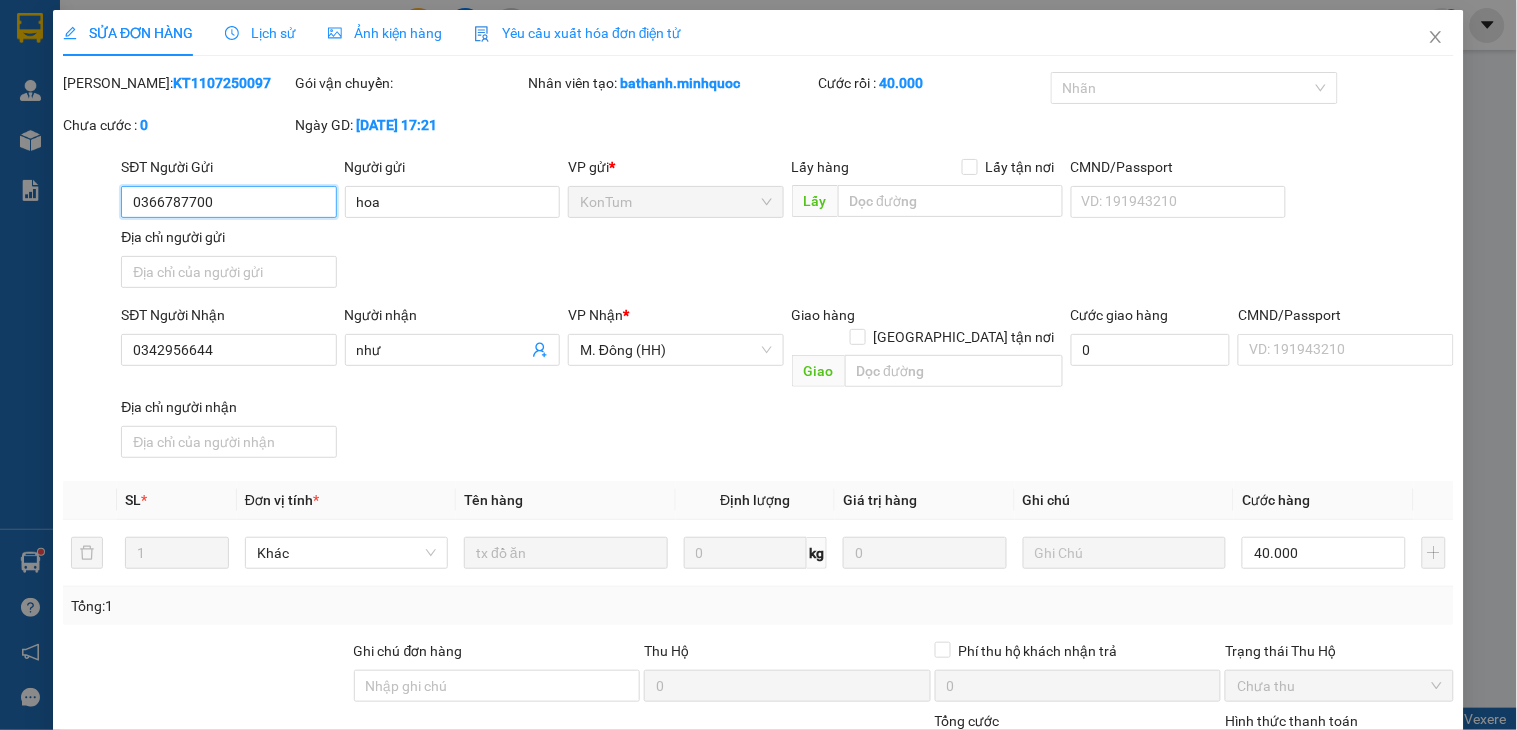 scroll, scrollTop: 154, scrollLeft: 0, axis: vertical 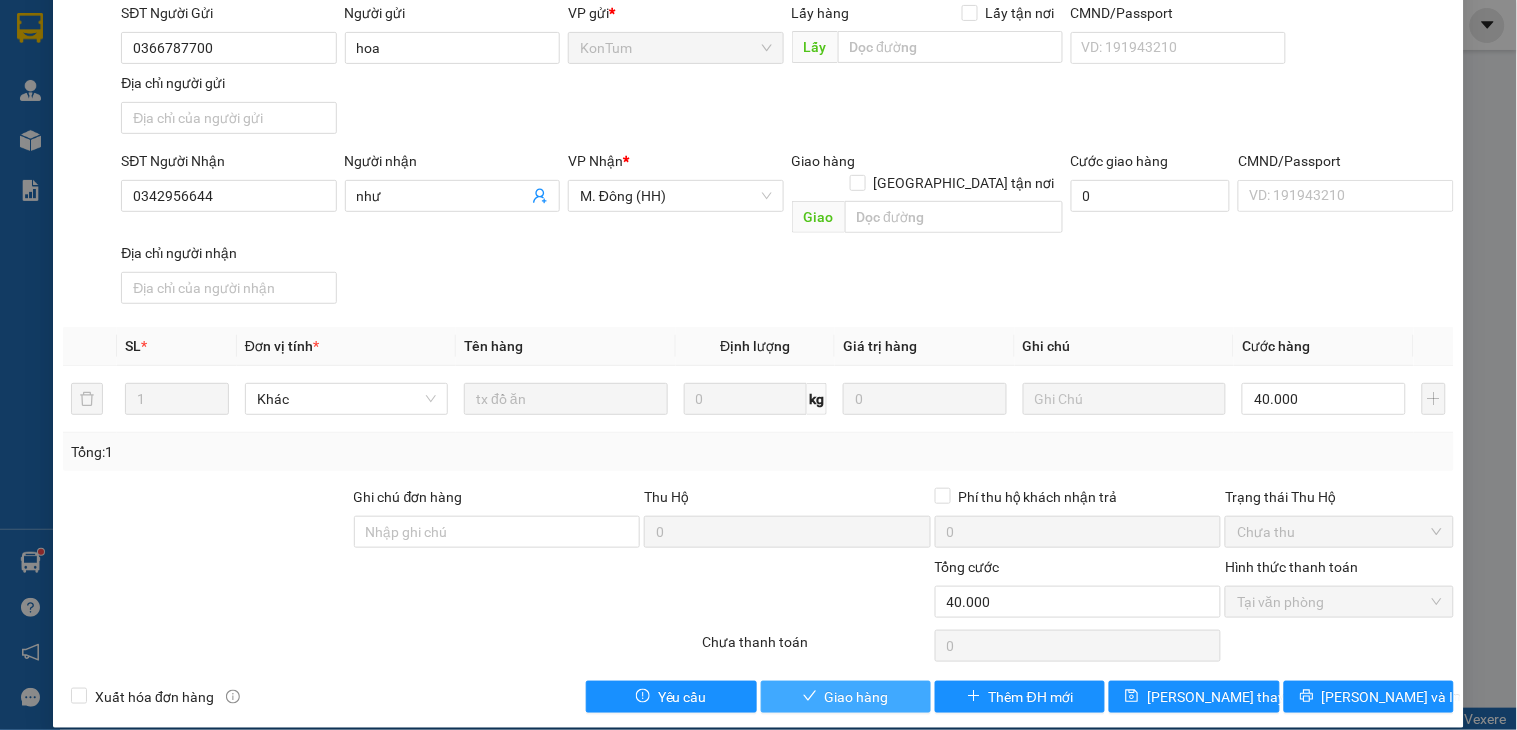 click 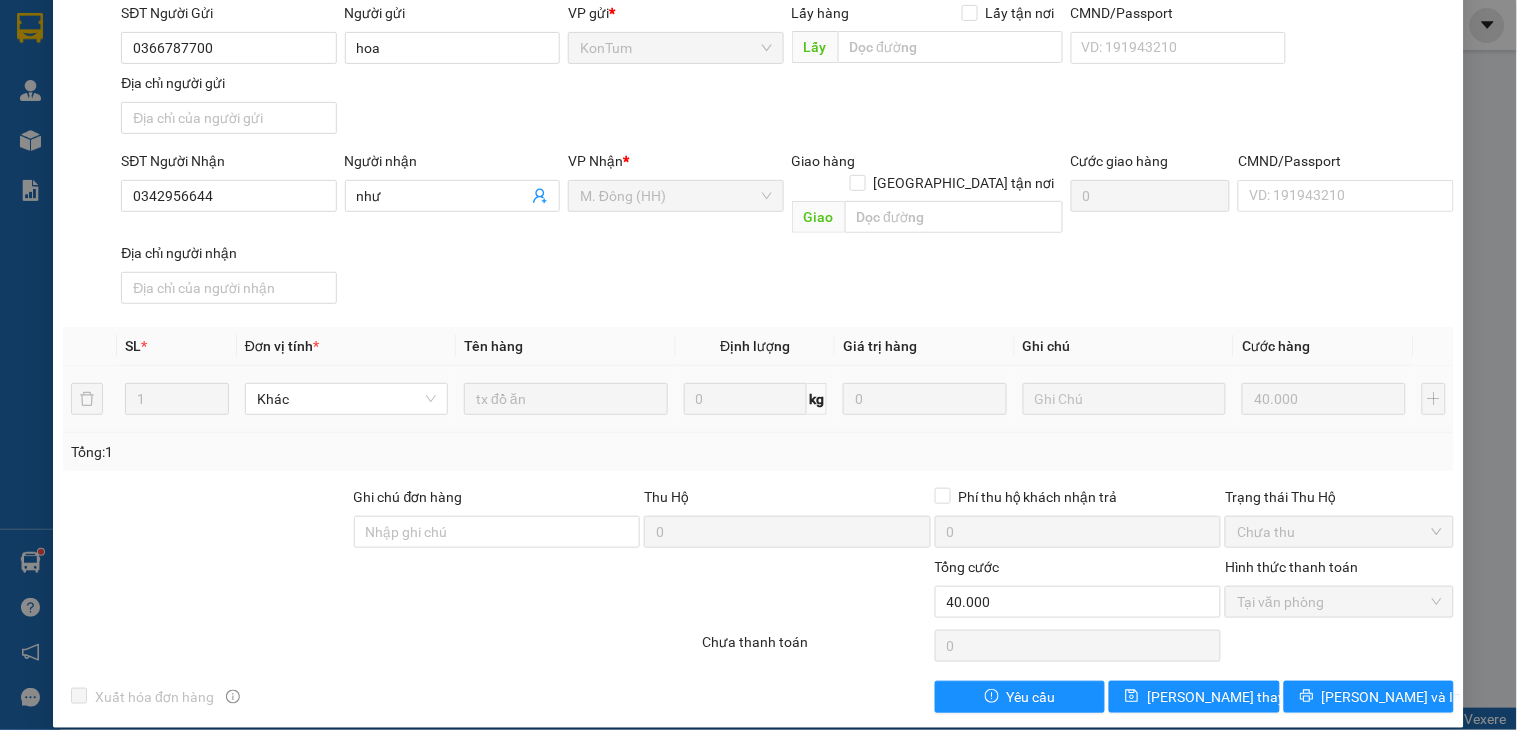 scroll, scrollTop: 0, scrollLeft: 0, axis: both 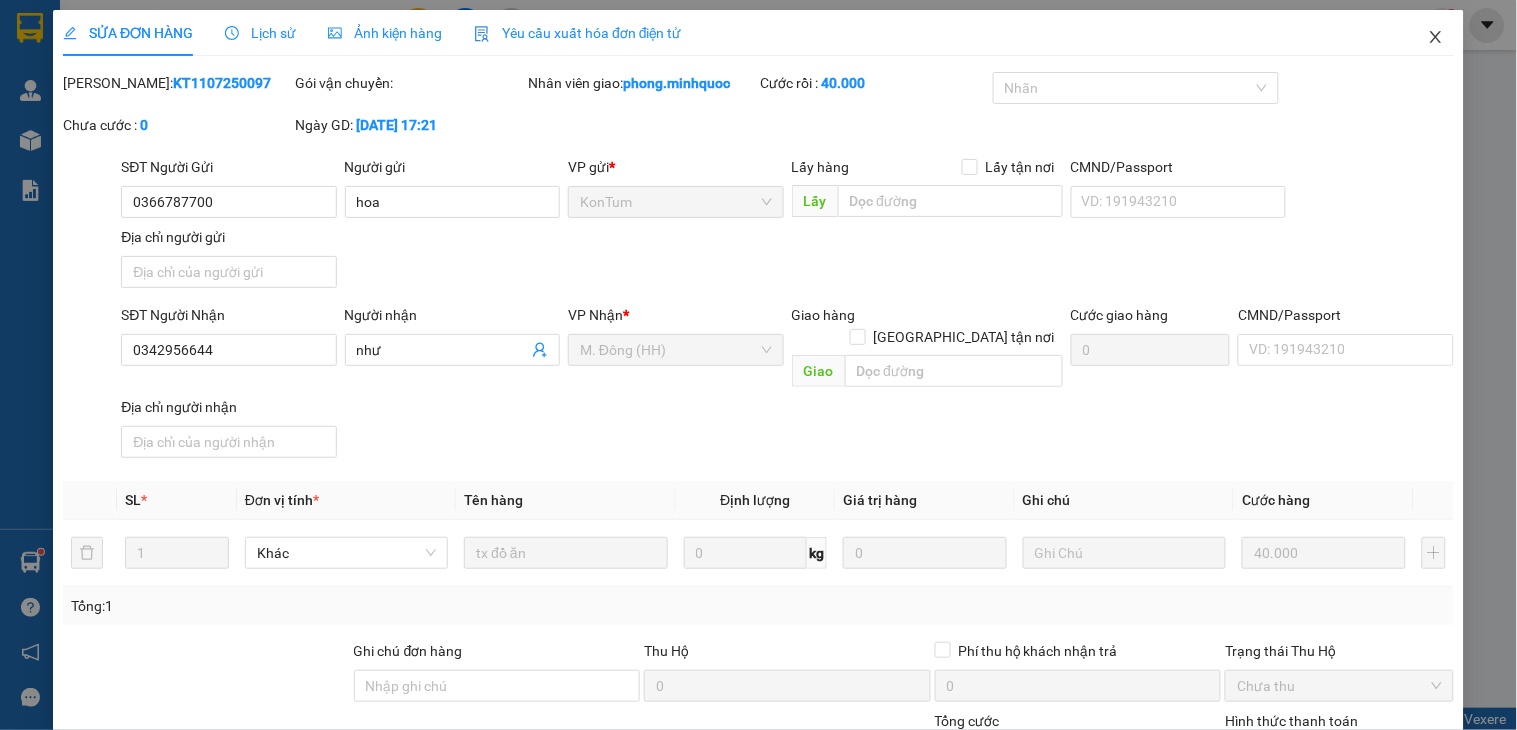 click 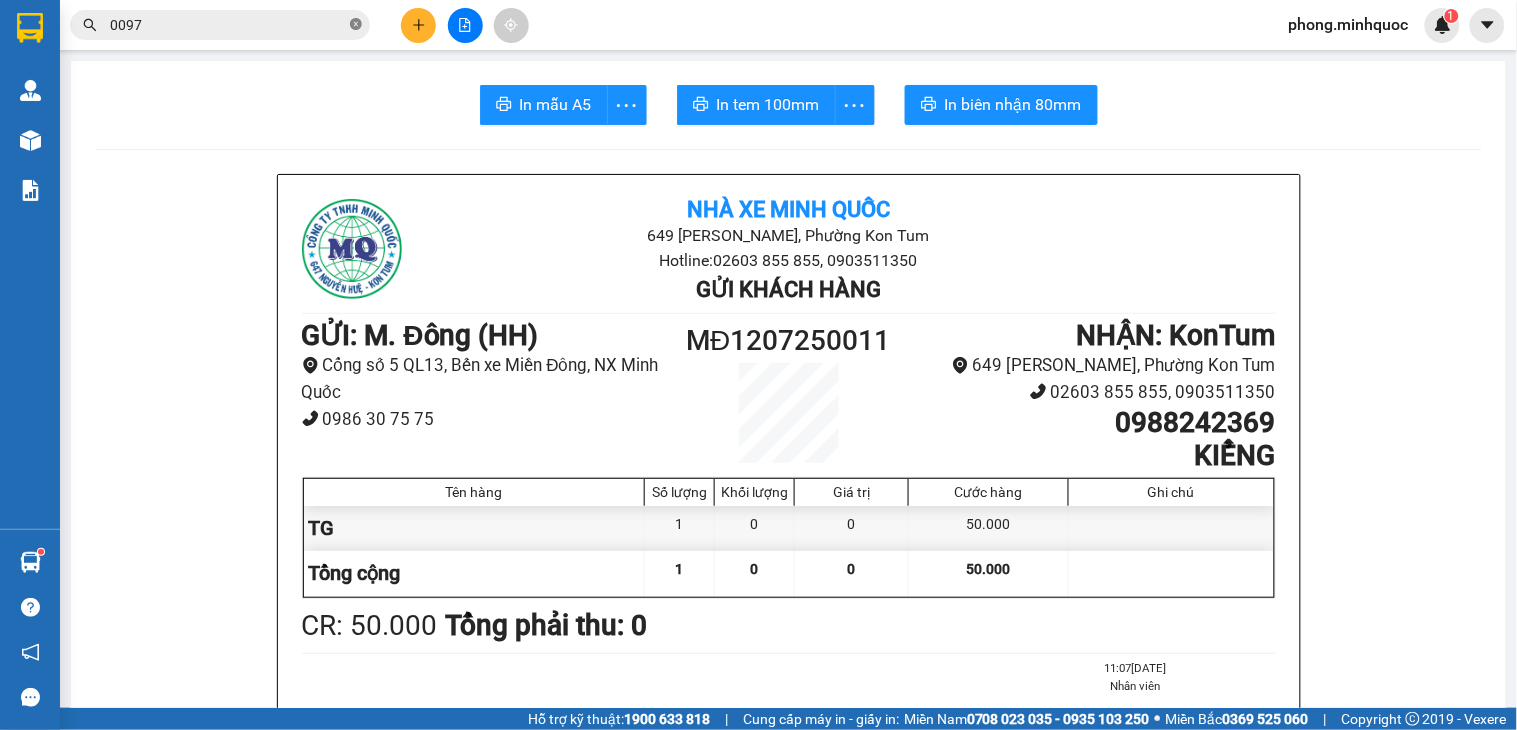 click 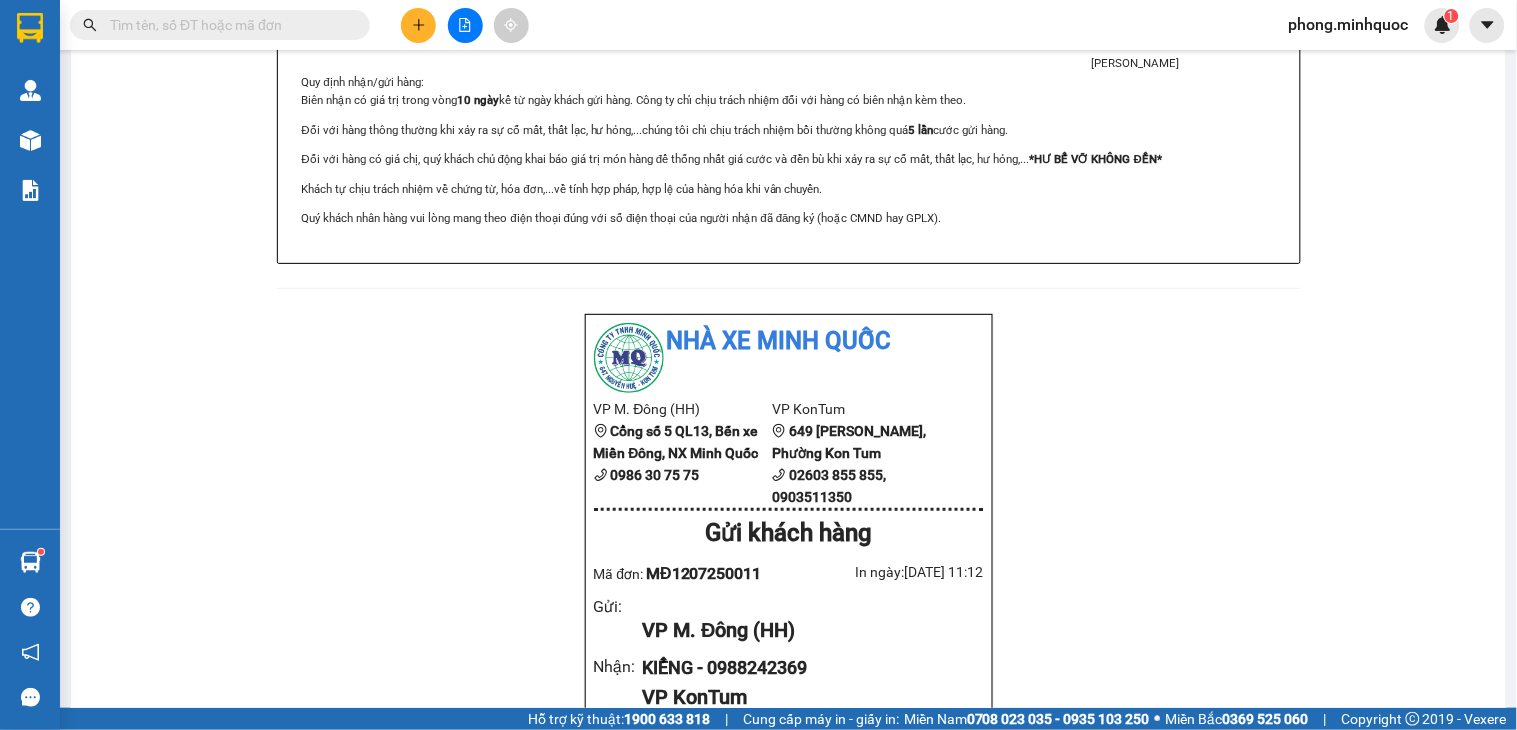 scroll, scrollTop: 0, scrollLeft: 0, axis: both 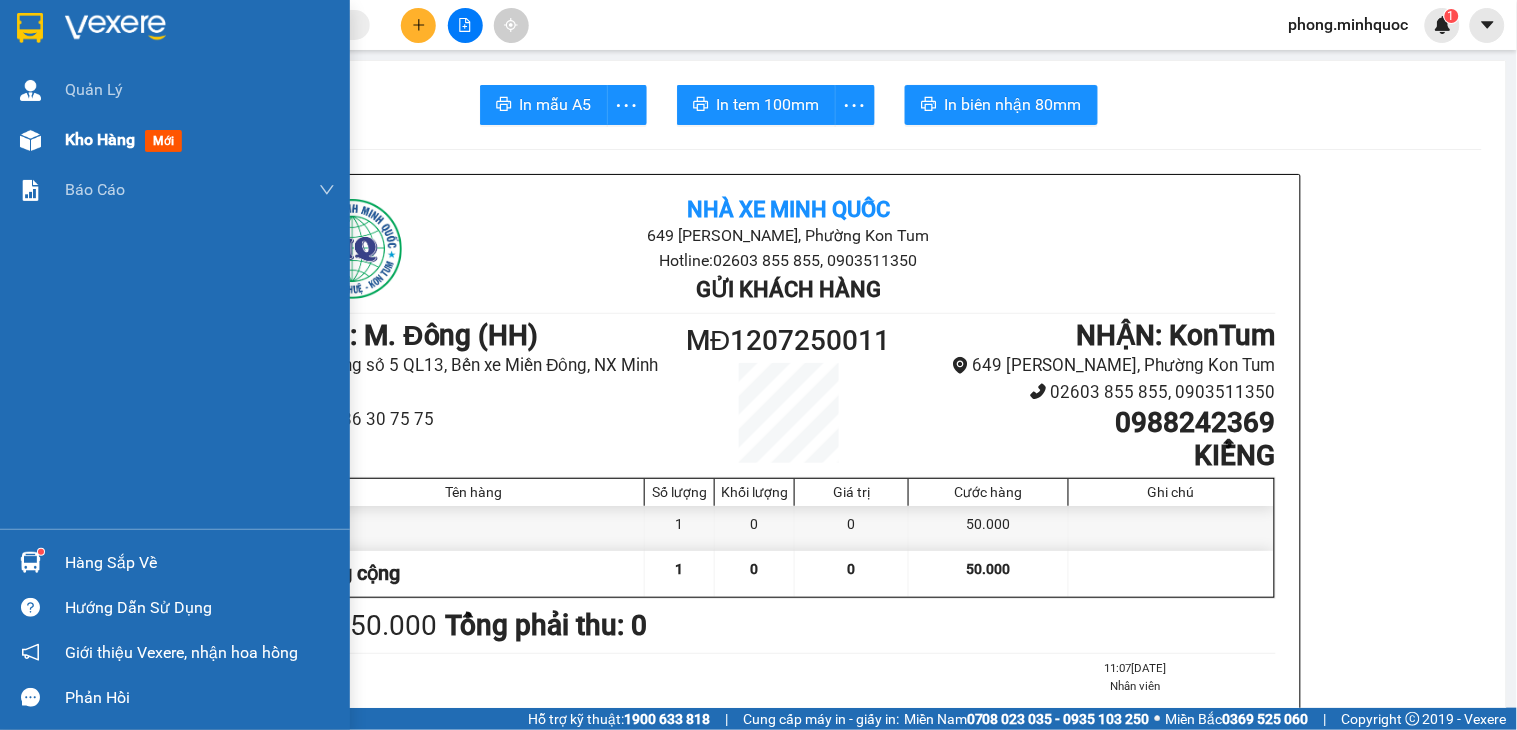 click on "mới" at bounding box center [163, 141] 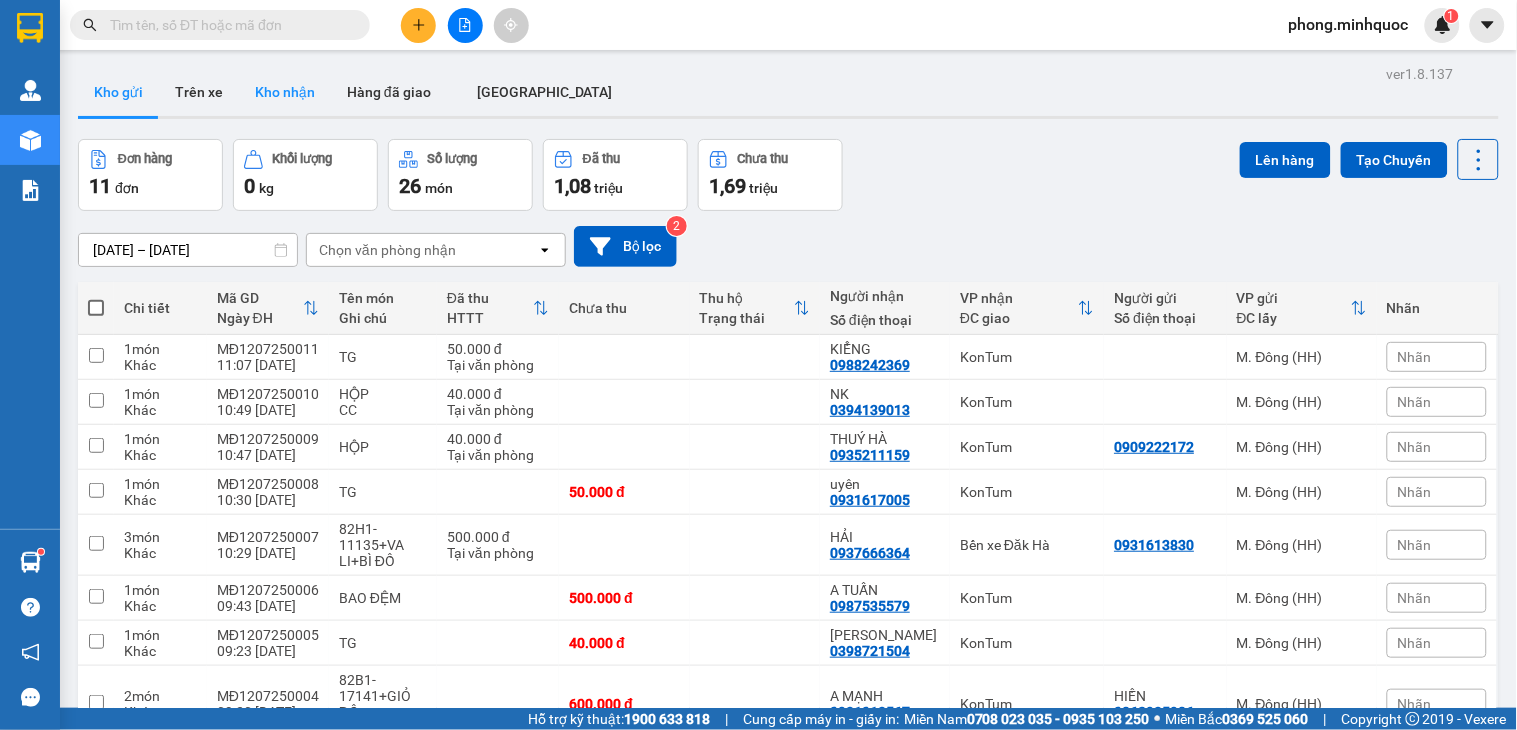 click on "Kho nhận" at bounding box center (285, 92) 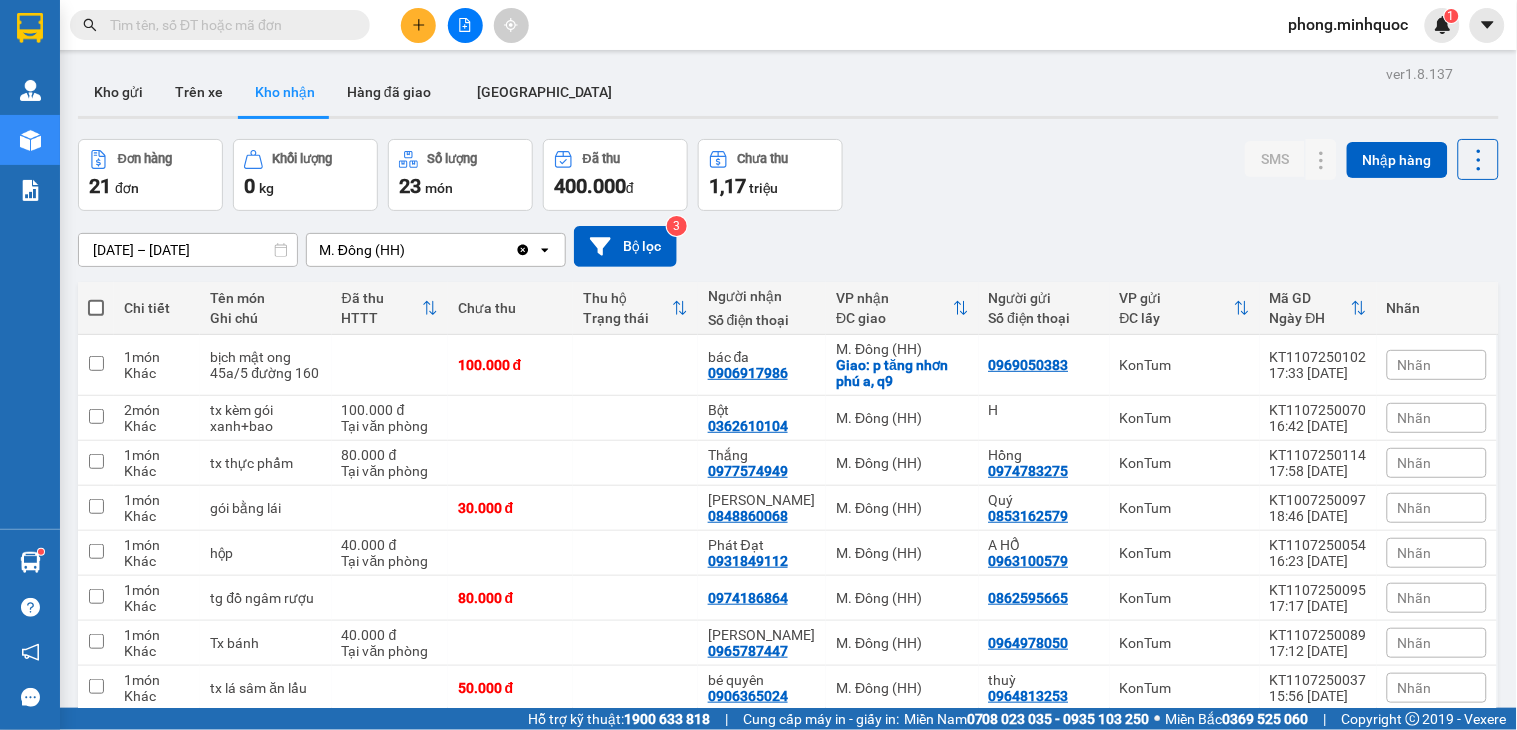 click at bounding box center [228, 25] 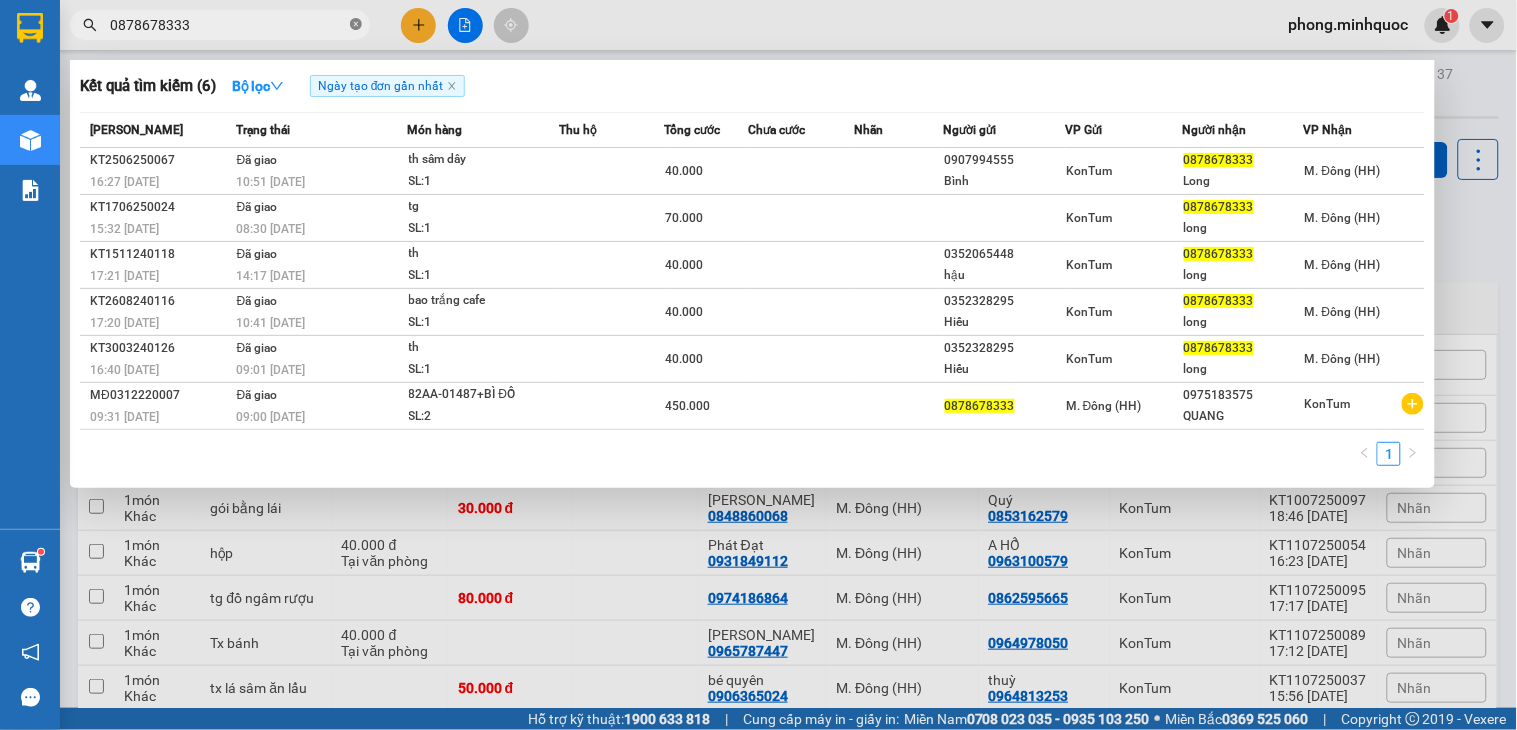 click 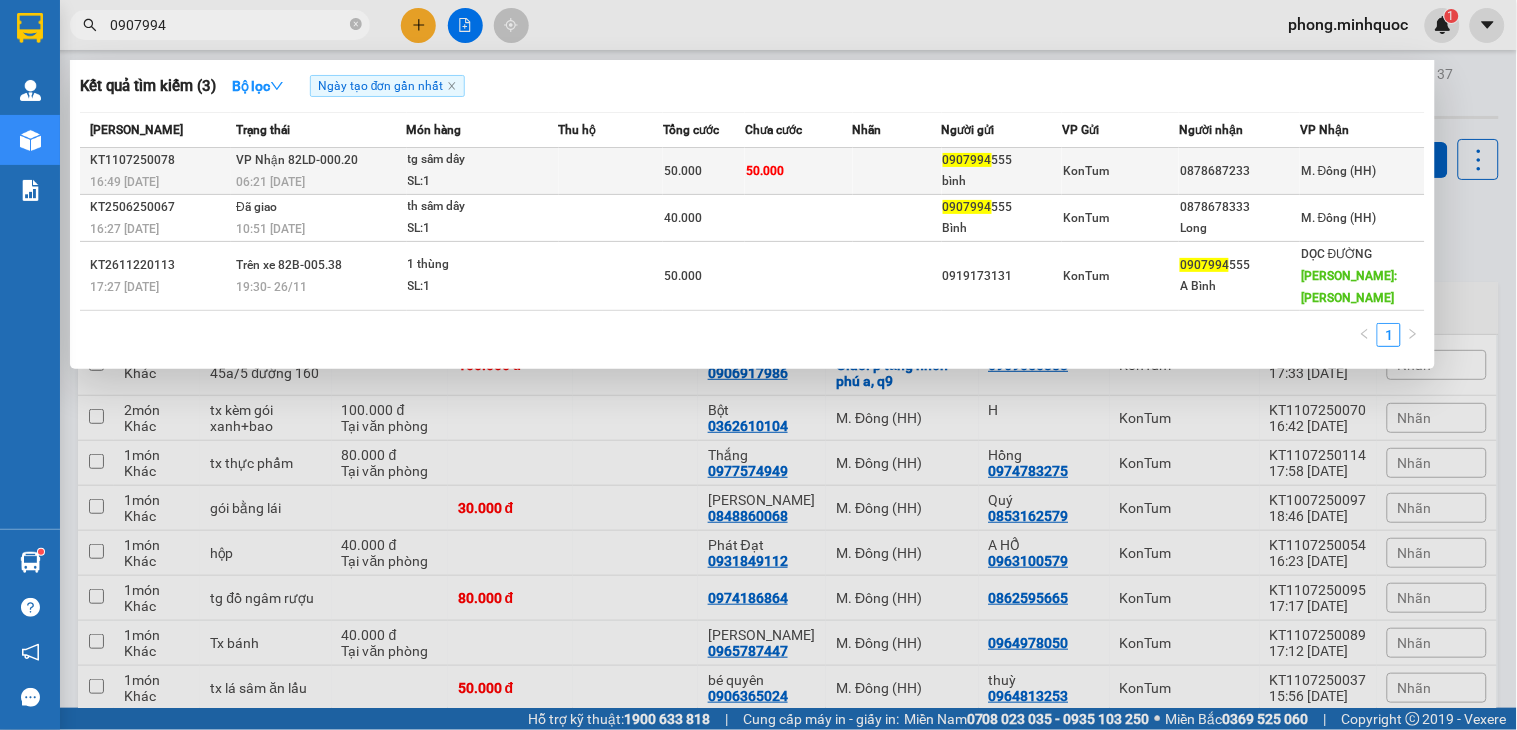click at bounding box center (611, 171) 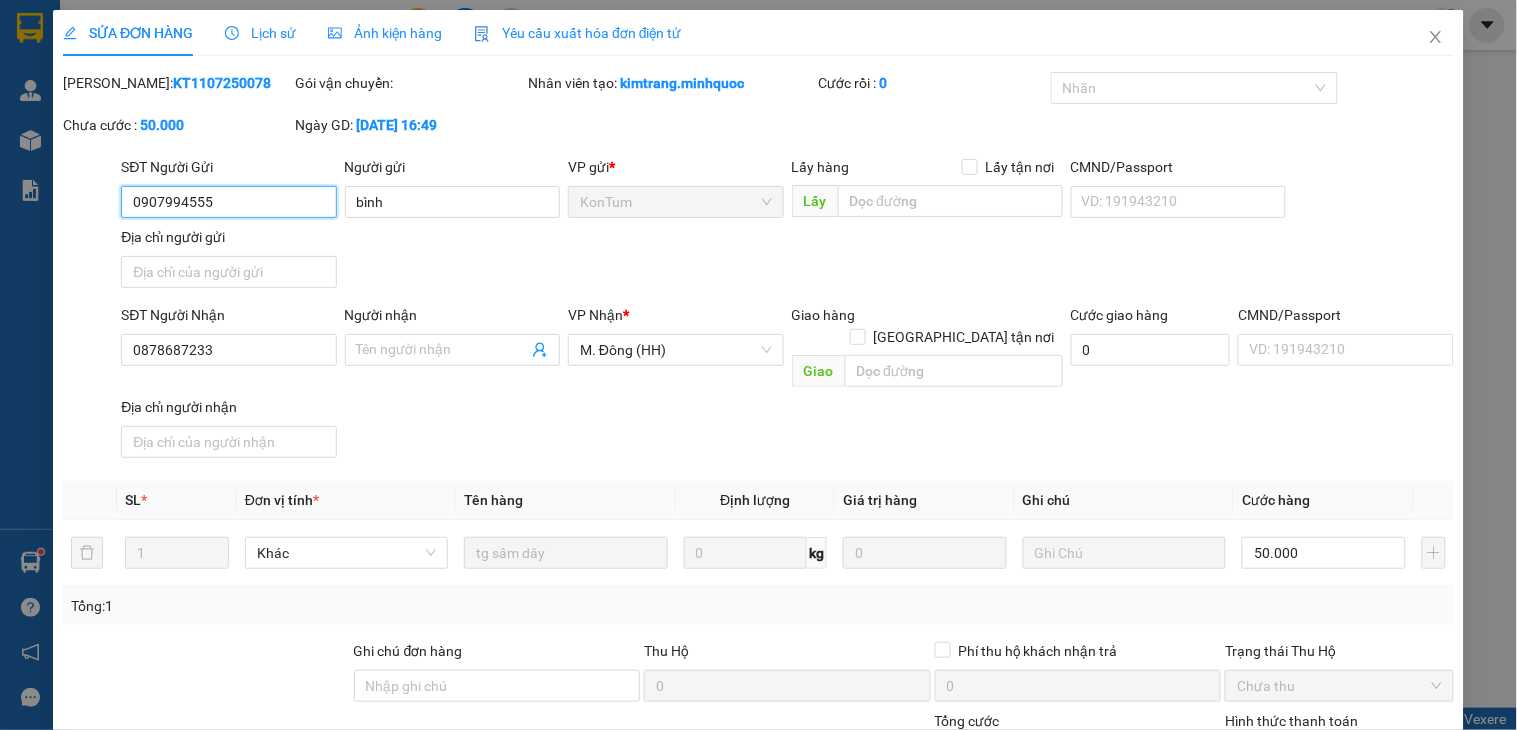 scroll, scrollTop: 154, scrollLeft: 0, axis: vertical 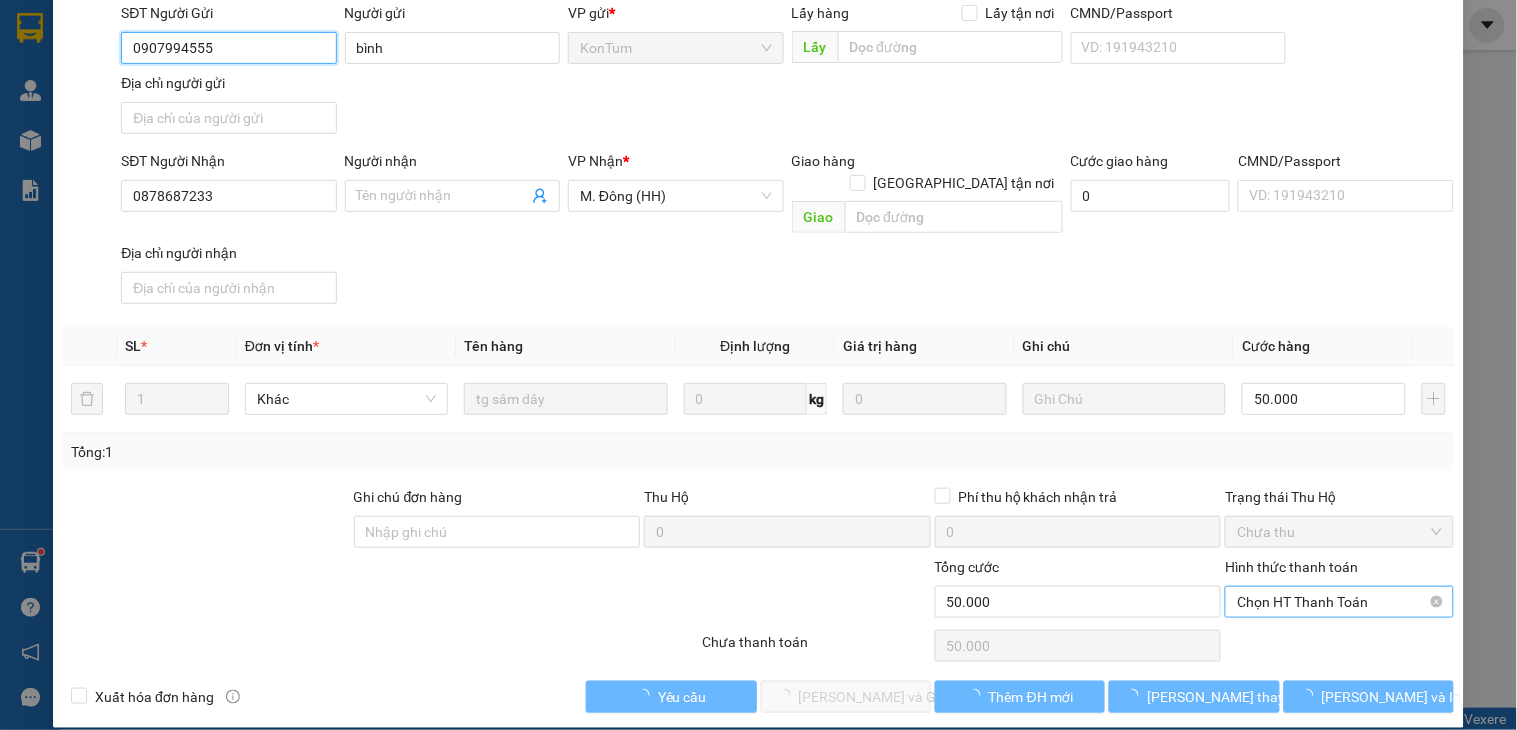 click on "Chọn HT Thanh Toán" at bounding box center (1339, 602) 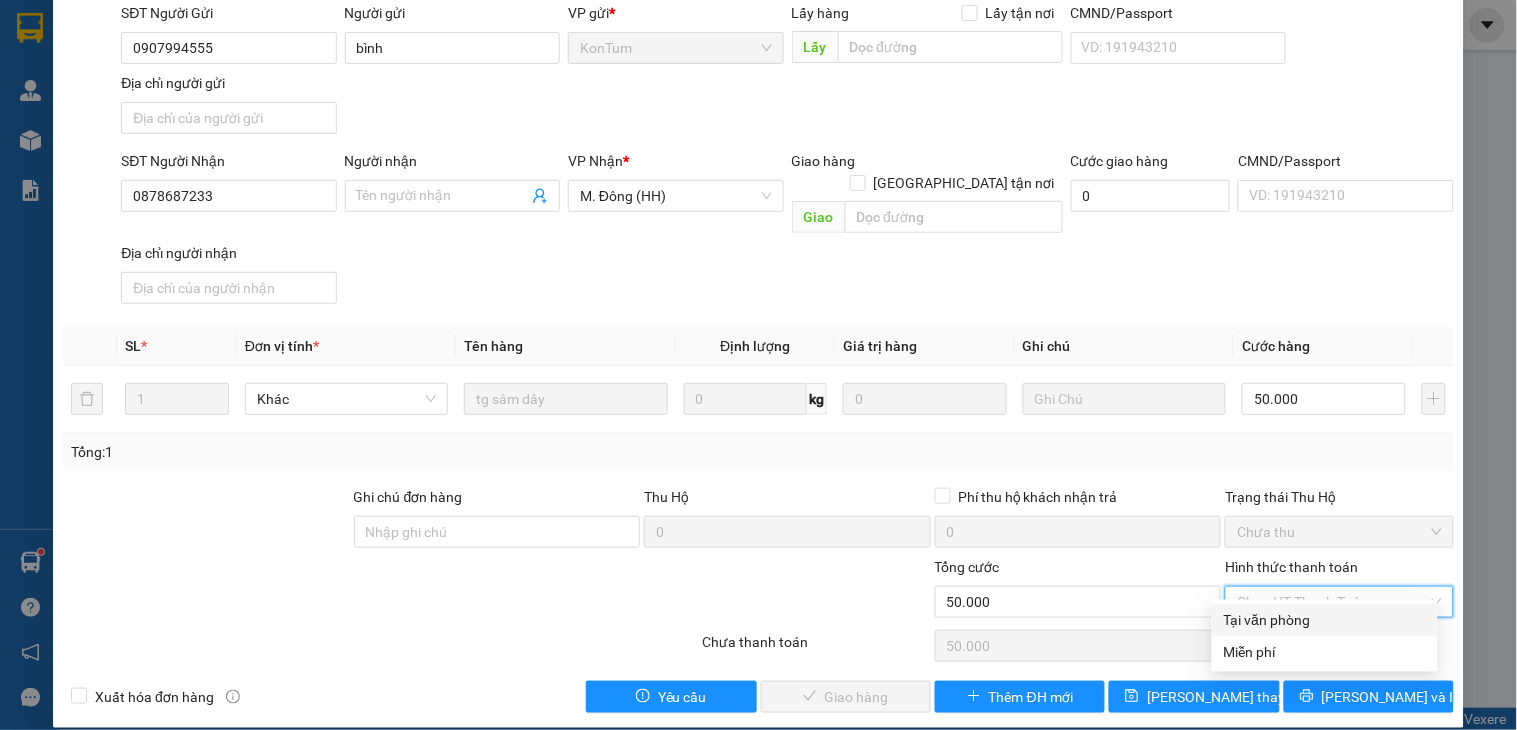 click on "Tại văn phòng" at bounding box center (1325, 620) 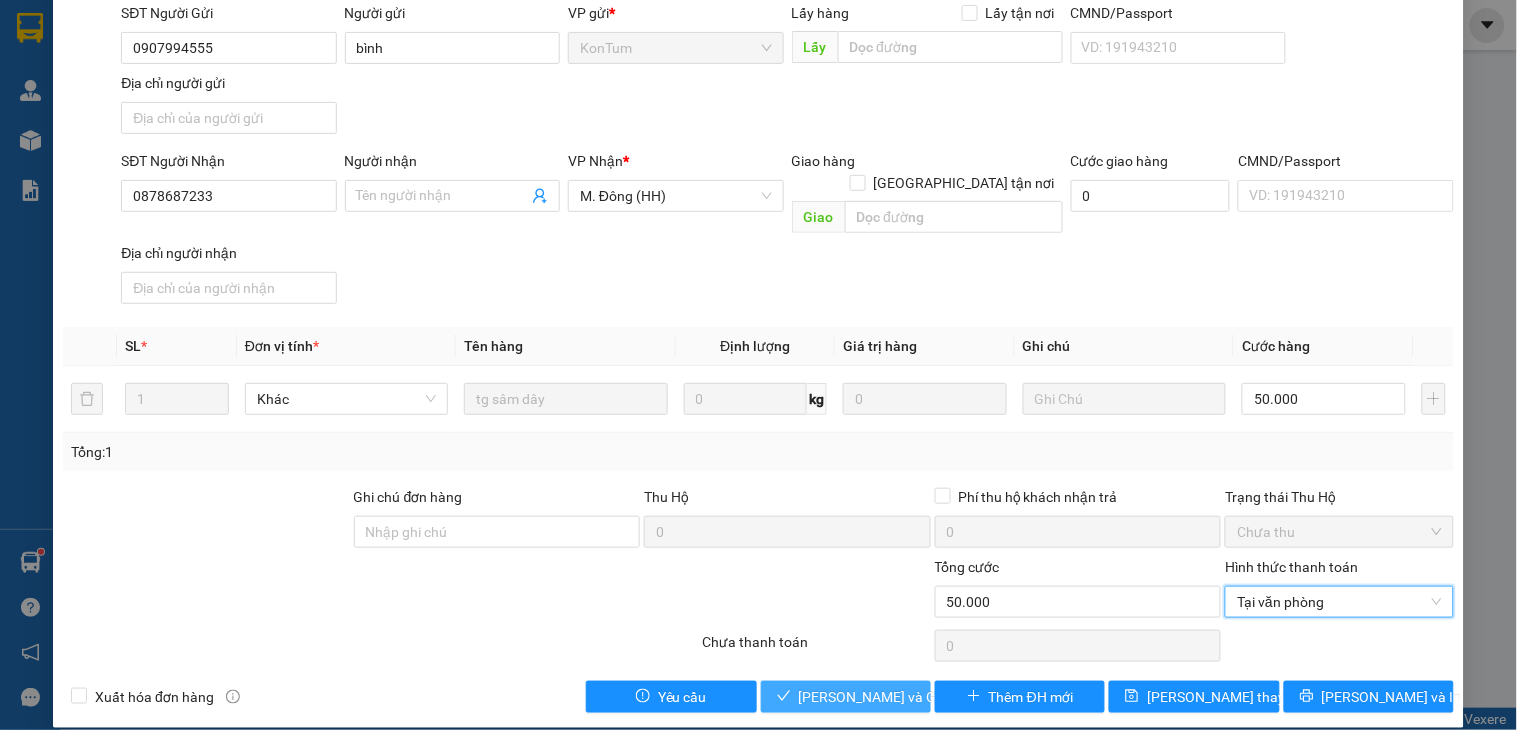 click on "[PERSON_NAME] và Giao hàng" at bounding box center (895, 697) 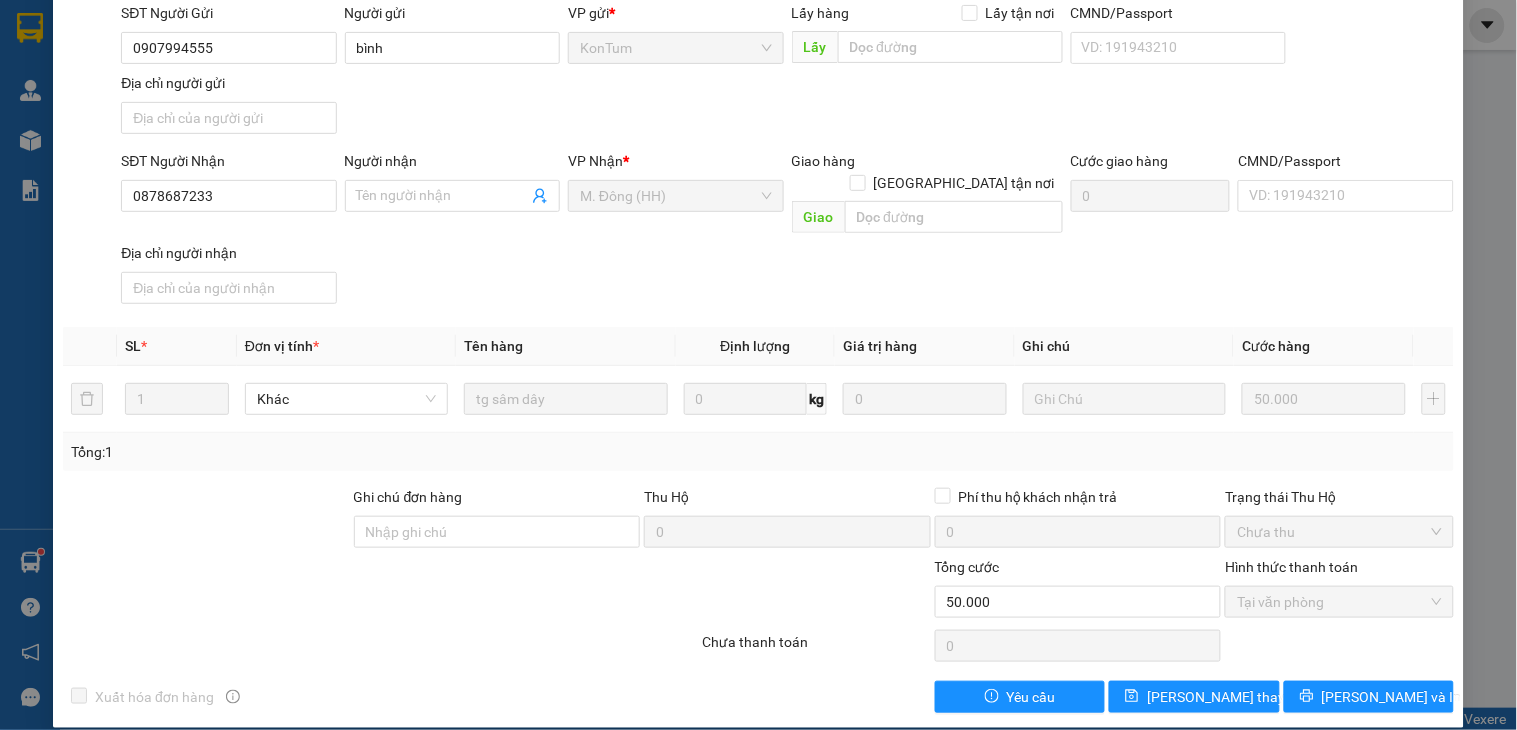 scroll, scrollTop: 0, scrollLeft: 0, axis: both 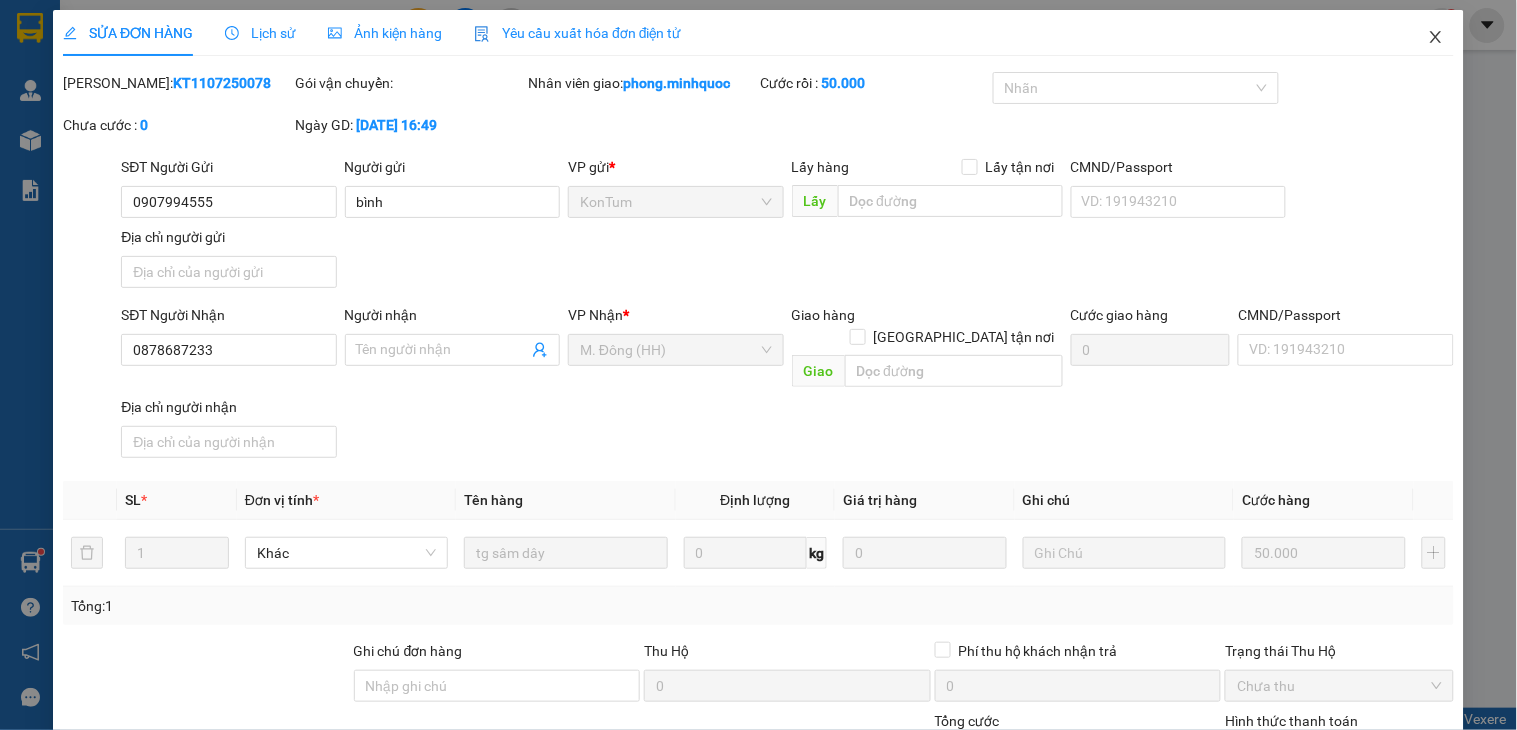 click 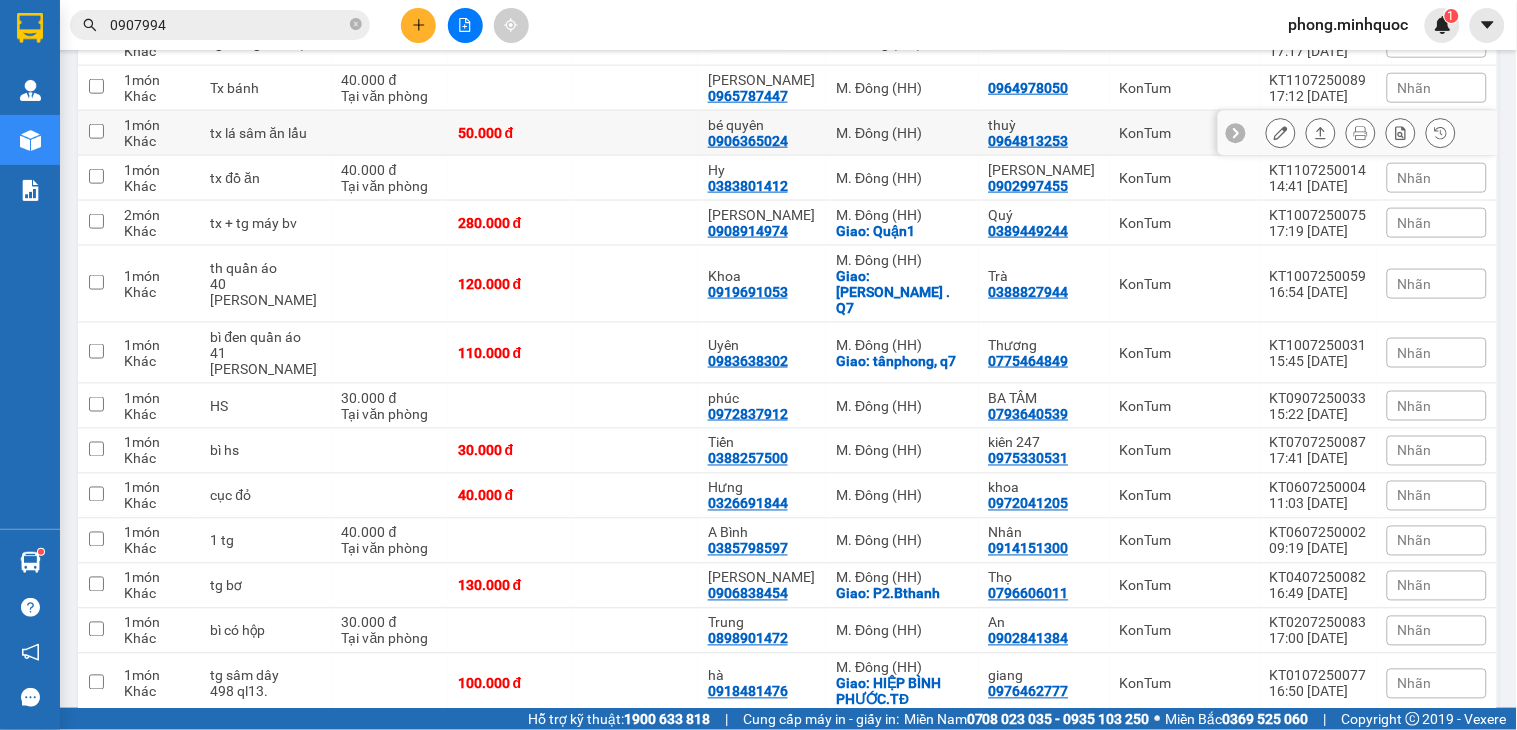 scroll, scrollTop: 0, scrollLeft: 0, axis: both 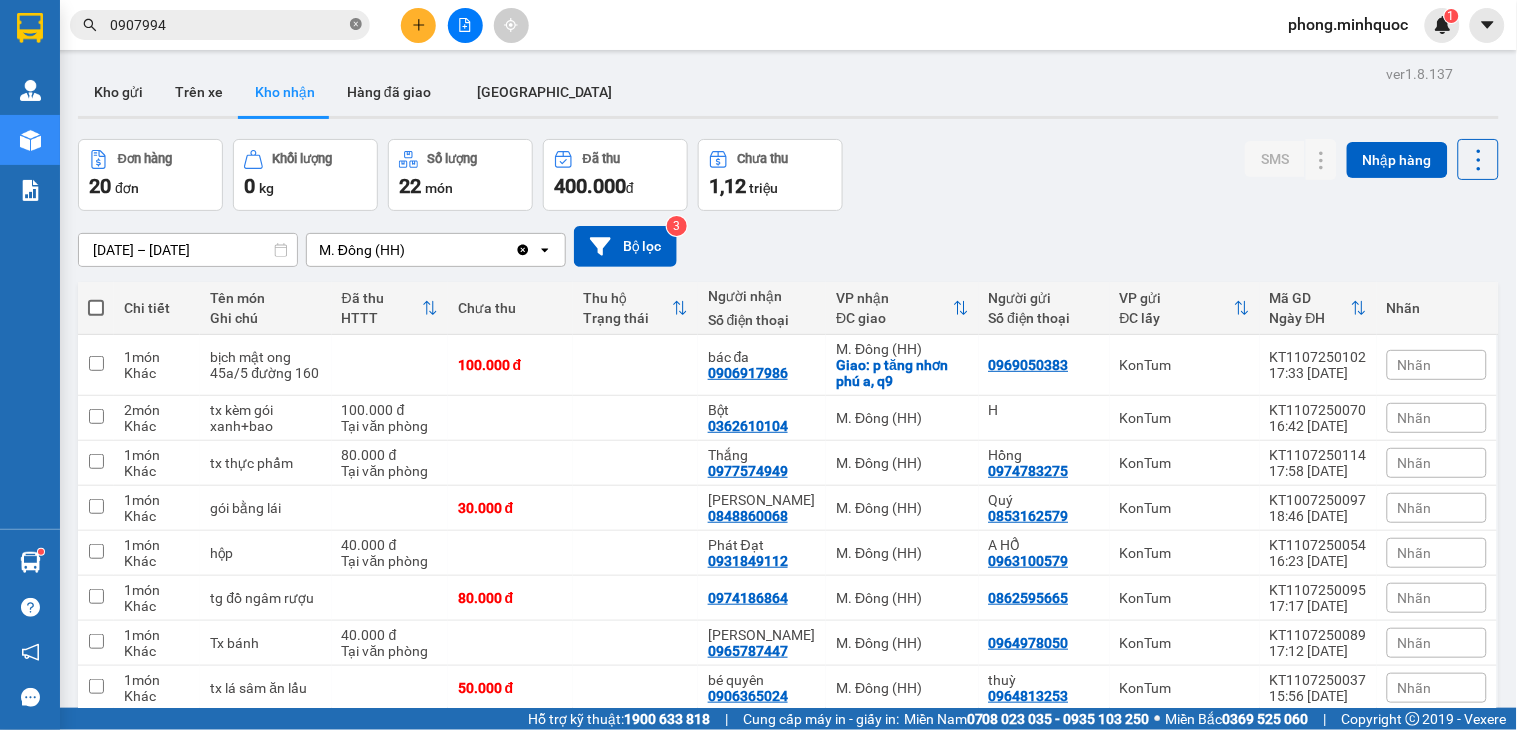 click 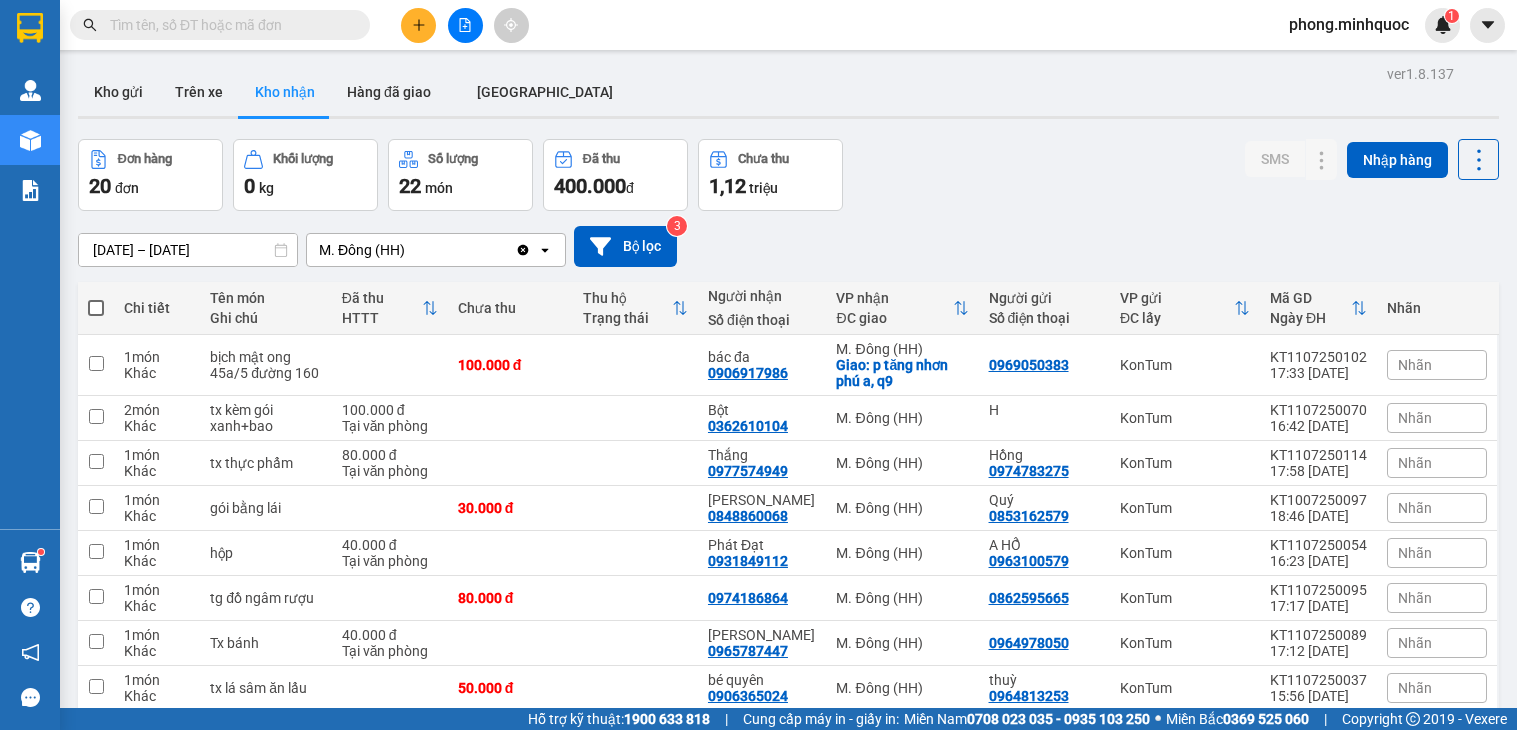 scroll, scrollTop: 0, scrollLeft: 0, axis: both 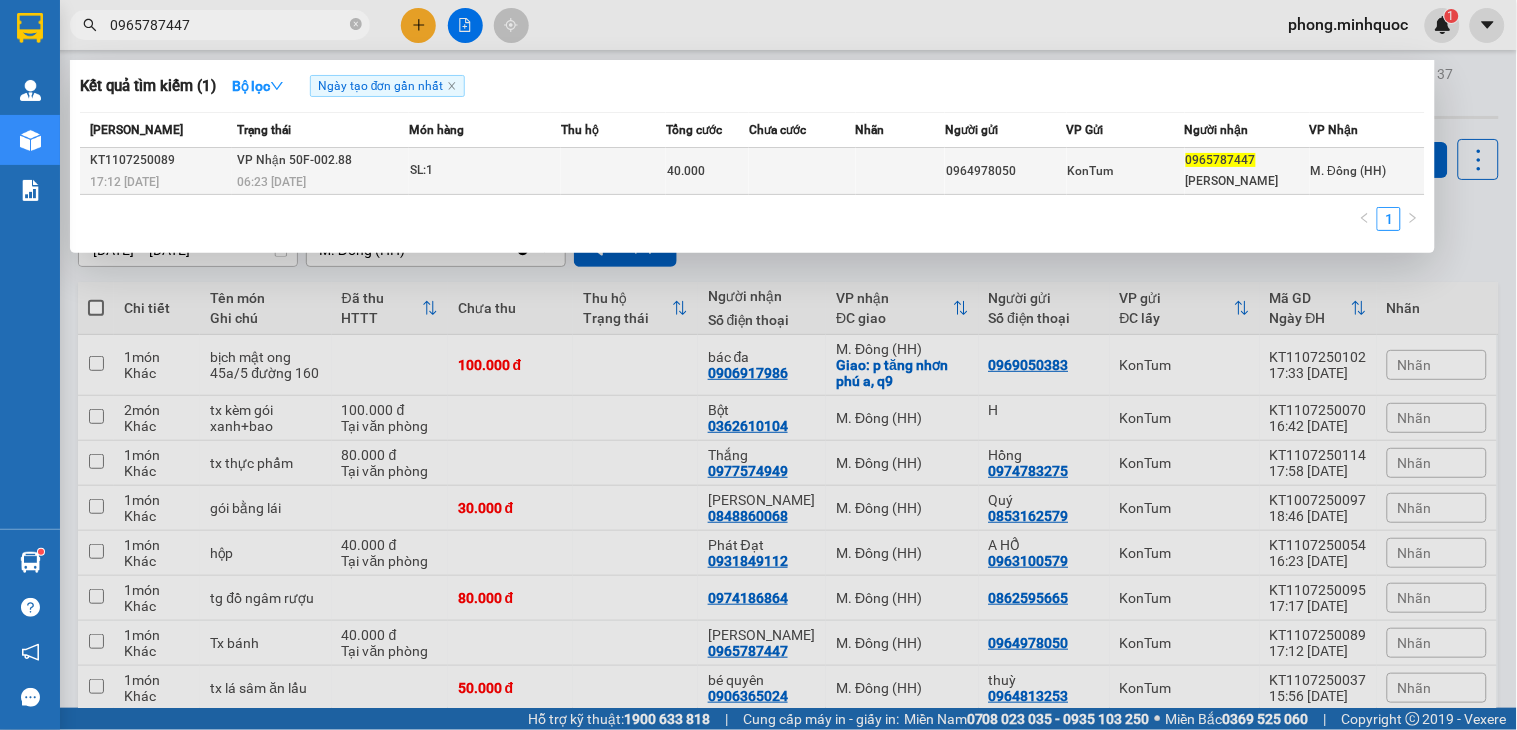 type on "0965787447" 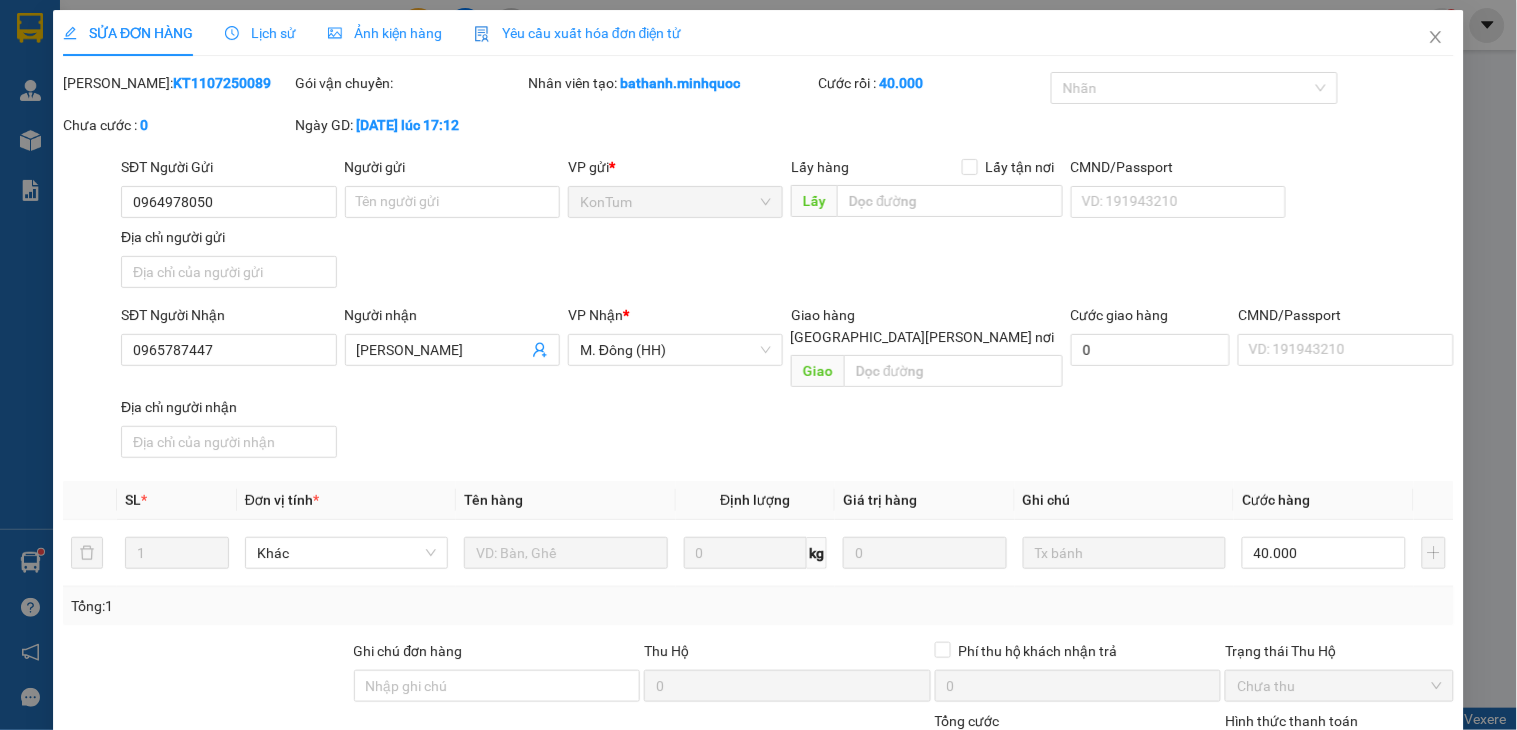 type on "0964978050" 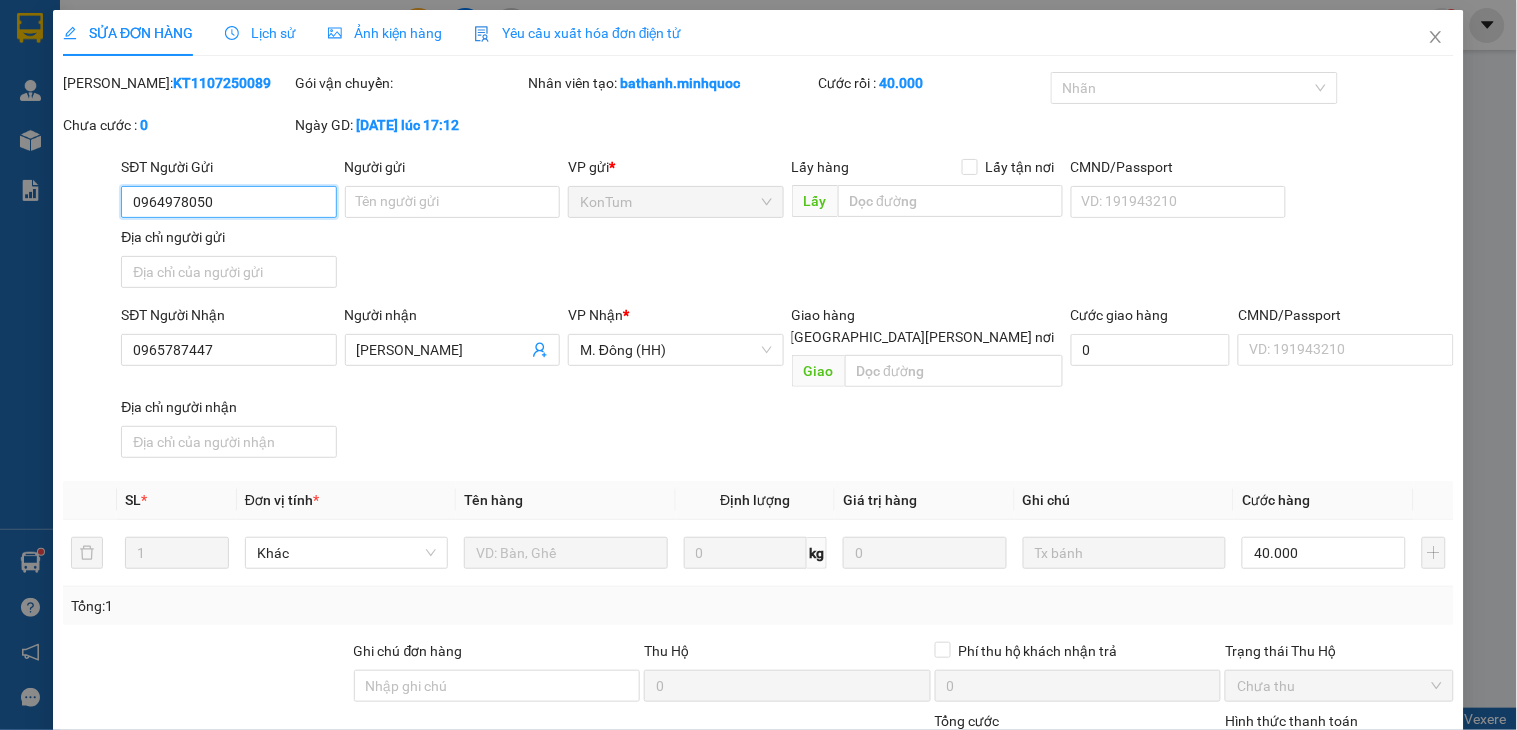 scroll, scrollTop: 144, scrollLeft: 0, axis: vertical 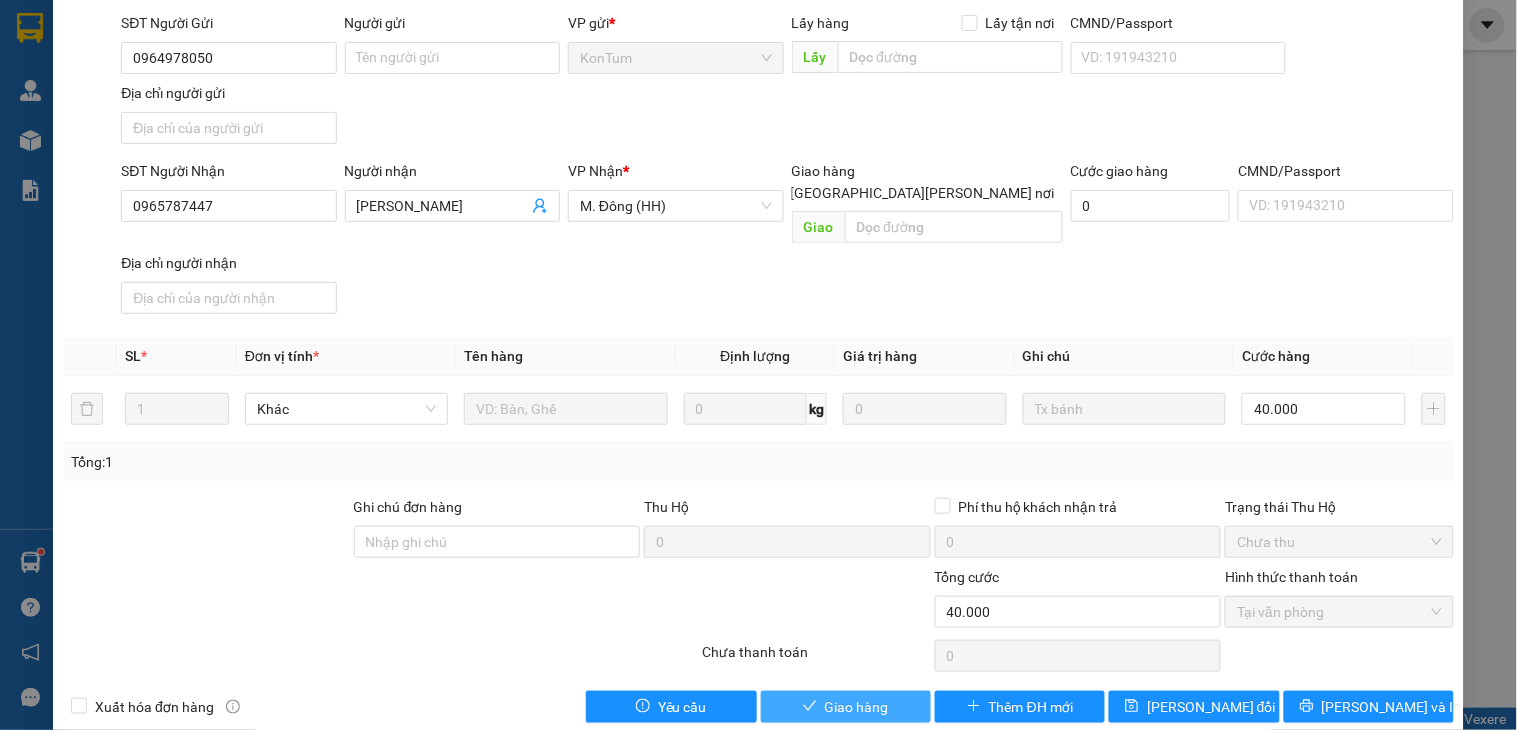 click 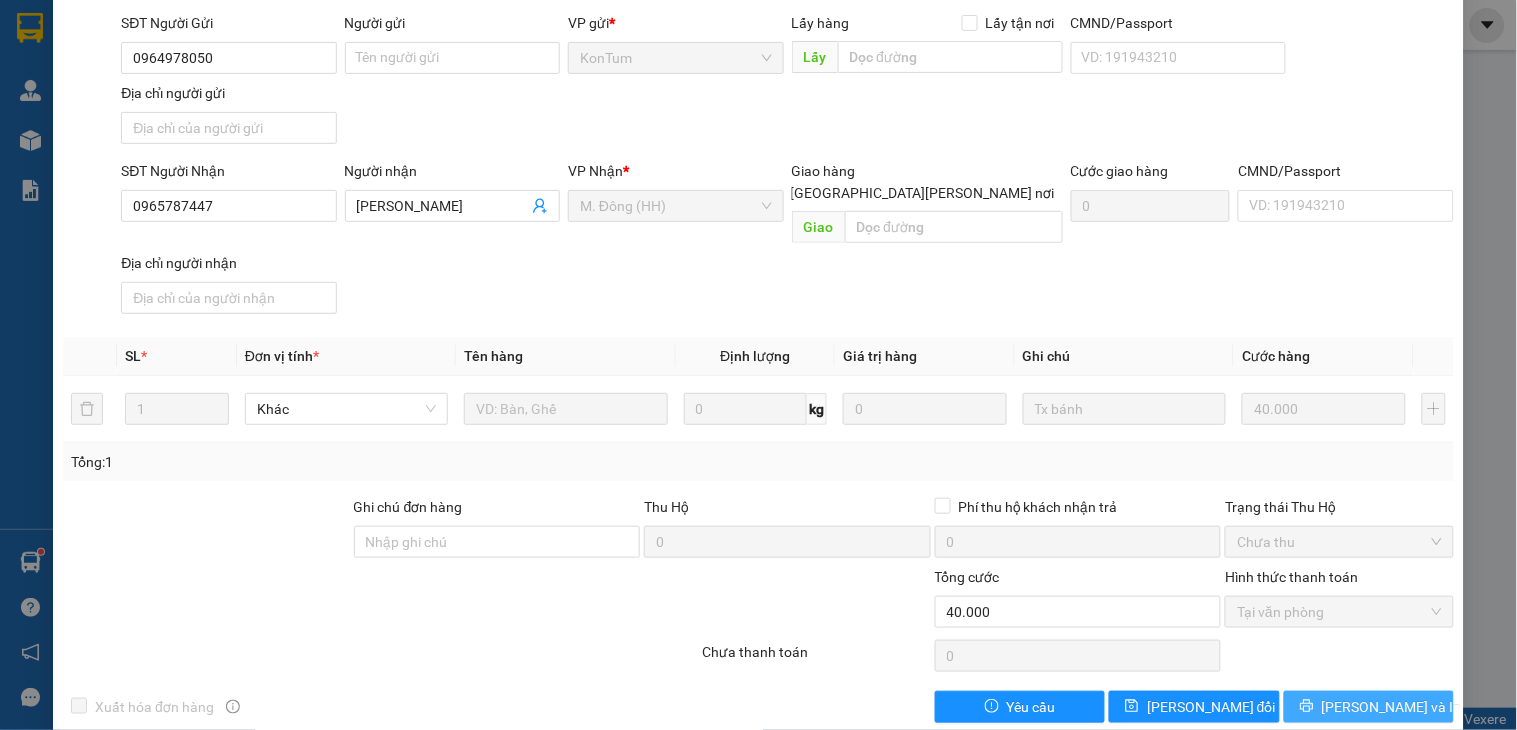 click on "[PERSON_NAME] và In" at bounding box center [1392, 707] 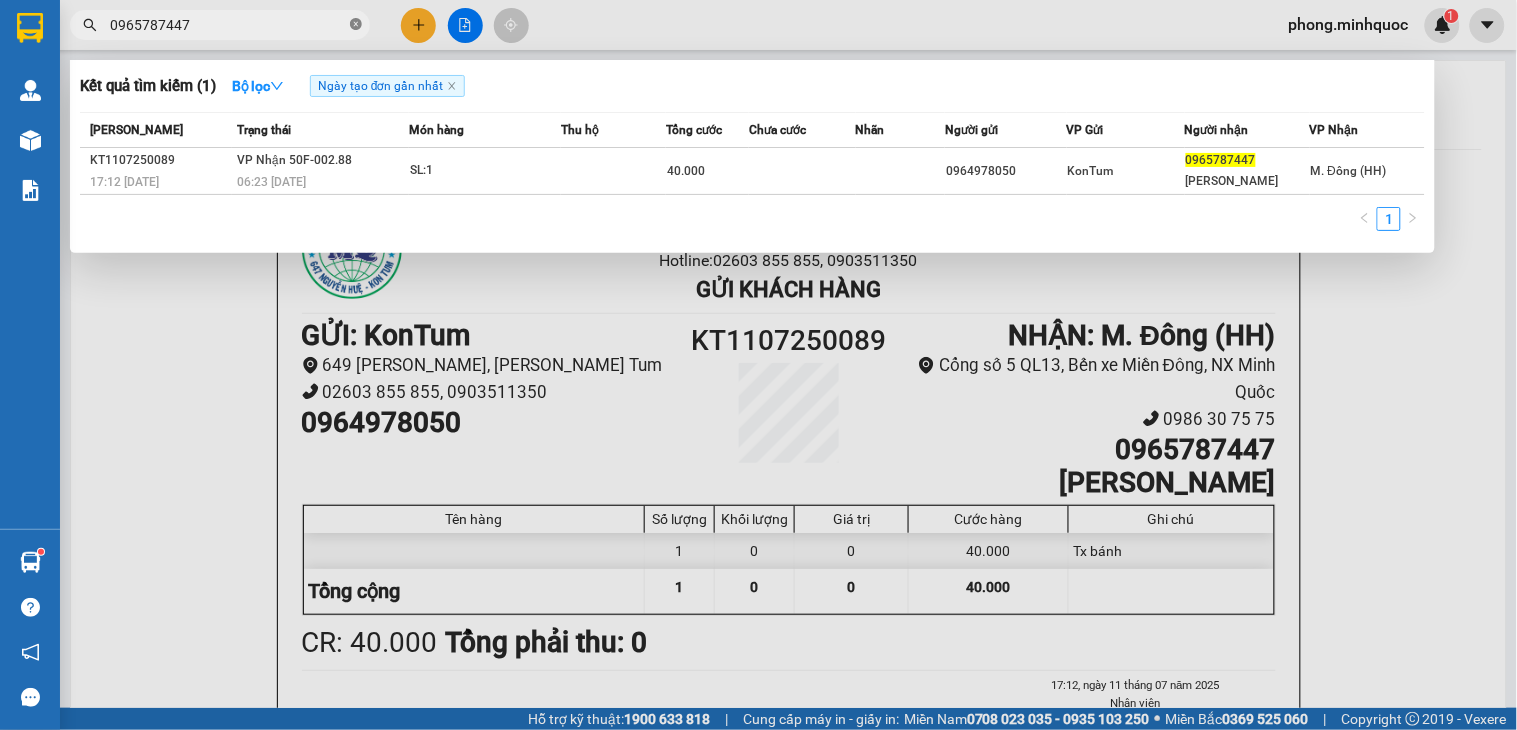 click 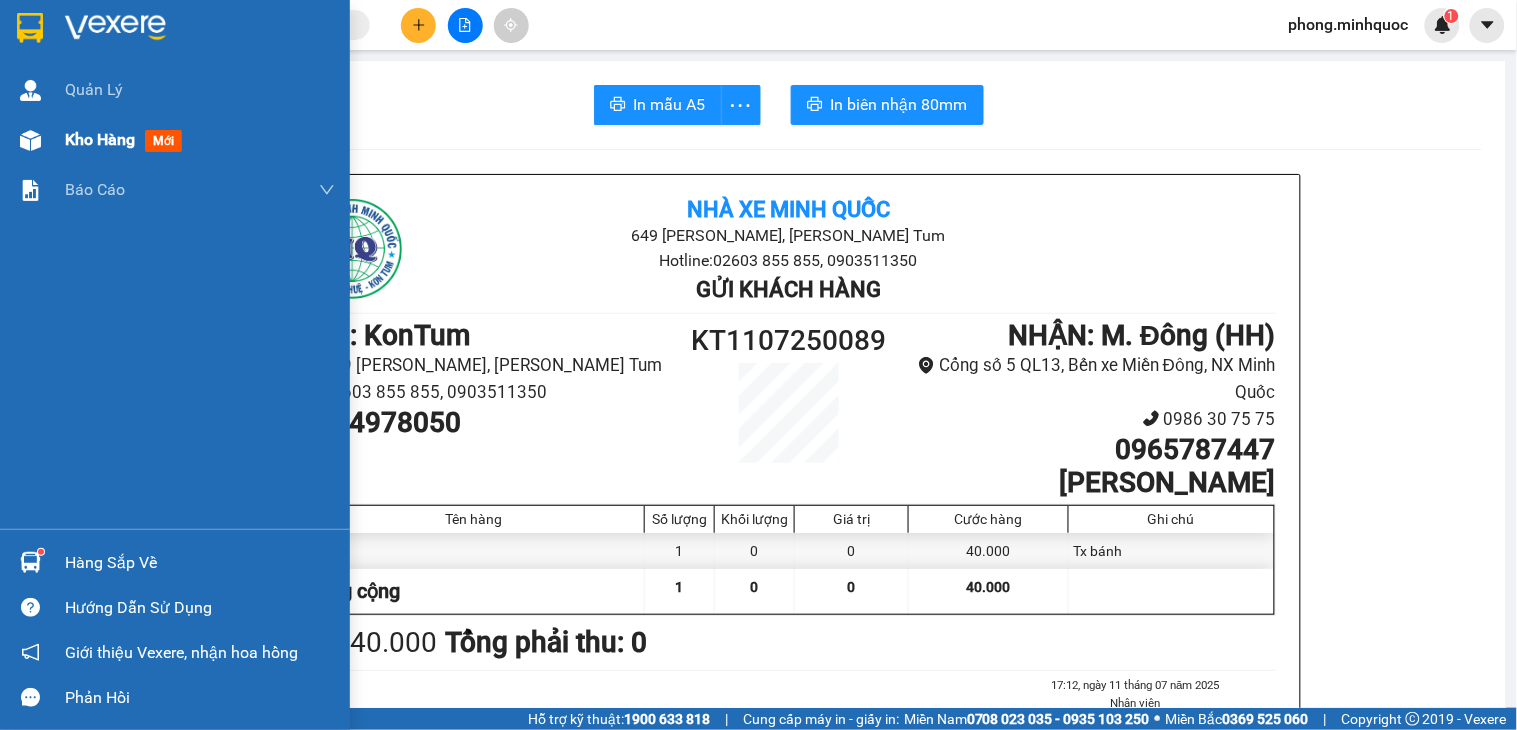 click on "mới" at bounding box center [163, 141] 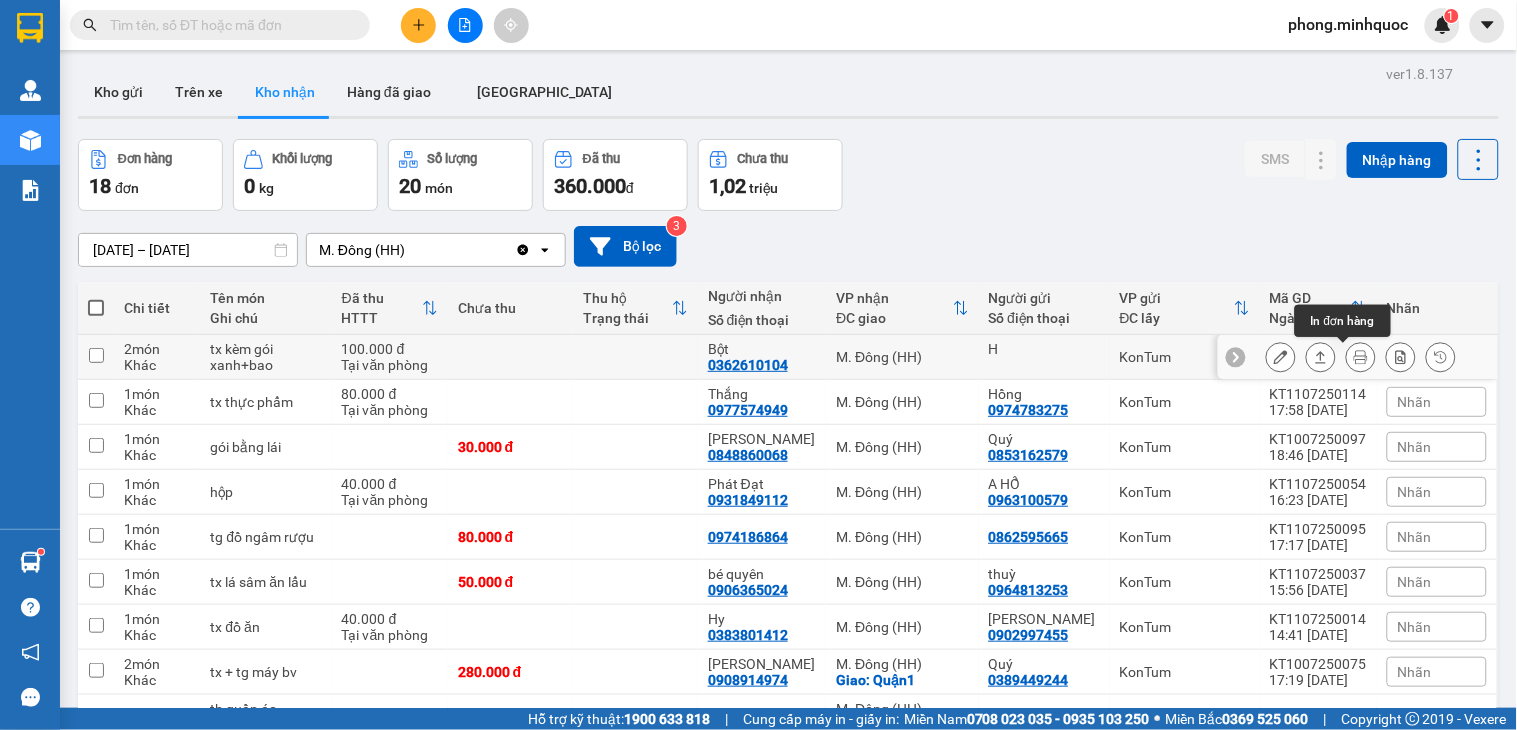 click at bounding box center (1361, 357) 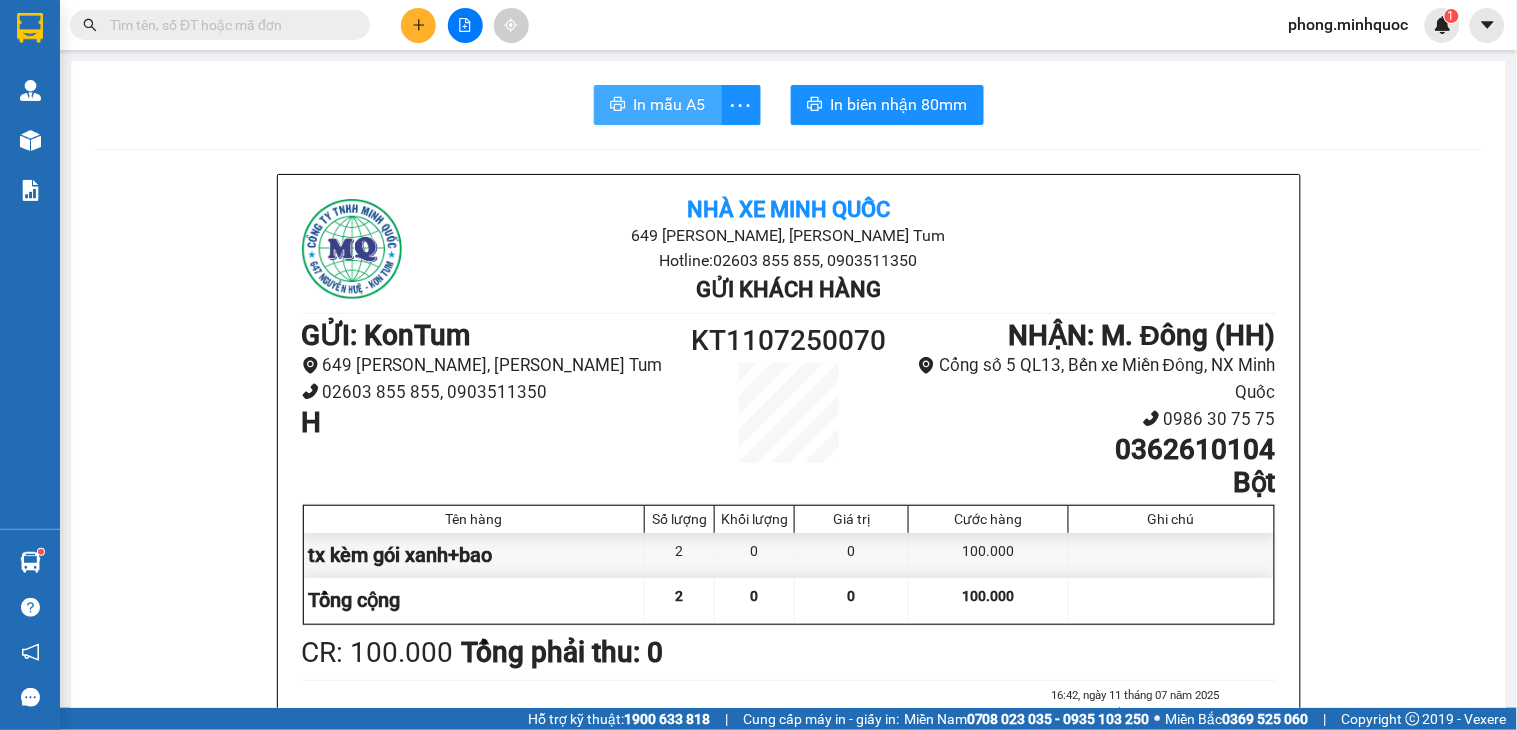 click on "In mẫu A5" at bounding box center [670, 104] 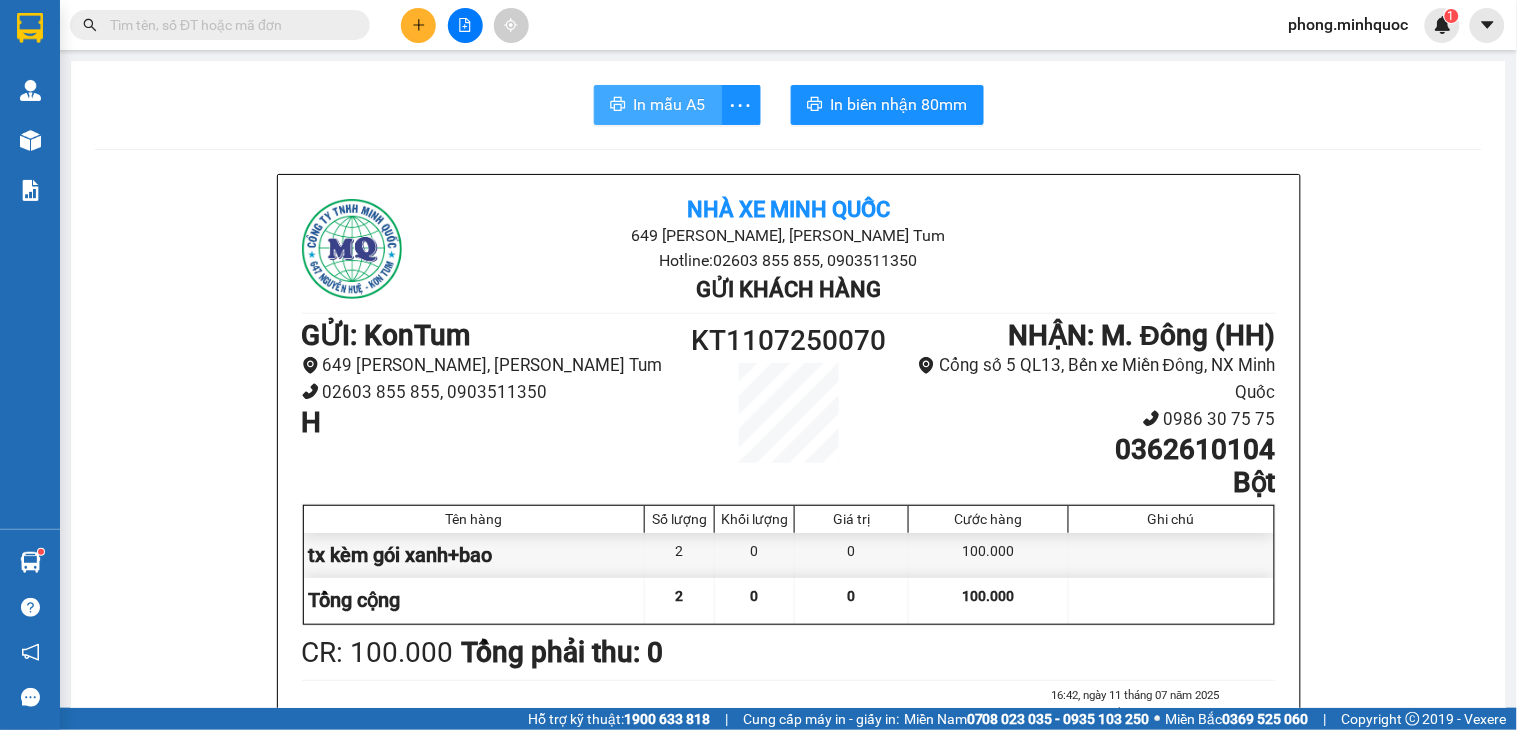 scroll, scrollTop: 0, scrollLeft: 0, axis: both 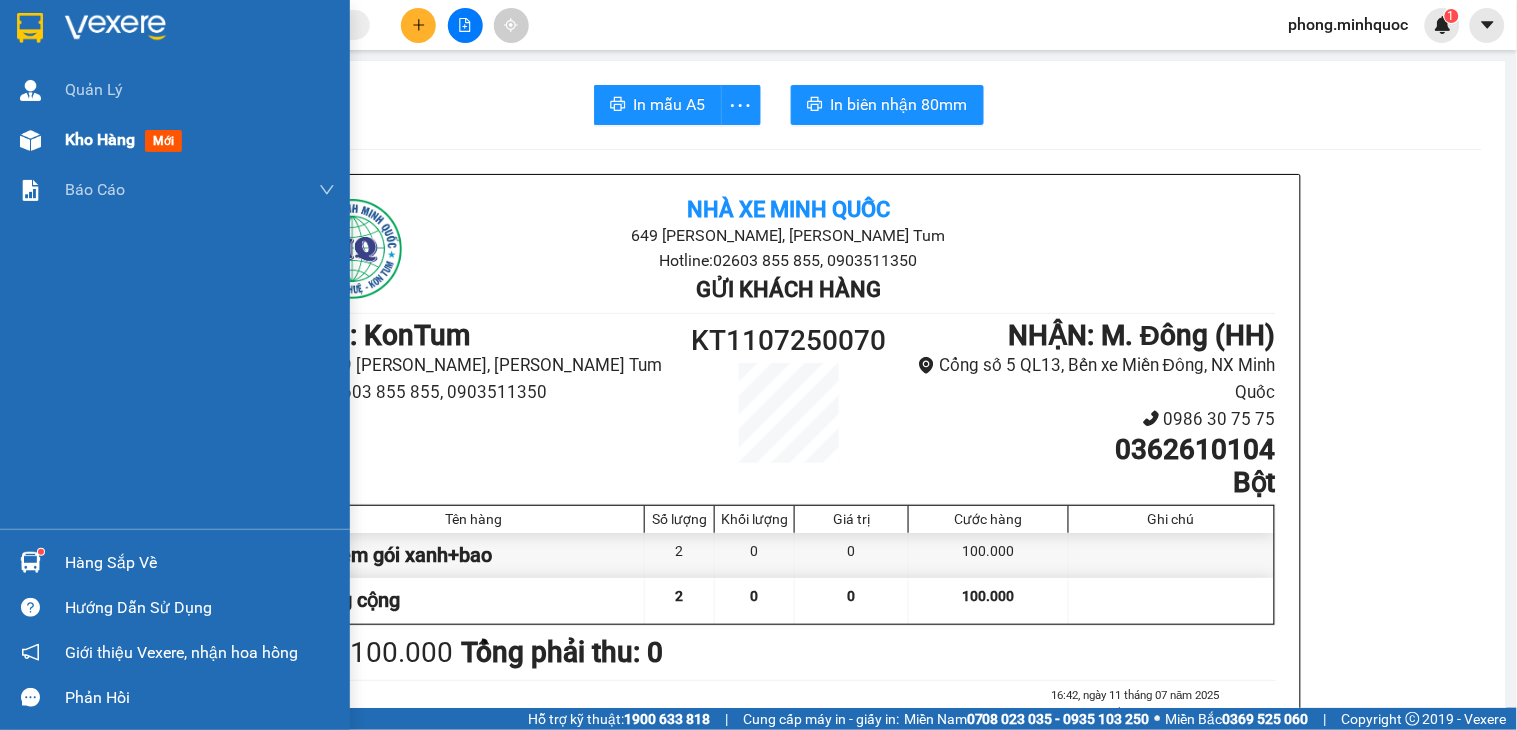 click on "mới" at bounding box center [163, 141] 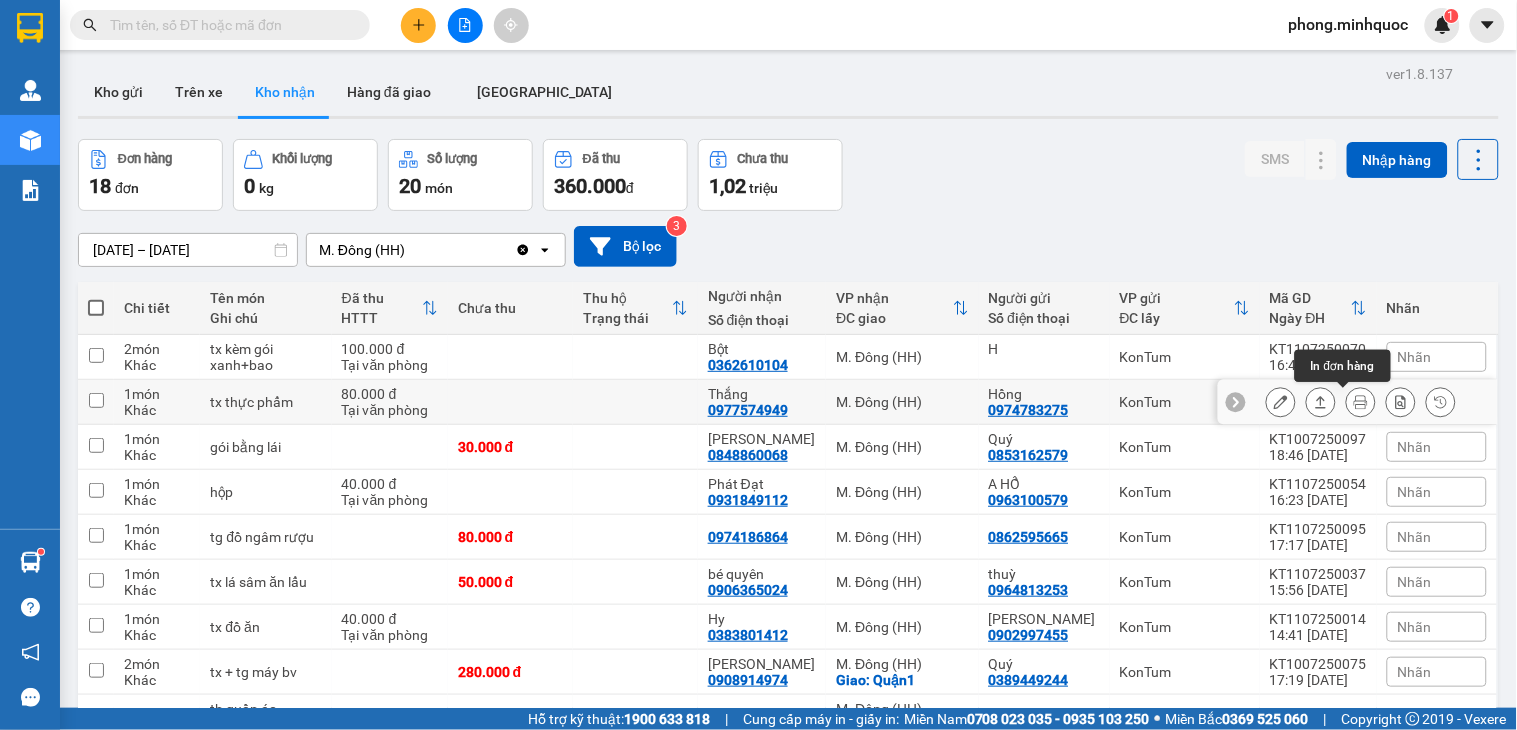 click 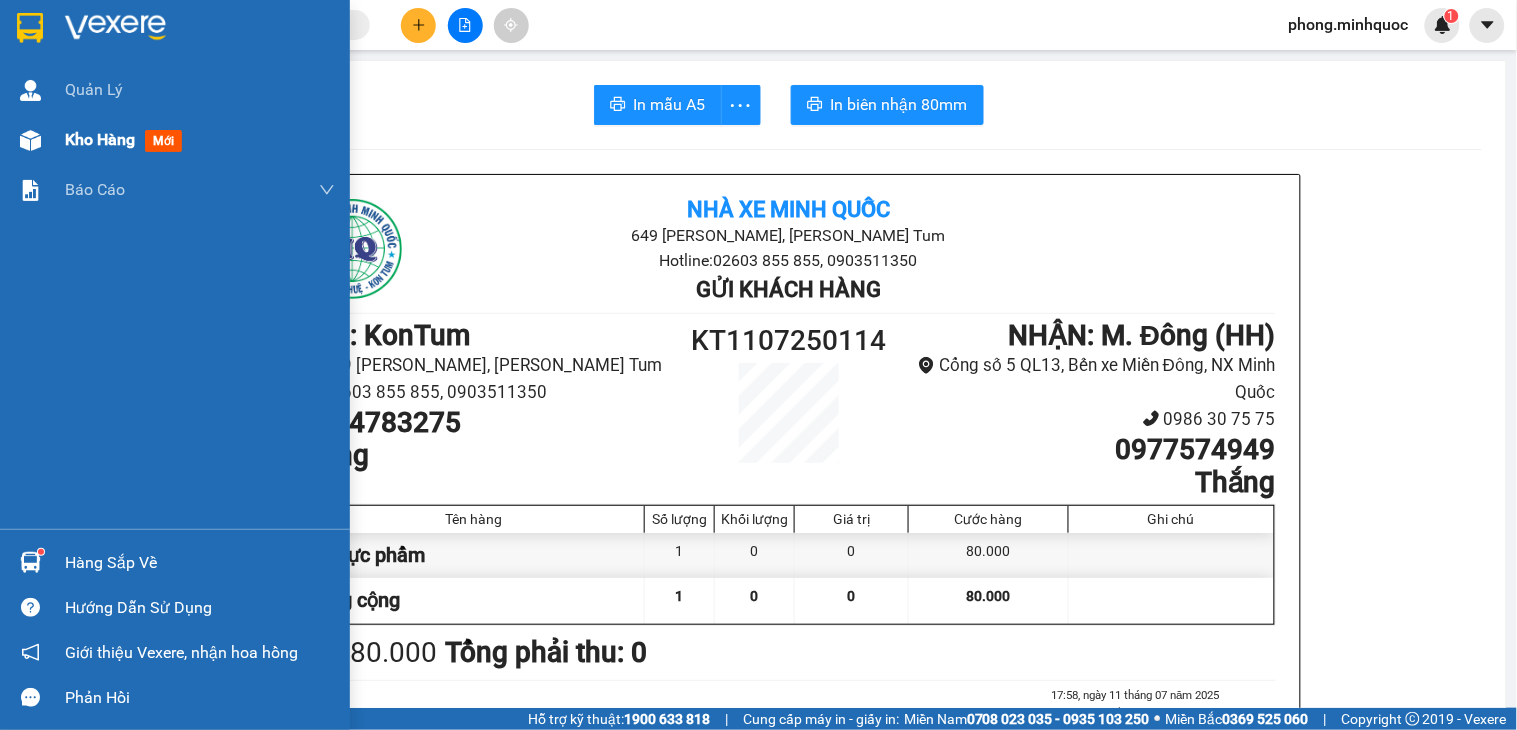 click on "mới" at bounding box center (163, 141) 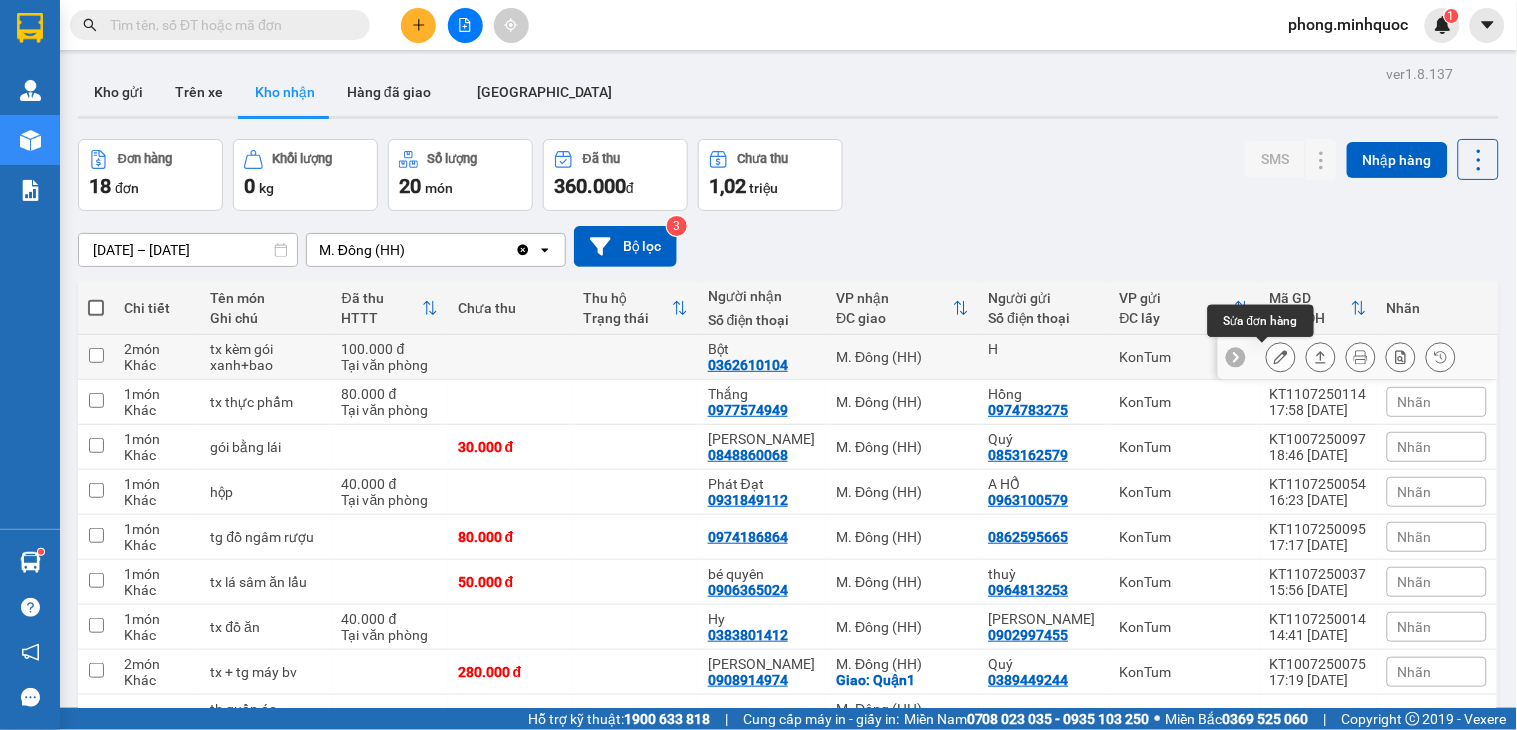 click 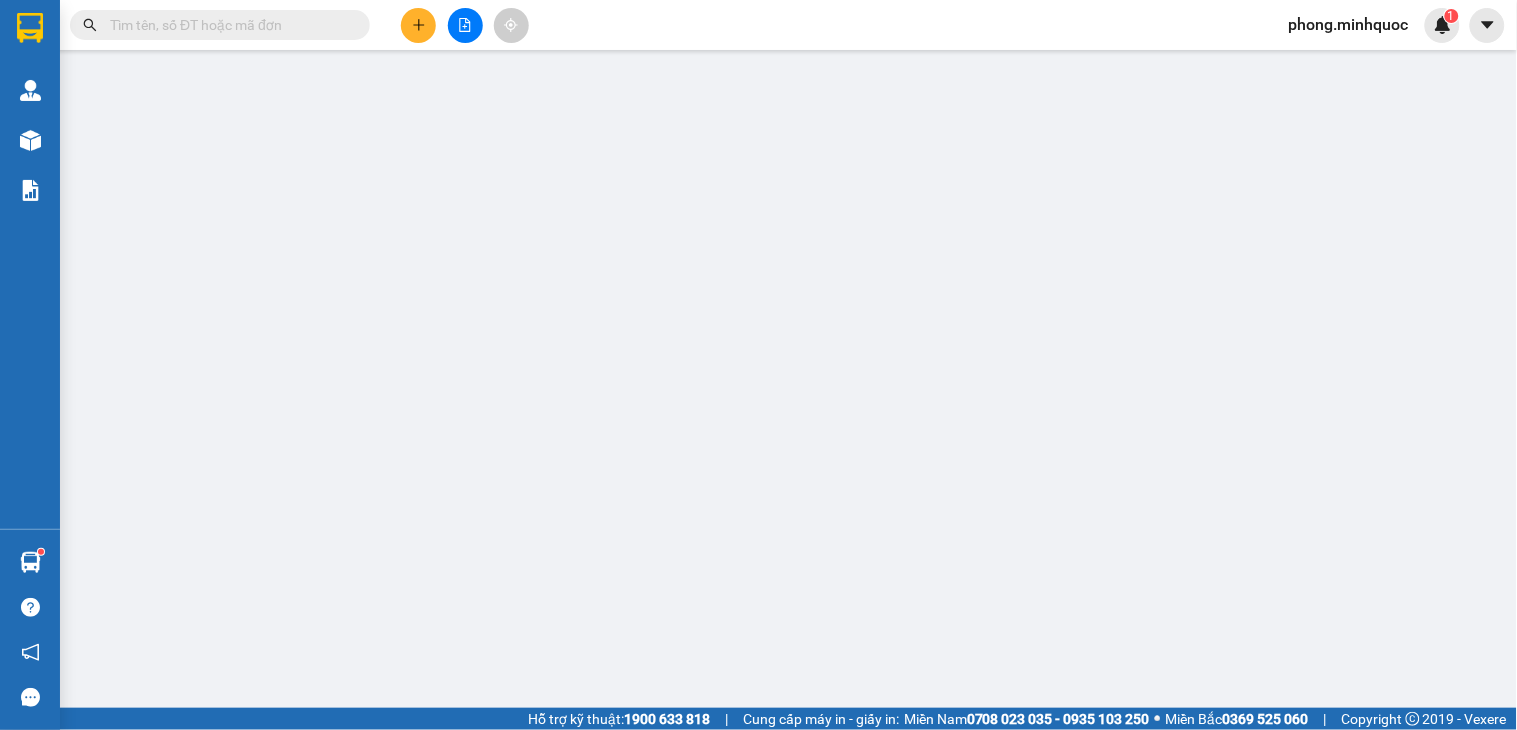 type on "H" 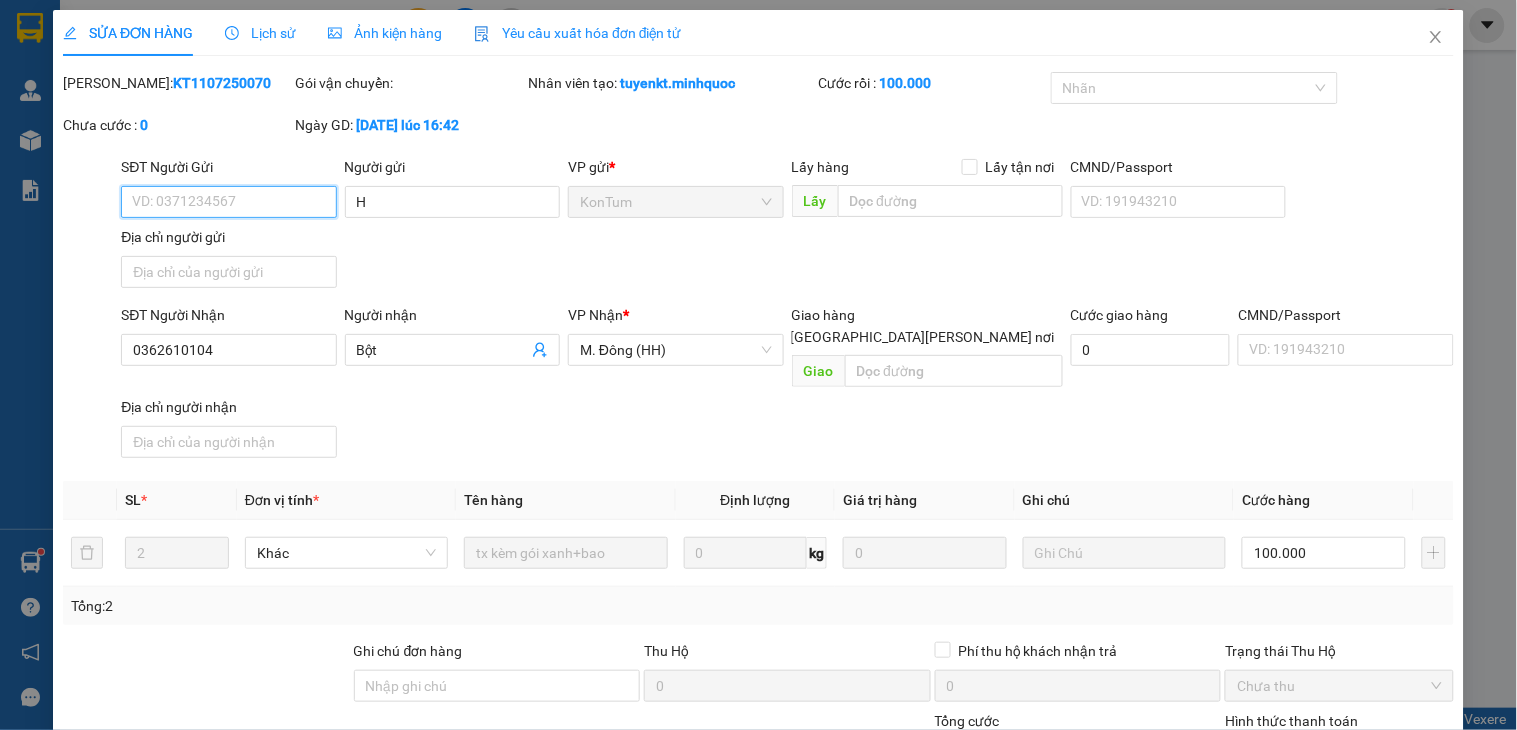 scroll, scrollTop: 154, scrollLeft: 0, axis: vertical 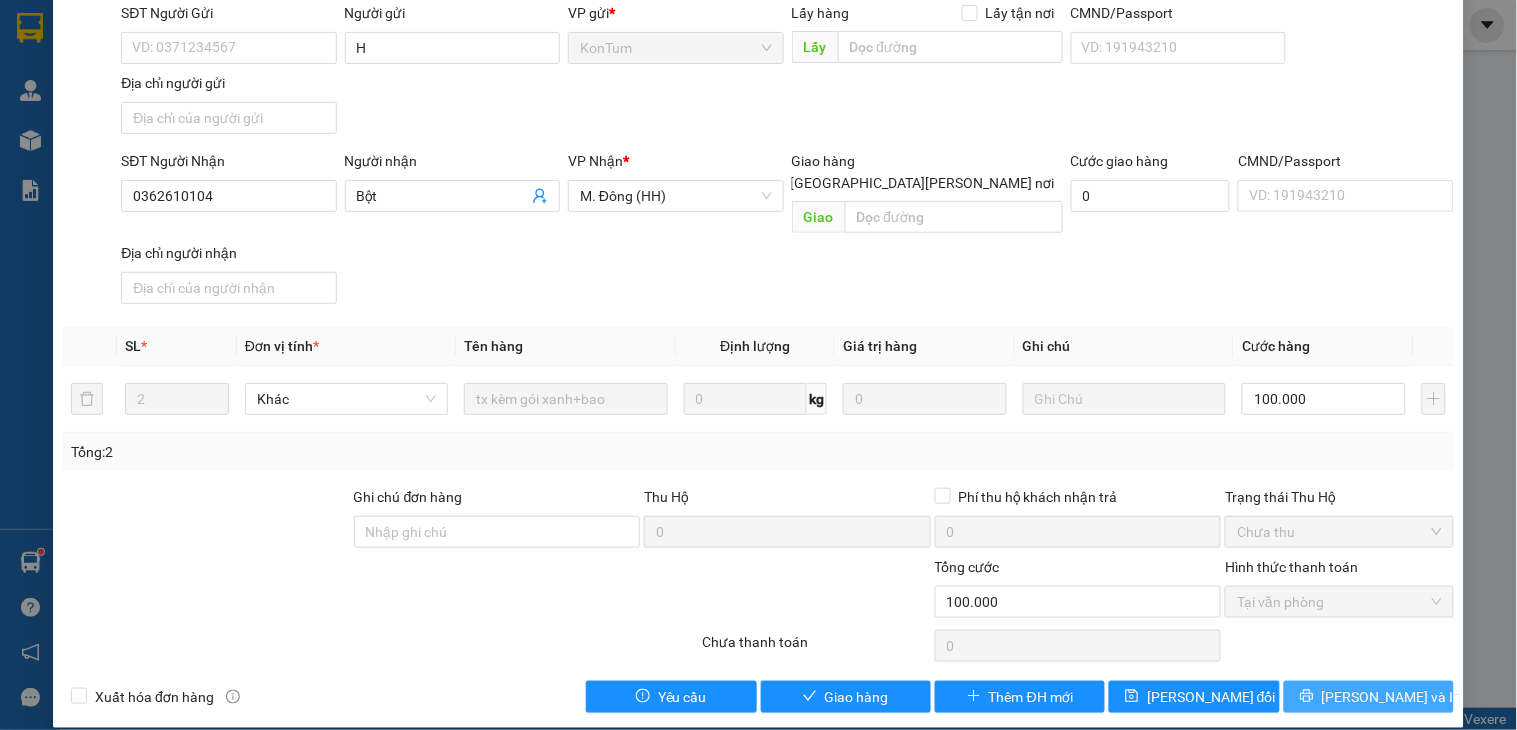 click on "[PERSON_NAME] và In" at bounding box center (1392, 697) 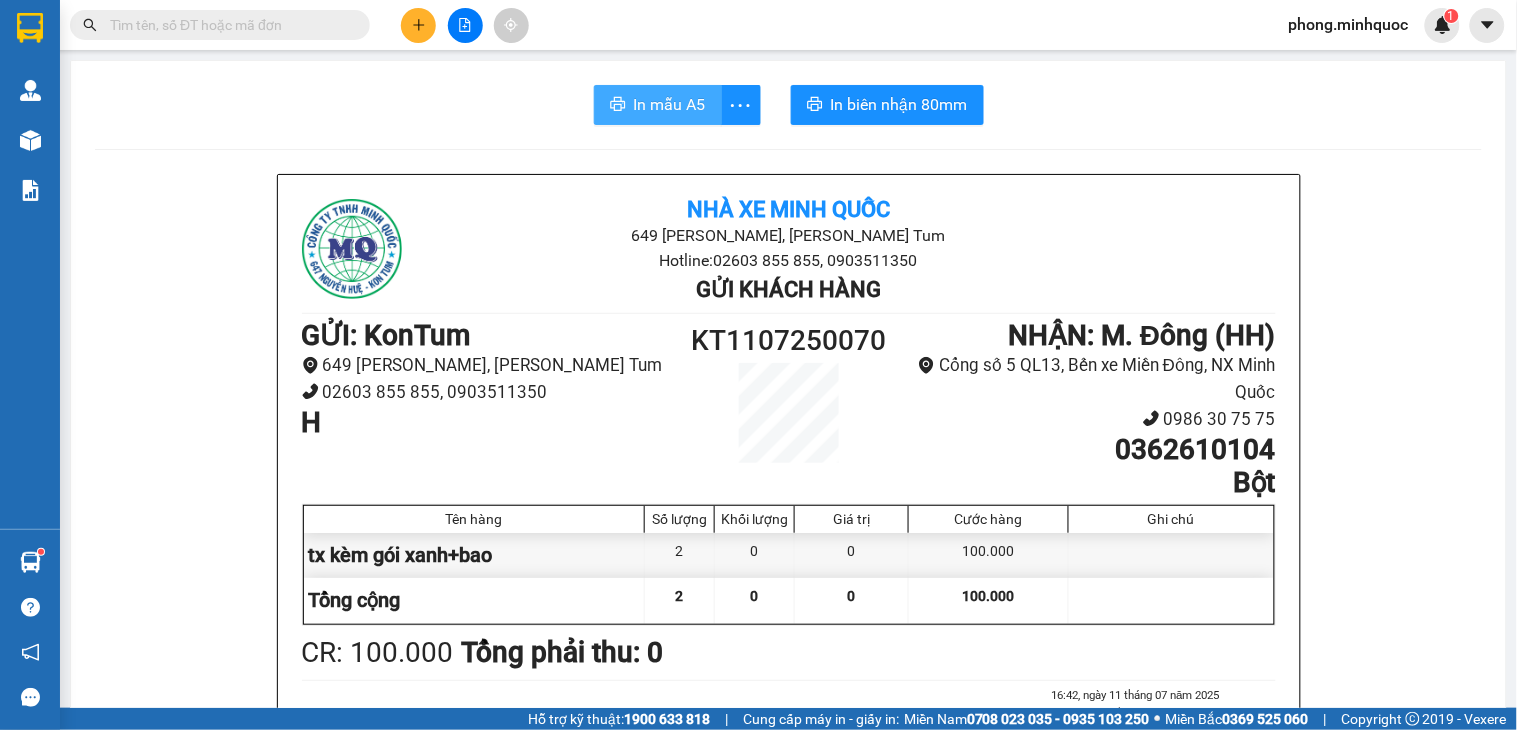 click on "In mẫu A5" at bounding box center (670, 104) 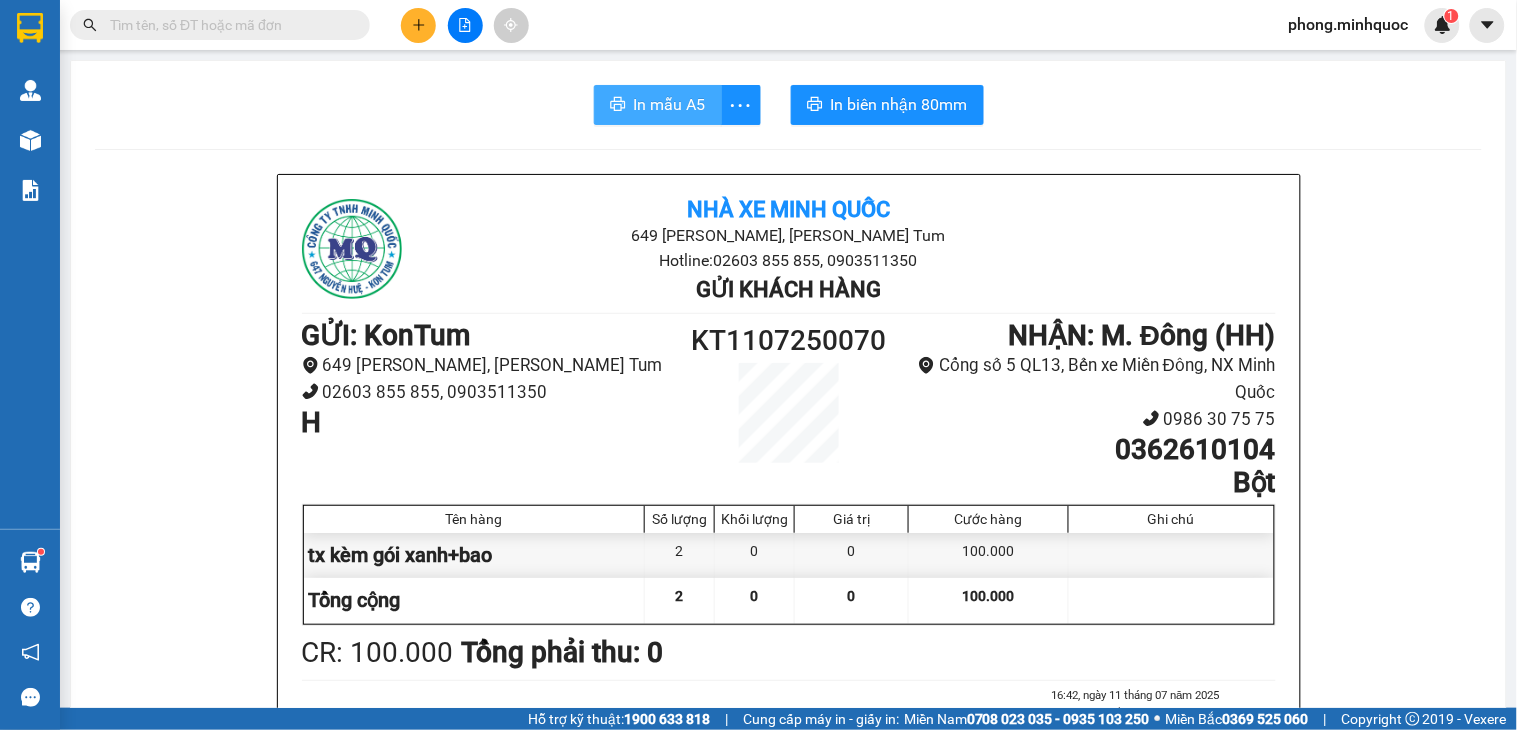 scroll, scrollTop: 0, scrollLeft: 0, axis: both 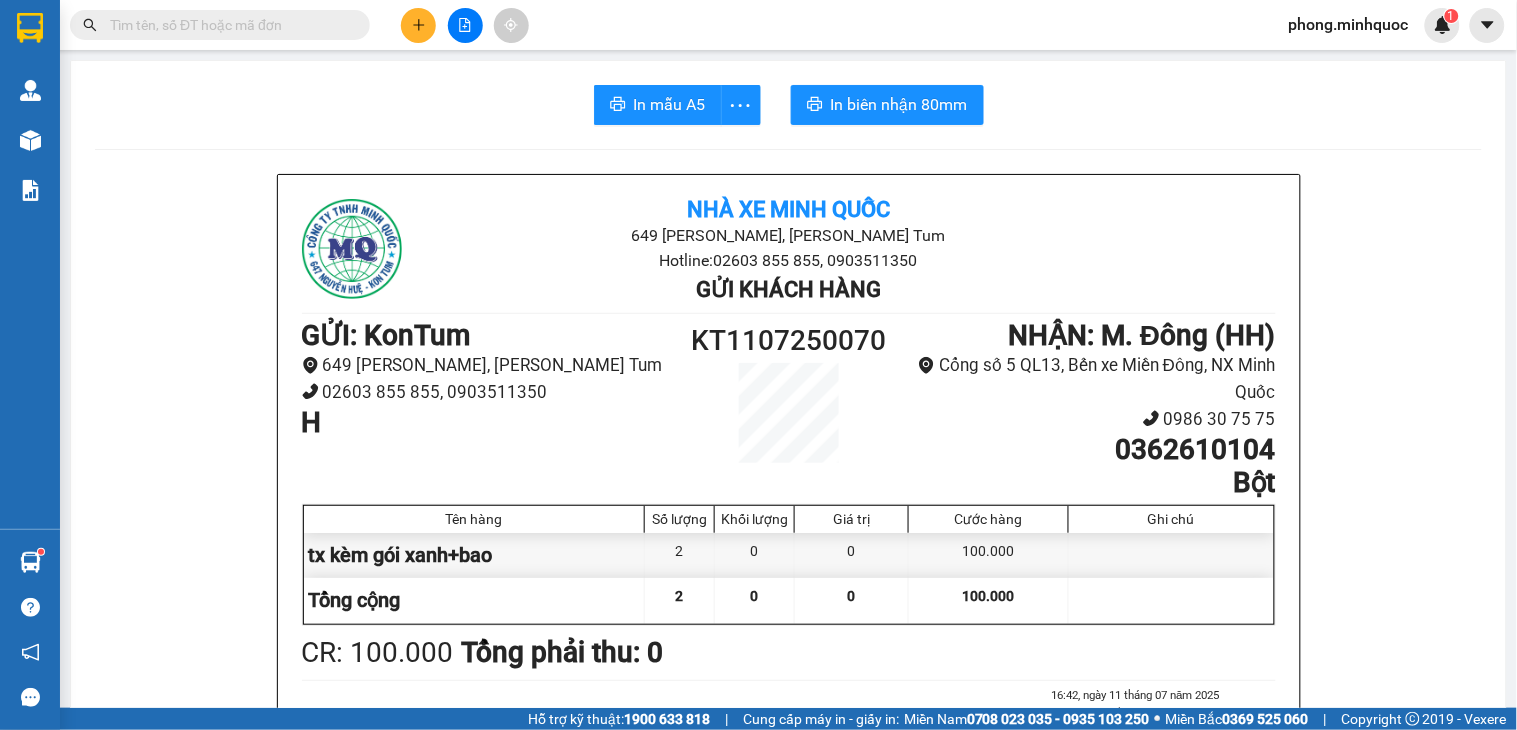 click at bounding box center (228, 25) 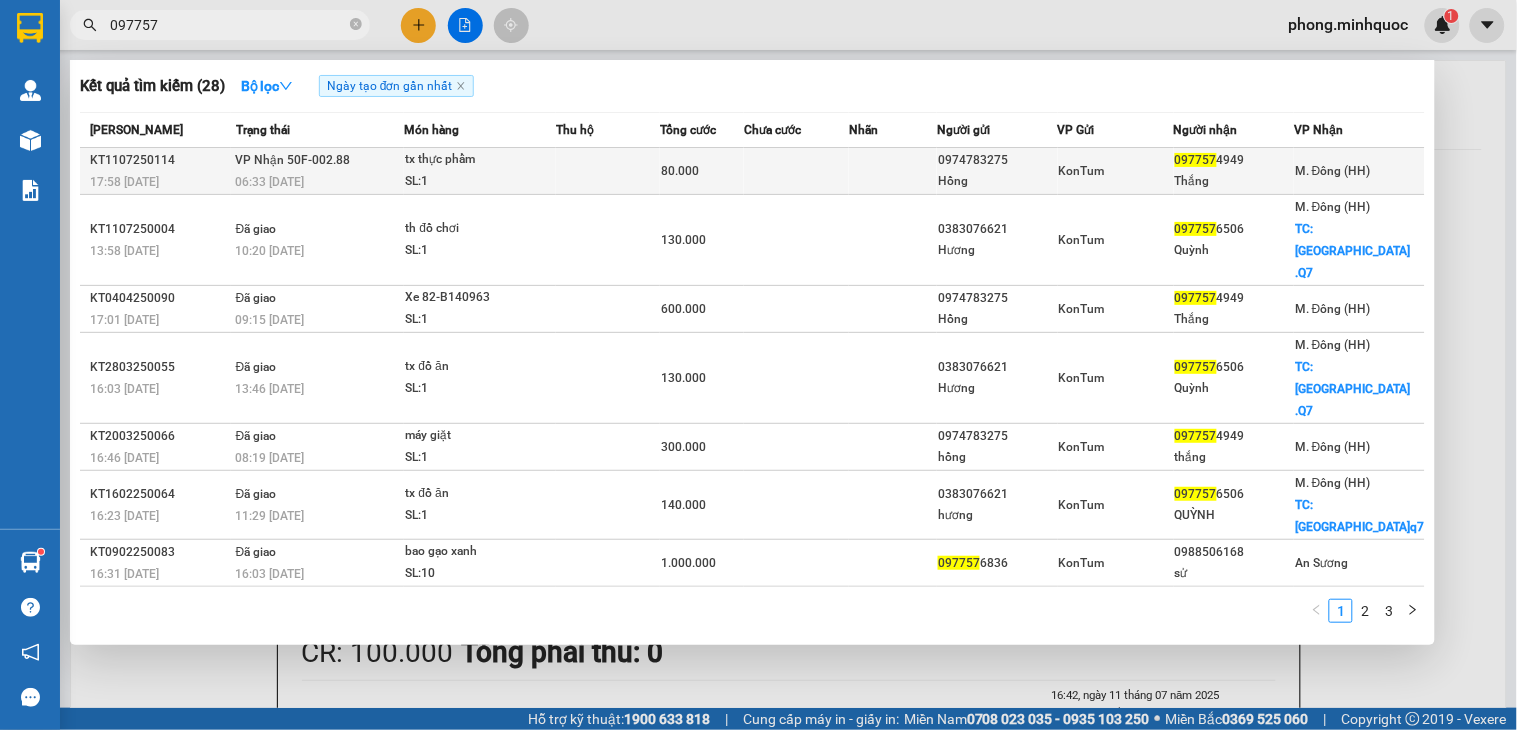 type on "097757" 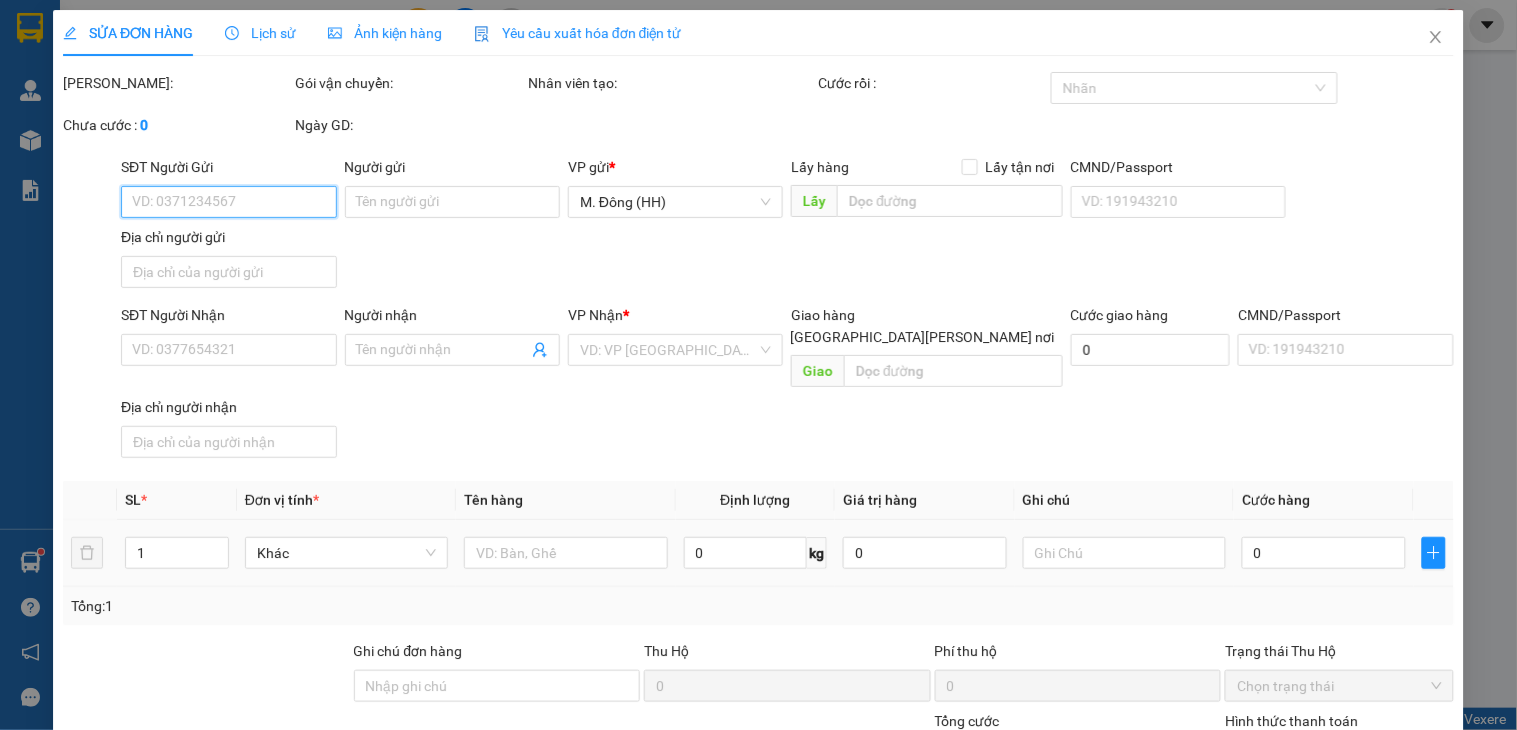 type on "0974783275" 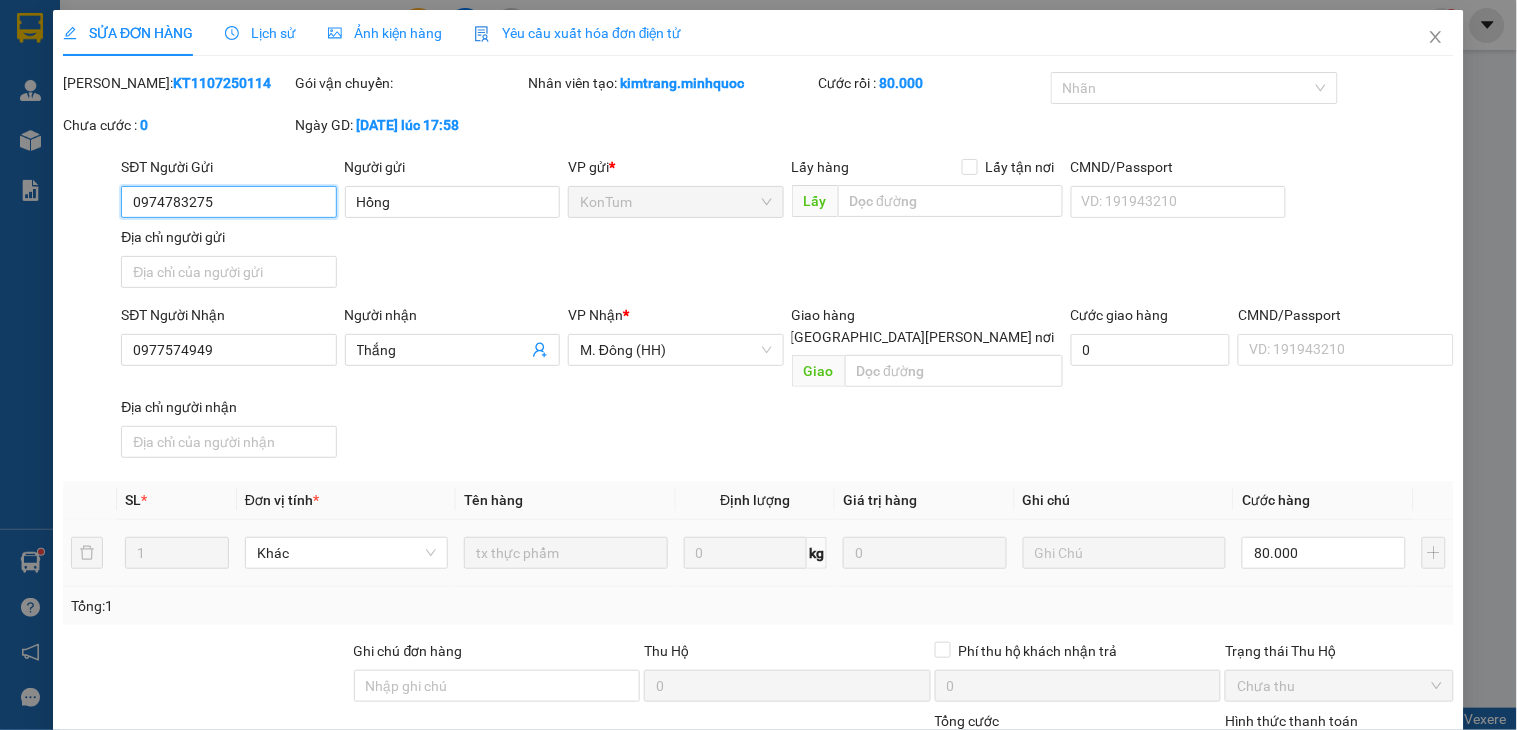 scroll, scrollTop: 144, scrollLeft: 0, axis: vertical 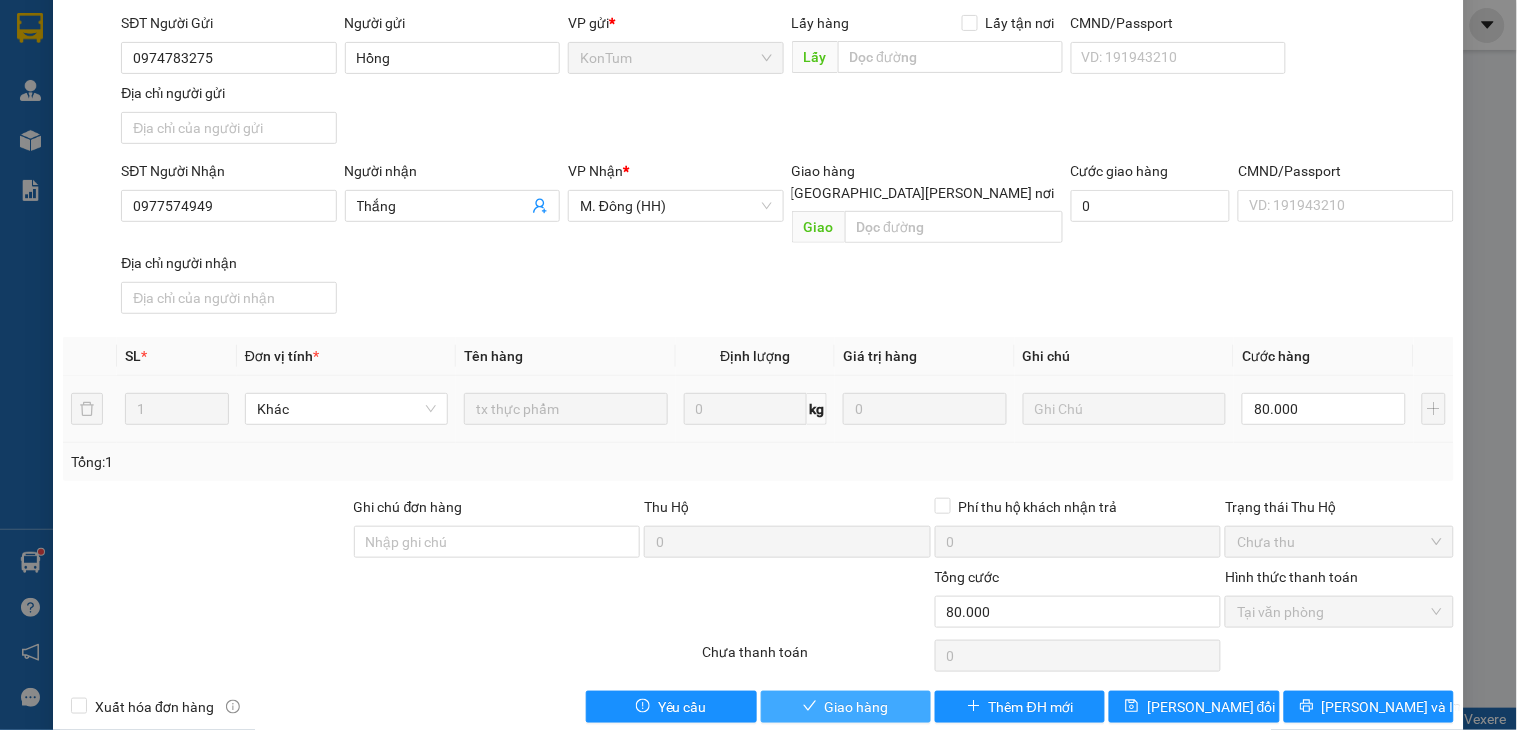 click on "Giao hàng" at bounding box center [857, 707] 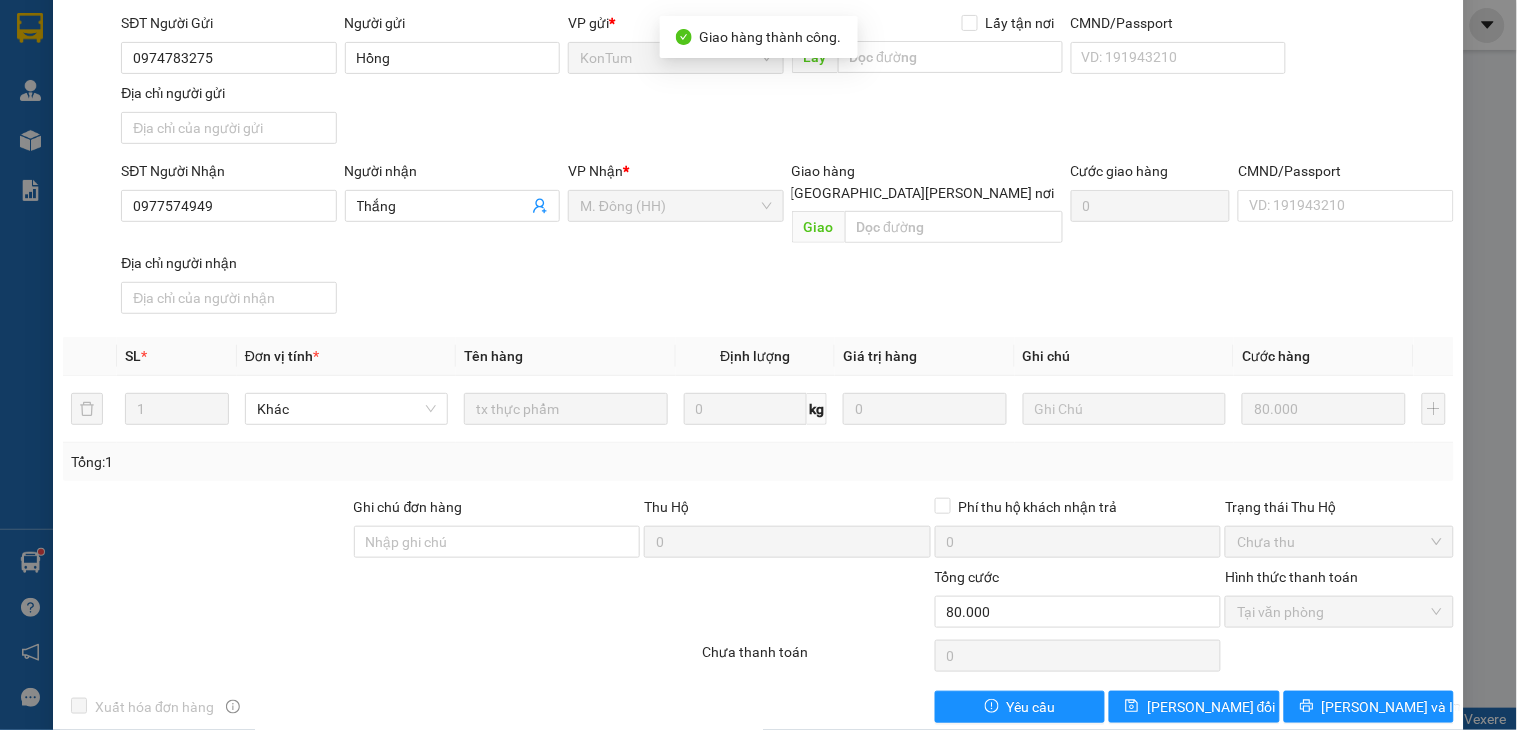 scroll, scrollTop: 0, scrollLeft: 0, axis: both 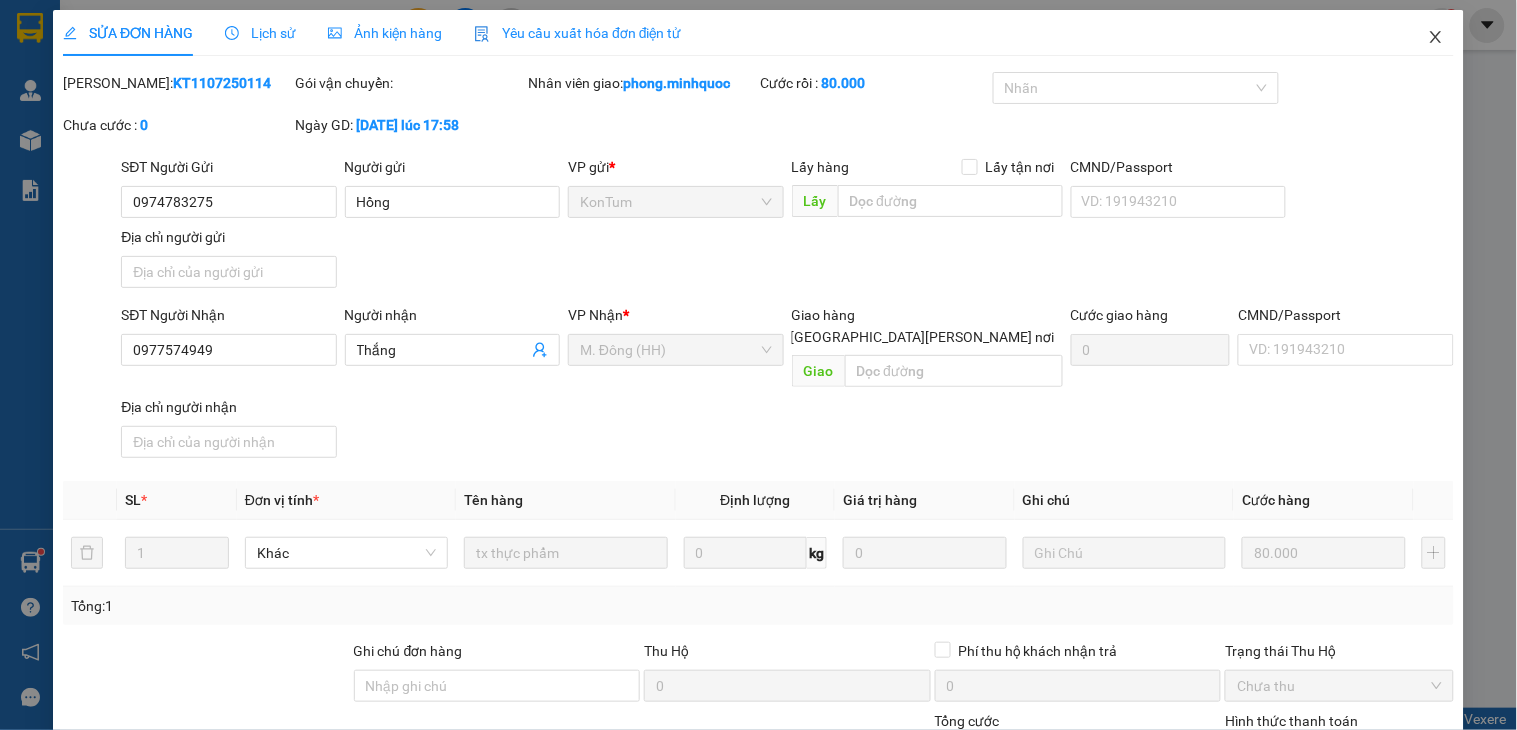 click 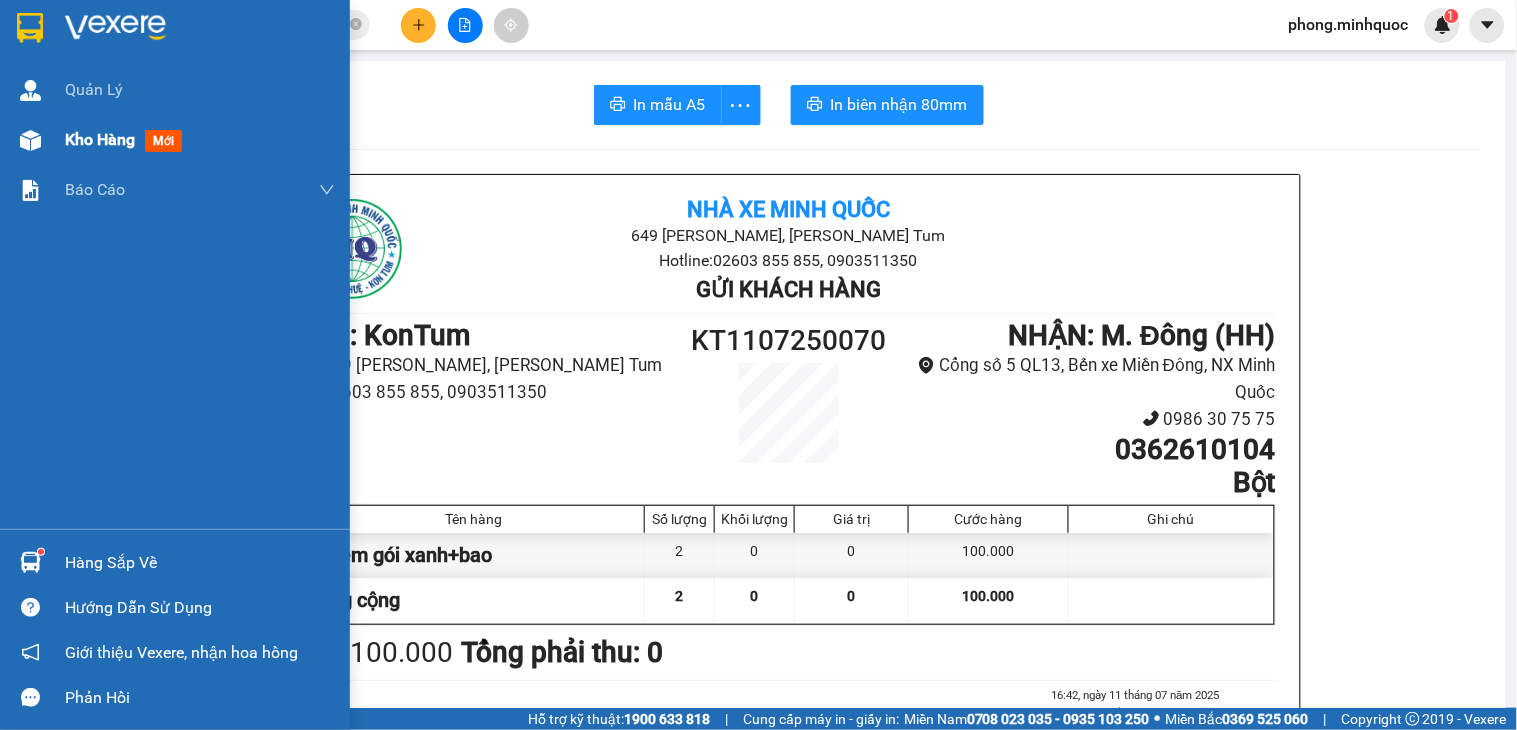 click on "mới" at bounding box center [163, 141] 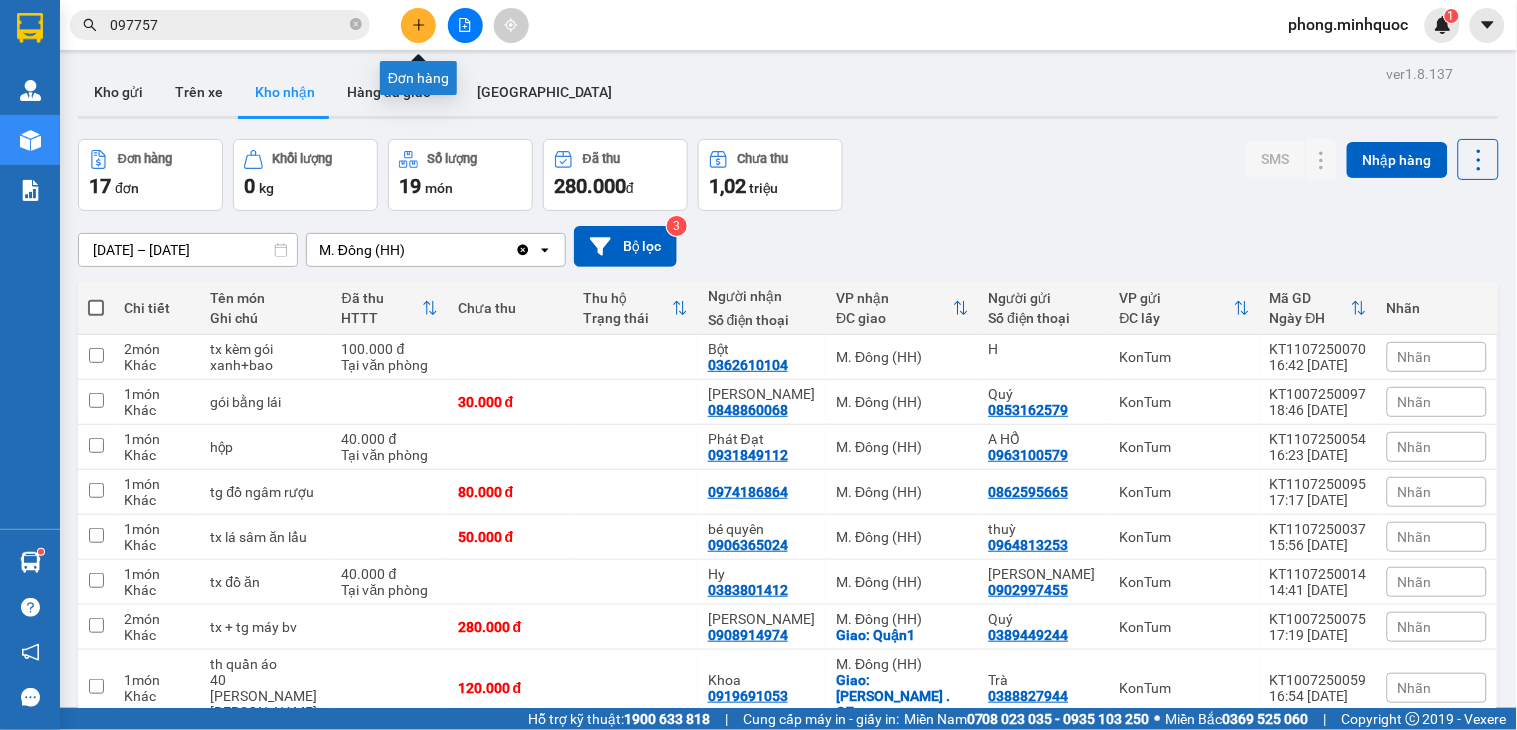 click 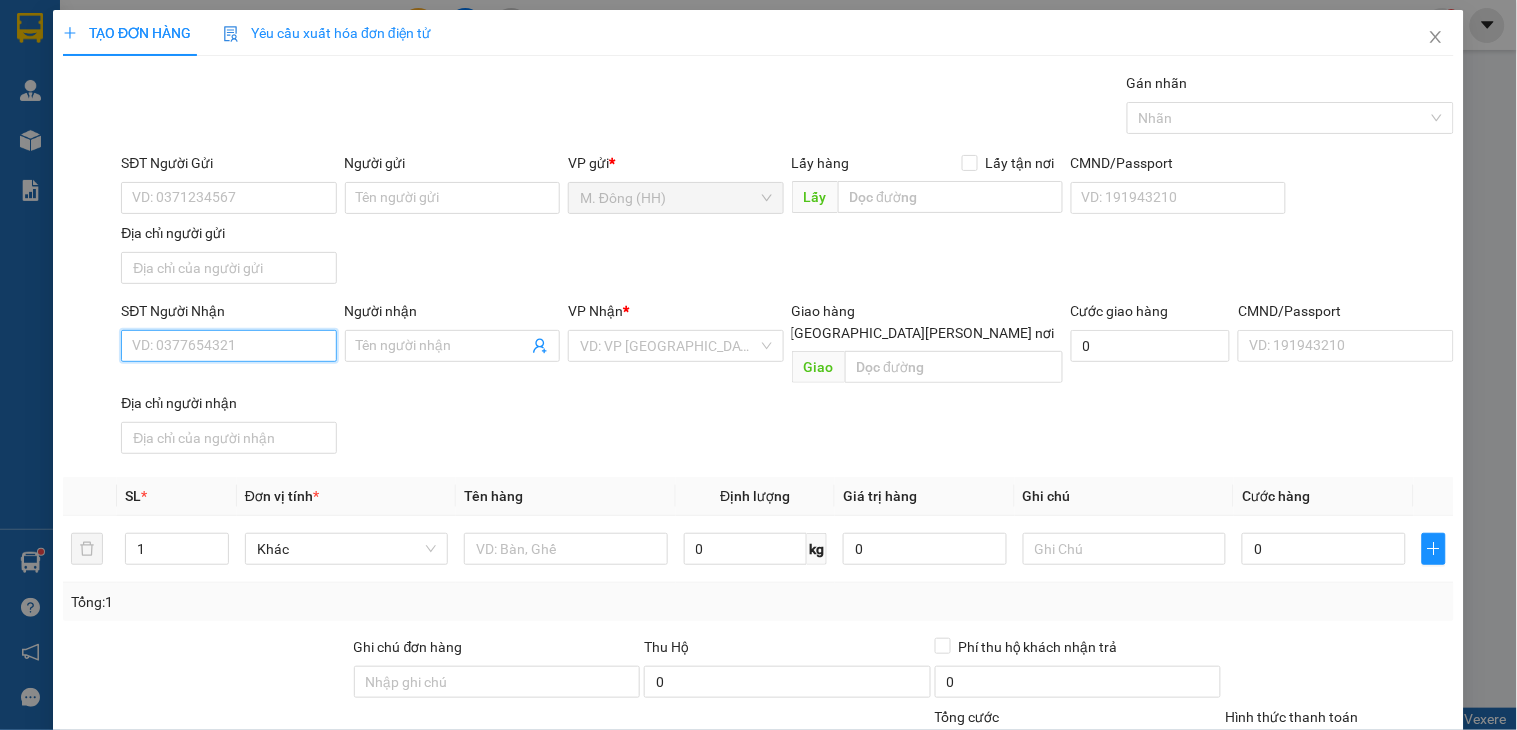 click on "SĐT Người Nhận" at bounding box center (228, 346) 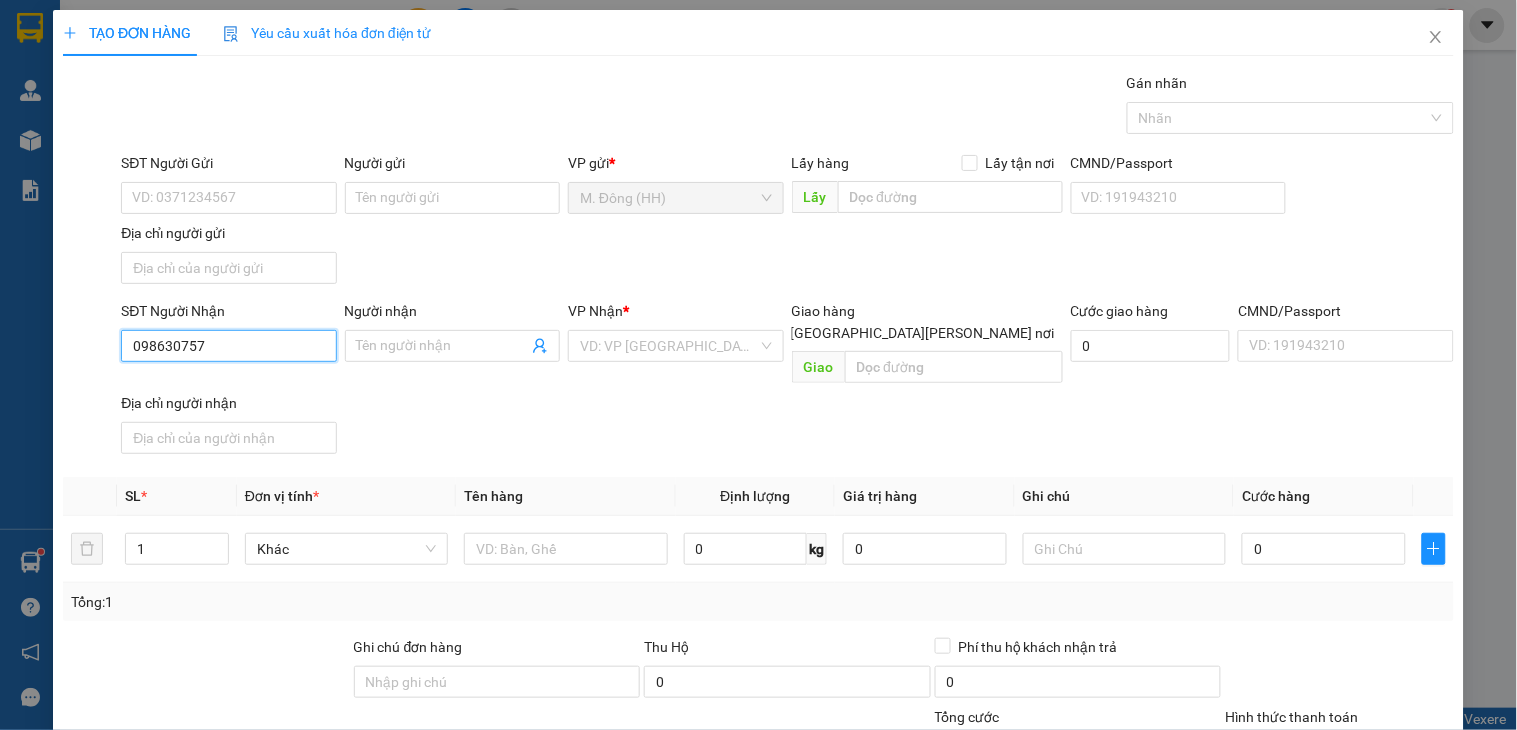 type on "0986307575" 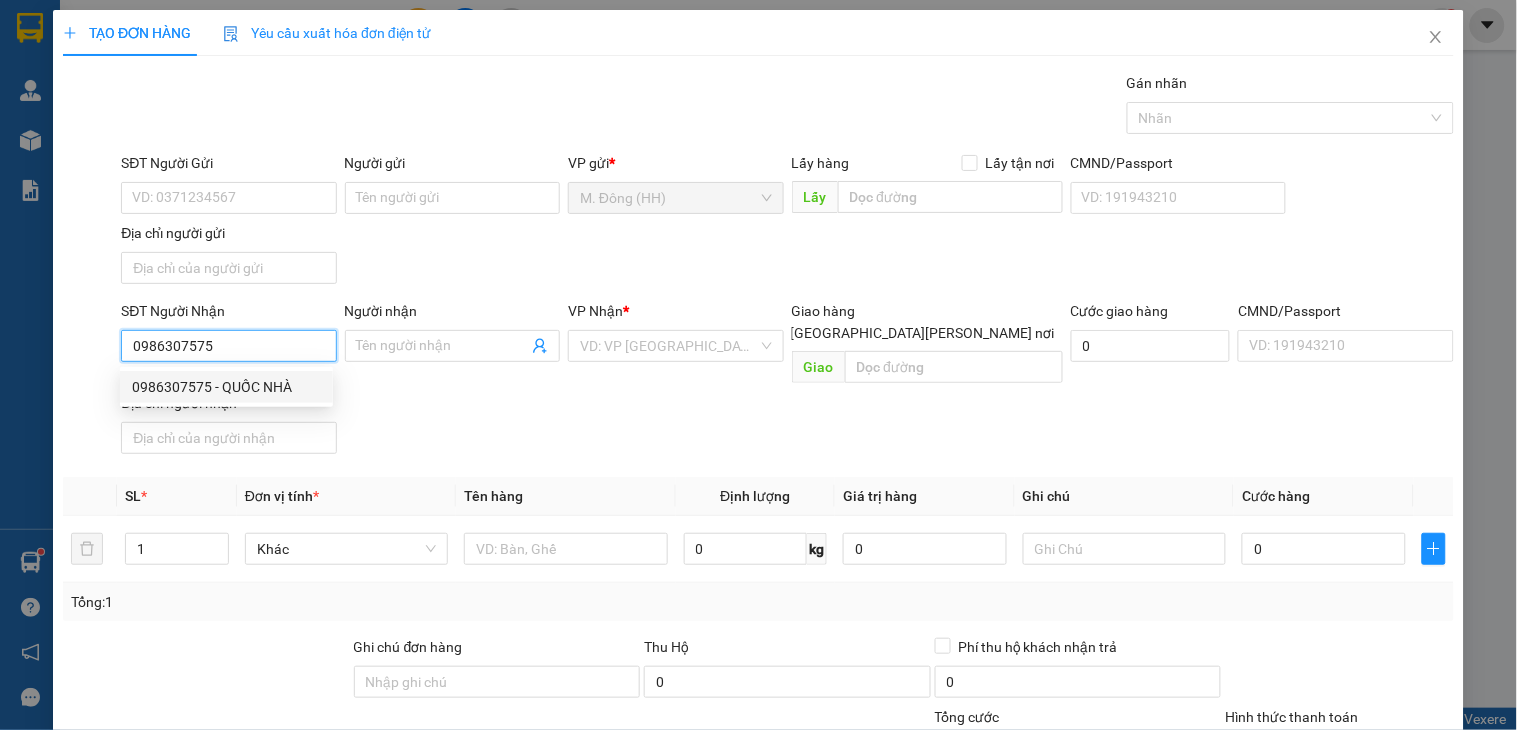 click on "0986307575 - QUỐC NHÀ" at bounding box center (226, 387) 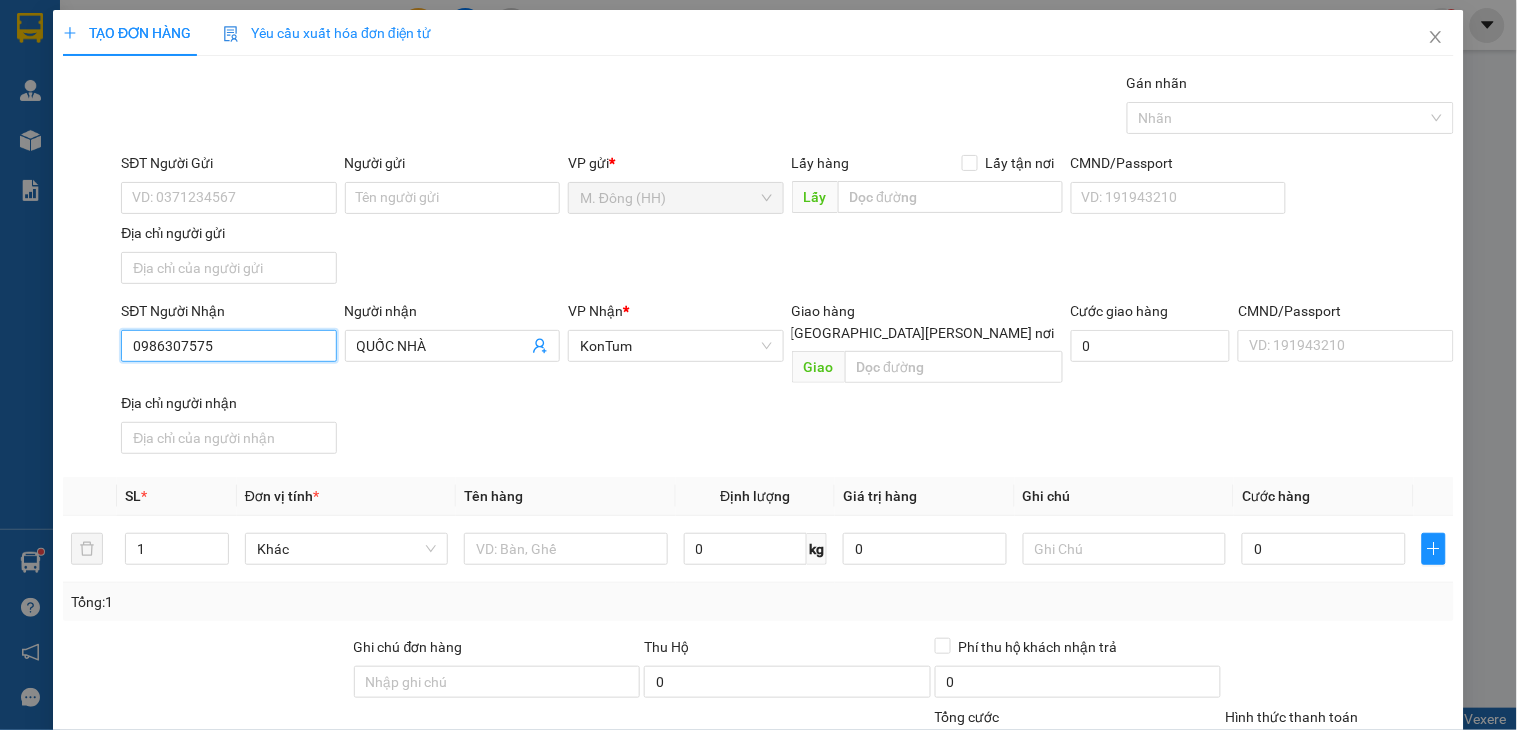 scroll, scrollTop: 150, scrollLeft: 0, axis: vertical 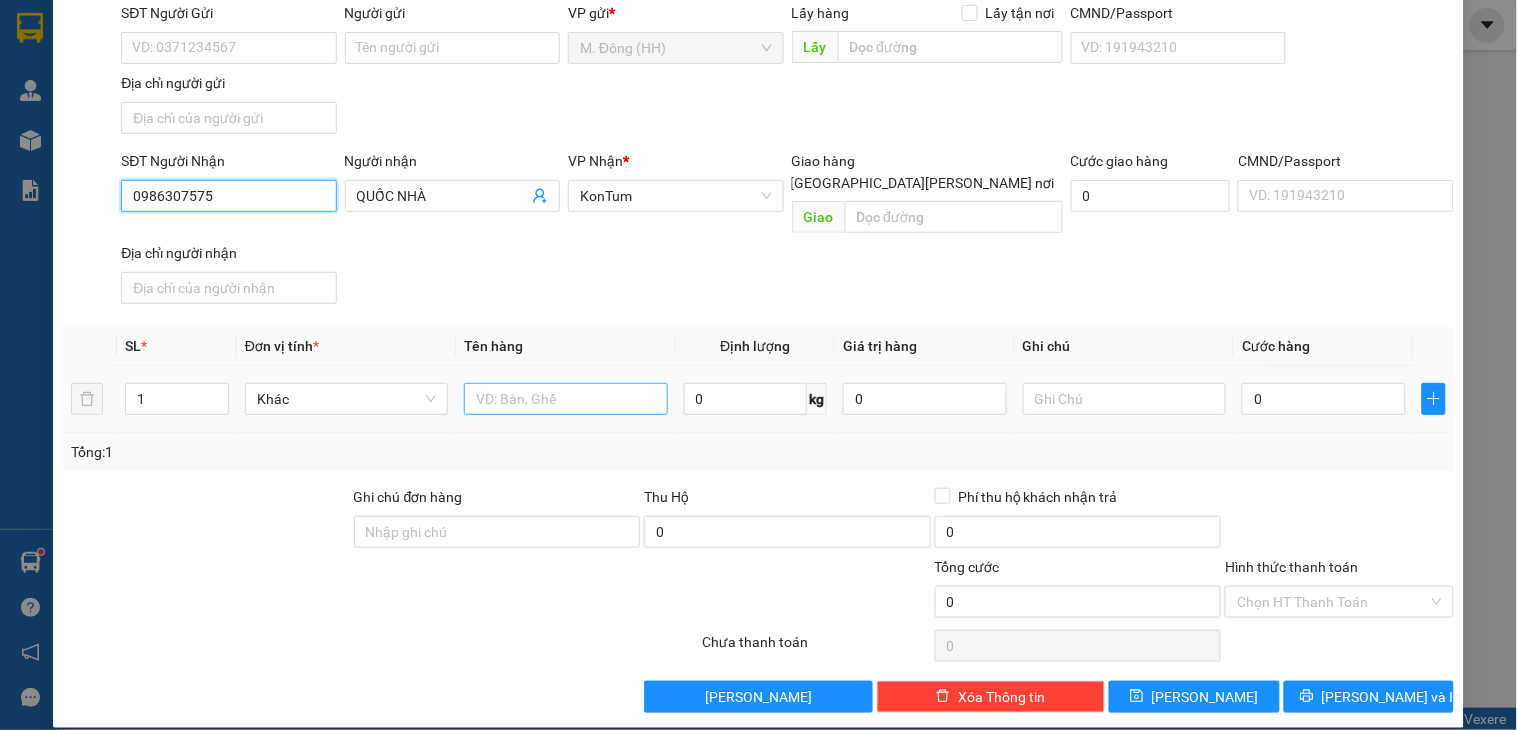 type on "0986307575" 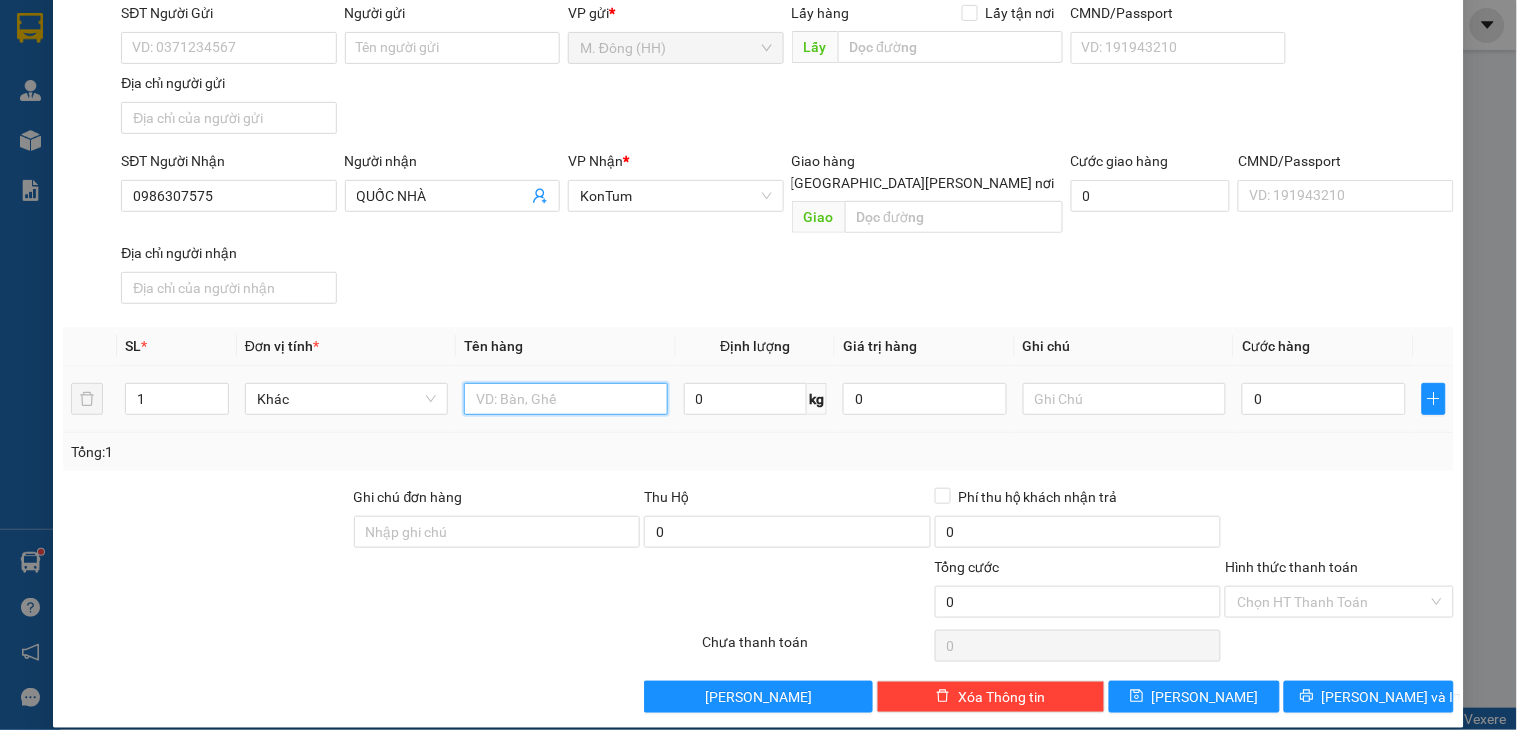 click at bounding box center (565, 399) 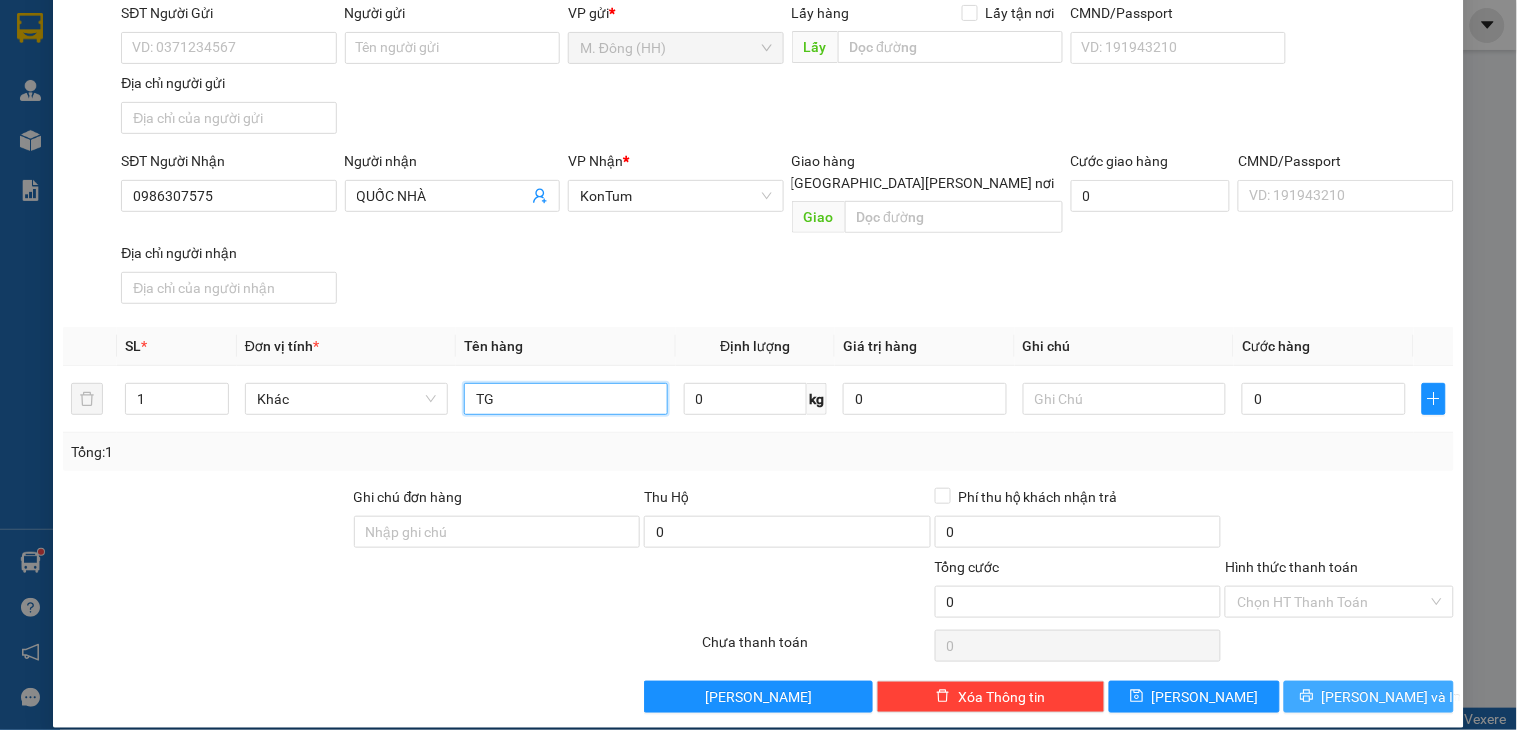 type on "TG" 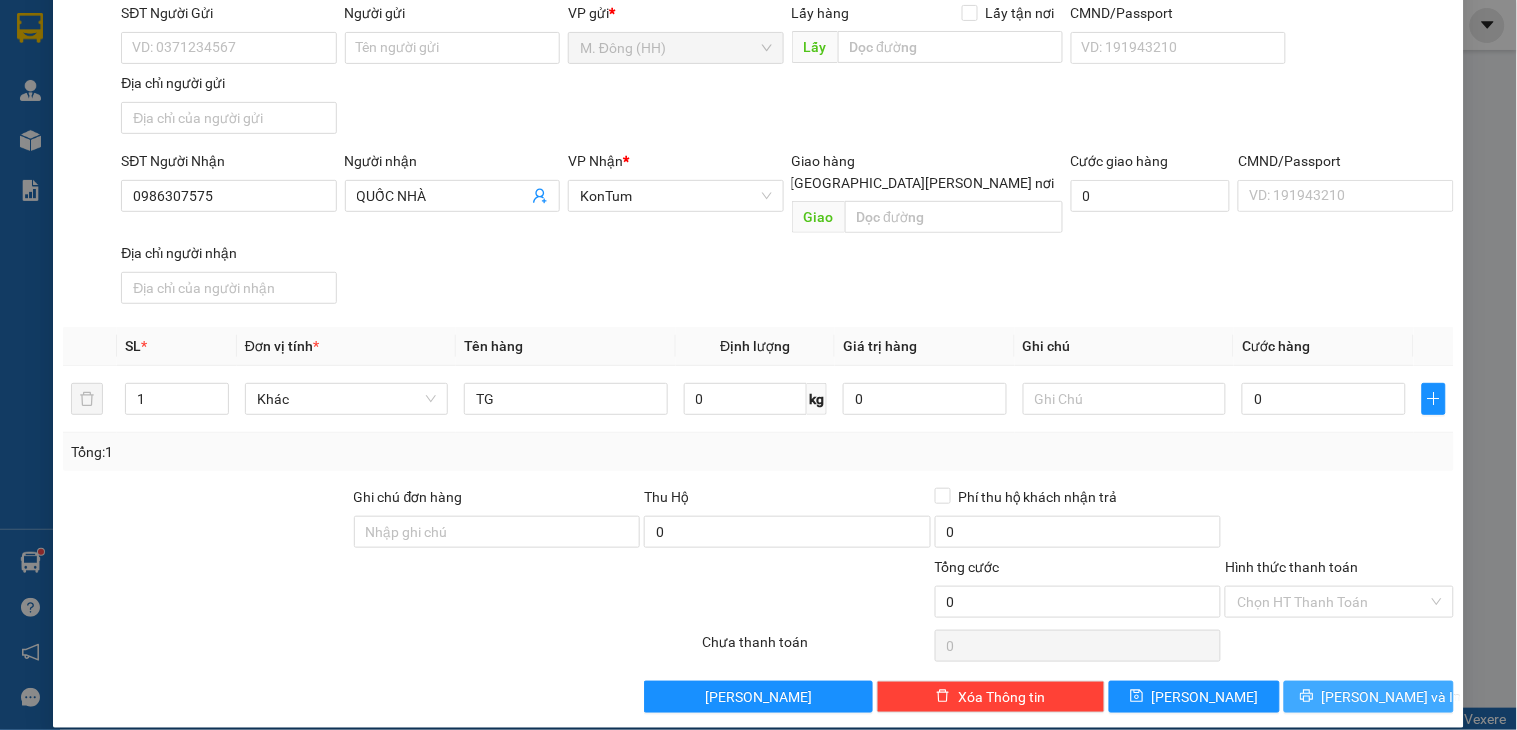 click on "[PERSON_NAME] và In" at bounding box center (1392, 697) 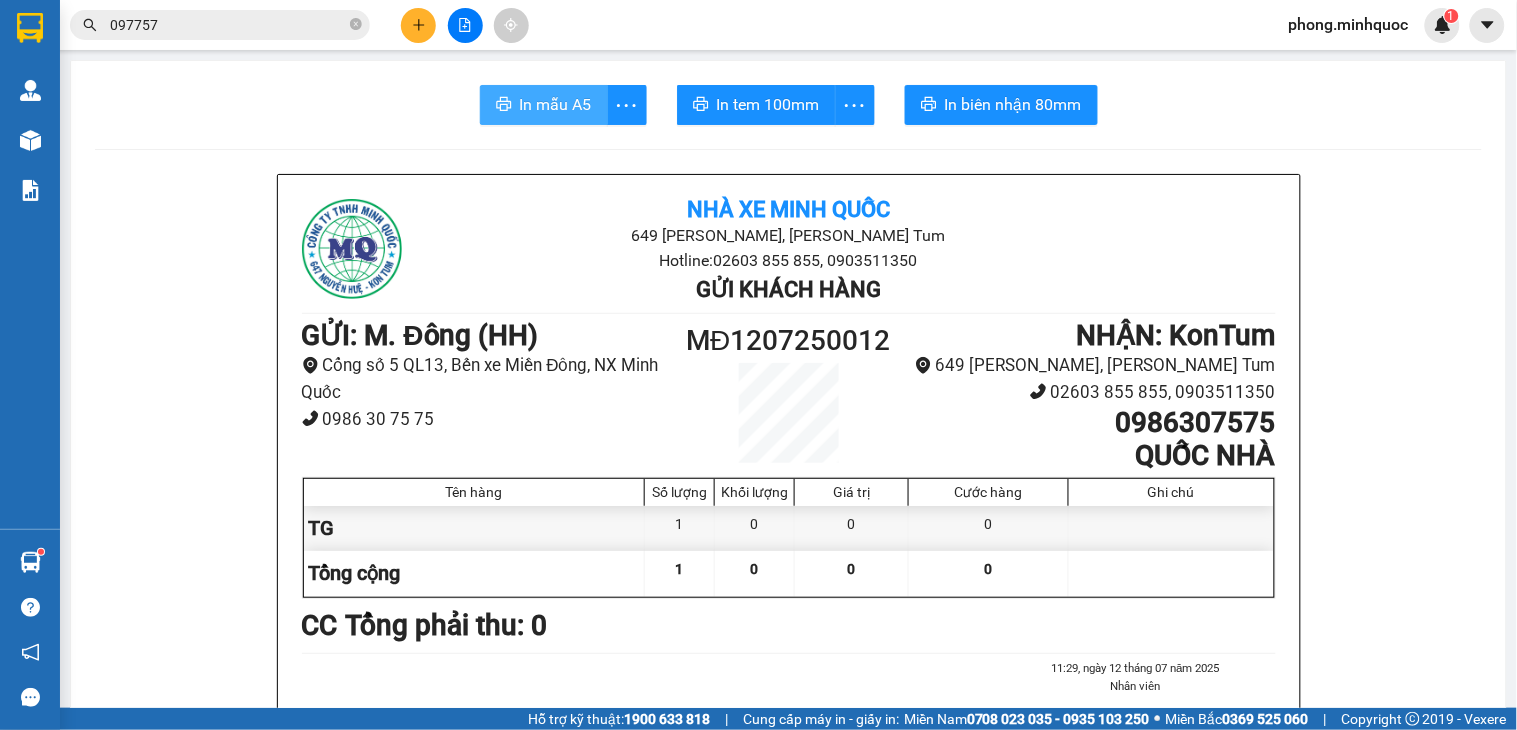 click on "In mẫu A5" at bounding box center (556, 104) 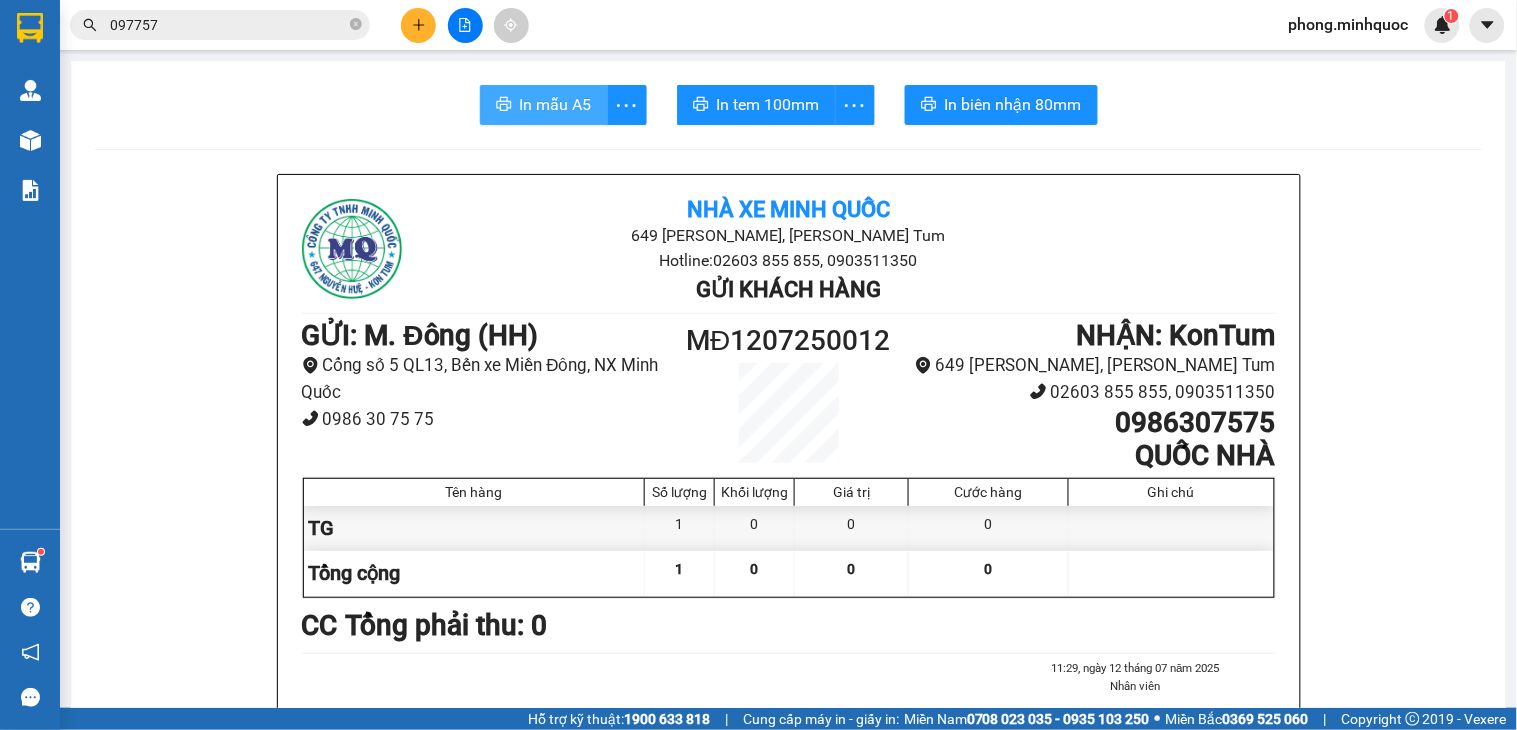 scroll, scrollTop: 0, scrollLeft: 0, axis: both 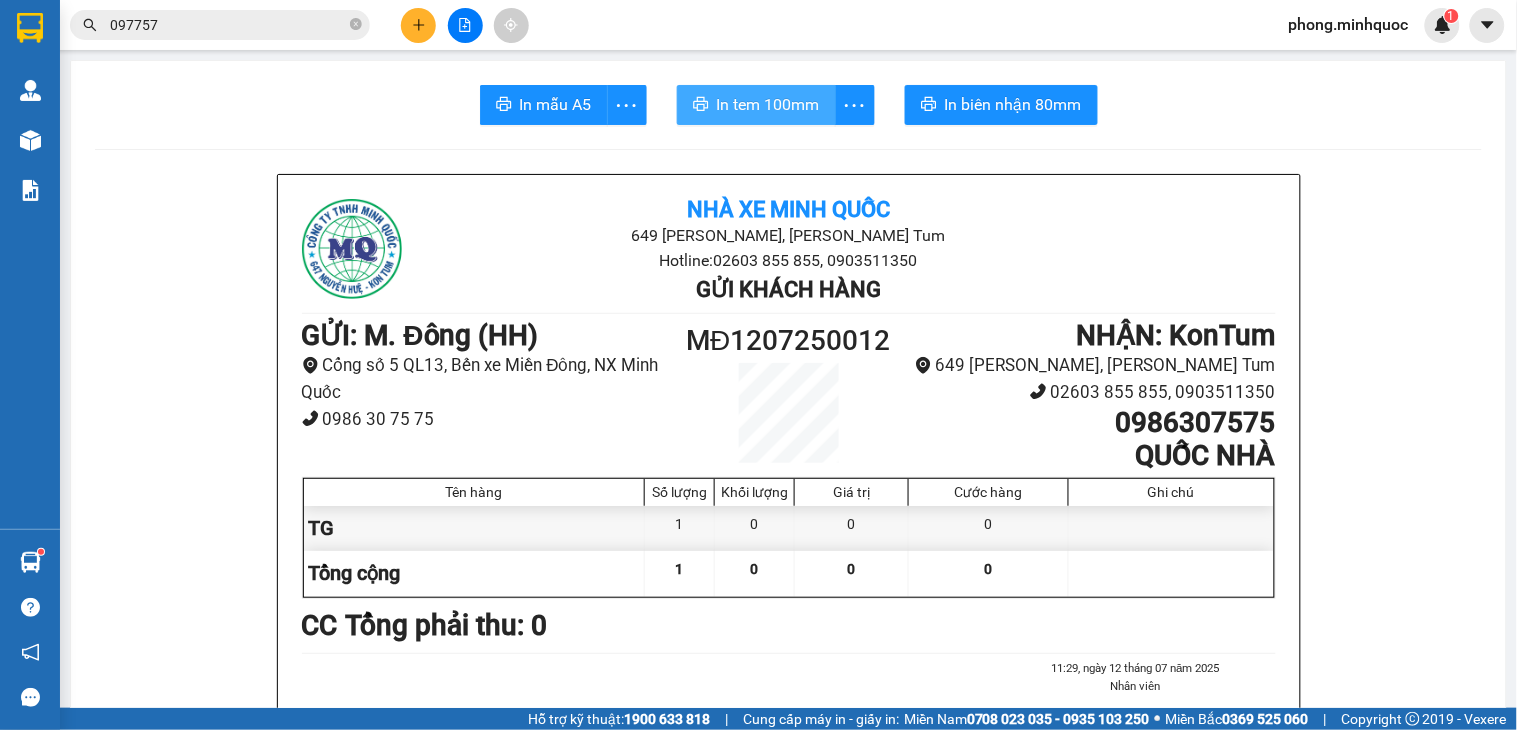 click on "In tem 100mm" at bounding box center [756, 105] 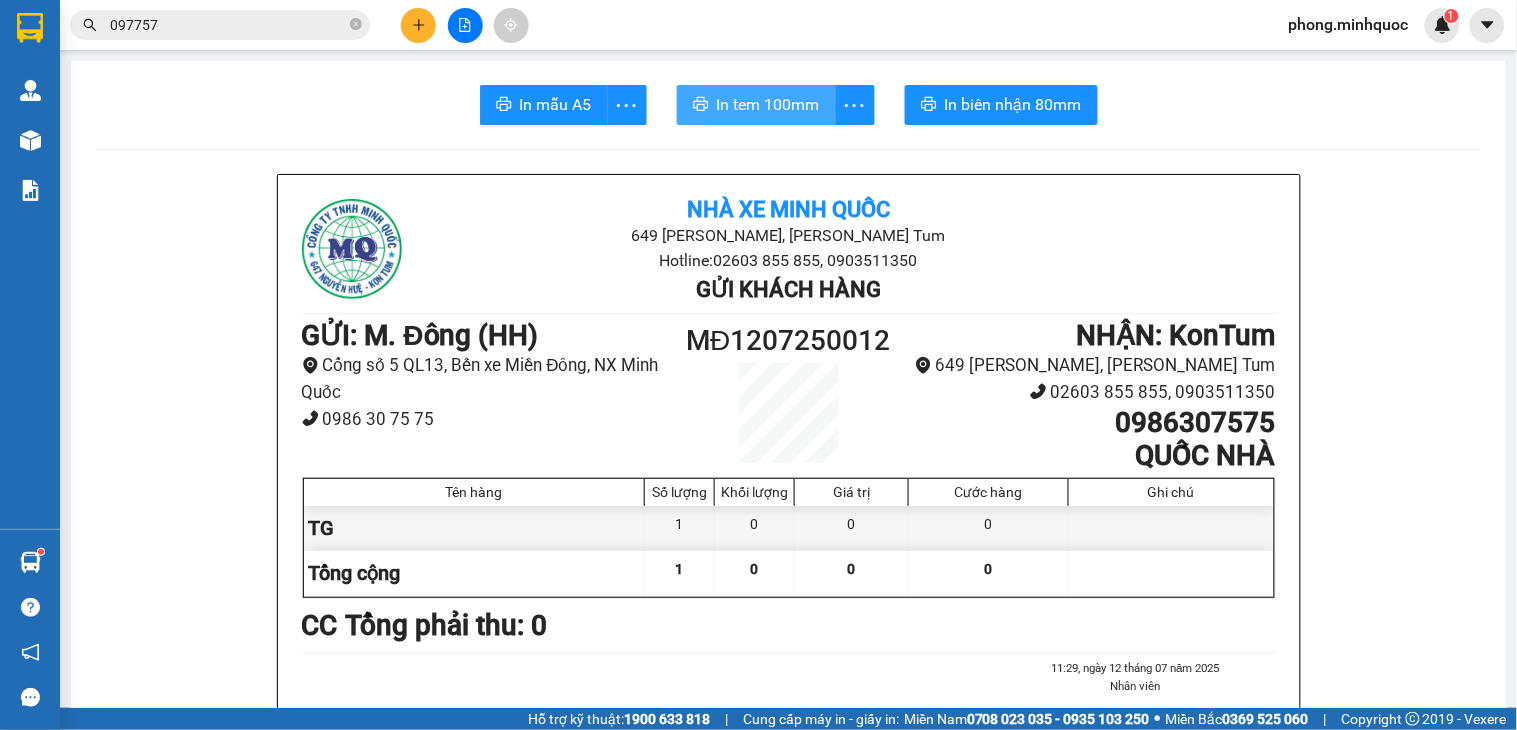scroll, scrollTop: 0, scrollLeft: 0, axis: both 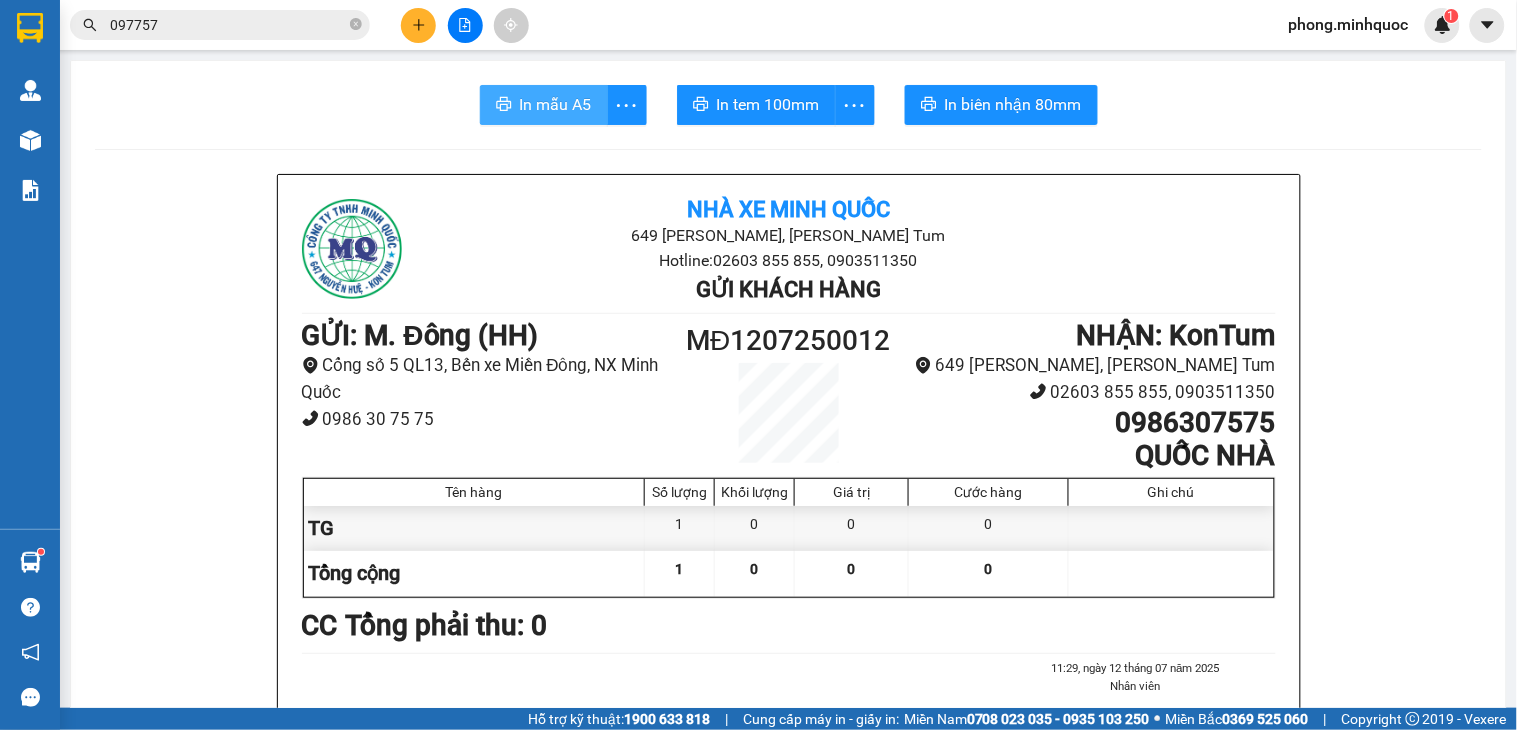click on "In mẫu A5" at bounding box center [556, 104] 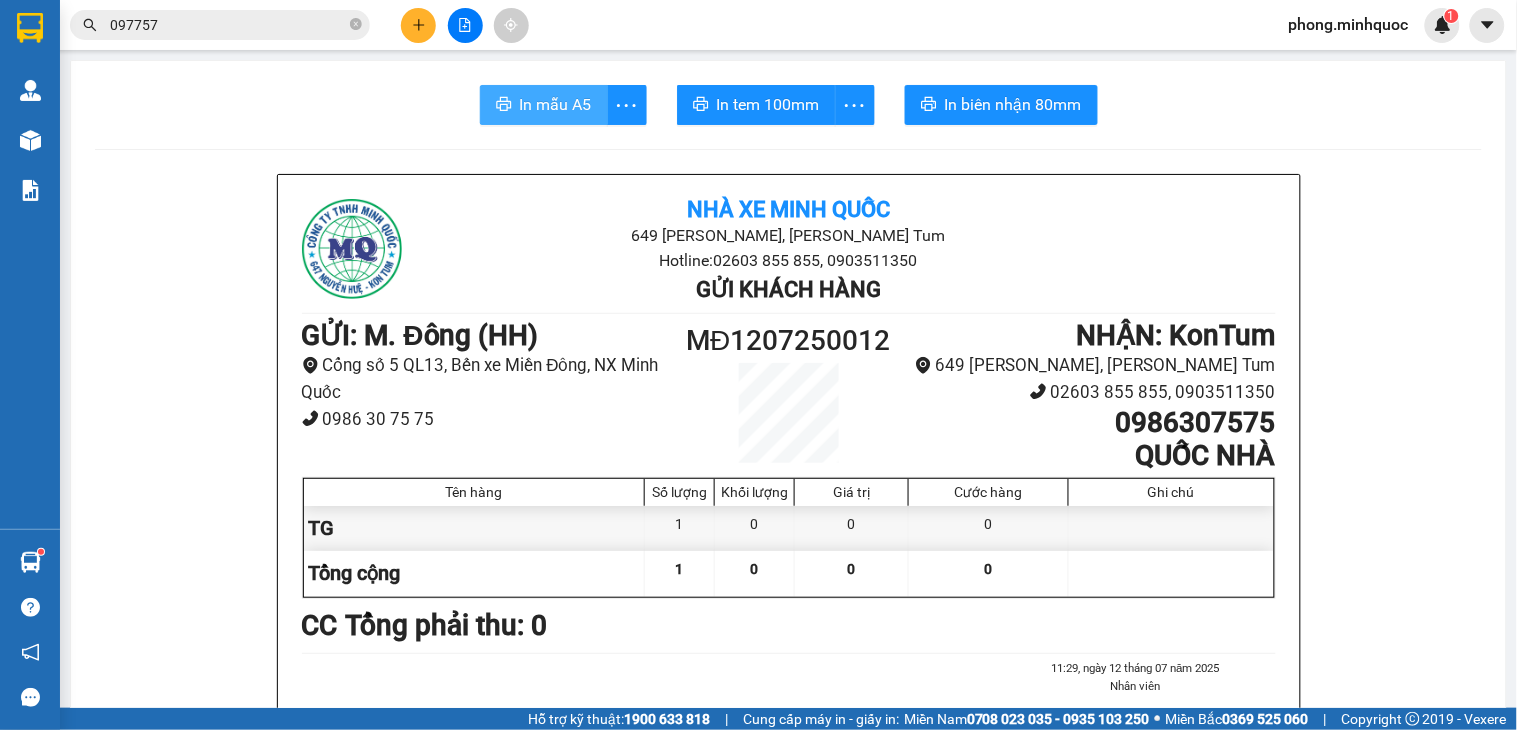 scroll, scrollTop: 0, scrollLeft: 0, axis: both 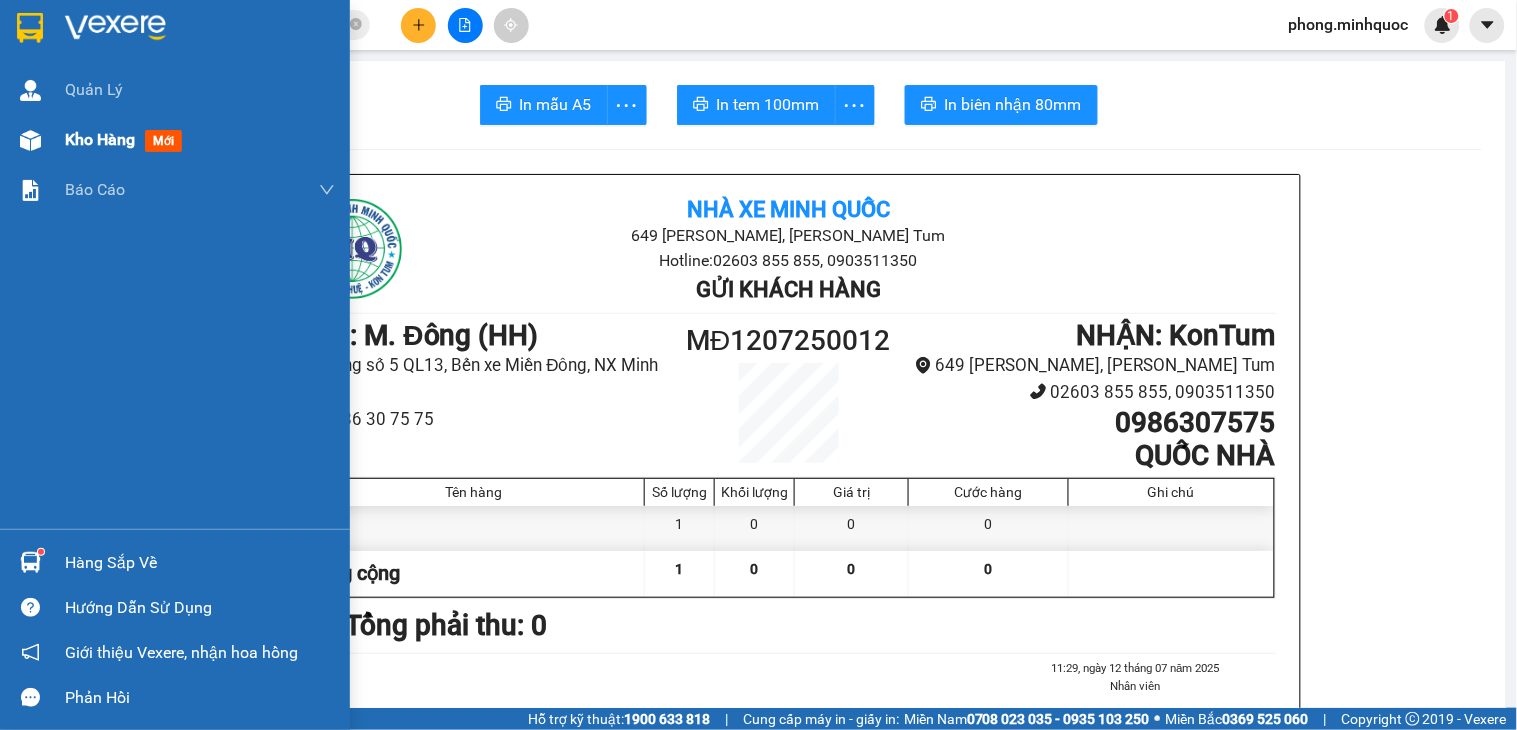 click on "mới" at bounding box center (163, 141) 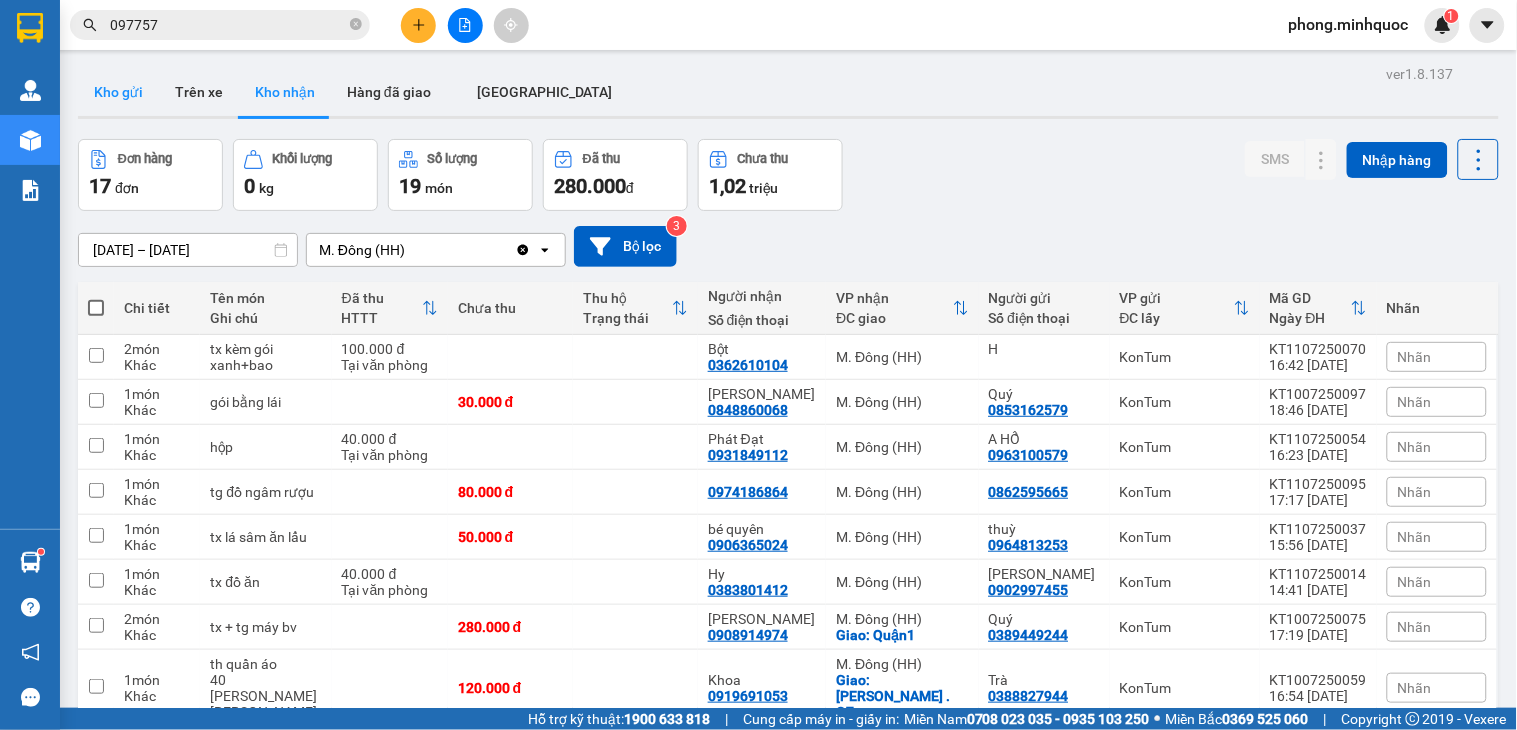 click on "Kho gửi" at bounding box center [118, 92] 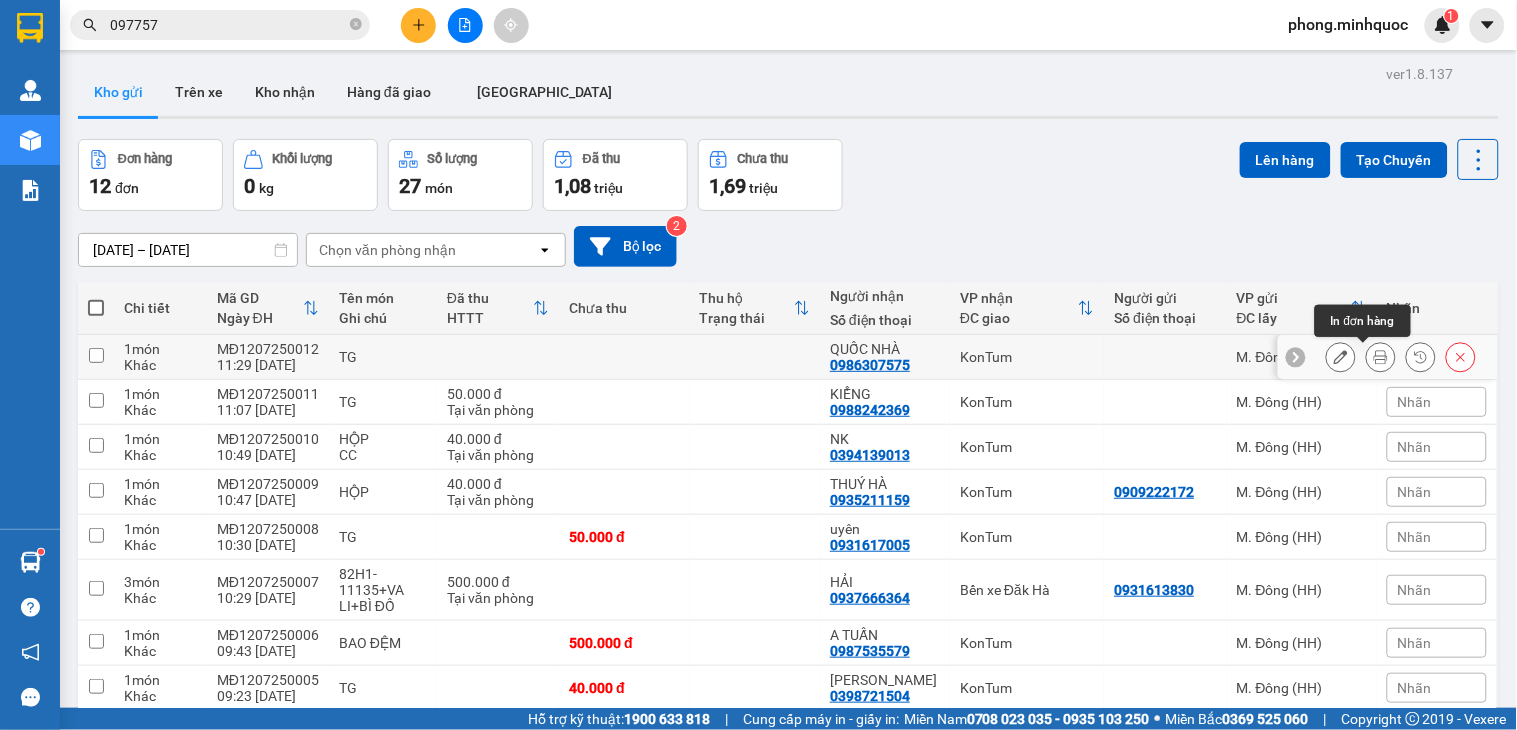 click 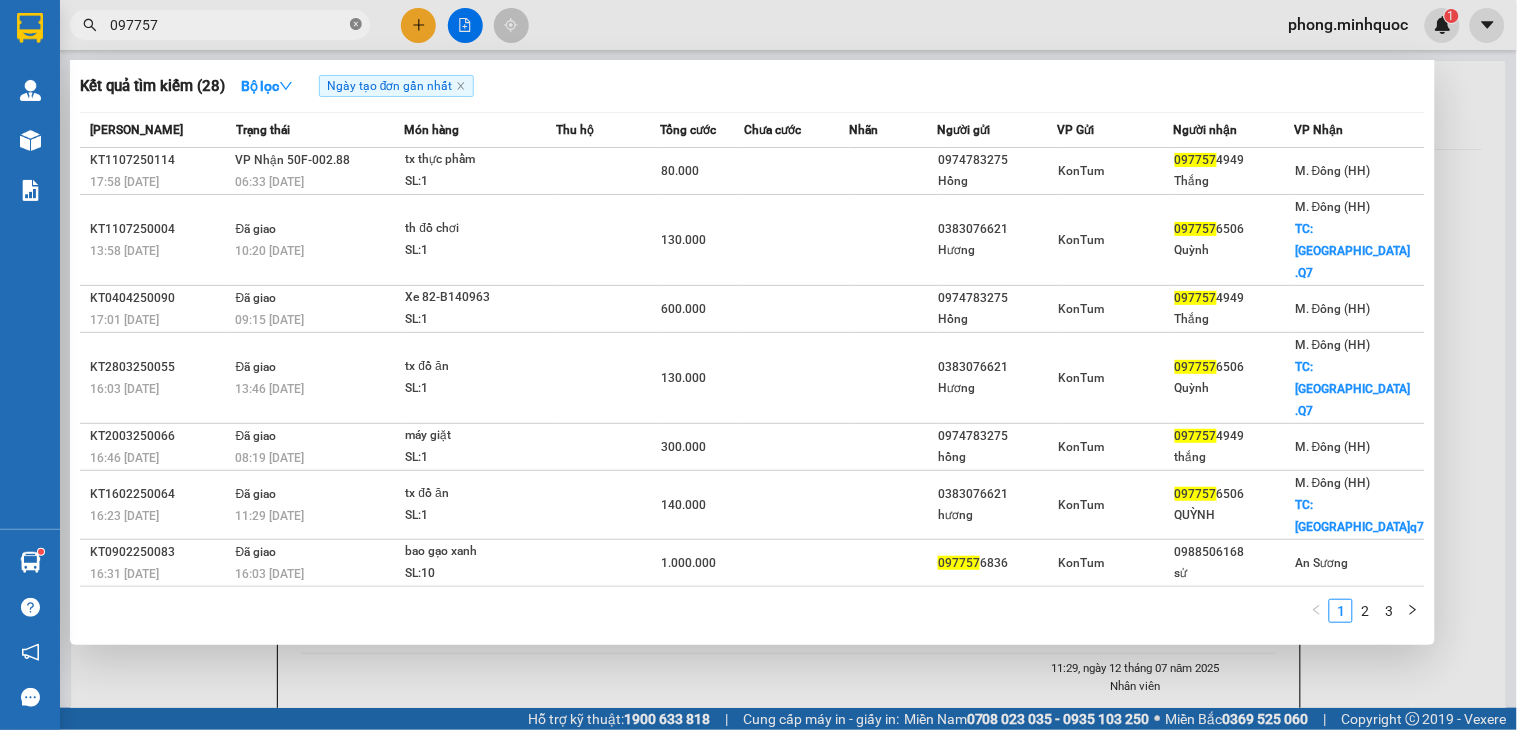 click 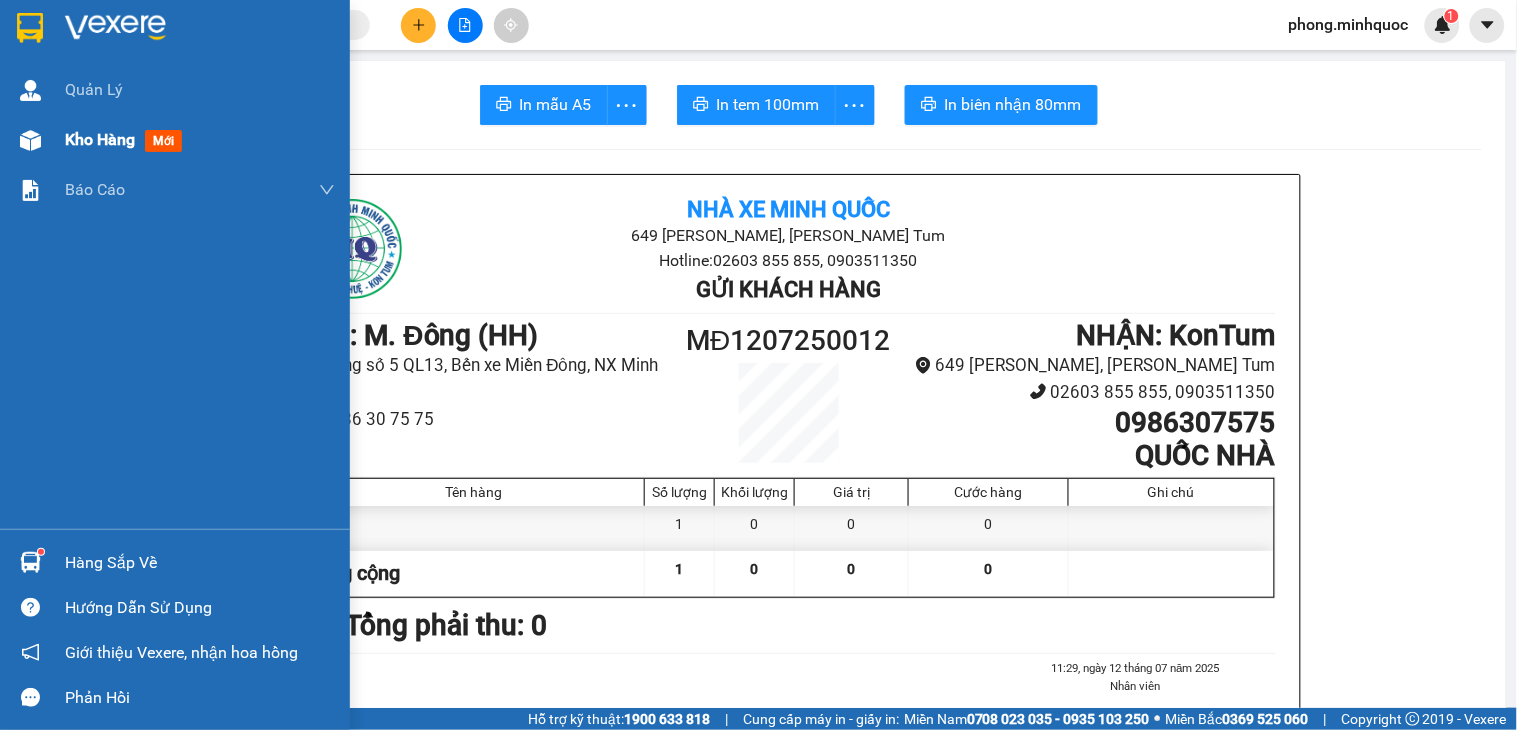 click on "mới" at bounding box center [163, 141] 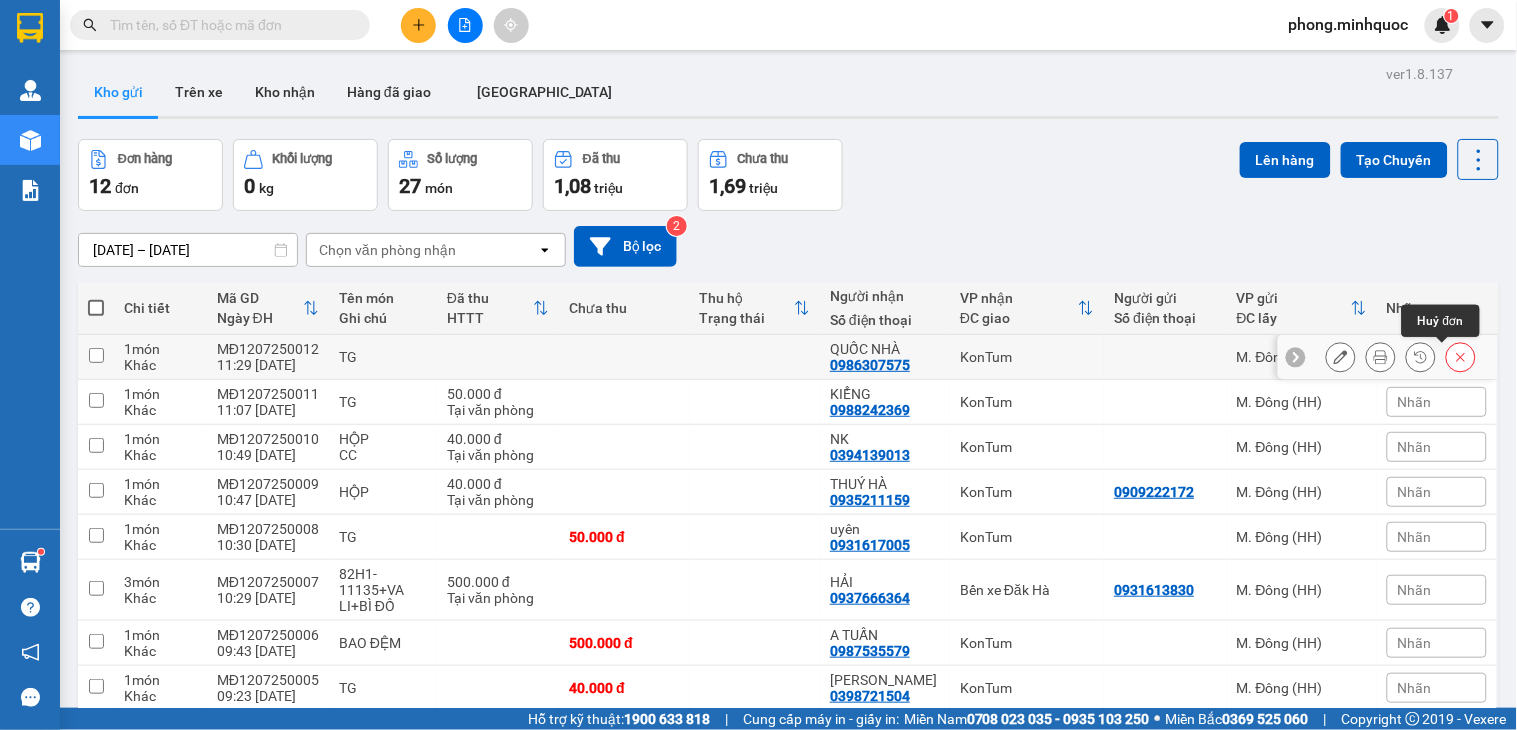 click 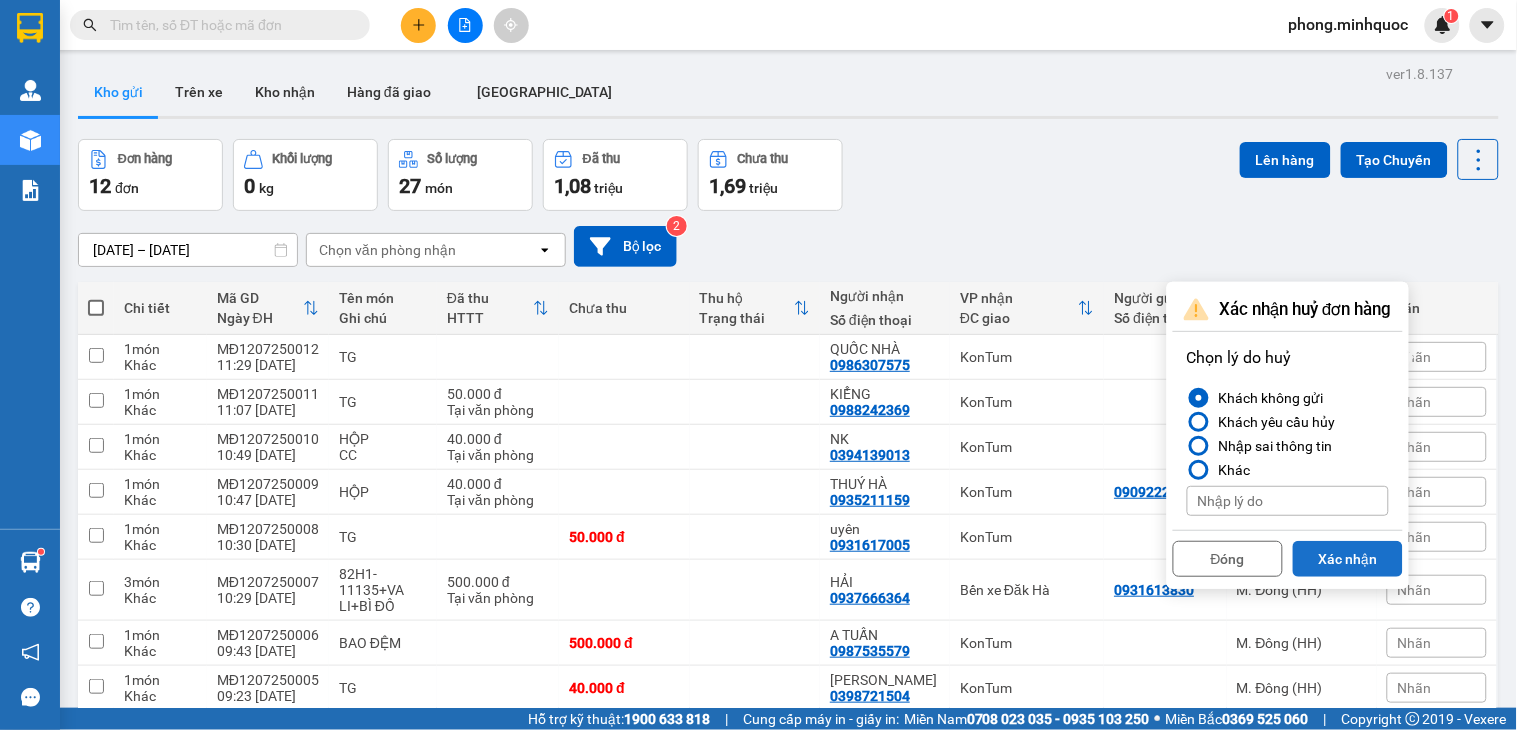 click on "Xác nhận" at bounding box center [1348, 559] 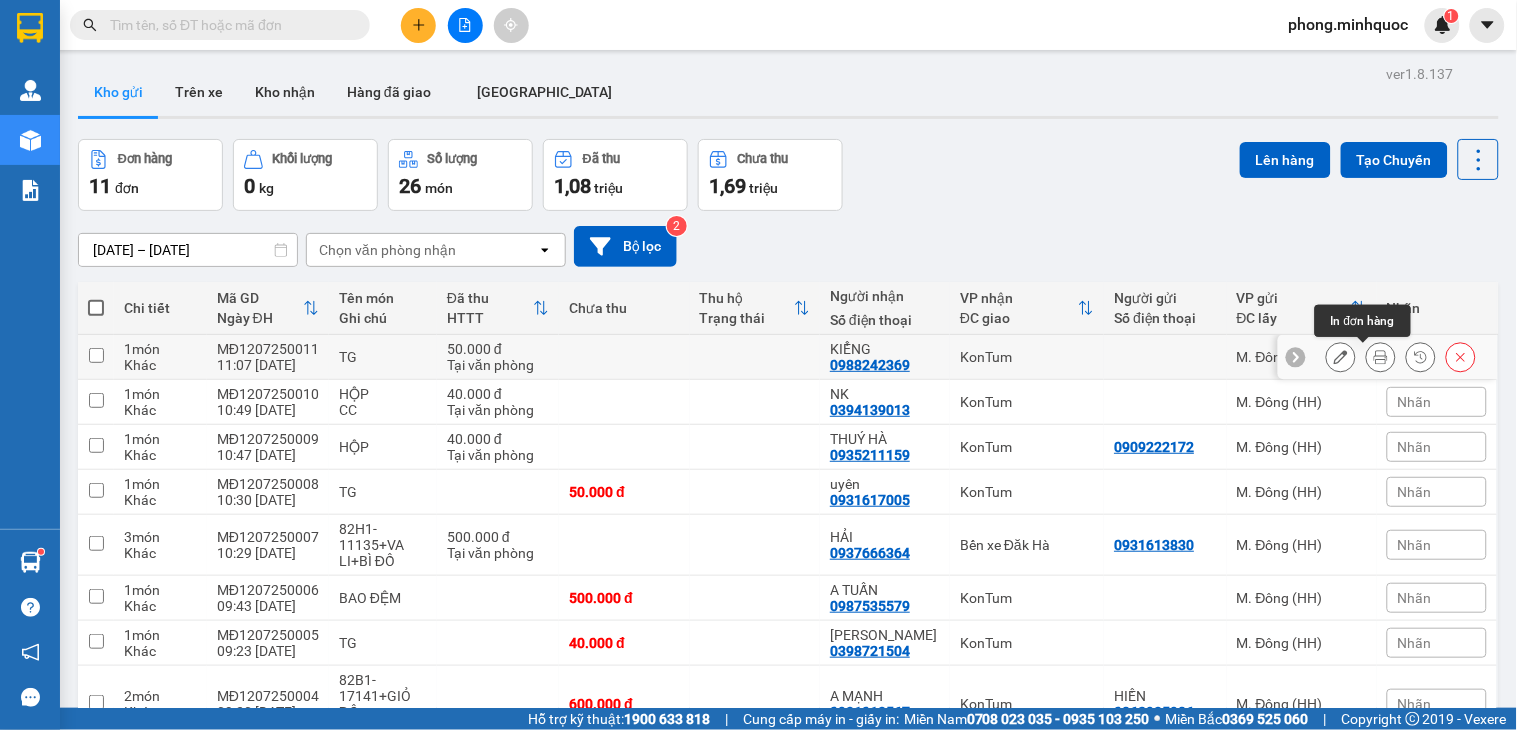 click 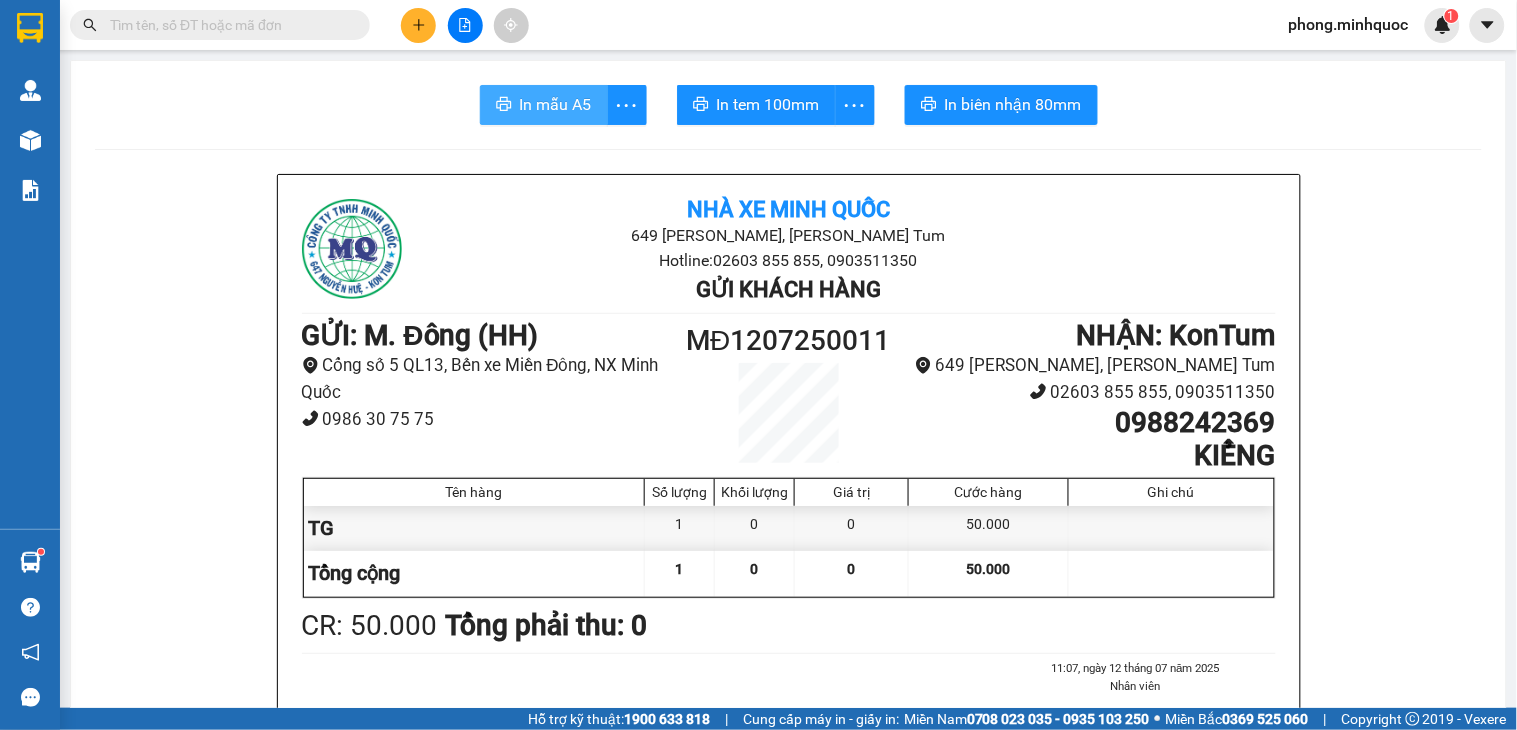 click on "In mẫu A5" at bounding box center (556, 104) 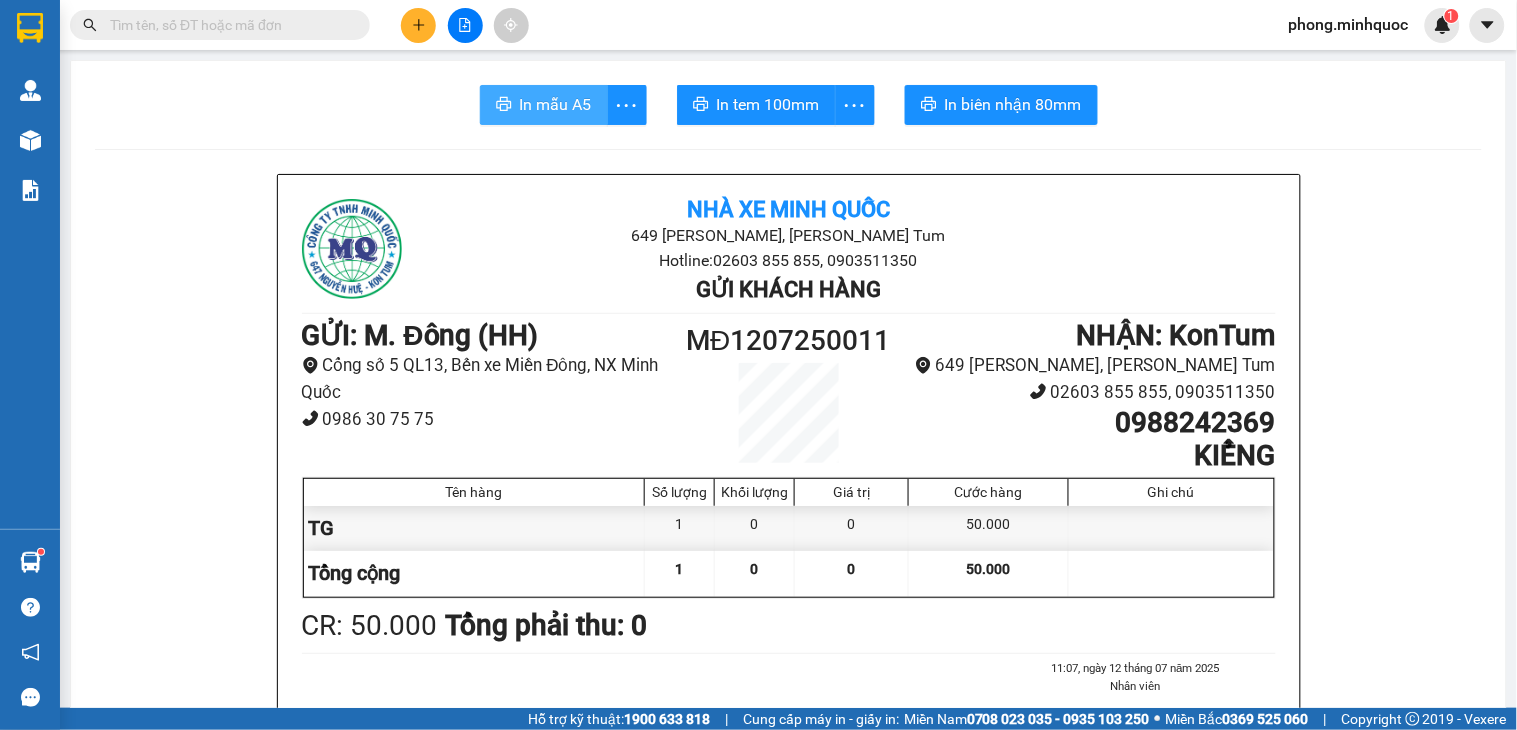 scroll, scrollTop: 0, scrollLeft: 0, axis: both 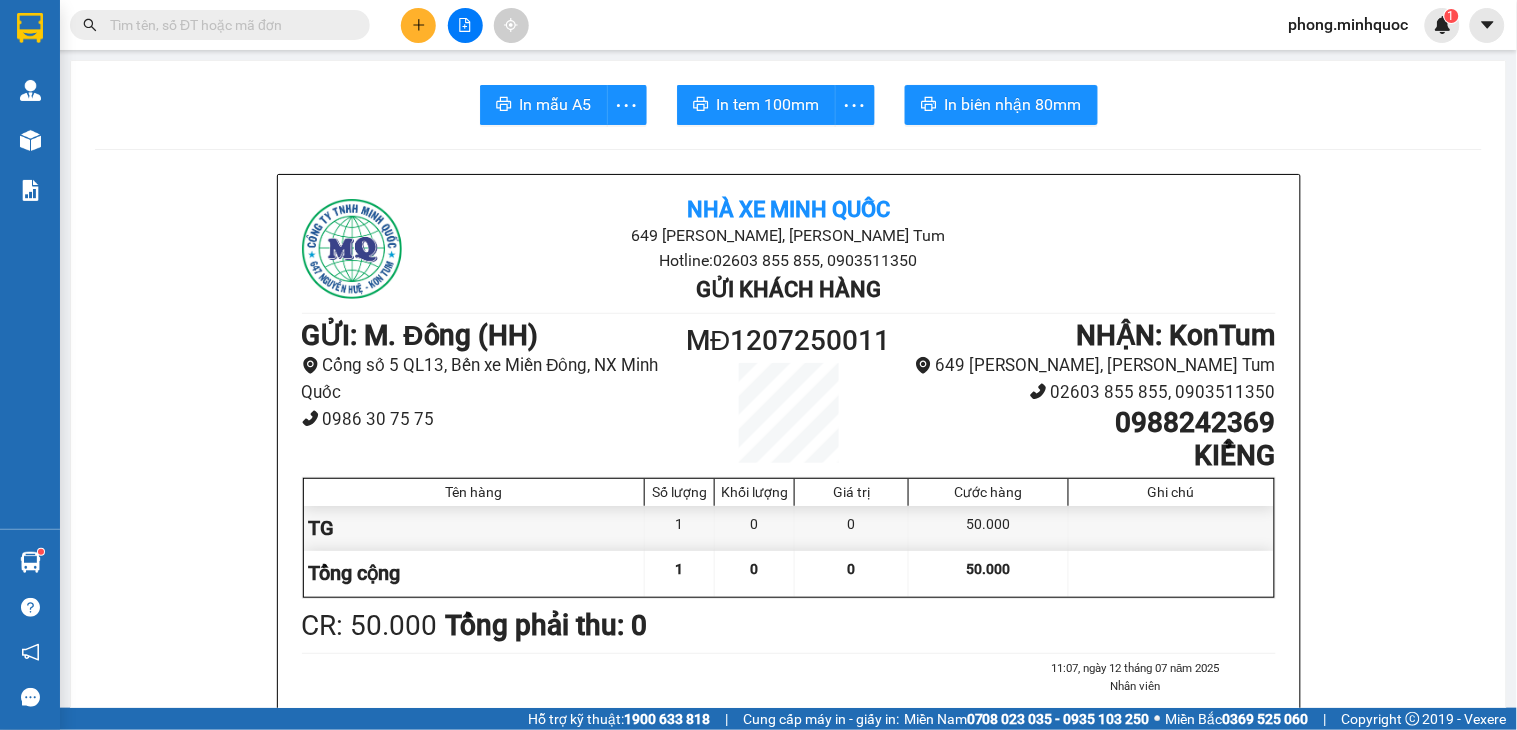 click at bounding box center (228, 25) 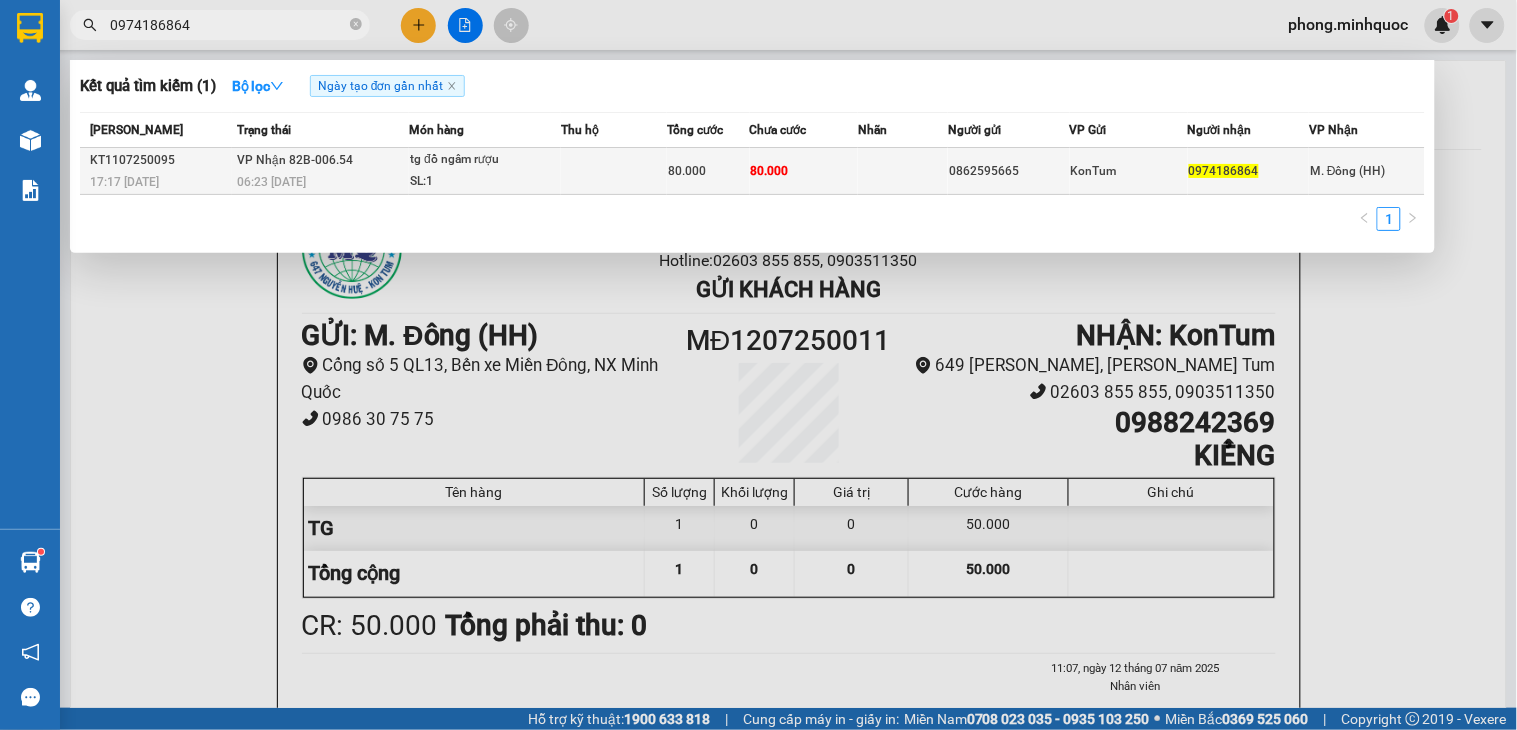 type on "0974186864" 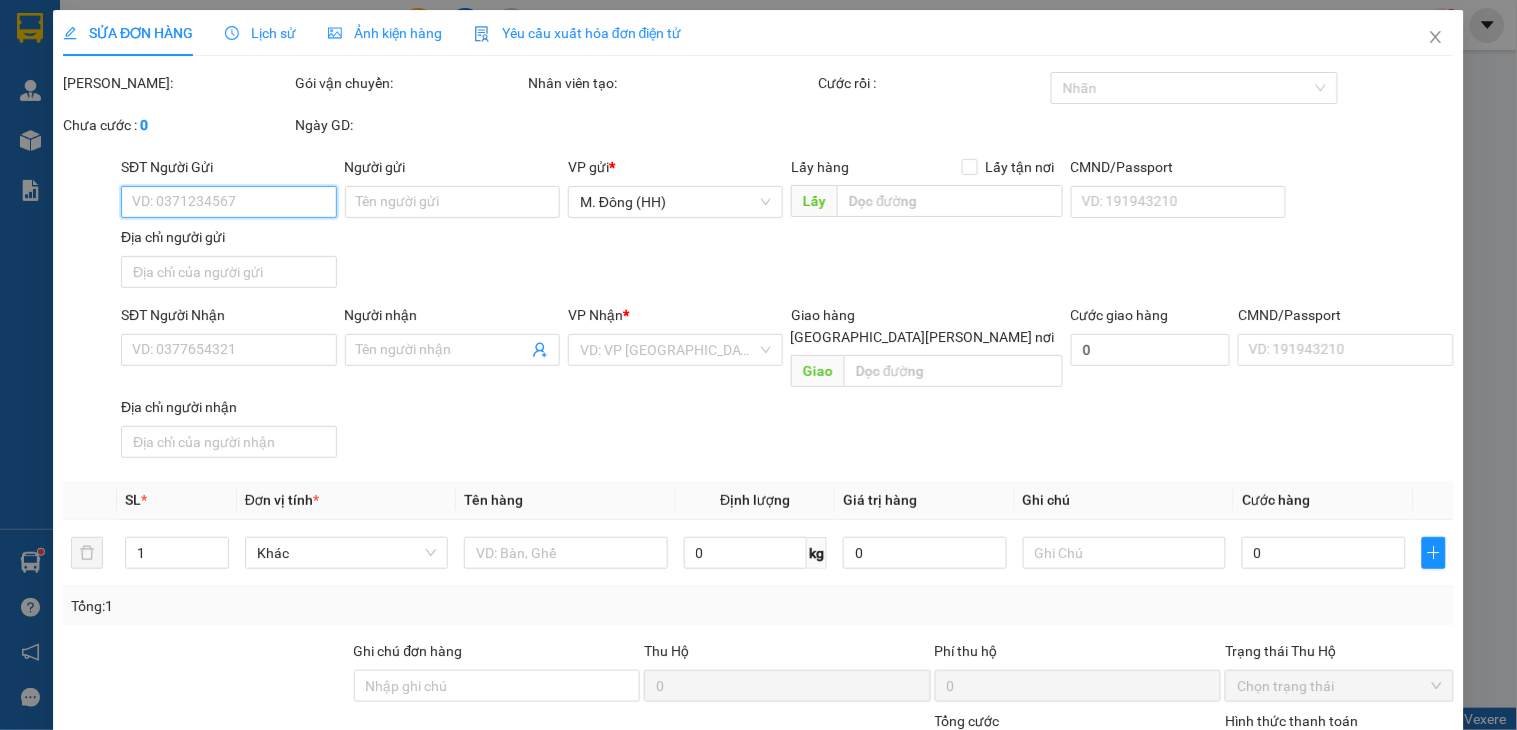 type on "0862595665" 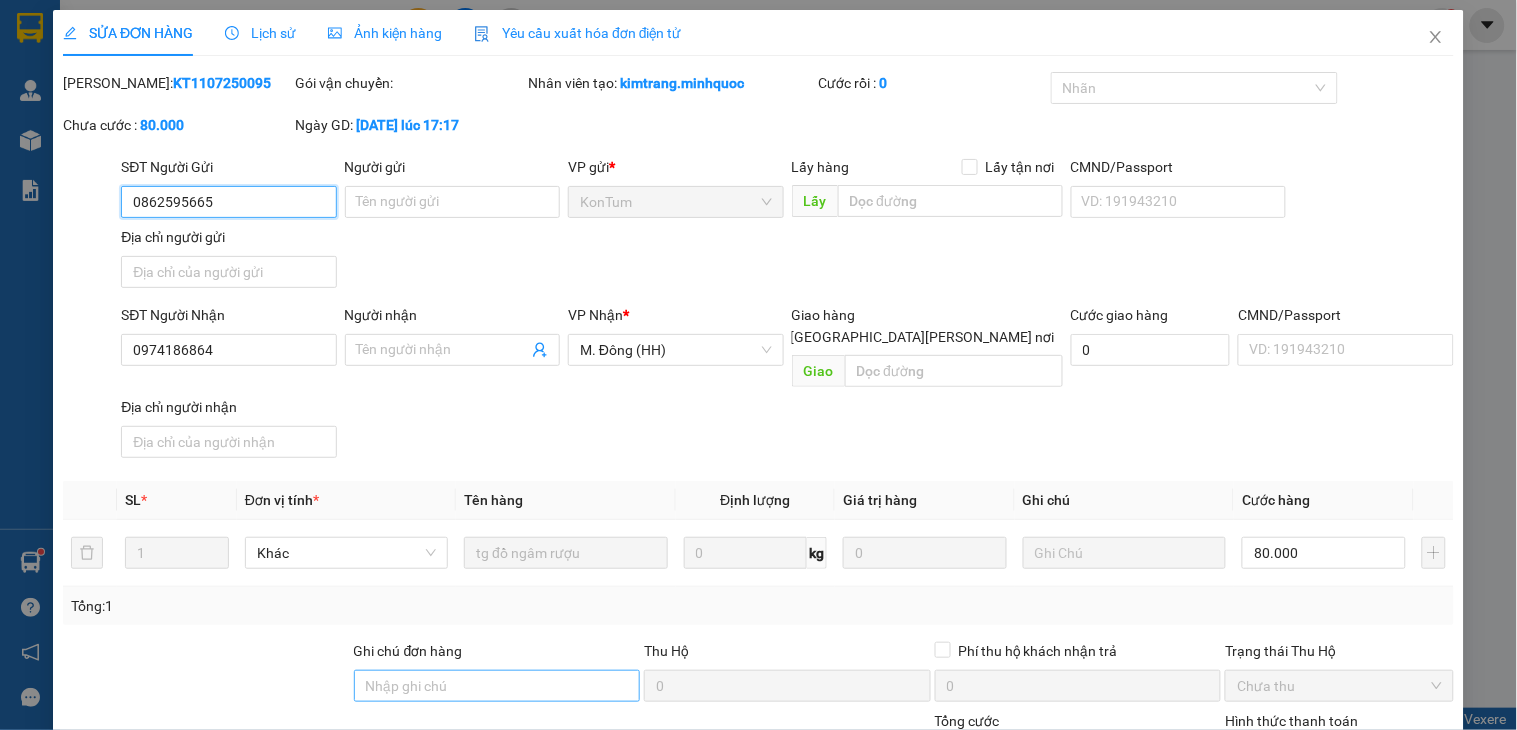 scroll, scrollTop: 152, scrollLeft: 0, axis: vertical 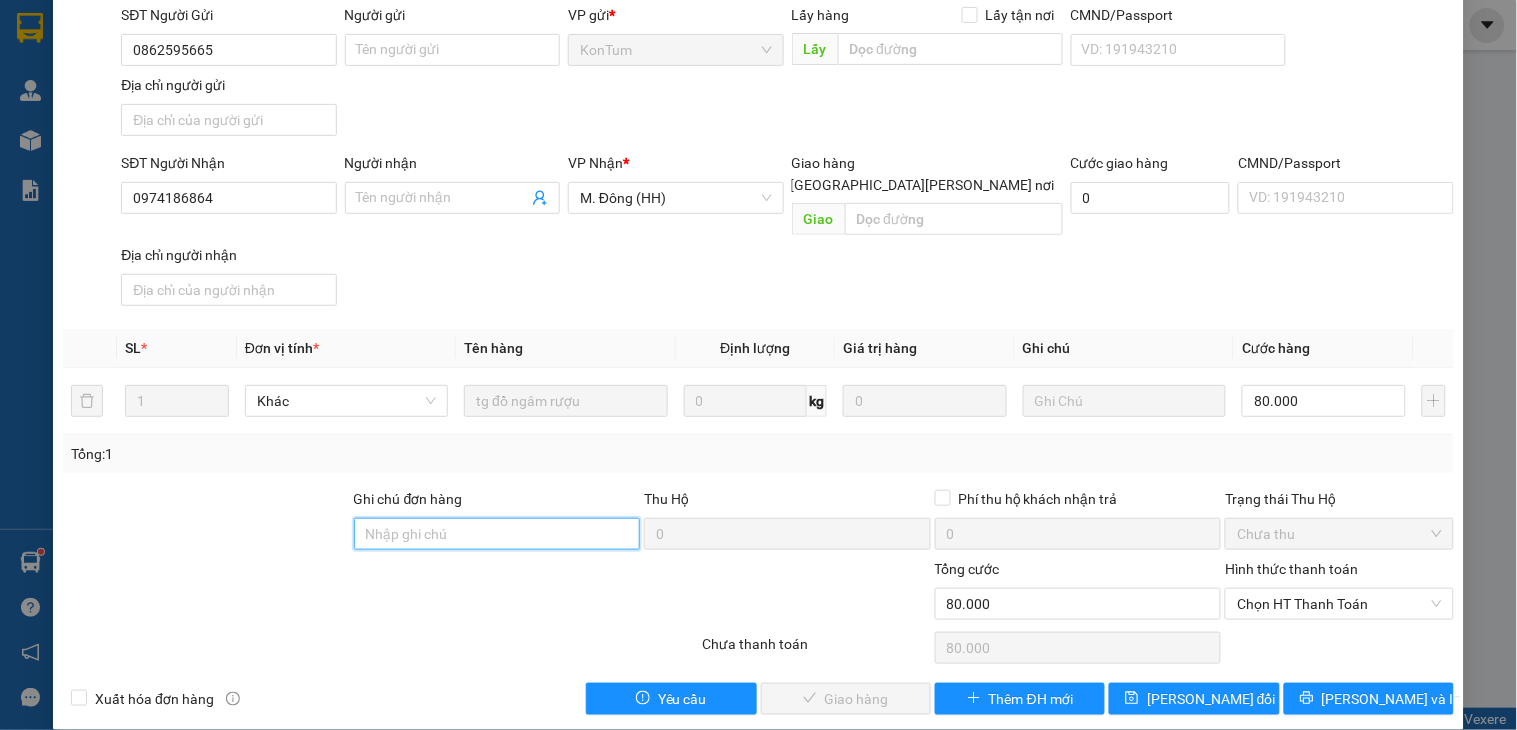 click on "Ghi chú đơn hàng" at bounding box center [497, 534] 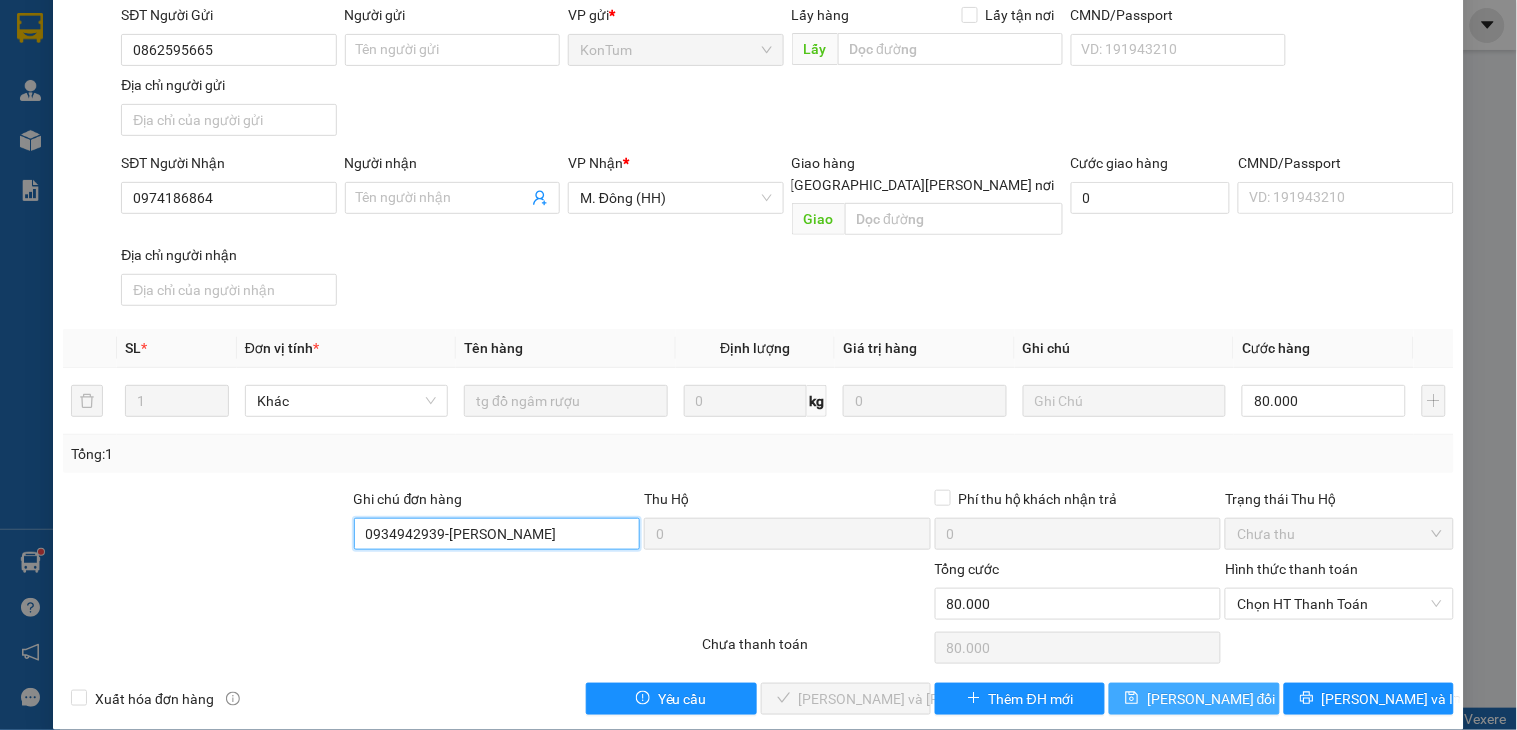 type on "0934942939-VŨ" 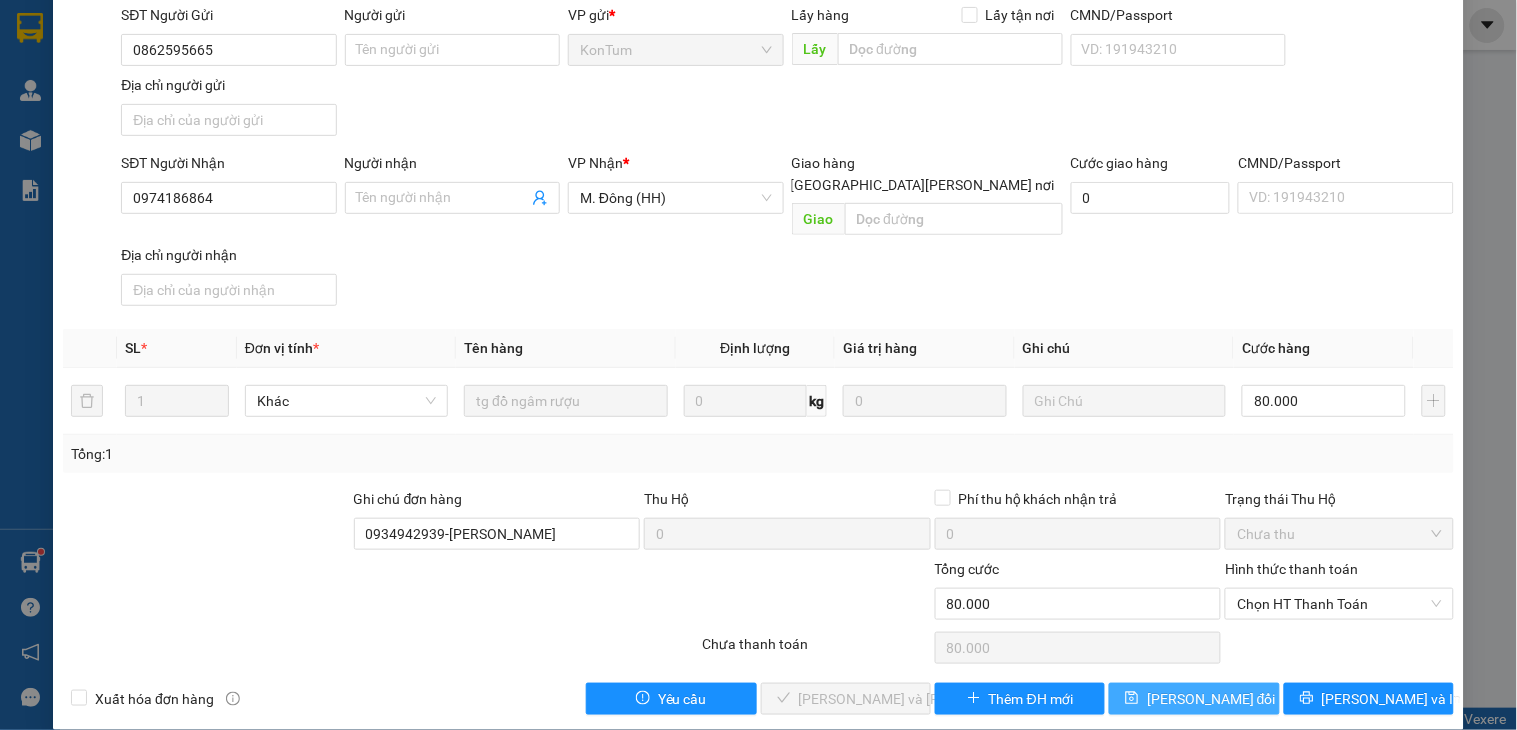 click on "Lưu thay đổi" at bounding box center [1211, 699] 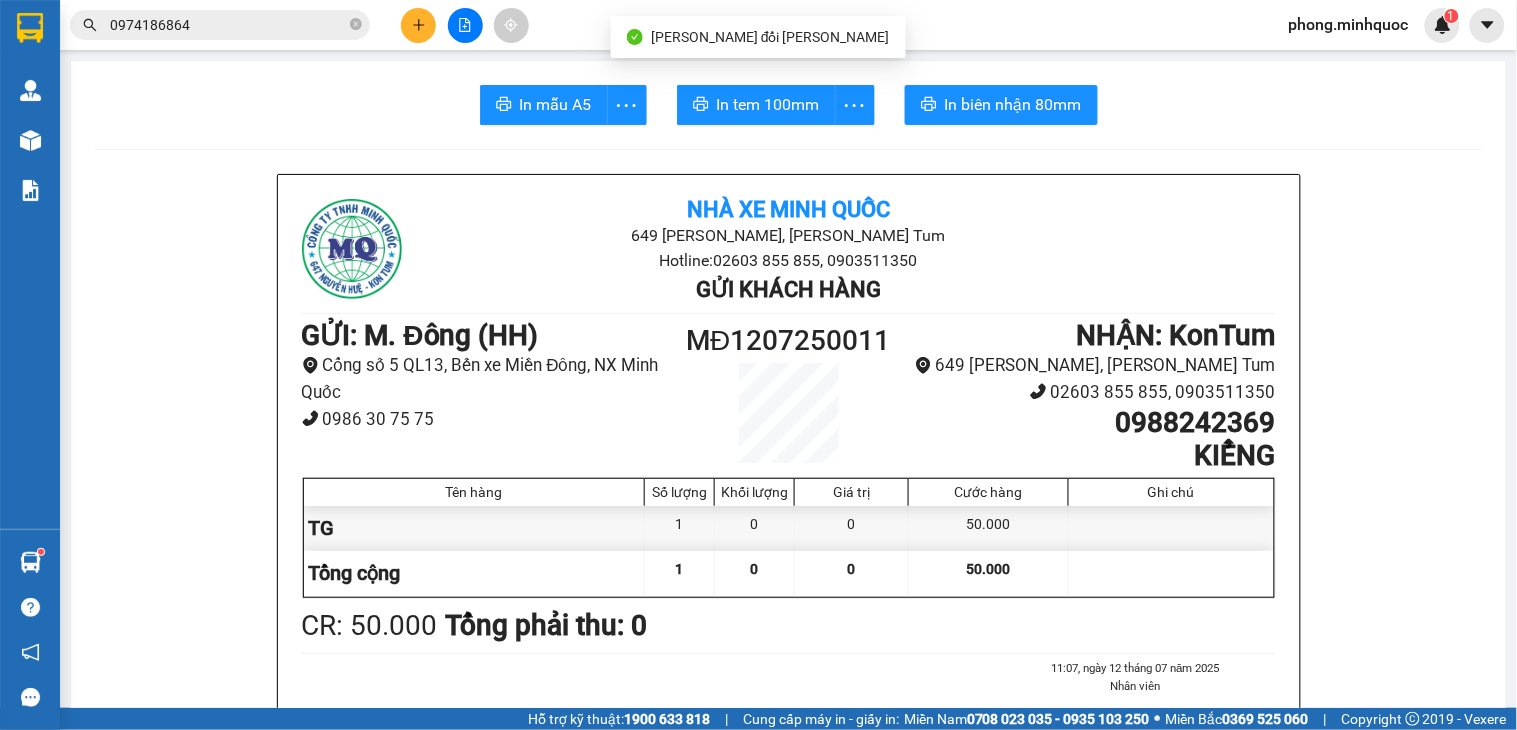 click on "0974186864" at bounding box center (228, 25) 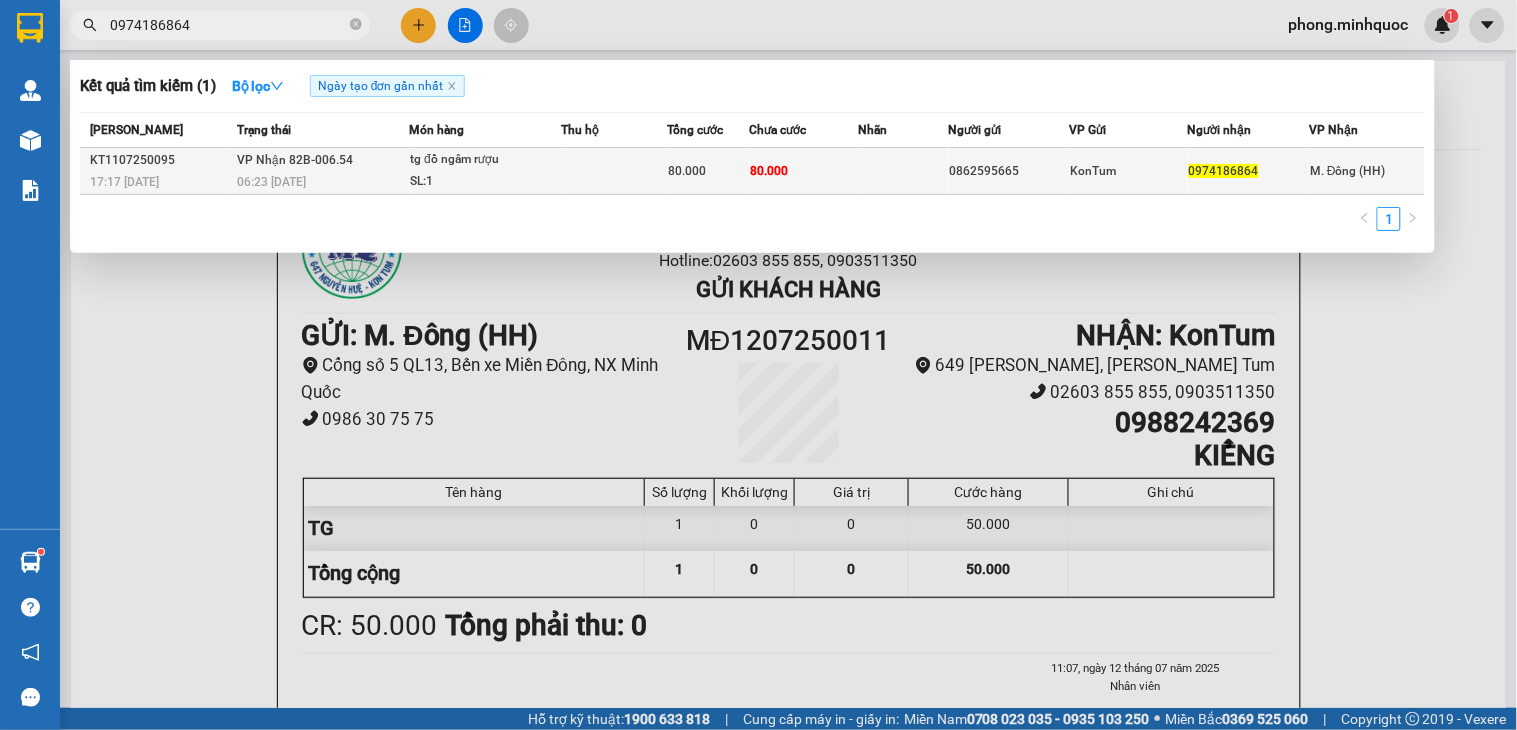 click on "SL:  1" at bounding box center [485, 182] 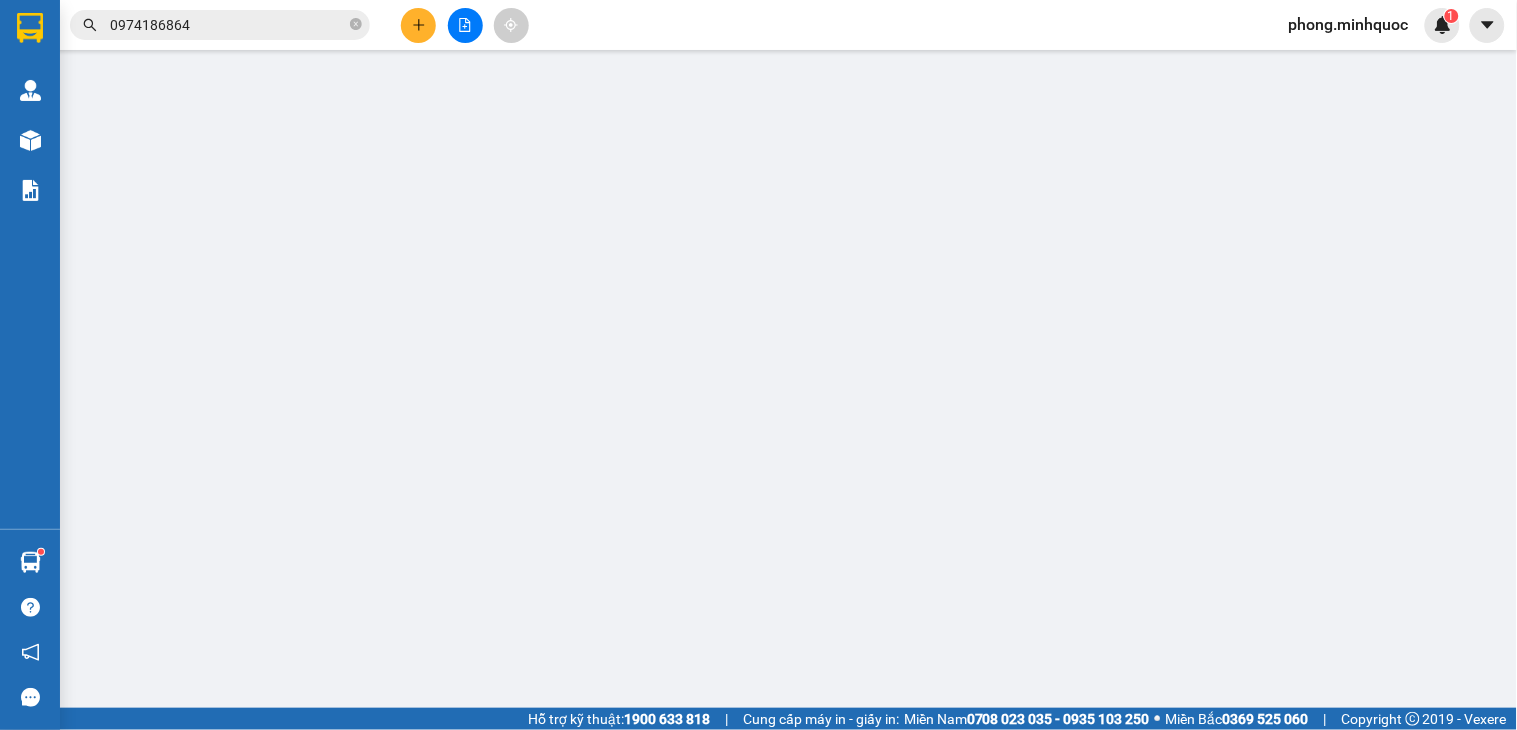type on "0862595665" 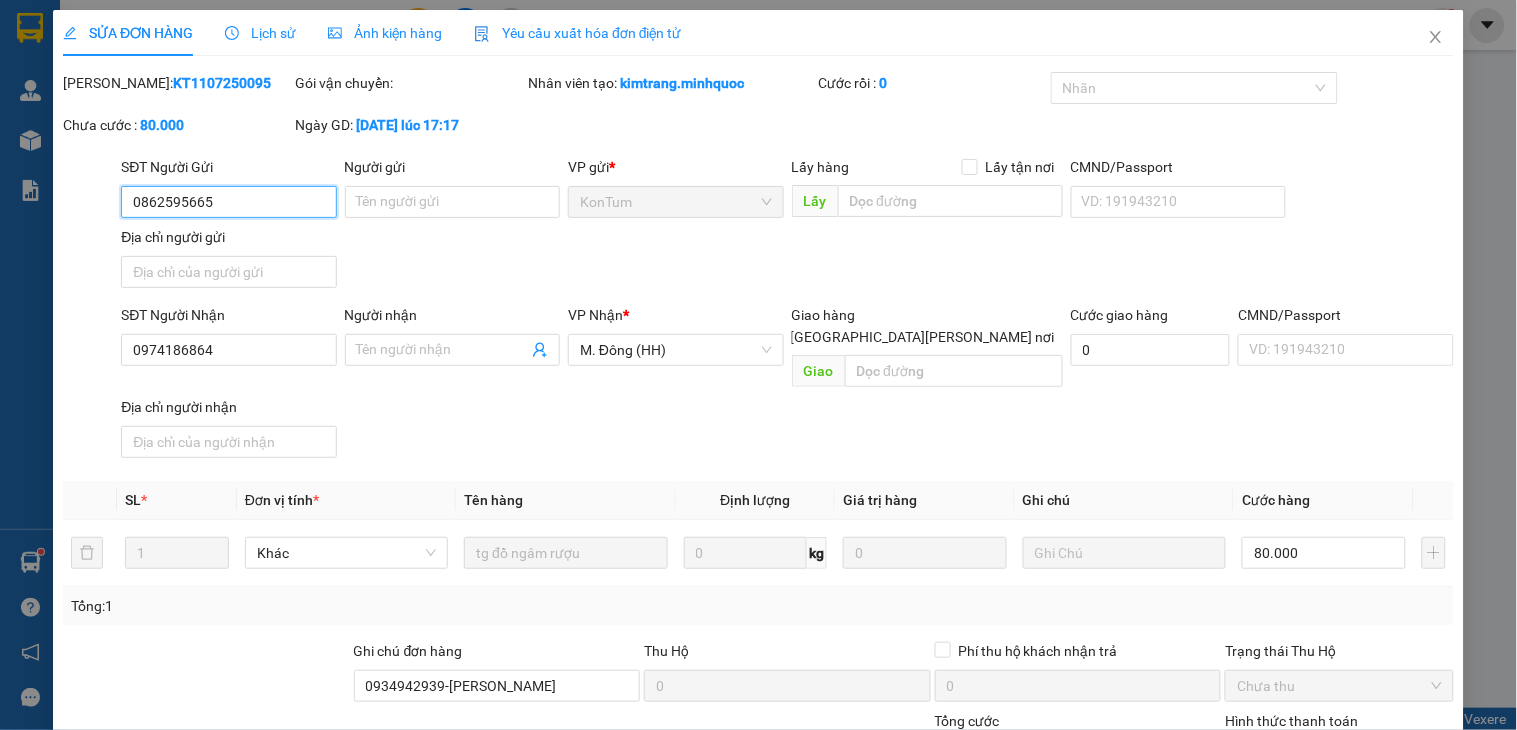 scroll, scrollTop: 154, scrollLeft: 0, axis: vertical 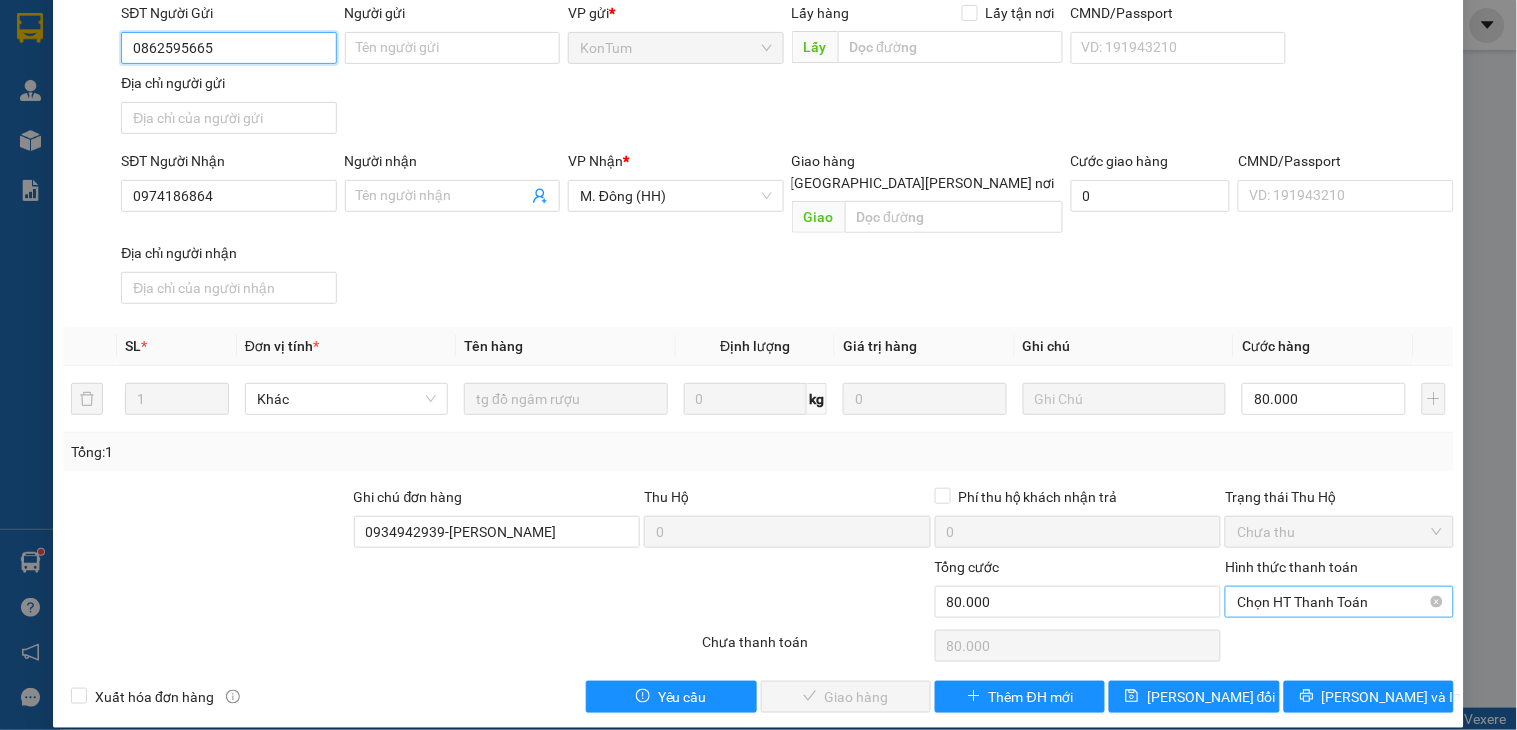 click on "Chọn HT Thanh Toán" at bounding box center (1339, 602) 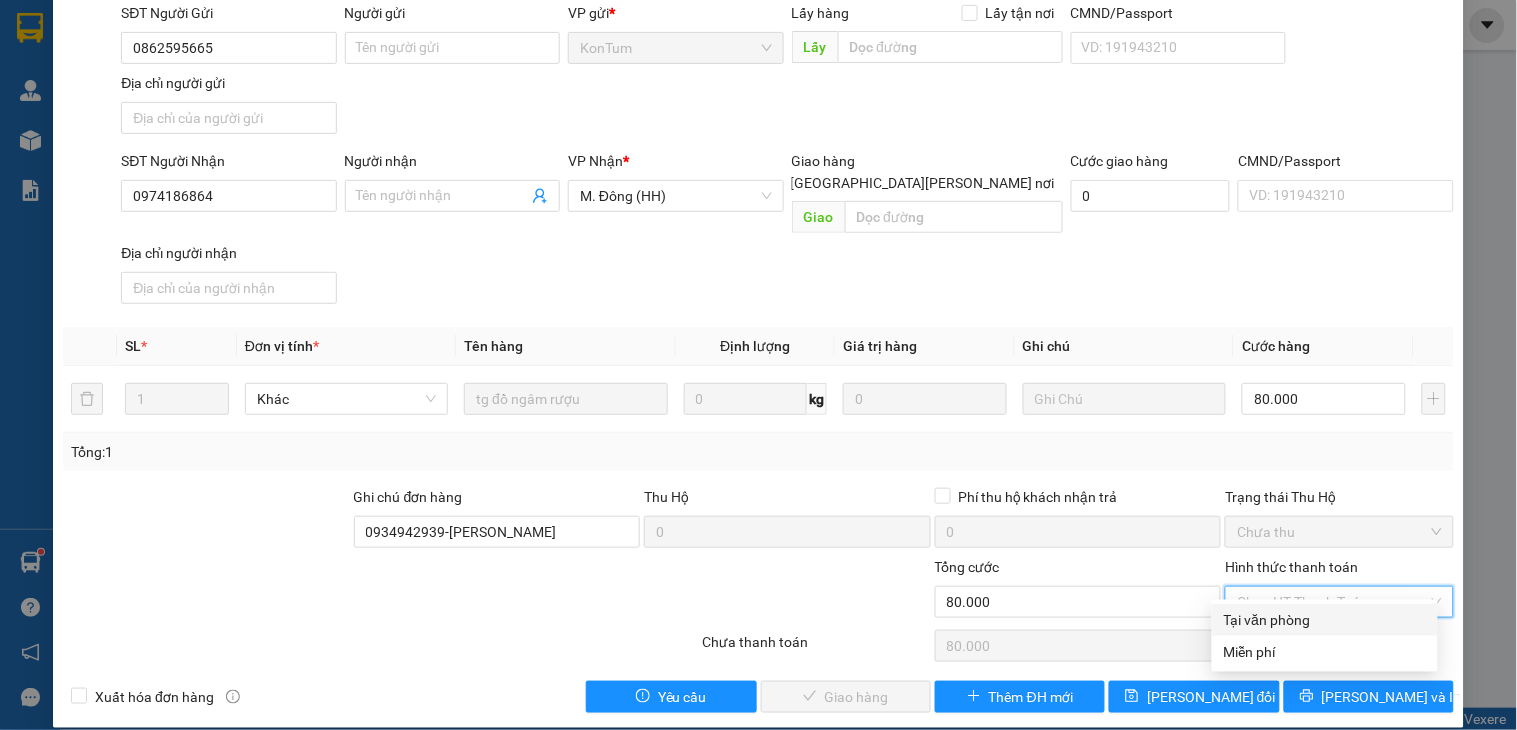 click on "Tại văn phòng" at bounding box center [1325, 620] 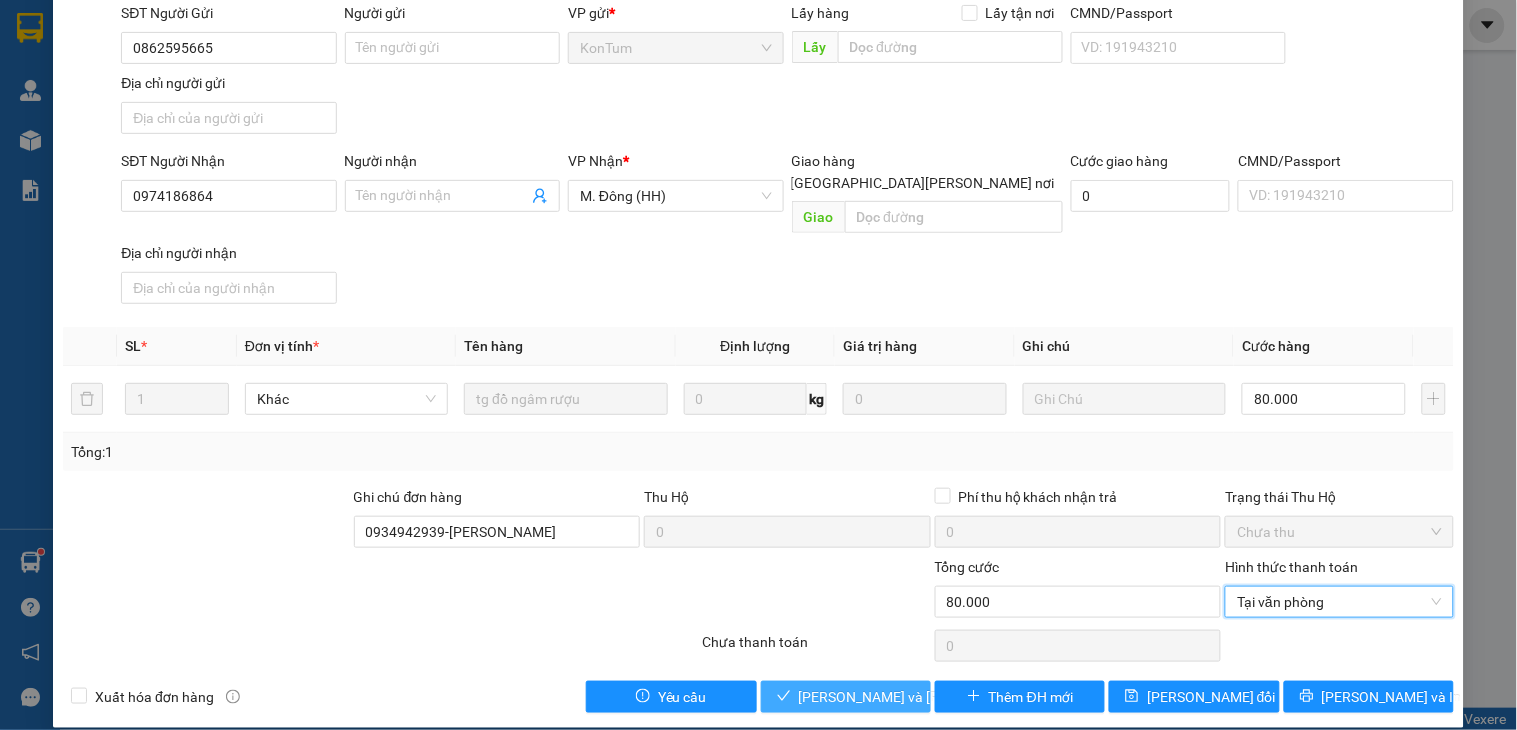 click on "Lưu và Giao hàng" at bounding box center (934, 697) 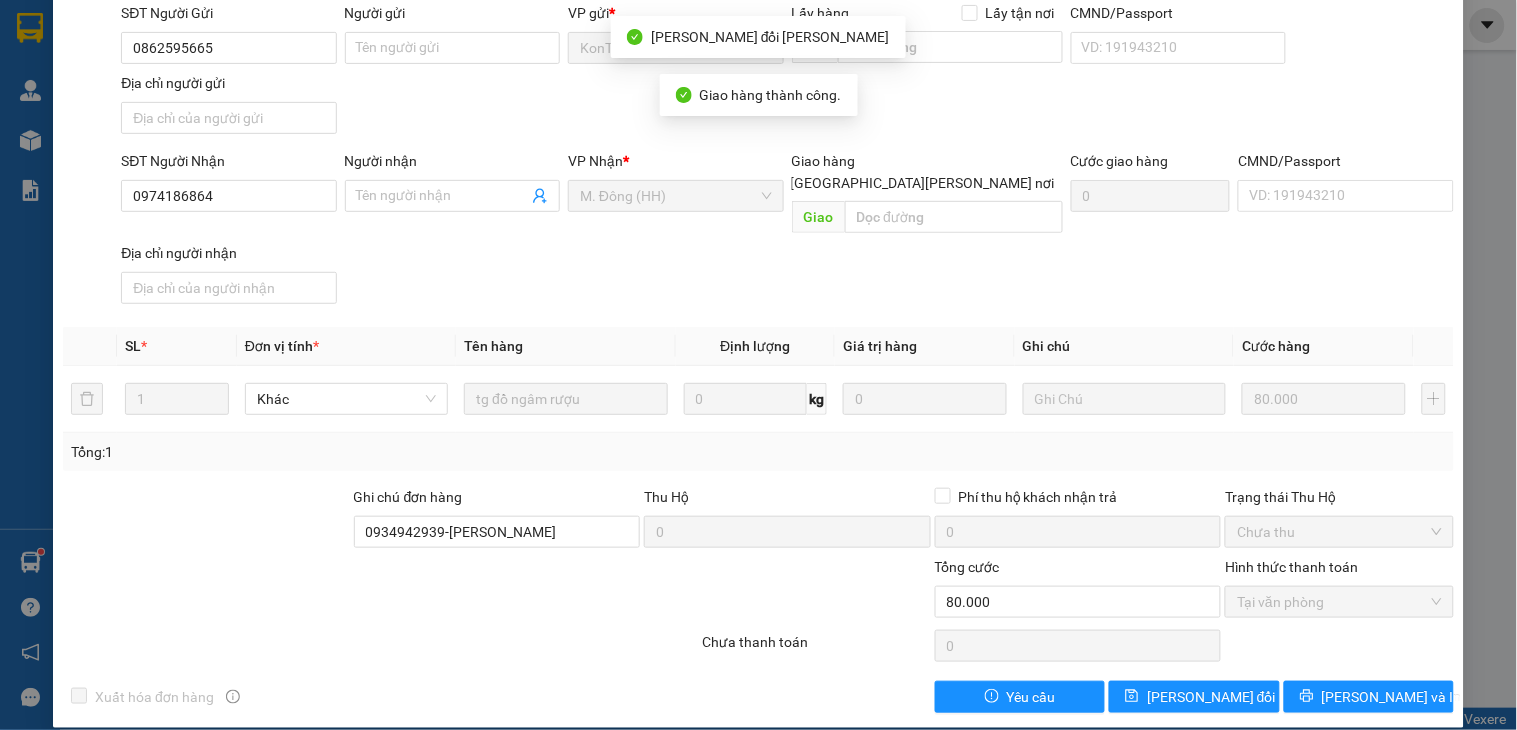 scroll, scrollTop: 0, scrollLeft: 0, axis: both 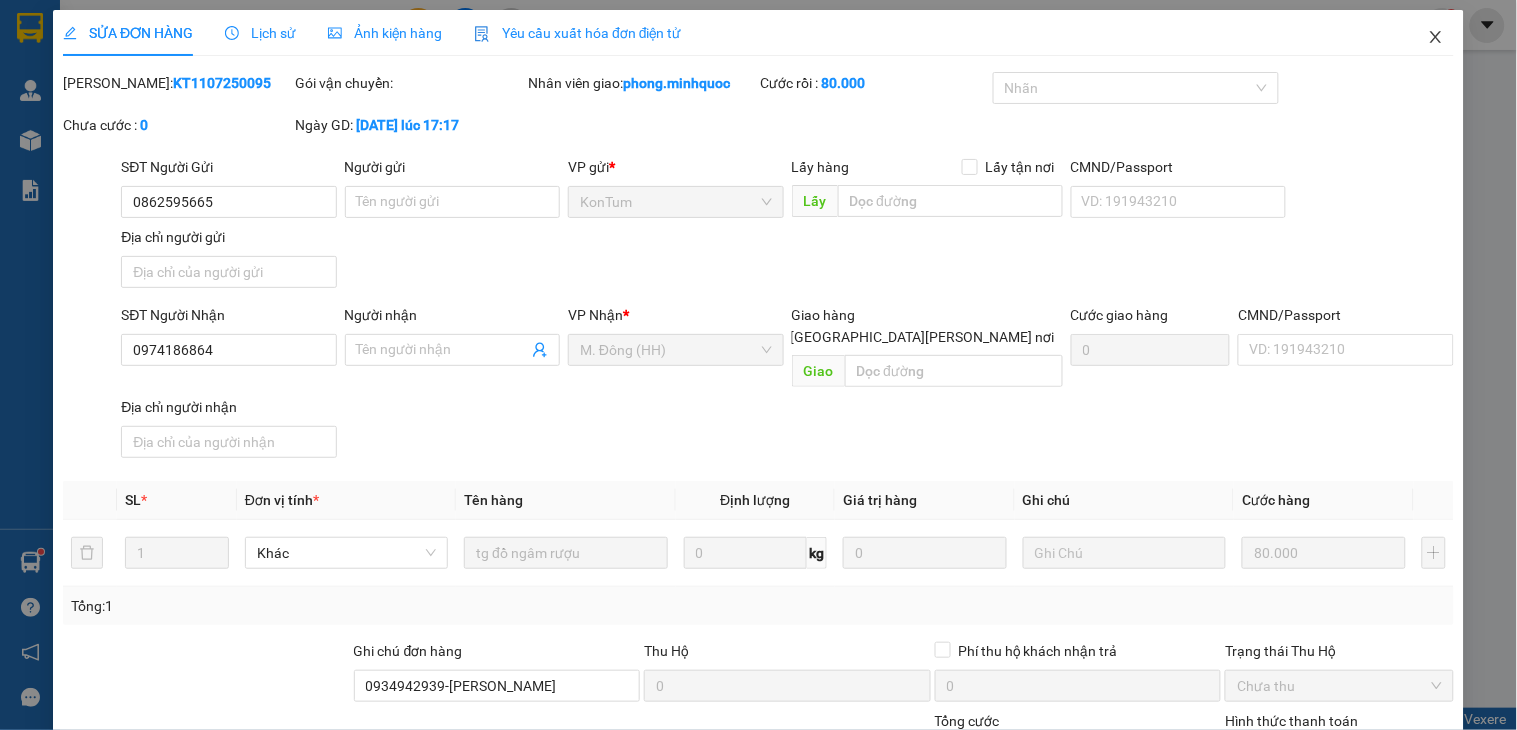 click 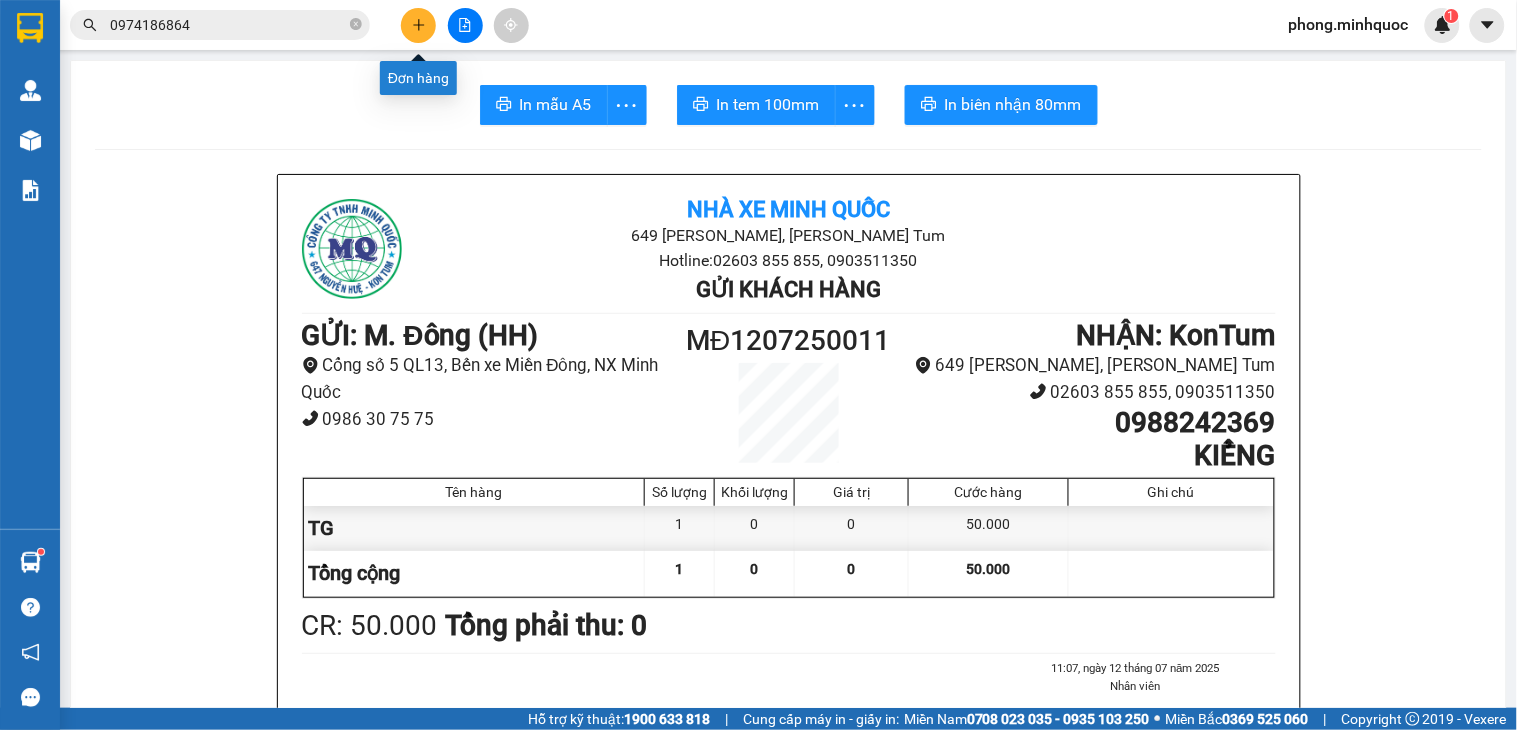 click 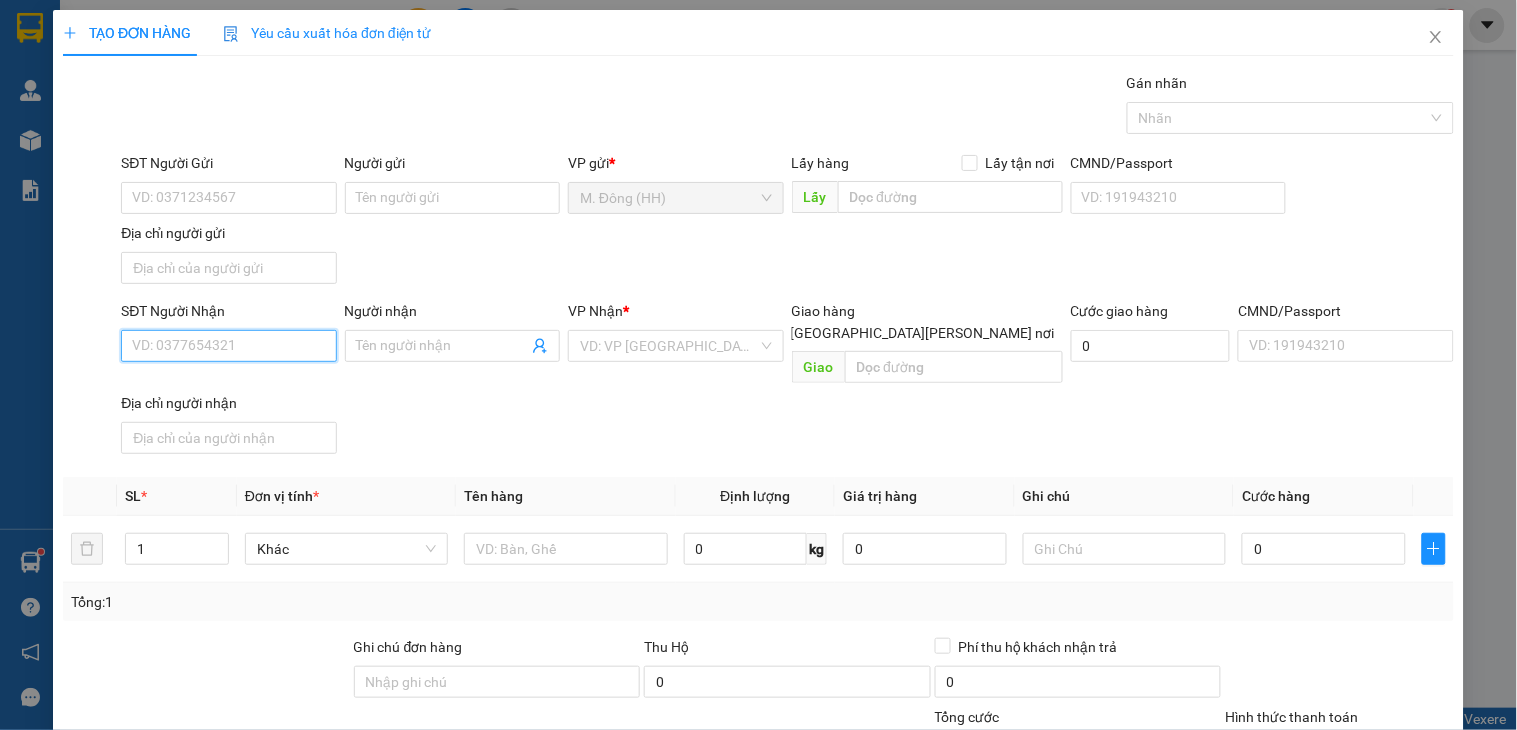 click on "SĐT Người Nhận" at bounding box center (228, 346) 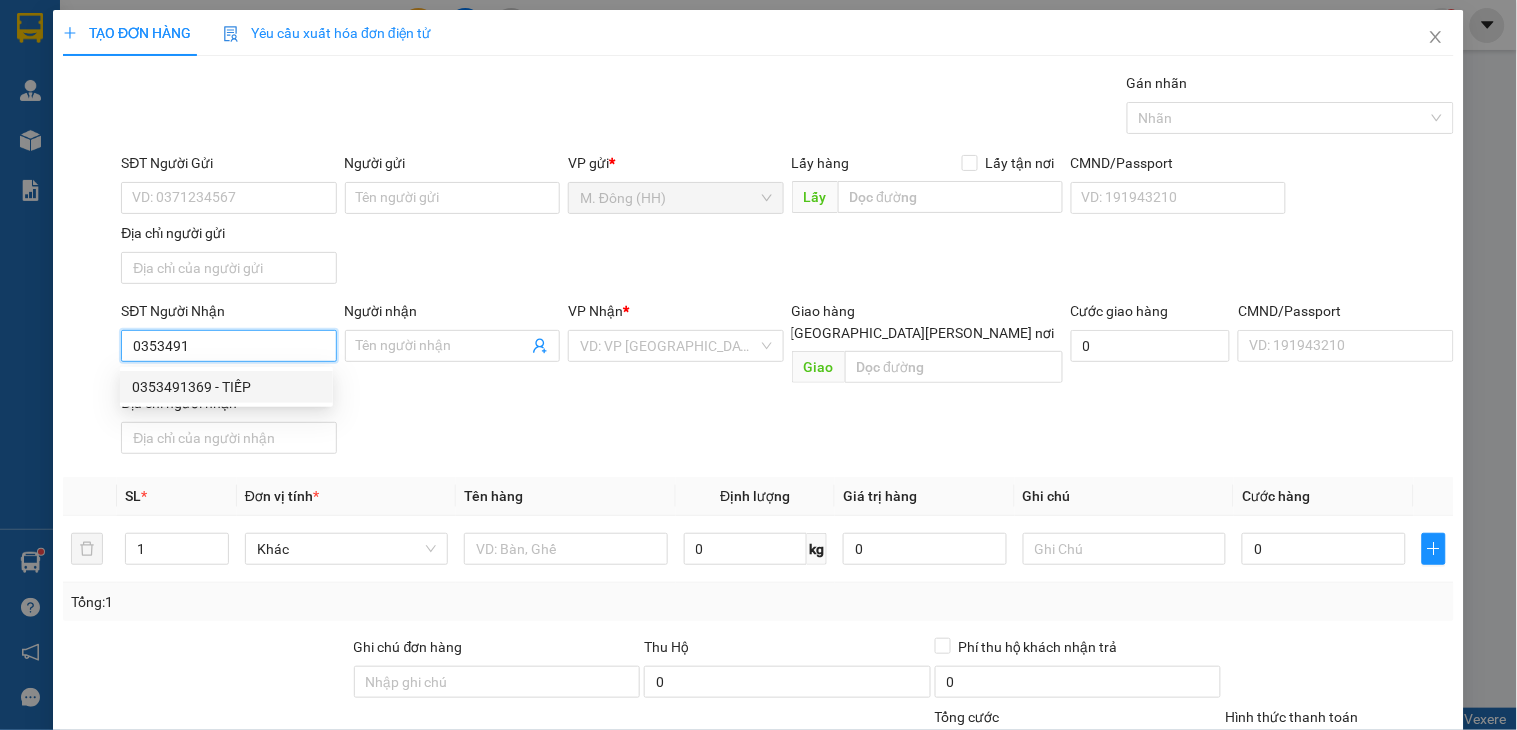 click on "0353491369 - TIẾP" at bounding box center (226, 387) 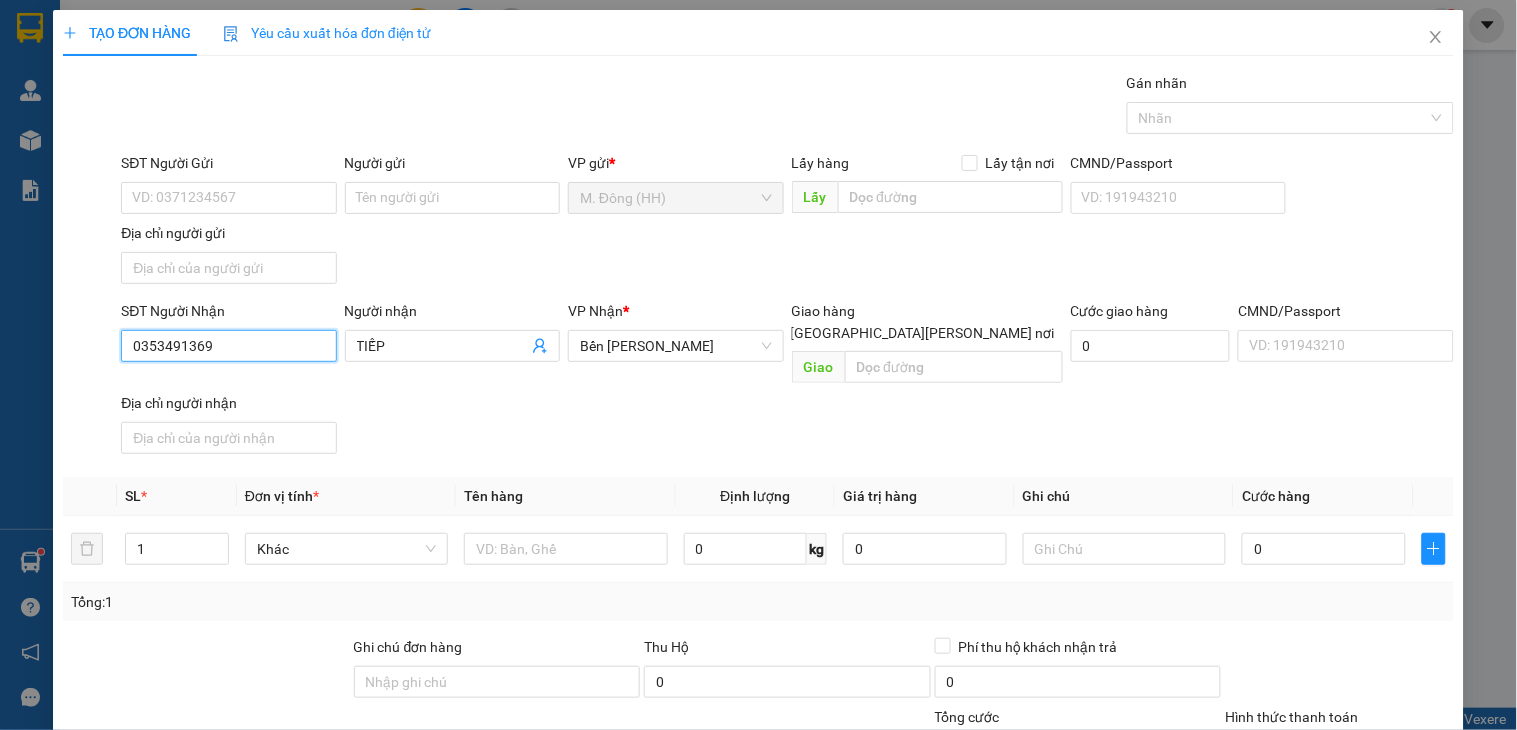 scroll, scrollTop: 150, scrollLeft: 0, axis: vertical 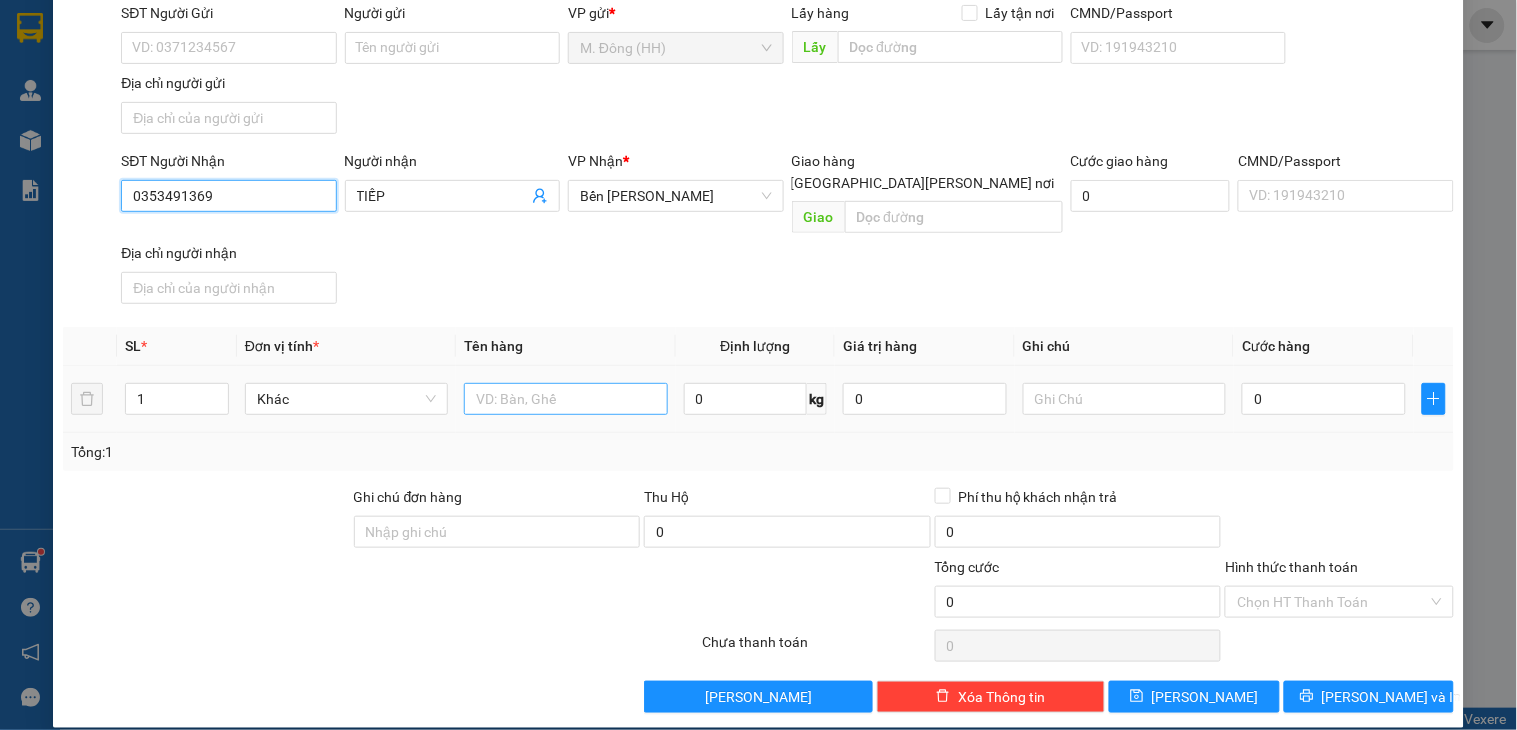 type on "0353491369" 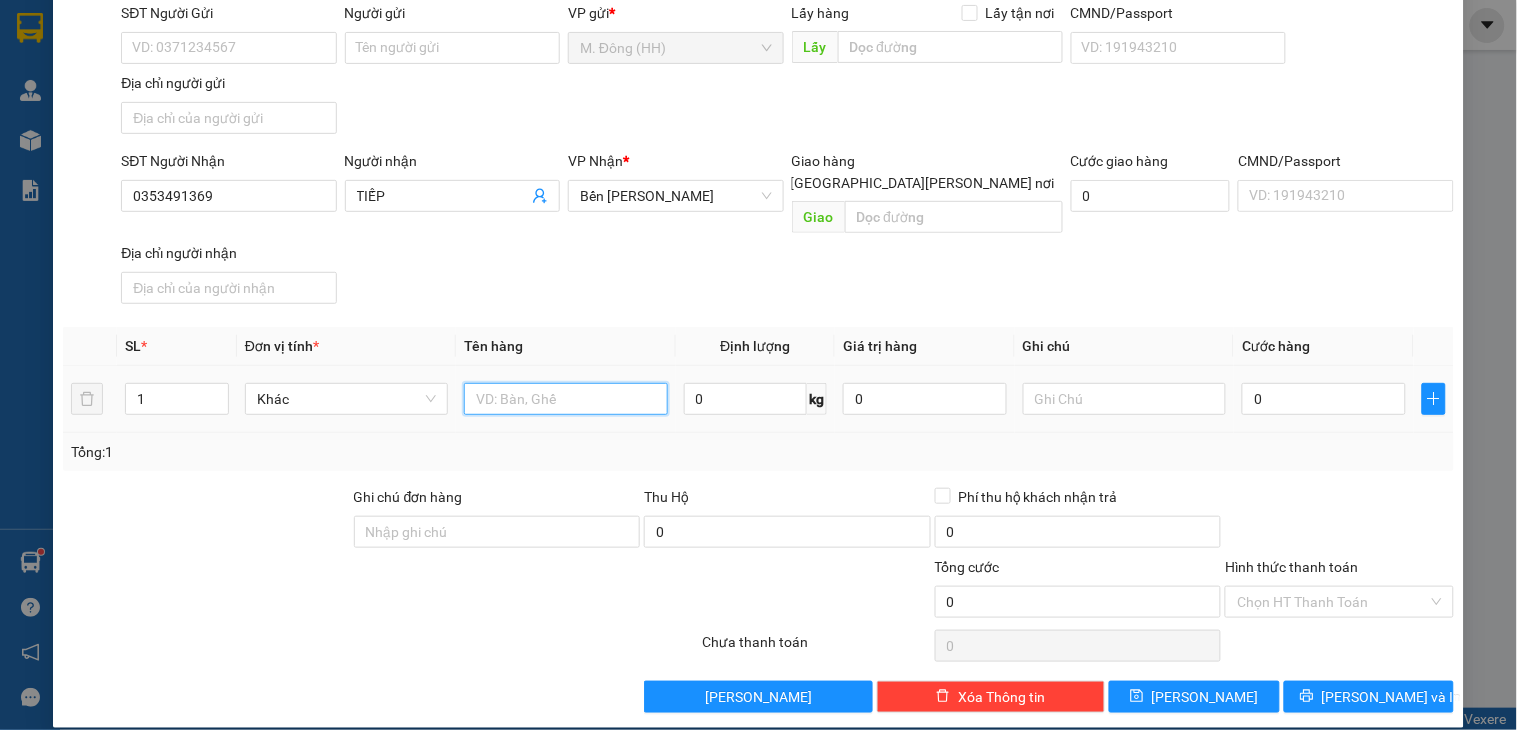 click at bounding box center [565, 399] 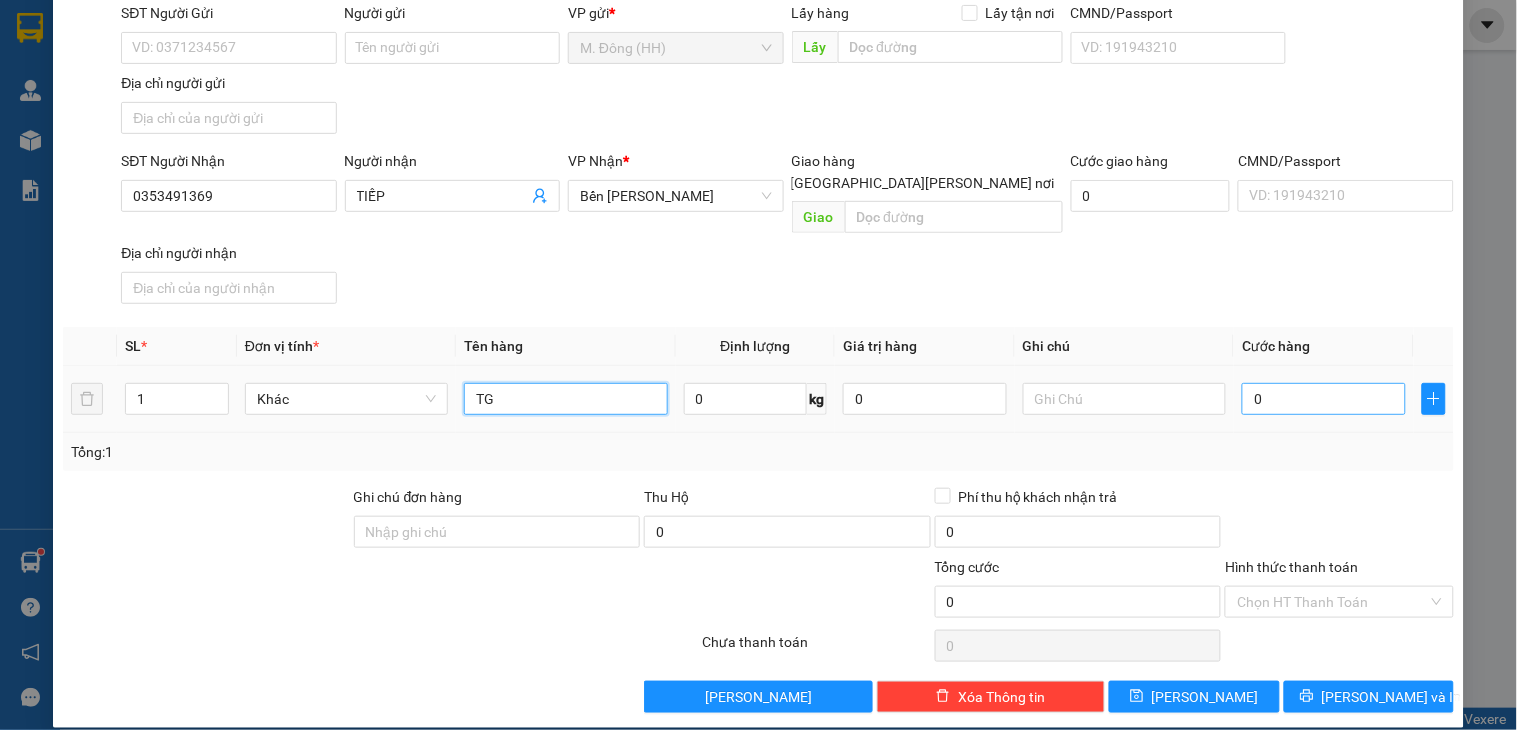 type on "TG" 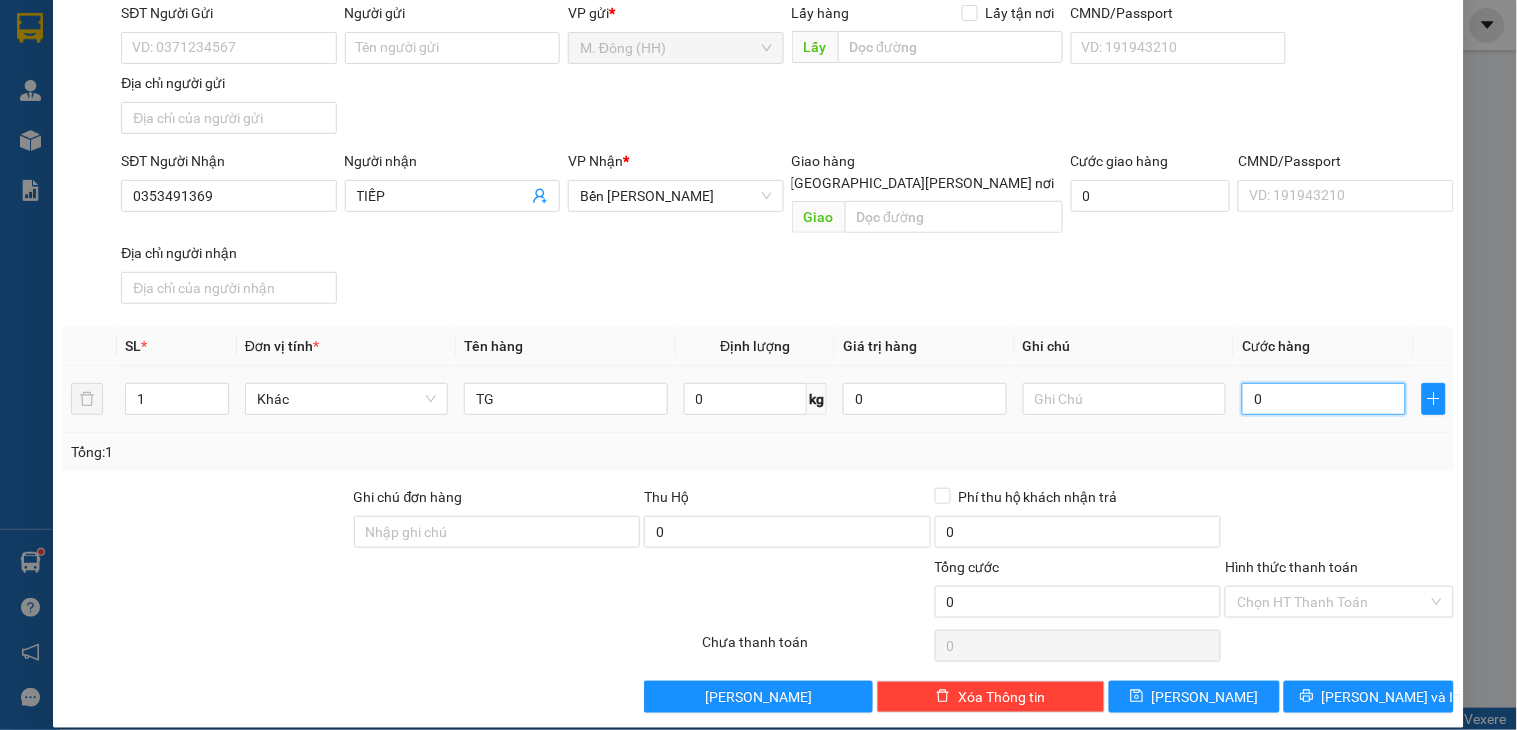 click on "0" at bounding box center [1324, 399] 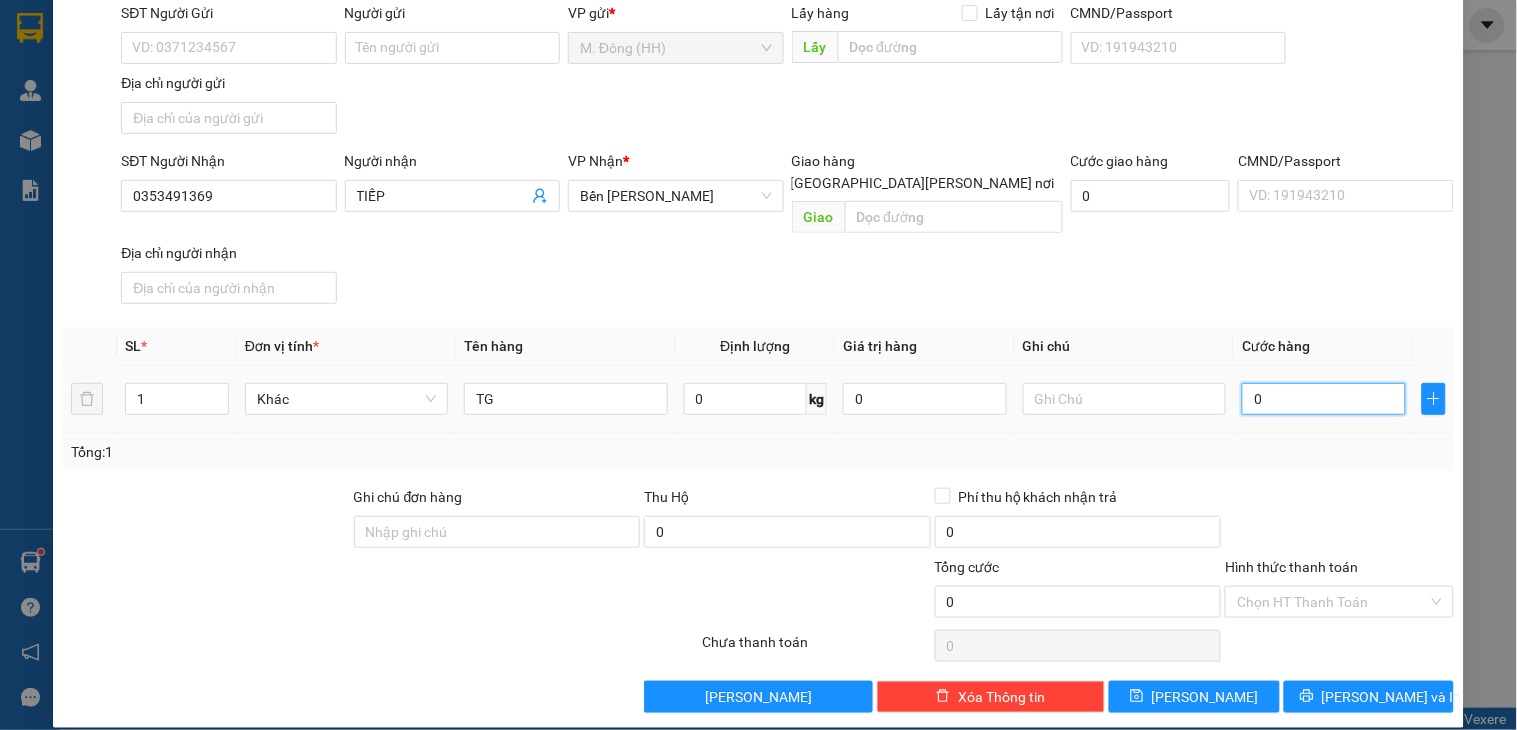 type on "6" 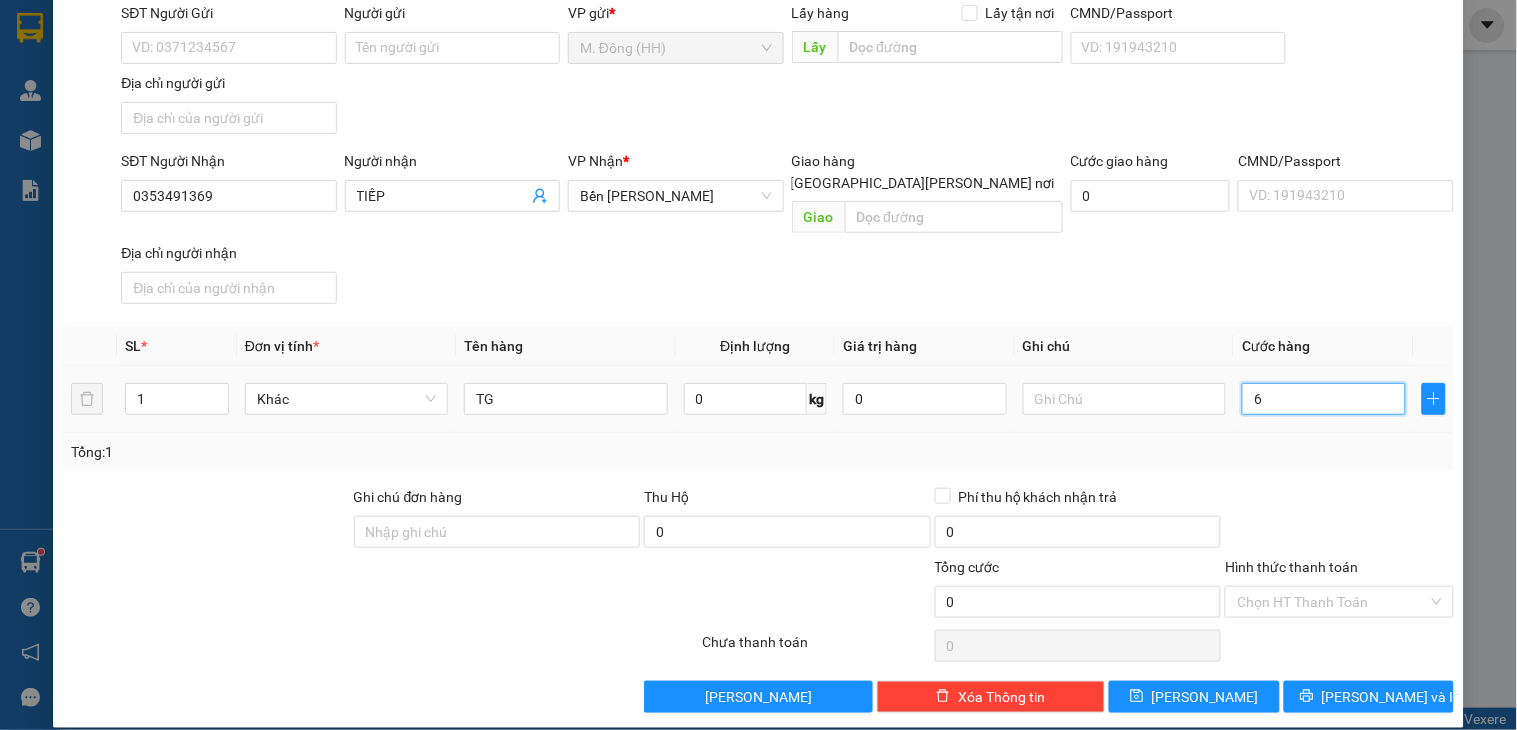 type on "6" 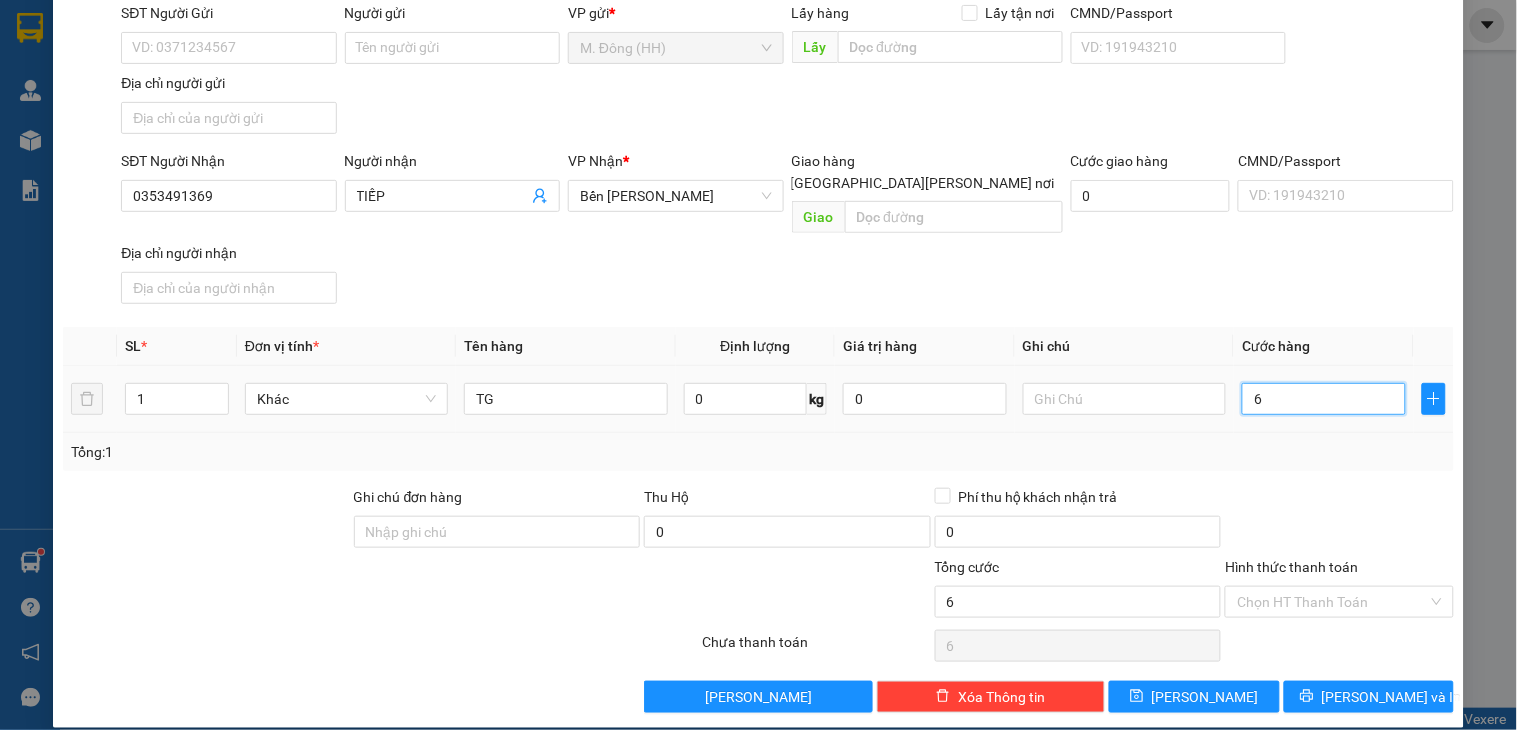 type on "60" 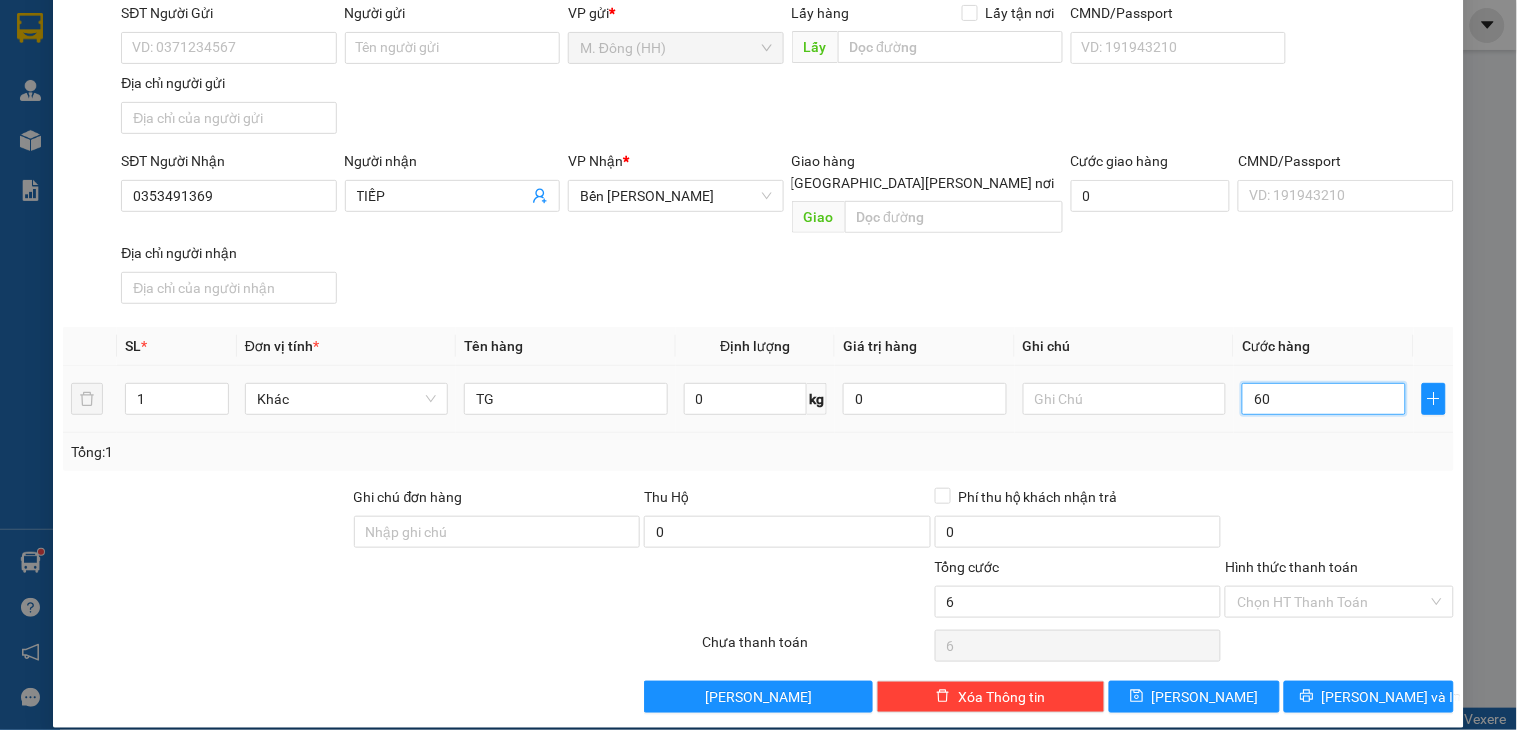 type on "60" 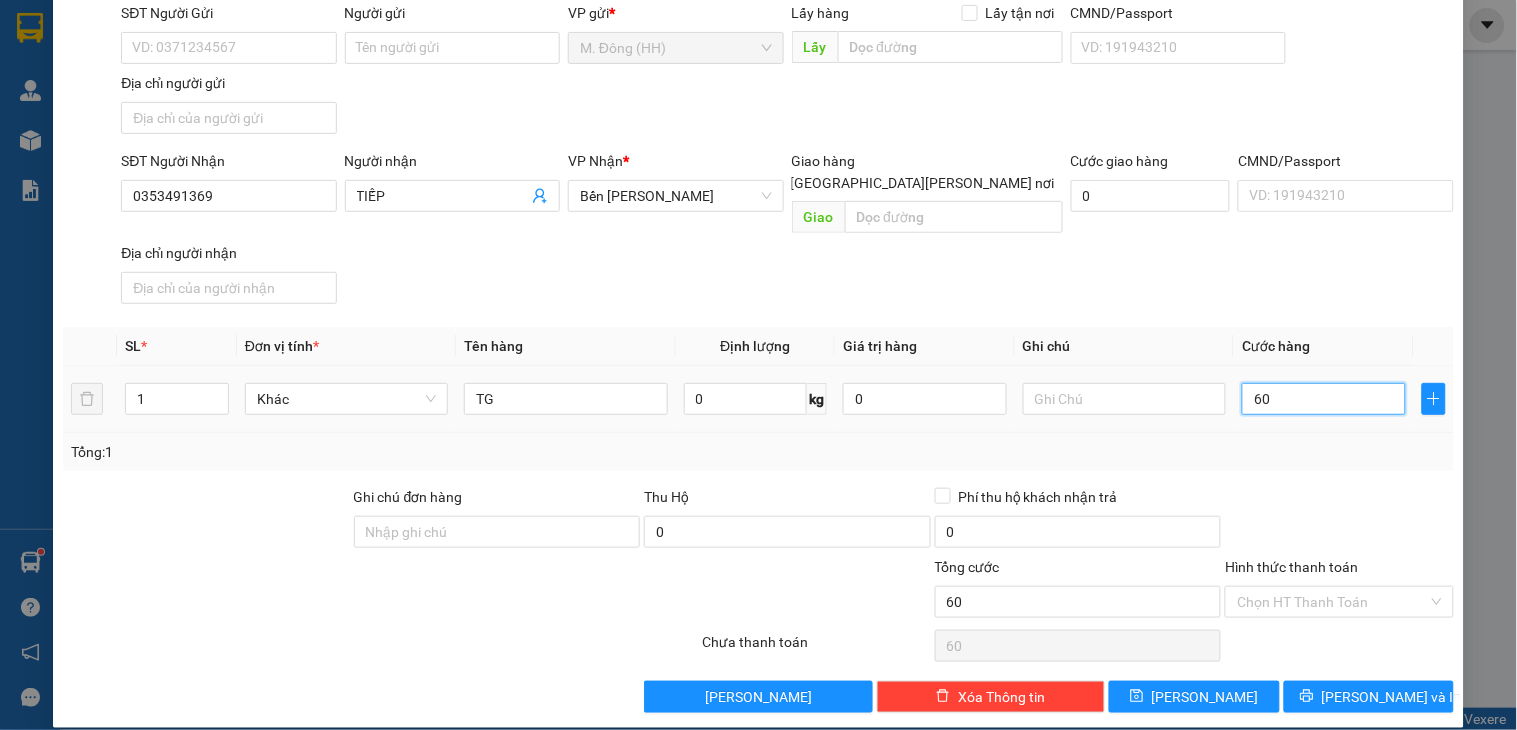 type on "6" 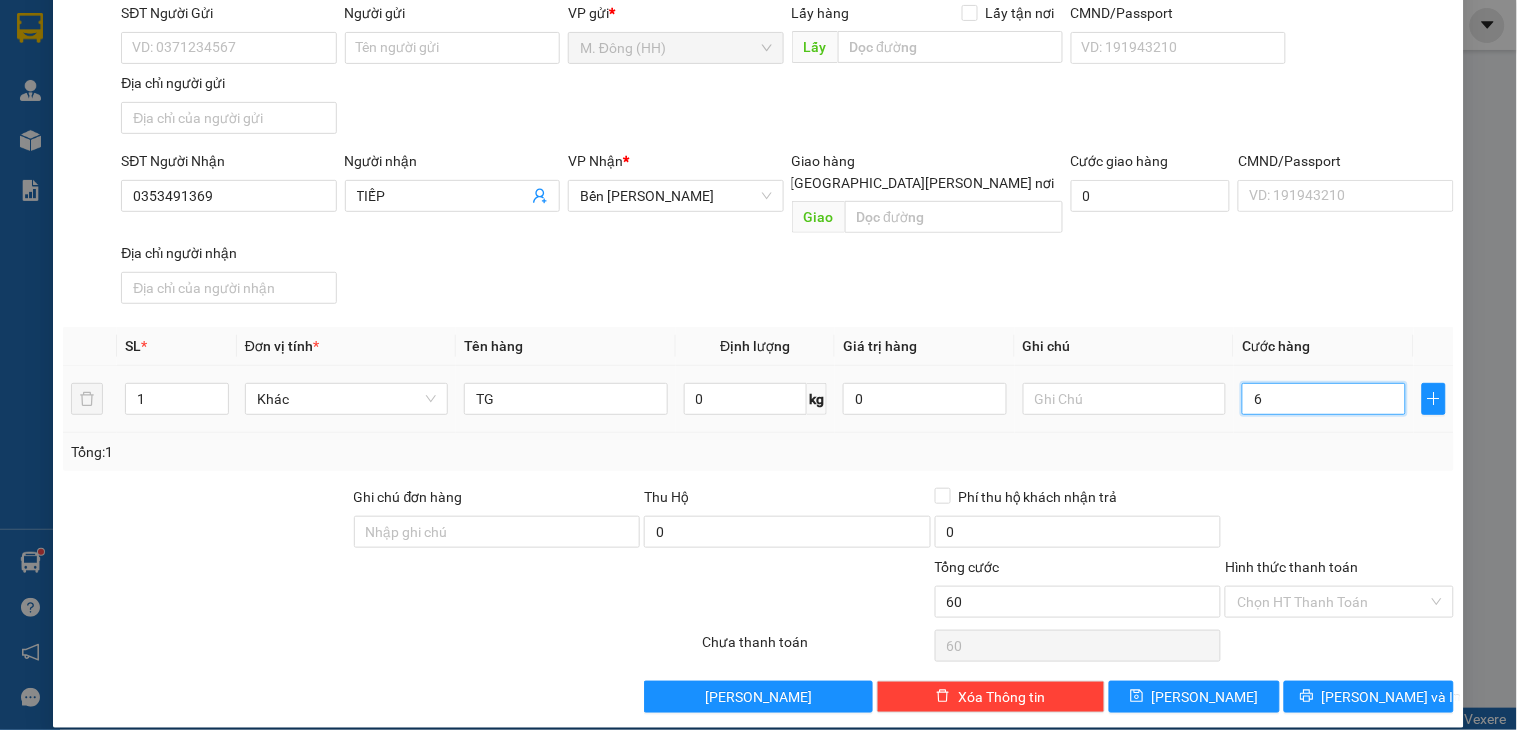type on "6" 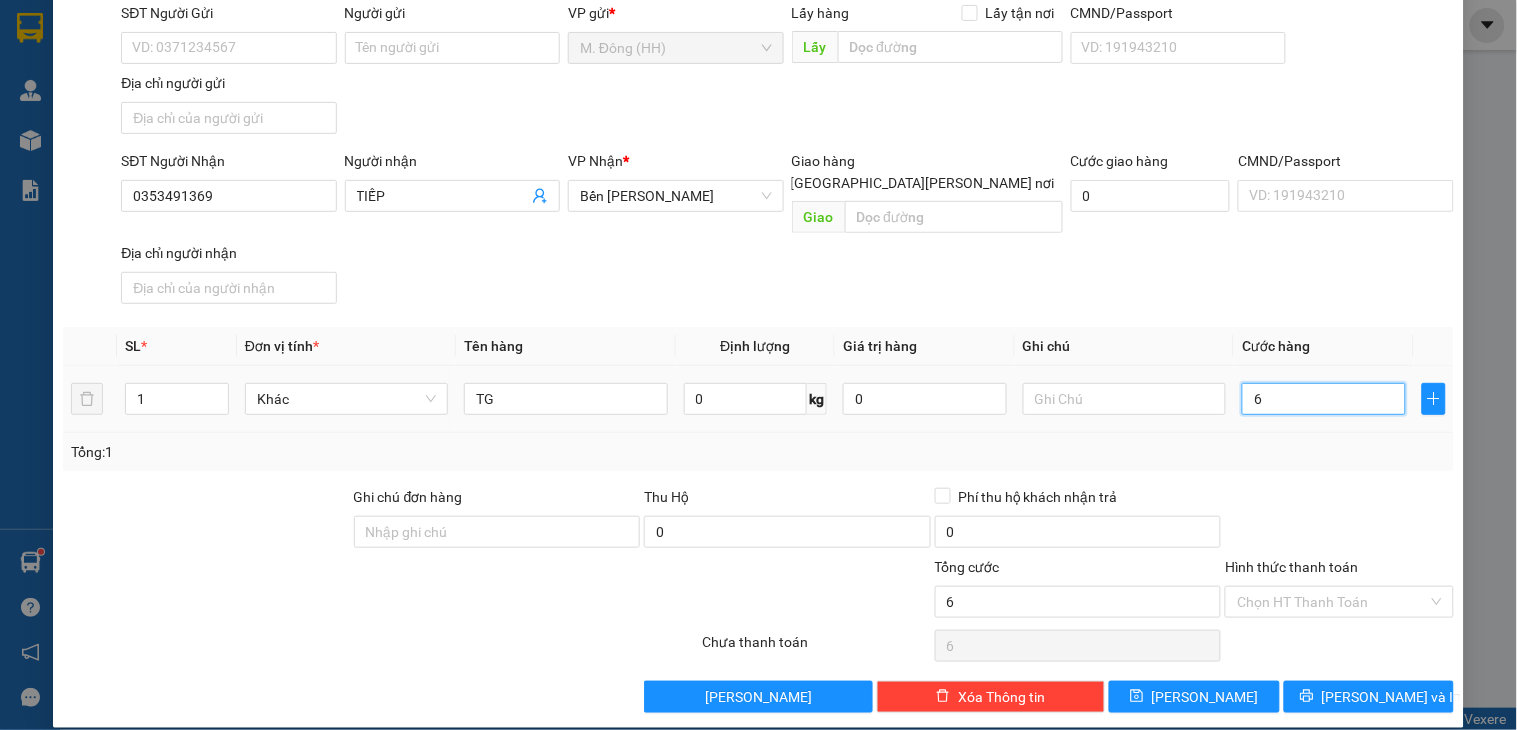 type on "0" 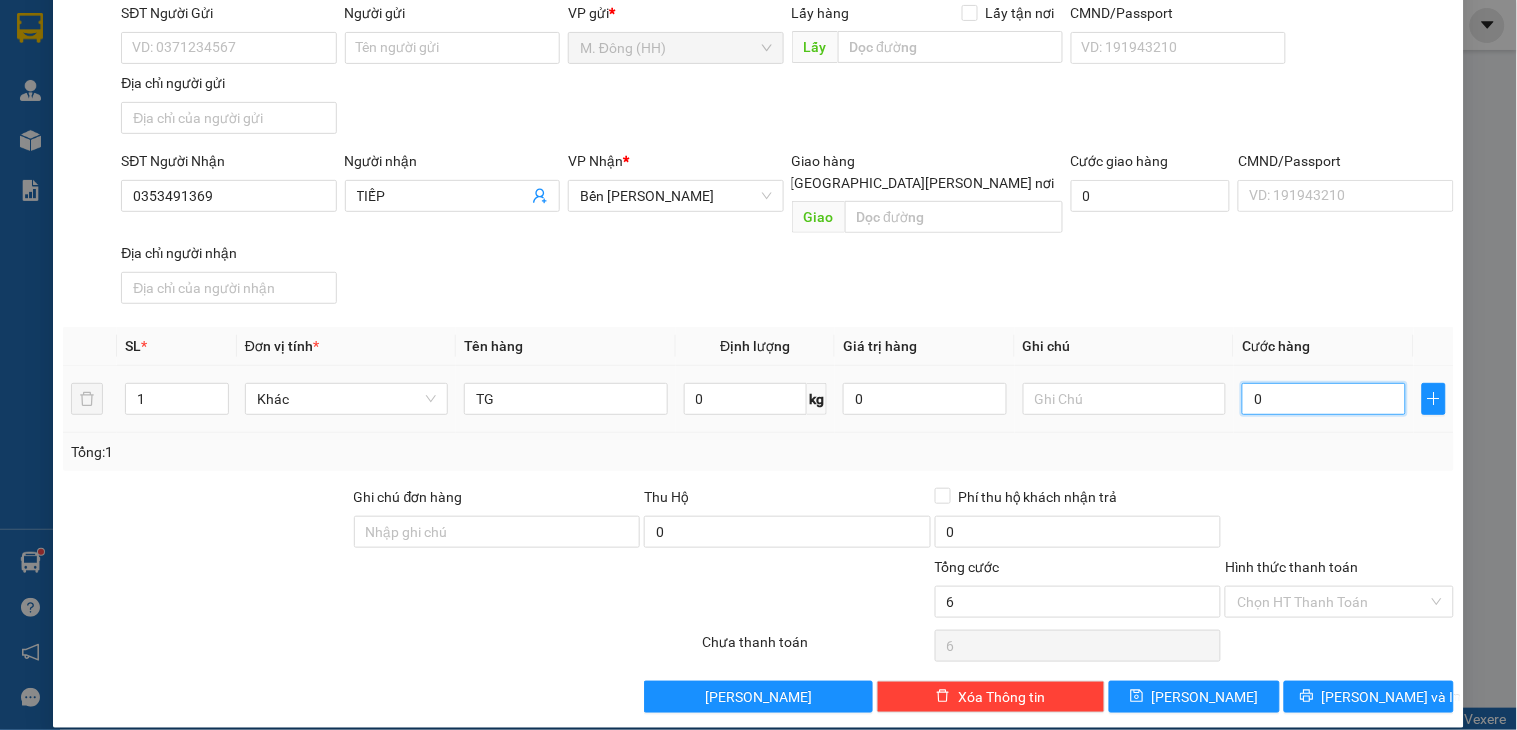 type on "0" 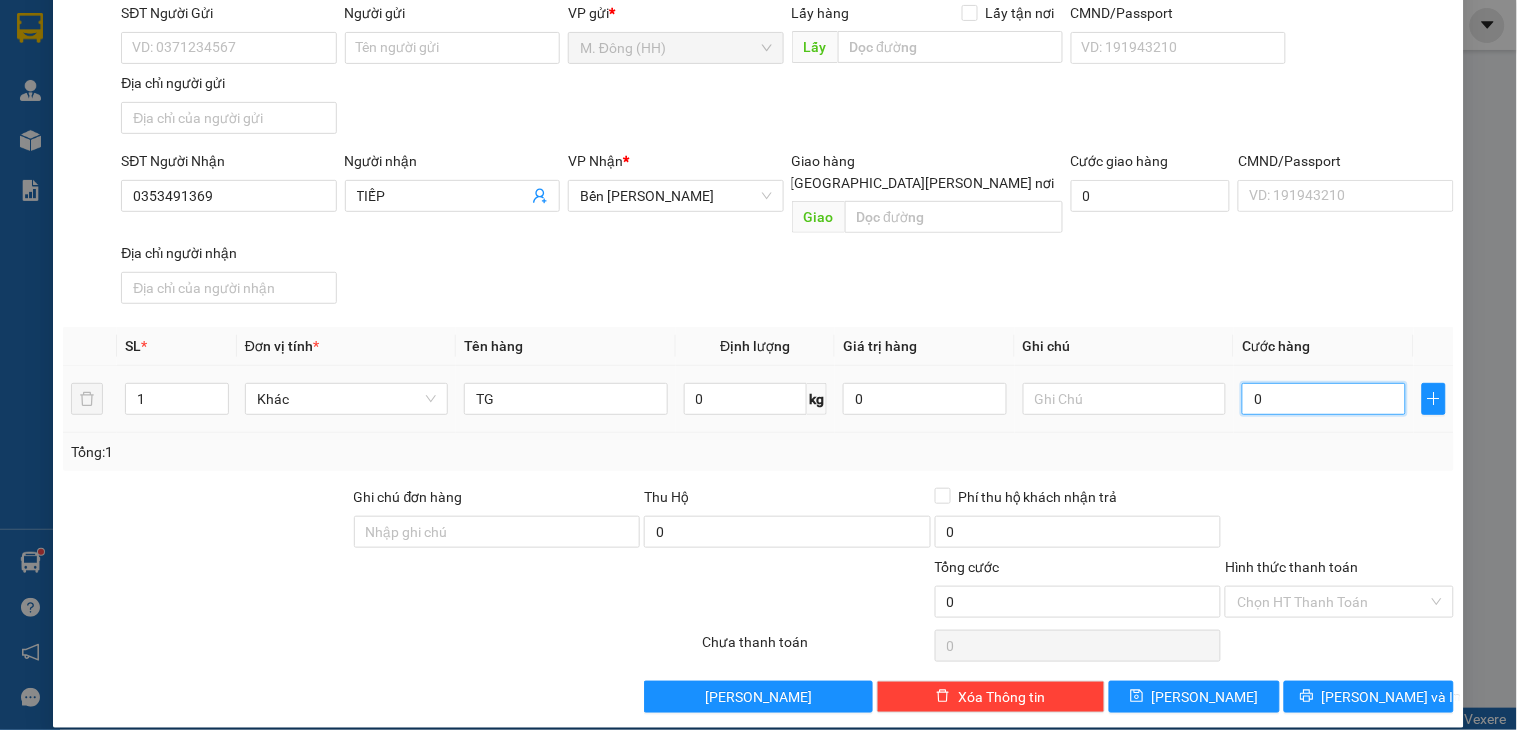 type on "05" 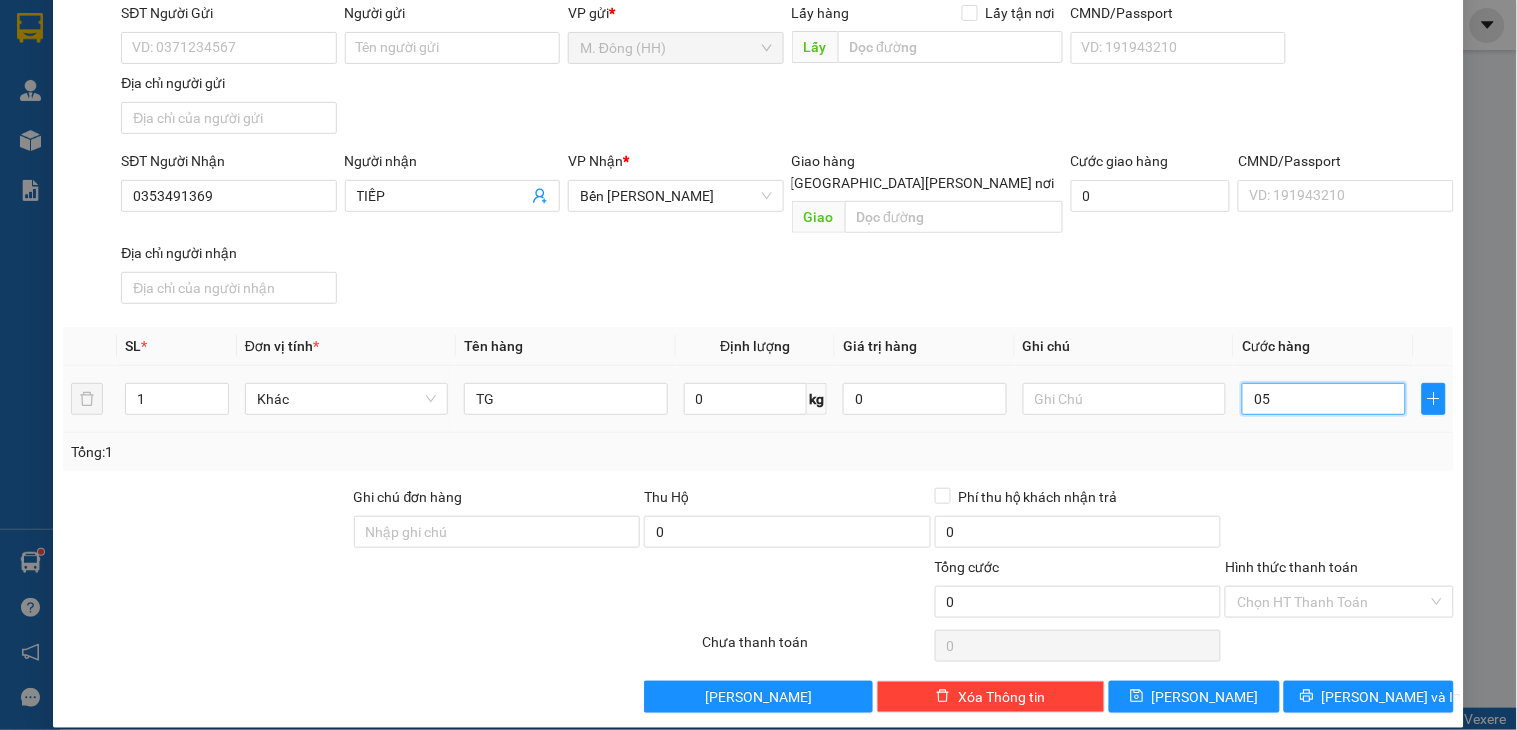type on "5" 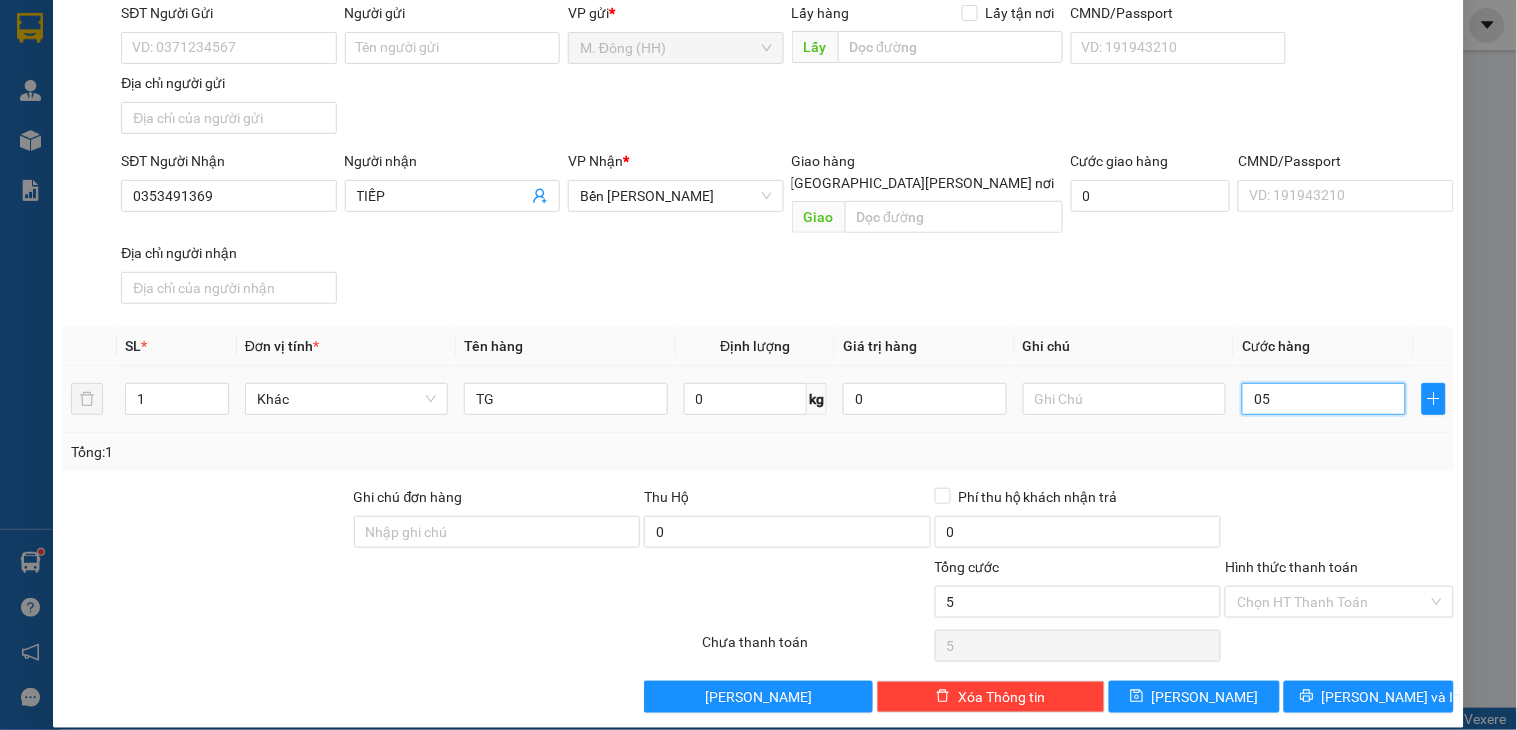 type on "050" 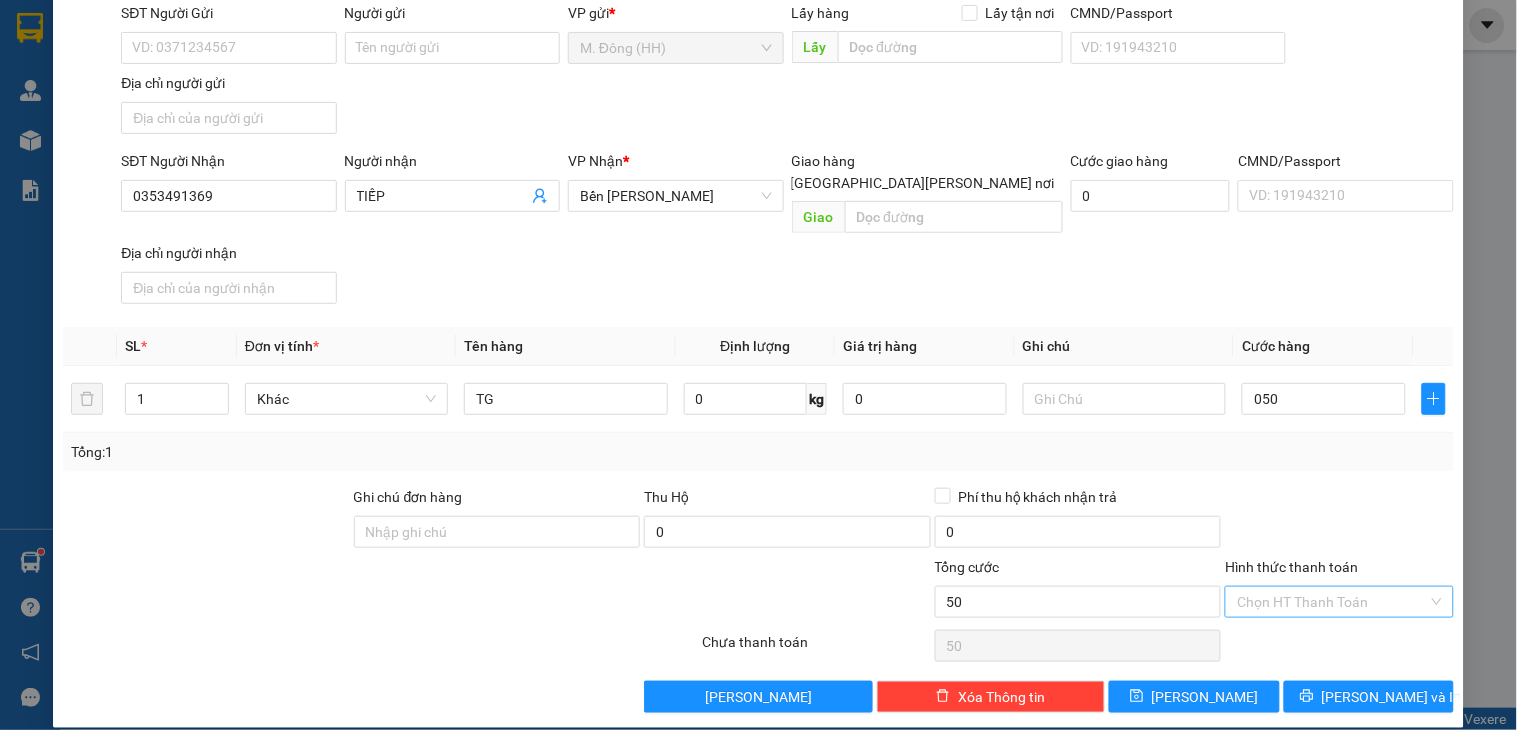 type on "50.000" 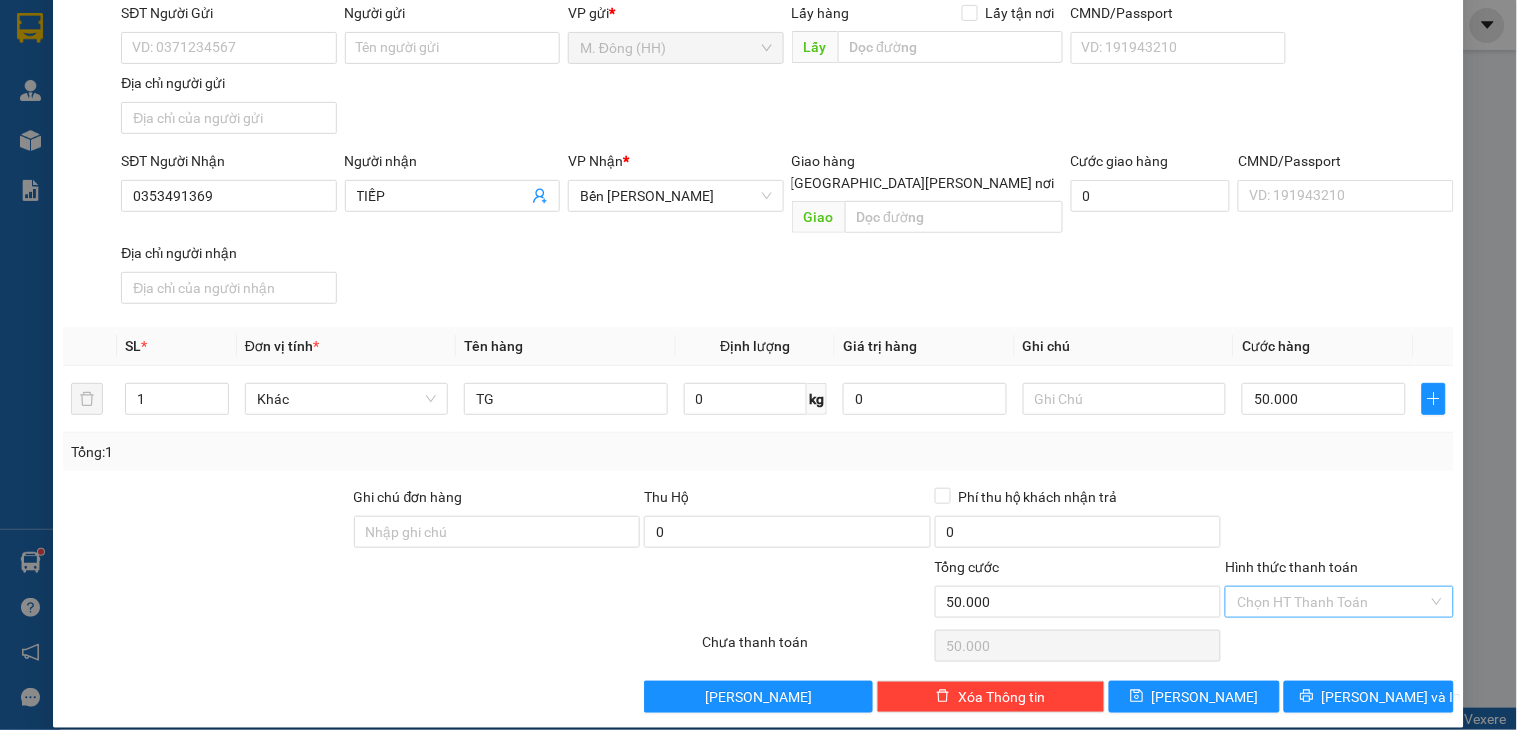 click on "Hình thức thanh toán" at bounding box center [1332, 602] 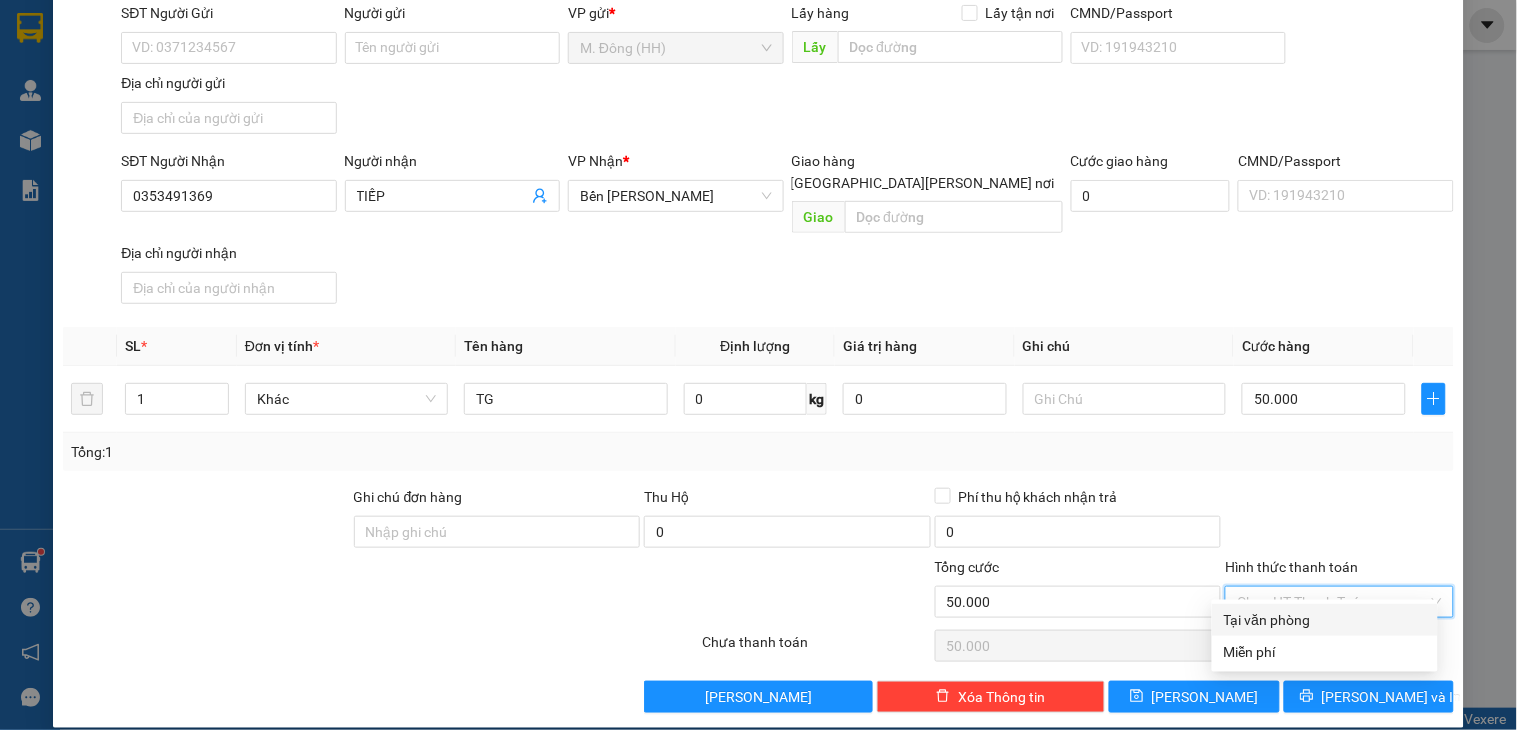 click on "Tại văn phòng" at bounding box center (1325, 620) 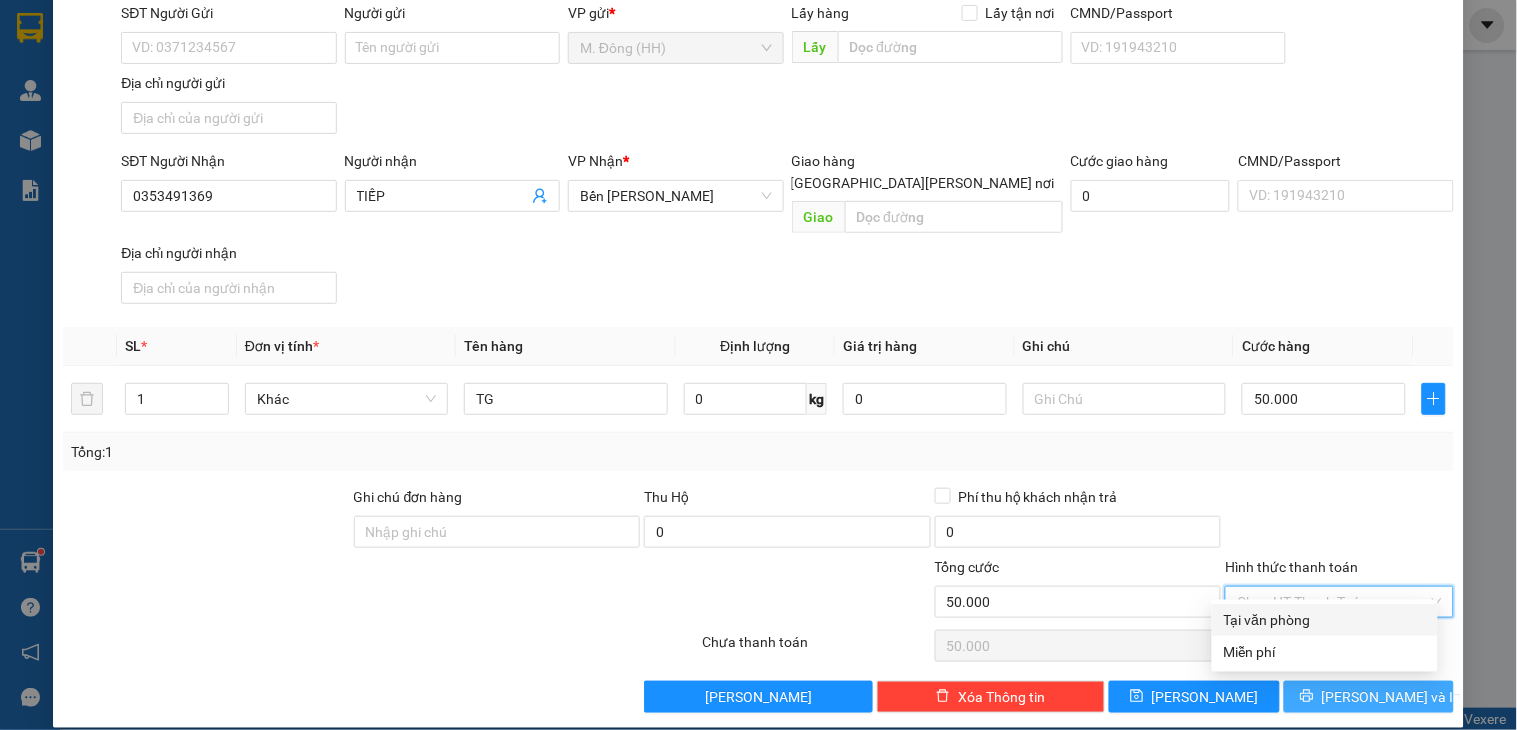 type on "0" 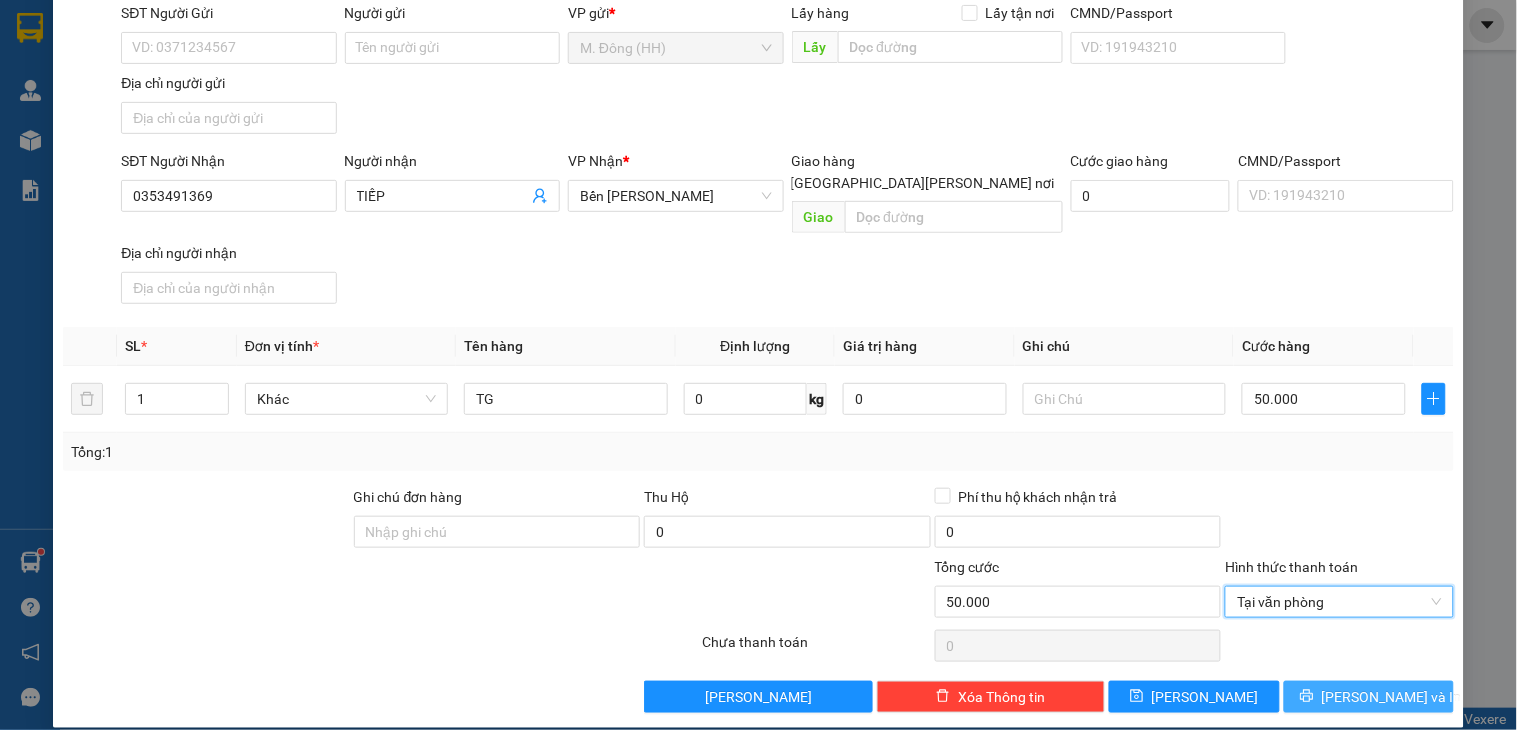 click 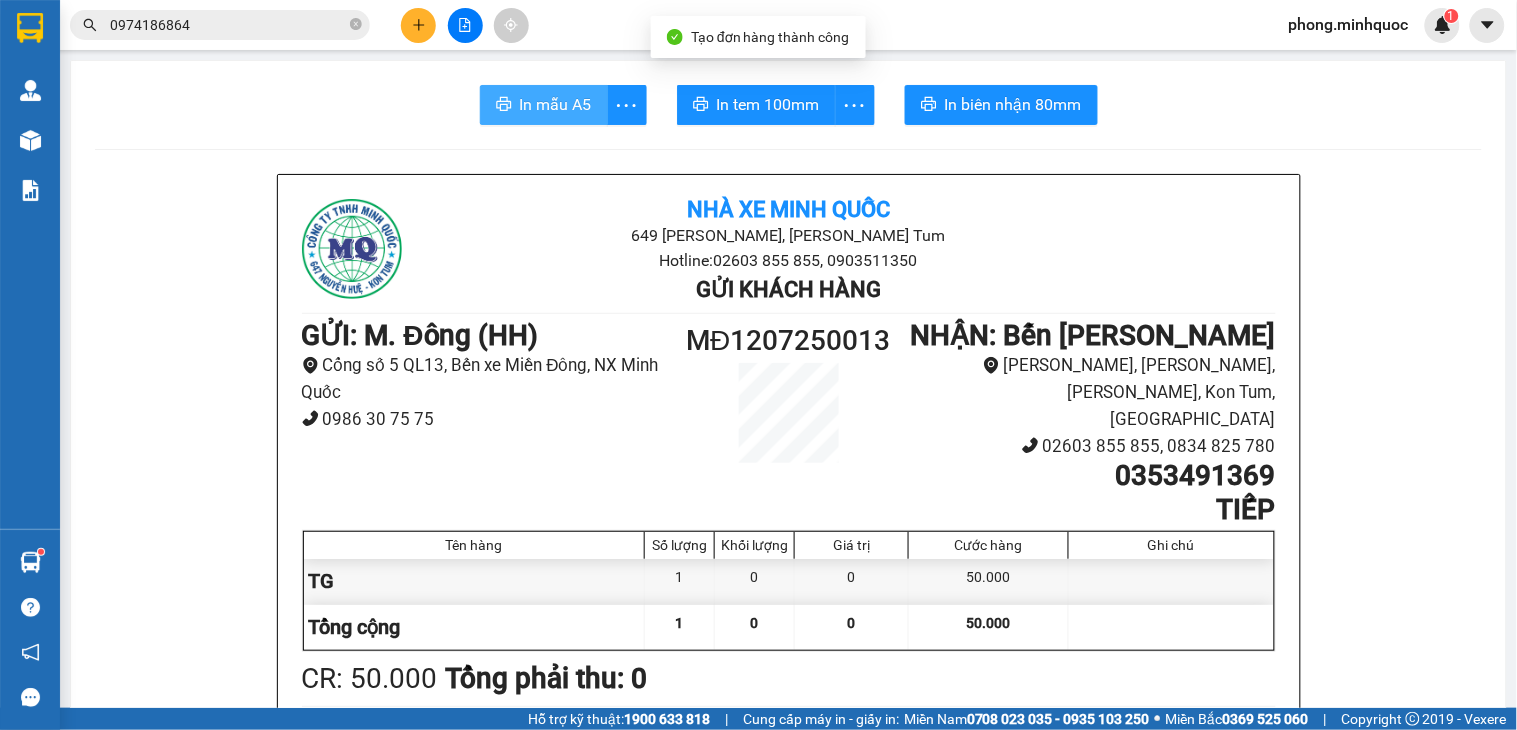 click on "In mẫu A5" at bounding box center [556, 104] 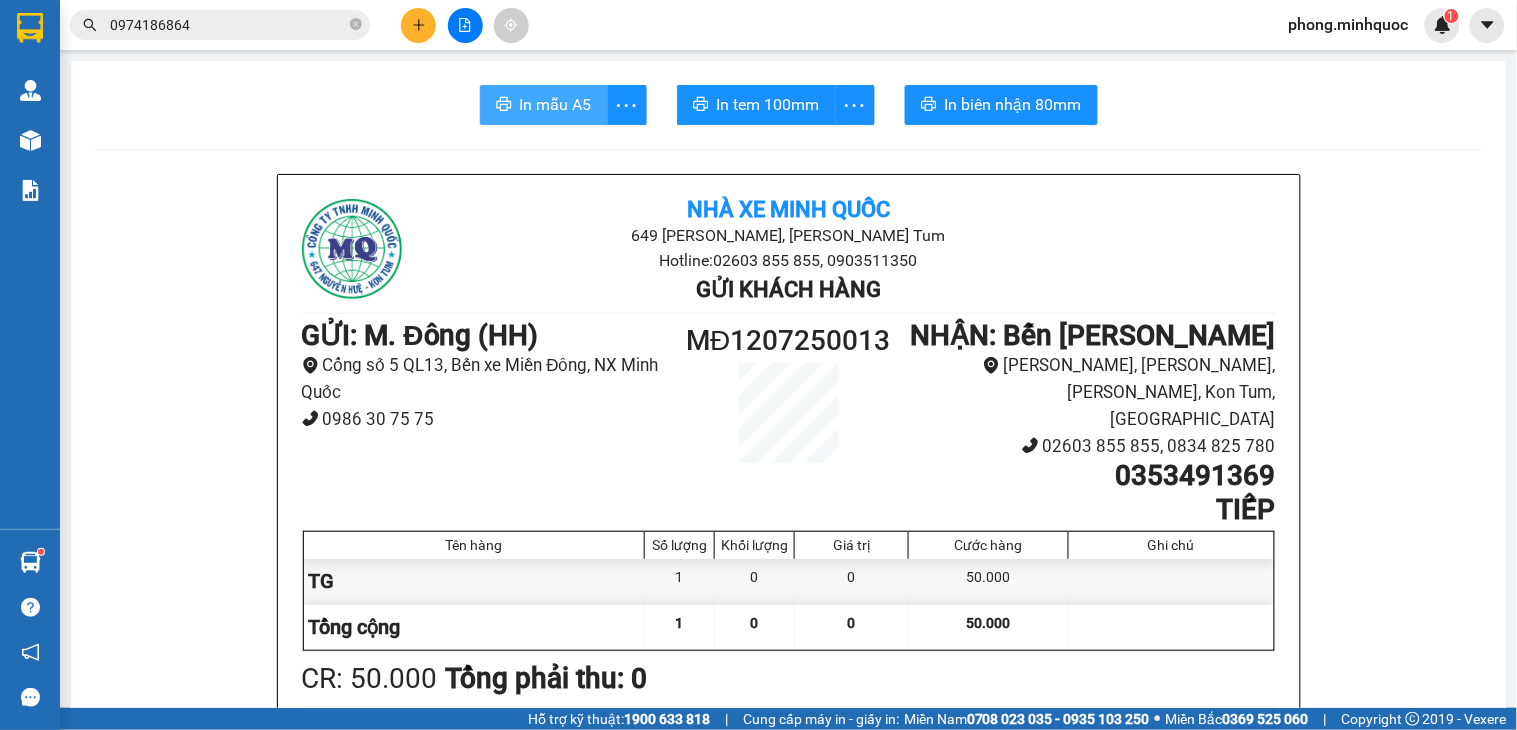 scroll, scrollTop: 0, scrollLeft: 0, axis: both 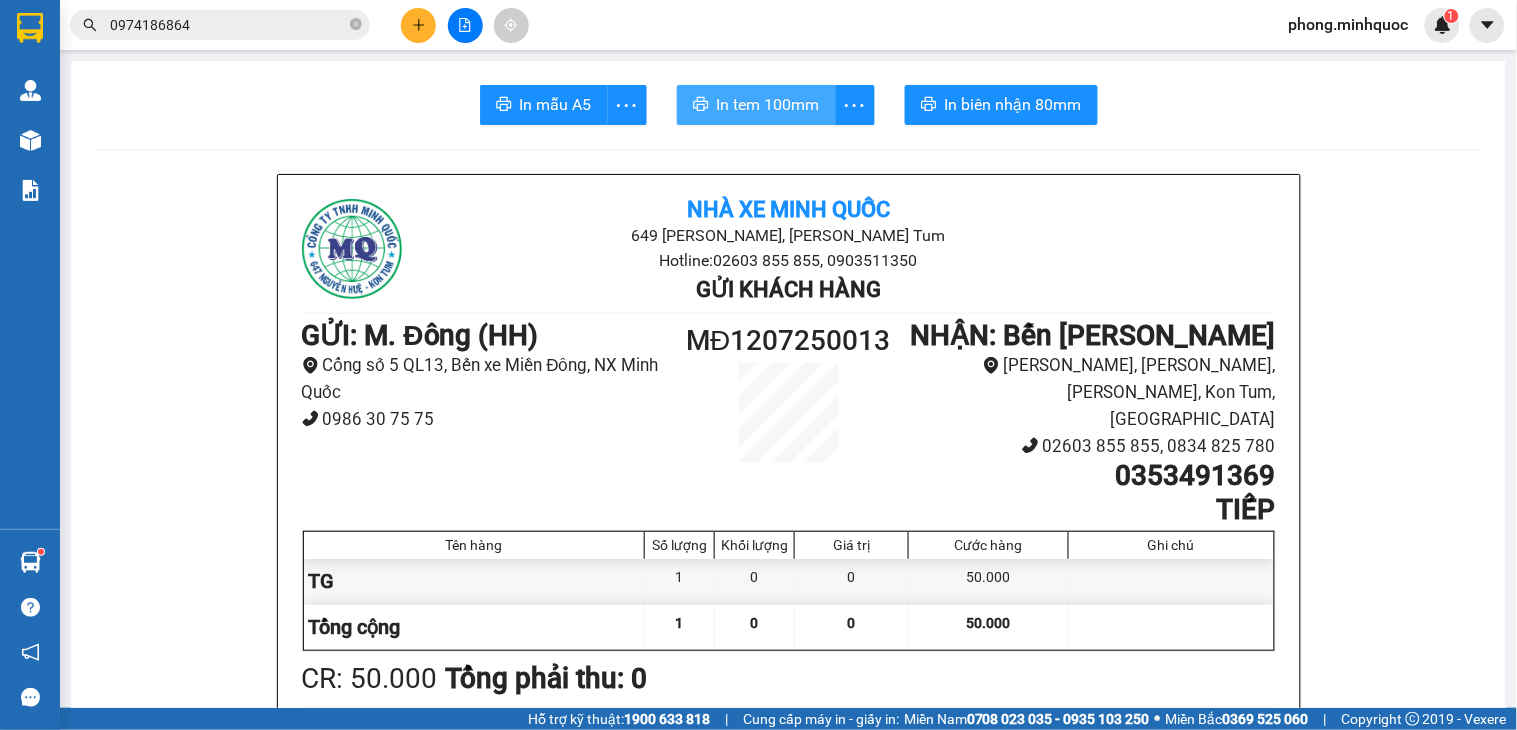 click on "In tem 100mm" at bounding box center [768, 104] 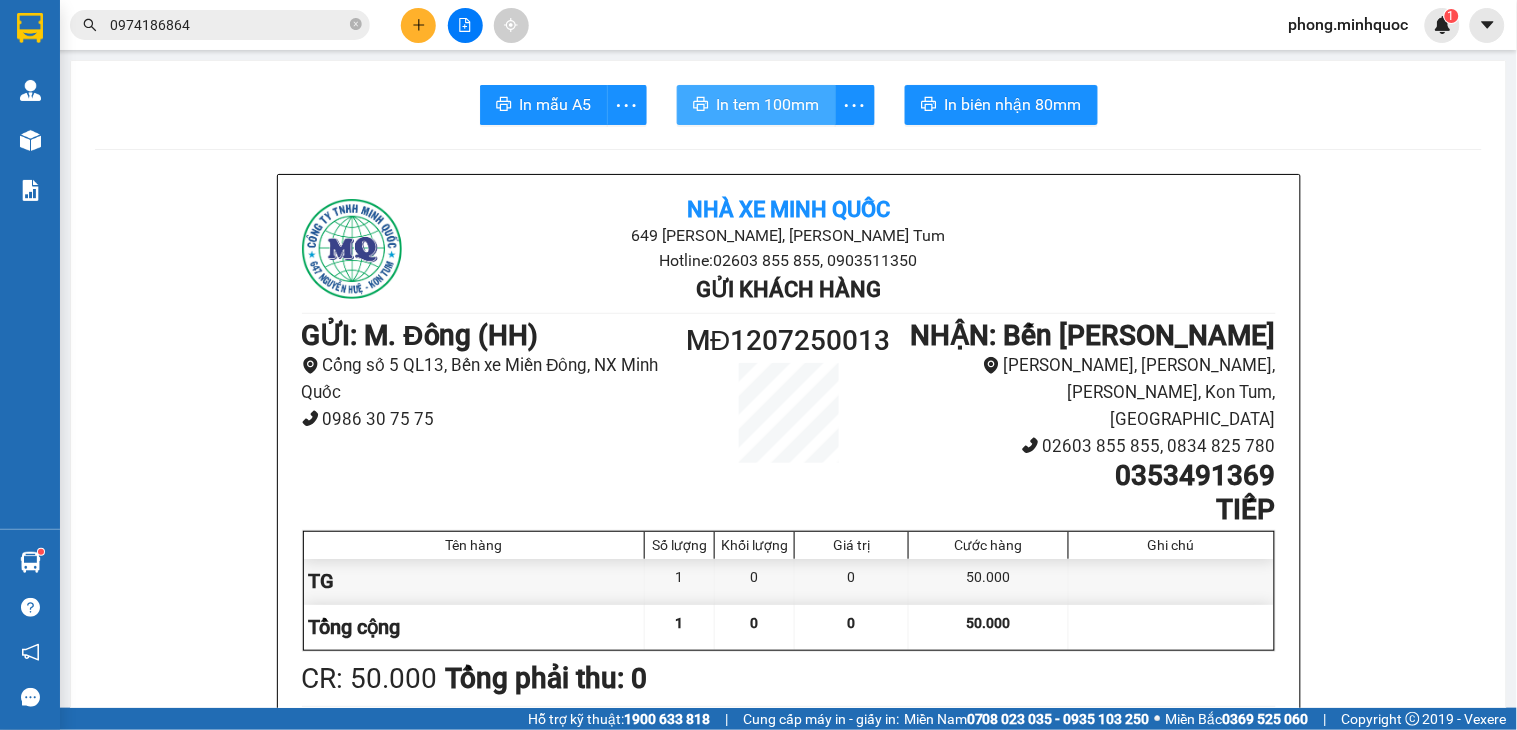 scroll, scrollTop: 0, scrollLeft: 0, axis: both 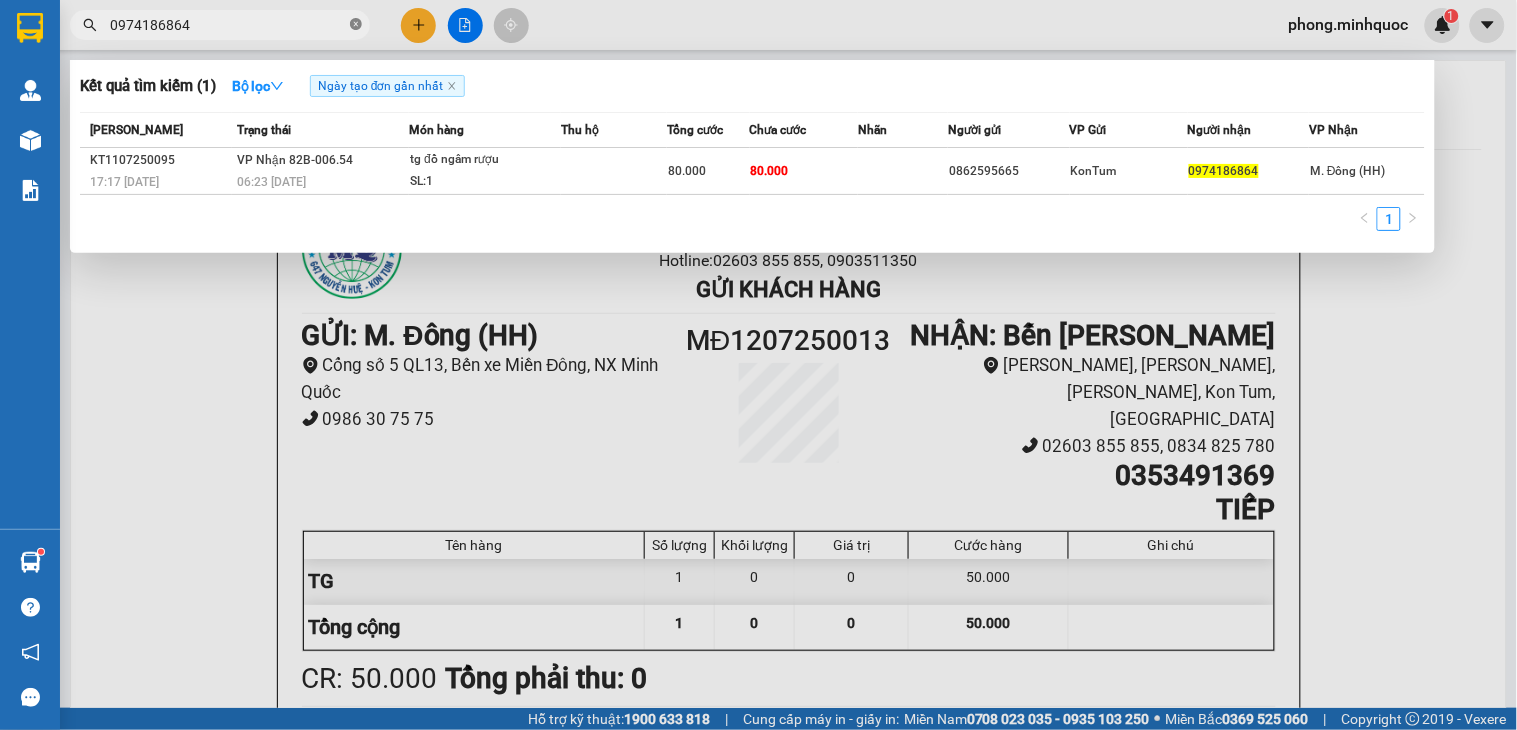 click 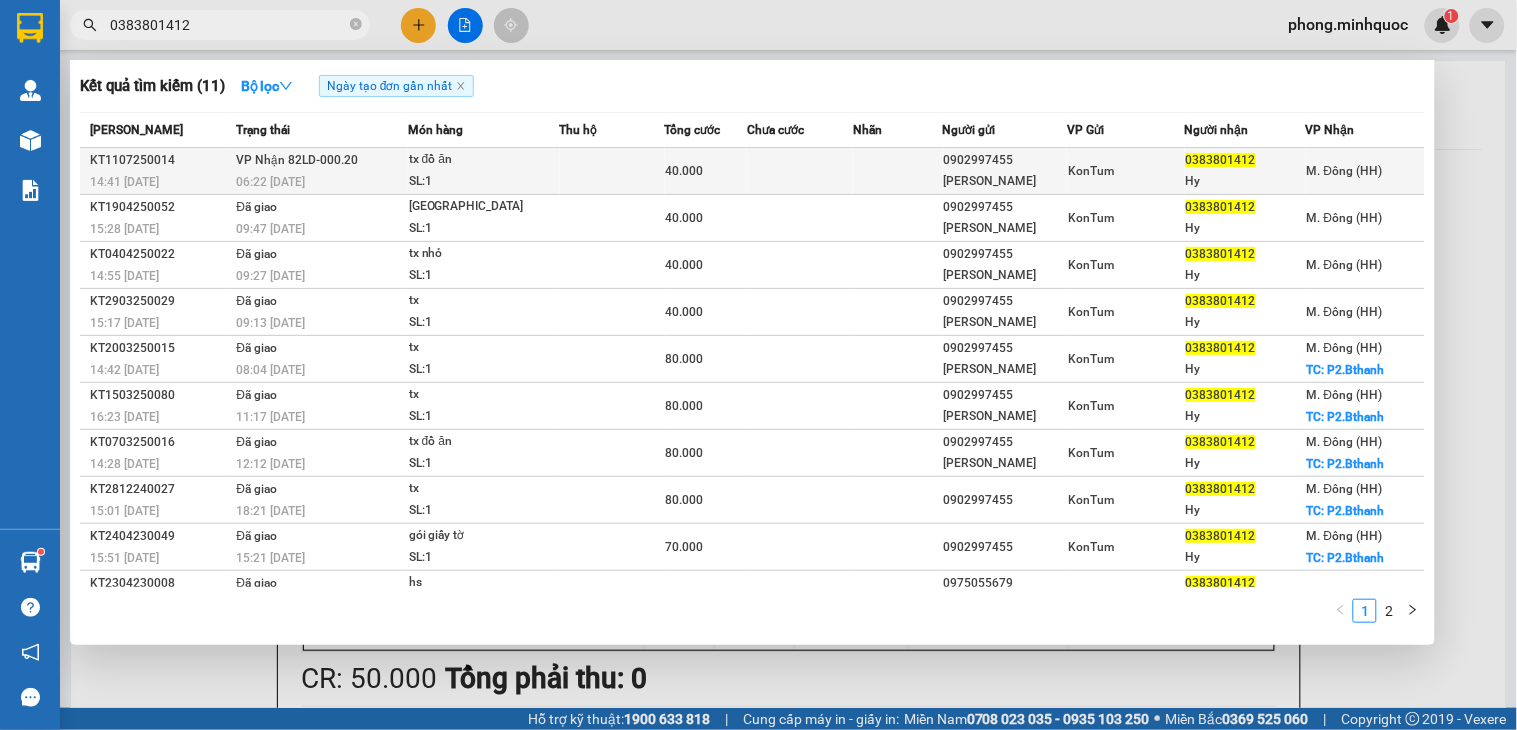 type on "0383801412" 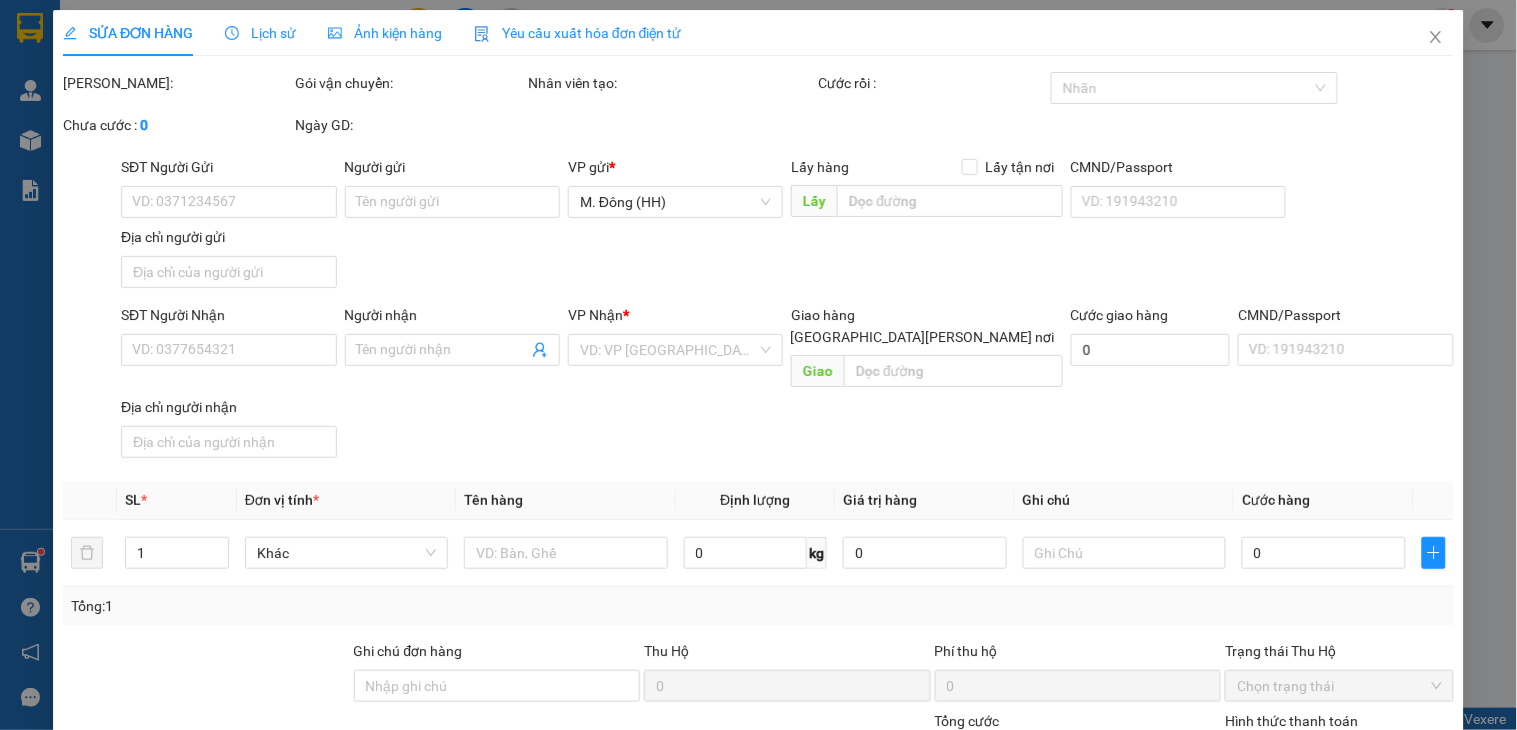 type on "0902997455" 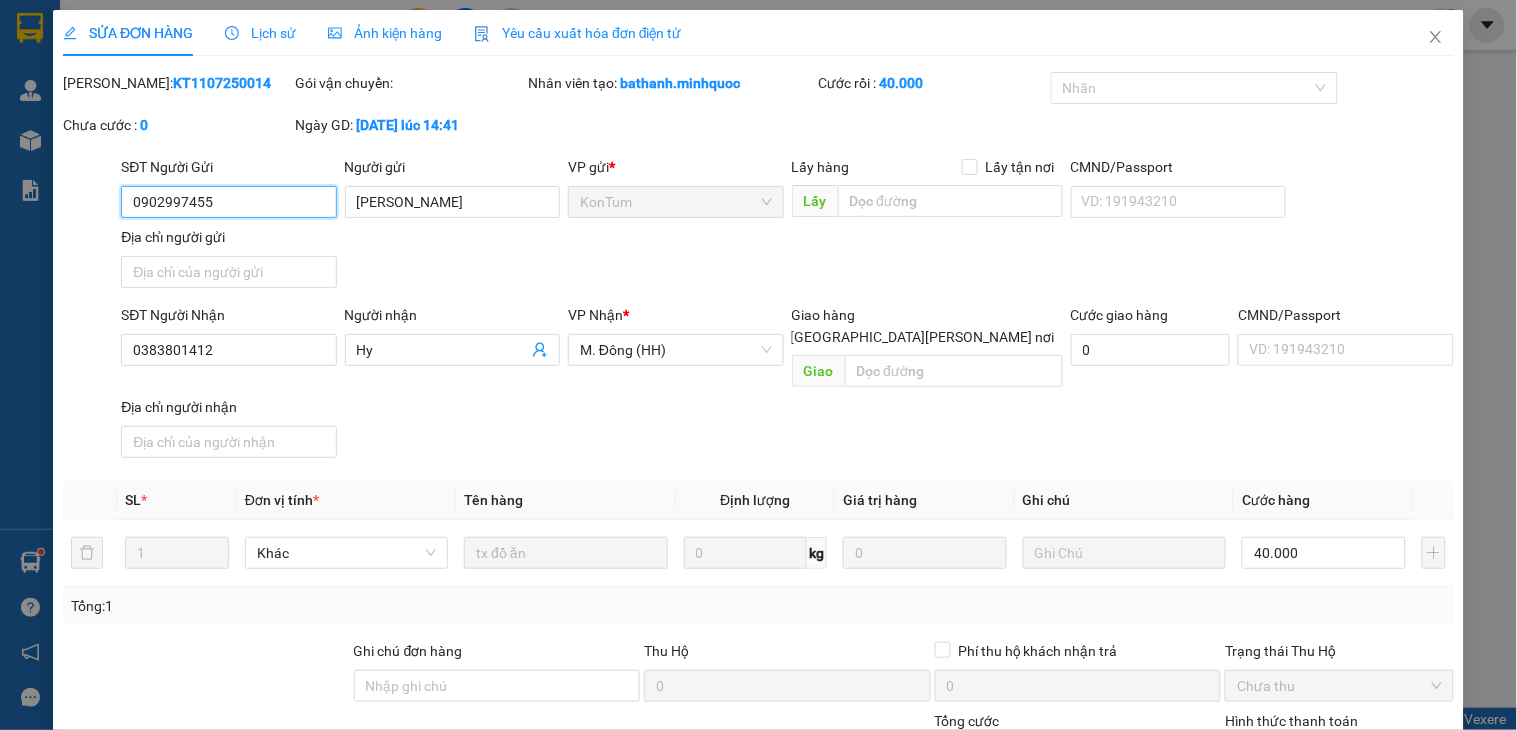 scroll, scrollTop: 154, scrollLeft: 0, axis: vertical 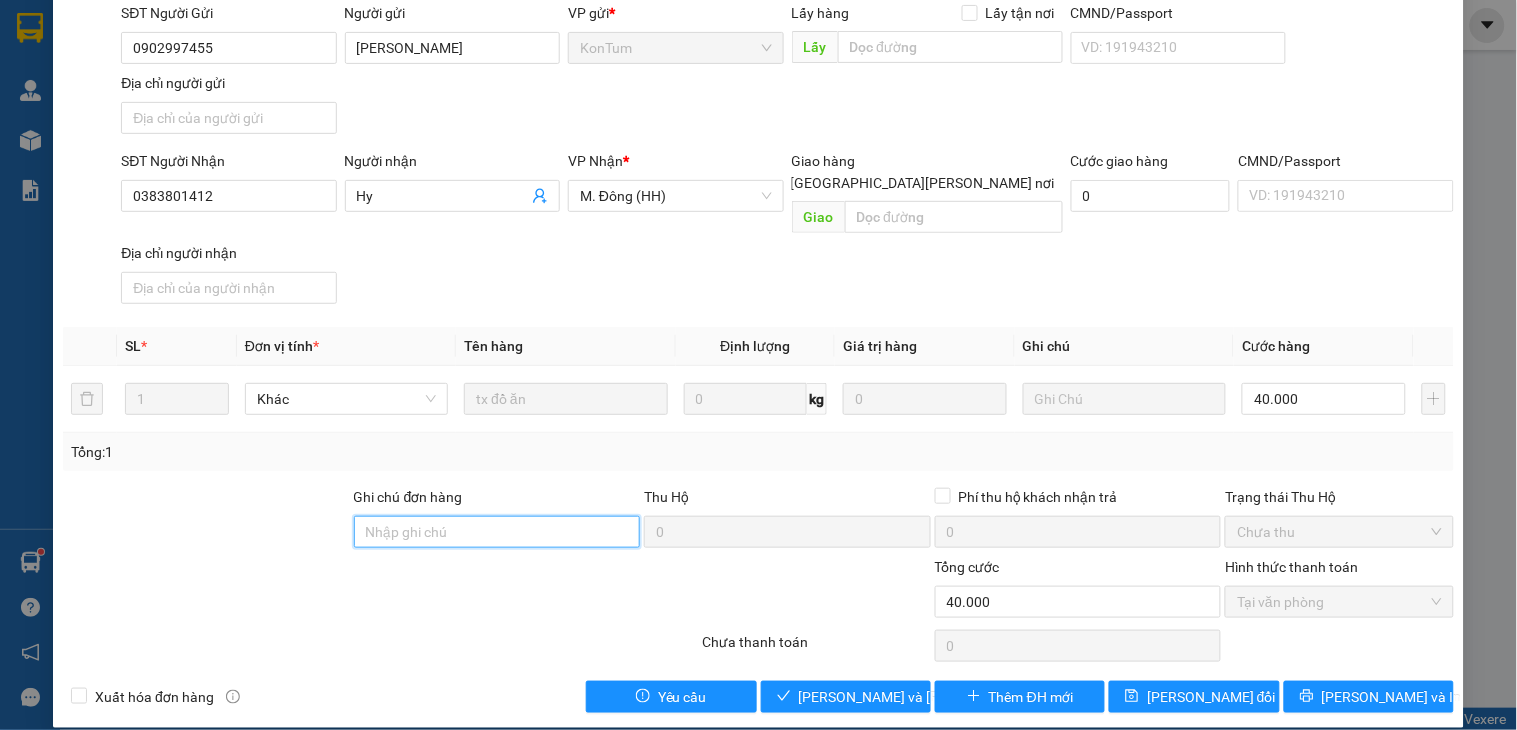 click on "Ghi chú đơn hàng" at bounding box center (497, 532) 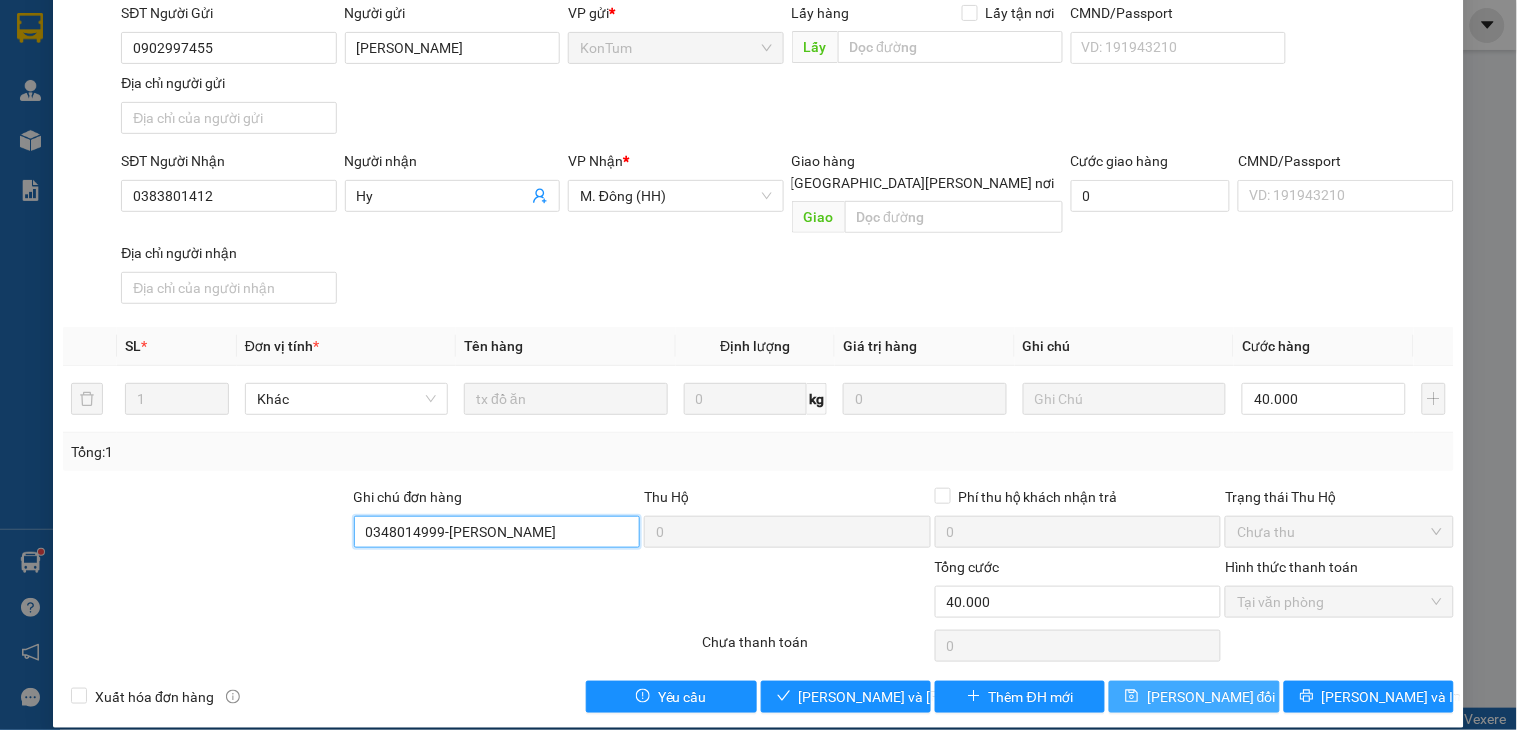 type on "0348014999-KHANG" 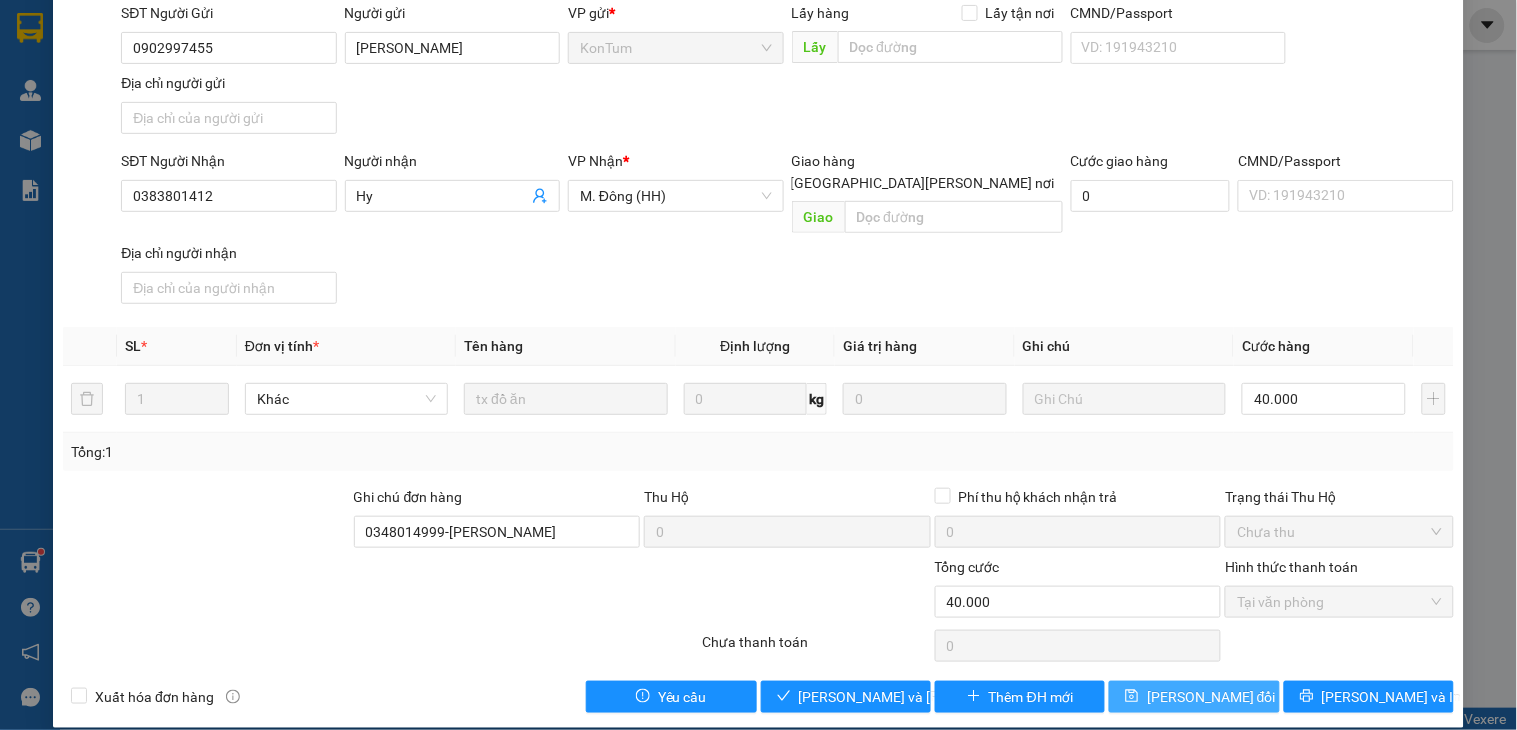 click on "Lưu thay đổi" at bounding box center (1211, 697) 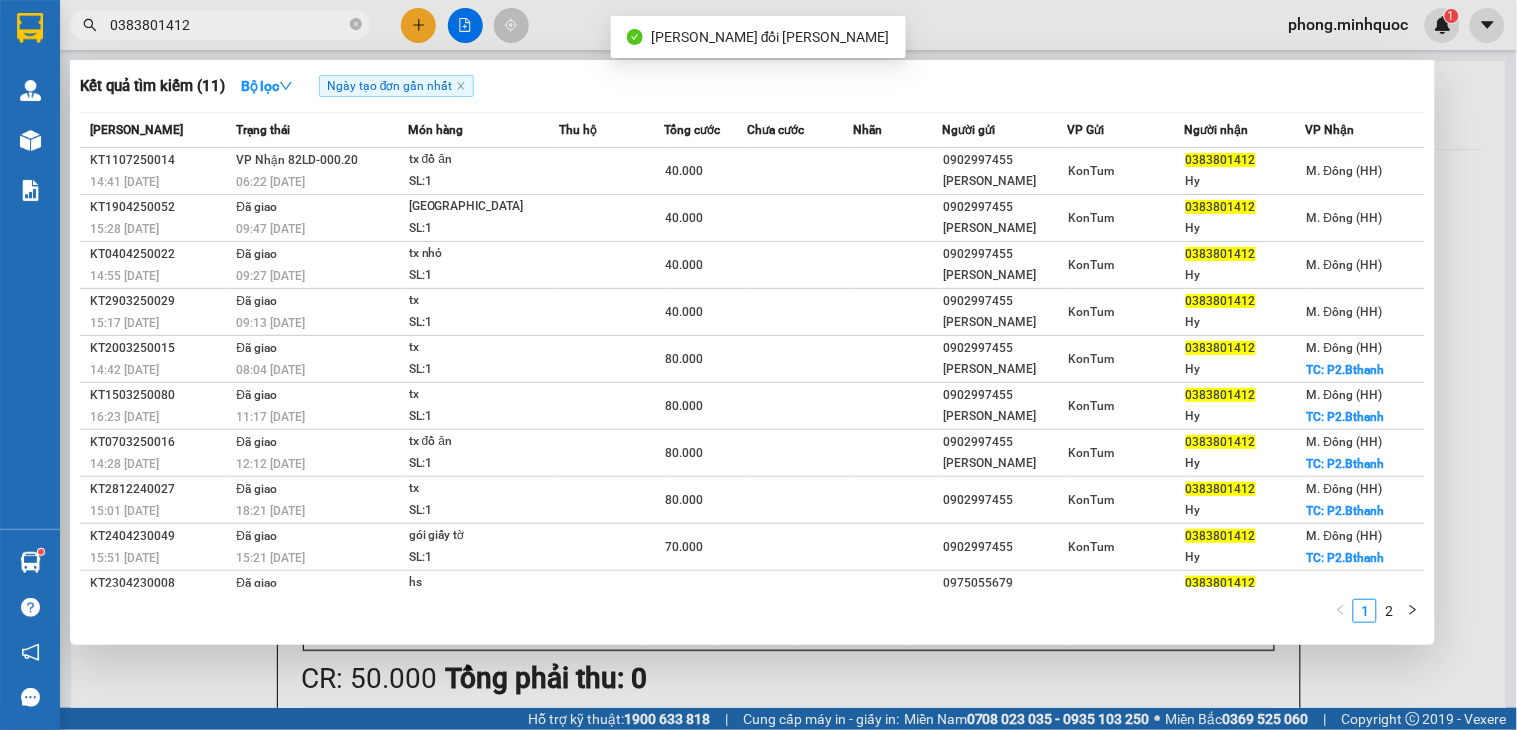 click on "0383801412" at bounding box center [228, 25] 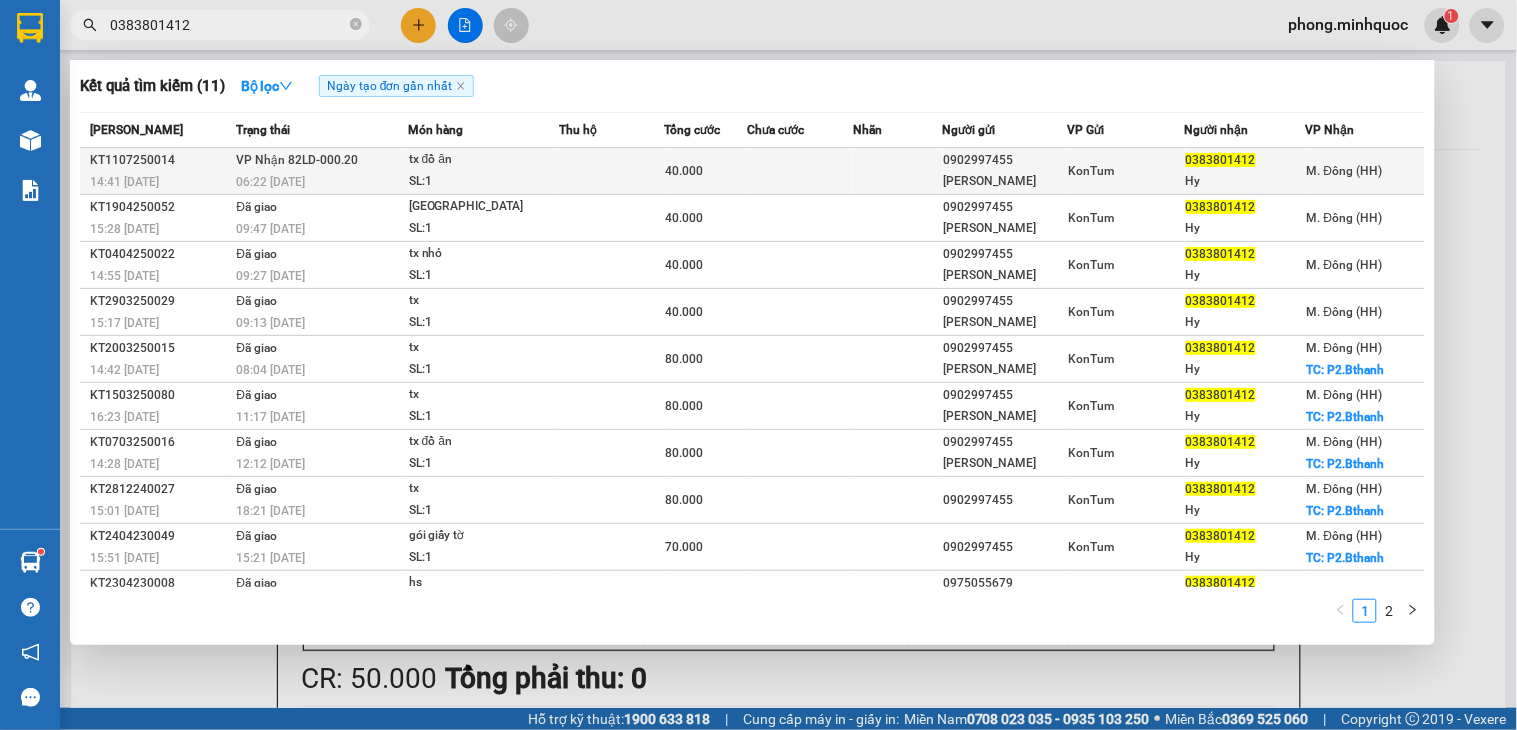 click on "tx đồ ăn" at bounding box center (484, 160) 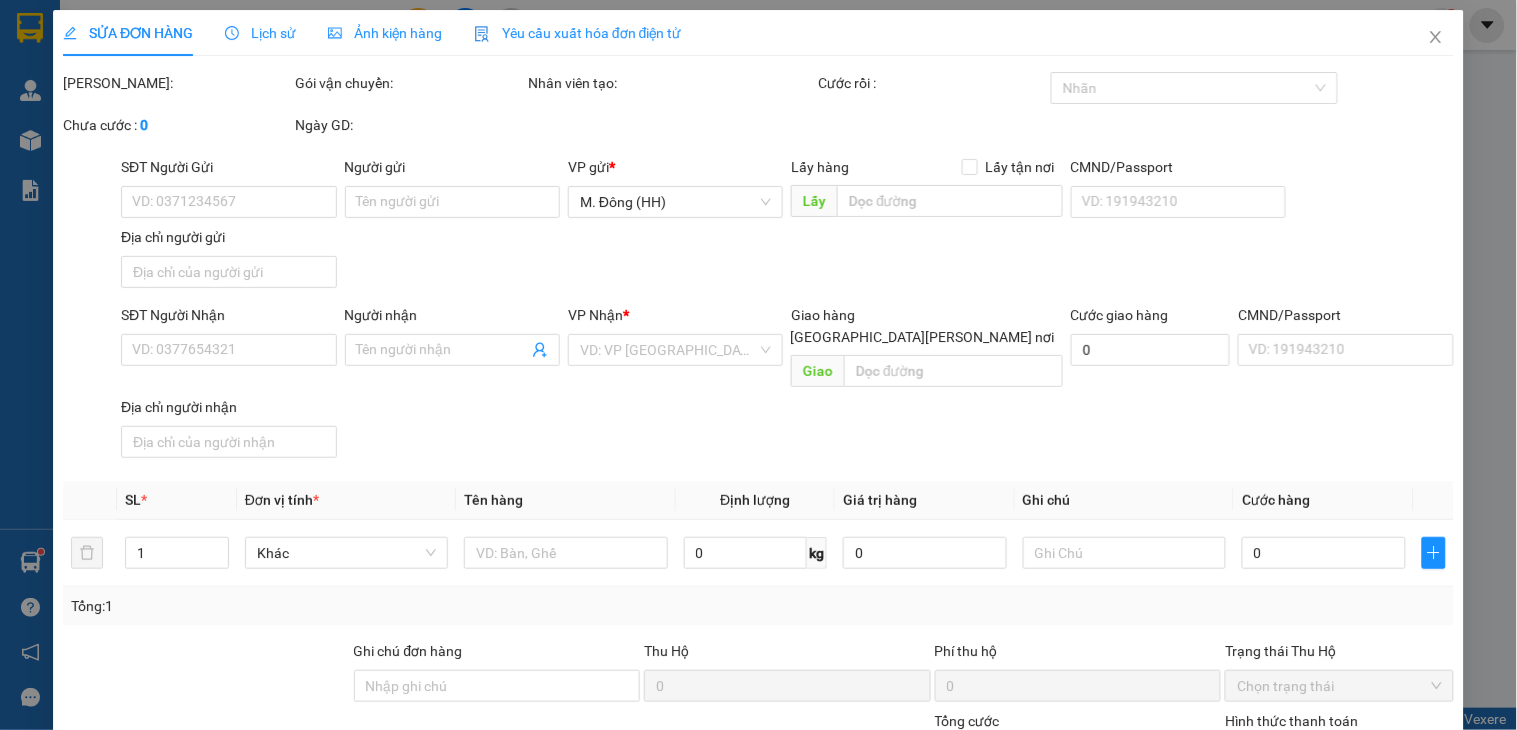 type on "0902997455" 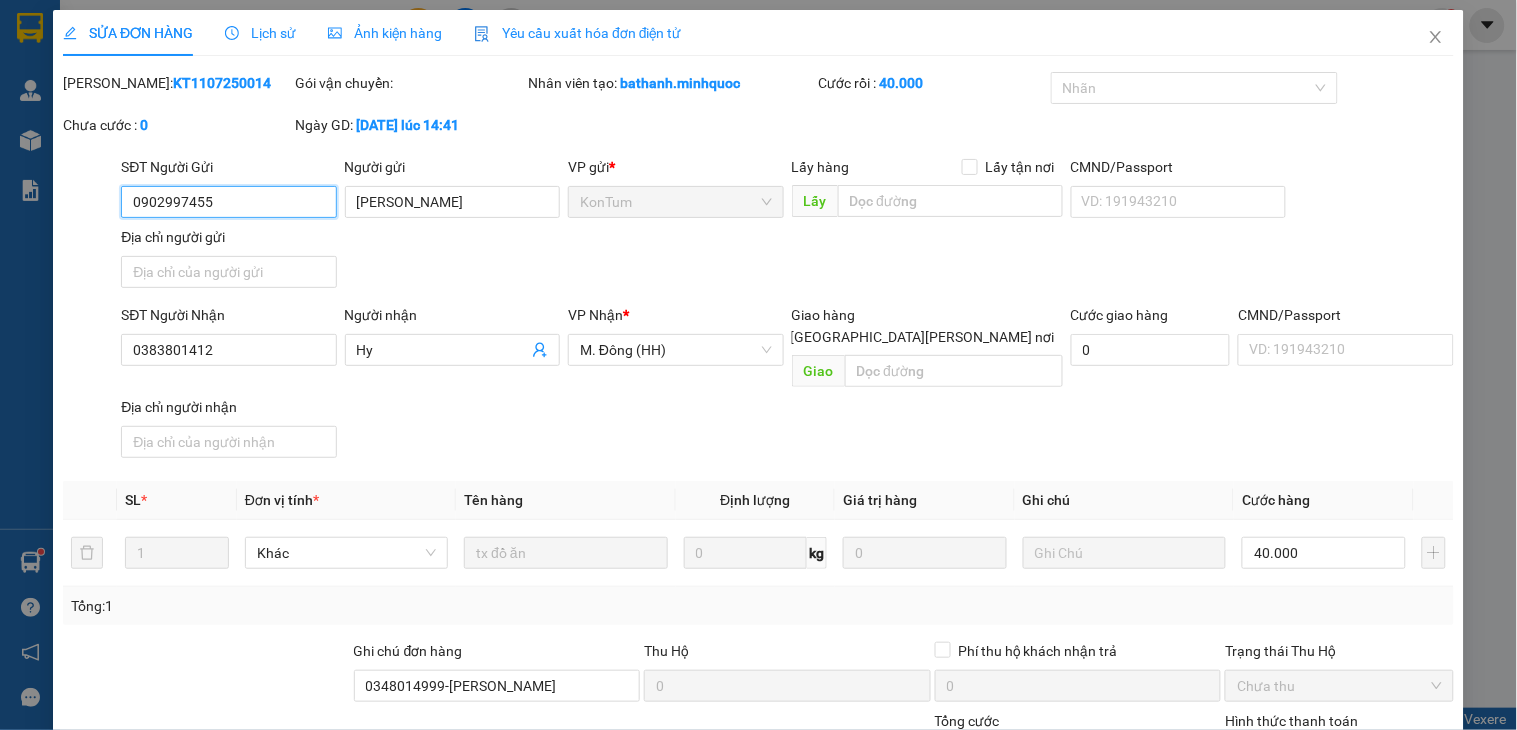 scroll, scrollTop: 154, scrollLeft: 0, axis: vertical 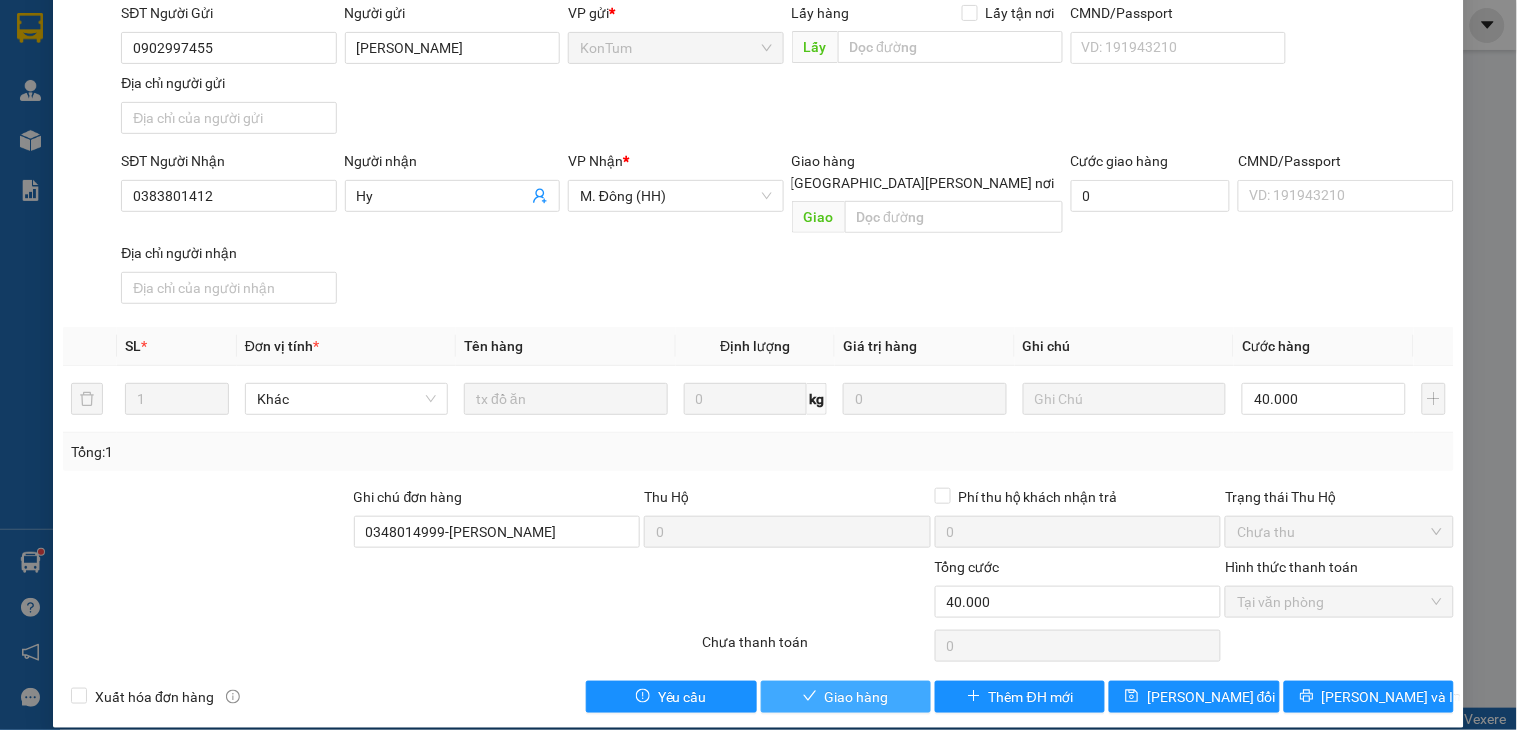 click on "Giao hàng" at bounding box center [846, 697] 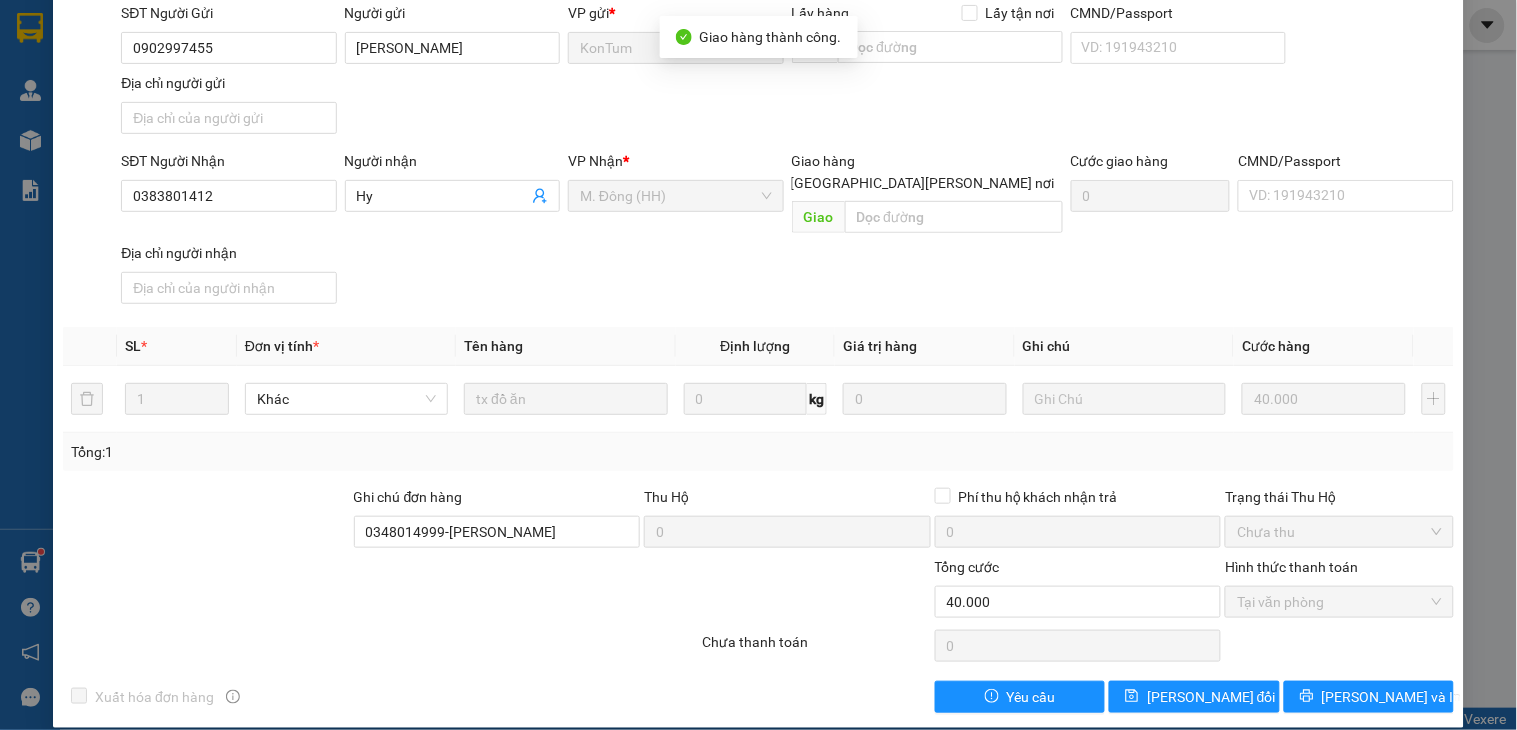 scroll, scrollTop: 0, scrollLeft: 0, axis: both 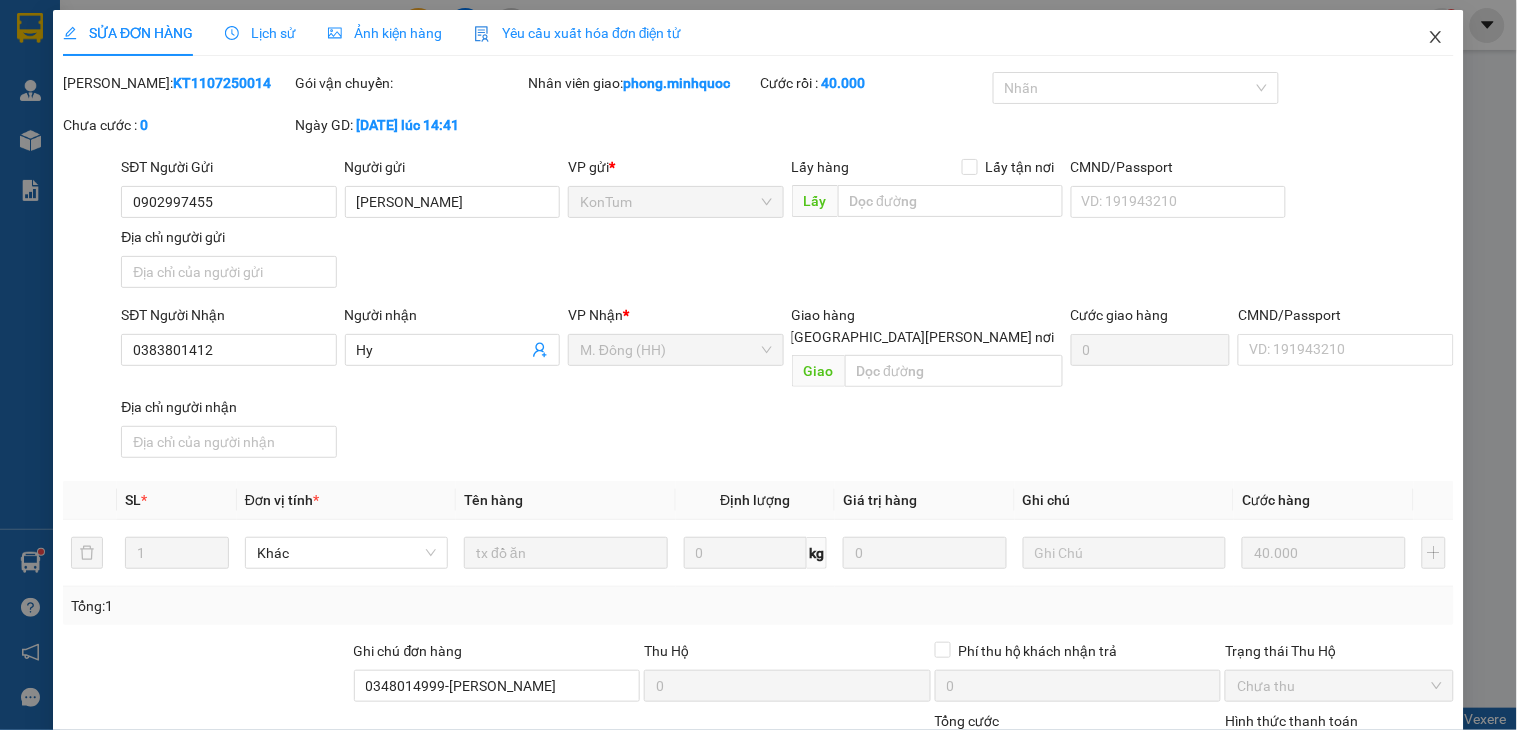 click 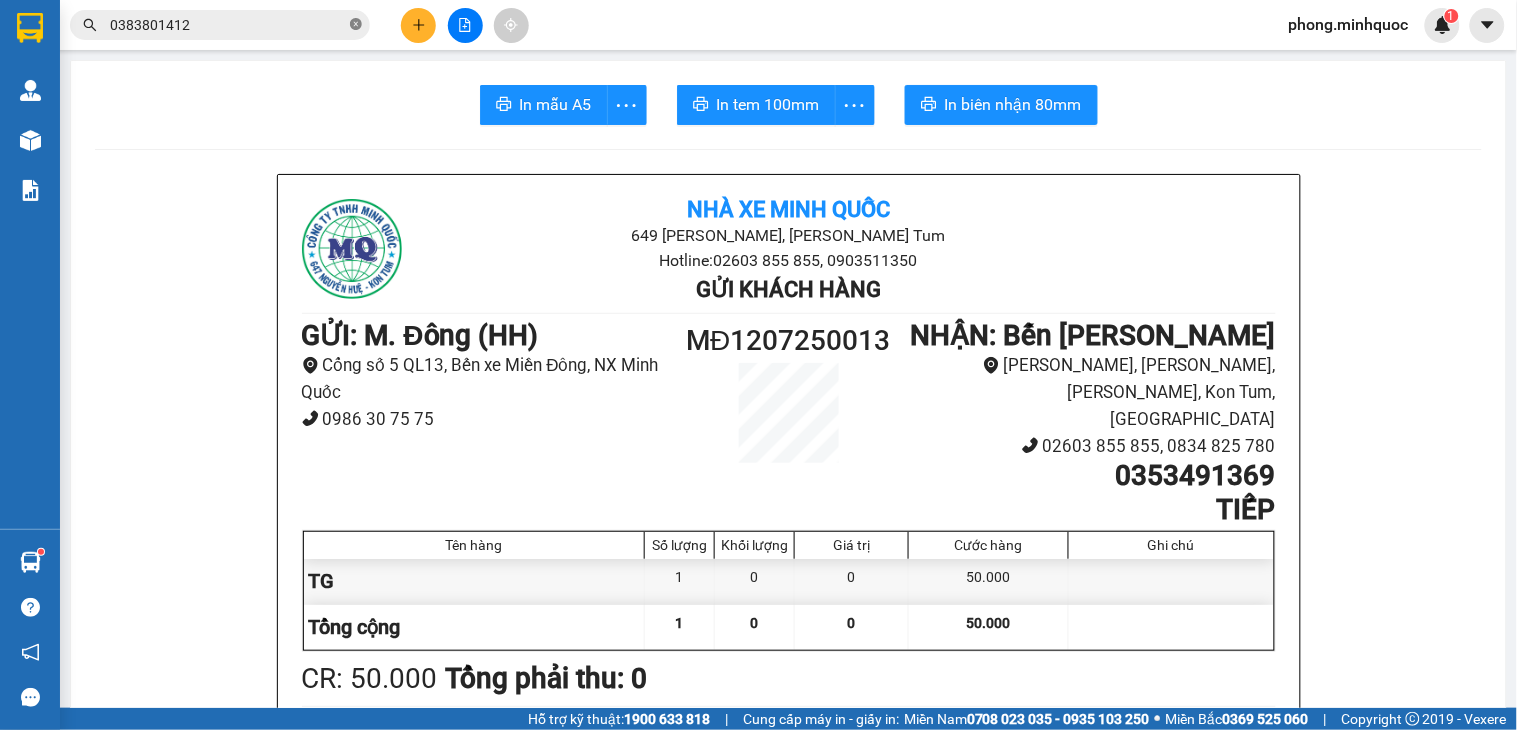 click 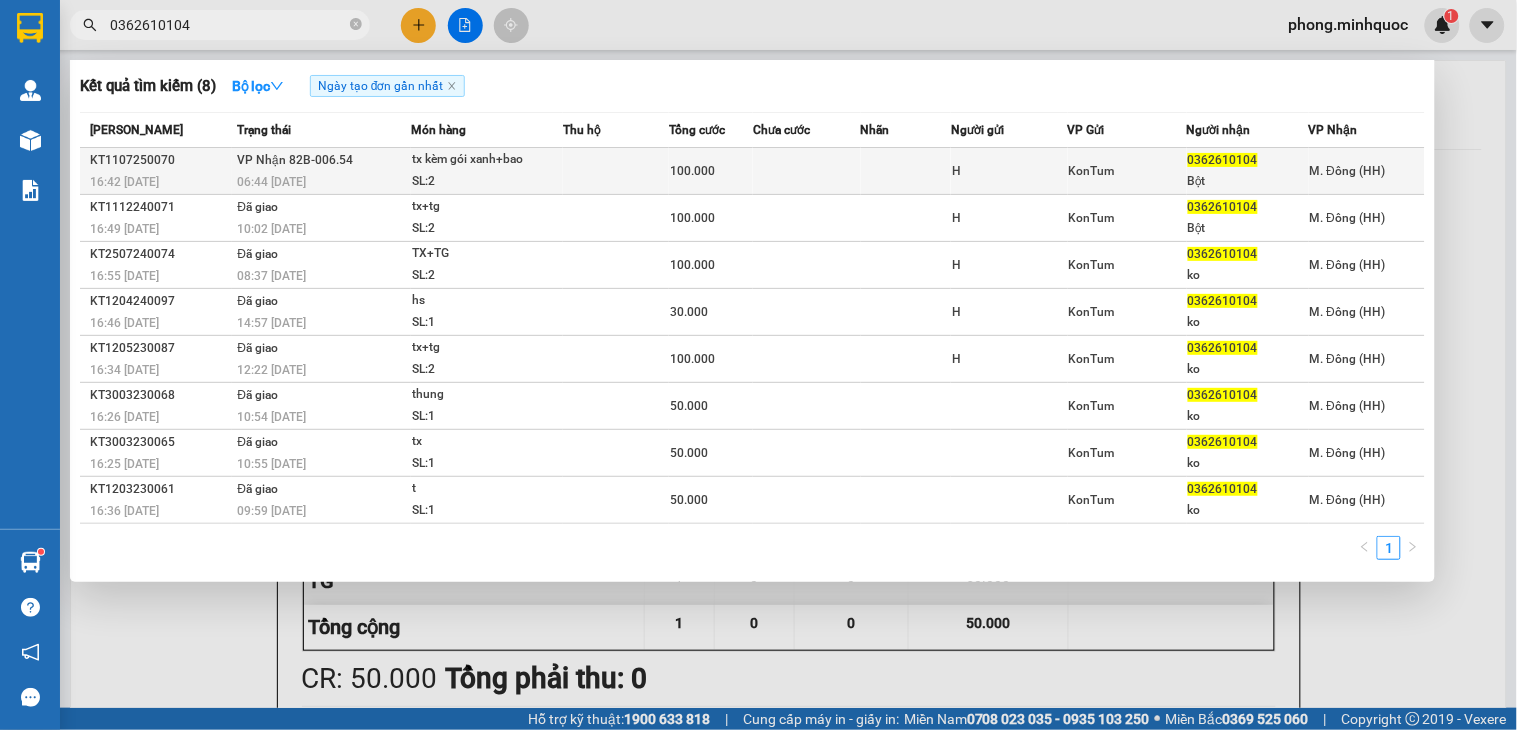 type on "0362610104" 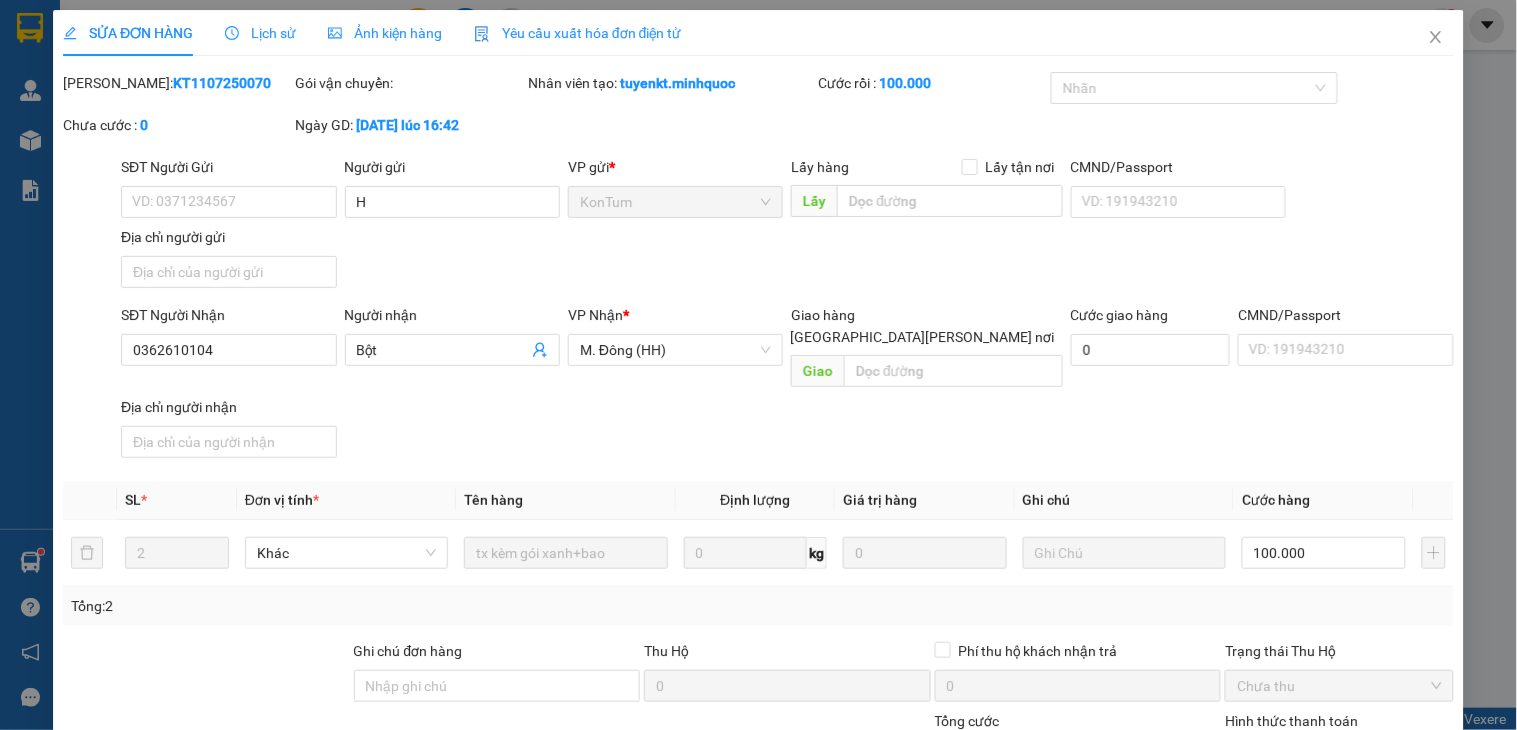 type on "H" 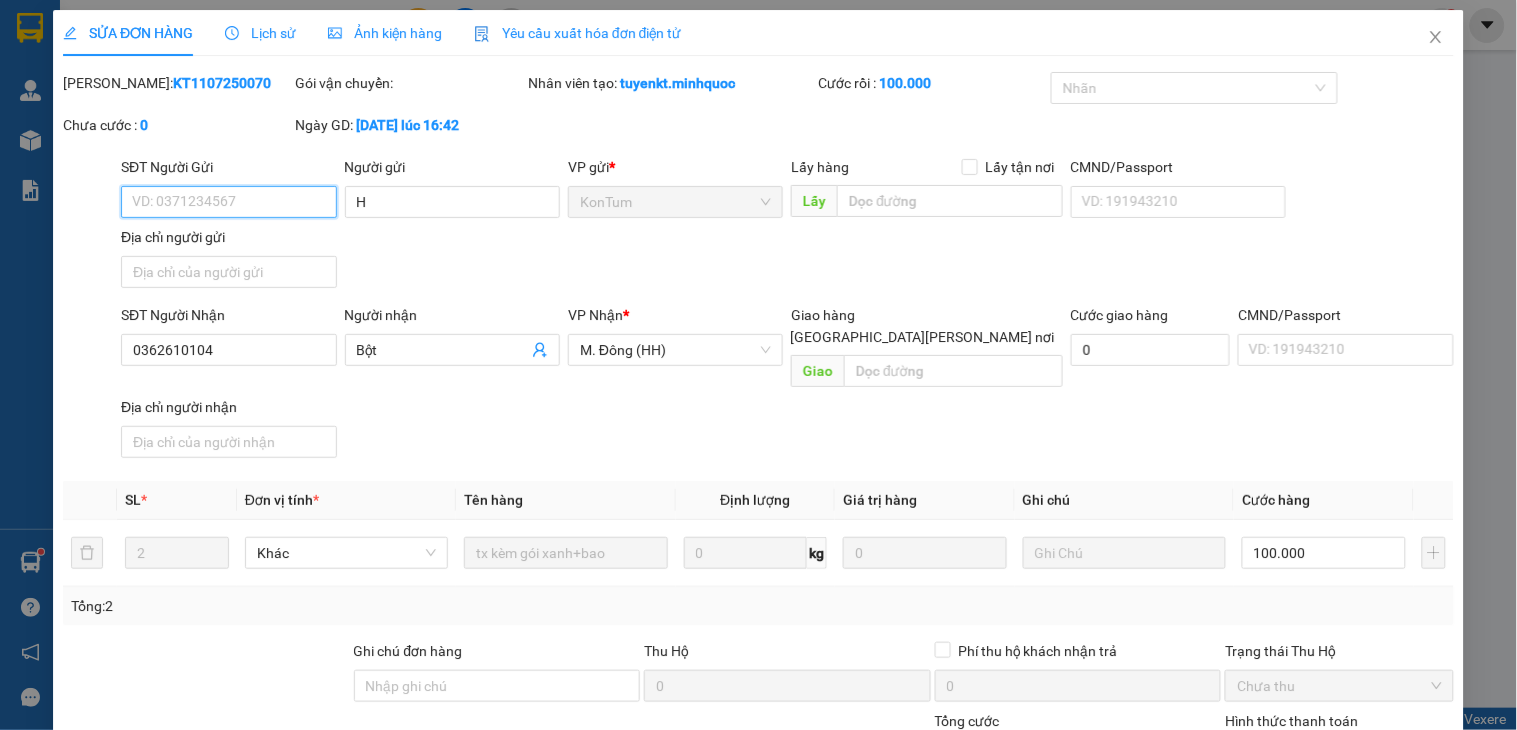 scroll, scrollTop: 144, scrollLeft: 0, axis: vertical 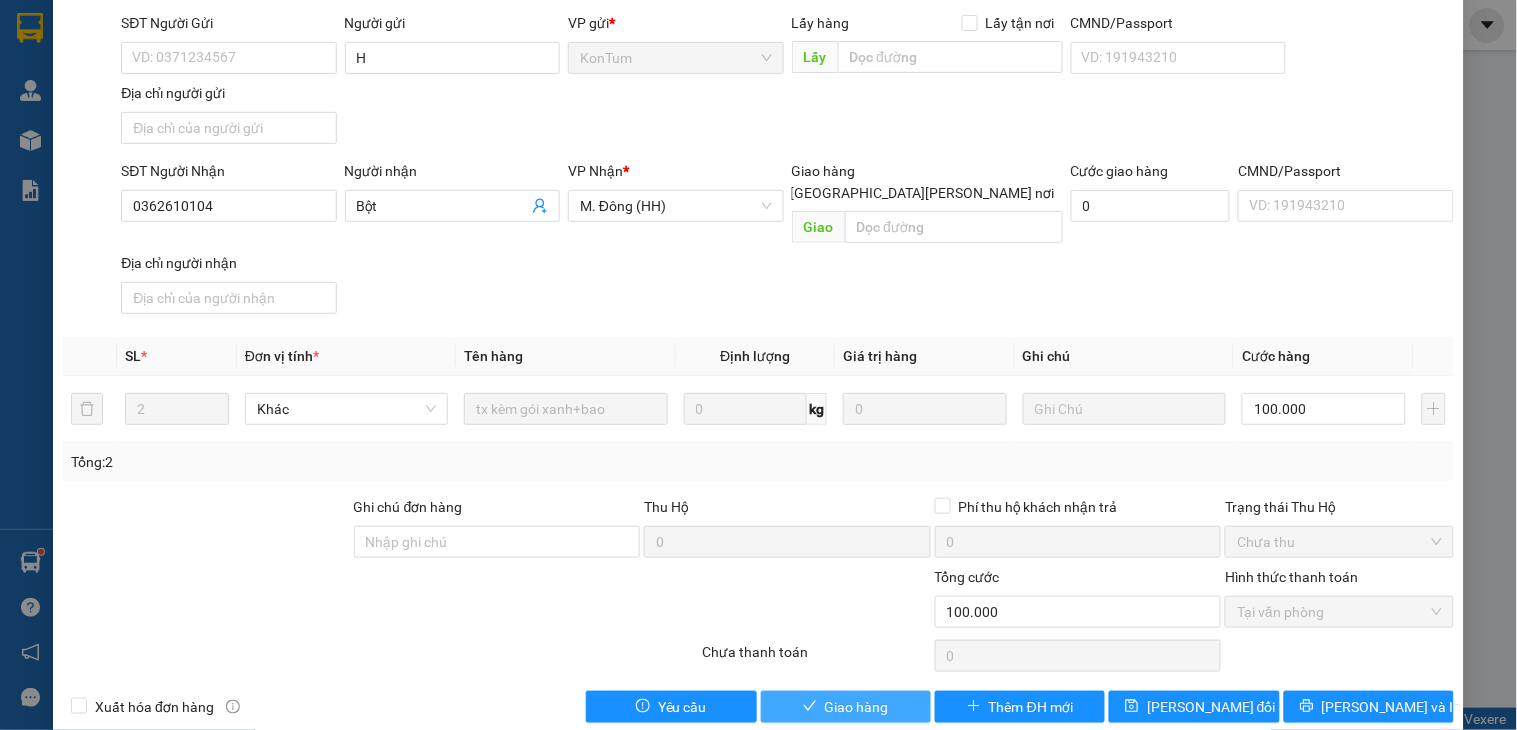 click on "Giao hàng" at bounding box center [857, 707] 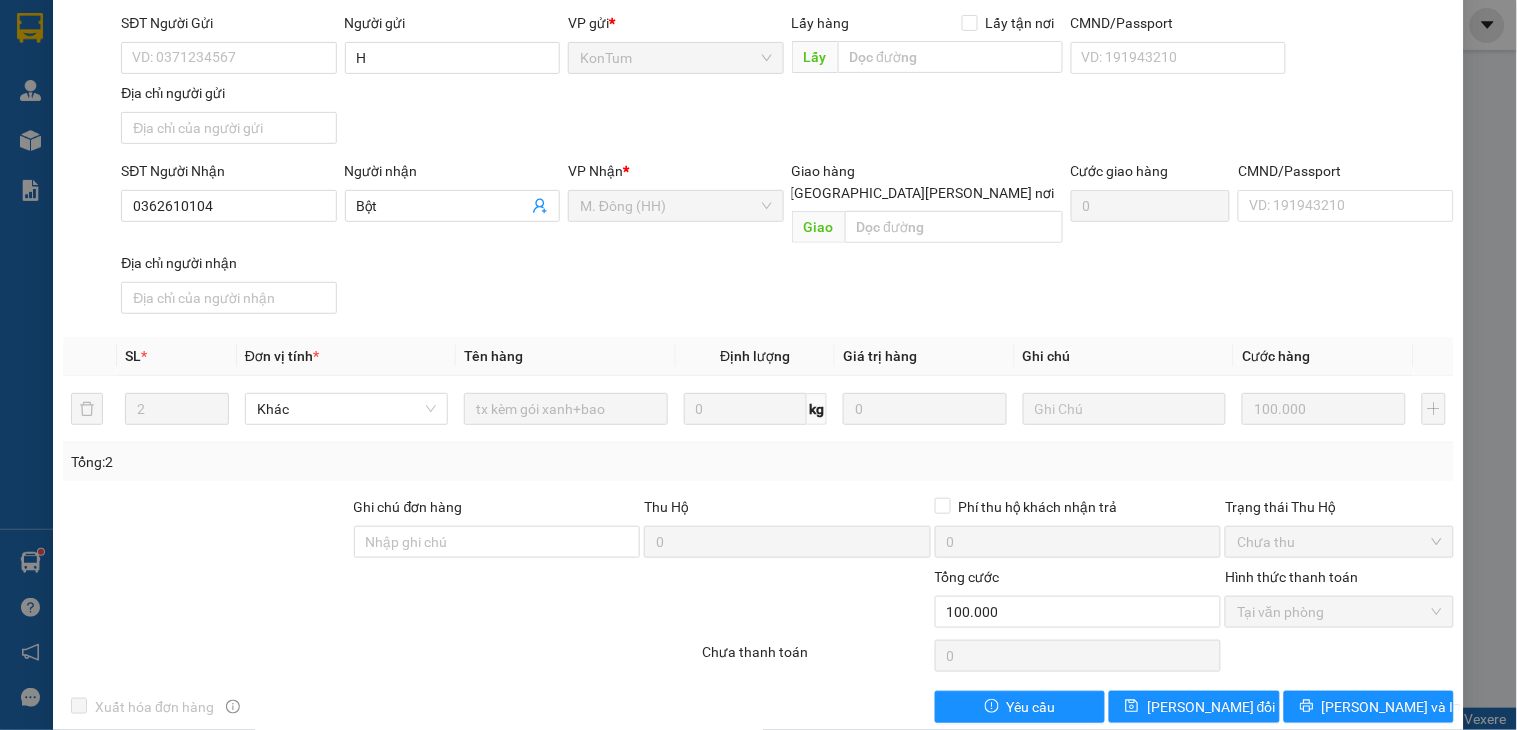 scroll, scrollTop: 0, scrollLeft: 0, axis: both 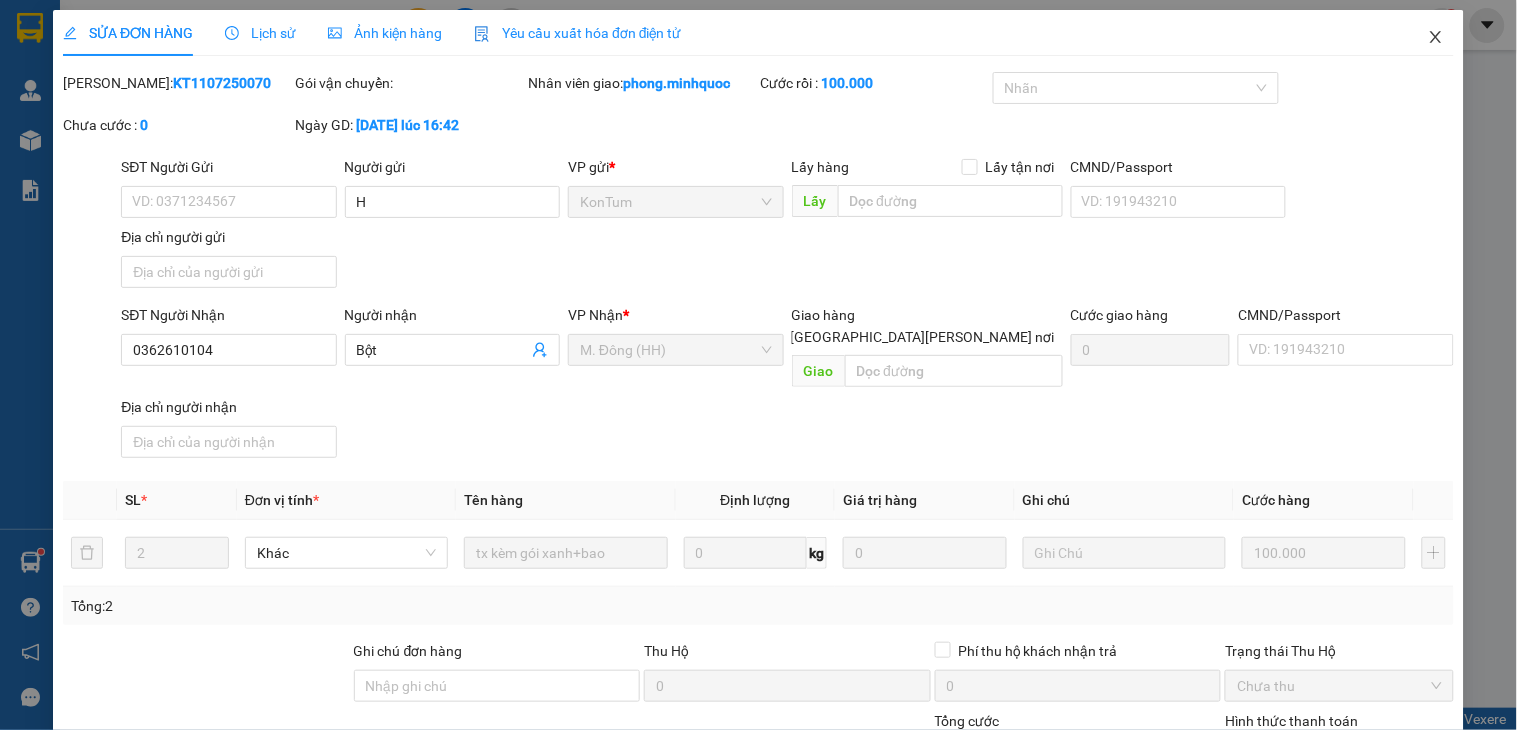click 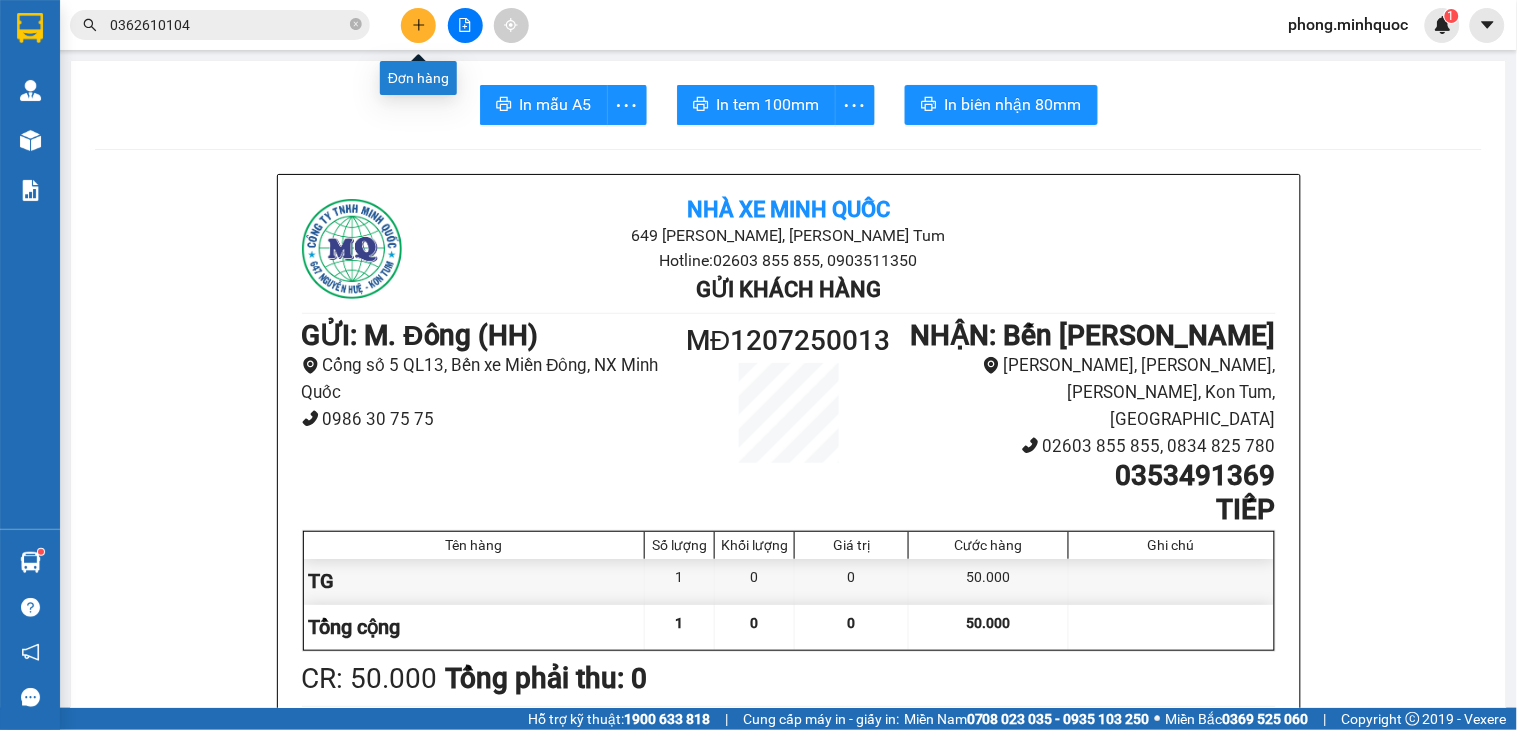 click 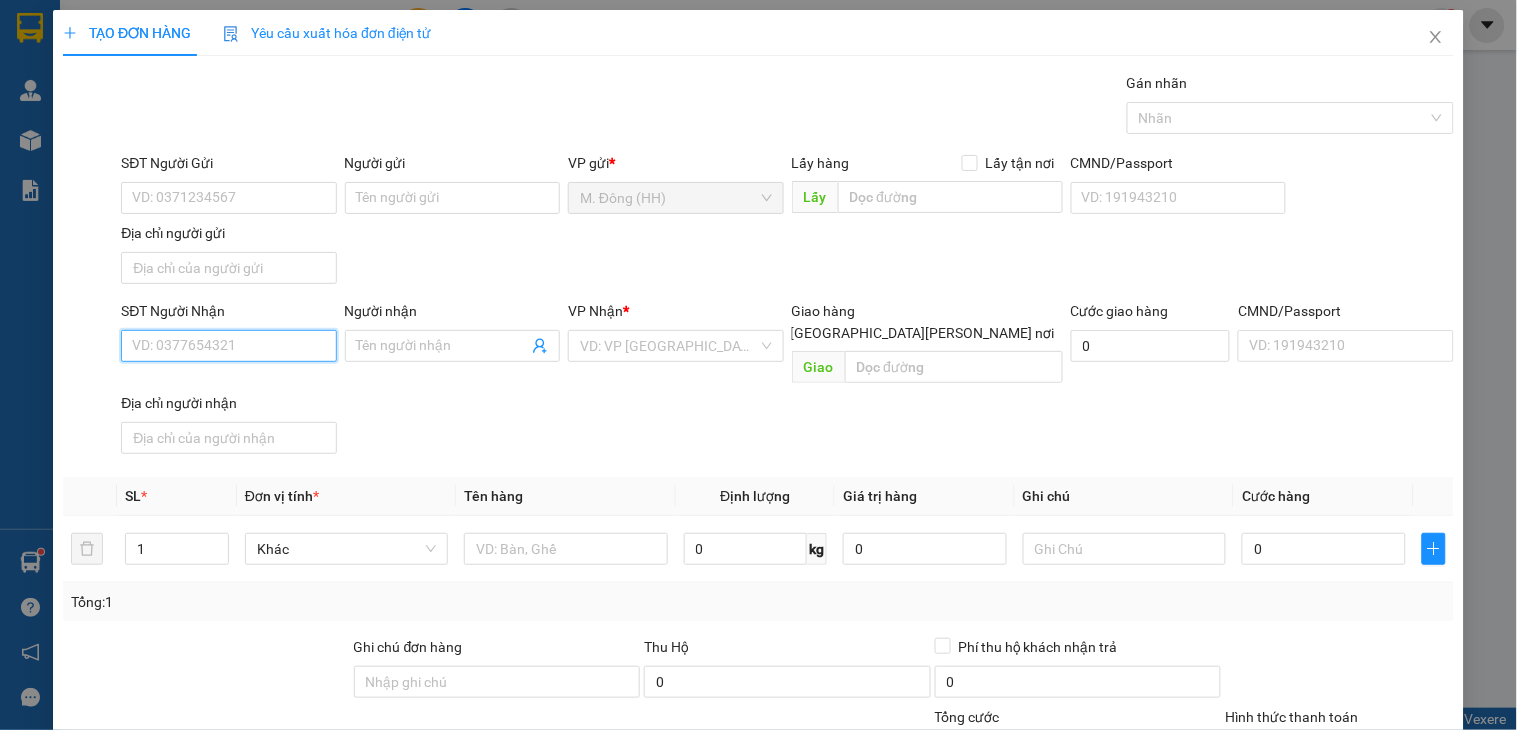 click on "SĐT Người Nhận" at bounding box center [228, 346] 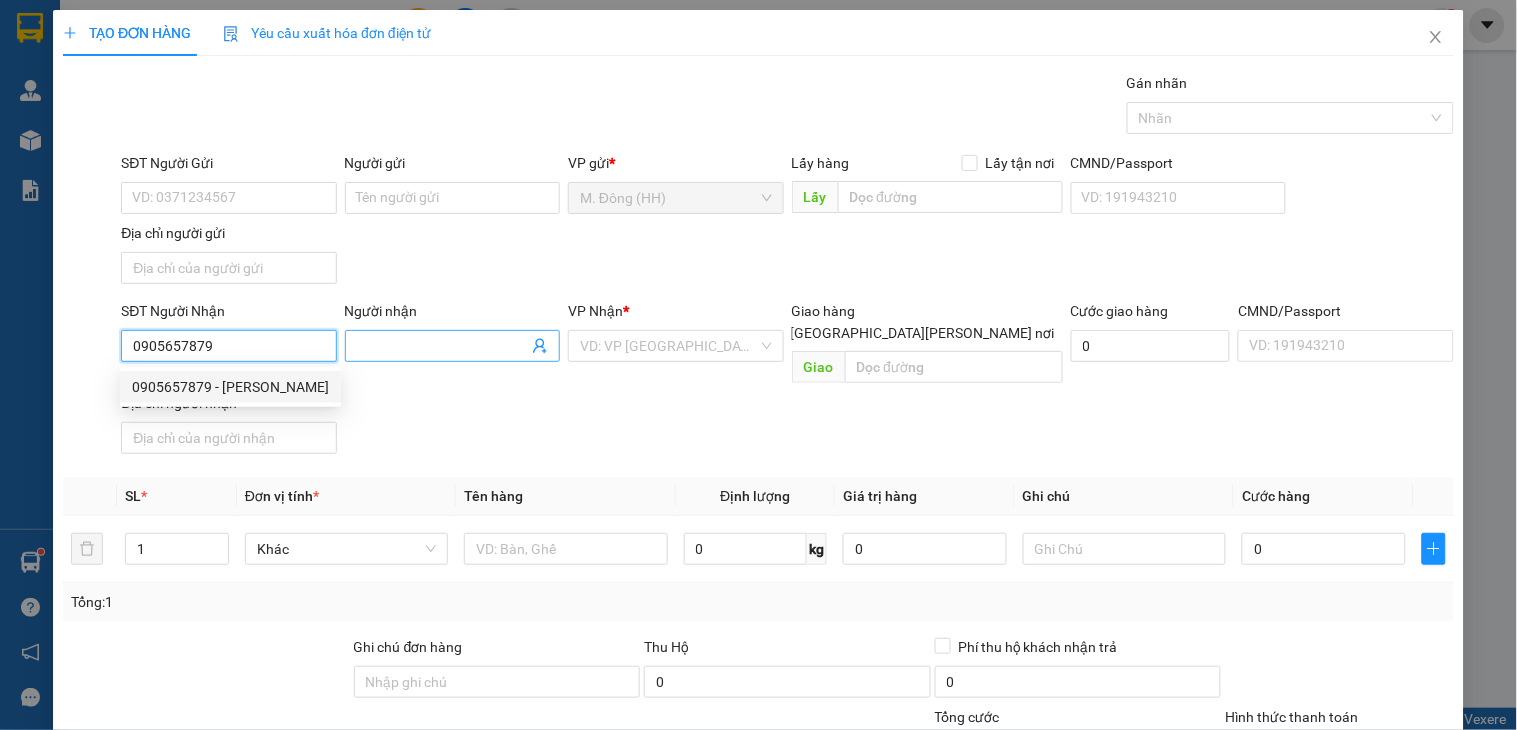 type on "0905657879" 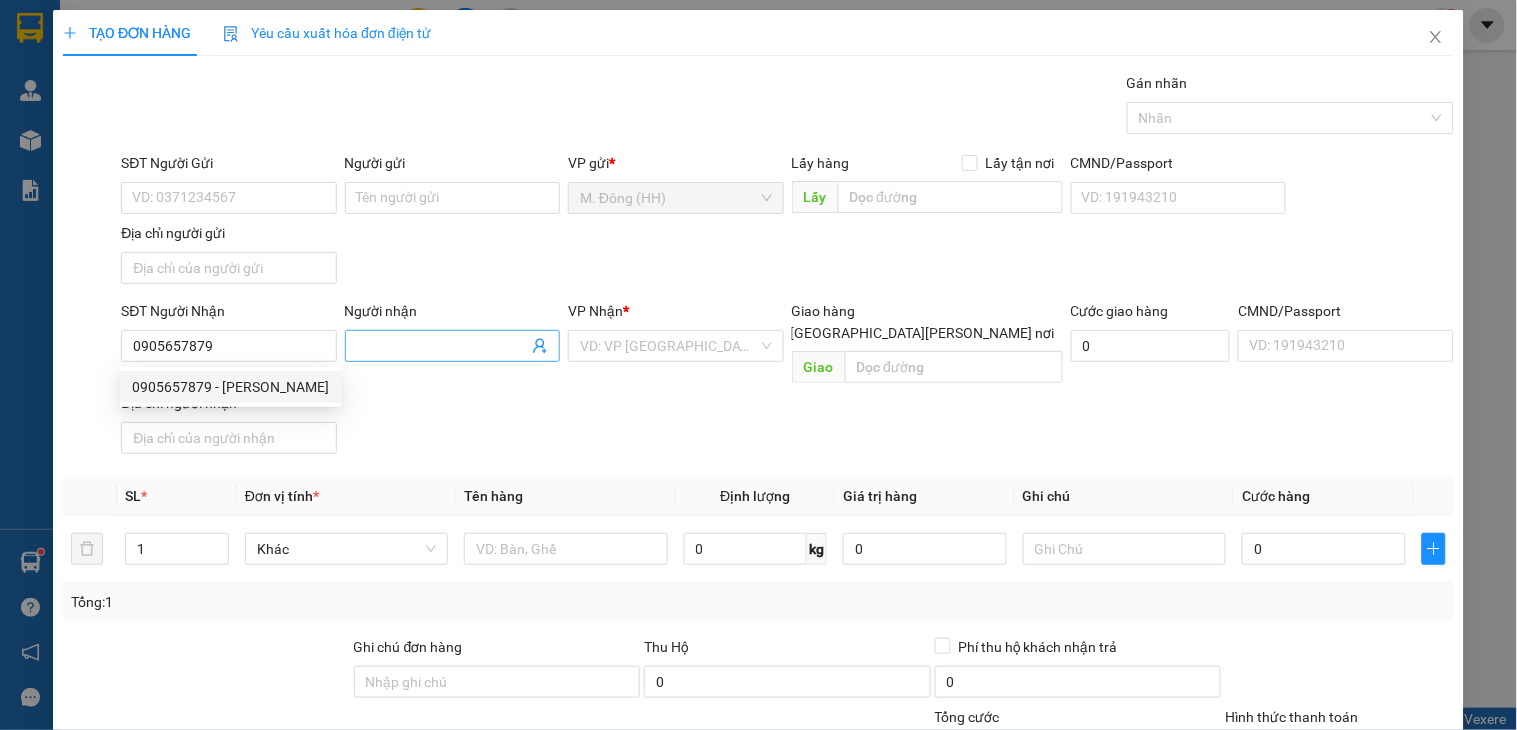 click on "Người nhận" at bounding box center [442, 346] 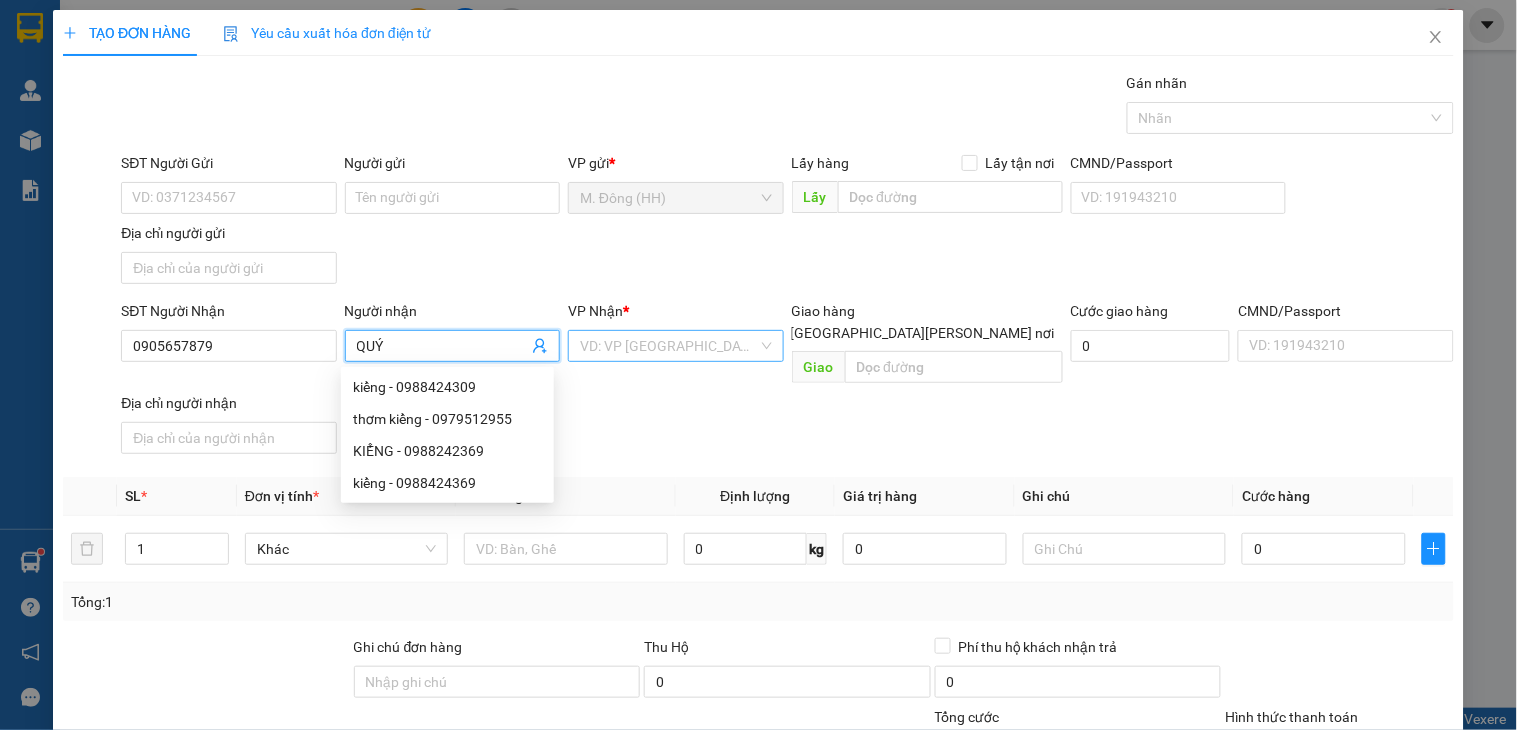 type on "QUÝ" 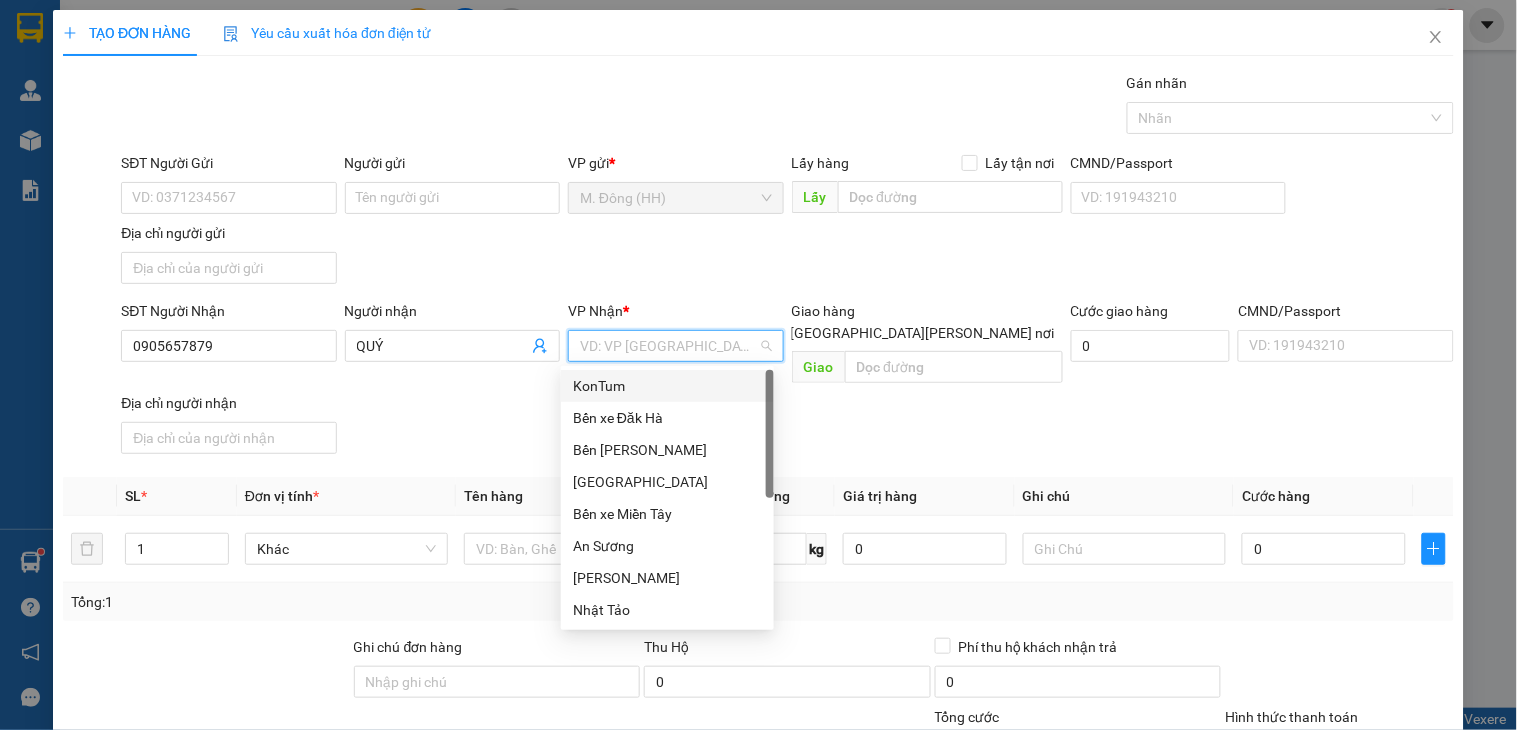 click on "KonTum" at bounding box center [667, 386] 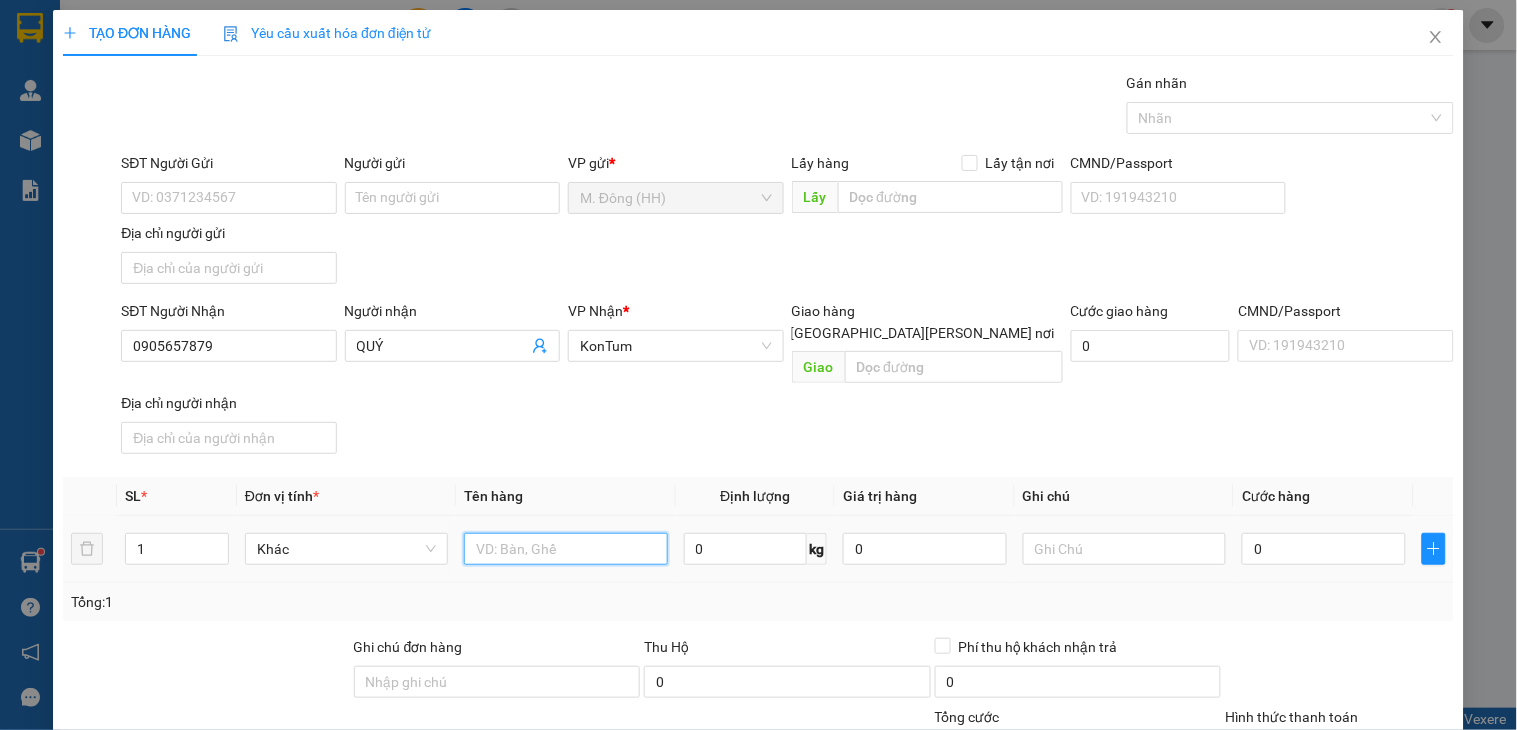 click at bounding box center [565, 549] 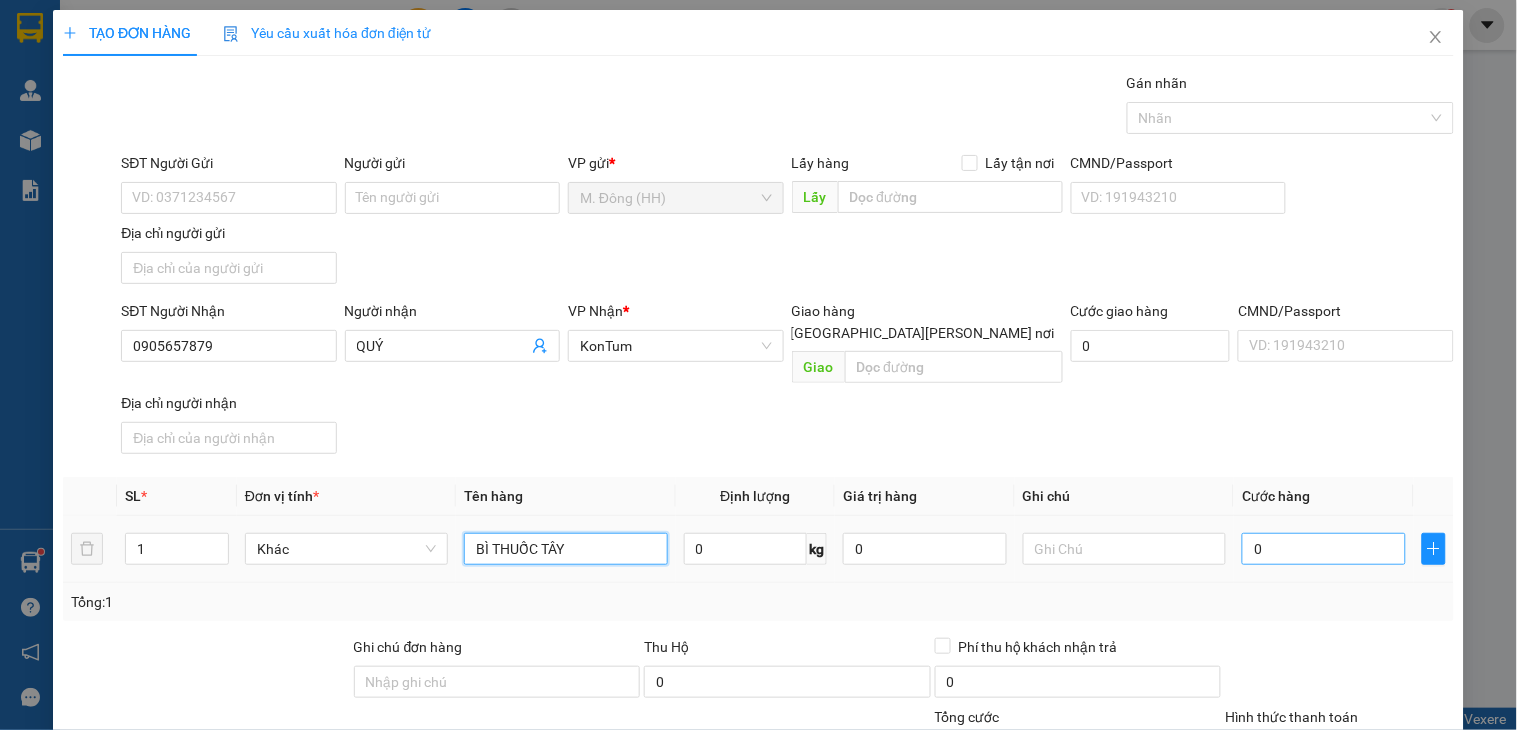 type on "BÌ THUỐC TÂY" 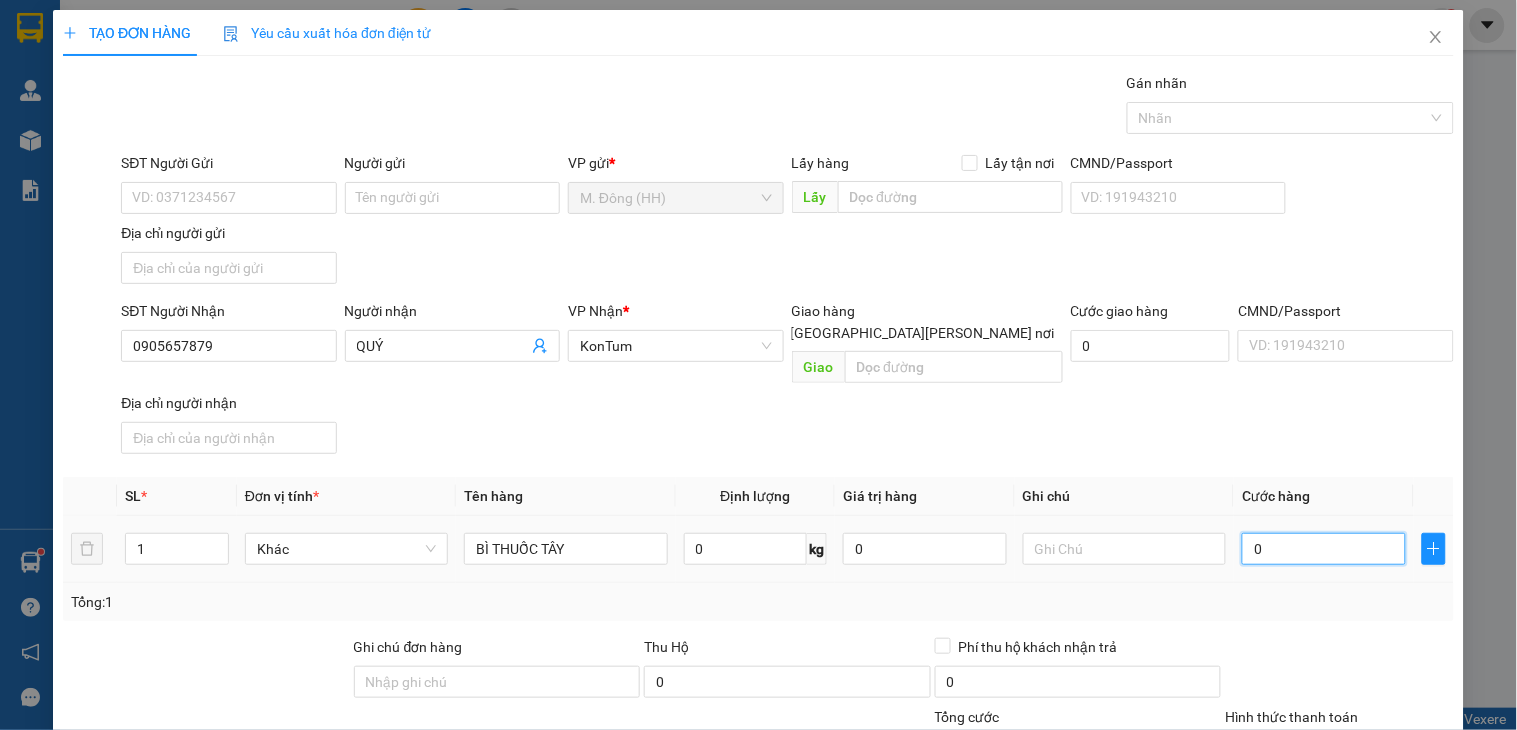 click on "0" at bounding box center [1324, 549] 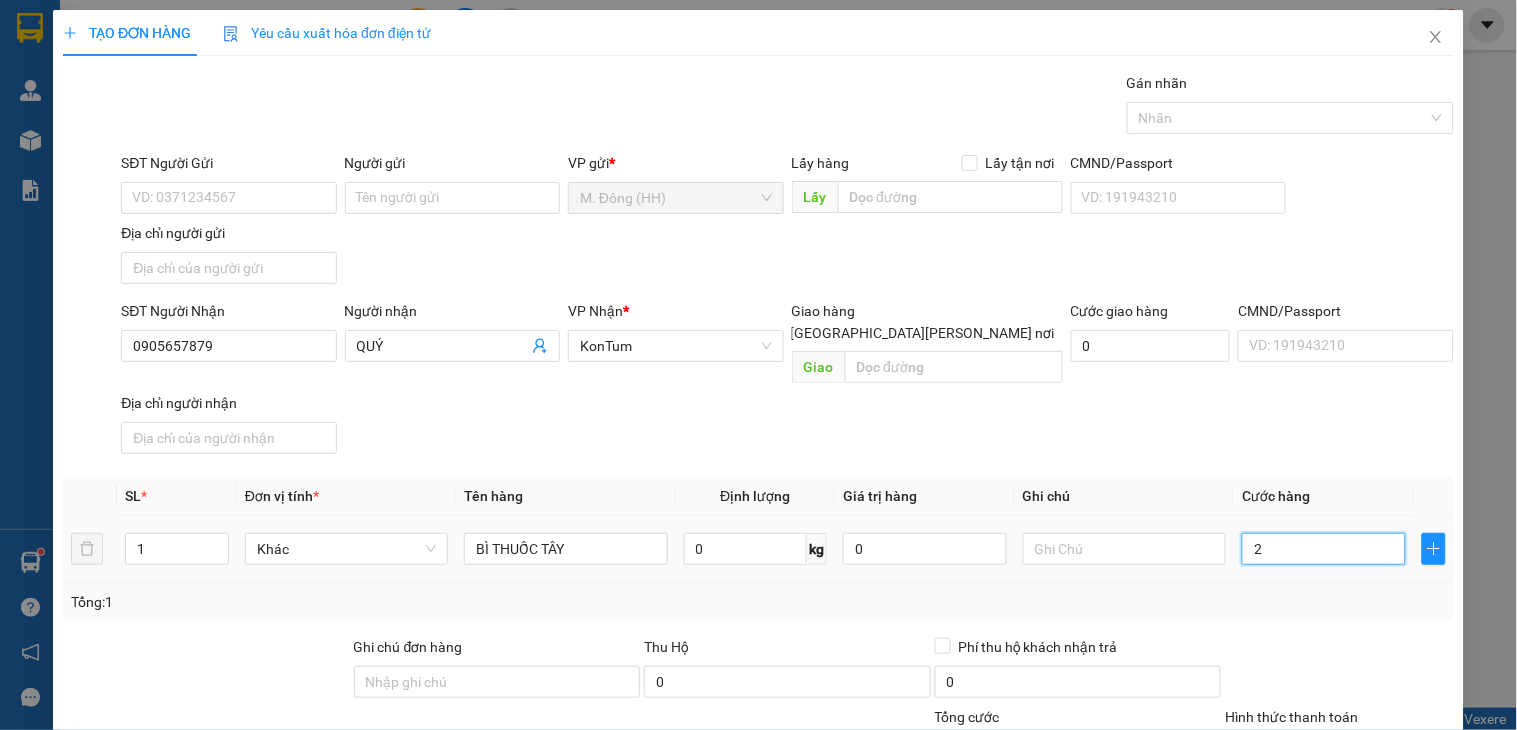 type on "2" 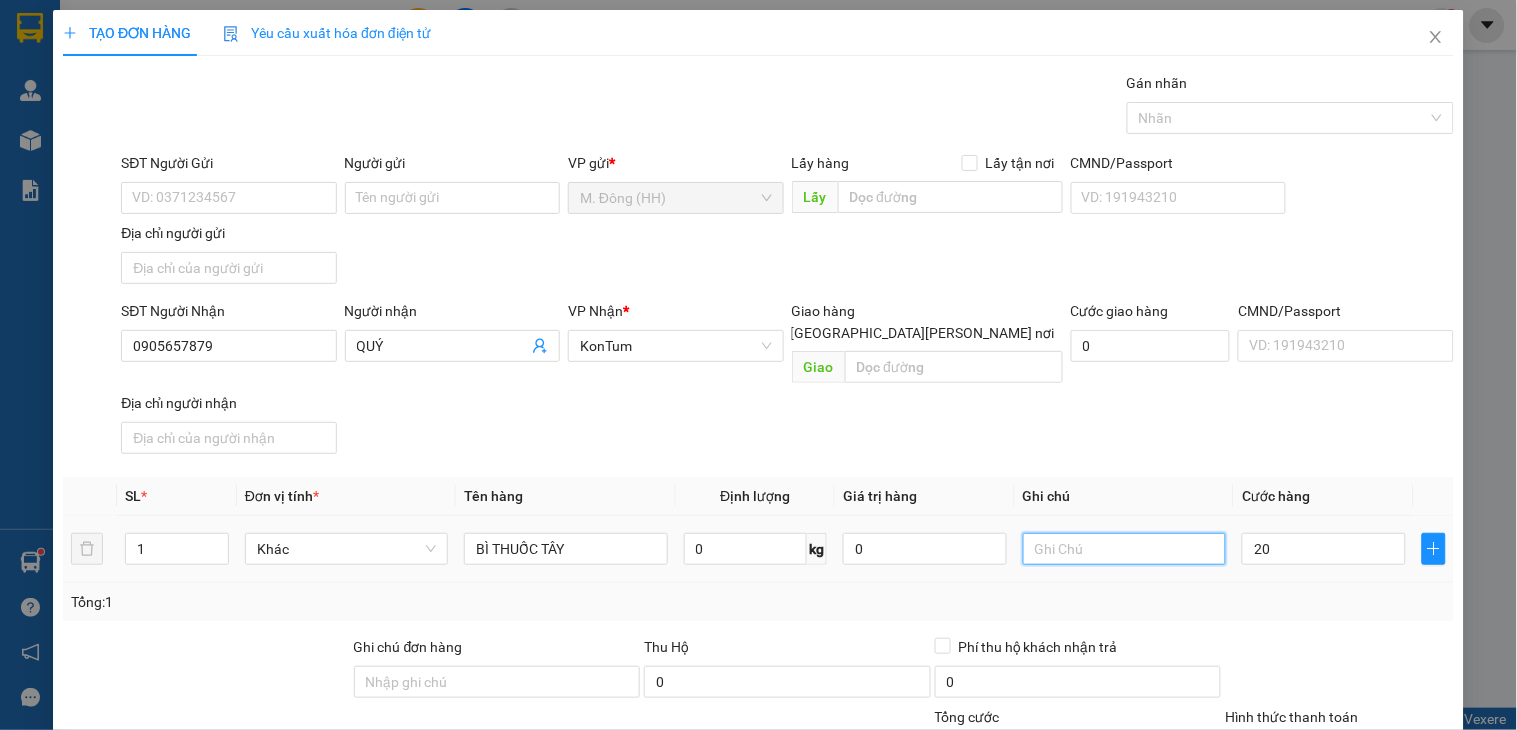 type on "20.000" 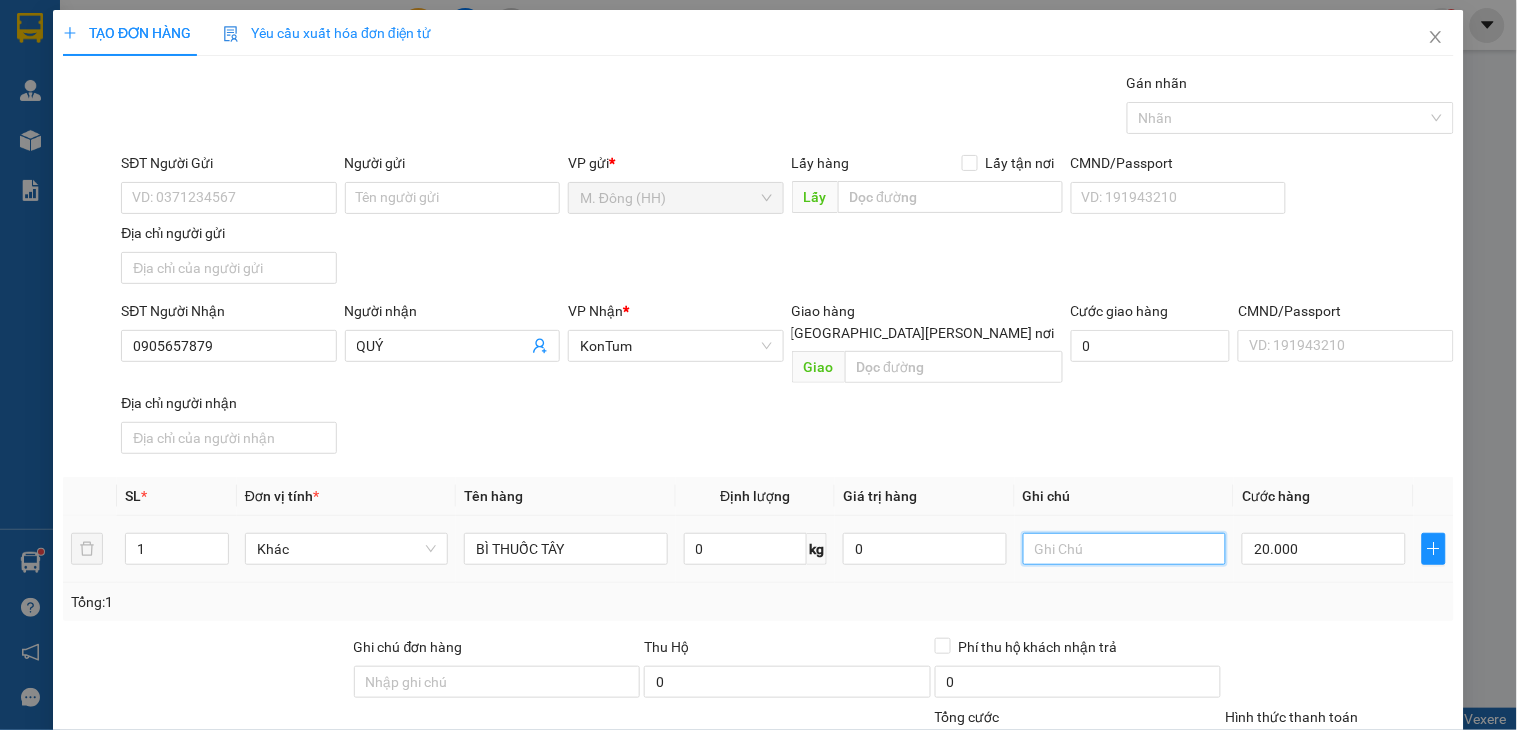 click at bounding box center [1124, 549] 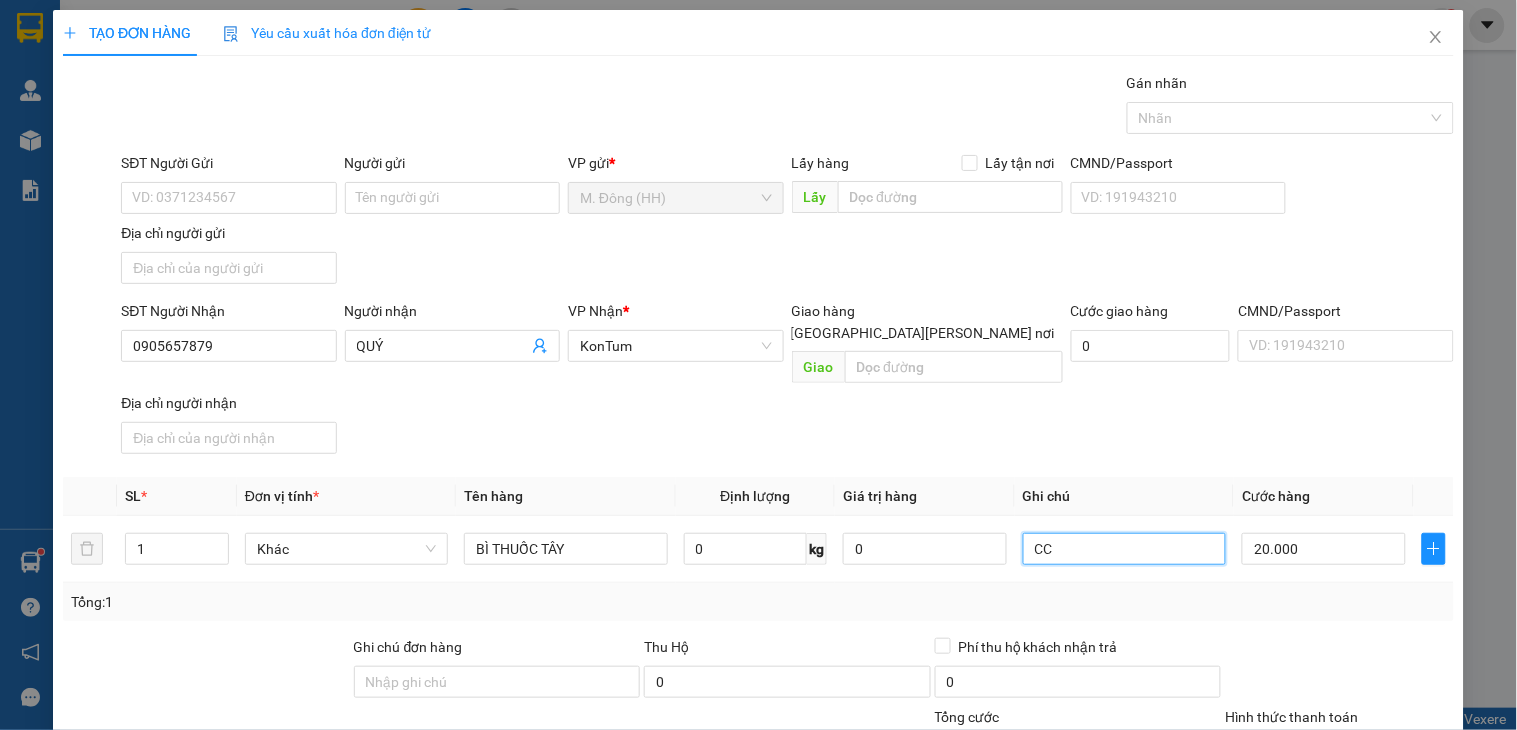 scroll, scrollTop: 150, scrollLeft: 0, axis: vertical 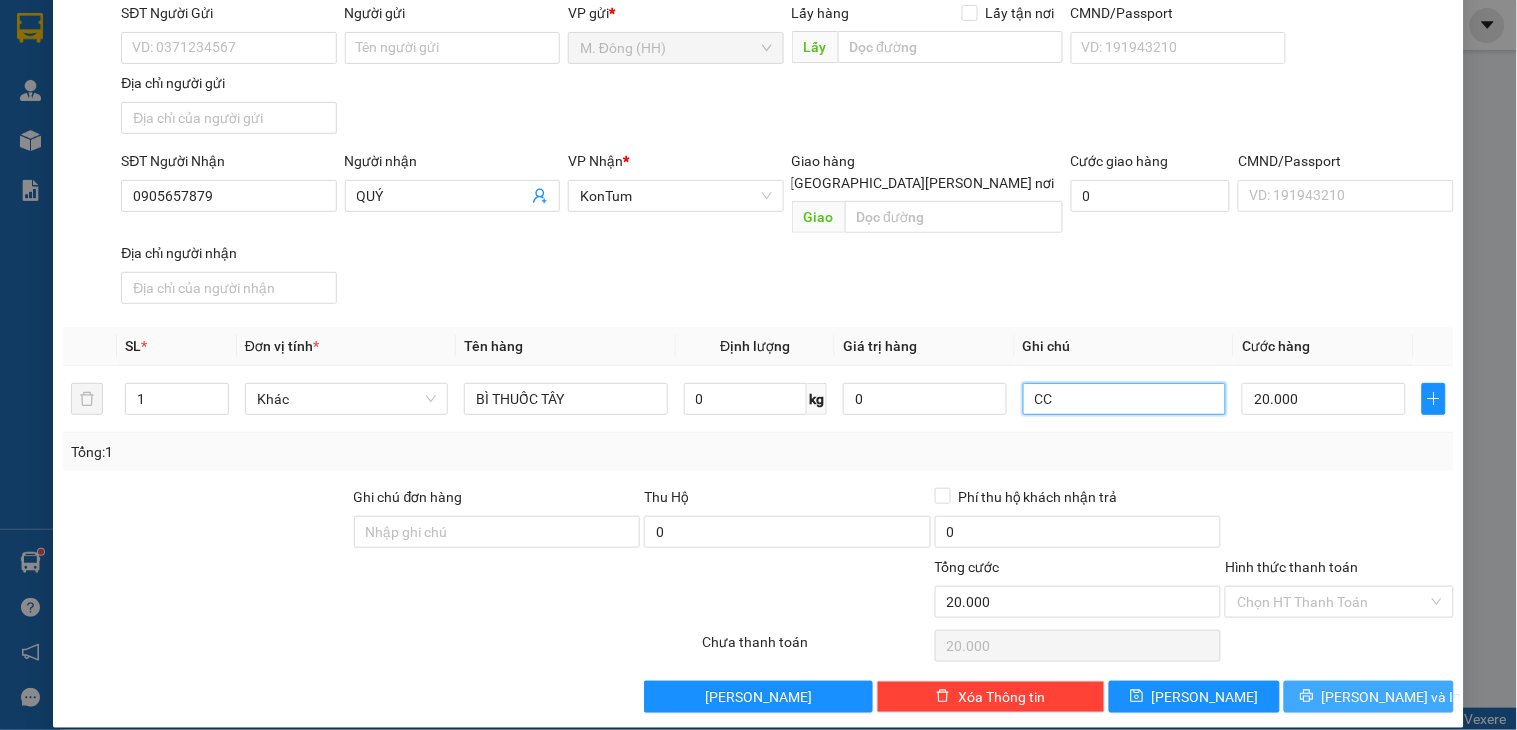 type on "CC" 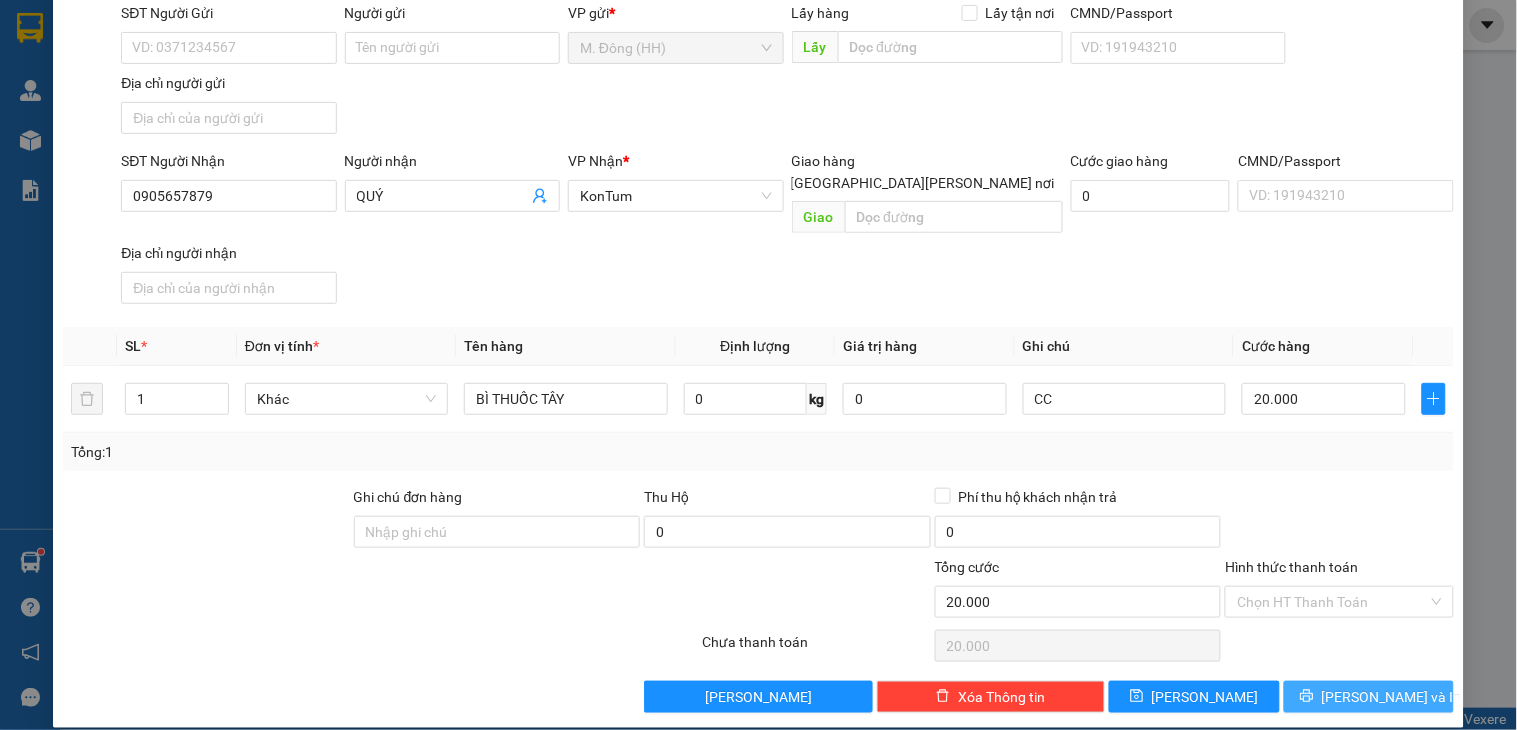 click on "[PERSON_NAME] và In" at bounding box center (1369, 697) 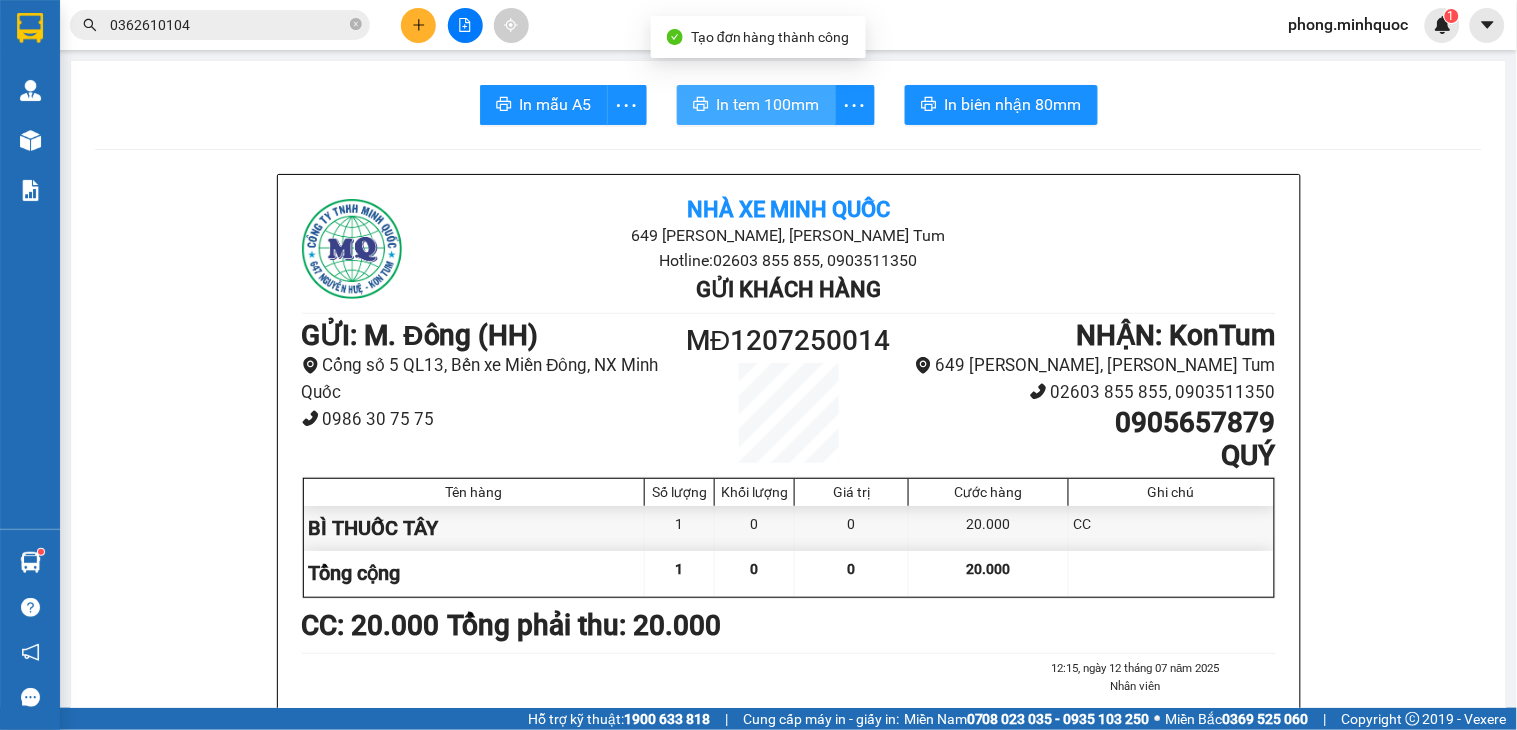 click on "In tem 100mm" at bounding box center (768, 104) 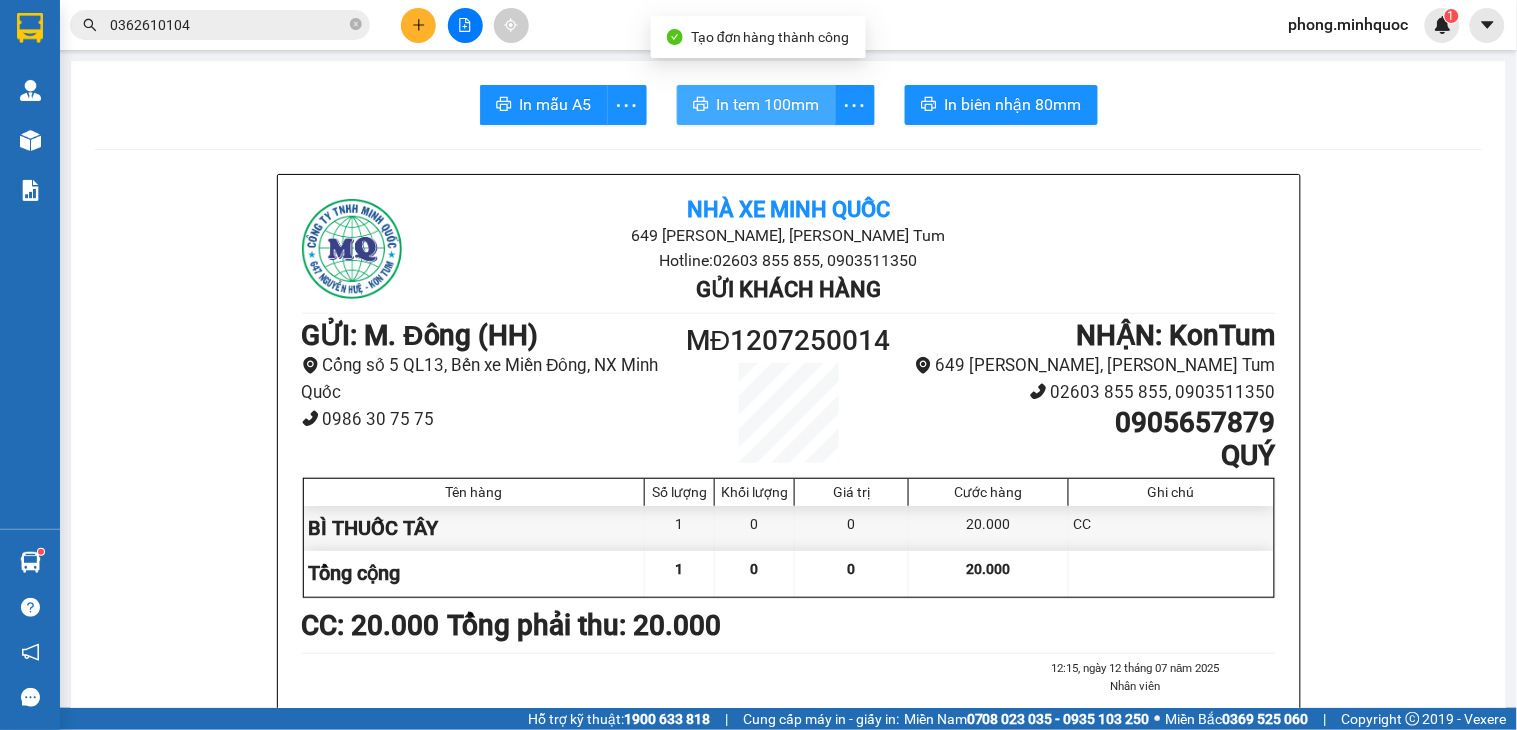scroll, scrollTop: 0, scrollLeft: 0, axis: both 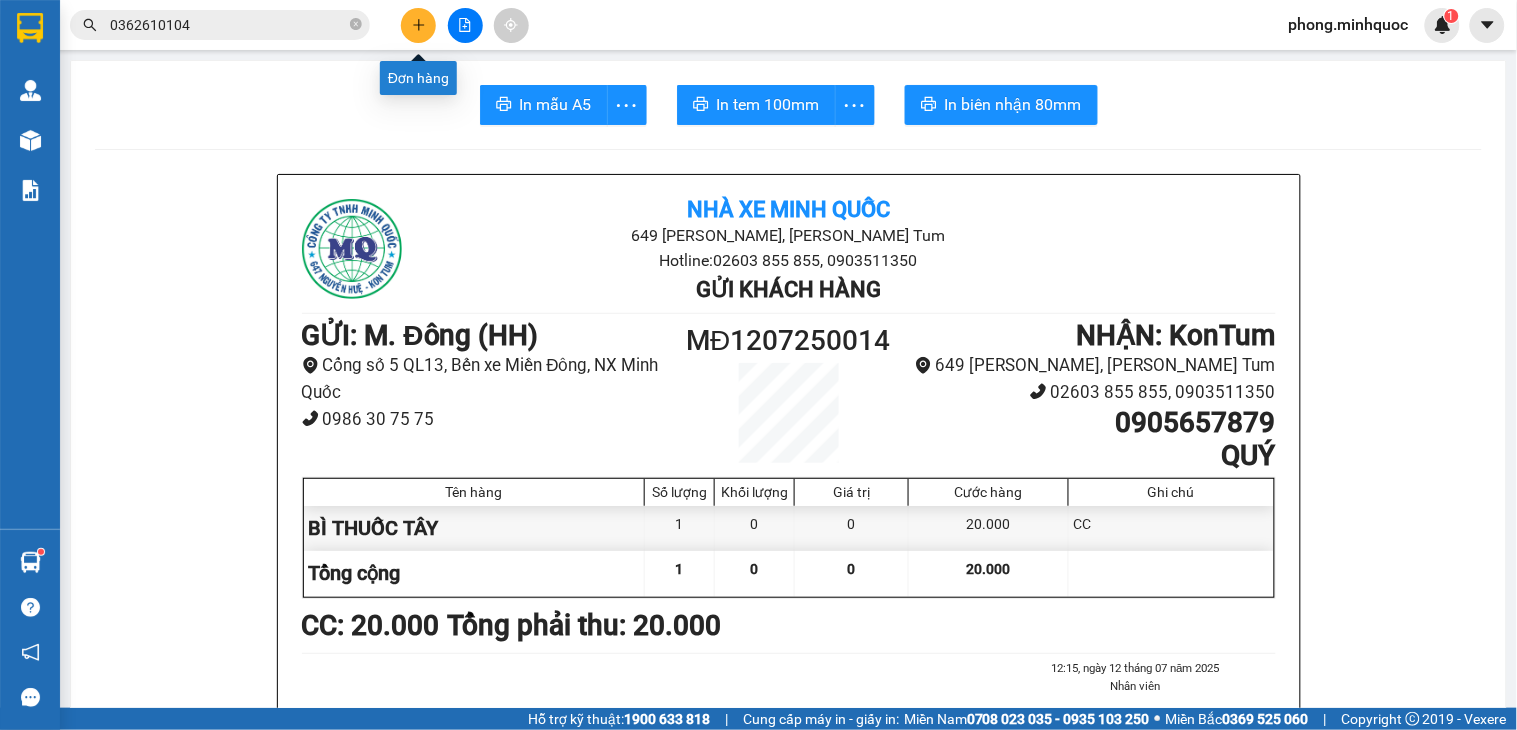 click at bounding box center (418, 25) 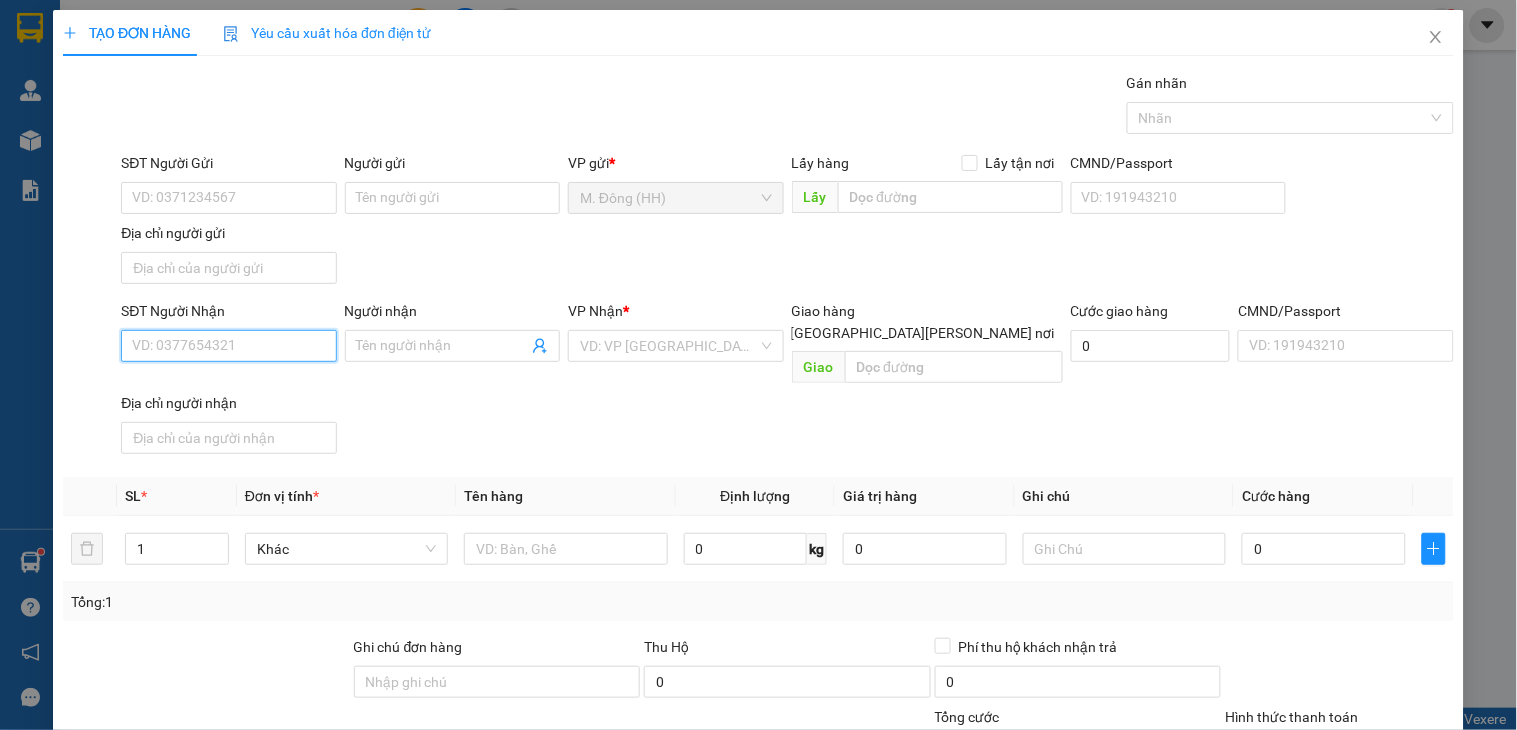 click on "SĐT Người Nhận" at bounding box center [228, 346] 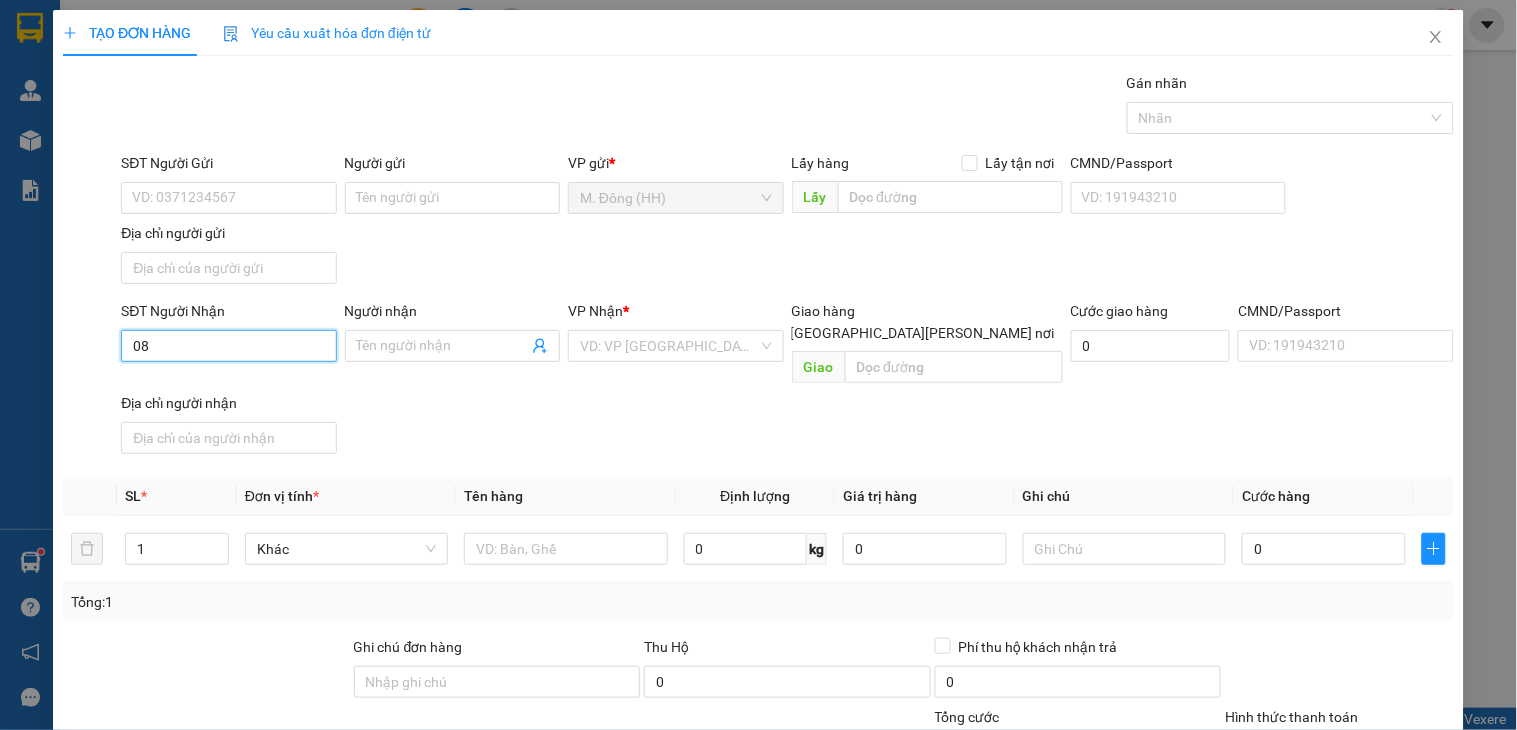 type on "0" 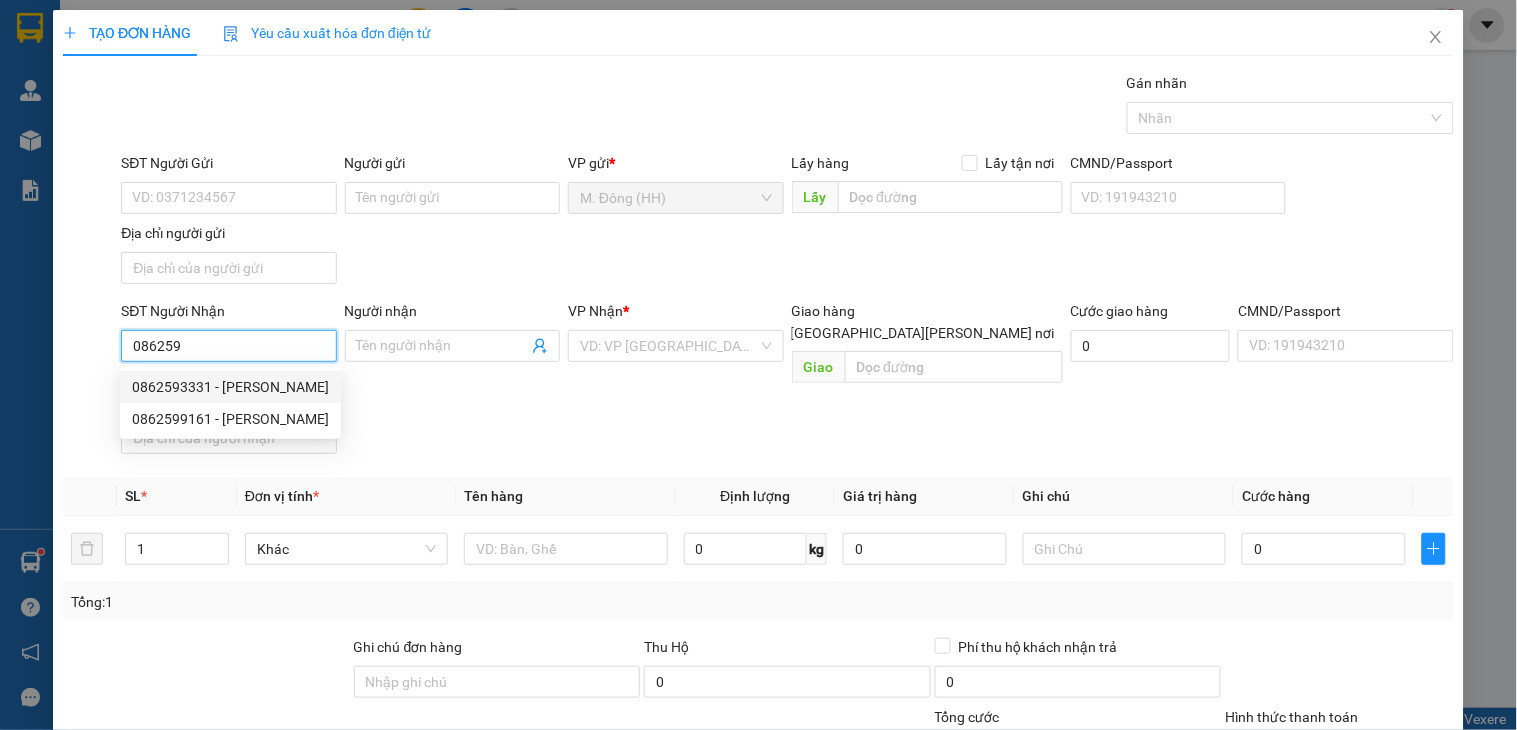 click on "0862593331 - Ninh" at bounding box center (230, 387) 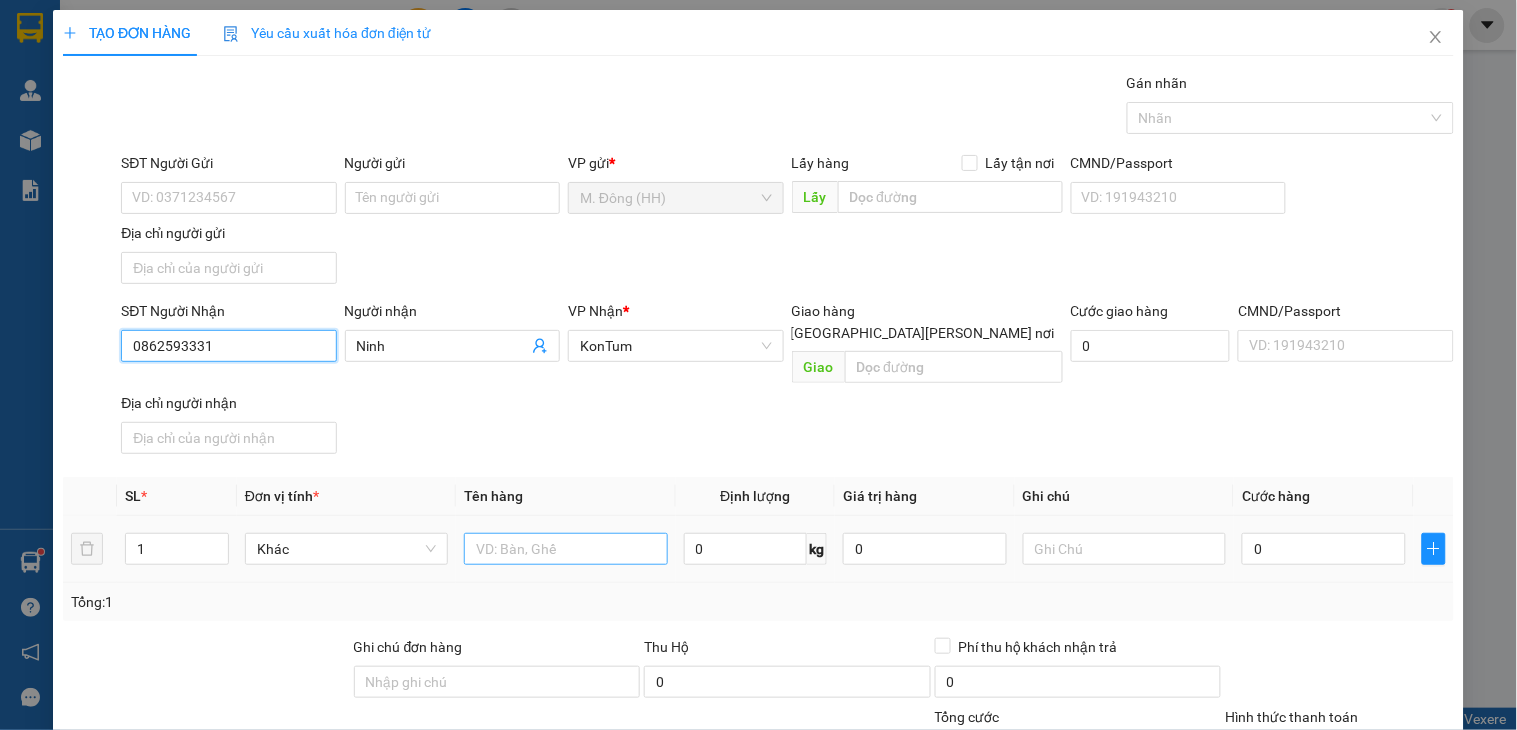 scroll, scrollTop: 150, scrollLeft: 0, axis: vertical 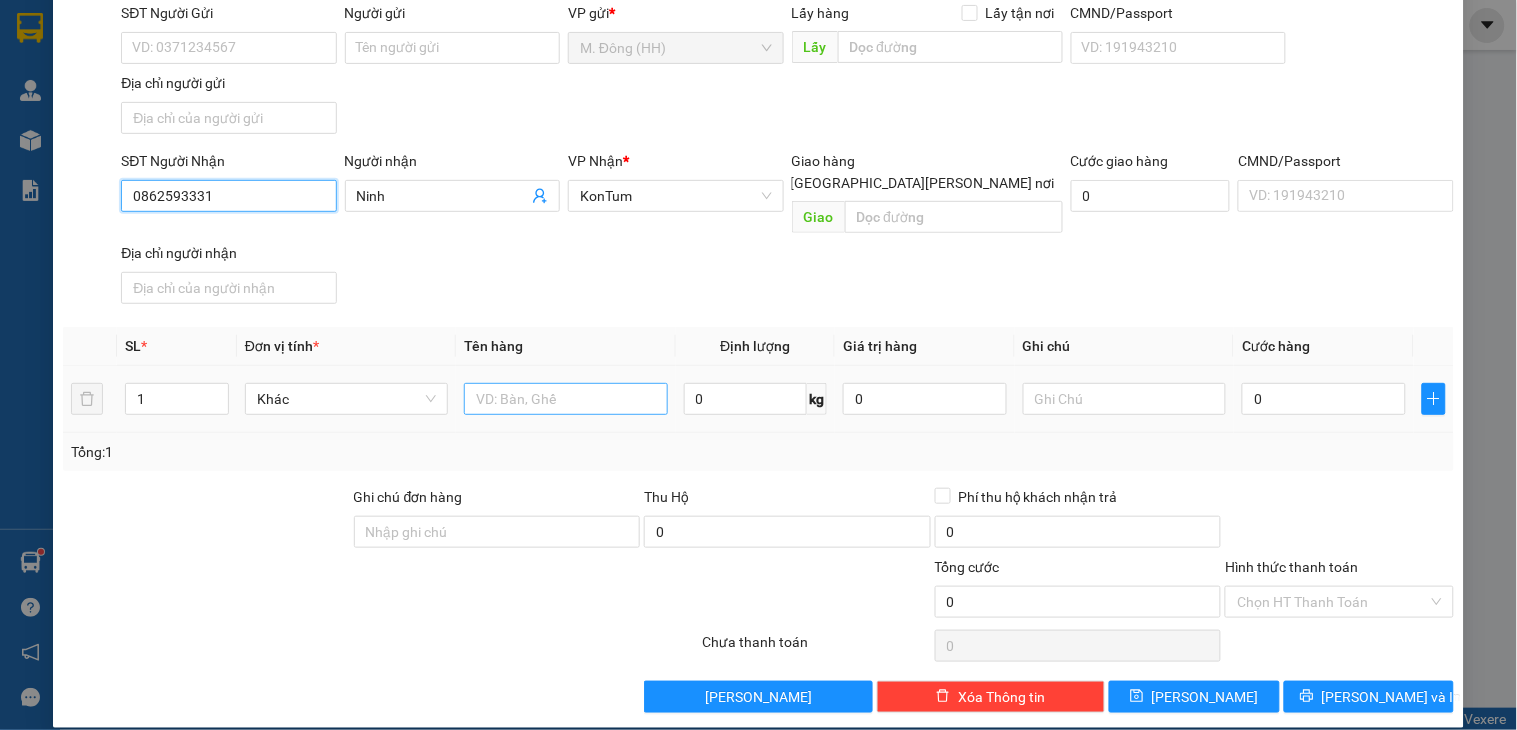 type on "0862593331" 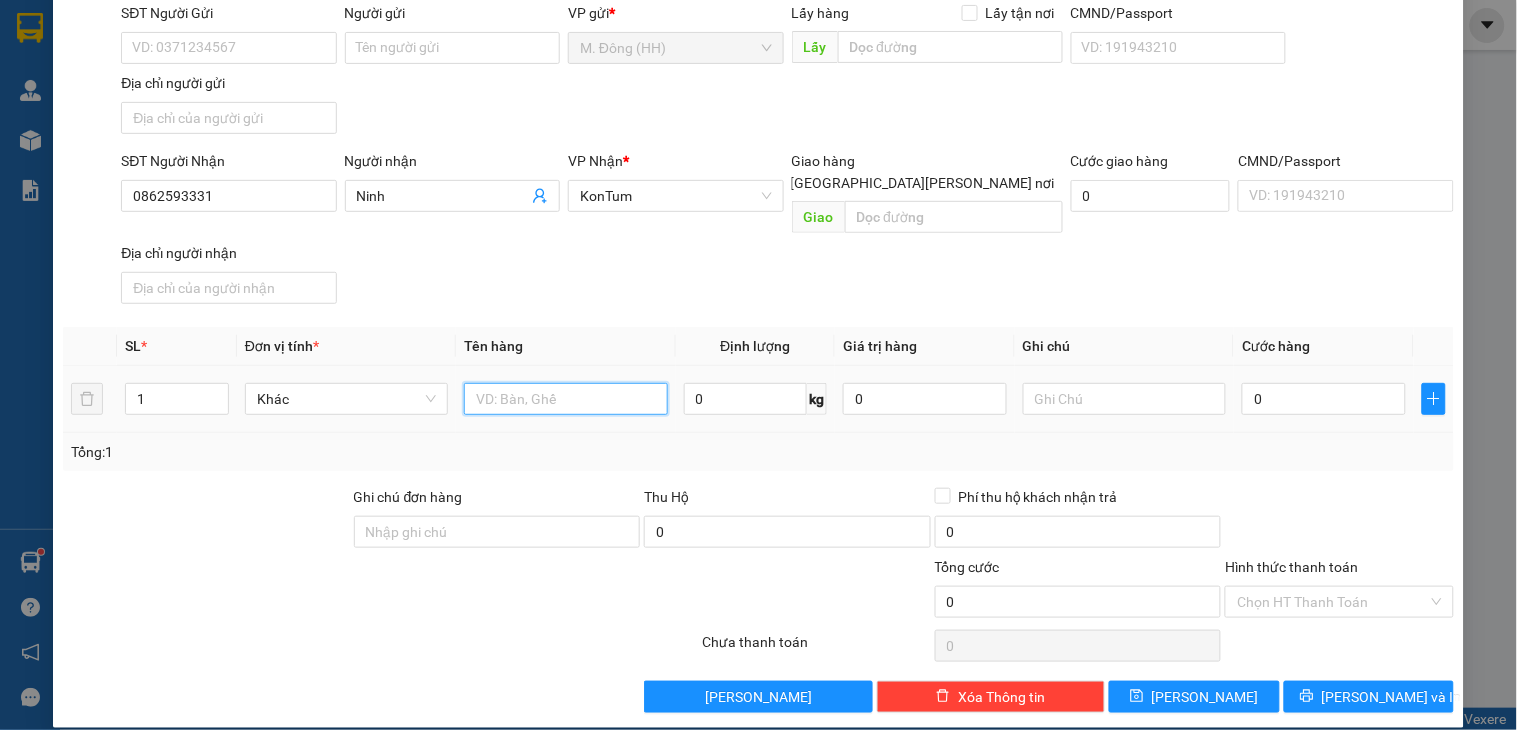 click at bounding box center (565, 399) 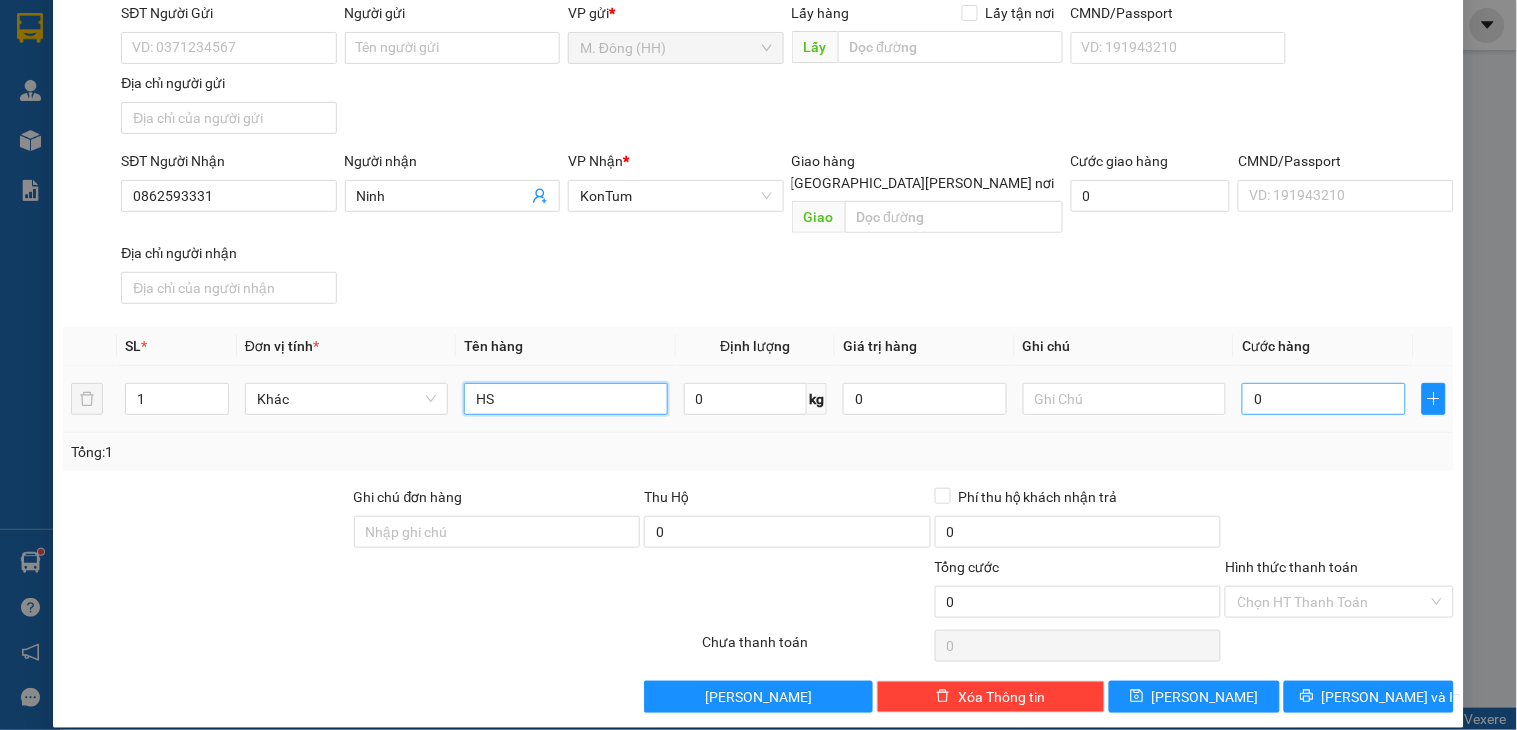 type on "HS" 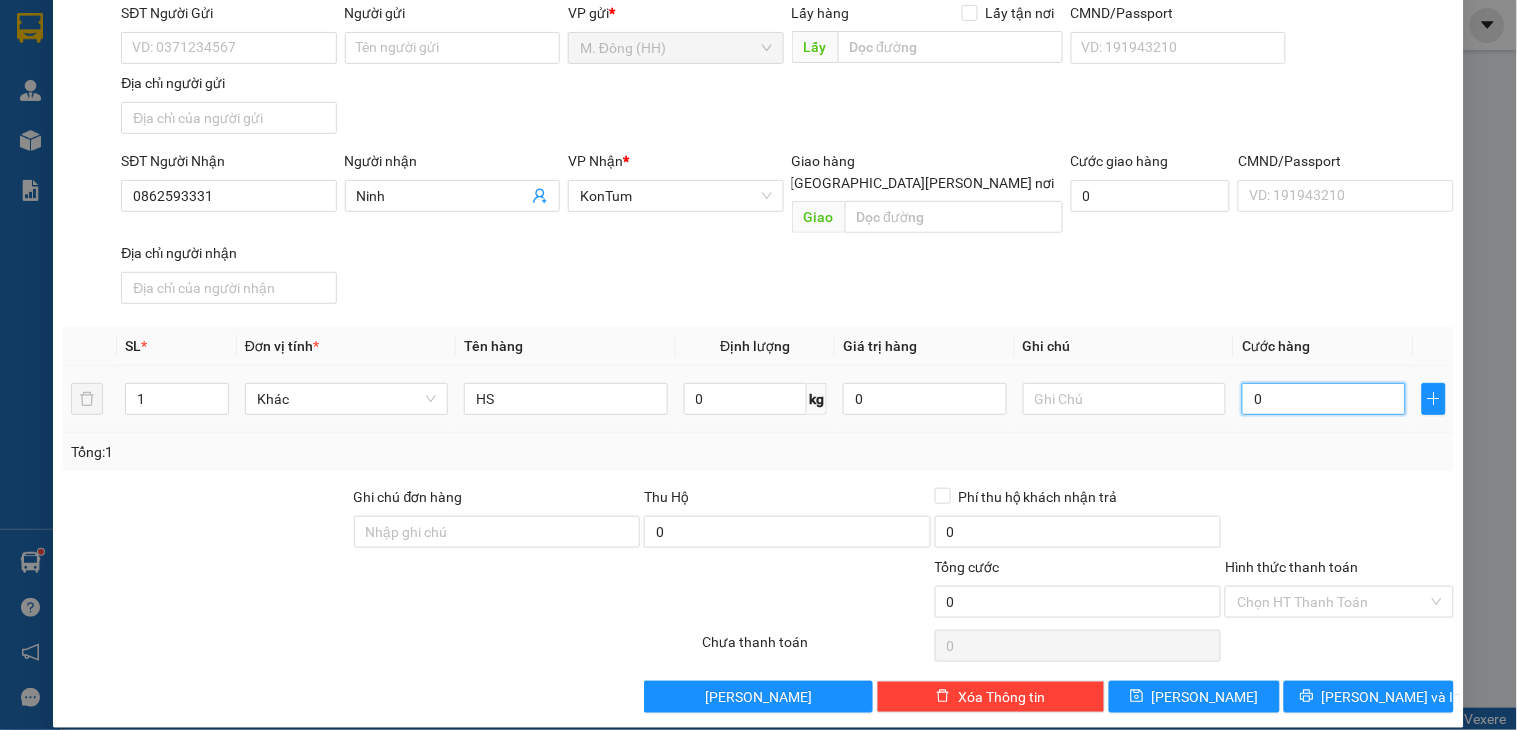 click on "0" at bounding box center [1324, 399] 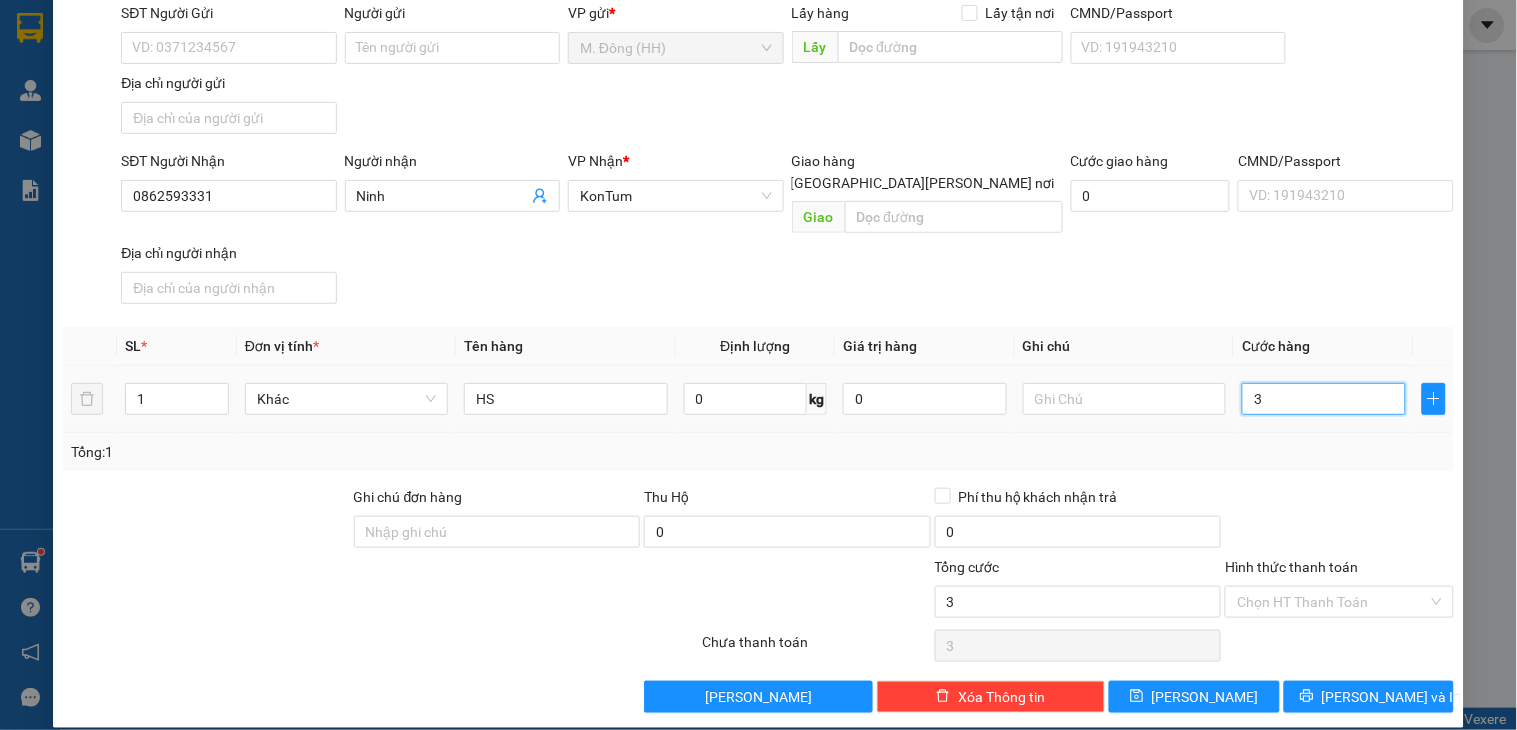type on "30" 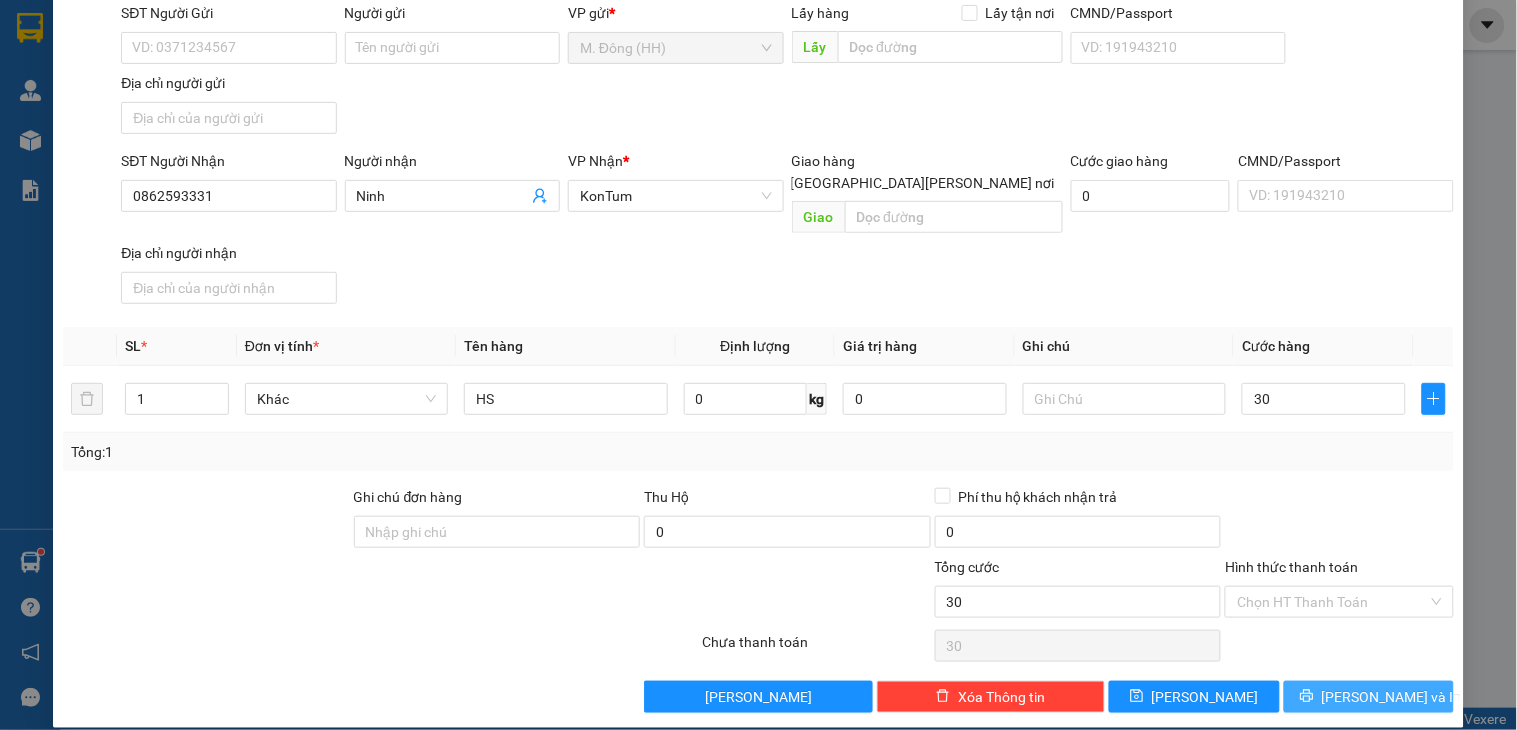 type on "30.000" 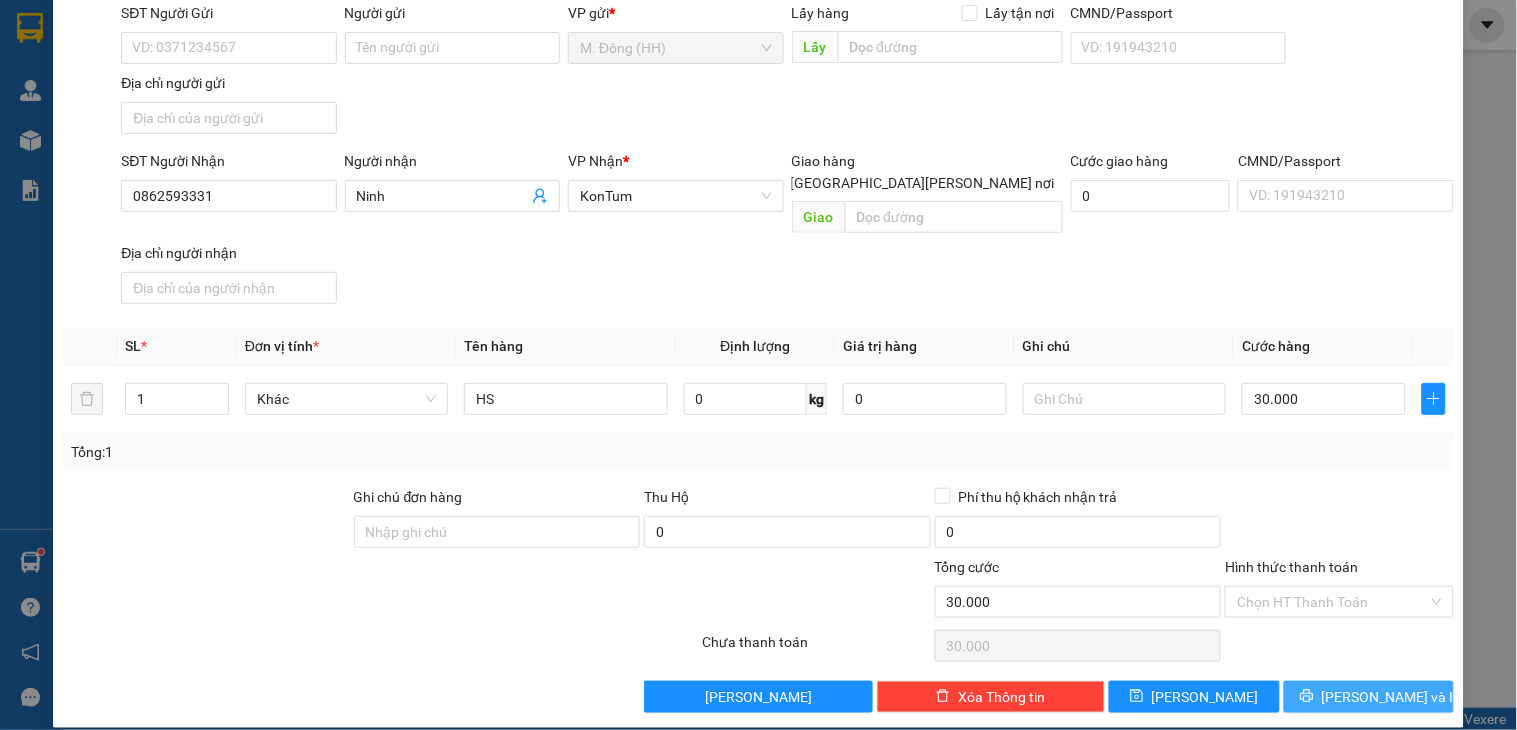 click on "[PERSON_NAME] và In" at bounding box center (1369, 697) 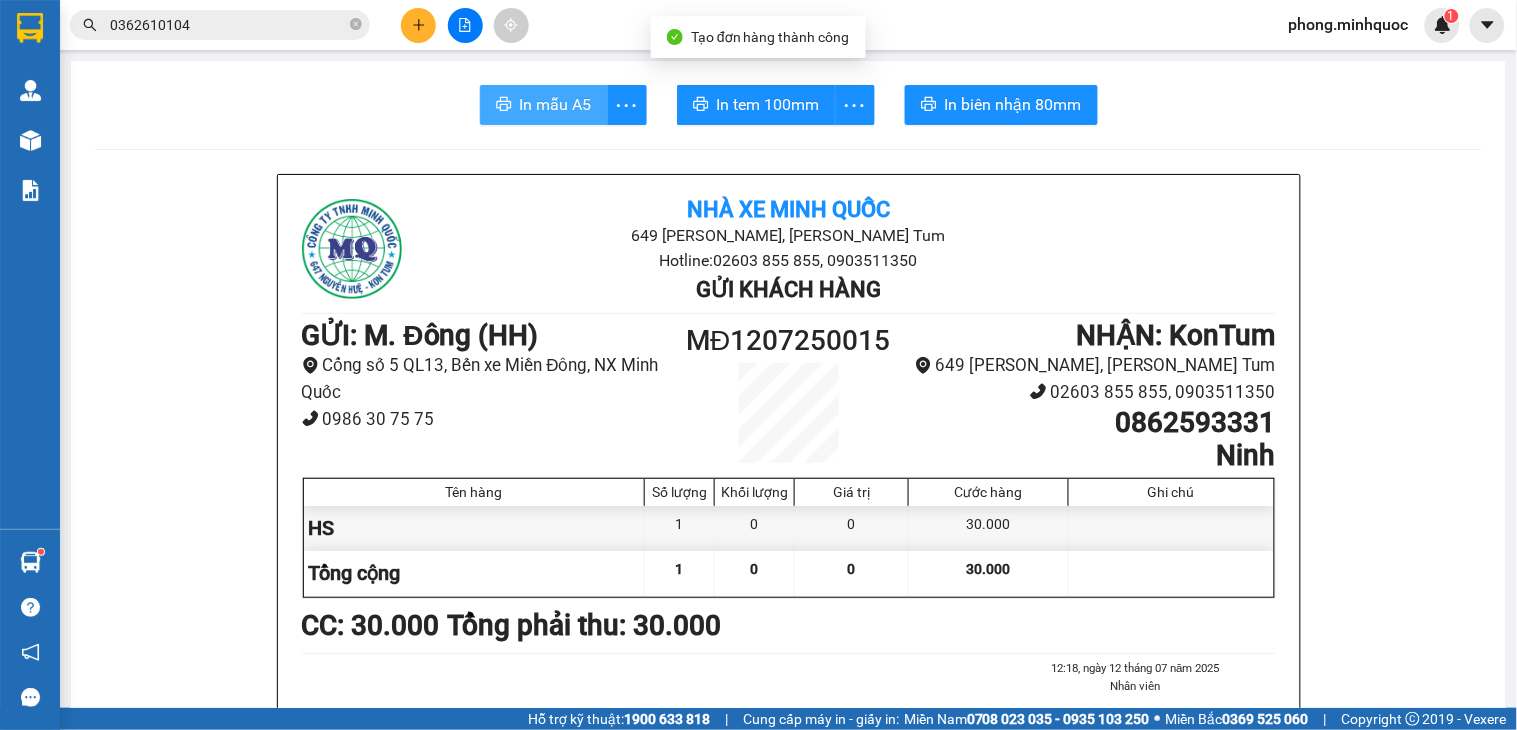 click on "In mẫu A5" at bounding box center (556, 104) 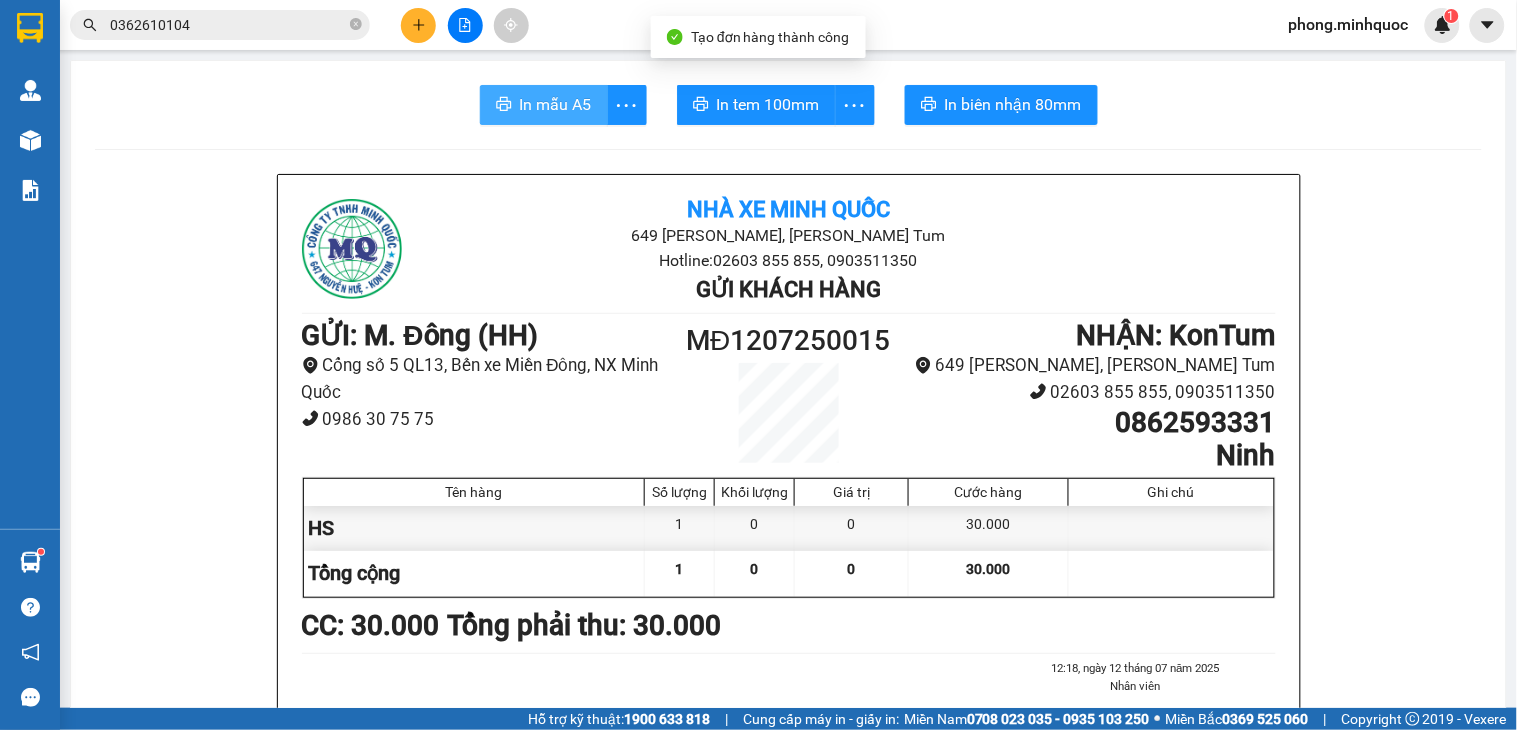 scroll, scrollTop: 0, scrollLeft: 0, axis: both 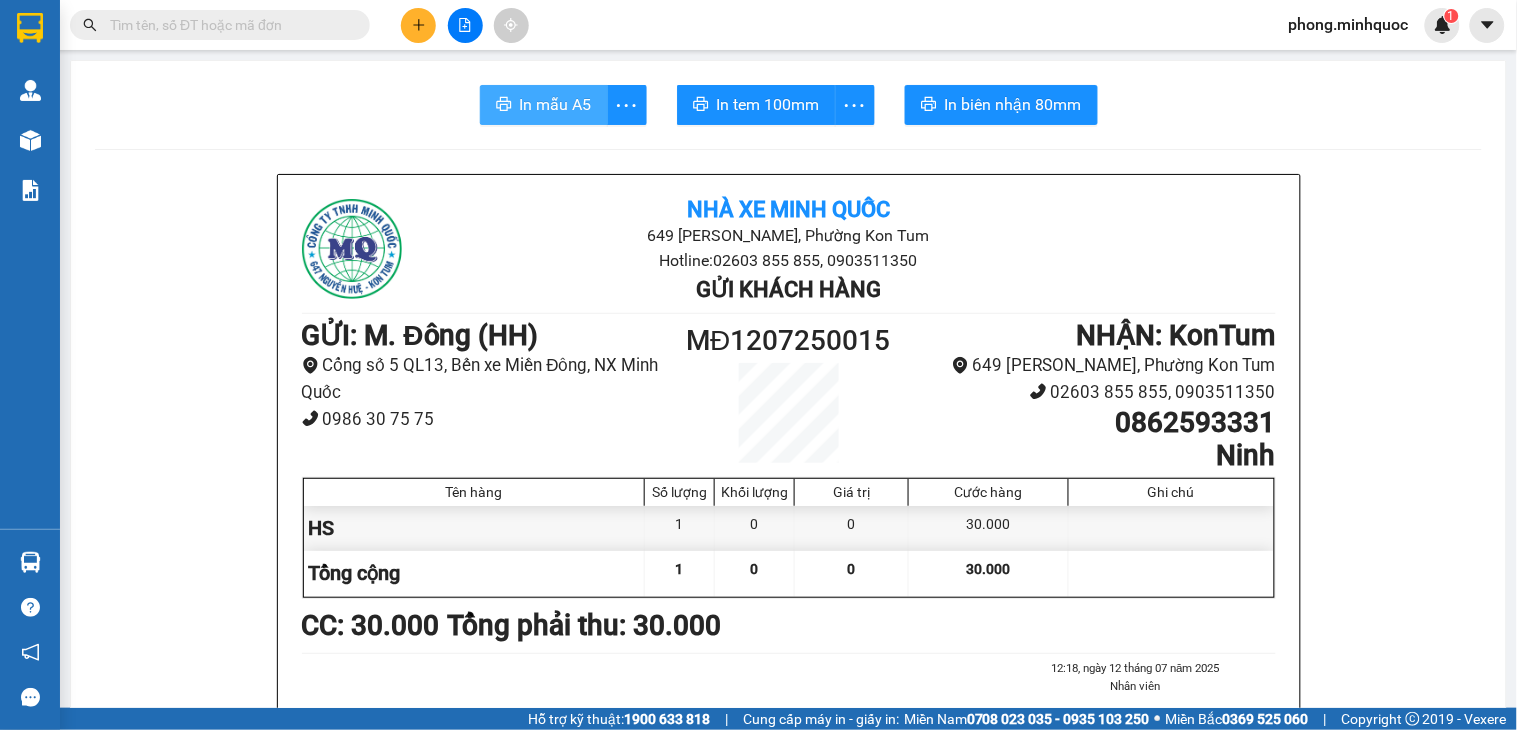 click on "In mẫu A5" at bounding box center [556, 104] 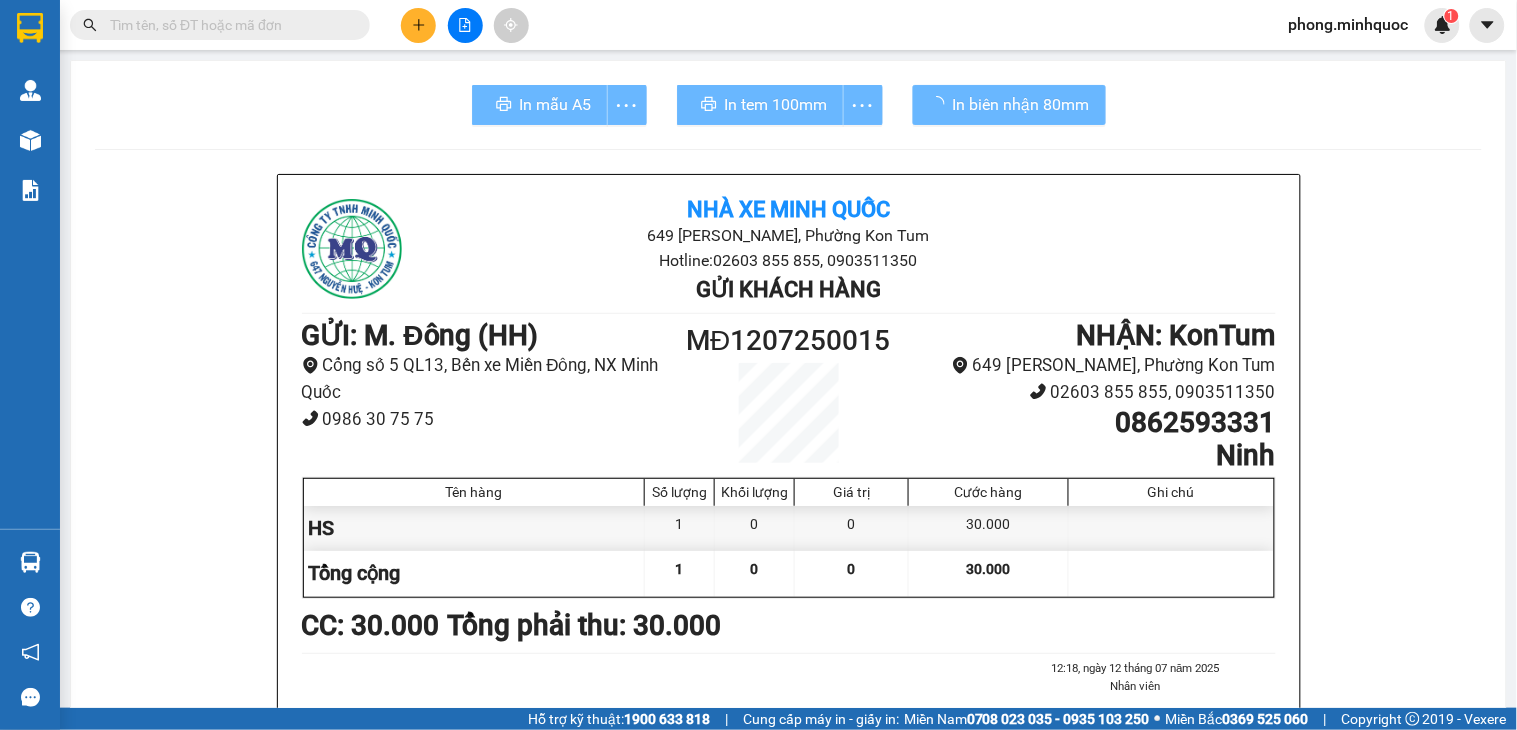scroll, scrollTop: 0, scrollLeft: 0, axis: both 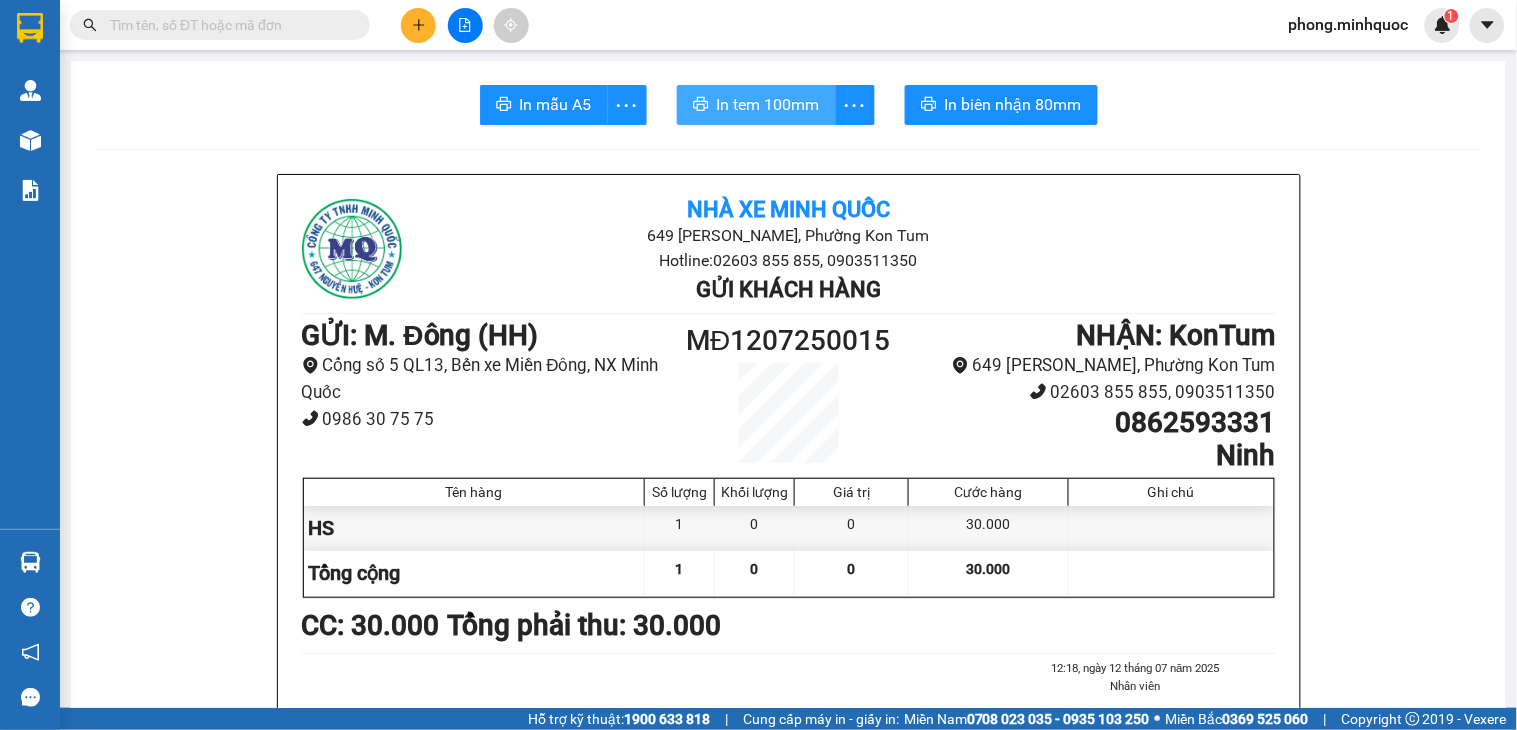 click on "In tem 100mm" at bounding box center (768, 104) 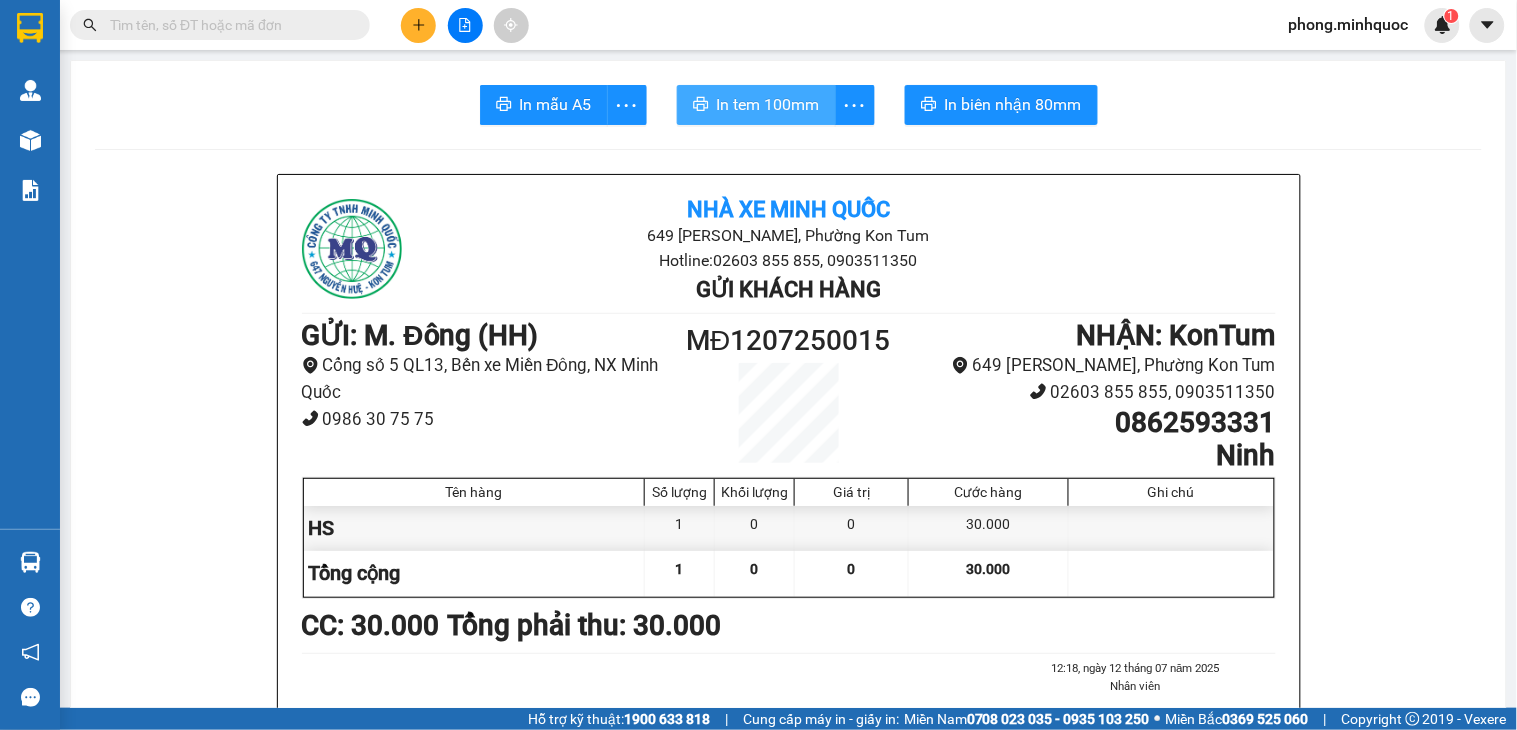 scroll, scrollTop: 0, scrollLeft: 0, axis: both 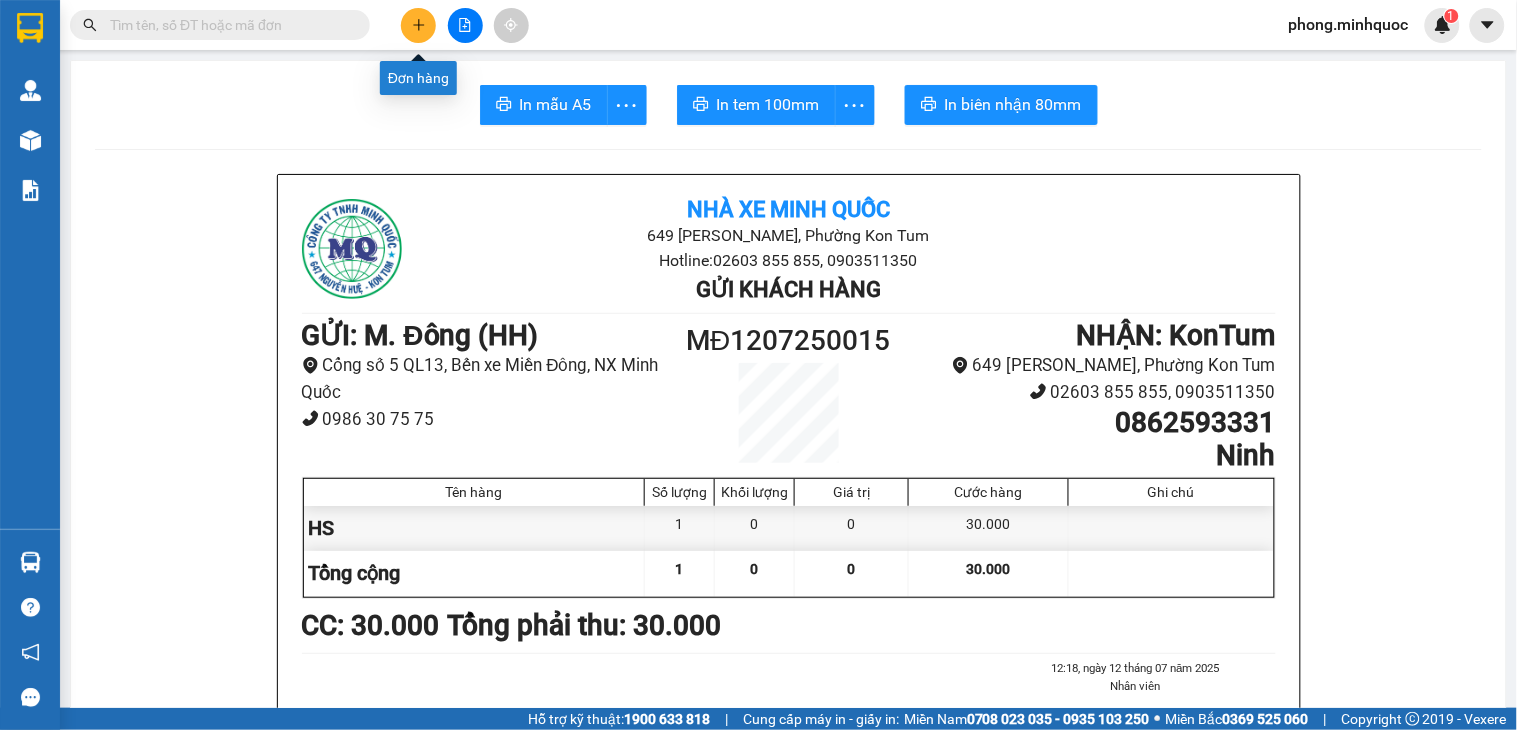 click 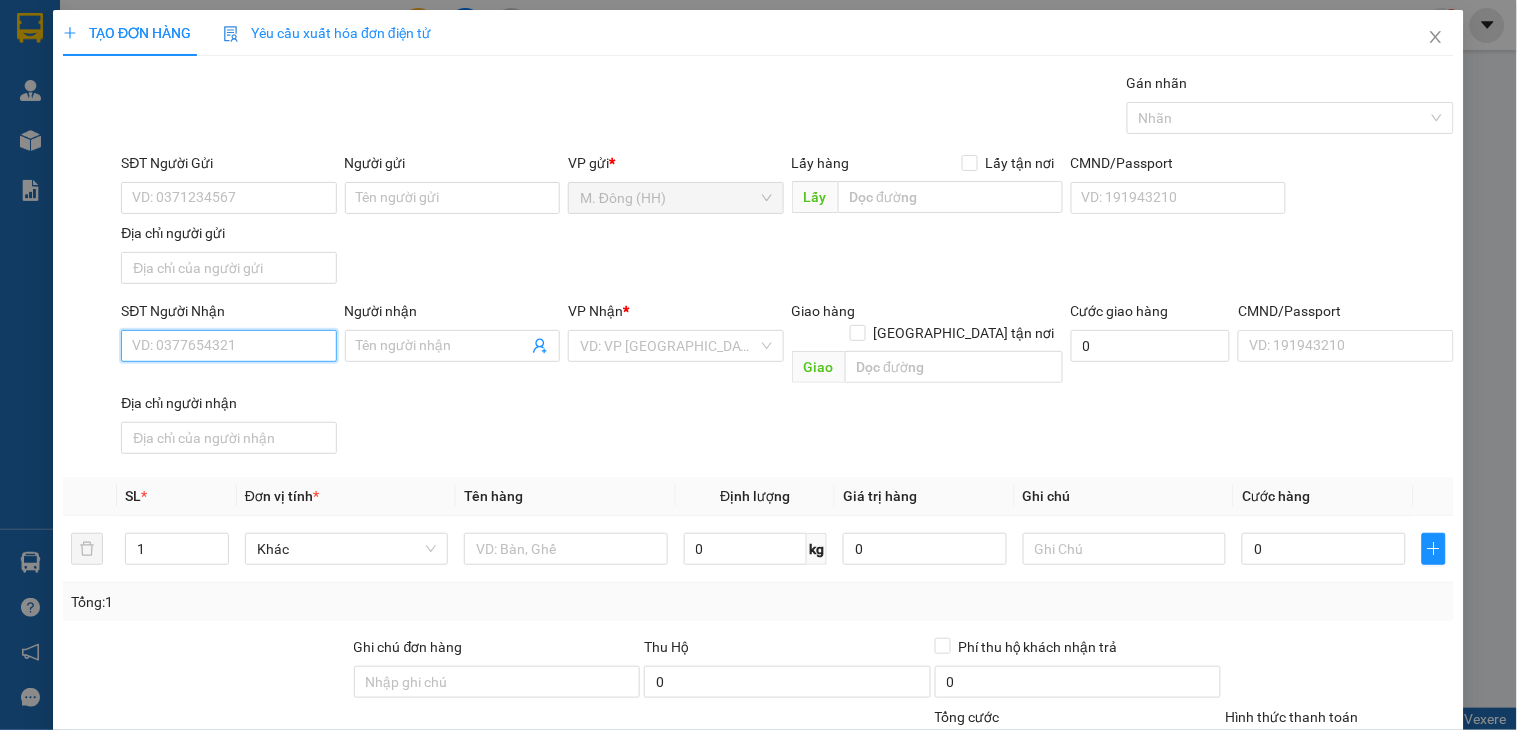 click on "SĐT Người Nhận" at bounding box center (228, 346) 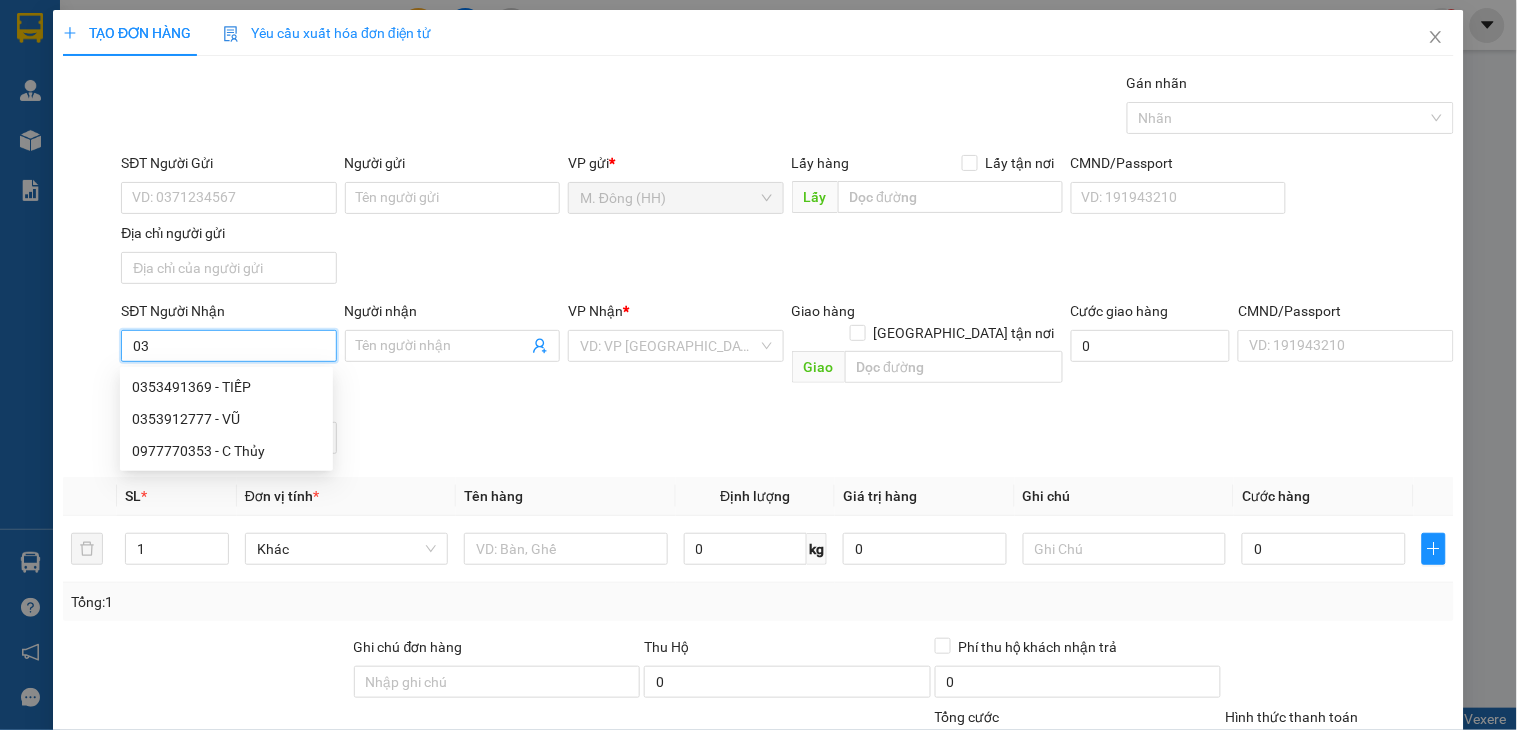 type on "0" 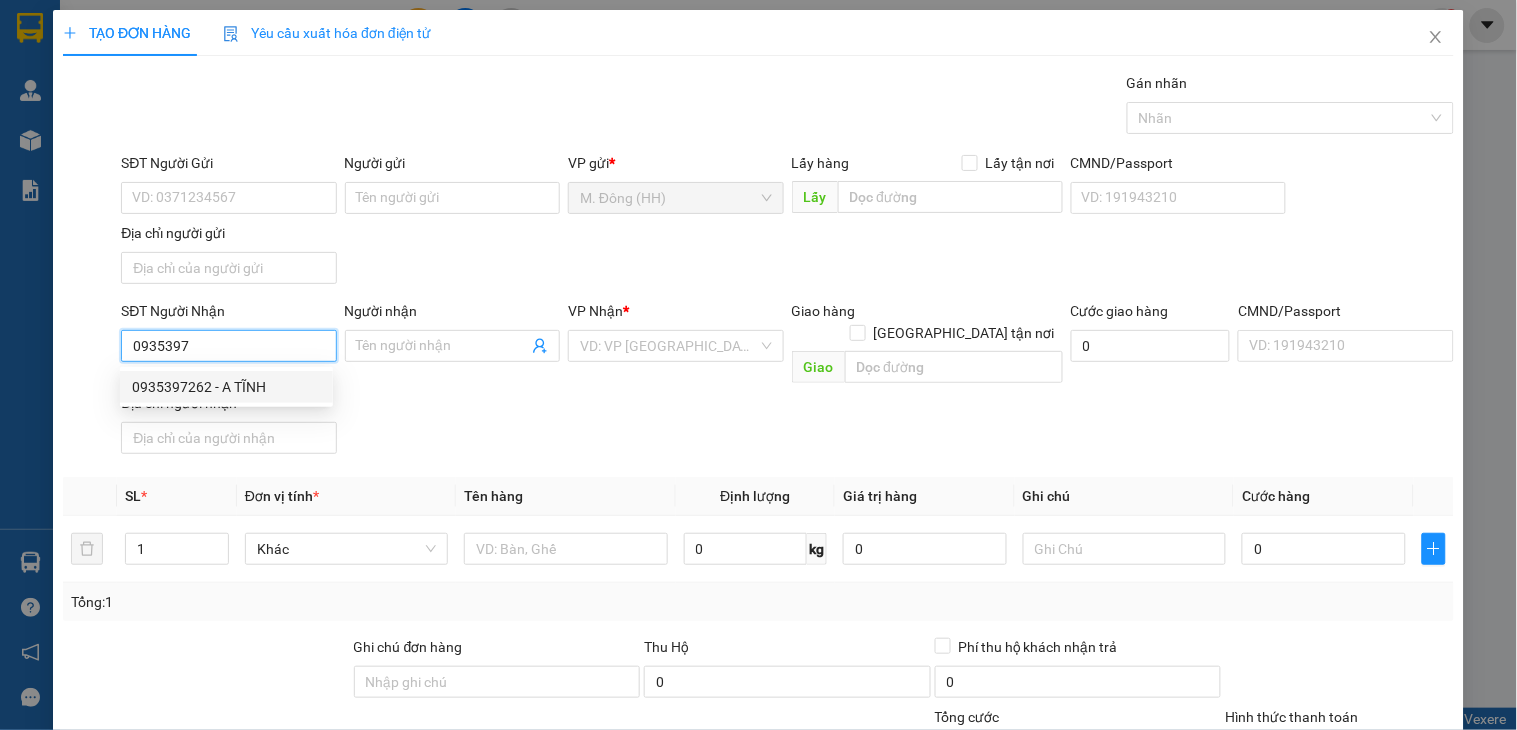 click on "0935397262 - A TĨNH" at bounding box center (226, 387) 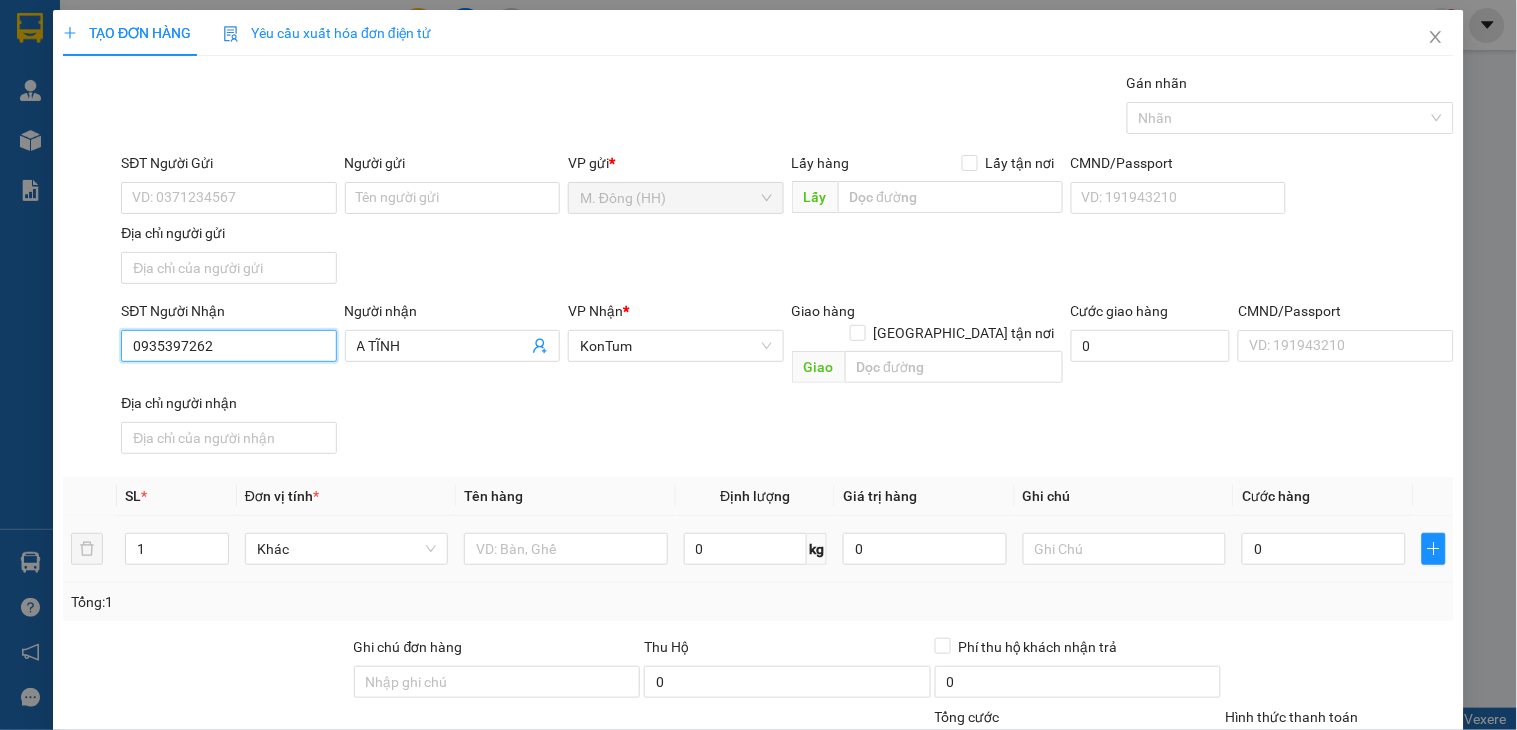 scroll, scrollTop: 150, scrollLeft: 0, axis: vertical 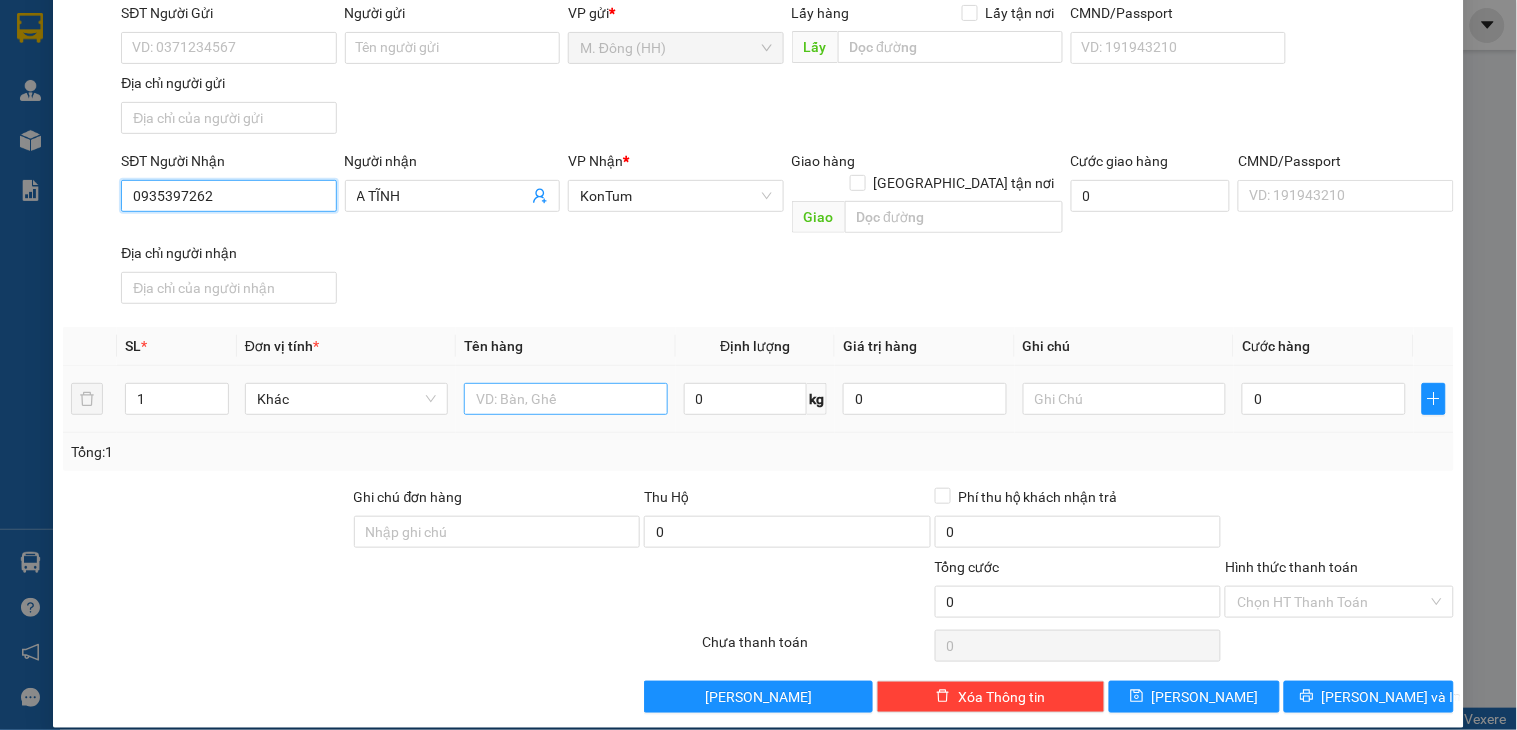 type on "0935397262" 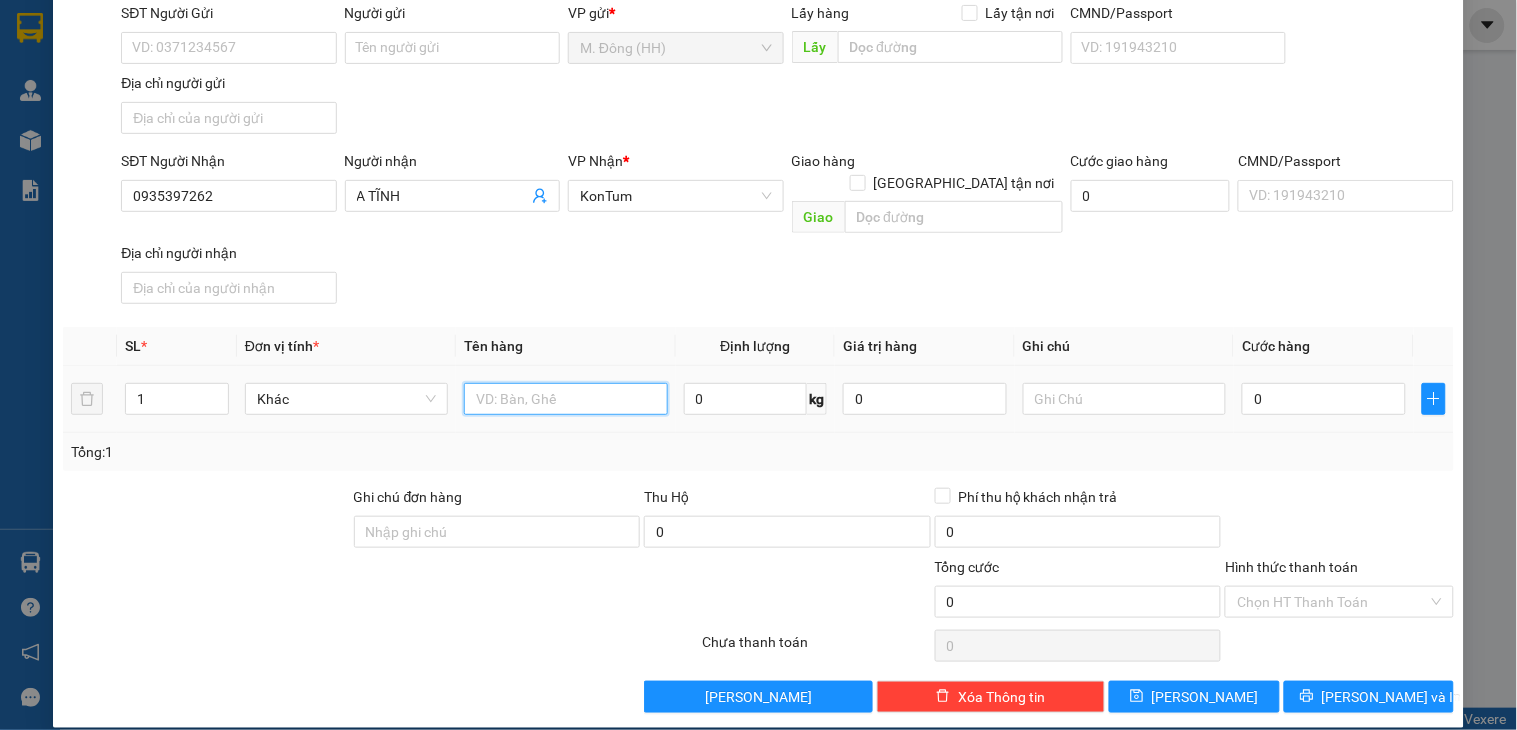 click at bounding box center (565, 399) 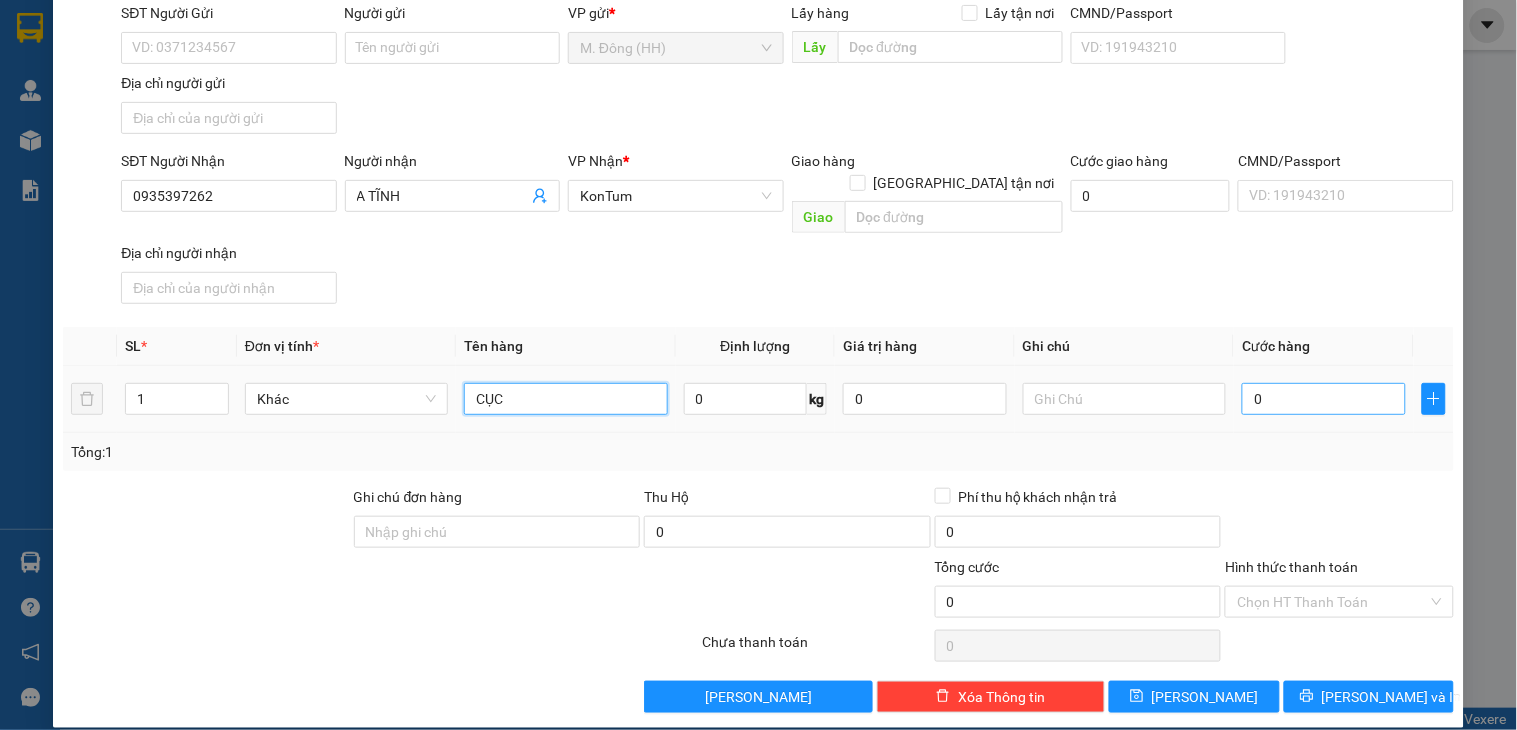 type on "CỤC" 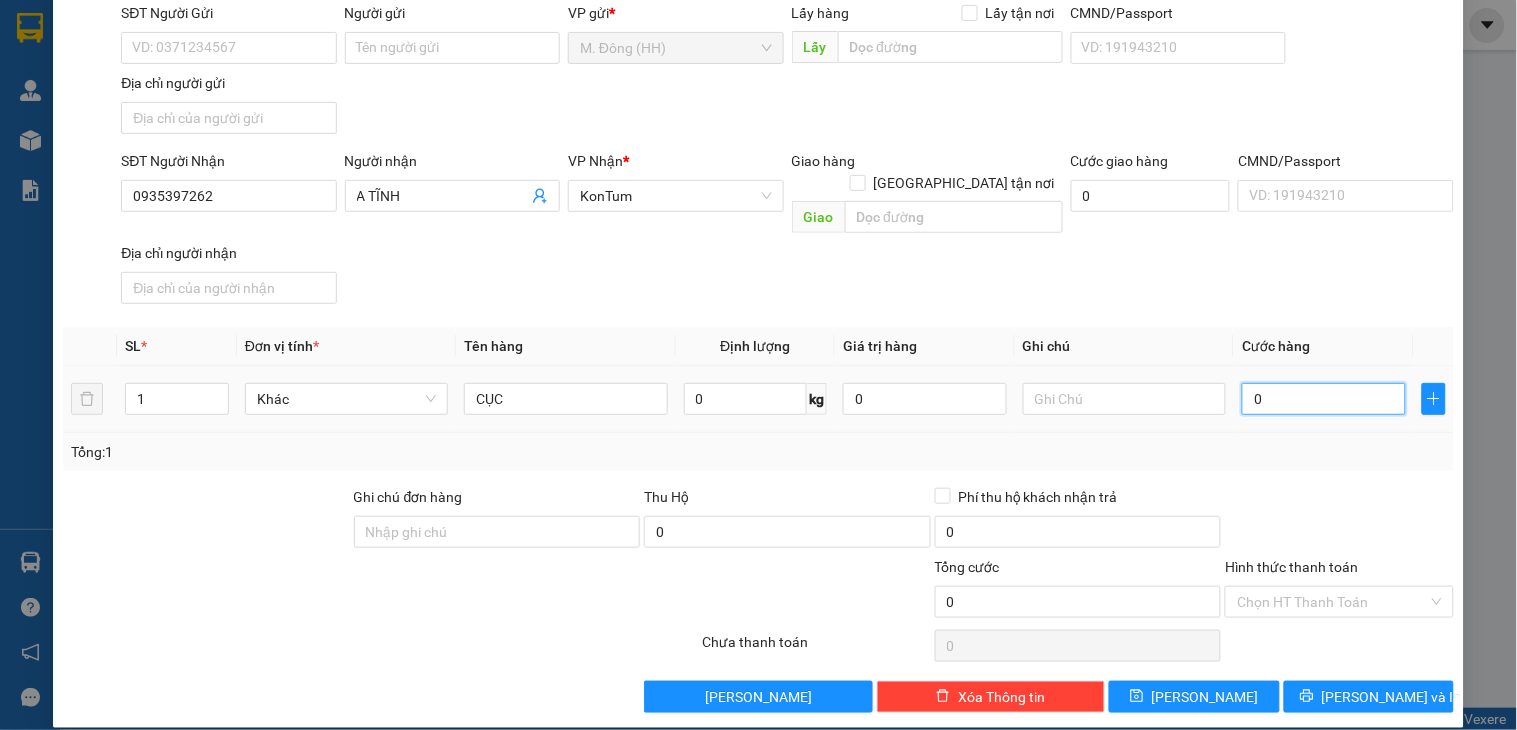 click on "0" at bounding box center [1324, 399] 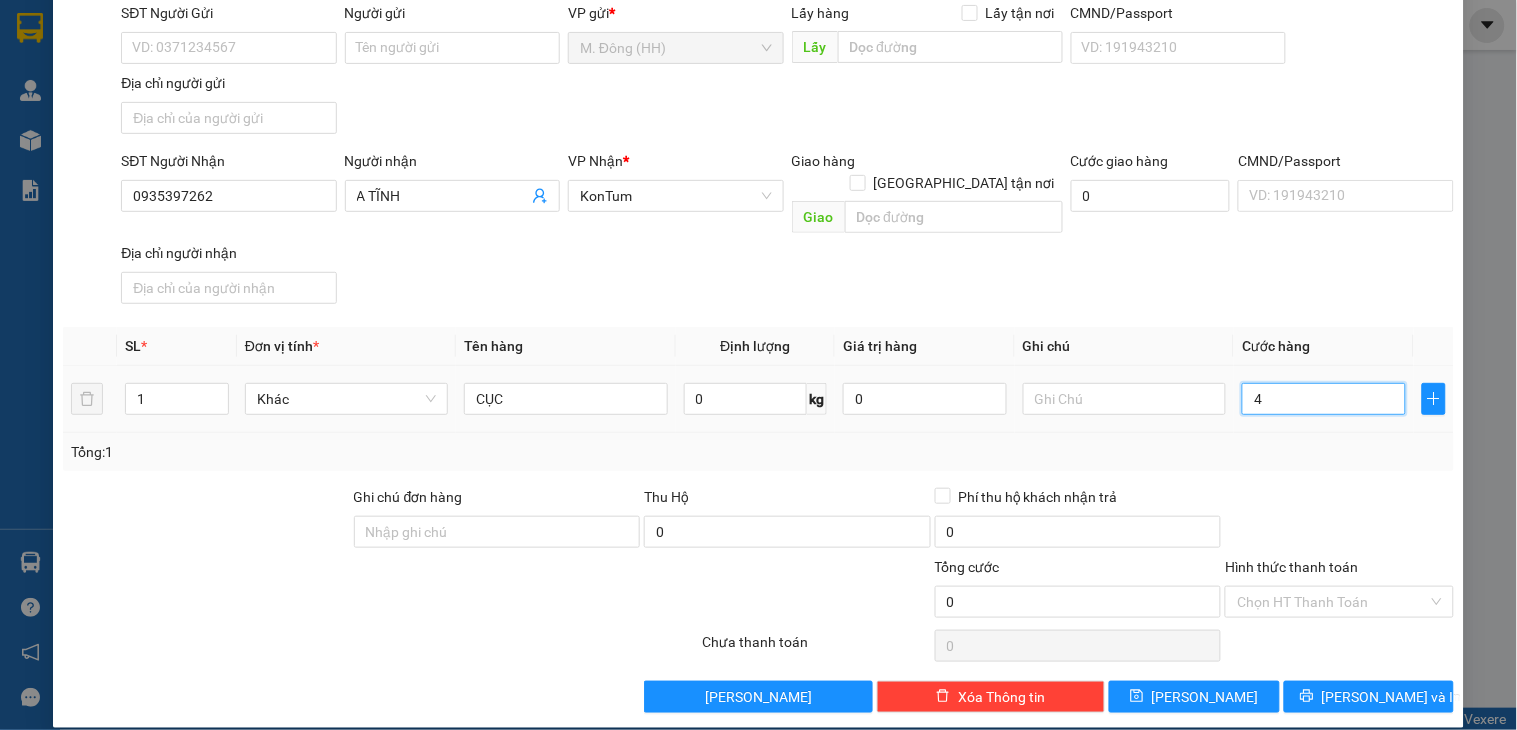 type on "4" 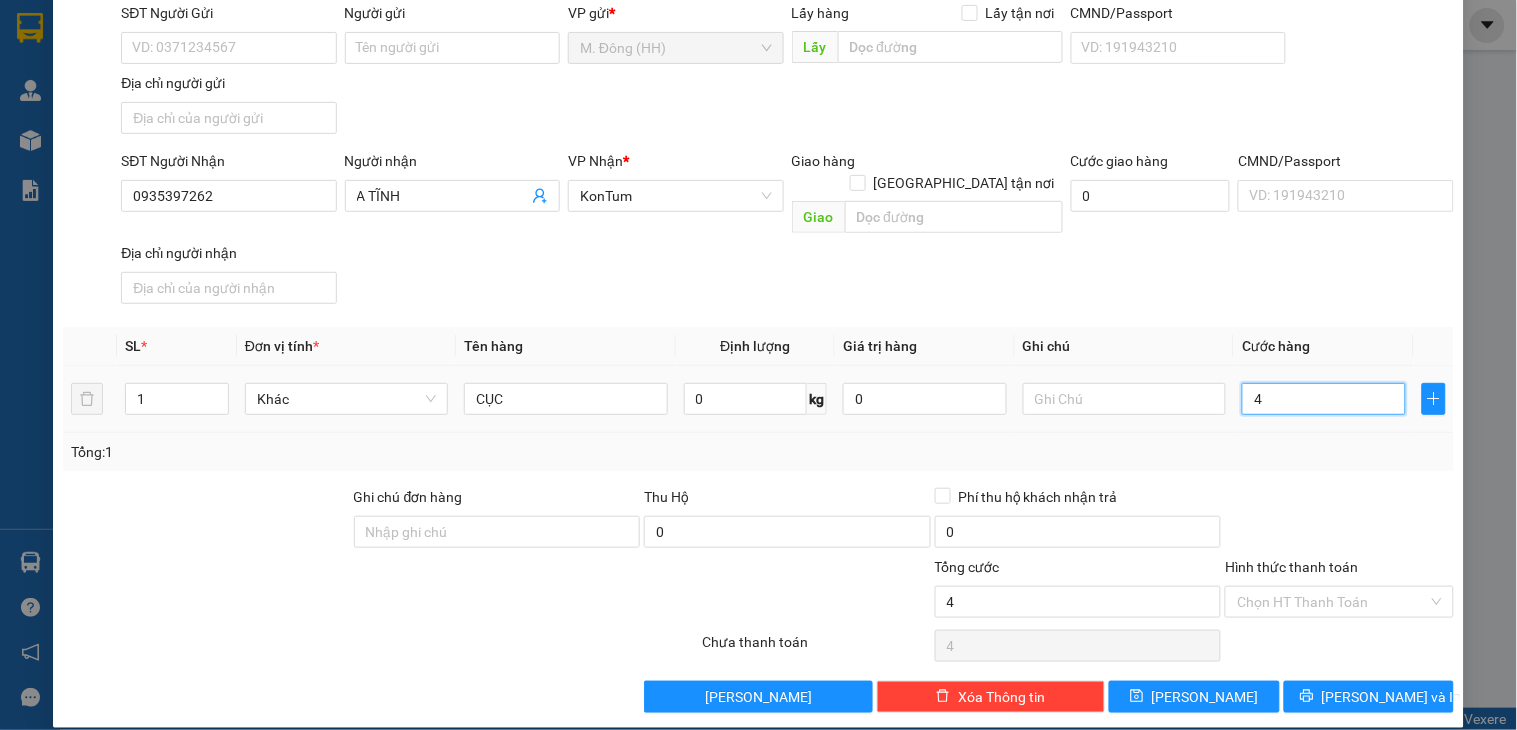 type on "40" 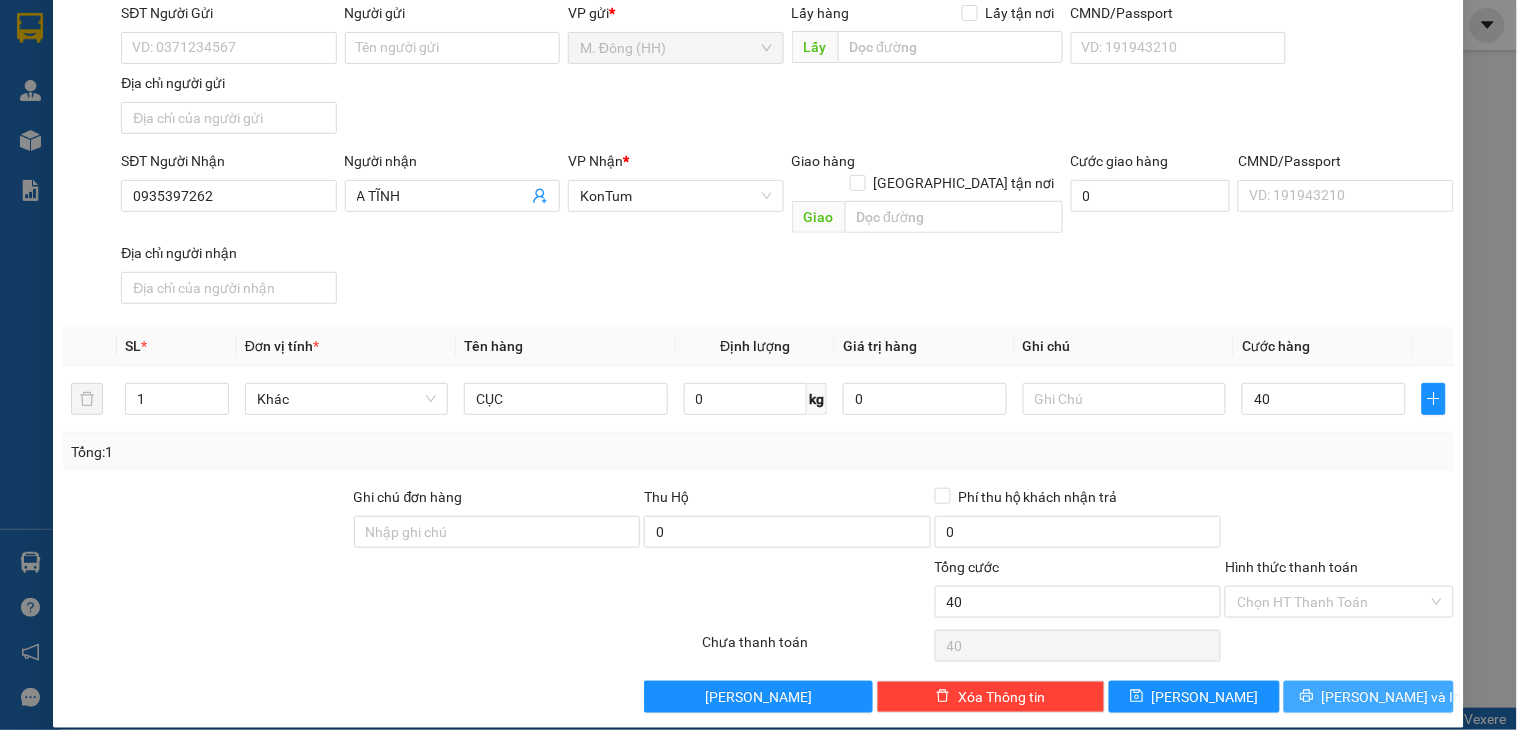 type on "40.000" 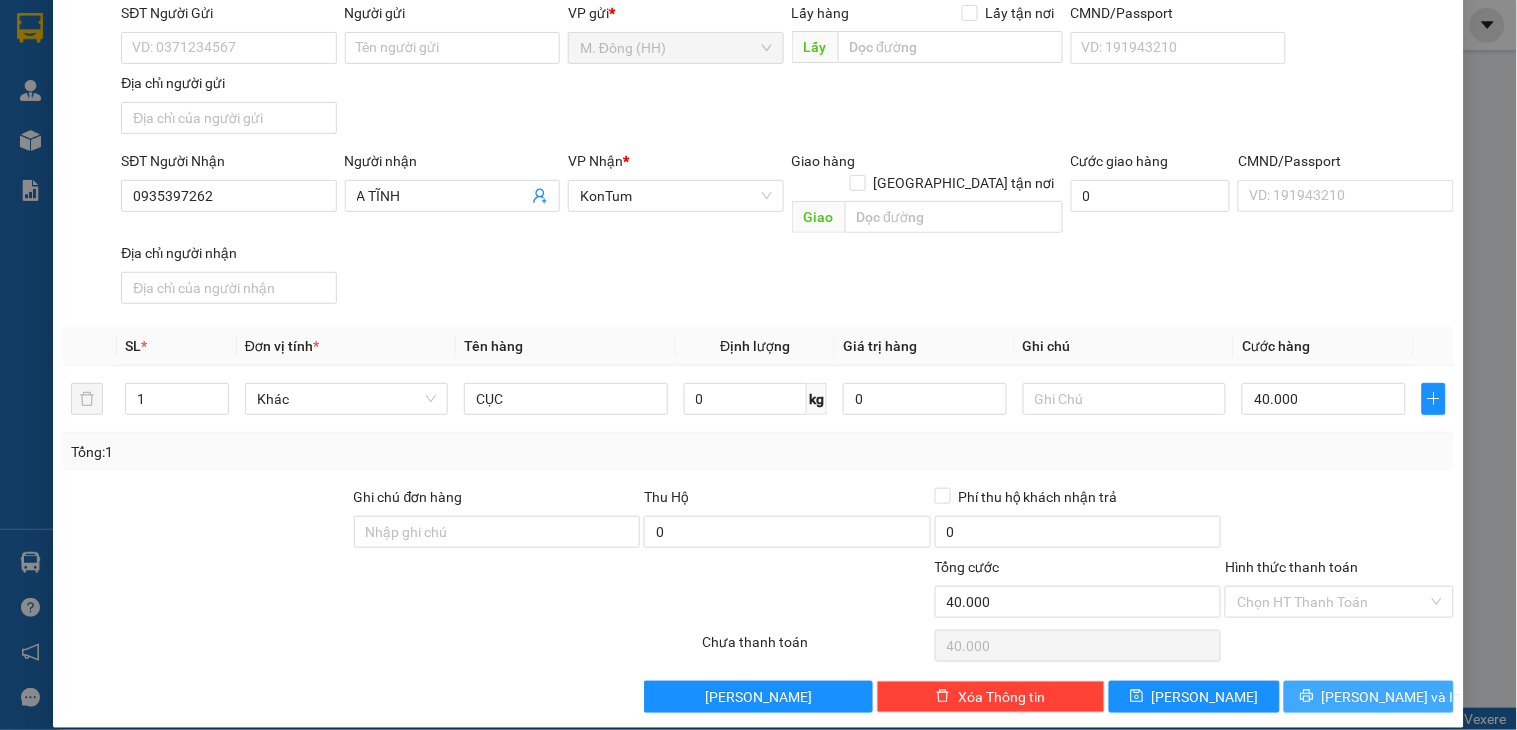 click on "[PERSON_NAME] và In" at bounding box center [1369, 697] 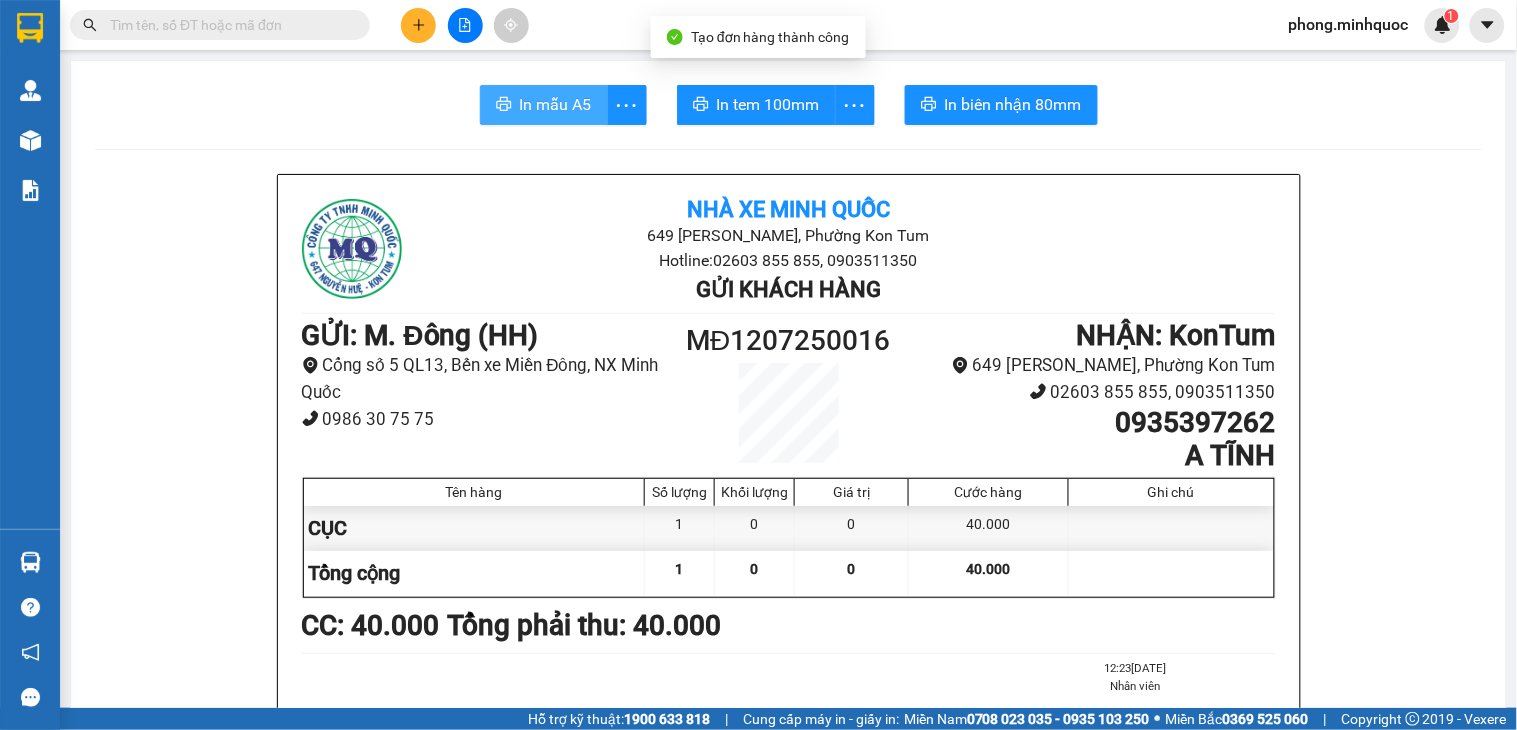 click on "In mẫu A5" at bounding box center [556, 104] 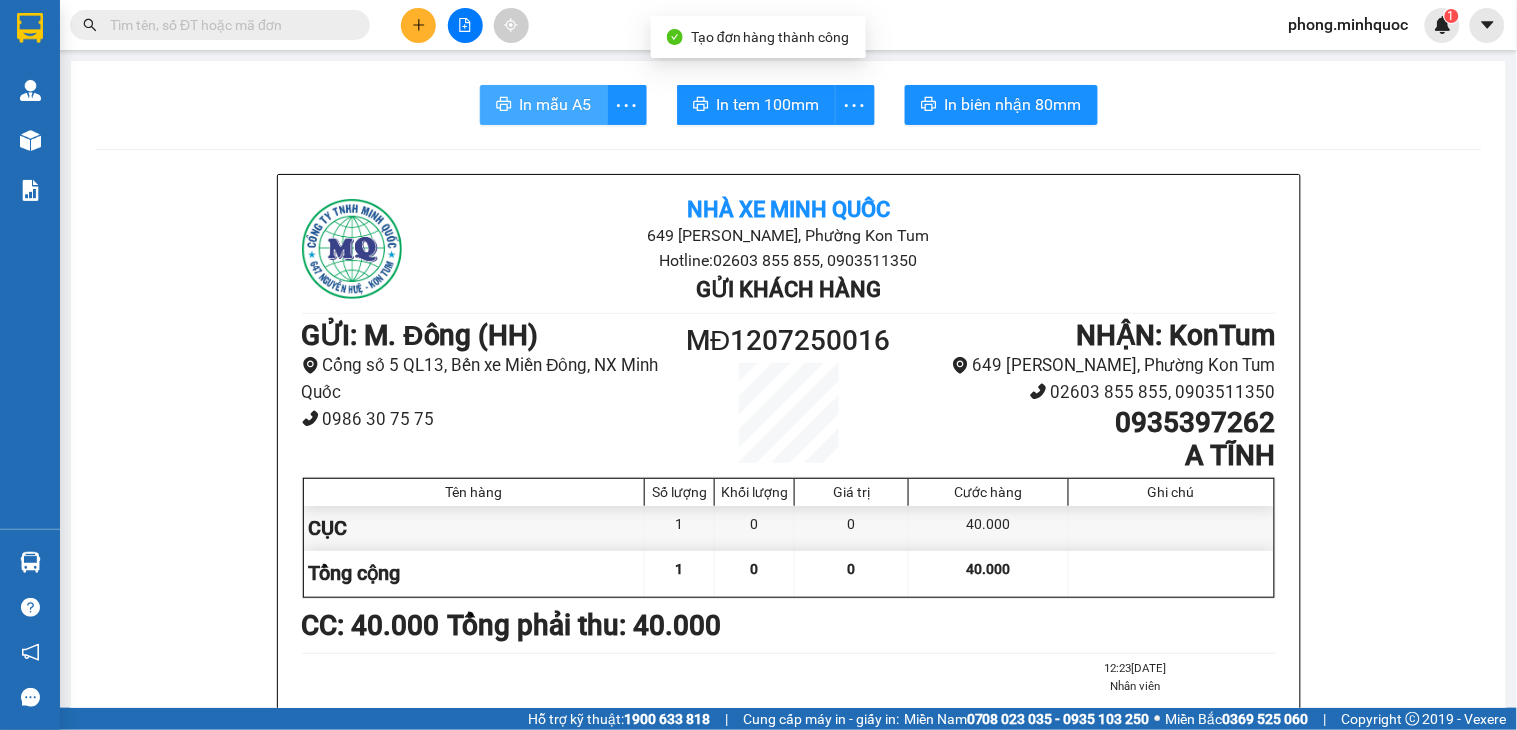 scroll, scrollTop: 0, scrollLeft: 0, axis: both 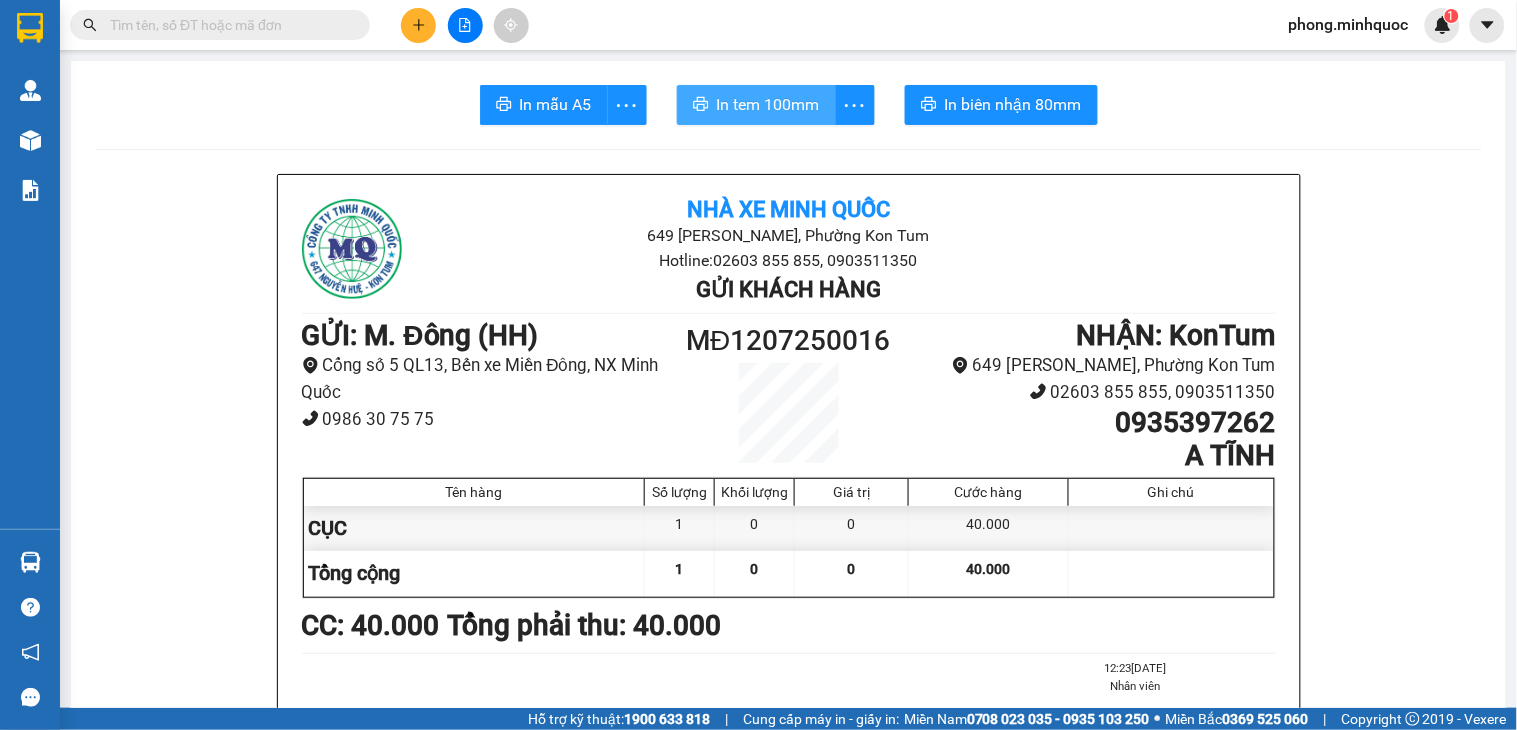 click on "In tem 100mm" at bounding box center [768, 104] 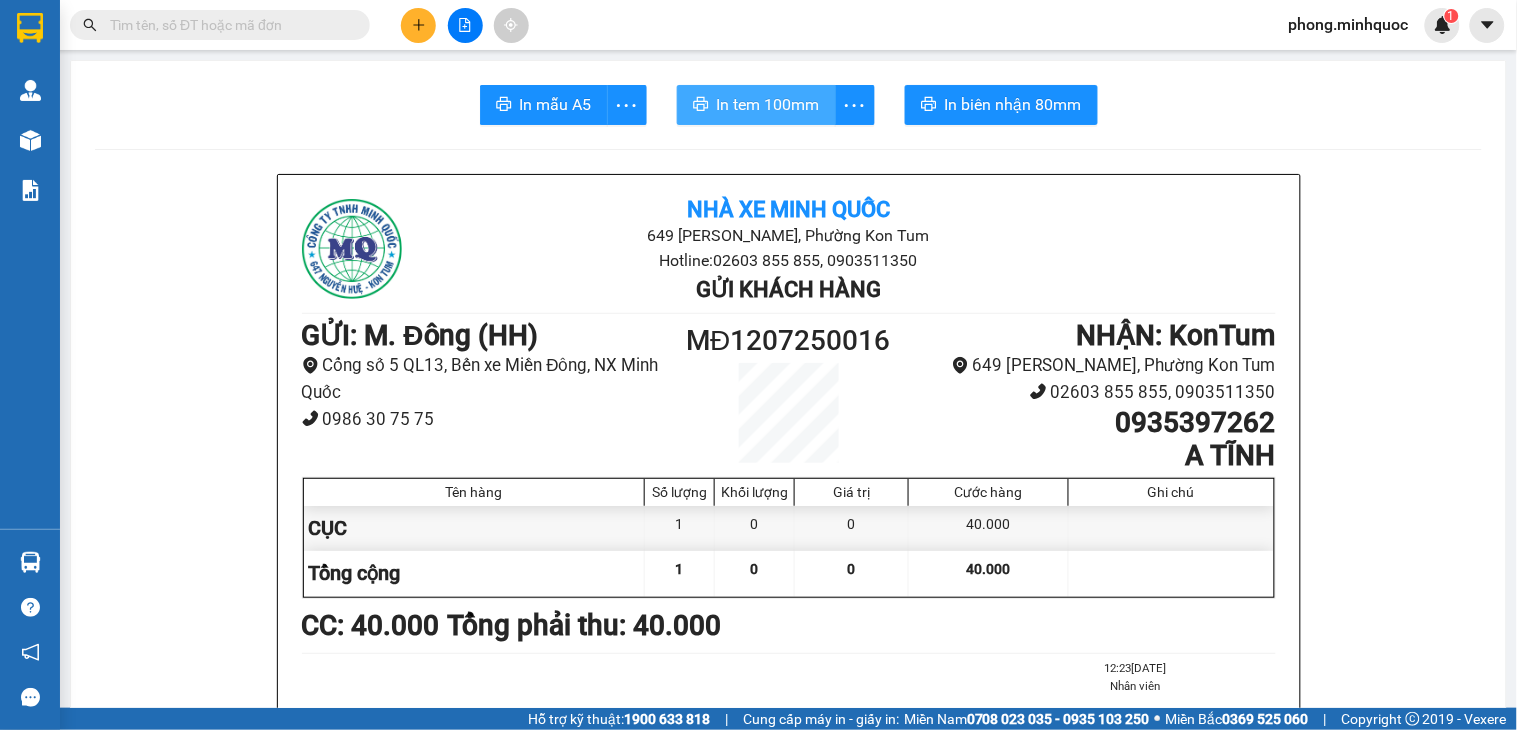 scroll, scrollTop: 0, scrollLeft: 0, axis: both 